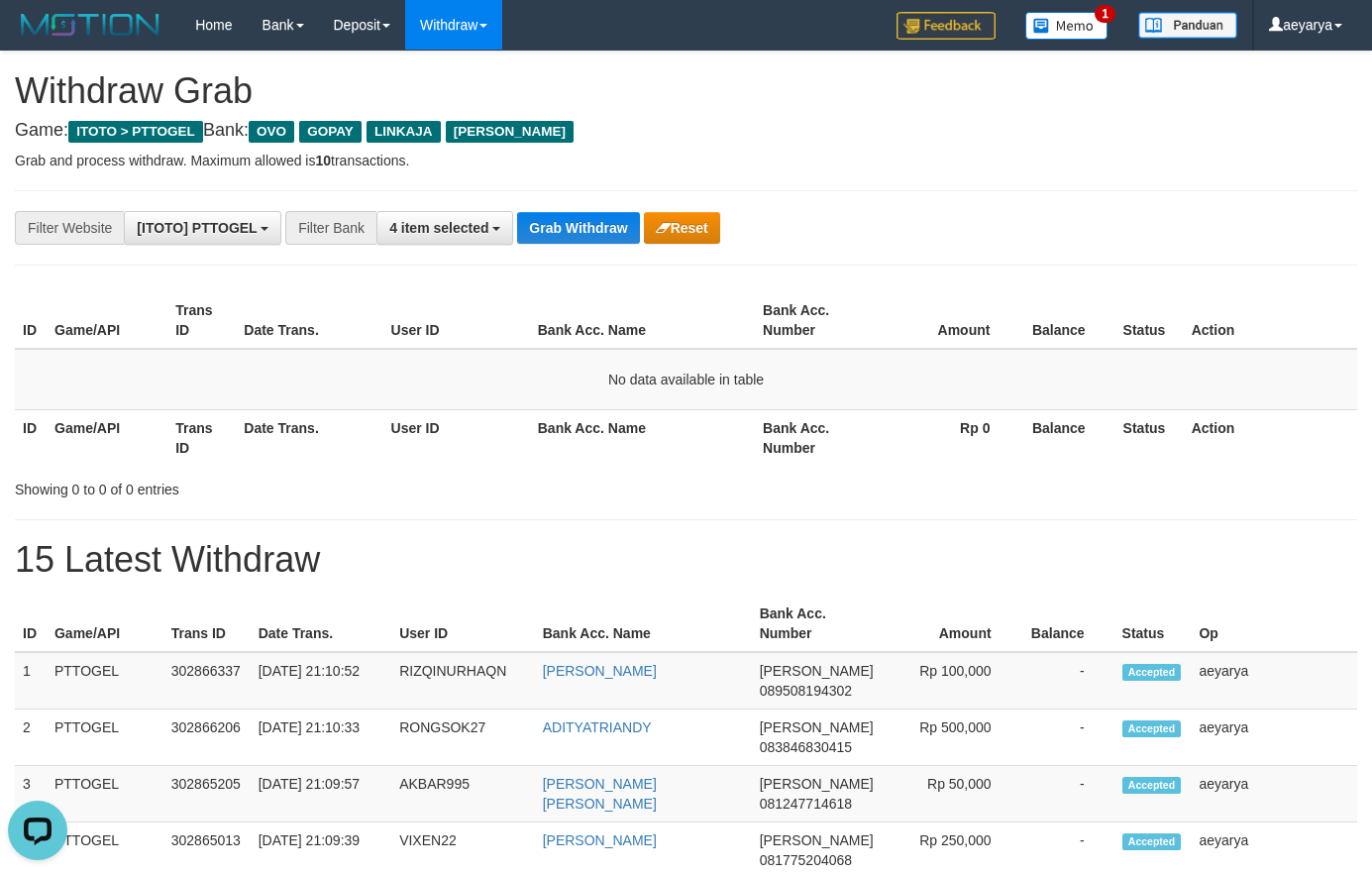 scroll, scrollTop: 0, scrollLeft: 0, axis: both 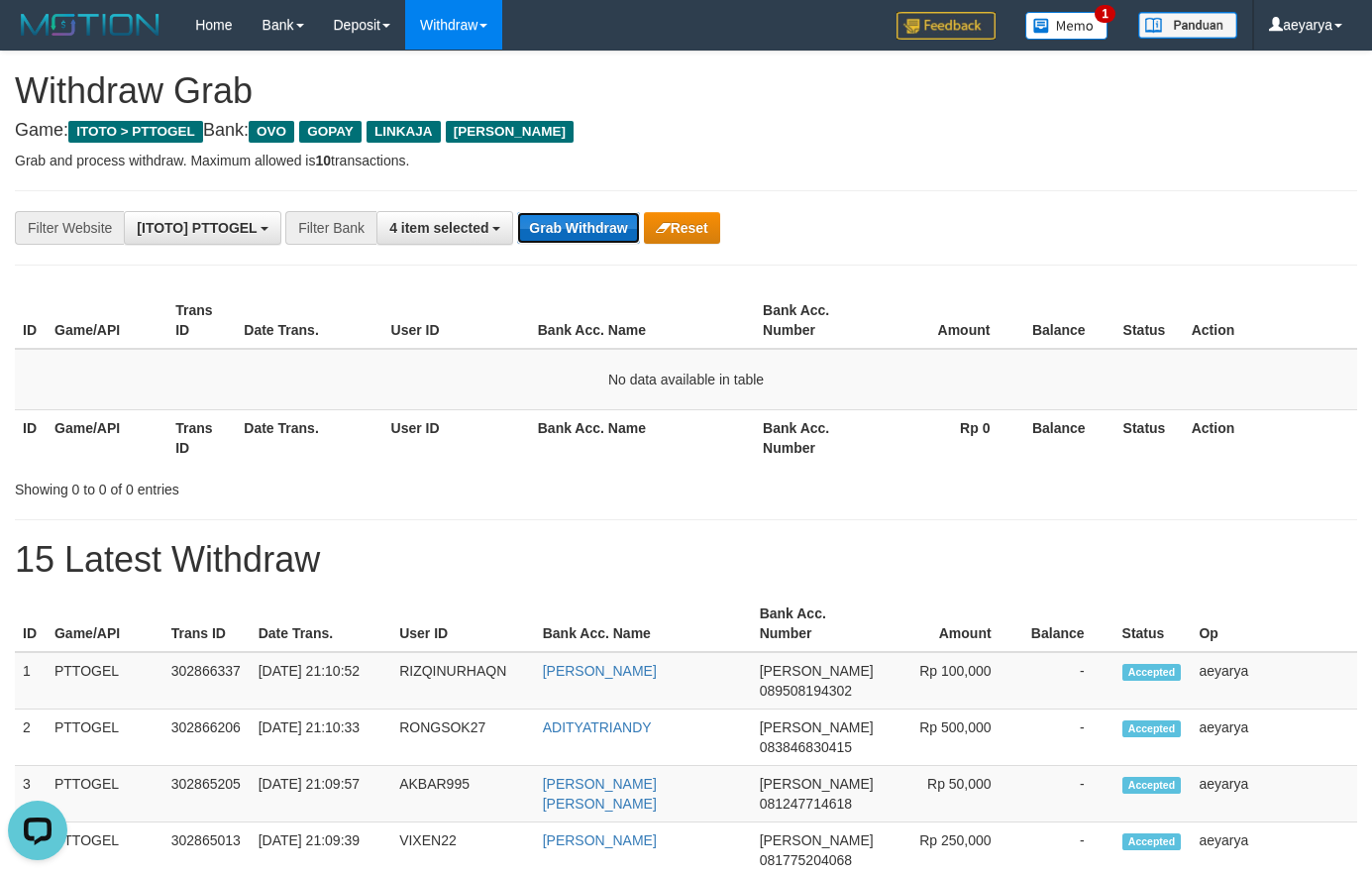 drag, startPoint x: 0, startPoint y: 0, endPoint x: 567, endPoint y: 220, distance: 608.185 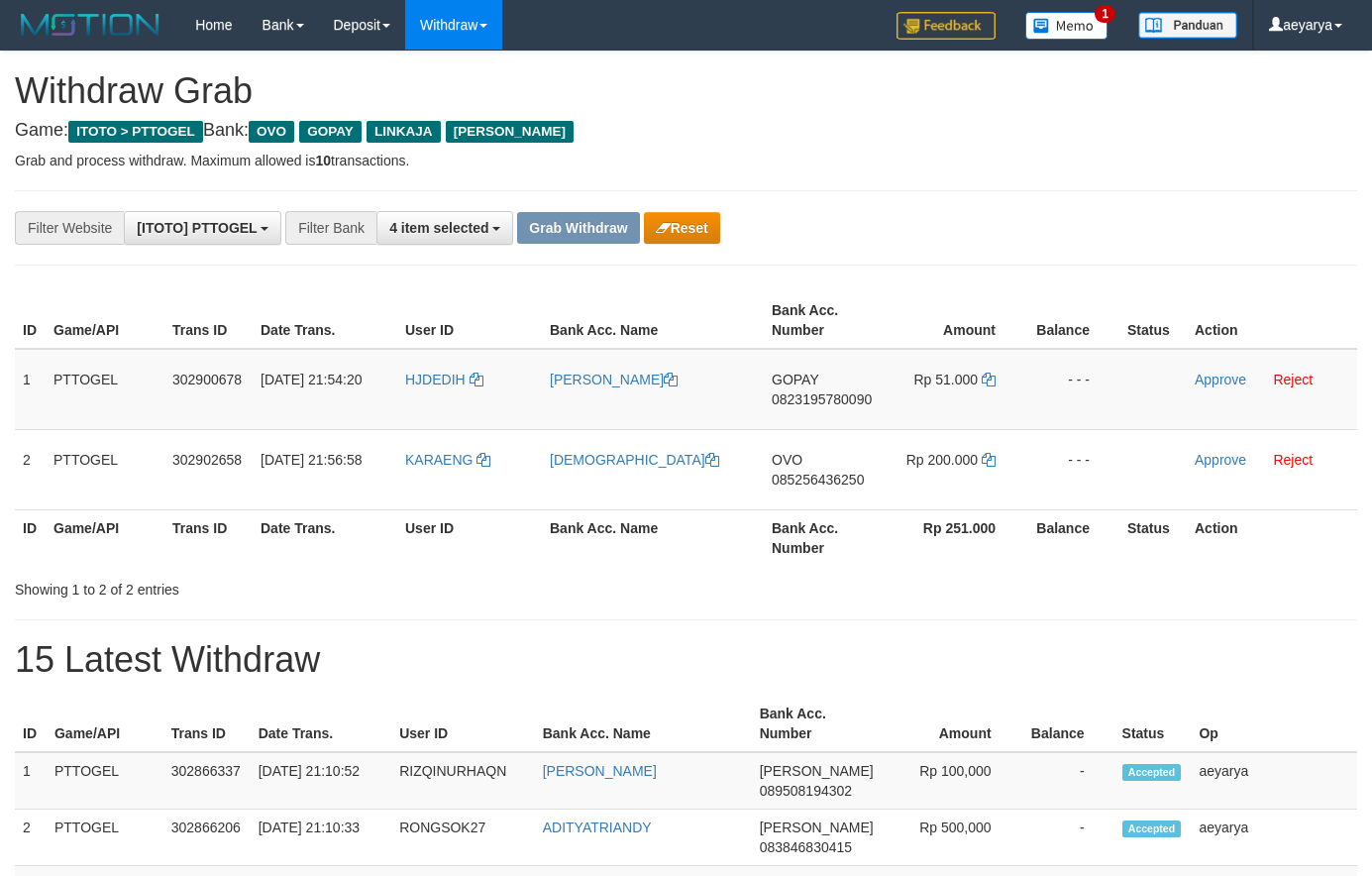 scroll, scrollTop: 0, scrollLeft: 0, axis: both 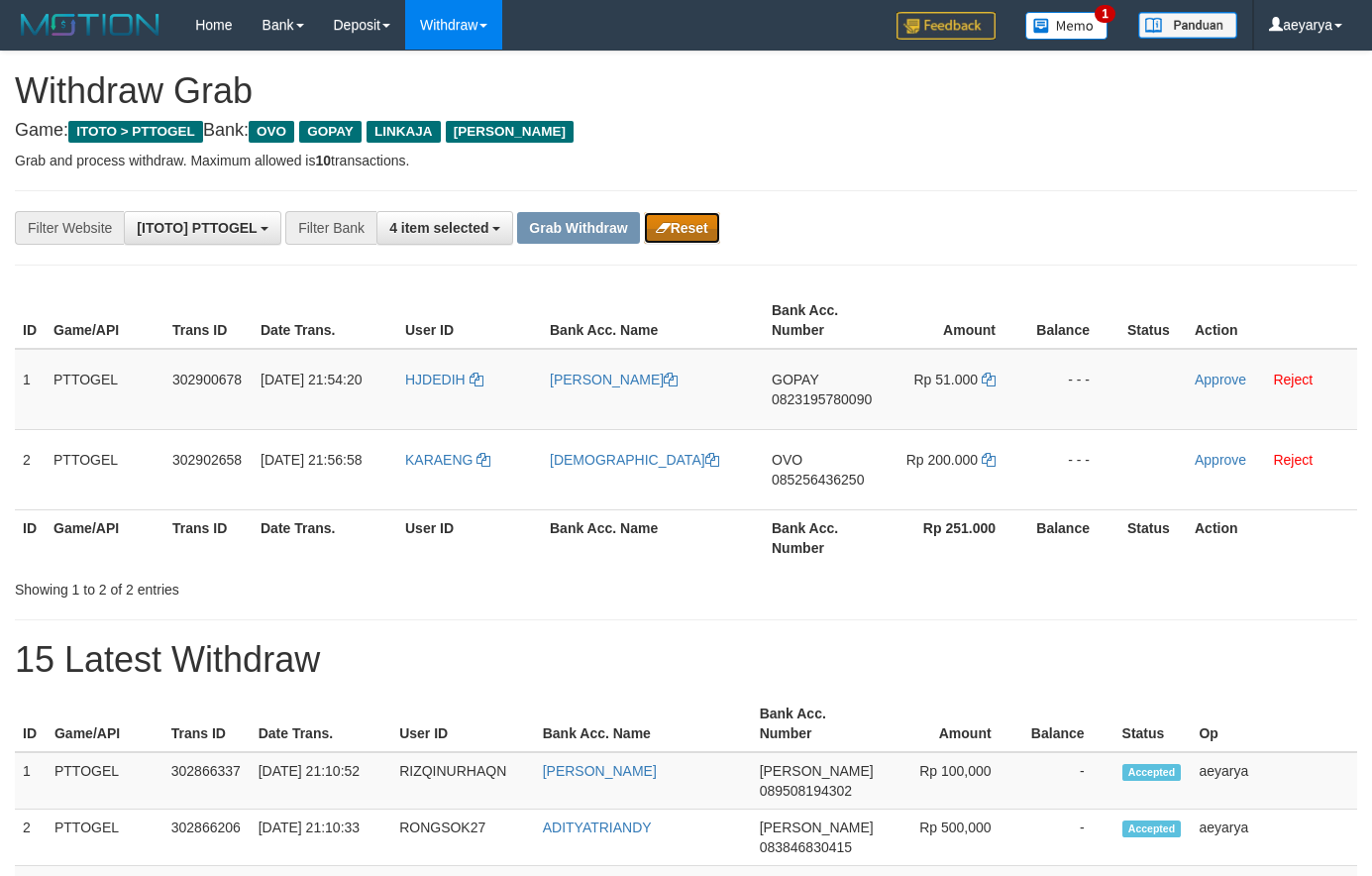 click on "Reset" at bounding box center [682, 228] 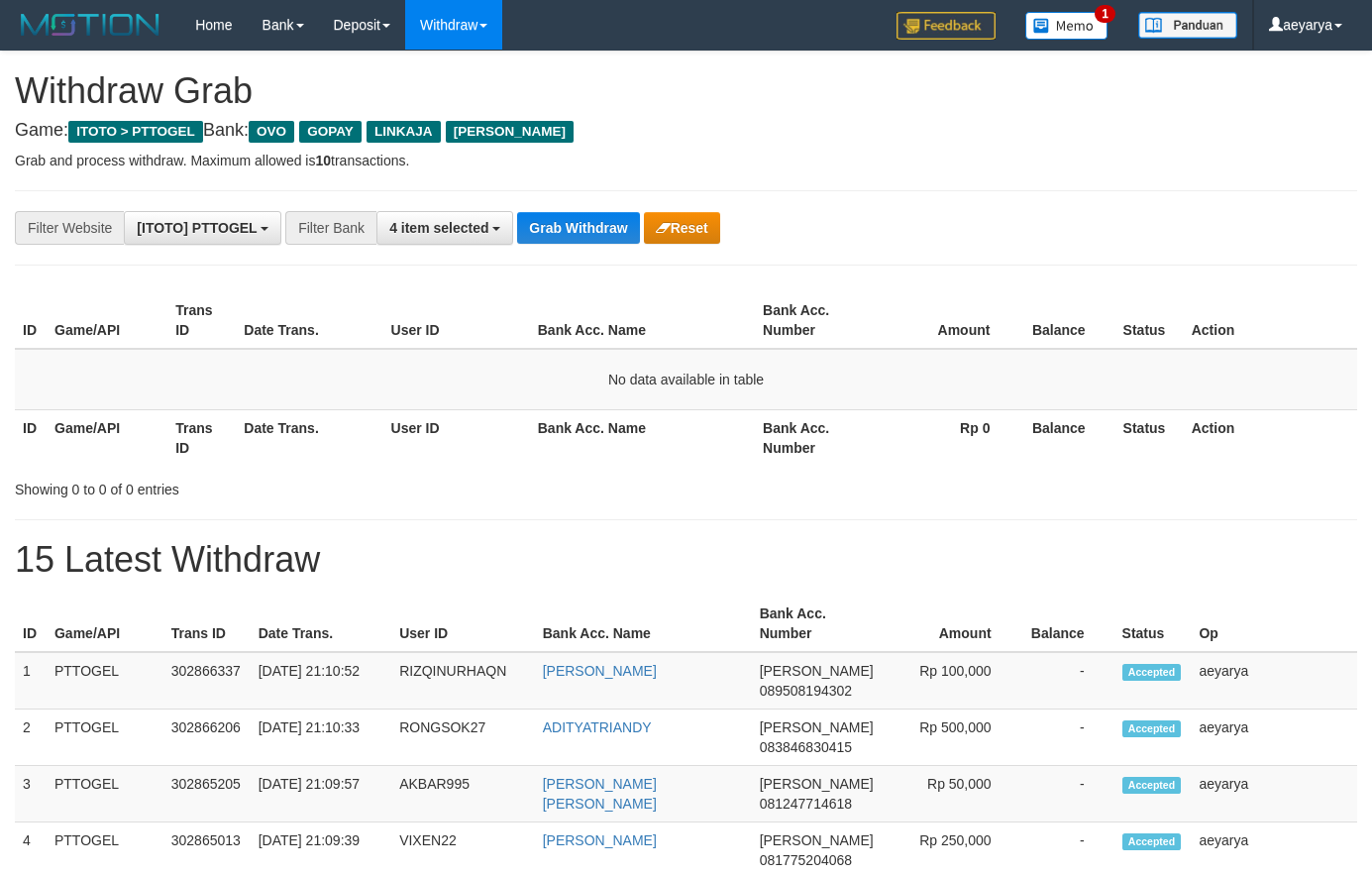 scroll, scrollTop: 0, scrollLeft: 0, axis: both 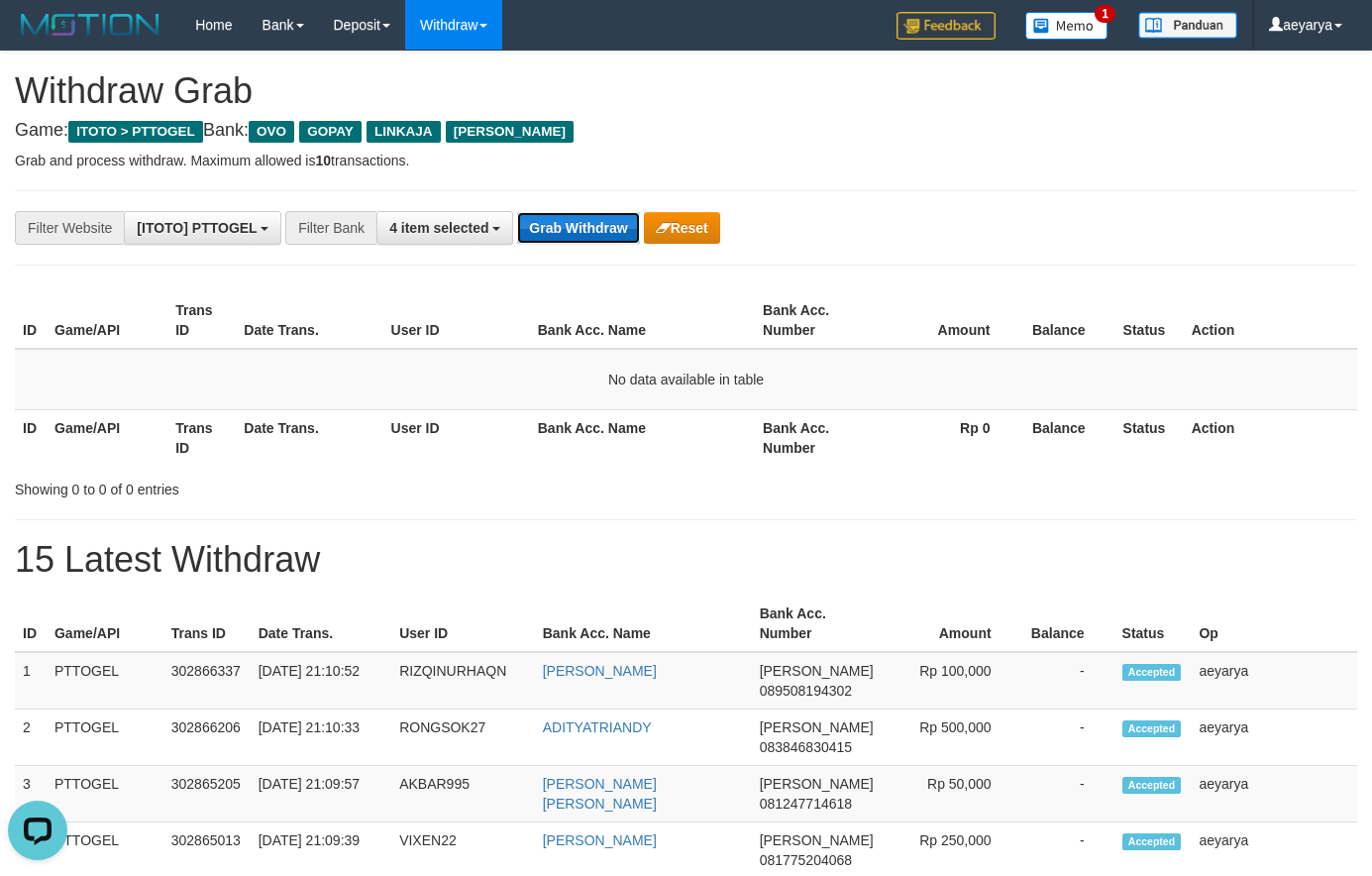 click on "Grab Withdraw" at bounding box center (578, 228) 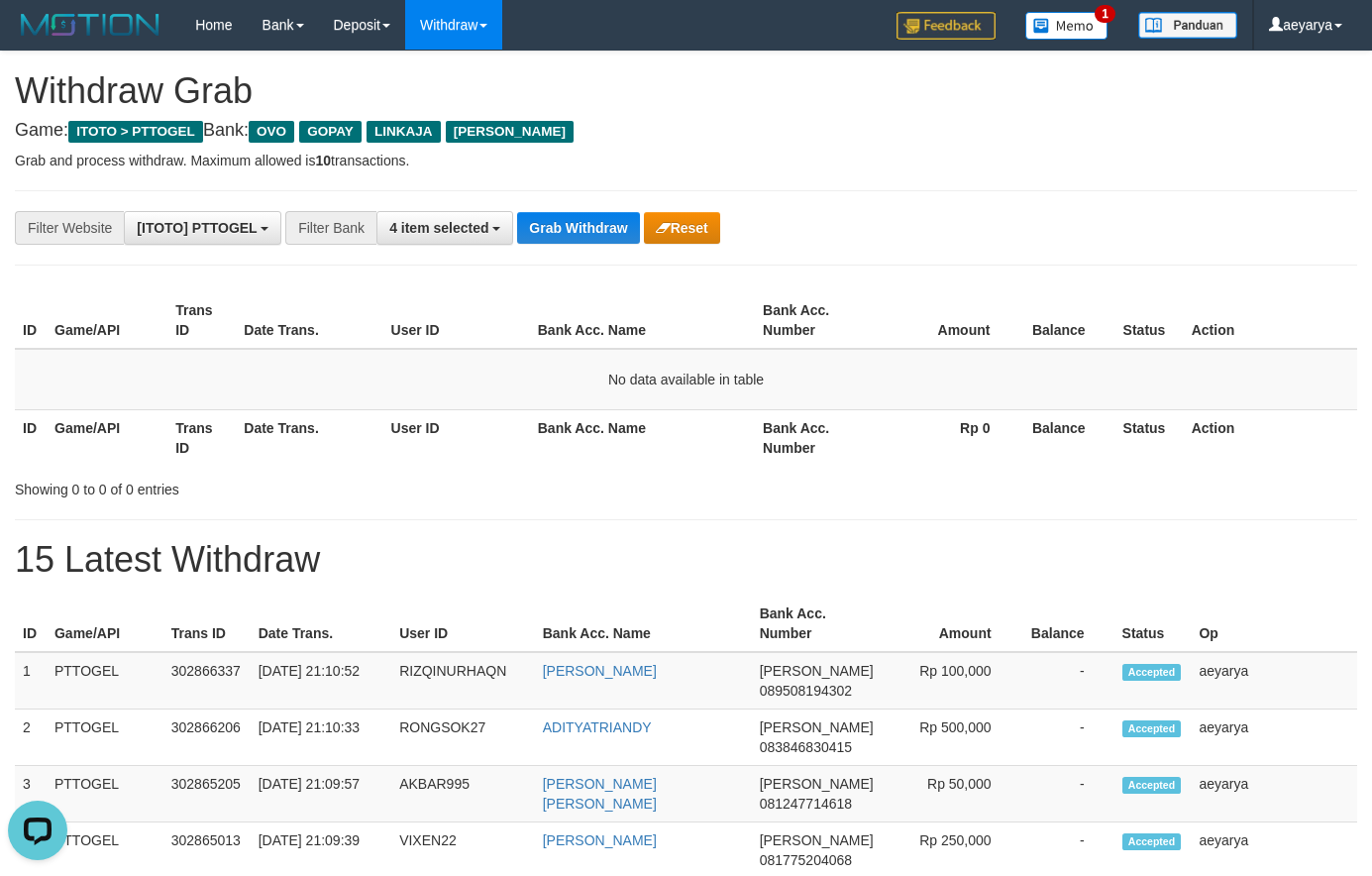 click on "**********" at bounding box center [572, 228] 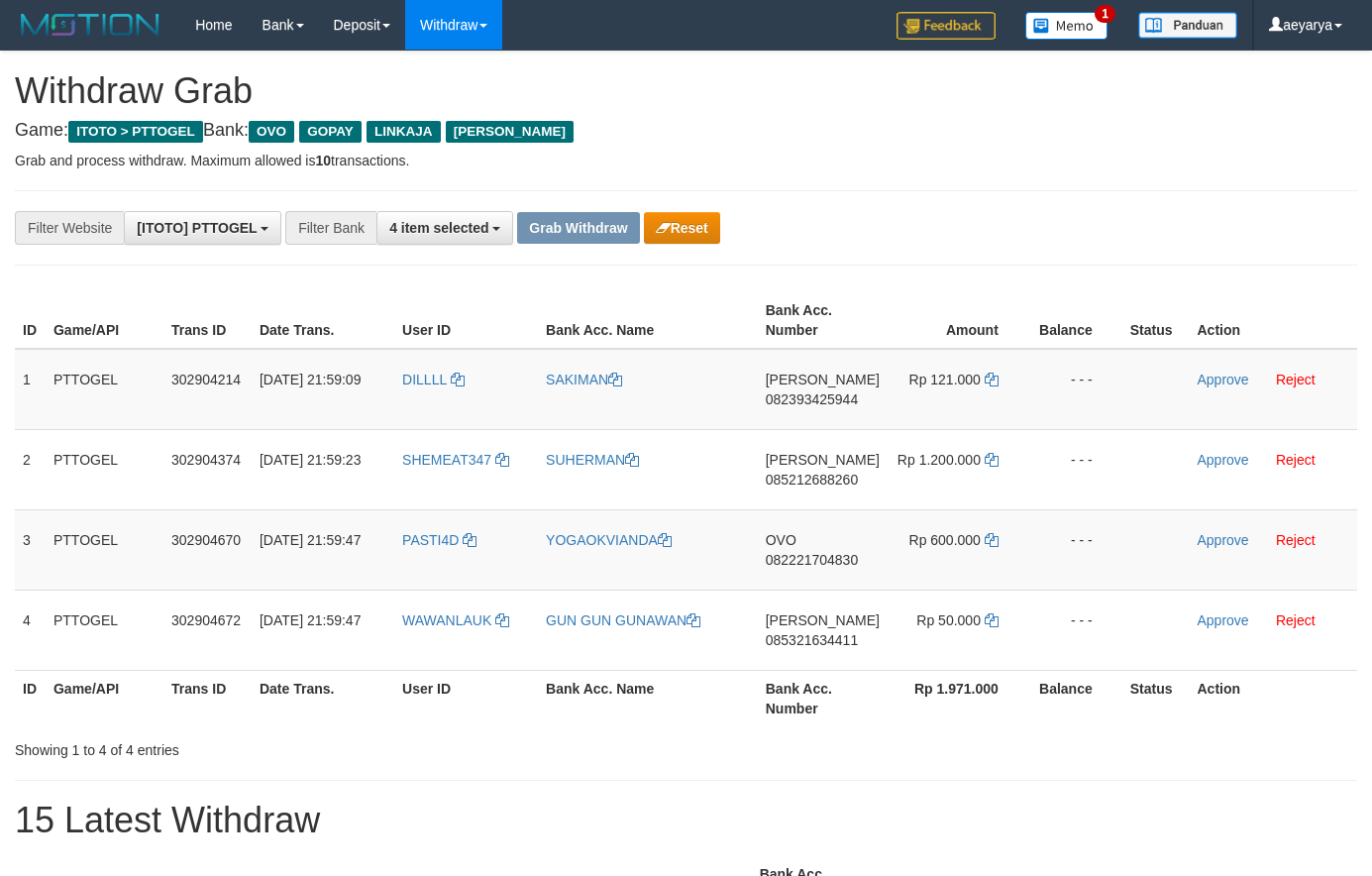 scroll, scrollTop: 0, scrollLeft: 0, axis: both 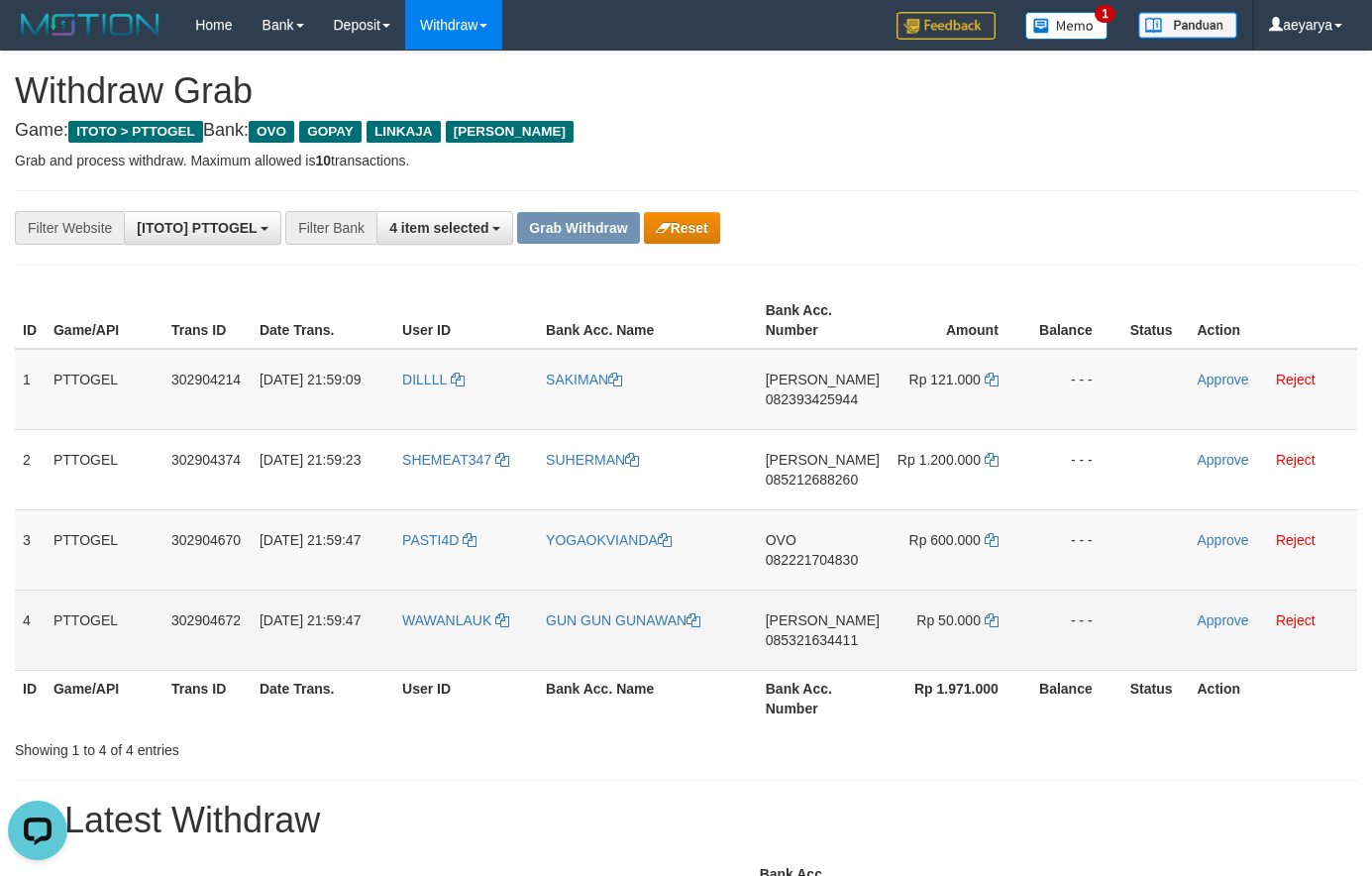 drag, startPoint x: 455, startPoint y: 360, endPoint x: 949, endPoint y: 607, distance: 552.30879 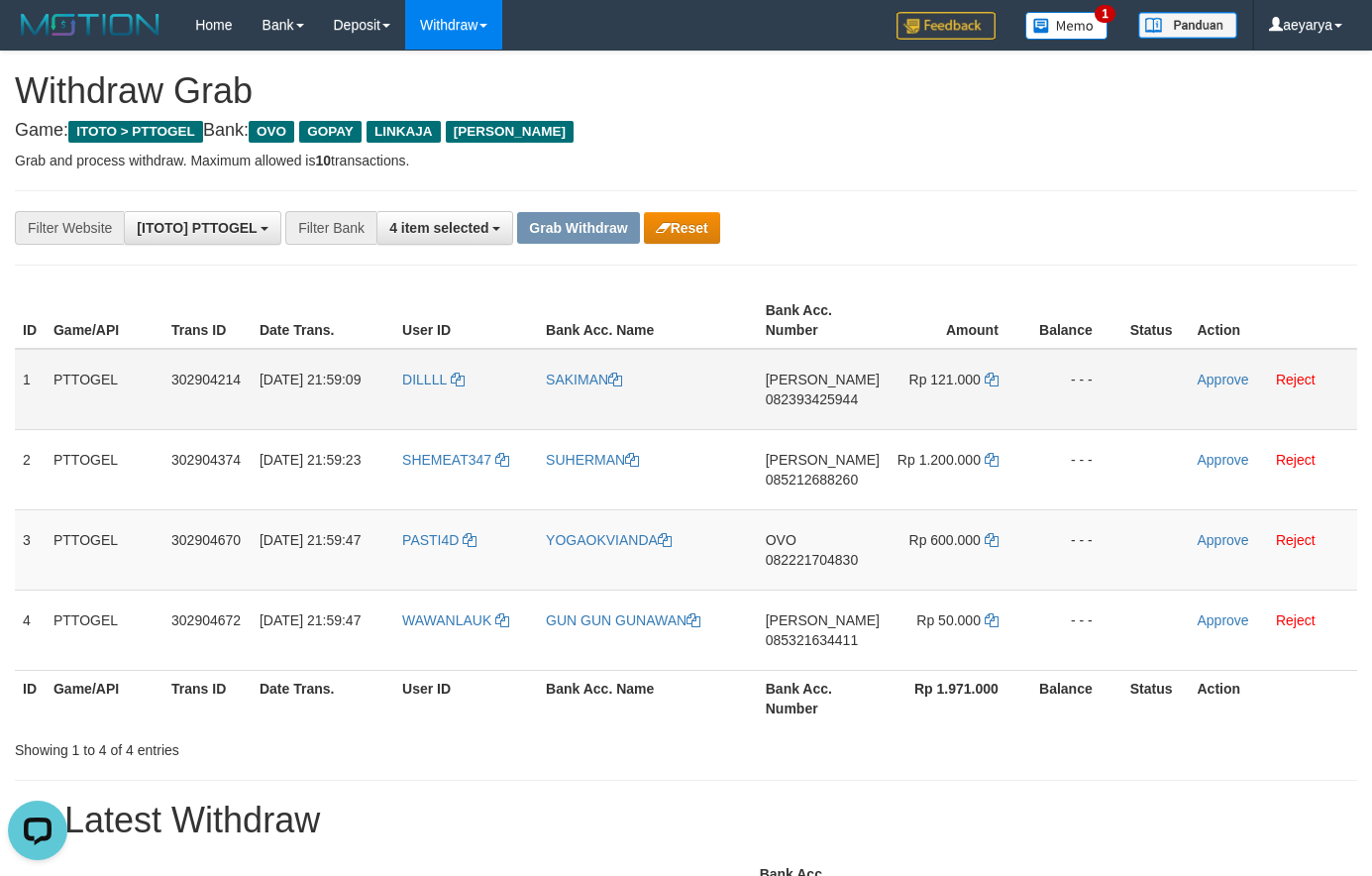 click on "082393425944" at bounding box center (811, 399) 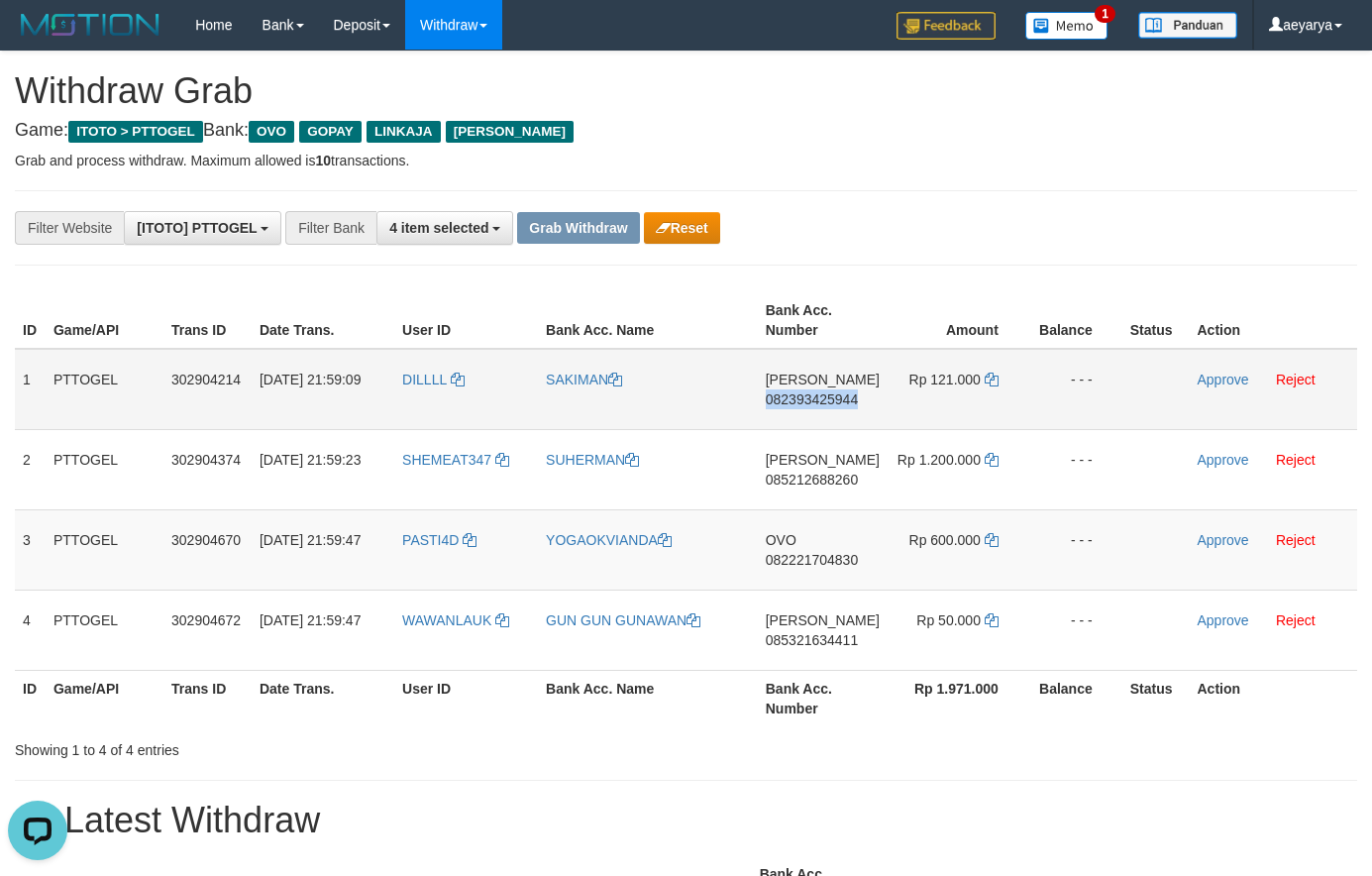 click on "082393425944" at bounding box center [811, 399] 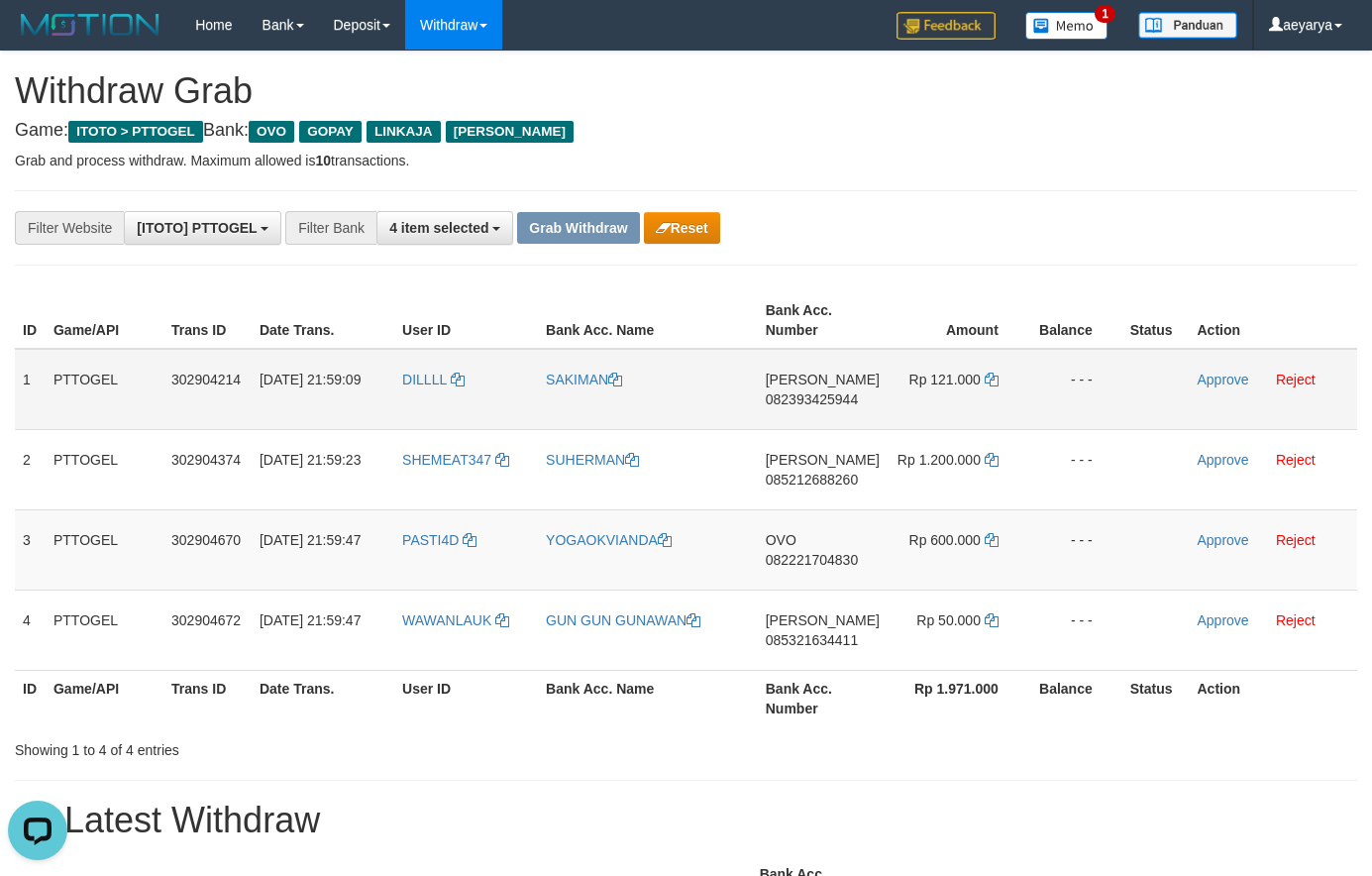 click on "082393425944" at bounding box center (811, 399) 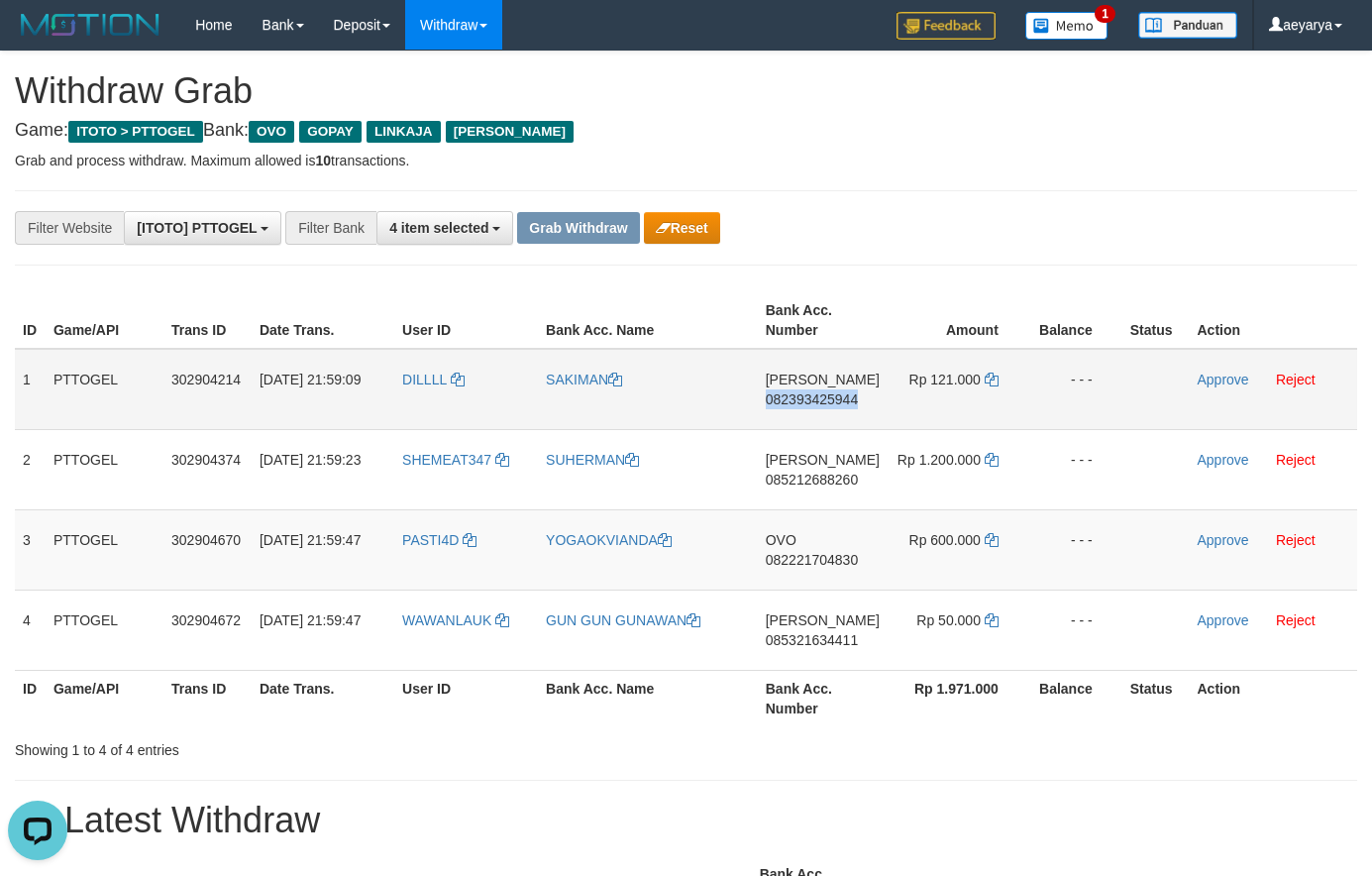 click on "082393425944" at bounding box center [811, 399] 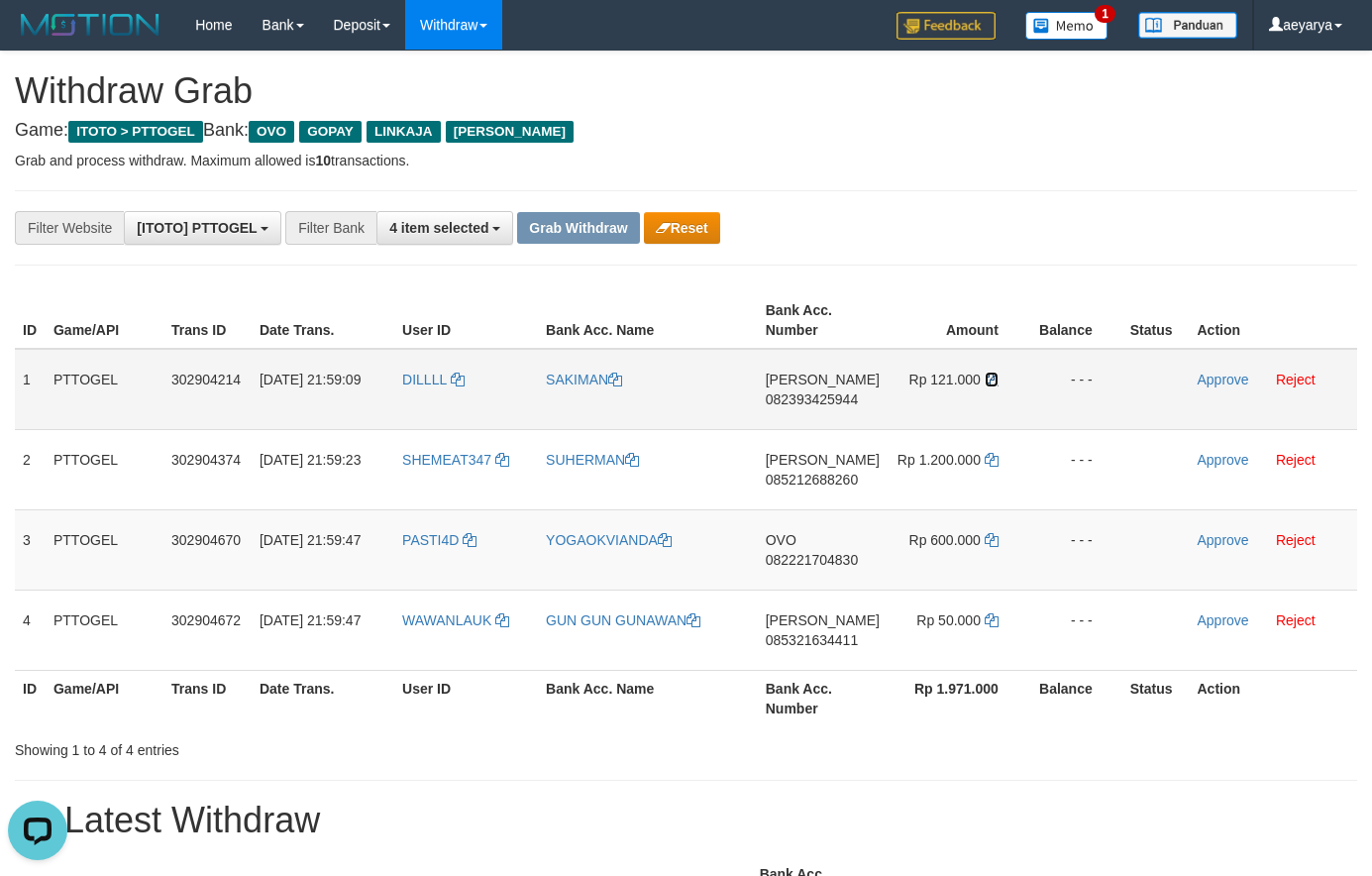 click at bounding box center (992, 380) 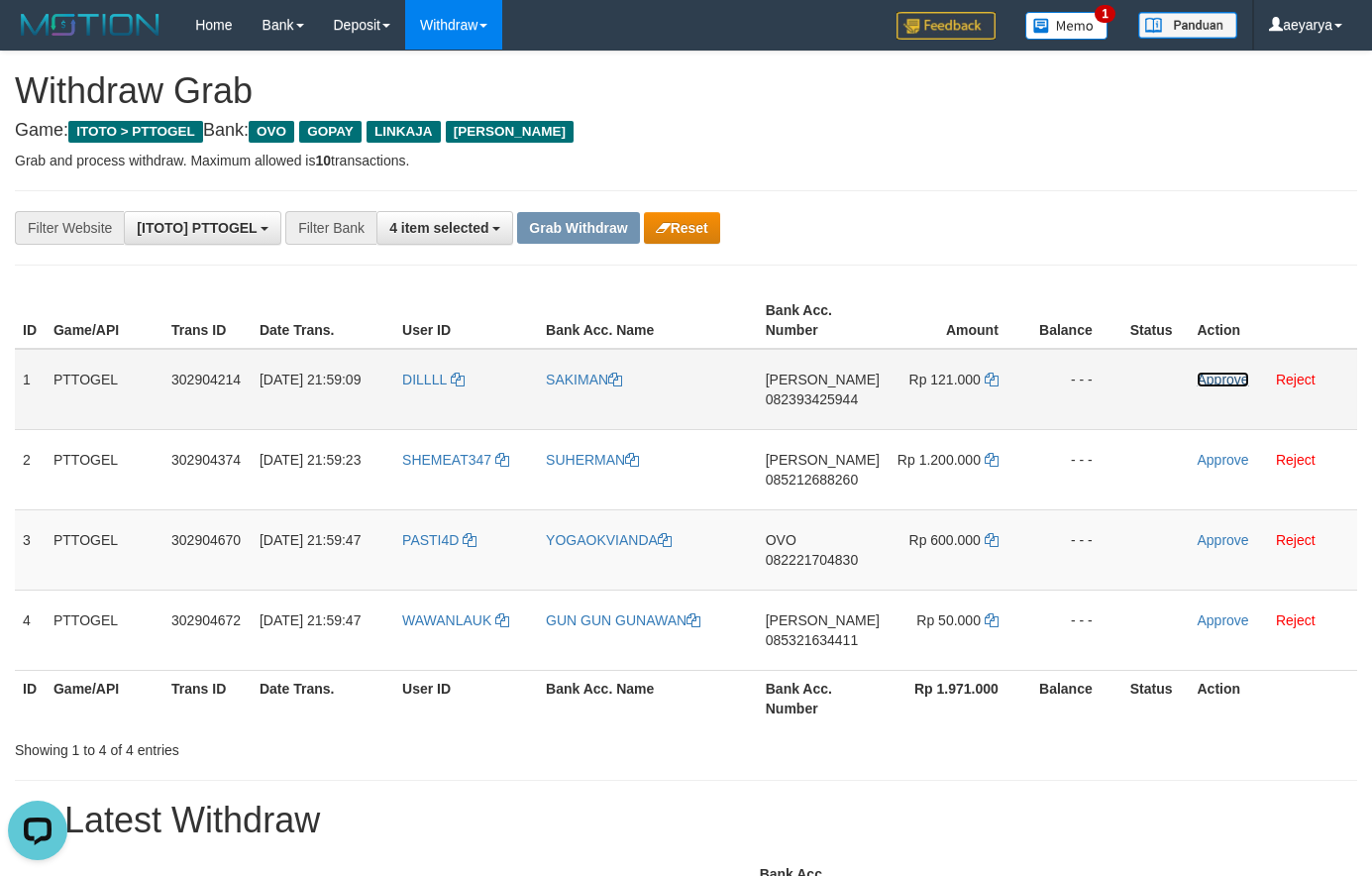 click on "Approve" at bounding box center [1222, 380] 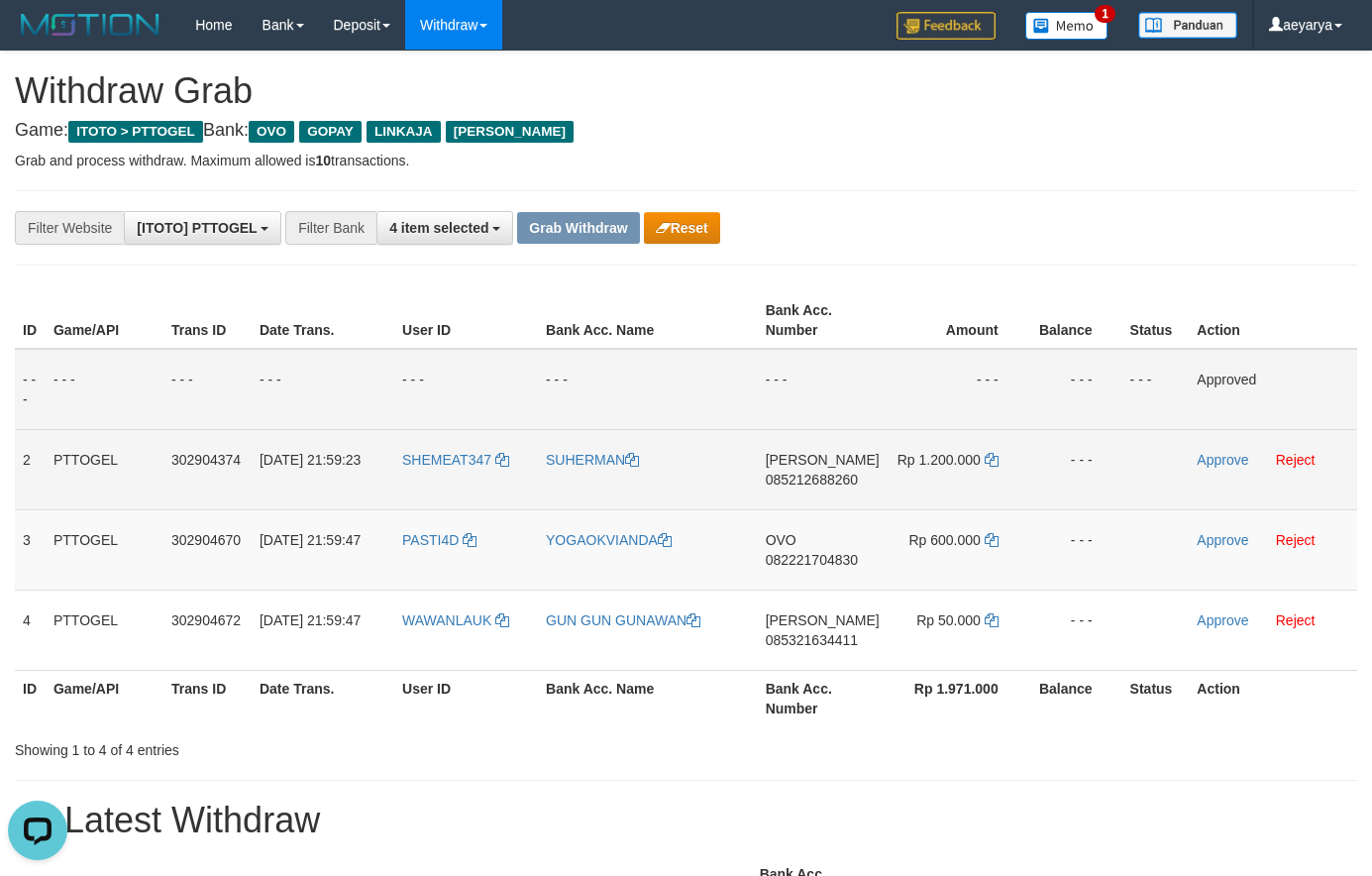 click on "DANA
085212688260" at bounding box center (822, 469) 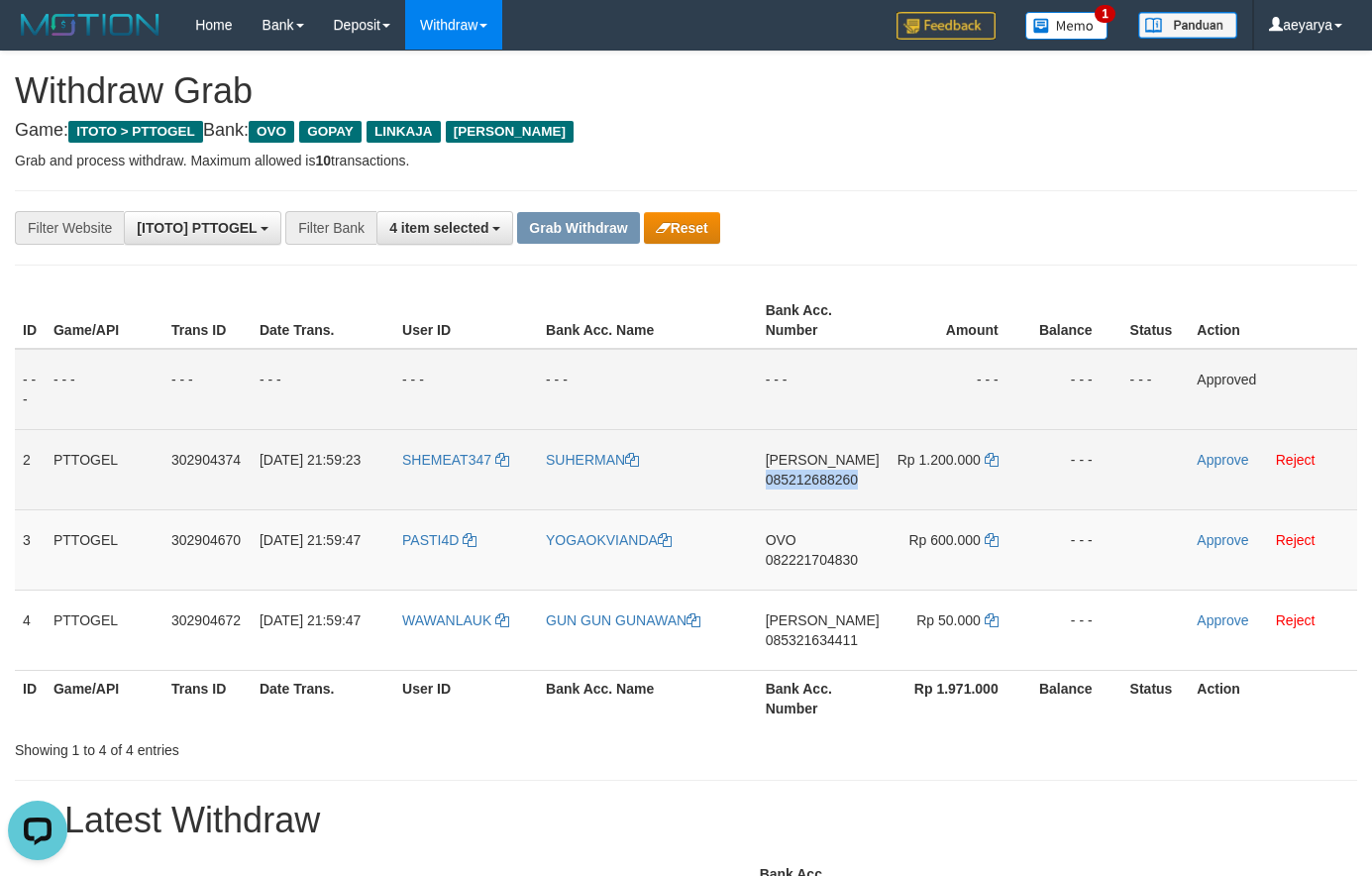 click on "085212688260" at bounding box center (811, 480) 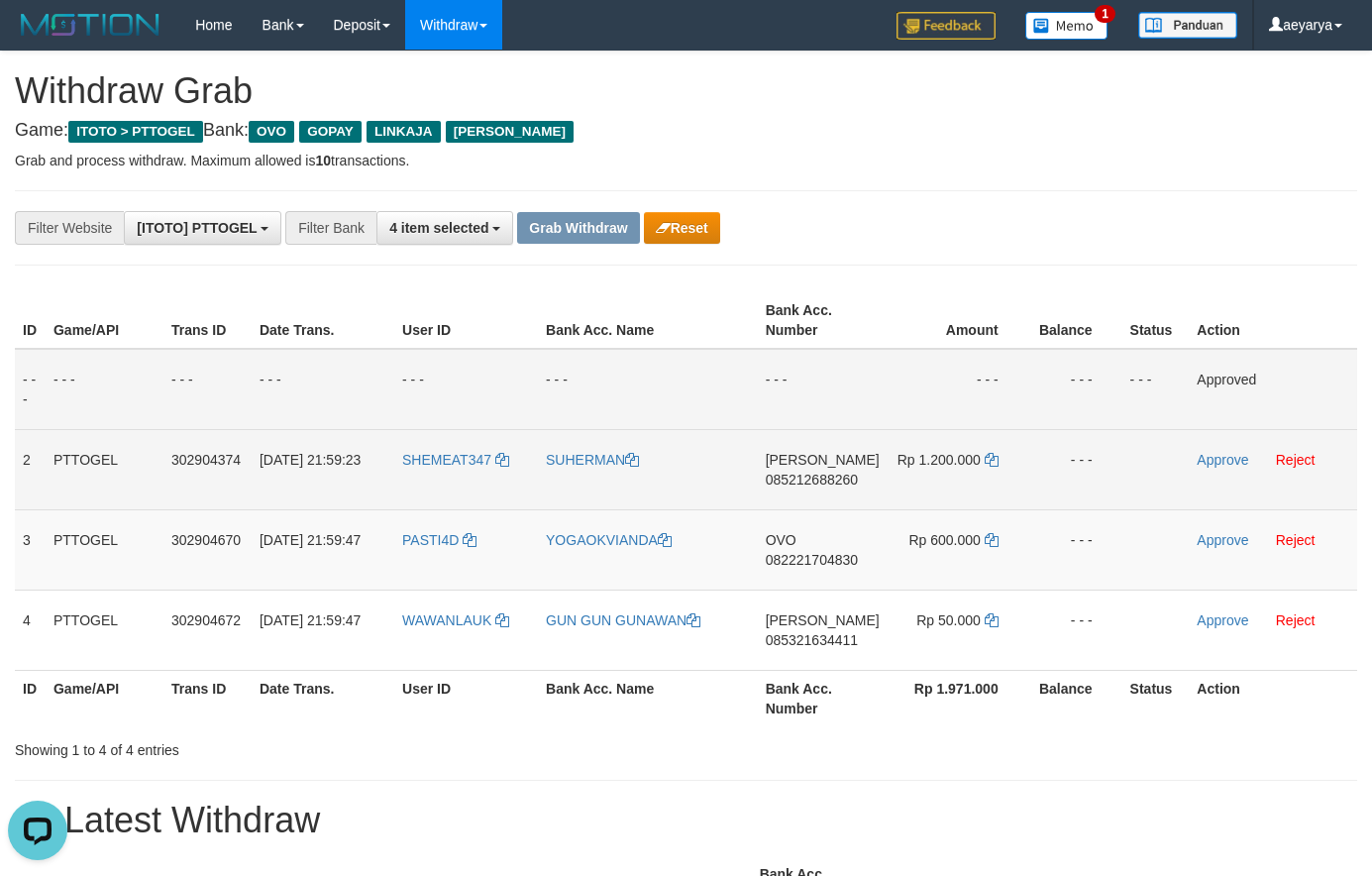 click on "085212688260" at bounding box center (811, 480) 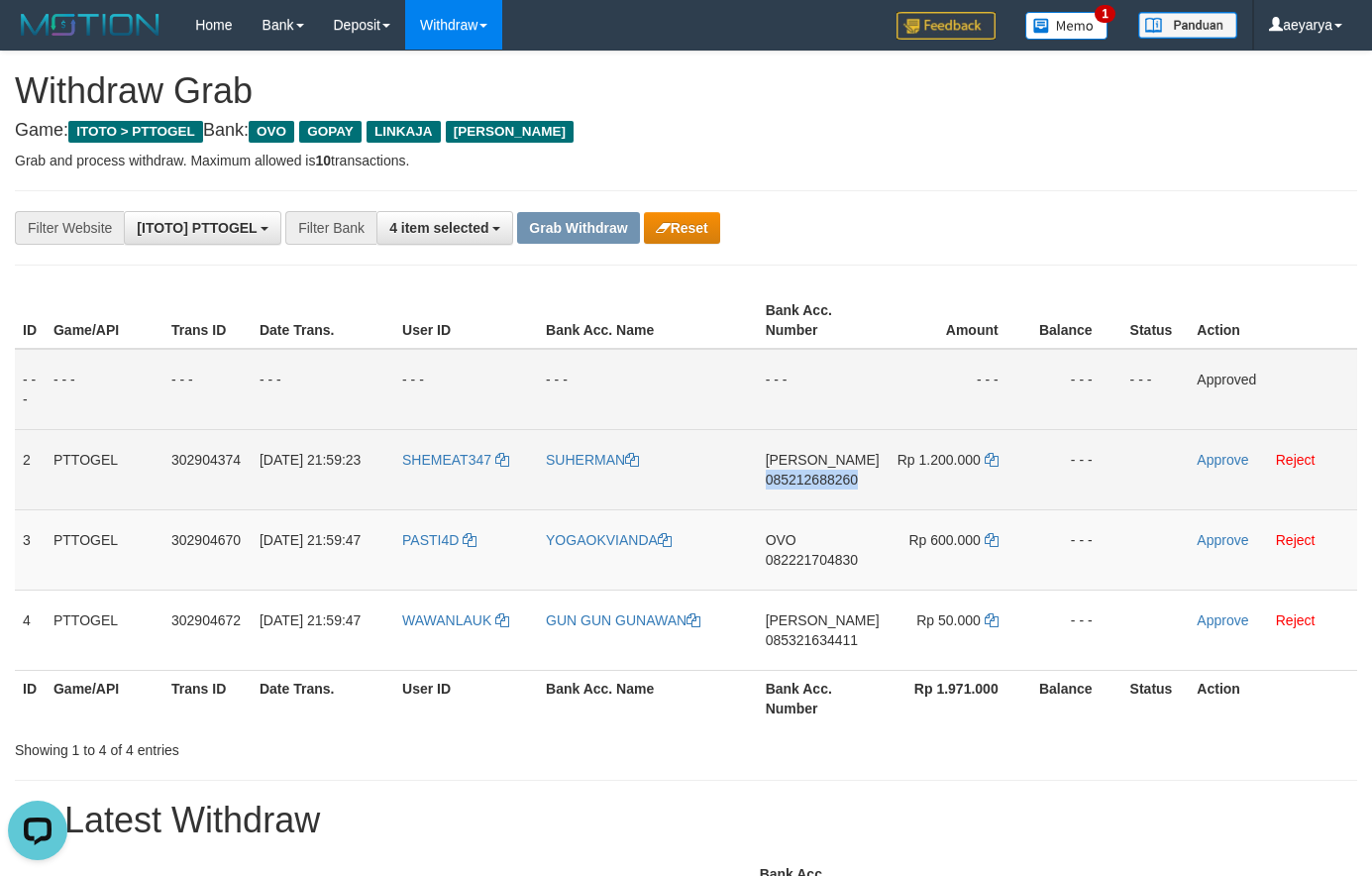 drag, startPoint x: 813, startPoint y: 483, endPoint x: 840, endPoint y: 479, distance: 27.294688 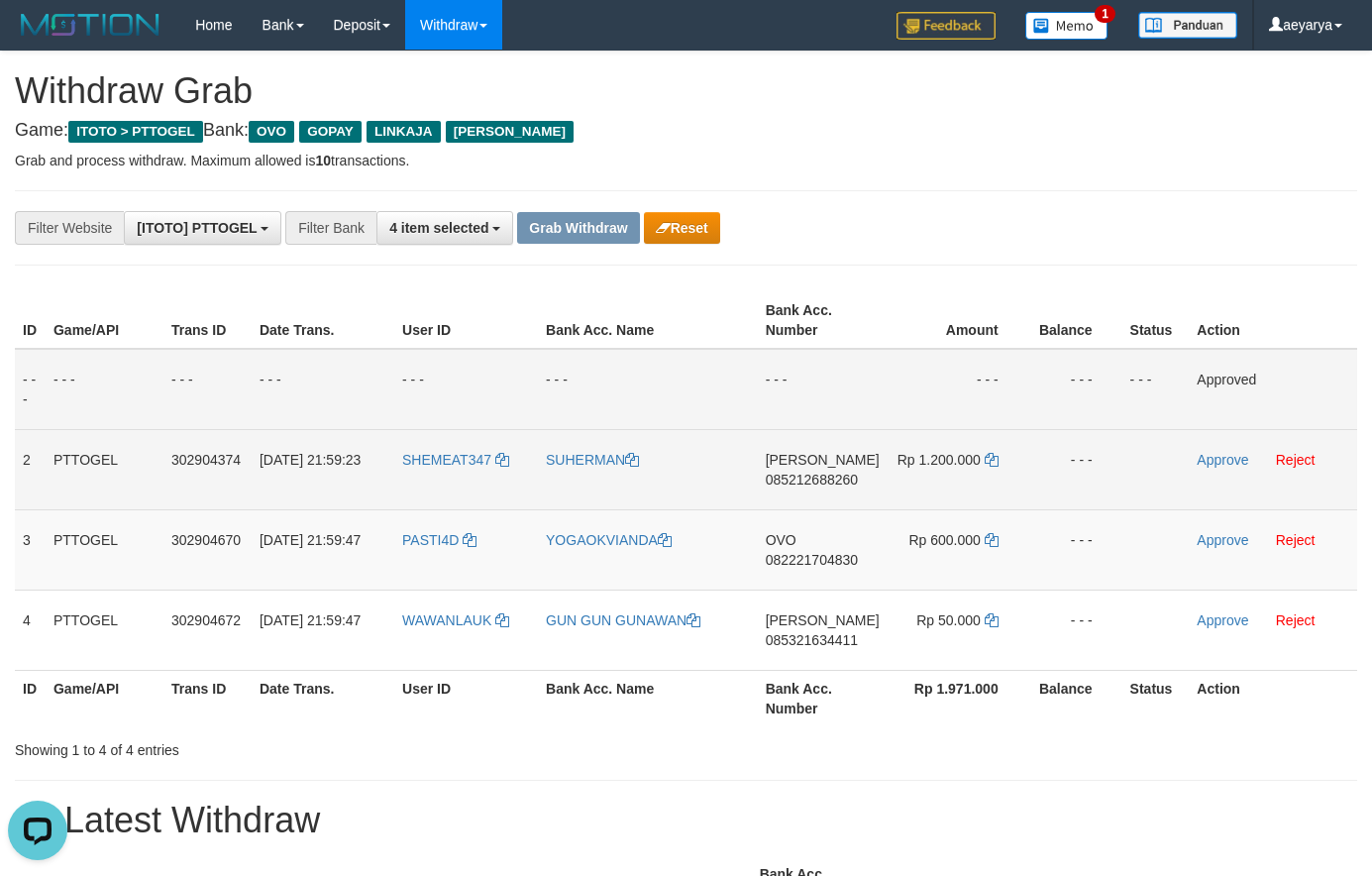 click on "085212688260" at bounding box center [811, 480] 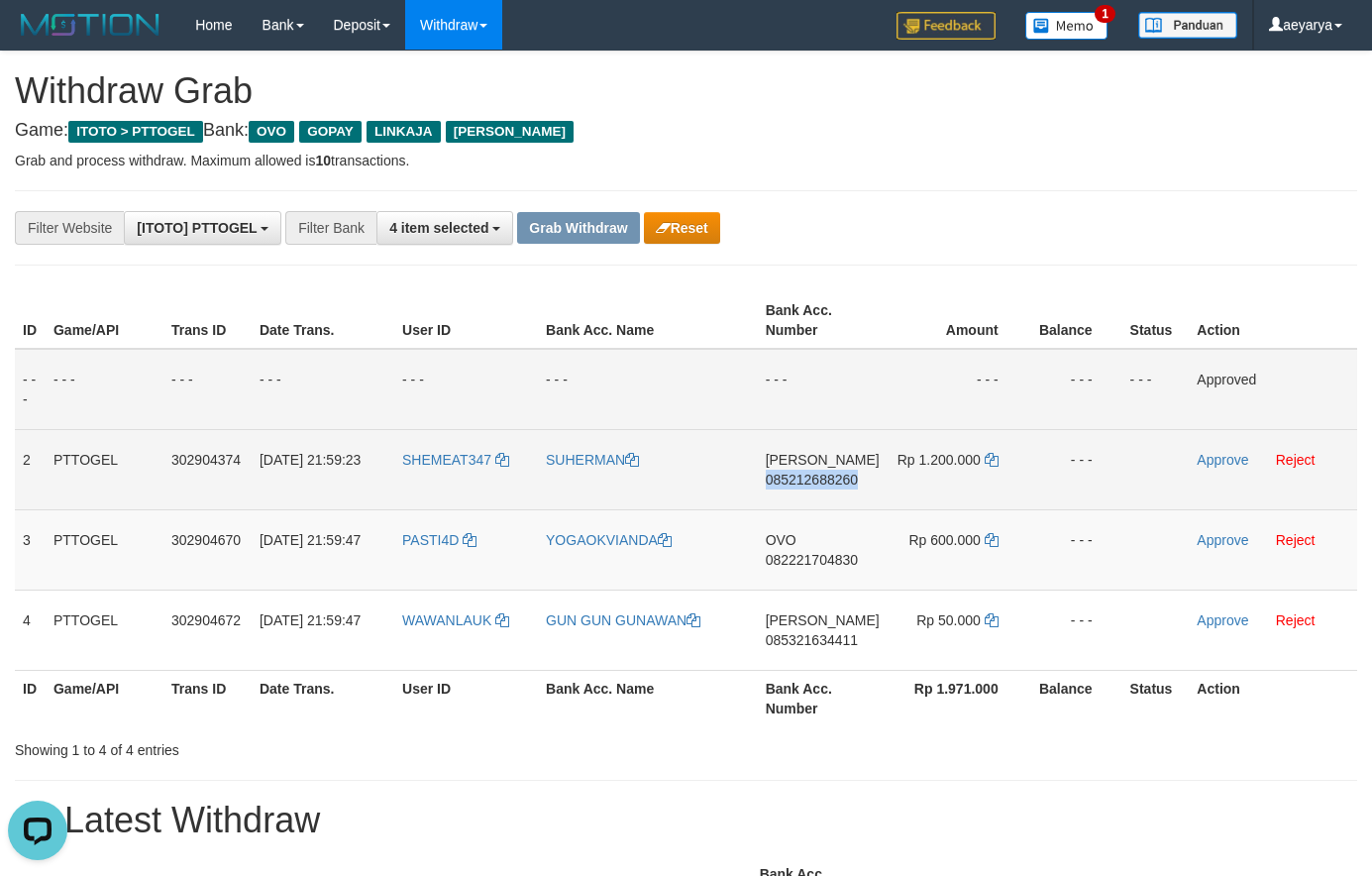 click on "085212688260" at bounding box center (811, 480) 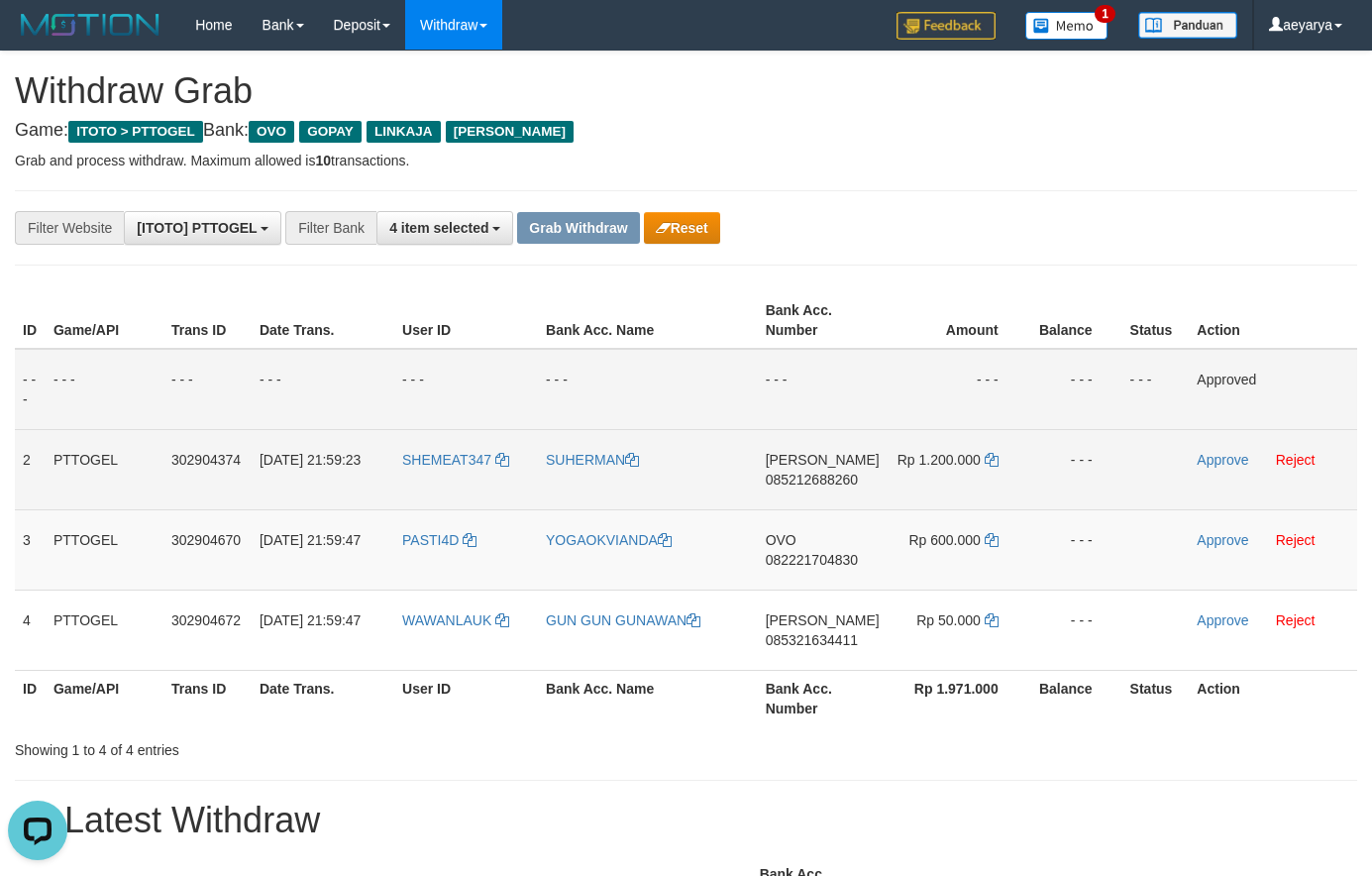 click on "Rp 1.200.000" at bounding box center (958, 469) 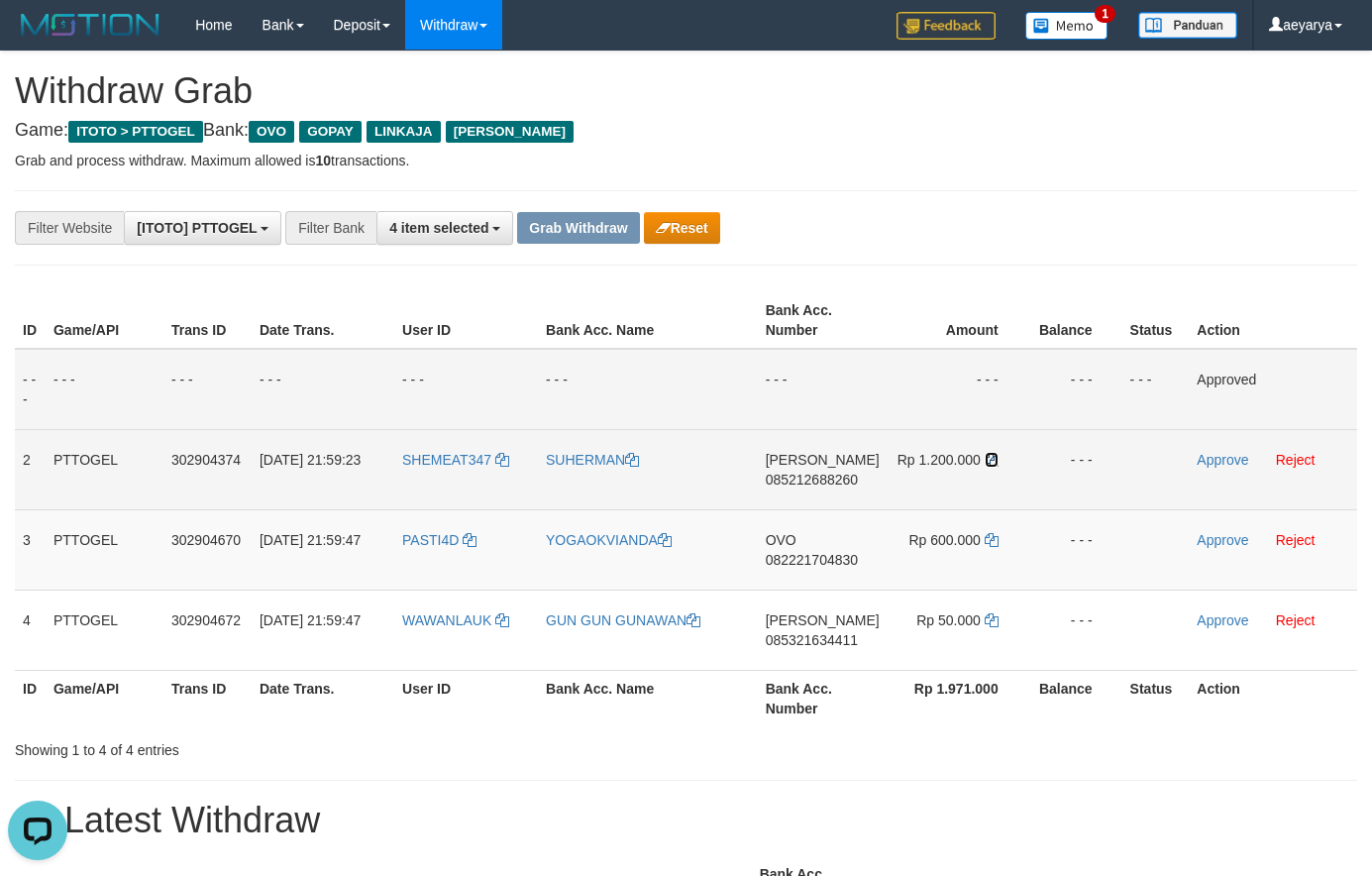 click at bounding box center [992, 460] 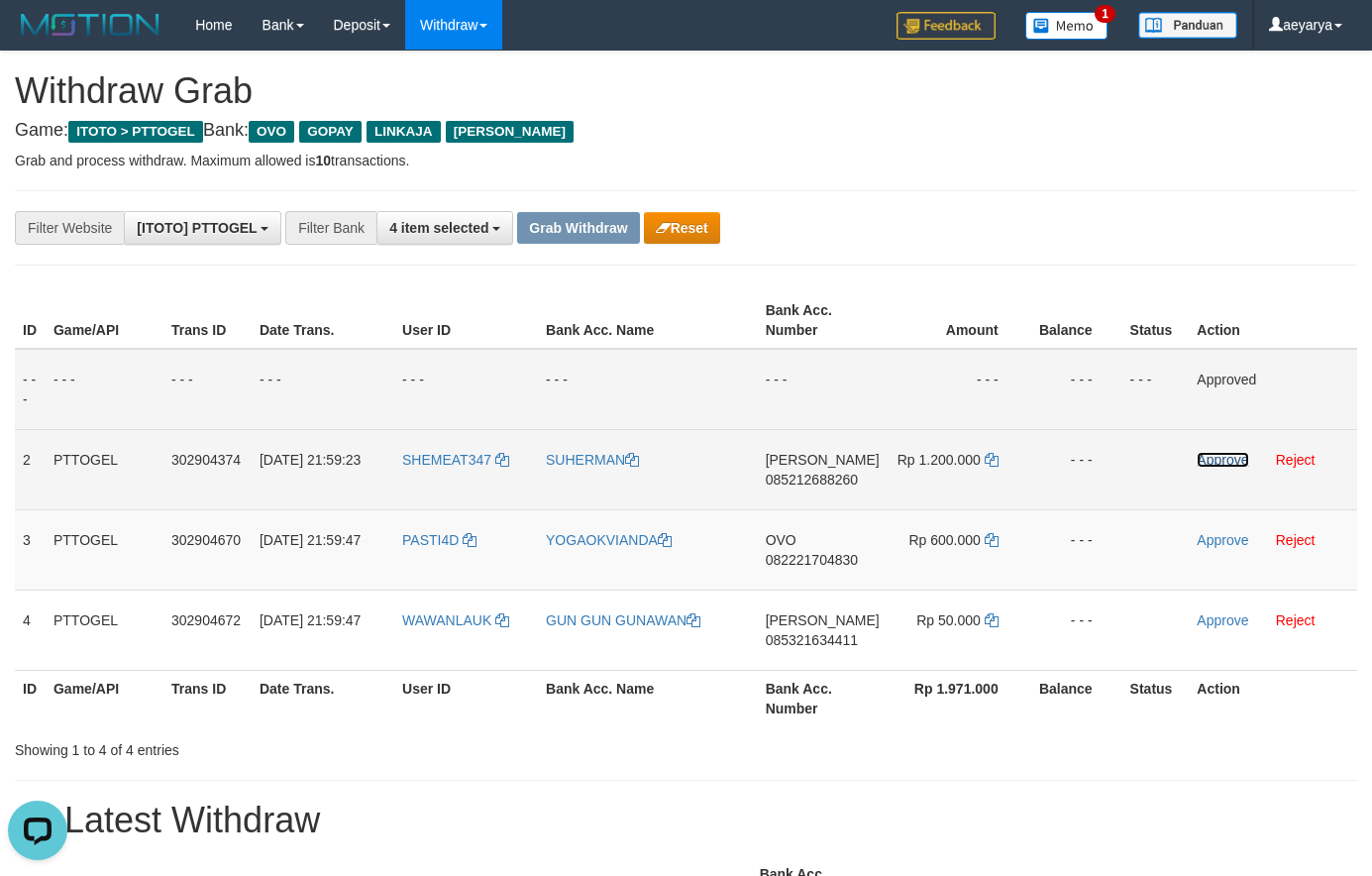 click on "Approve" at bounding box center [1222, 460] 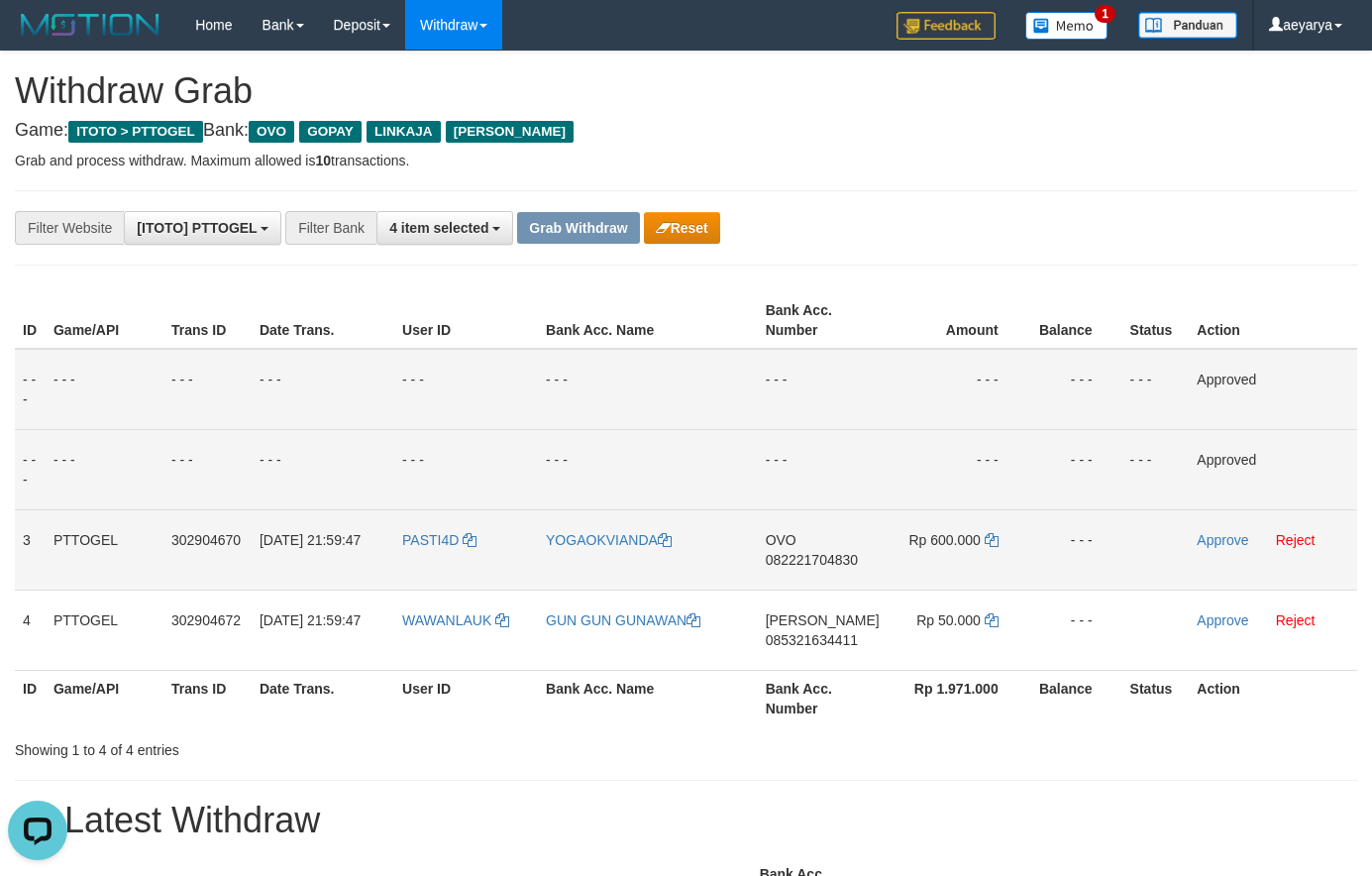 click on "082221704830" at bounding box center [811, 560] 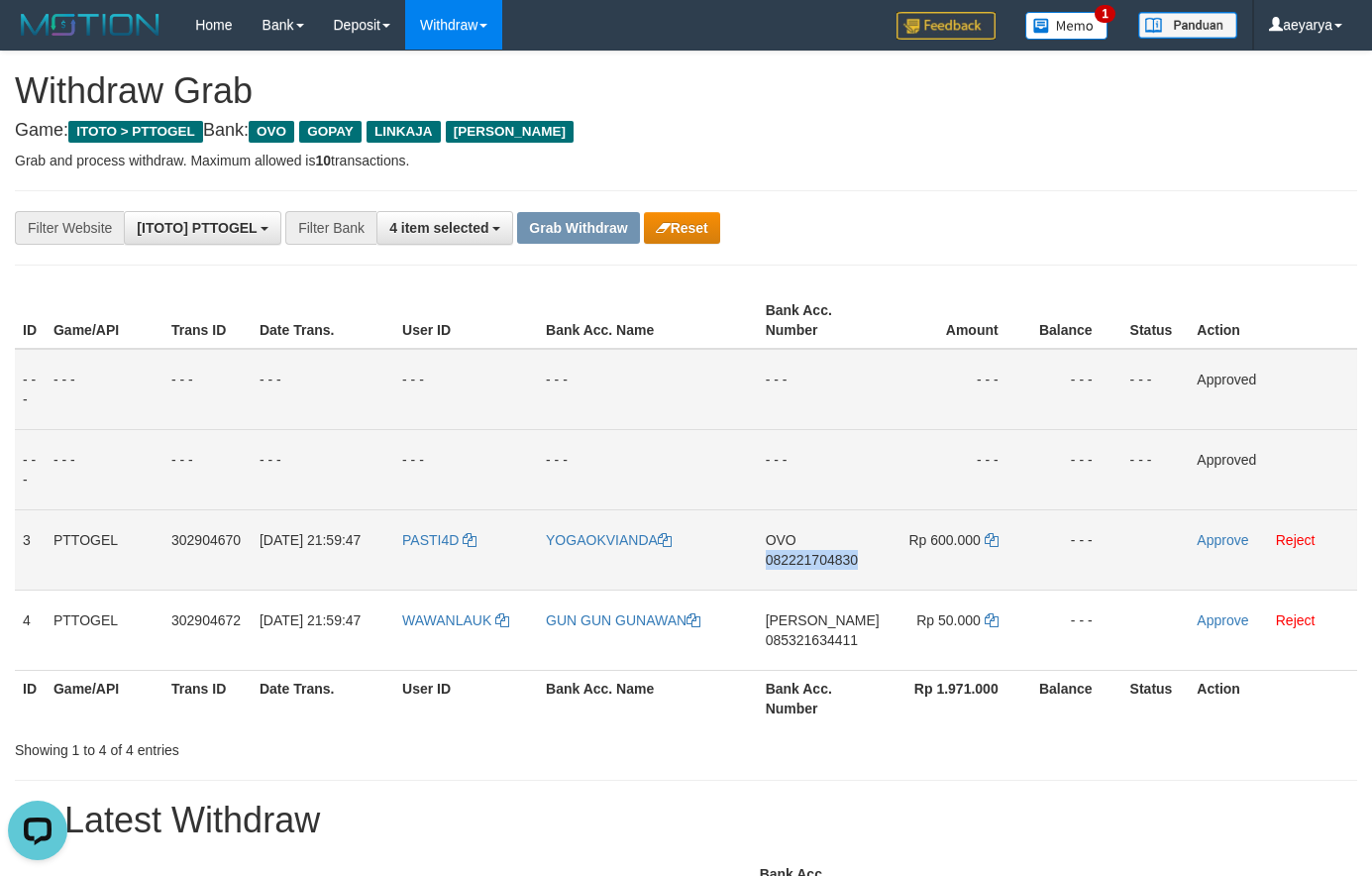 click on "082221704830" at bounding box center [811, 560] 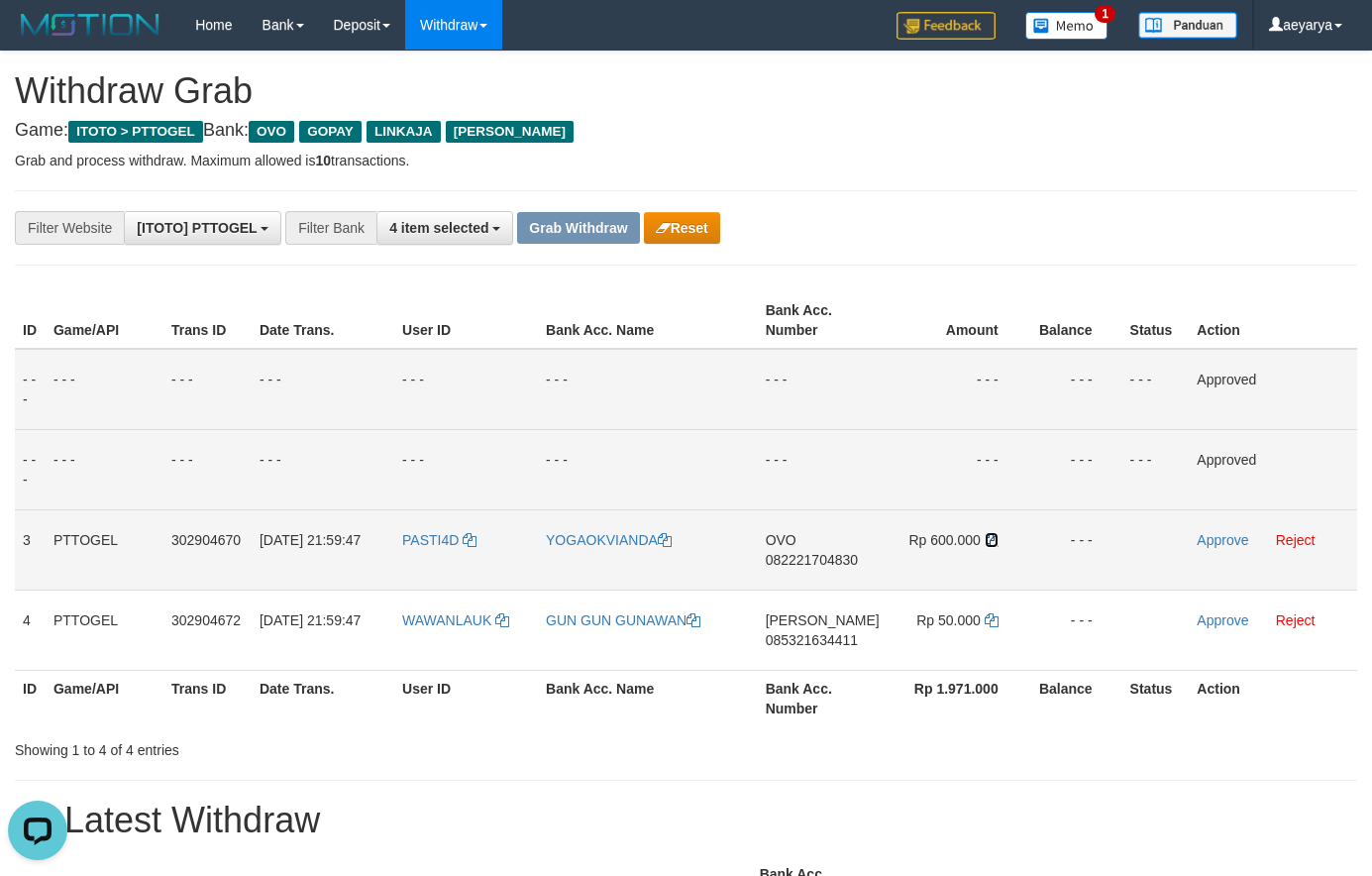 click at bounding box center (992, 540) 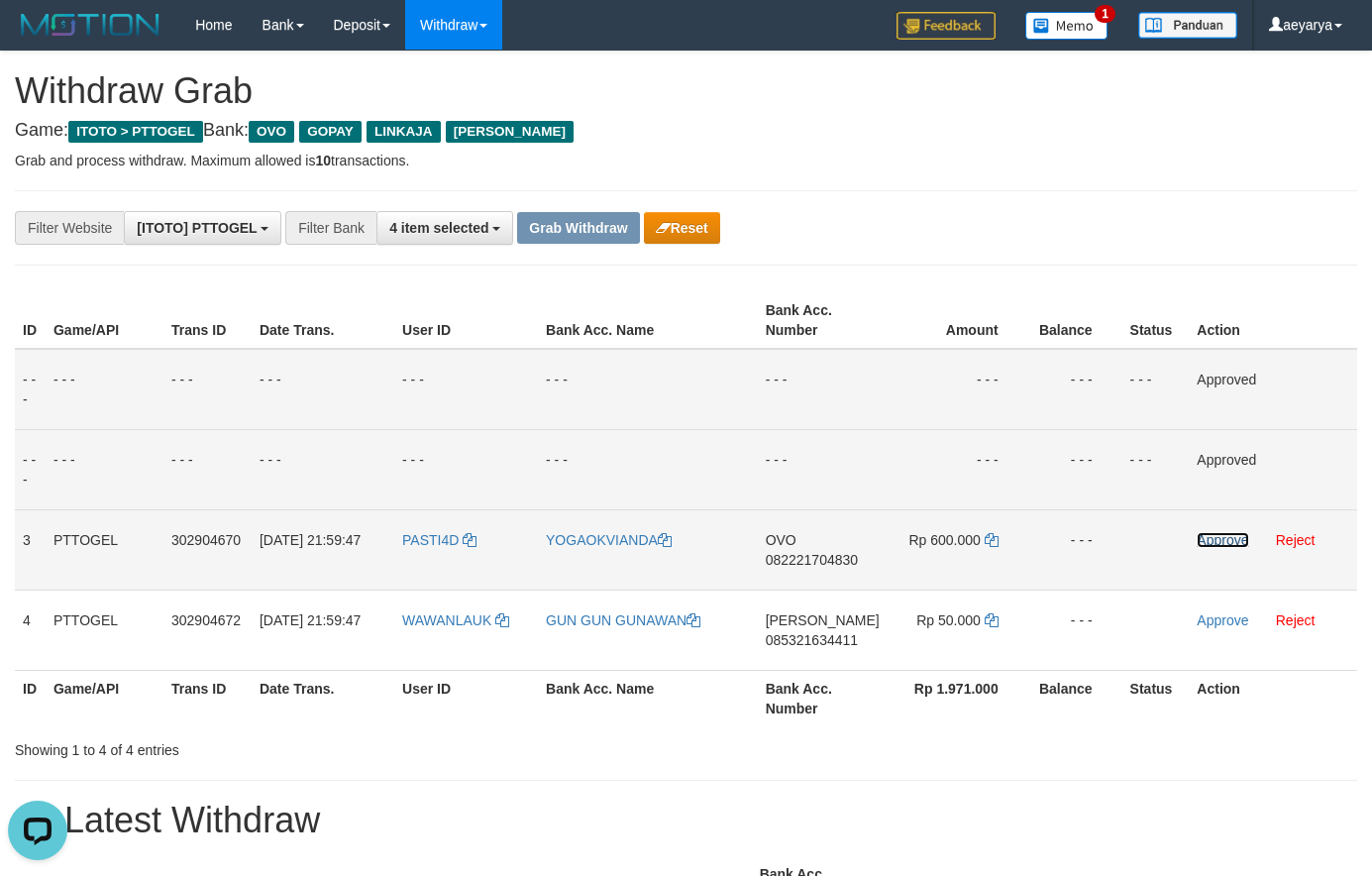 click on "Approve" at bounding box center [1222, 540] 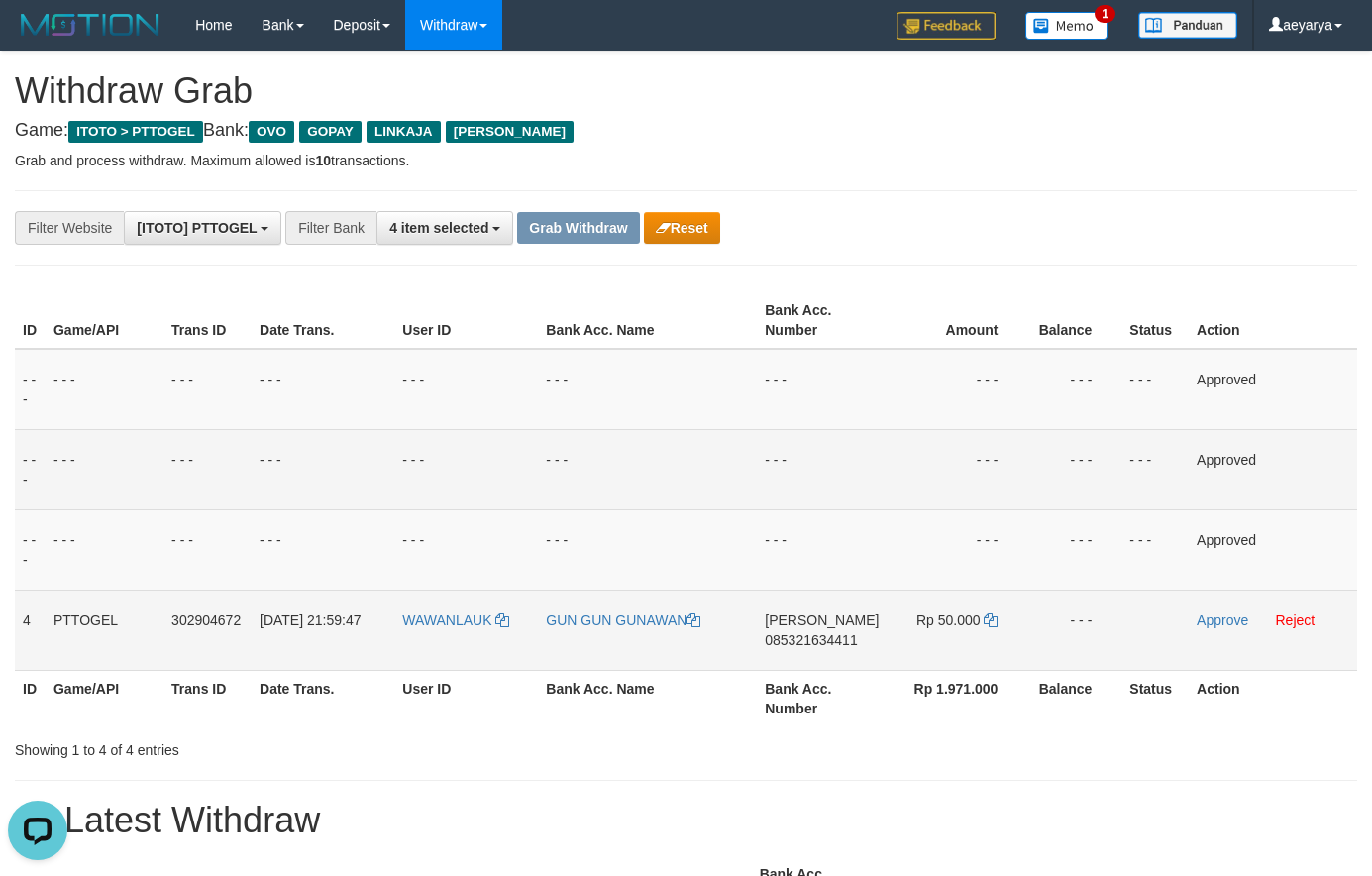 click on "085321634411" at bounding box center [810, 640] 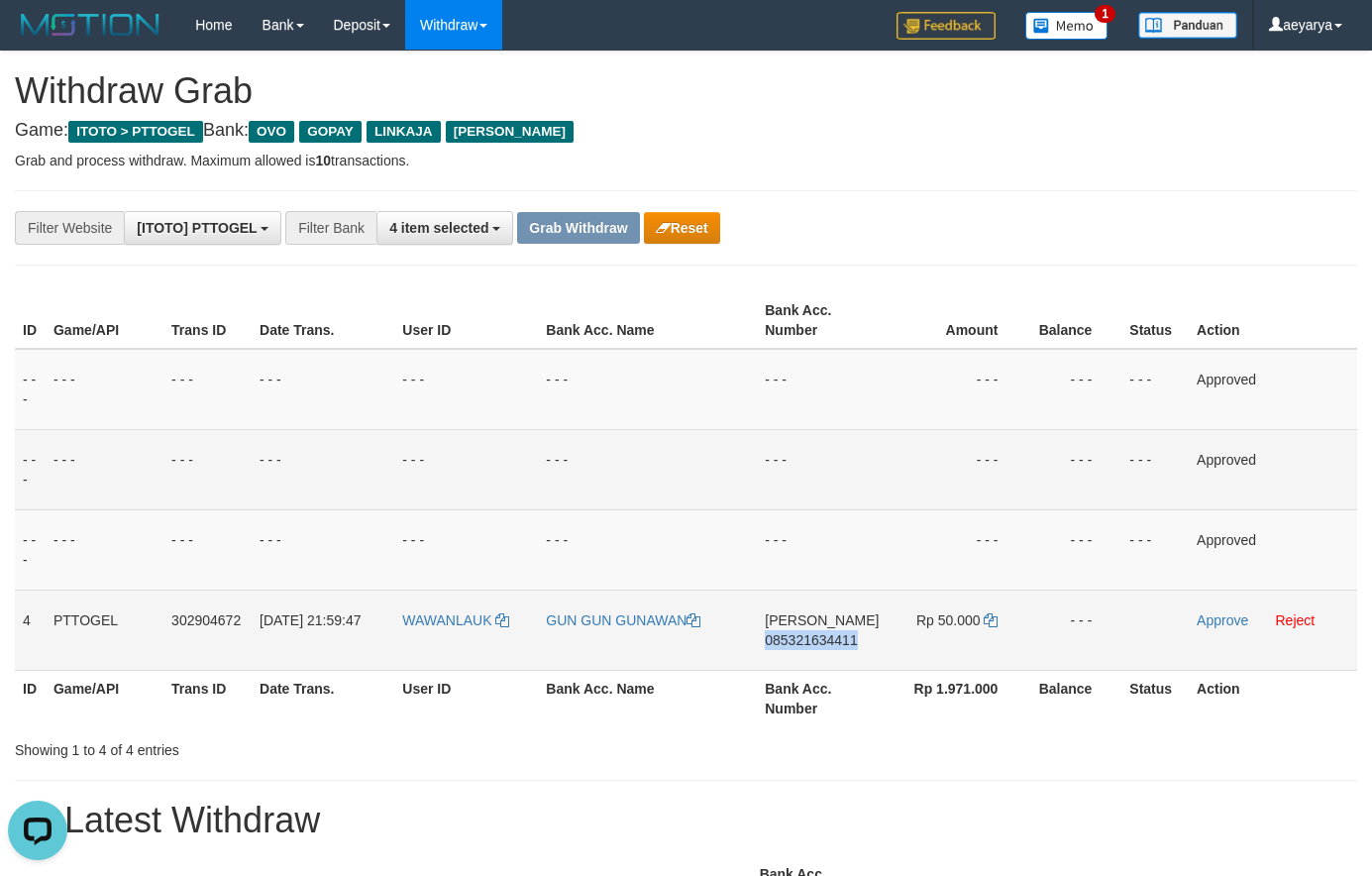 click on "085321634411" at bounding box center (810, 640) 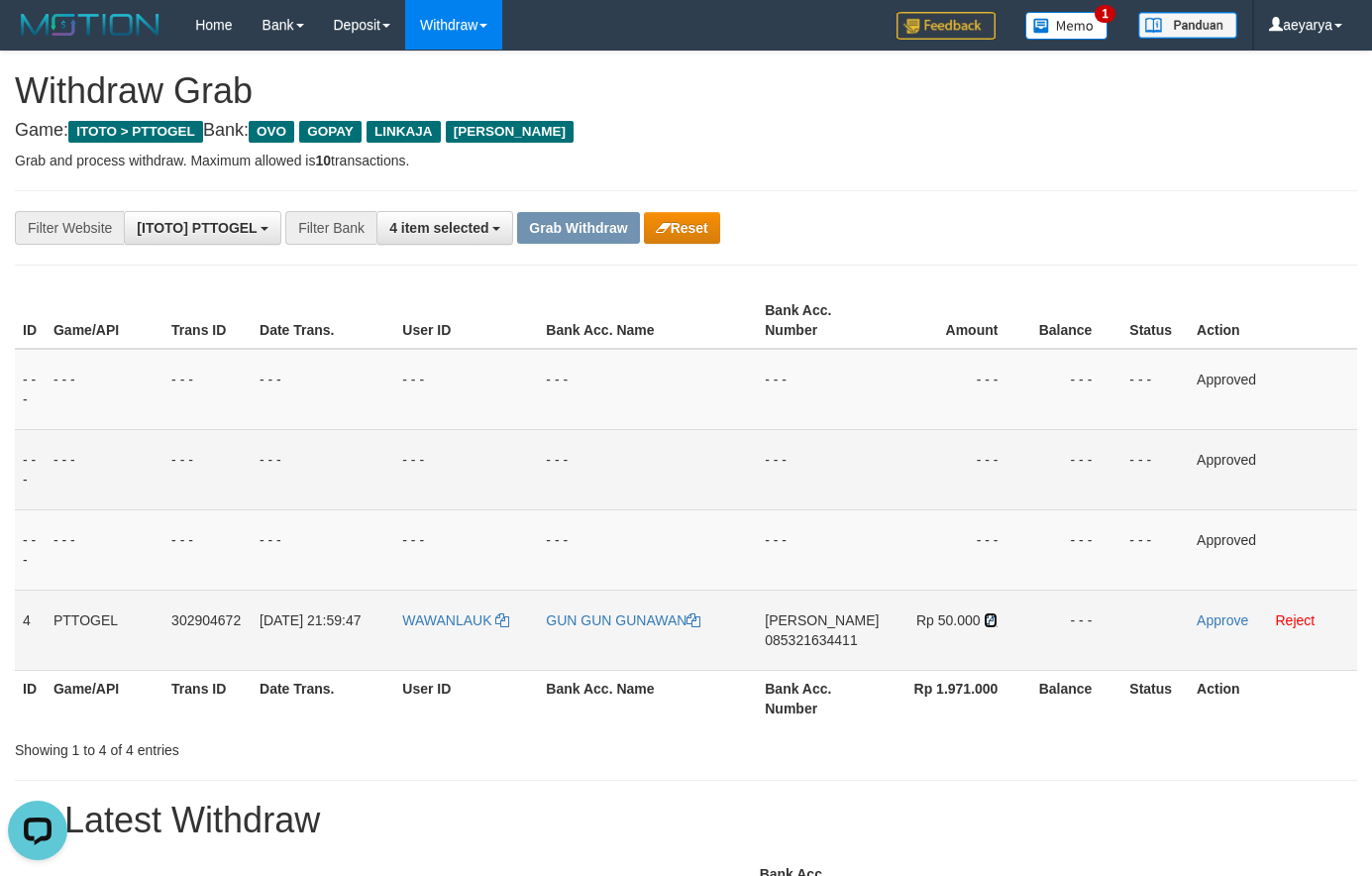 click at bounding box center [991, 620] 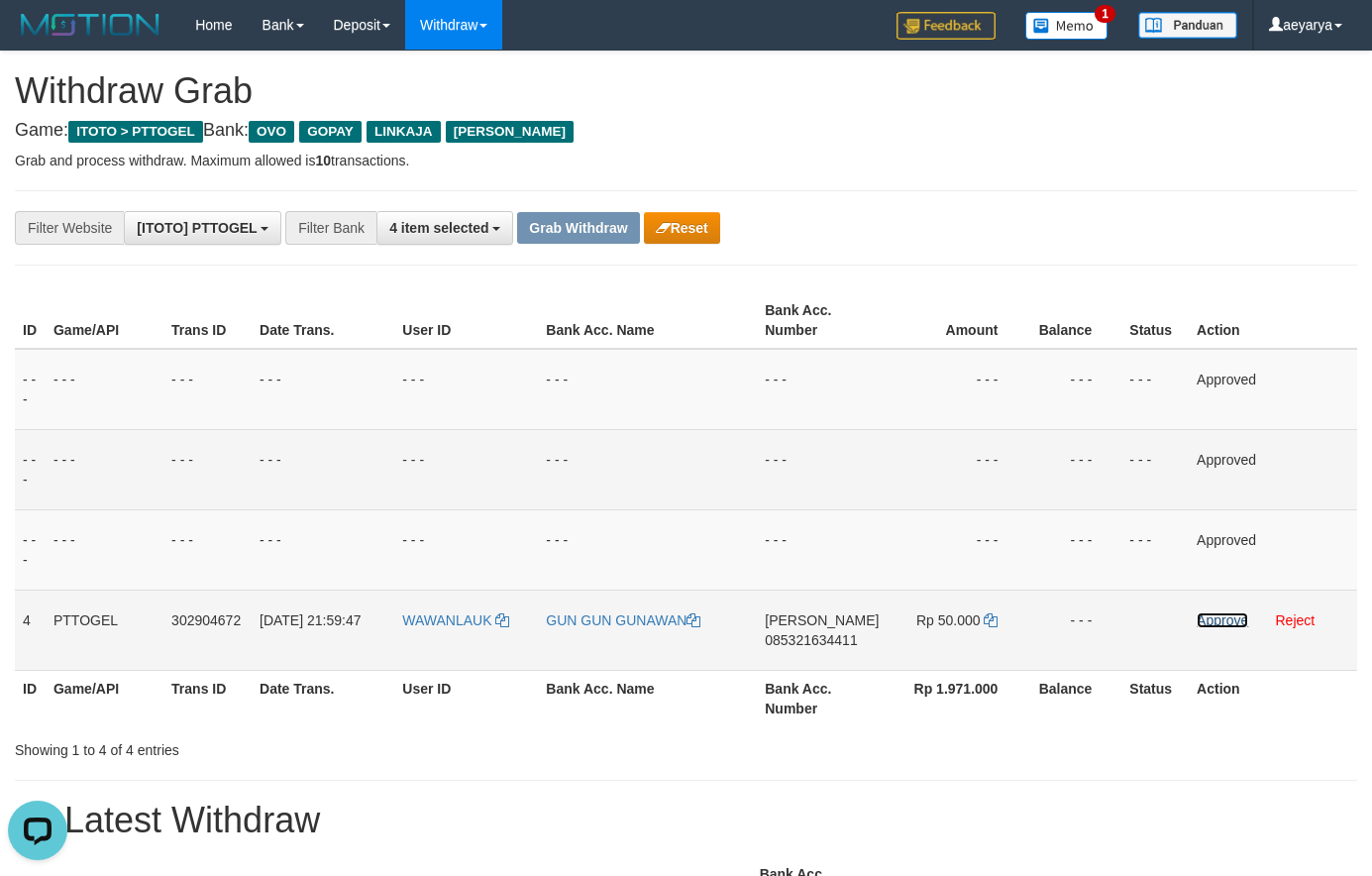 click on "Approve" at bounding box center (1222, 620) 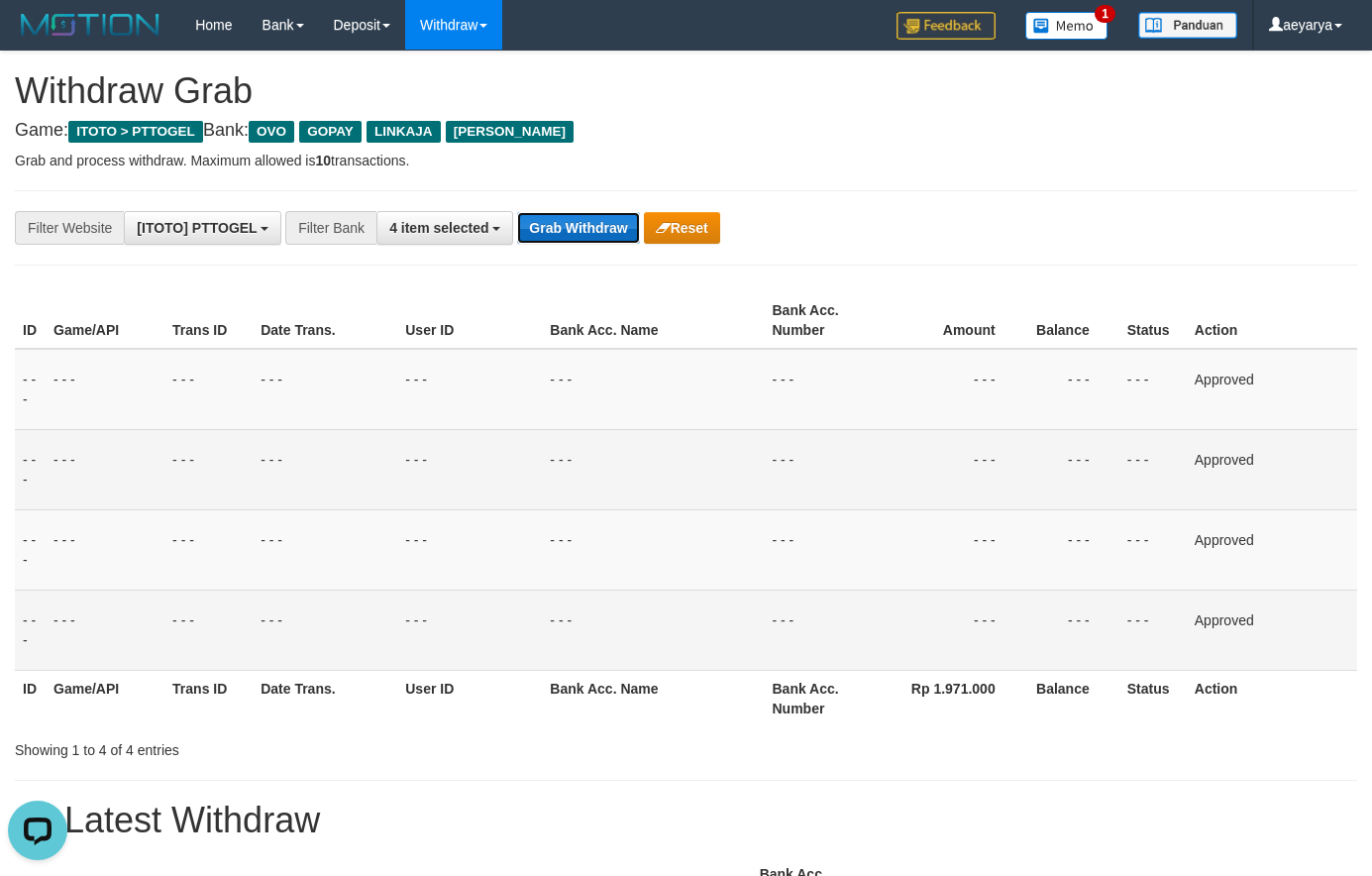 click on "Grab Withdraw" at bounding box center [578, 228] 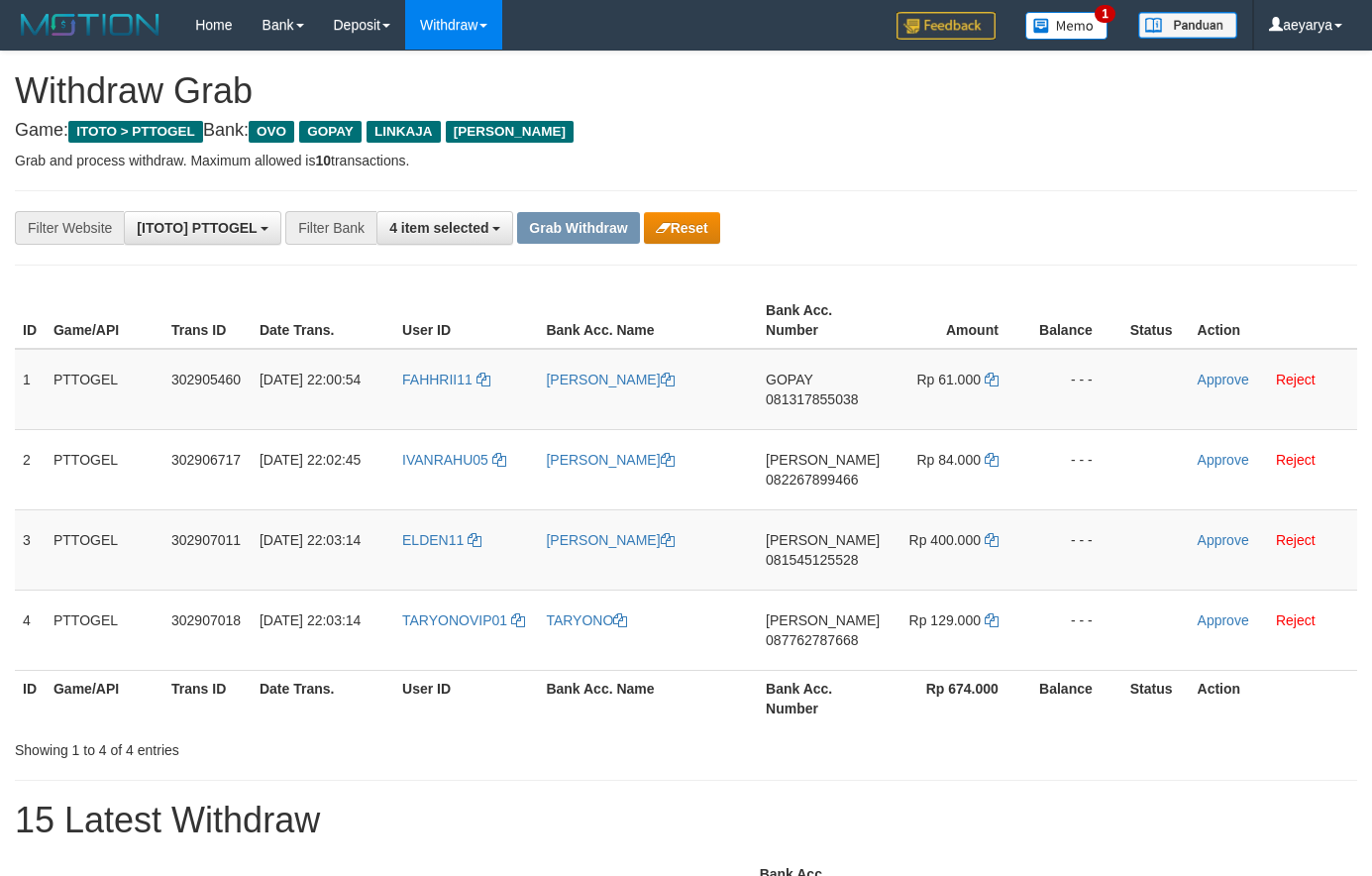 scroll, scrollTop: 0, scrollLeft: 0, axis: both 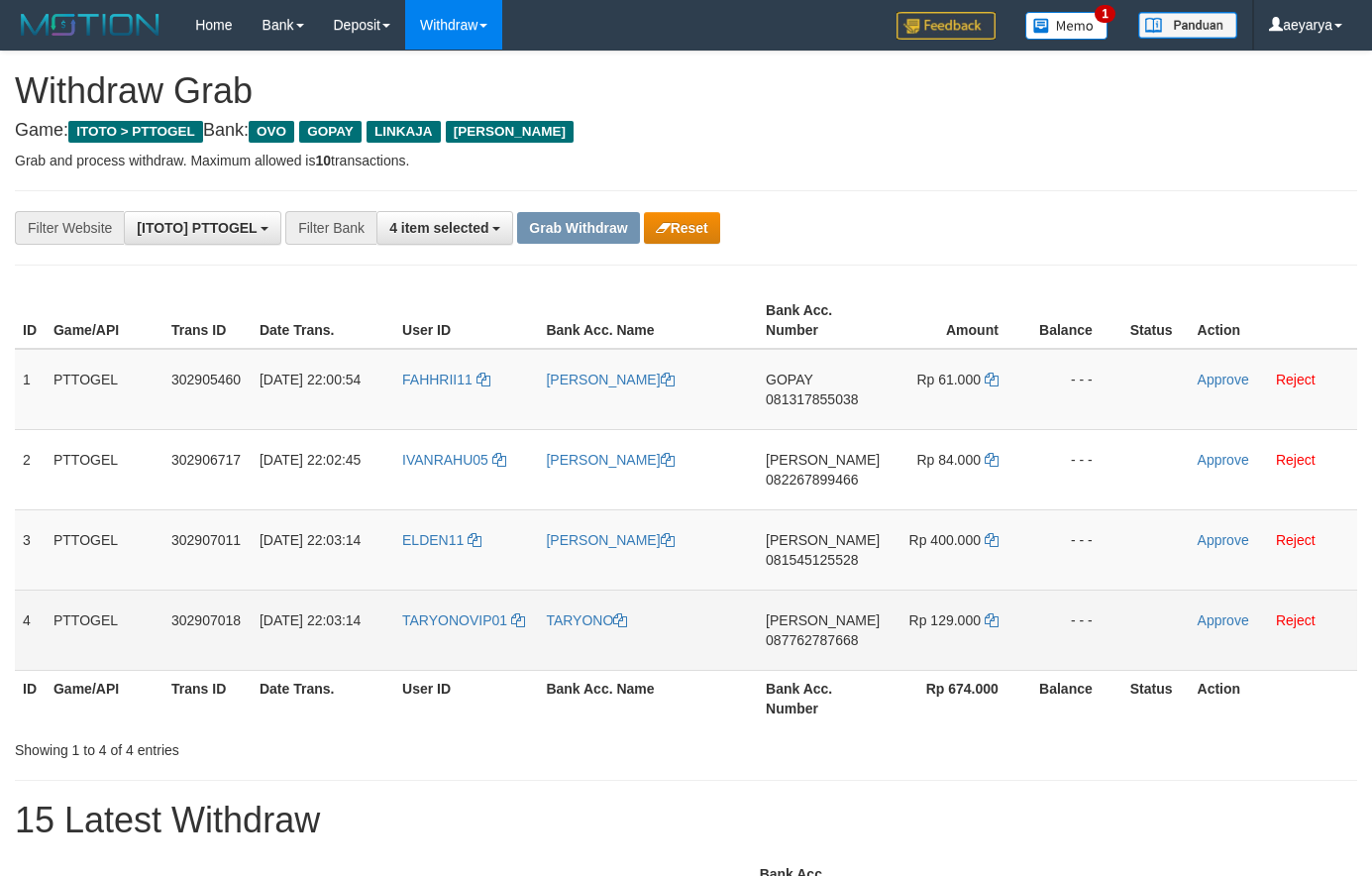 drag, startPoint x: 439, startPoint y: 358, endPoint x: 930, endPoint y: 633, distance: 562.7664 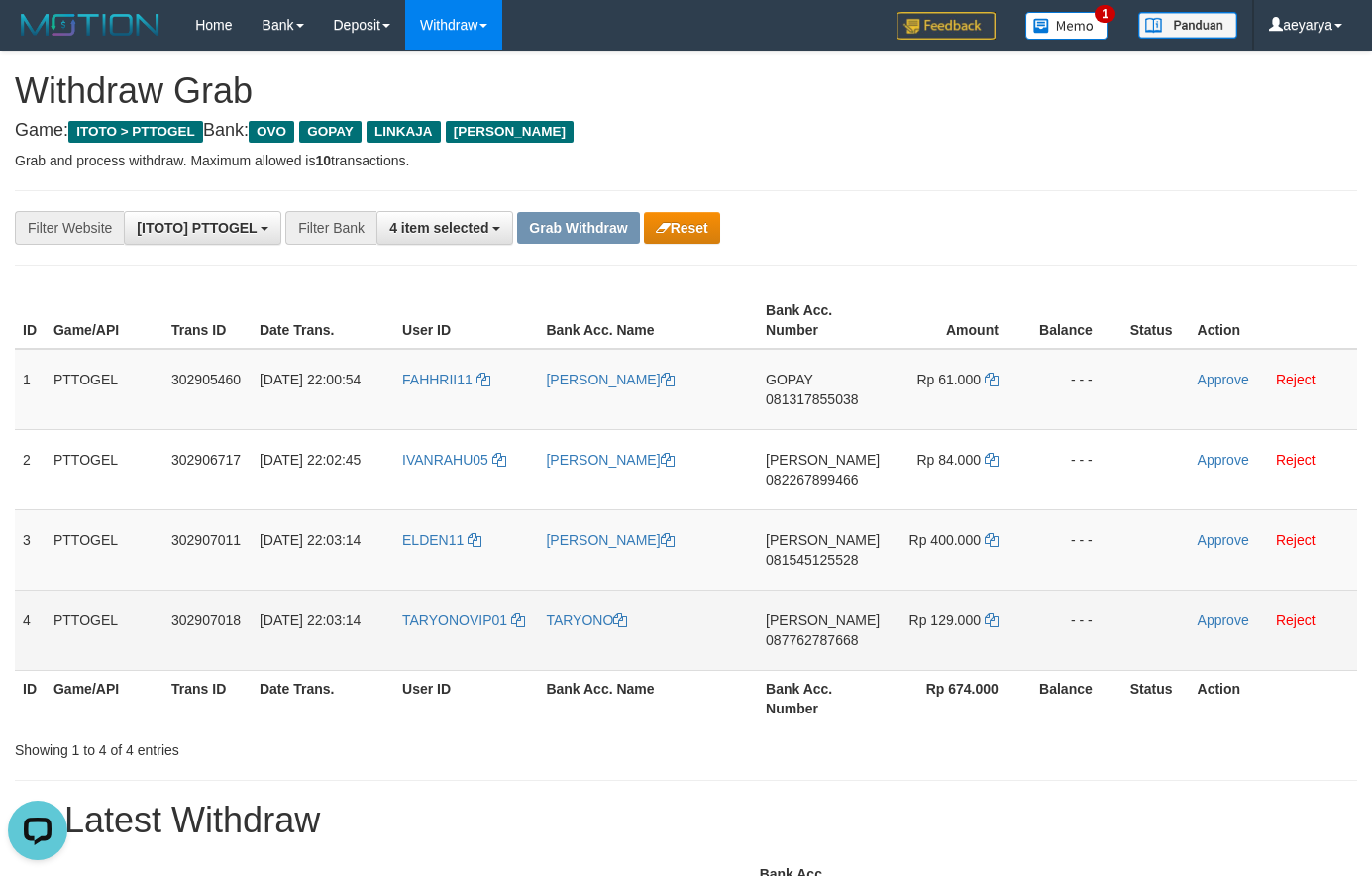 scroll, scrollTop: 0, scrollLeft: 0, axis: both 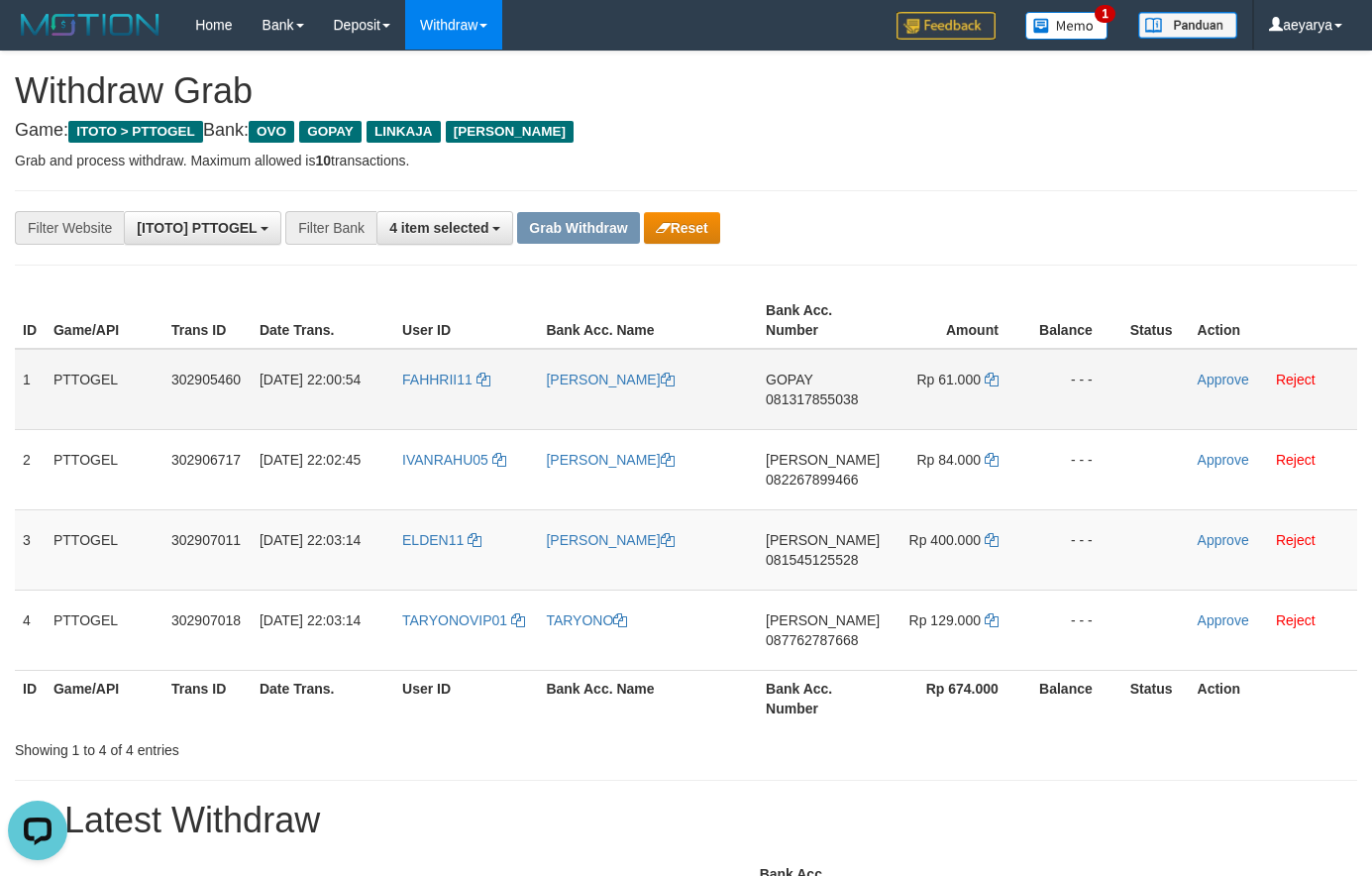 click on "081317855038" at bounding box center (811, 399) 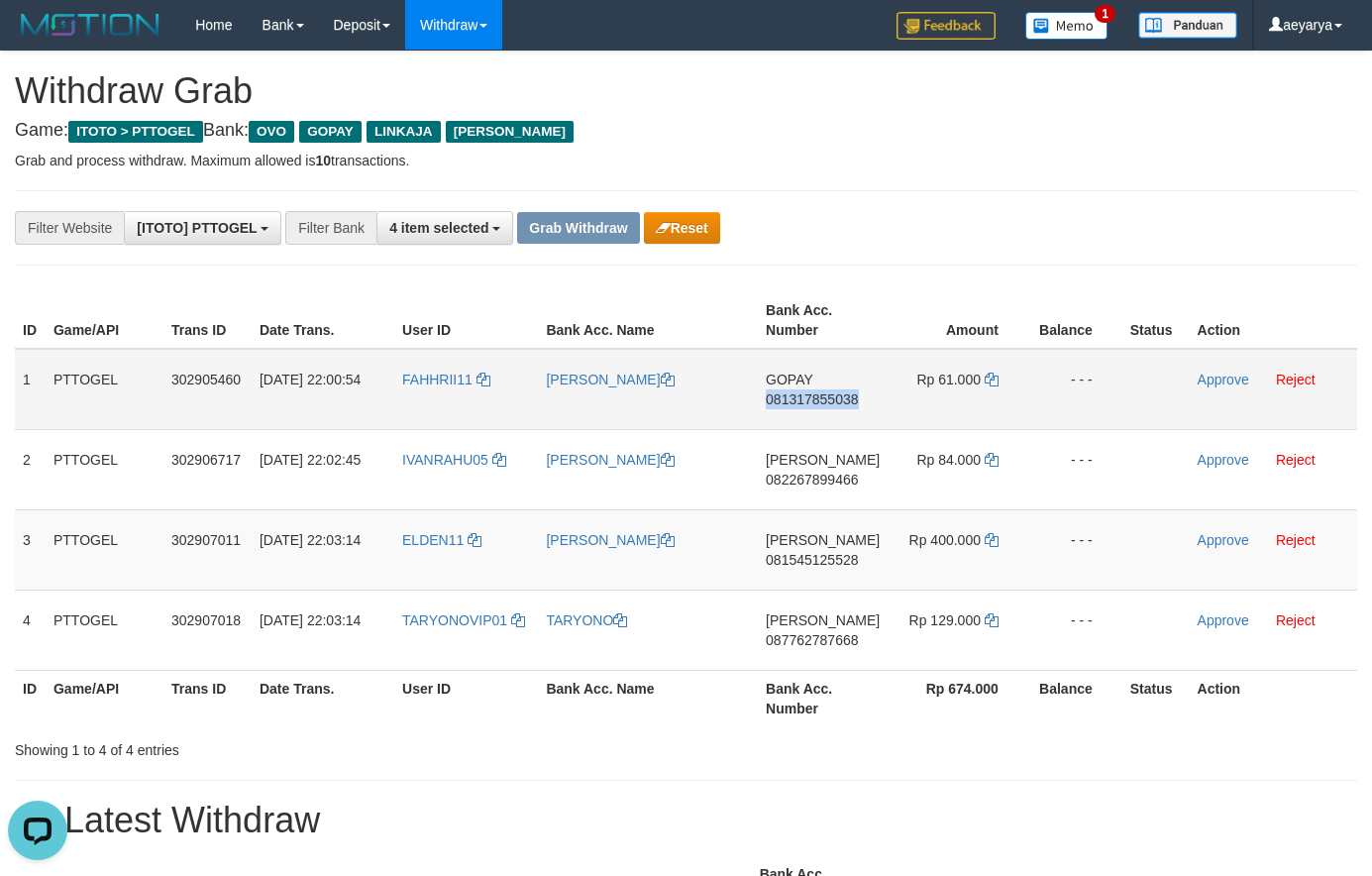 click on "081317855038" at bounding box center [811, 399] 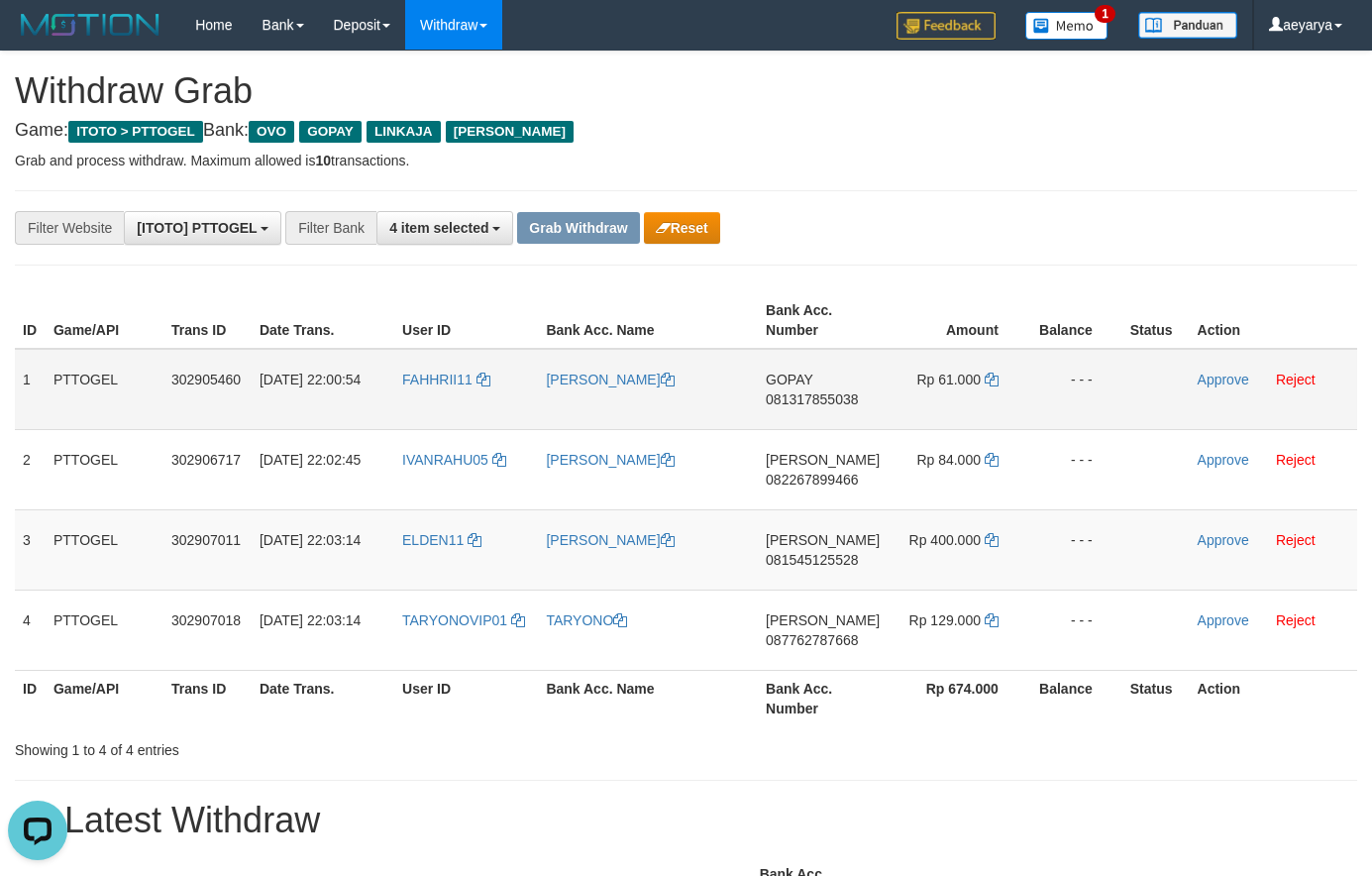 click on "081317855038" at bounding box center (811, 399) 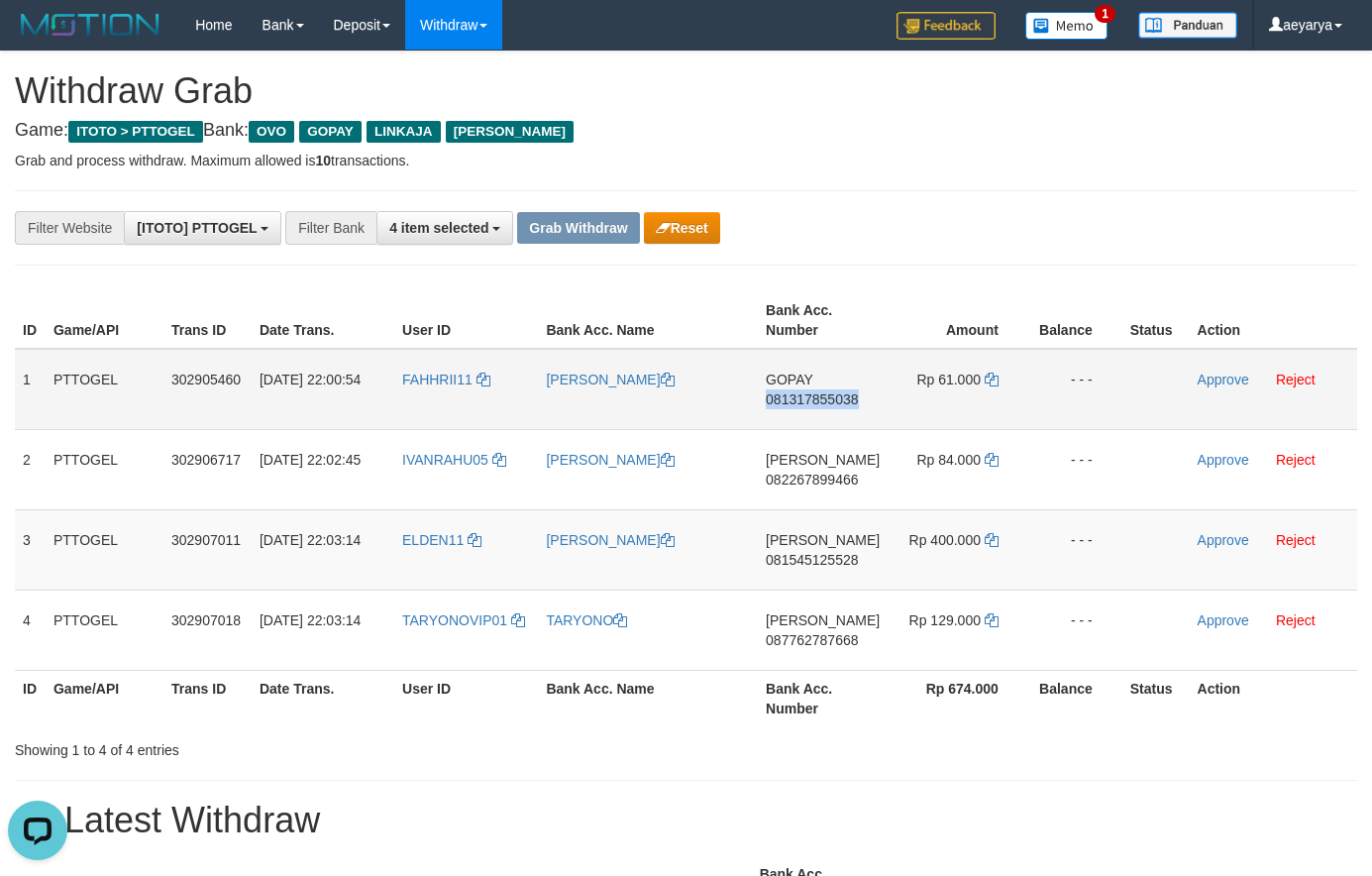click on "081317855038" at bounding box center [811, 399] 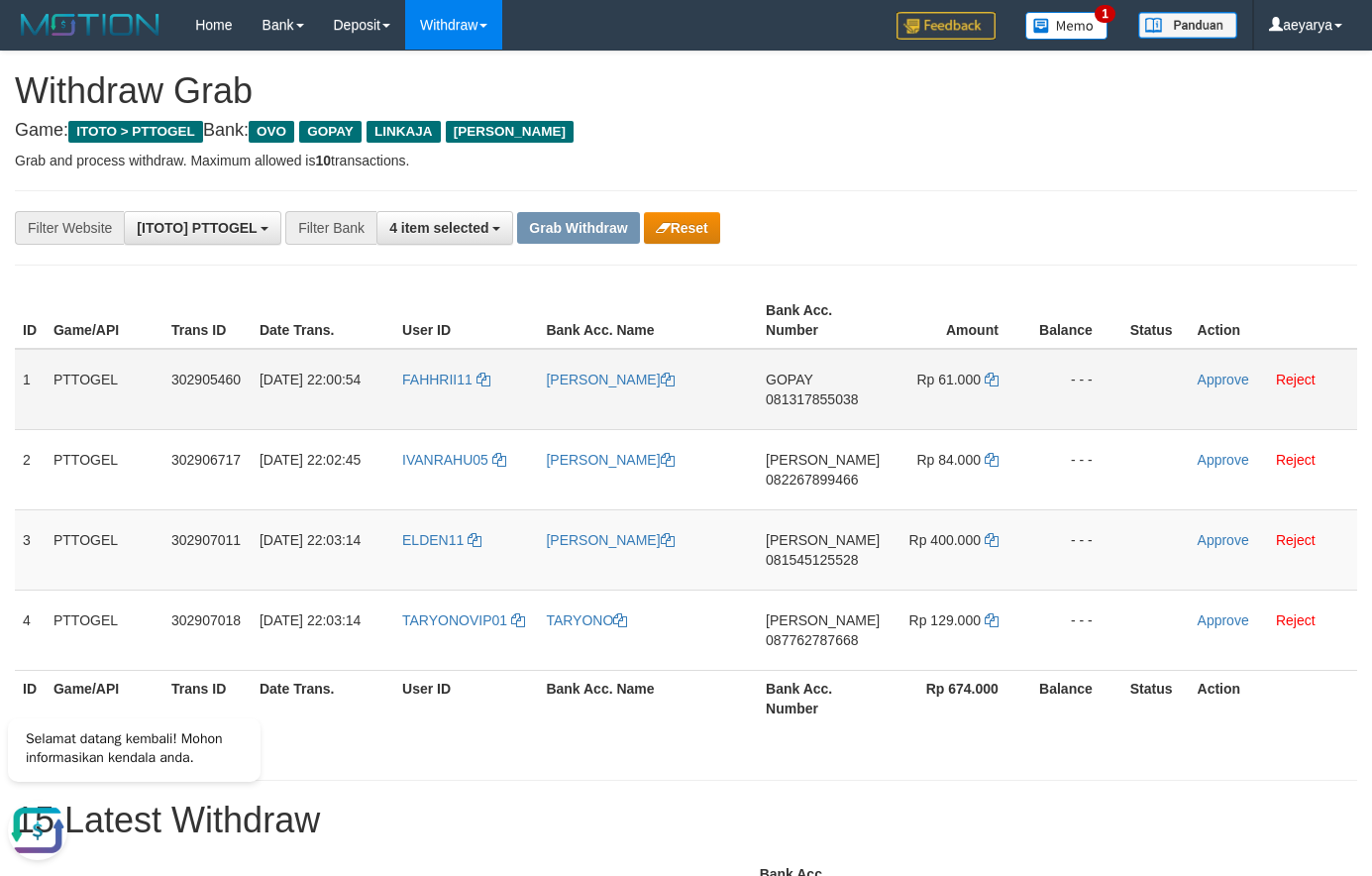 click on "081317855038" at bounding box center (811, 399) 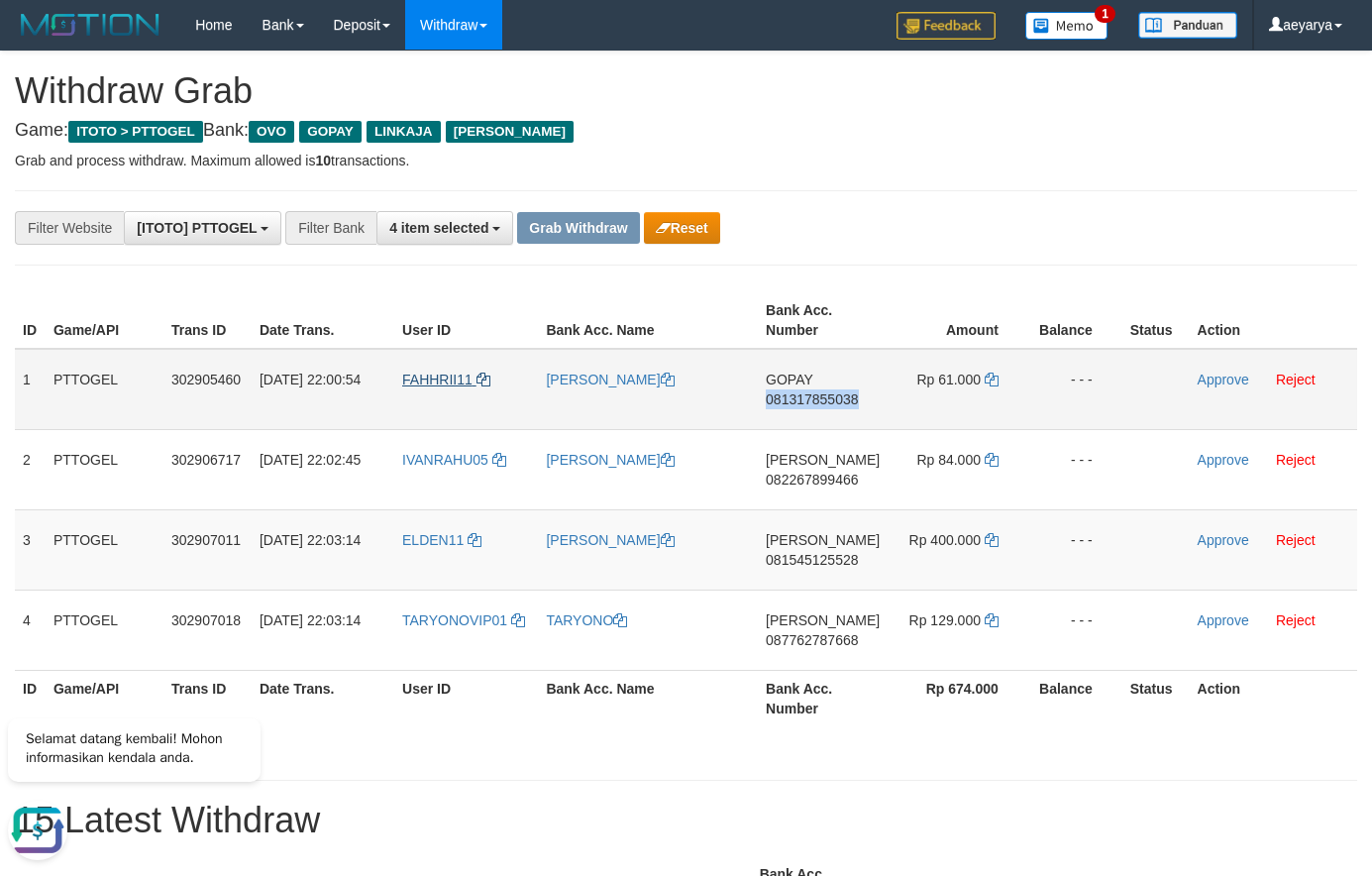 drag, startPoint x: 790, startPoint y: 402, endPoint x: 438, endPoint y: 374, distance: 353.11188 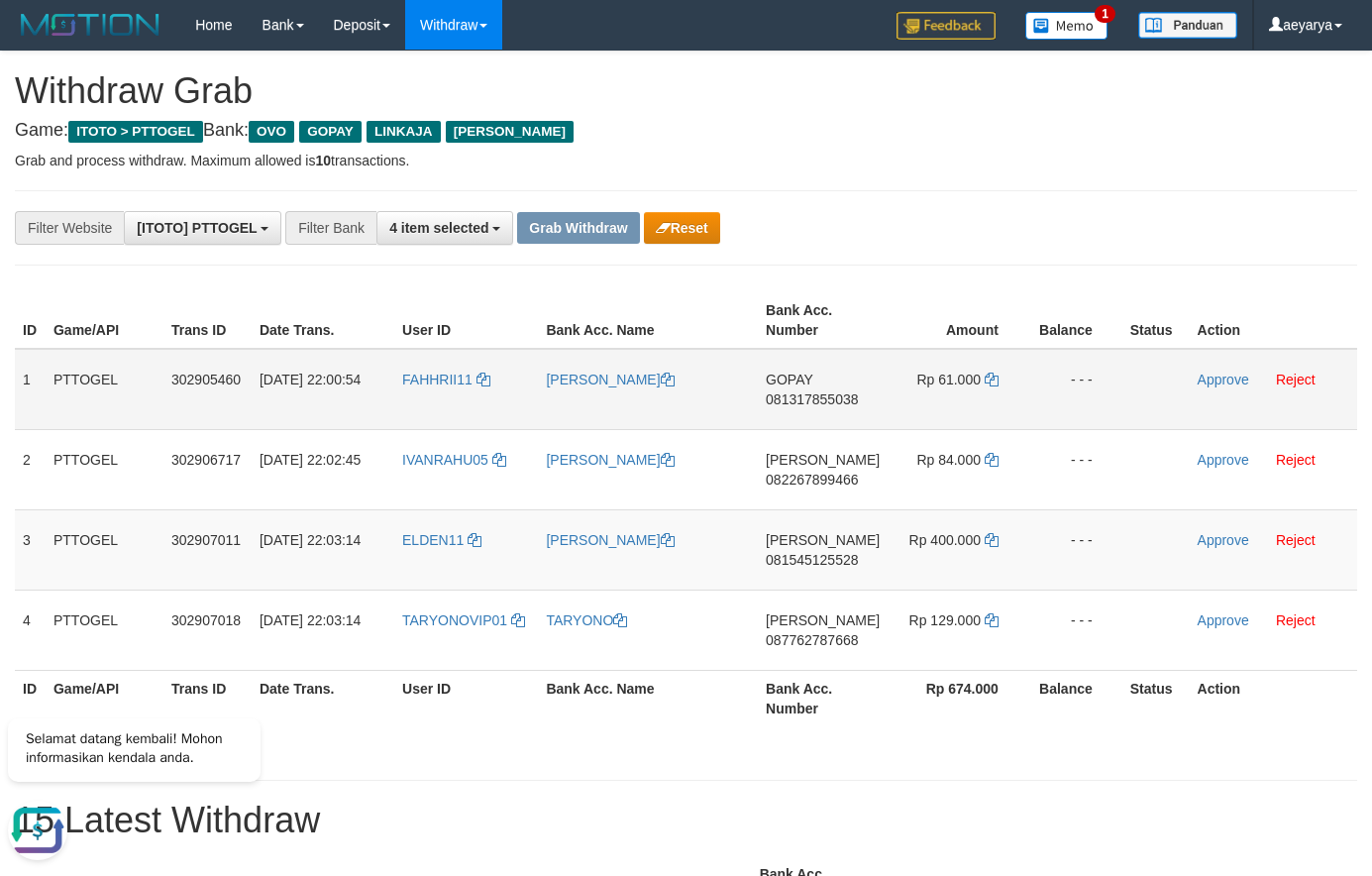 click on "Rp 61.000" at bounding box center [958, 389] 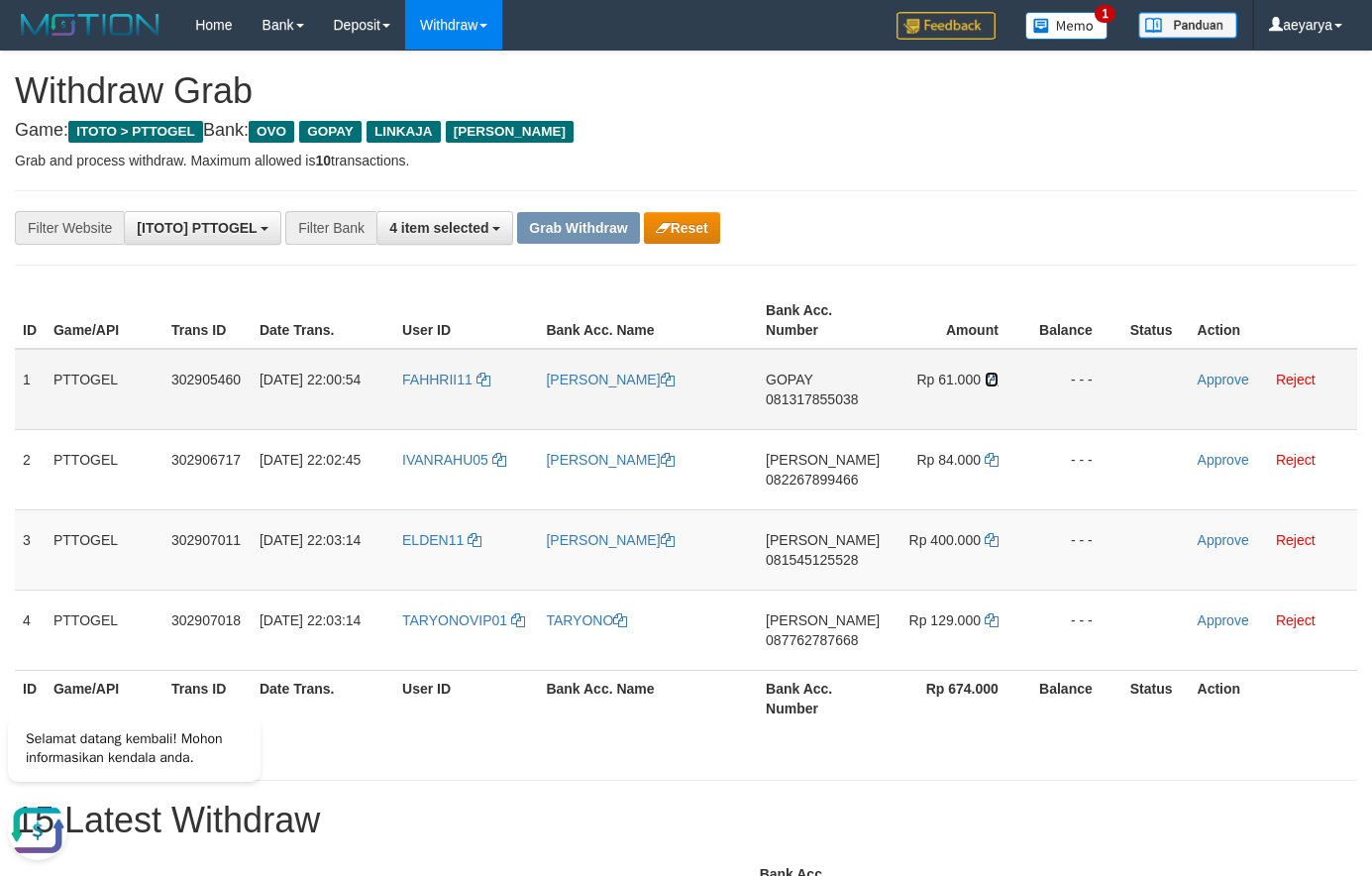 click at bounding box center [992, 380] 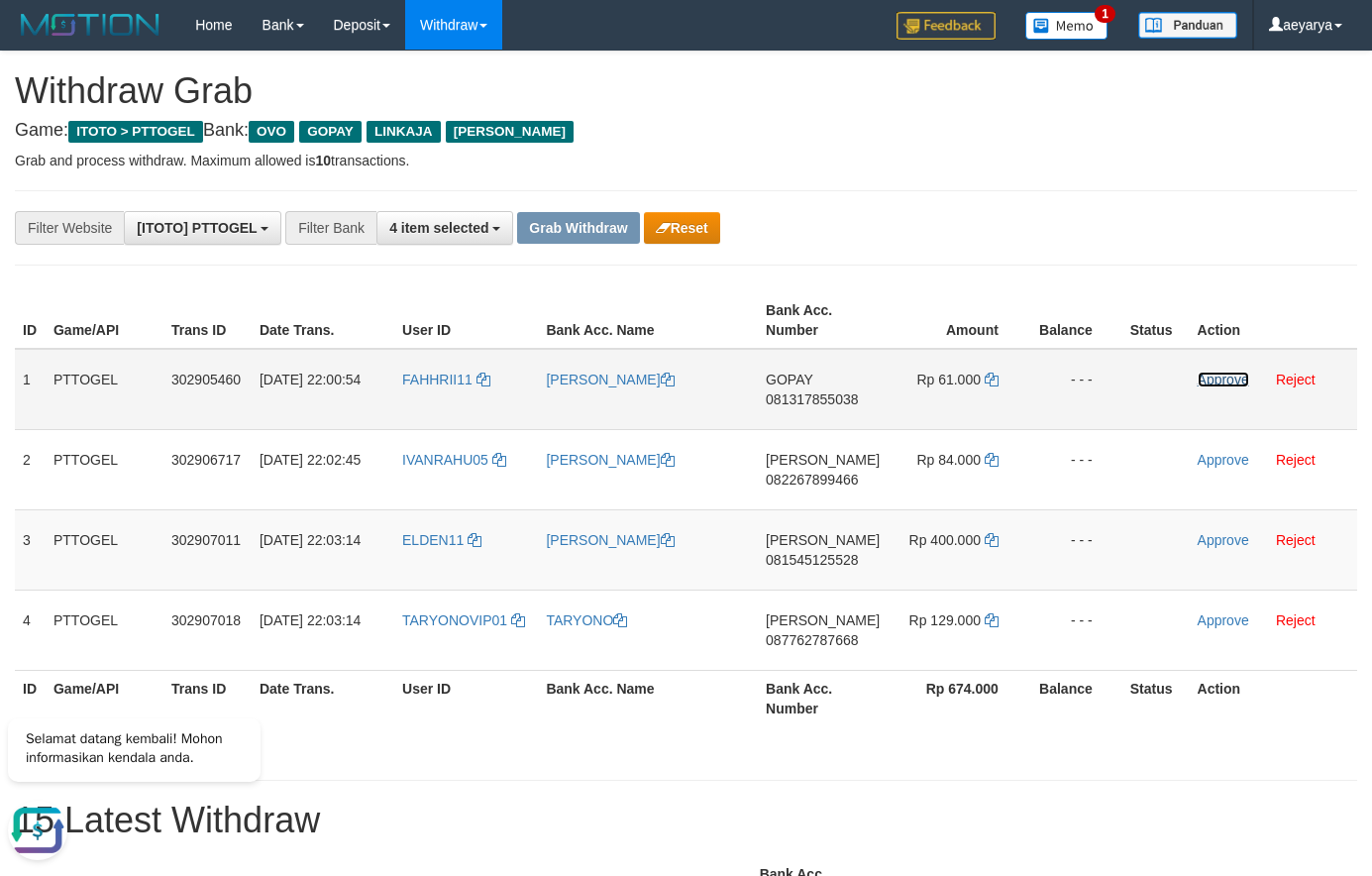 click on "Approve" at bounding box center (1223, 380) 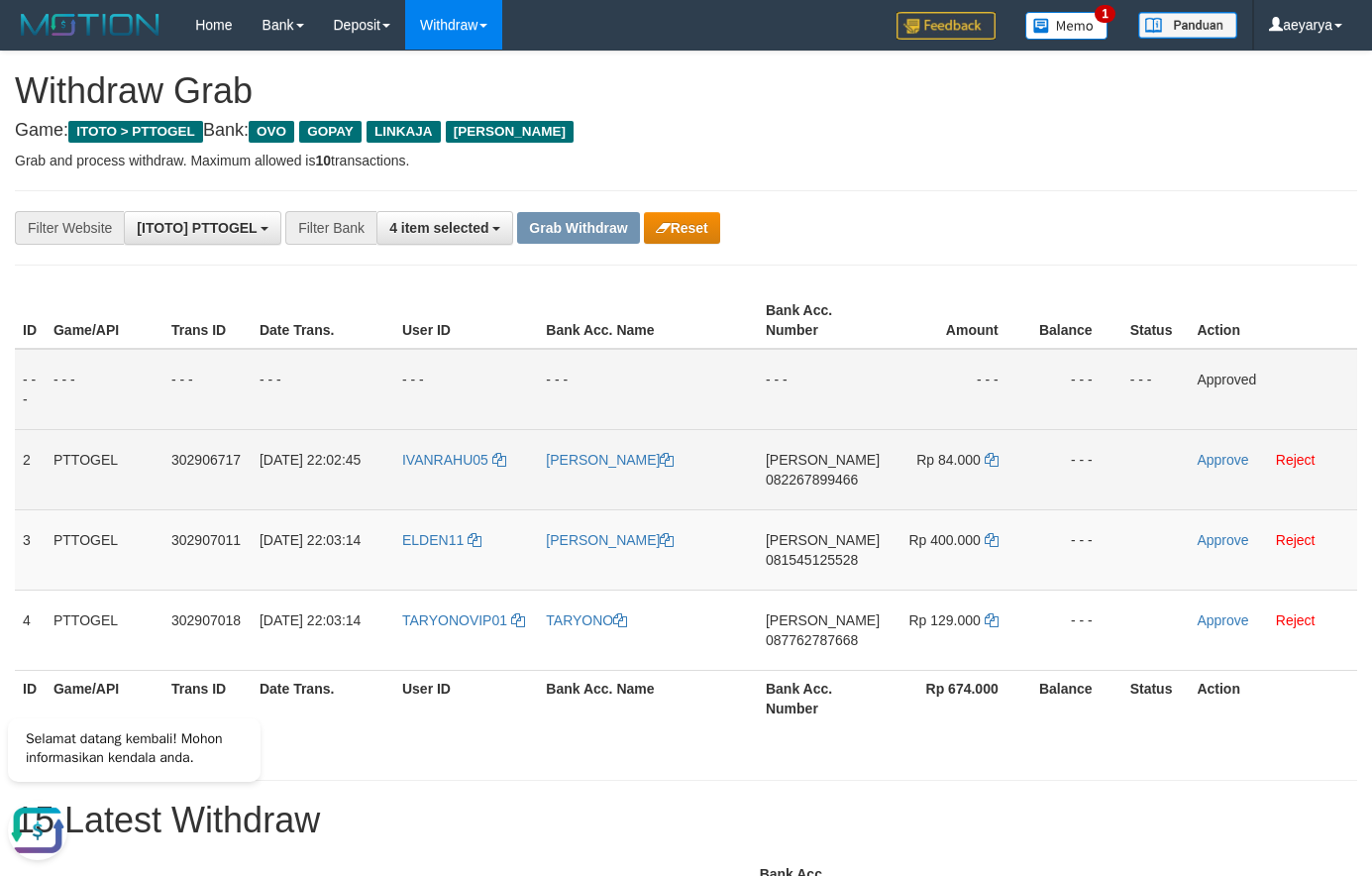 click on "DANA
082267899466" at bounding box center [822, 469] 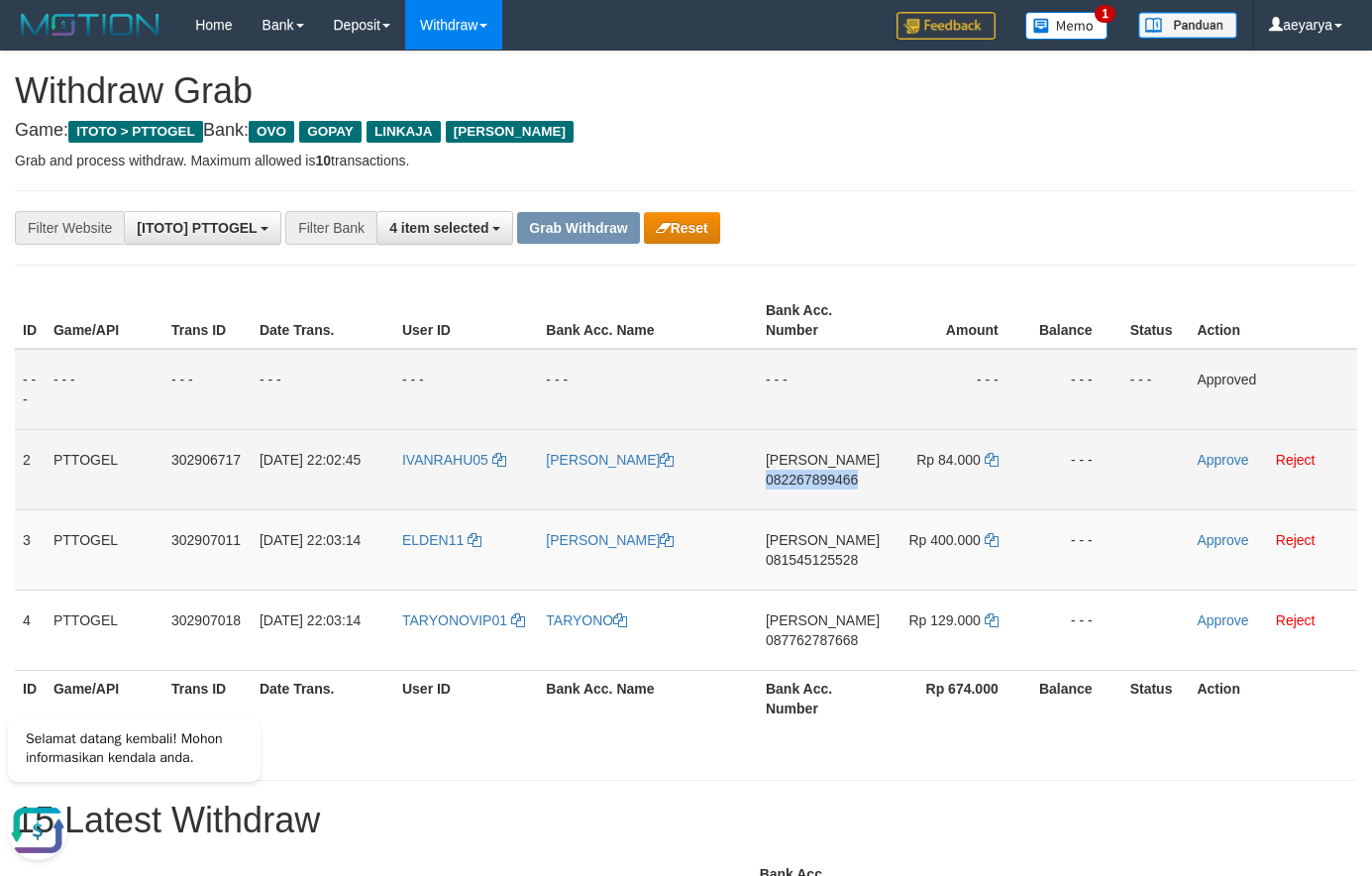 drag, startPoint x: 833, startPoint y: 480, endPoint x: 789, endPoint y: 476, distance: 44.18144 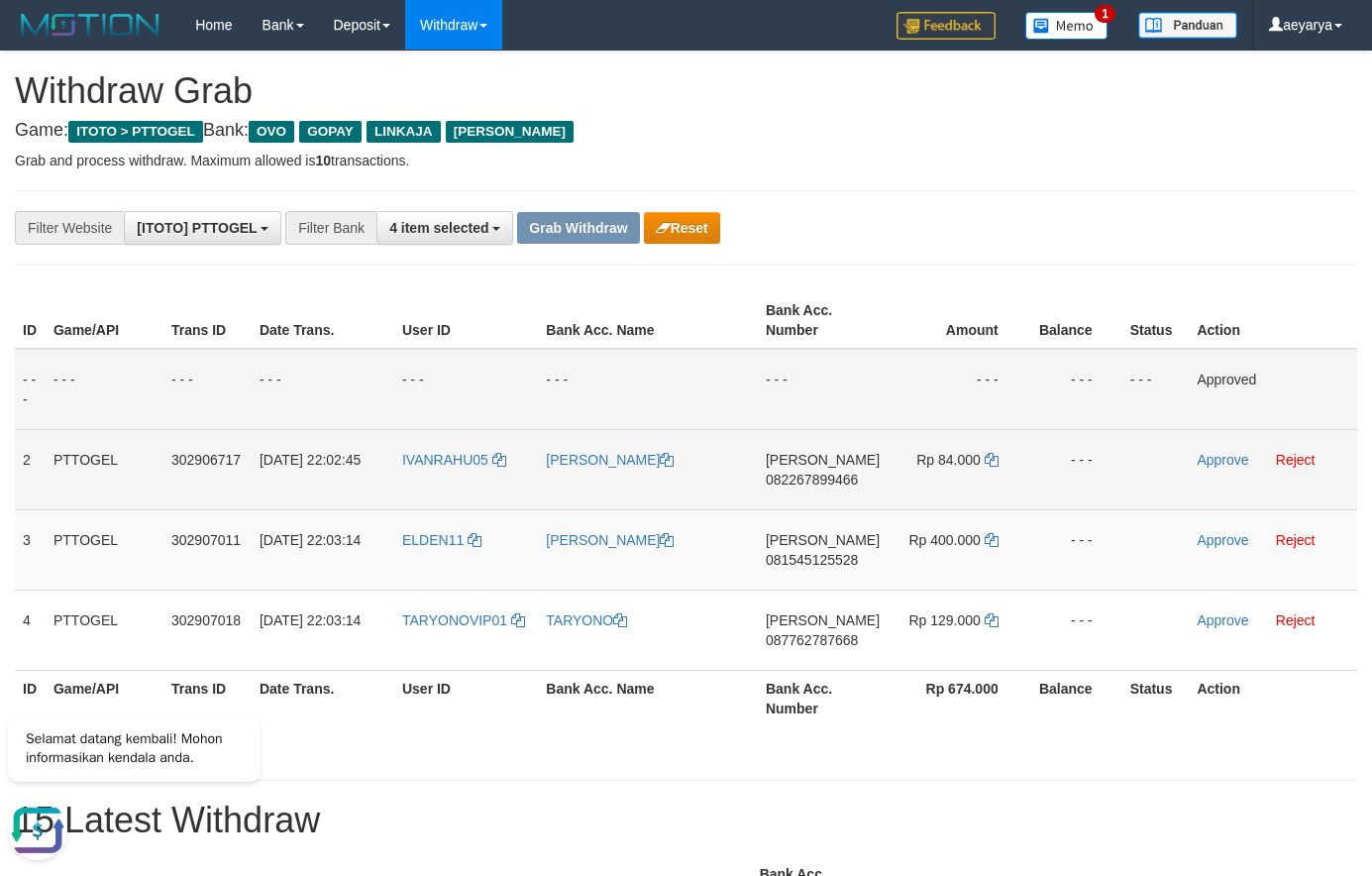 click on "082267899466" at bounding box center [811, 480] 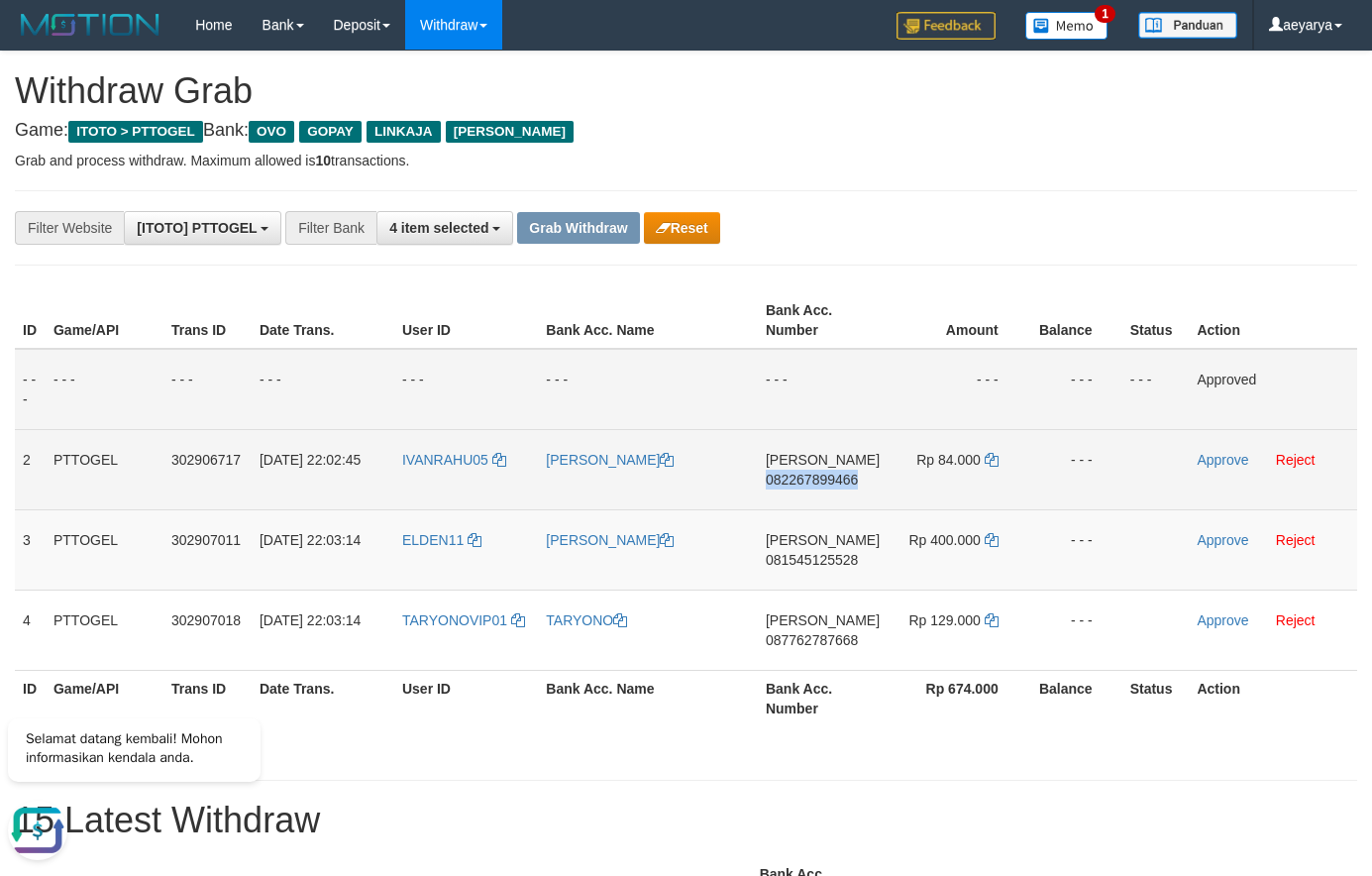 click on "082267899466" at bounding box center (811, 480) 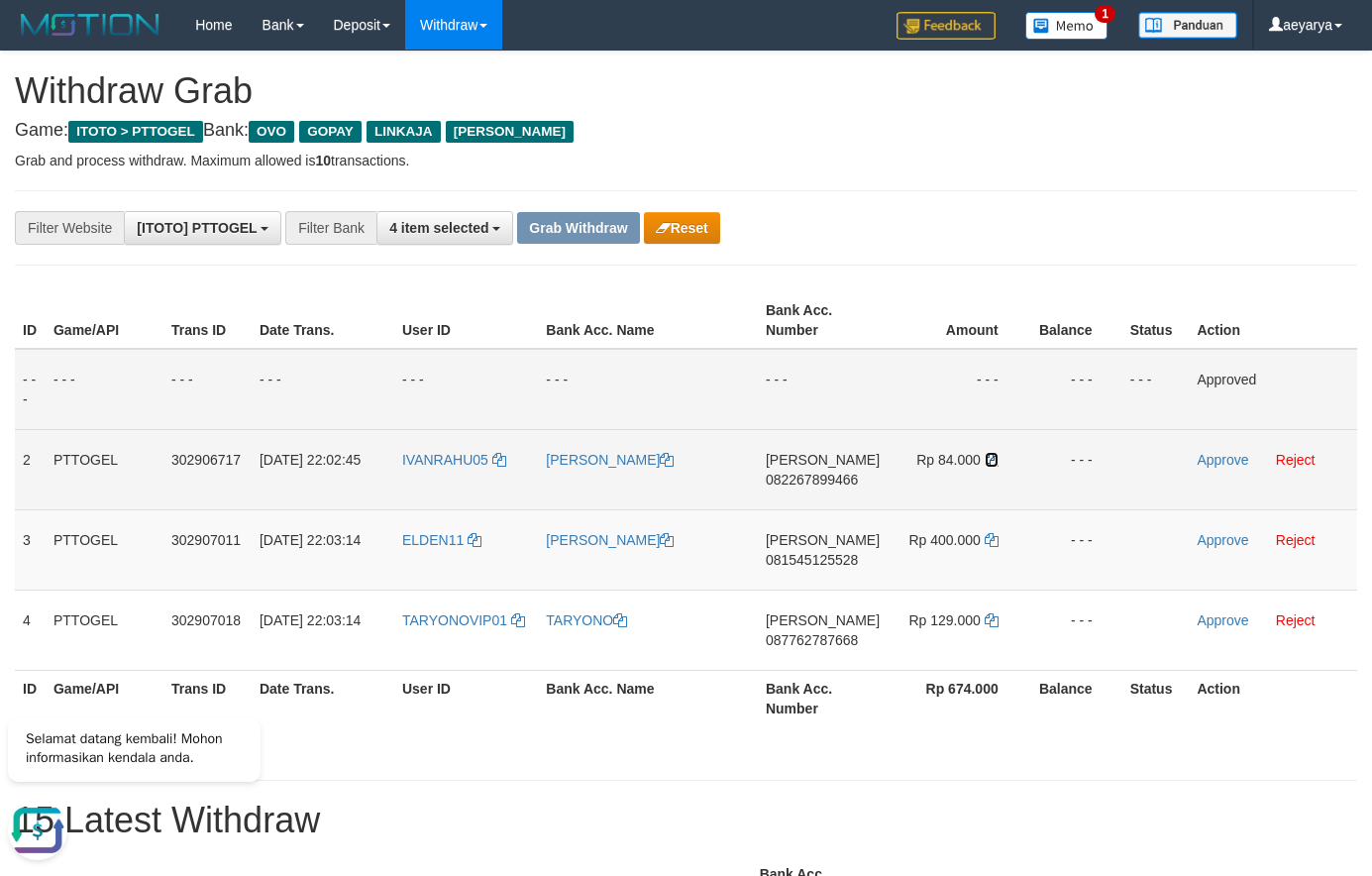 click at bounding box center (992, 460) 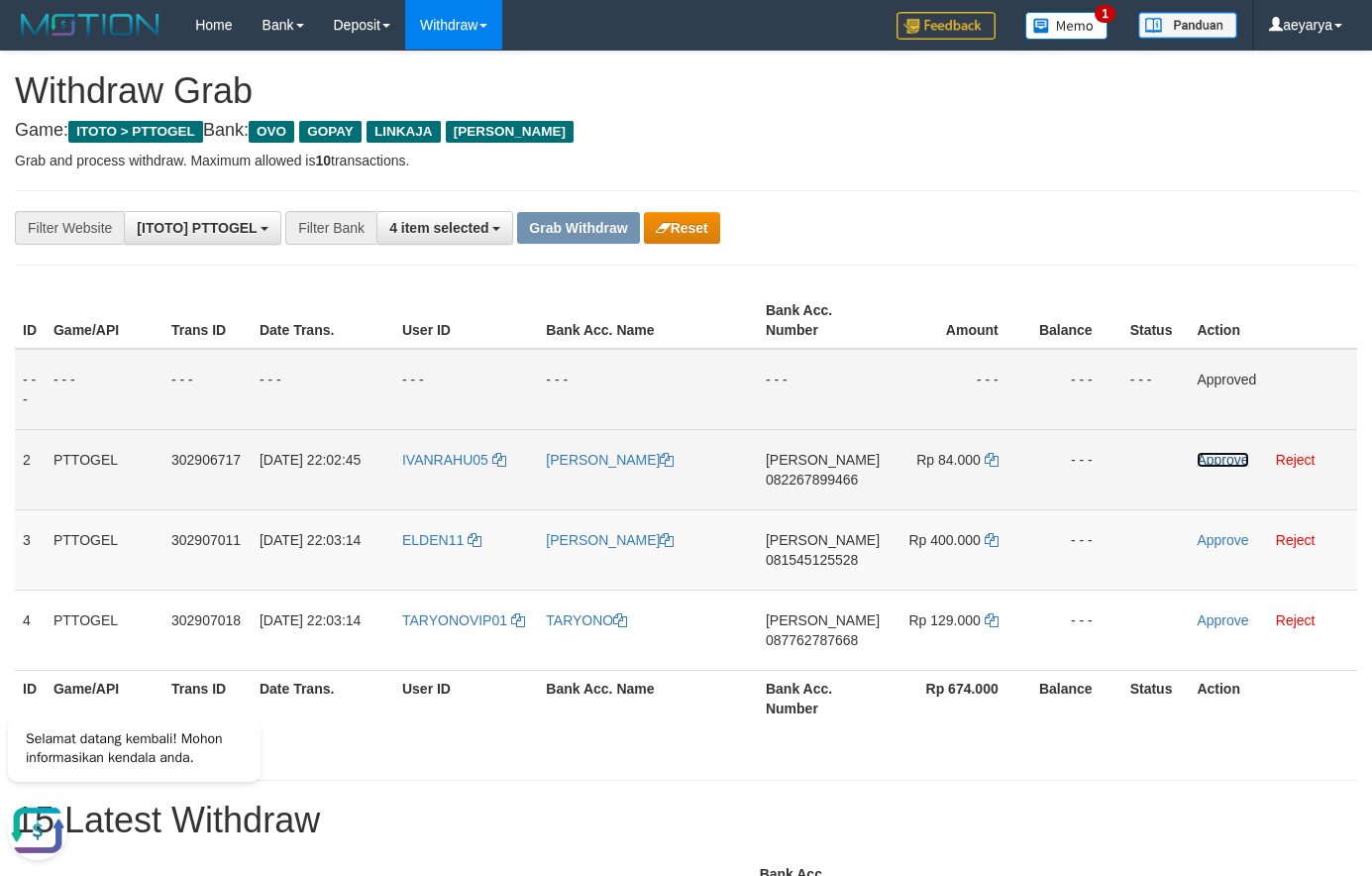 click on "Approve" at bounding box center [1222, 460] 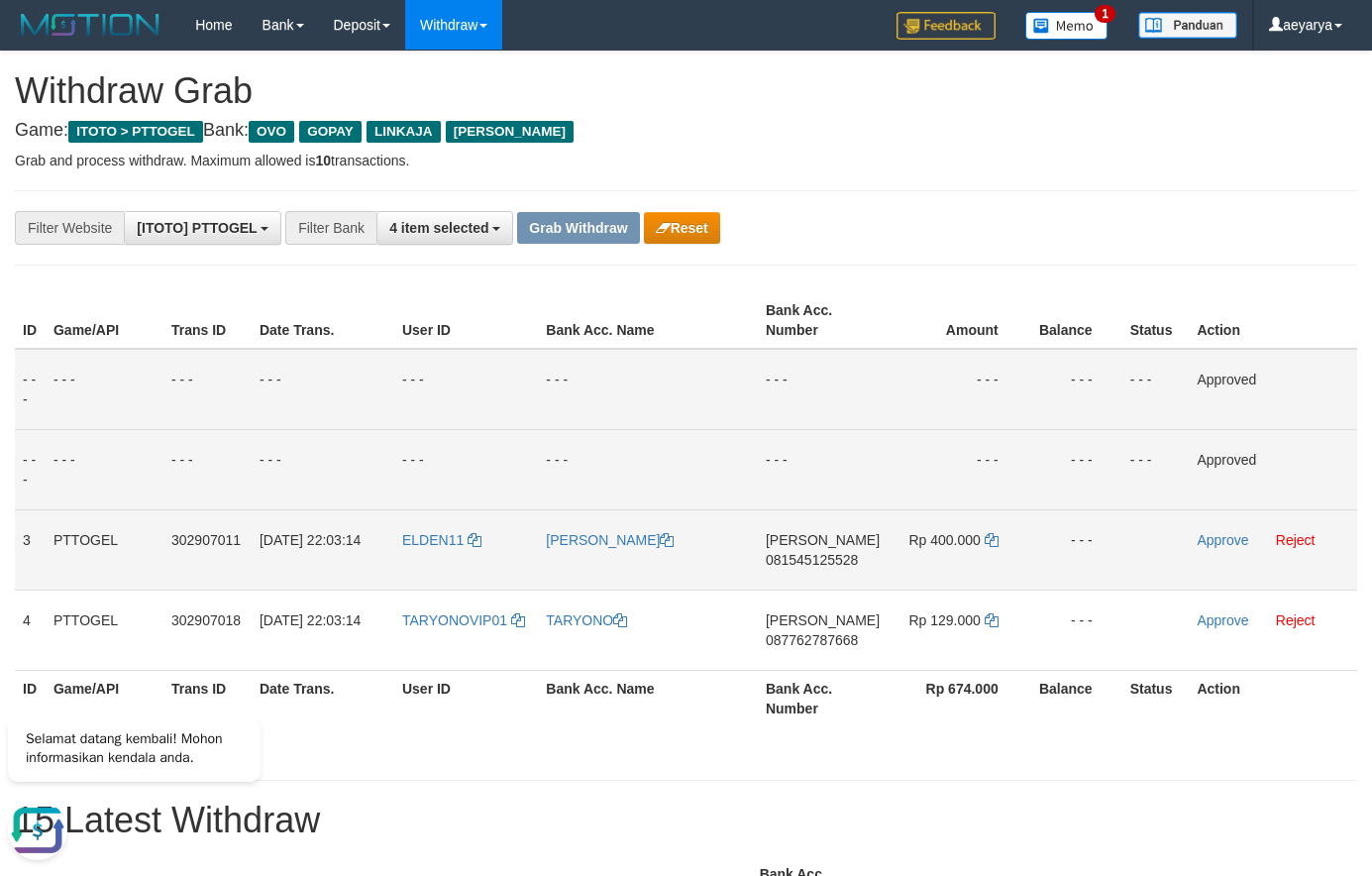 click on "081545125528" at bounding box center (811, 560) 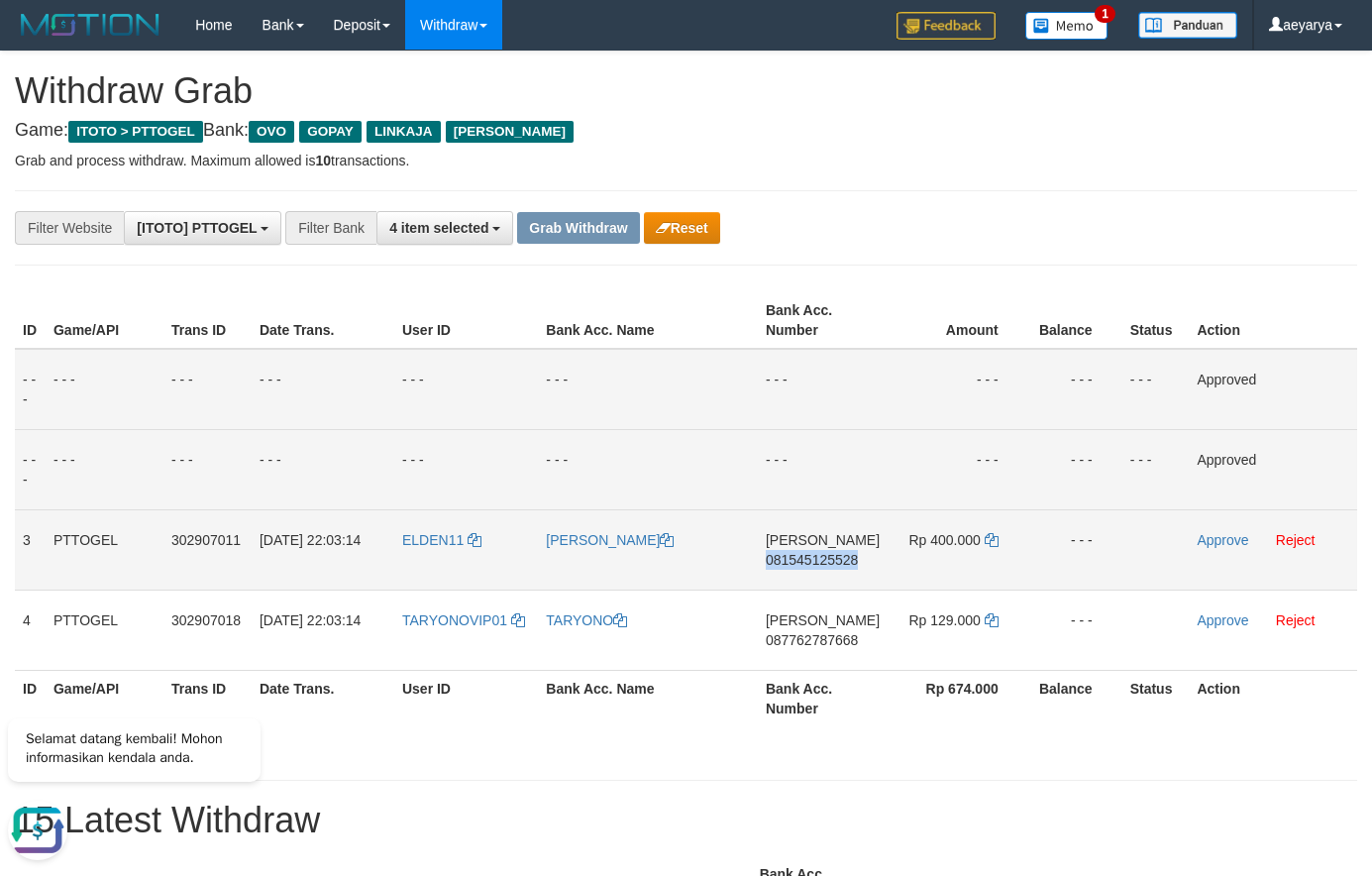 click on "081545125528" at bounding box center (811, 560) 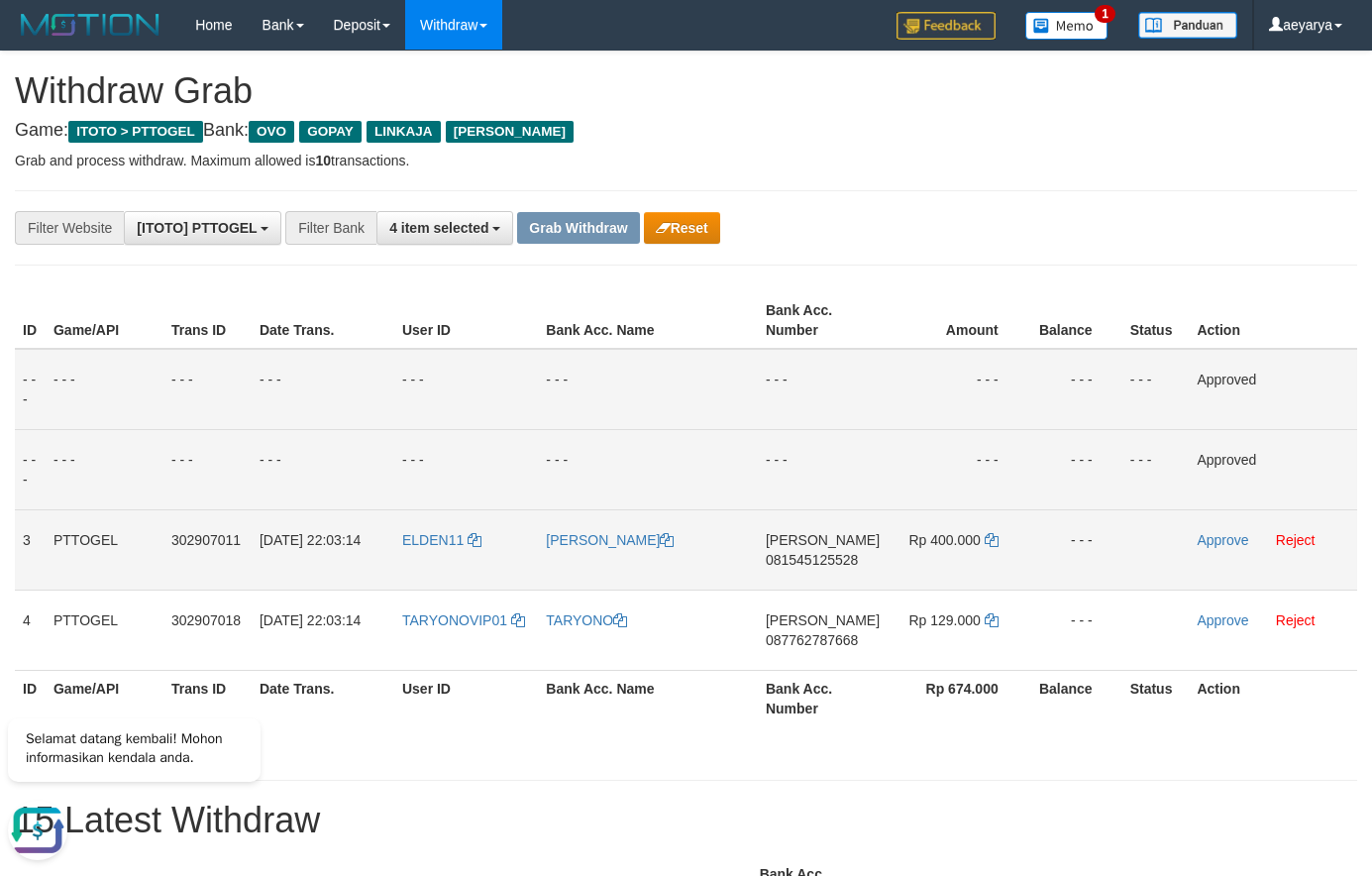 click on "DANA
081545125528" at bounding box center [822, 549] 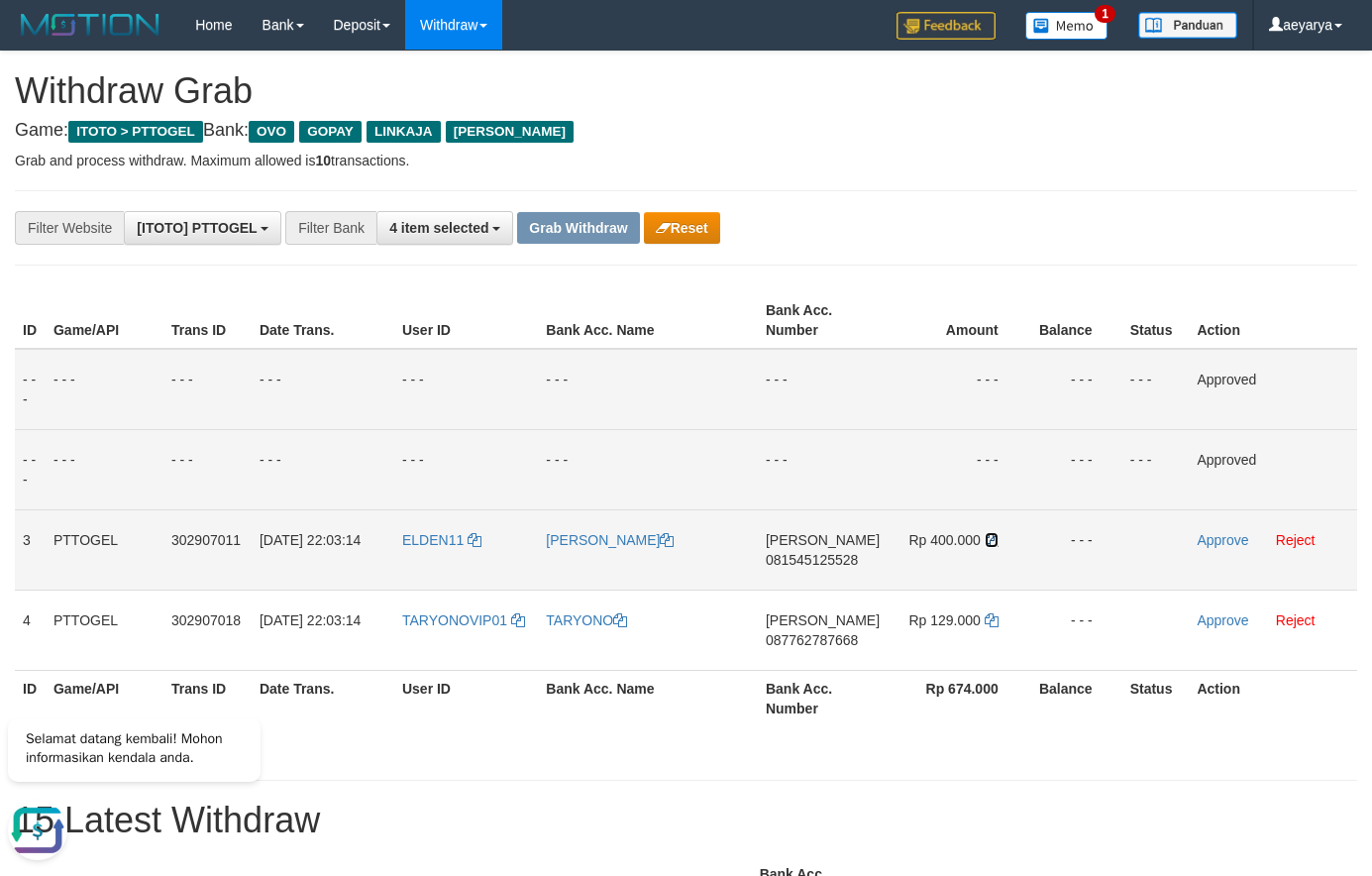 click at bounding box center [992, 540] 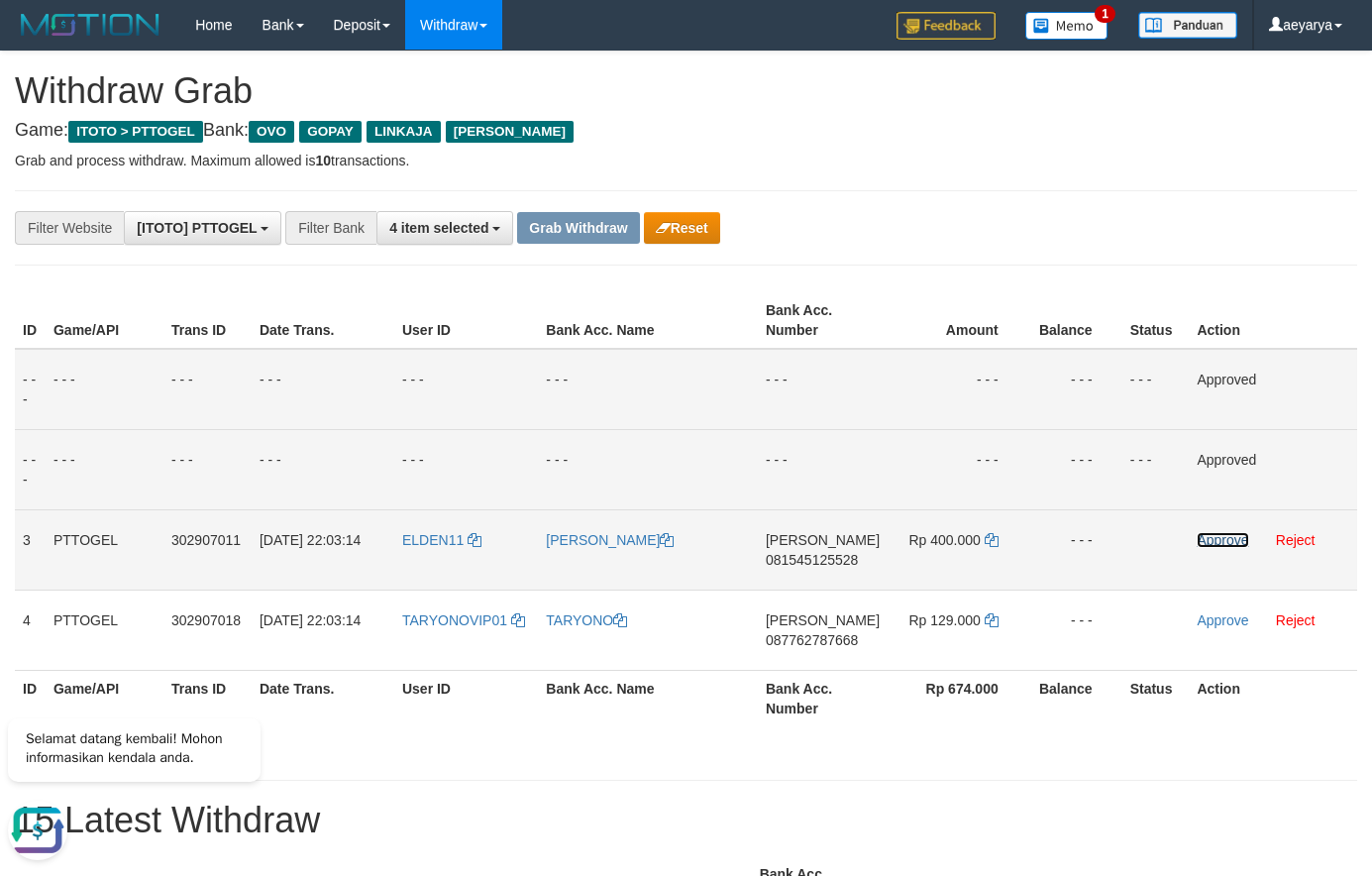 click on "Approve" at bounding box center (1222, 540) 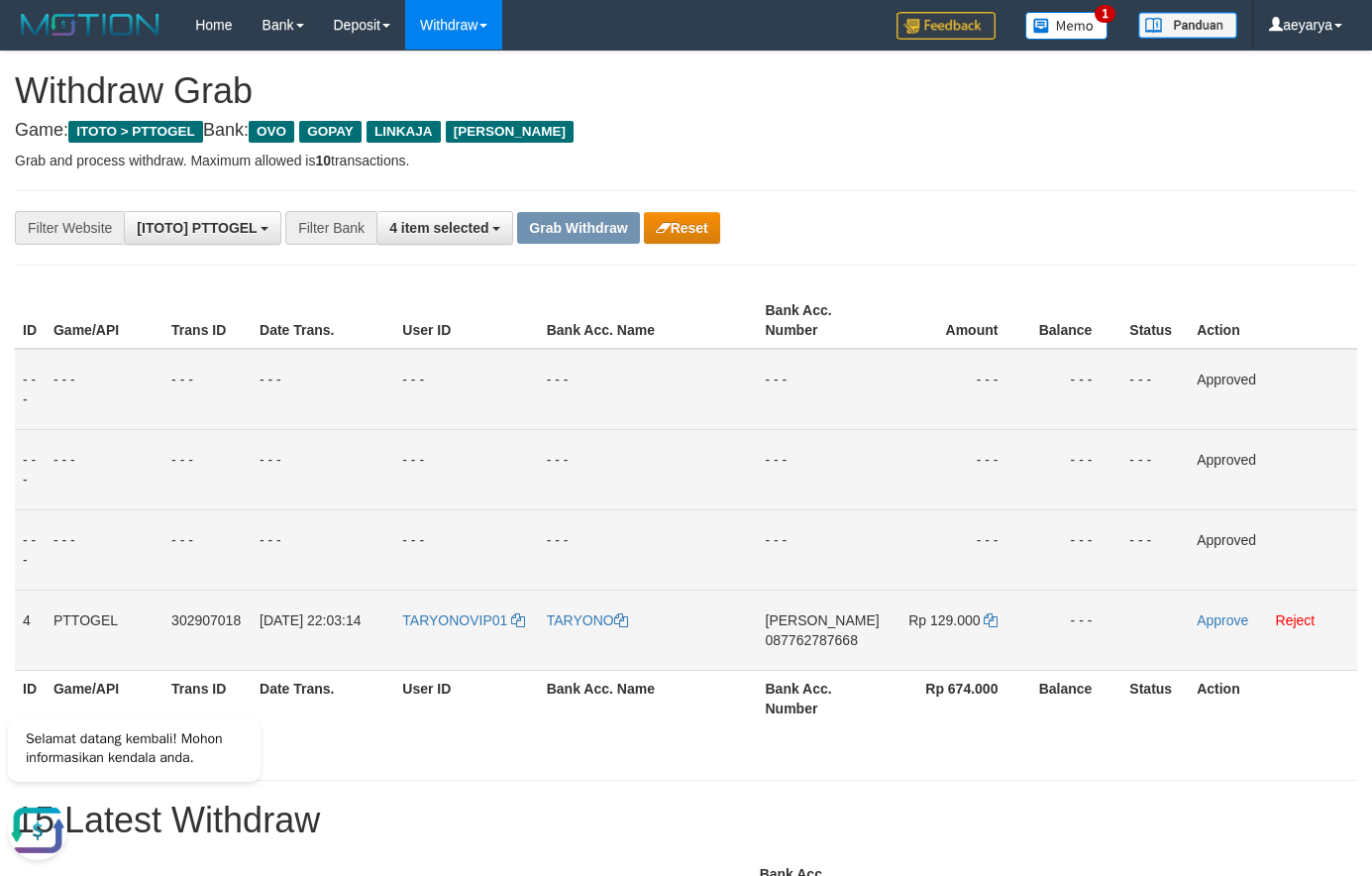 click on "087762787668" at bounding box center [811, 640] 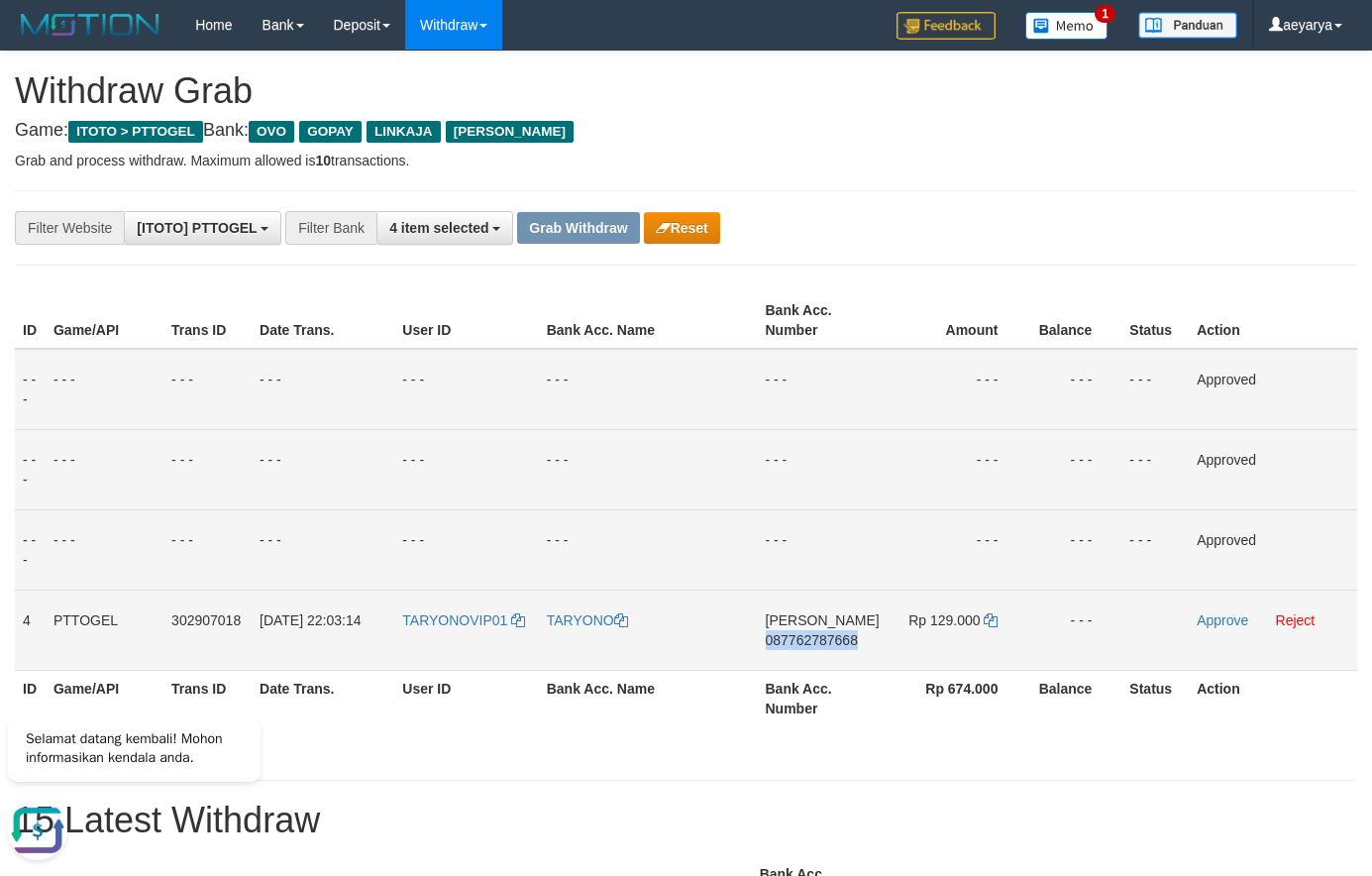 click on "087762787668" at bounding box center (811, 640) 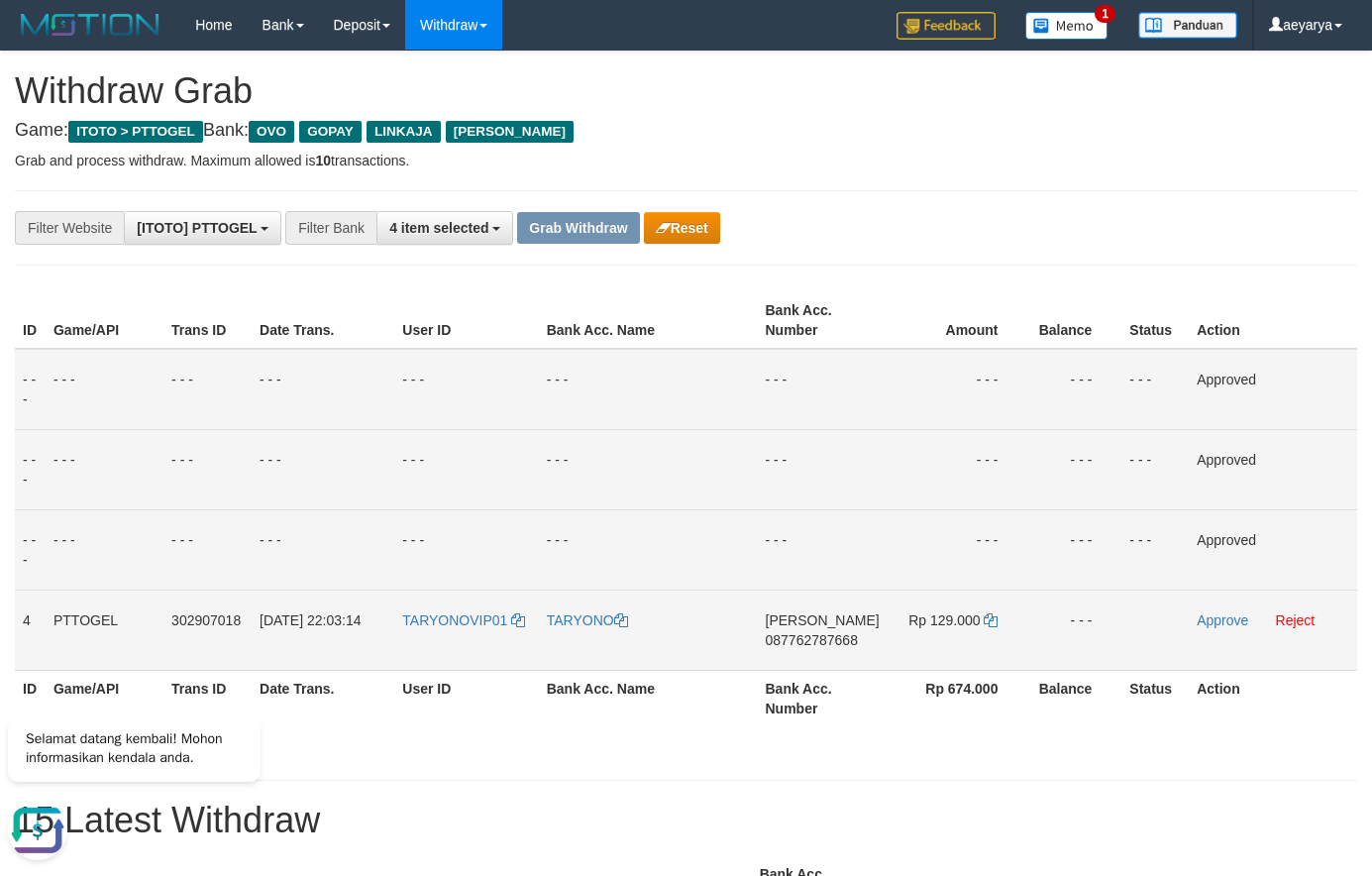 click on "087762787668" at bounding box center (811, 640) 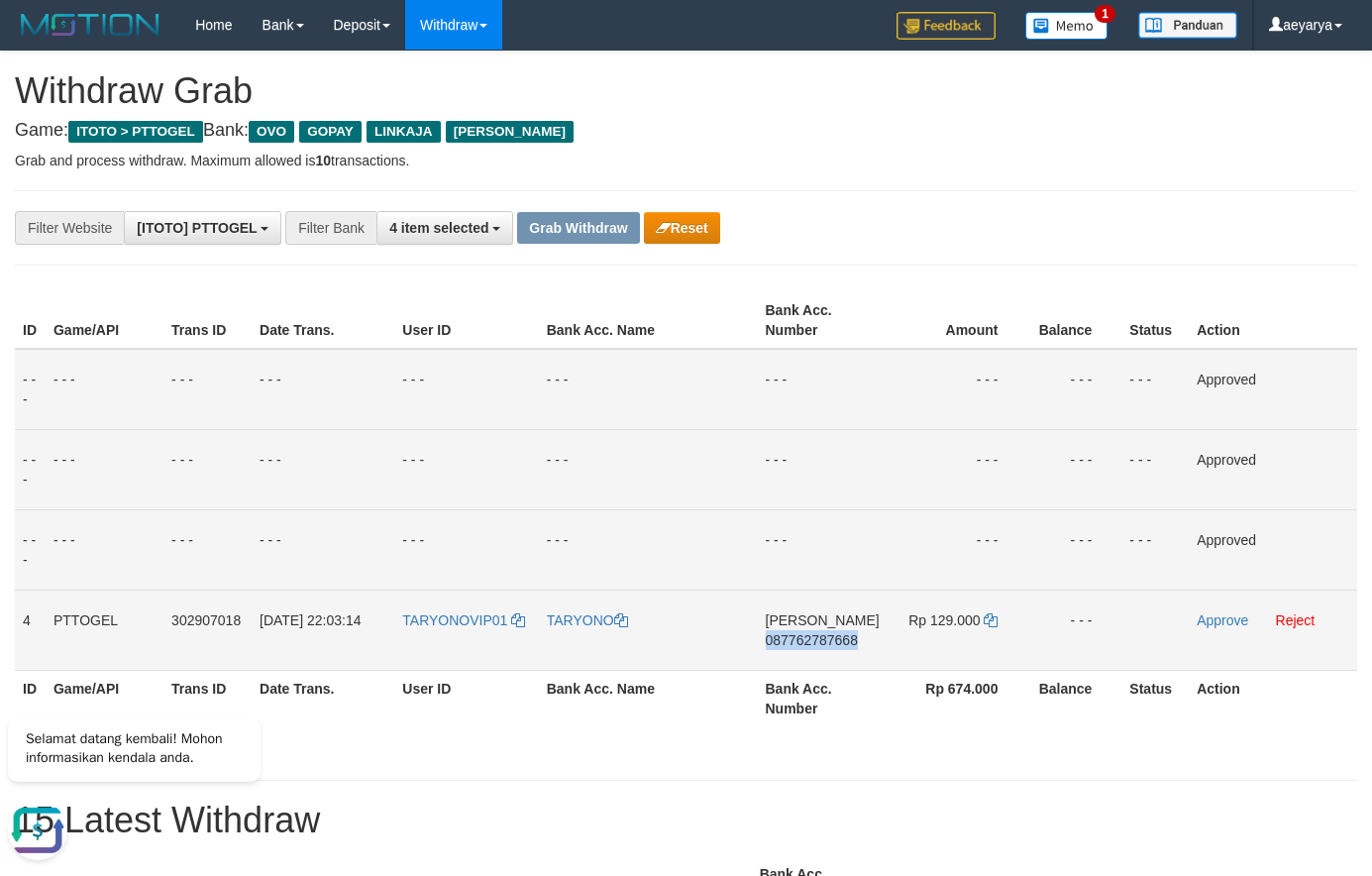 click on "087762787668" at bounding box center [811, 640] 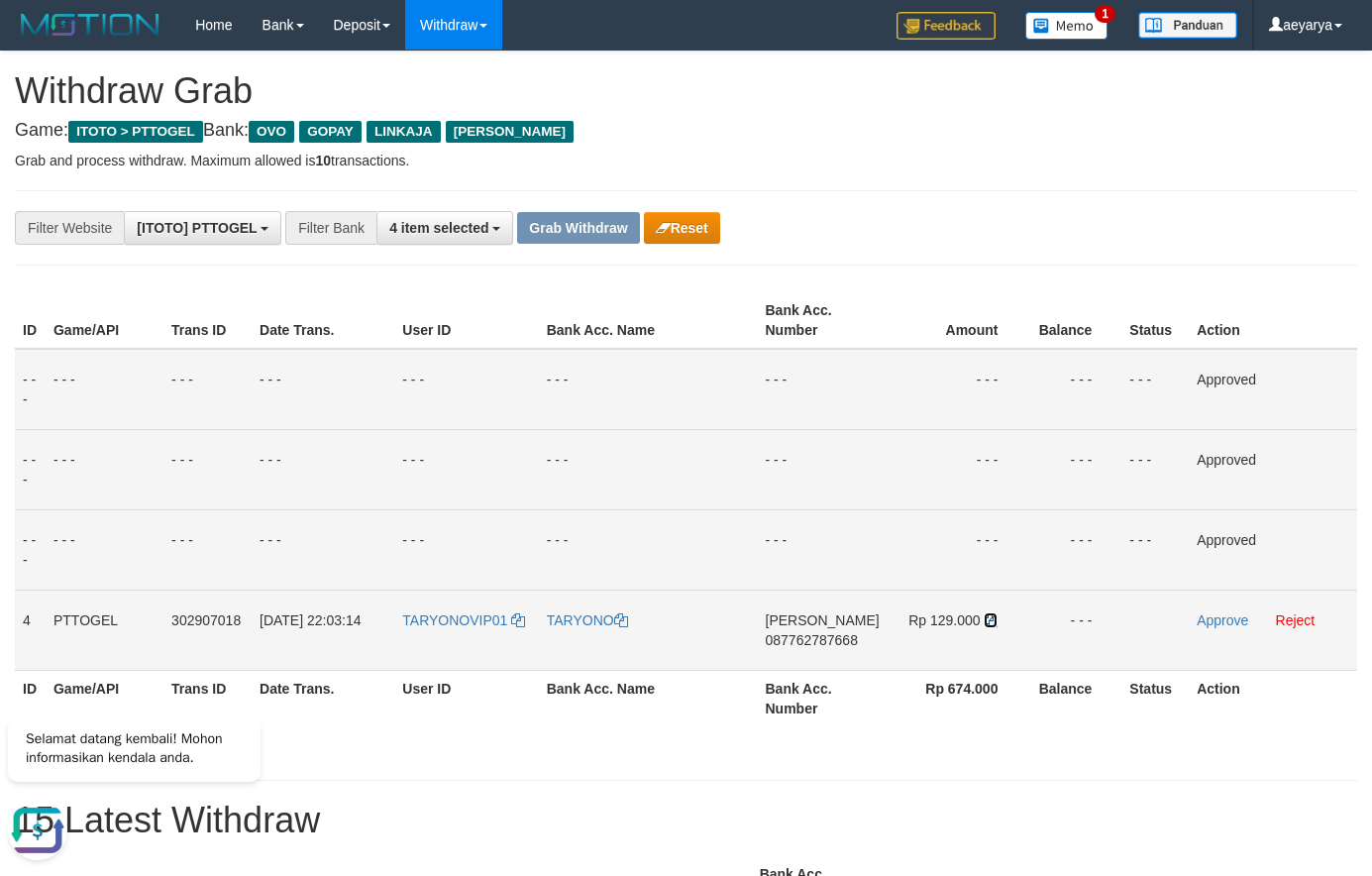 click at bounding box center [991, 620] 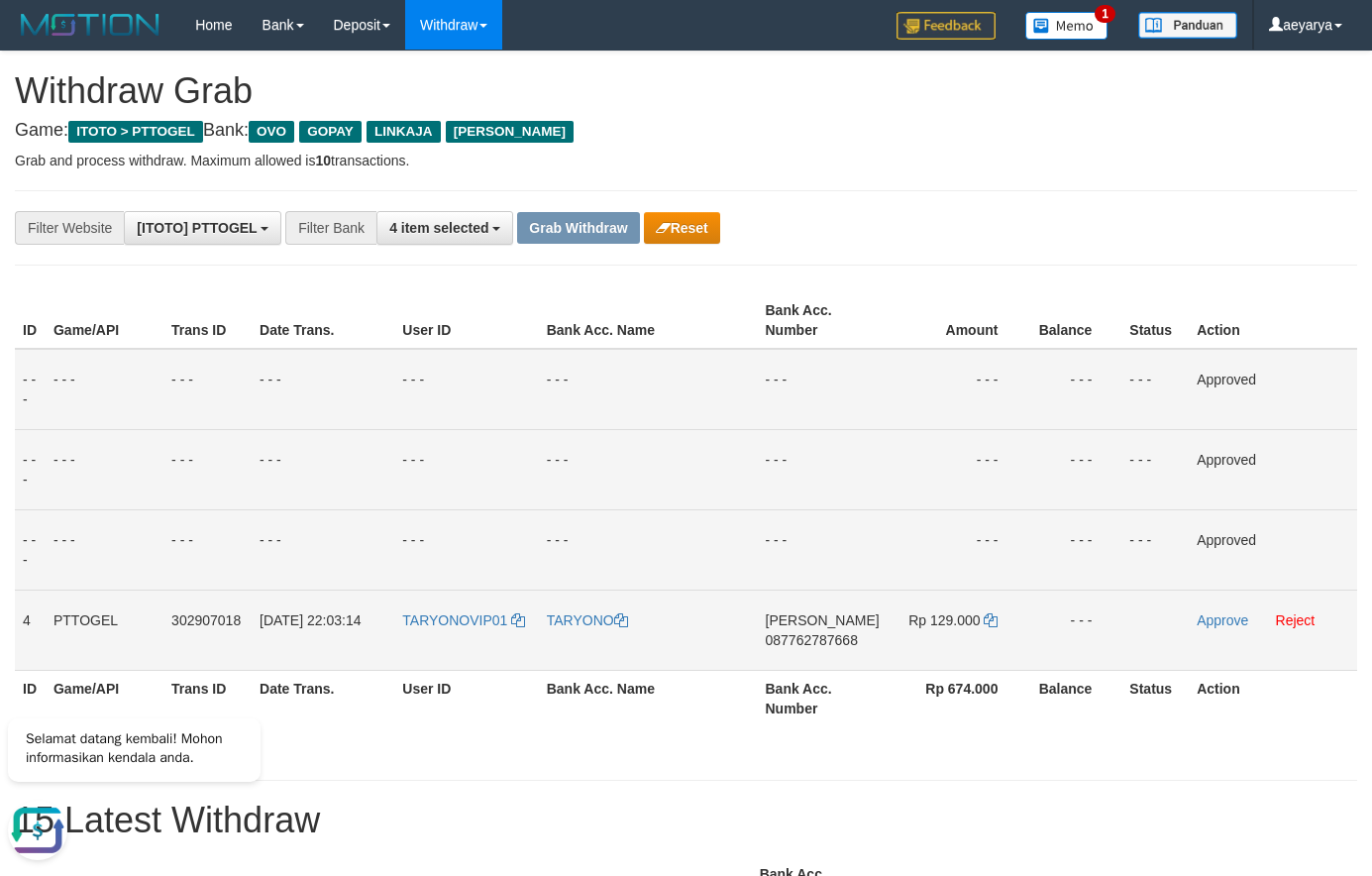 click on "Approve
Reject" at bounding box center (1273, 629) 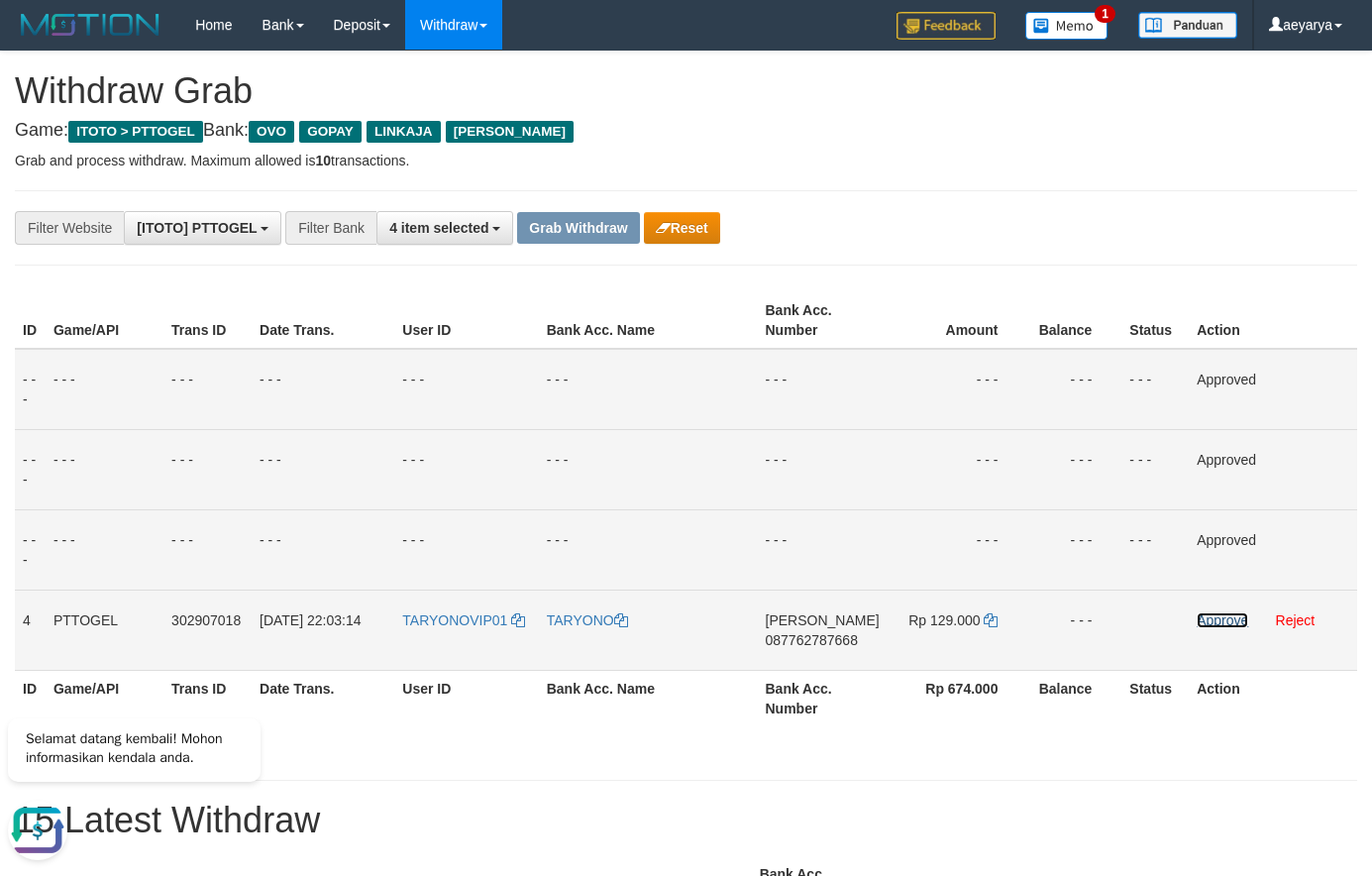click on "Approve" at bounding box center [1222, 620] 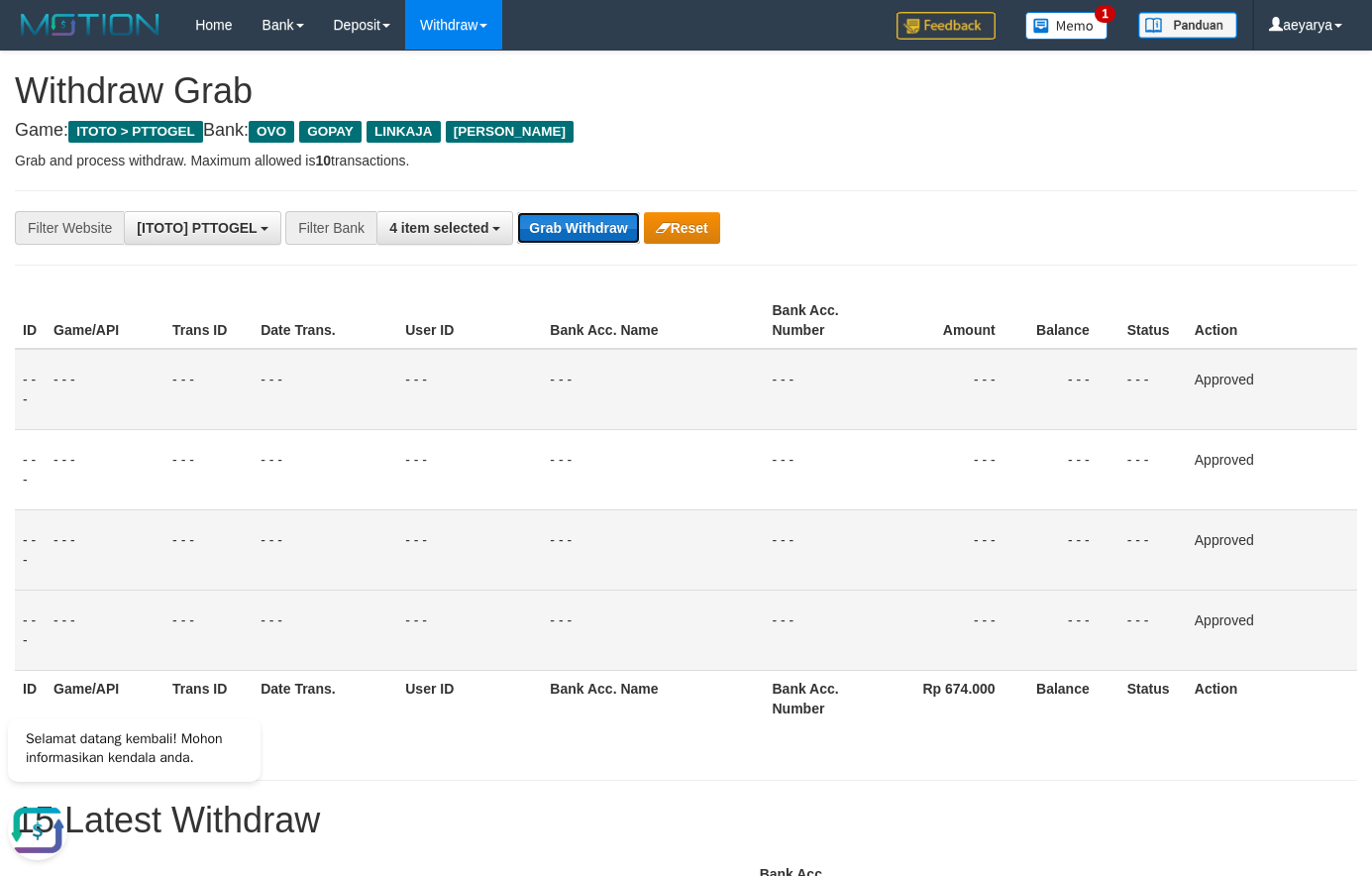 click on "Grab Withdraw" at bounding box center [578, 228] 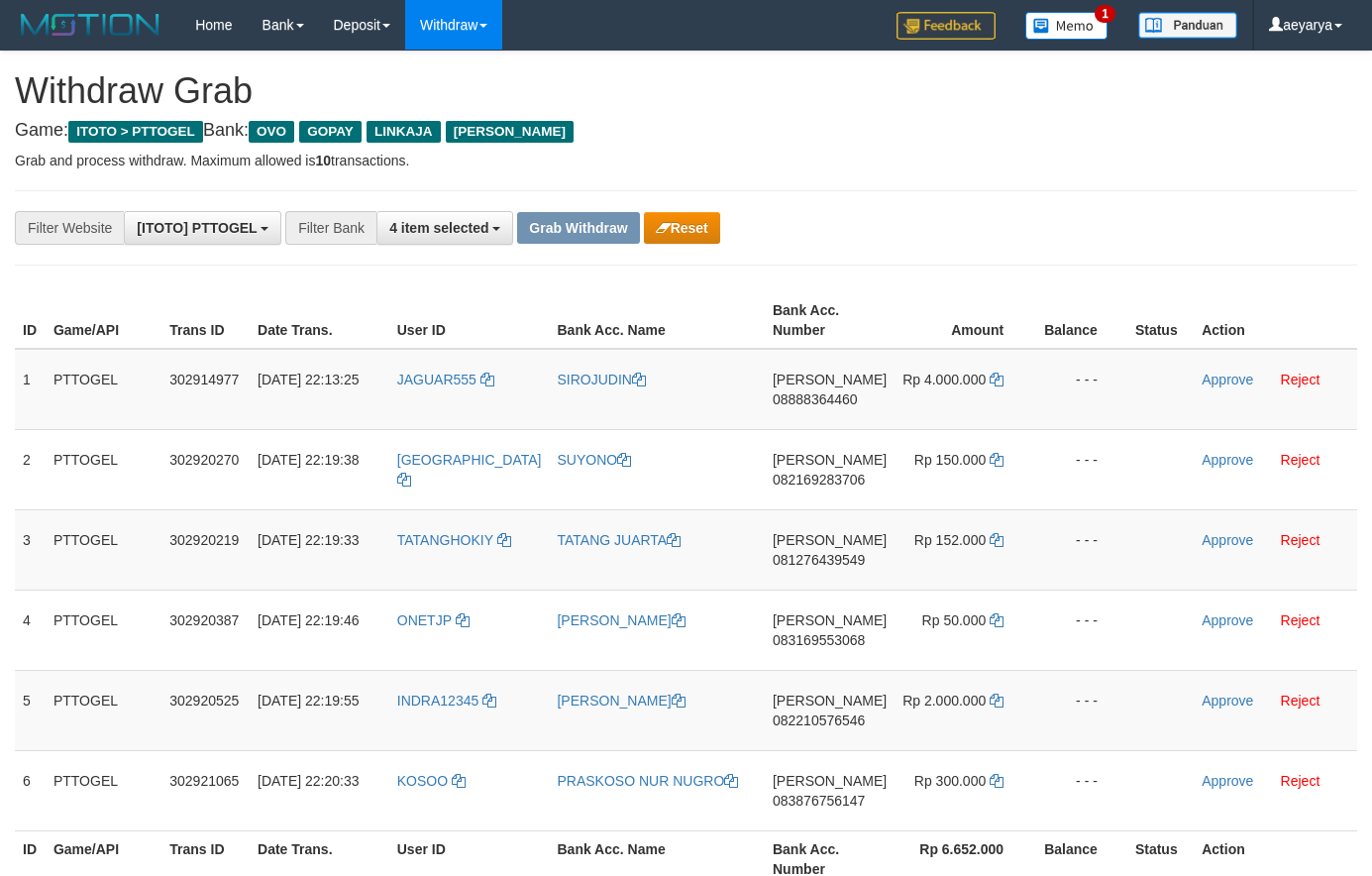 scroll, scrollTop: 135, scrollLeft: 0, axis: vertical 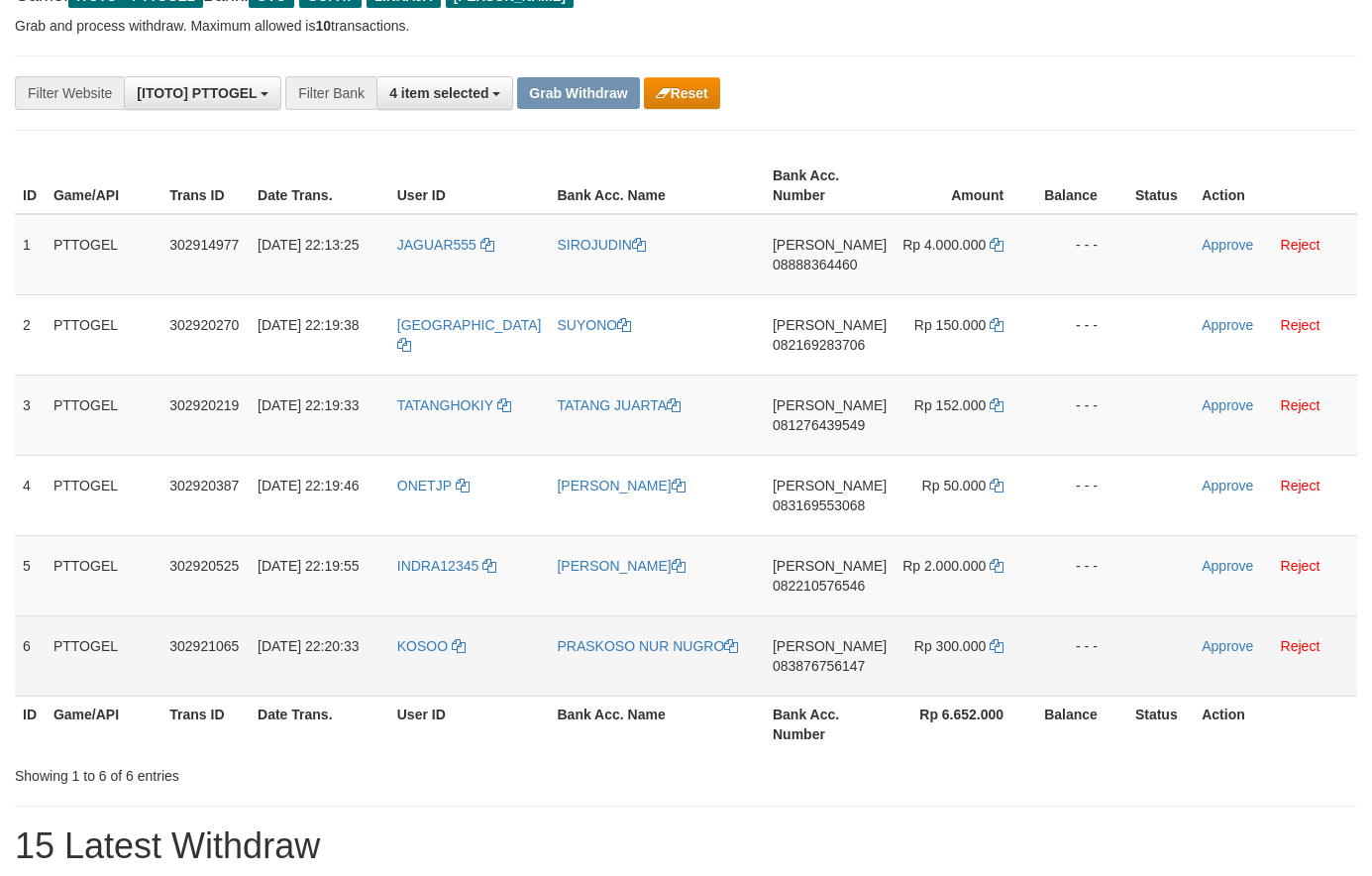 drag, startPoint x: 454, startPoint y: 227, endPoint x: 947, endPoint y: 630, distance: 636.7558 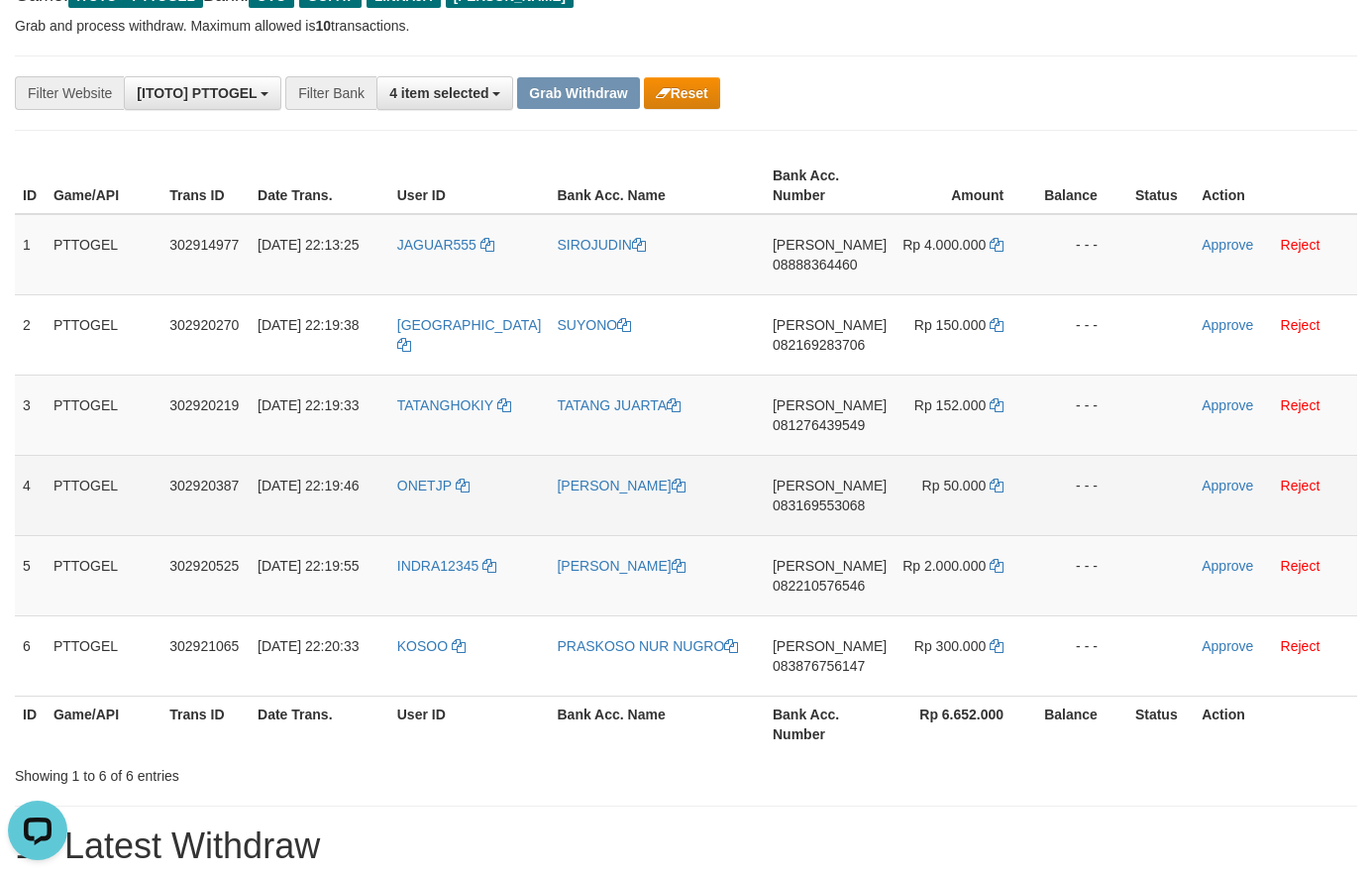 scroll, scrollTop: 0, scrollLeft: 0, axis: both 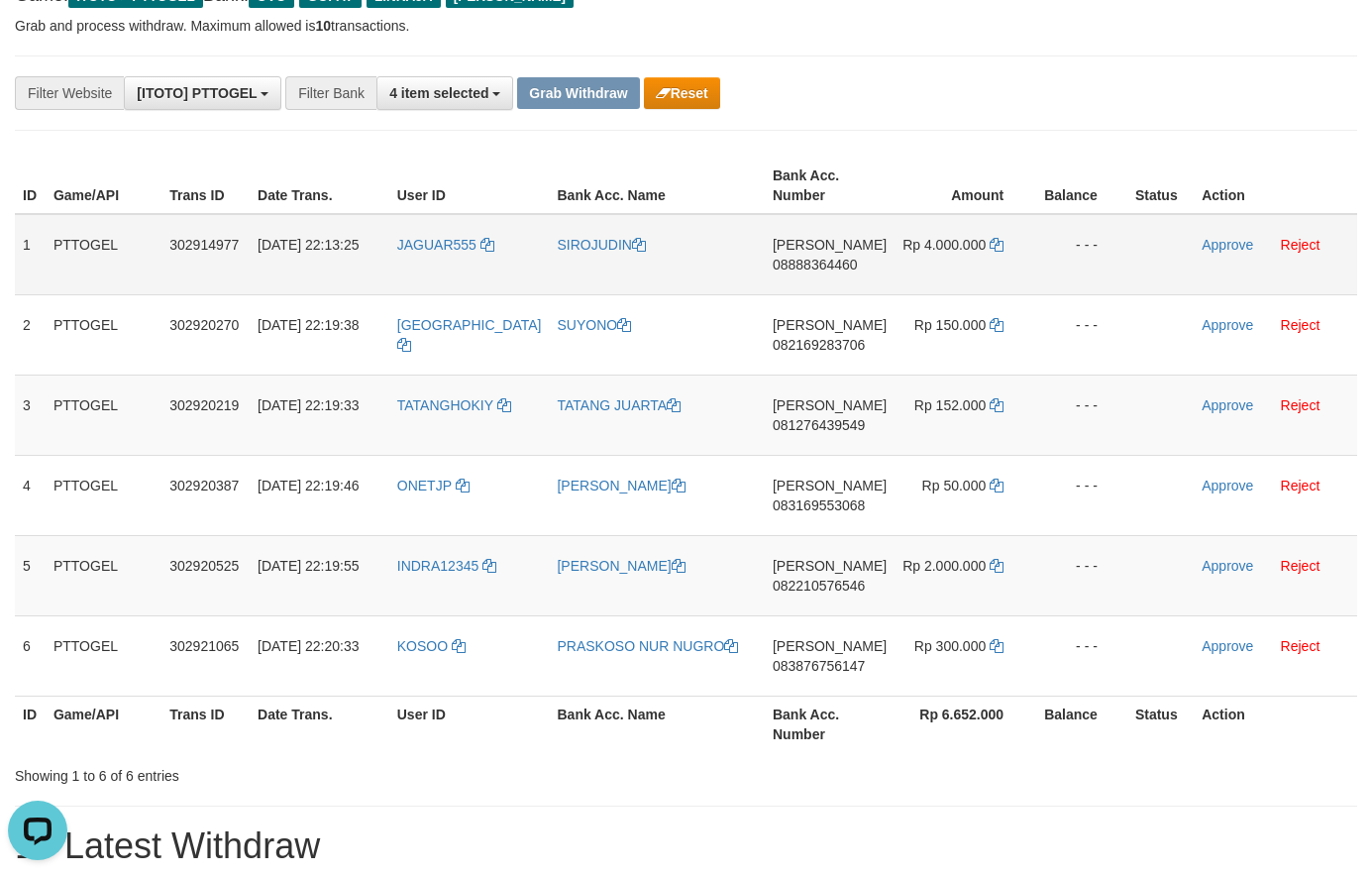 click on "08888364460" at bounding box center [815, 265] 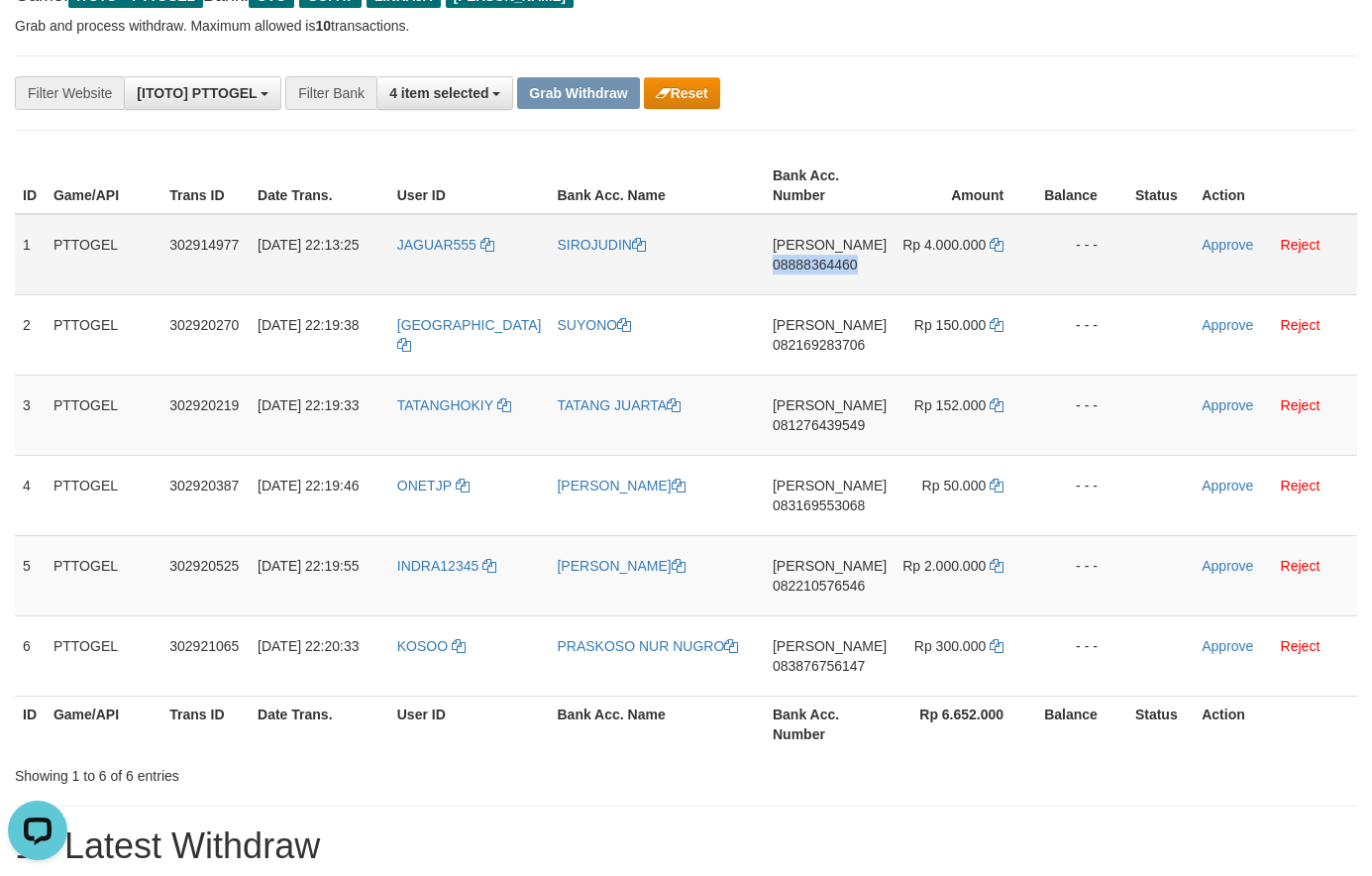 click on "08888364460" at bounding box center (815, 265) 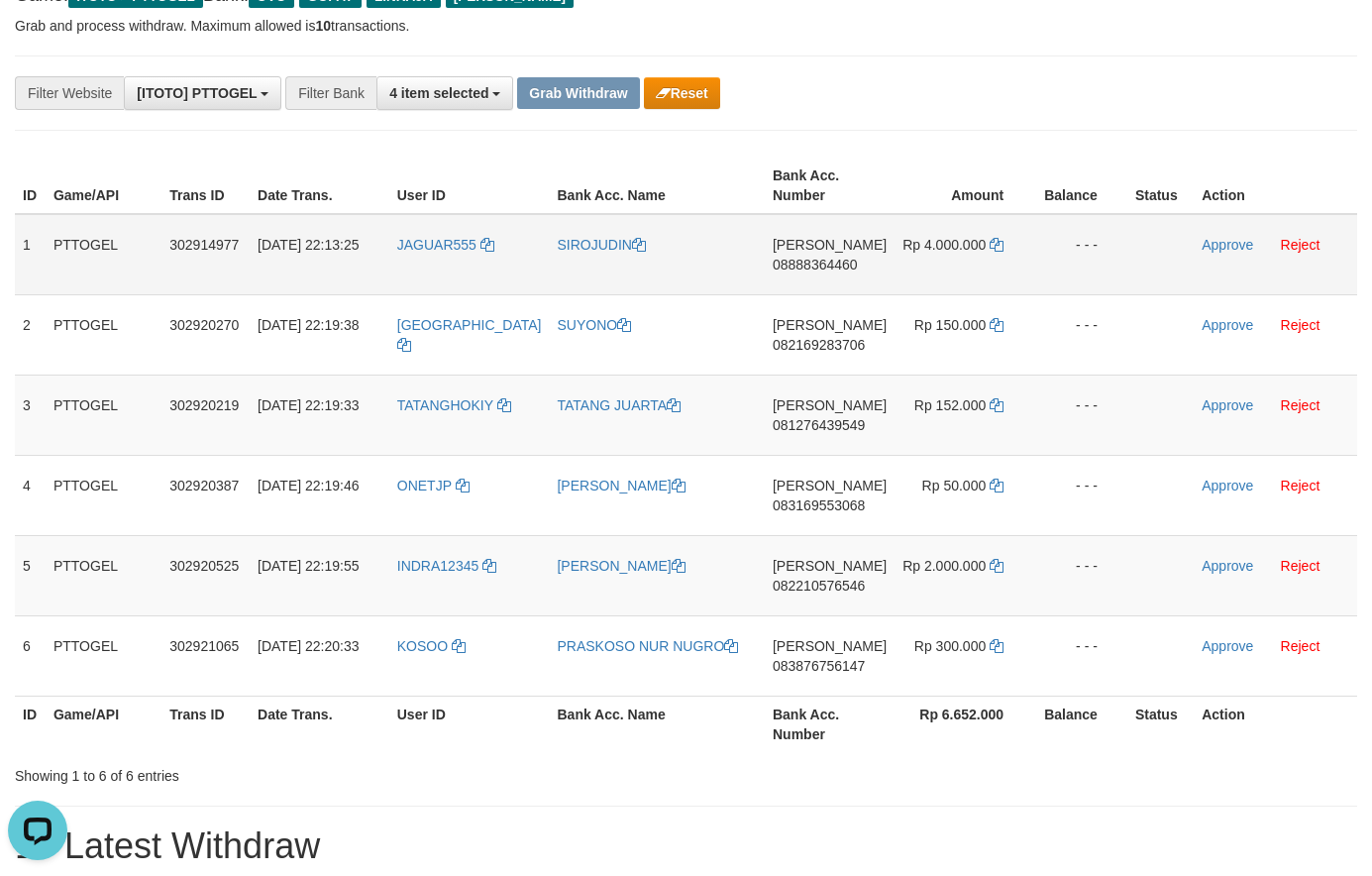 click on "08888364460" at bounding box center [815, 265] 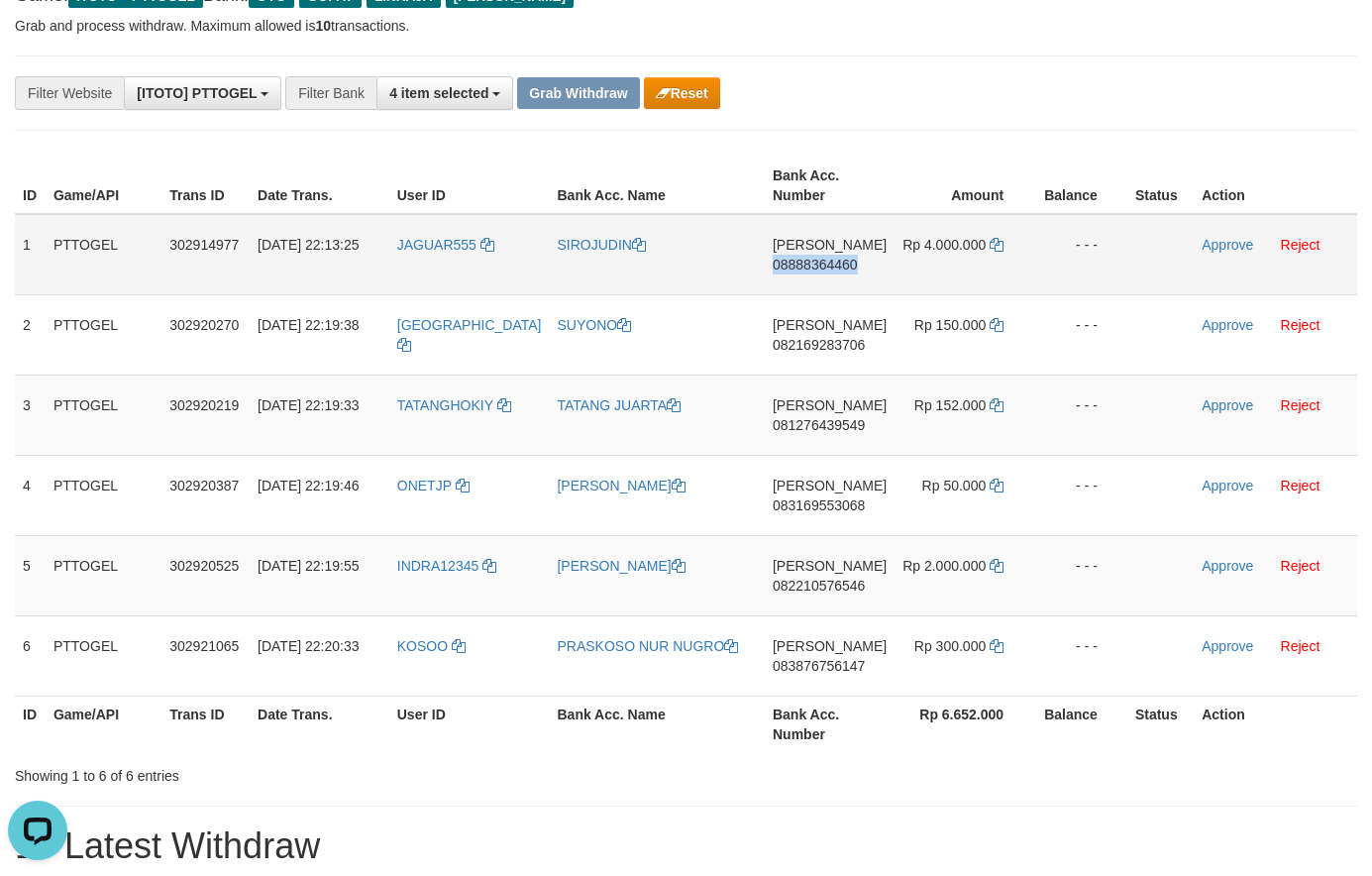 click on "08888364460" at bounding box center (815, 265) 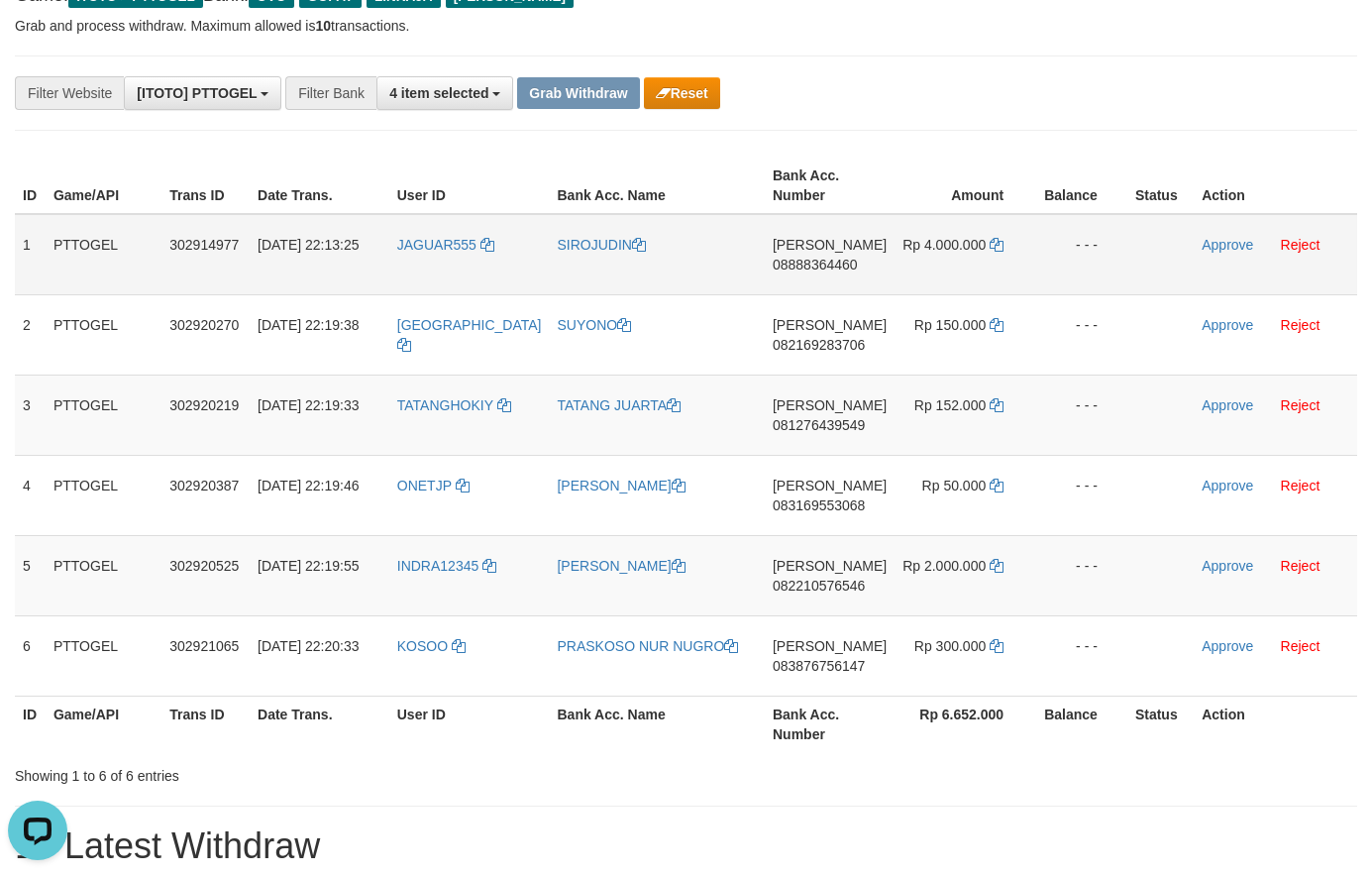 click on "Rp 4.000.000" at bounding box center [964, 255] 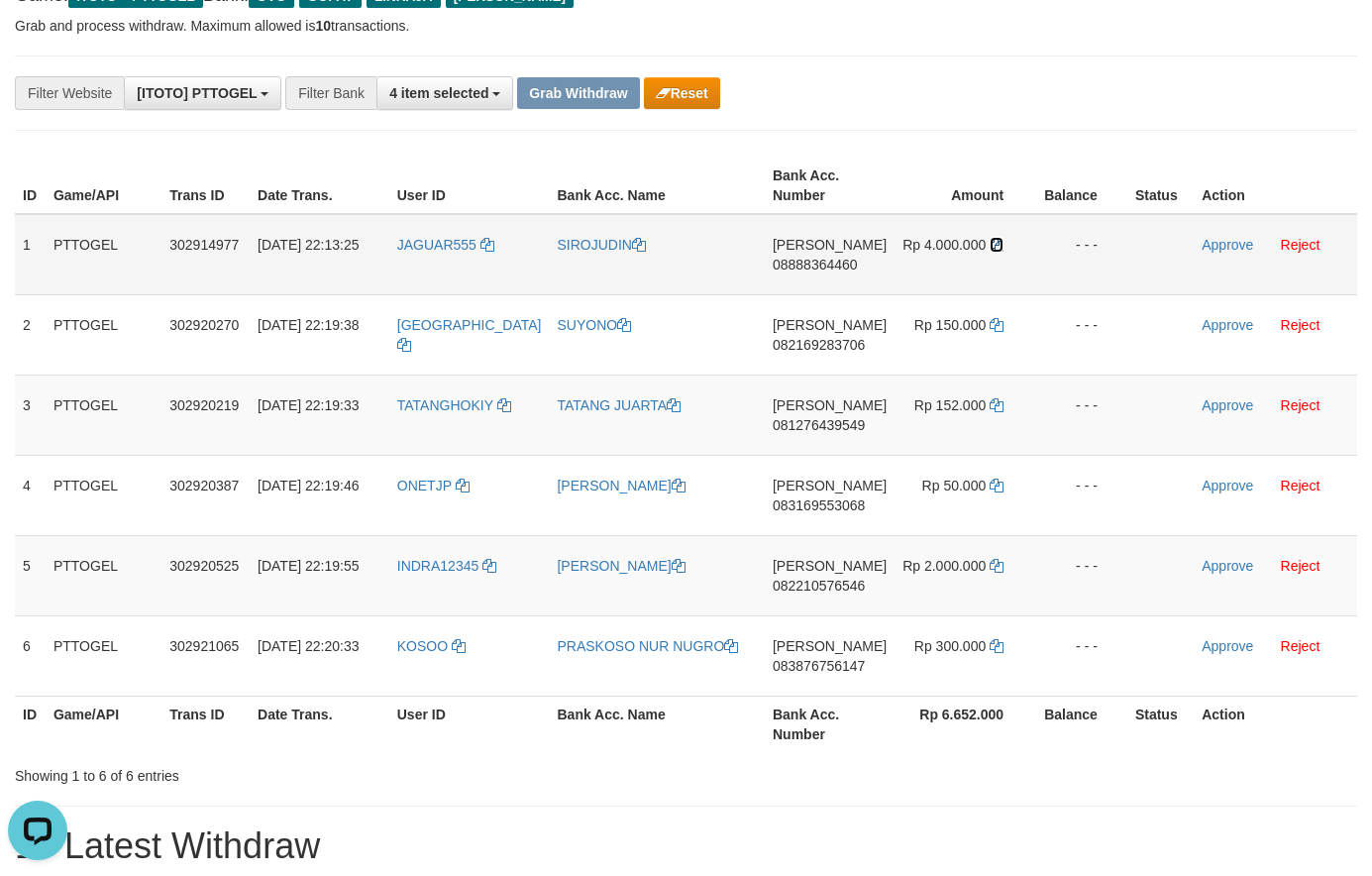 click at bounding box center (997, 245) 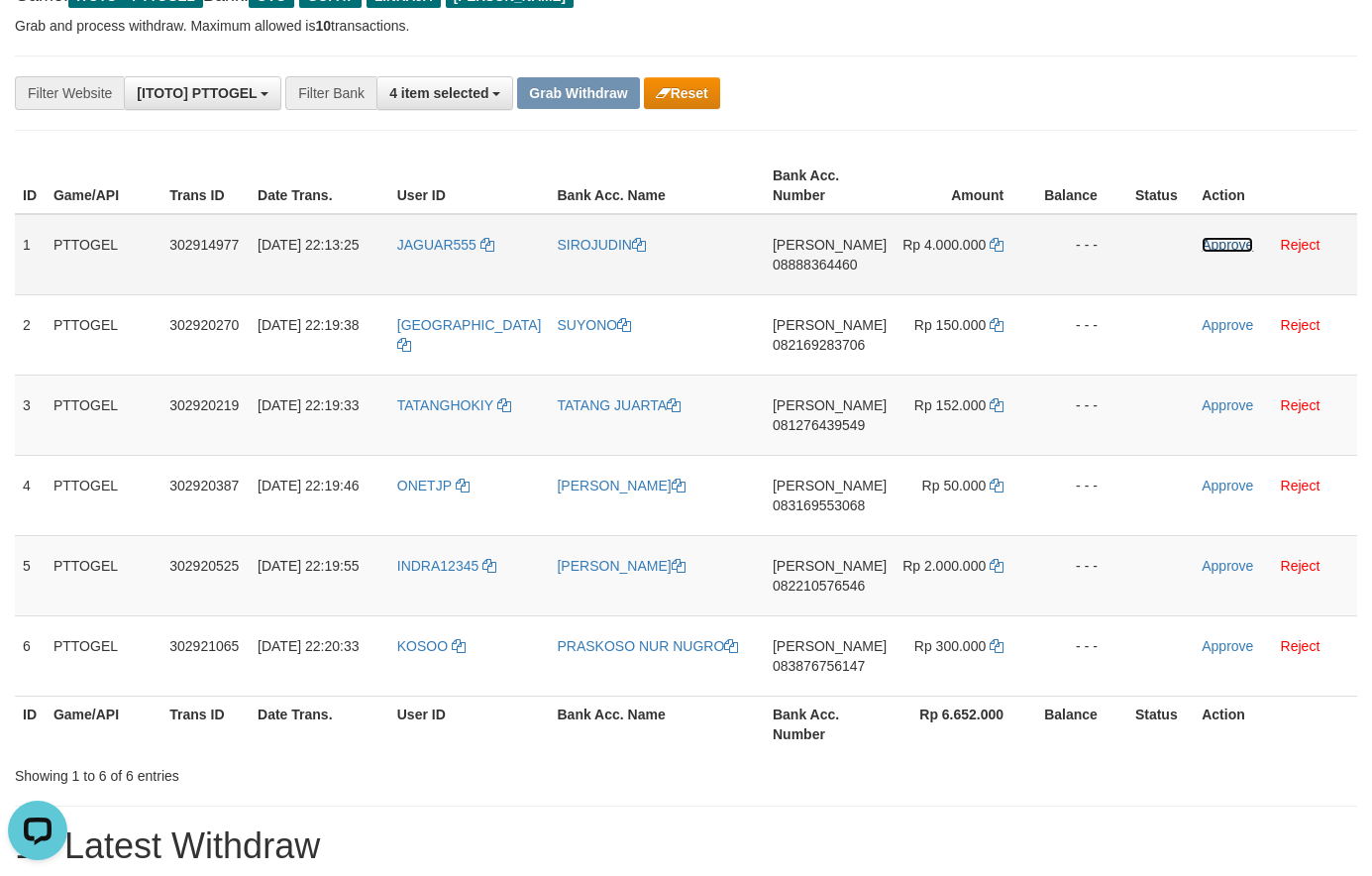 click on "Approve" at bounding box center [1227, 245] 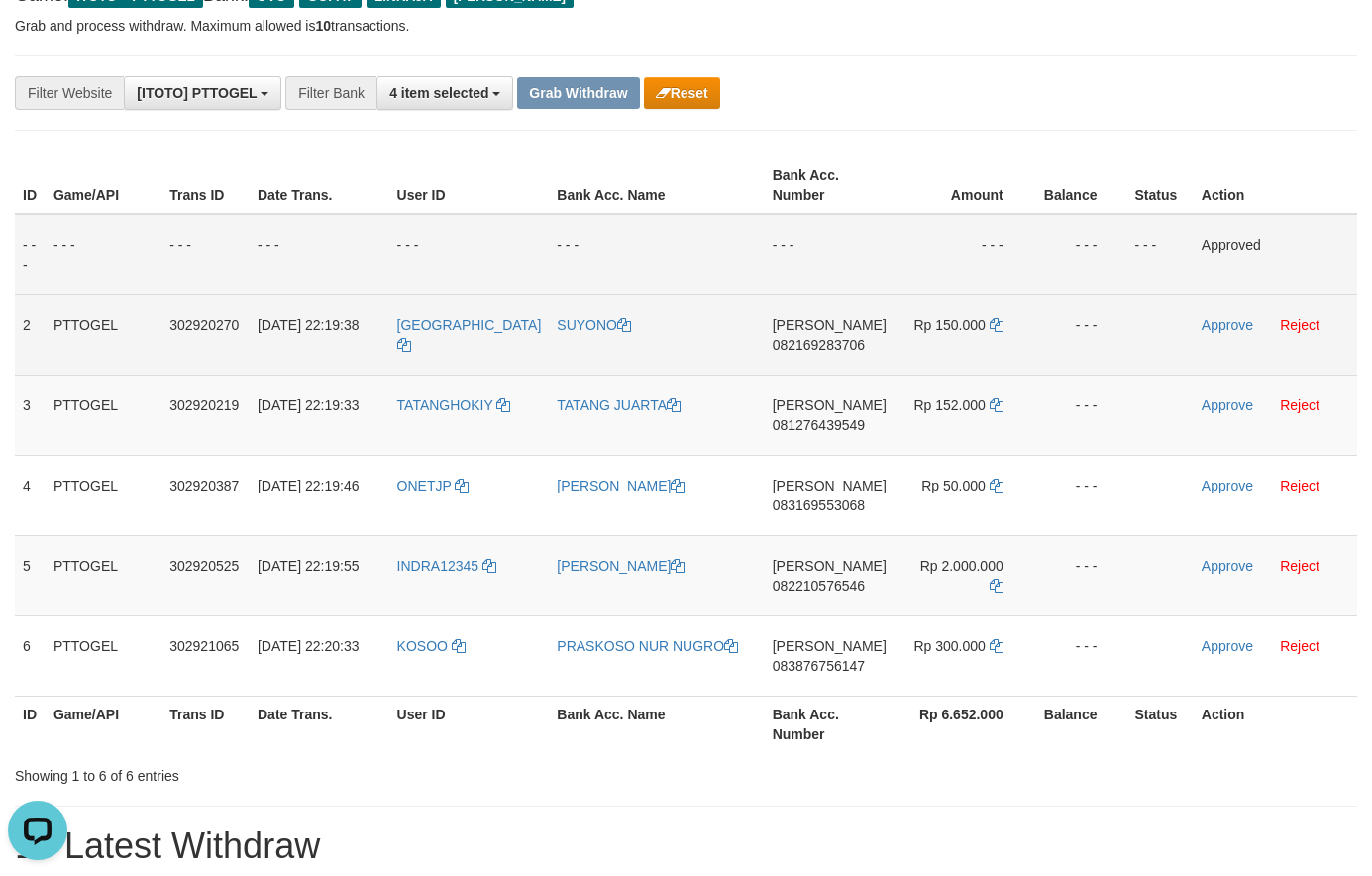 click on "082169283706" at bounding box center (818, 345) 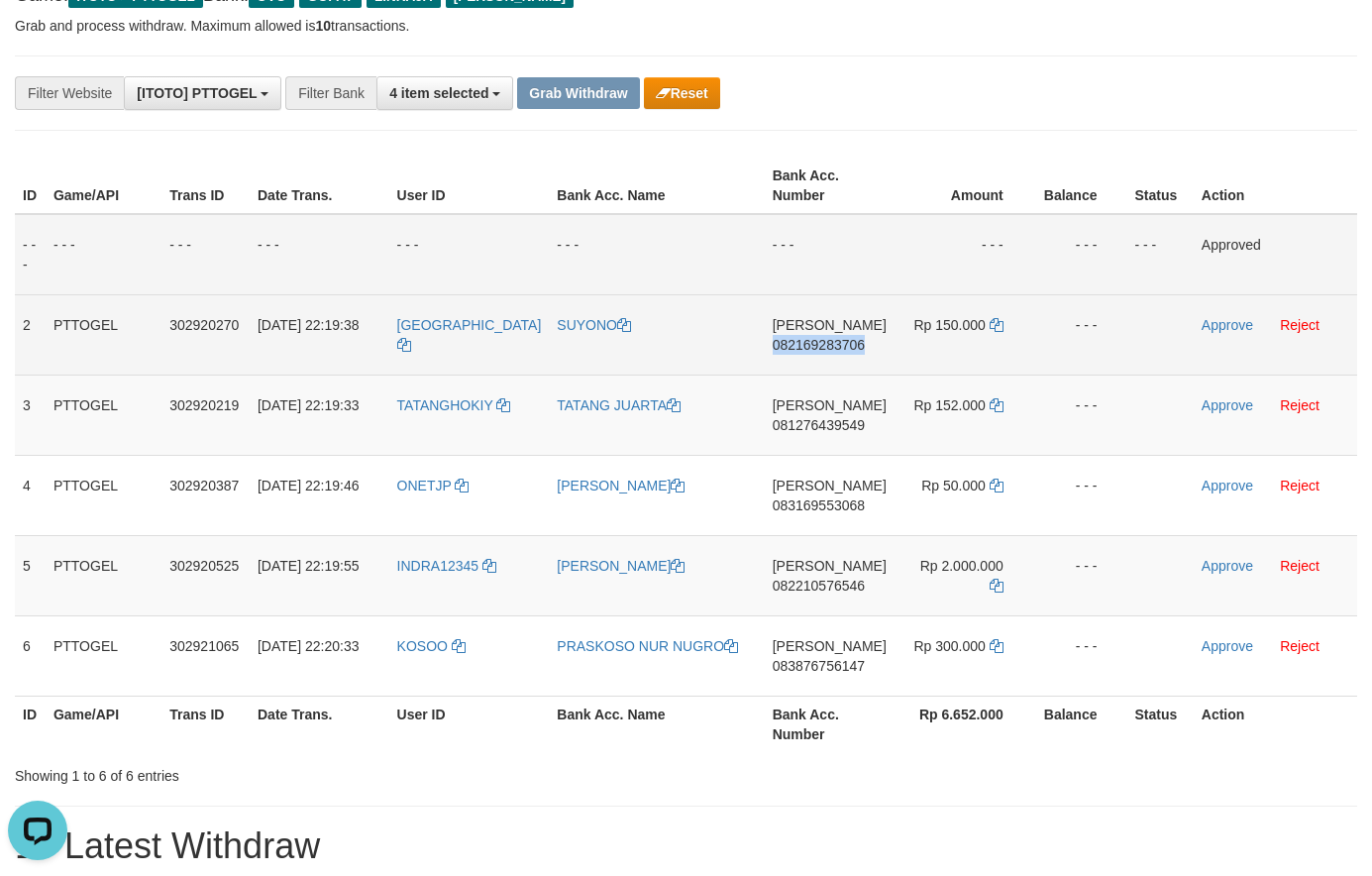 click on "082169283706" at bounding box center [818, 345] 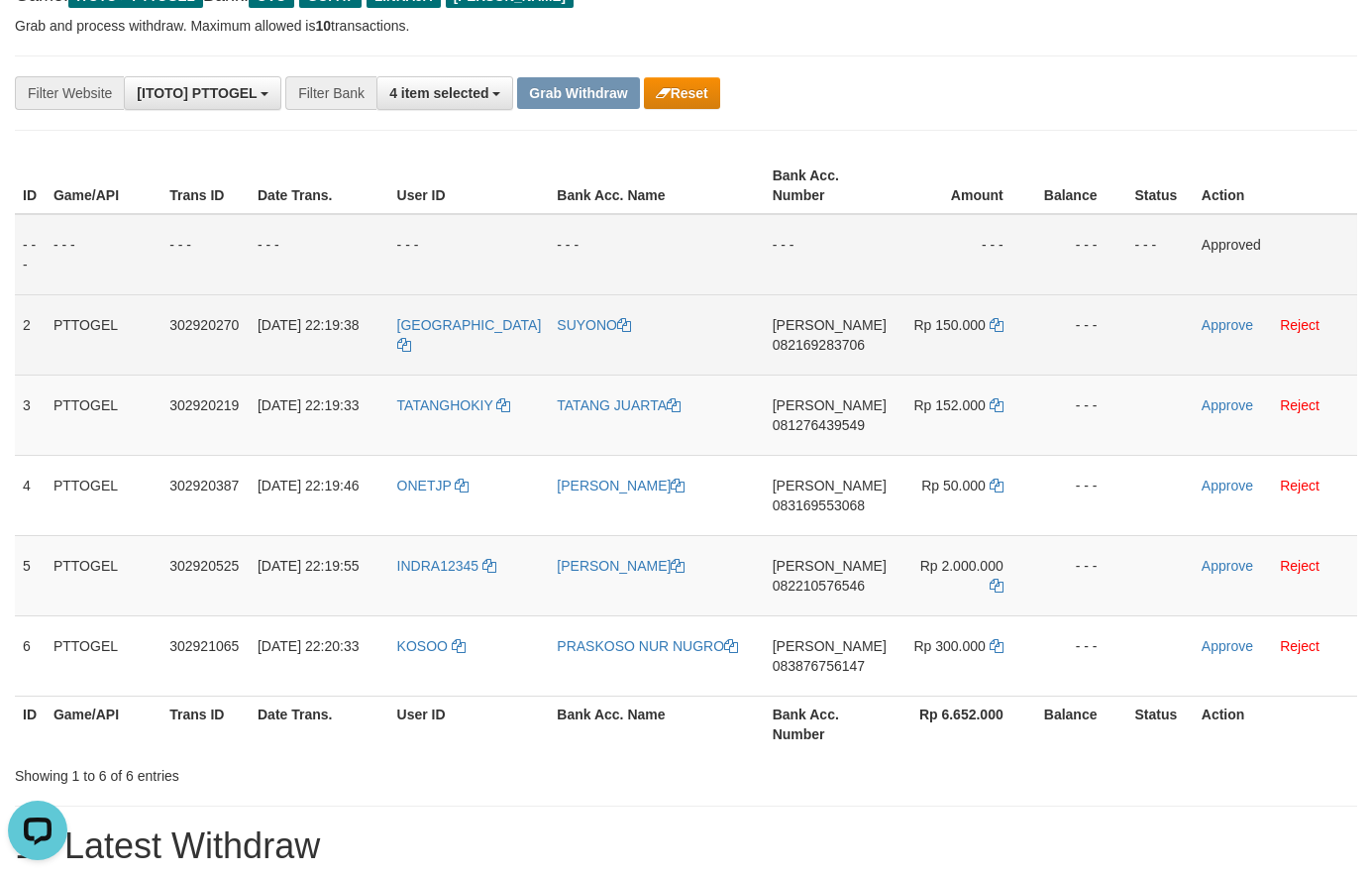 click on "082169283706" at bounding box center (818, 345) 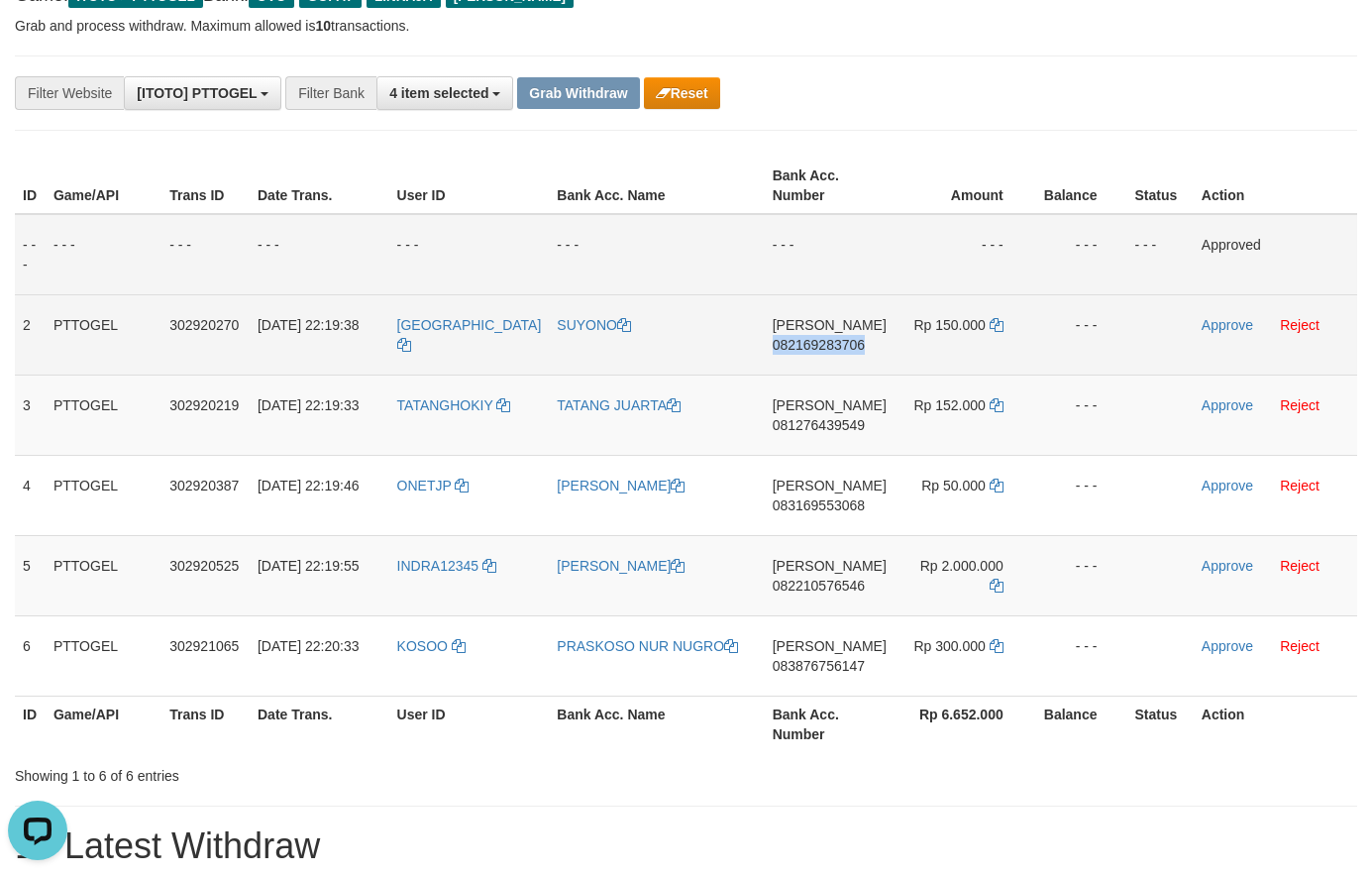 click on "082169283706" at bounding box center (818, 345) 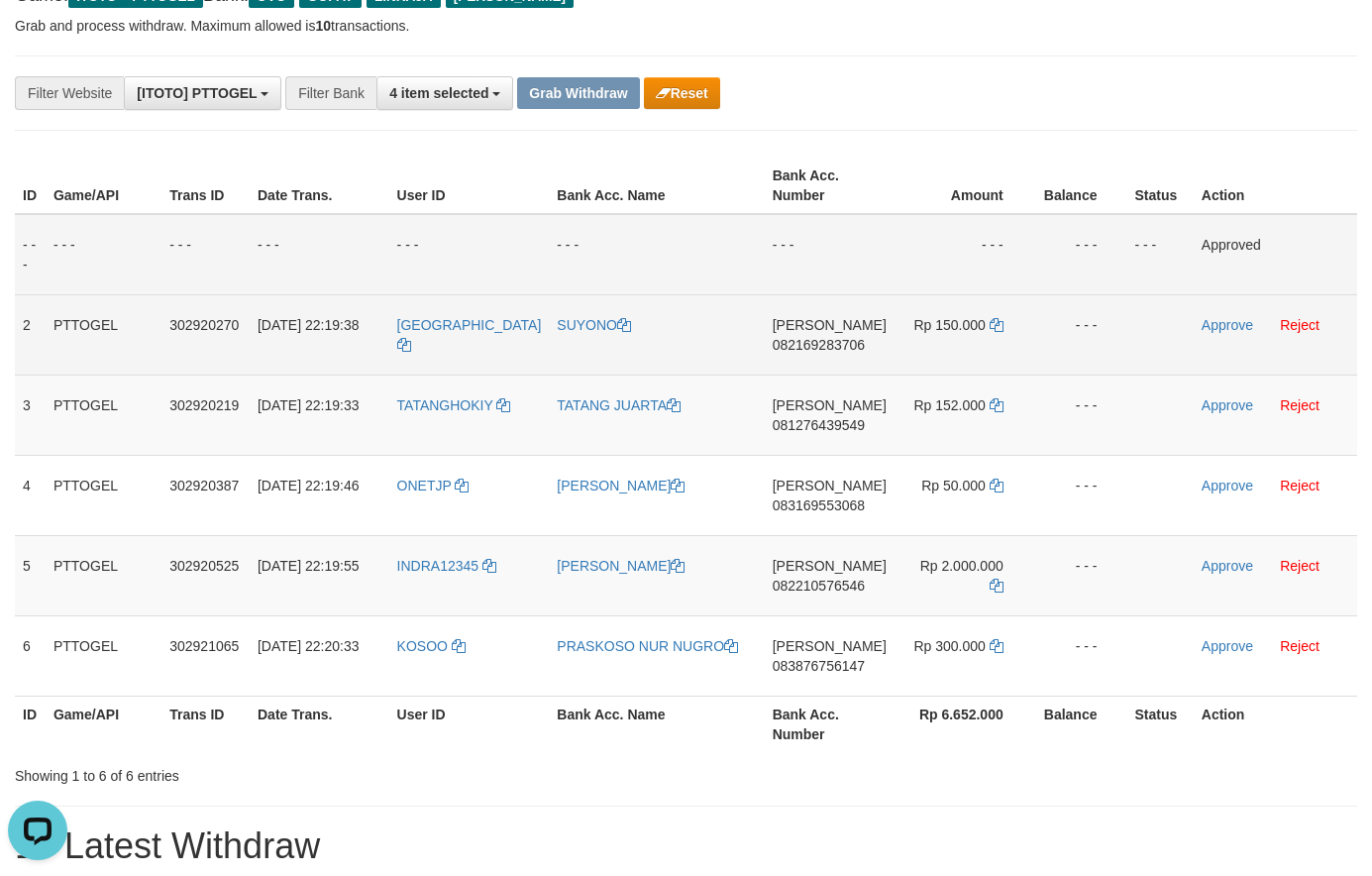 click on "082169283706" at bounding box center [818, 345] 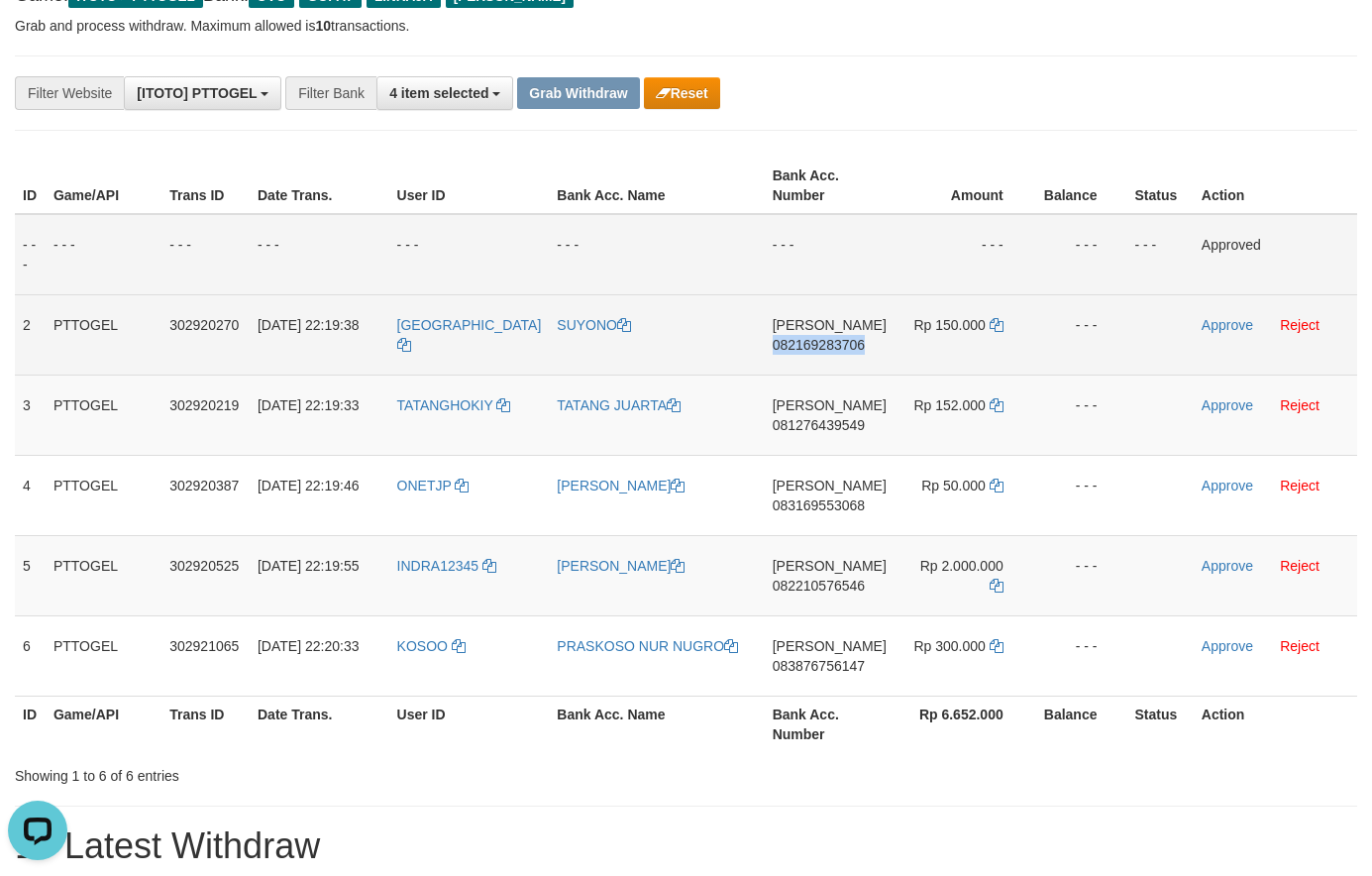 click on "082169283706" at bounding box center (818, 345) 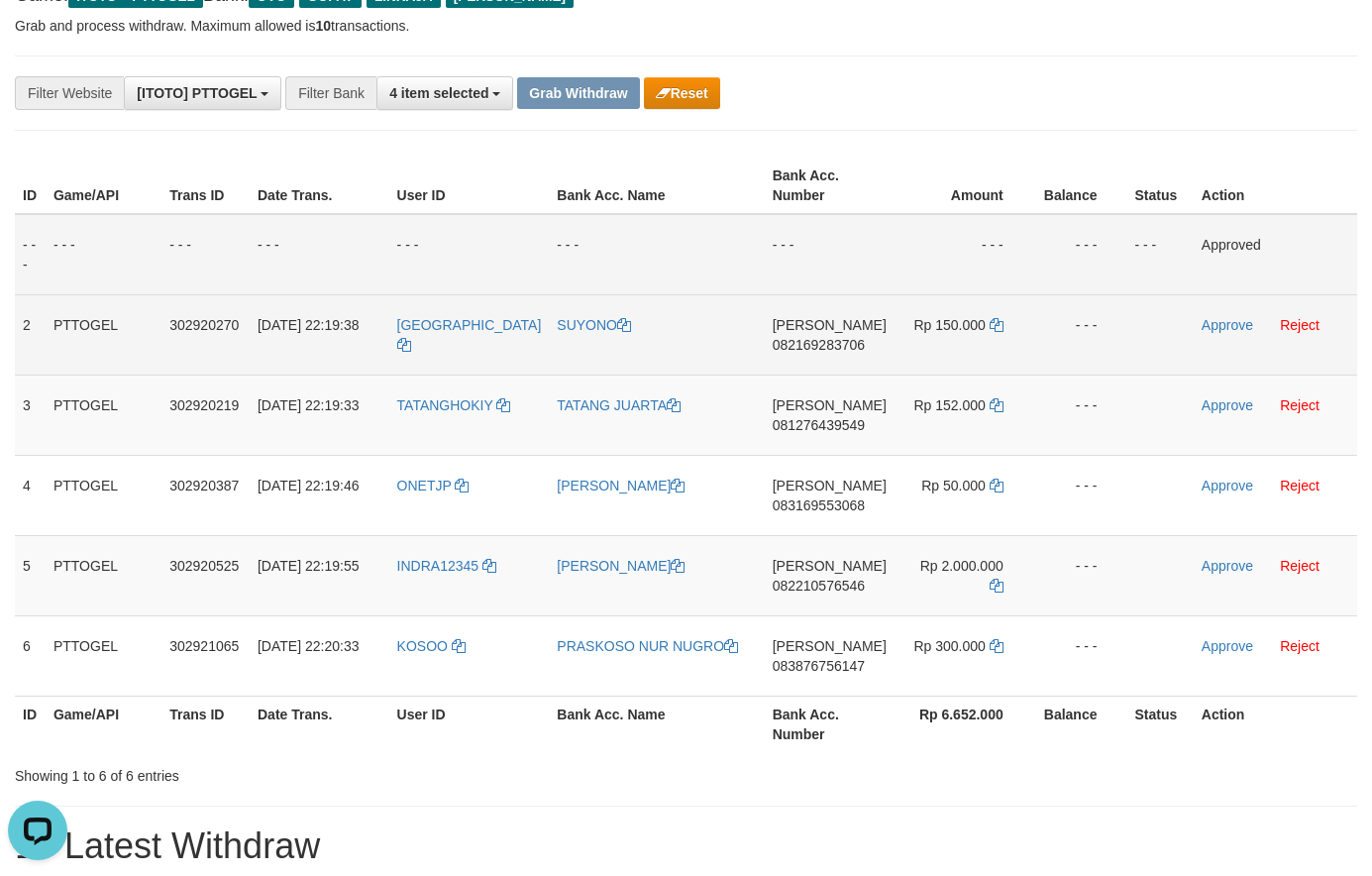 click on "082169283706" at bounding box center (818, 345) 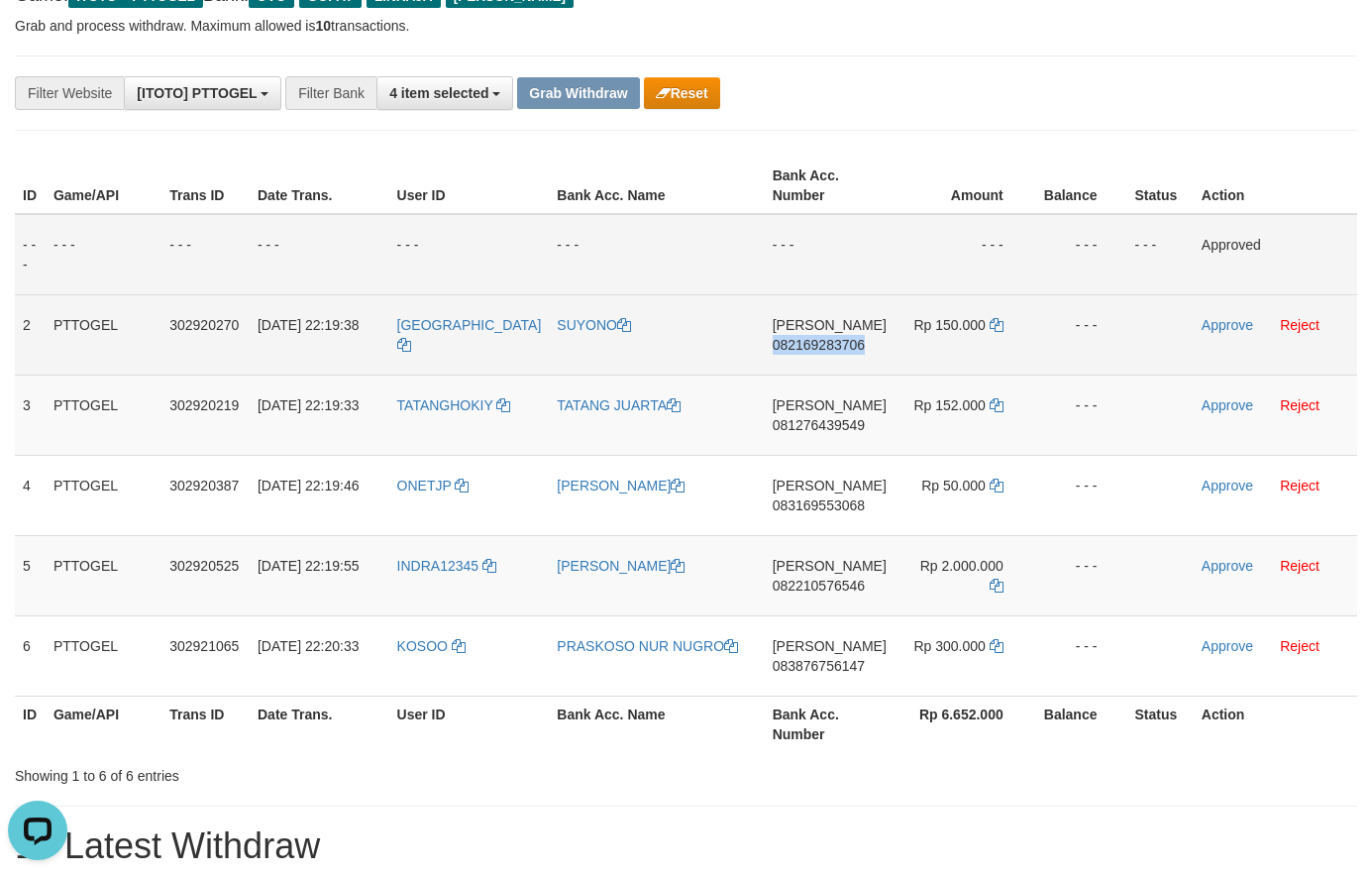 click on "082169283706" at bounding box center [818, 345] 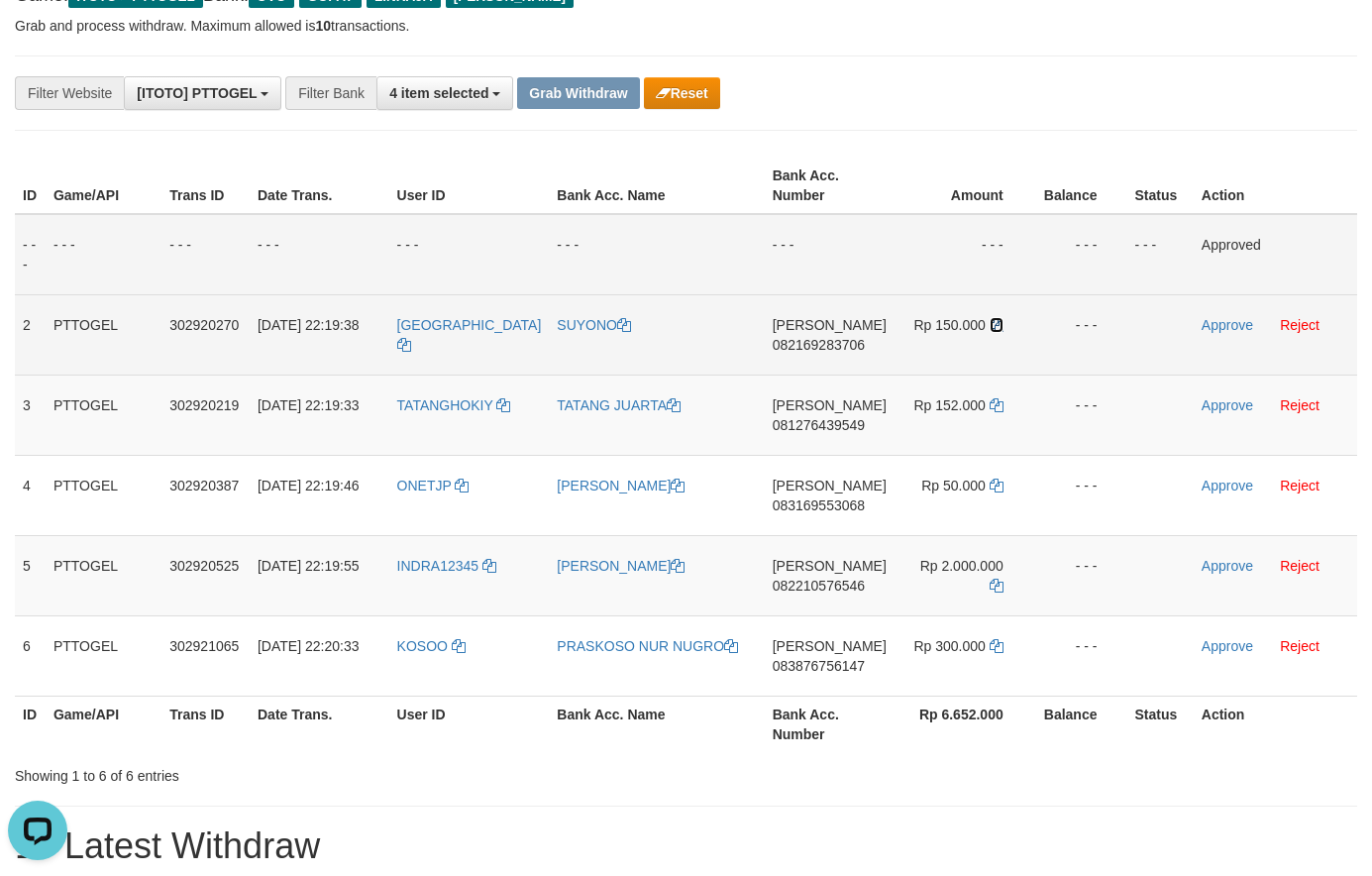 click at bounding box center [997, 325] 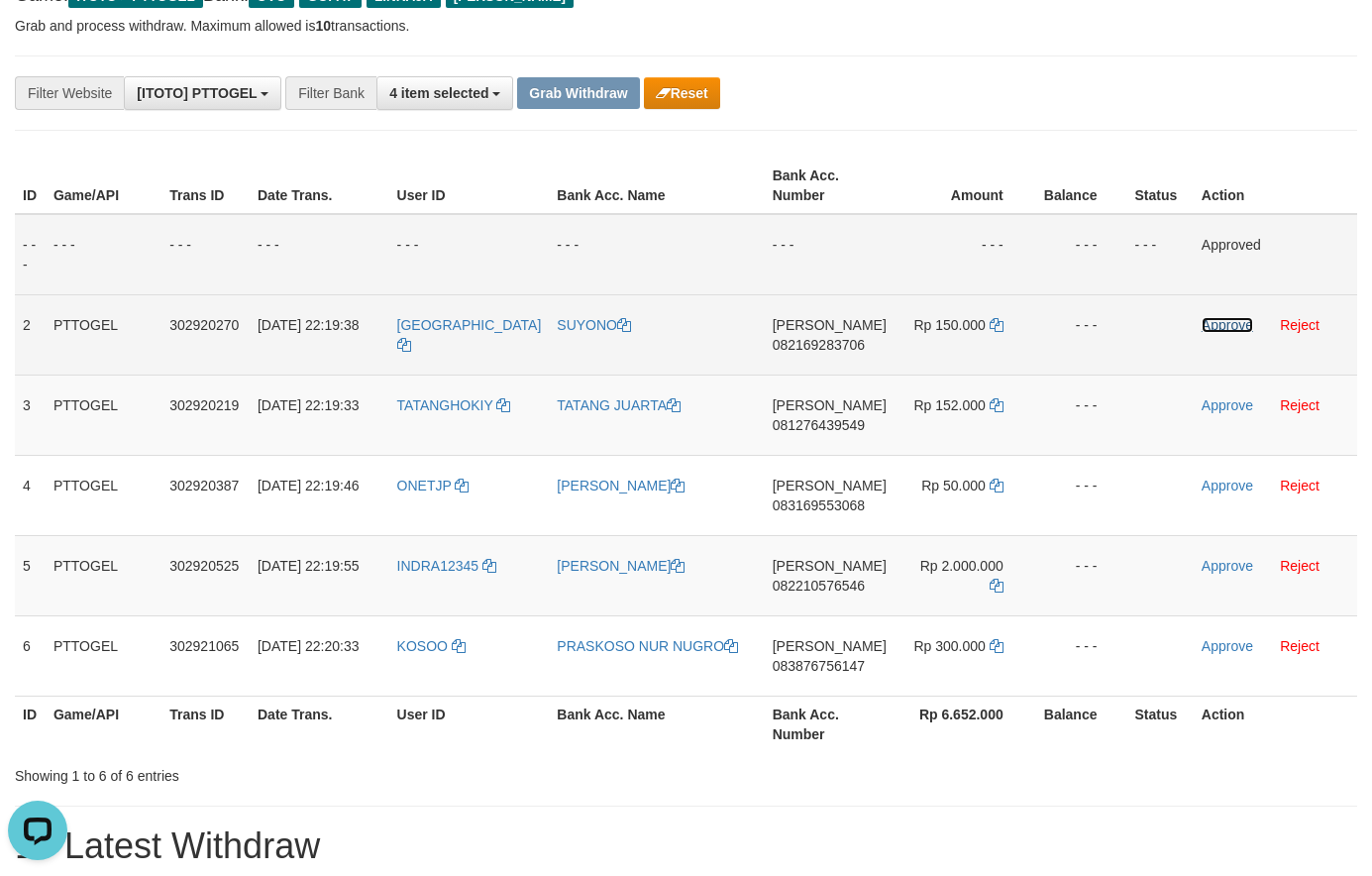 click on "Approve" at bounding box center (1227, 325) 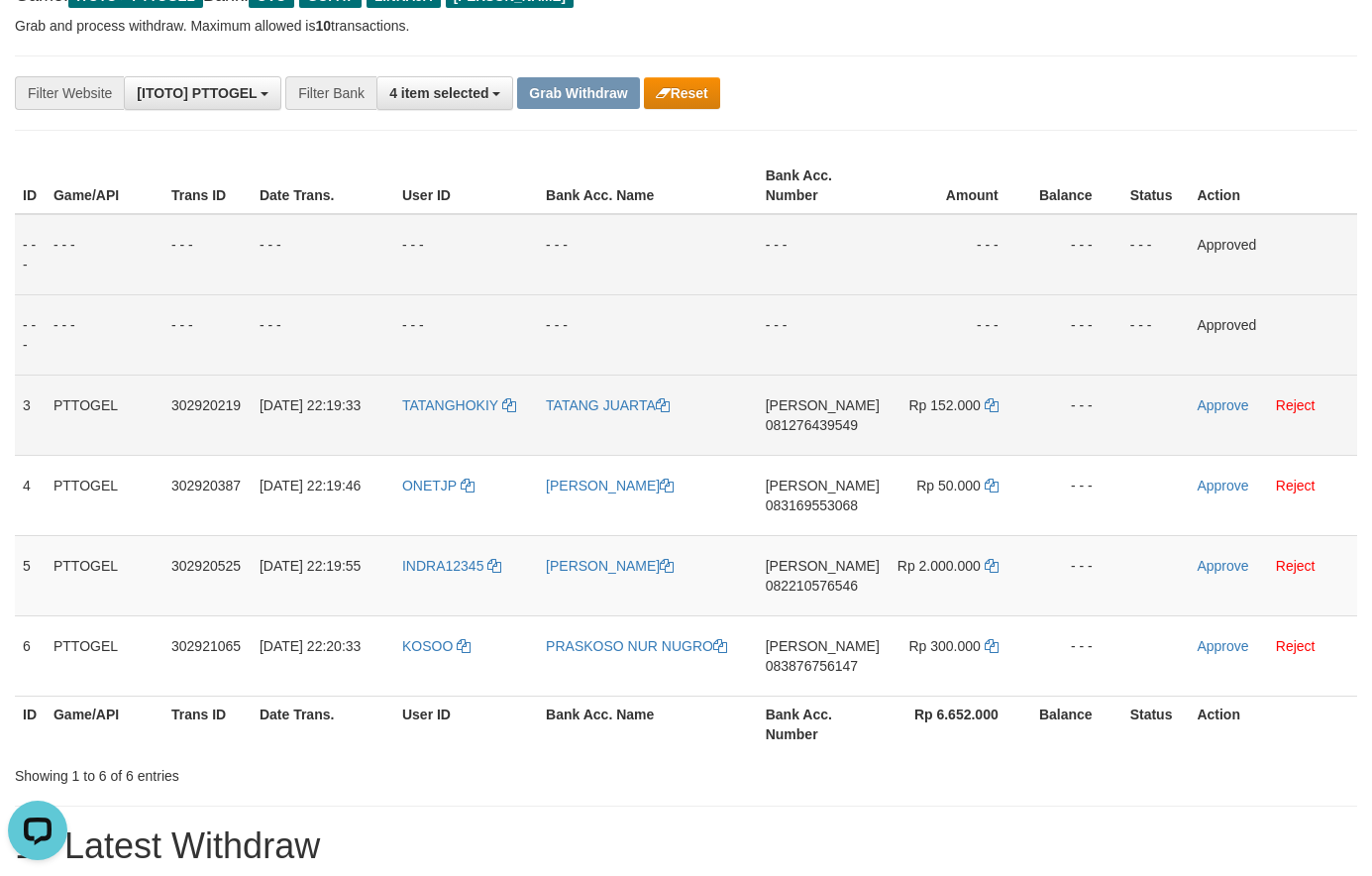click on "DANA
081276439549" at bounding box center [822, 414] 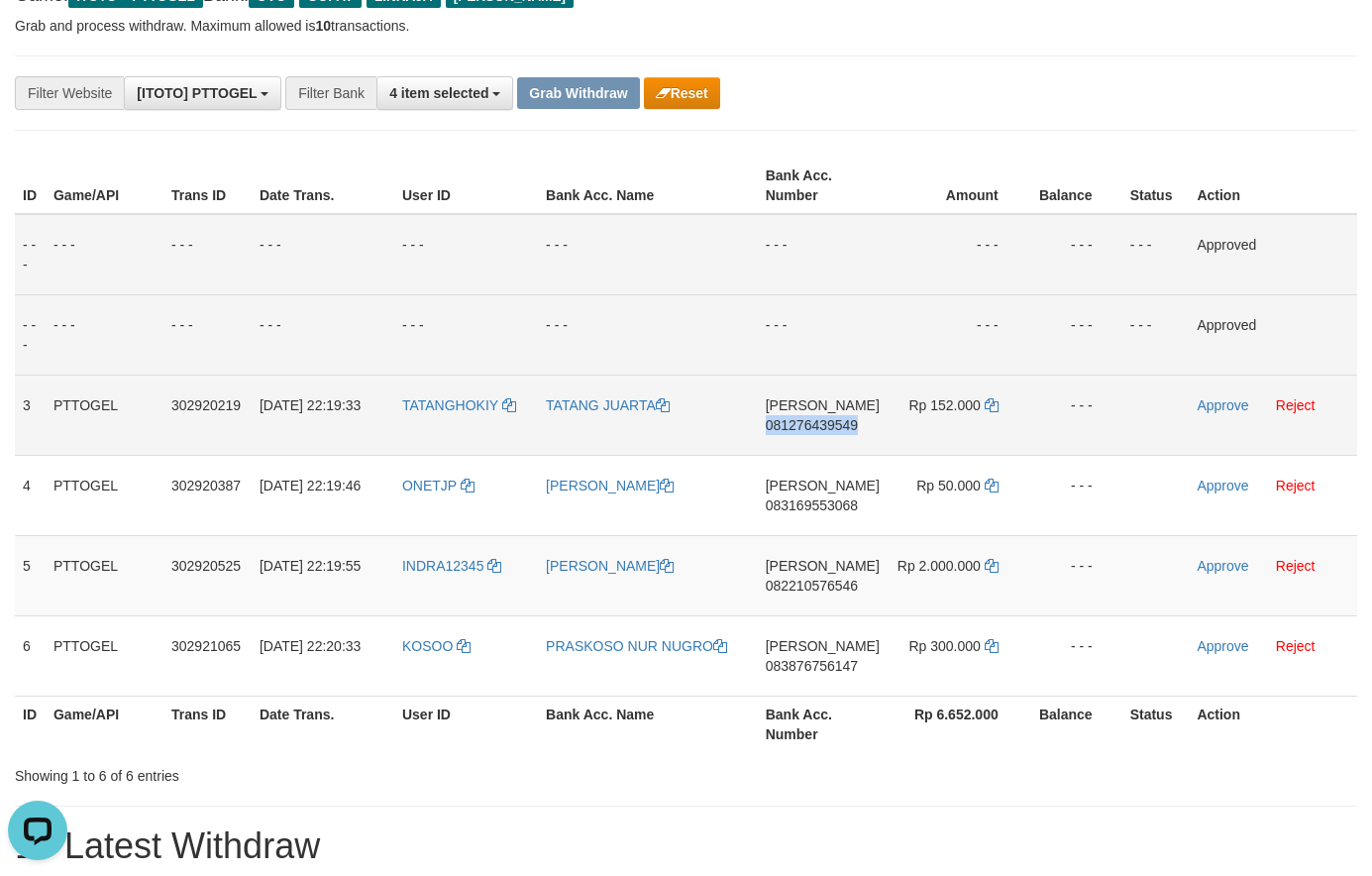 click on "081276439549" at bounding box center (811, 425) 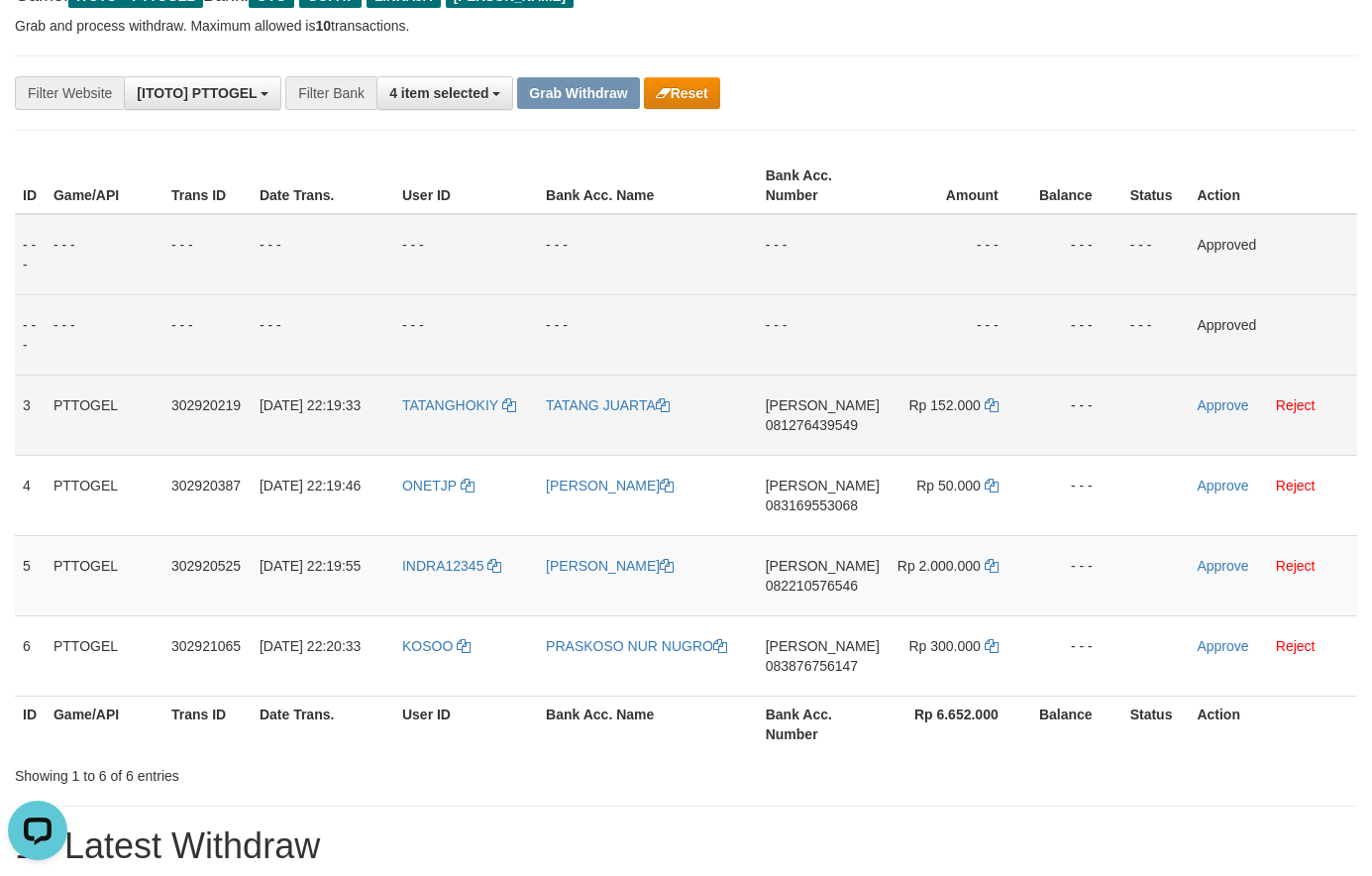 click on "081276439549" at bounding box center [811, 425] 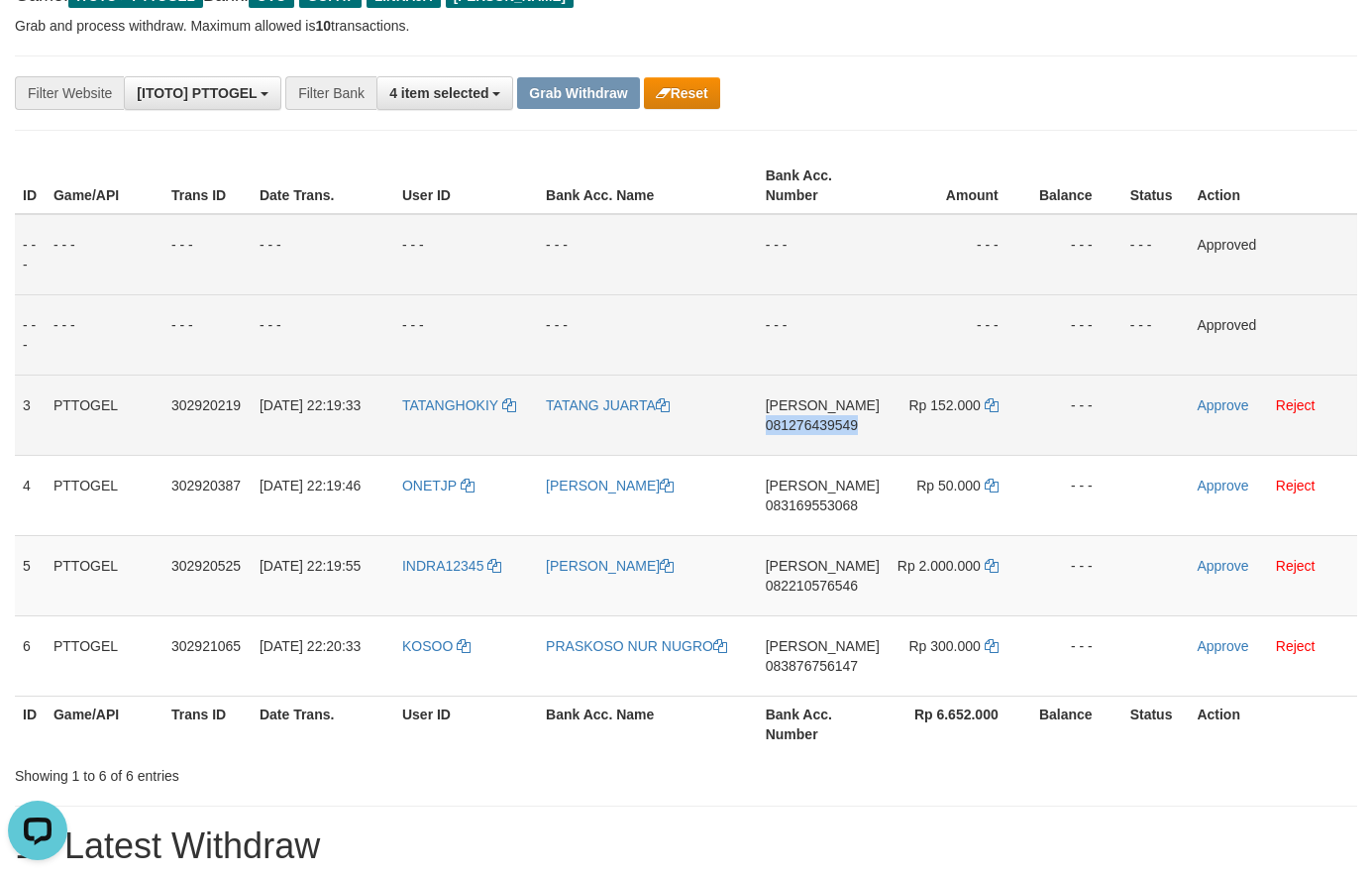 click on "081276439549" at bounding box center [811, 425] 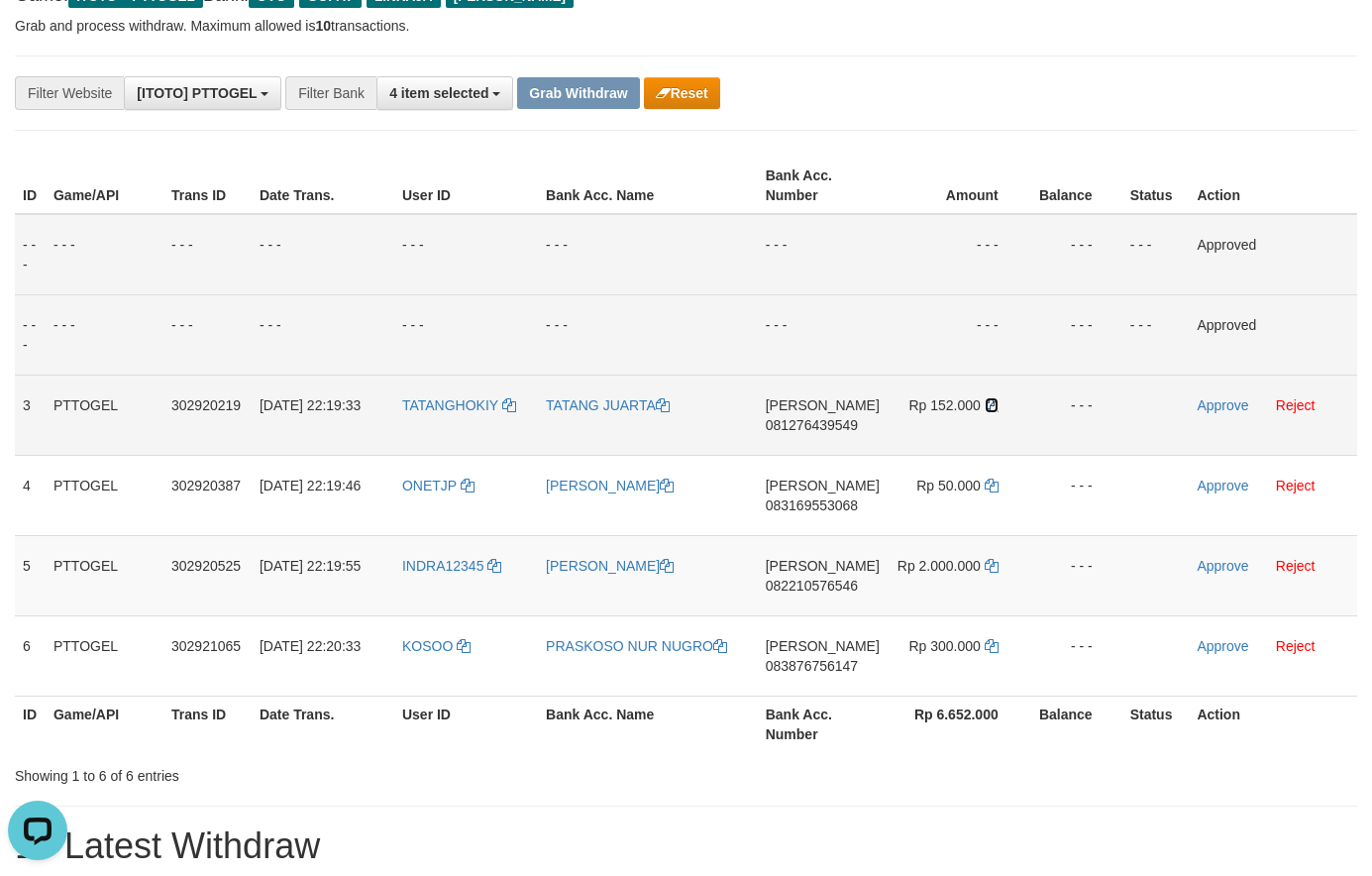 click at bounding box center (992, 405) 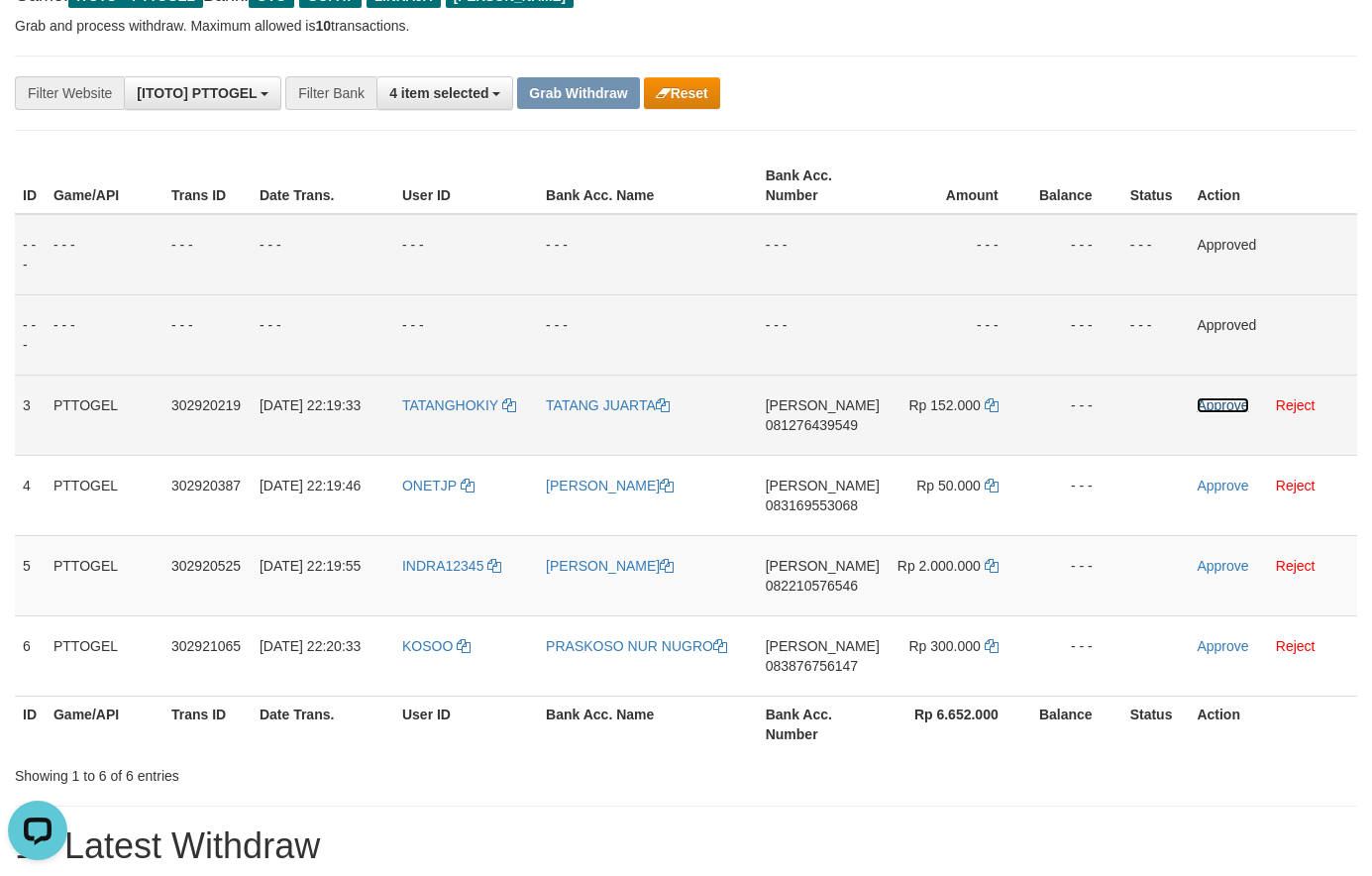 click on "Approve" at bounding box center (1222, 405) 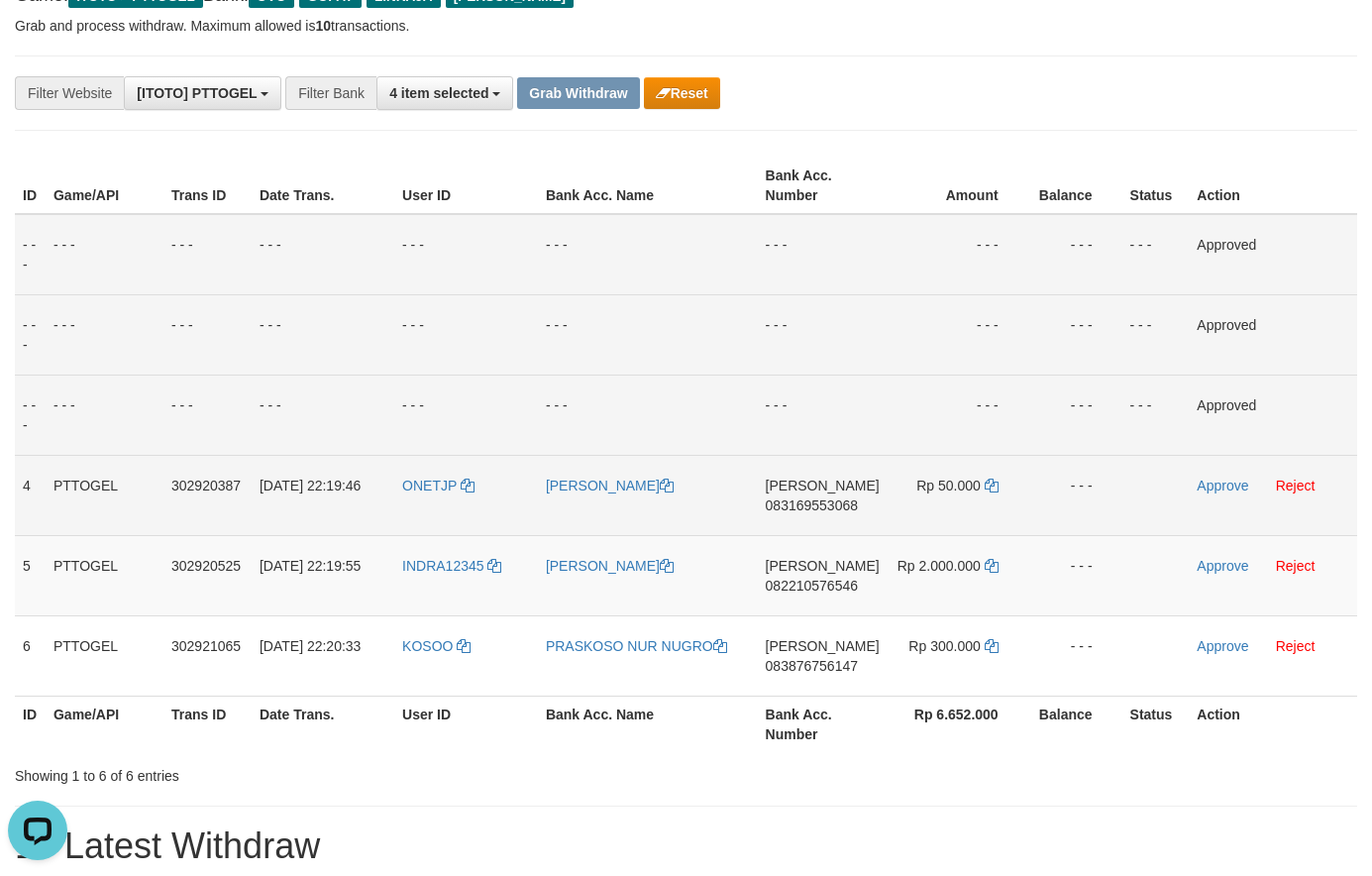 click on "083169553068" at bounding box center (811, 505) 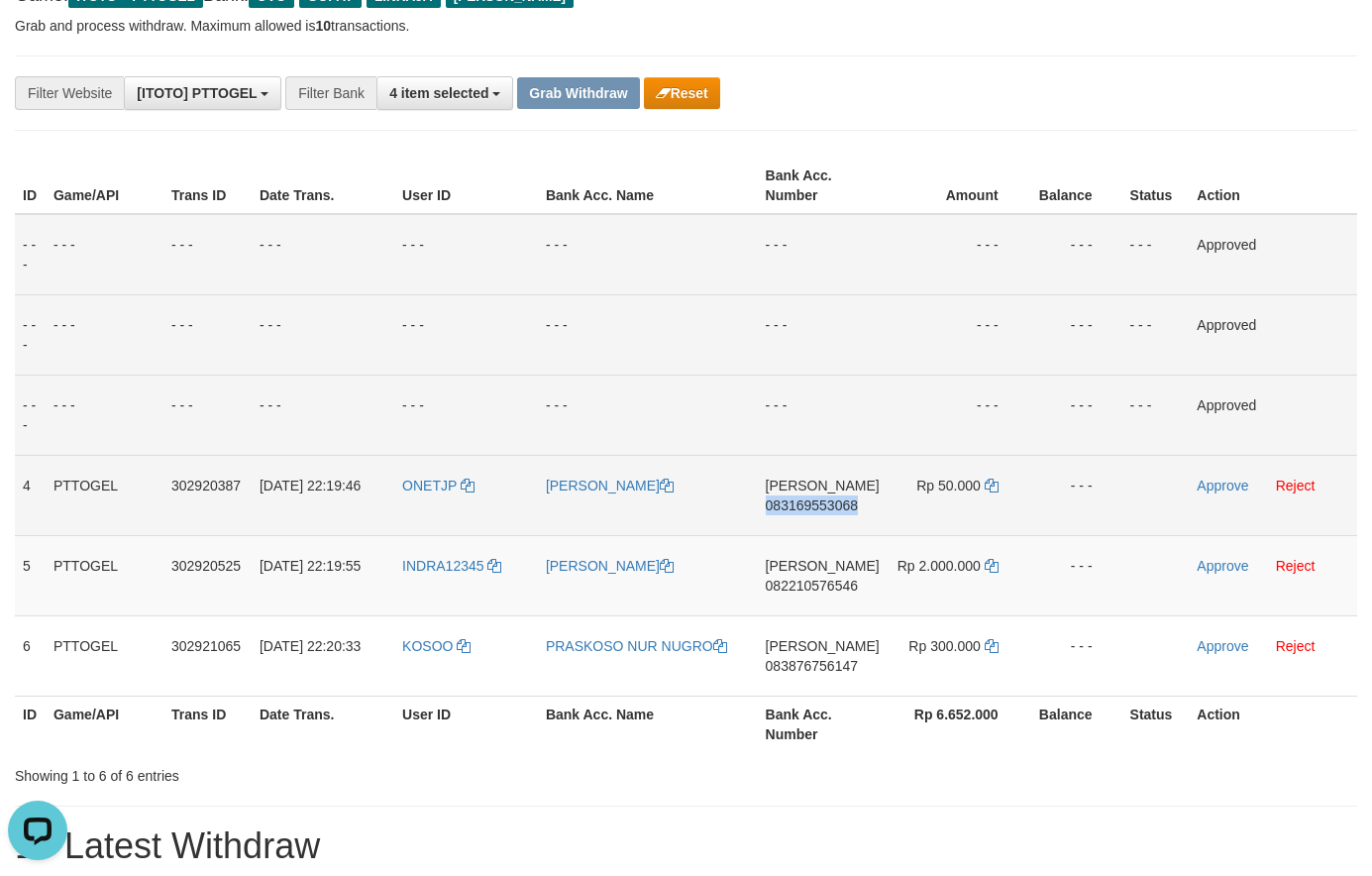 click on "083169553068" at bounding box center (811, 505) 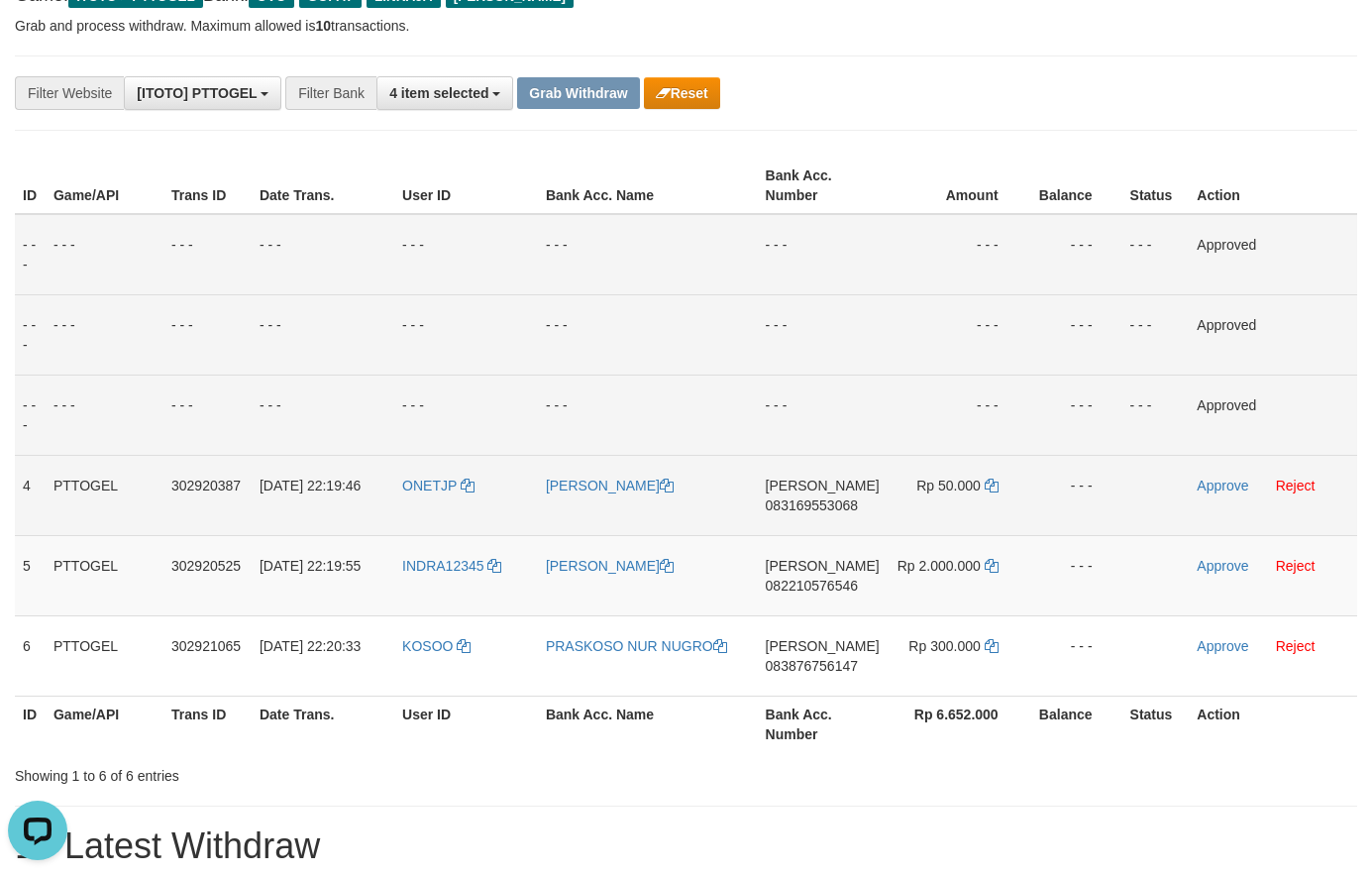click on "083169553068" at bounding box center [811, 505] 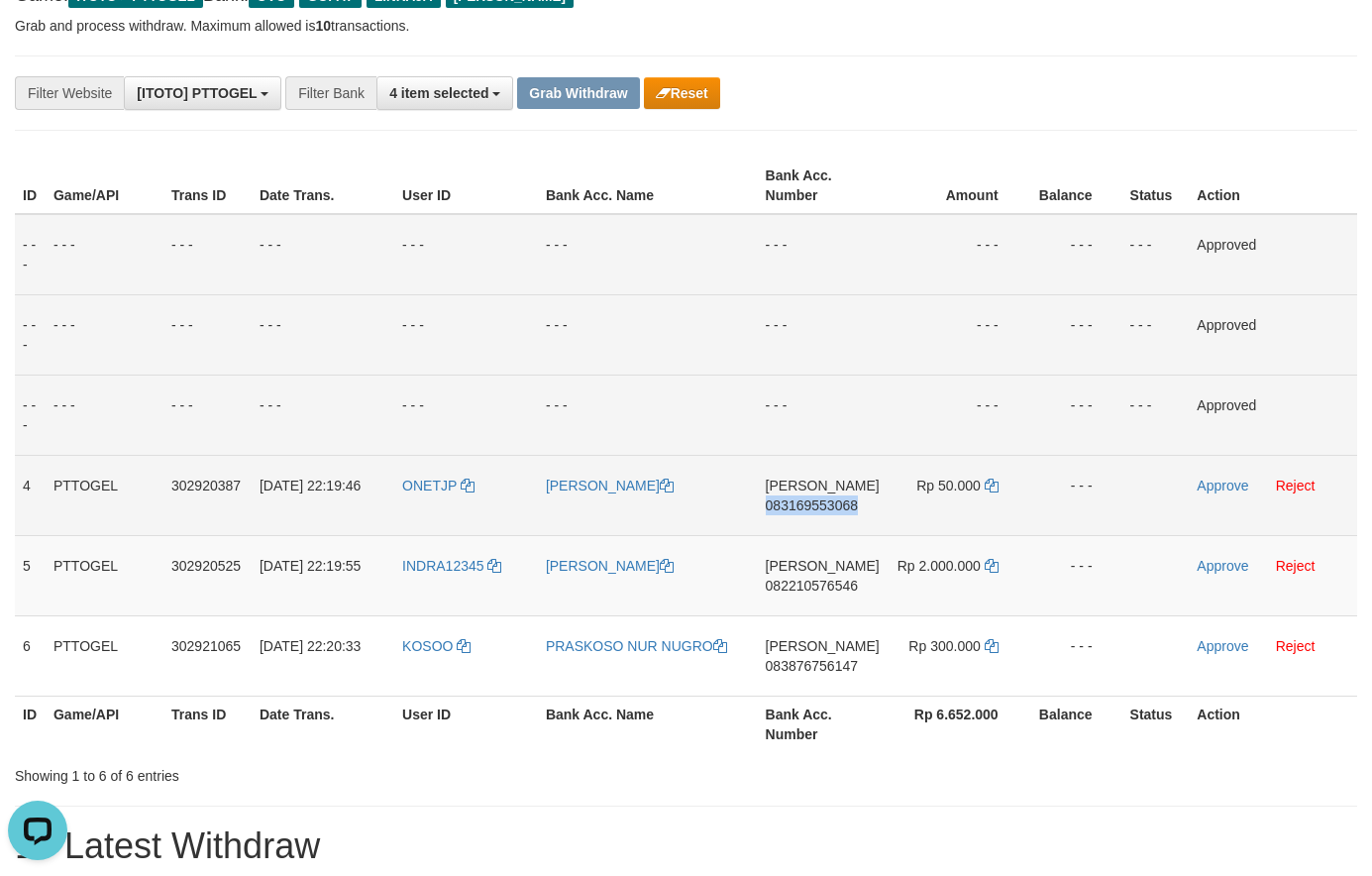 click on "083169553068" at bounding box center [811, 505] 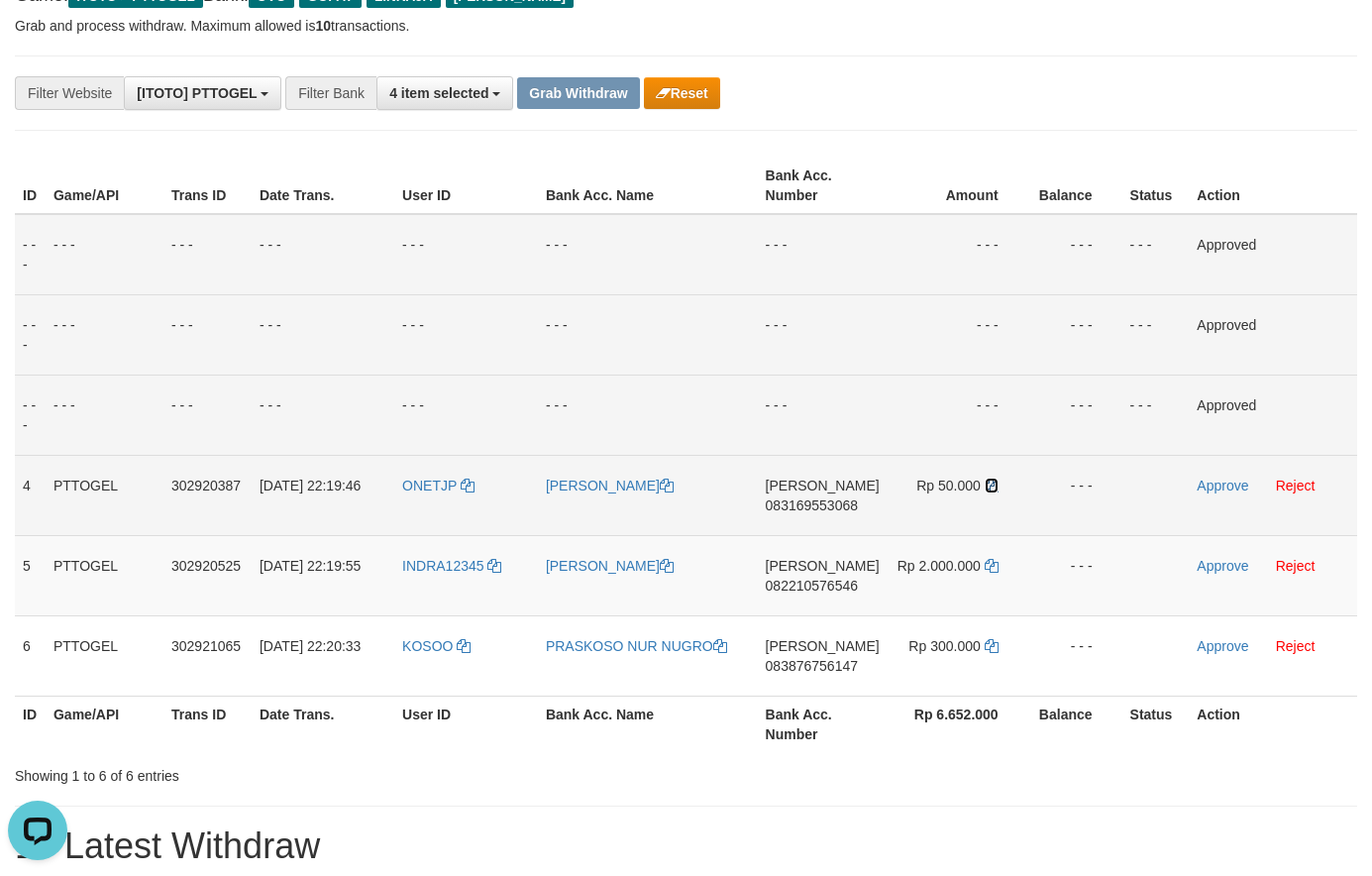 click at bounding box center (992, 486) 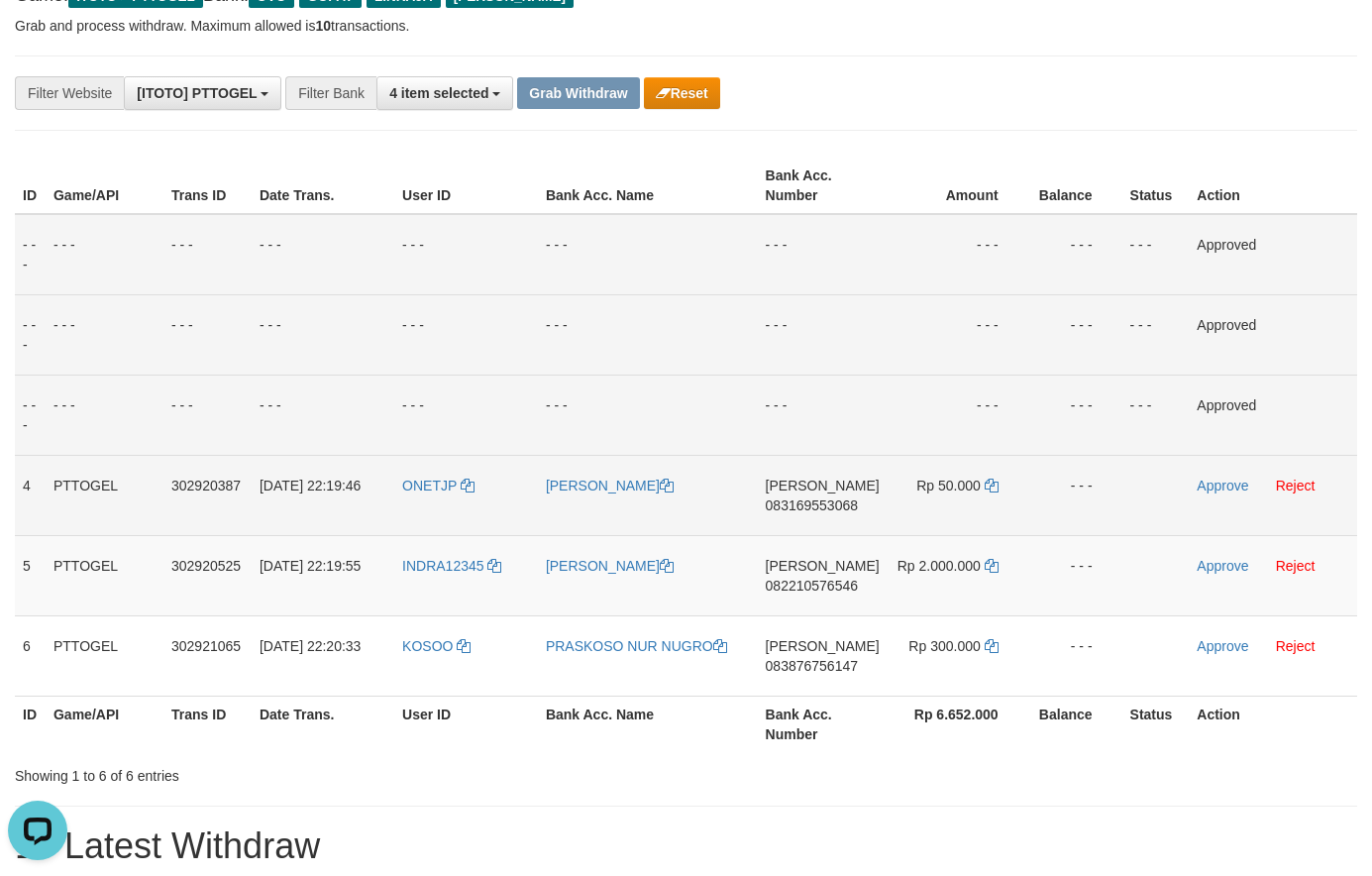 click on "Approve
Reject" at bounding box center (1273, 494) 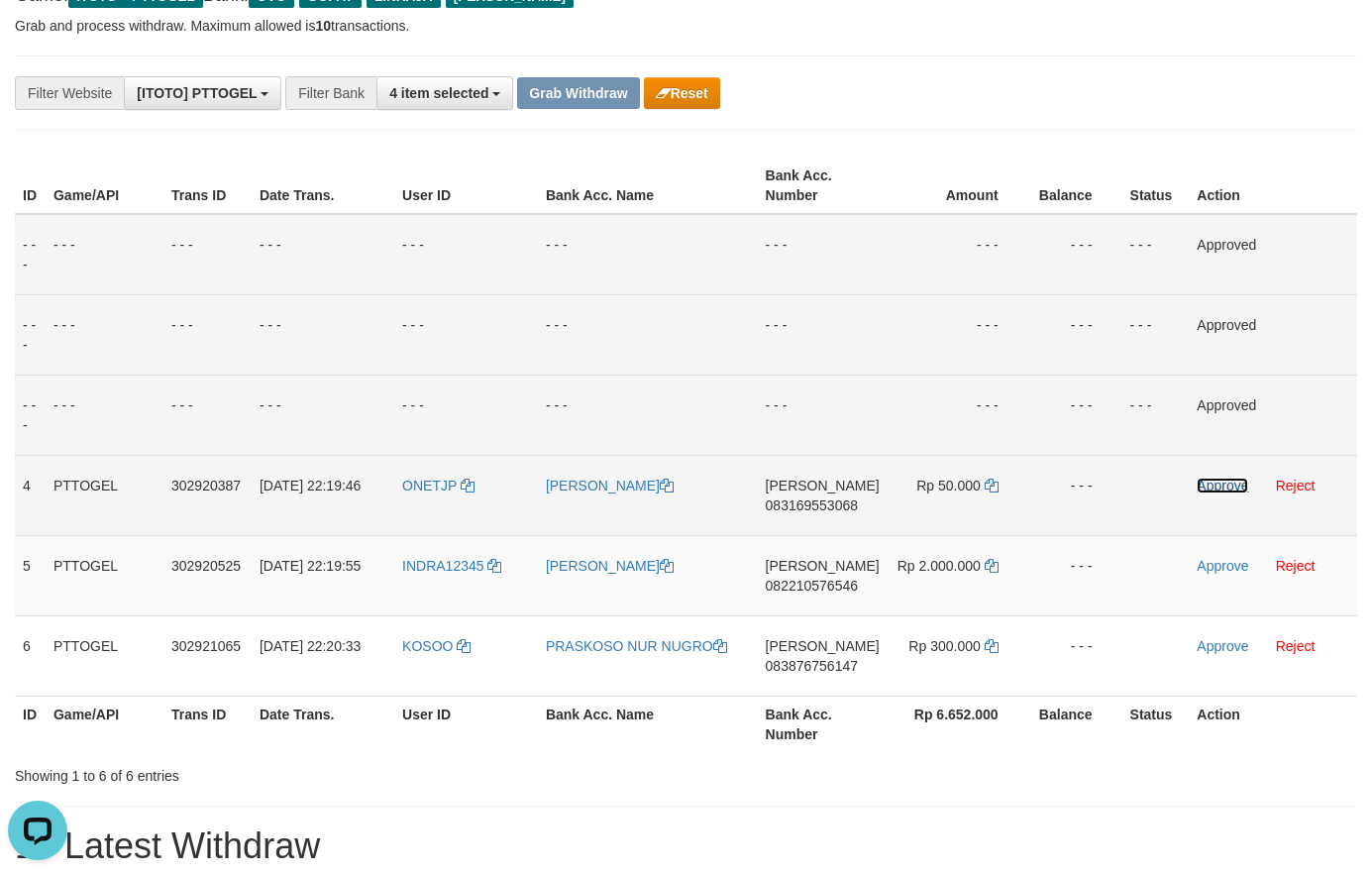 click on "Approve" at bounding box center [1222, 486] 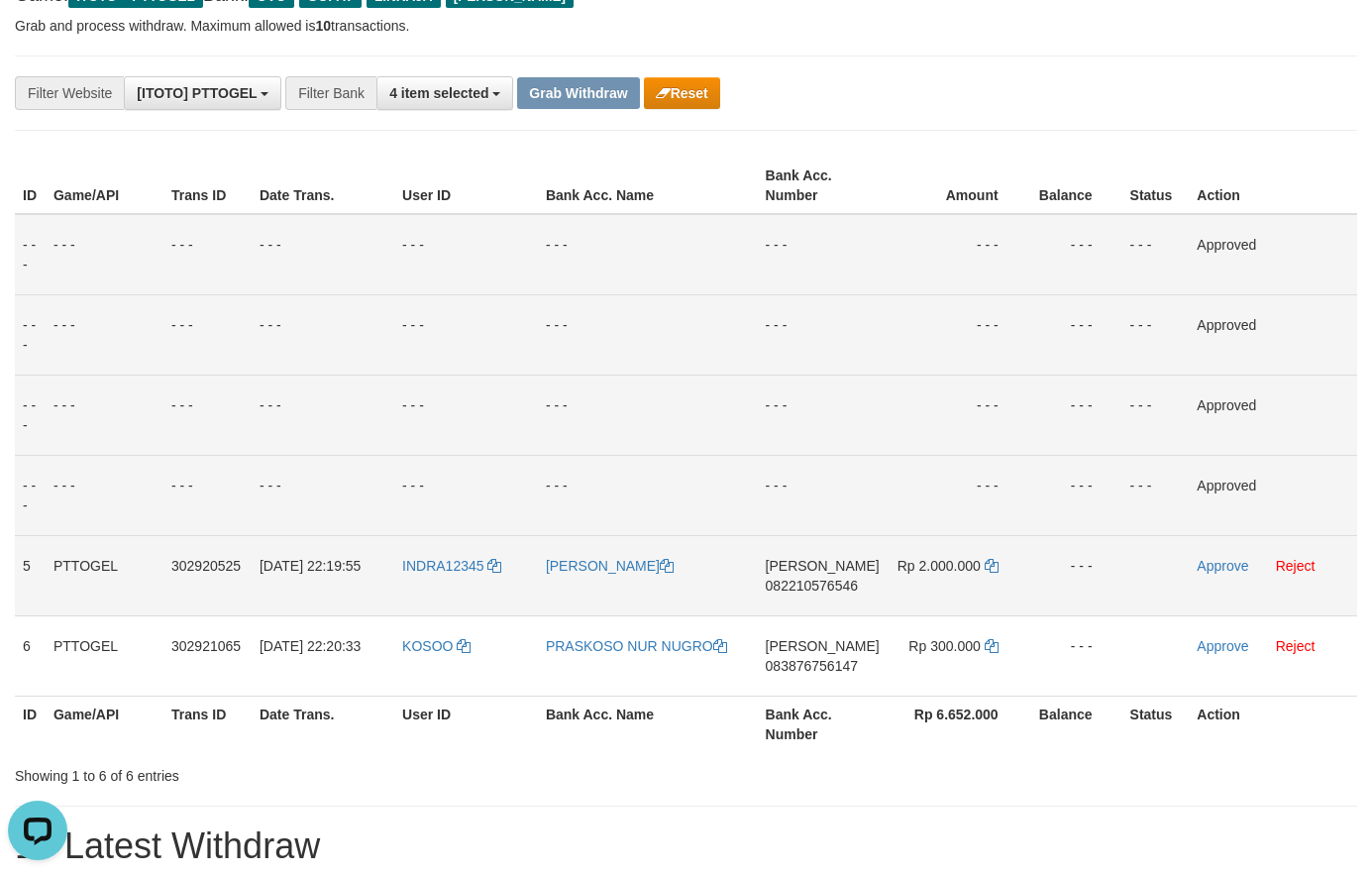 click on "082210576546" at bounding box center [811, 586] 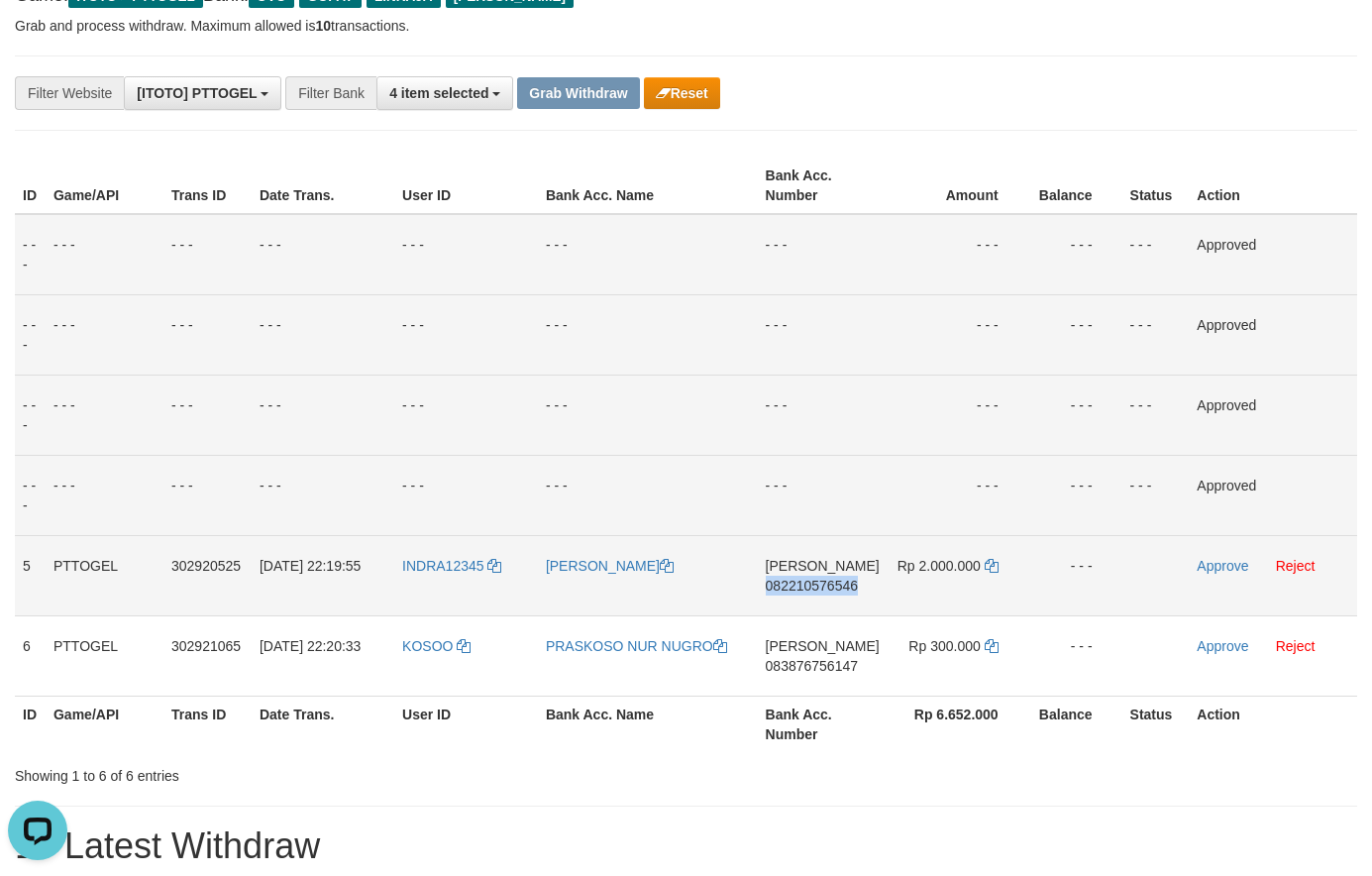 click on "082210576546" at bounding box center (811, 586) 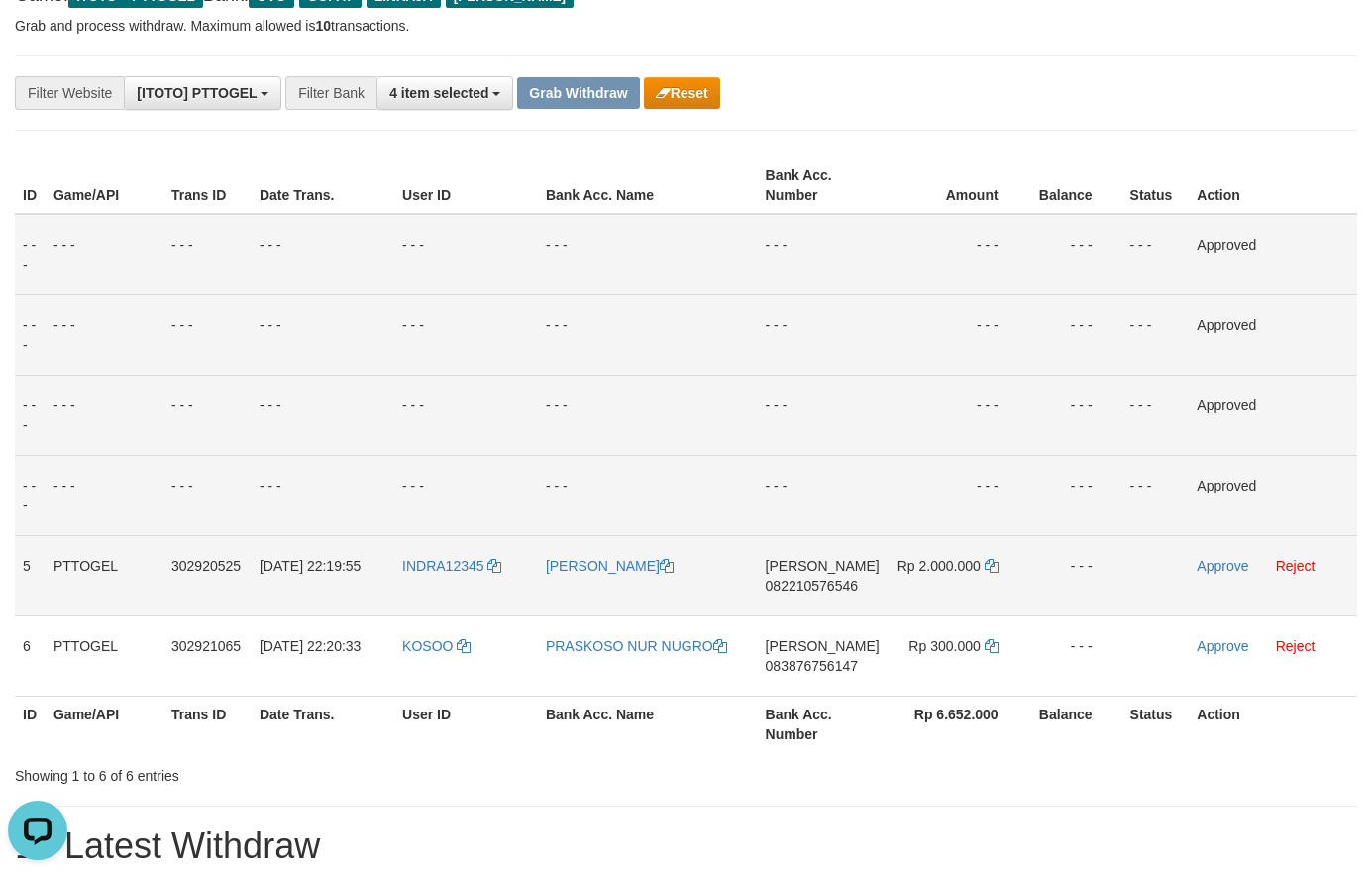 click on "082210576546" at bounding box center (811, 586) 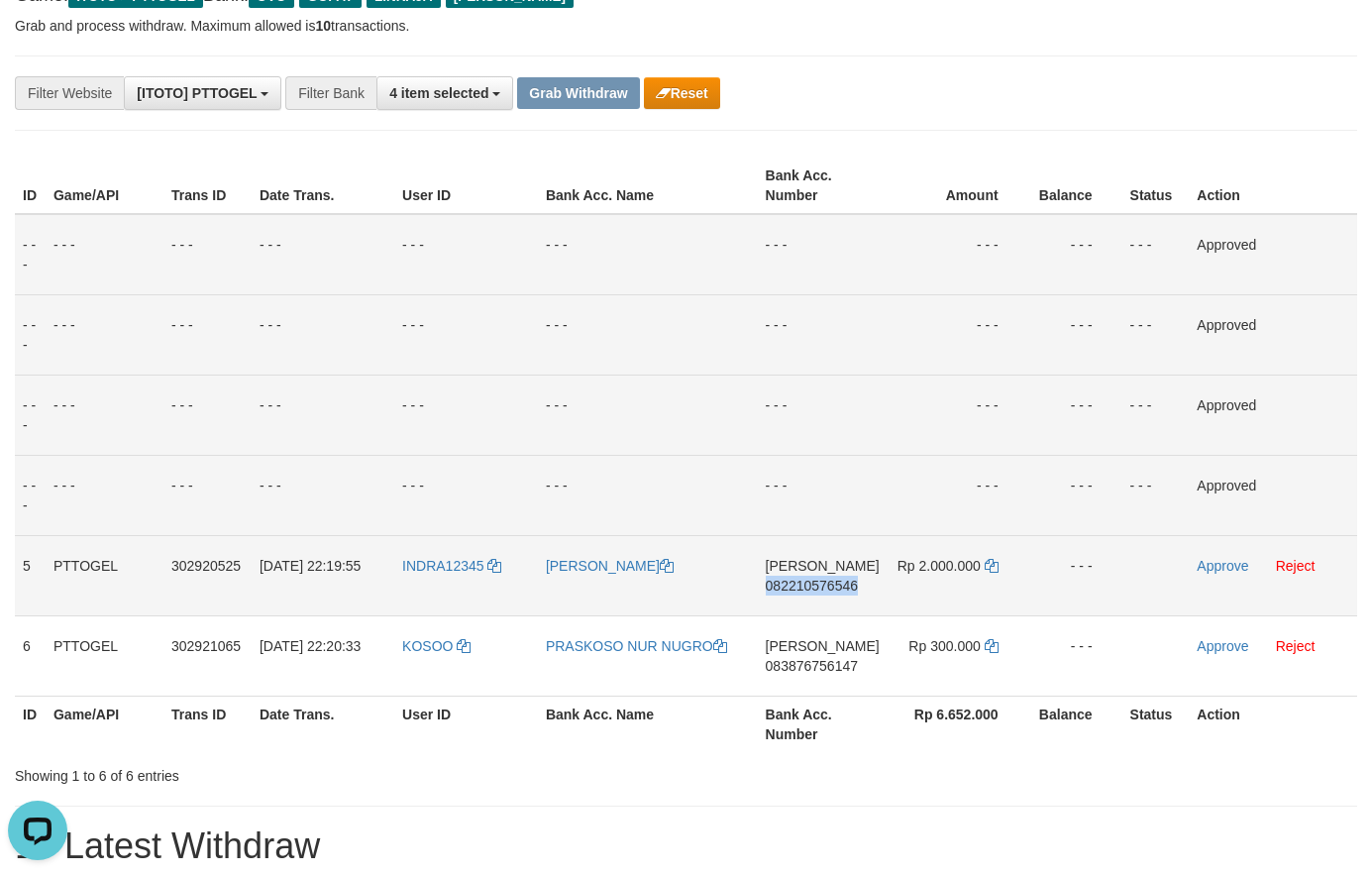 click on "082210576546" at bounding box center [811, 586] 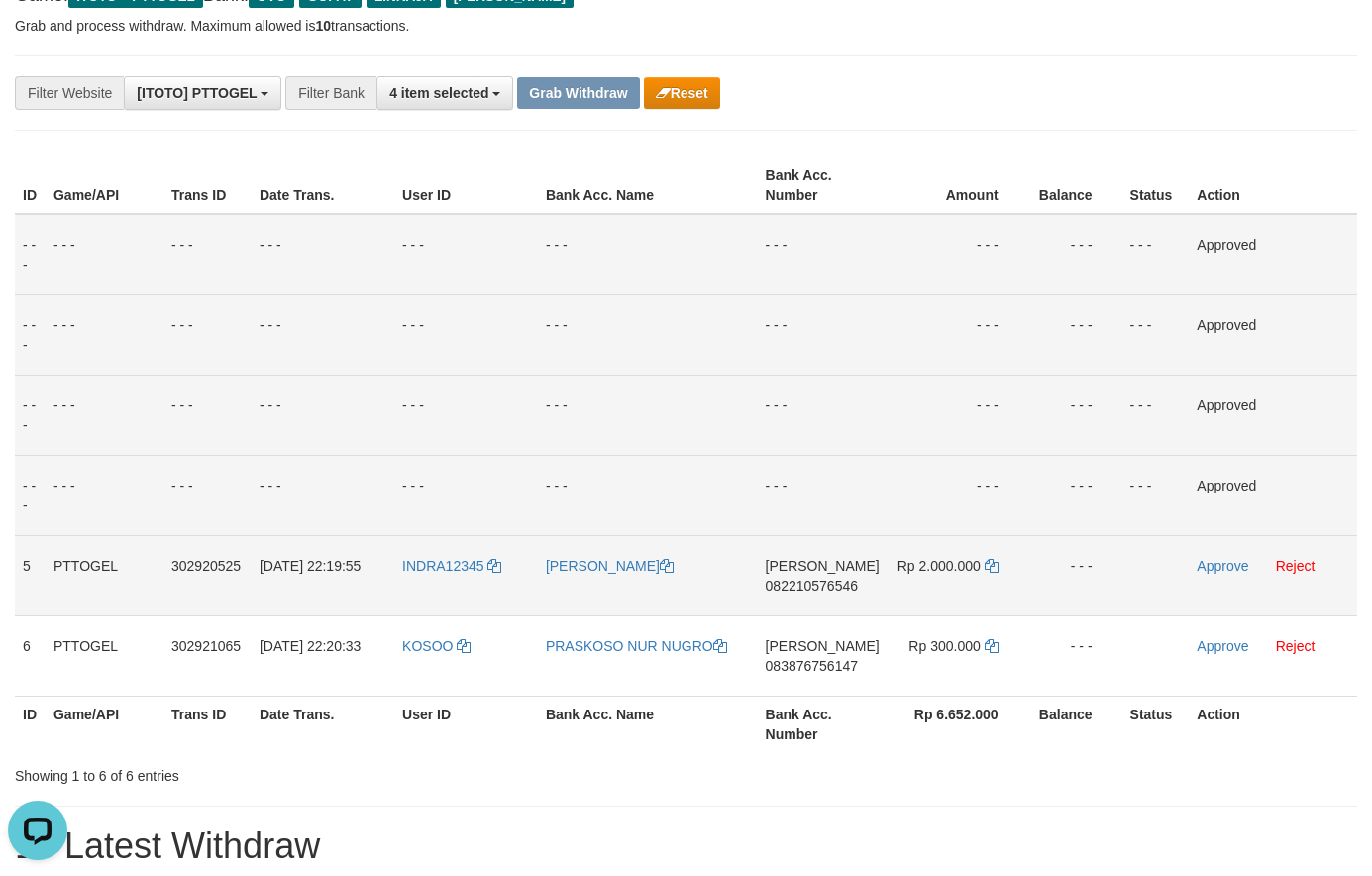 click on "082210576546" at bounding box center [811, 586] 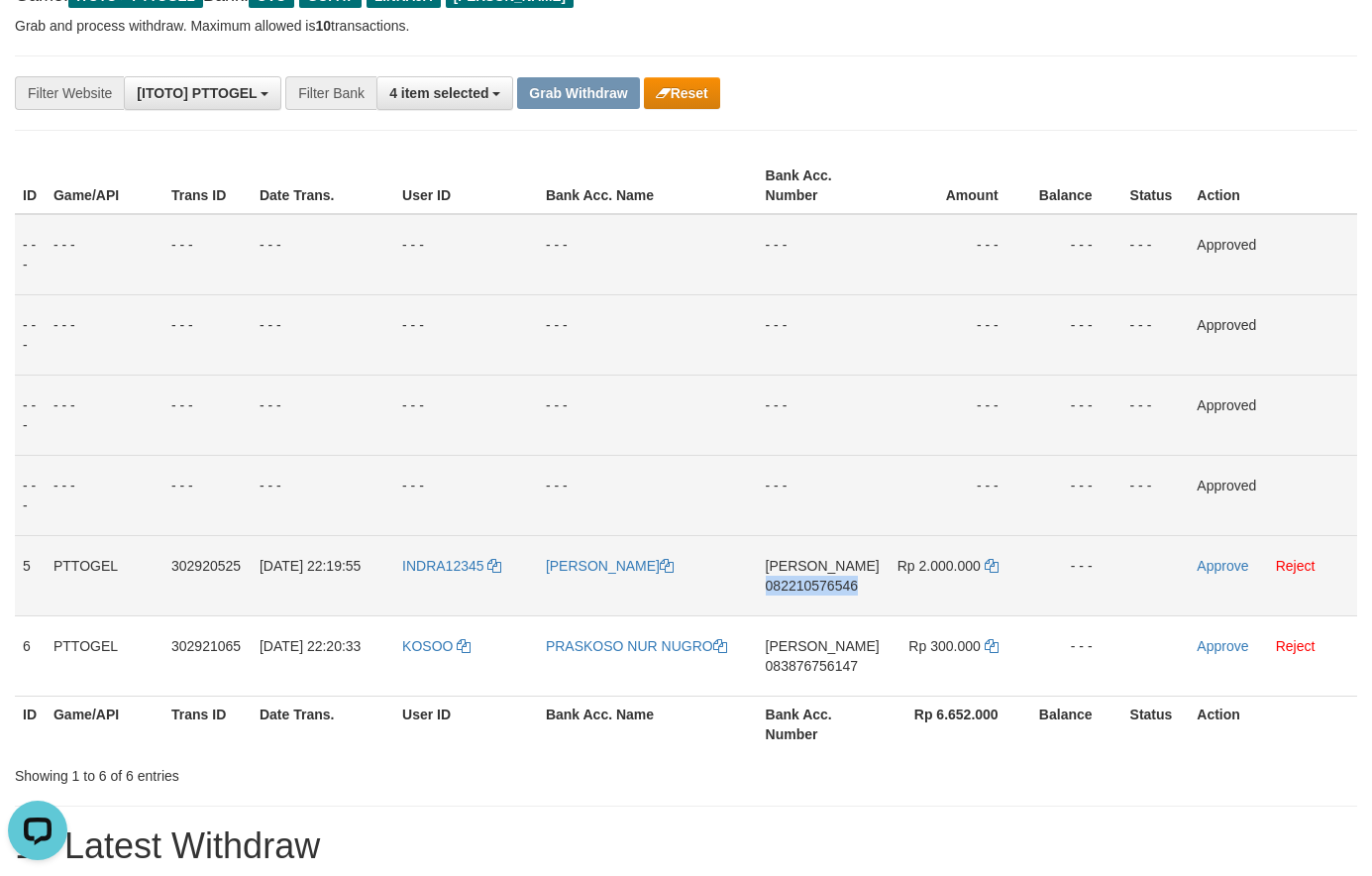 click on "082210576546" at bounding box center [811, 586] 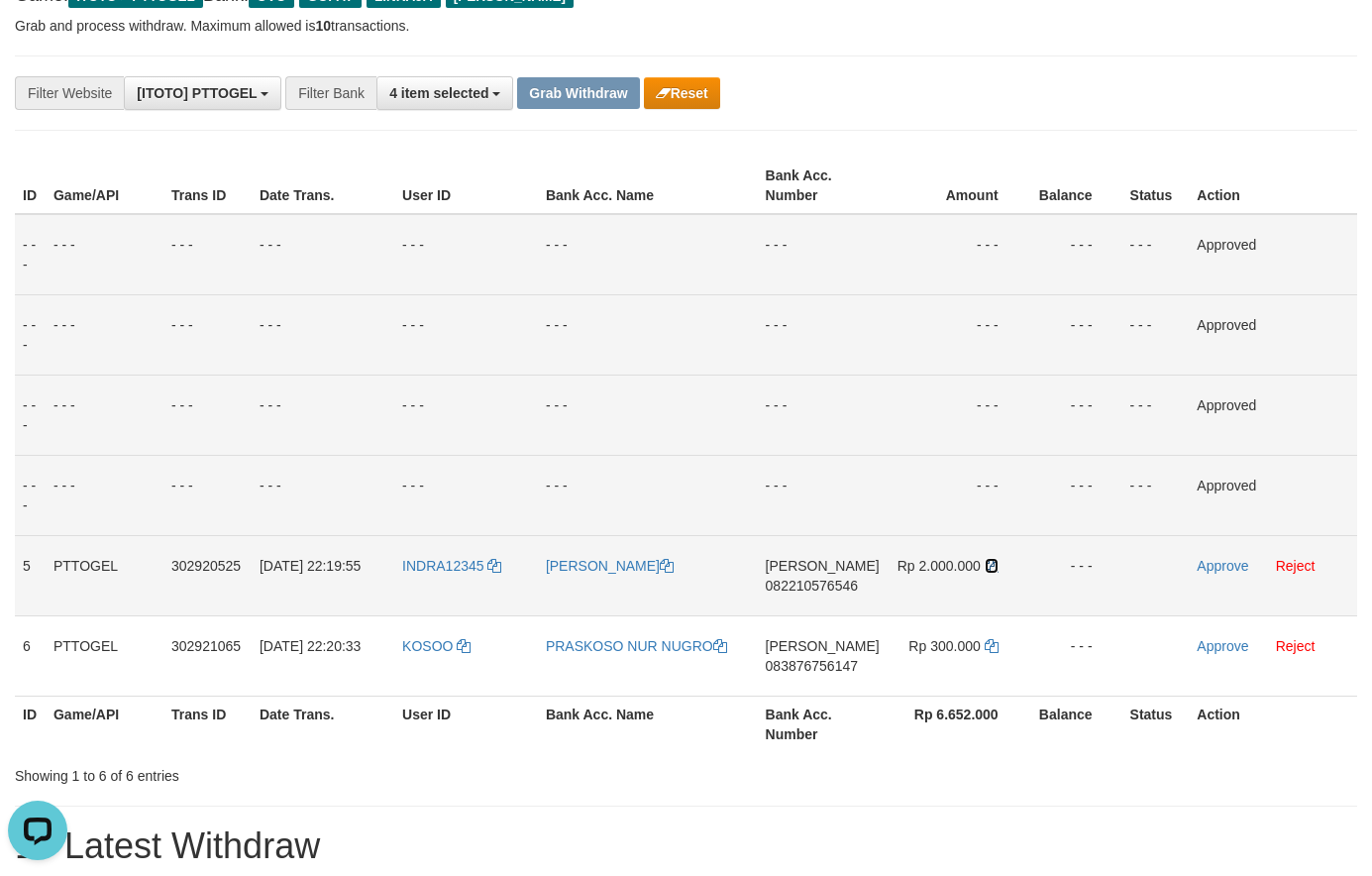 click at bounding box center [992, 566] 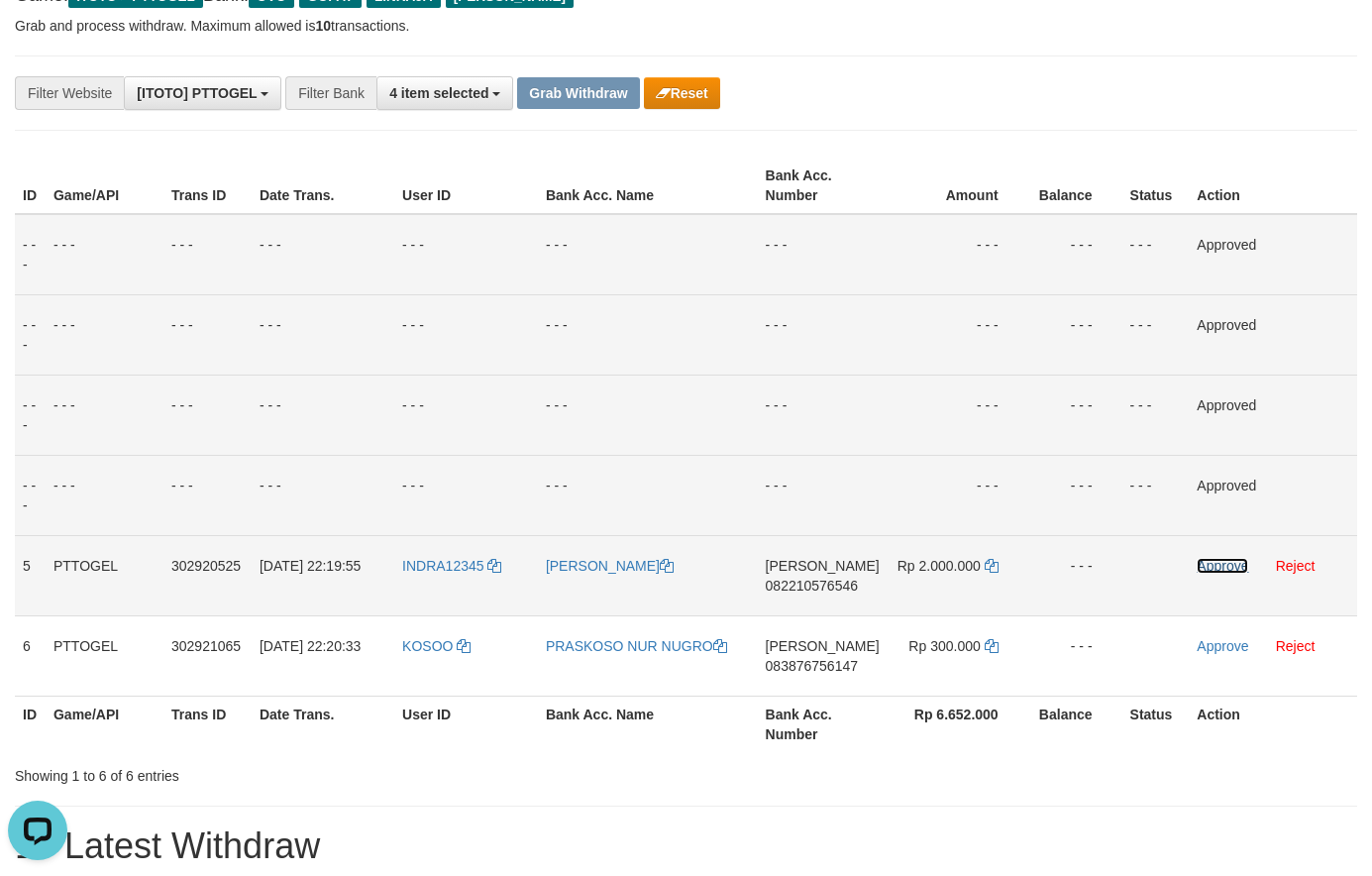 click on "Approve" at bounding box center [1222, 566] 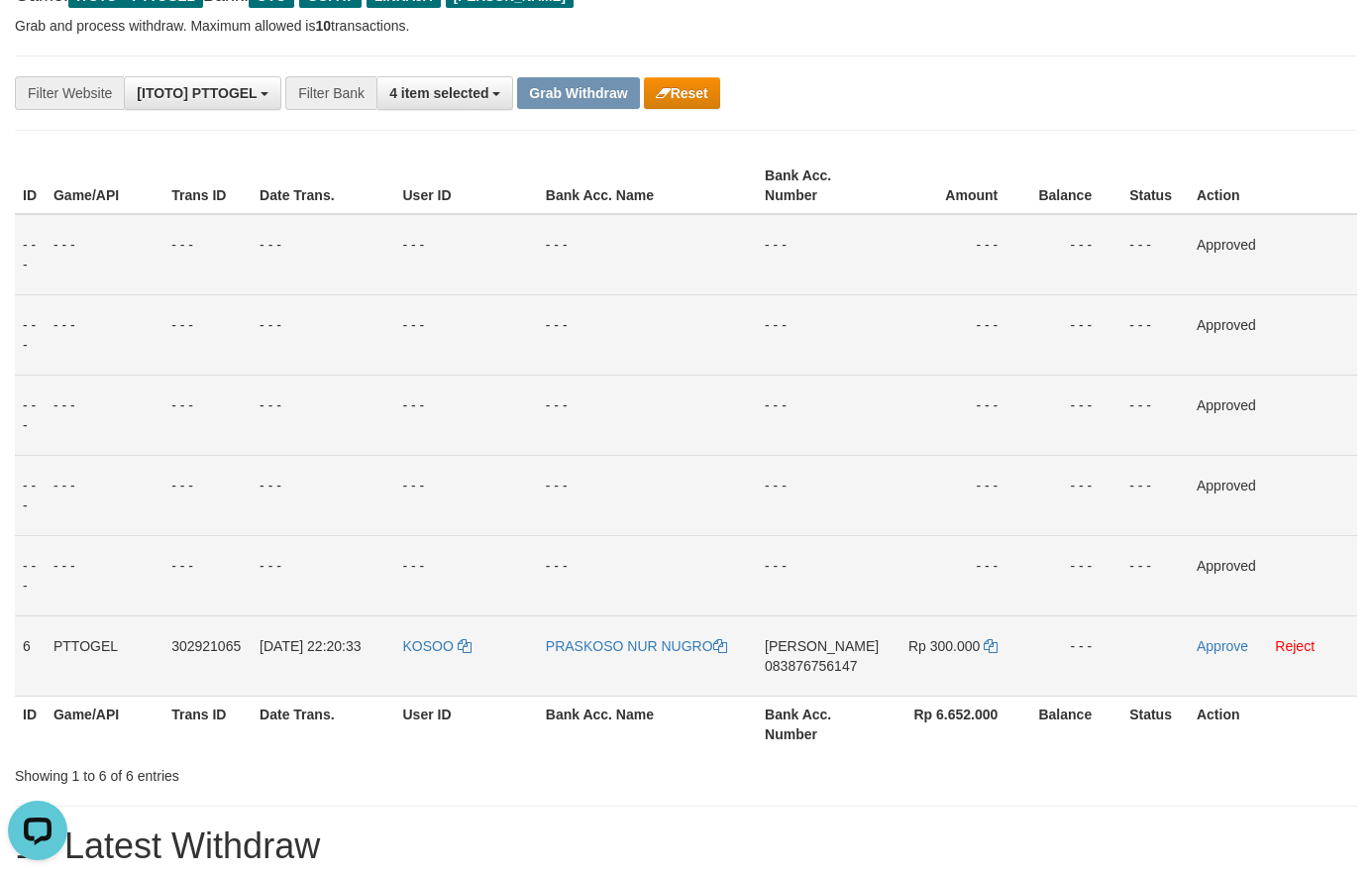 click on "083876756147" at bounding box center (810, 666) 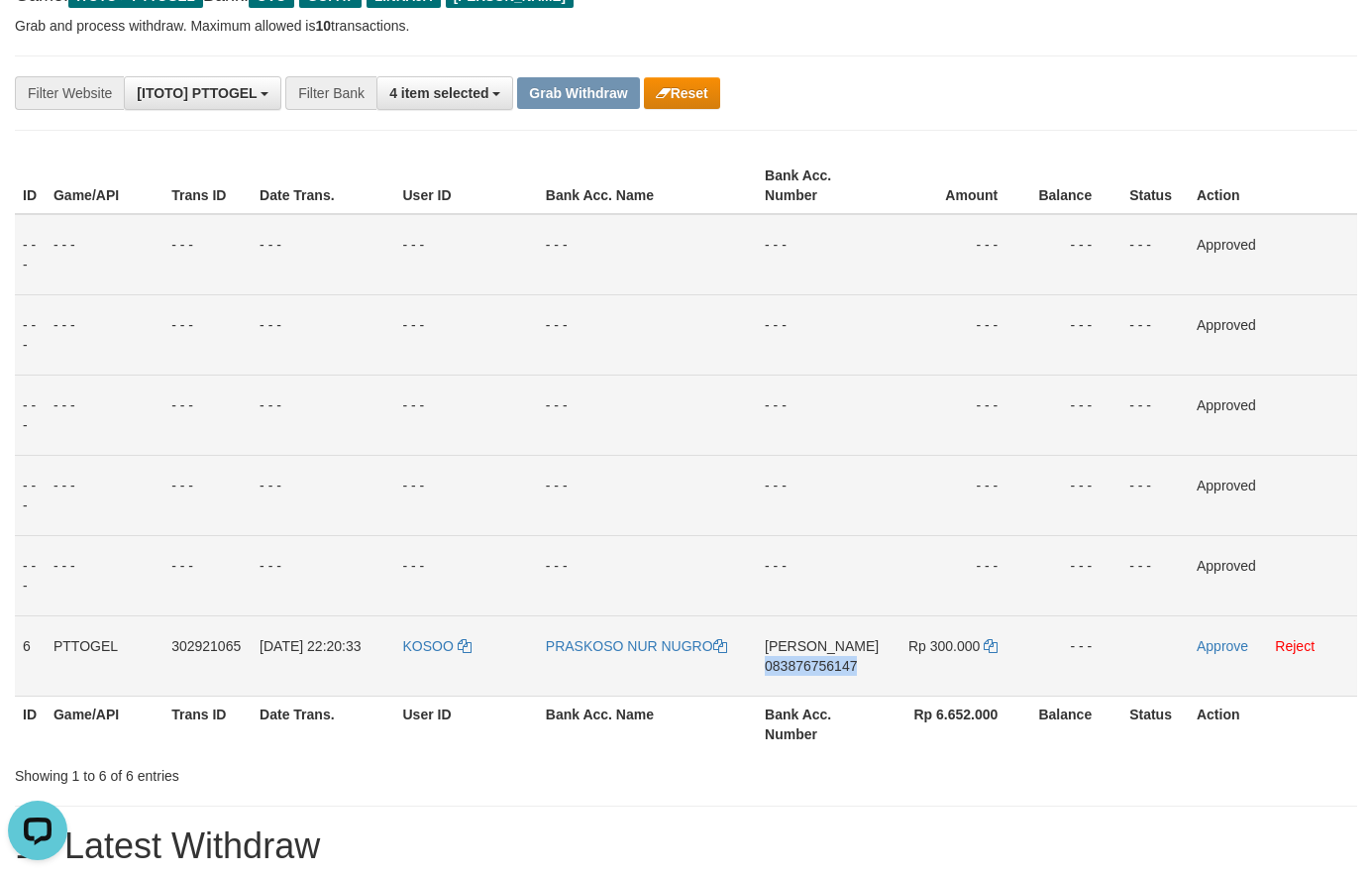 drag, startPoint x: 829, startPoint y: 662, endPoint x: 779, endPoint y: 666, distance: 50.159745 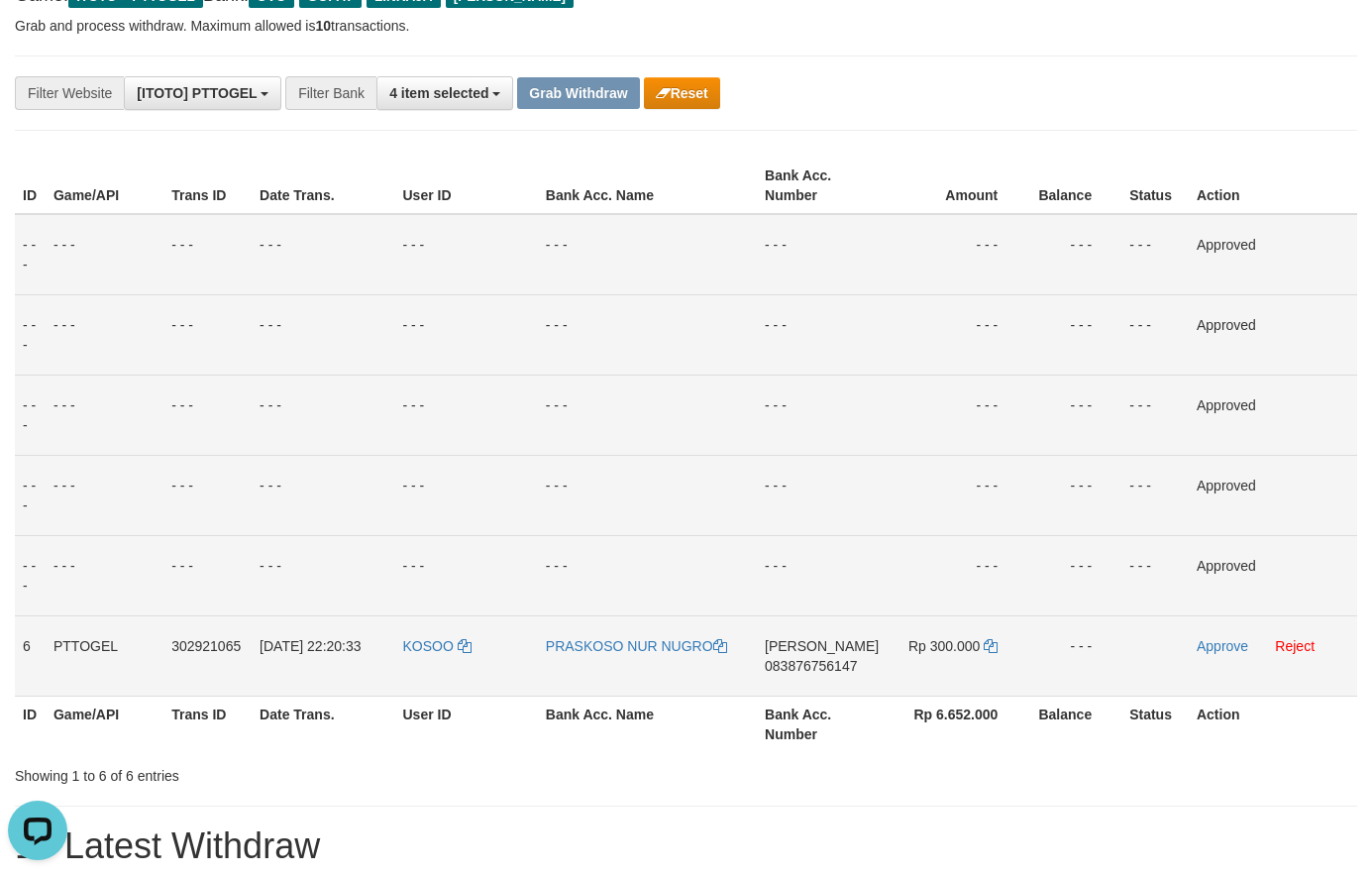 click on "083876756147" at bounding box center [810, 666] 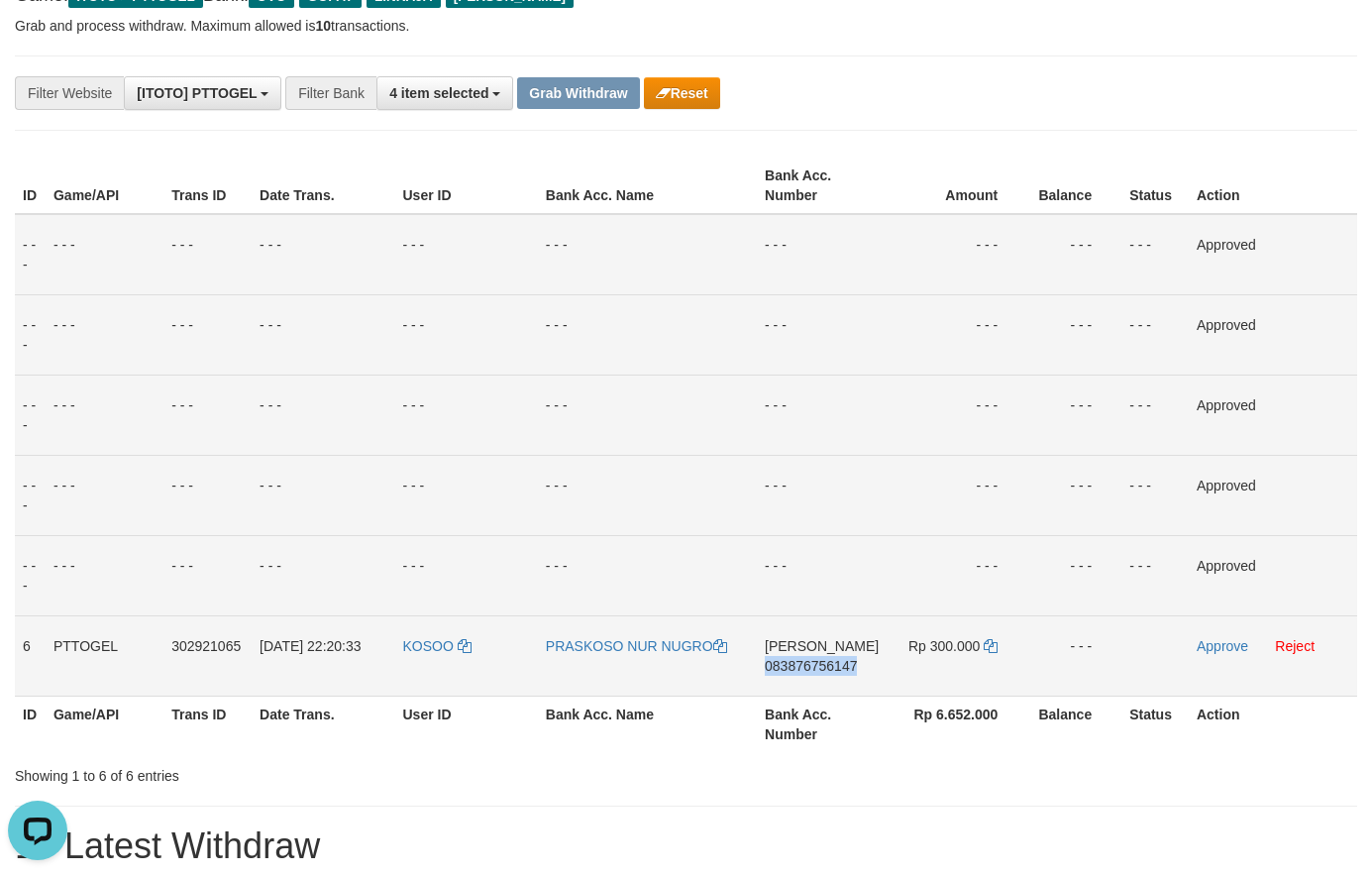 click on "083876756147" at bounding box center (810, 666) 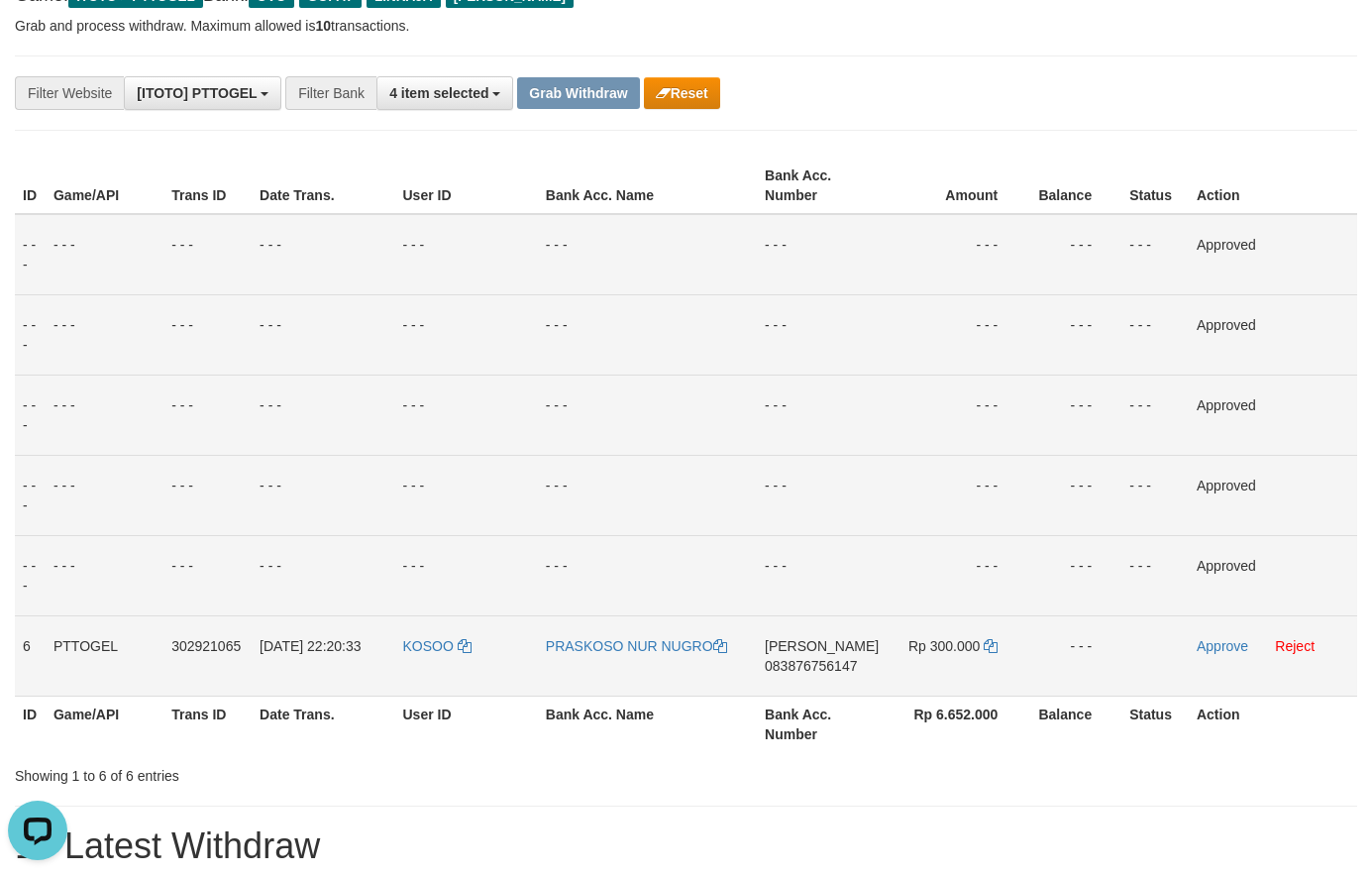 click on "083876756147" at bounding box center [810, 666] 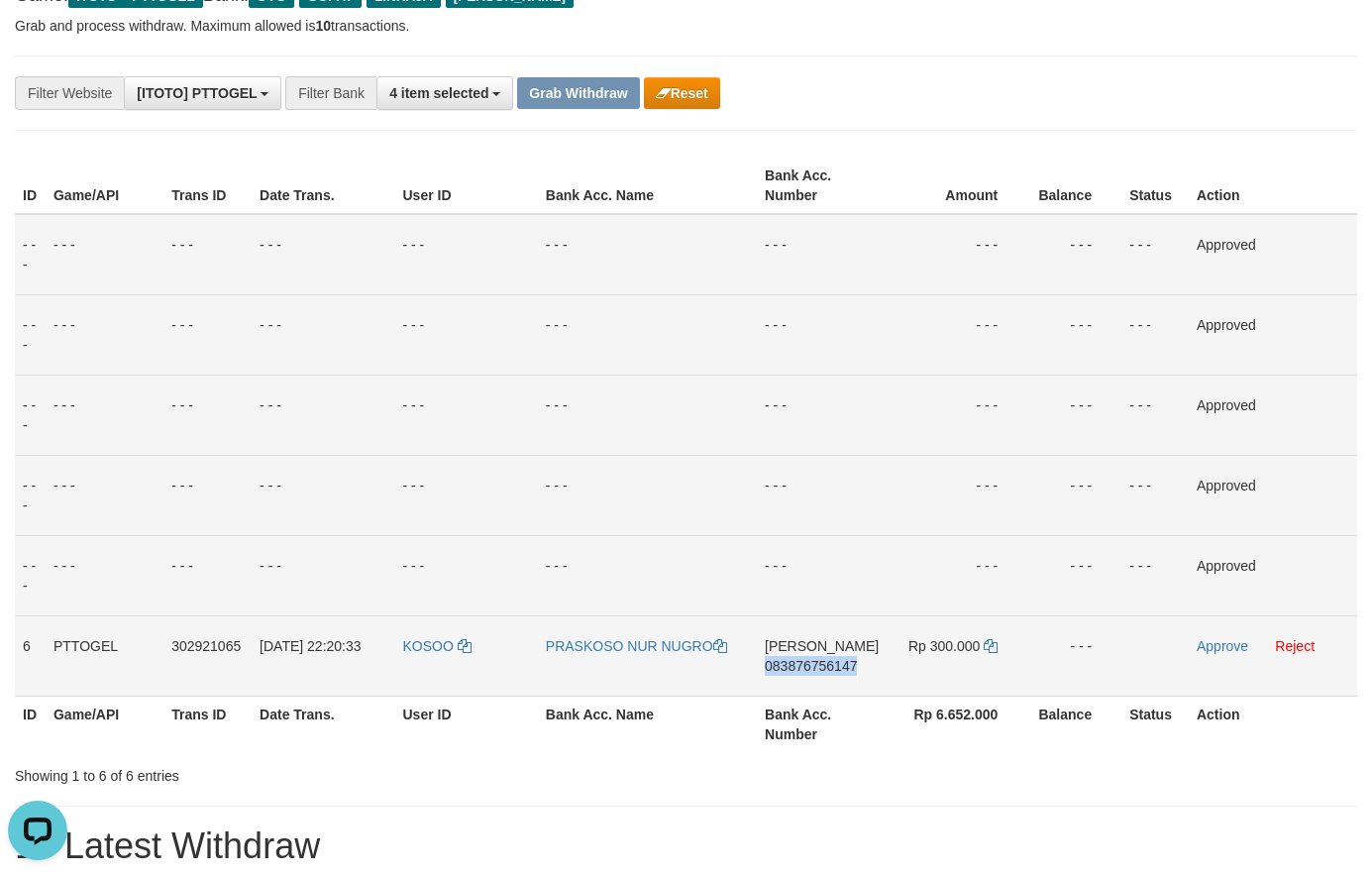 click on "083876756147" at bounding box center (810, 666) 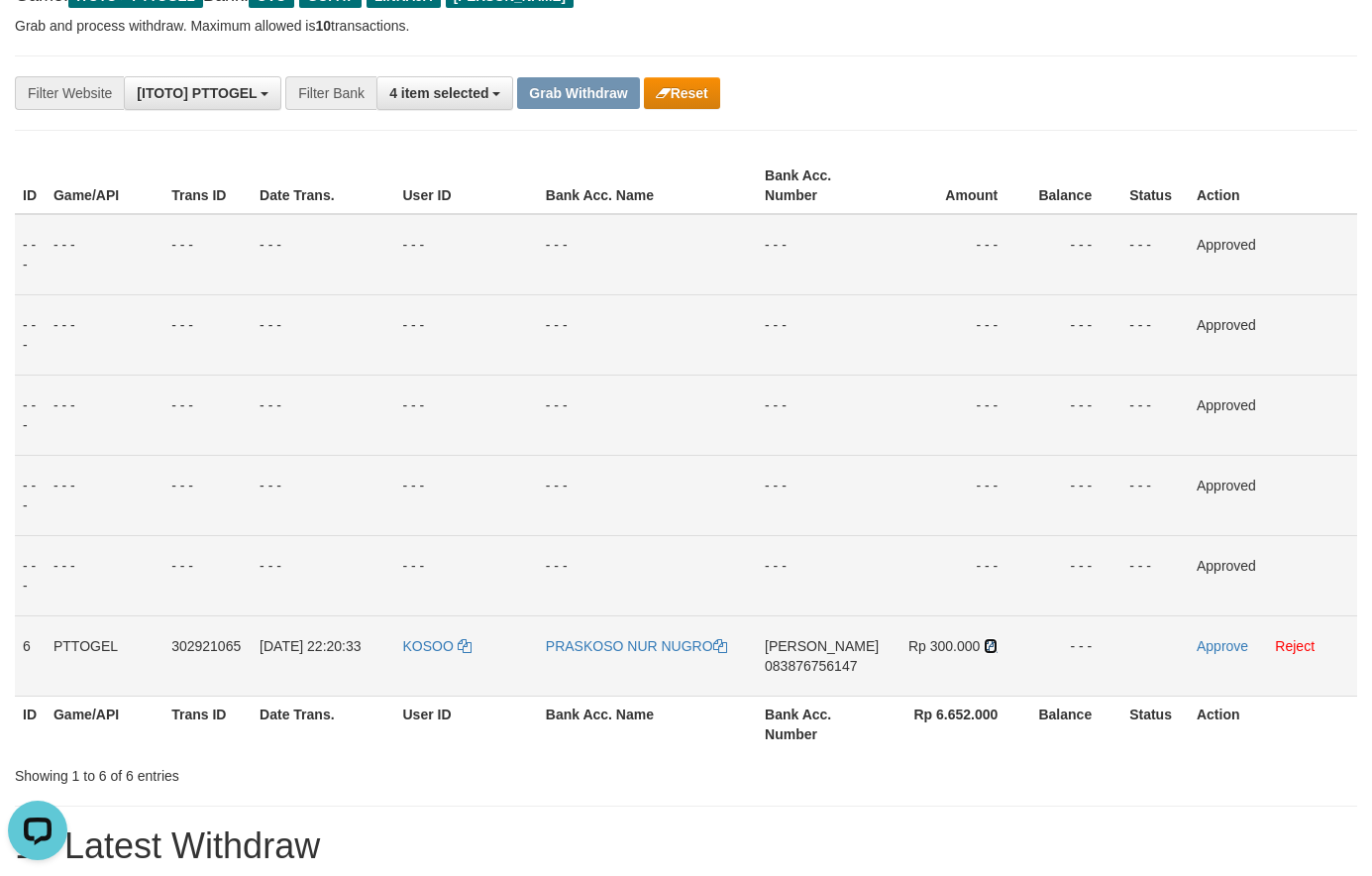 click at bounding box center (991, 646) 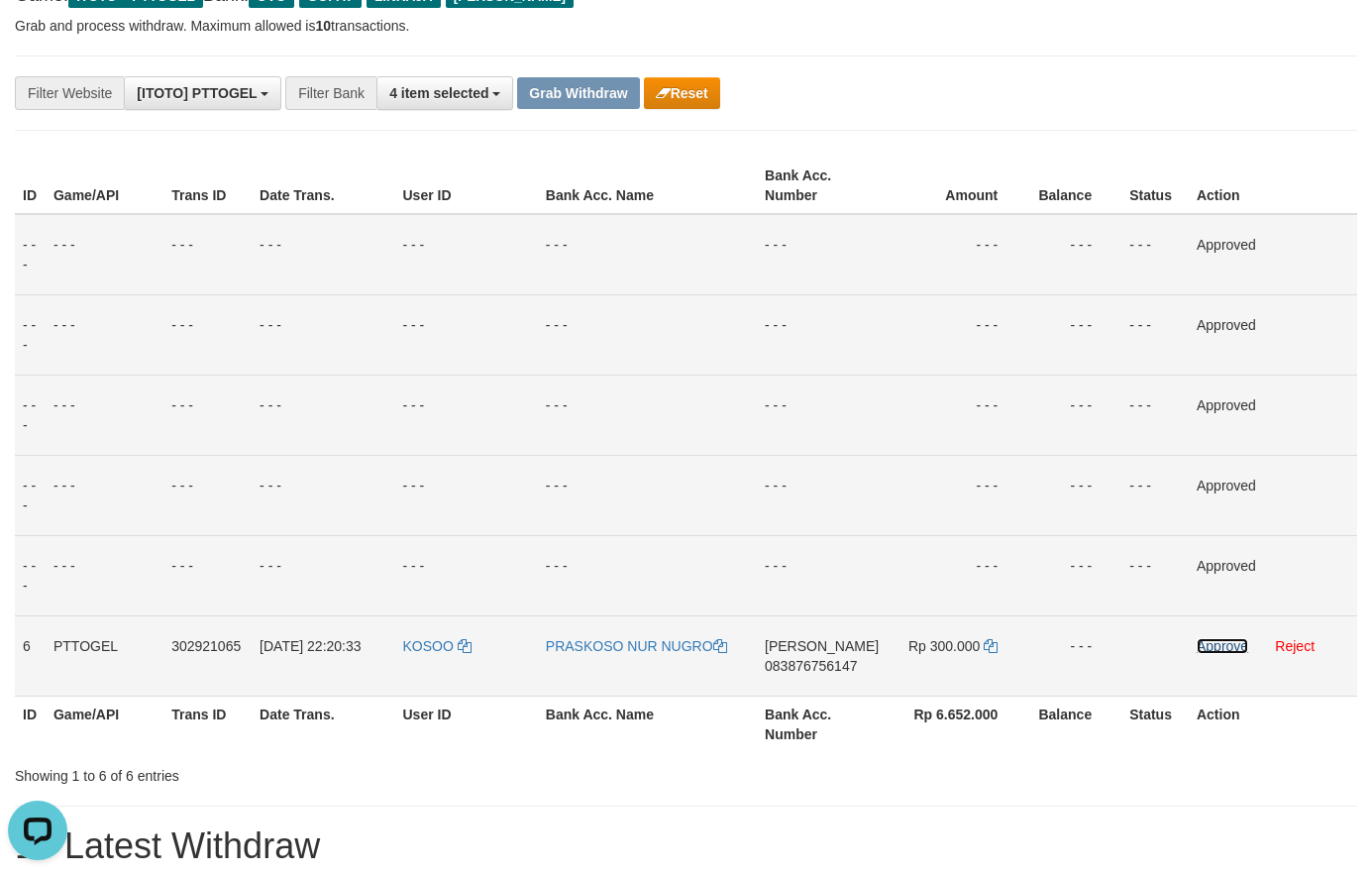 click on "Approve" at bounding box center (1222, 646) 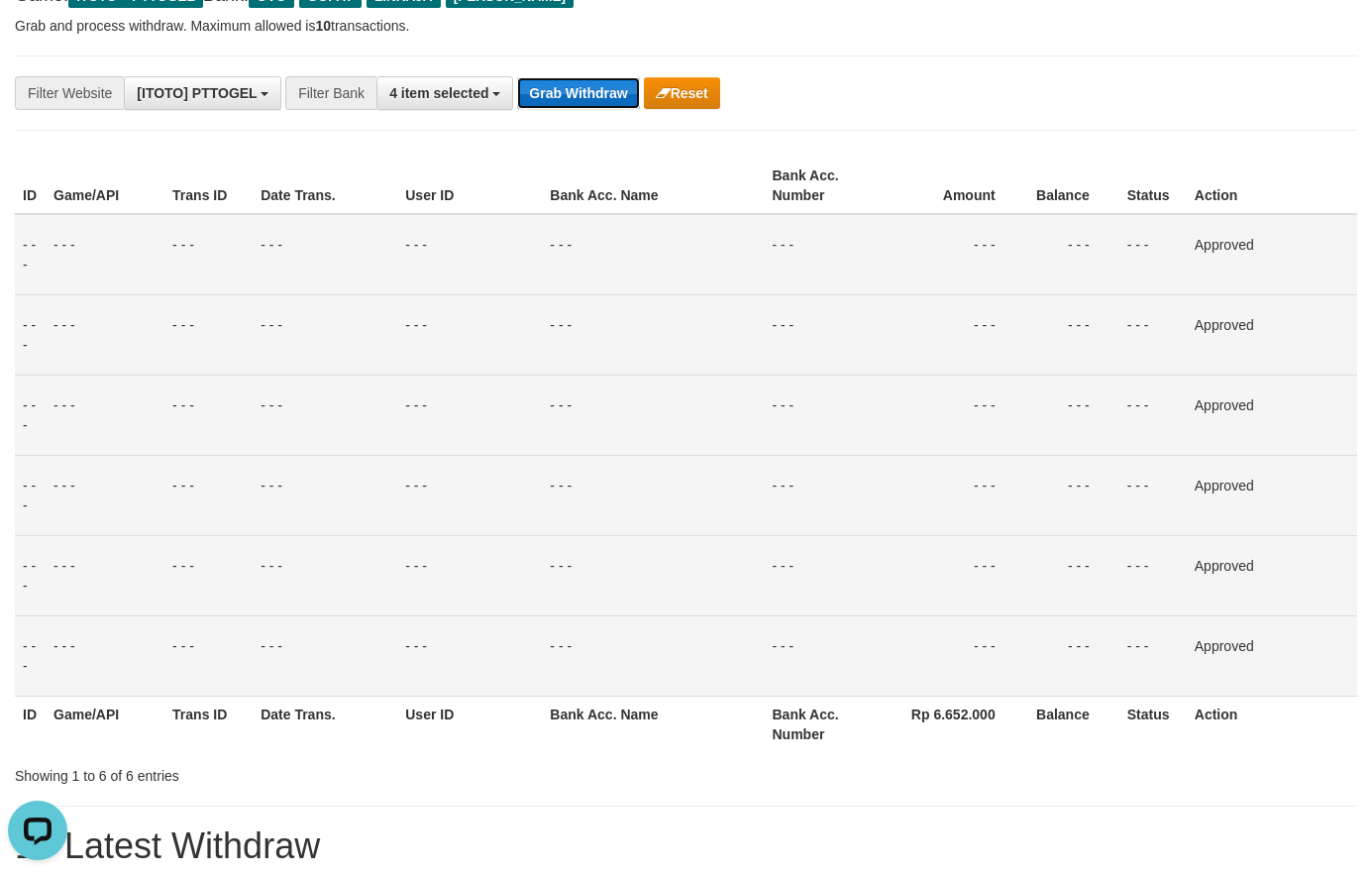 drag, startPoint x: 545, startPoint y: 108, endPoint x: 584, endPoint y: 98, distance: 40.261644 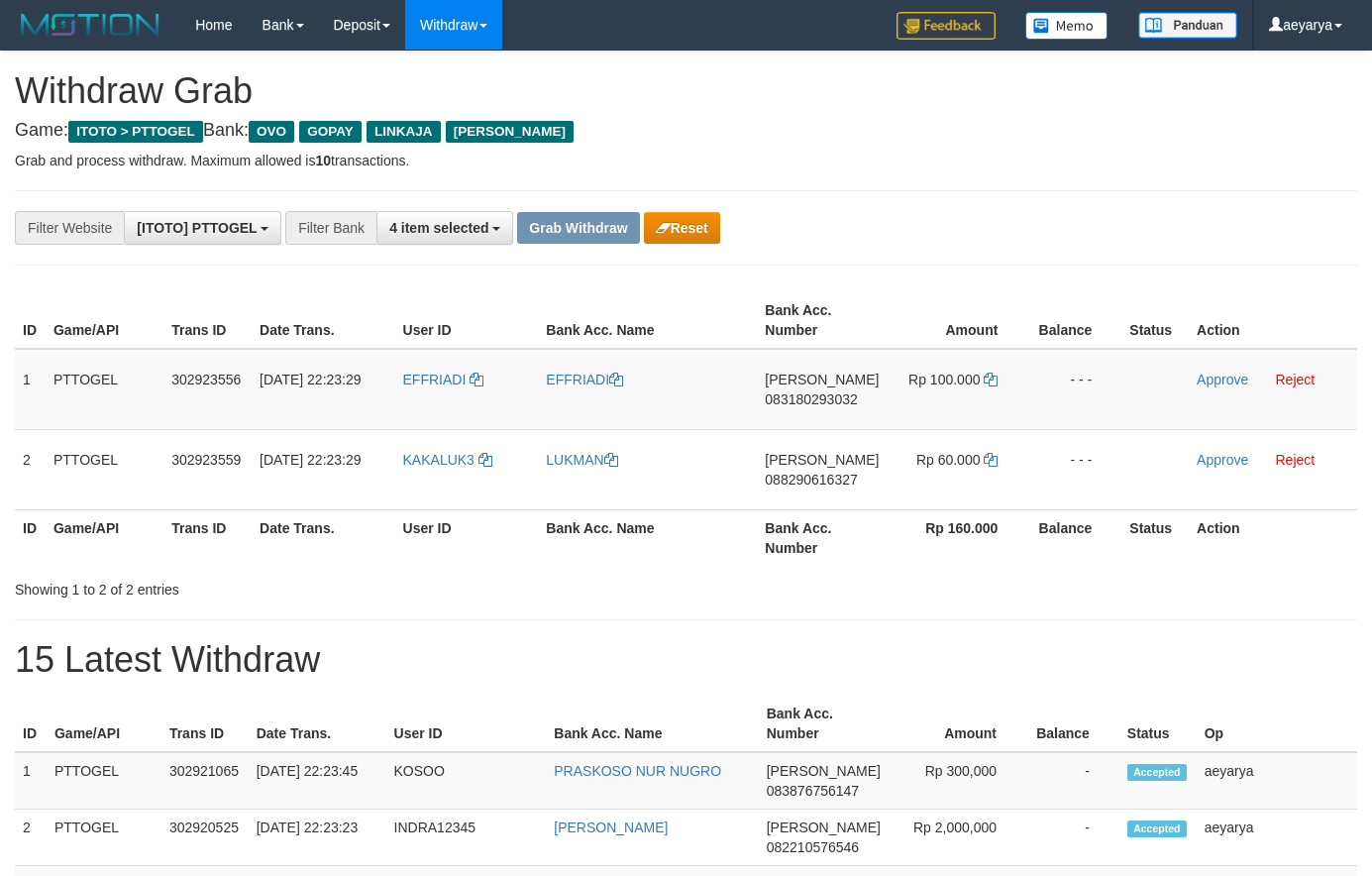 scroll, scrollTop: 0, scrollLeft: 0, axis: both 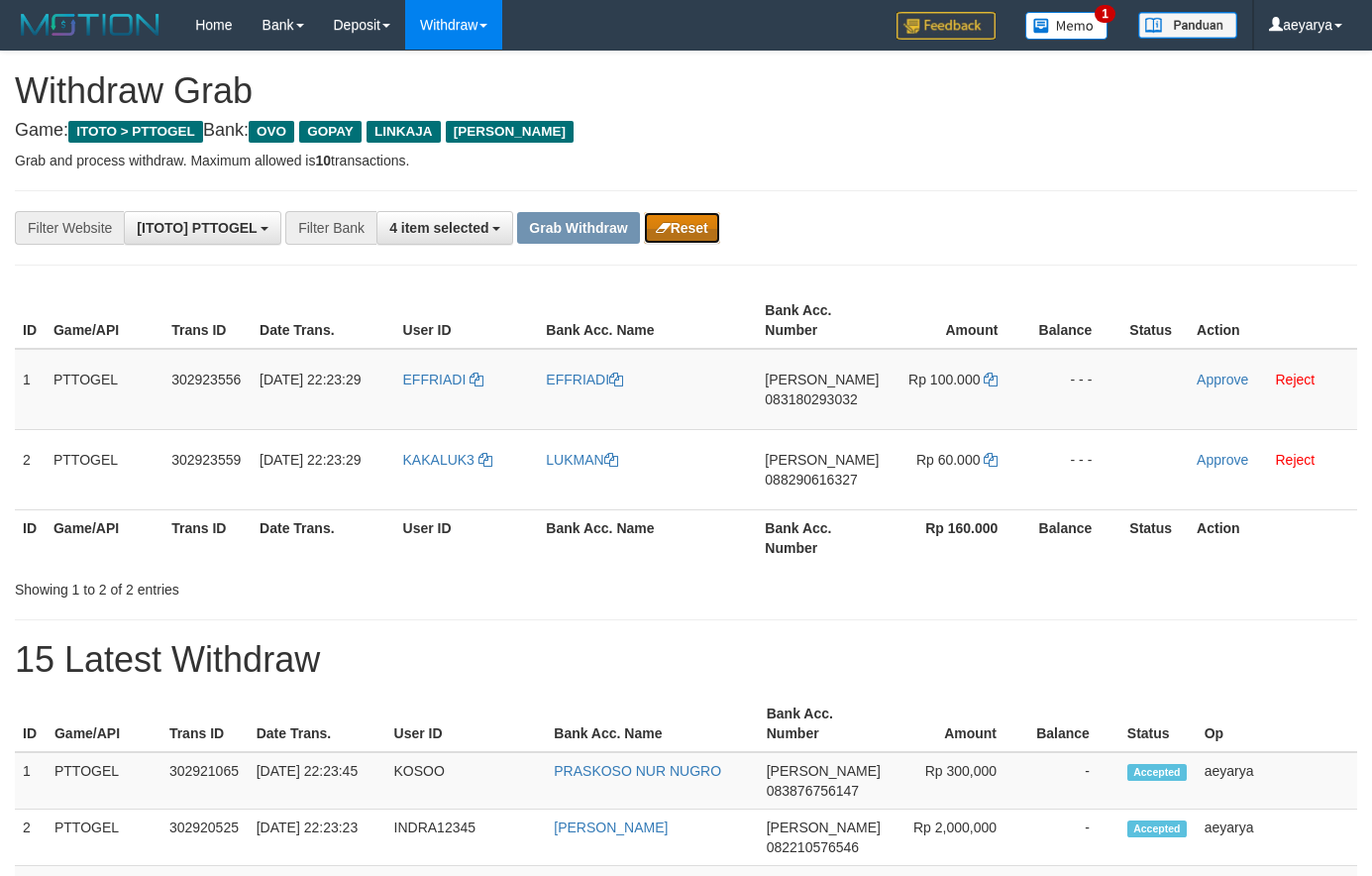 click on "Reset" at bounding box center [682, 228] 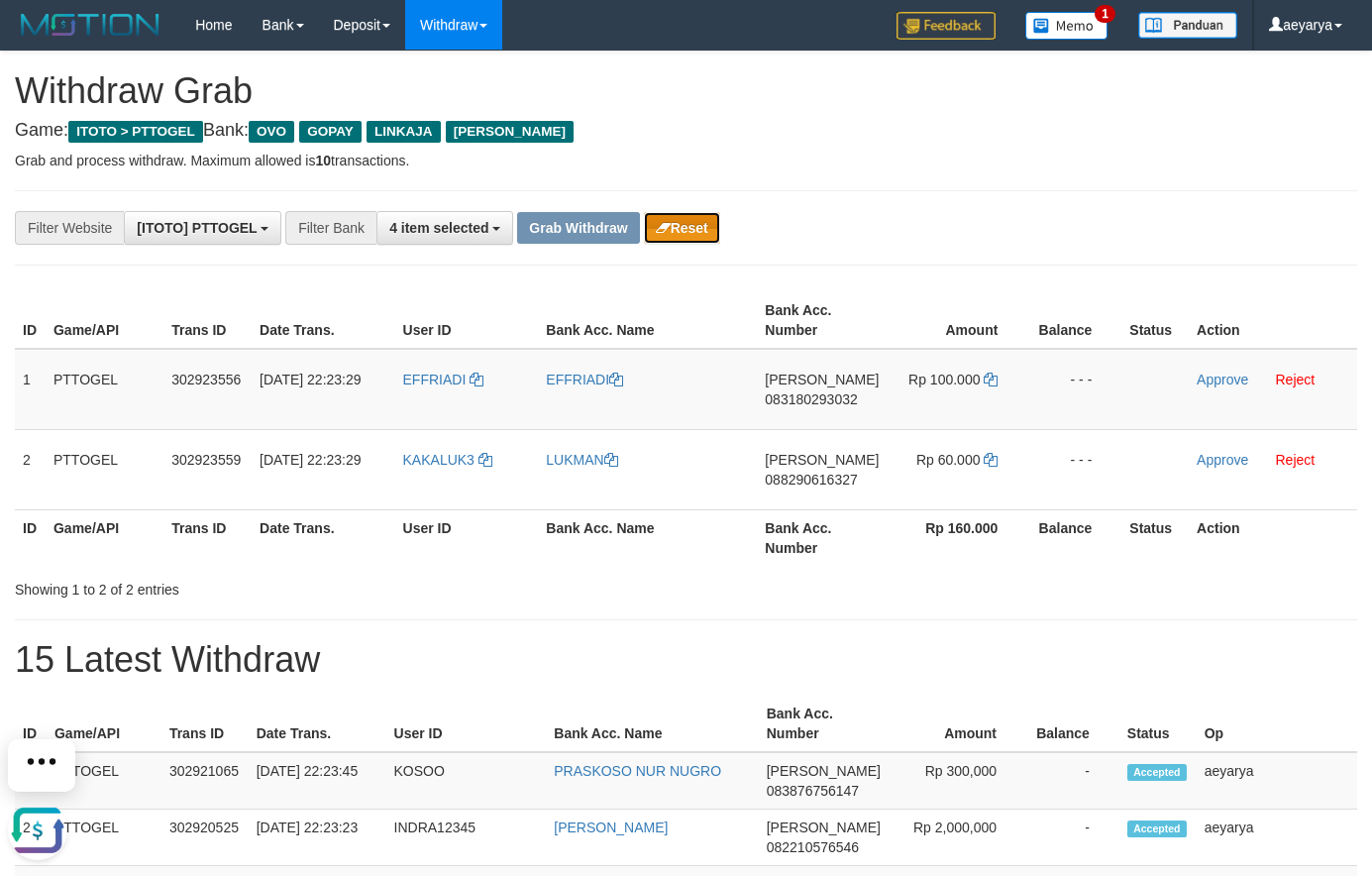 scroll, scrollTop: 0, scrollLeft: 0, axis: both 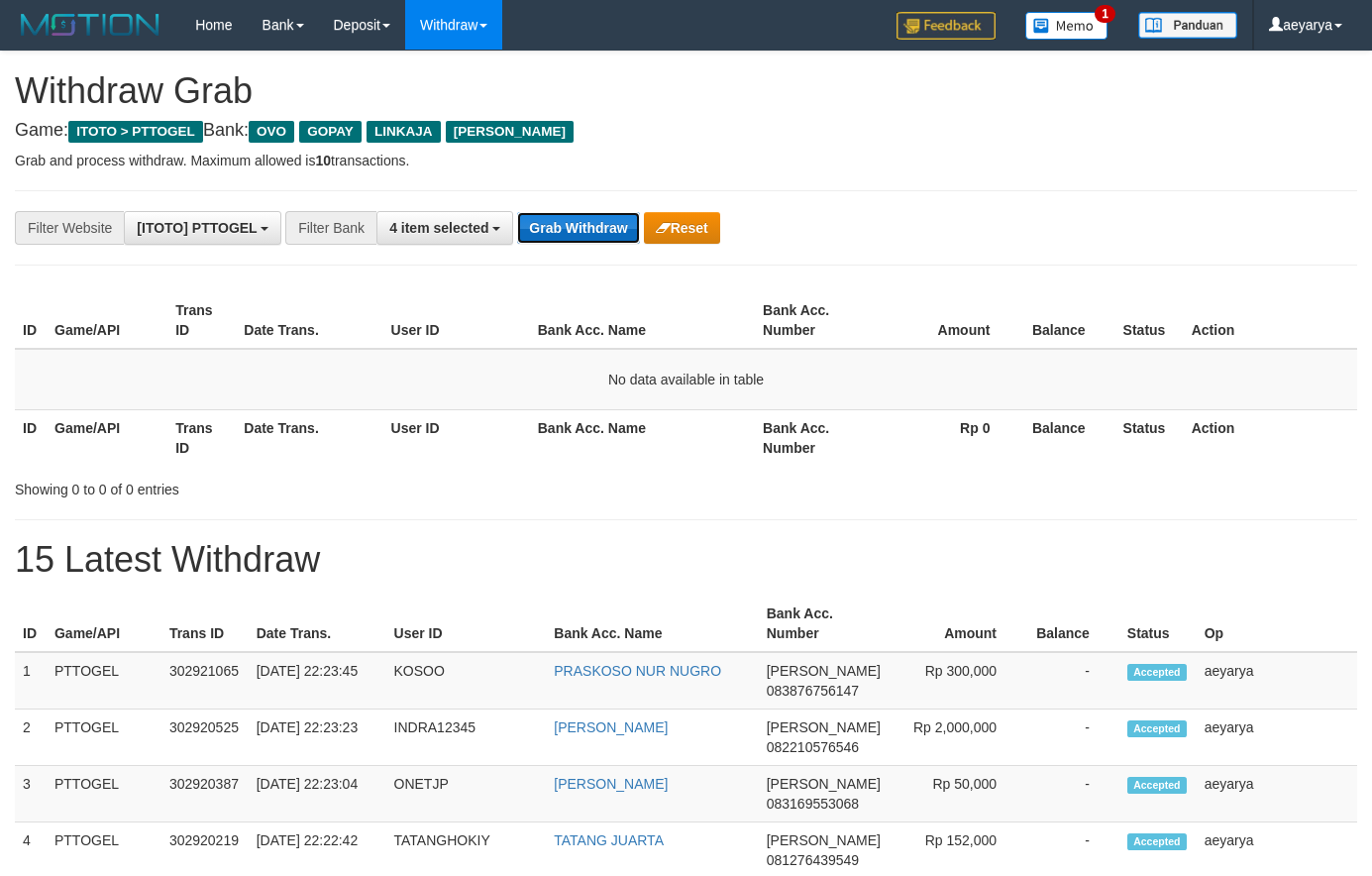 click on "Grab Withdraw" at bounding box center (578, 228) 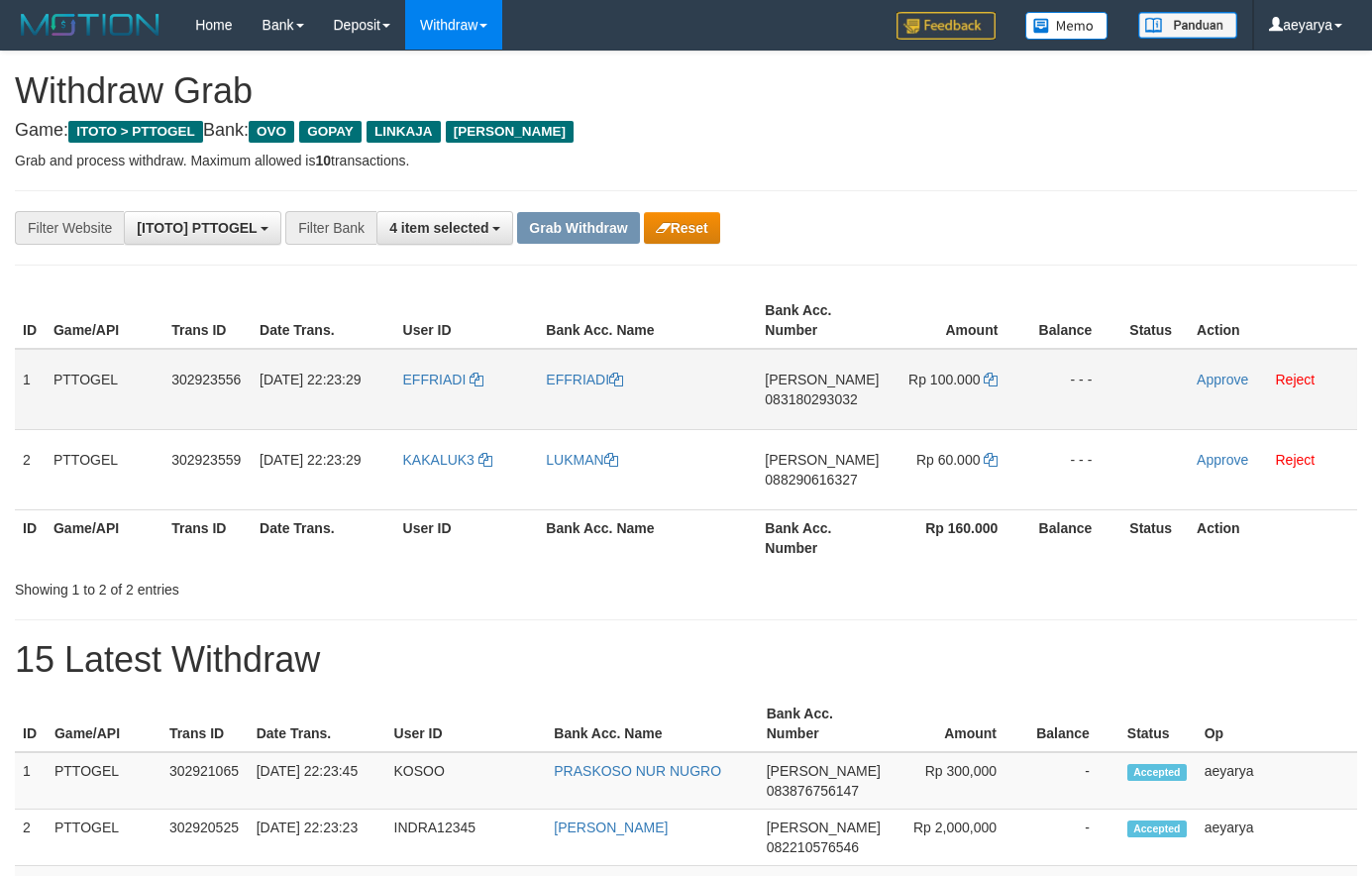 scroll, scrollTop: 0, scrollLeft: 0, axis: both 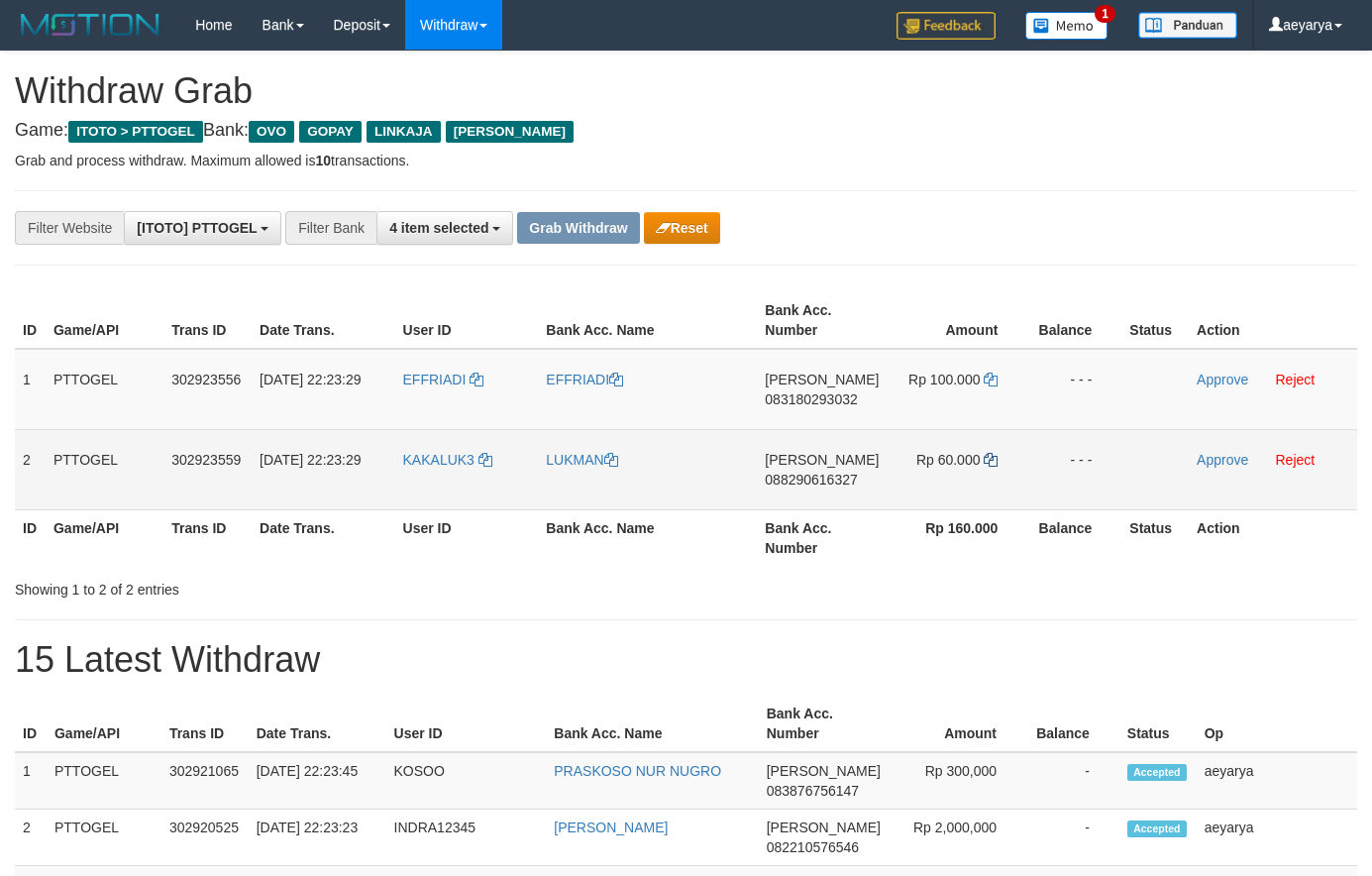 drag, startPoint x: 475, startPoint y: 350, endPoint x: 989, endPoint y: 454, distance: 524.4159 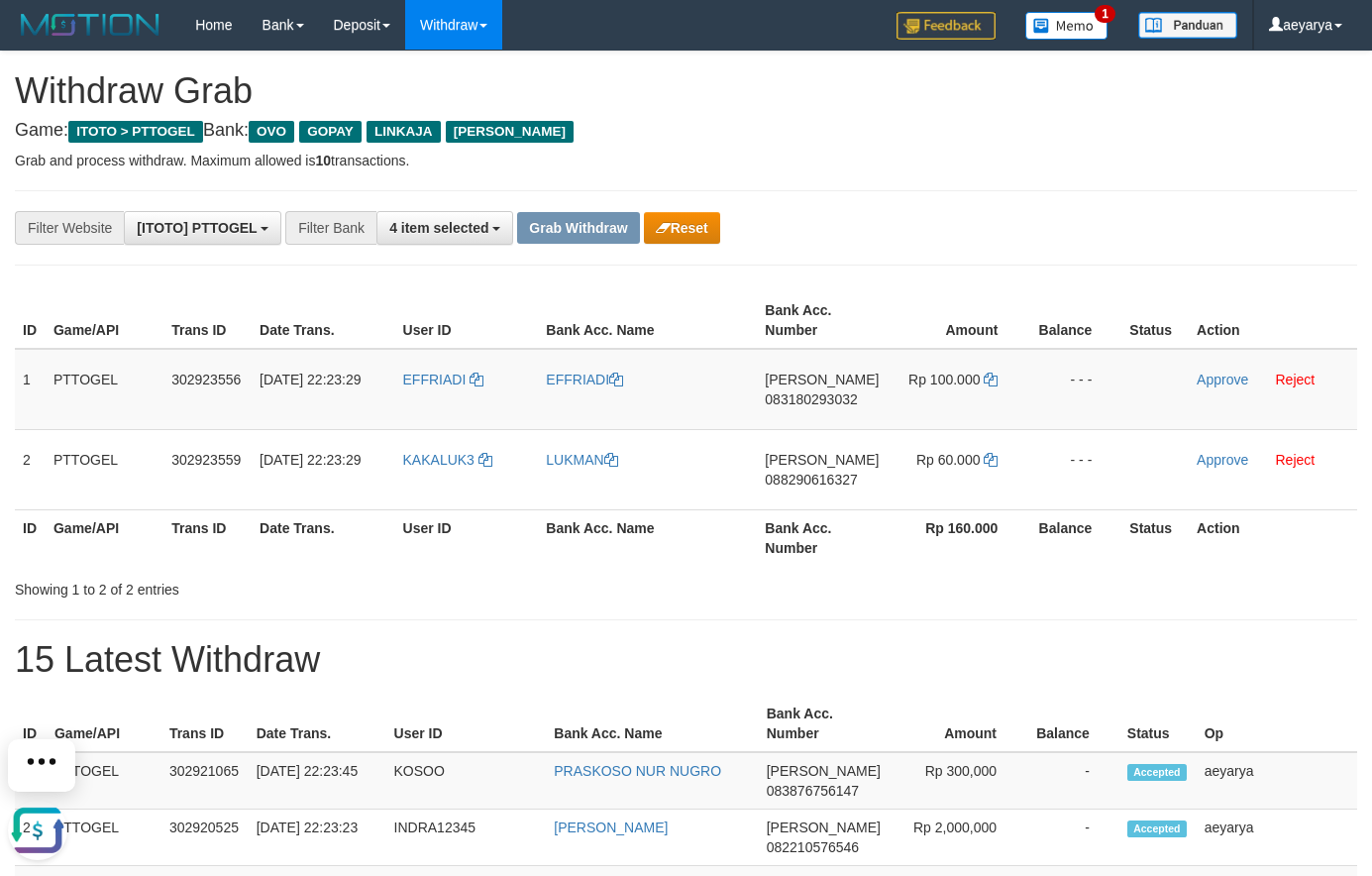 scroll, scrollTop: 0, scrollLeft: 0, axis: both 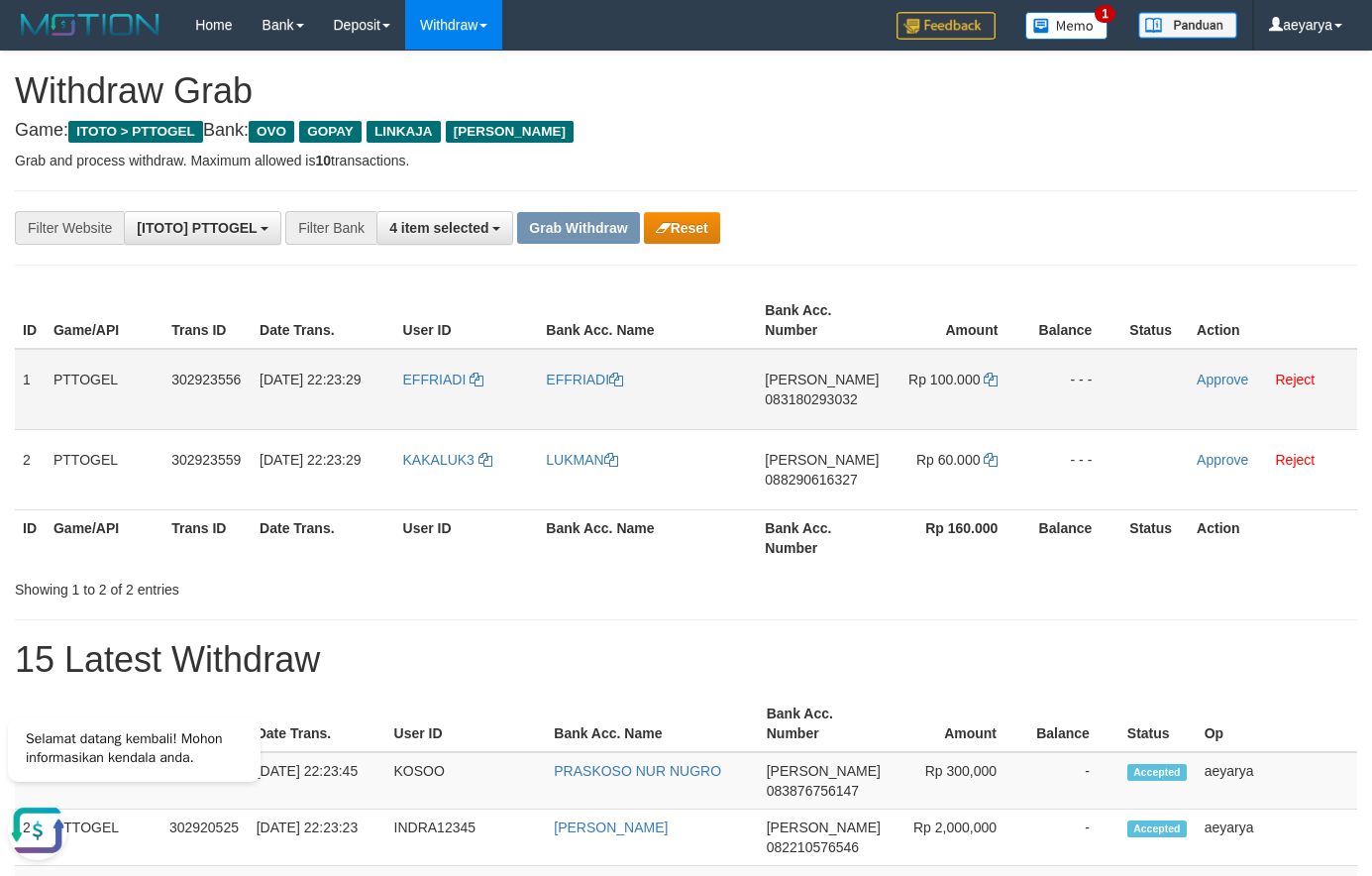 click on "083180293032" at bounding box center (810, 399) 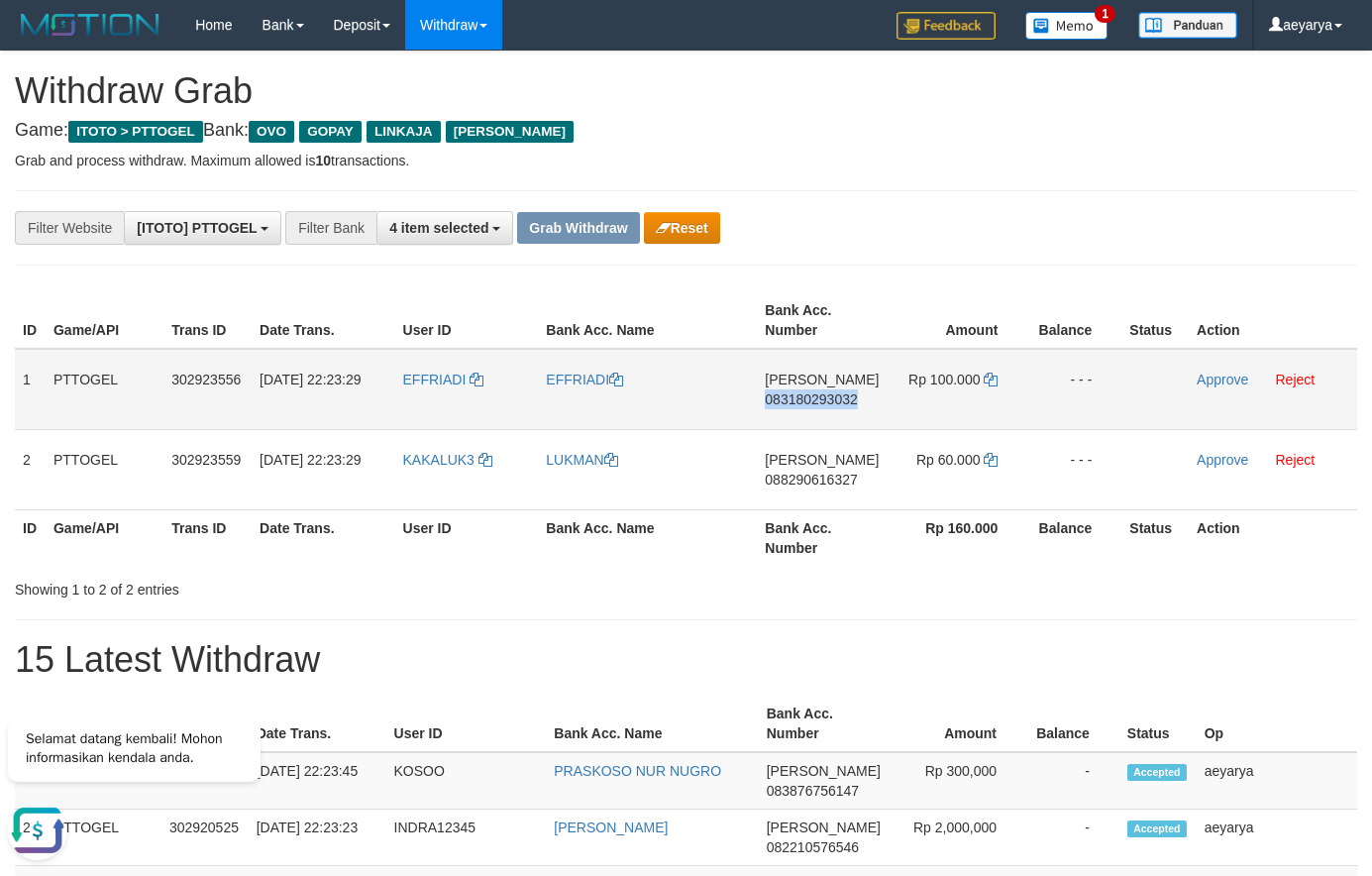 click on "083180293032" at bounding box center (810, 399) 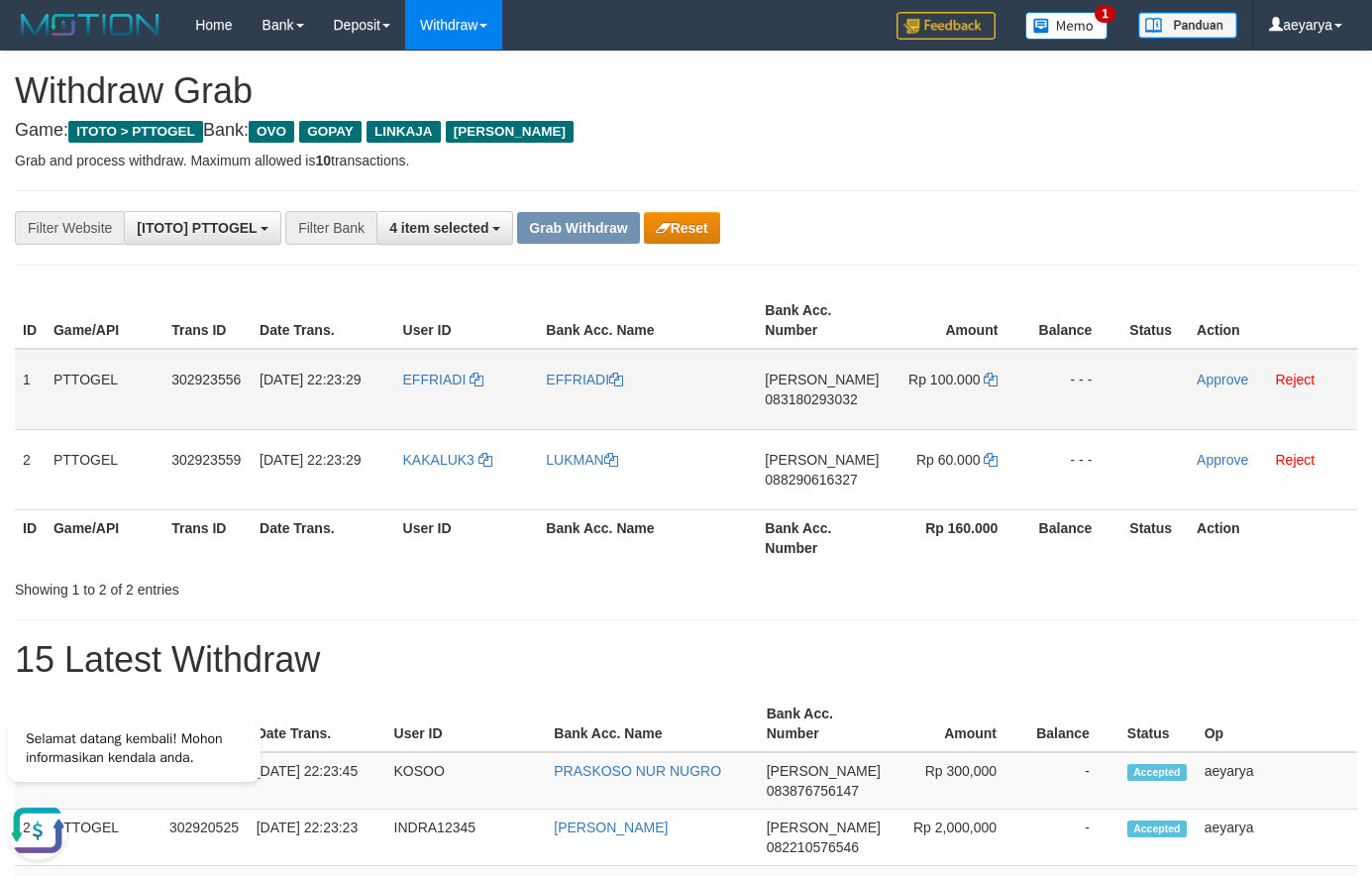 click on "083180293032" at bounding box center (810, 399) 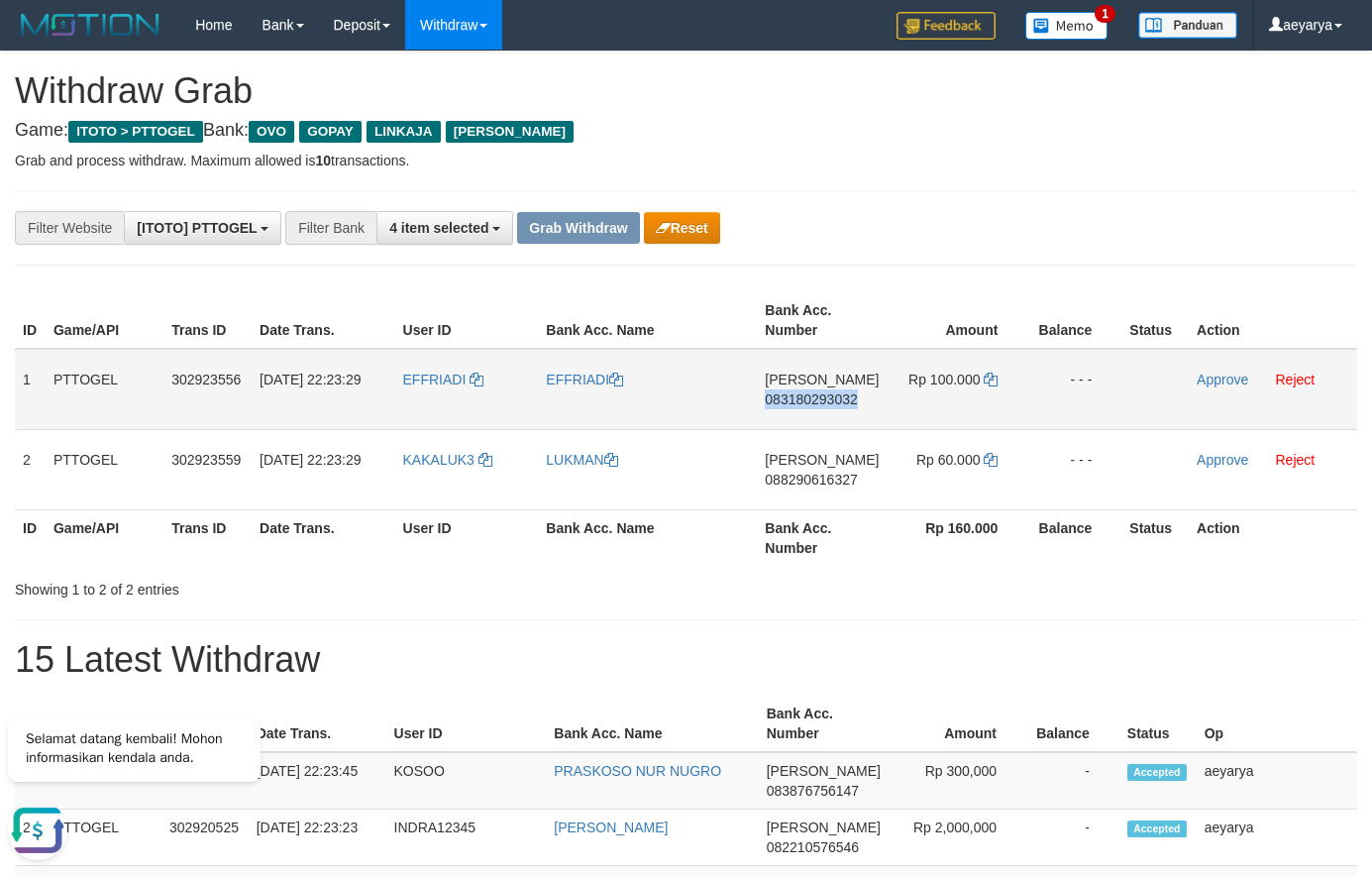 click on "083180293032" at bounding box center [810, 399] 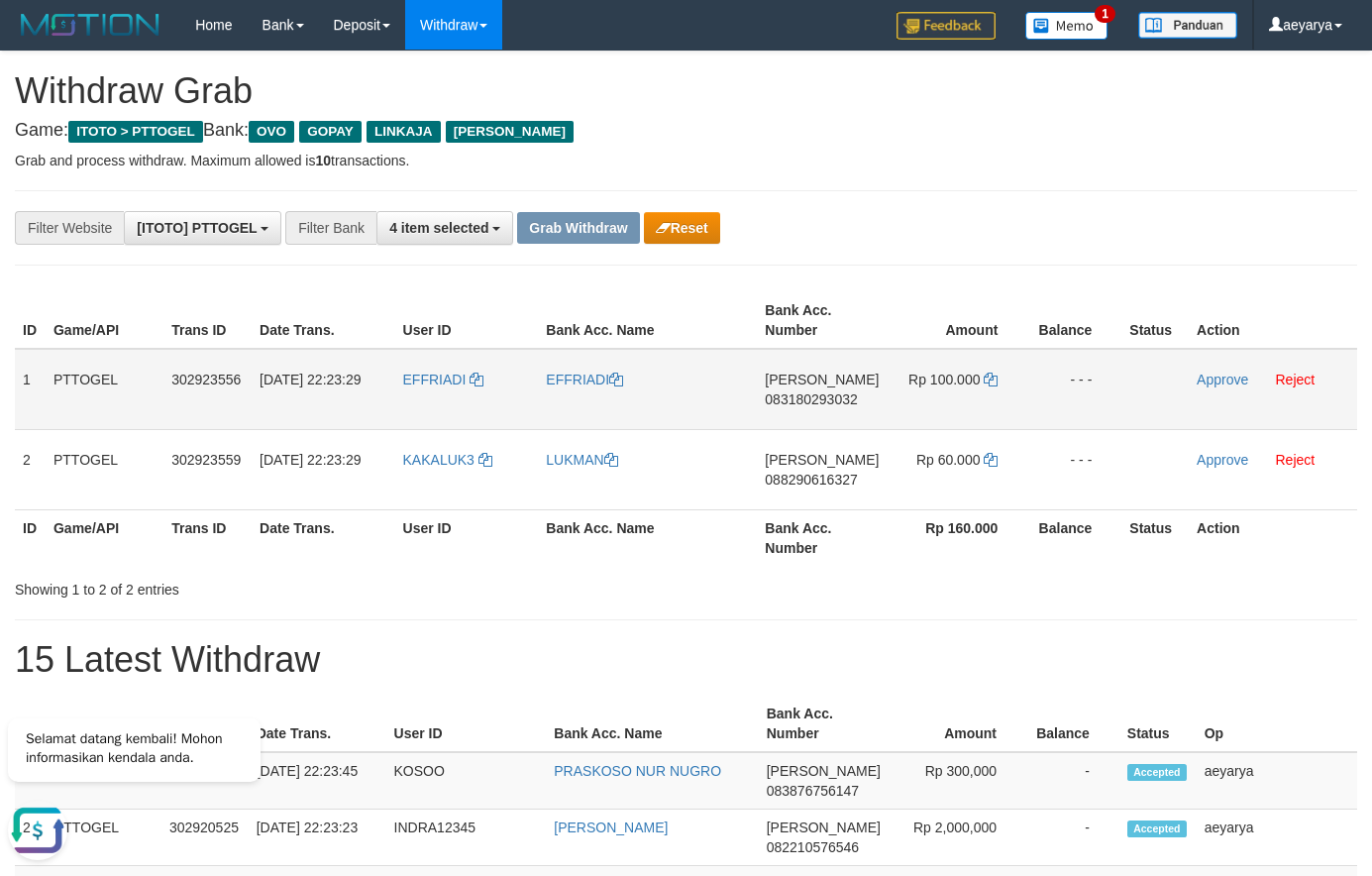 click on "Rp 100.000" at bounding box center [957, 389] 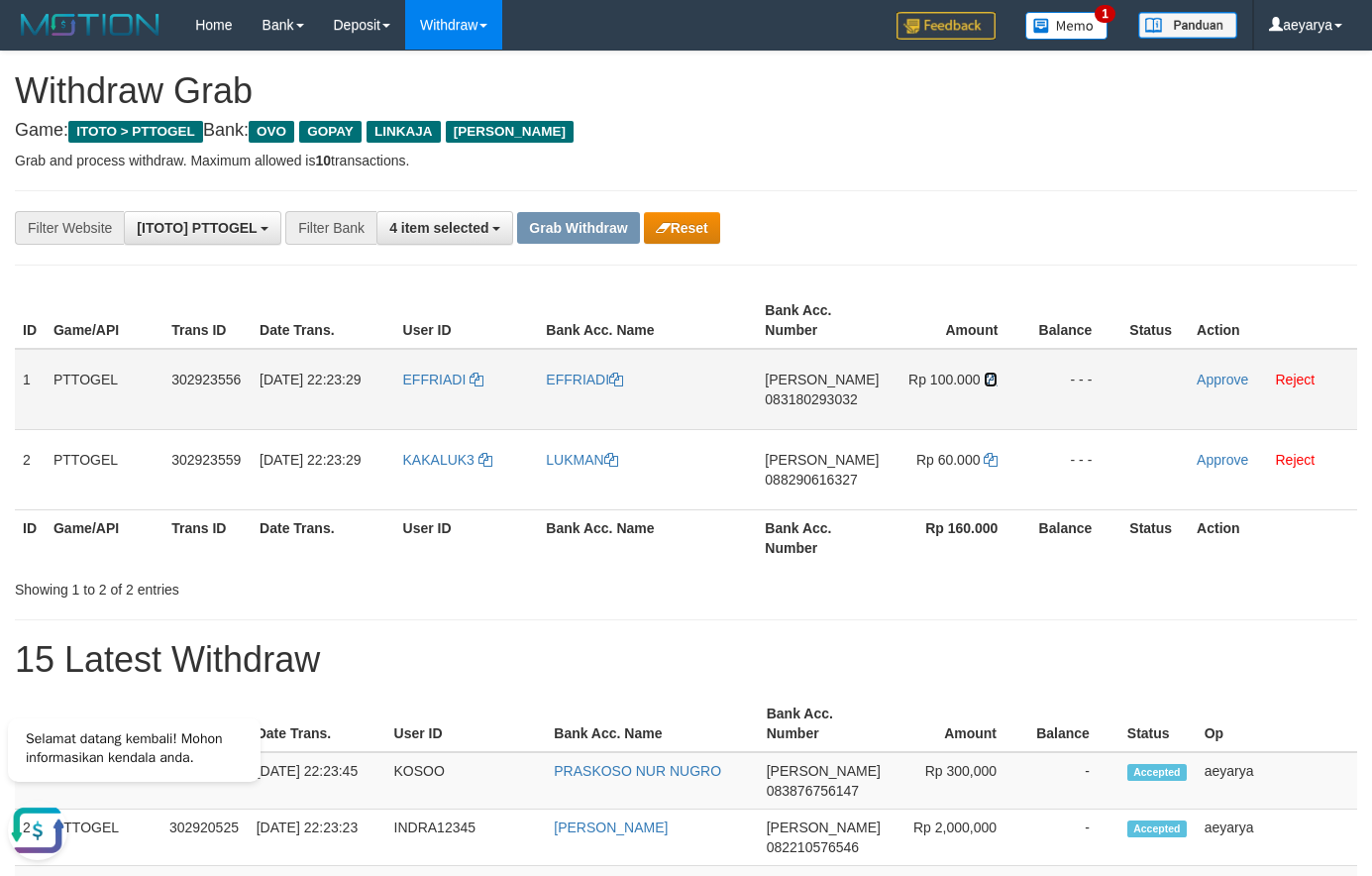 click at bounding box center [991, 380] 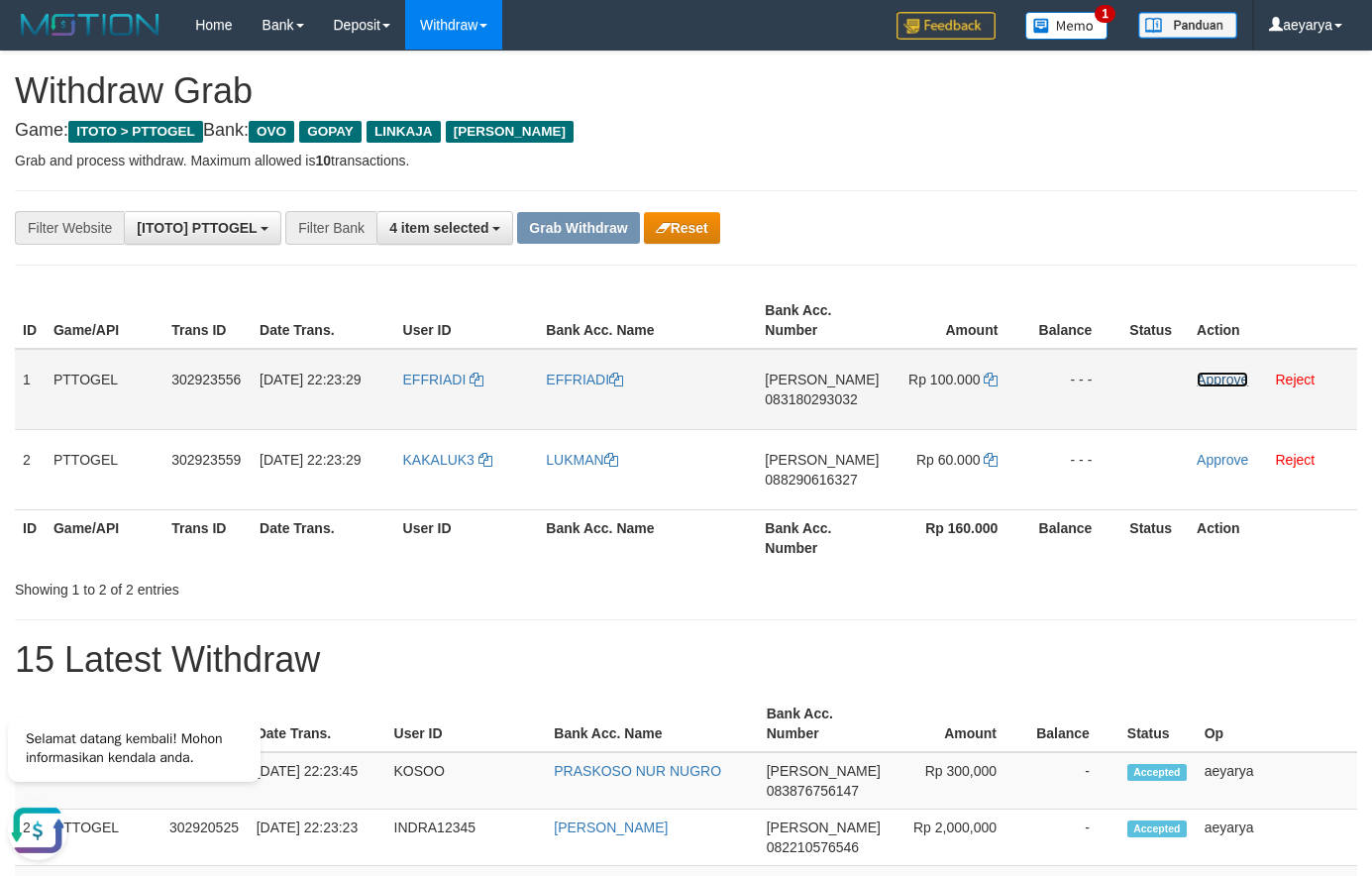 click on "Approve" at bounding box center (1222, 380) 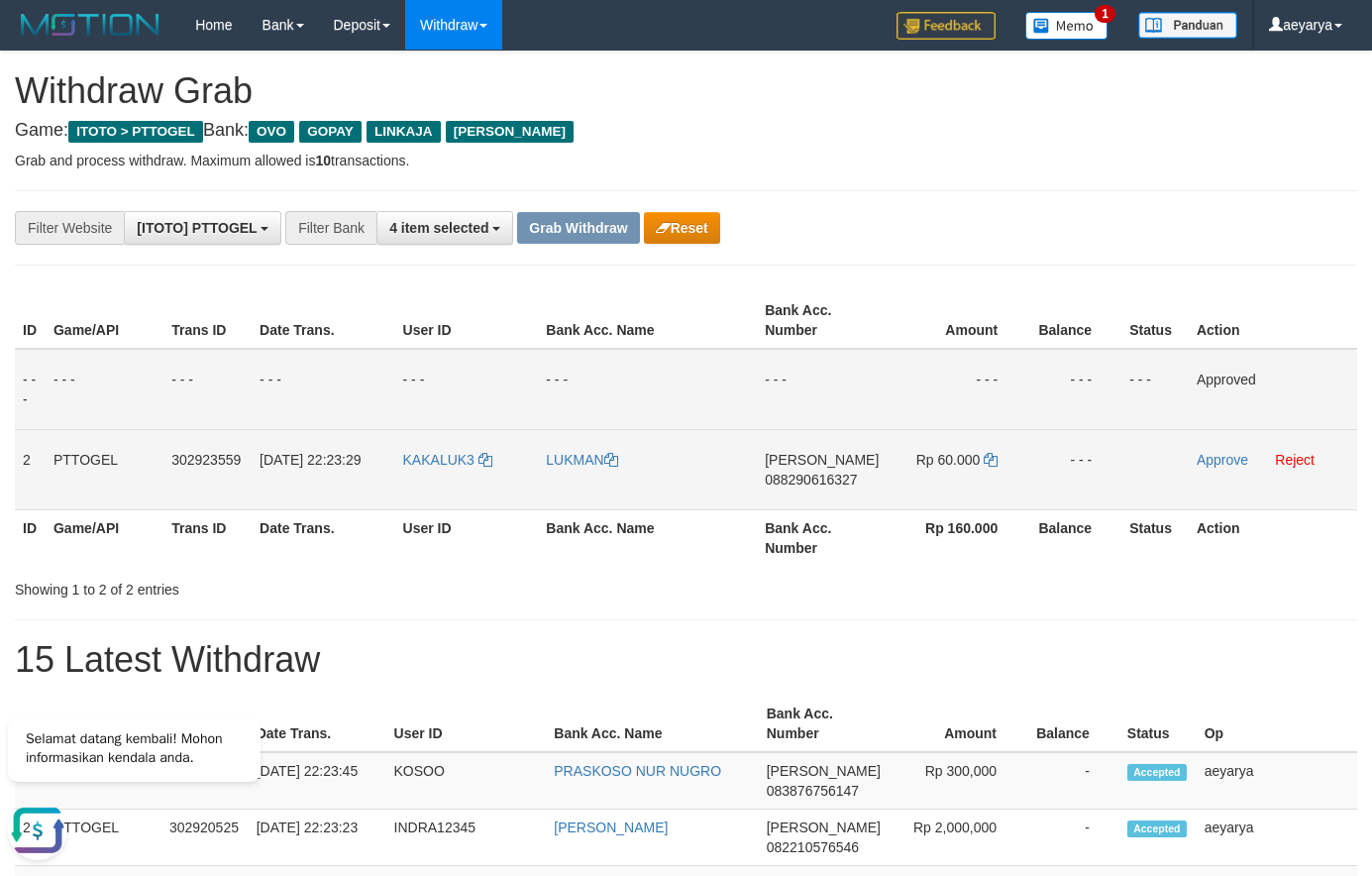 click on "088290616327" at bounding box center (810, 480) 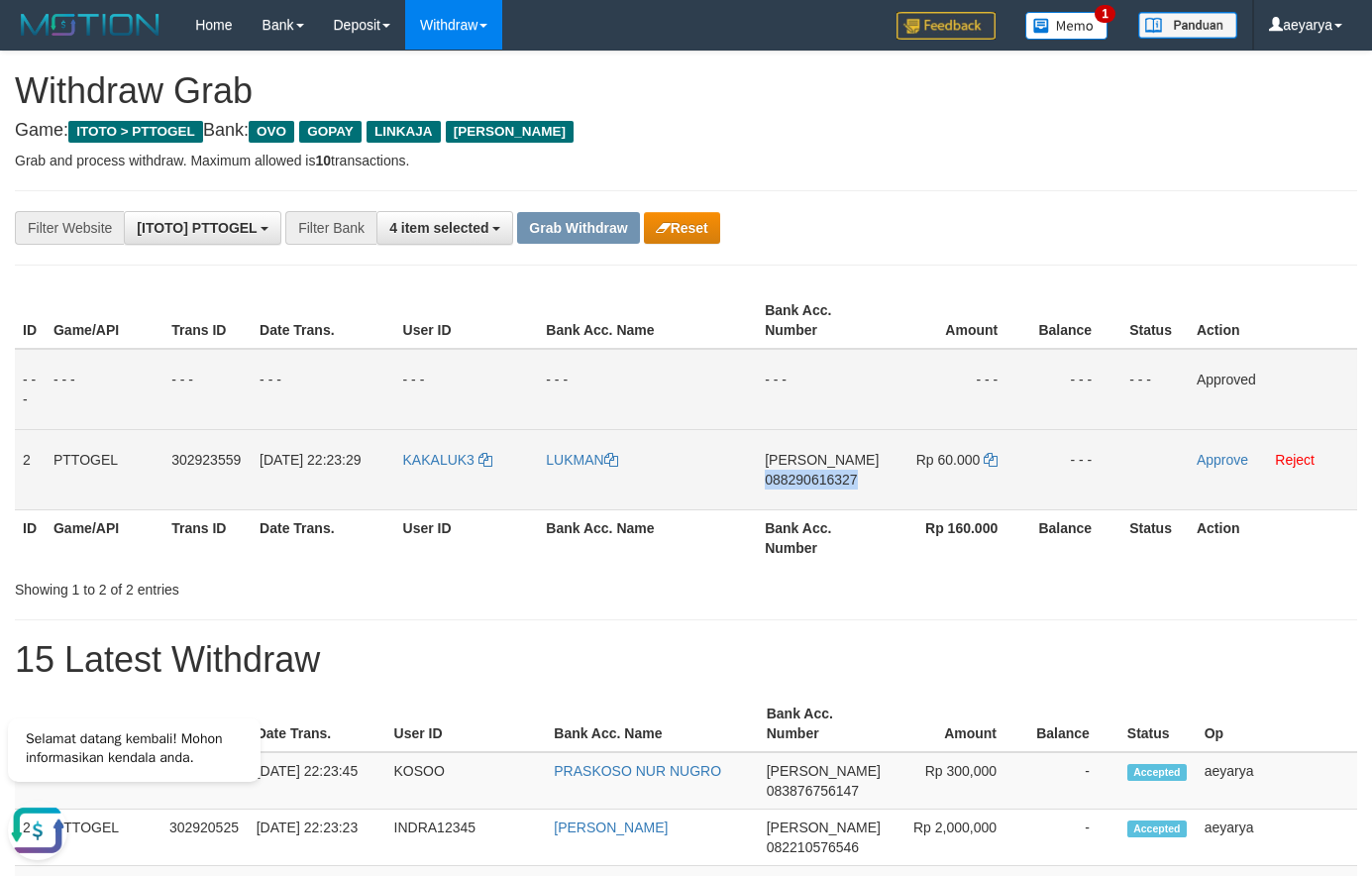 click on "088290616327" at bounding box center (810, 480) 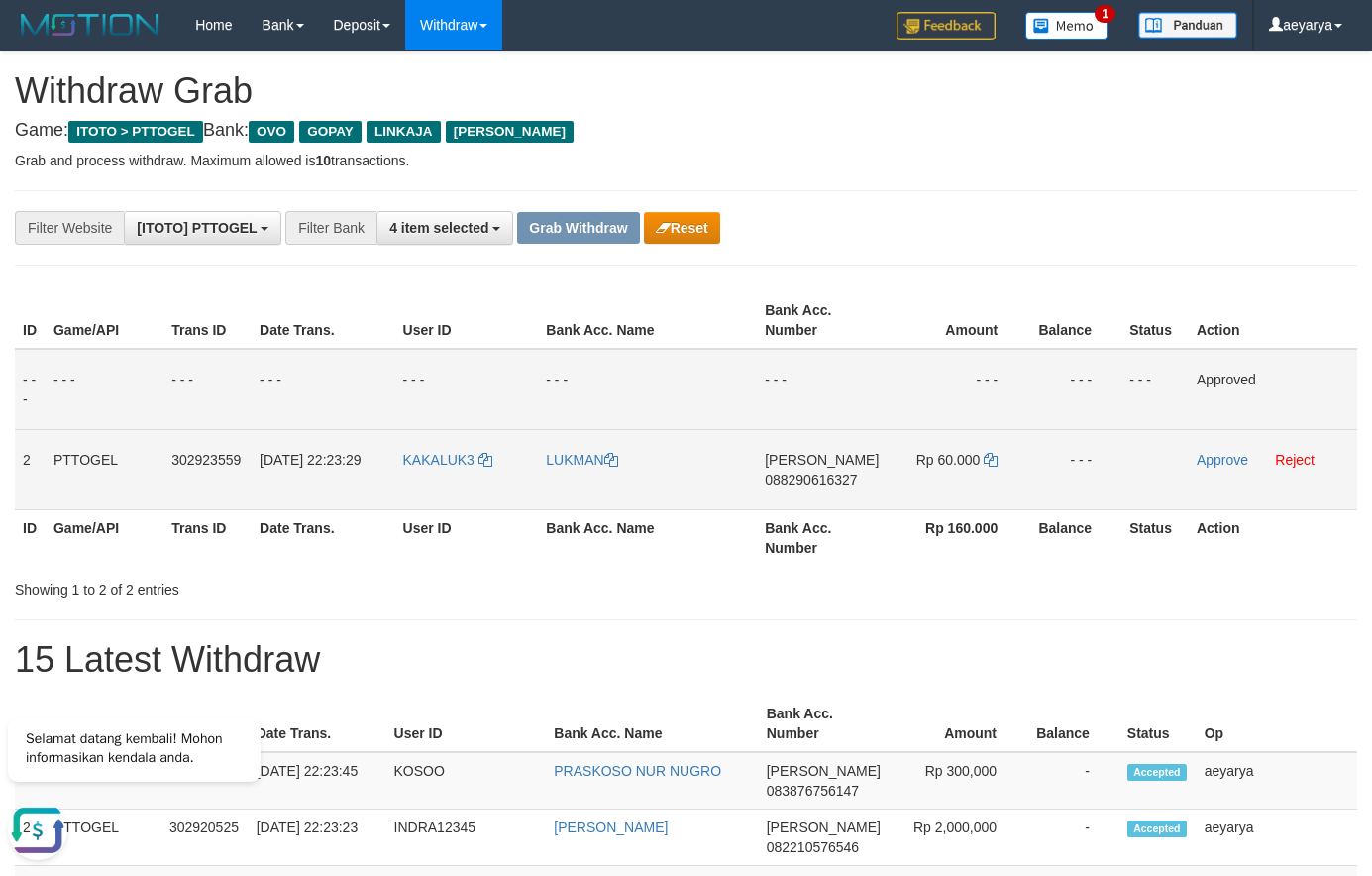 click on "088290616327" at bounding box center (810, 480) 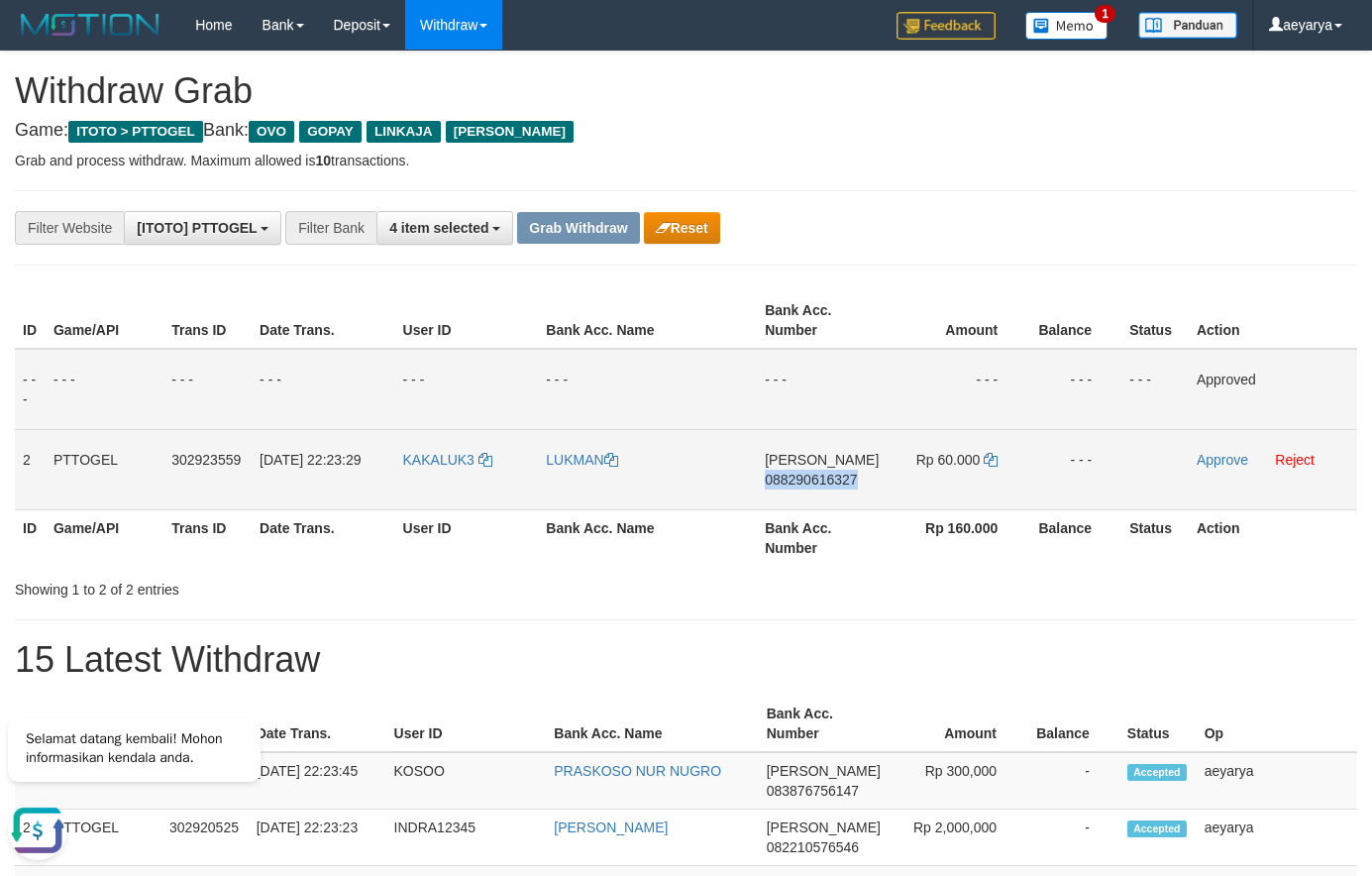 click on "088290616327" at bounding box center (810, 480) 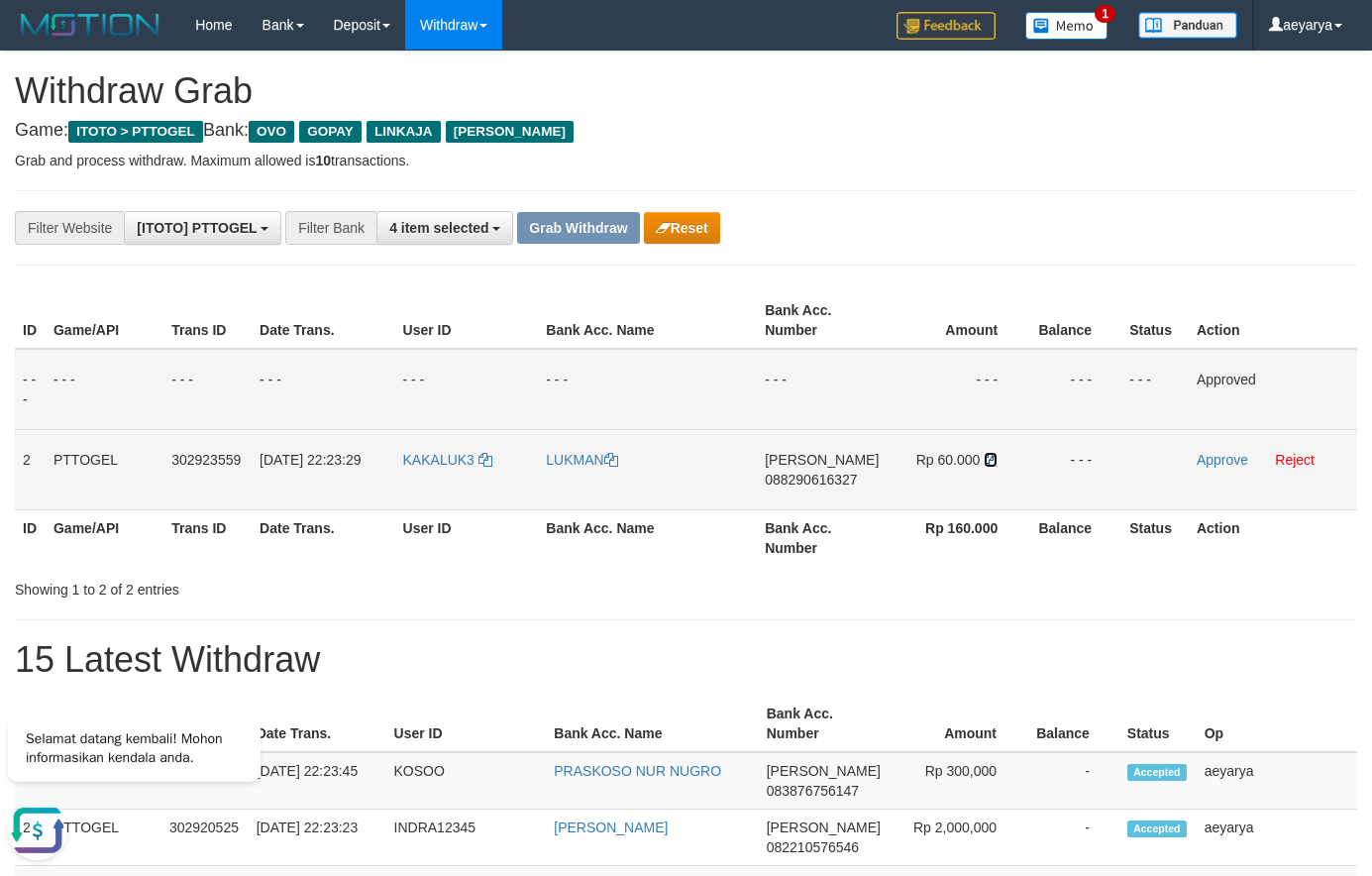 click at bounding box center [991, 460] 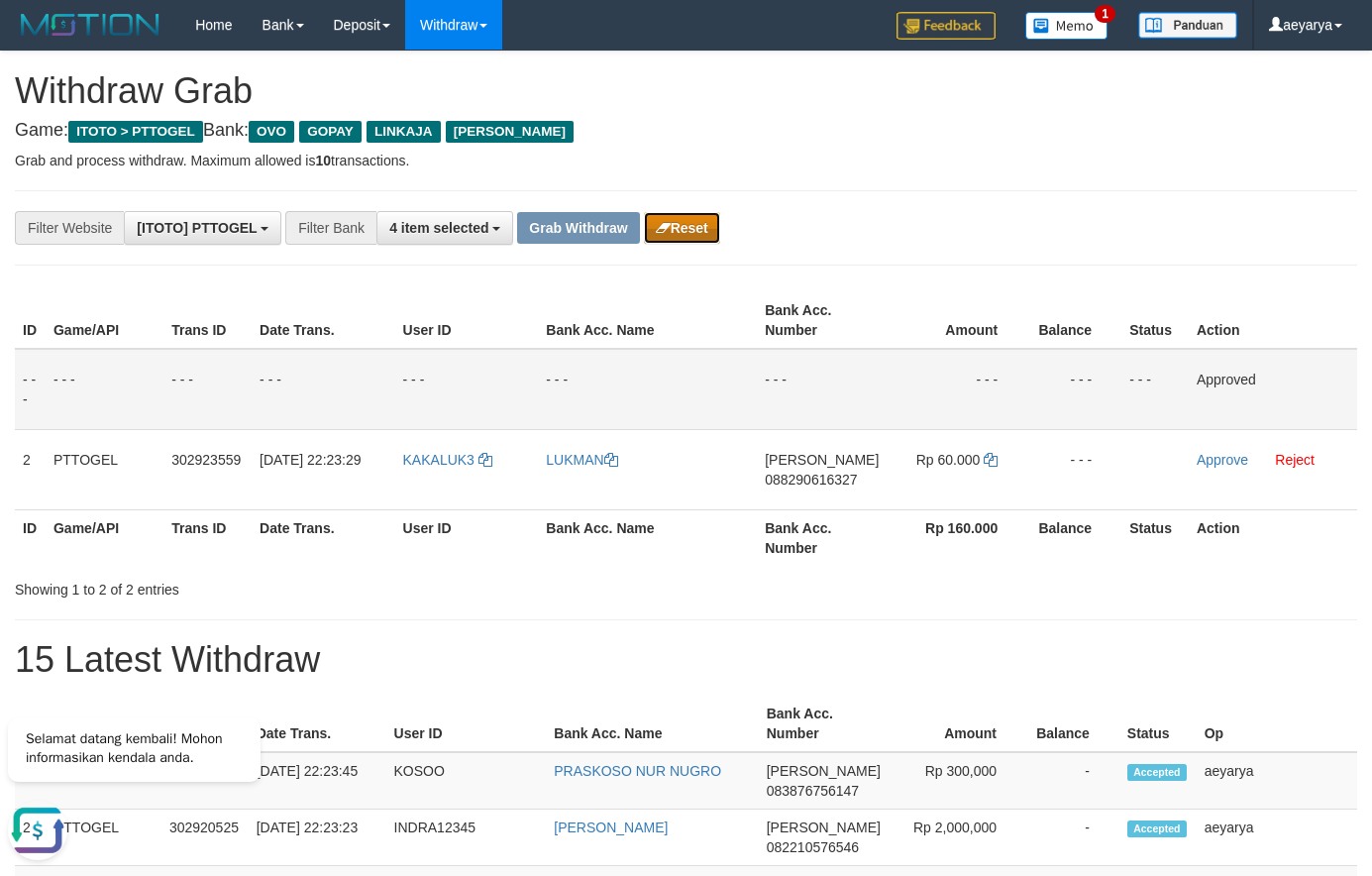 click on "Reset" at bounding box center [682, 228] 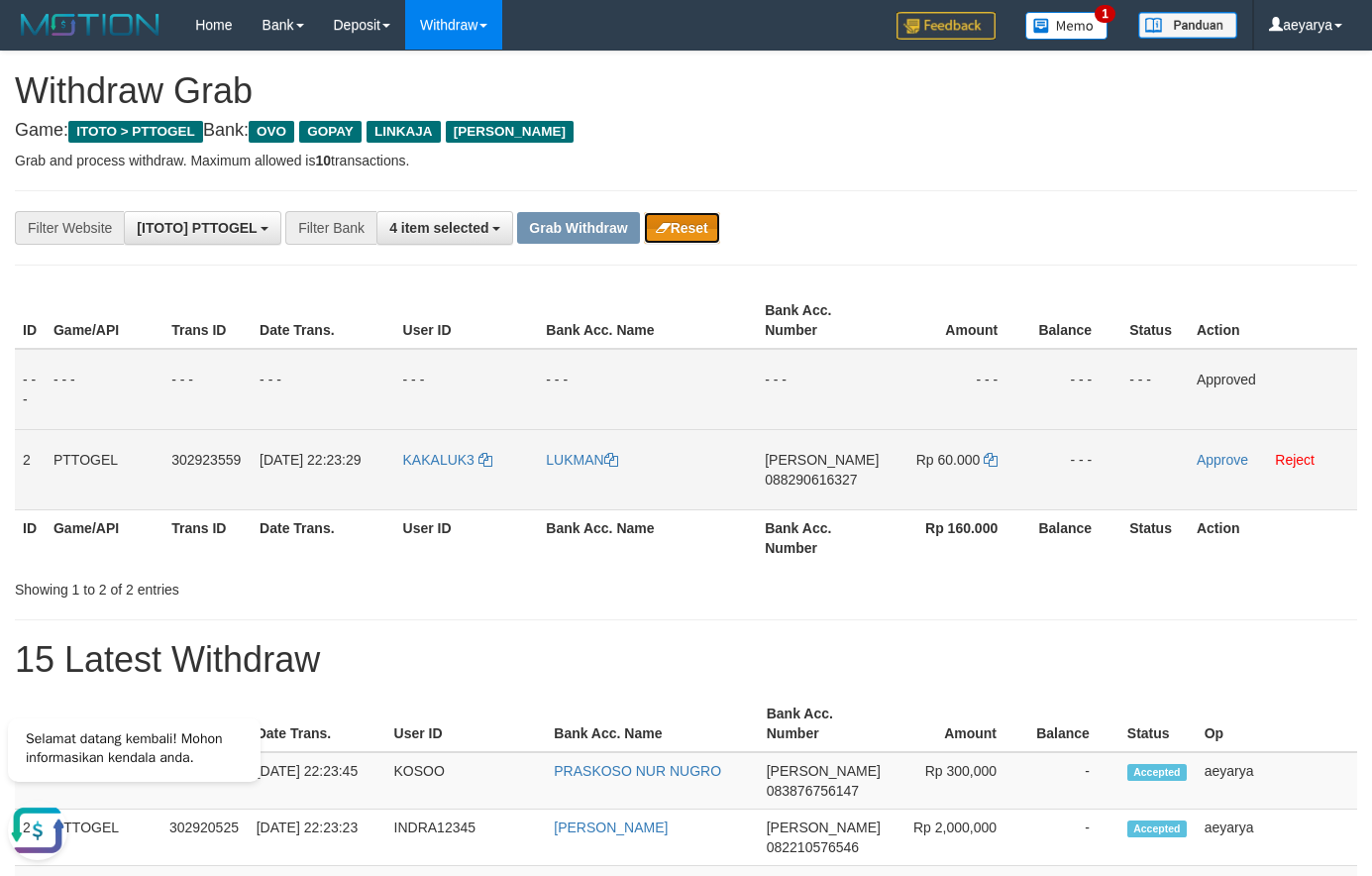 type 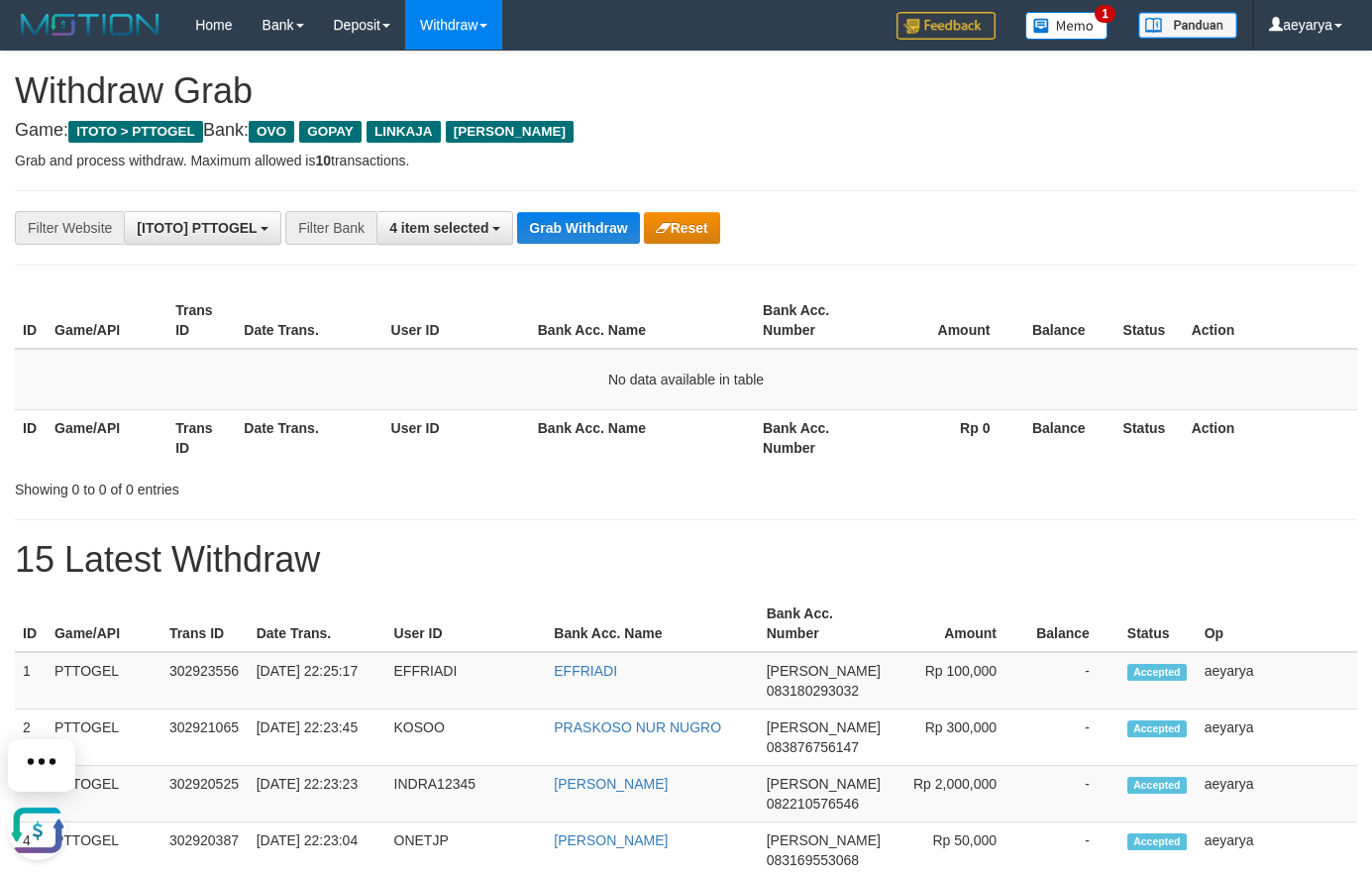 scroll, scrollTop: 0, scrollLeft: 0, axis: both 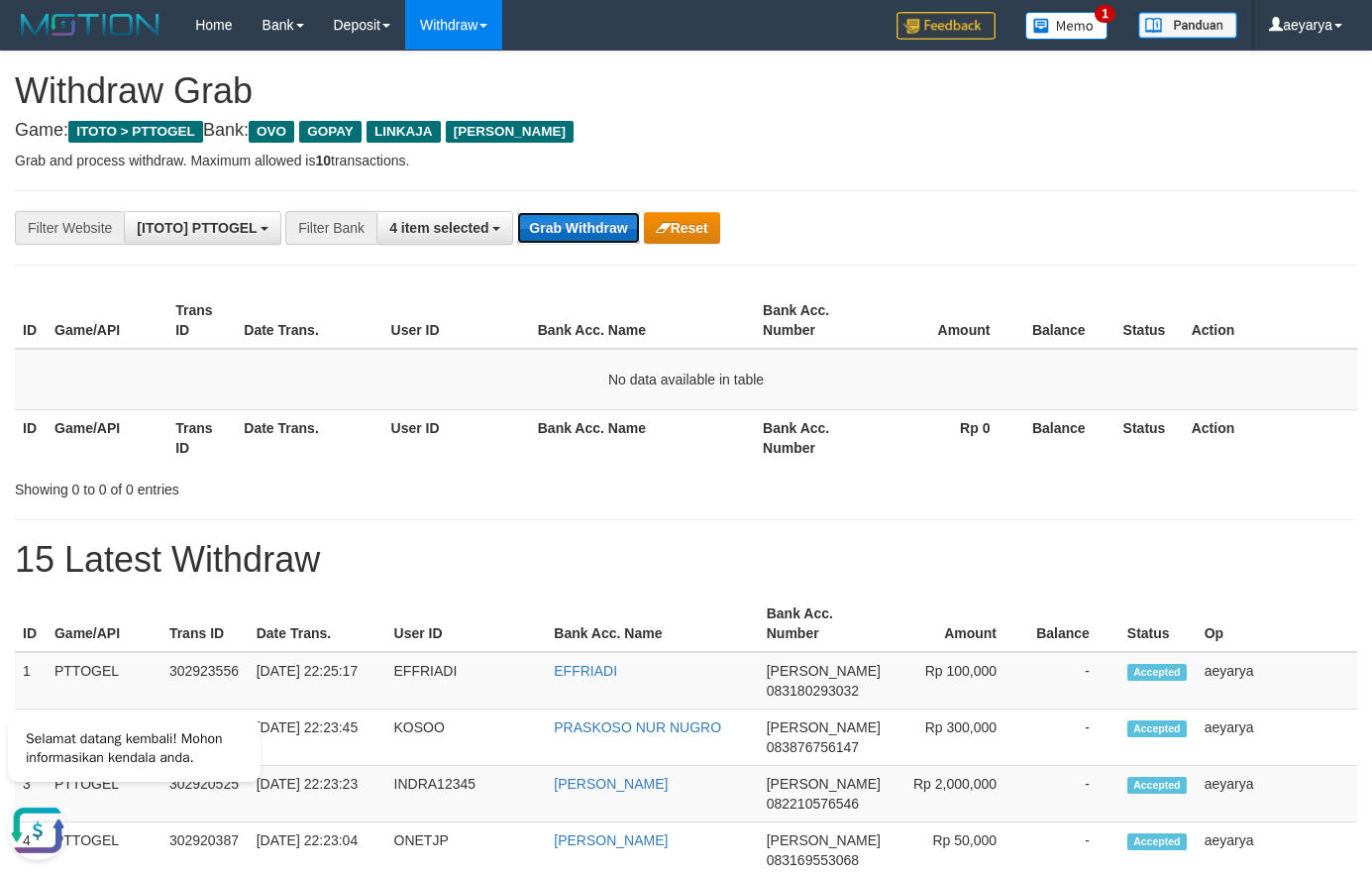 click on "Grab Withdraw" at bounding box center (578, 228) 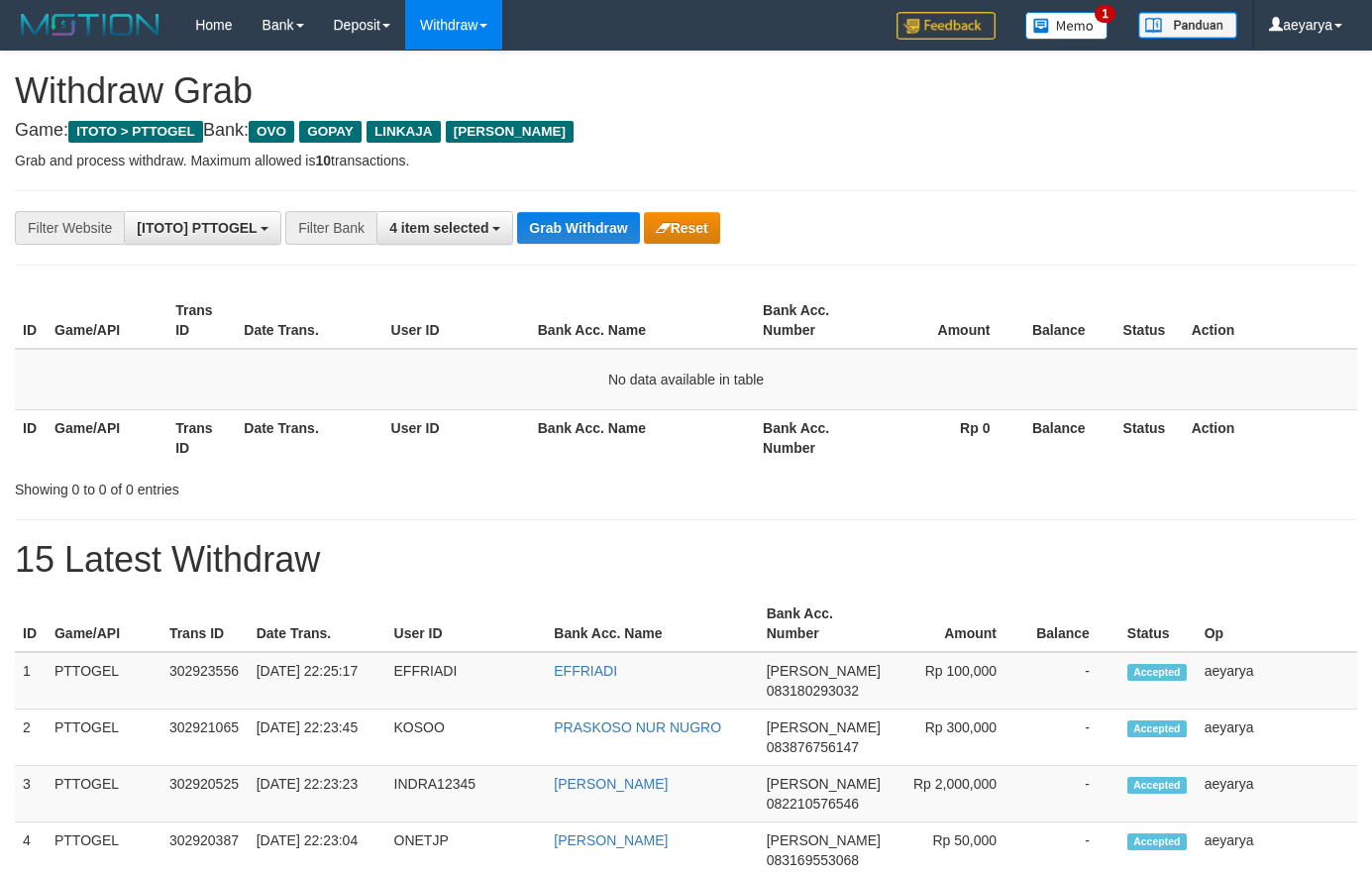 scroll, scrollTop: 0, scrollLeft: 0, axis: both 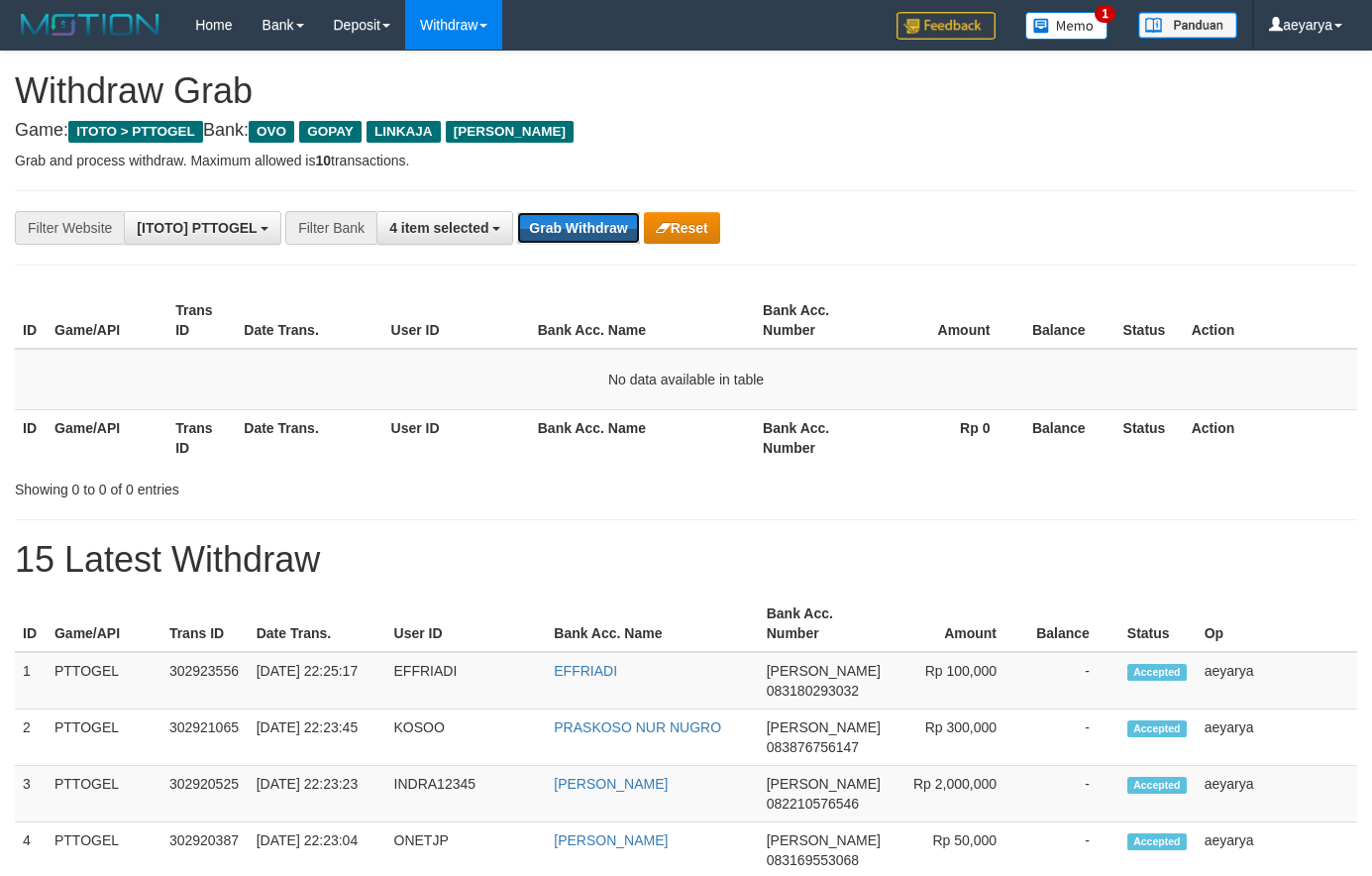 click on "Grab Withdraw" at bounding box center [578, 228] 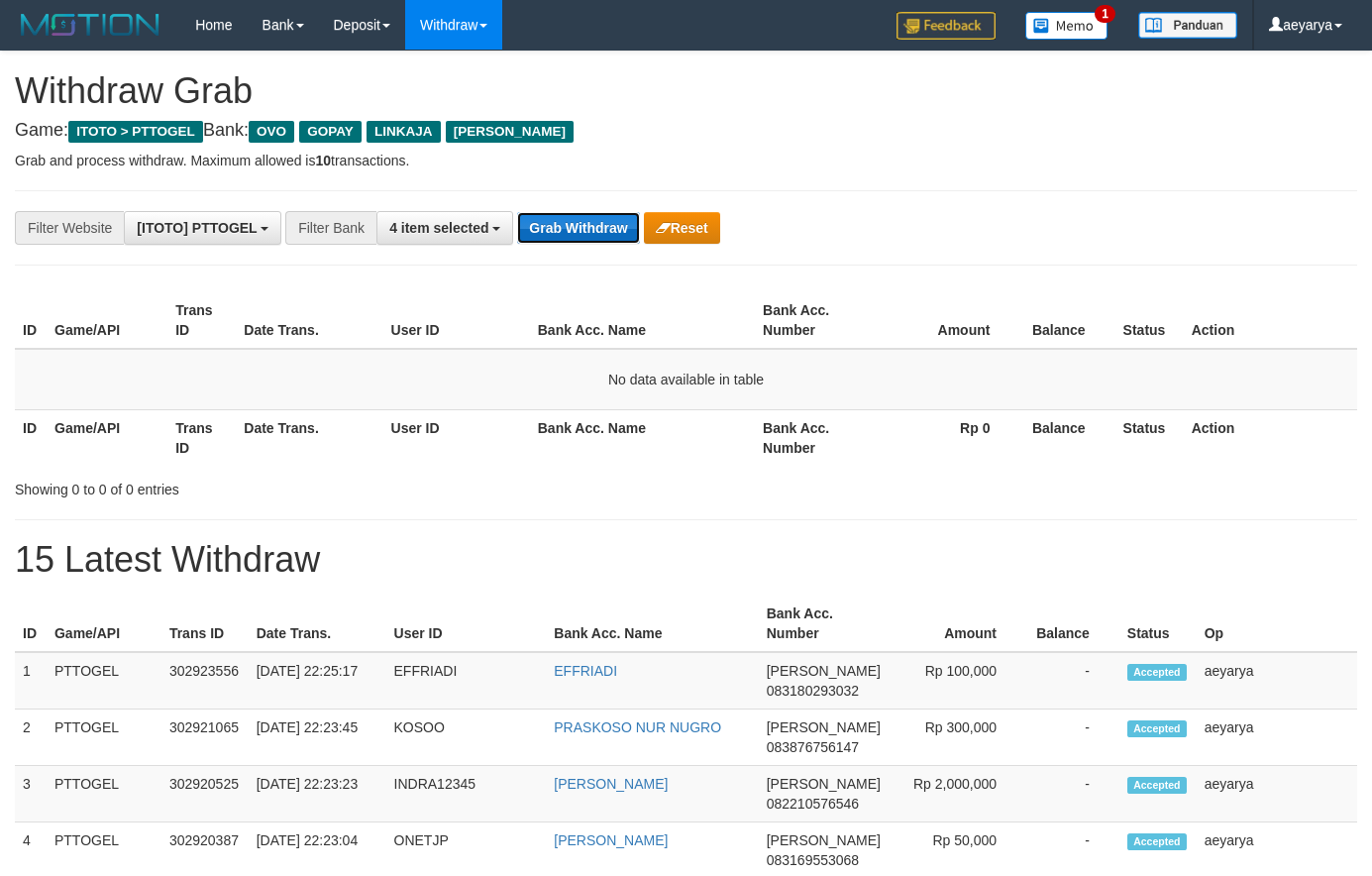 click on "Grab Withdraw" at bounding box center [578, 228] 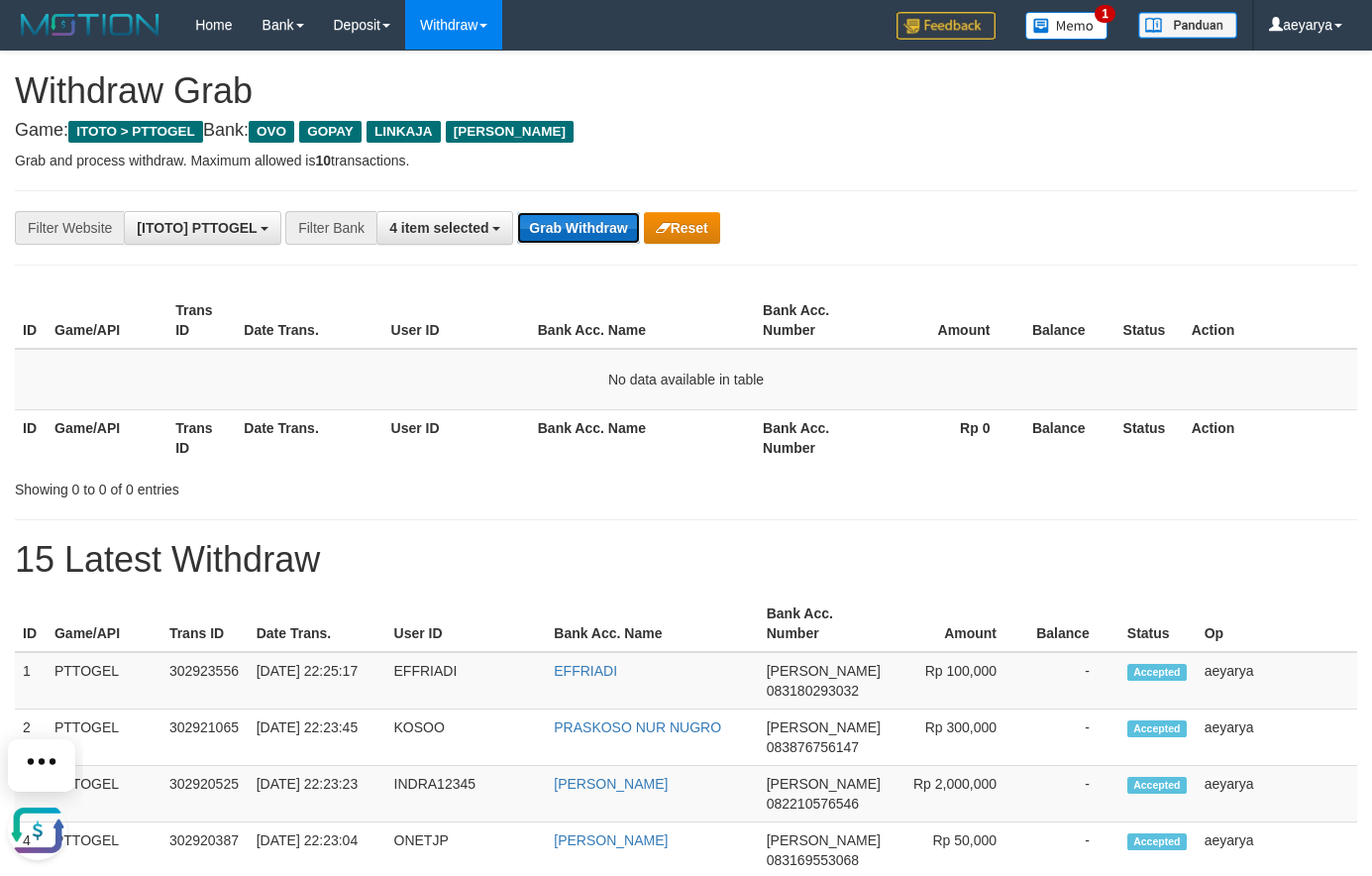 scroll, scrollTop: 0, scrollLeft: 0, axis: both 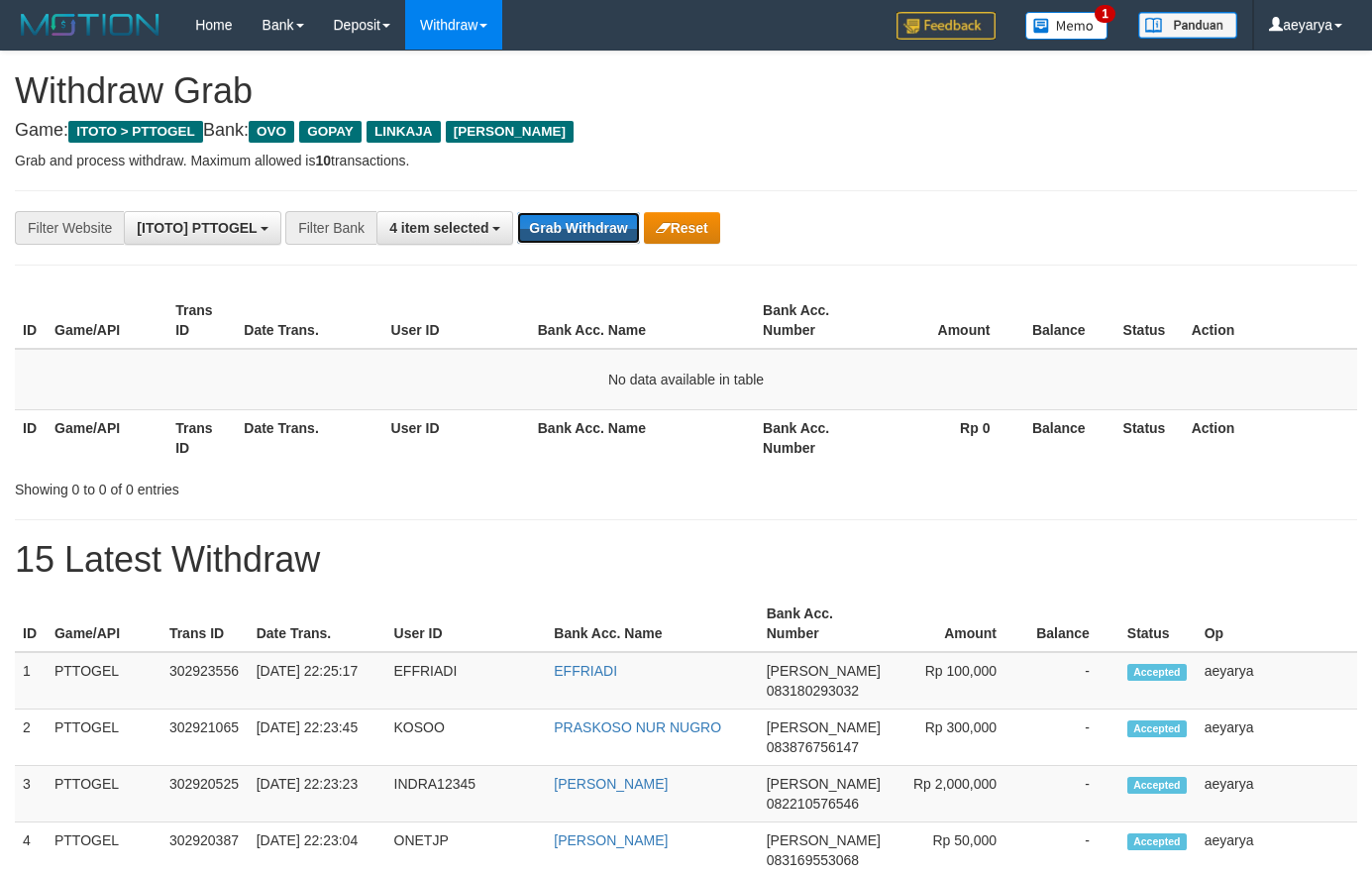 click on "Grab Withdraw" at bounding box center [578, 228] 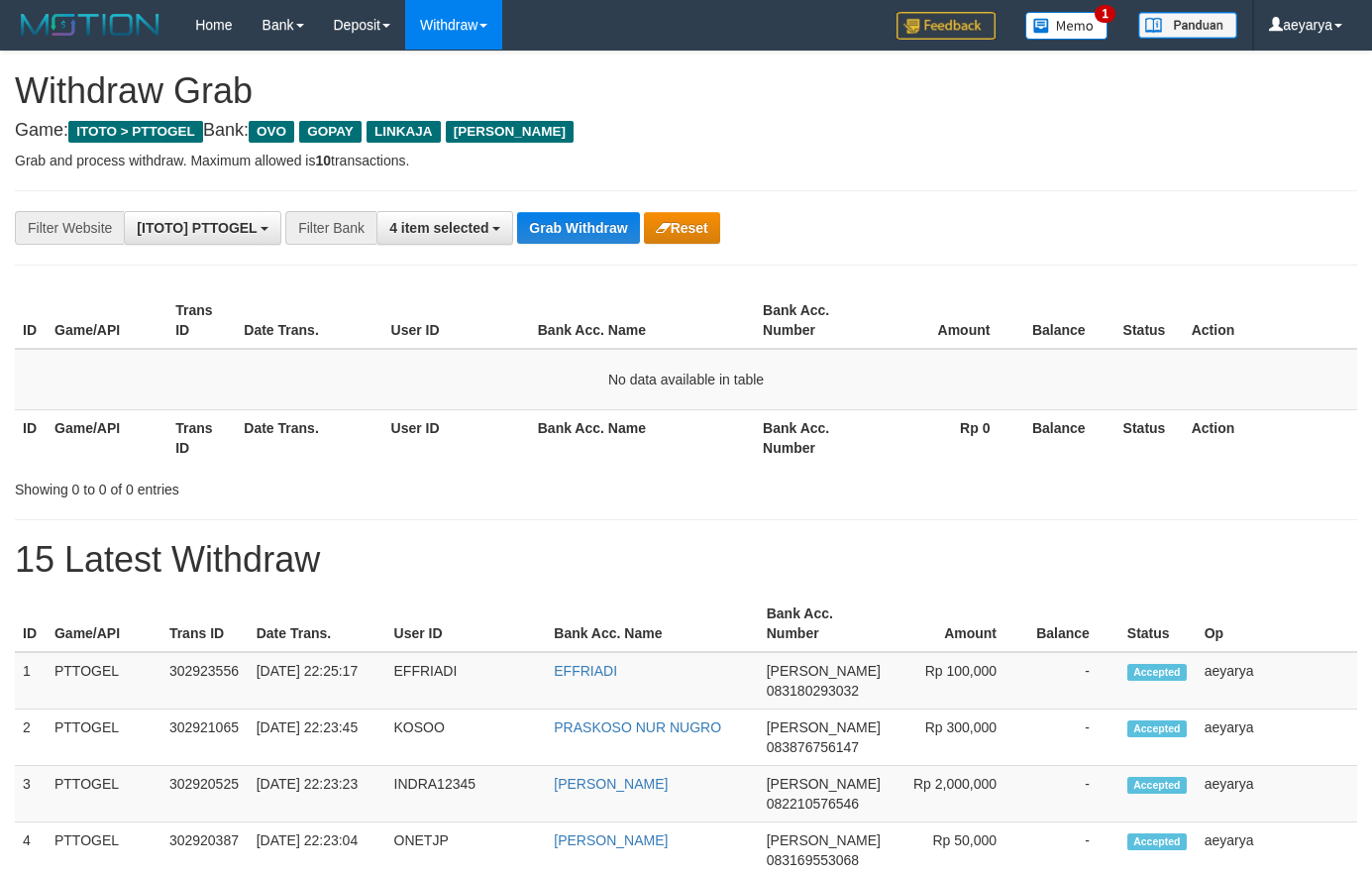 scroll, scrollTop: 0, scrollLeft: 0, axis: both 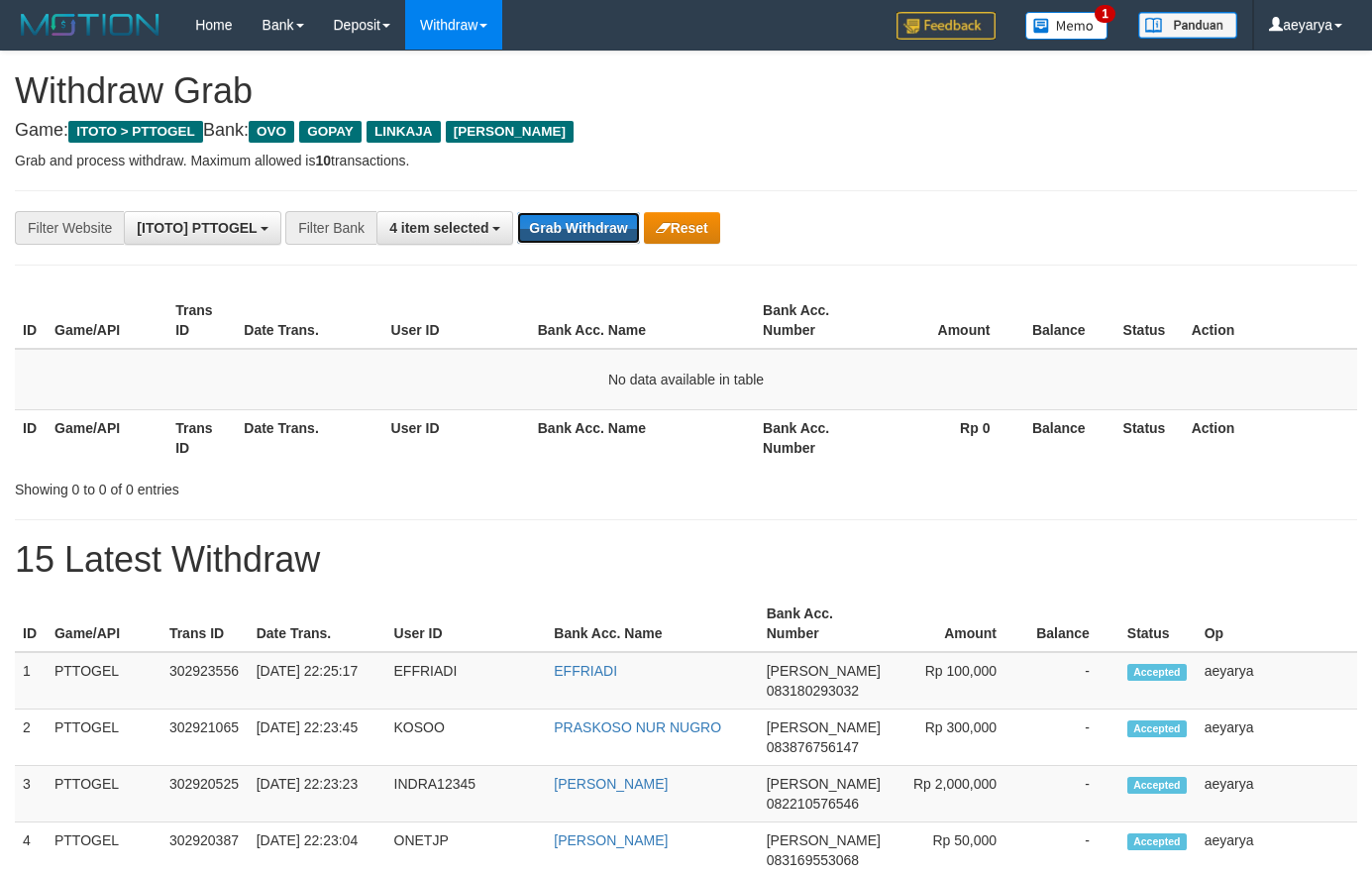 click on "Grab Withdraw" at bounding box center (578, 228) 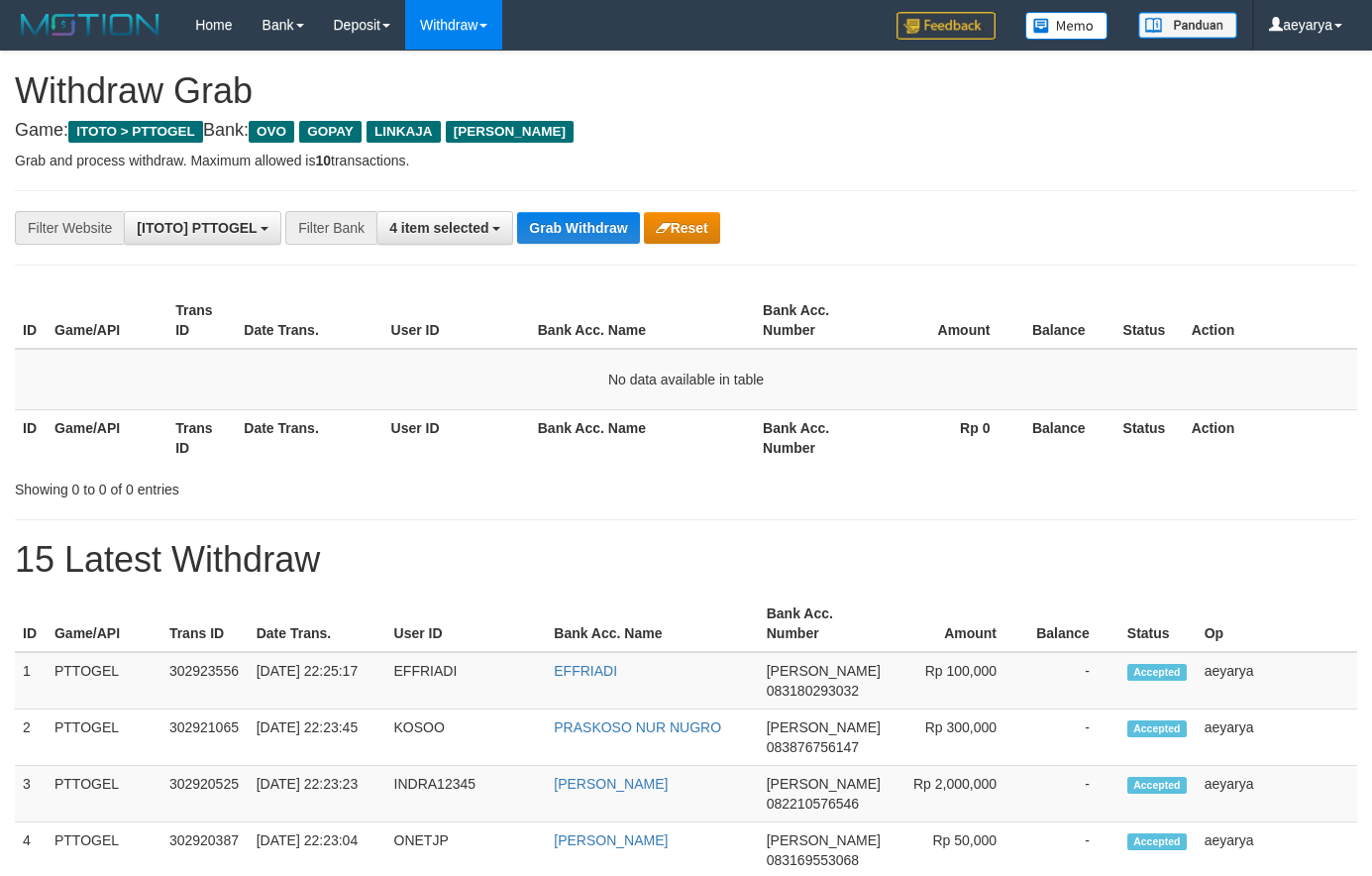 scroll, scrollTop: 0, scrollLeft: 0, axis: both 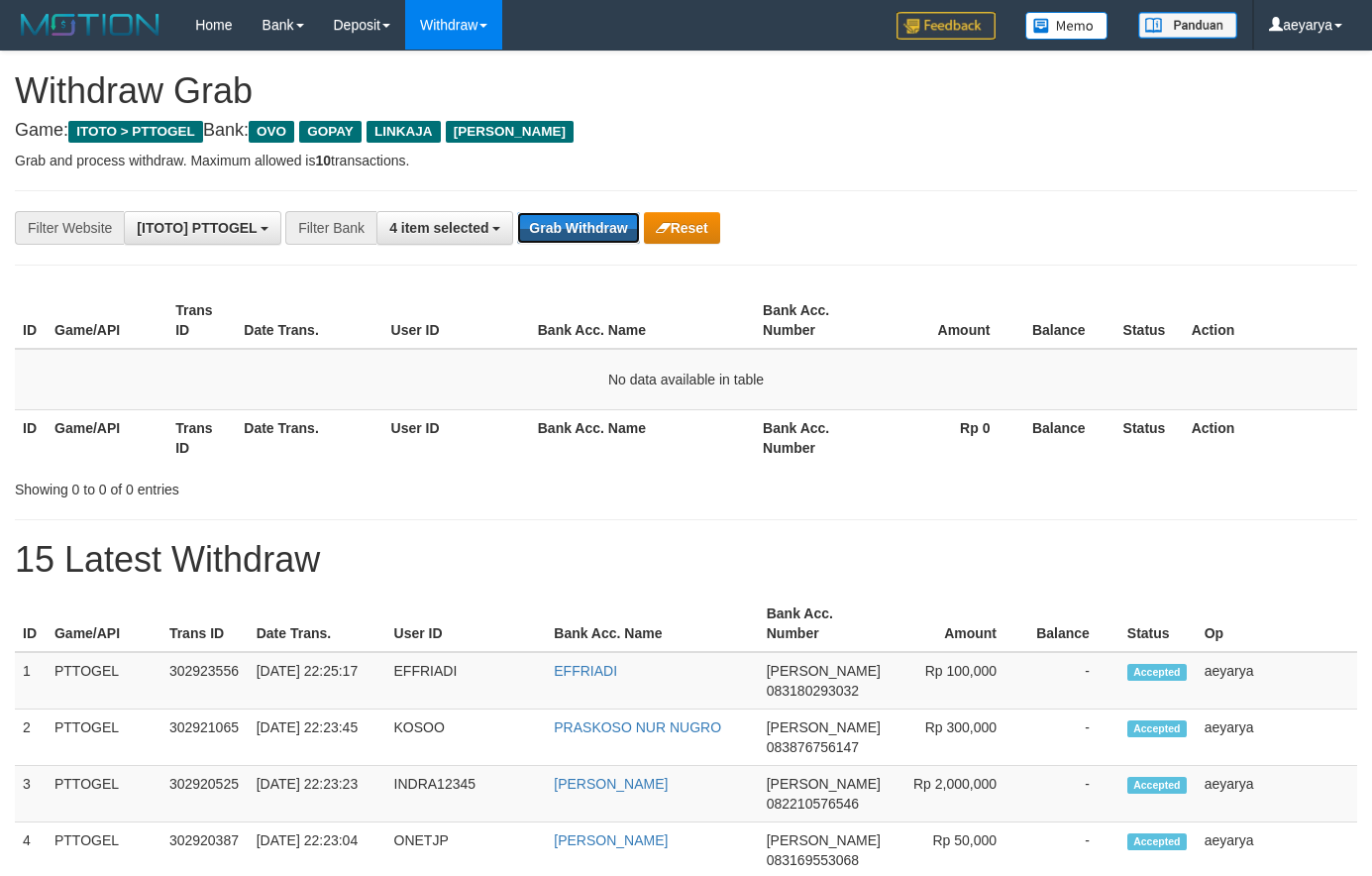 click on "Grab Withdraw" at bounding box center [578, 228] 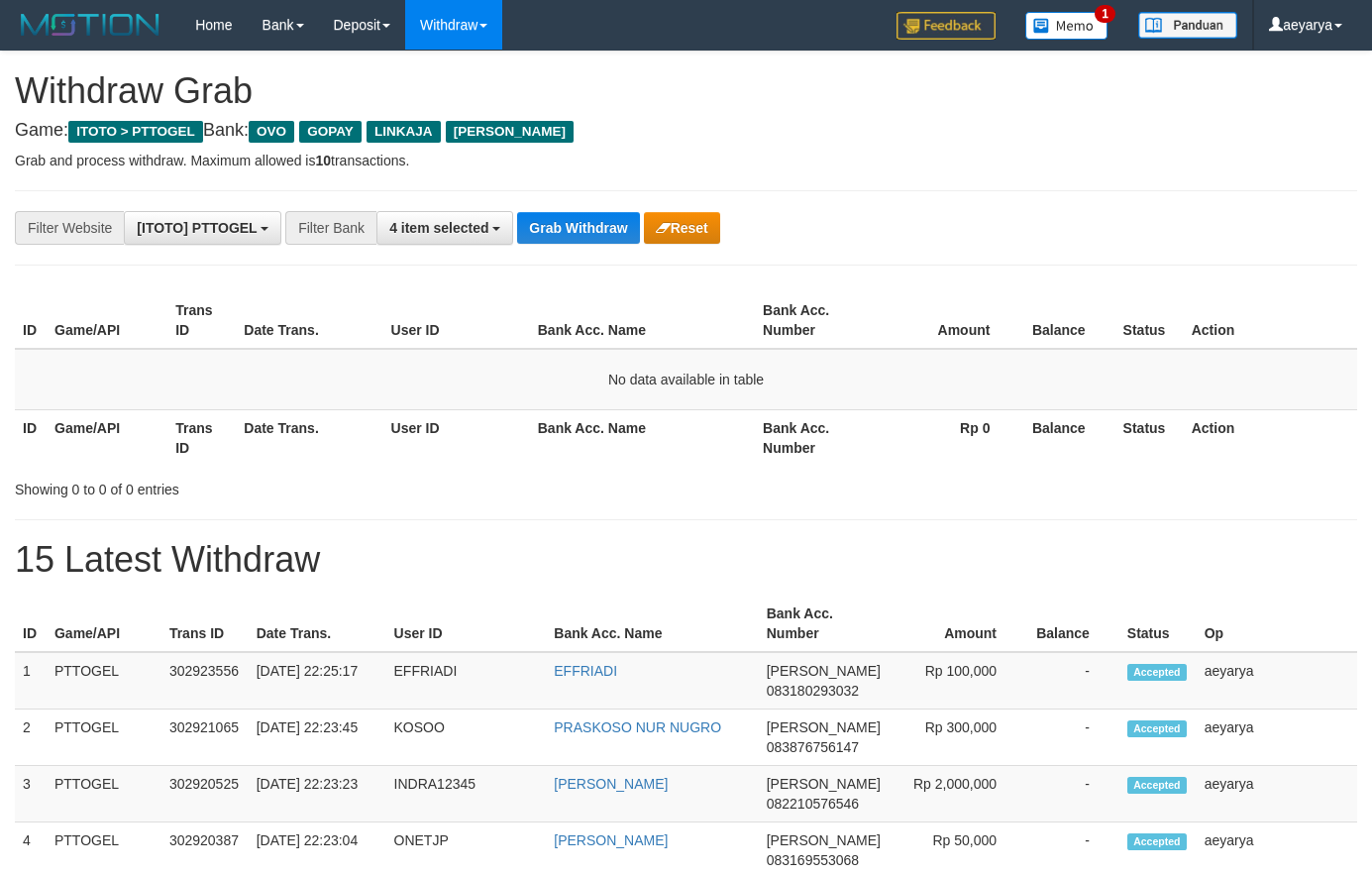 scroll, scrollTop: 0, scrollLeft: 0, axis: both 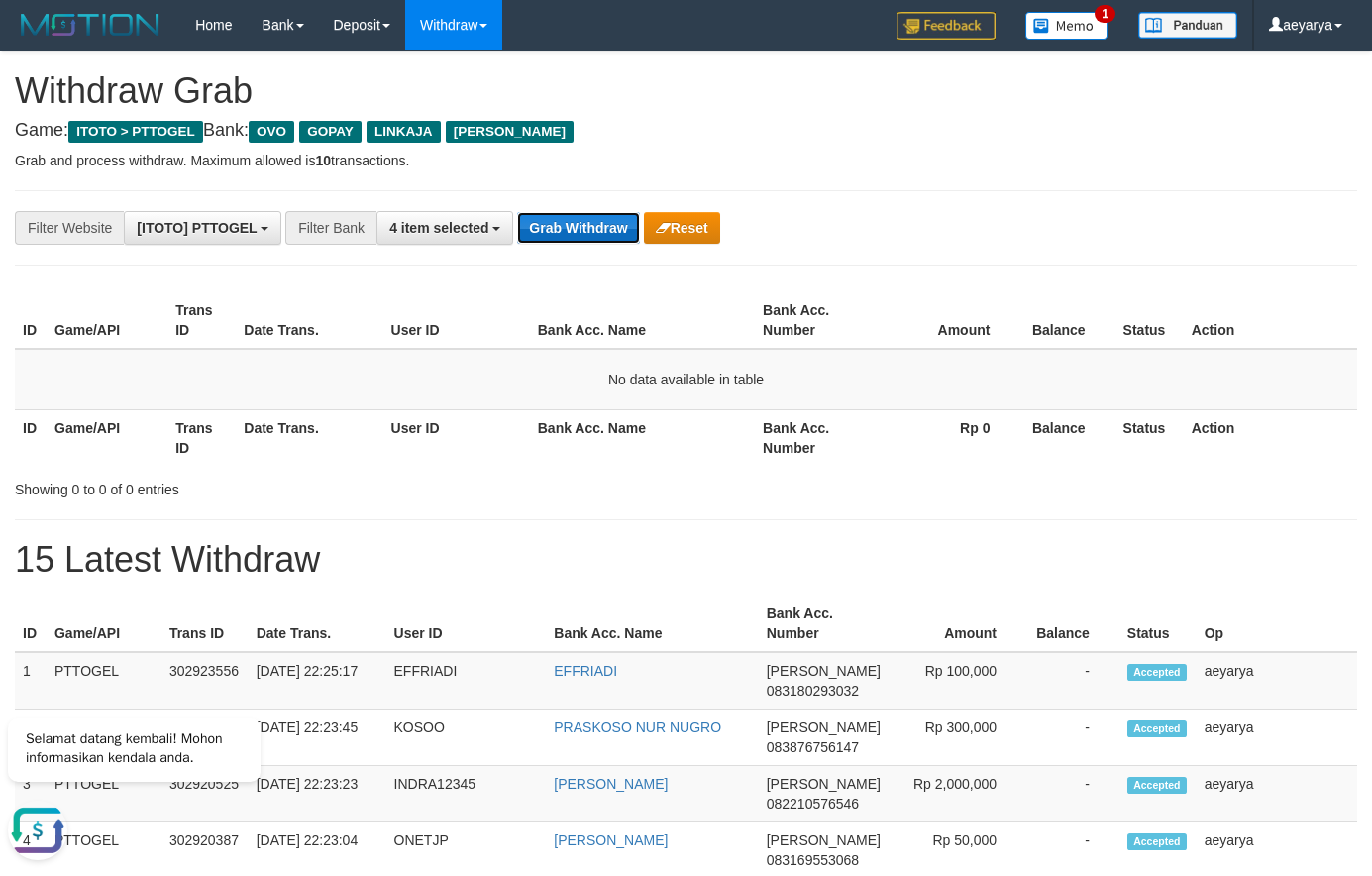click on "Grab Withdraw" at bounding box center [578, 228] 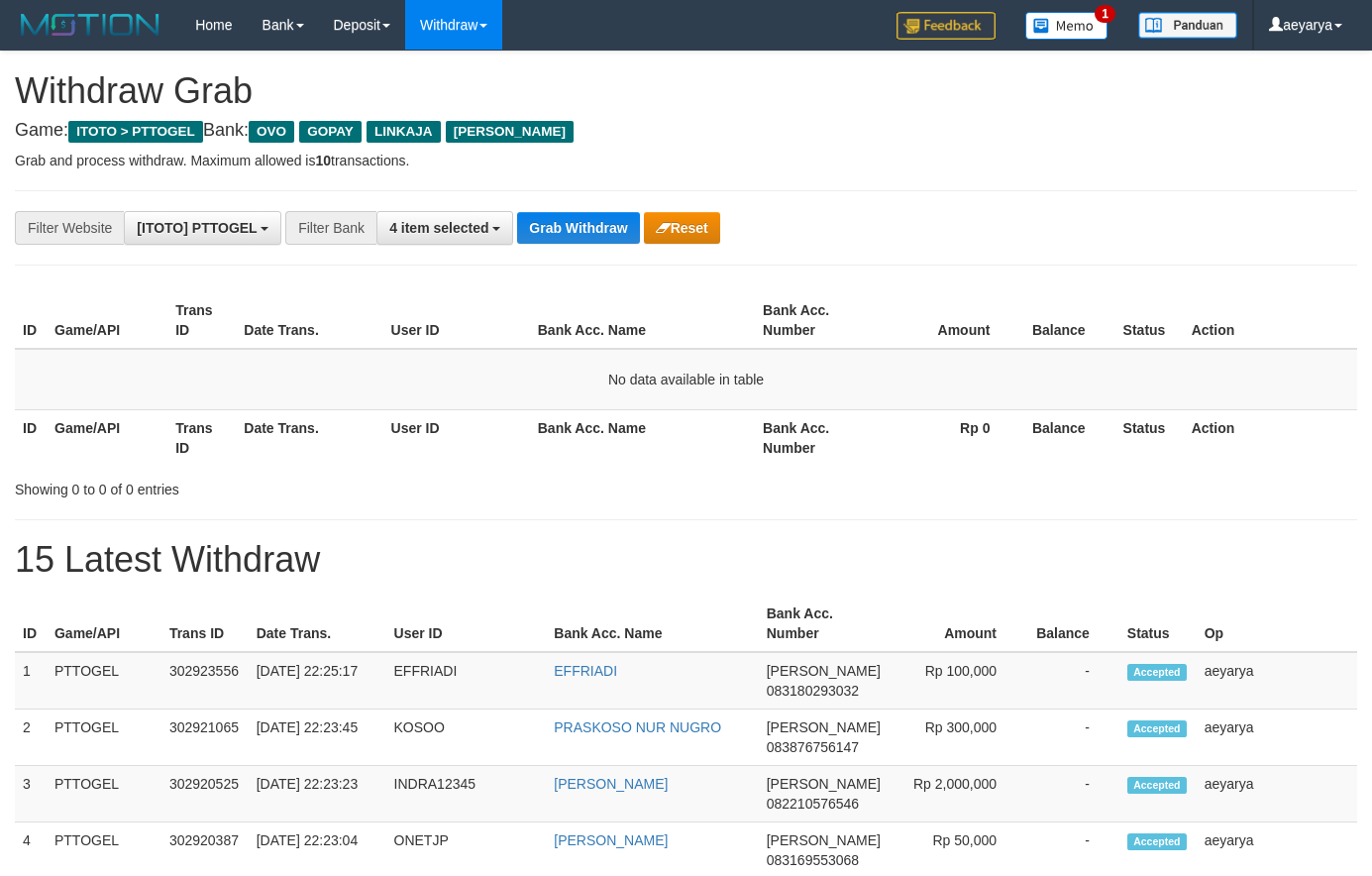 scroll, scrollTop: 0, scrollLeft: 0, axis: both 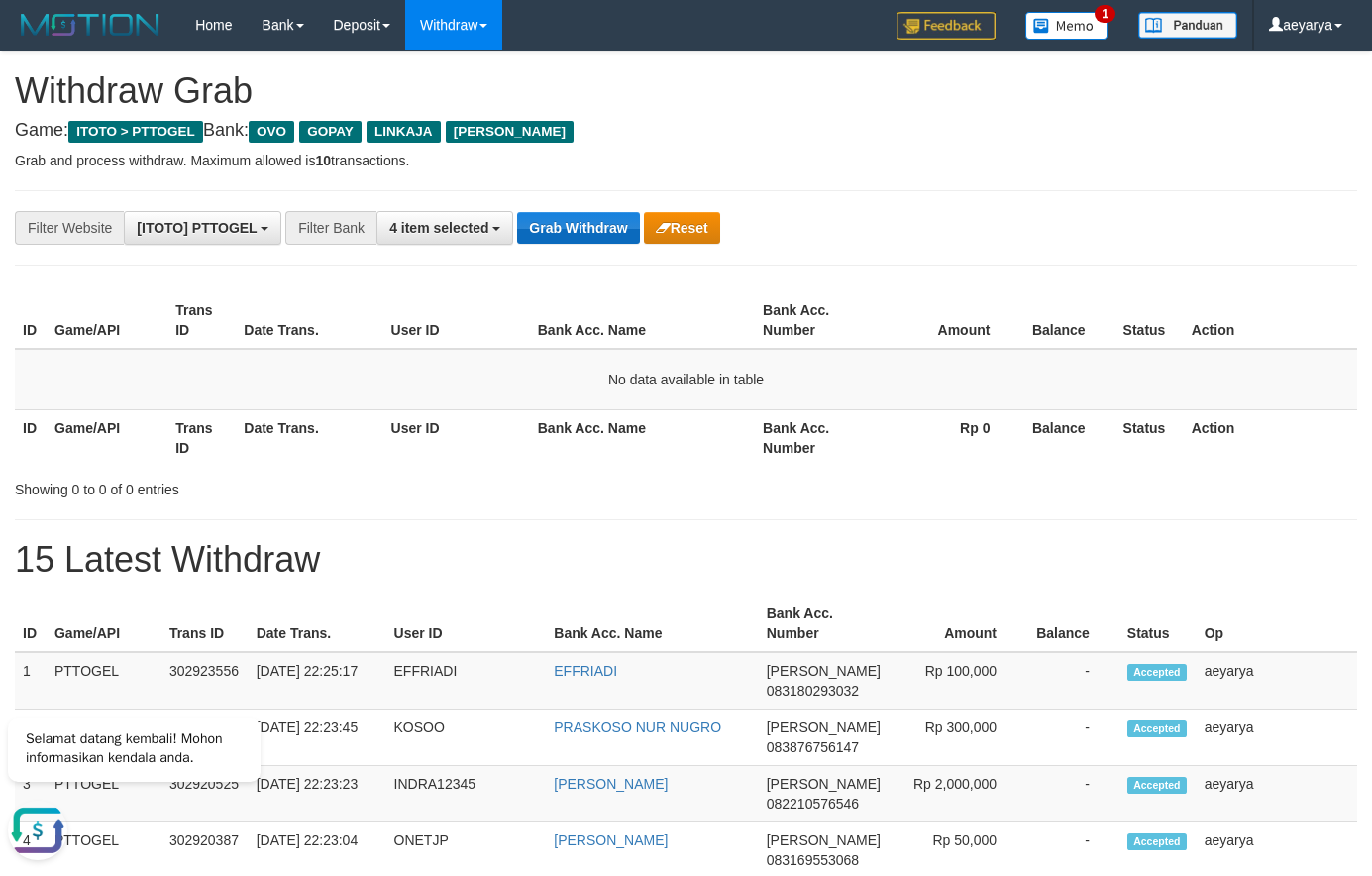 click on "**********" at bounding box center [572, 228] 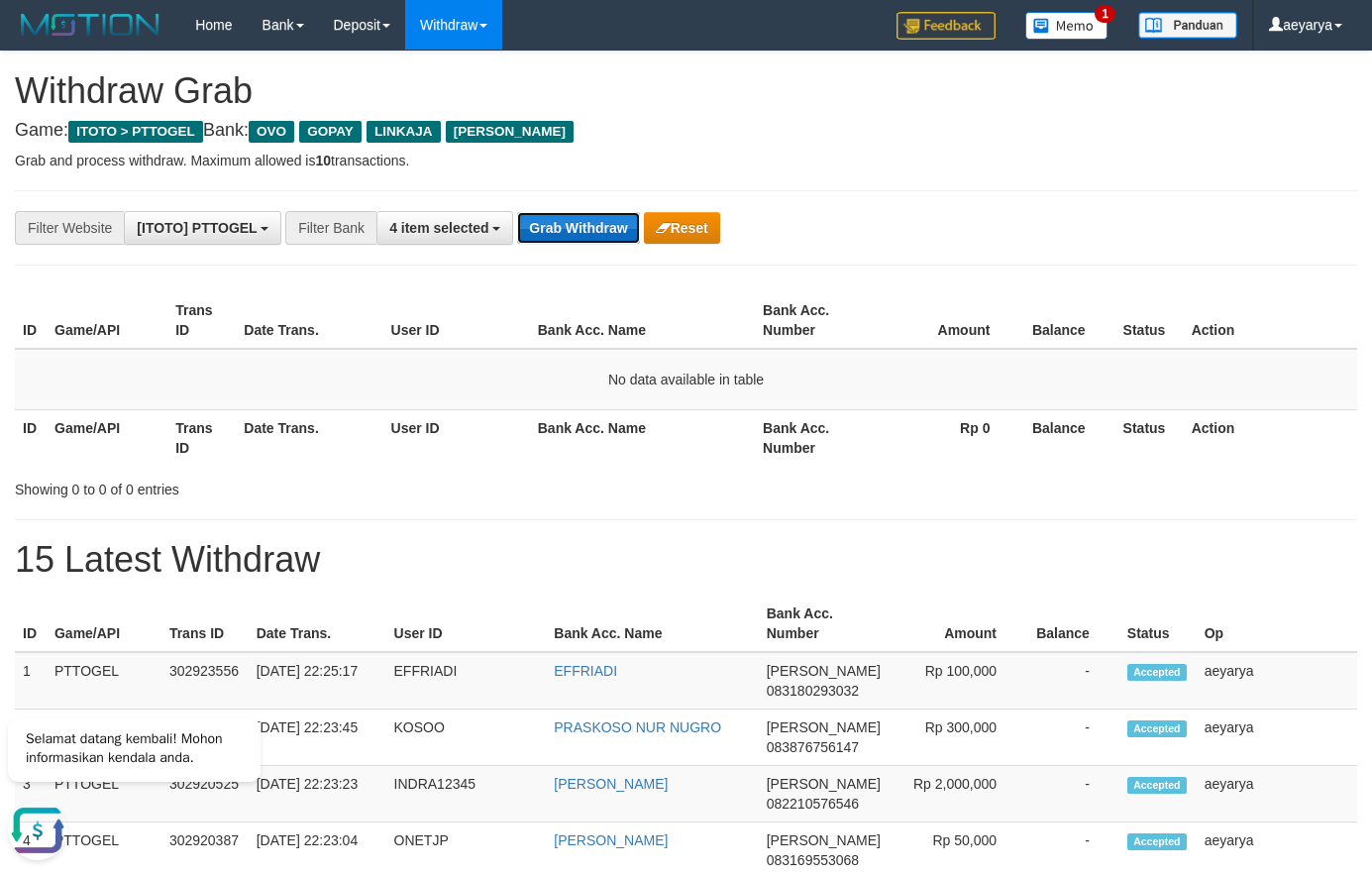 click on "Grab Withdraw" at bounding box center [578, 228] 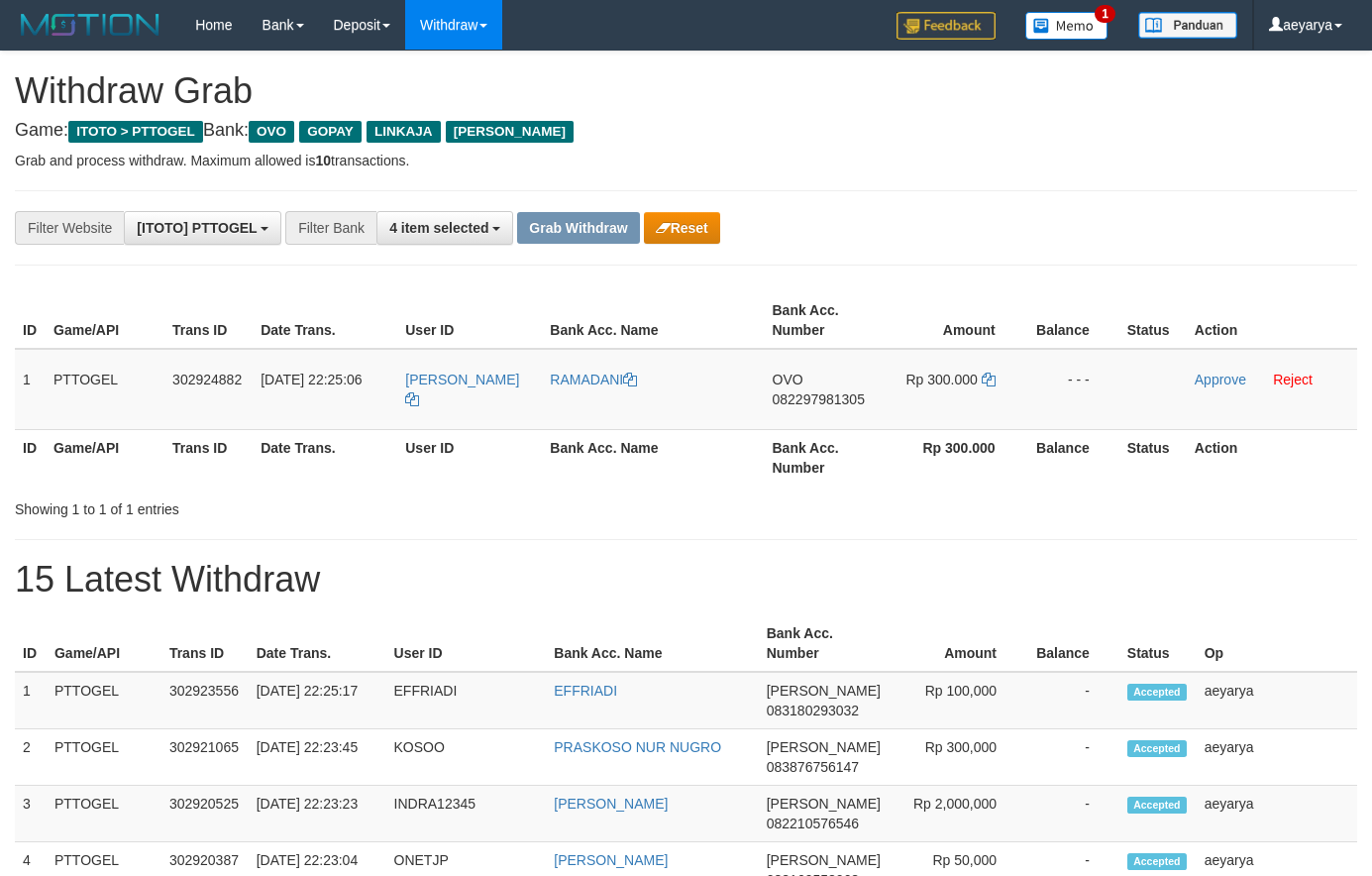 scroll, scrollTop: 0, scrollLeft: 0, axis: both 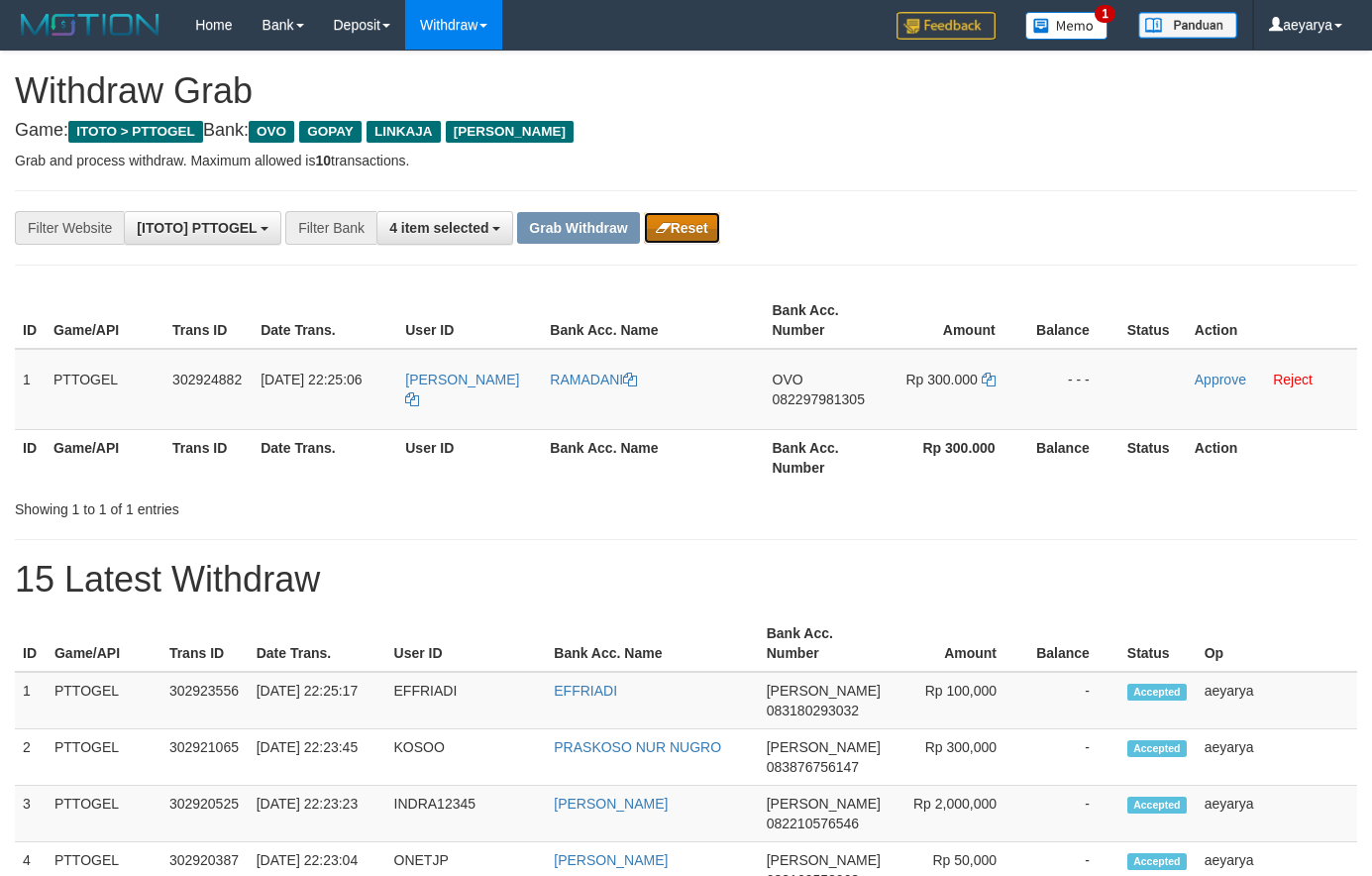 click on "Reset" at bounding box center (682, 228) 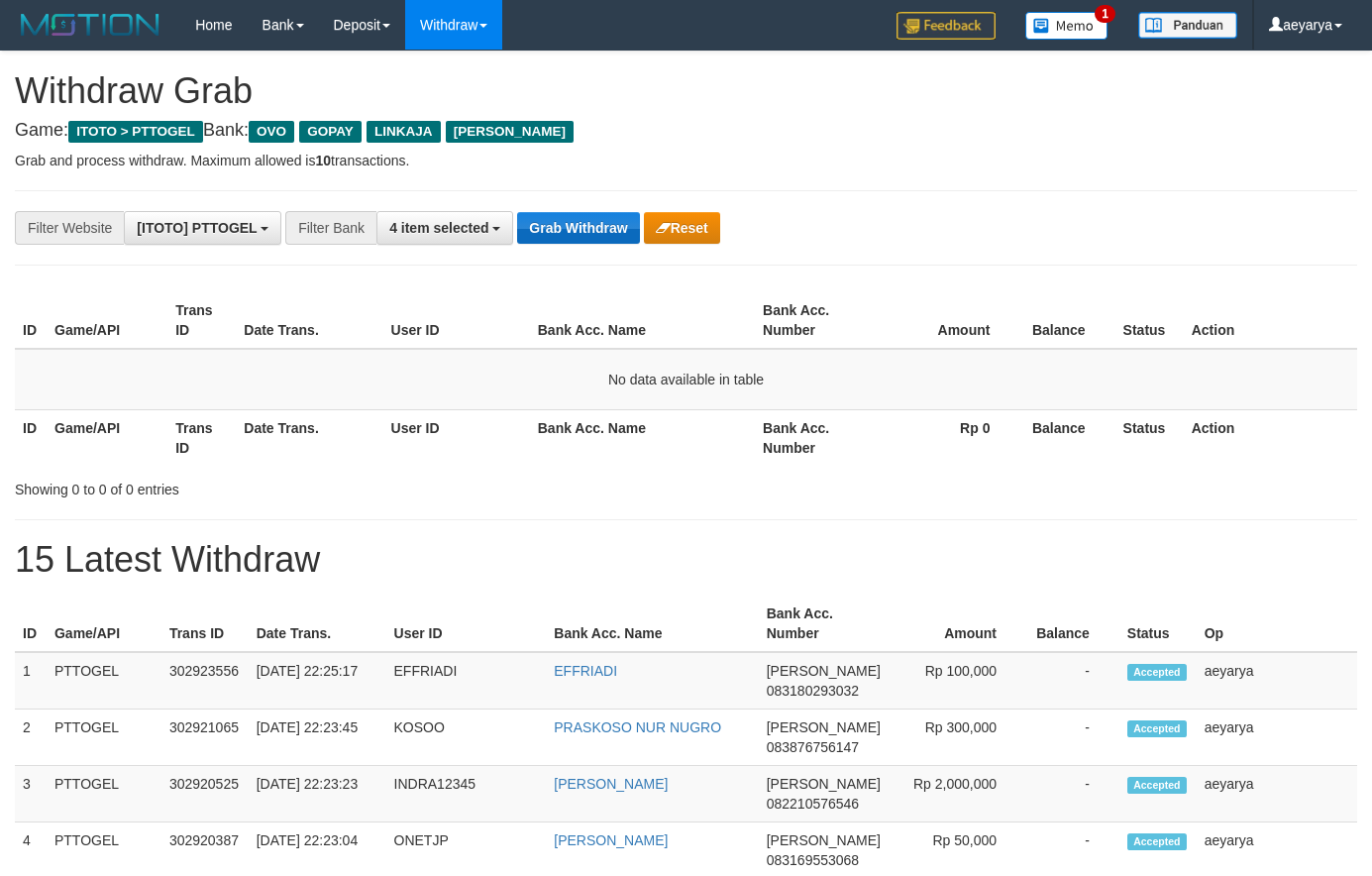 scroll, scrollTop: 0, scrollLeft: 0, axis: both 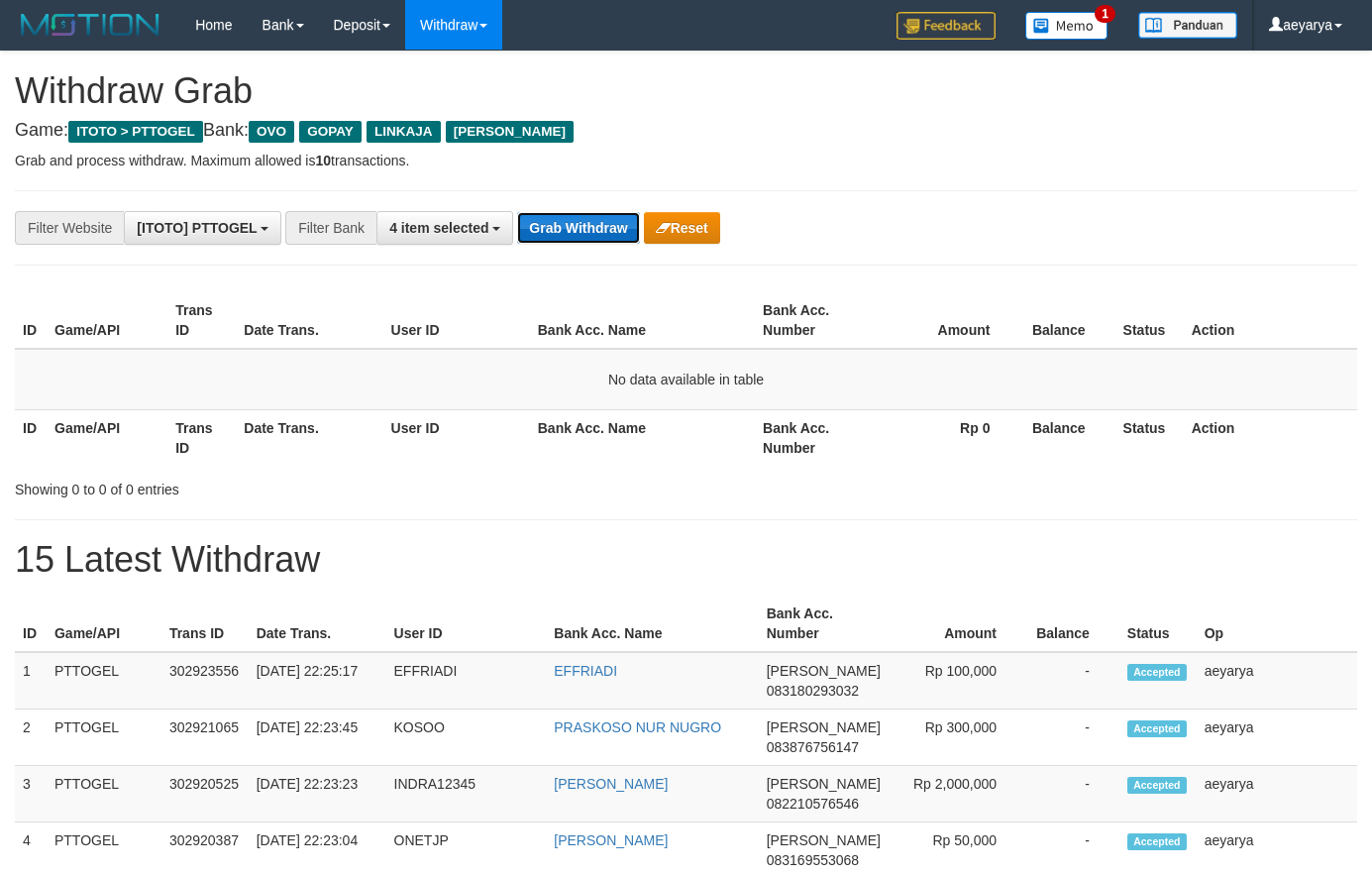 click on "Grab Withdraw" at bounding box center (578, 228) 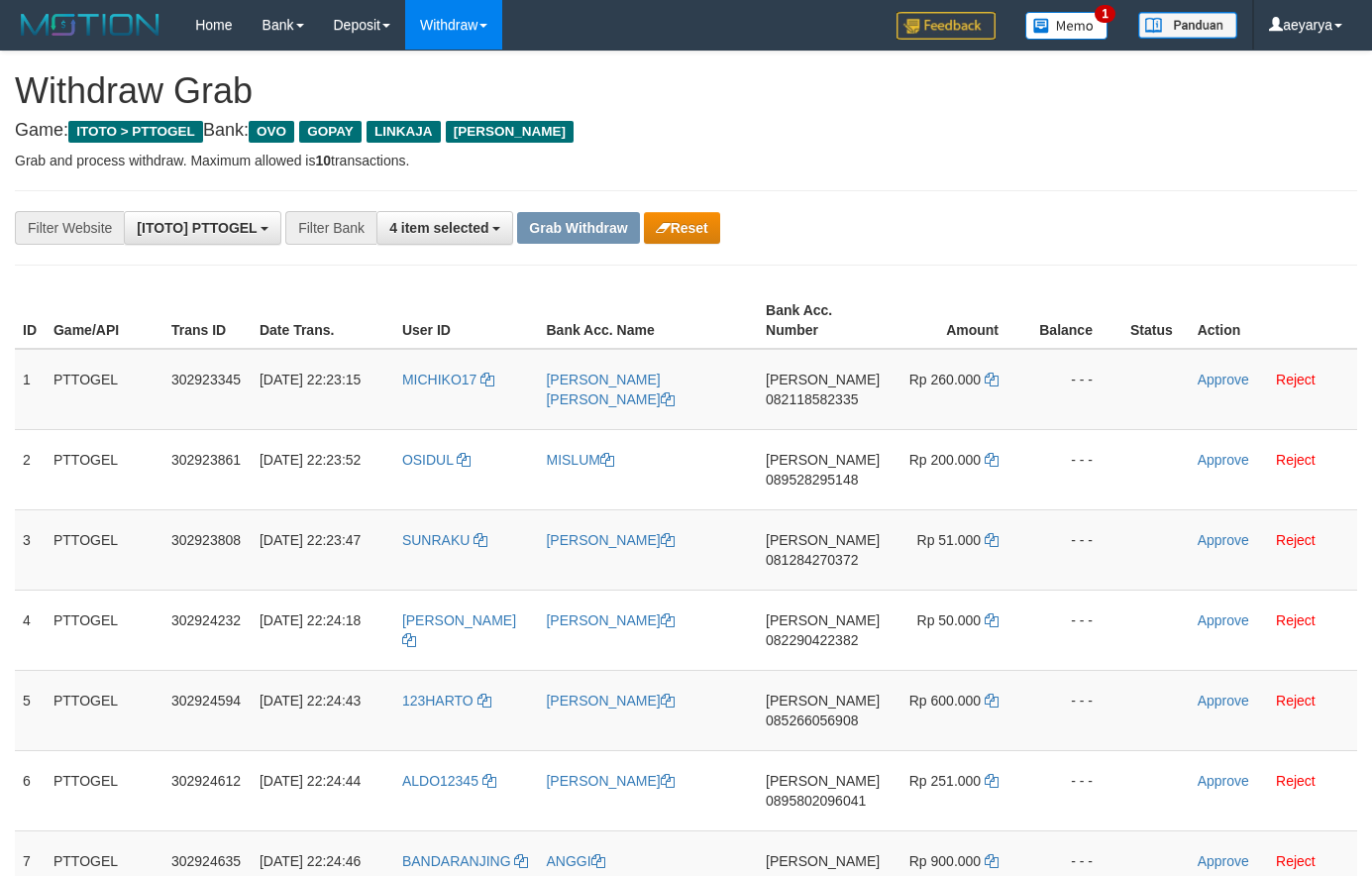 scroll, scrollTop: 0, scrollLeft: 0, axis: both 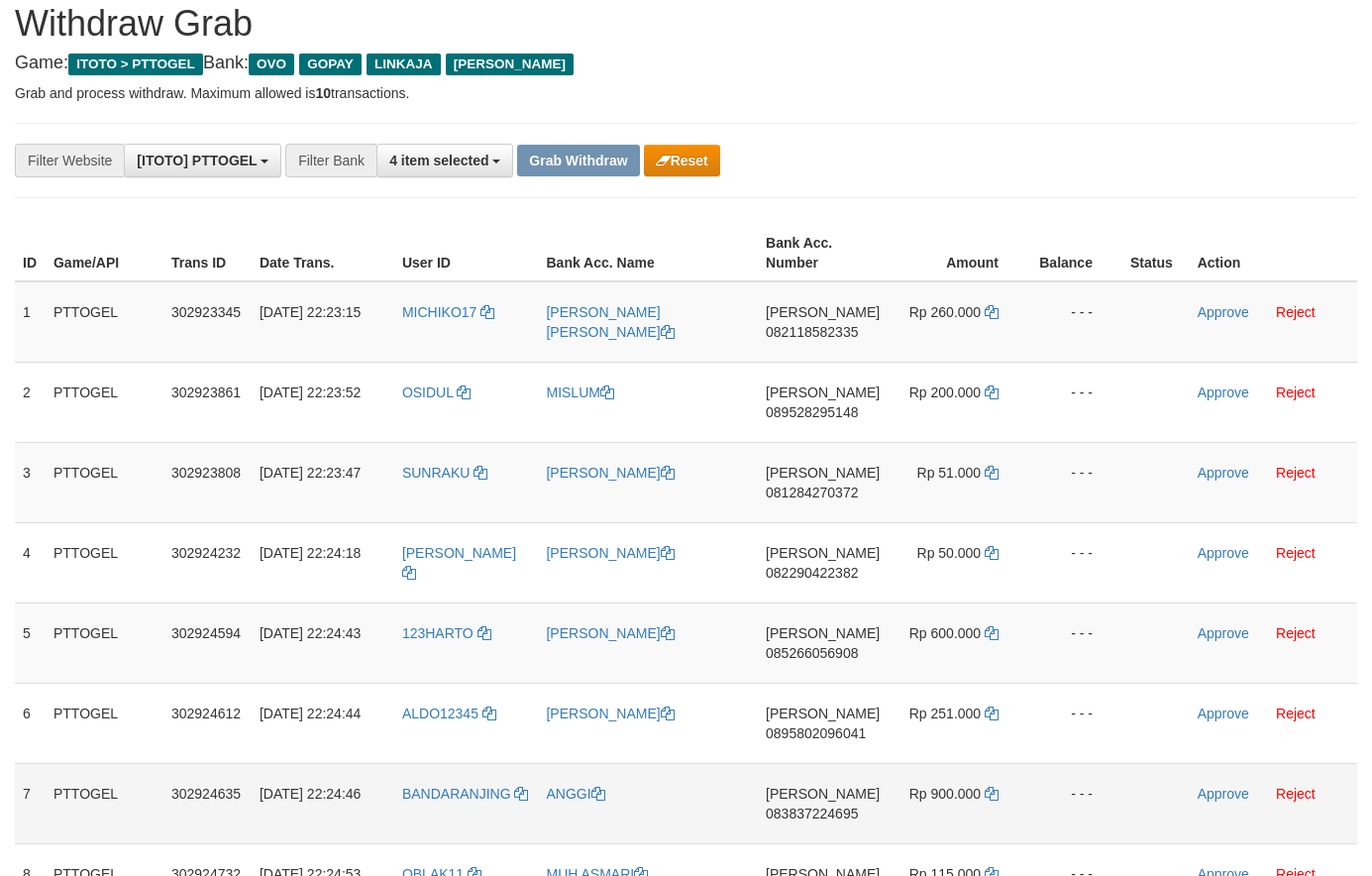 drag, startPoint x: 465, startPoint y: 294, endPoint x: 940, endPoint y: 828, distance: 714.6894 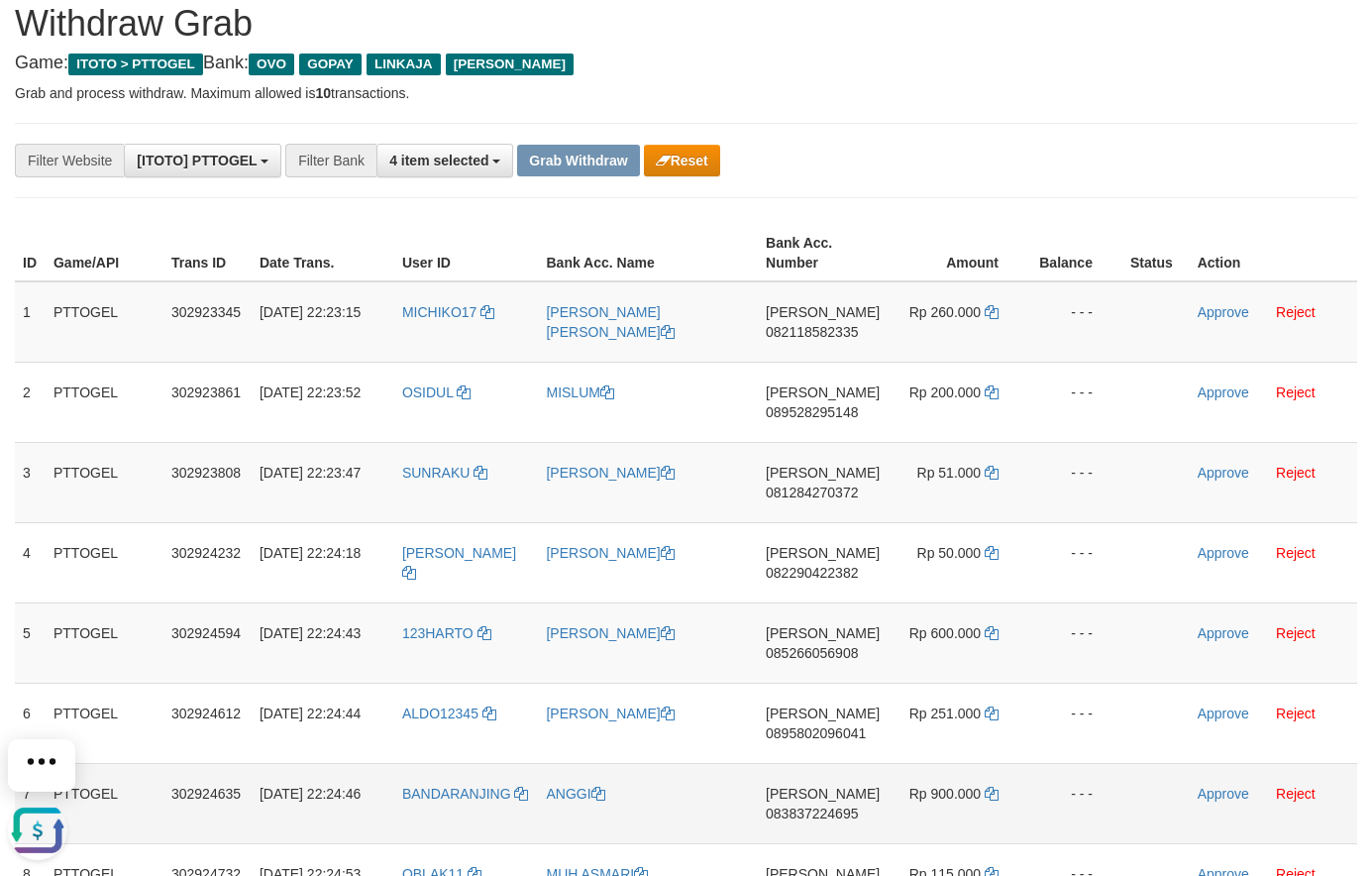 scroll, scrollTop: 0, scrollLeft: 0, axis: both 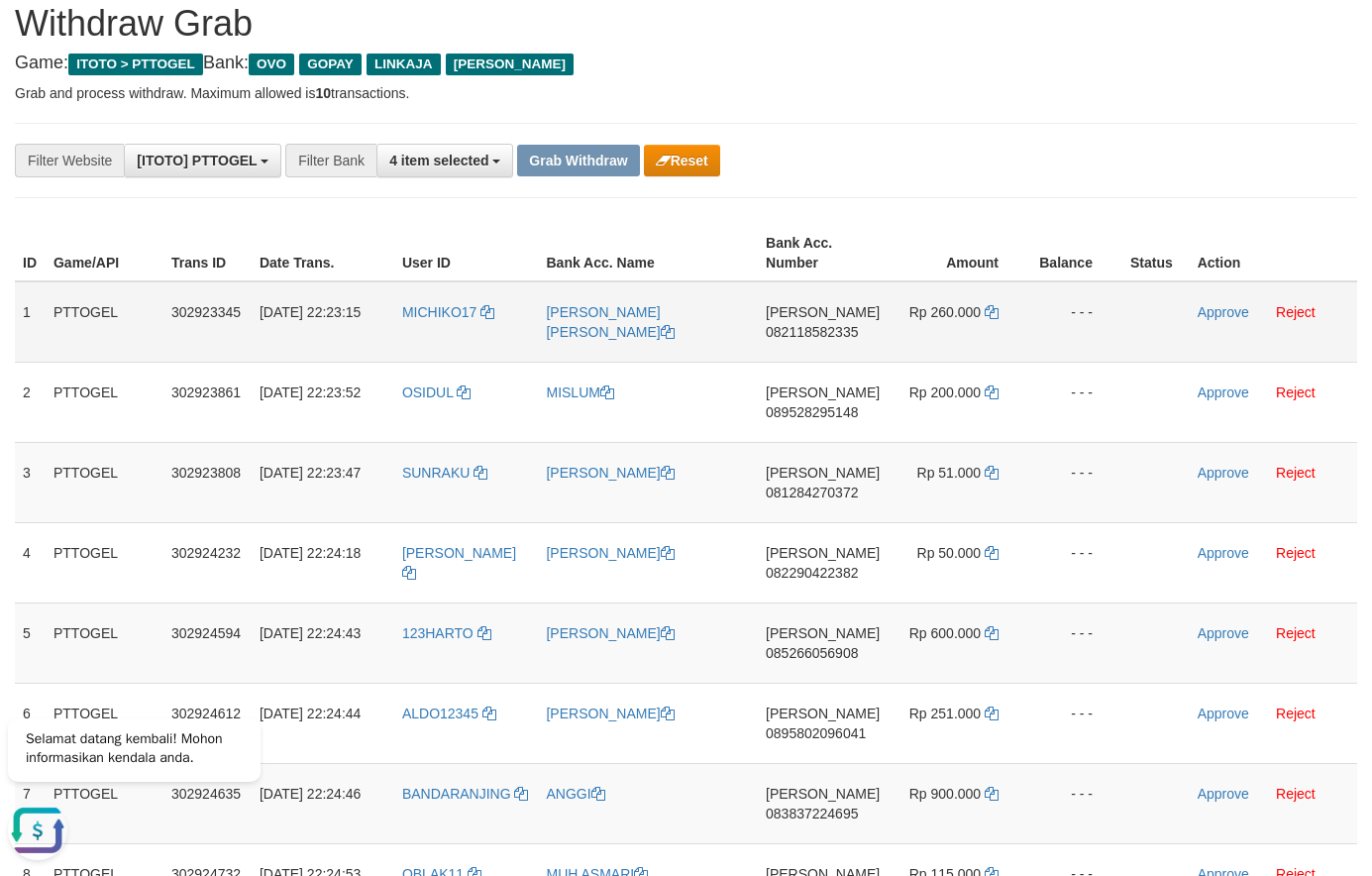 click on "[PERSON_NAME]
082118582335" at bounding box center [822, 322] 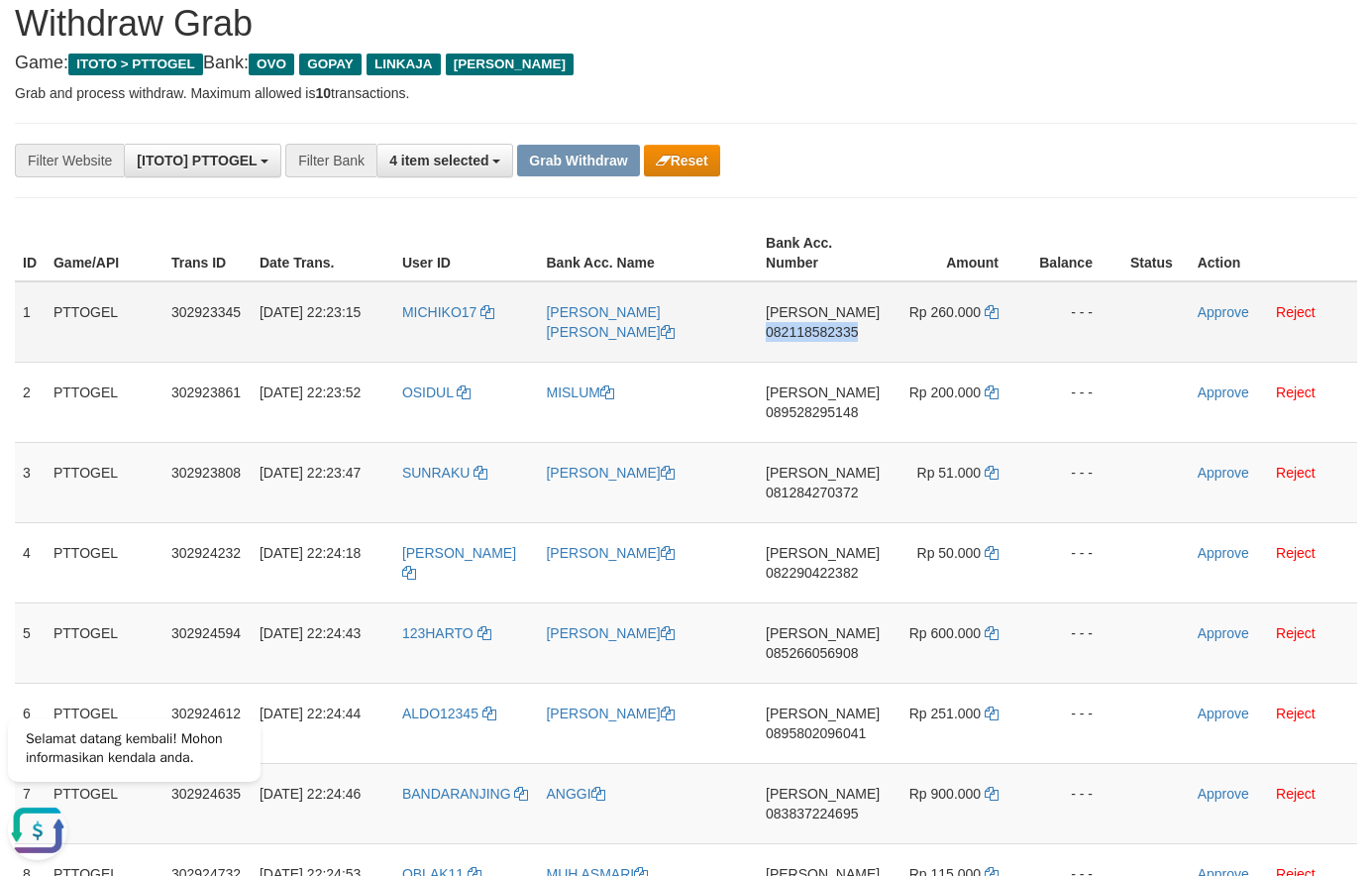 click on "082118582335" at bounding box center [811, 332] 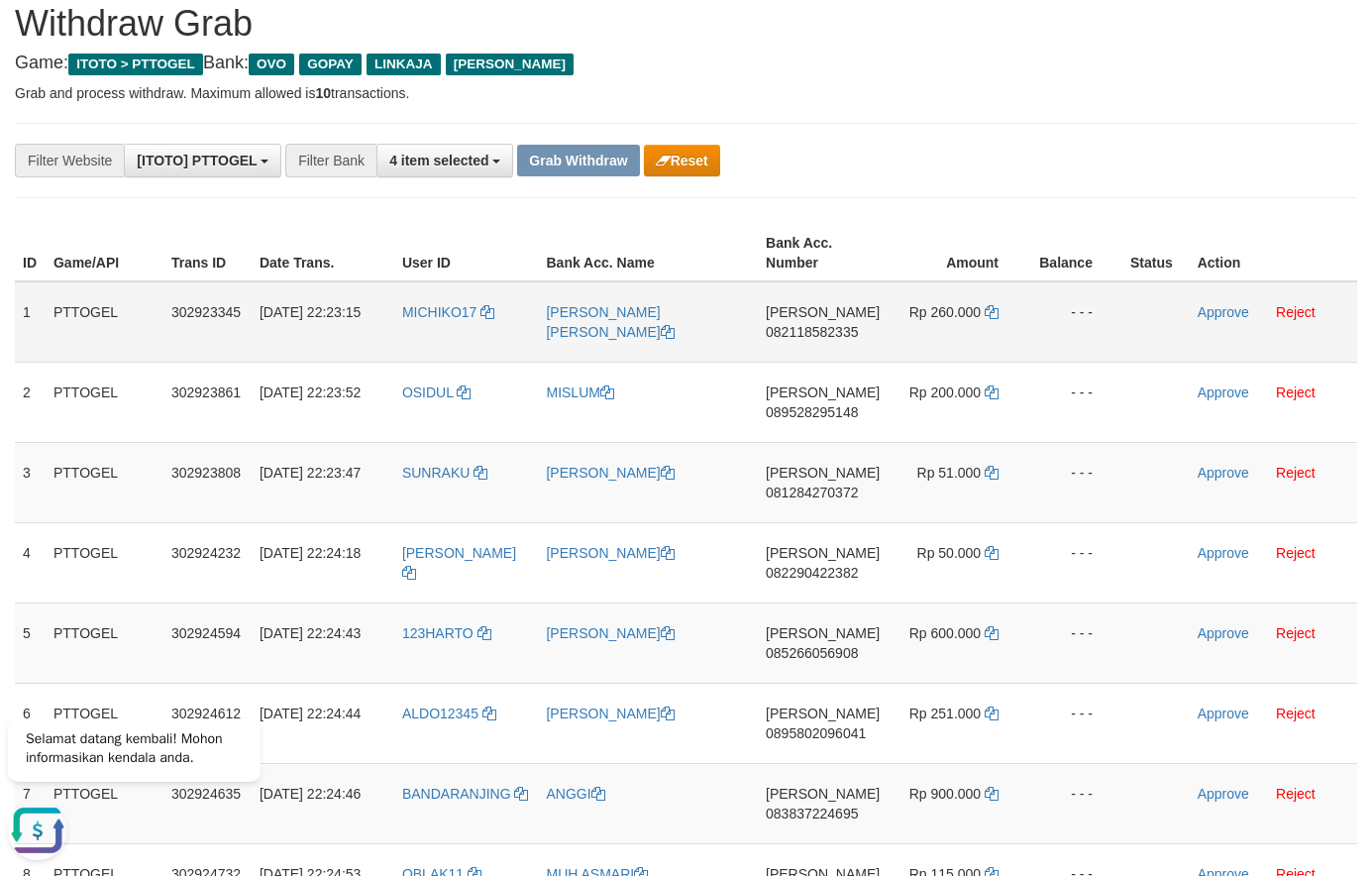 click on "082118582335" at bounding box center (811, 332) 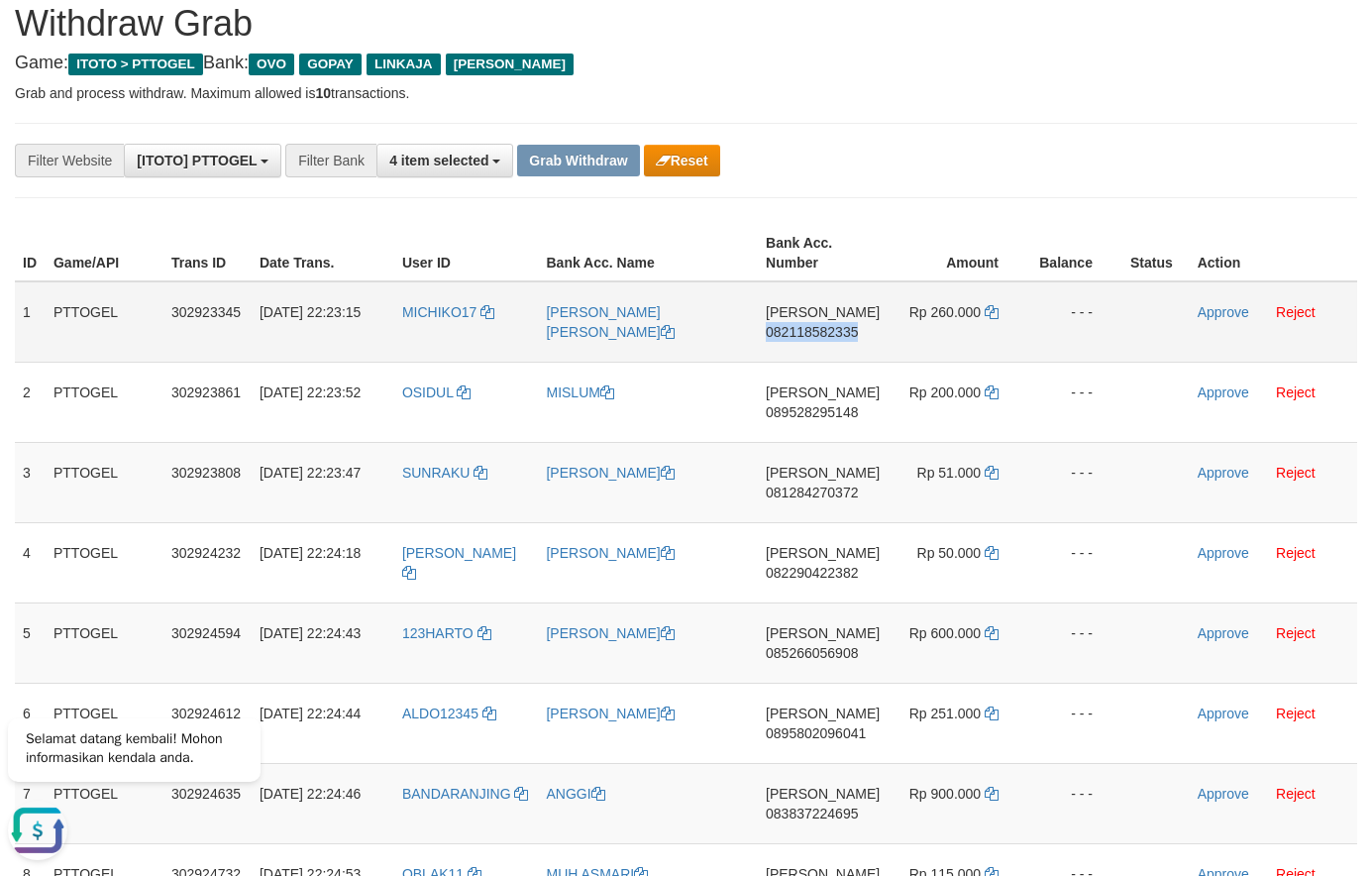 click on "082118582335" at bounding box center (811, 332) 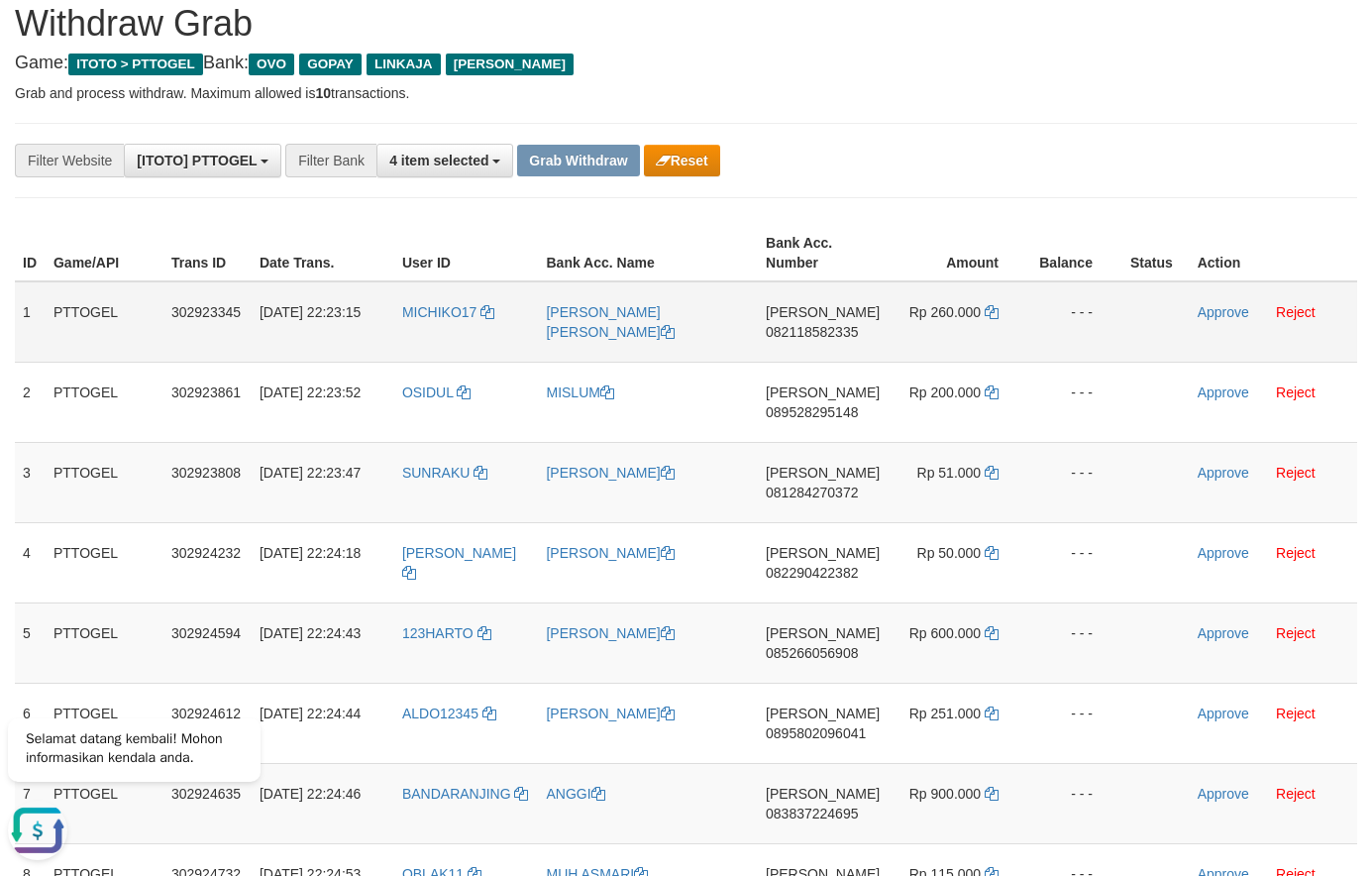 click on "Rp 260.000" at bounding box center (958, 322) 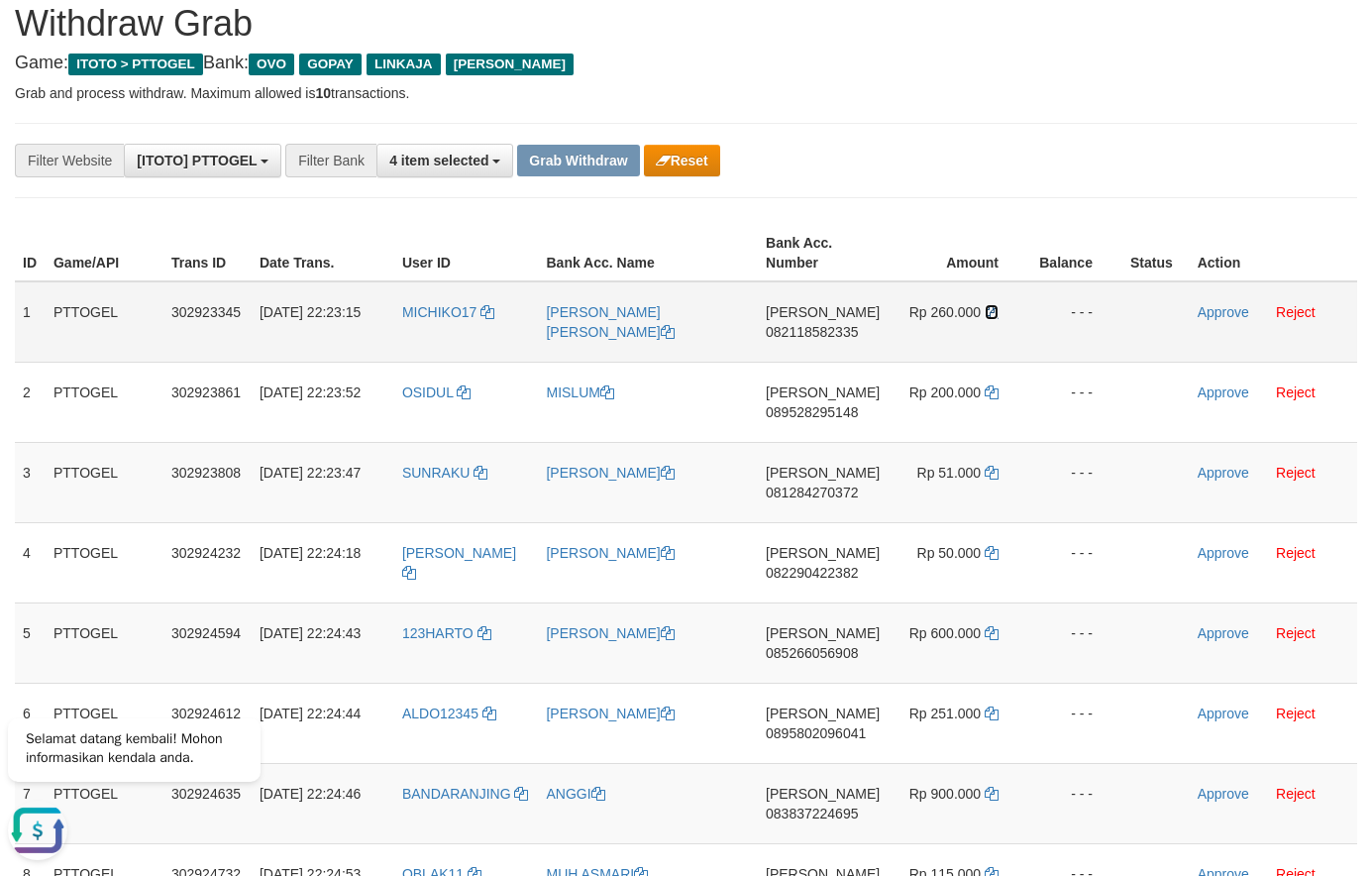 click at bounding box center (992, 312) 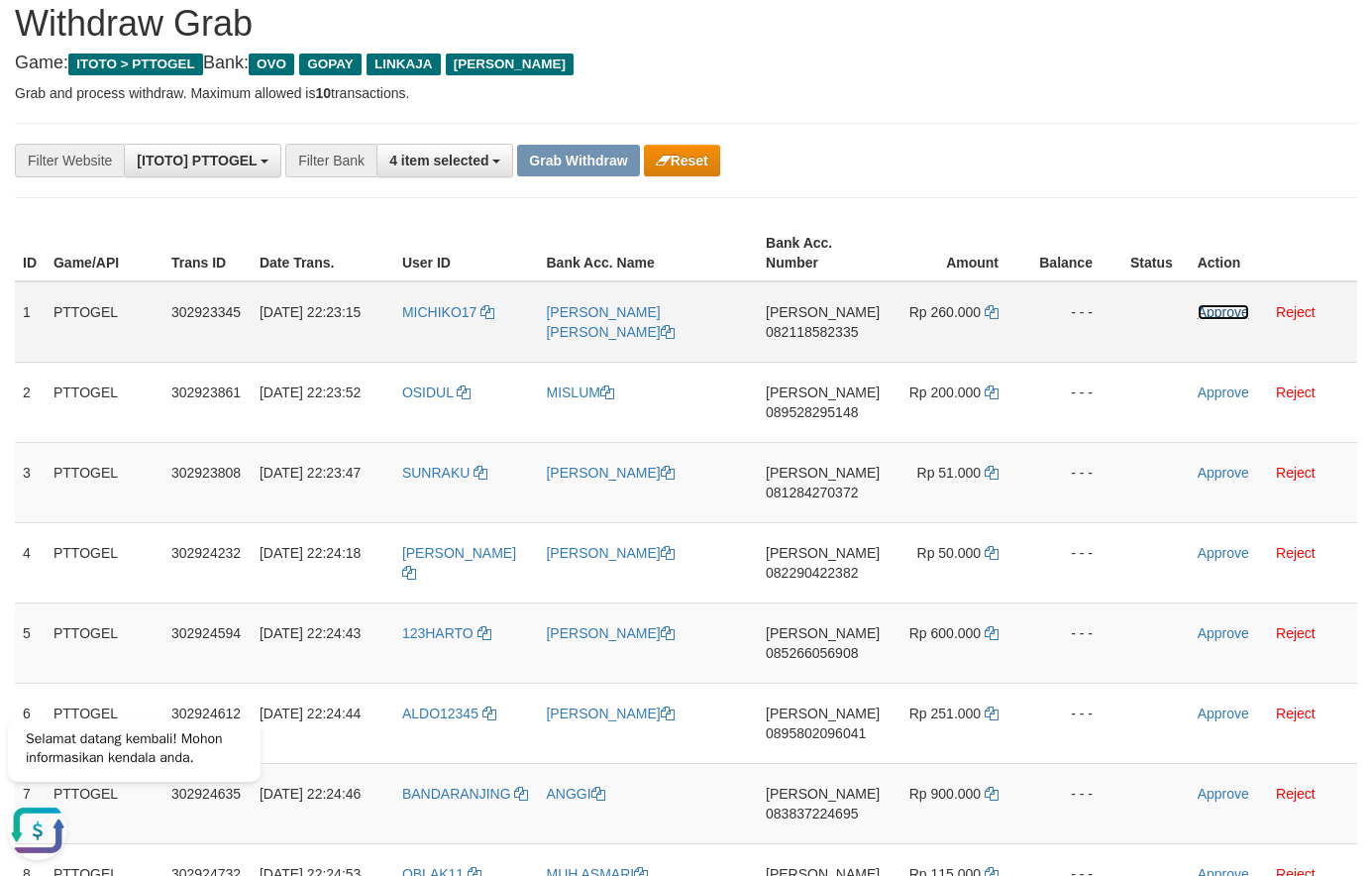 click on "Approve" at bounding box center [1223, 312] 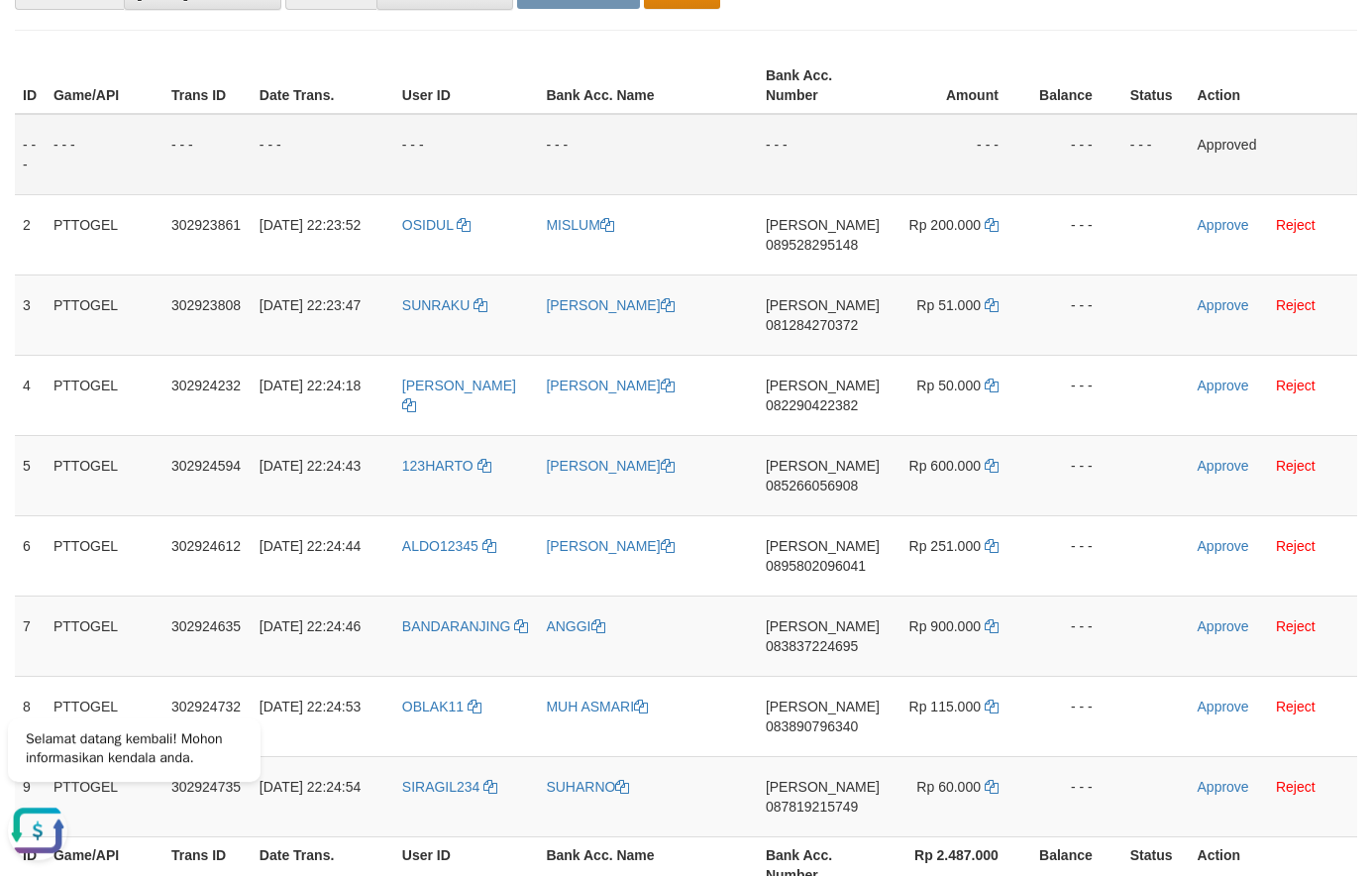 scroll, scrollTop: 270, scrollLeft: 0, axis: vertical 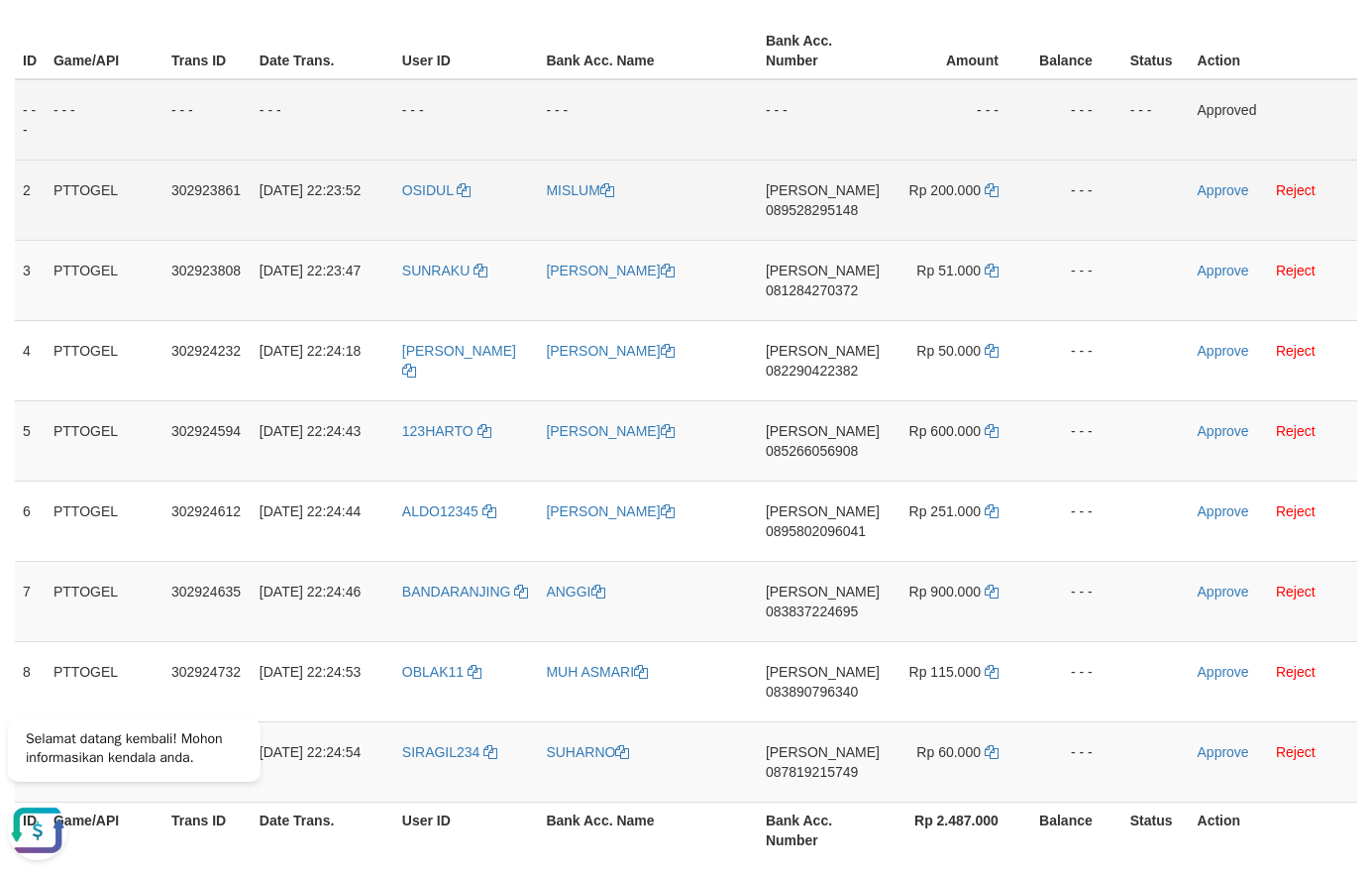 click on "089528295148" at bounding box center (811, 210) 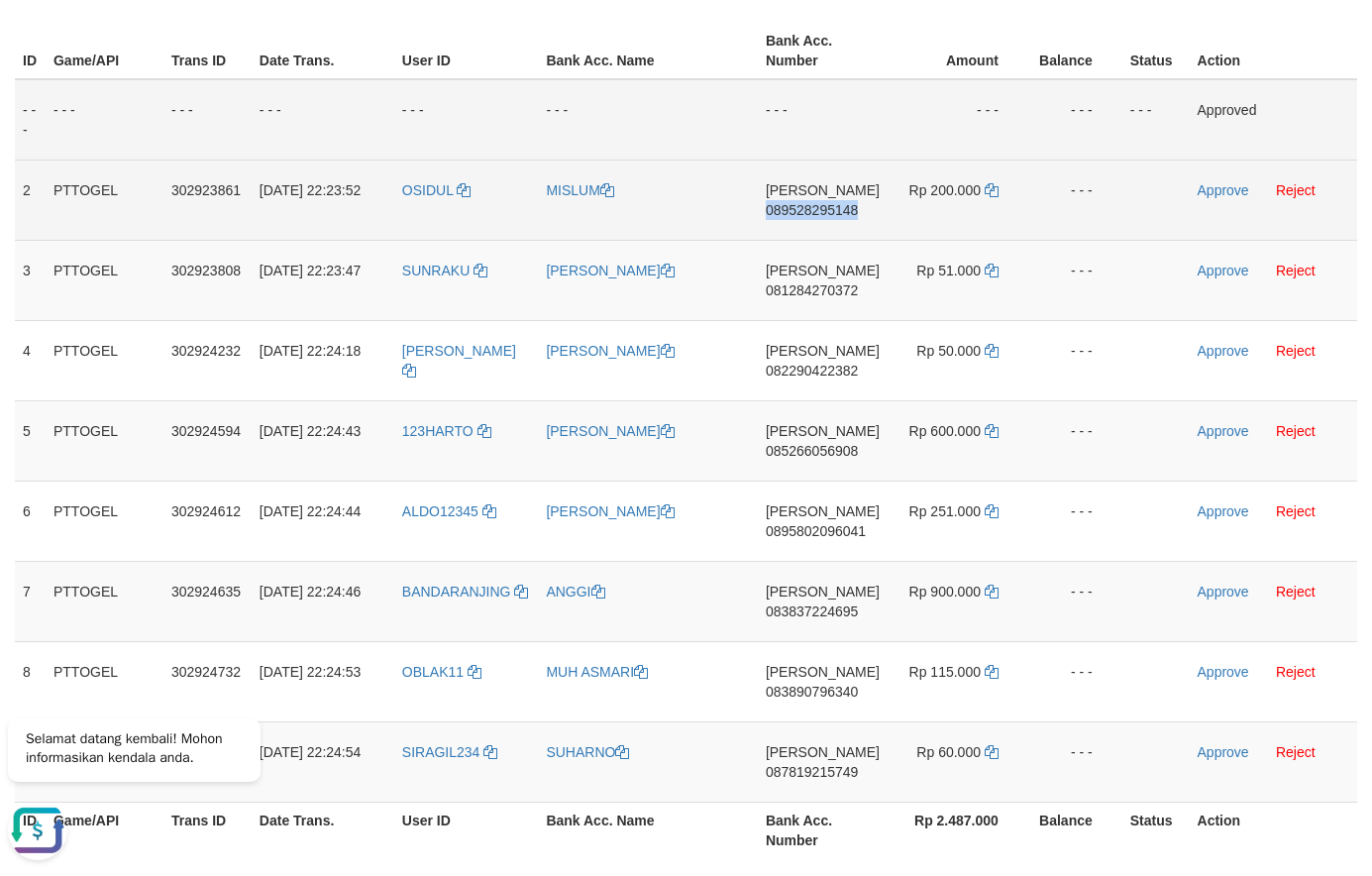click on "089528295148" at bounding box center [811, 210] 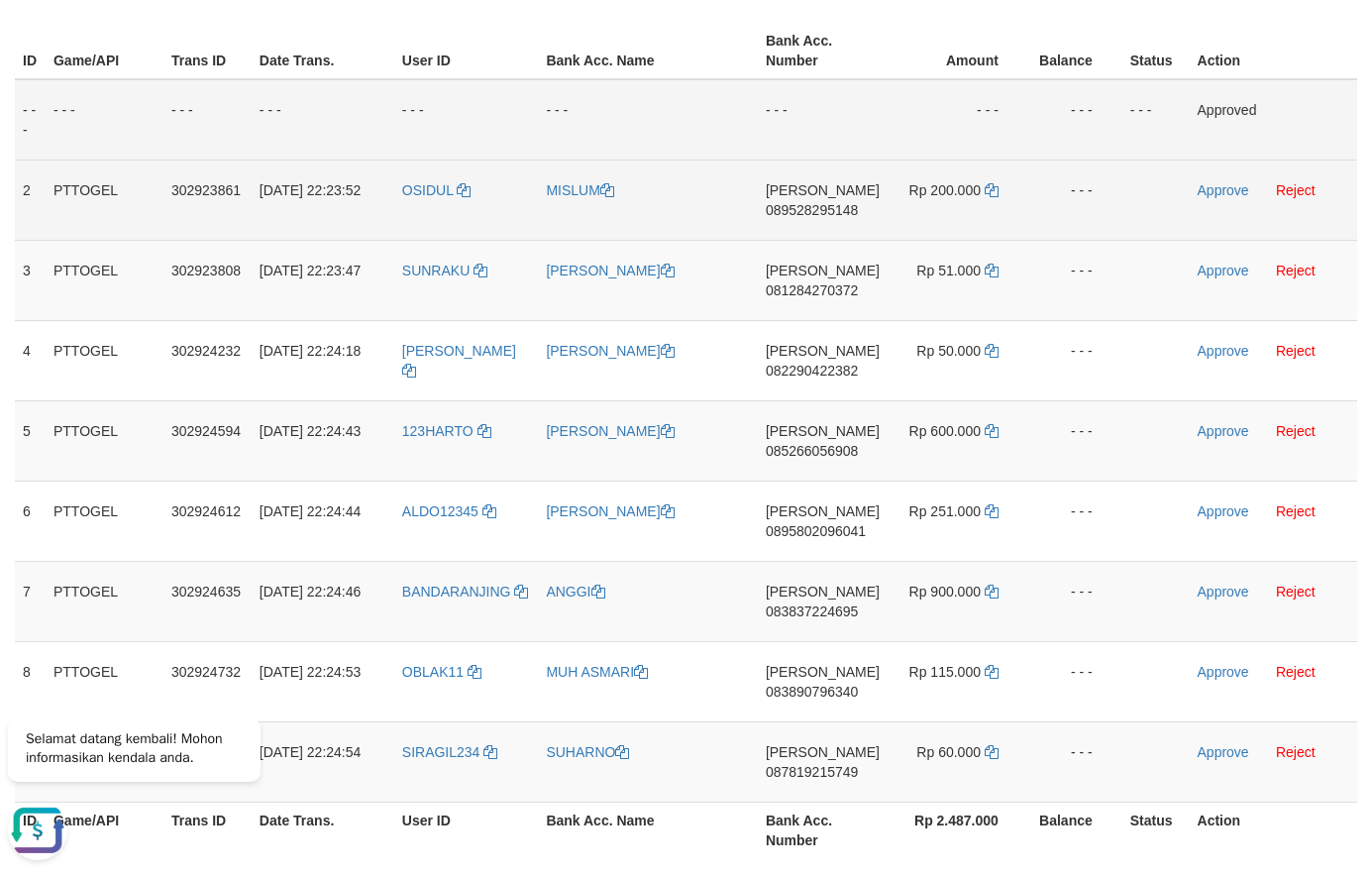 click on "MISLUM" at bounding box center (647, 199) 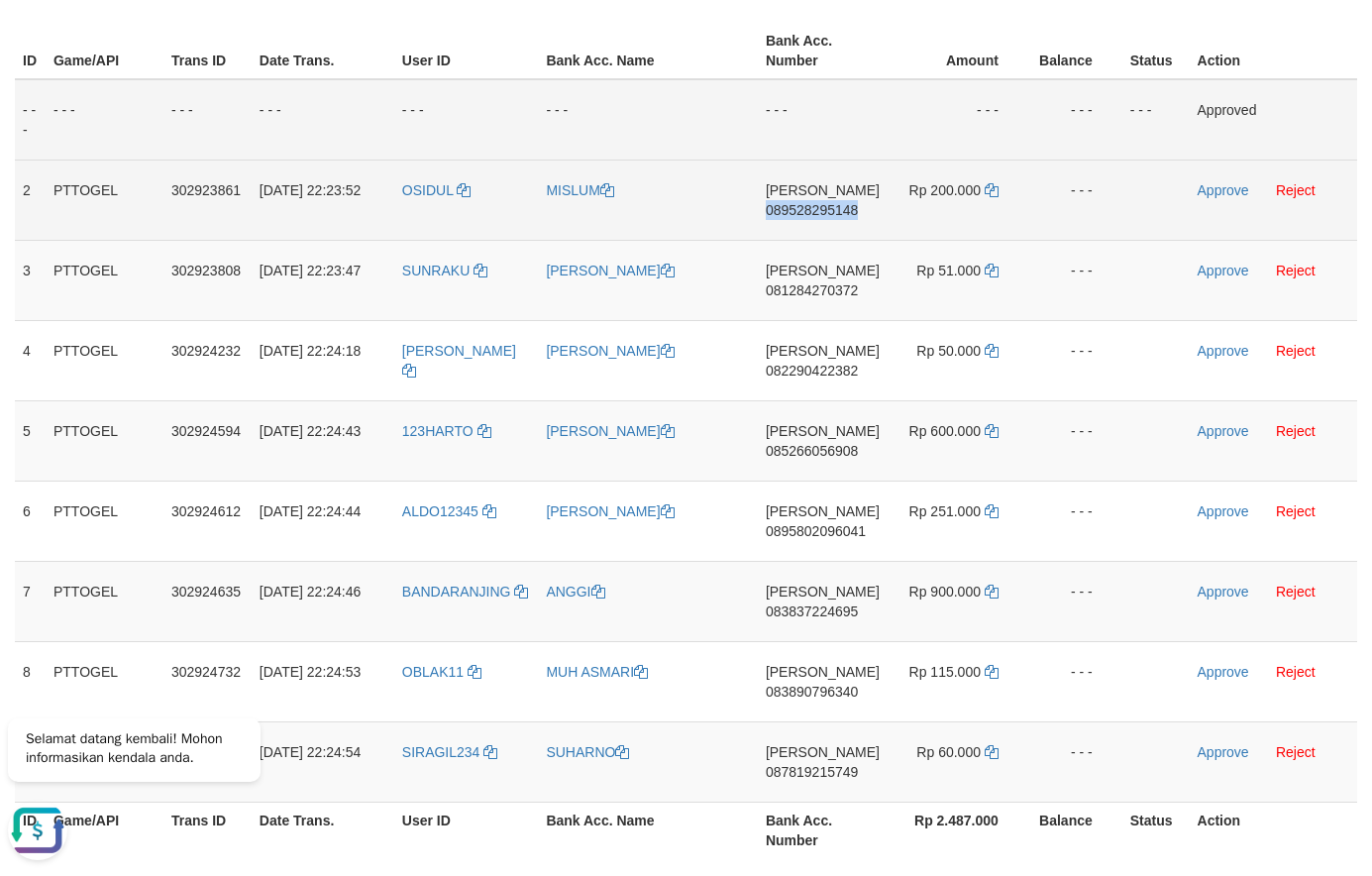 drag, startPoint x: 824, startPoint y: 208, endPoint x: 781, endPoint y: 205, distance: 43.104524 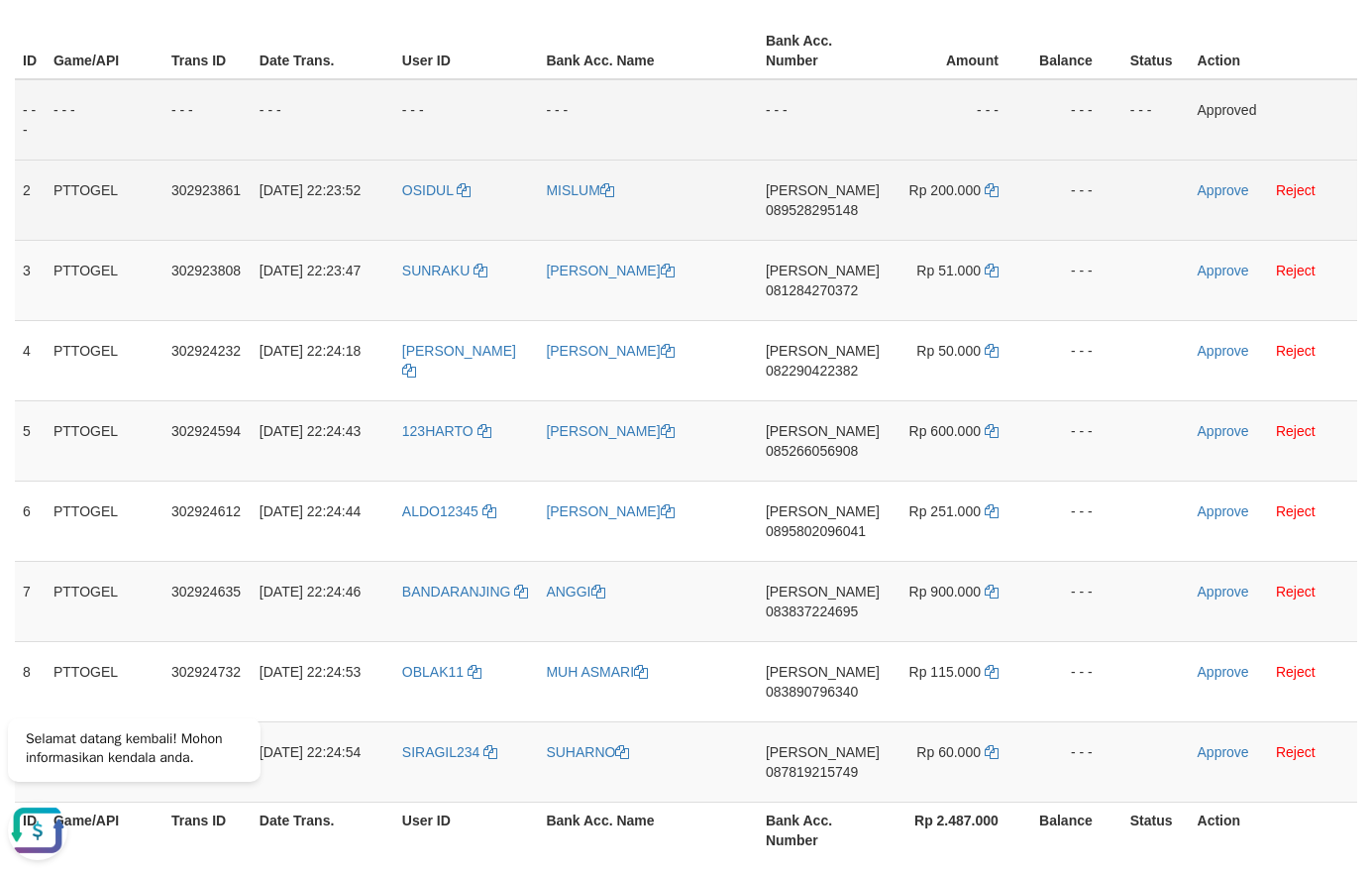 click on "089528295148" at bounding box center [811, 210] 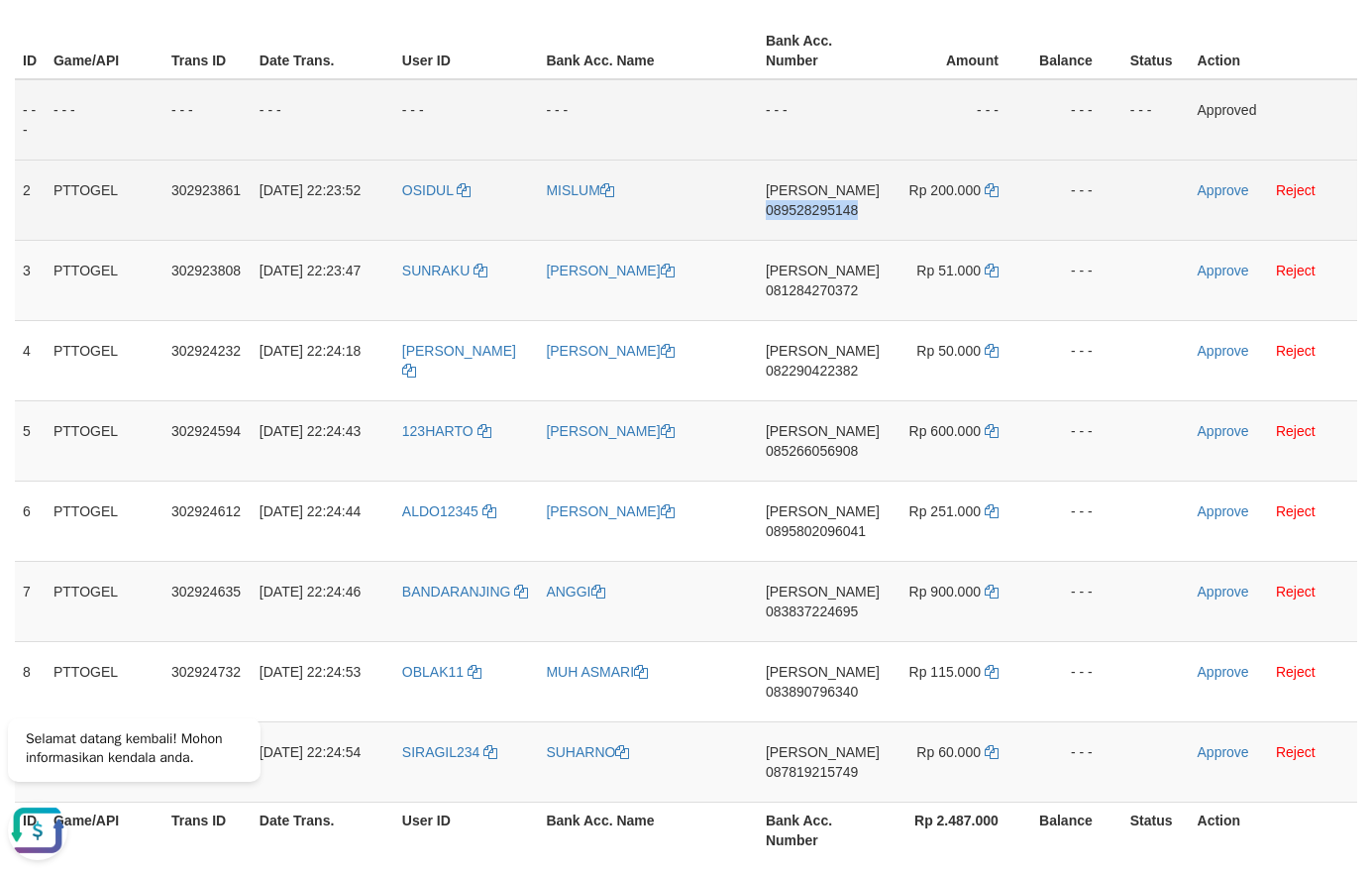 click on "089528295148" at bounding box center (811, 210) 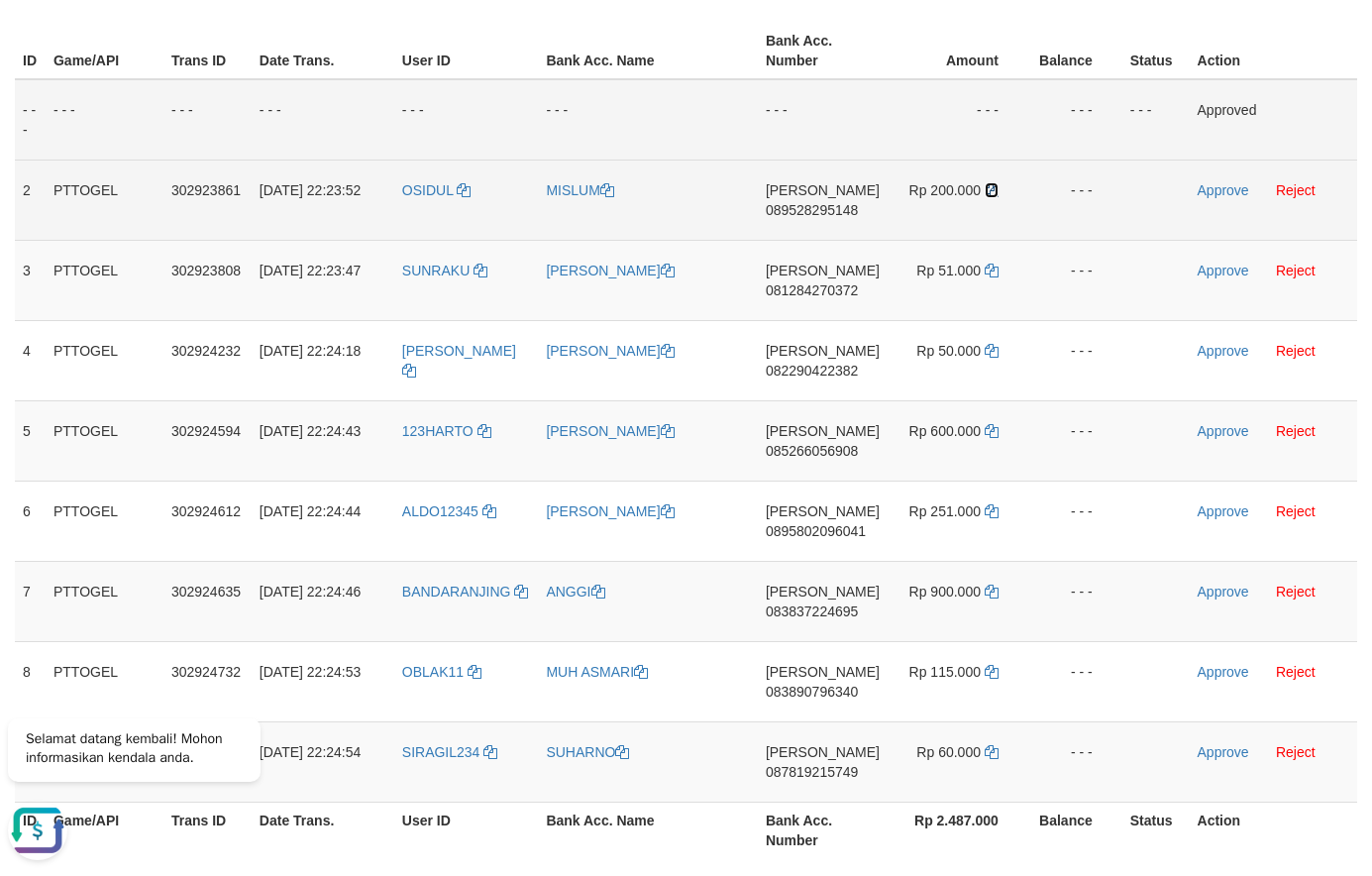 click at bounding box center (992, 190) 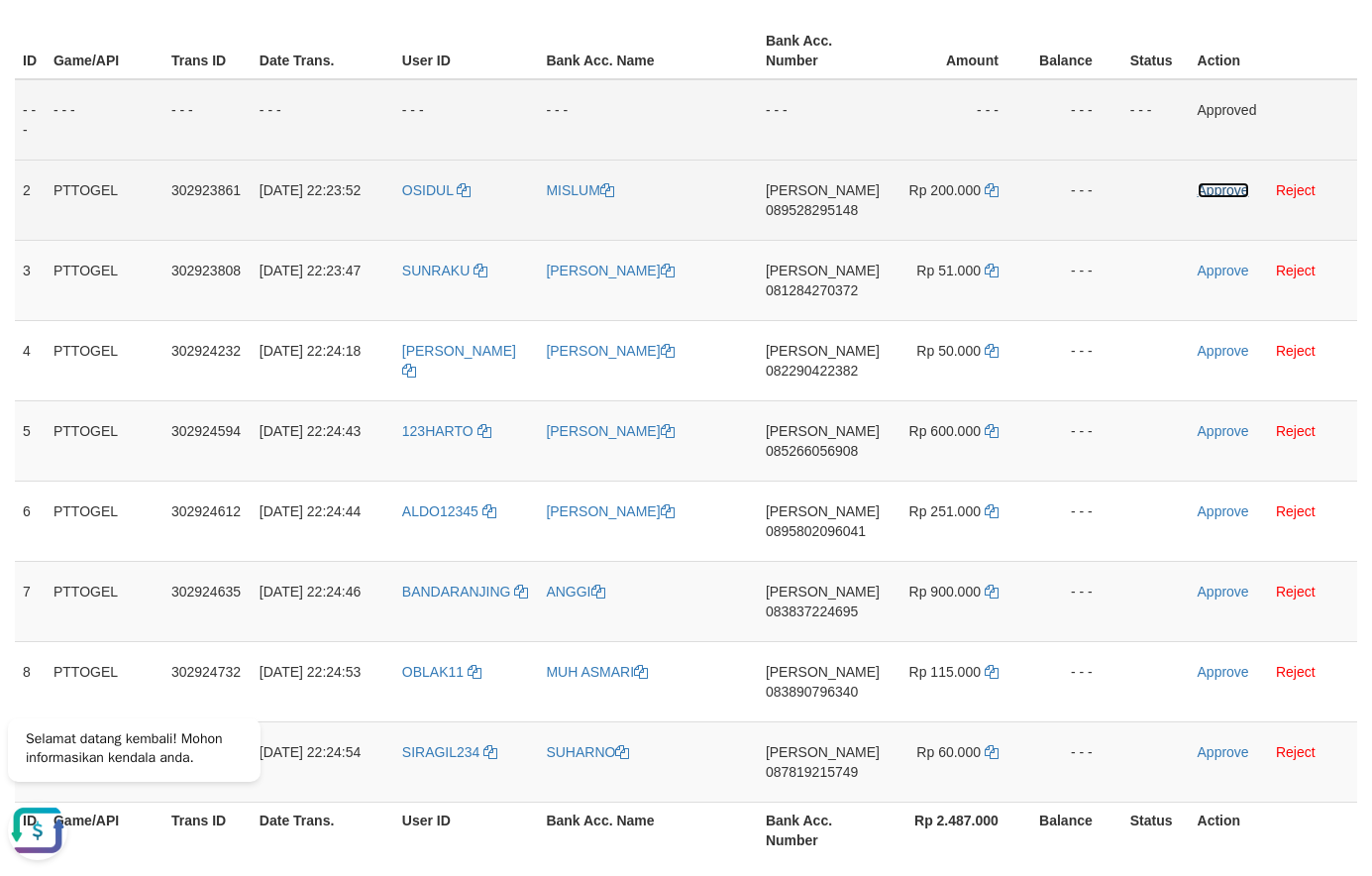 click on "Approve" at bounding box center (1223, 190) 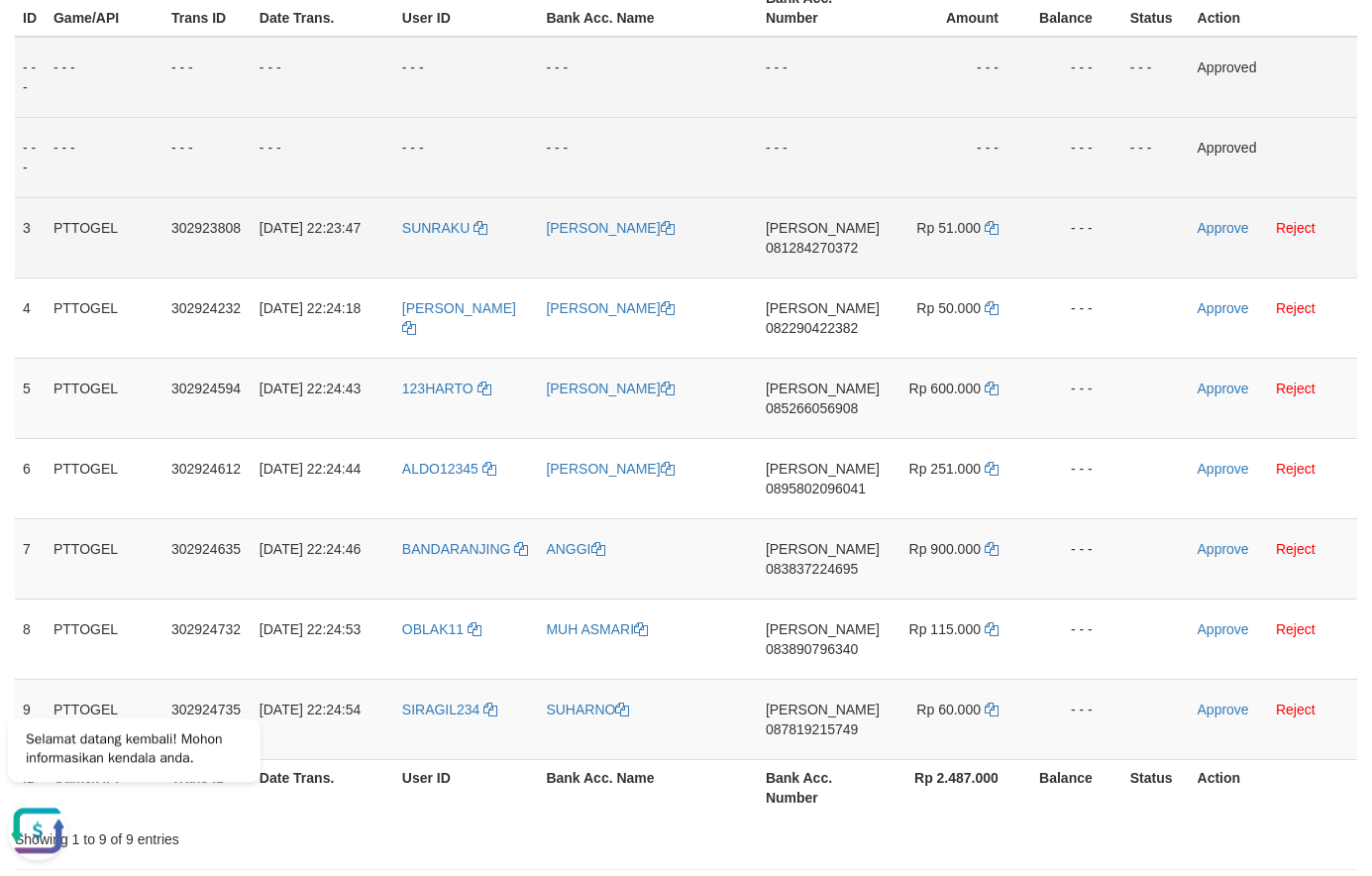 scroll, scrollTop: 337, scrollLeft: 0, axis: vertical 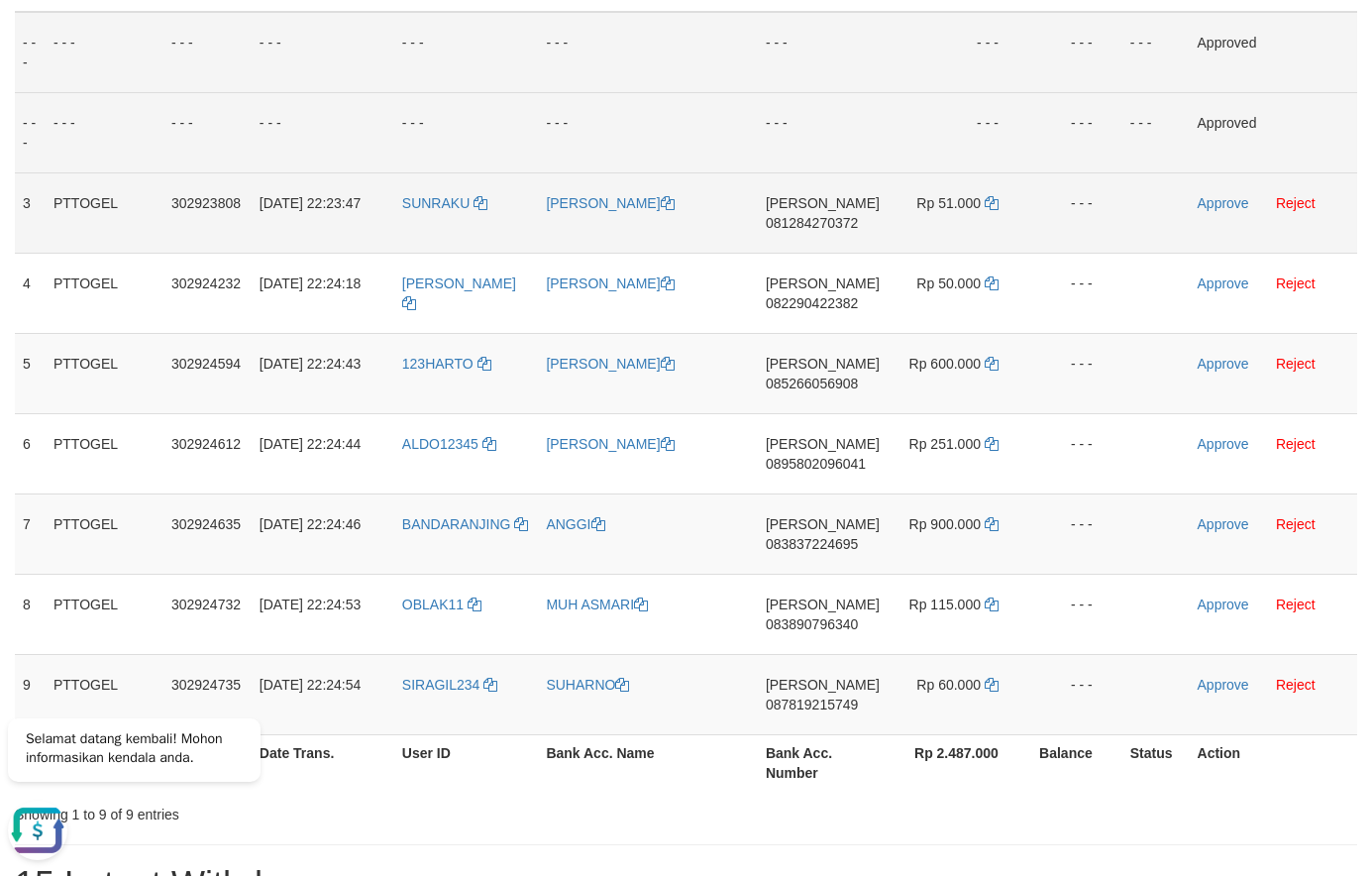 click on "081284270372" at bounding box center (811, 223) 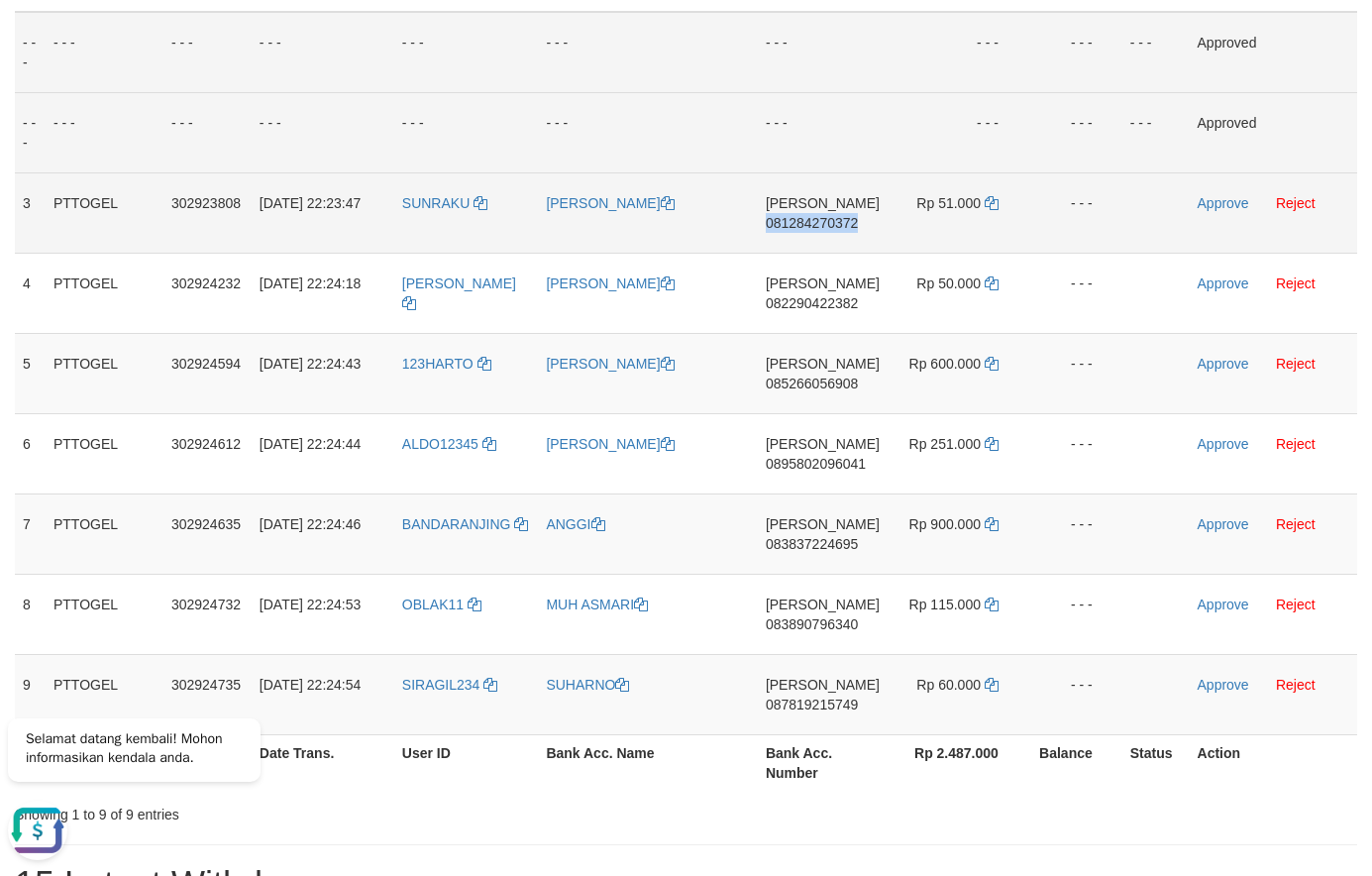click on "081284270372" at bounding box center [811, 223] 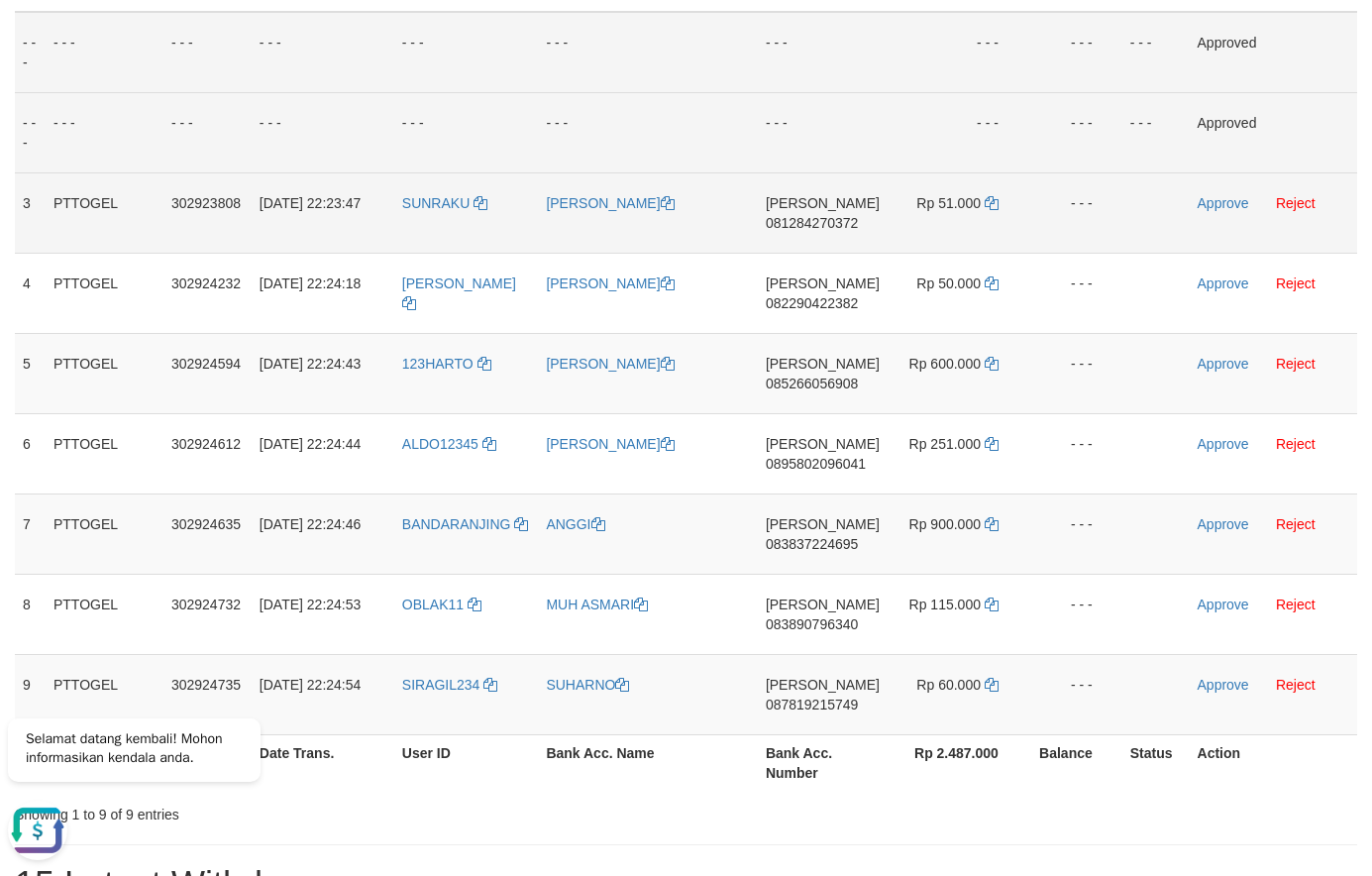 click on "081284270372" at bounding box center (811, 223) 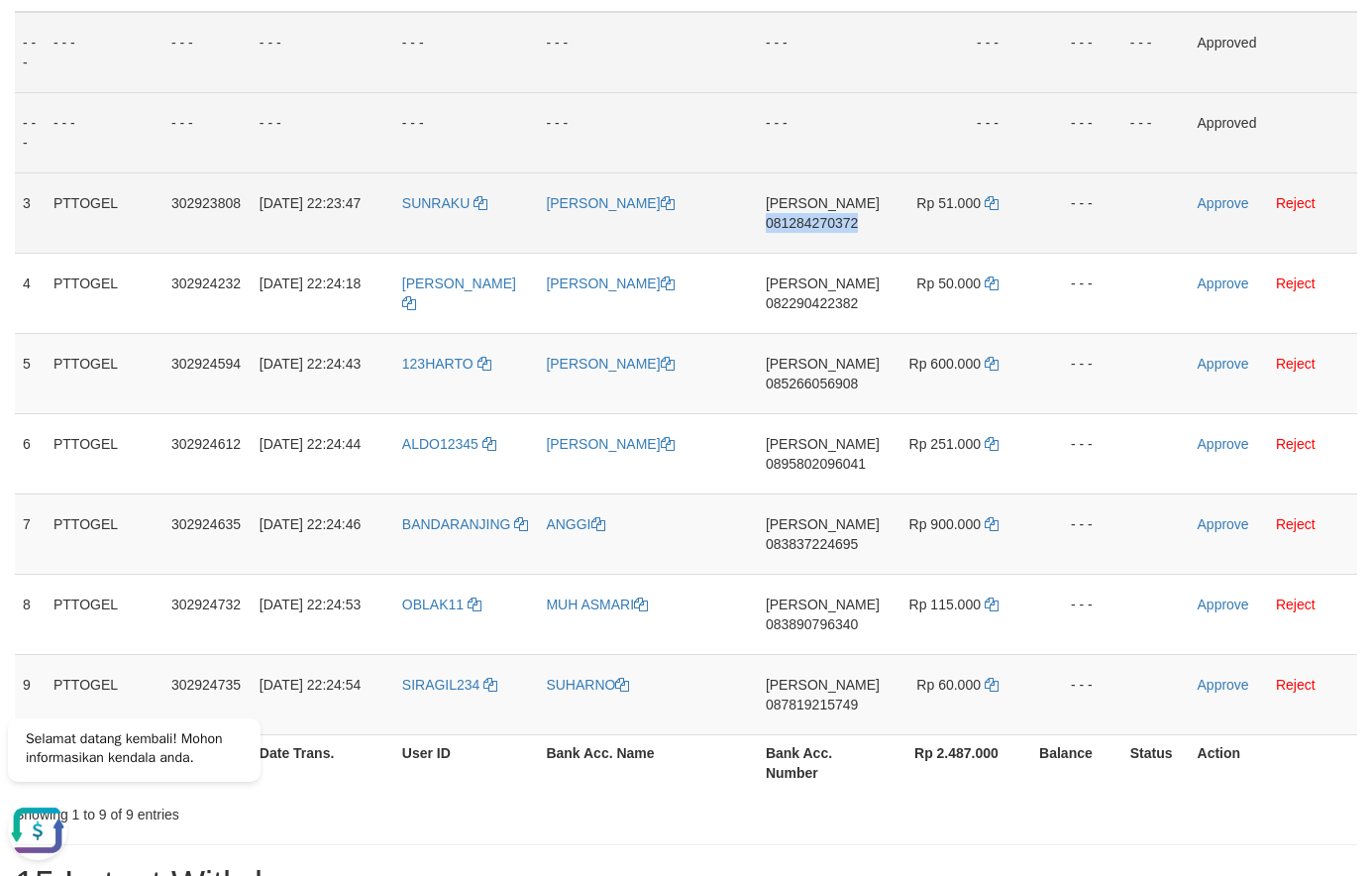 click on "081284270372" at bounding box center [811, 223] 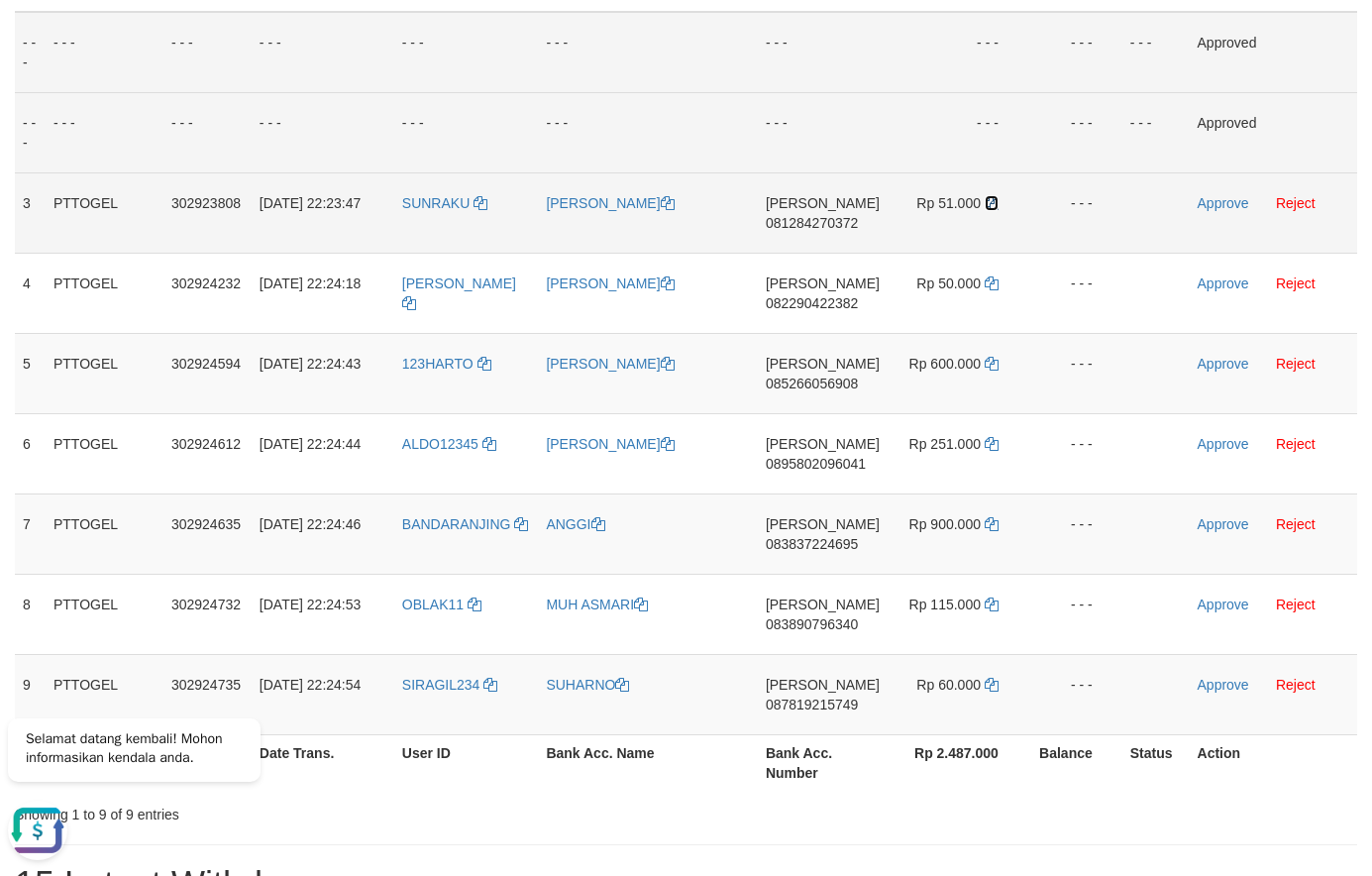 click at bounding box center (992, 203) 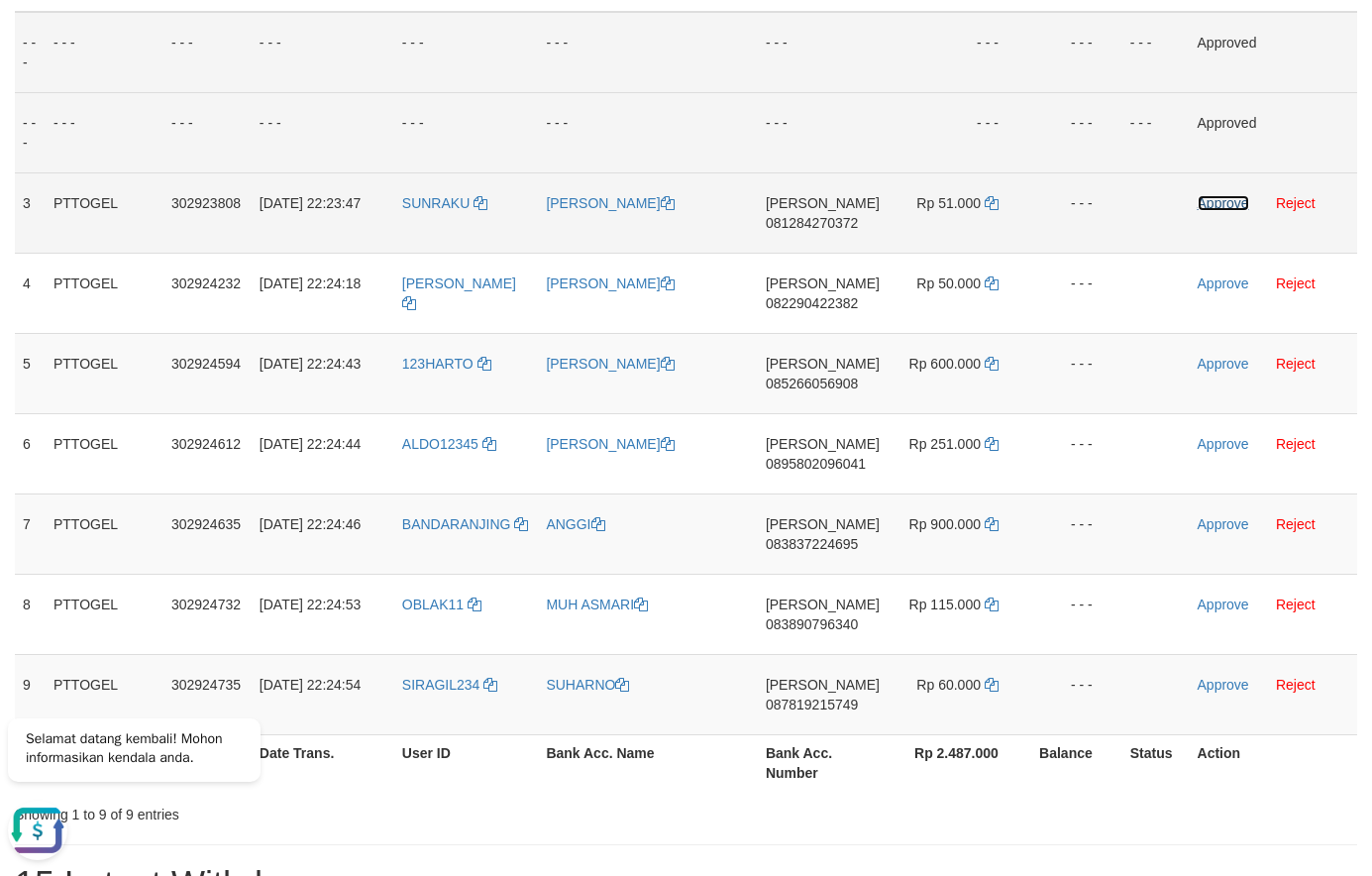 click on "Approve" at bounding box center [1223, 203] 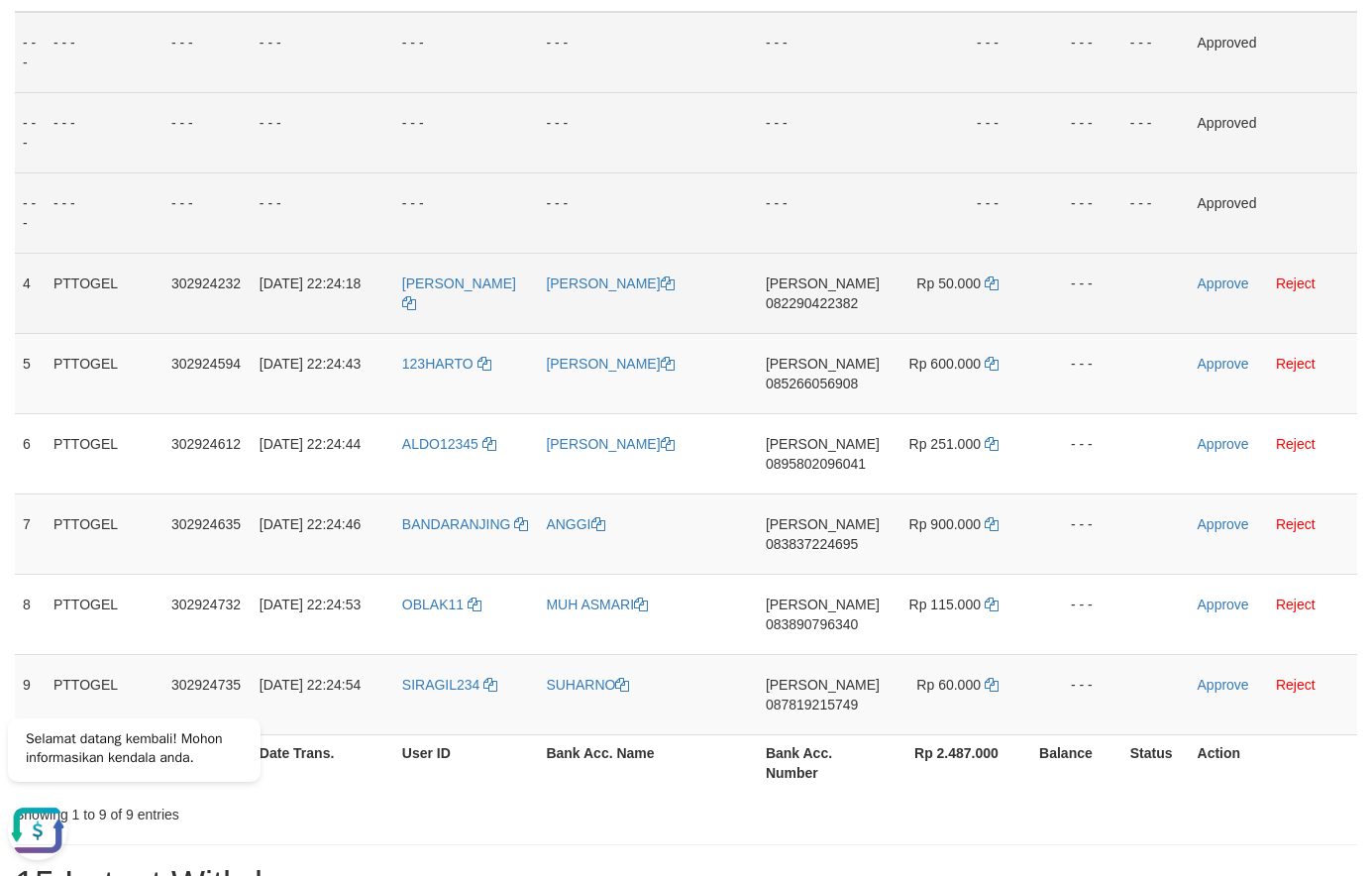 click on "082290422382" at bounding box center [811, 303] 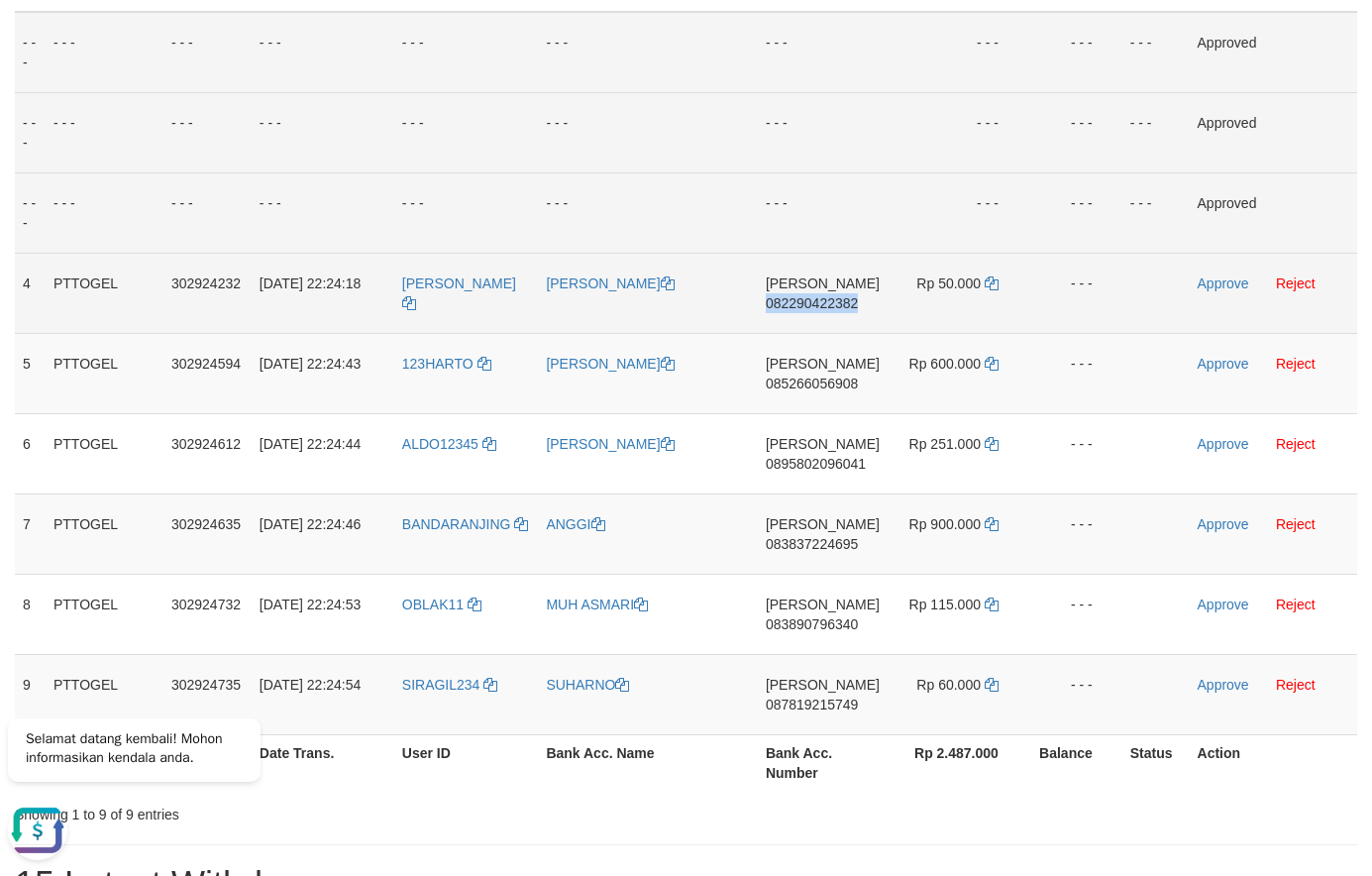click on "082290422382" at bounding box center [811, 303] 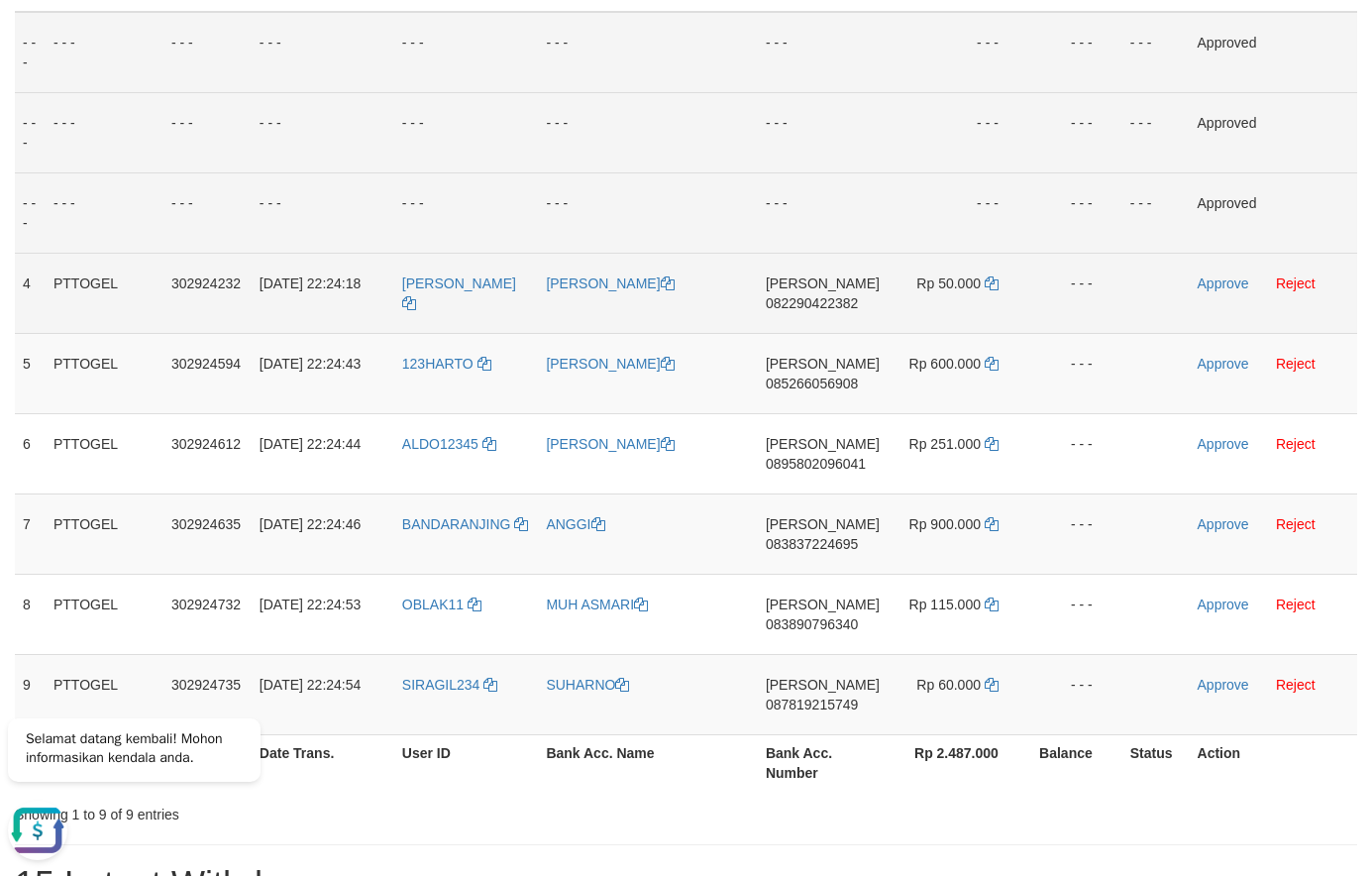 click on "DANA
082290422382" at bounding box center [822, 292] 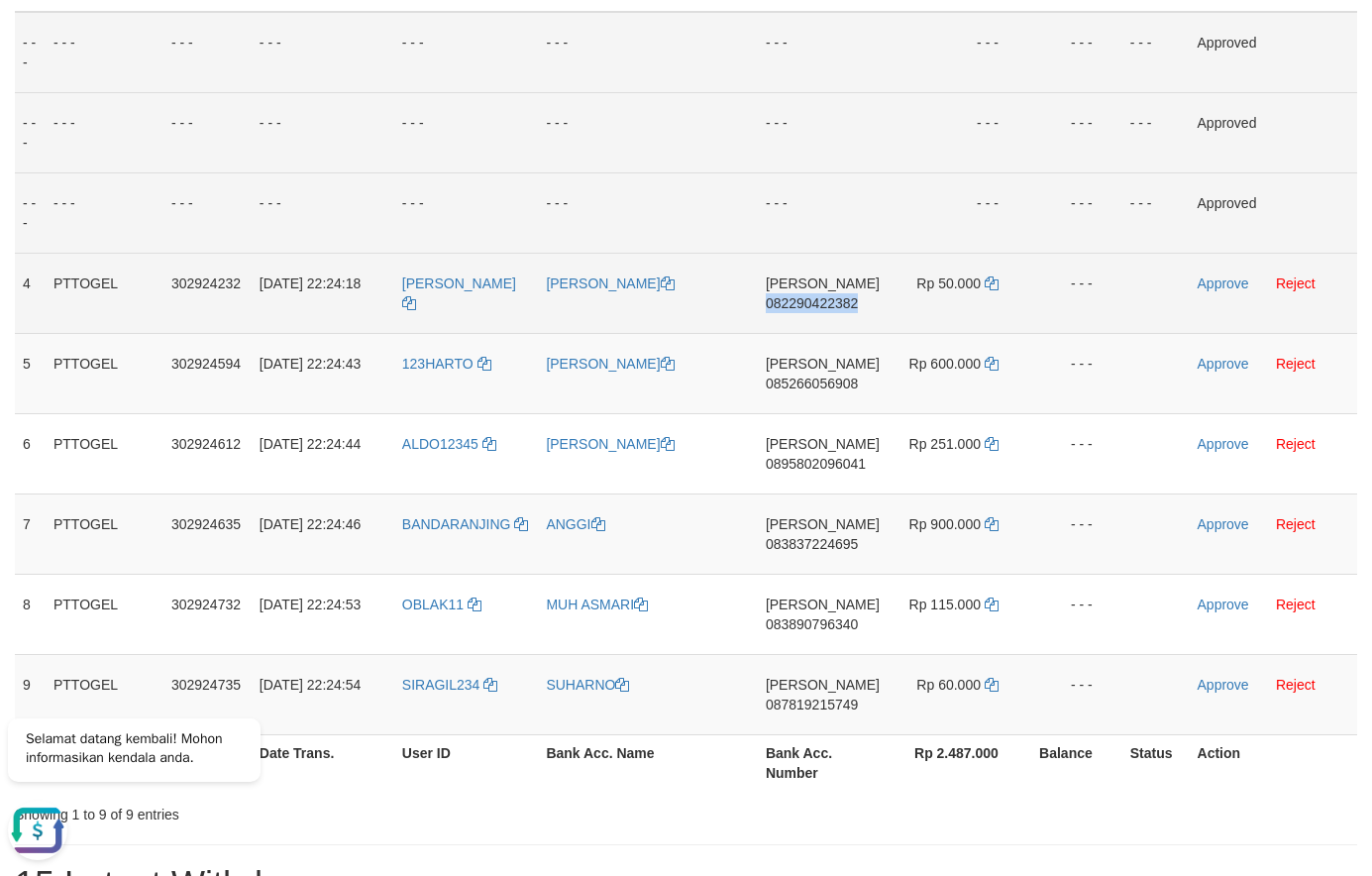 click on "DANA
082290422382" at bounding box center (822, 292) 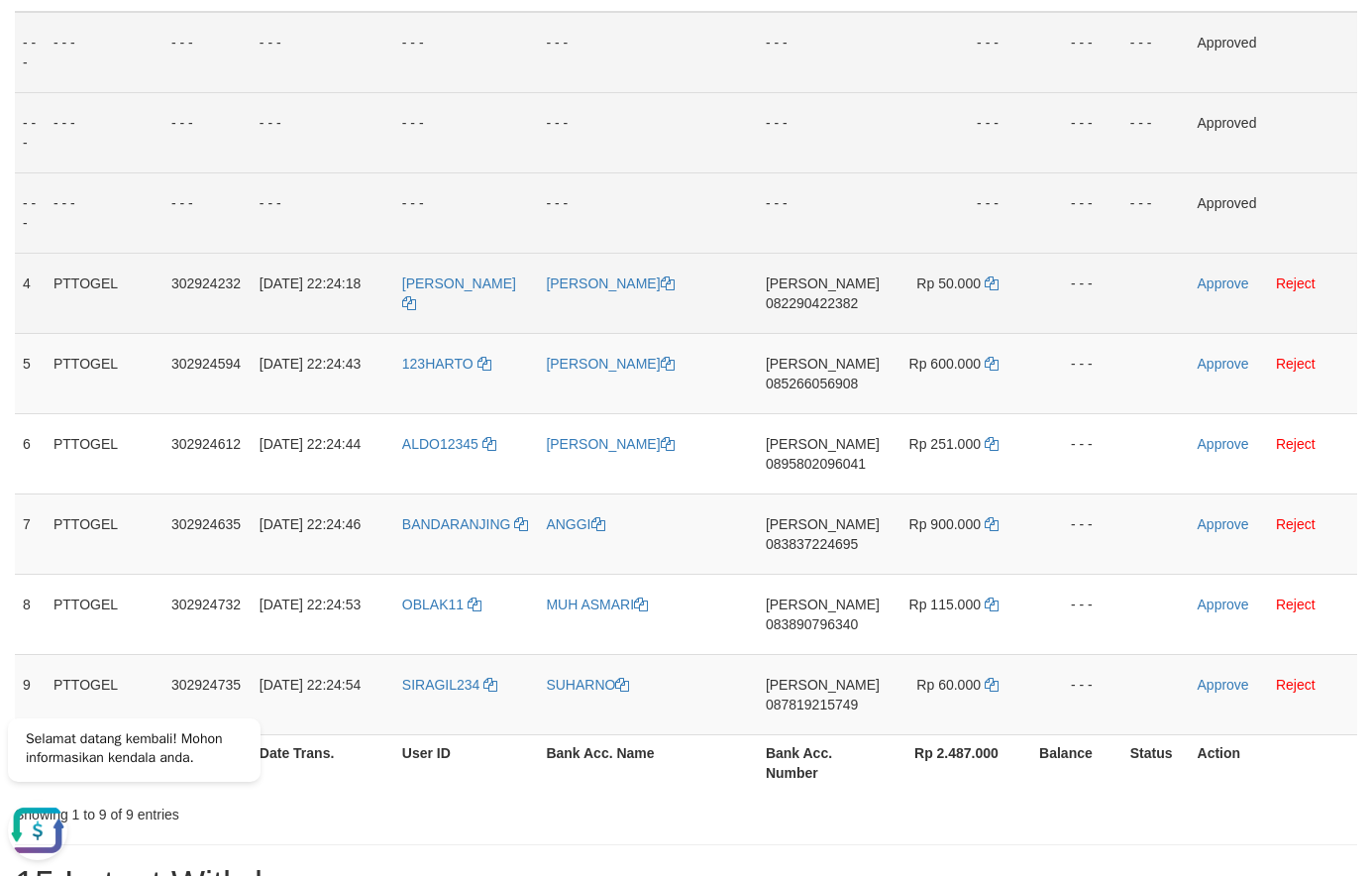 click on "082290422382" at bounding box center (811, 303) 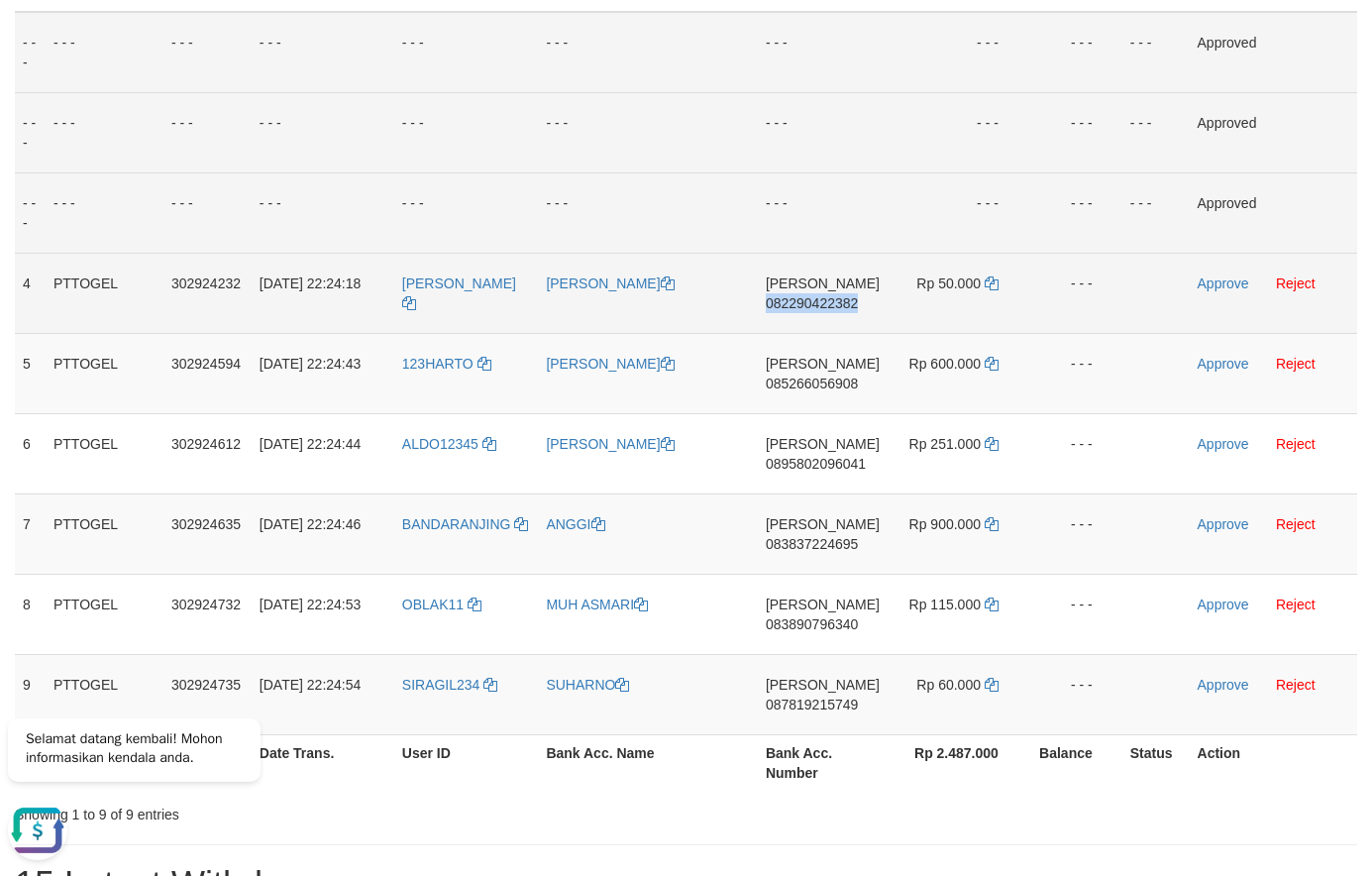 click on "082290422382" at bounding box center [811, 303] 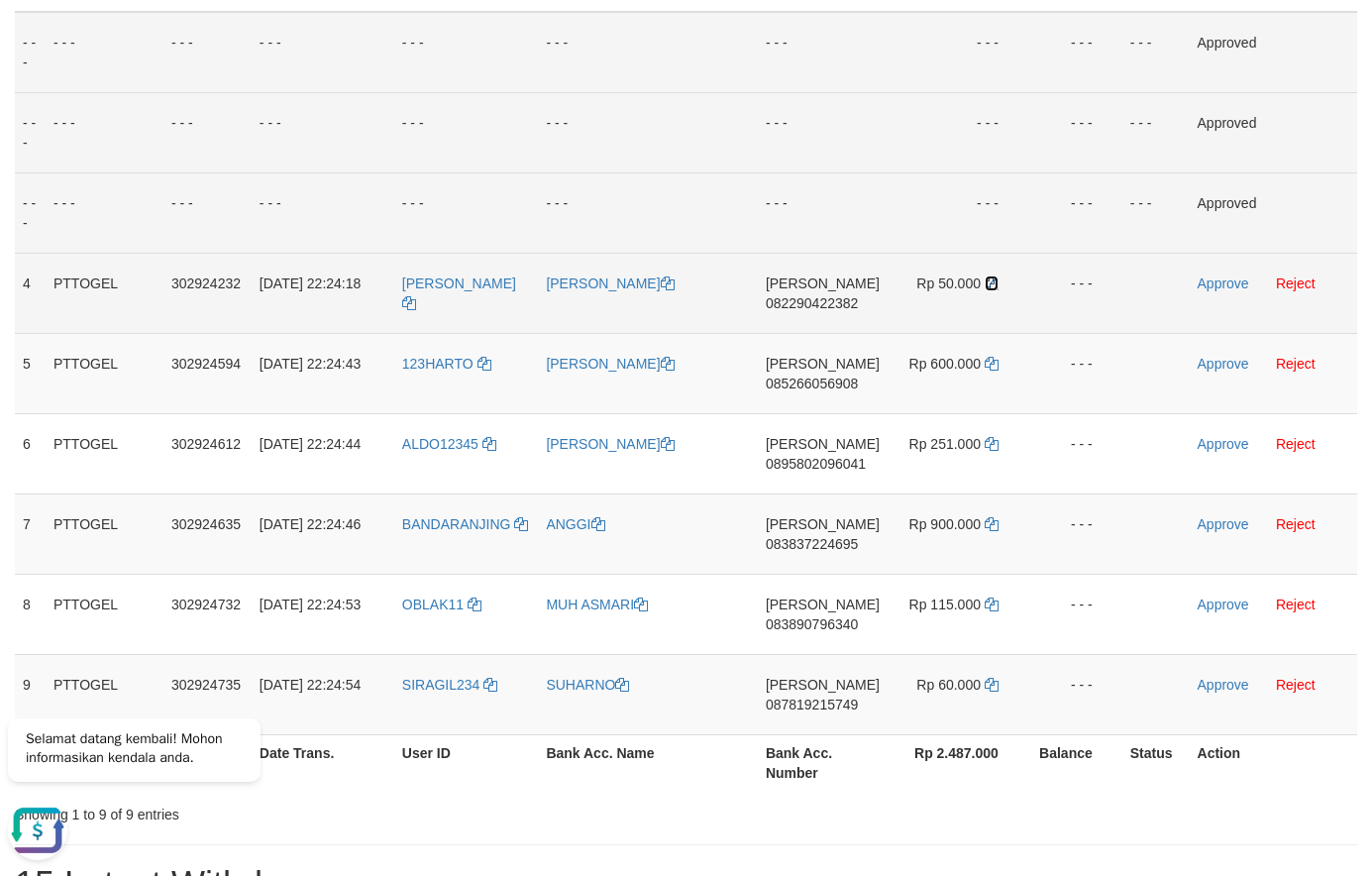 click at bounding box center [992, 283] 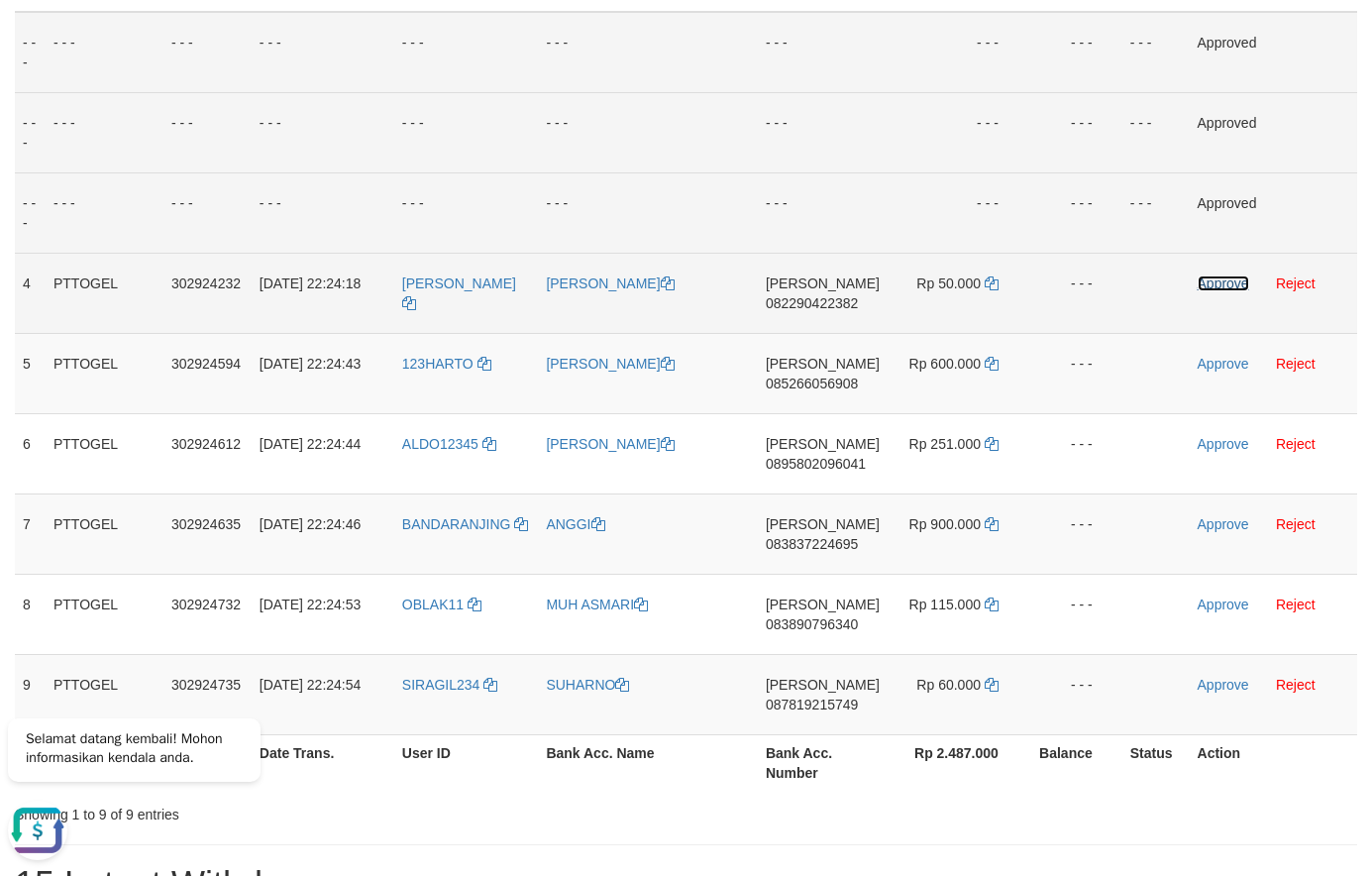 click on "Approve" at bounding box center [1223, 283] 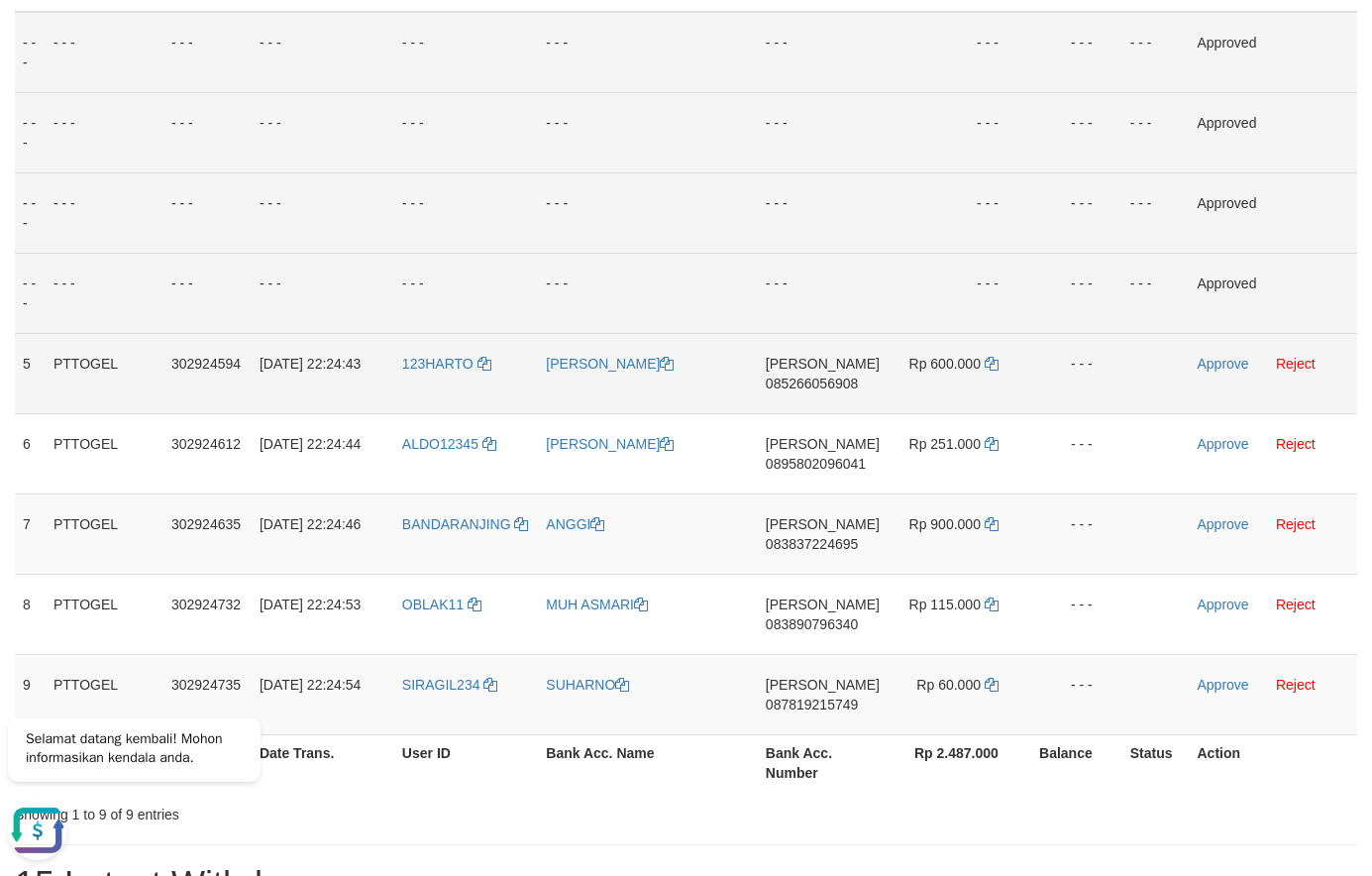 click on "085266056908" at bounding box center (811, 383) 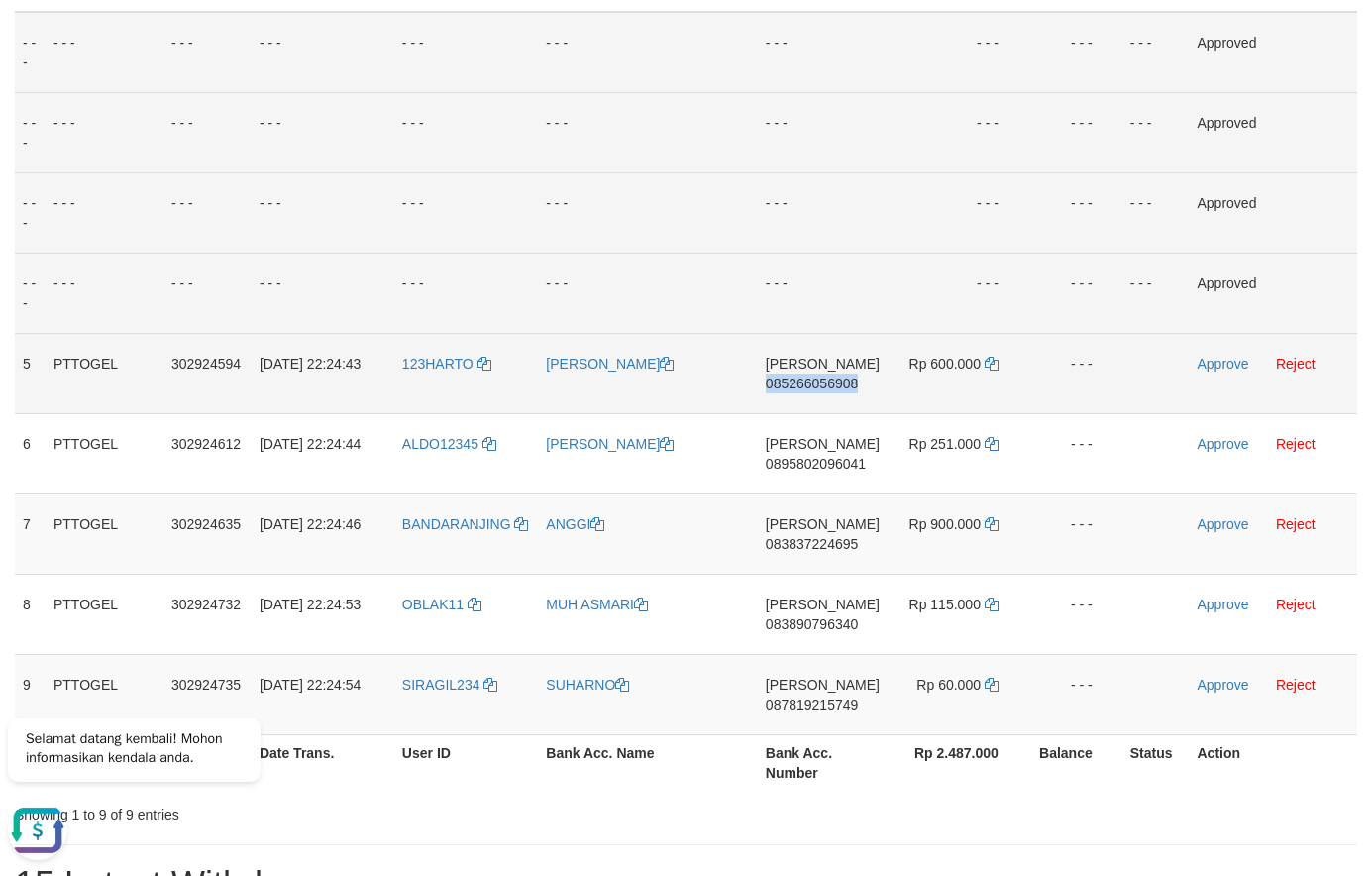 click on "085266056908" at bounding box center (811, 383) 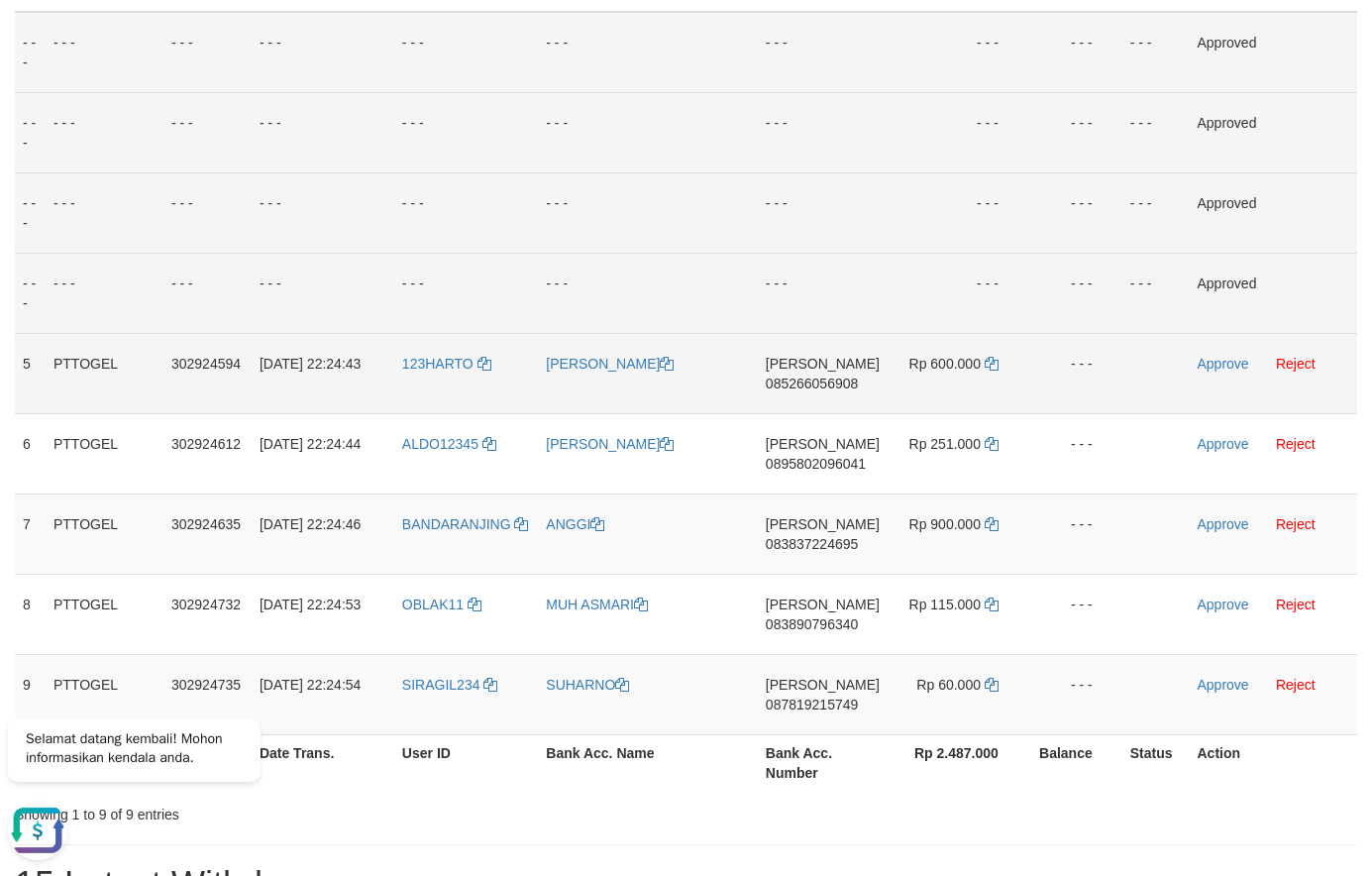 click on "085266056908" at bounding box center (811, 383) 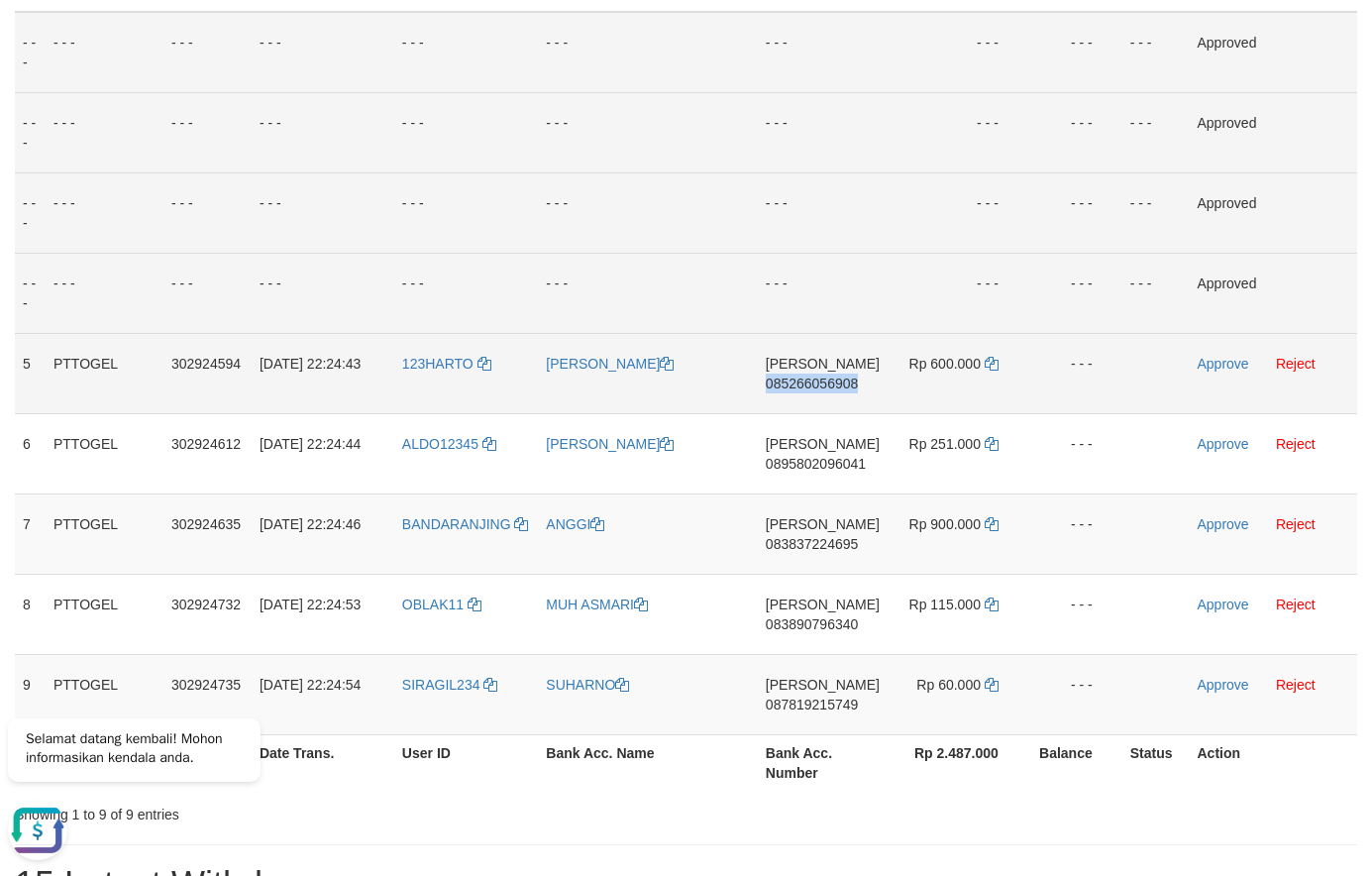 click on "085266056908" at bounding box center [811, 383] 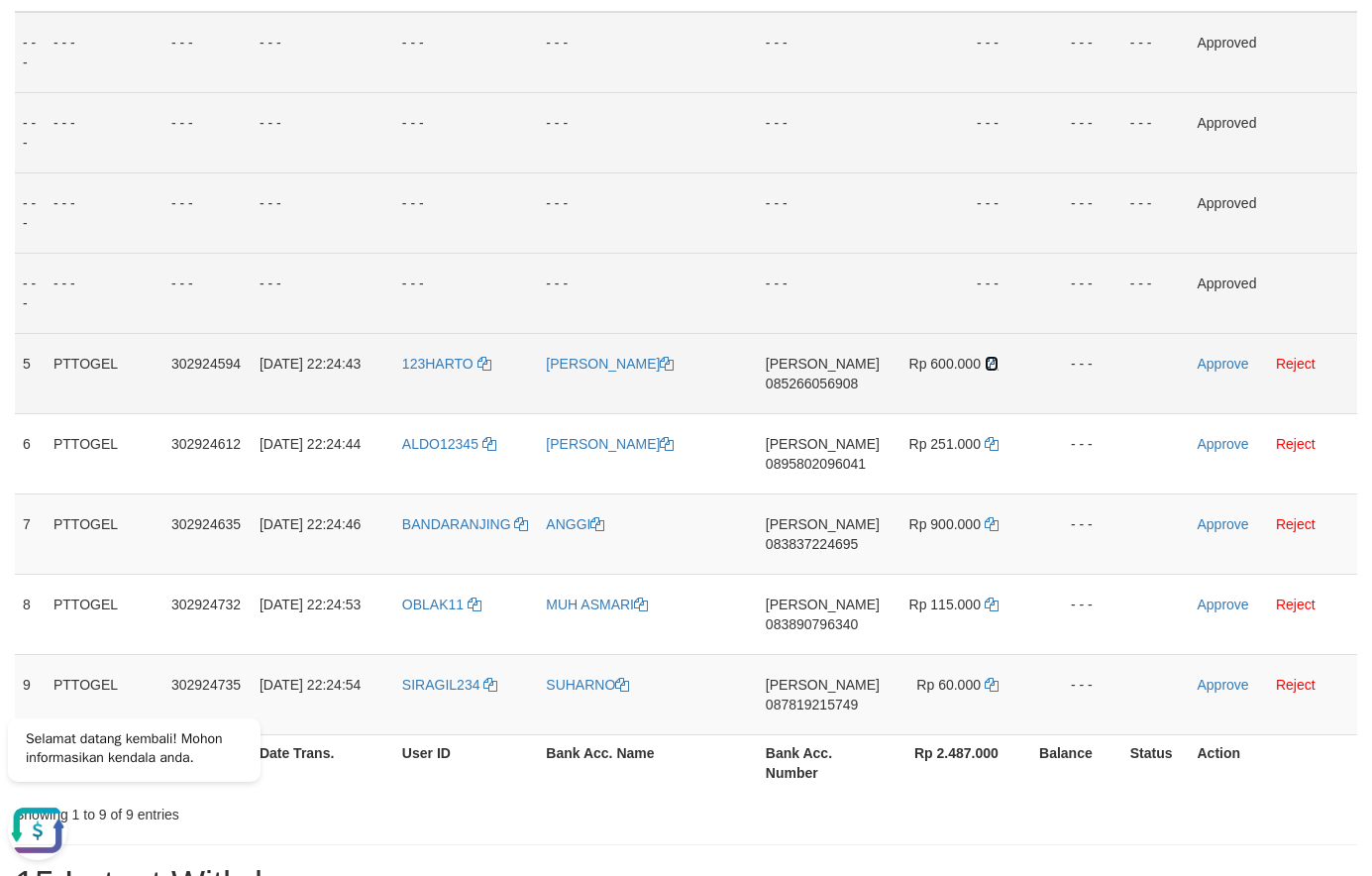 click at bounding box center [992, 364] 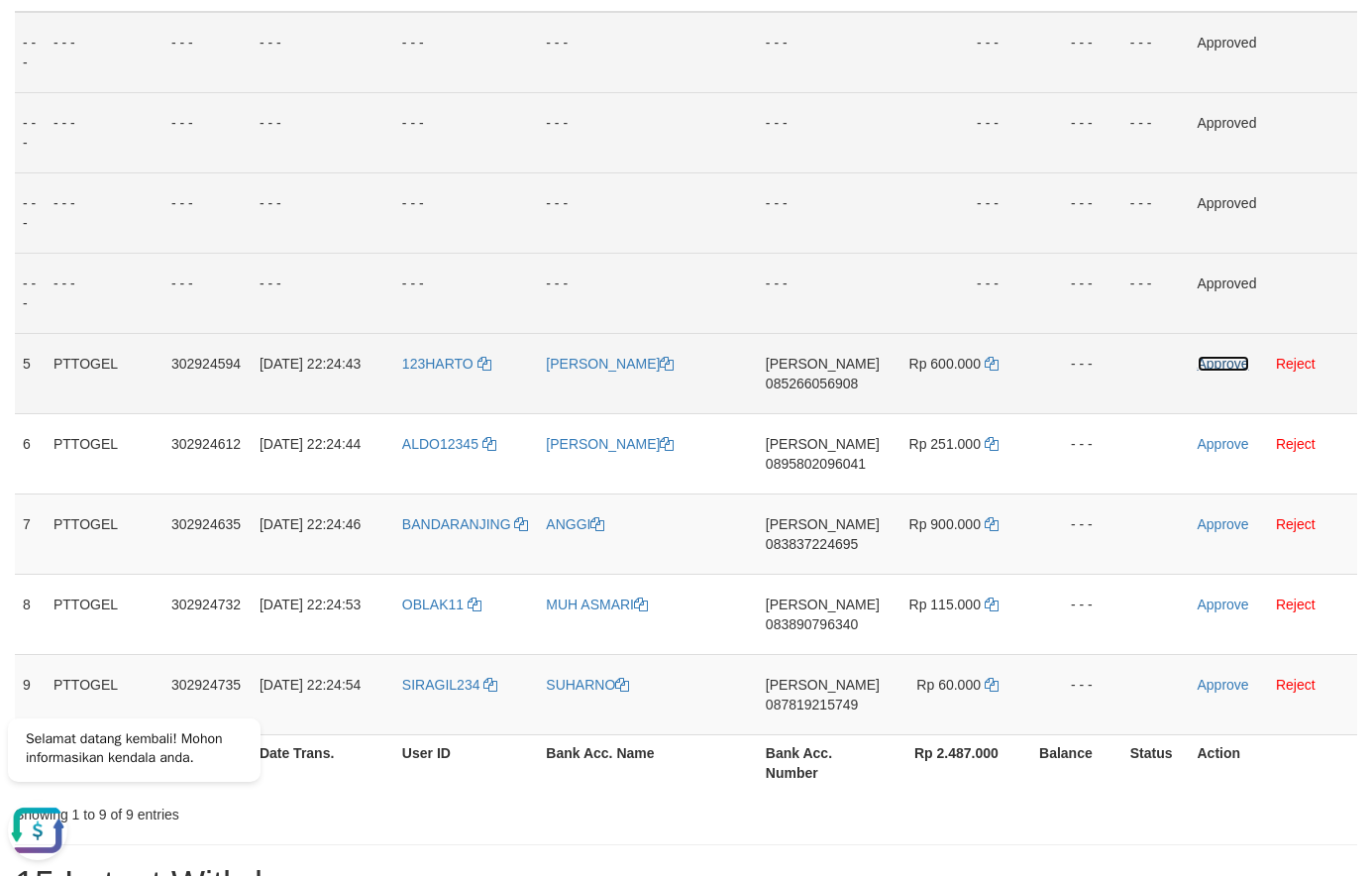 click on "Approve" at bounding box center (1223, 364) 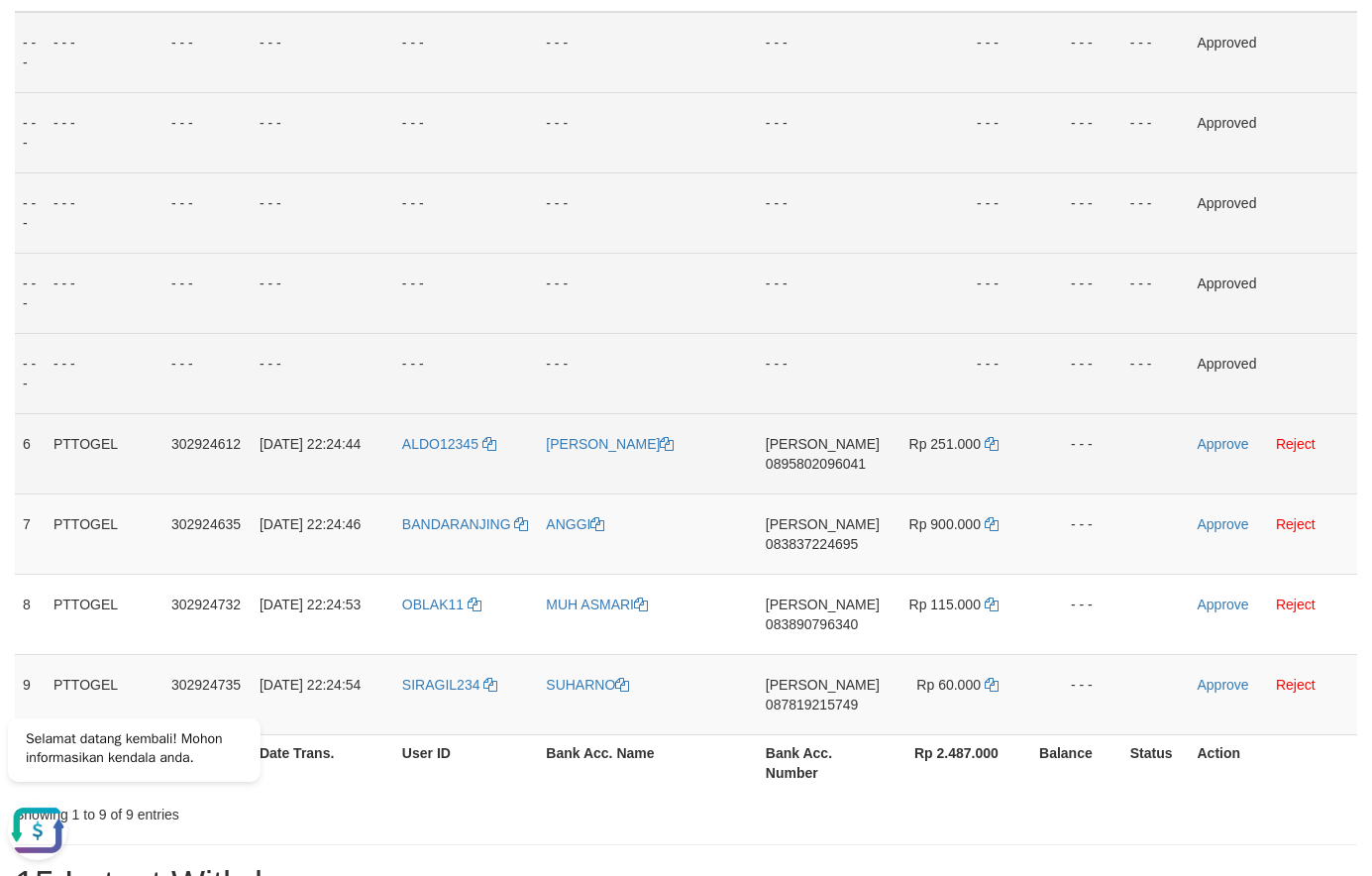 click on "0895802096041" at bounding box center [815, 464] 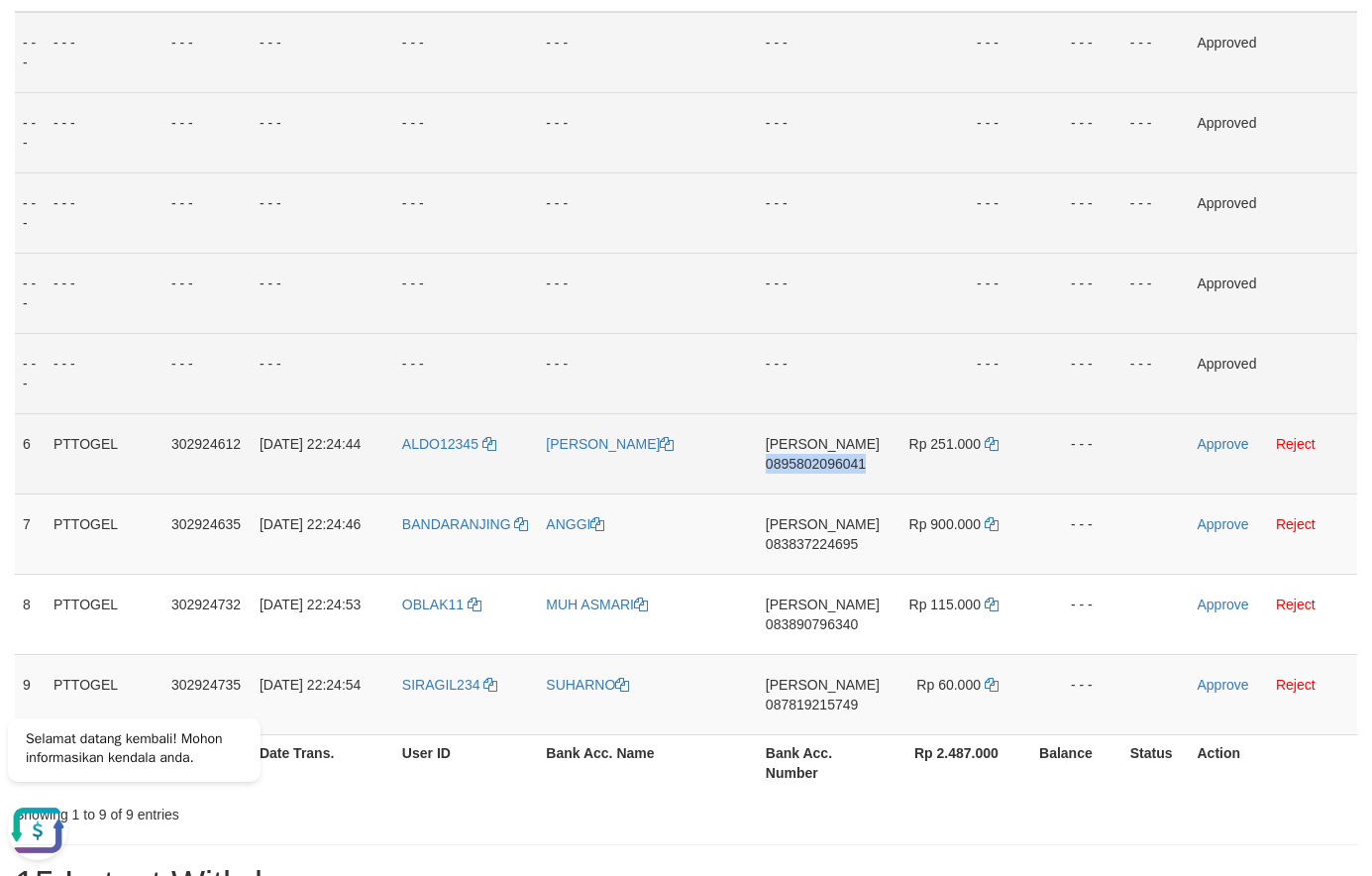 click on "0895802096041" at bounding box center (815, 464) 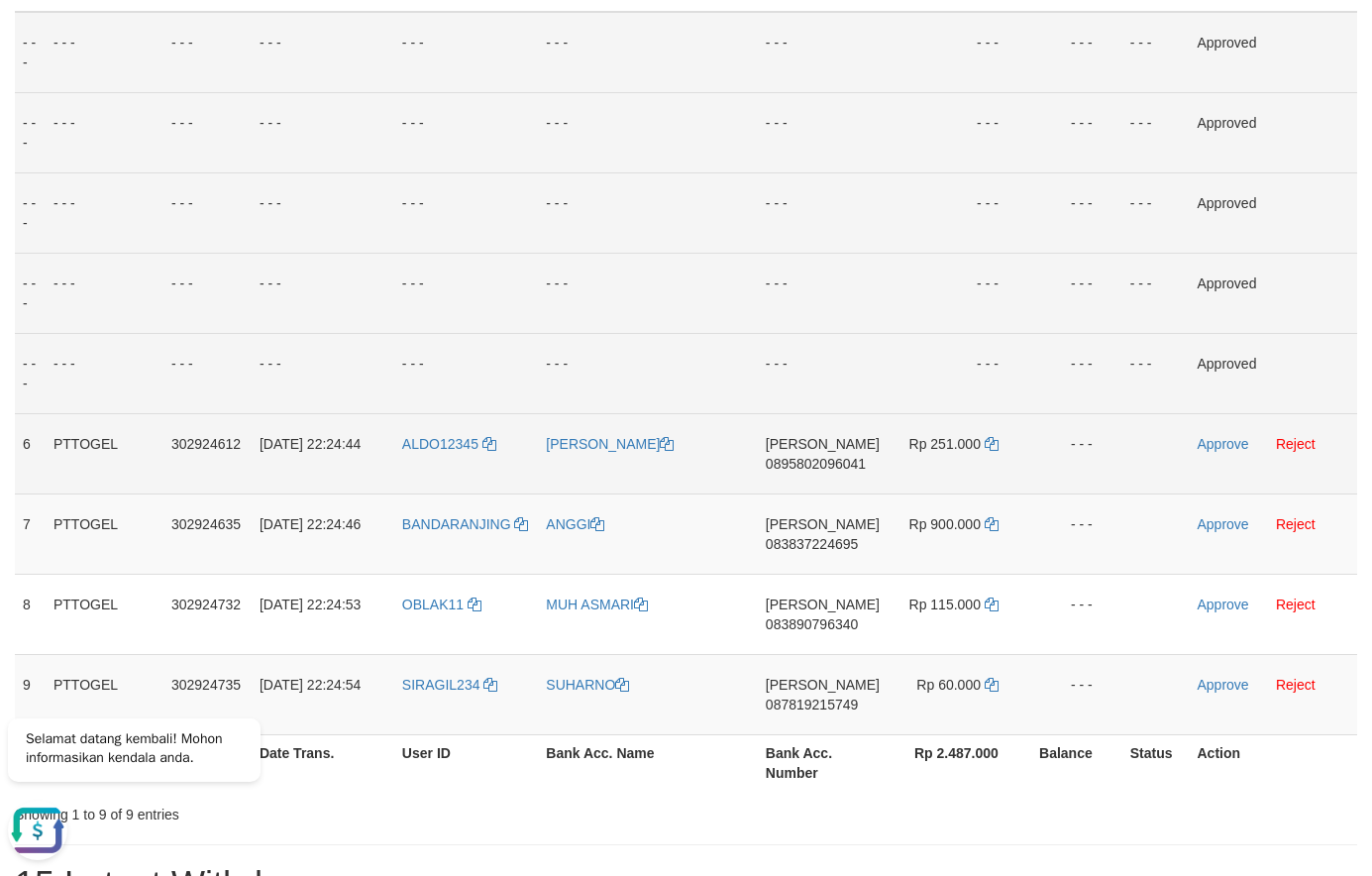 click on "DANA
0895802096041" at bounding box center [822, 453] 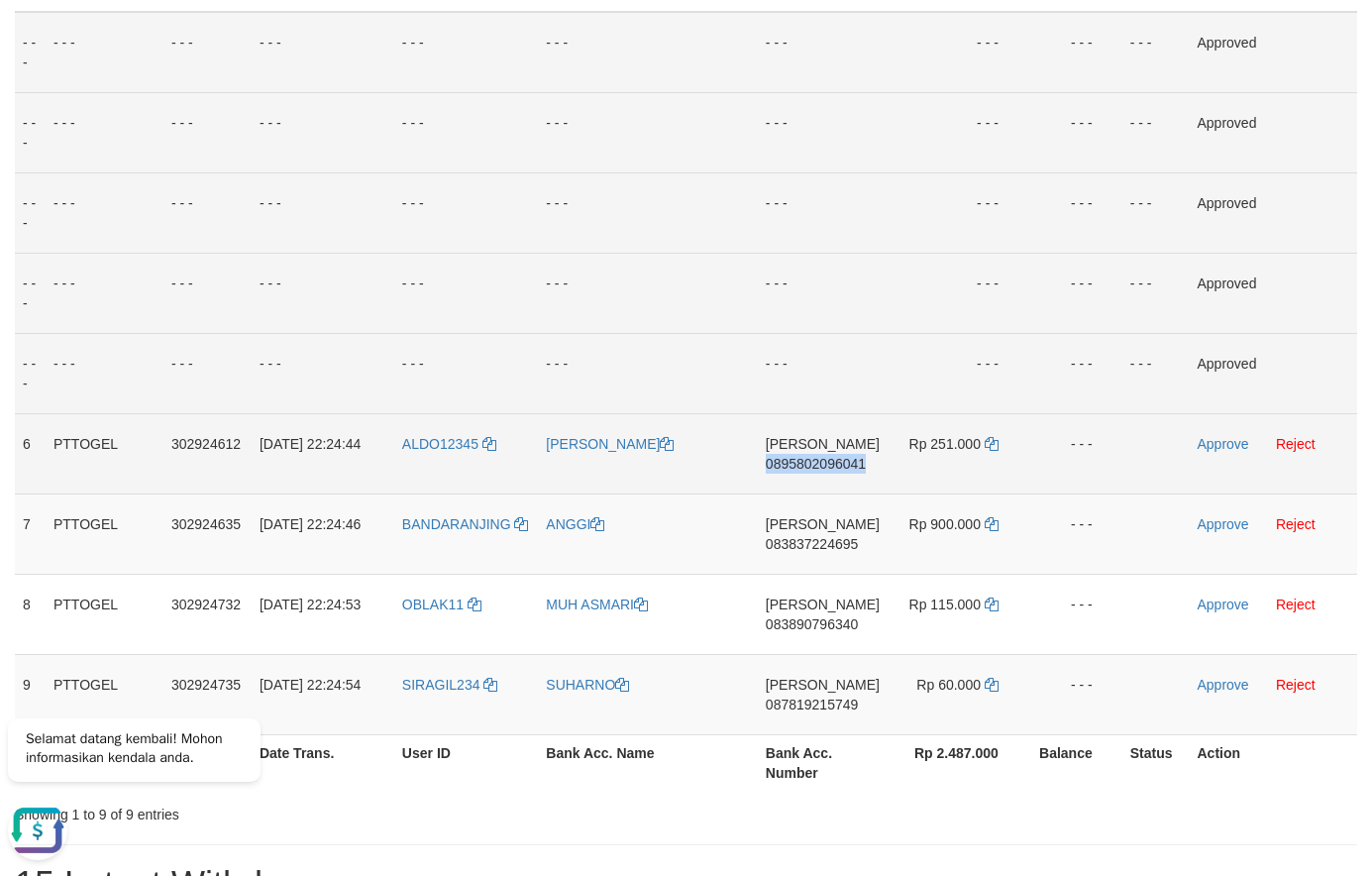click on "DANA
0895802096041" at bounding box center (822, 453) 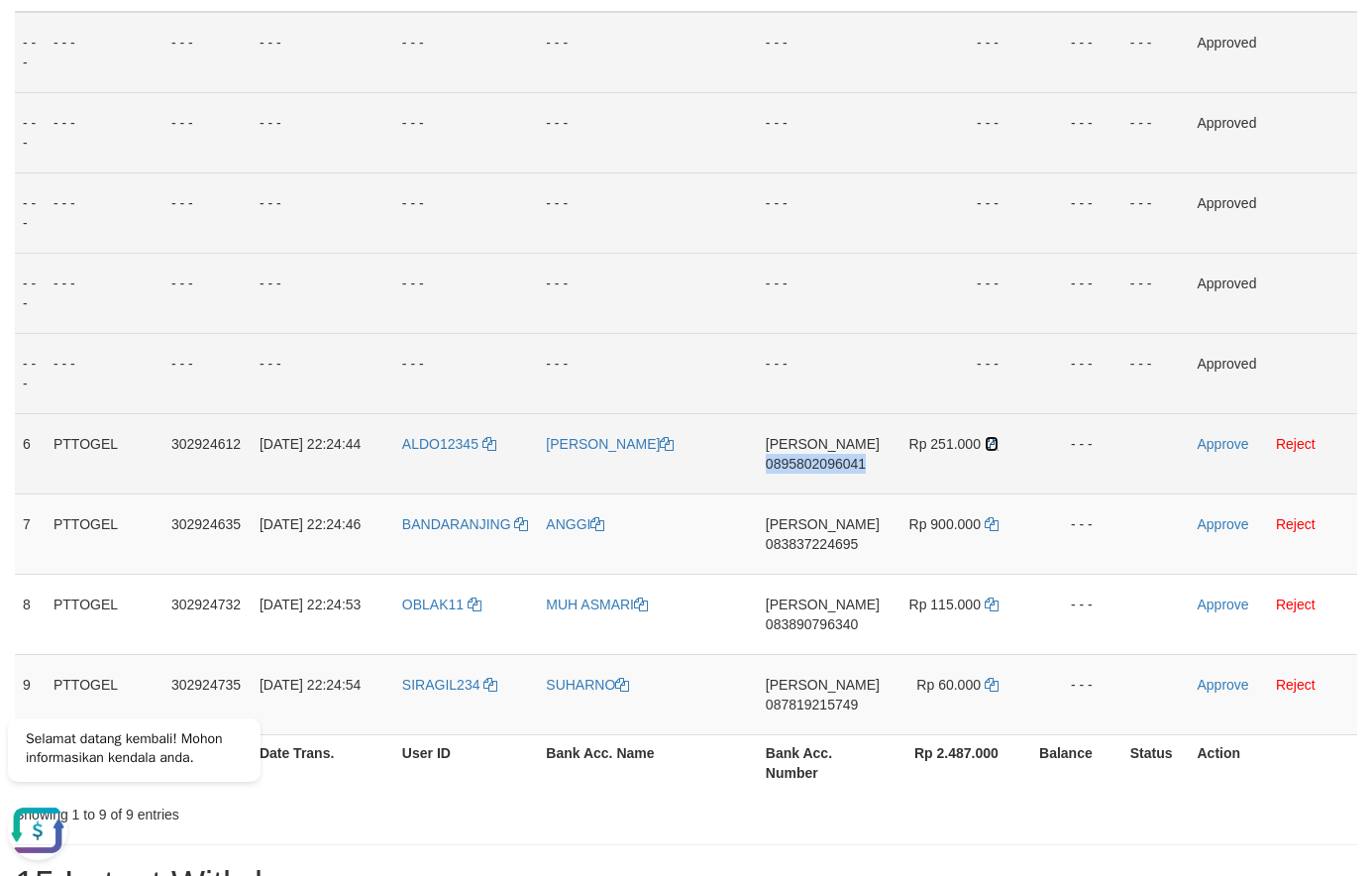 click at bounding box center (992, 444) 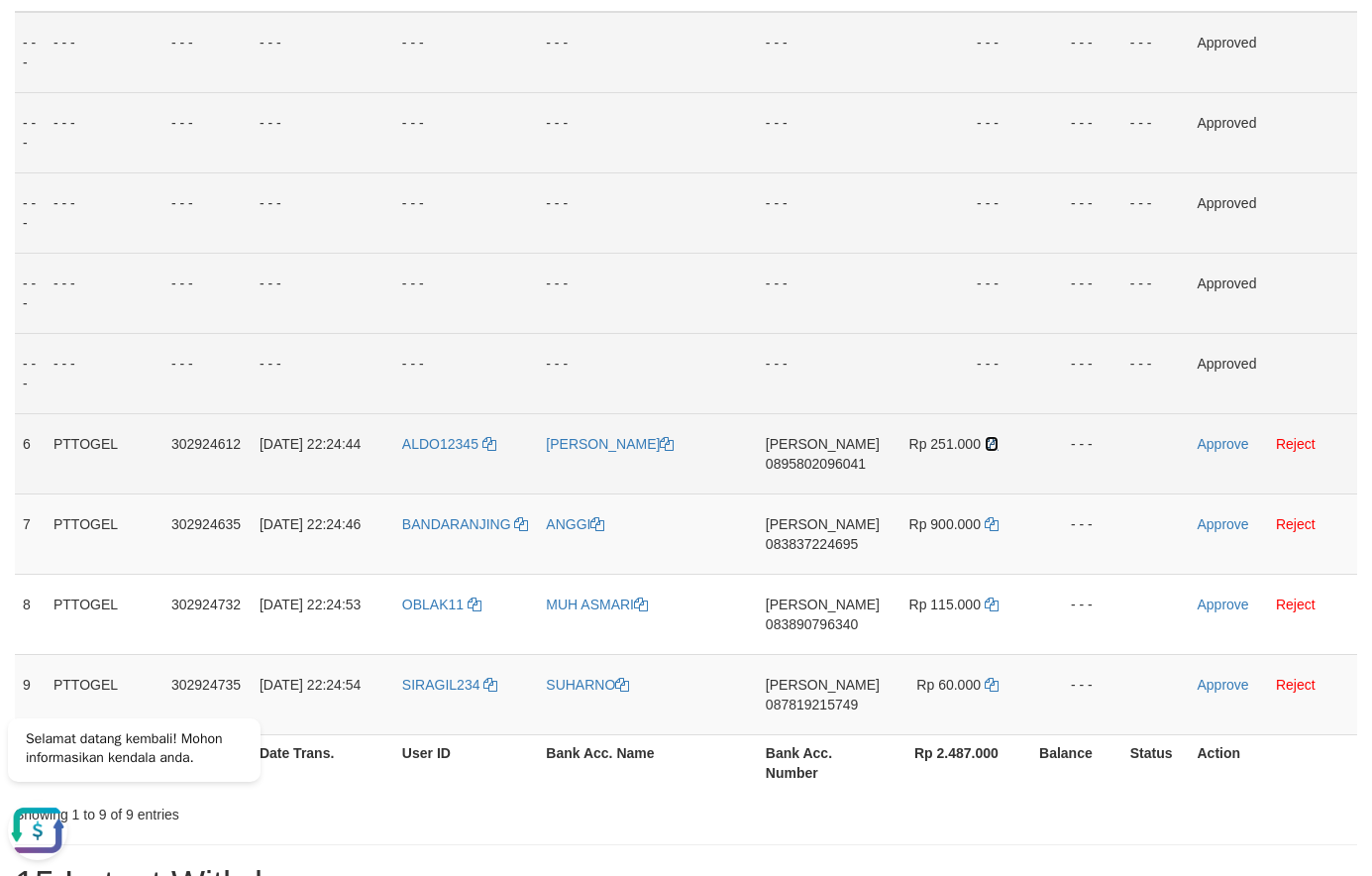 click at bounding box center [992, 444] 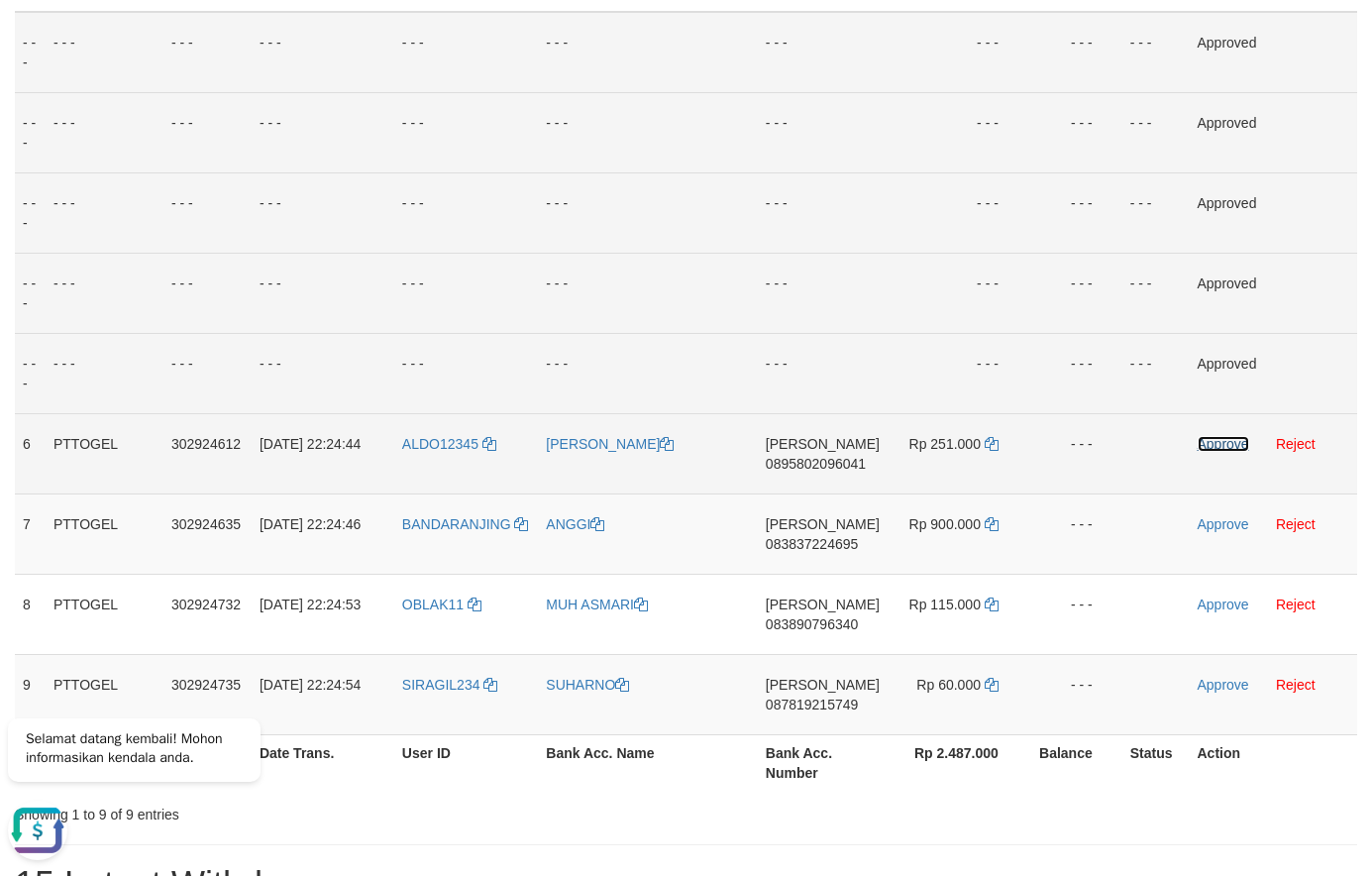 click on "Approve" at bounding box center [1223, 444] 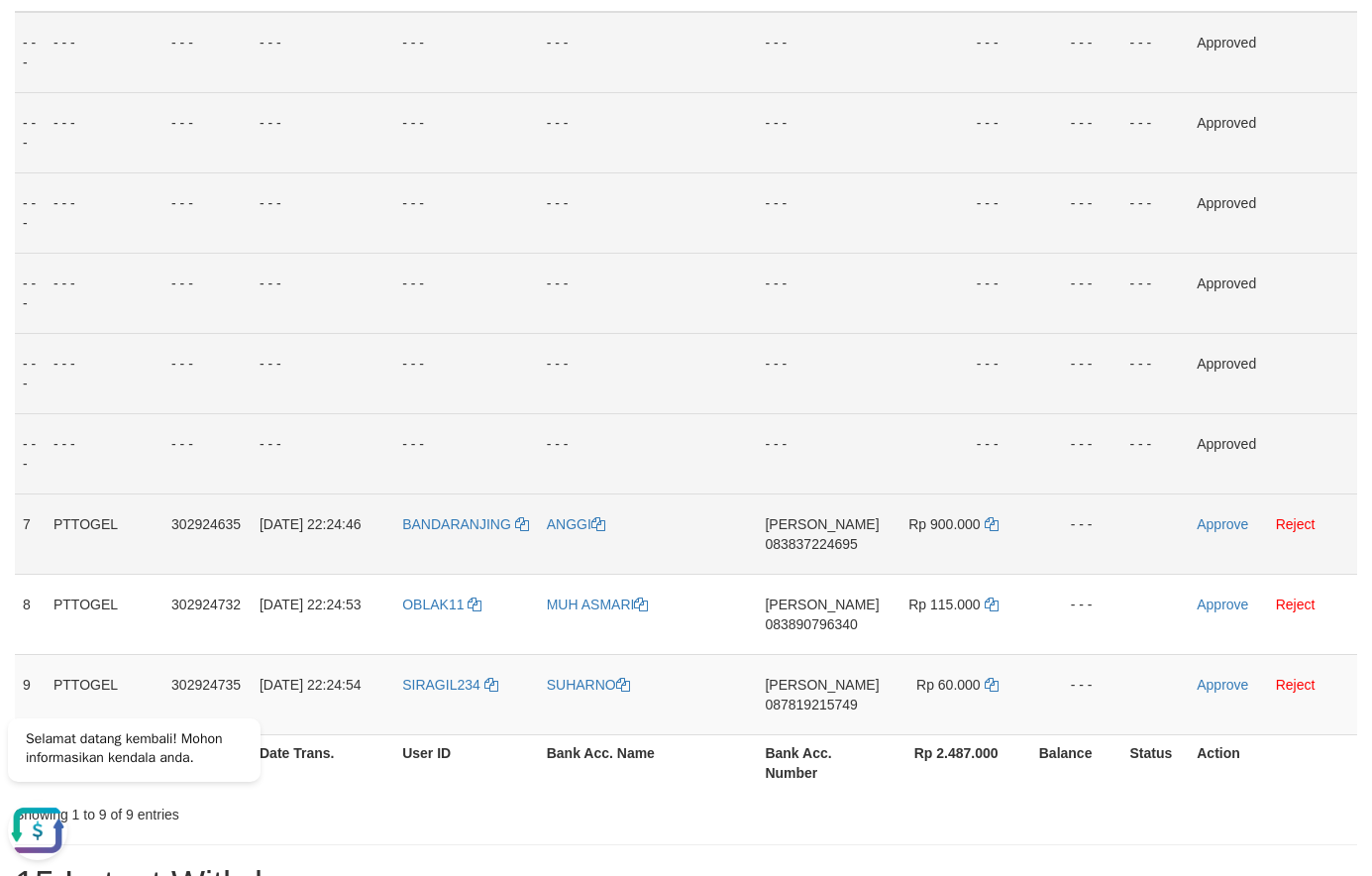 click on "083837224695" at bounding box center [810, 544] 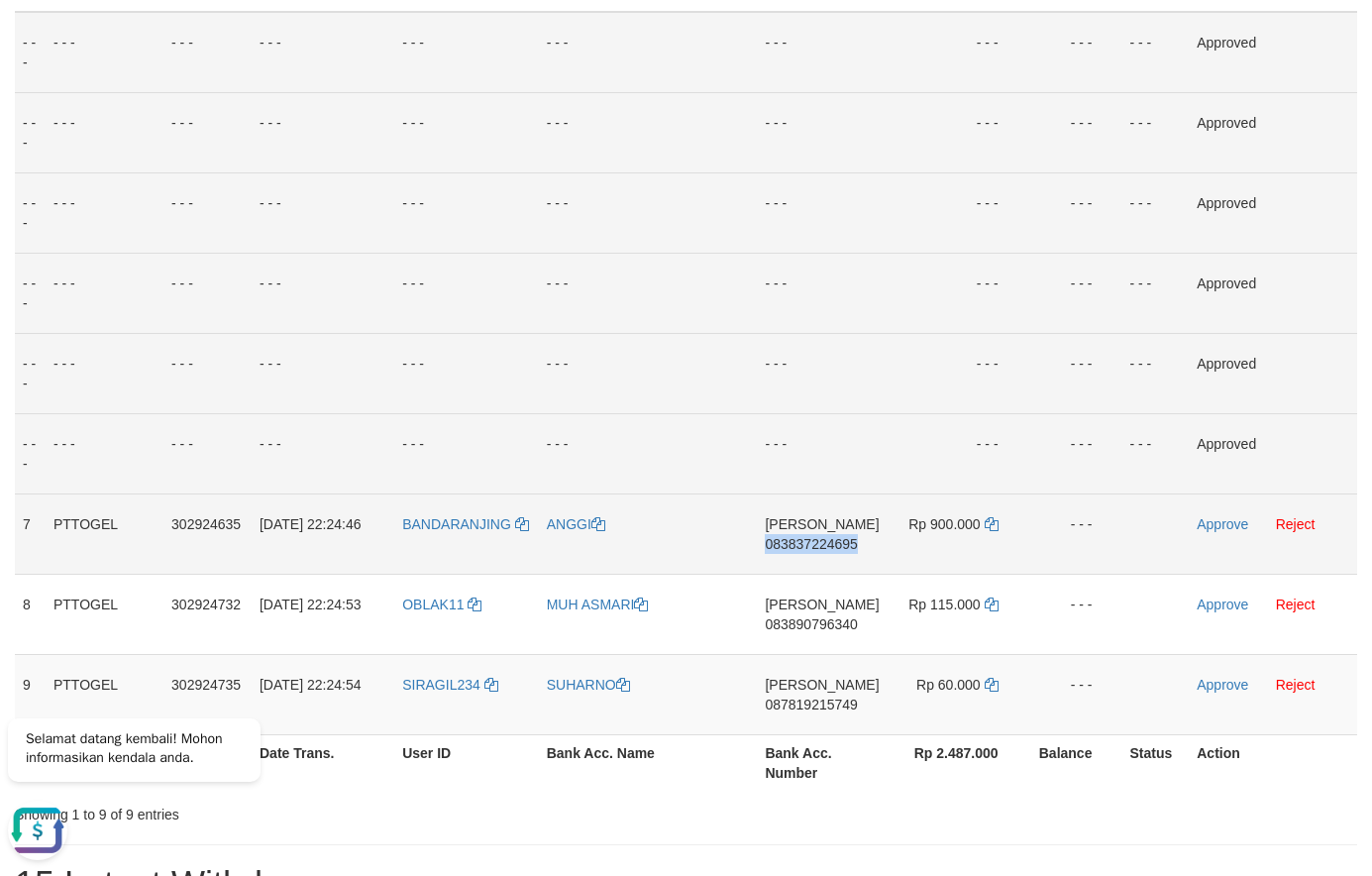 click on "083837224695" at bounding box center (810, 544) 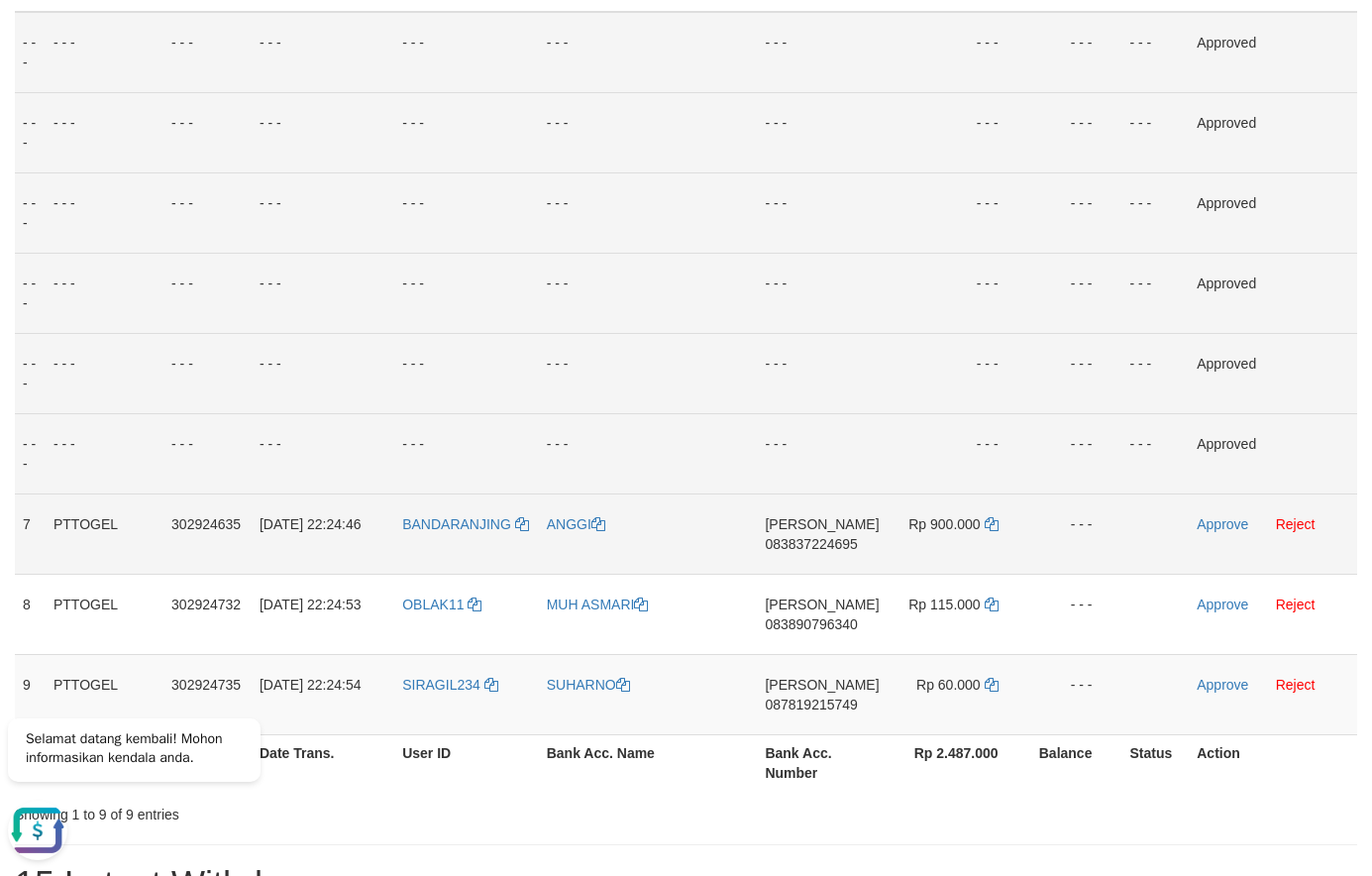 click on "083837224695" at bounding box center [810, 544] 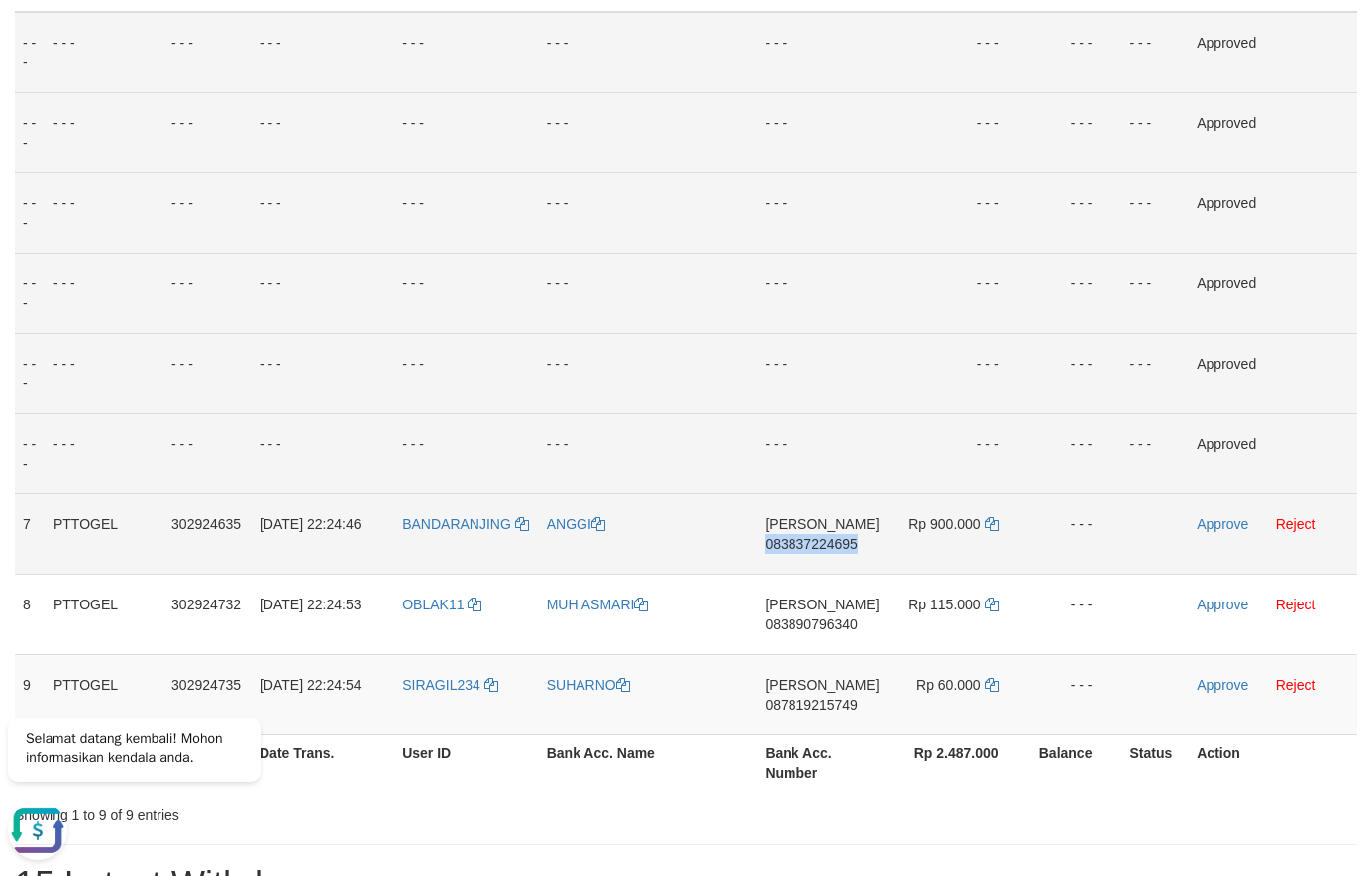 click on "083837224695" at bounding box center (810, 544) 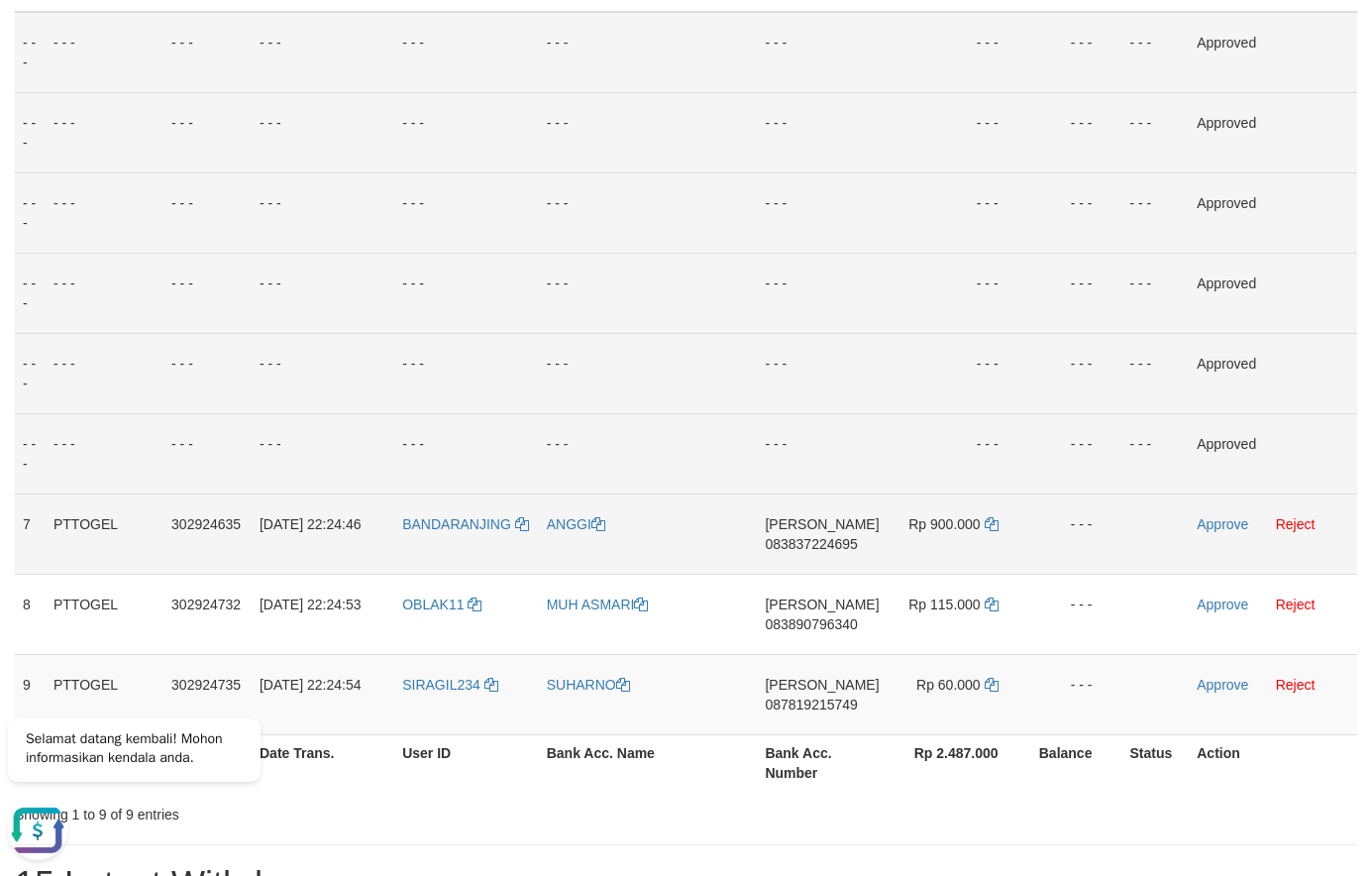 click on "083837224695" at bounding box center (810, 544) 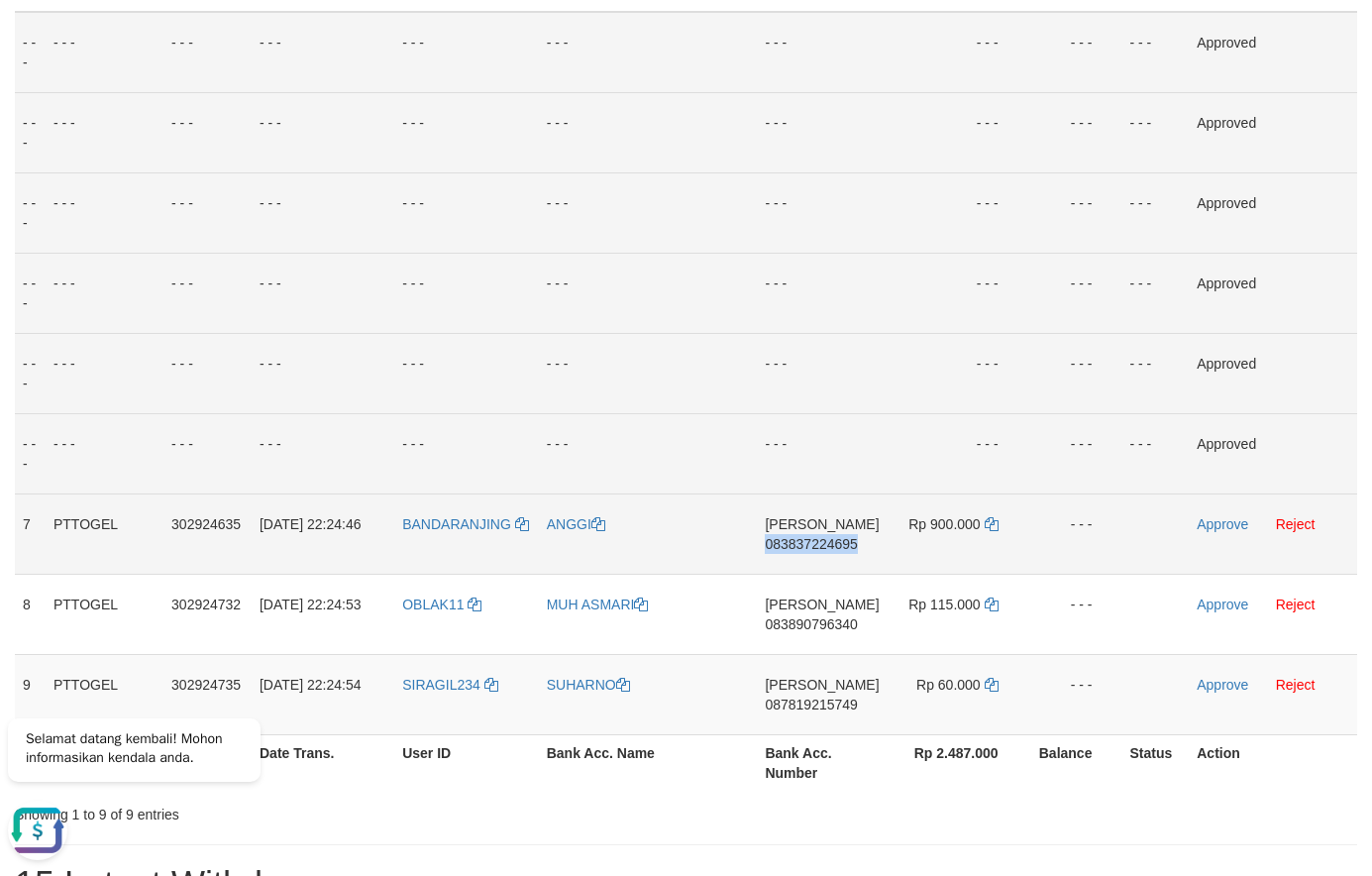 click on "083837224695" at bounding box center [810, 544] 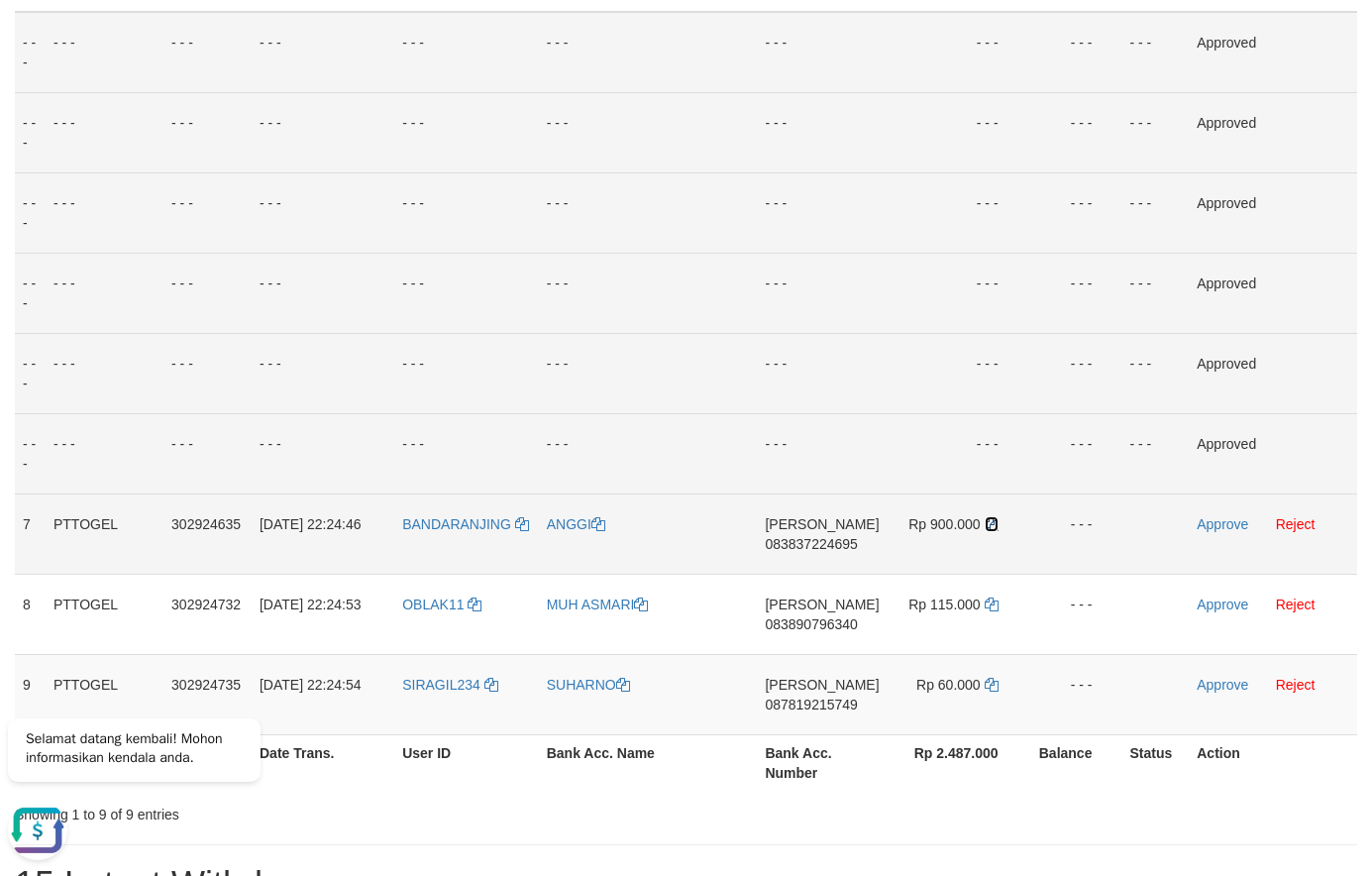click at bounding box center [992, 524] 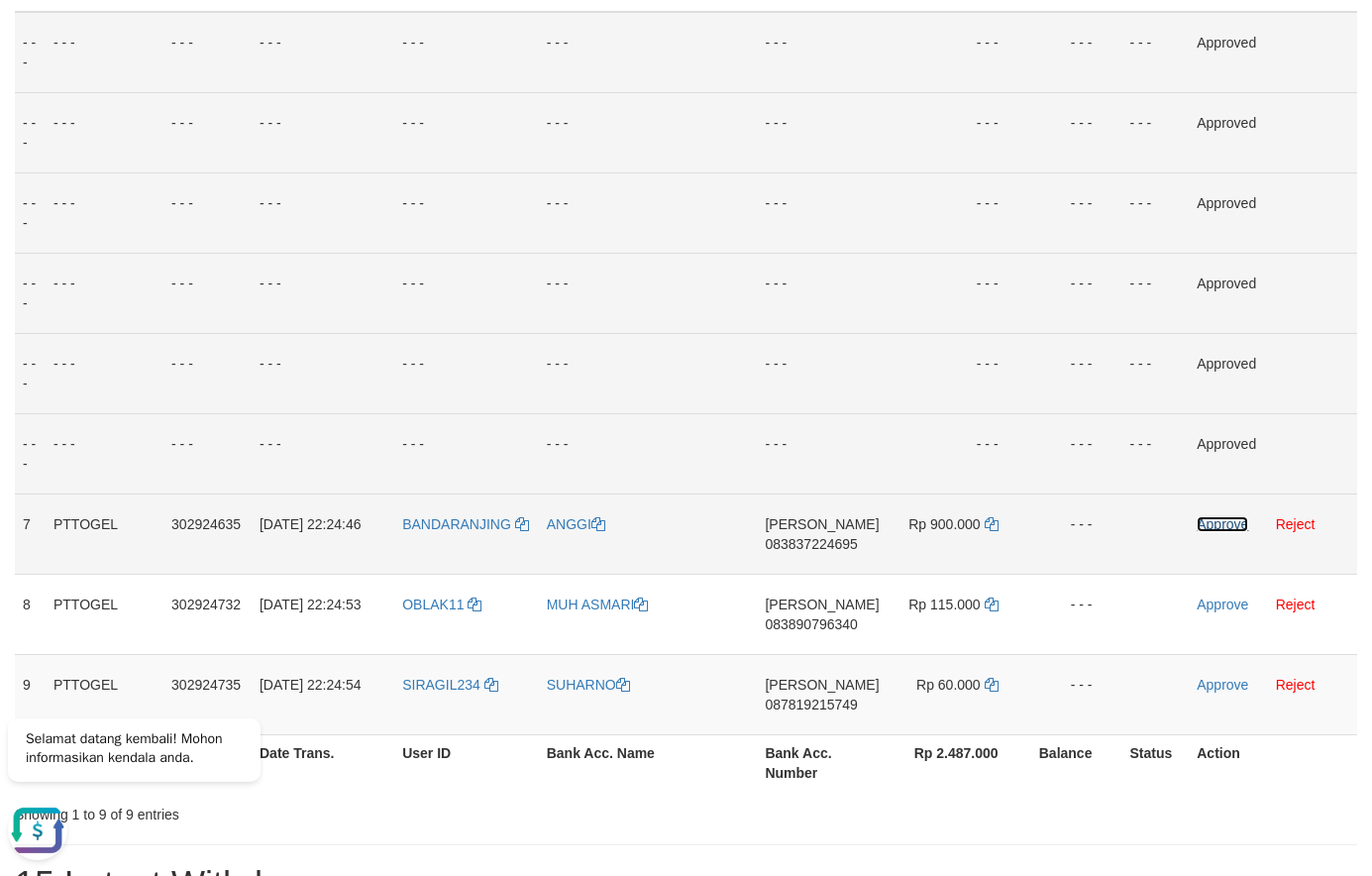 click on "Approve" at bounding box center (1222, 524) 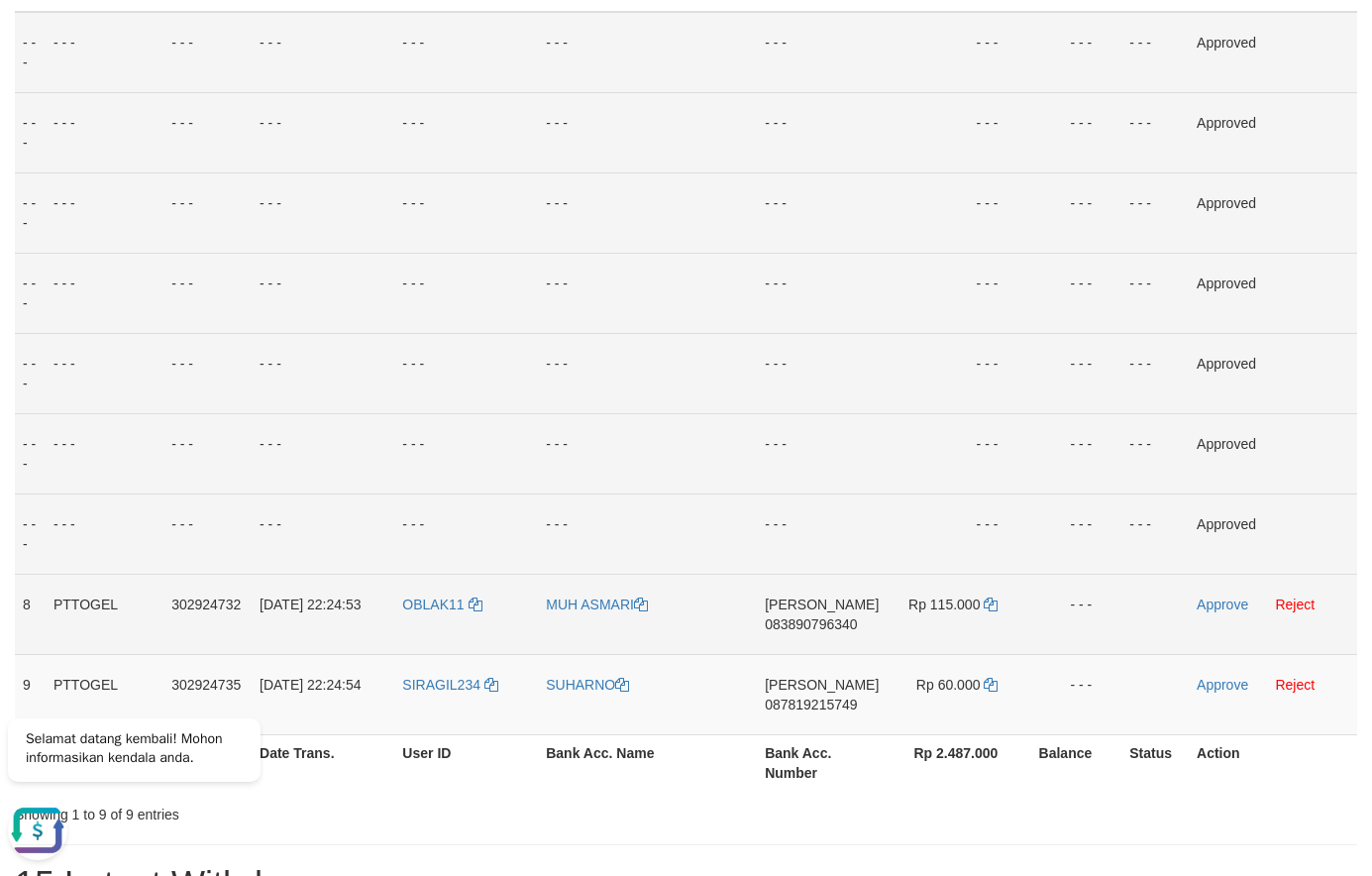 click on "083890796340" at bounding box center (810, 624) 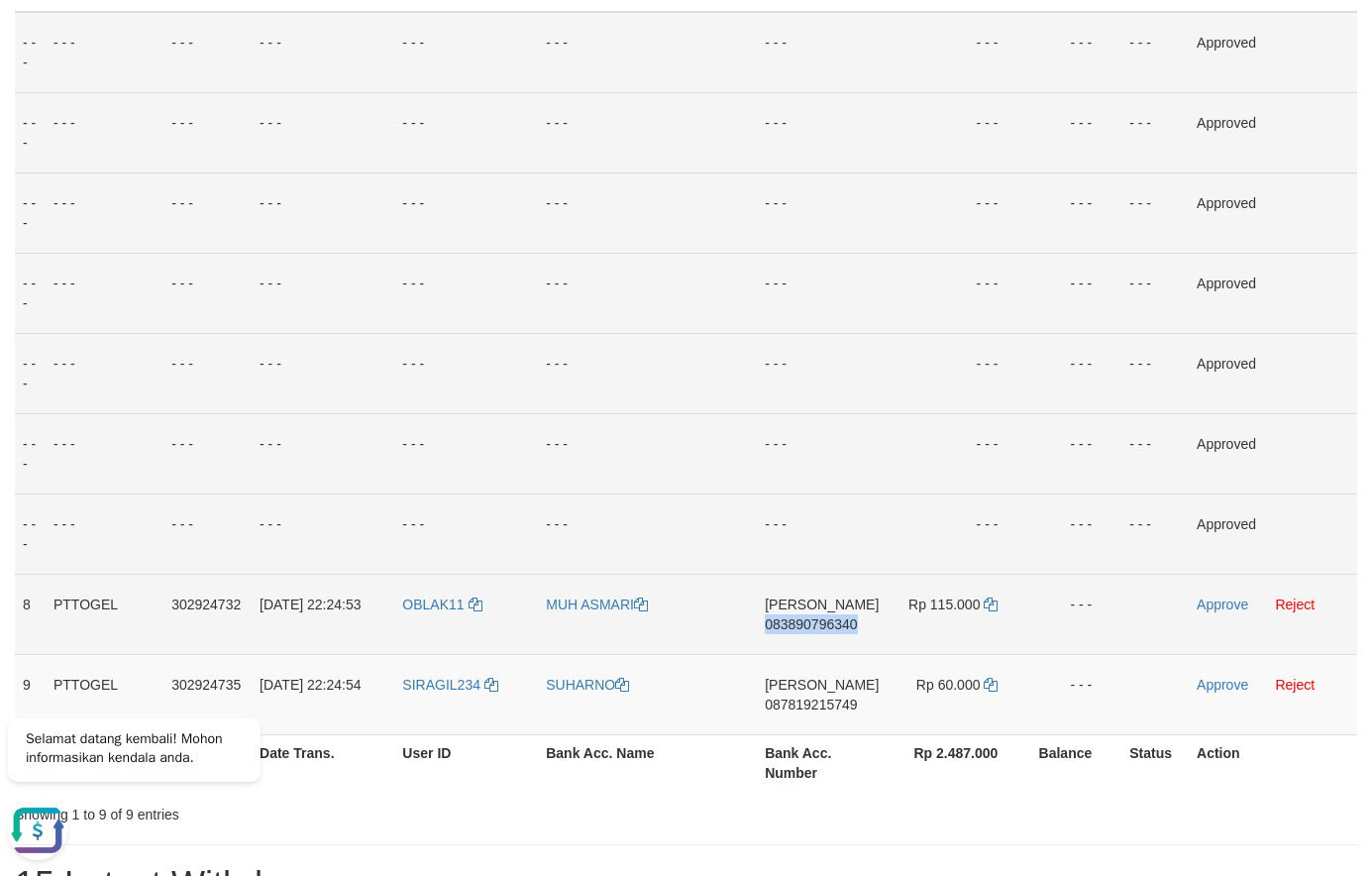 drag, startPoint x: 808, startPoint y: 620, endPoint x: 767, endPoint y: 627, distance: 41.593269 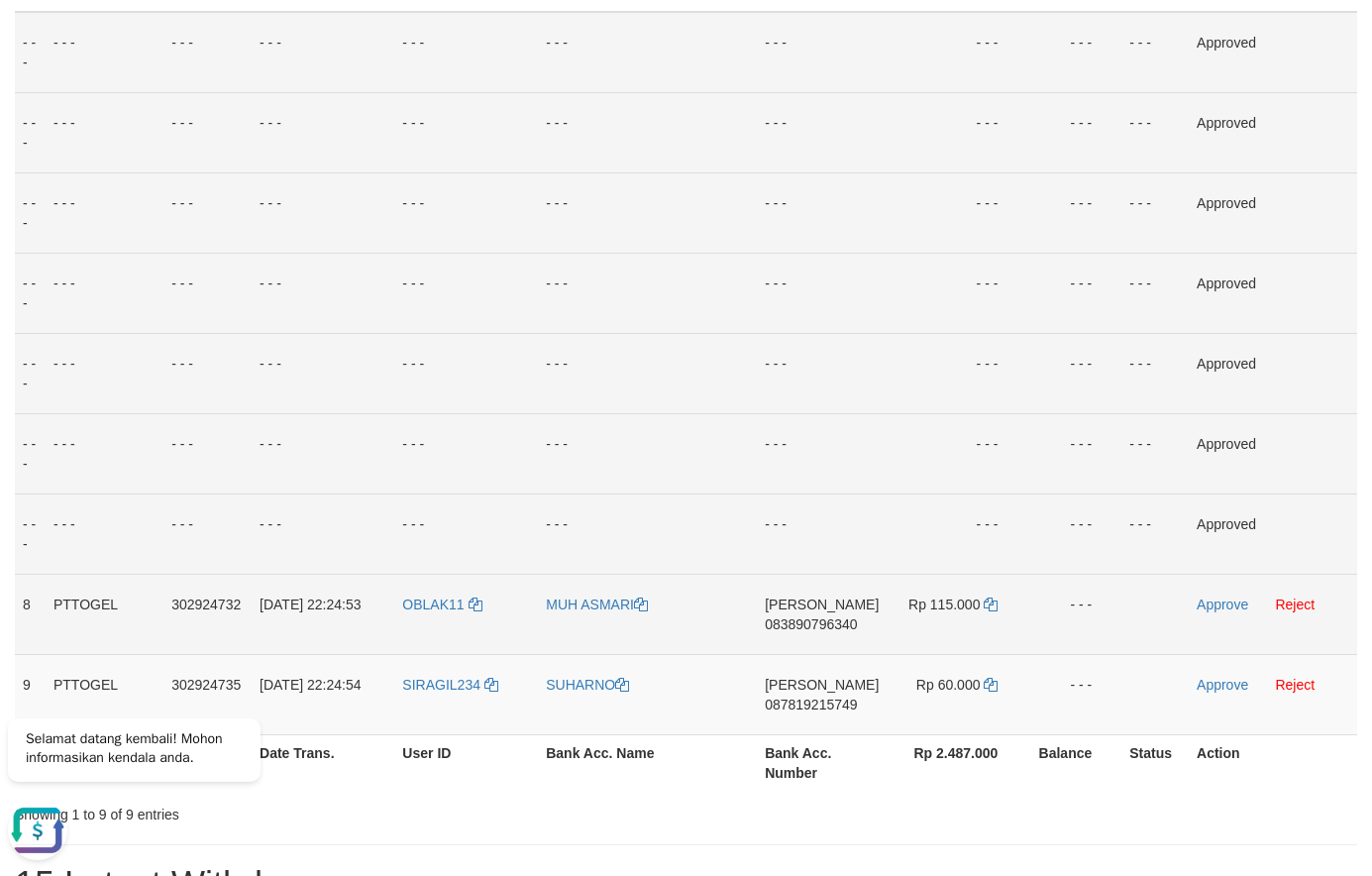 click on "DANA
083890796340" at bounding box center (821, 613) 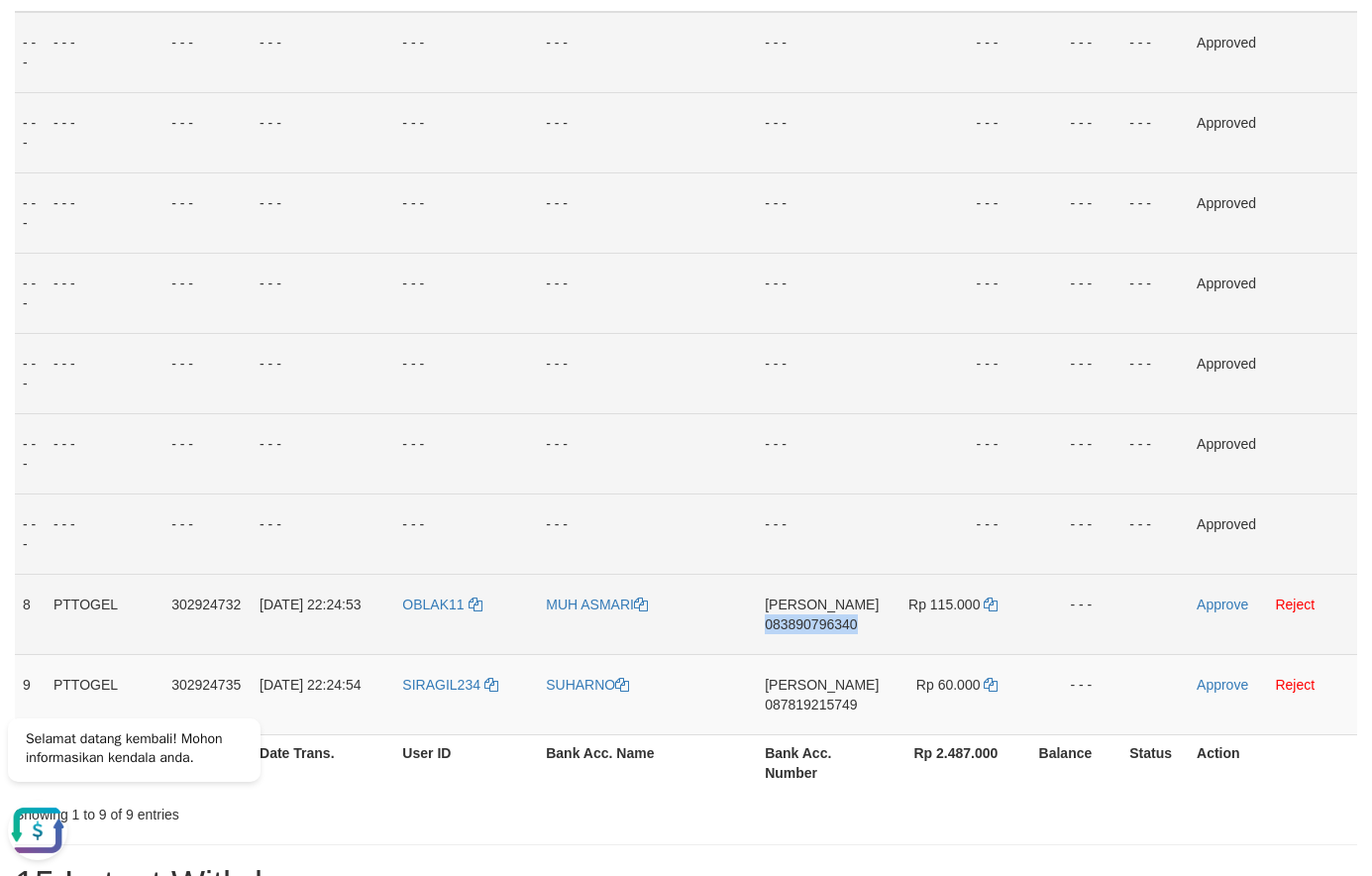 click on "083890796340" at bounding box center (810, 624) 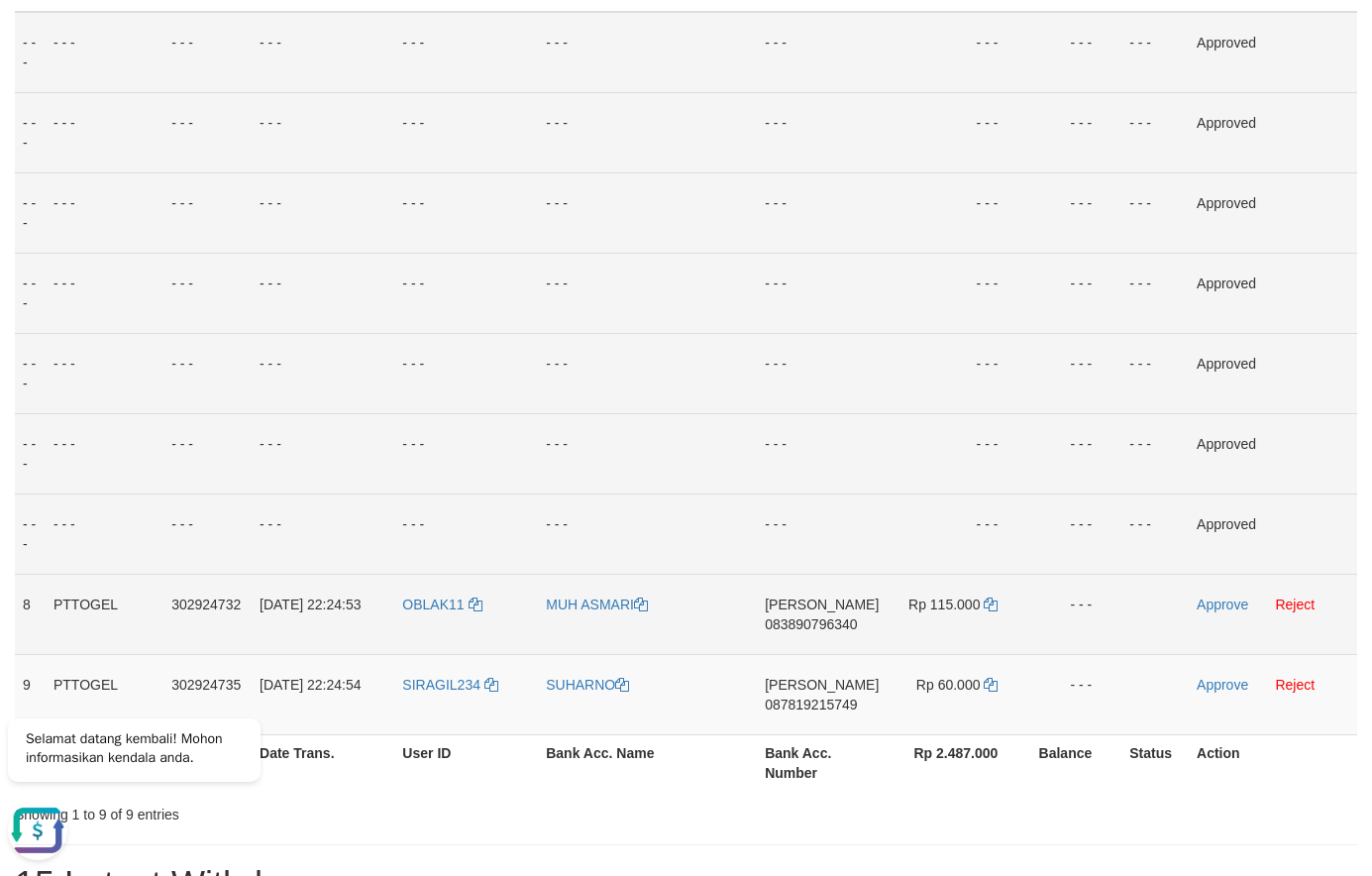 click on "Rp 115.000" at bounding box center [957, 613] 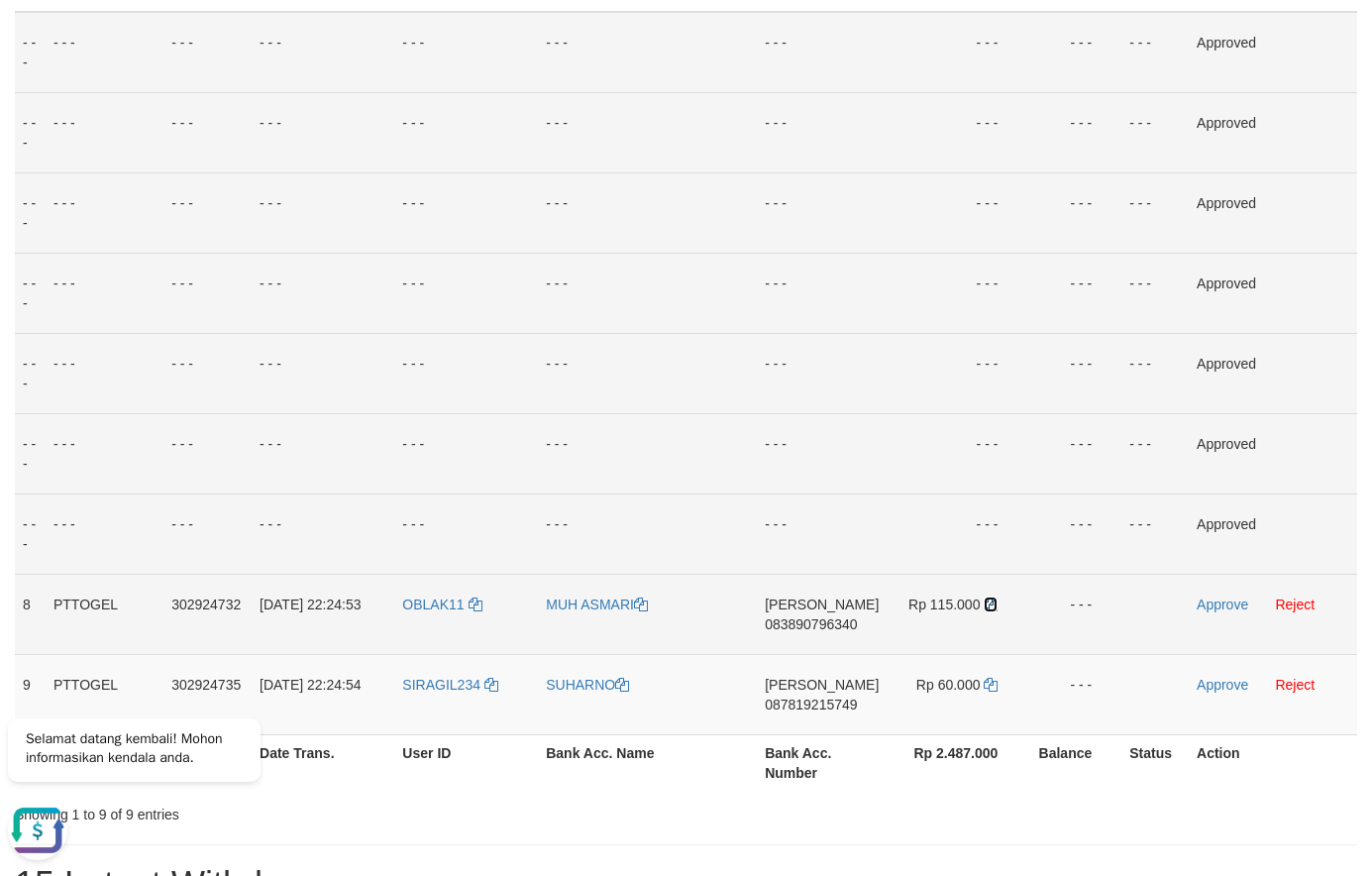 click at bounding box center (991, 604) 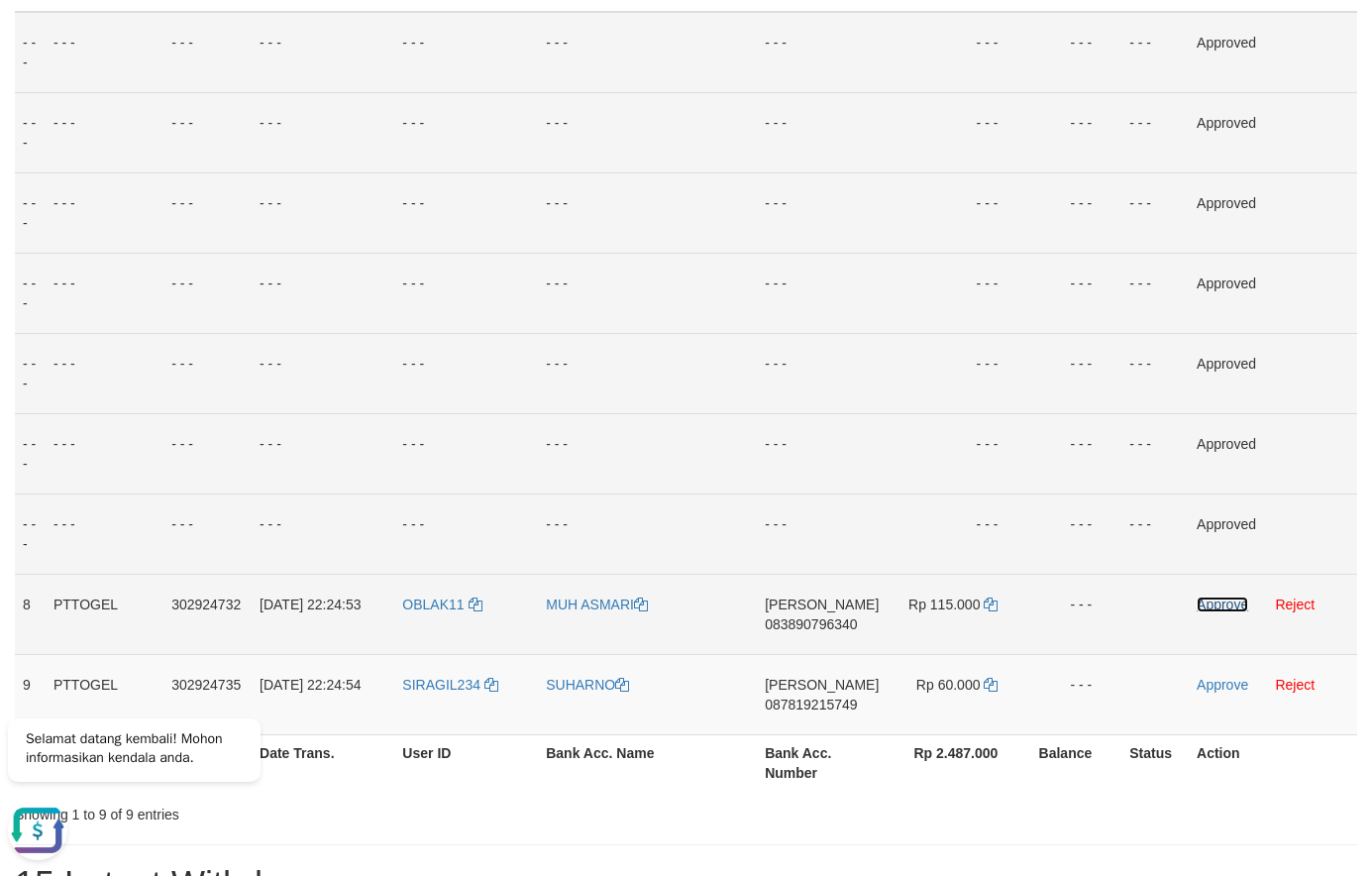 click on "Approve" at bounding box center [1222, 604] 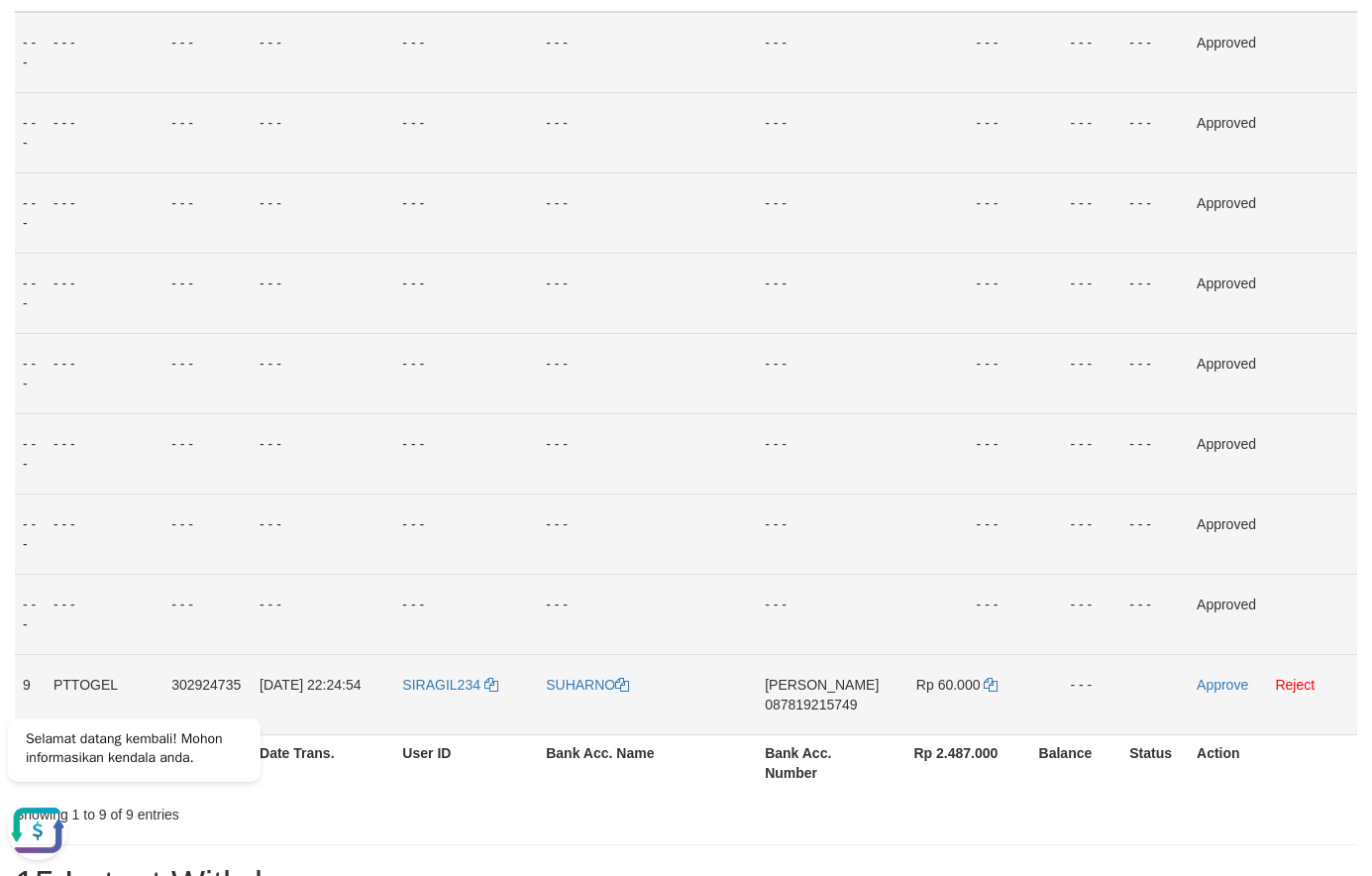 click on "087819215749" at bounding box center [810, 705] 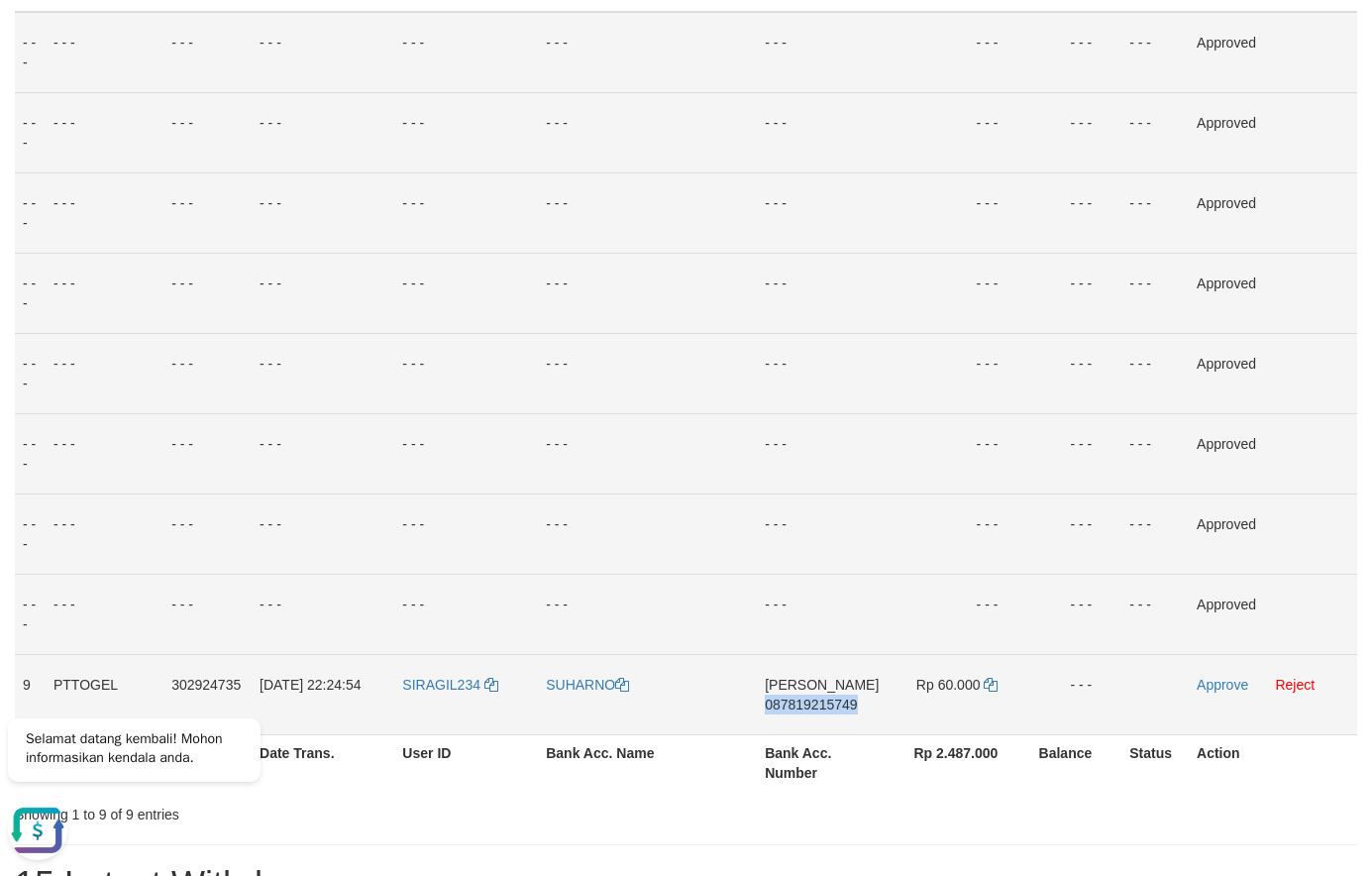 click on "087819215749" at bounding box center [810, 705] 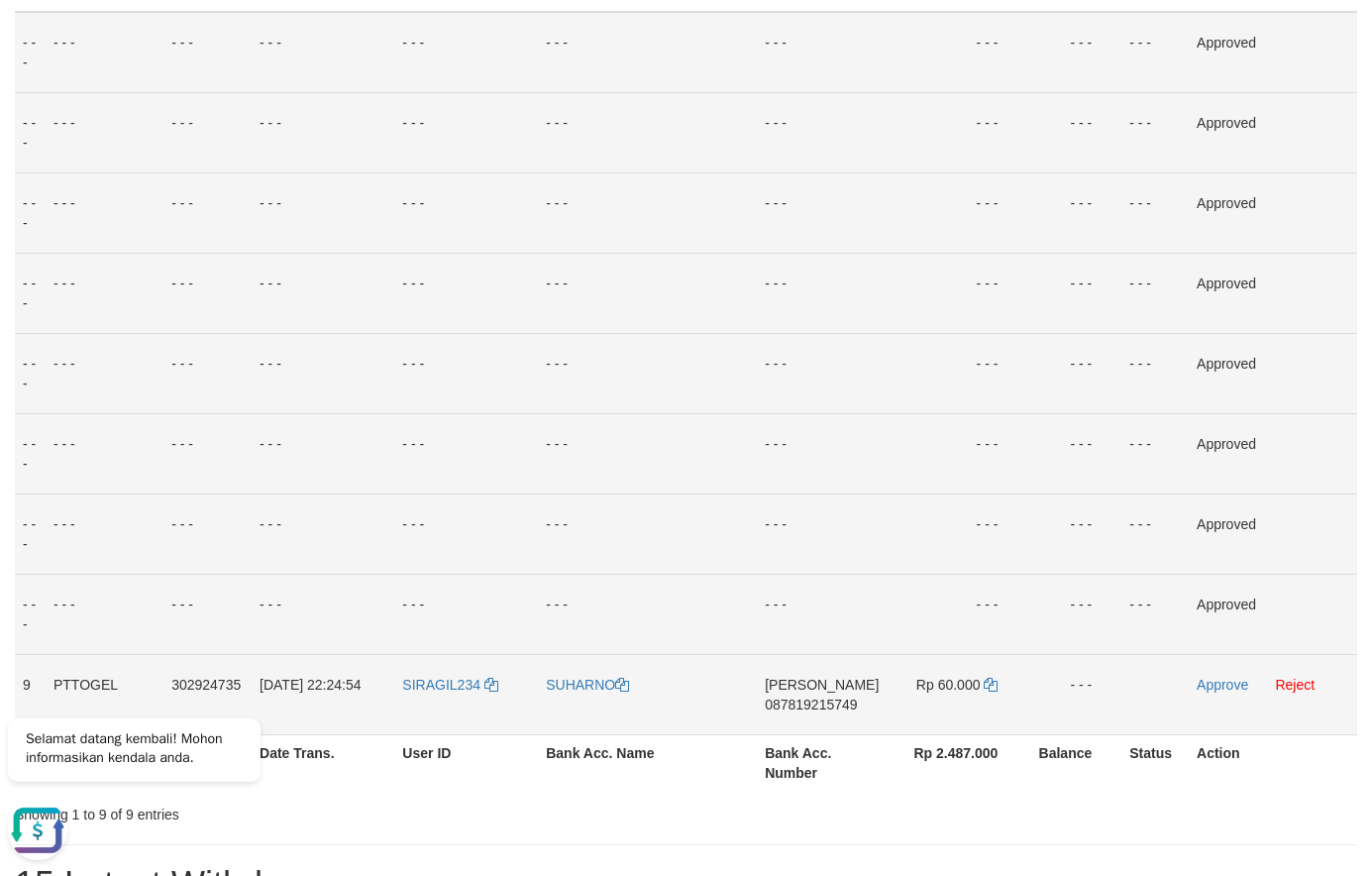 click on "087819215749" at bounding box center (810, 705) 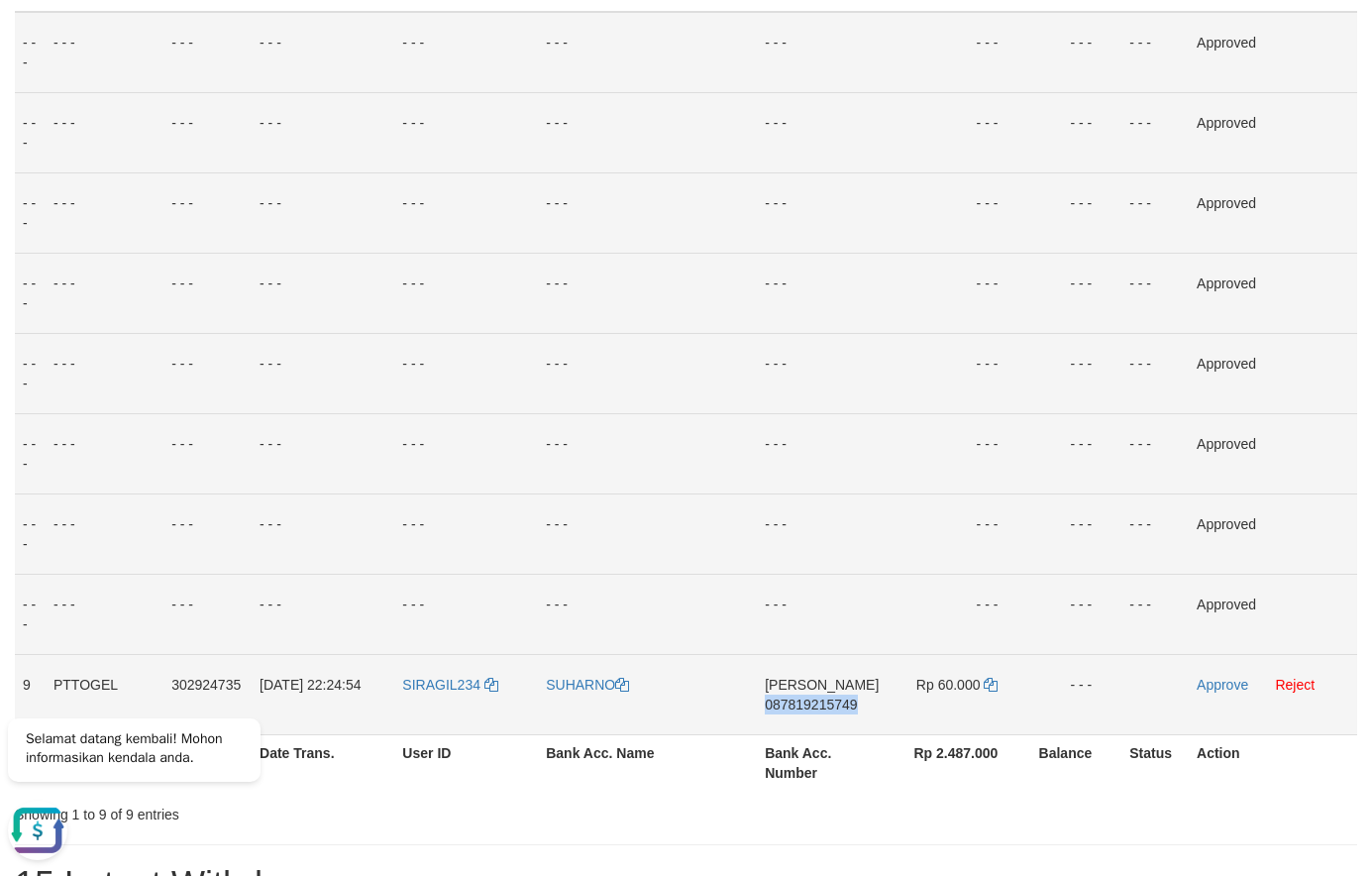 click on "087819215749" at bounding box center (810, 705) 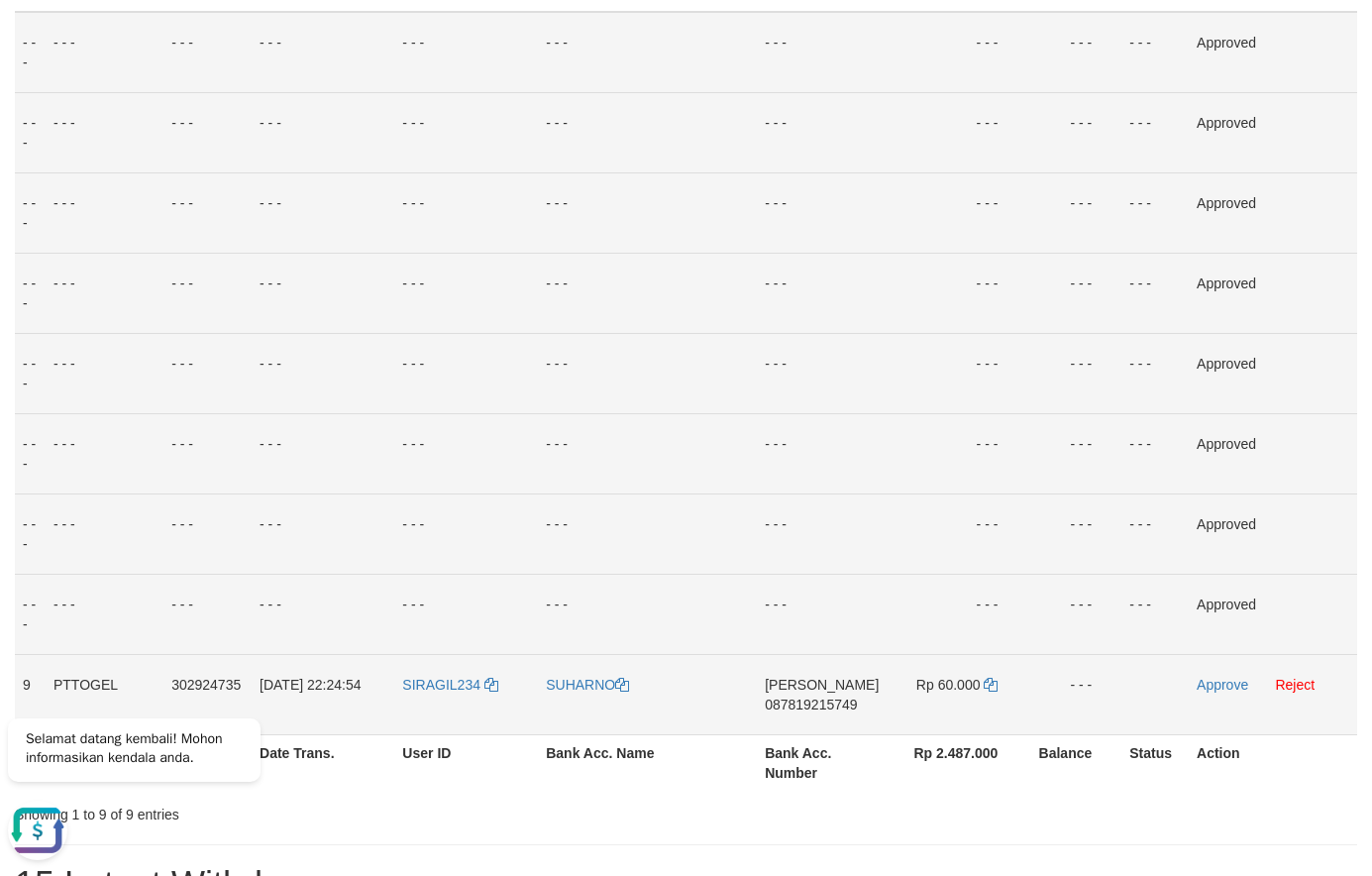 click on "087819215749" at bounding box center [810, 705] 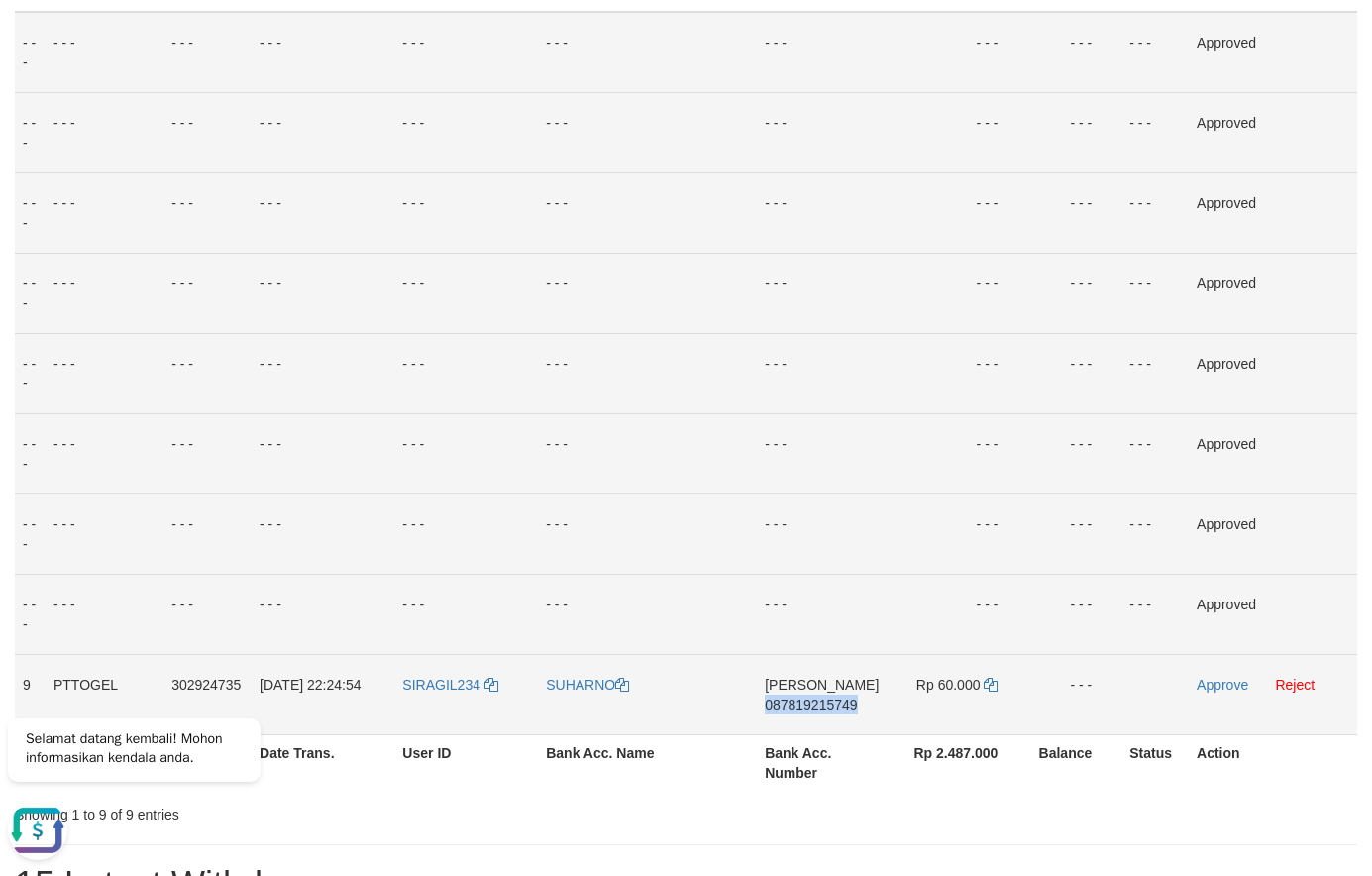click on "087819215749" at bounding box center [810, 705] 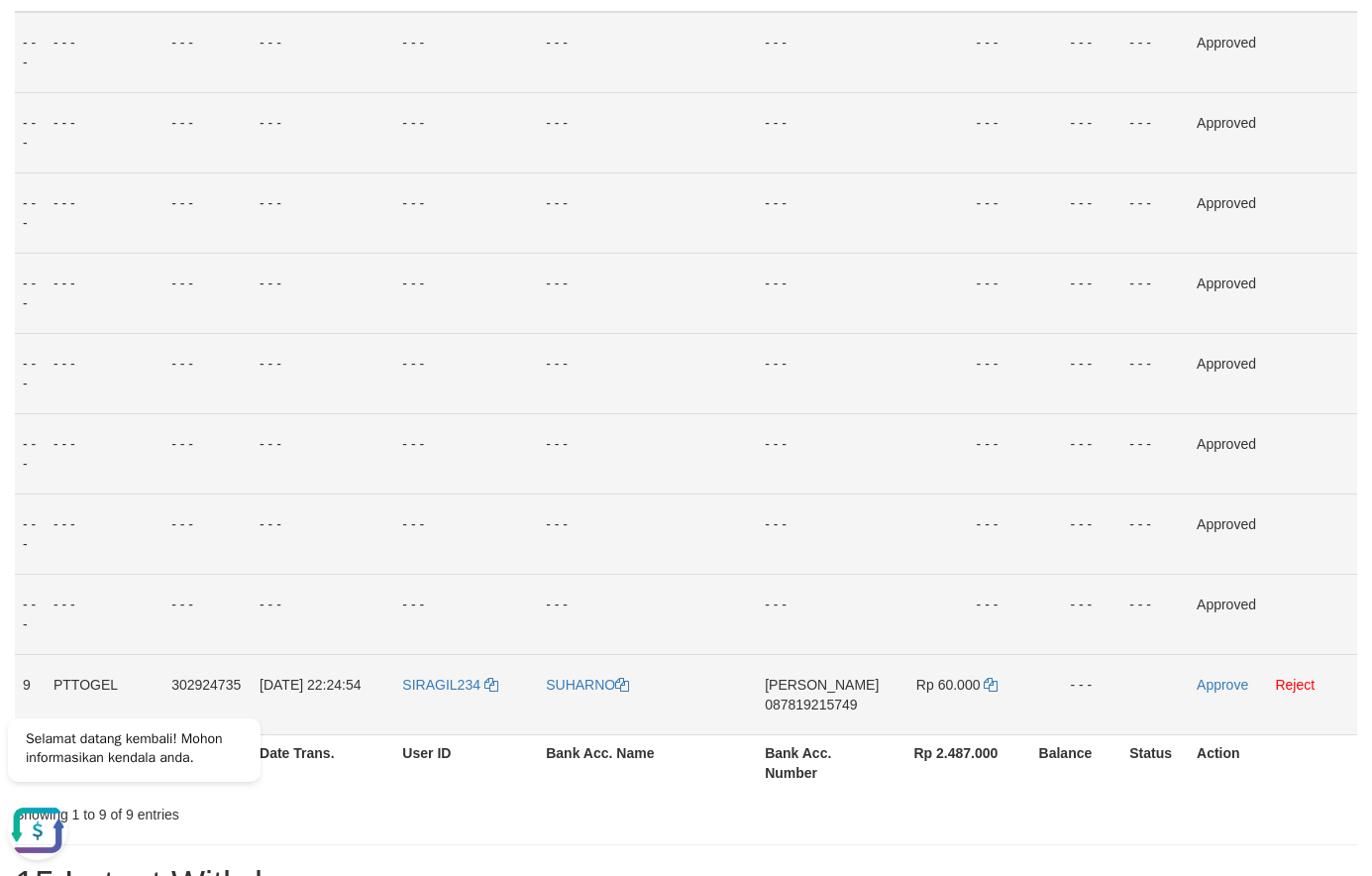 click on "Rp 60.000" at bounding box center [957, 694] 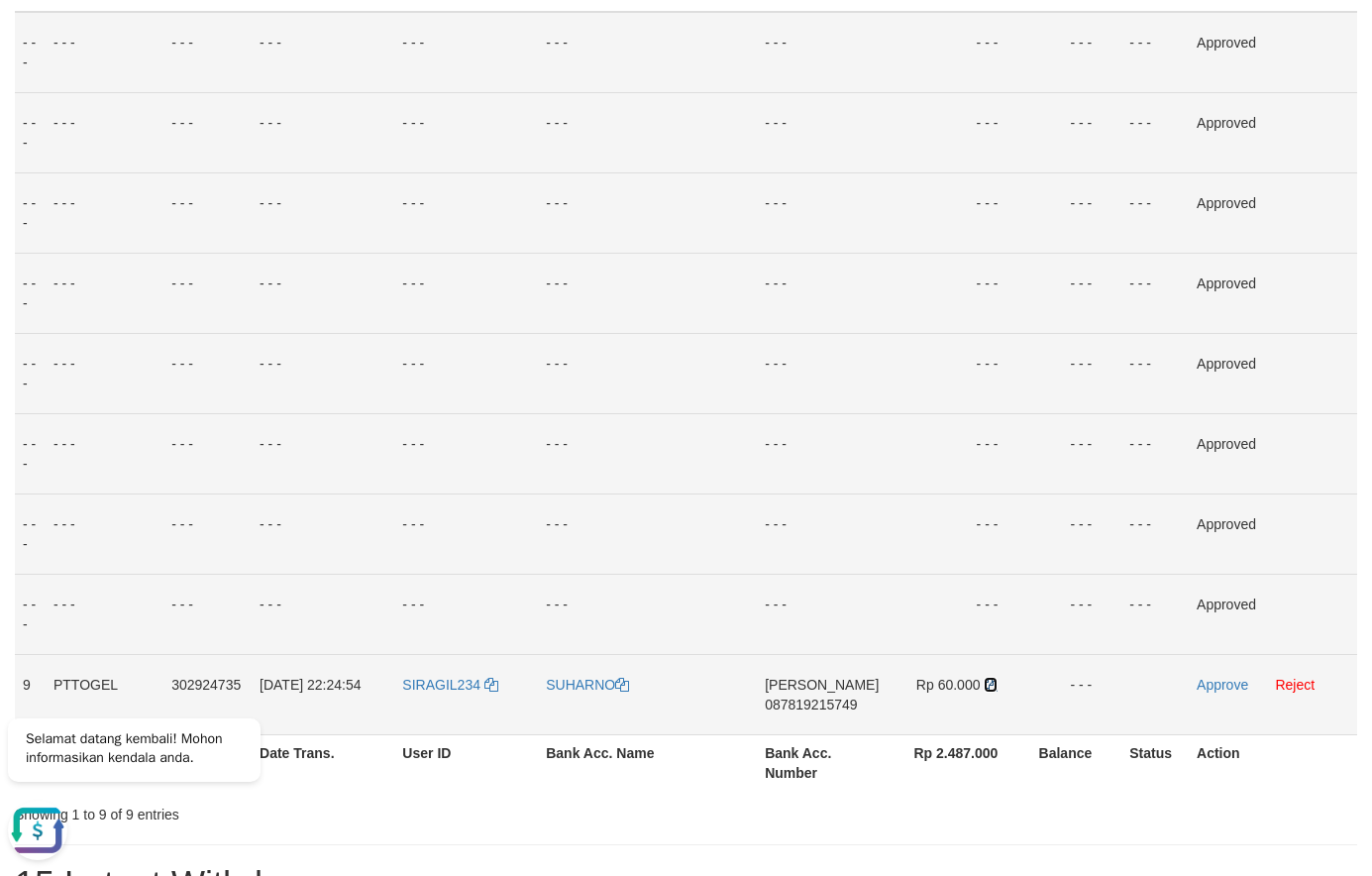 click at bounding box center [991, 685] 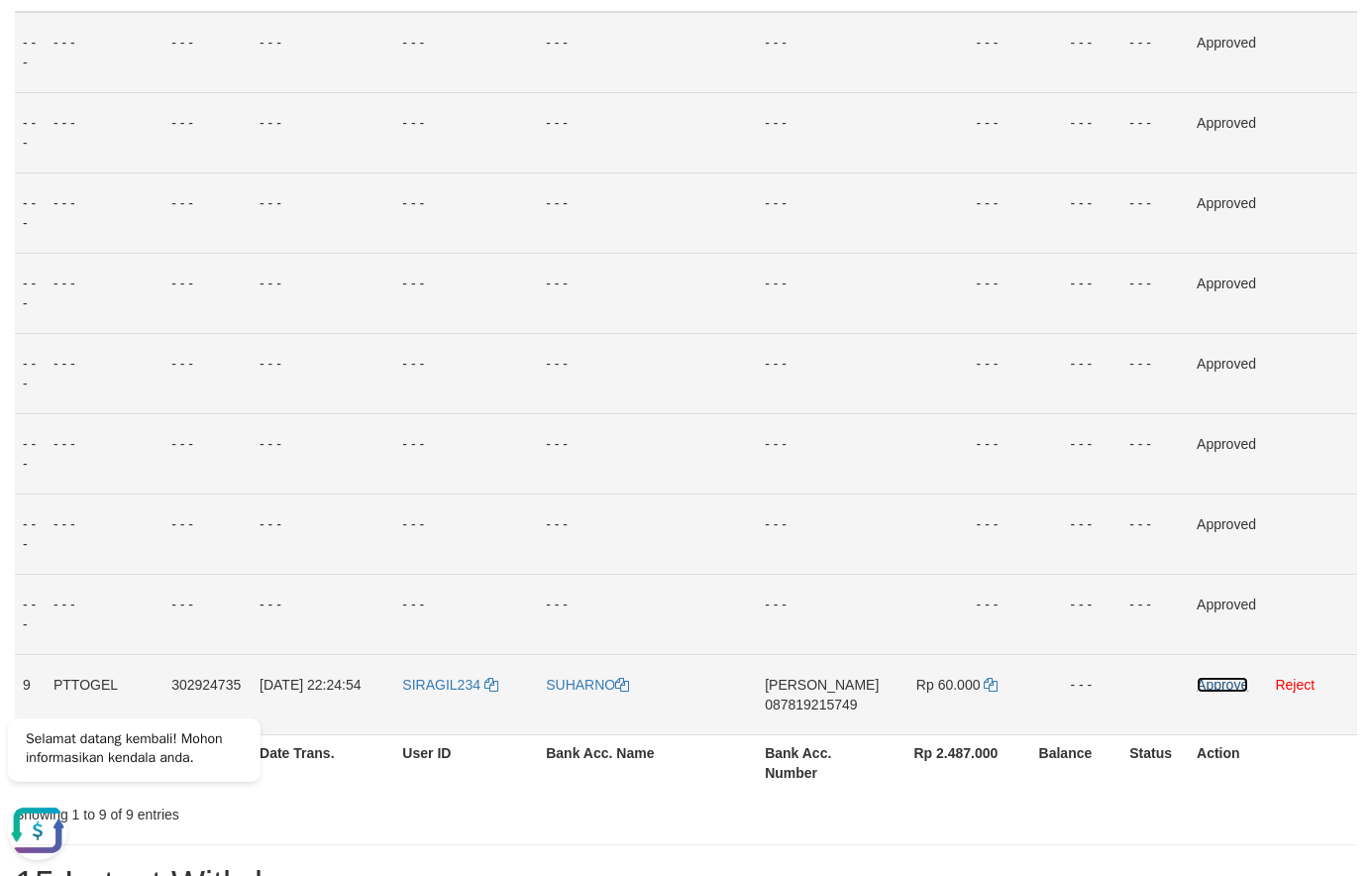 click on "Approve" at bounding box center [1222, 685] 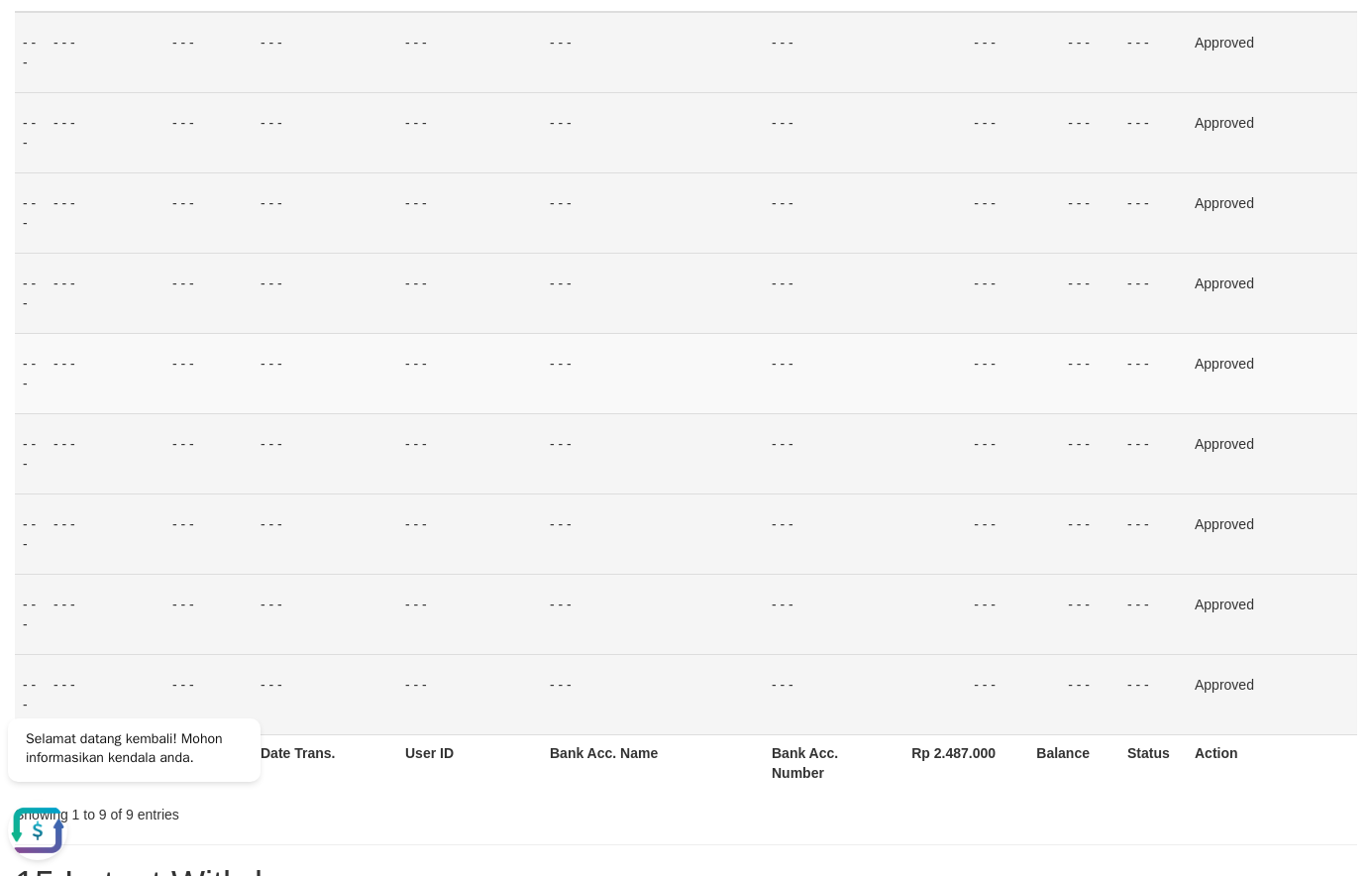 scroll, scrollTop: 0, scrollLeft: 0, axis: both 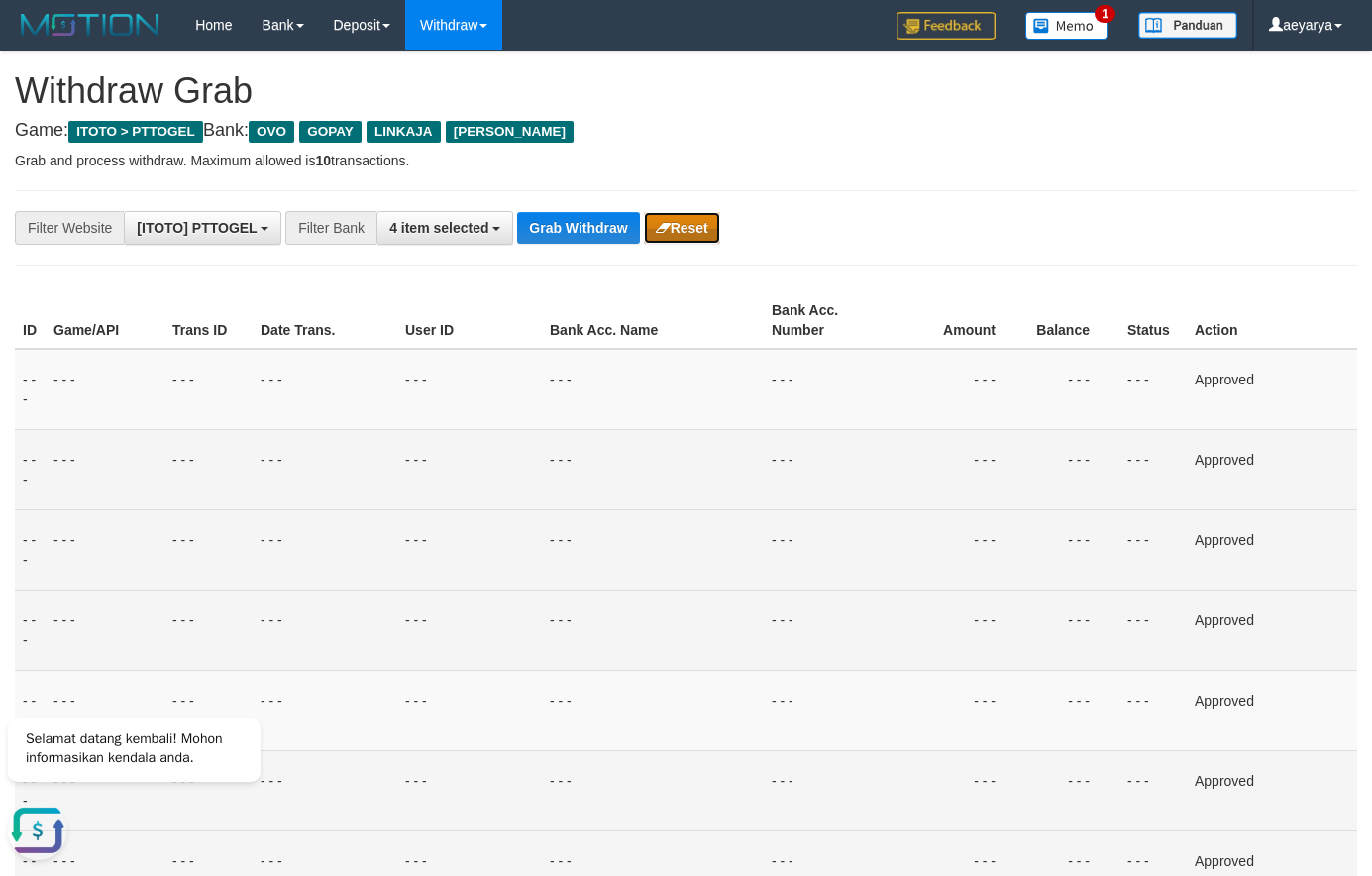 click on "Reset" at bounding box center (682, 228) 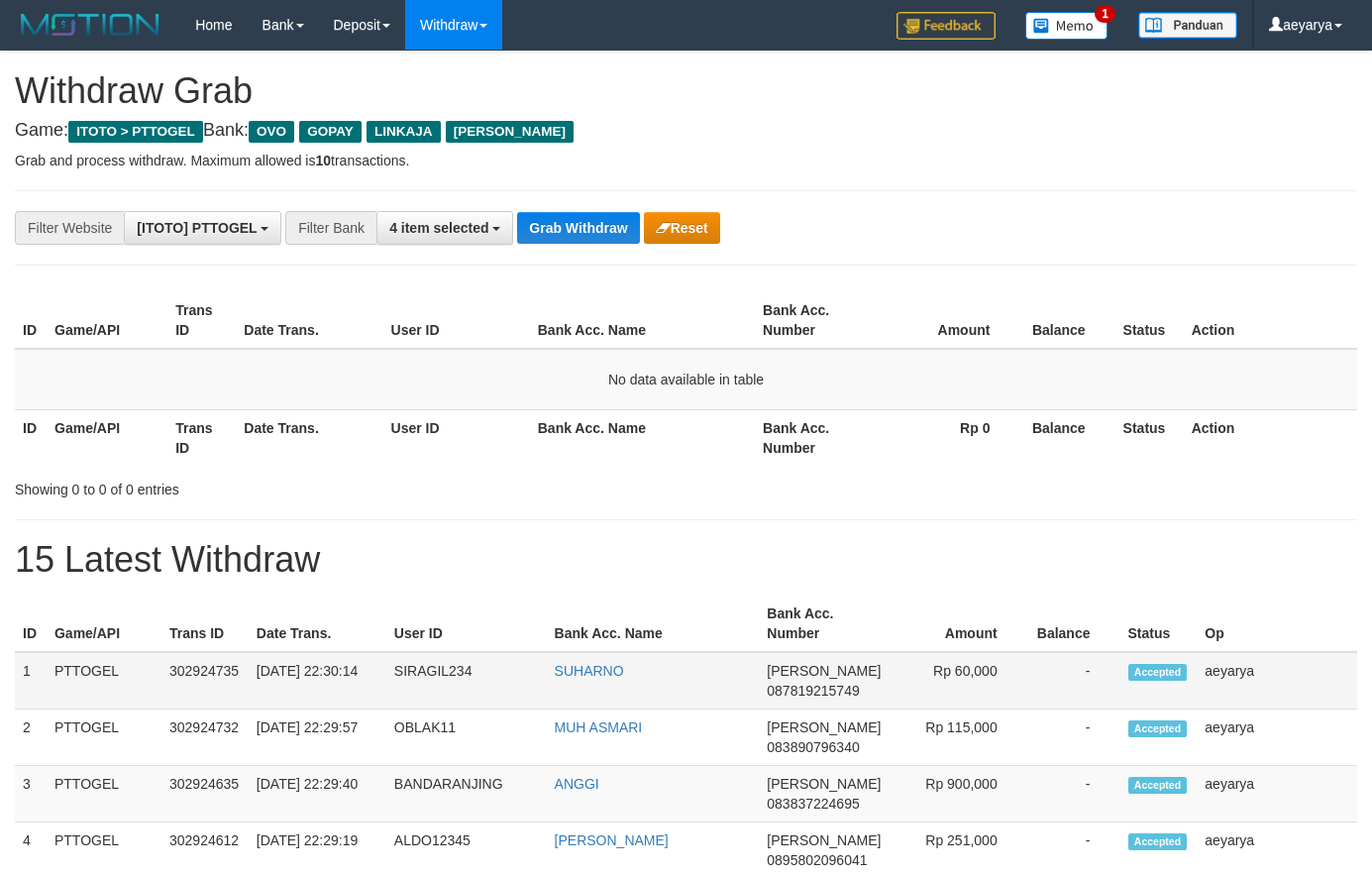 scroll, scrollTop: 135, scrollLeft: 0, axis: vertical 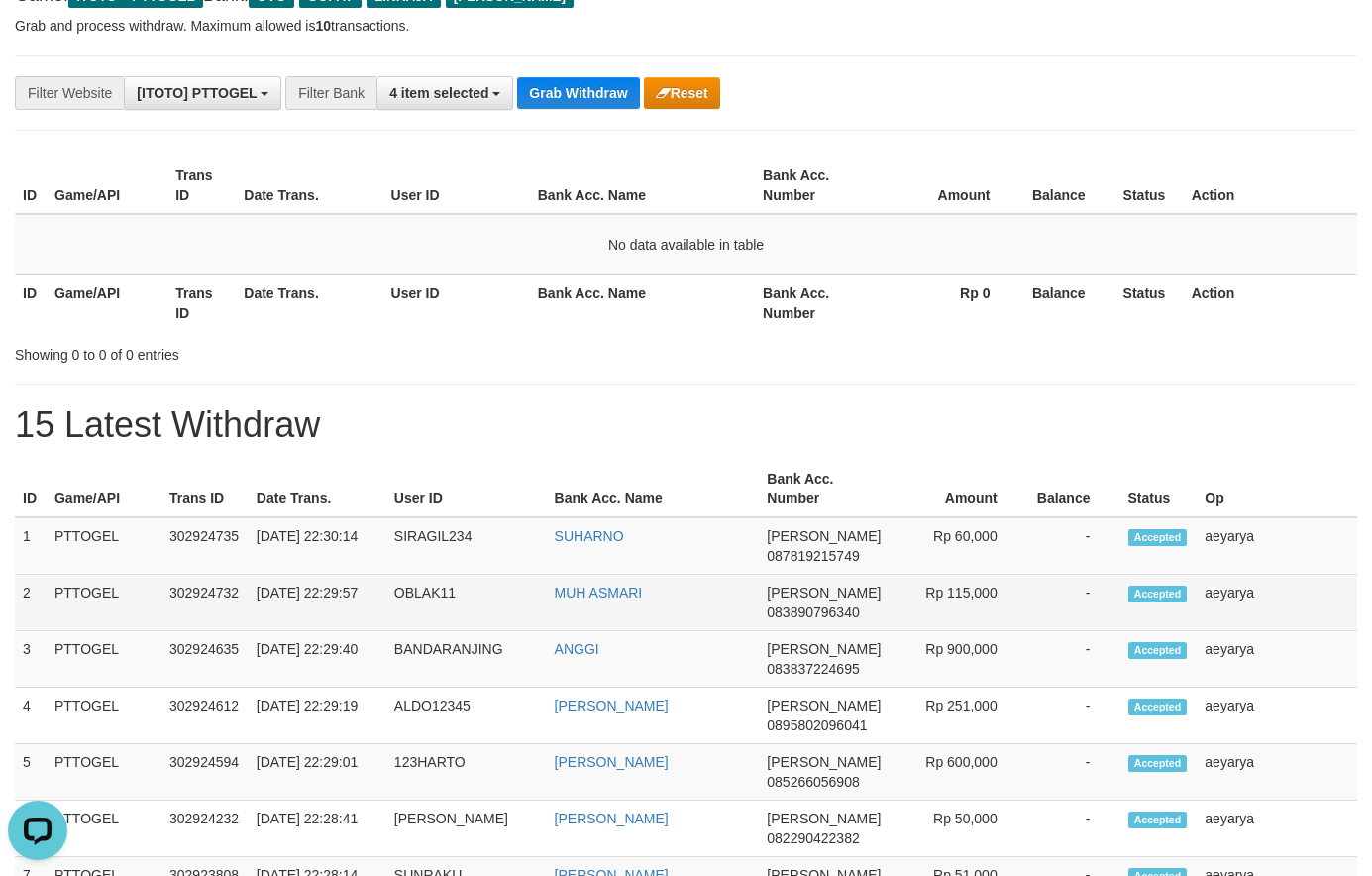 drag, startPoint x: 413, startPoint y: 589, endPoint x: 987, endPoint y: 609, distance: 574.3483 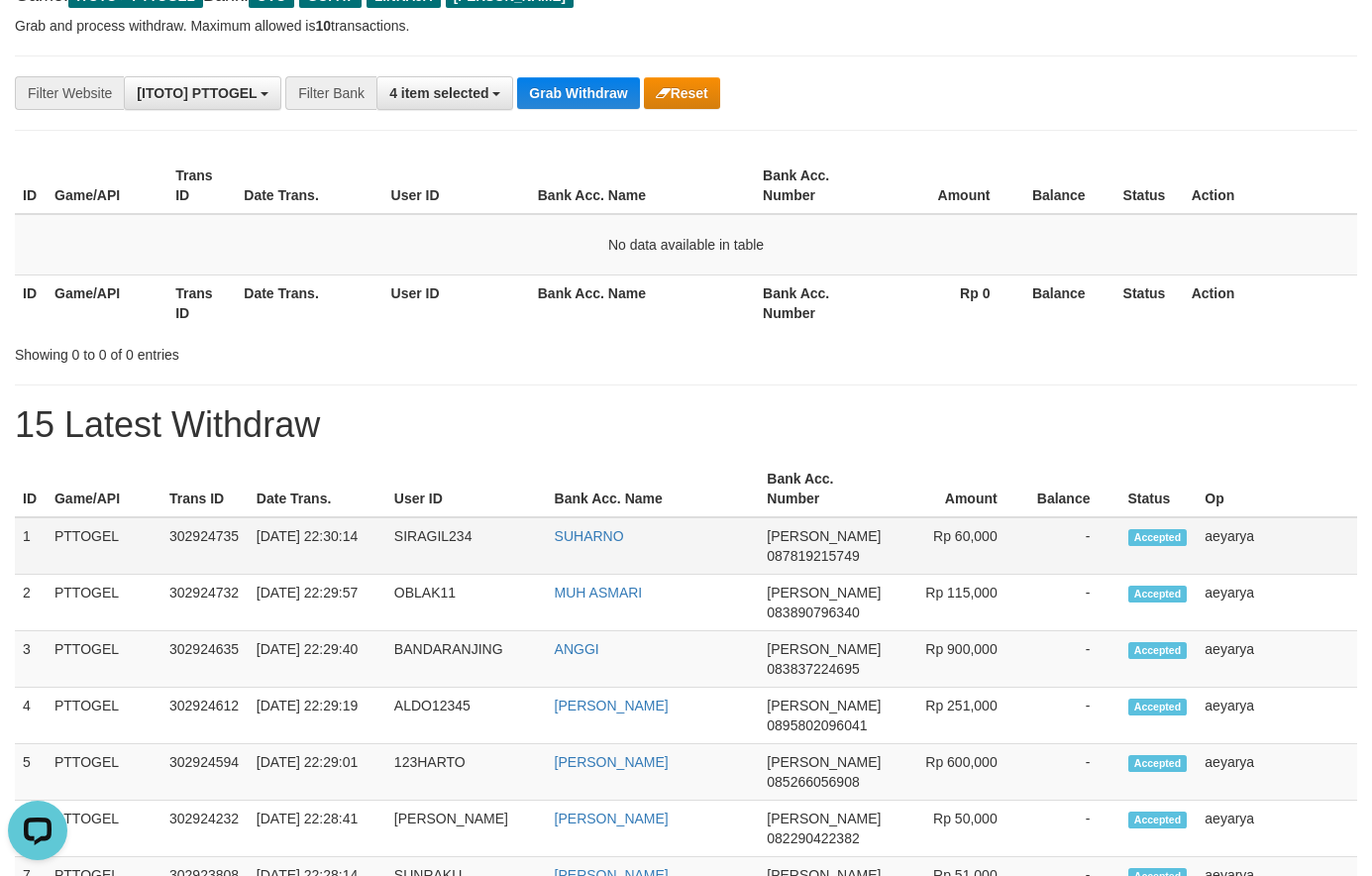 drag, startPoint x: 434, startPoint y: 529, endPoint x: 927, endPoint y: 540, distance: 493.1227 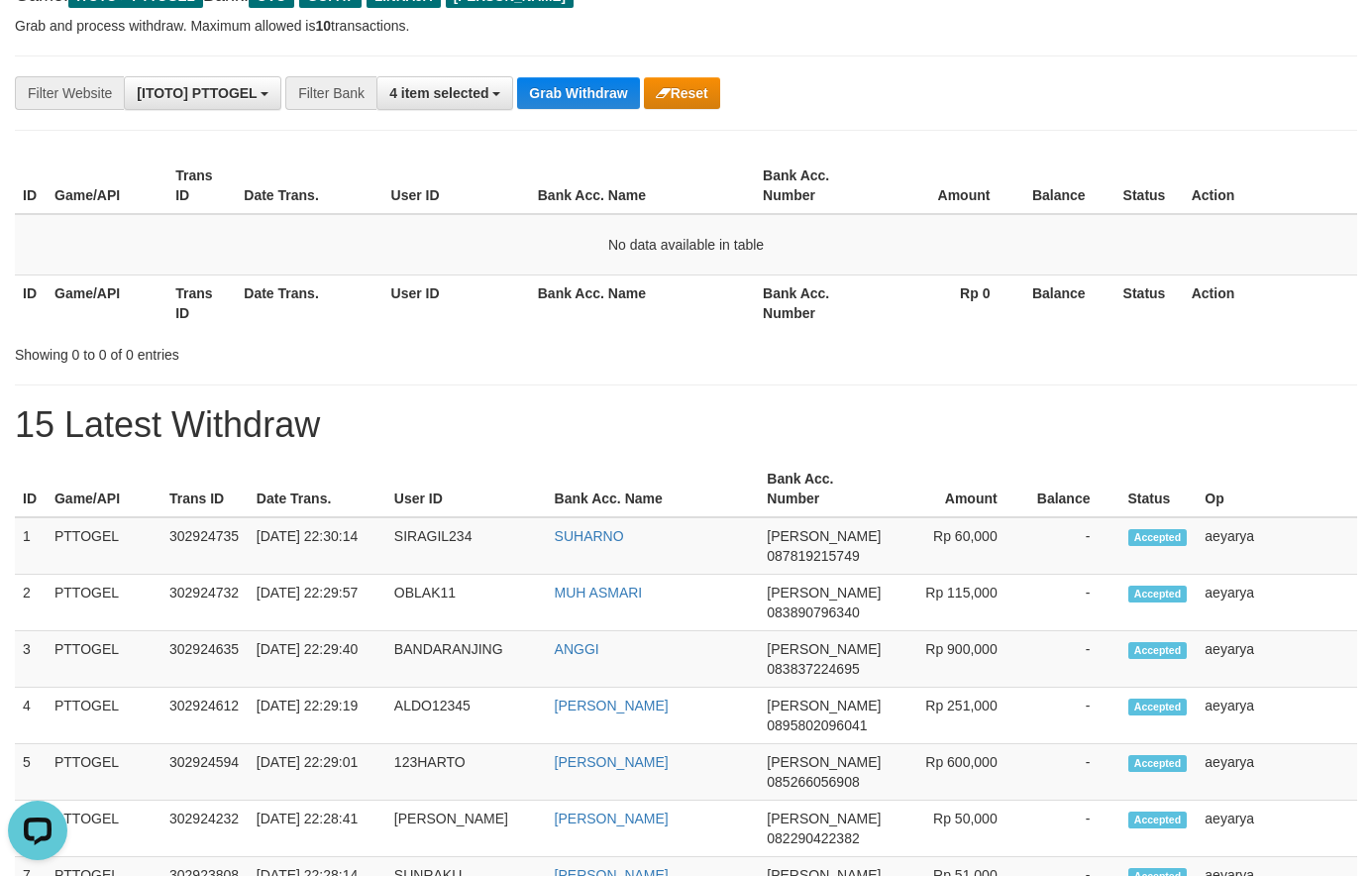 drag, startPoint x: 1009, startPoint y: 415, endPoint x: 818, endPoint y: 280, distance: 233.89314 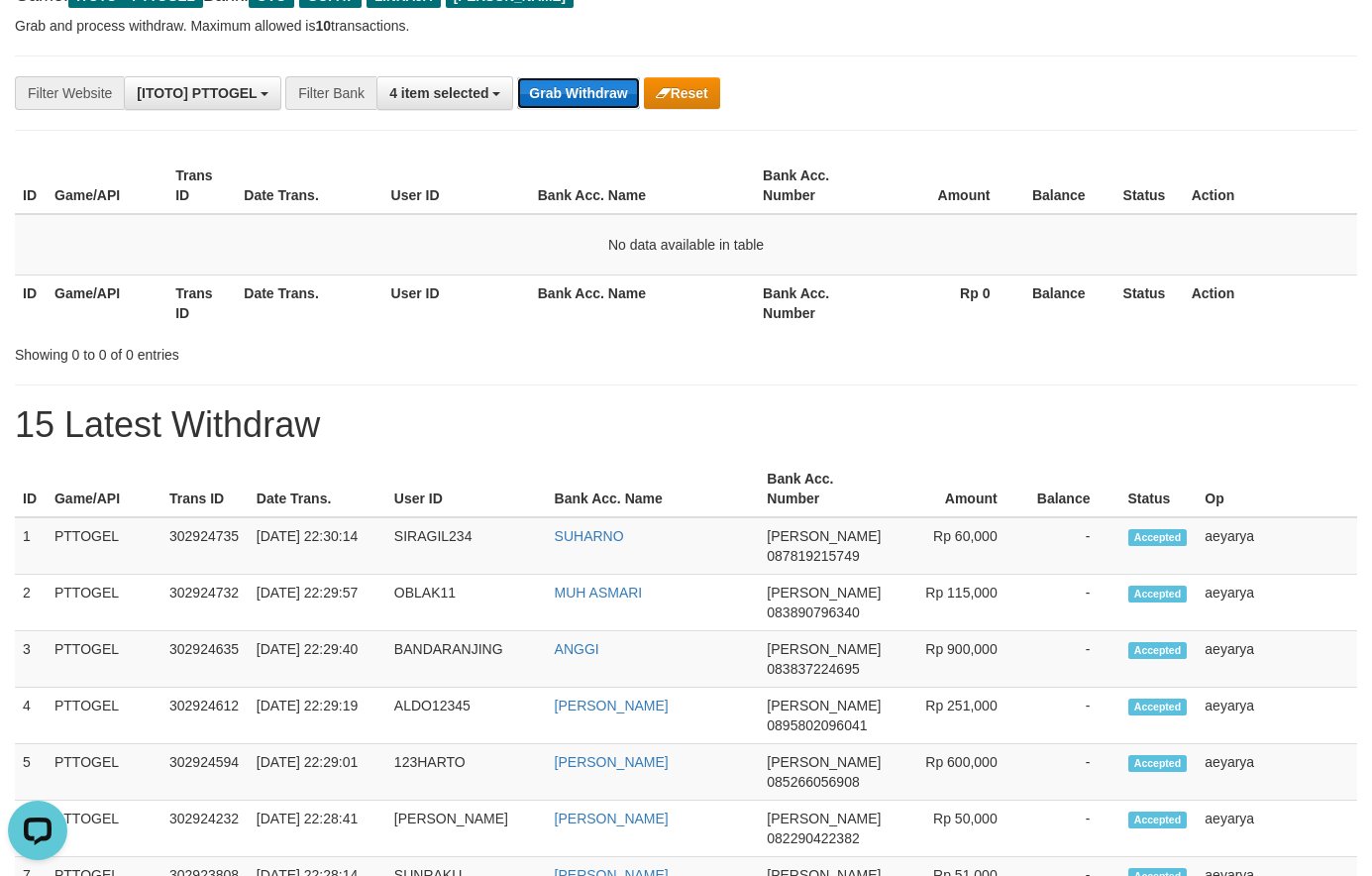 click on "Grab Withdraw" at bounding box center (578, 93) 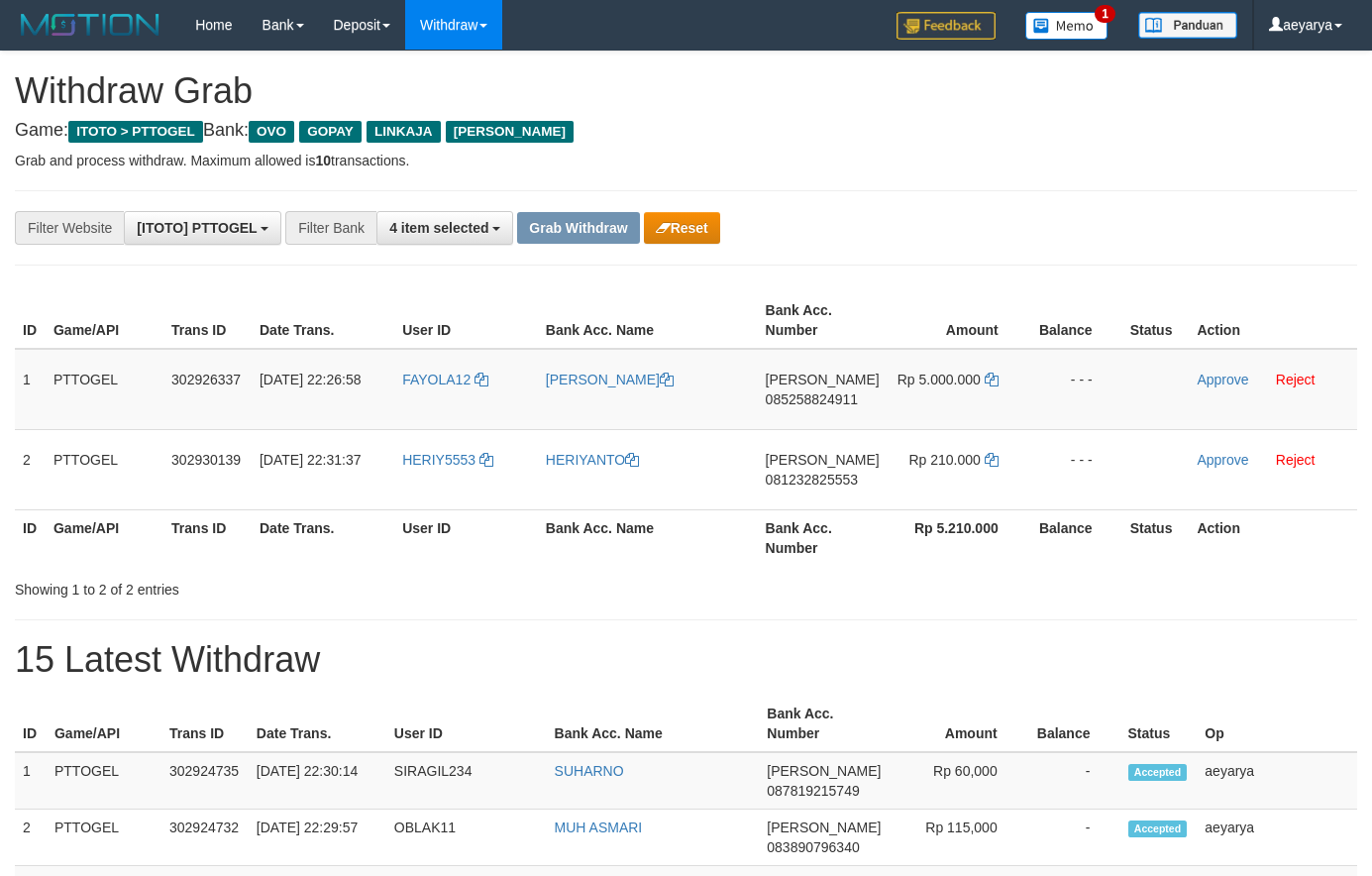 scroll, scrollTop: 0, scrollLeft: 0, axis: both 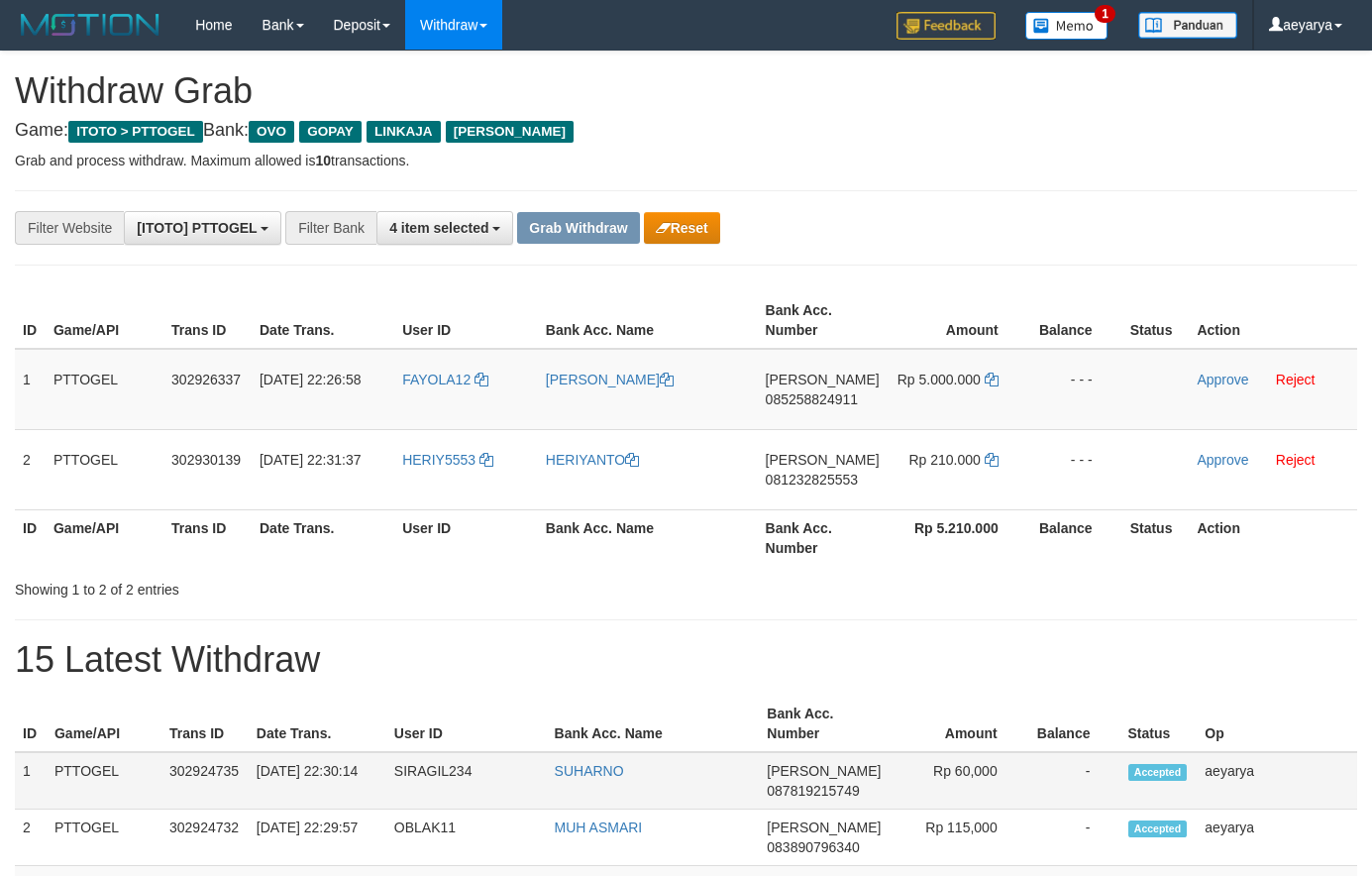 click on "DANA
087819215749" at bounding box center (823, 781) 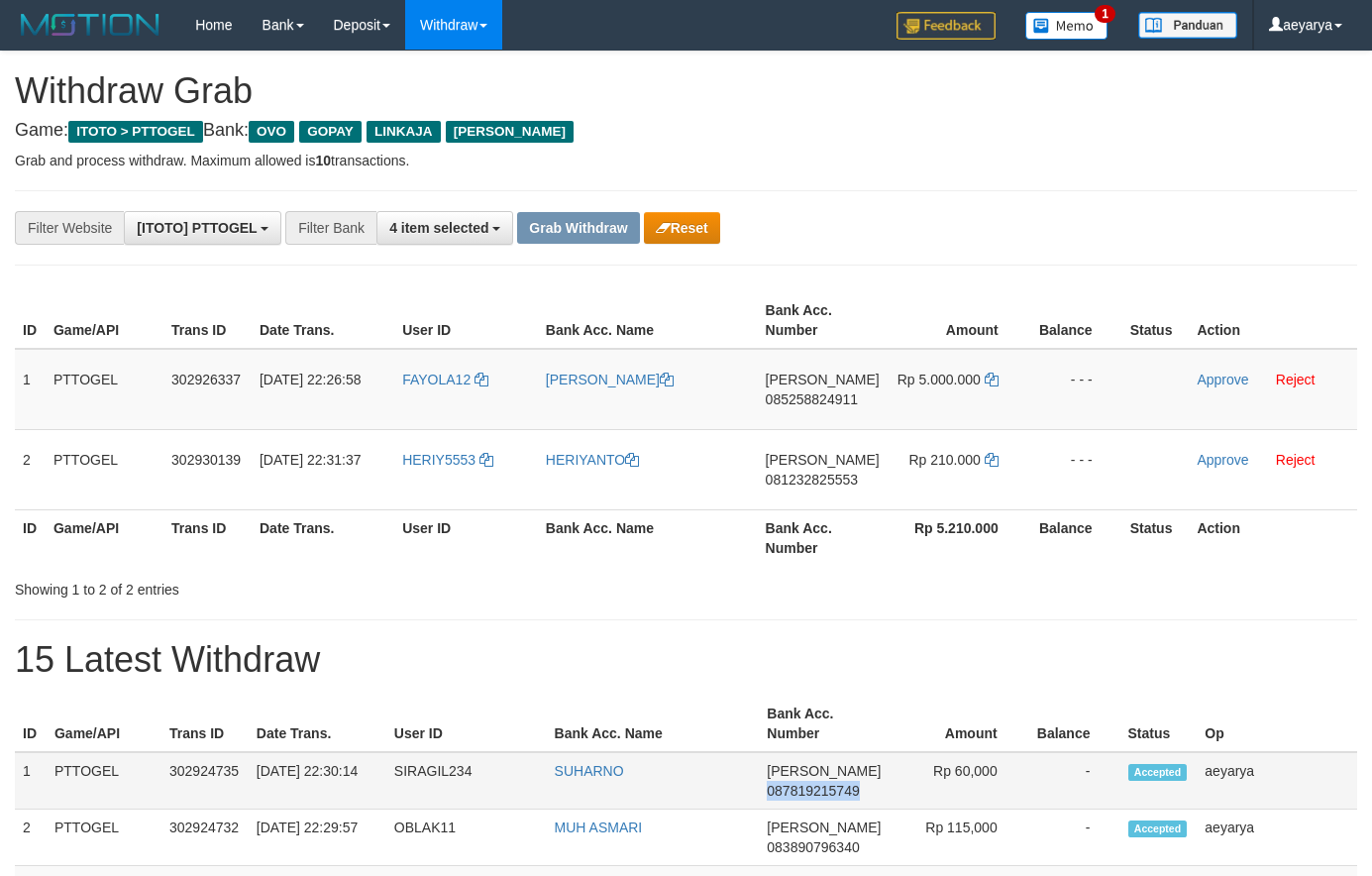 click on "087819215749" at bounding box center [812, 791] 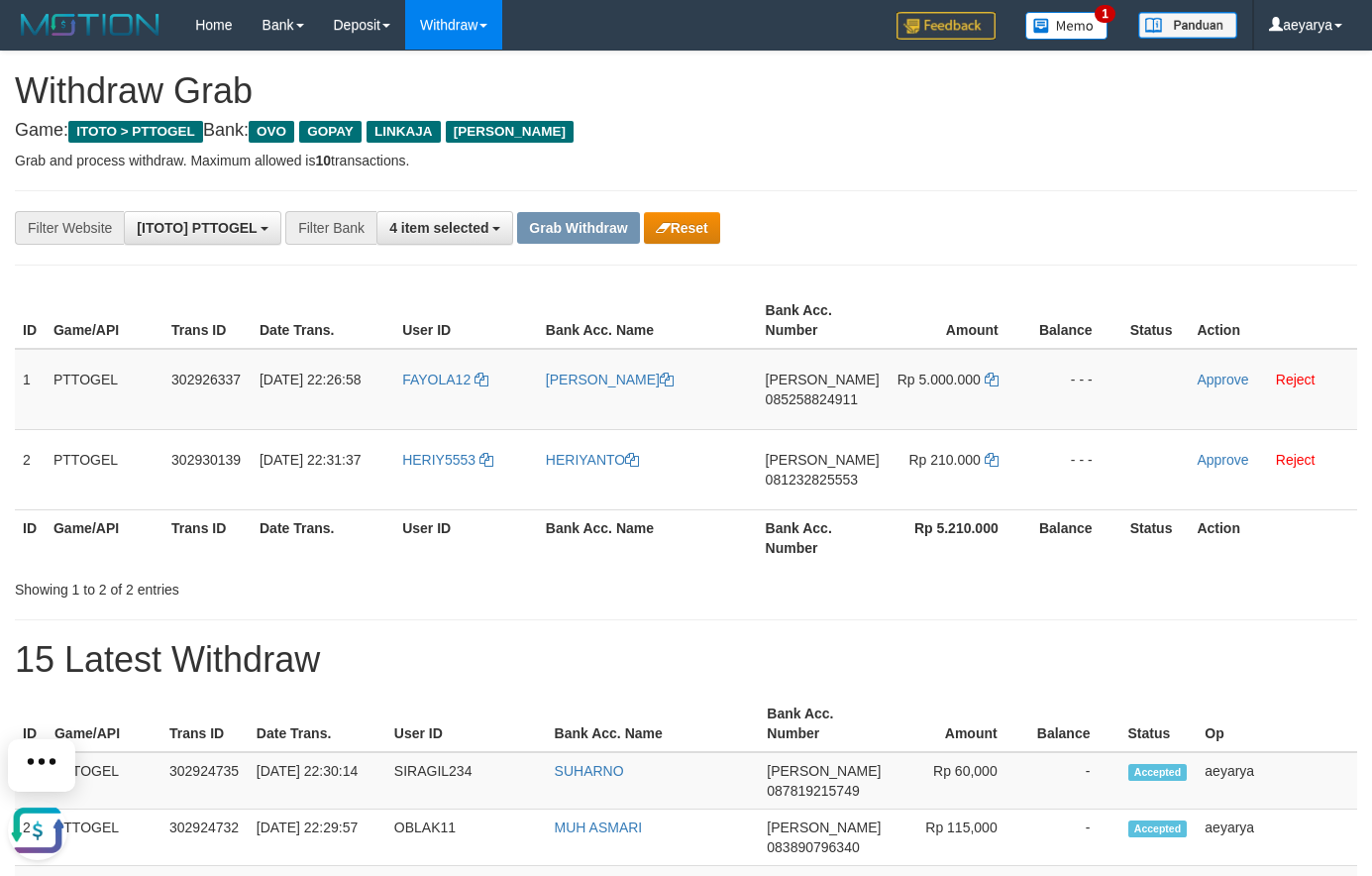 scroll, scrollTop: 0, scrollLeft: 0, axis: both 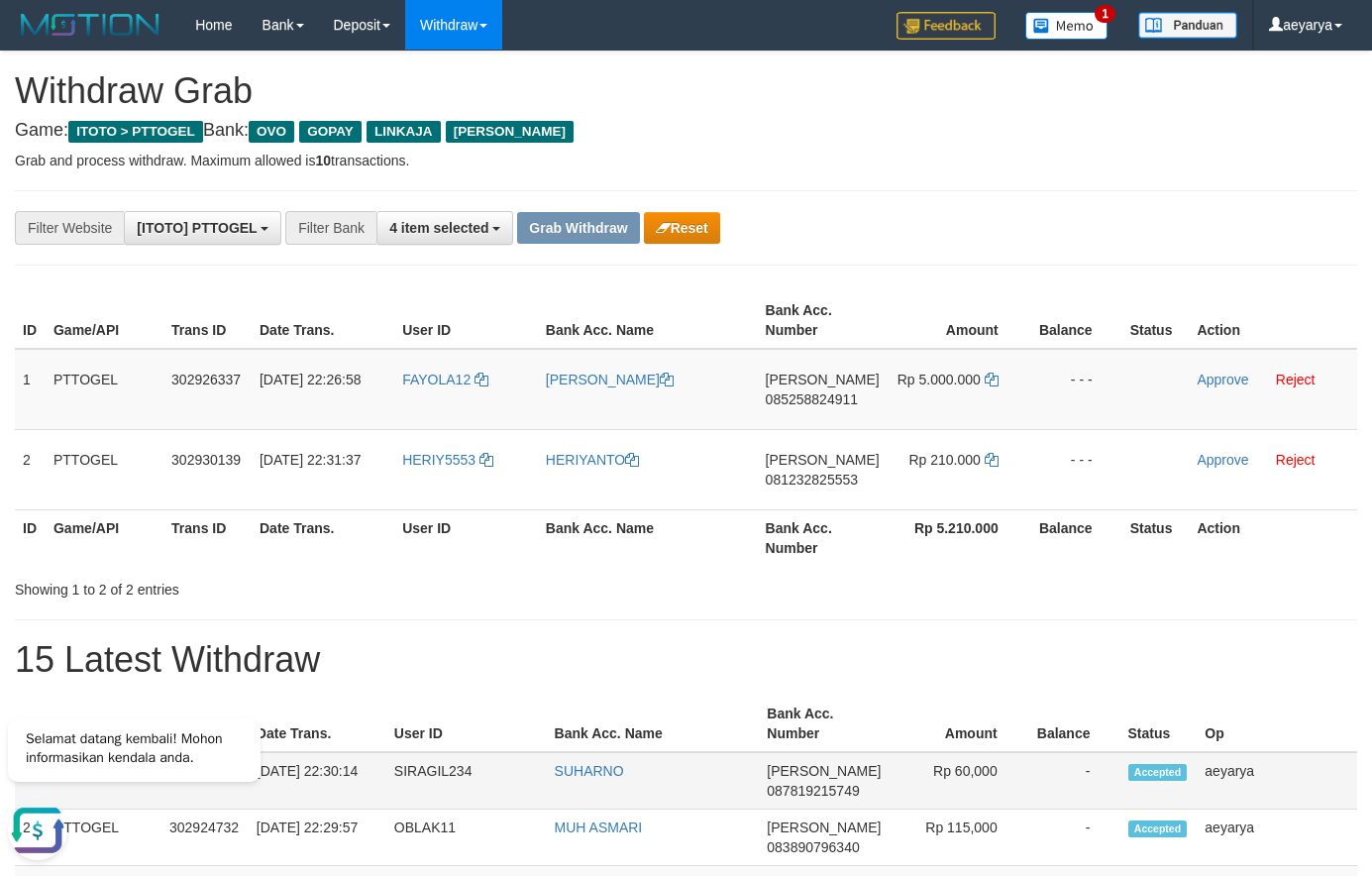 click on "087819215749" at bounding box center (812, 791) 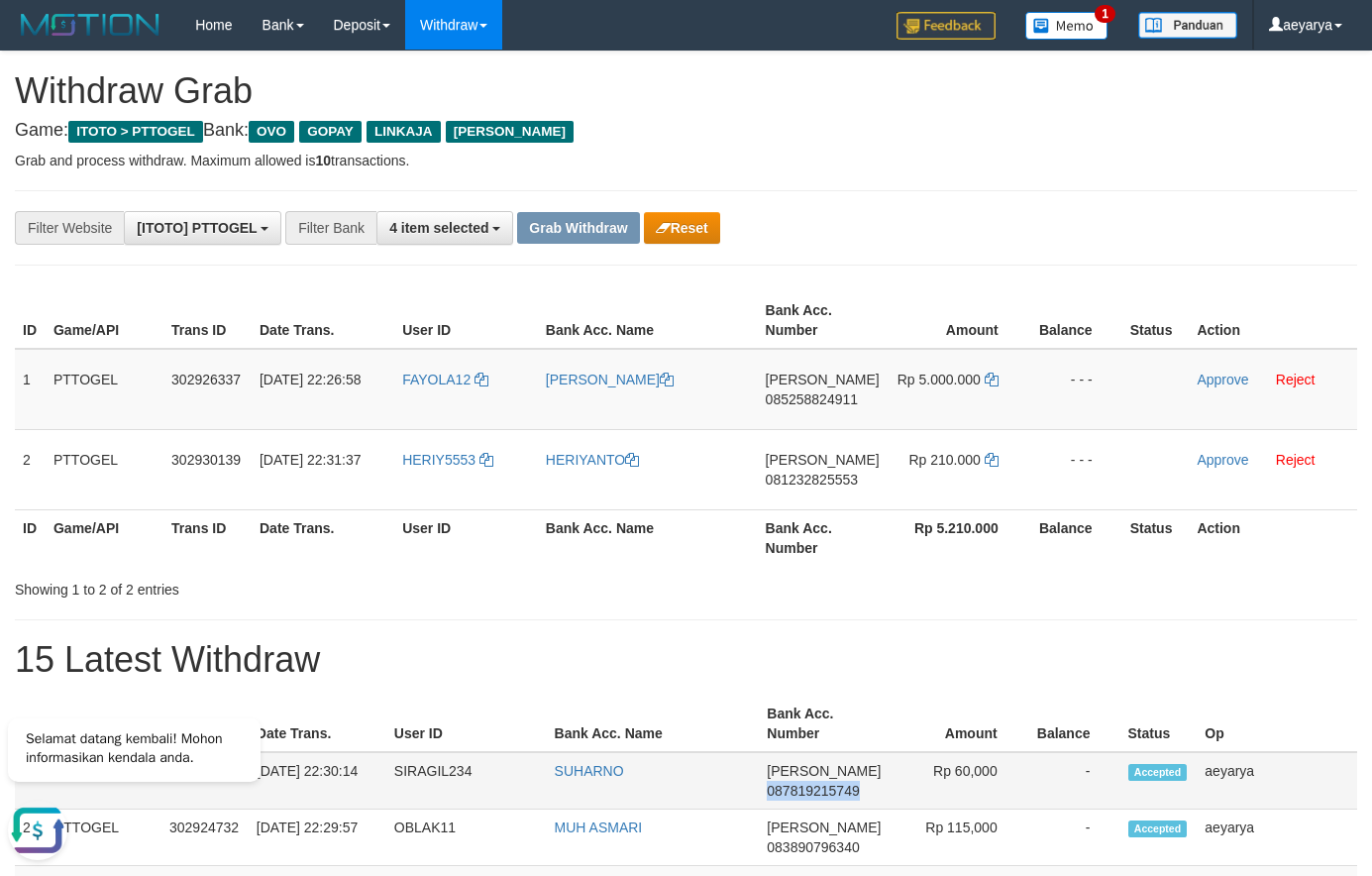 drag, startPoint x: 838, startPoint y: 788, endPoint x: 808, endPoint y: 796, distance: 31.04835 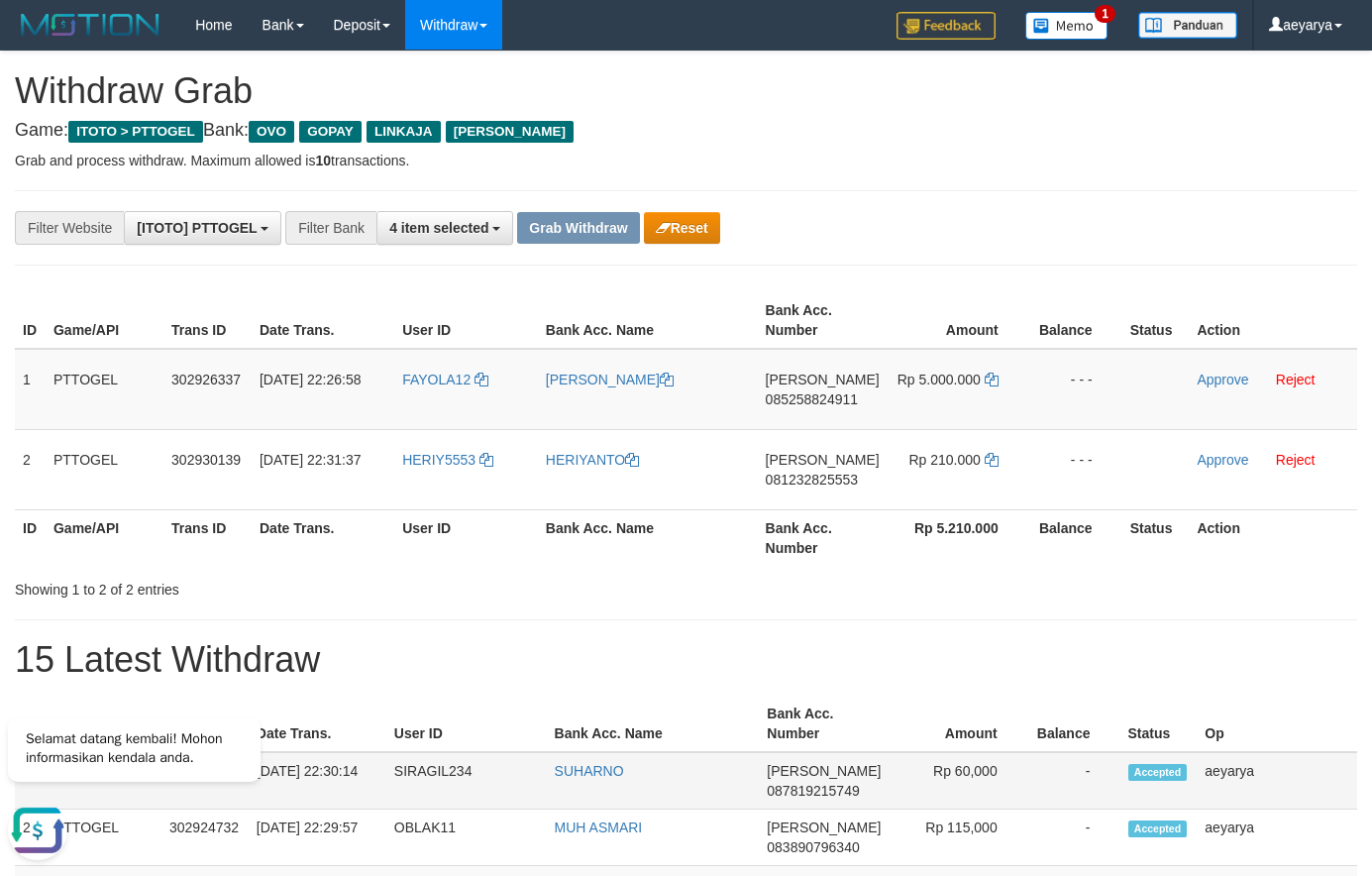 click on "087819215749" at bounding box center [812, 791] 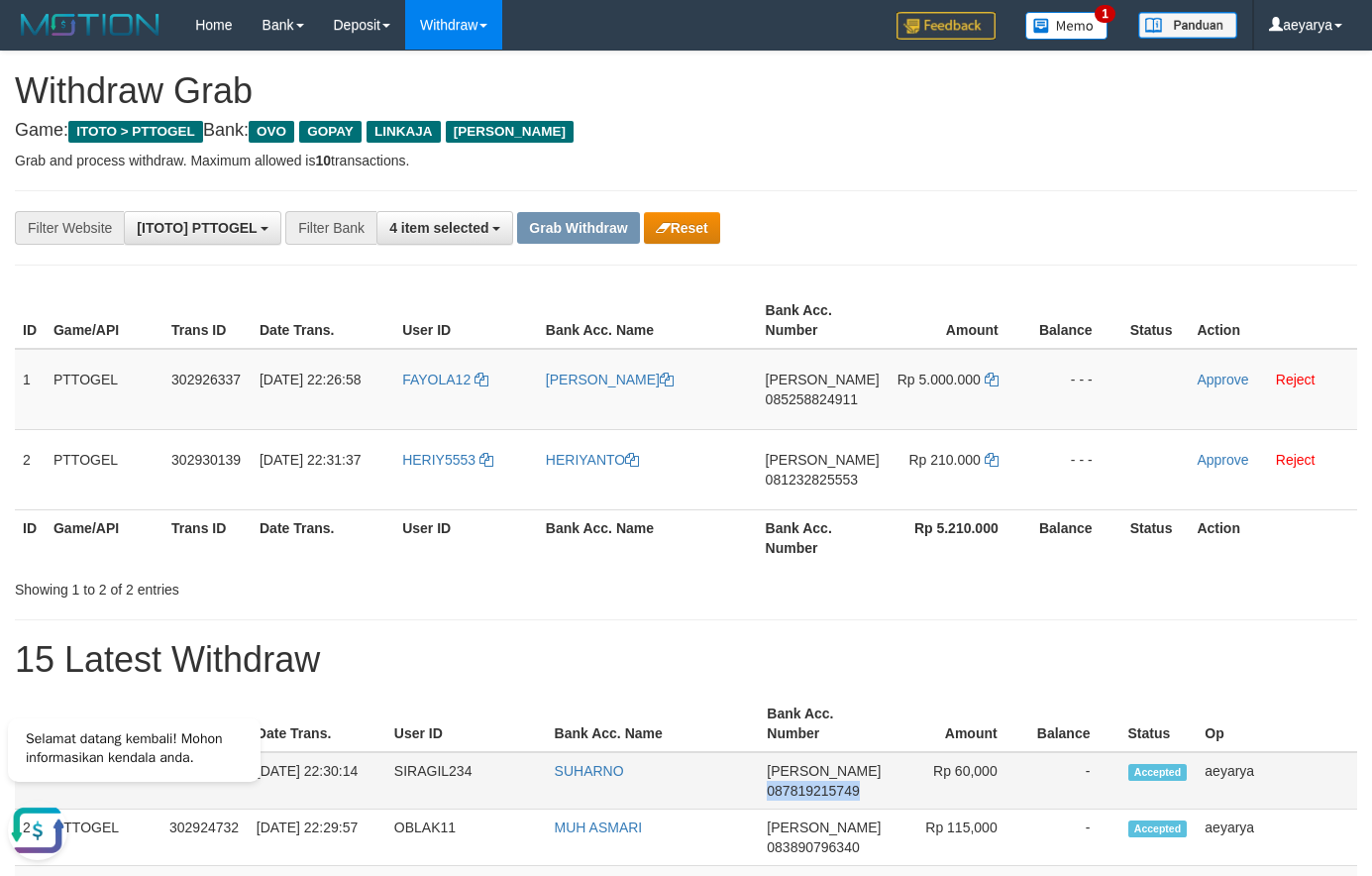 click on "087819215749" at bounding box center (812, 791) 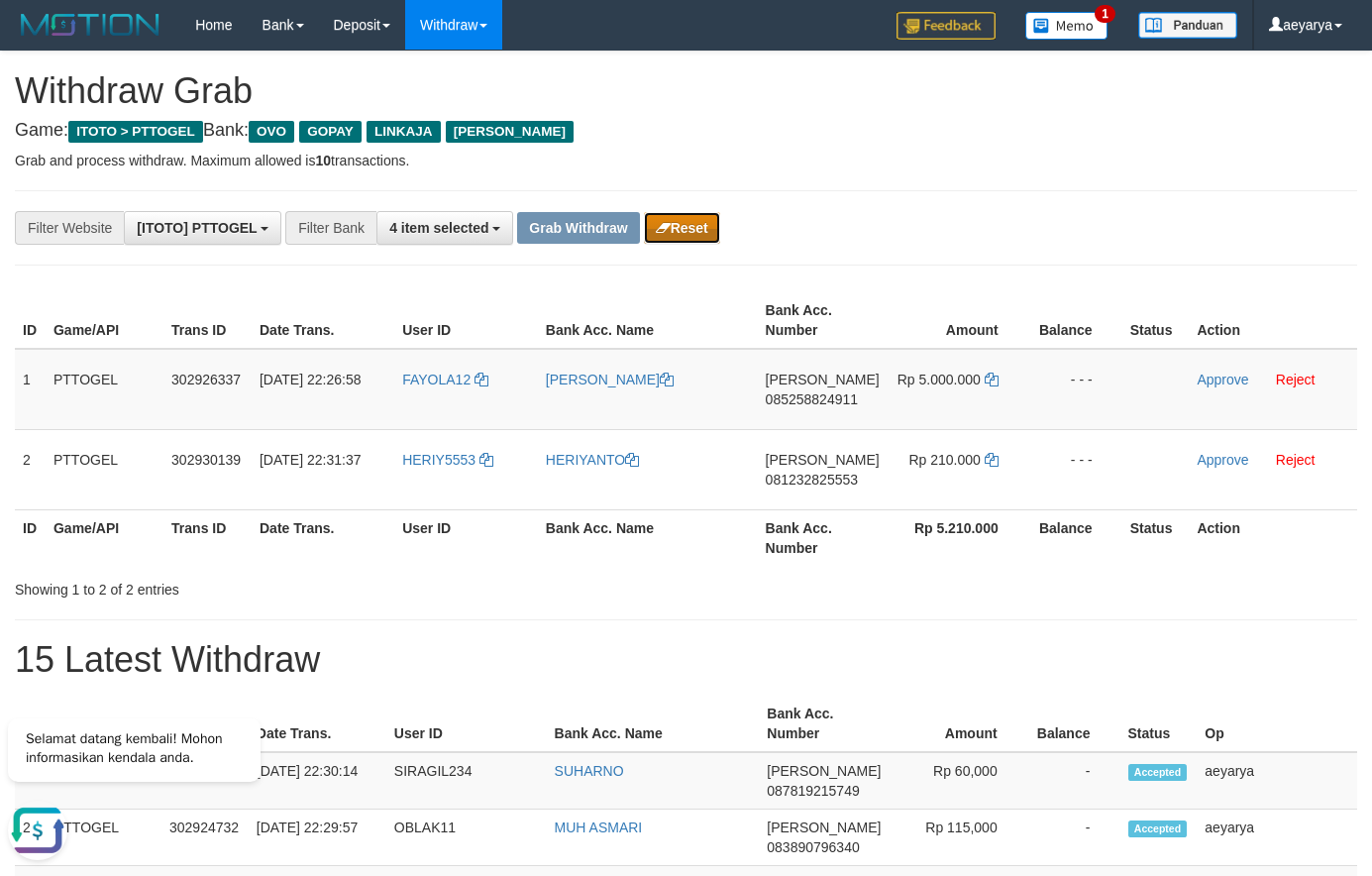 click on "Reset" at bounding box center [682, 228] 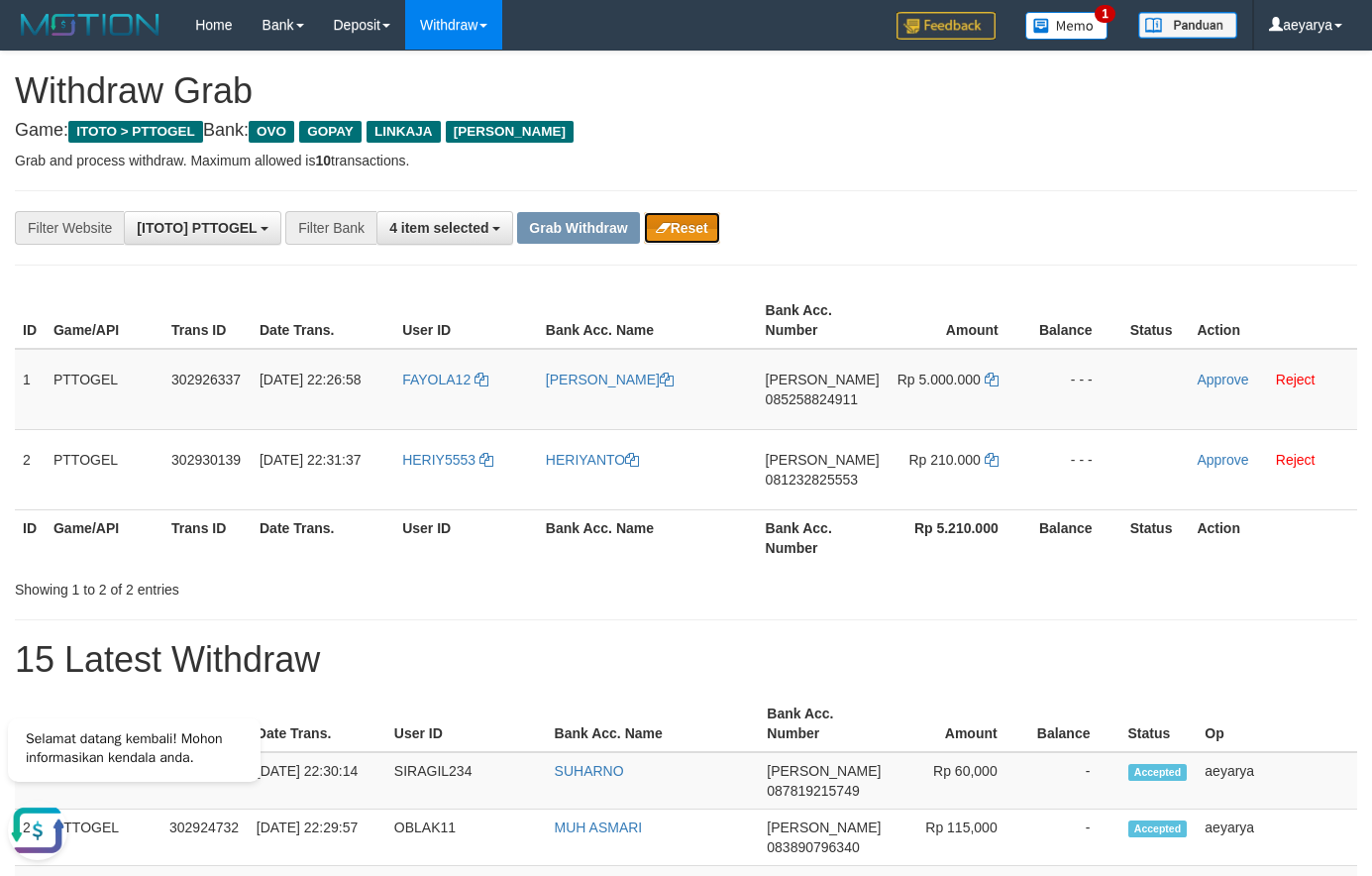 type 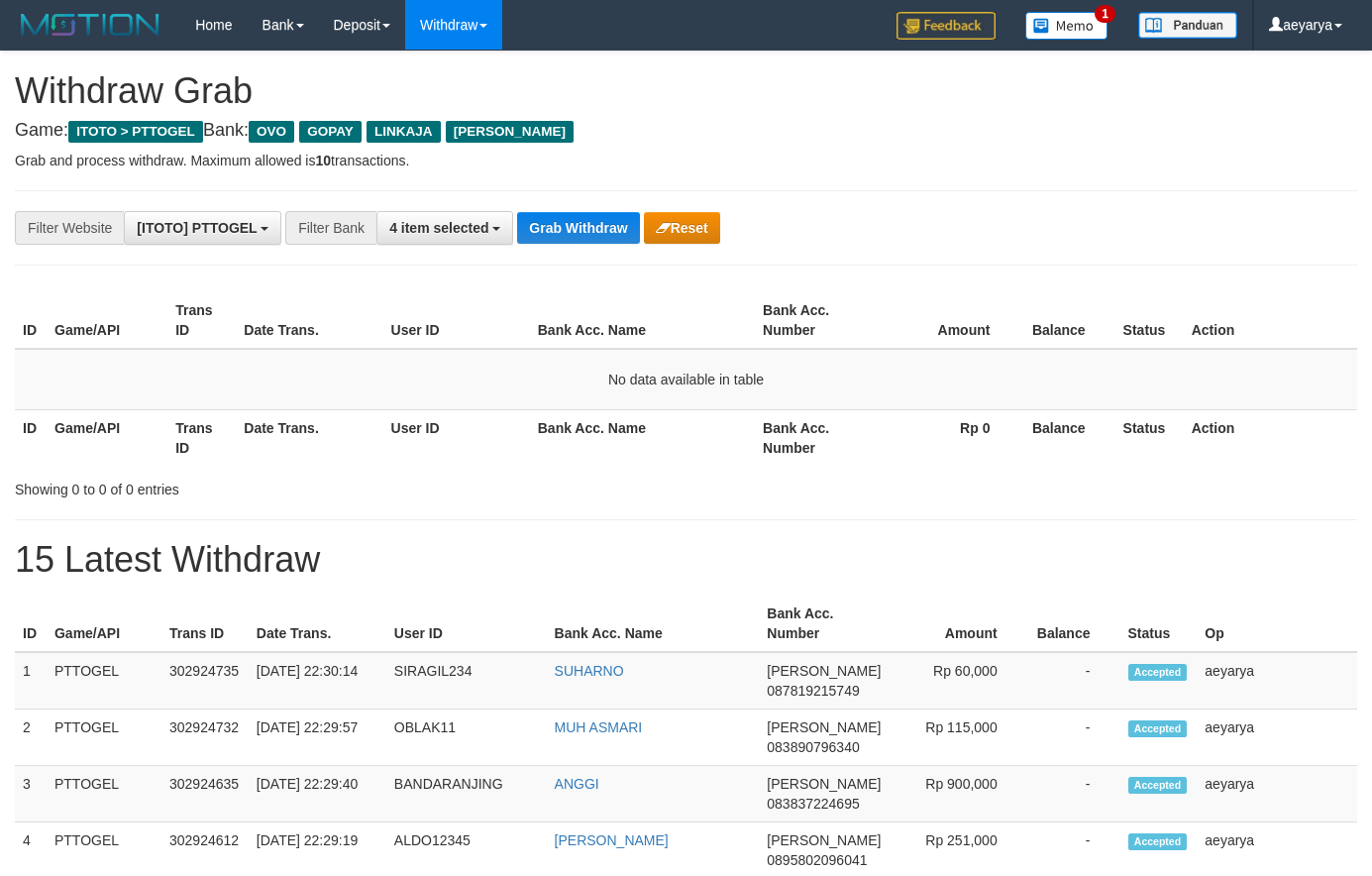 scroll, scrollTop: 0, scrollLeft: 0, axis: both 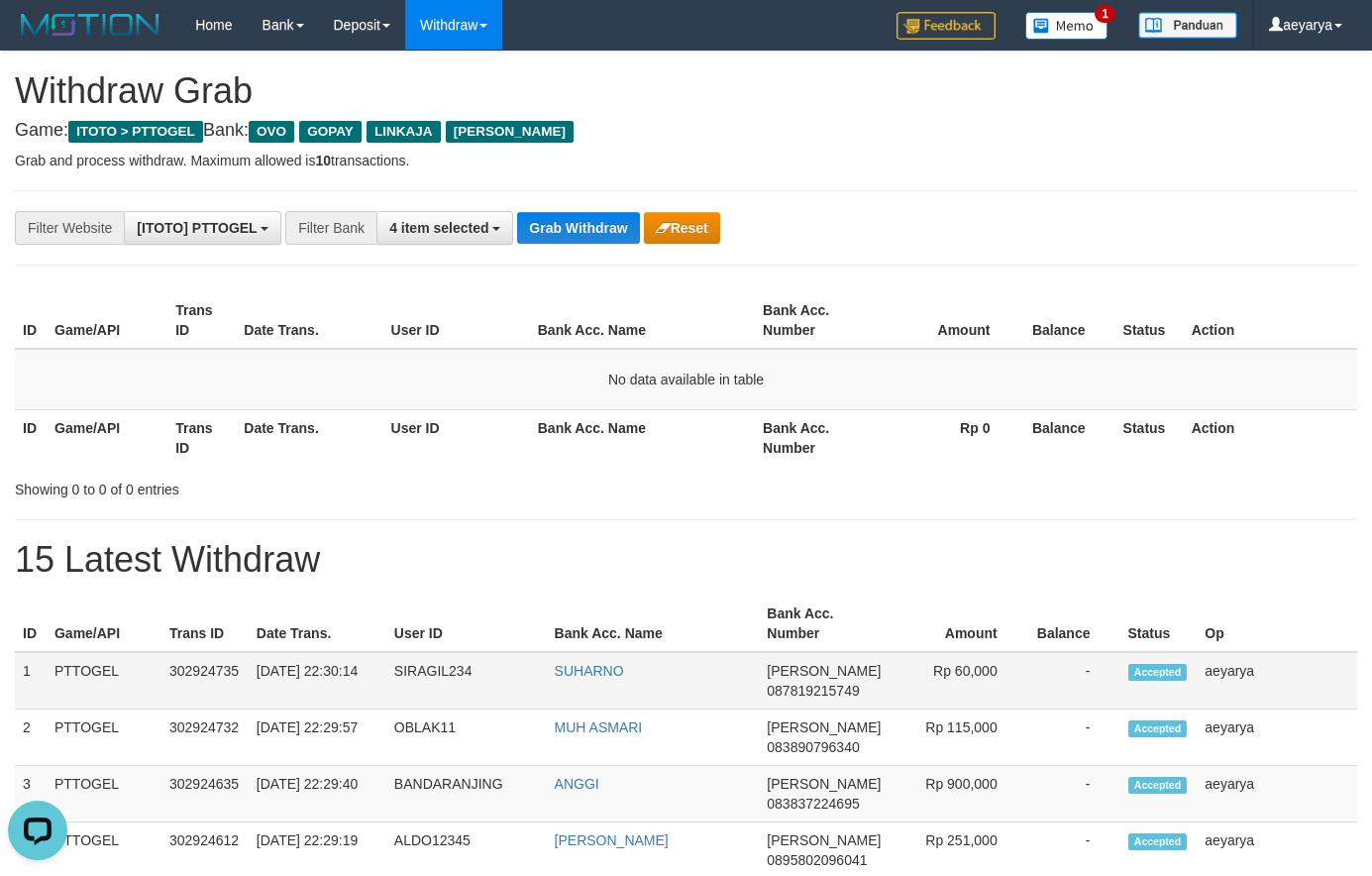 click on "087819215749" at bounding box center [812, 691] 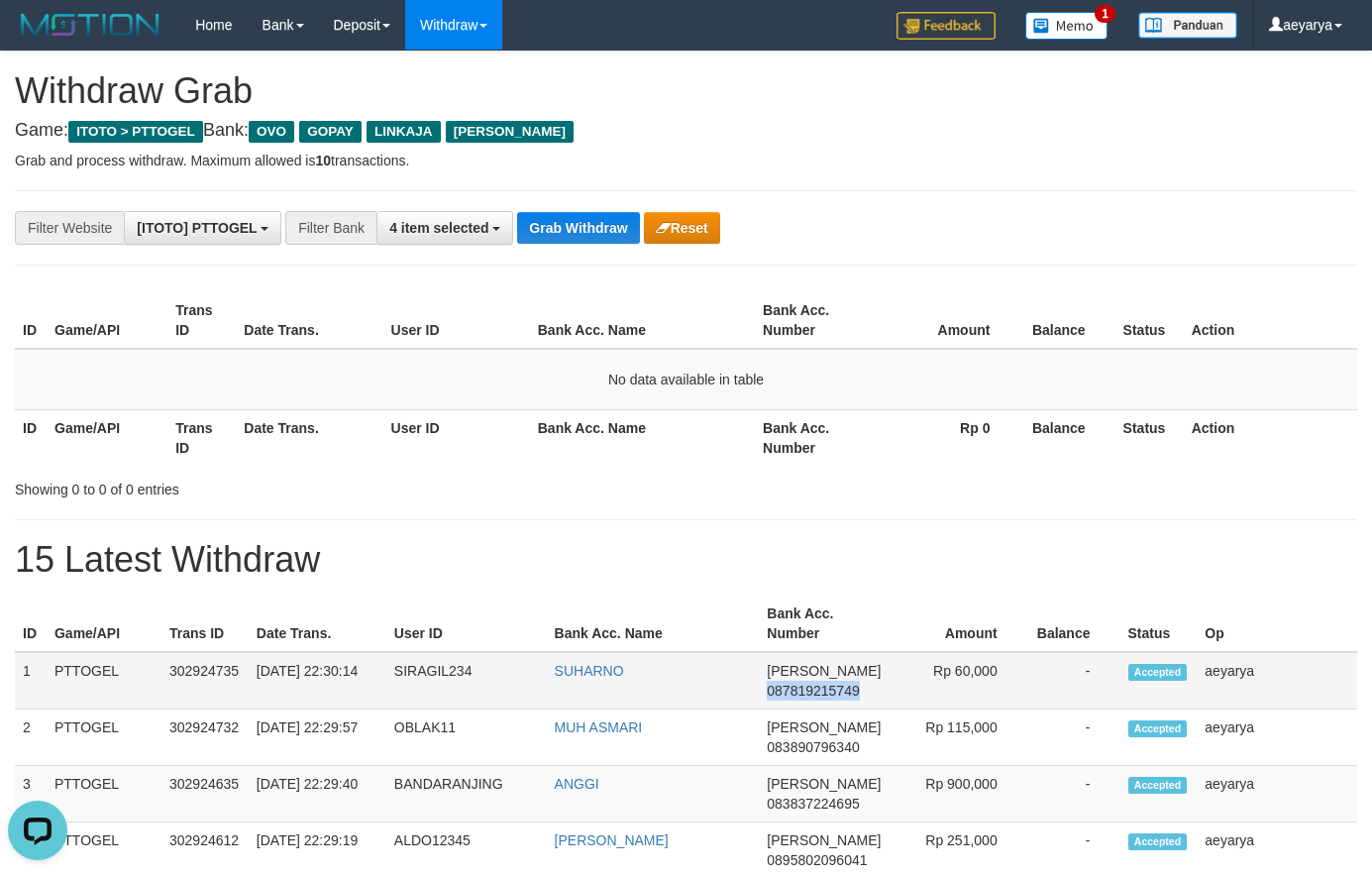 click on "087819215749" at bounding box center (812, 691) 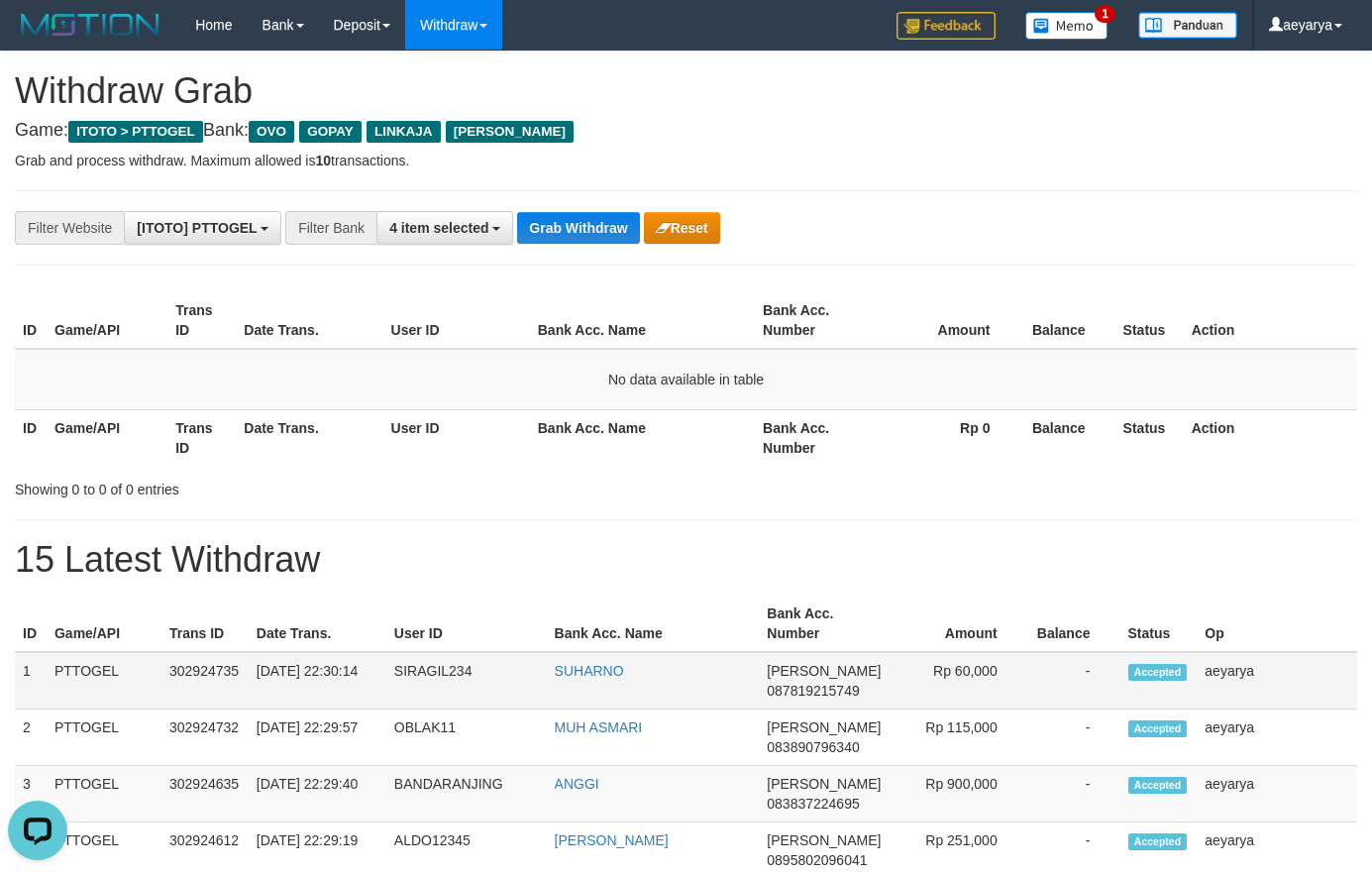click on "087819215749" at bounding box center (812, 691) 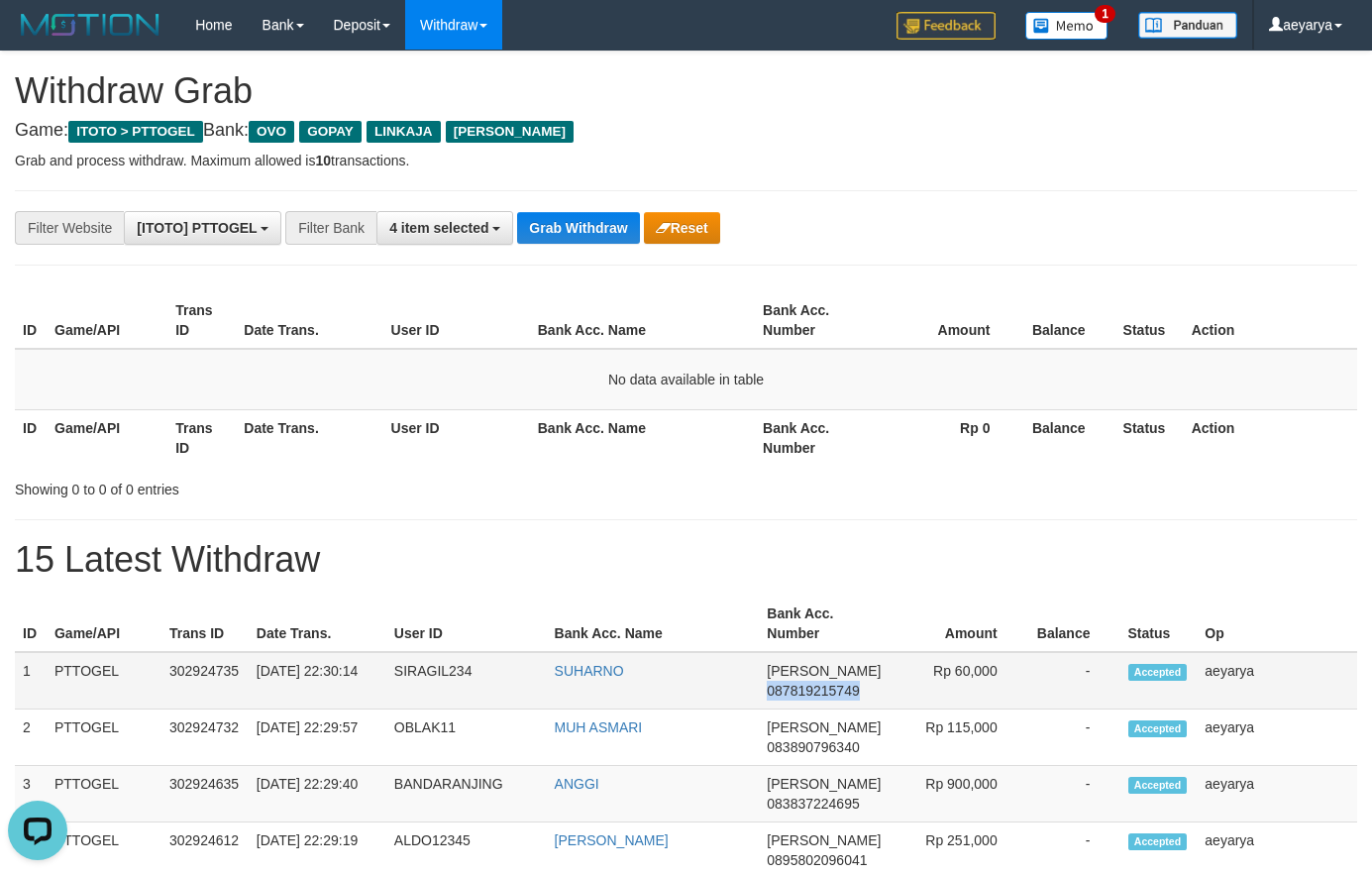 click on "087819215749" at bounding box center [812, 691] 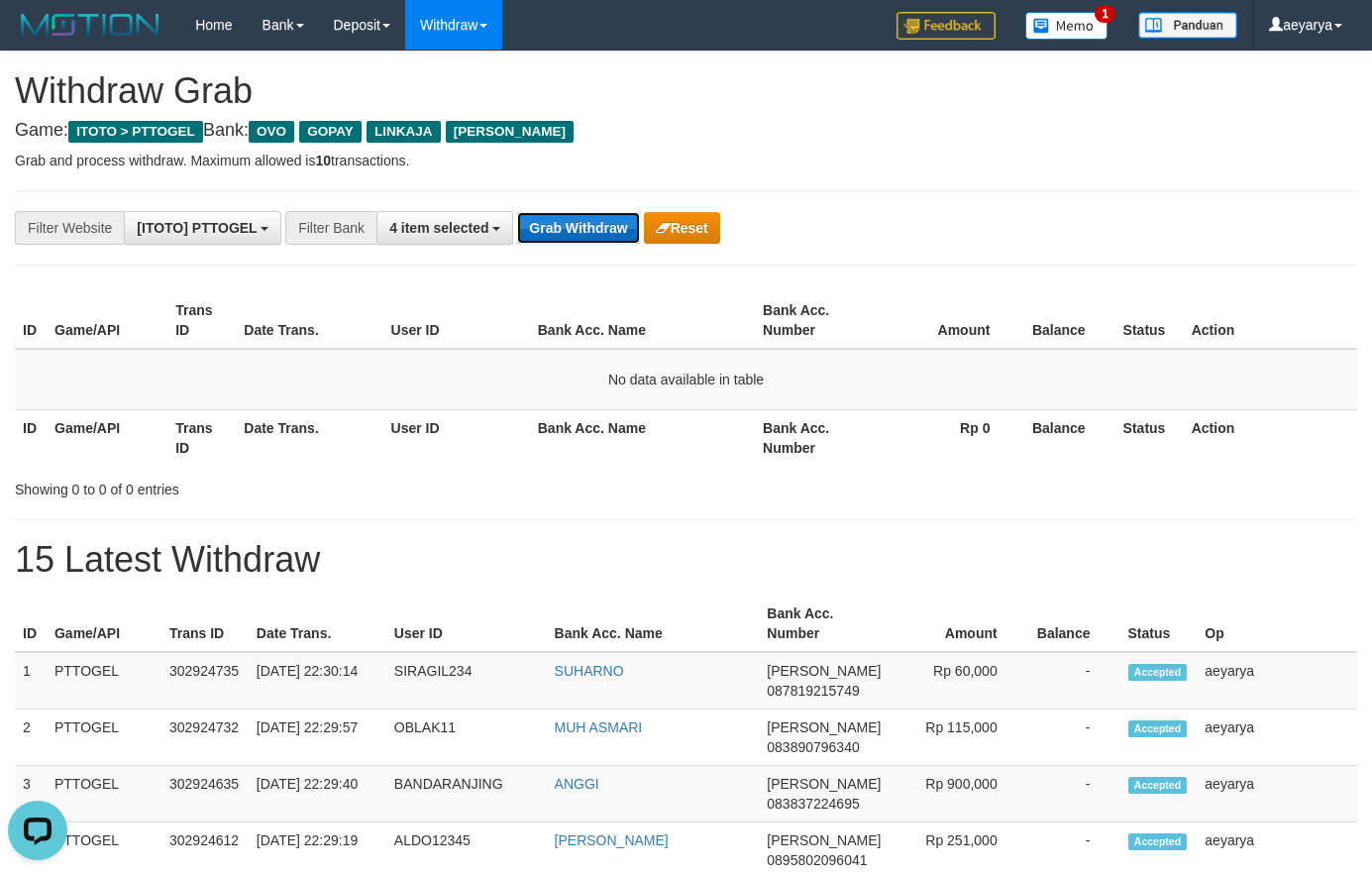 click on "Grab Withdraw" at bounding box center [578, 228] 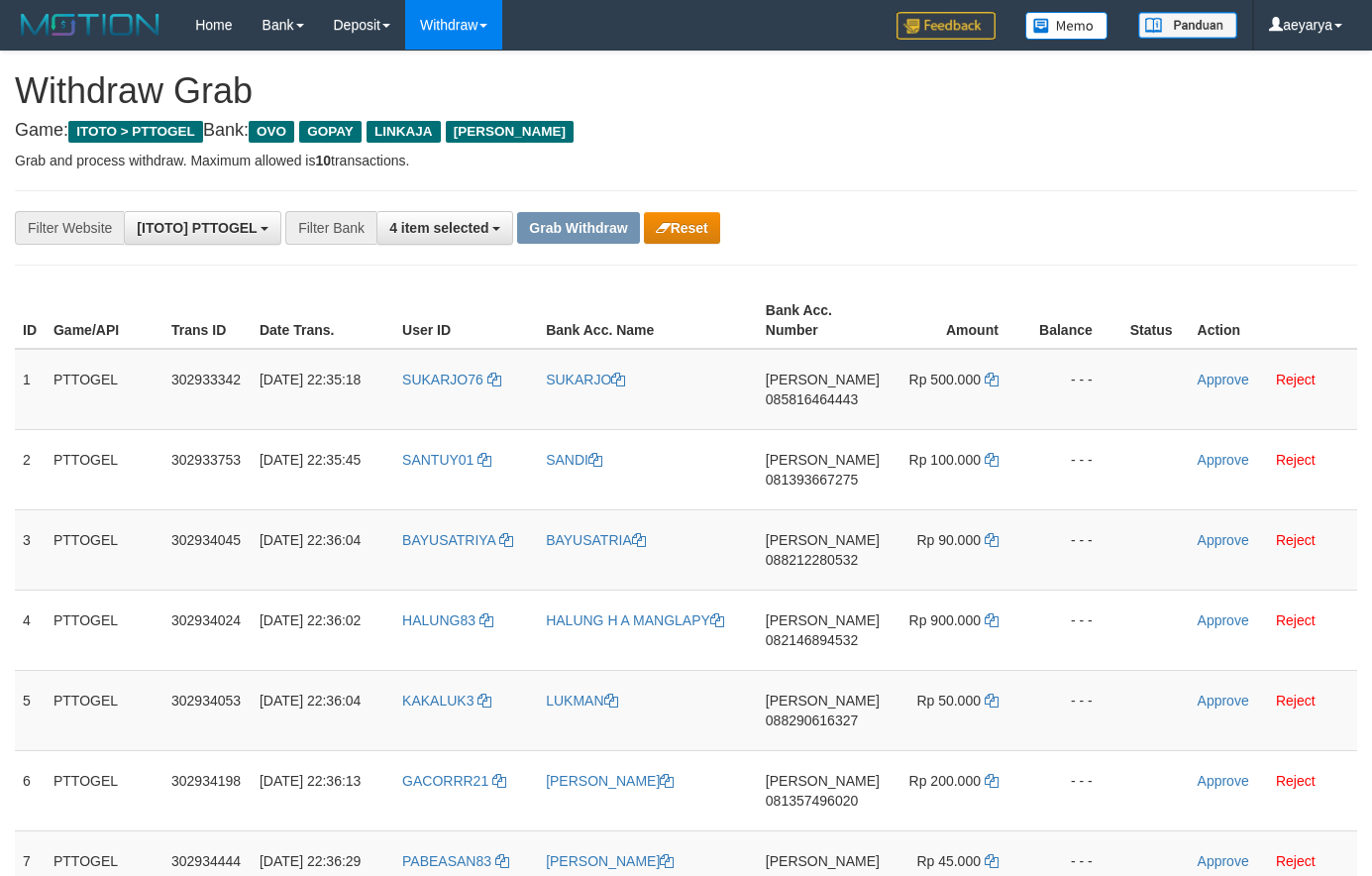 scroll, scrollTop: 135, scrollLeft: 0, axis: vertical 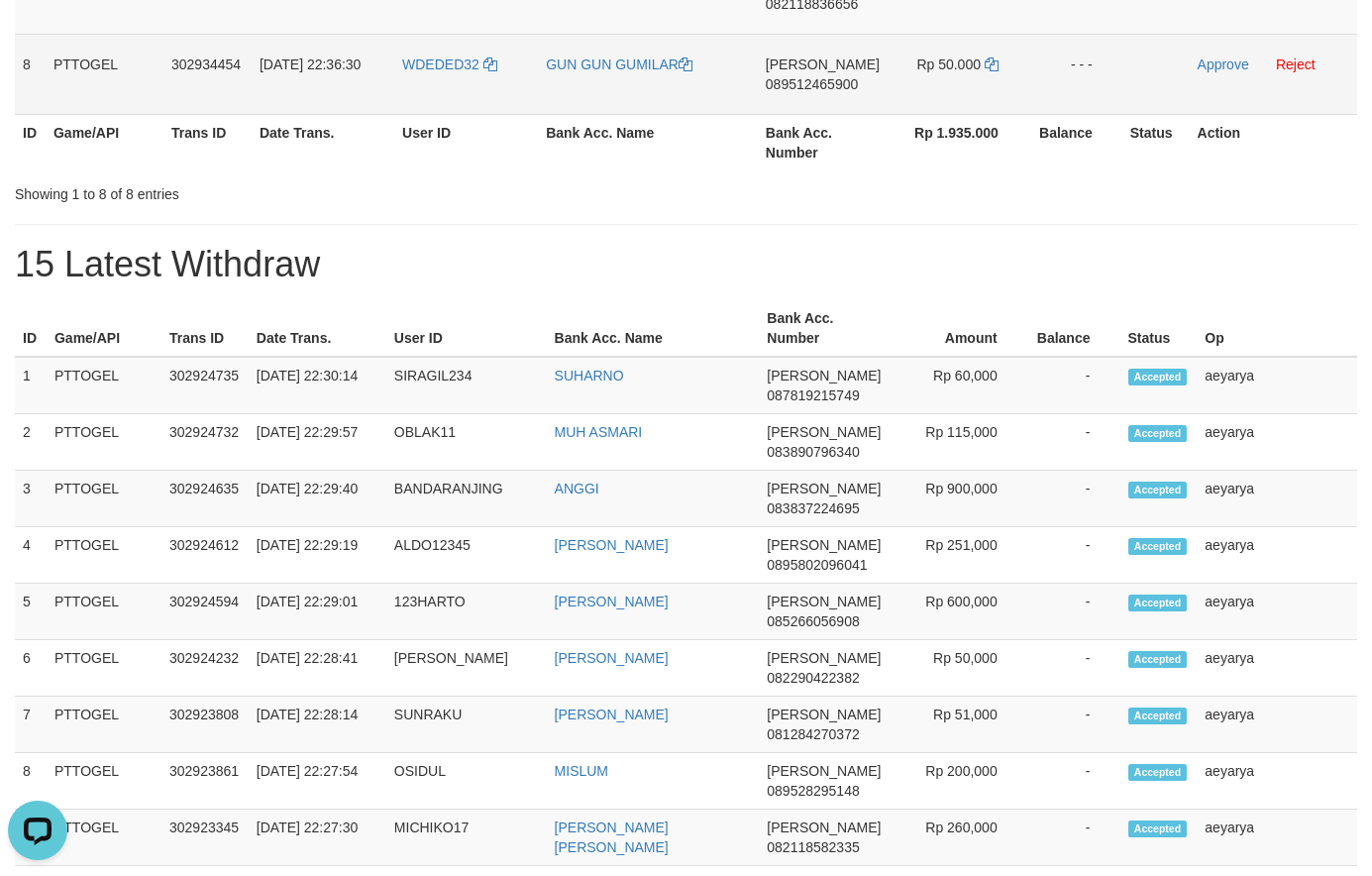drag, startPoint x: 481, startPoint y: 226, endPoint x: 973, endPoint y: 94, distance: 509.39965 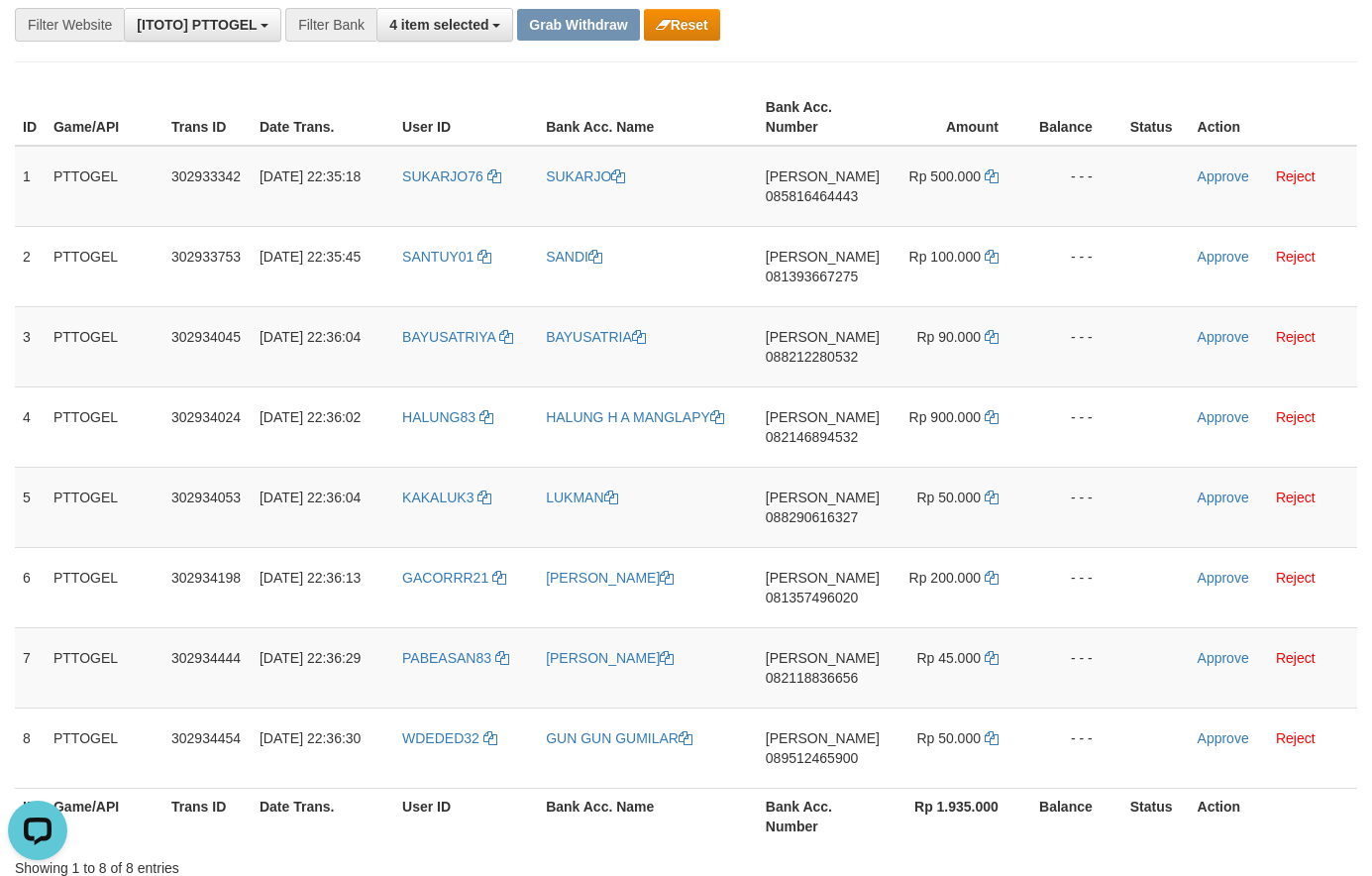 scroll, scrollTop: 0, scrollLeft: 0, axis: both 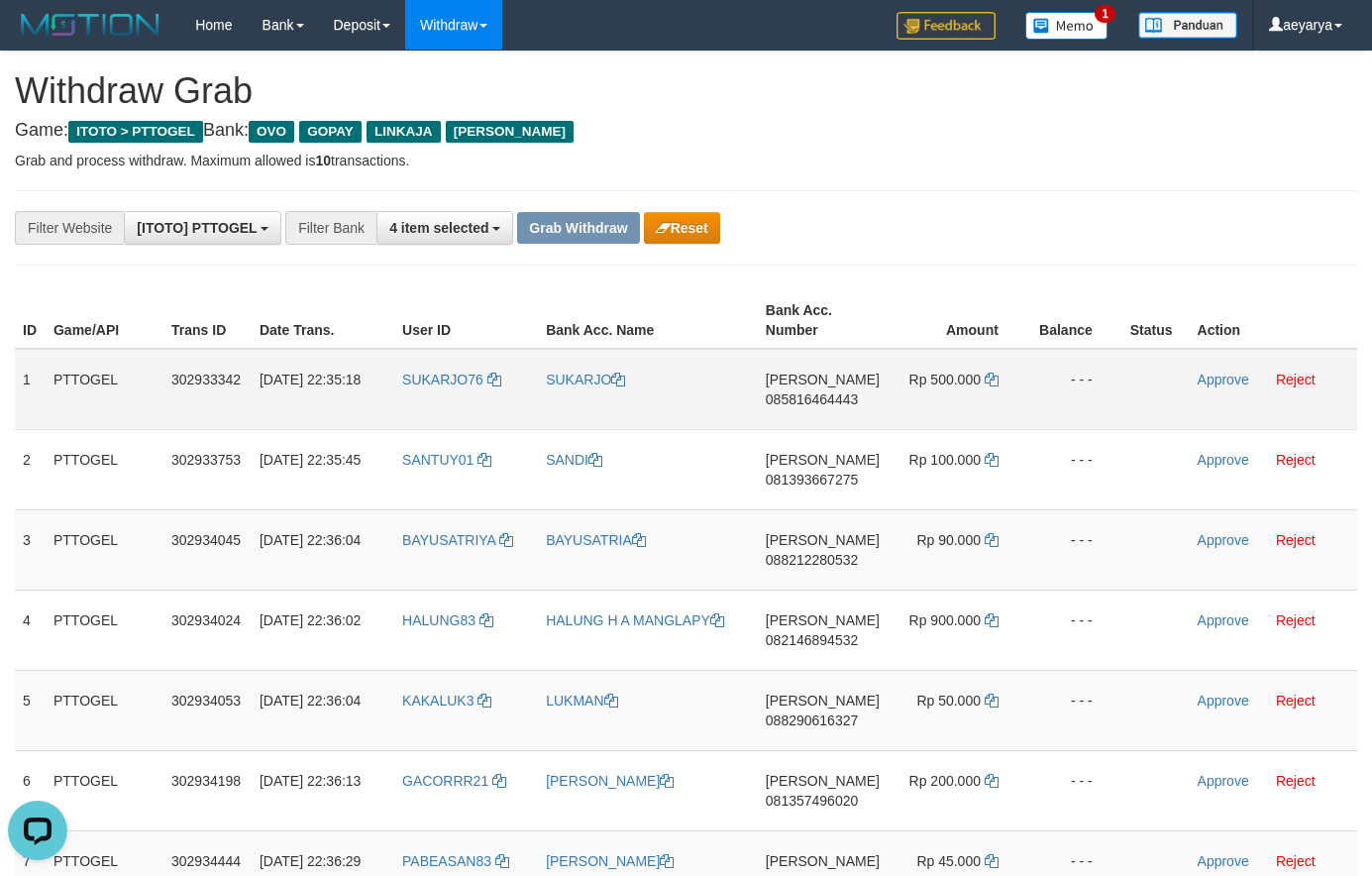 click on "085816464443" at bounding box center [811, 399] 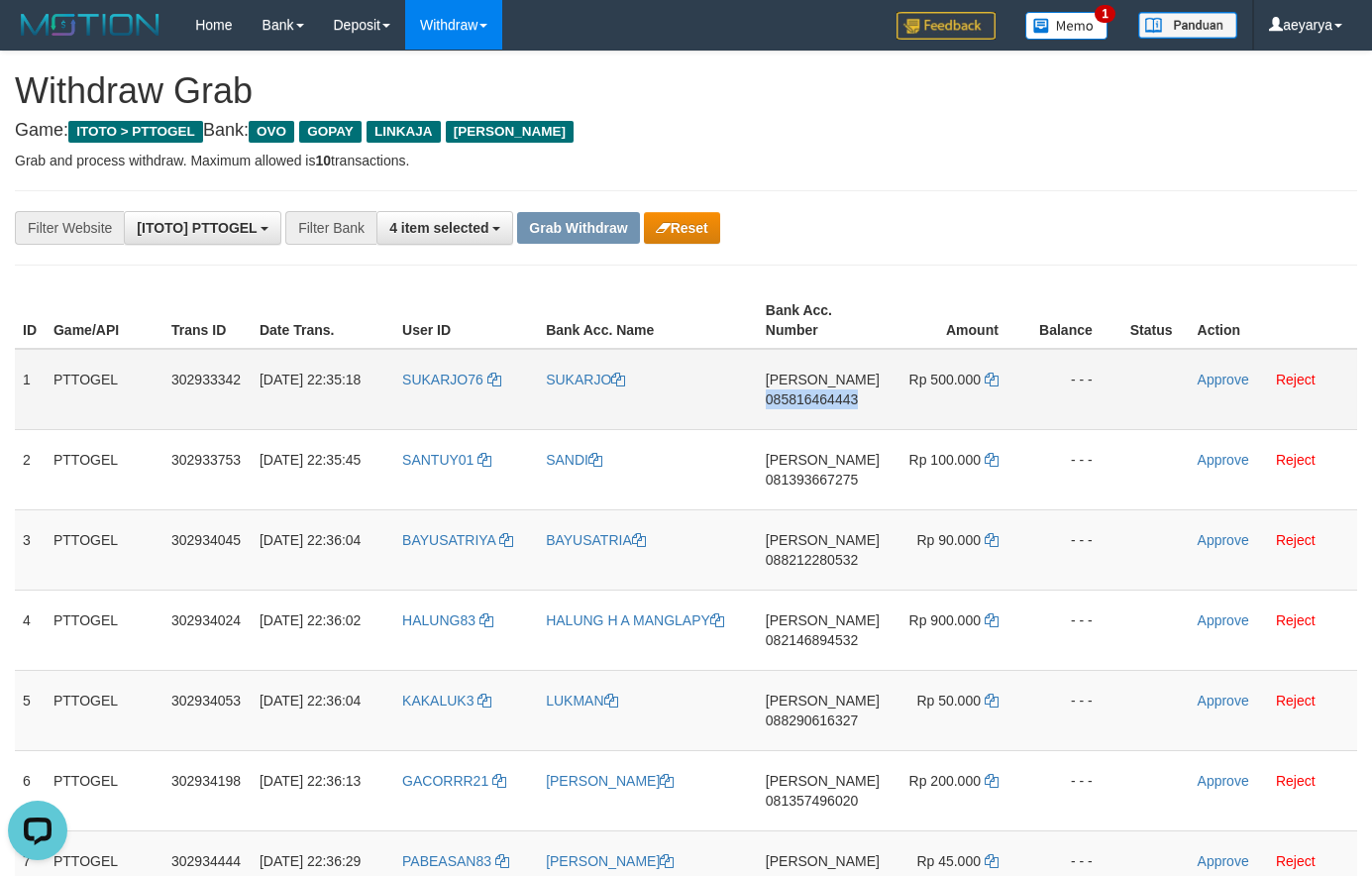 click on "085816464443" at bounding box center (811, 399) 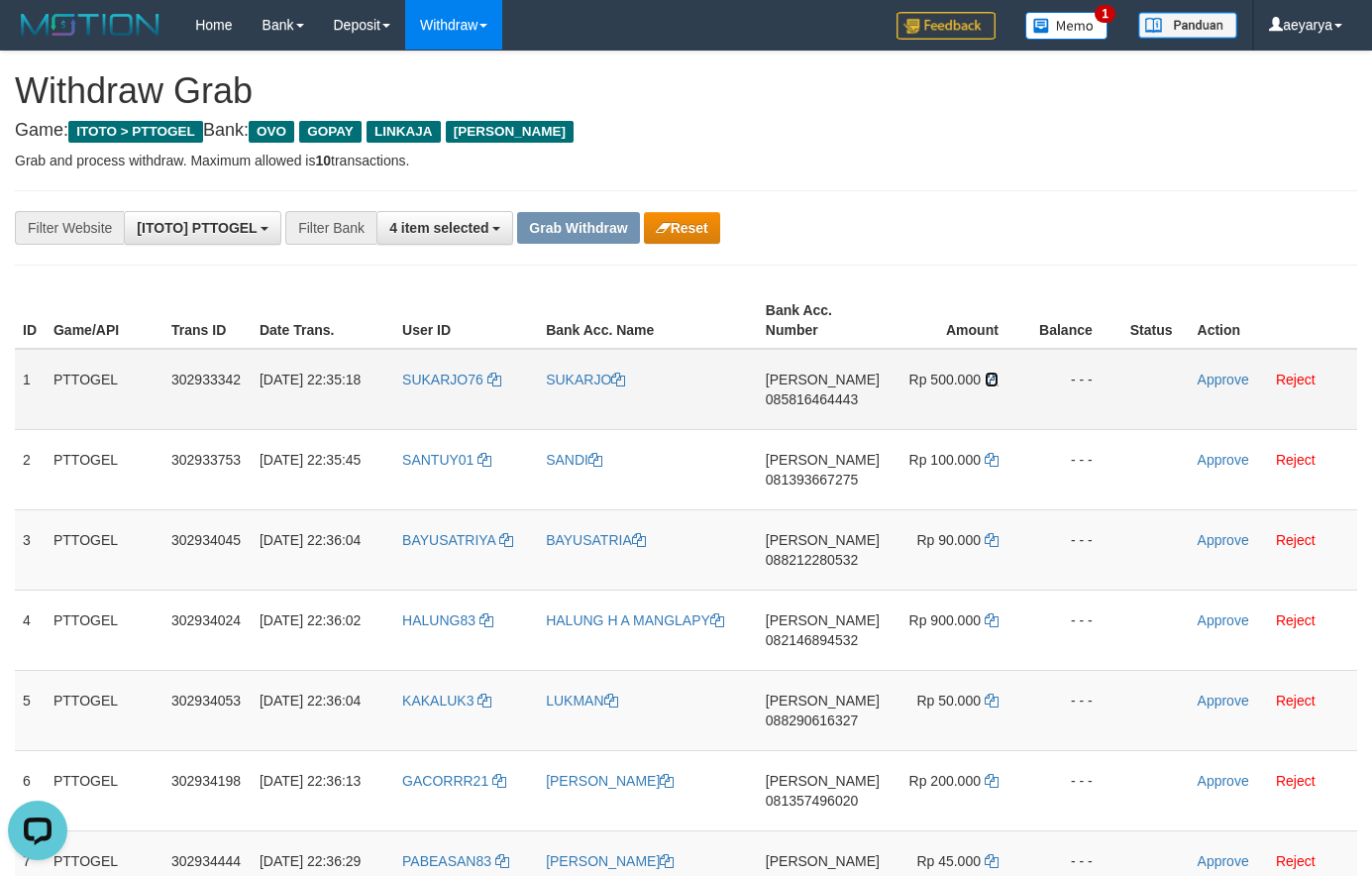 click at bounding box center (992, 380) 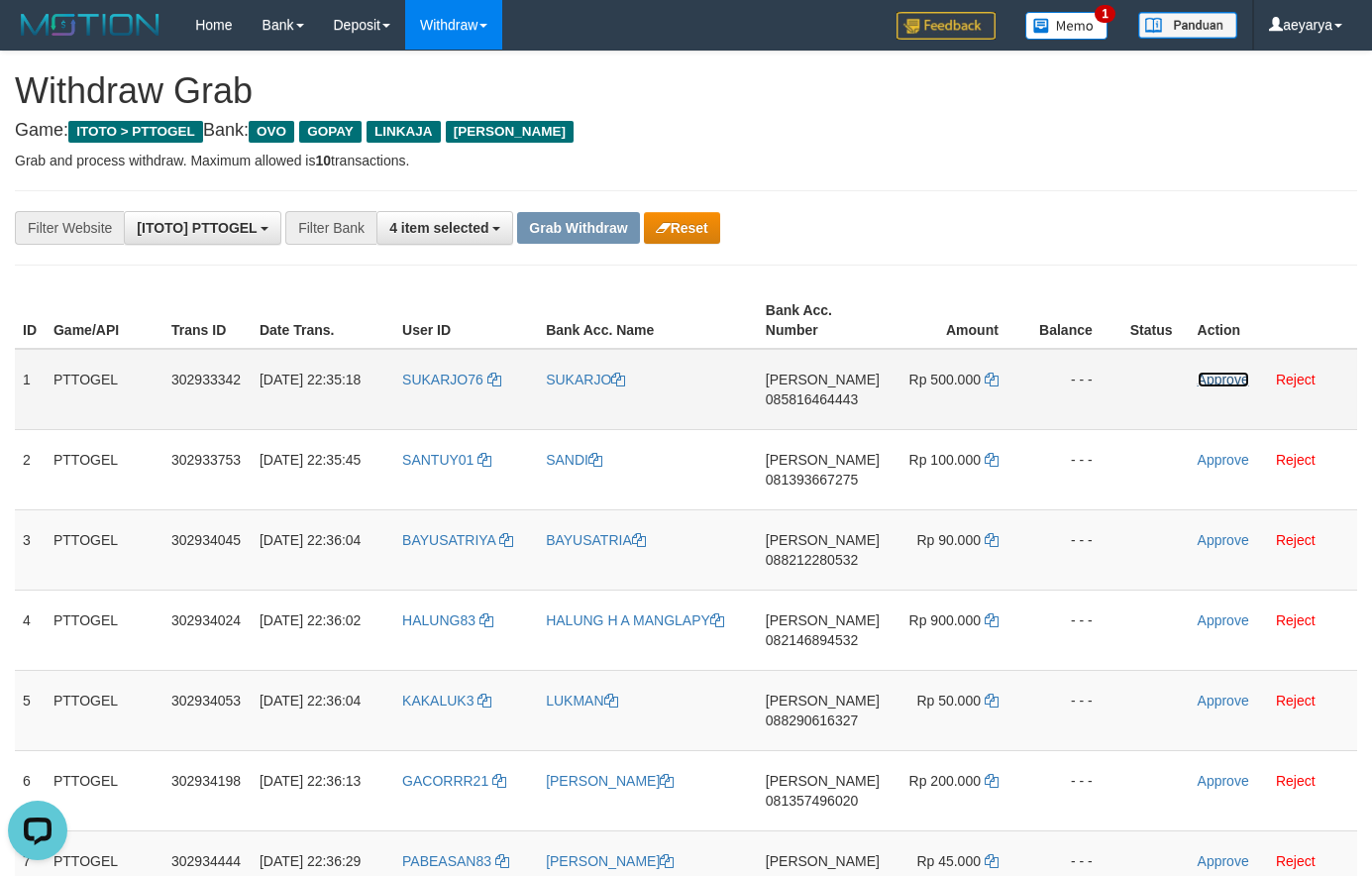 click on "Approve" at bounding box center (1223, 380) 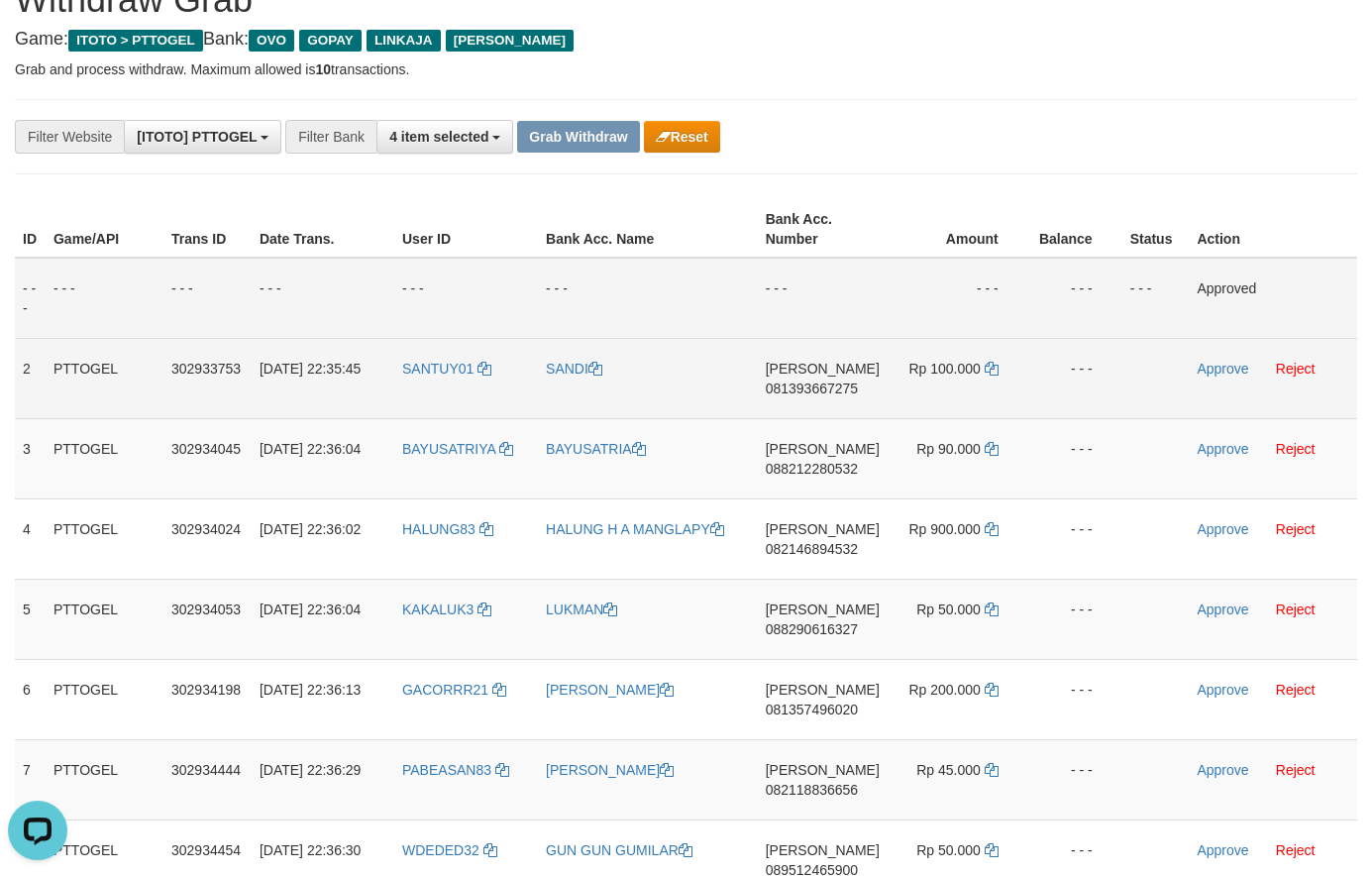 scroll, scrollTop: 135, scrollLeft: 0, axis: vertical 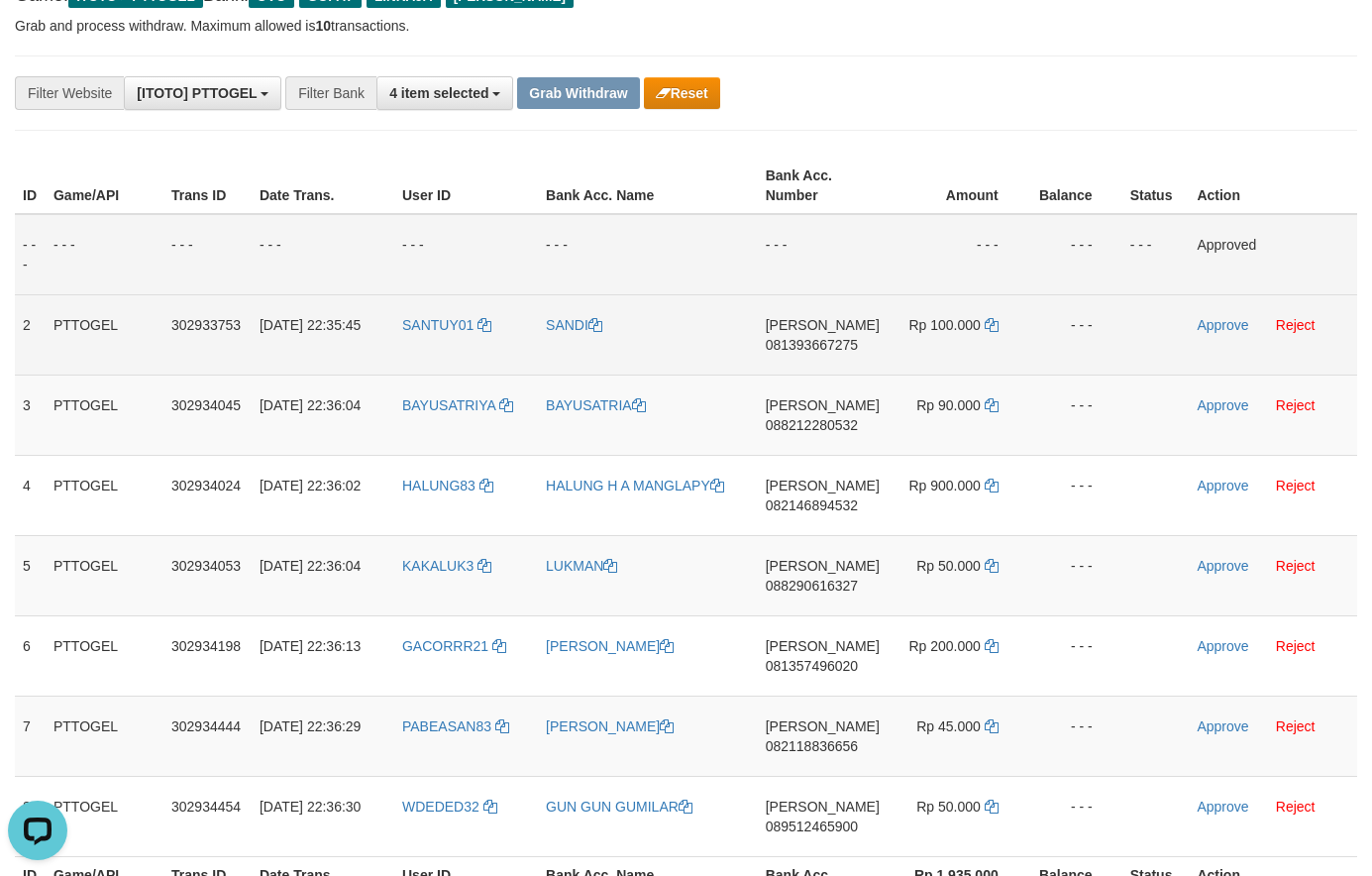 click on "081393667275" at bounding box center [811, 345] 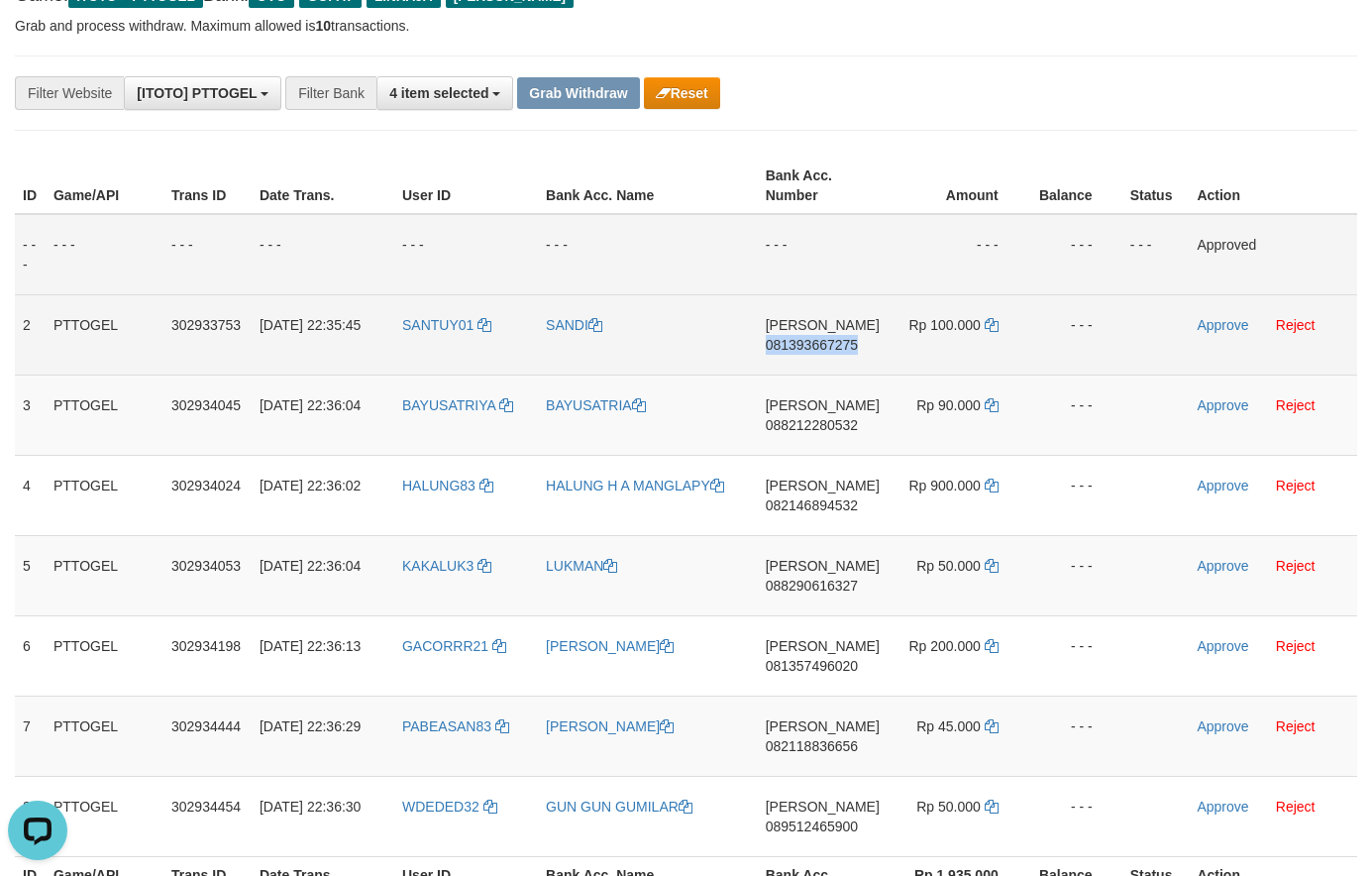 click on "081393667275" at bounding box center [811, 345] 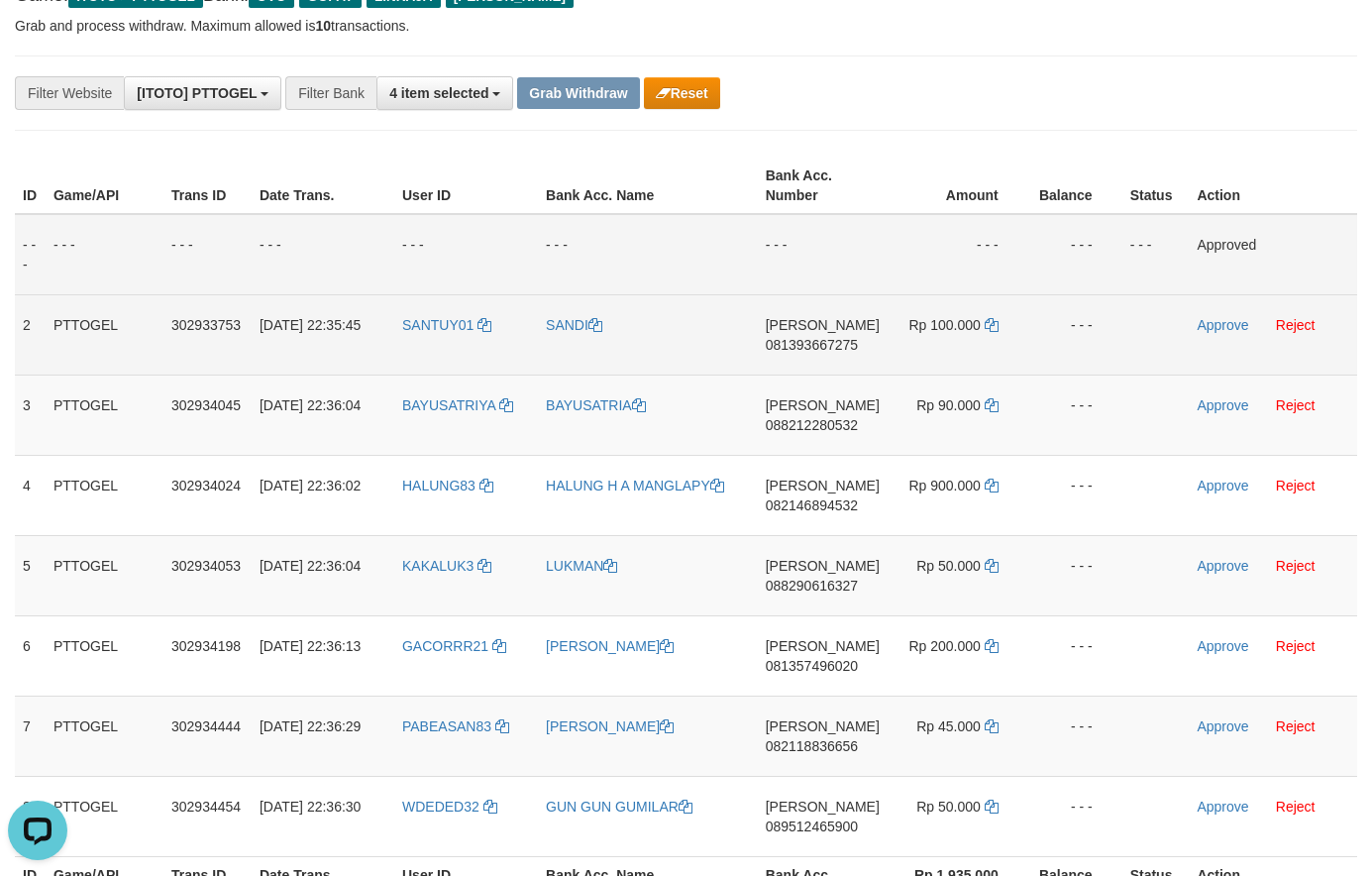 click on "081393667275" at bounding box center [811, 345] 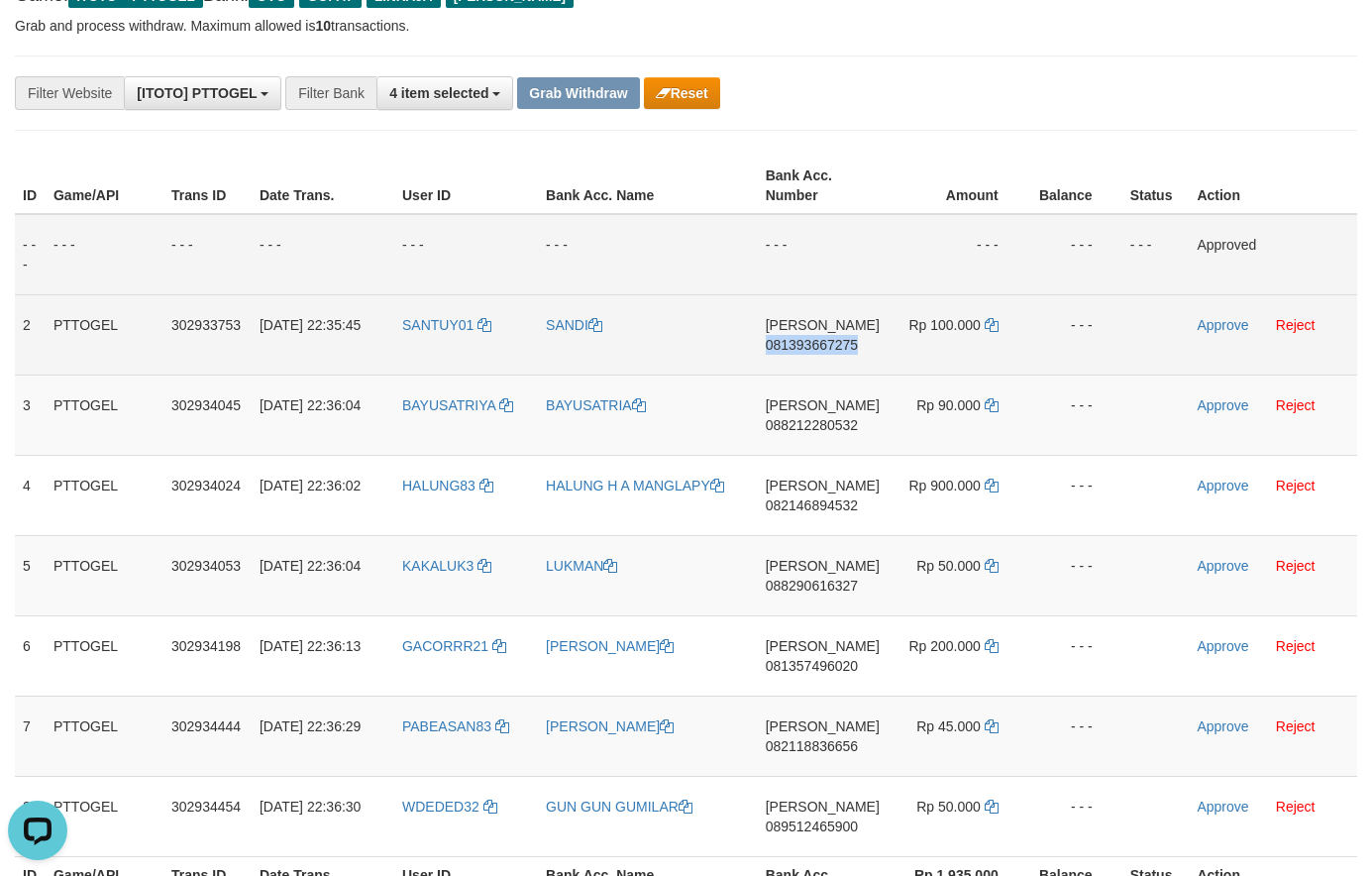 click on "081393667275" at bounding box center (811, 345) 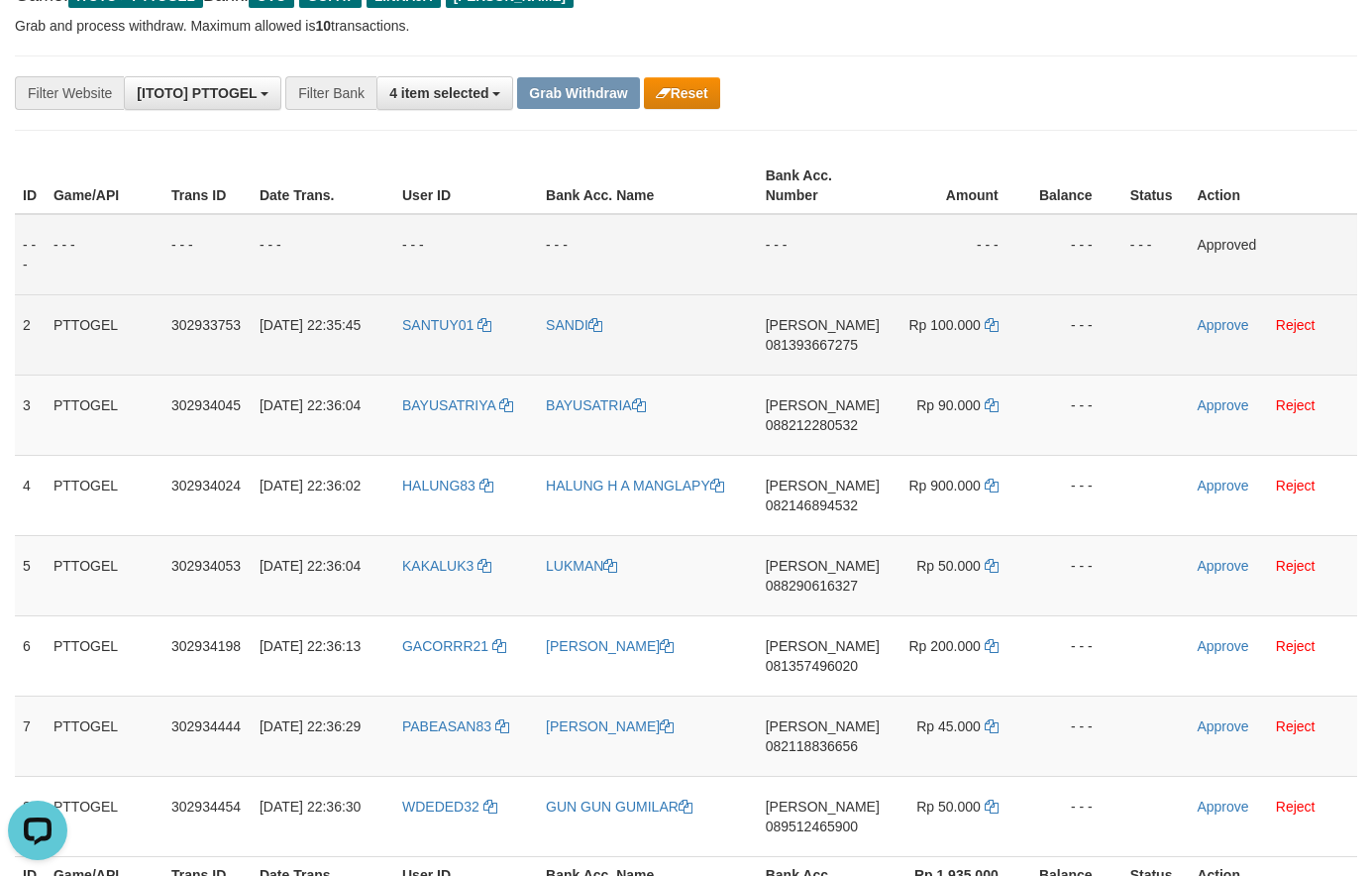 click on "081393667275" at bounding box center (811, 345) 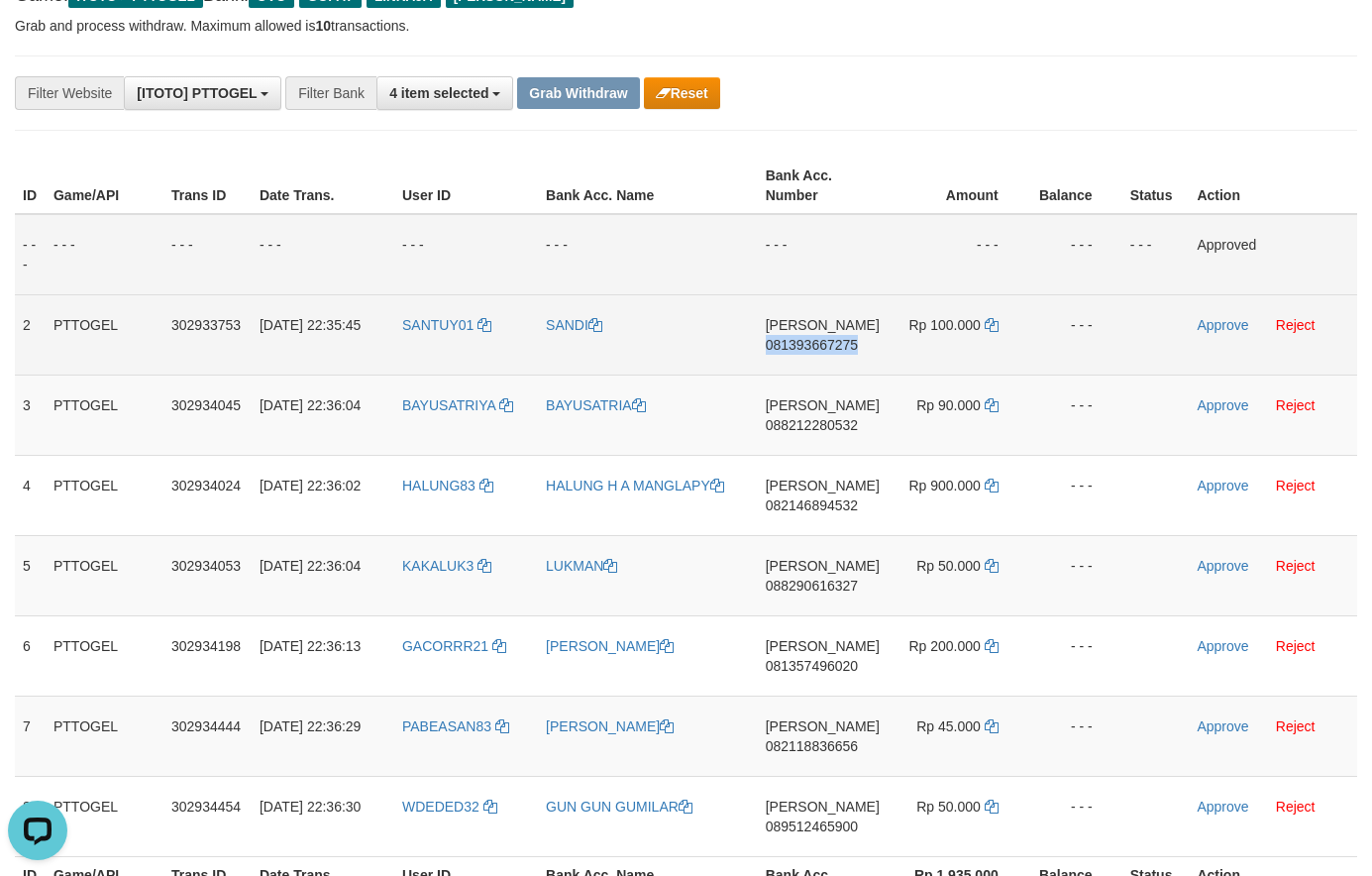click on "081393667275" at bounding box center [811, 345] 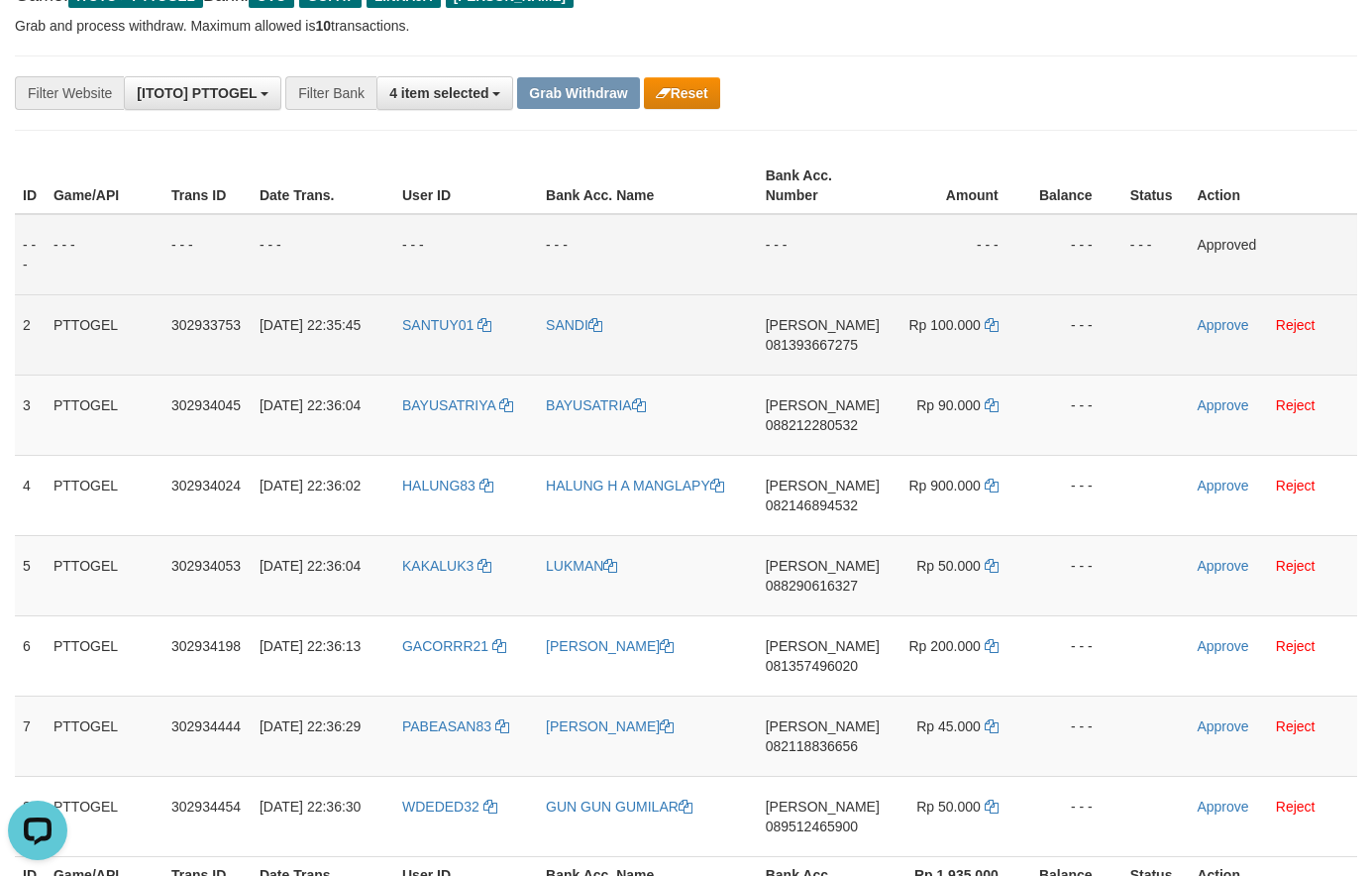 click on "Rp 100.000" at bounding box center (958, 334) 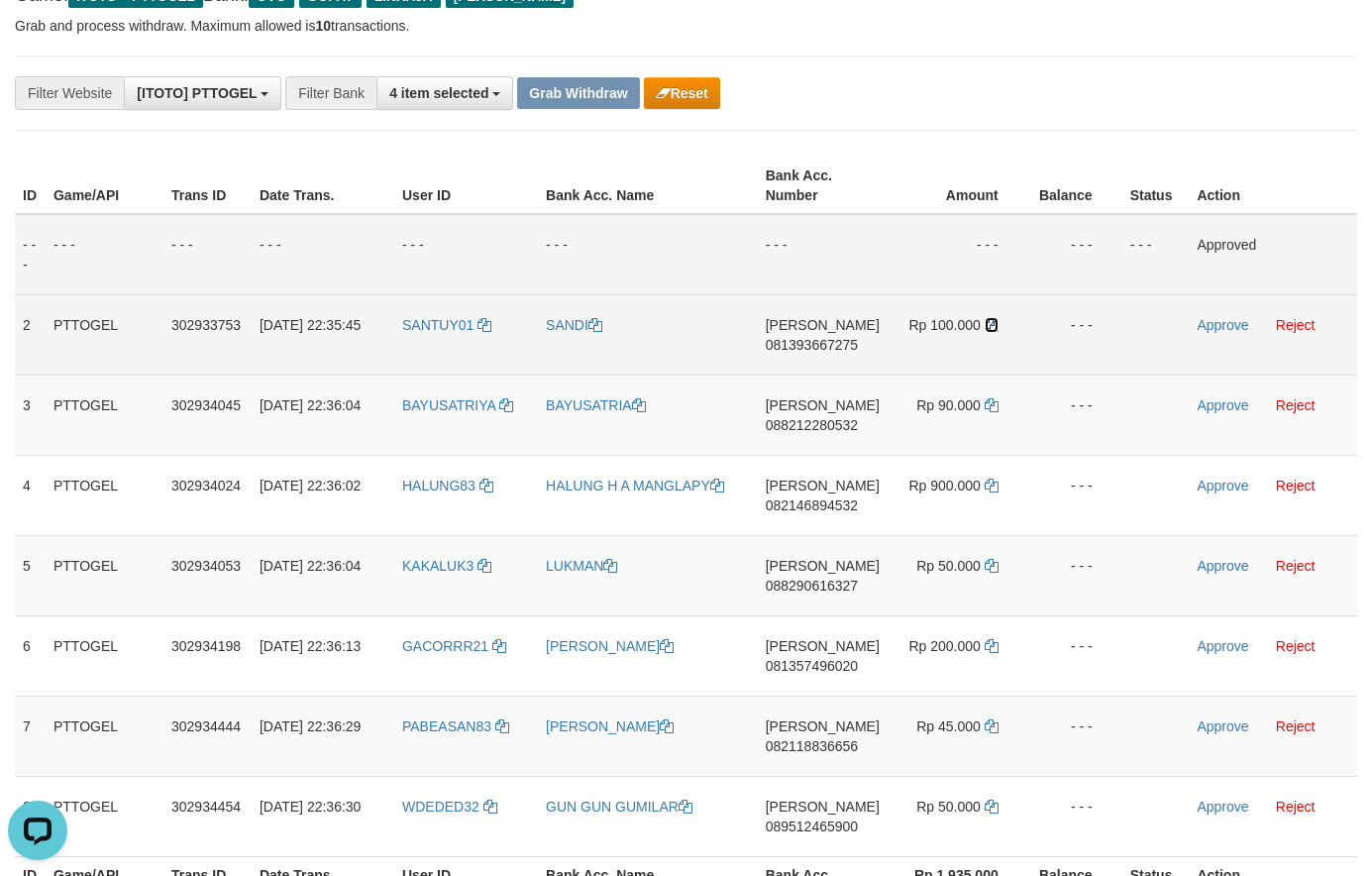 click at bounding box center [992, 325] 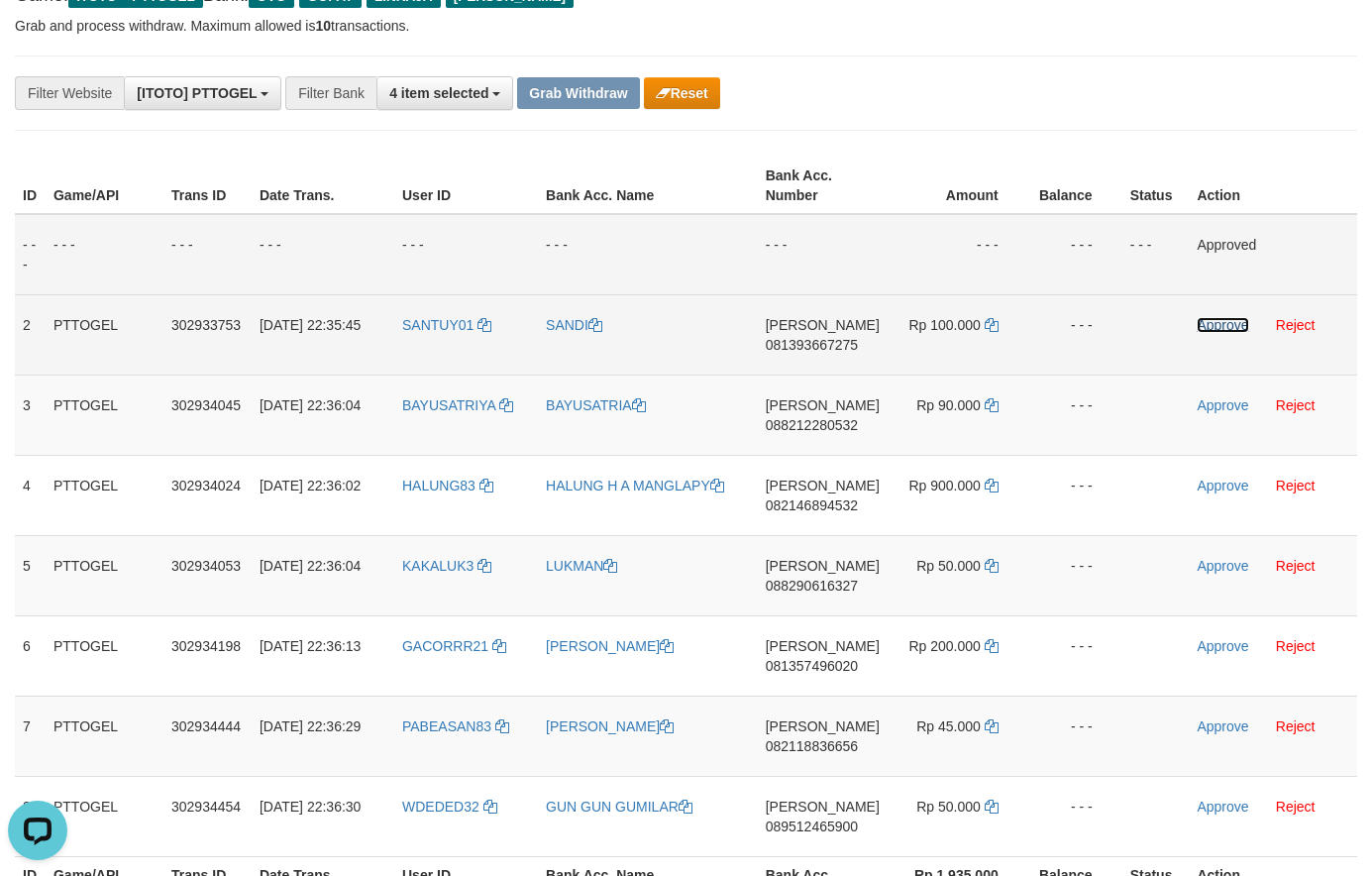 click on "Approve" at bounding box center (1222, 325) 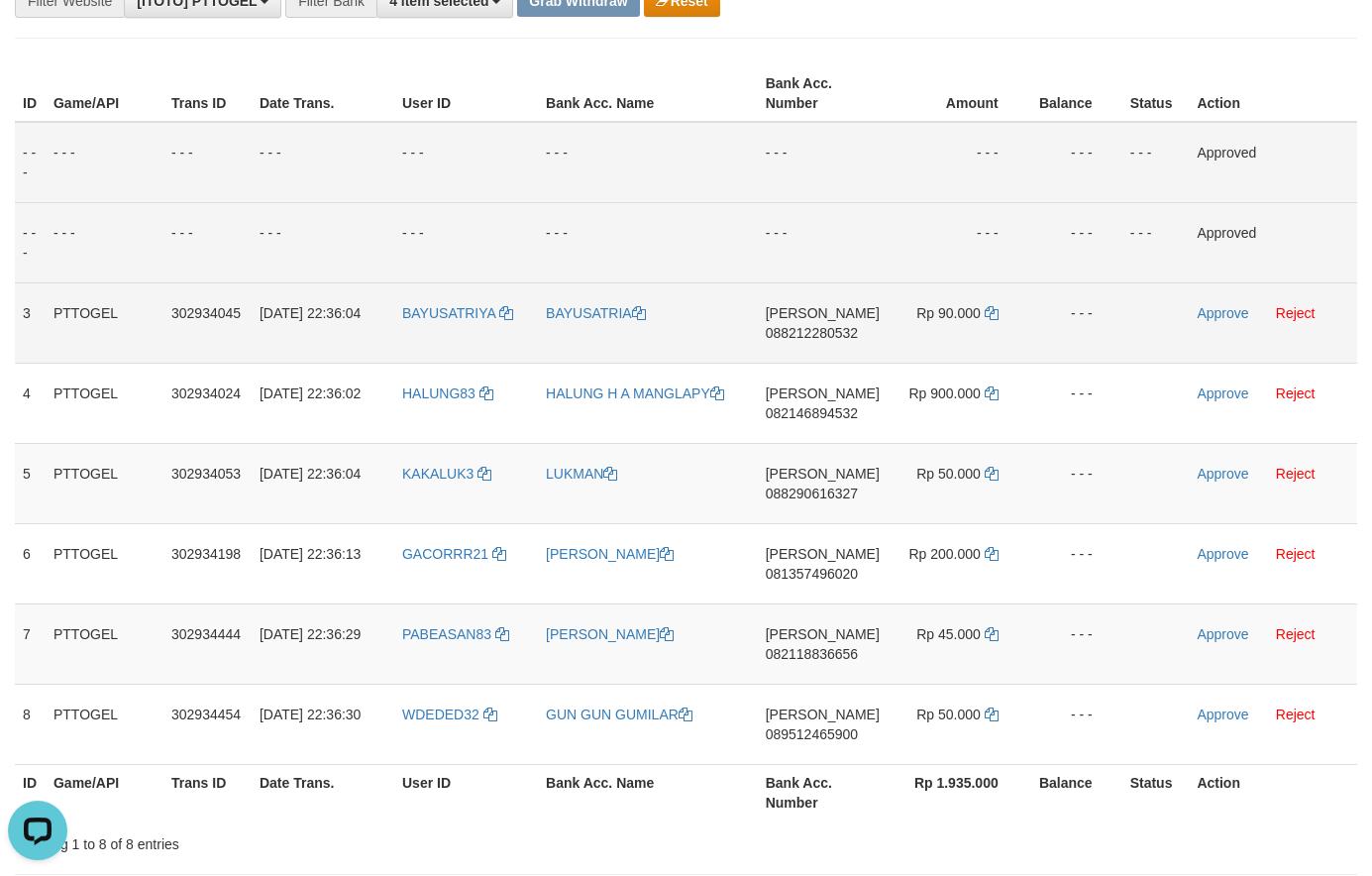 scroll, scrollTop: 270, scrollLeft: 0, axis: vertical 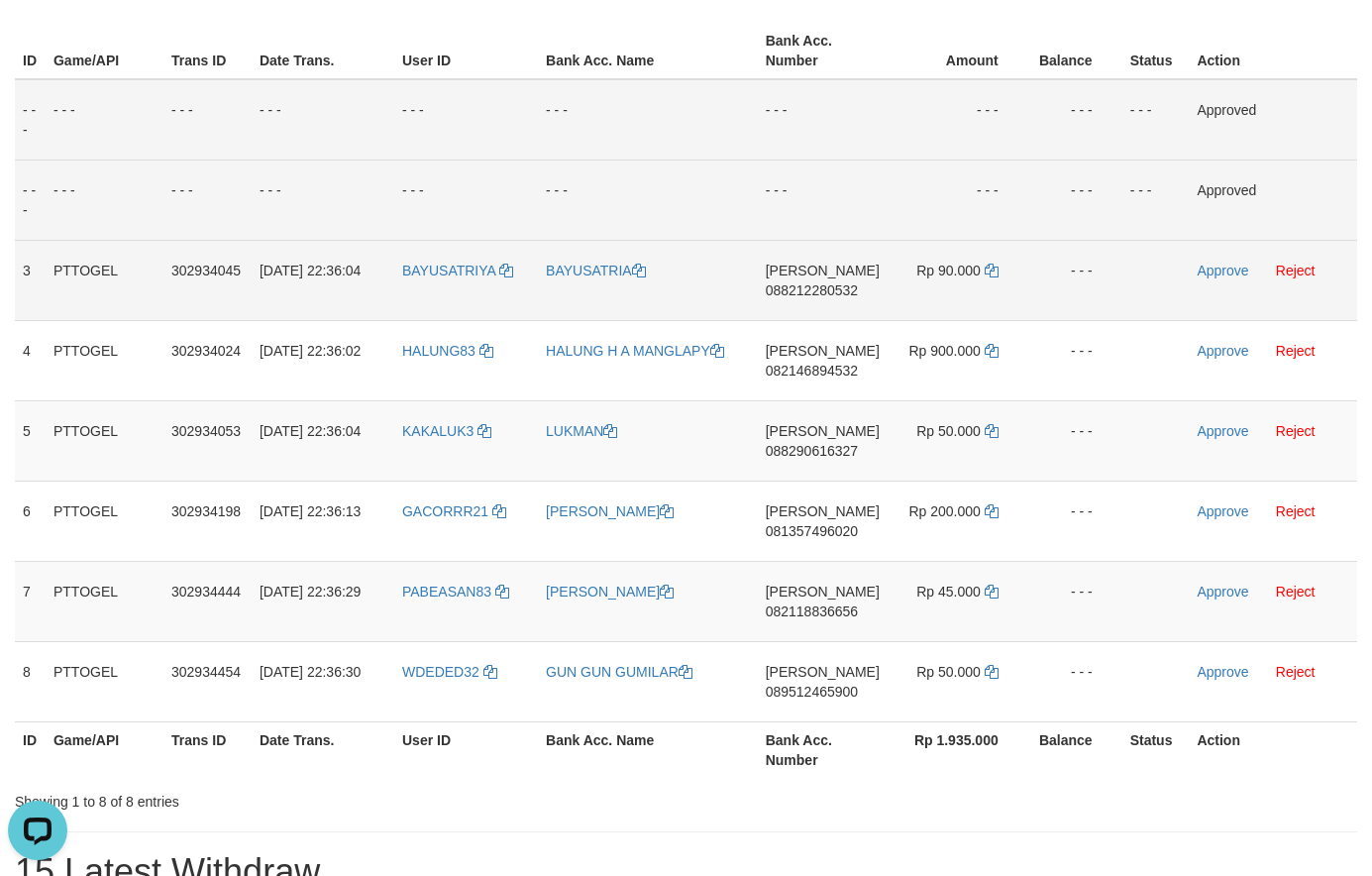 click on "088212280532" at bounding box center (811, 290) 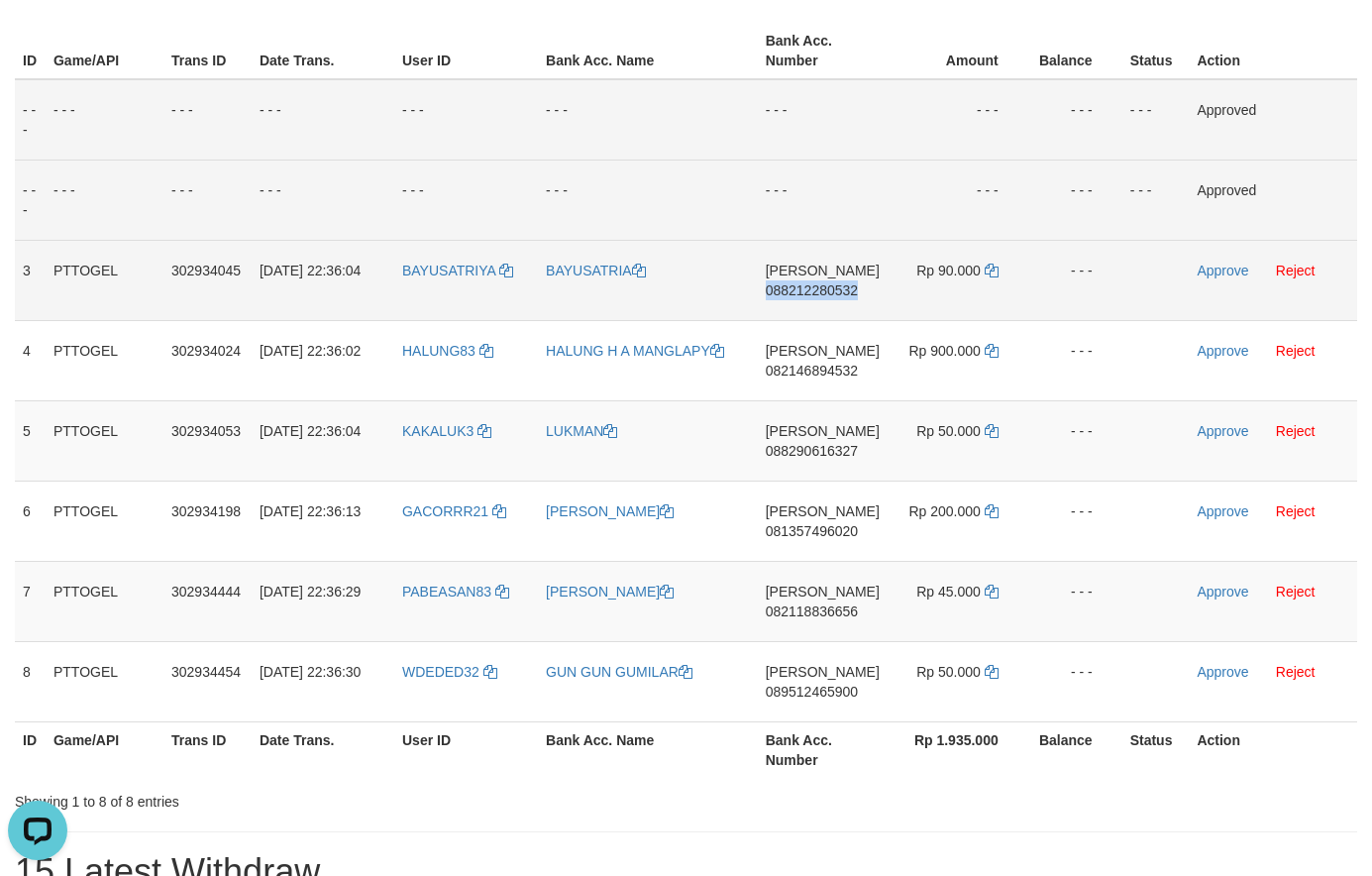 drag, startPoint x: 828, startPoint y: 288, endPoint x: 784, endPoint y: 297, distance: 44.911023 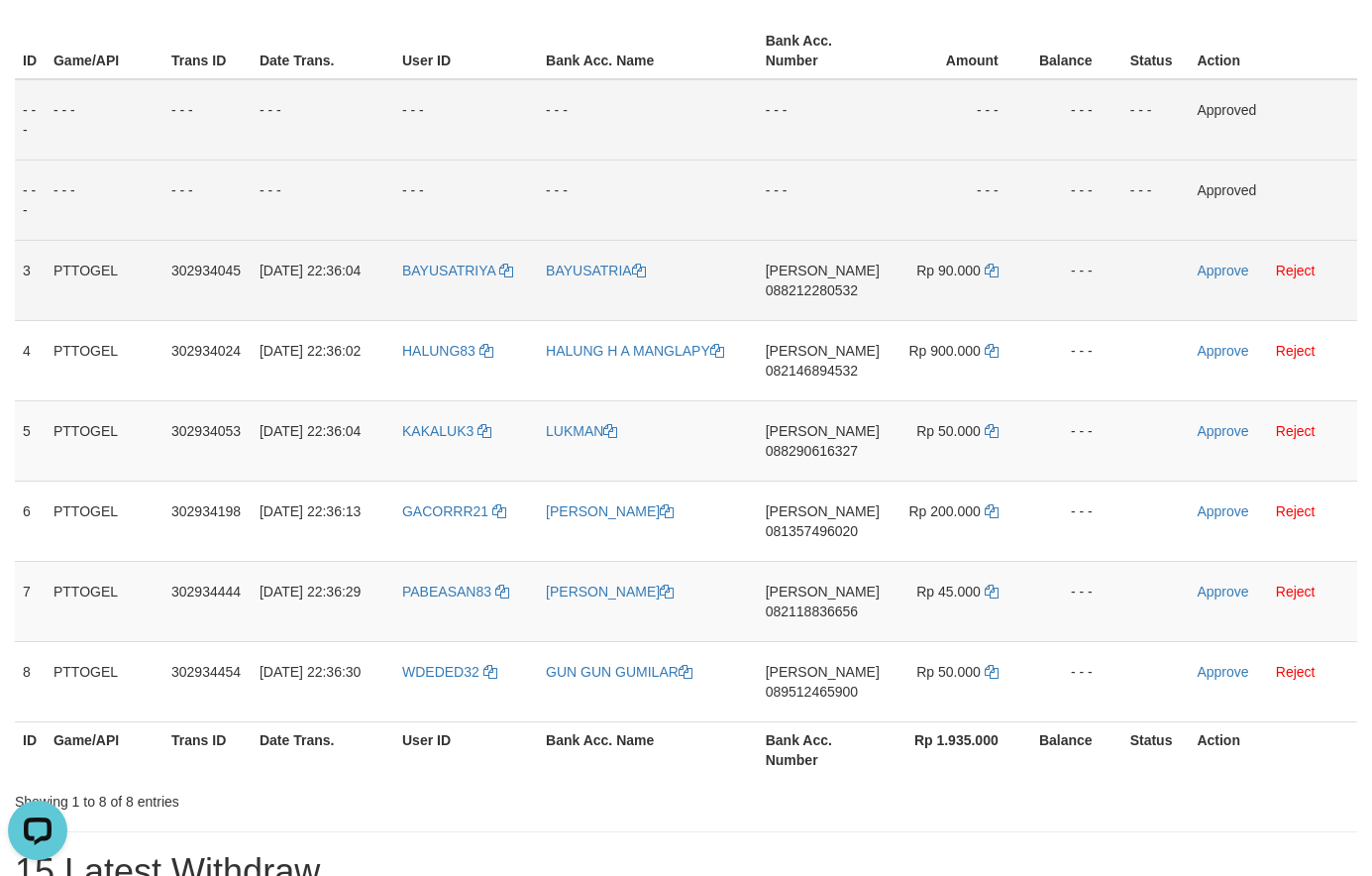 click on "088212280532" at bounding box center [811, 290] 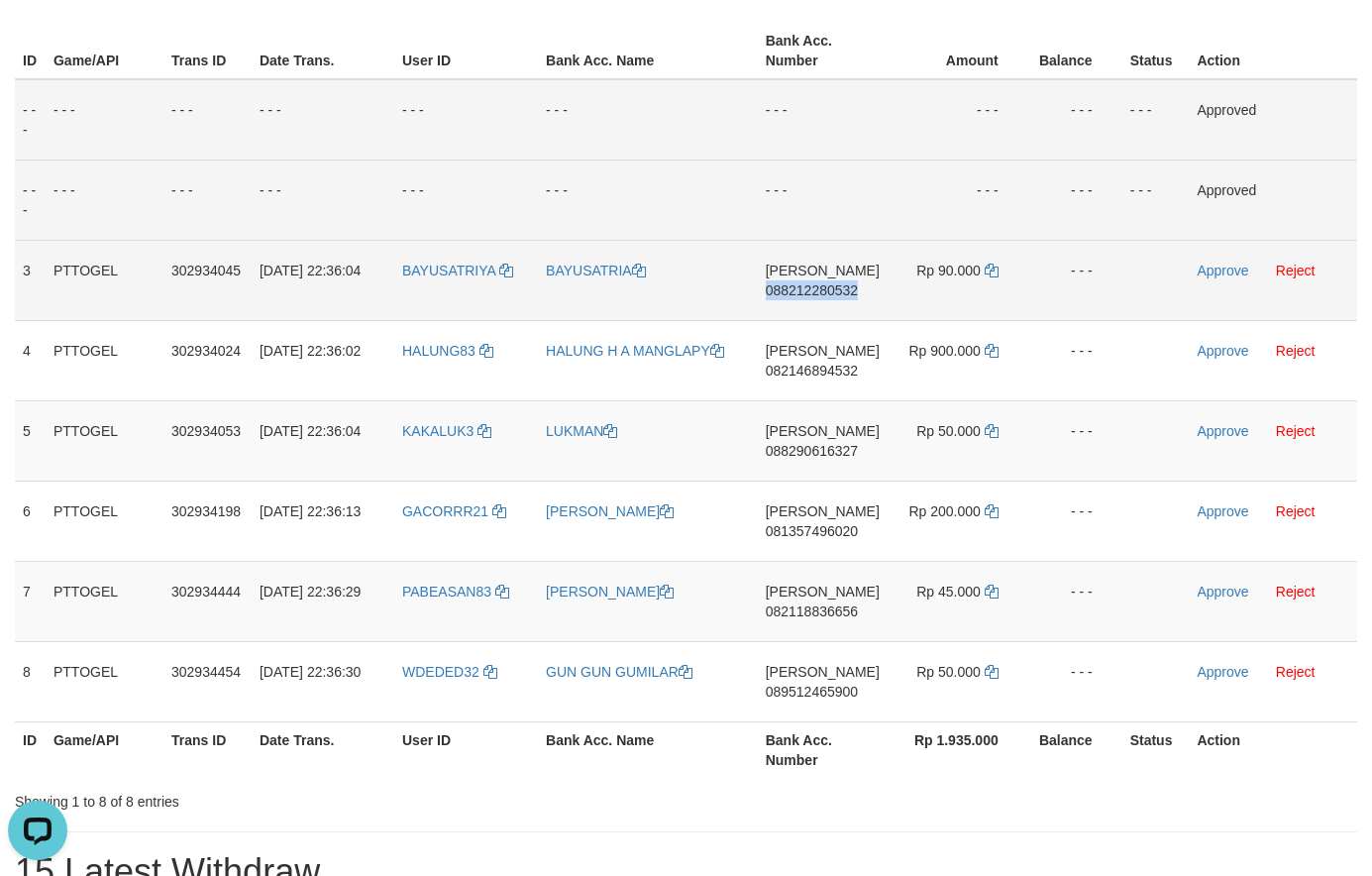 click on "088212280532" at bounding box center [811, 290] 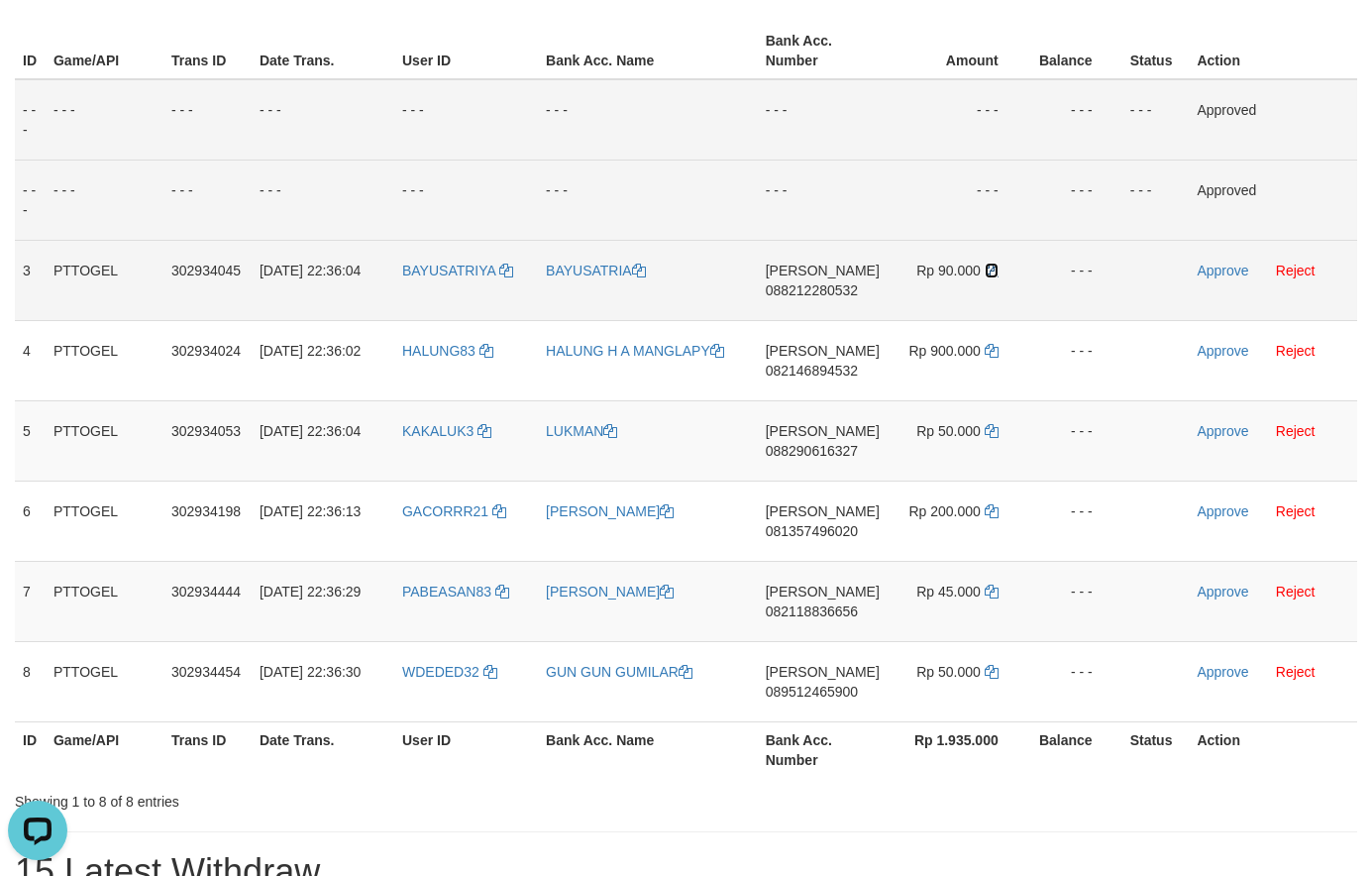 click at bounding box center [992, 271] 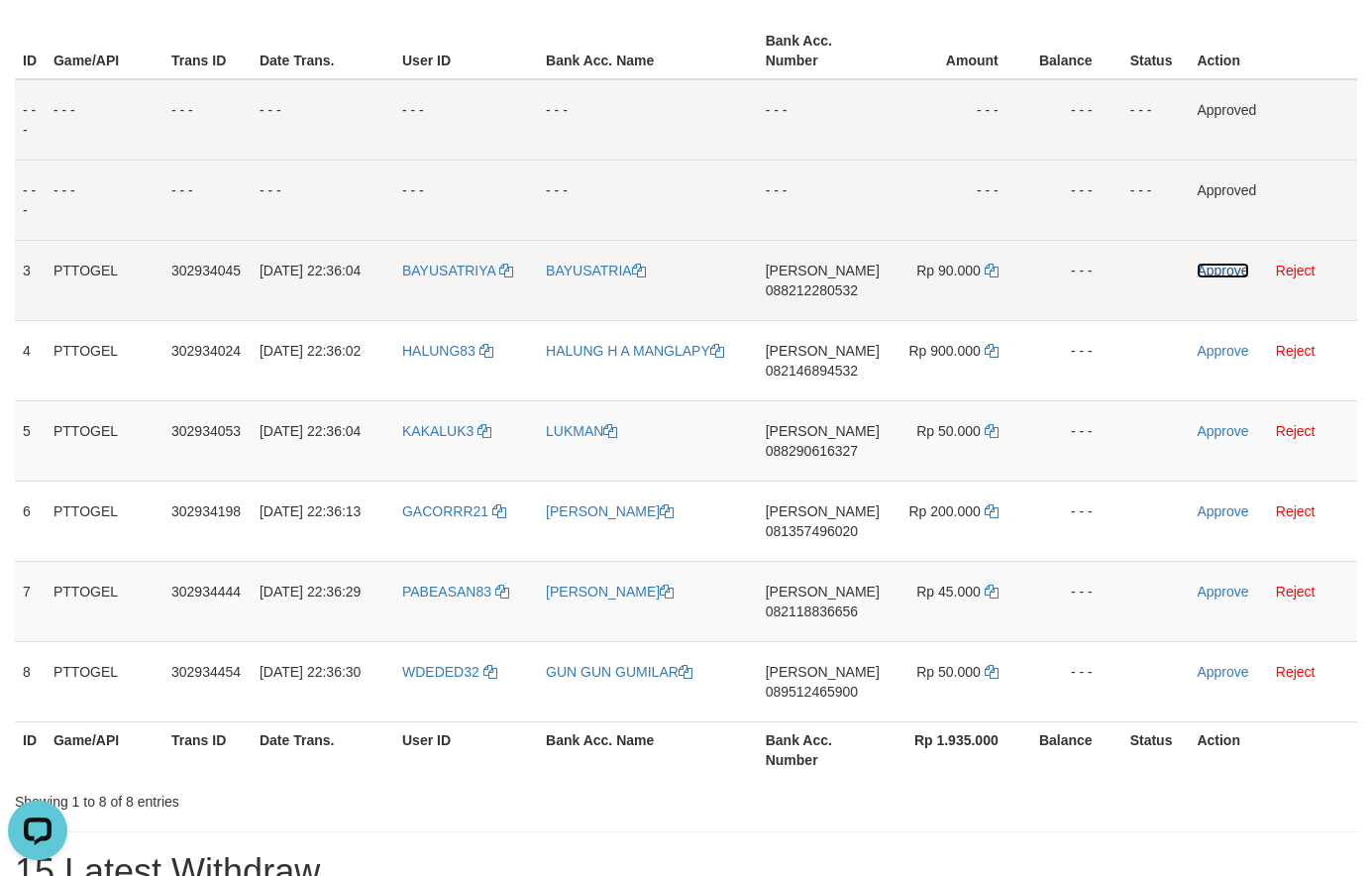 click on "Approve" at bounding box center (1222, 271) 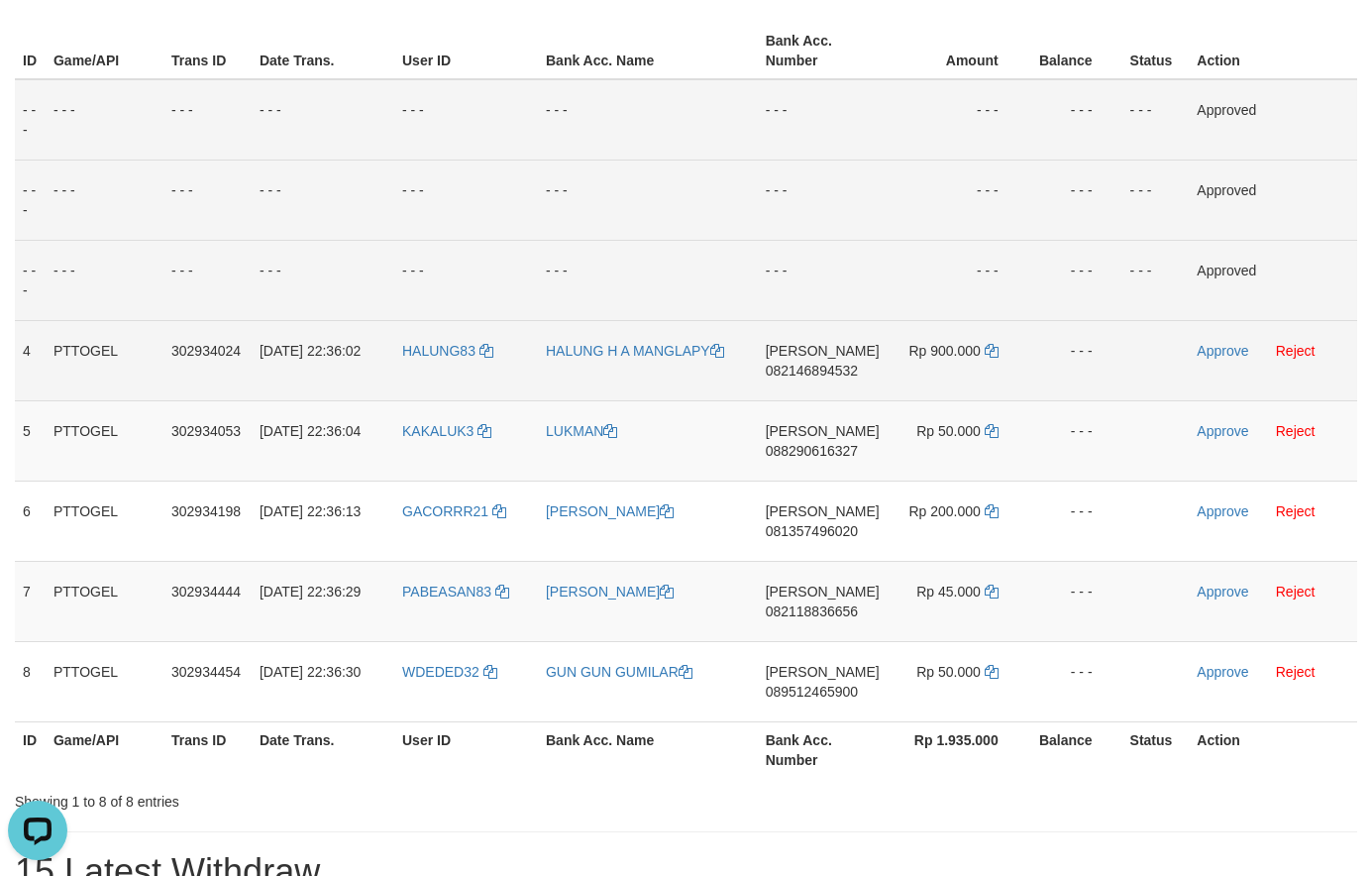 click on "082146894532" at bounding box center [811, 371] 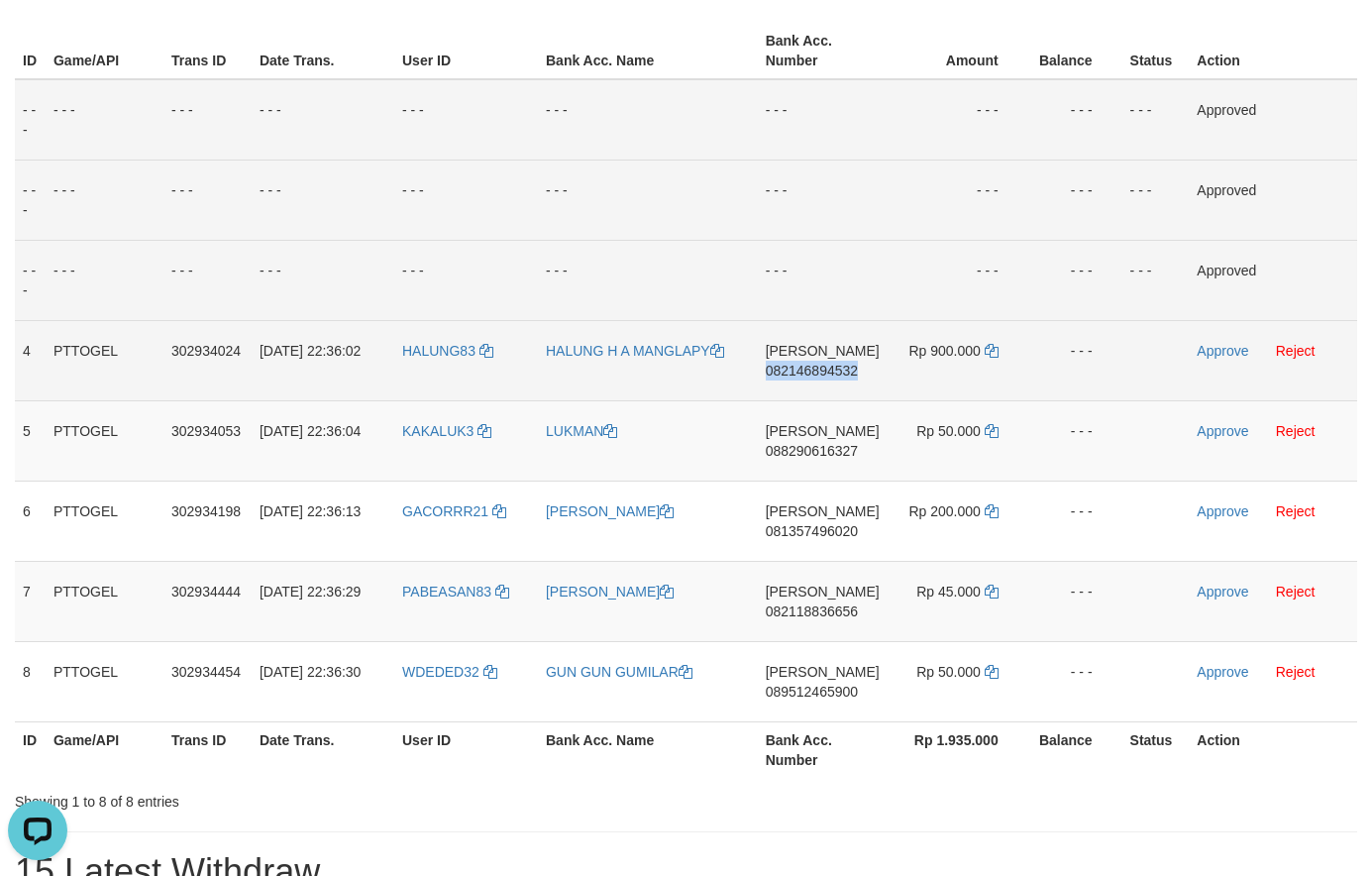 drag, startPoint x: 849, startPoint y: 370, endPoint x: 785, endPoint y: 375, distance: 64.195015 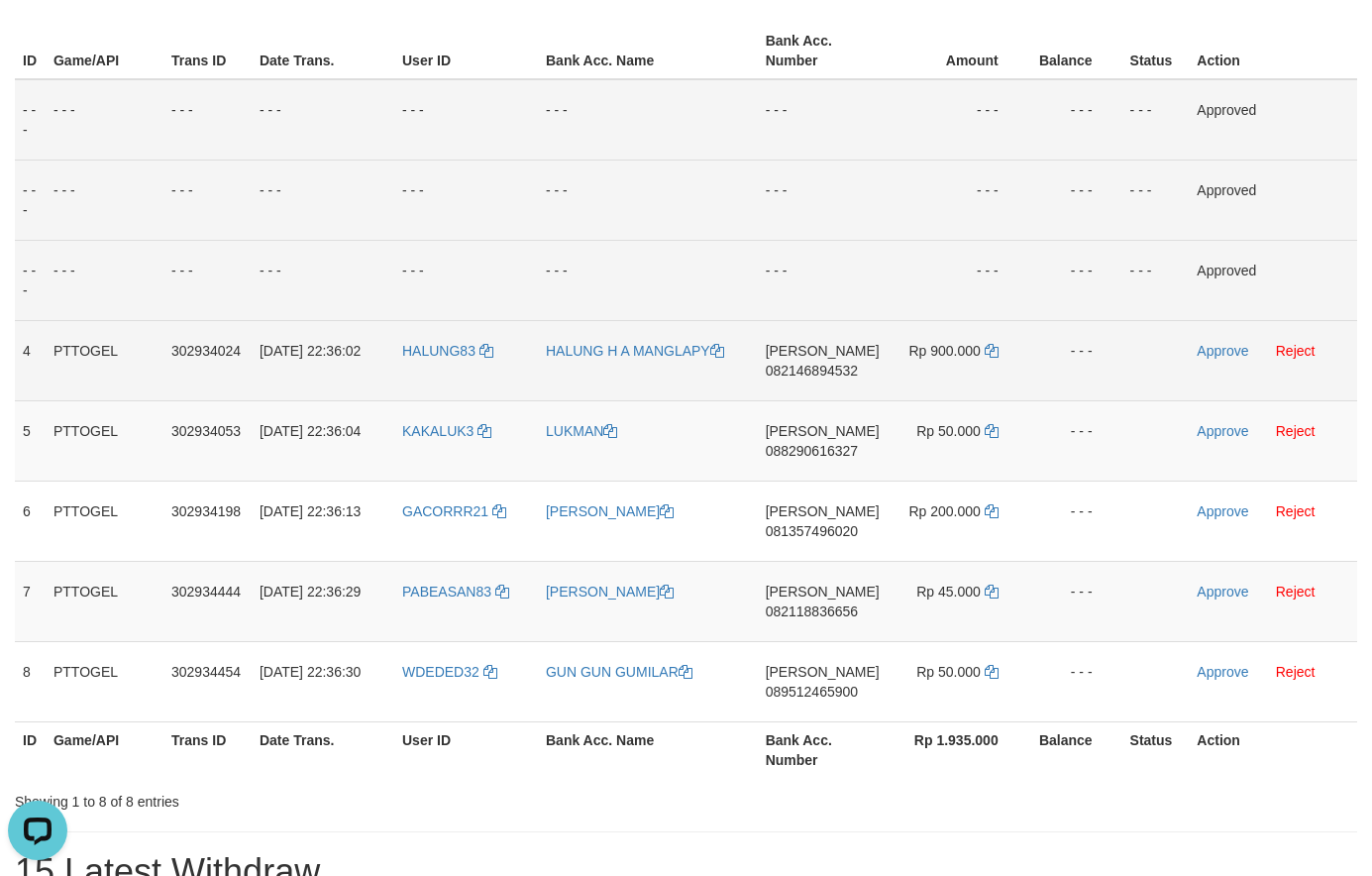 click on "082146894532" at bounding box center (811, 371) 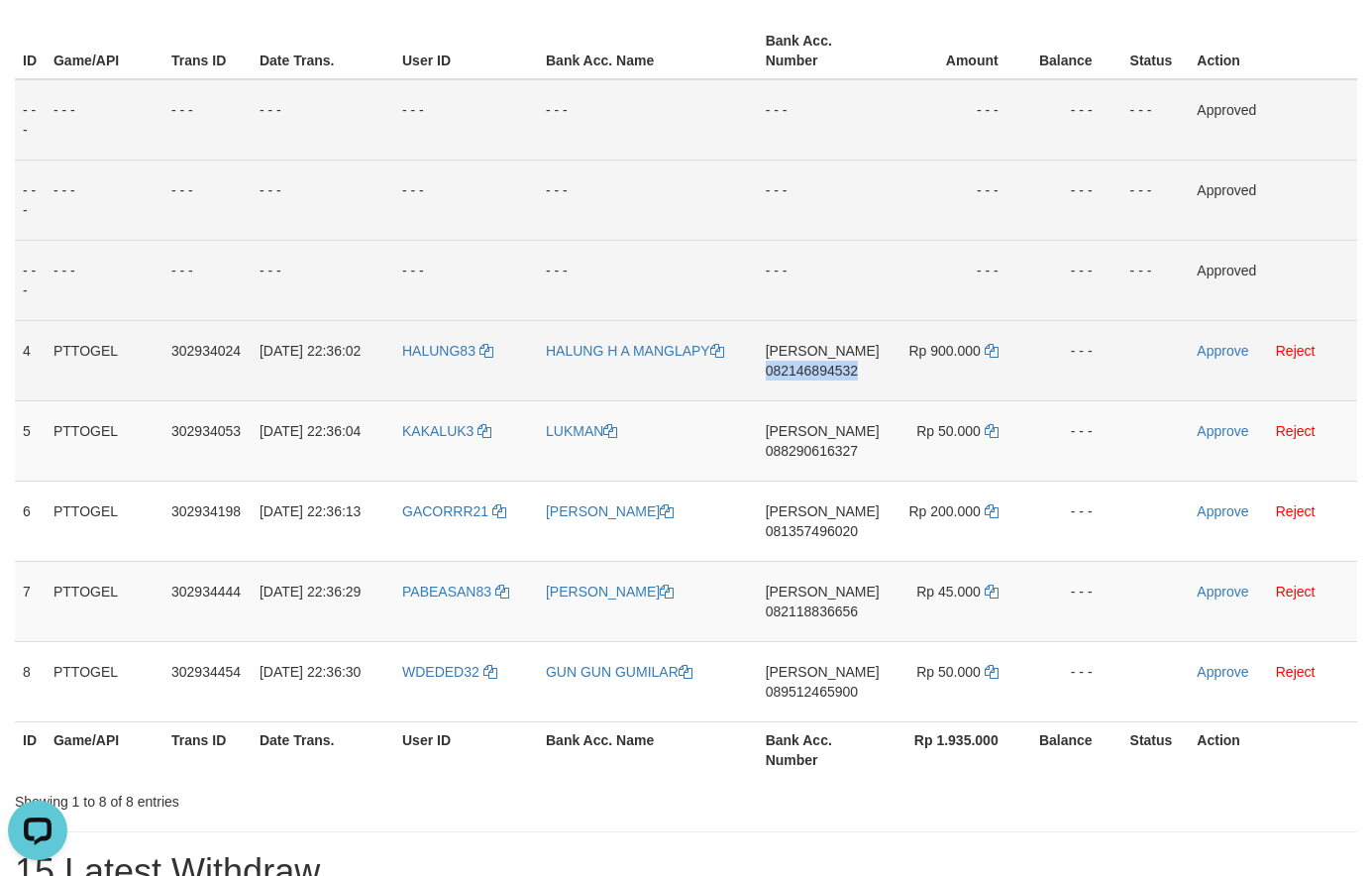 click on "082146894532" at bounding box center (811, 371) 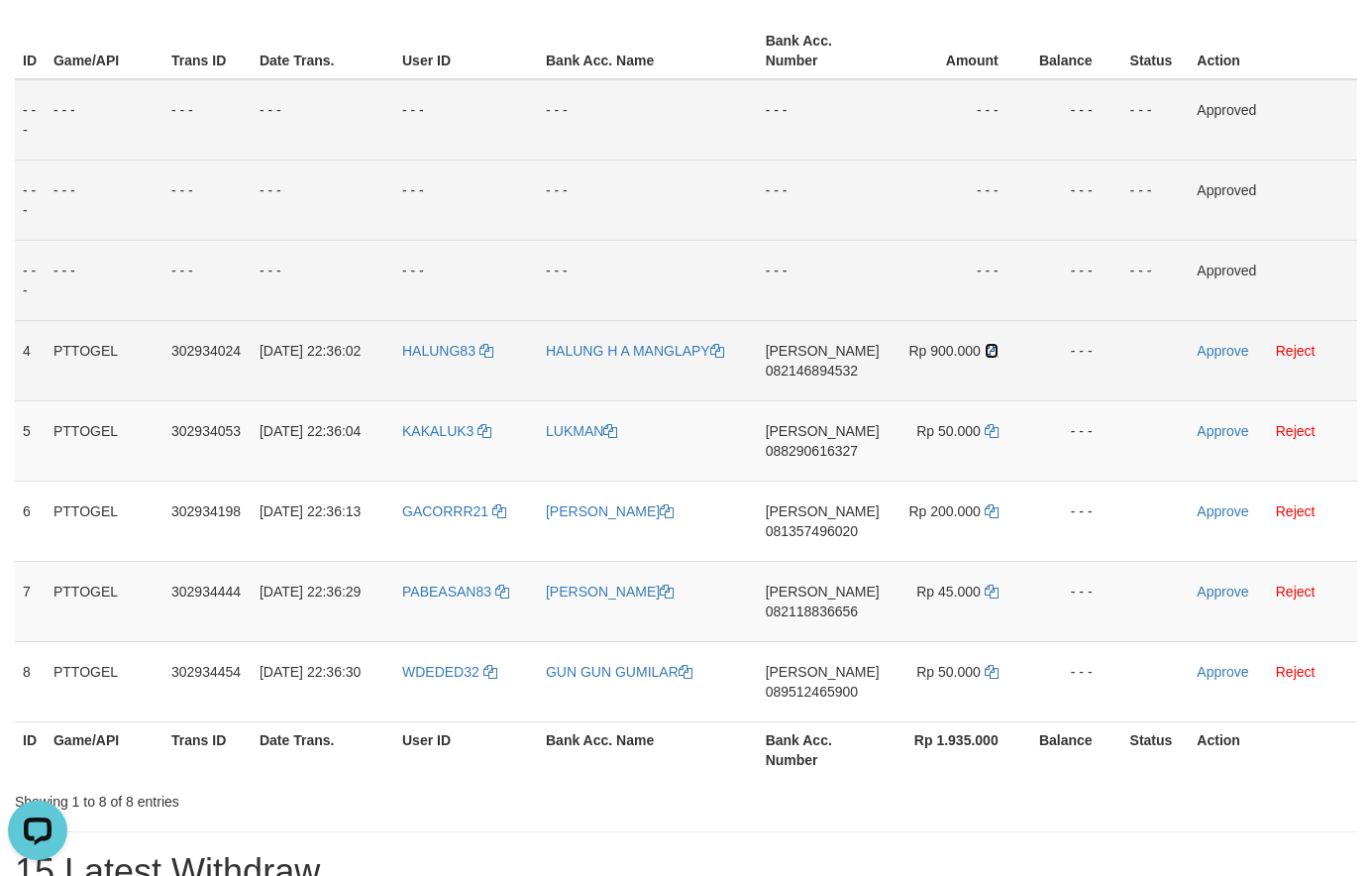 click at bounding box center [992, 351] 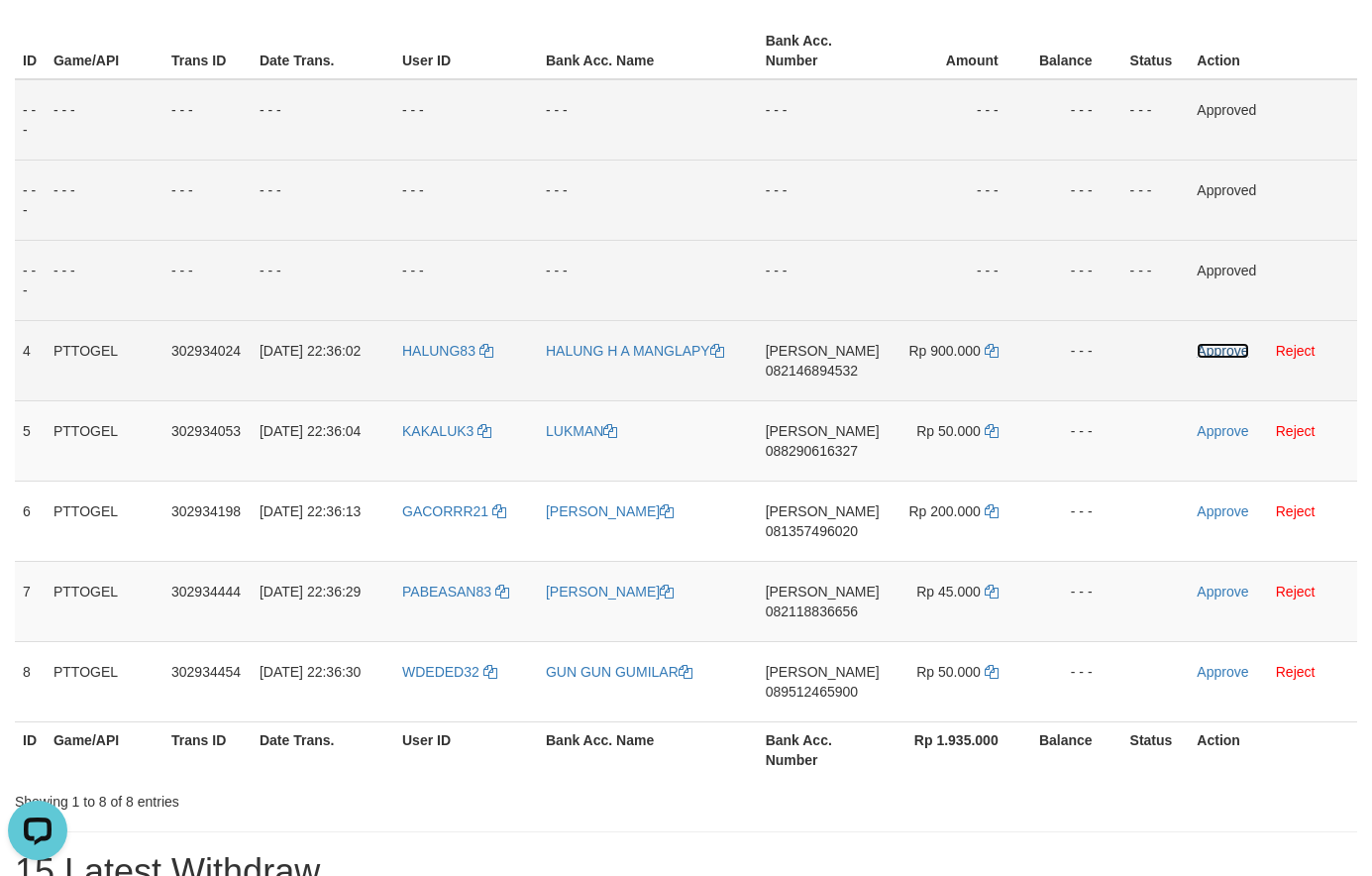 click on "Approve" at bounding box center [1222, 351] 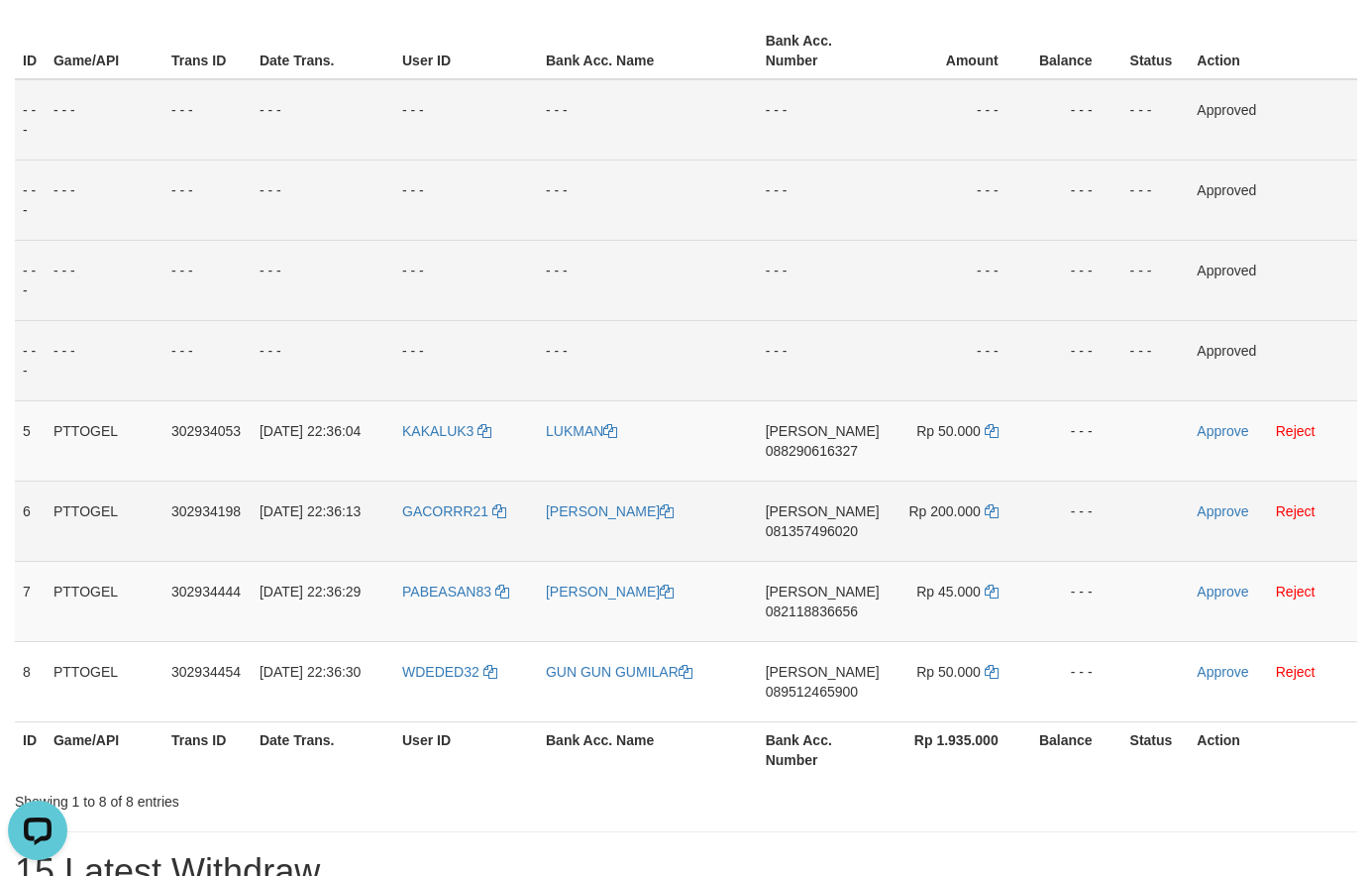 click on "DANA
081357496020" at bounding box center (822, 520) 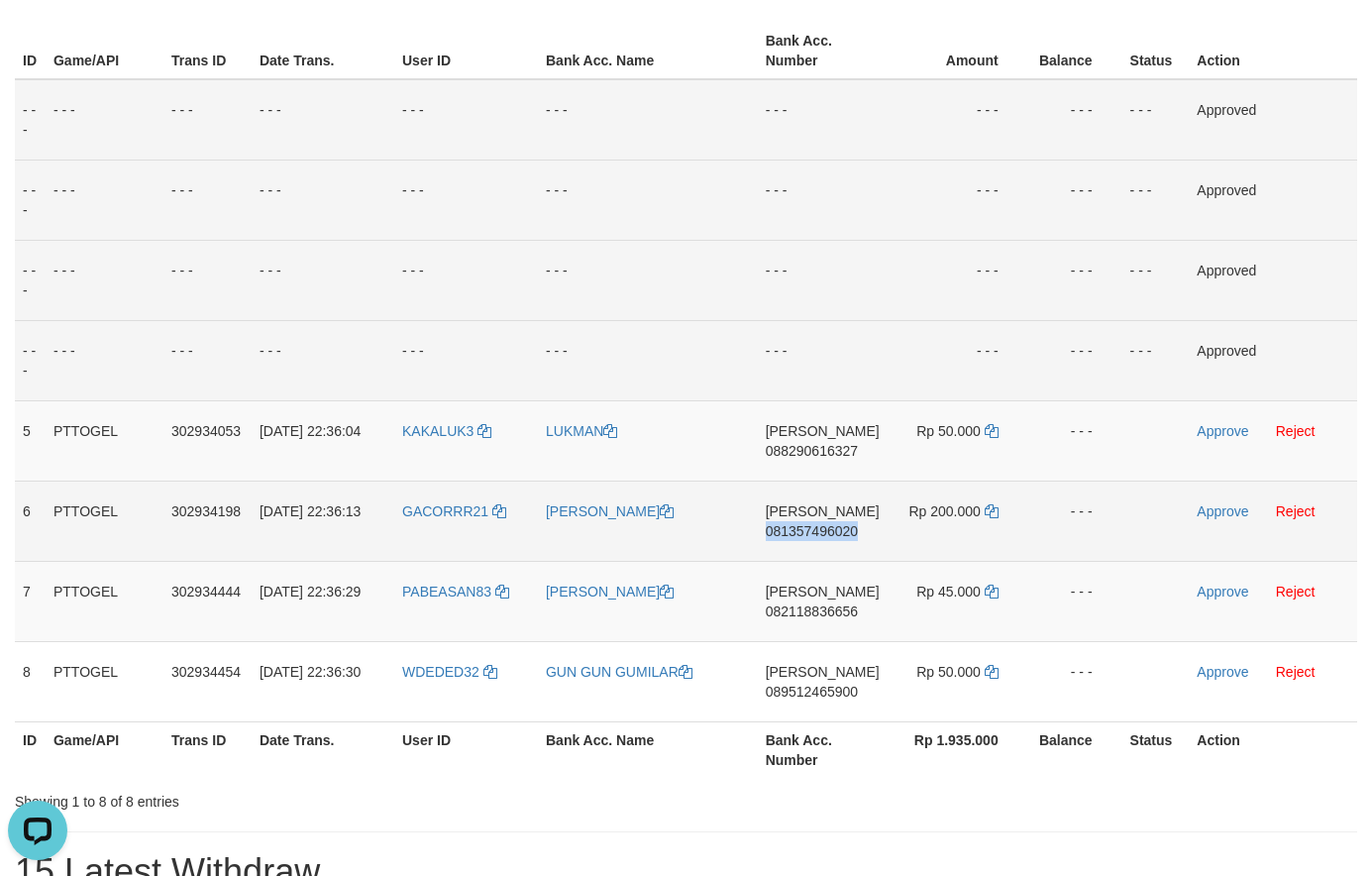 click on "081357496020" at bounding box center (811, 531) 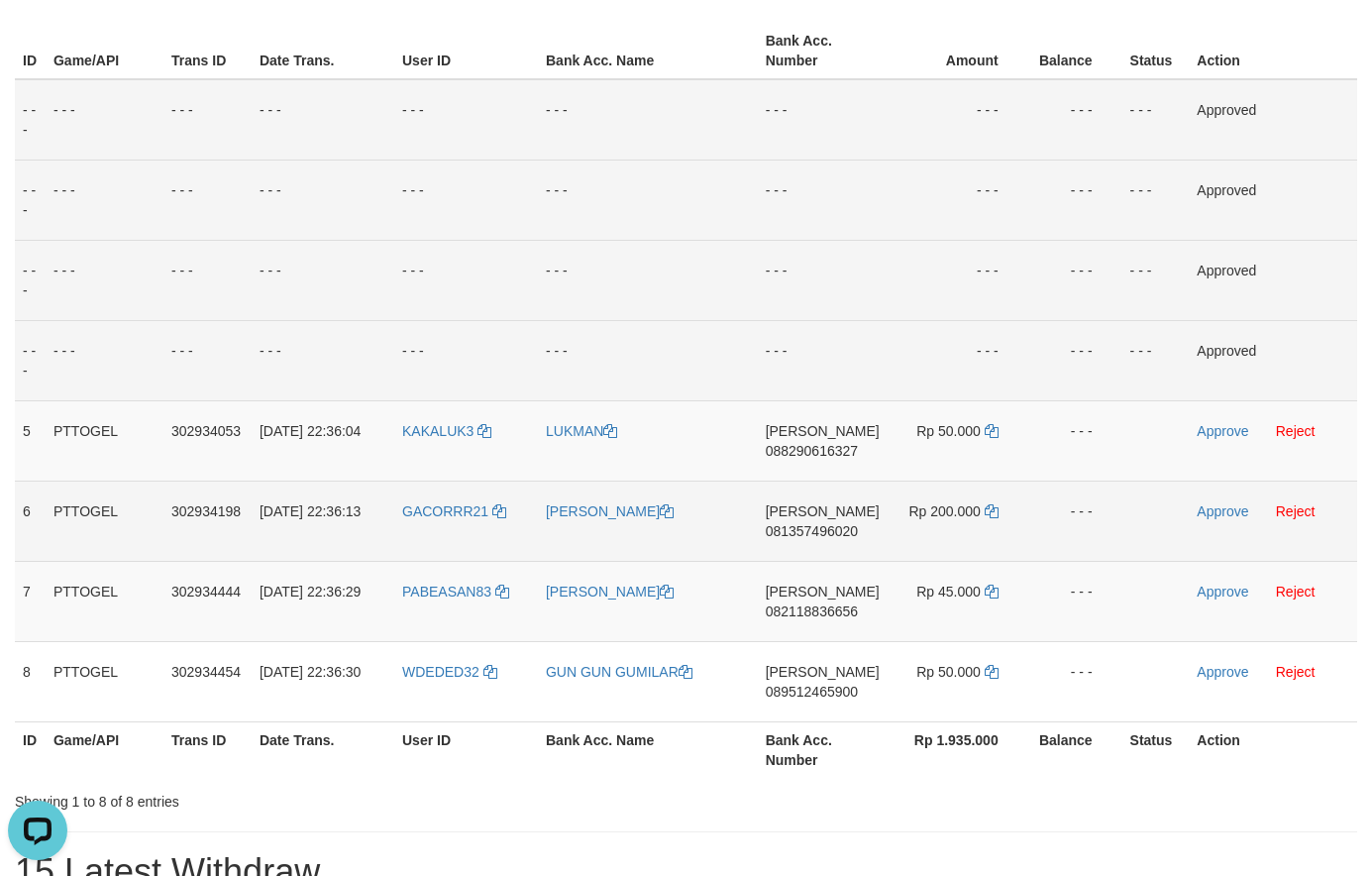 click on "081357496020" at bounding box center [811, 531] 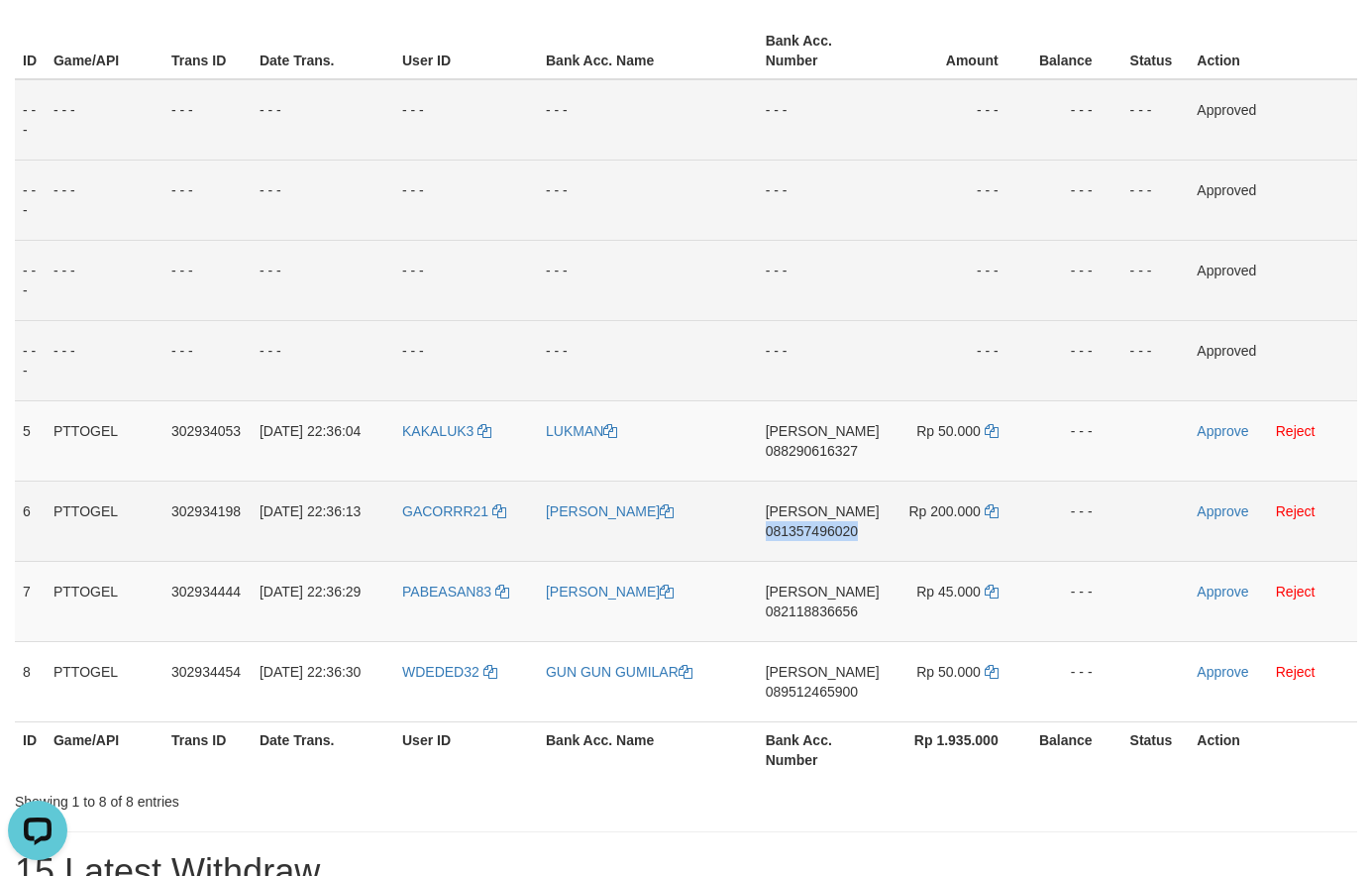 click on "081357496020" at bounding box center (811, 531) 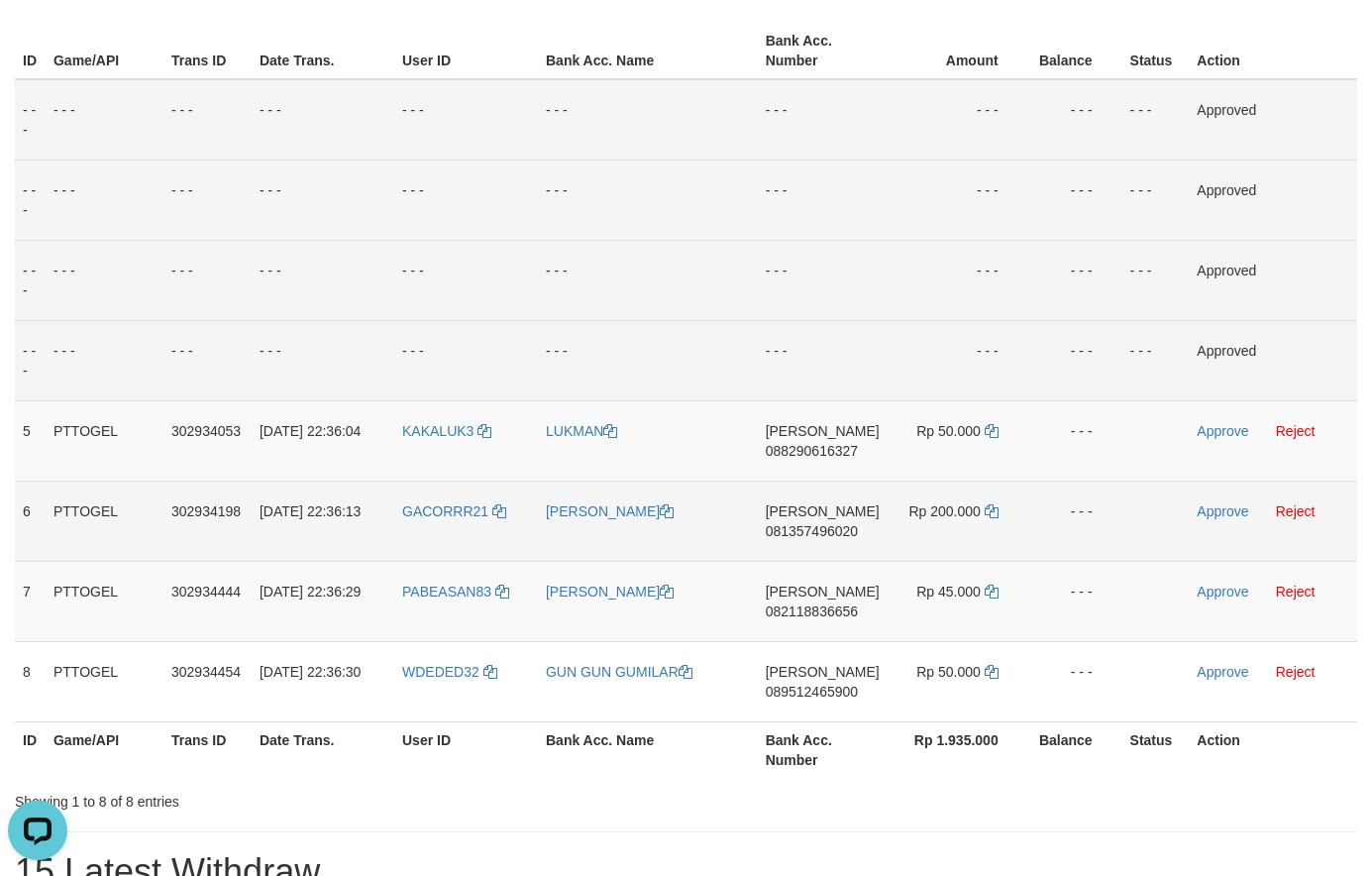 click on "081357496020" at bounding box center (811, 531) 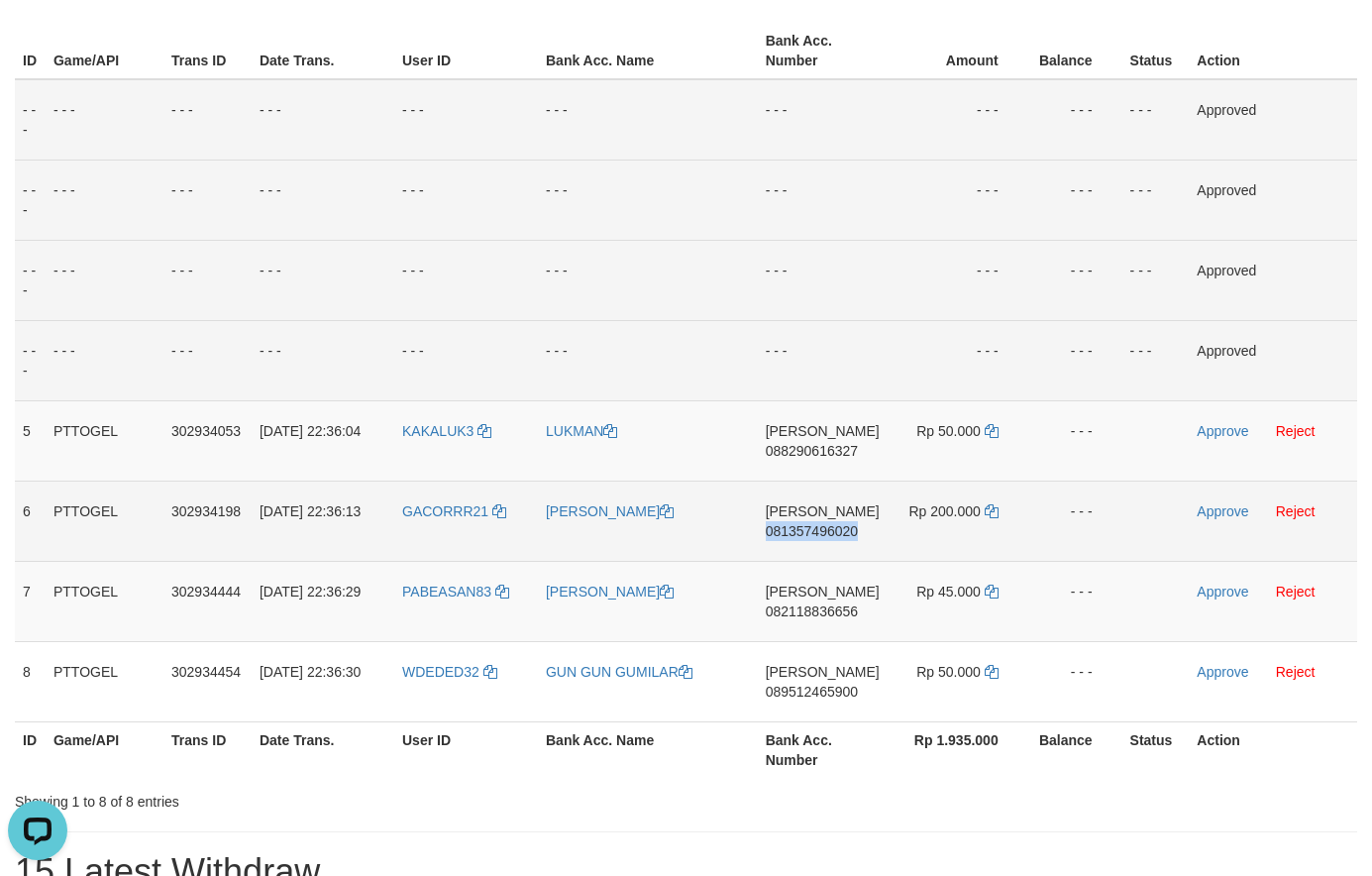 click on "081357496020" at bounding box center (811, 531) 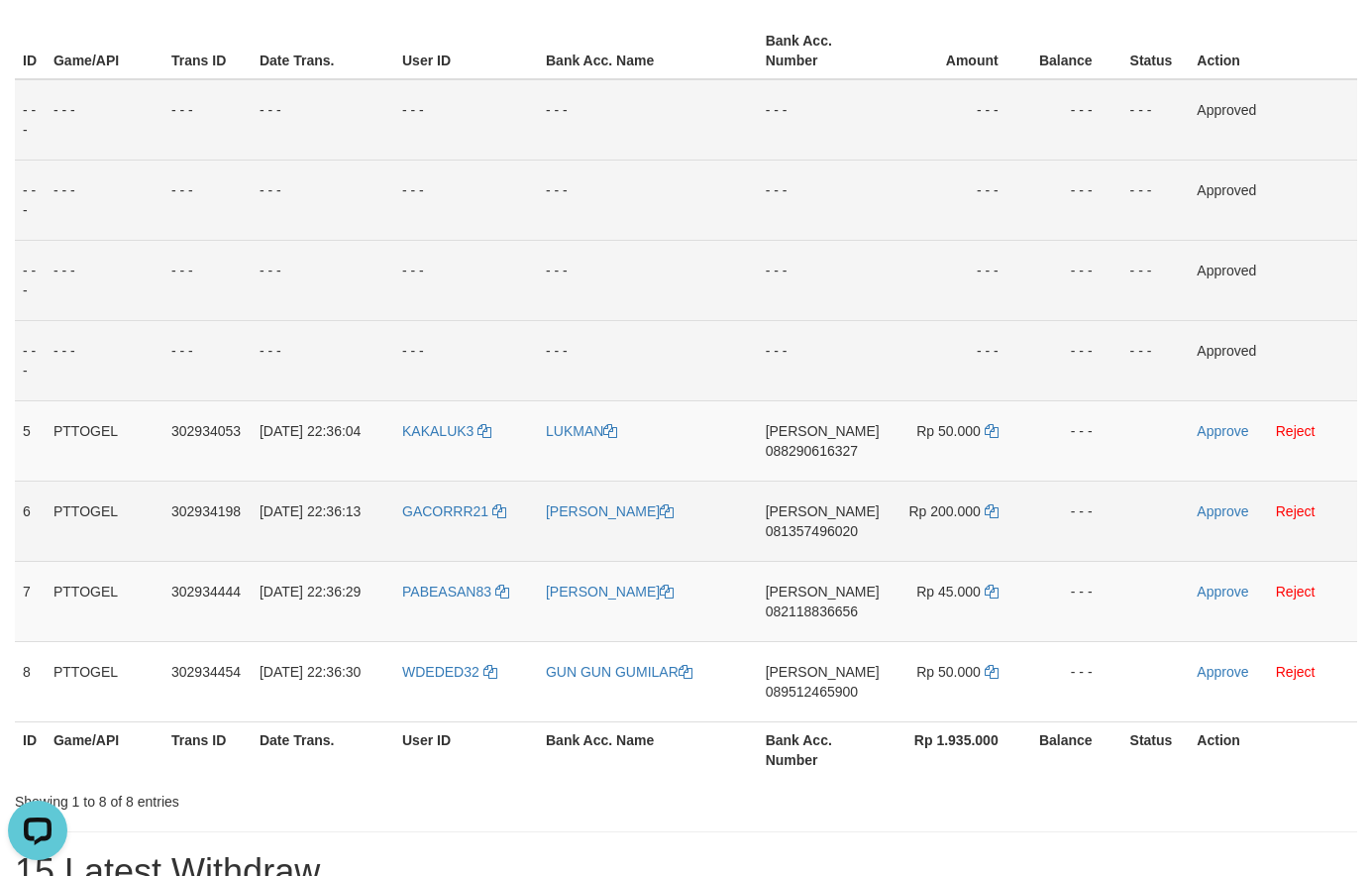 click on "081357496020" at bounding box center (811, 531) 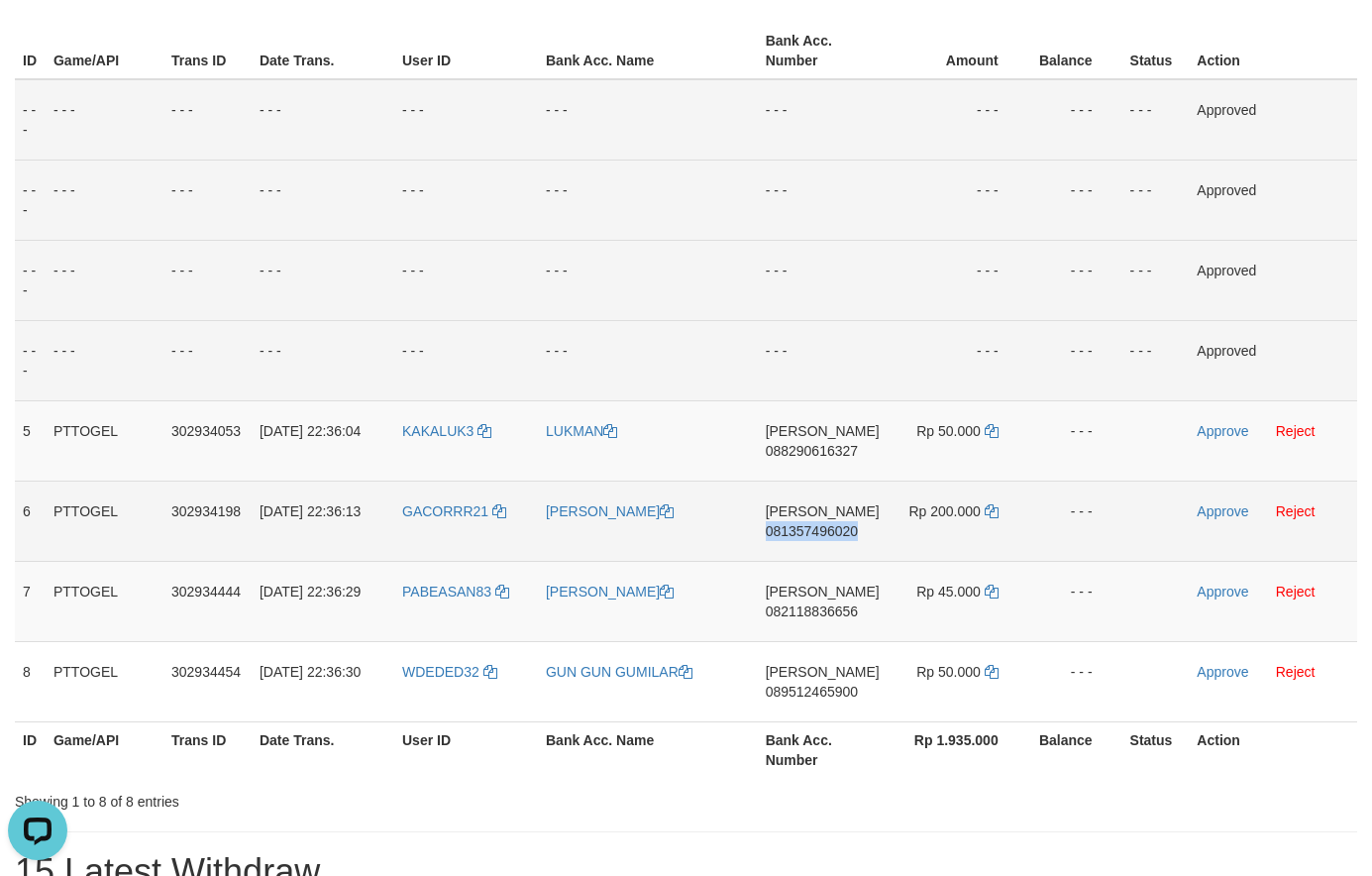 click on "081357496020" at bounding box center [811, 531] 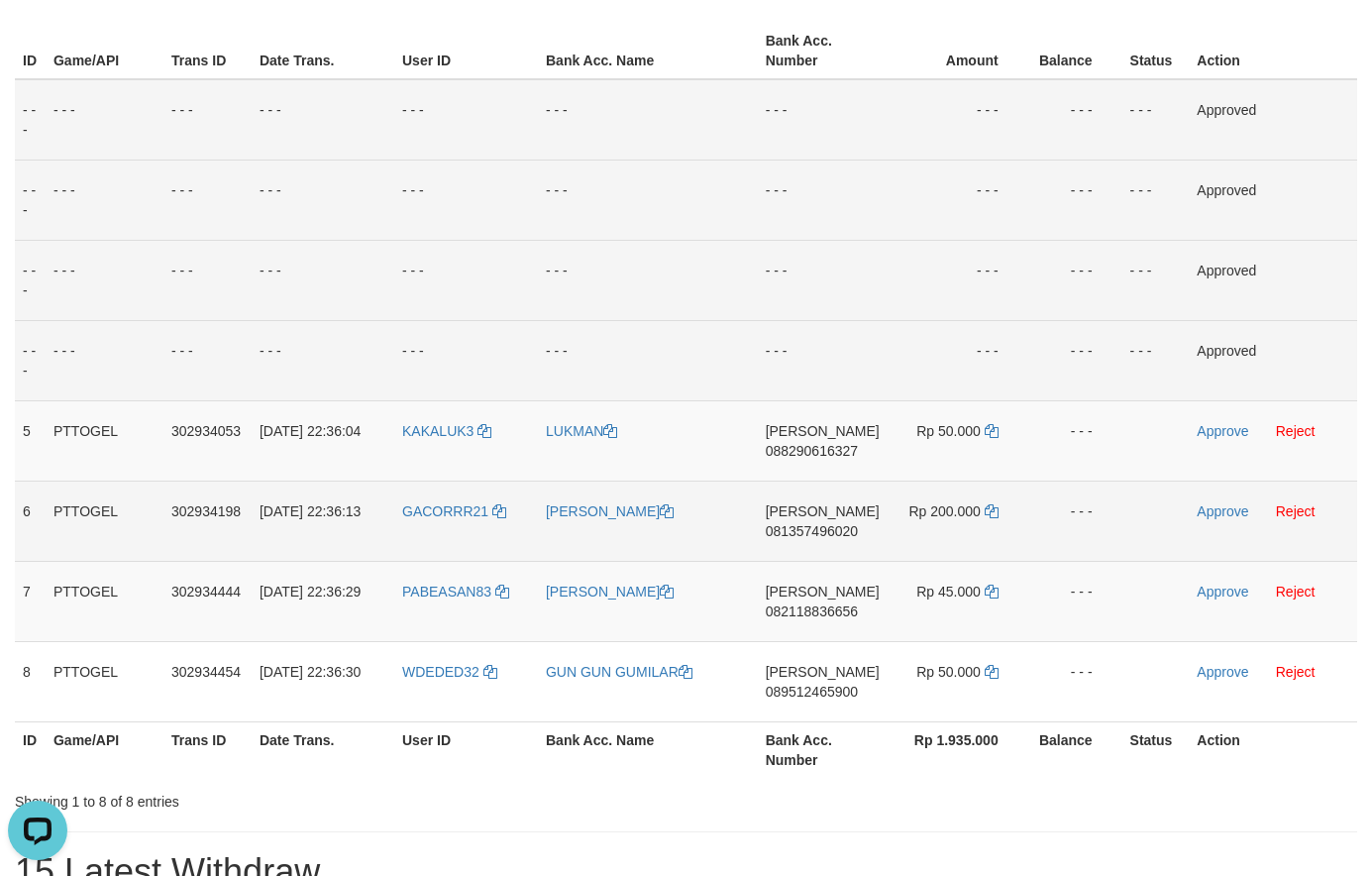 click on "Rp 200.000" at bounding box center [958, 520] 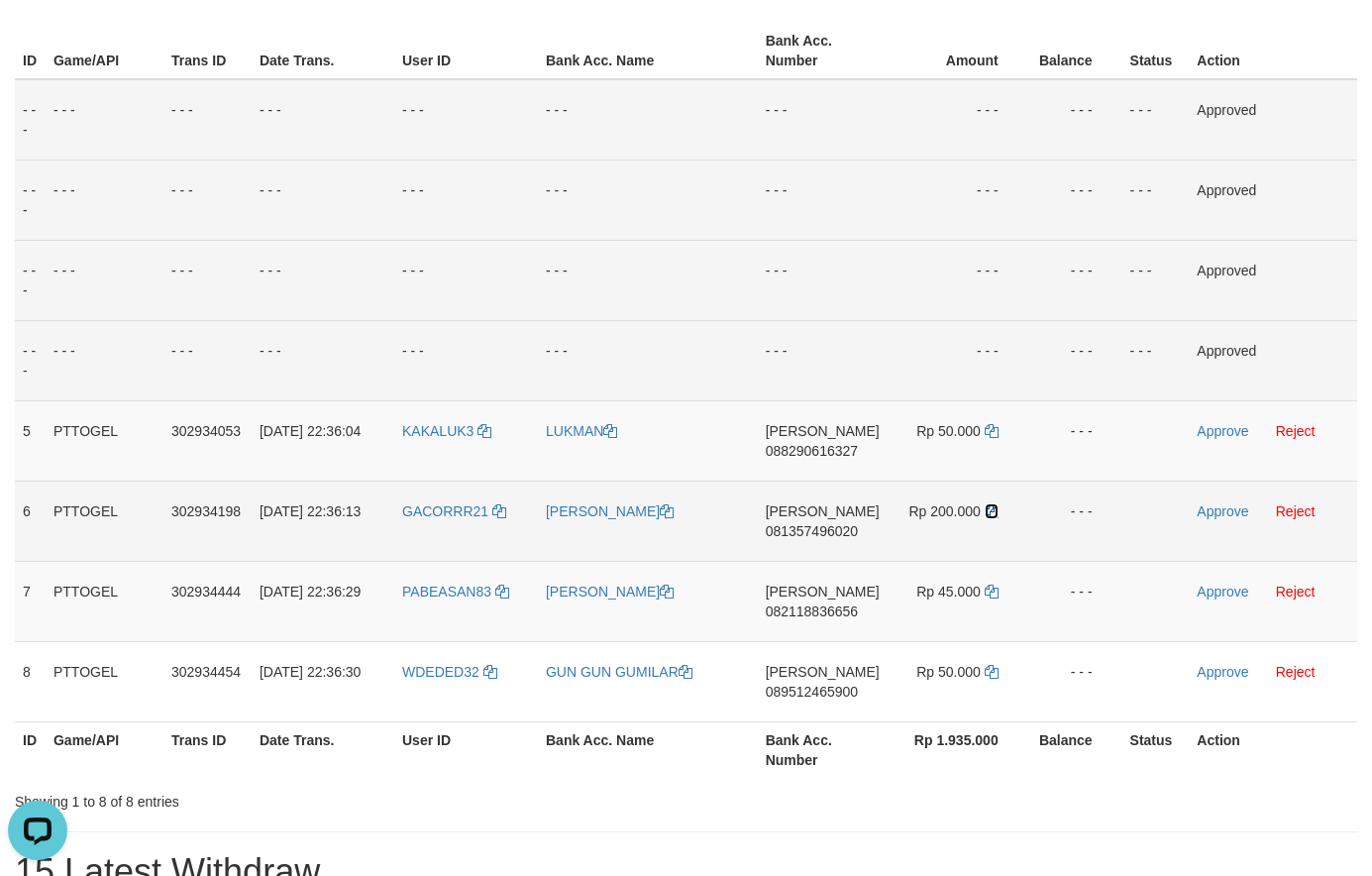 click at bounding box center (992, 511) 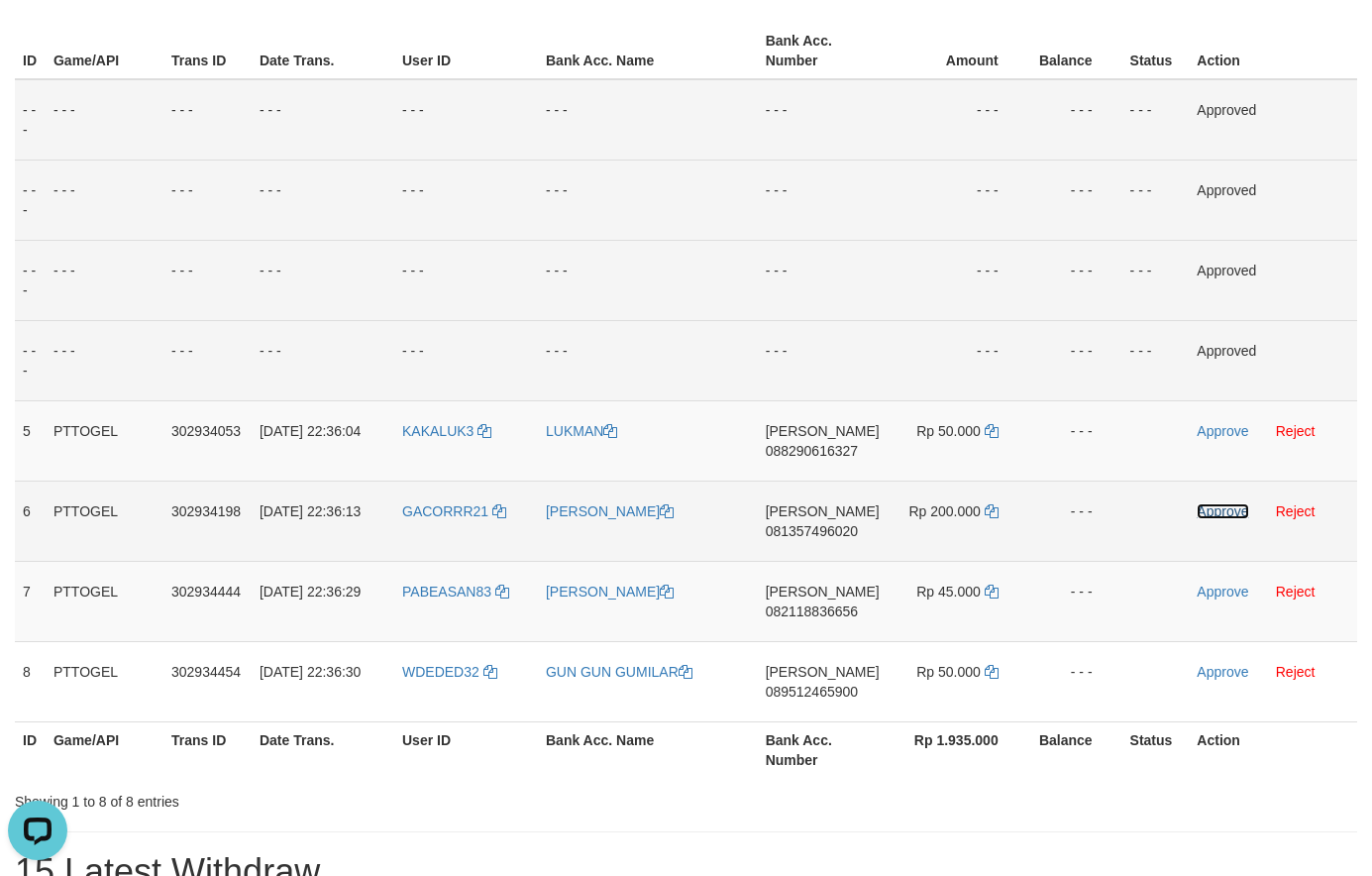 click on "Approve" at bounding box center [1222, 511] 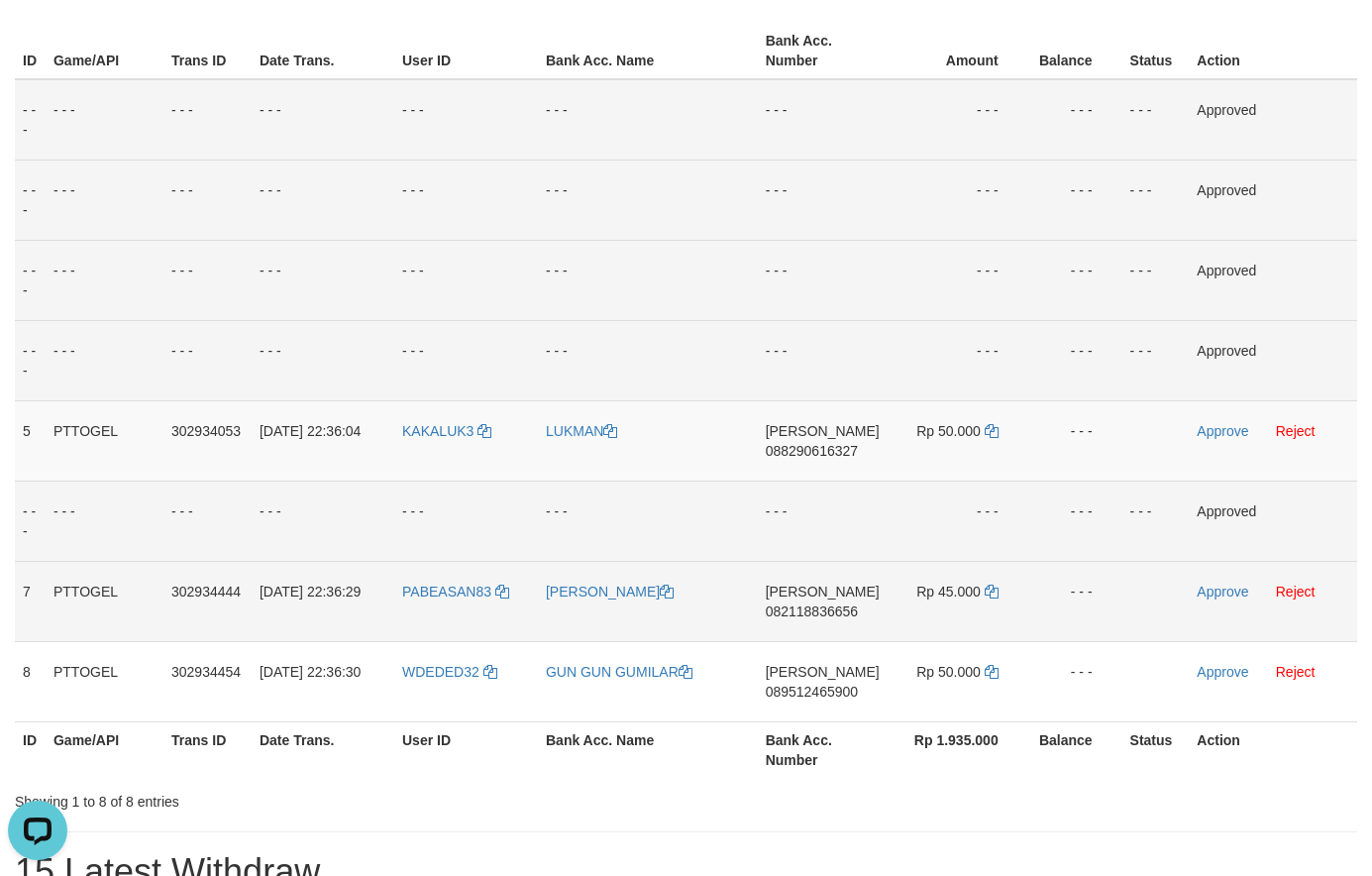 click on "082118836656" at bounding box center (811, 611) 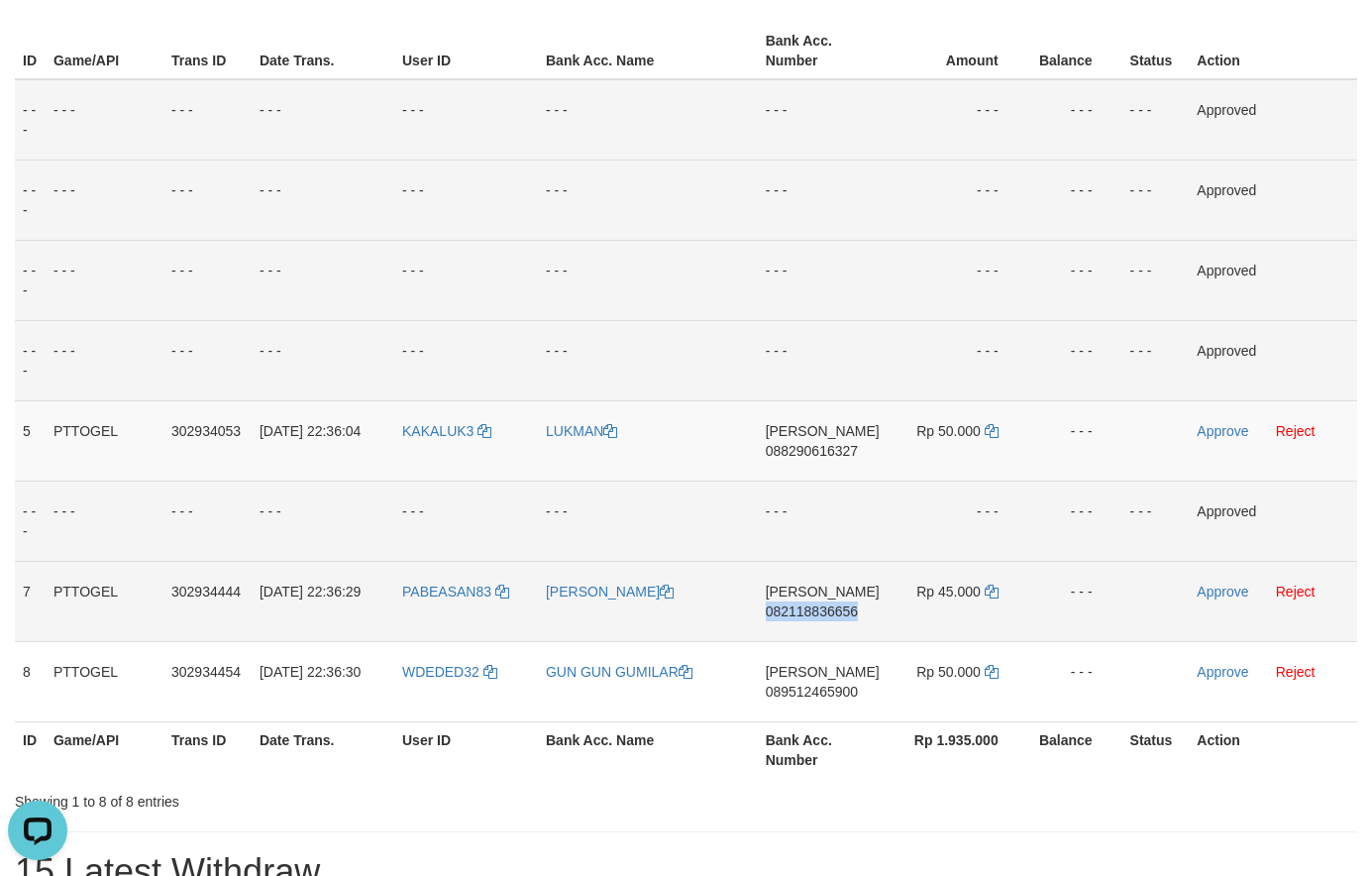 drag, startPoint x: 822, startPoint y: 612, endPoint x: 800, endPoint y: 612, distance: 22 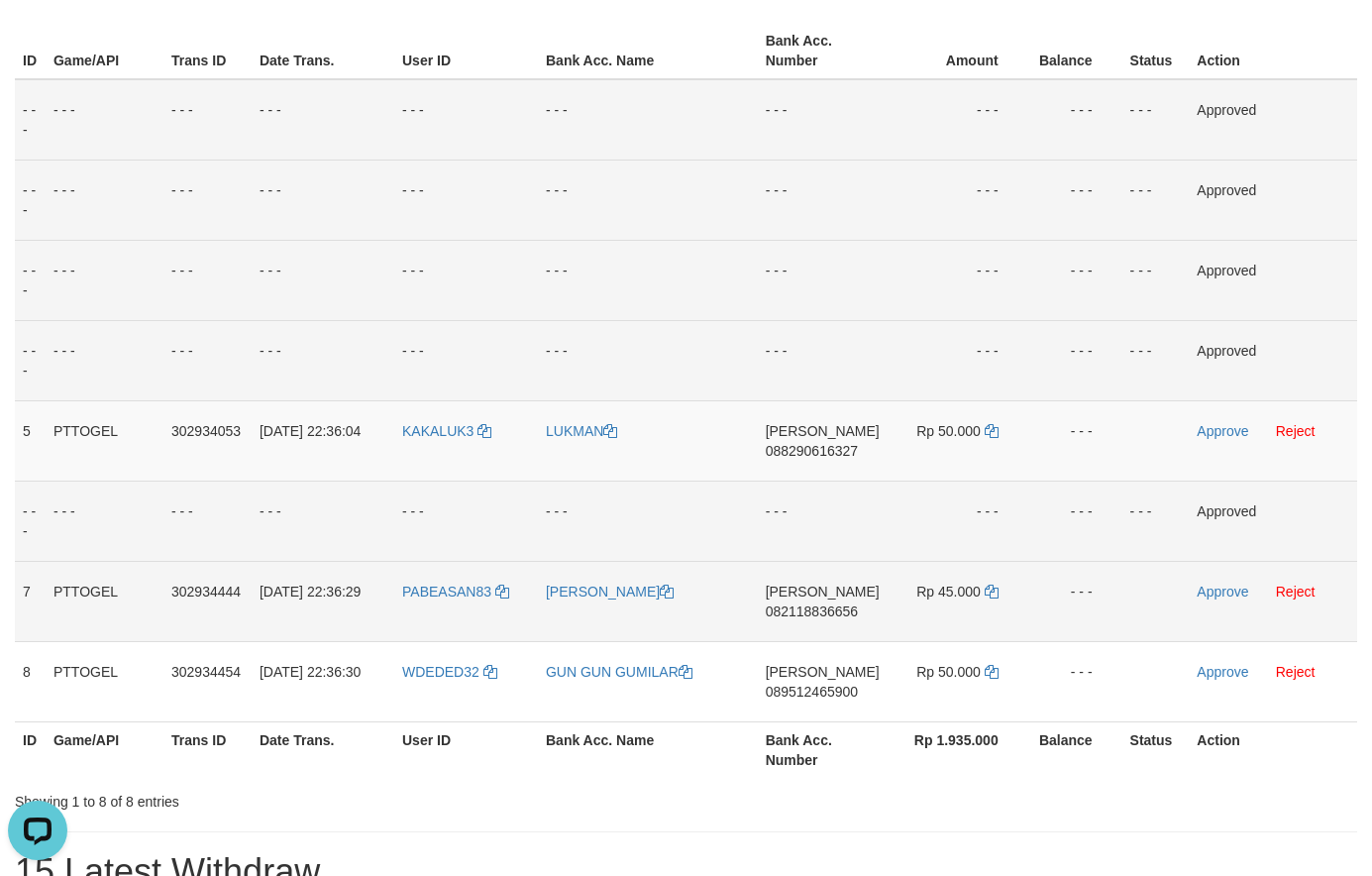 click on "082118836656" at bounding box center (811, 611) 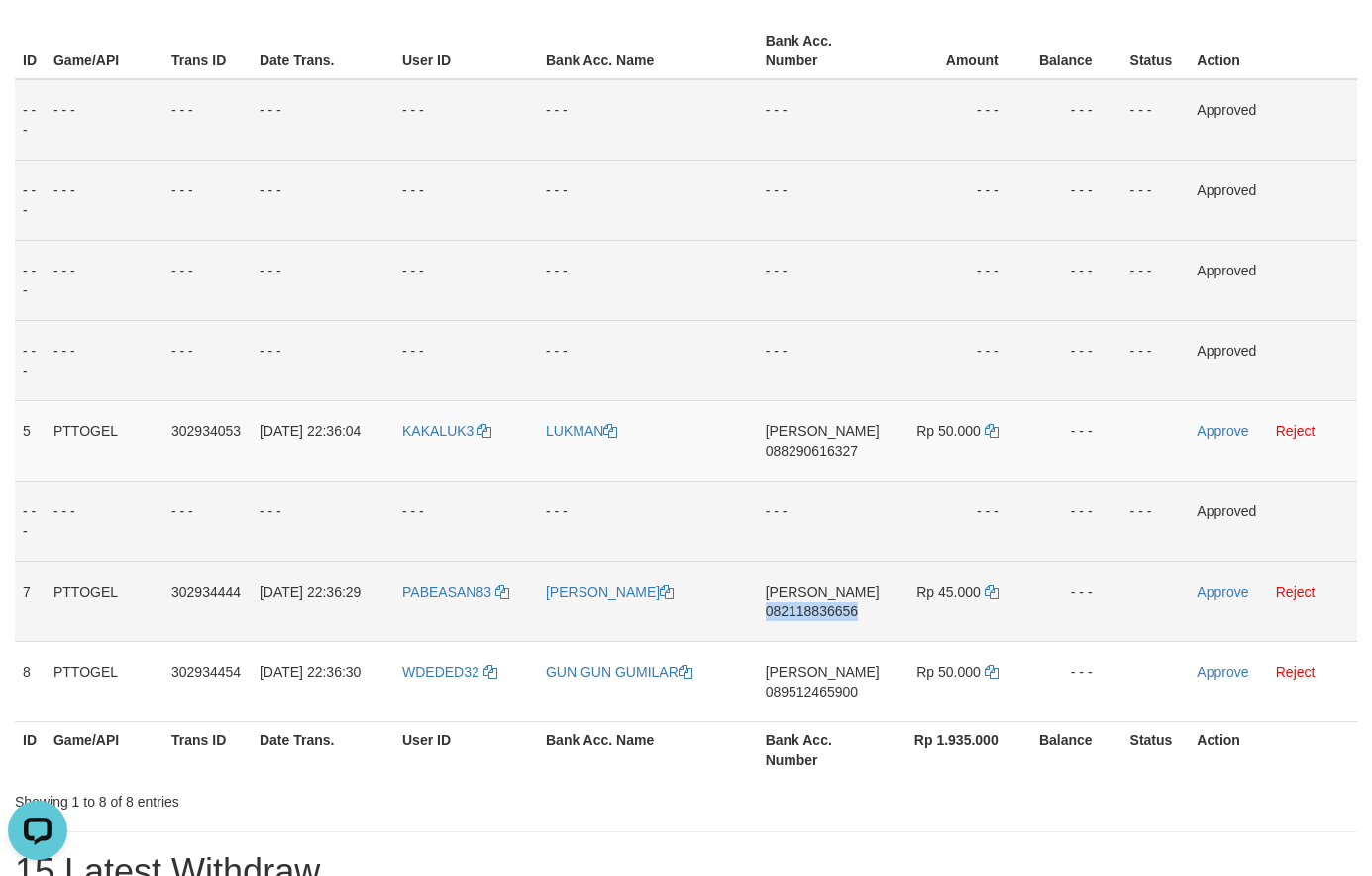 click on "082118836656" at bounding box center (811, 611) 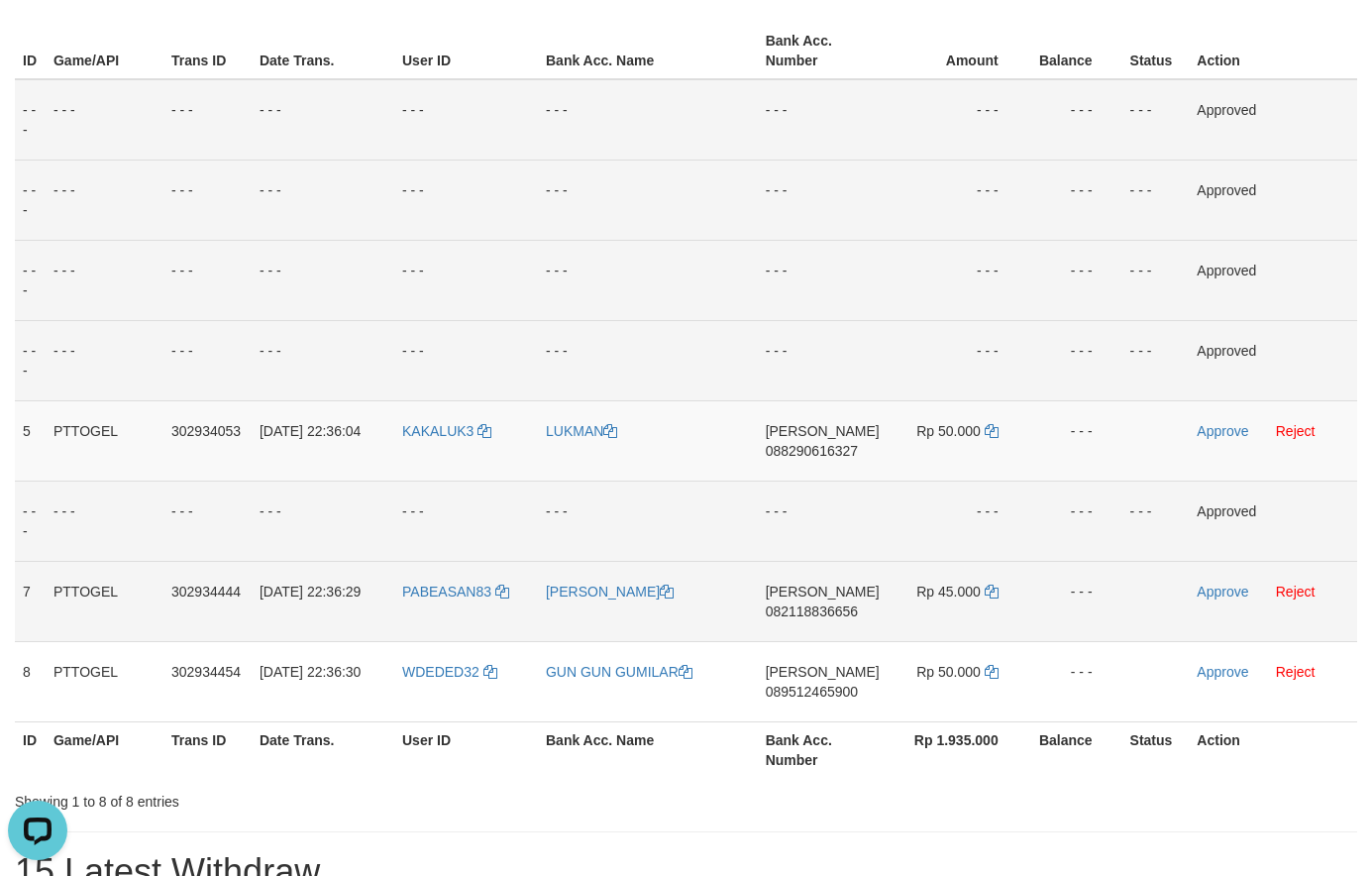 click on "082118836656" at bounding box center (811, 611) 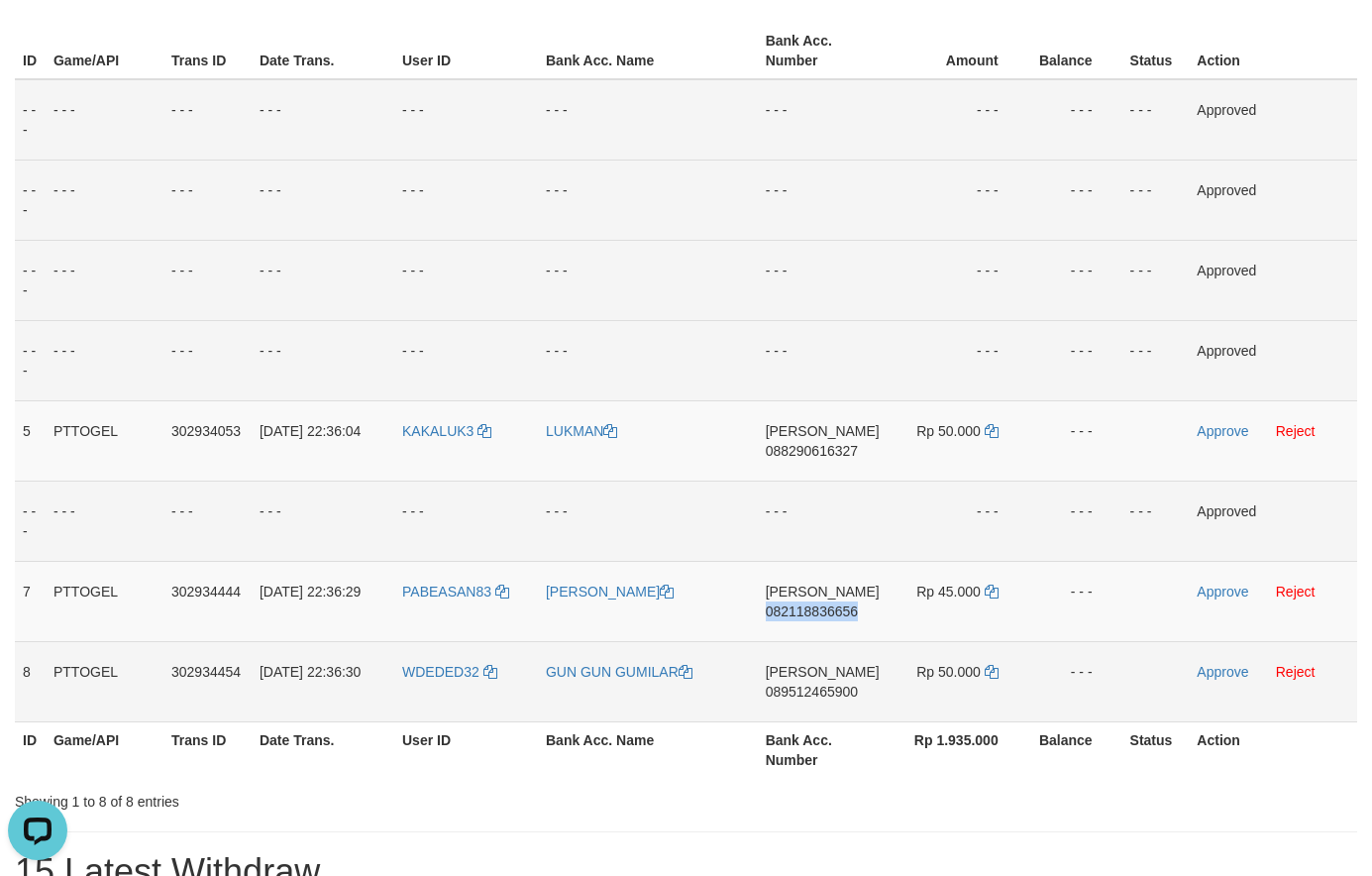 drag, startPoint x: 844, startPoint y: 607, endPoint x: 157, endPoint y: 655, distance: 688.67481 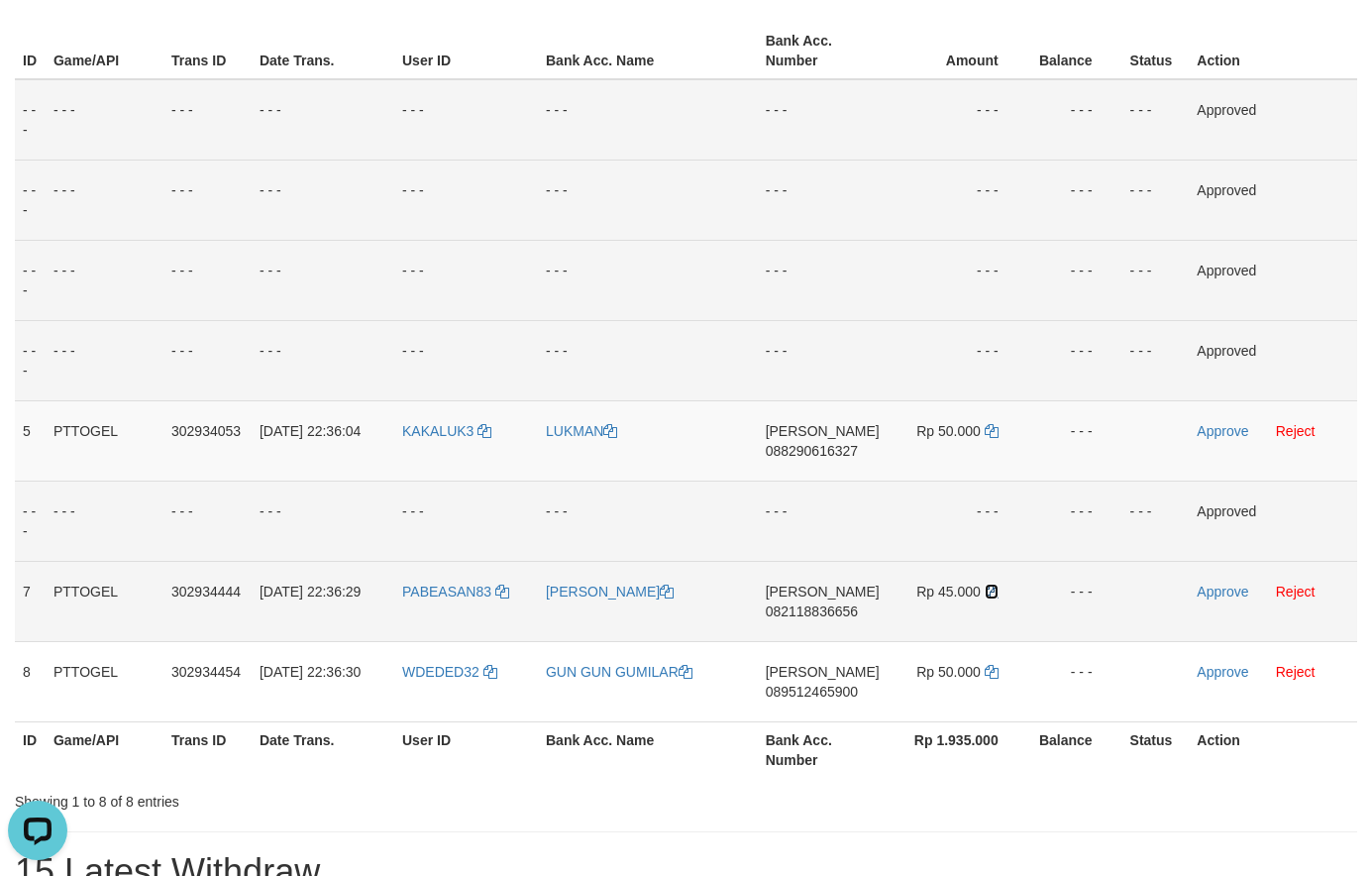 click at bounding box center [992, 592] 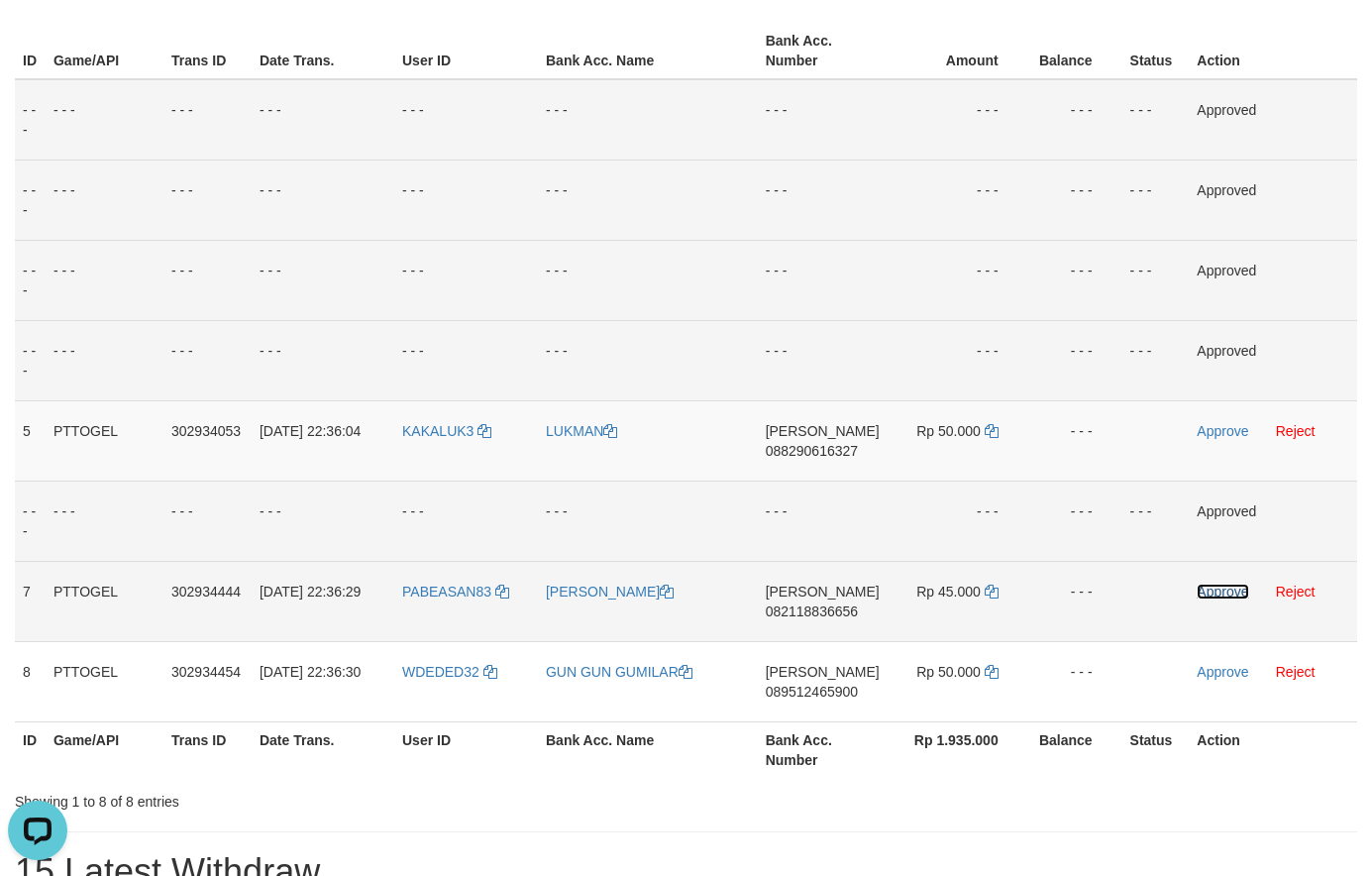 click on "Approve" at bounding box center (1222, 592) 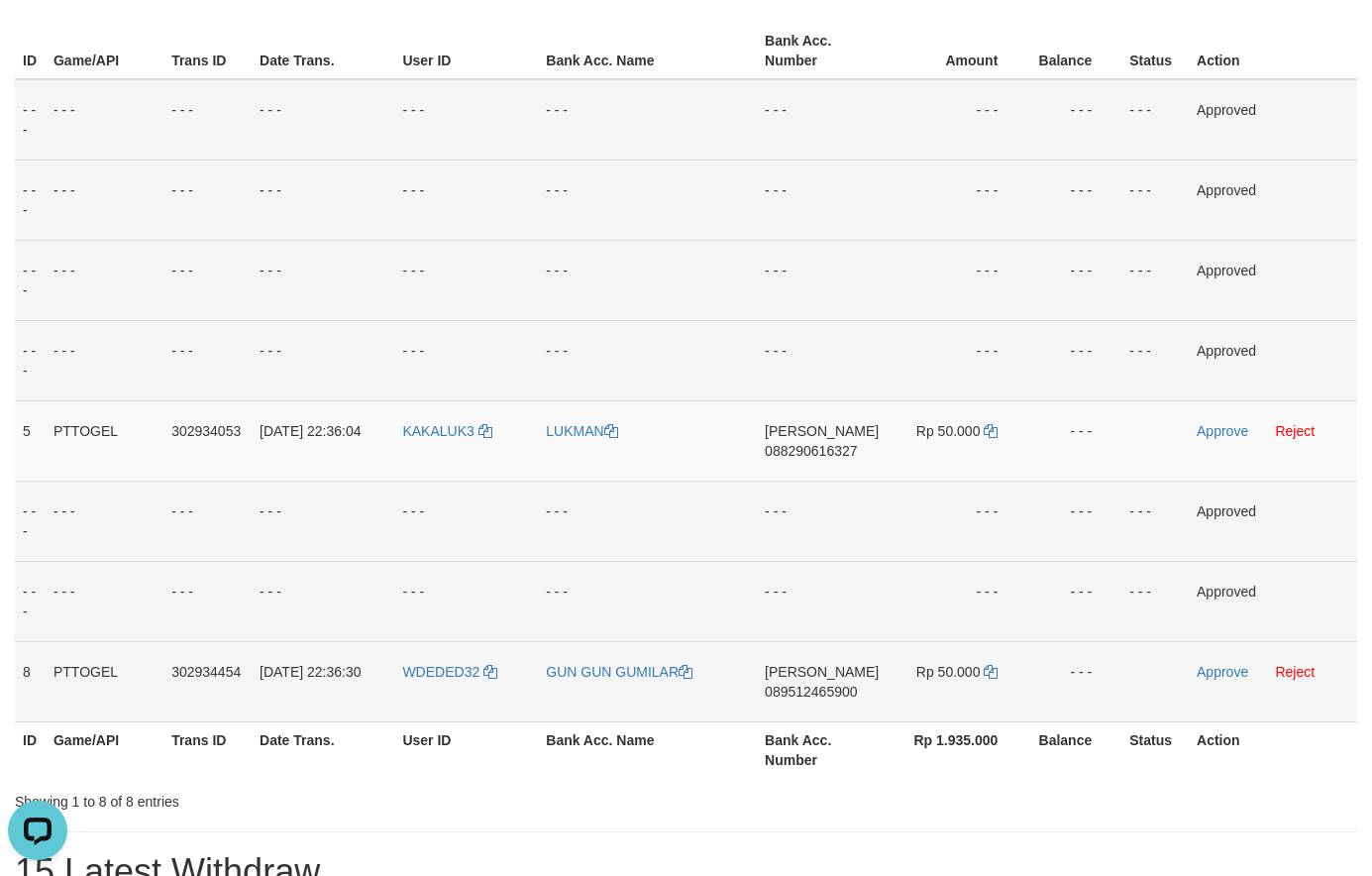 click on "089512465900" at bounding box center [810, 692] 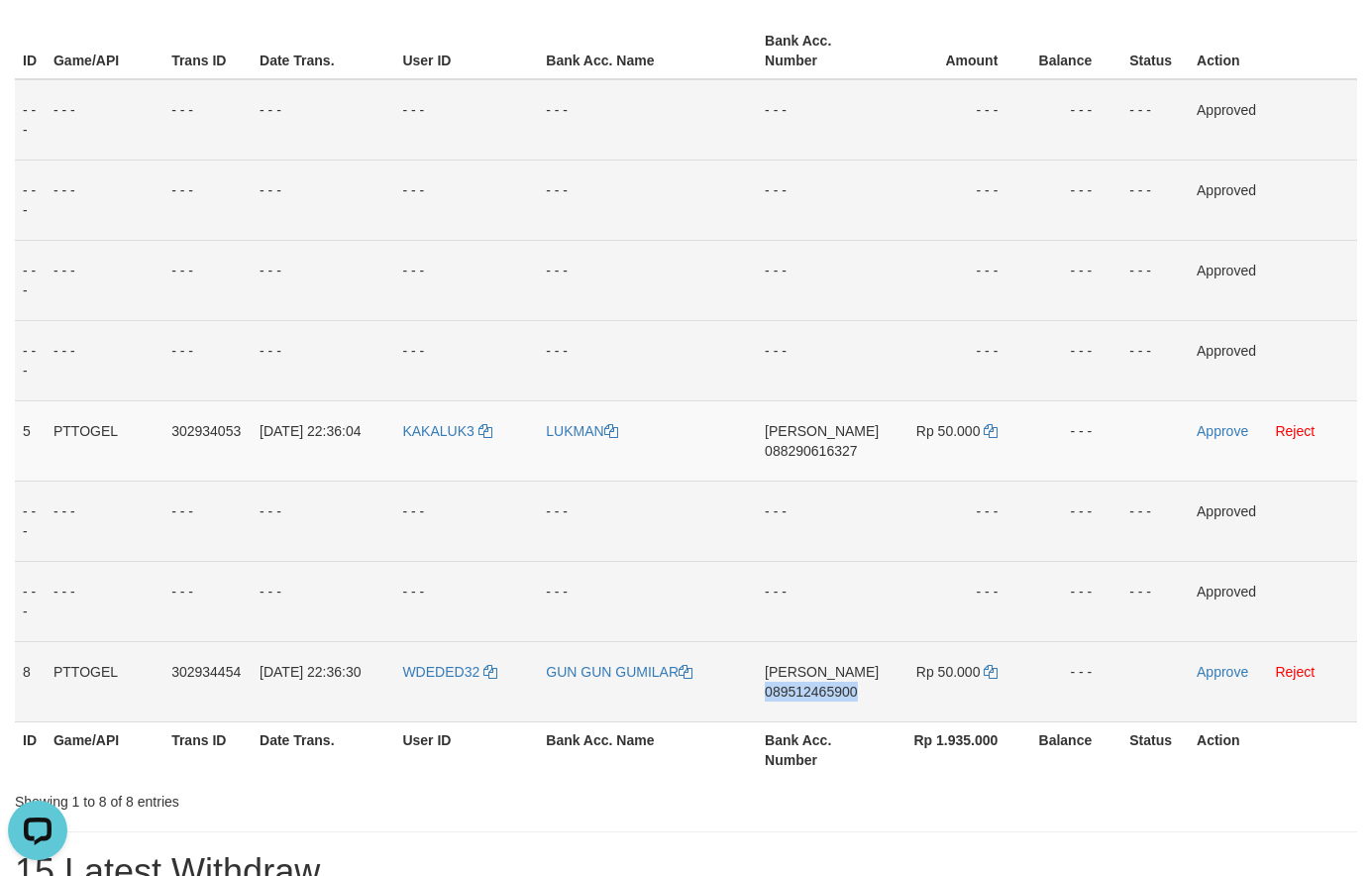 click on "089512465900" at bounding box center [810, 692] 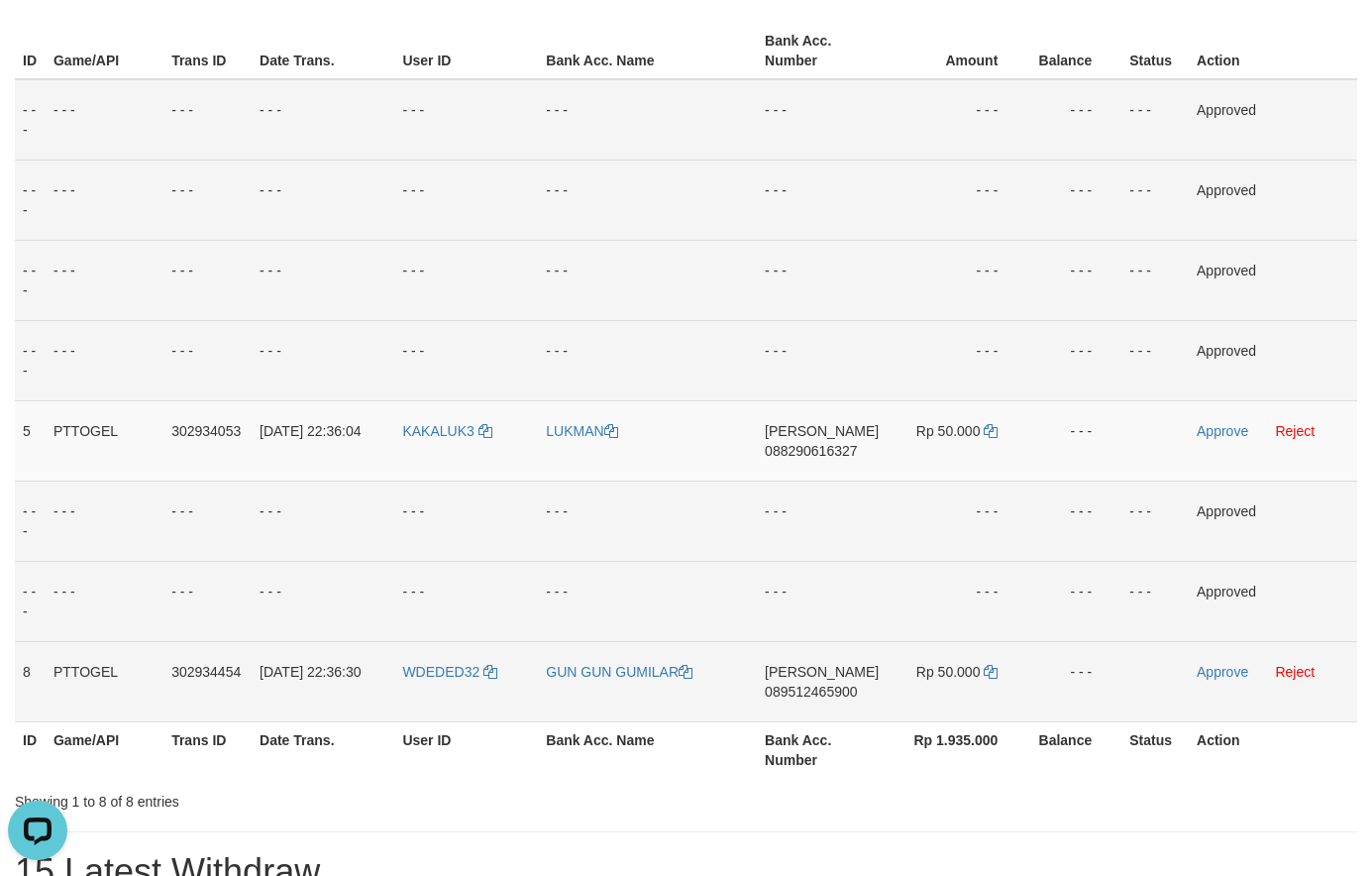 click on "089512465900" at bounding box center (810, 692) 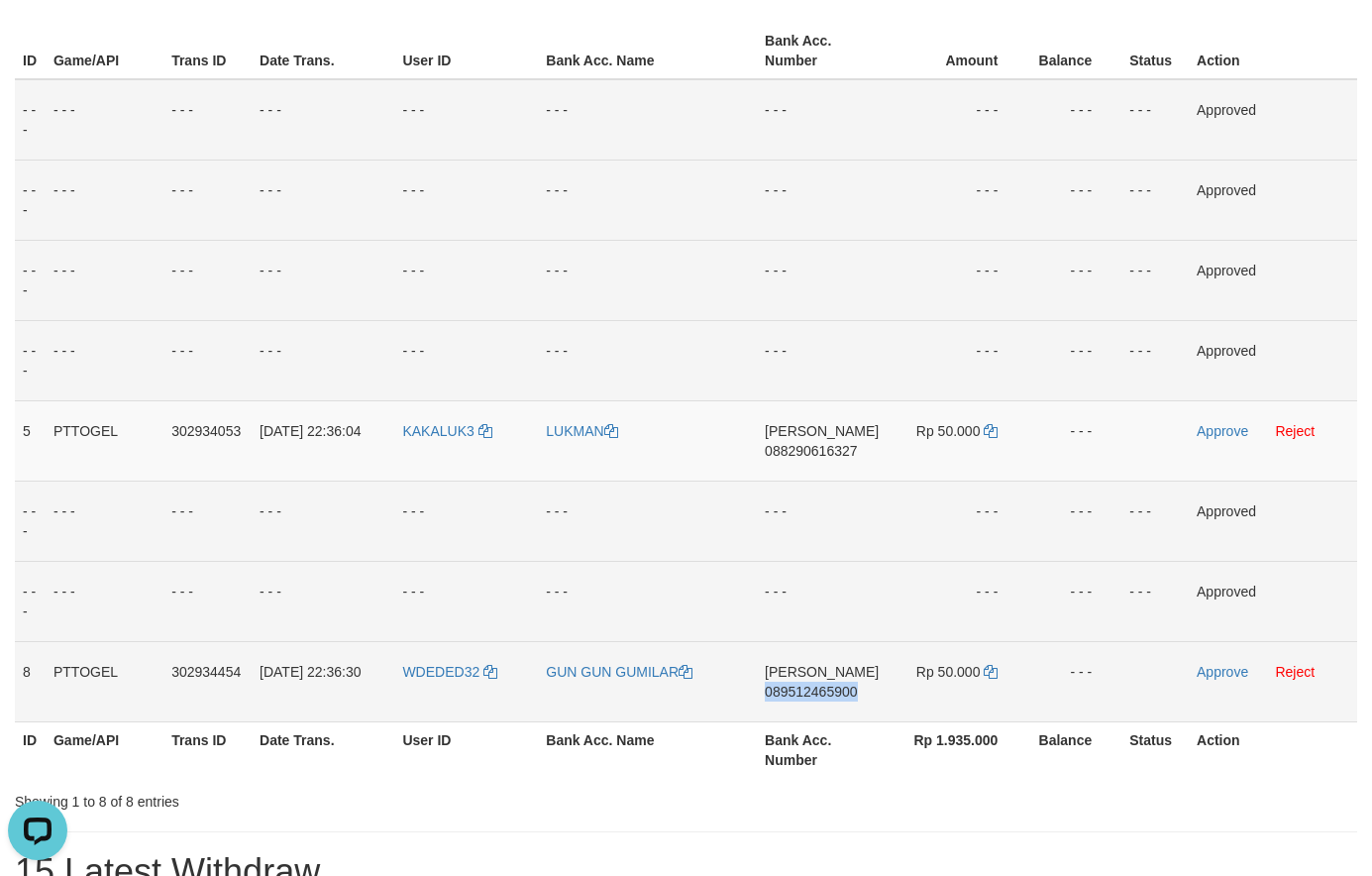 click on "089512465900" at bounding box center (810, 692) 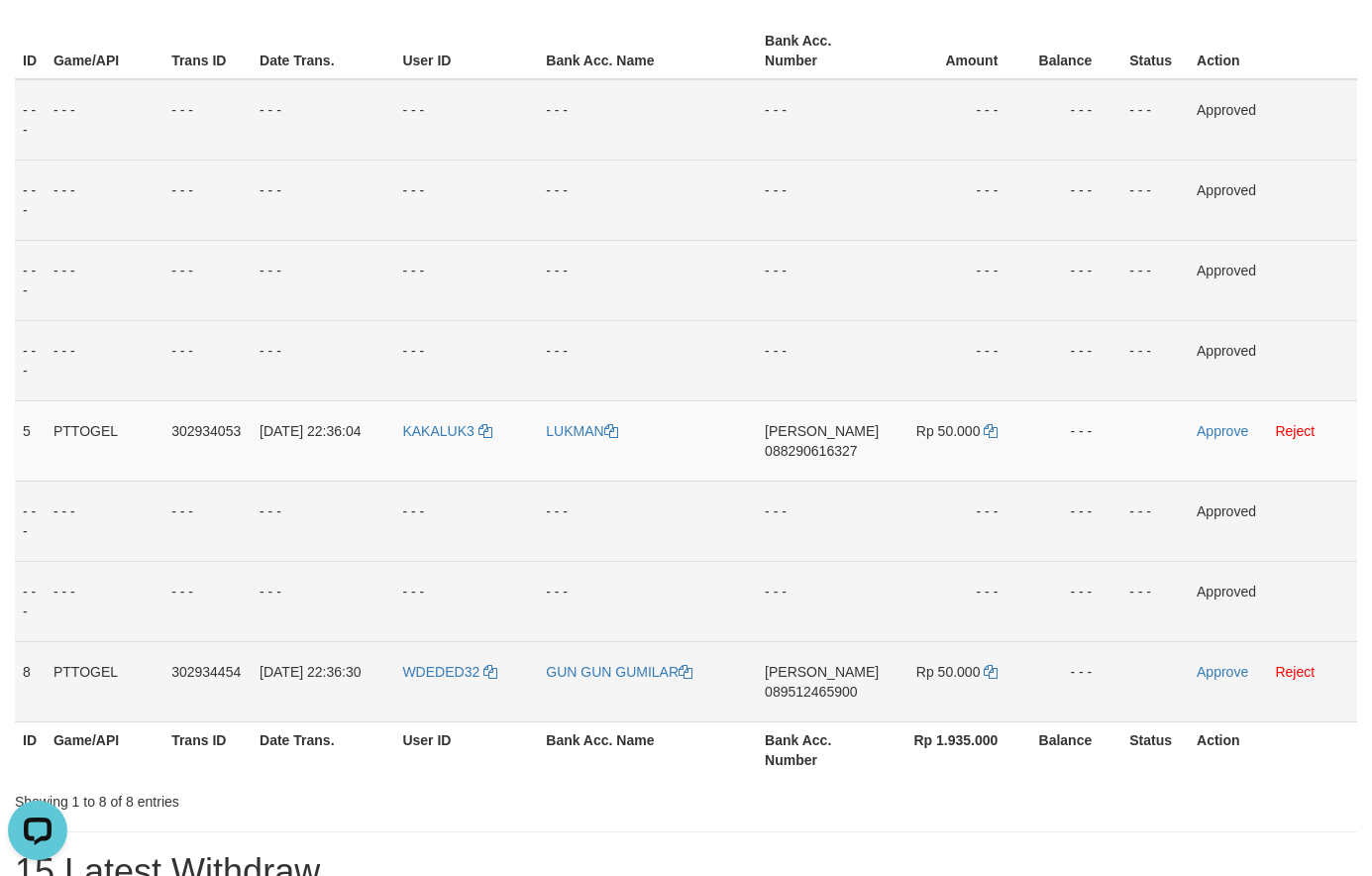 click on "089512465900" at bounding box center [810, 692] 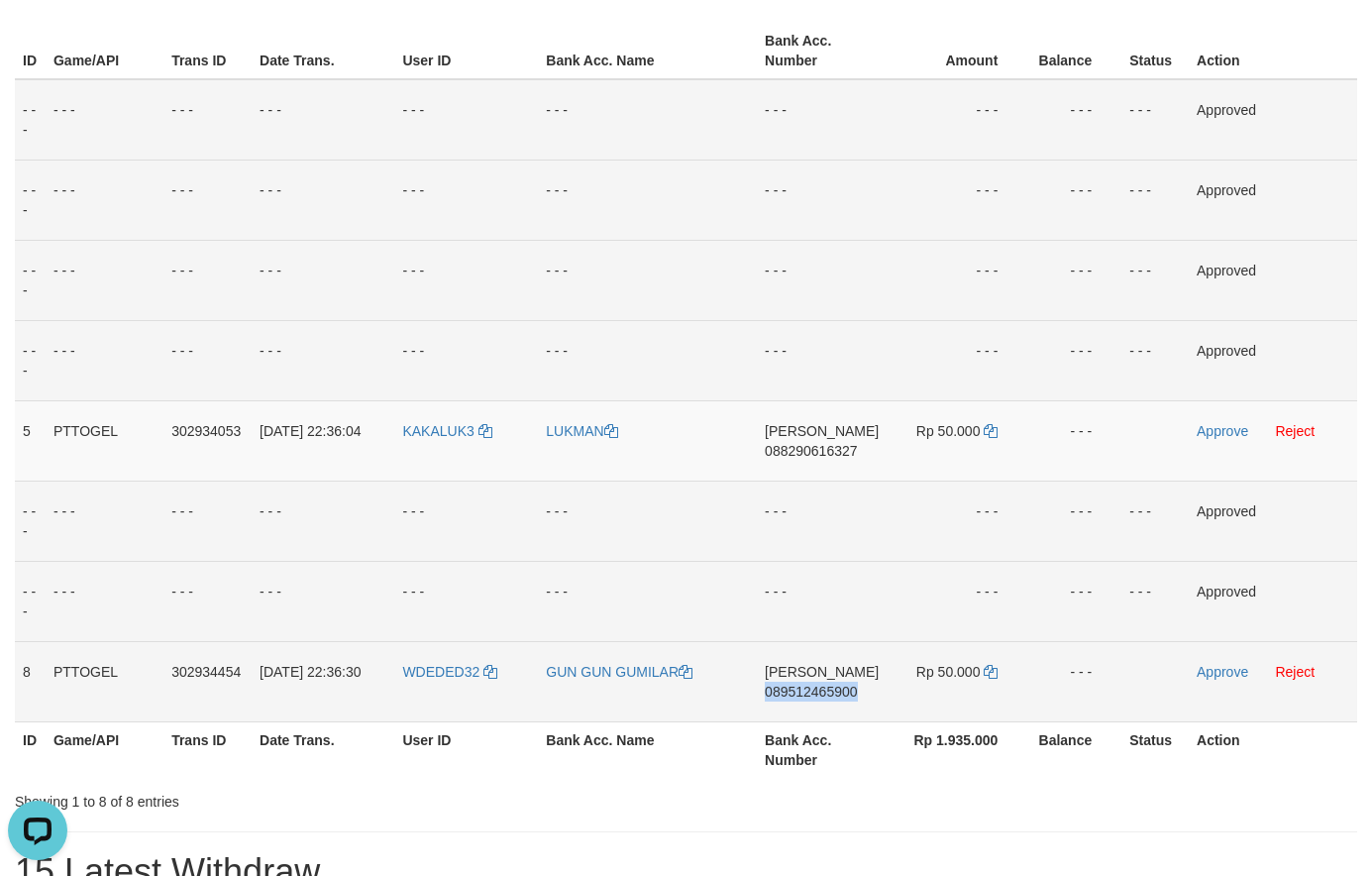 click on "089512465900" at bounding box center (810, 692) 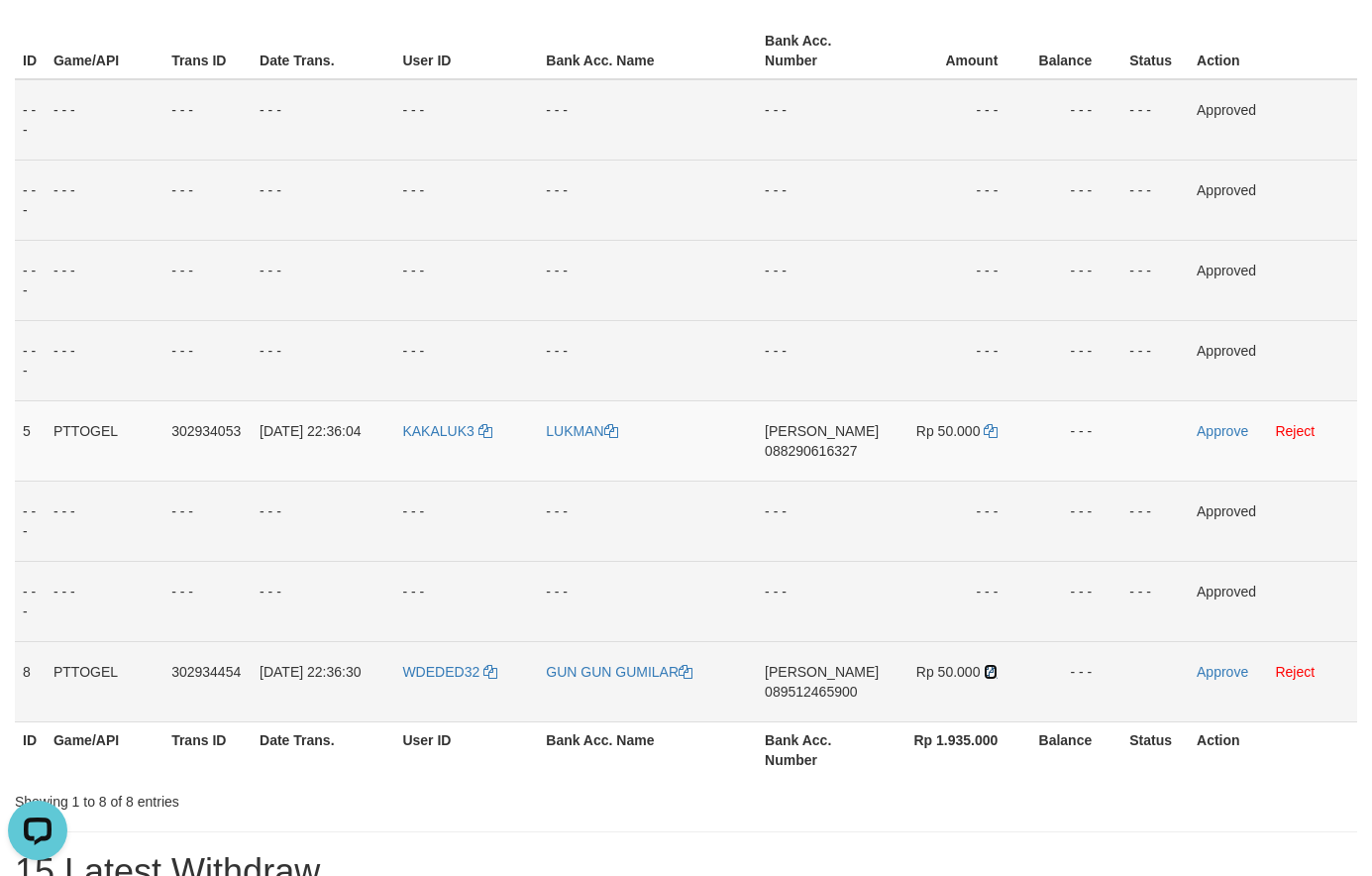 click at bounding box center [991, 672] 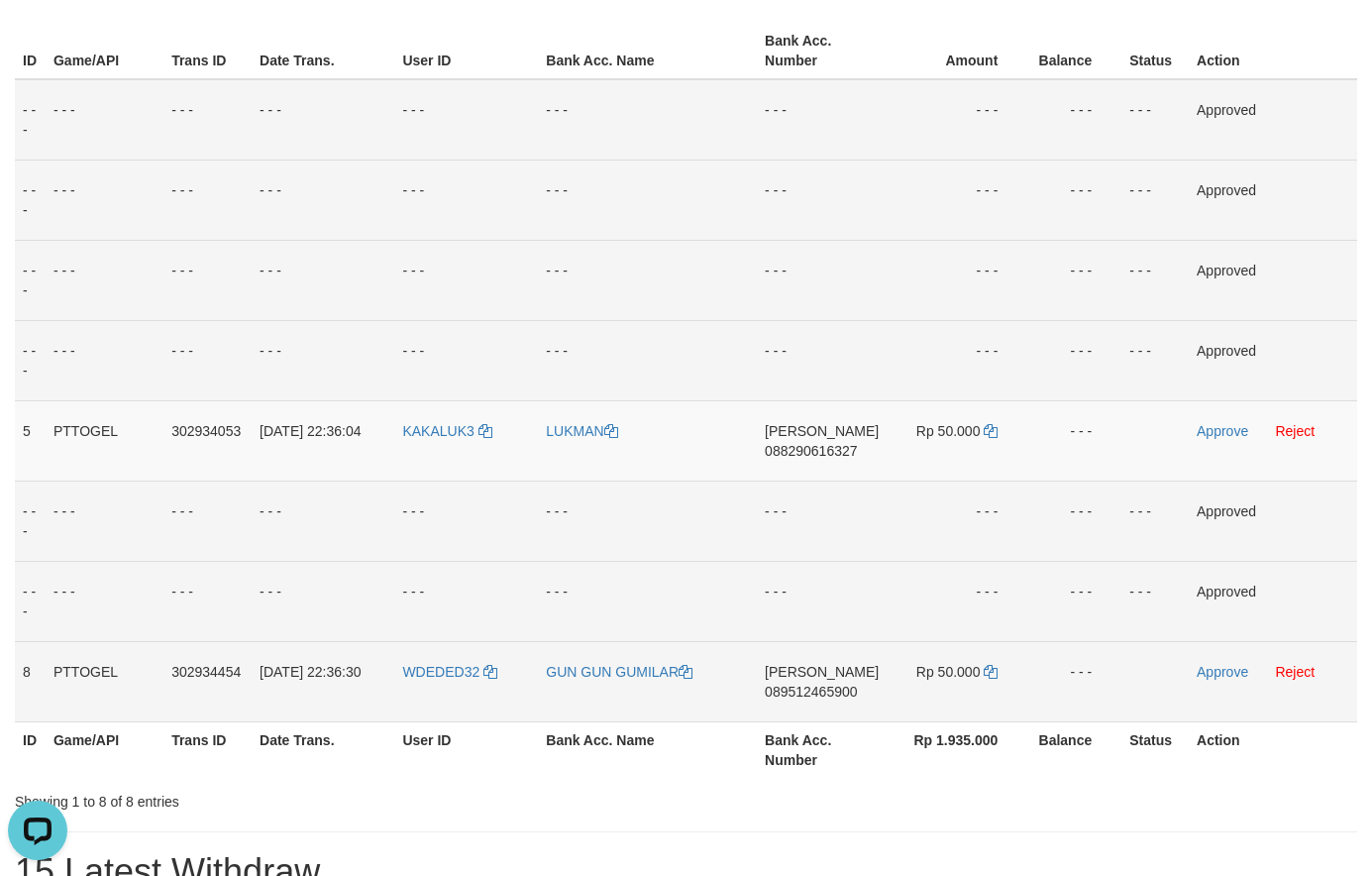click on "089512465900" at bounding box center (810, 692) 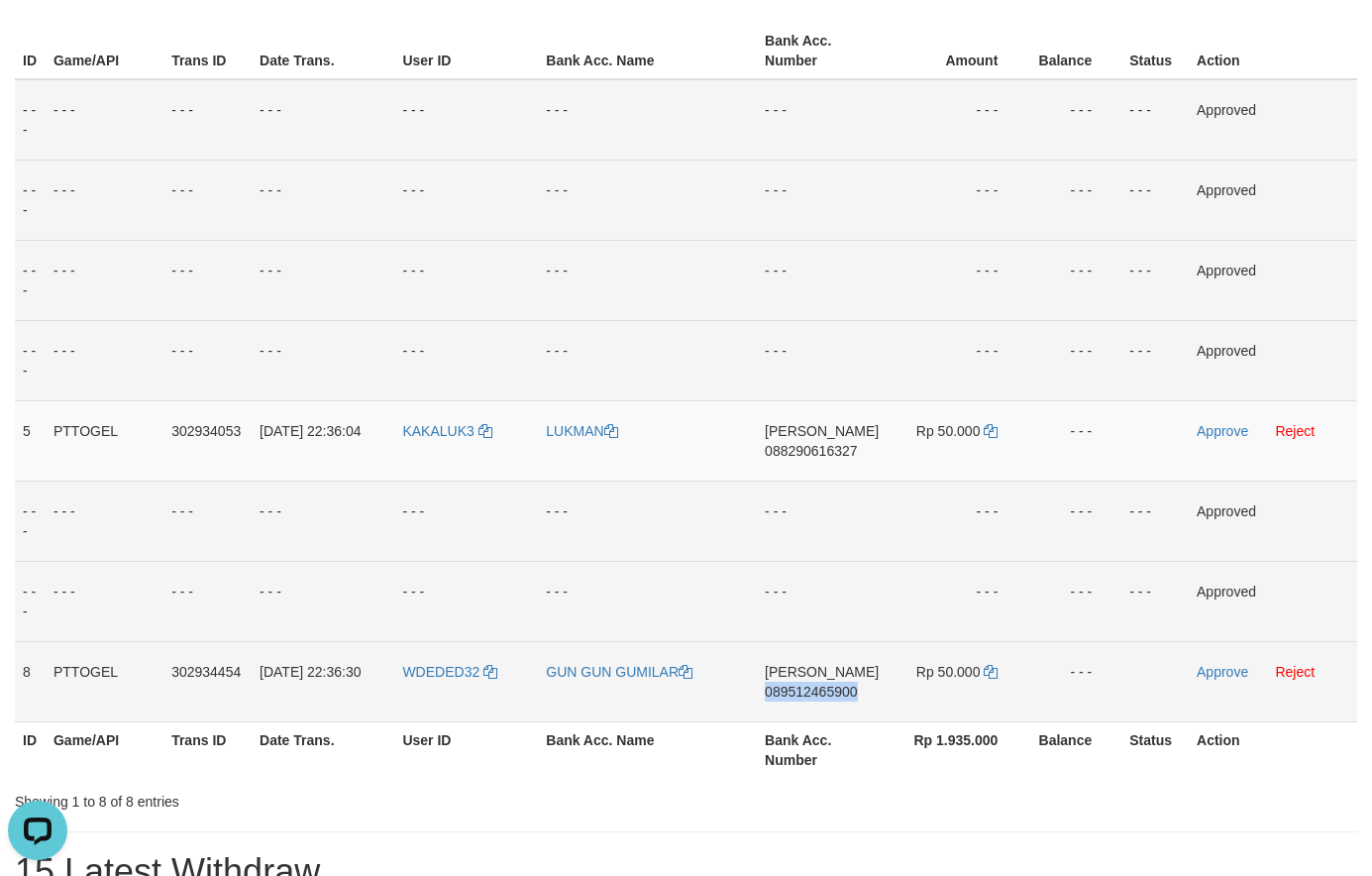 click on "089512465900" at bounding box center [810, 692] 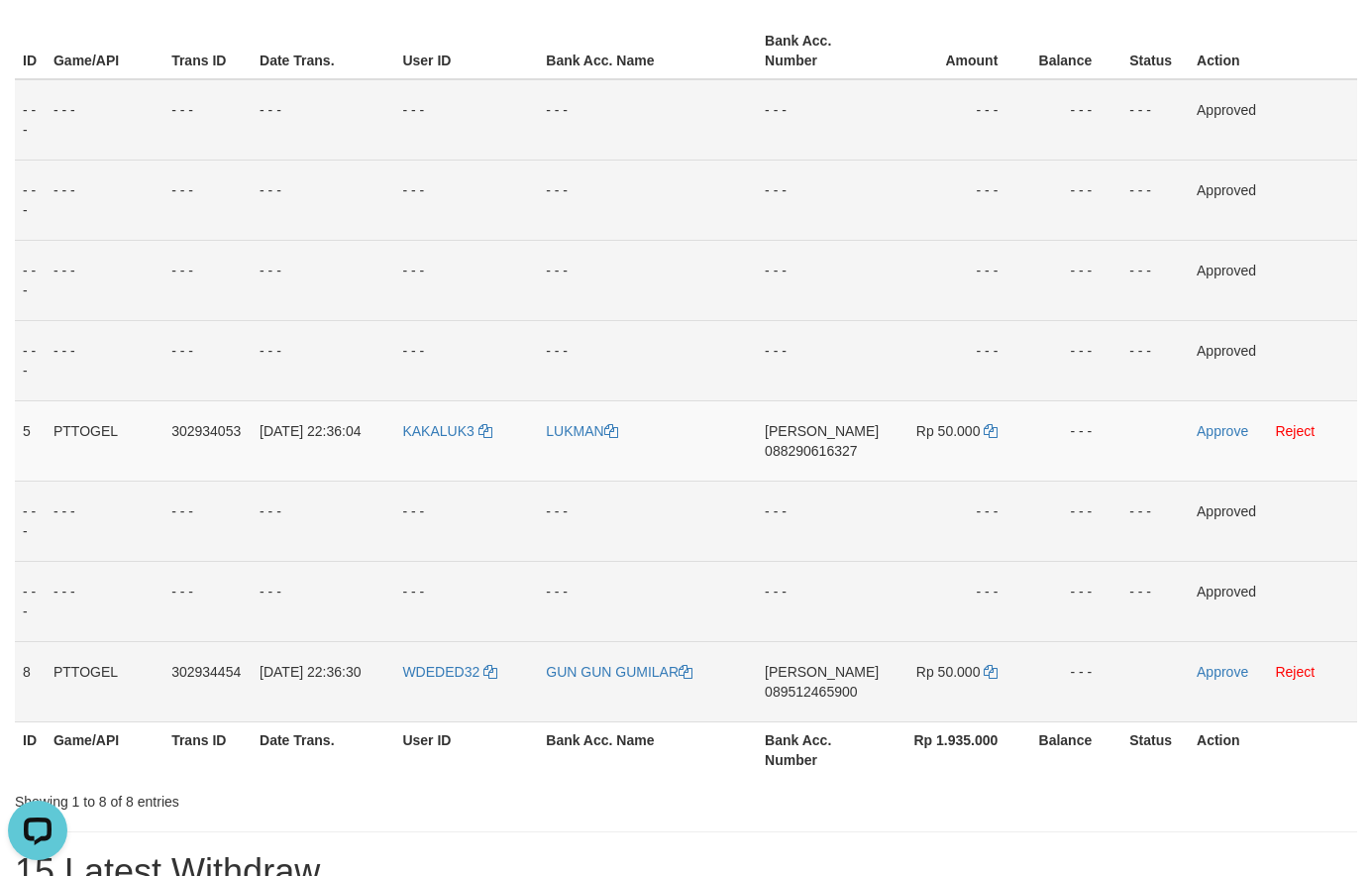 click on "089512465900" at bounding box center [810, 692] 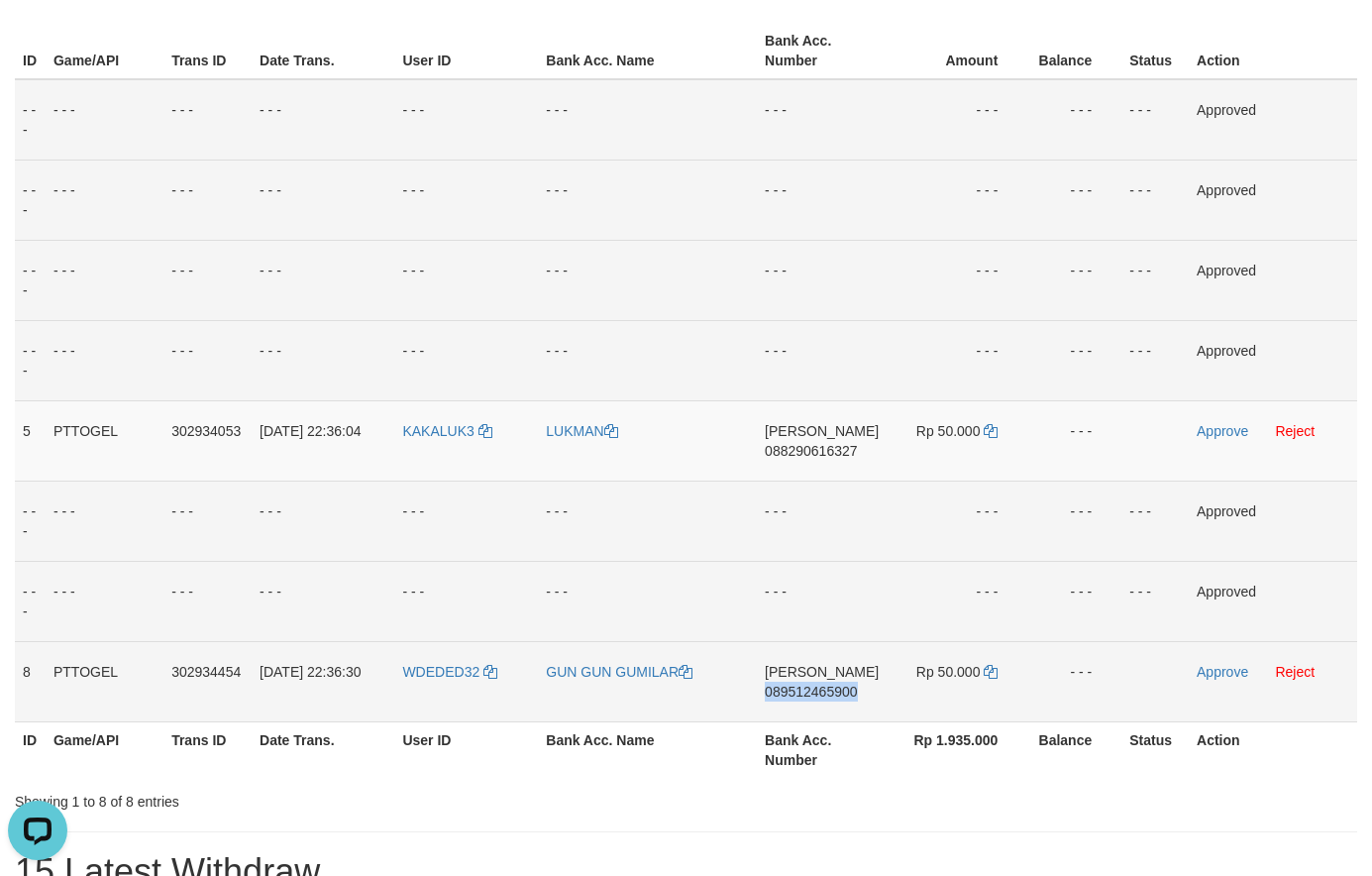 click on "089512465900" at bounding box center [810, 692] 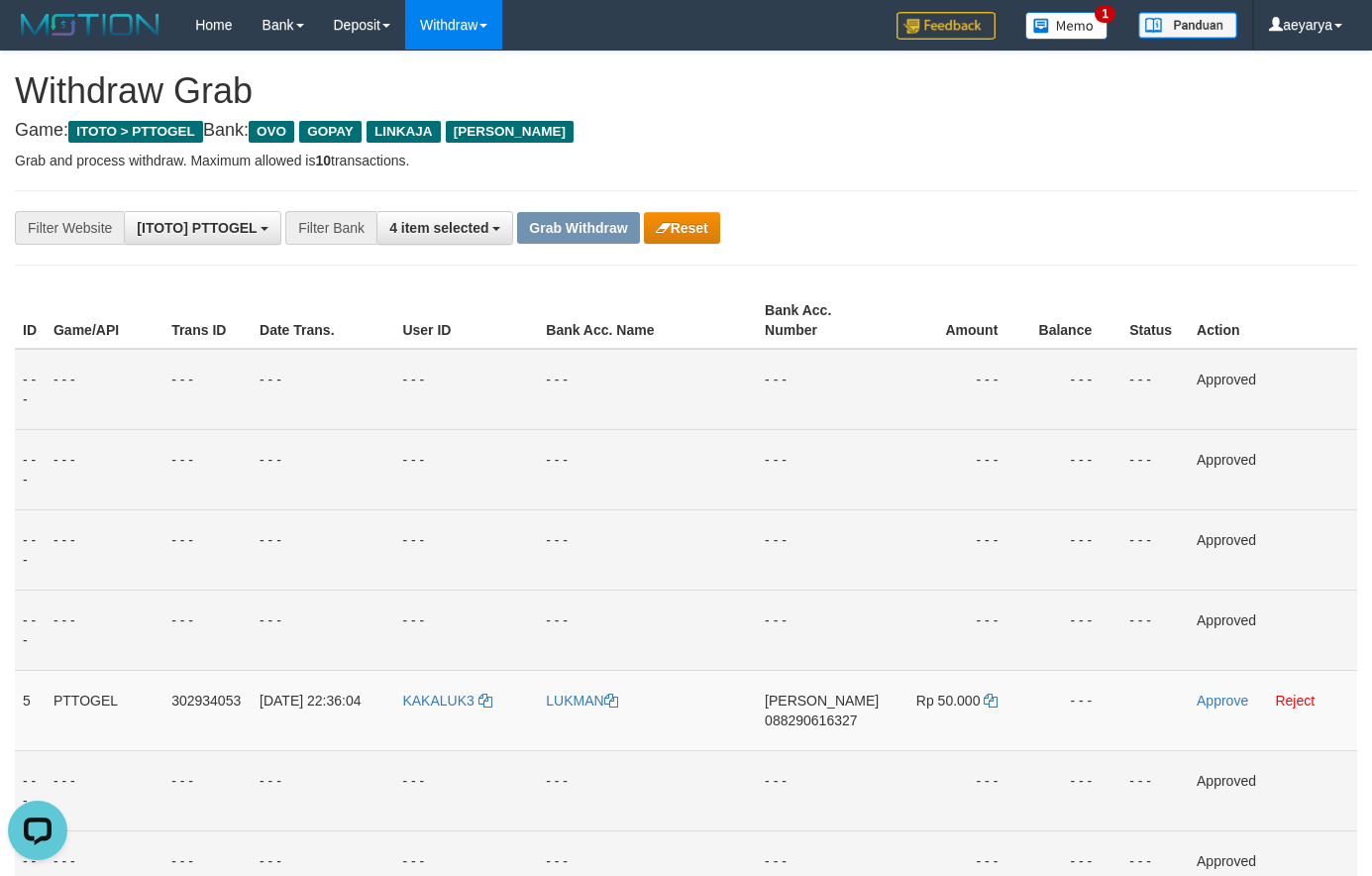 scroll, scrollTop: 270, scrollLeft: 0, axis: vertical 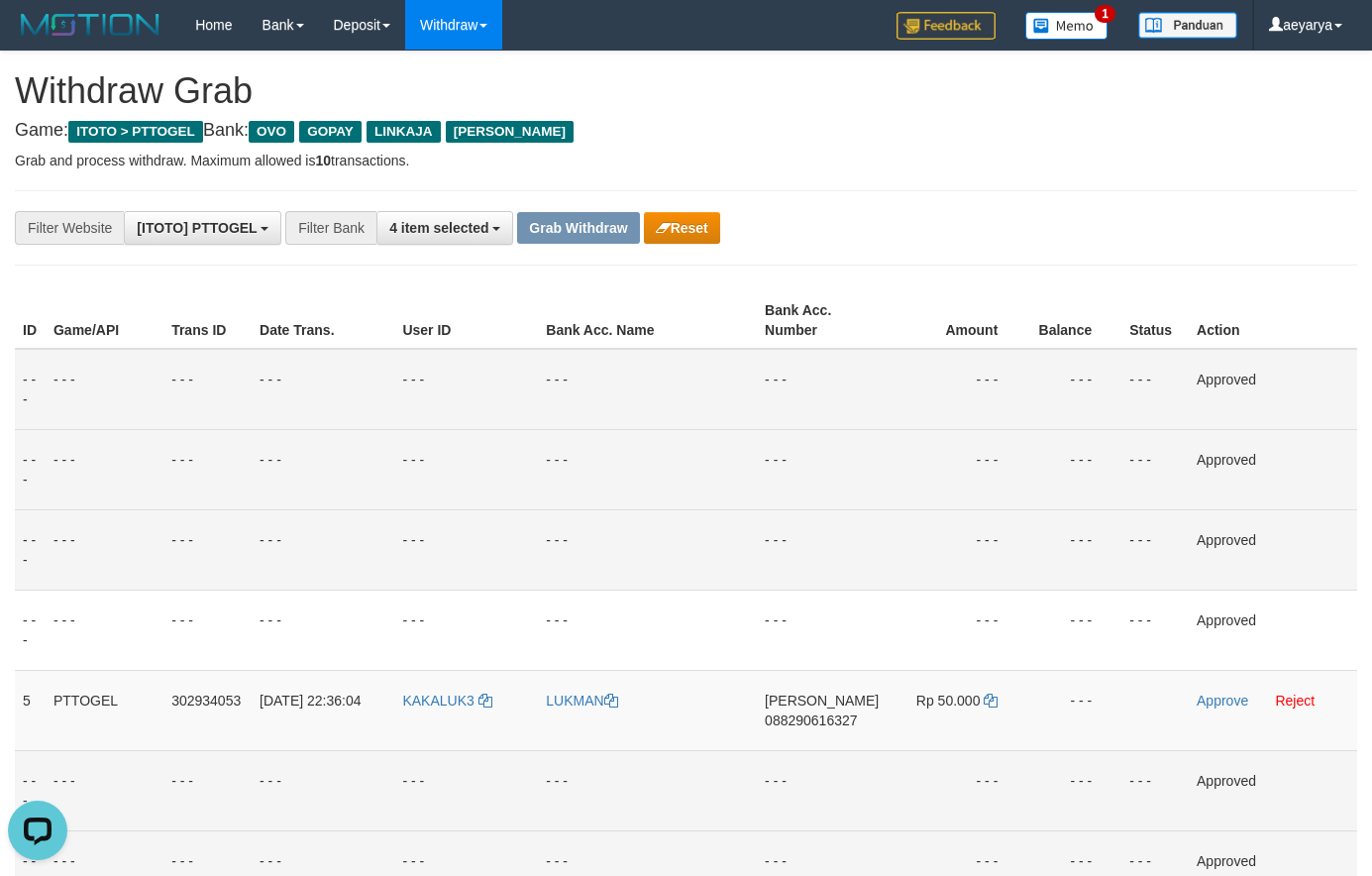 click on "**********" at bounding box center (572, 228) 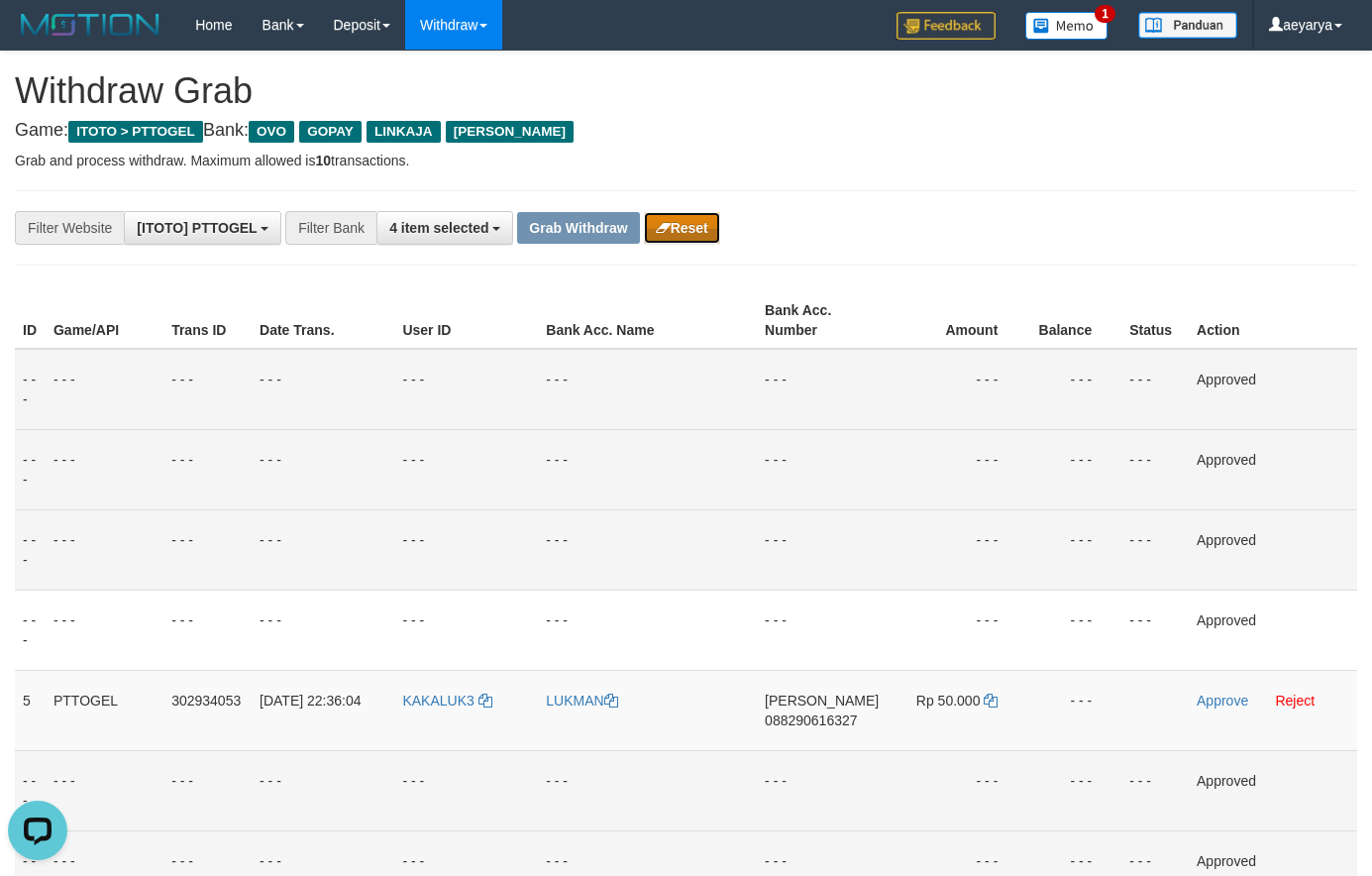 click on "Reset" at bounding box center (682, 228) 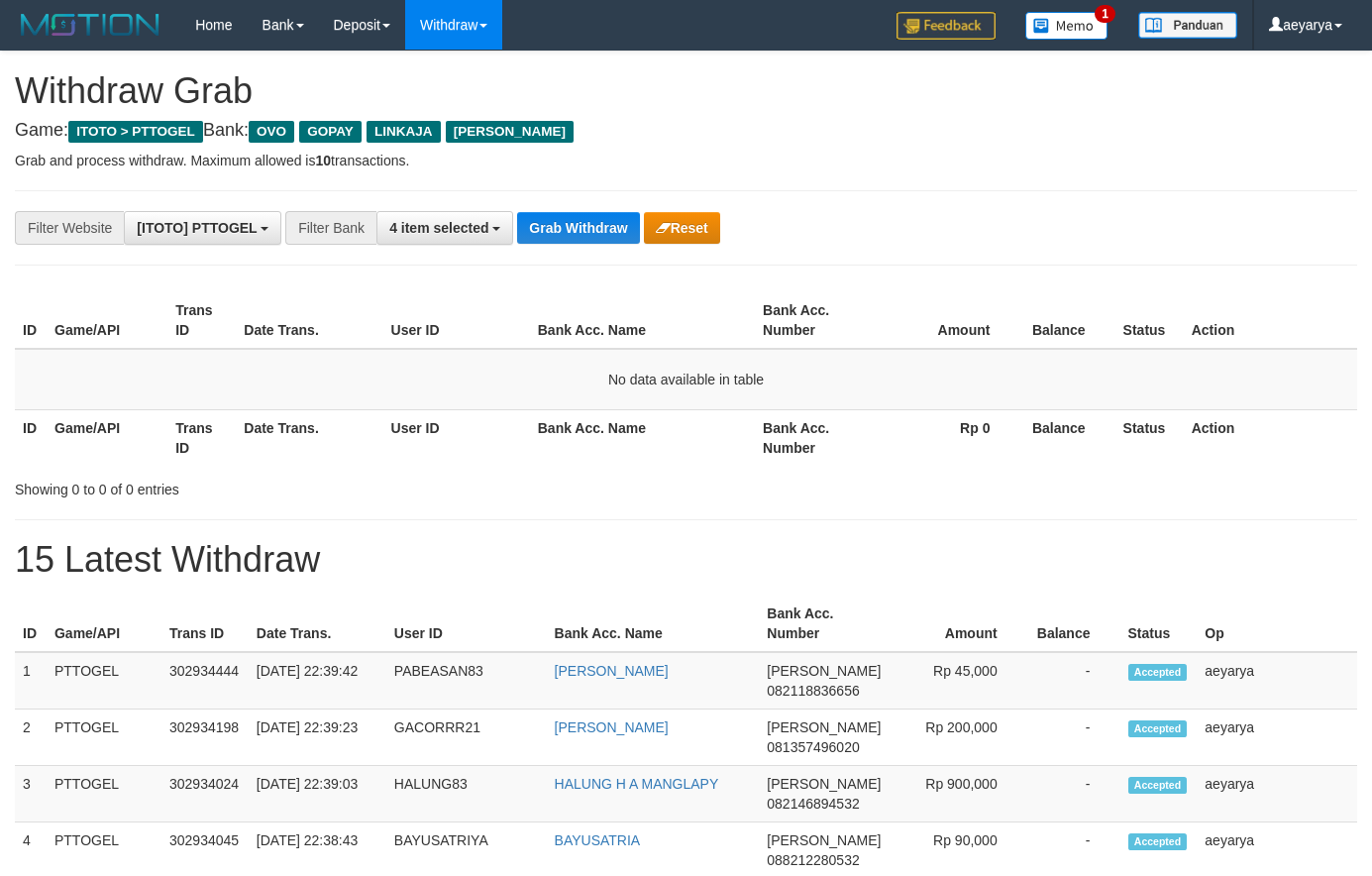 scroll, scrollTop: 0, scrollLeft: 0, axis: both 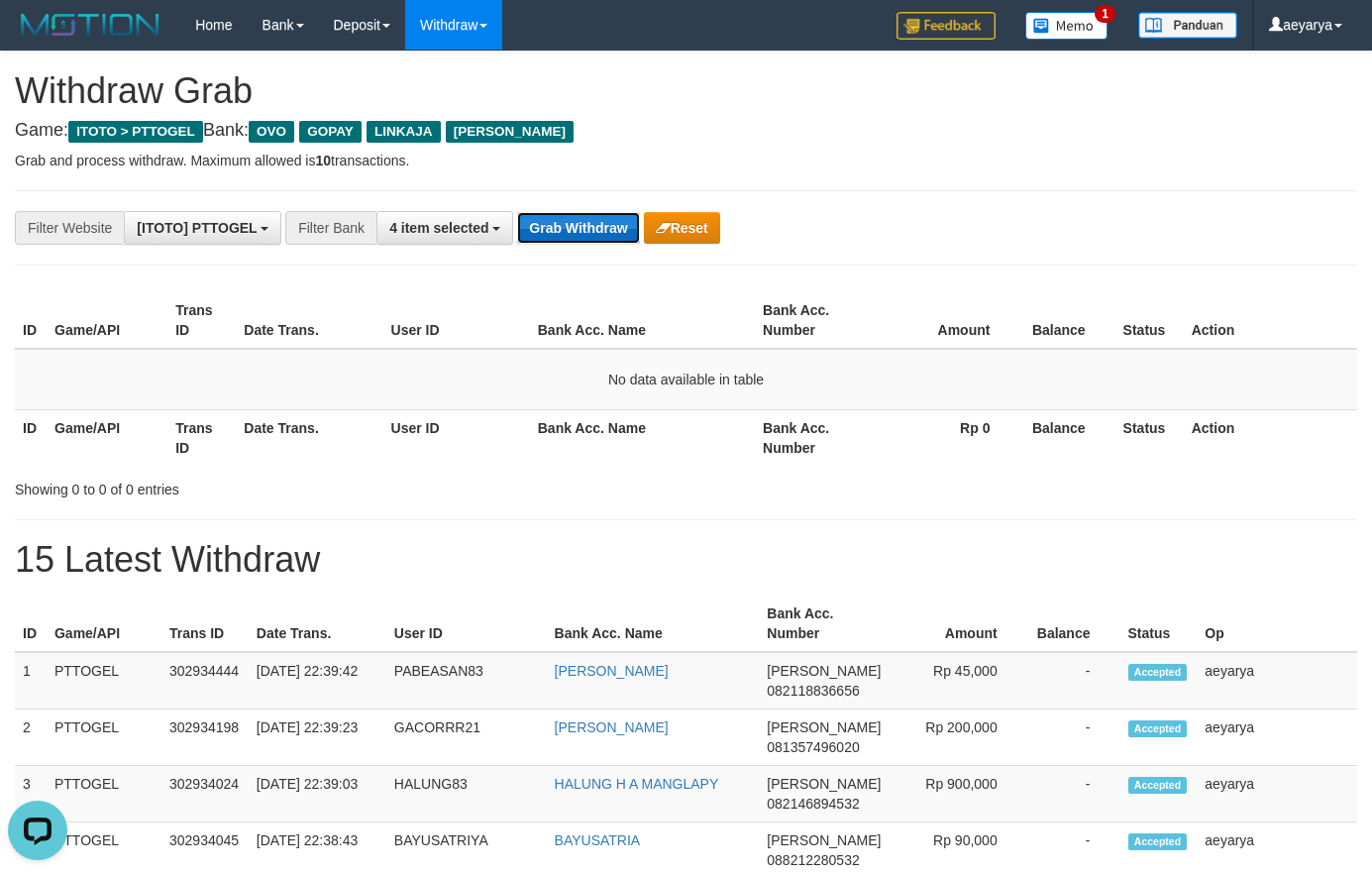 click on "Grab Withdraw" at bounding box center [578, 228] 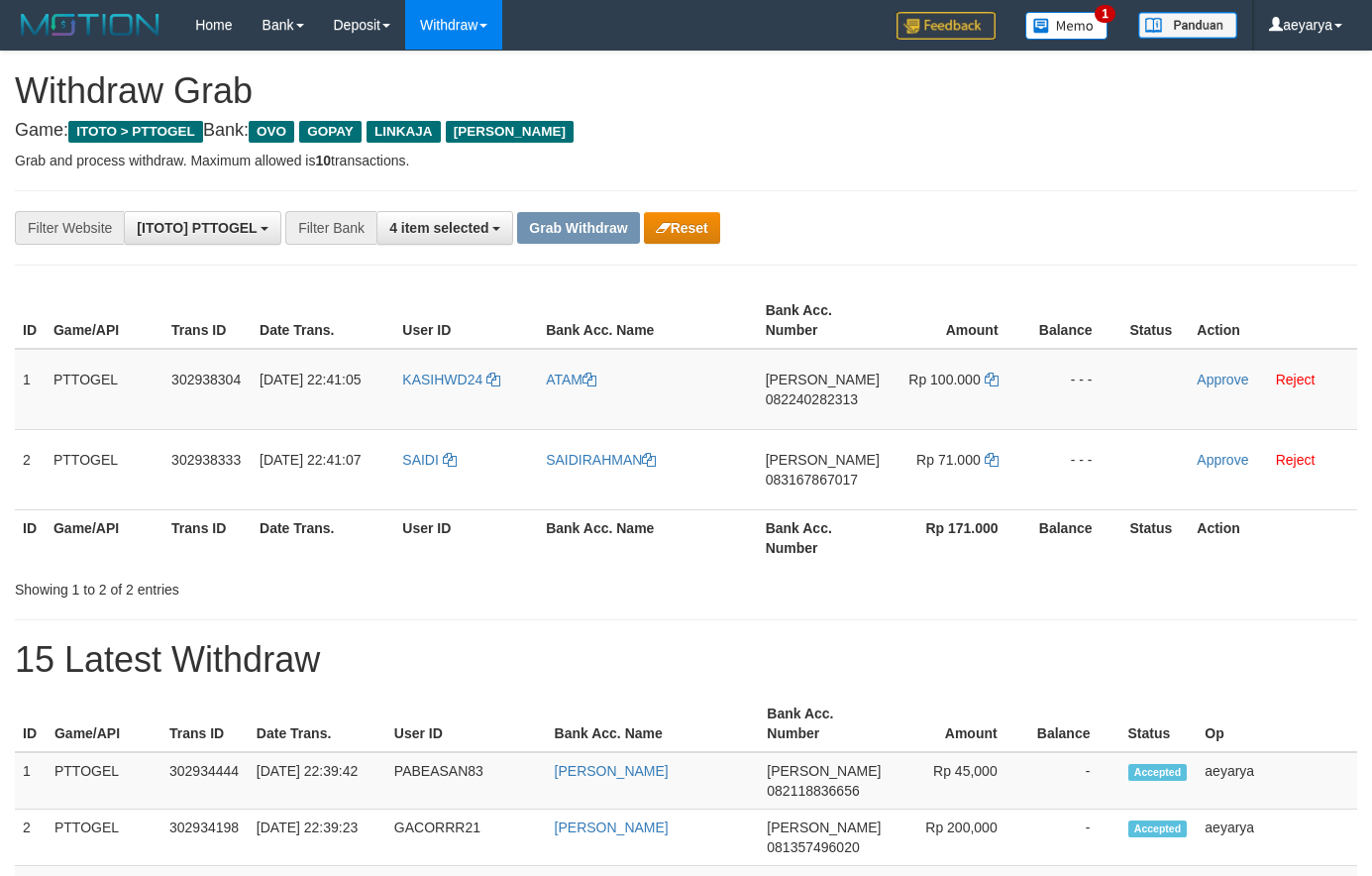 scroll, scrollTop: 0, scrollLeft: 0, axis: both 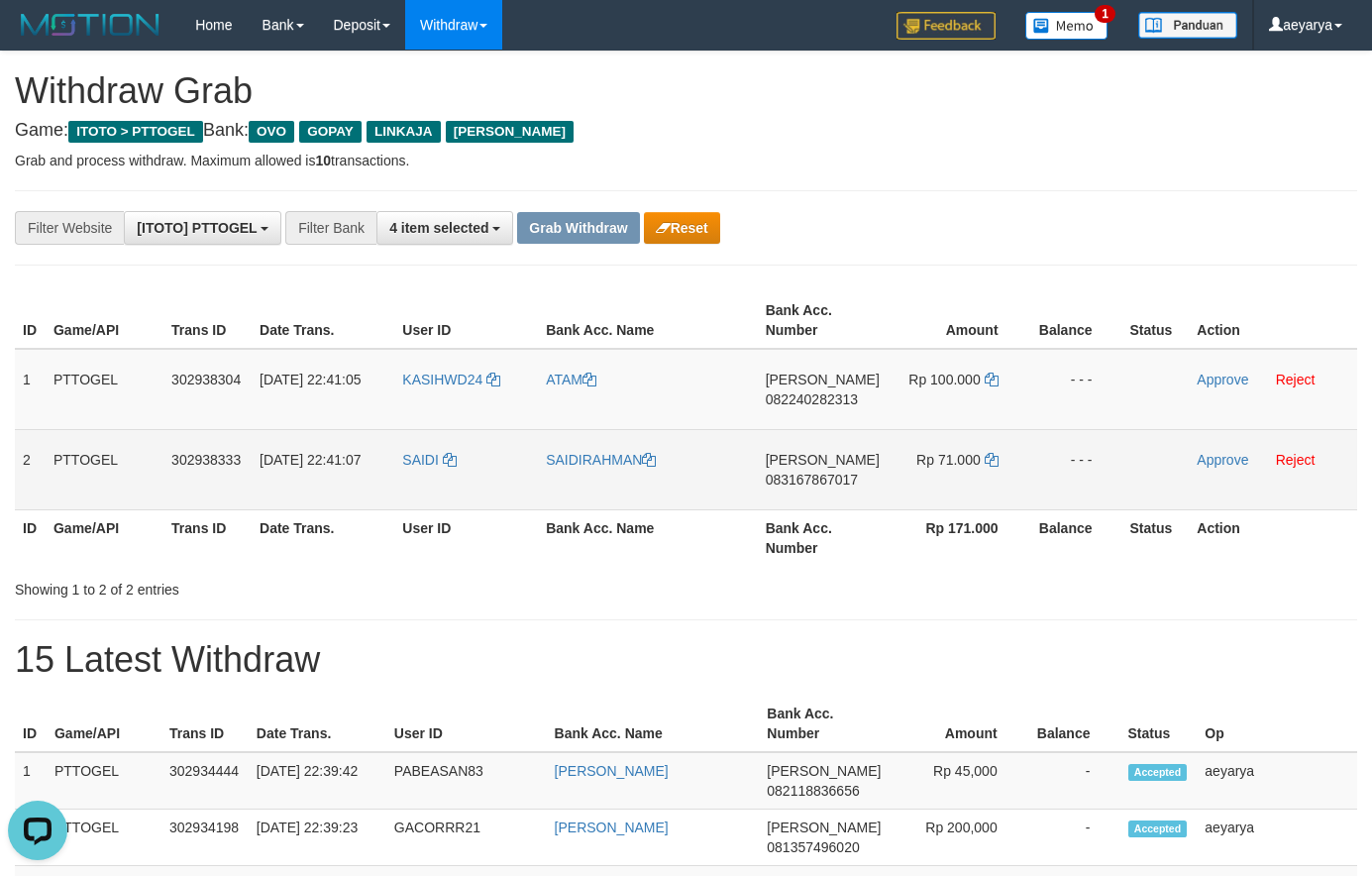drag, startPoint x: 495, startPoint y: 360, endPoint x: 956, endPoint y: 449, distance: 469.5125 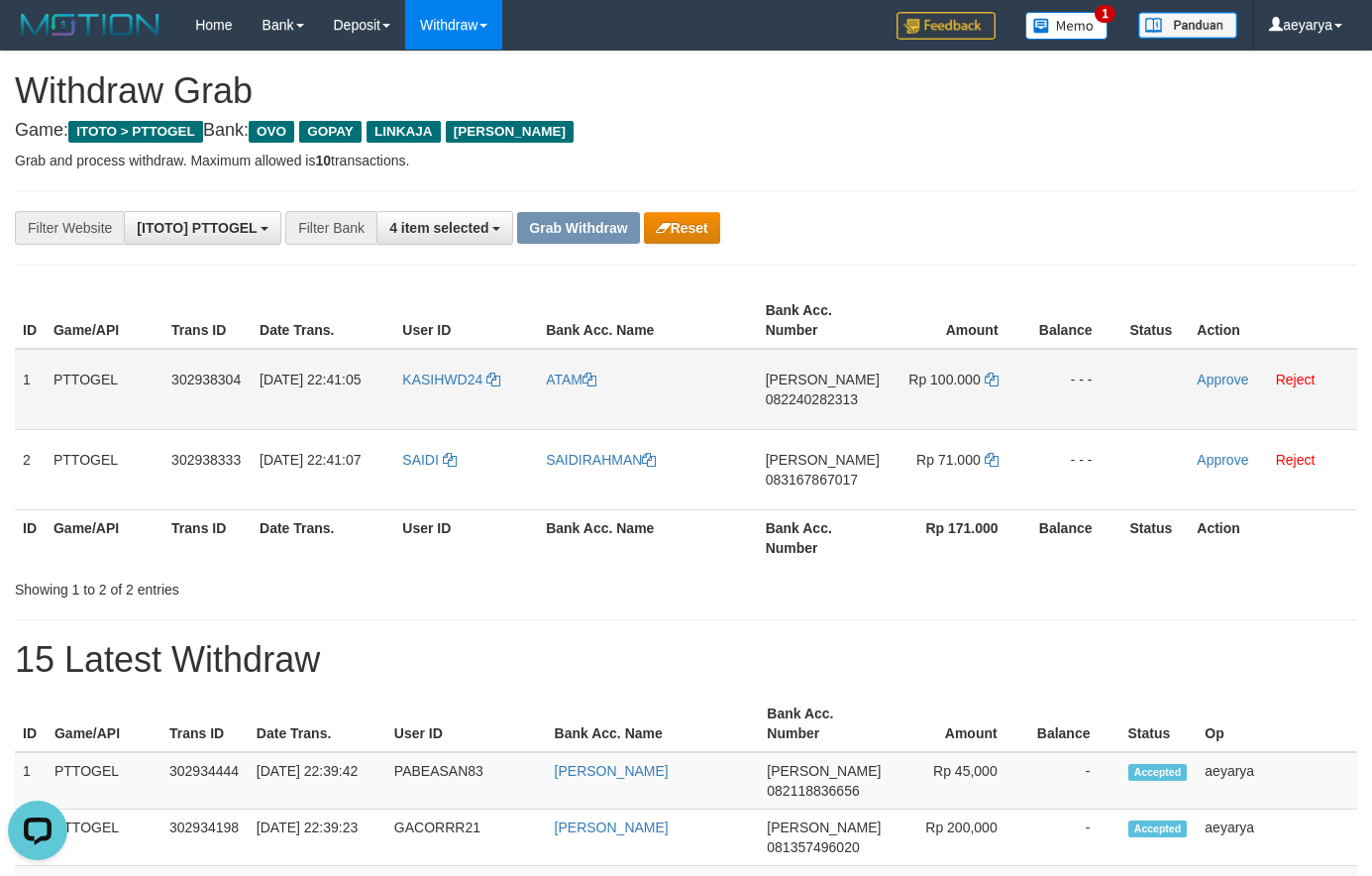 click on "082240282313" at bounding box center [811, 399] 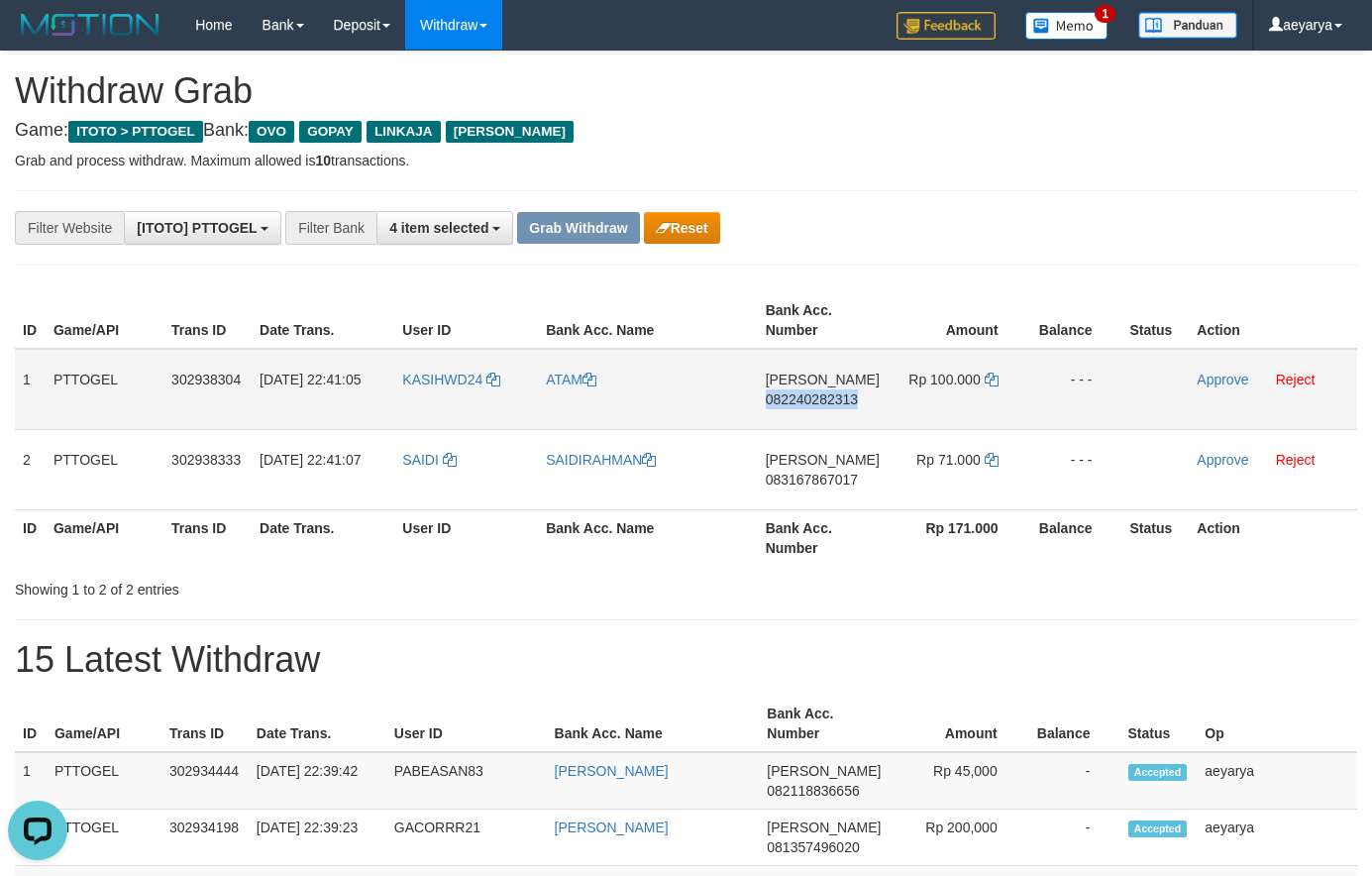 click on "082240282313" at bounding box center (811, 399) 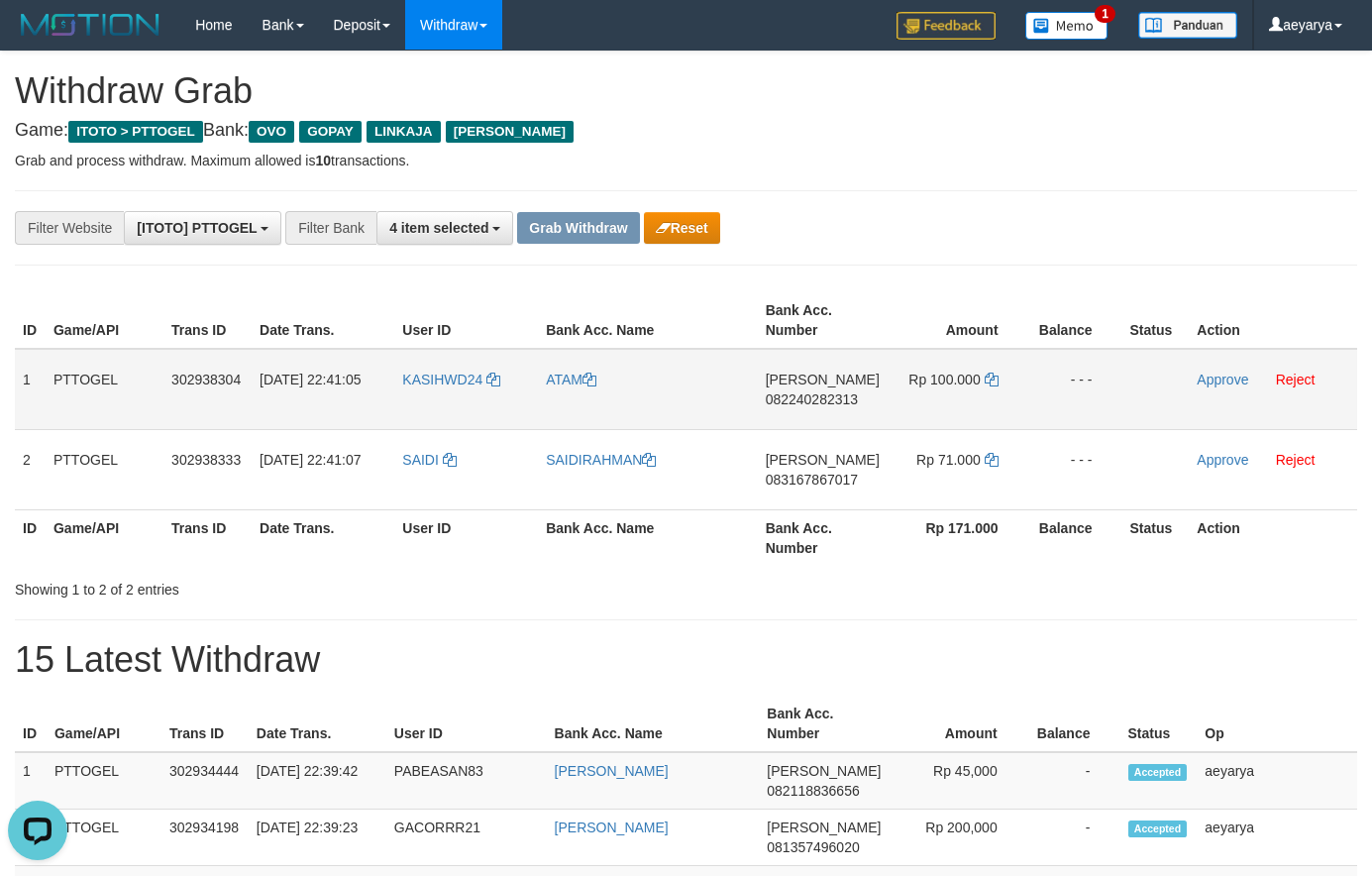 click on "082240282313" at bounding box center (811, 399) 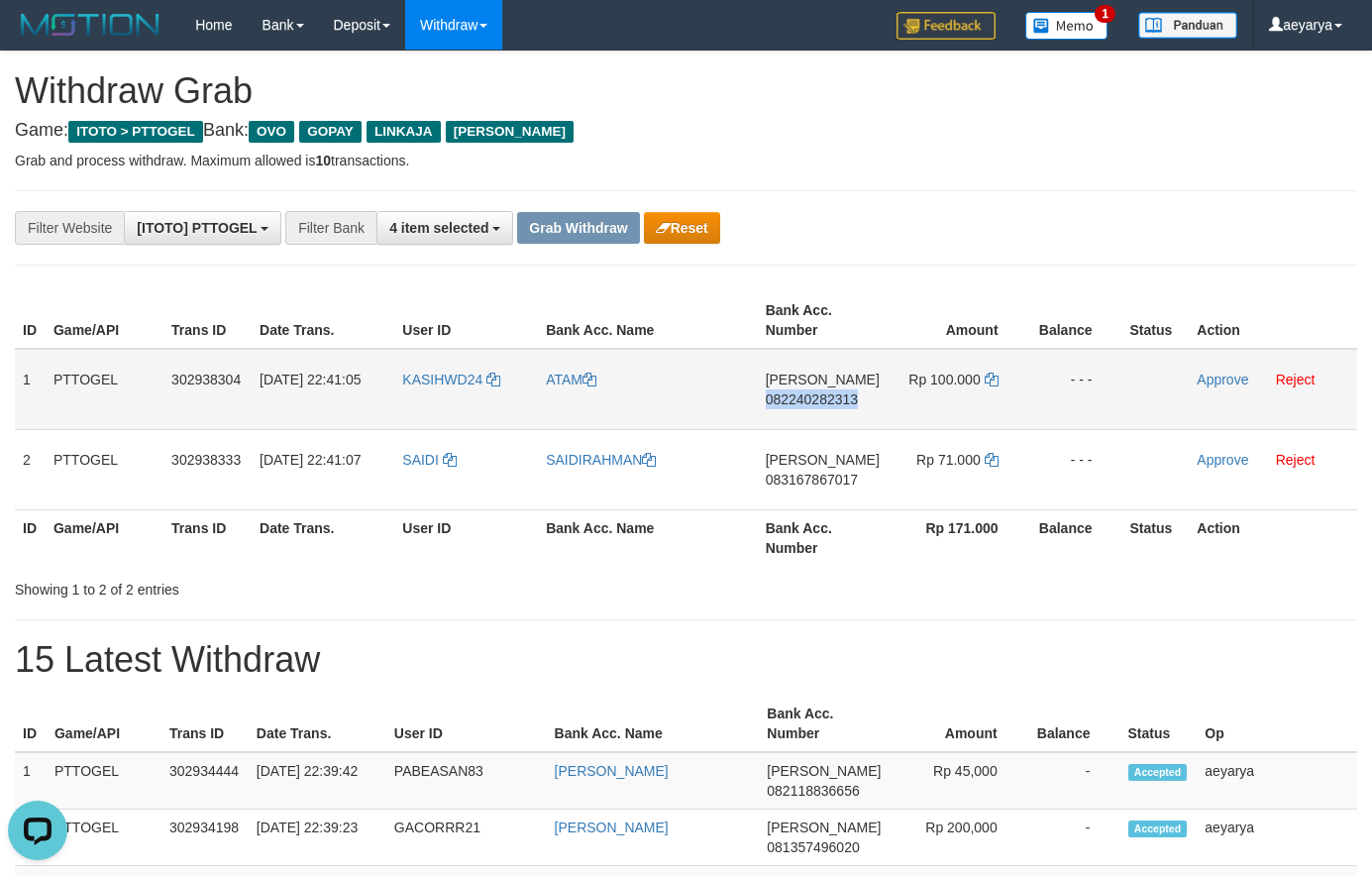 click on "082240282313" at bounding box center (811, 399) 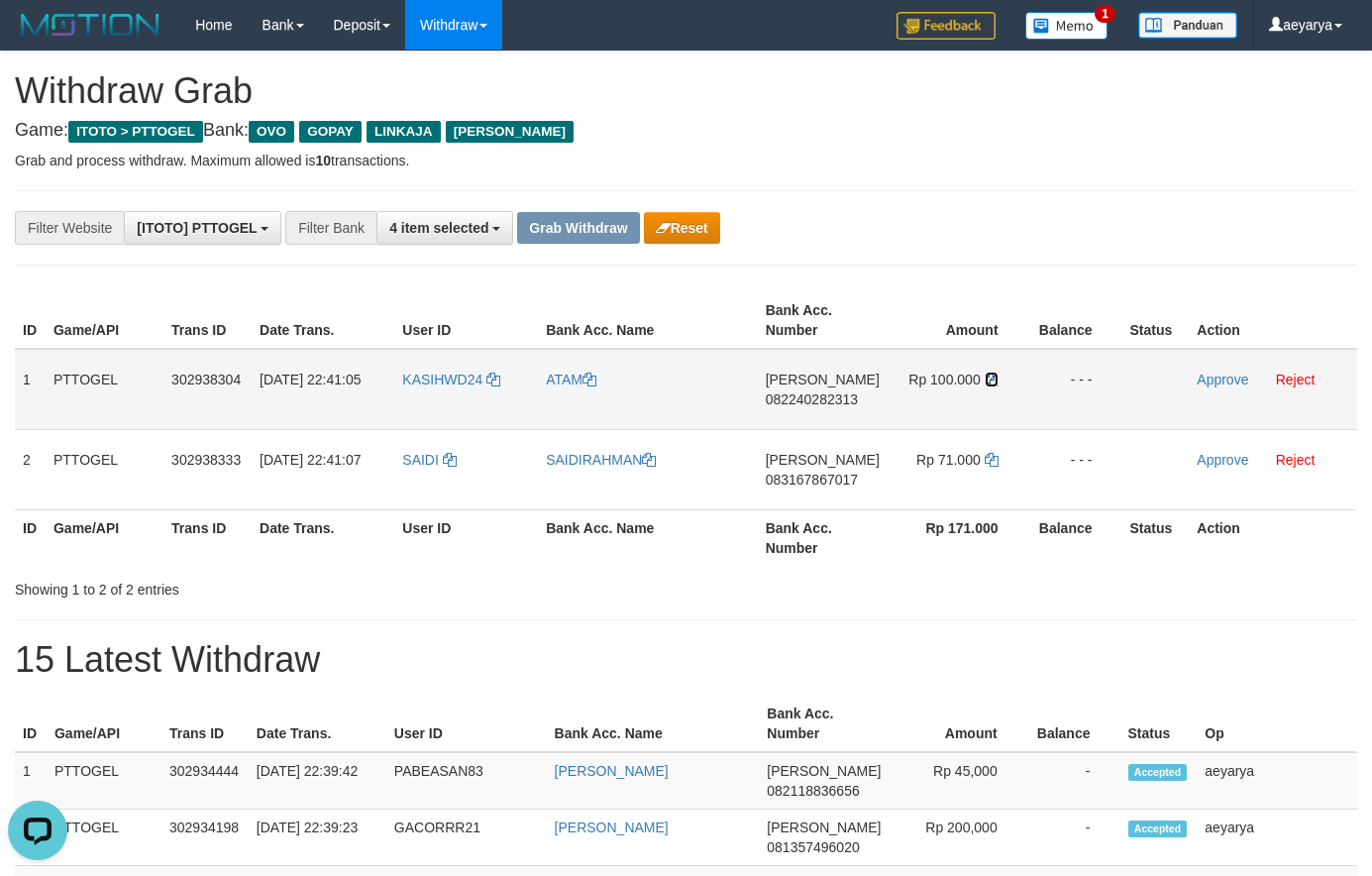 click at bounding box center [992, 380] 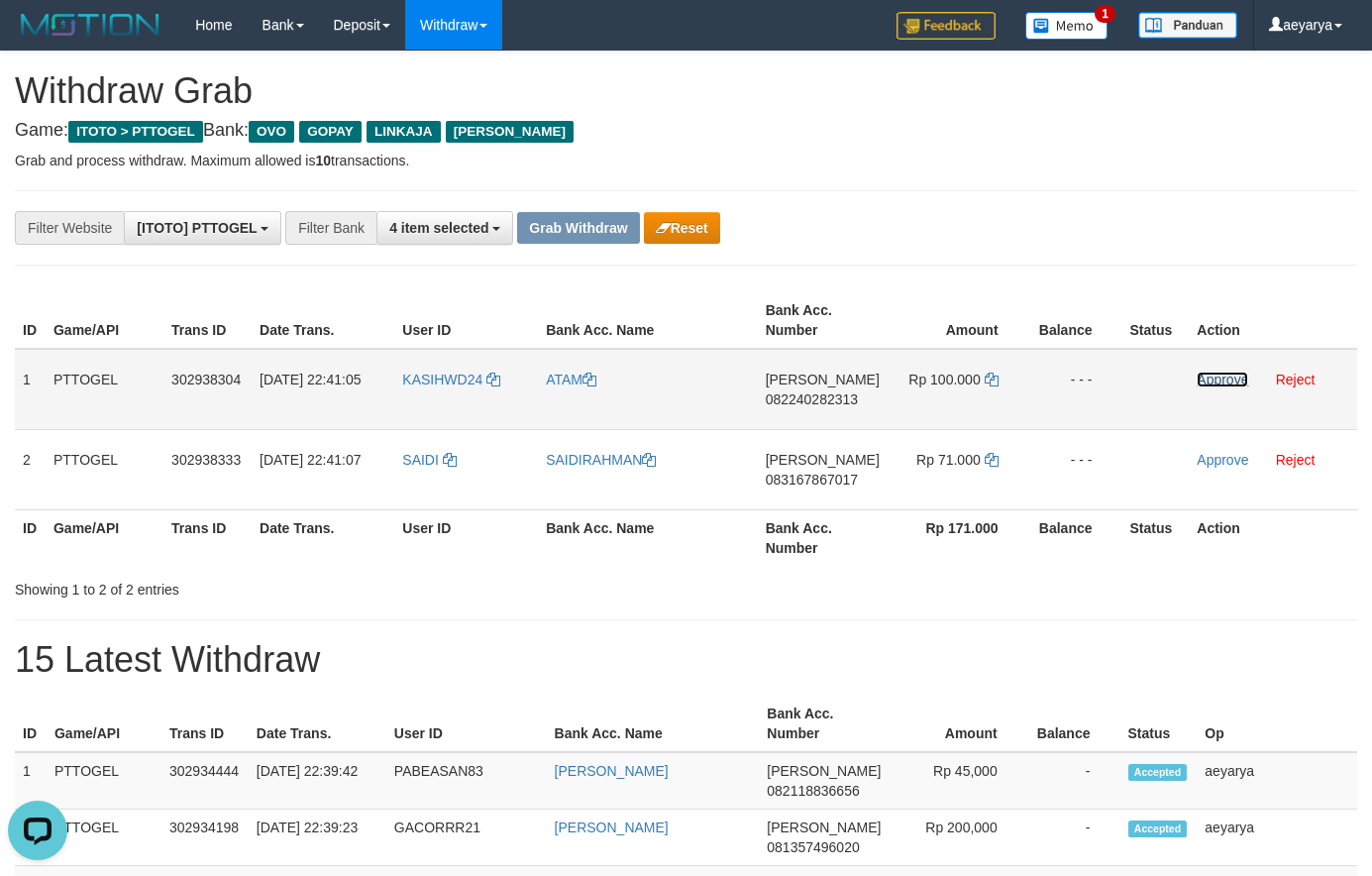 click on "Approve" at bounding box center [1222, 380] 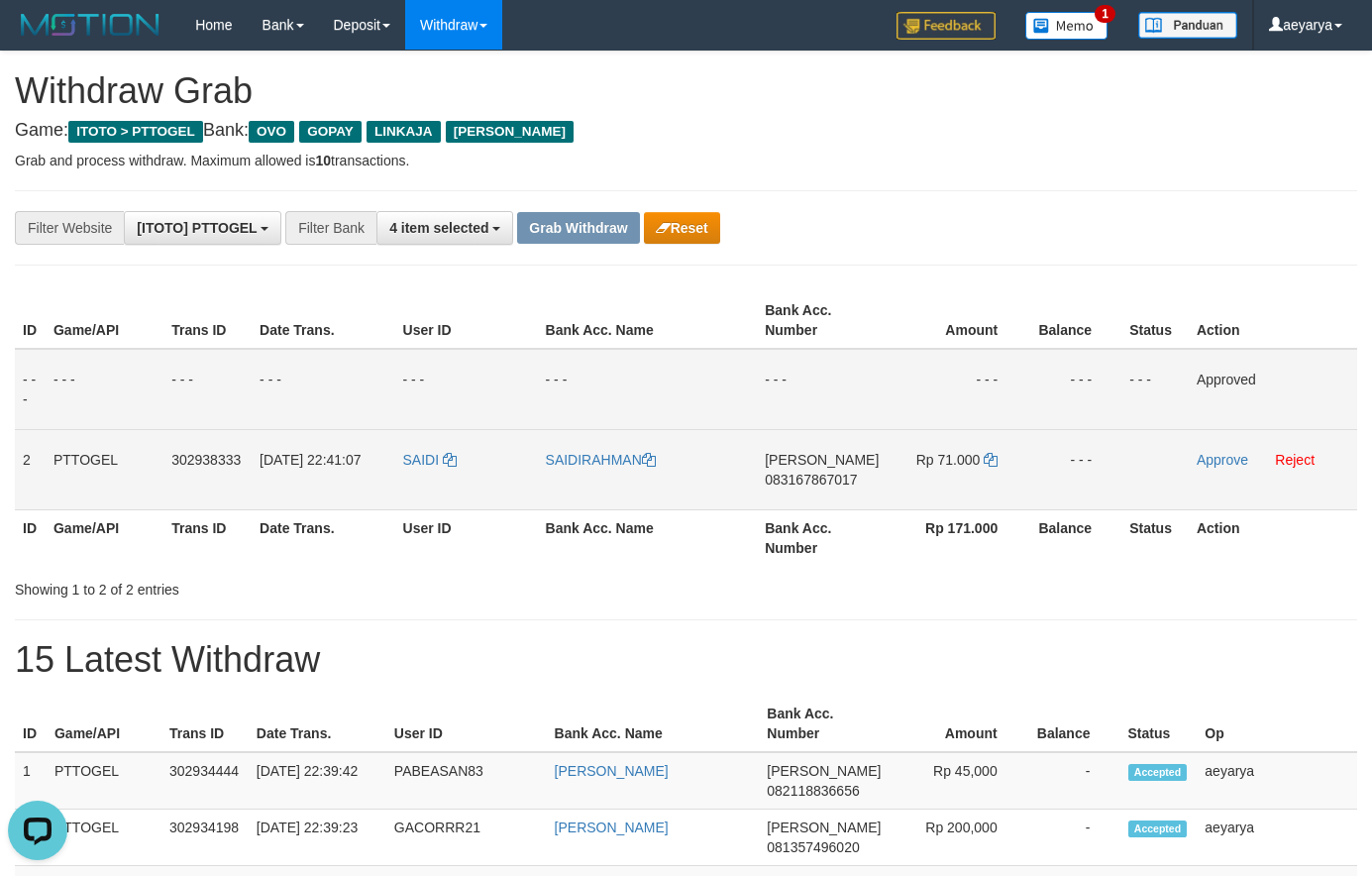 click on "DANA
083167867017" at bounding box center [821, 469] 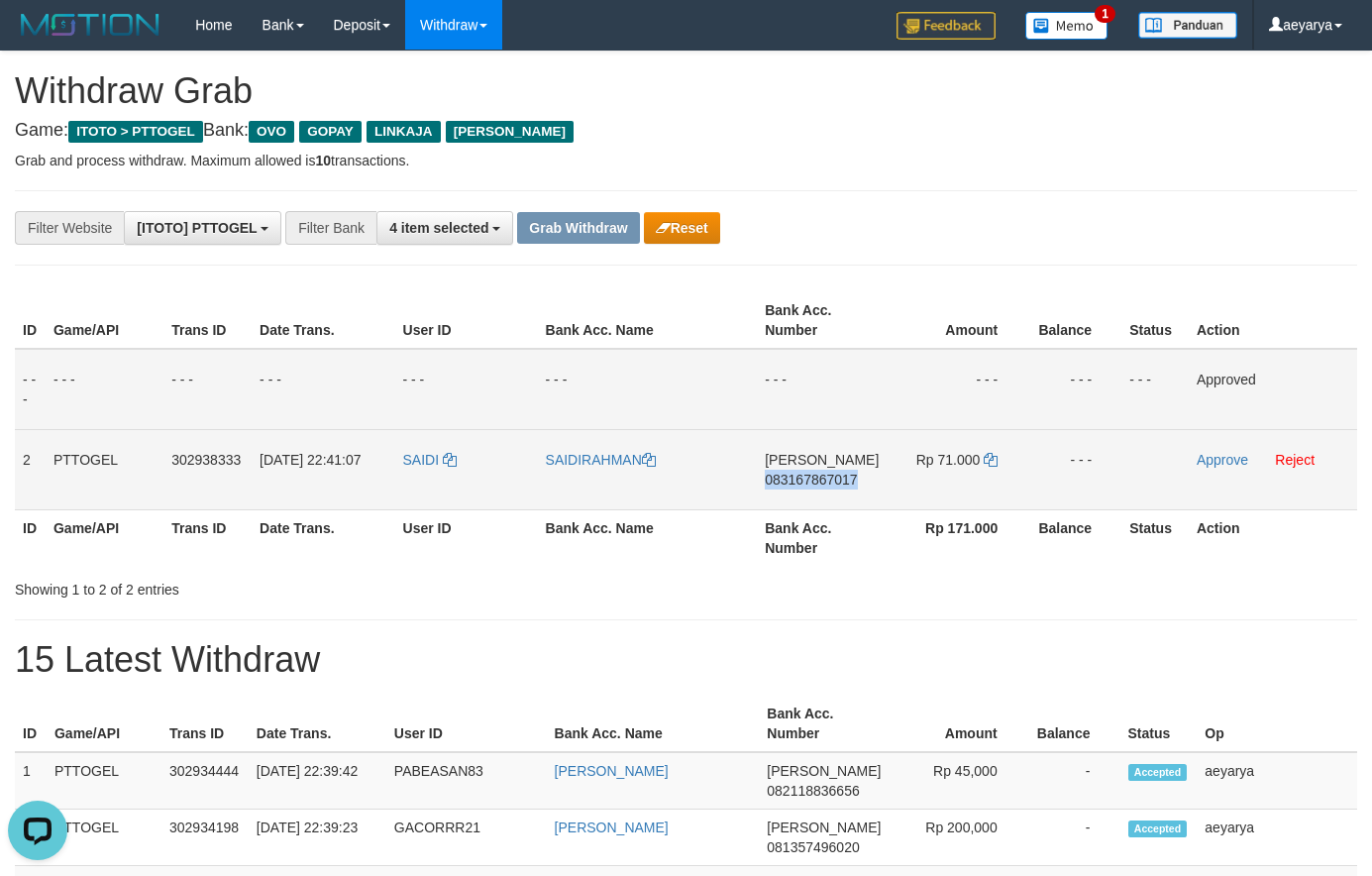 drag, startPoint x: 824, startPoint y: 476, endPoint x: 791, endPoint y: 476, distance: 33 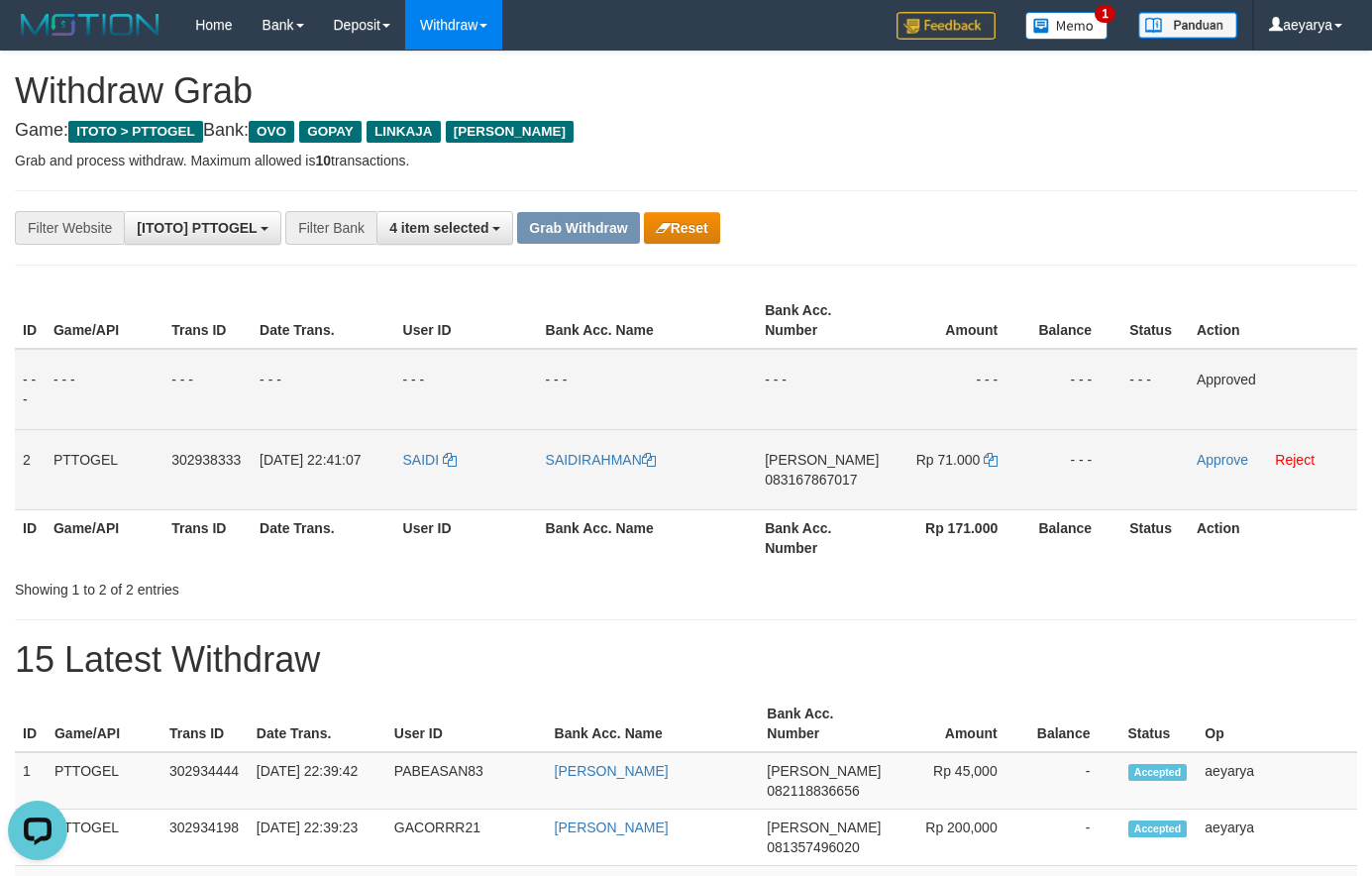 click on "083167867017" at bounding box center (810, 480) 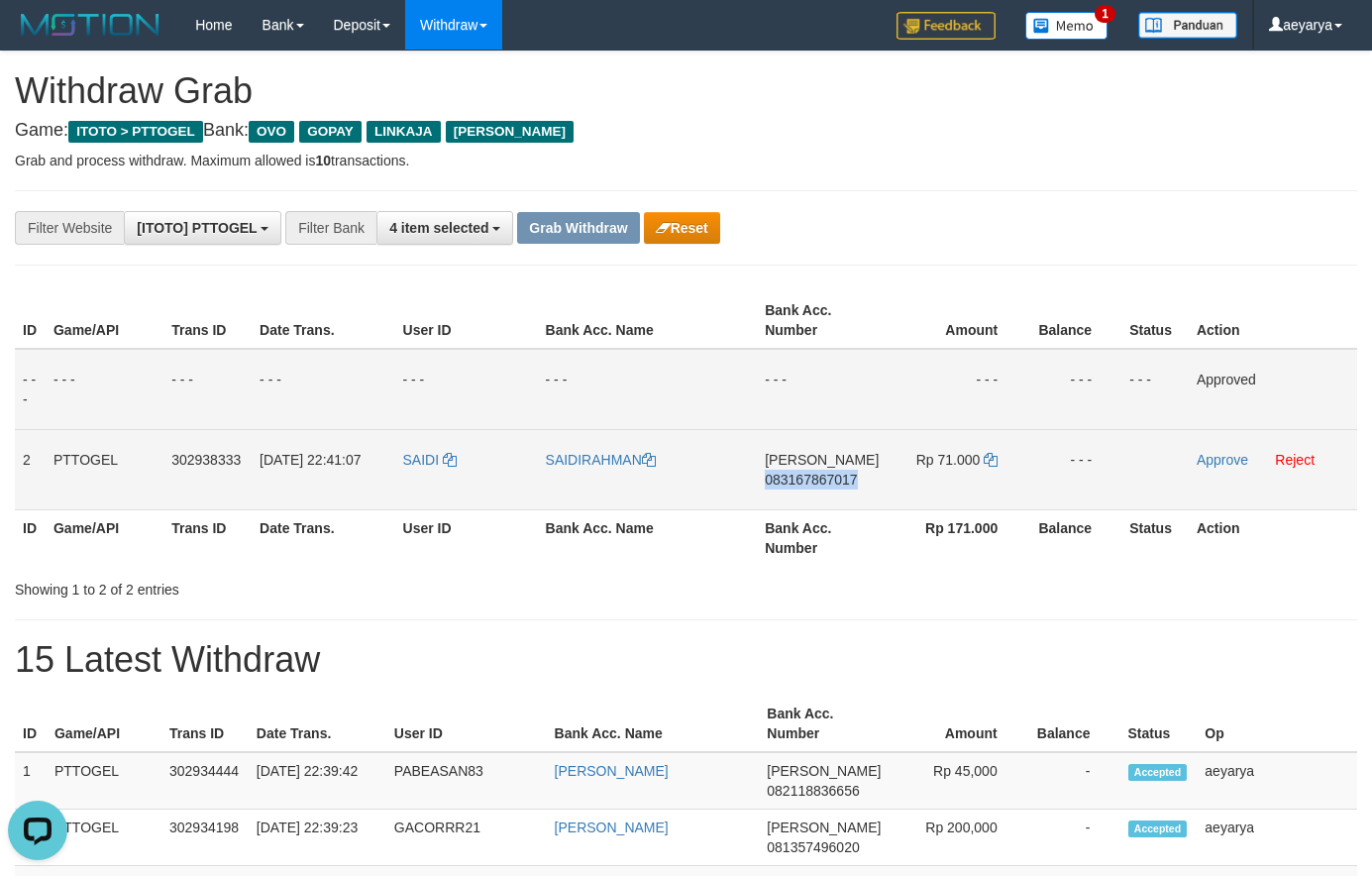 click on "083167867017" at bounding box center [810, 480] 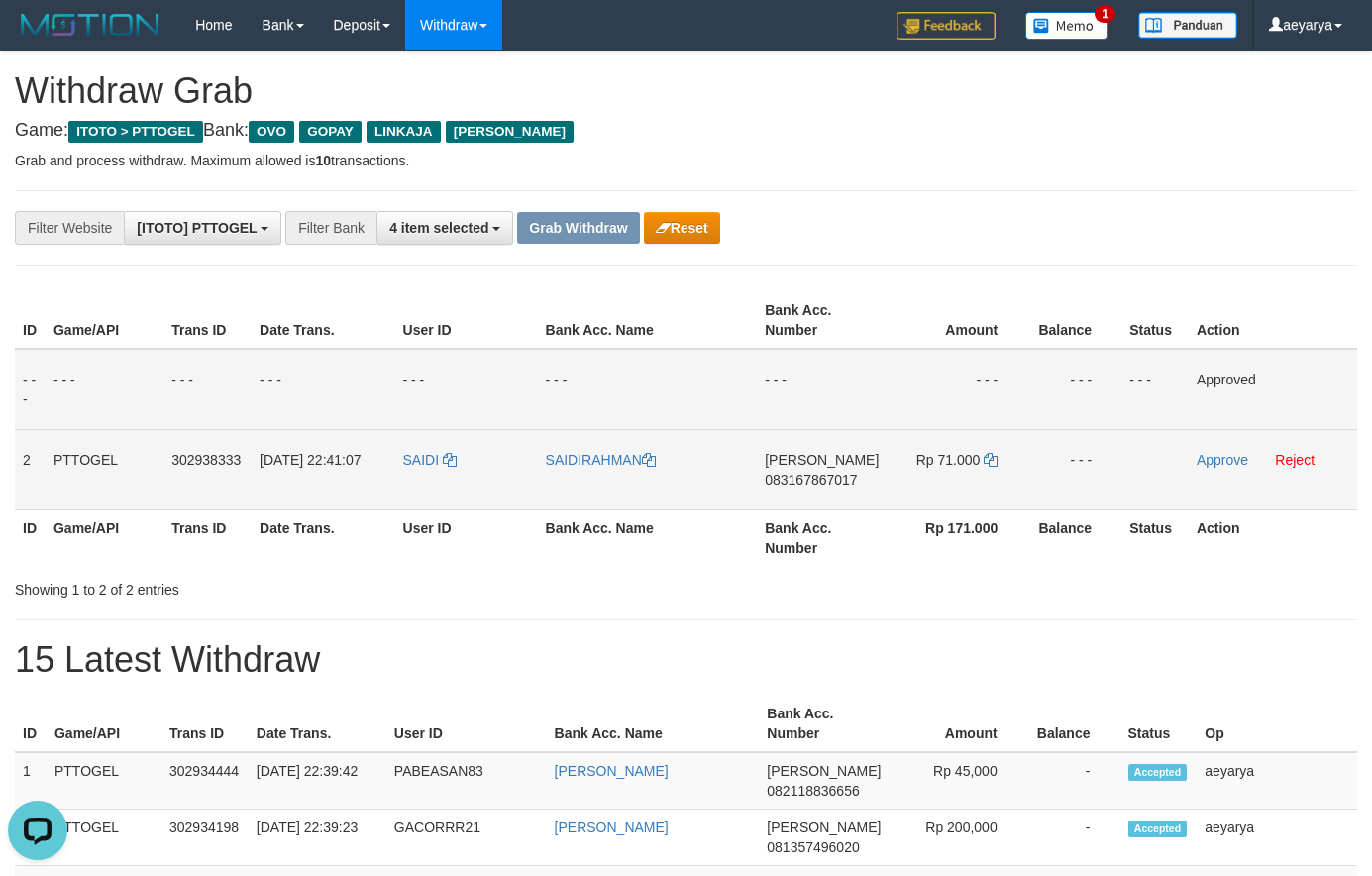 click on "083167867017" at bounding box center (810, 480) 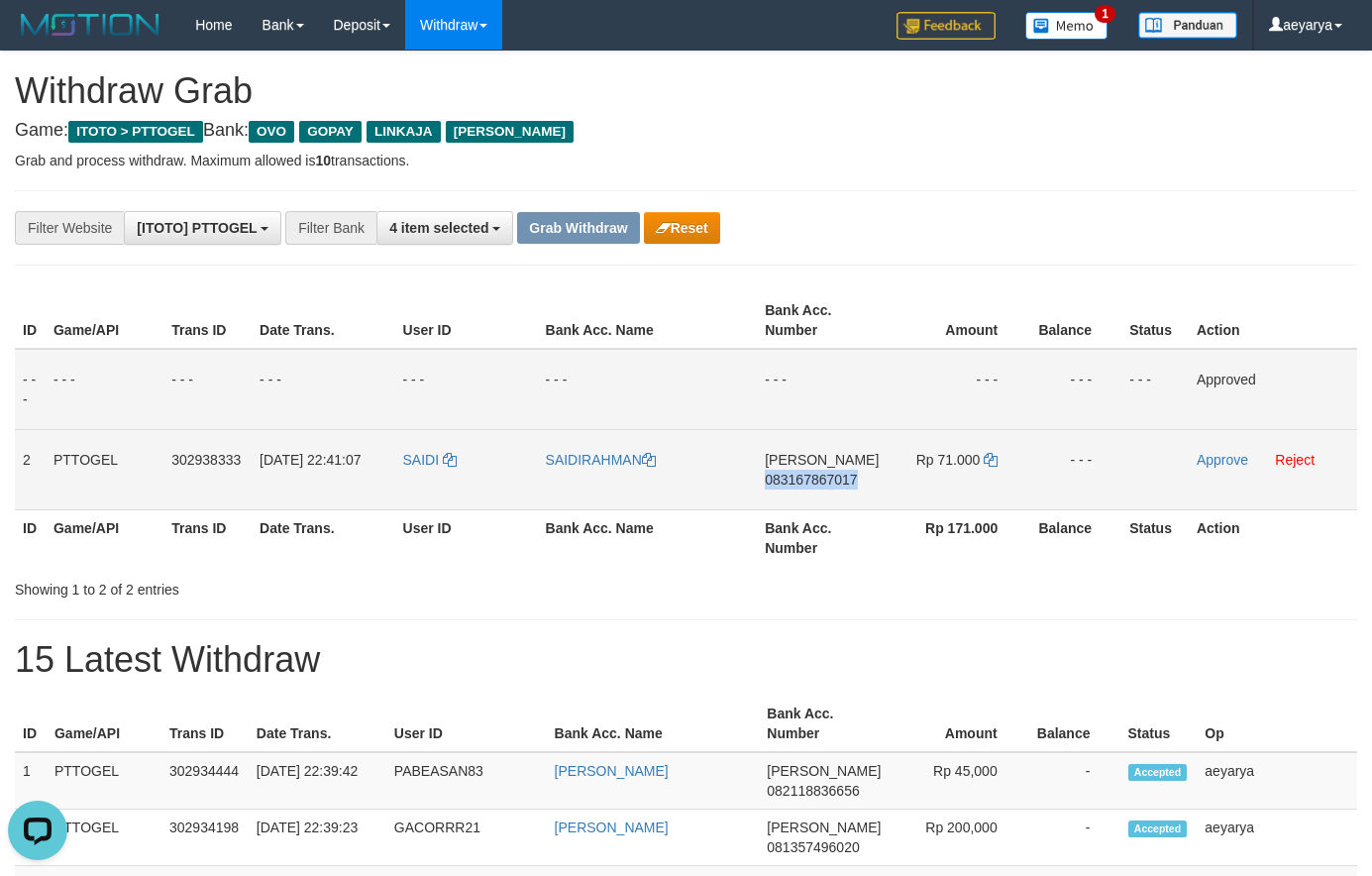 click on "083167867017" at bounding box center [810, 480] 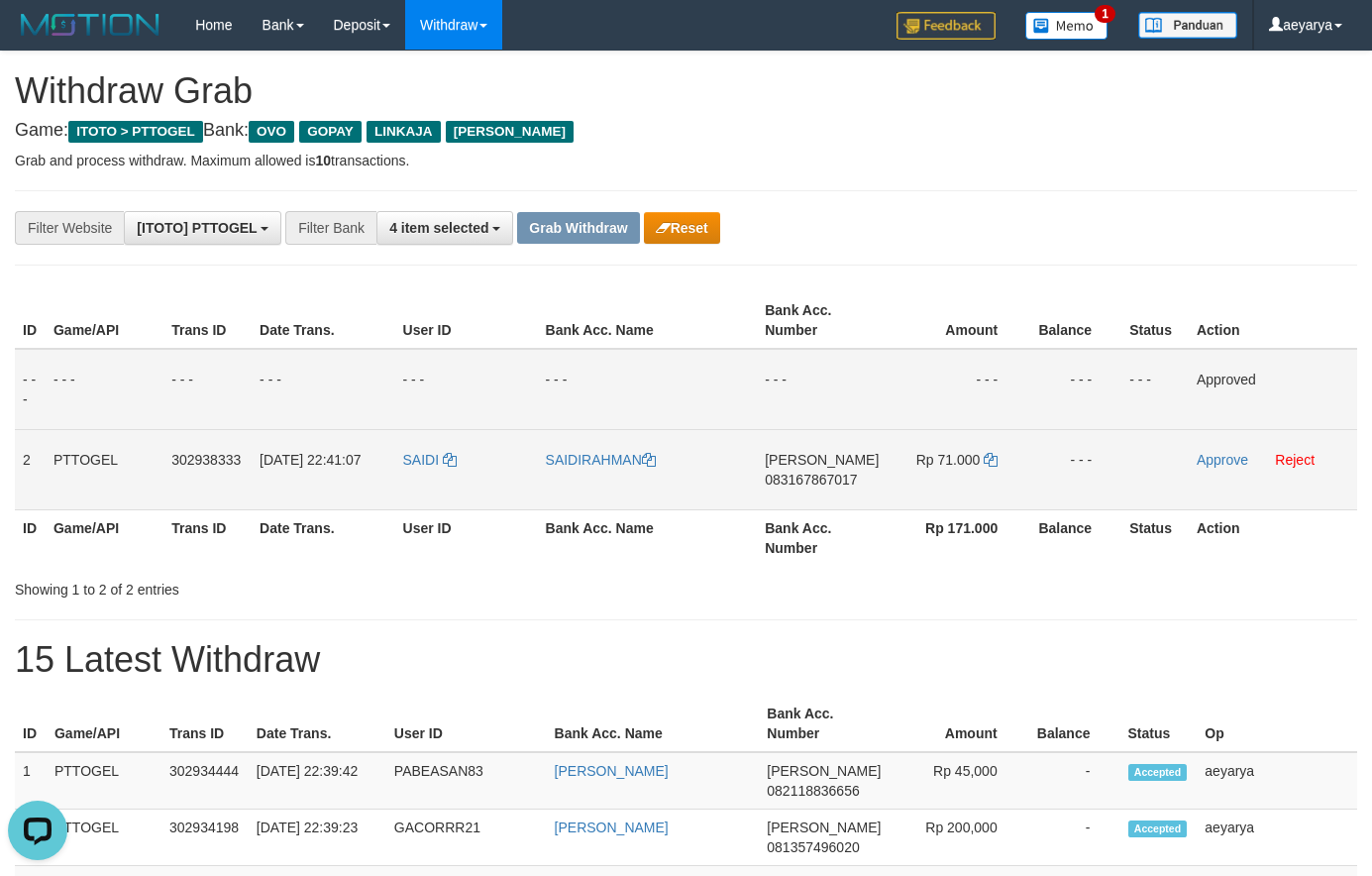 click on "083167867017" at bounding box center [810, 480] 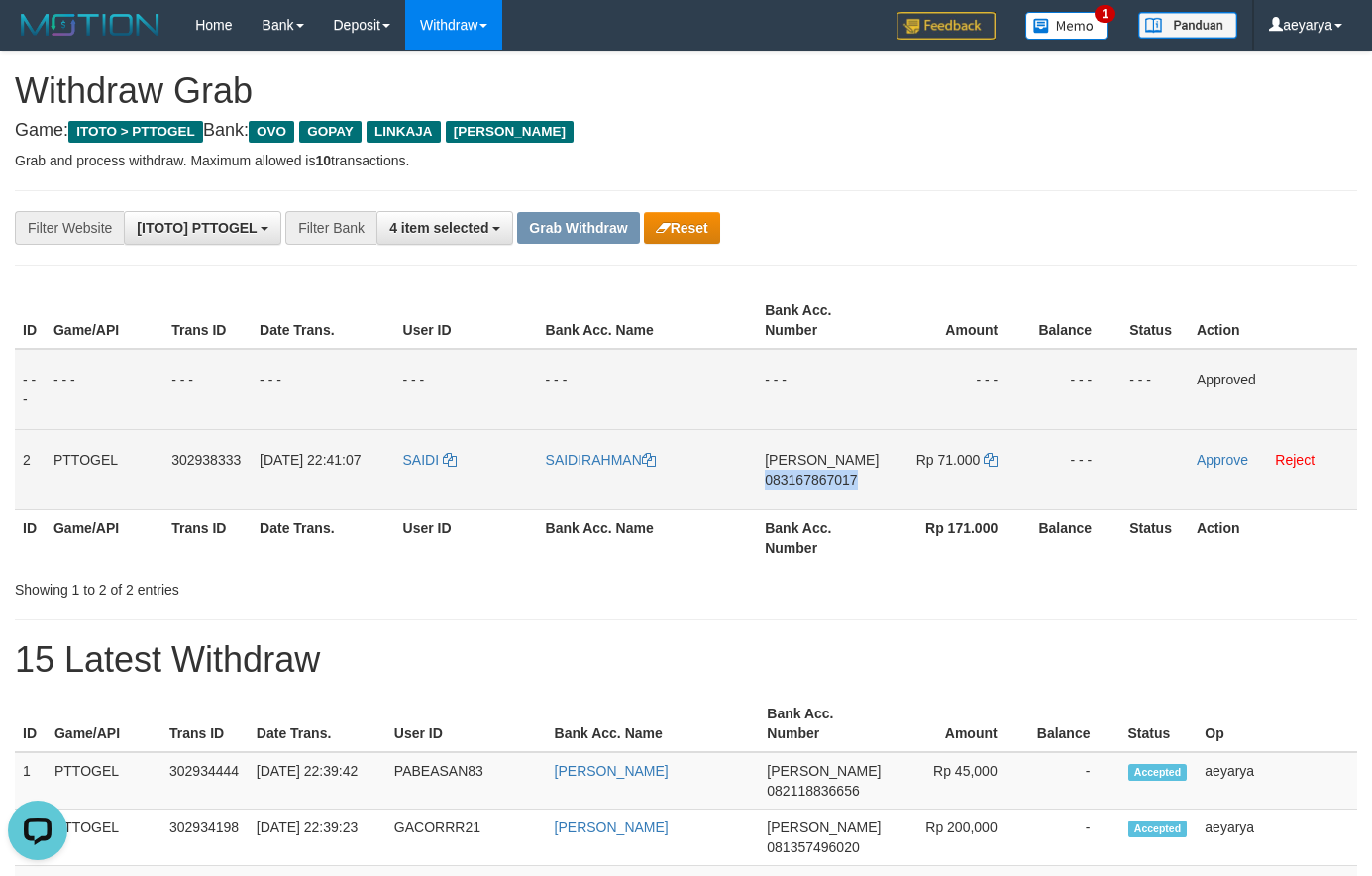 click on "083167867017" at bounding box center [810, 480] 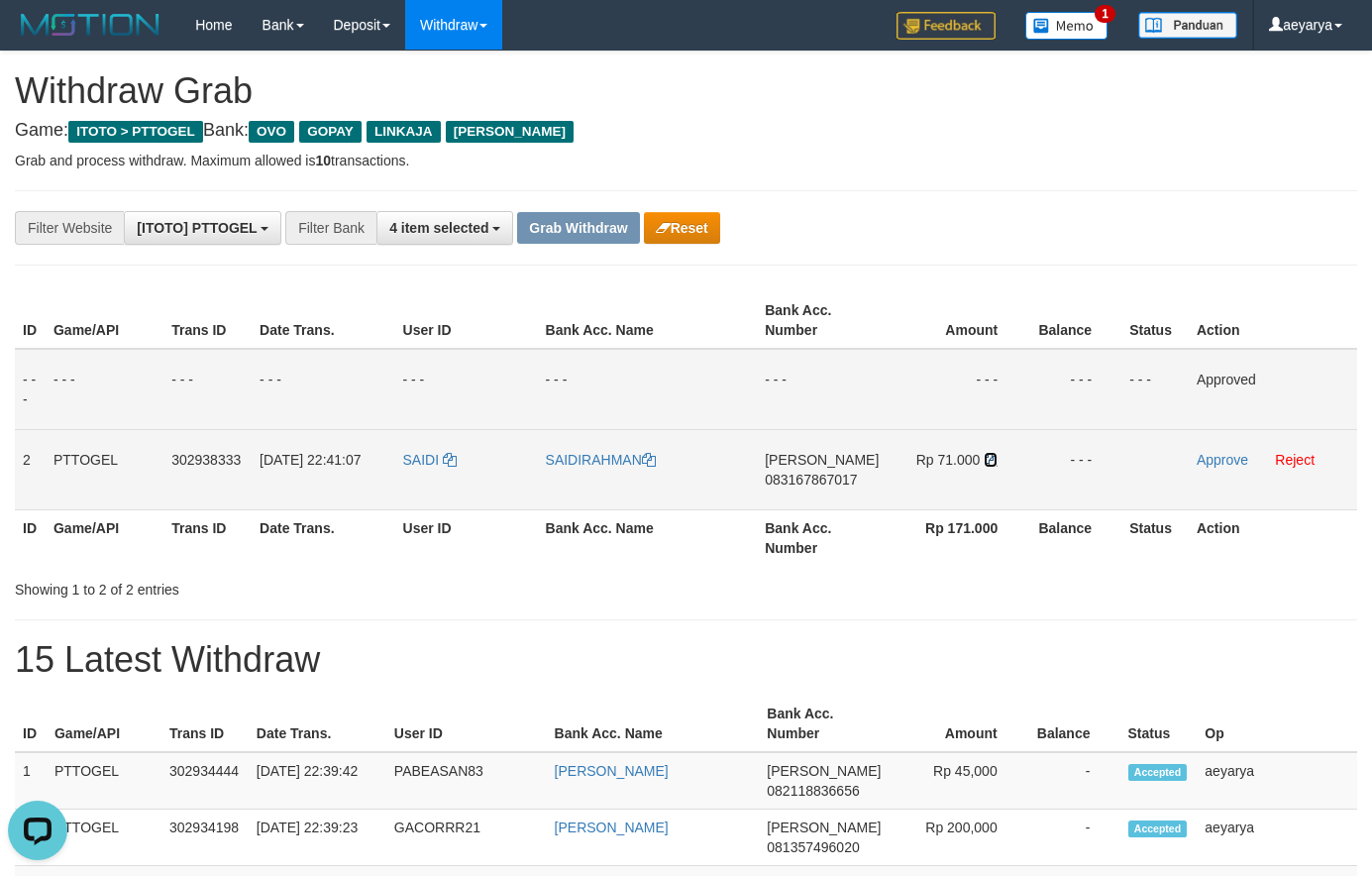 click at bounding box center [991, 460] 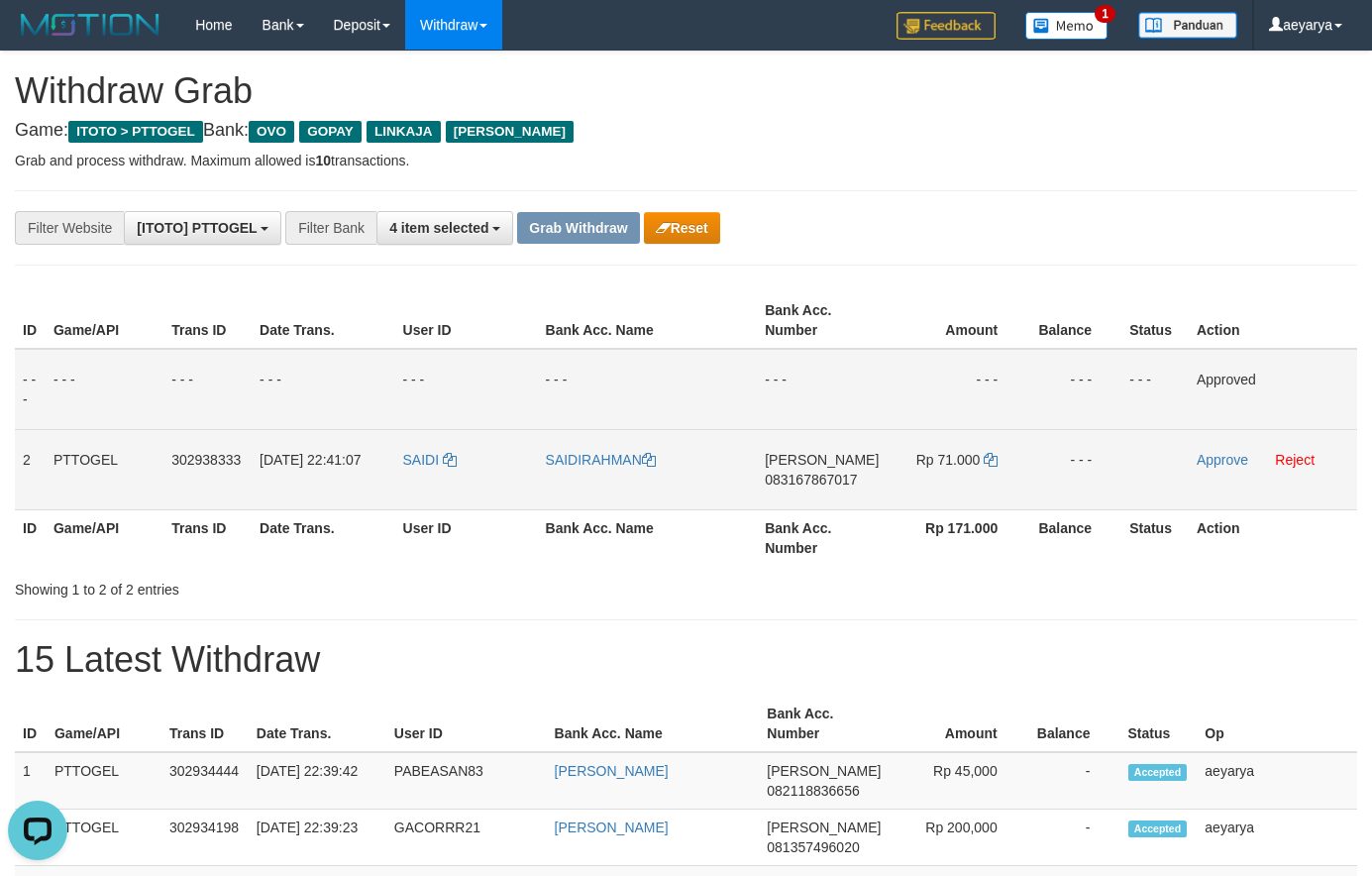 click on "Rp 71.000" at bounding box center (957, 469) 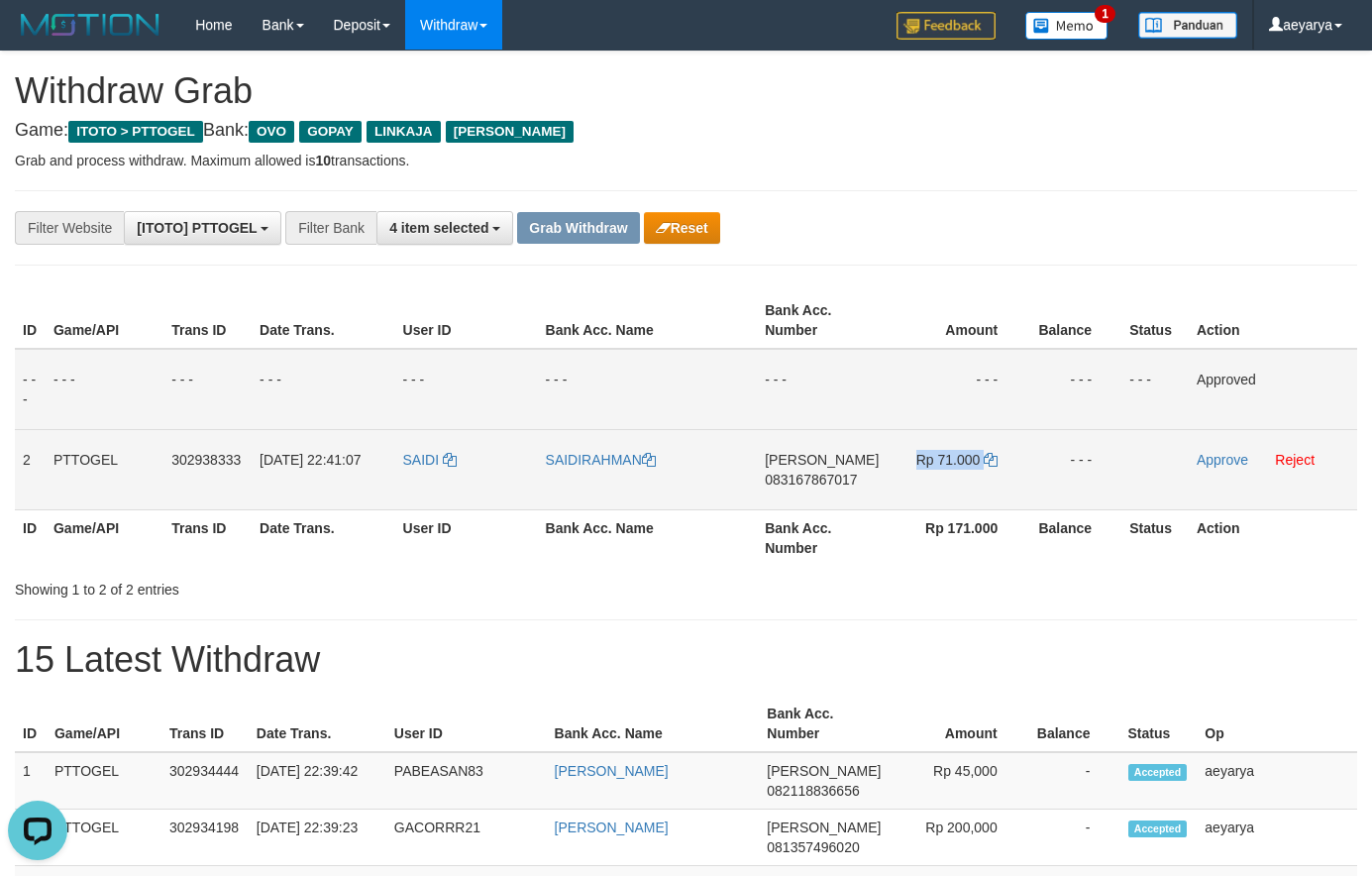click on "Rp 71.000" at bounding box center [957, 469] 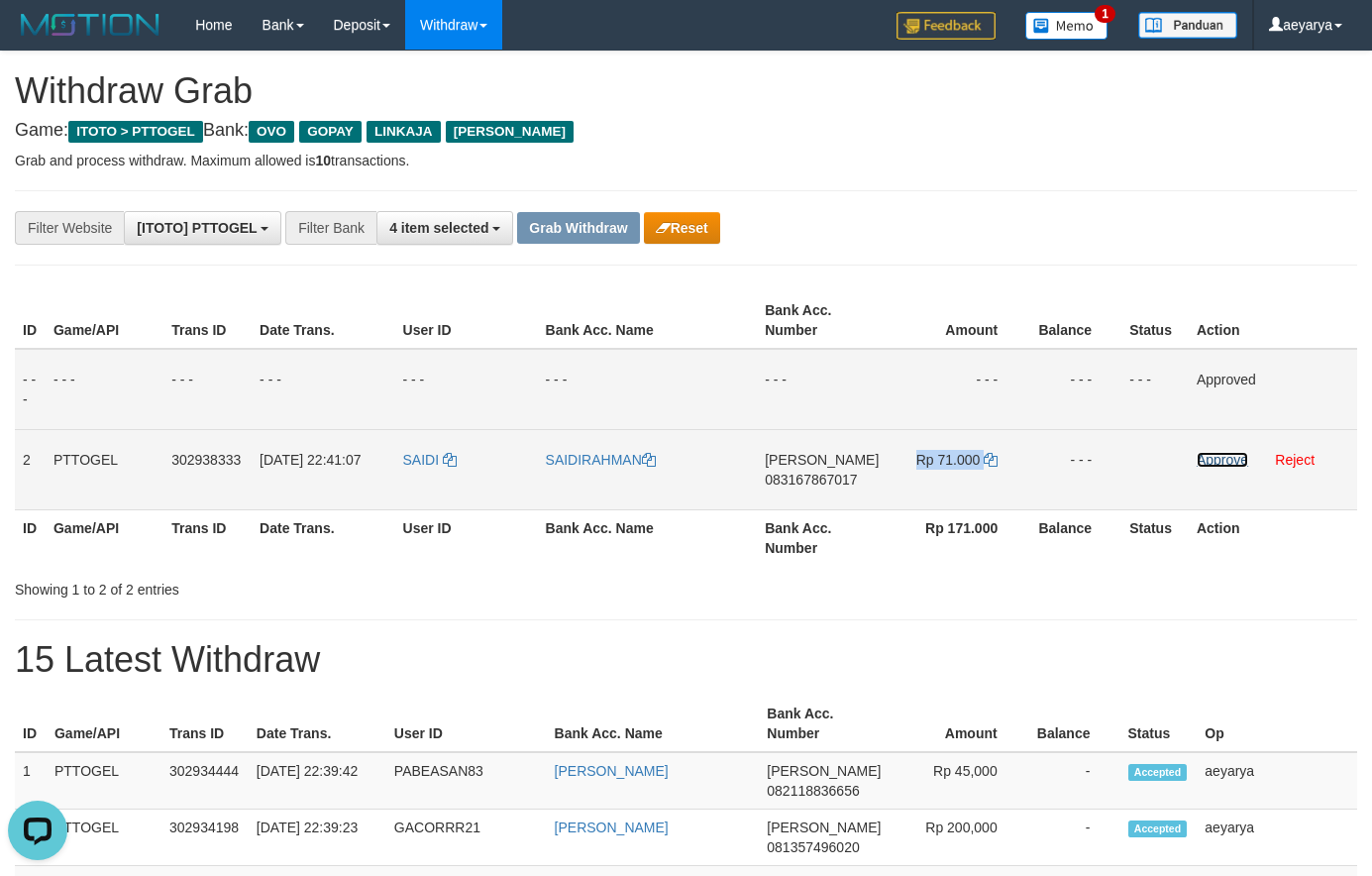 click on "Approve" at bounding box center [1222, 460] 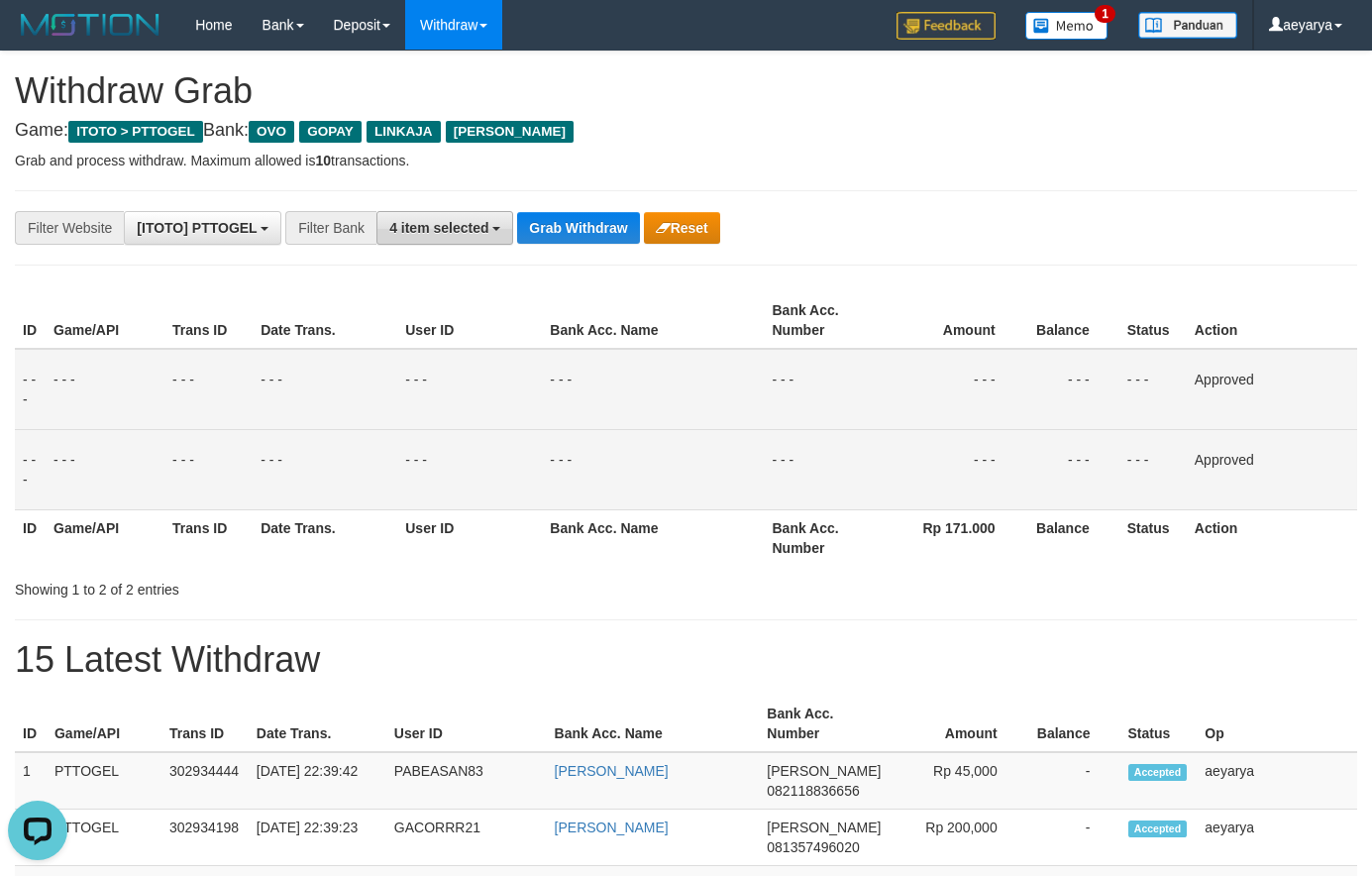 click on "4 item selected" at bounding box center (439, 228) 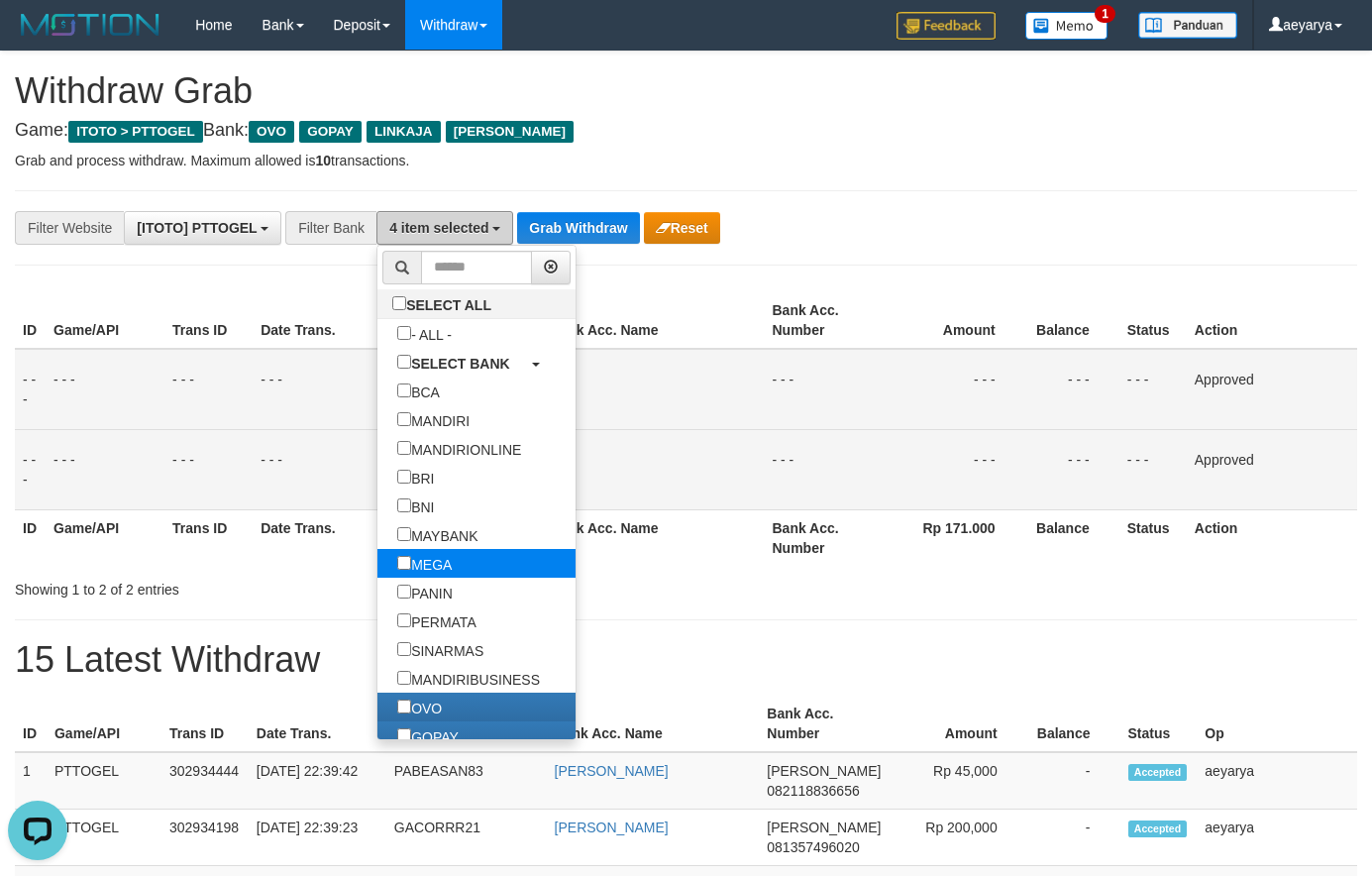 scroll, scrollTop: 190, scrollLeft: 0, axis: vertical 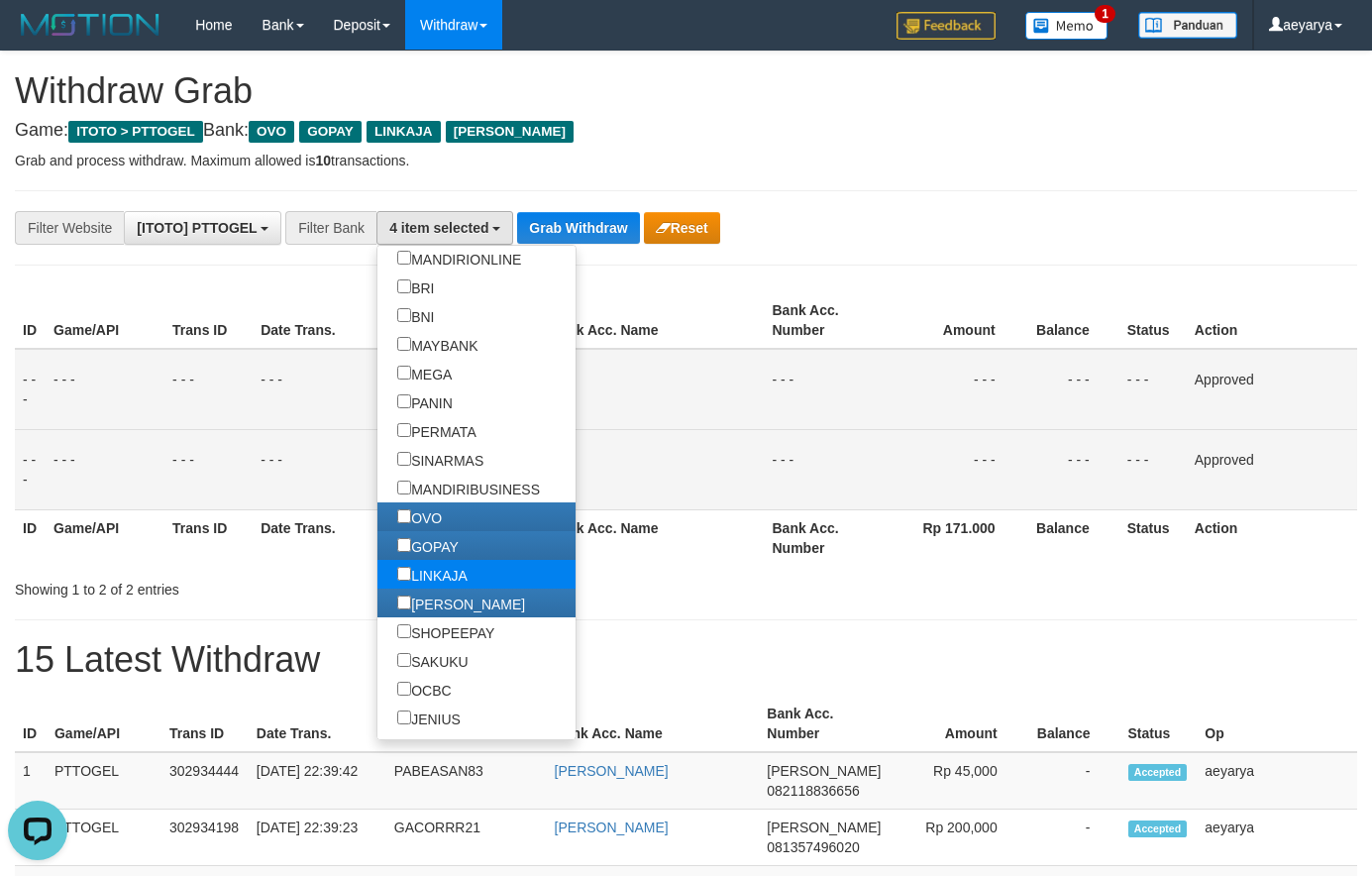 click on "LINKAJA" at bounding box center [432, 574] 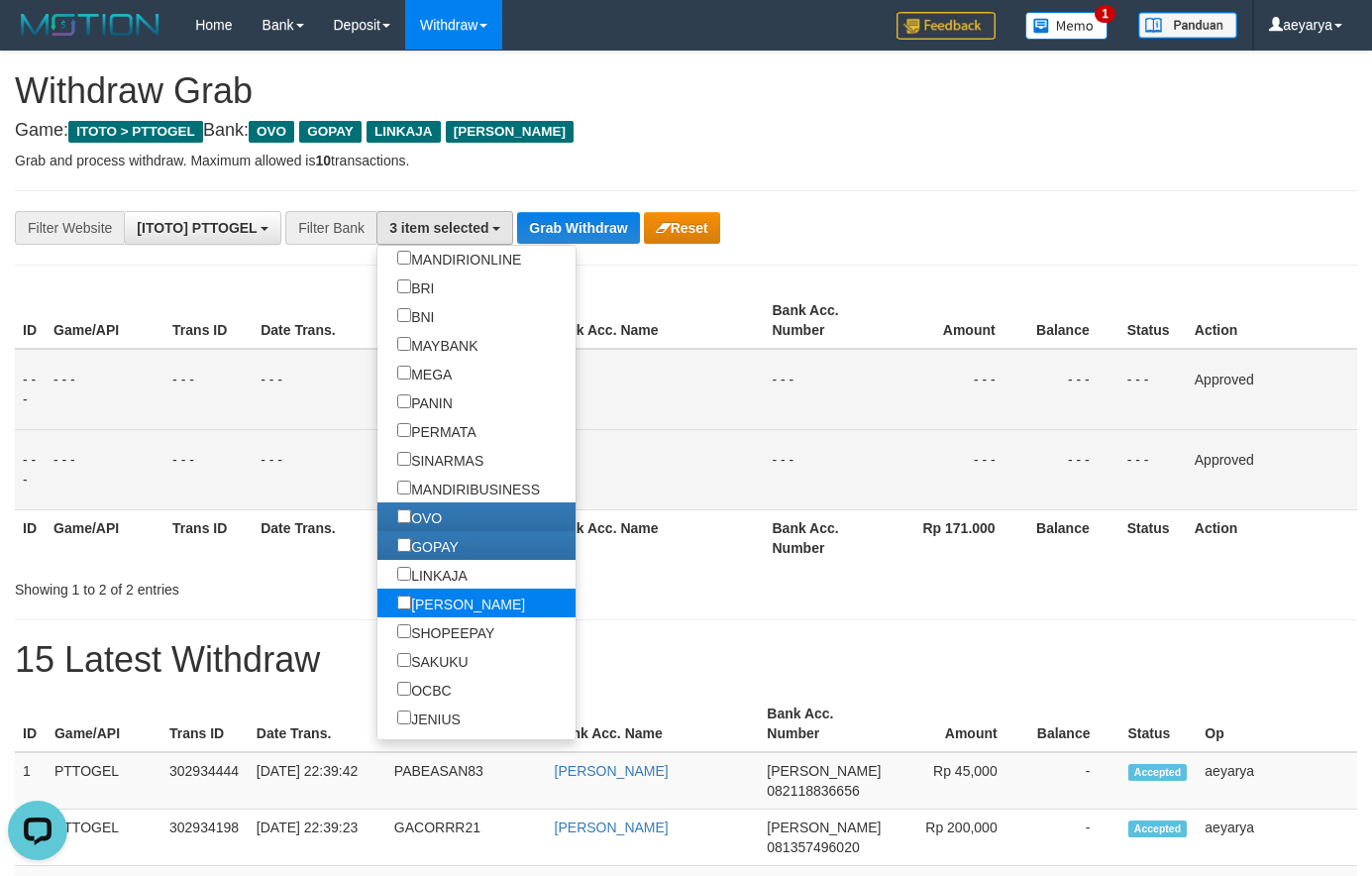 click on "[PERSON_NAME]" at bounding box center (461, 602) 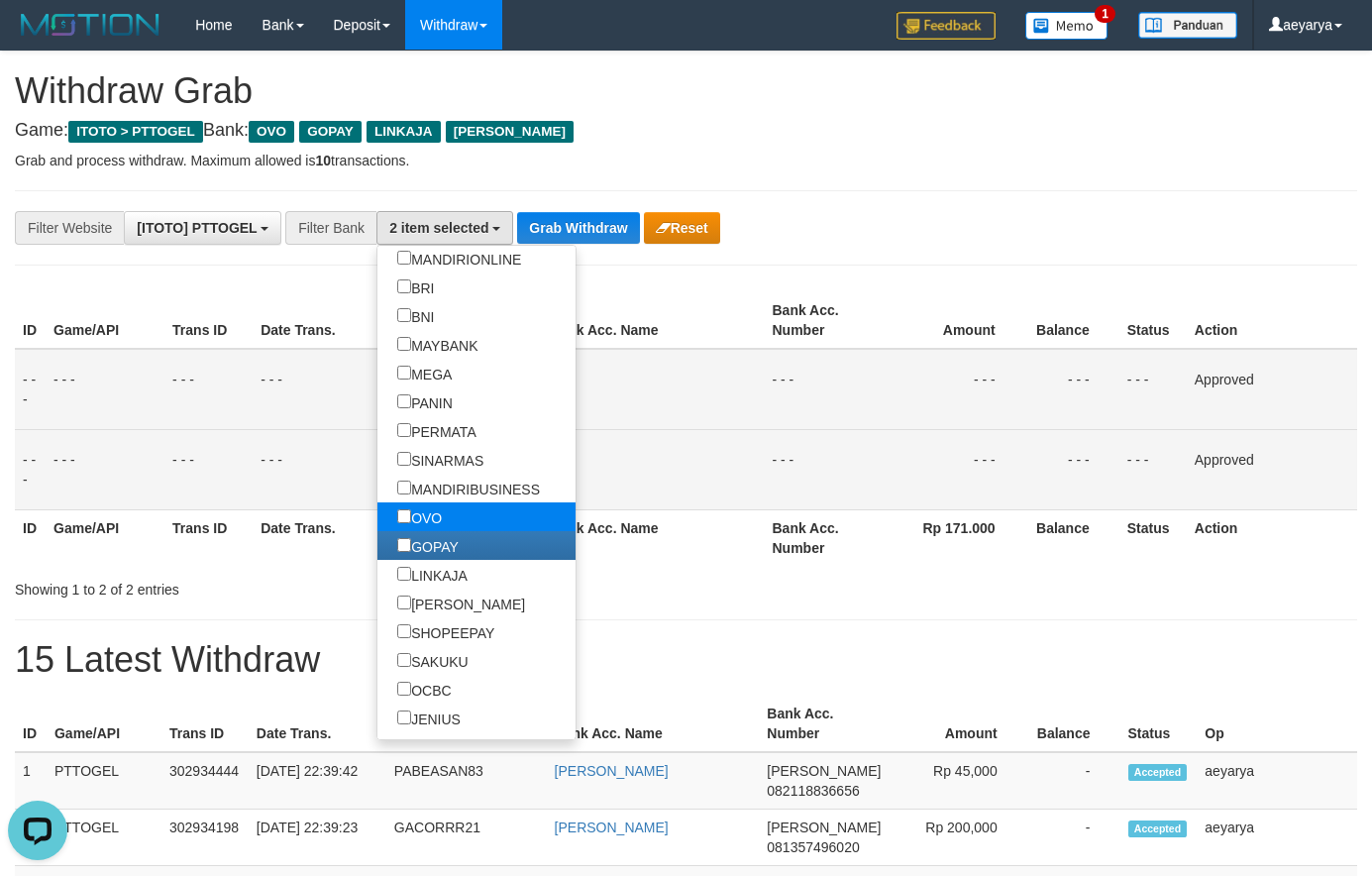 click on "OVO" at bounding box center [419, 516] 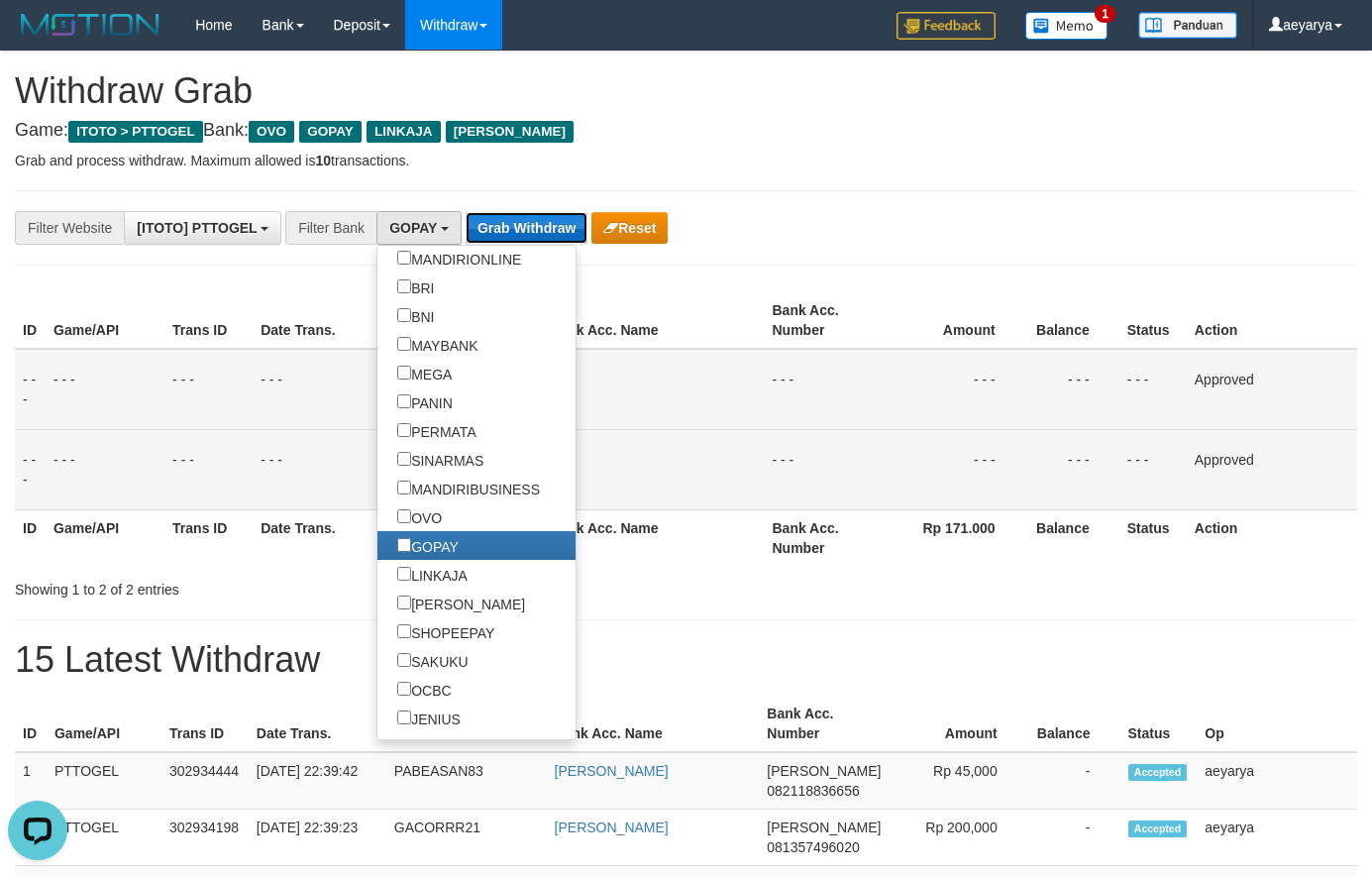 click on "Grab Withdraw" at bounding box center (526, 228) 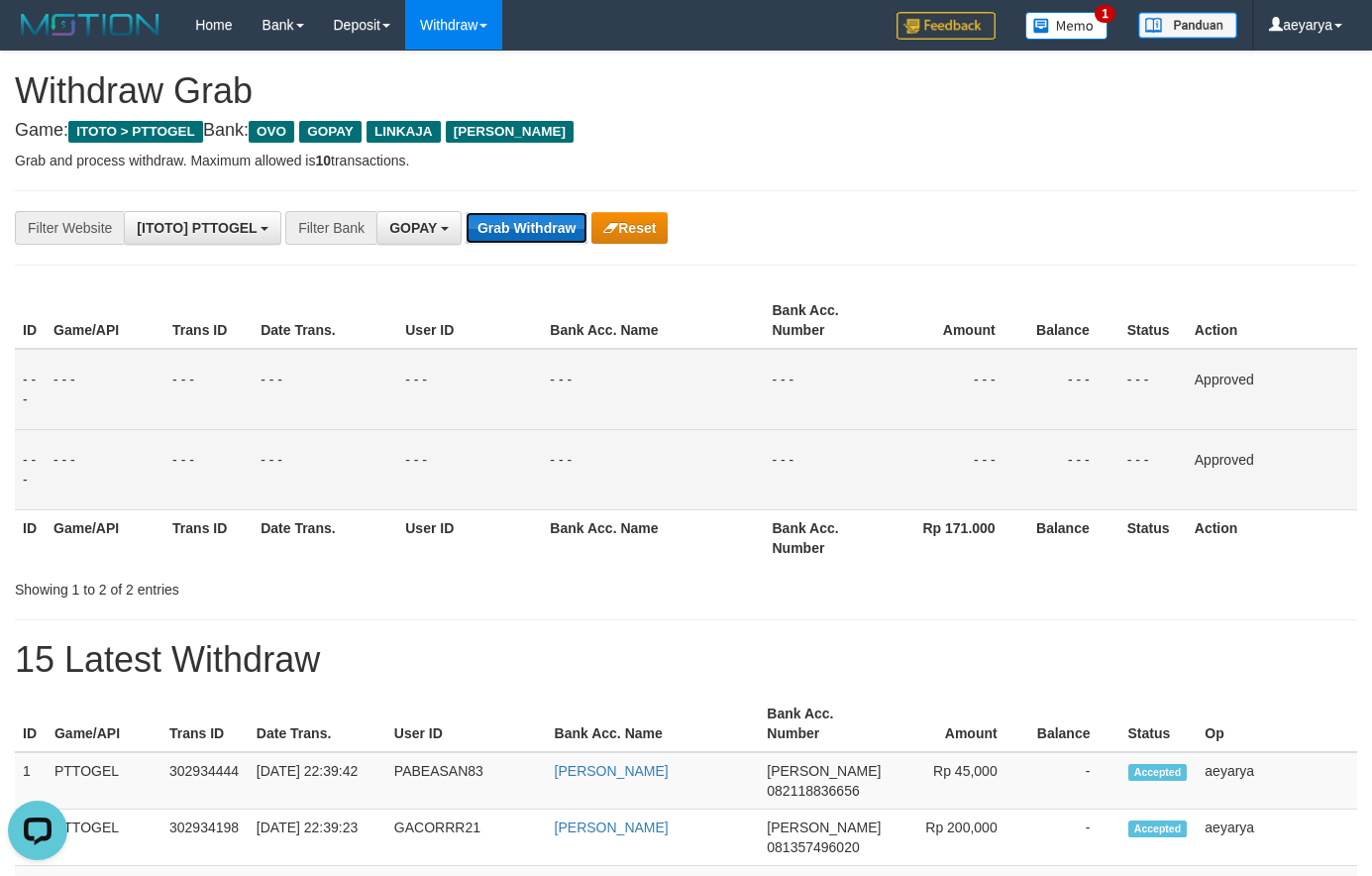click on "Grab Withdraw" at bounding box center (526, 228) 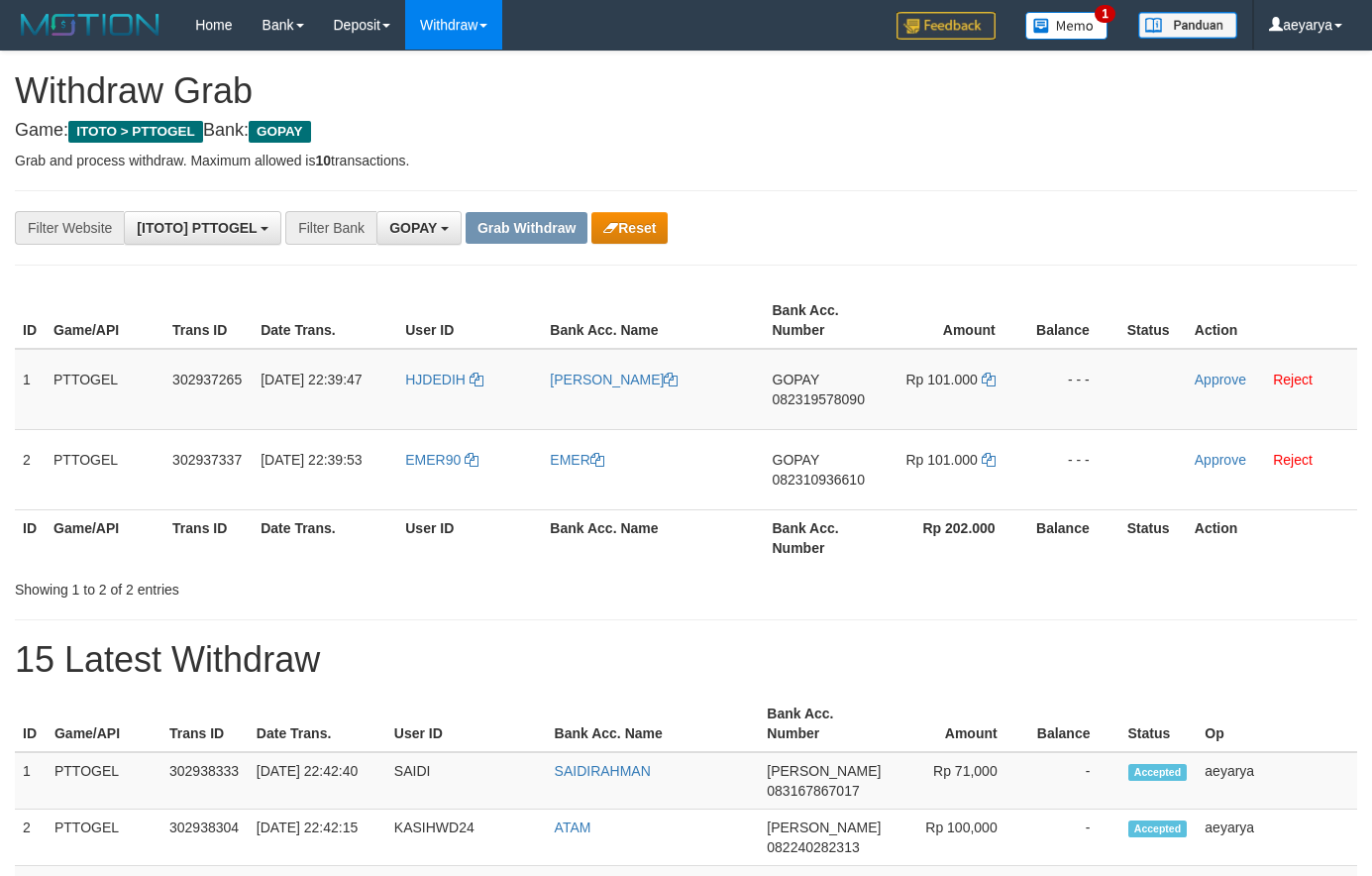 scroll, scrollTop: 0, scrollLeft: 0, axis: both 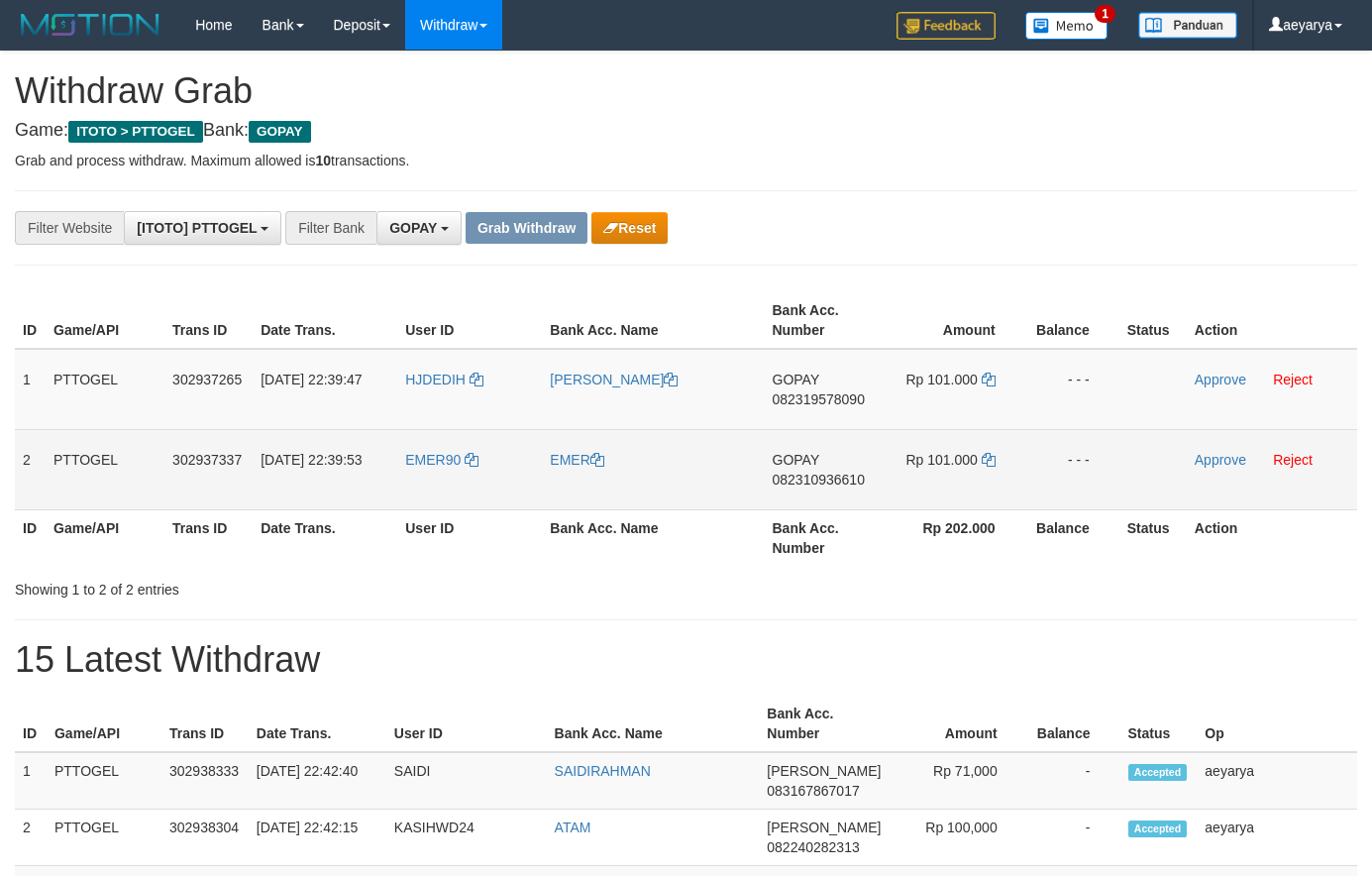 drag, startPoint x: 481, startPoint y: 353, endPoint x: 989, endPoint y: 481, distance: 523.878 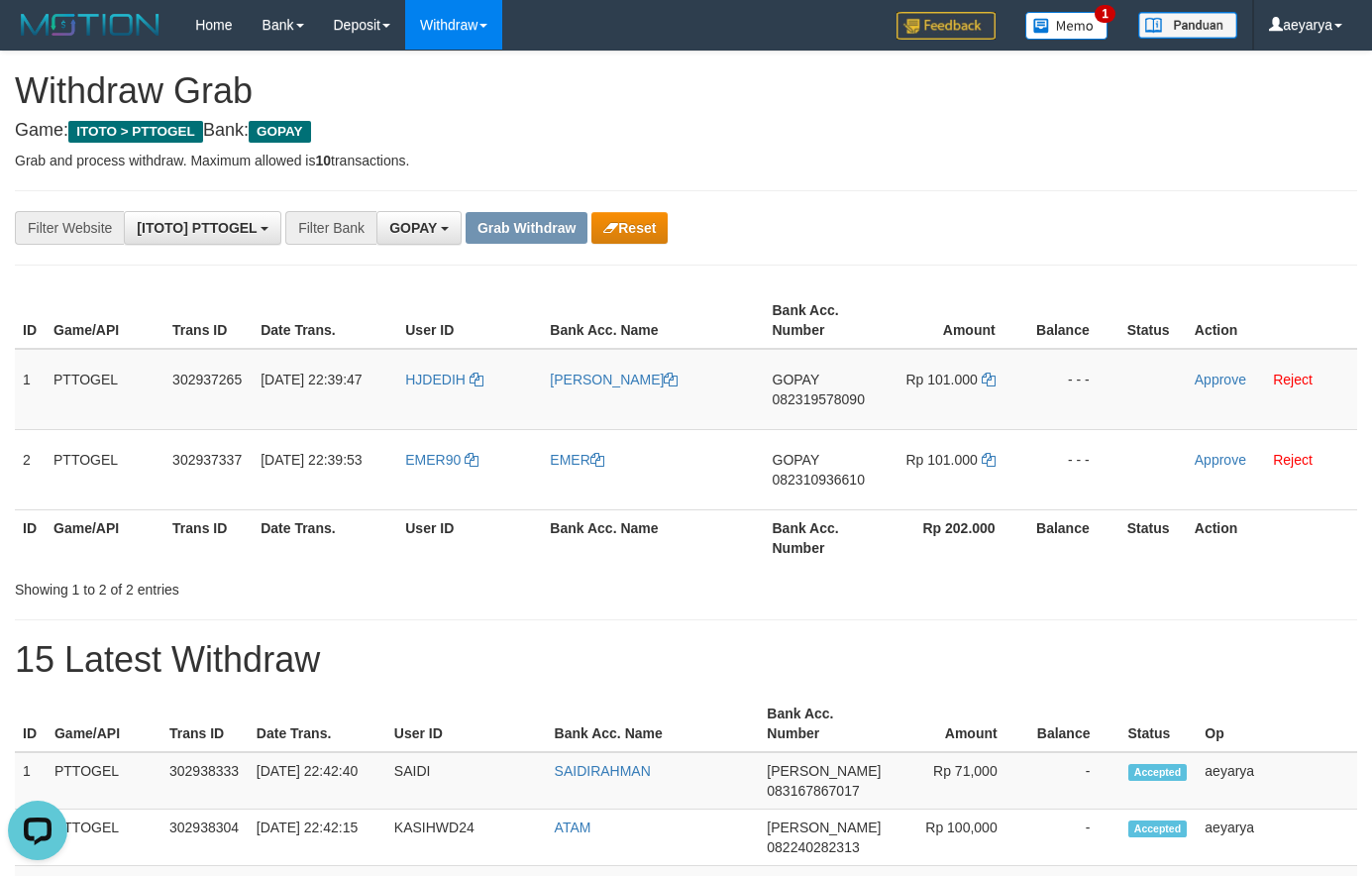 scroll, scrollTop: 0, scrollLeft: 0, axis: both 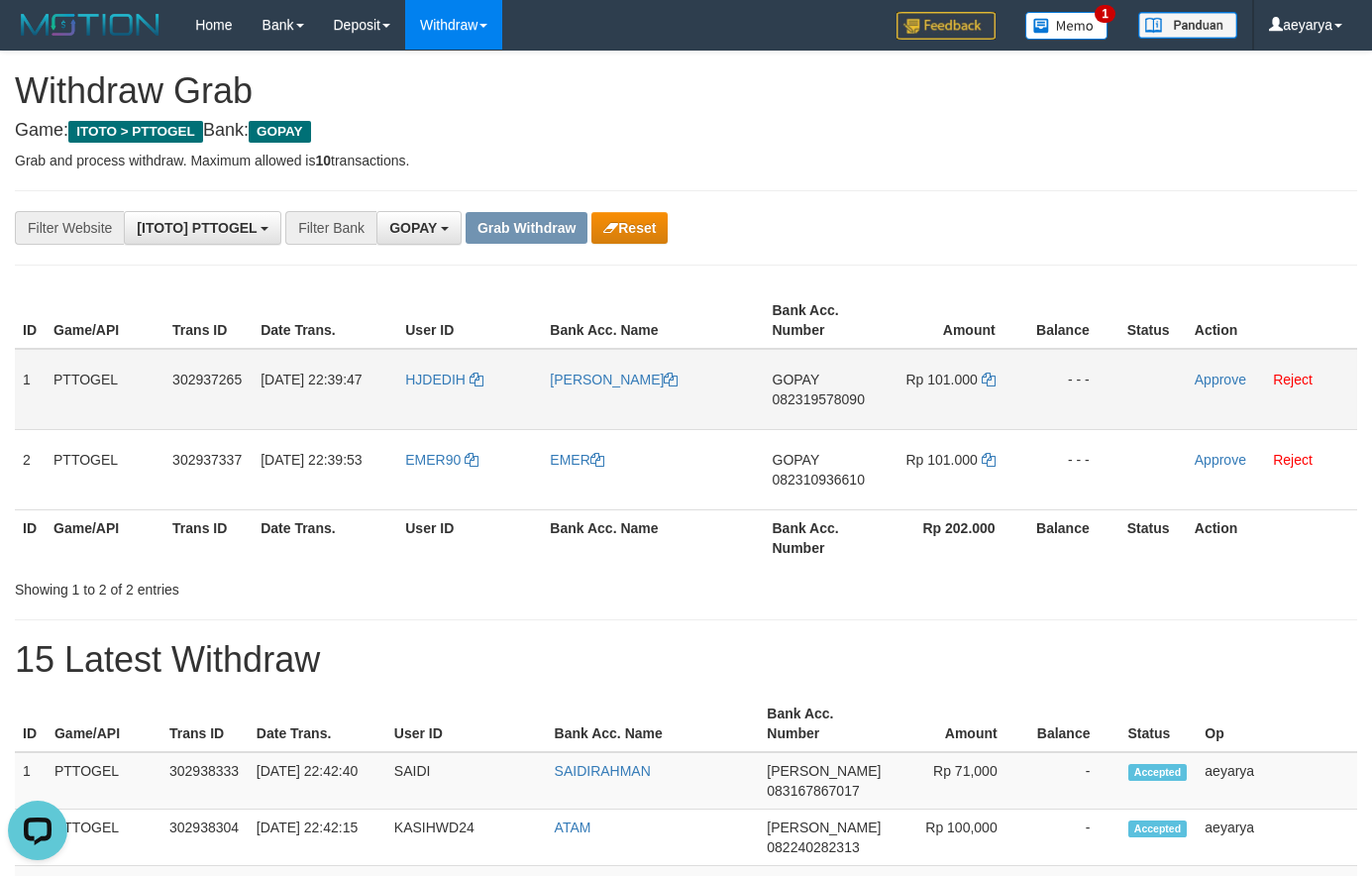 click on "082319578090" at bounding box center [818, 399] 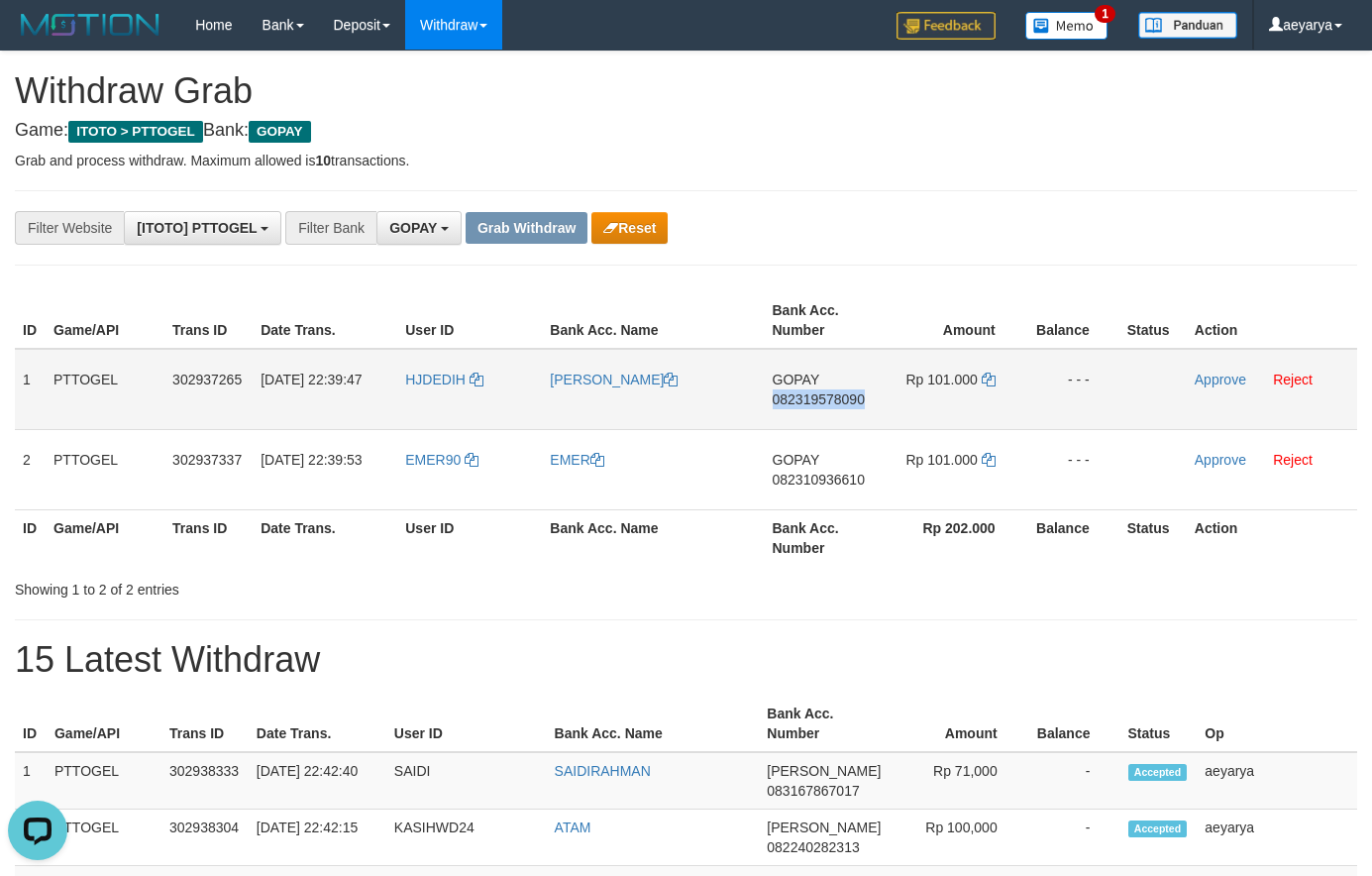 click on "082319578090" at bounding box center (818, 399) 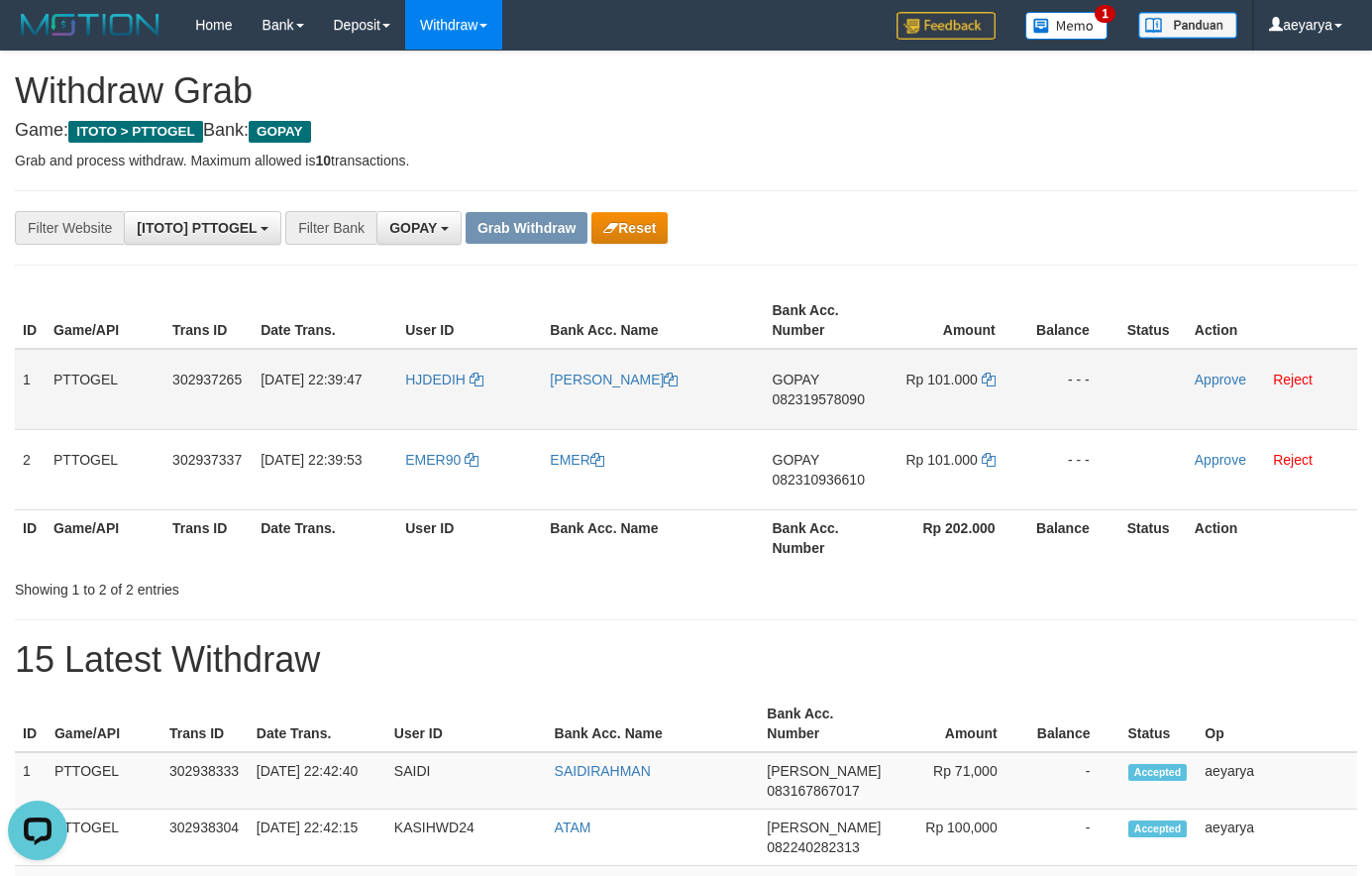 click on "082319578090" at bounding box center (818, 399) 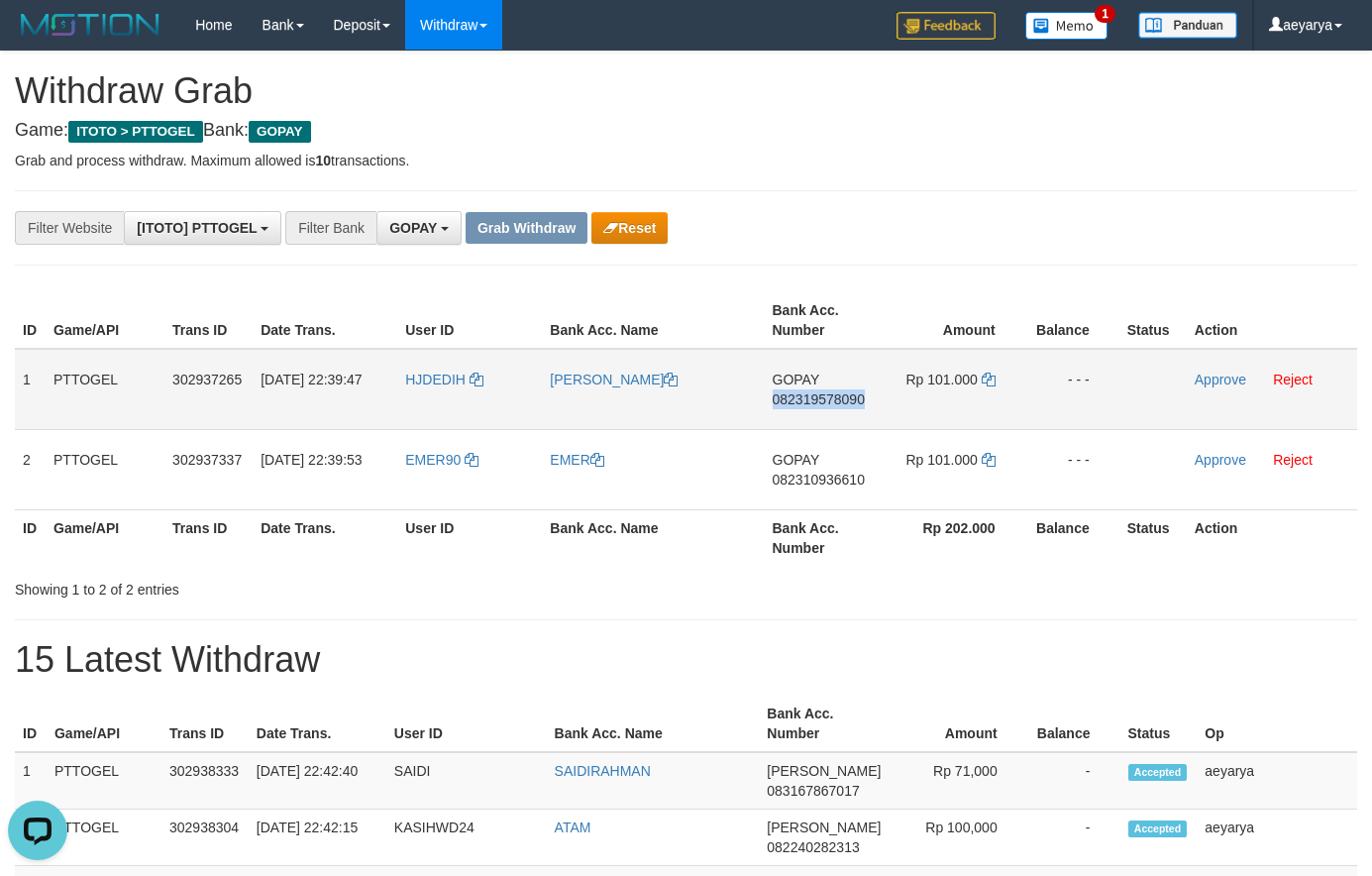 click on "082319578090" at bounding box center [818, 399] 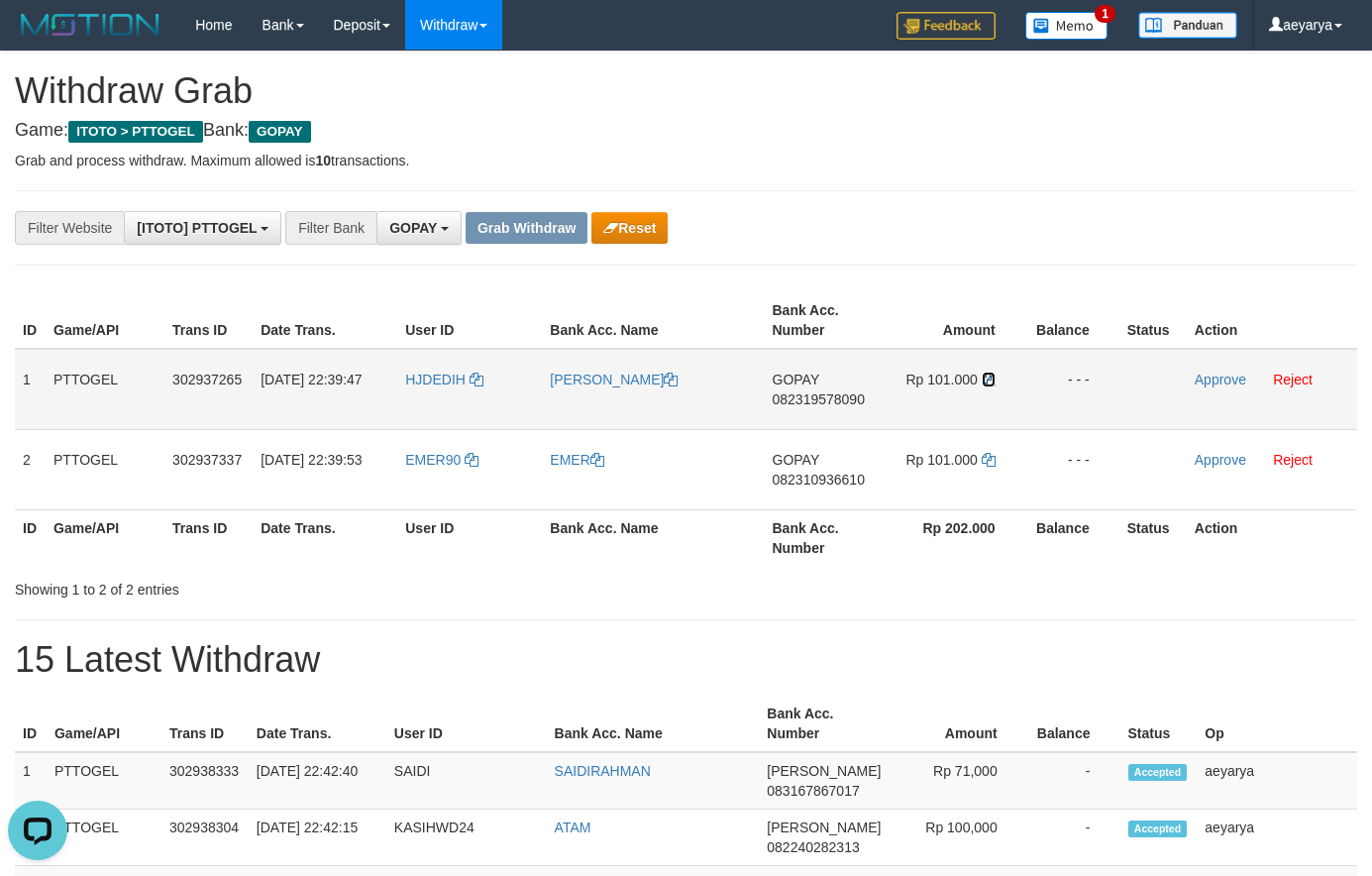 click at bounding box center [989, 380] 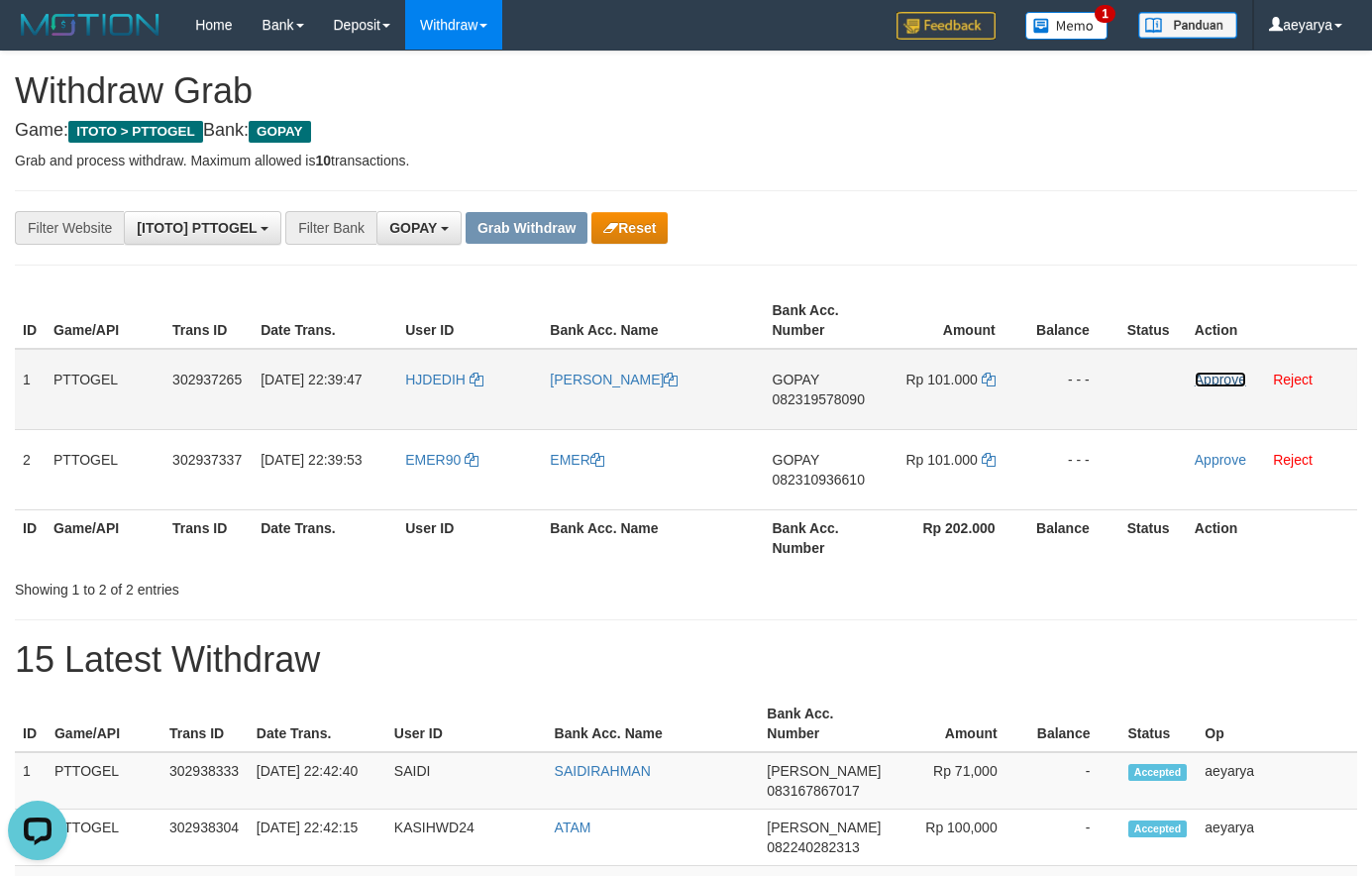 click on "Approve" at bounding box center [1220, 380] 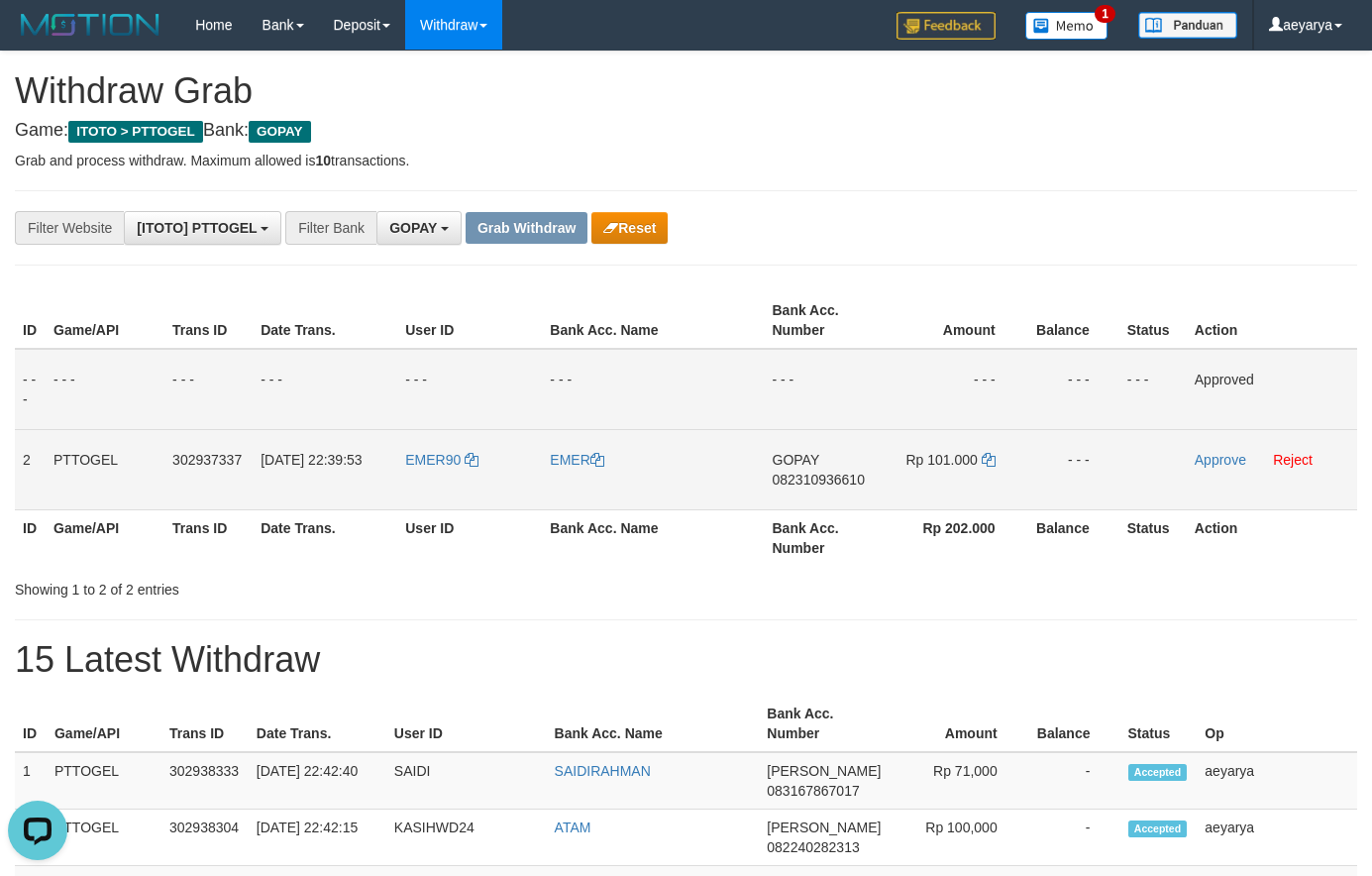 click on "082310936610" at bounding box center [818, 480] 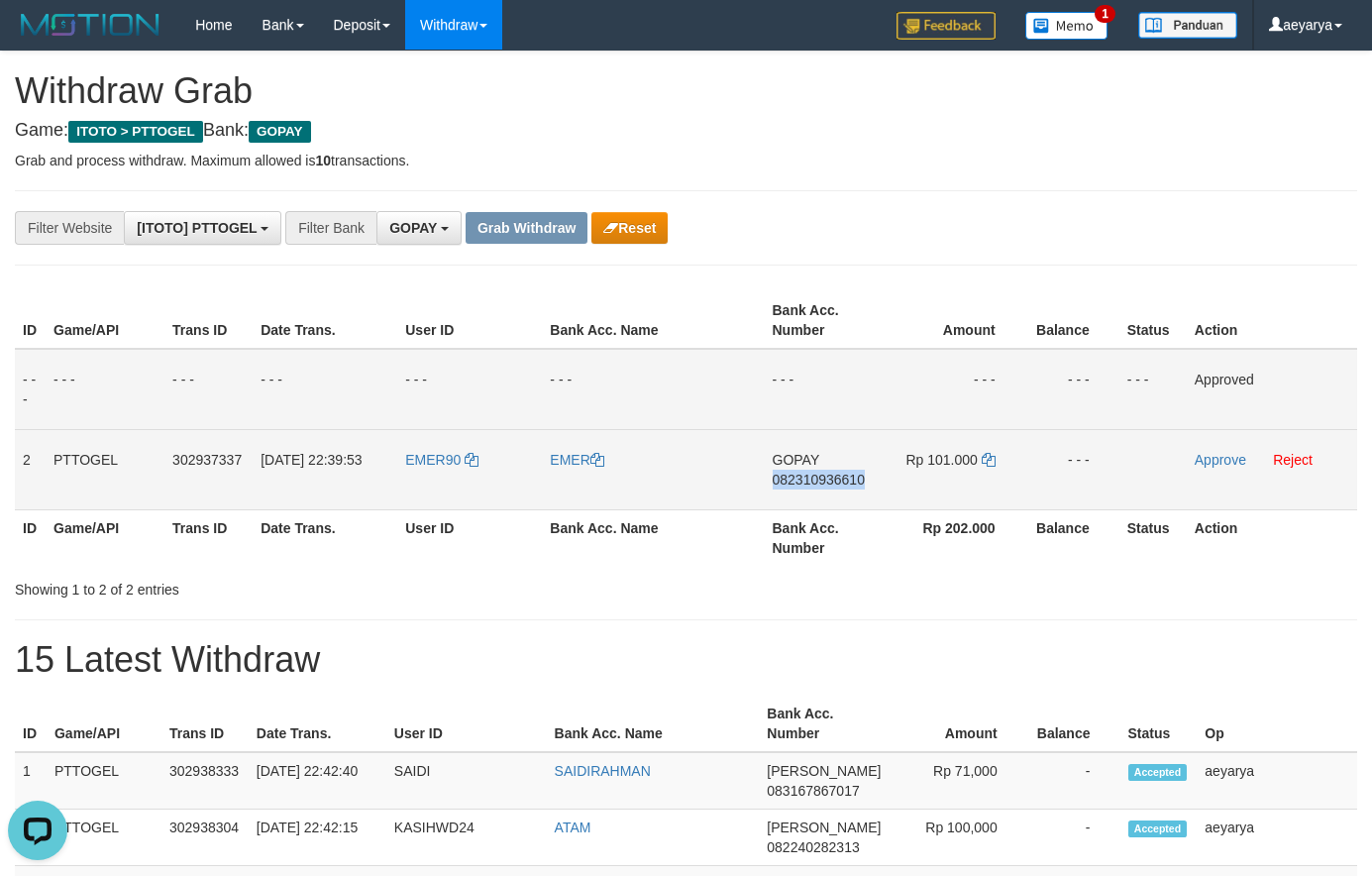 drag, startPoint x: 838, startPoint y: 483, endPoint x: 787, endPoint y: 483, distance: 51 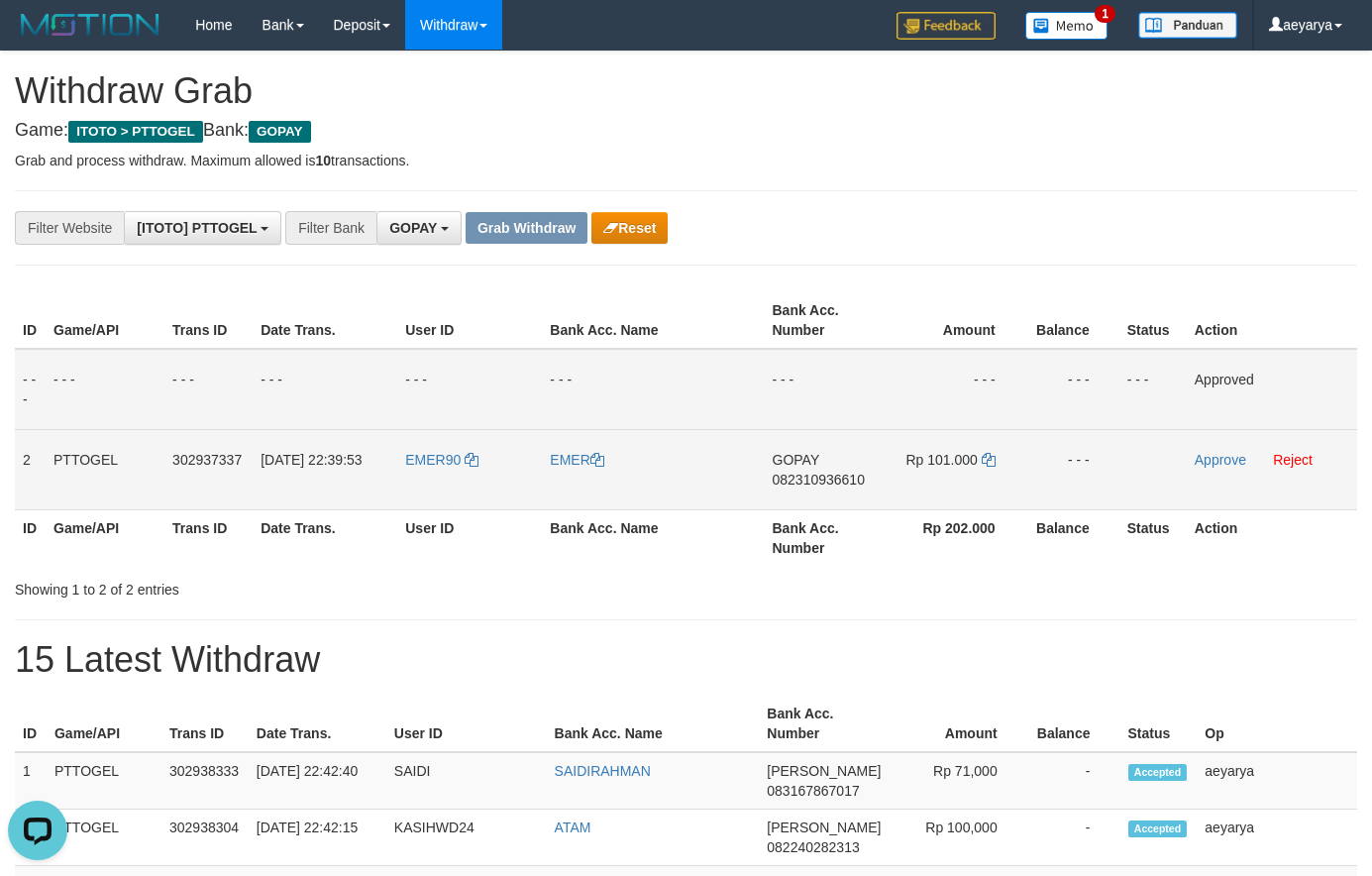 click on "082310936610" at bounding box center (818, 480) 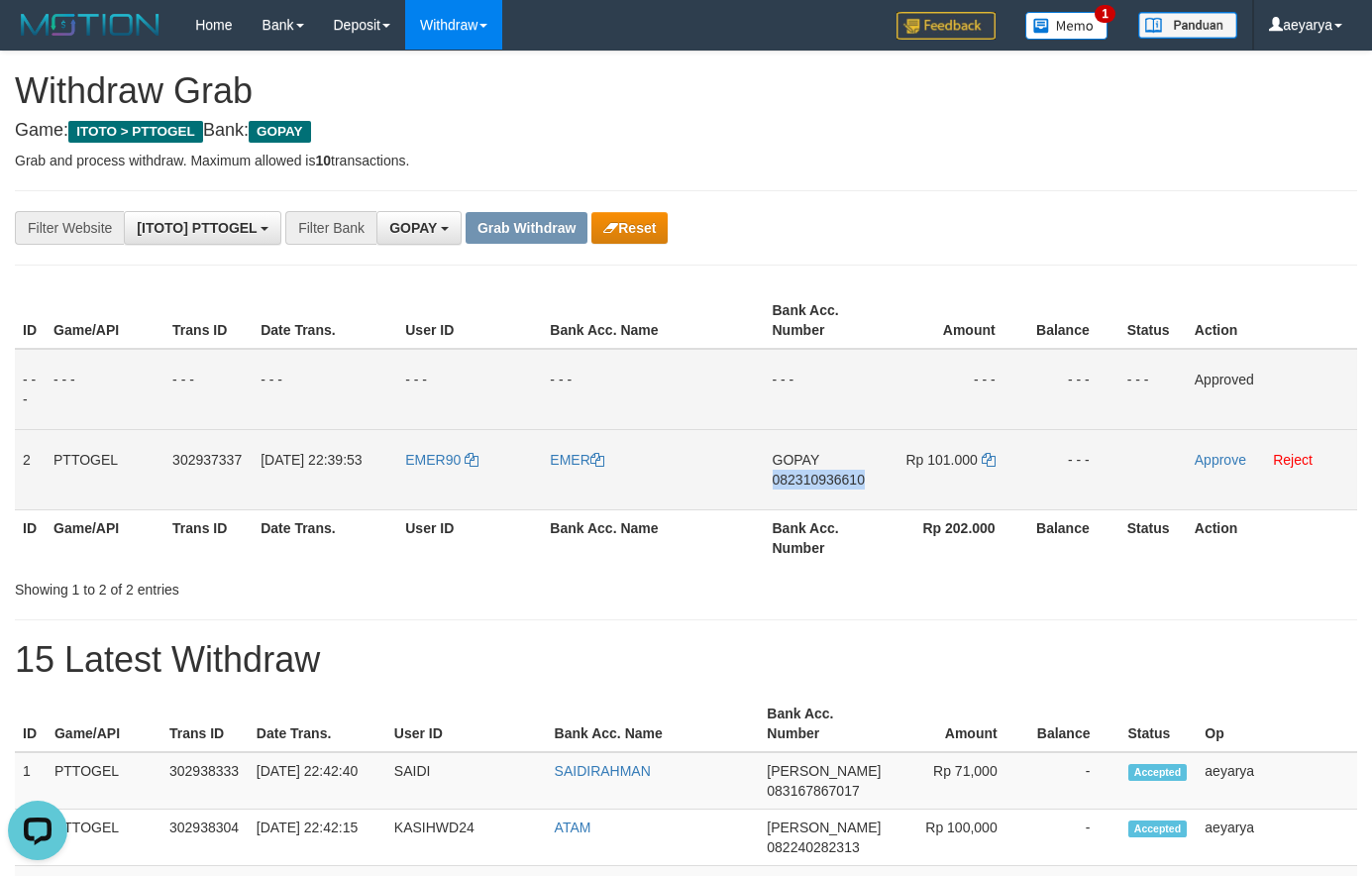 click on "082310936610" at bounding box center [818, 480] 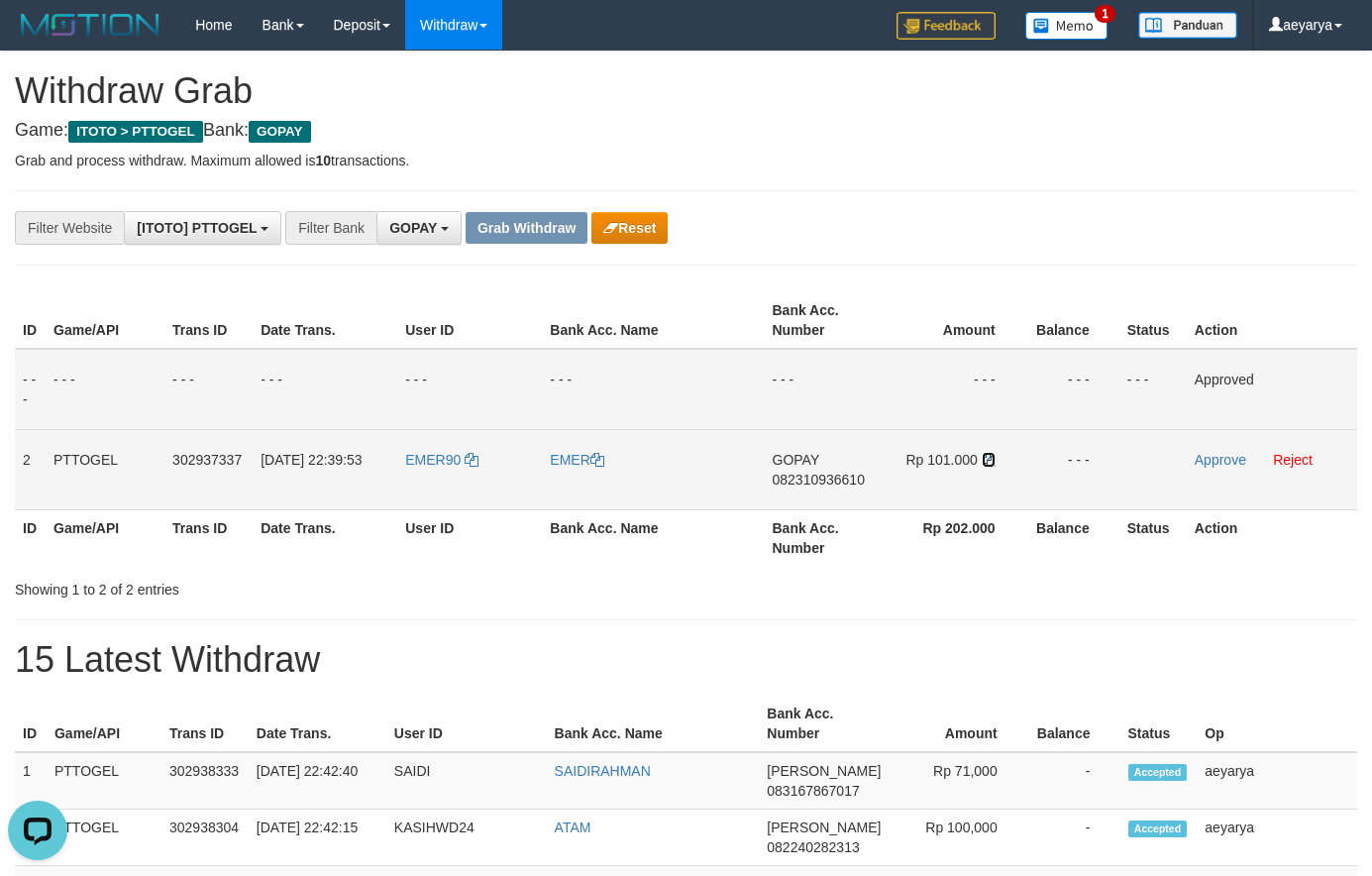 click at bounding box center (989, 460) 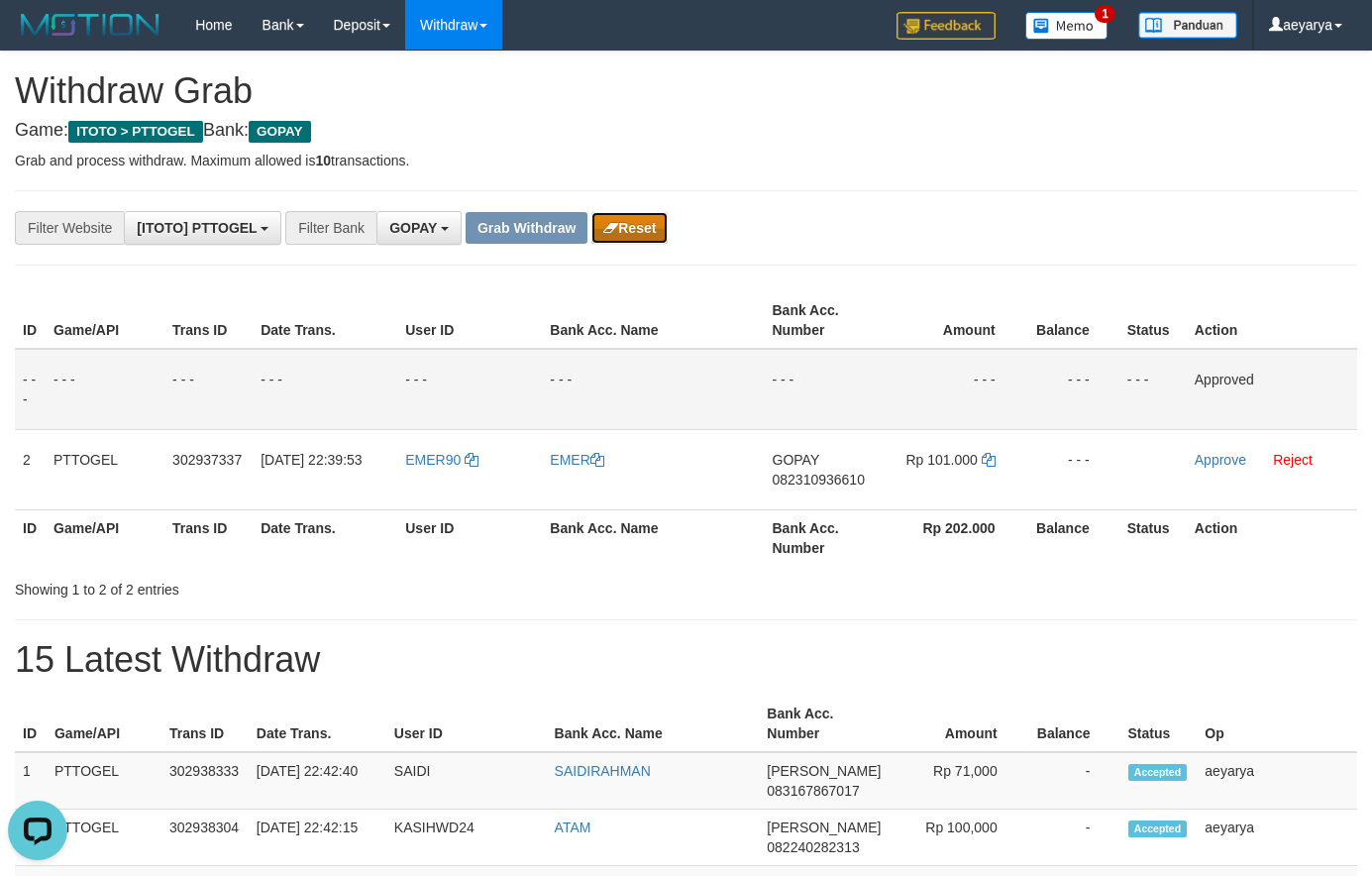 click on "Reset" at bounding box center [629, 228] 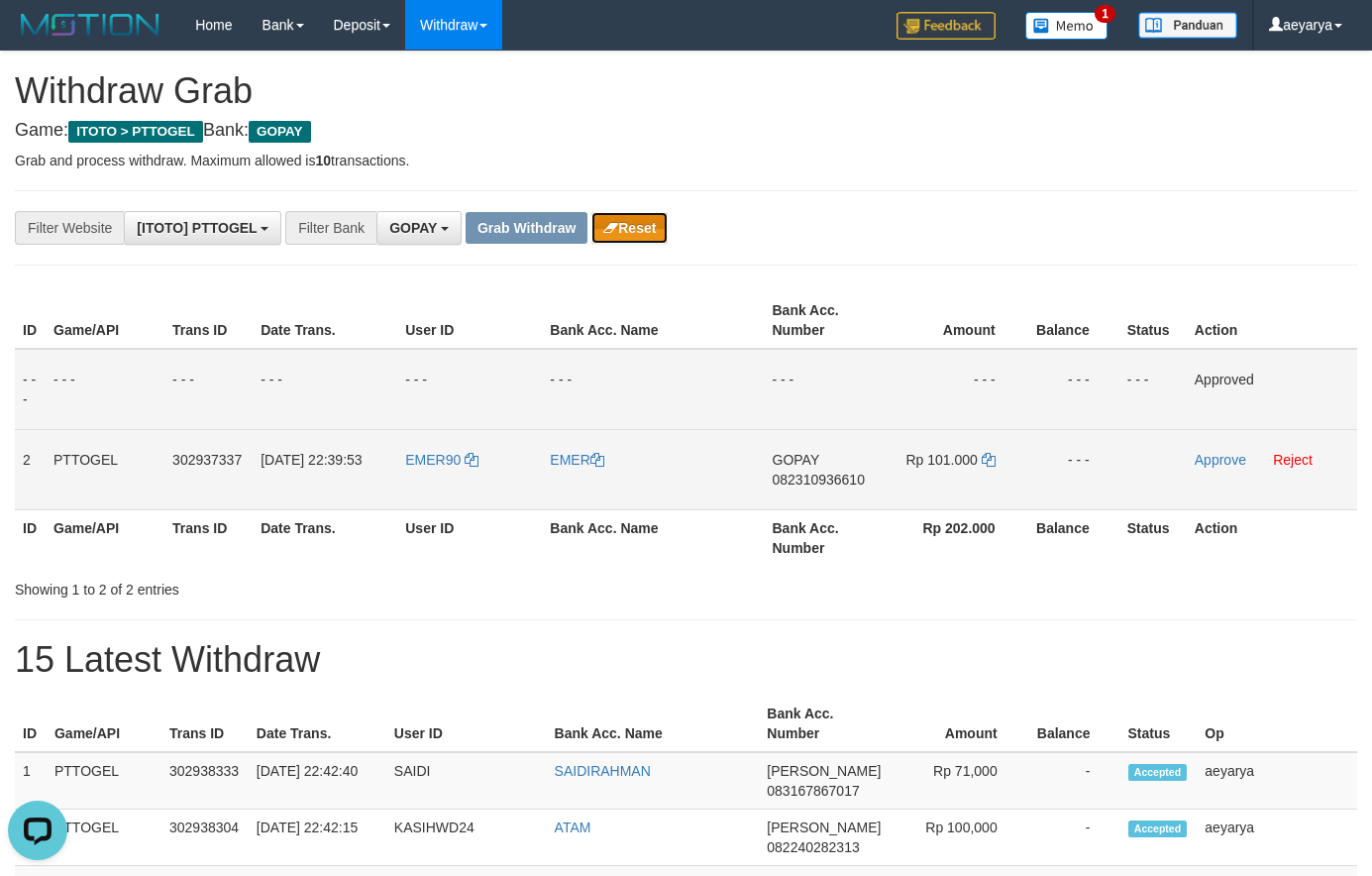 type 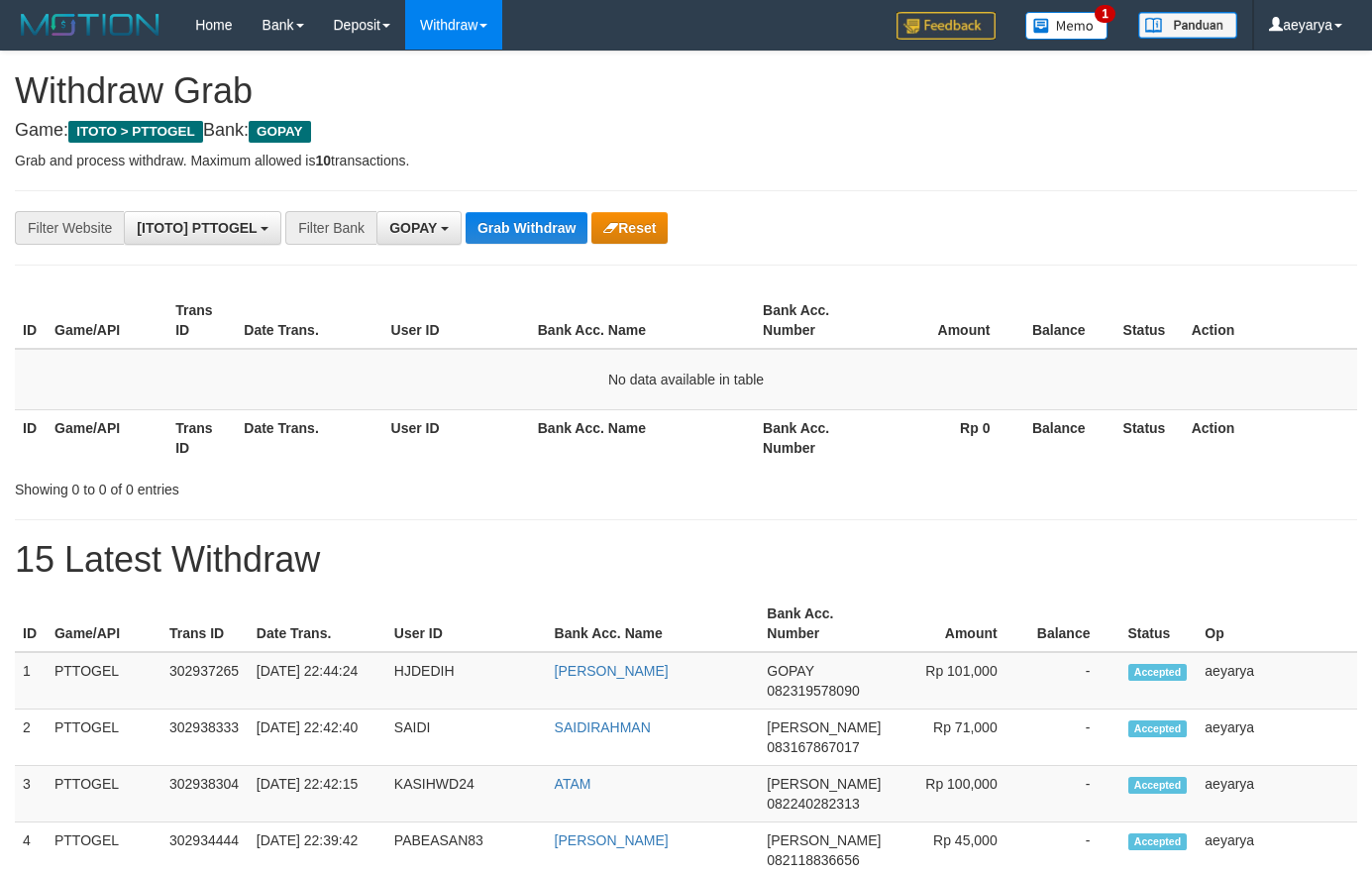 scroll, scrollTop: 0, scrollLeft: 0, axis: both 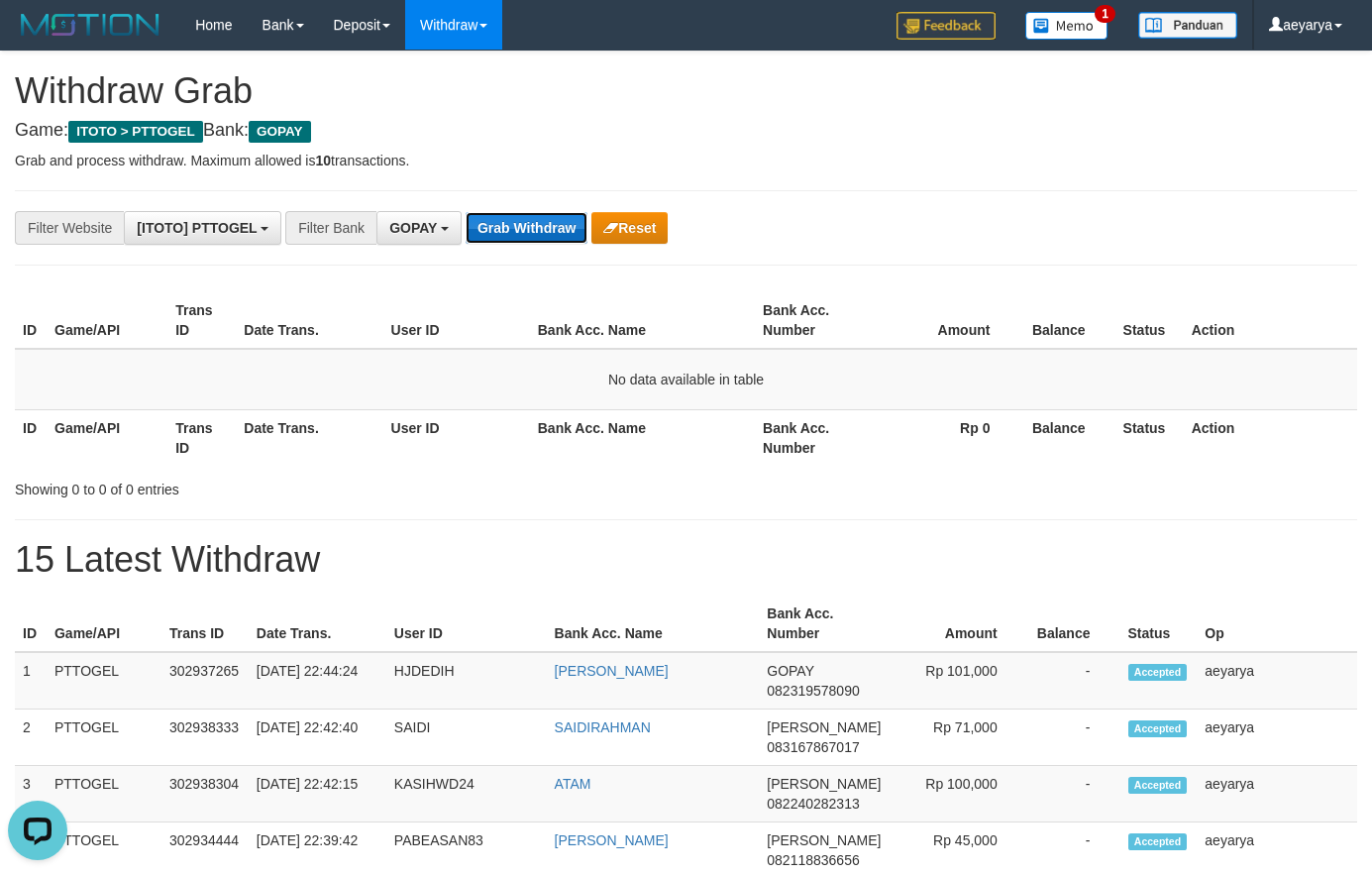 click on "Grab Withdraw" at bounding box center [526, 228] 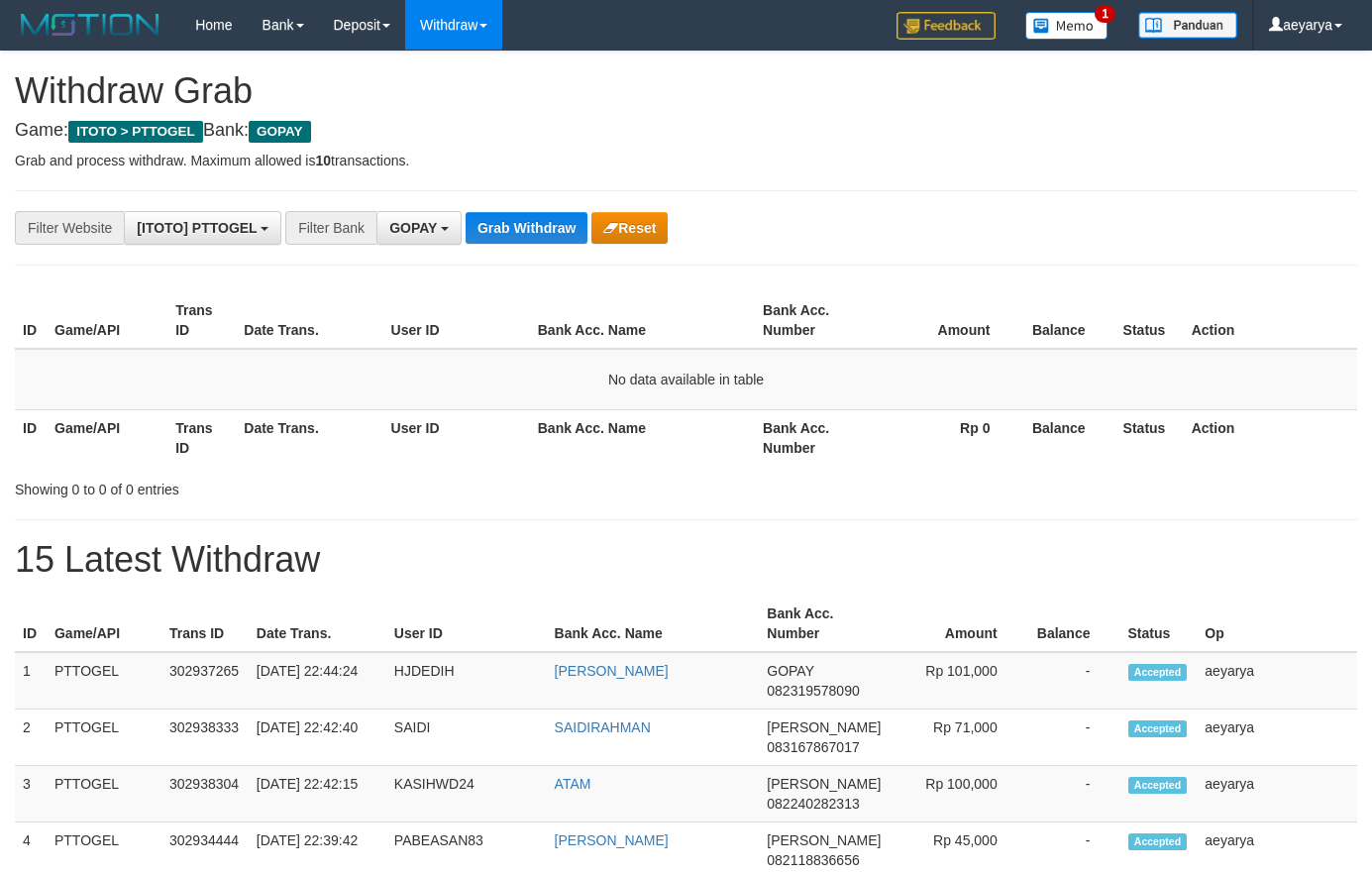 scroll, scrollTop: 0, scrollLeft: 0, axis: both 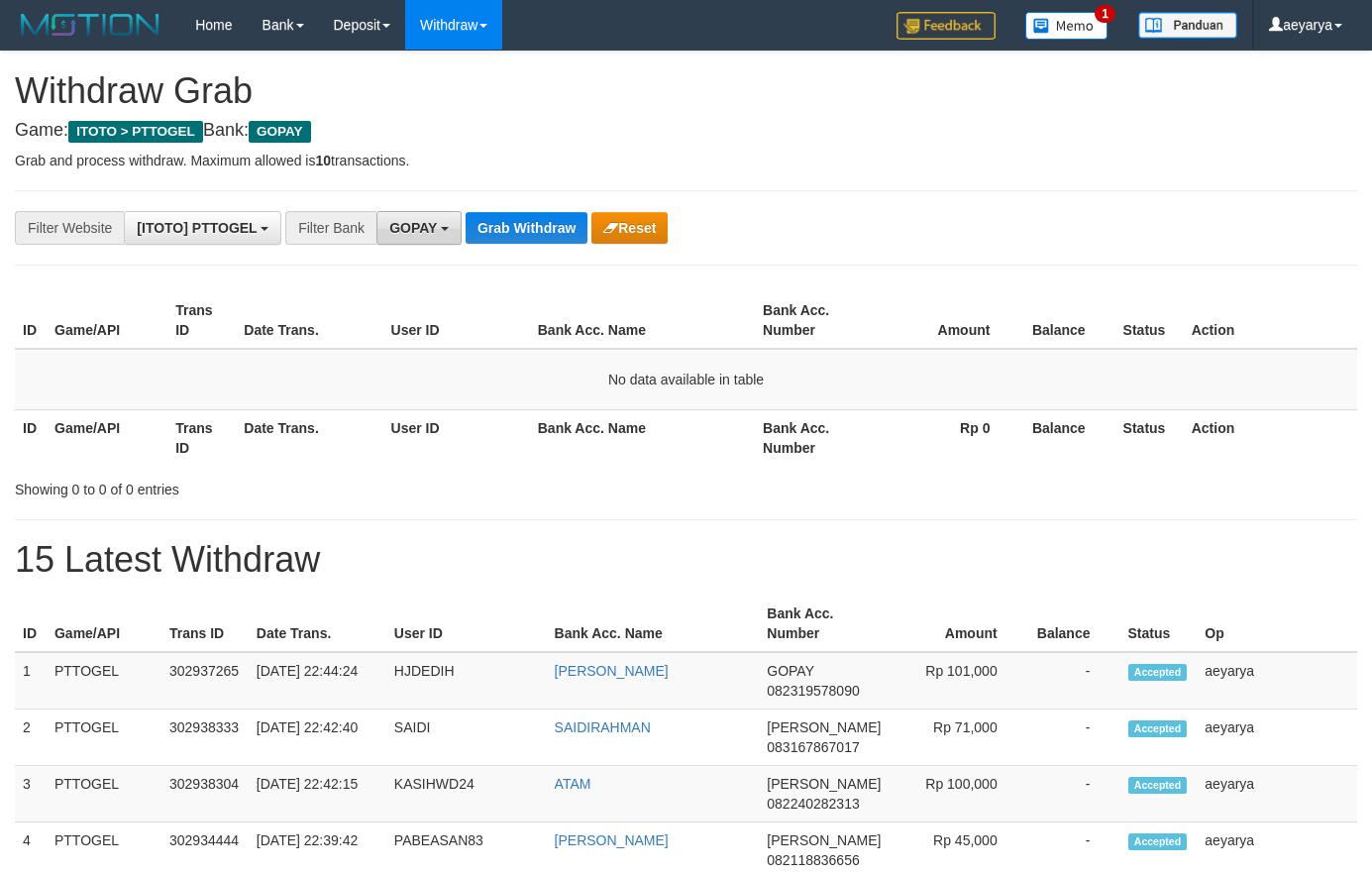 click on "GOPAY" at bounding box center (419, 228) 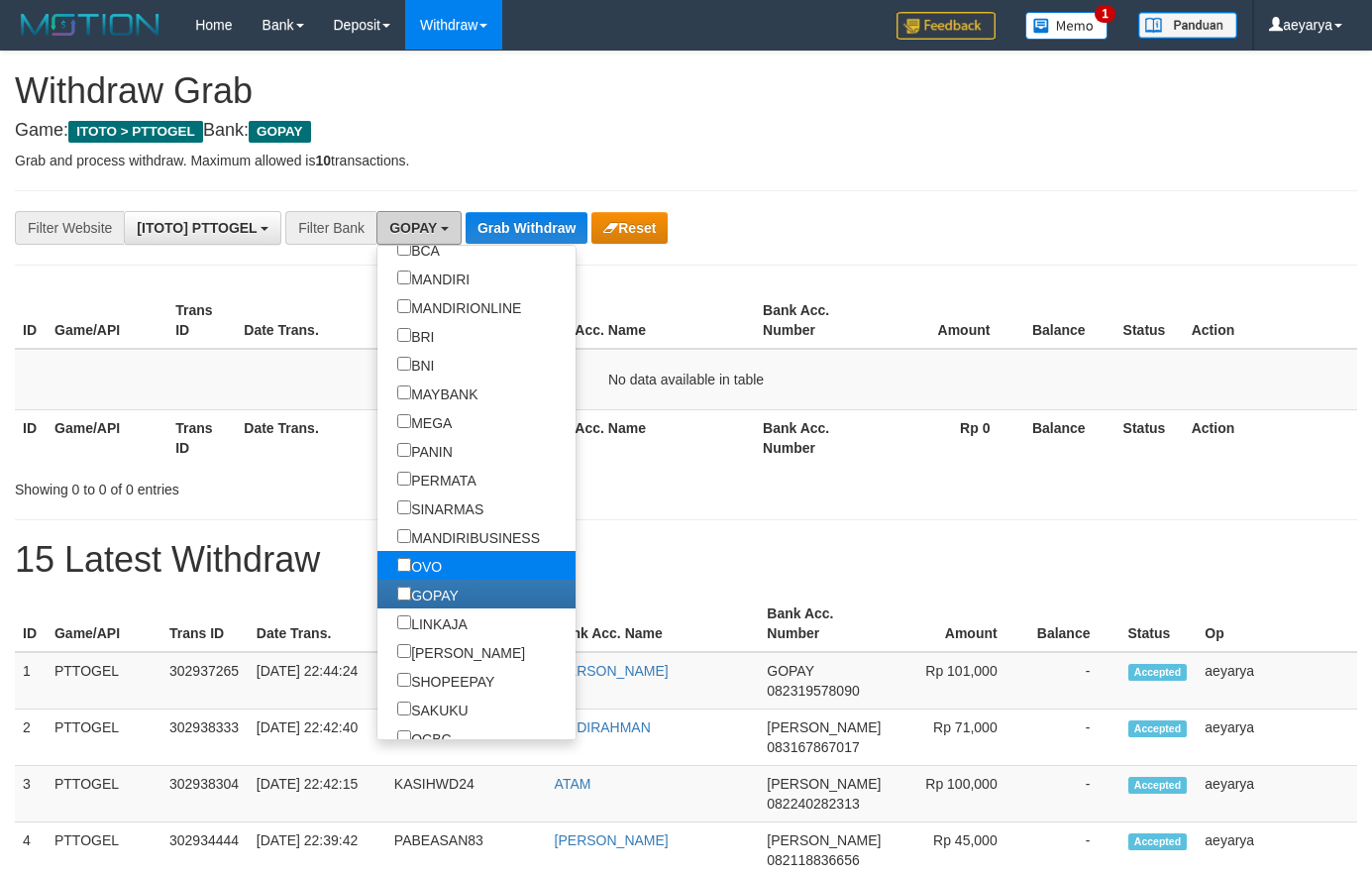 scroll, scrollTop: 190, scrollLeft: 0, axis: vertical 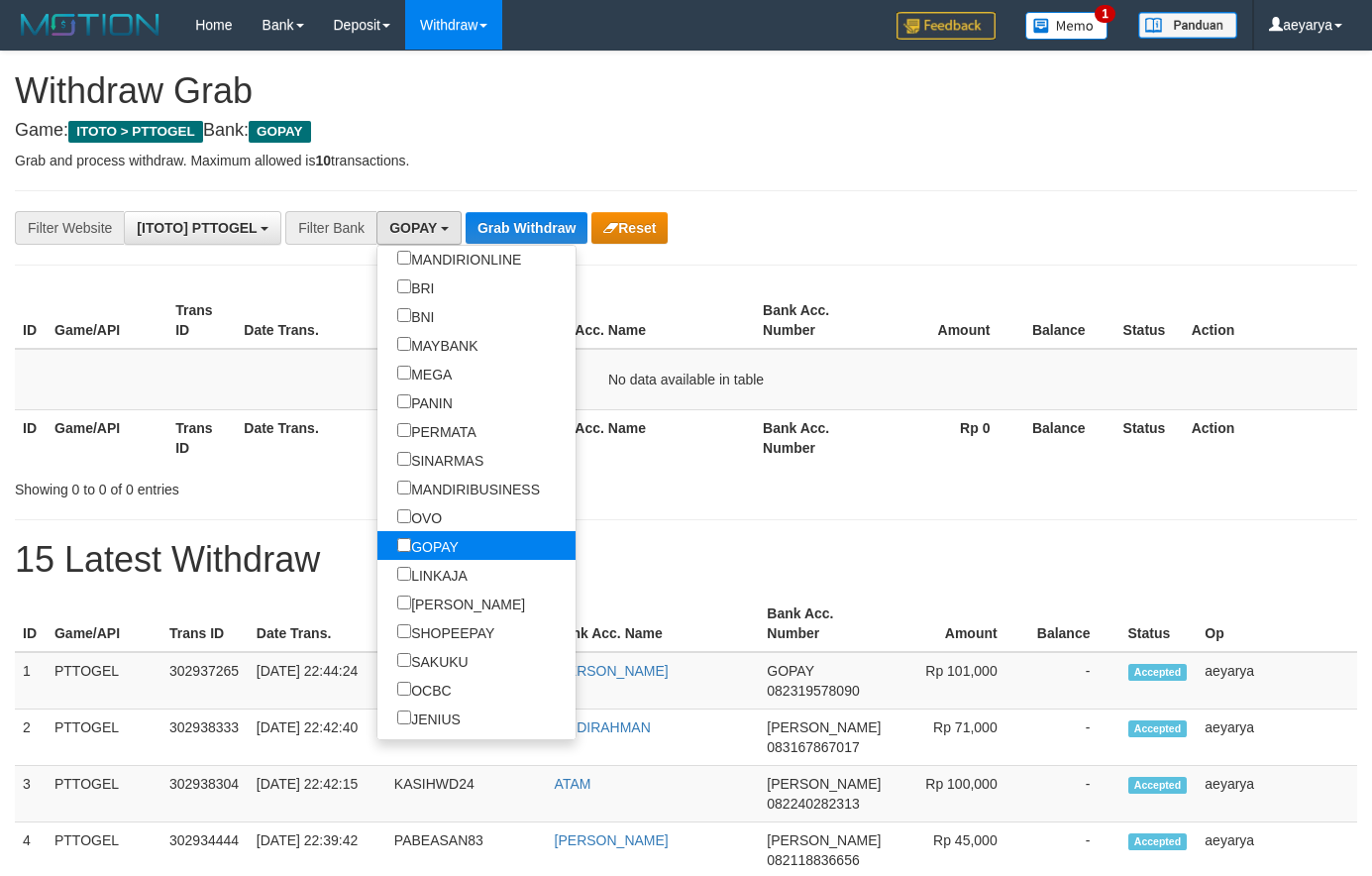 click on "GOPAY" at bounding box center (428, 545) 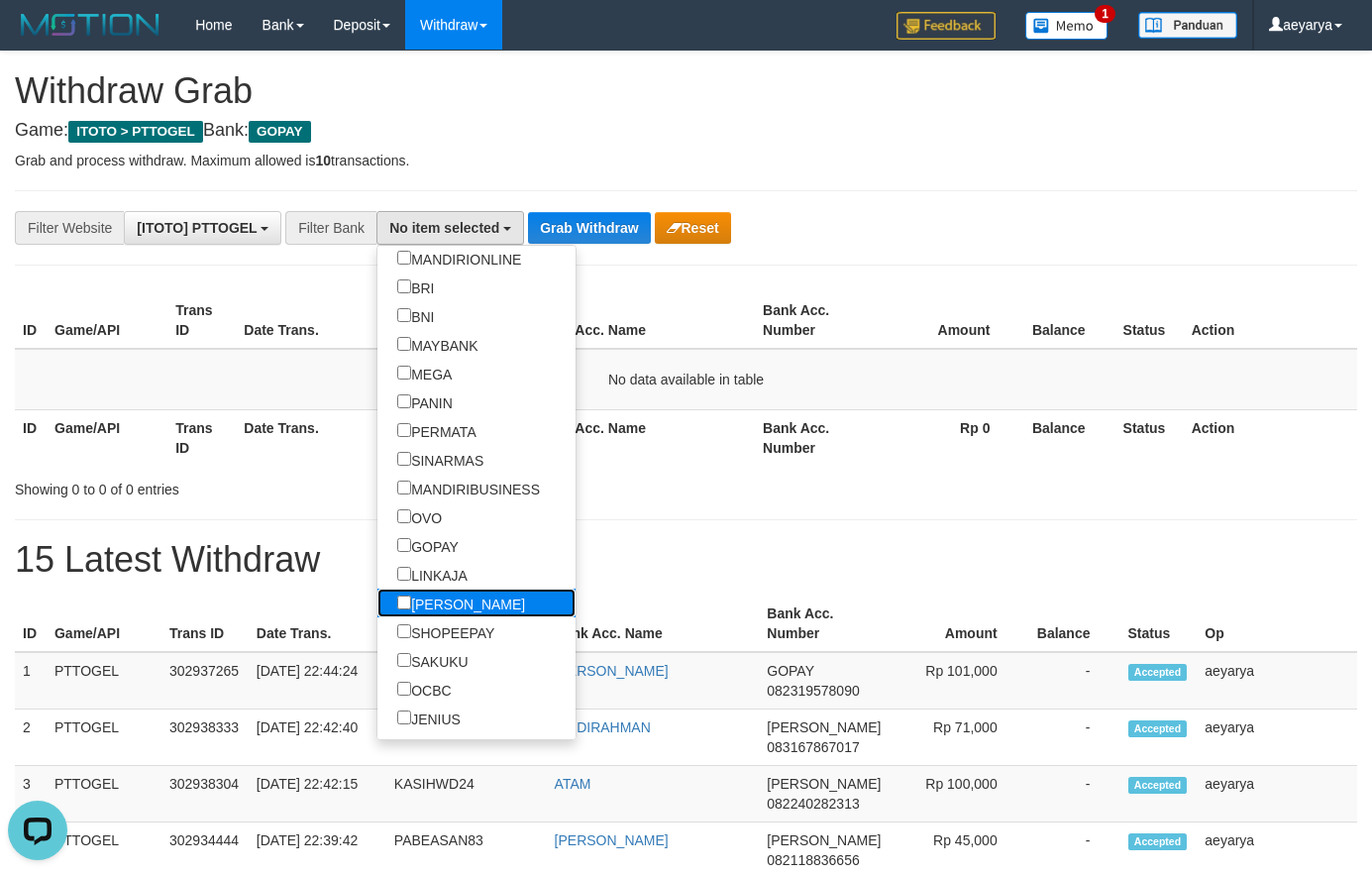 scroll, scrollTop: 0, scrollLeft: 0, axis: both 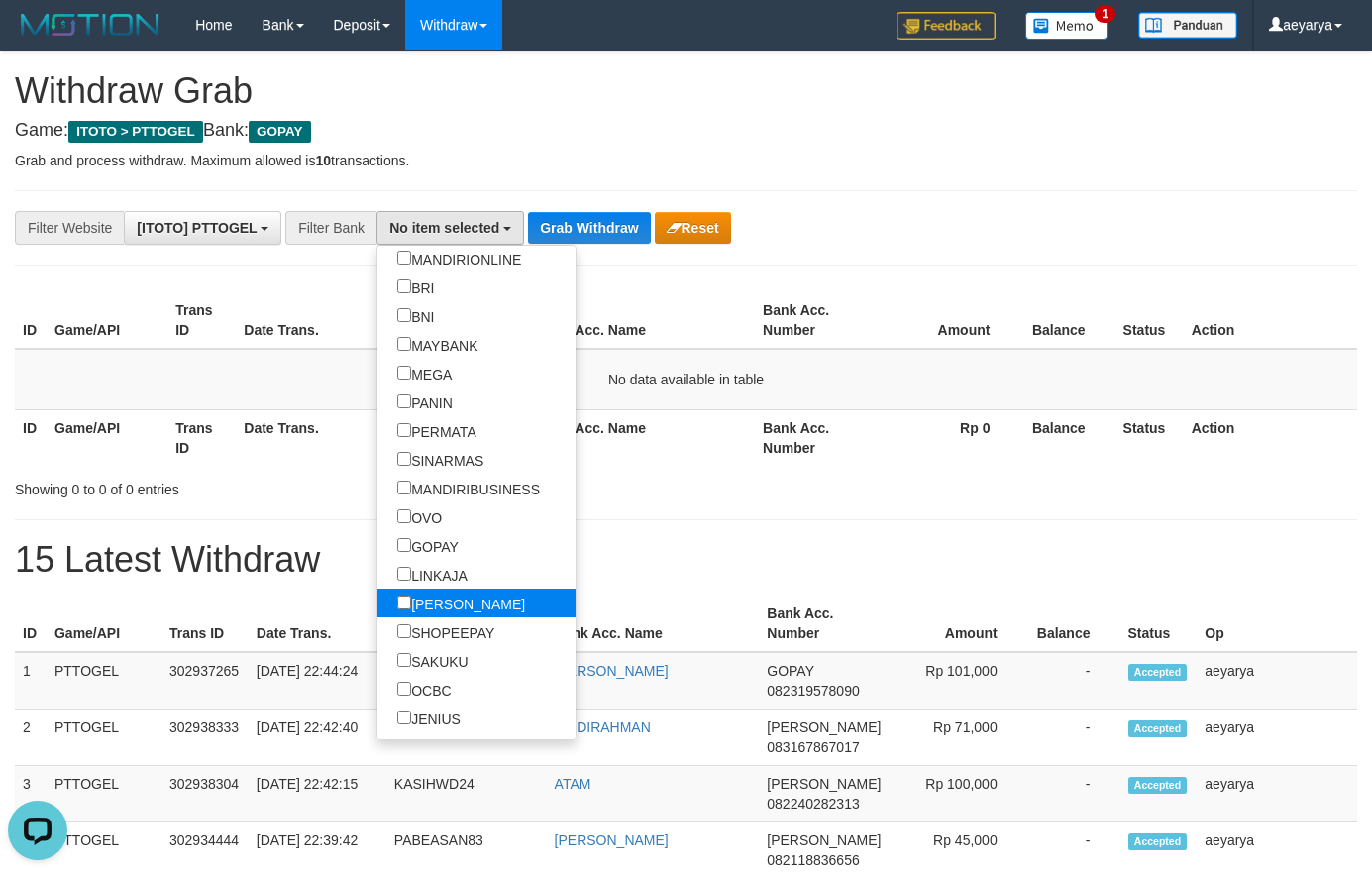 select on "****" 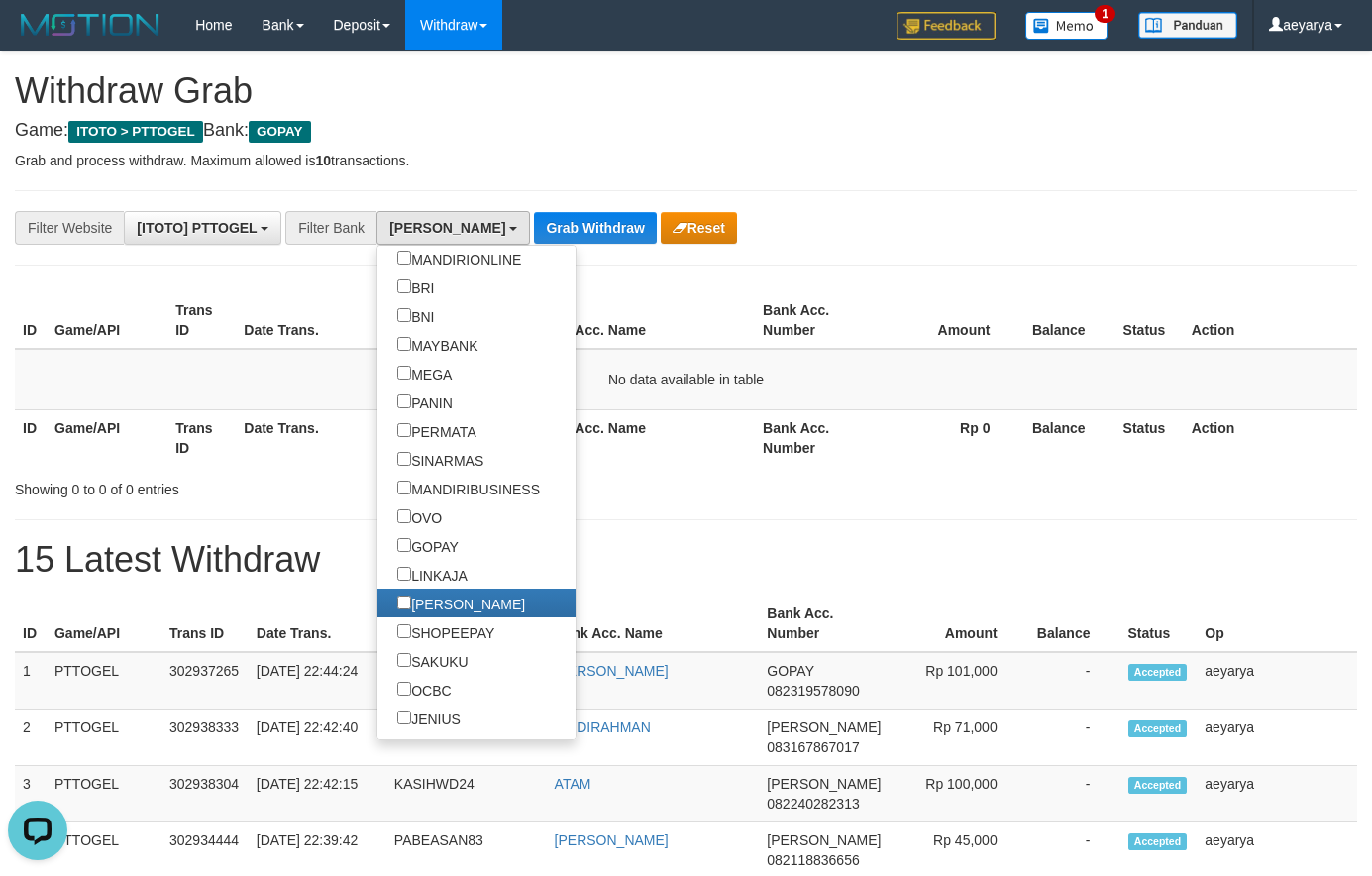 click on "**********" at bounding box center (686, 1103) 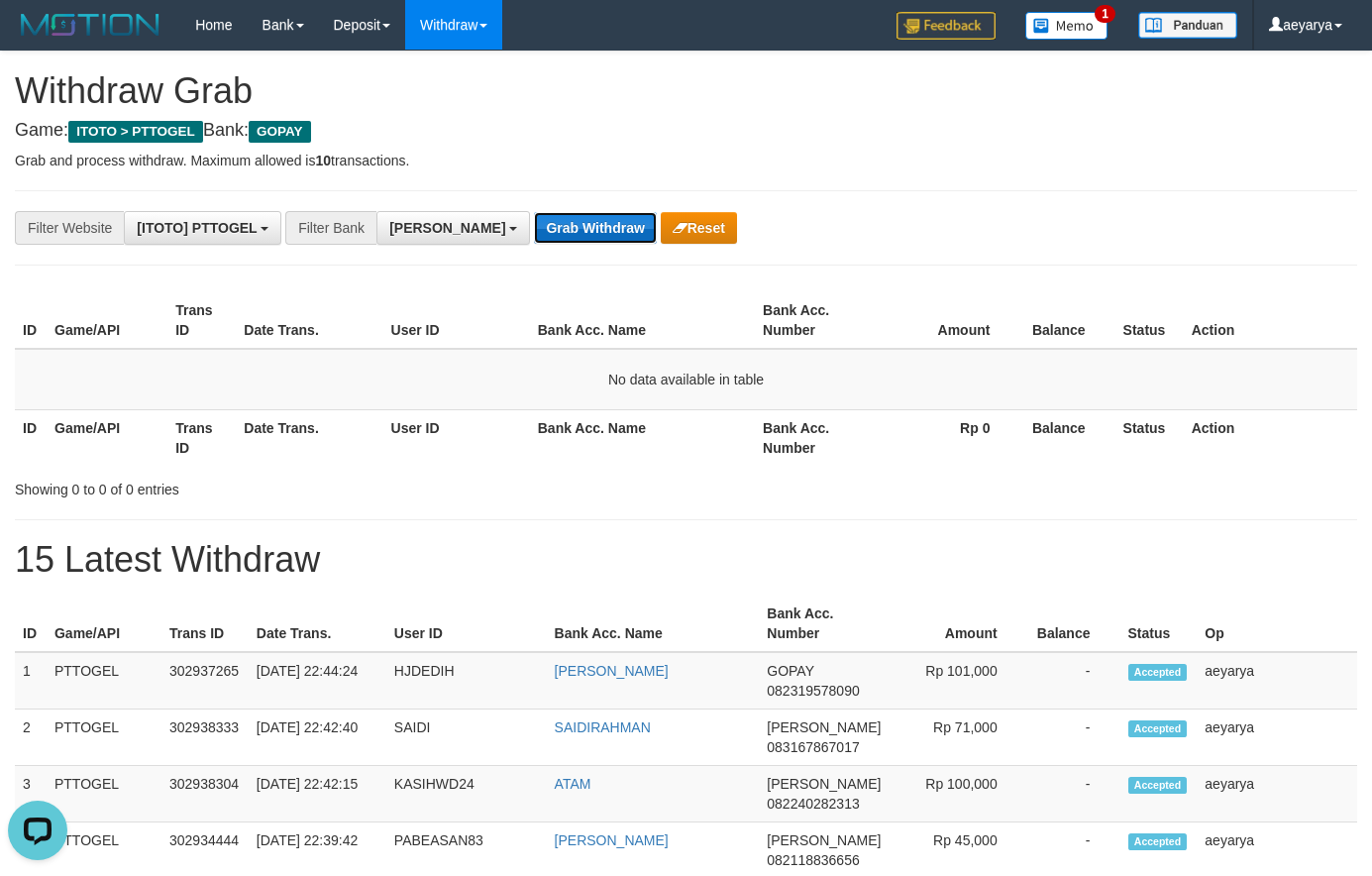 click on "Grab Withdraw" at bounding box center (594, 228) 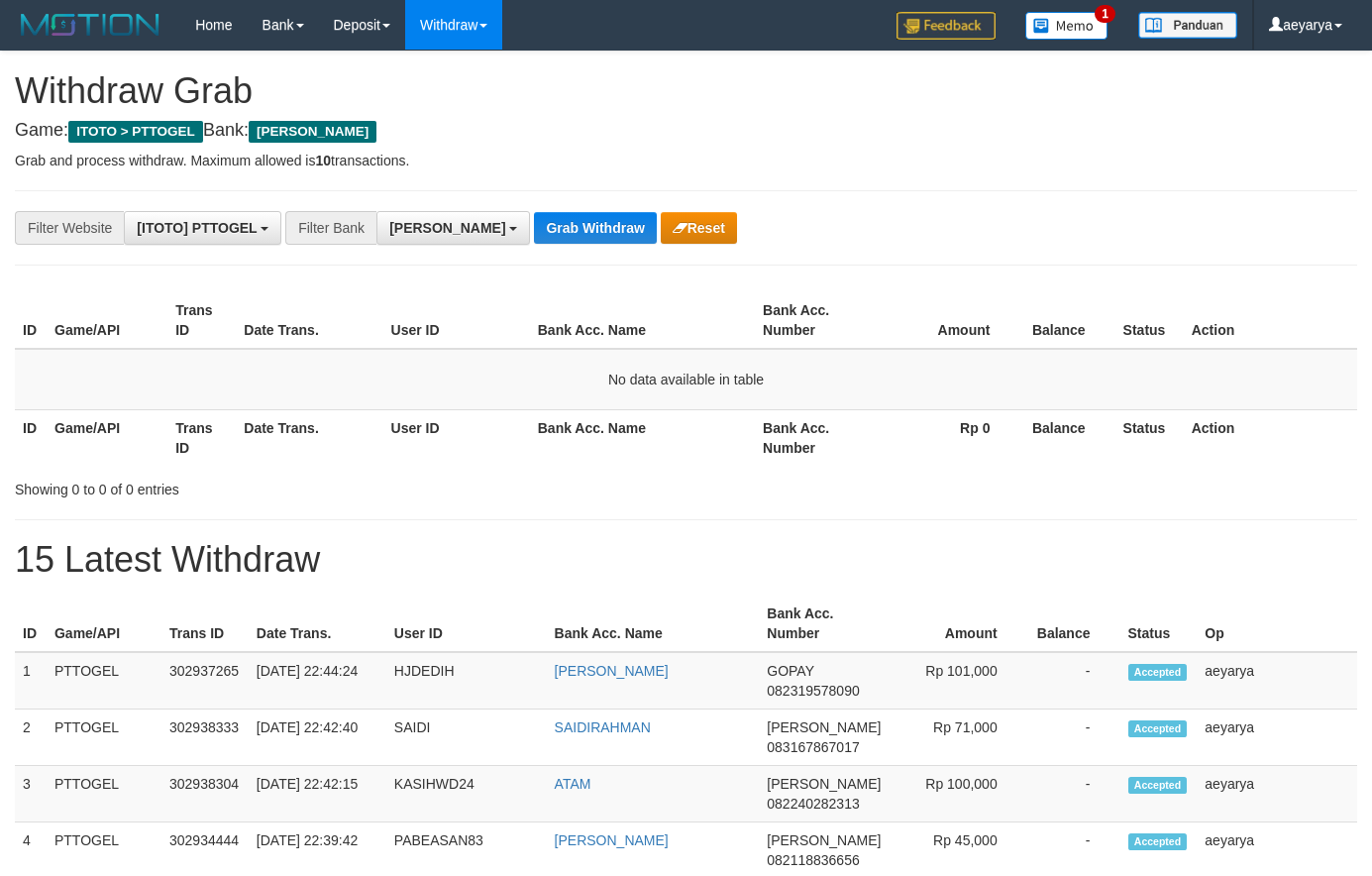 scroll, scrollTop: 0, scrollLeft: 0, axis: both 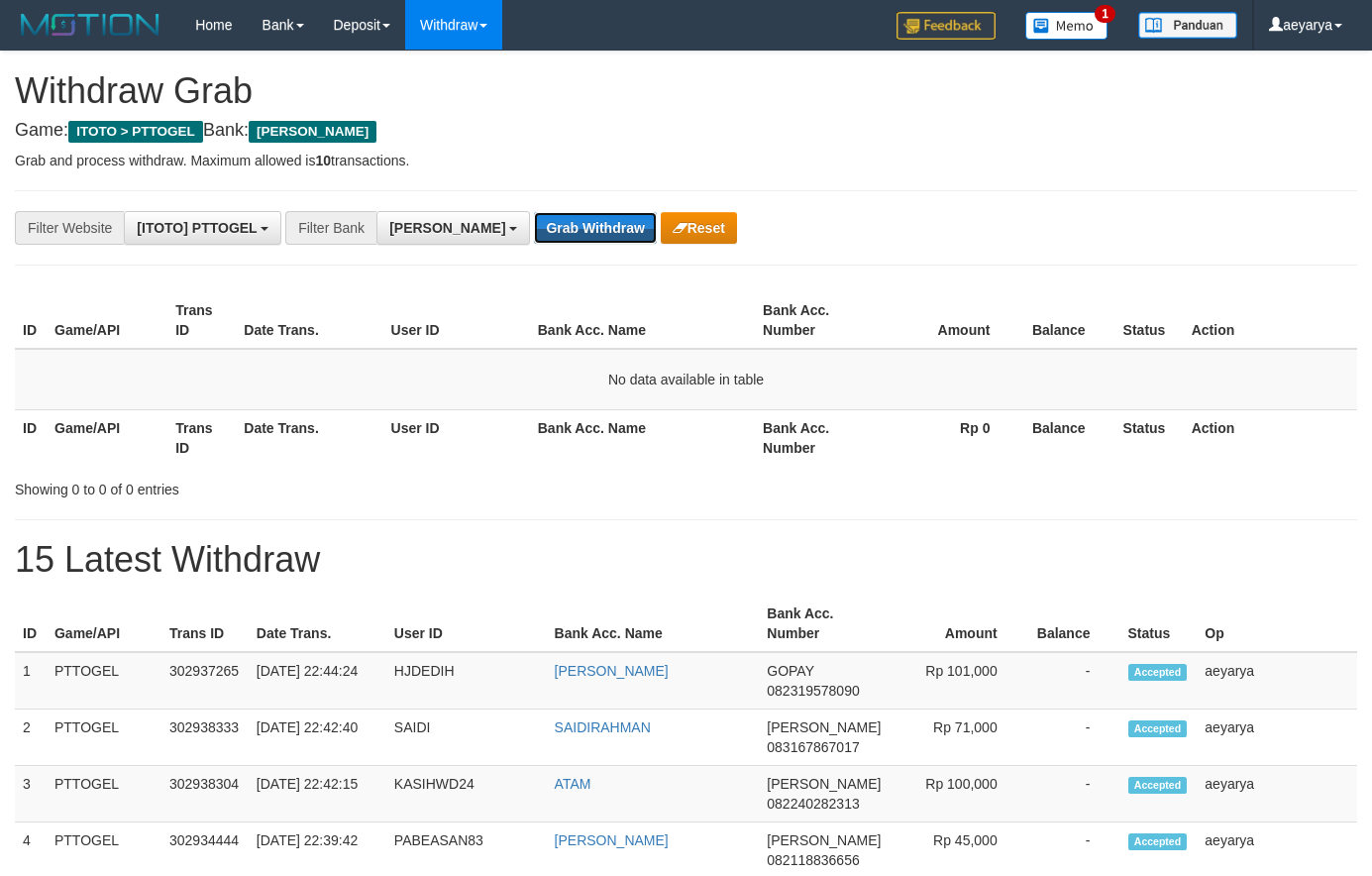 click on "Grab Withdraw" at bounding box center (594, 228) 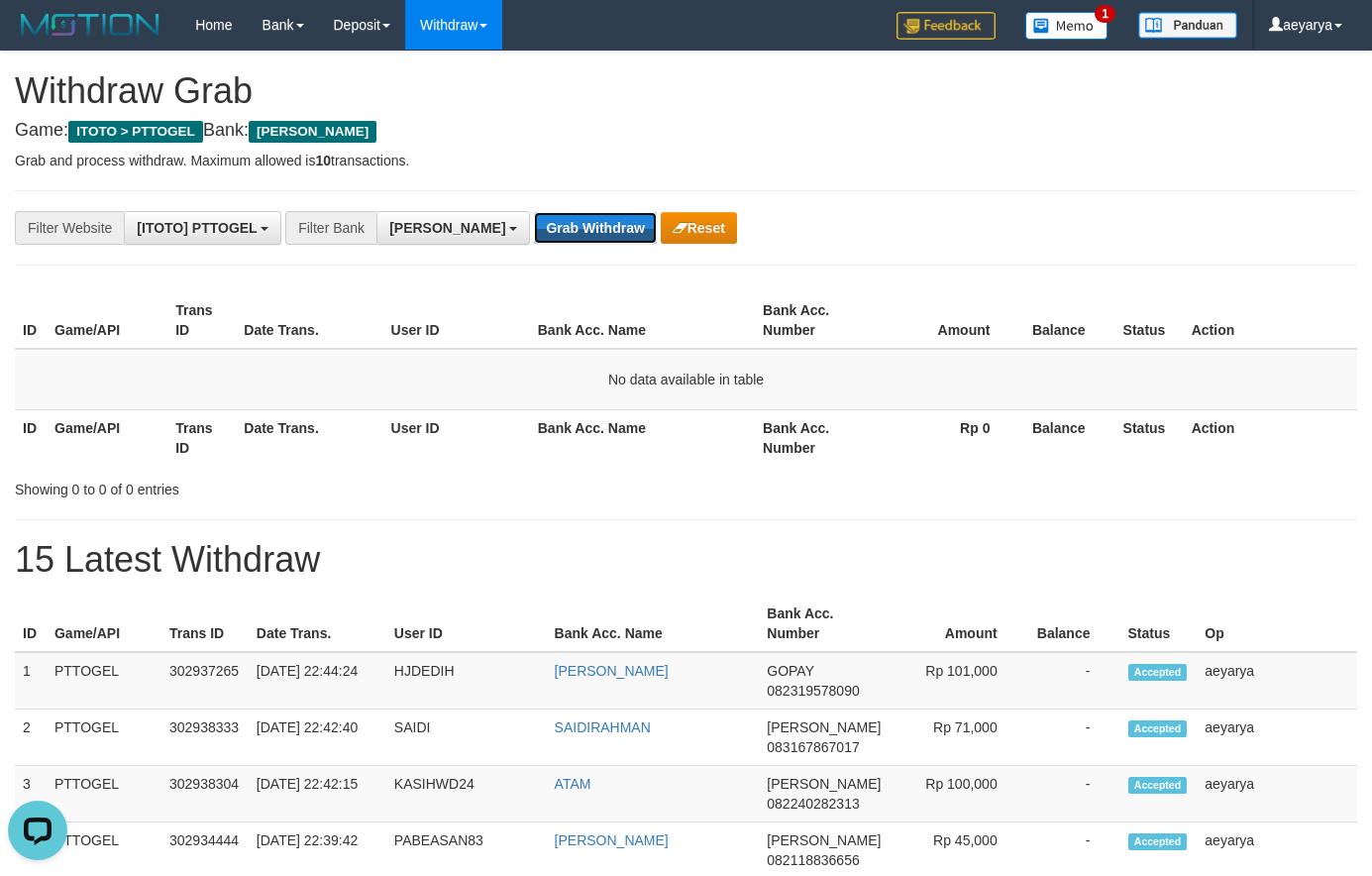 scroll, scrollTop: 0, scrollLeft: 0, axis: both 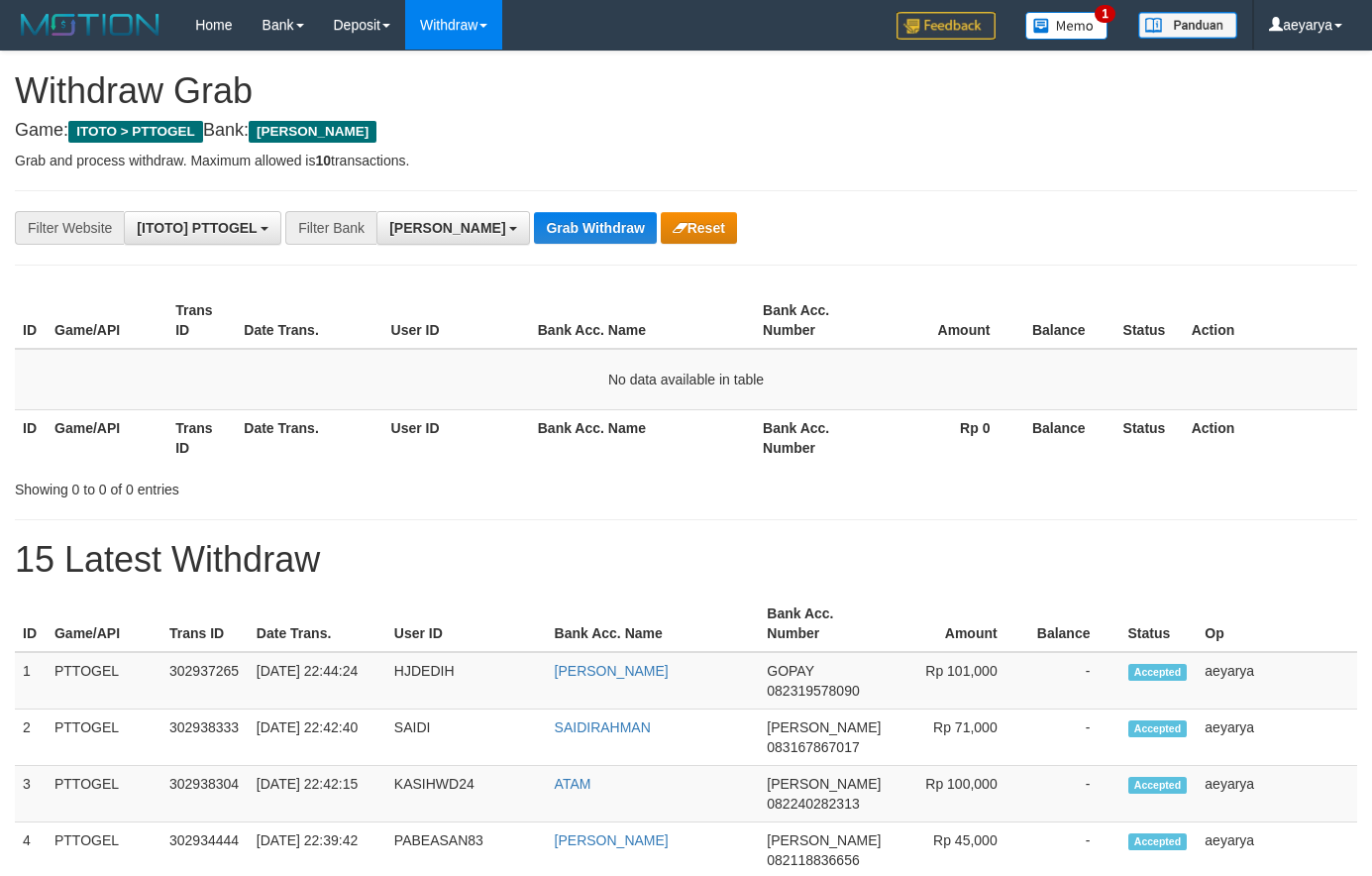 click on "**********" at bounding box center (686, 1103) 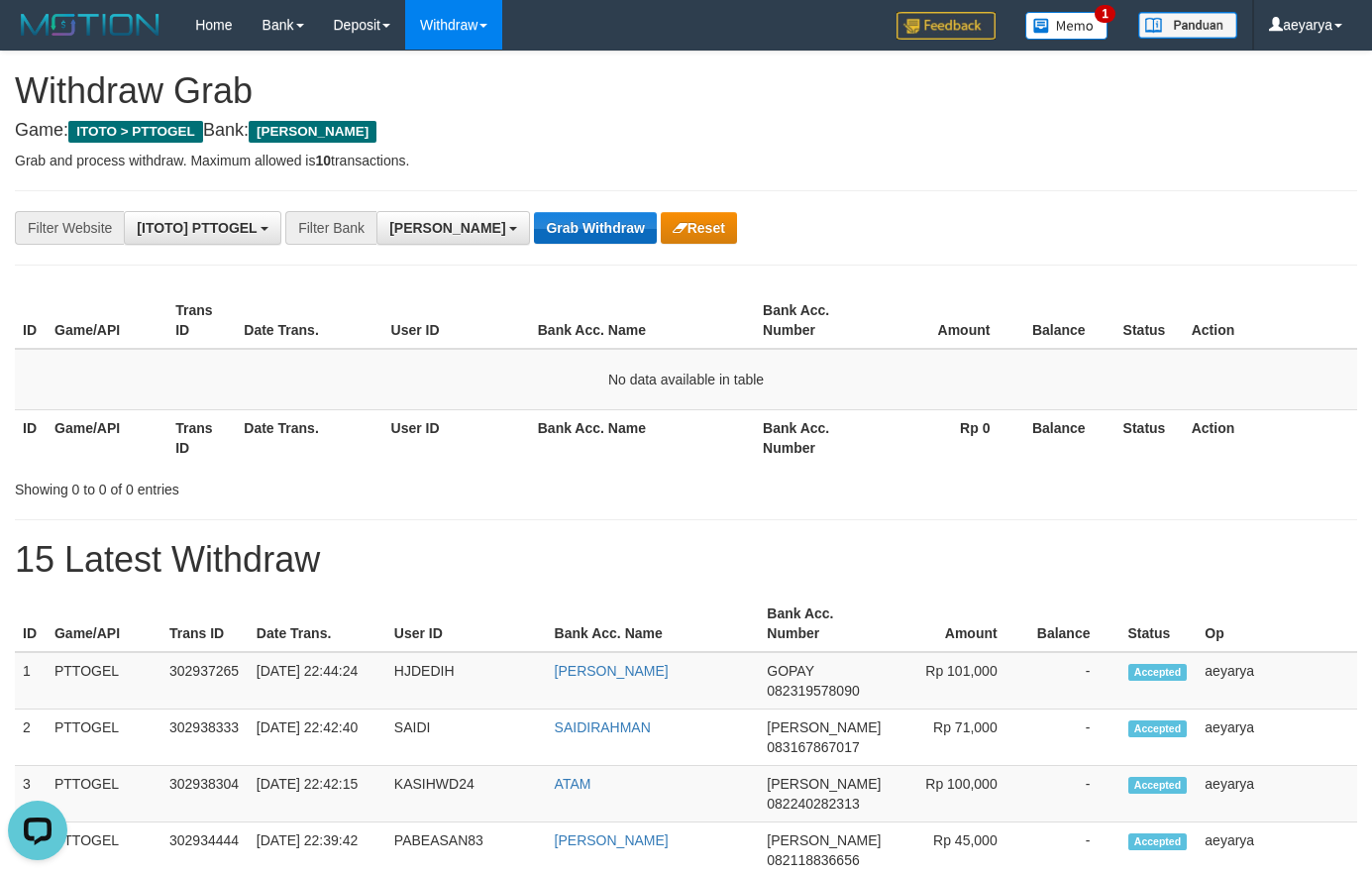 scroll, scrollTop: 0, scrollLeft: 0, axis: both 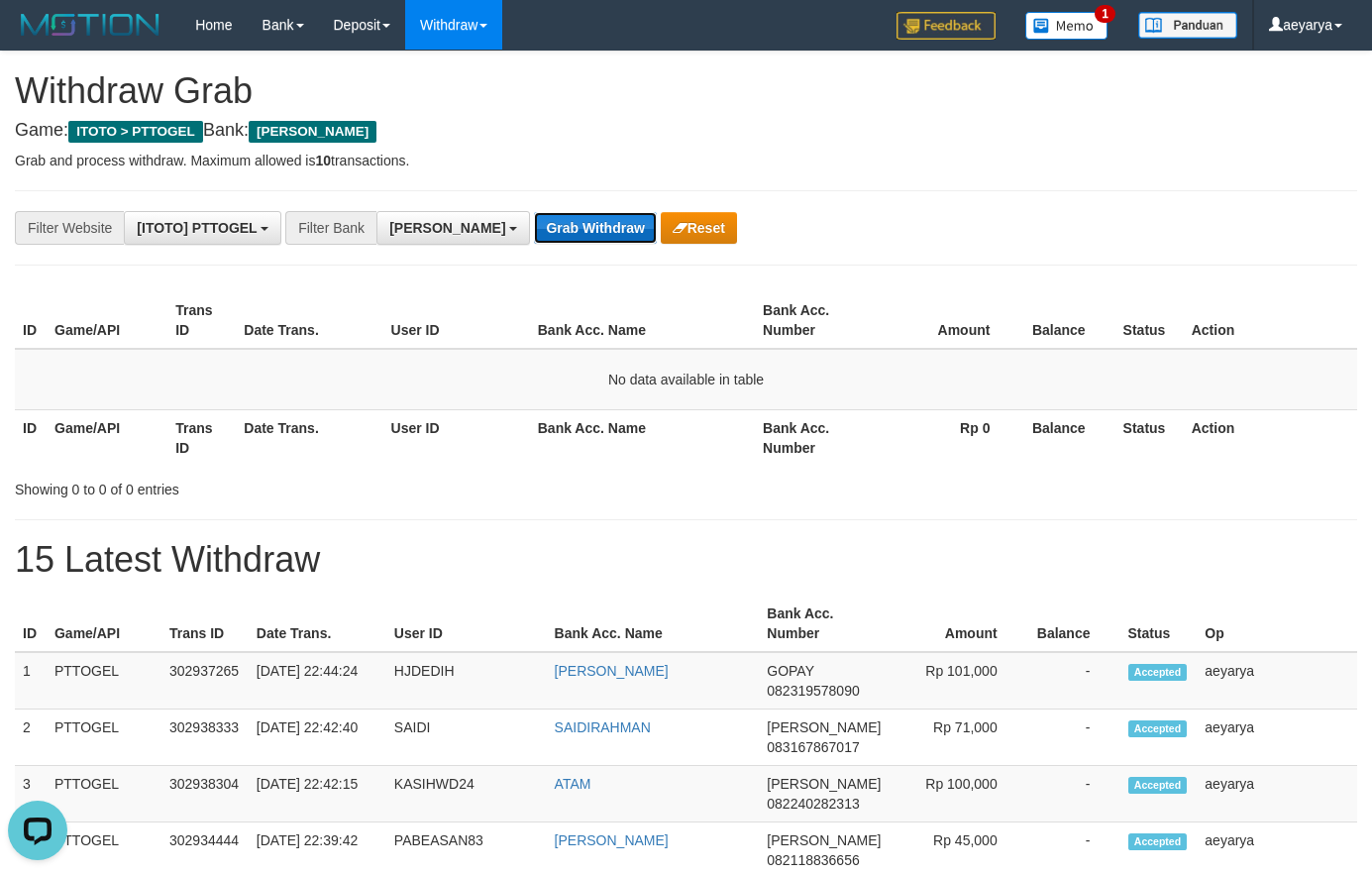 click on "Grab Withdraw" at bounding box center [594, 228] 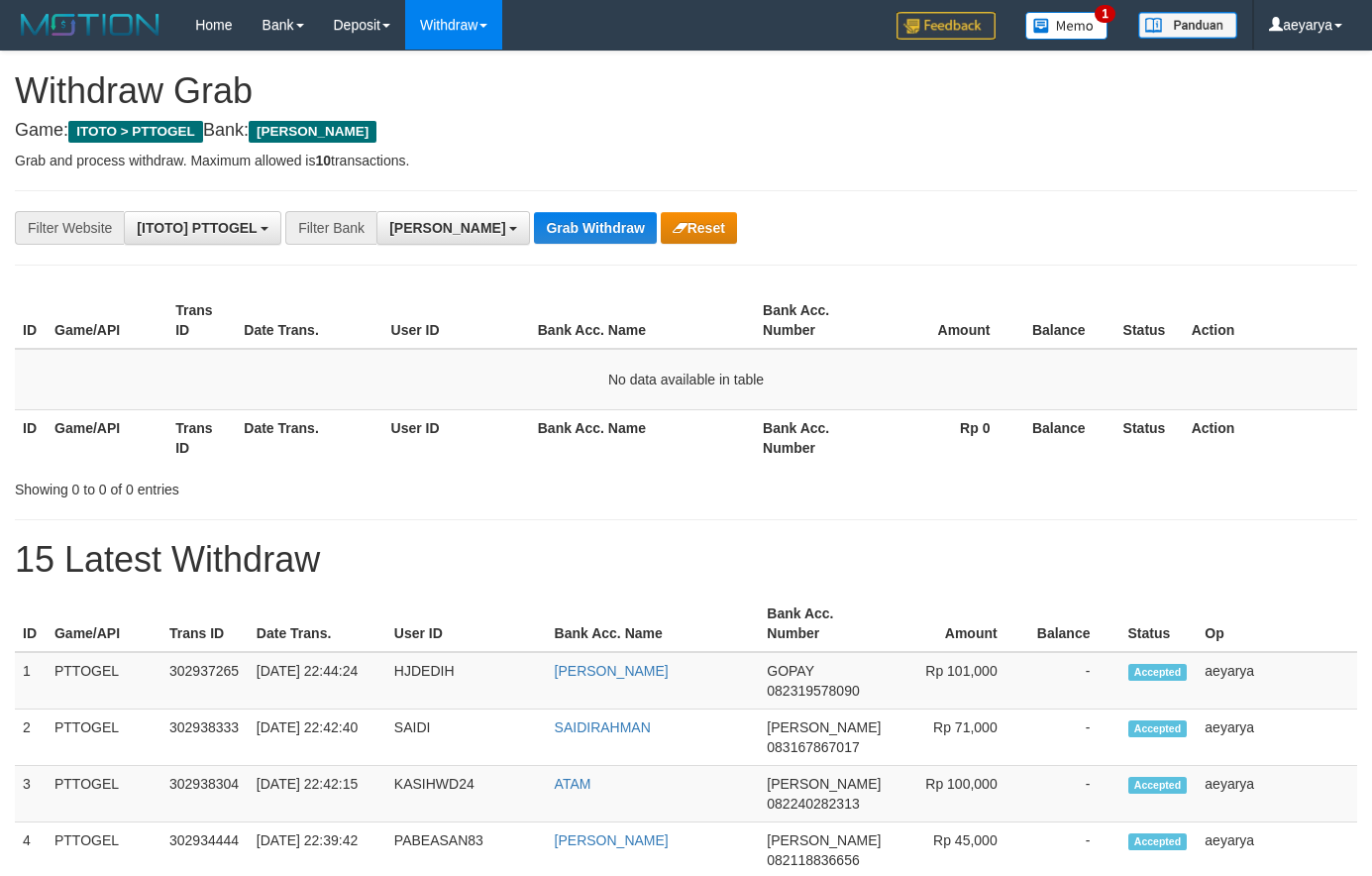scroll, scrollTop: 0, scrollLeft: 0, axis: both 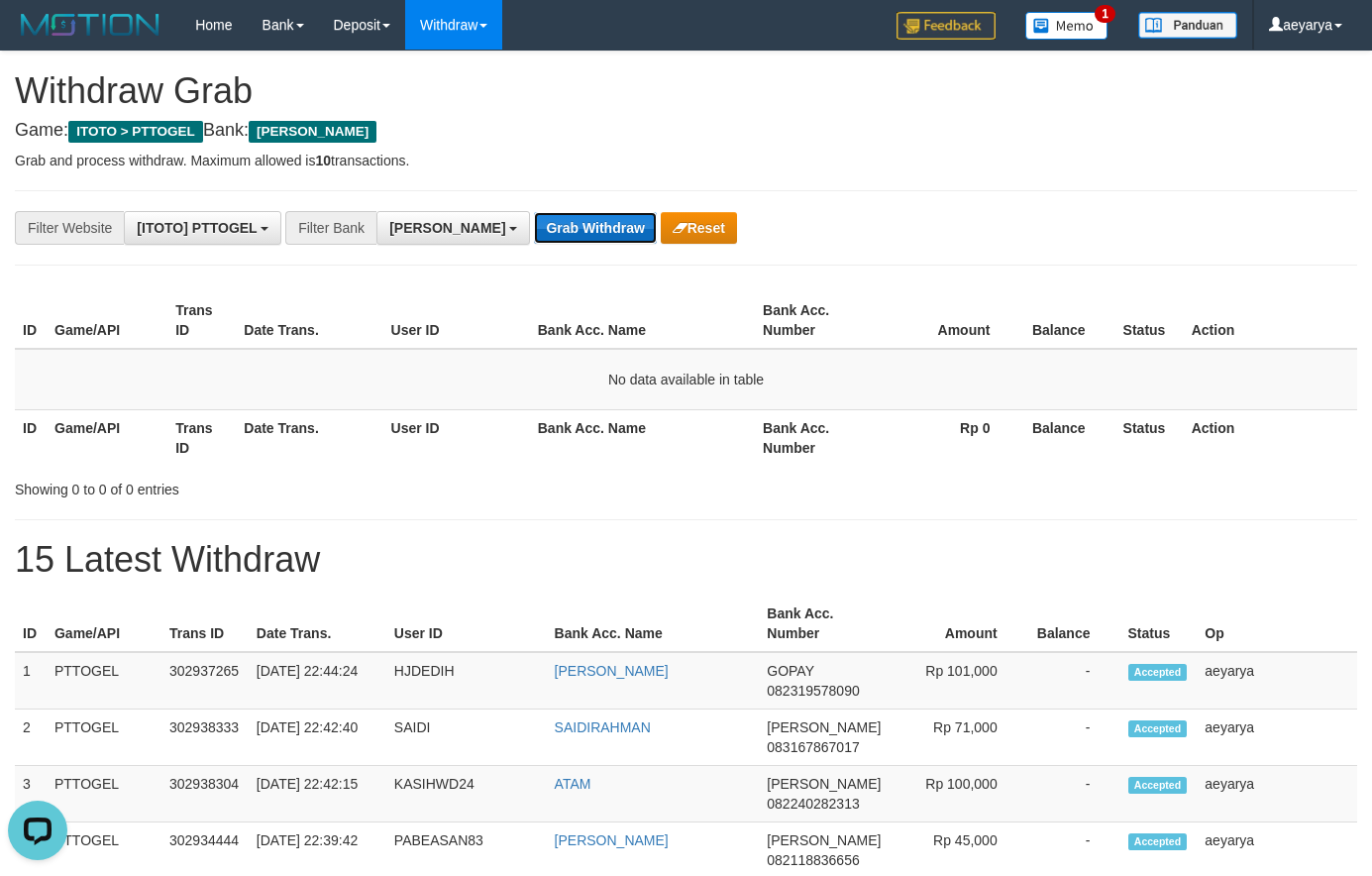click on "Grab Withdraw" at bounding box center [594, 228] 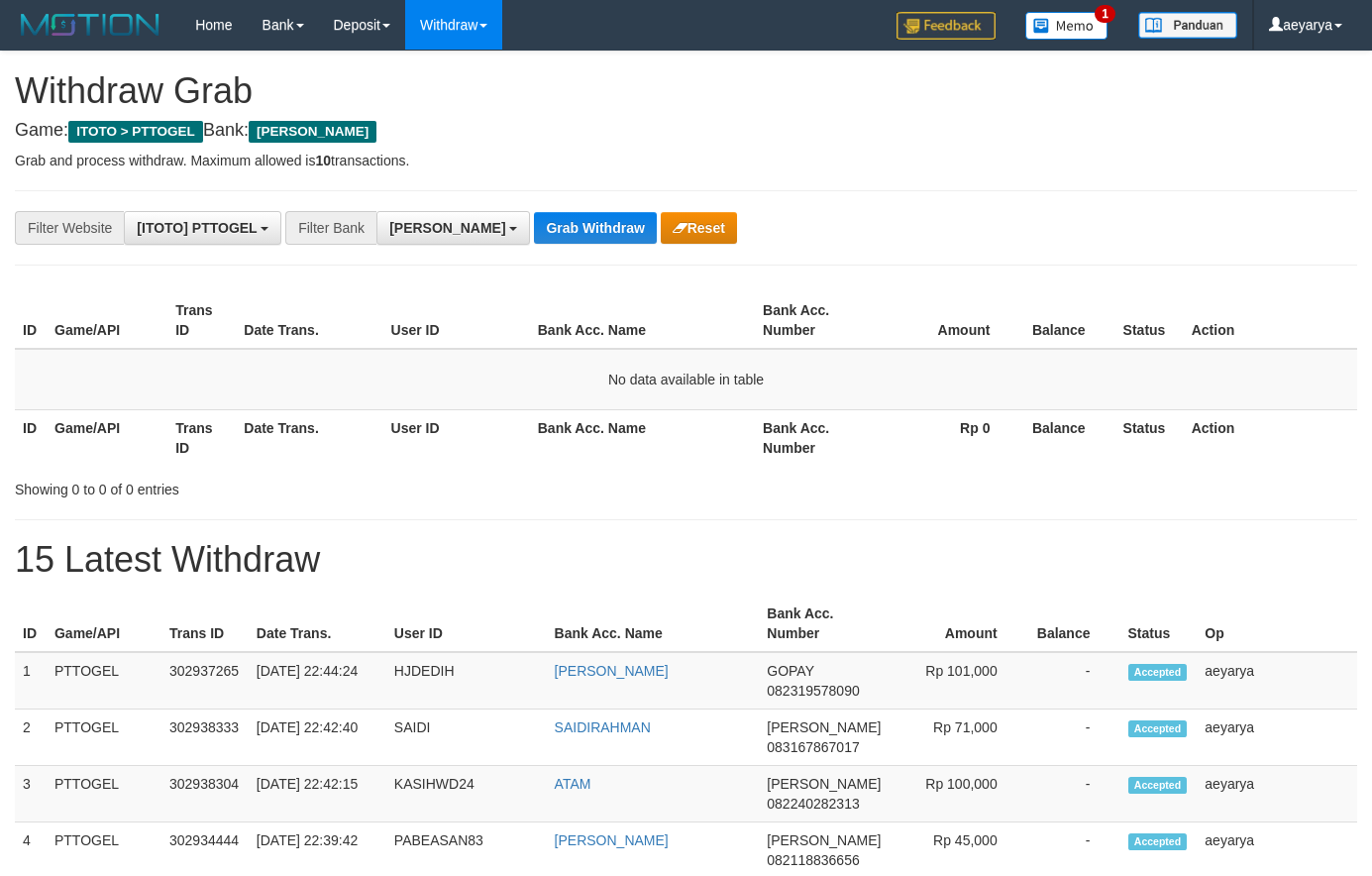 scroll, scrollTop: 0, scrollLeft: 0, axis: both 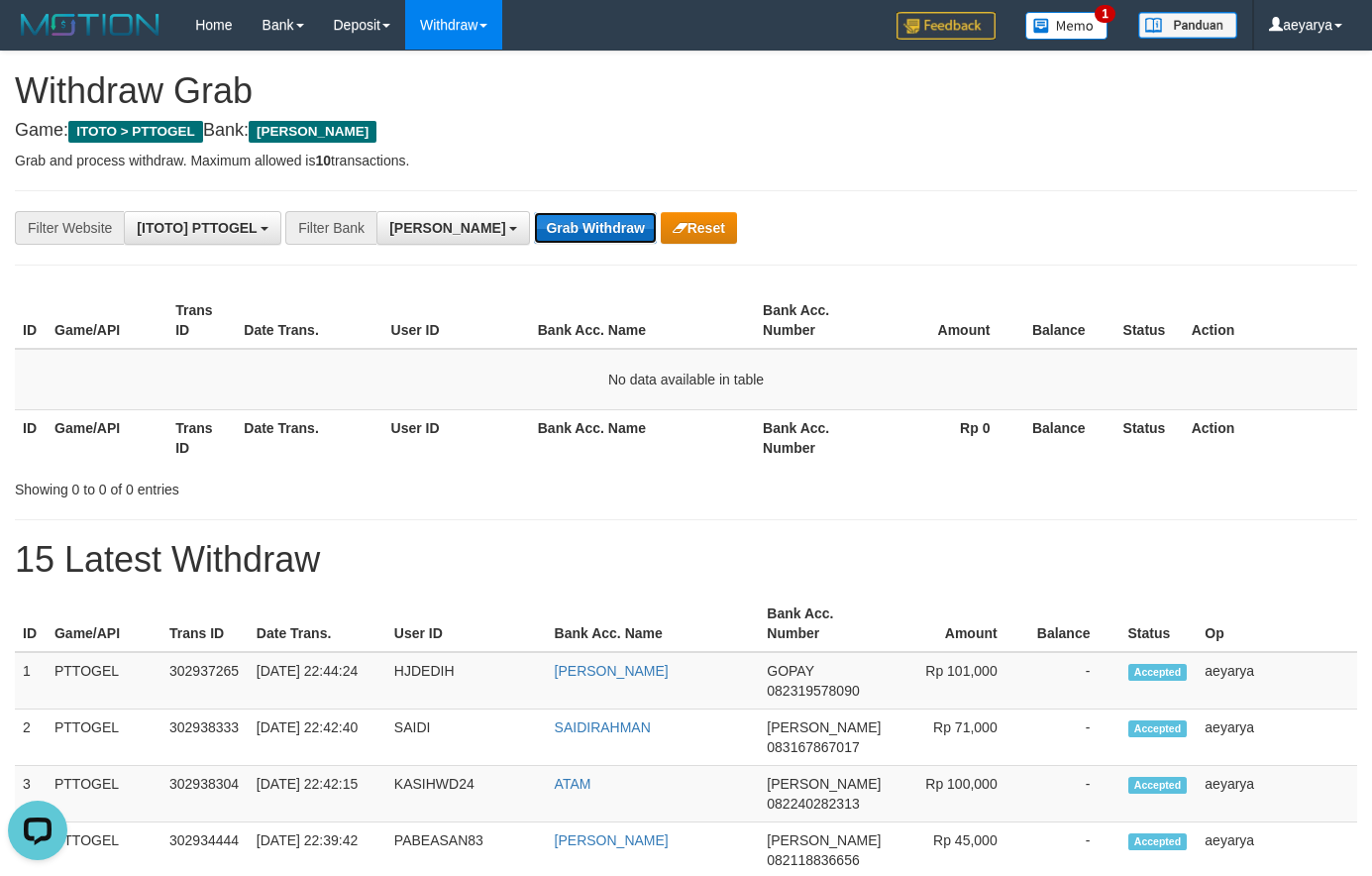 click on "Grab Withdraw" at bounding box center (594, 228) 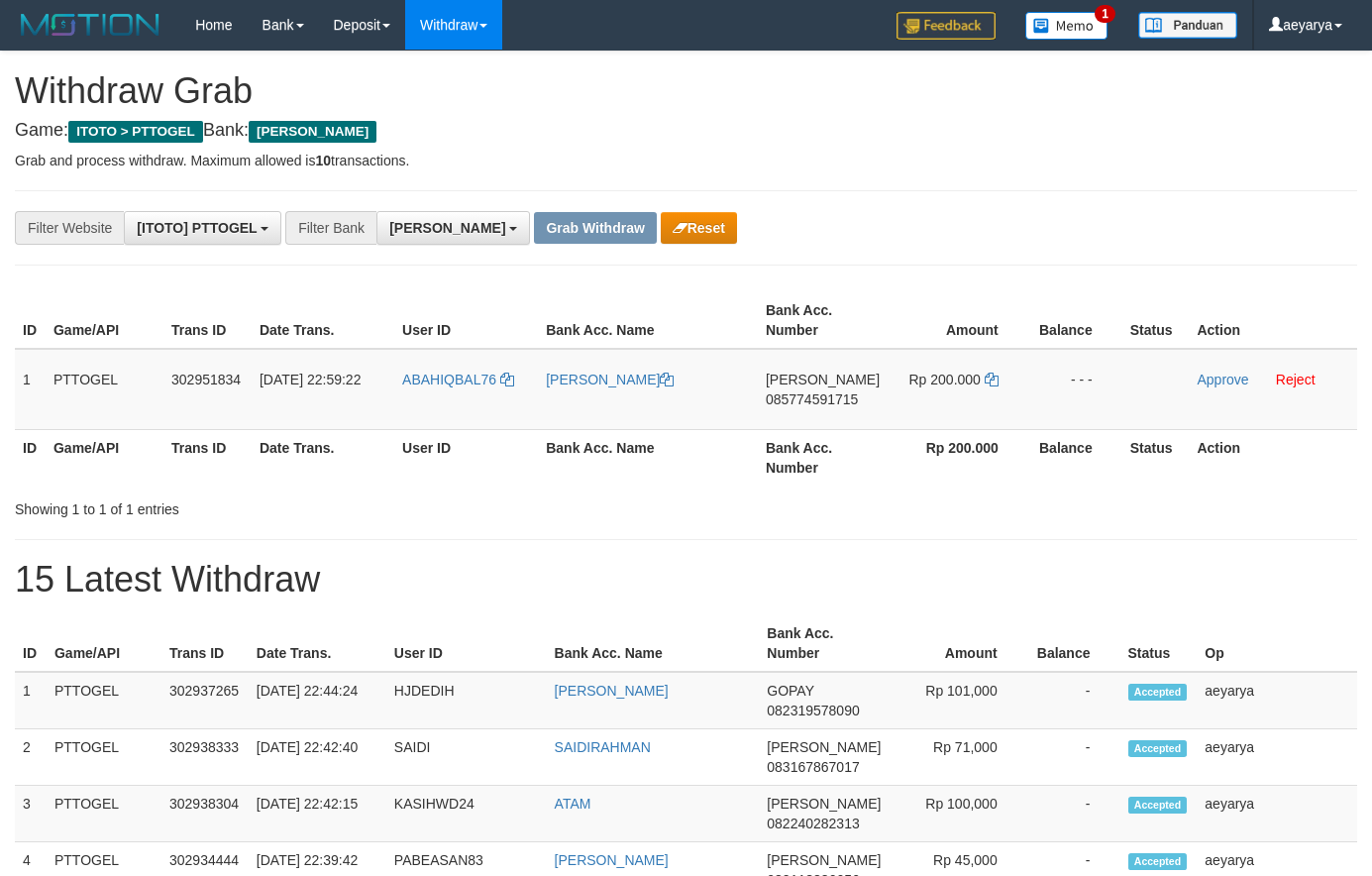scroll, scrollTop: 0, scrollLeft: 0, axis: both 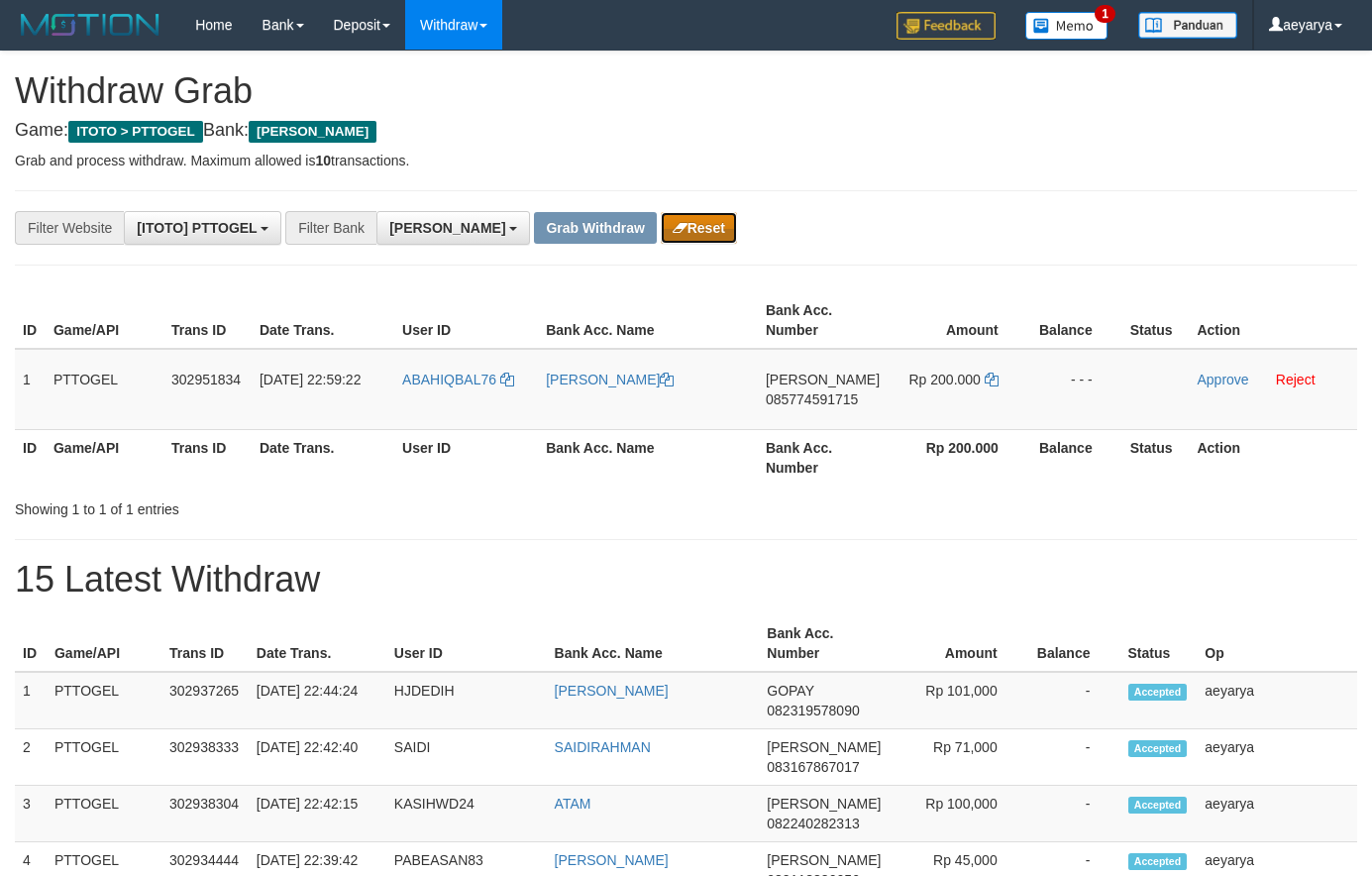 click on "Reset" at bounding box center (698, 228) 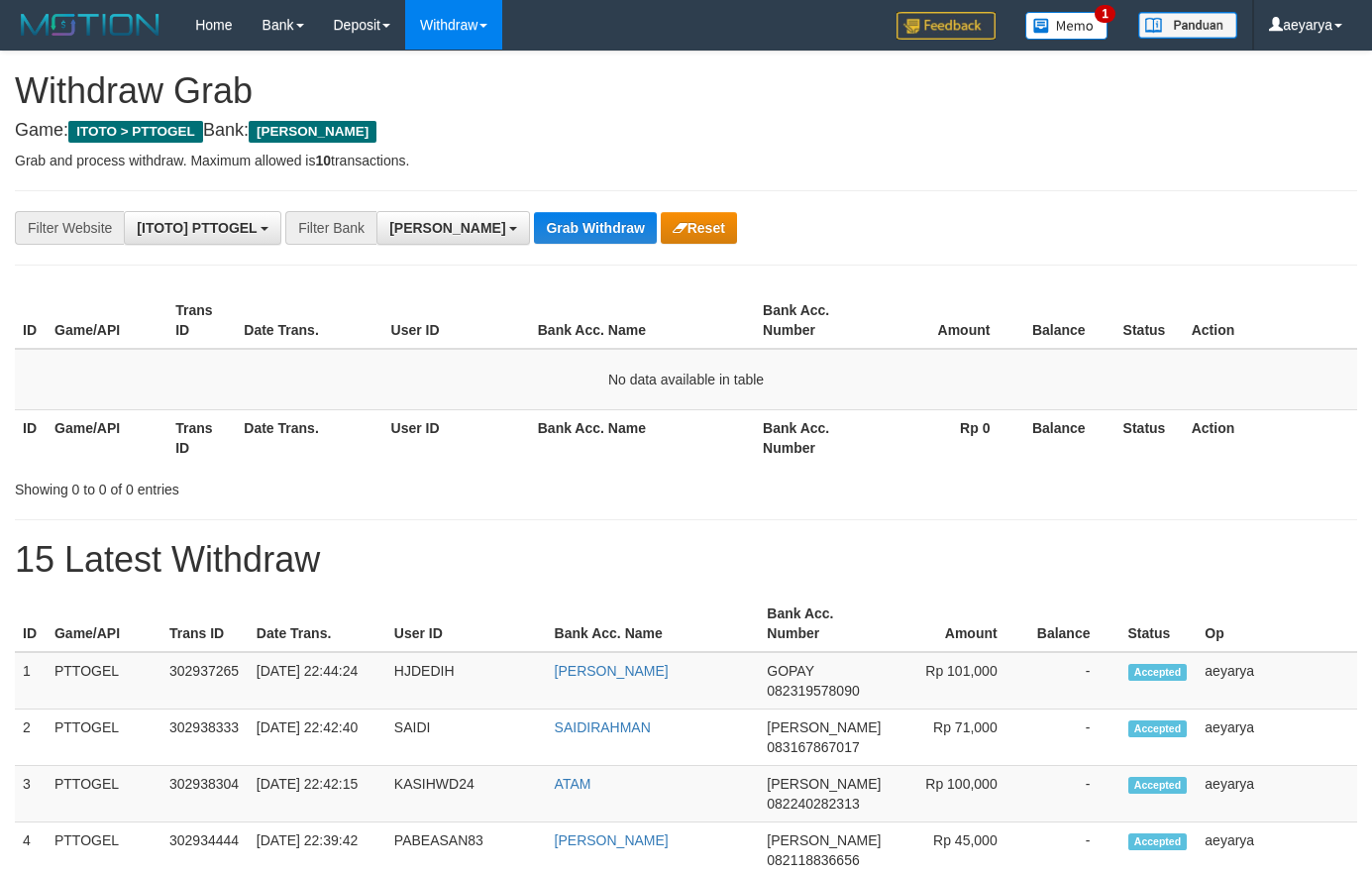 scroll, scrollTop: 0, scrollLeft: 0, axis: both 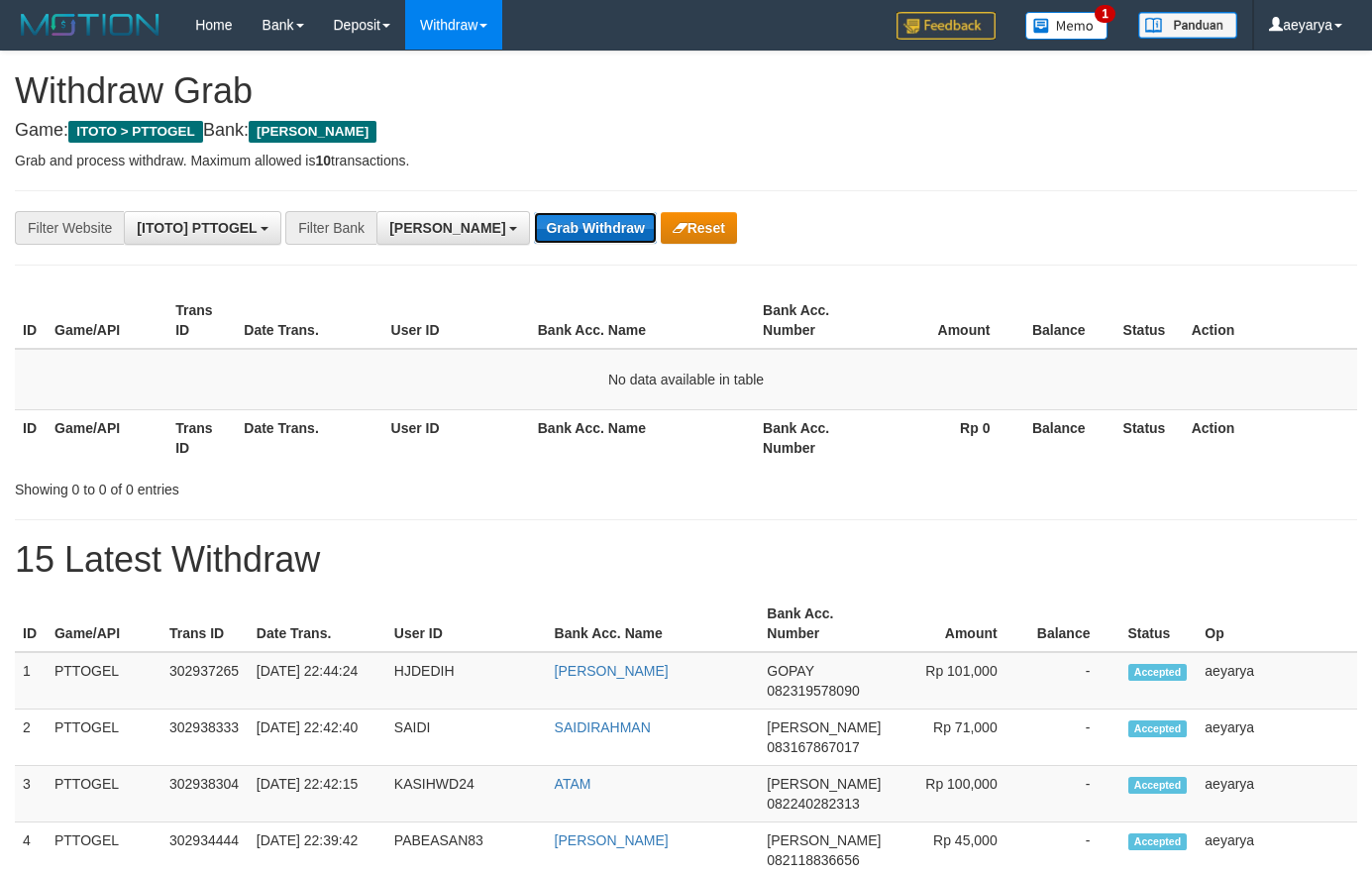 click on "Grab Withdraw" at bounding box center [594, 228] 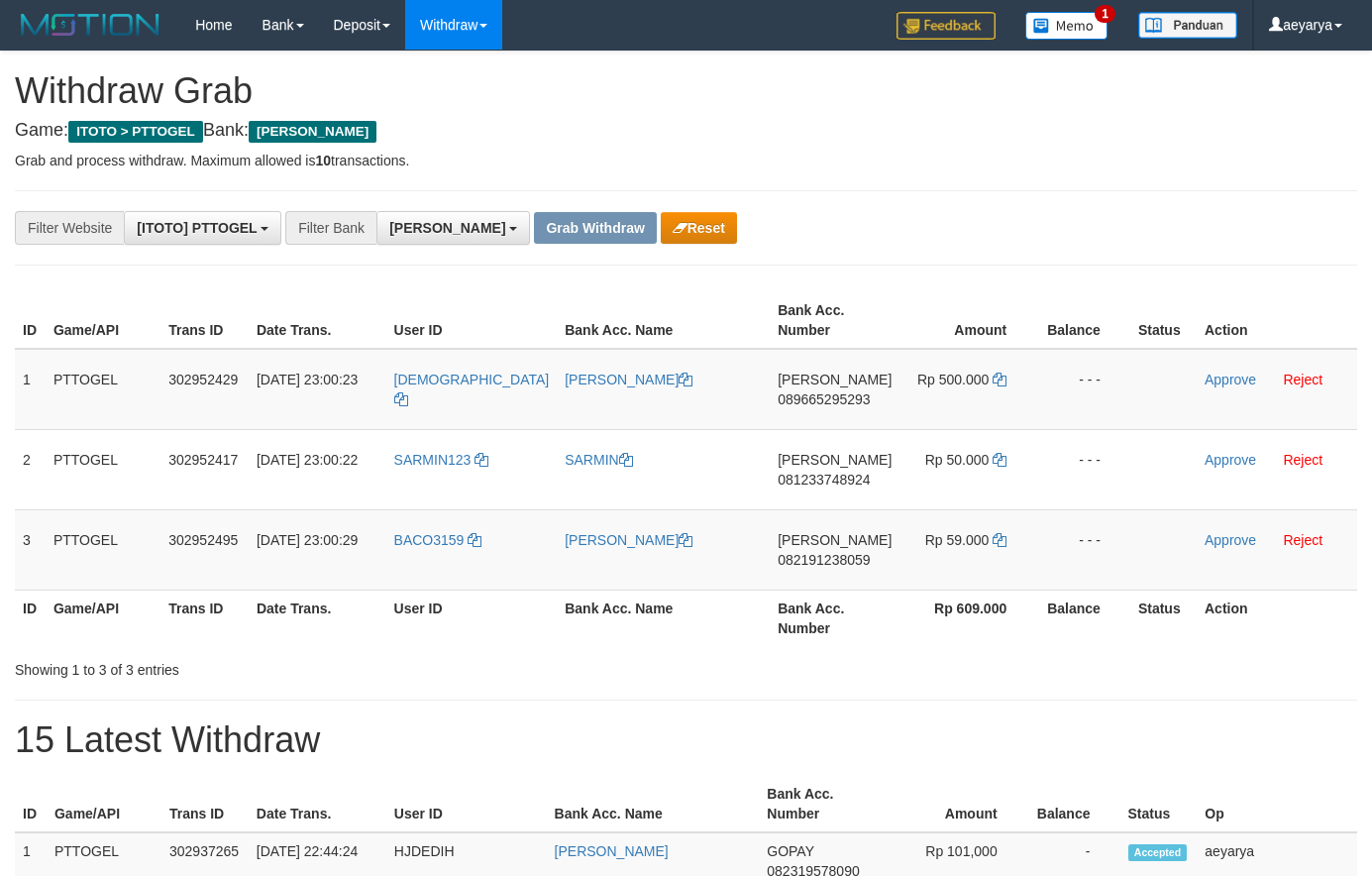 scroll, scrollTop: 0, scrollLeft: 0, axis: both 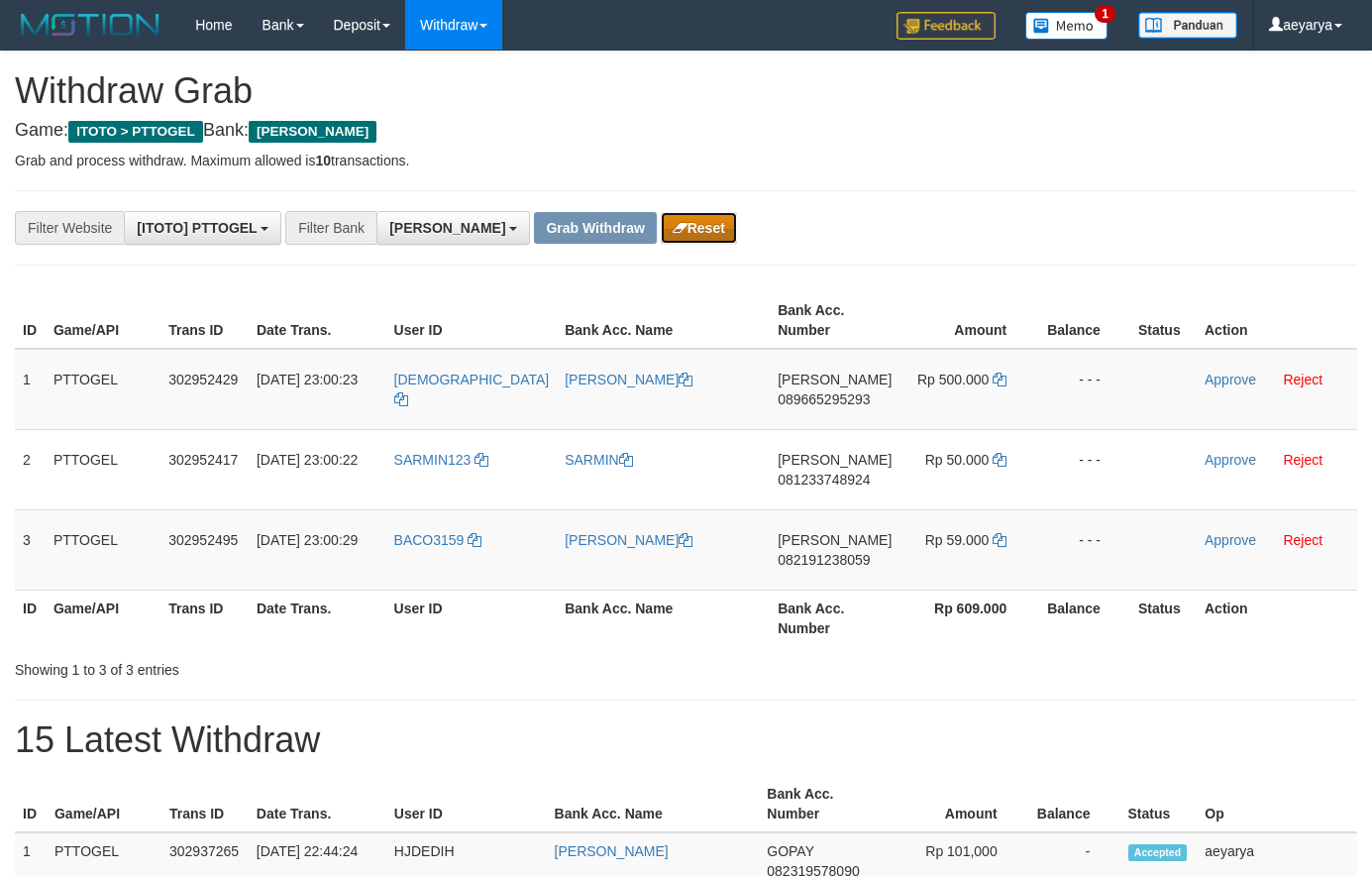 click on "Reset" at bounding box center [698, 228] 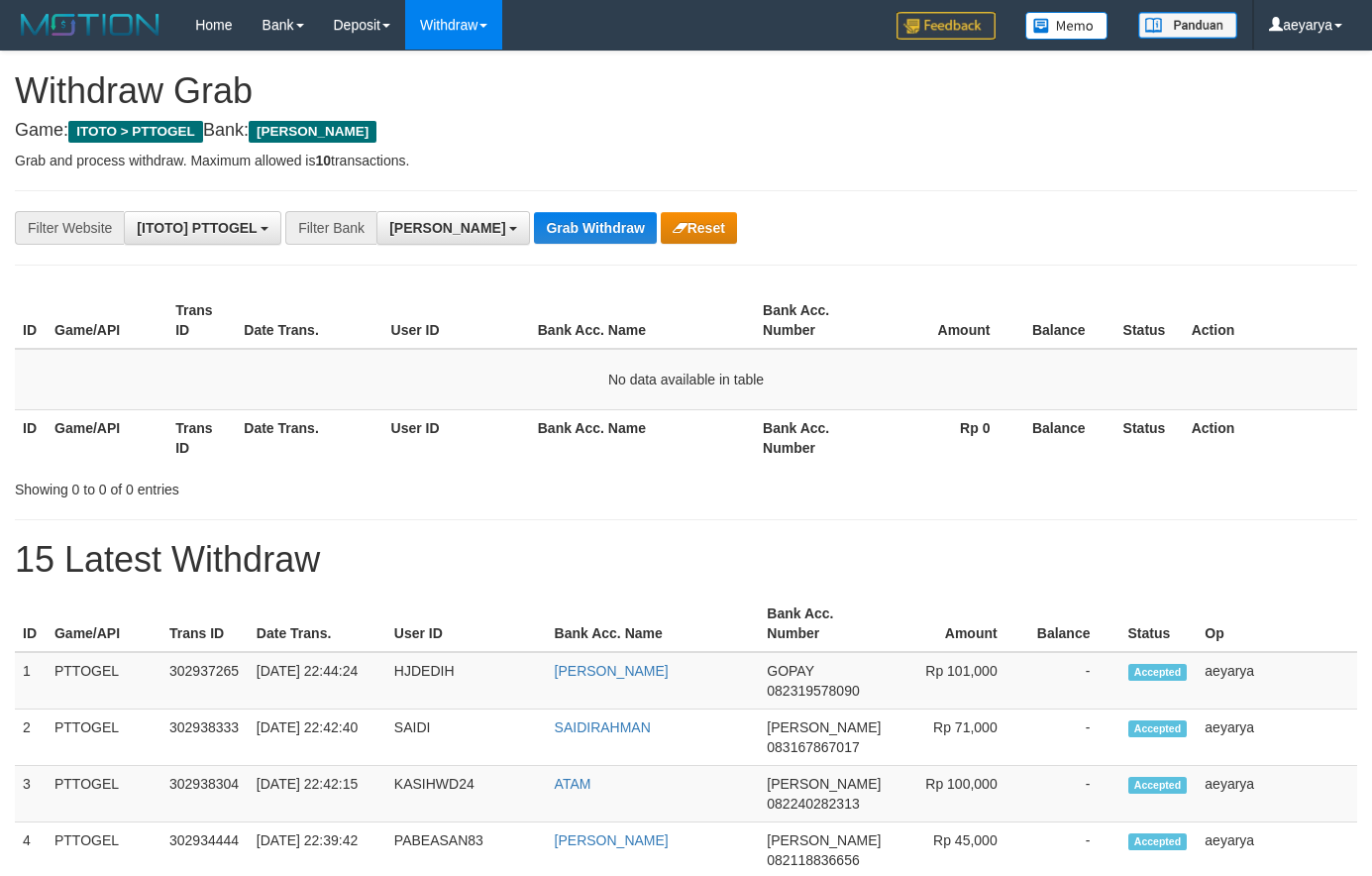scroll, scrollTop: 0, scrollLeft: 0, axis: both 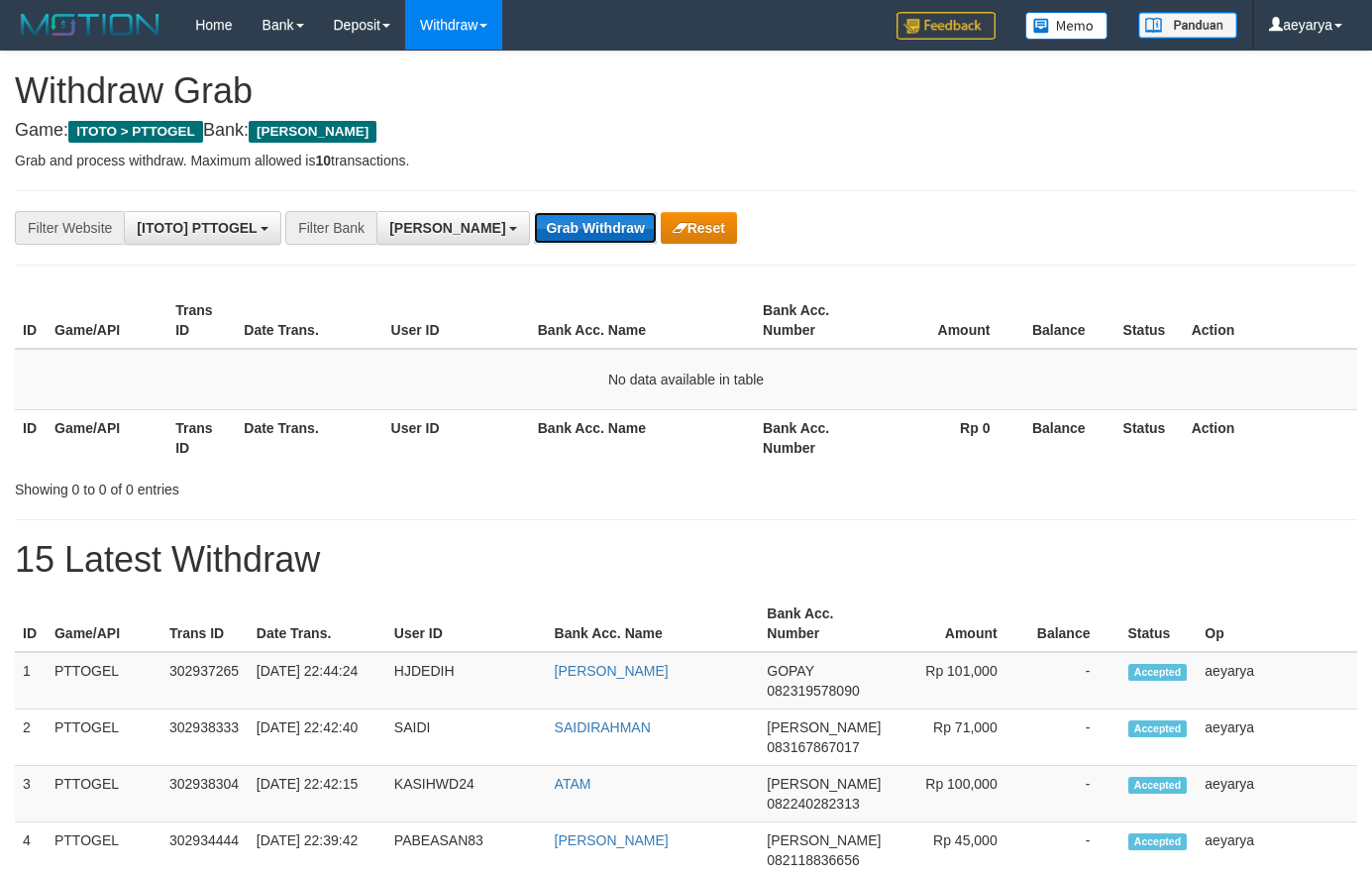 drag, startPoint x: 0, startPoint y: 0, endPoint x: 519, endPoint y: 225, distance: 565.673 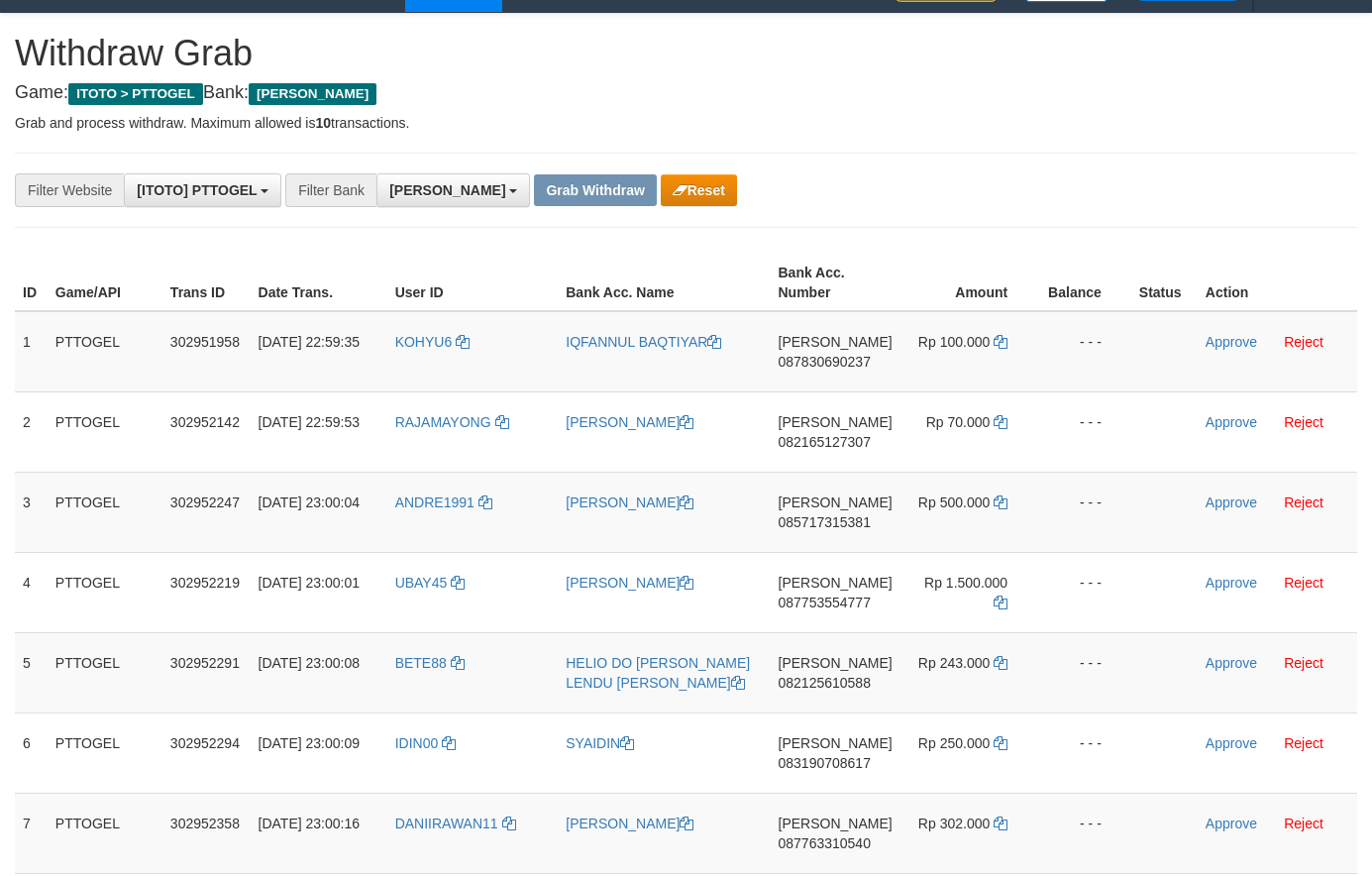 scroll, scrollTop: 135, scrollLeft: 0, axis: vertical 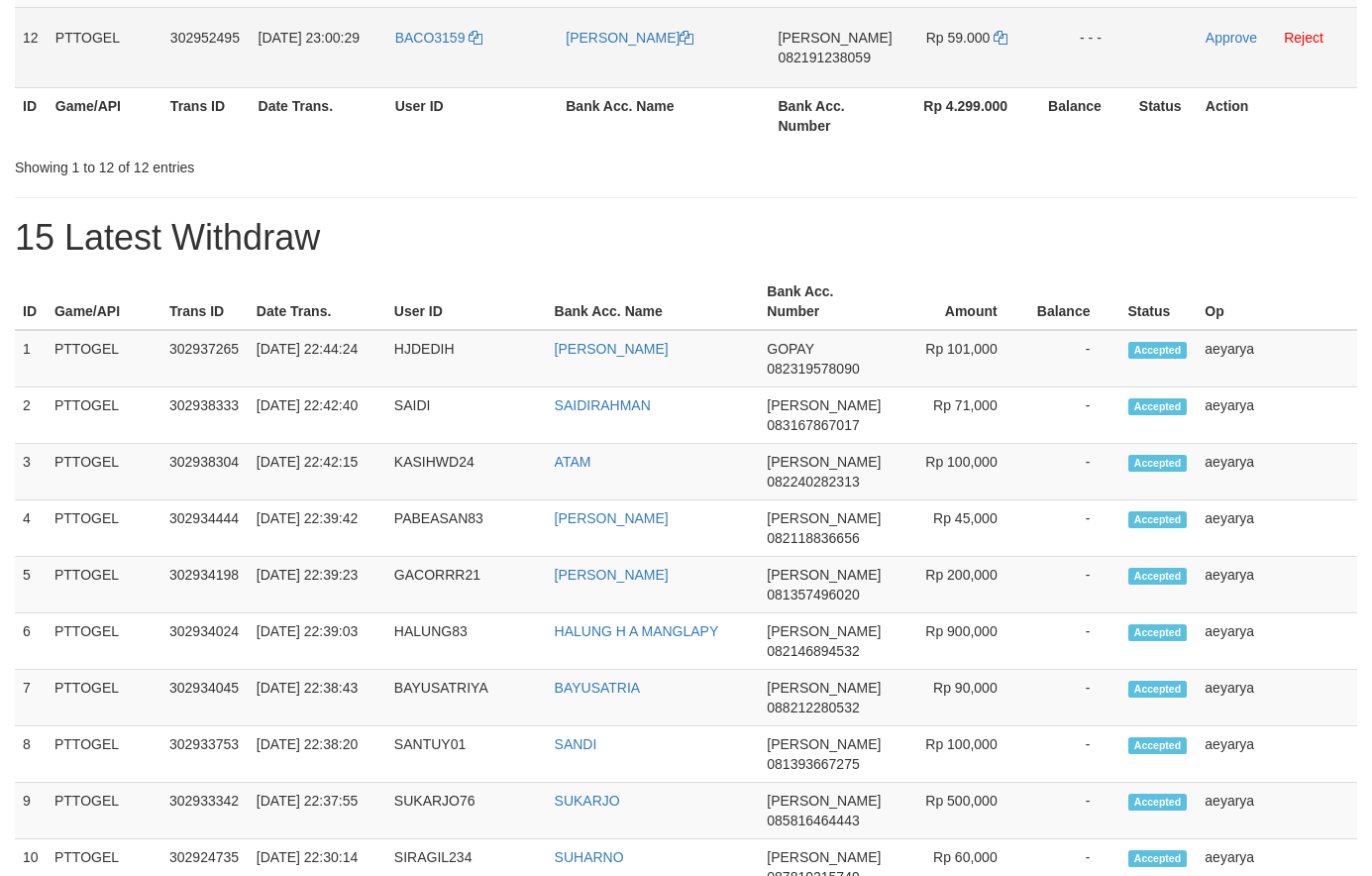 drag, startPoint x: 435, startPoint y: 161, endPoint x: 953, endPoint y: 58, distance: 528.14108 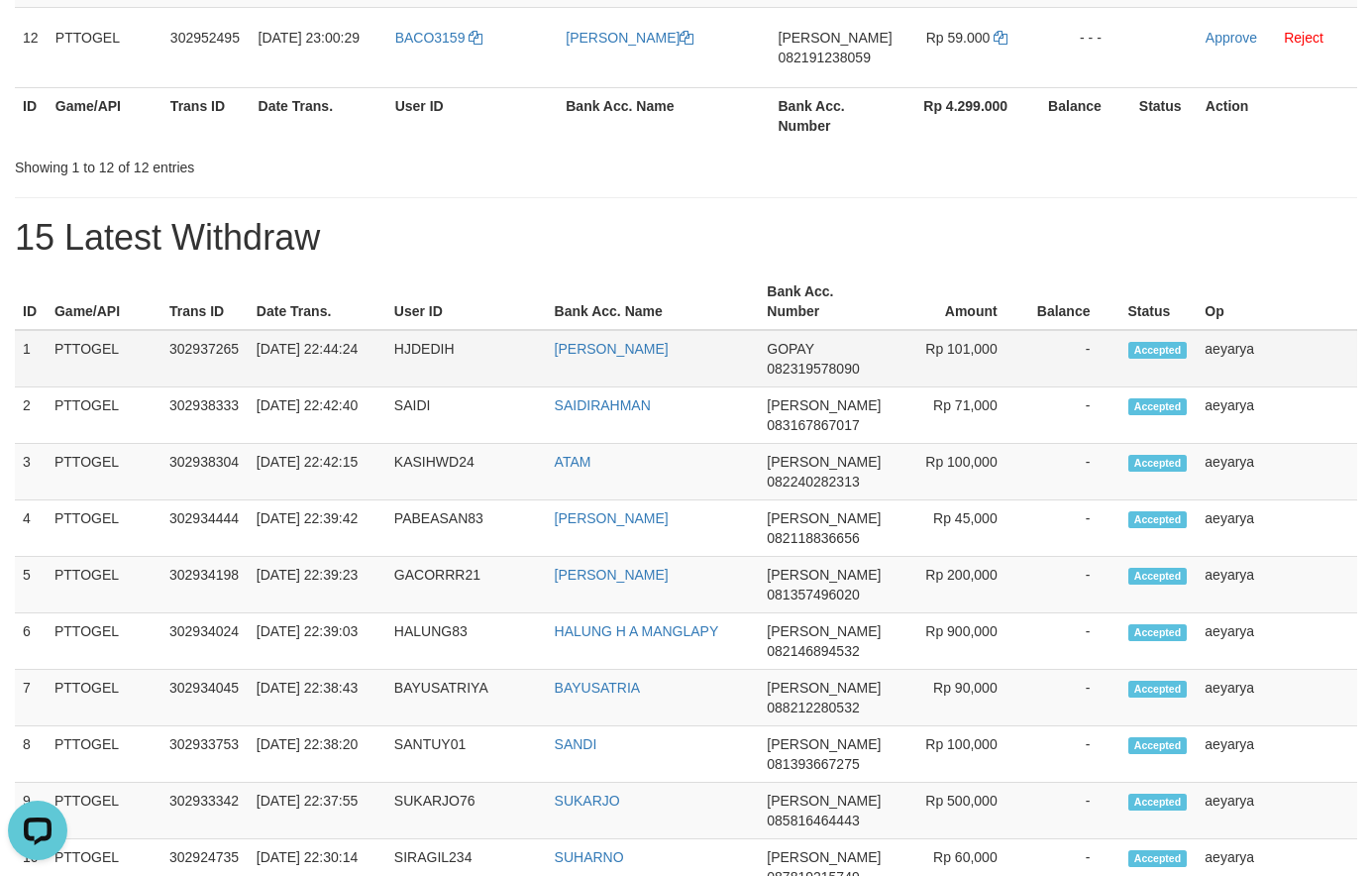 scroll, scrollTop: 0, scrollLeft: 0, axis: both 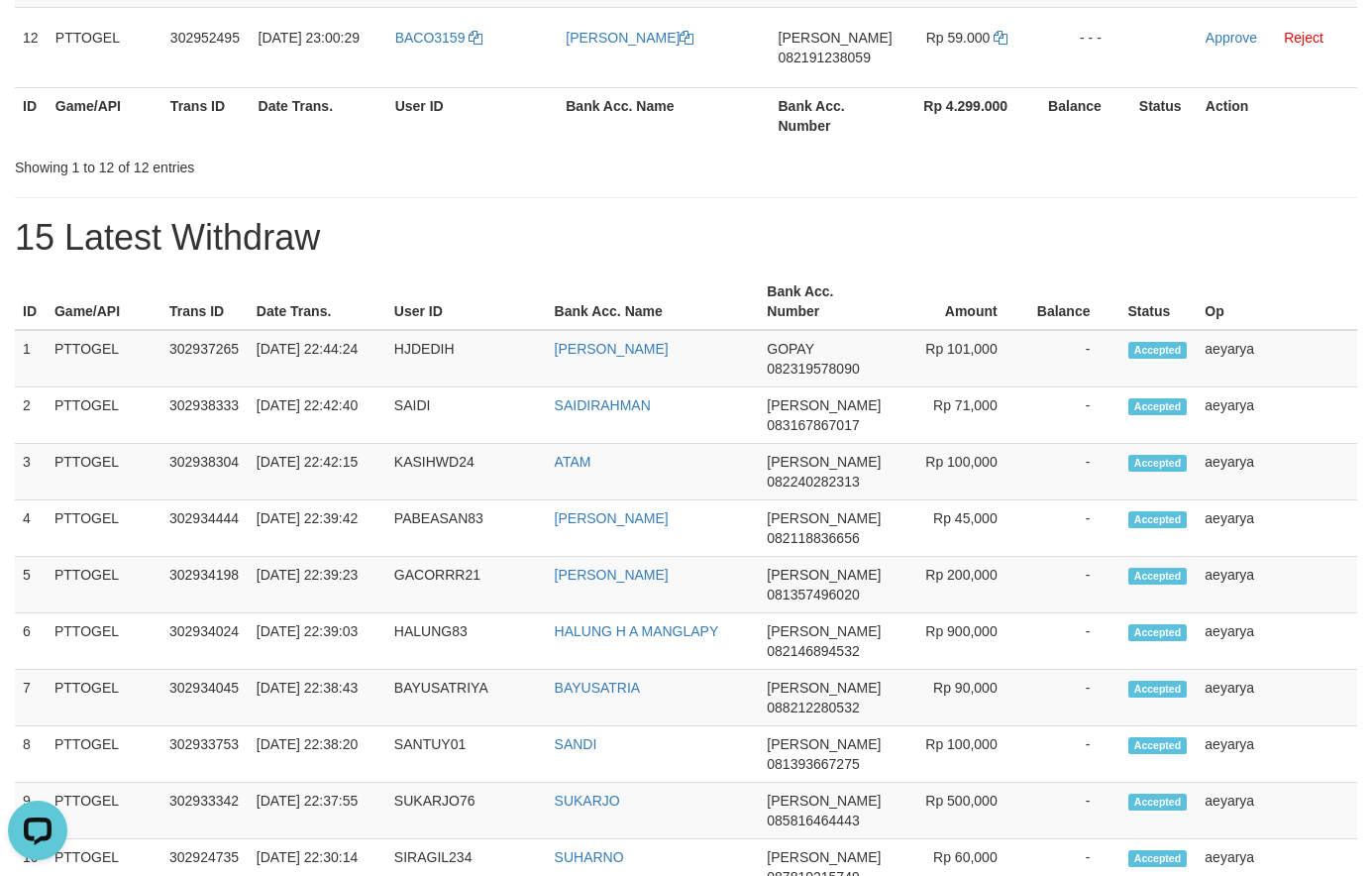 click on "**********" at bounding box center (686, 329) 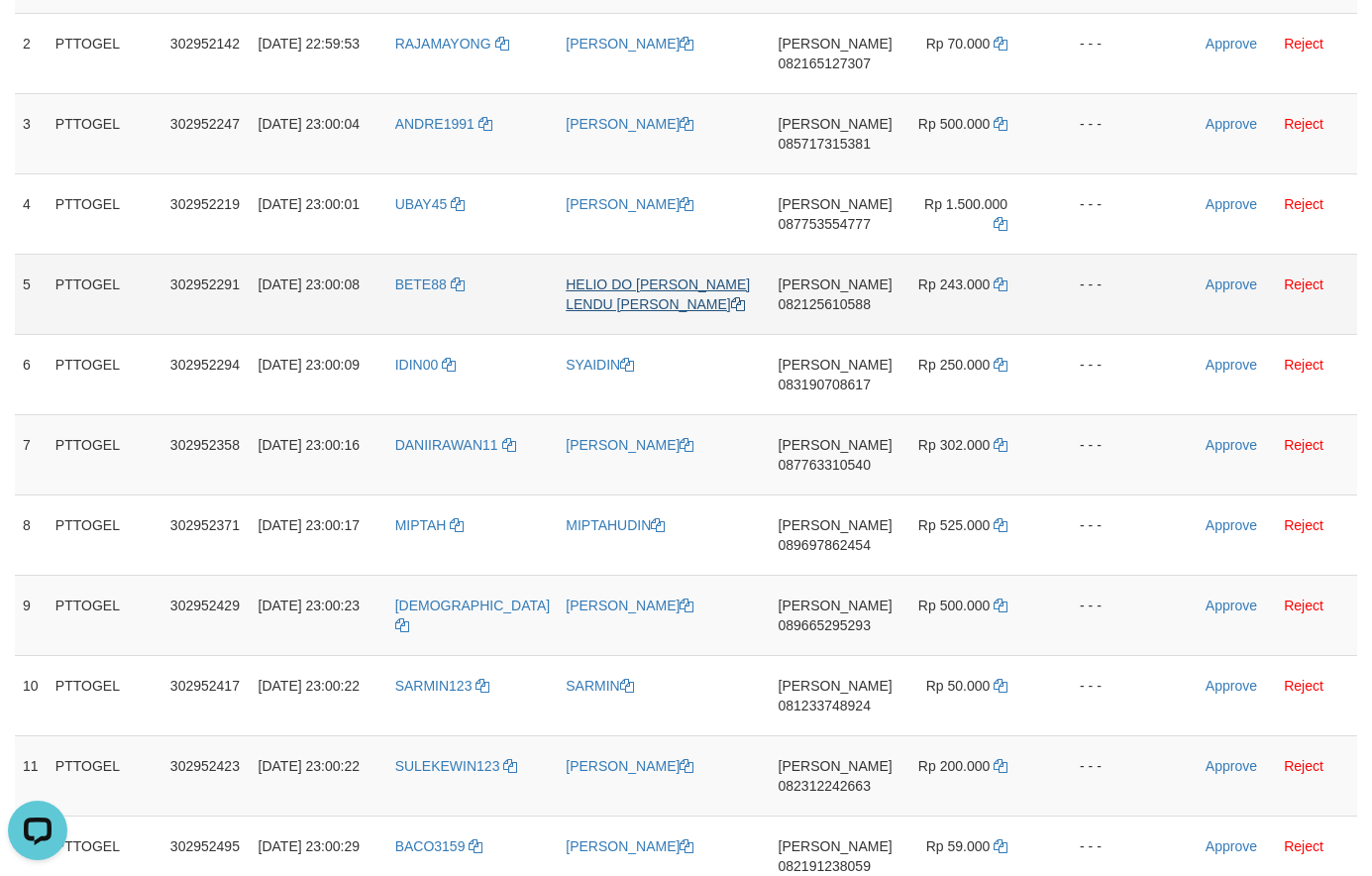 scroll, scrollTop: 79, scrollLeft: 0, axis: vertical 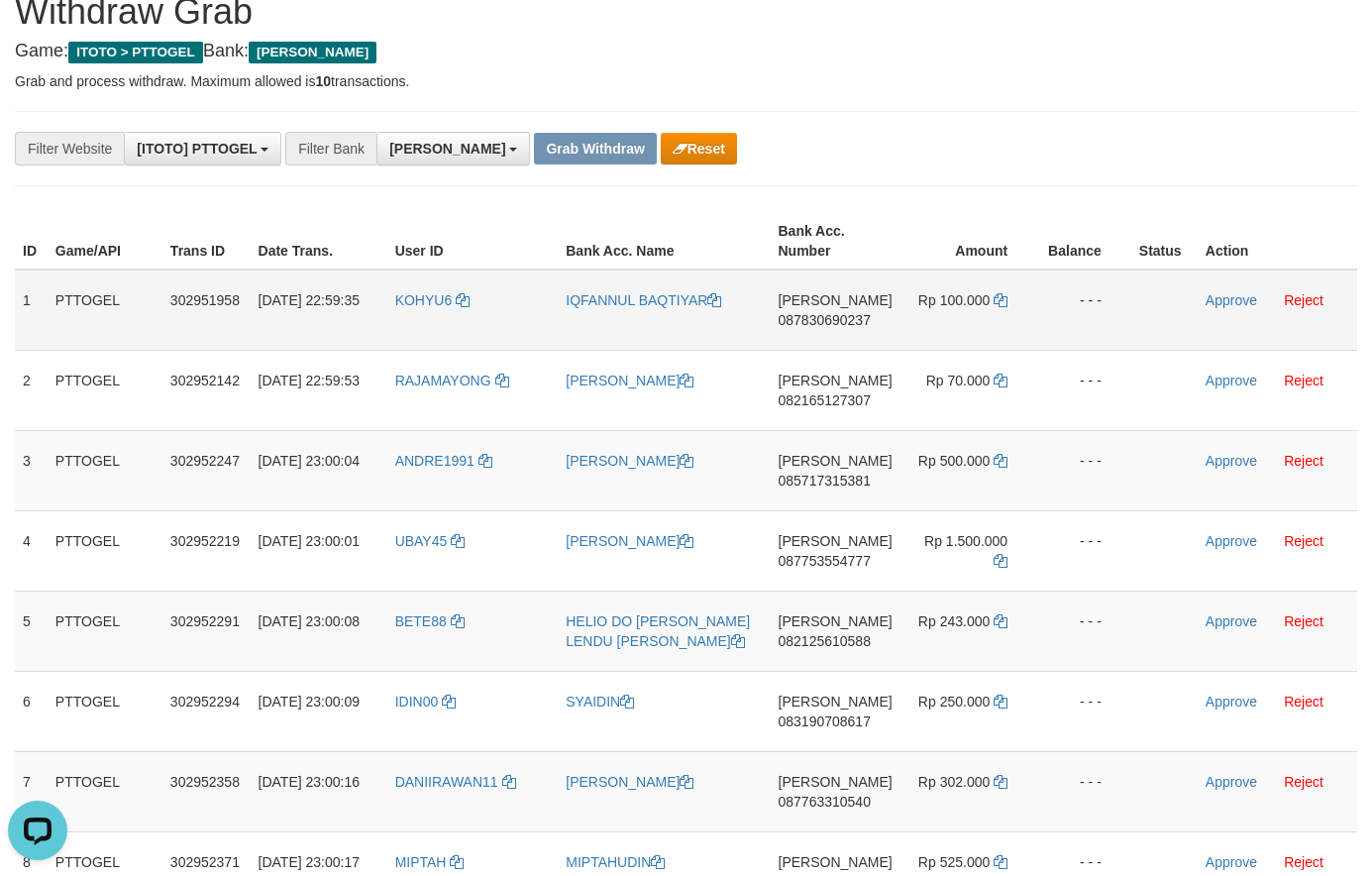 click on "087830690237" at bounding box center (824, 320) 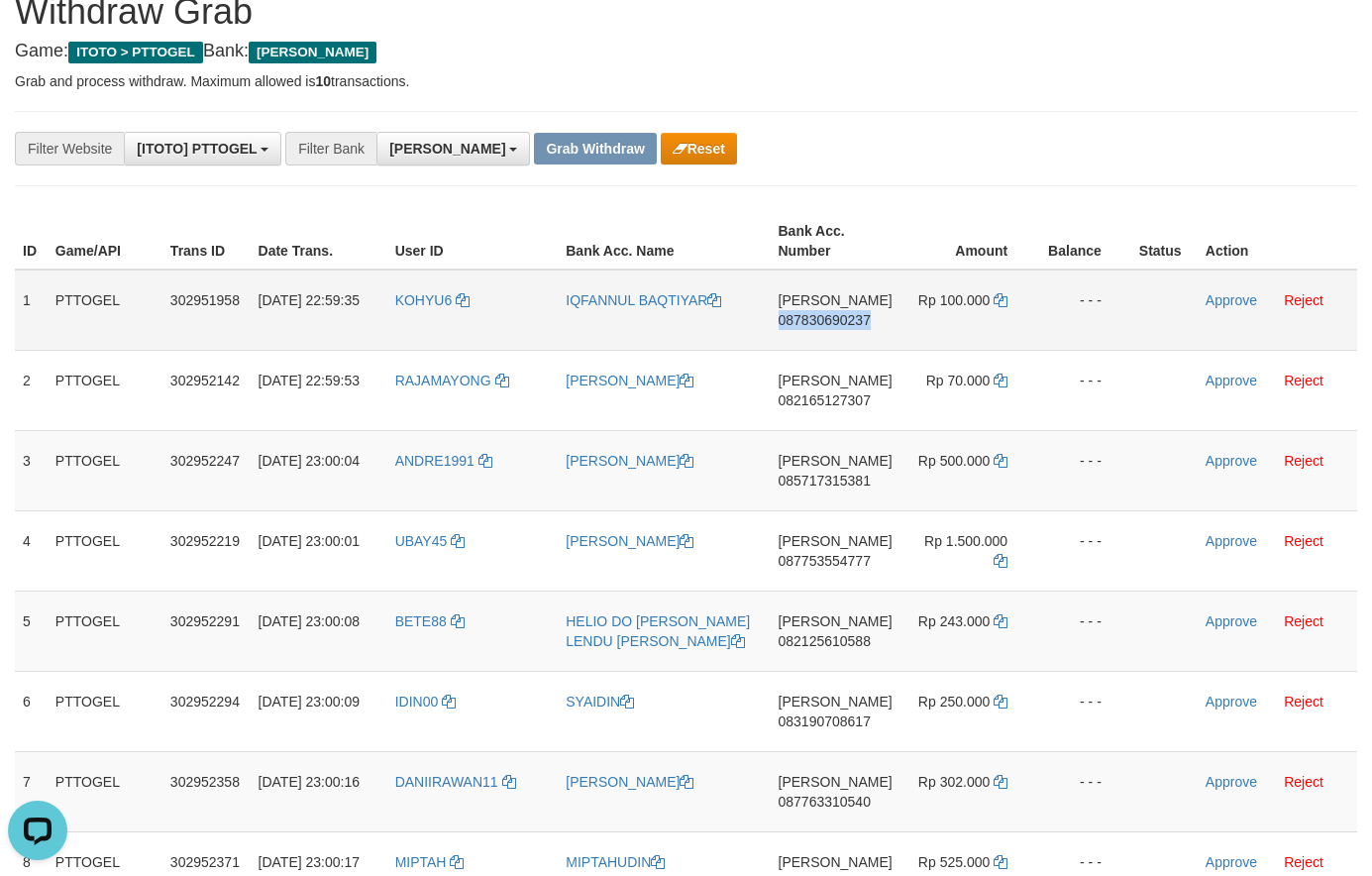 click on "087830690237" at bounding box center (824, 320) 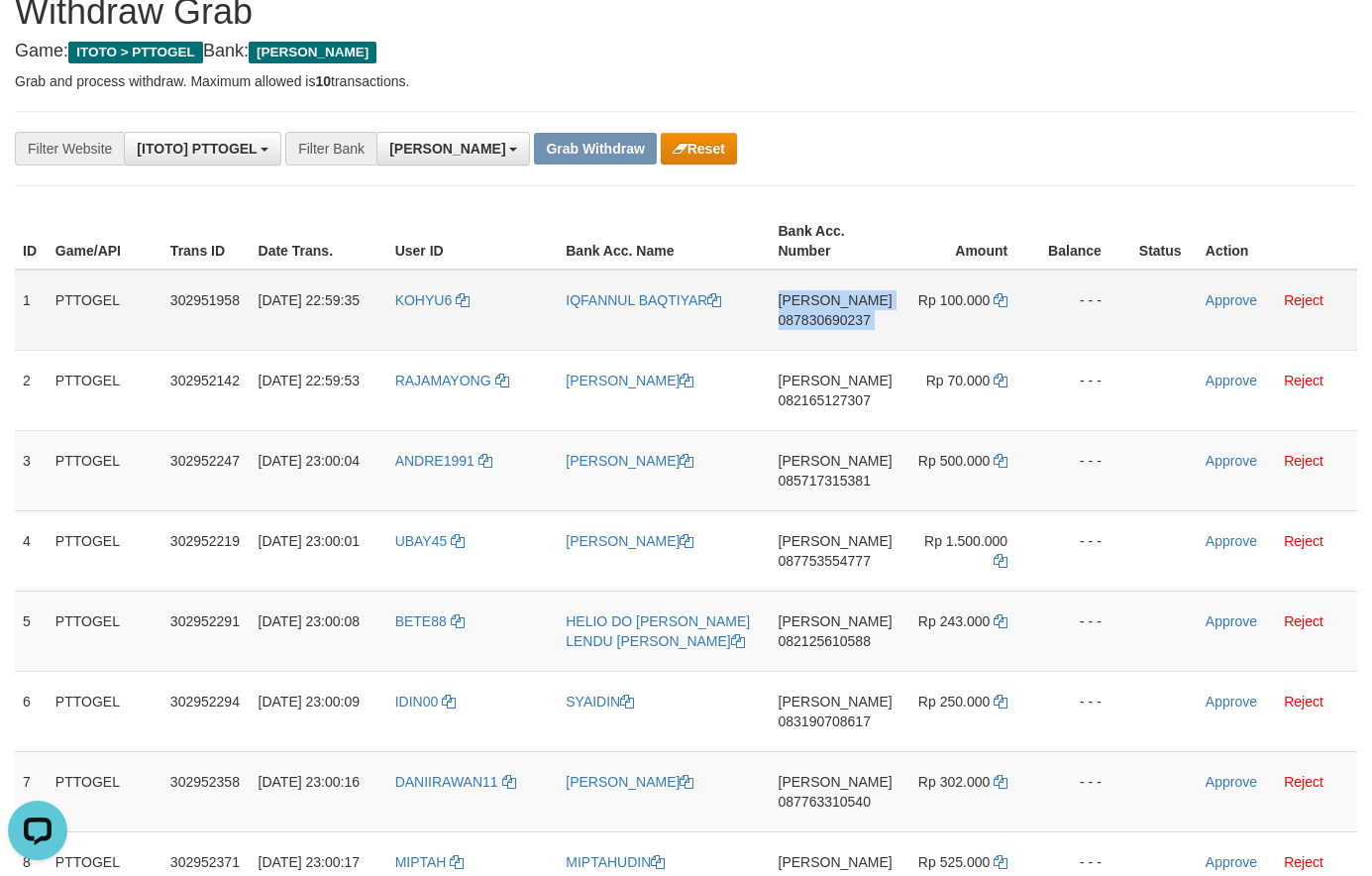 click on "087830690237" at bounding box center [824, 320] 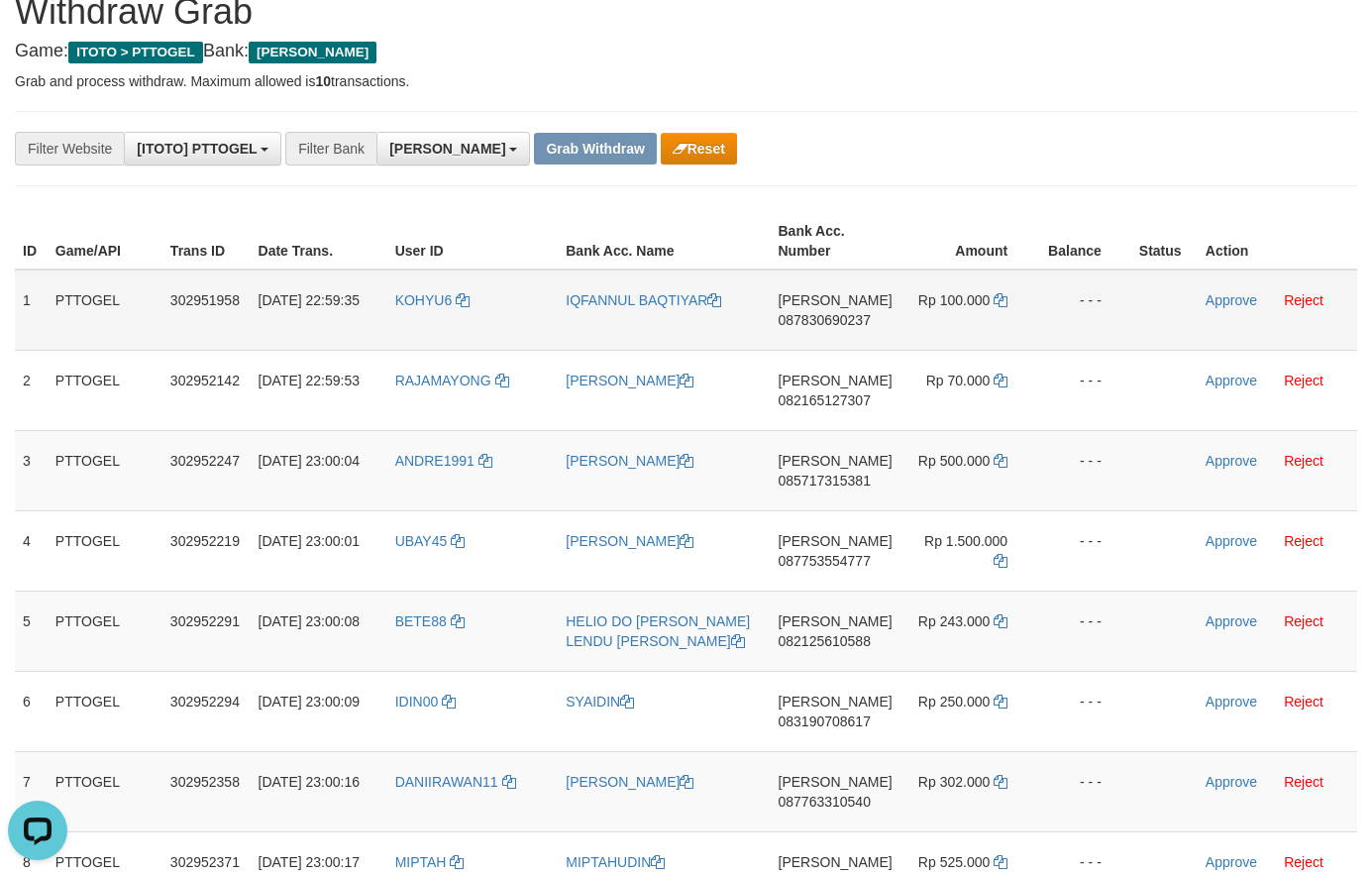 click on "087830690237" at bounding box center [824, 320] 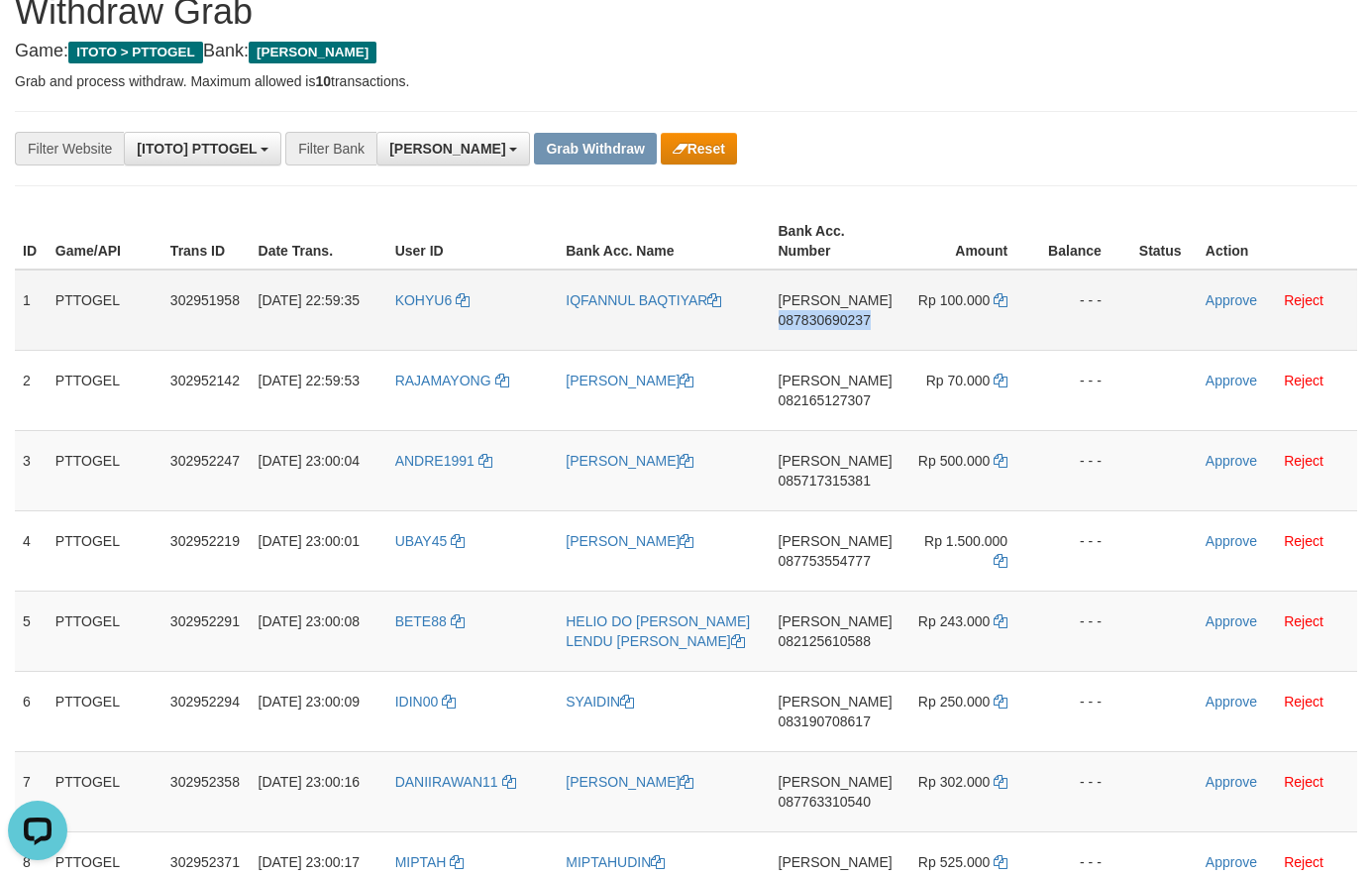 click on "087830690237" at bounding box center [824, 320] 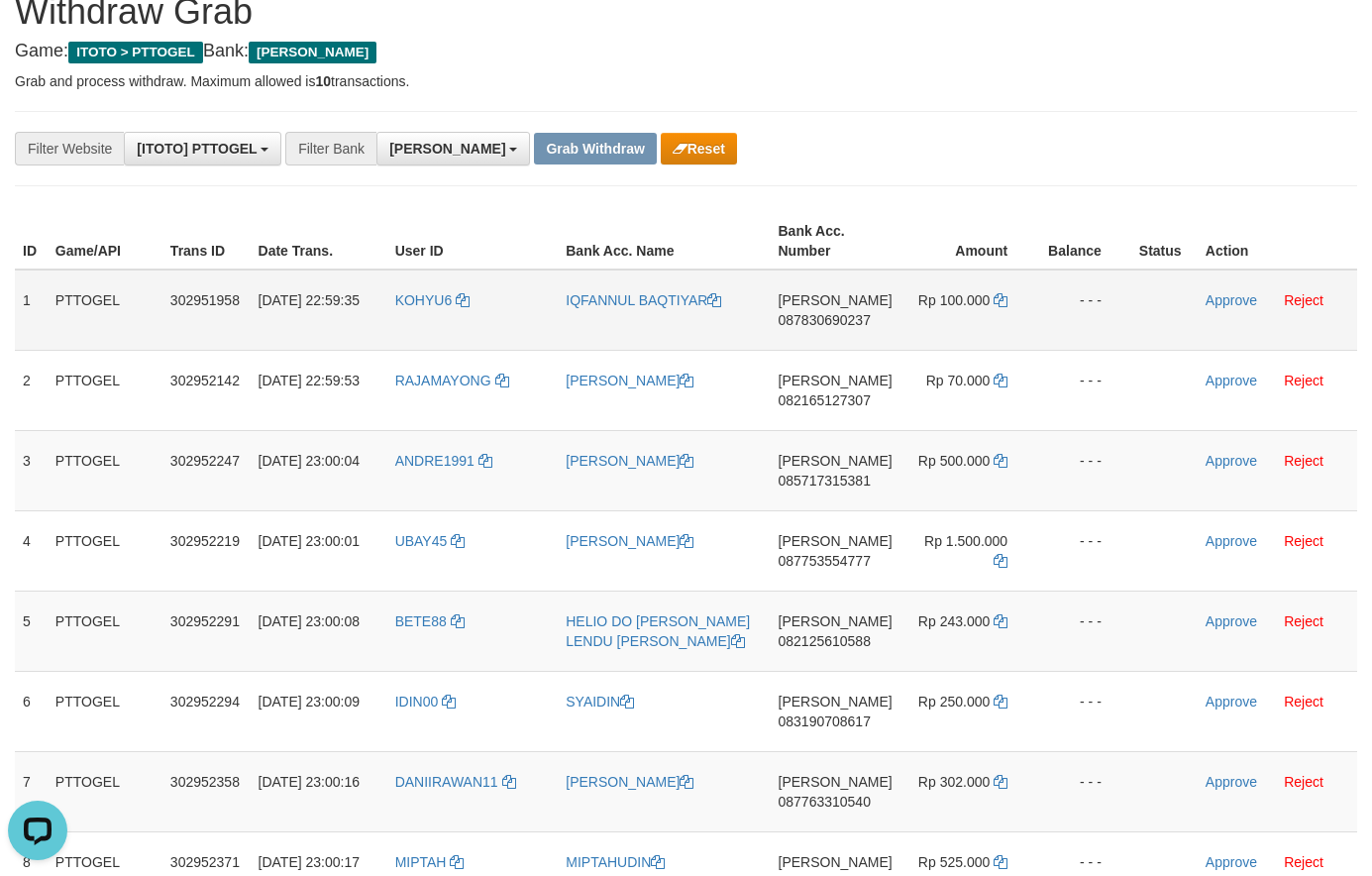 click on "087830690237" at bounding box center (824, 320) 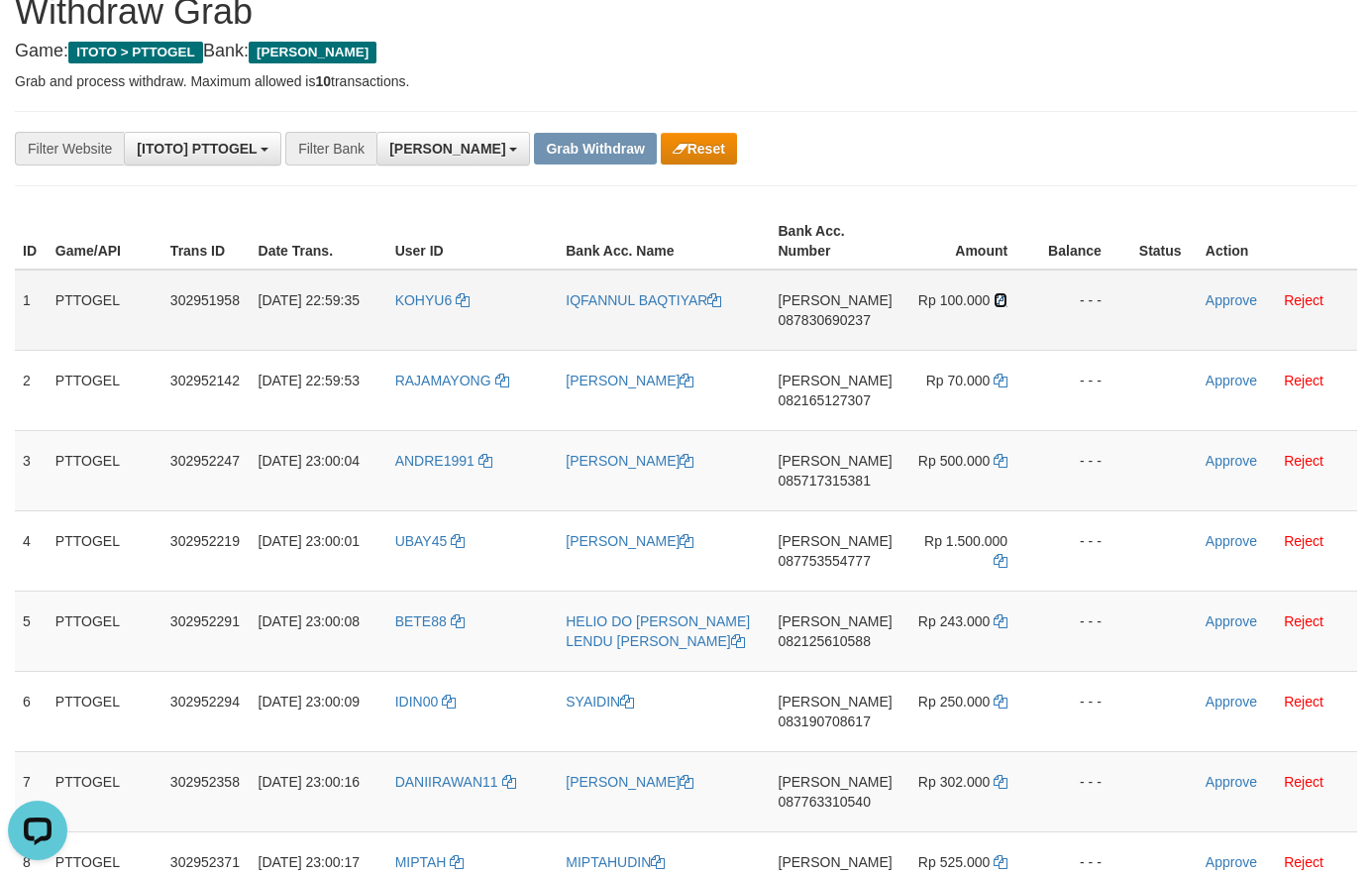 click at bounding box center [1001, 300] 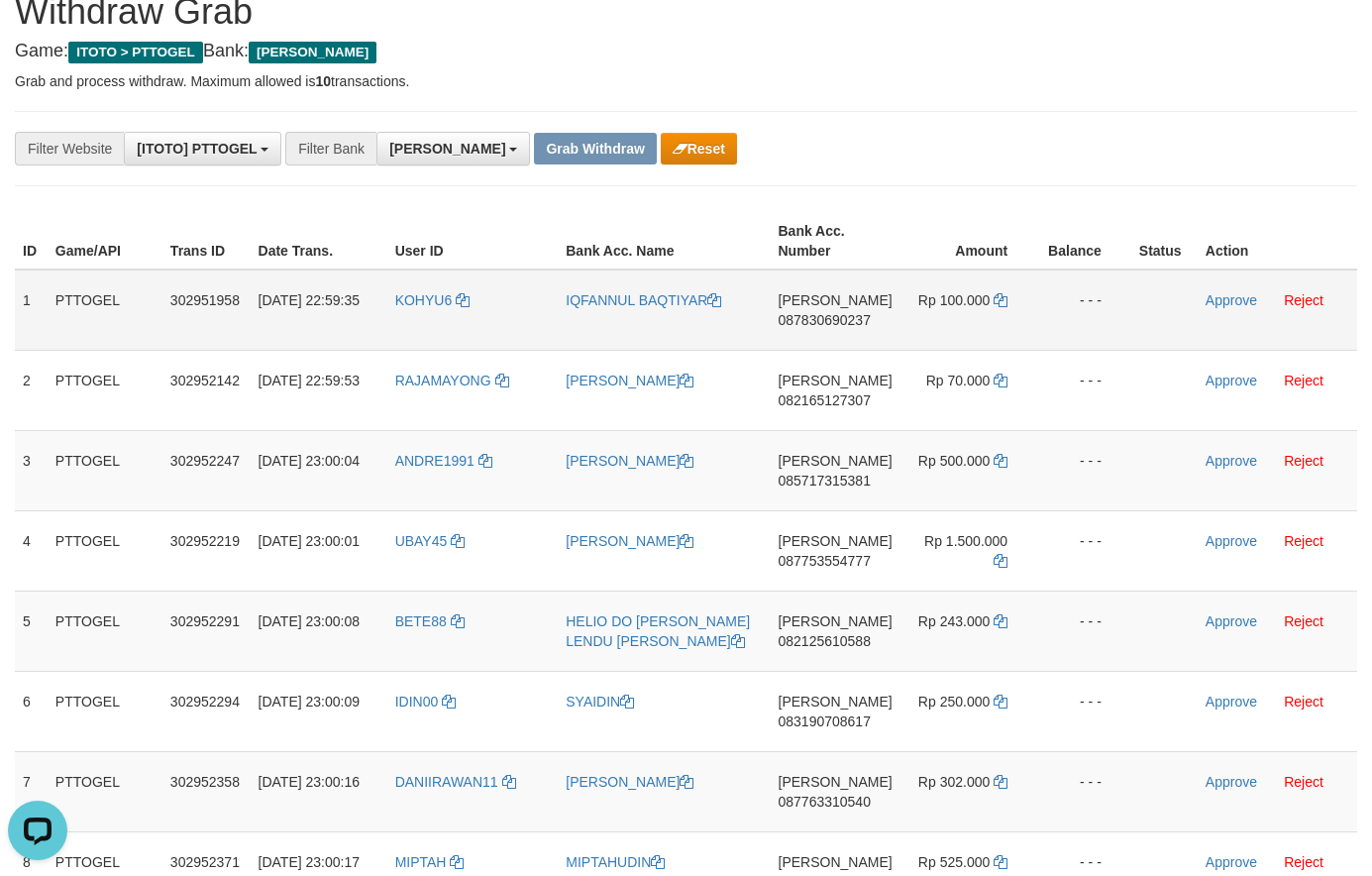 click on "Approve
Reject" at bounding box center [1277, 310] 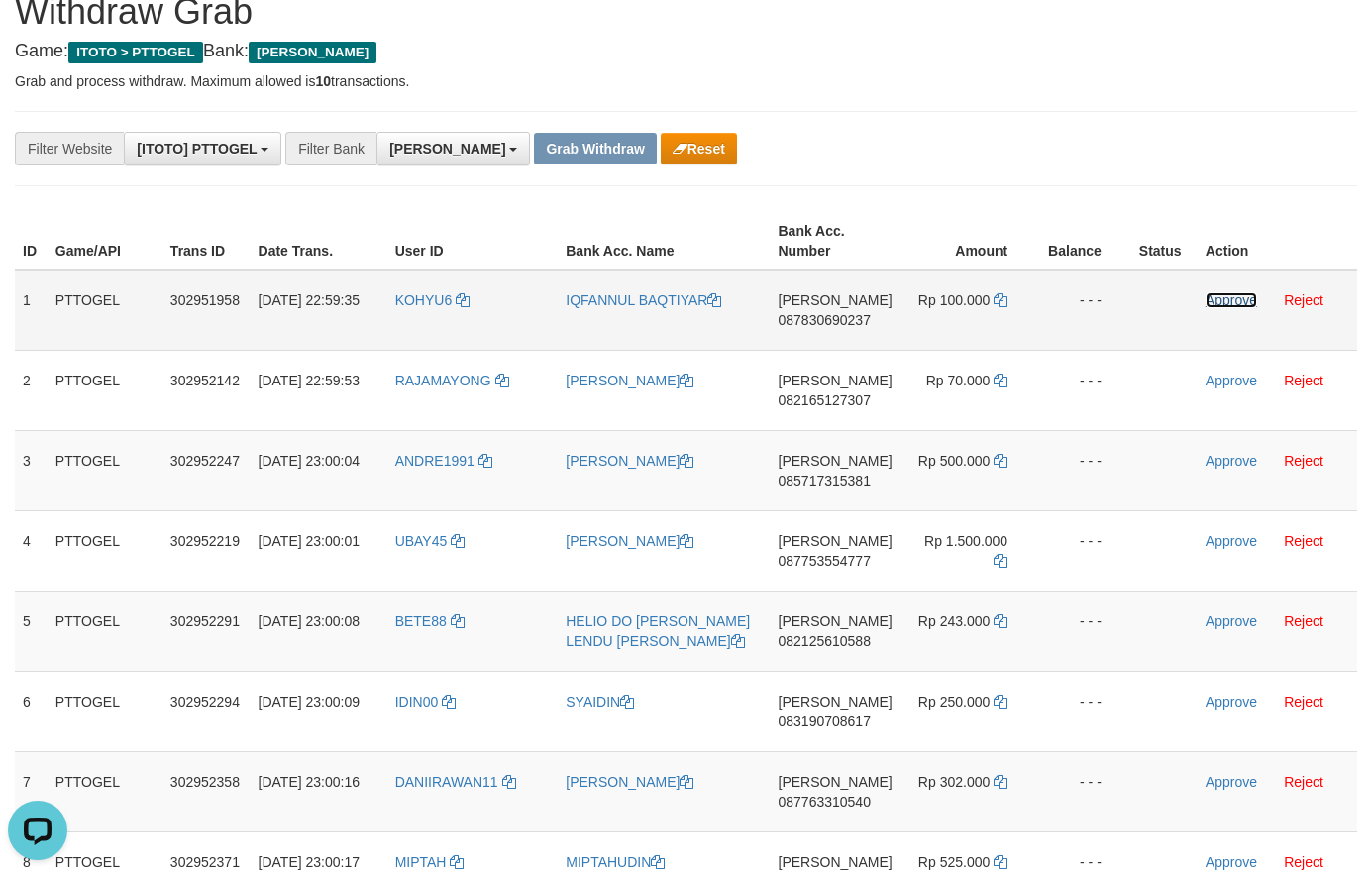 click on "Approve" at bounding box center (1231, 300) 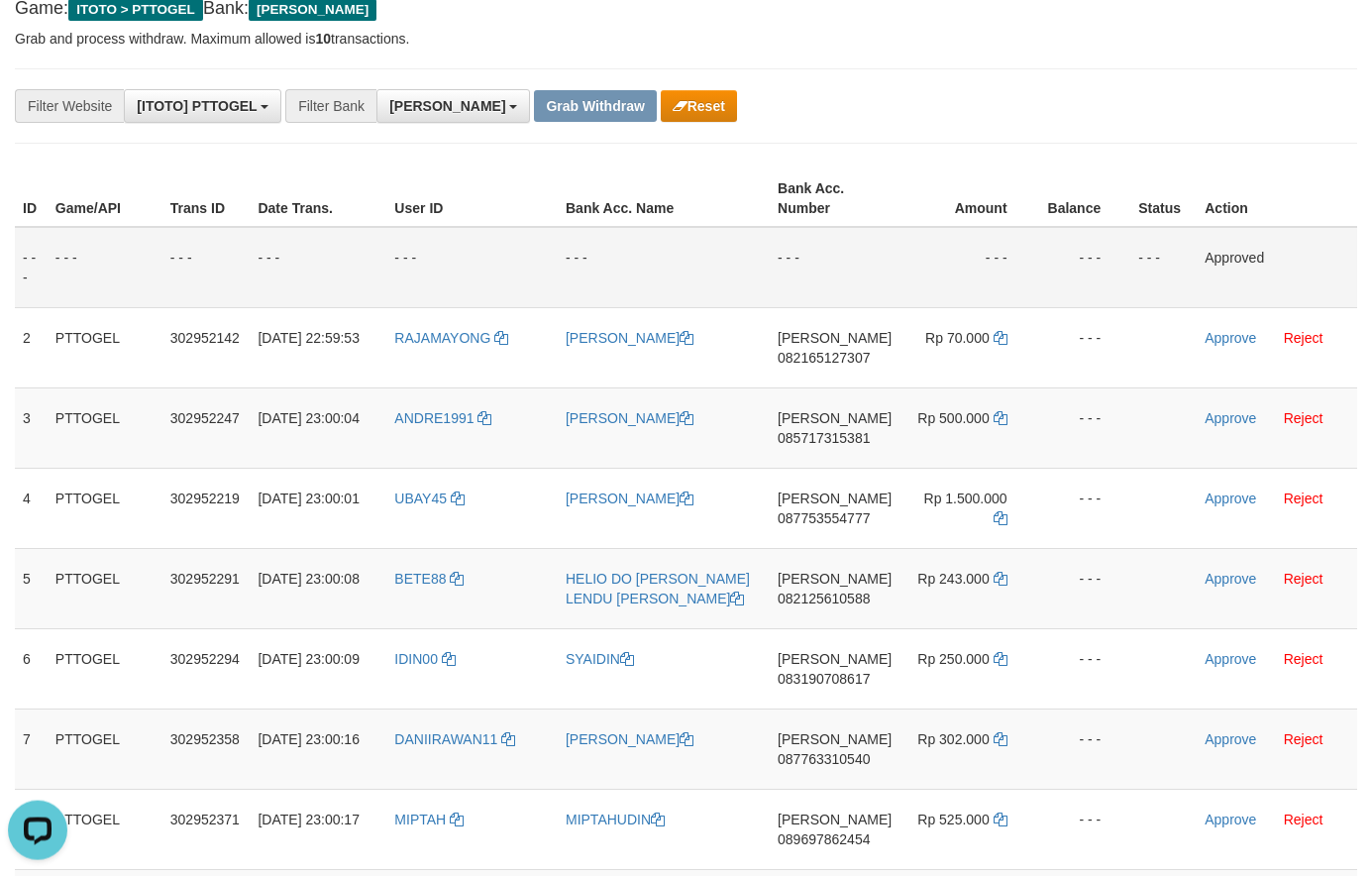 scroll, scrollTop: 147, scrollLeft: 0, axis: vertical 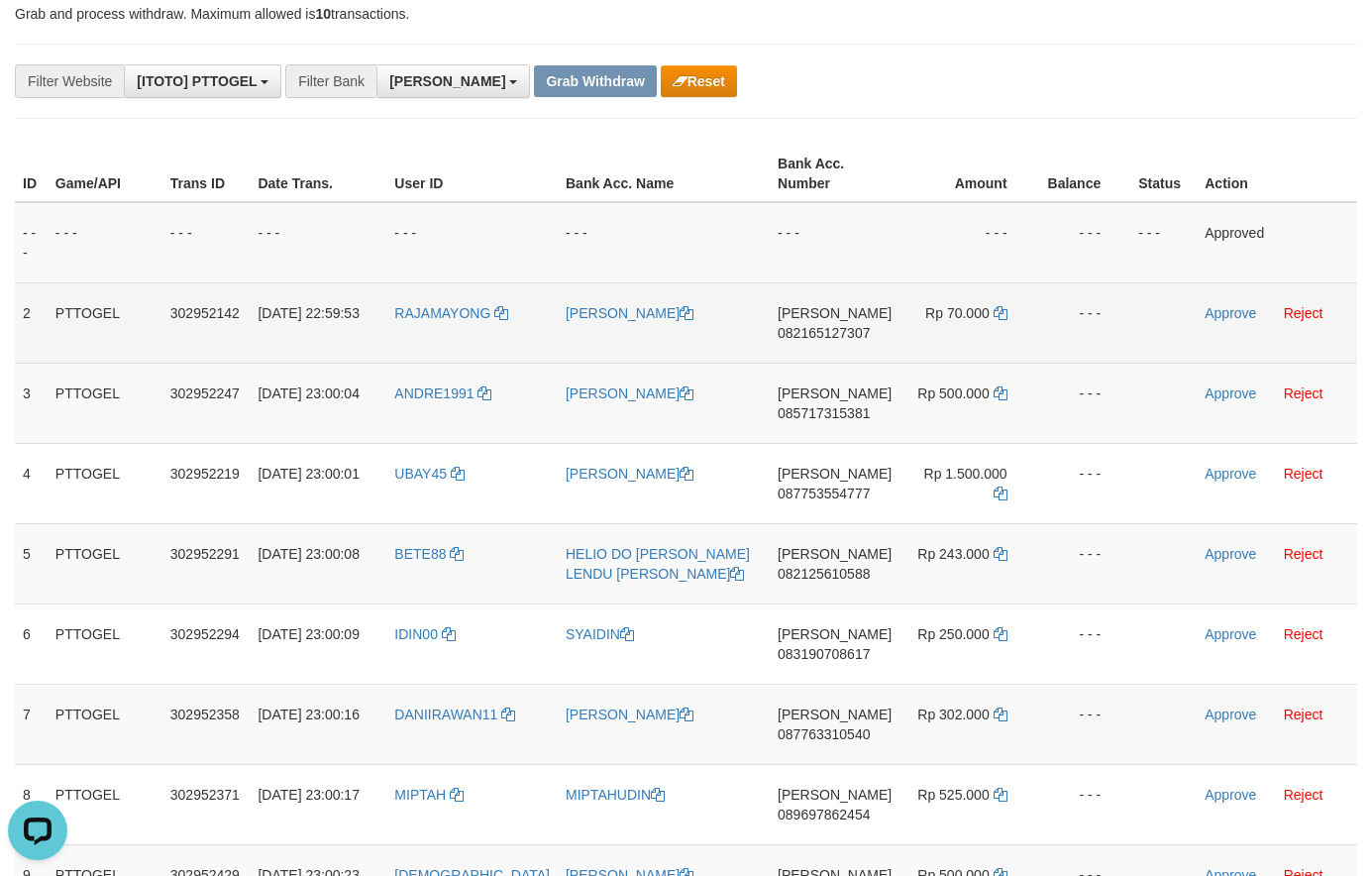 click on "082165127307" at bounding box center [823, 333] 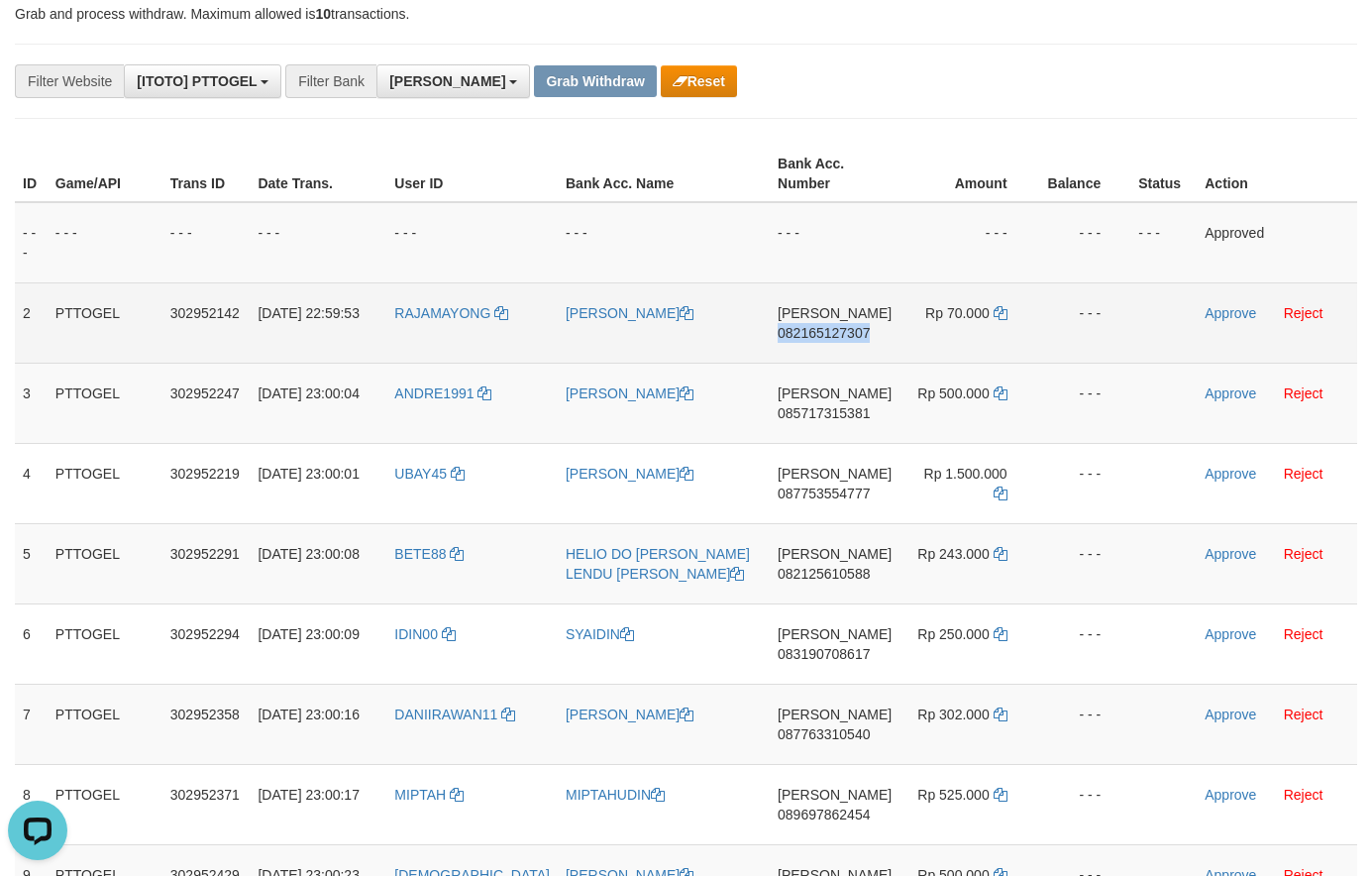 drag, startPoint x: 822, startPoint y: 325, endPoint x: 806, endPoint y: 333, distance: 17.888544 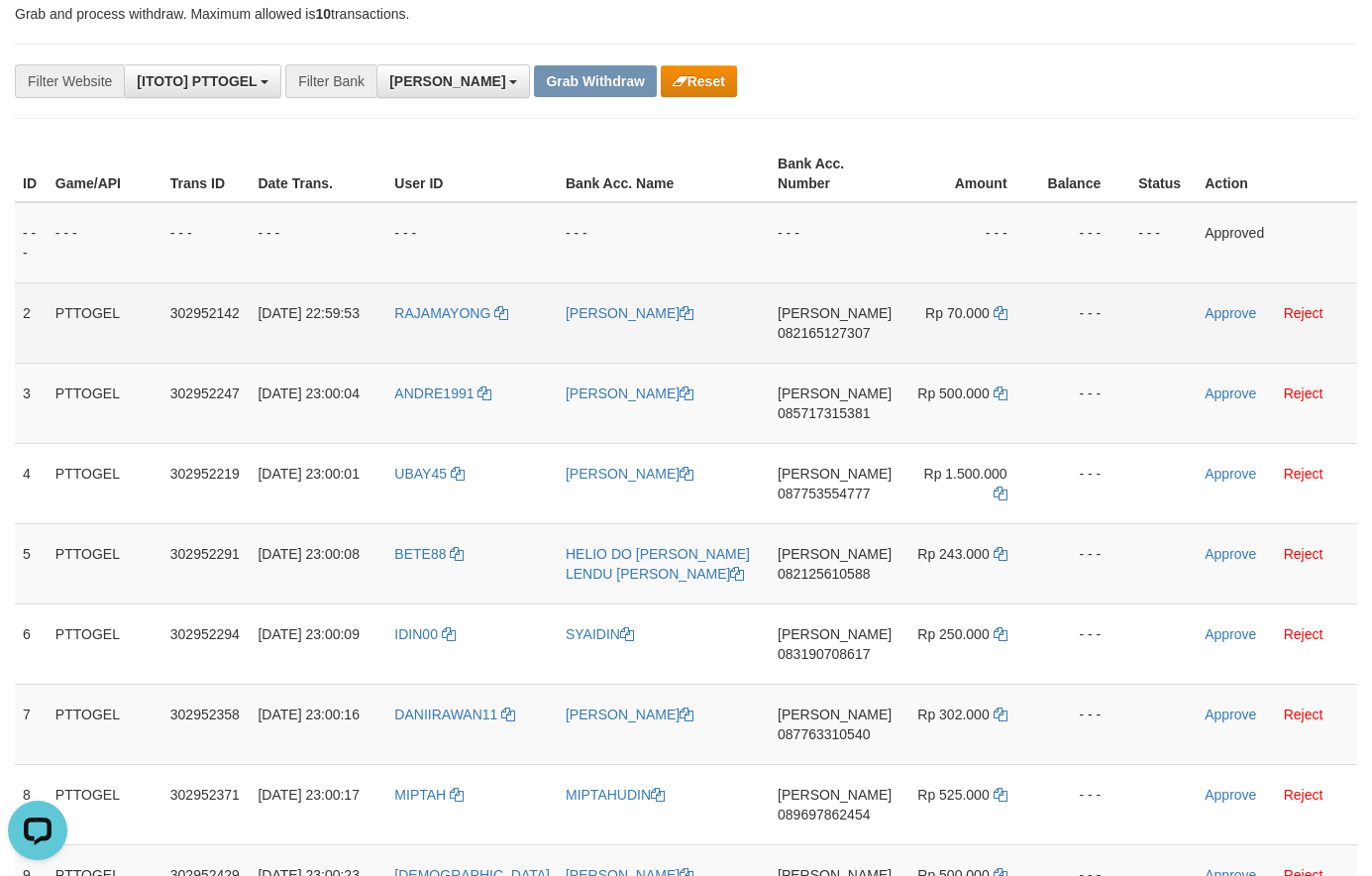 click on "082165127307" at bounding box center [823, 333] 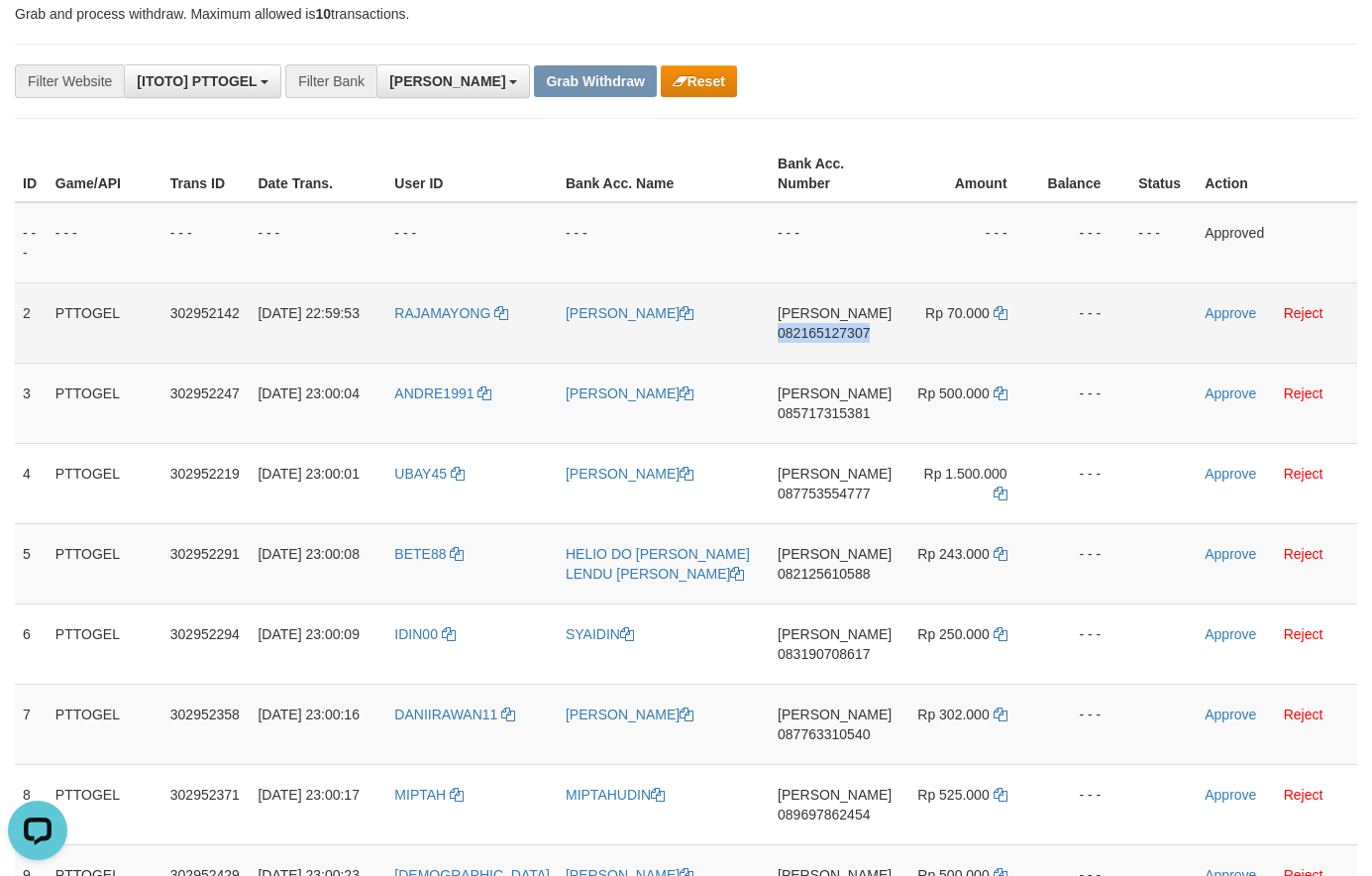 click on "082165127307" at bounding box center [823, 333] 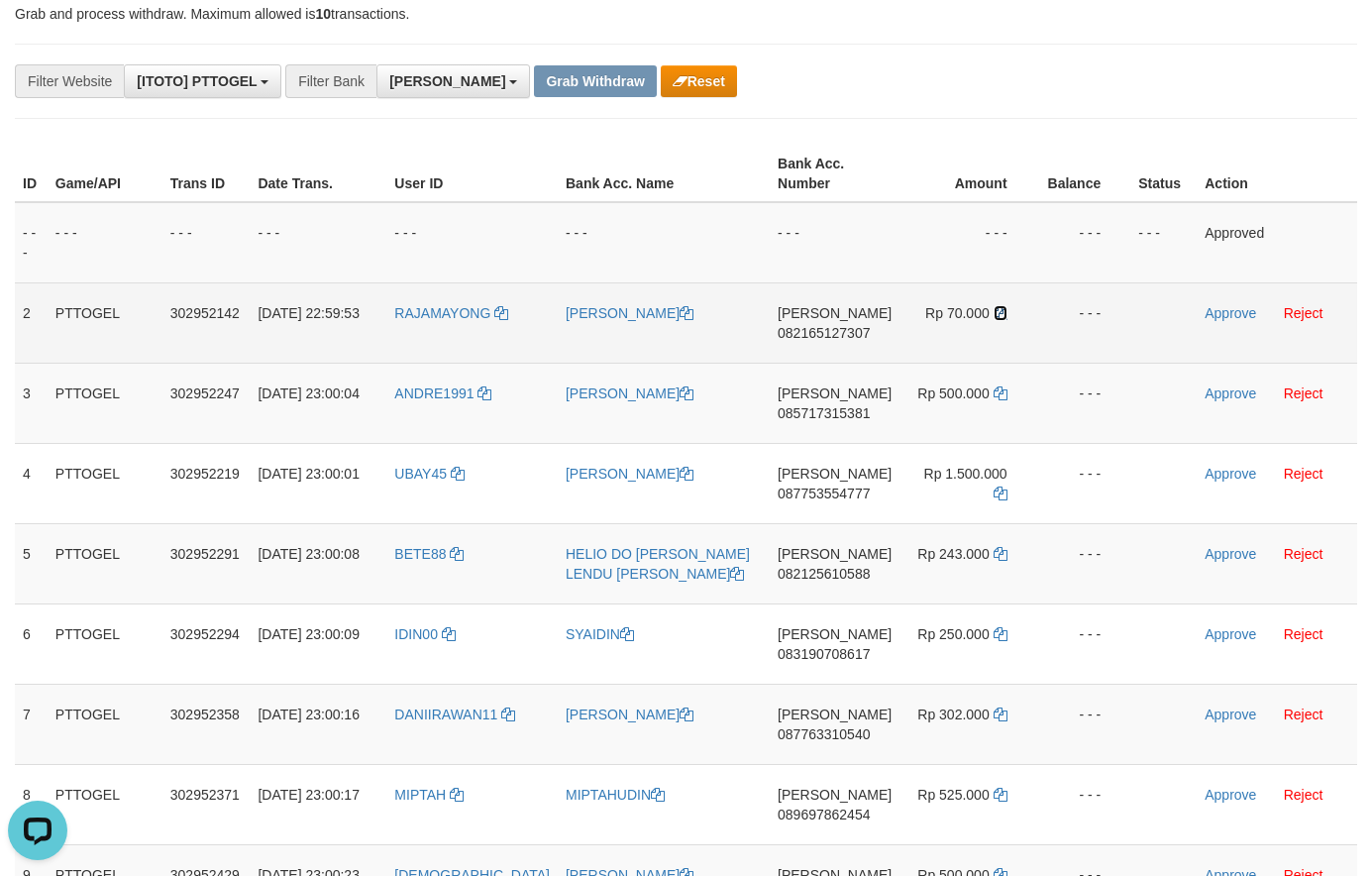 click at bounding box center [1001, 313] 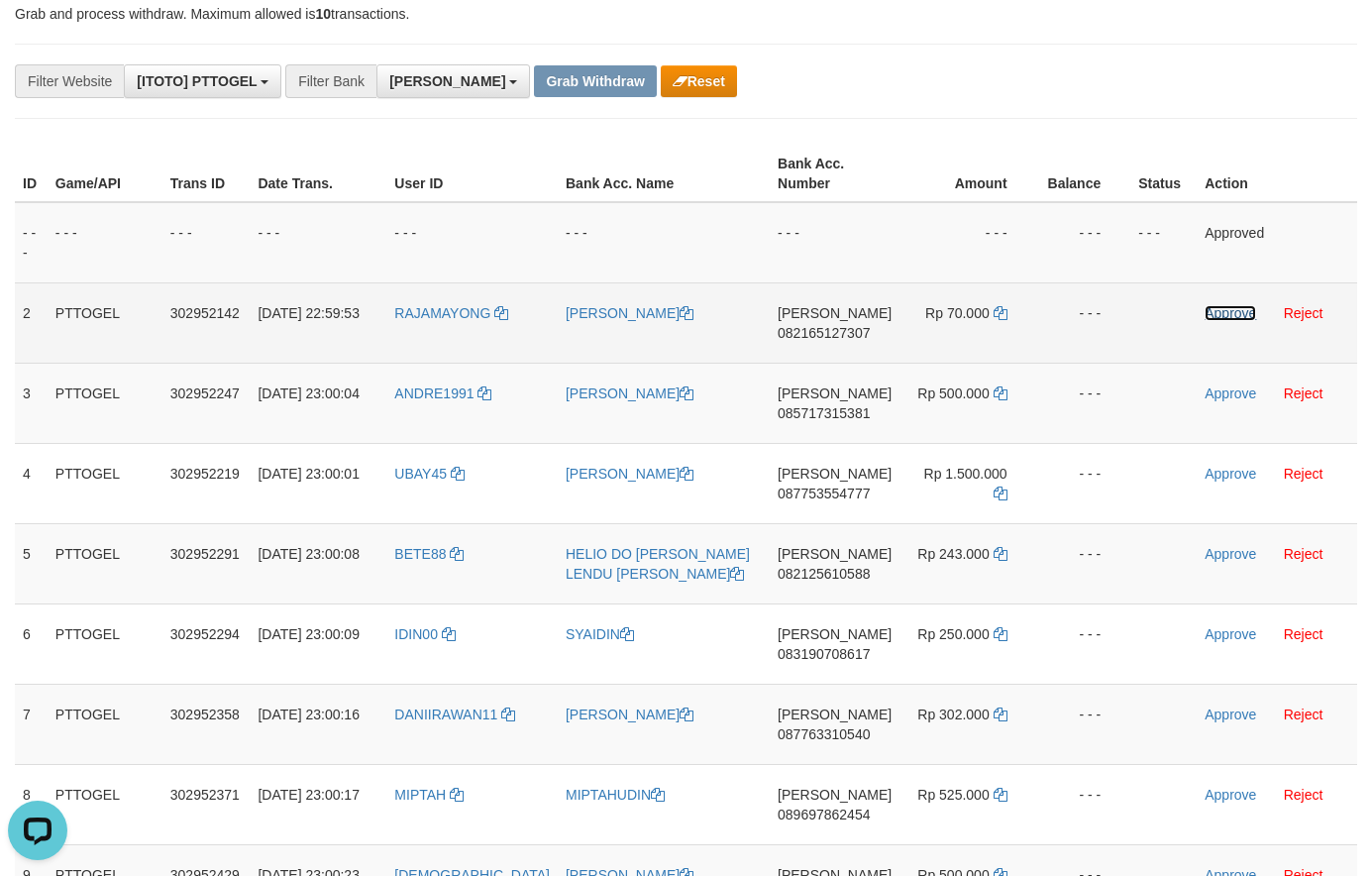 click on "Approve" at bounding box center (1230, 313) 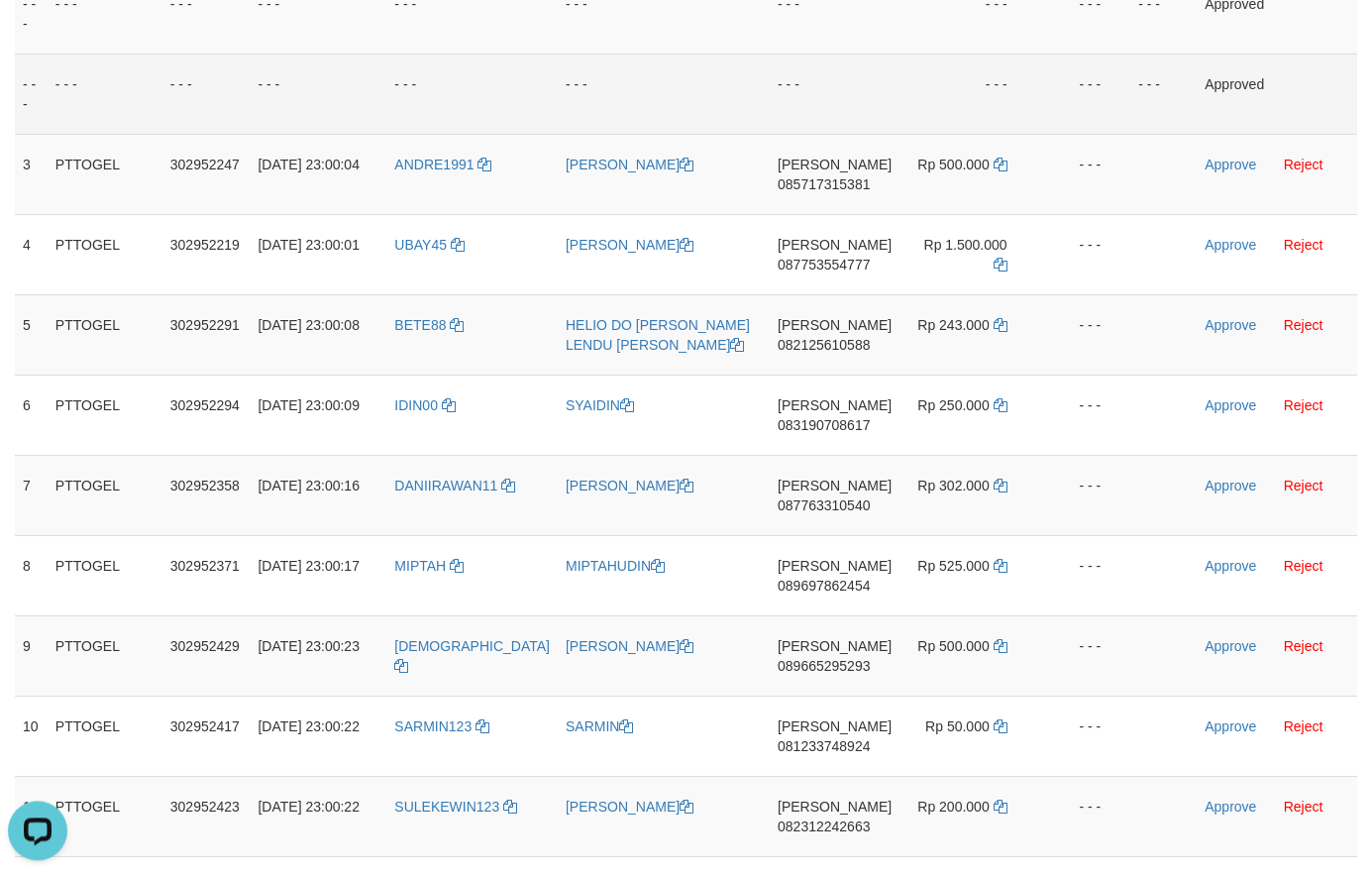 scroll, scrollTop: 416, scrollLeft: 0, axis: vertical 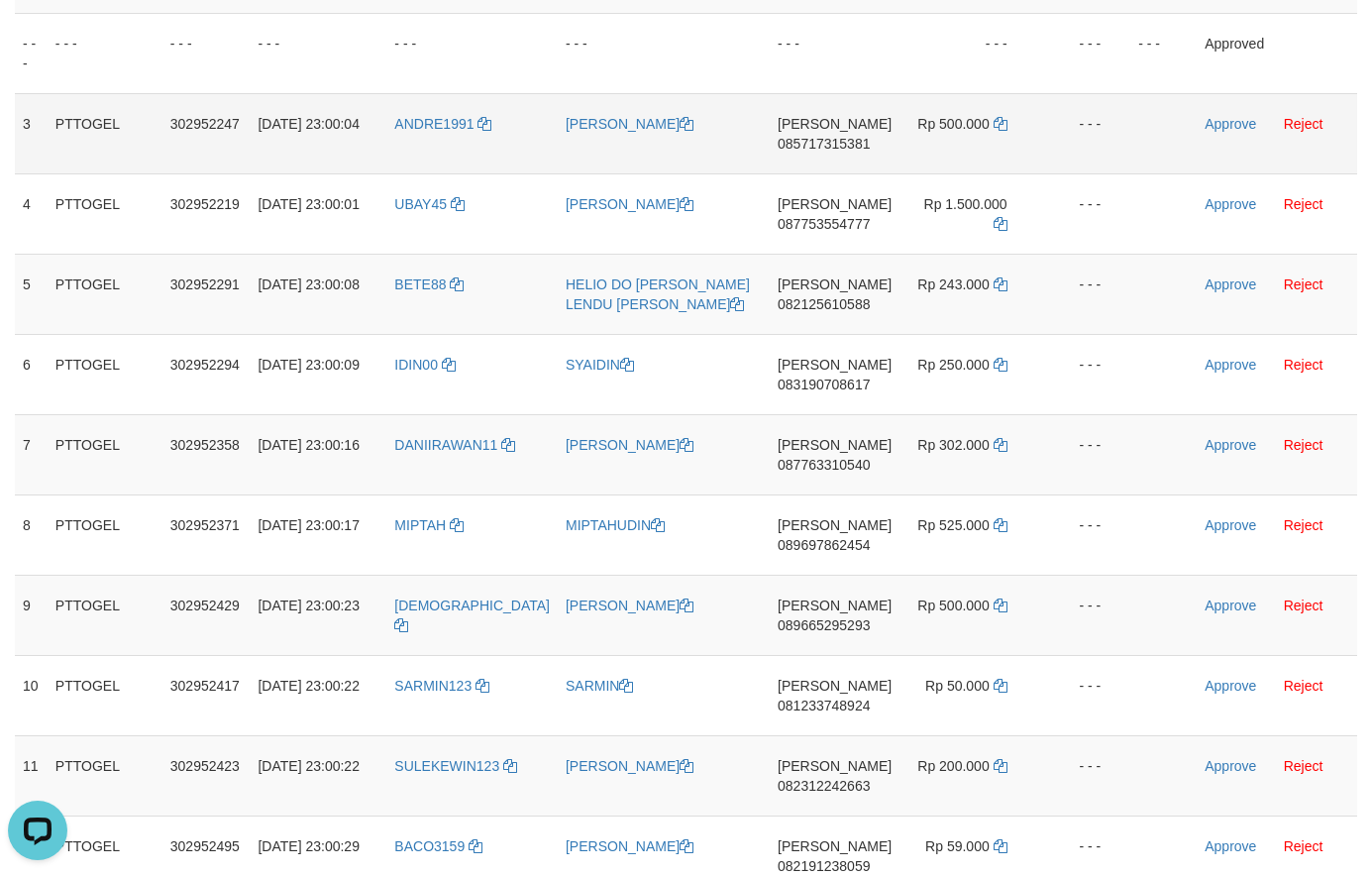 click on "DANA
085717315381" at bounding box center [834, 133] 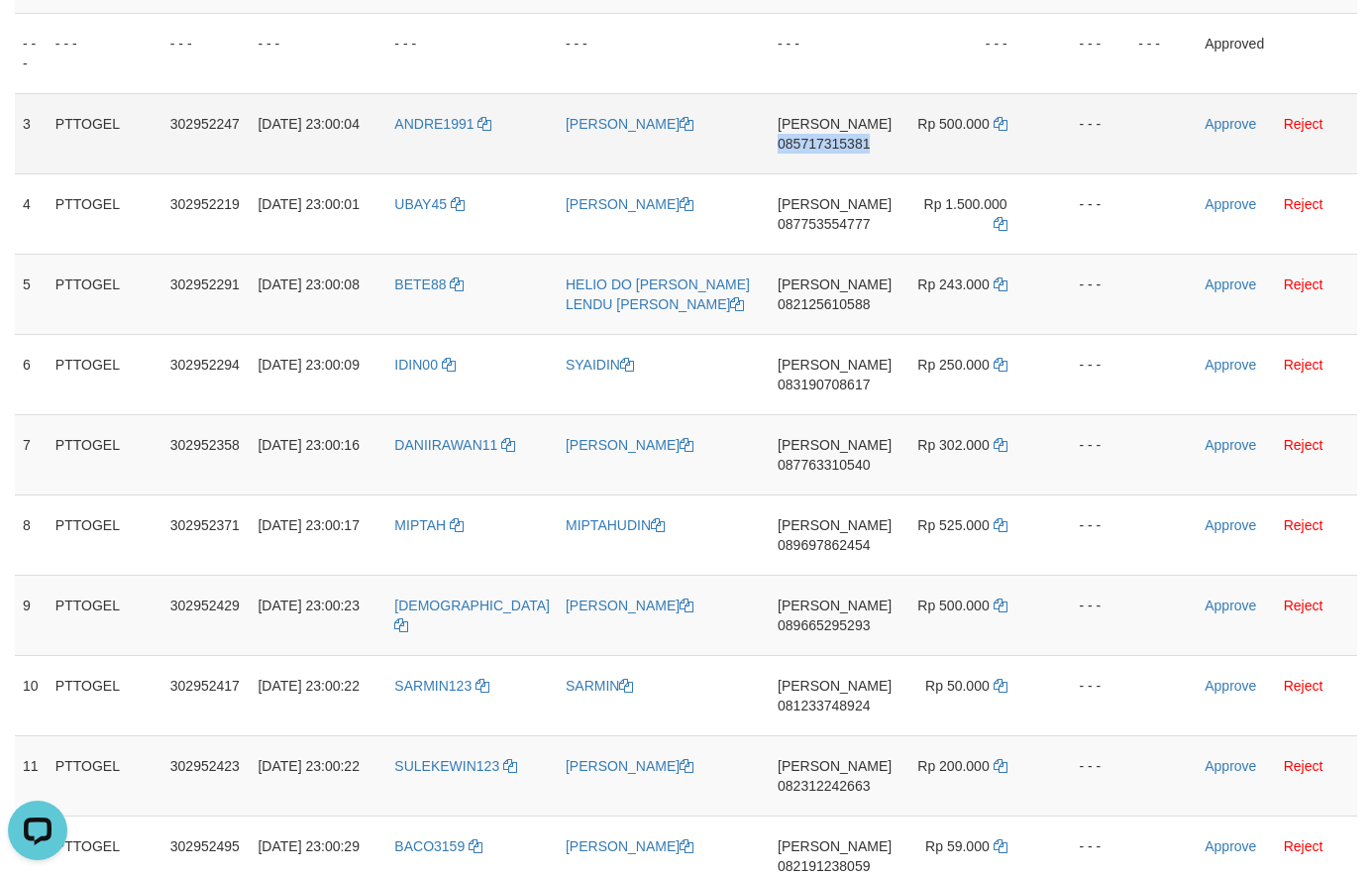 drag, startPoint x: 836, startPoint y: 146, endPoint x: 795, endPoint y: 146, distance: 41 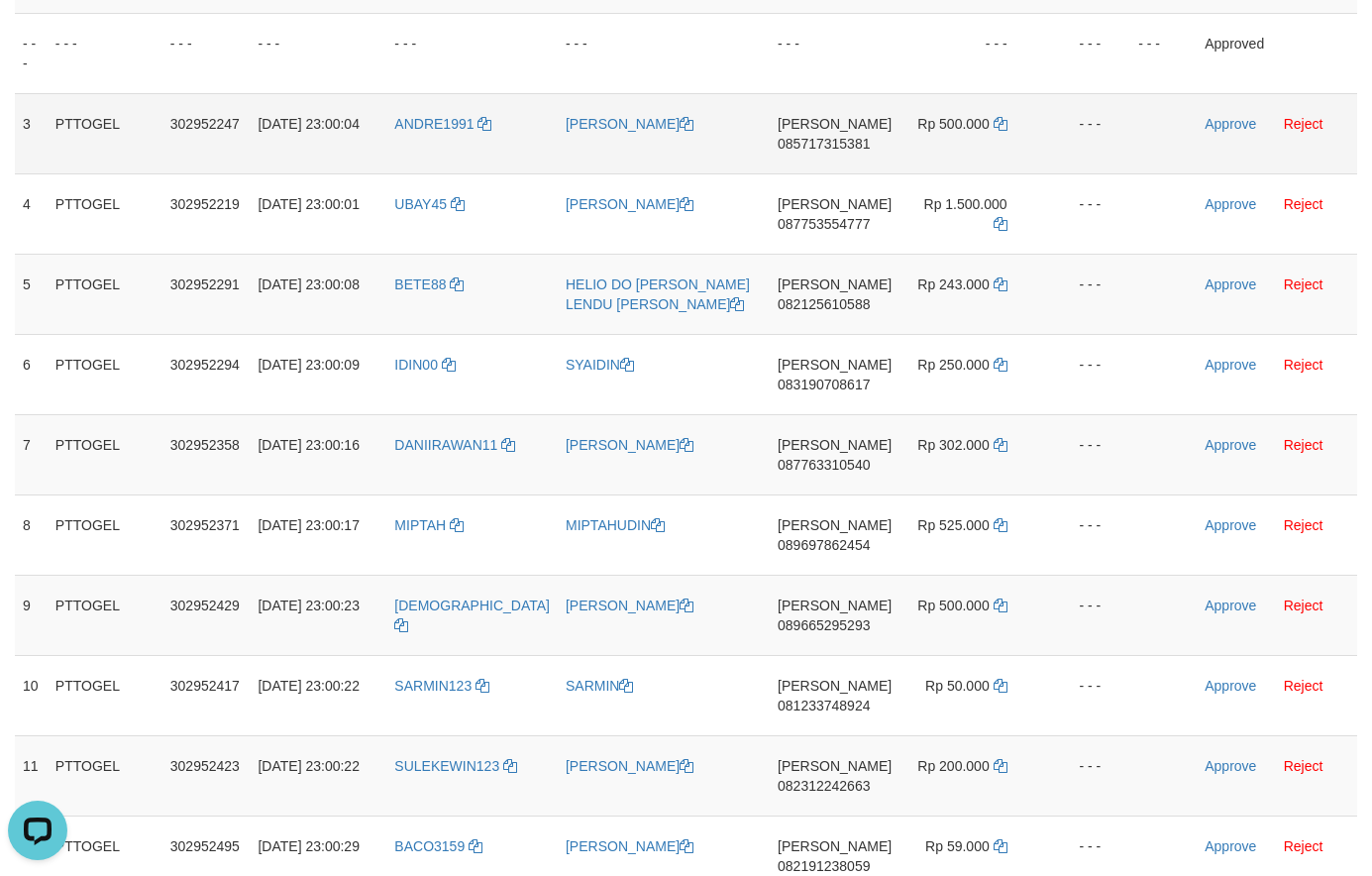 click on "085717315381" at bounding box center (823, 144) 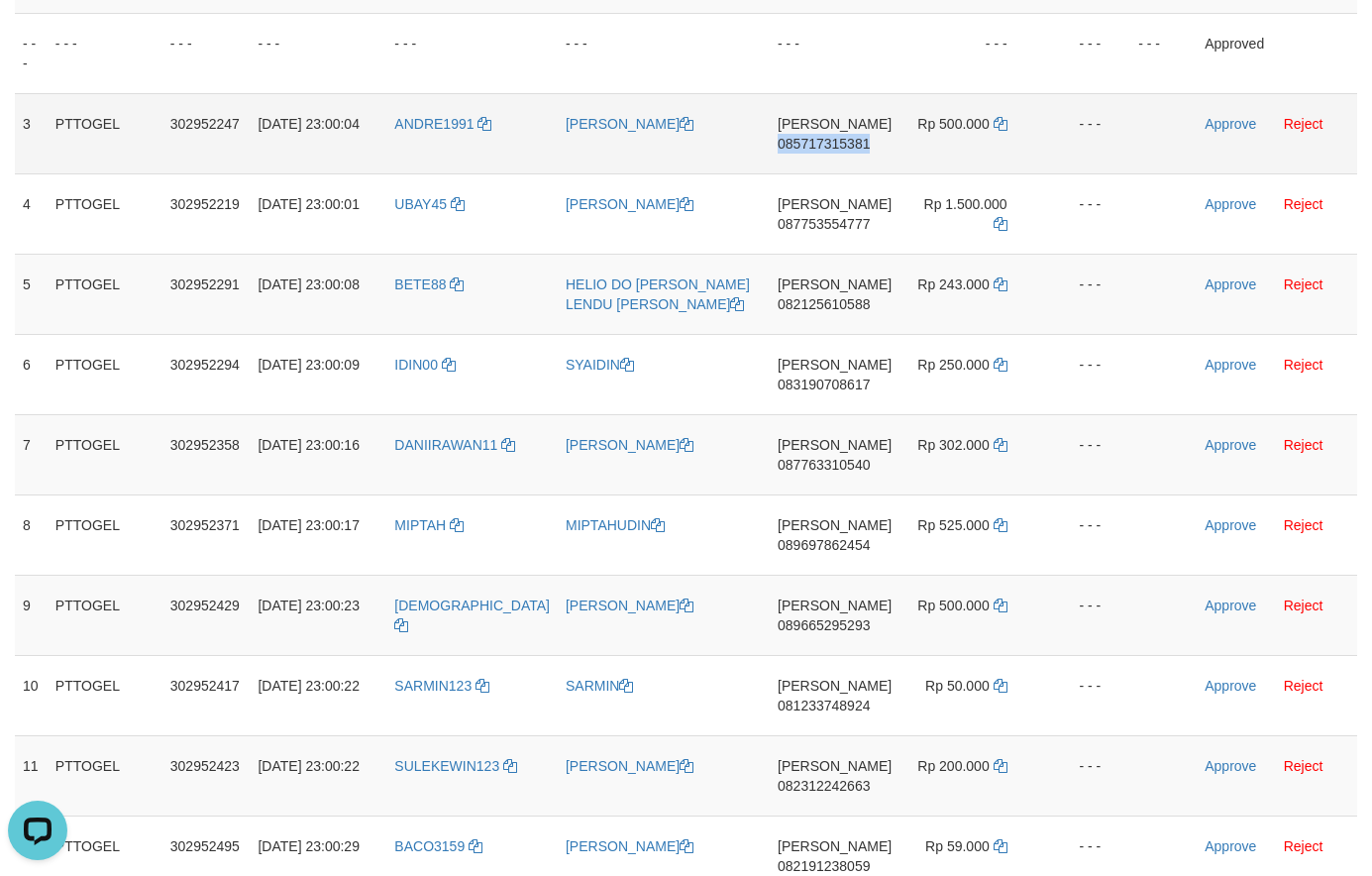 click on "085717315381" at bounding box center (823, 144) 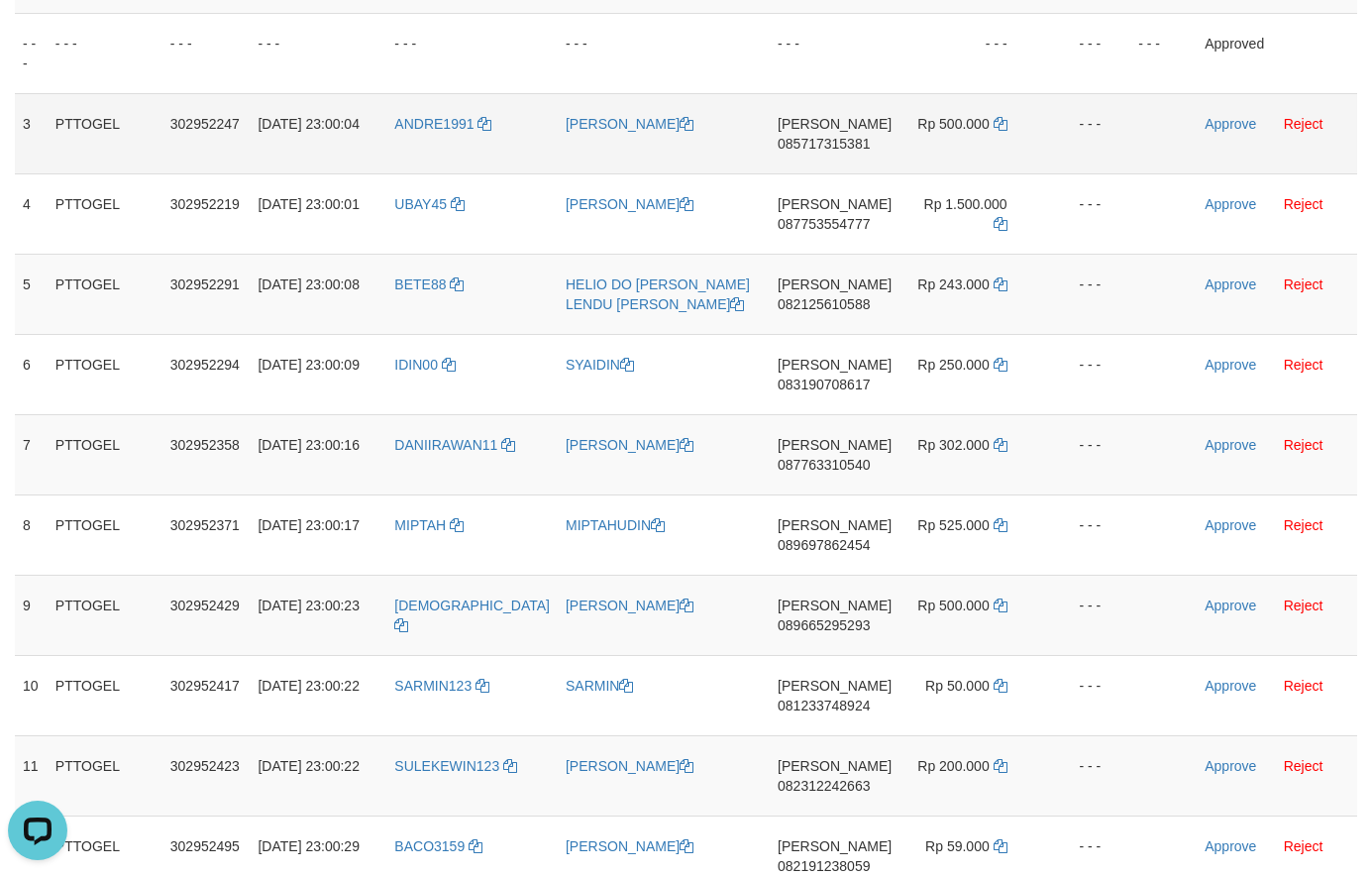 click on "Rp 500.000" at bounding box center (968, 133) 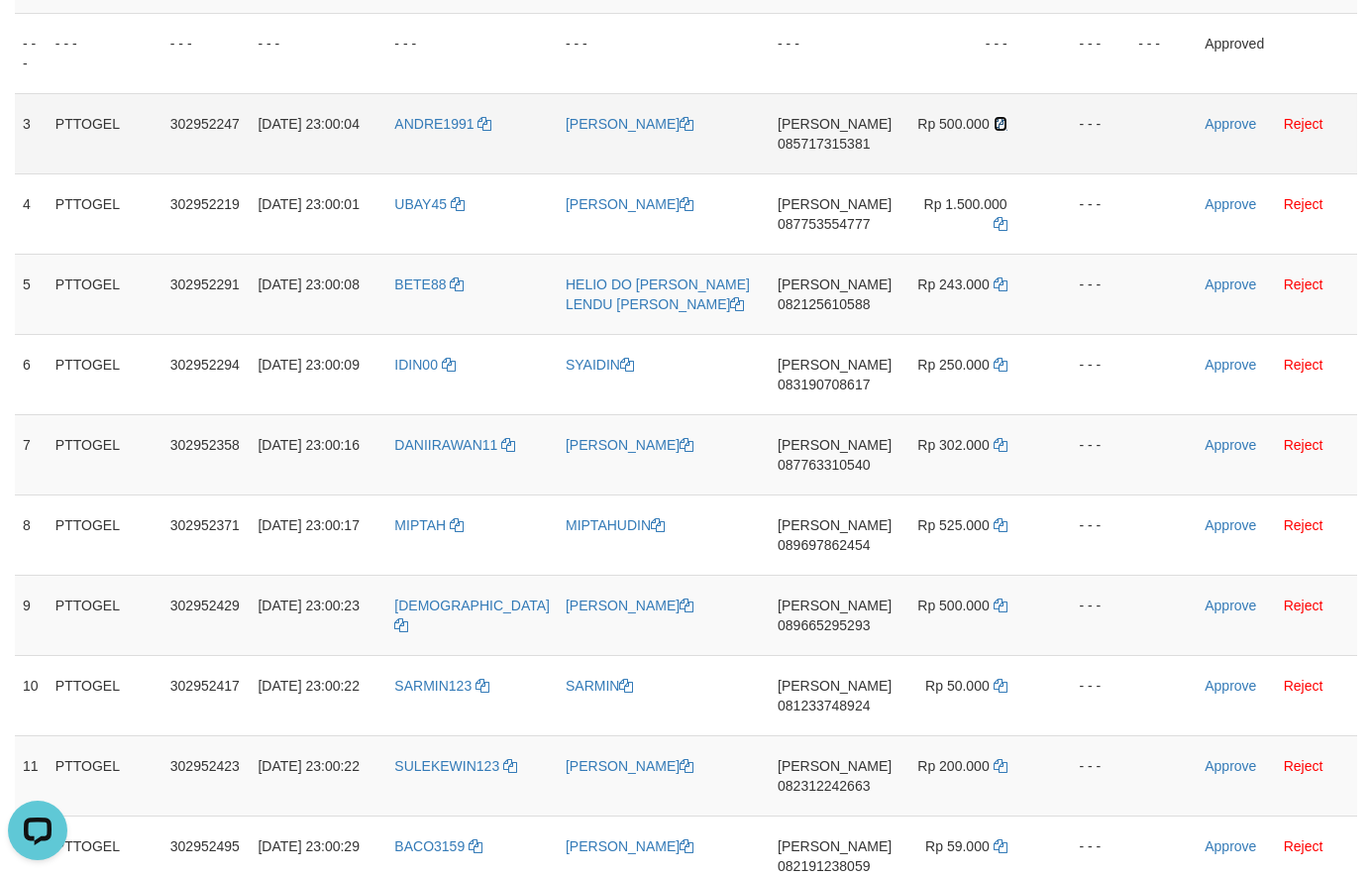 click at bounding box center [1001, 124] 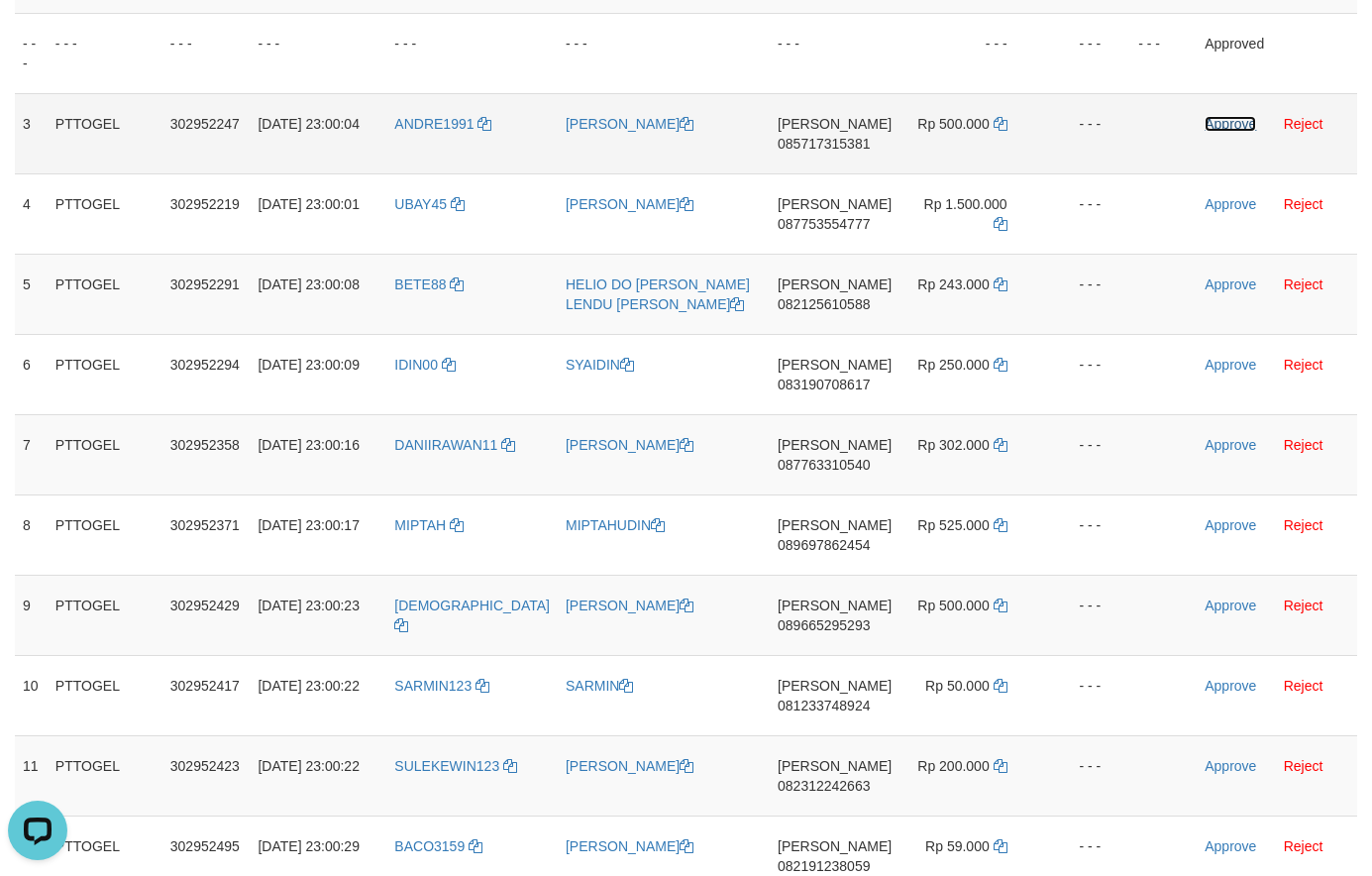 click on "Approve" at bounding box center [1230, 124] 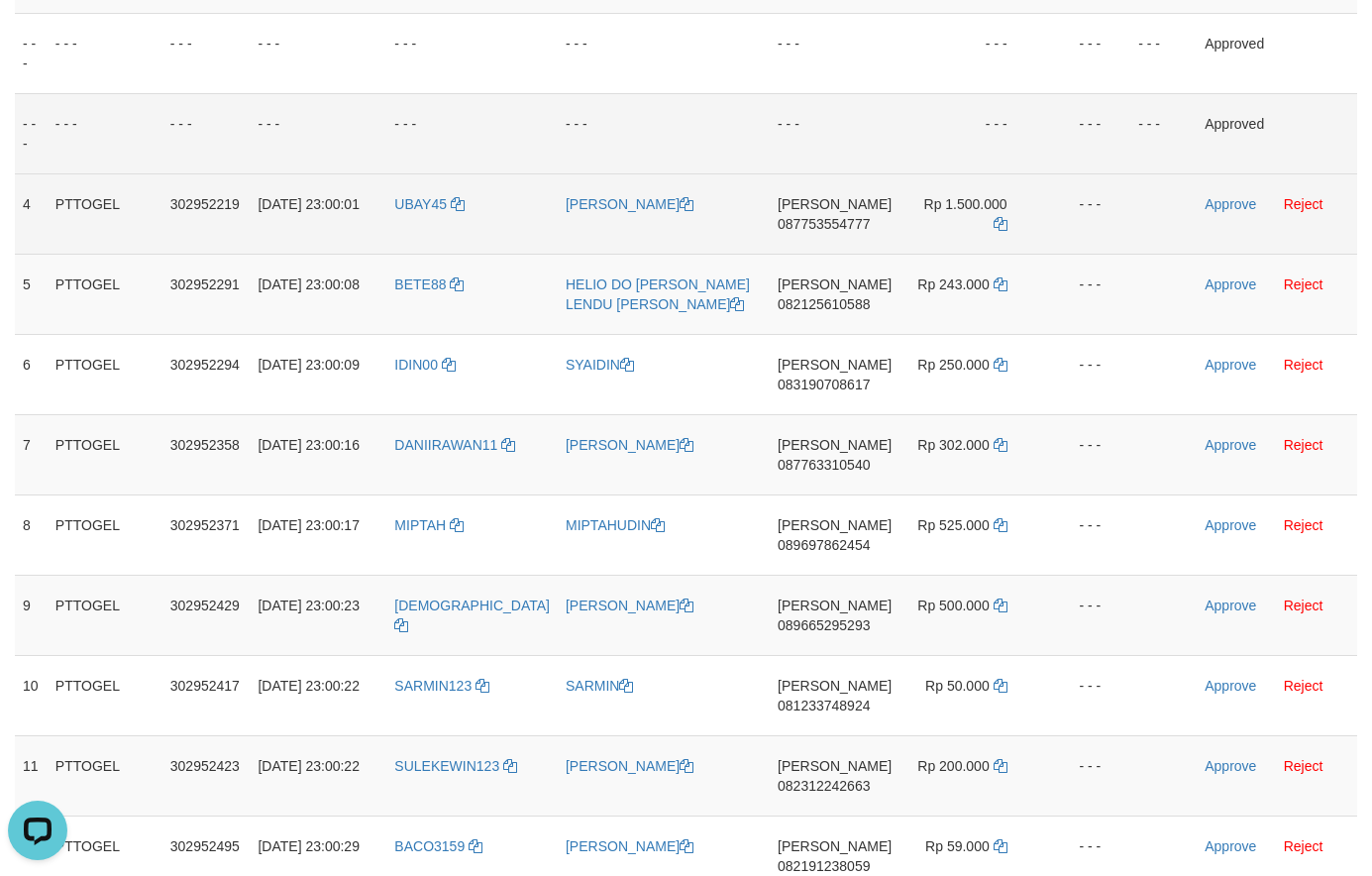 click on "087753554777" at bounding box center [823, 224] 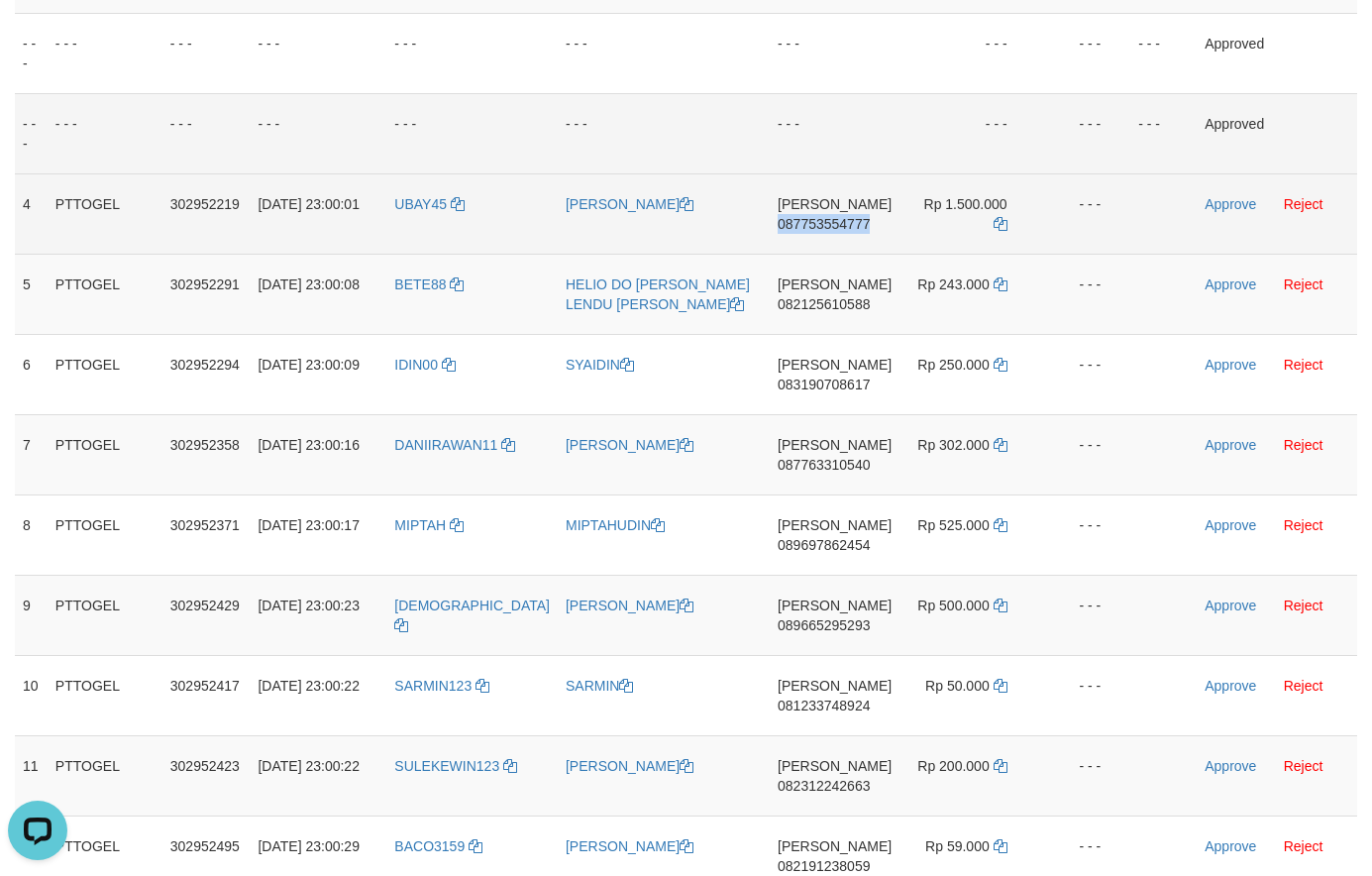 drag, startPoint x: 832, startPoint y: 227, endPoint x: 777, endPoint y: 221, distance: 55.3263 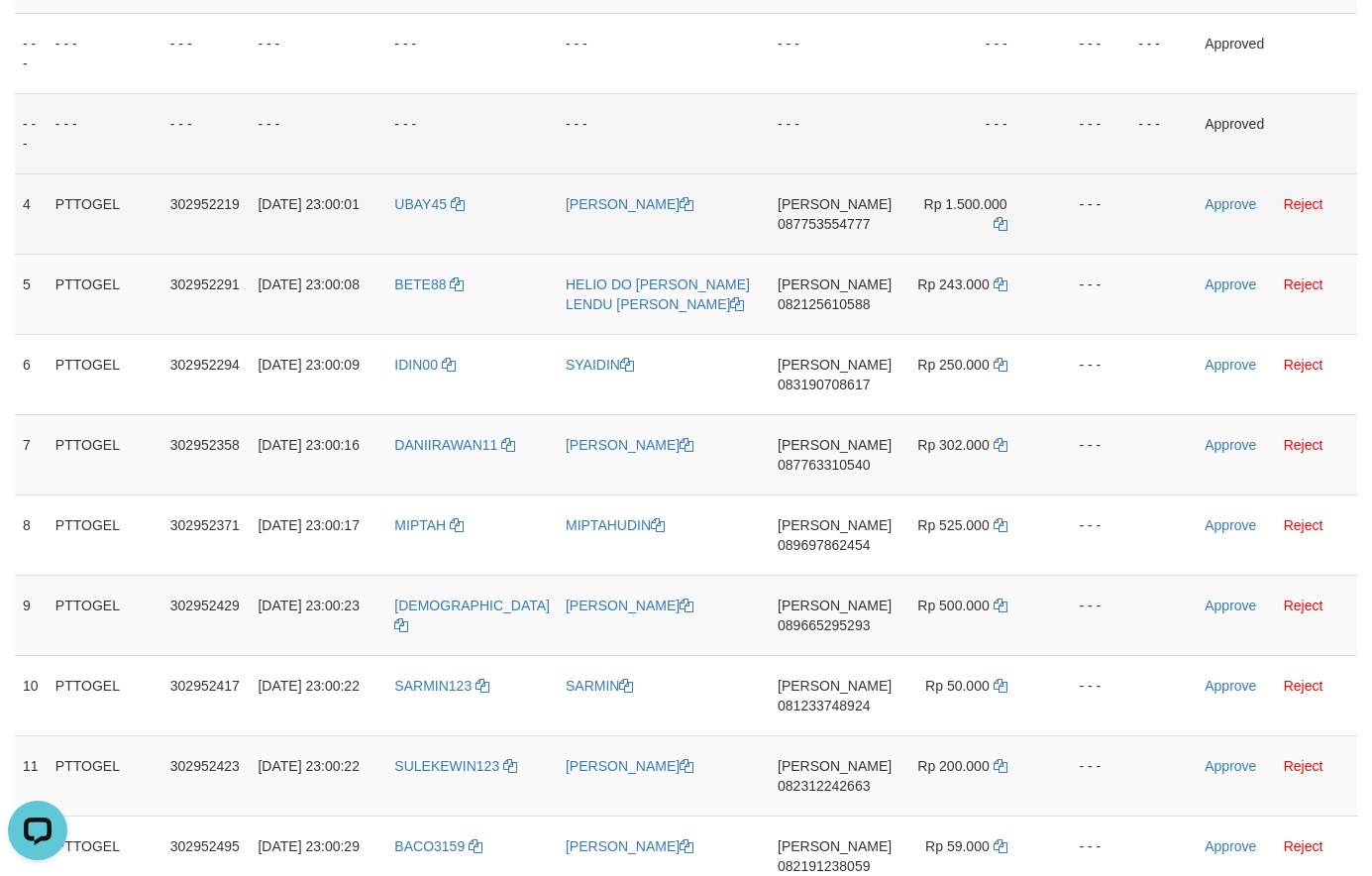 click on "087753554777" at bounding box center (823, 224) 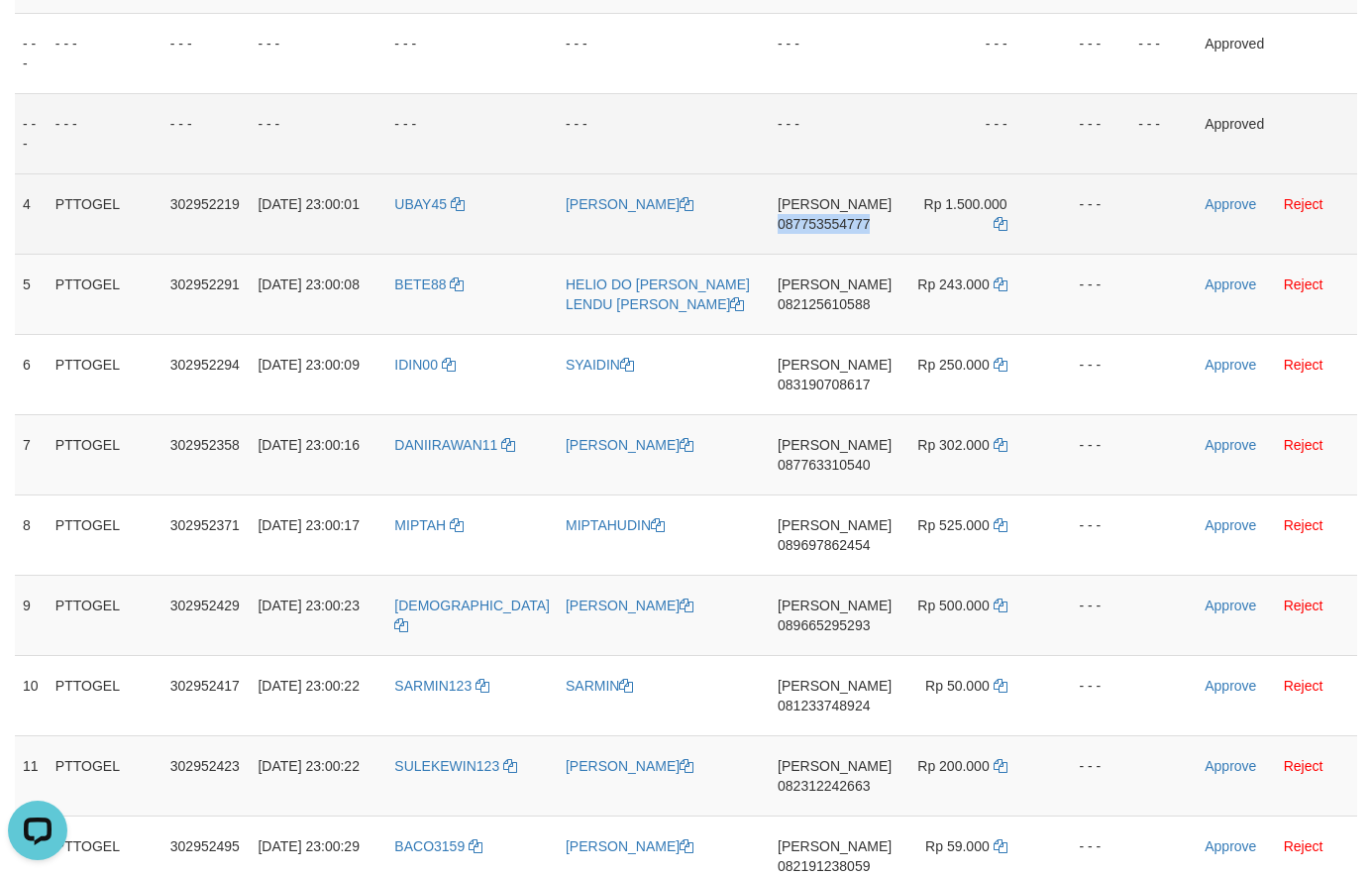 click on "087753554777" at bounding box center (823, 224) 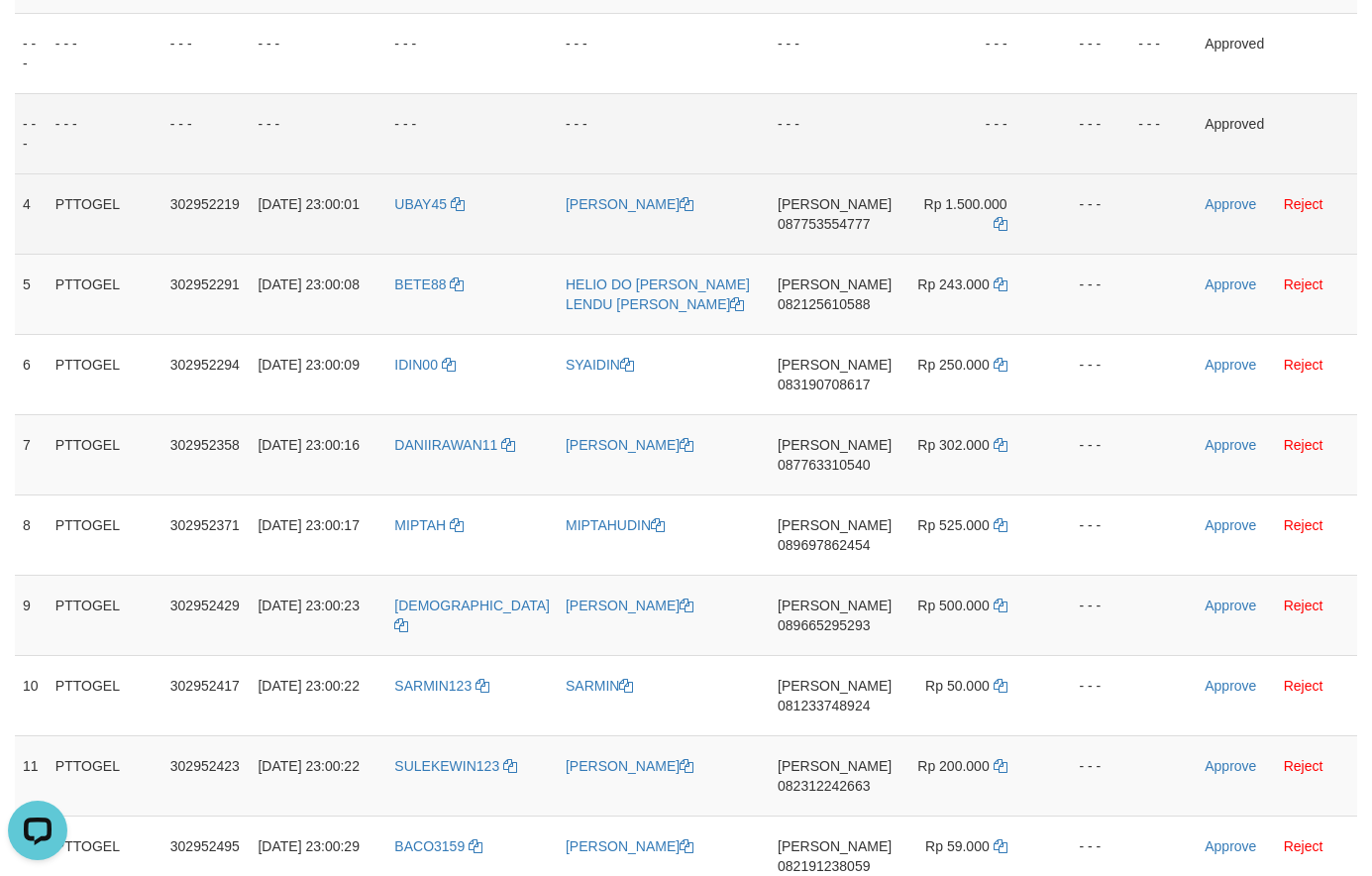 click on "087753554777" at bounding box center (823, 224) 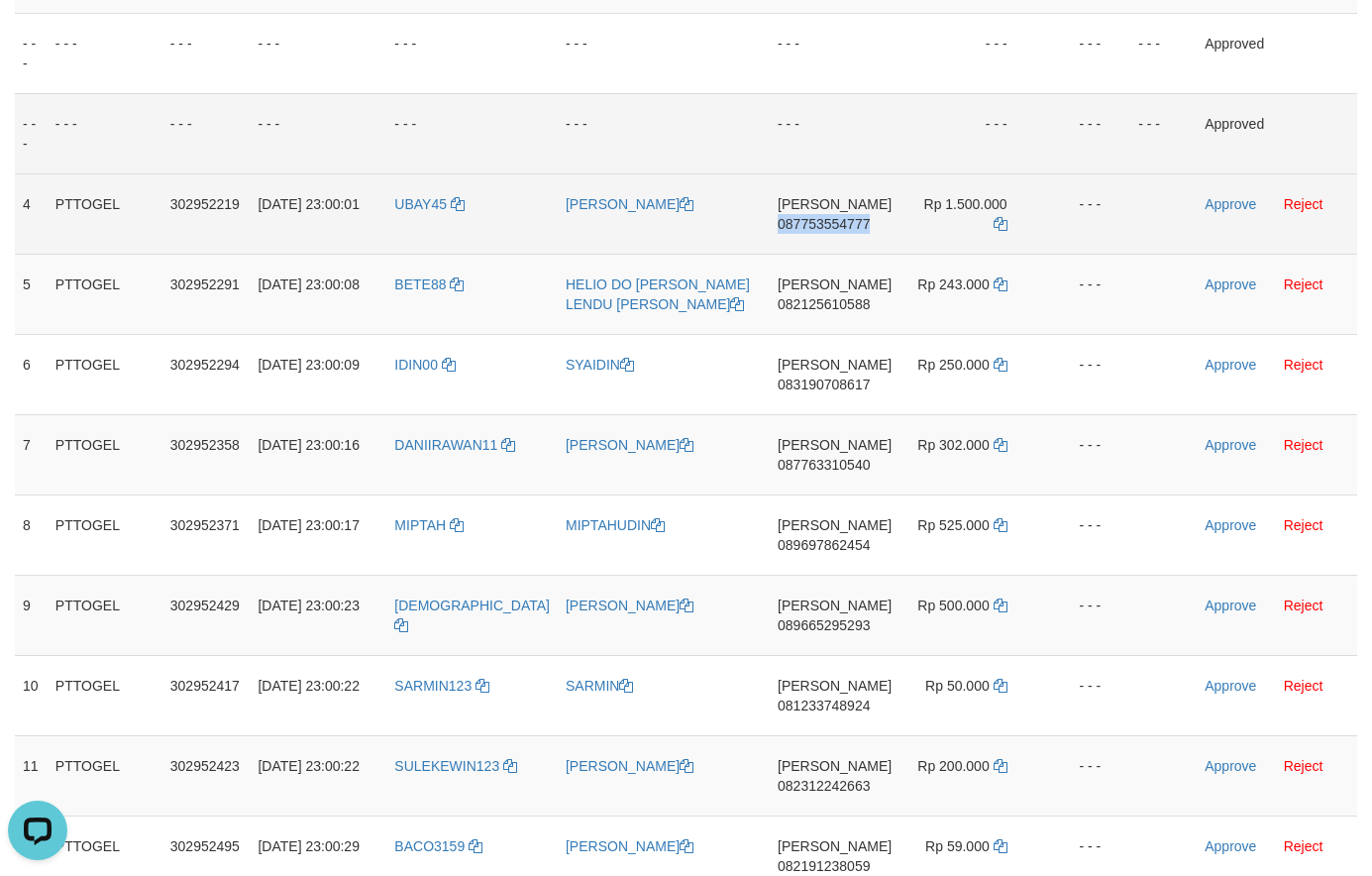 click on "087753554777" at bounding box center [823, 224] 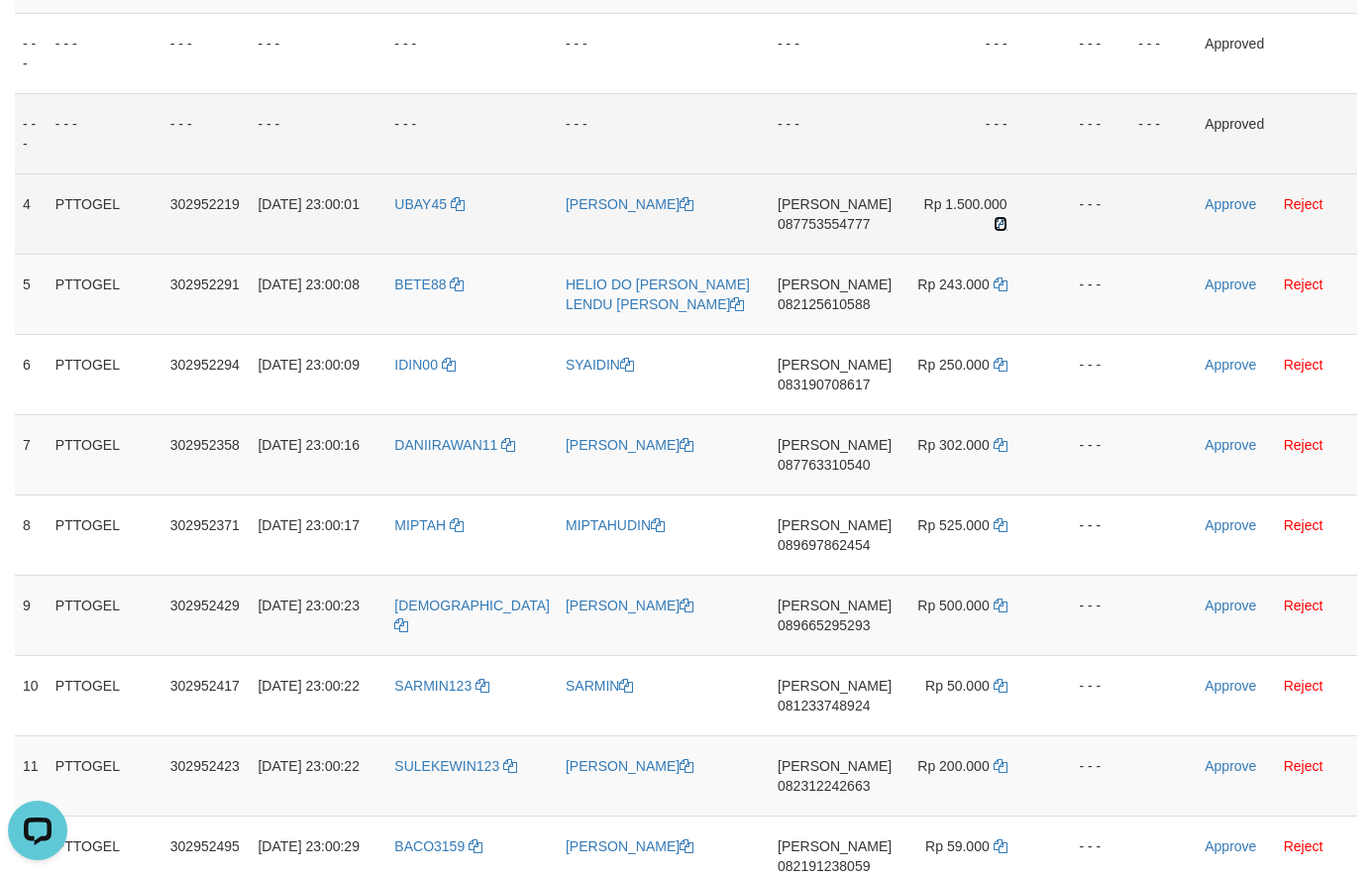 click at bounding box center (1001, 224) 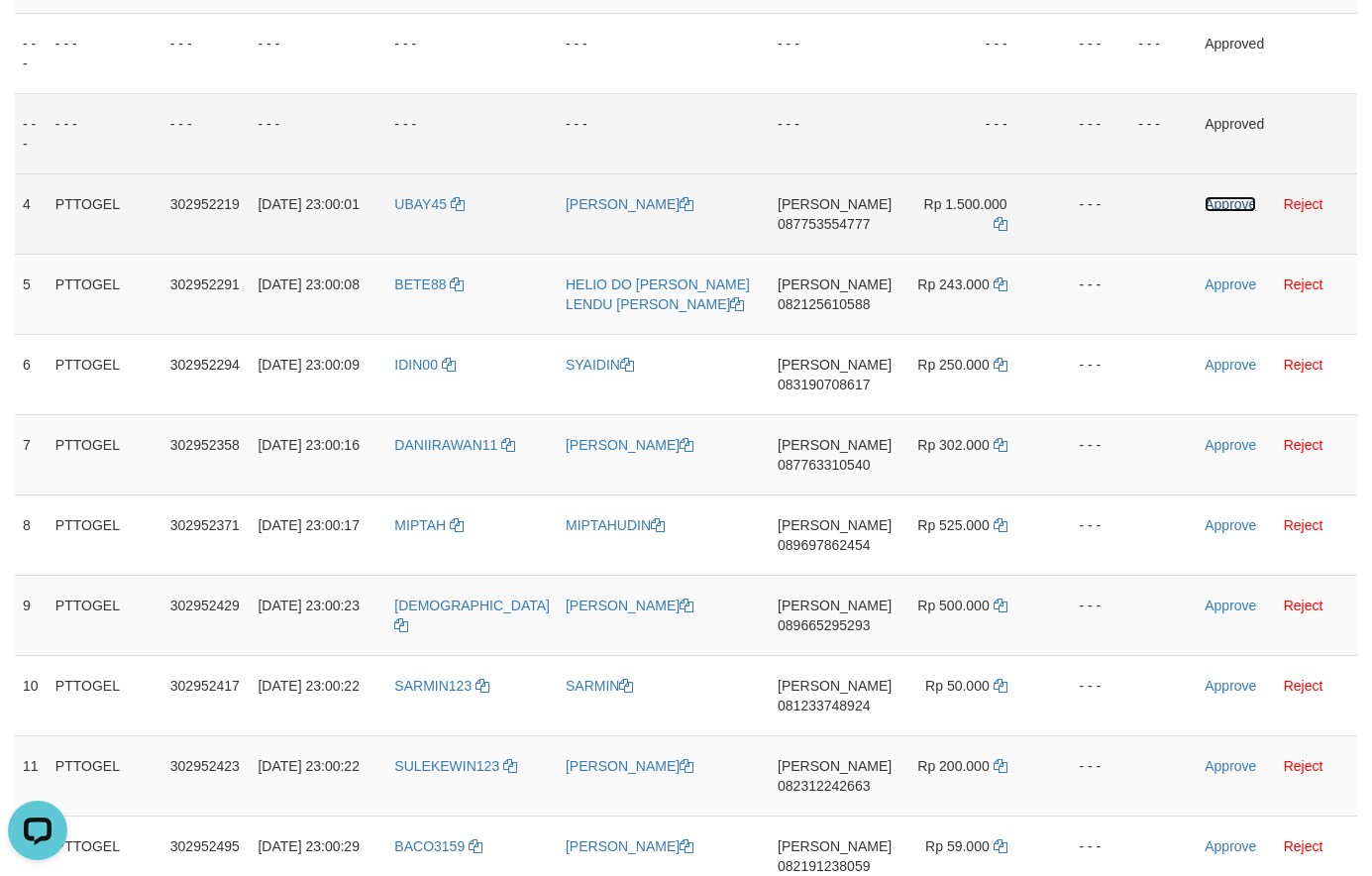 click on "Approve" at bounding box center [1230, 204] 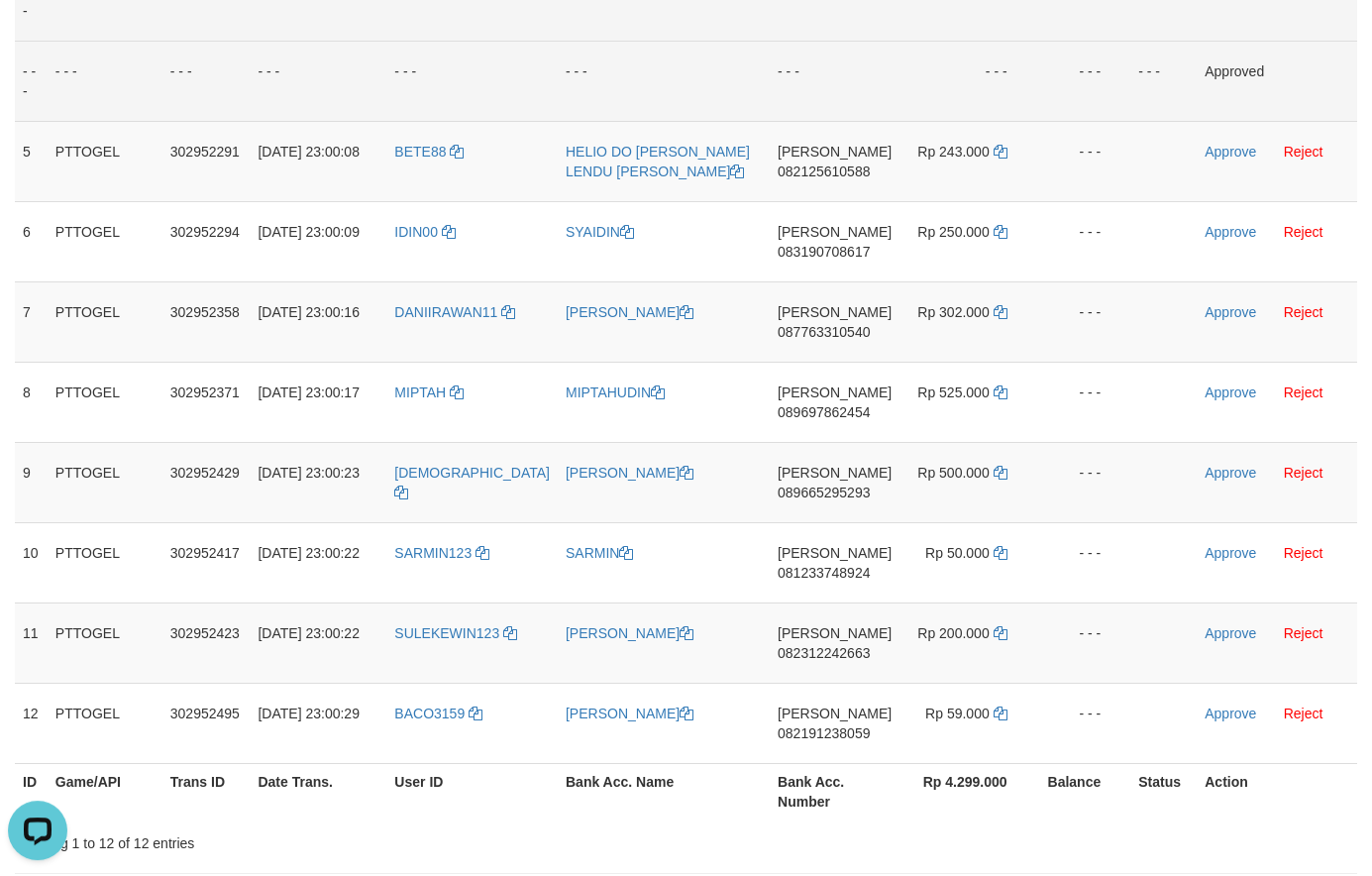 scroll, scrollTop: 618, scrollLeft: 0, axis: vertical 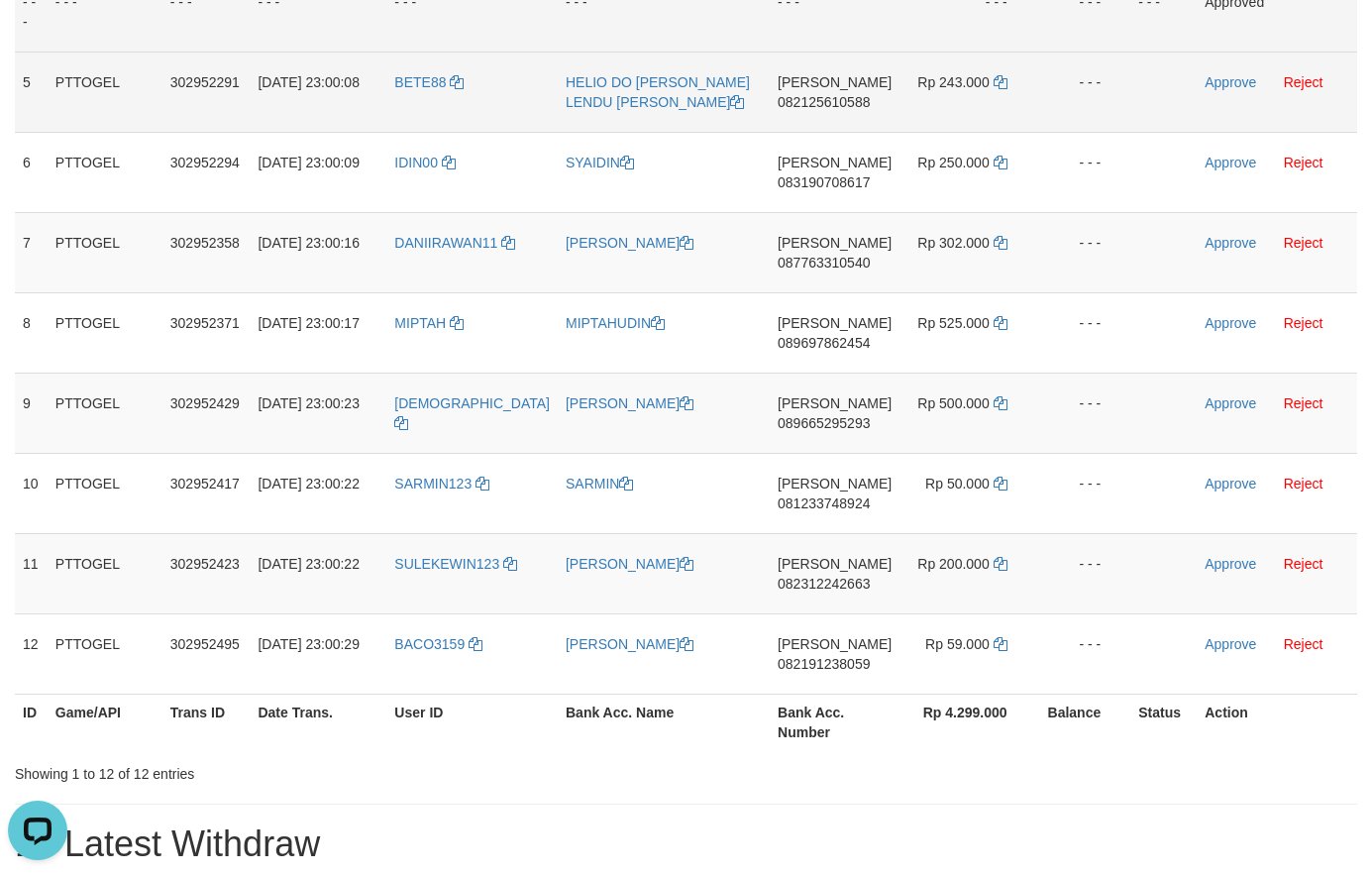 click on "082125610588" at bounding box center [823, 102] 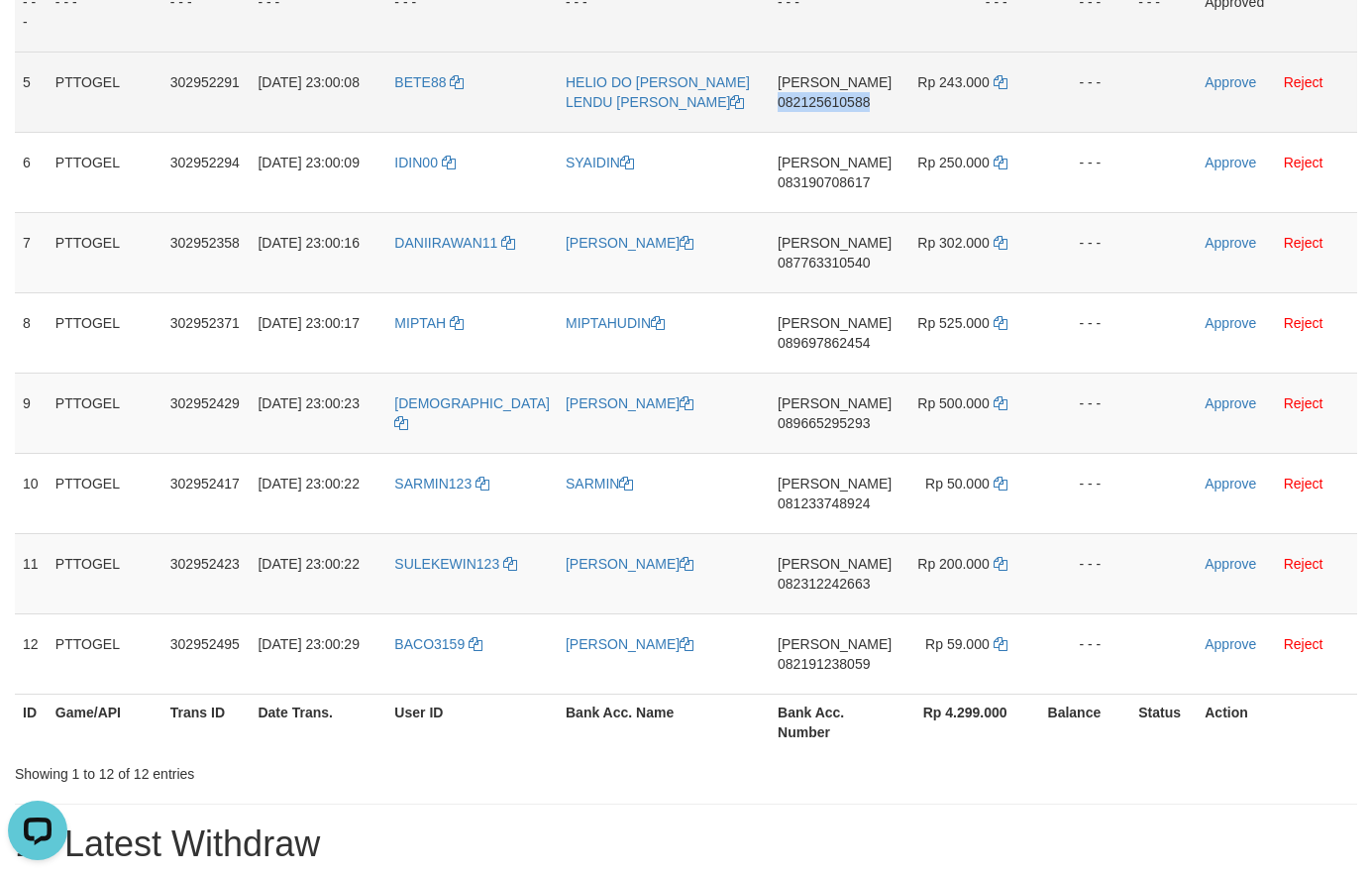 drag, startPoint x: 822, startPoint y: 102, endPoint x: 787, endPoint y: 106, distance: 35.22783 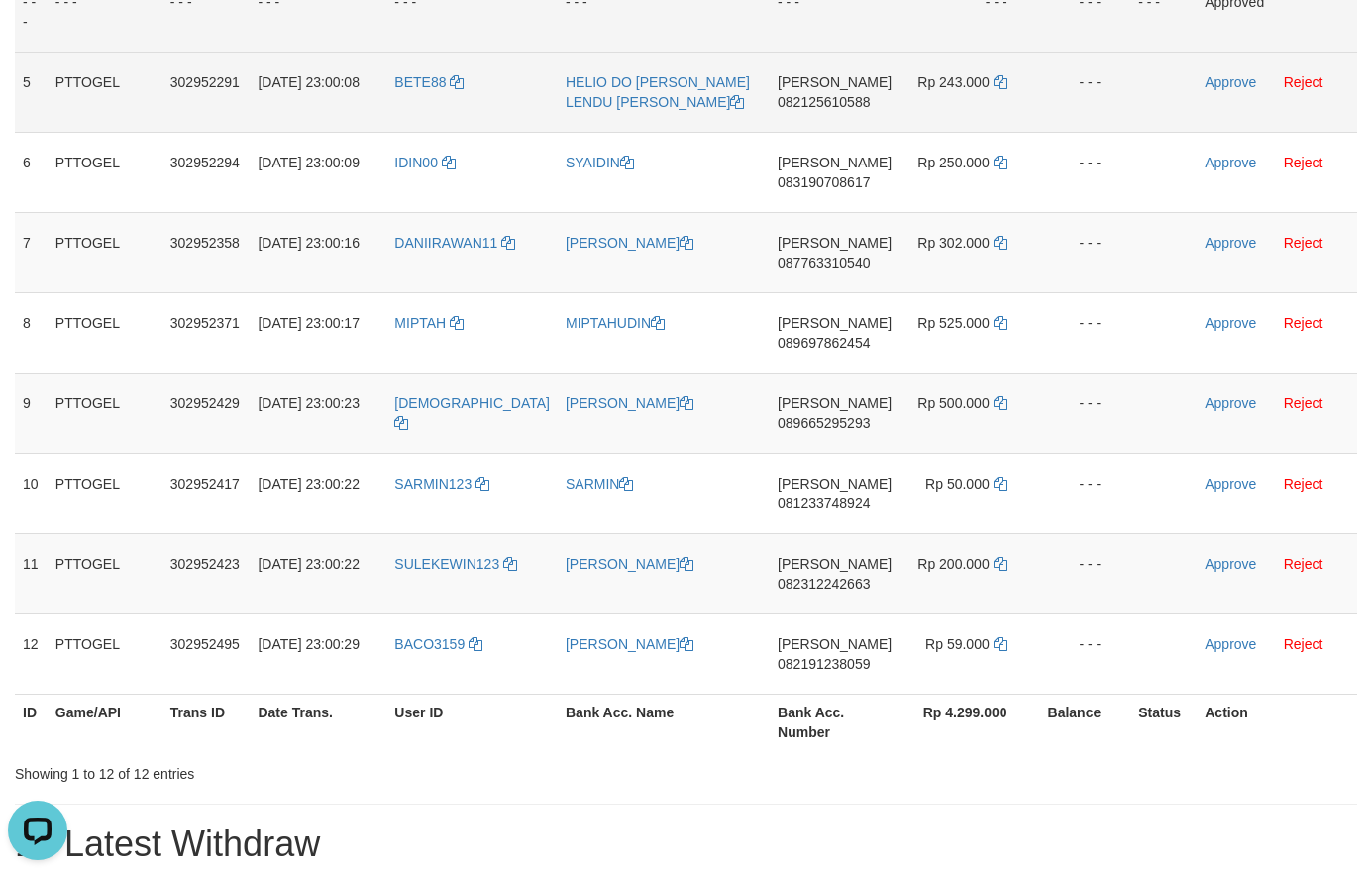 click on "082125610588" at bounding box center [823, 102] 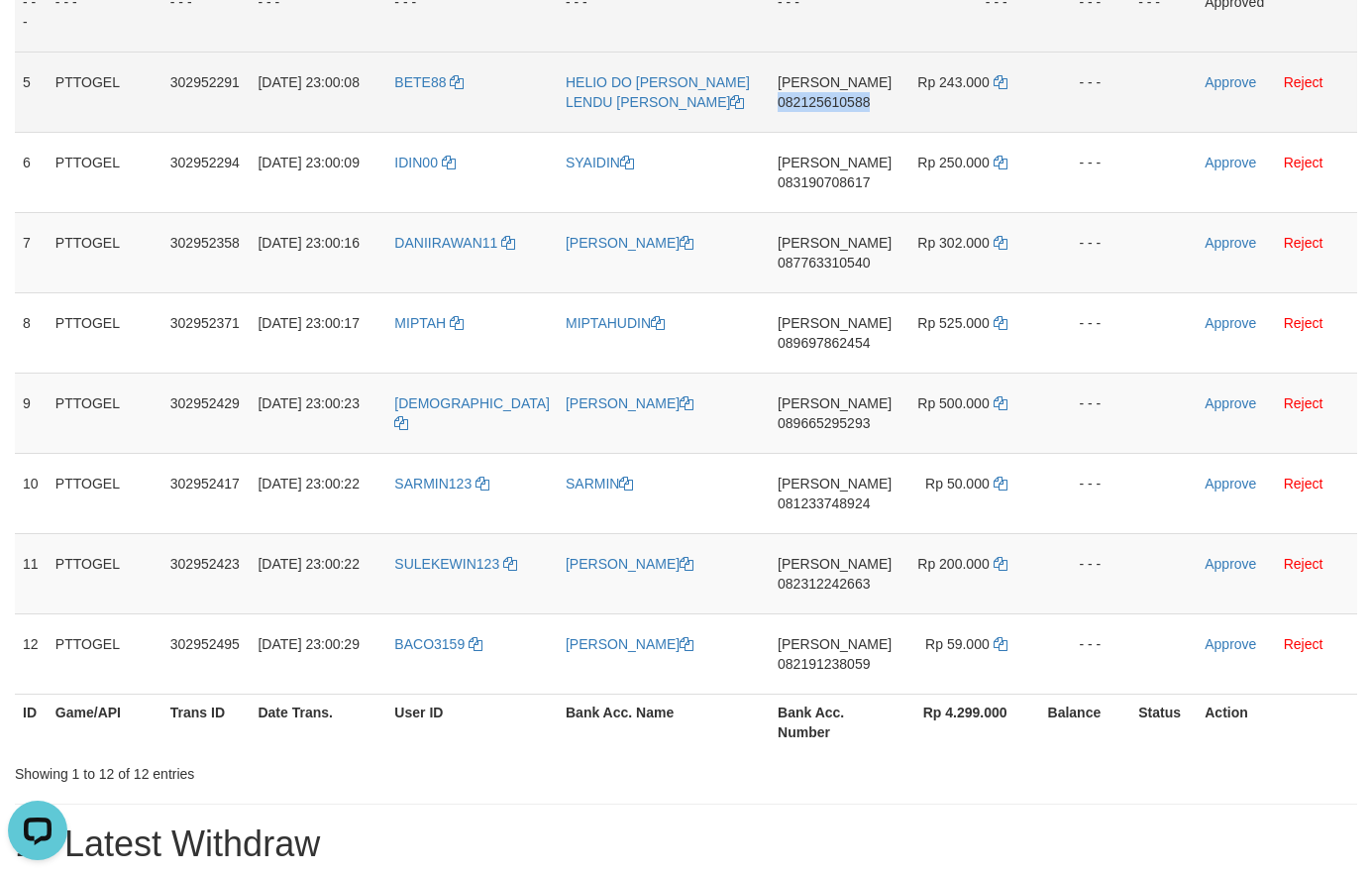 click on "082125610588" at bounding box center (823, 102) 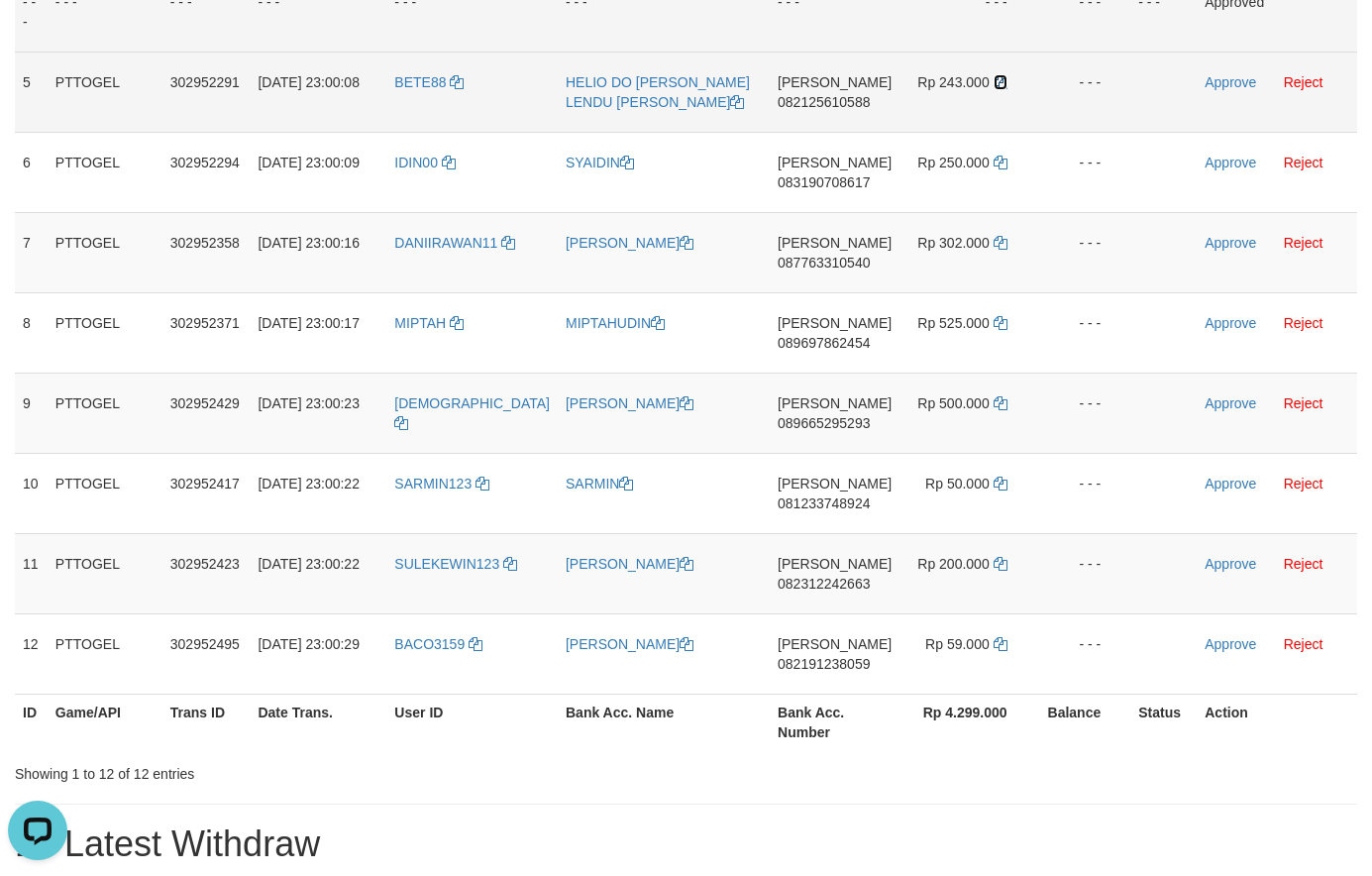 click at bounding box center (1001, 82) 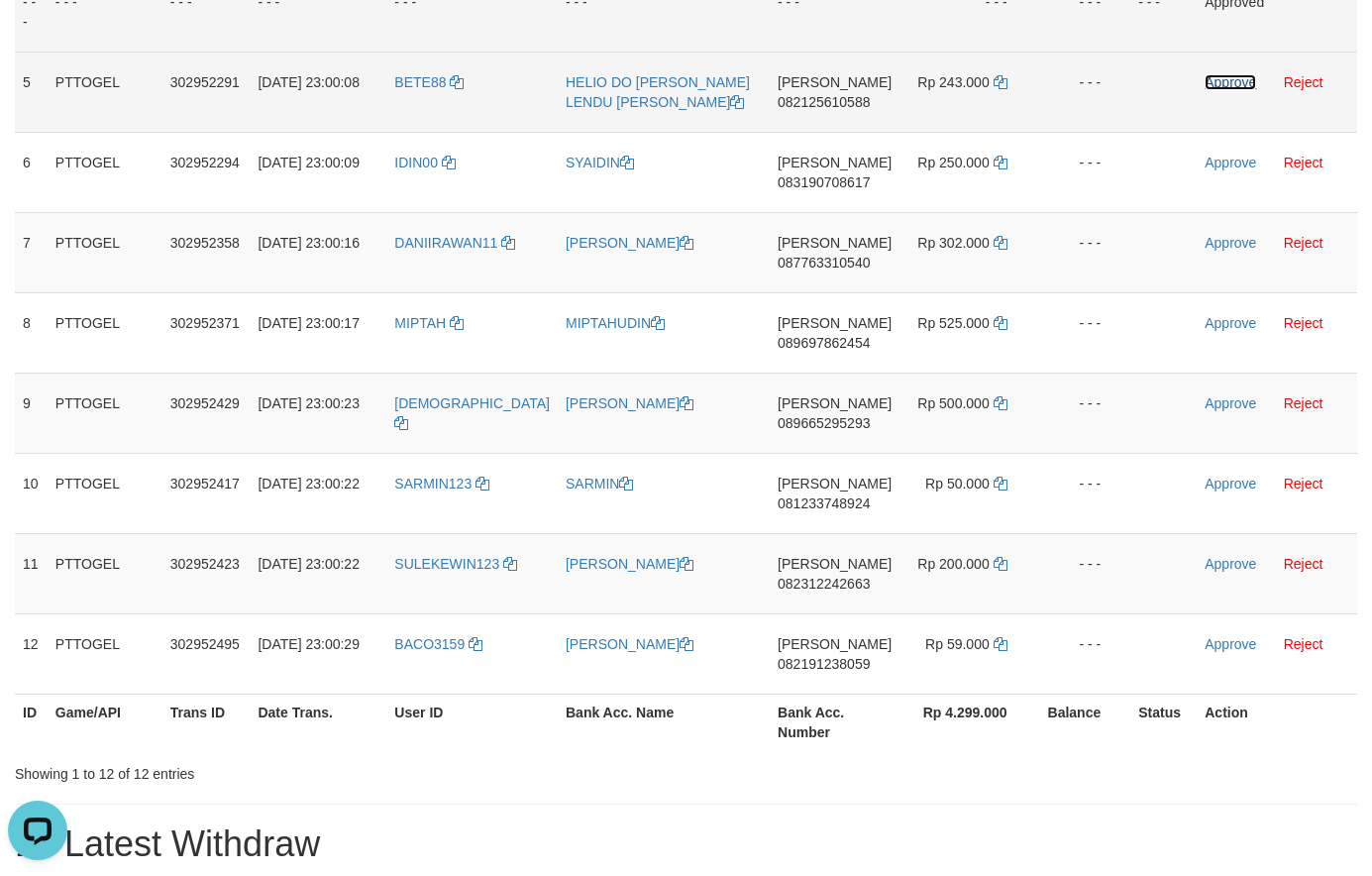 click on "Approve" at bounding box center [1230, 82] 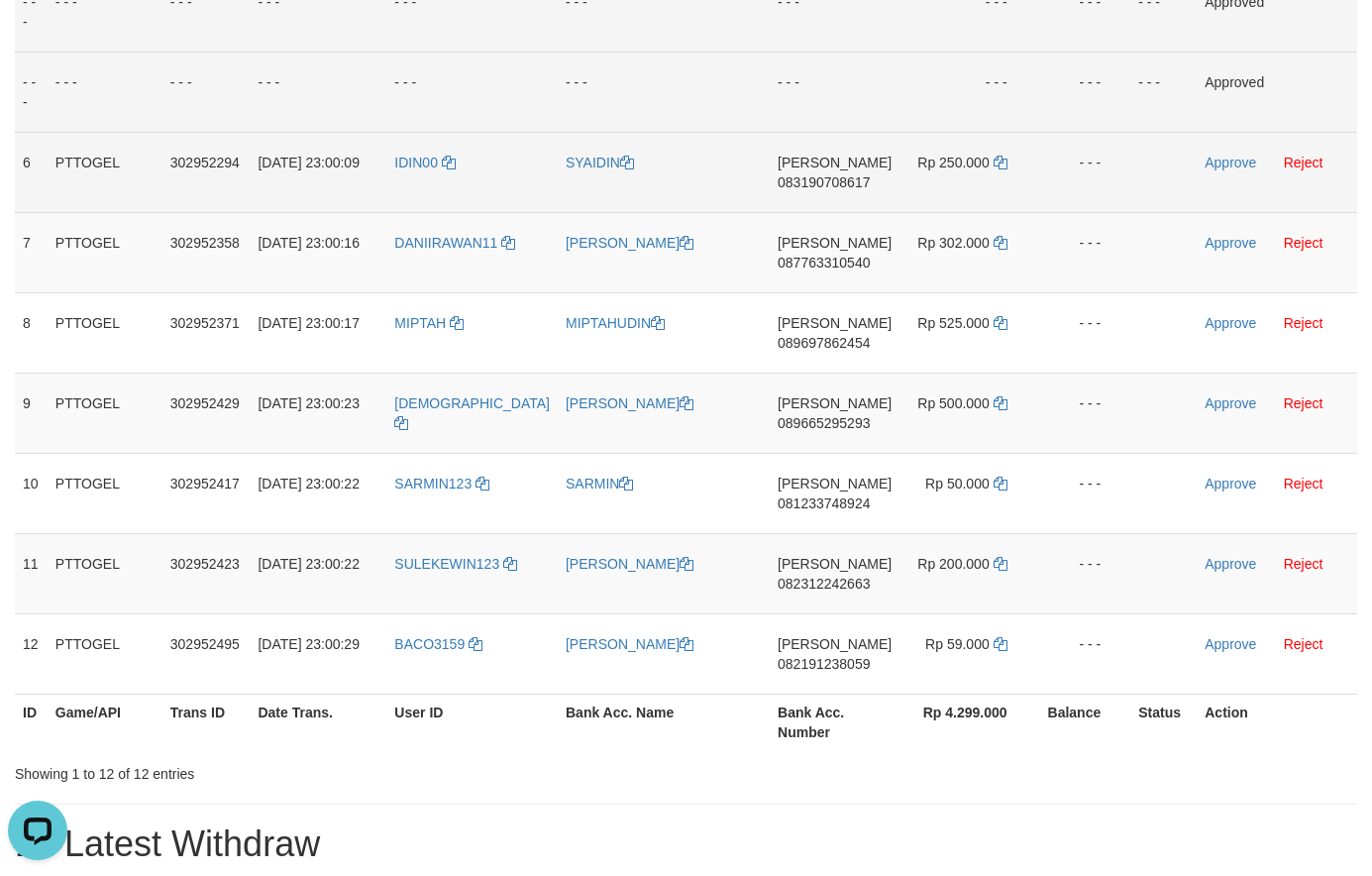 click on "083190708617" at bounding box center (823, 182) 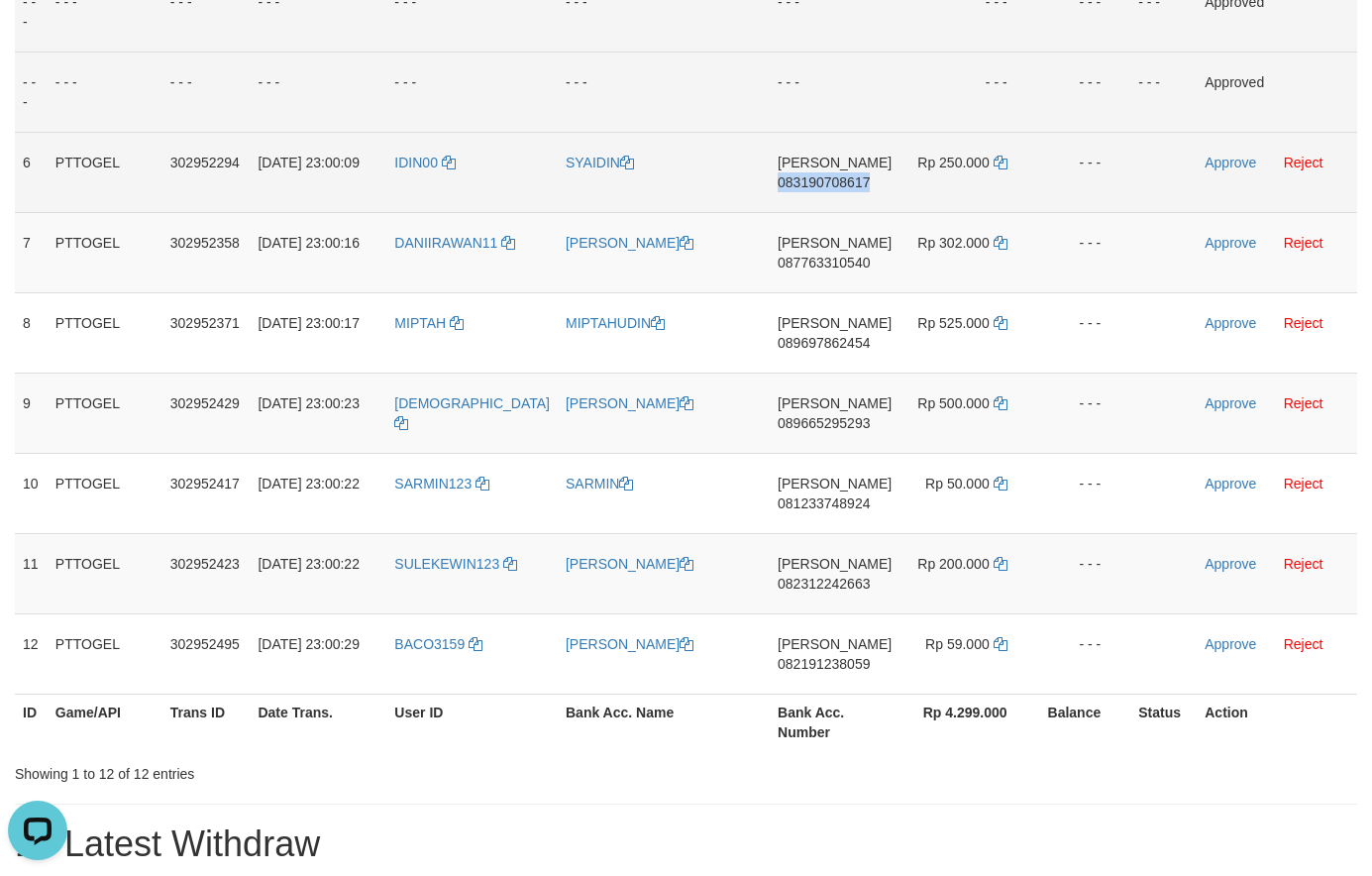 click on "083190708617" at bounding box center (823, 182) 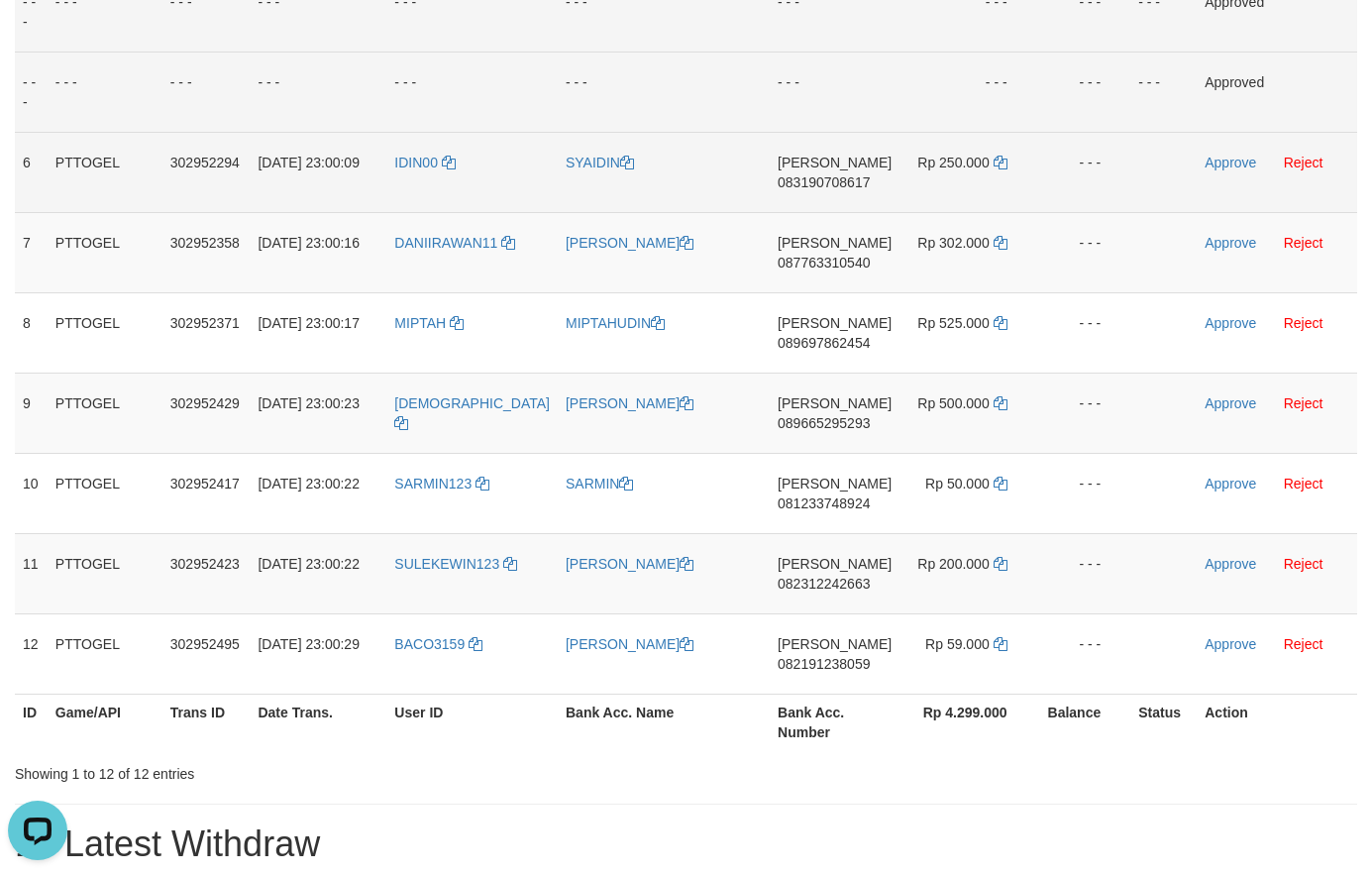 click on "083190708617" at bounding box center [823, 182] 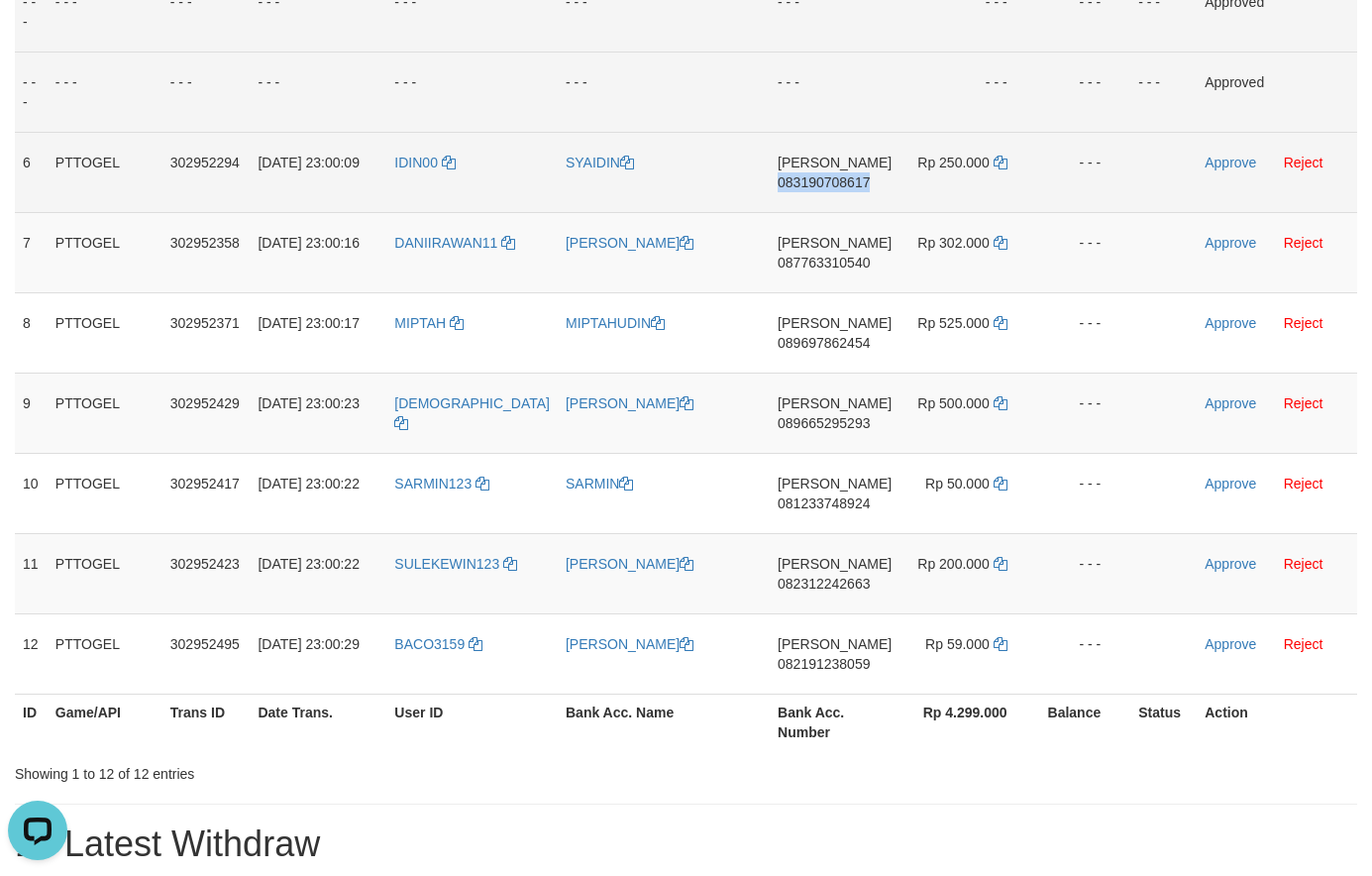 click on "083190708617" at bounding box center (823, 182) 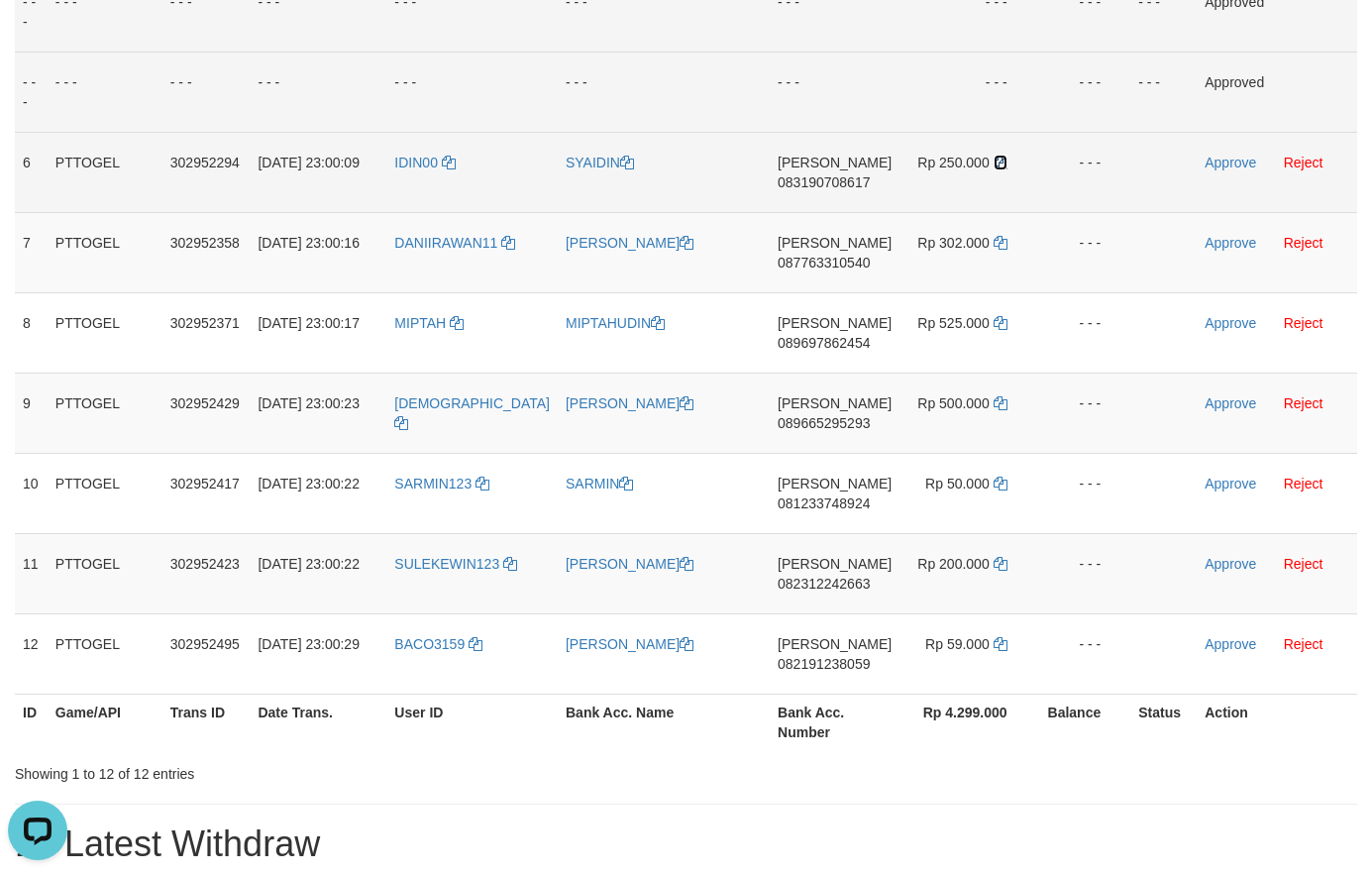 click at bounding box center [1001, 163] 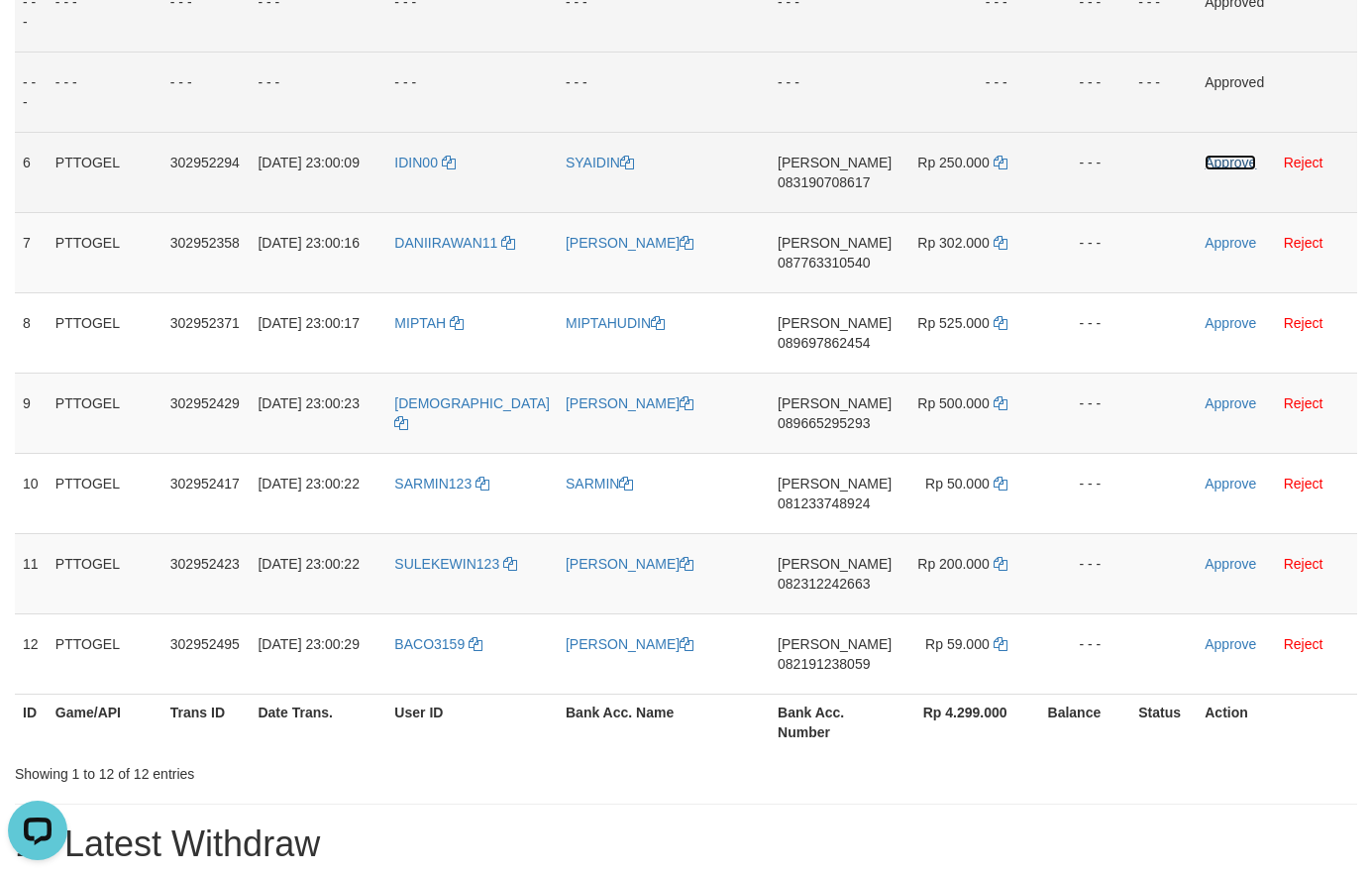 click on "Approve" at bounding box center [1230, 163] 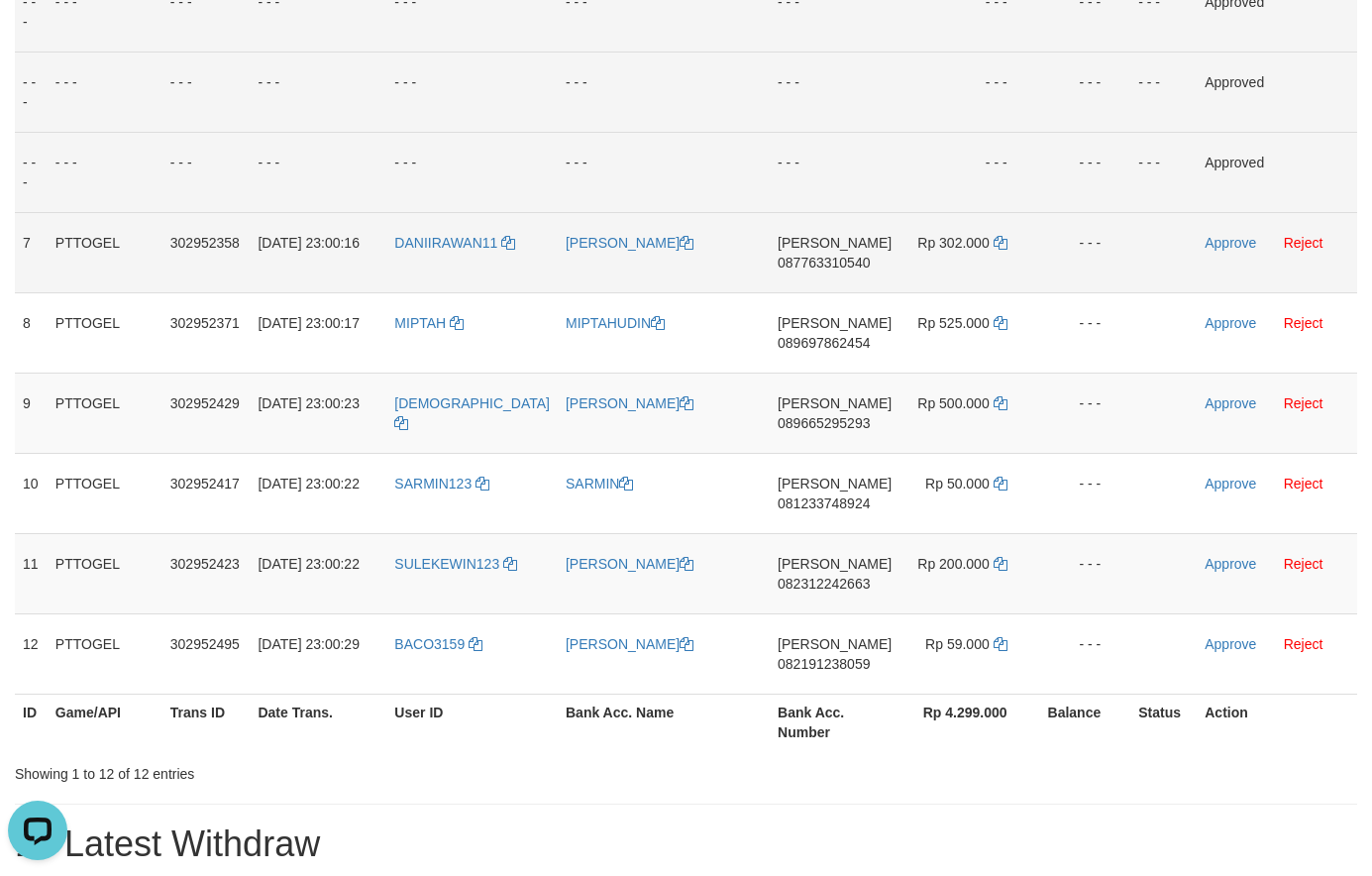 click on "087763310540" at bounding box center [823, 263] 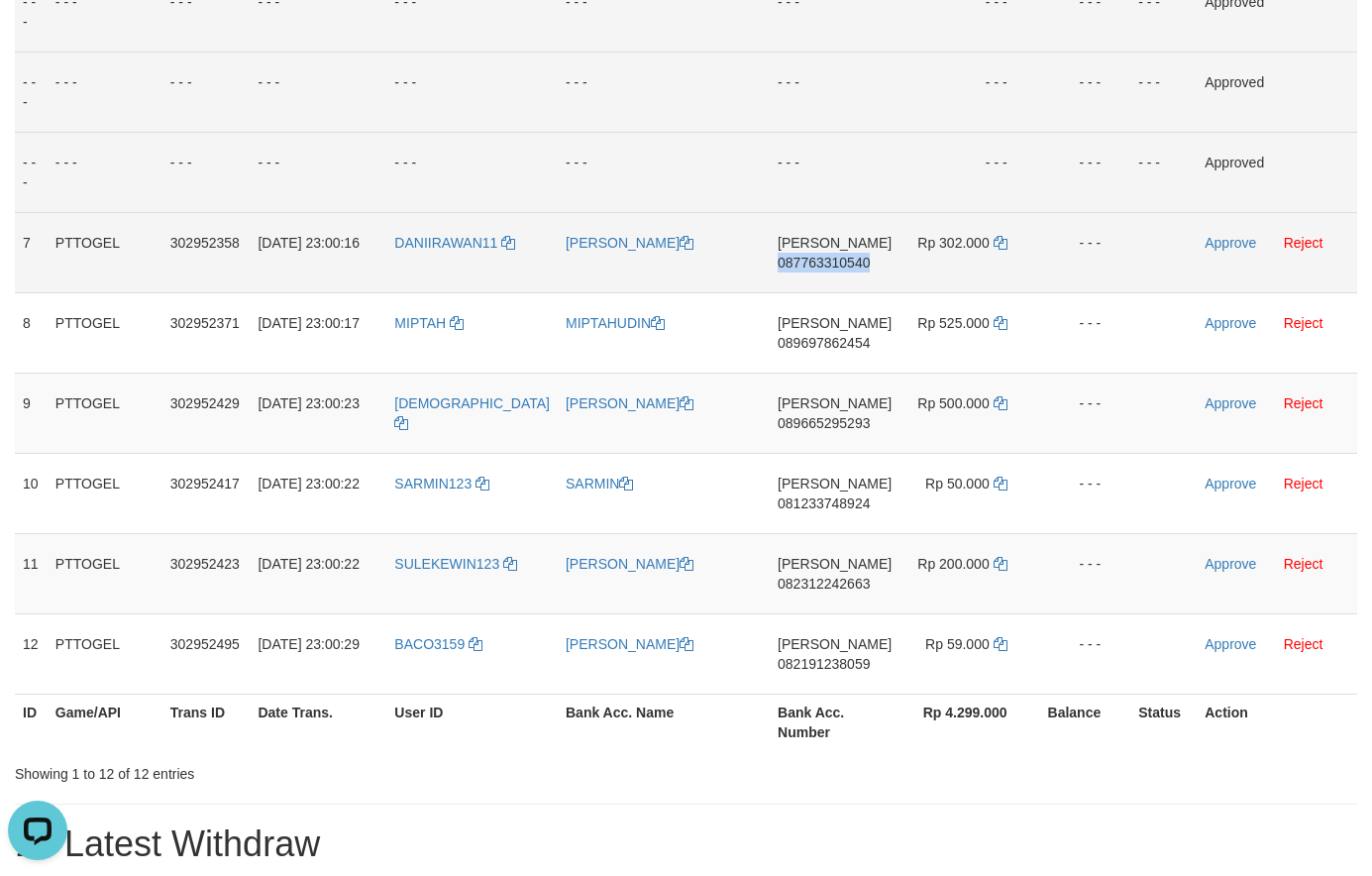 click on "087763310540" at bounding box center (823, 263) 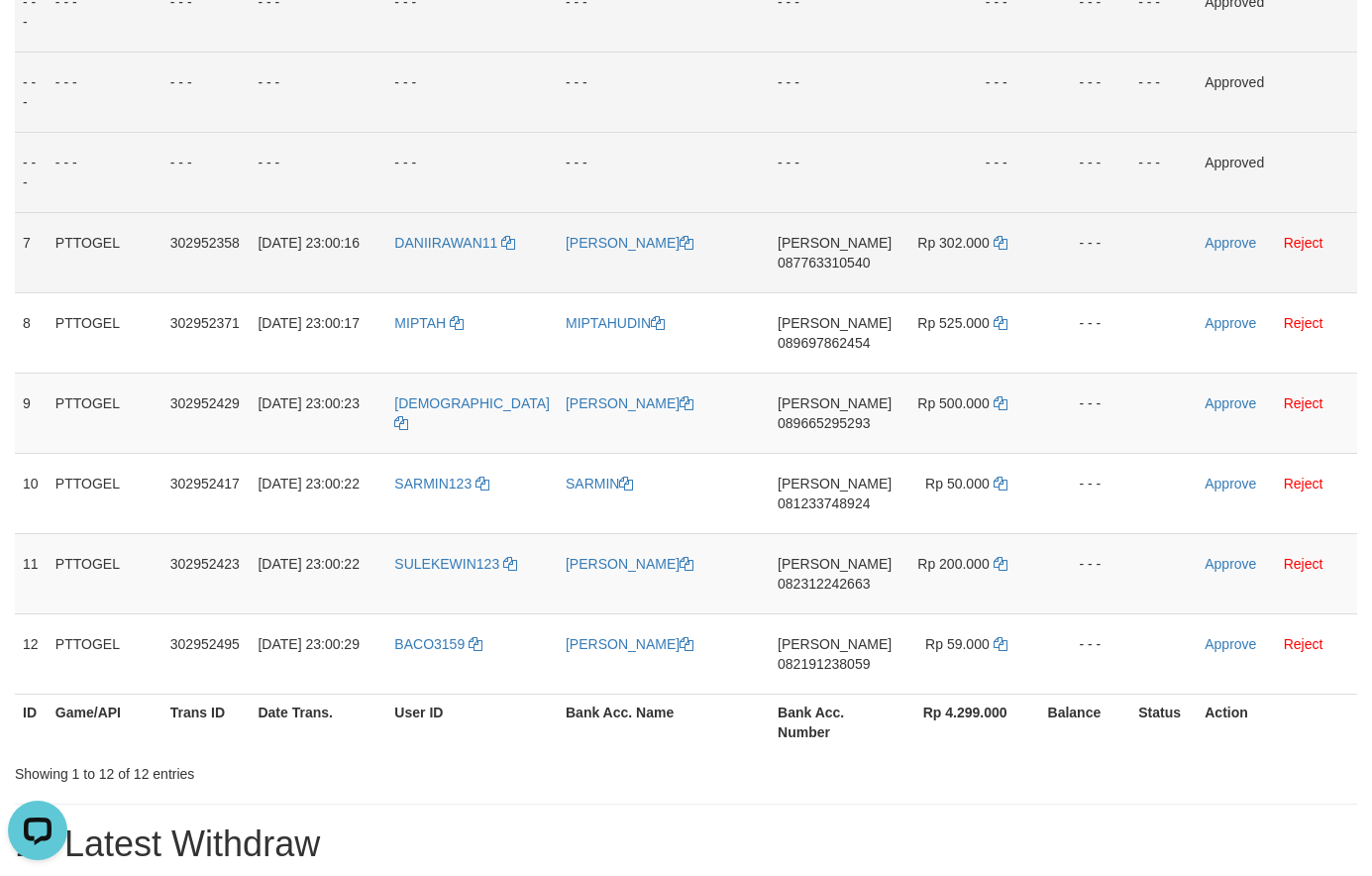 click on "087763310540" at bounding box center (823, 263) 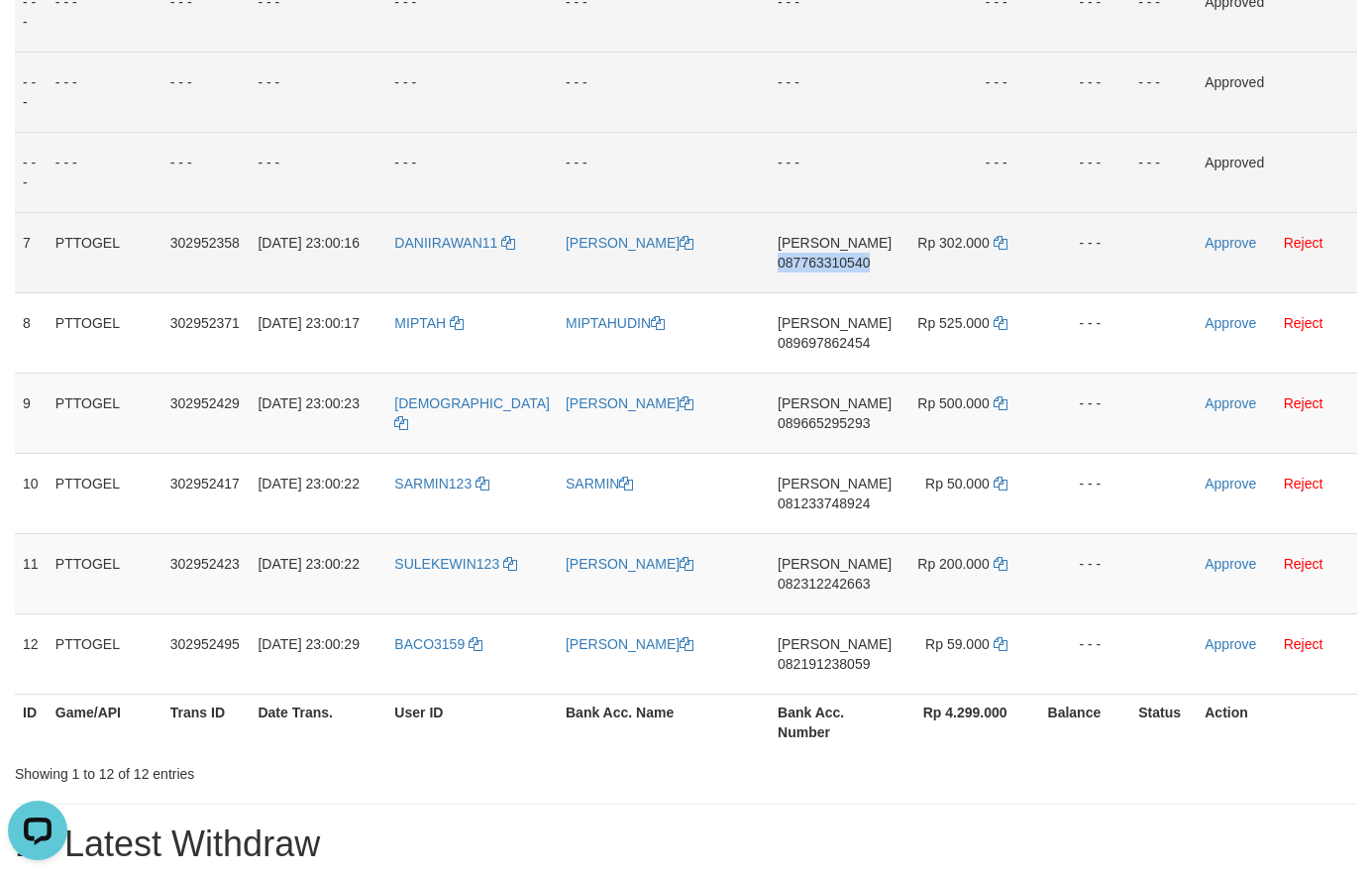 click on "087763310540" at bounding box center [823, 263] 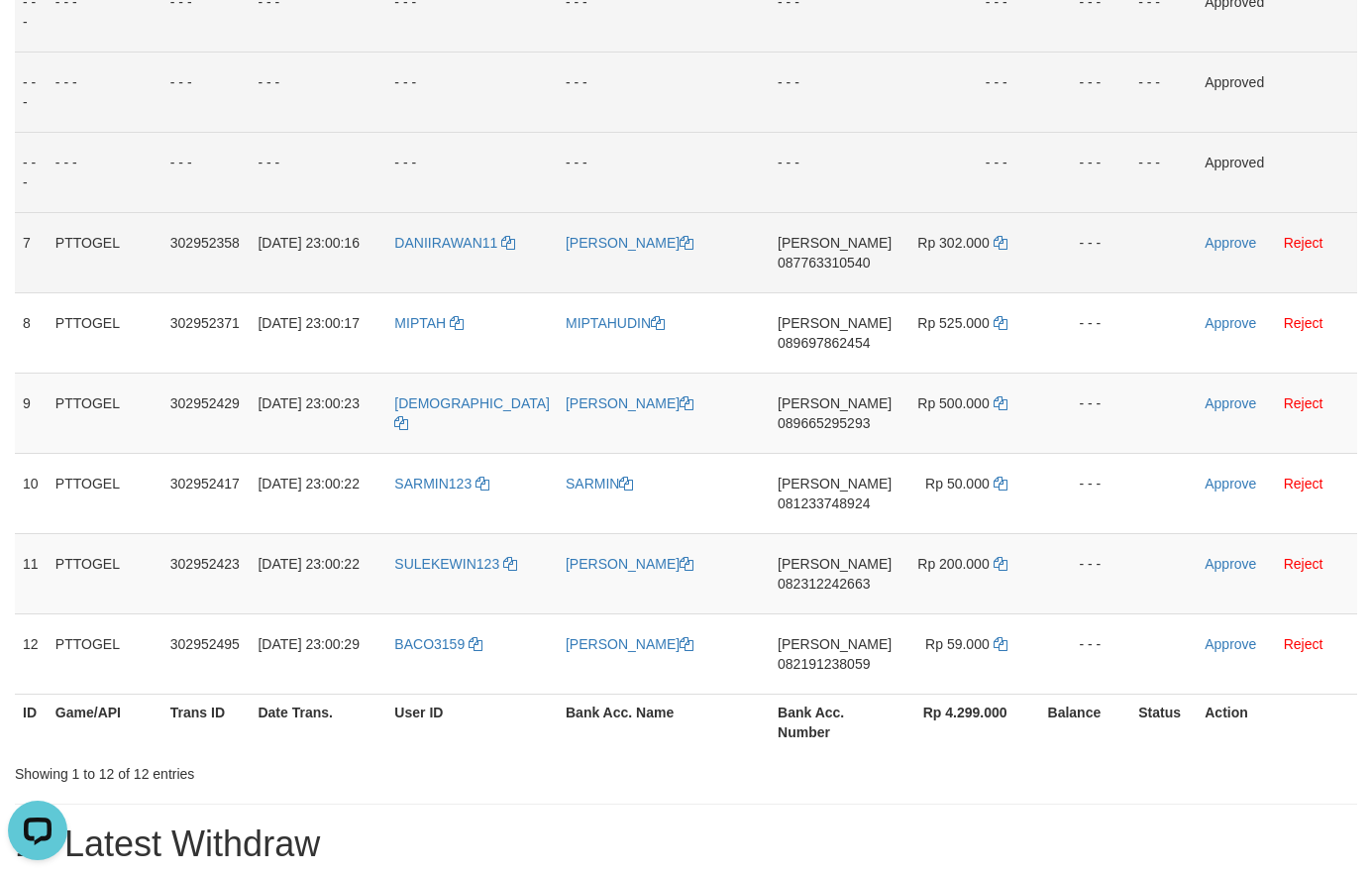 click on "087763310540" at bounding box center [823, 263] 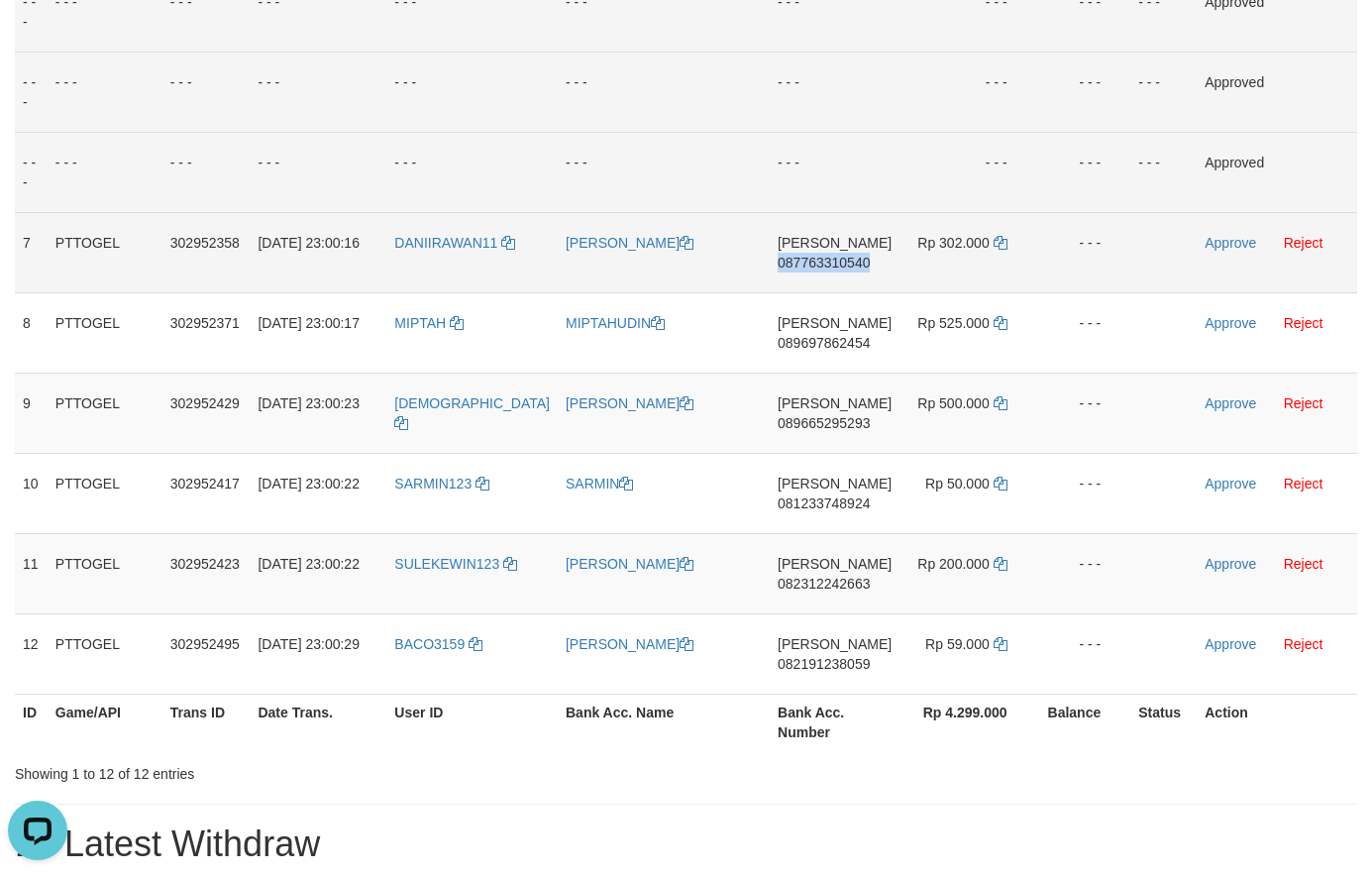 click on "087763310540" at bounding box center (823, 263) 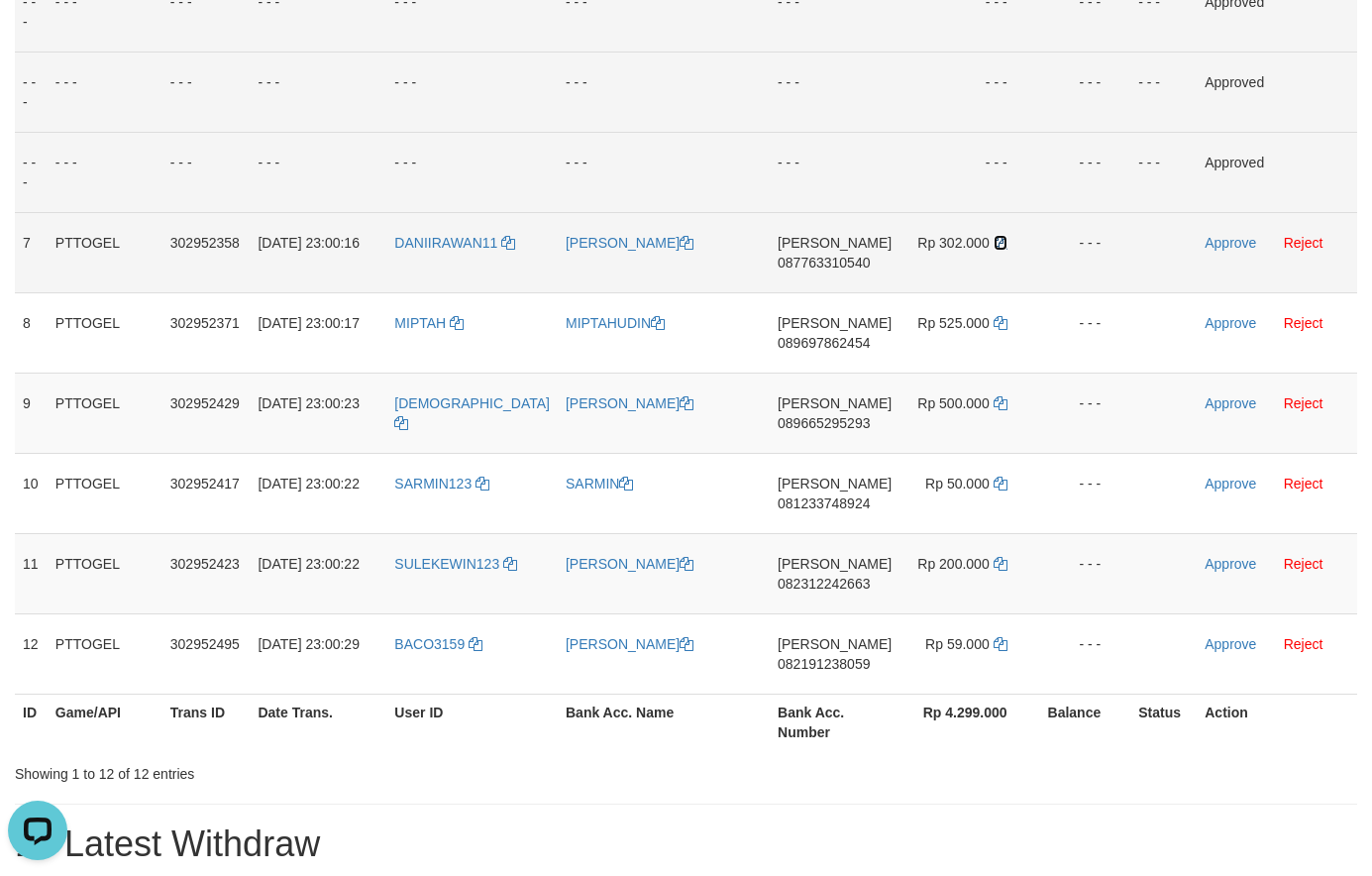 click at bounding box center [1001, 243] 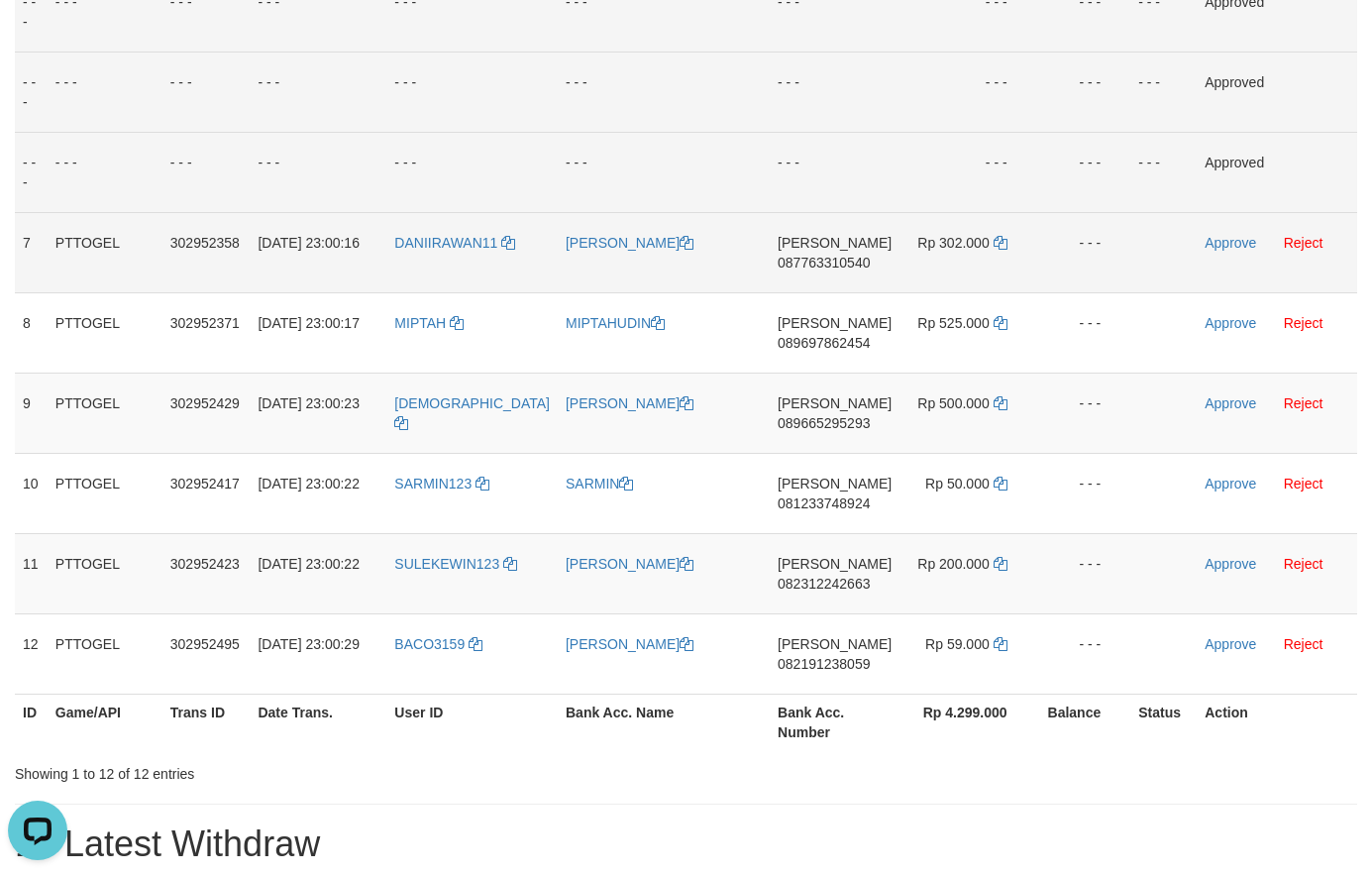 click on "Approve
Reject" at bounding box center (1277, 252) 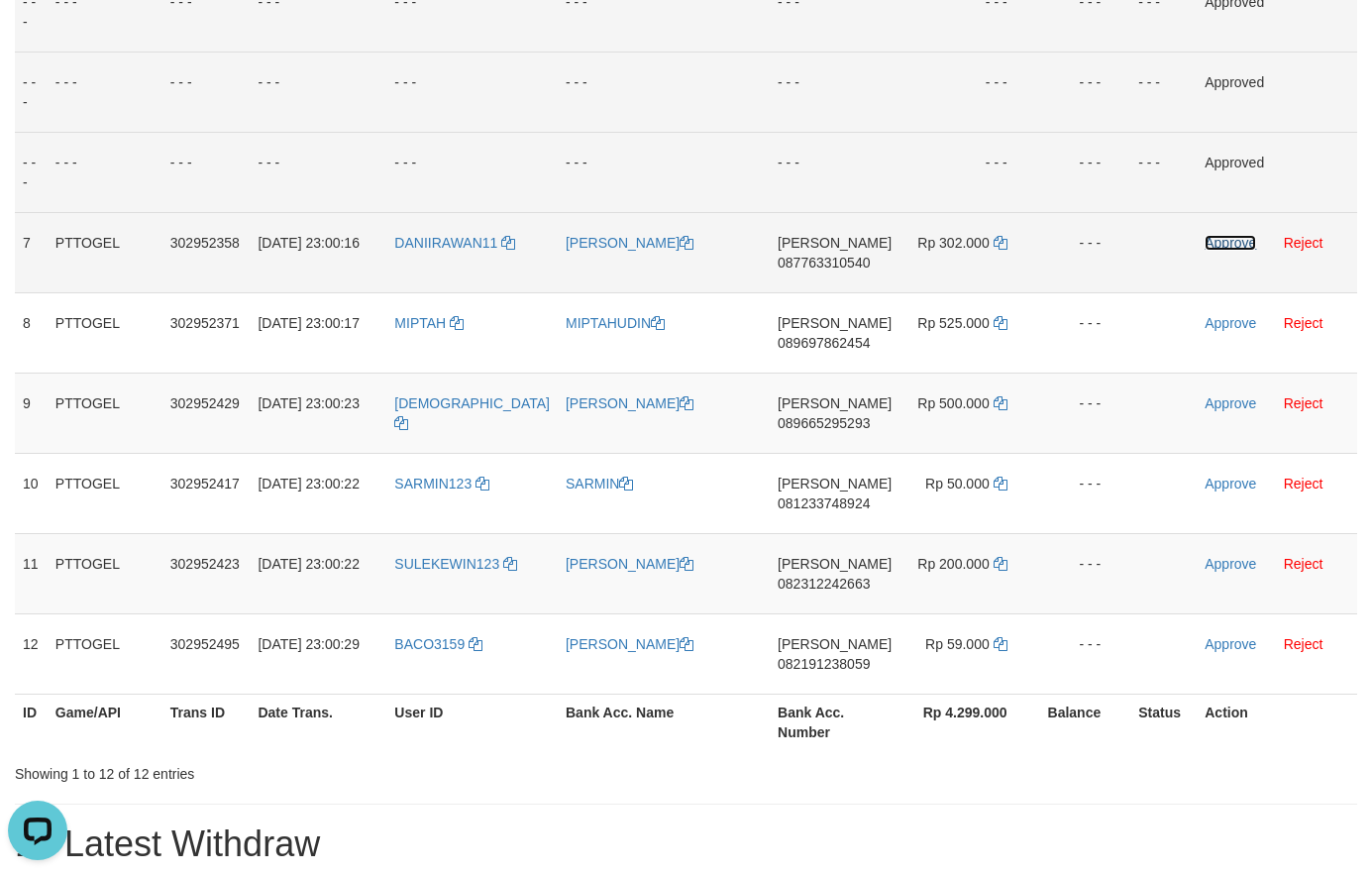 click on "Approve" at bounding box center (1230, 243) 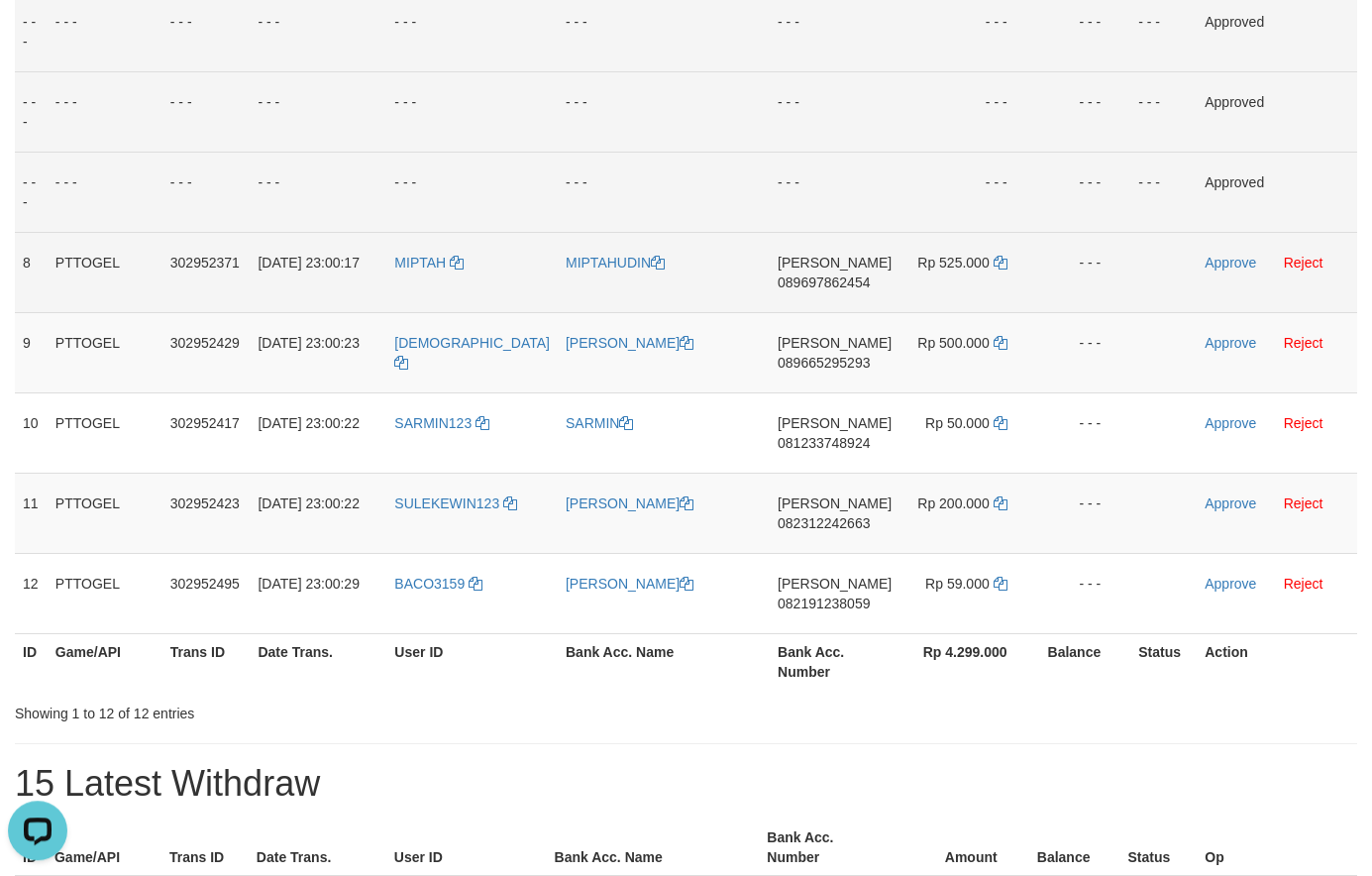 scroll, scrollTop: 686, scrollLeft: 0, axis: vertical 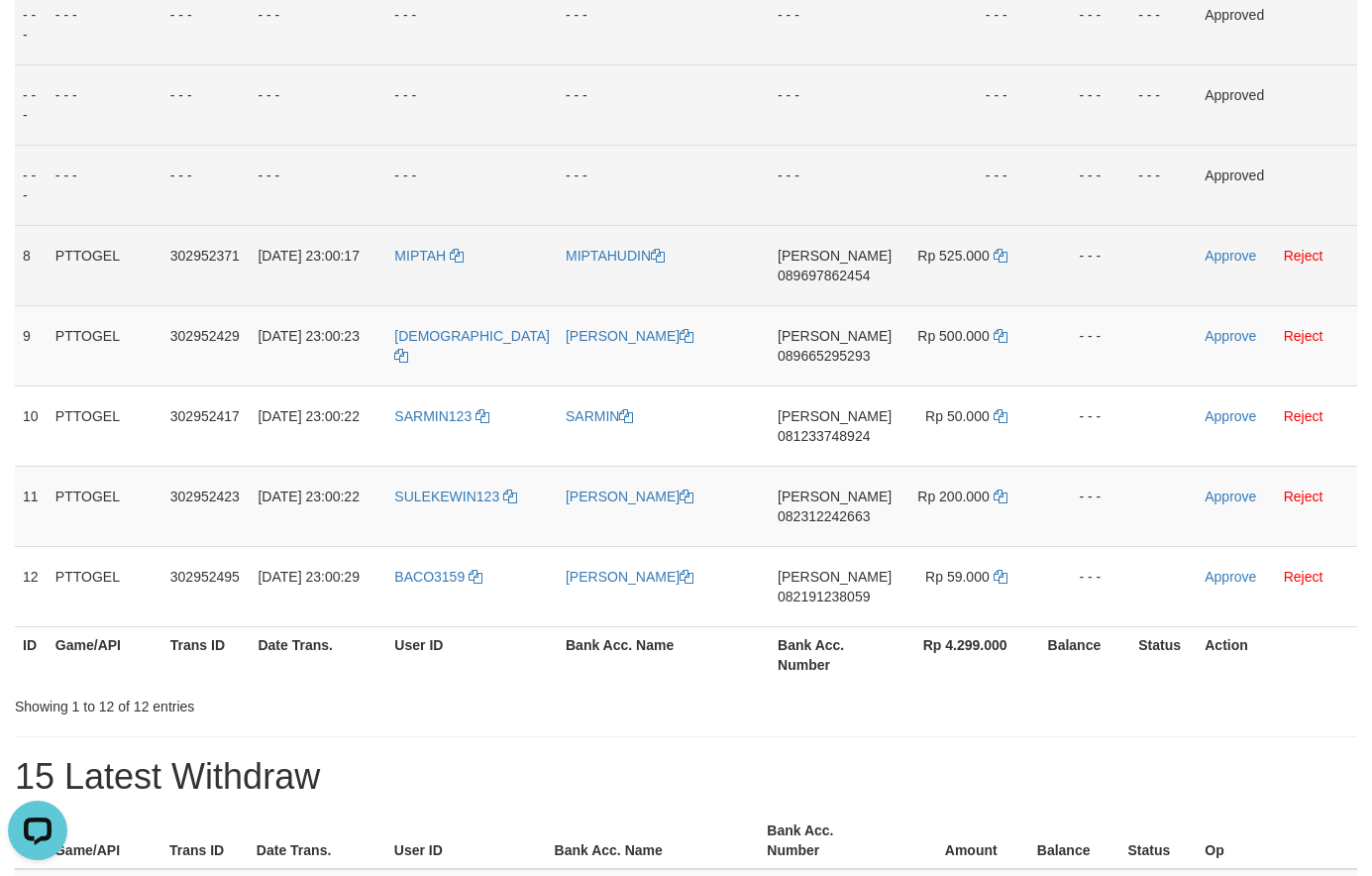 click on "089697862454" at bounding box center (823, 275) 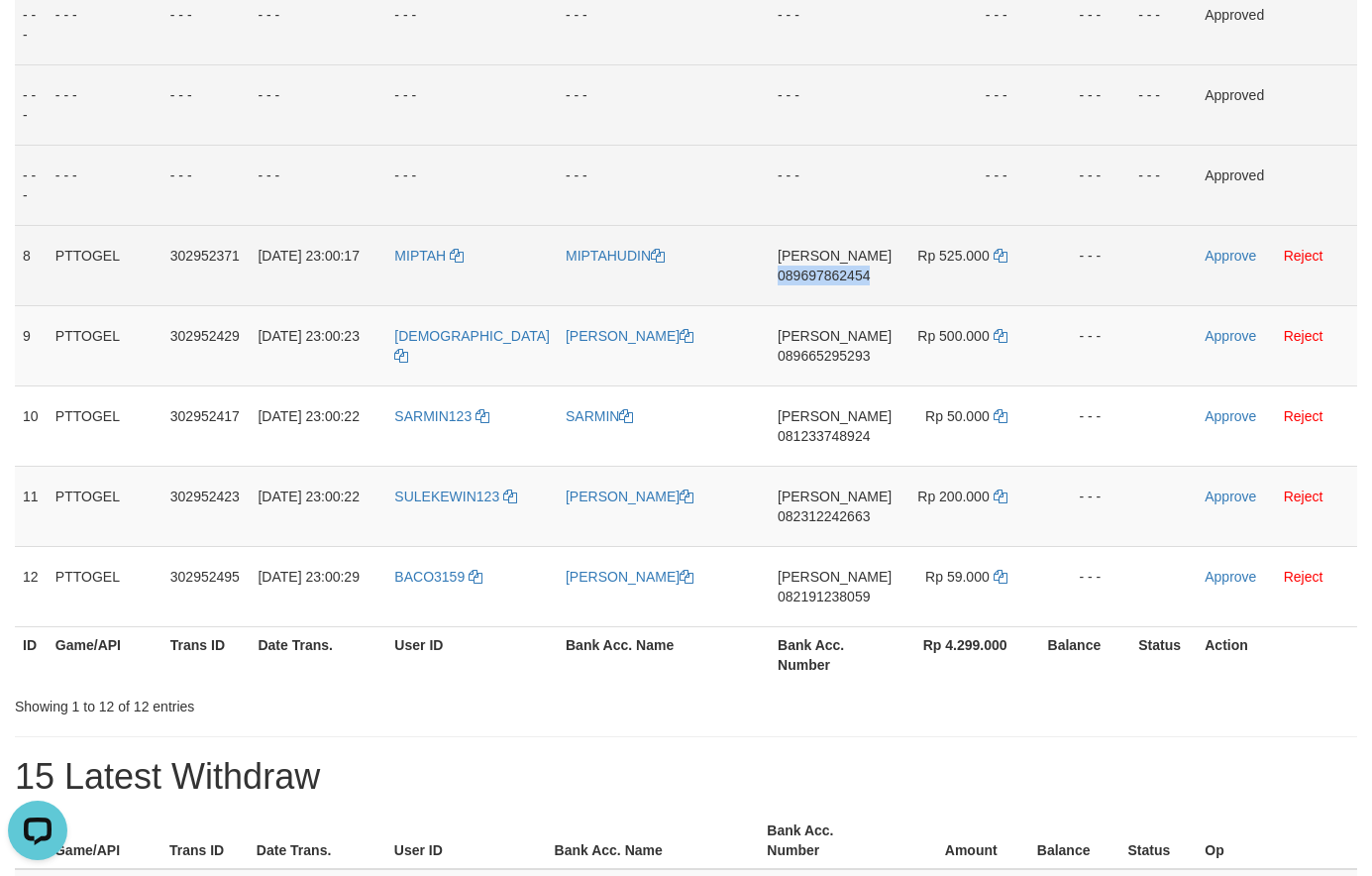click on "089697862454" at bounding box center [823, 275] 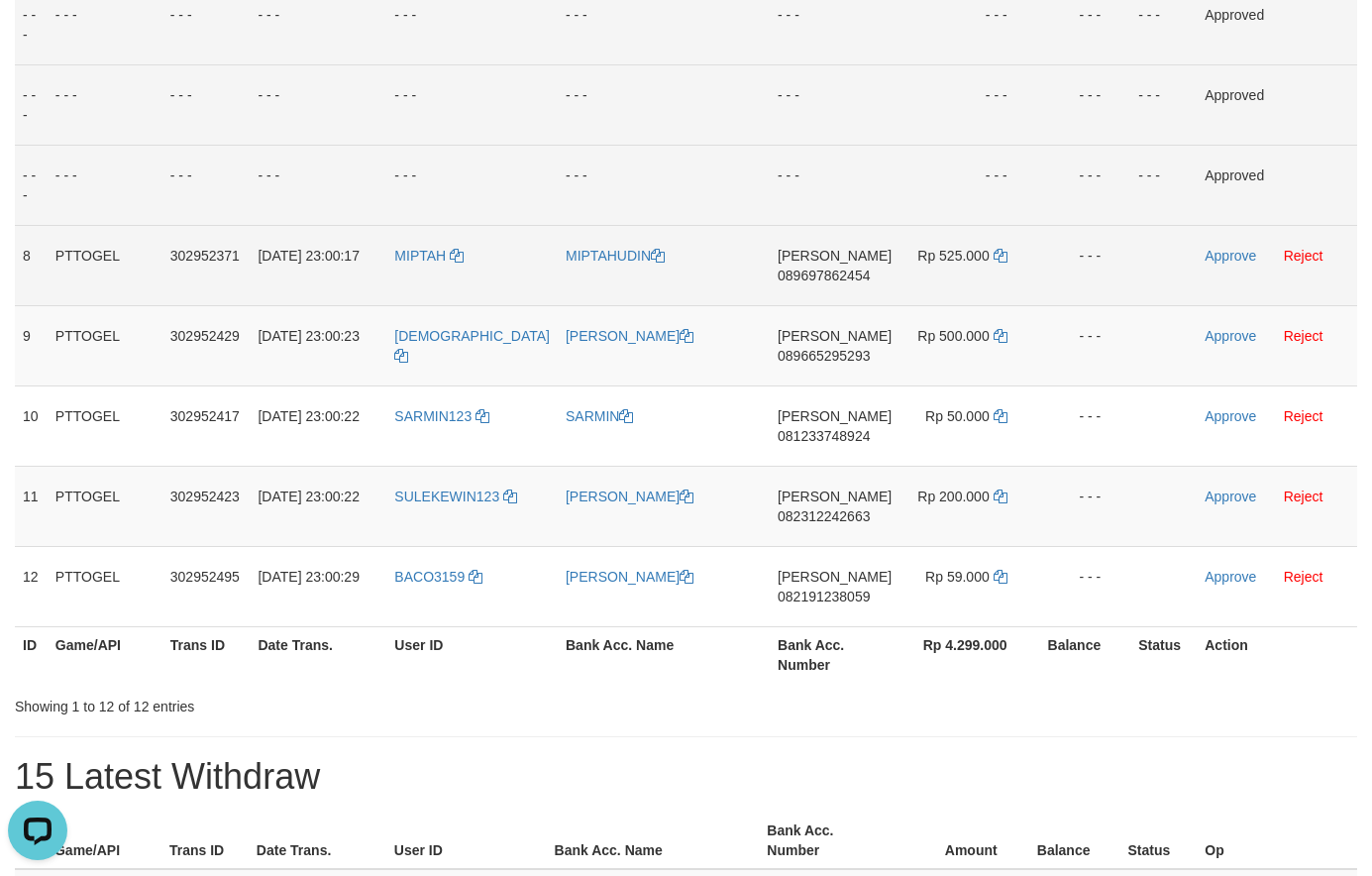 click on "089697862454" at bounding box center [823, 275] 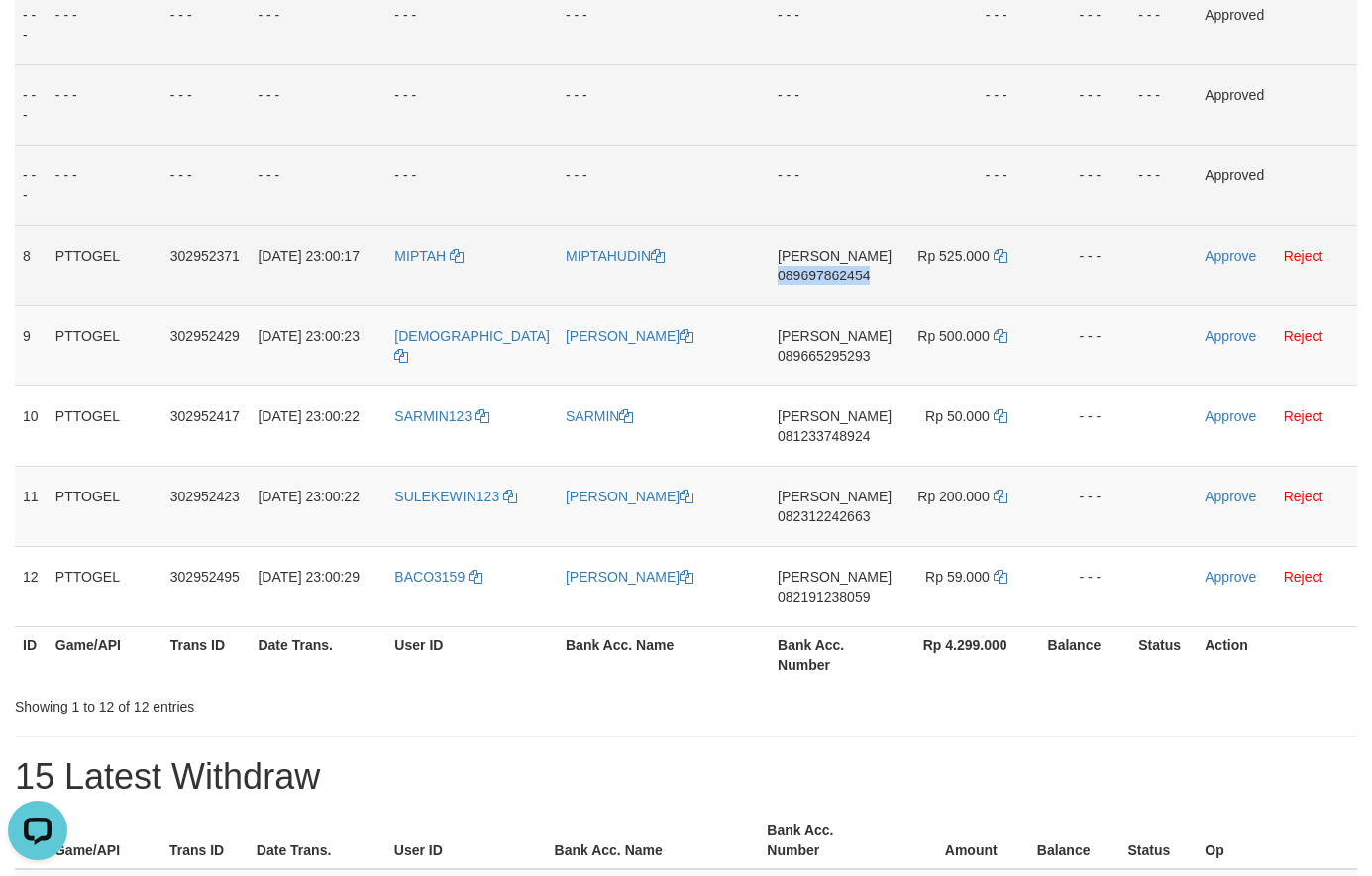 click on "089697862454" at bounding box center (823, 275) 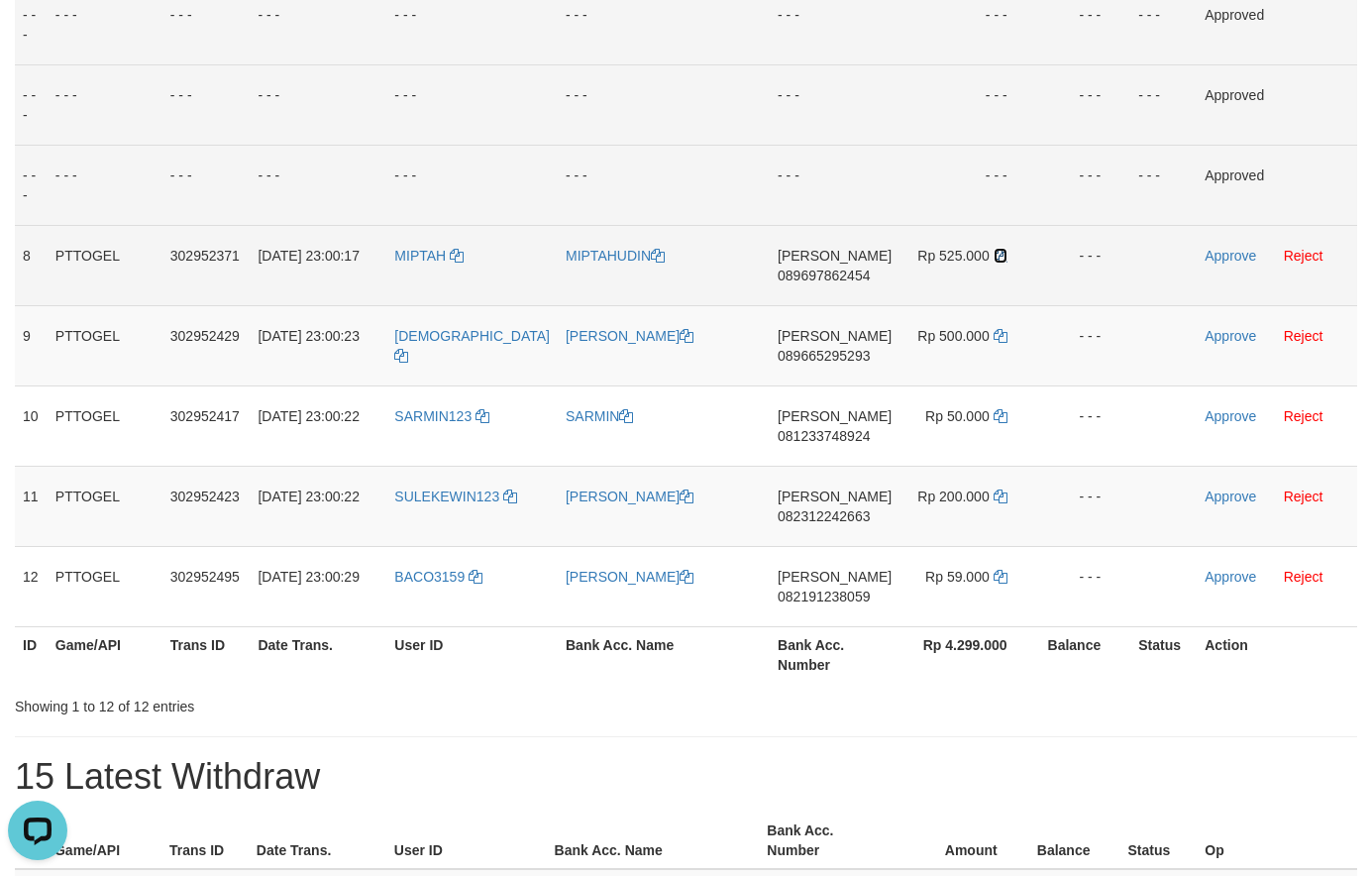 click at bounding box center [1001, 256] 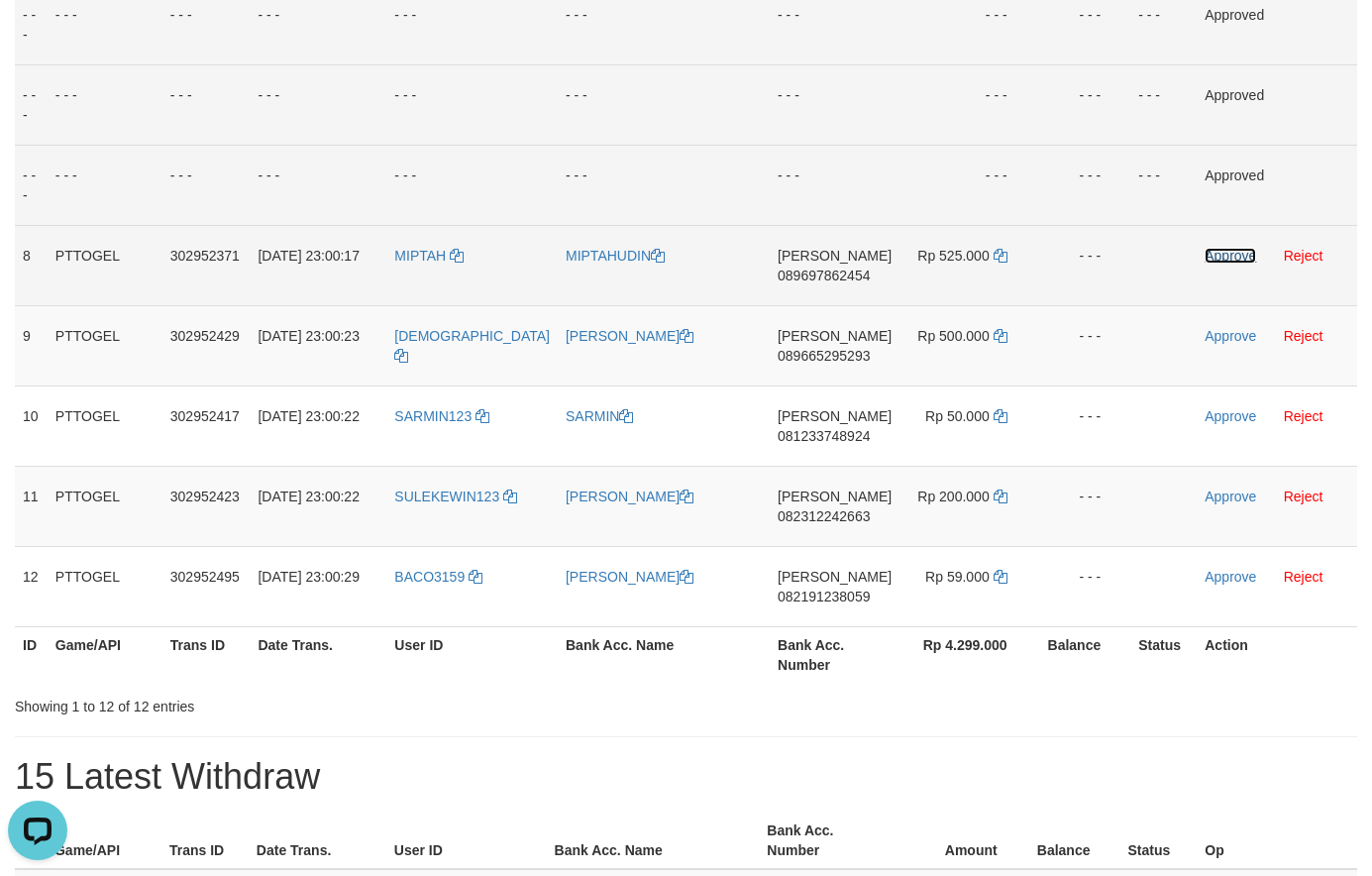 click on "Approve" at bounding box center [1230, 256] 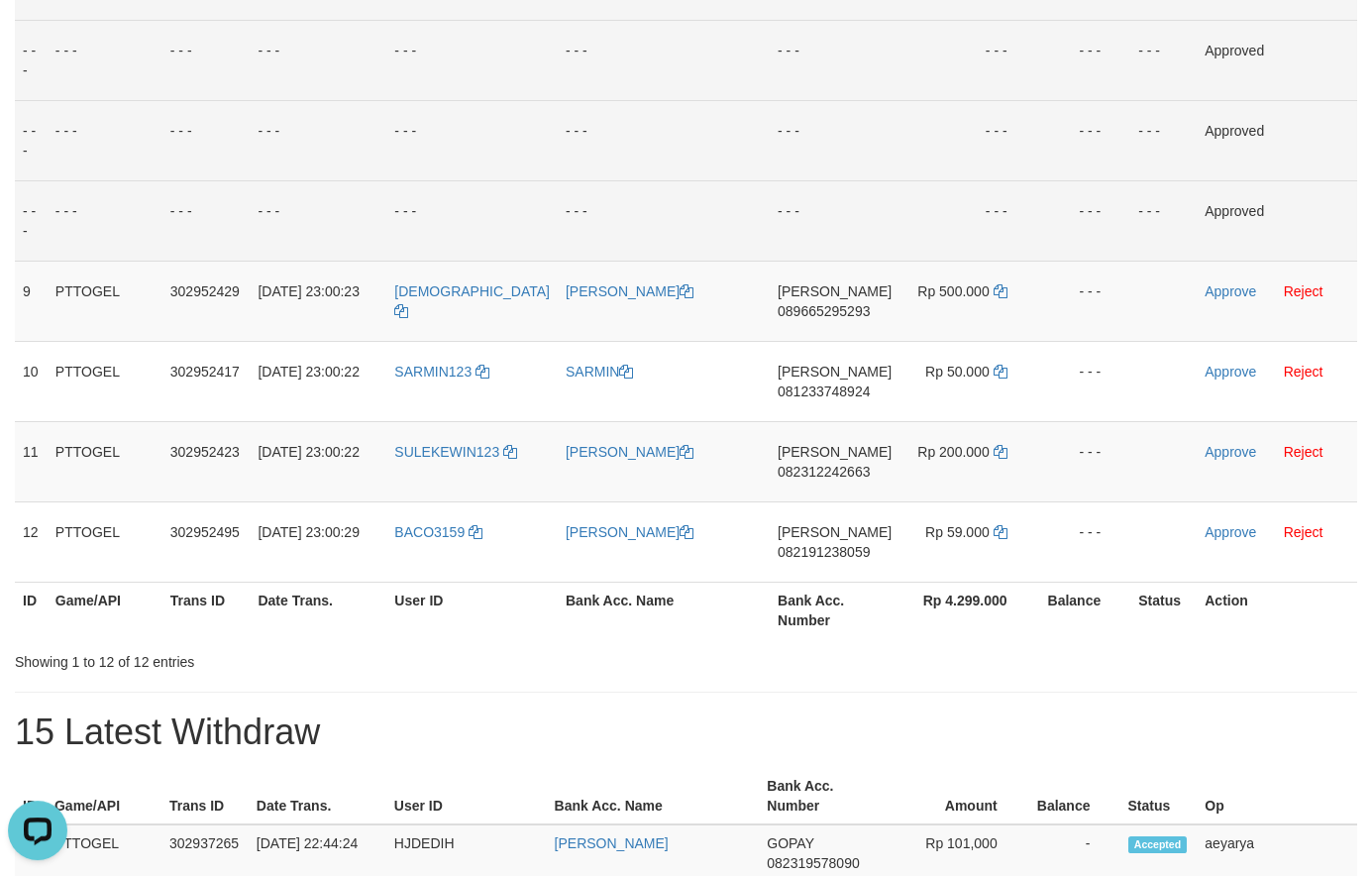 scroll, scrollTop: 753, scrollLeft: 0, axis: vertical 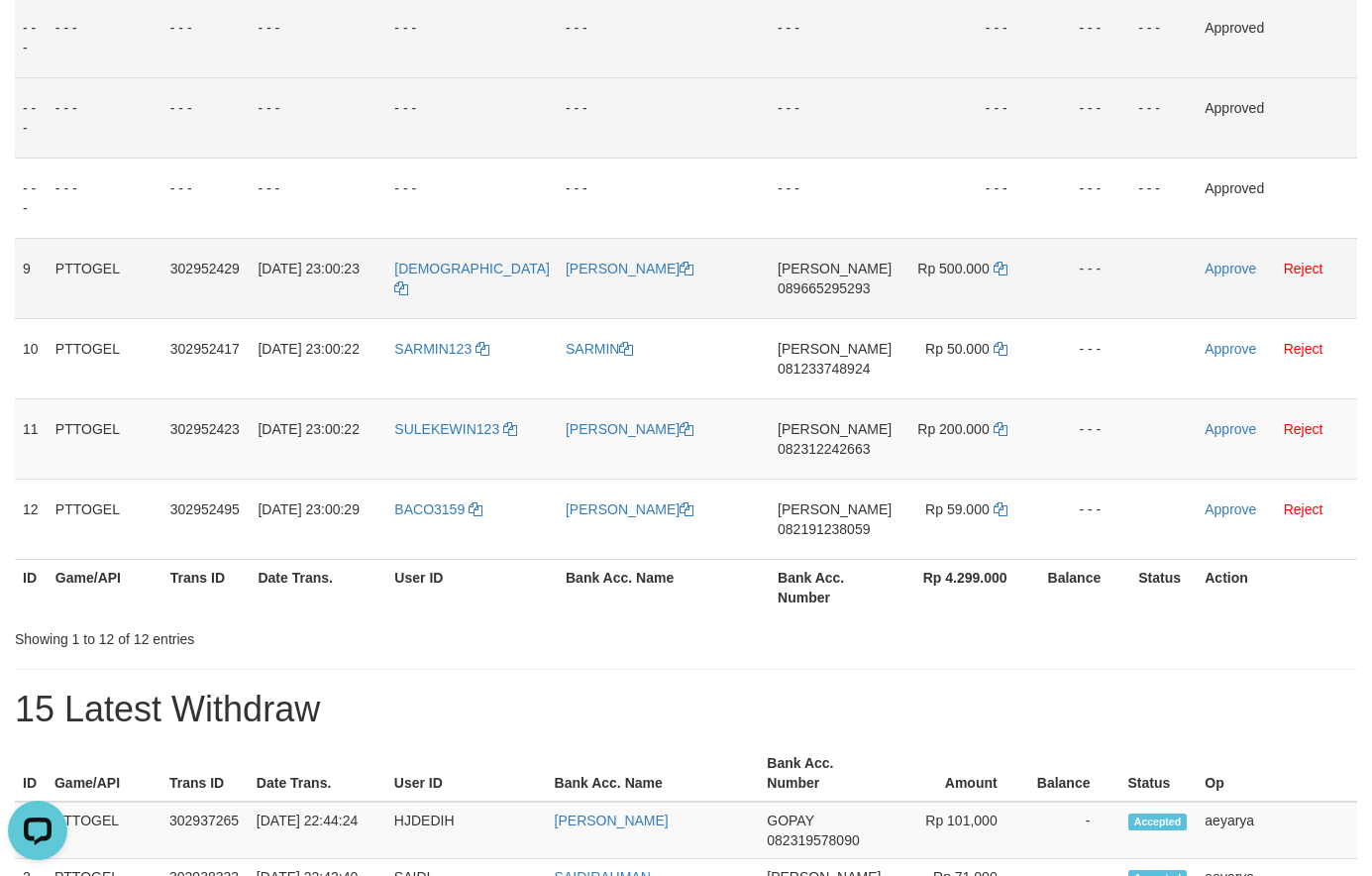 click on "089665295293" at bounding box center (823, 288) 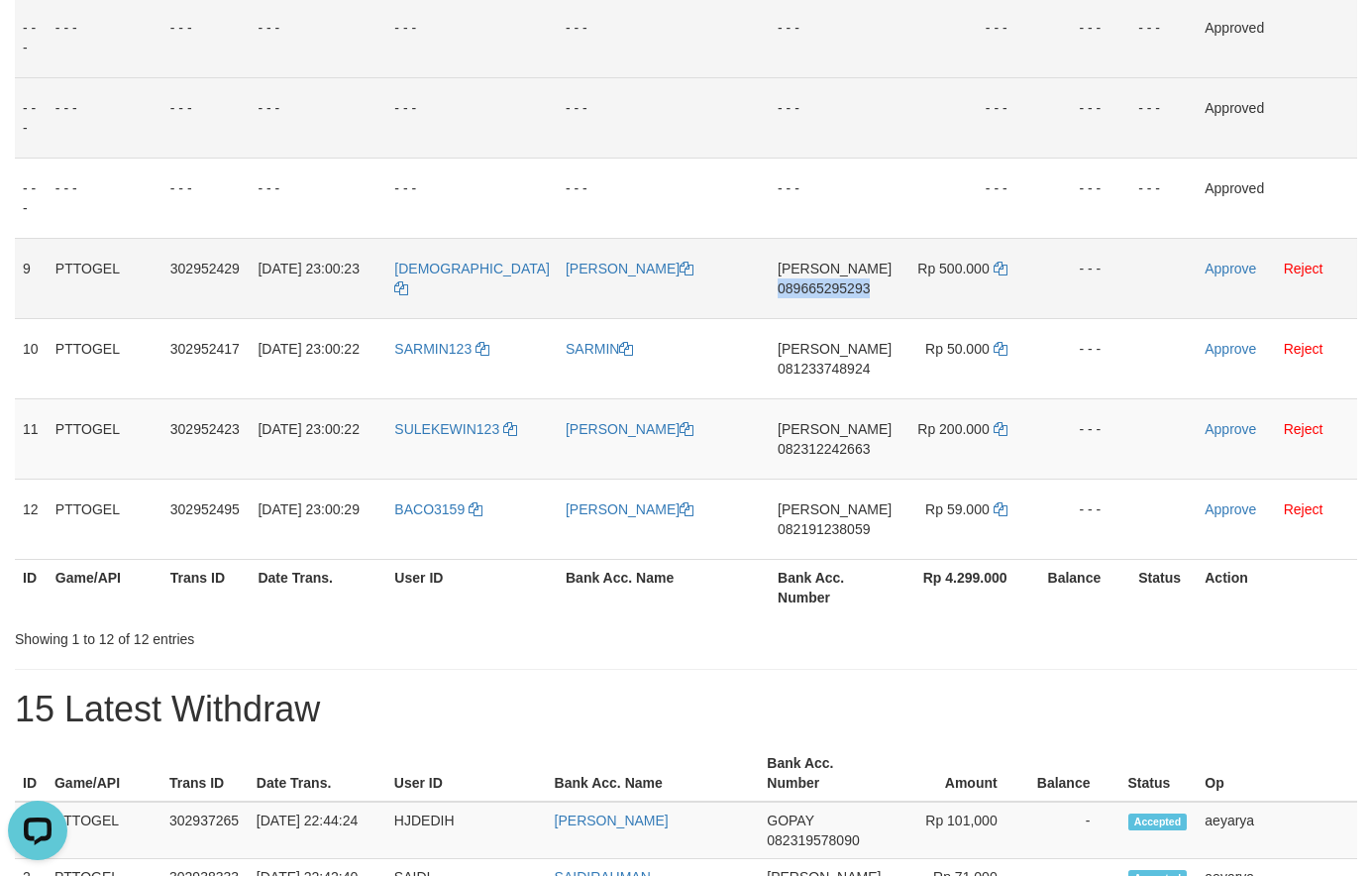 click on "089665295293" at bounding box center [823, 288] 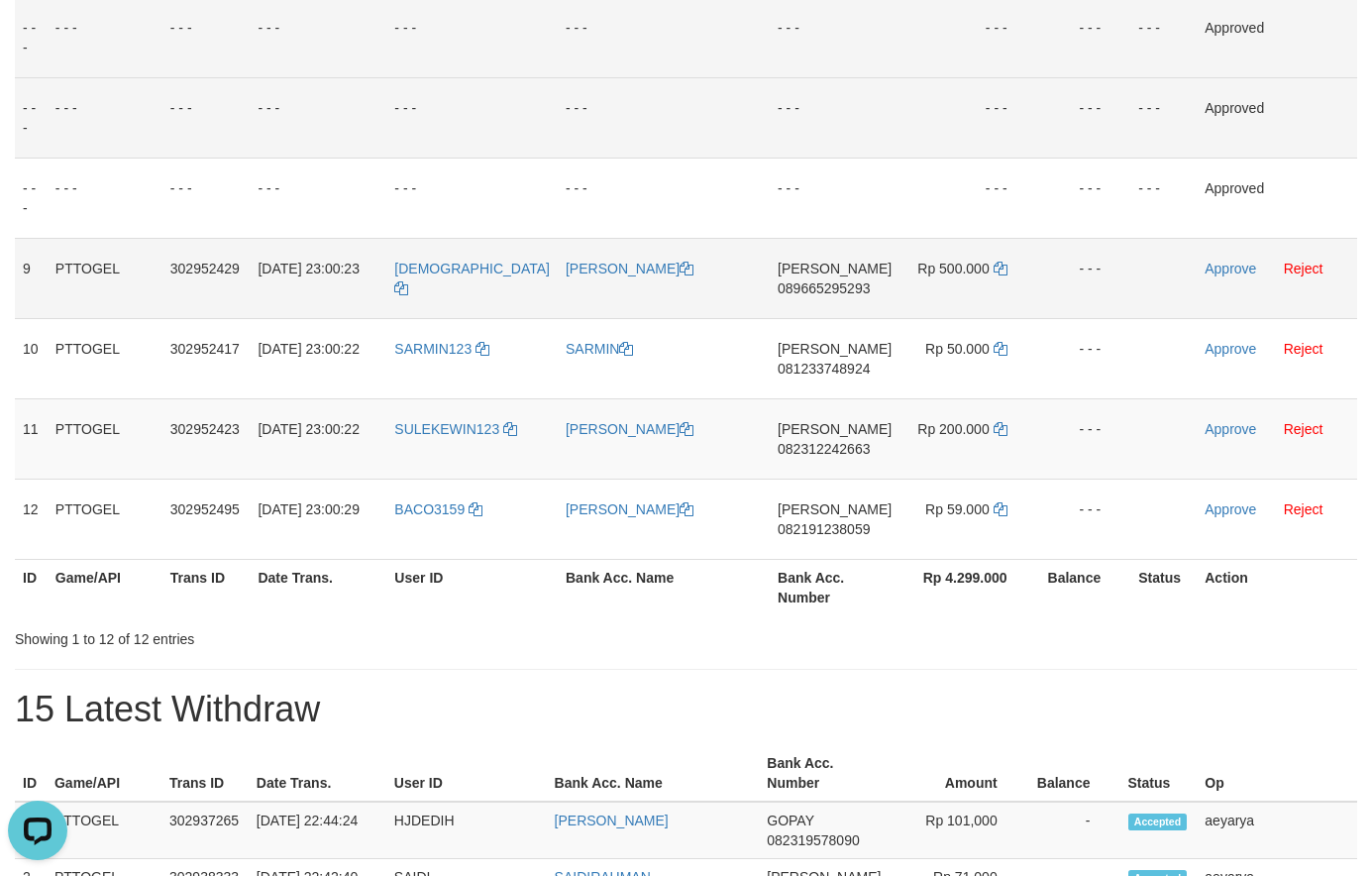 click on "089665295293" at bounding box center (823, 288) 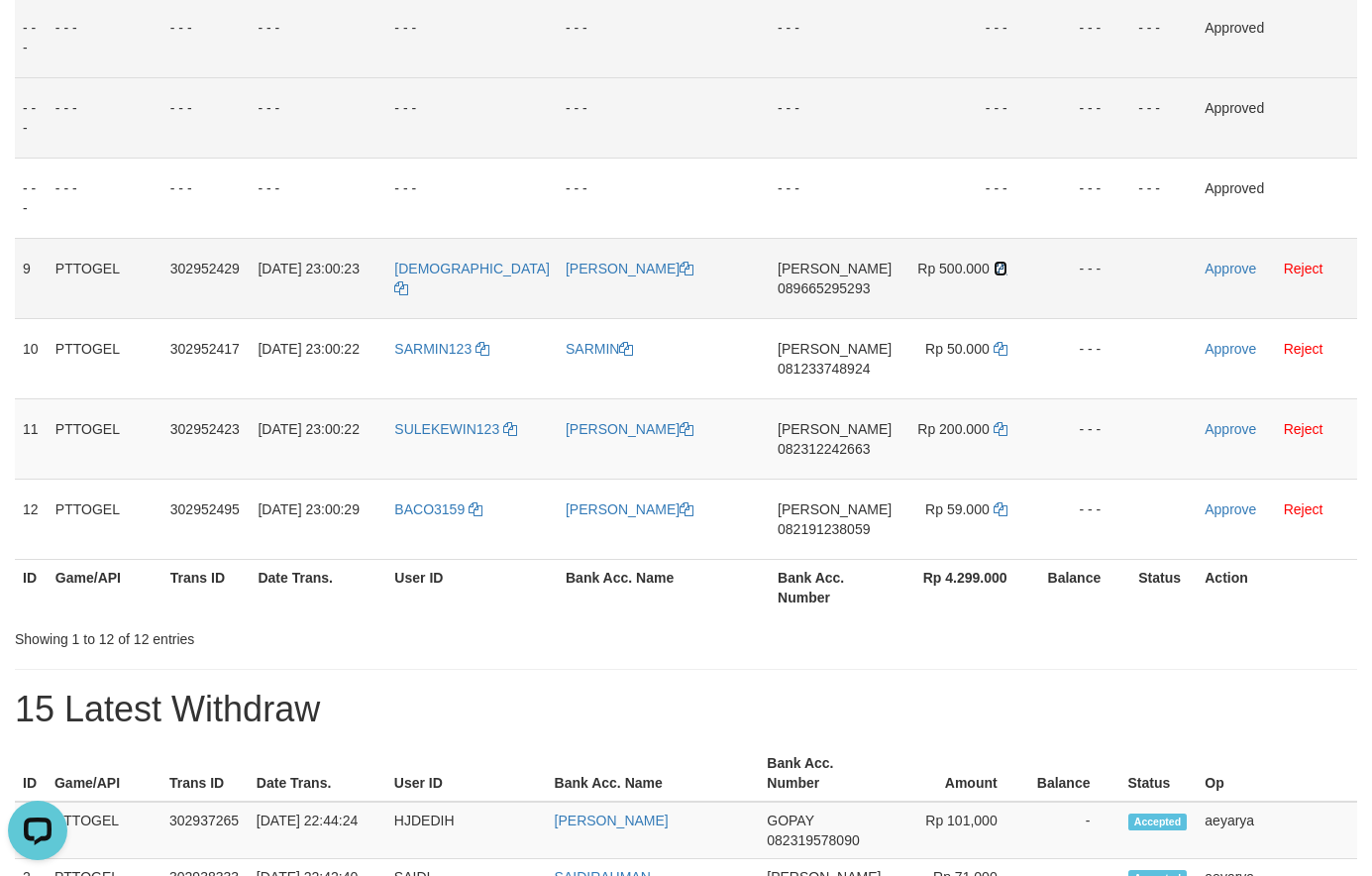 click at bounding box center (1001, 269) 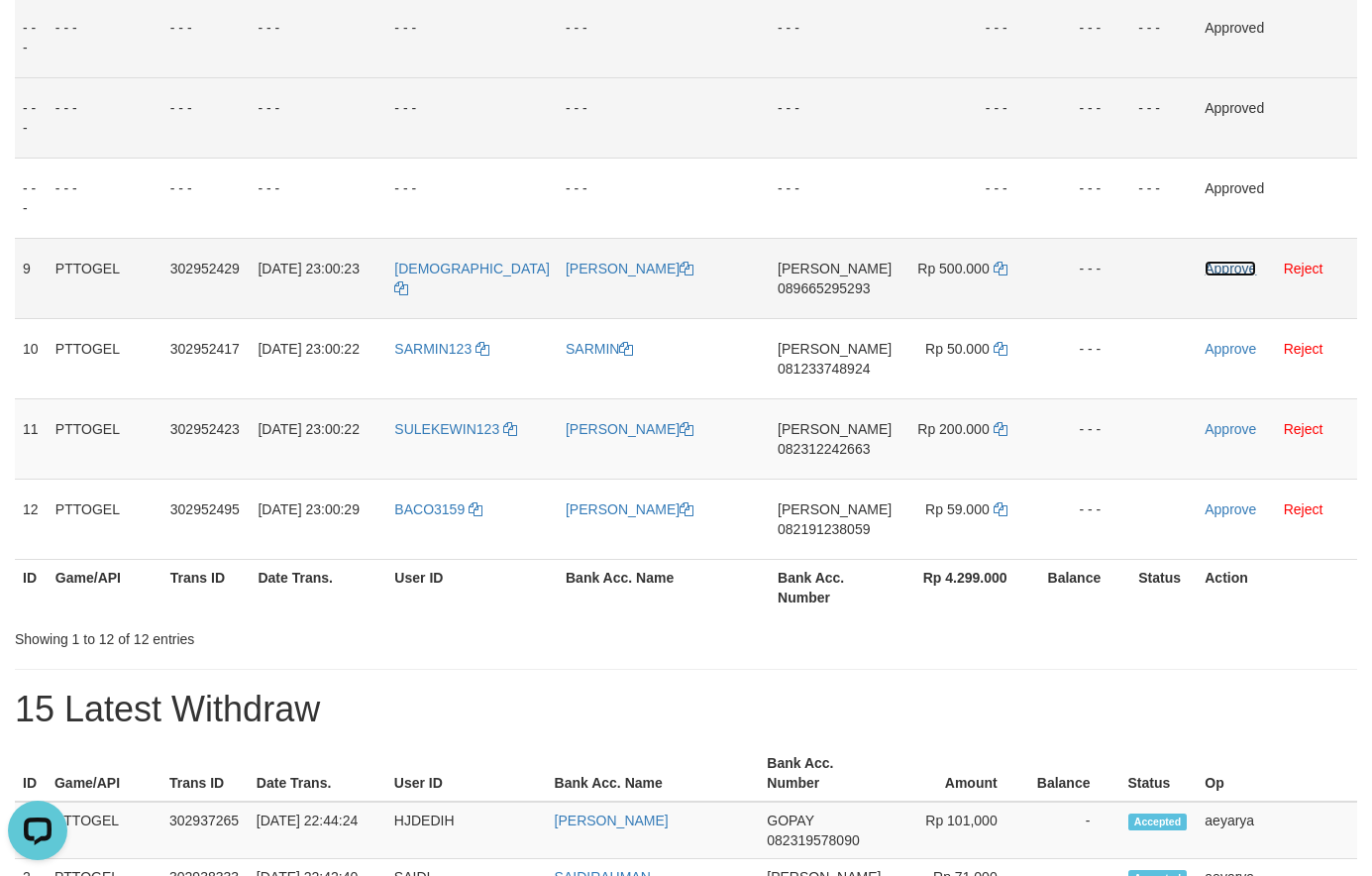 click on "Approve" at bounding box center [1230, 269] 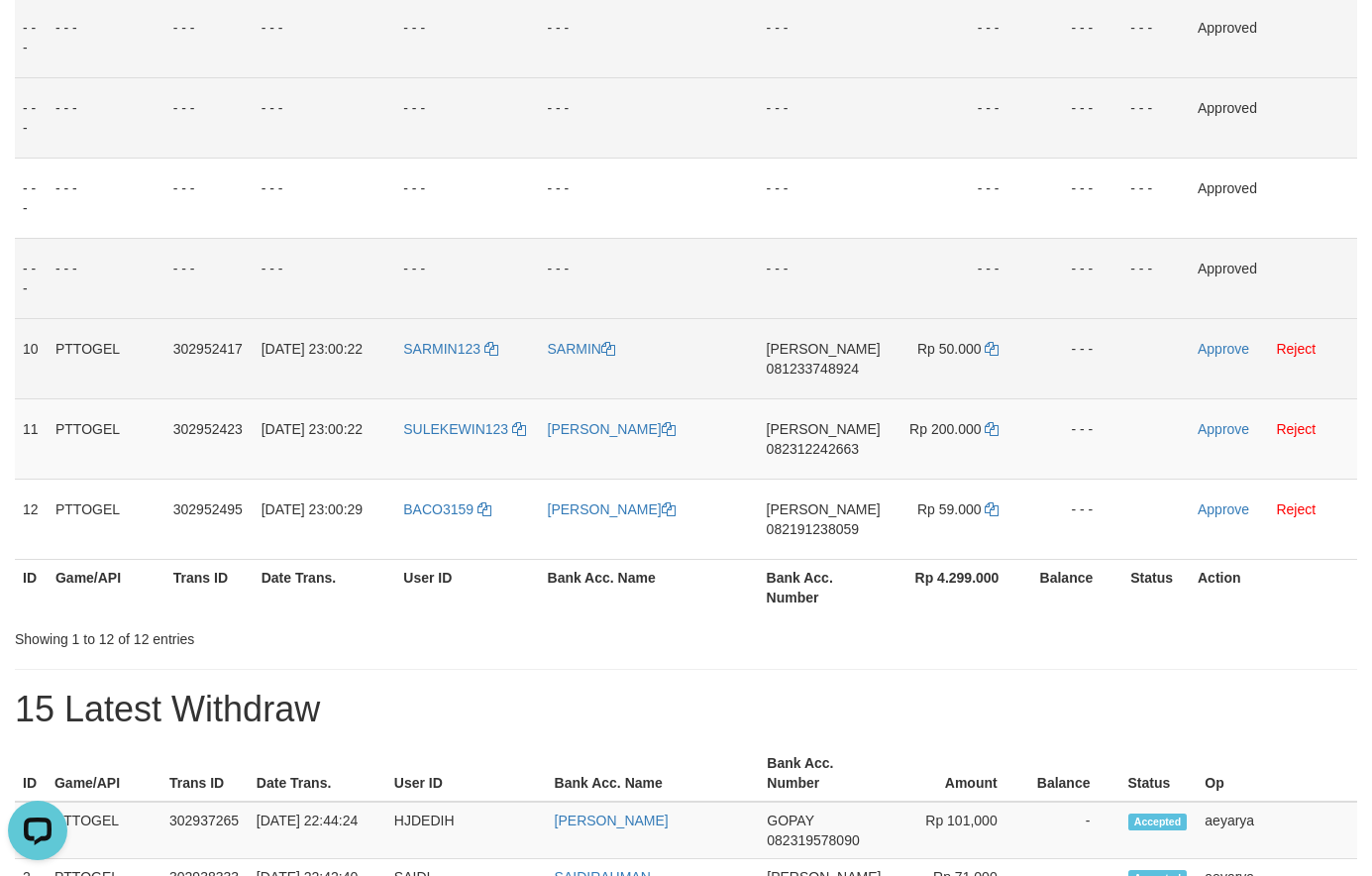 click on "081233748924" at bounding box center [812, 369] 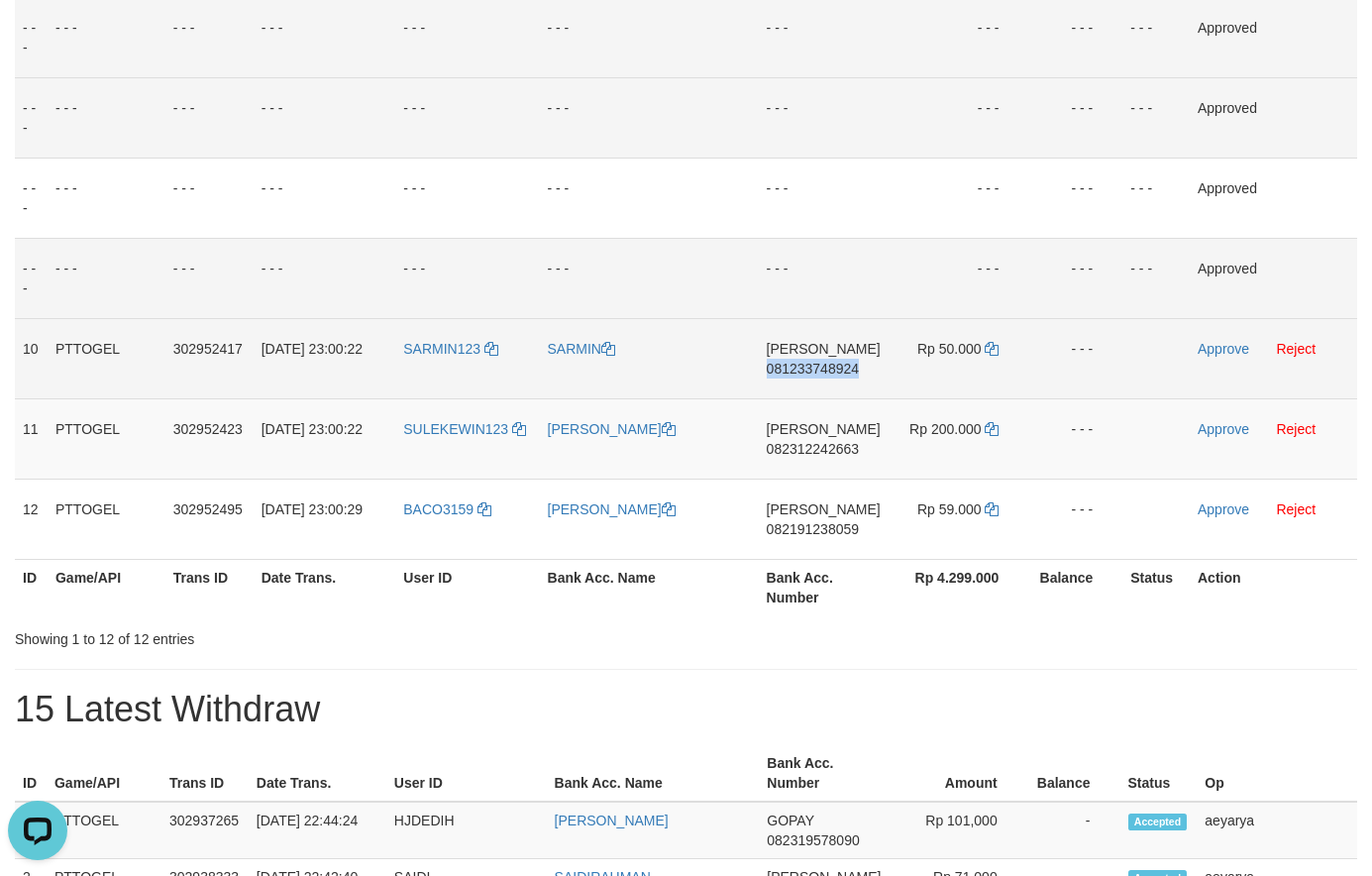 click on "081233748924" at bounding box center [812, 369] 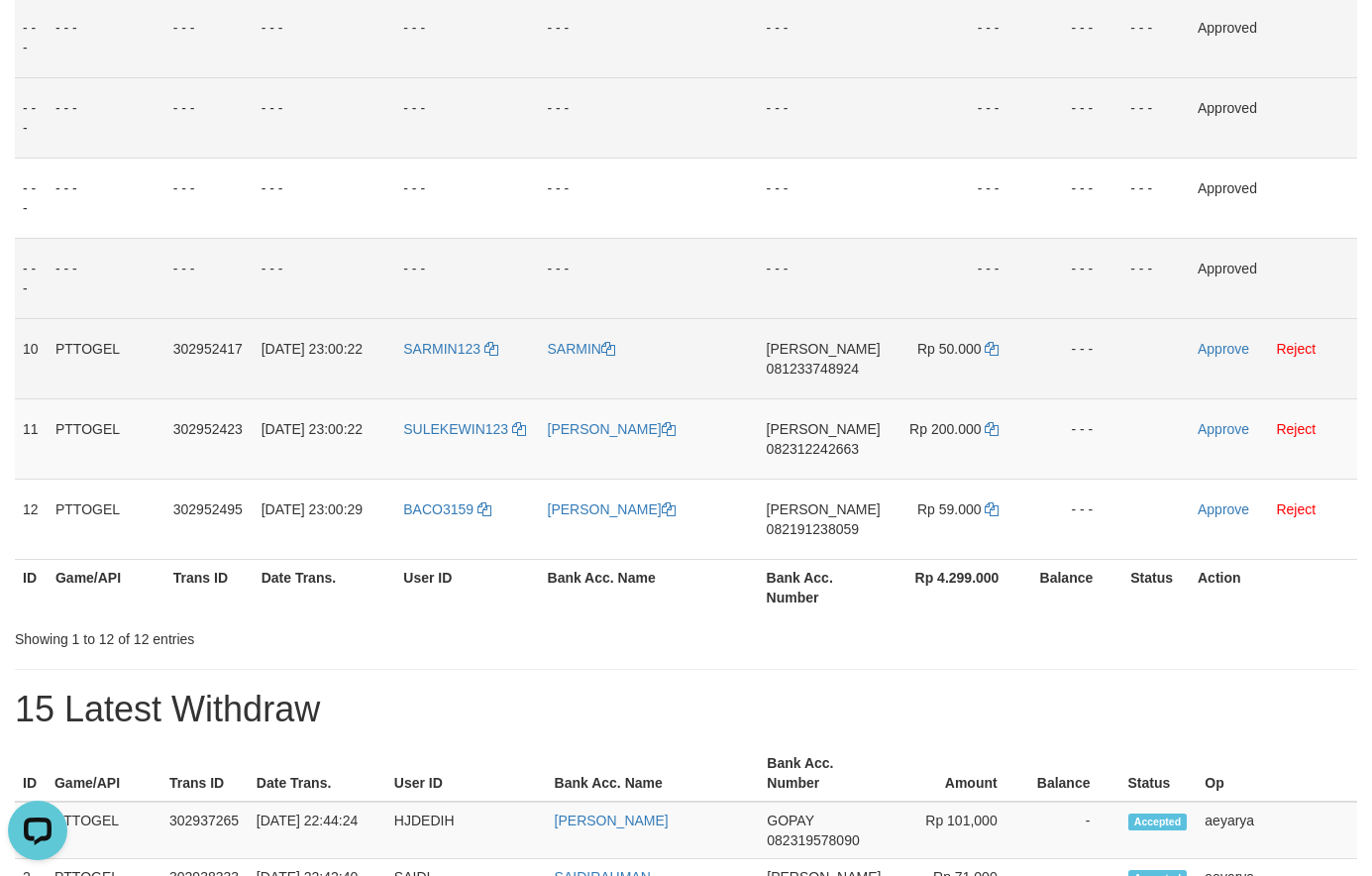 click on "081233748924" at bounding box center (812, 369) 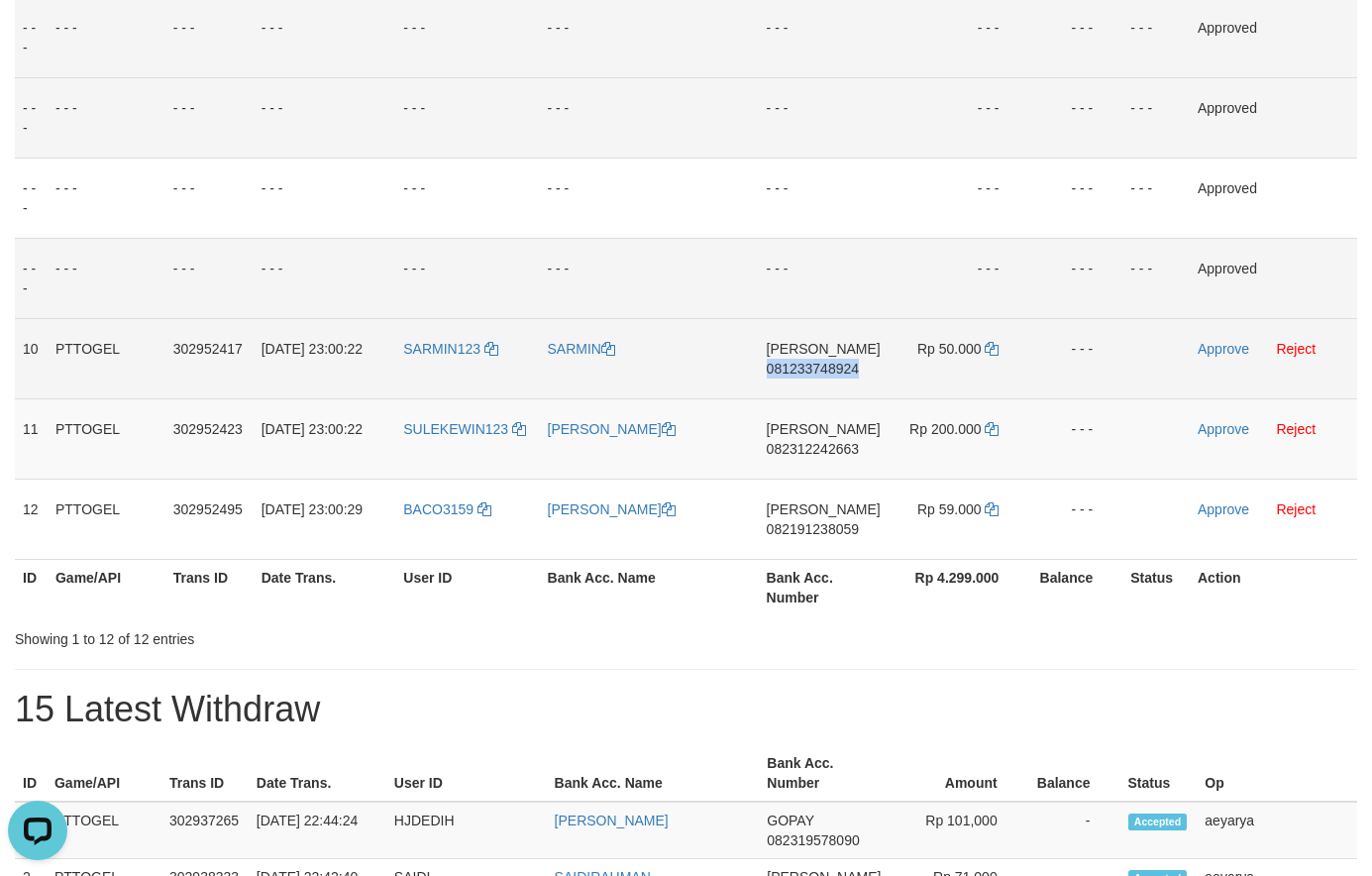 click on "081233748924" at bounding box center [812, 369] 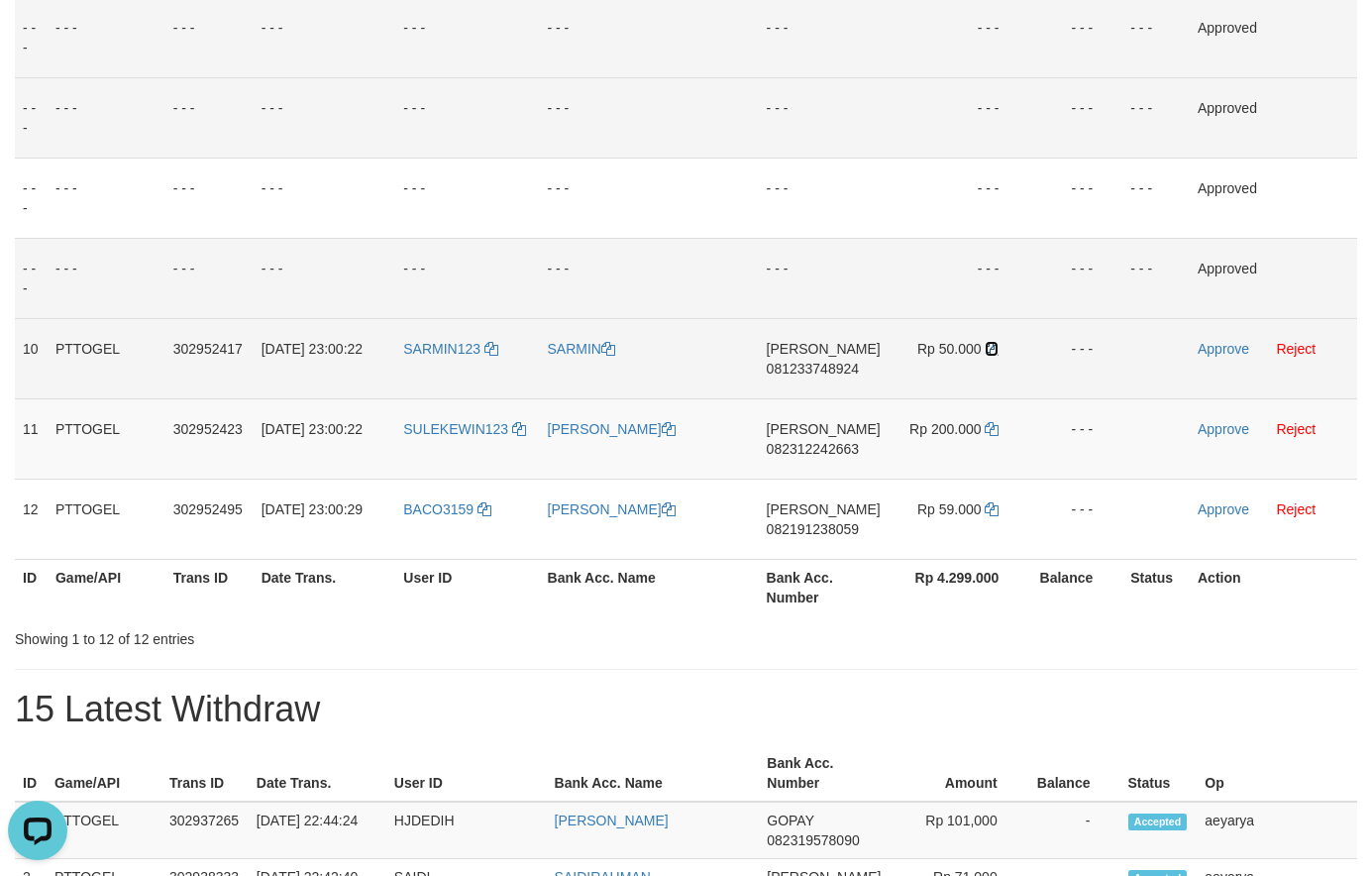 click at bounding box center (992, 349) 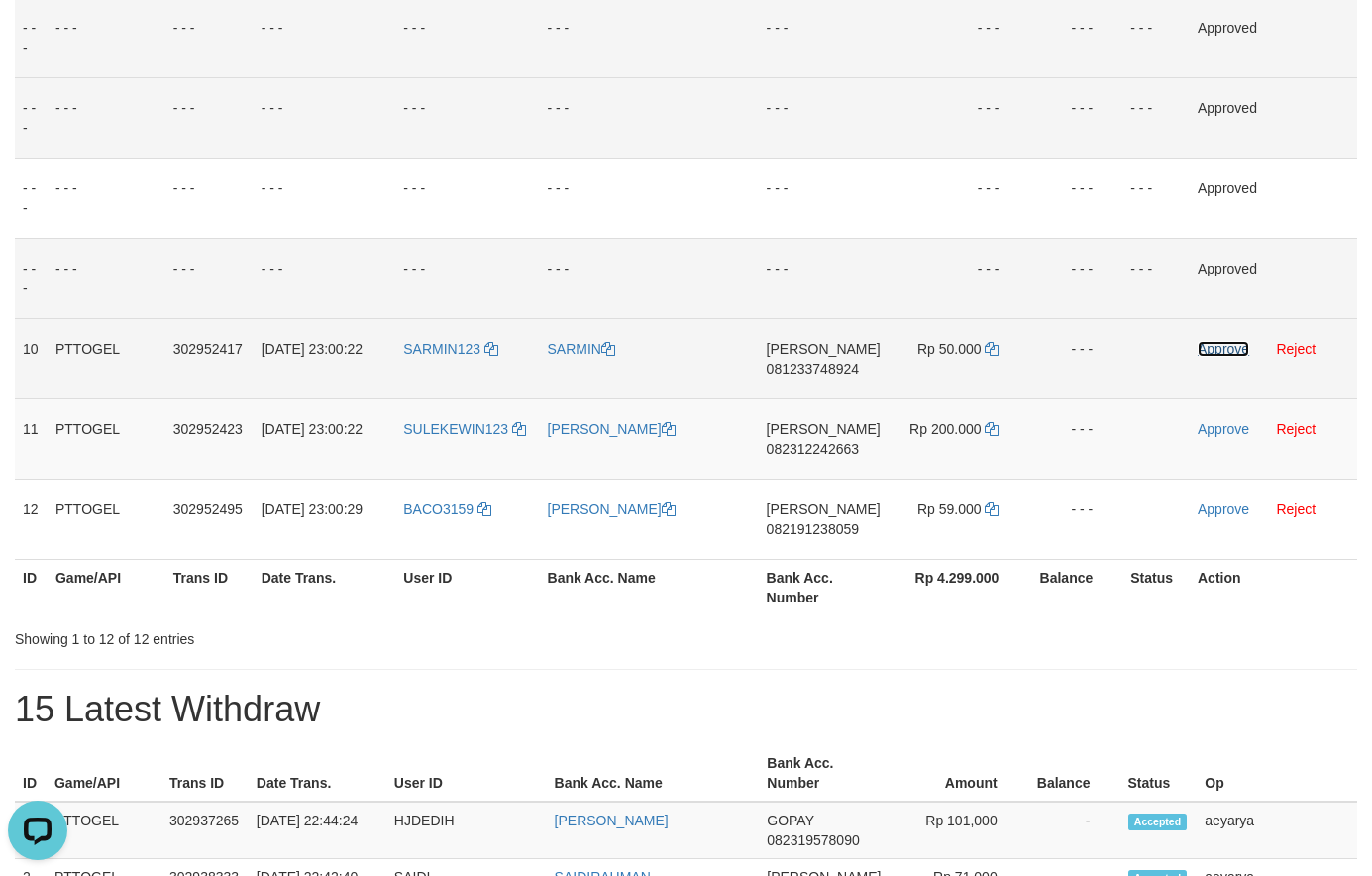 click on "Approve" at bounding box center [1223, 349] 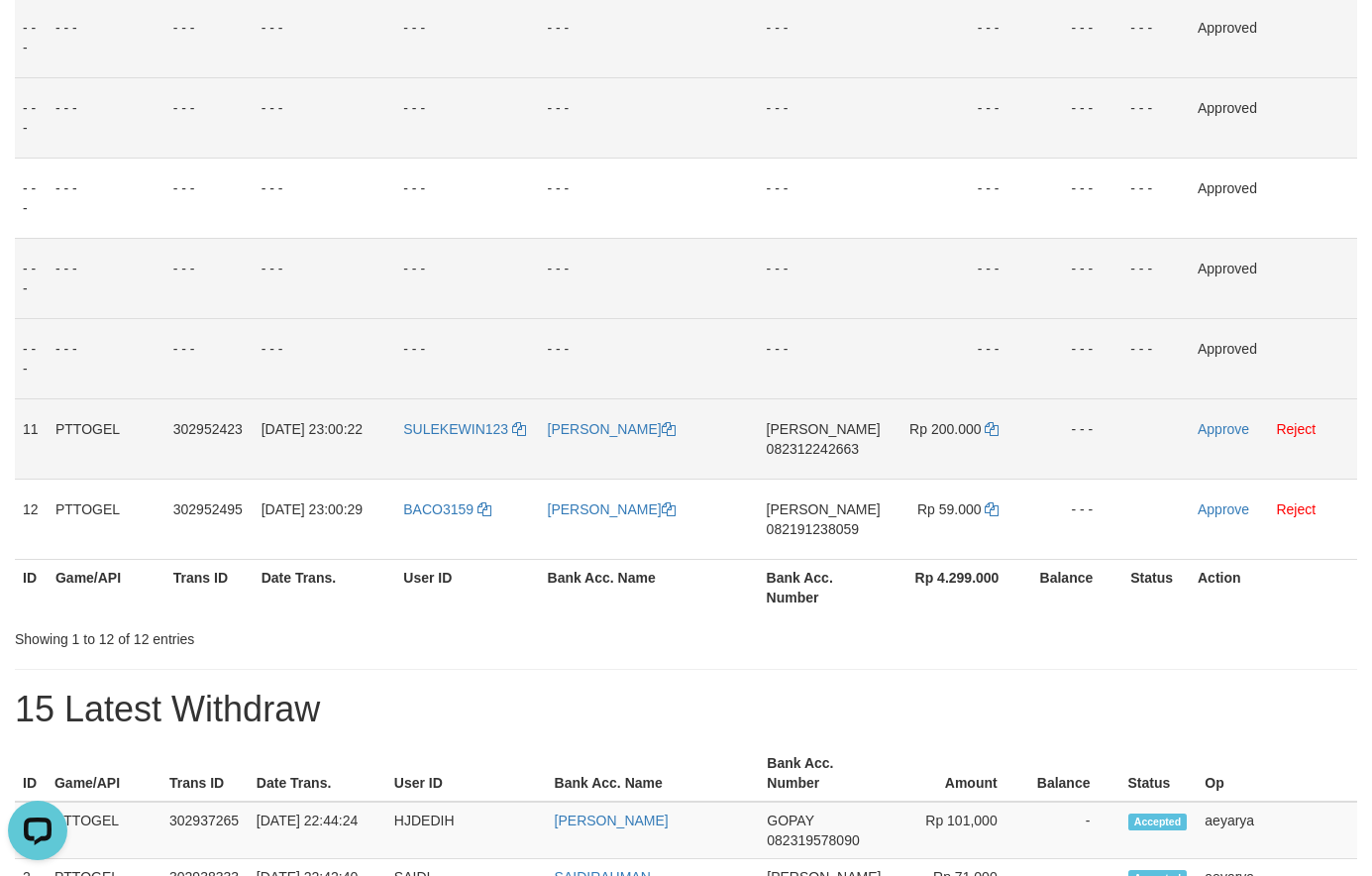 click on "082312242663" at bounding box center [812, 449] 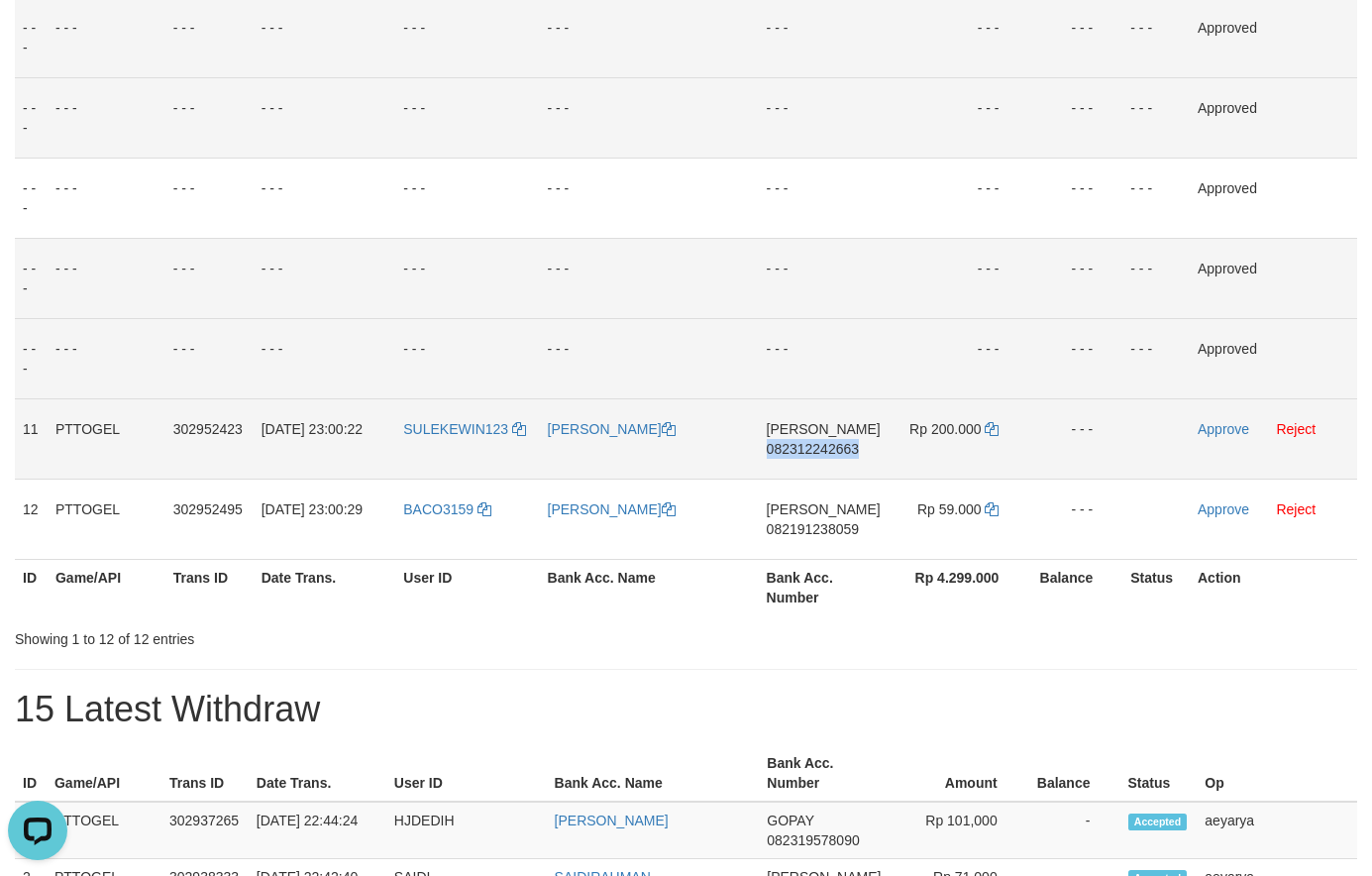click on "082312242663" at bounding box center (812, 449) 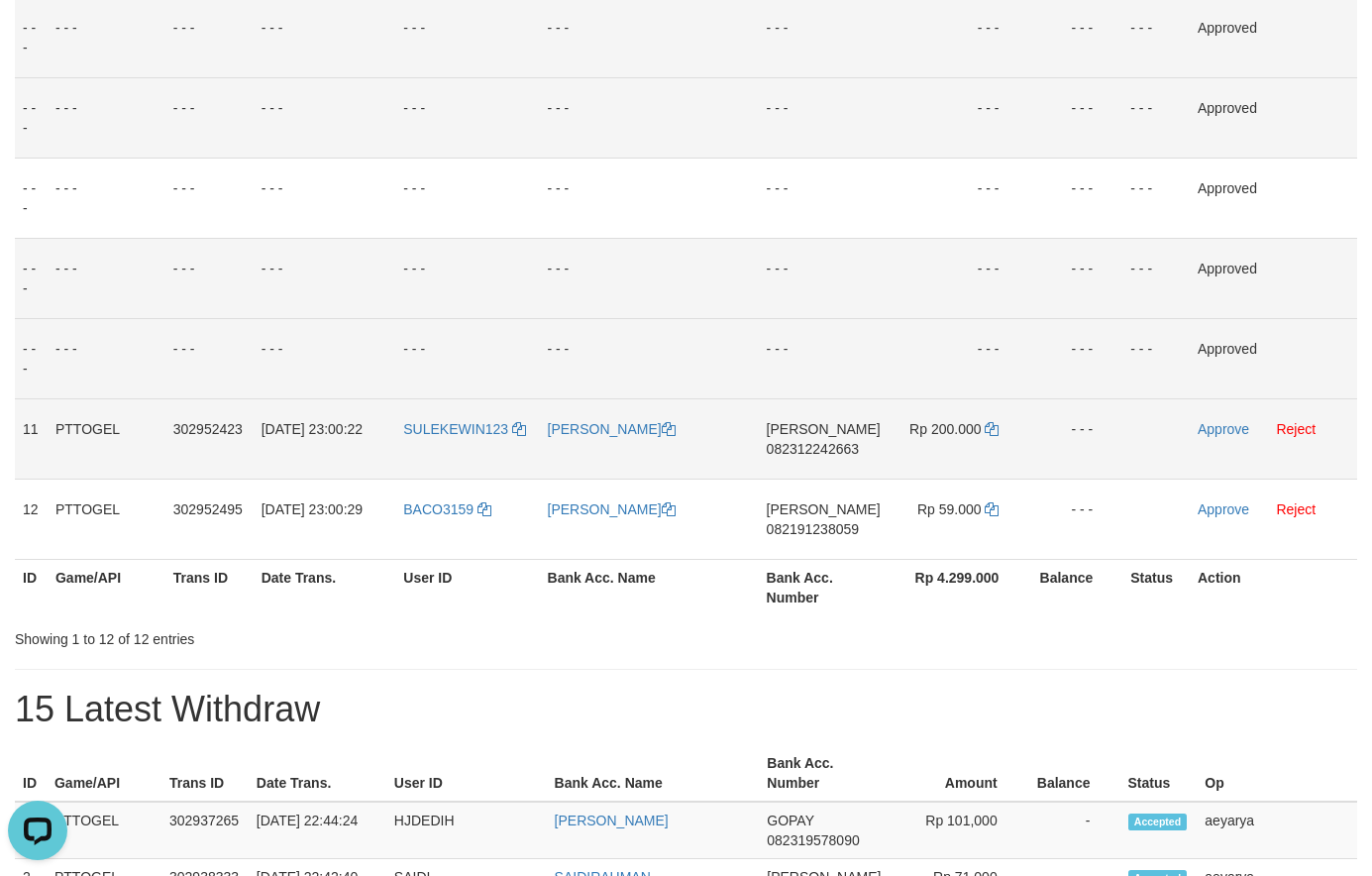 click on "082312242663" at bounding box center [812, 449] 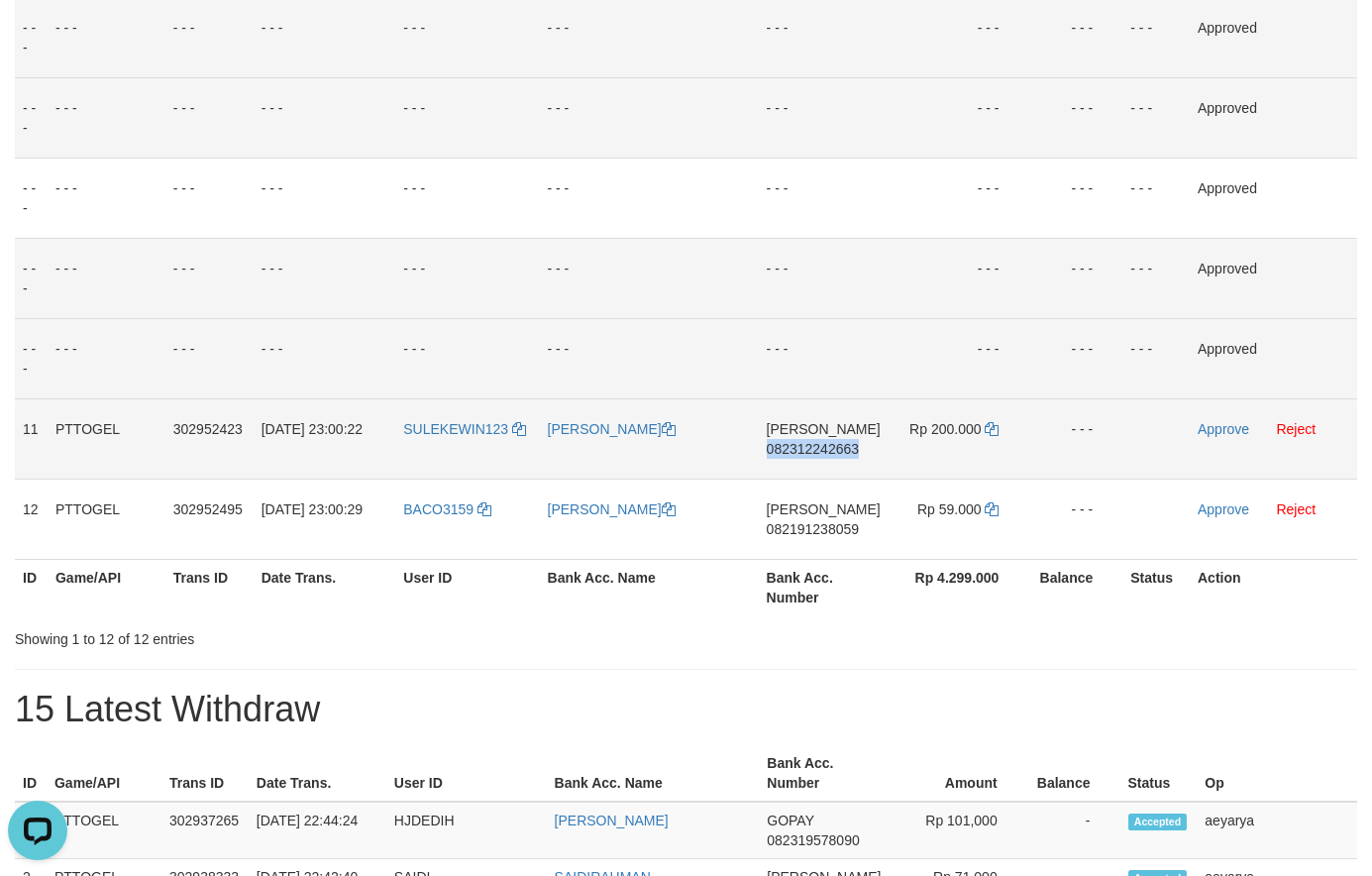 click on "082312242663" at bounding box center [812, 449] 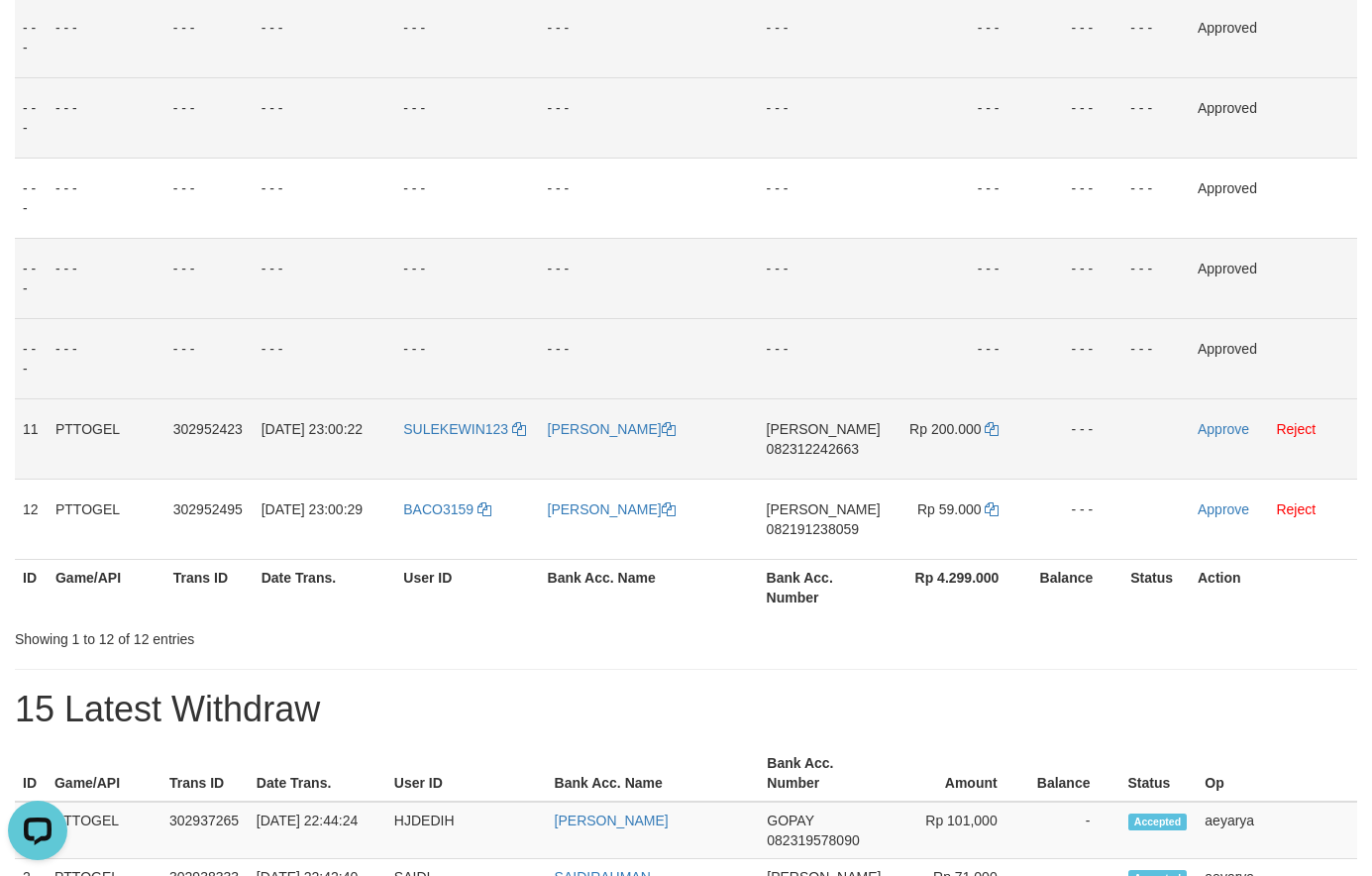 click on "082312242663" at bounding box center [812, 449] 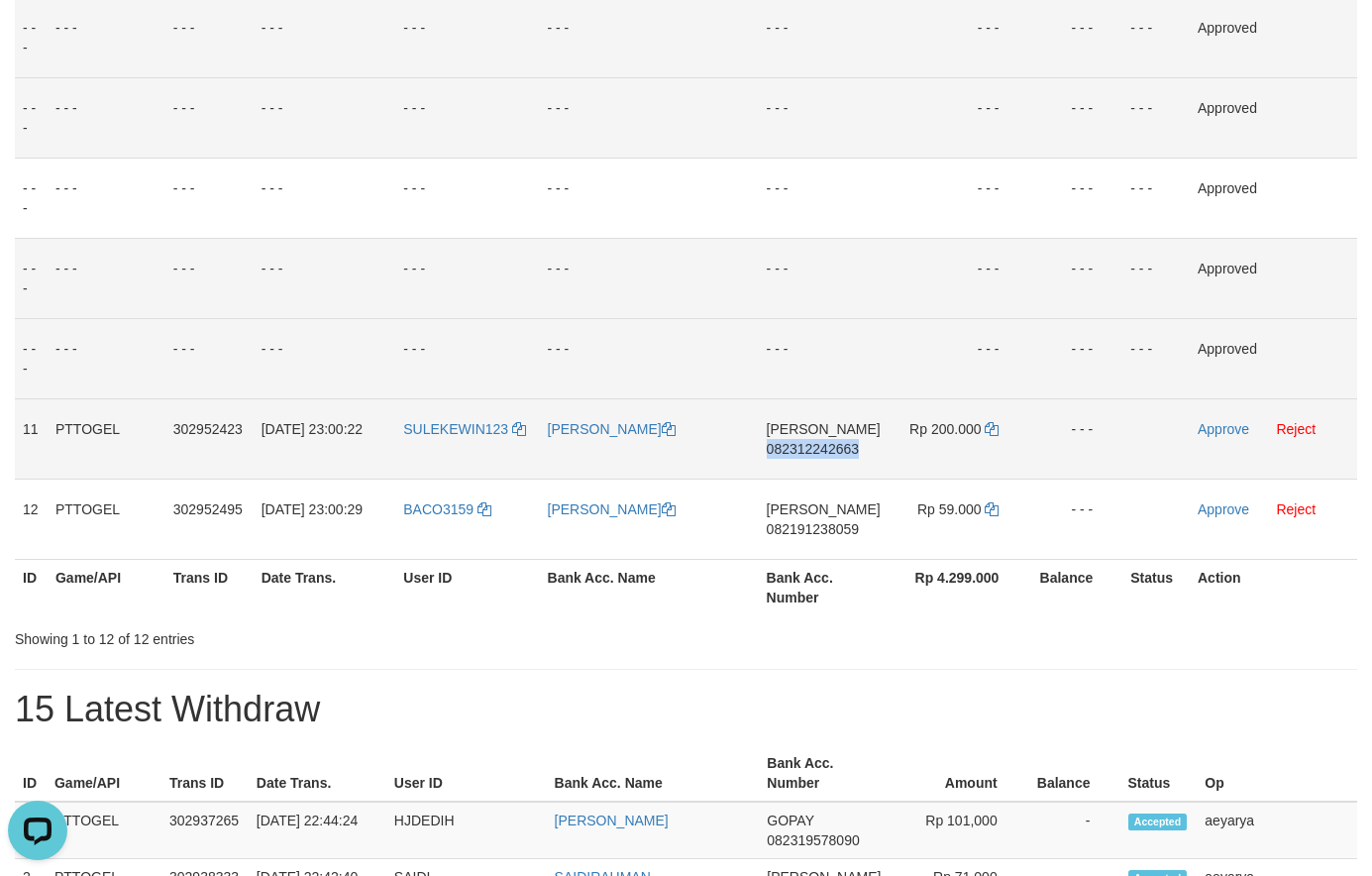 drag, startPoint x: 832, startPoint y: 450, endPoint x: 778, endPoint y: 444, distance: 54.332311 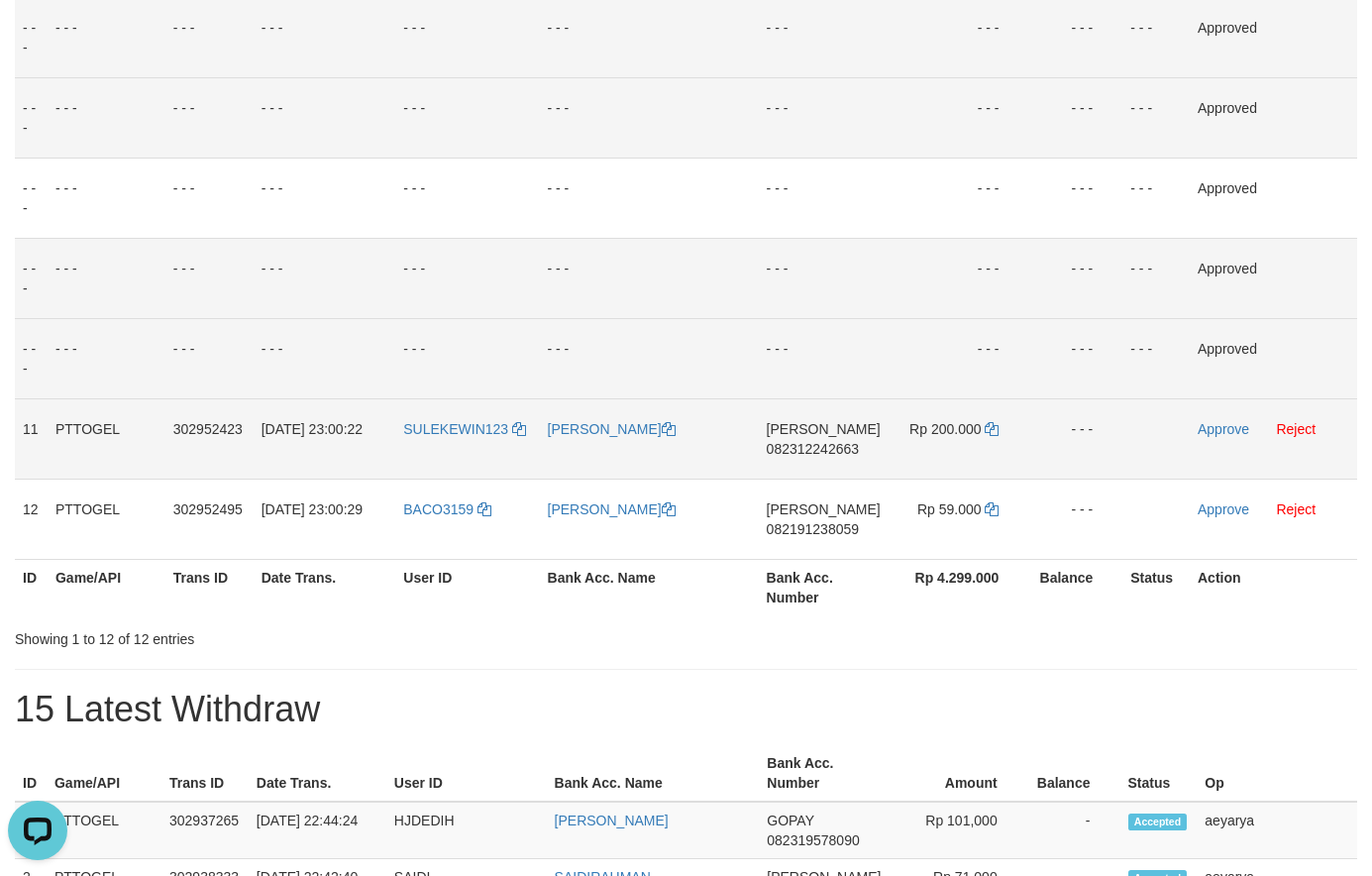 click on "082312242663" at bounding box center [812, 449] 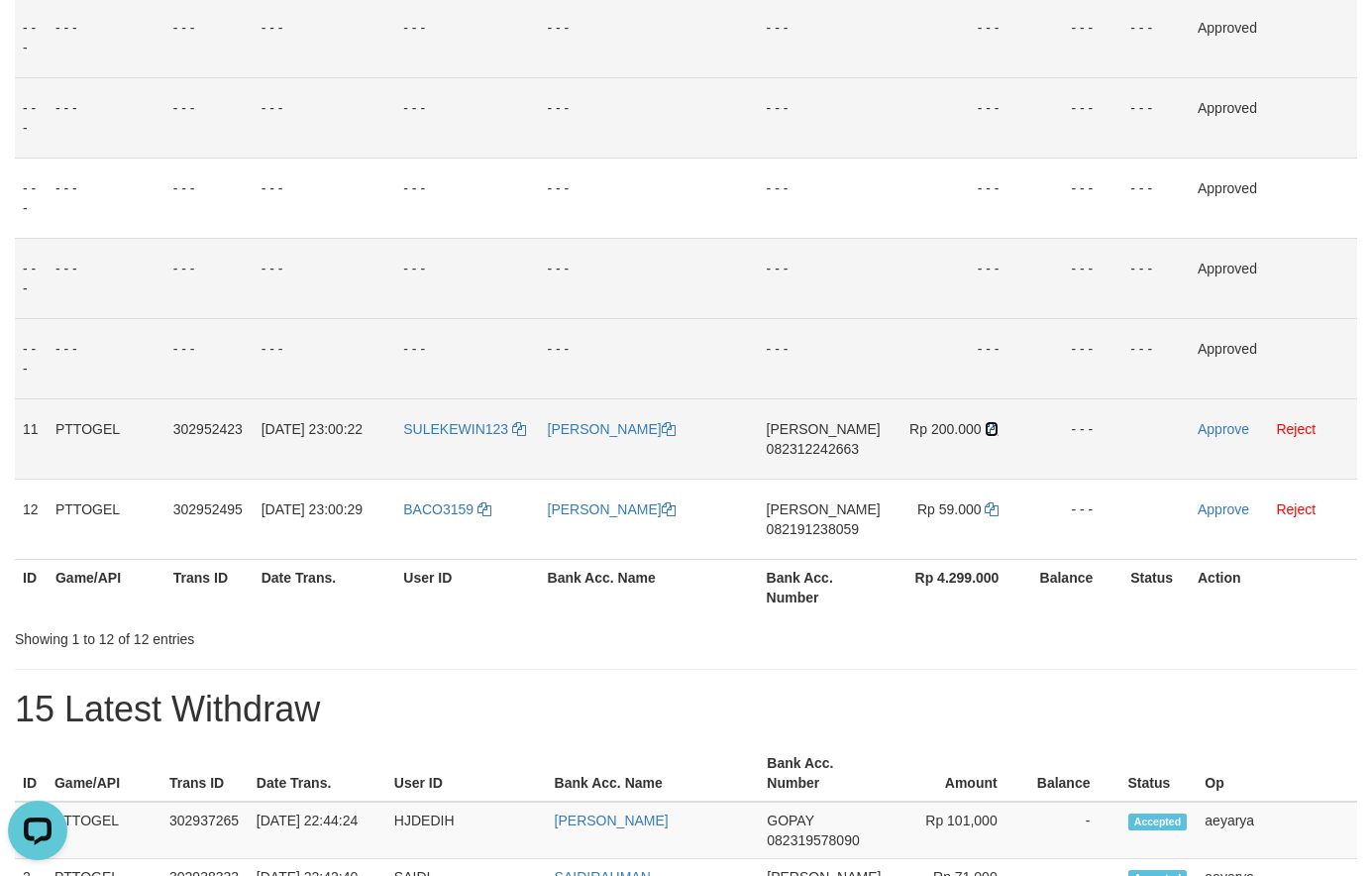 click at bounding box center [992, 429] 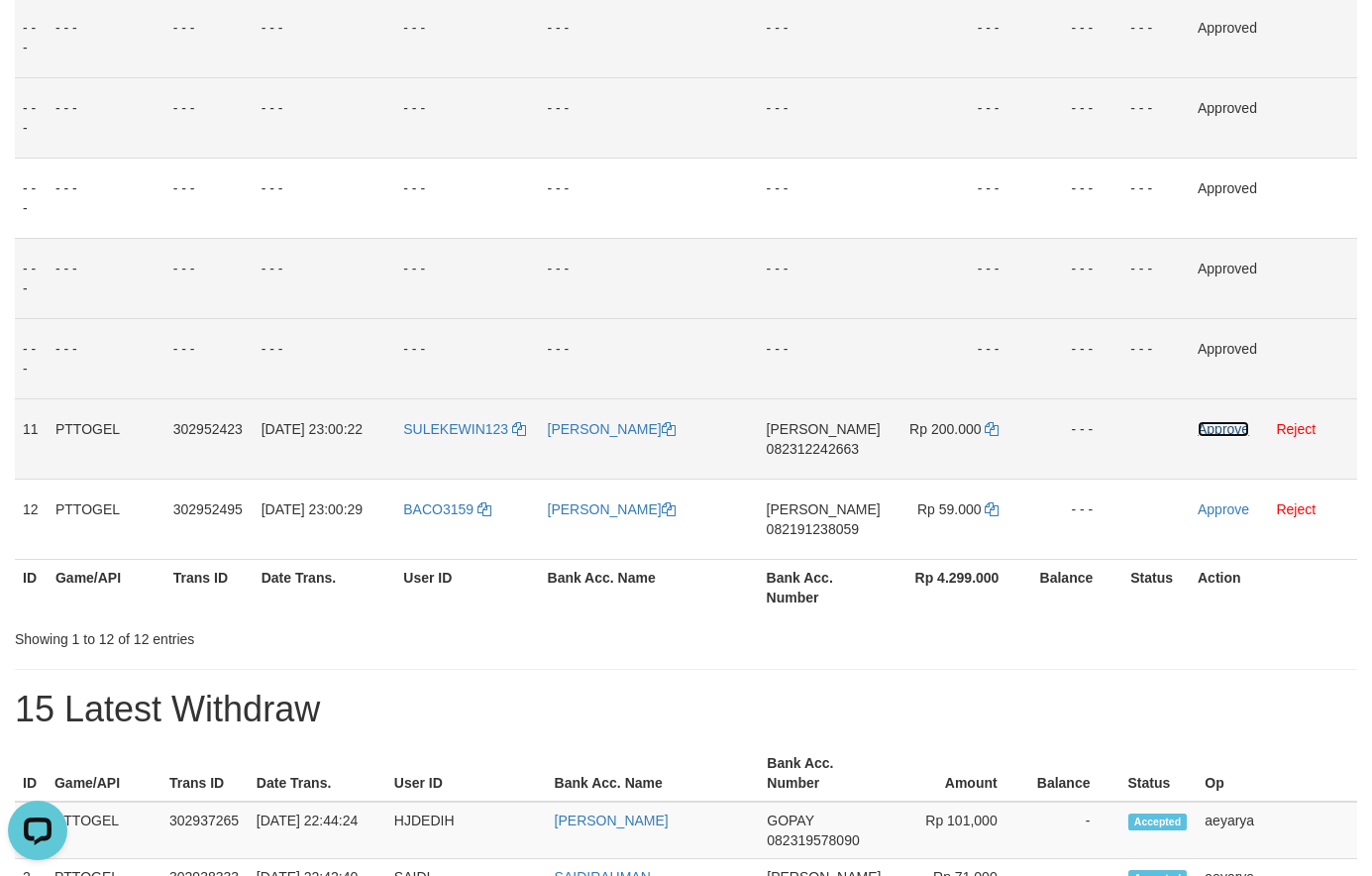 click on "Approve" at bounding box center [1223, 429] 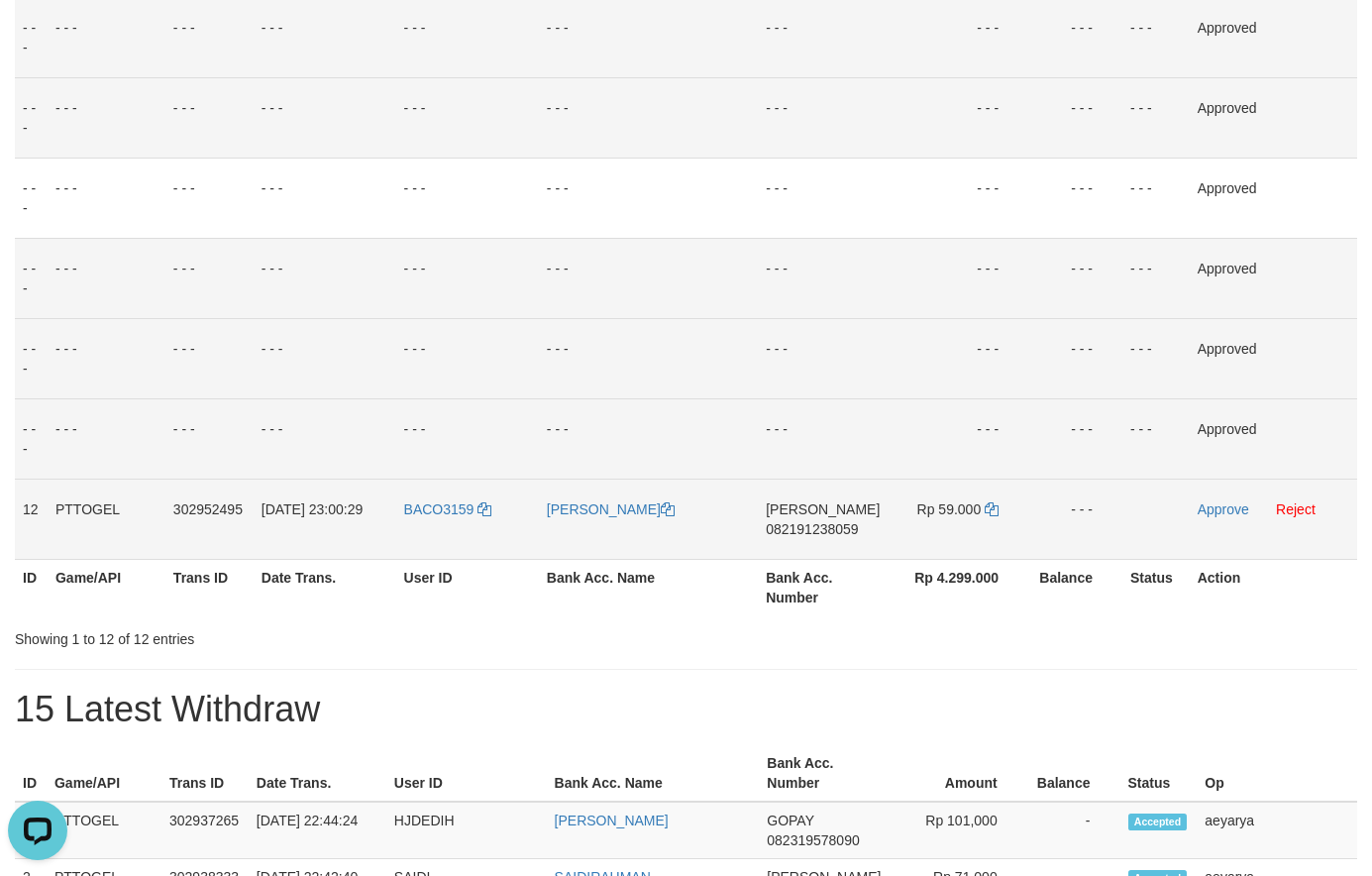 click on "082191238059" at bounding box center [811, 529] 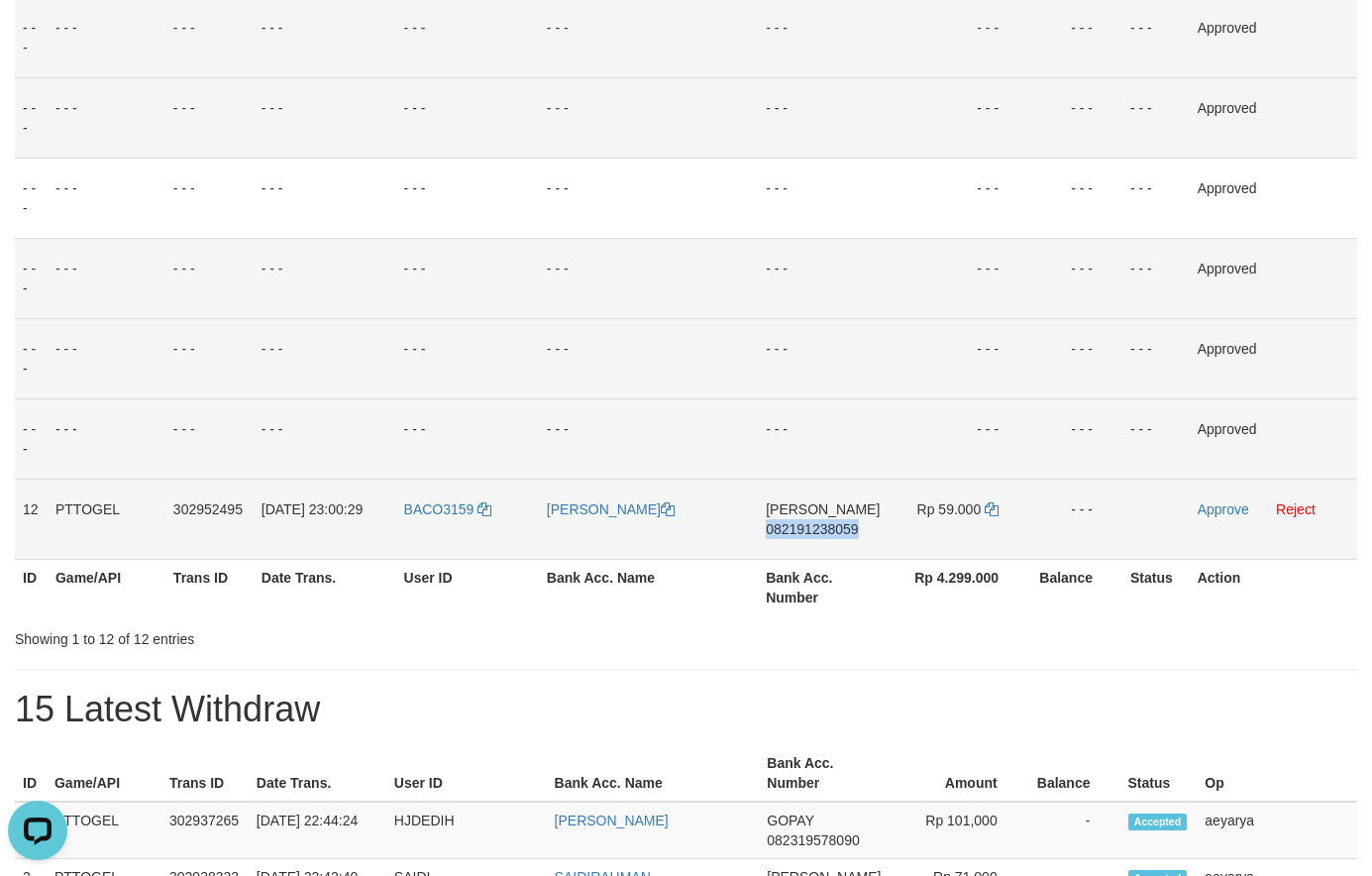 click on "082191238059" at bounding box center [811, 529] 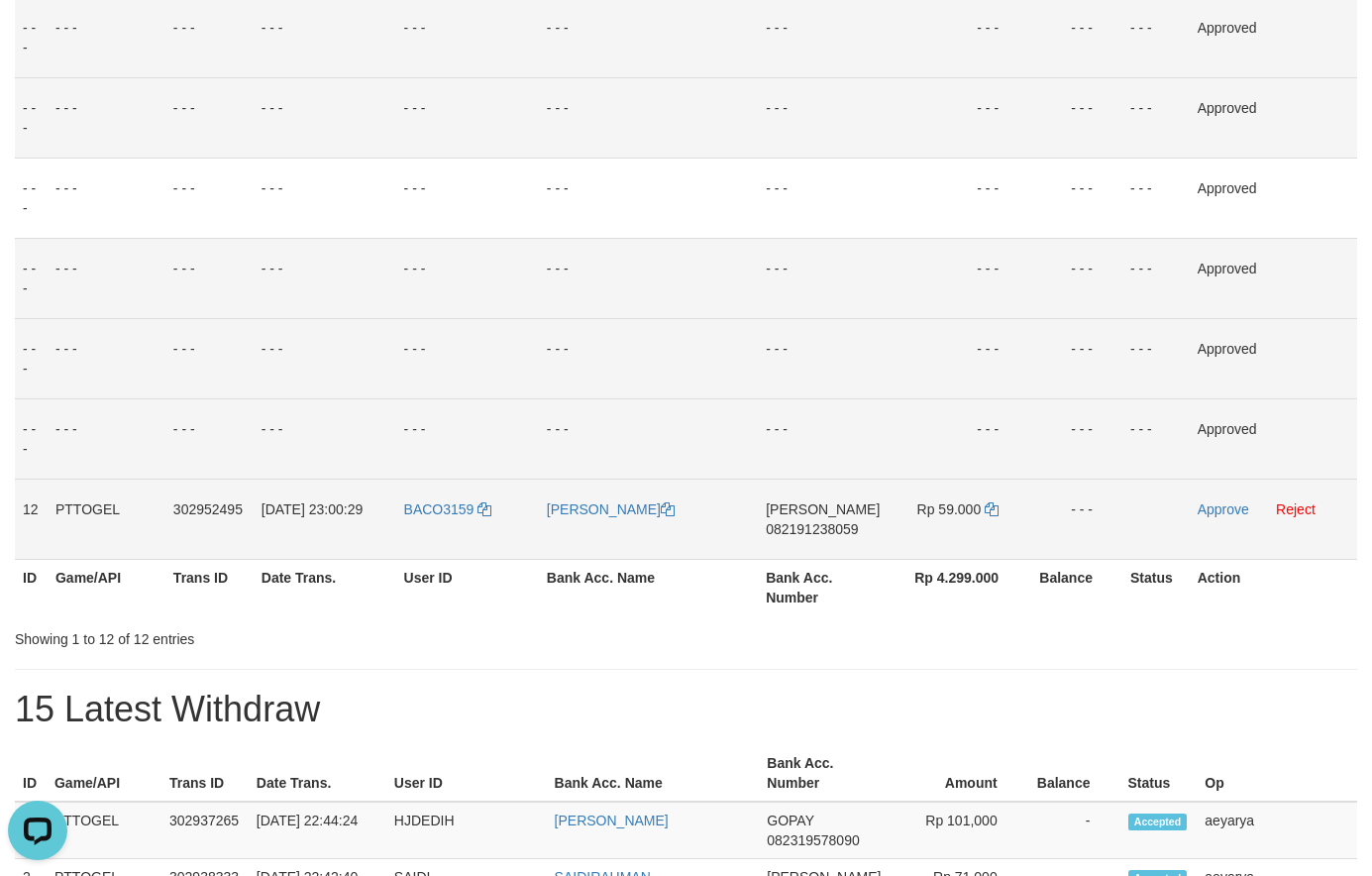 click on "082191238059" at bounding box center [811, 529] 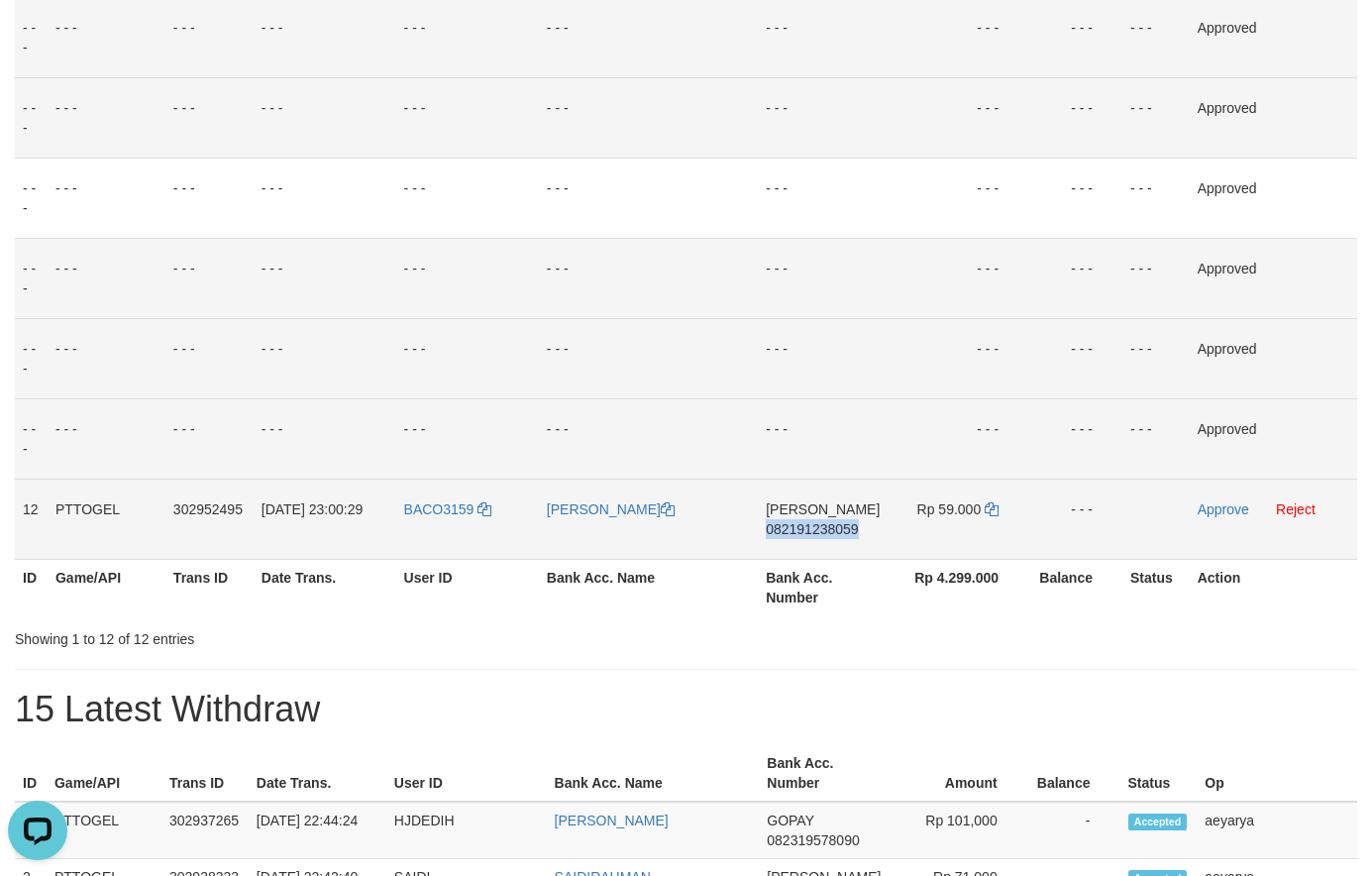 click on "082191238059" at bounding box center (811, 529) 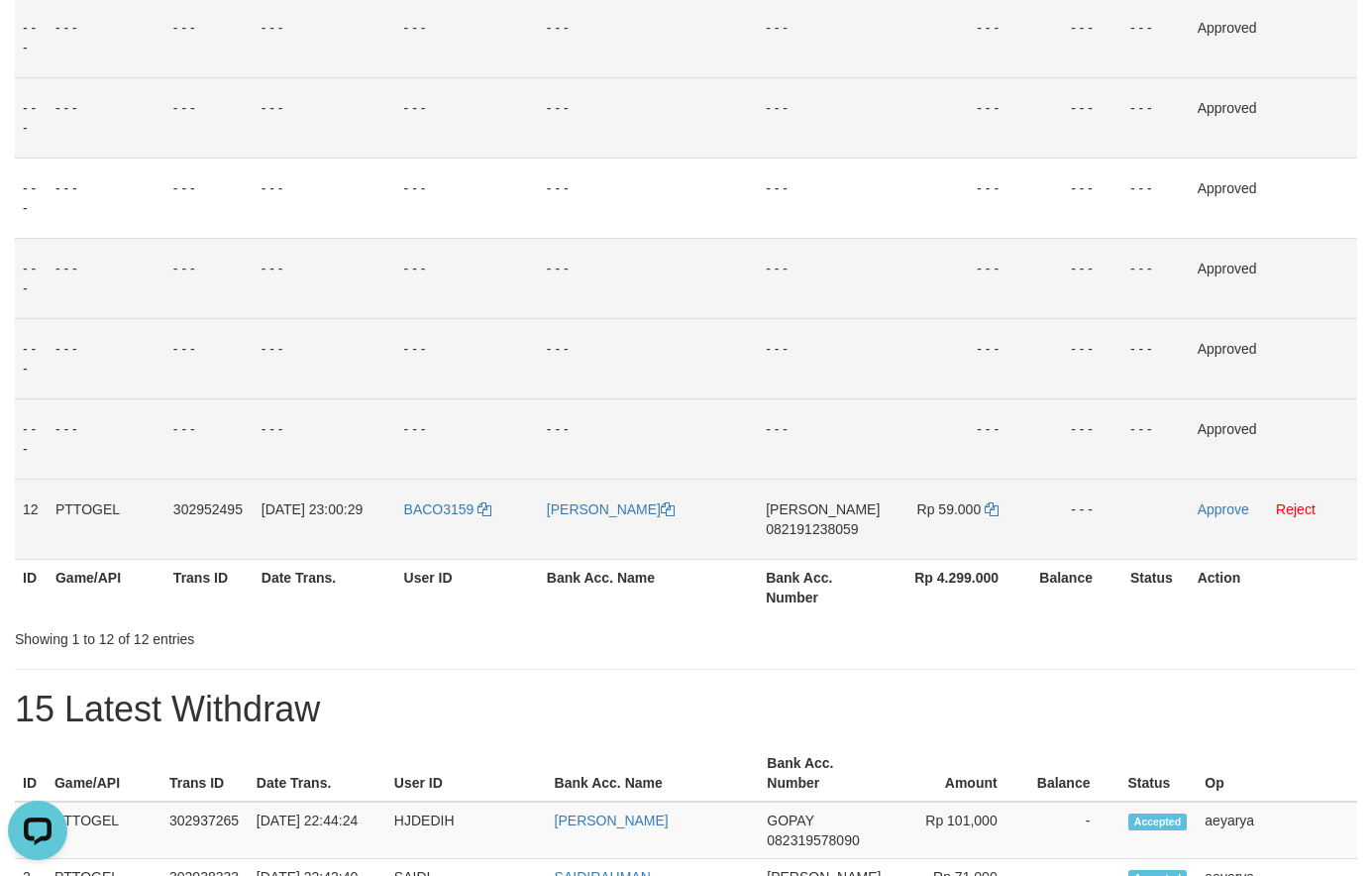 click on "Rp 59.000" at bounding box center [958, 518] 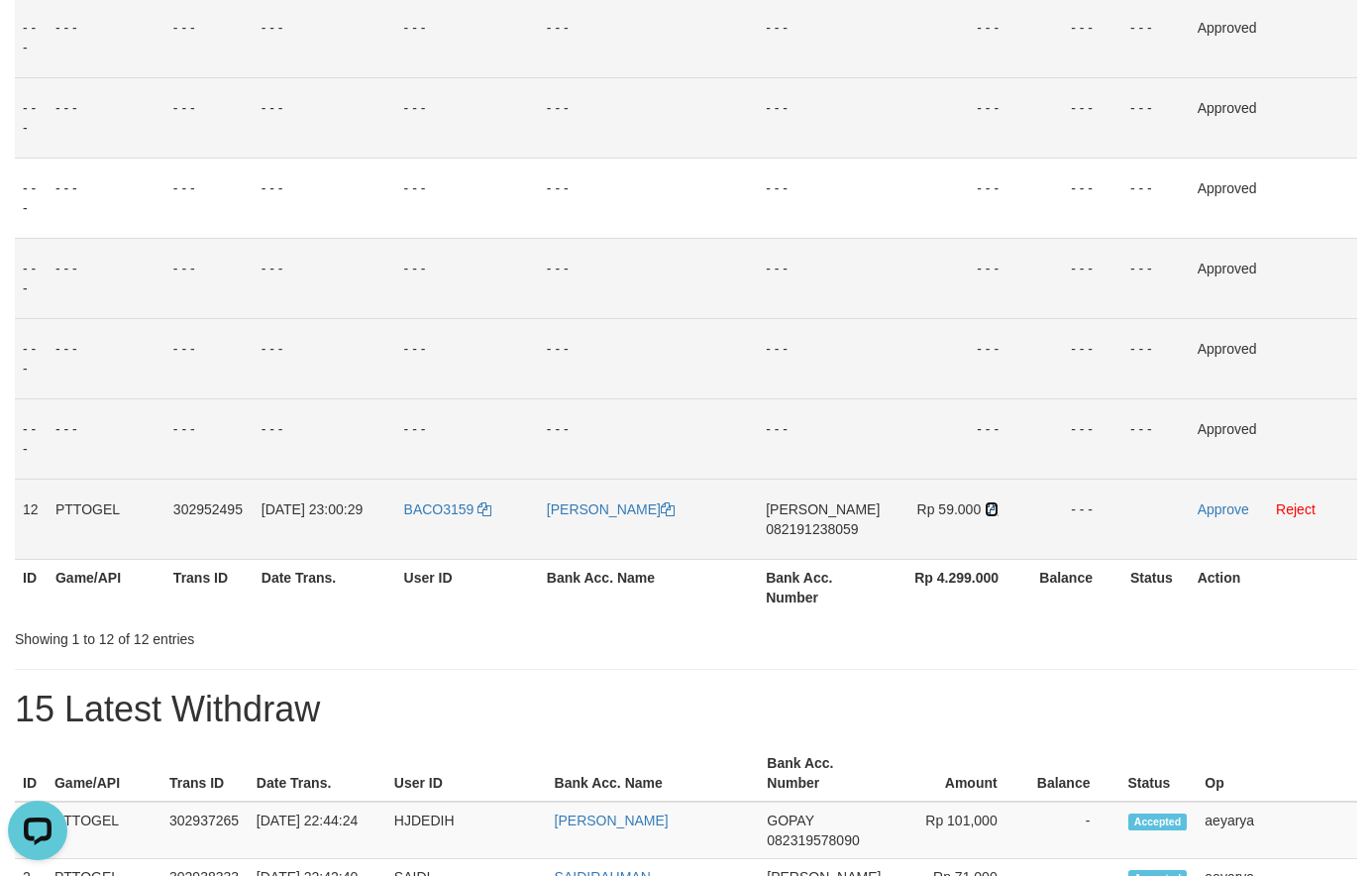 click at bounding box center (992, 509) 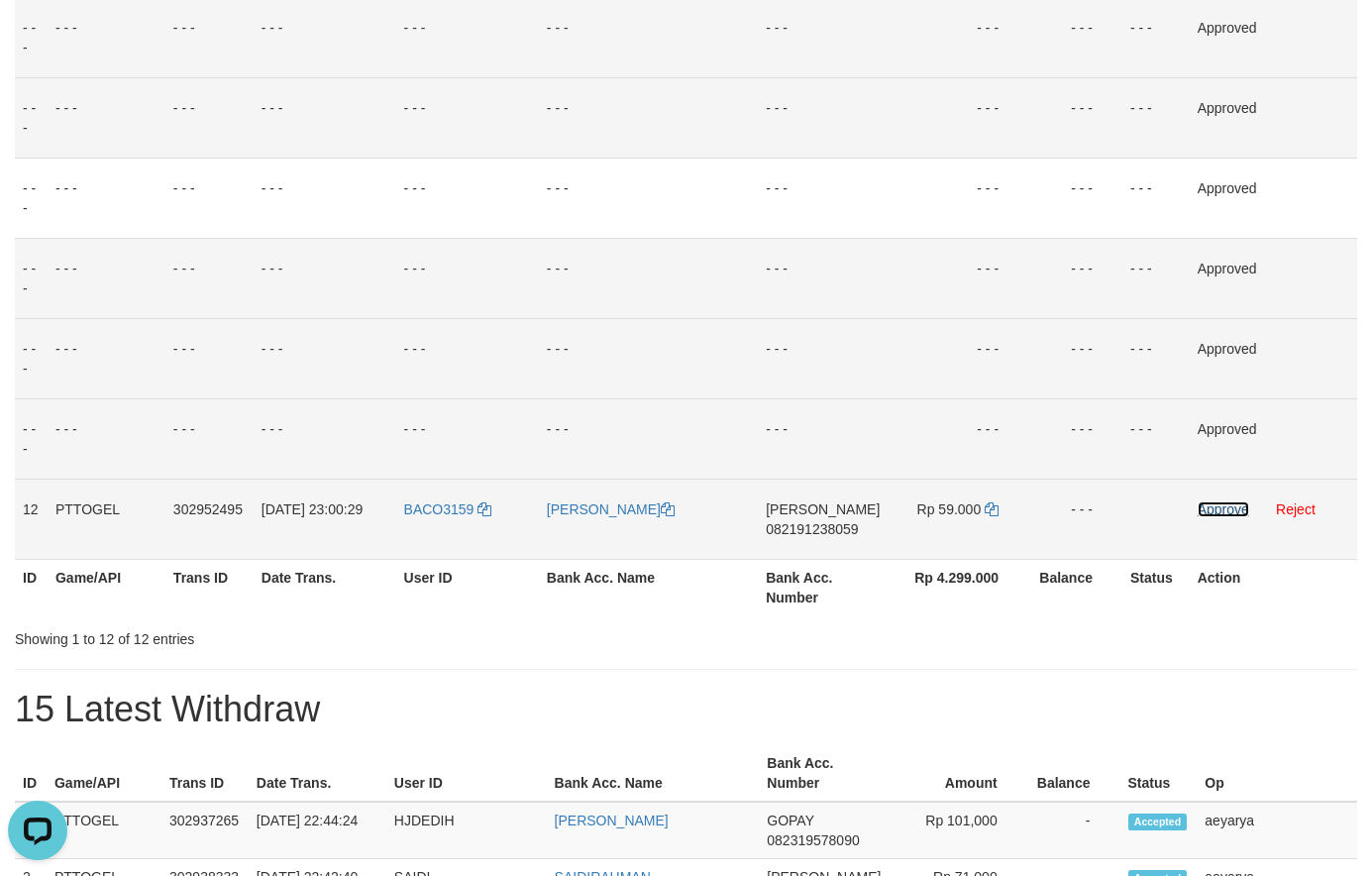 click on "Approve" at bounding box center [1223, 509] 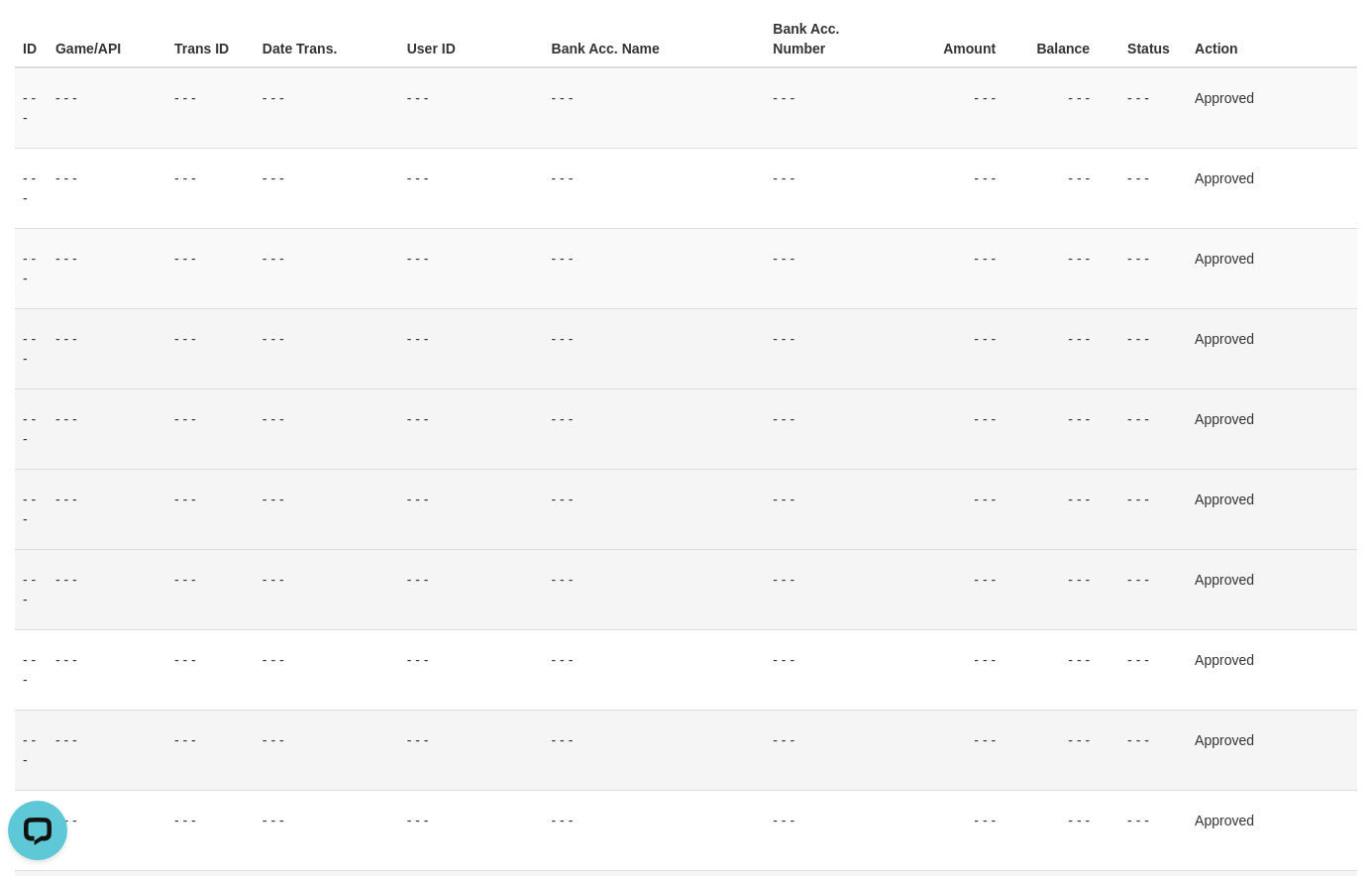 scroll, scrollTop: 0, scrollLeft: 0, axis: both 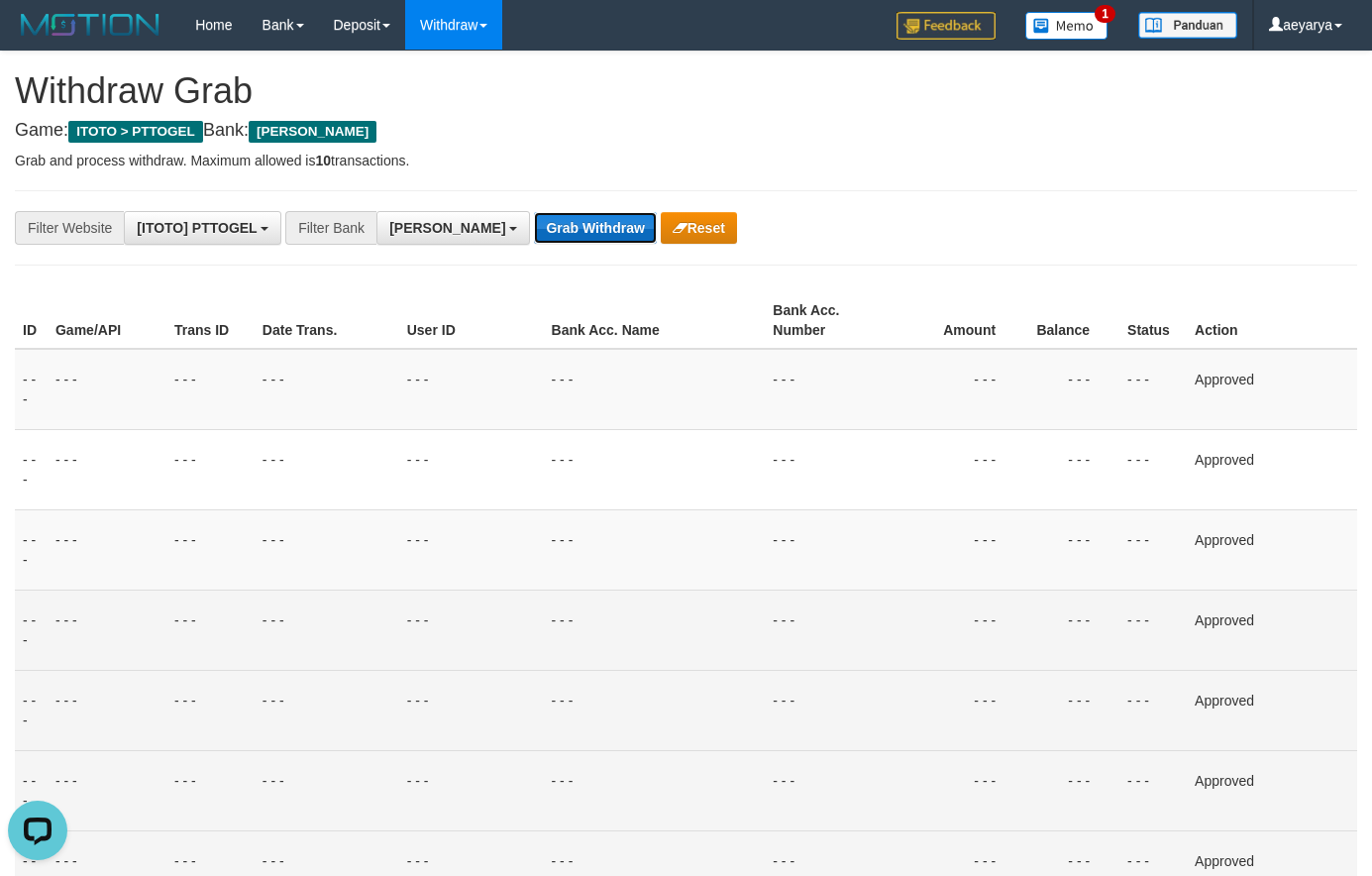 click on "Grab Withdraw" at bounding box center (594, 228) 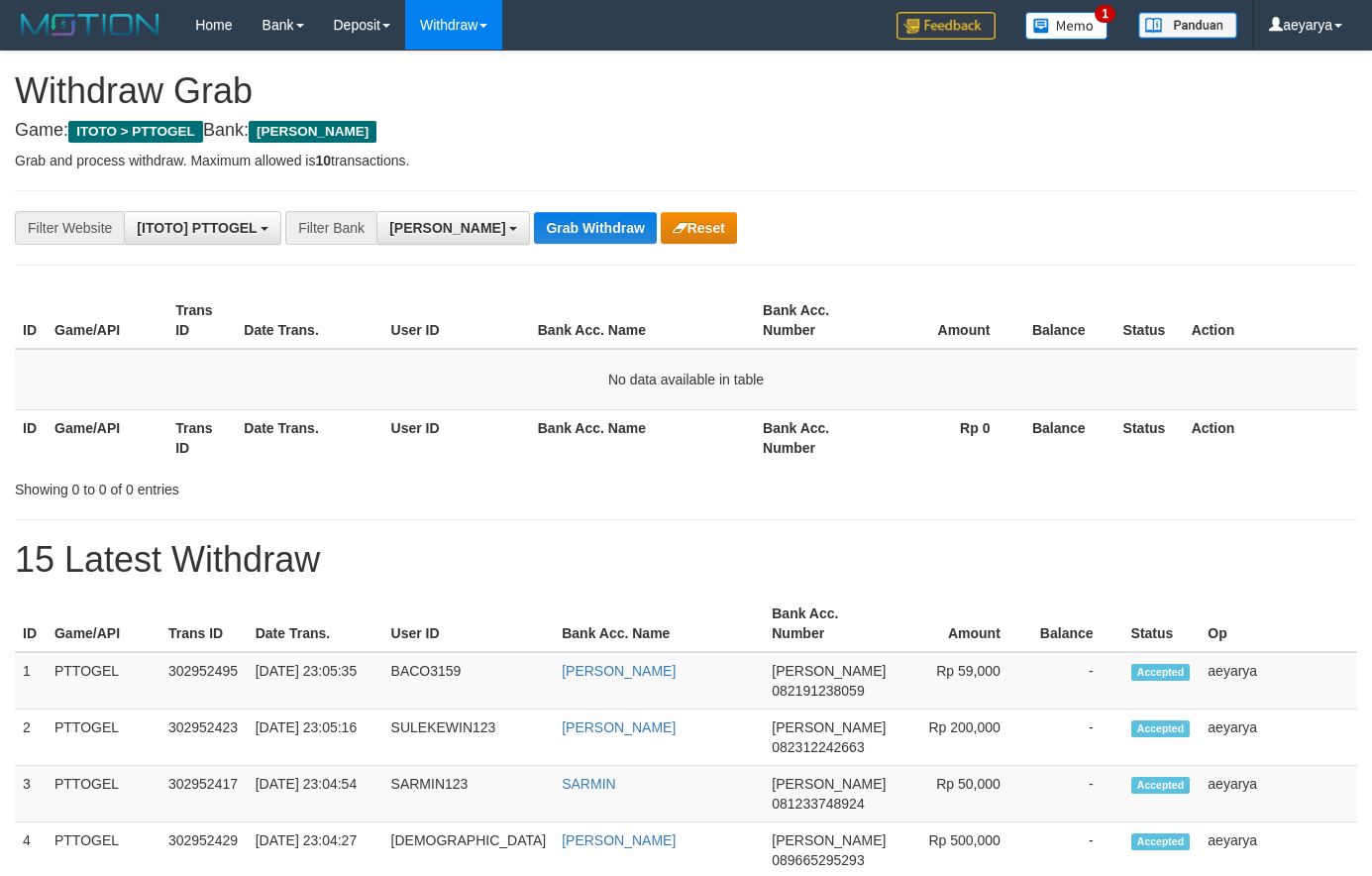 scroll, scrollTop: 0, scrollLeft: 0, axis: both 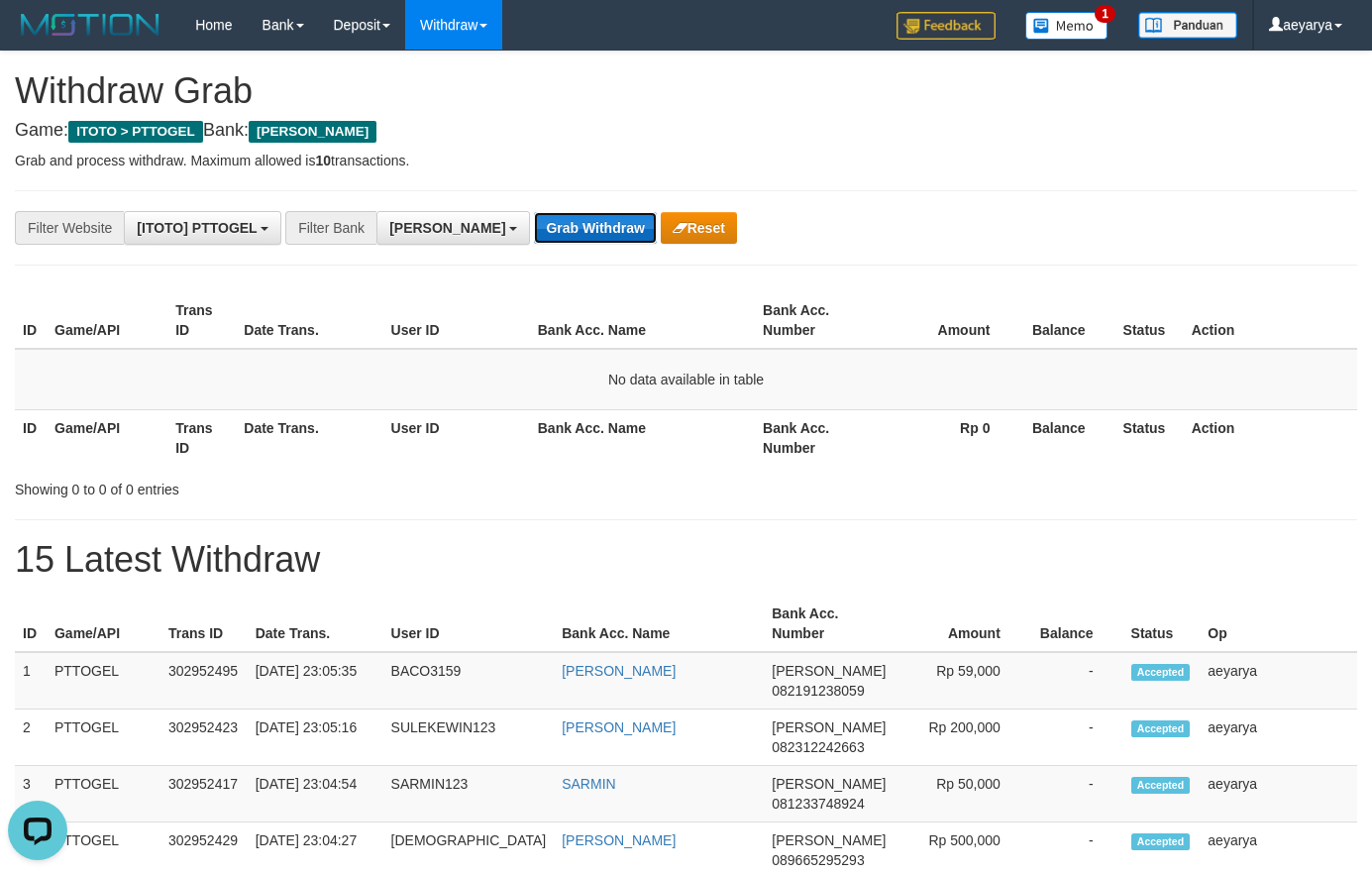 click on "Grab Withdraw" at bounding box center [594, 228] 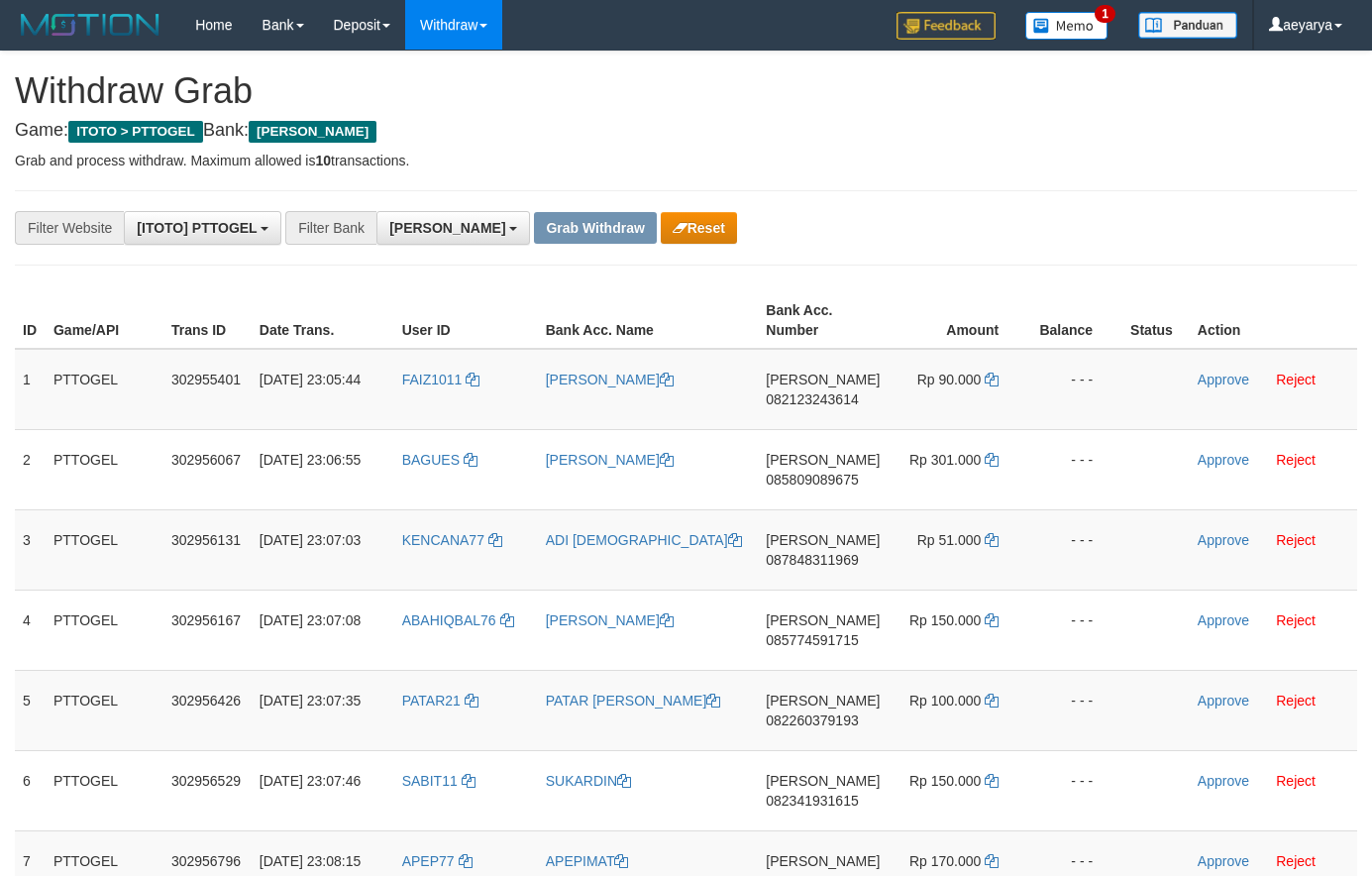 scroll, scrollTop: 52, scrollLeft: 0, axis: vertical 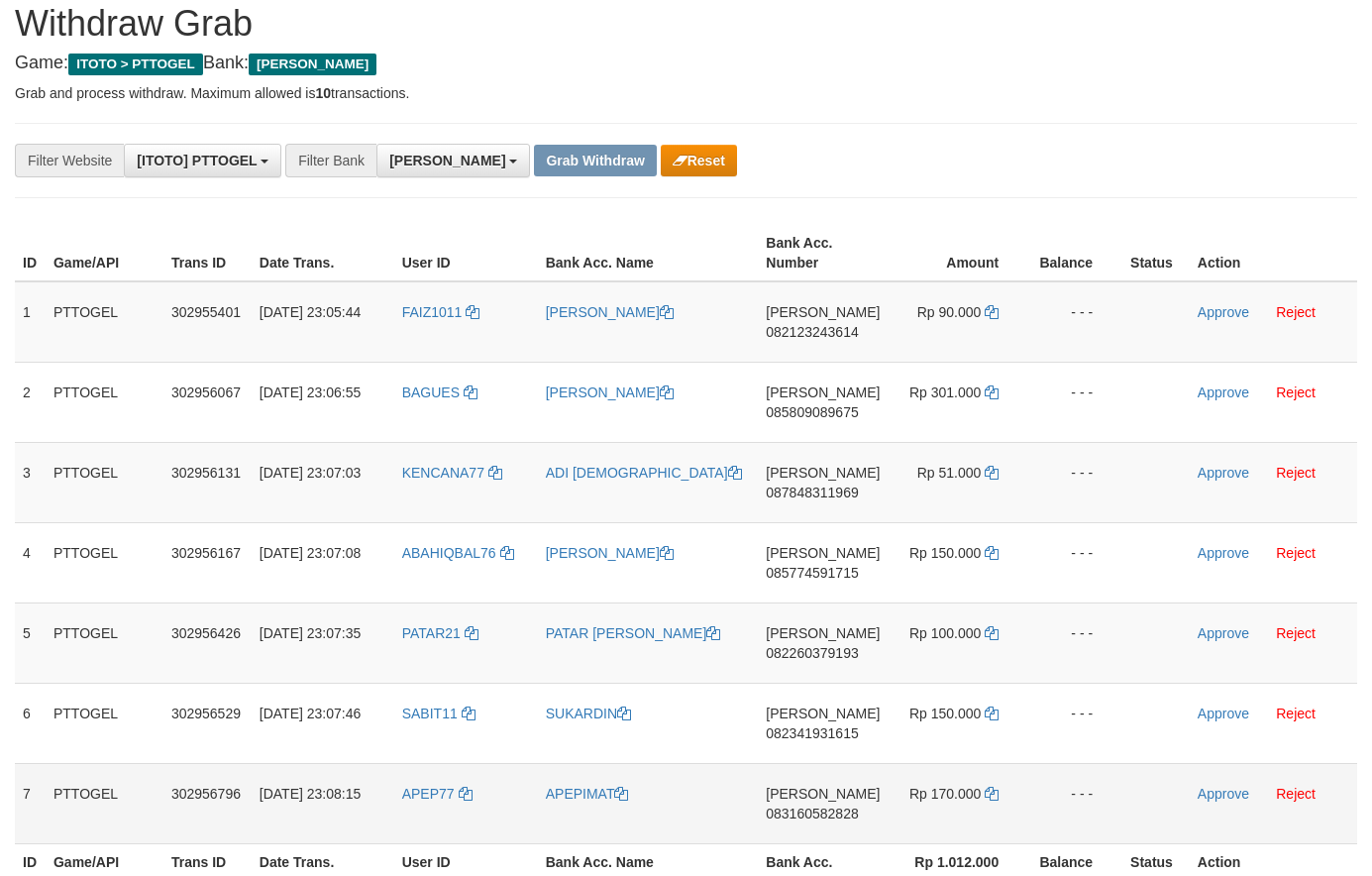 drag, startPoint x: 636, startPoint y: 406, endPoint x: 939, endPoint y: 819, distance: 512.2285 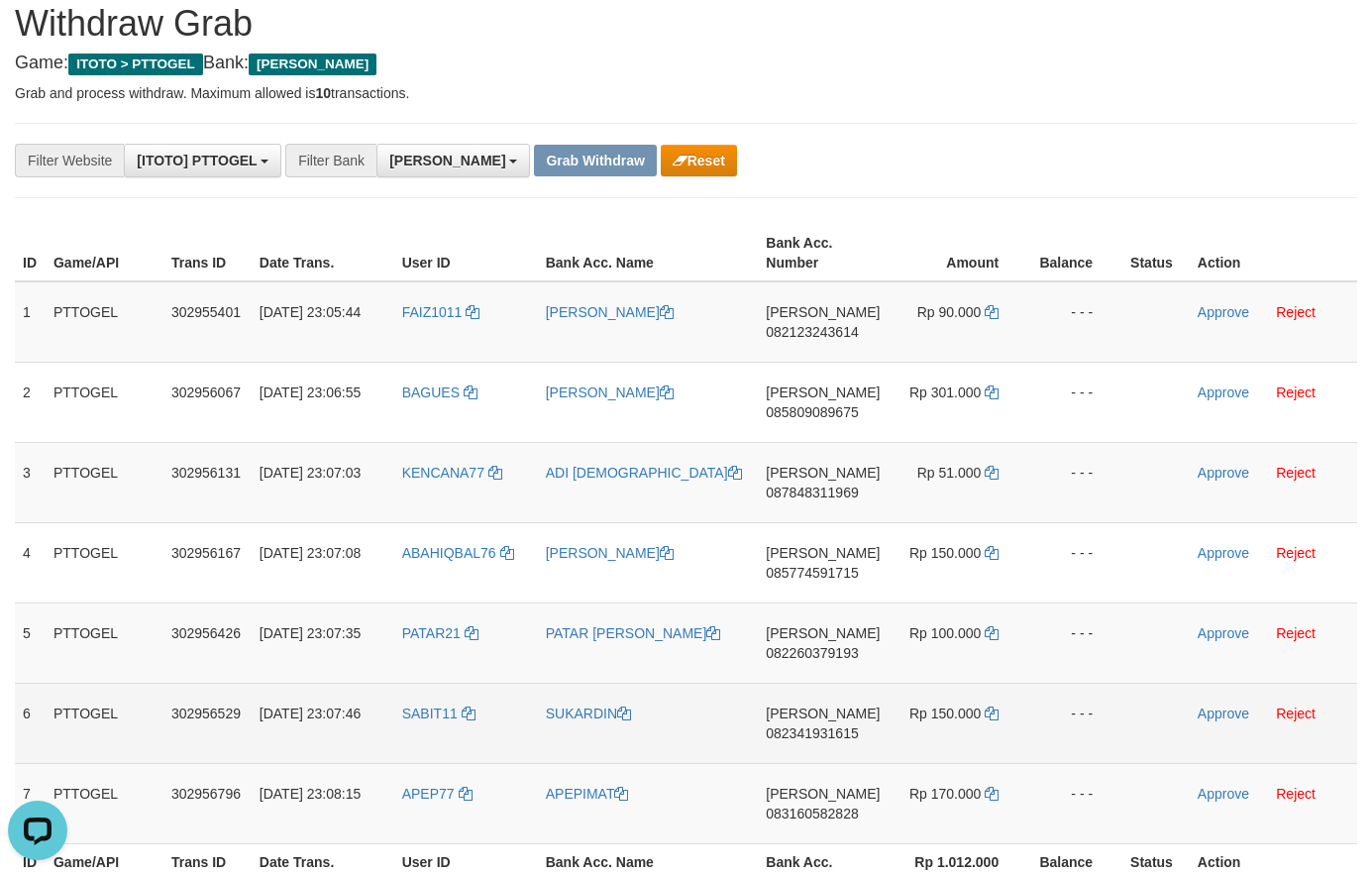 scroll, scrollTop: 0, scrollLeft: 0, axis: both 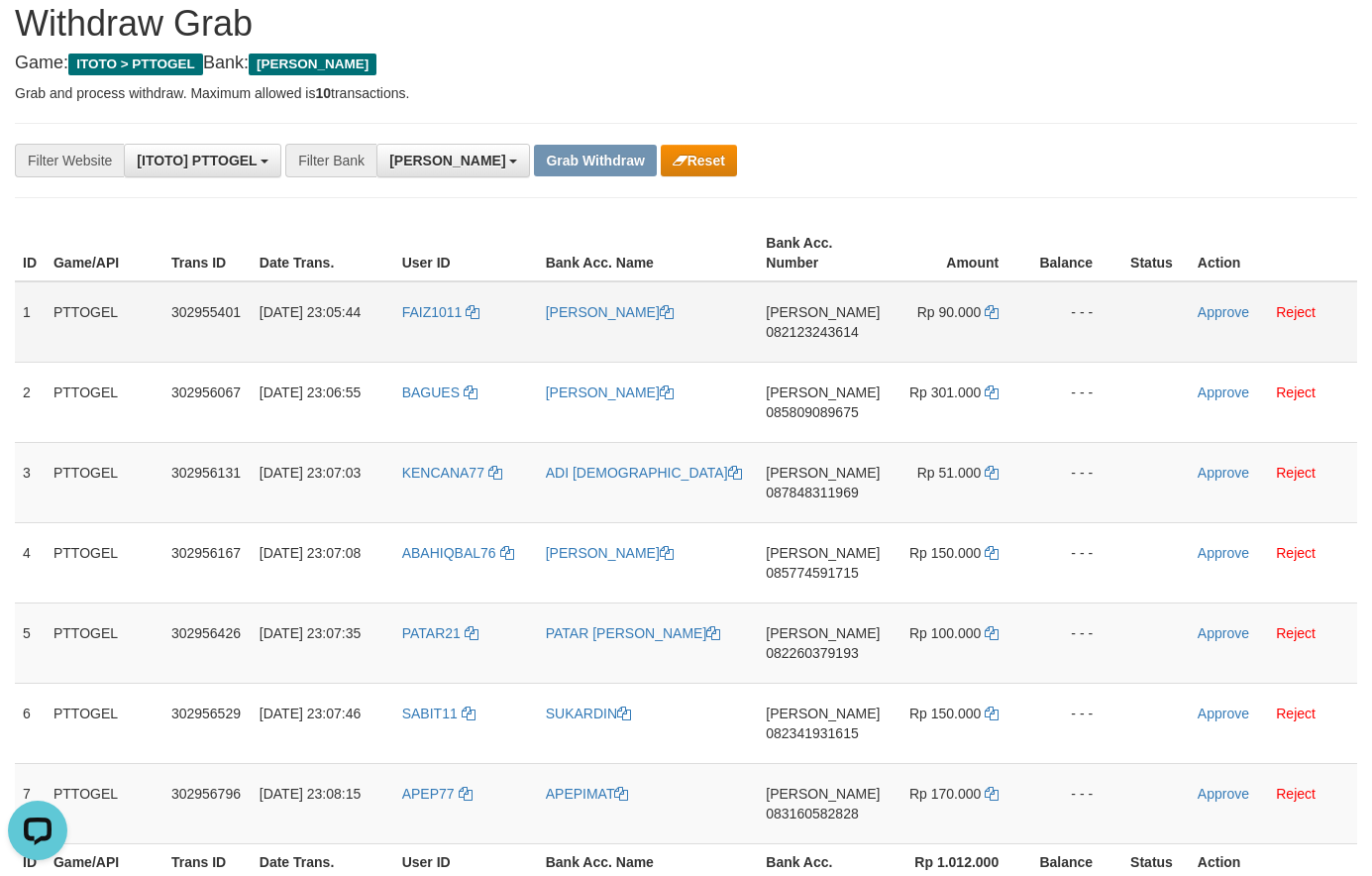 click on "082123243614" at bounding box center (811, 332) 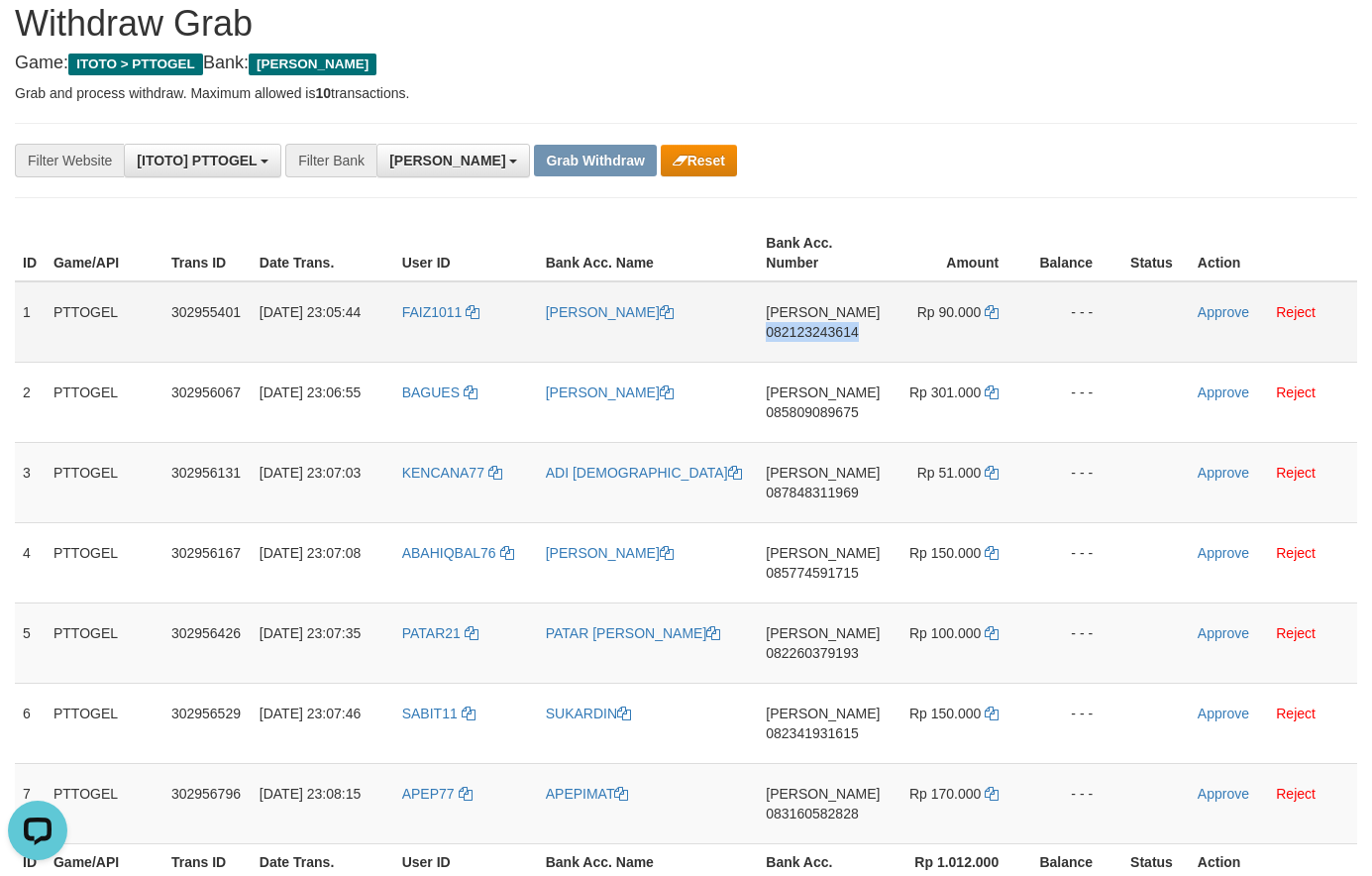 drag, startPoint x: 800, startPoint y: 325, endPoint x: 783, endPoint y: 340, distance: 22.67157 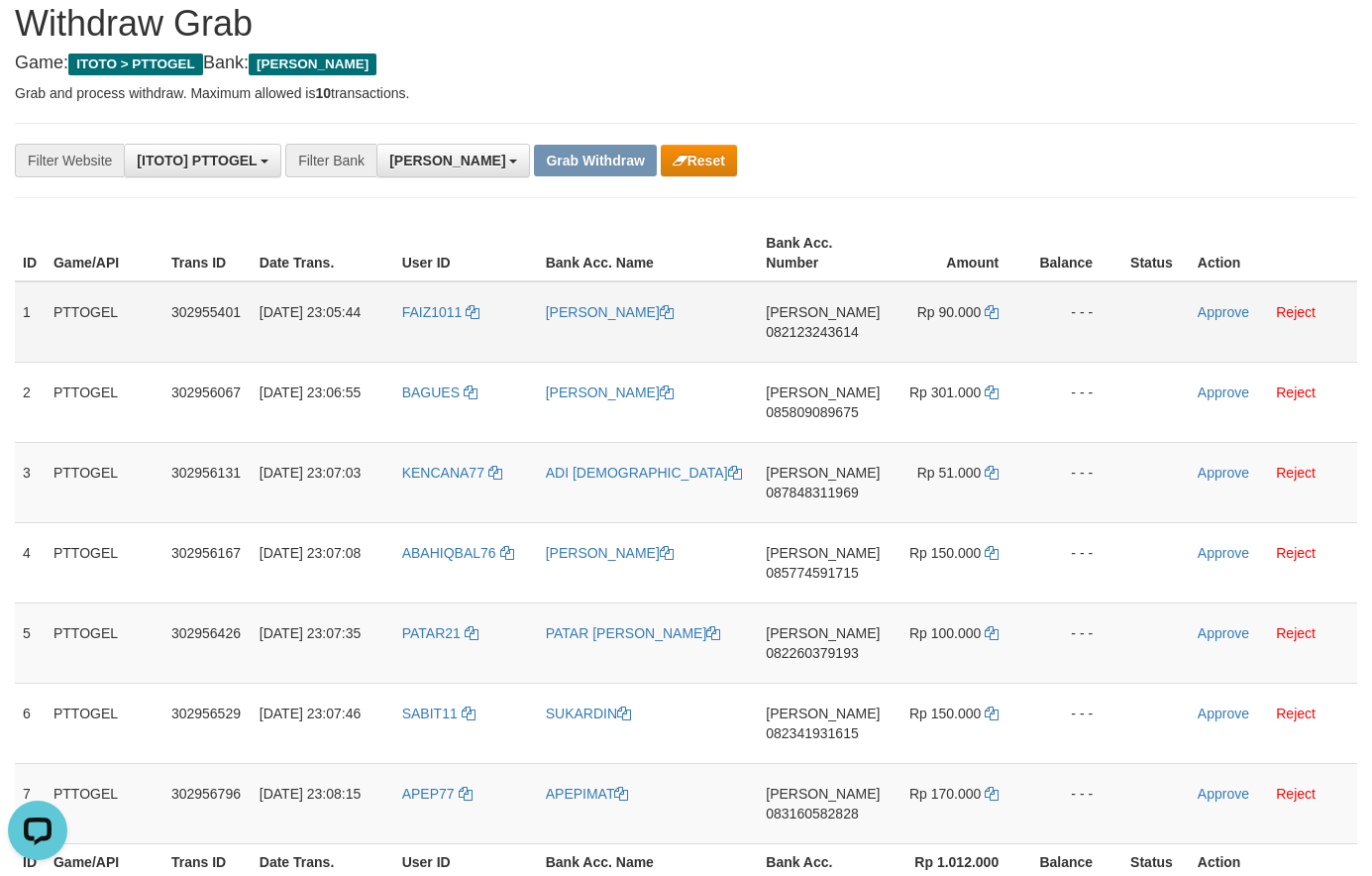 click on "[PERSON_NAME]
082123243614" at bounding box center (822, 322) 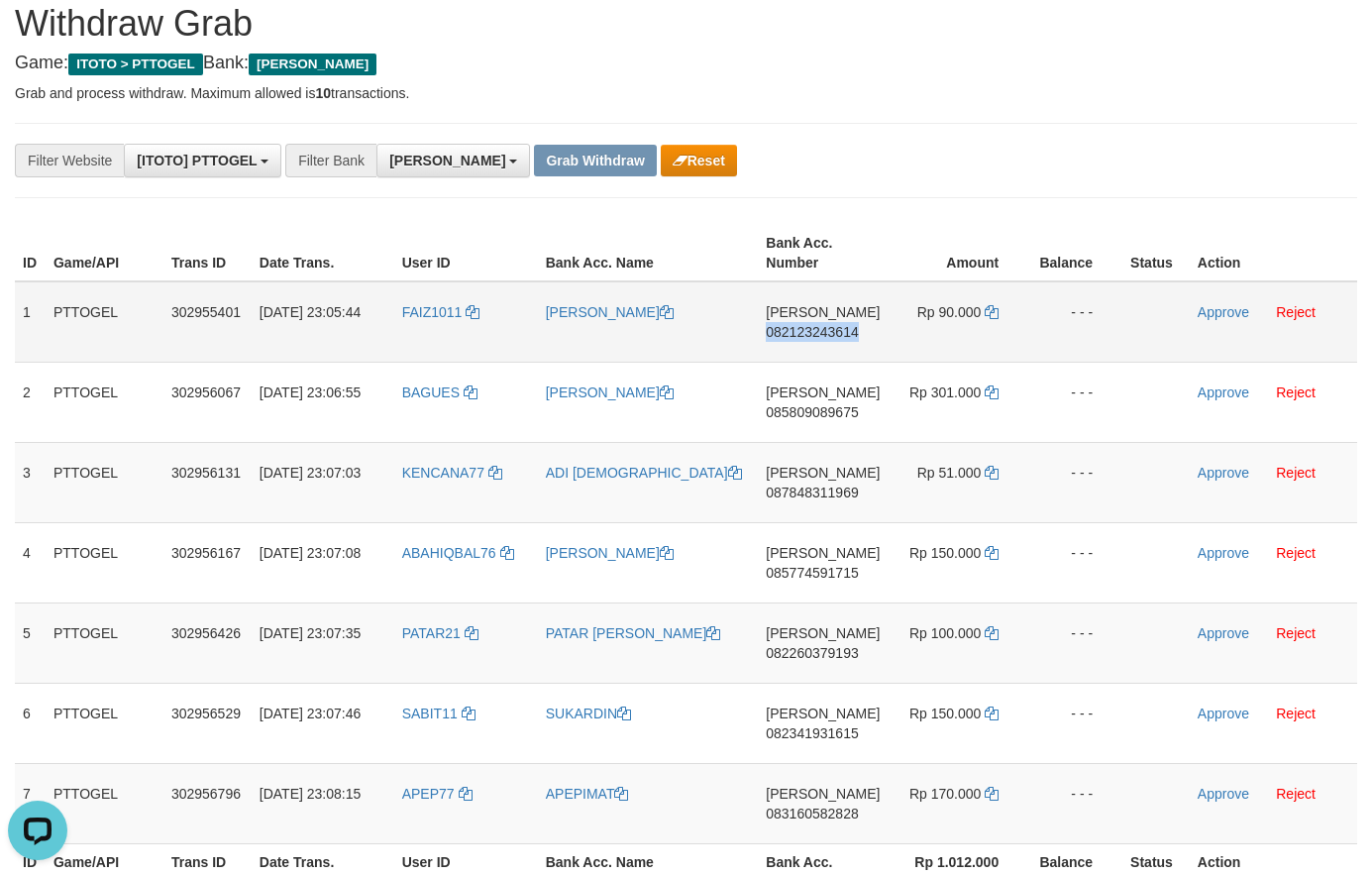 click on "DANA
082123243614" at bounding box center (822, 322) 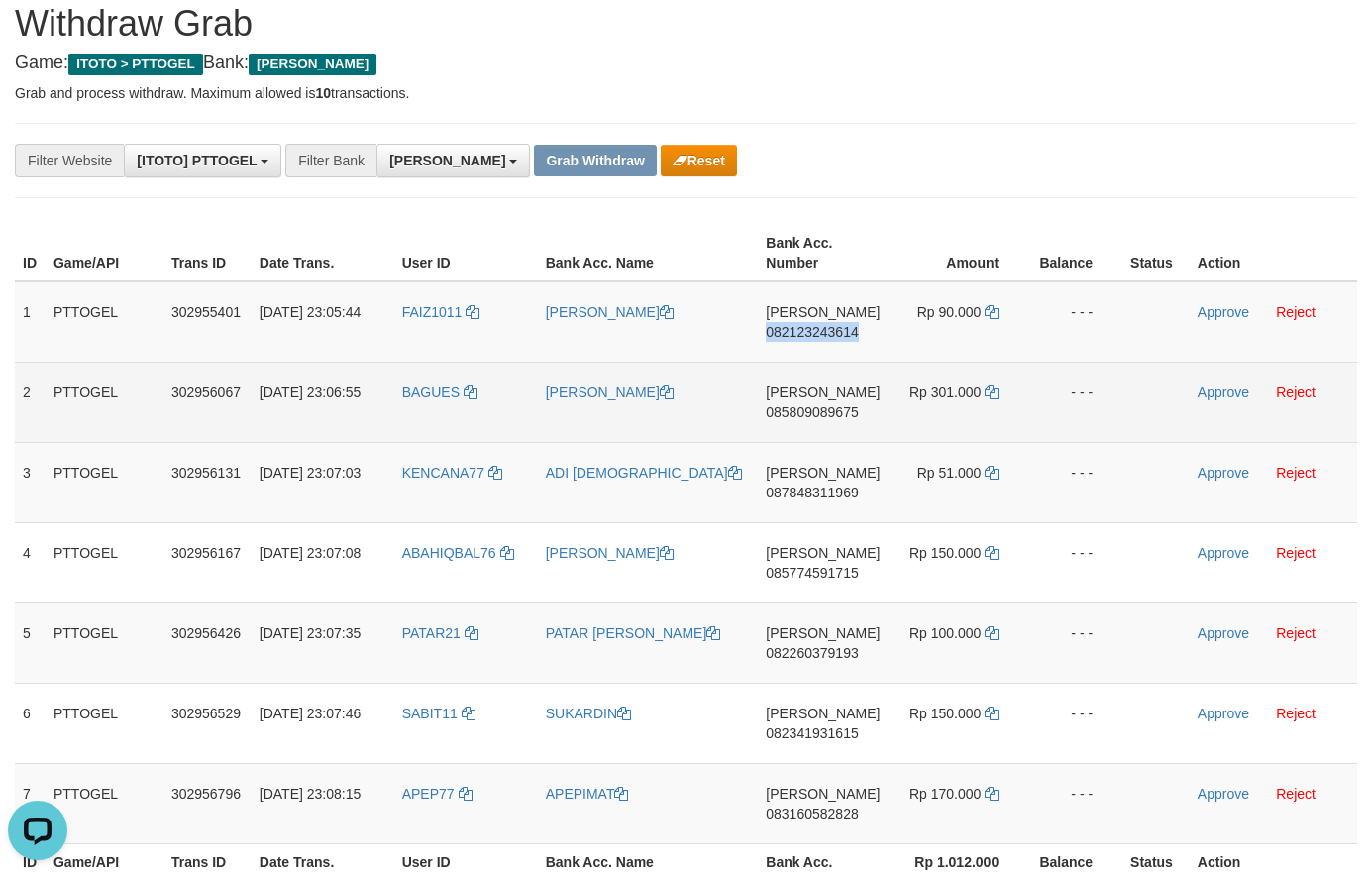 drag, startPoint x: 826, startPoint y: 328, endPoint x: 555, endPoint y: 368, distance: 273.93612 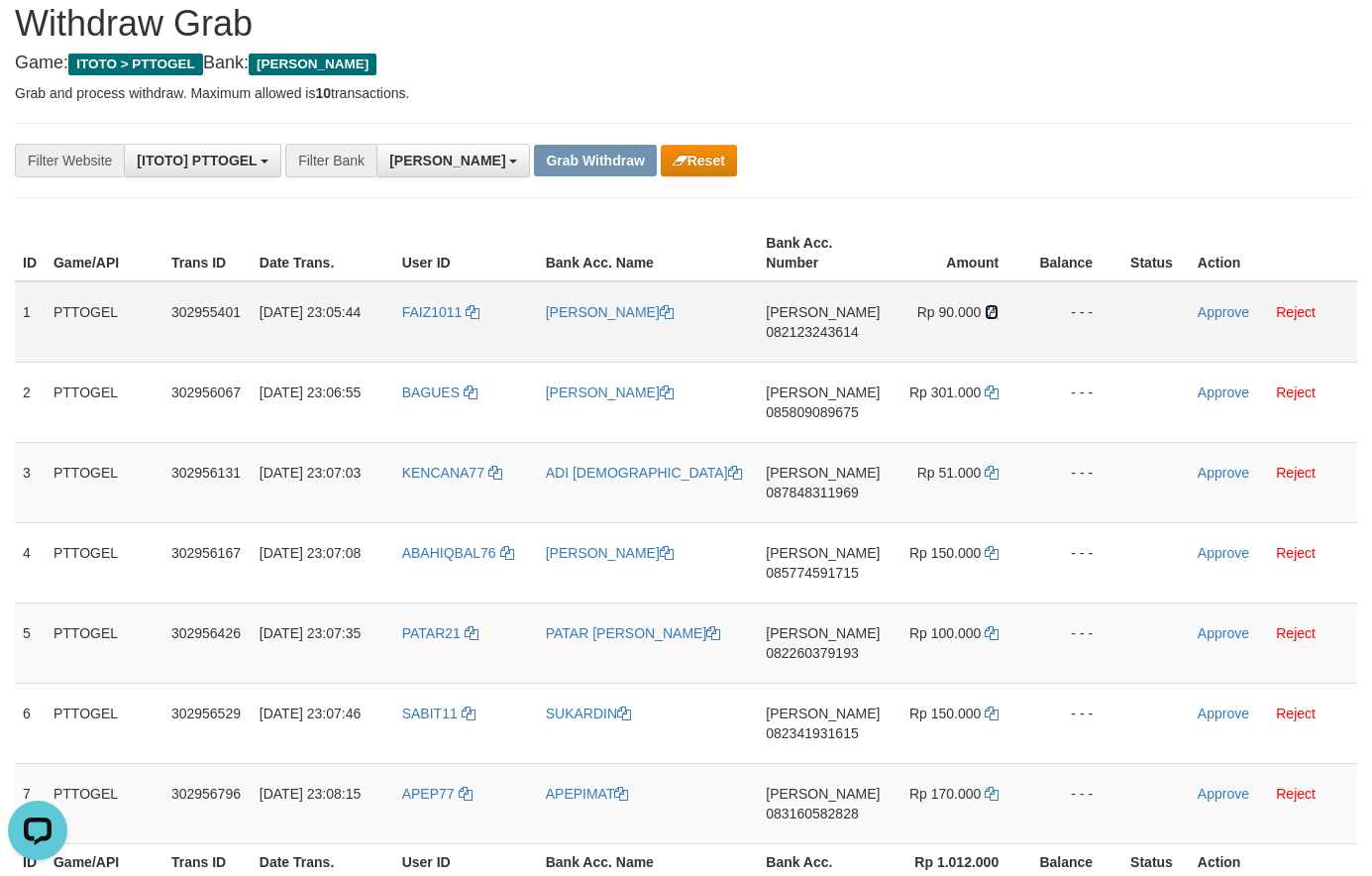click at bounding box center [992, 312] 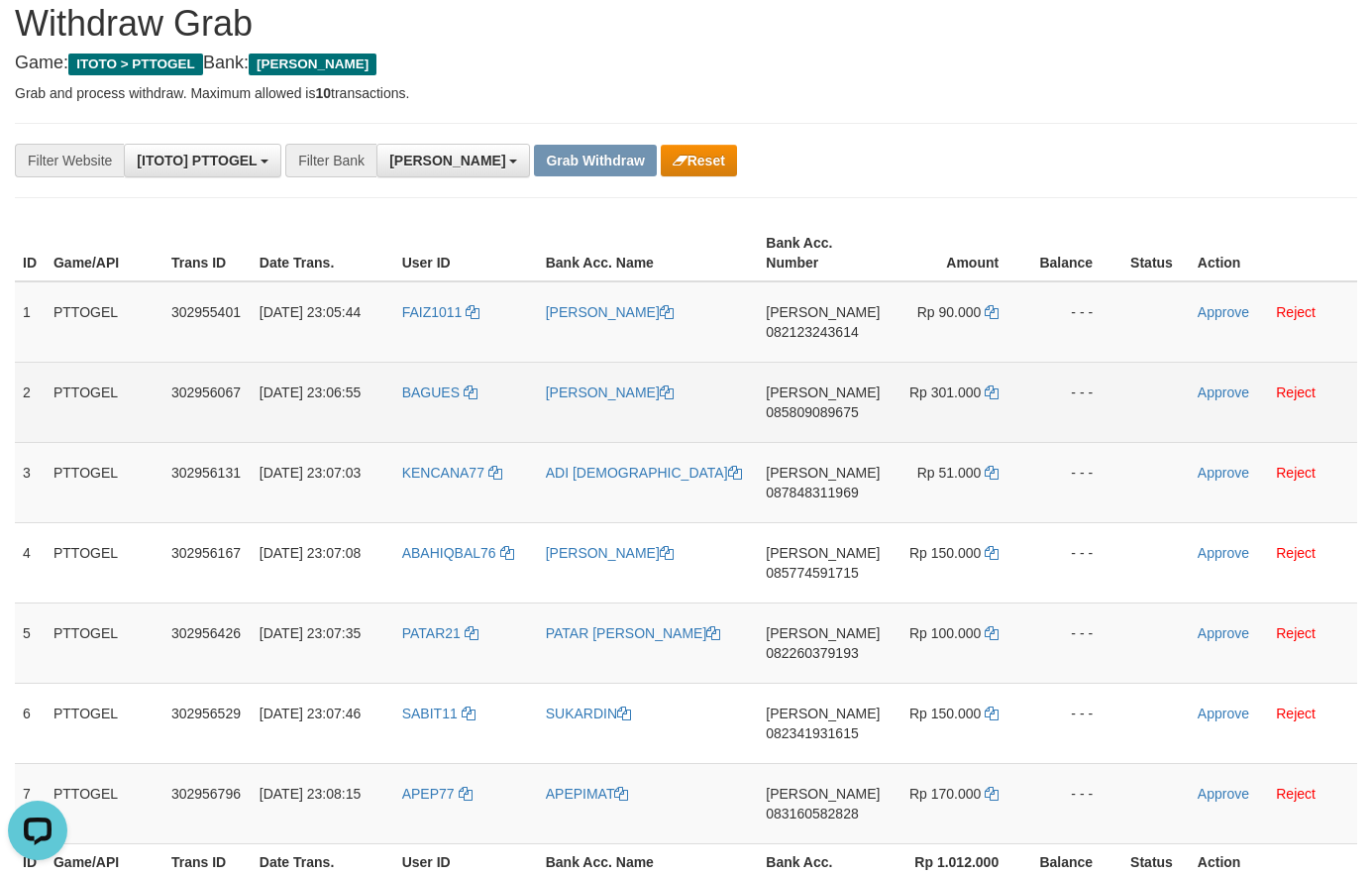 click on "085809089675" at bounding box center [811, 412] 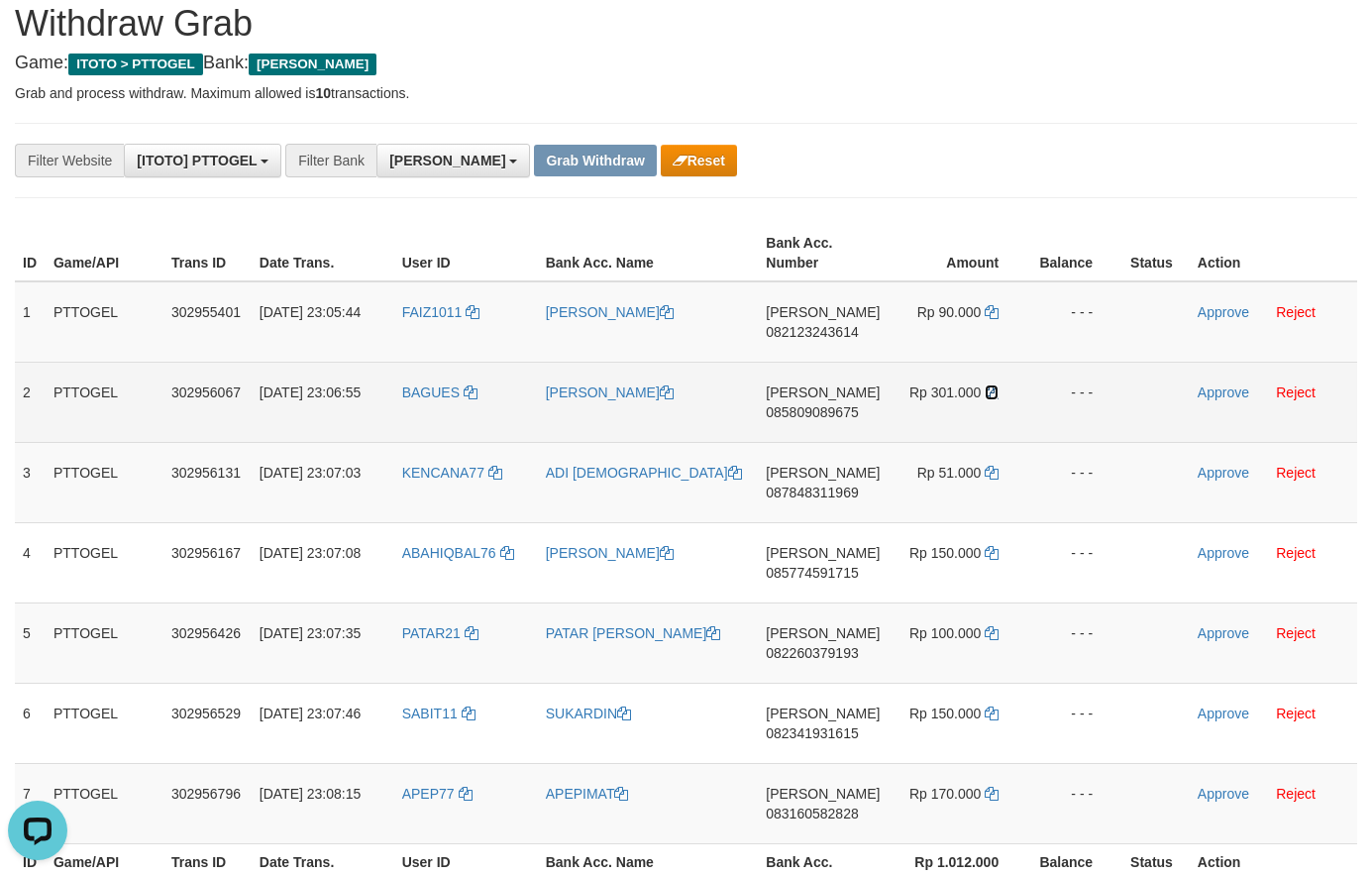 click at bounding box center [992, 392] 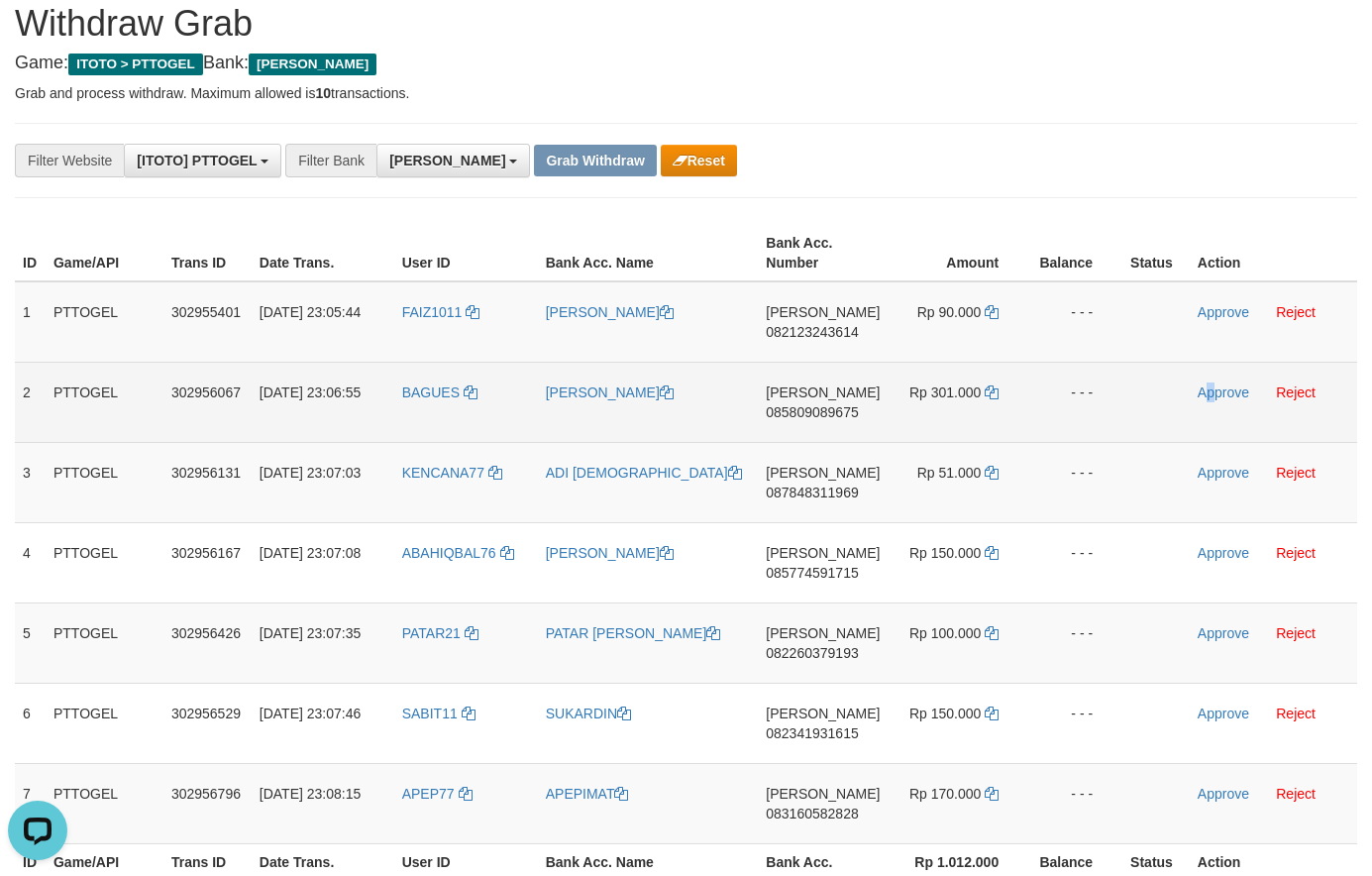 click on "Approve
Reject" at bounding box center (1273, 401) 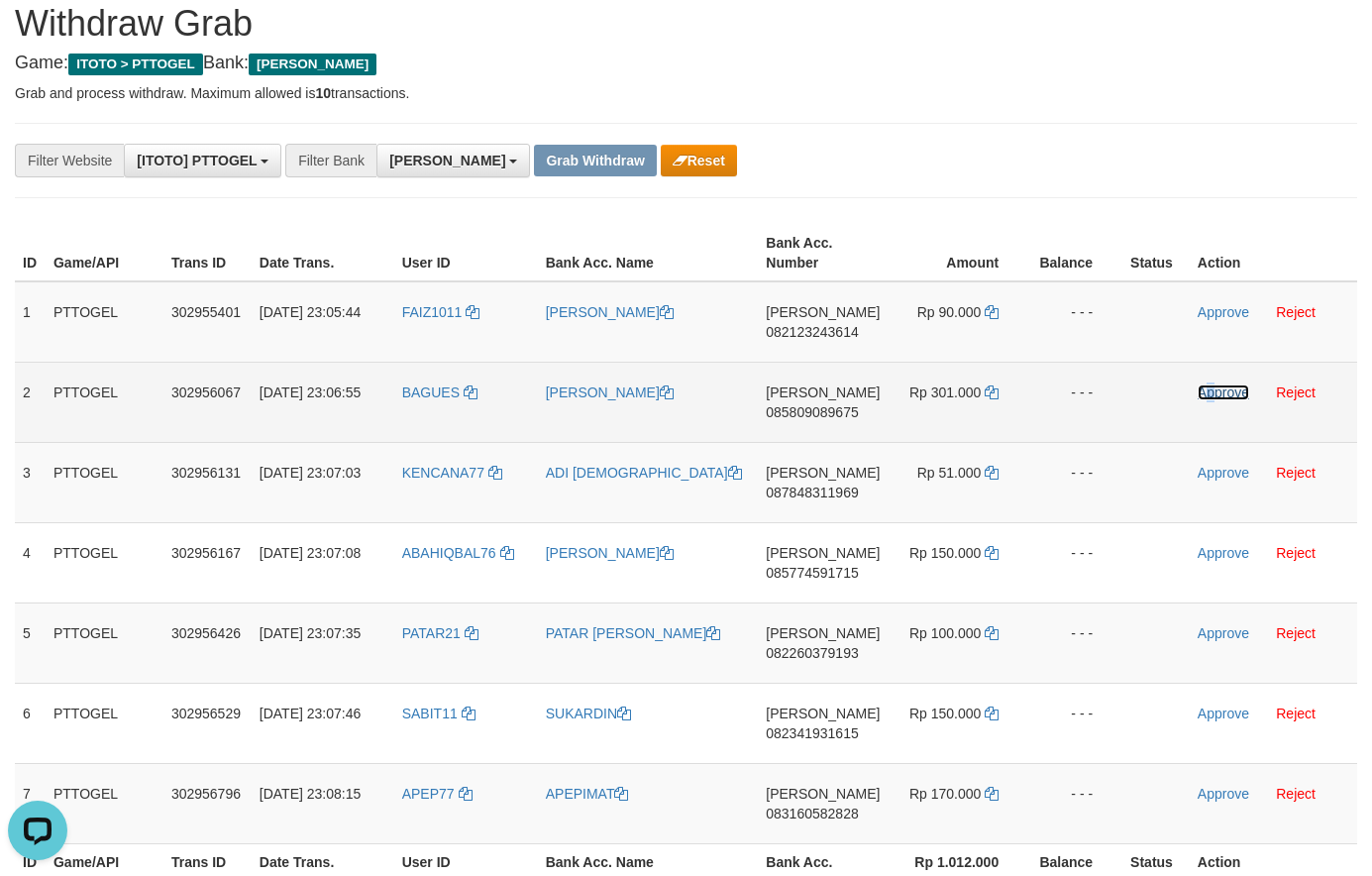 click on "Approve" at bounding box center [1223, 392] 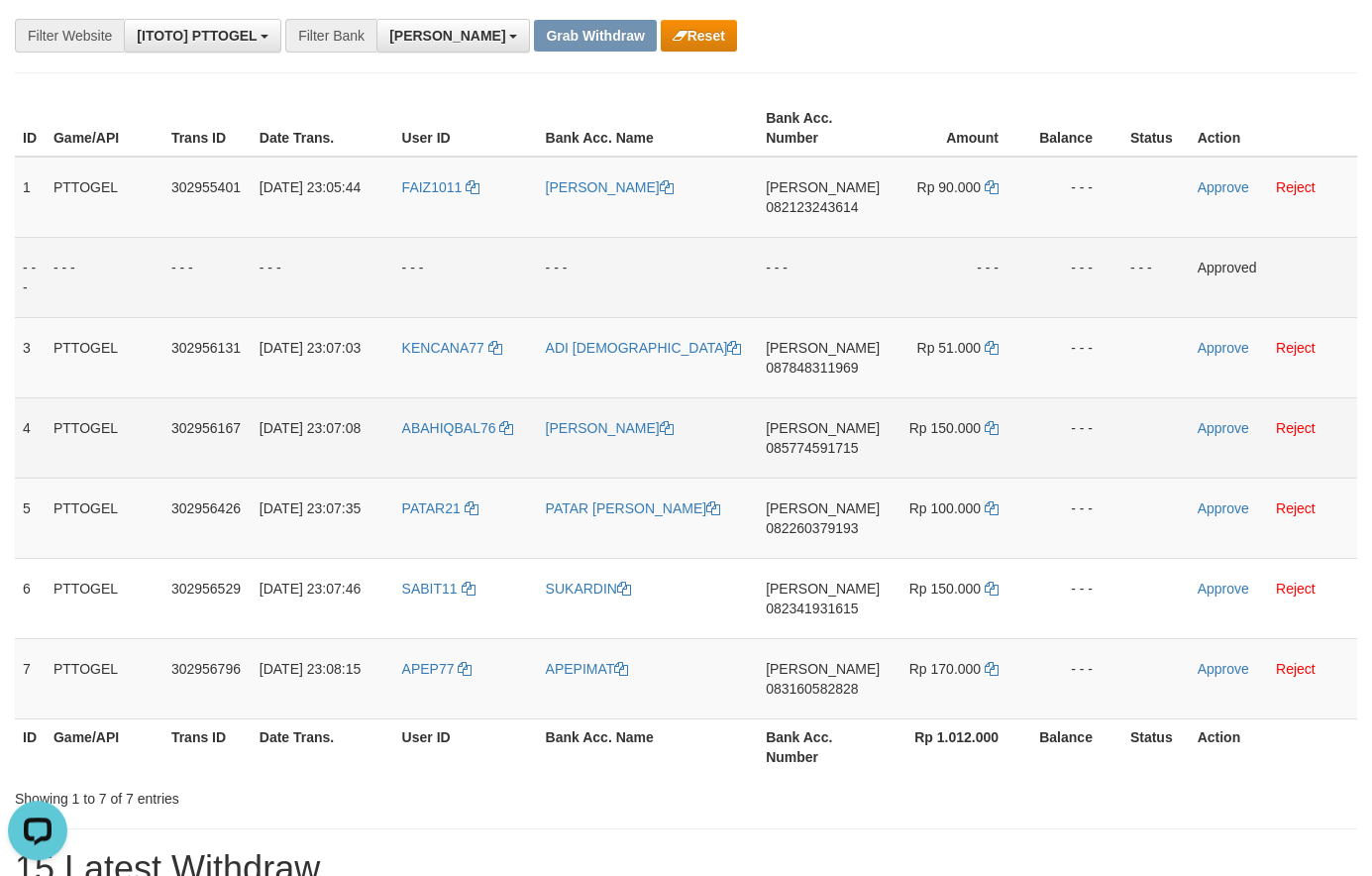 scroll, scrollTop: 202, scrollLeft: 0, axis: vertical 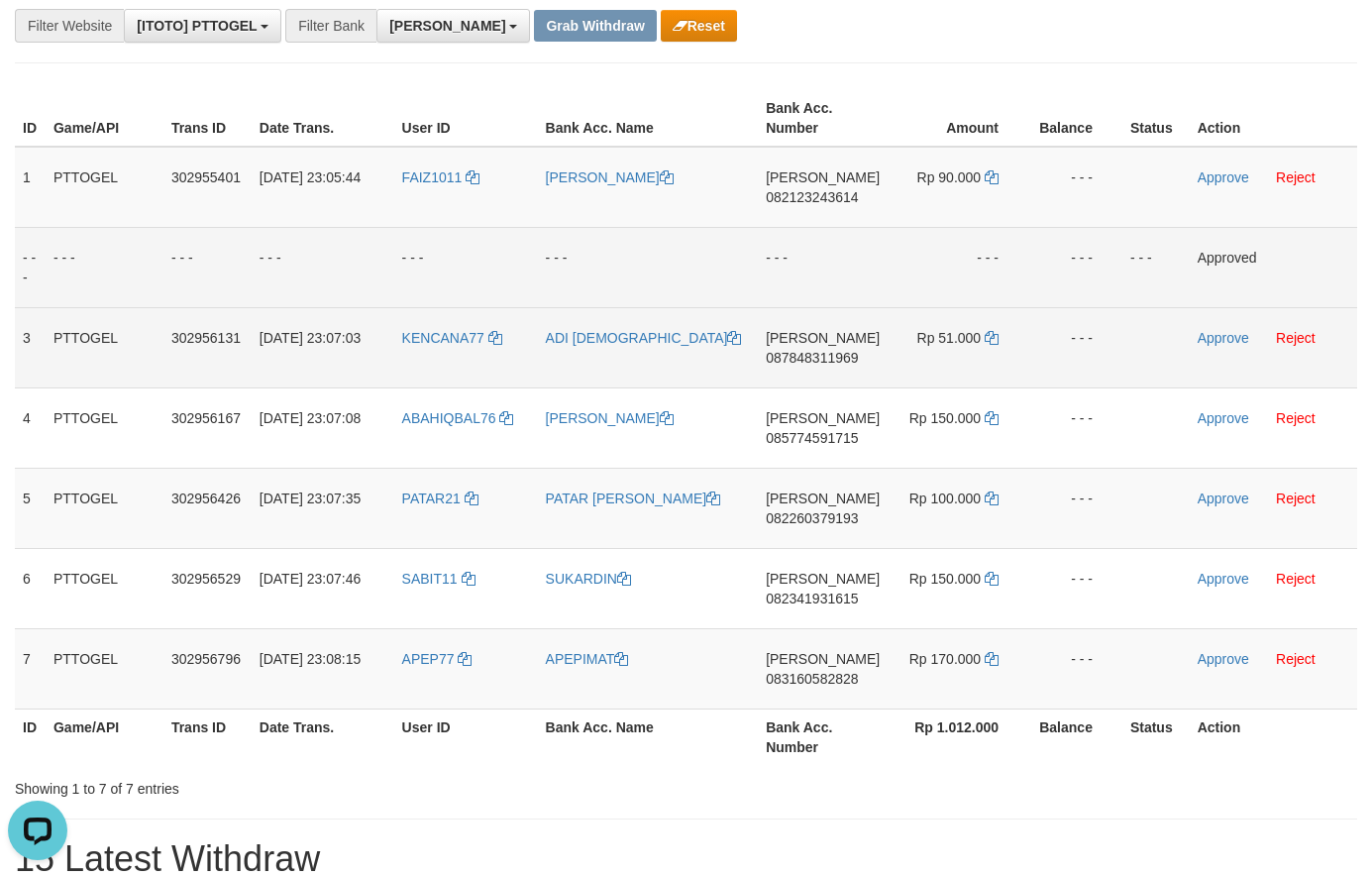 click on "087848311969" at bounding box center (811, 358) 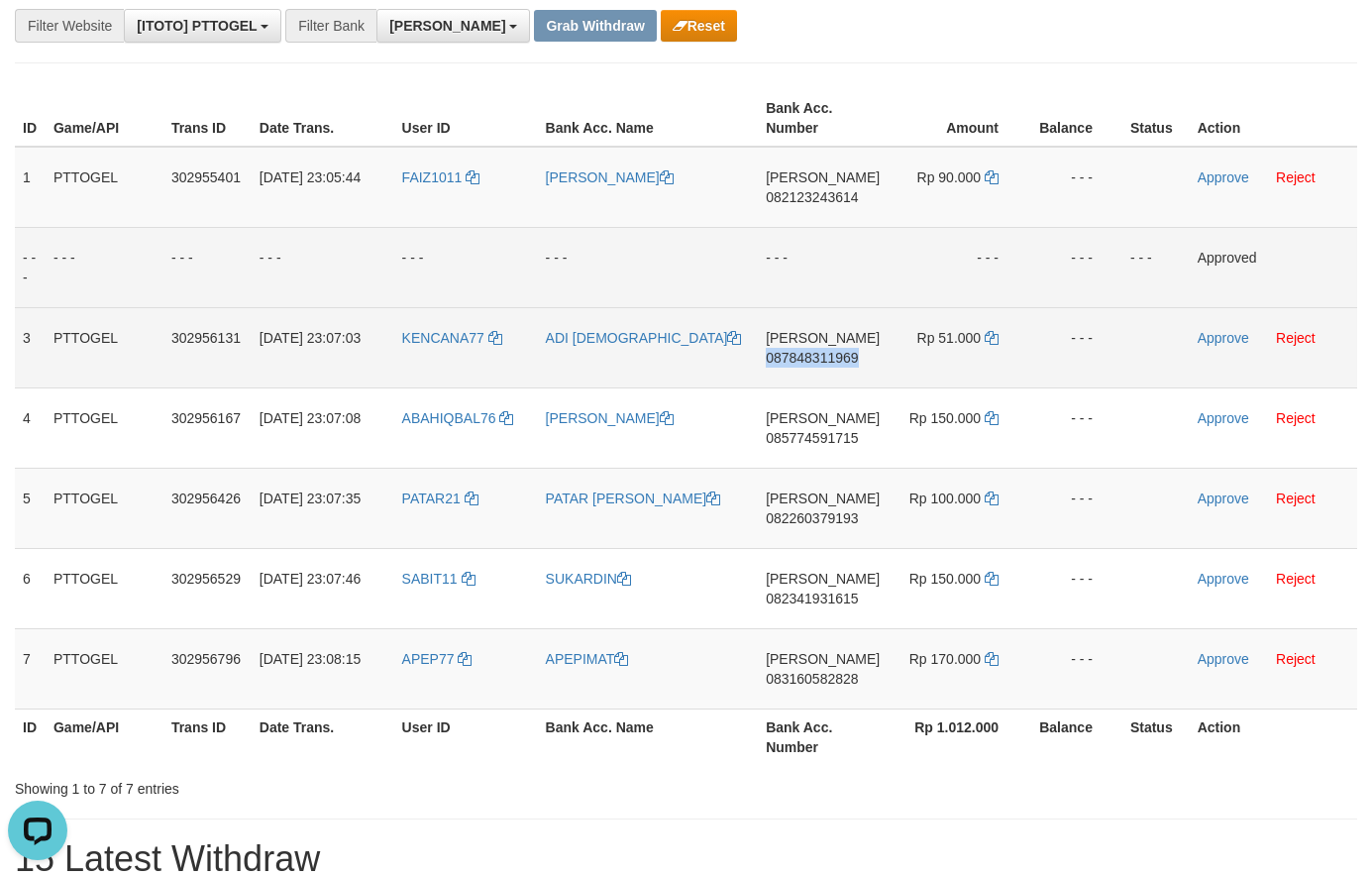 click on "087848311969" at bounding box center [811, 358] 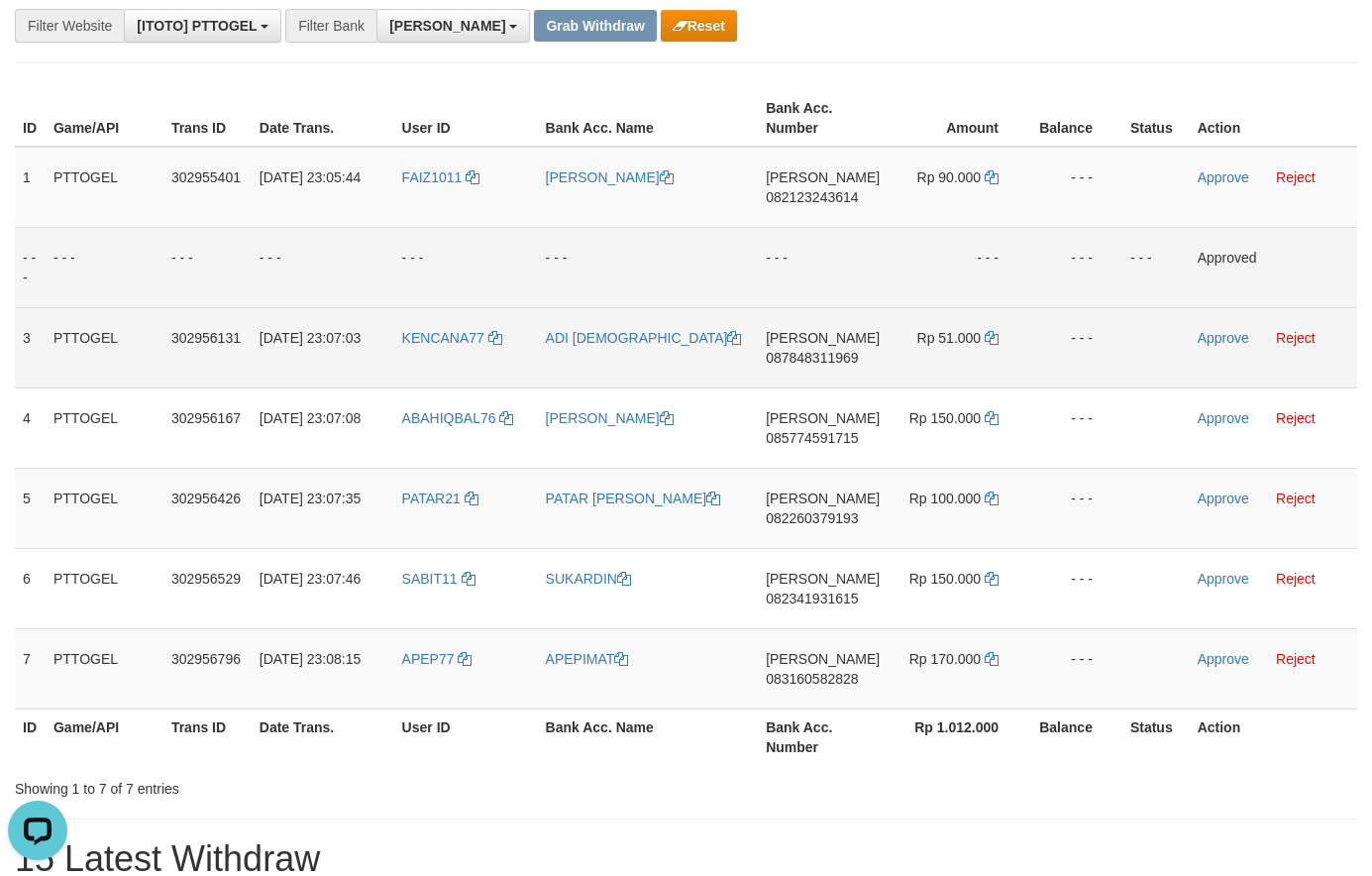 click on "087848311969" at bounding box center (811, 358) 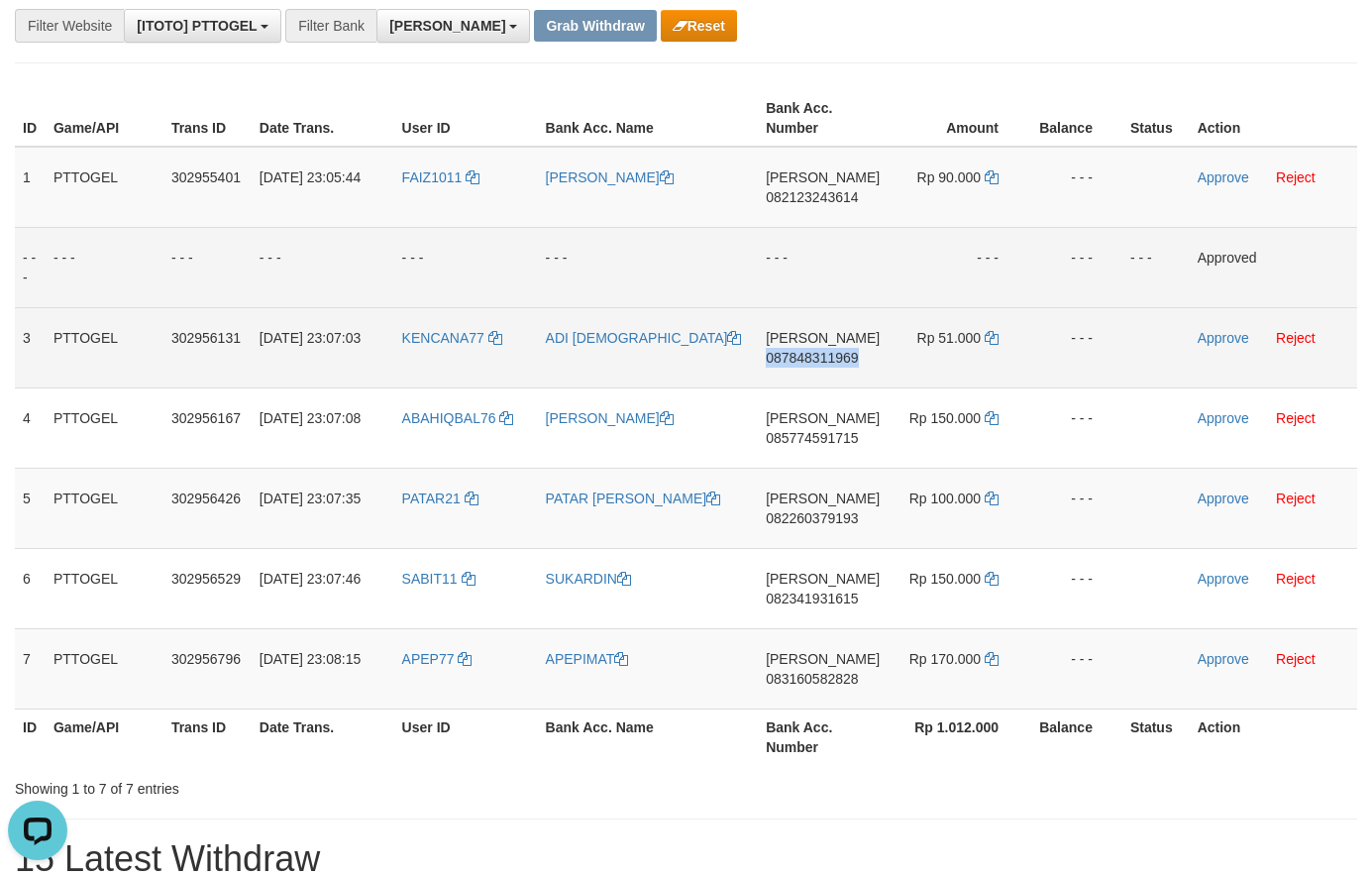 click on "087848311969" at bounding box center [811, 358] 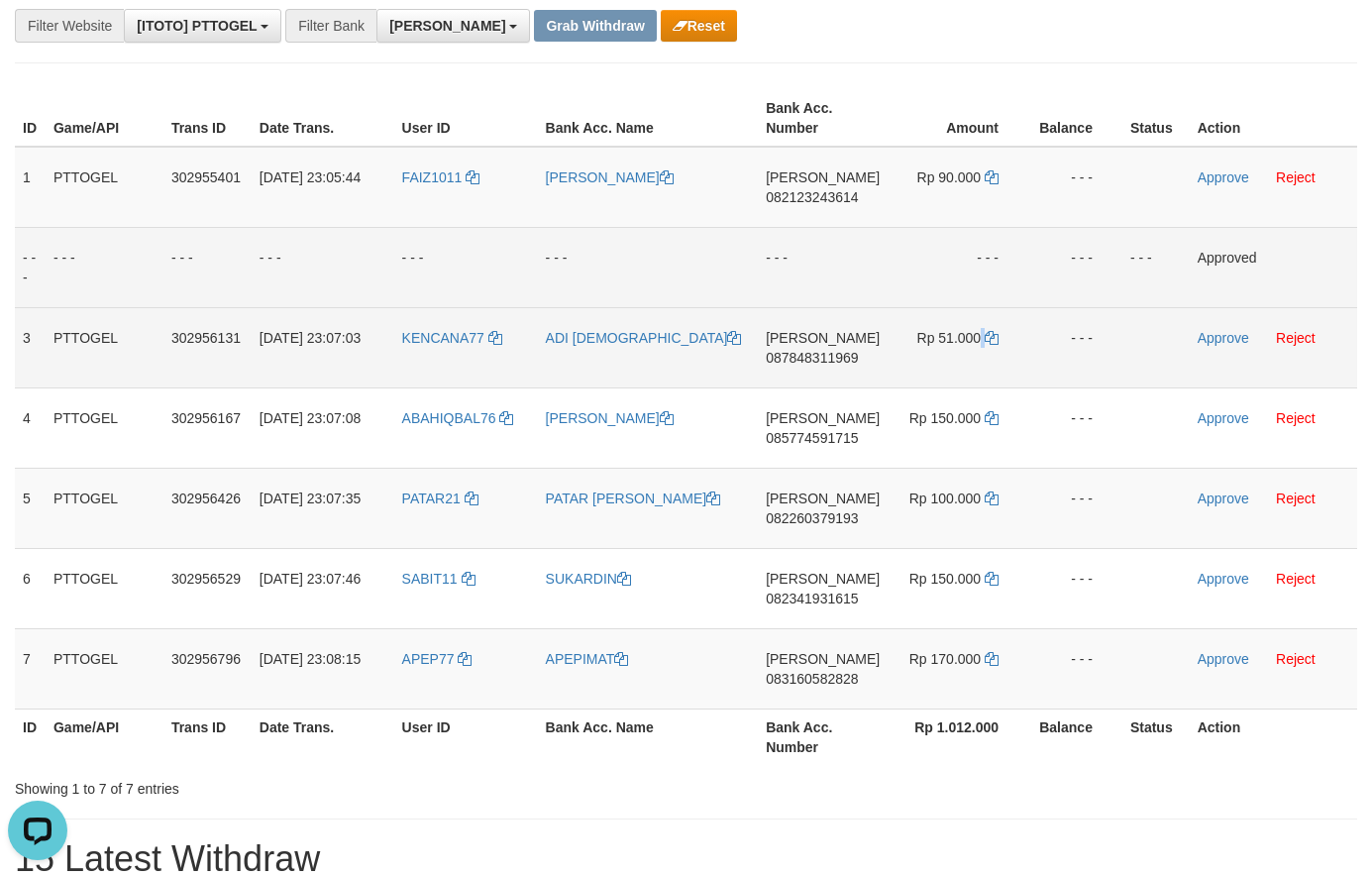 drag, startPoint x: 979, startPoint y: 336, endPoint x: 998, endPoint y: 332, distance: 19.416488 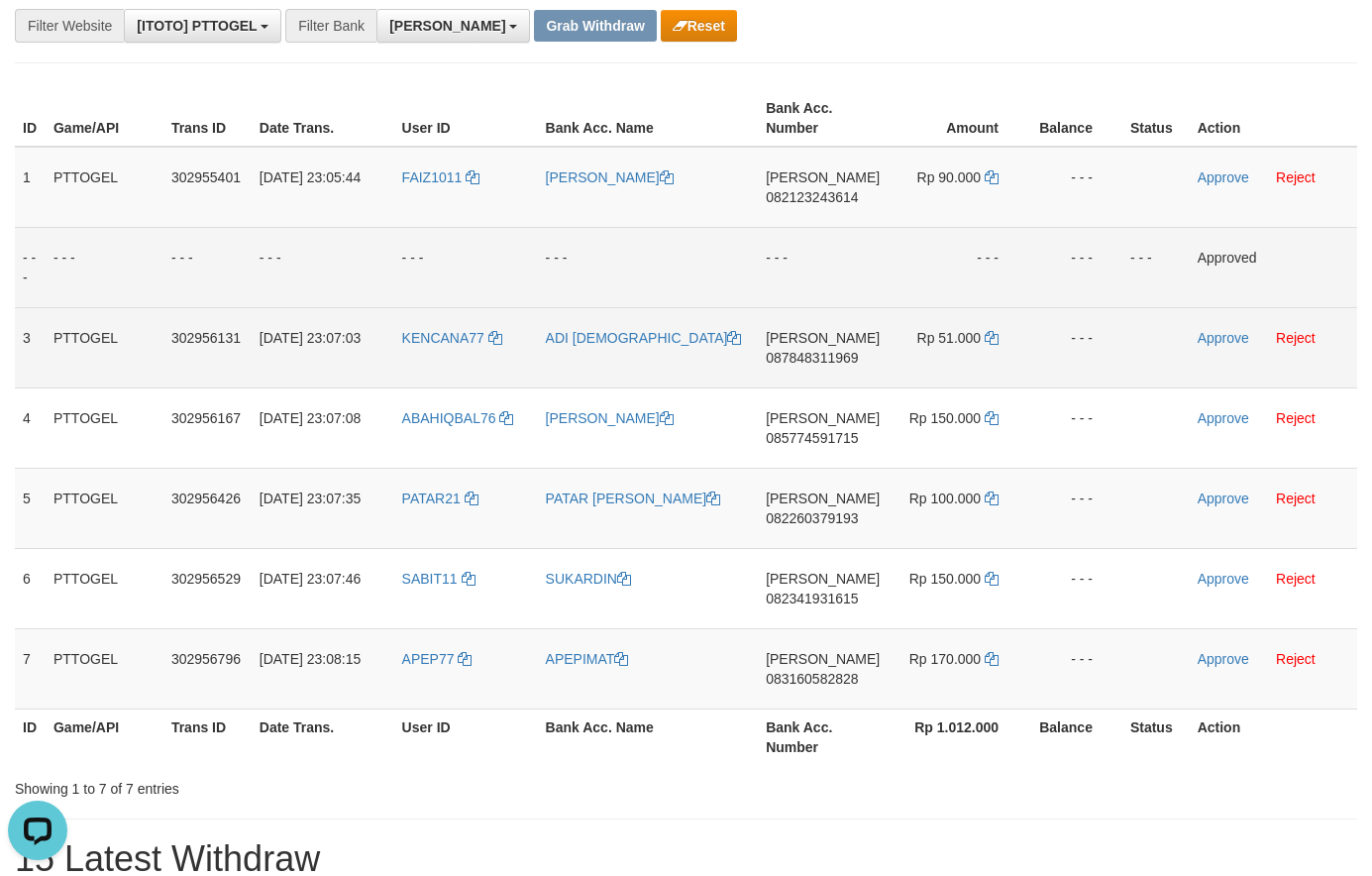 click on "Rp 51.000" at bounding box center [958, 347] 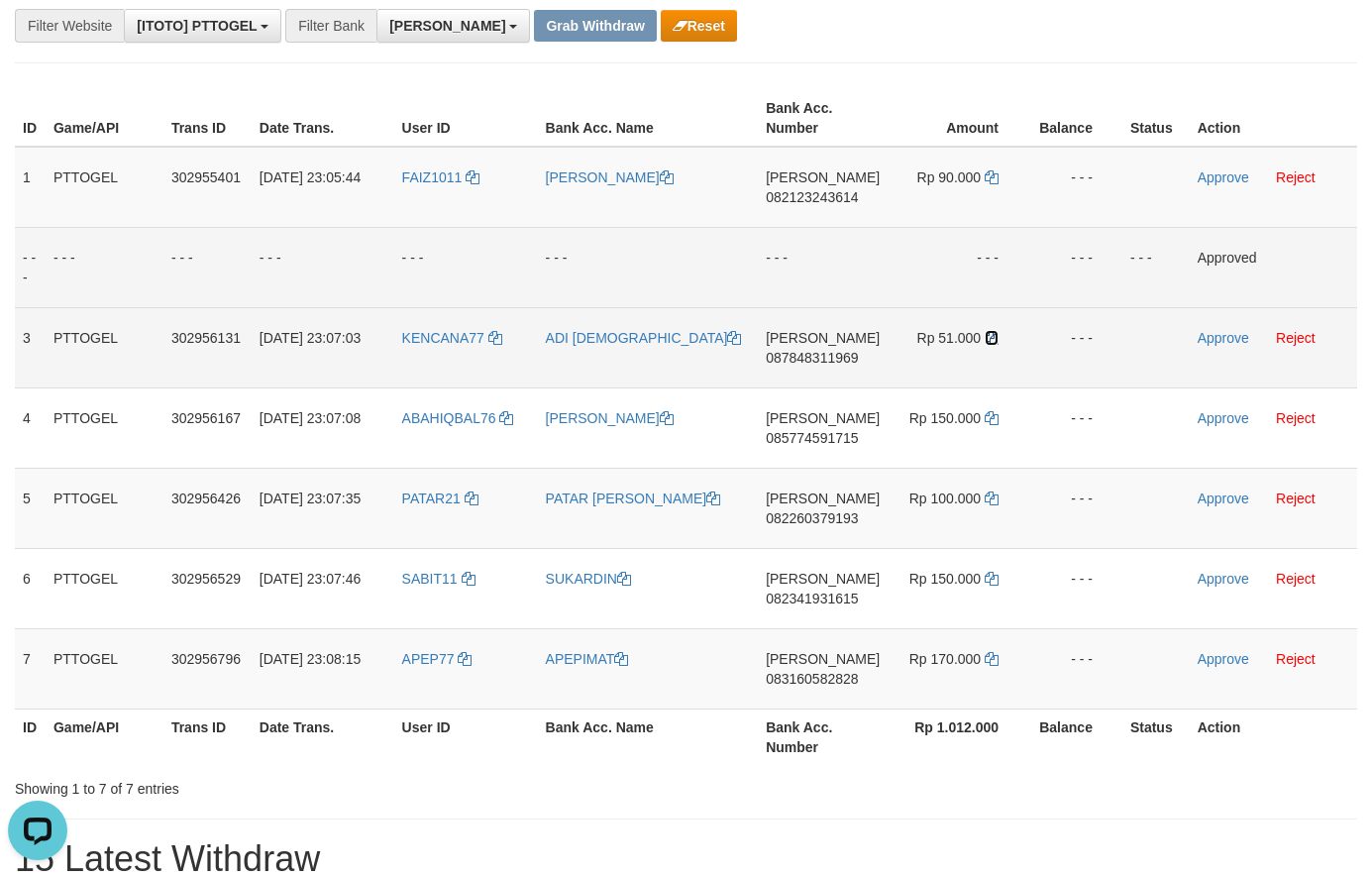 click at bounding box center (992, 338) 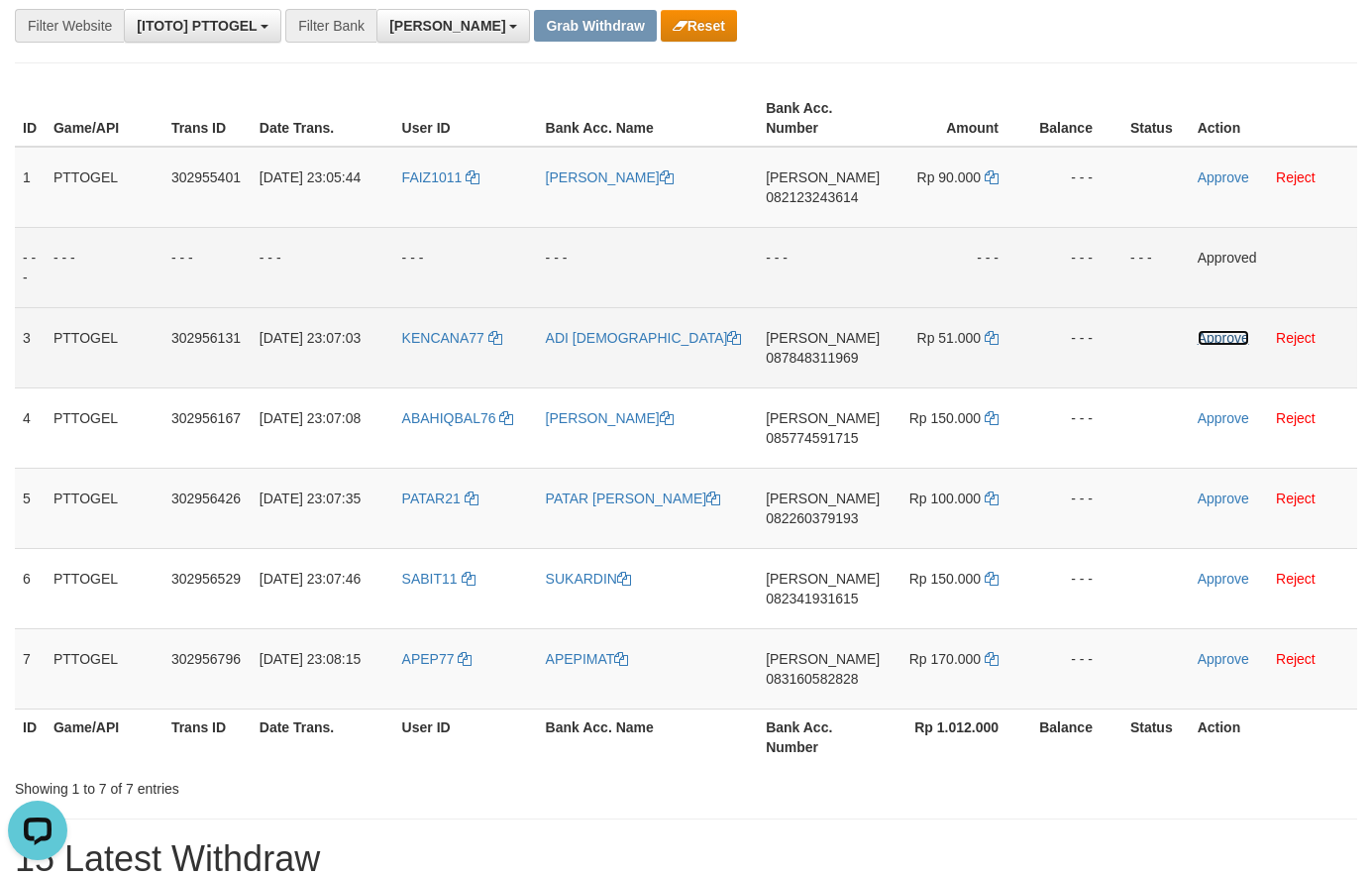 click on "Approve" at bounding box center [1223, 338] 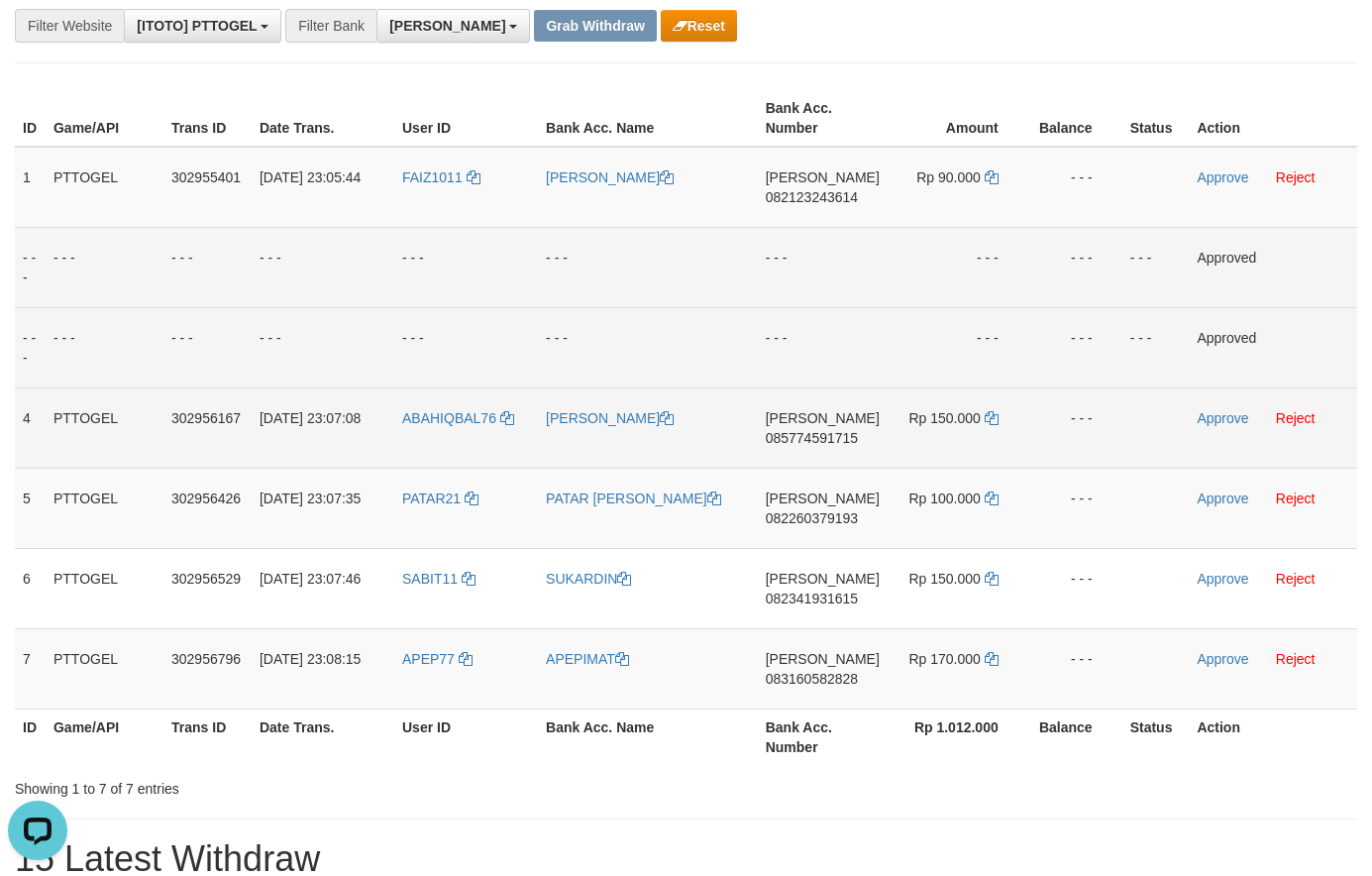 click on "085774591715" at bounding box center (811, 438) 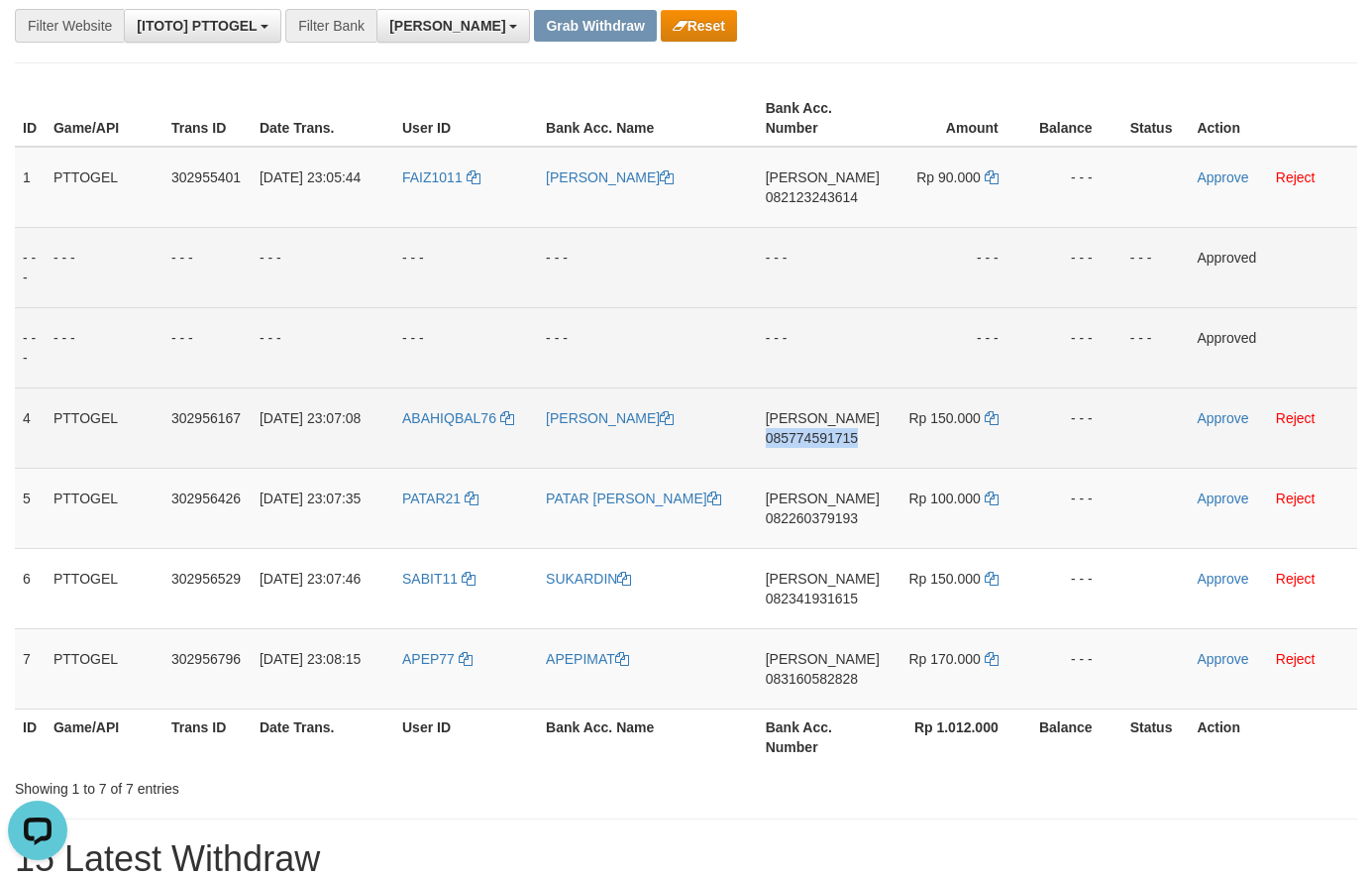 click on "085774591715" at bounding box center [811, 438] 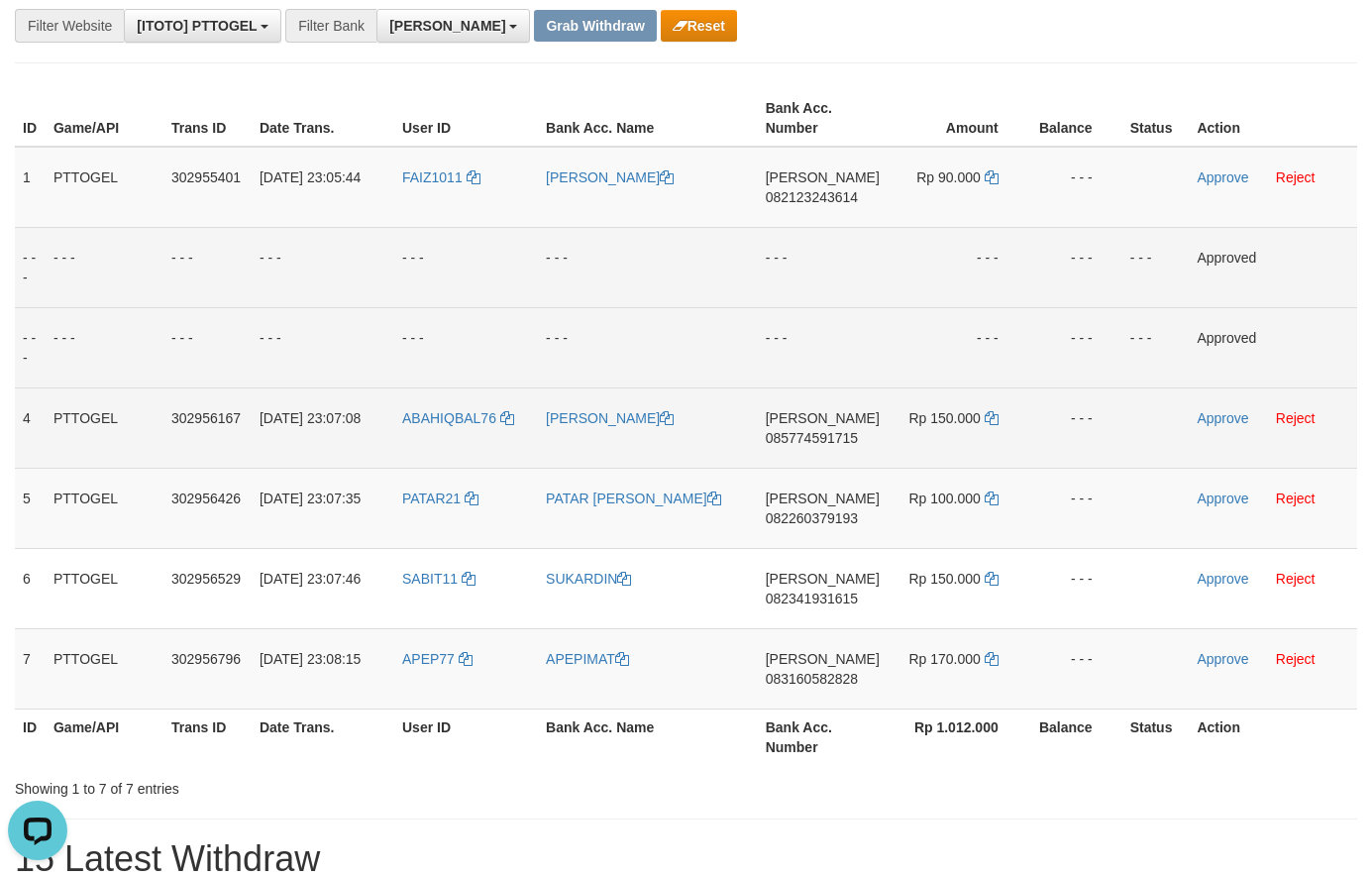 click on "085774591715" at bounding box center [811, 438] 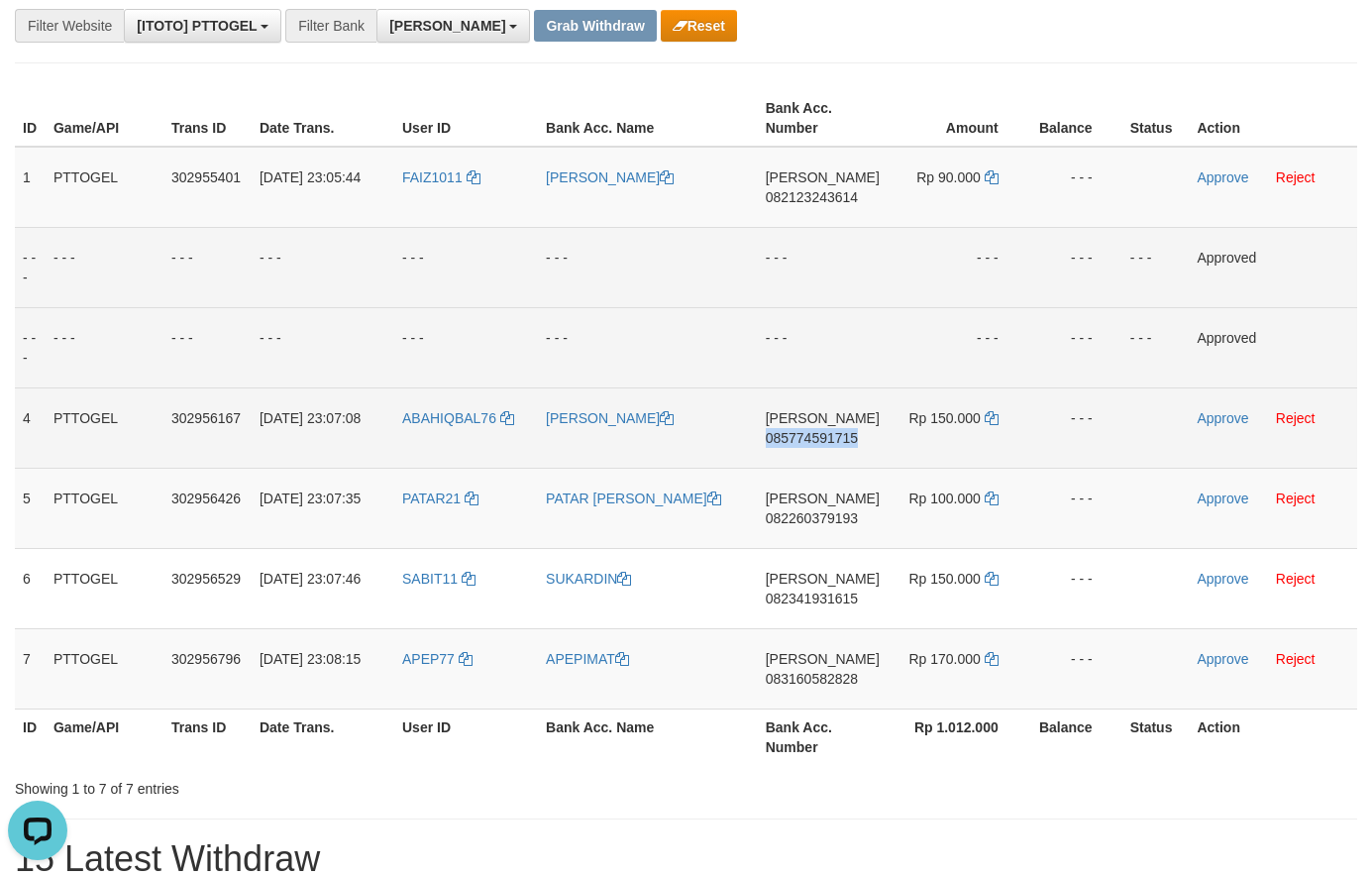 click on "085774591715" at bounding box center (811, 438) 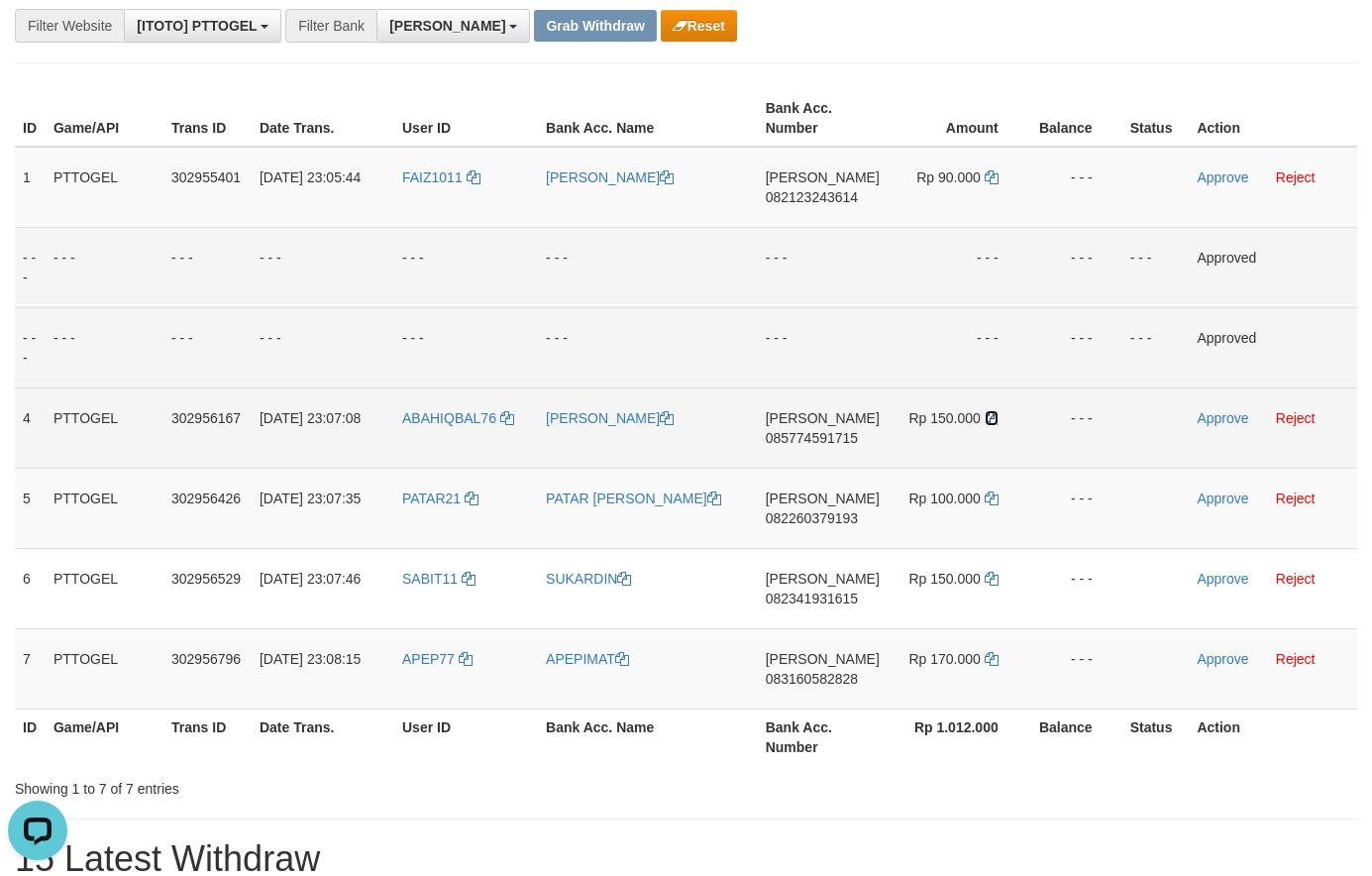 click at bounding box center [992, 418] 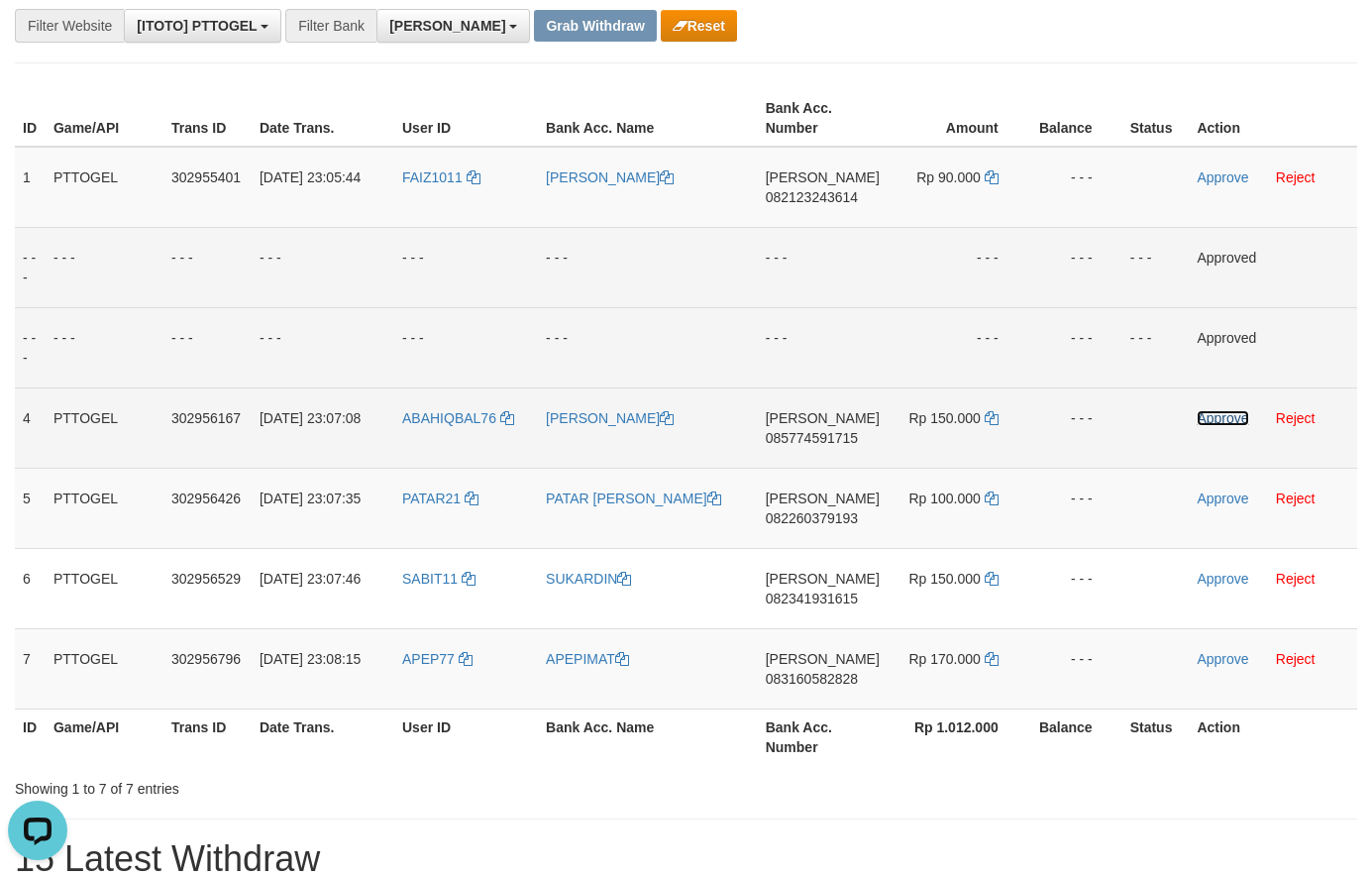 click on "Approve" at bounding box center [1222, 418] 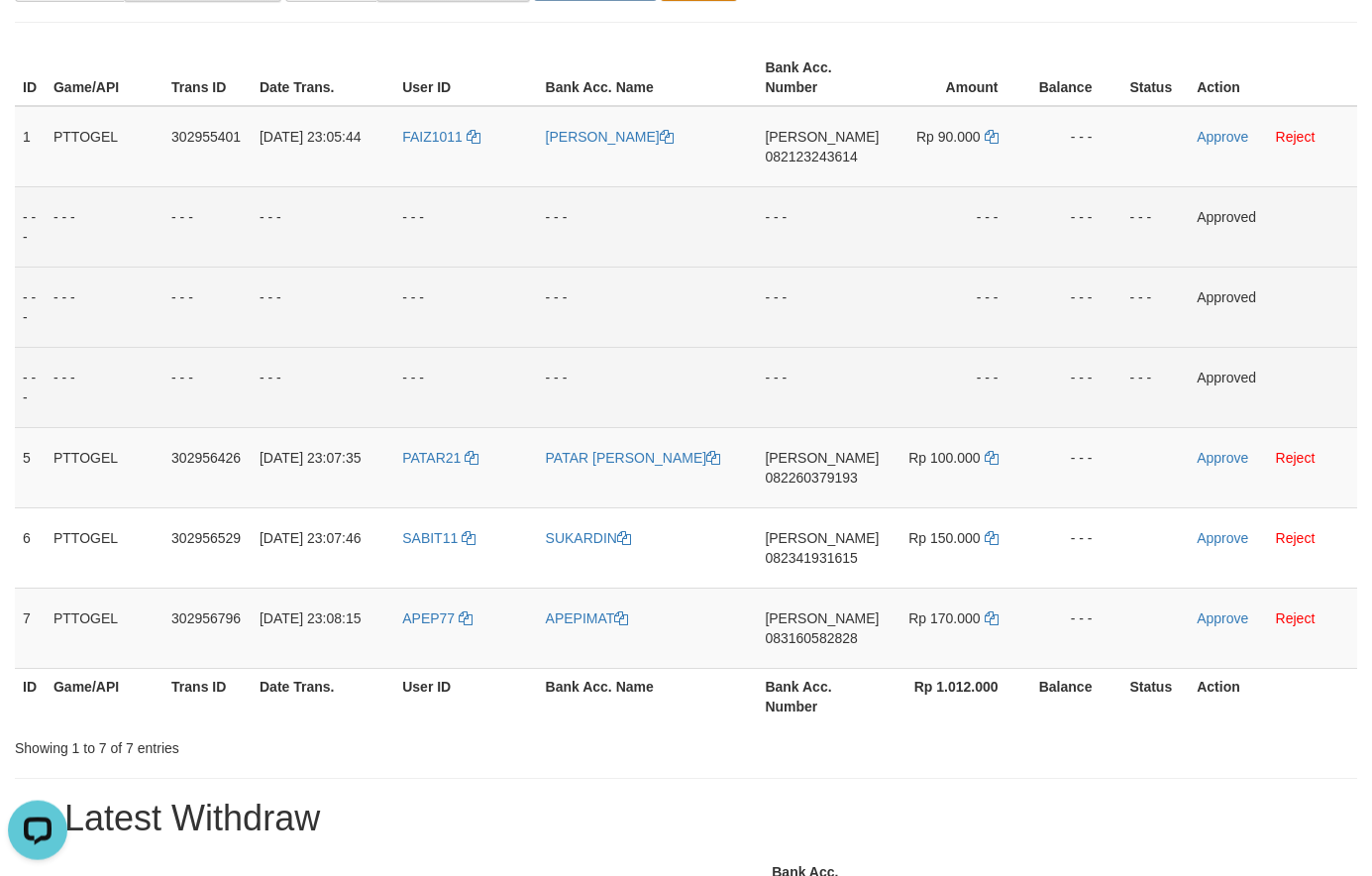 scroll, scrollTop: 270, scrollLeft: 0, axis: vertical 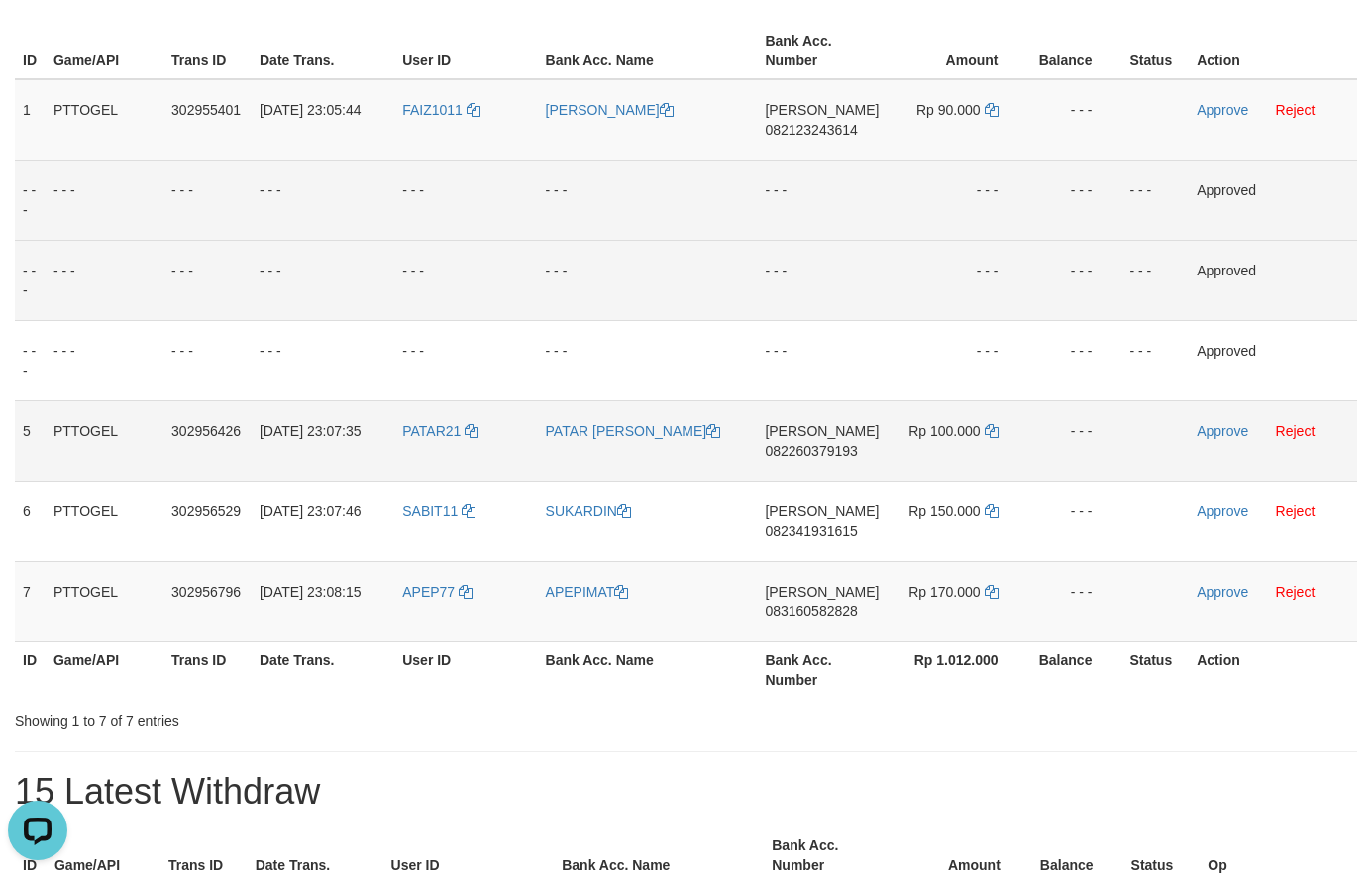 click on "082260379193" at bounding box center [810, 451] 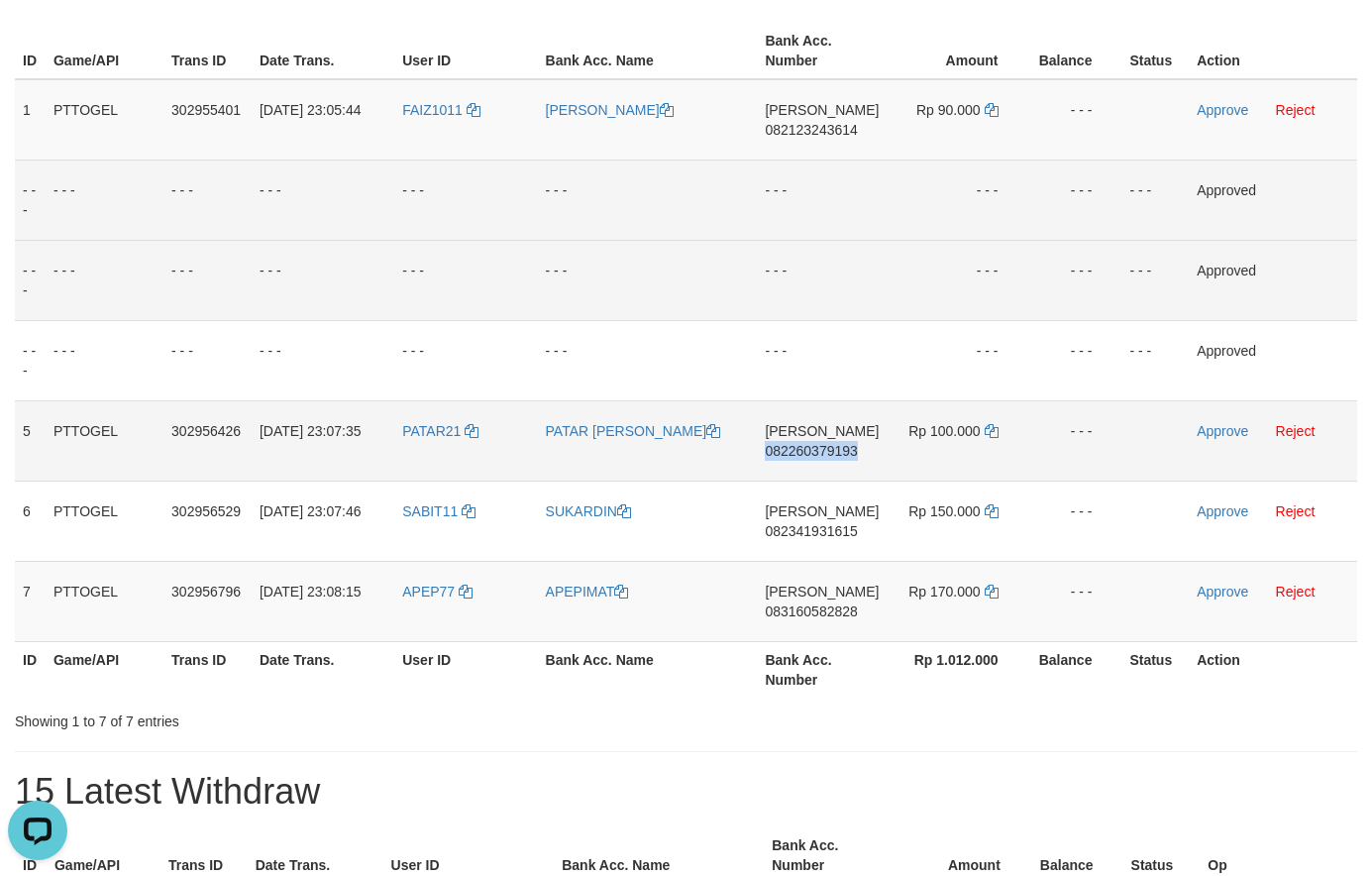 drag, startPoint x: 830, startPoint y: 448, endPoint x: 796, endPoint y: 456, distance: 34.928498 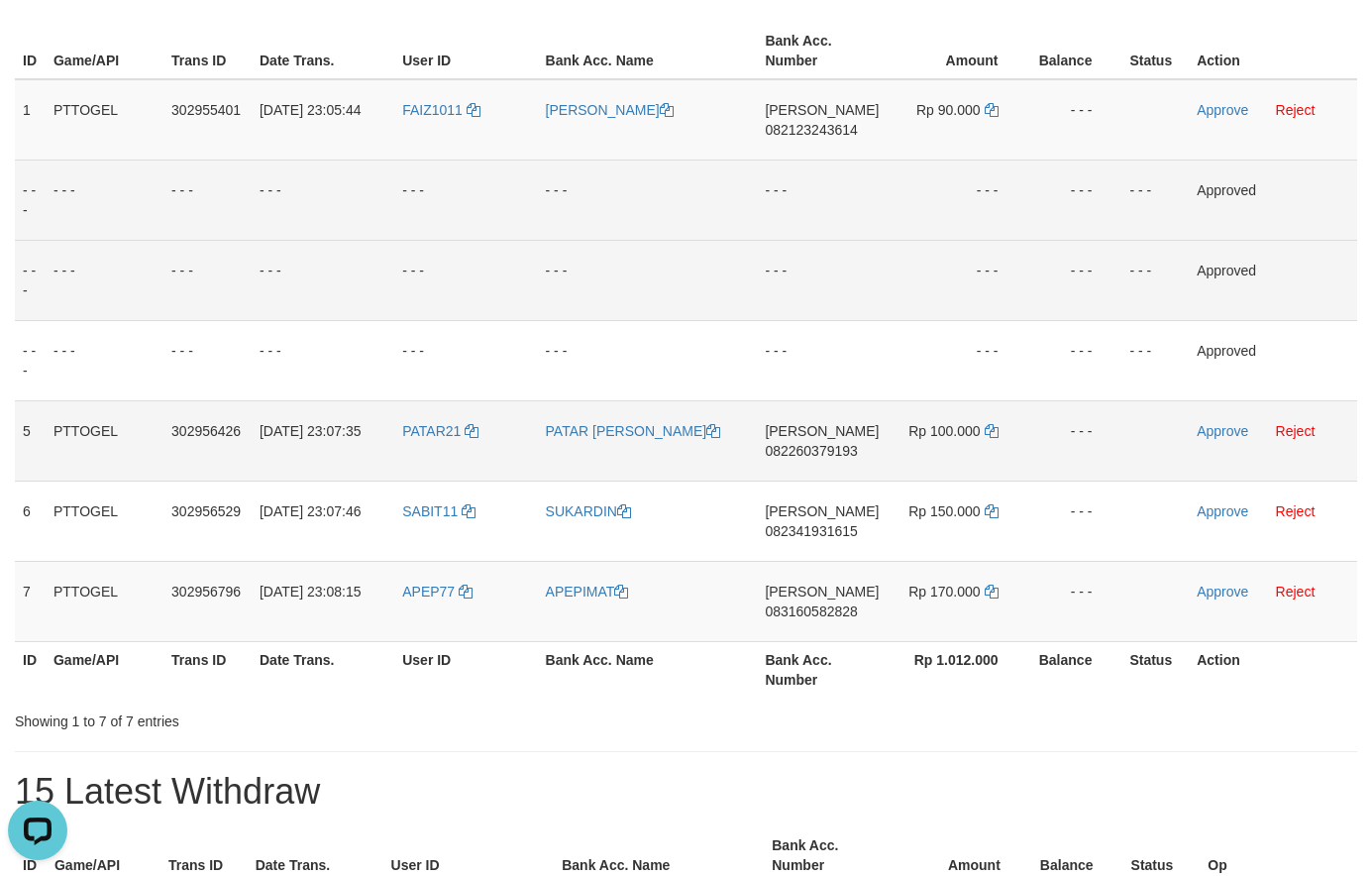 click on "082260379193" at bounding box center [810, 451] 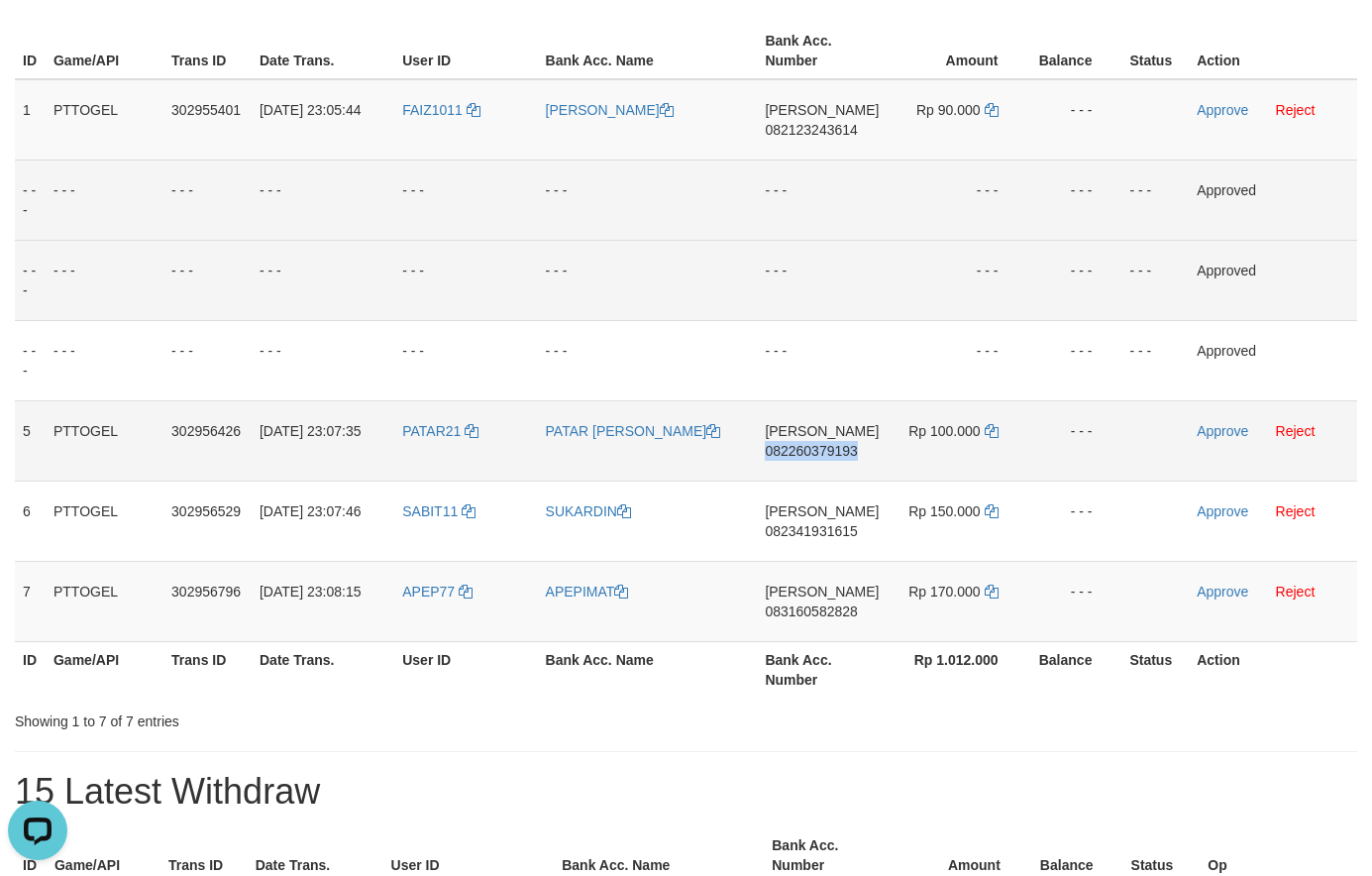 click on "082260379193" at bounding box center [810, 451] 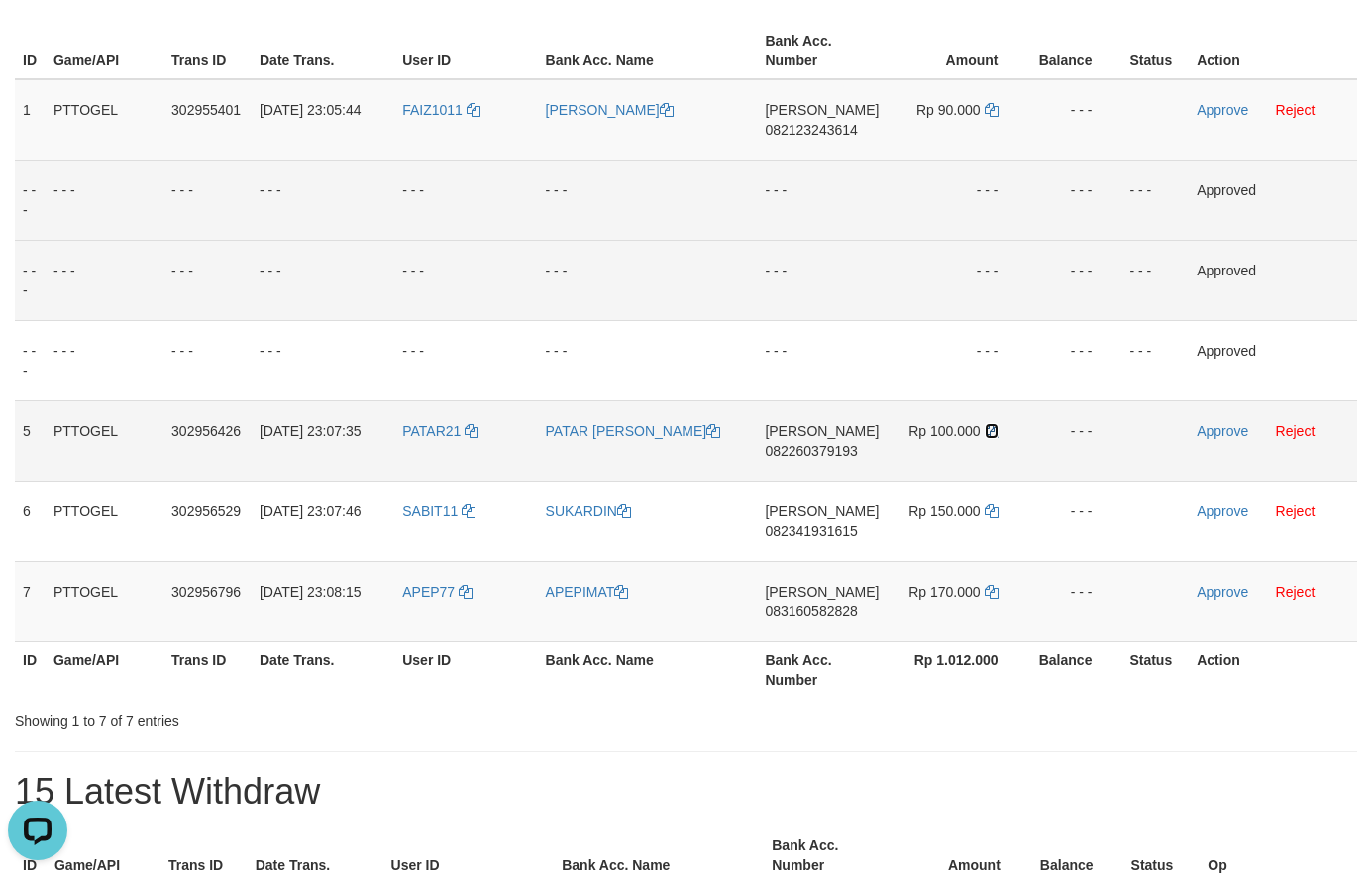 click at bounding box center (992, 431) 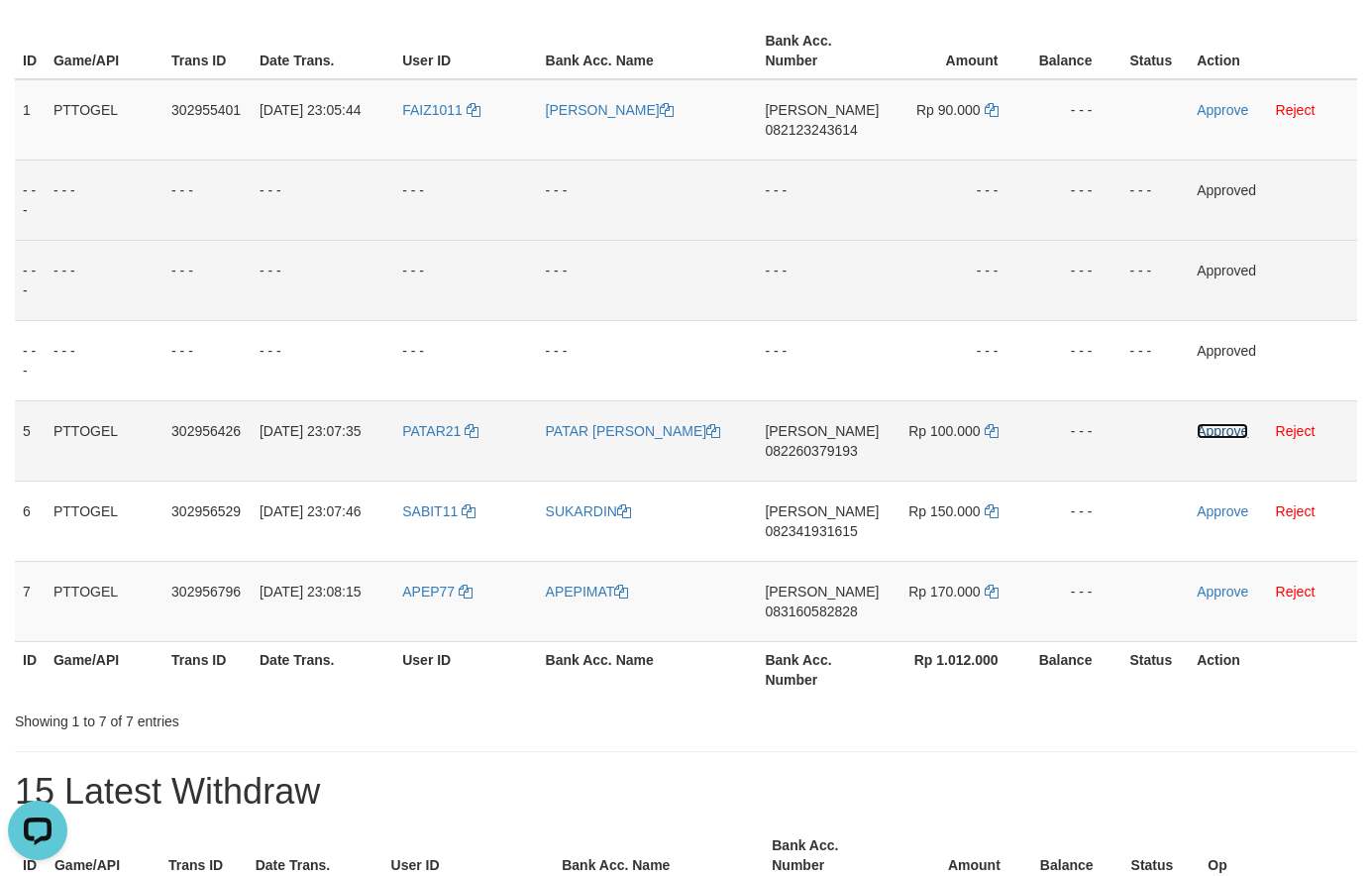 click on "Approve" at bounding box center [1222, 431] 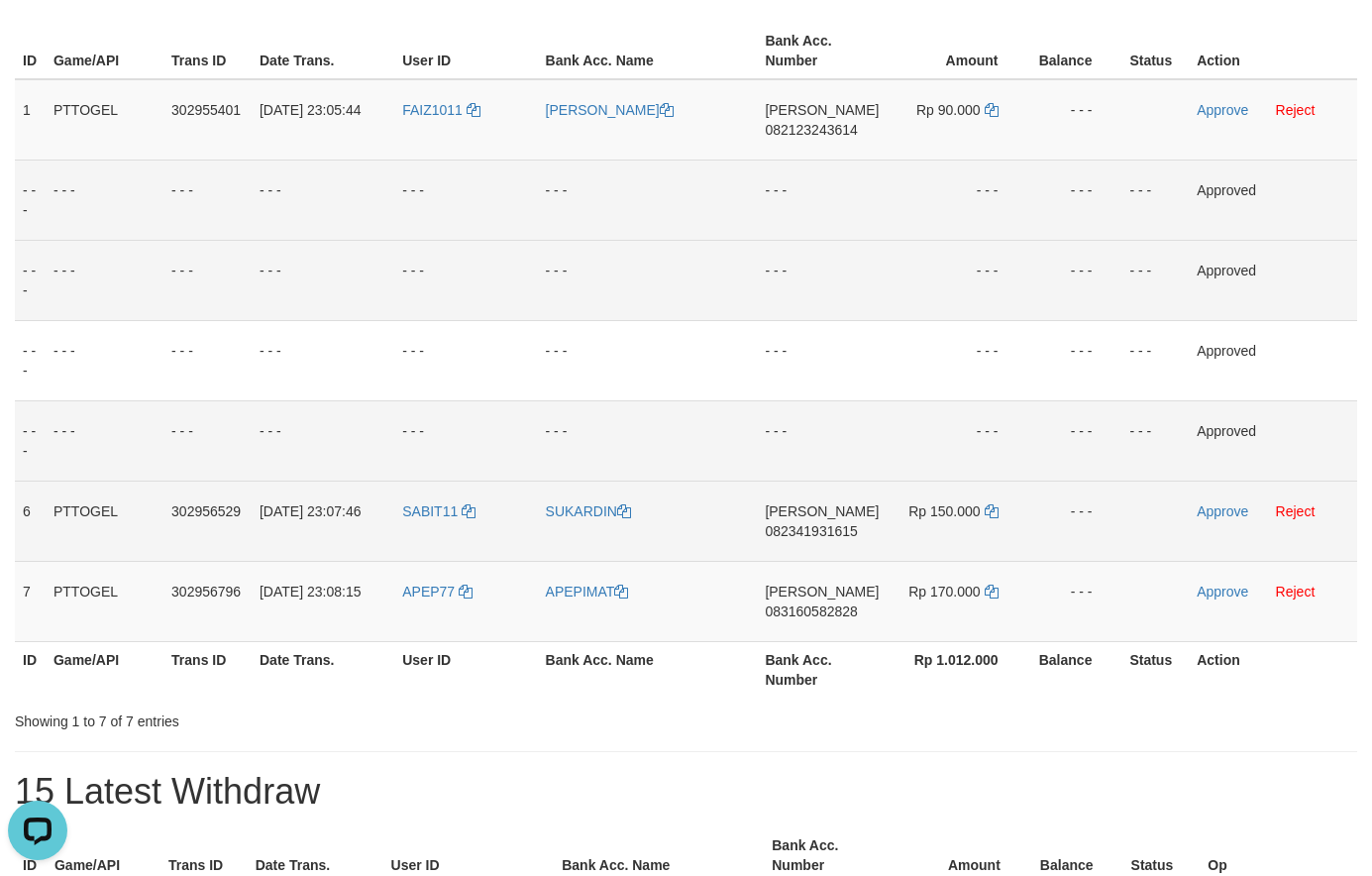 click on "082341931615" at bounding box center (810, 531) 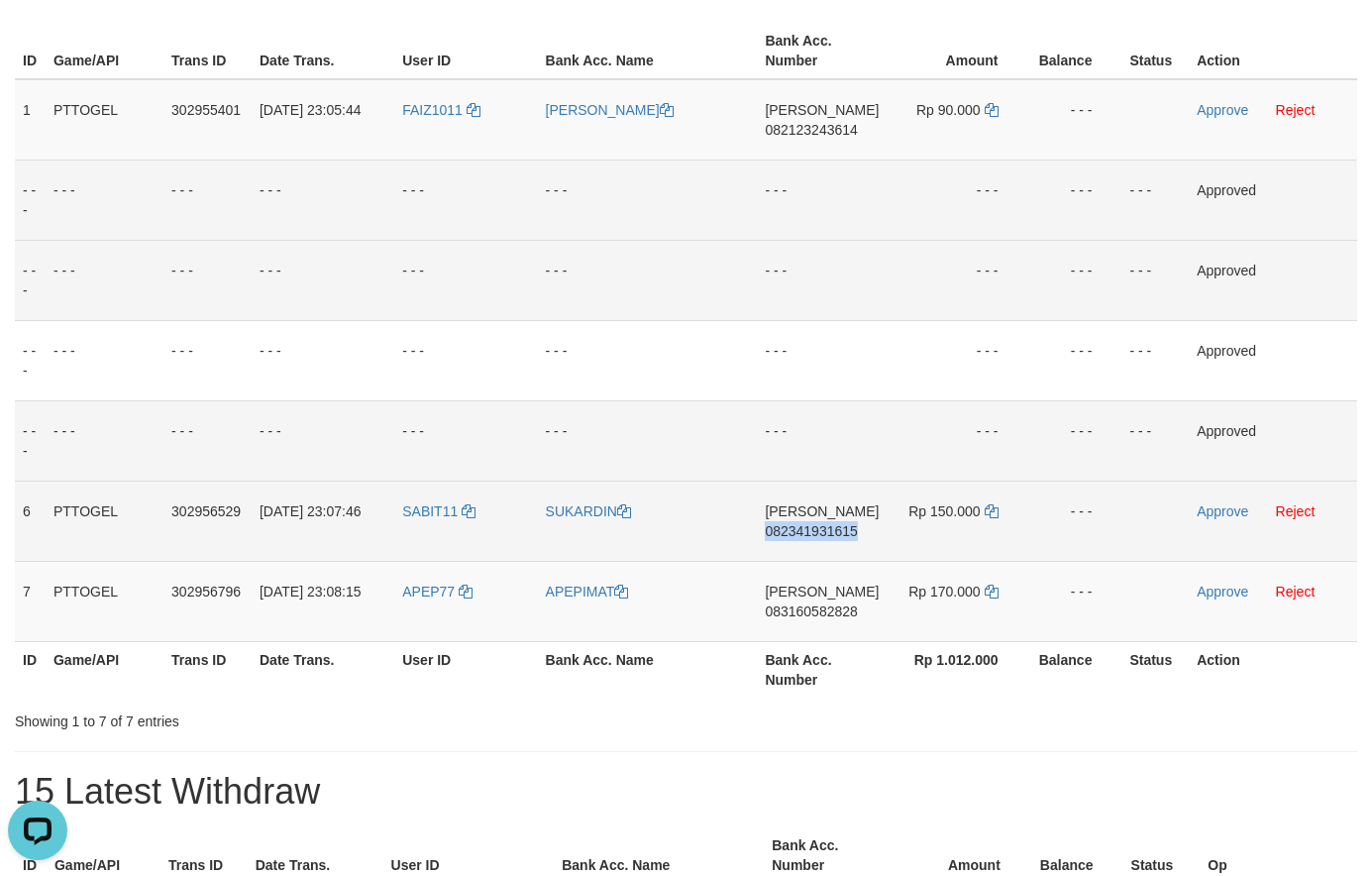 click on "082341931615" at bounding box center [810, 531] 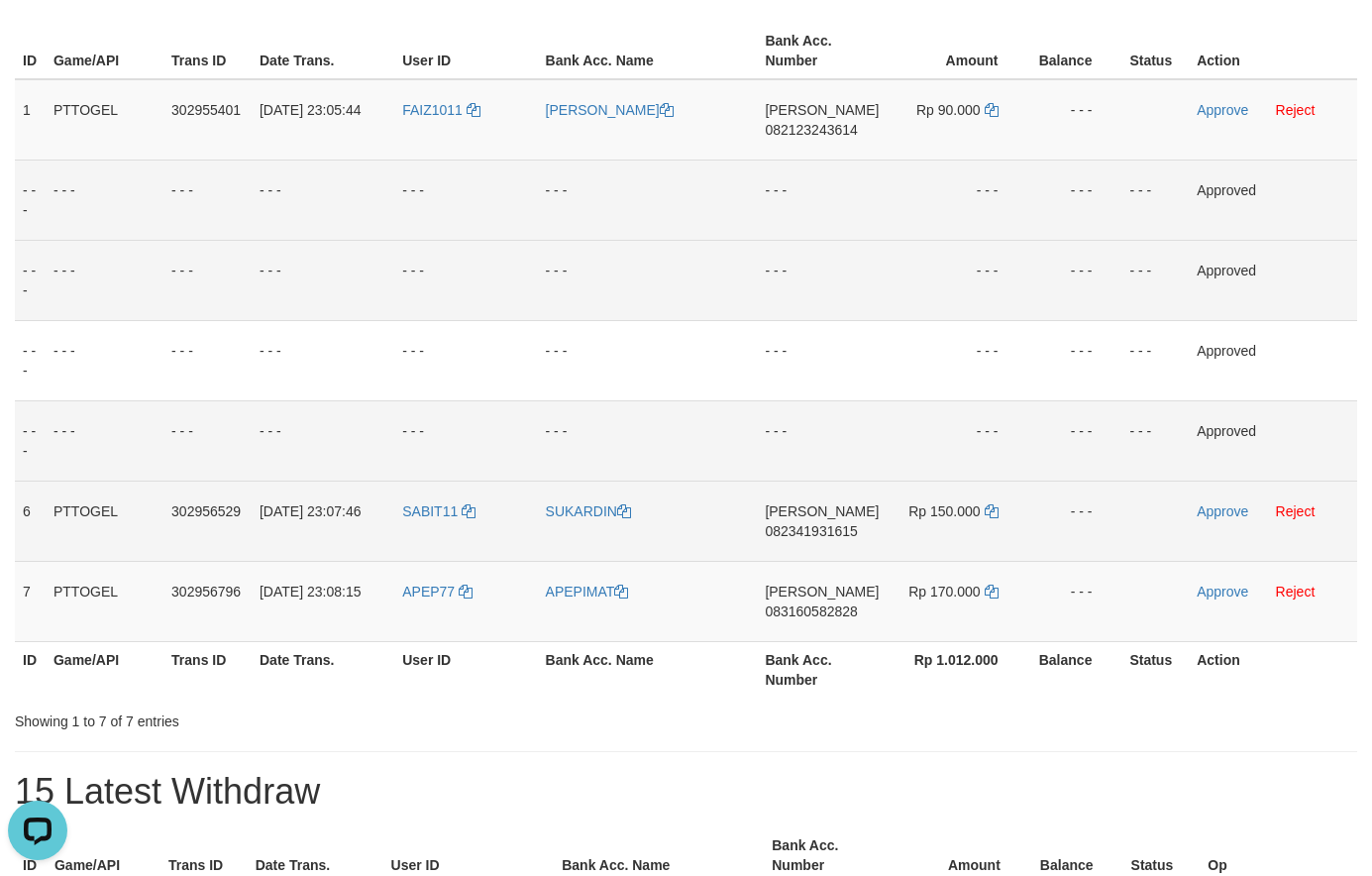 click on "082341931615" at bounding box center (810, 531) 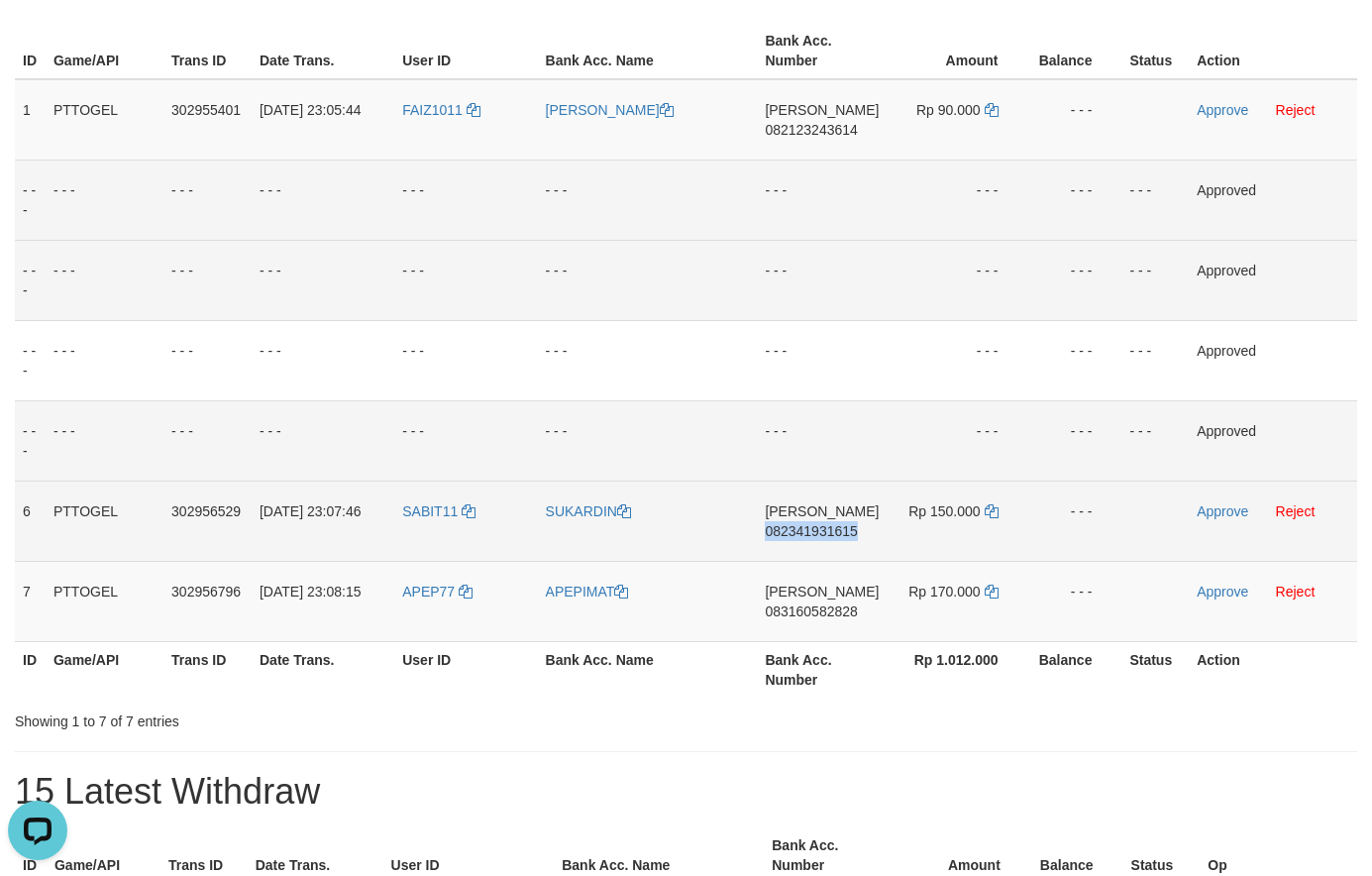 click on "082341931615" at bounding box center [810, 531] 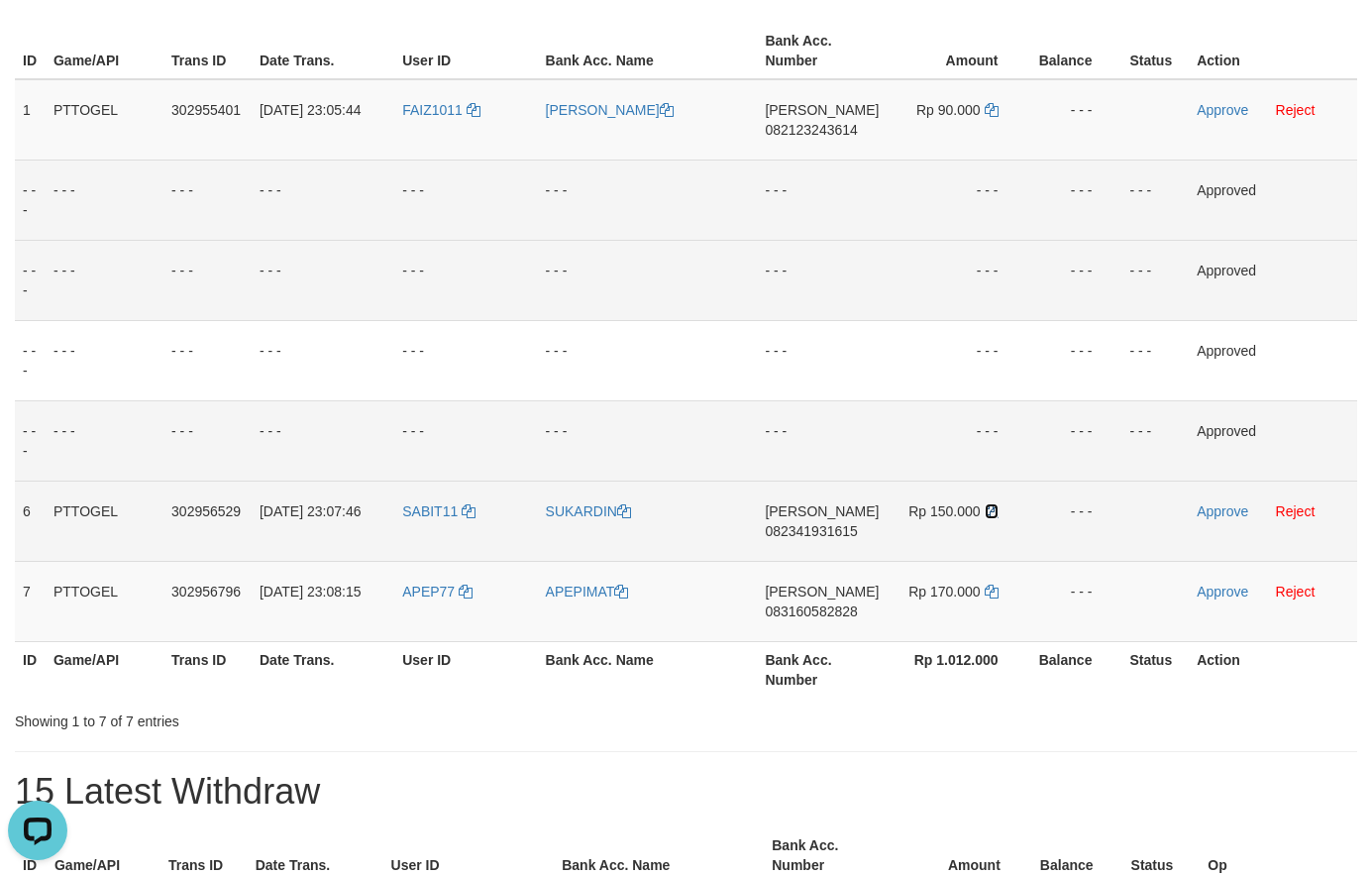 click at bounding box center [992, 511] 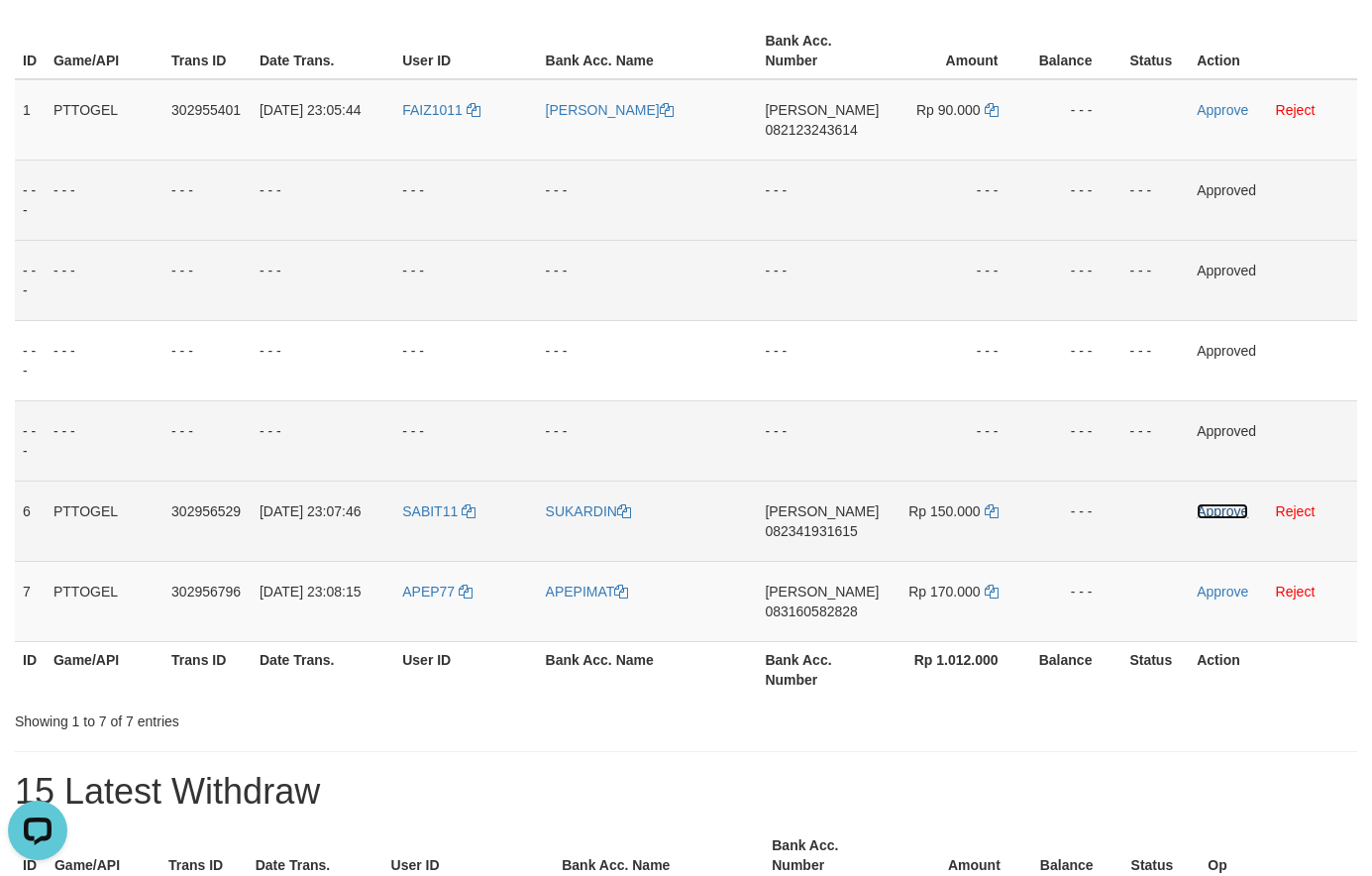 click on "Approve" at bounding box center [1222, 511] 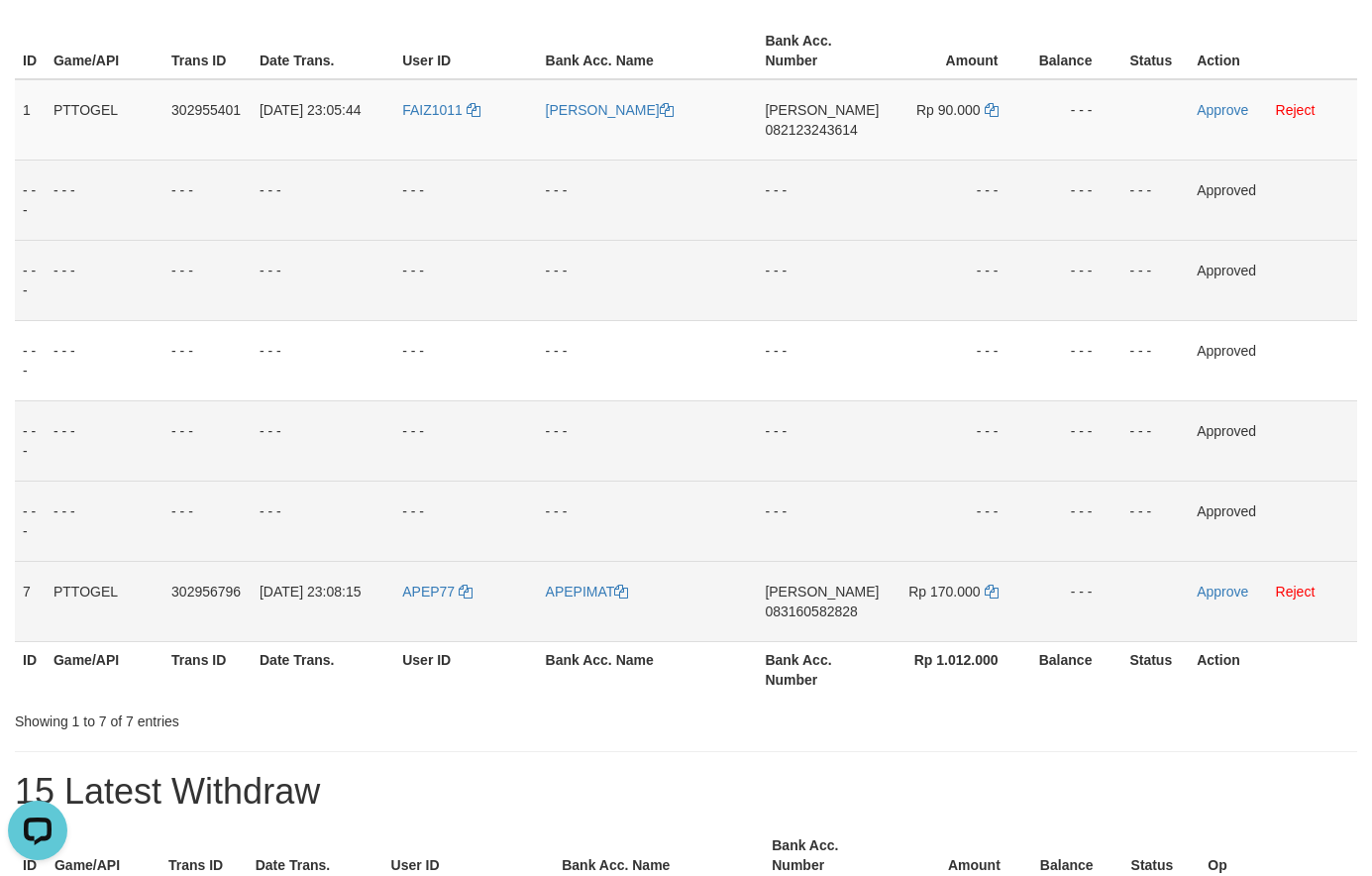 click on "083160582828" at bounding box center (810, 611) 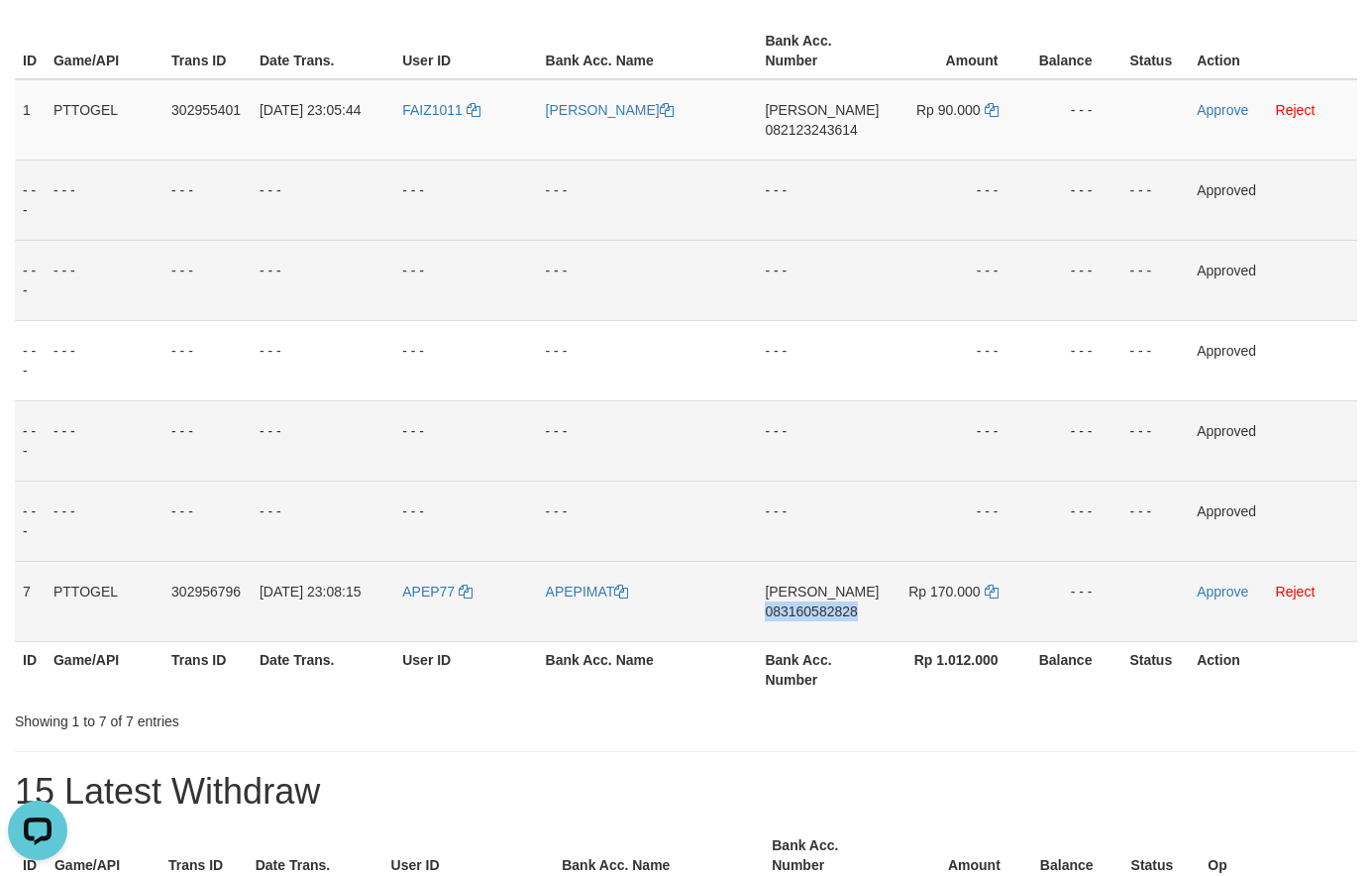 click on "083160582828" at bounding box center [810, 611] 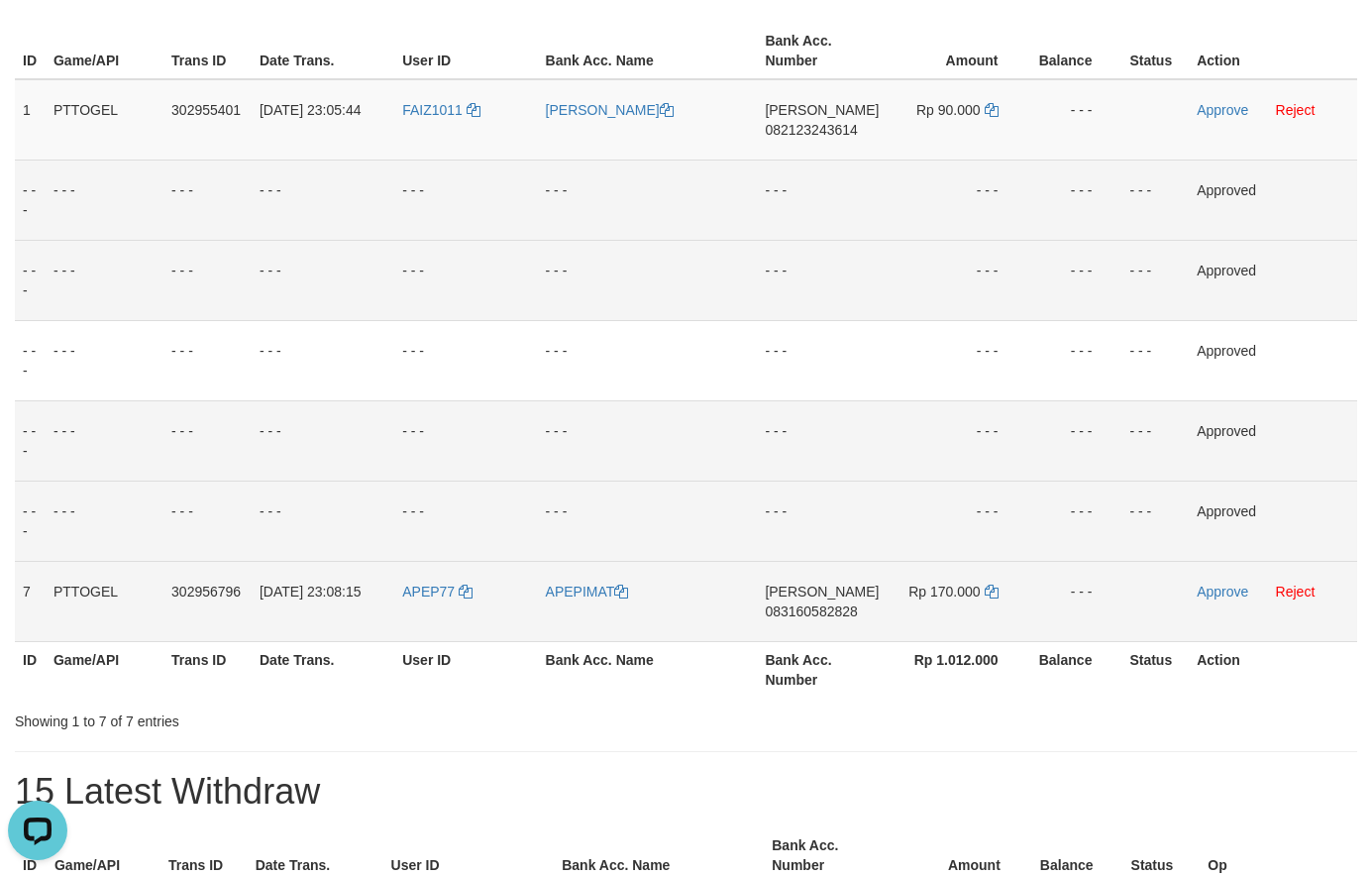 click on "083160582828" at bounding box center [810, 611] 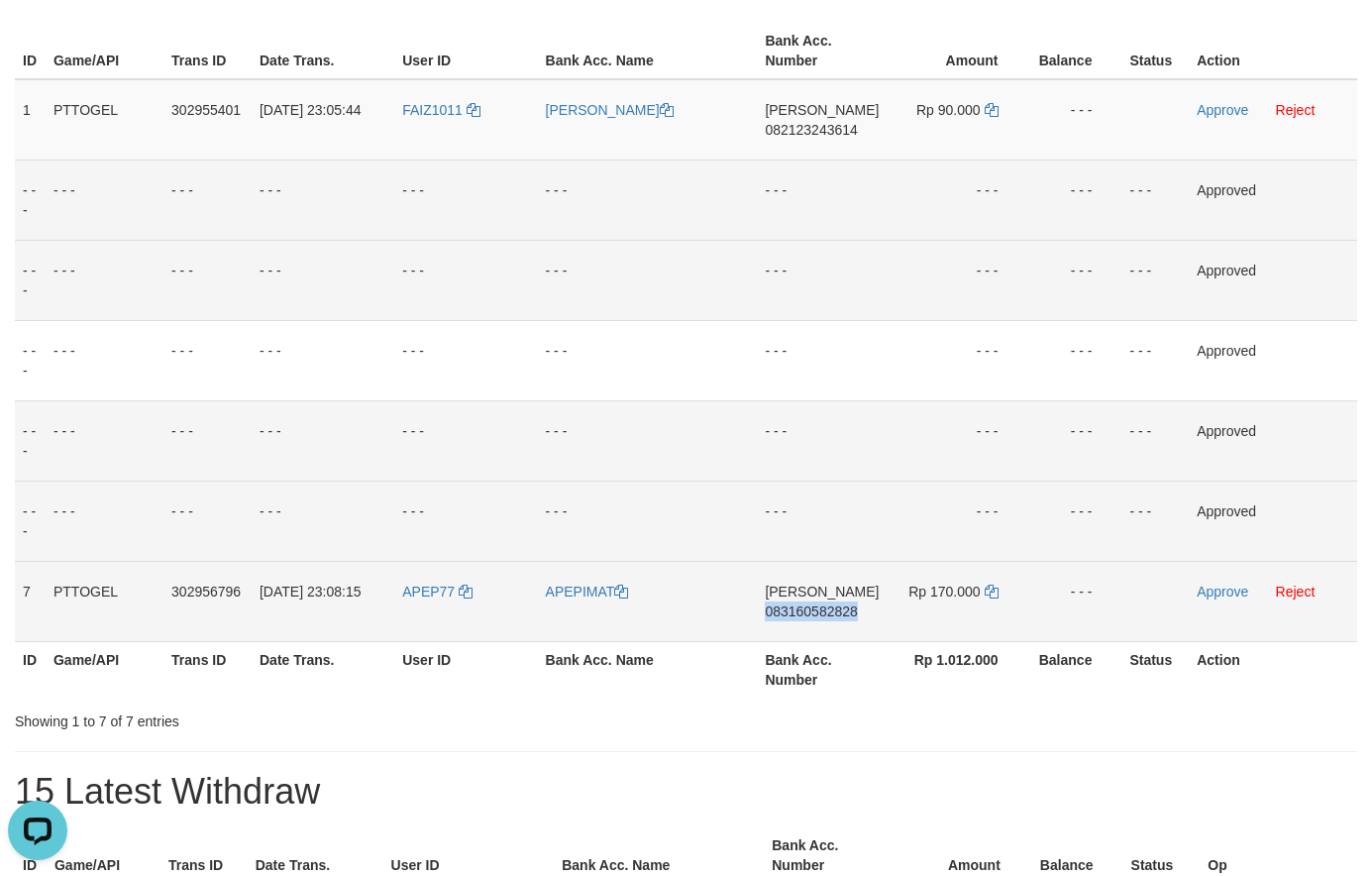 click on "083160582828" at bounding box center (810, 611) 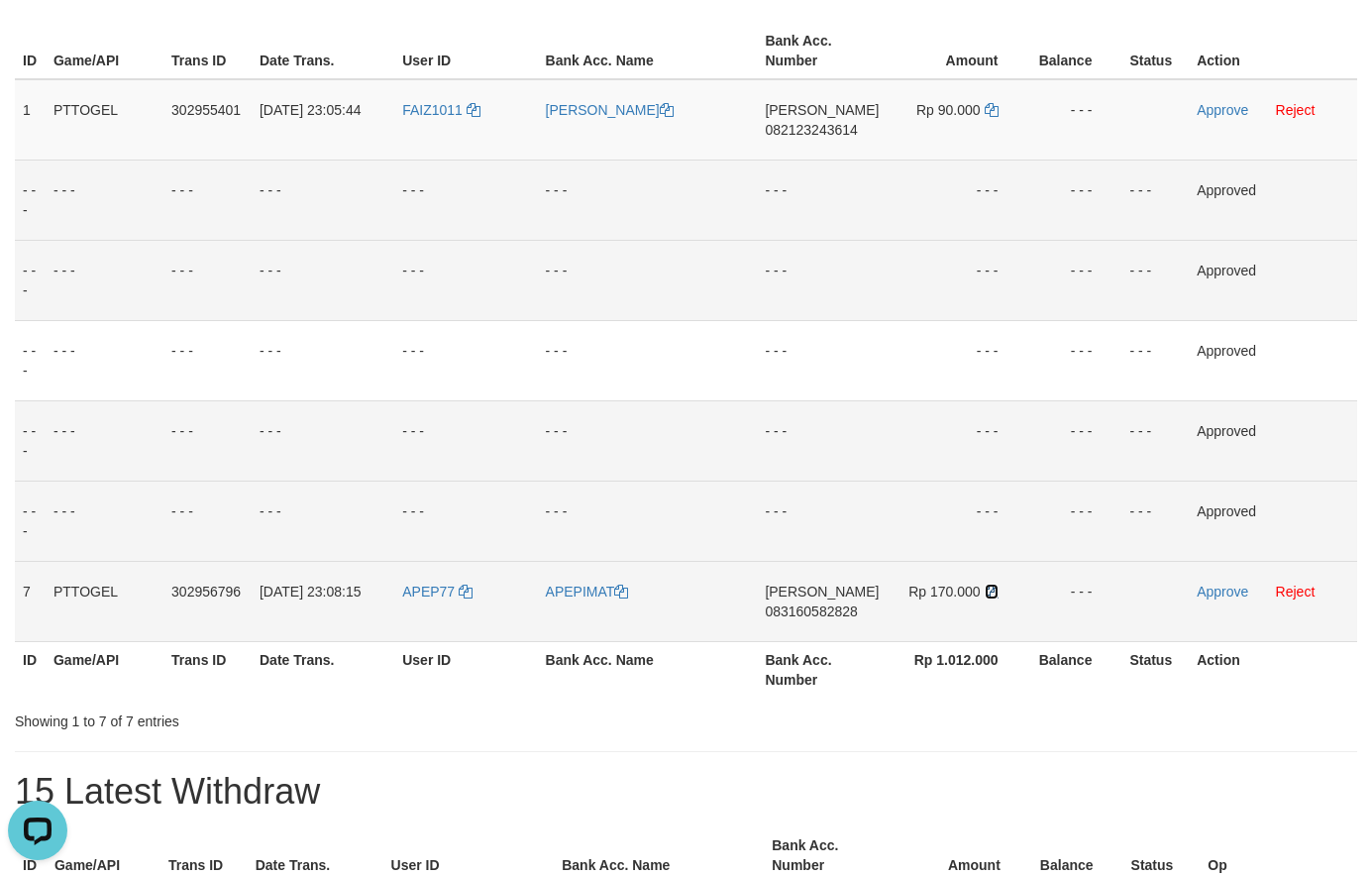 click at bounding box center (992, 592) 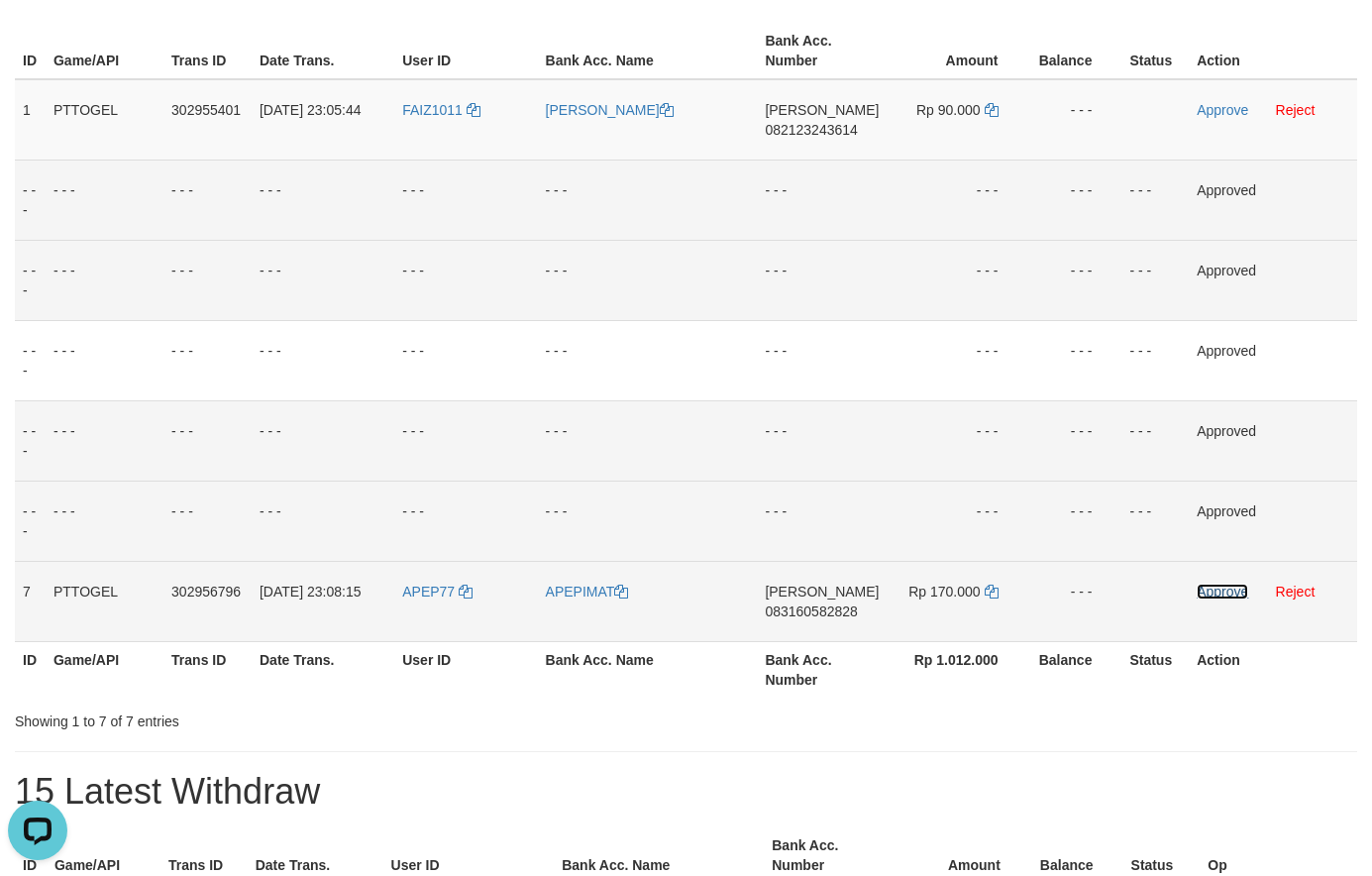 click on "Approve" at bounding box center [1222, 592] 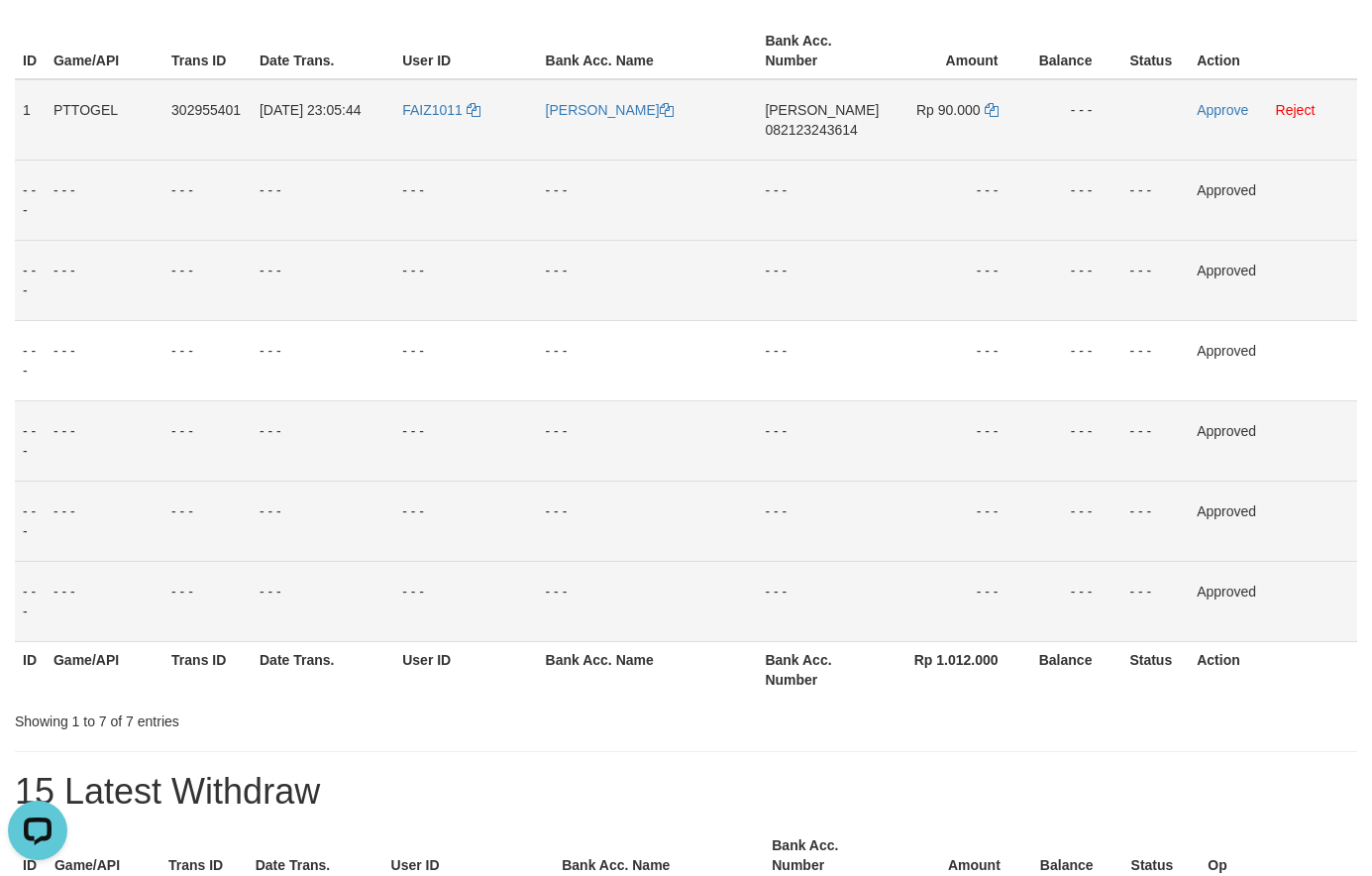 scroll, scrollTop: 0, scrollLeft: 0, axis: both 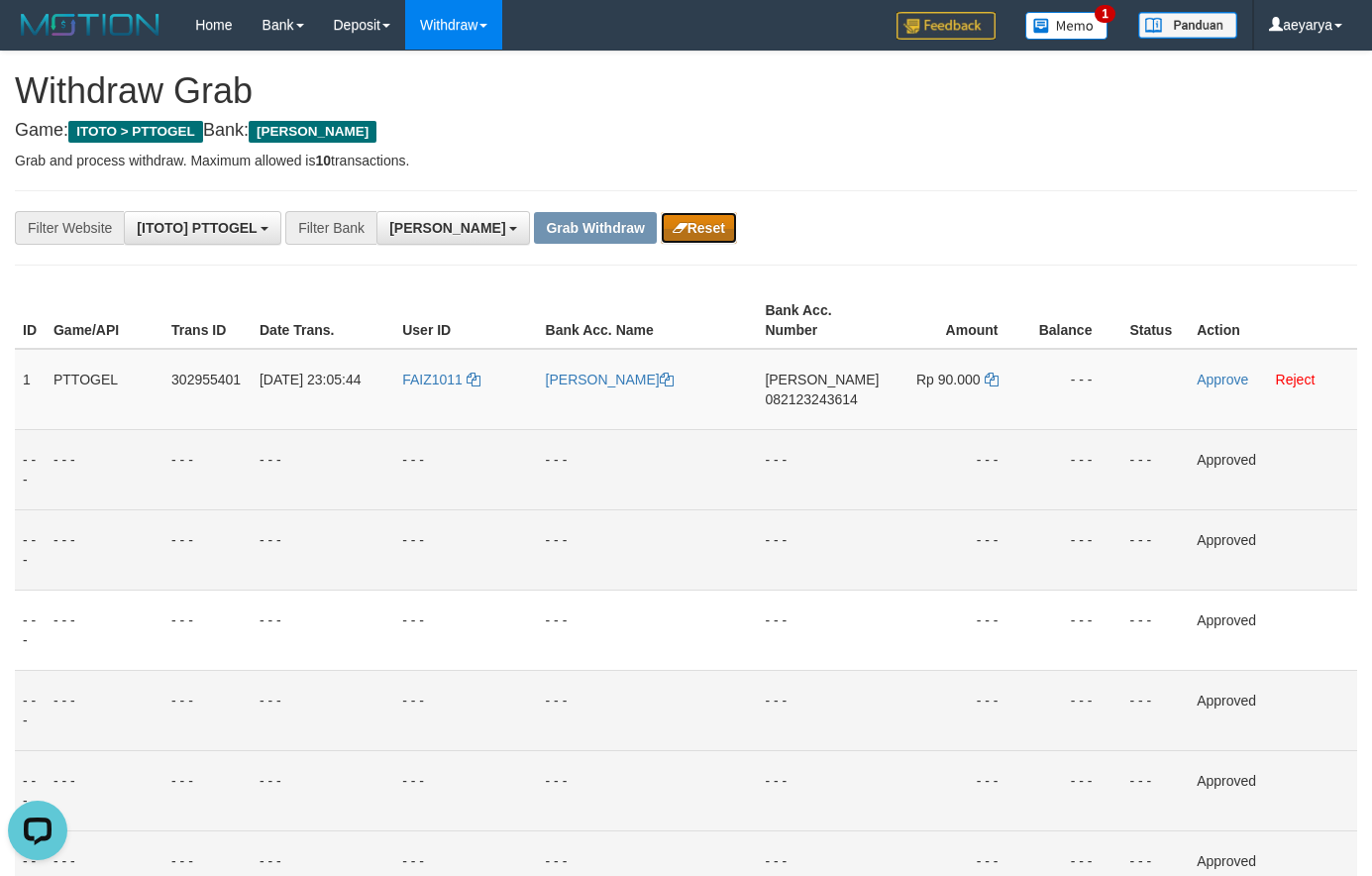 click on "Reset" at bounding box center (698, 228) 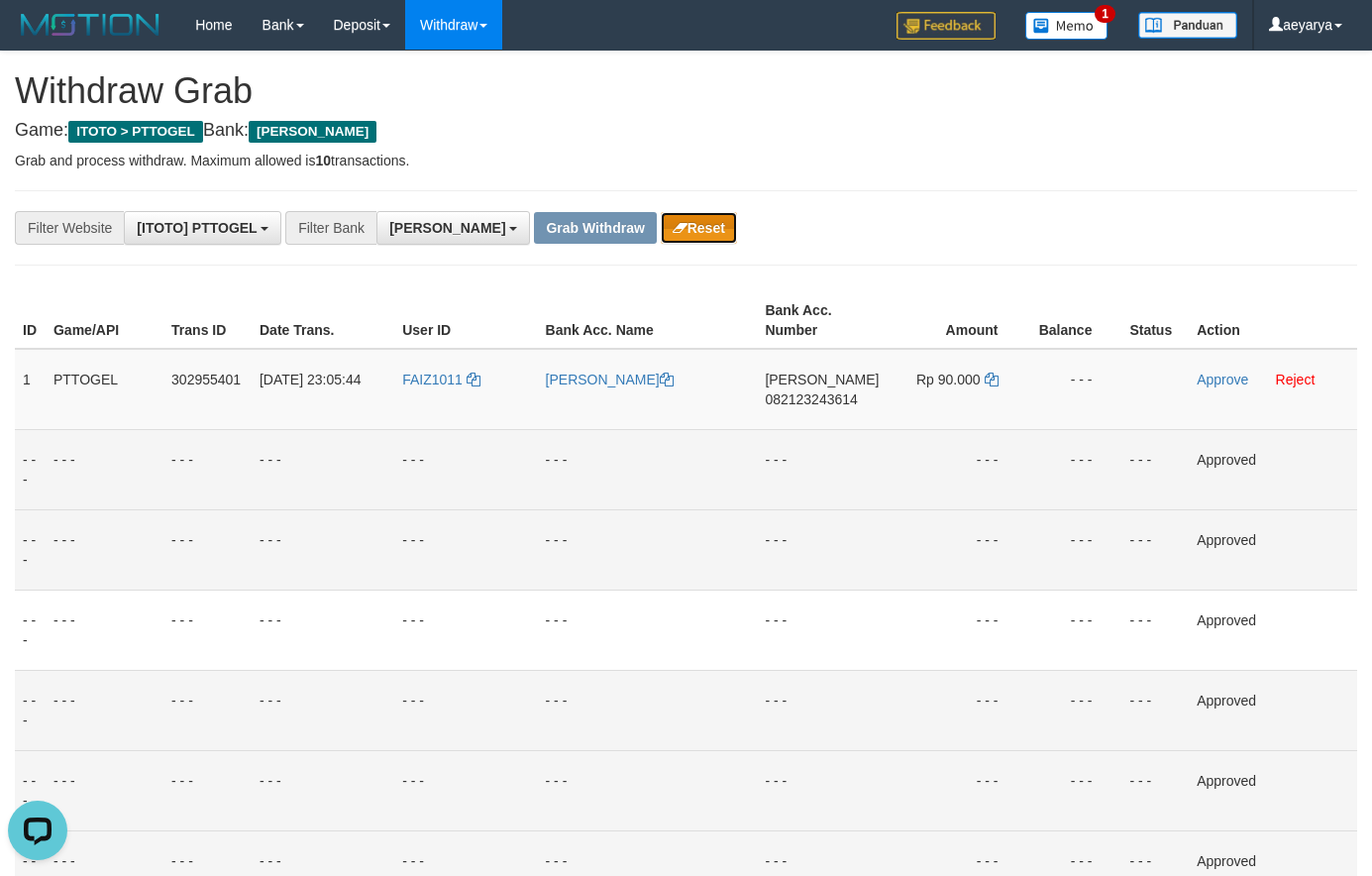 type 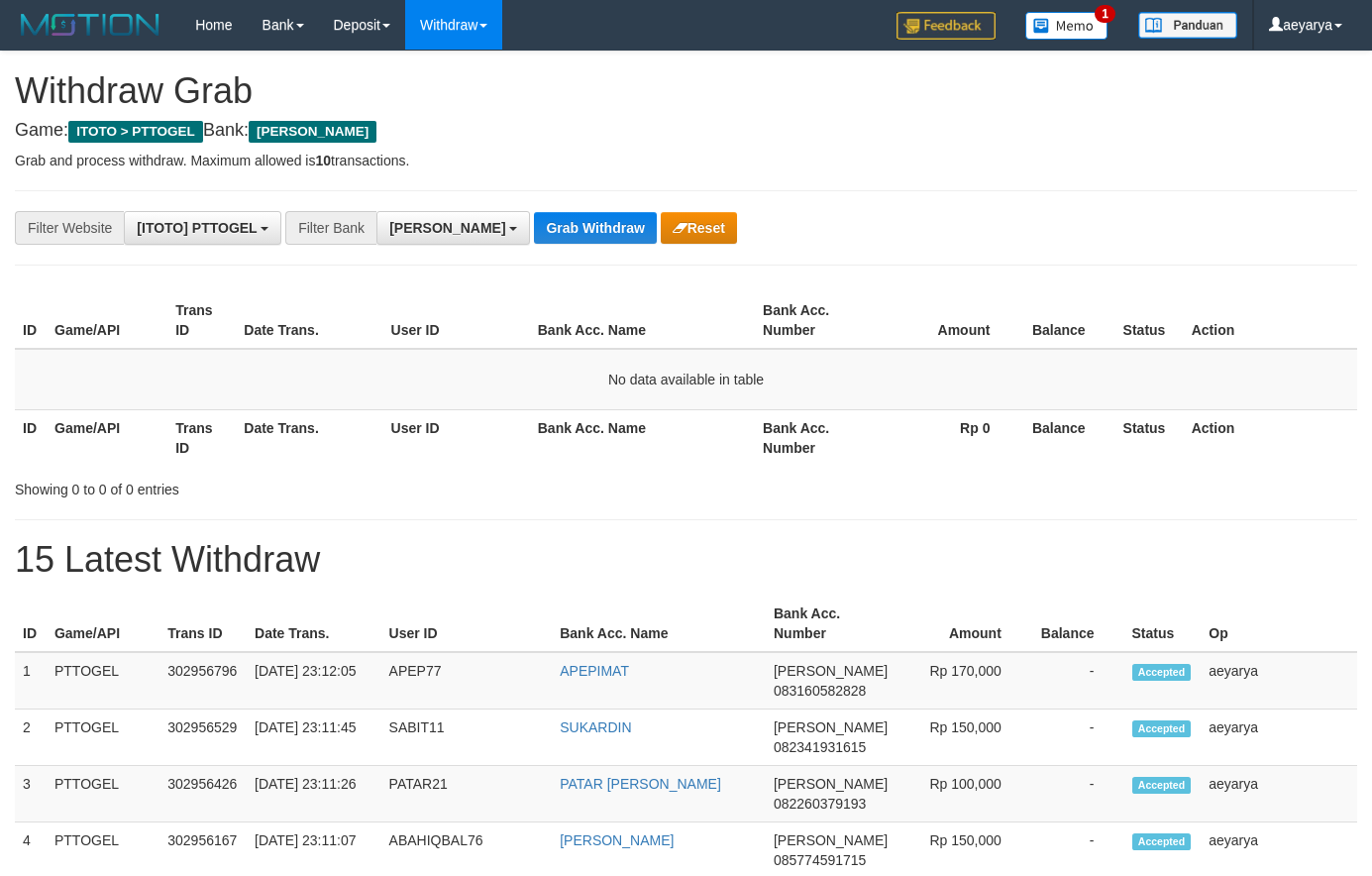 scroll, scrollTop: 0, scrollLeft: 0, axis: both 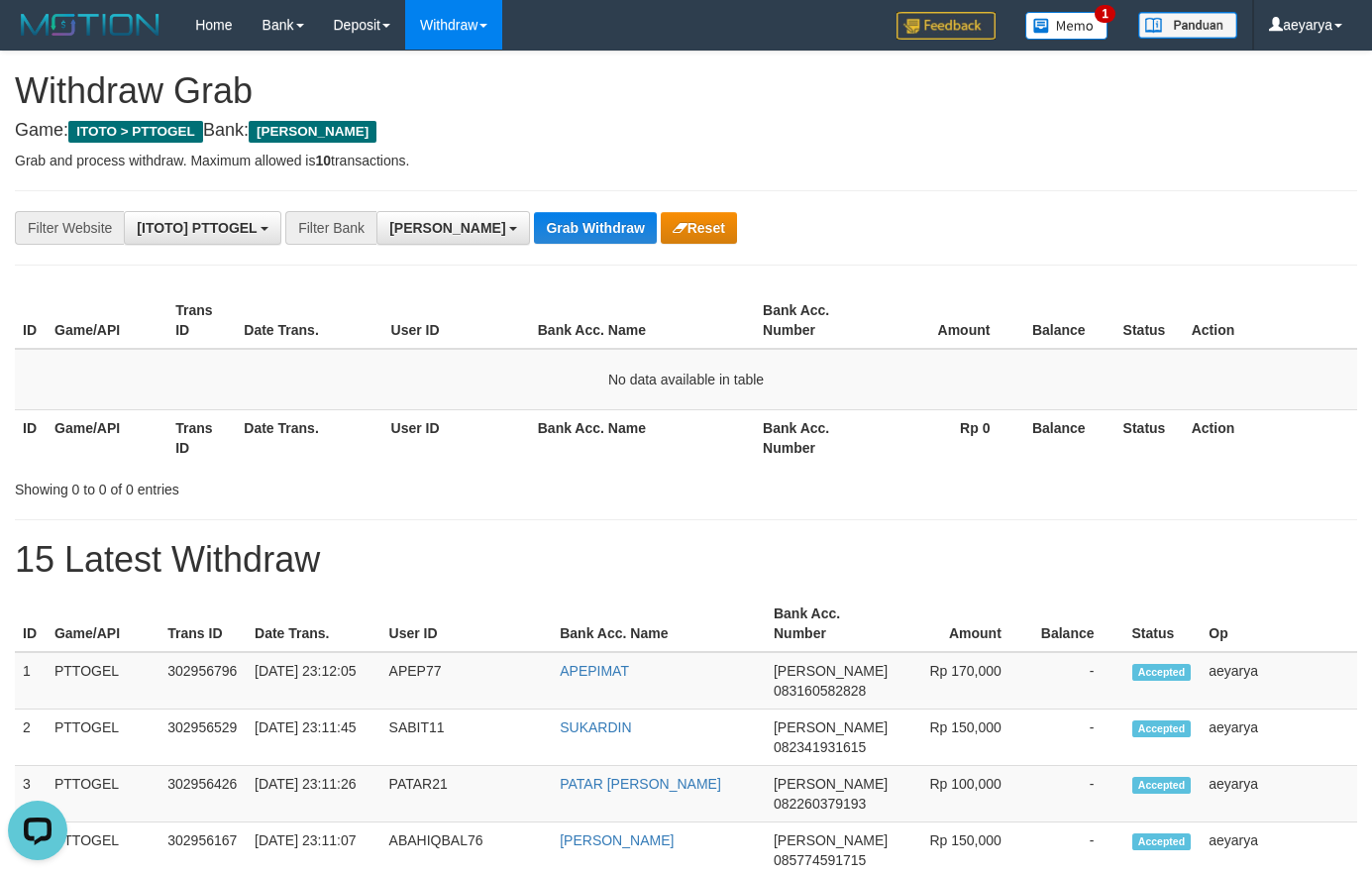 click on "**********" at bounding box center [686, 1103] 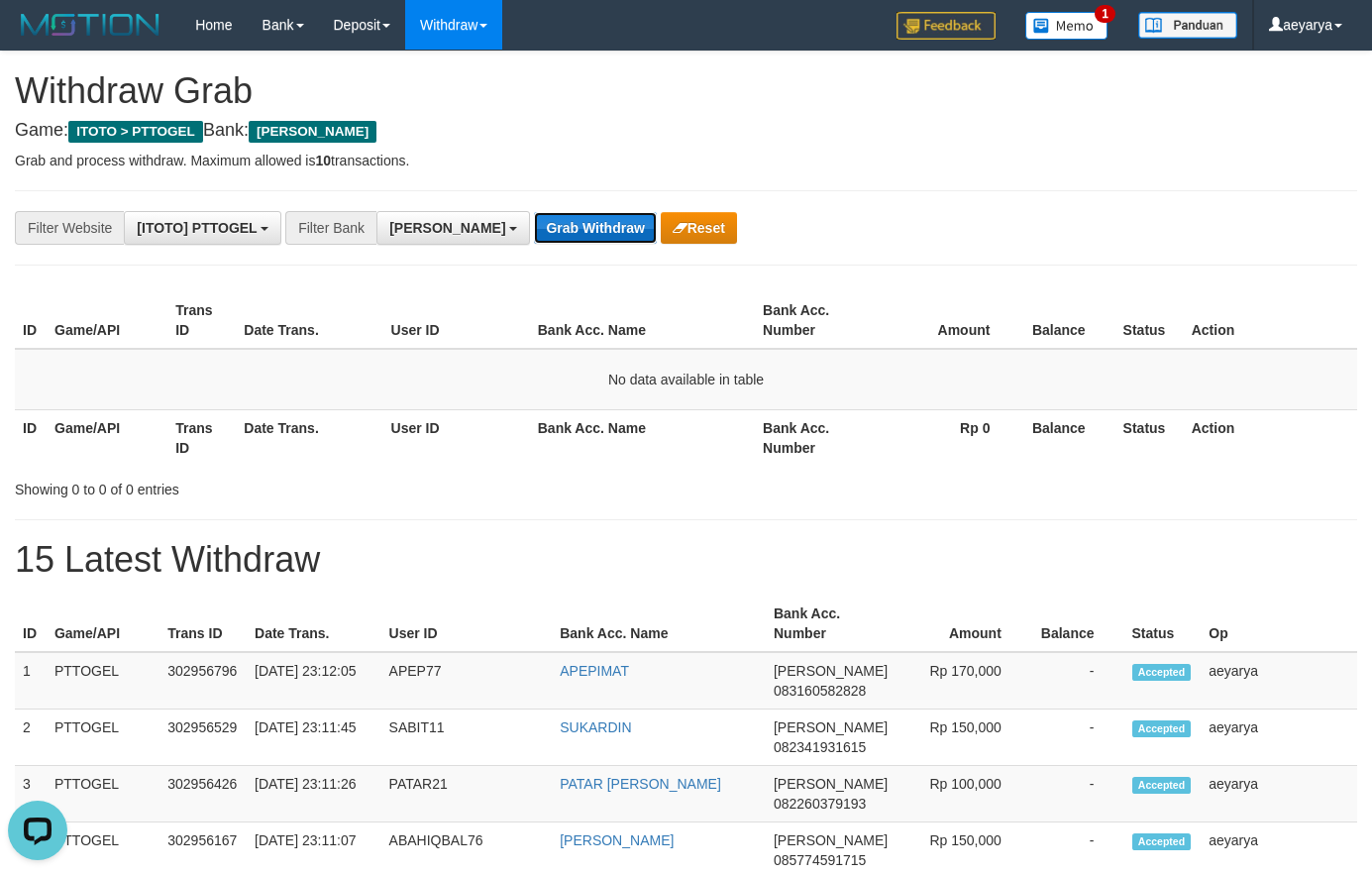 click on "Grab Withdraw" at bounding box center [594, 228] 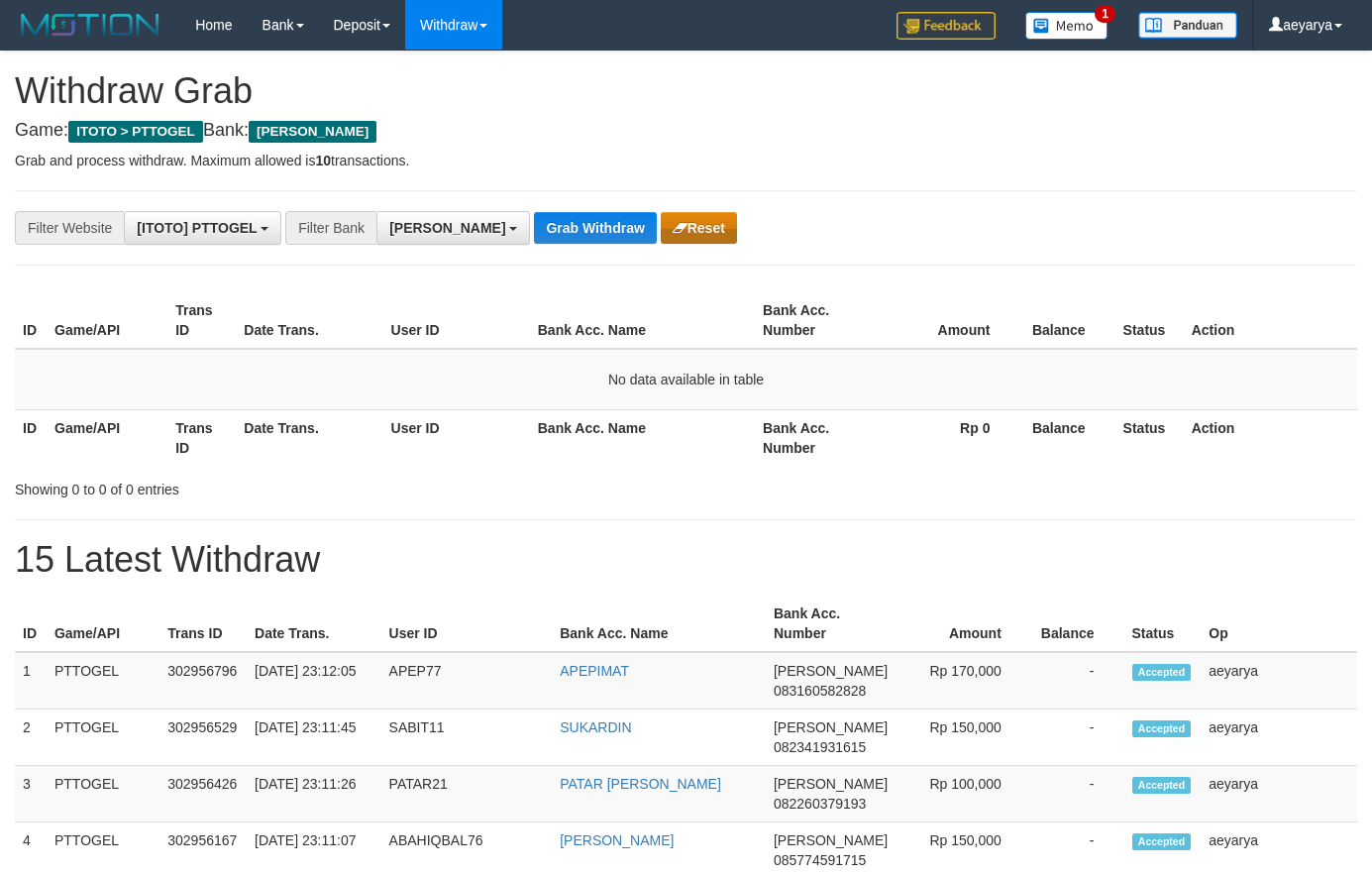 scroll, scrollTop: 0, scrollLeft: 0, axis: both 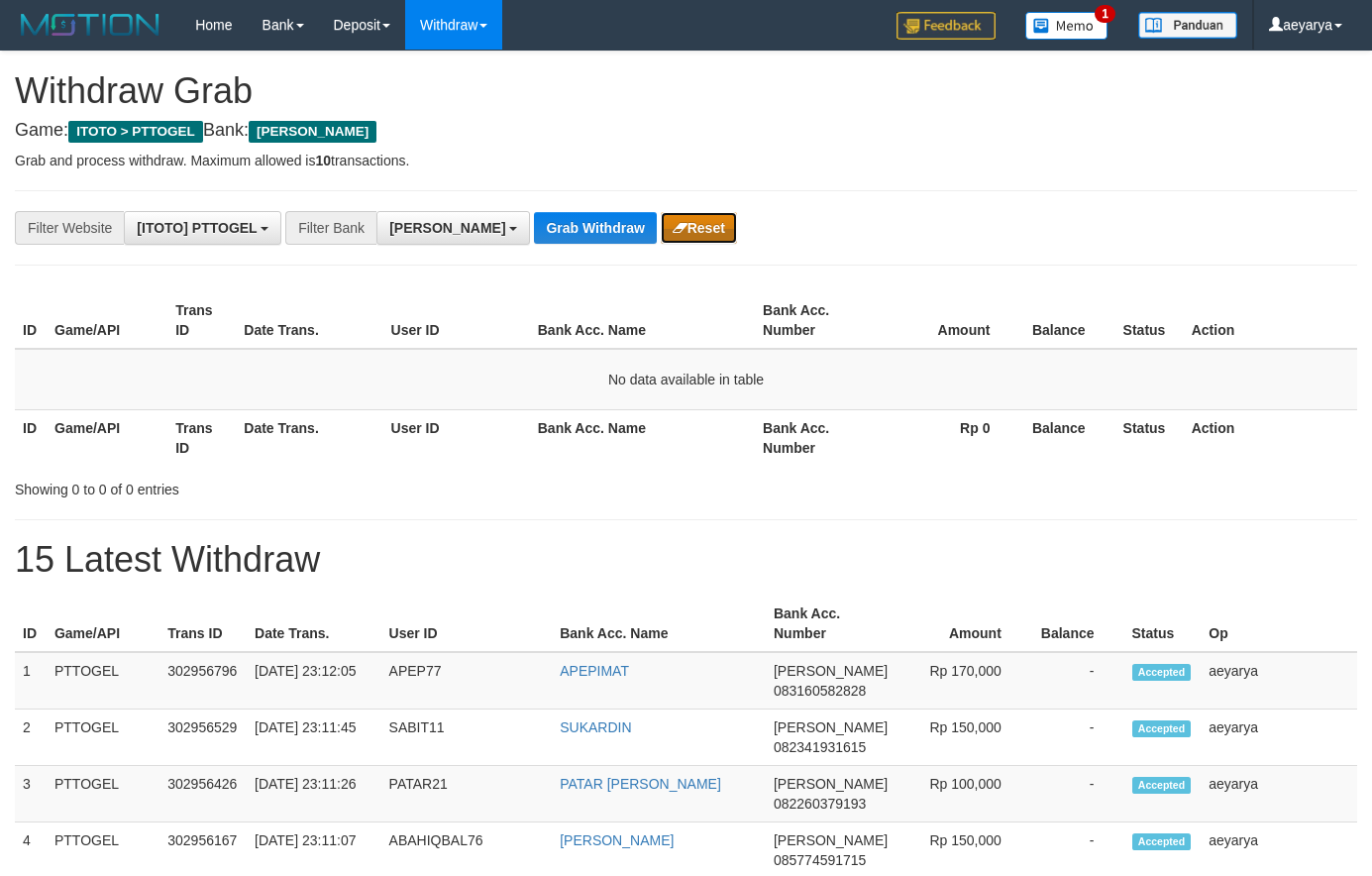click on "Reset" at bounding box center [698, 228] 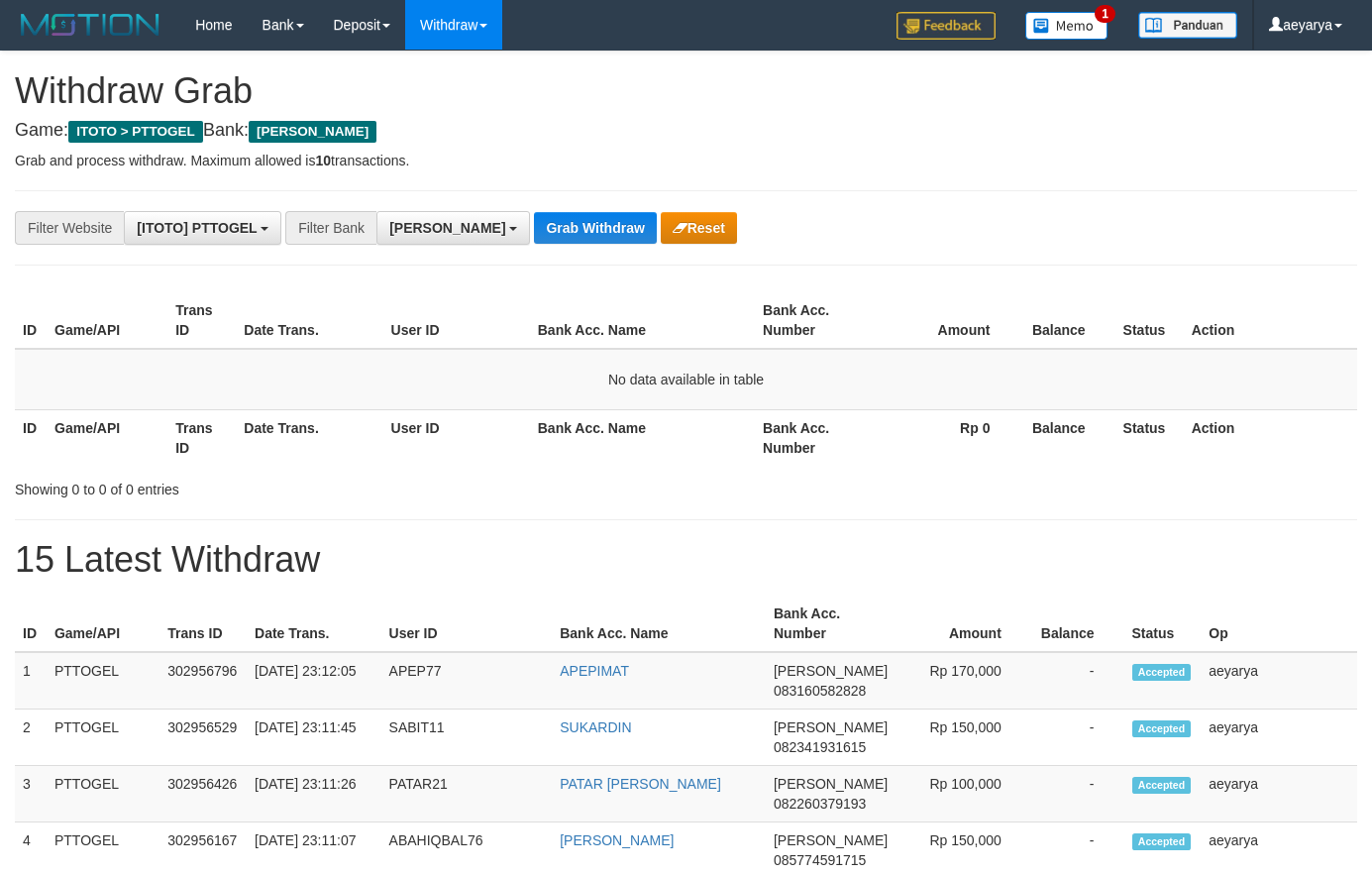 scroll, scrollTop: 0, scrollLeft: 0, axis: both 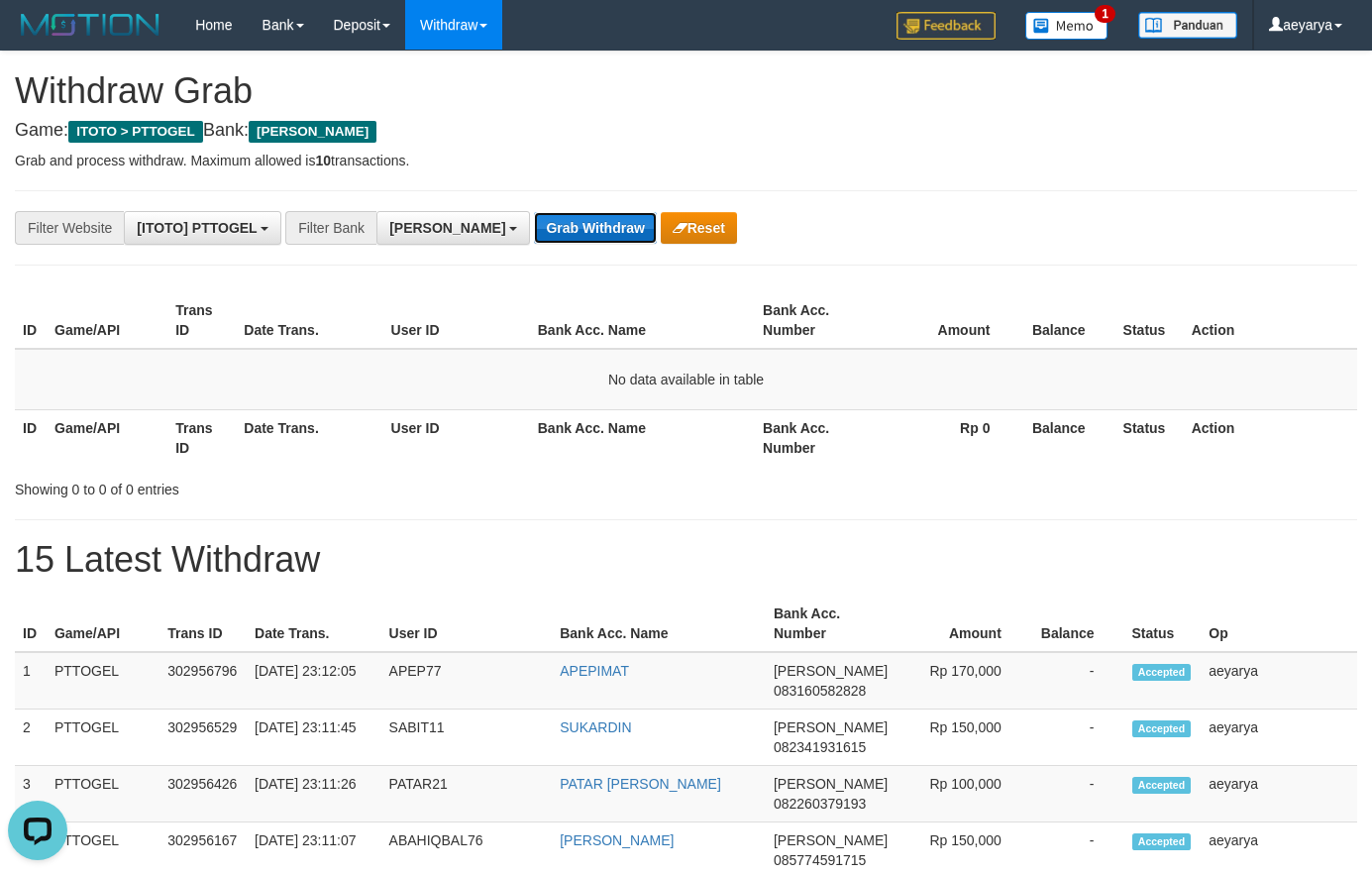 click on "Grab Withdraw" at bounding box center [594, 228] 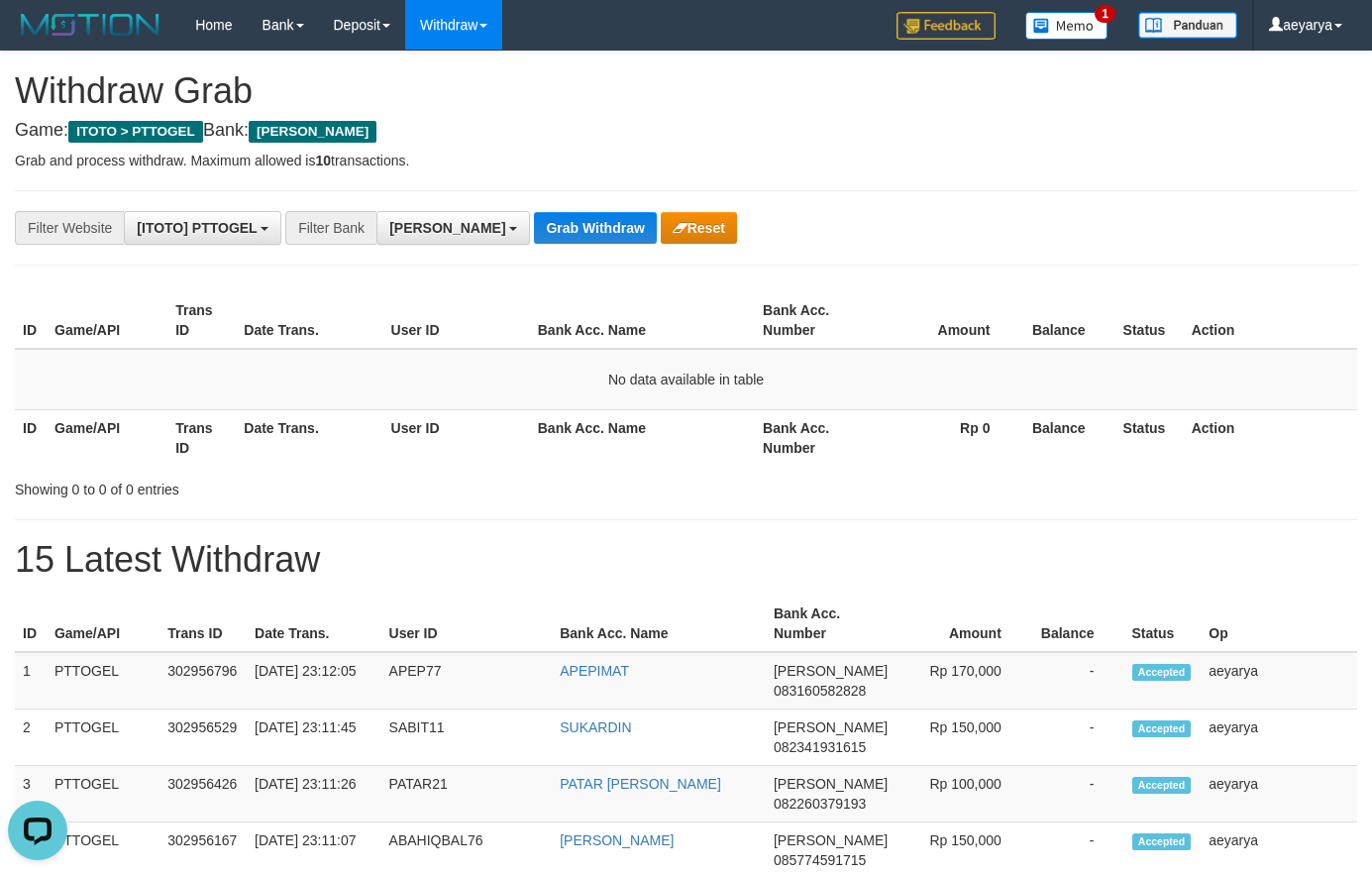 click on "**********" at bounding box center (686, 1103) 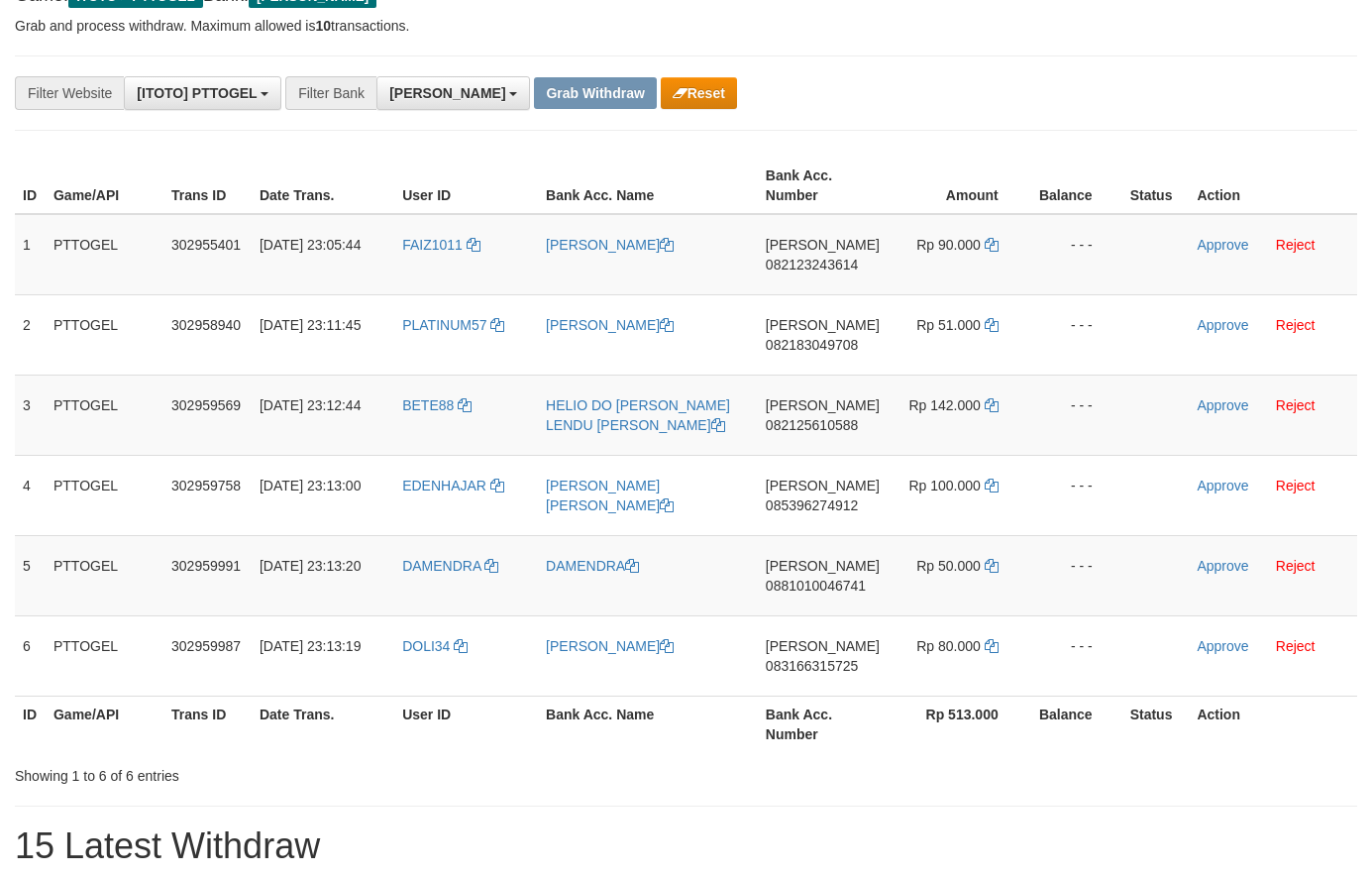 scroll, scrollTop: 135, scrollLeft: 0, axis: vertical 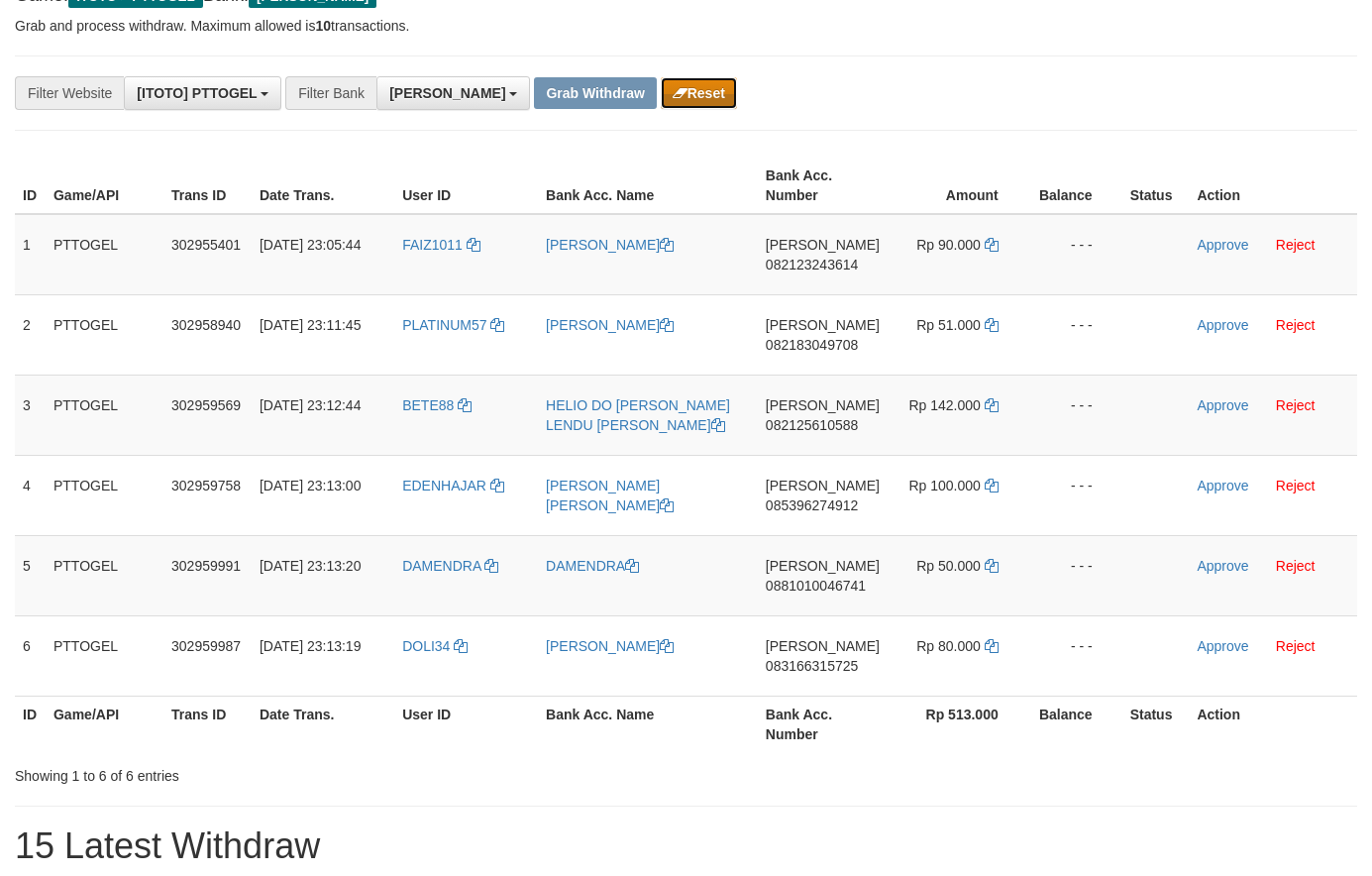 click on "Reset" at bounding box center (698, 93) 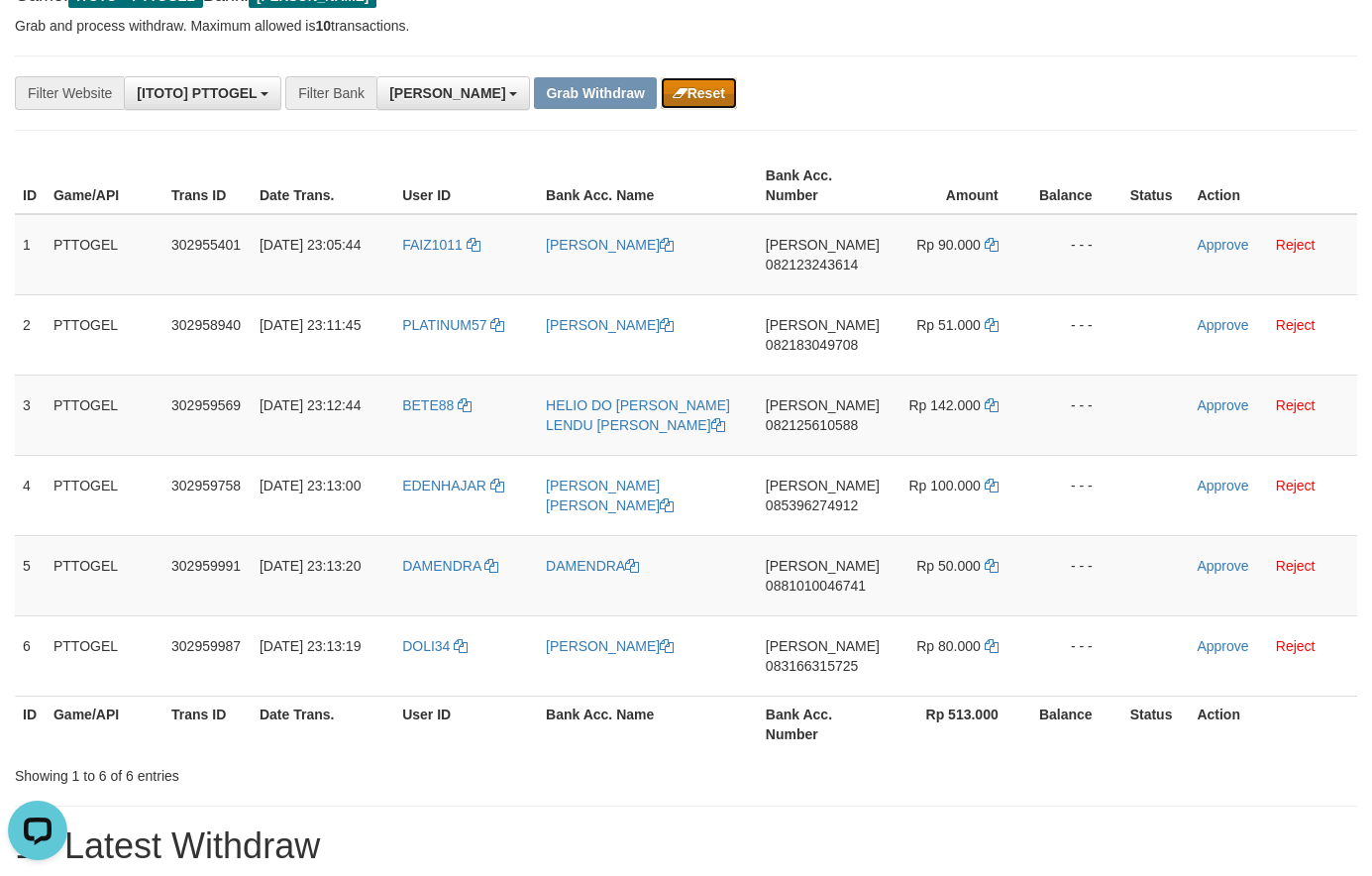 scroll, scrollTop: 0, scrollLeft: 0, axis: both 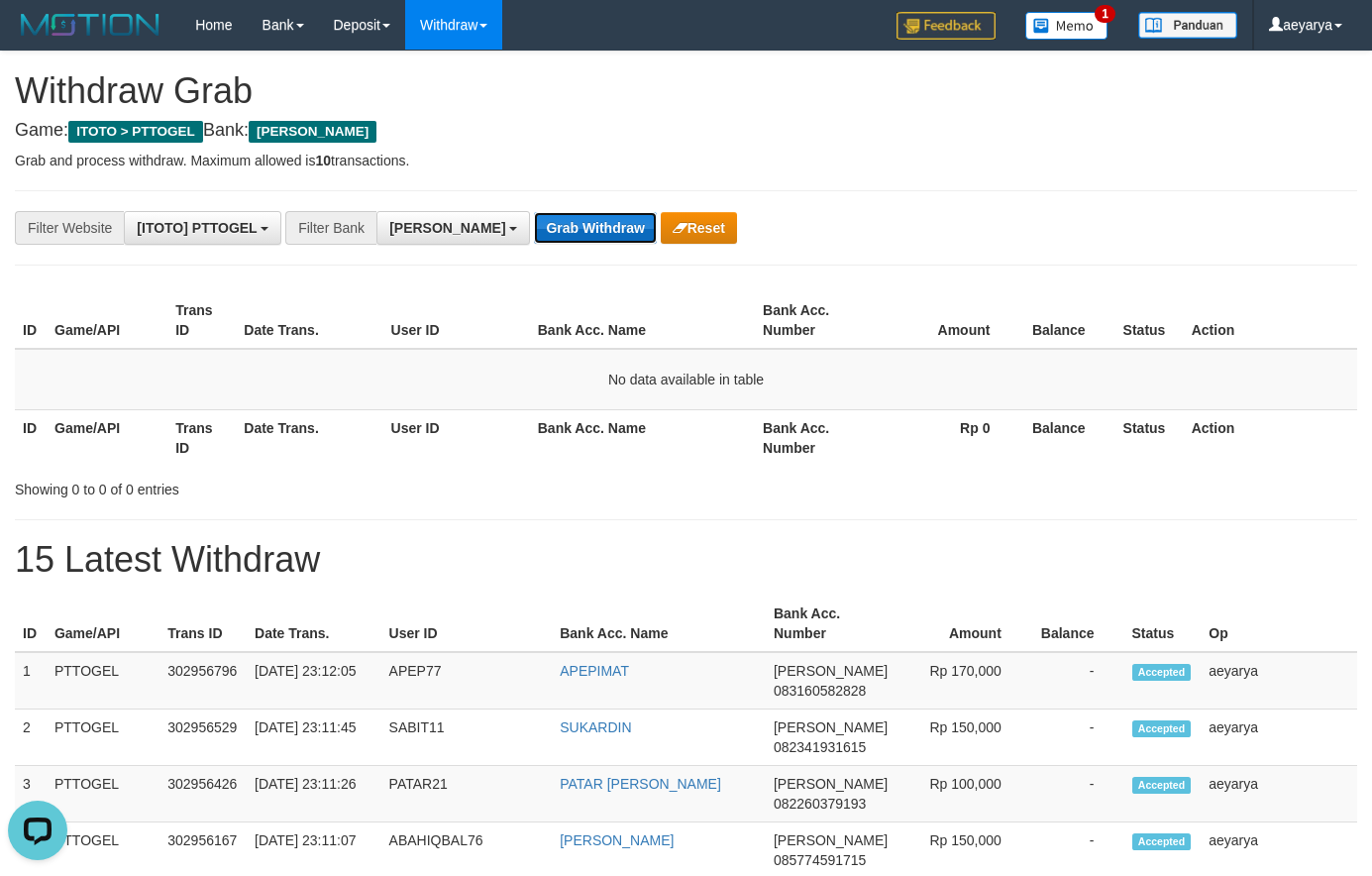 click on "Grab Withdraw" at bounding box center [594, 228] 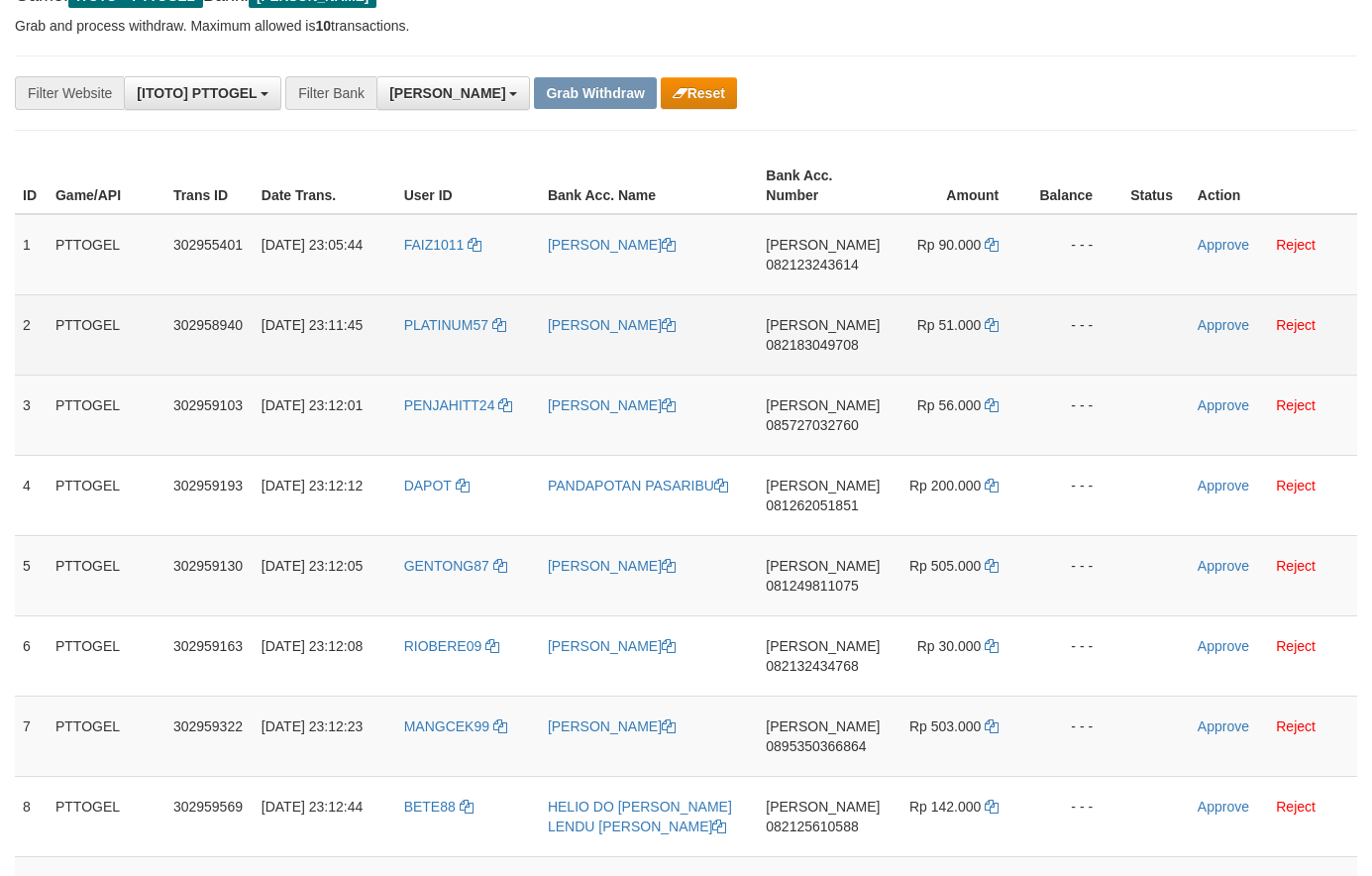 scroll, scrollTop: 135, scrollLeft: 0, axis: vertical 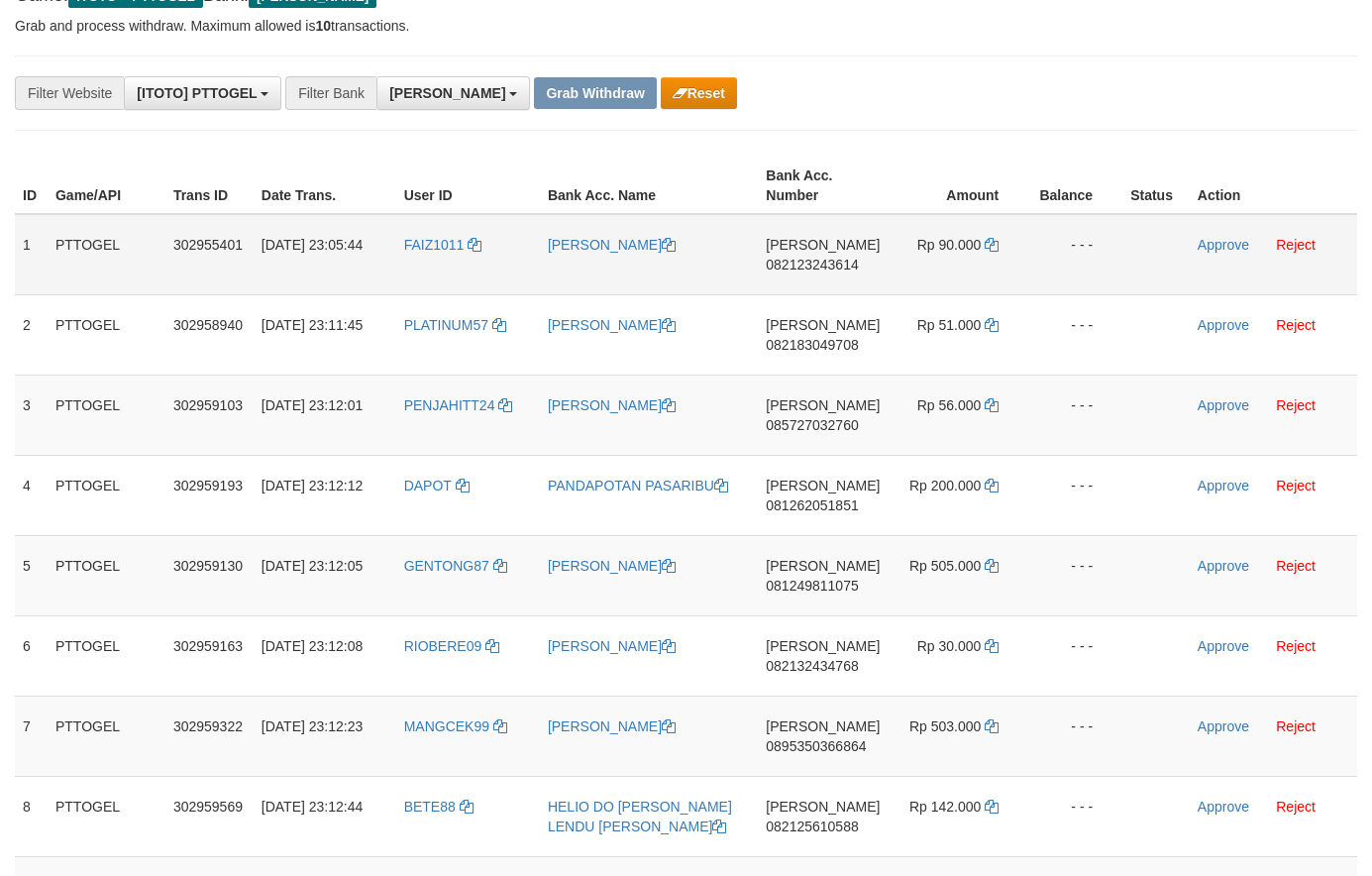 drag, startPoint x: 474, startPoint y: 226, endPoint x: 604, endPoint y: 267, distance: 136.31214 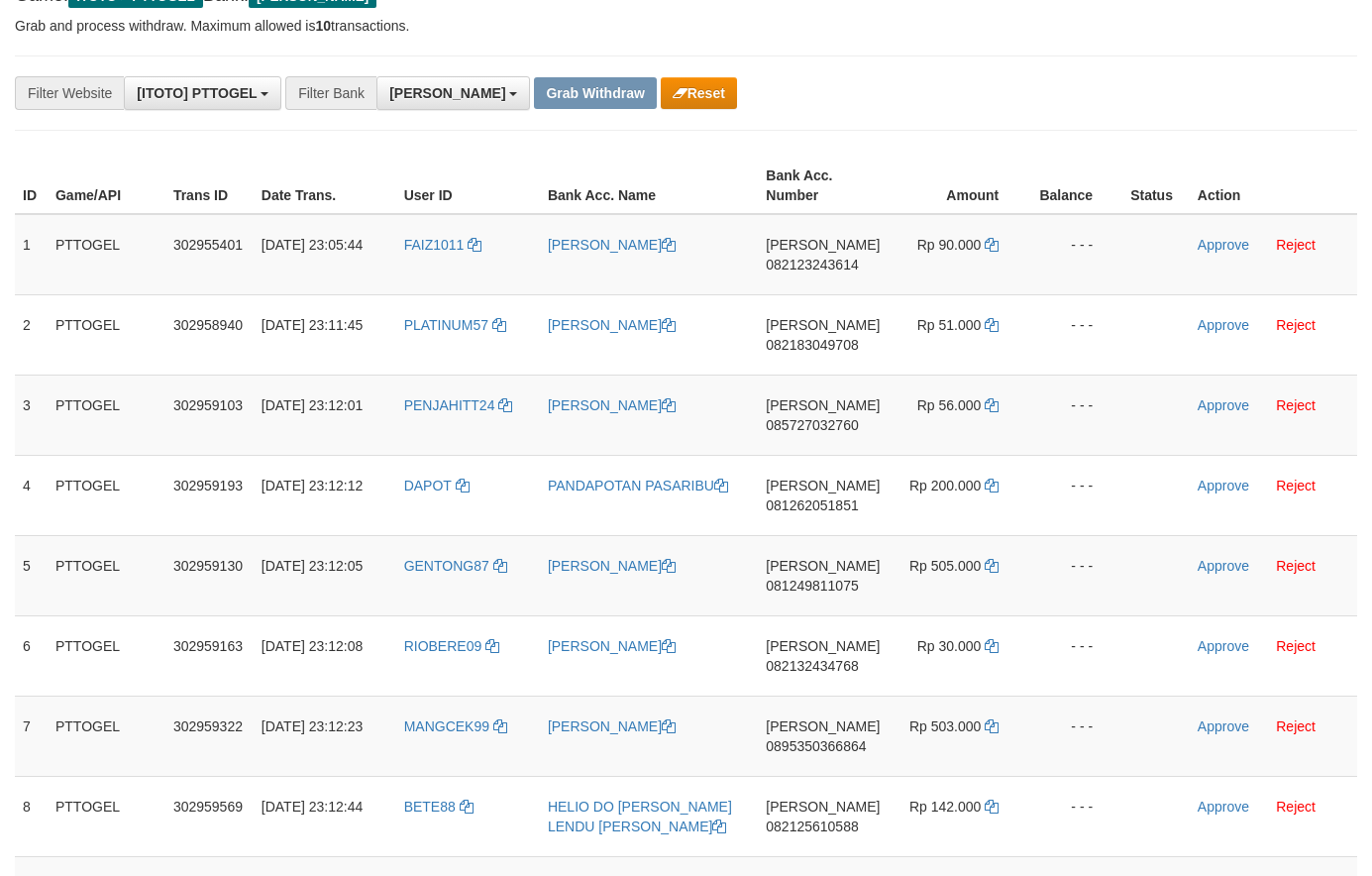 click on "**********" at bounding box center (572, 93) 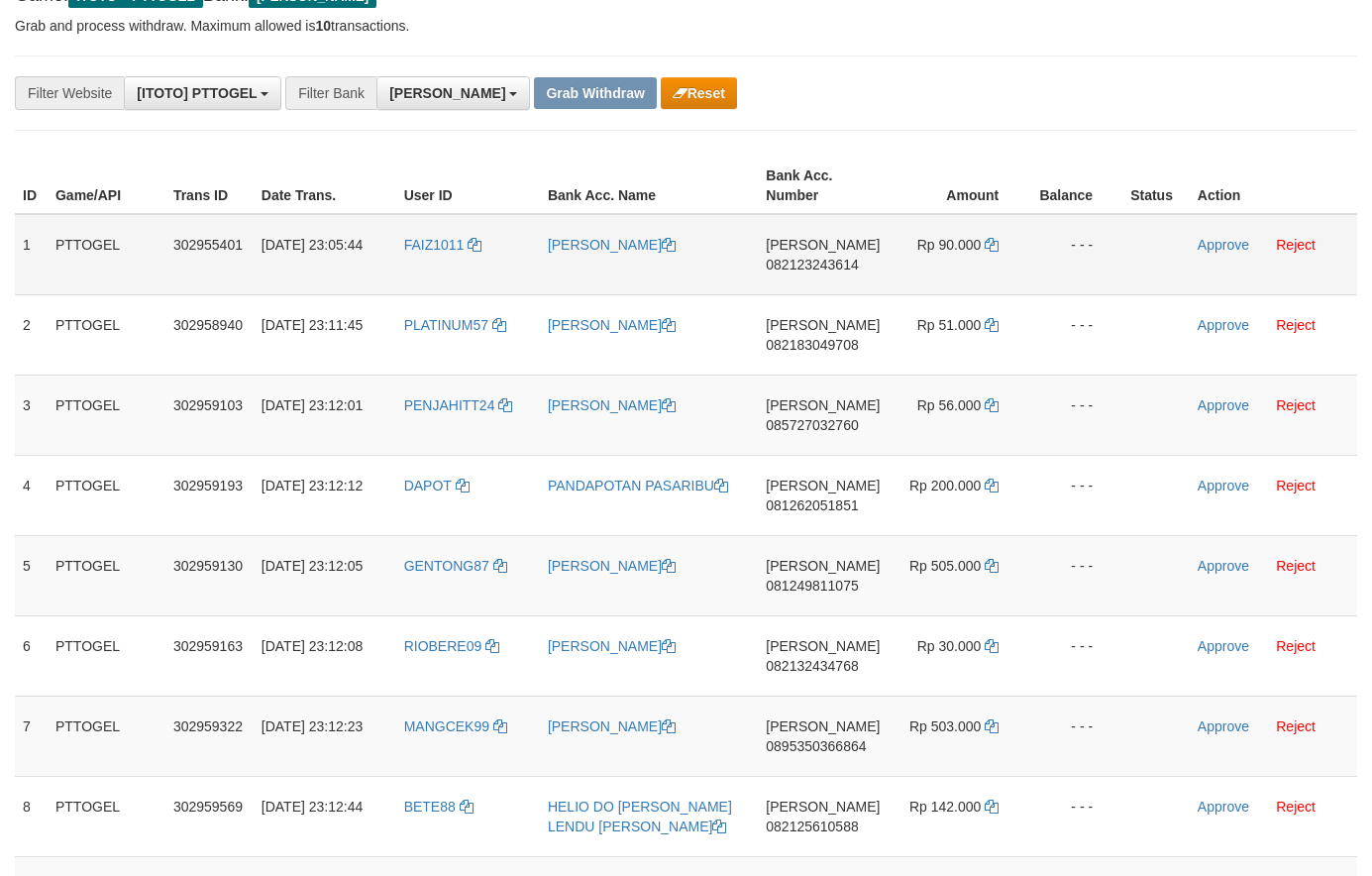 click on "FAIZ1011" at bounding box center (468, 255) 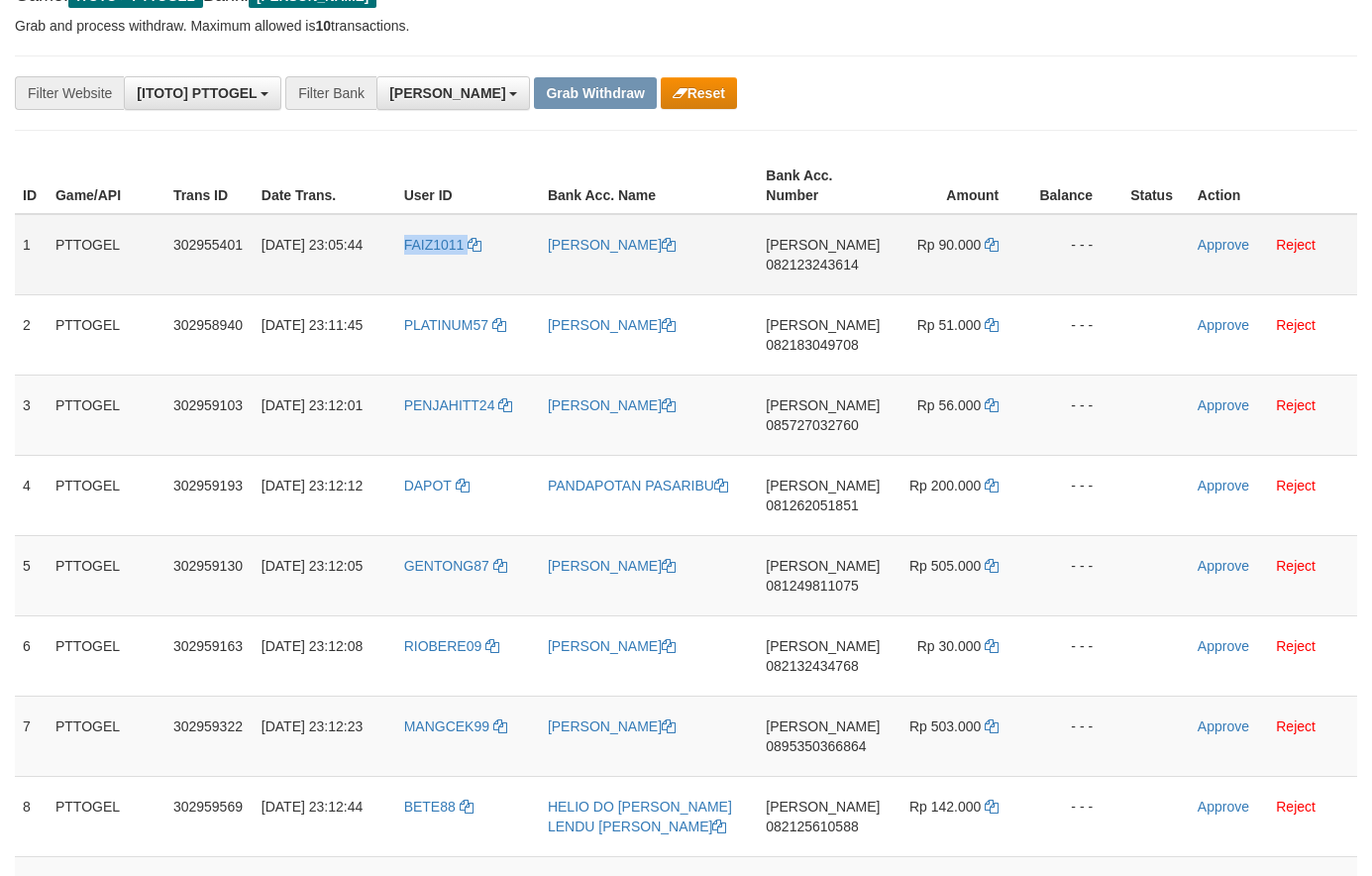 copy on "FAIZ1011" 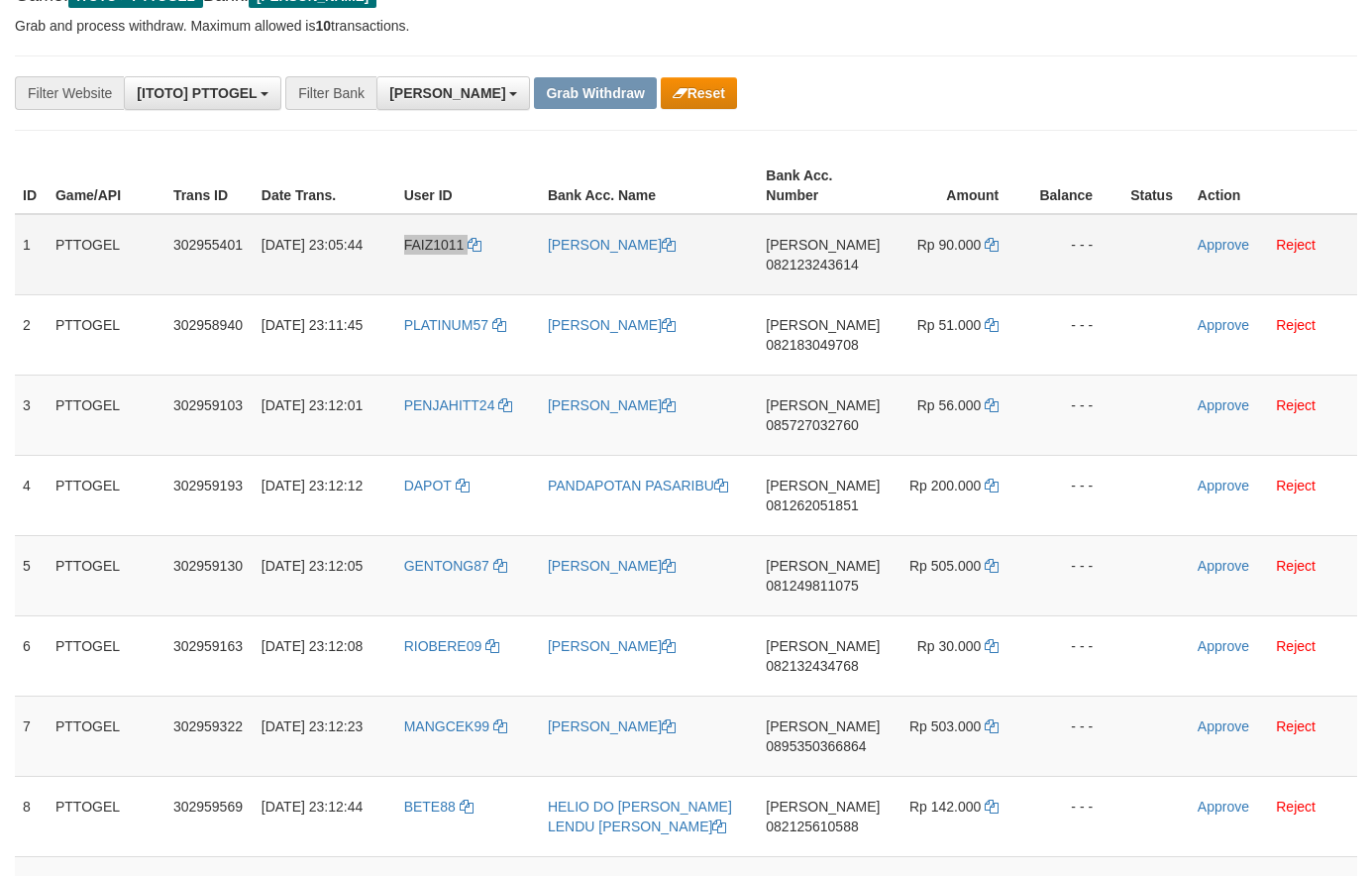 scroll, scrollTop: 0, scrollLeft: 0, axis: both 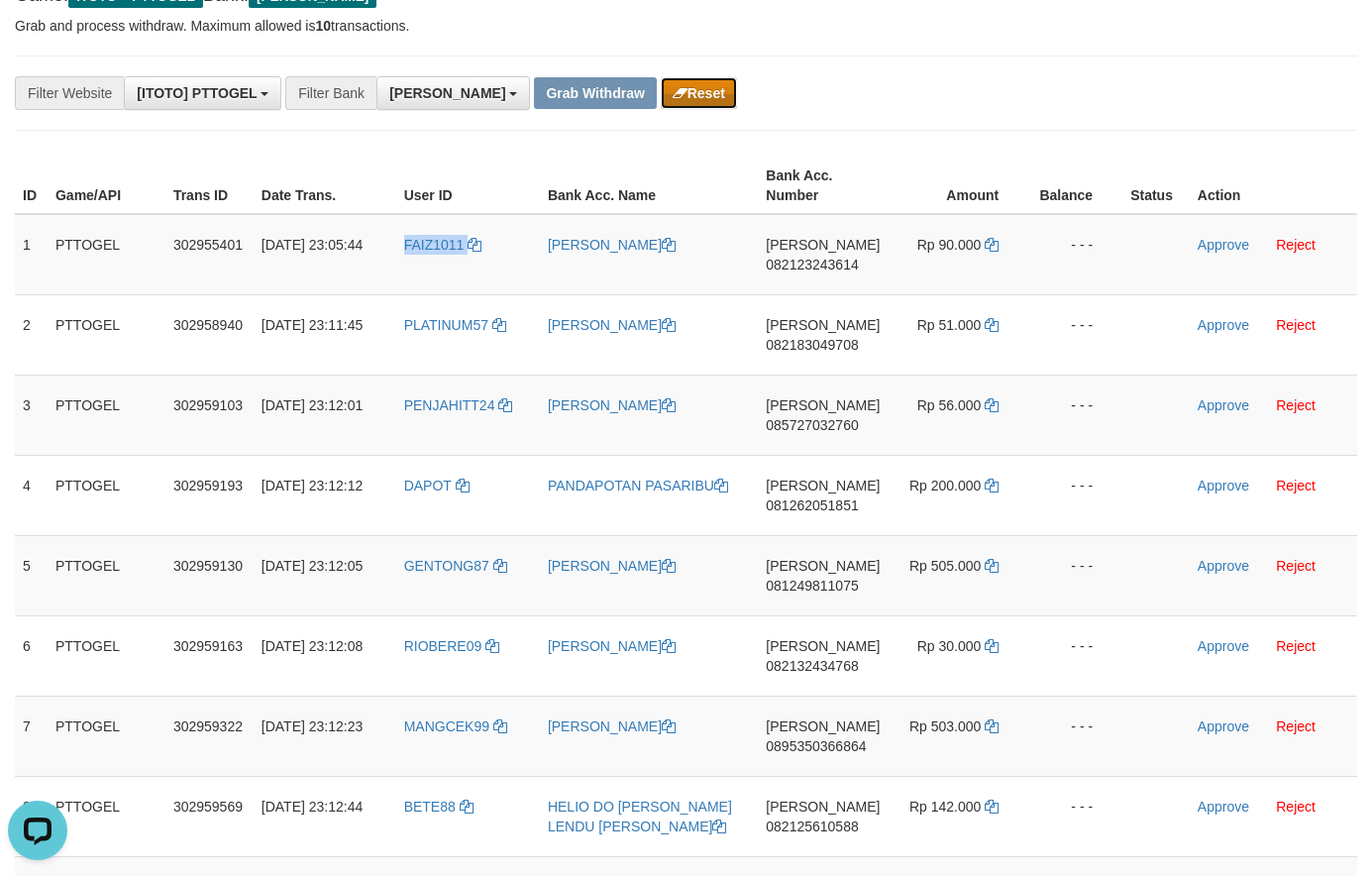 click on "Reset" at bounding box center (698, 93) 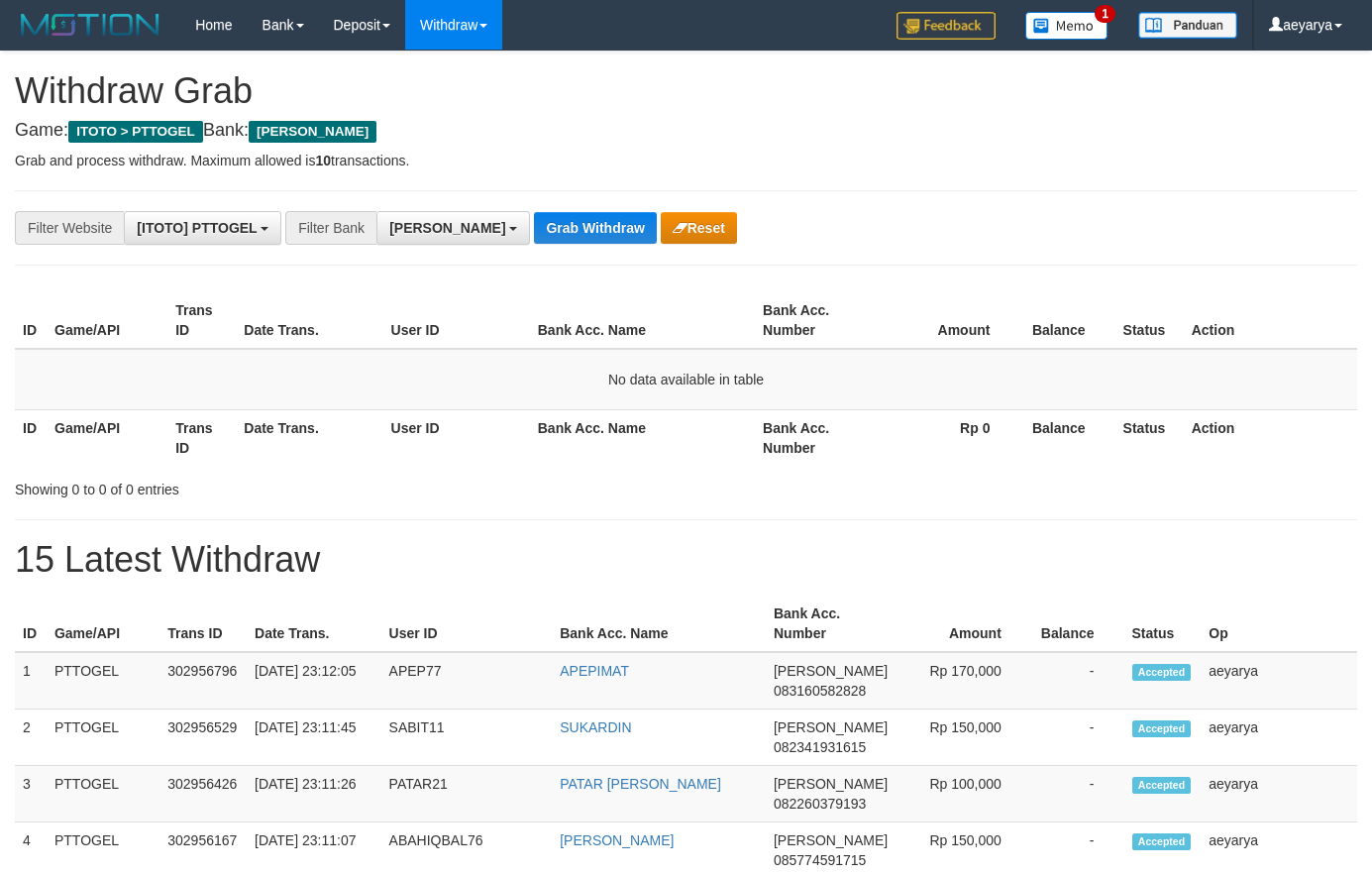scroll, scrollTop: 0, scrollLeft: 0, axis: both 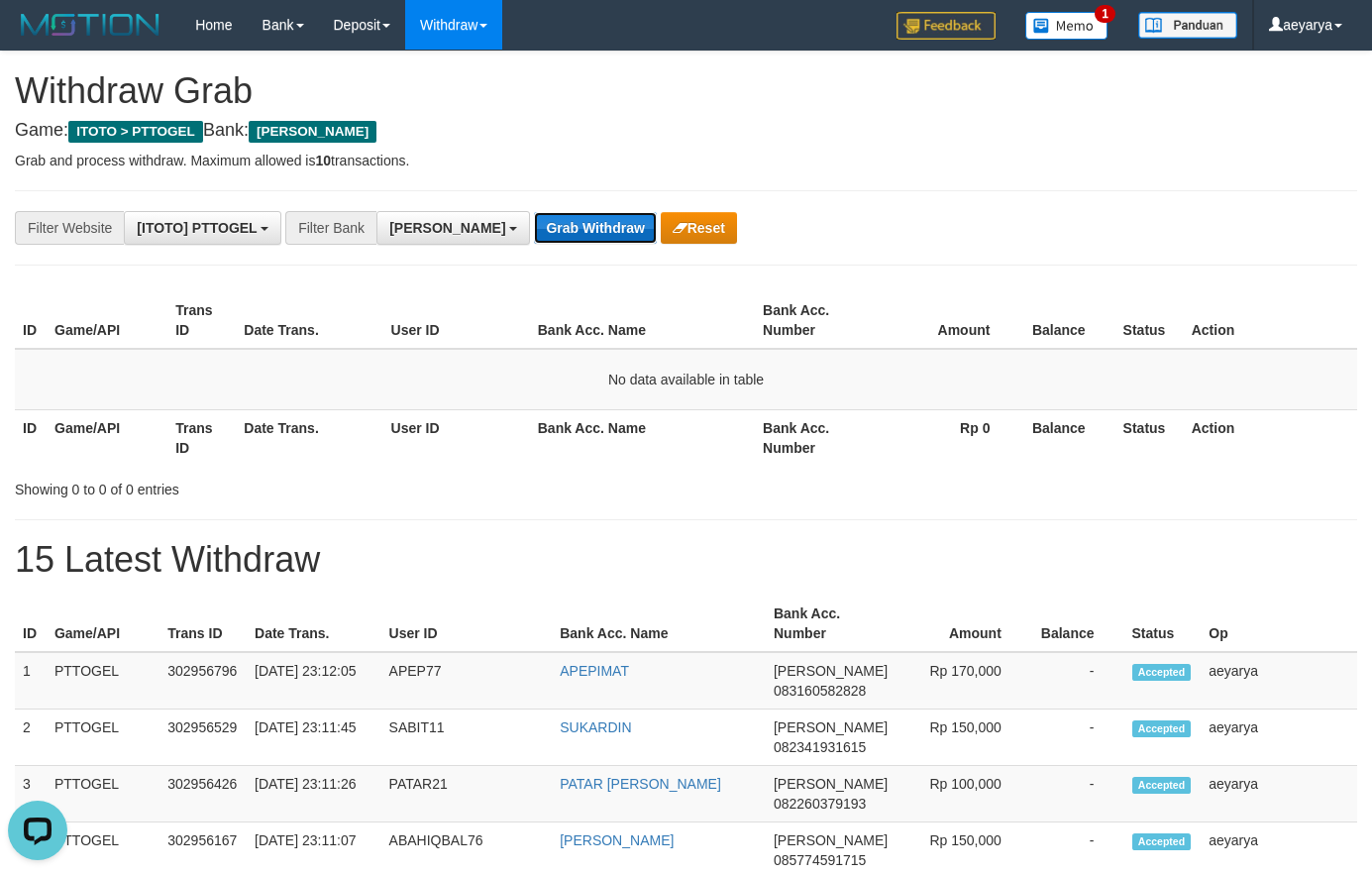 click on "Grab Withdraw" at bounding box center [594, 228] 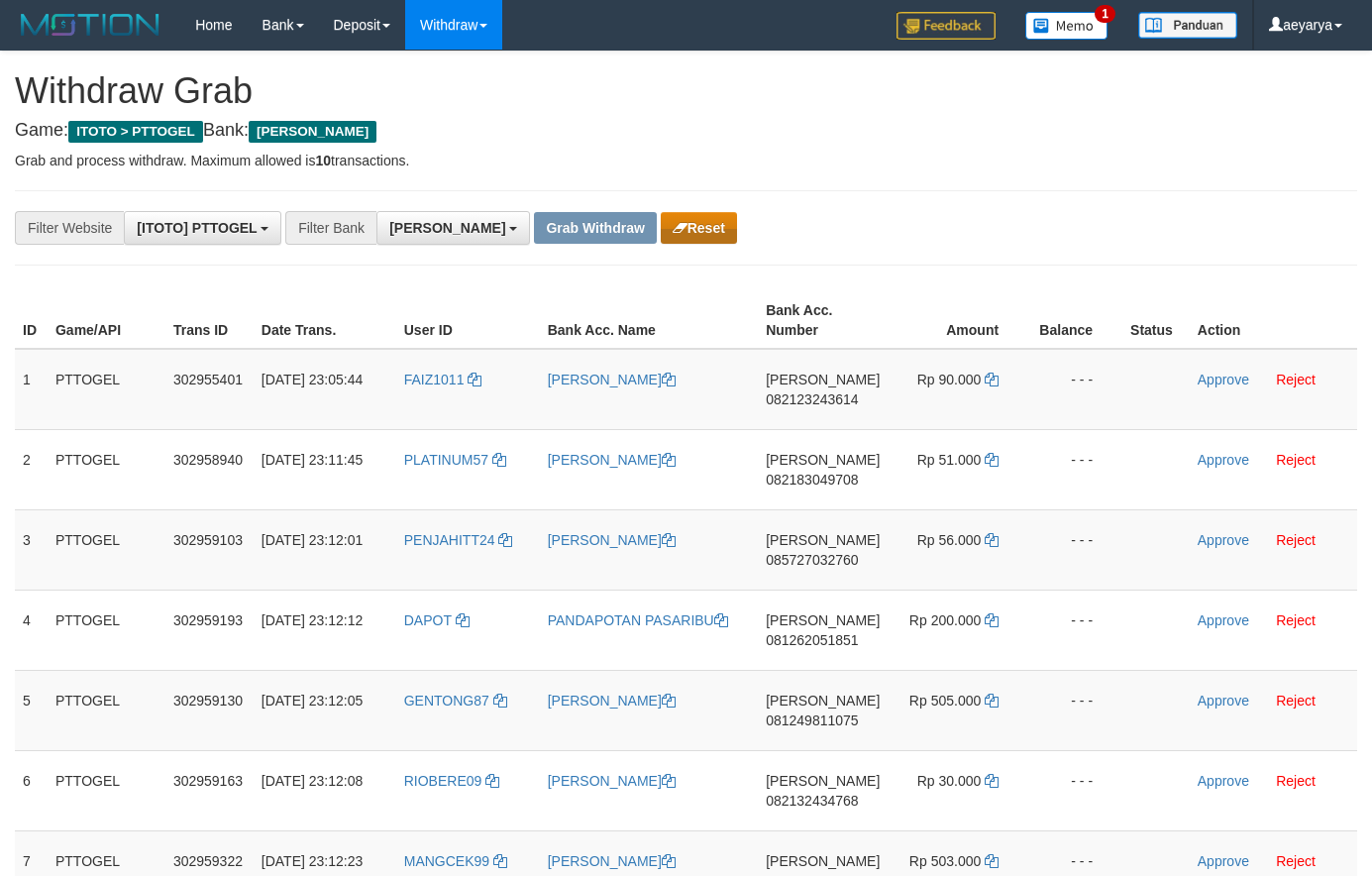 scroll, scrollTop: 0, scrollLeft: 0, axis: both 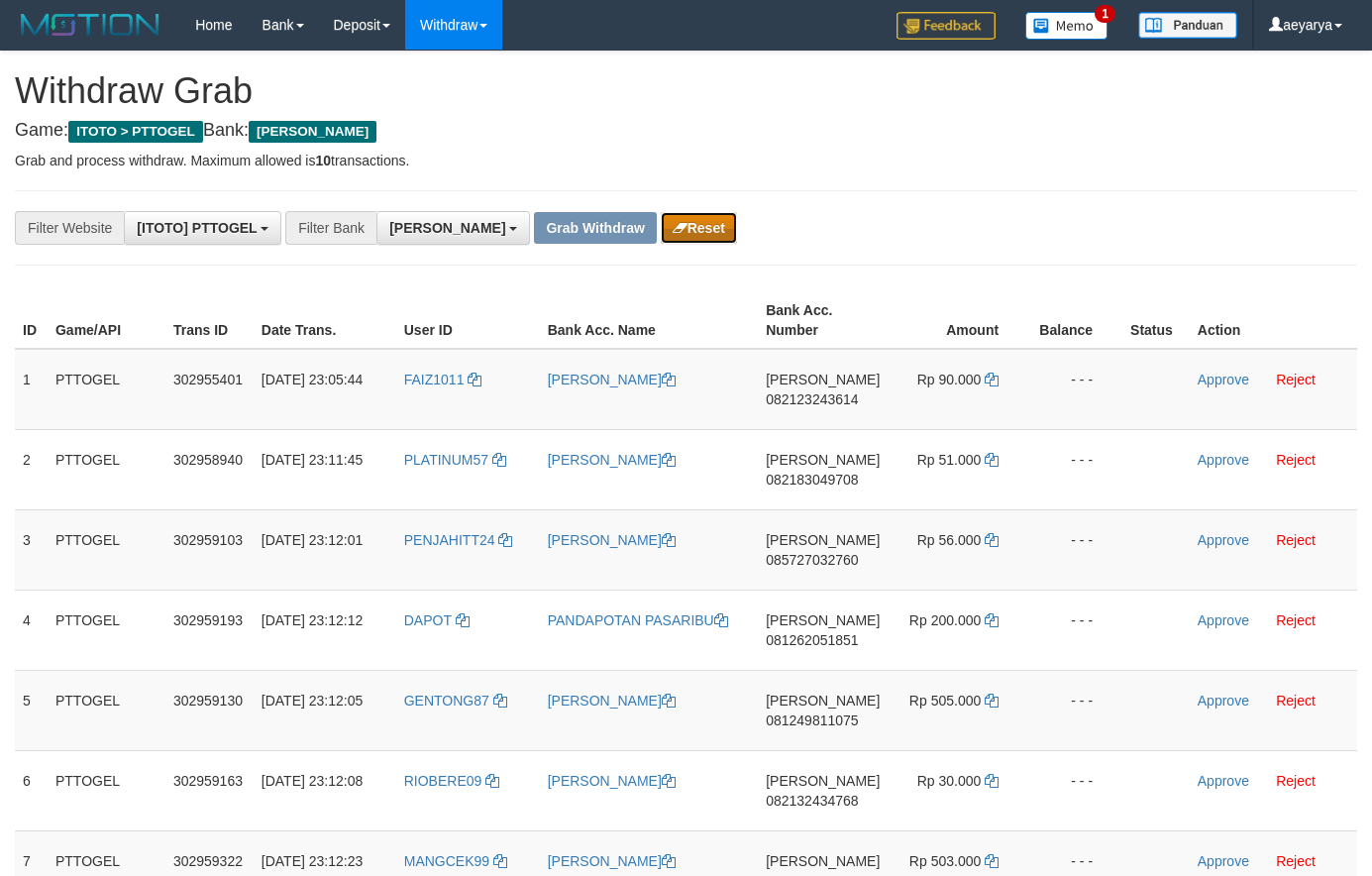 click on "Reset" at bounding box center [698, 228] 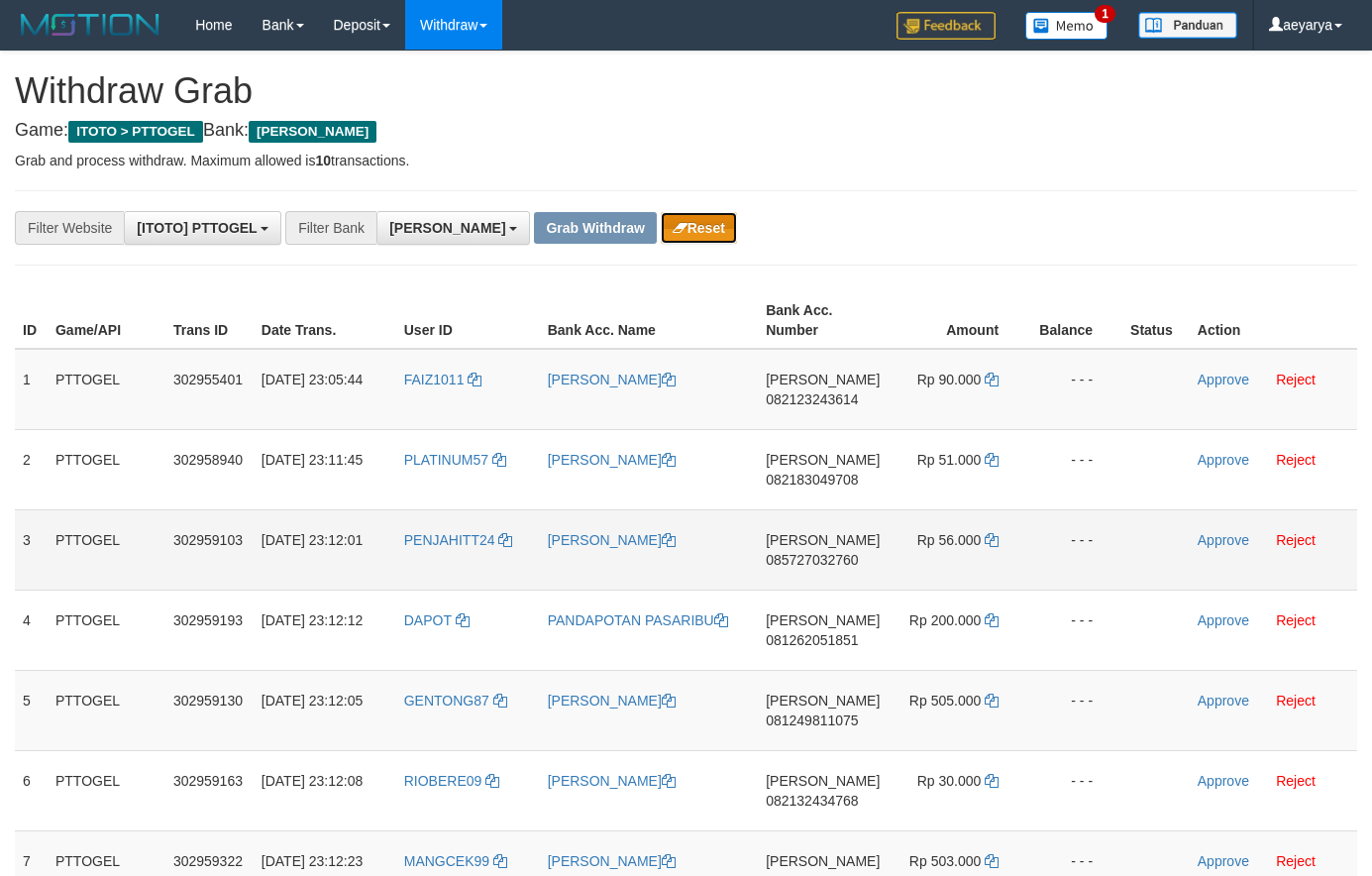 type 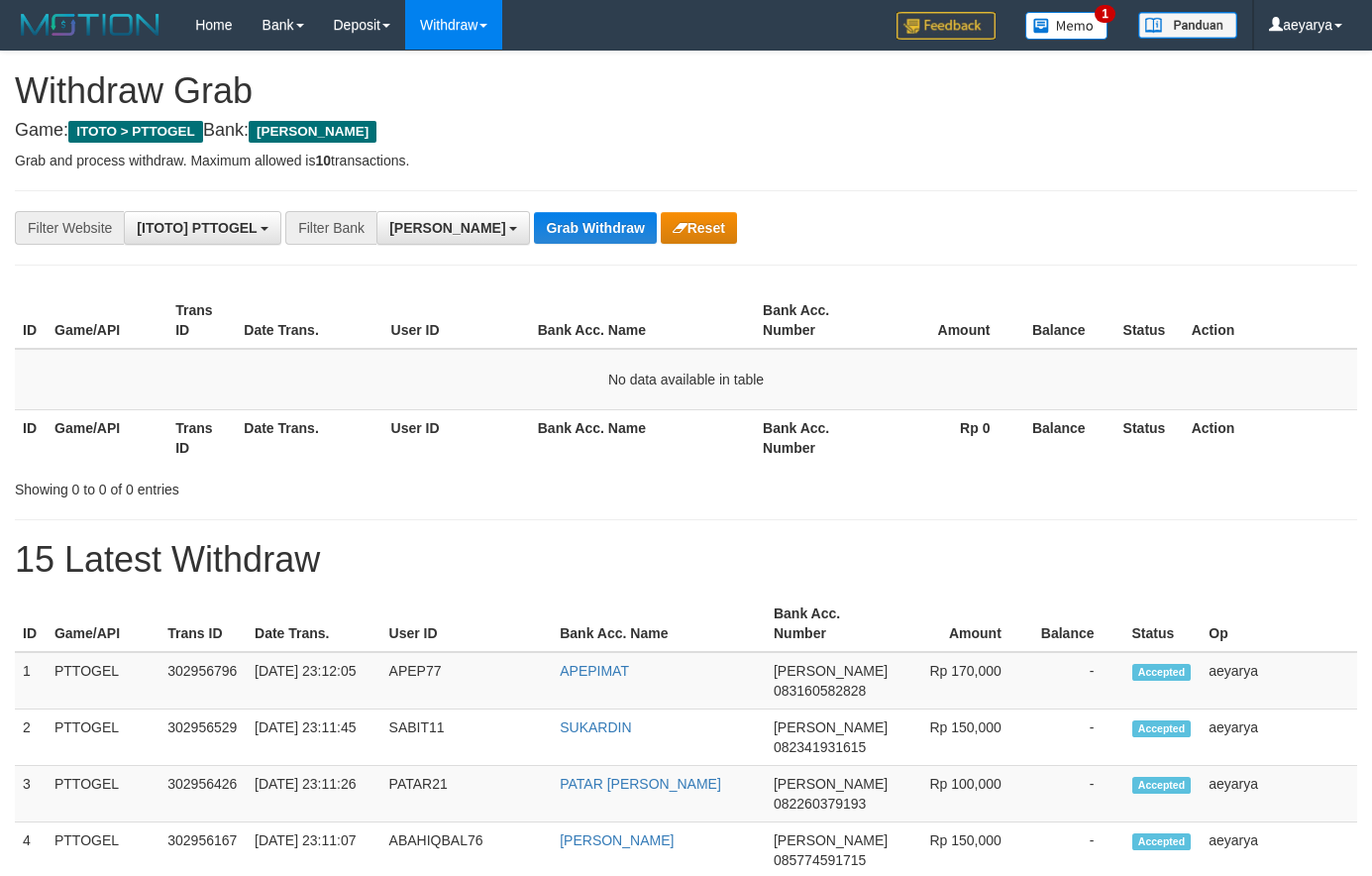 scroll, scrollTop: 0, scrollLeft: 0, axis: both 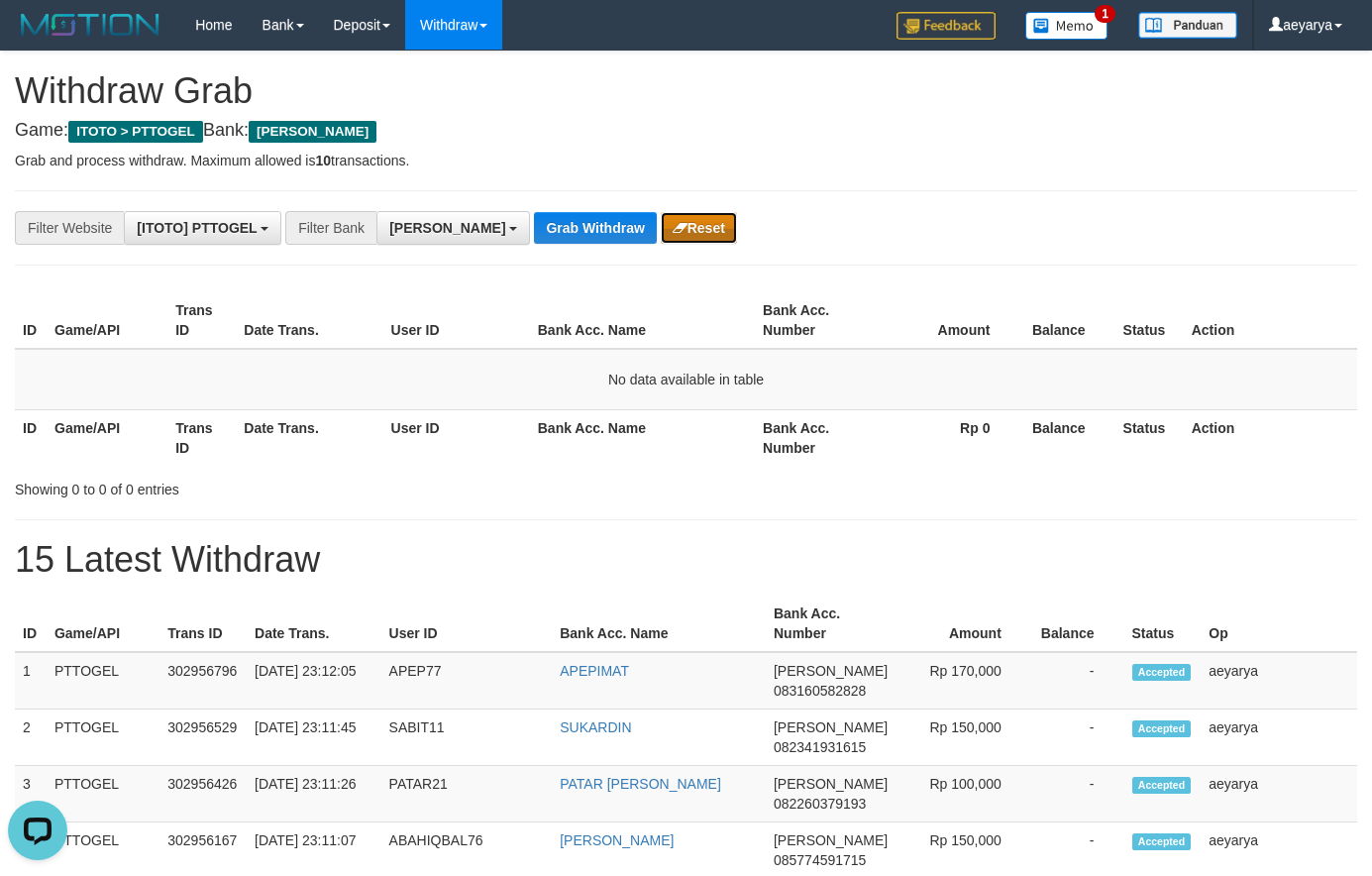 click on "Reset" at bounding box center [698, 228] 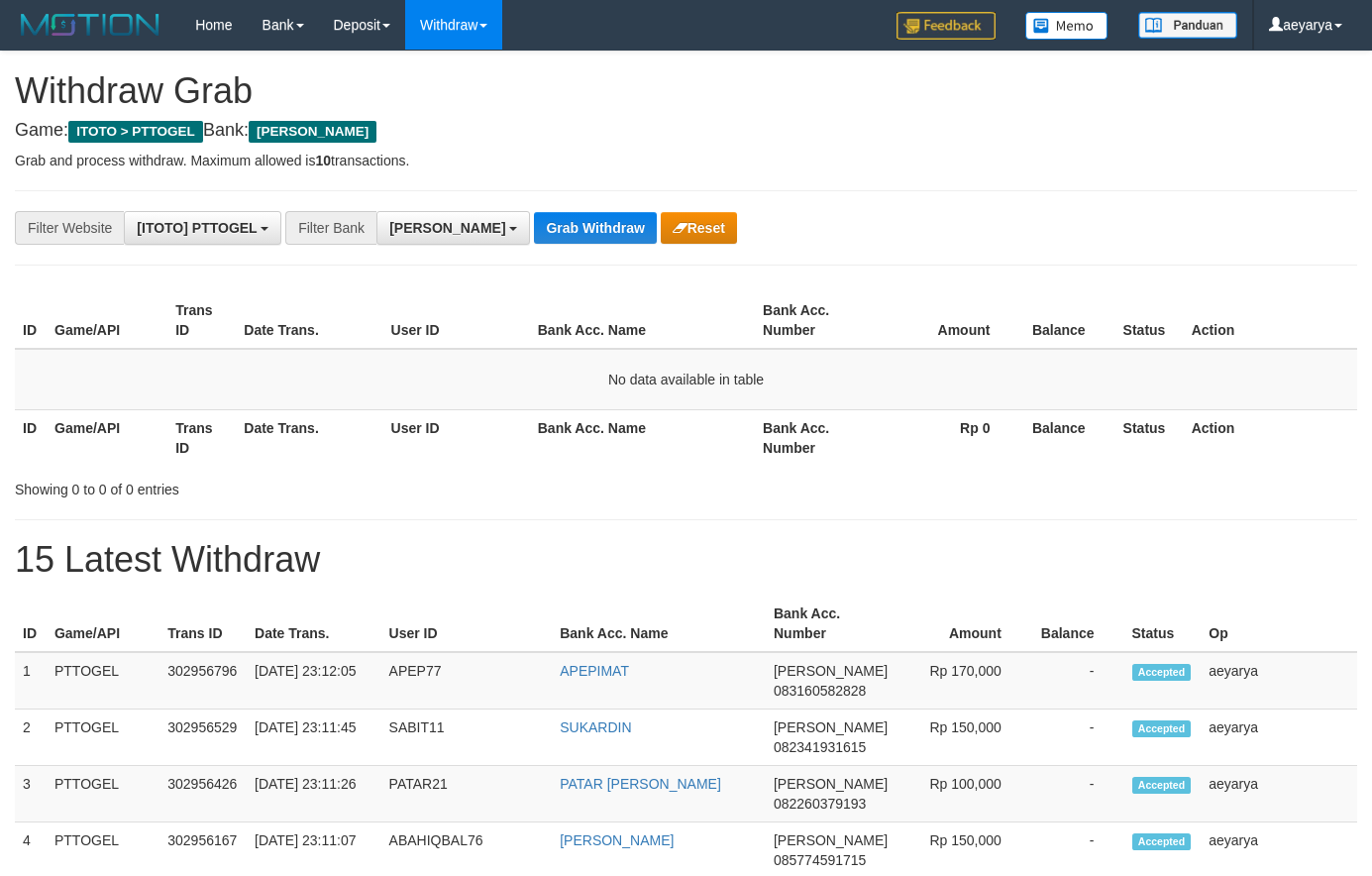 click on "Reset" at bounding box center [698, 228] 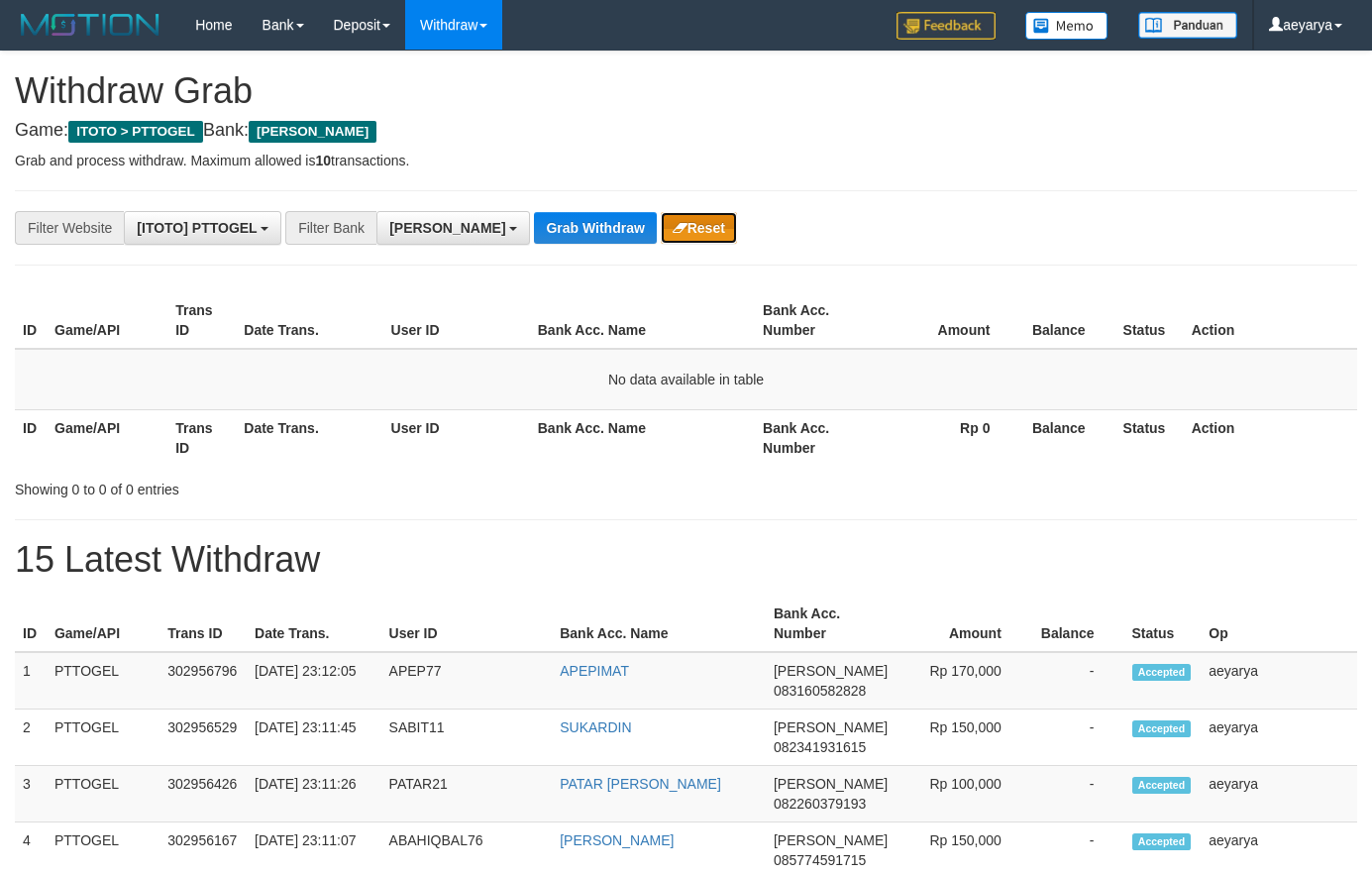 scroll, scrollTop: 0, scrollLeft: 0, axis: both 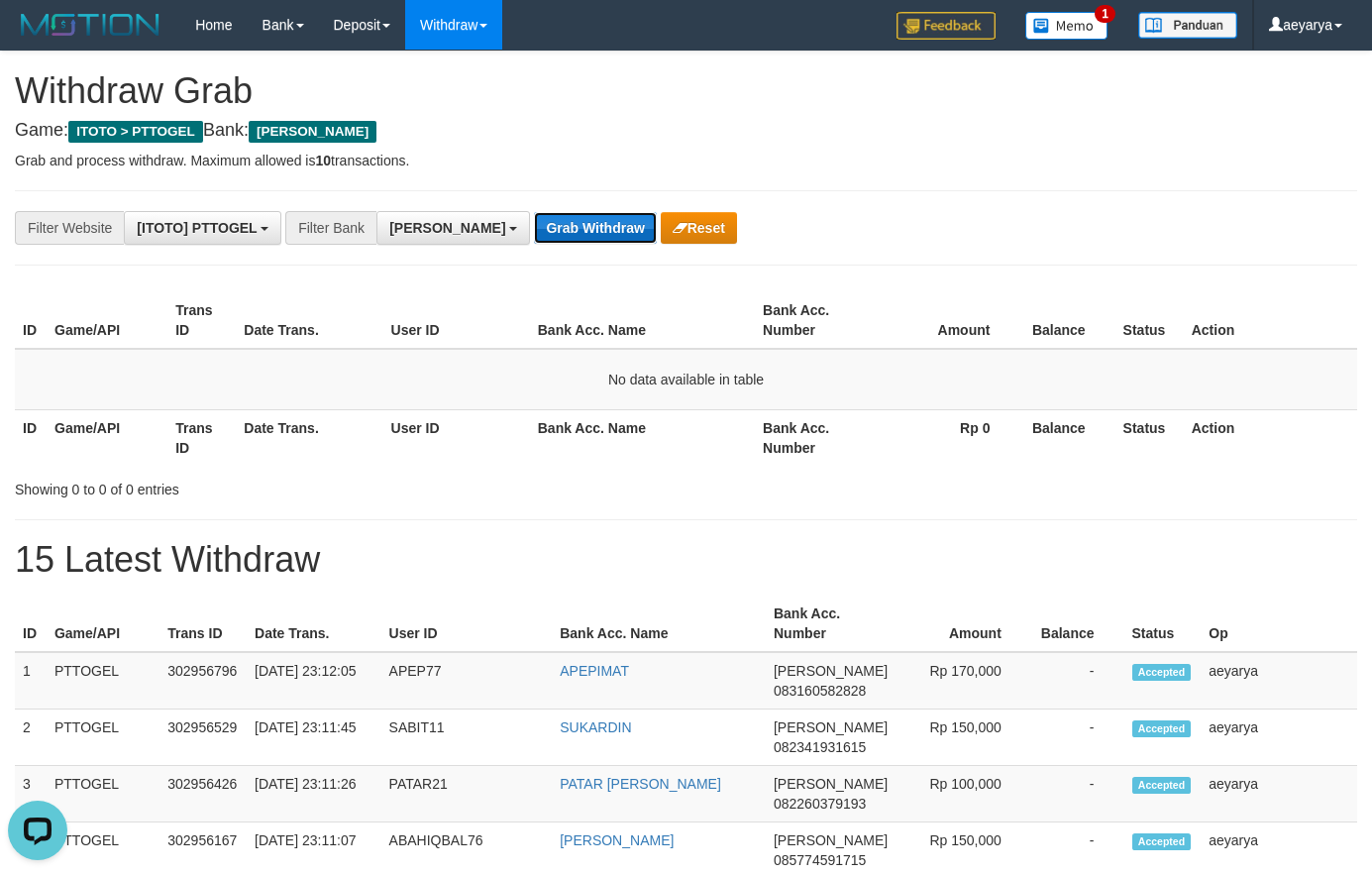click on "Grab Withdraw" at bounding box center [594, 228] 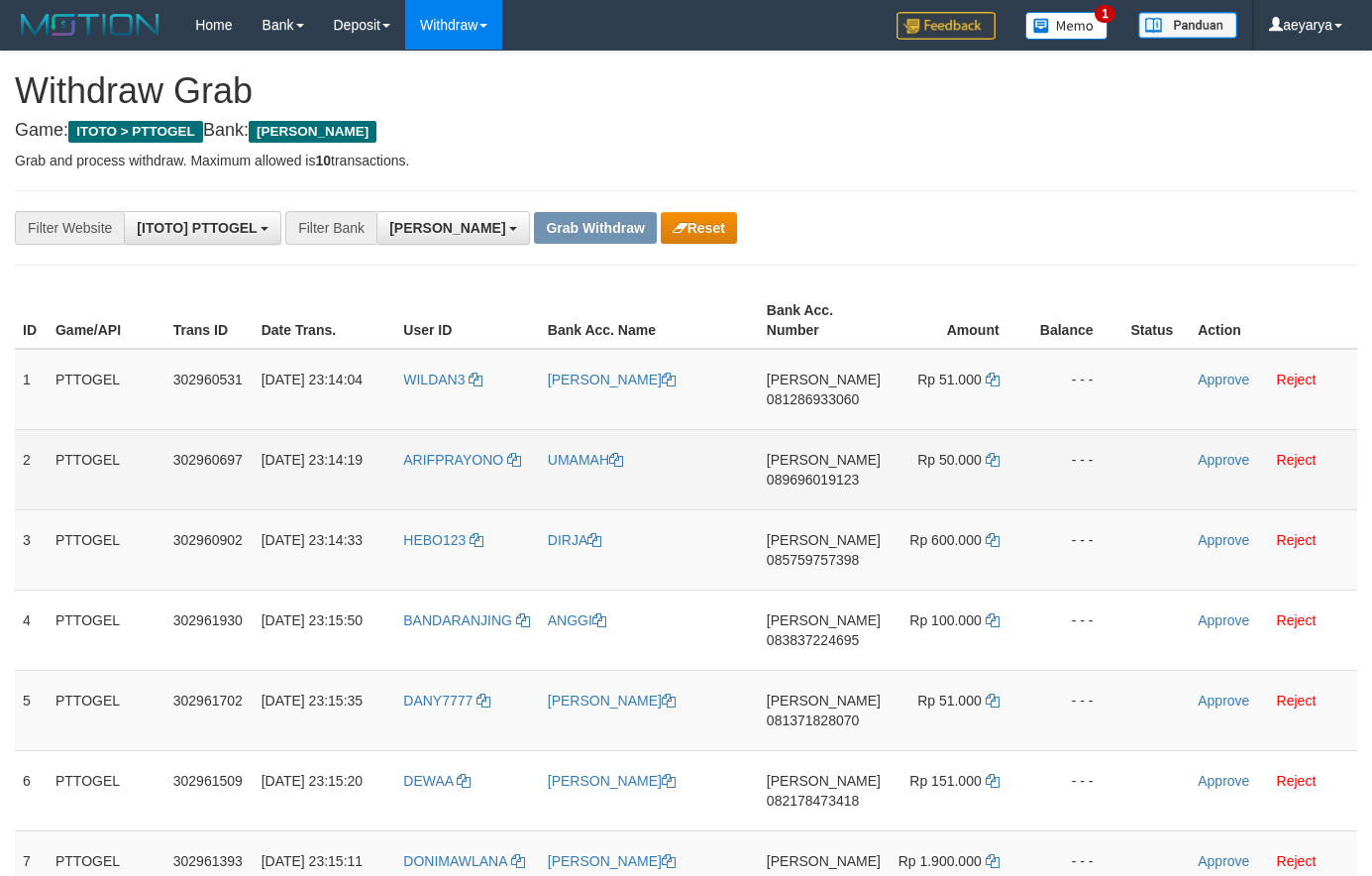 scroll, scrollTop: 135, scrollLeft: 0, axis: vertical 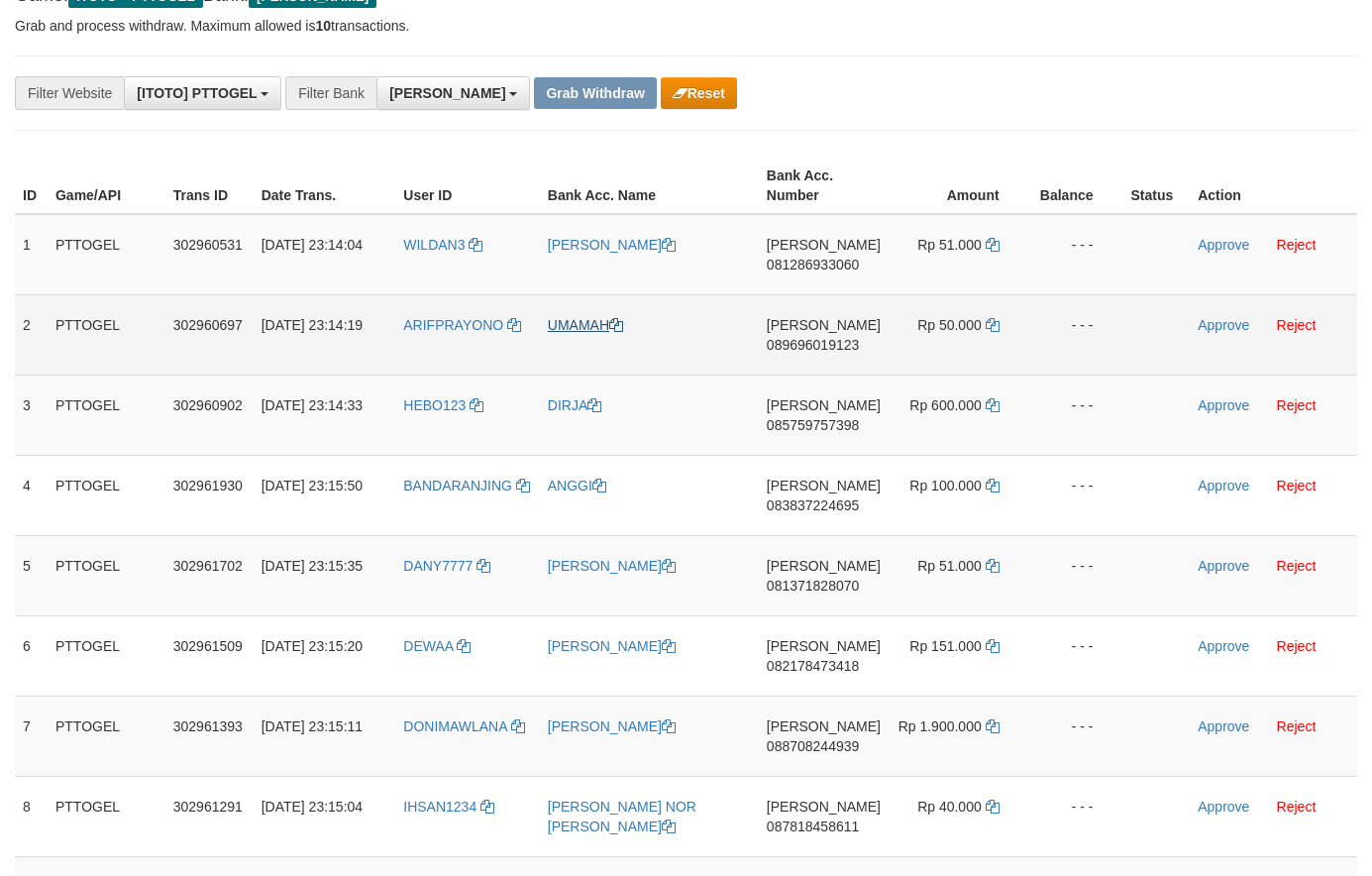drag, startPoint x: 511, startPoint y: 286, endPoint x: 613, endPoint y: 328, distance: 110.308658 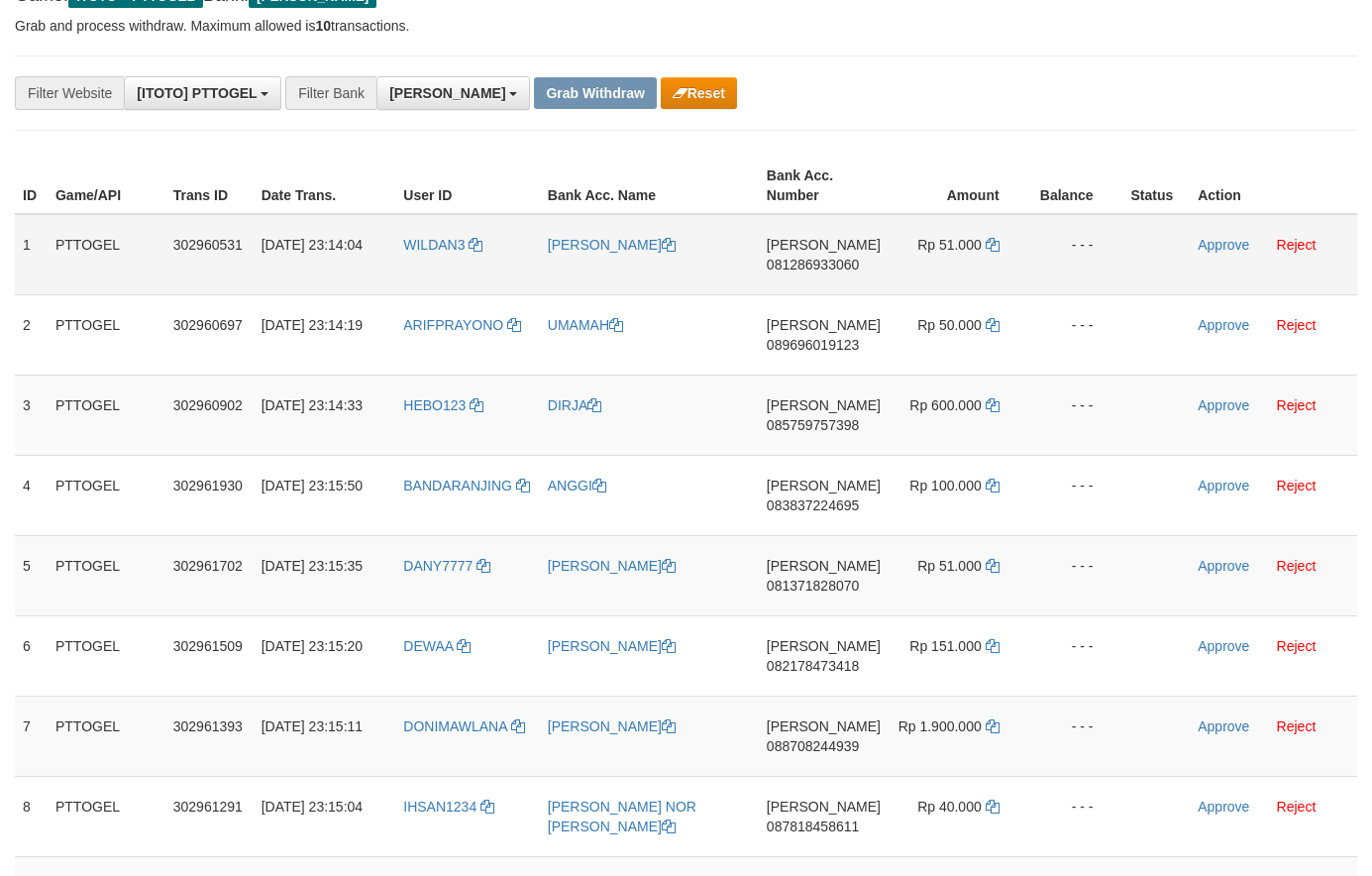 click on "WILDAN3" at bounding box center (468, 255) 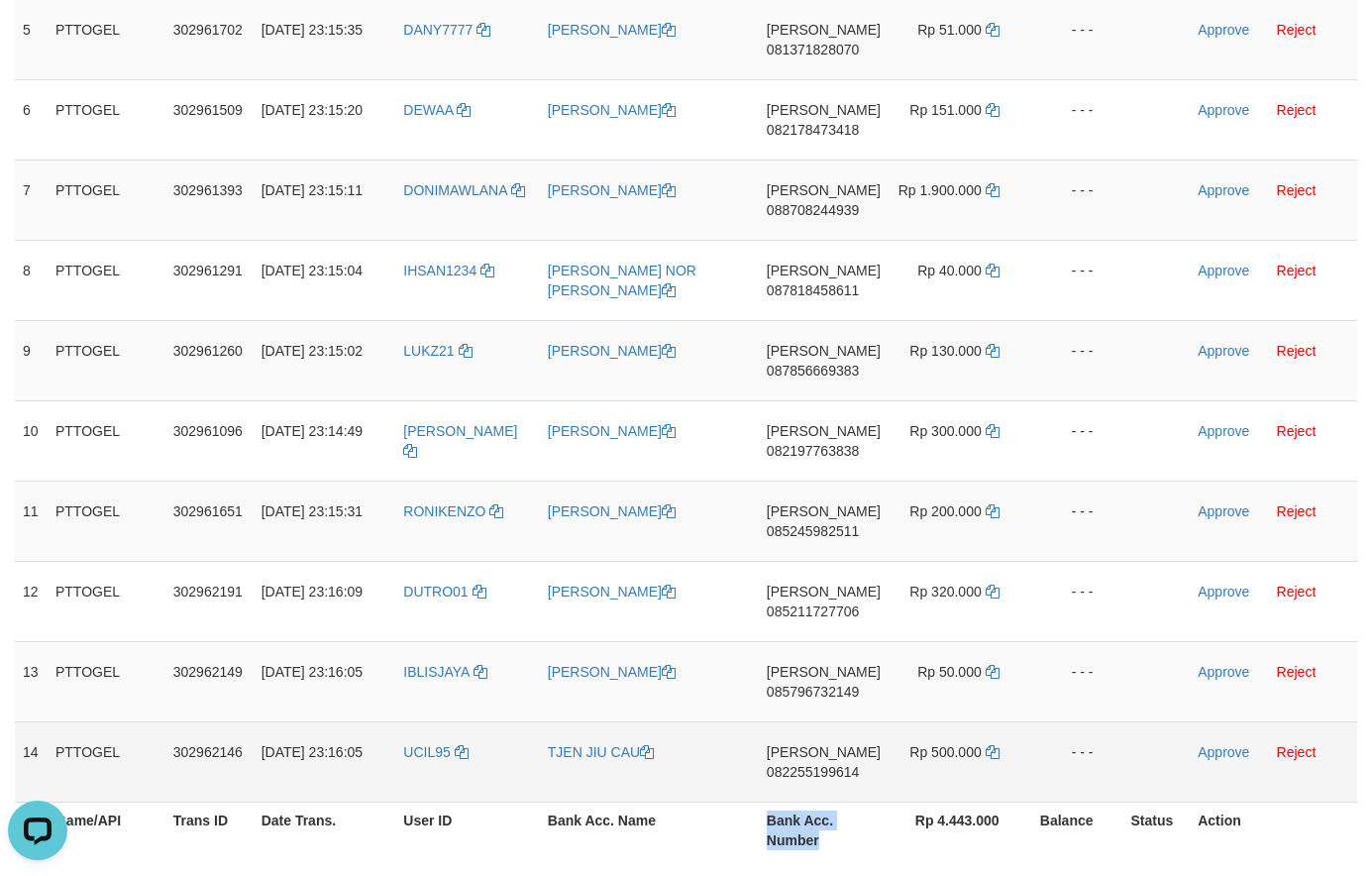 scroll, scrollTop: 745, scrollLeft: 0, axis: vertical 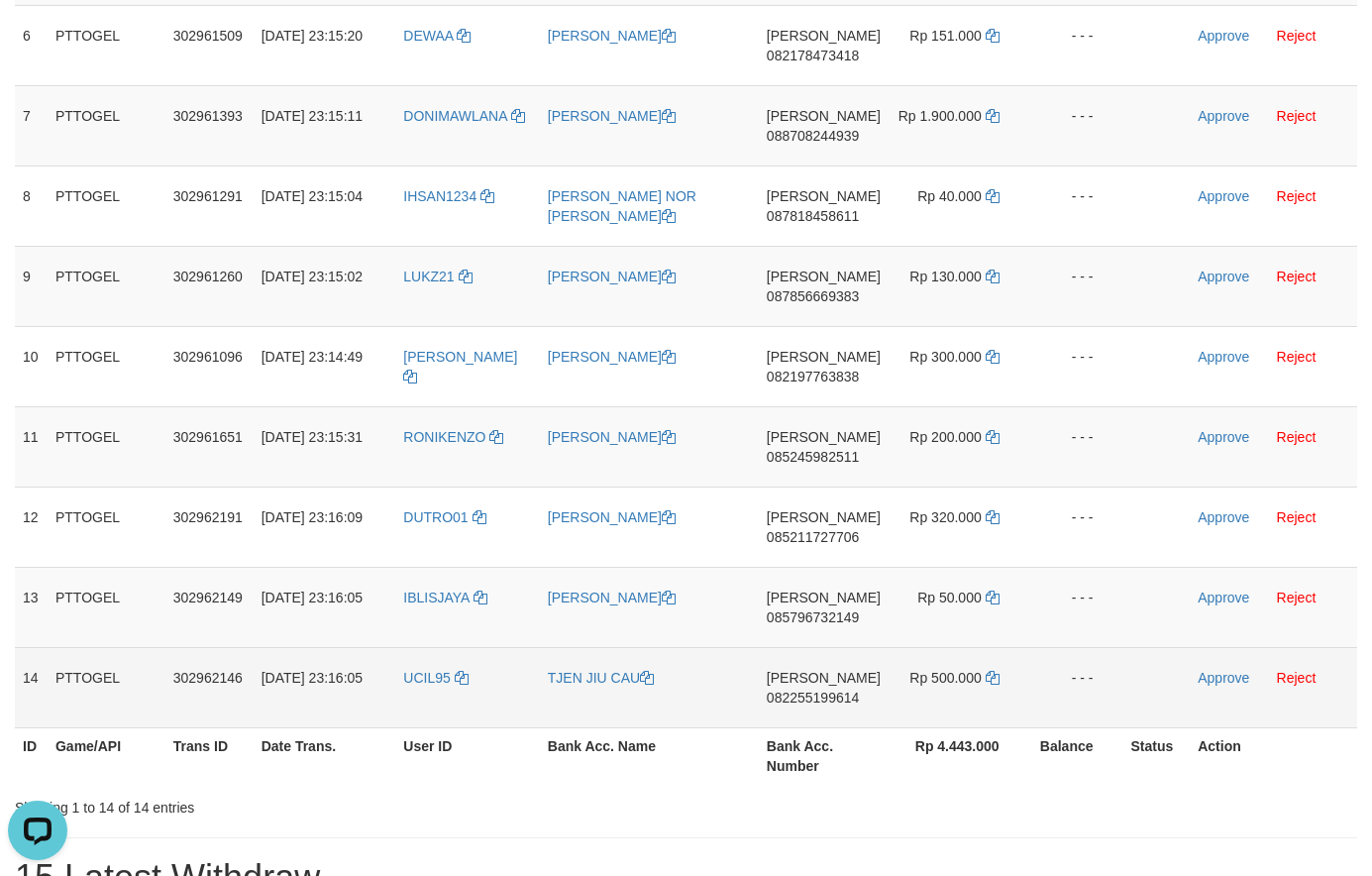 copy 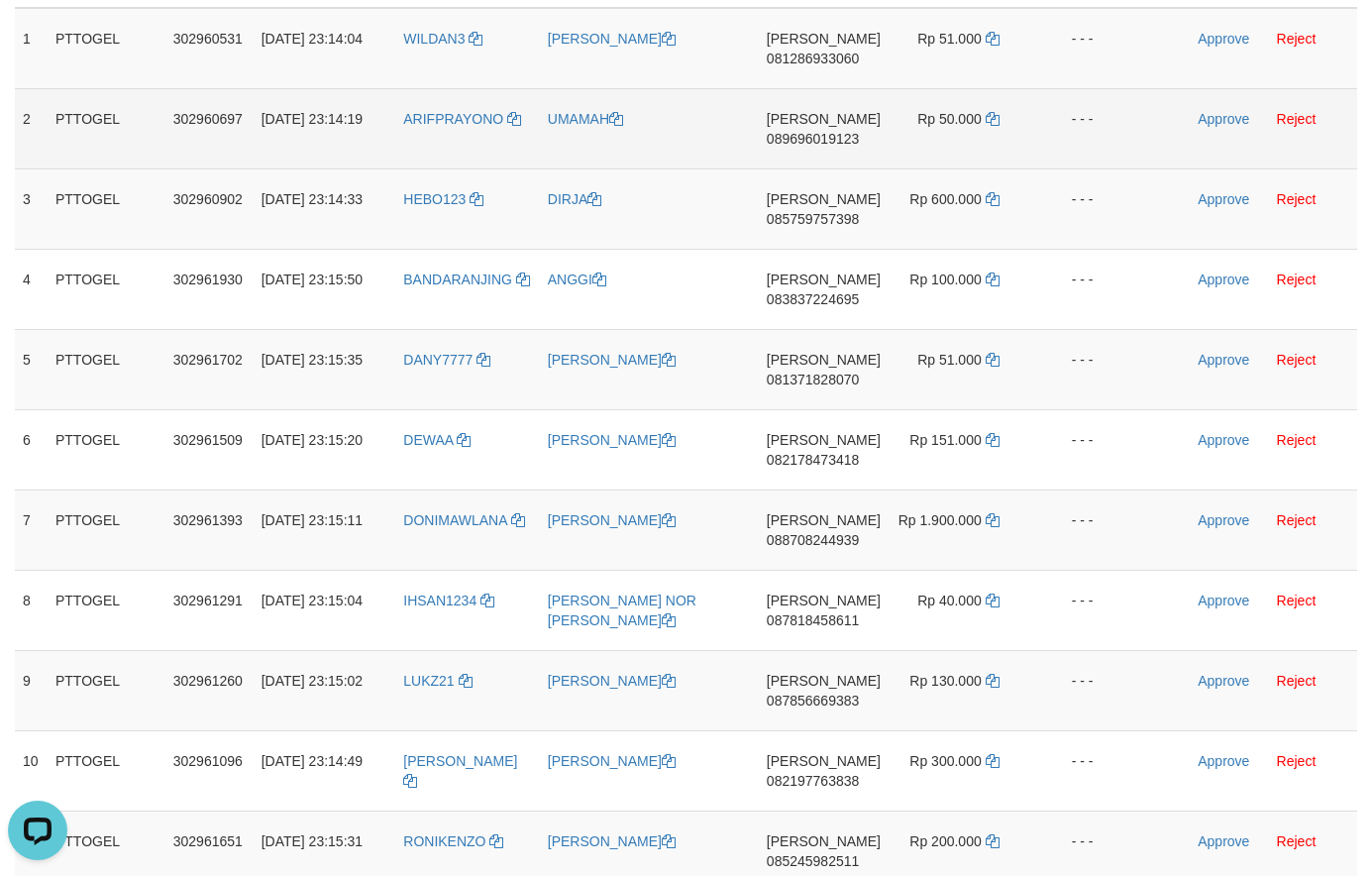 scroll, scrollTop: 71, scrollLeft: 0, axis: vertical 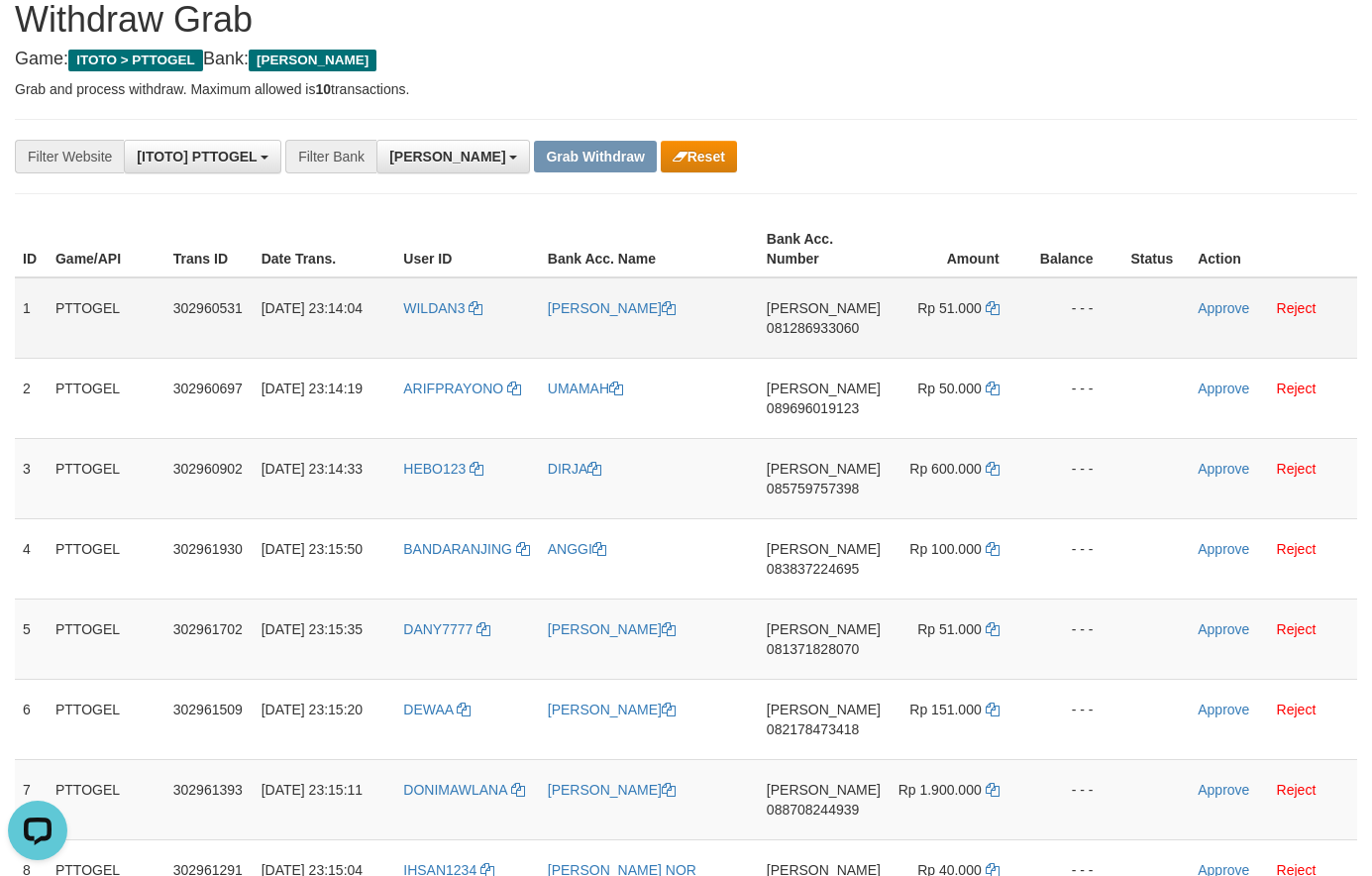 click on "081286933060" at bounding box center [812, 328] 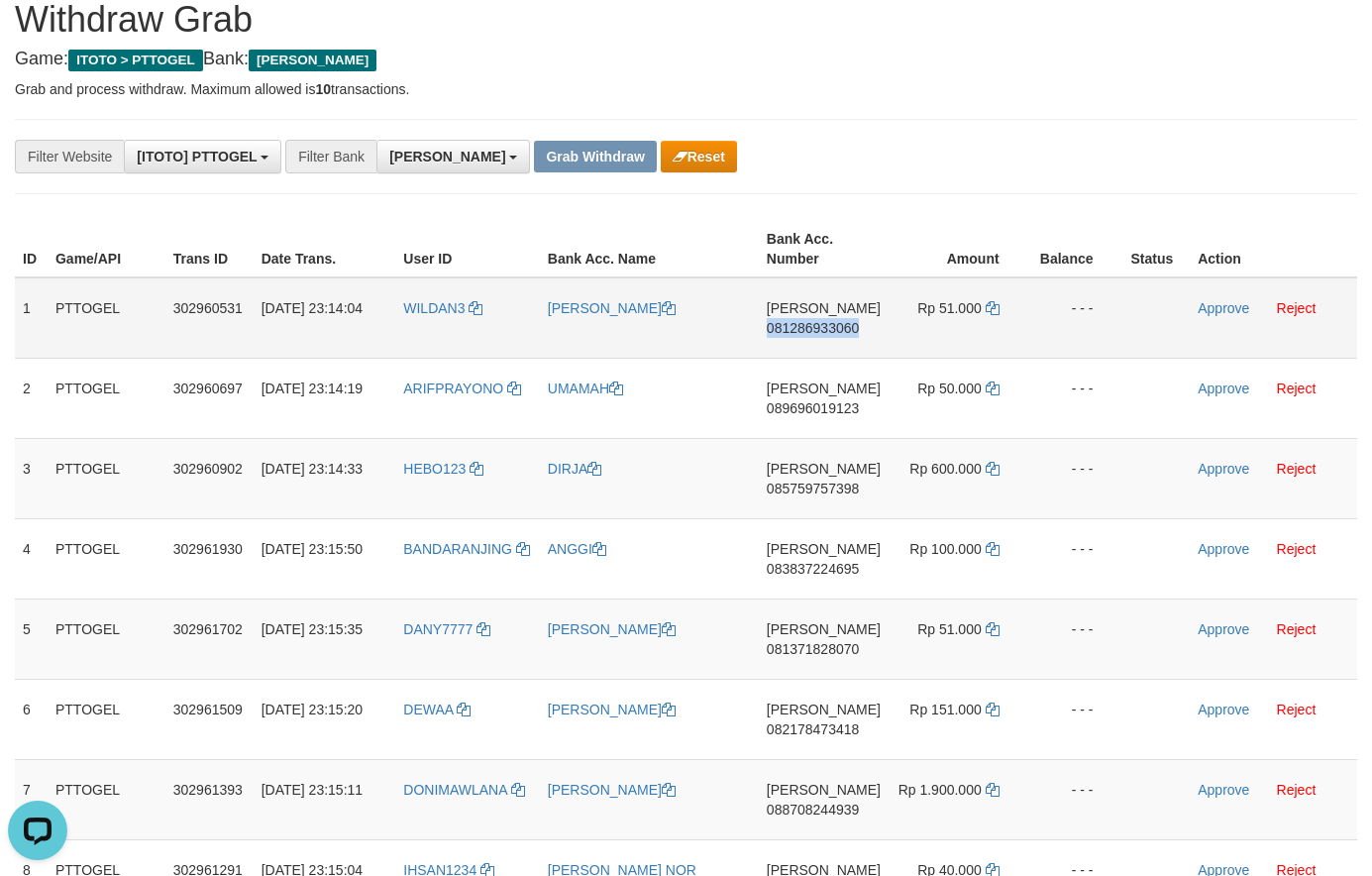 click on "081286933060" at bounding box center (812, 328) 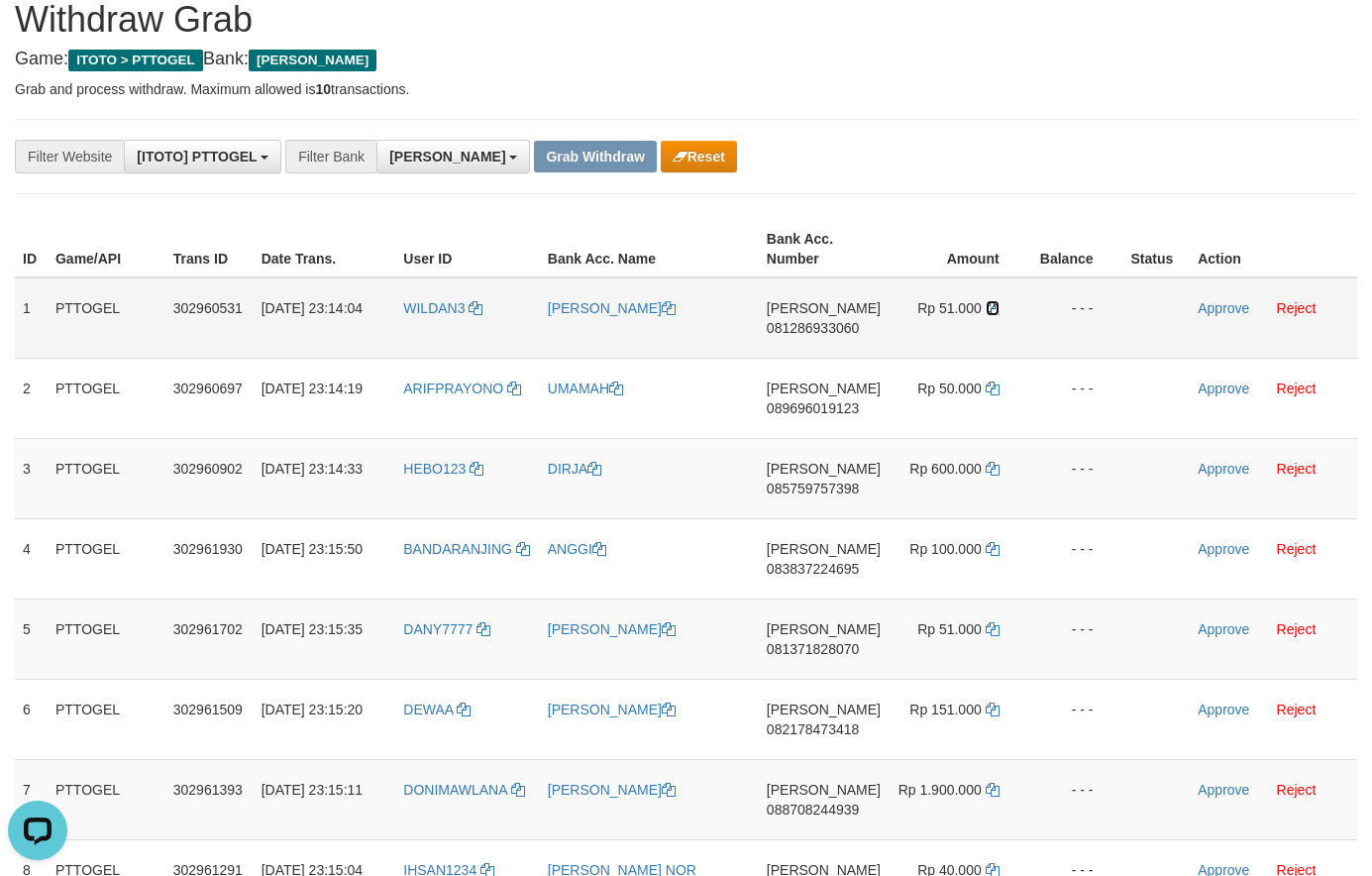 click at bounding box center [993, 308] 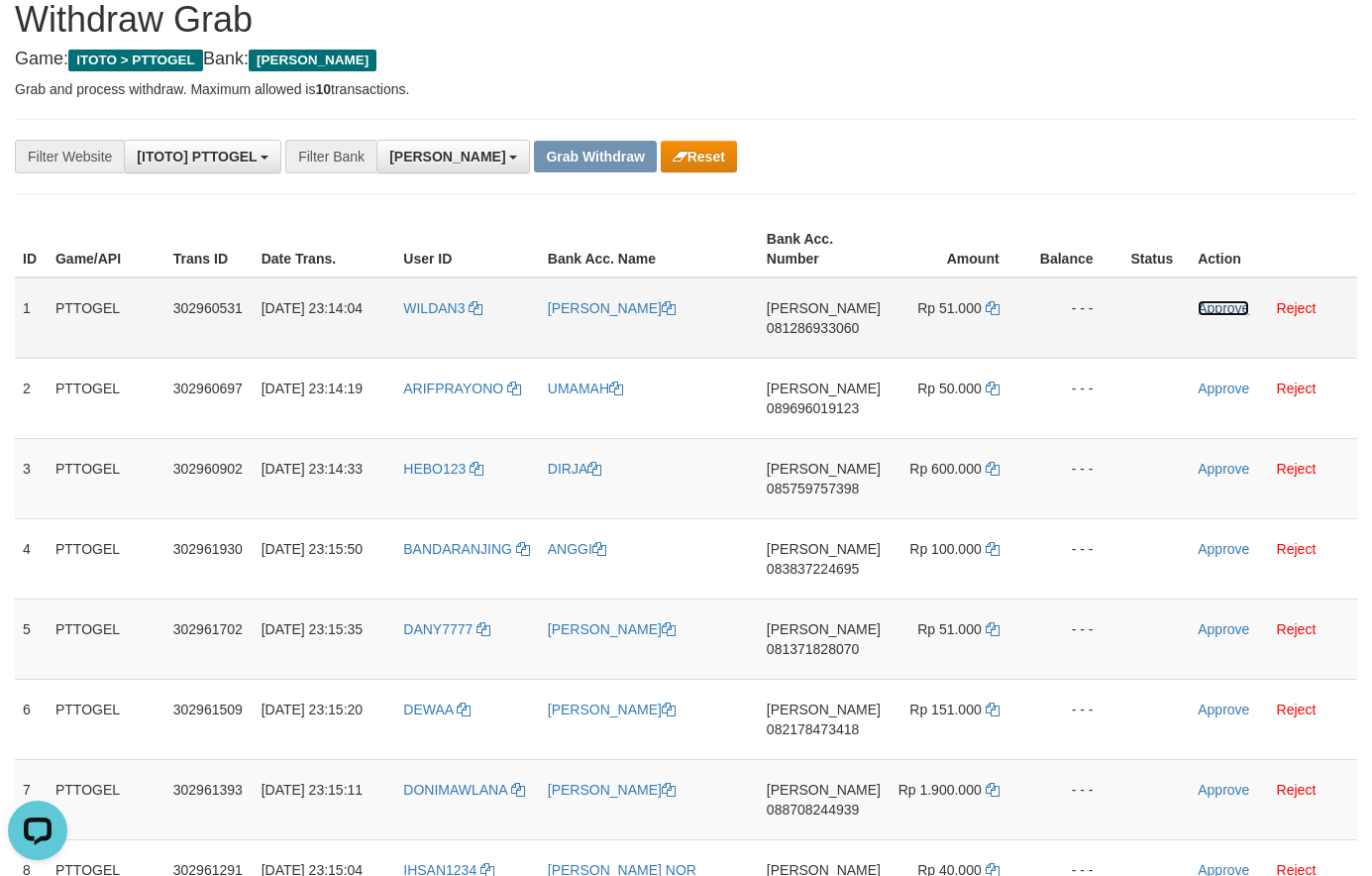 click on "Approve" at bounding box center [1223, 308] 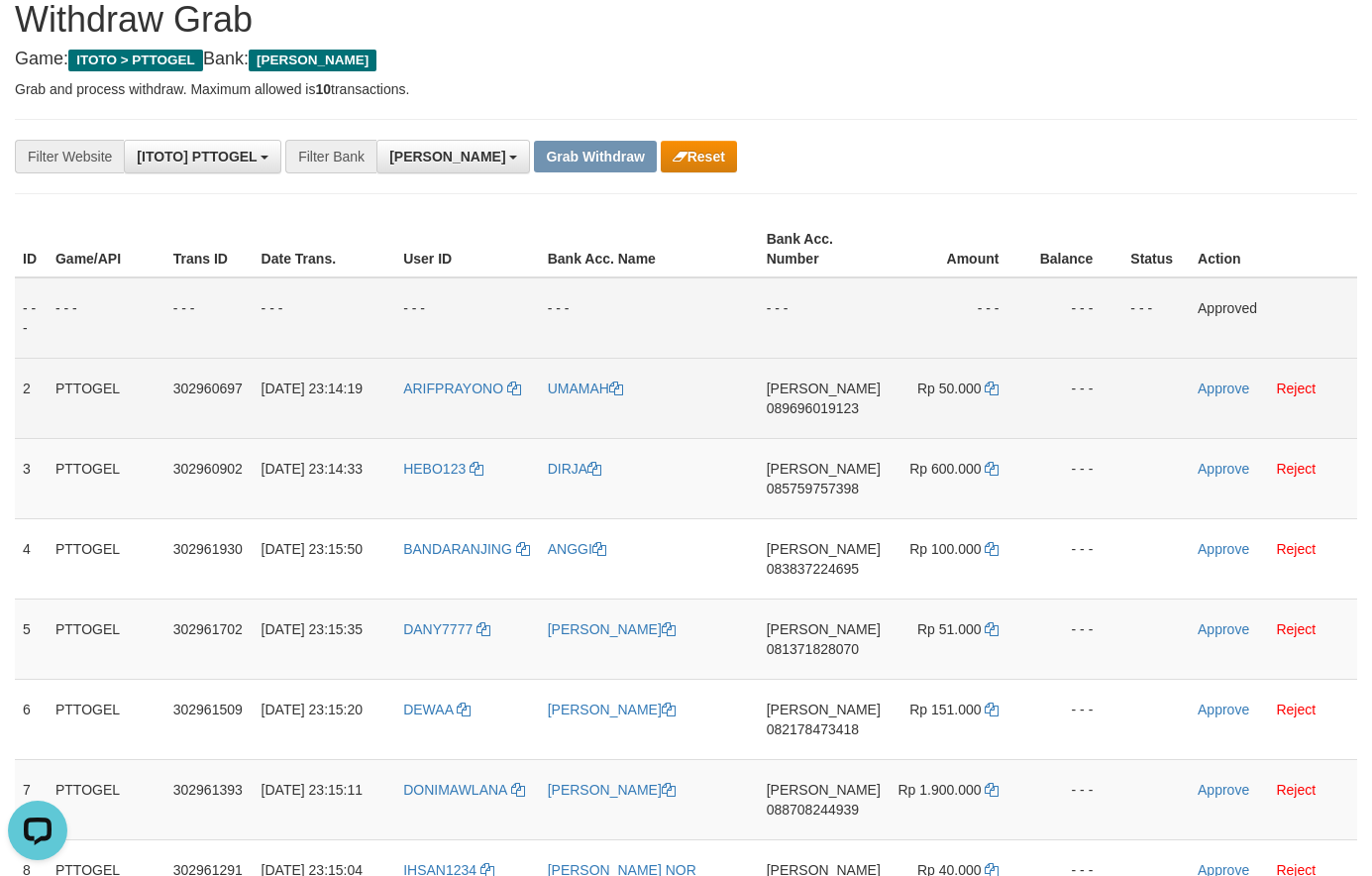 click on "089696019123" at bounding box center (812, 408) 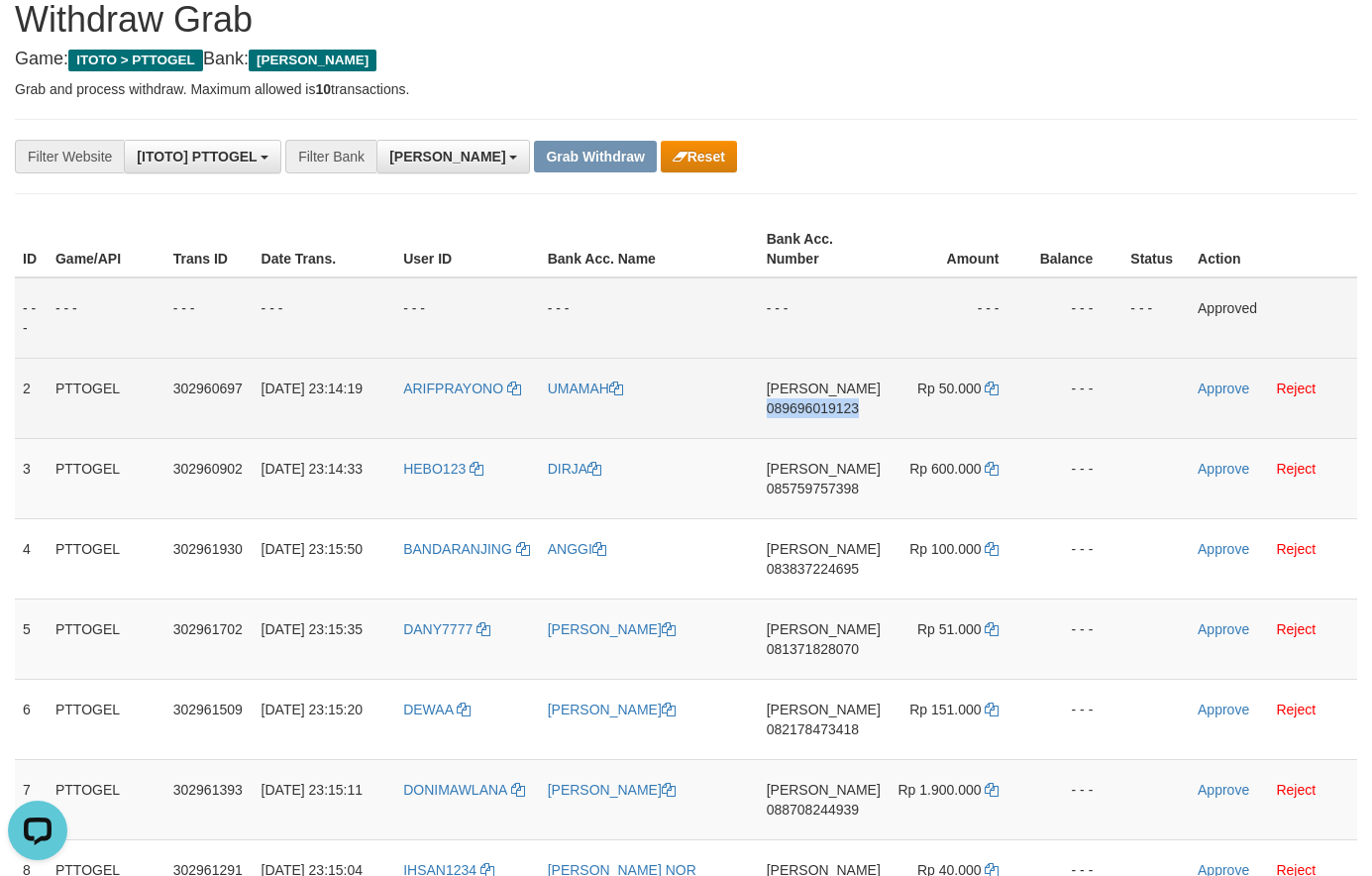 click on "089696019123" at bounding box center (812, 408) 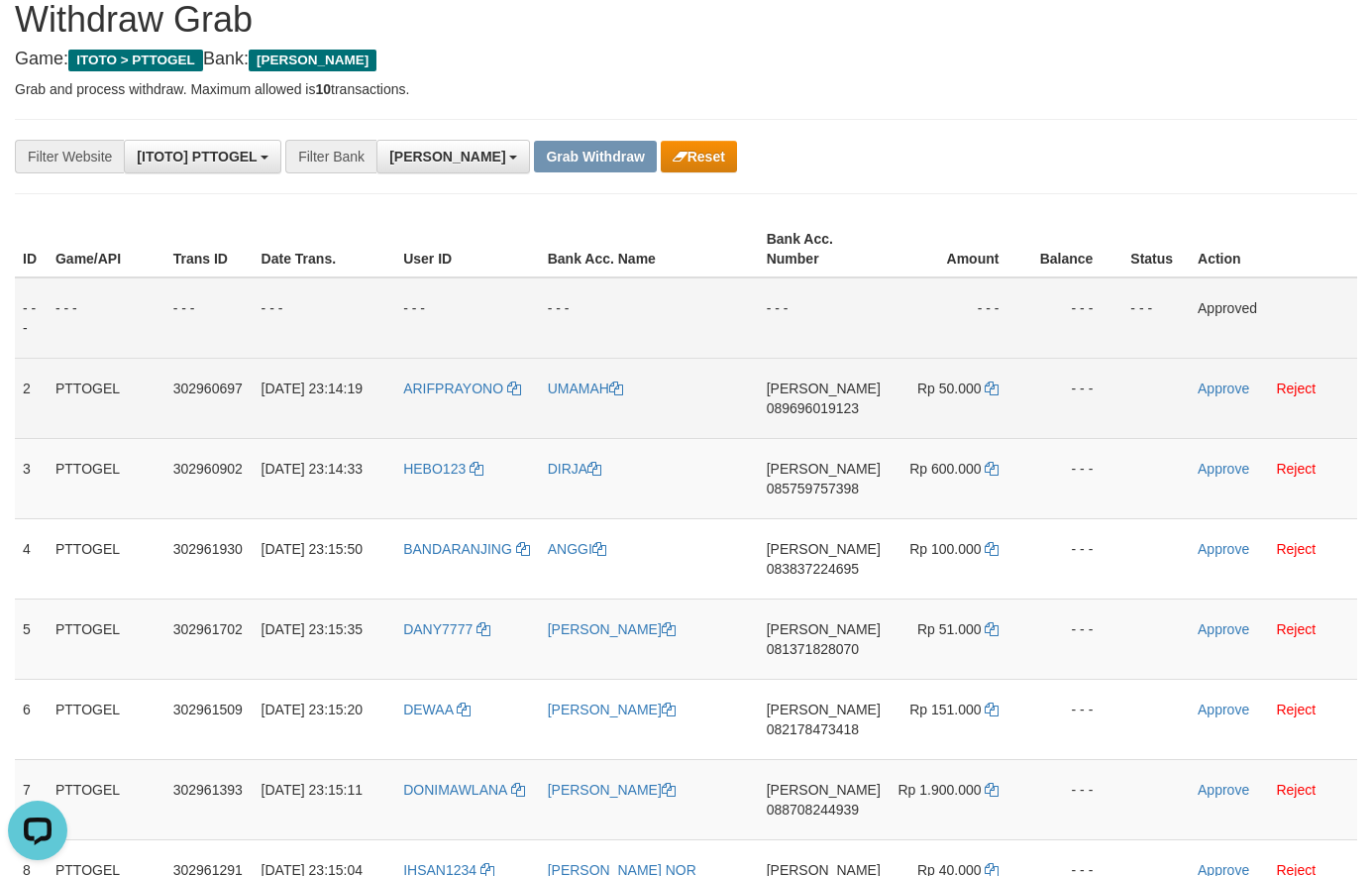click on "089696019123" at bounding box center [812, 408] 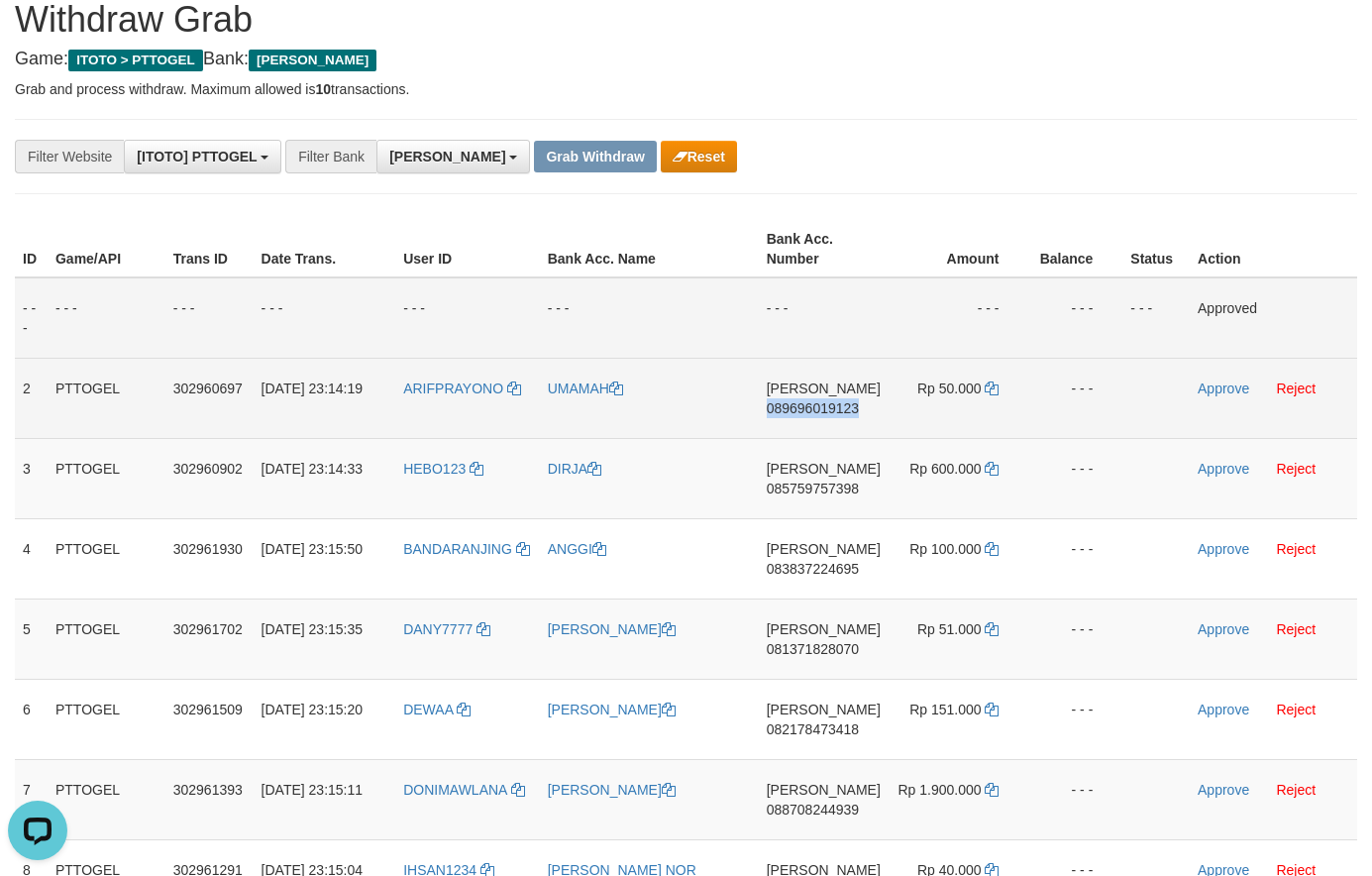 click on "089696019123" at bounding box center [812, 408] 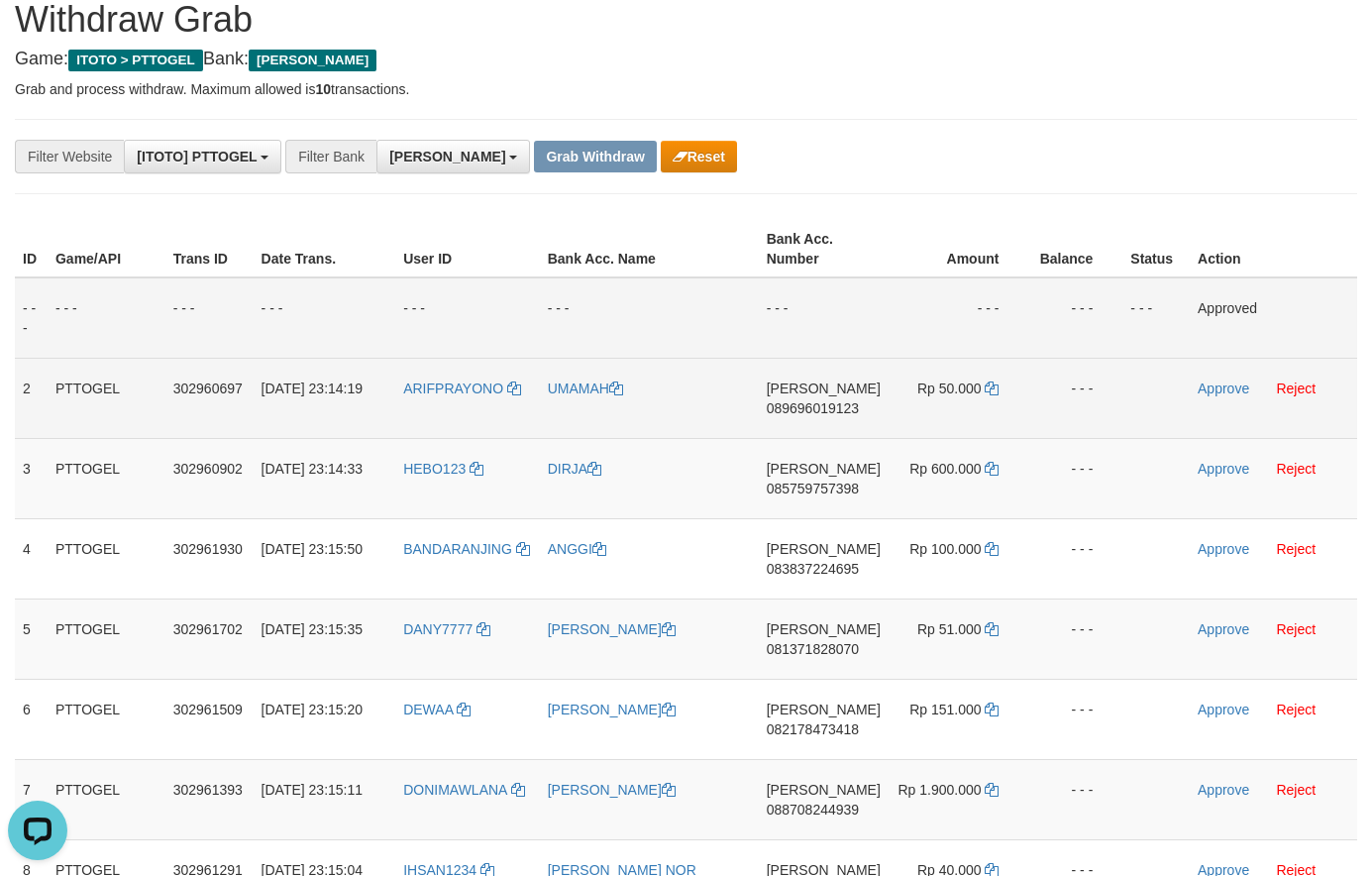 click on "089696019123" at bounding box center [812, 408] 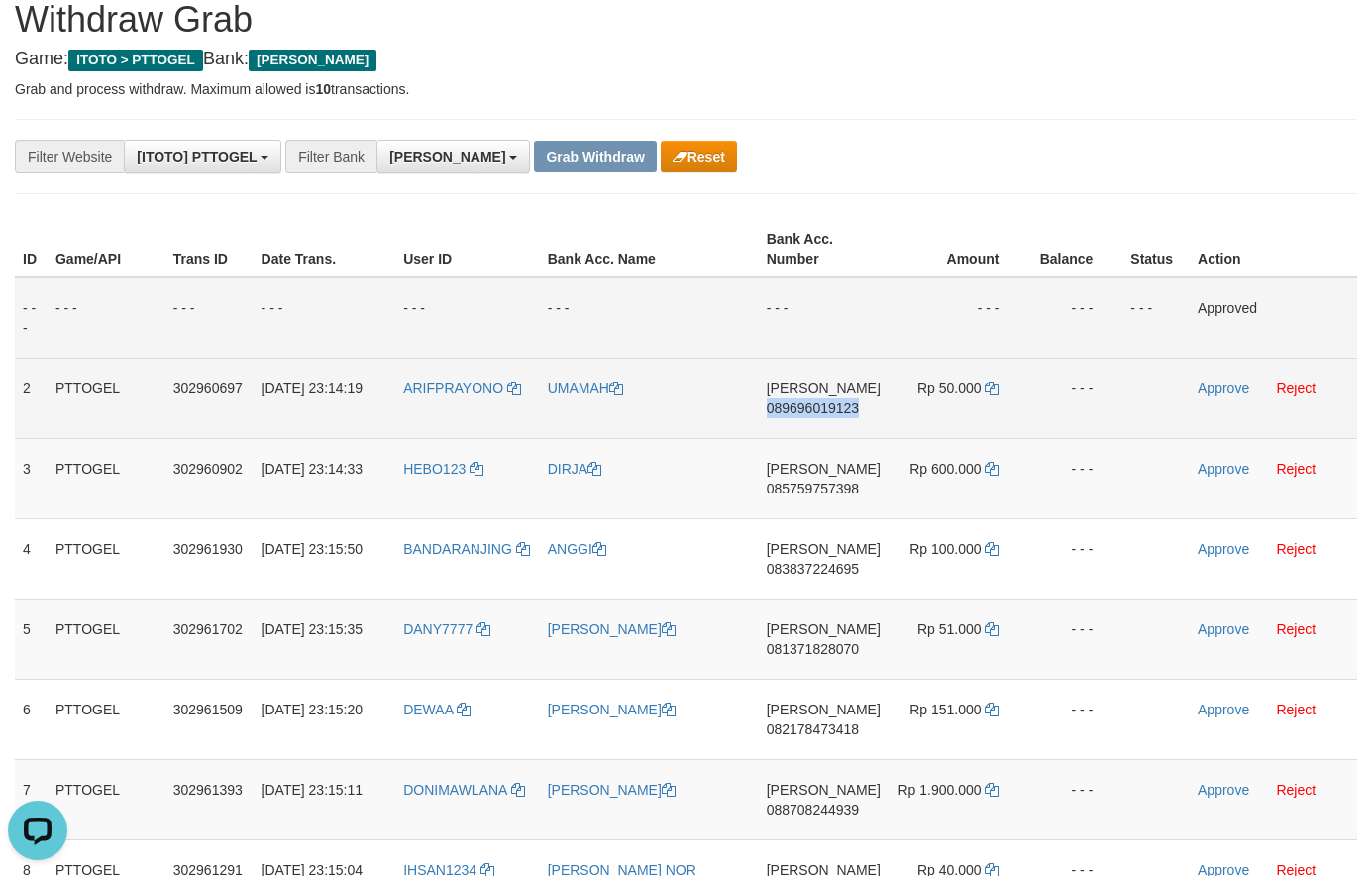 click on "089696019123" at bounding box center [812, 408] 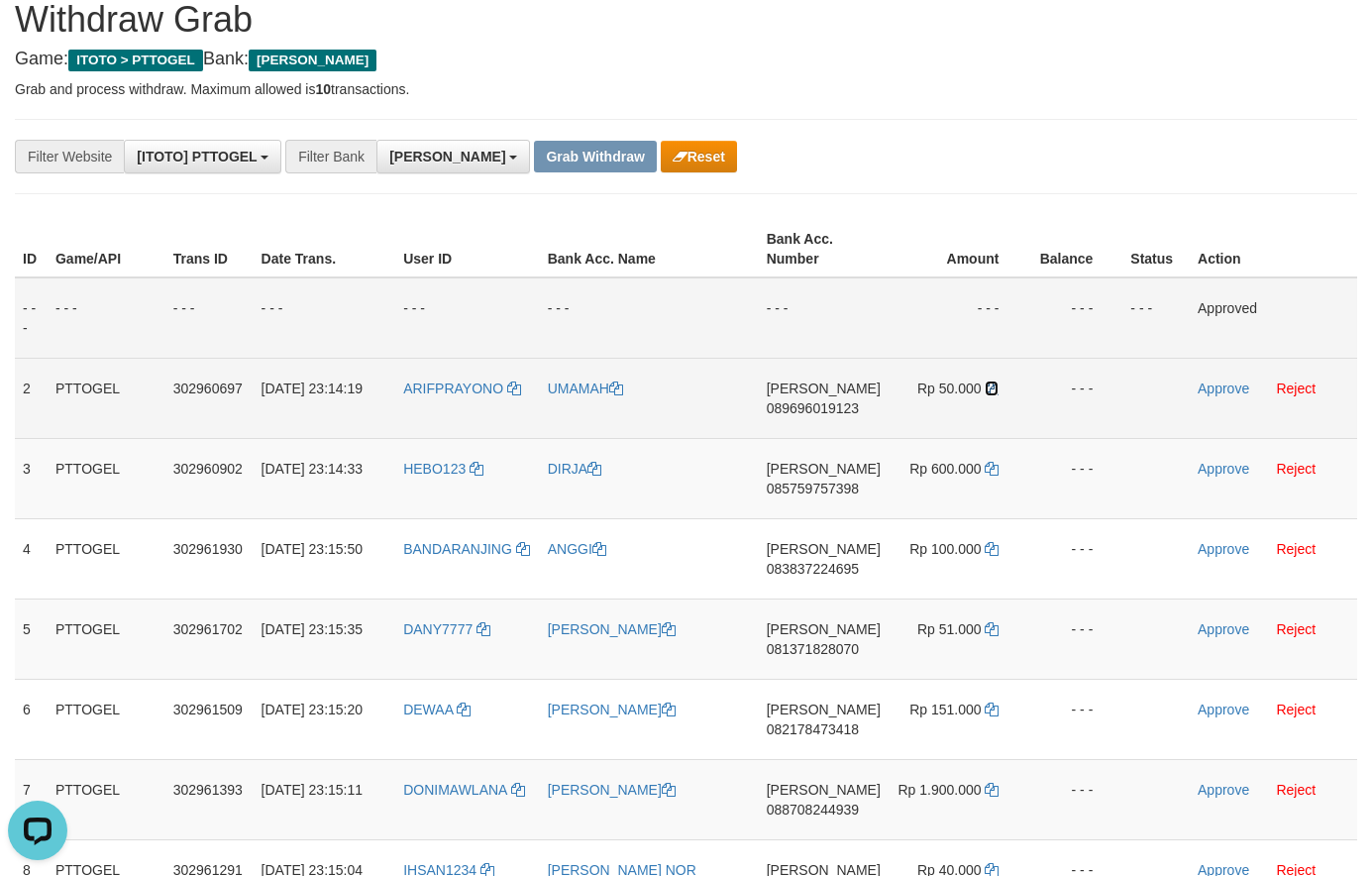 click at bounding box center [992, 388] 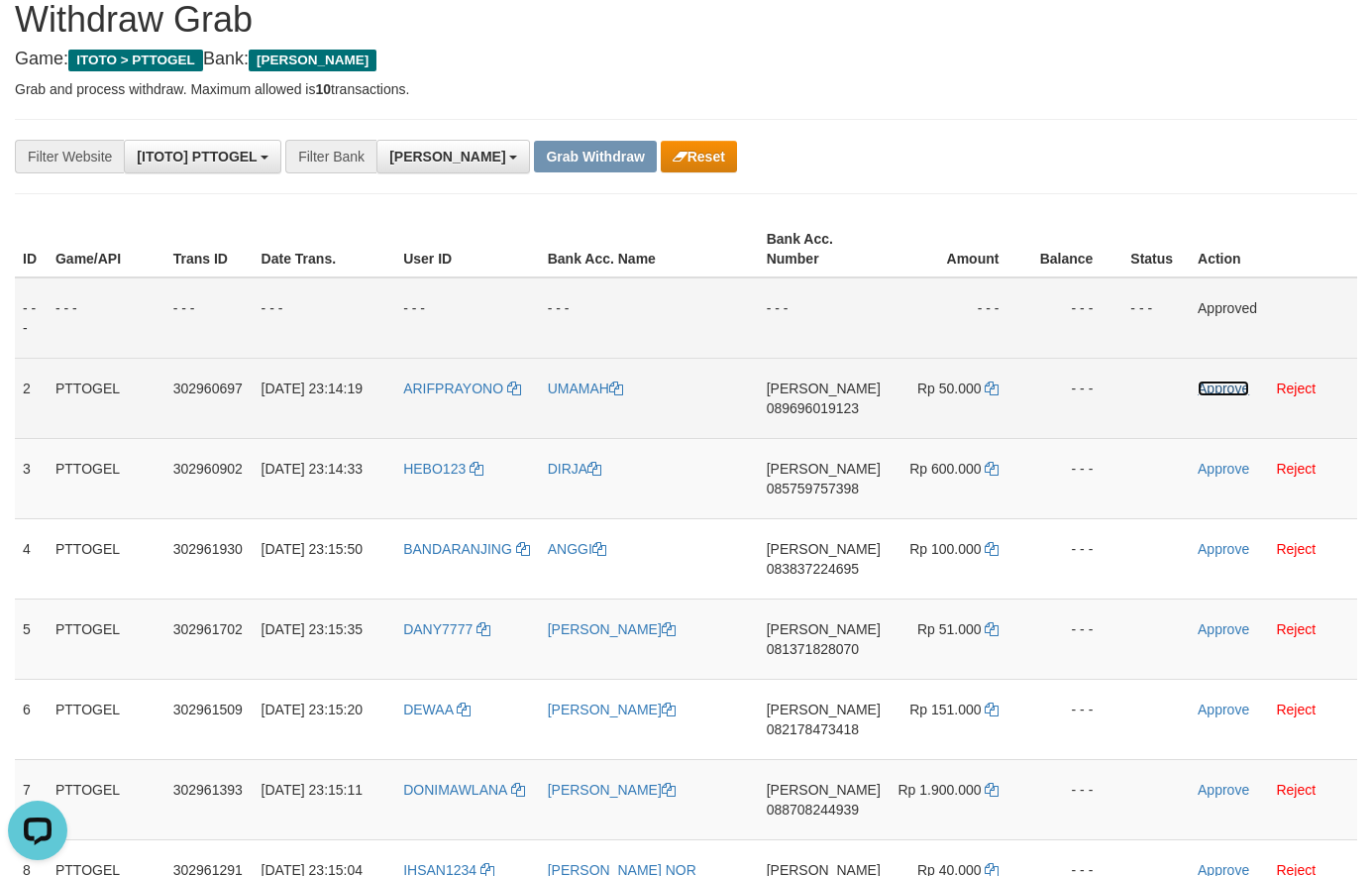 click on "Approve" at bounding box center [1223, 388] 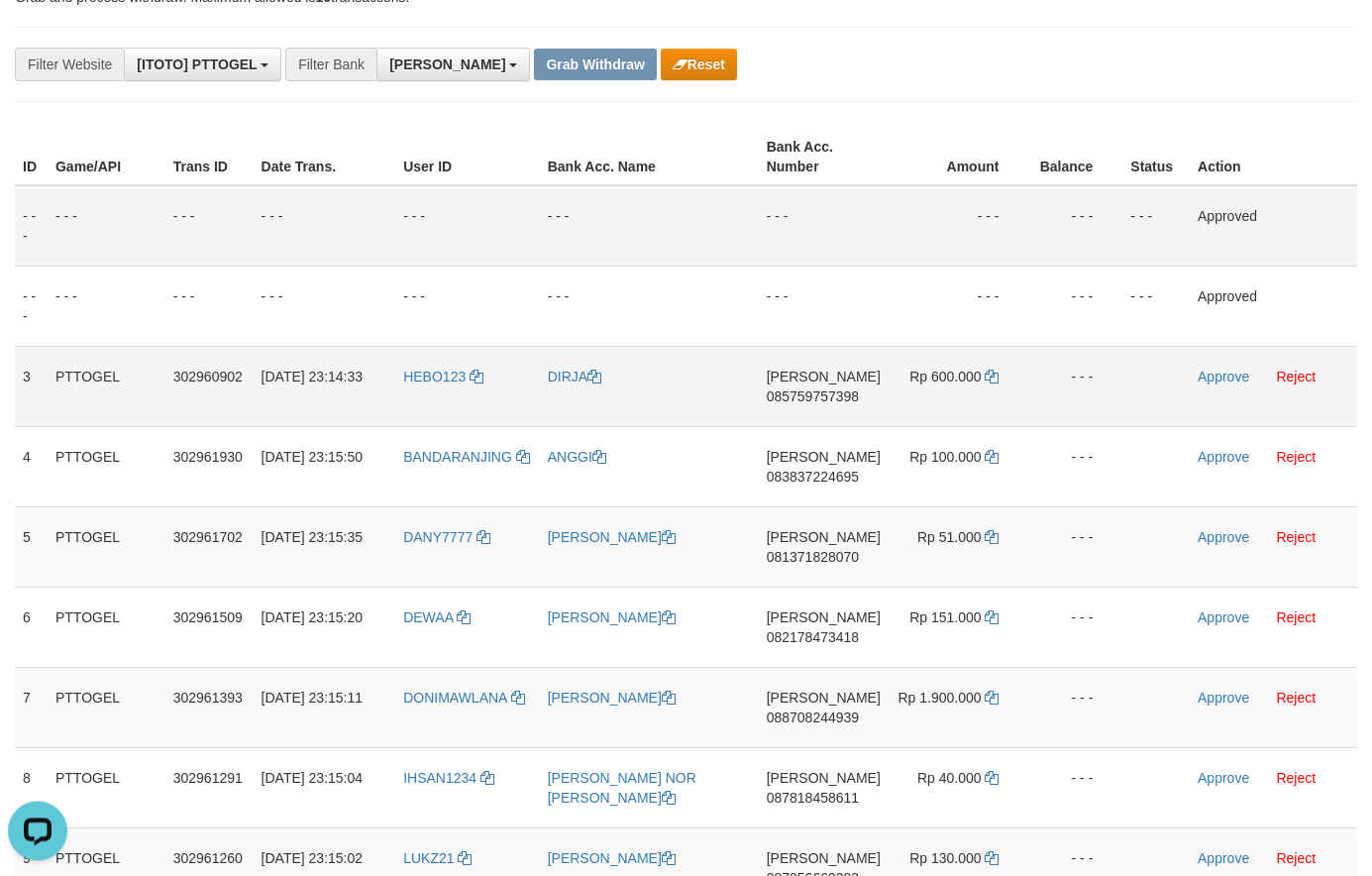 scroll, scrollTop: 206, scrollLeft: 0, axis: vertical 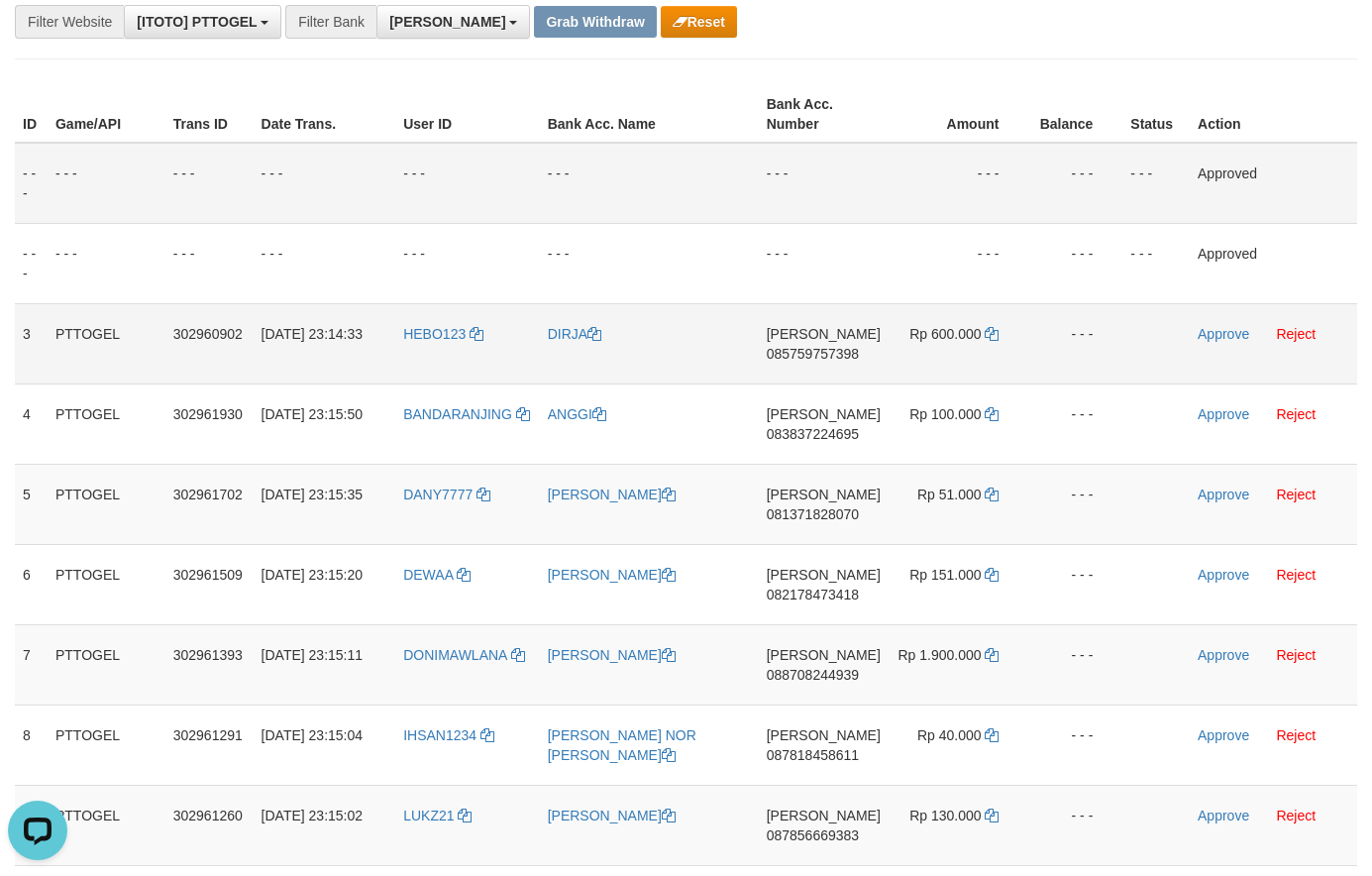 click on "085759757398" at bounding box center (812, 354) 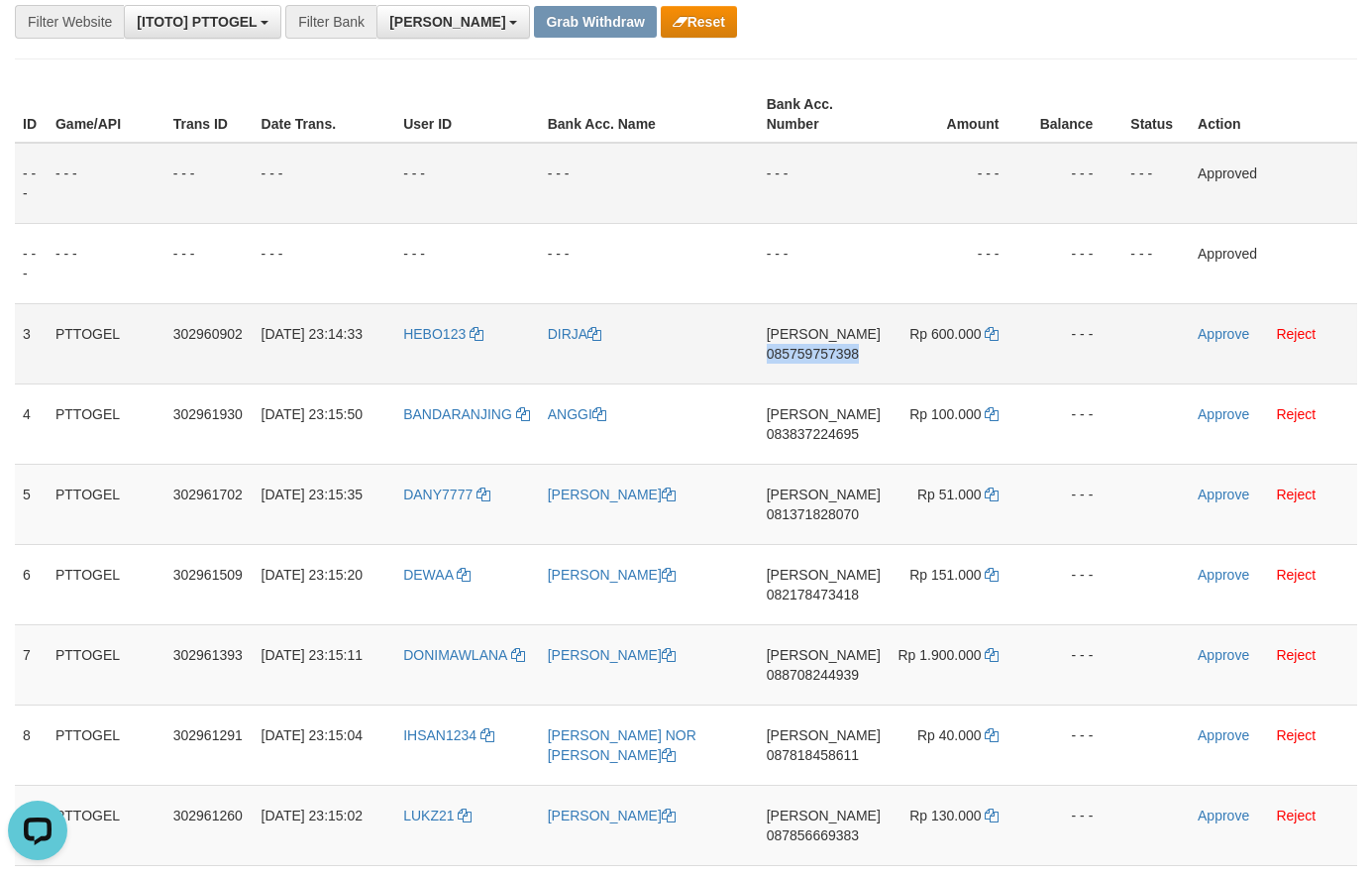 drag, startPoint x: 828, startPoint y: 355, endPoint x: 785, endPoint y: 341, distance: 45.221676 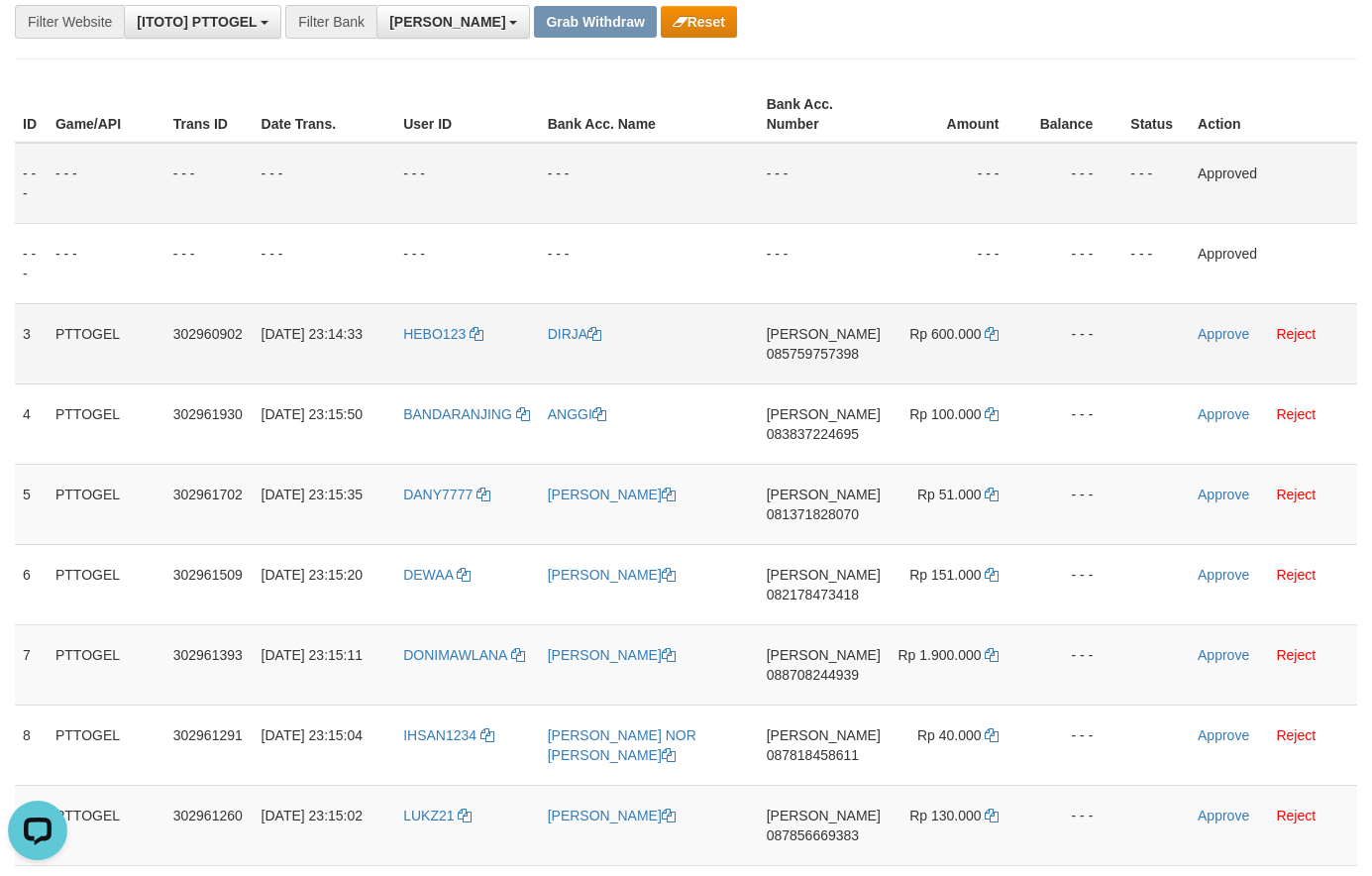 click on "[PERSON_NAME]" at bounding box center (823, 334) 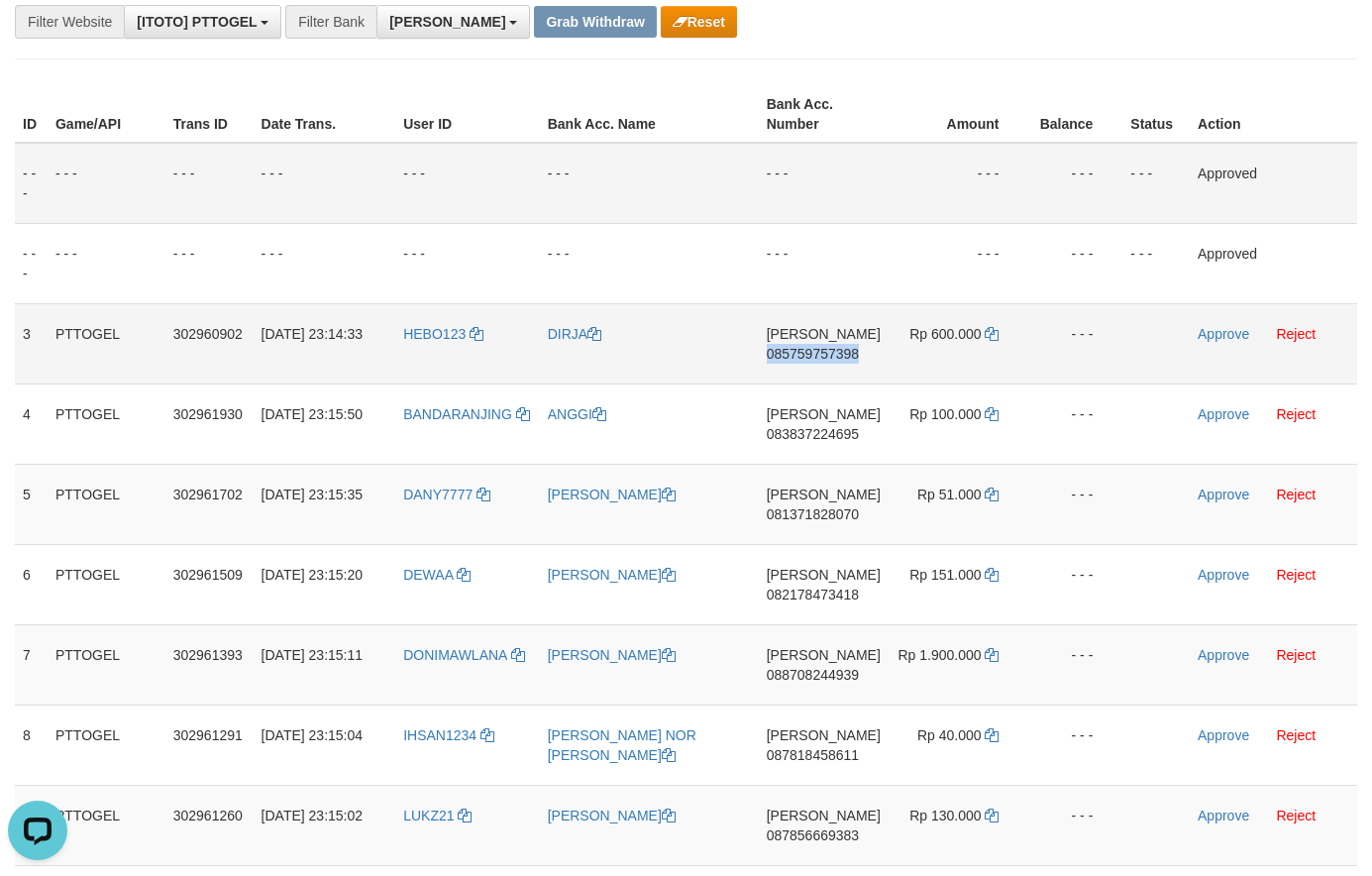 click on "085759757398" at bounding box center [812, 354] 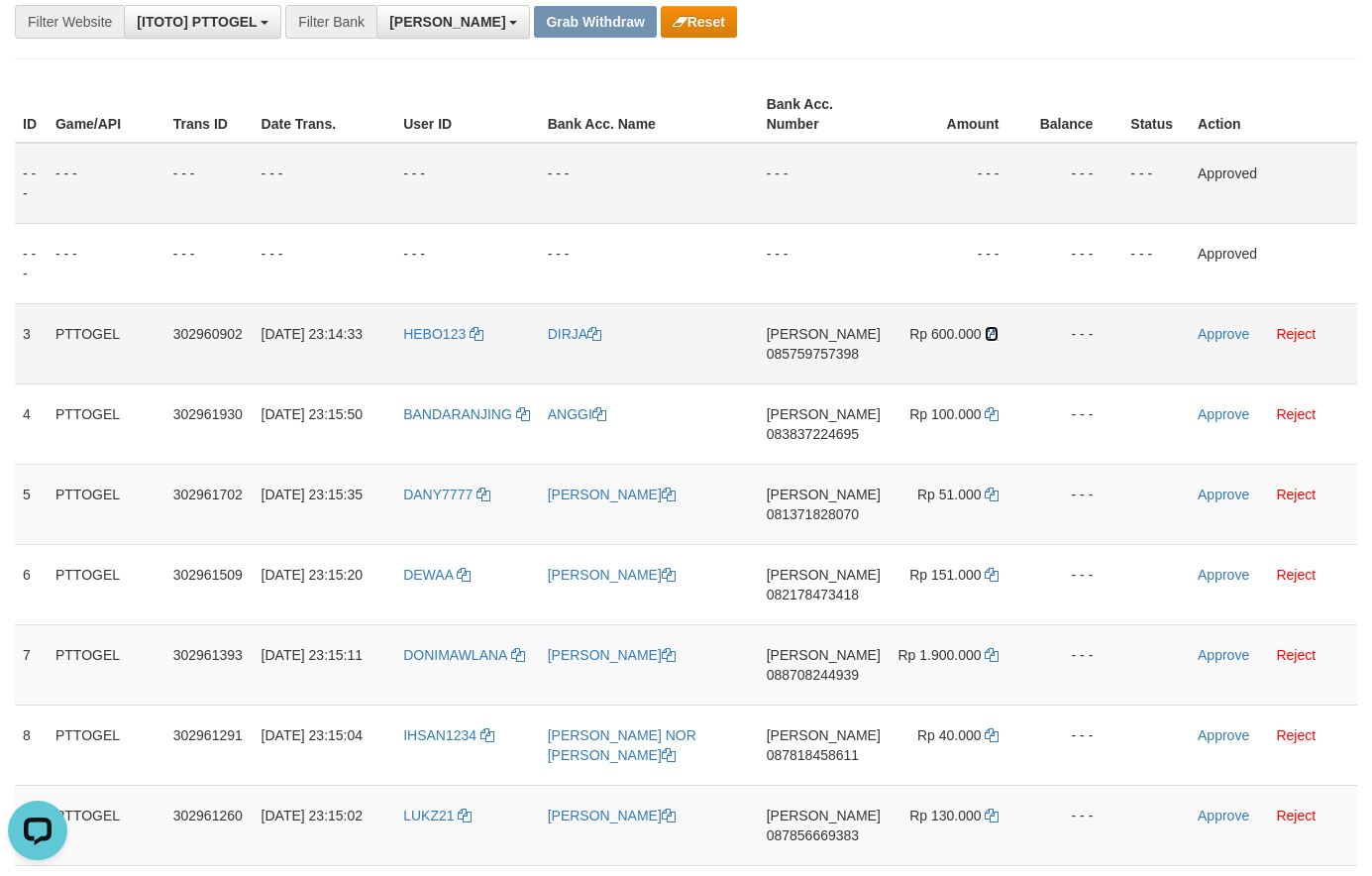 click at bounding box center [992, 334] 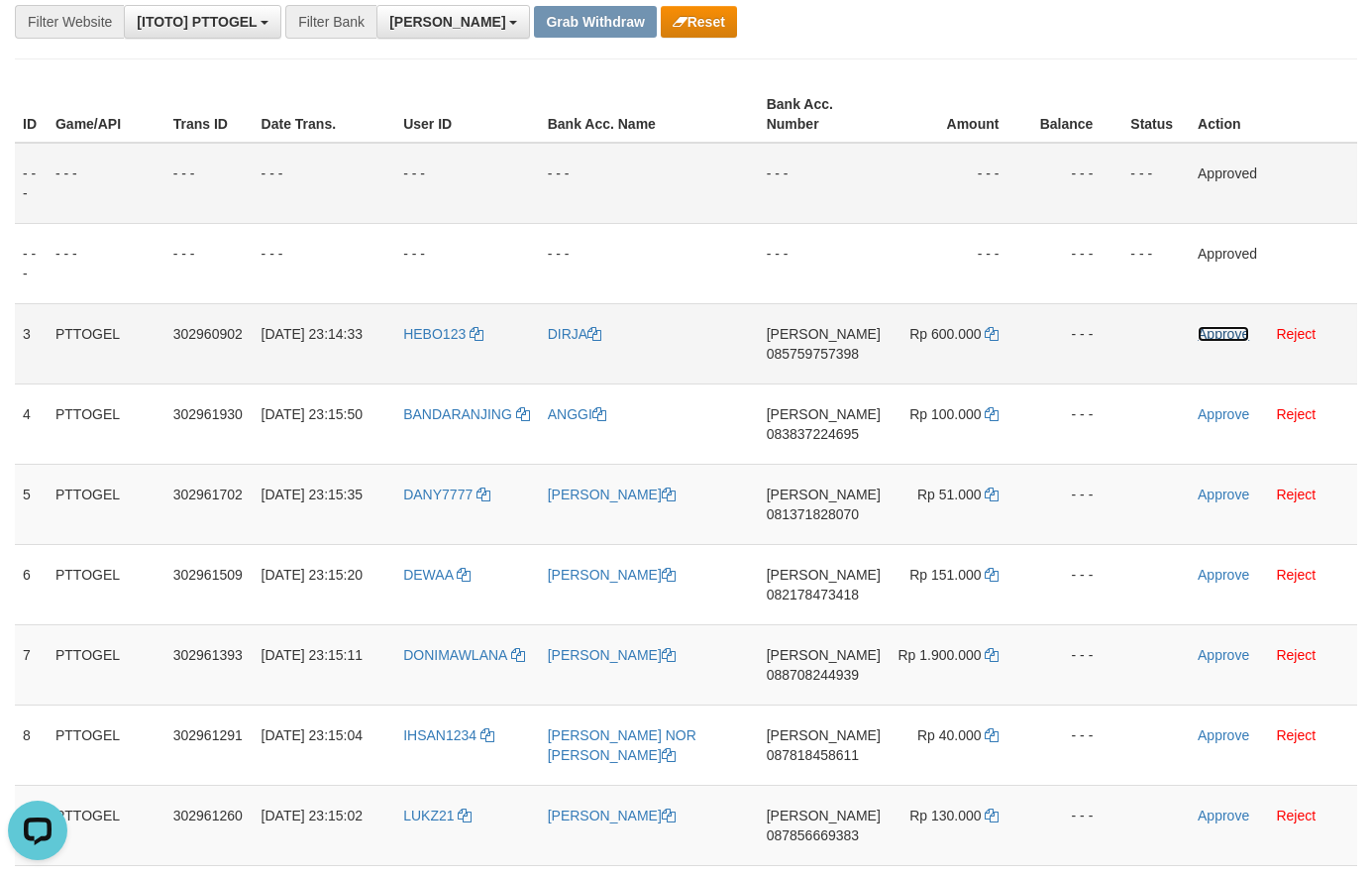 click on "Approve" at bounding box center [1223, 334] 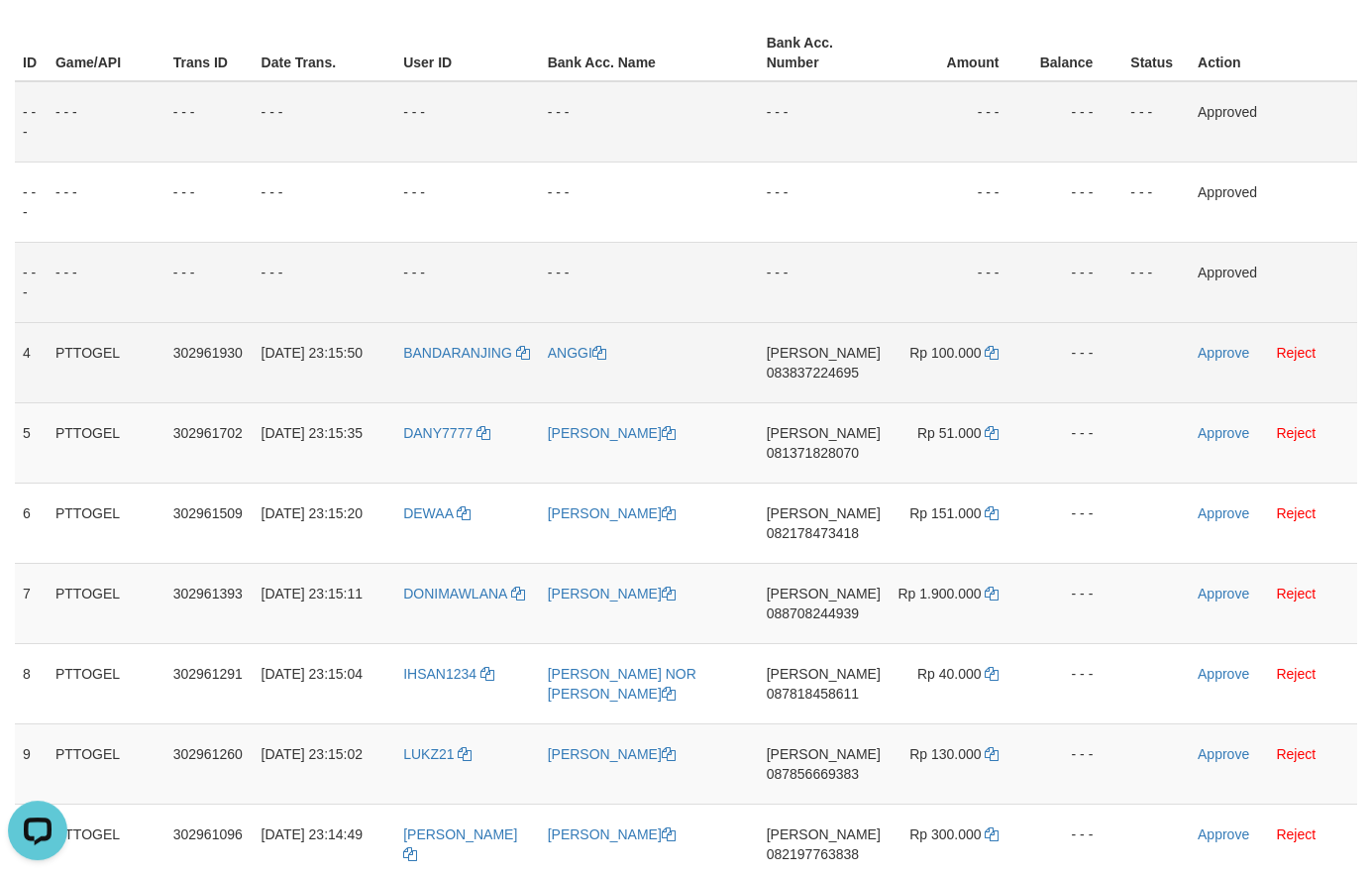 scroll, scrollTop: 341, scrollLeft: 0, axis: vertical 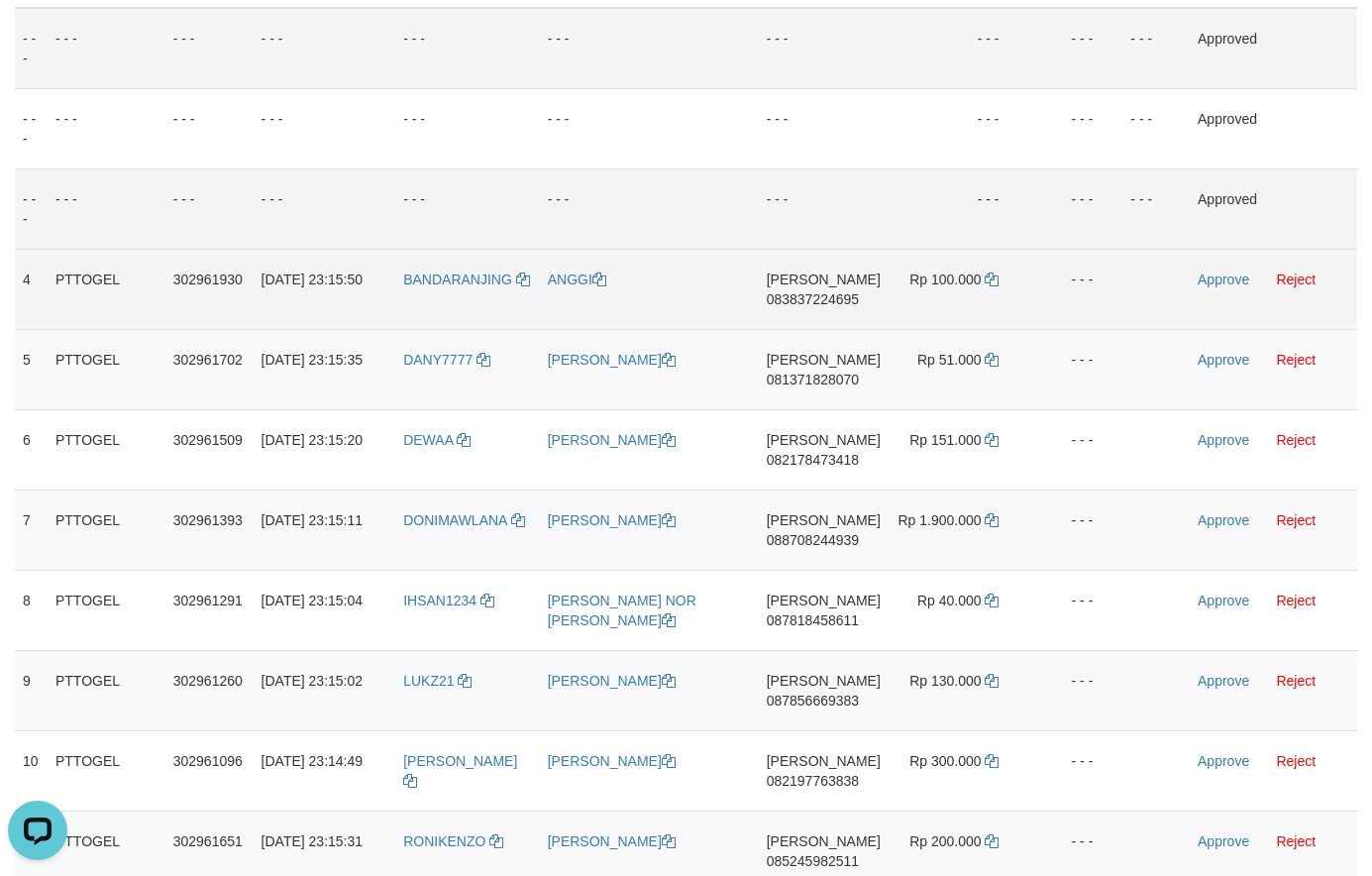 click on "083837224695" at bounding box center [812, 299] 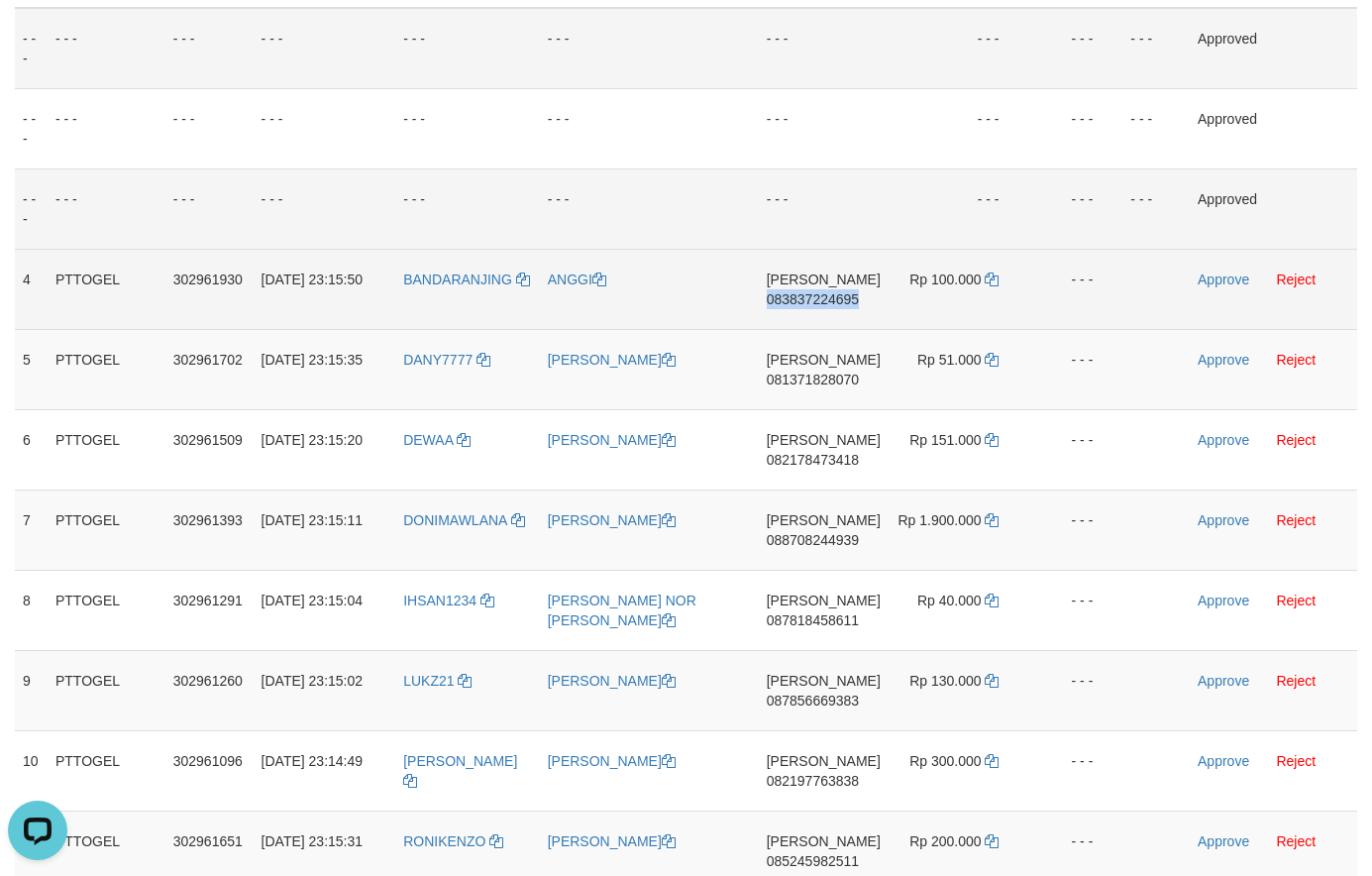 drag, startPoint x: 823, startPoint y: 294, endPoint x: 760, endPoint y: 301, distance: 63.387696 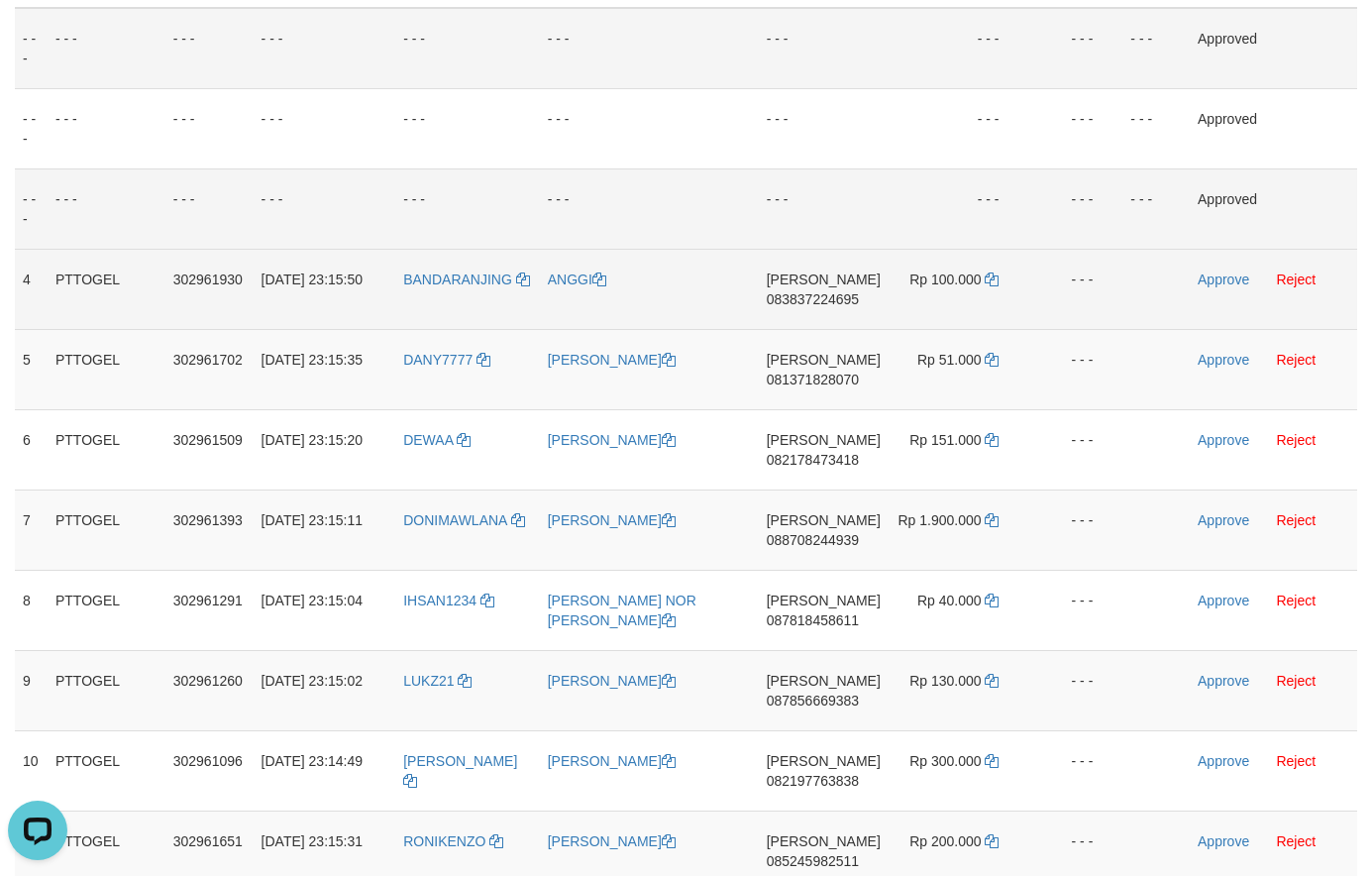 click on "ANGGI" at bounding box center [649, 288] 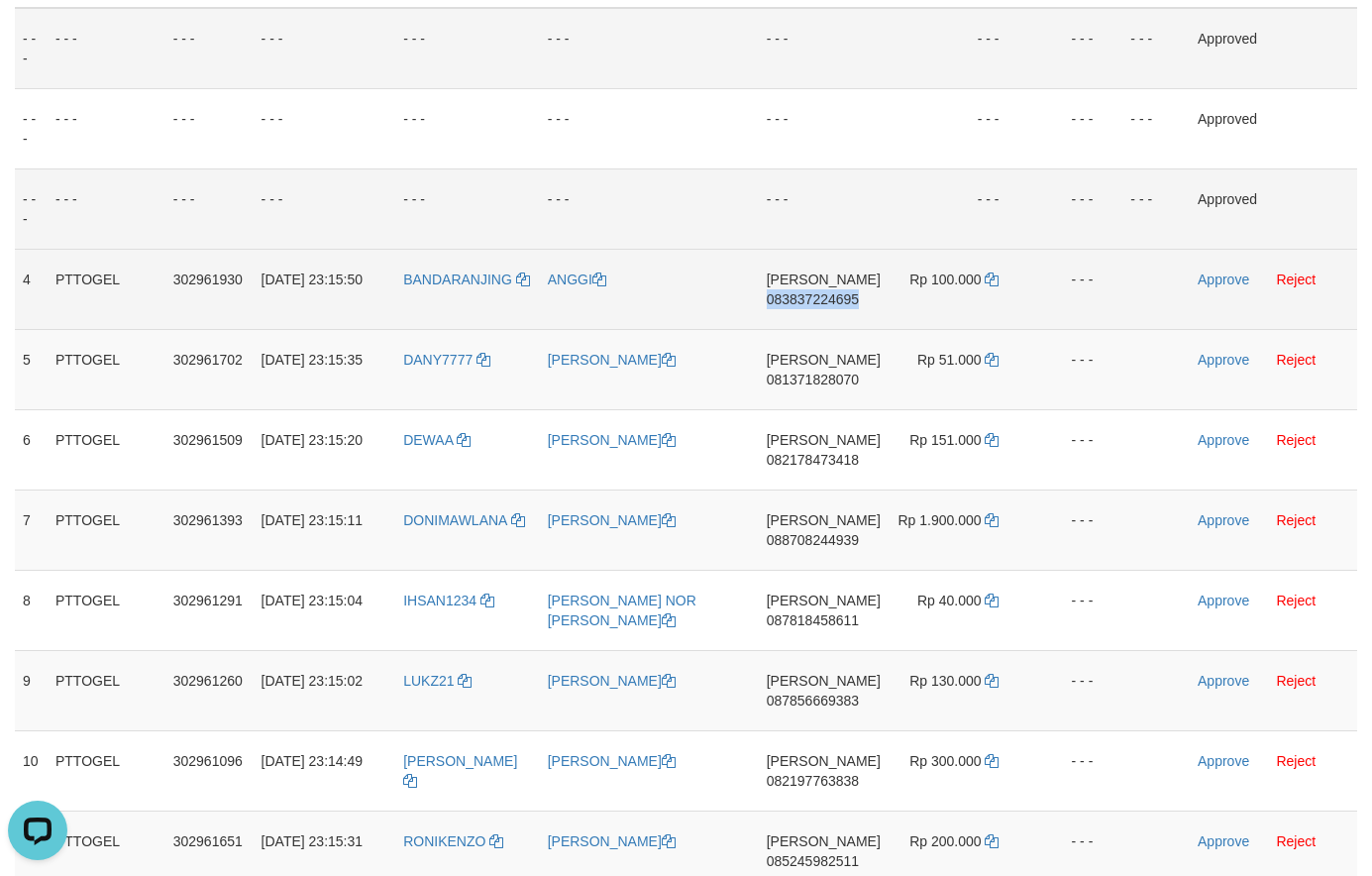 click on "DANA
083837224695" at bounding box center (823, 288) 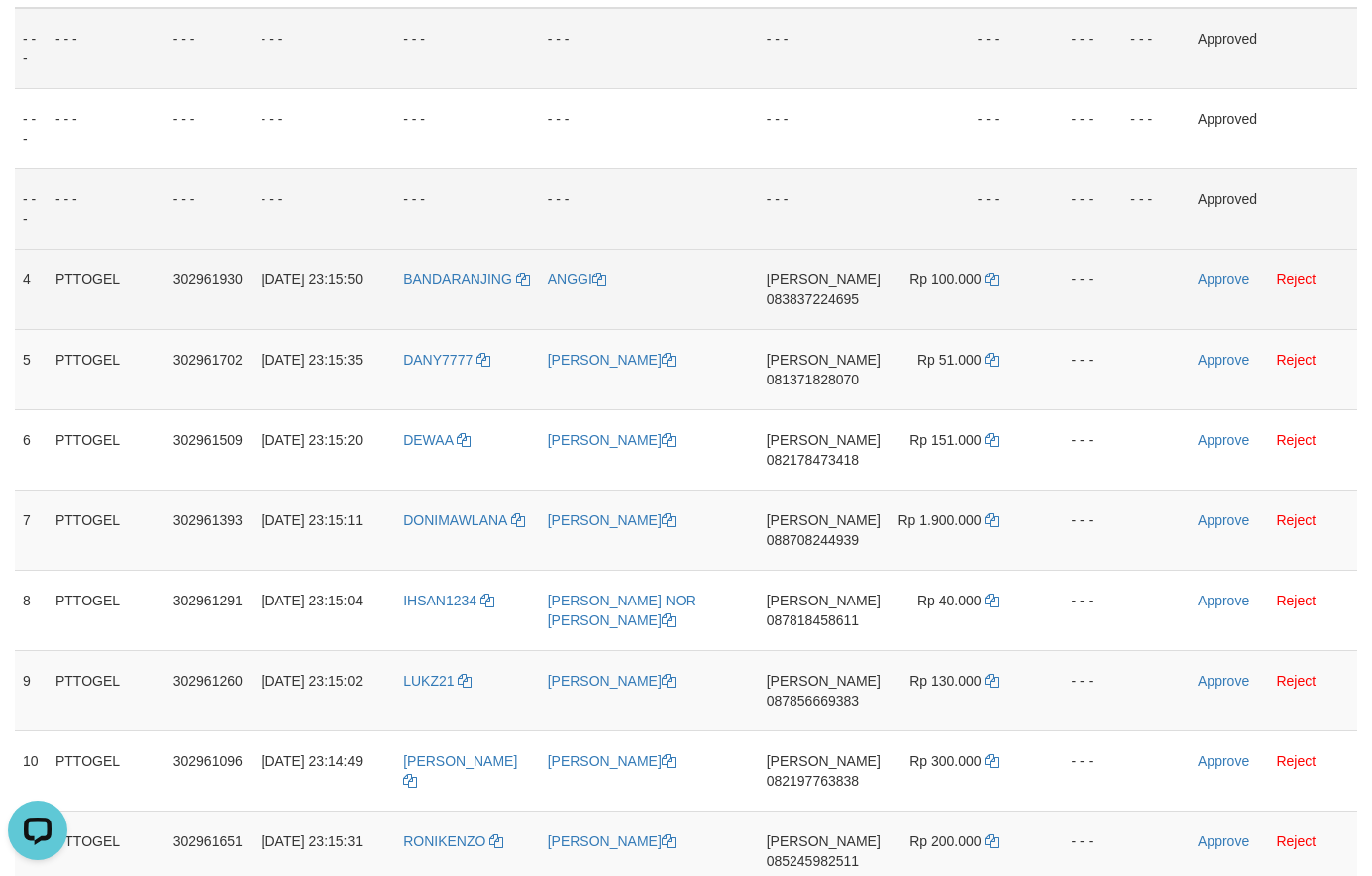 click on "DANA
083837224695" at bounding box center (823, 288) 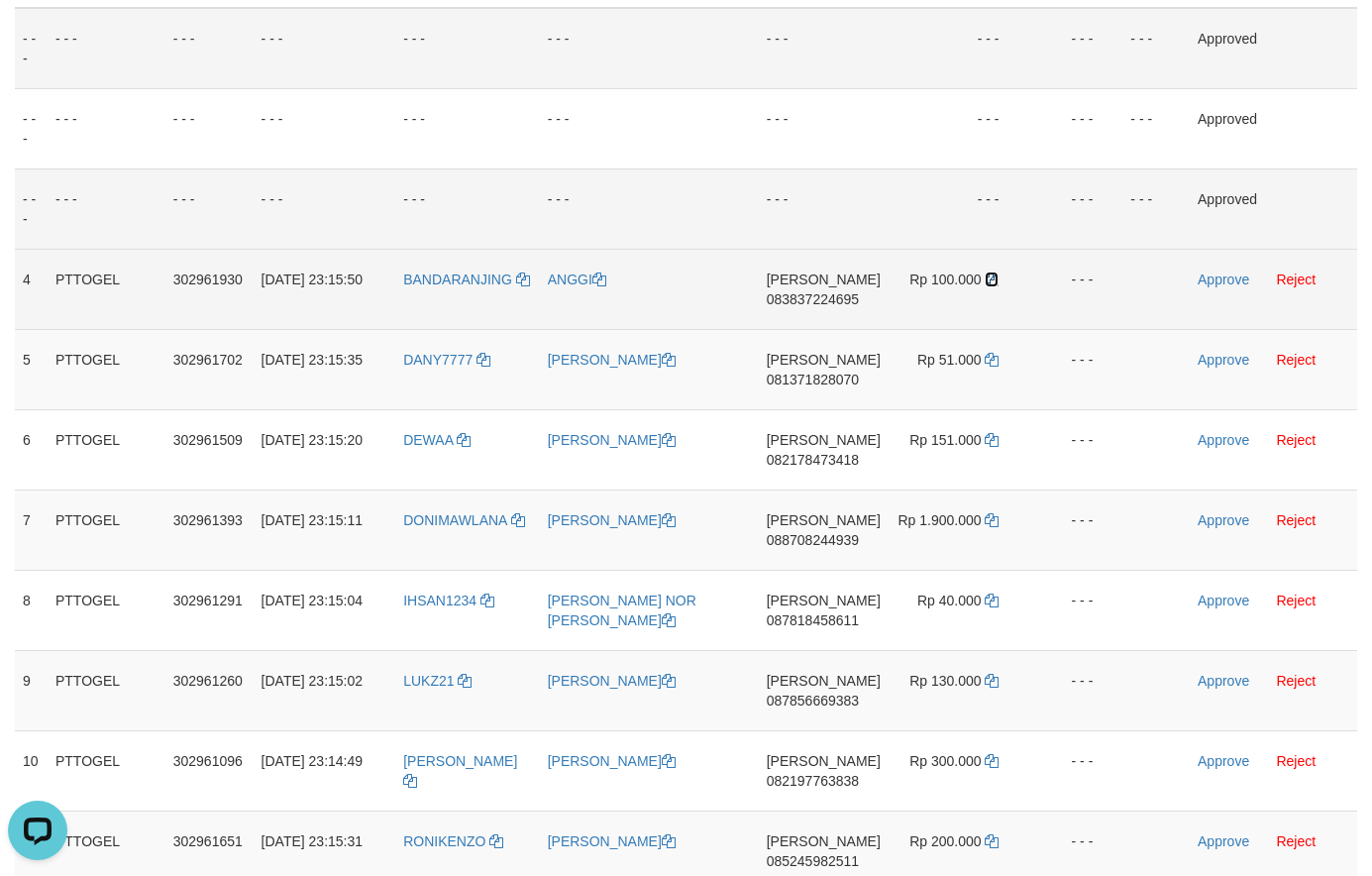 click at bounding box center [992, 279] 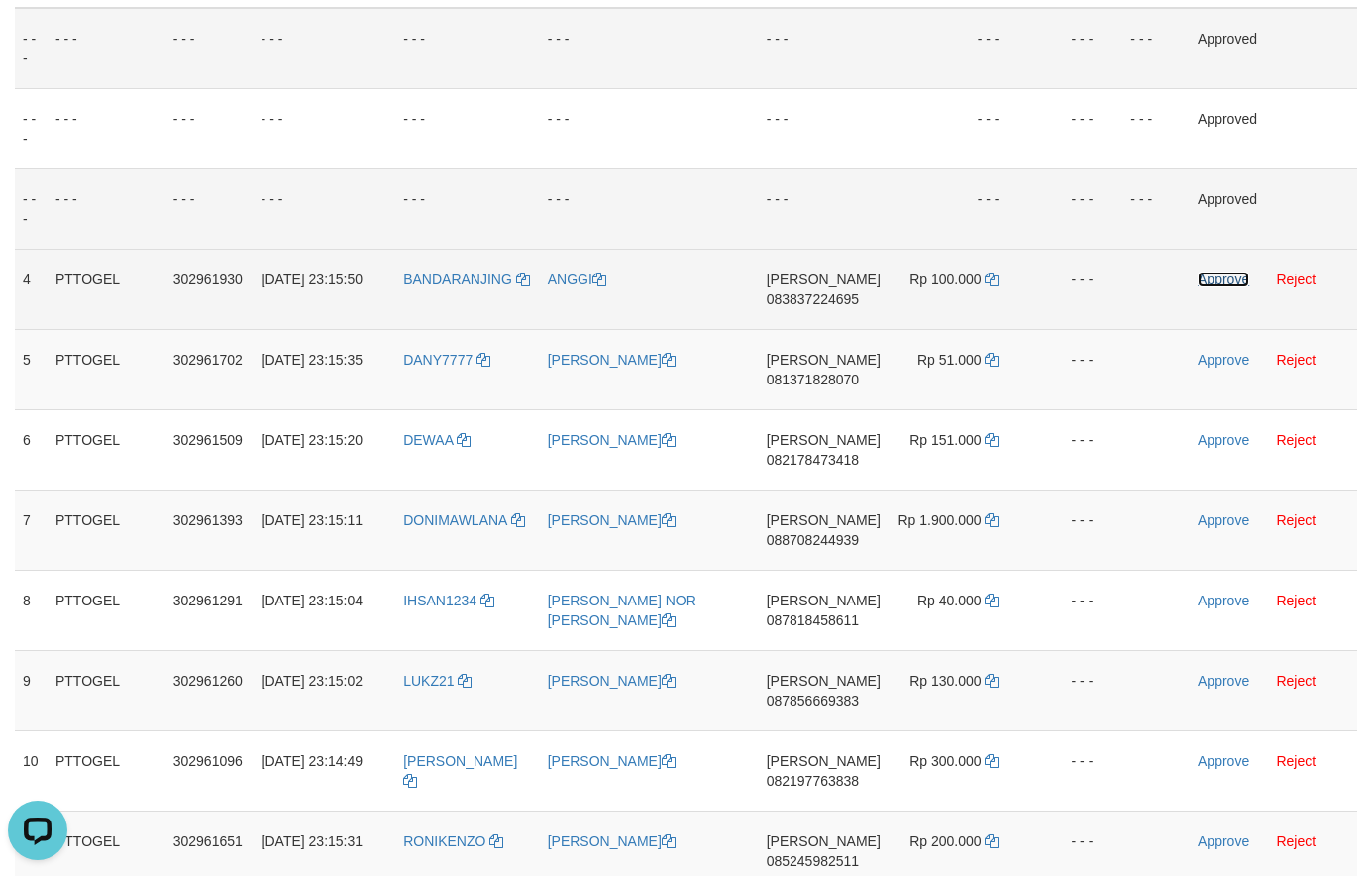 click on "Approve" at bounding box center [1223, 279] 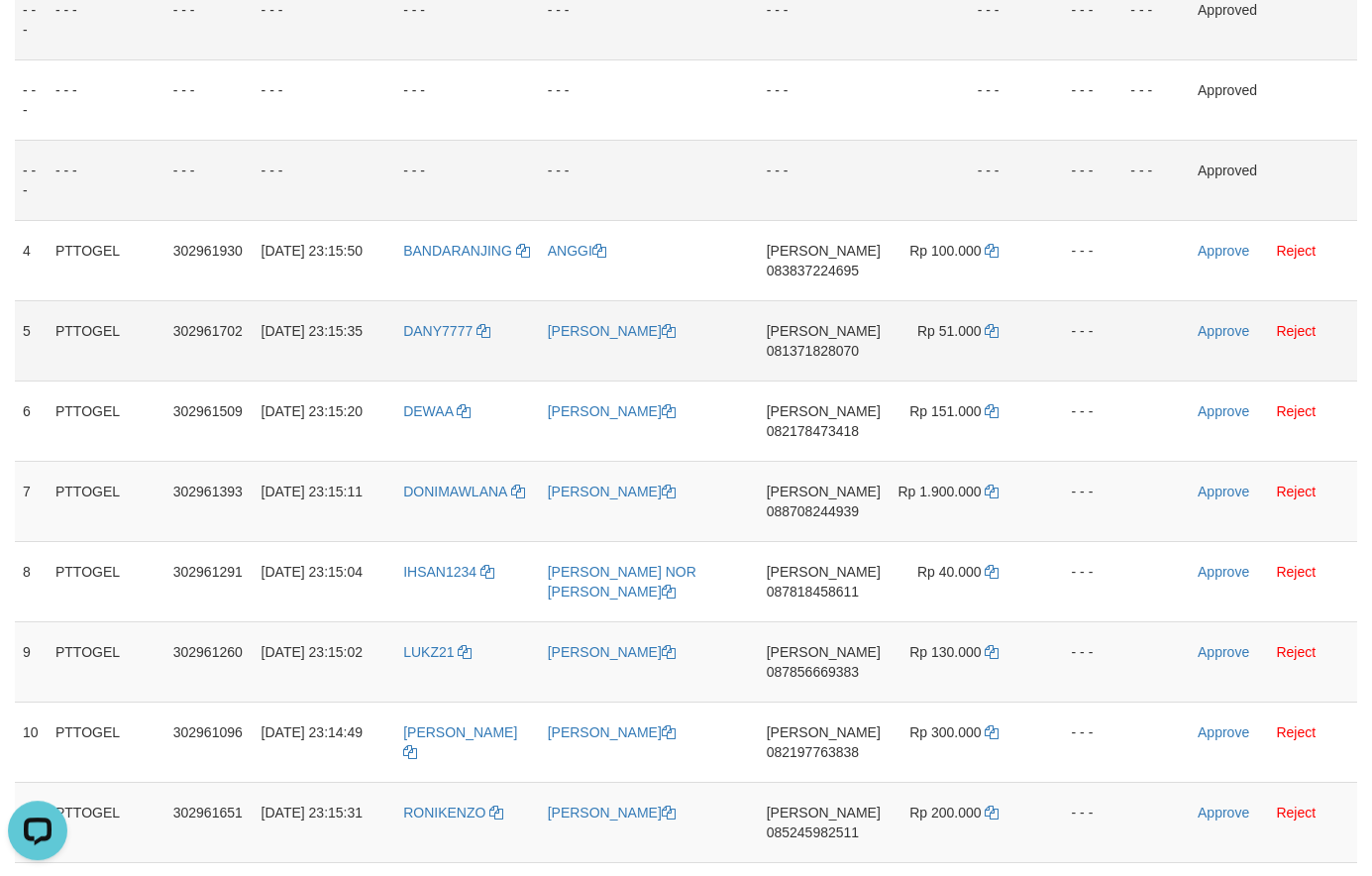 scroll, scrollTop: 341, scrollLeft: 0, axis: vertical 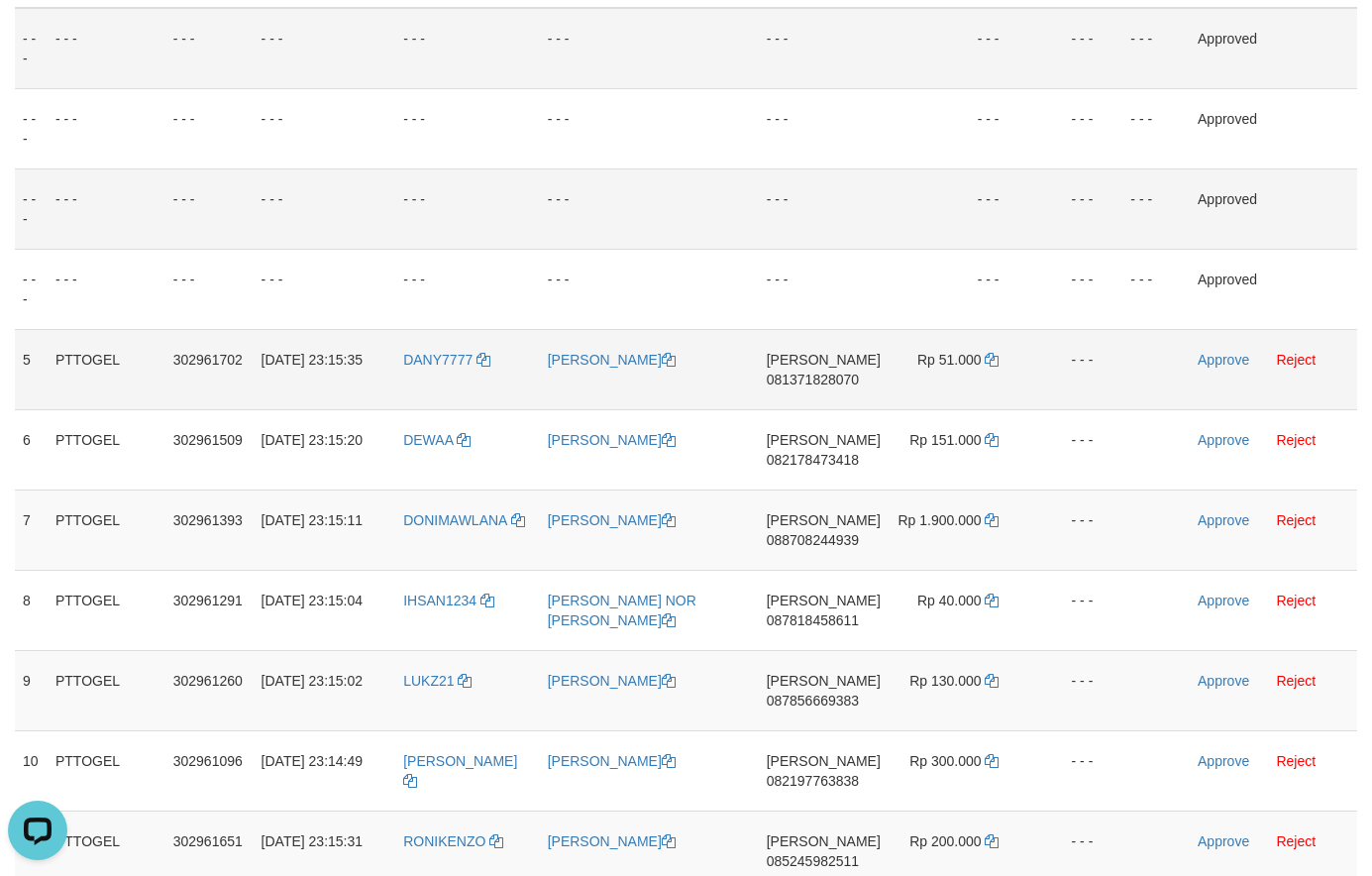 click on "081371828070" at bounding box center (812, 380) 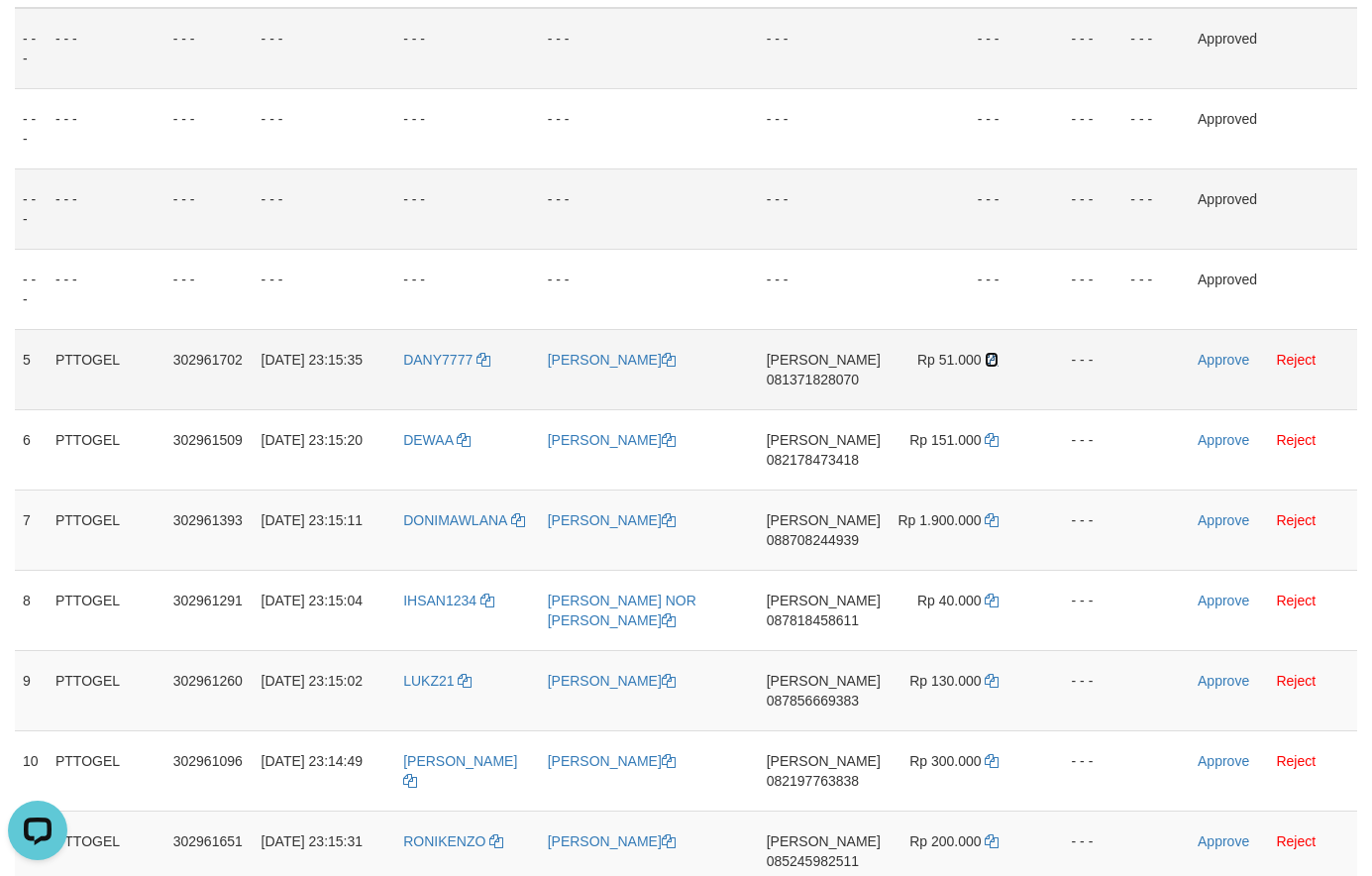click at bounding box center (992, 360) 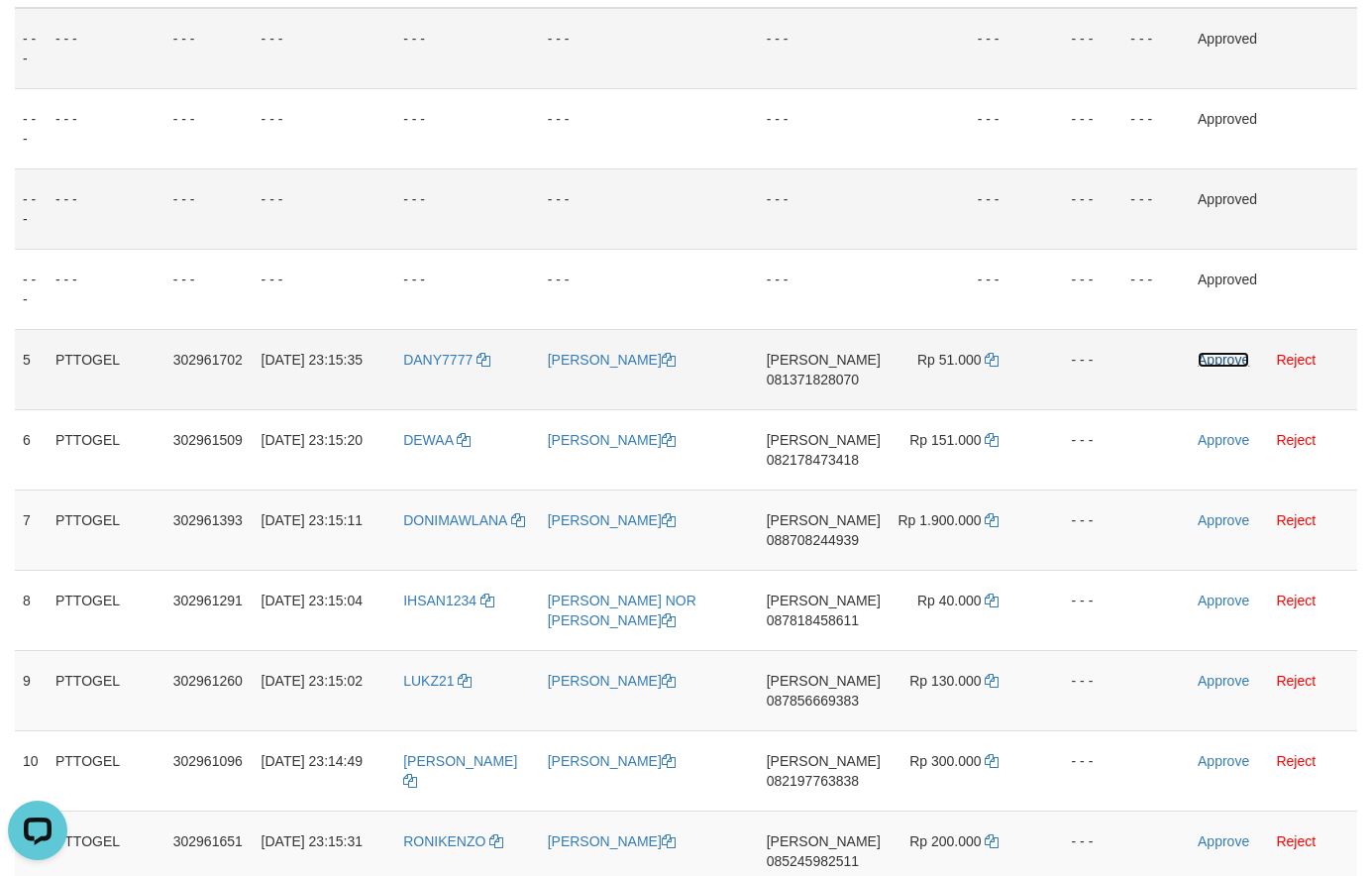 click on "Approve" at bounding box center [1223, 360] 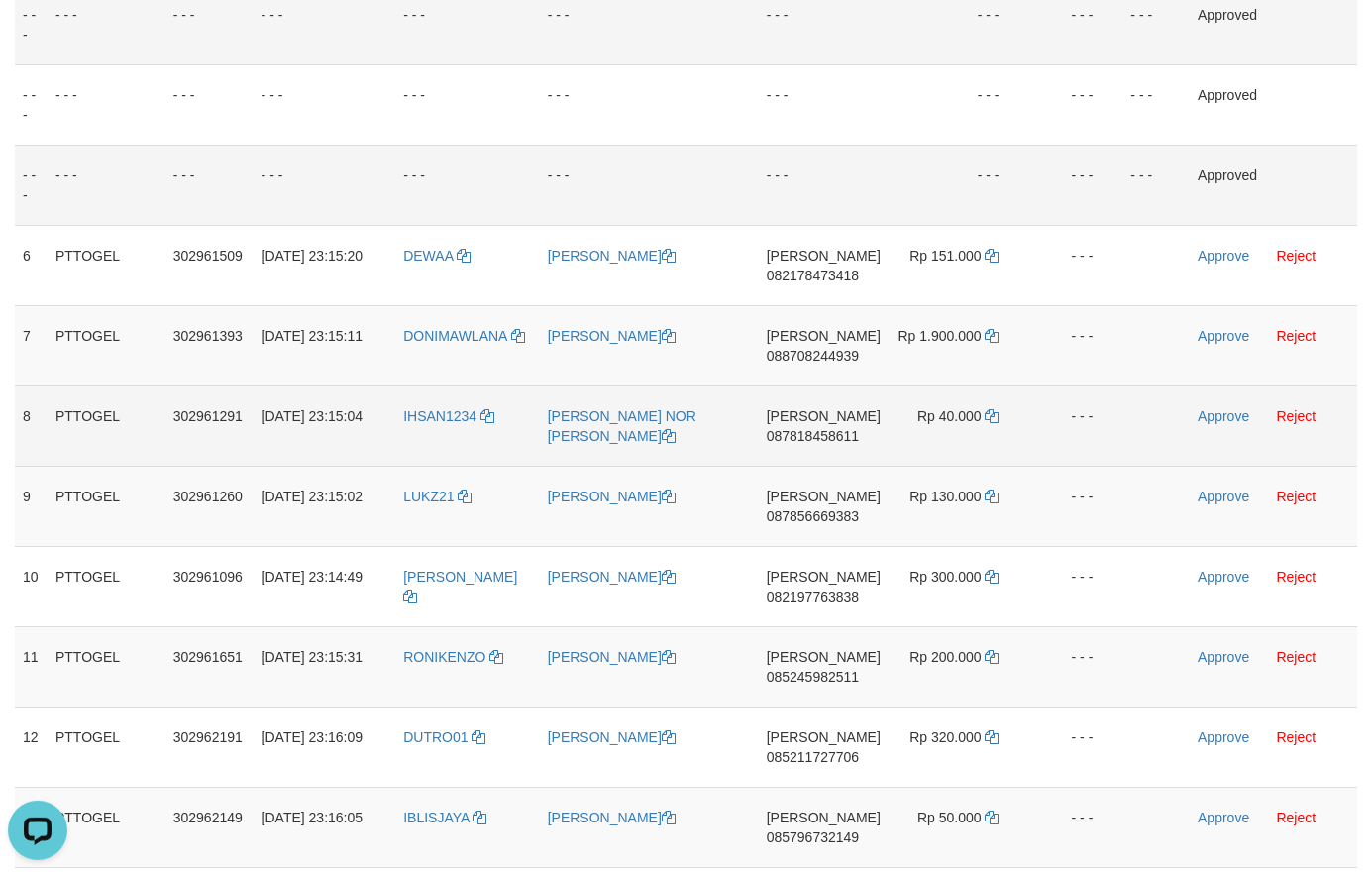 scroll, scrollTop: 543, scrollLeft: 0, axis: vertical 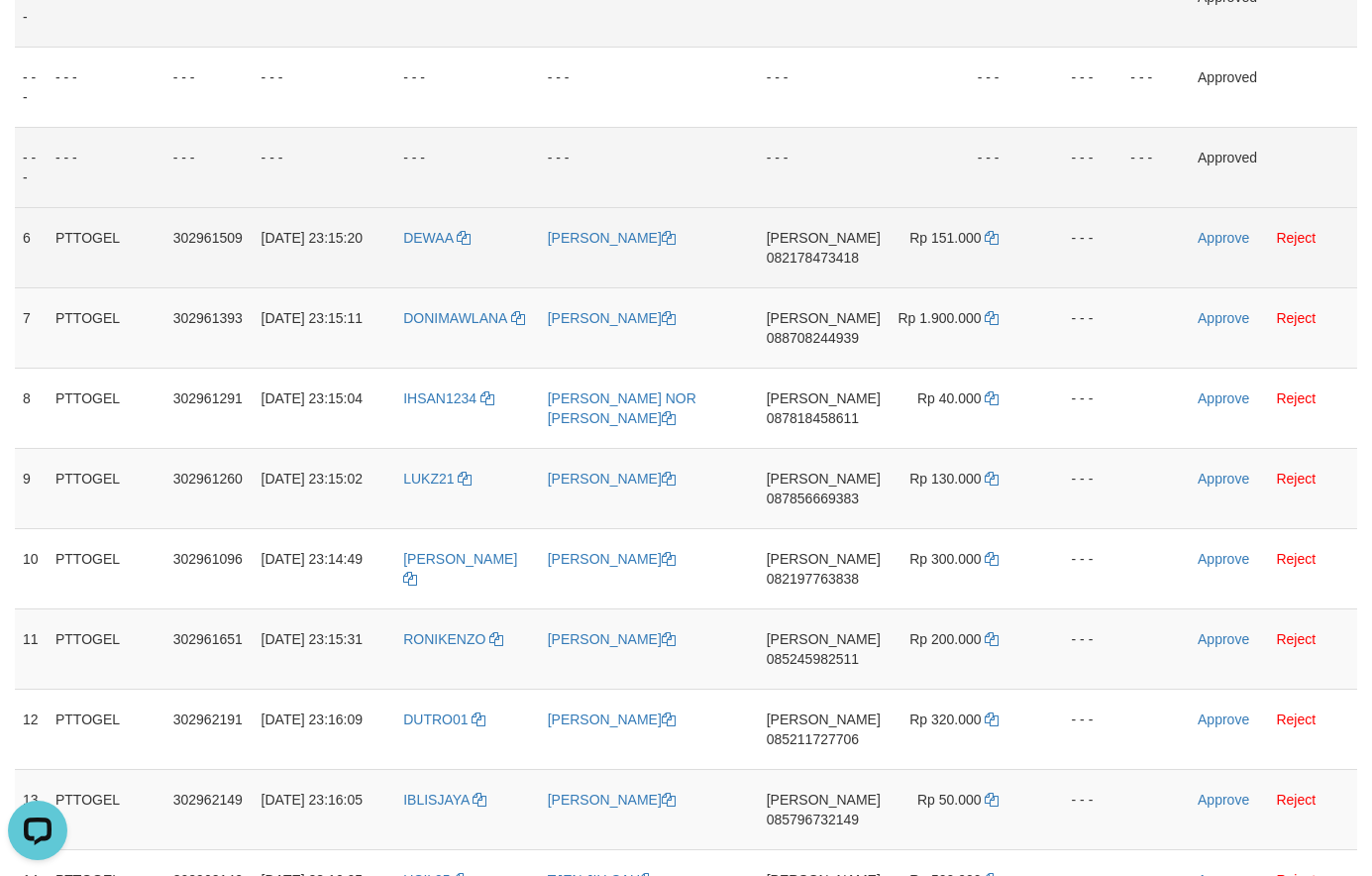 click on "DANA
082178473418" at bounding box center [823, 247] 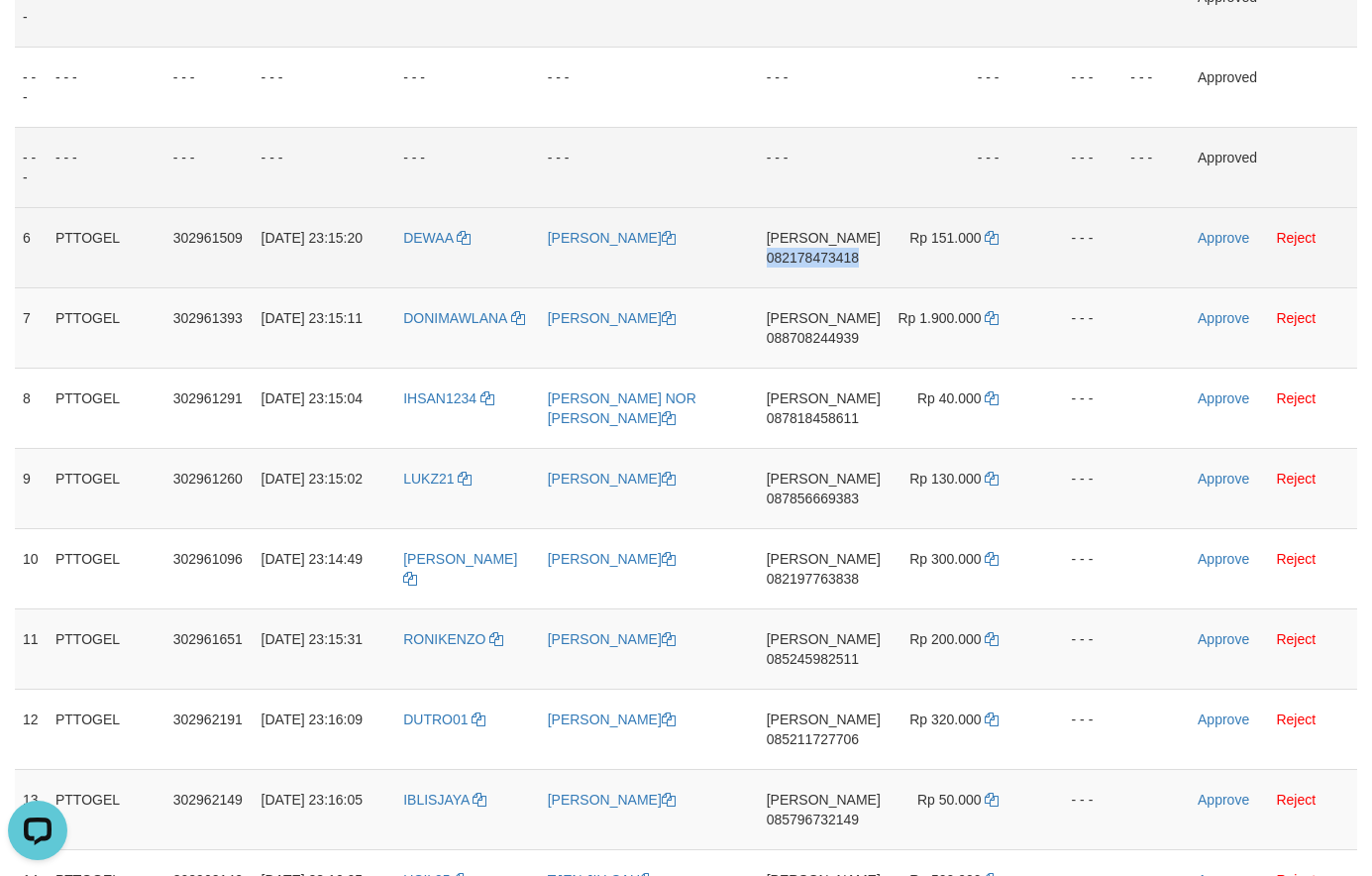 click on "DANA
082178473418" at bounding box center (823, 247) 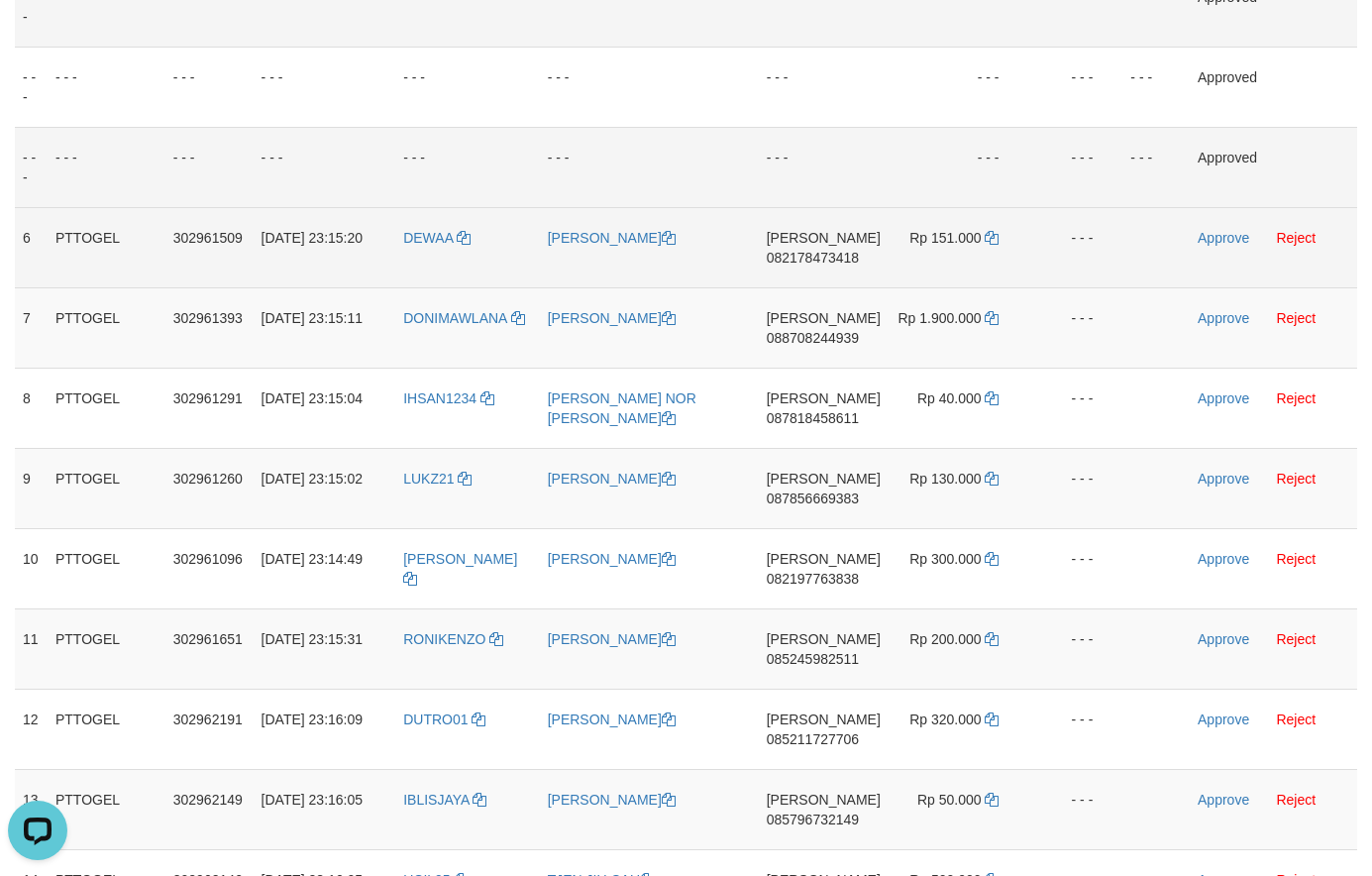 click on "082178473418" at bounding box center [812, 258] 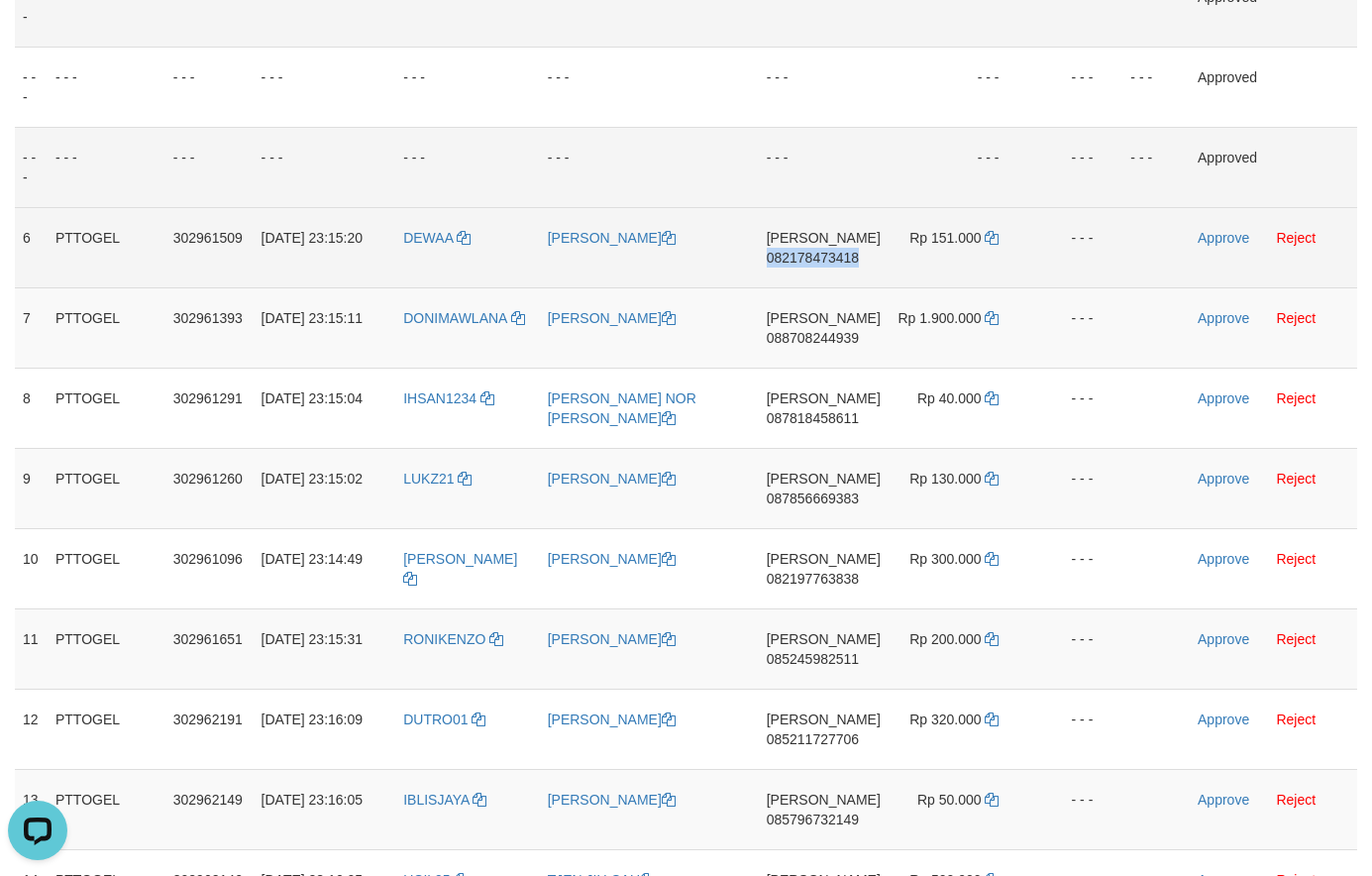 click on "082178473418" at bounding box center [812, 258] 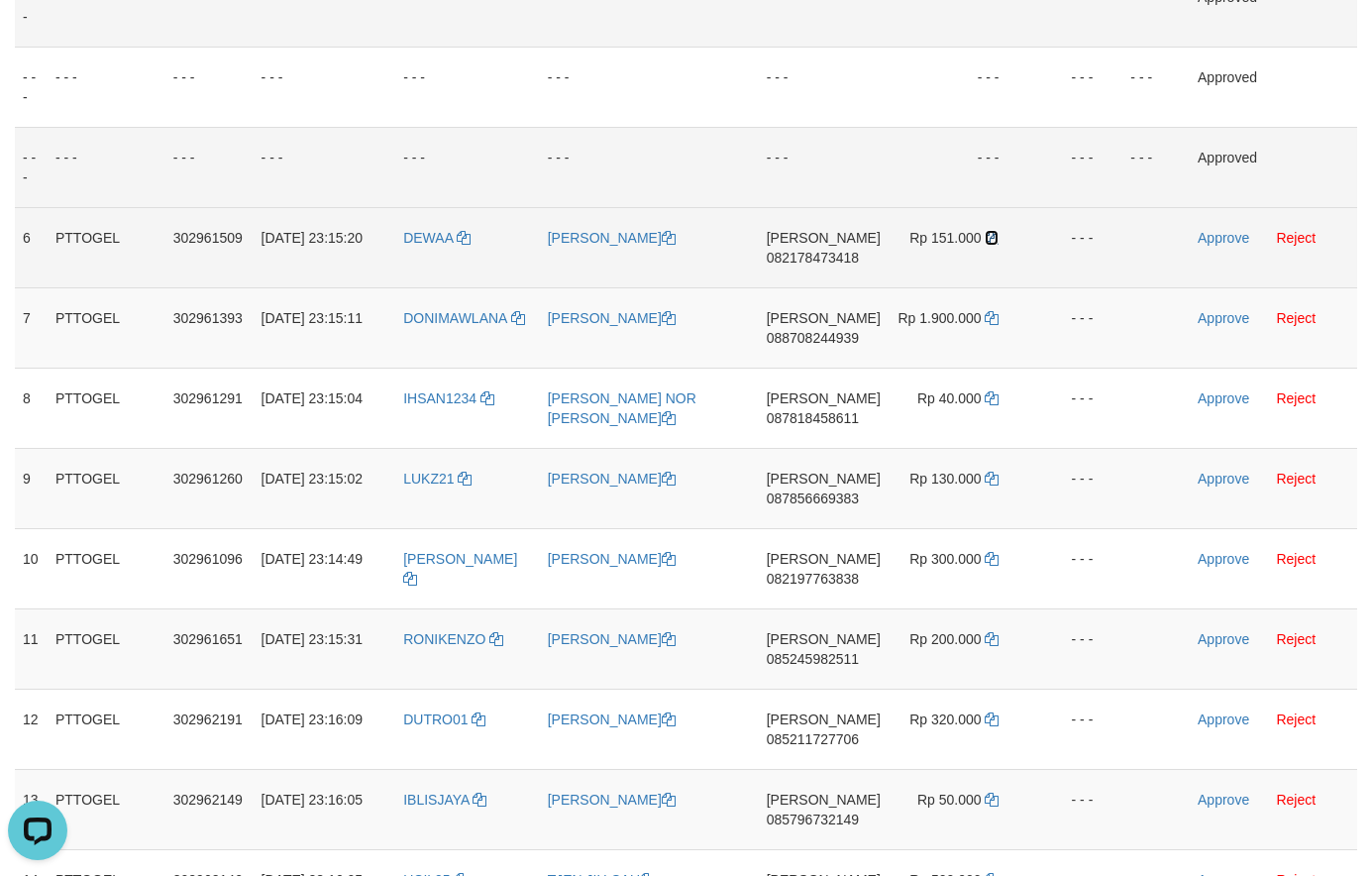 click at bounding box center [992, 238] 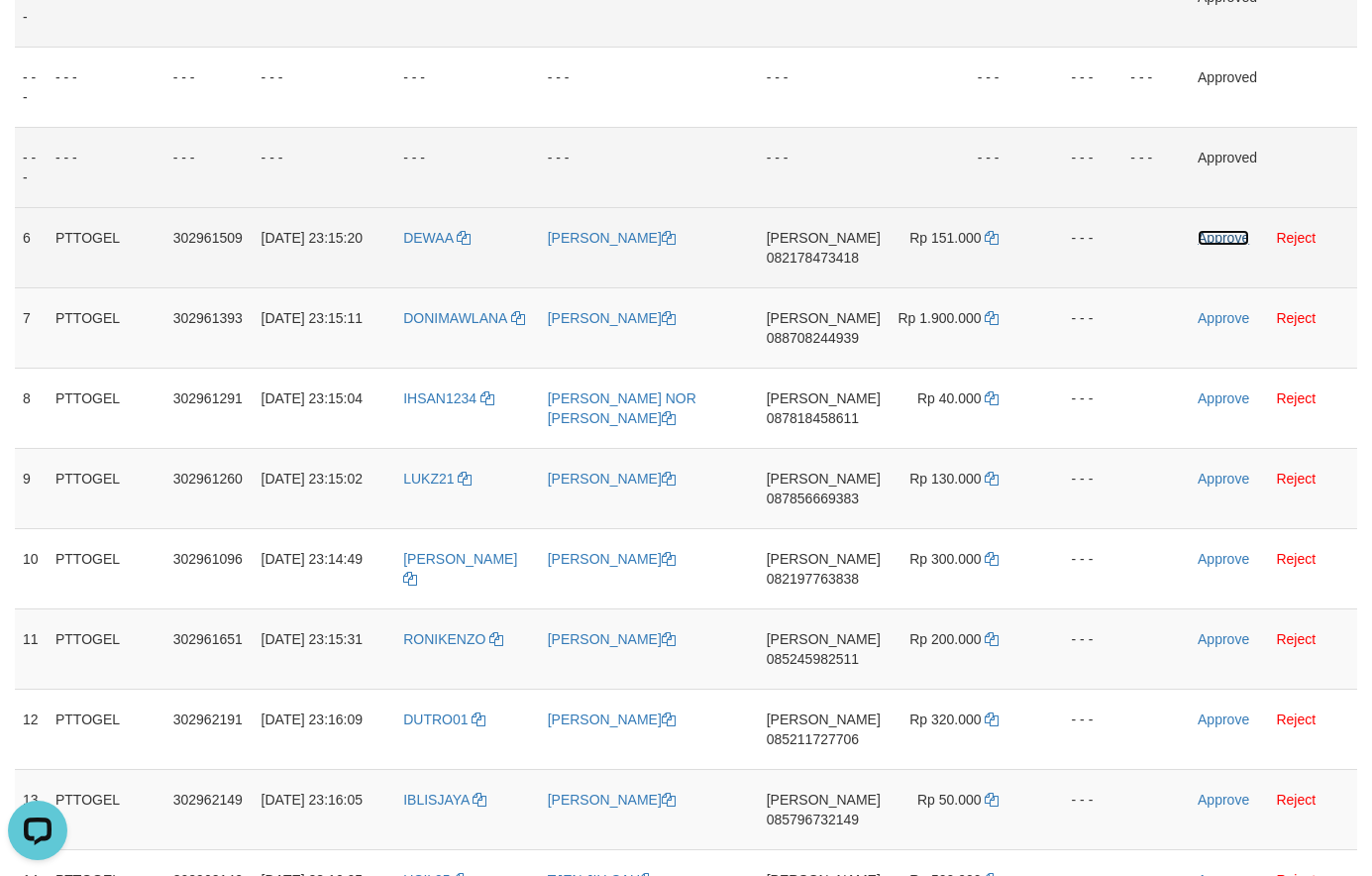 click on "Approve" at bounding box center [1223, 238] 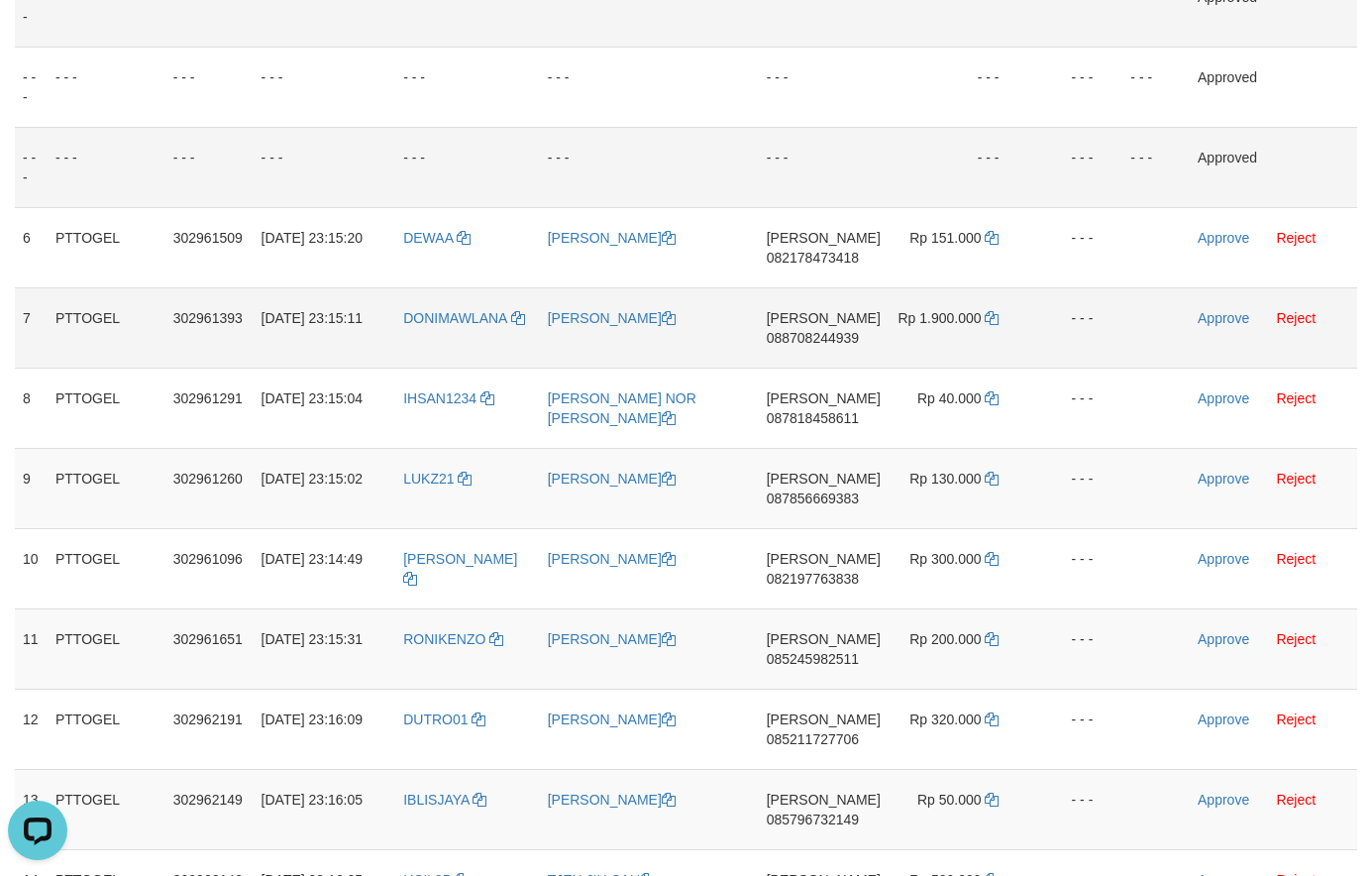 click on "088708244939" at bounding box center (812, 338) 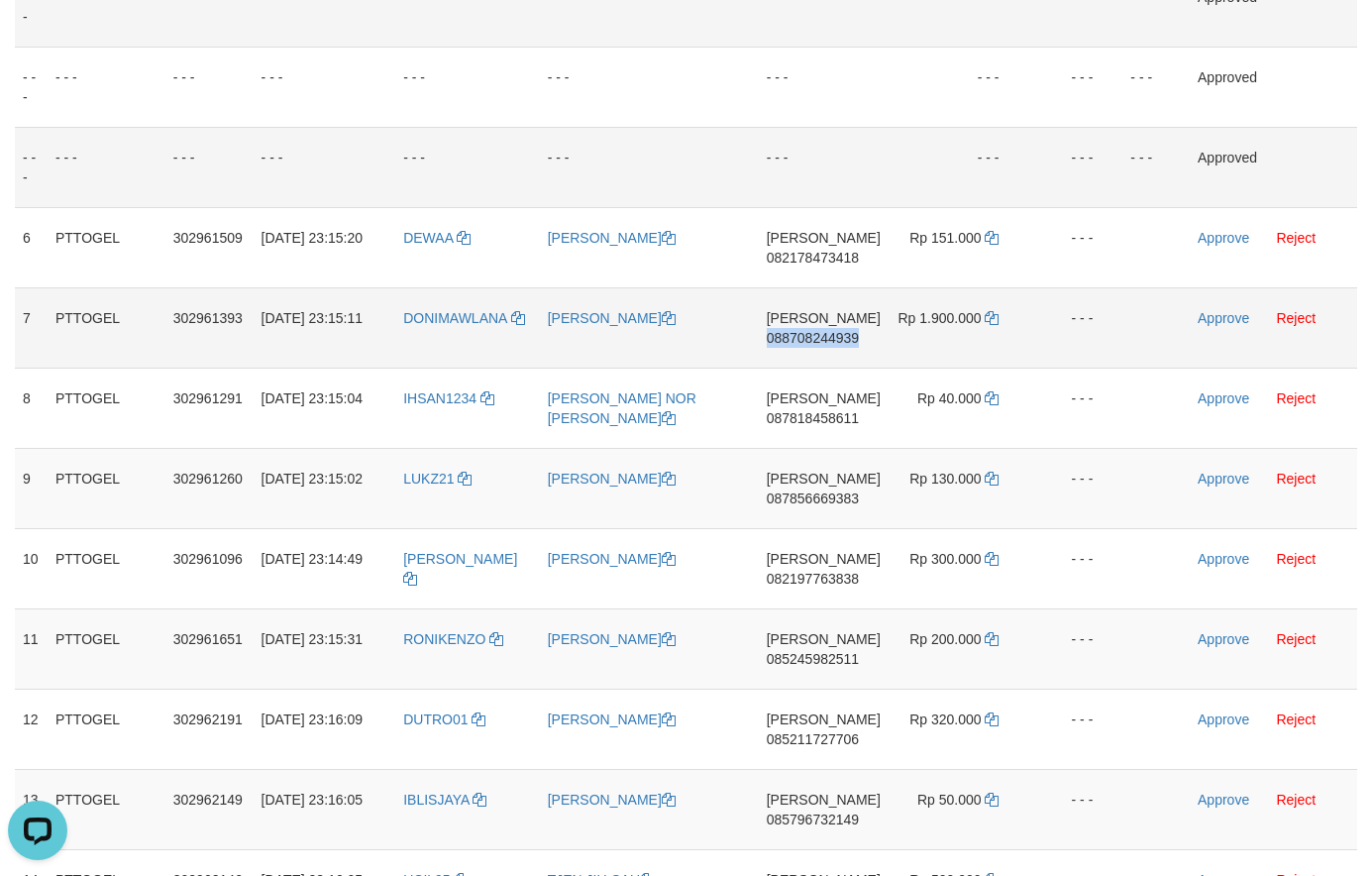 click on "088708244939" at bounding box center [812, 338] 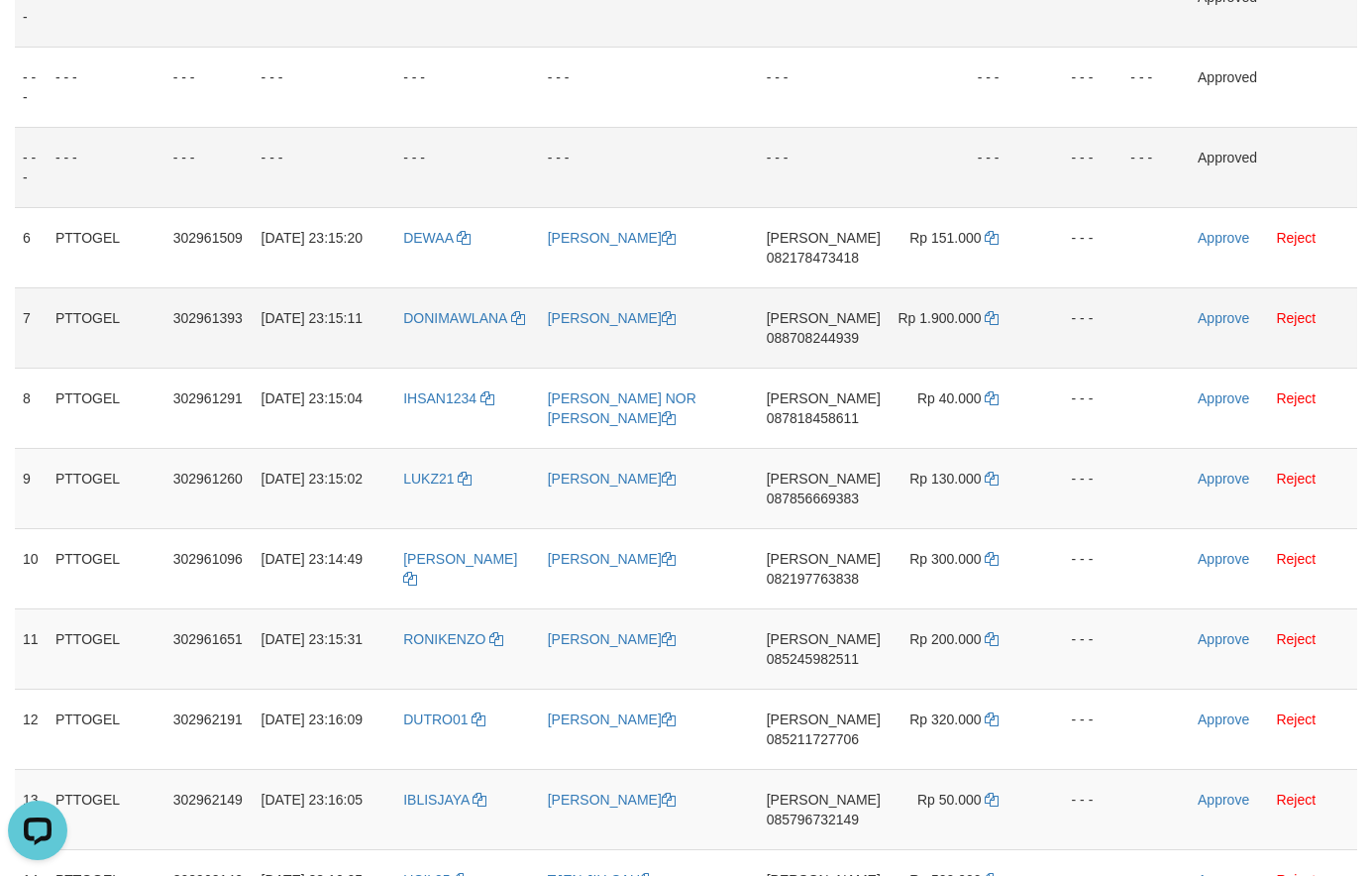 click on "088708244939" at bounding box center [812, 338] 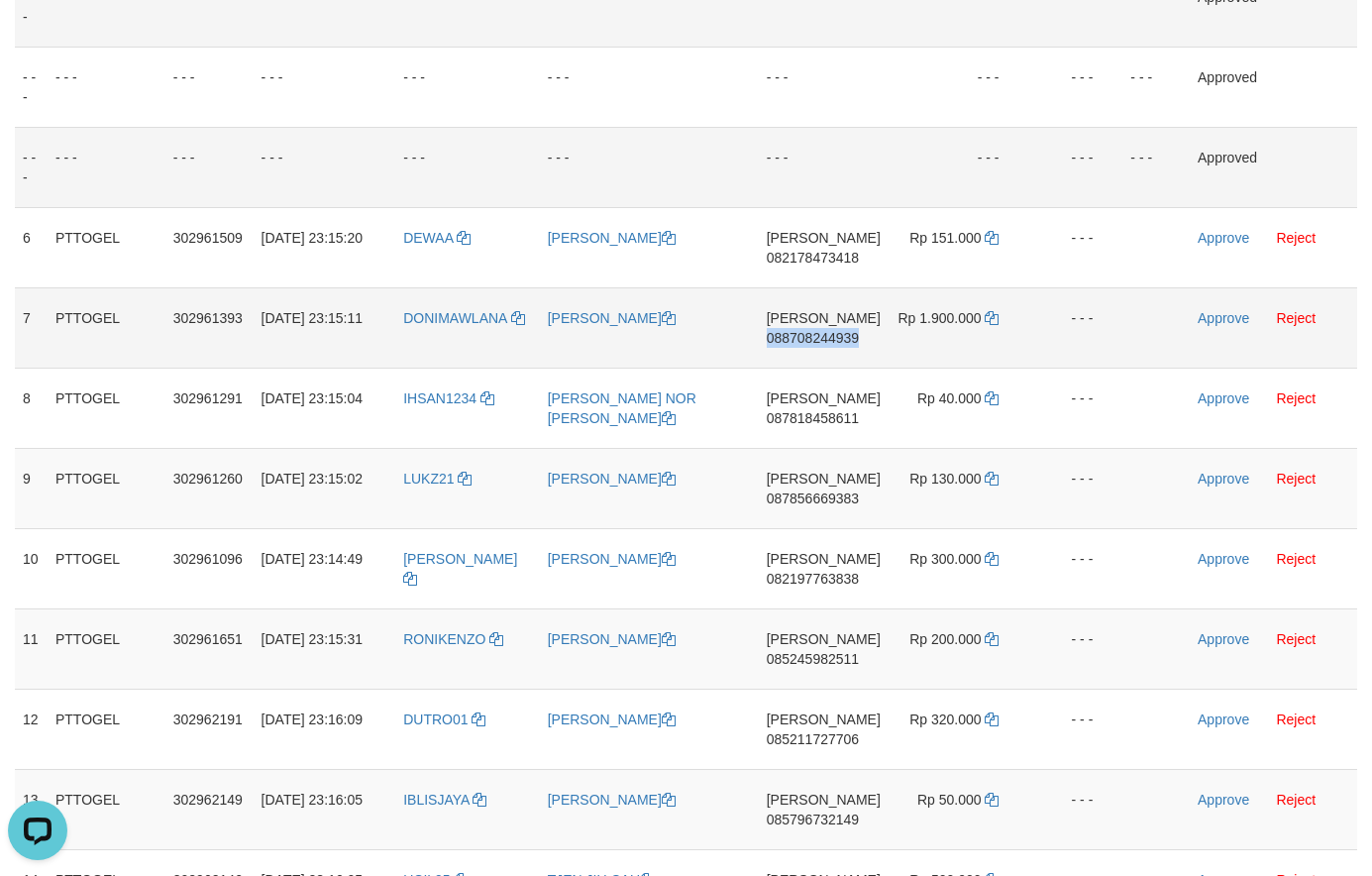 click on "088708244939" at bounding box center [812, 338] 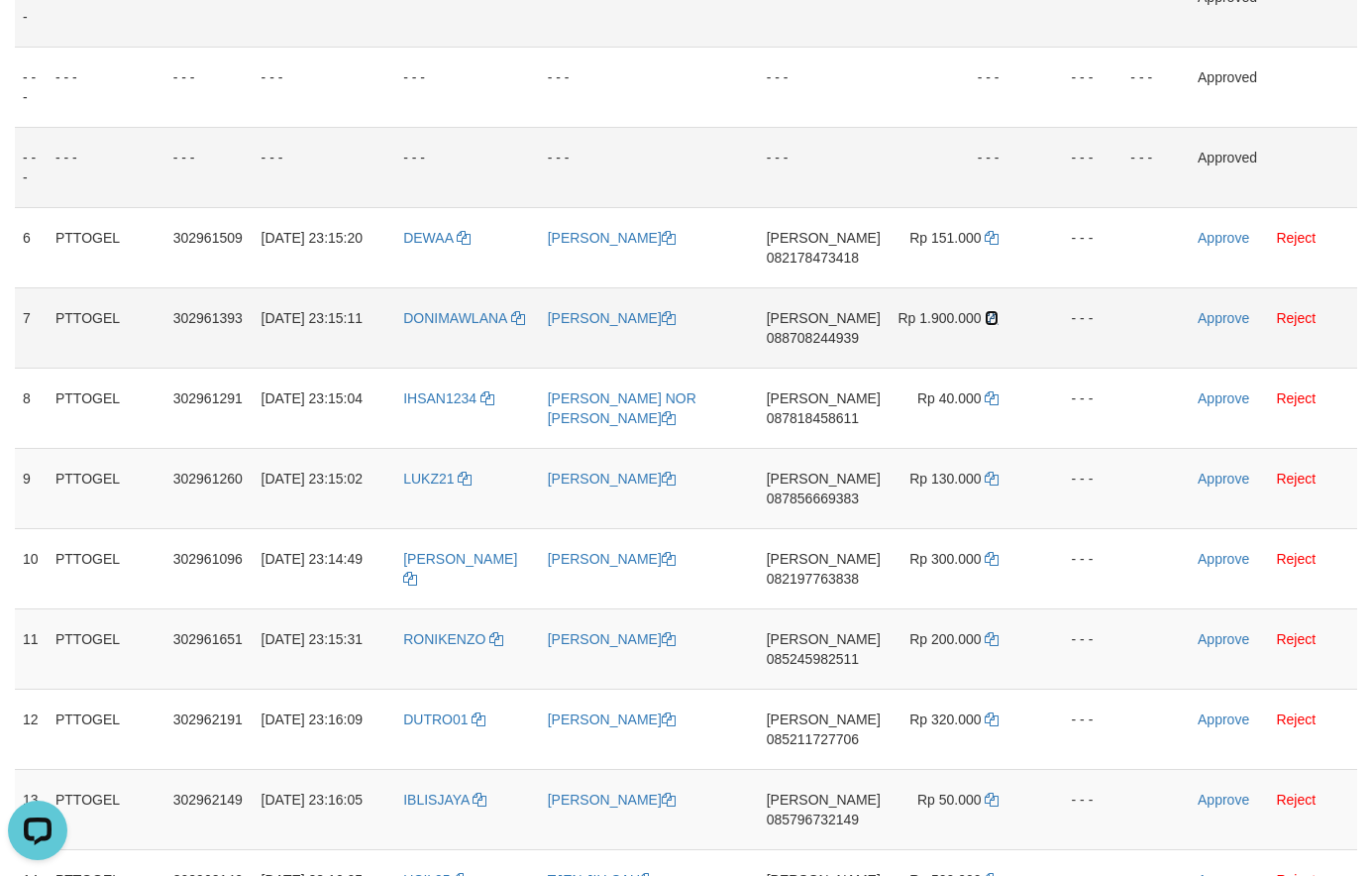 click at bounding box center (992, 318) 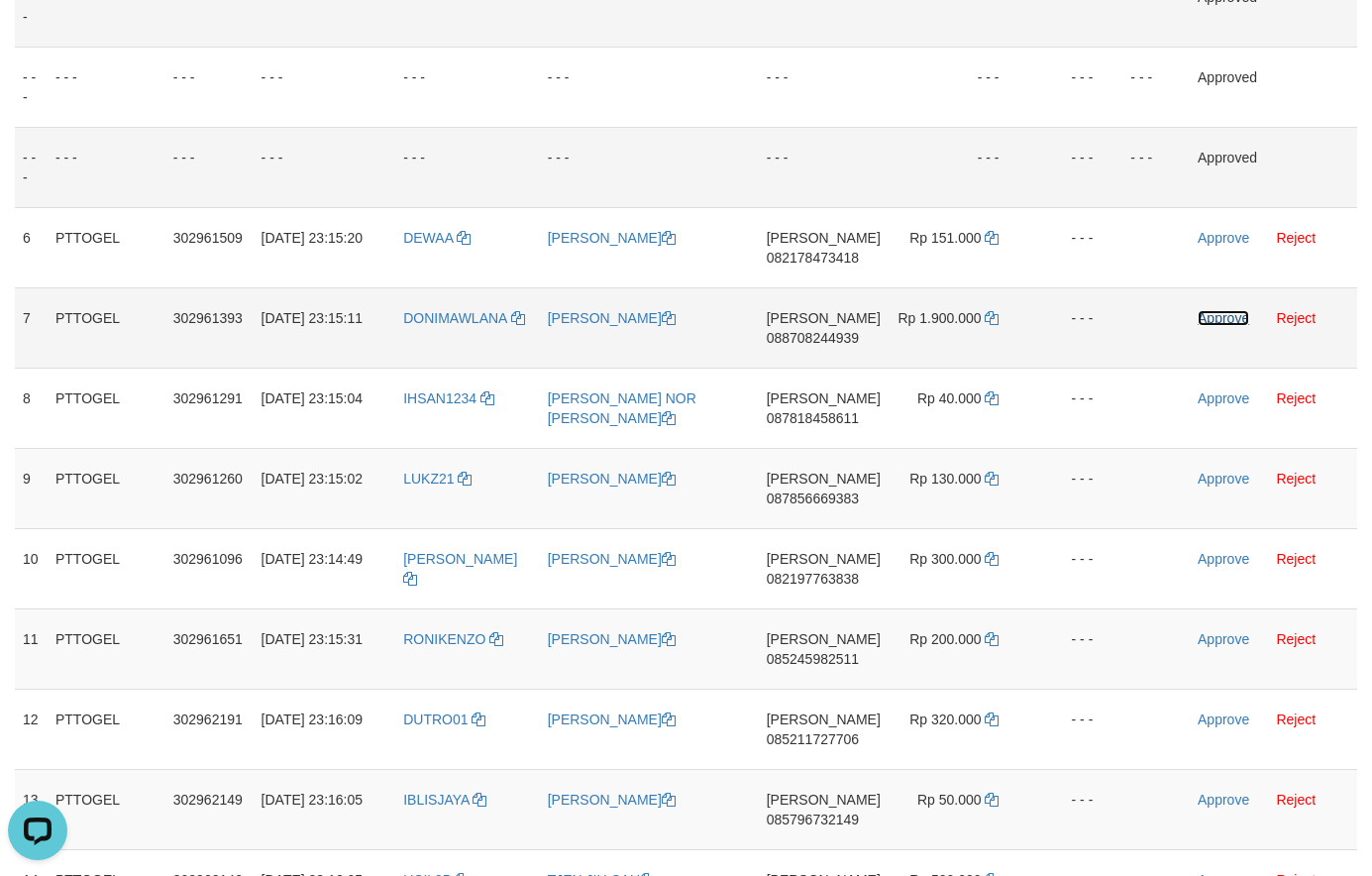click on "Approve" at bounding box center (1223, 318) 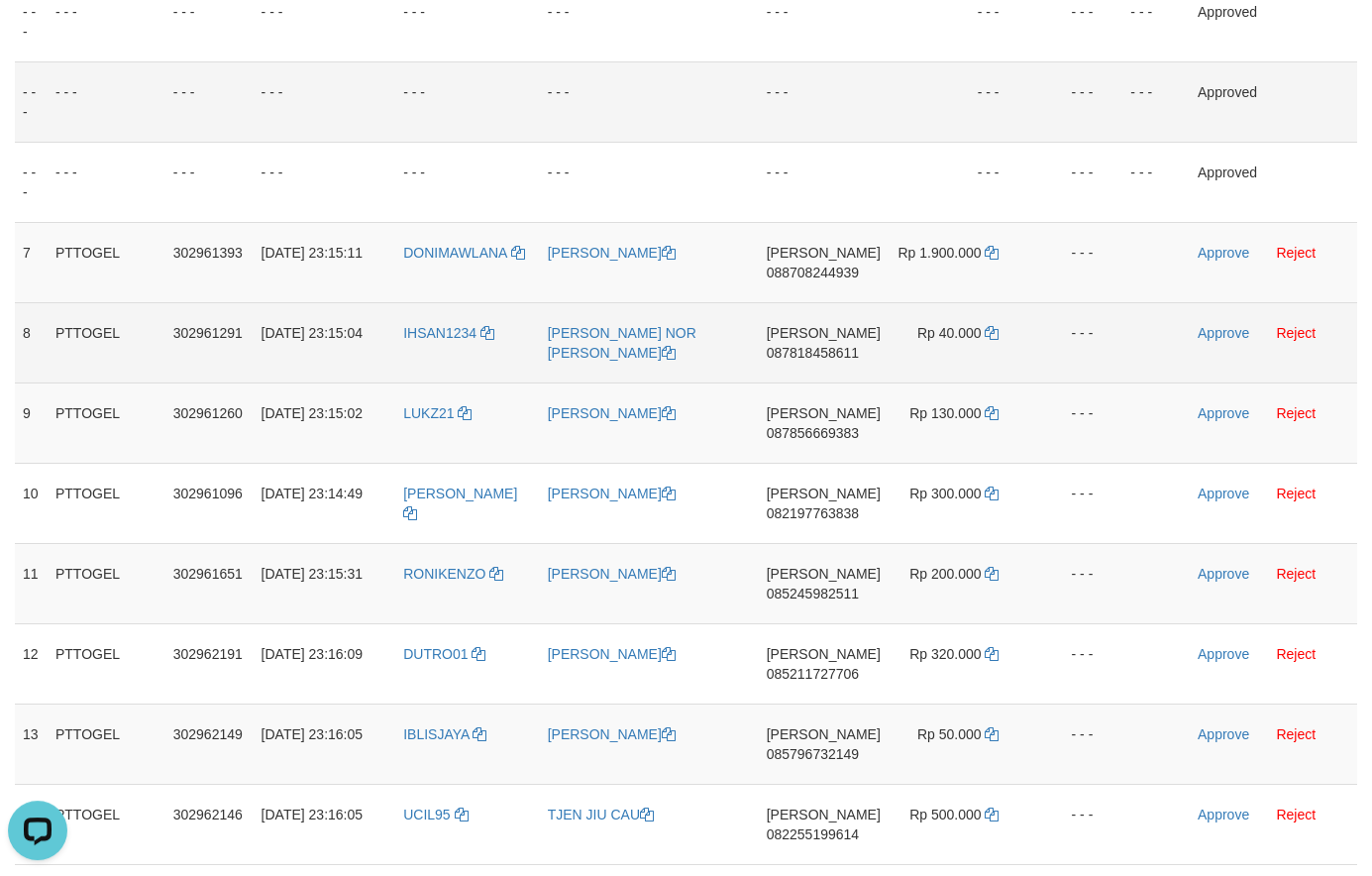 scroll, scrollTop: 610, scrollLeft: 0, axis: vertical 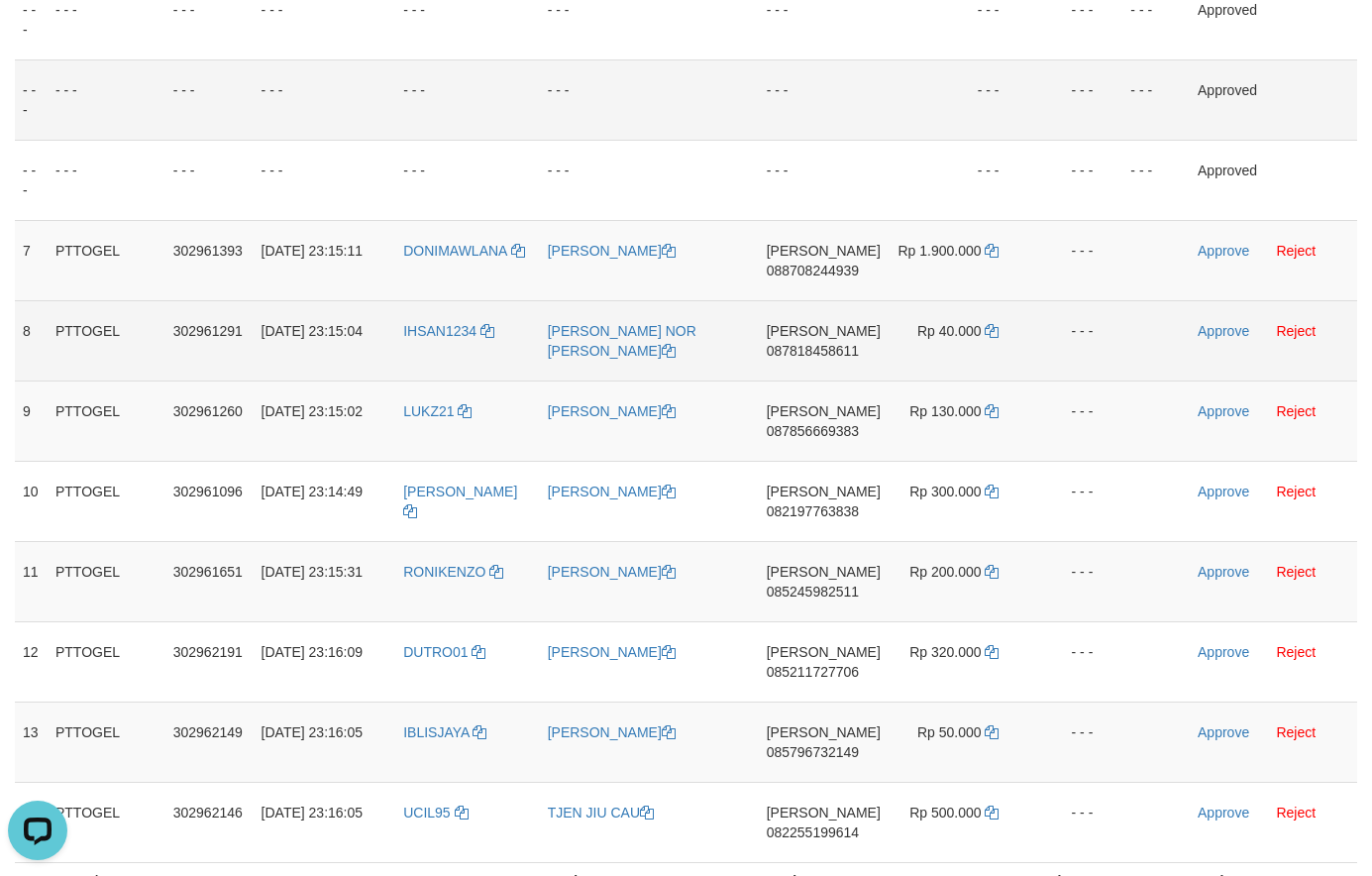 click on "087818458611" at bounding box center (812, 351) 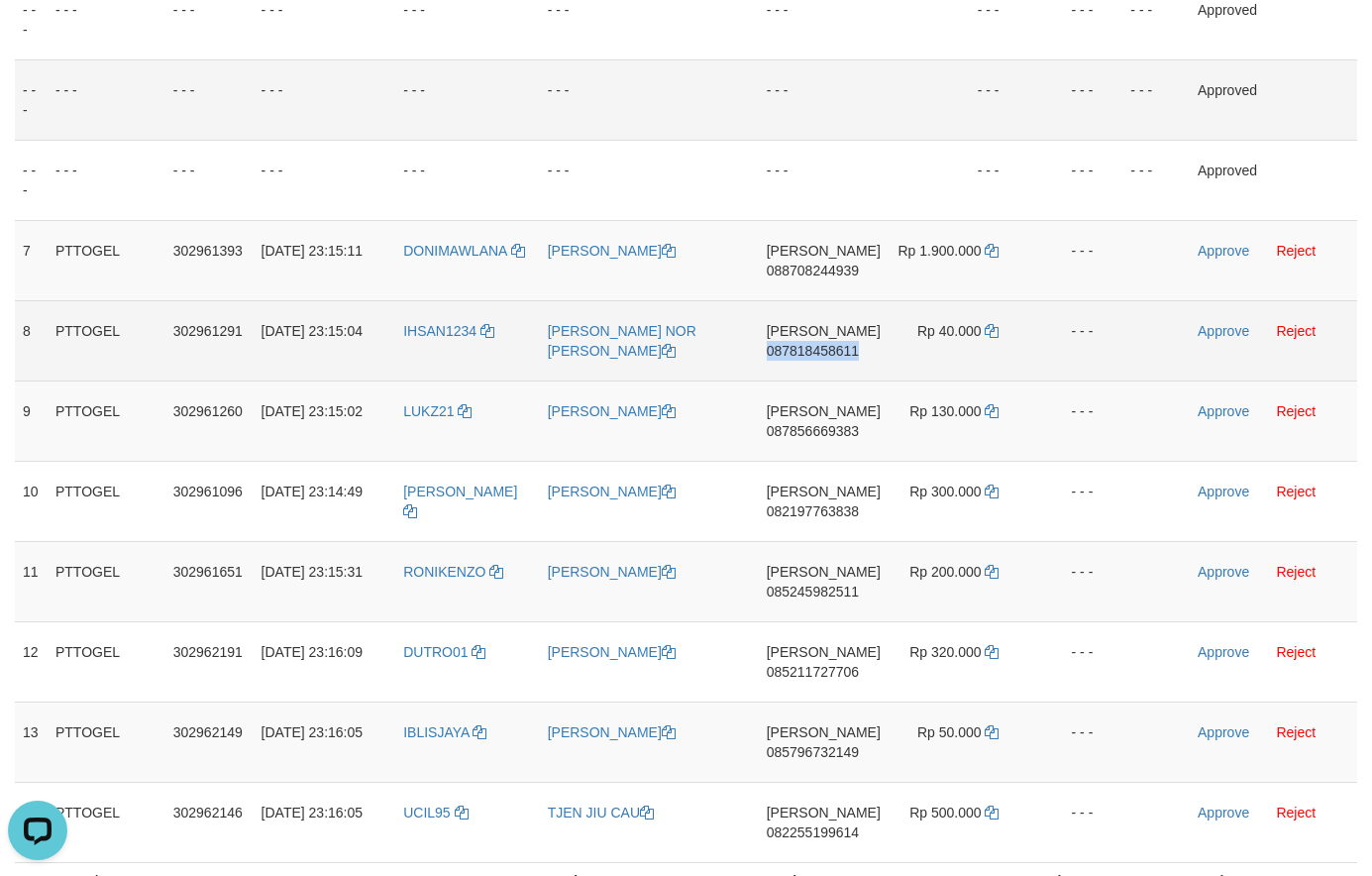 drag, startPoint x: 836, startPoint y: 350, endPoint x: 796, endPoint y: 350, distance: 40 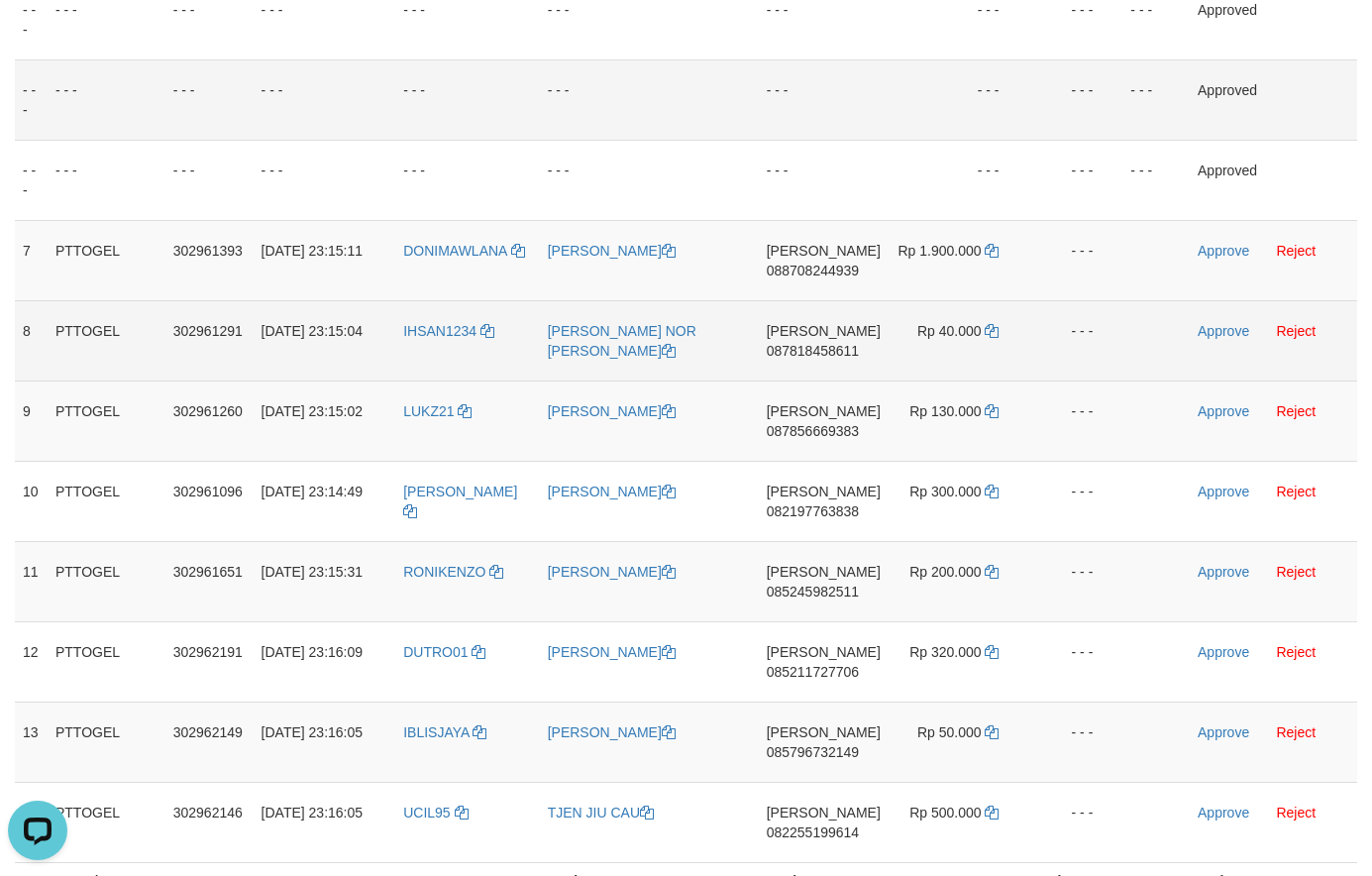 click on "087818458611" at bounding box center (812, 351) 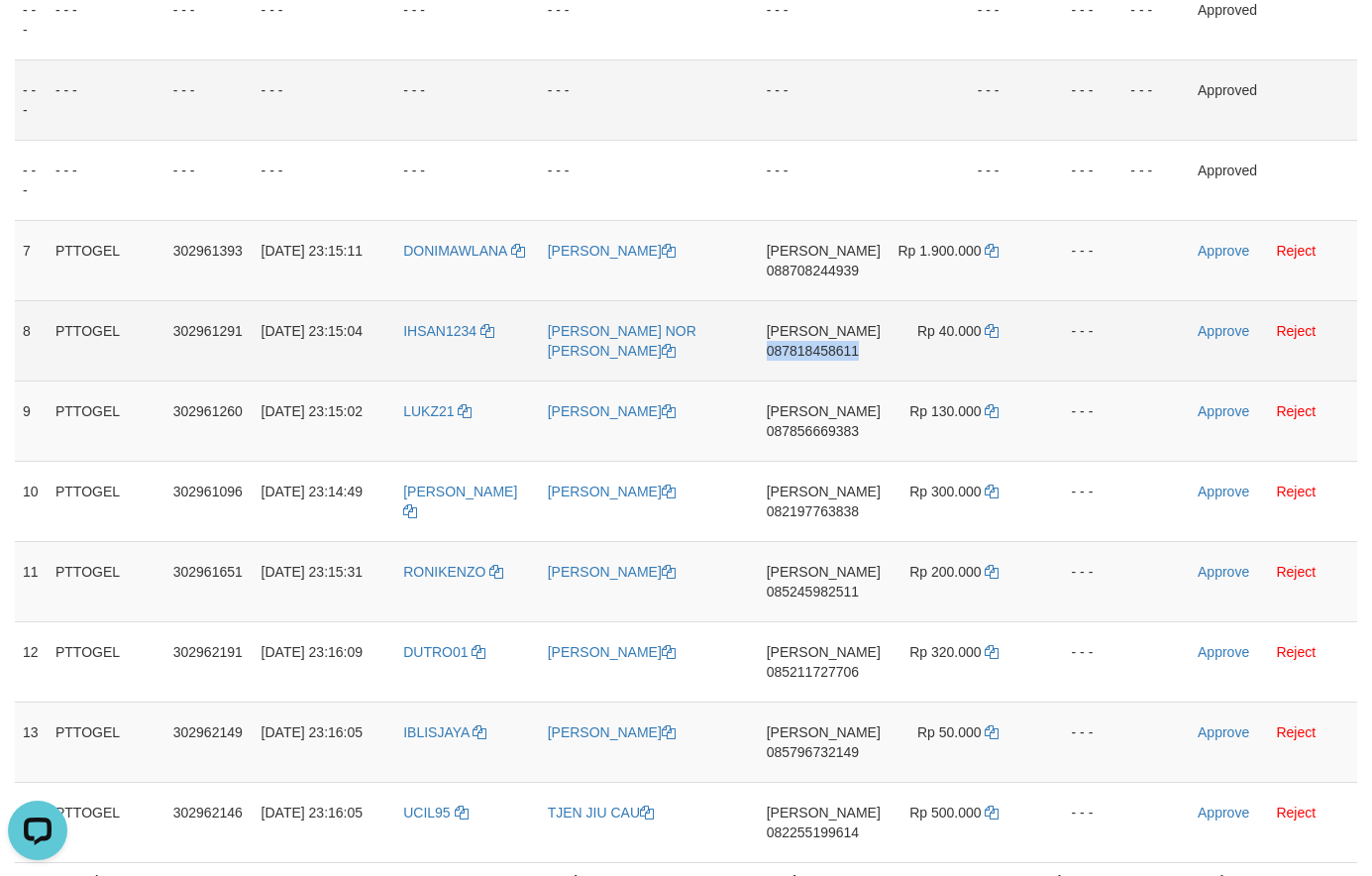 click on "087818458611" at bounding box center (812, 351) 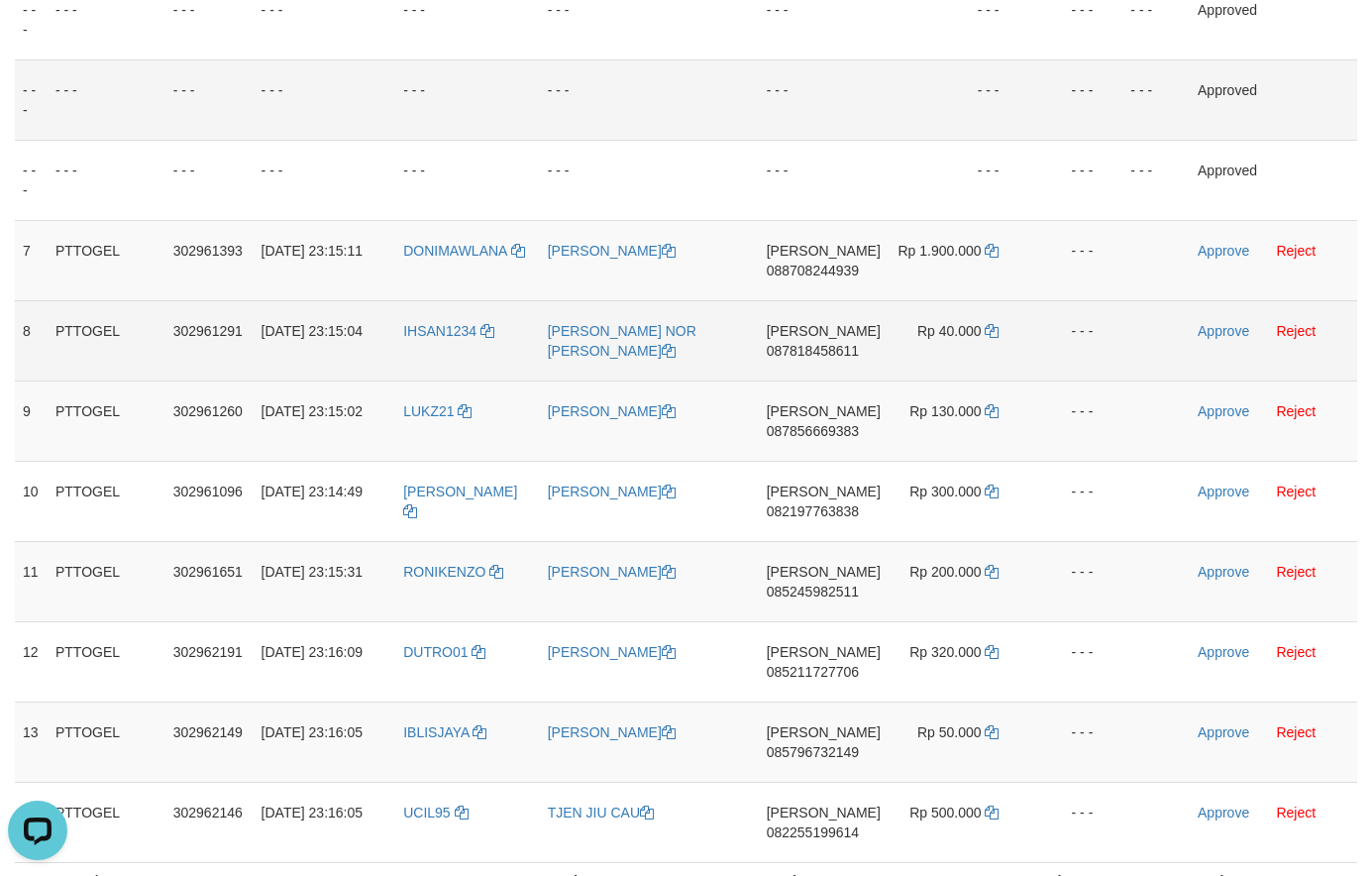 click on "Rp 40.000" at bounding box center (959, 340) 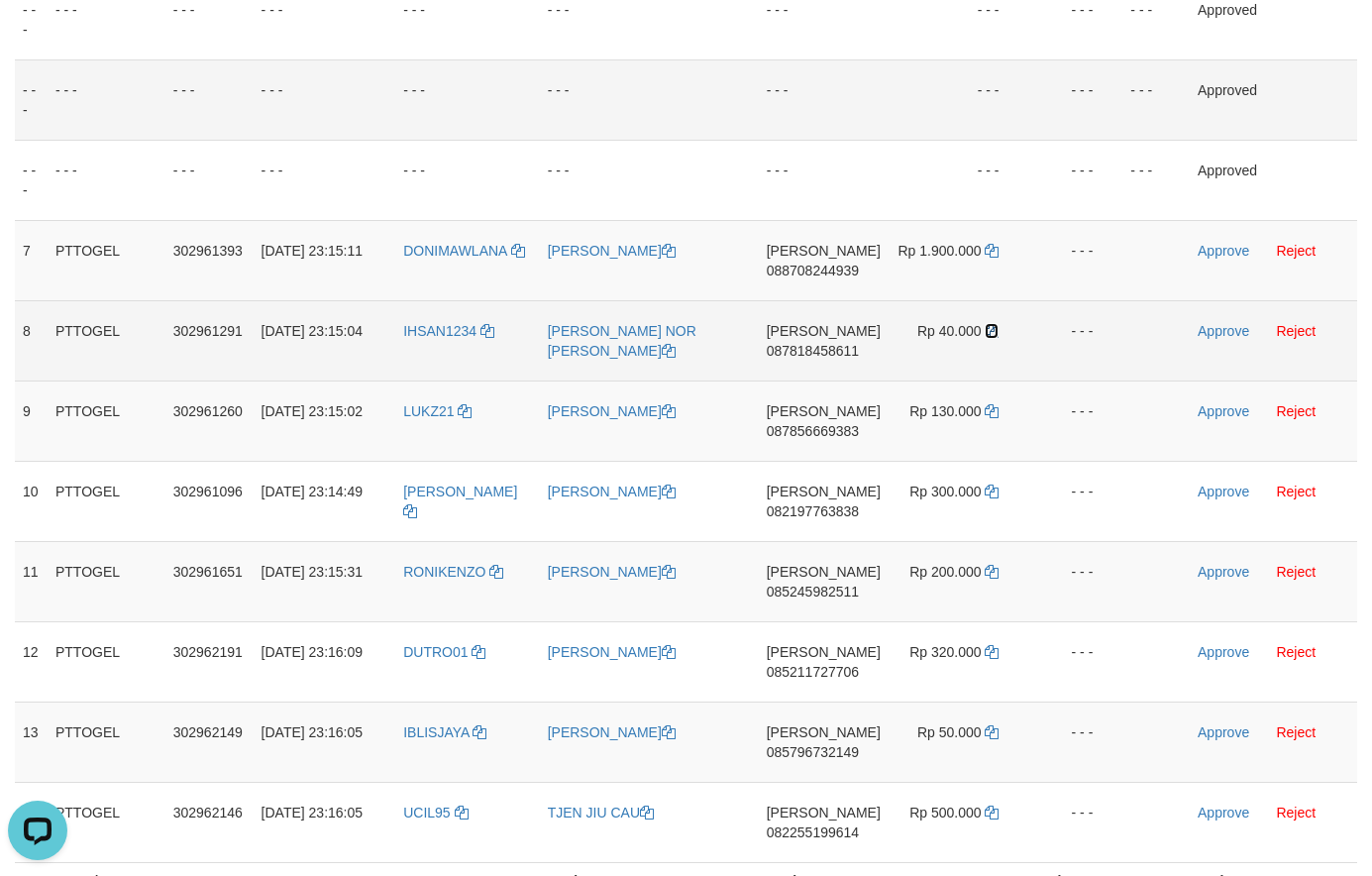 click at bounding box center (992, 331) 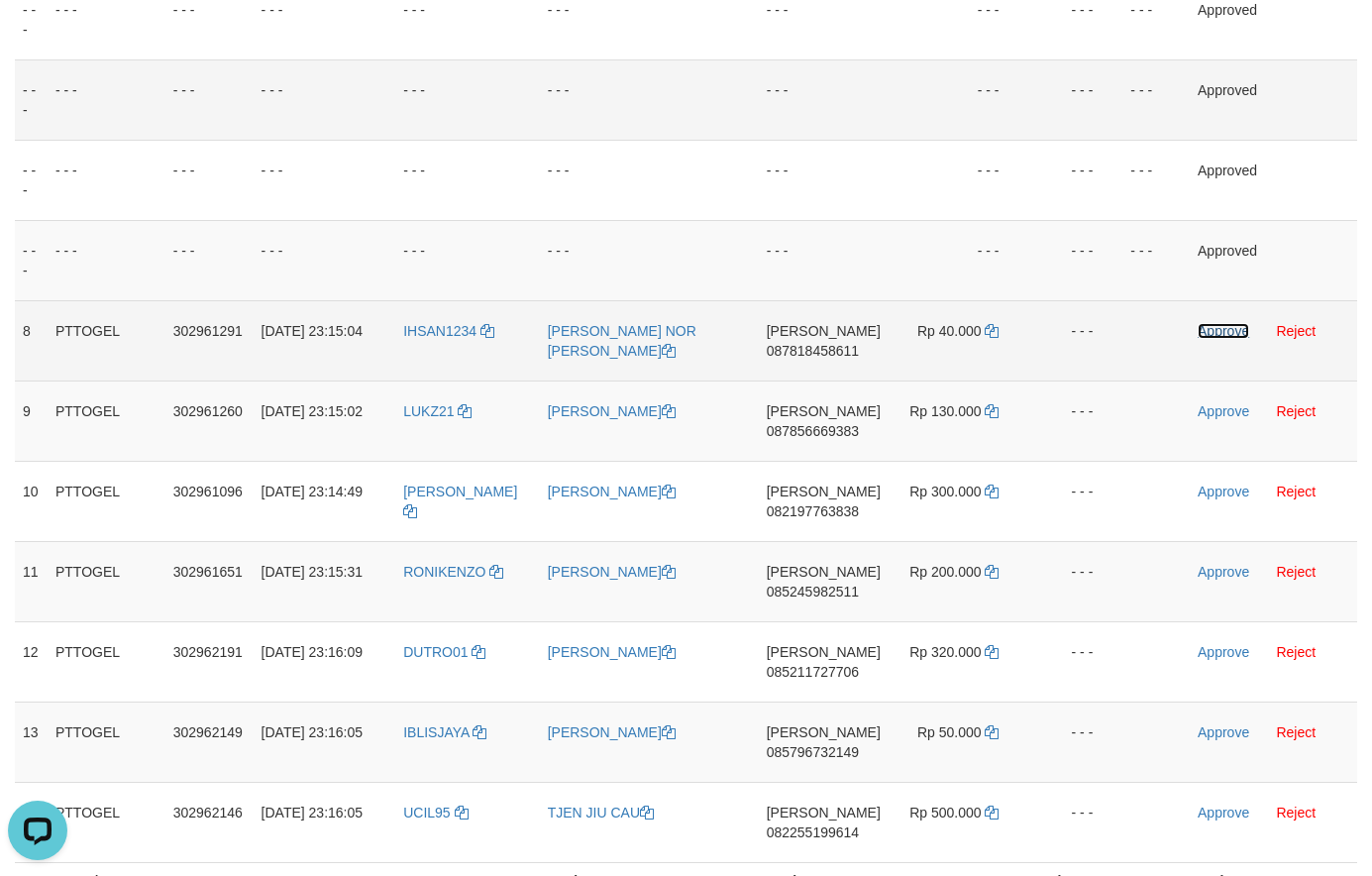 click on "Approve" at bounding box center [1223, 331] 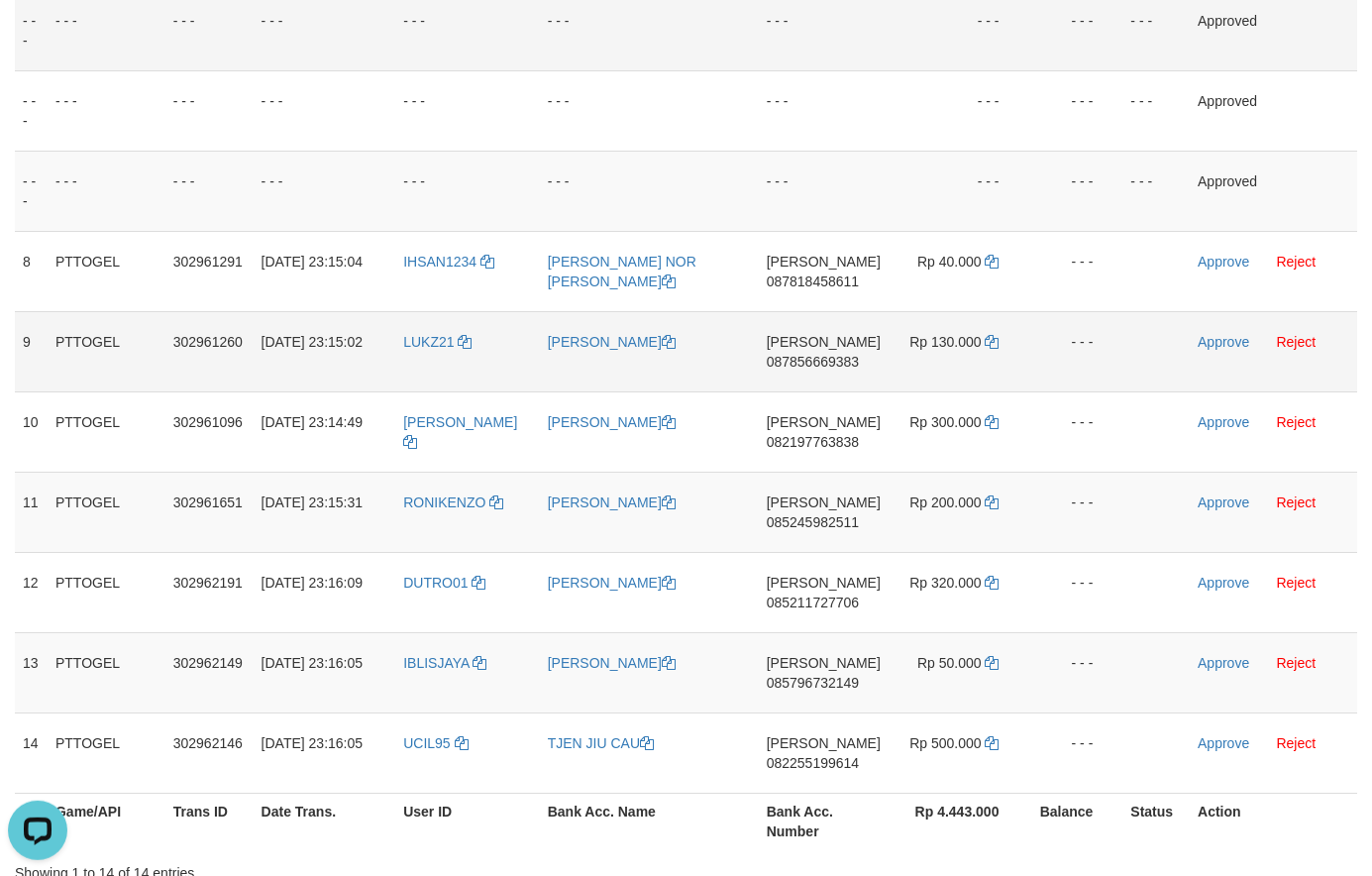 scroll, scrollTop: 745, scrollLeft: 0, axis: vertical 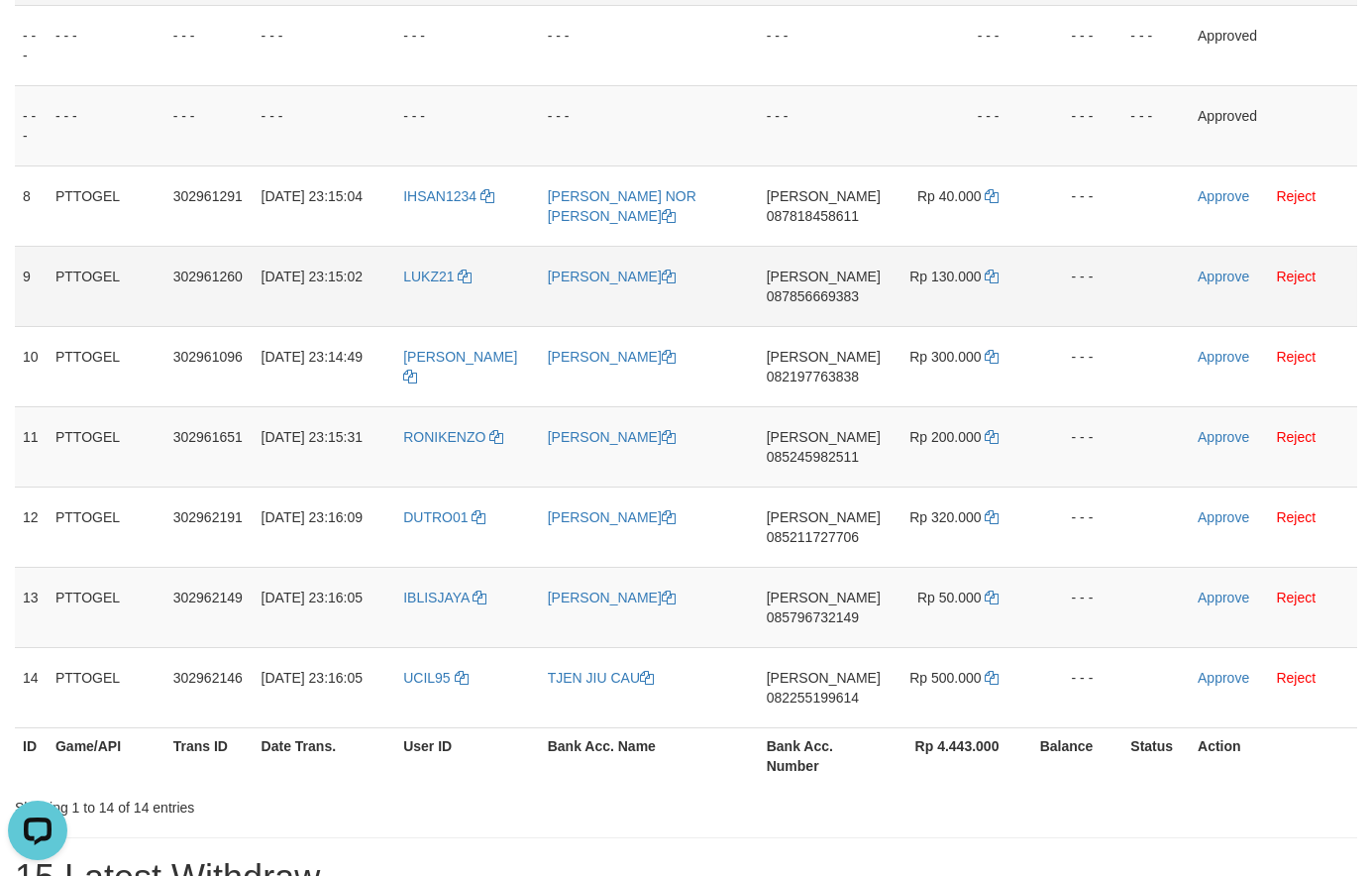click on "087856669383" at bounding box center (812, 296) 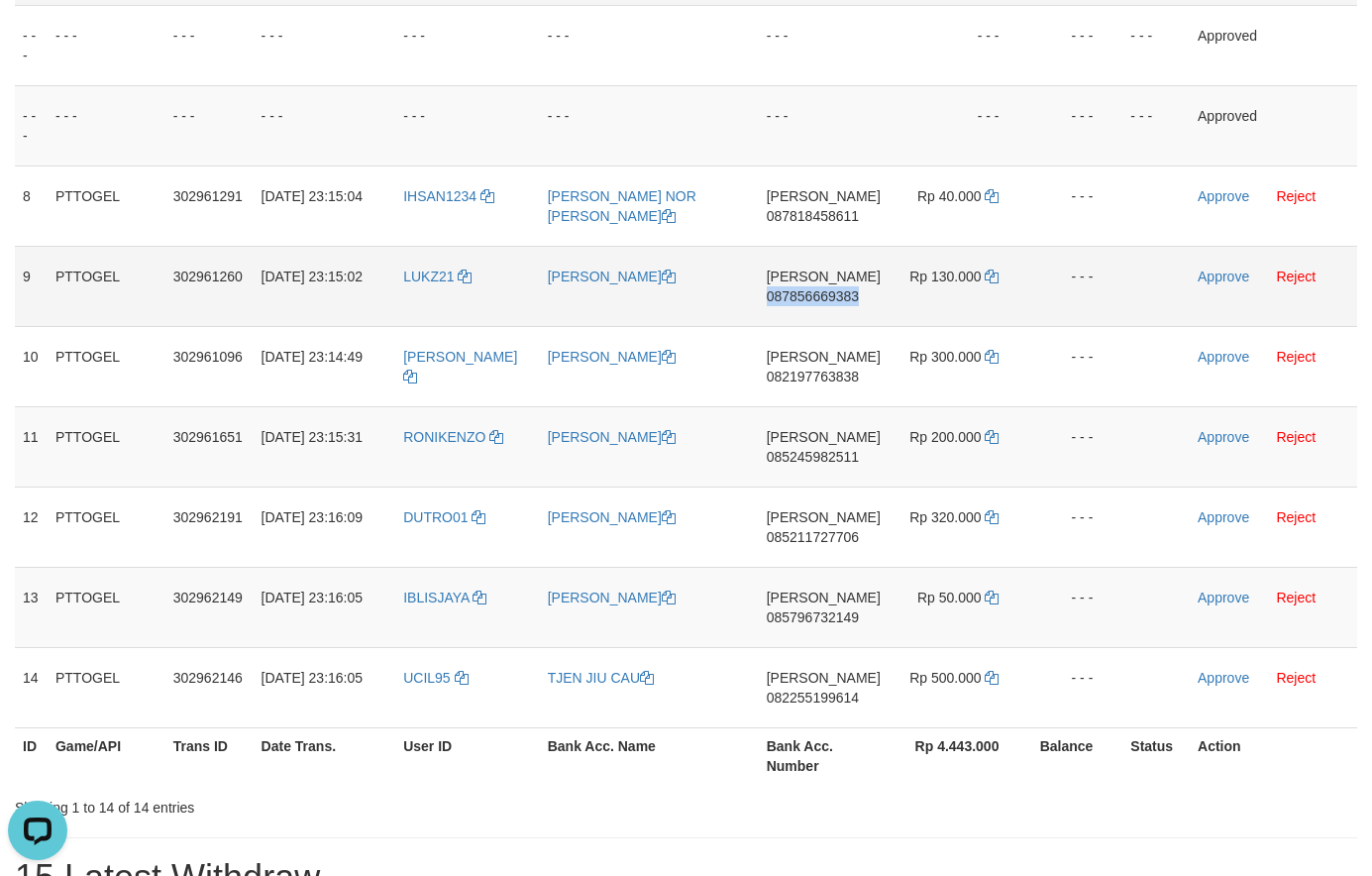 drag, startPoint x: 827, startPoint y: 293, endPoint x: 792, endPoint y: 302, distance: 36.138622 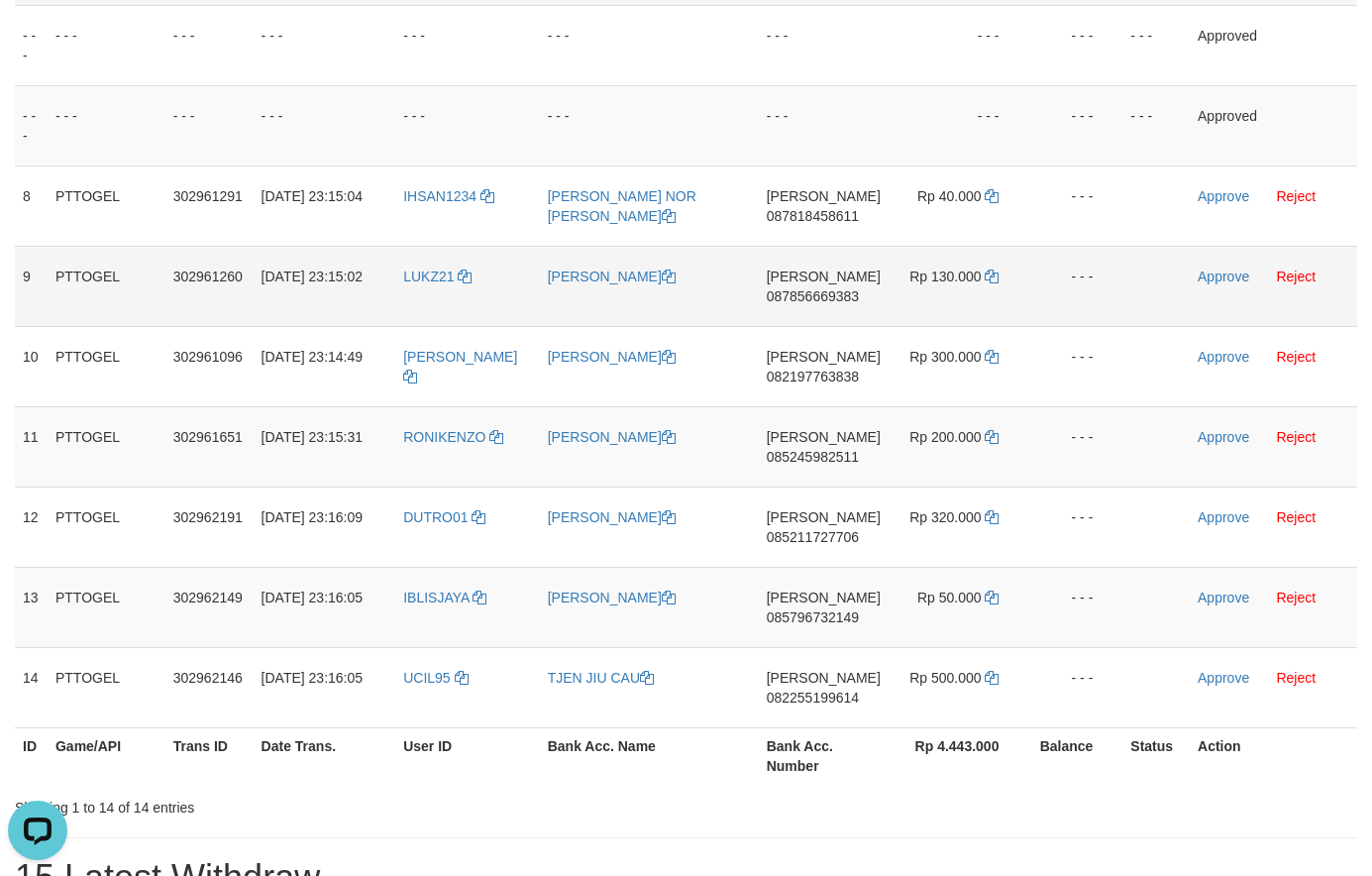 click on "087856669383" at bounding box center [812, 296] 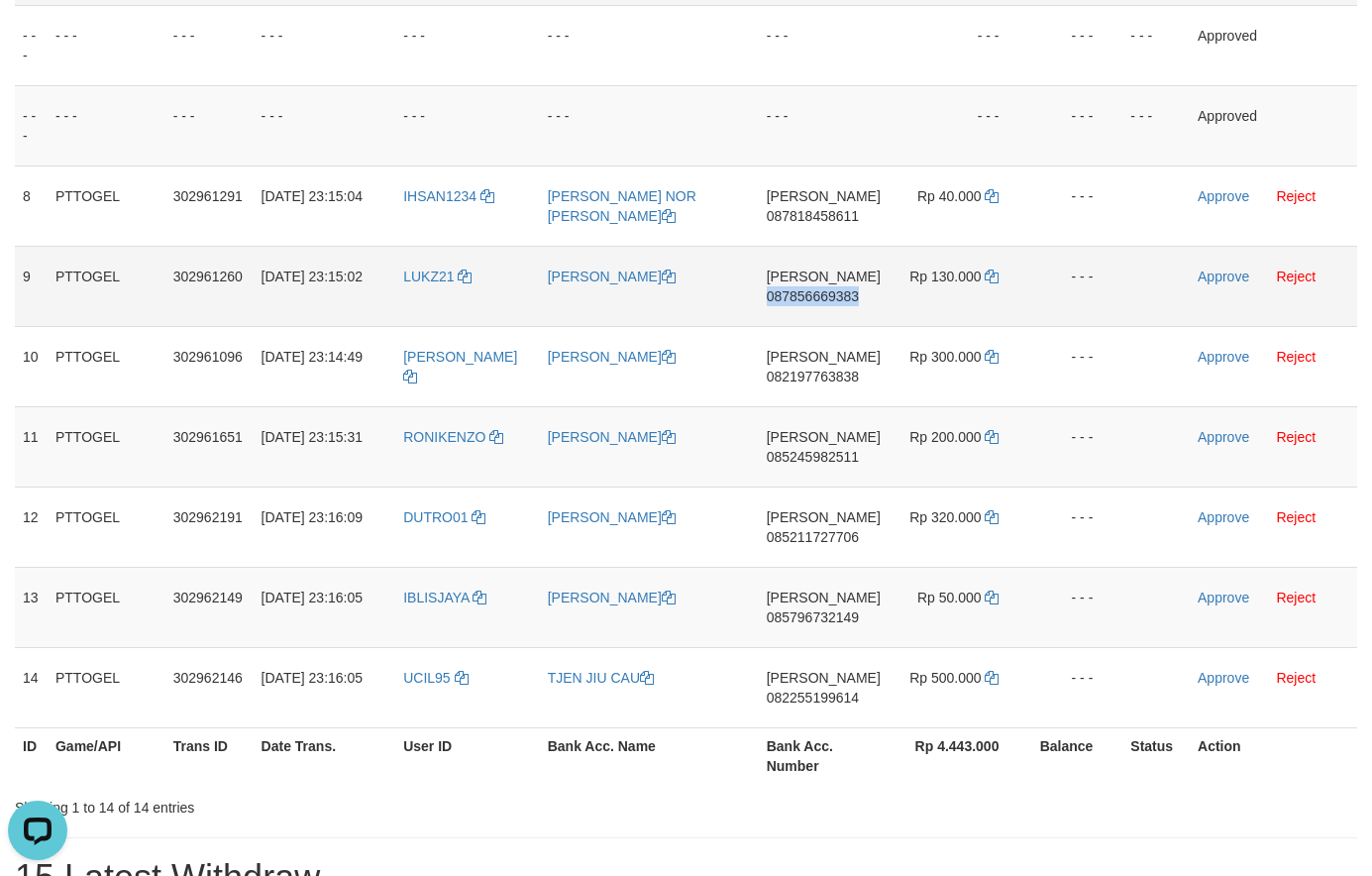 click on "087856669383" at bounding box center (812, 296) 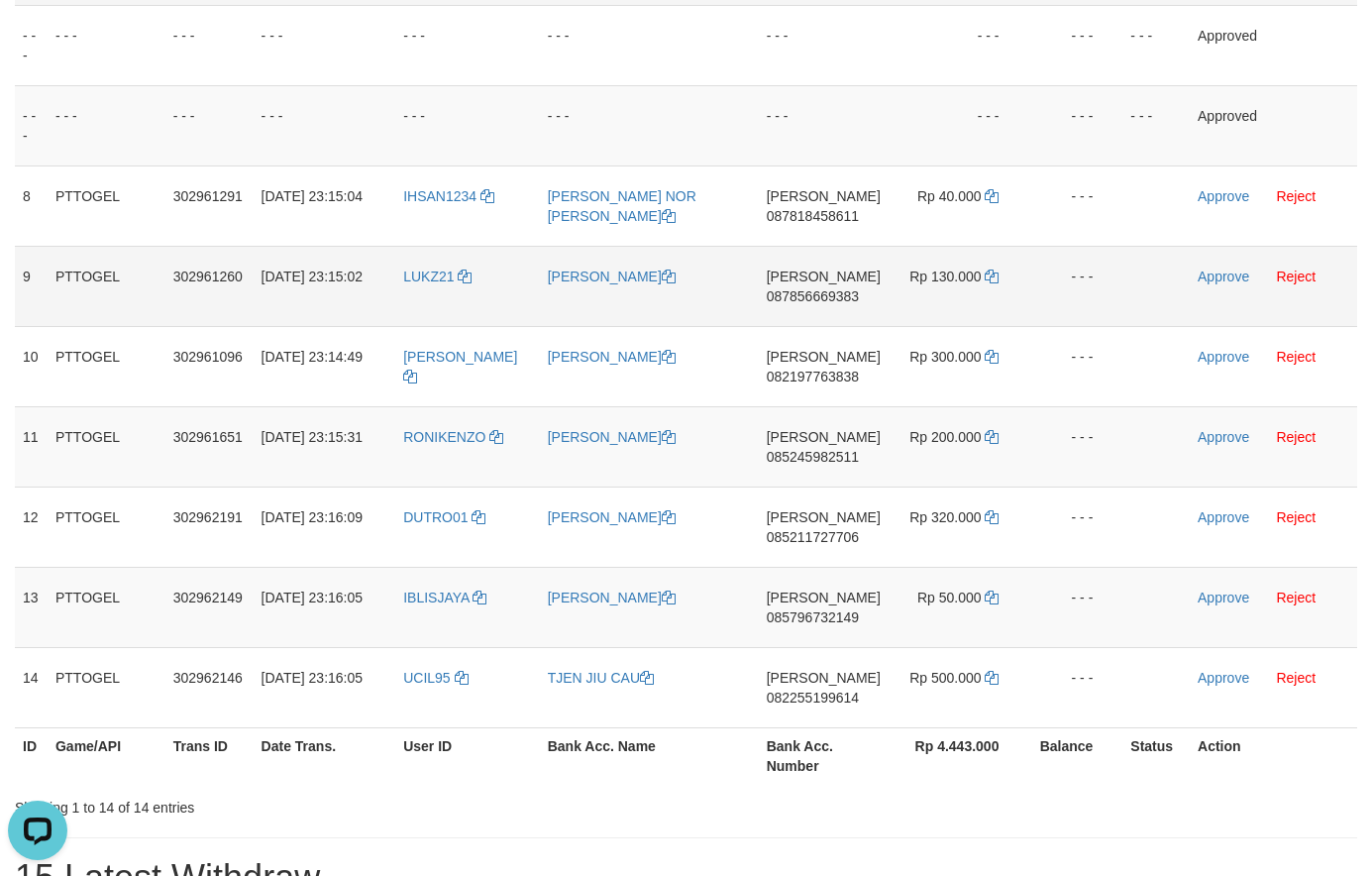 click on "Rp 130.000" at bounding box center [959, 285] 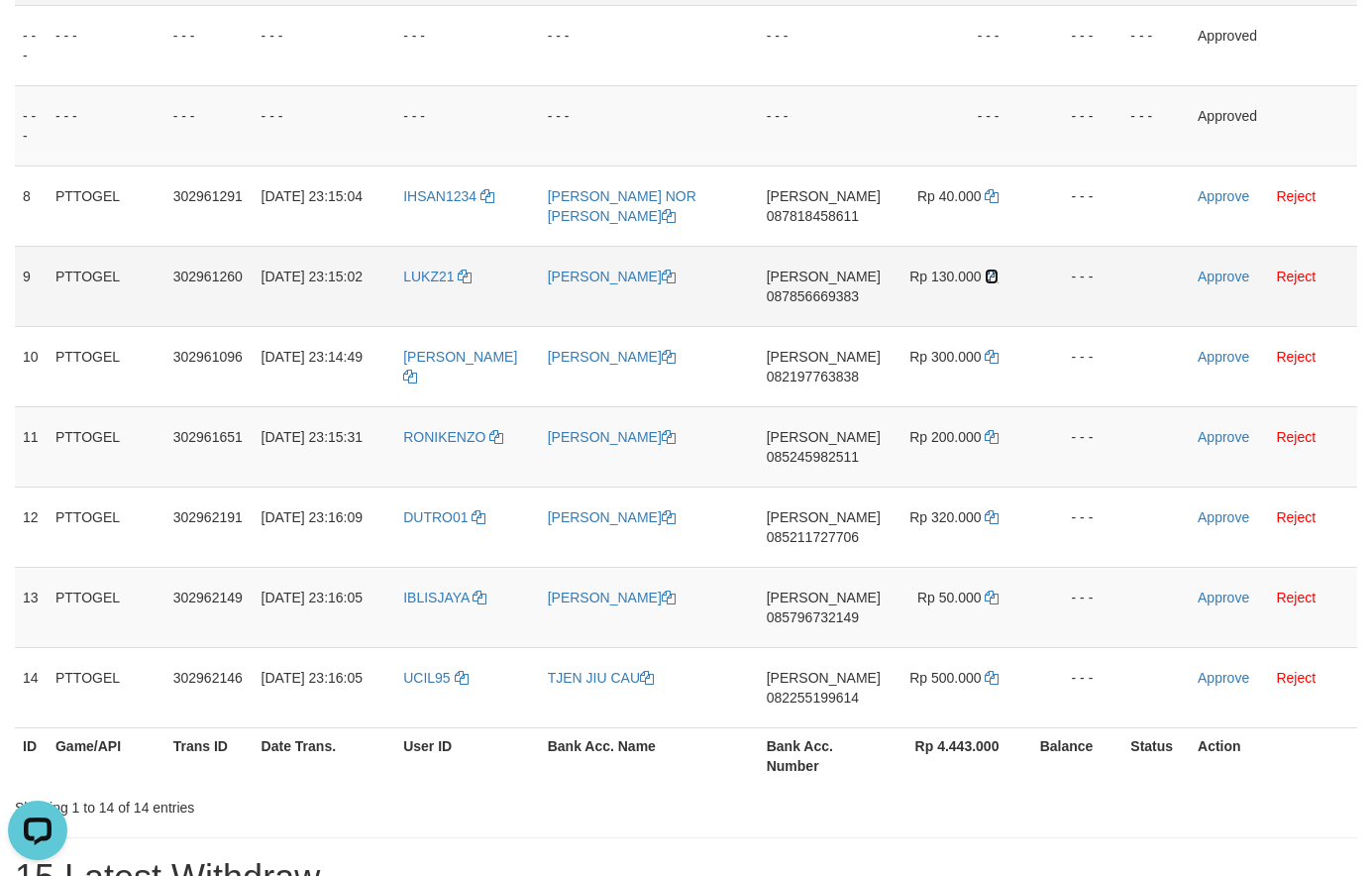 click at bounding box center (992, 276) 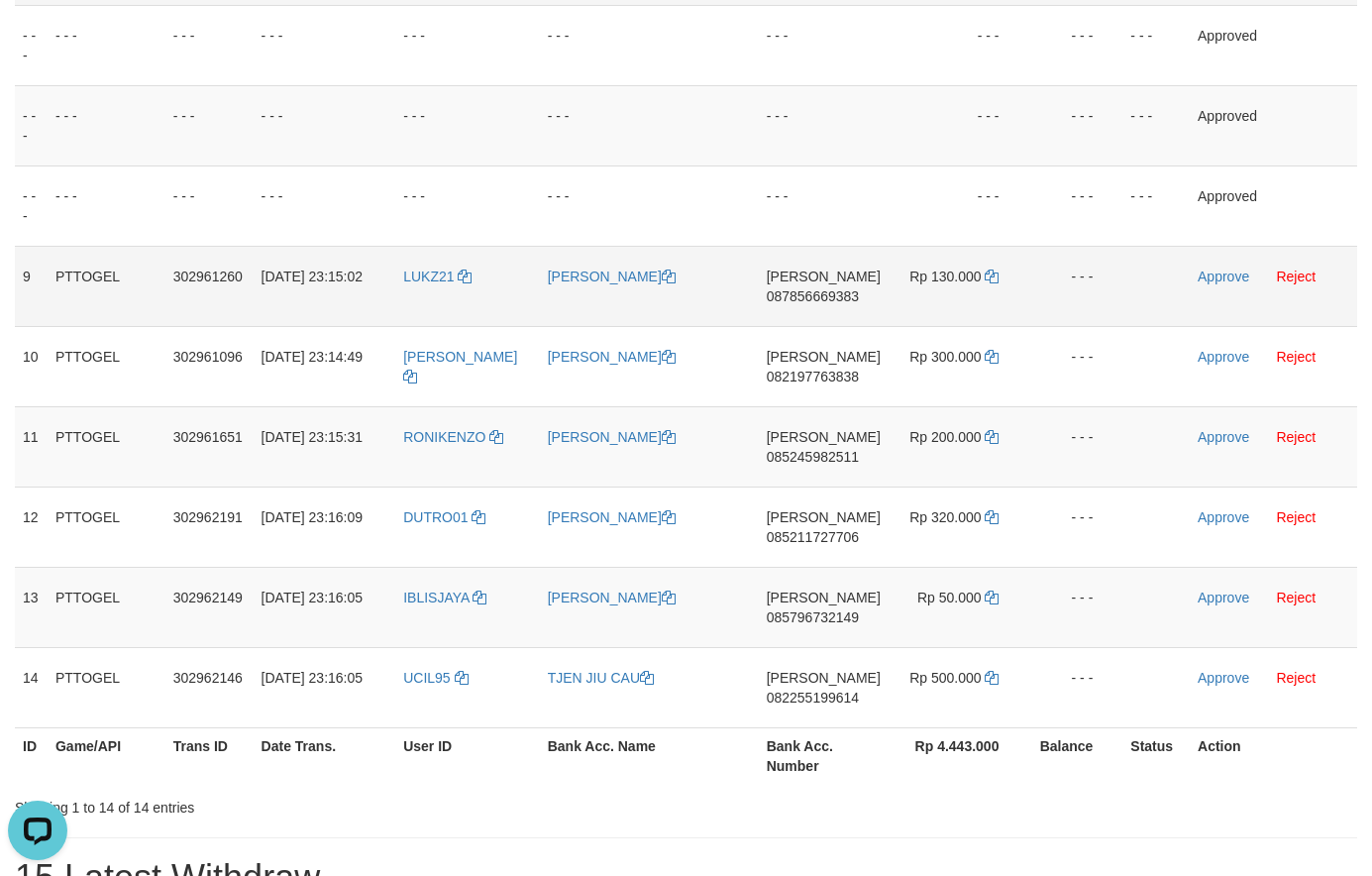 click on "Approve
Reject" at bounding box center [1273, 285] 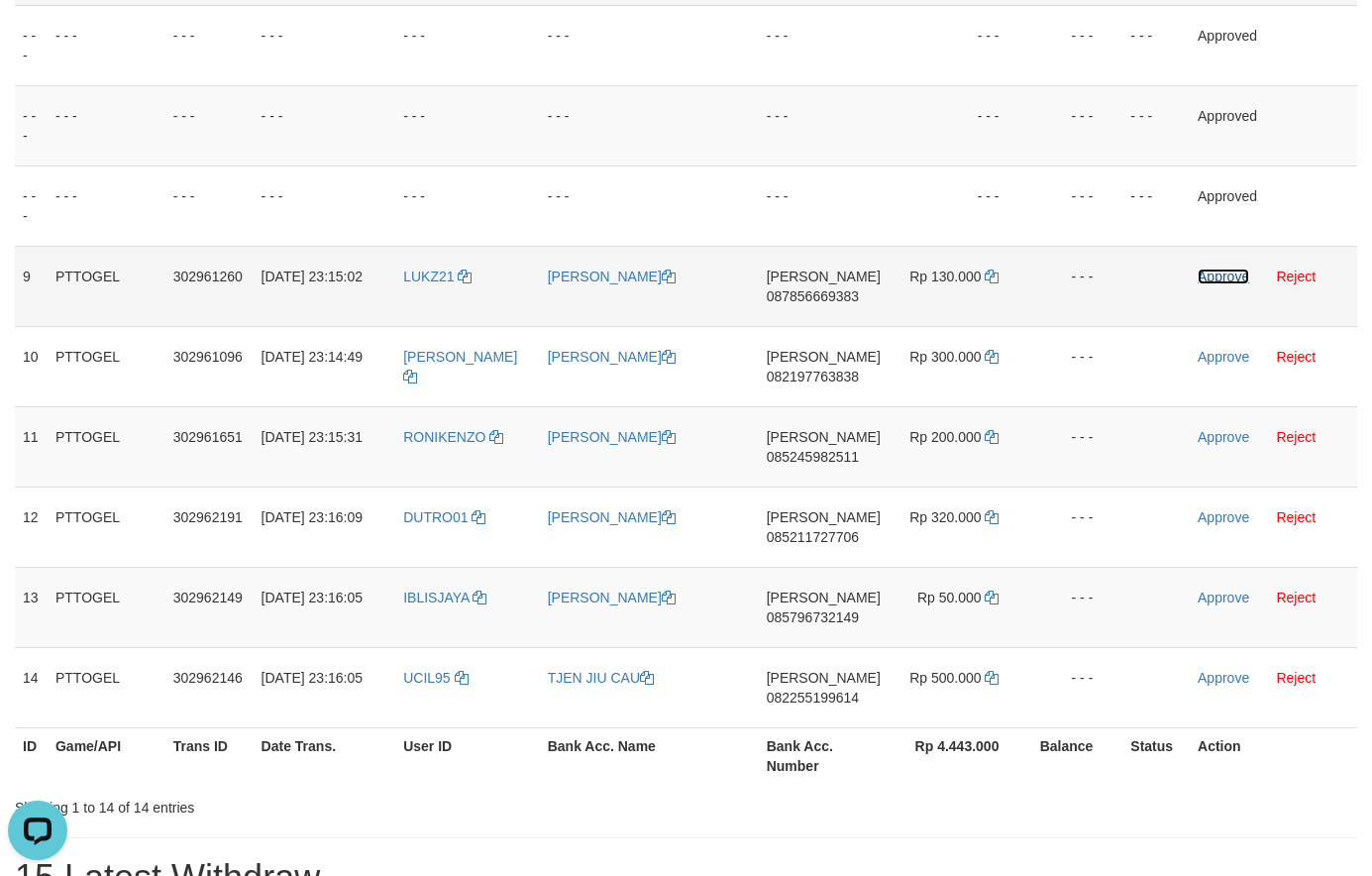 click on "Approve" at bounding box center [1223, 276] 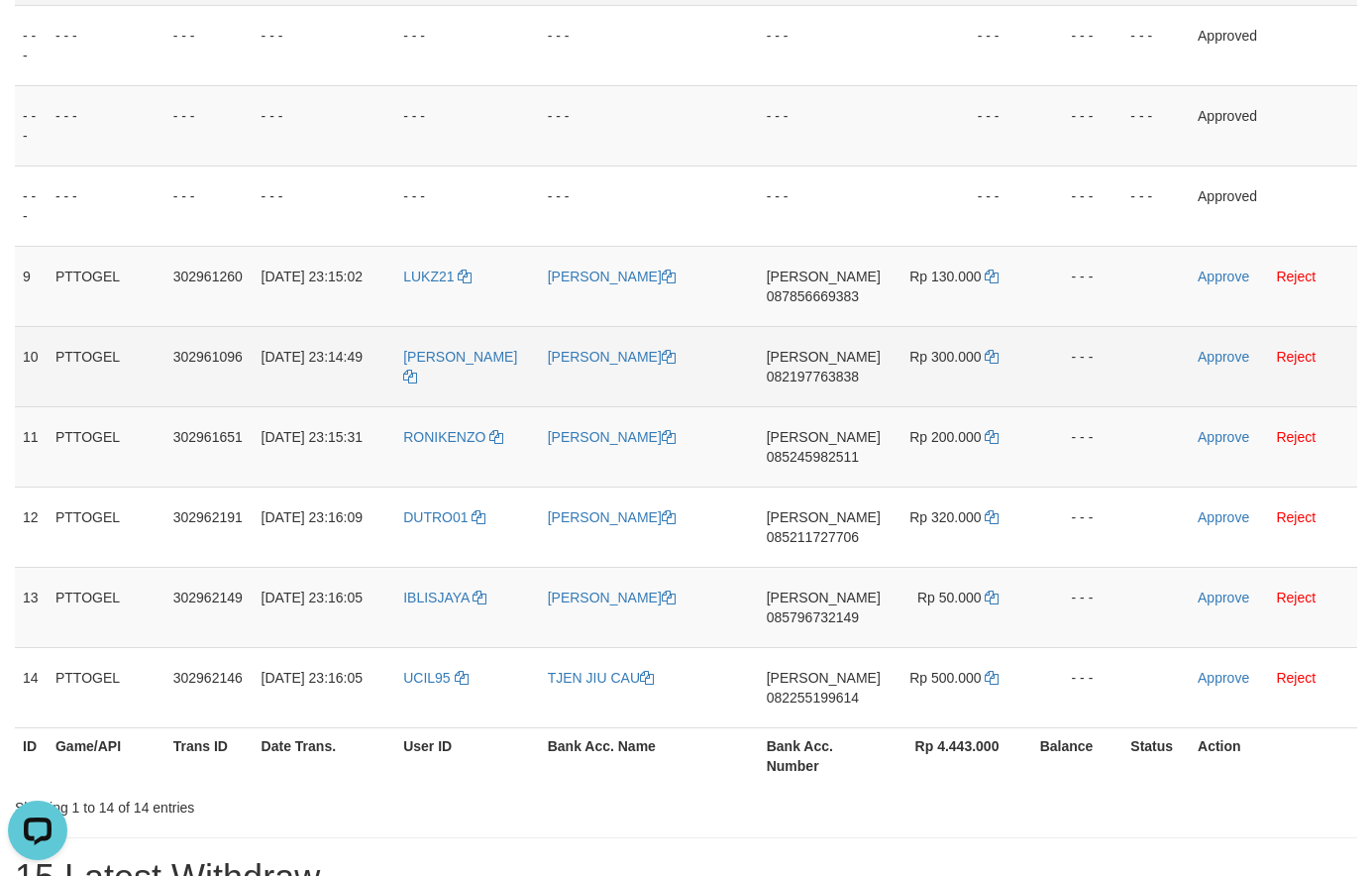 click on "082197763838" at bounding box center [812, 377] 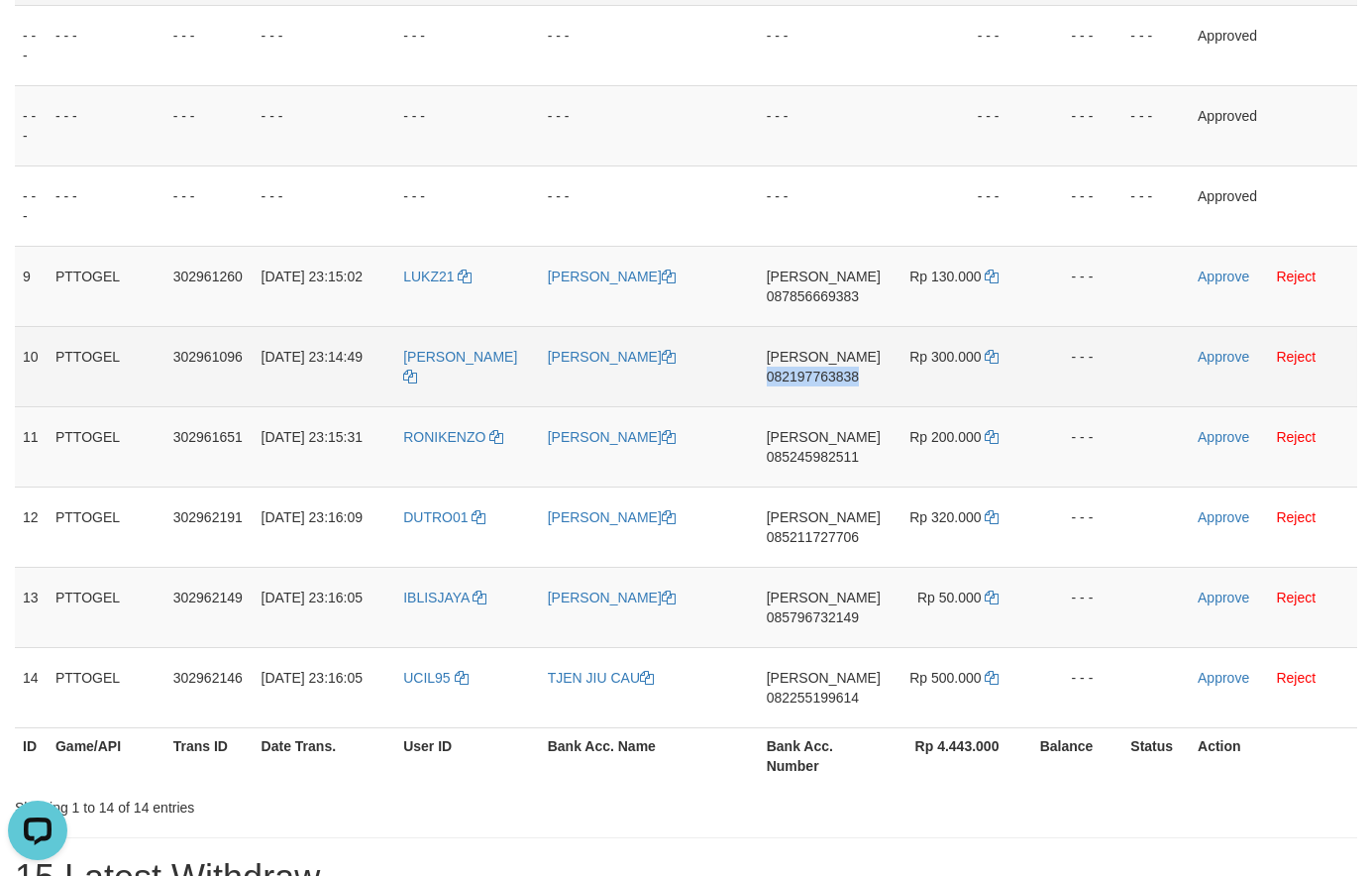 click on "082197763838" at bounding box center [812, 377] 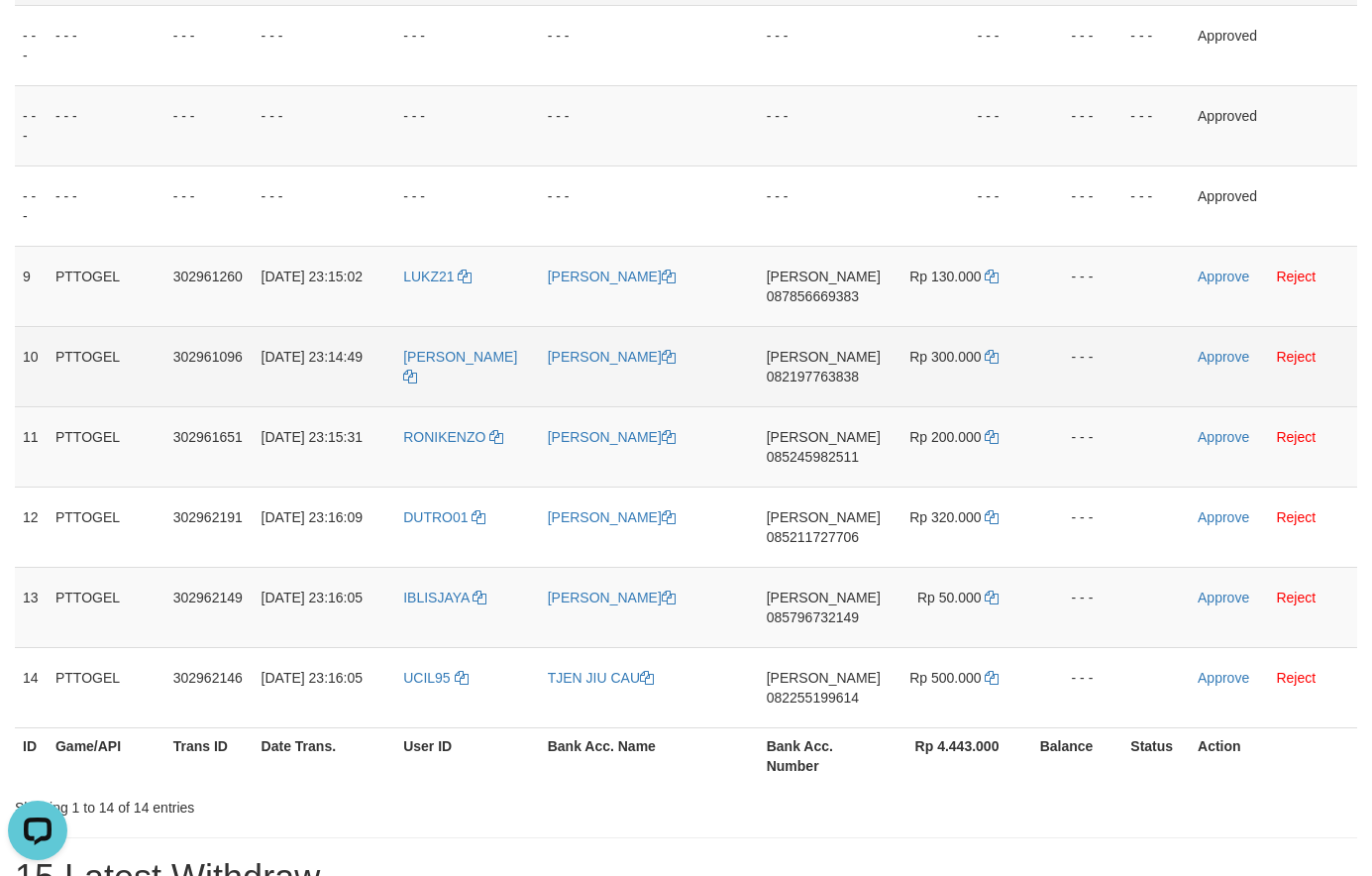 click on "082197763838" at bounding box center (812, 377) 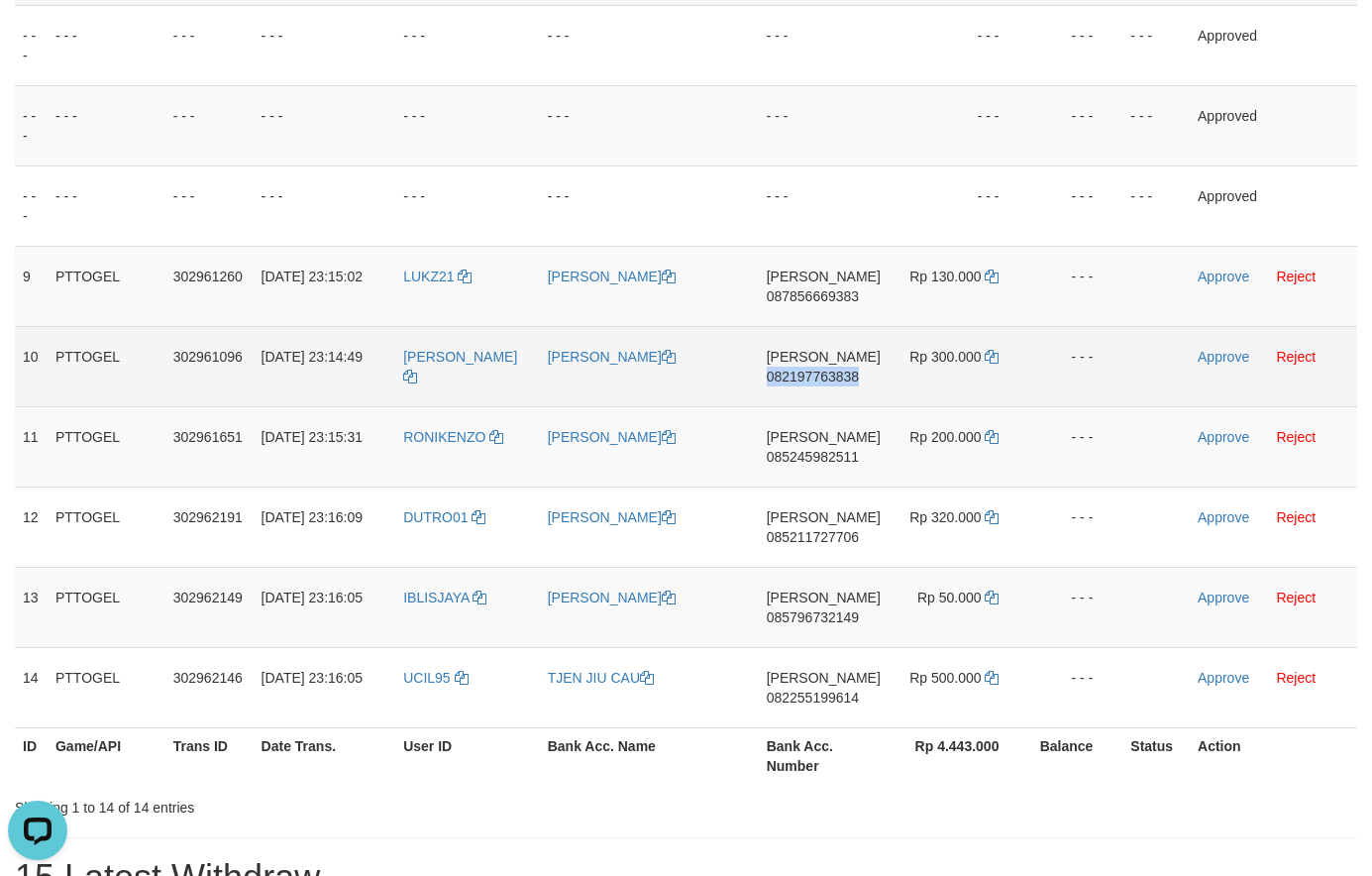 click on "082197763838" at bounding box center (812, 377) 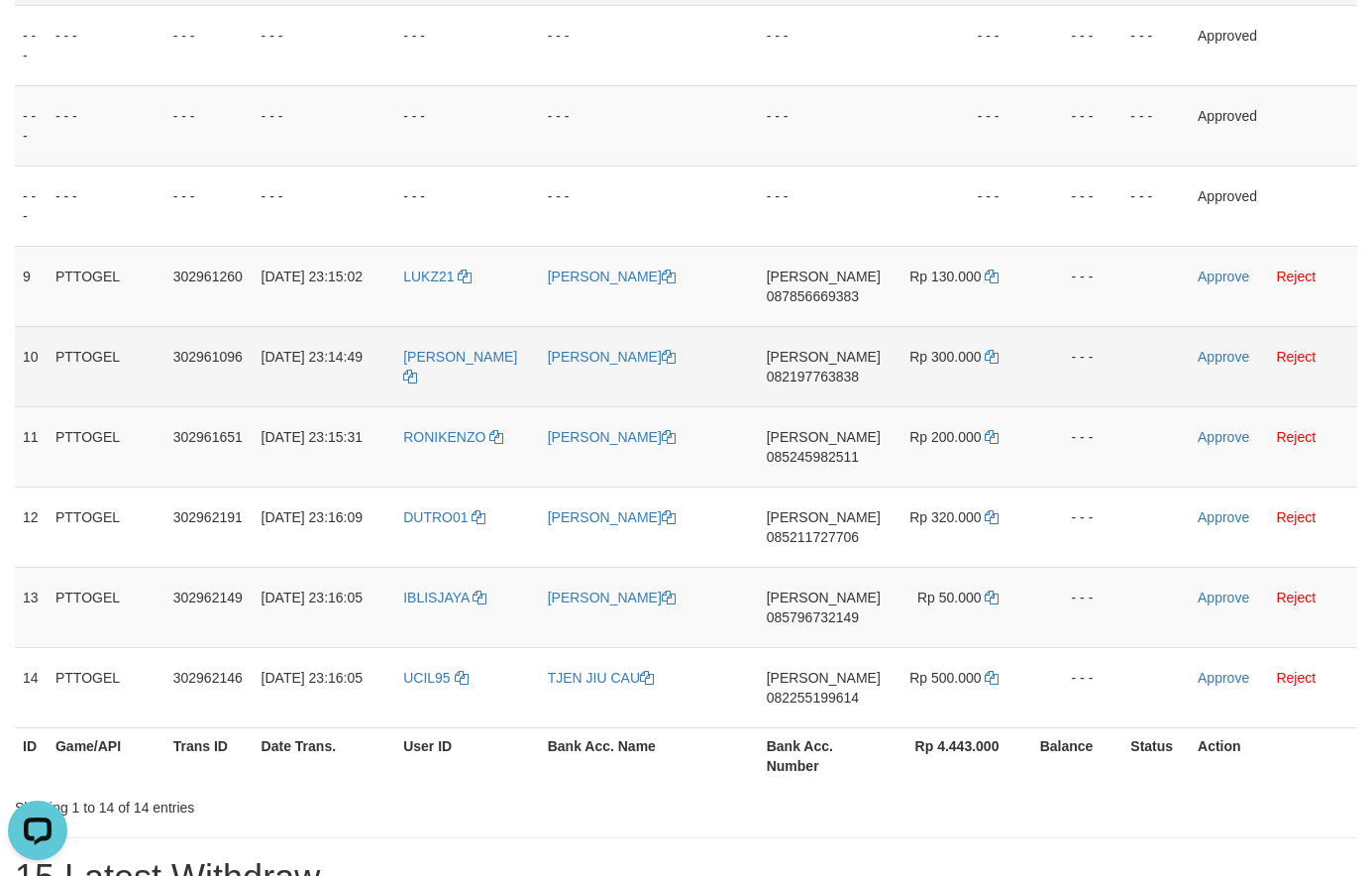 click on "DANA
082197763838" at bounding box center (823, 366) 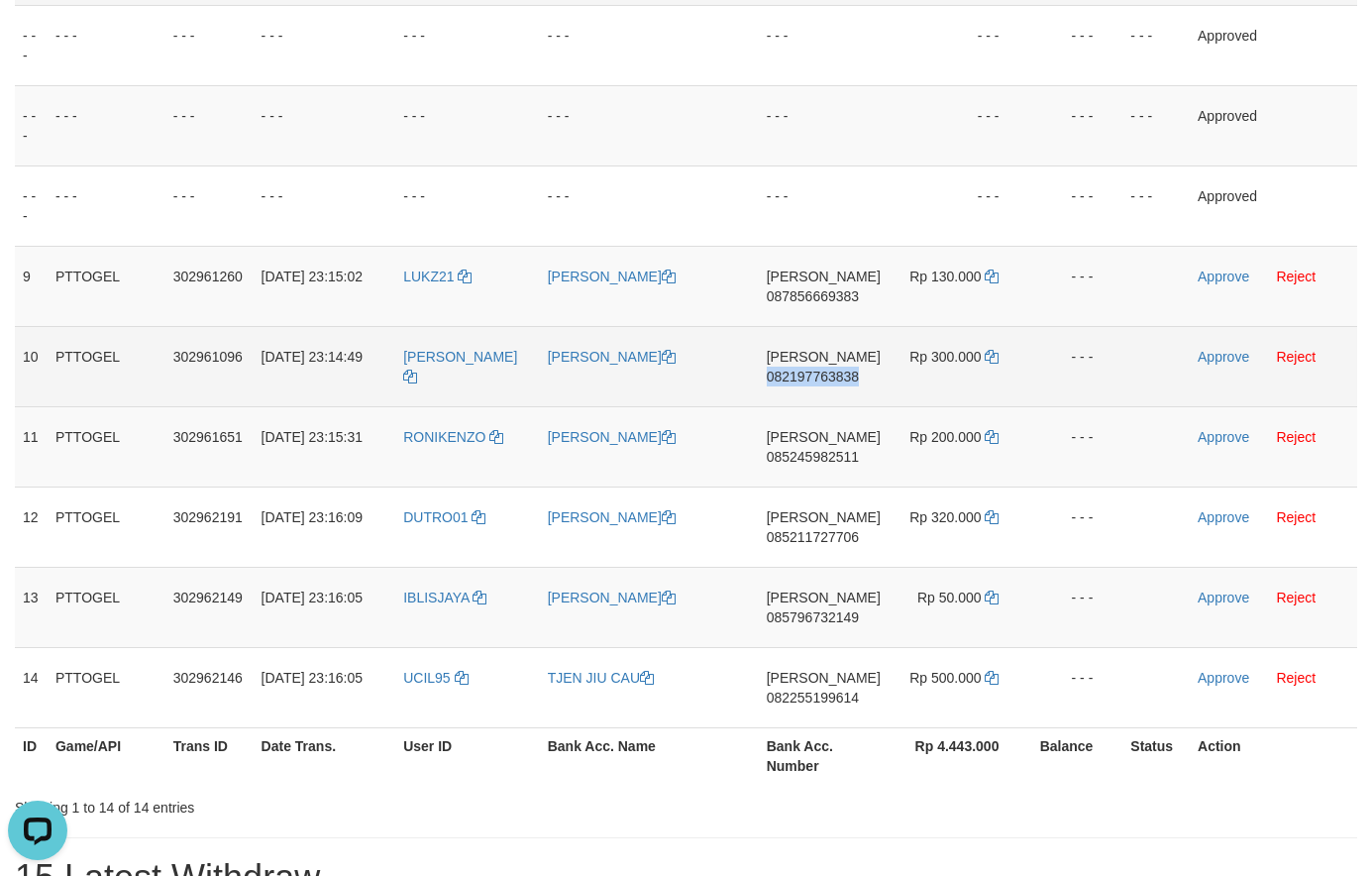 click on "082197763838" at bounding box center [812, 377] 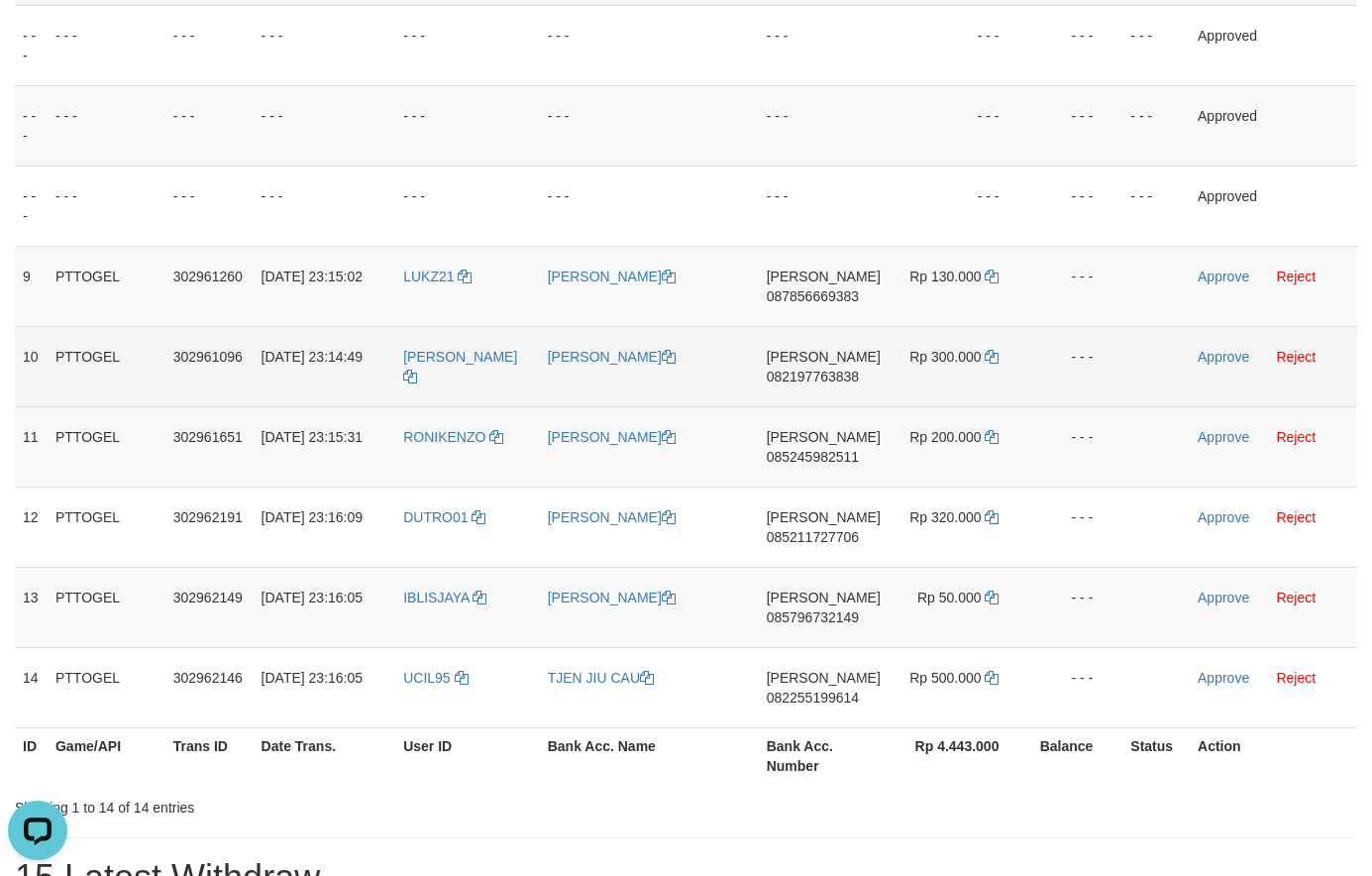 click on "082197763838" at bounding box center (812, 377) 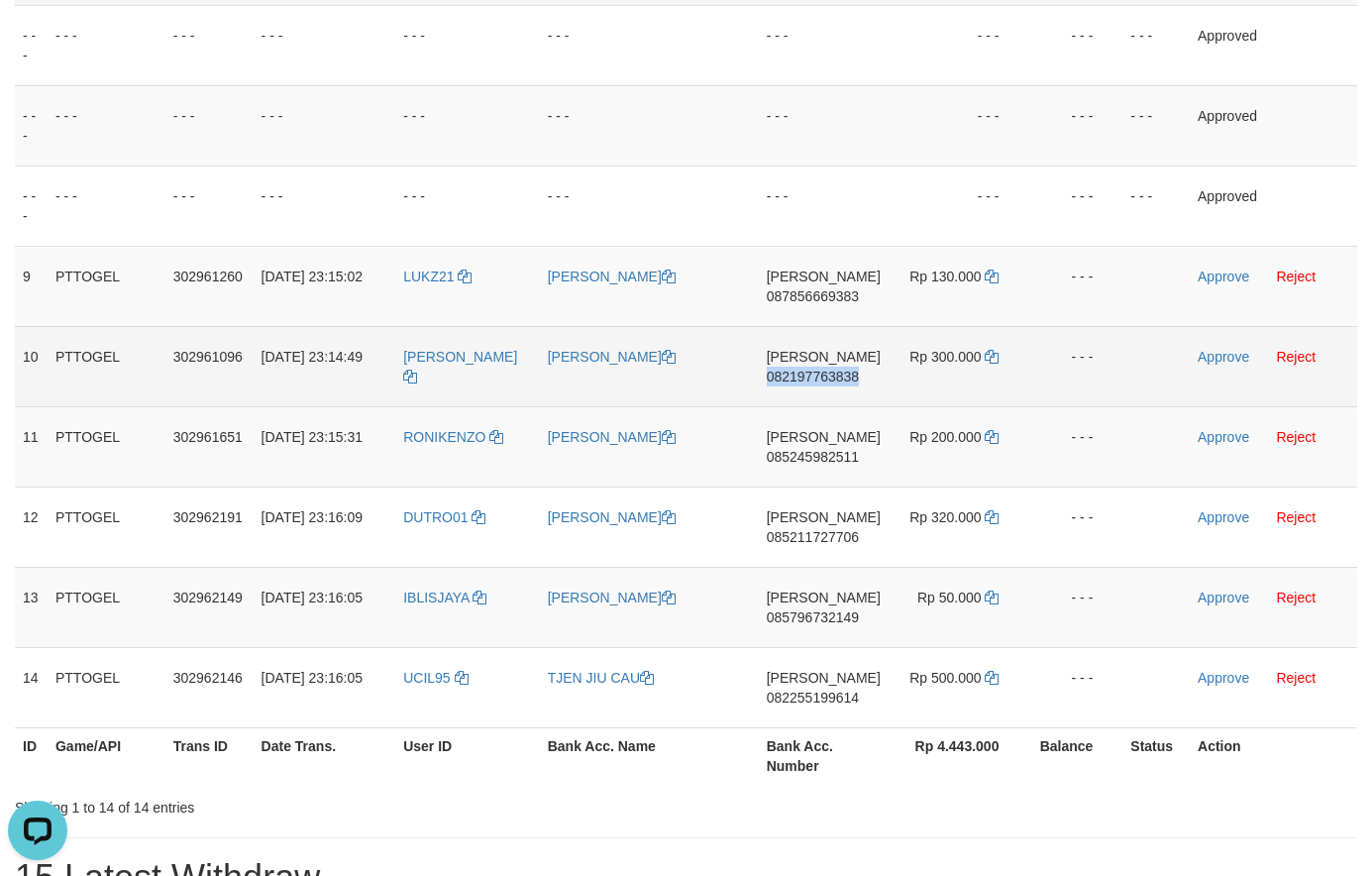 click on "082197763838" at bounding box center (812, 377) 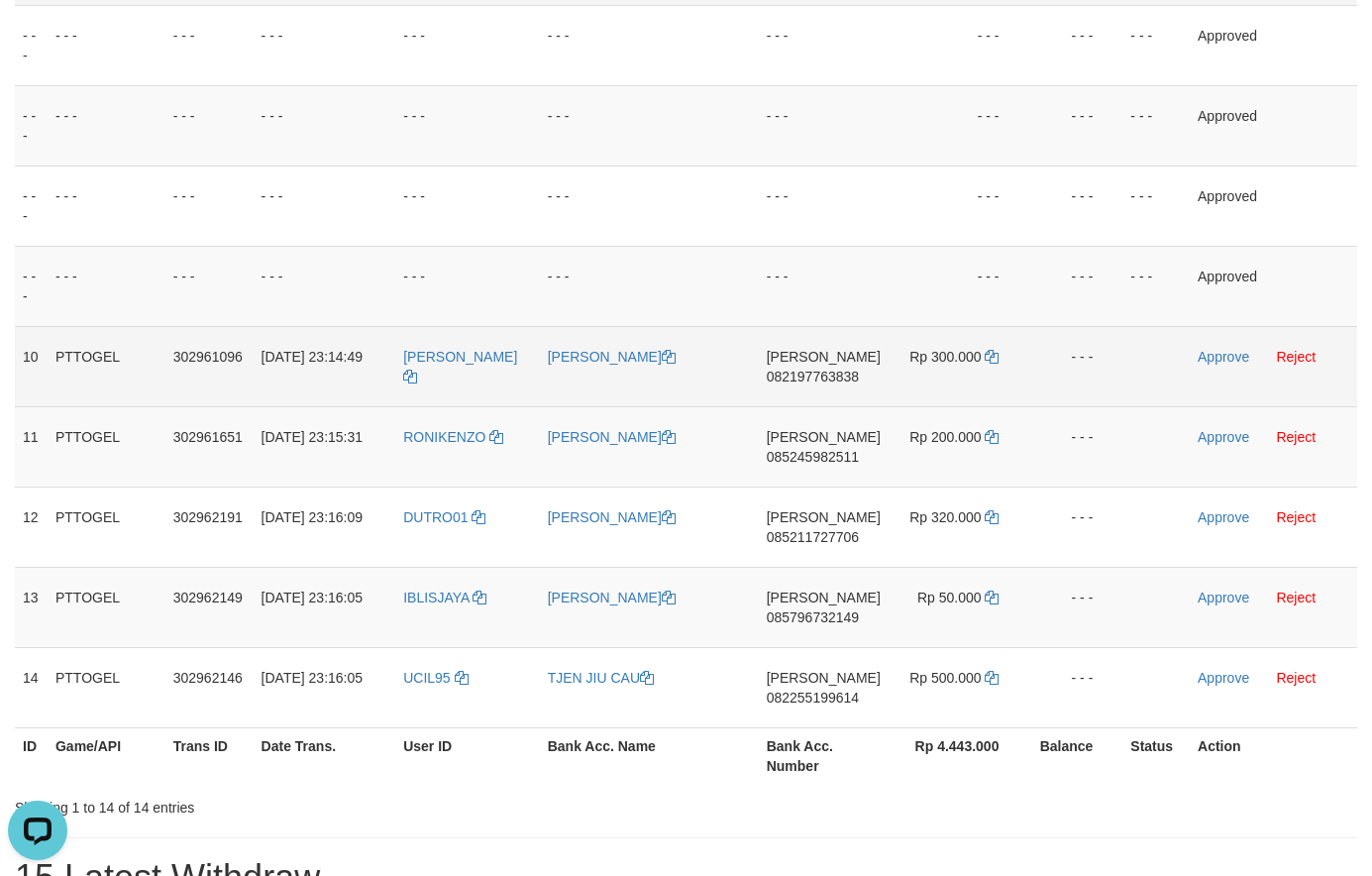 click on "Rp 300.000" at bounding box center (959, 366) 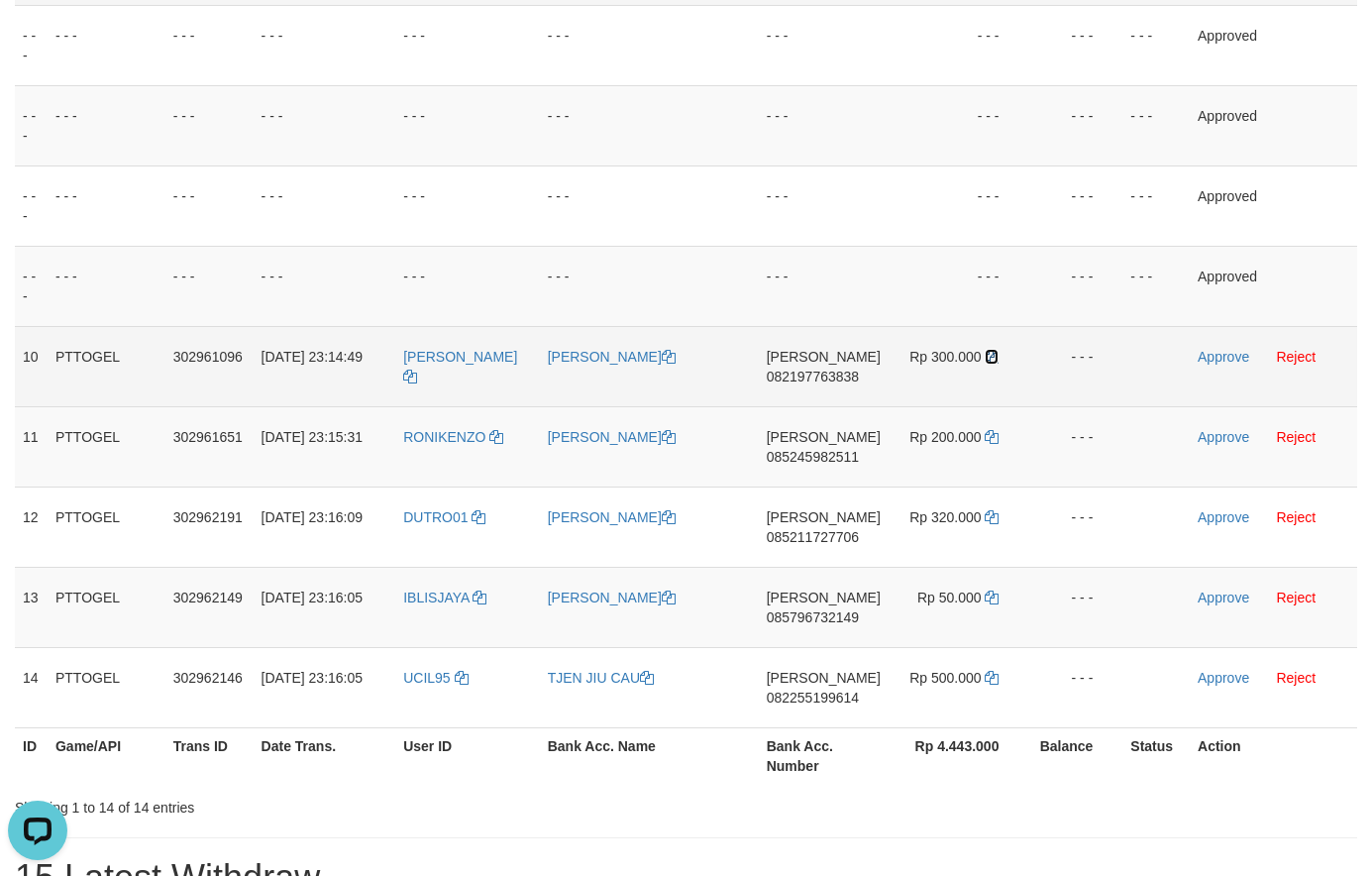 click at bounding box center [992, 357] 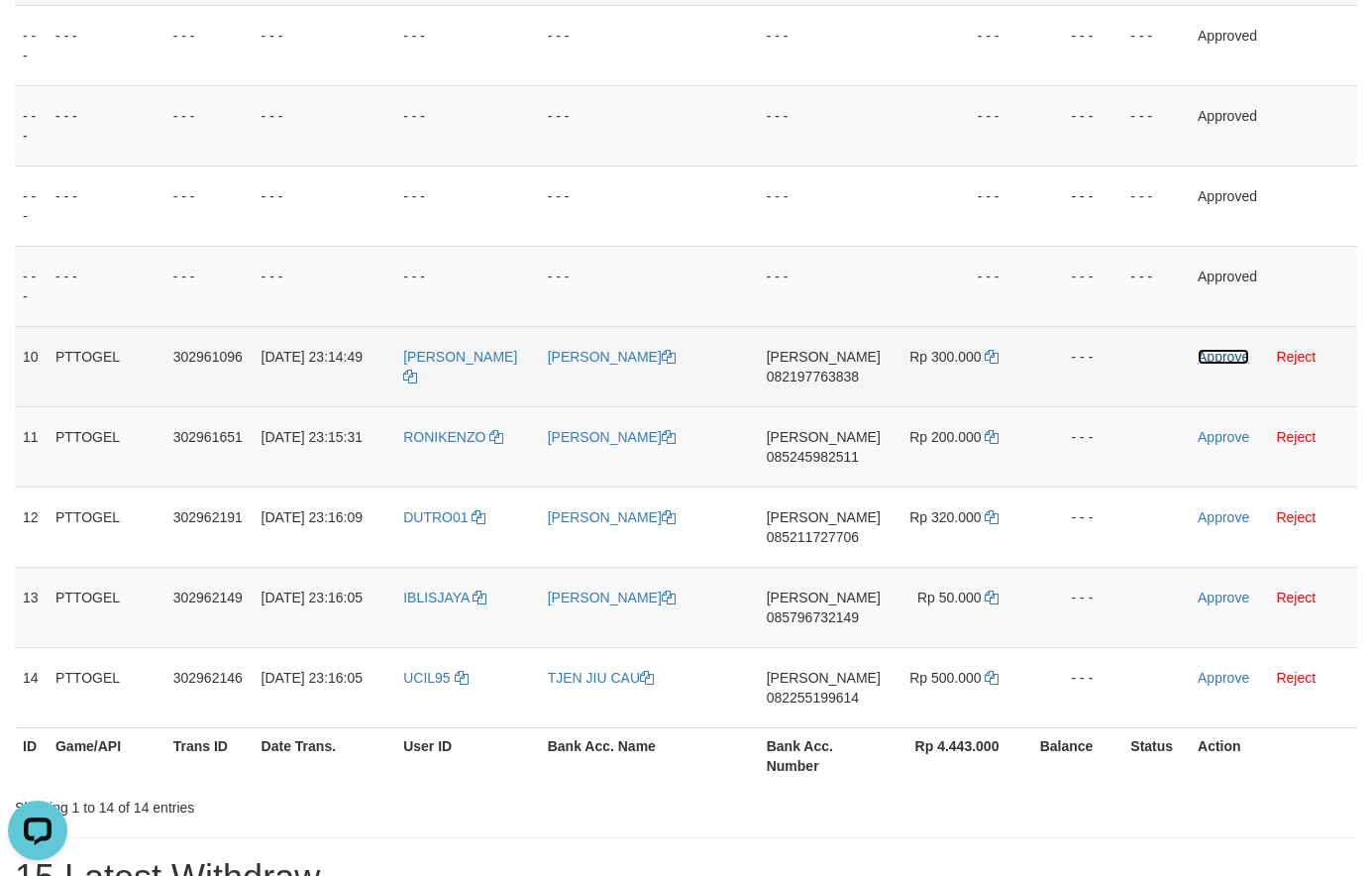 click on "Approve" at bounding box center [1223, 357] 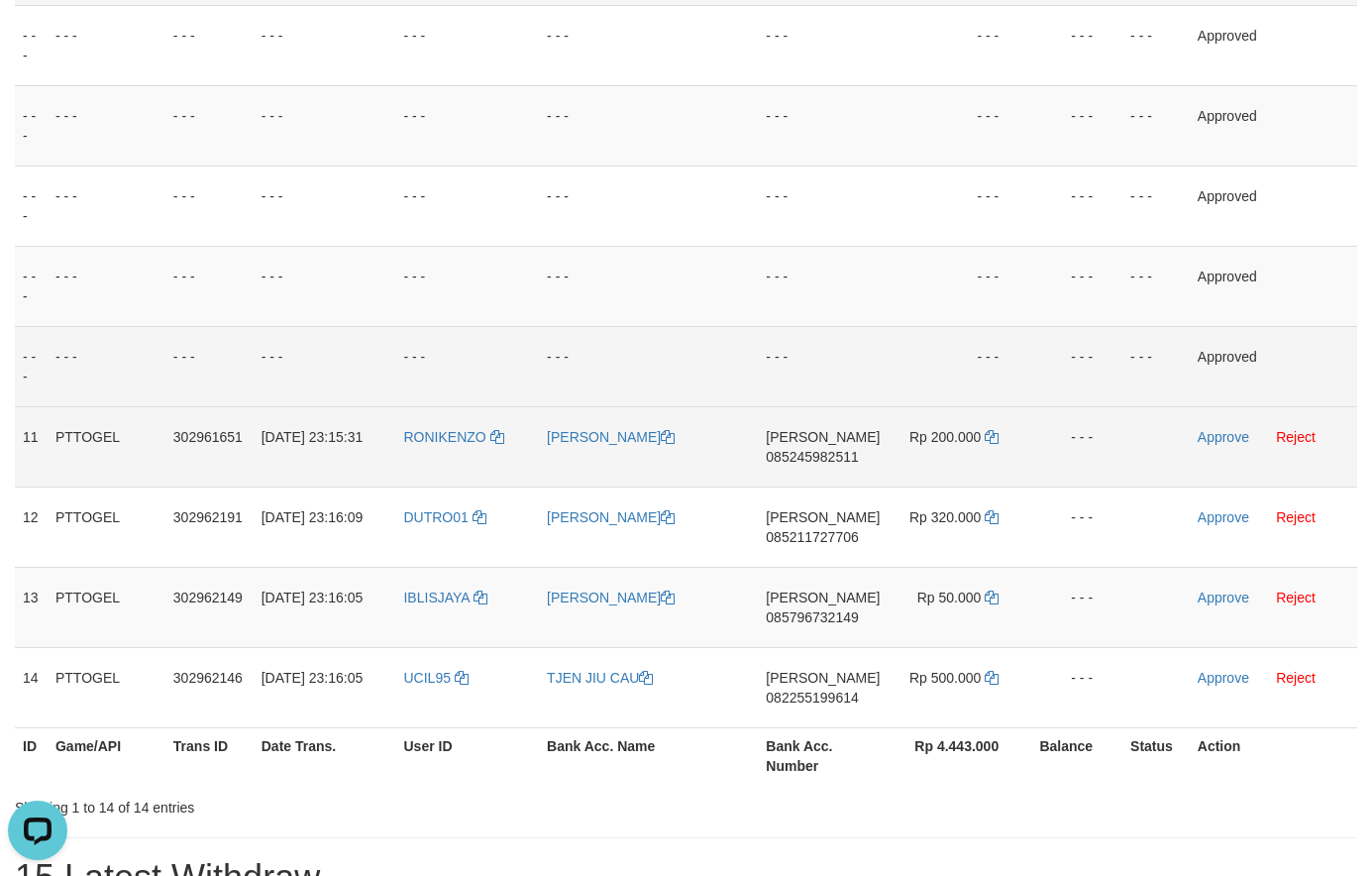 click on "085245982511" at bounding box center [811, 457] 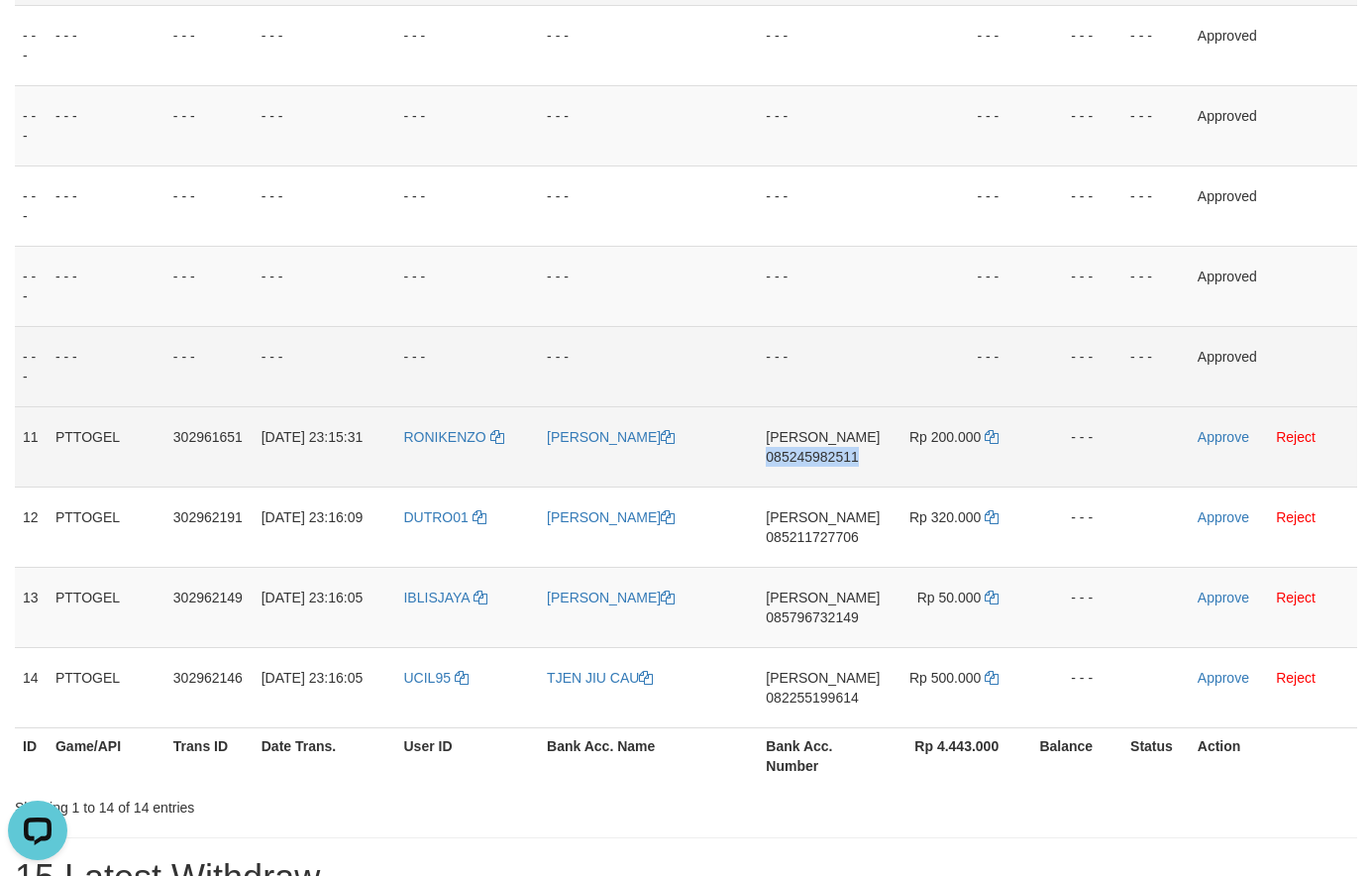 click on "085245982511" at bounding box center (811, 457) 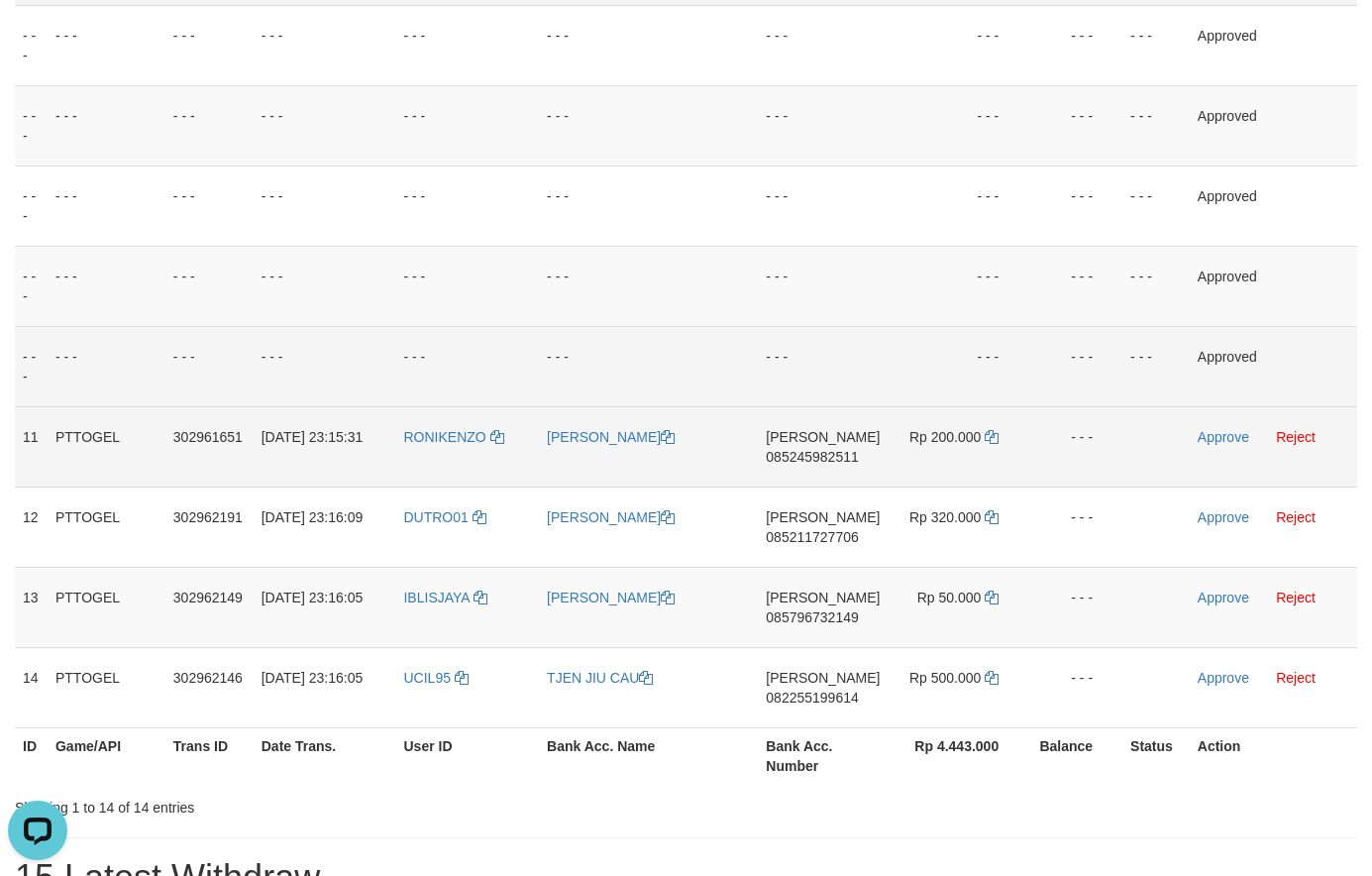click on "085245982511" at bounding box center (811, 457) 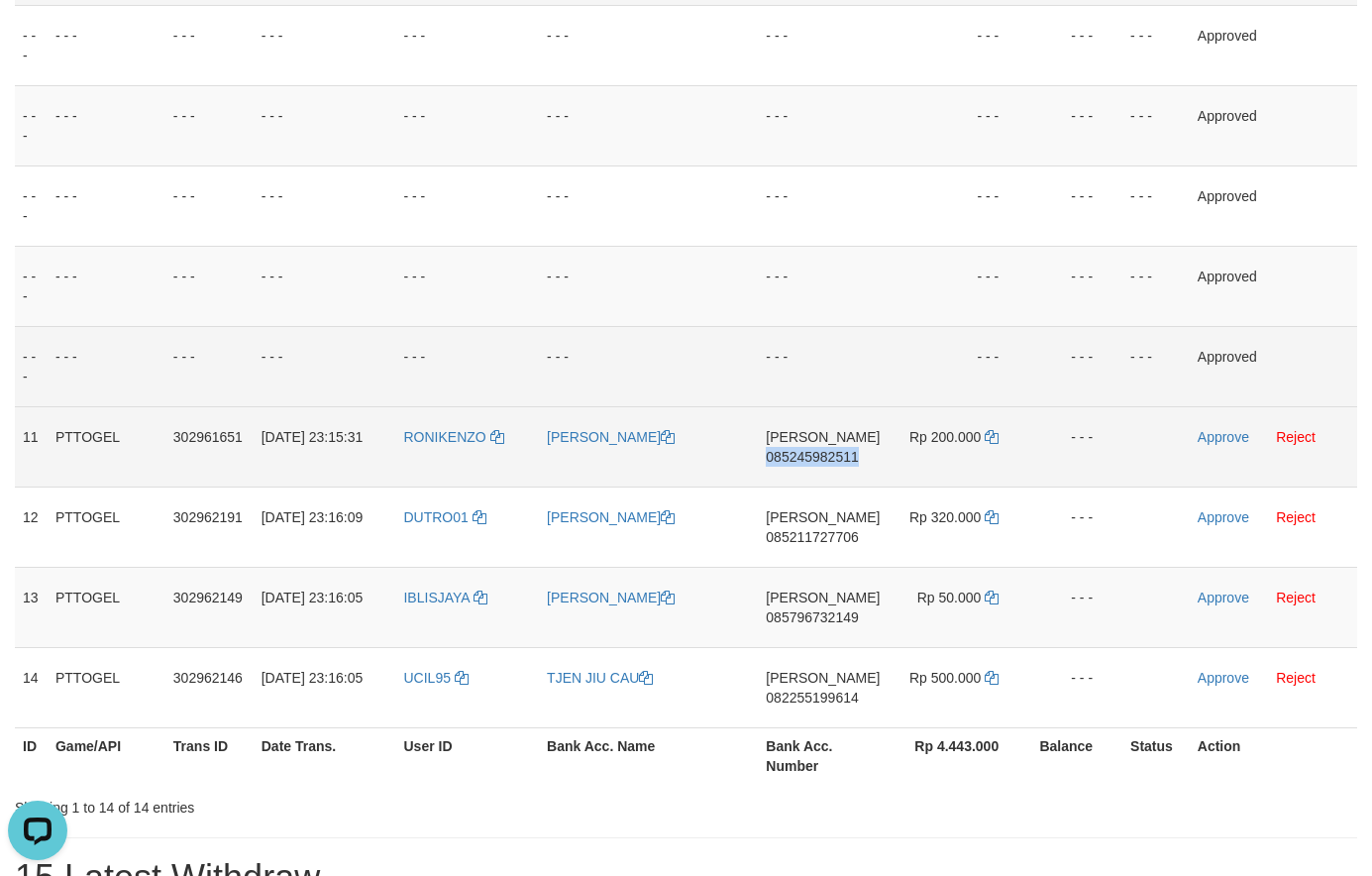 click on "085245982511" at bounding box center [811, 457] 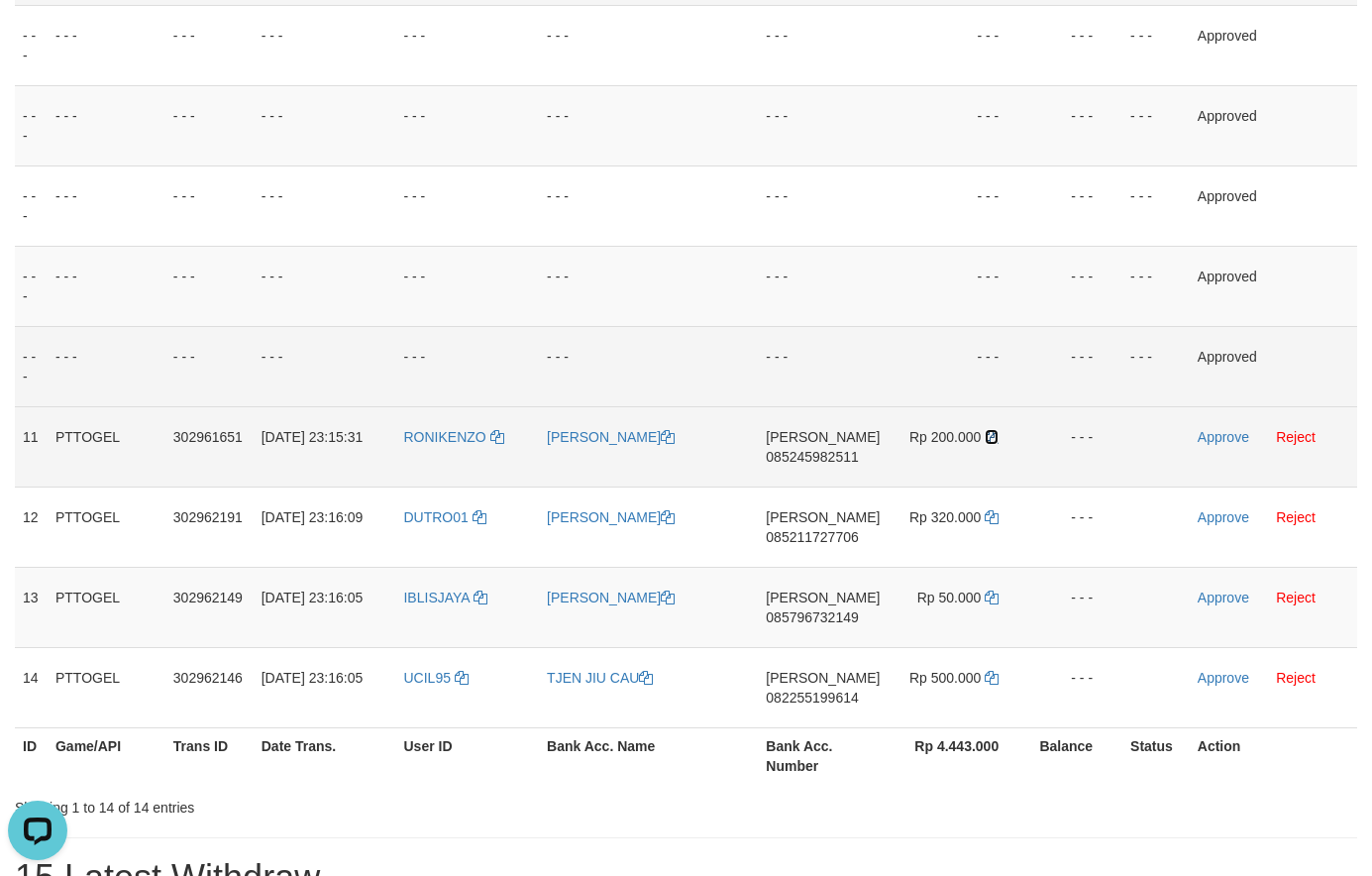 click at bounding box center [992, 437] 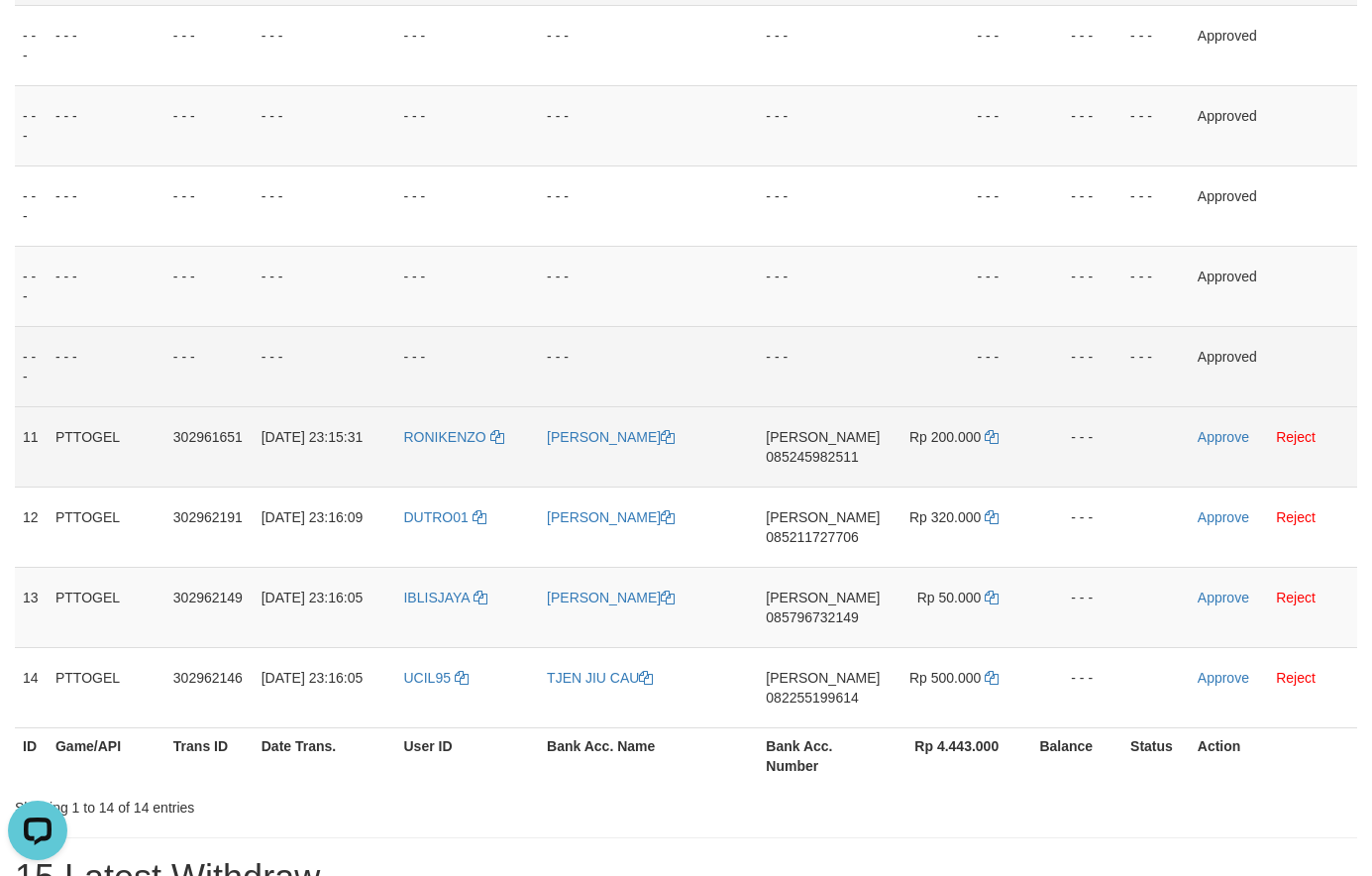 click on "Approve
Reject" at bounding box center (1273, 446) 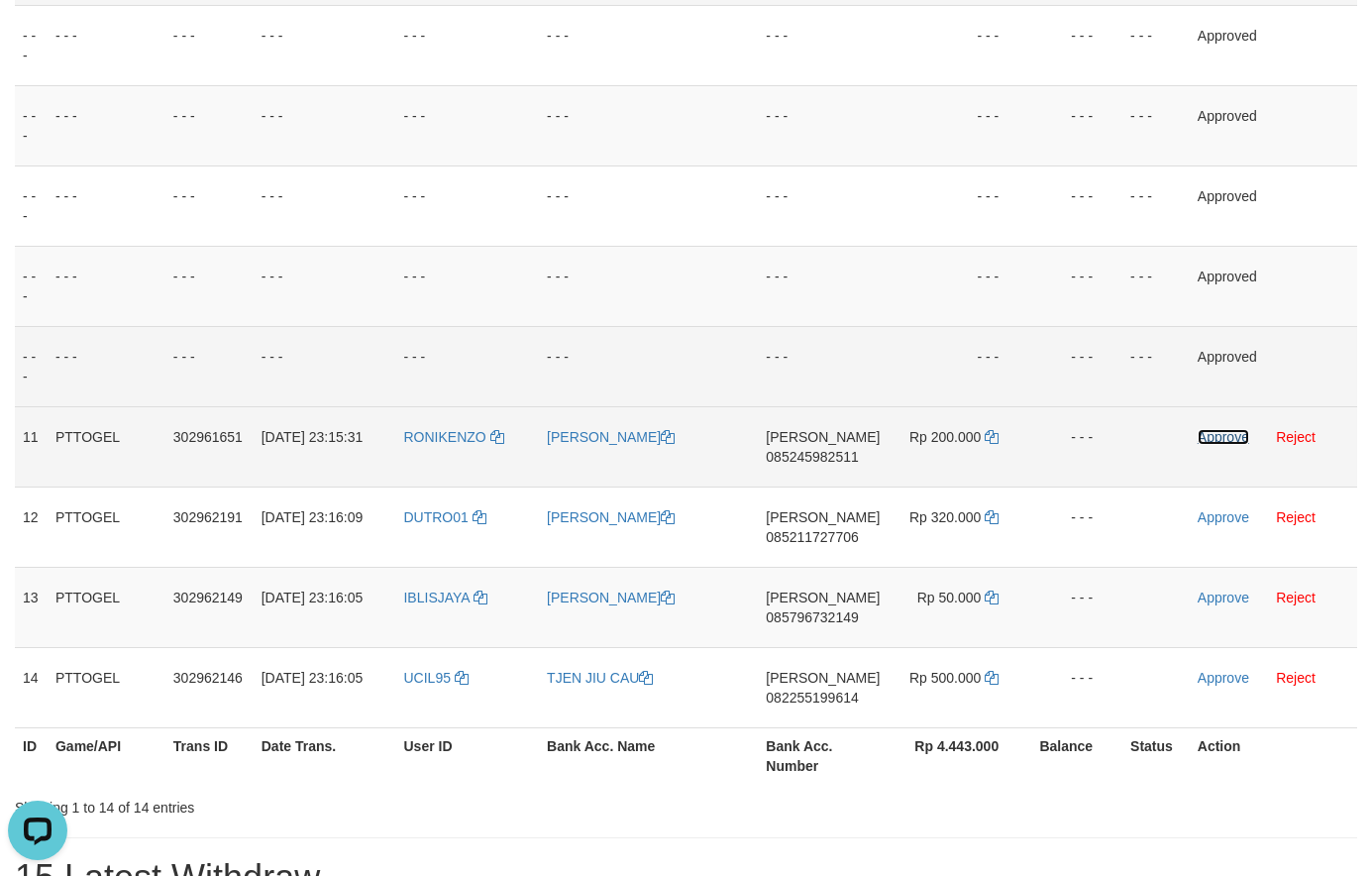 click on "Approve" at bounding box center [1223, 437] 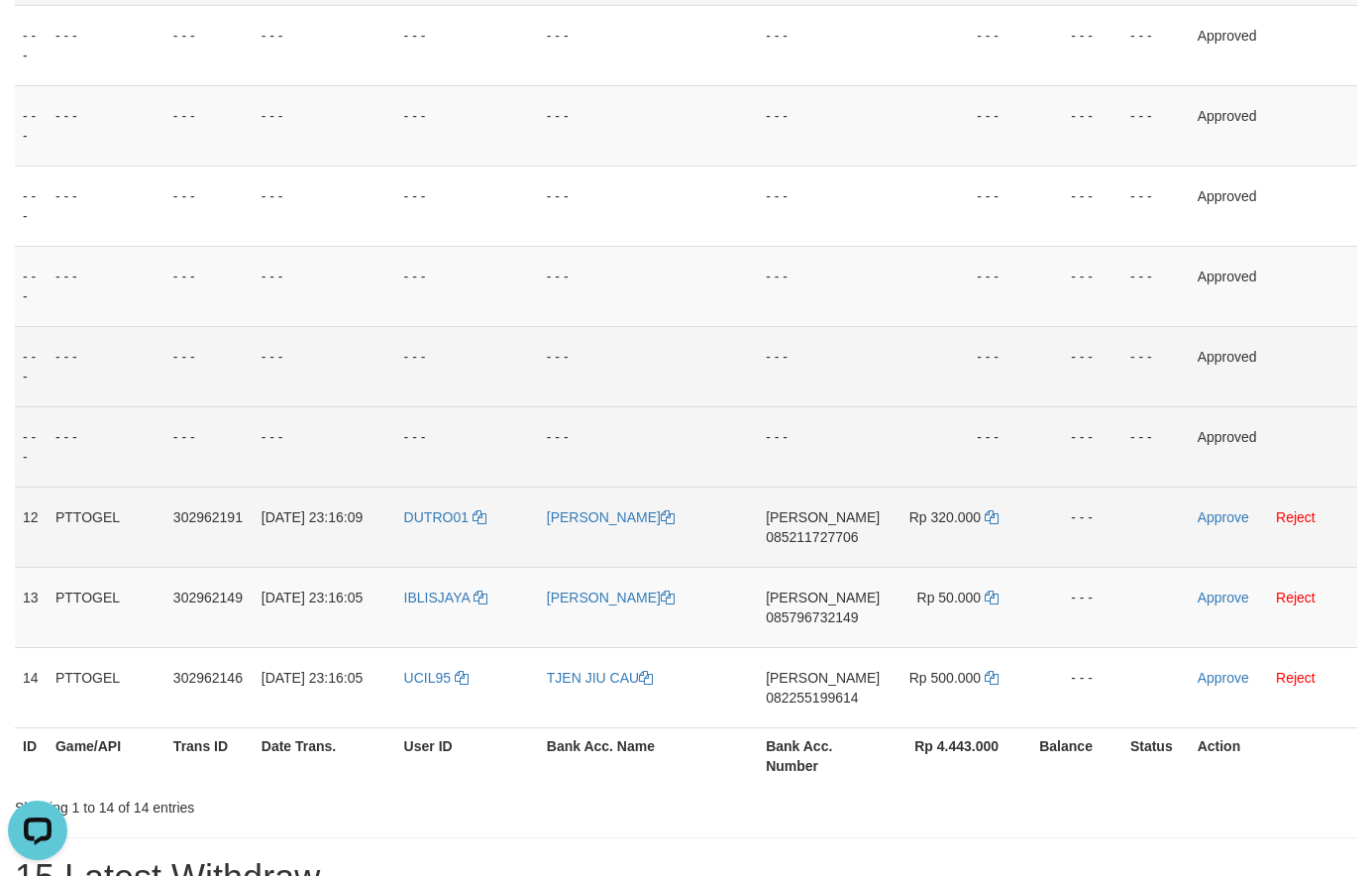 click on "DANA
085211727706" at bounding box center [822, 526] 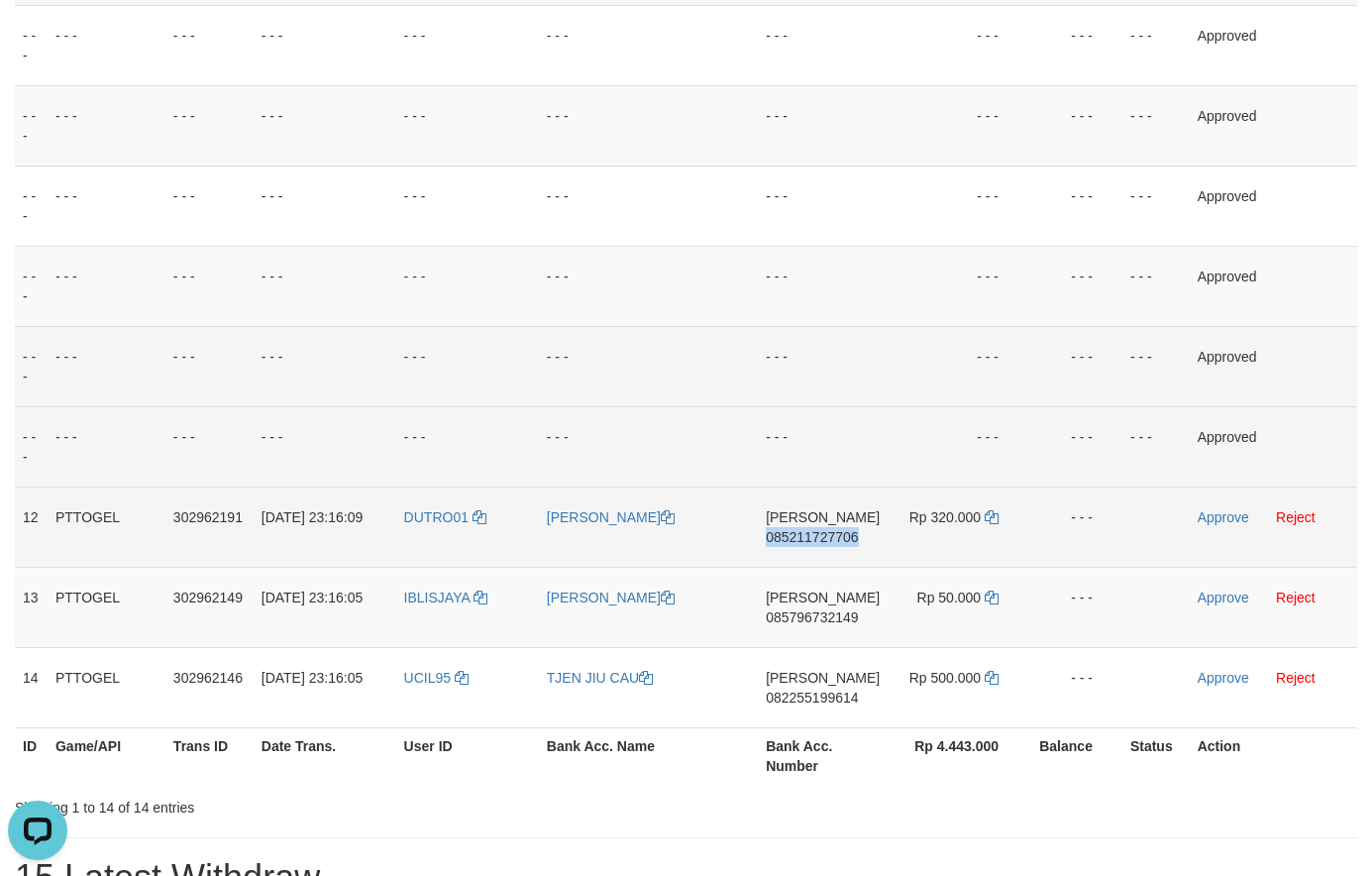 click on "085211727706" at bounding box center (811, 537) 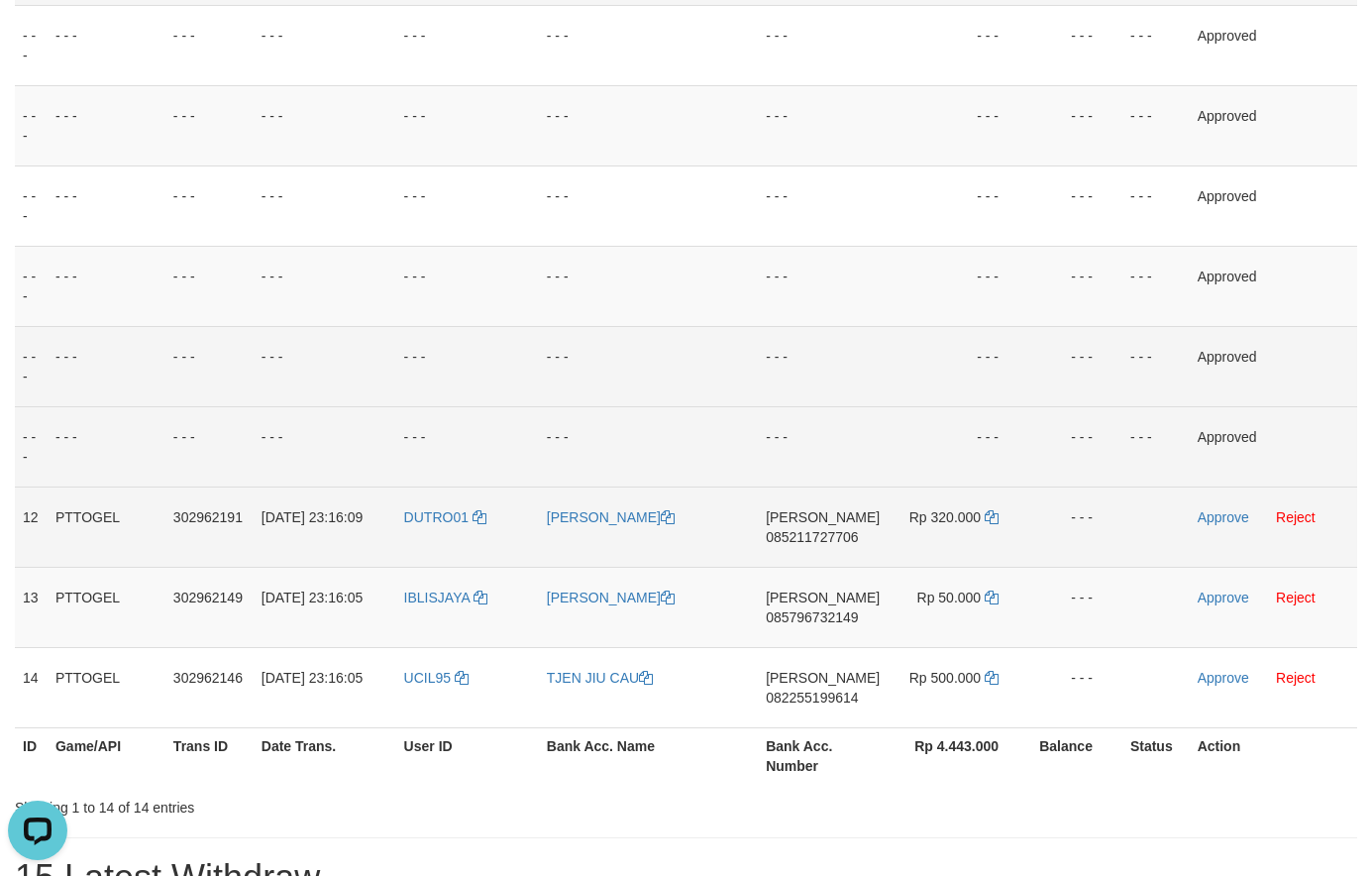 click on "085211727706" at bounding box center [811, 537] 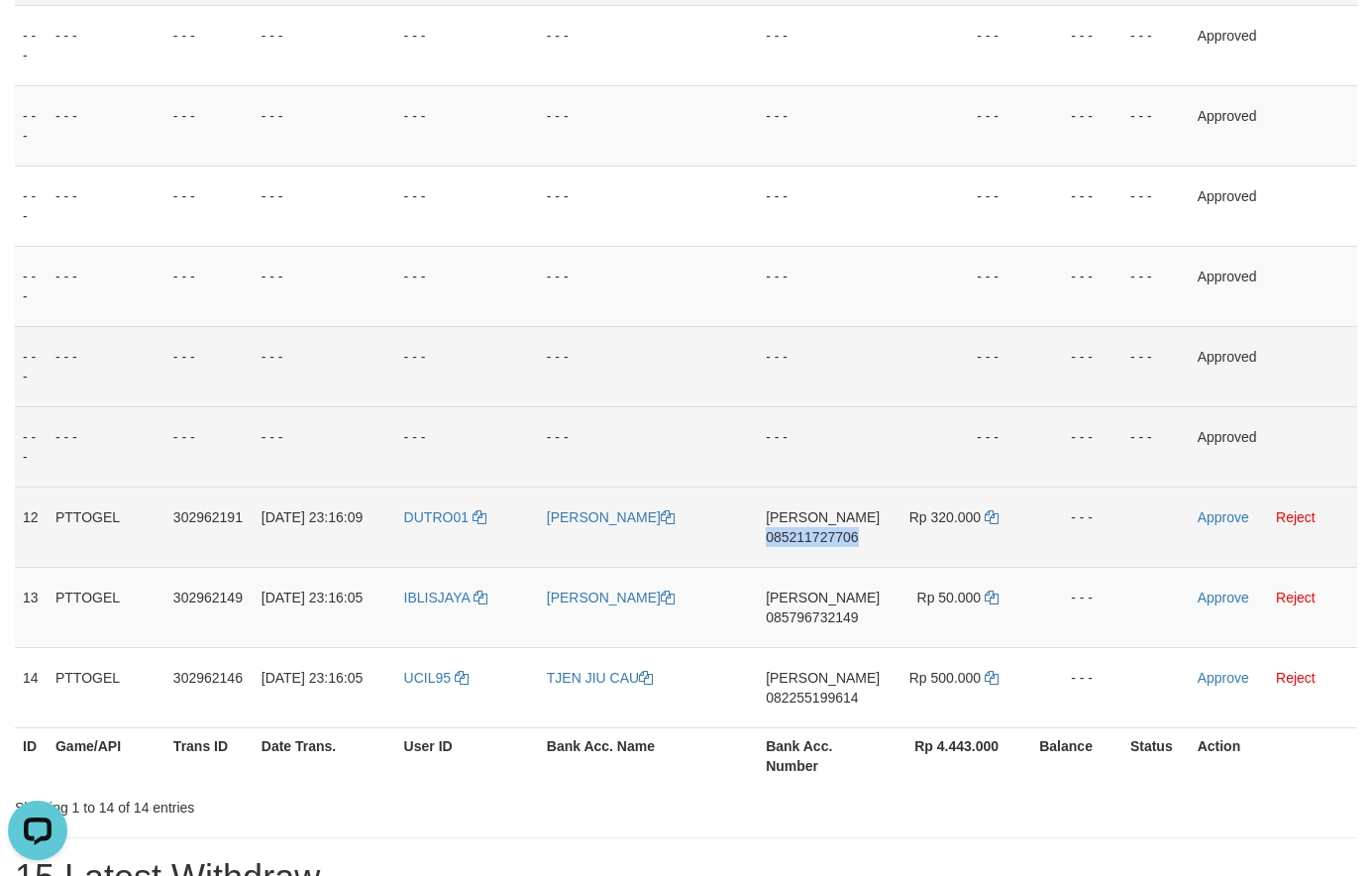 click on "085211727706" at bounding box center (811, 537) 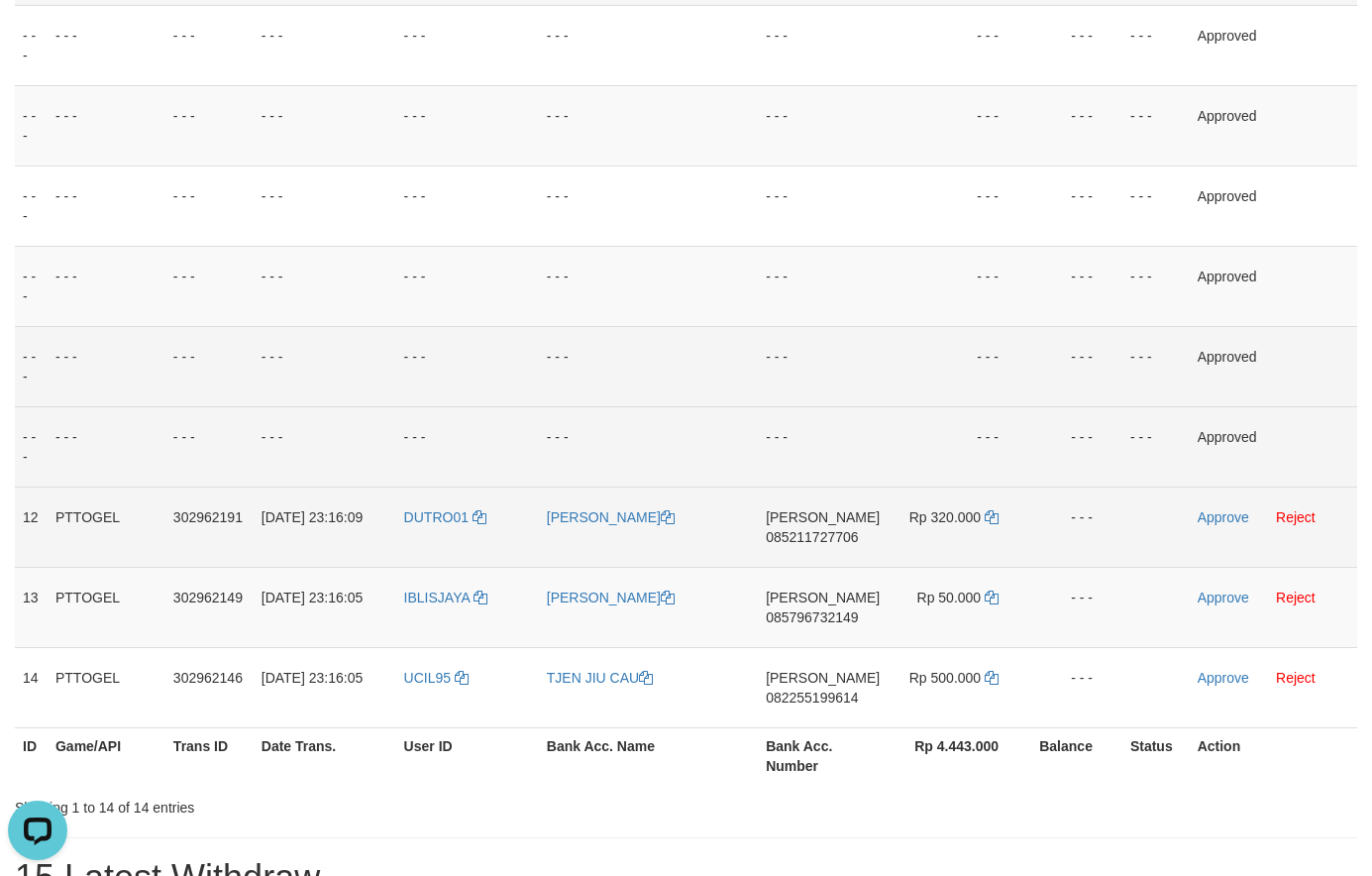 click on "085211727706" at bounding box center (811, 537) 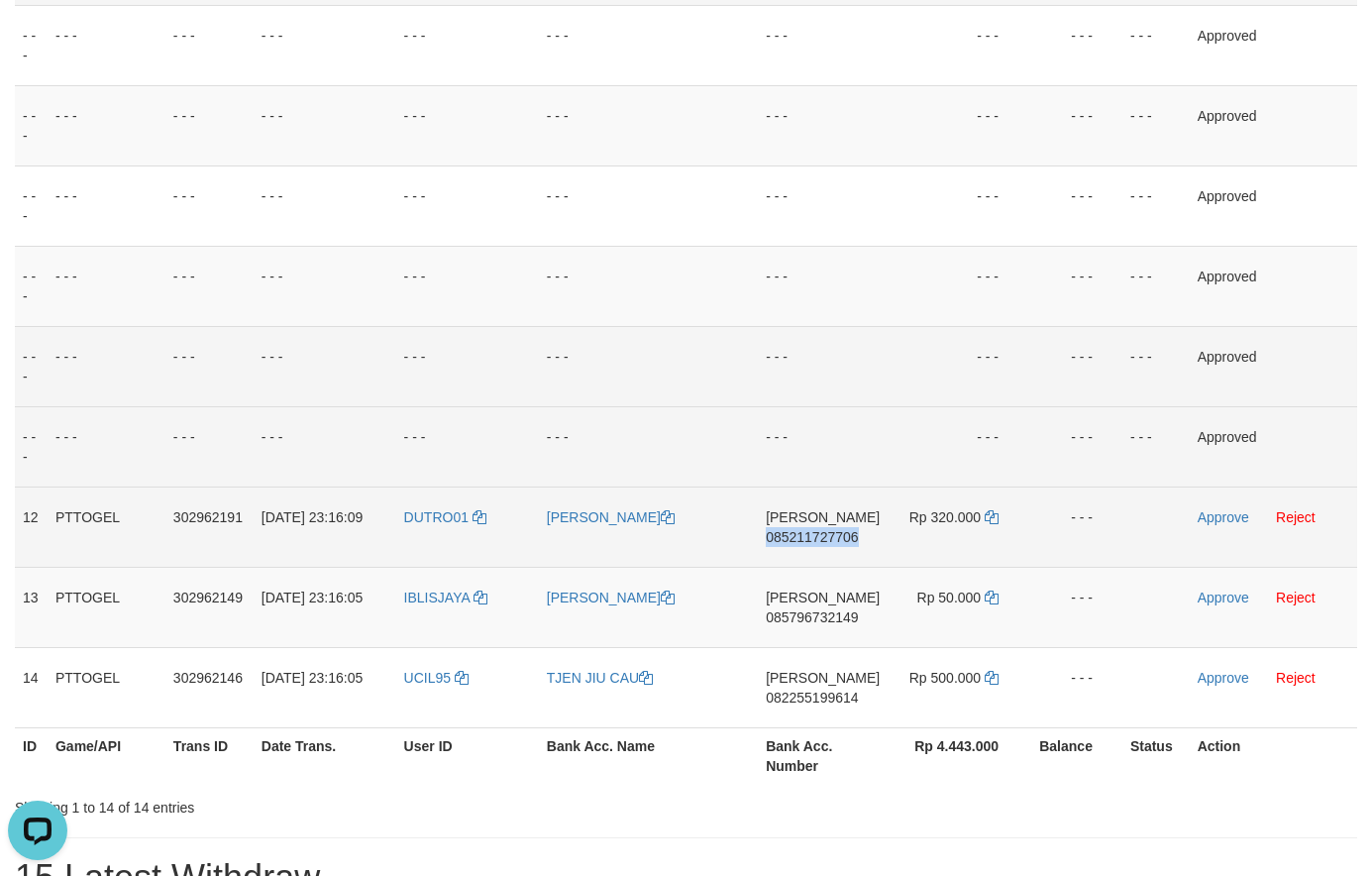 drag, startPoint x: 840, startPoint y: 537, endPoint x: 781, endPoint y: 536, distance: 59.00847 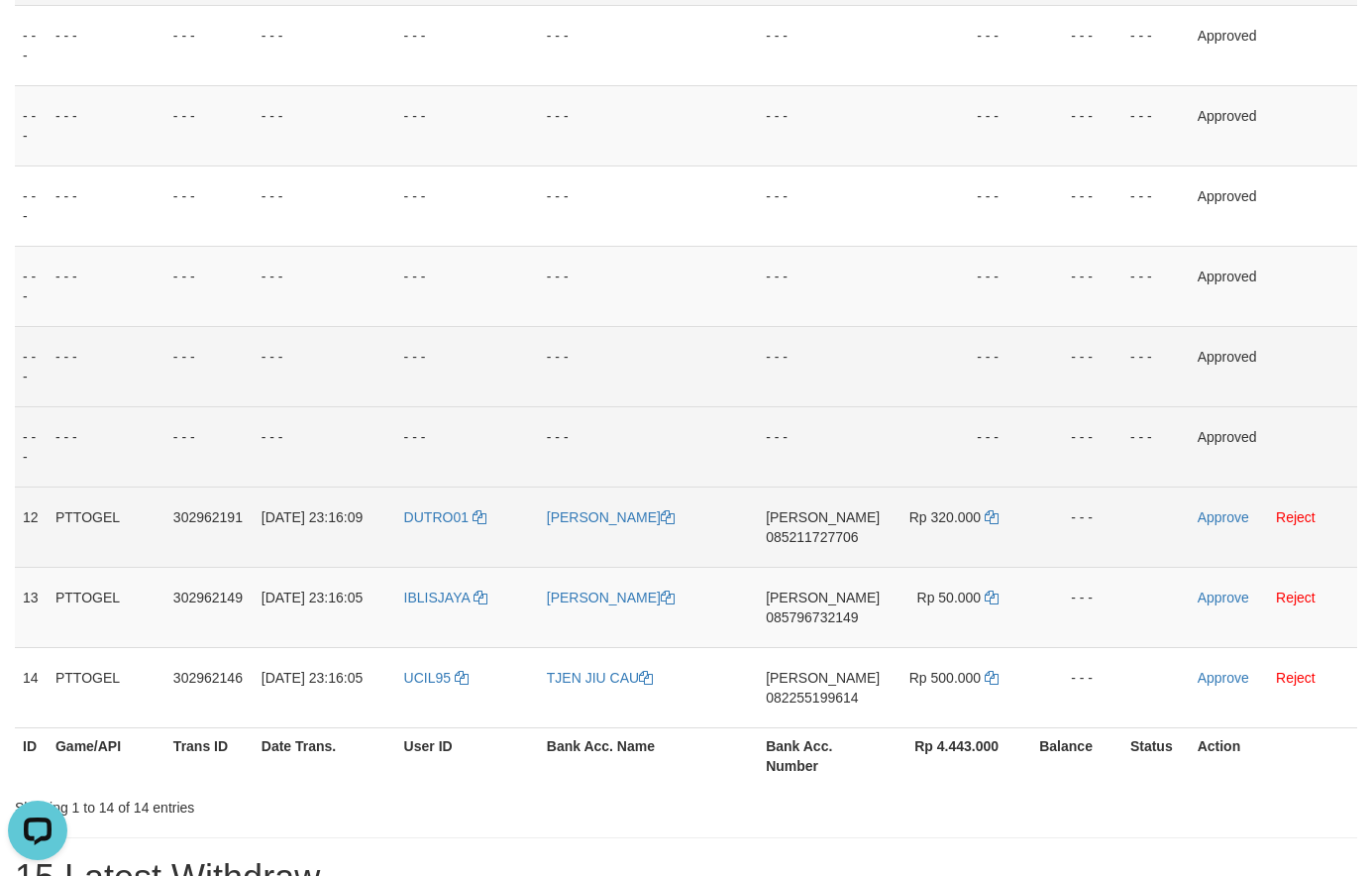click on "085211727706" at bounding box center (811, 537) 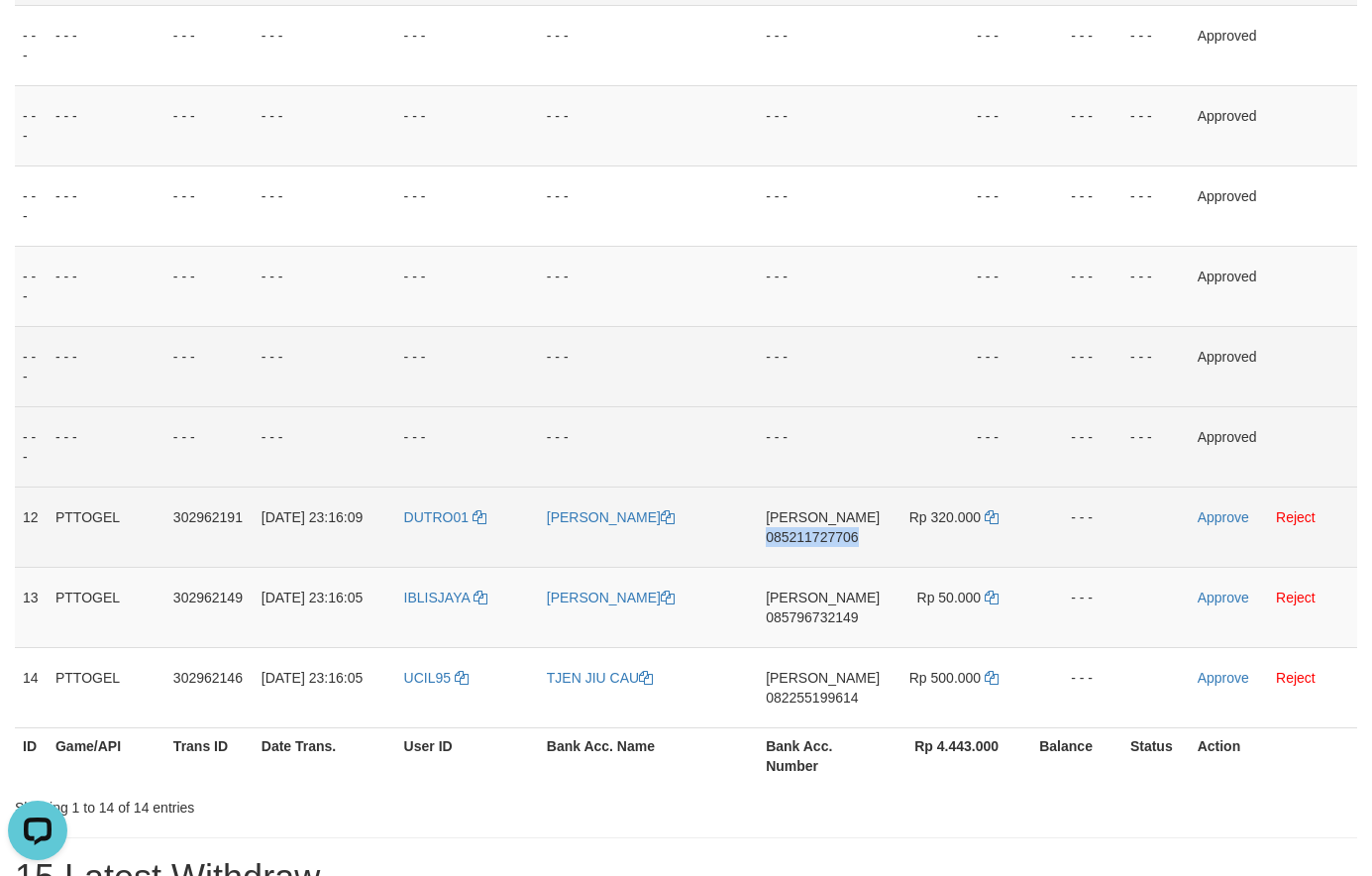 drag, startPoint x: 851, startPoint y: 538, endPoint x: 804, endPoint y: 537, distance: 47.010637 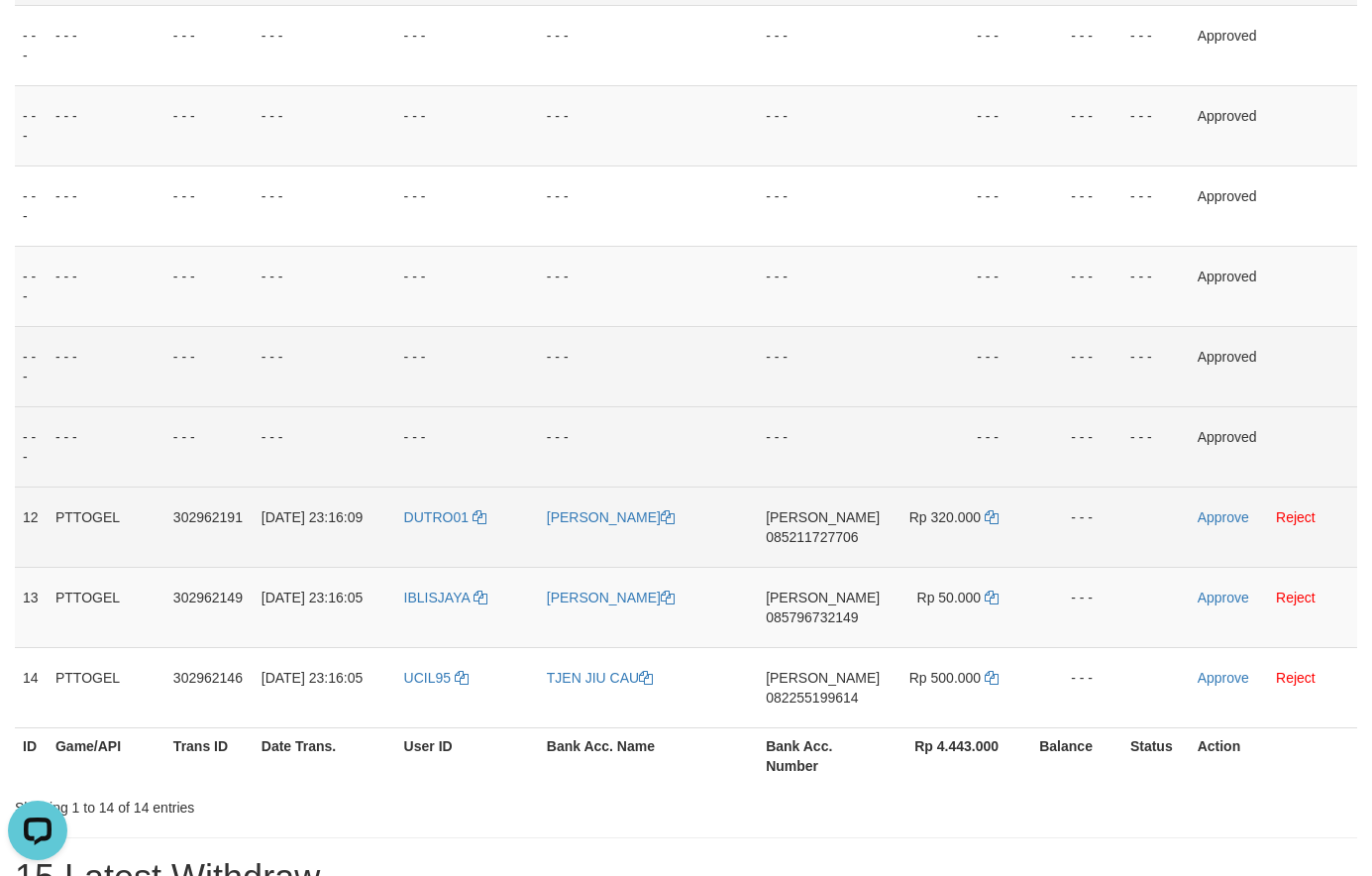 click on "085211727706" at bounding box center (811, 537) 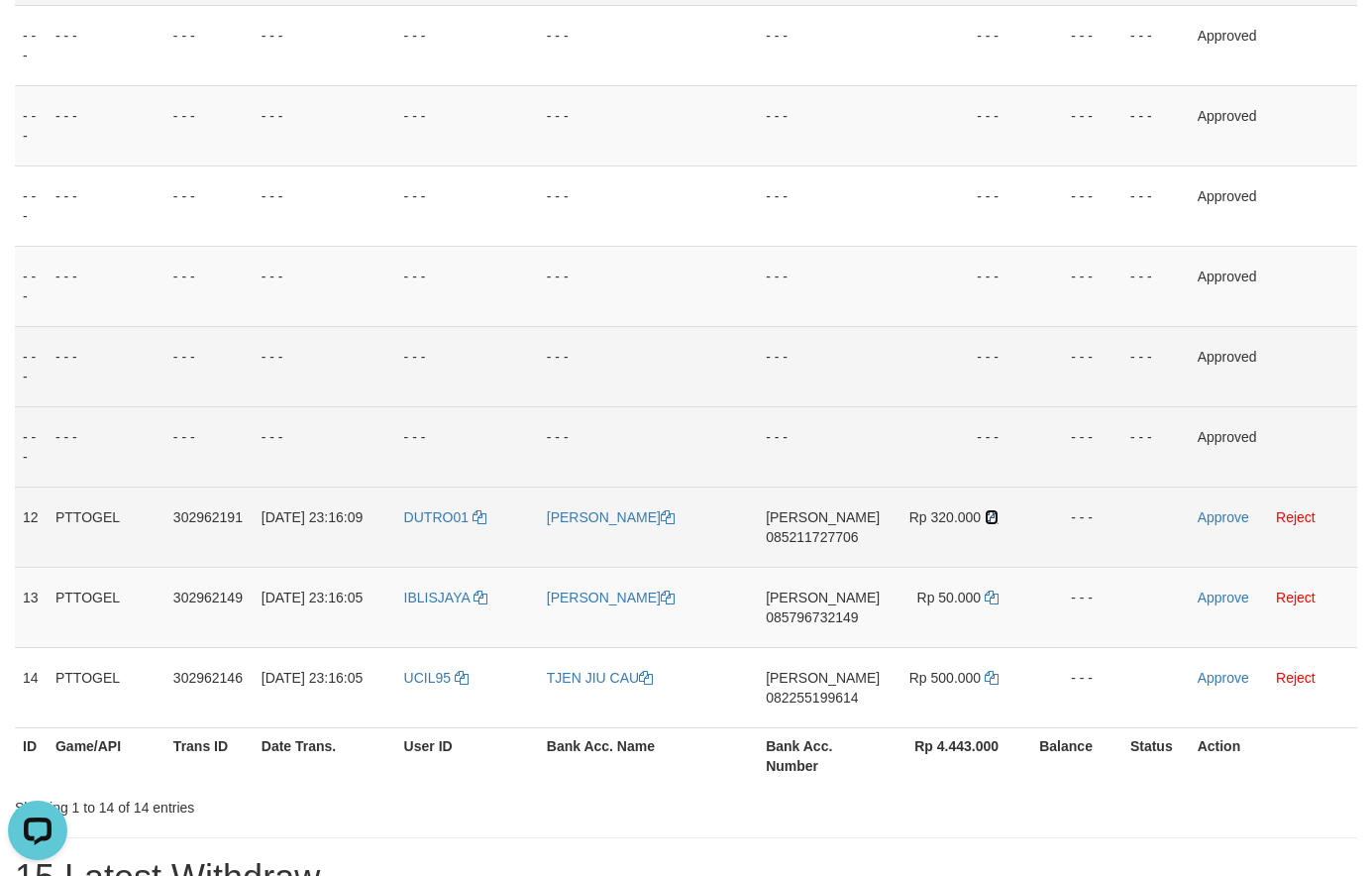 click at bounding box center (992, 517) 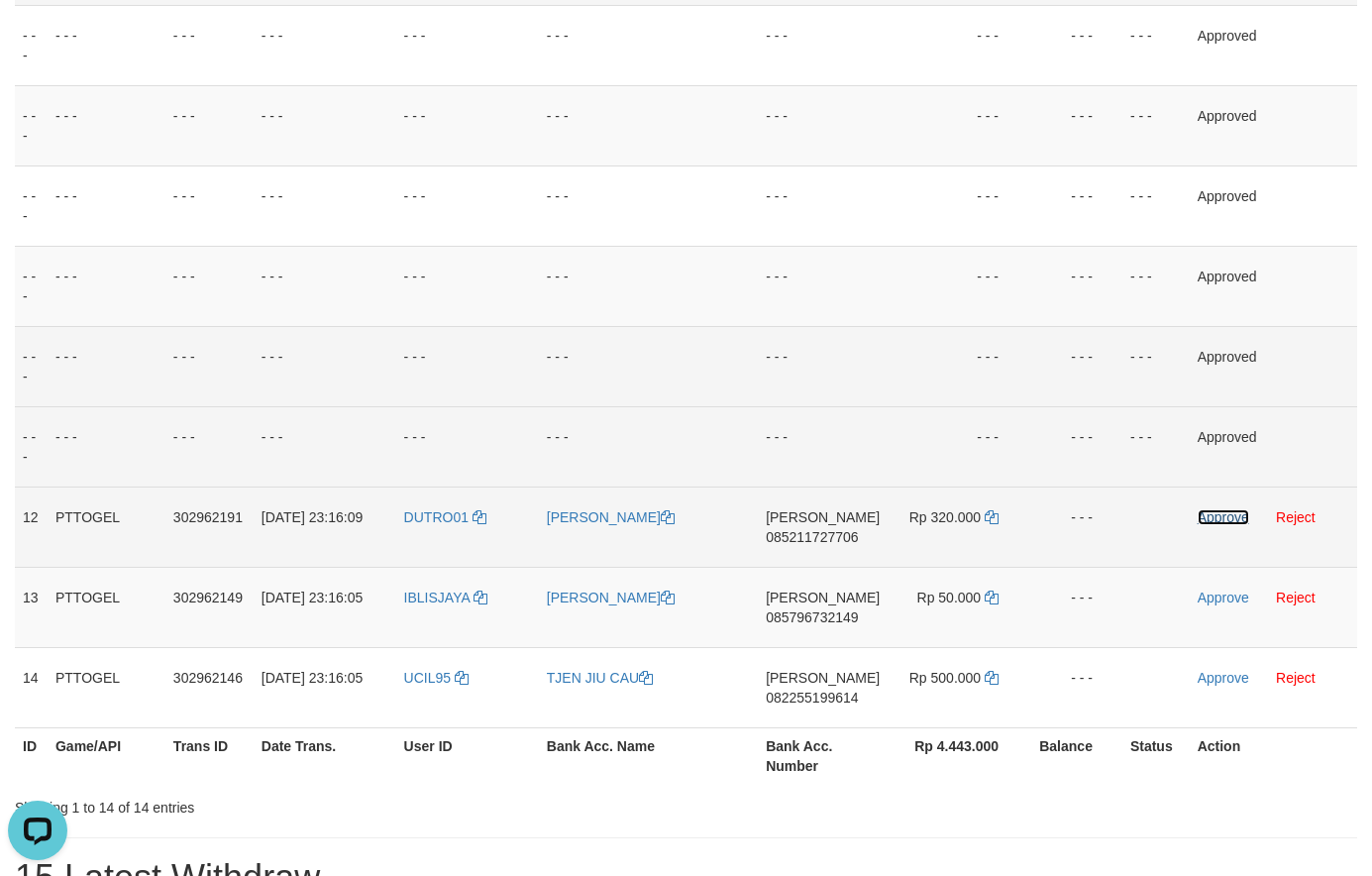 click on "Approve" at bounding box center (1223, 517) 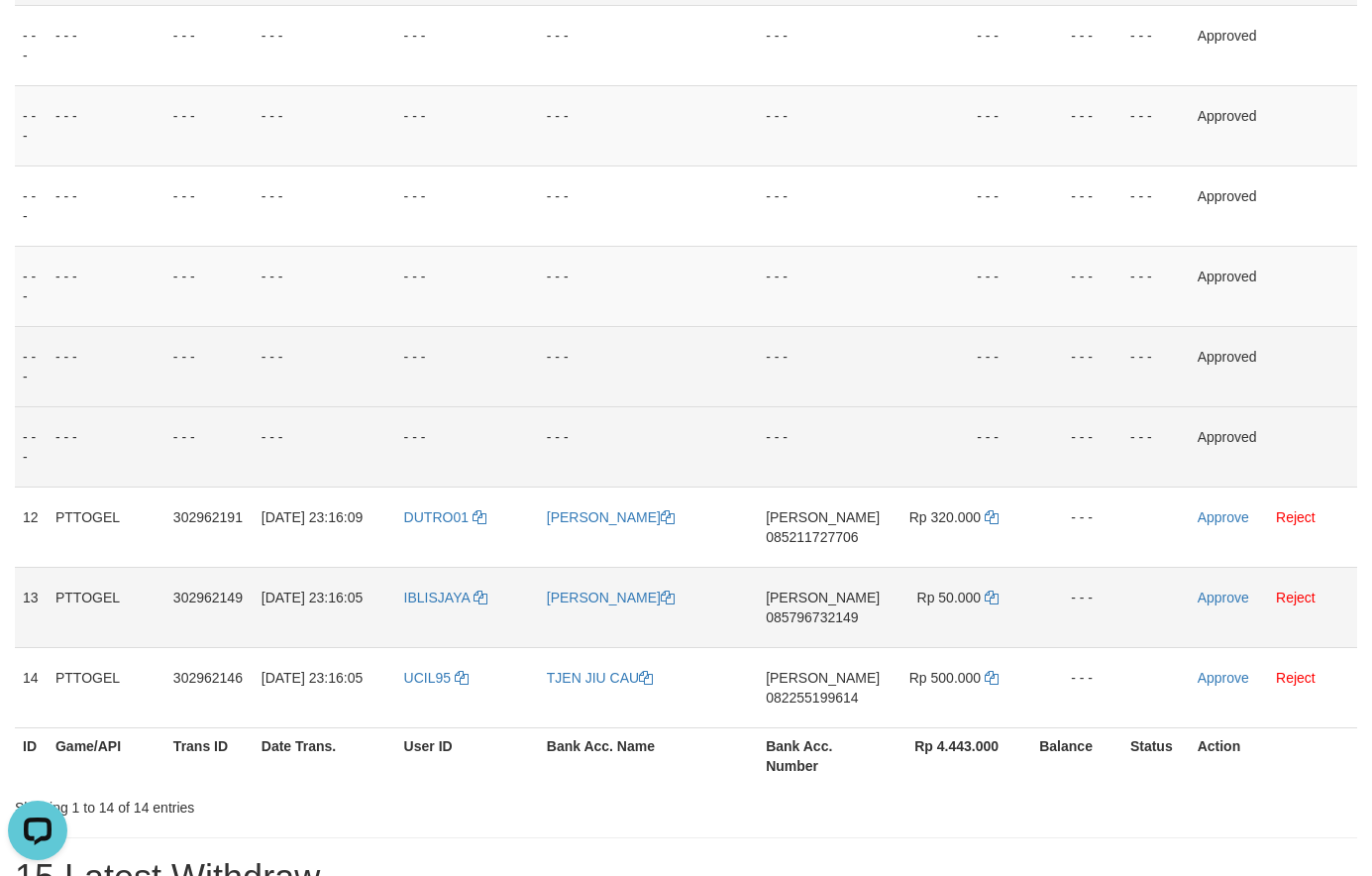 click on "085796732149" at bounding box center (811, 617) 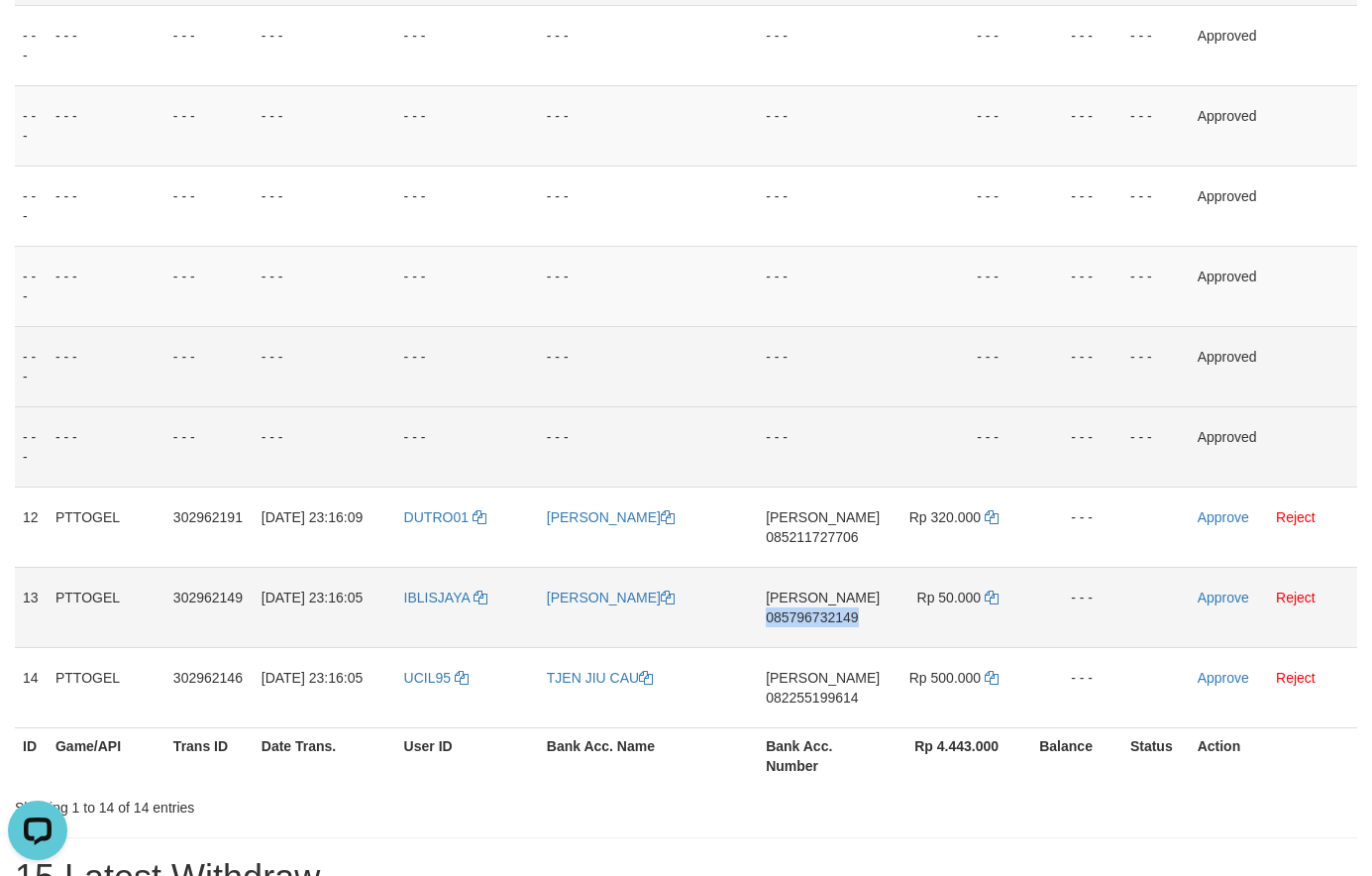click on "085796732149" at bounding box center (811, 617) 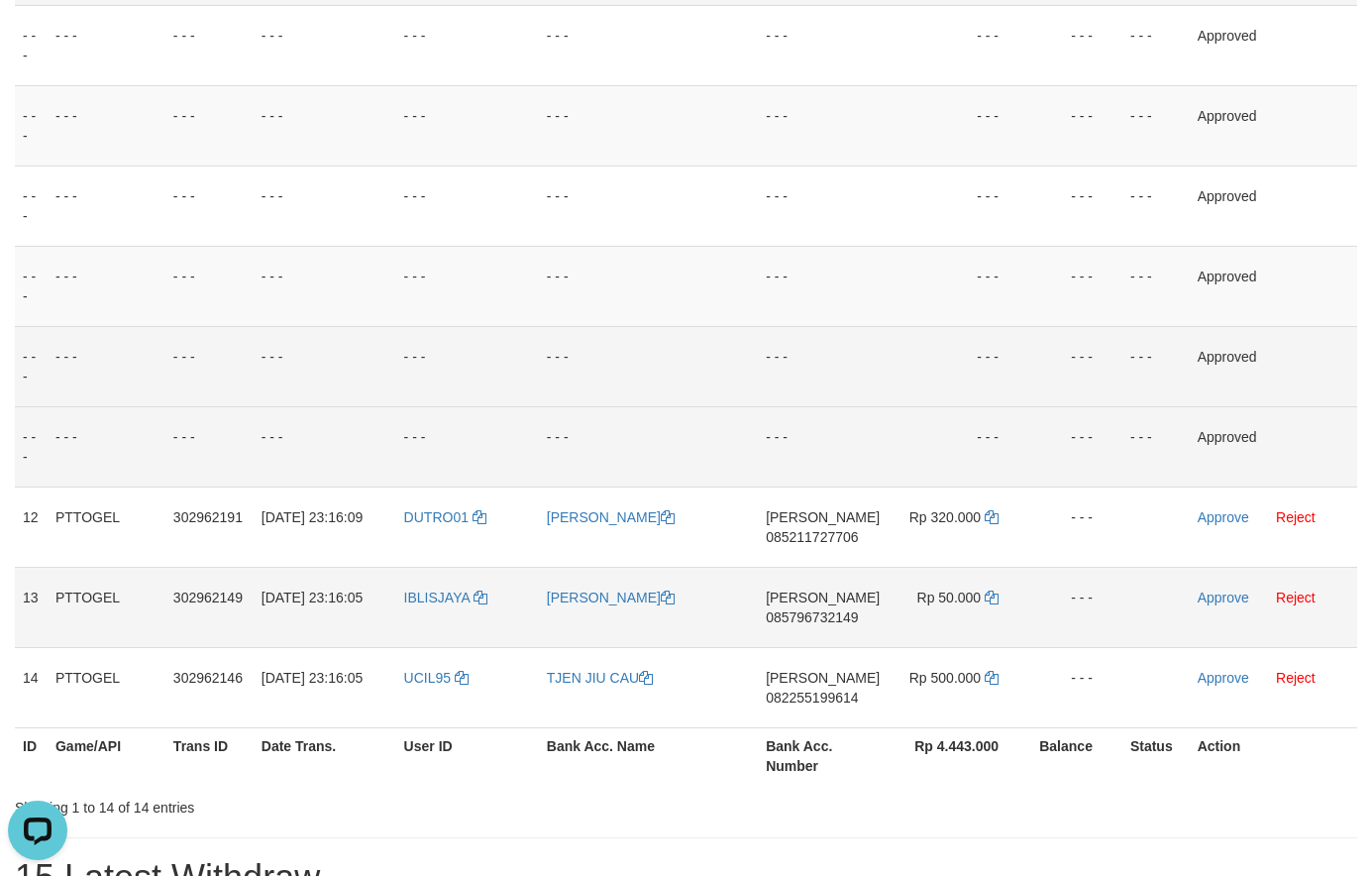 click on "085796732149" at bounding box center [811, 617] 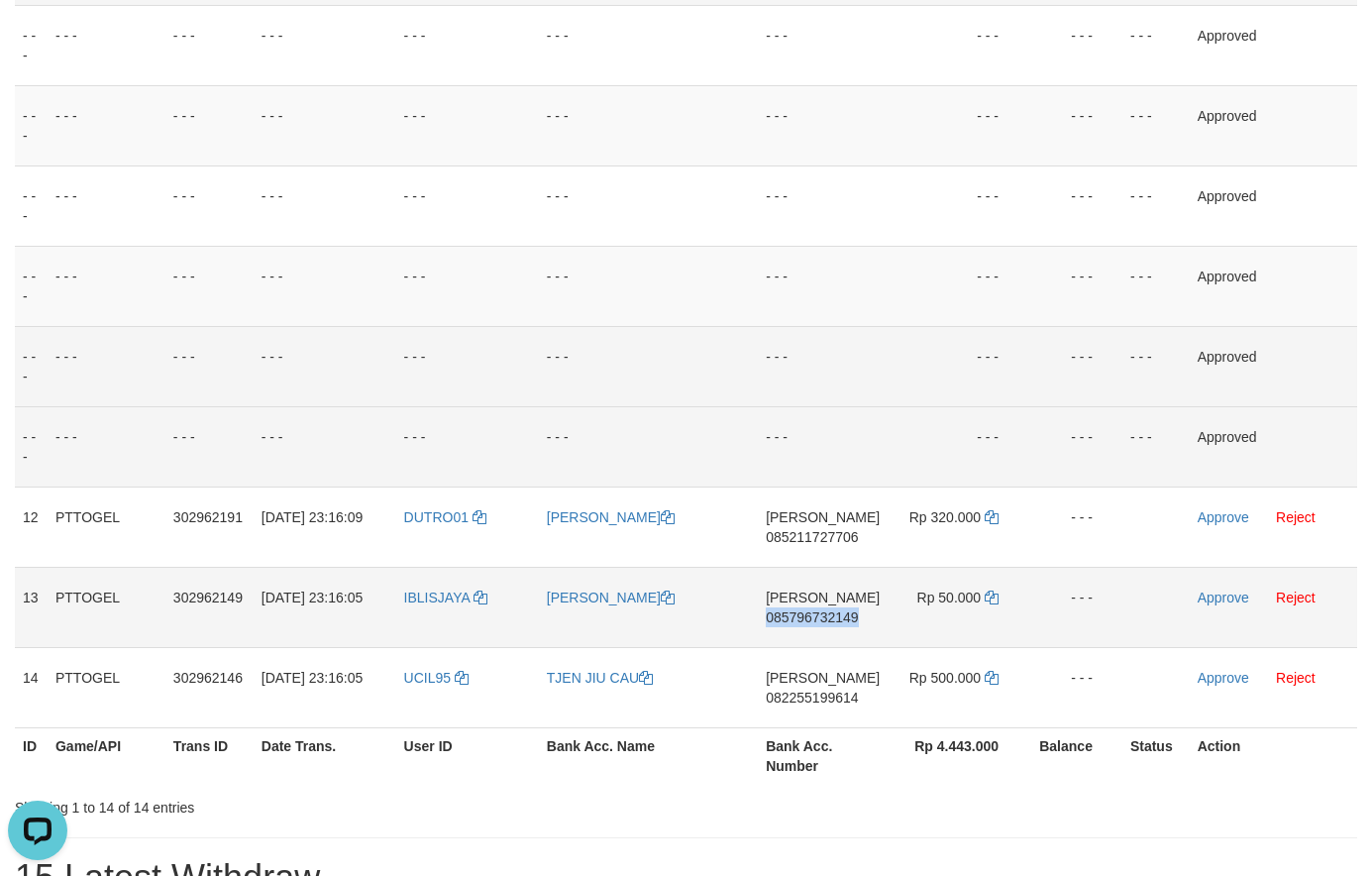 click on "085796732149" at bounding box center (811, 617) 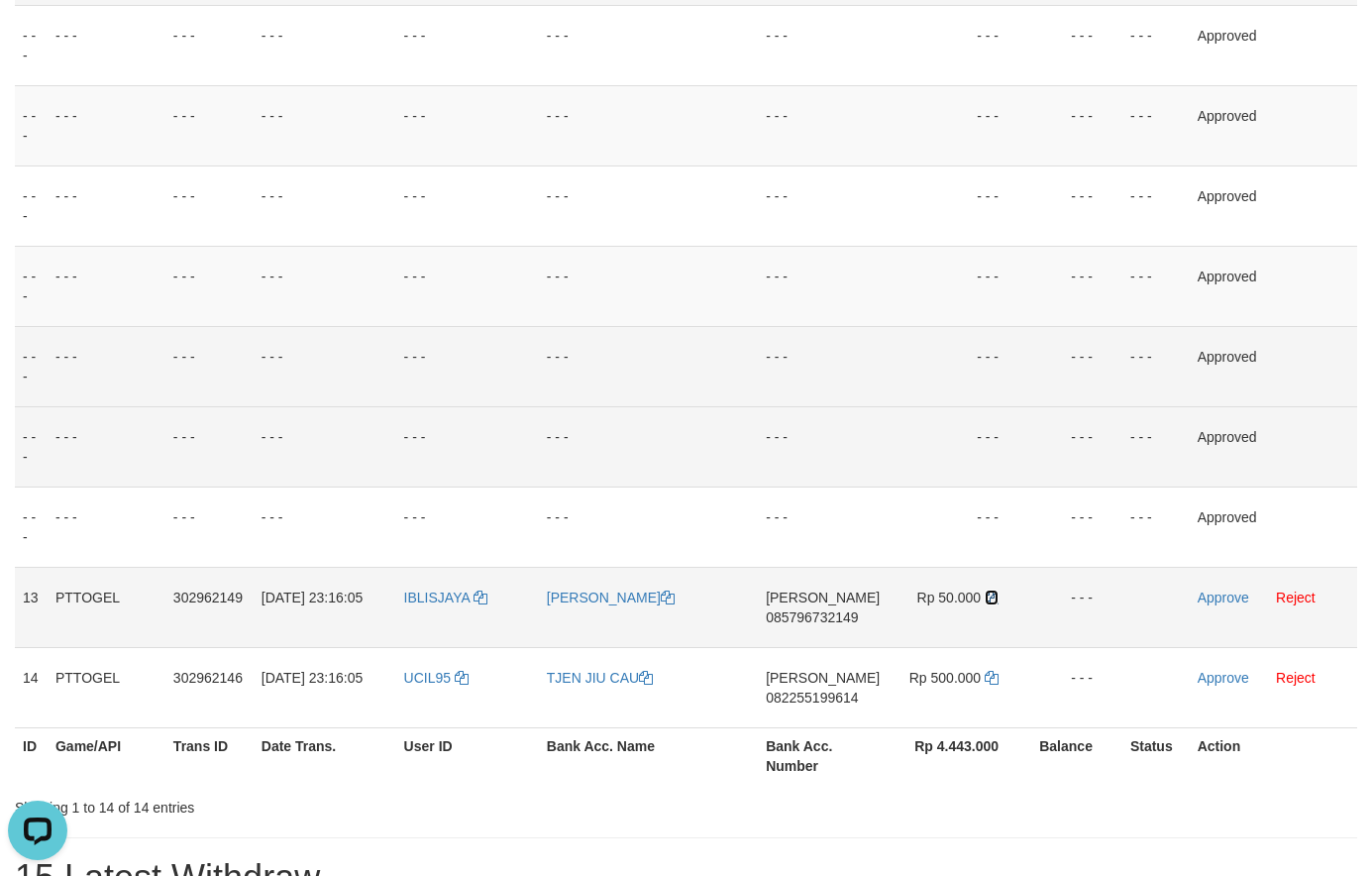 click at bounding box center [992, 598] 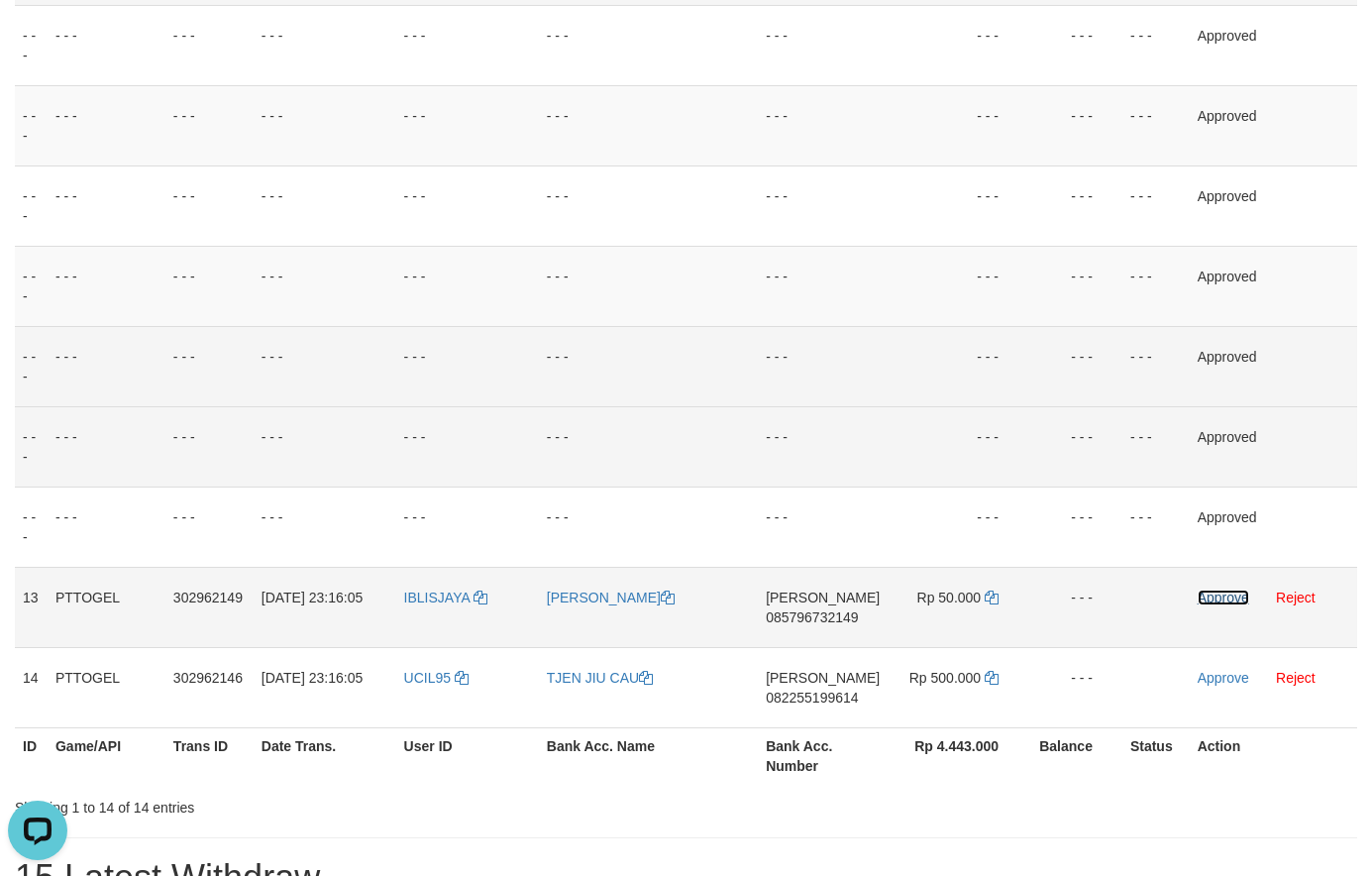 click on "Approve" at bounding box center [1223, 598] 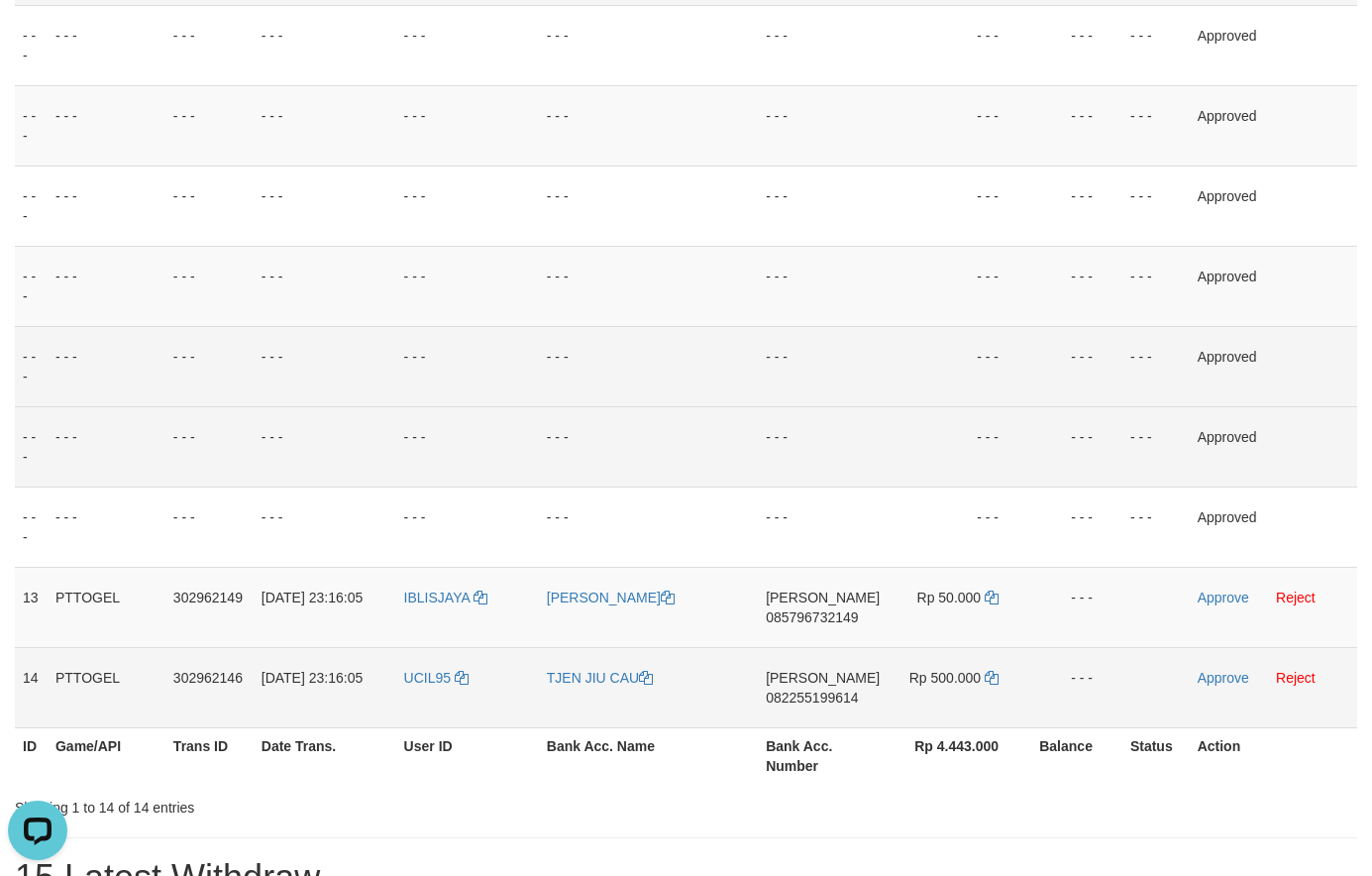 click on "082255199614" at bounding box center [811, 698] 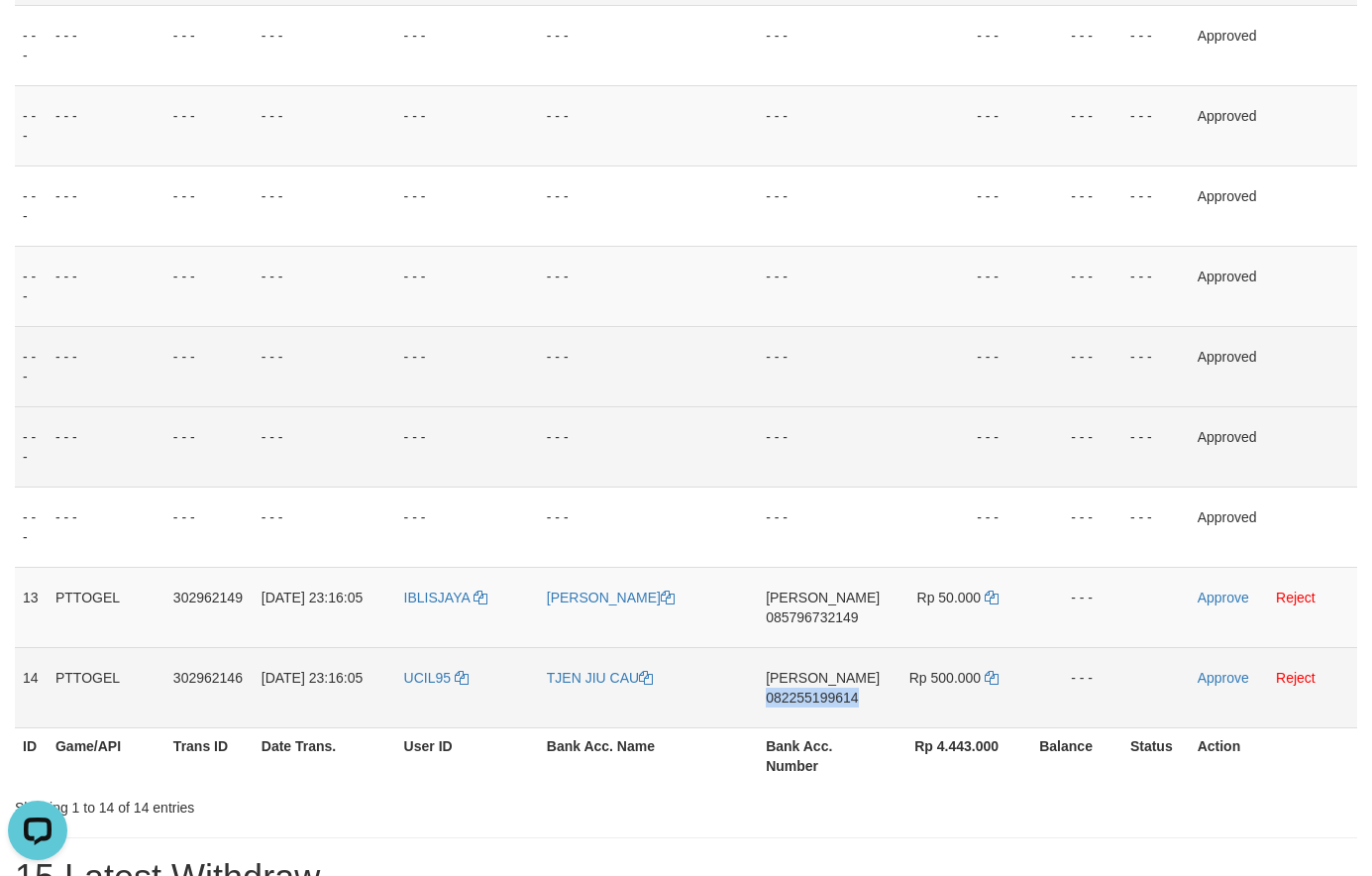 click on "082255199614" at bounding box center [811, 698] 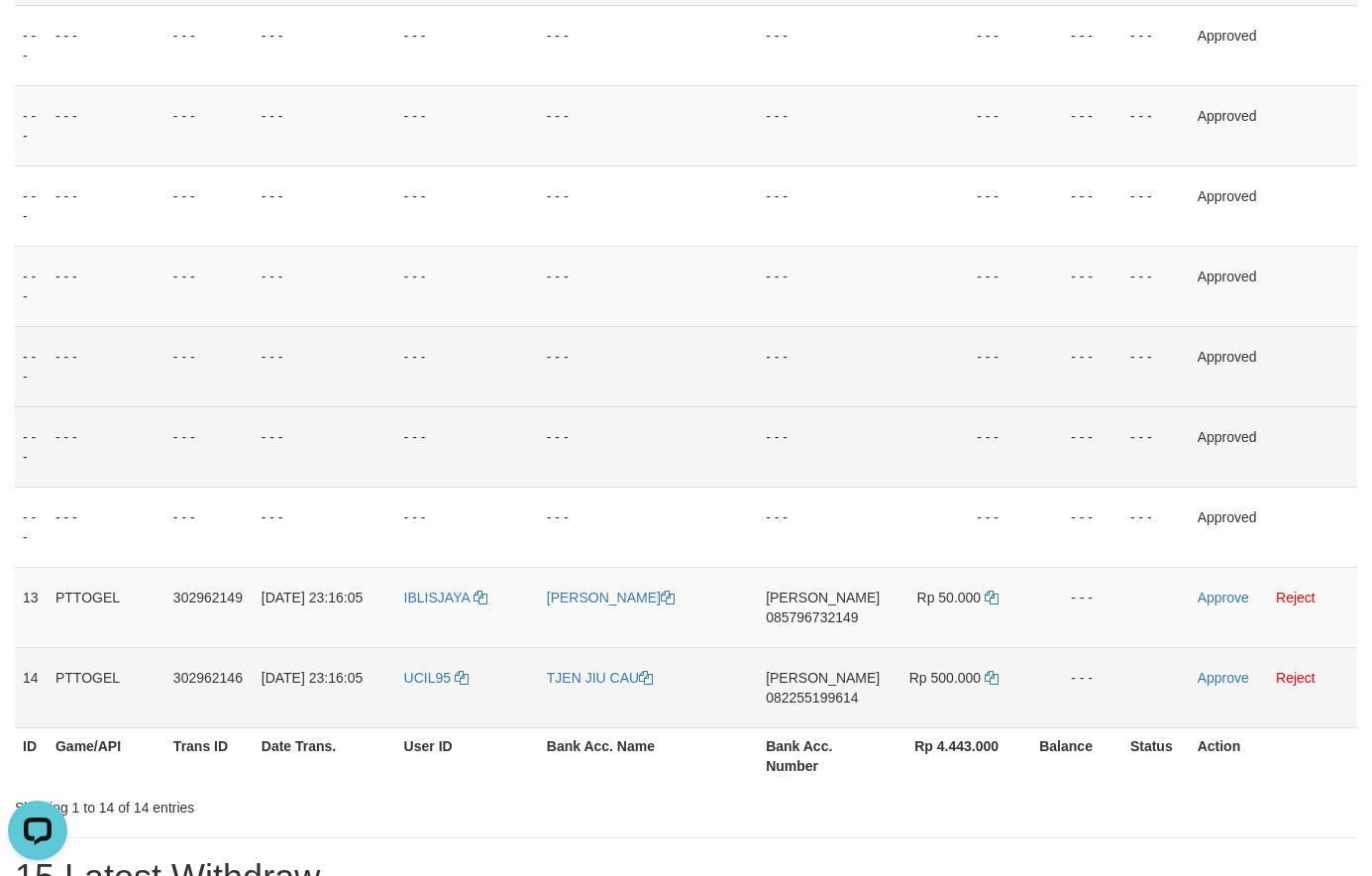 click on "082255199614" at bounding box center (811, 698) 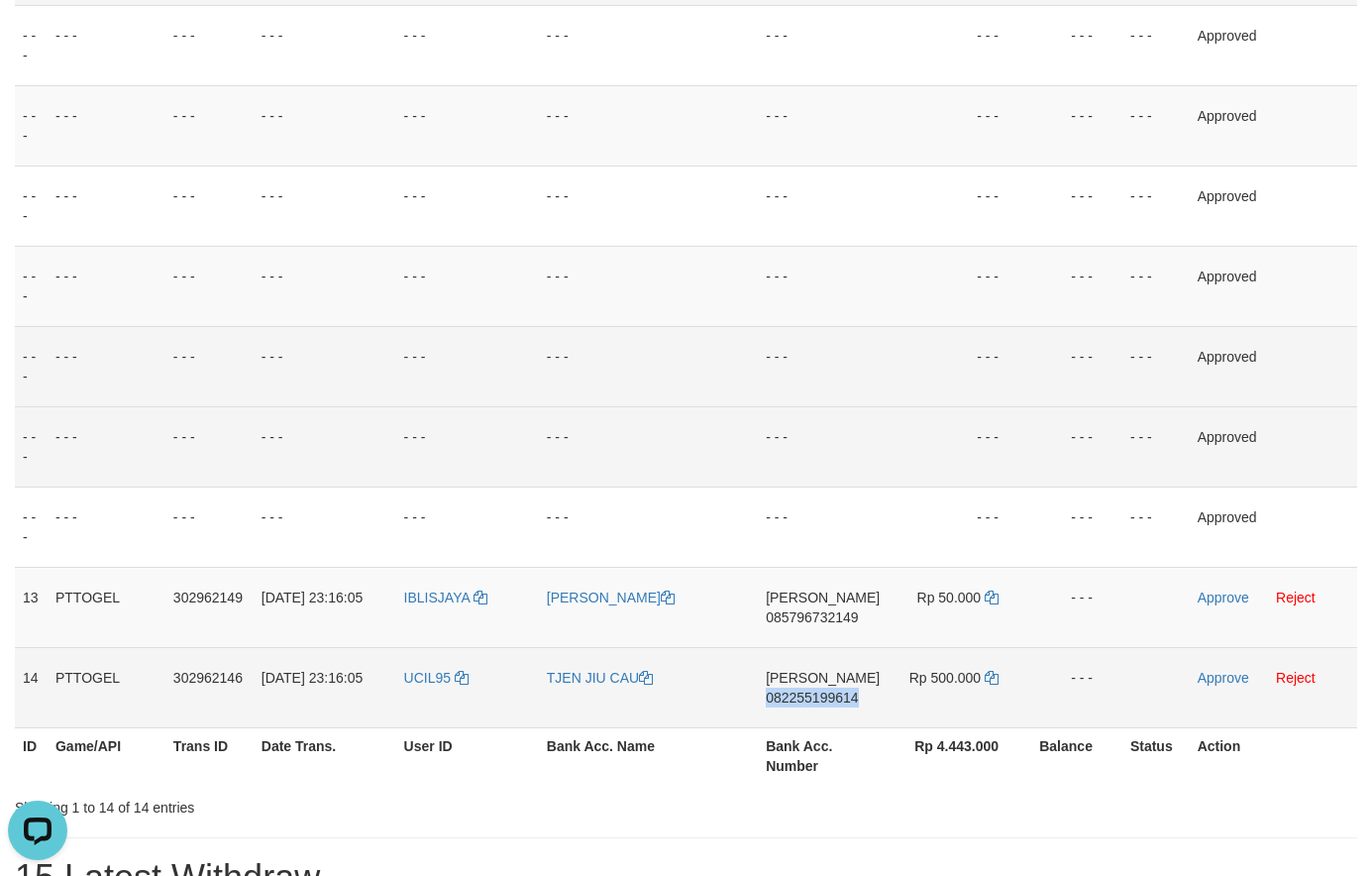 click on "082255199614" at bounding box center [811, 698] 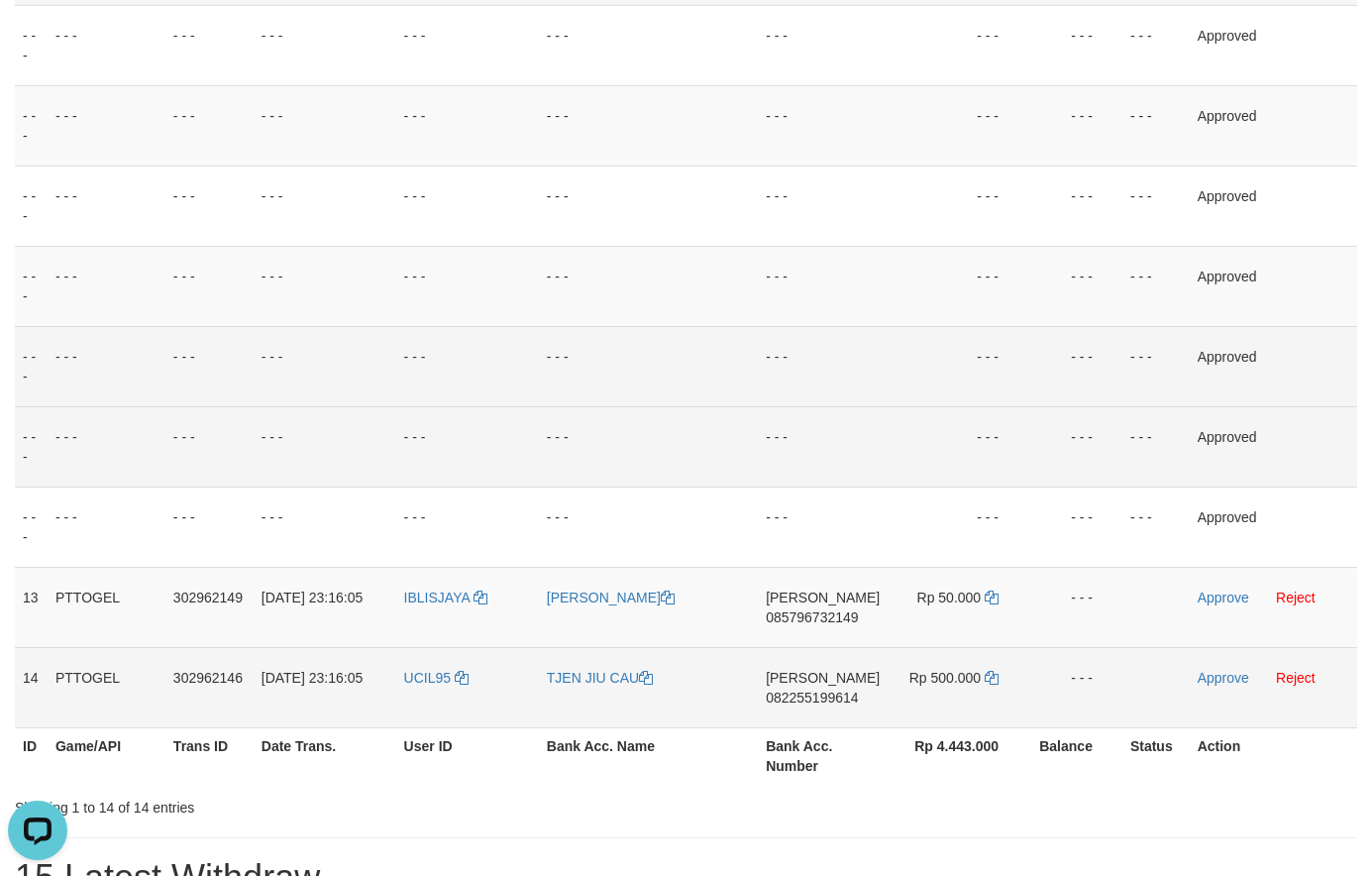 click on "082255199614" at bounding box center (811, 698) 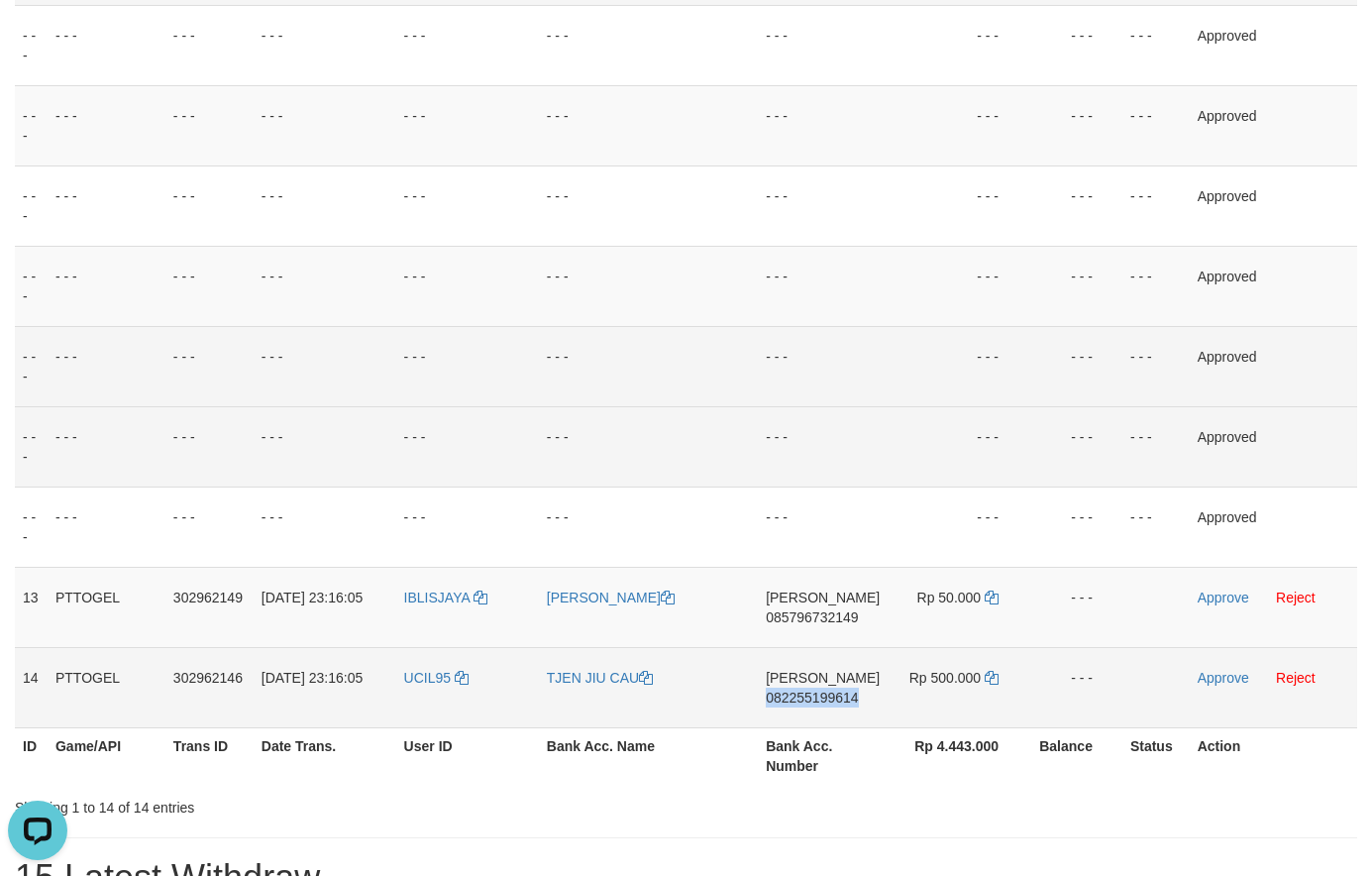 click on "082255199614" at bounding box center [811, 698] 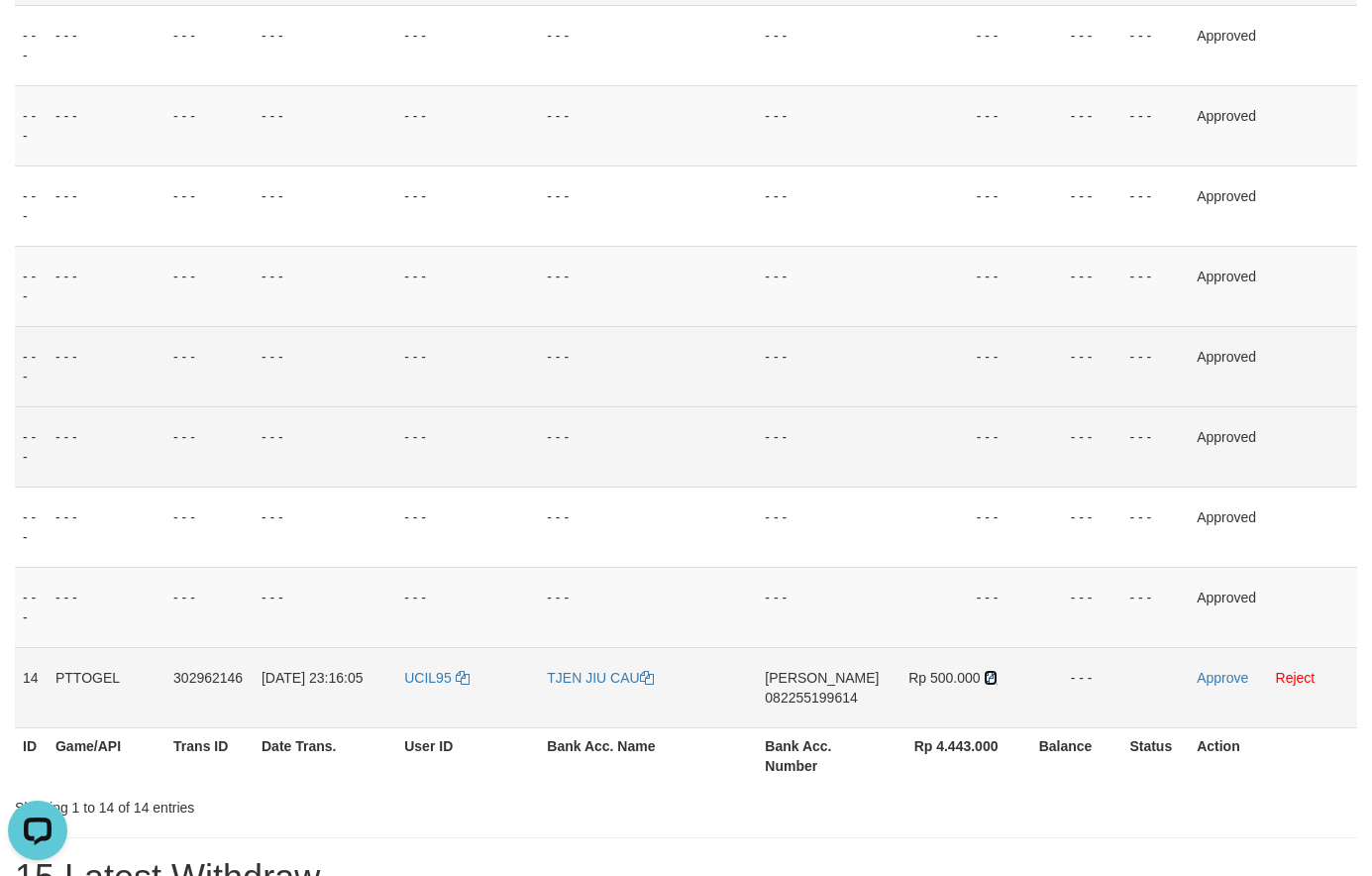 click at bounding box center [991, 678] 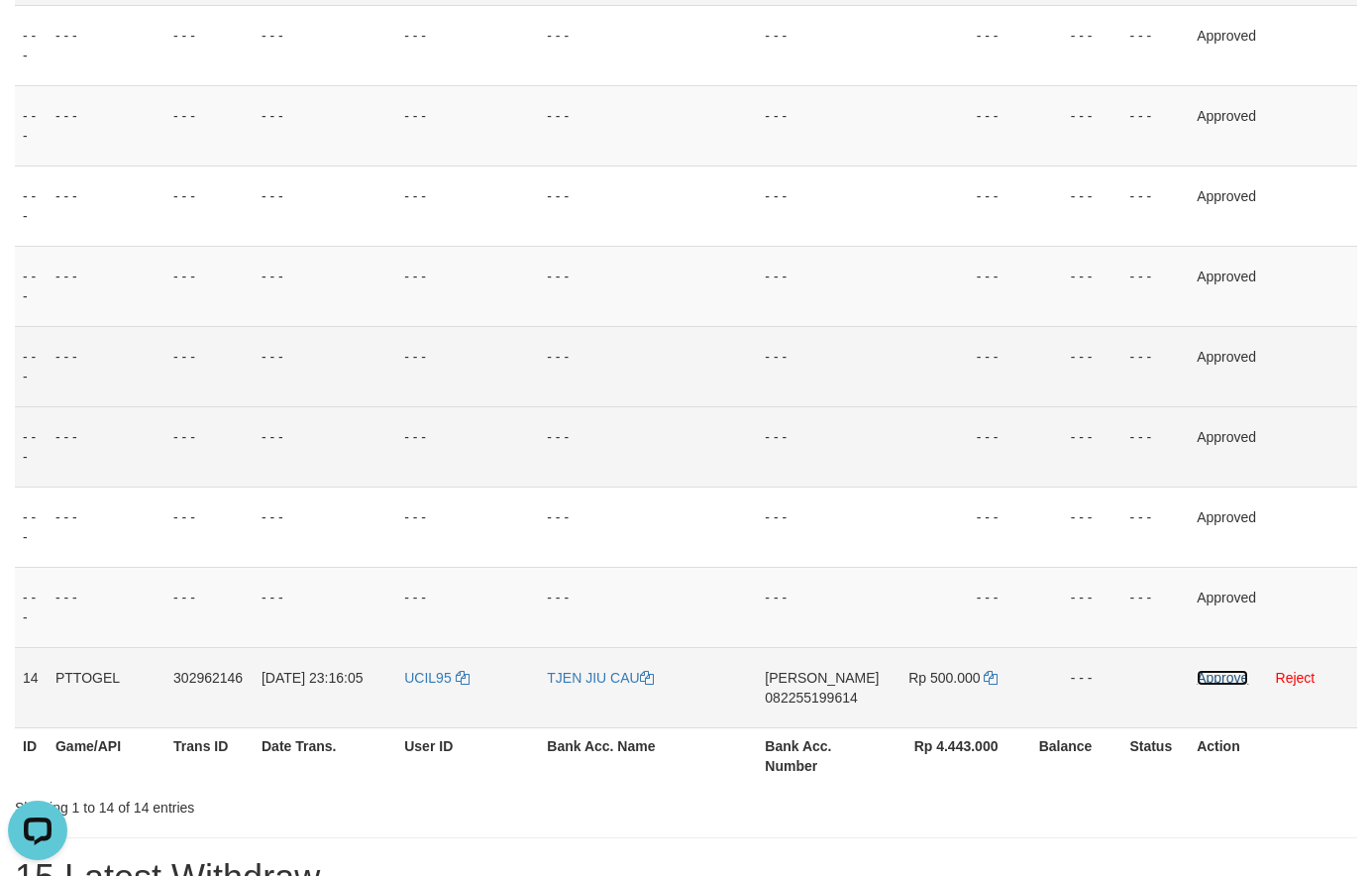 click on "Approve" at bounding box center (1222, 678) 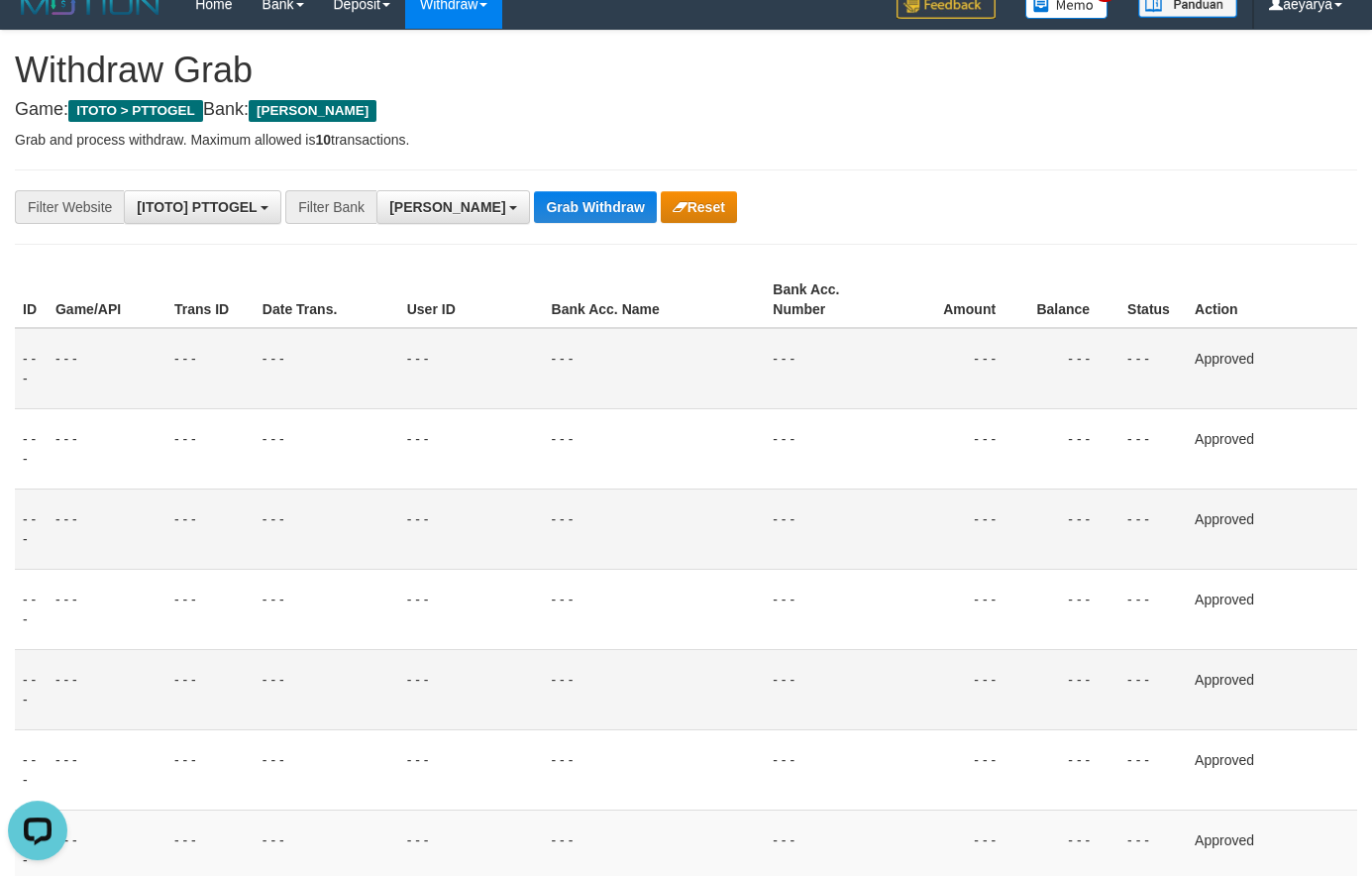 scroll, scrollTop: 0, scrollLeft: 0, axis: both 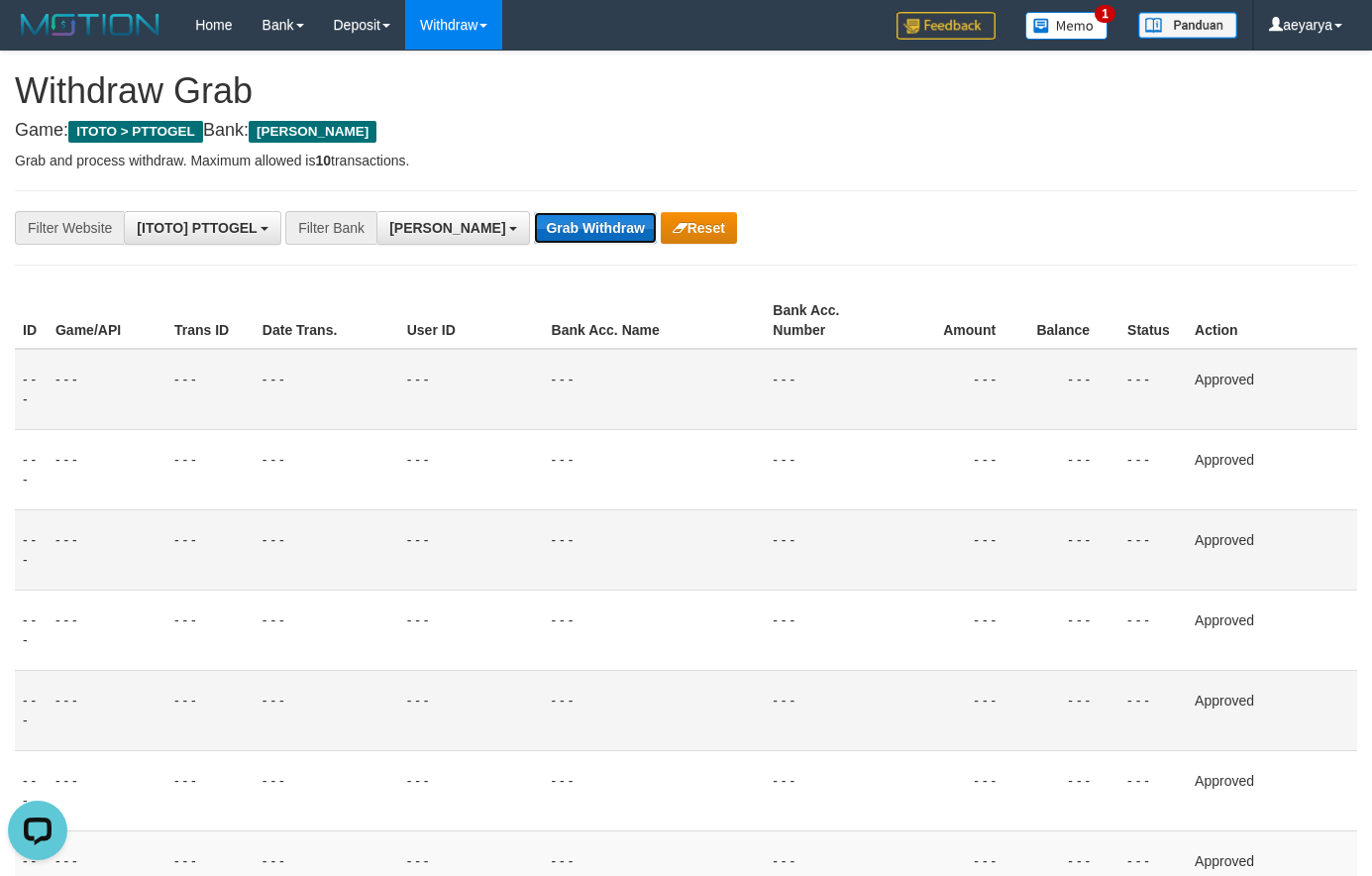 click on "Grab Withdraw" at bounding box center [594, 228] 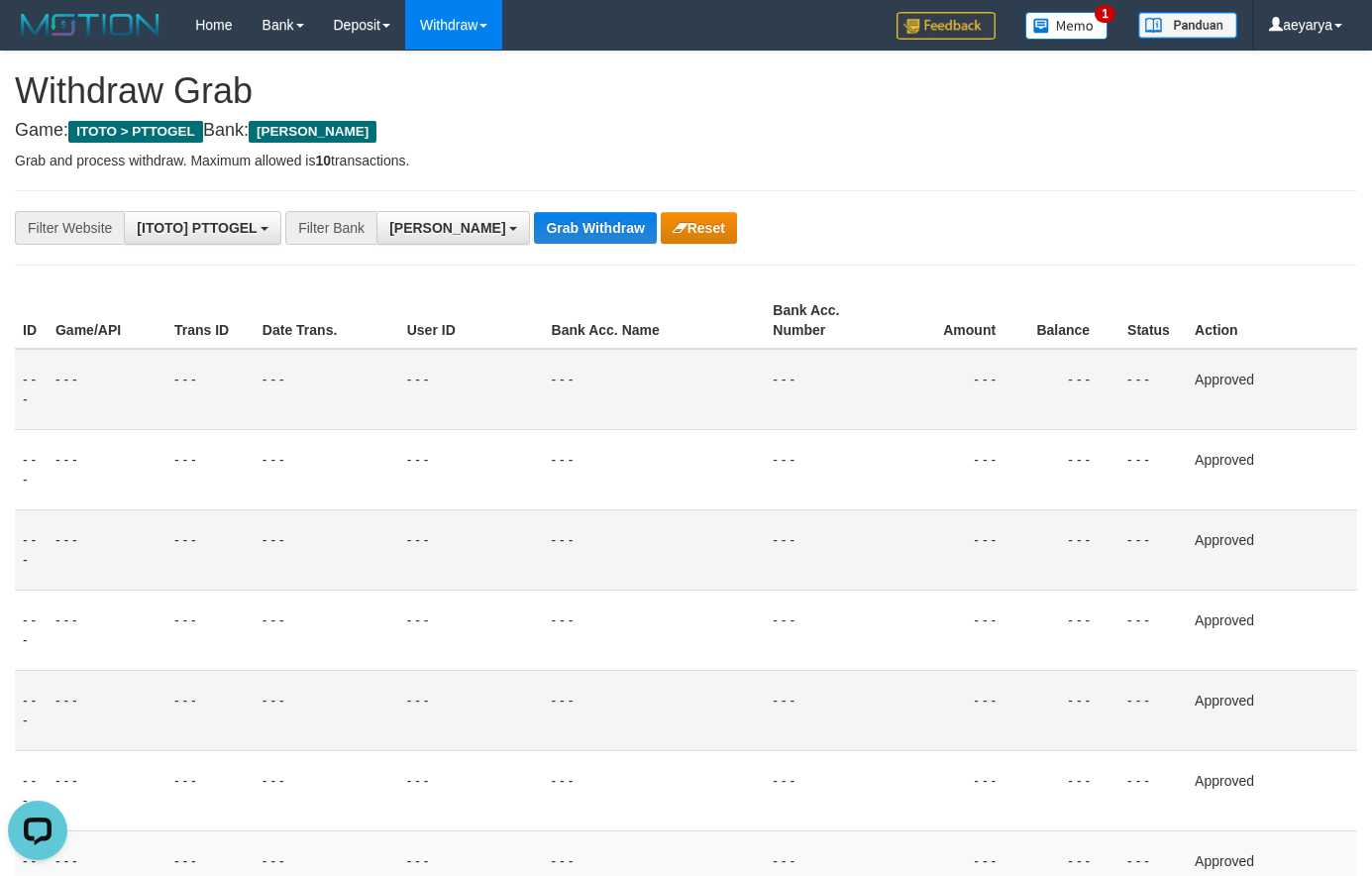 click on "**********" at bounding box center (686, 1634) 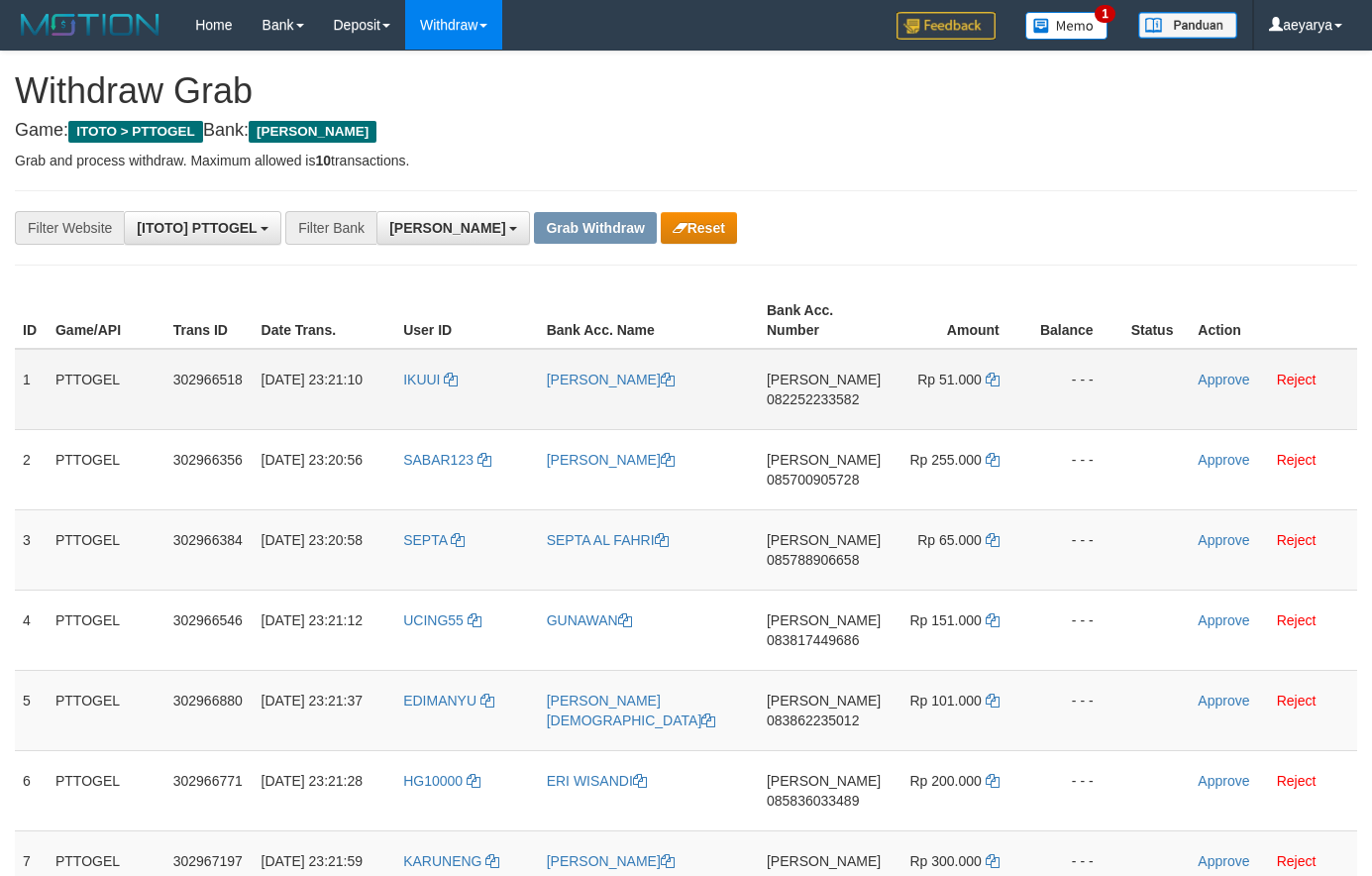 scroll, scrollTop: 135, scrollLeft: 0, axis: vertical 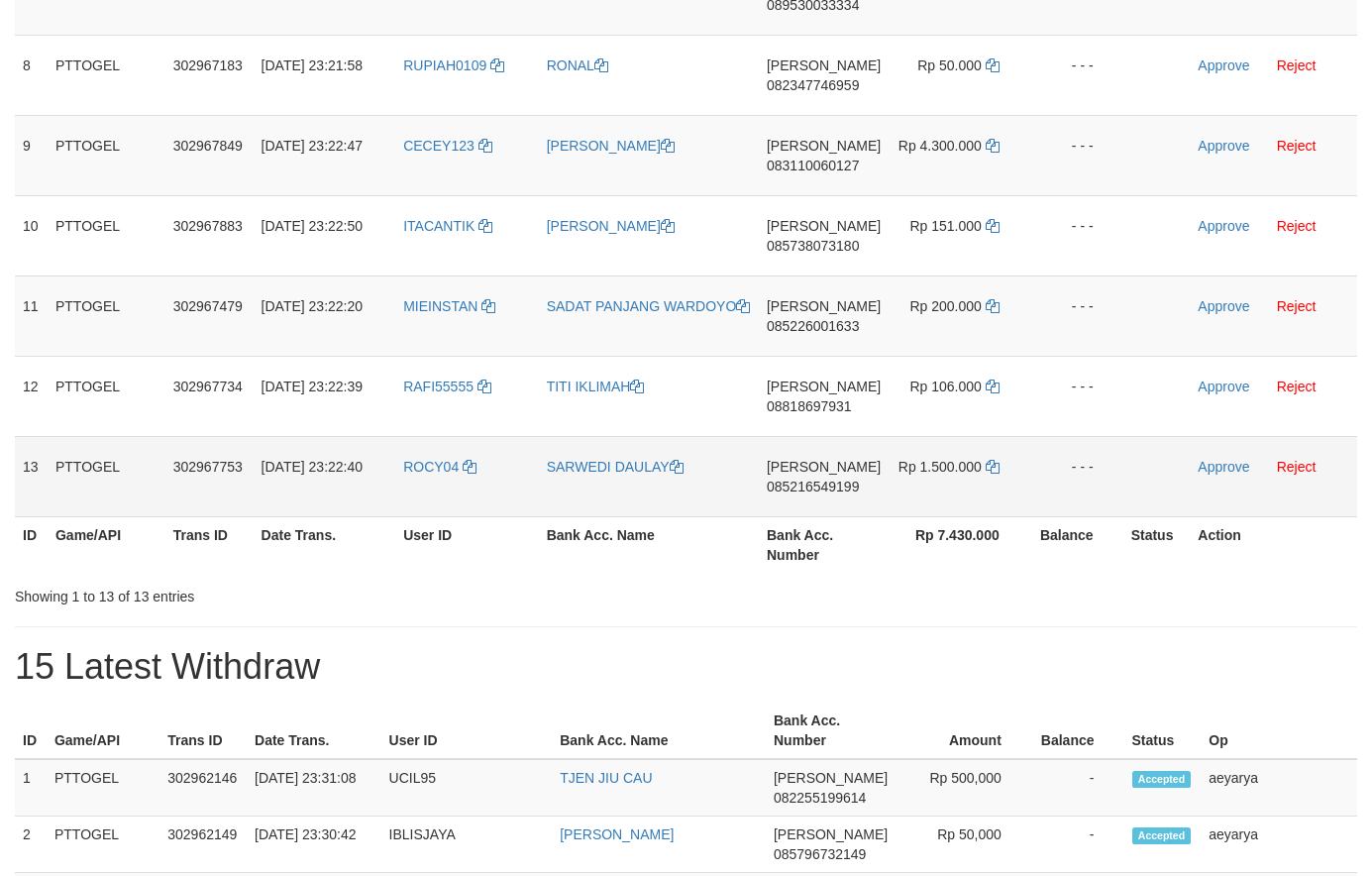 drag, startPoint x: 418, startPoint y: 227, endPoint x: 980, endPoint y: 476, distance: 614.691 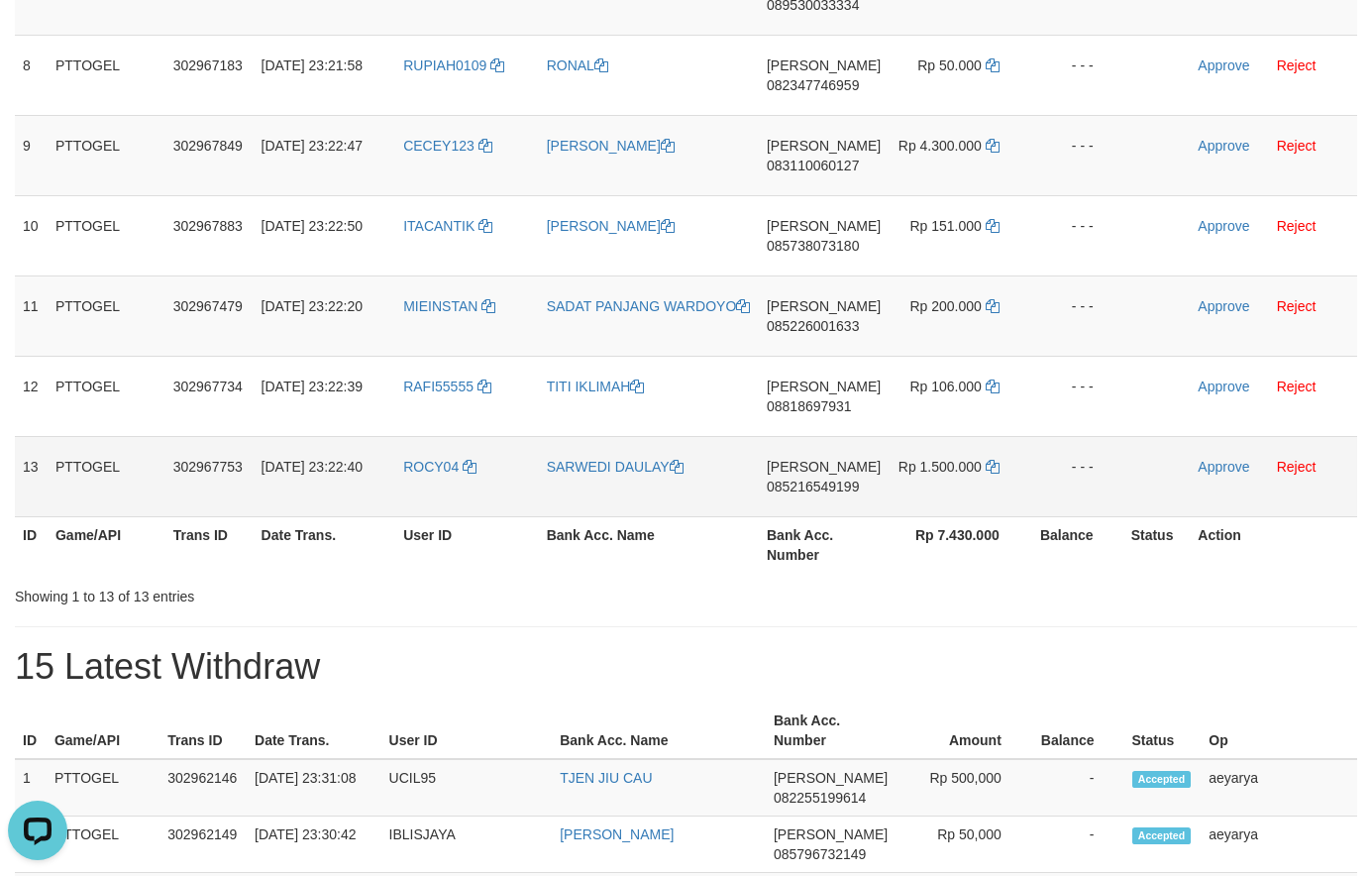 scroll, scrollTop: 0, scrollLeft: 0, axis: both 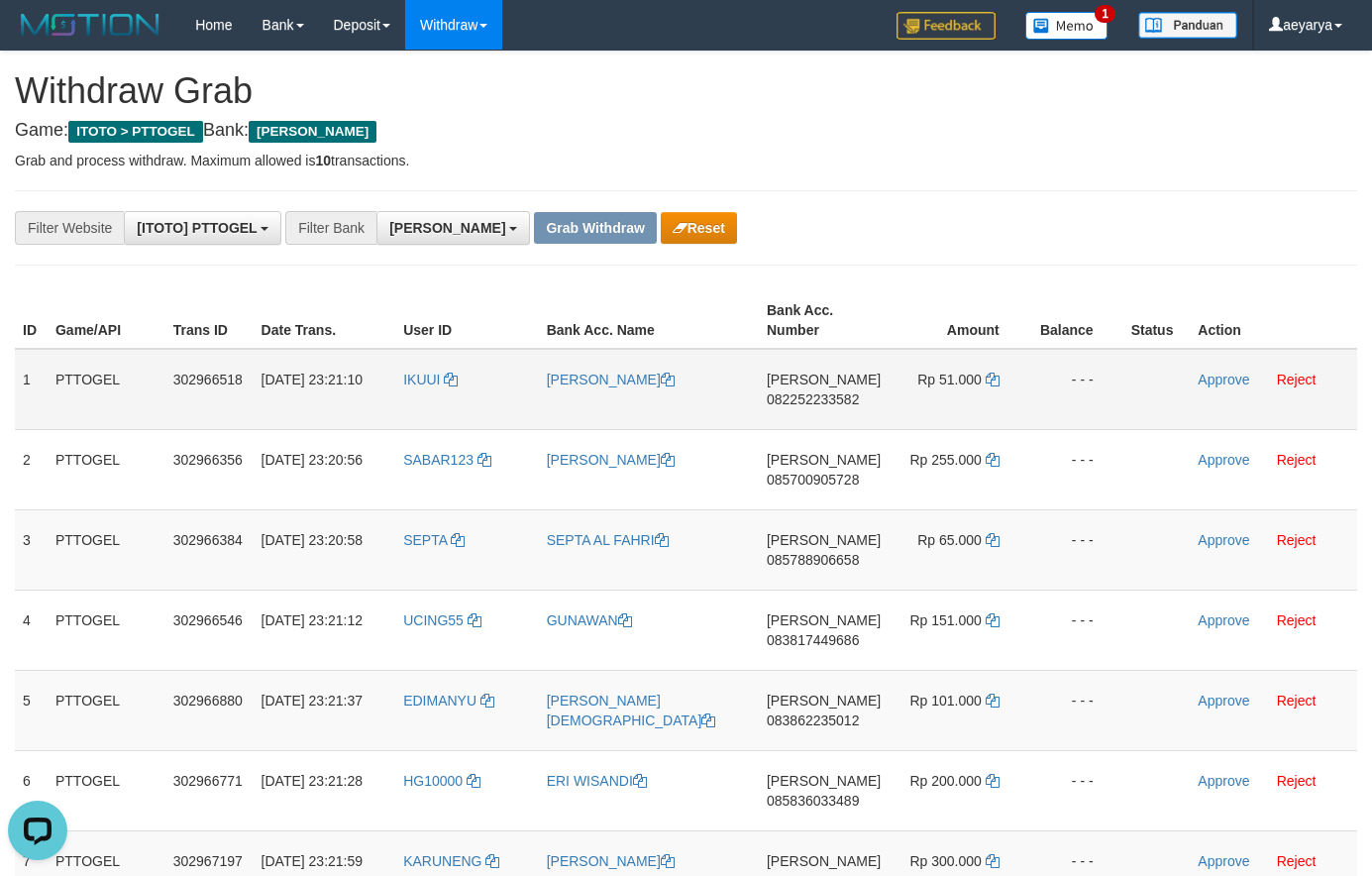 click on "082252233582" at bounding box center (812, 399) 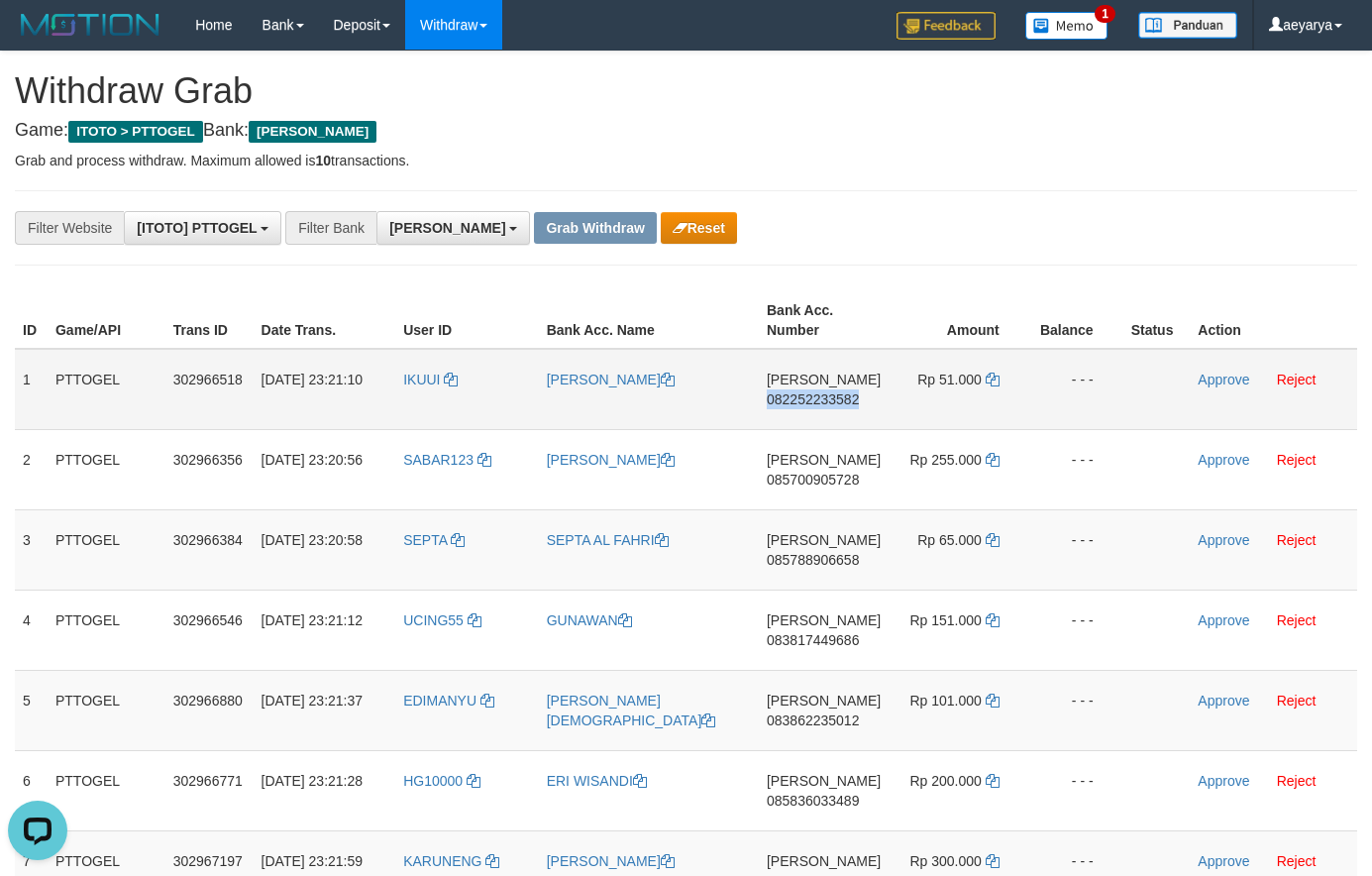 click on "082252233582" at bounding box center [812, 399] 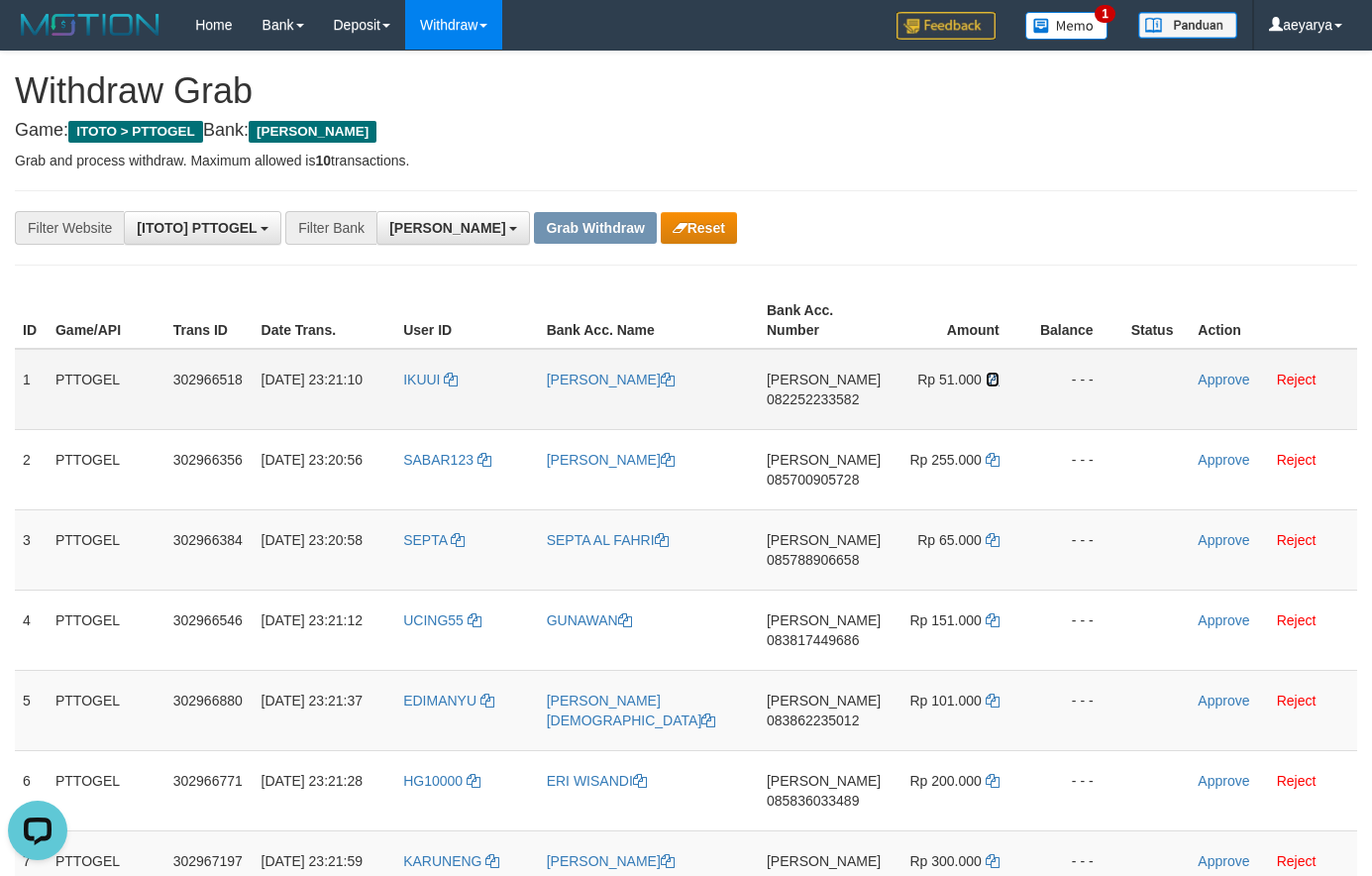 click at bounding box center (993, 380) 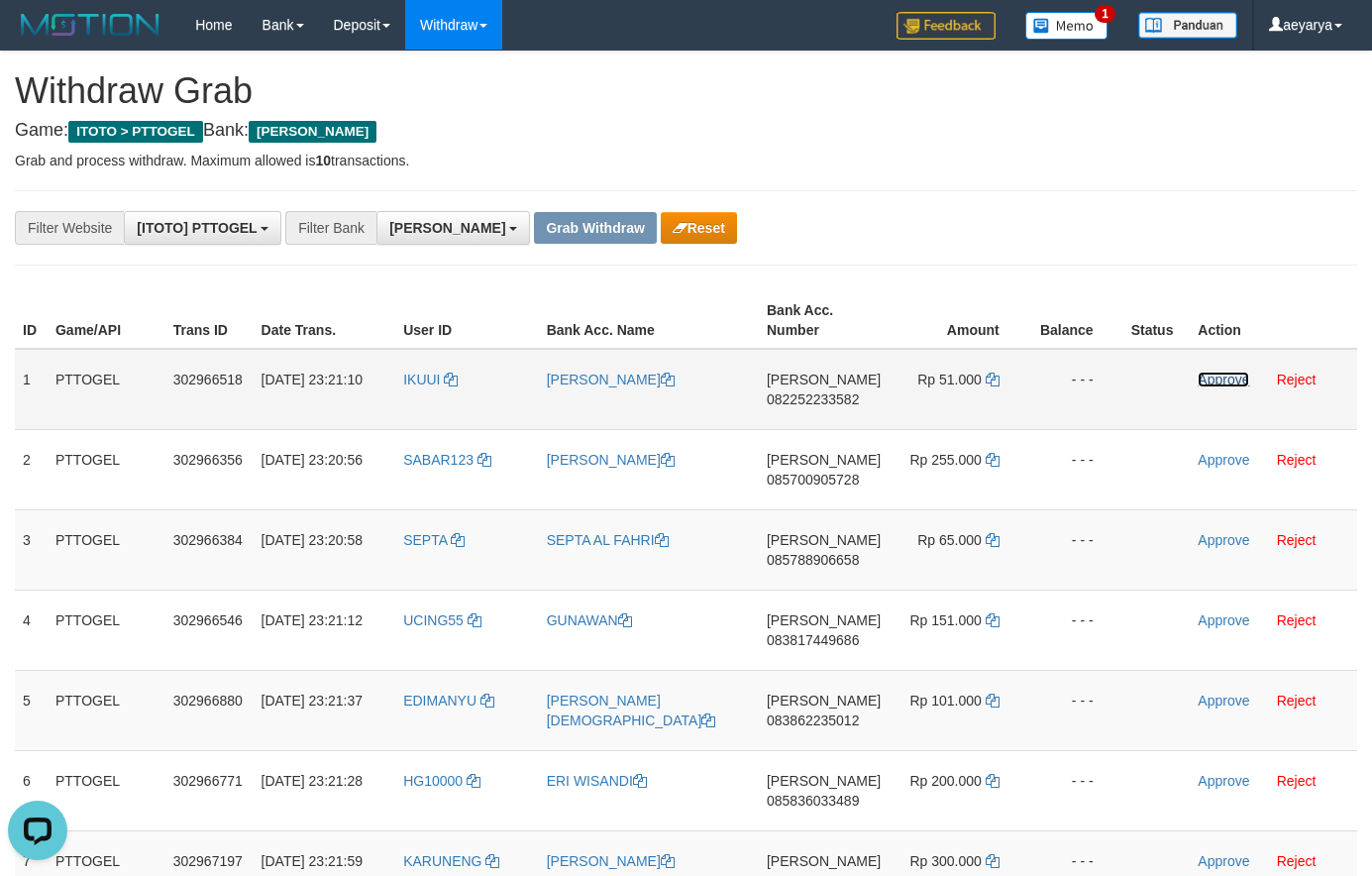 click on "Approve" at bounding box center (1223, 380) 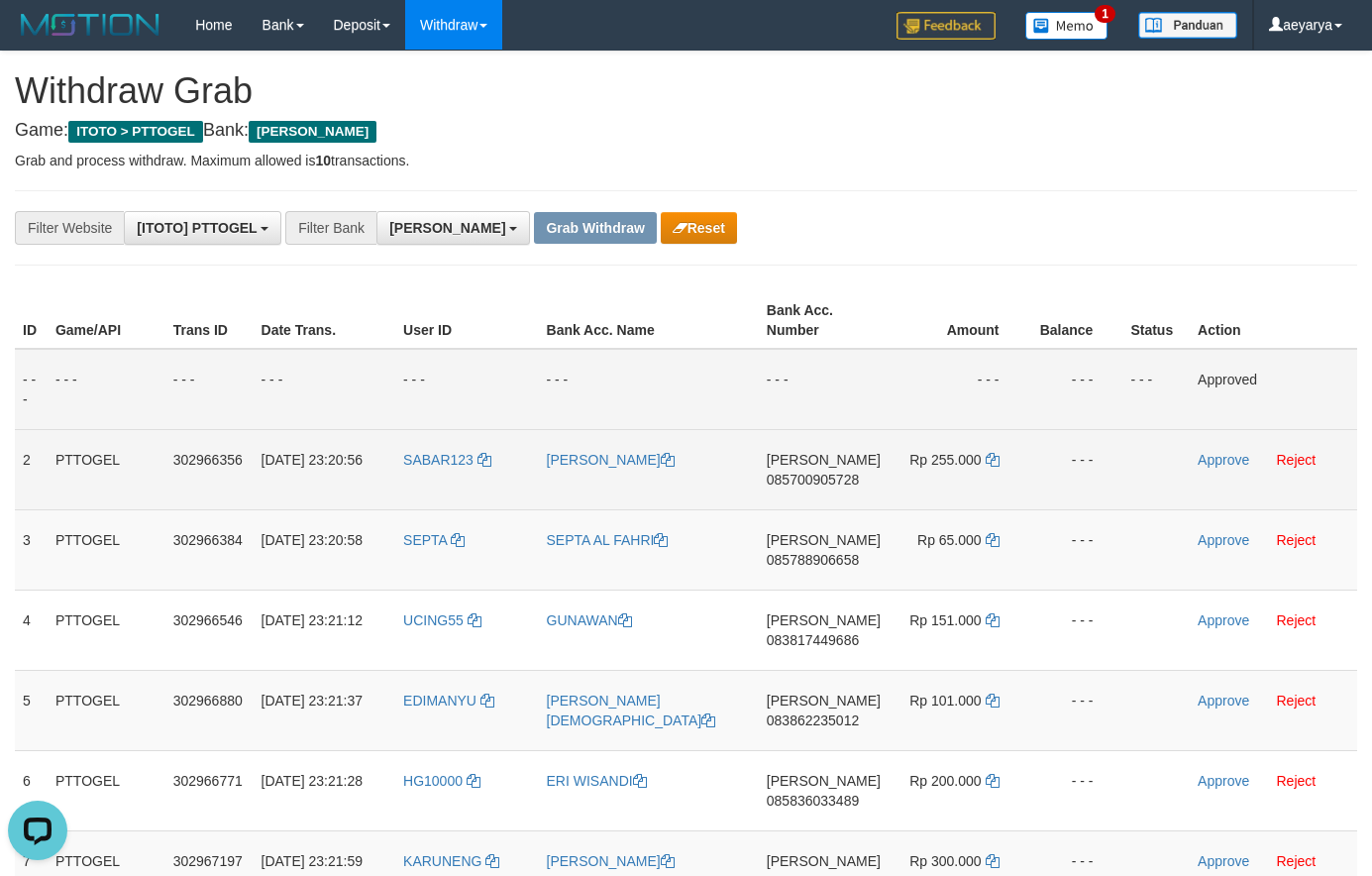click on "DANA
085700905728" at bounding box center (823, 469) 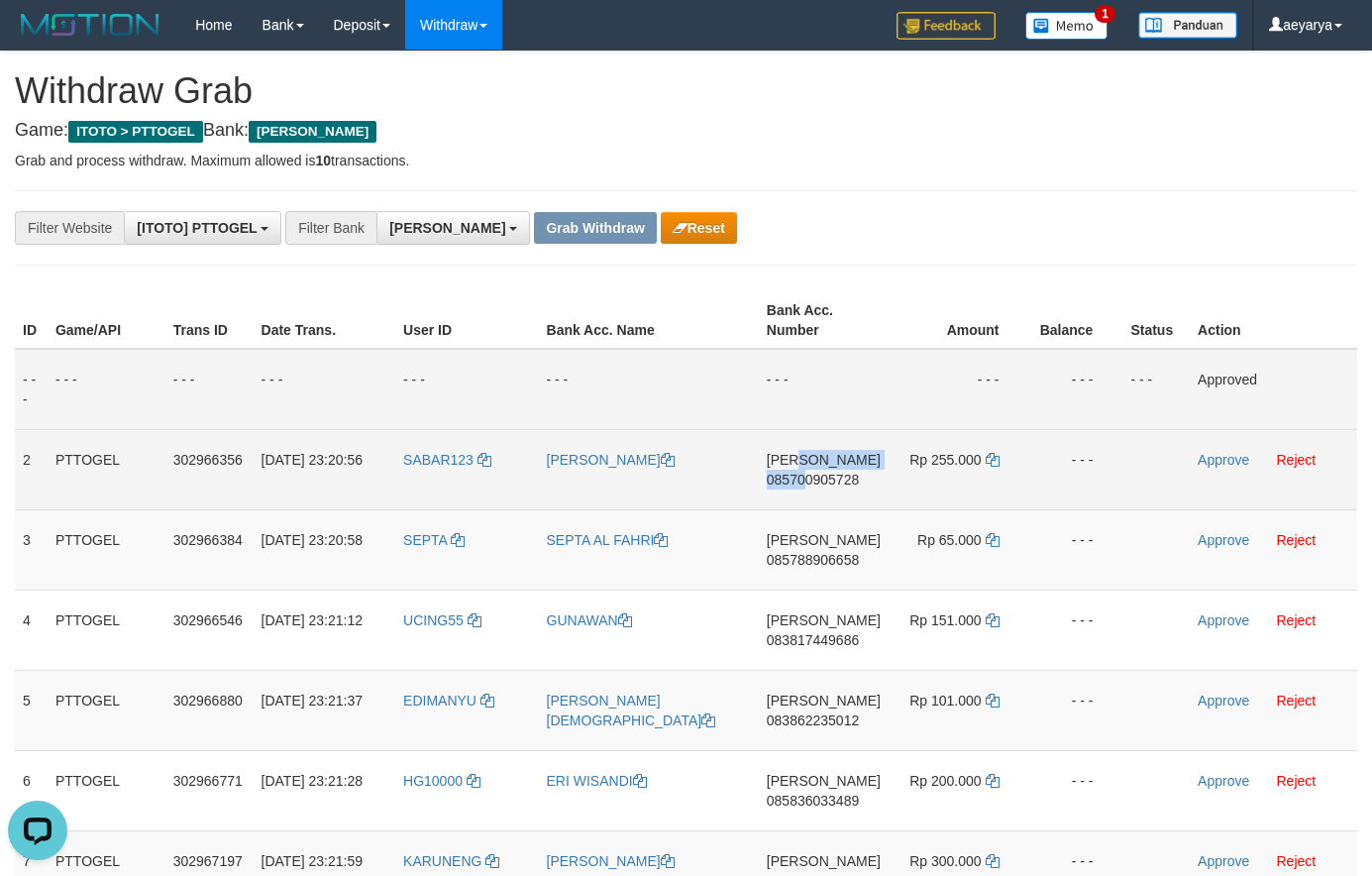 click on "085700905728" at bounding box center (812, 480) 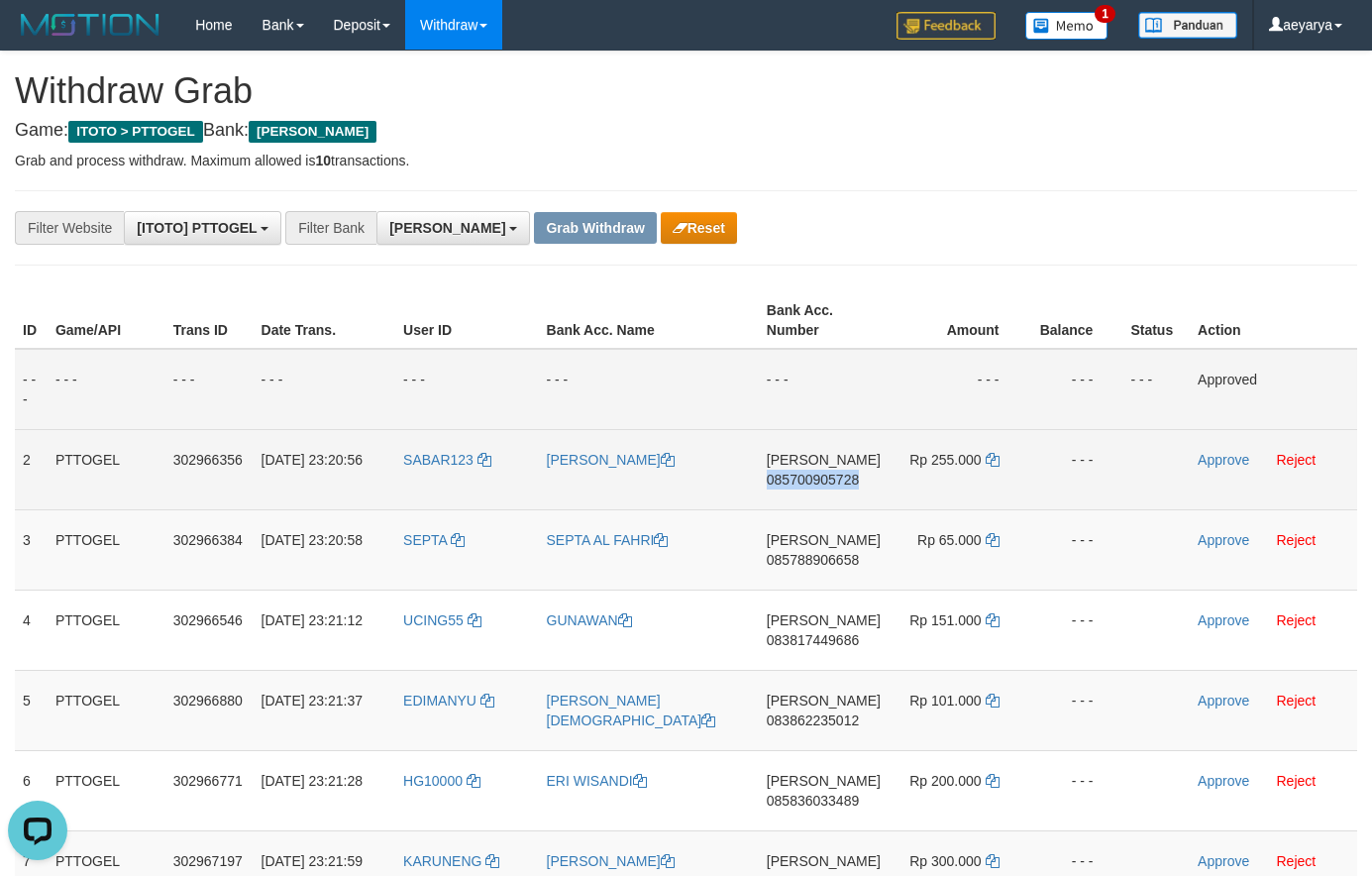 click on "085700905728" at bounding box center (812, 480) 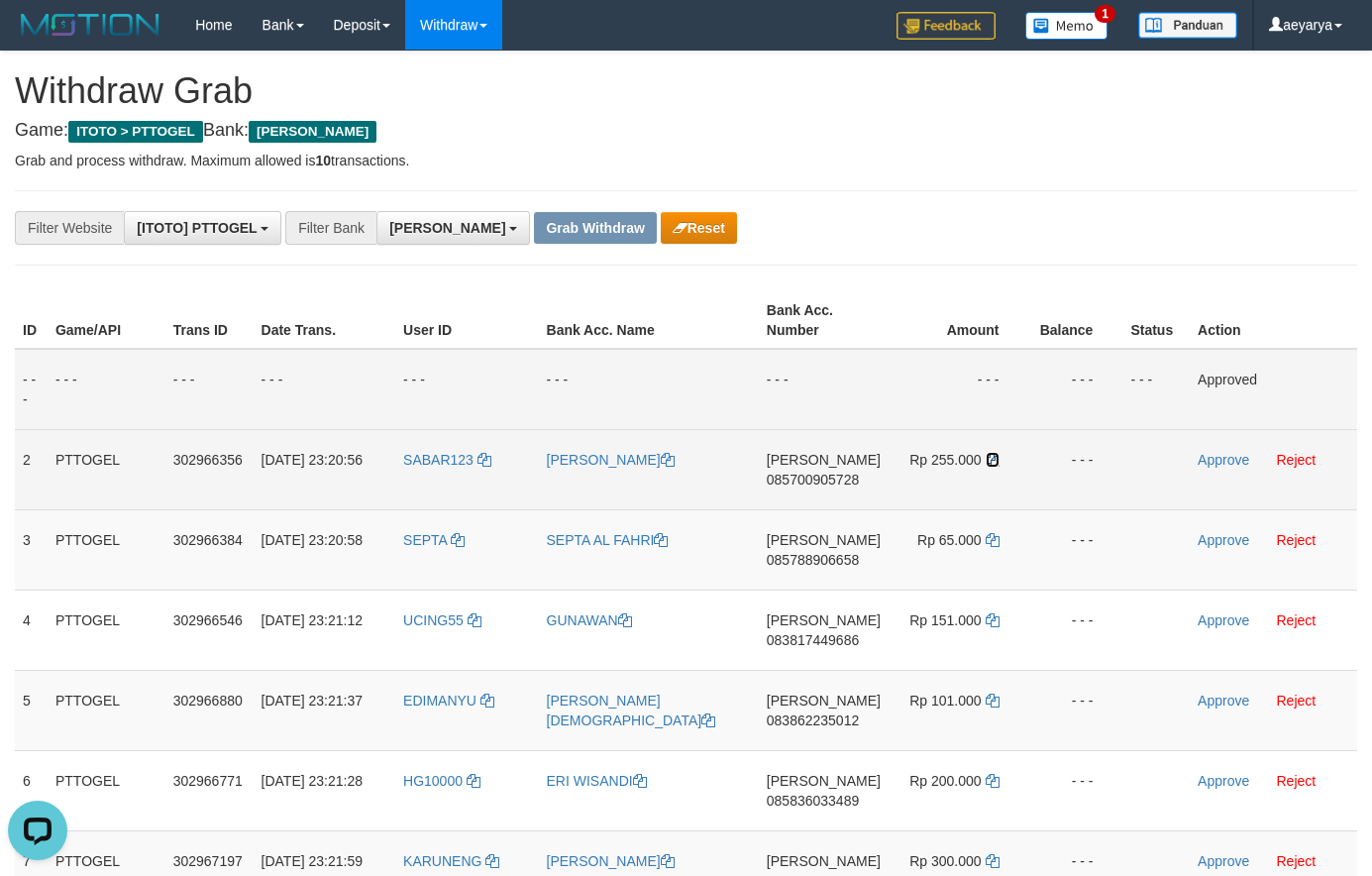 click at bounding box center (993, 460) 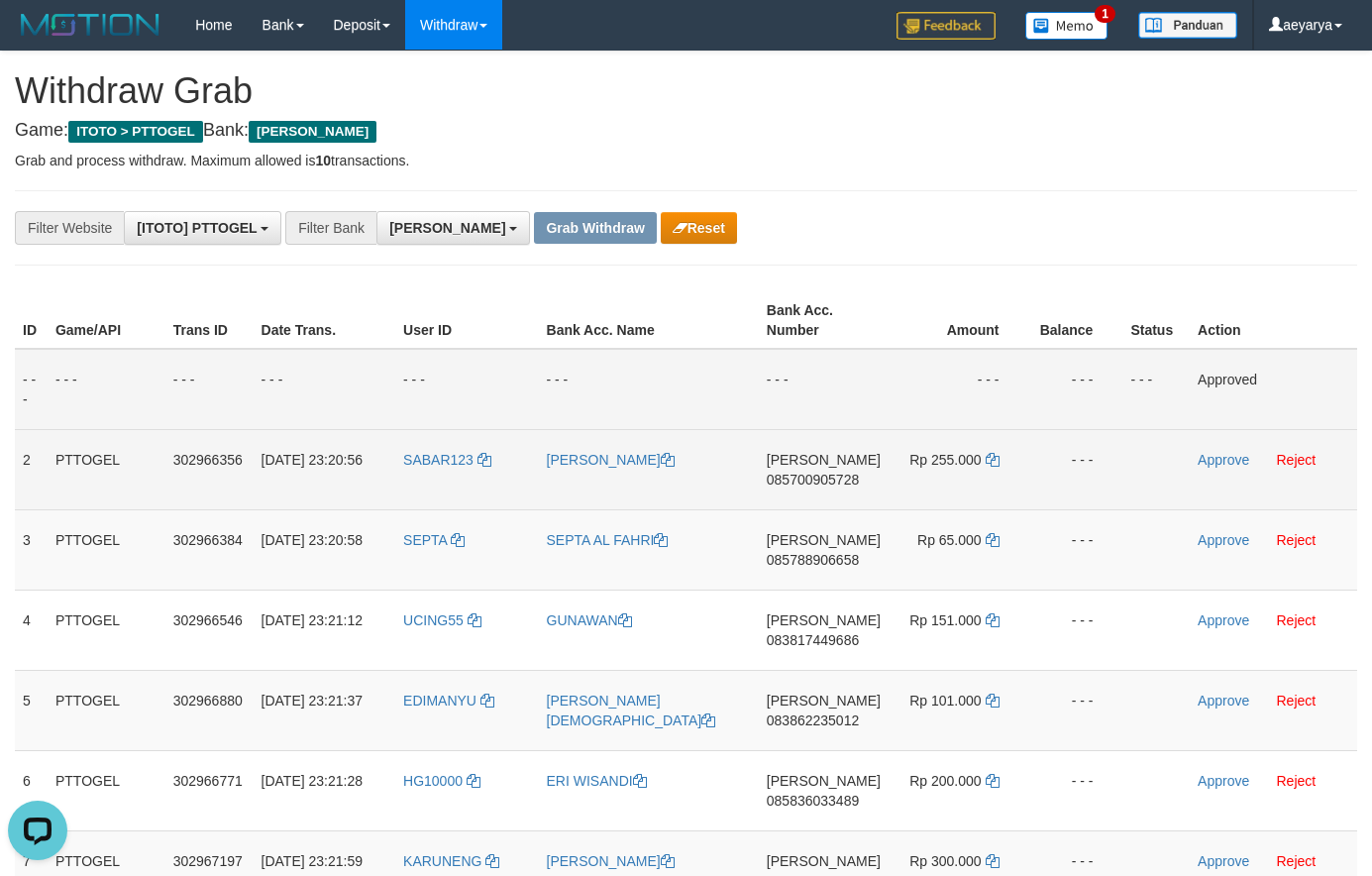 click on "Approve
Reject" at bounding box center [1273, 469] 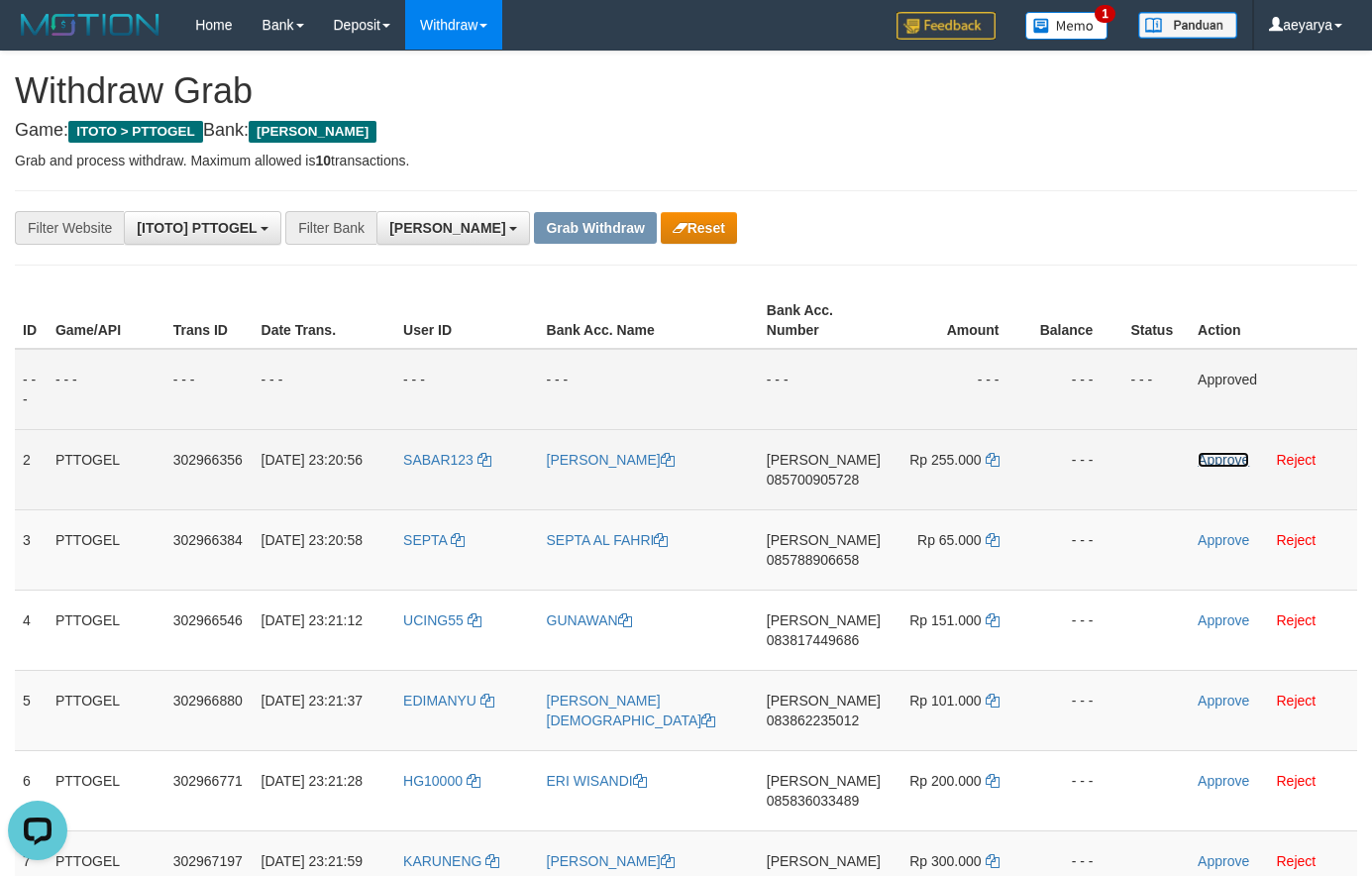 click on "Approve" at bounding box center [1223, 460] 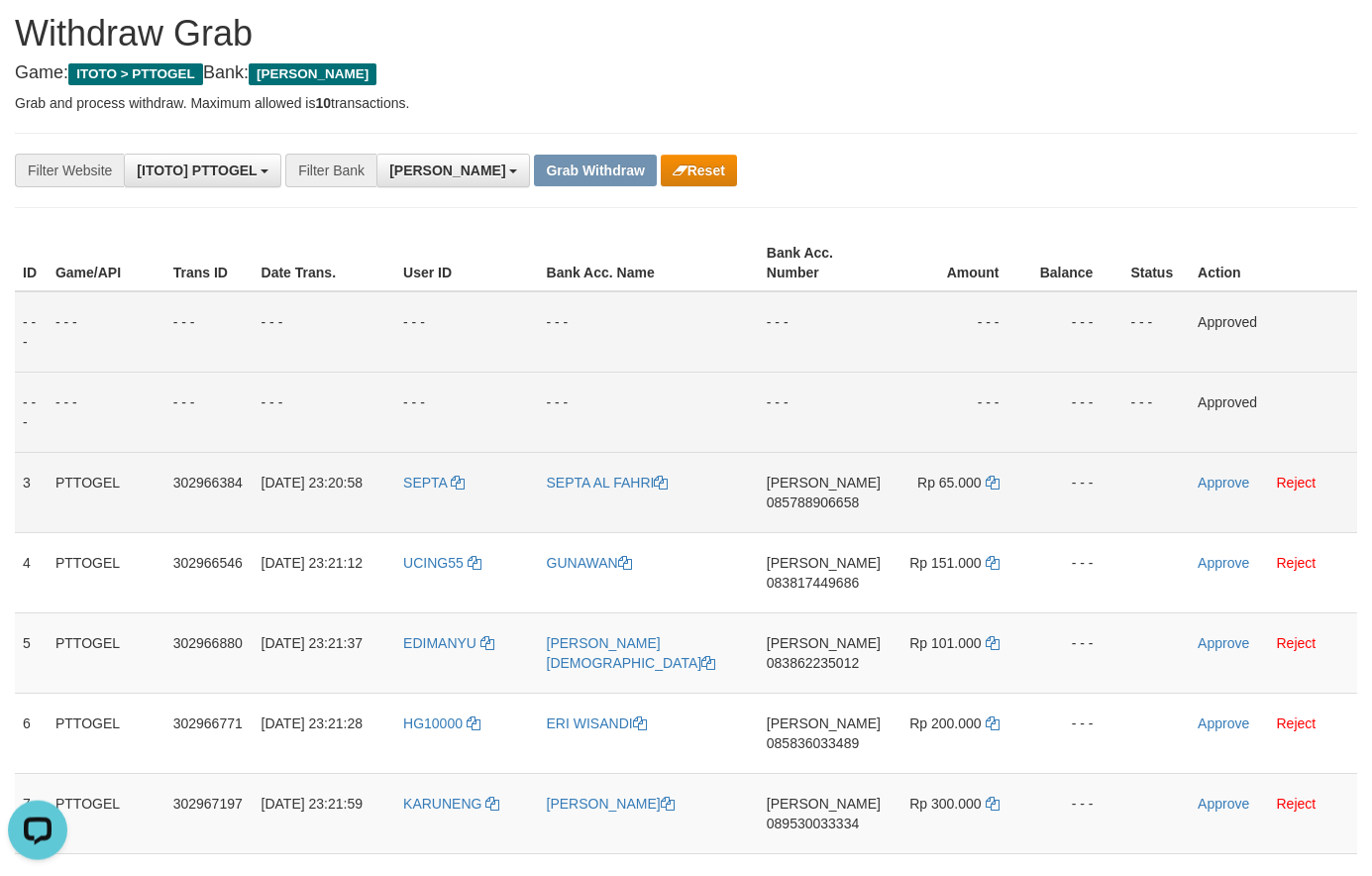 scroll, scrollTop: 135, scrollLeft: 0, axis: vertical 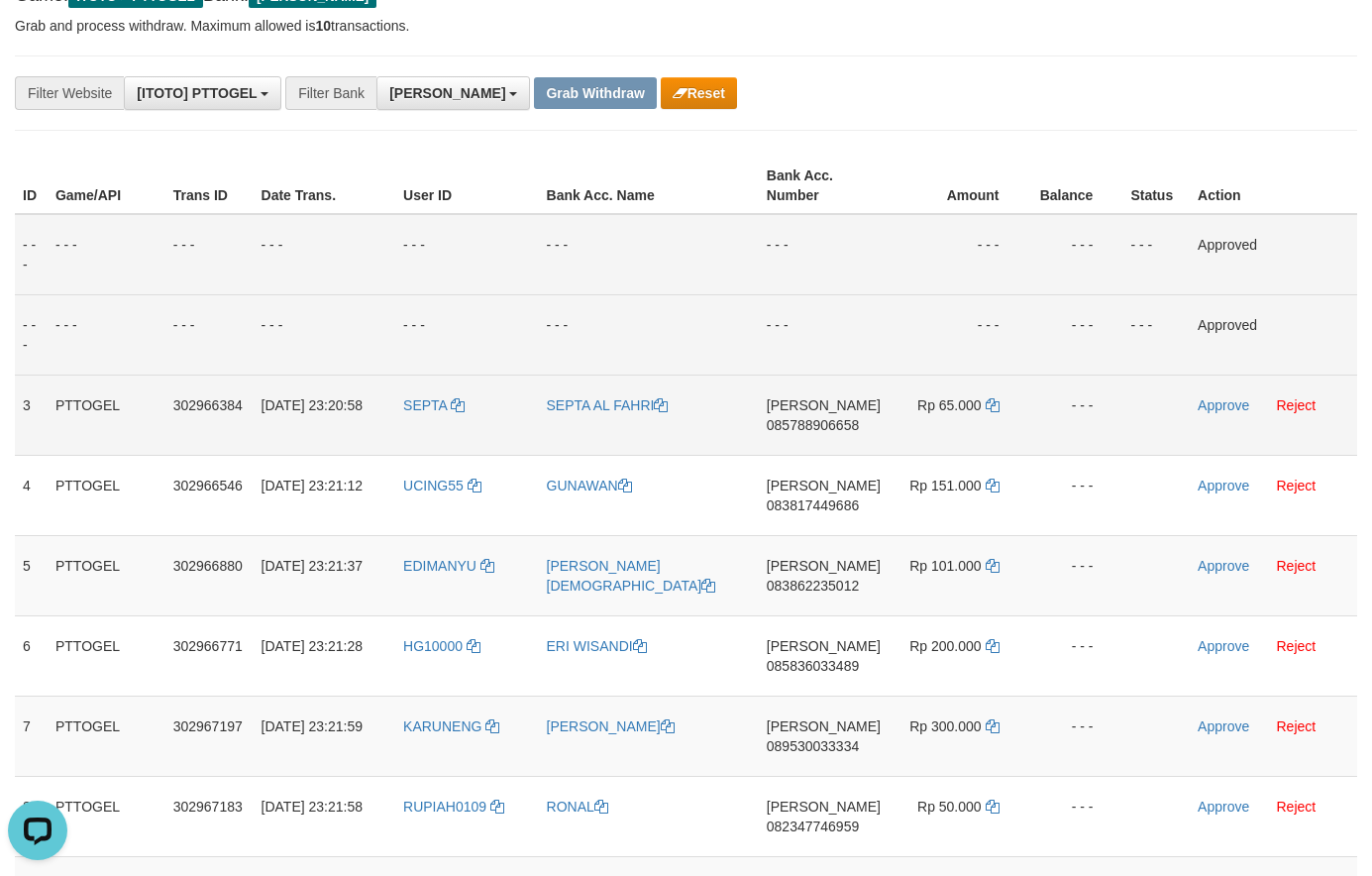 click on "085788906658" at bounding box center (812, 425) 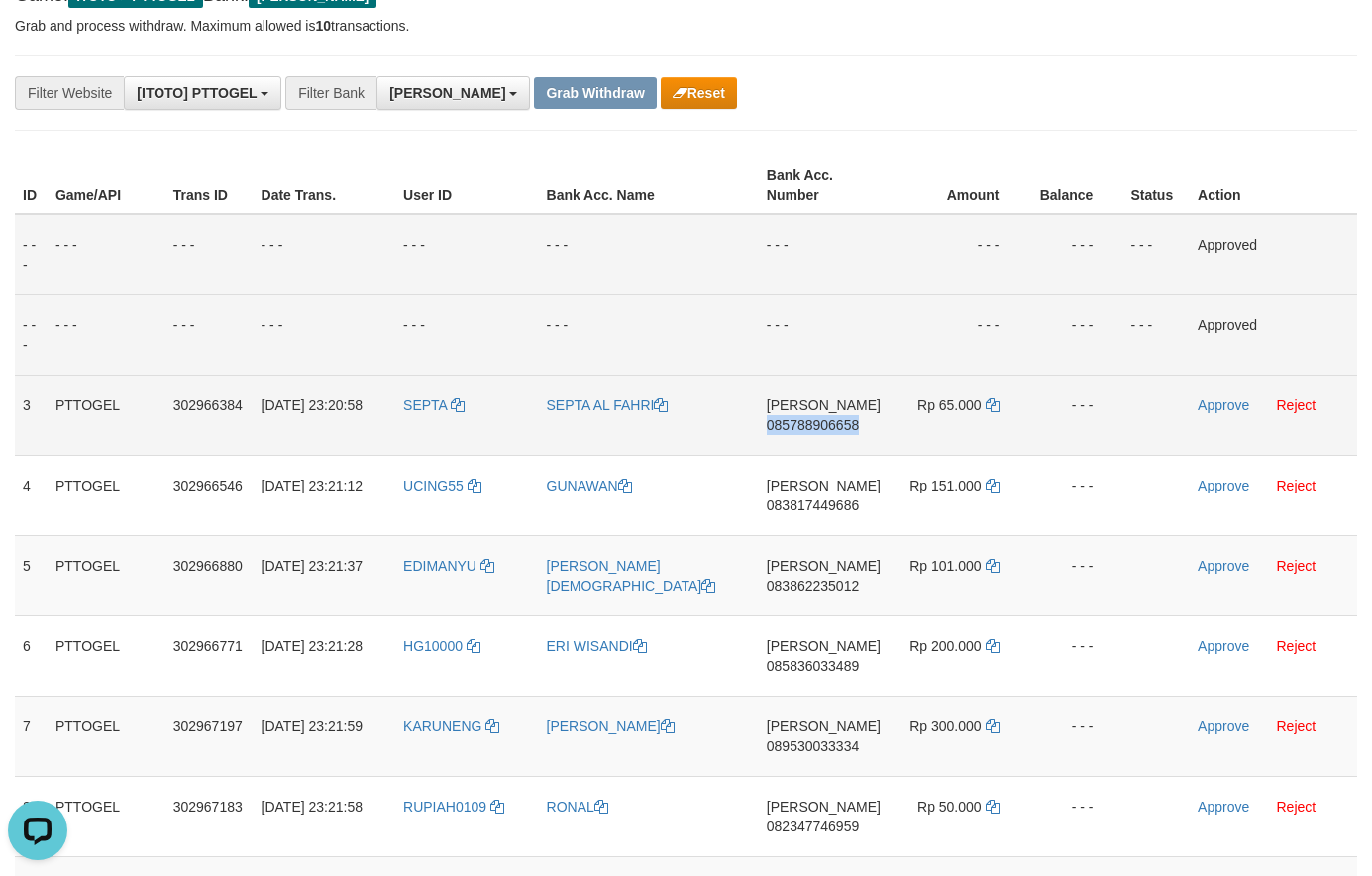 drag, startPoint x: 836, startPoint y: 425, endPoint x: 790, endPoint y: 427, distance: 46.043458 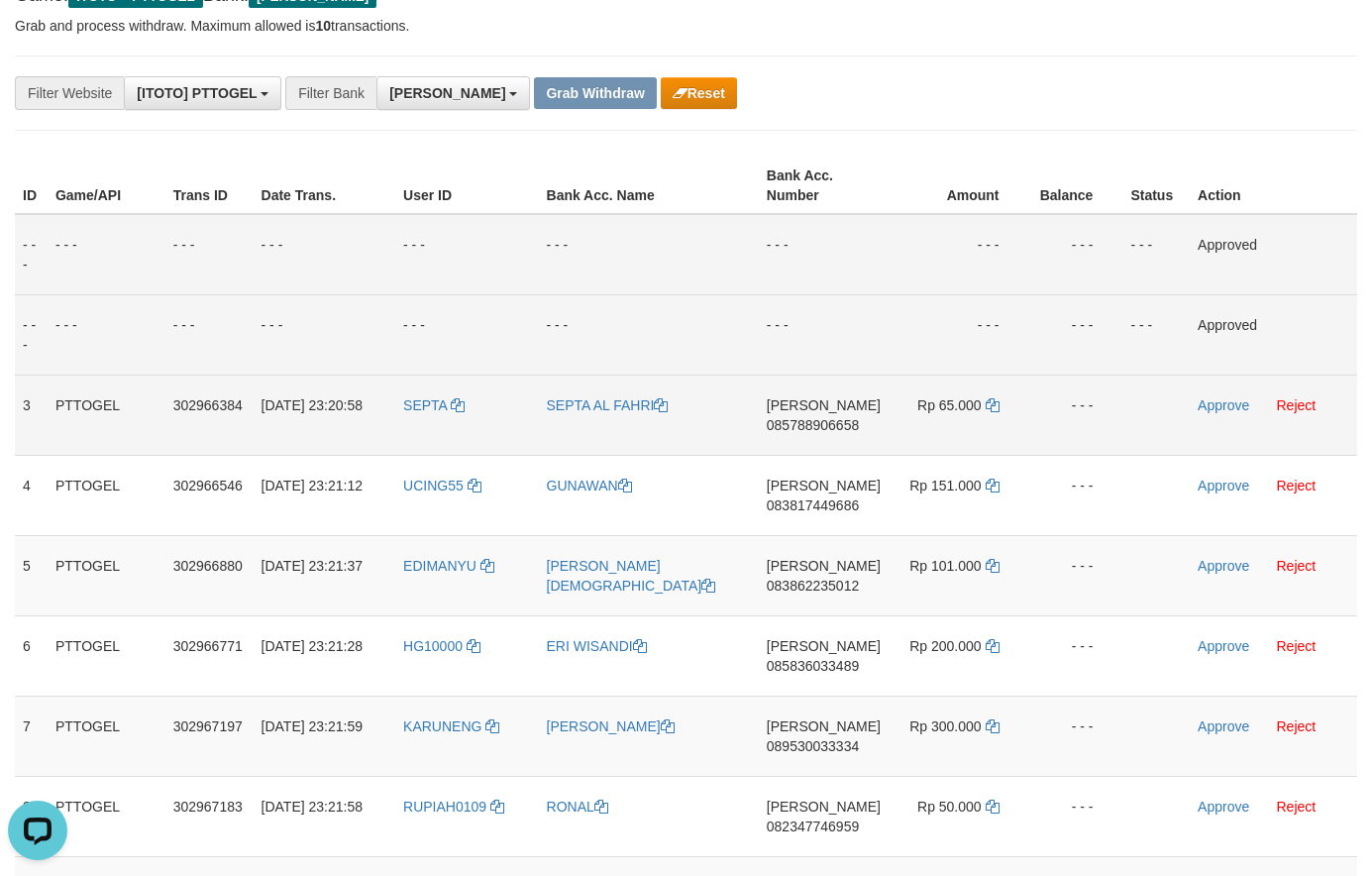 click on "085788906658" at bounding box center [812, 425] 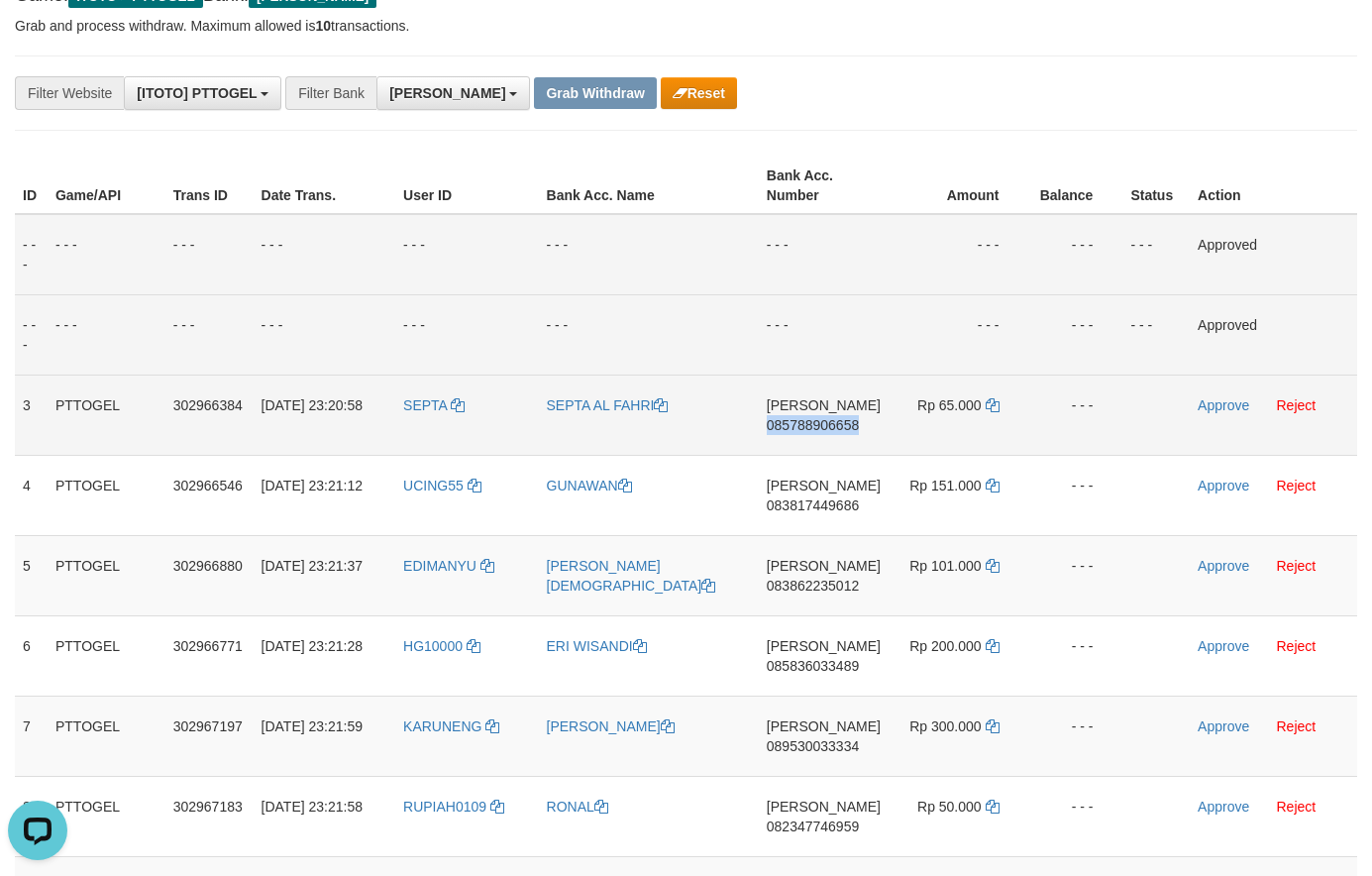 drag, startPoint x: 790, startPoint y: 427, endPoint x: 668, endPoint y: 437, distance: 122.40915 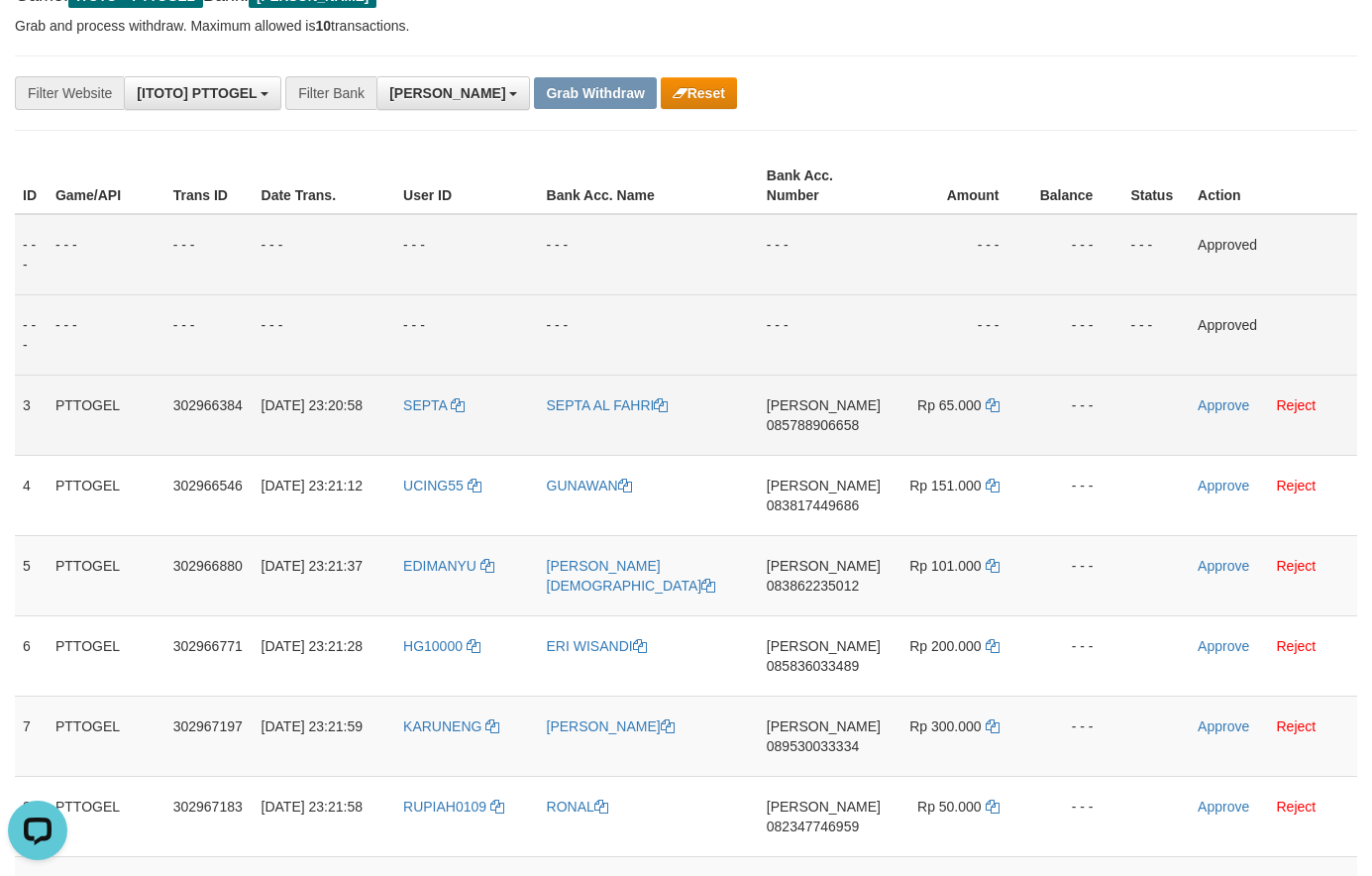 click on "Rp 65.000" at bounding box center [959, 414] 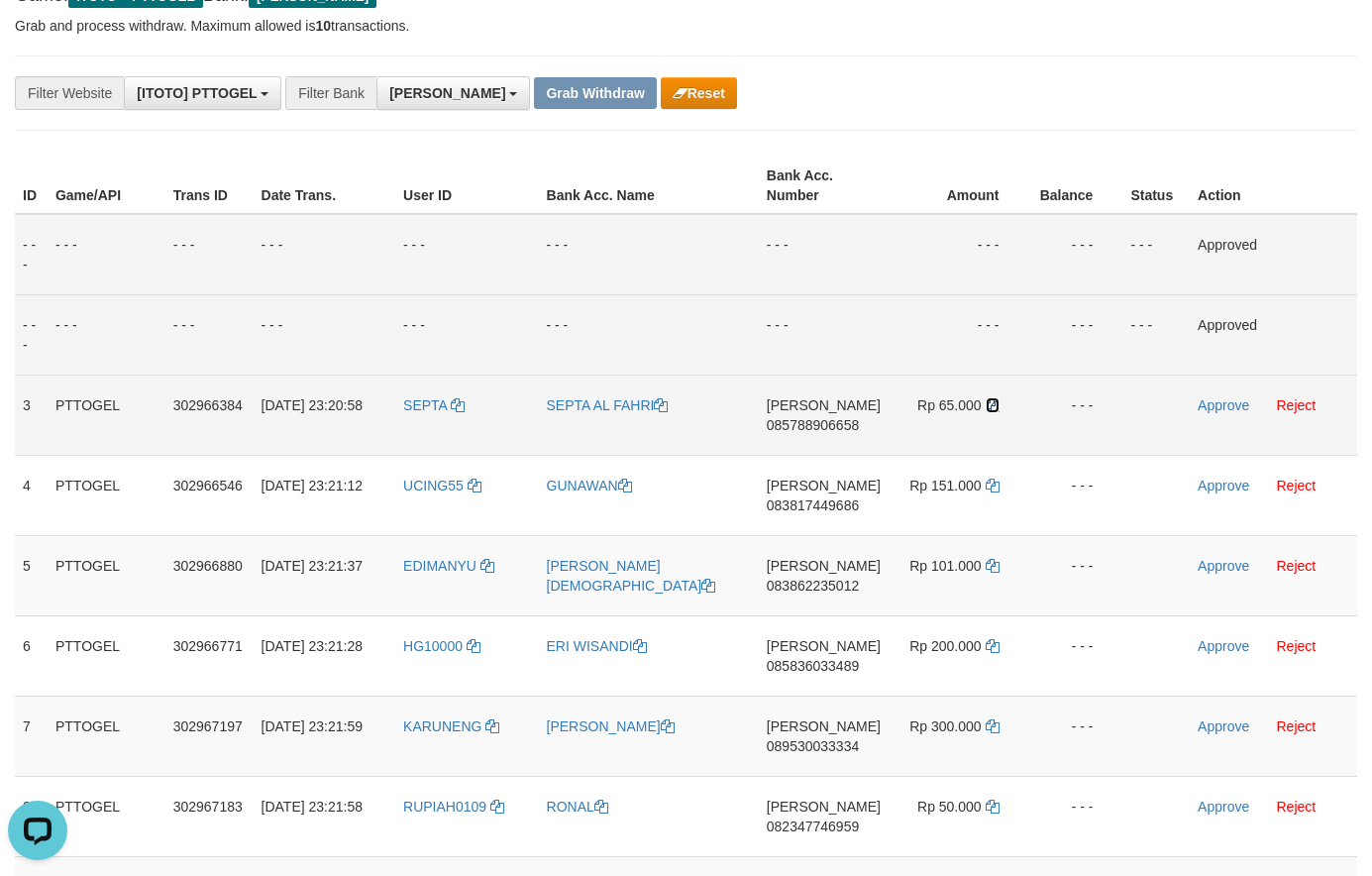 click at bounding box center (993, 405) 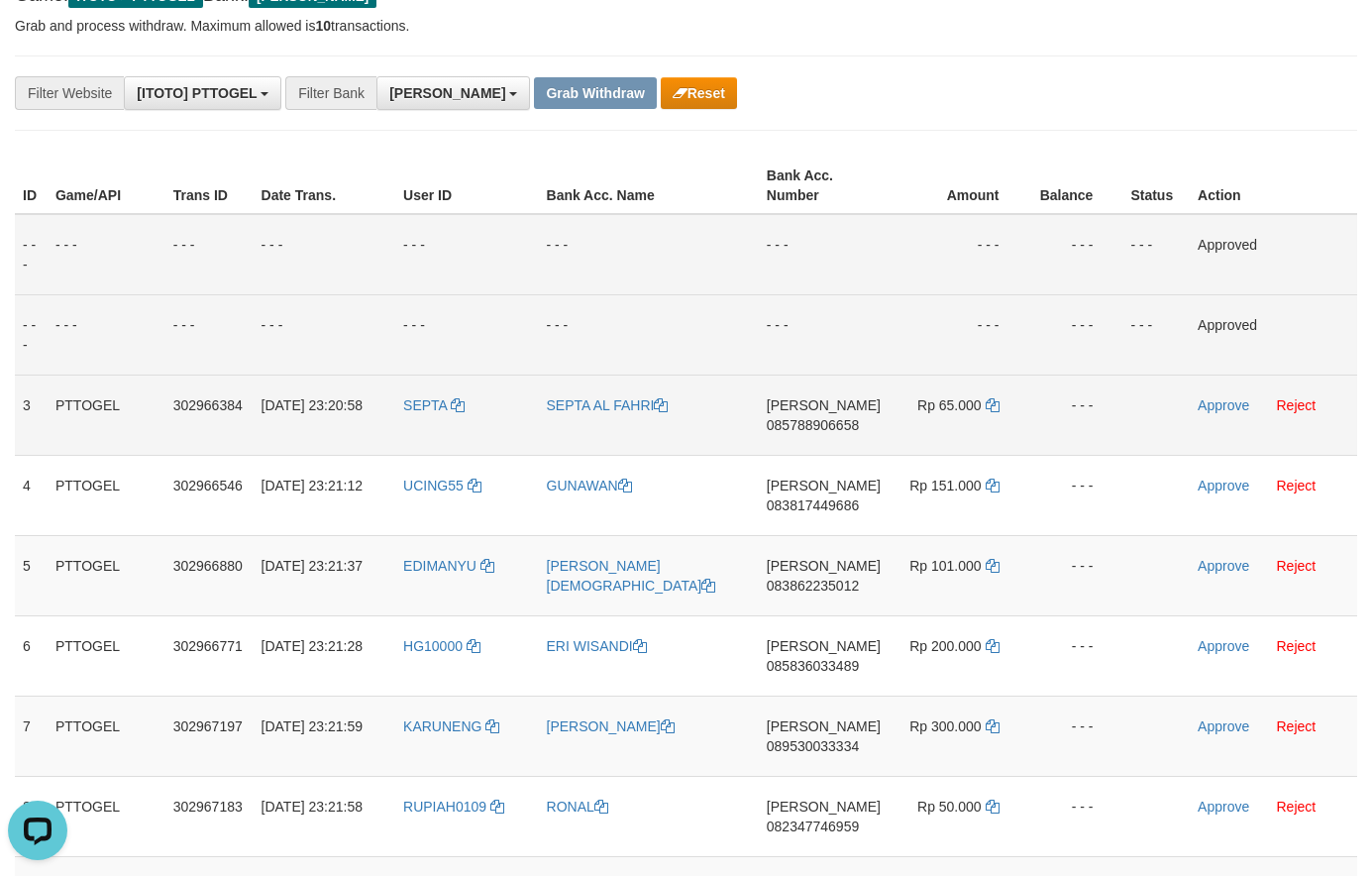 click on "Approve
Reject" at bounding box center (1273, 414) 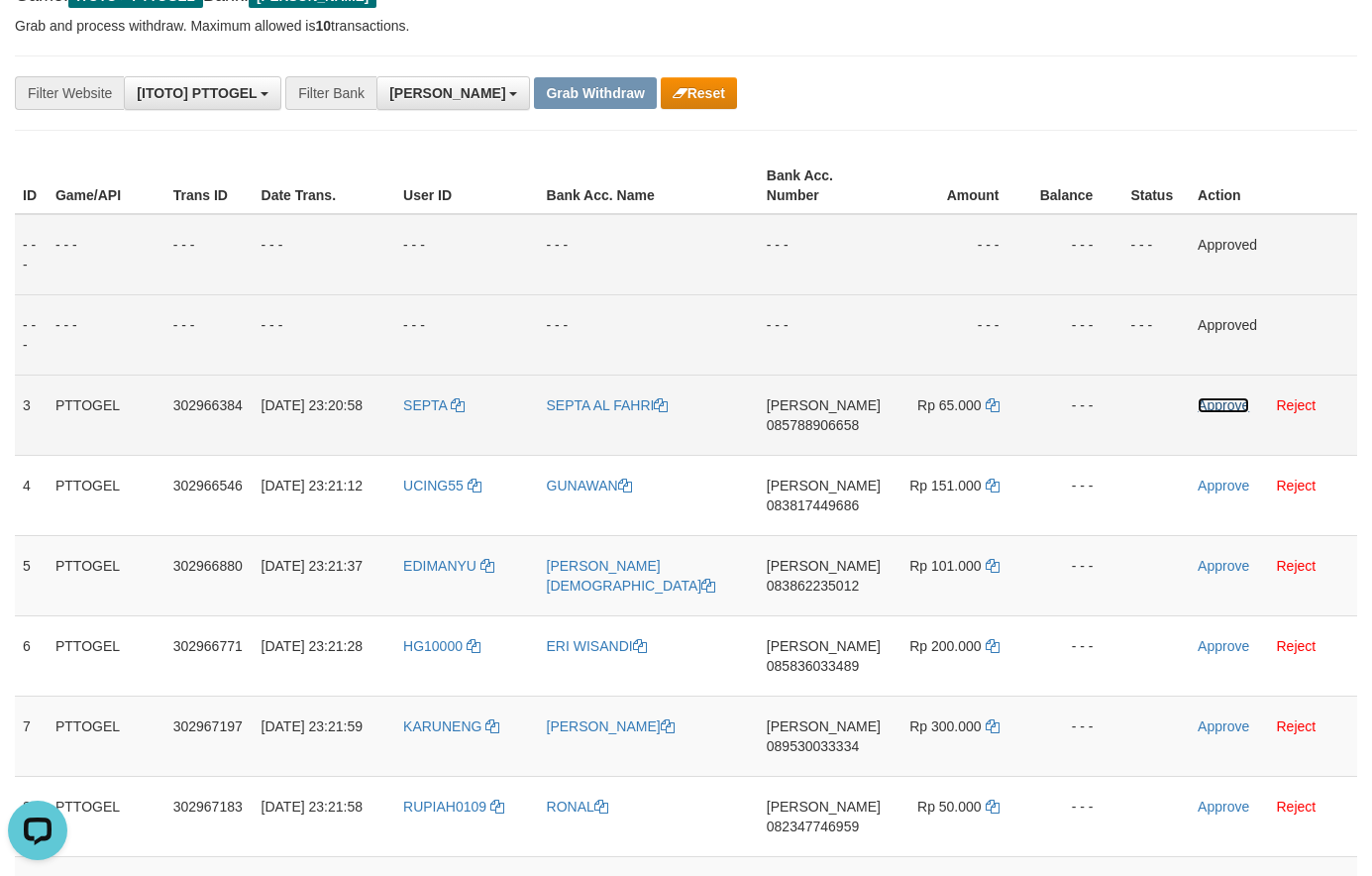 click on "Approve" at bounding box center (1223, 405) 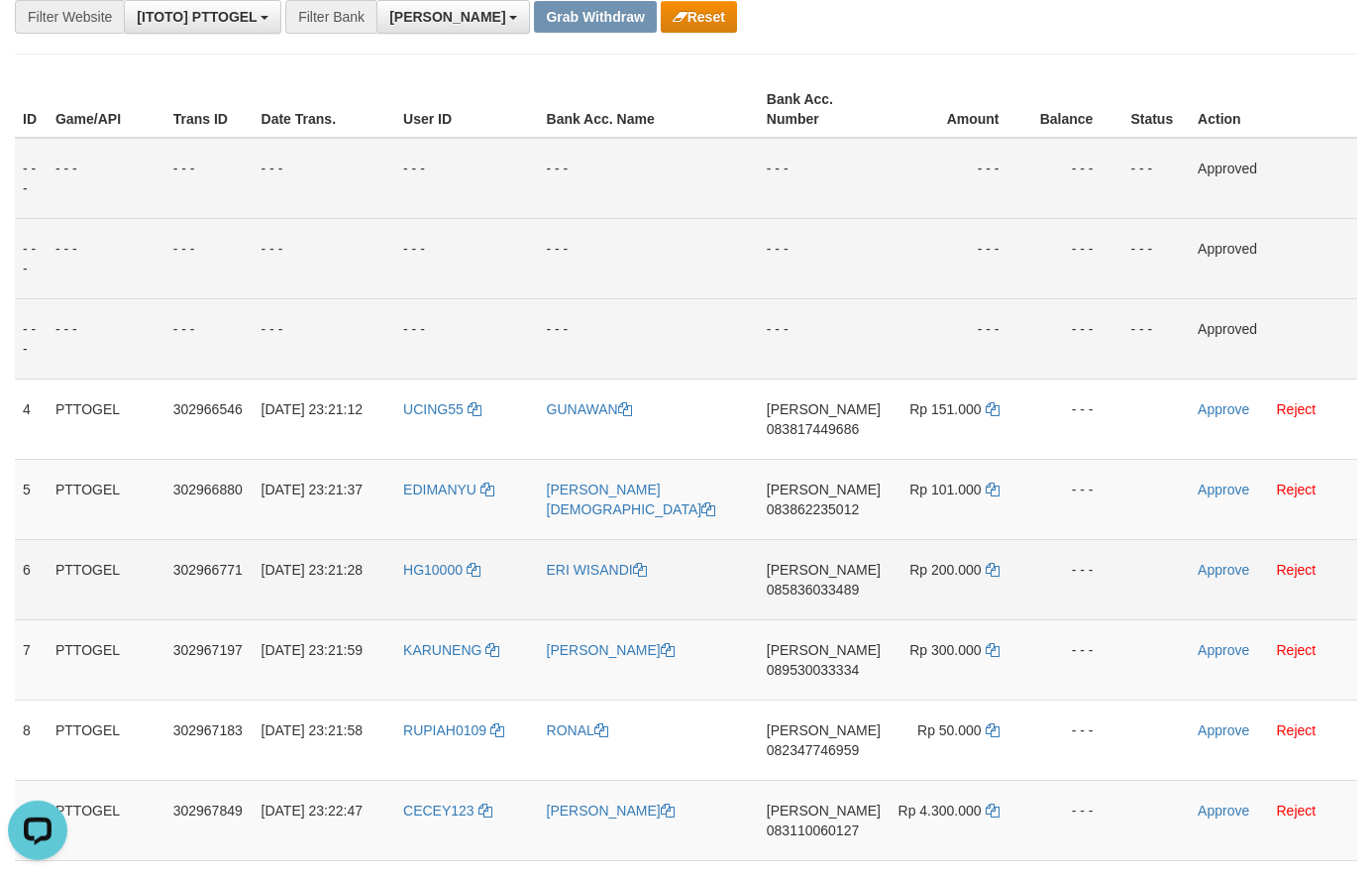 scroll, scrollTop: 404, scrollLeft: 0, axis: vertical 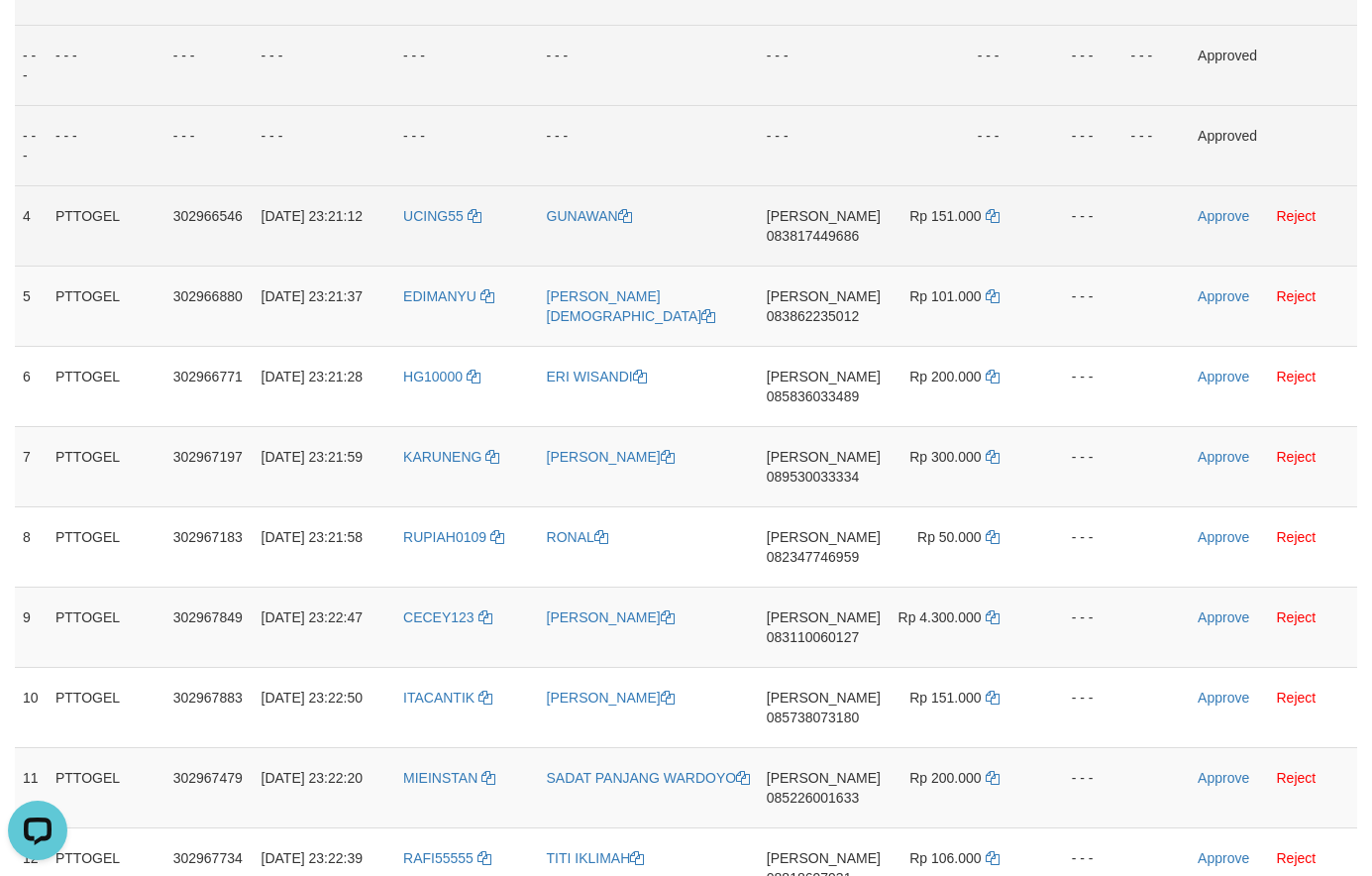click on "083817449686" at bounding box center [812, 236] 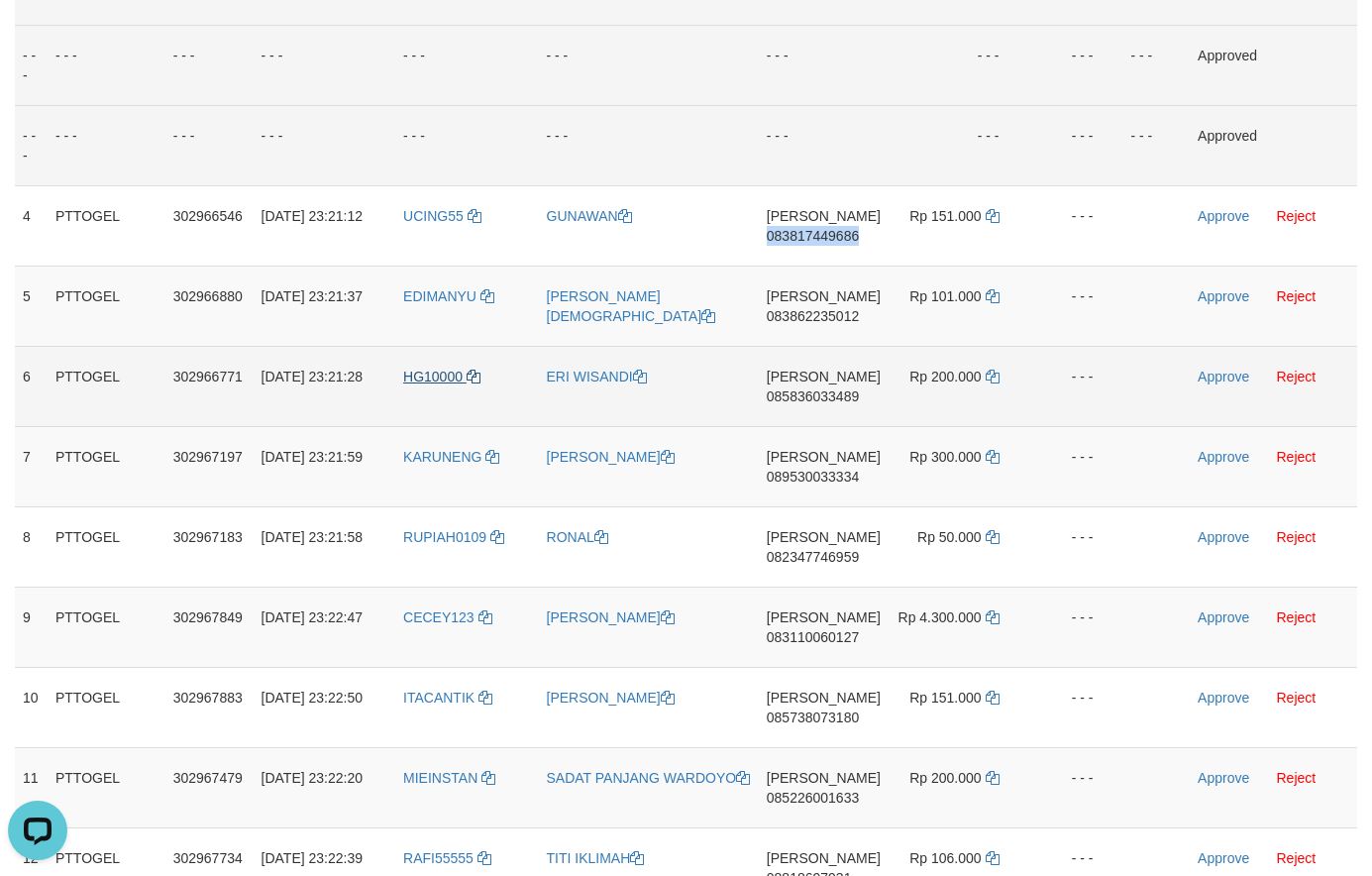 drag, startPoint x: 833, startPoint y: 238, endPoint x: 431, endPoint y: 375, distance: 424.70343 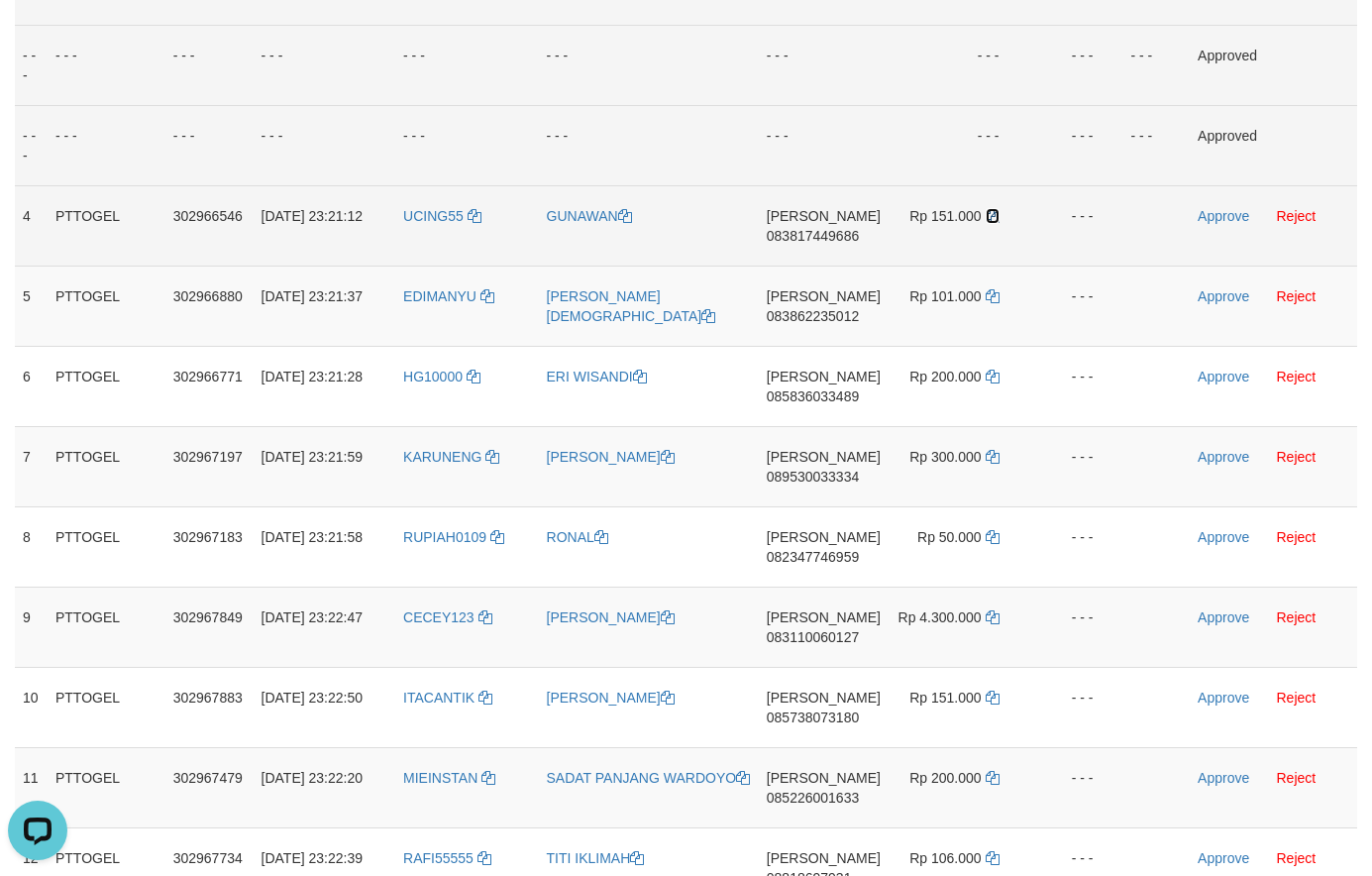 click at bounding box center (993, 216) 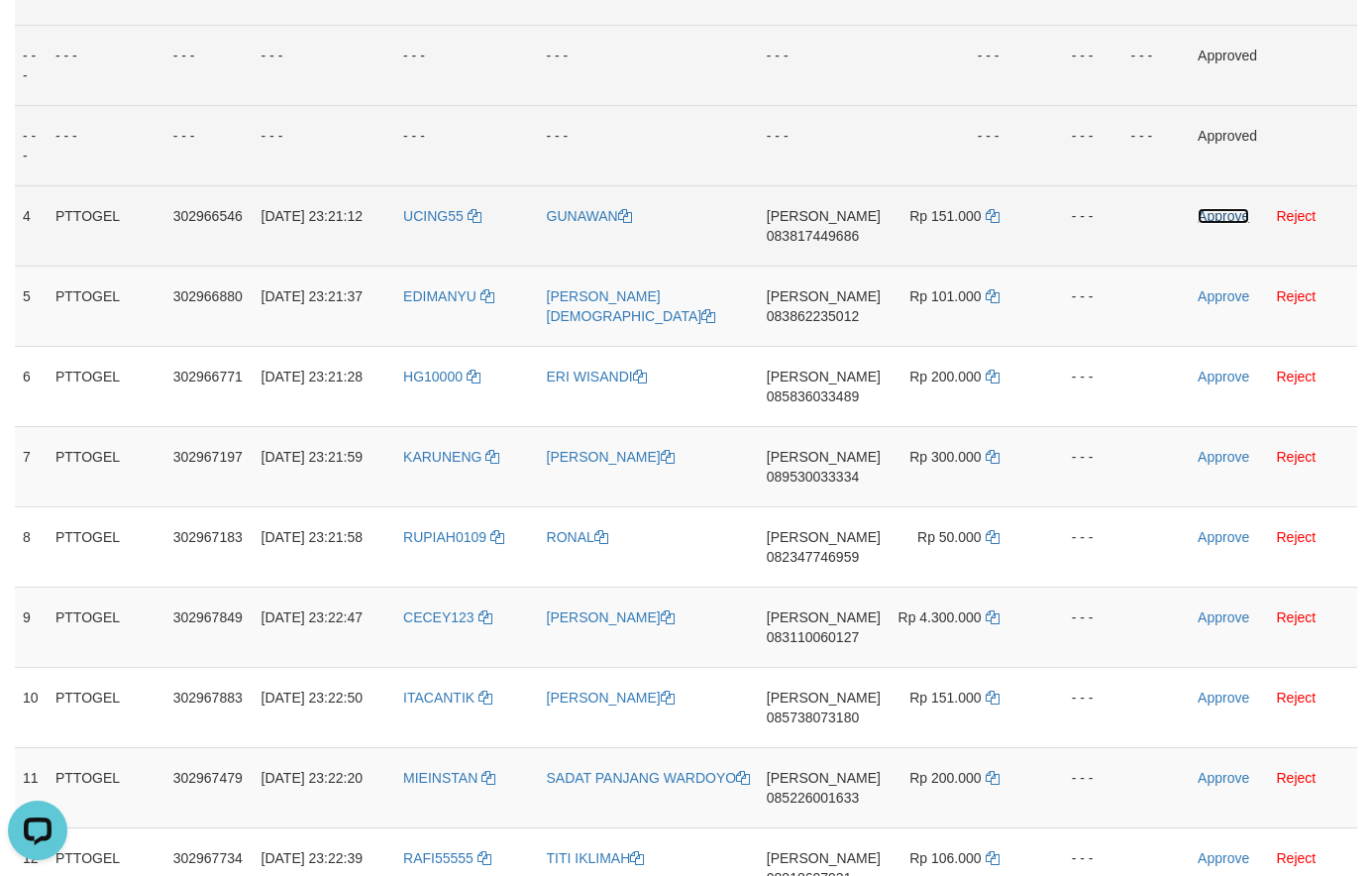 click on "Approve" at bounding box center [1223, 216] 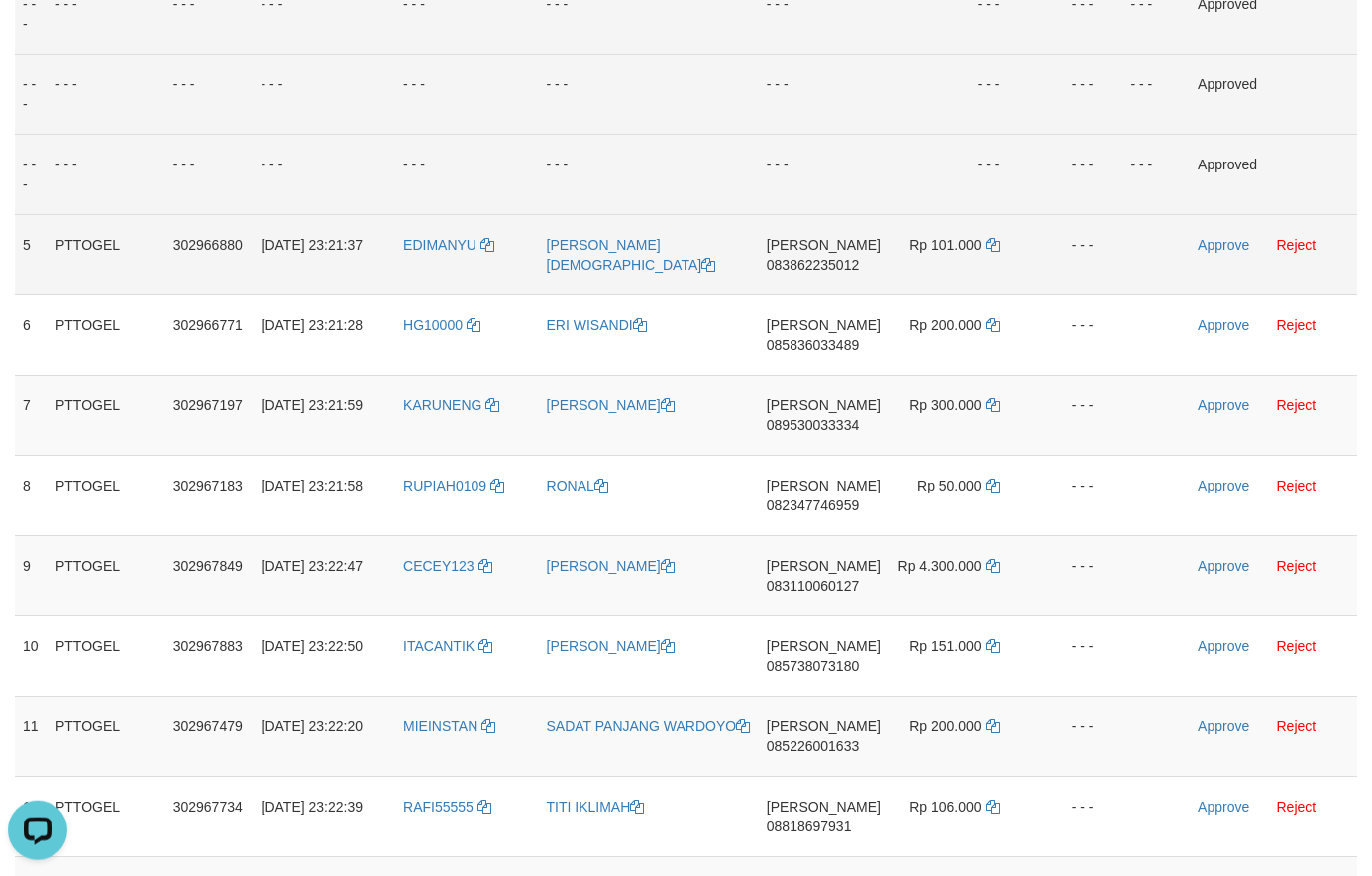 scroll, scrollTop: 539, scrollLeft: 0, axis: vertical 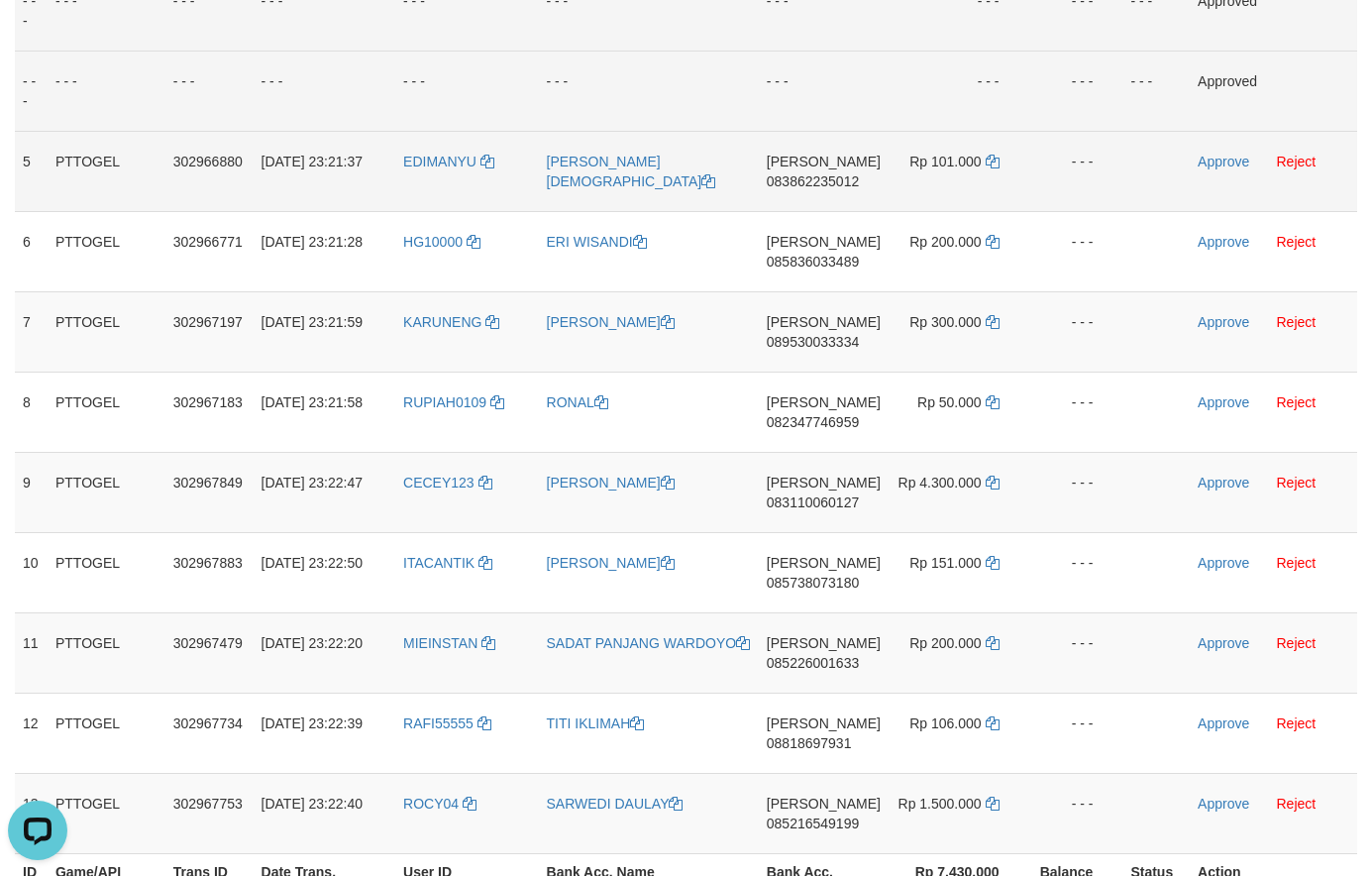 click on "083862235012" at bounding box center (812, 181) 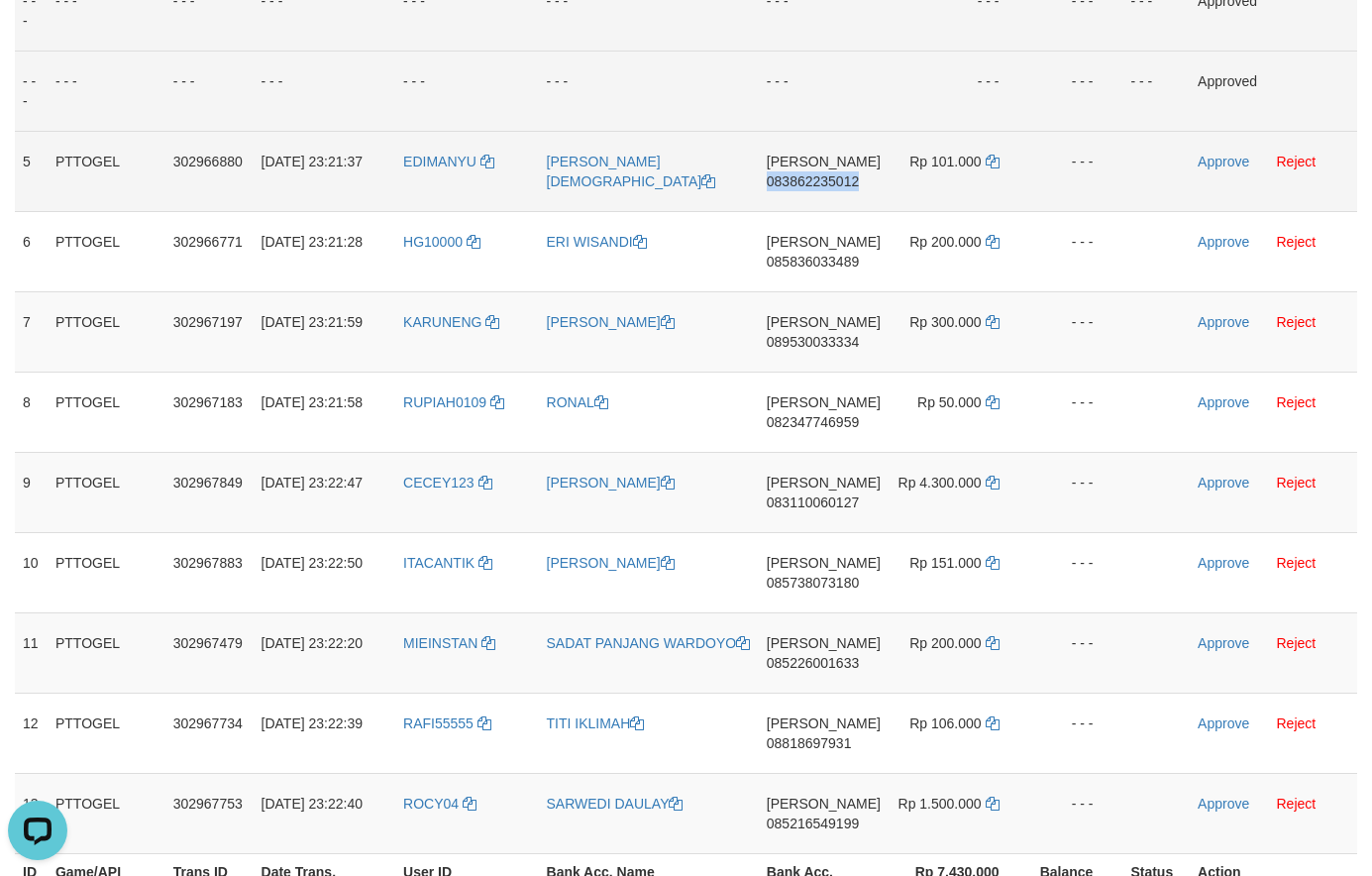 drag, startPoint x: 842, startPoint y: 179, endPoint x: 814, endPoint y: 179, distance: 28 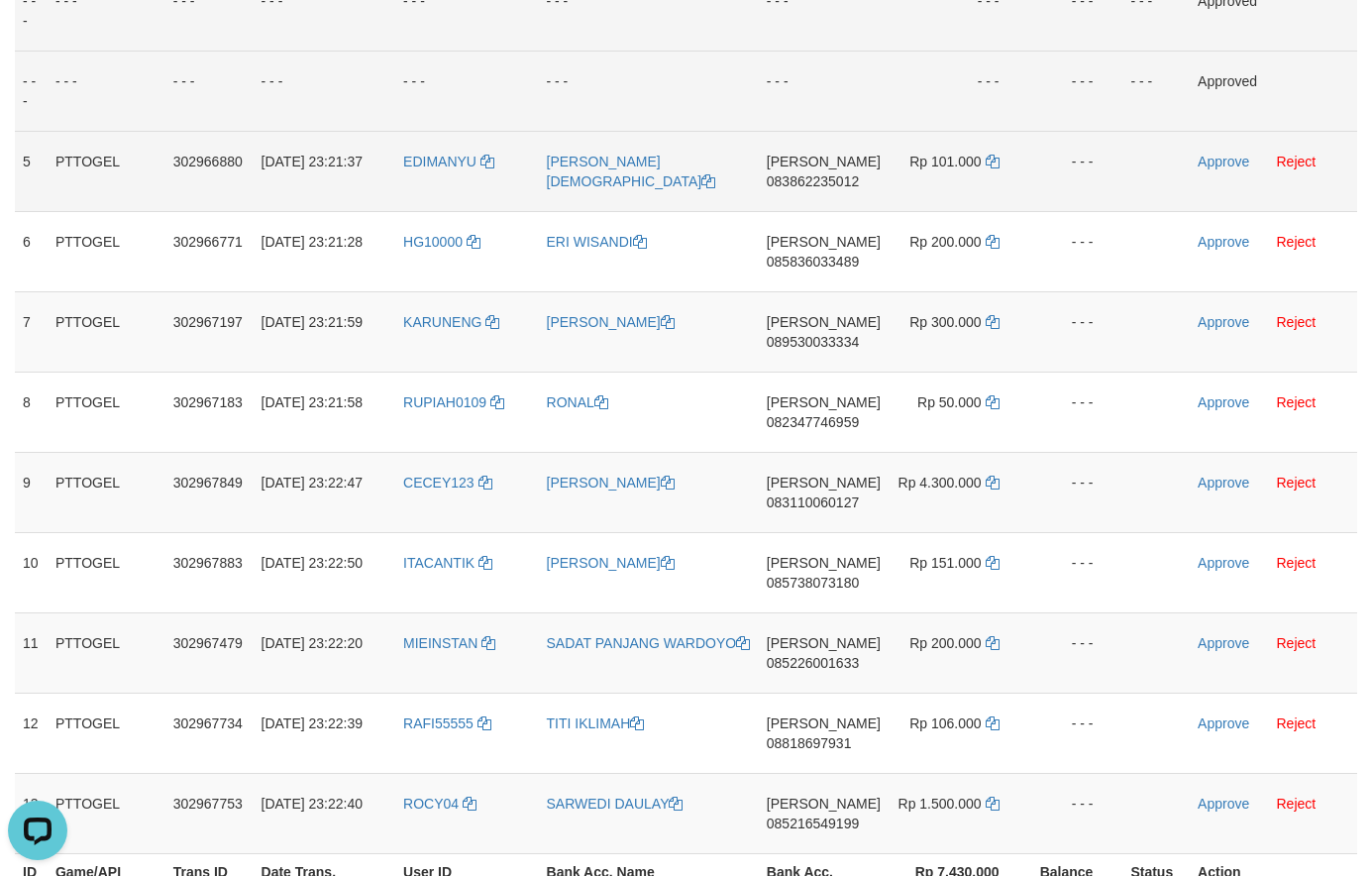 click on "083862235012" at bounding box center (812, 181) 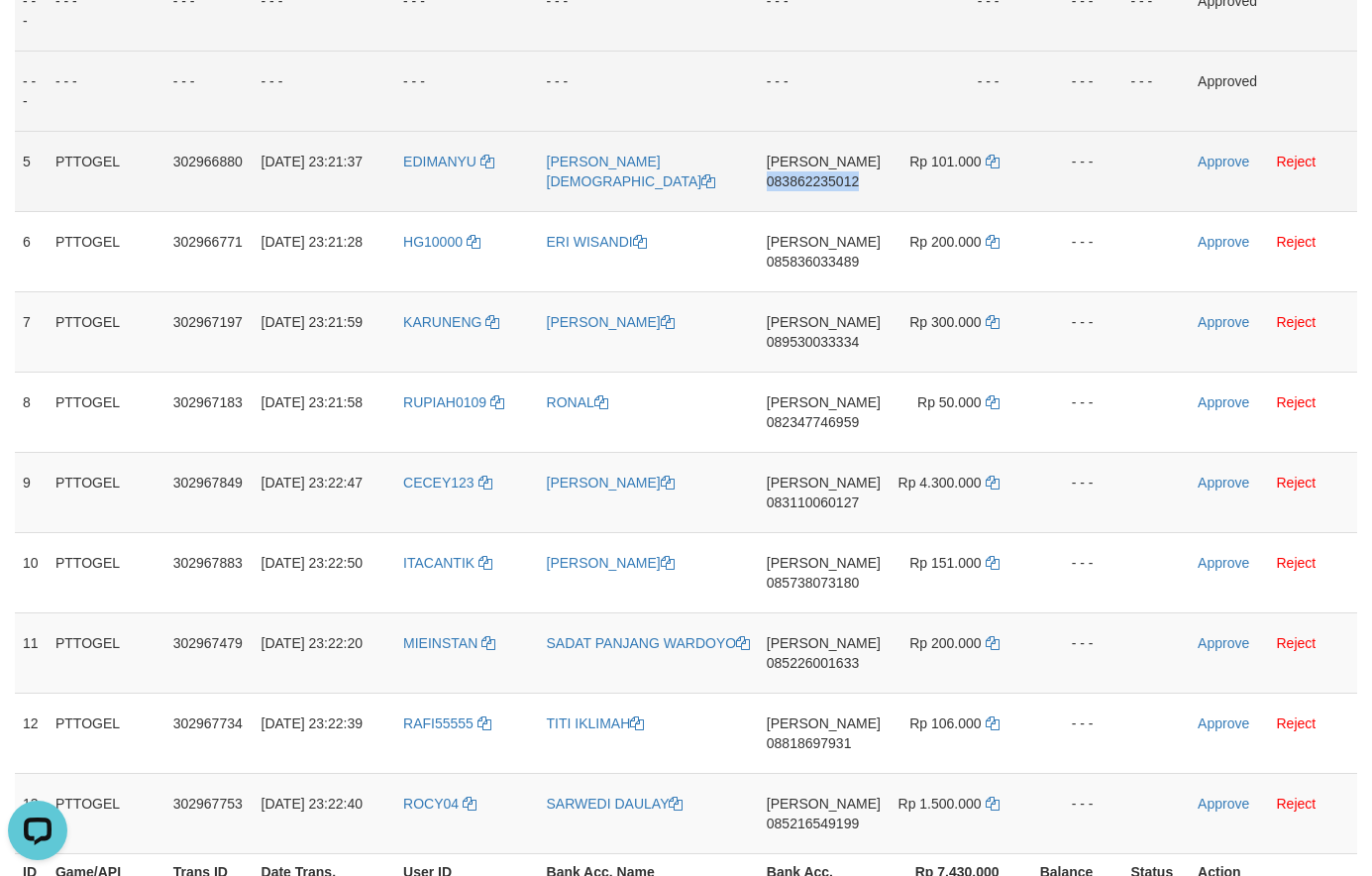 click on "083862235012" at bounding box center (812, 181) 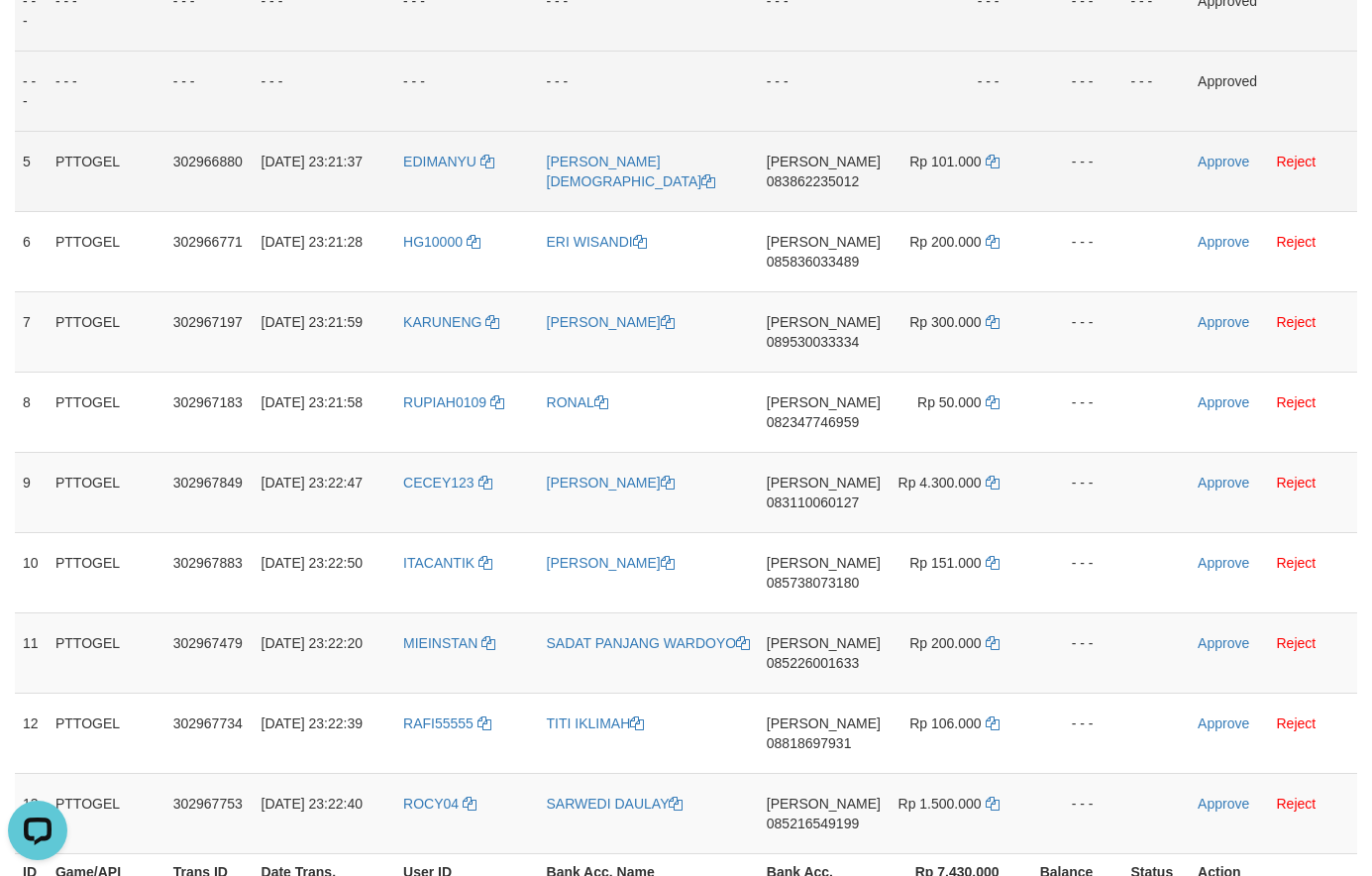click on "Rp 101.000" at bounding box center (945, 162) 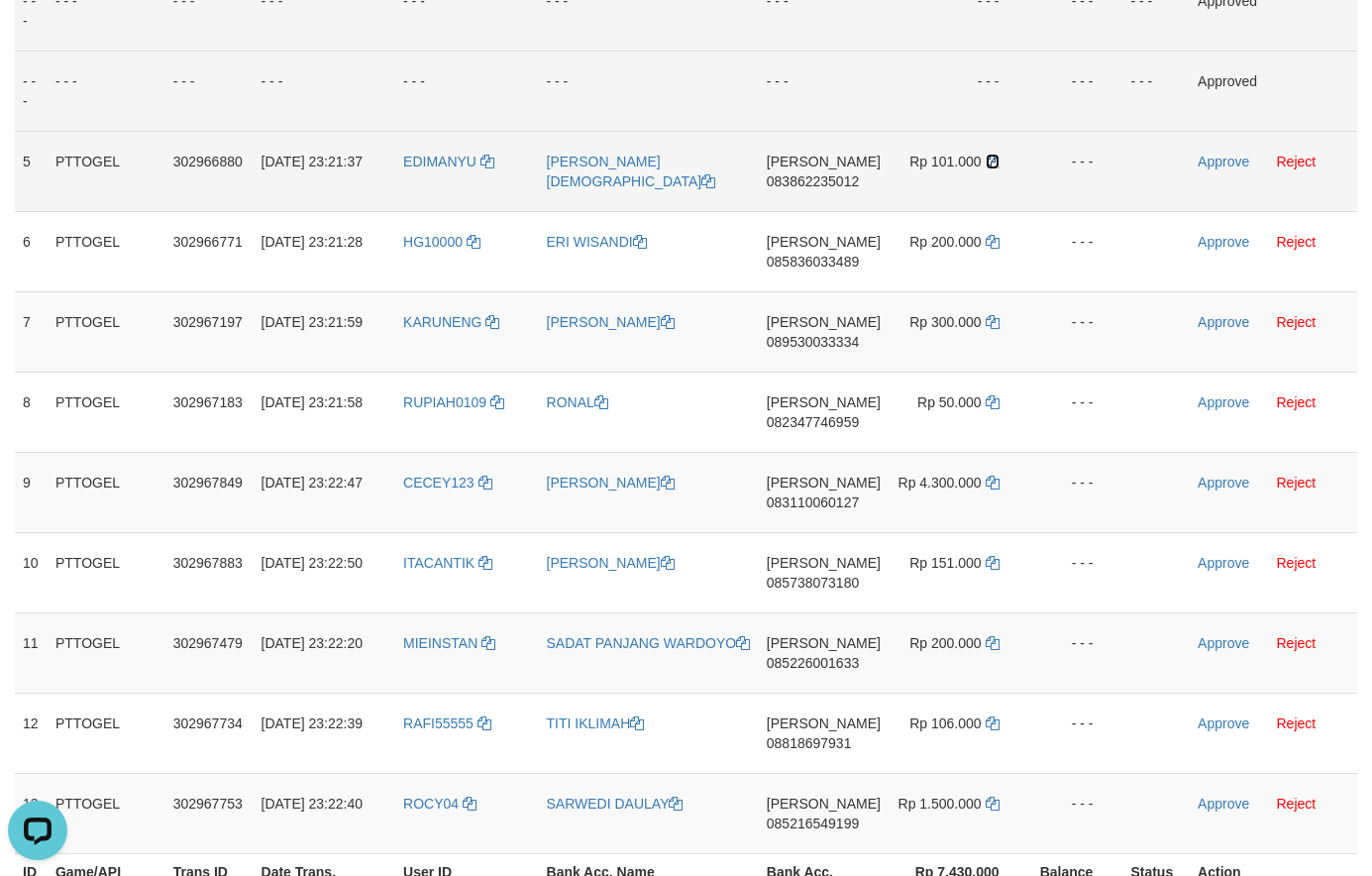click at bounding box center (993, 162) 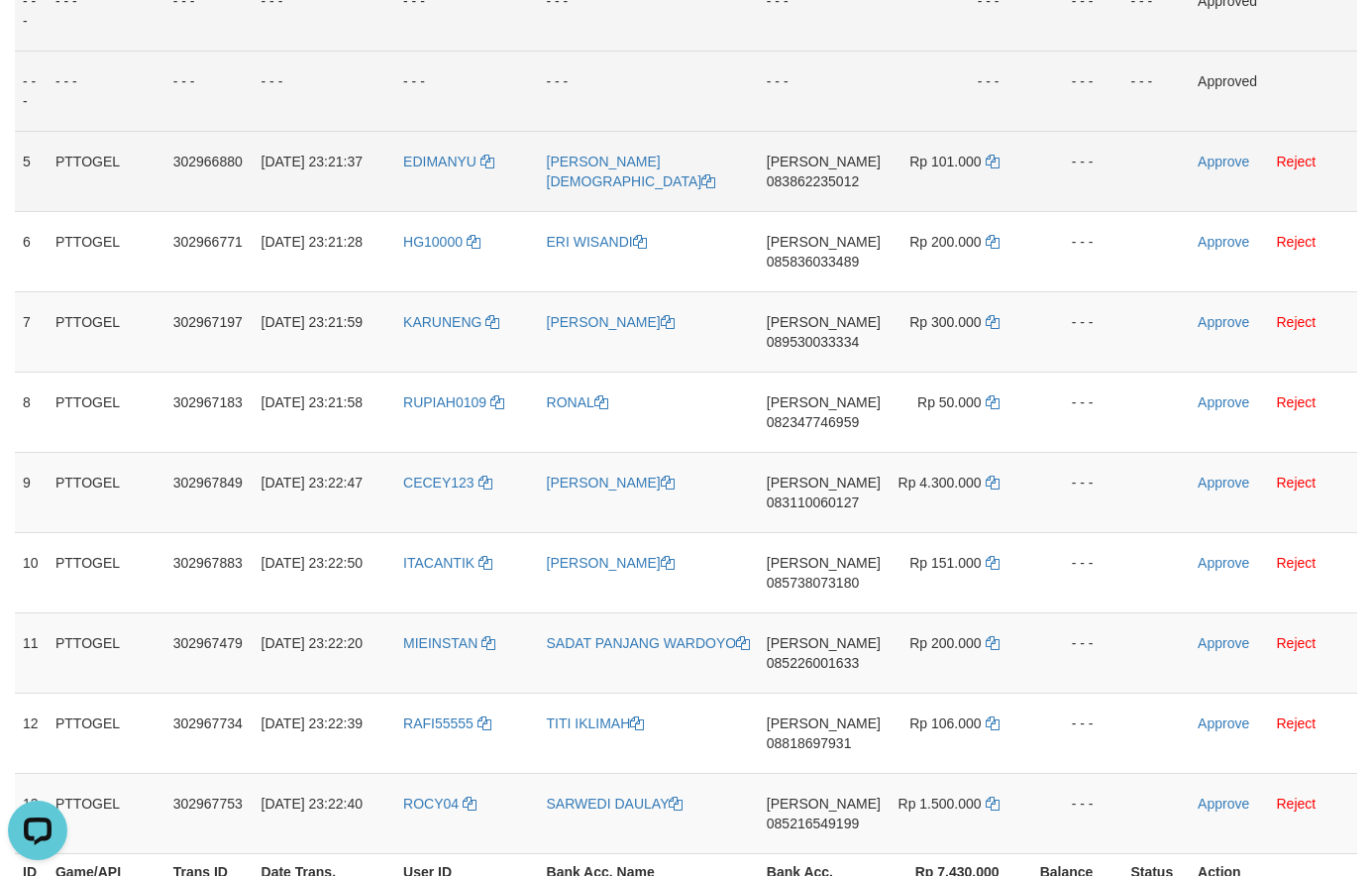 click on "Approve
Reject" at bounding box center (1273, 170) 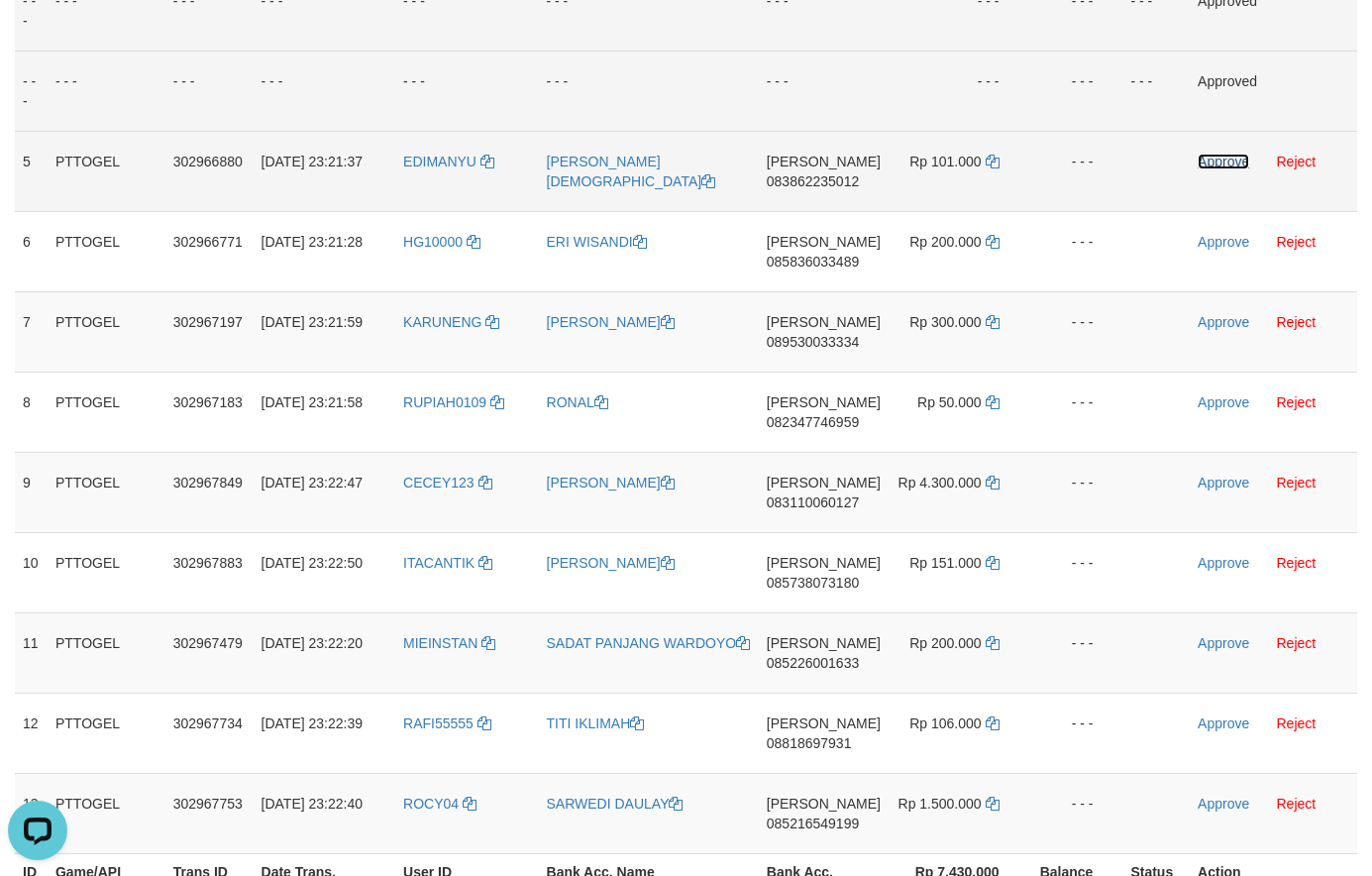 click on "Approve" at bounding box center (1223, 162) 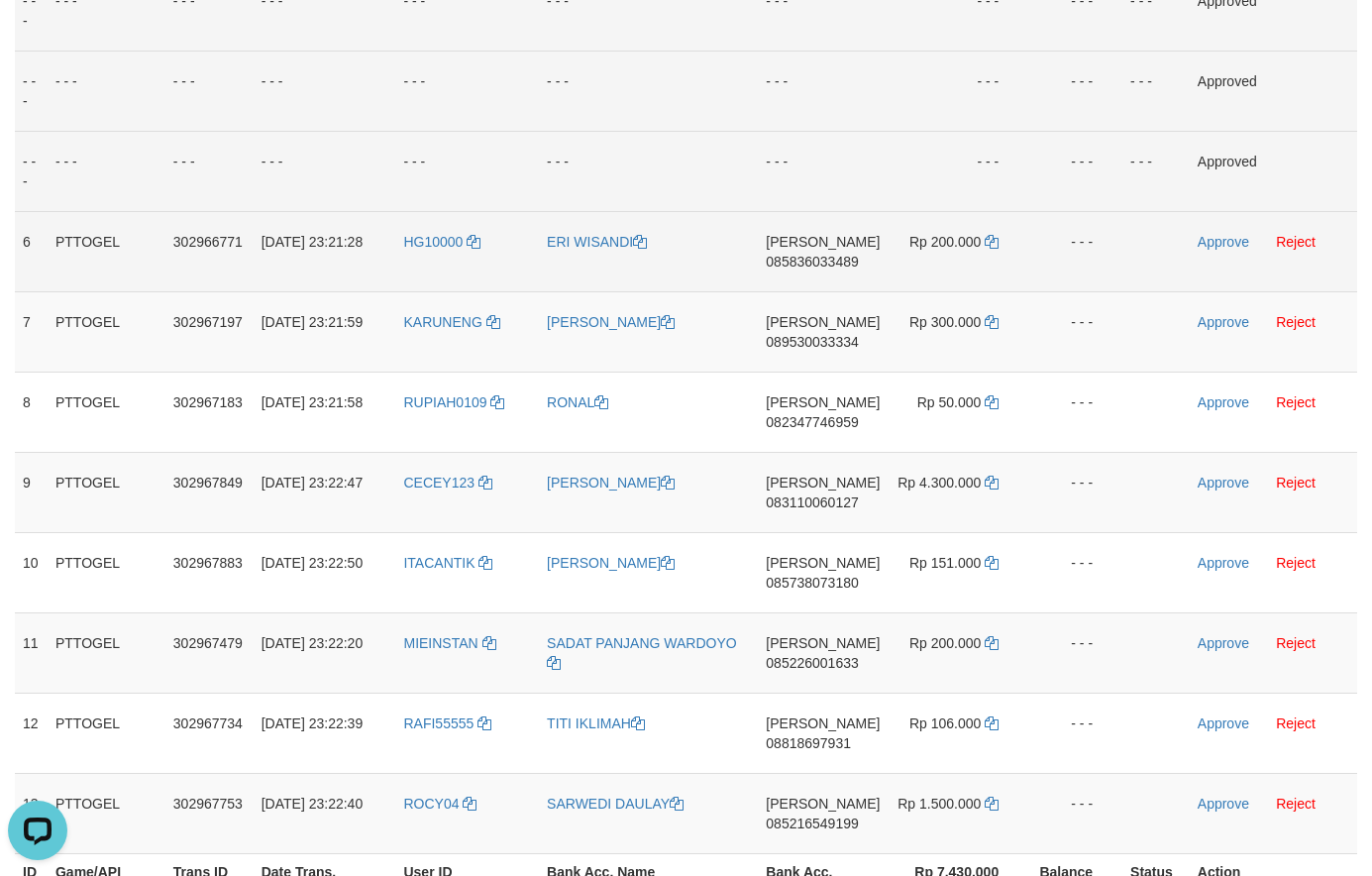 click on "085836033489" at bounding box center (811, 262) 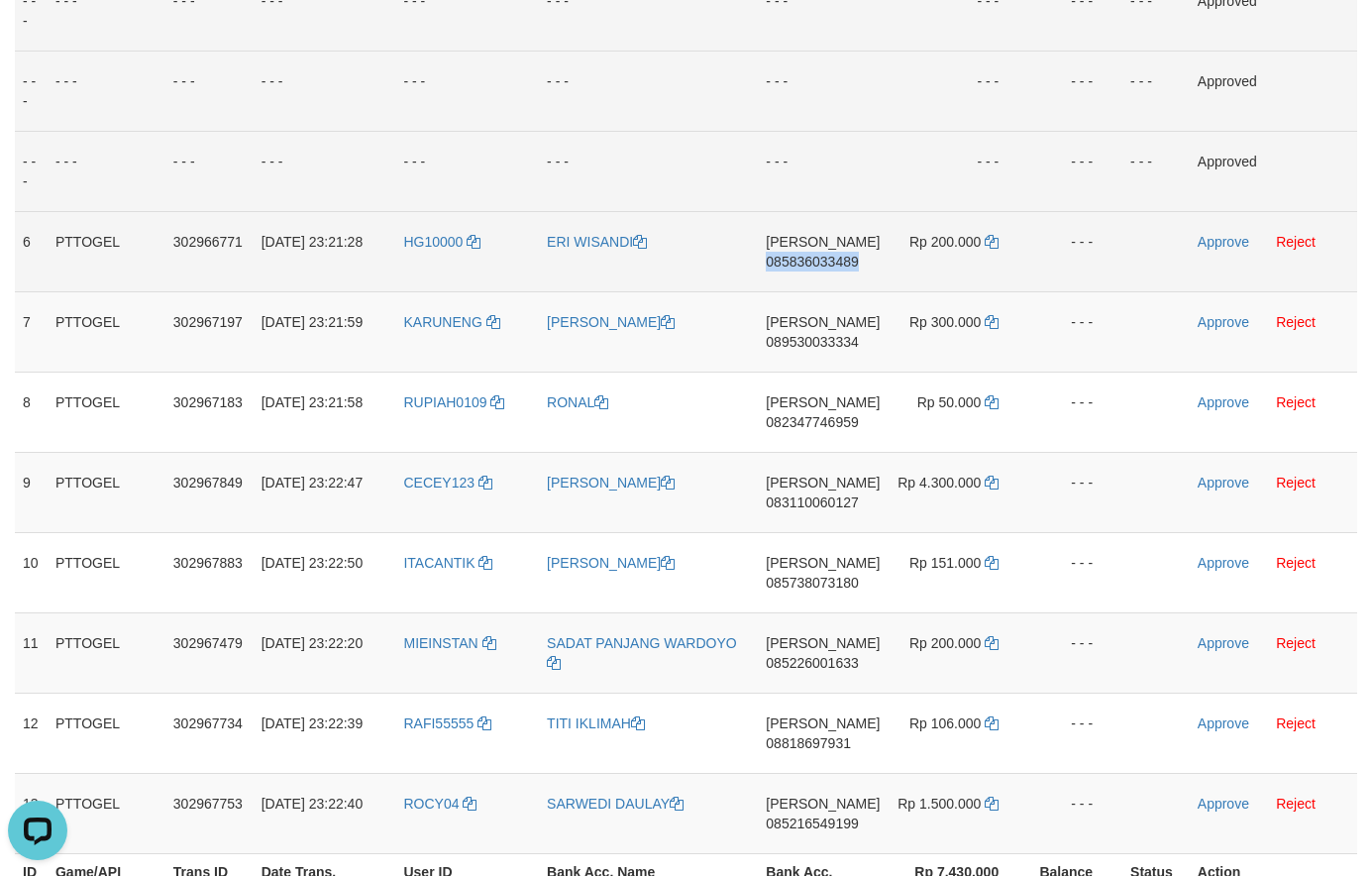 click on "085836033489" at bounding box center (811, 262) 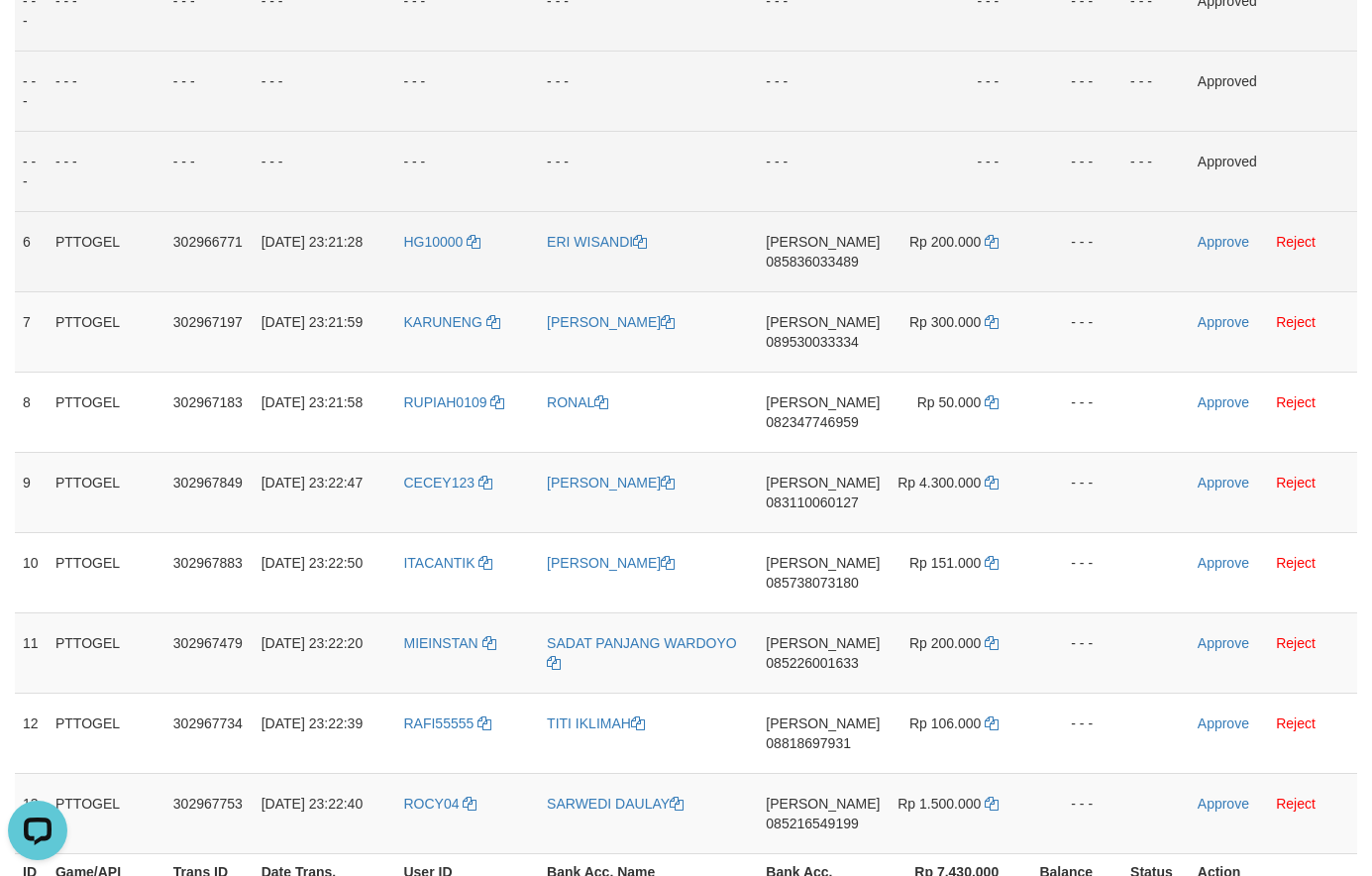 click on "085836033489" at bounding box center [811, 262] 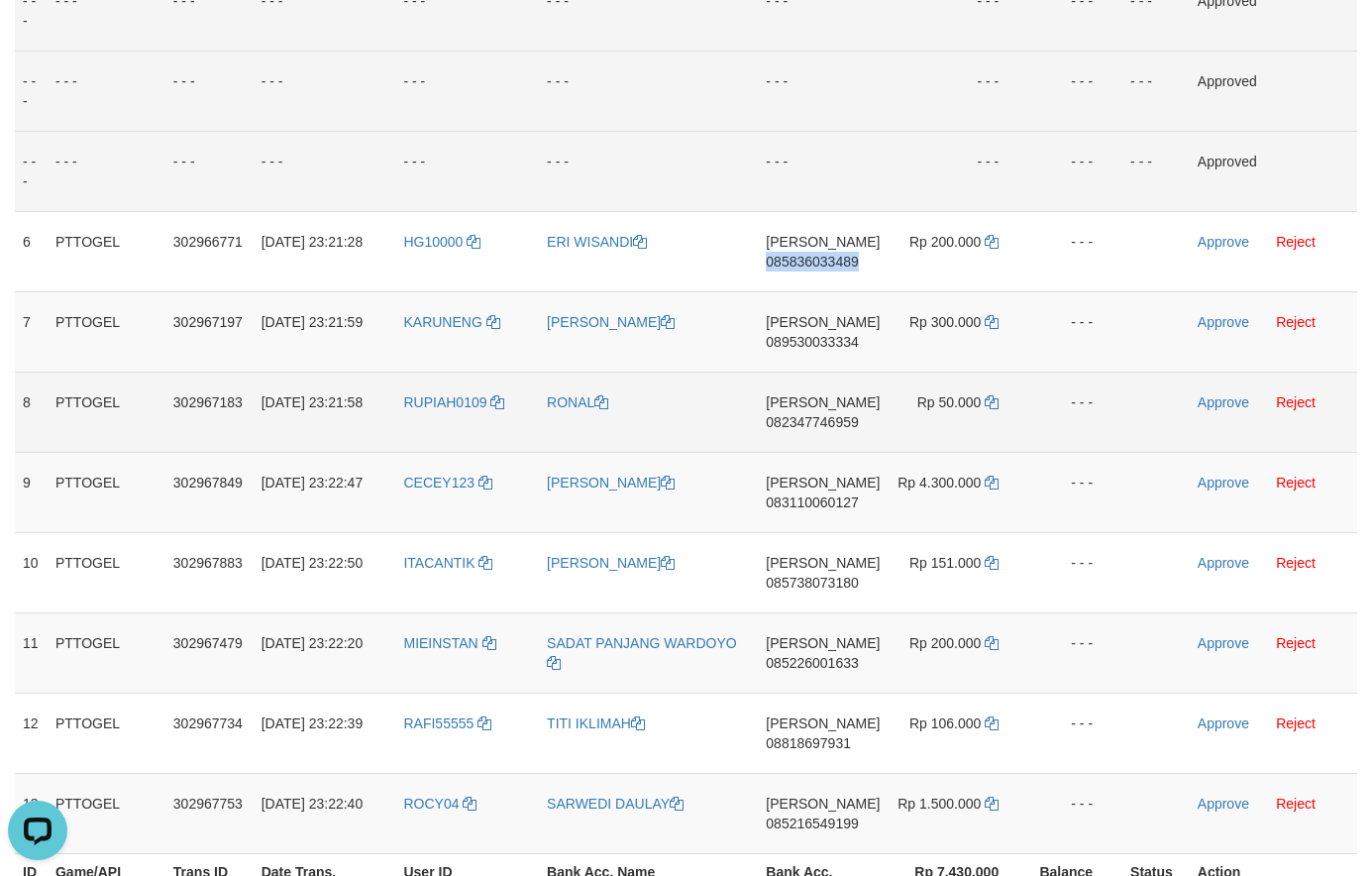 drag, startPoint x: 819, startPoint y: 259, endPoint x: 83, endPoint y: 429, distance: 755.3781 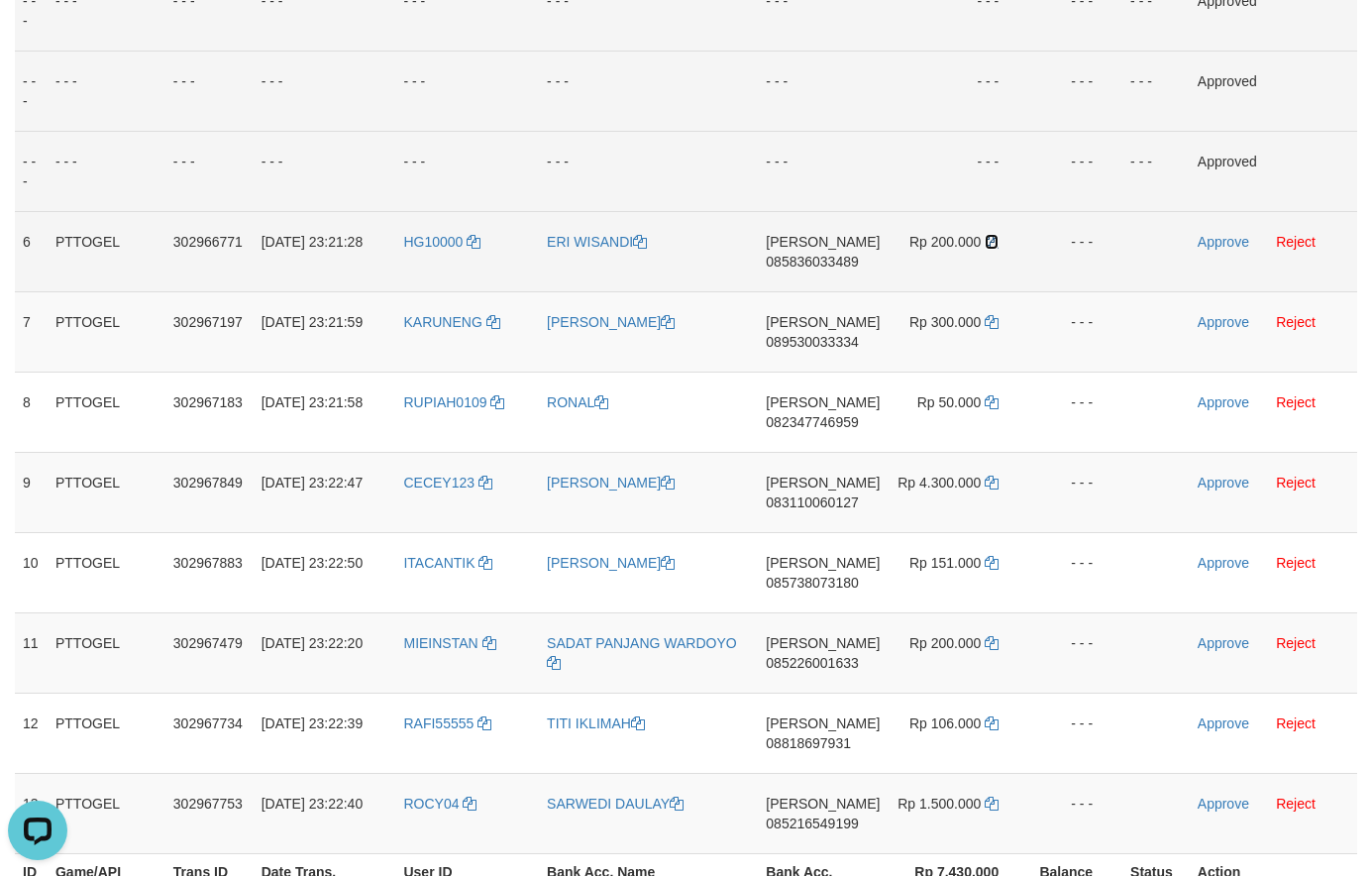 click at bounding box center (992, 242) 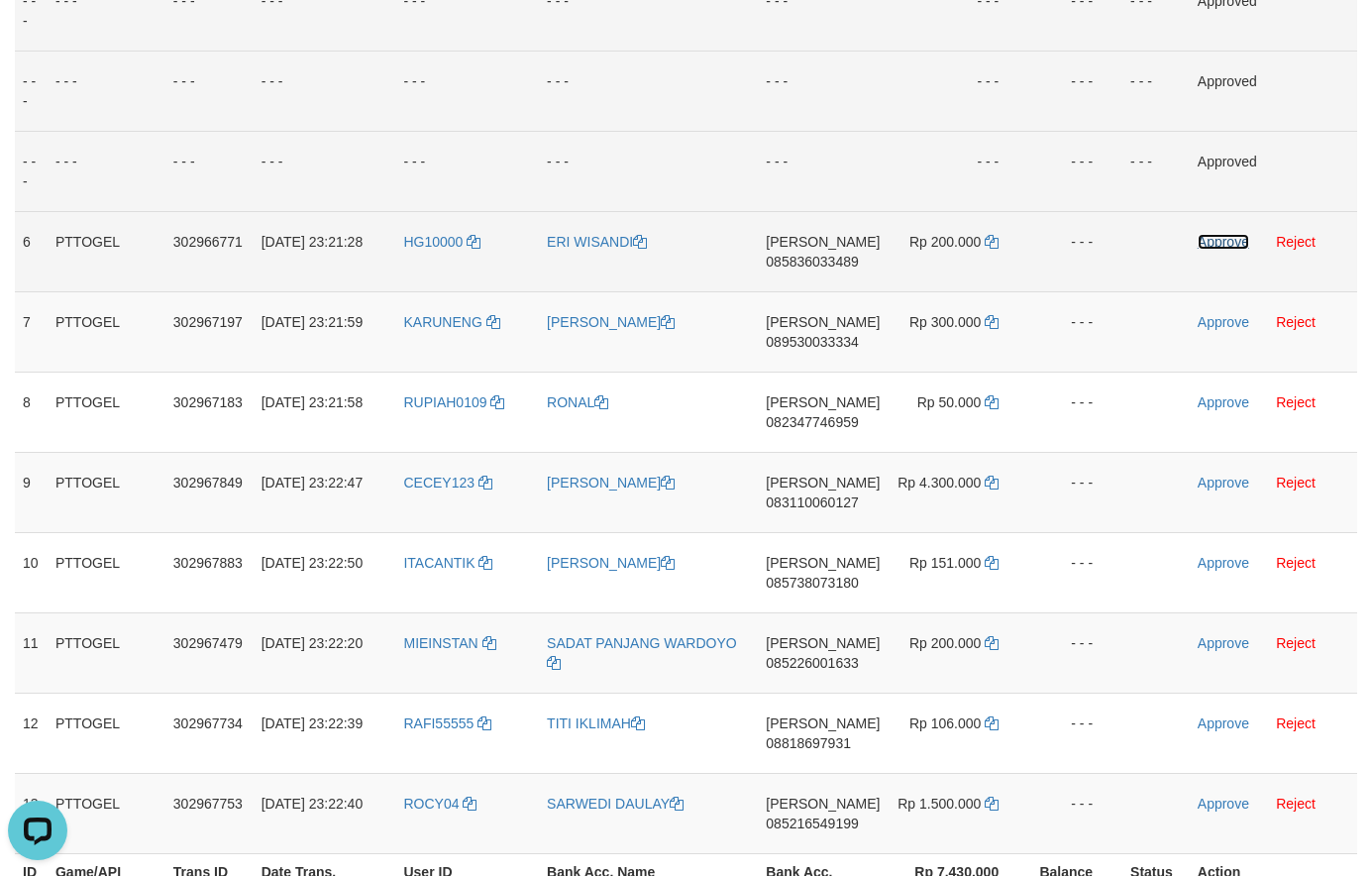 click on "Approve" at bounding box center [1223, 242] 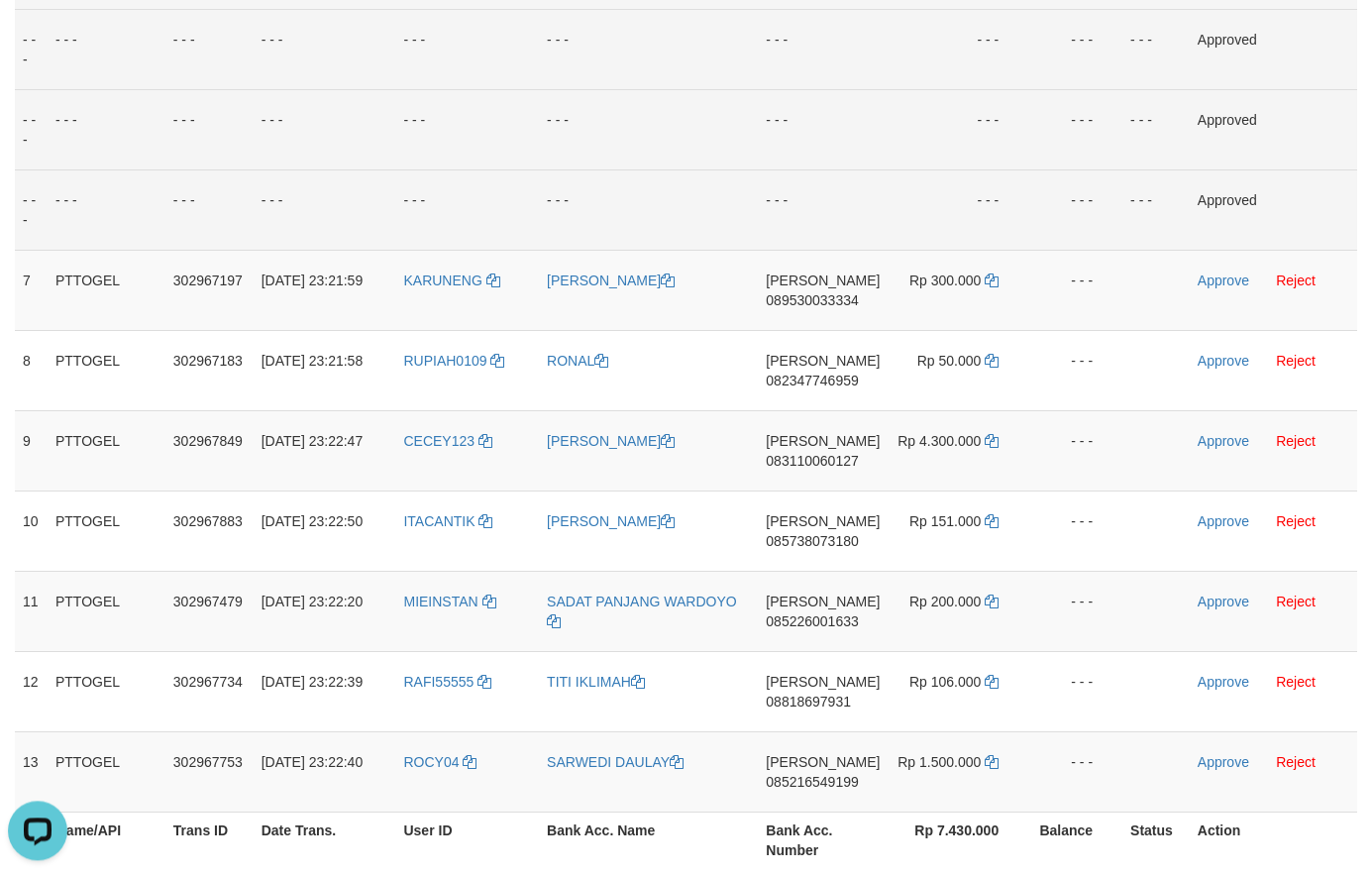 scroll, scrollTop: 606, scrollLeft: 0, axis: vertical 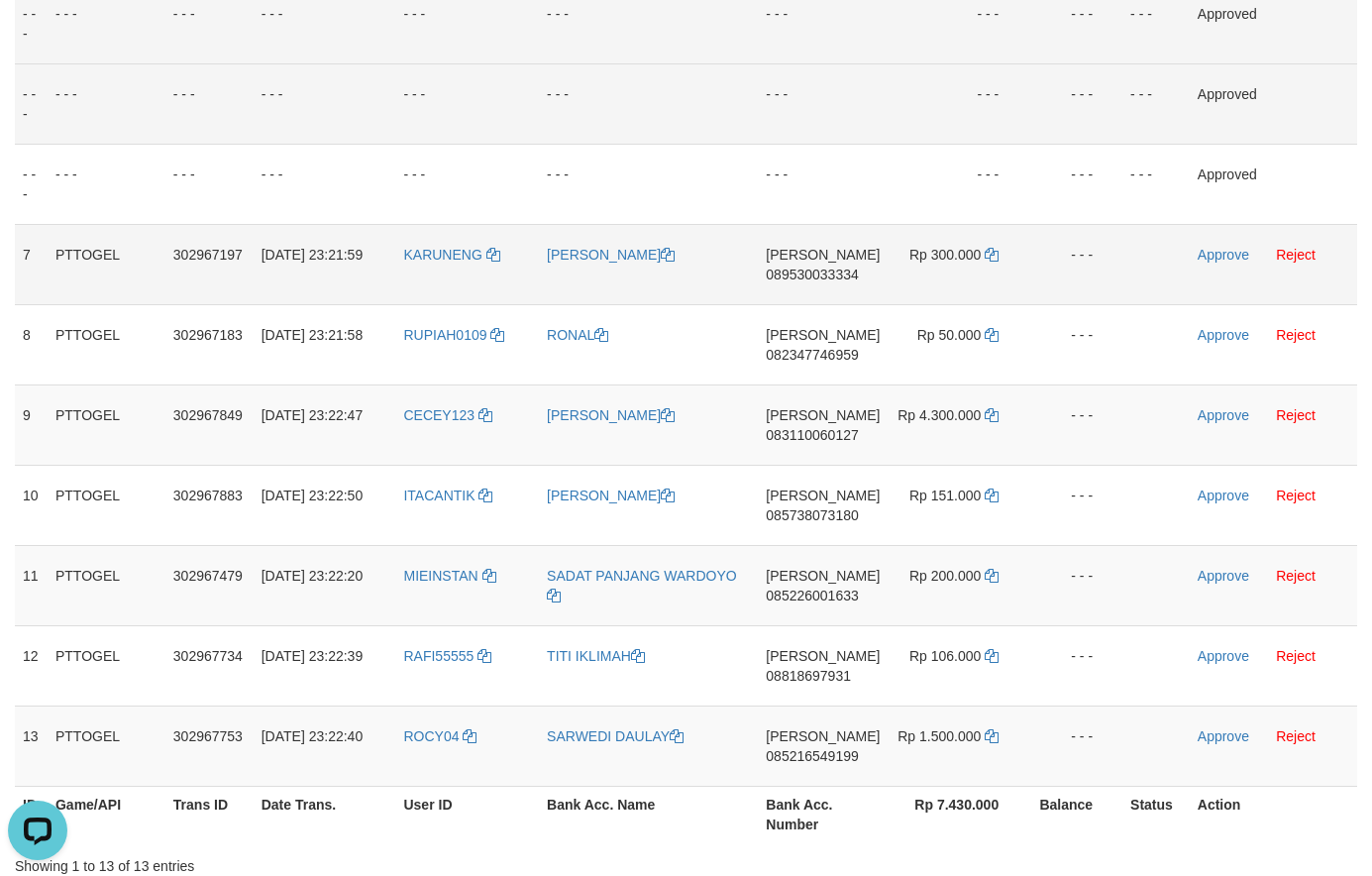 click on "089530033334" at bounding box center [811, 274] 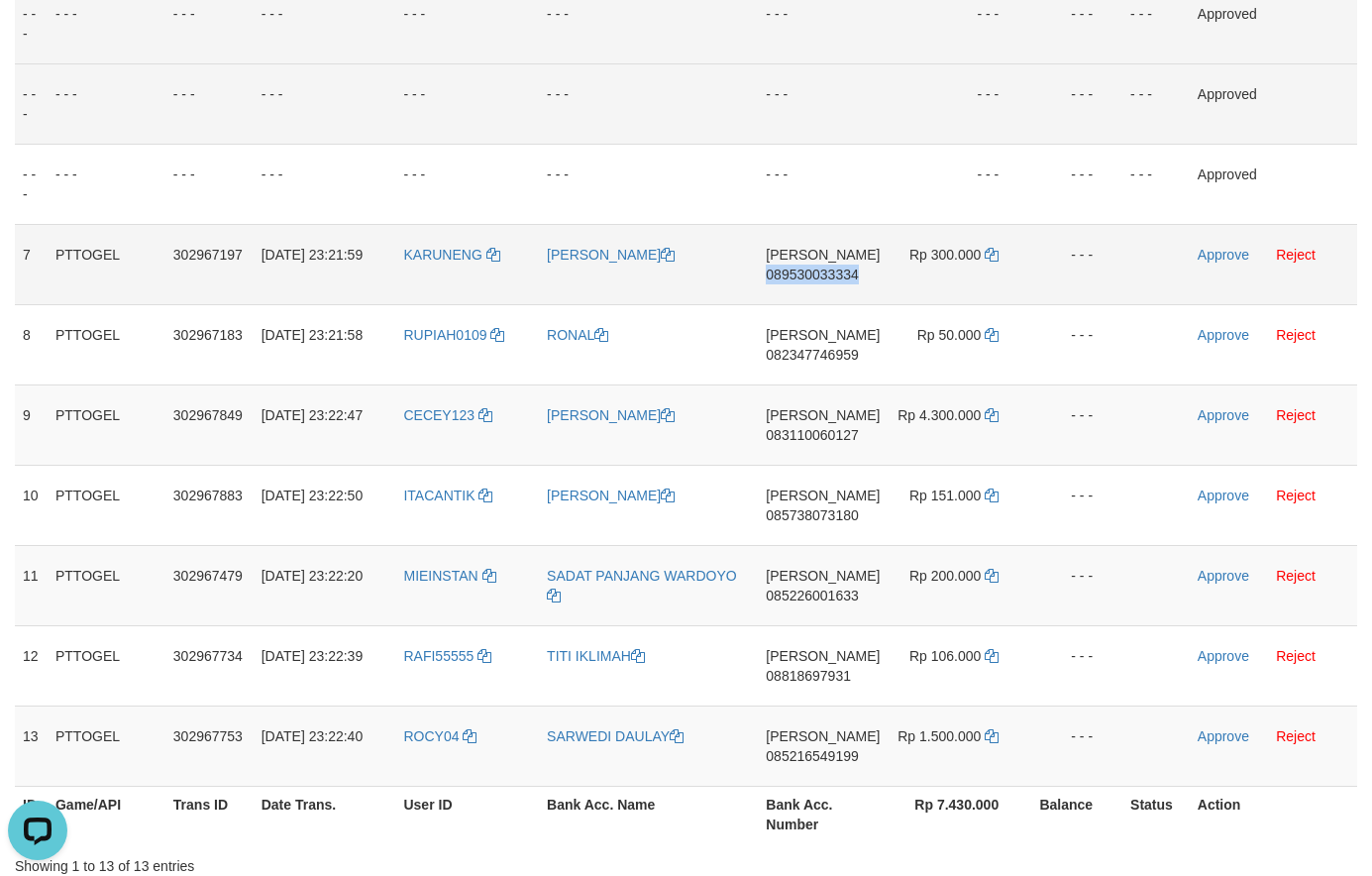 click on "089530033334" at bounding box center (811, 274) 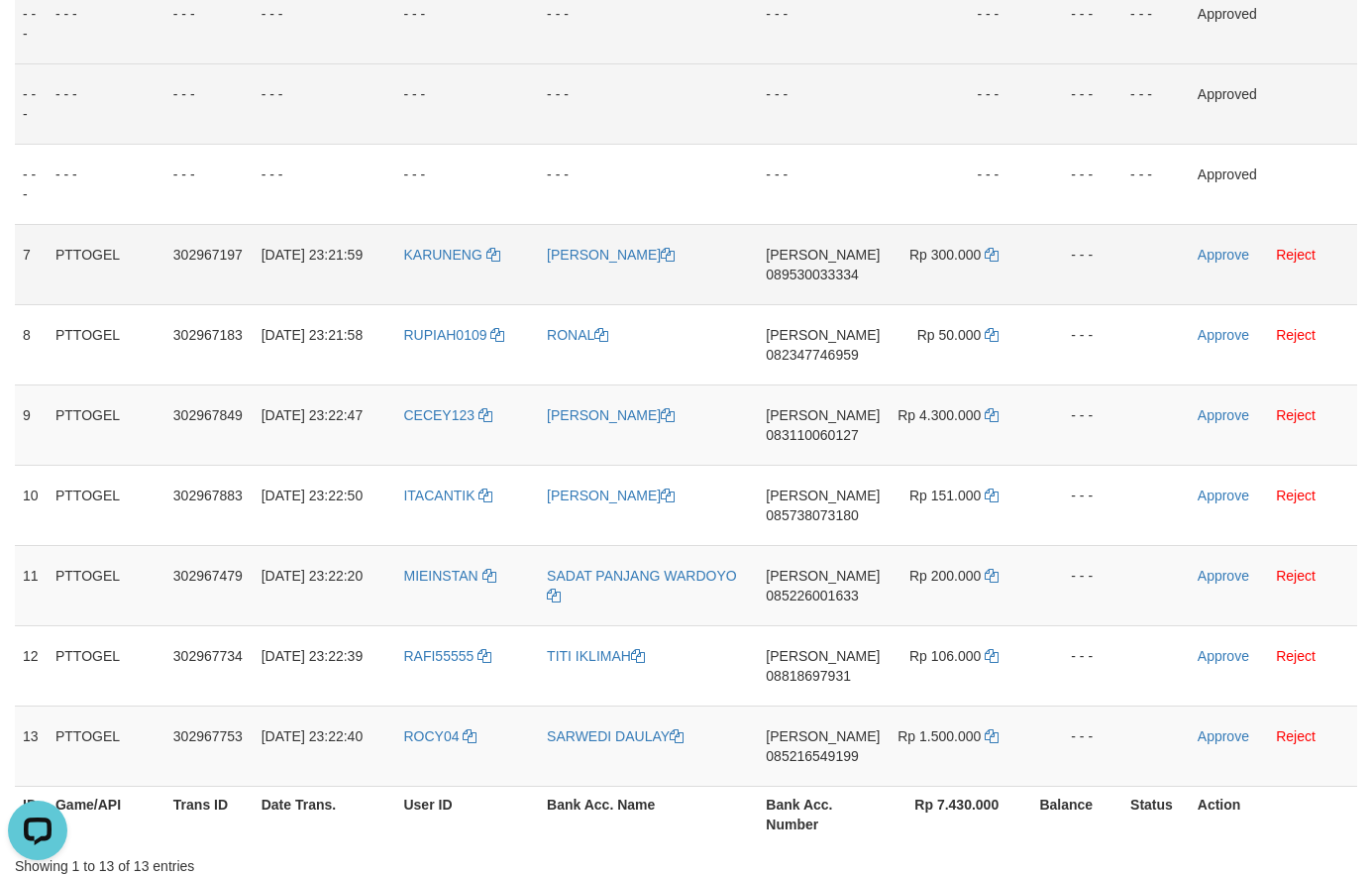 click on "089530033334" at bounding box center [811, 274] 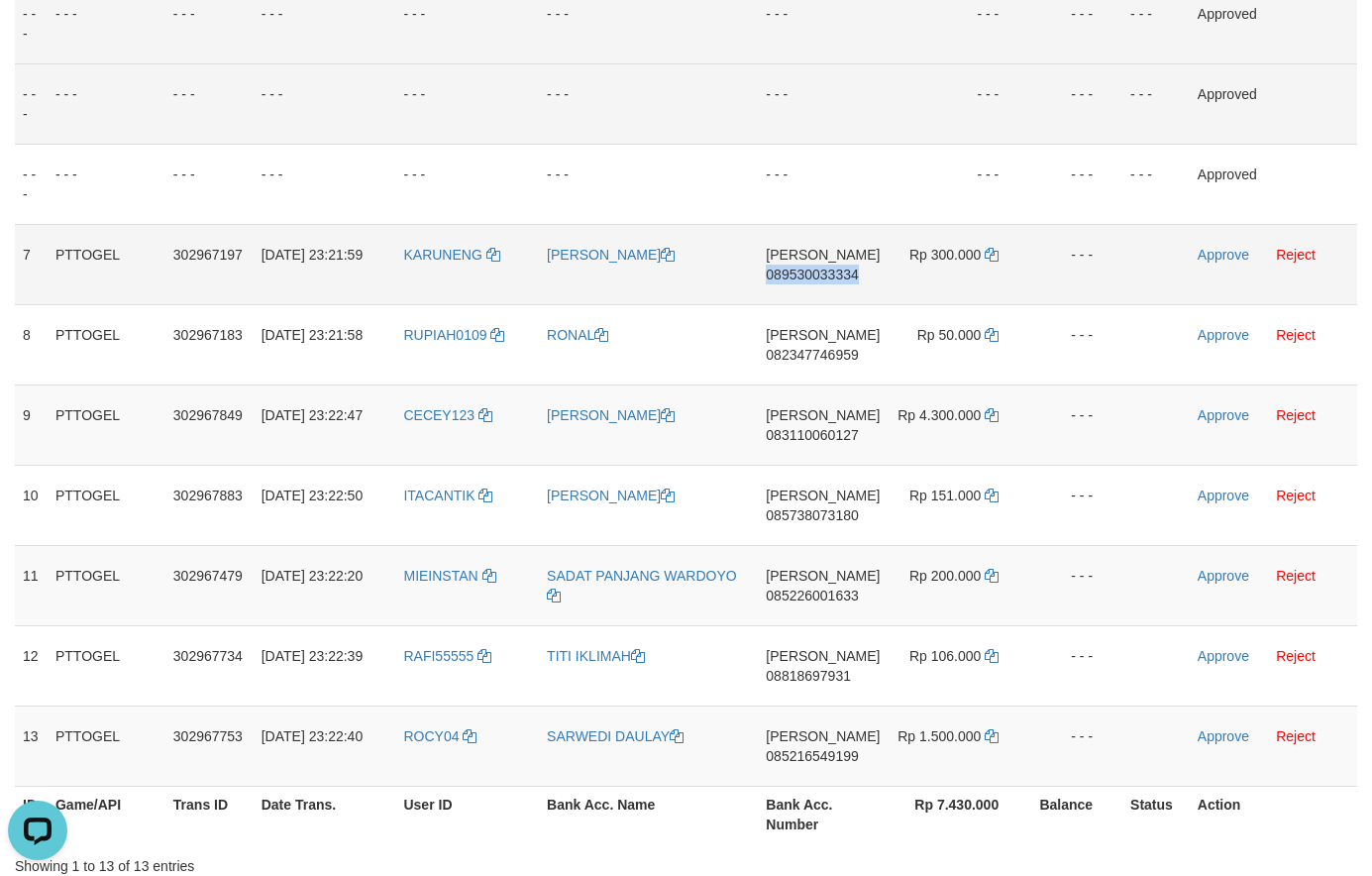 click on "089530033334" at bounding box center (811, 274) 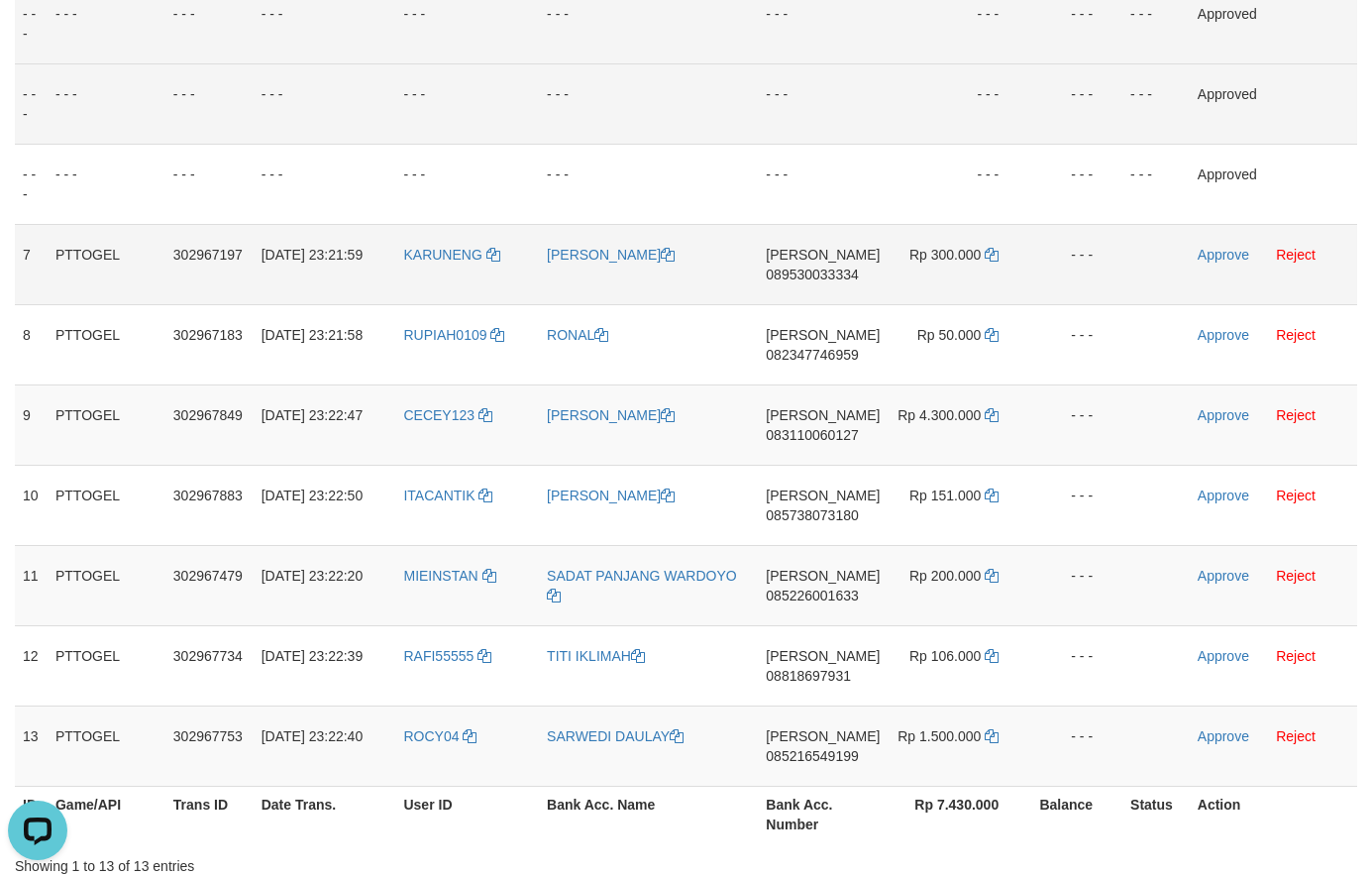click on "Rp 300.000" at bounding box center (958, 264) 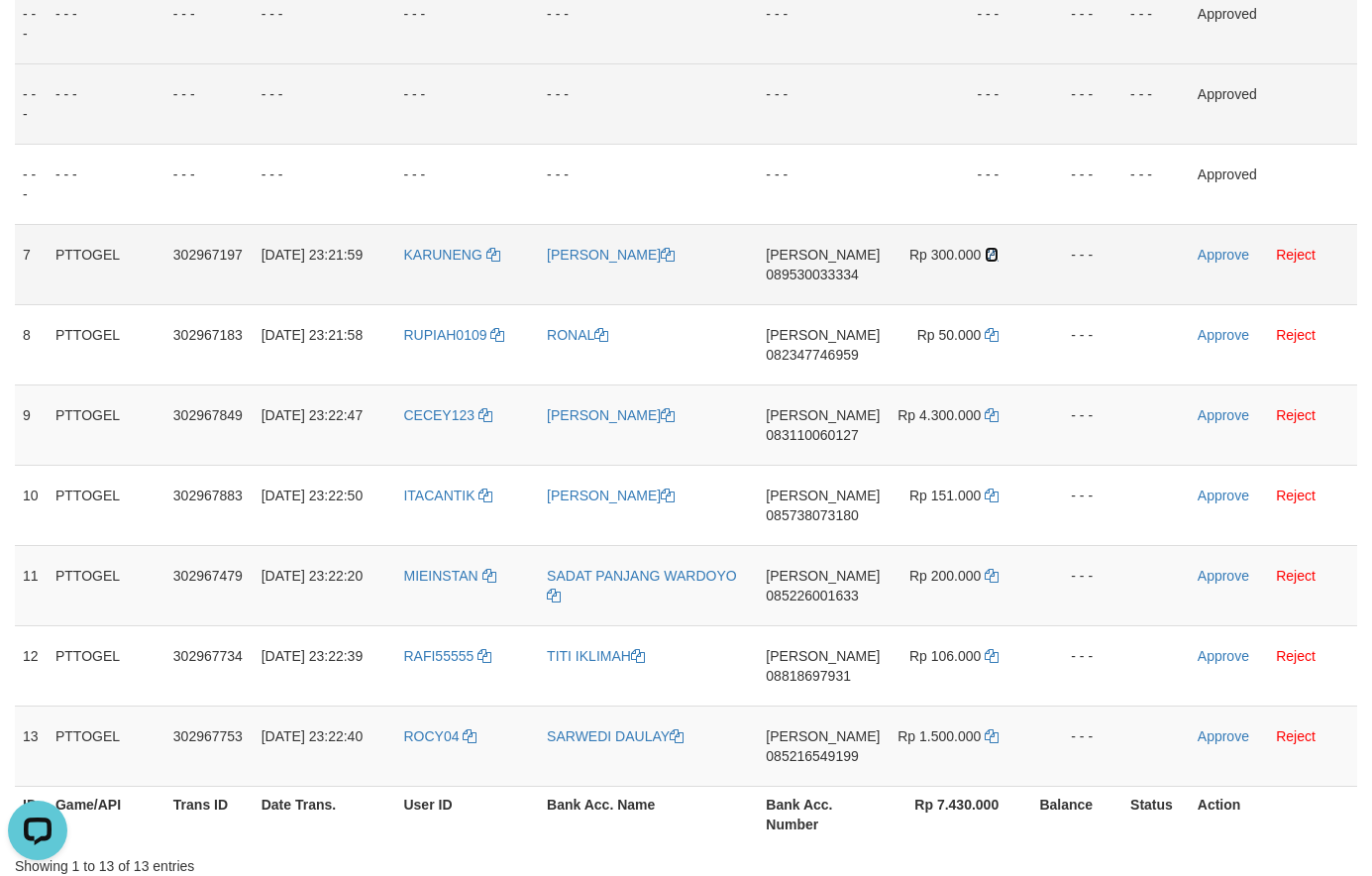 click at bounding box center [992, 255] 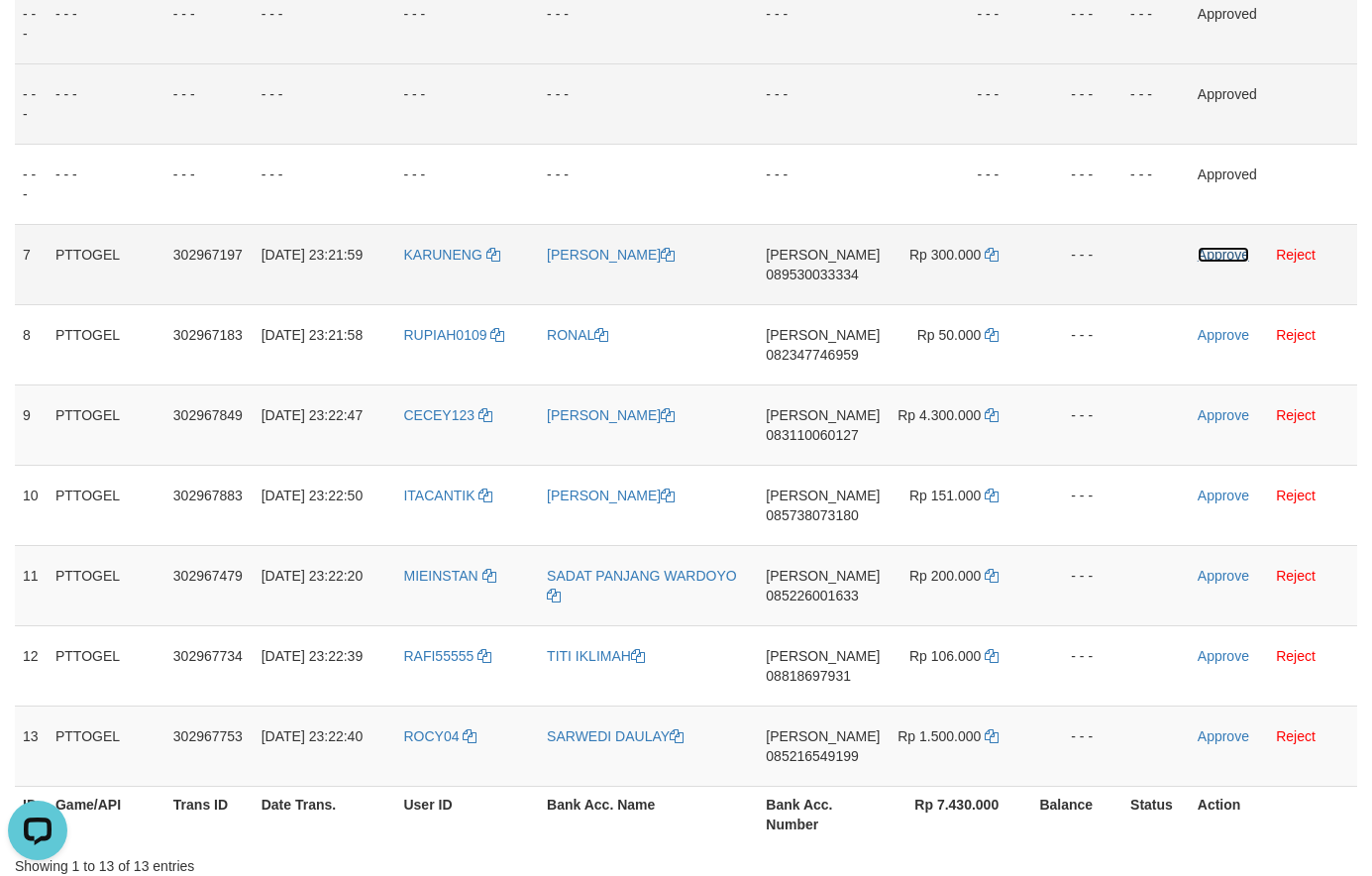 click on "Approve" at bounding box center (1223, 255) 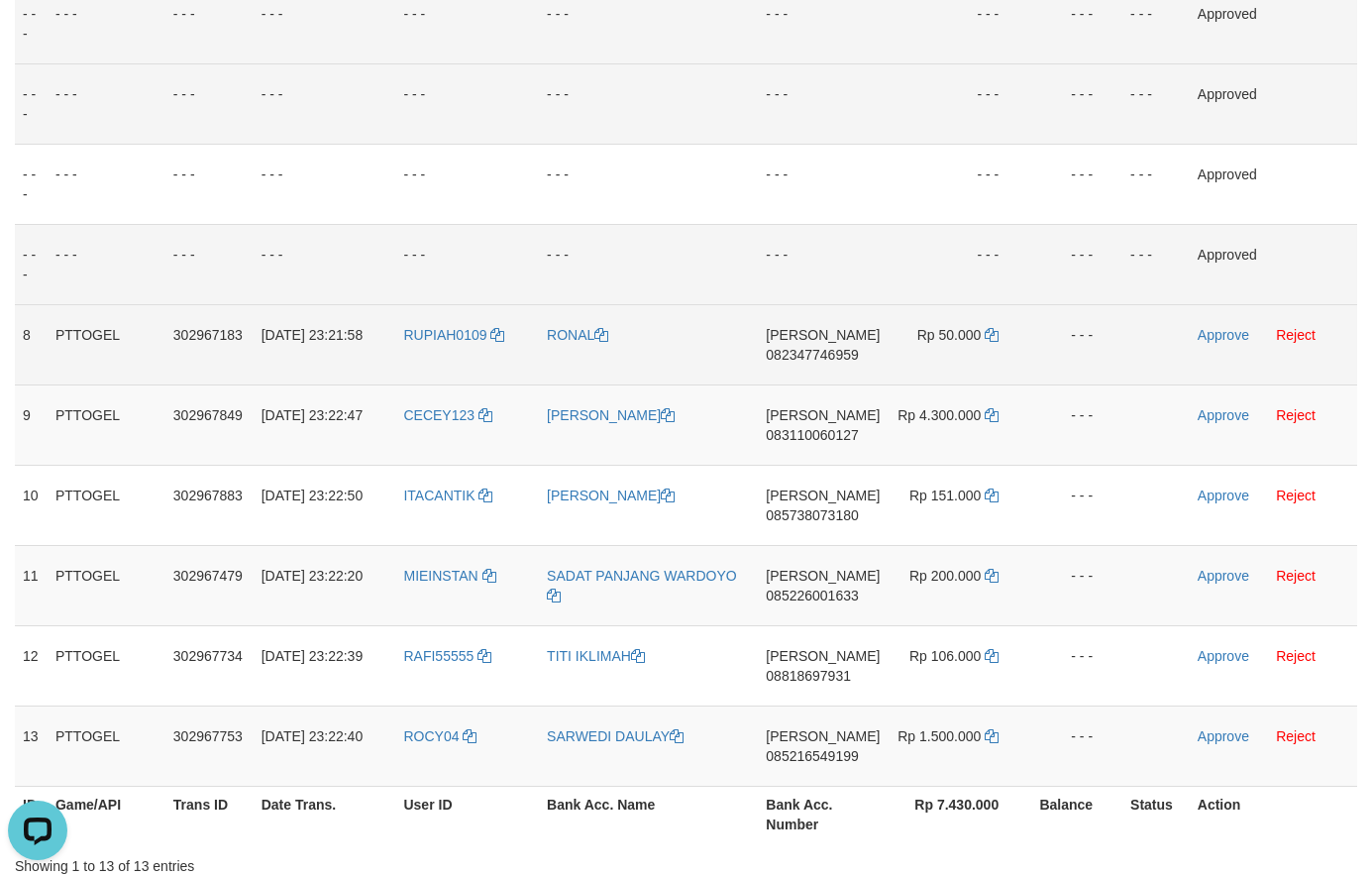 click on "082347746959" at bounding box center [811, 355] 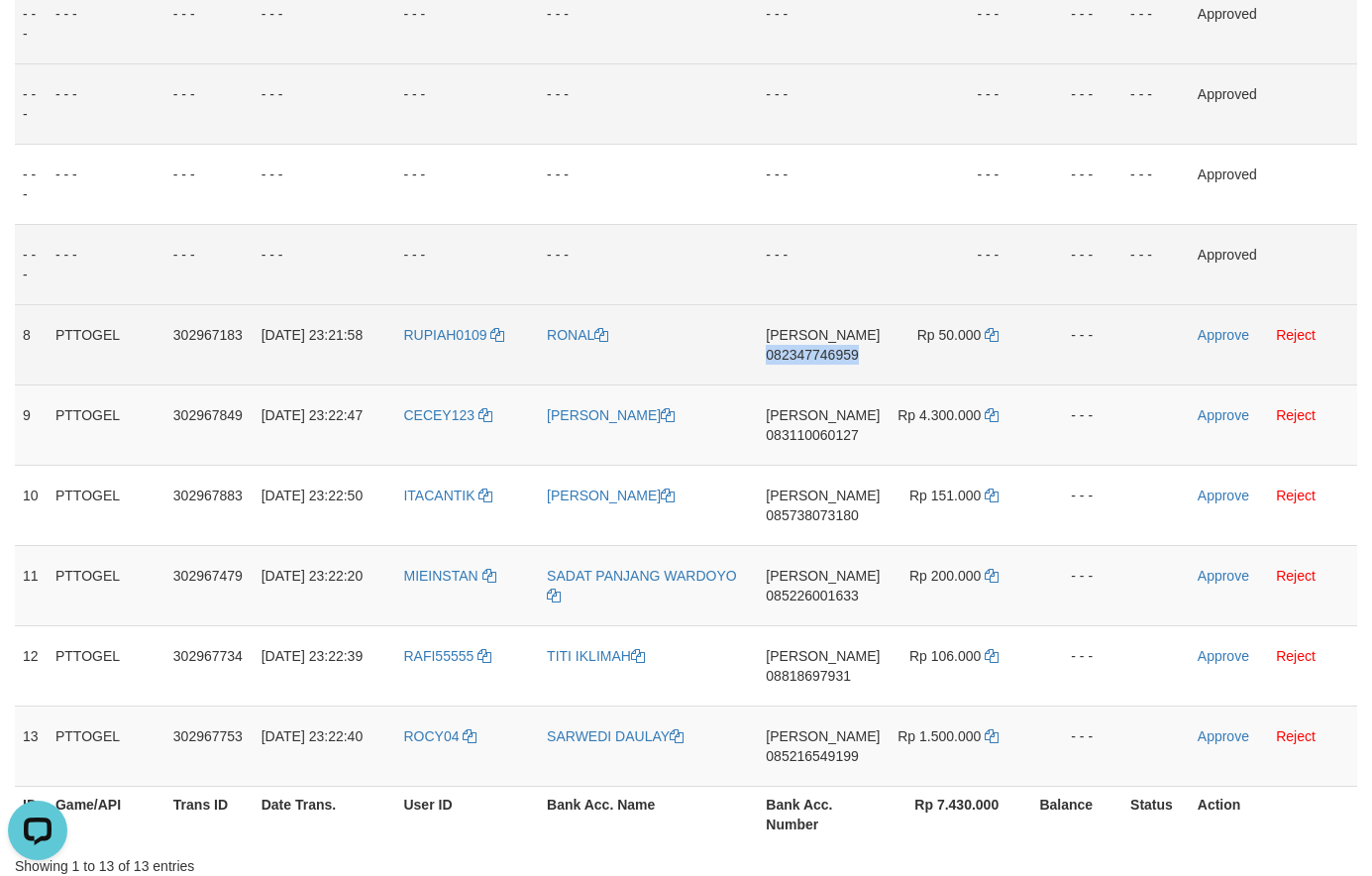drag, startPoint x: 847, startPoint y: 355, endPoint x: 815, endPoint y: 356, distance: 32.01562 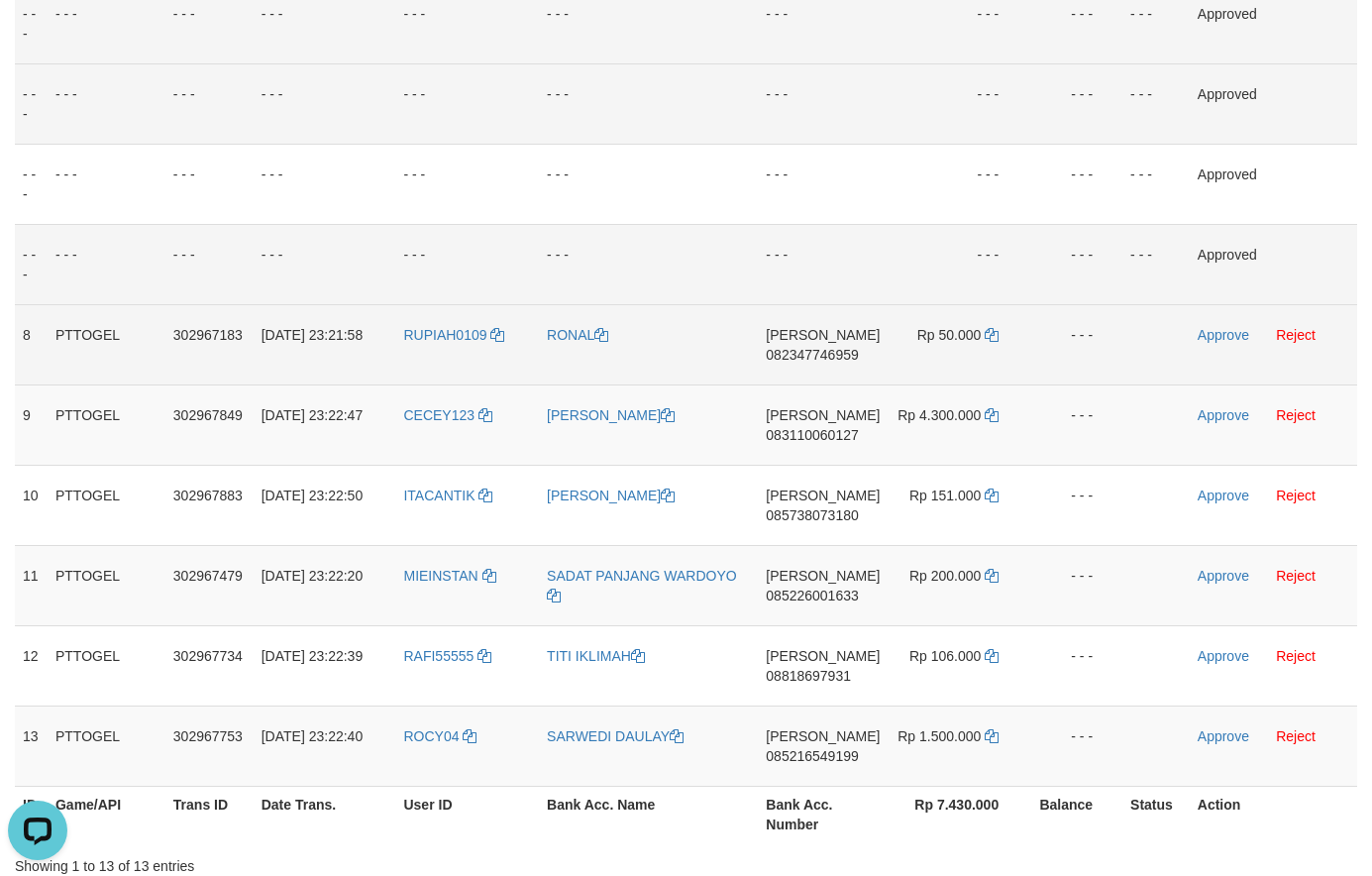 click on "082347746959" at bounding box center [811, 355] 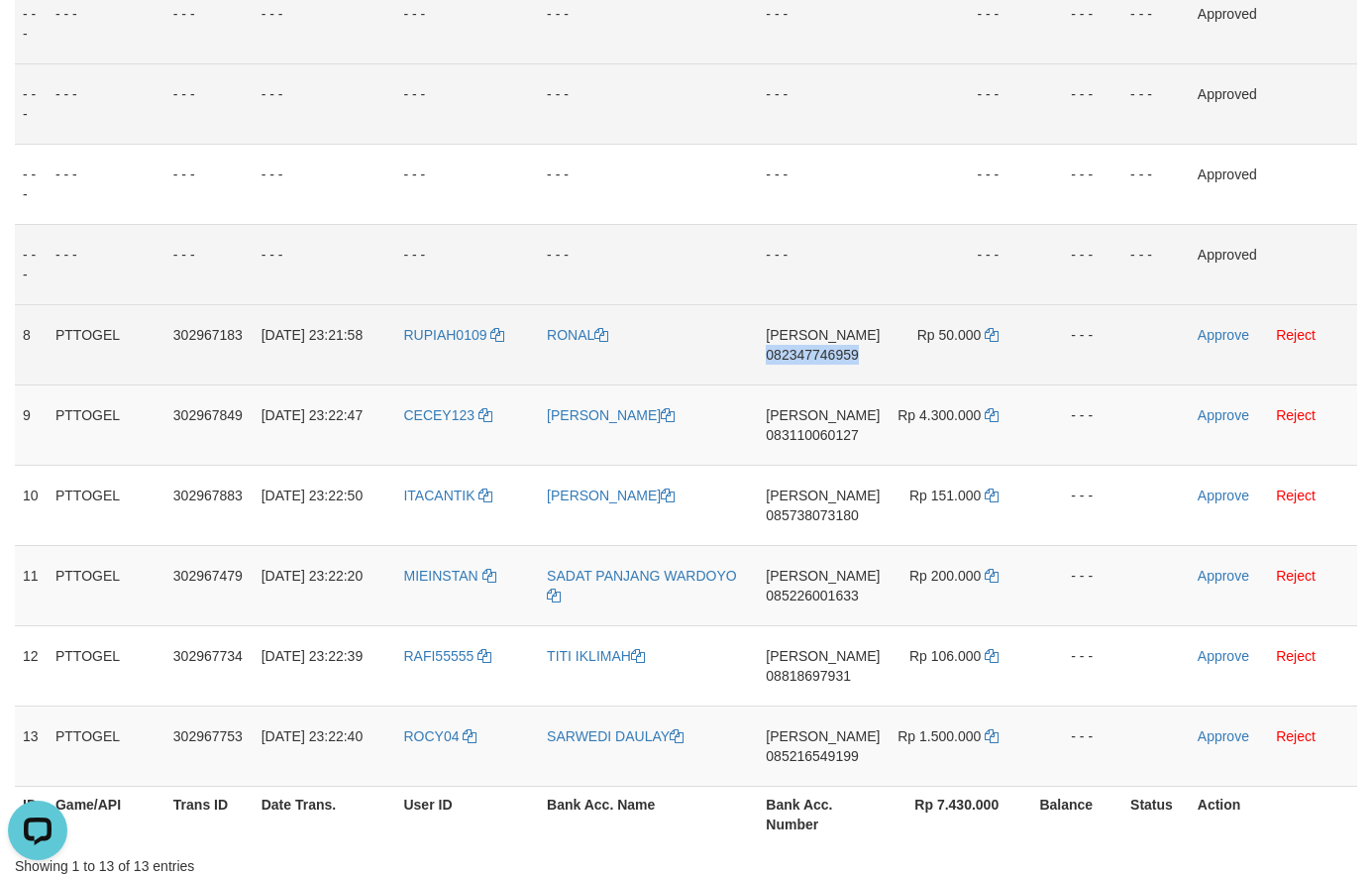 click on "082347746959" at bounding box center (811, 355) 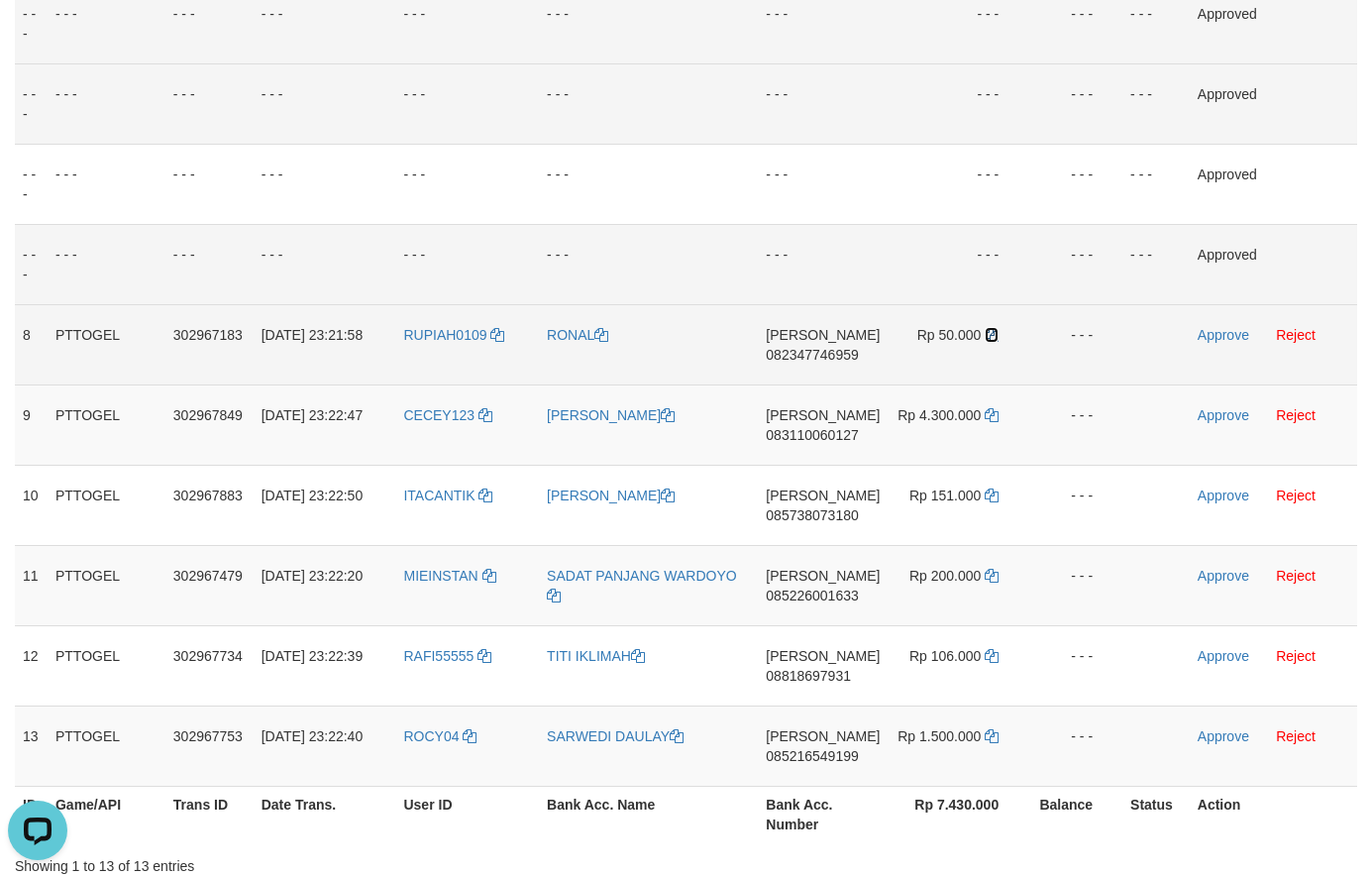click at bounding box center (992, 335) 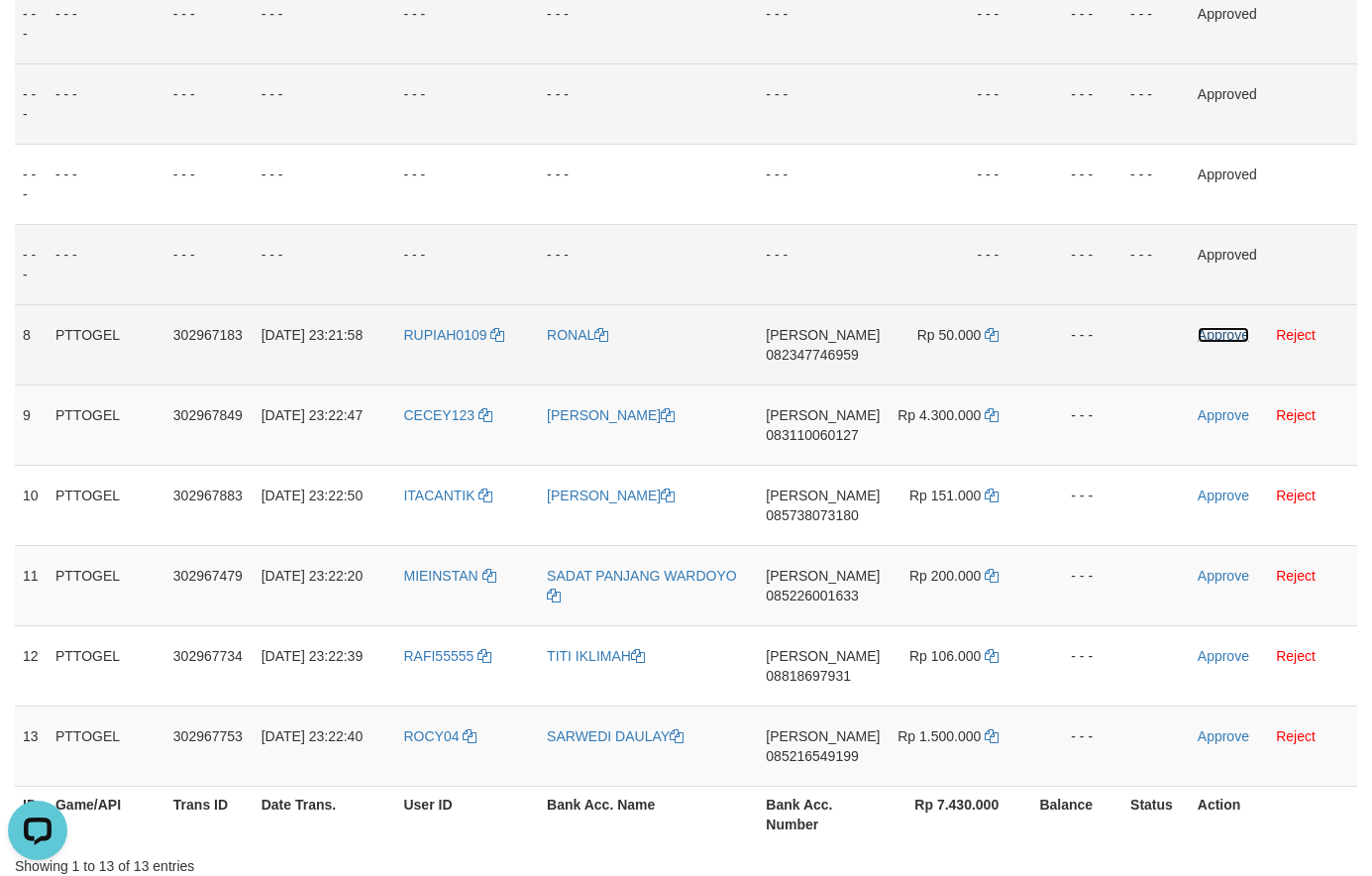 click on "Approve" at bounding box center [1223, 335] 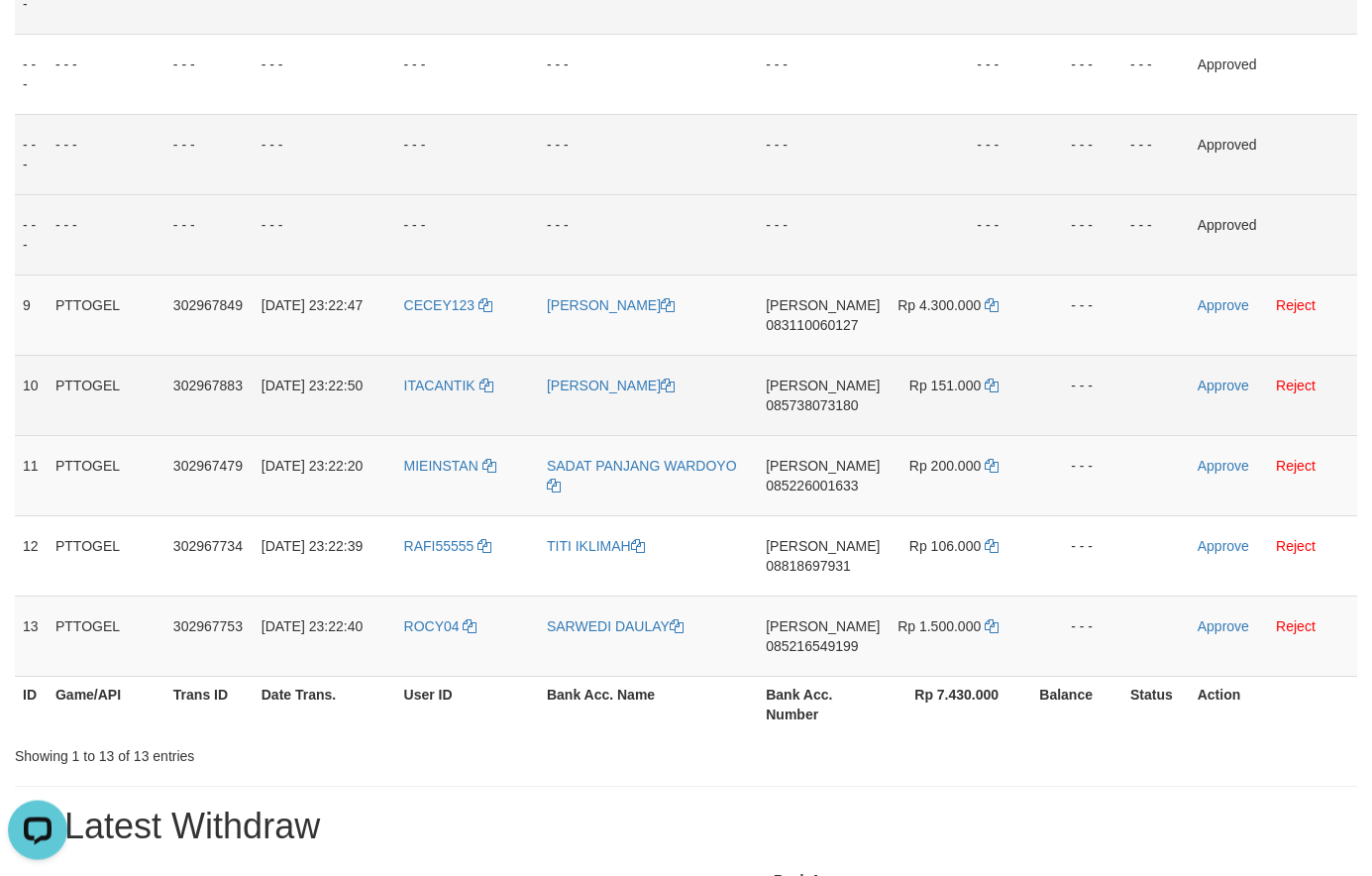 scroll, scrollTop: 741, scrollLeft: 0, axis: vertical 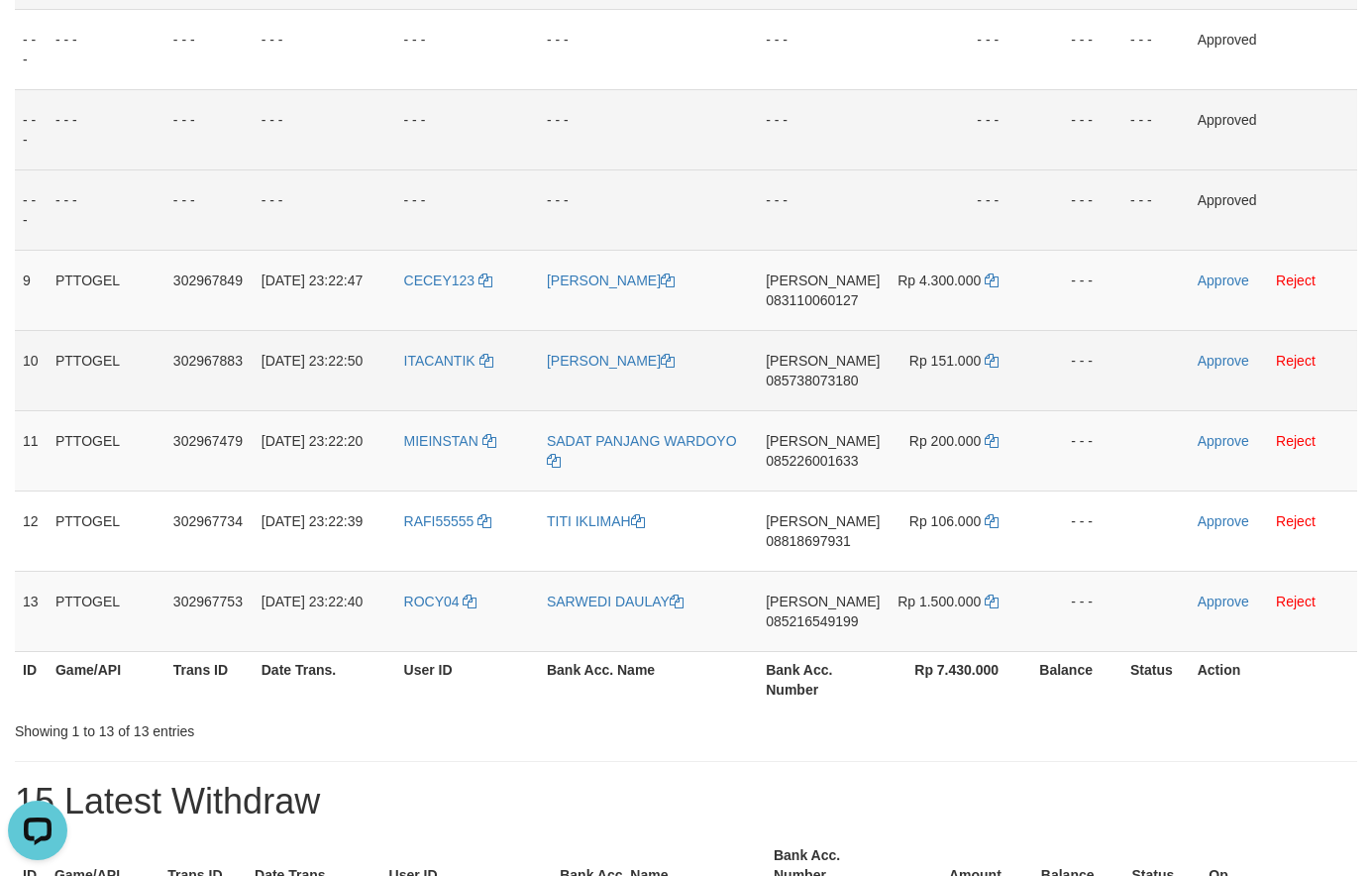 click on "085738073180" at bounding box center [811, 381] 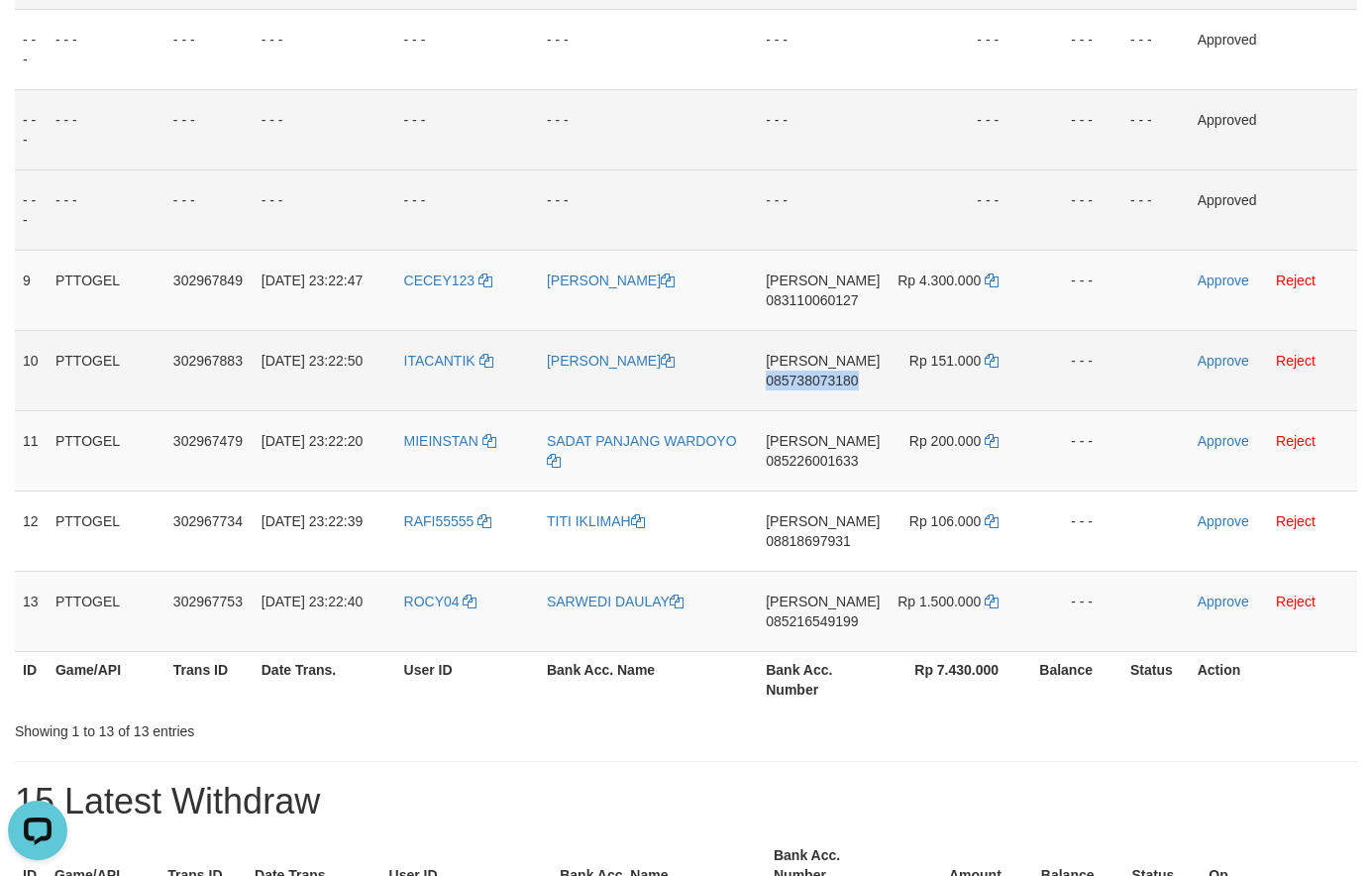 click on "085738073180" at bounding box center (811, 381) 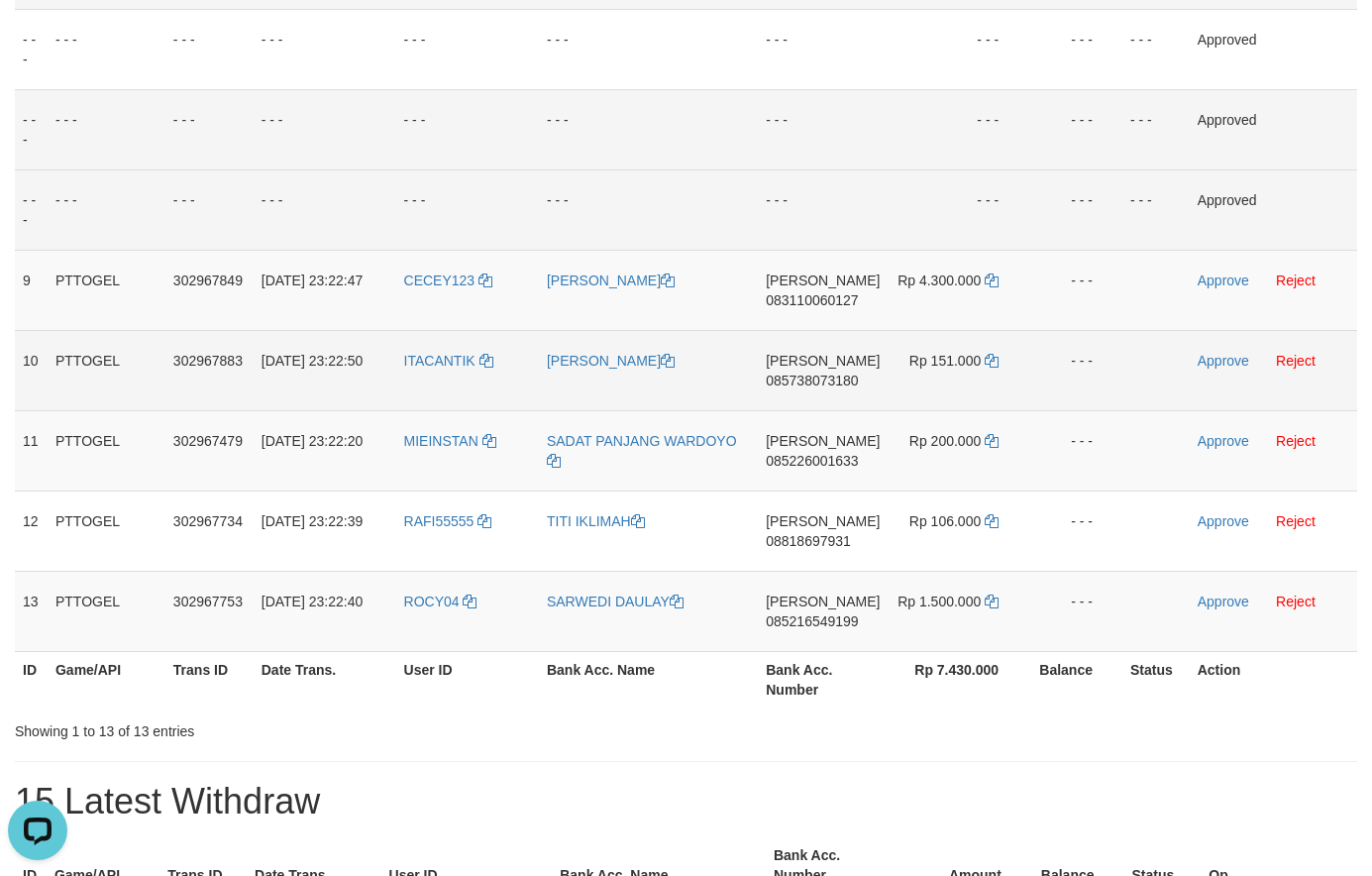 click on "085738073180" at bounding box center [811, 381] 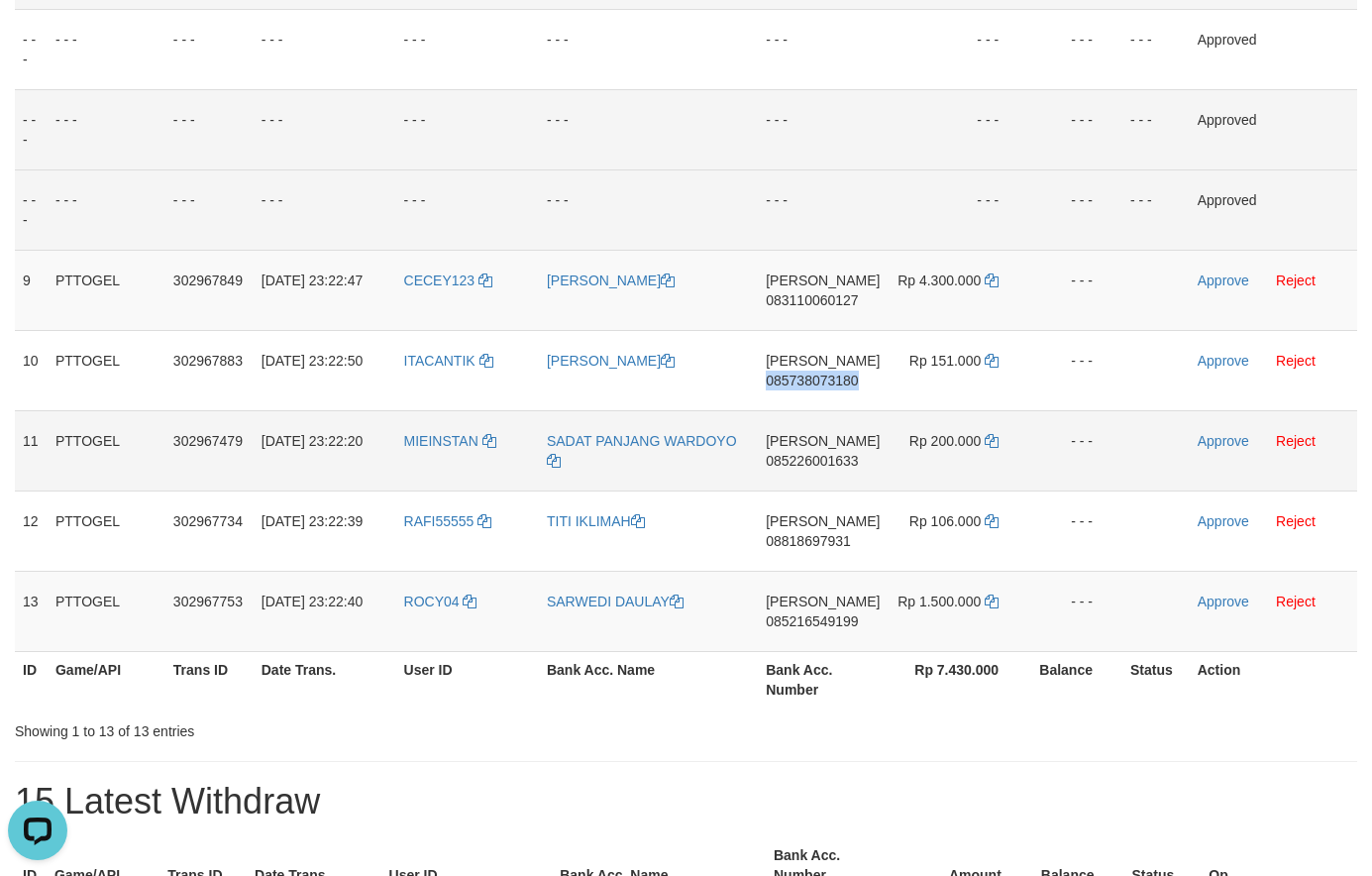 drag, startPoint x: 804, startPoint y: 382, endPoint x: 702, endPoint y: 414, distance: 106.901824 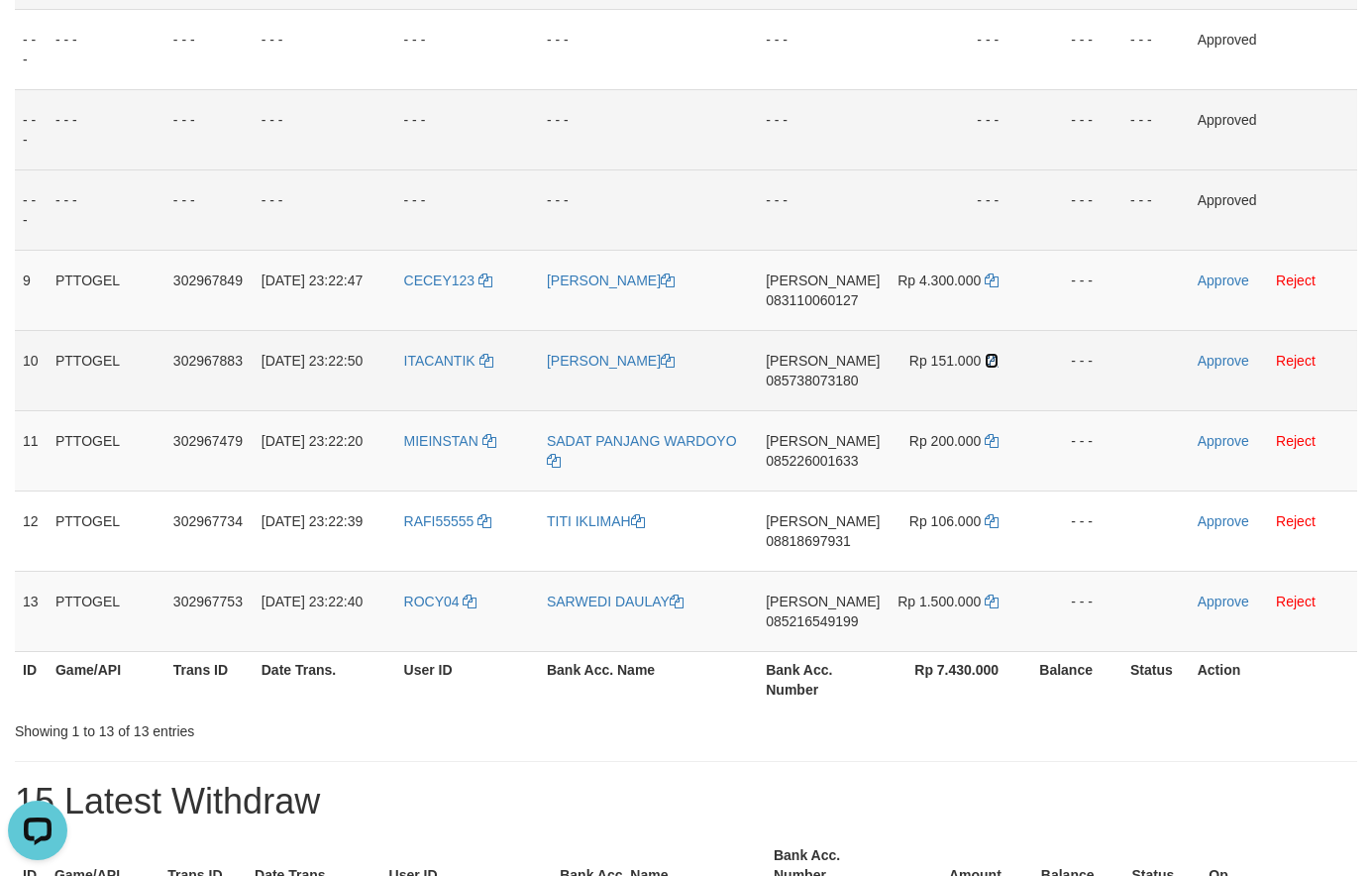 click at bounding box center [992, 361] 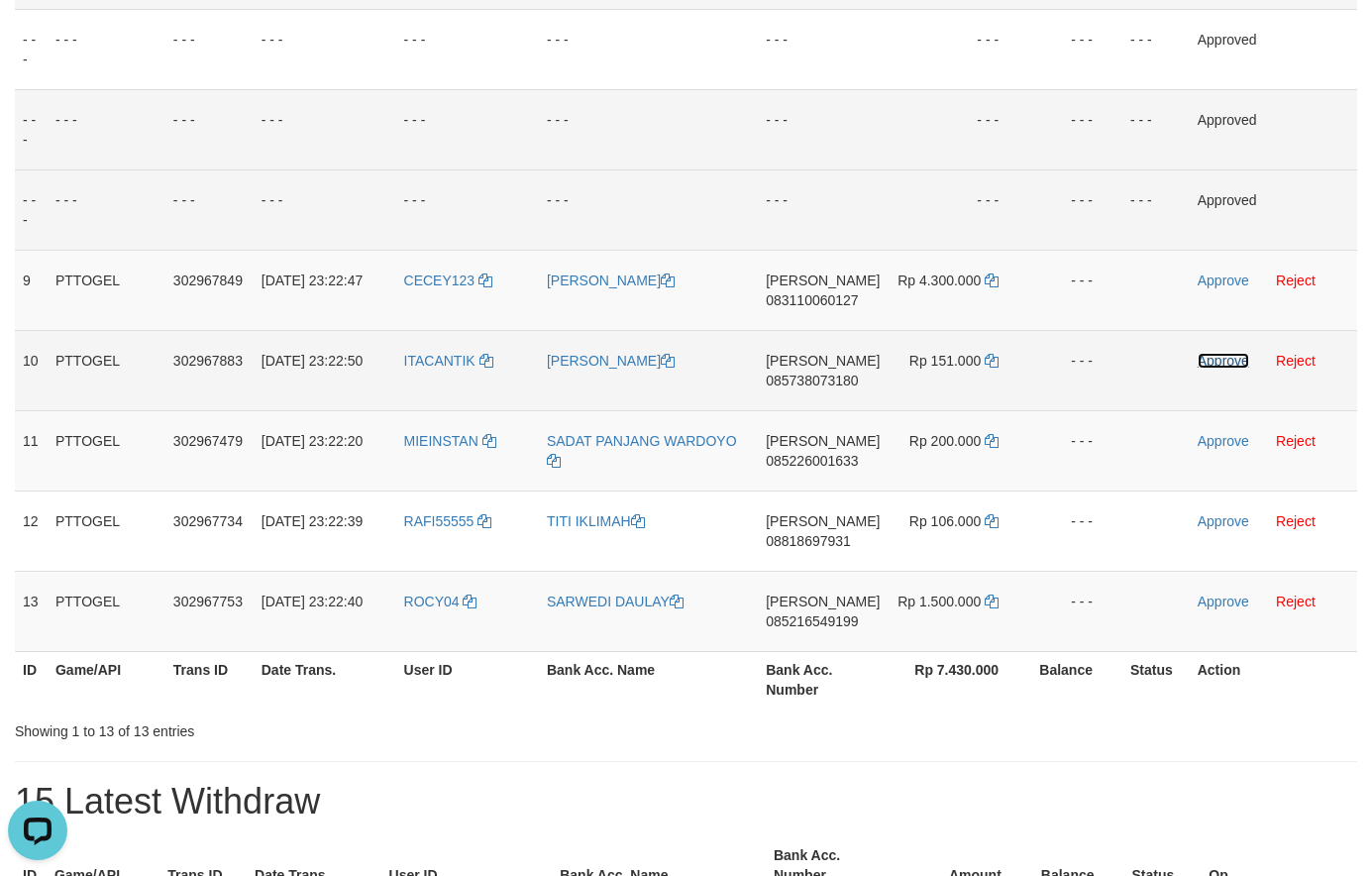 click on "Approve" at bounding box center [1223, 361] 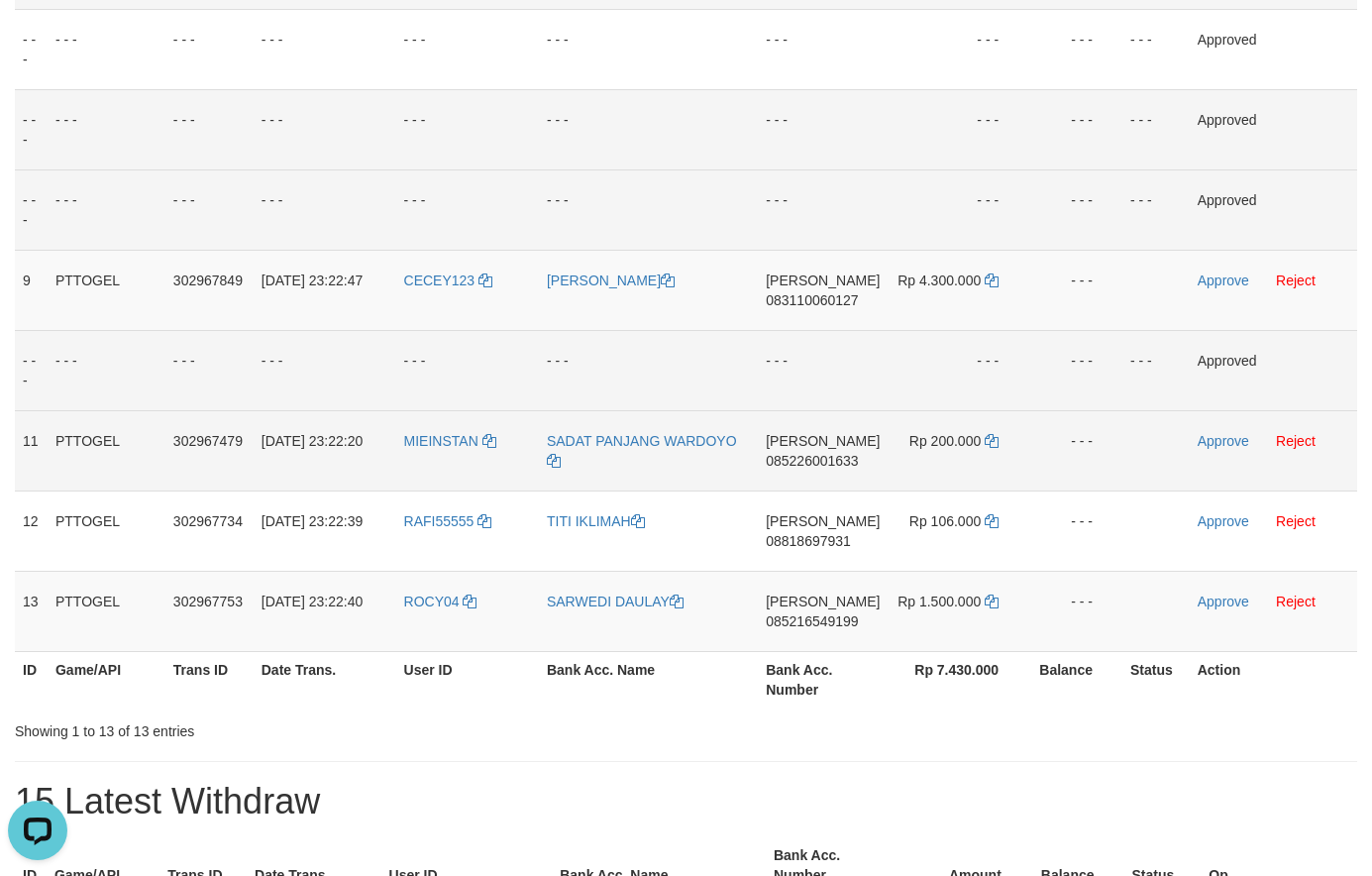 click on "085226001633" at bounding box center (811, 461) 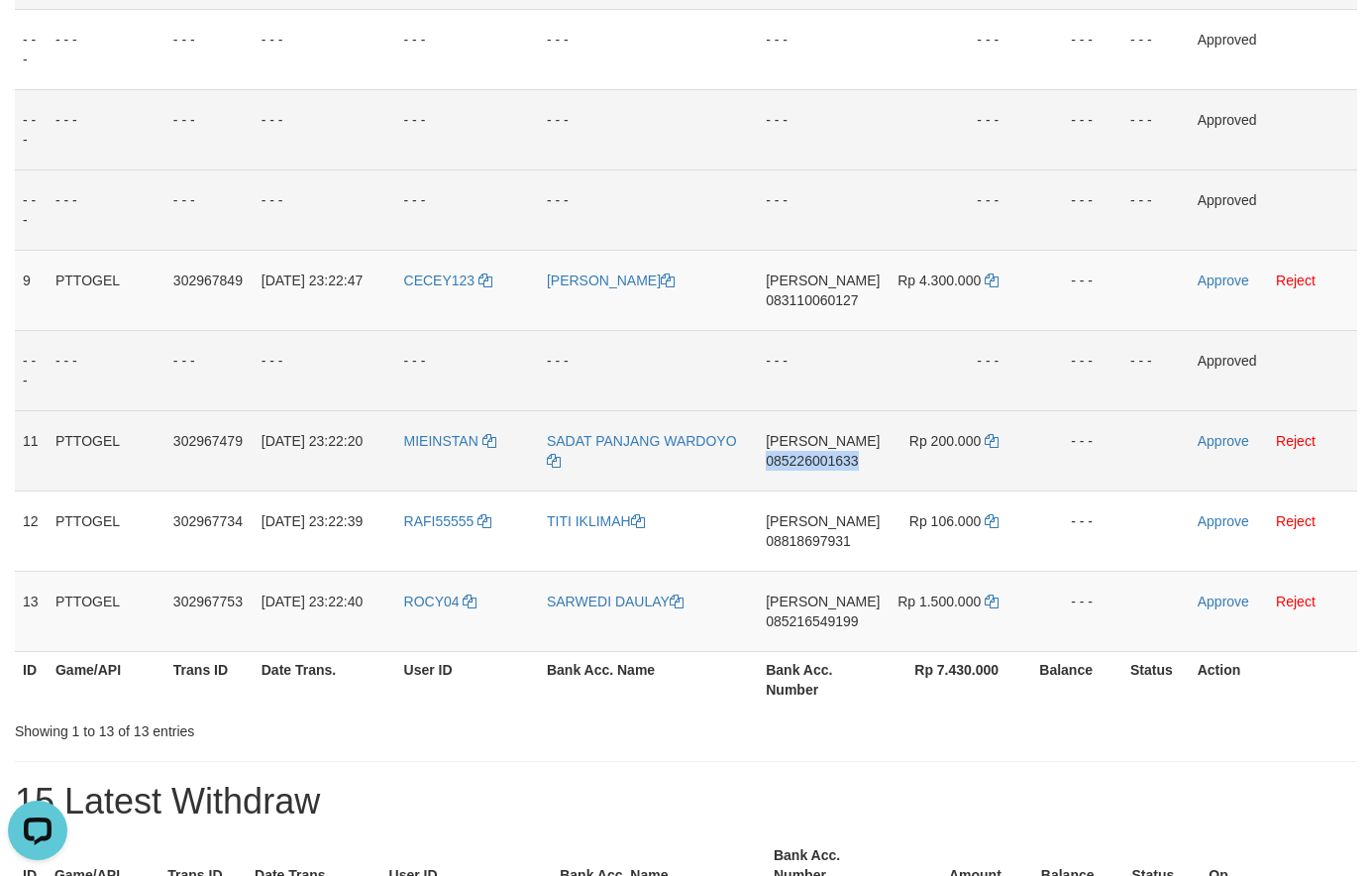 click on "085226001633" at bounding box center [811, 461] 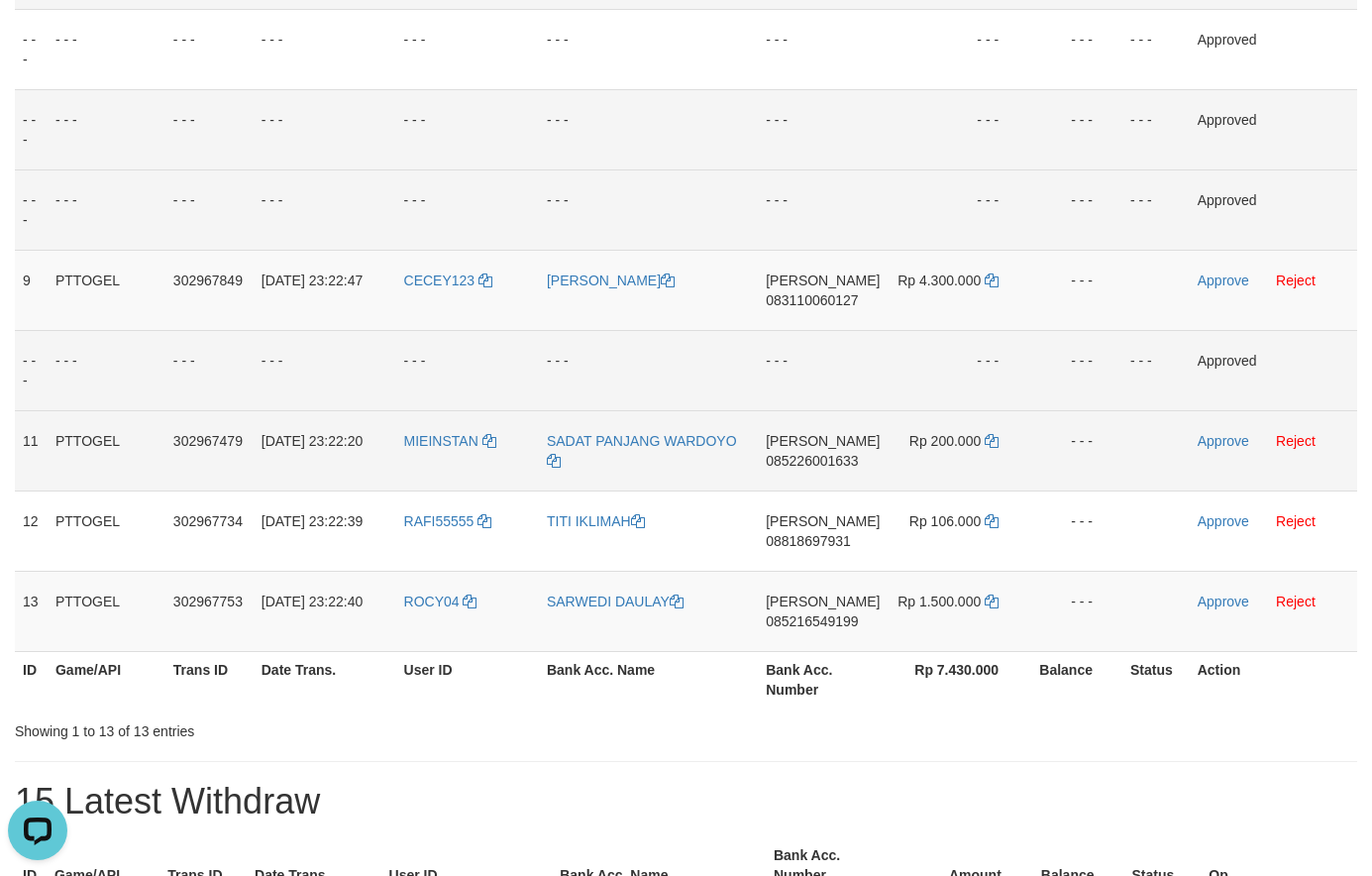 click on "085226001633" at bounding box center (811, 461) 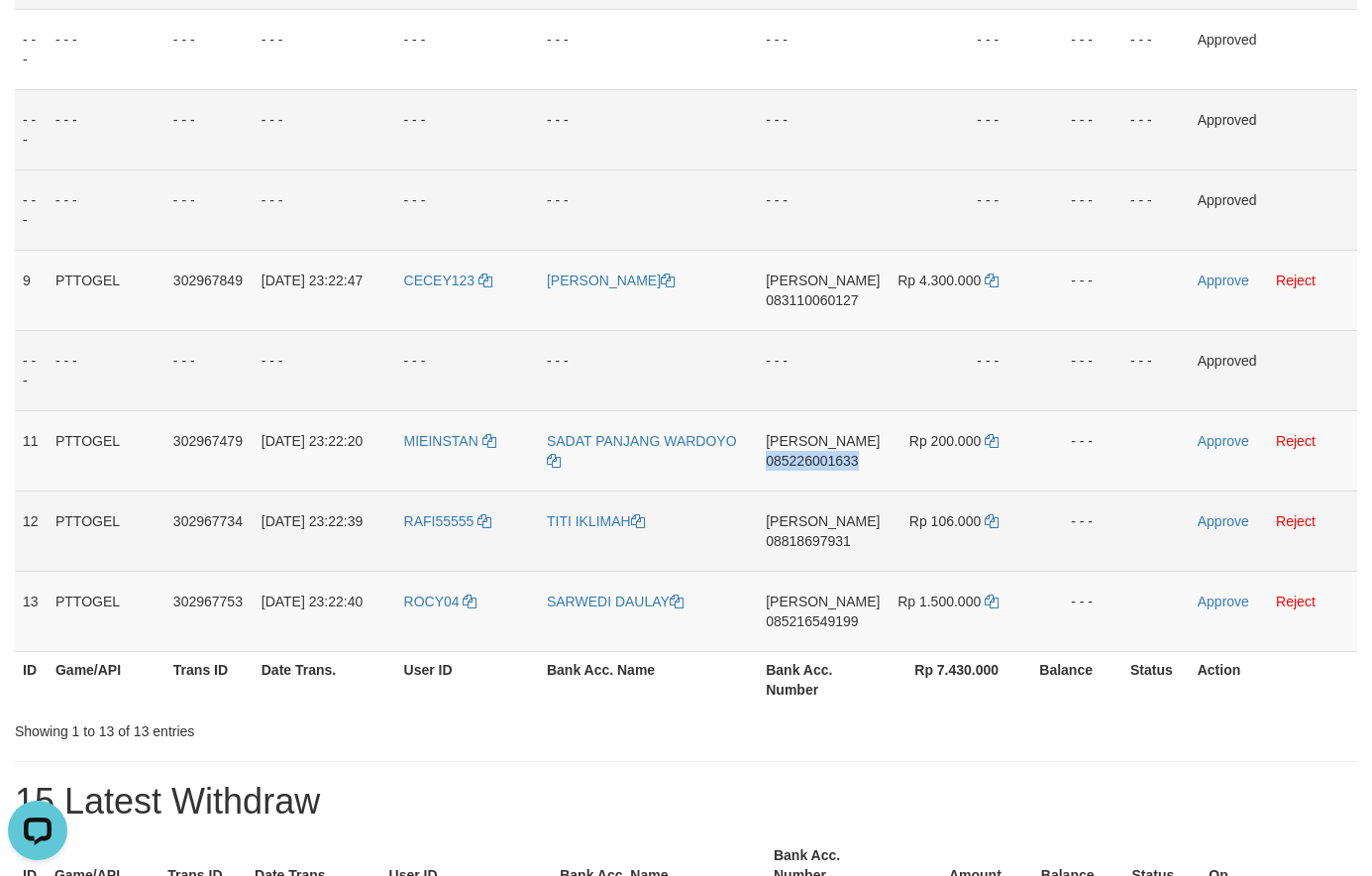 drag, startPoint x: 805, startPoint y: 458, endPoint x: 204, endPoint y: 535, distance: 605.913 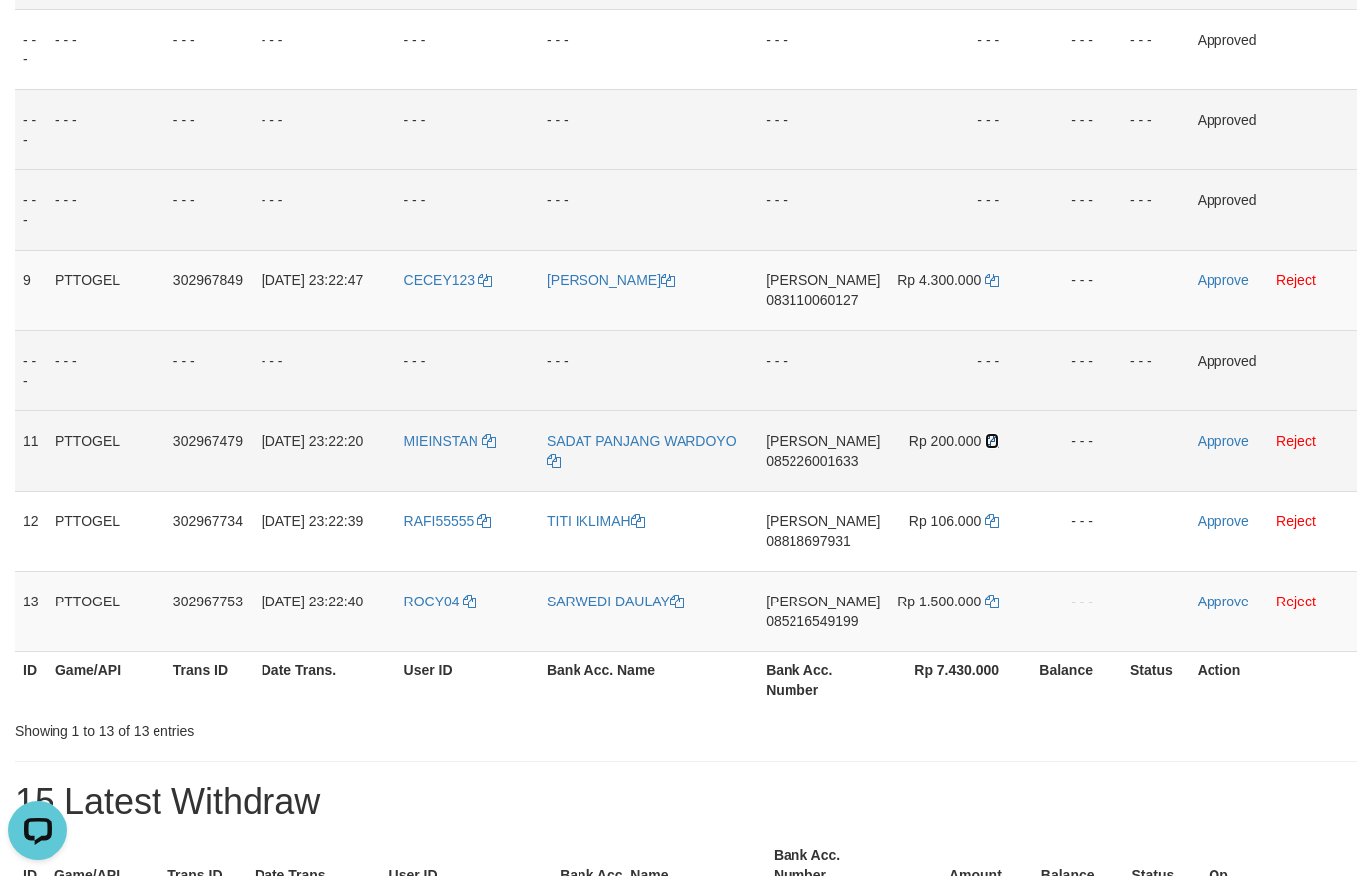 click at bounding box center (992, 441) 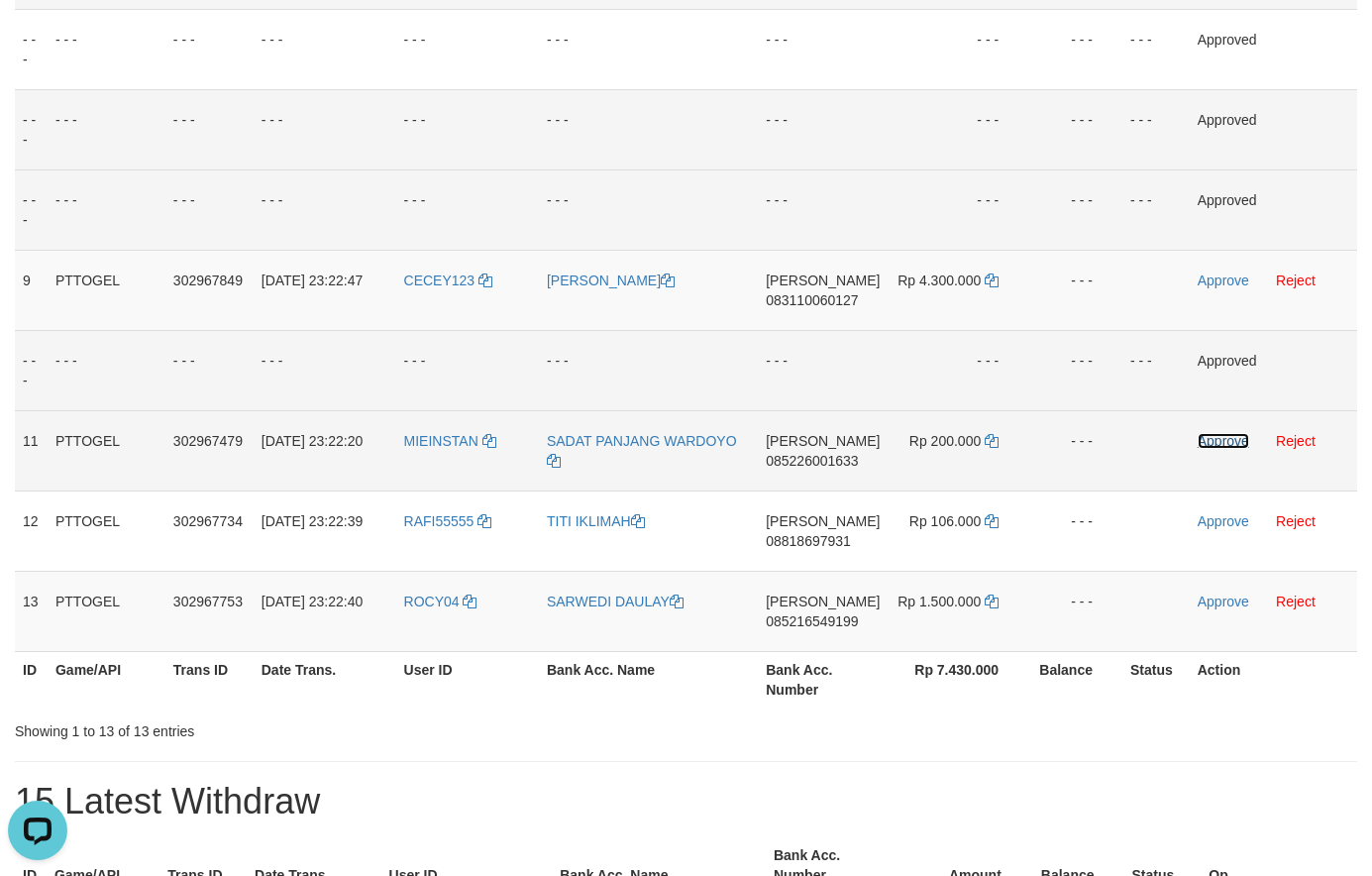 click on "Approve" at bounding box center [1223, 441] 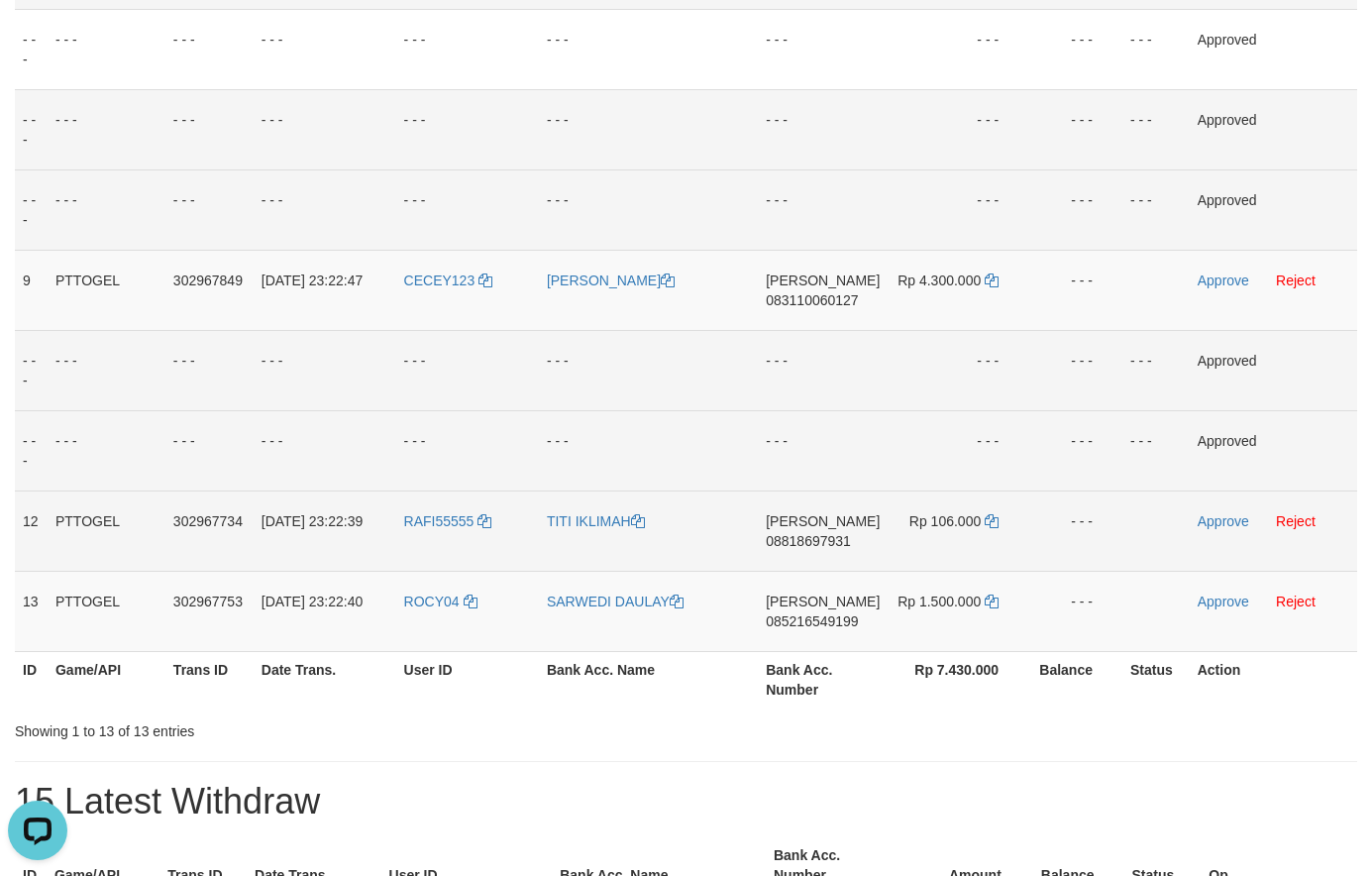 click on "08818697931" at bounding box center [808, 541] 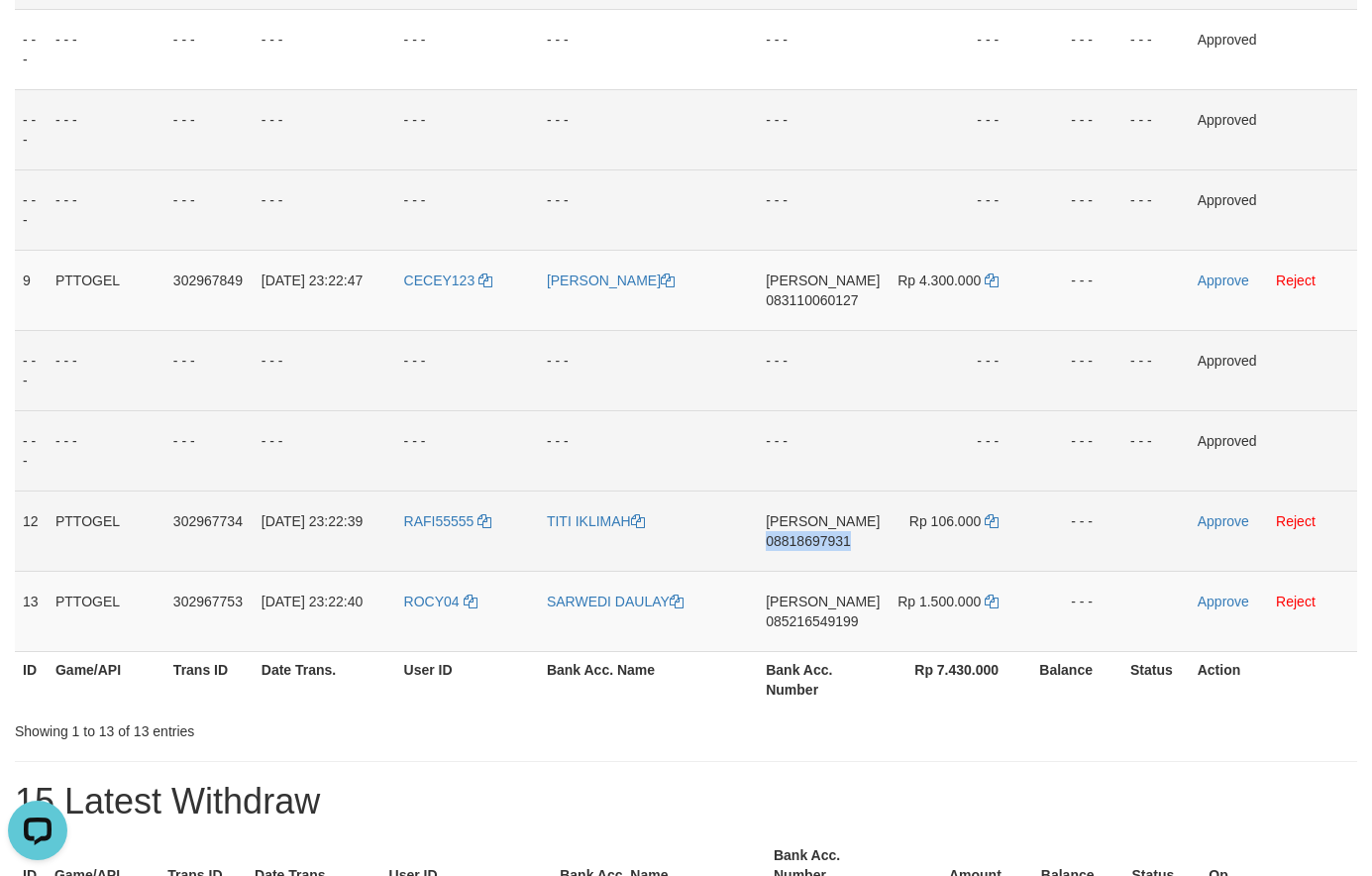 click on "08818697931" at bounding box center (808, 541) 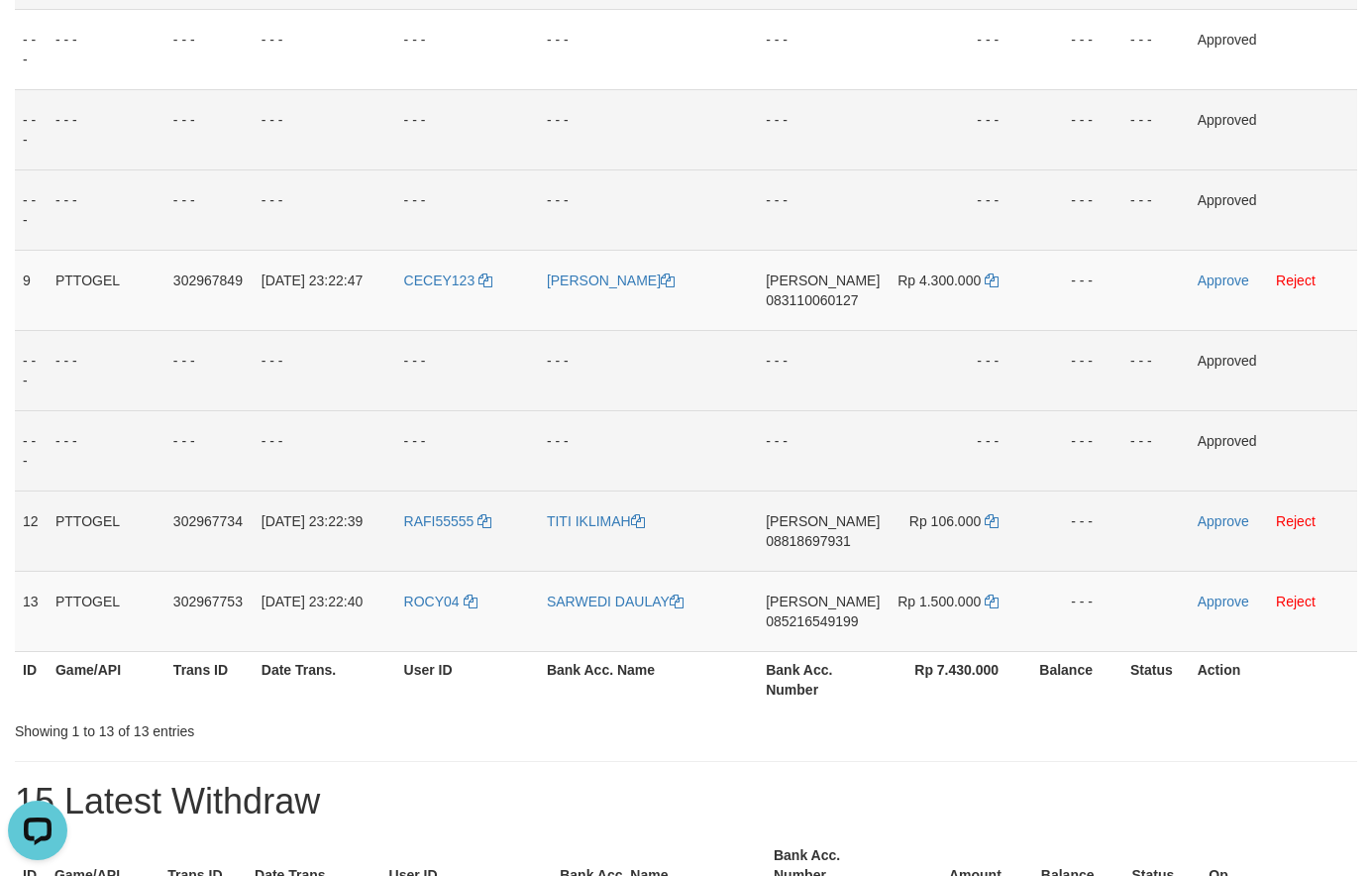 click on "DANA
08818697931" at bounding box center (822, 530) 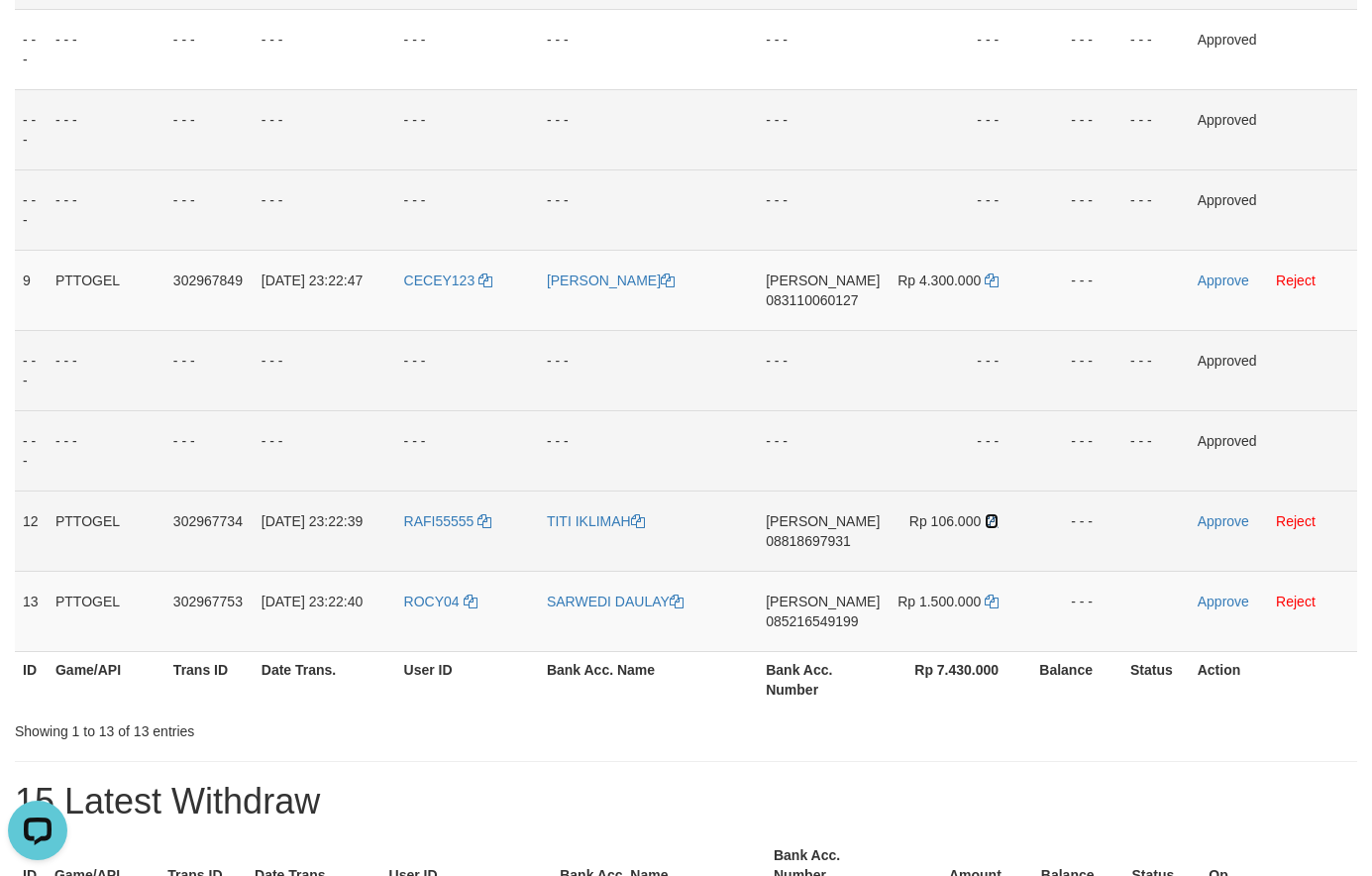 click at bounding box center [992, 521] 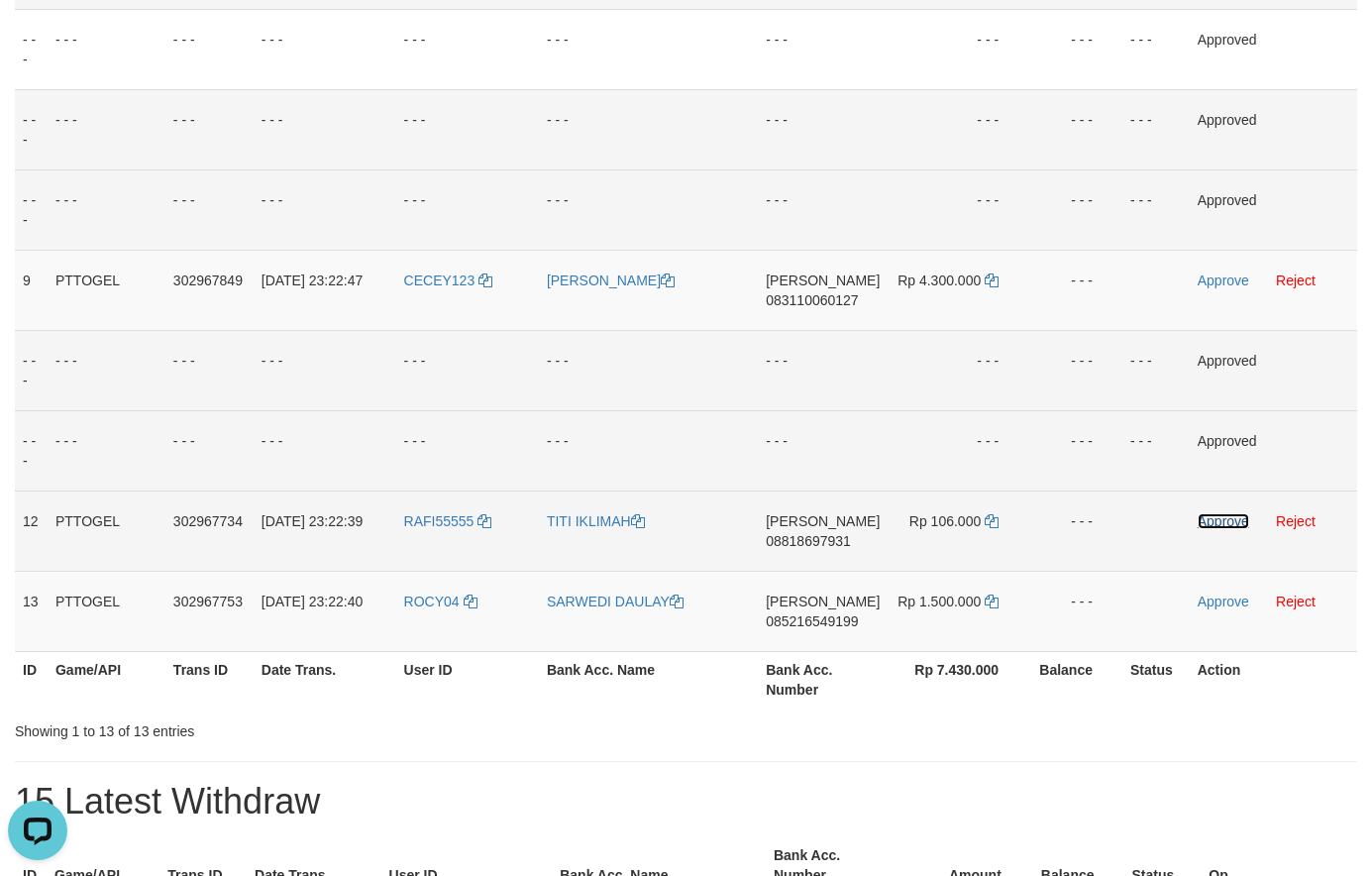 click on "Approve" at bounding box center [1223, 521] 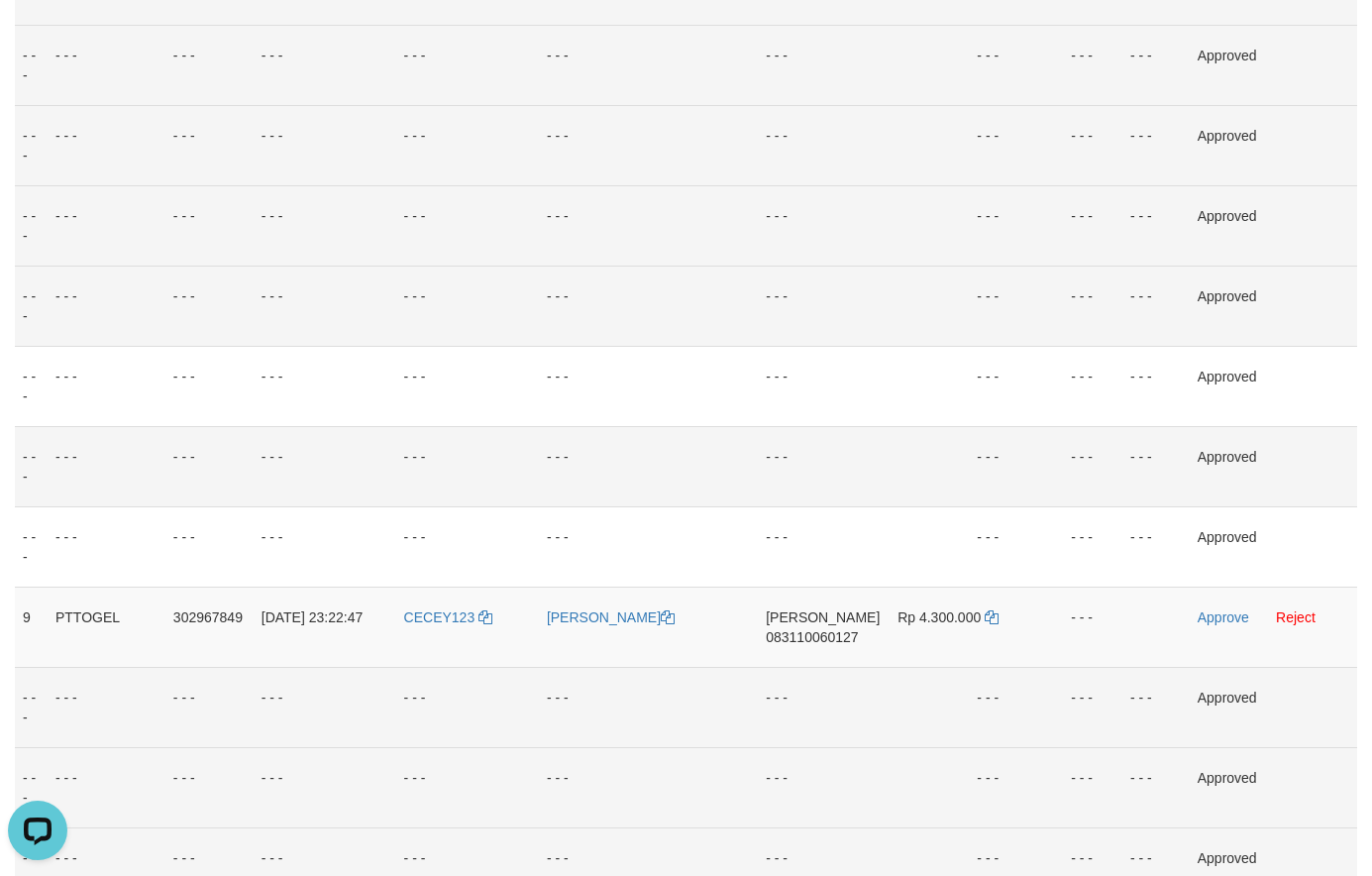 scroll, scrollTop: 67, scrollLeft: 0, axis: vertical 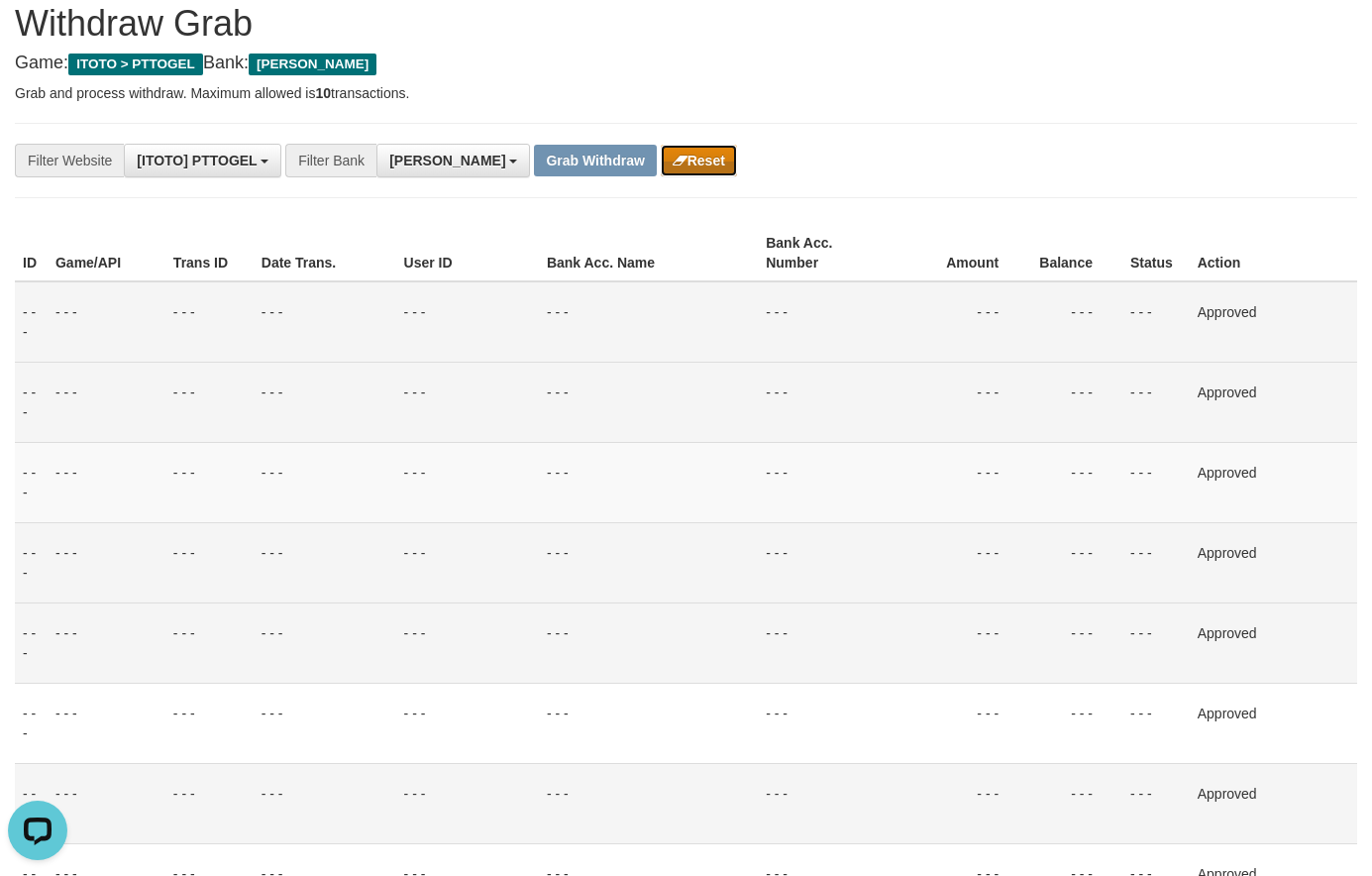 click on "Reset" at bounding box center [698, 161] 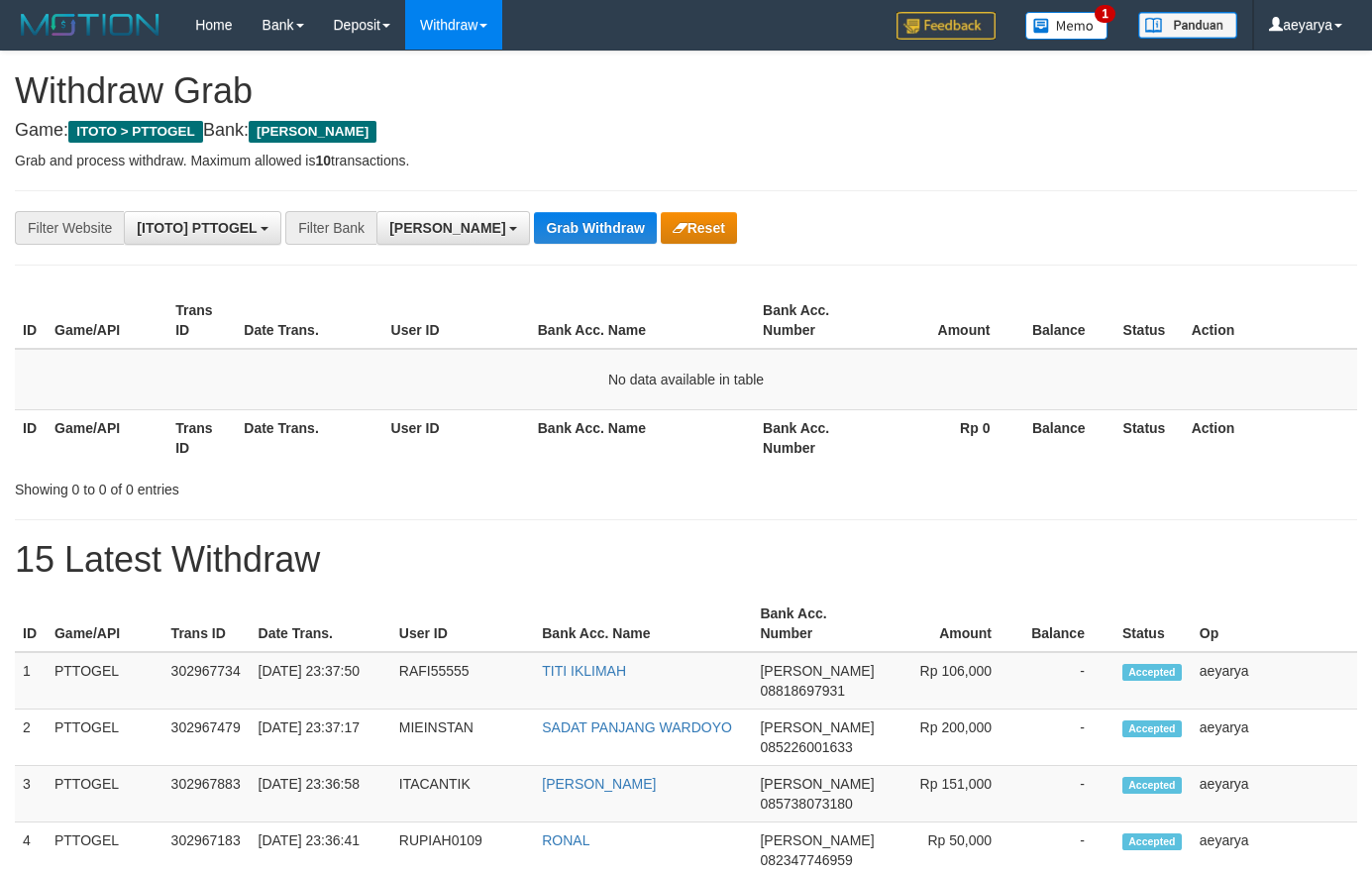 scroll, scrollTop: 0, scrollLeft: 0, axis: both 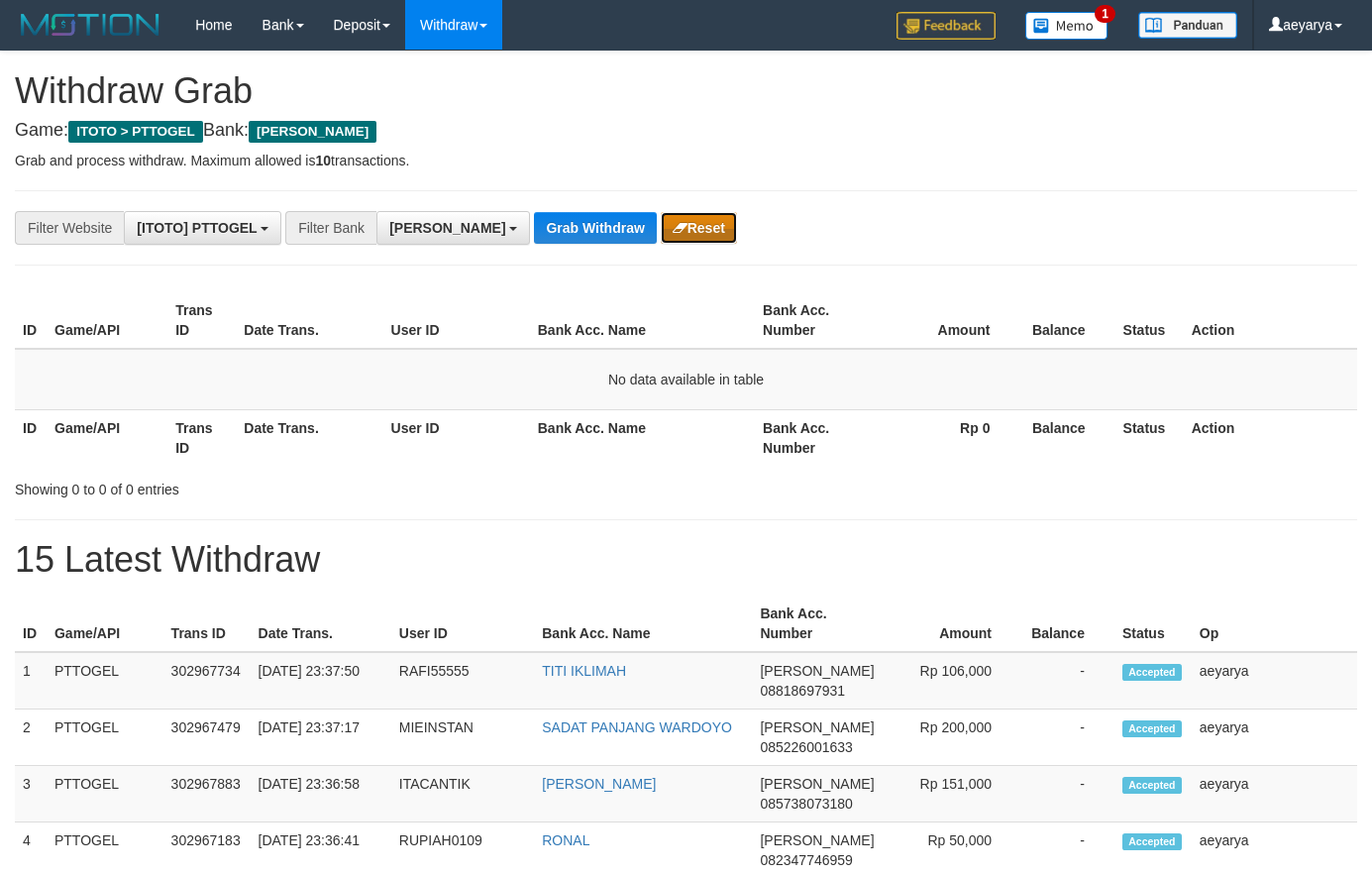 click on "Reset" at bounding box center (698, 228) 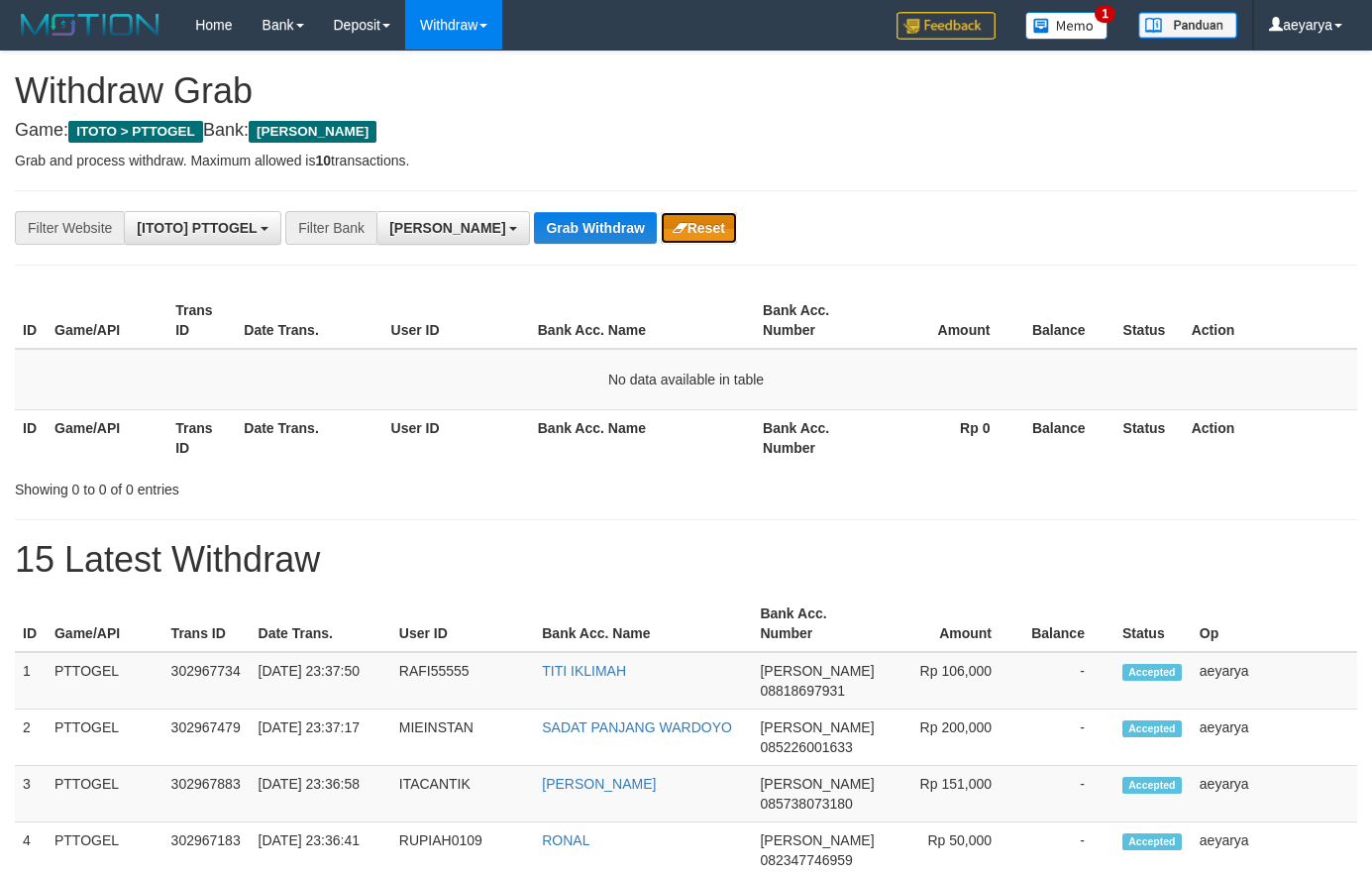 type 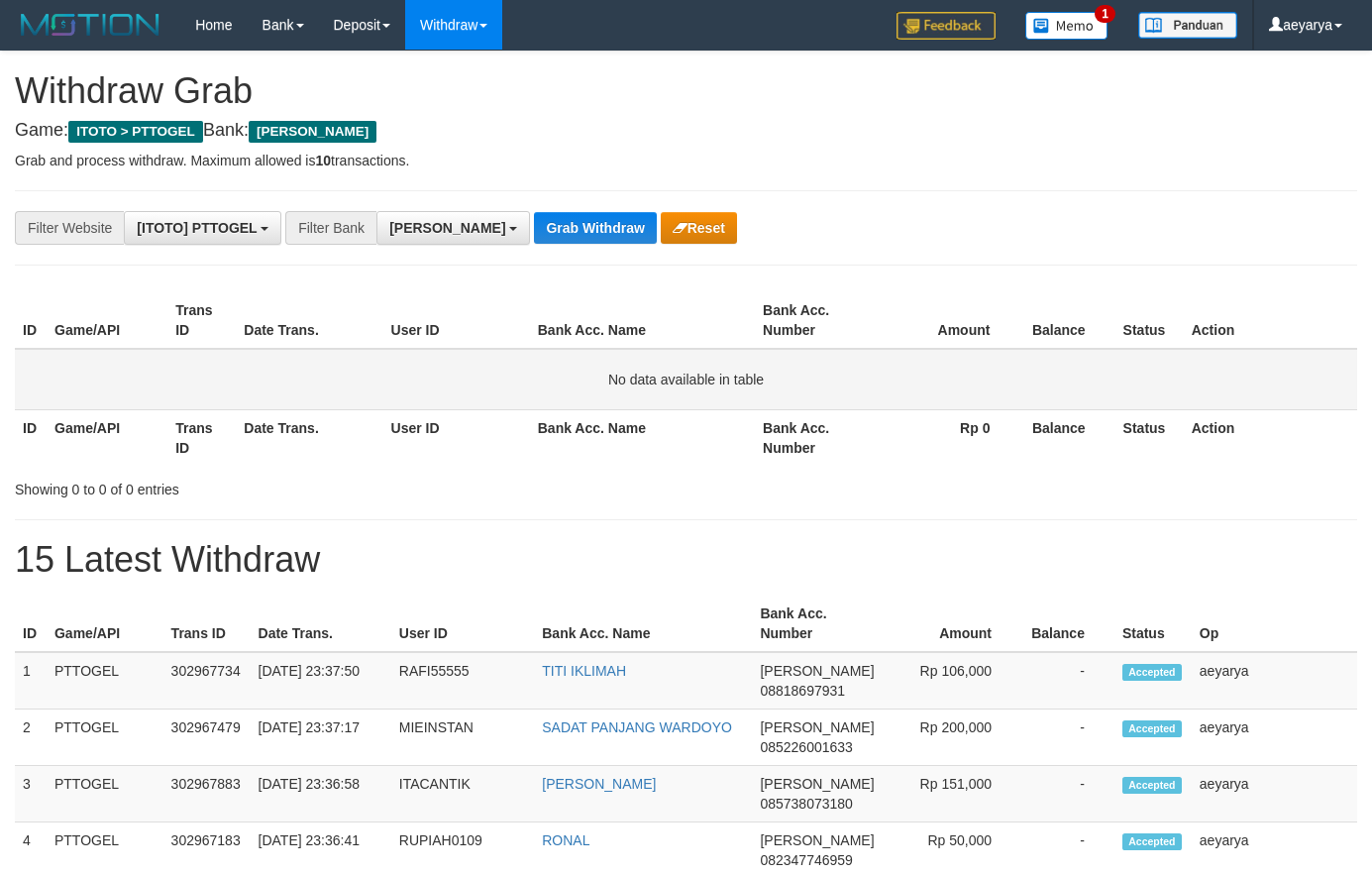scroll, scrollTop: 0, scrollLeft: 0, axis: both 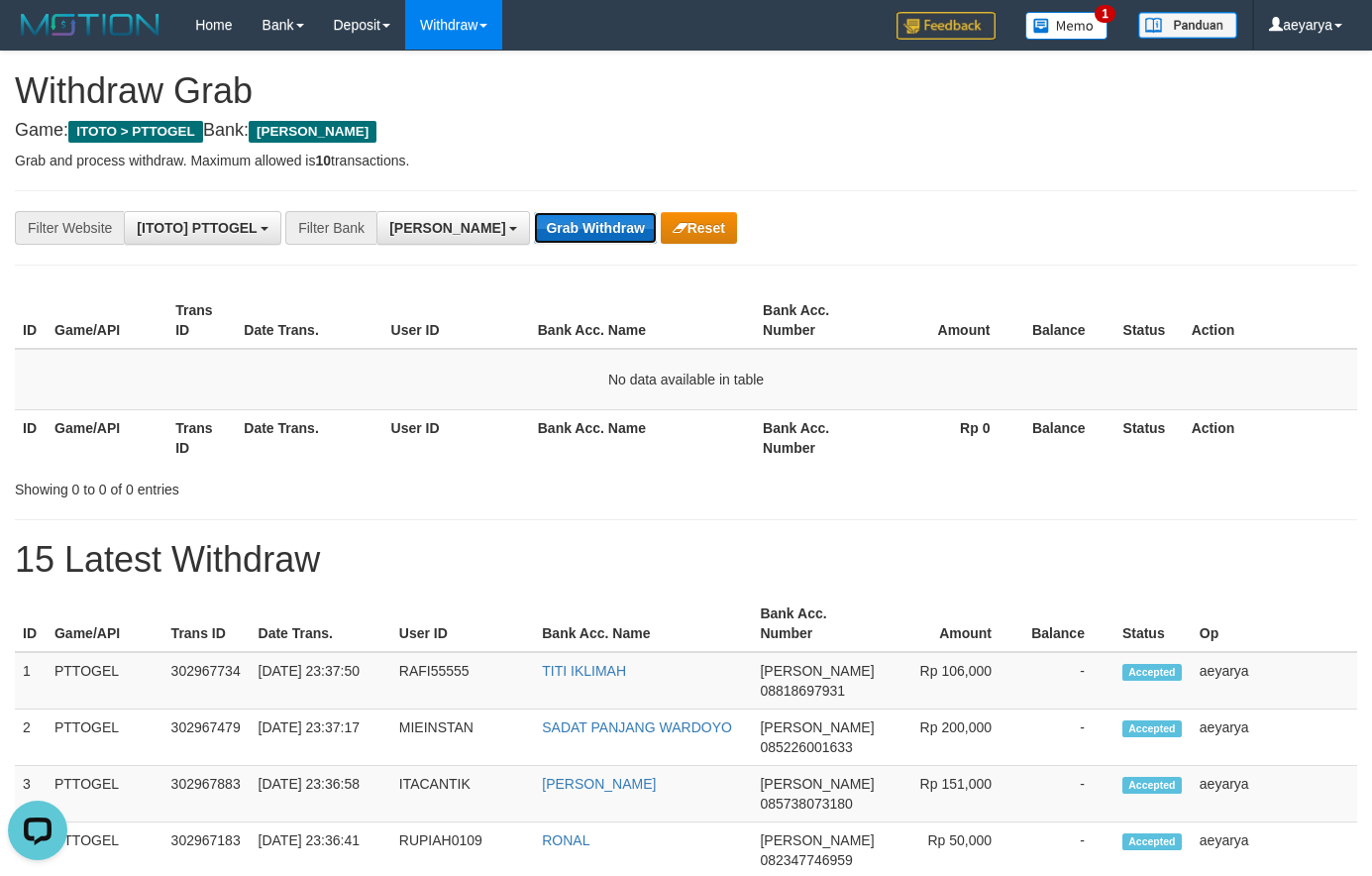 click on "Grab Withdraw" at bounding box center (594, 228) 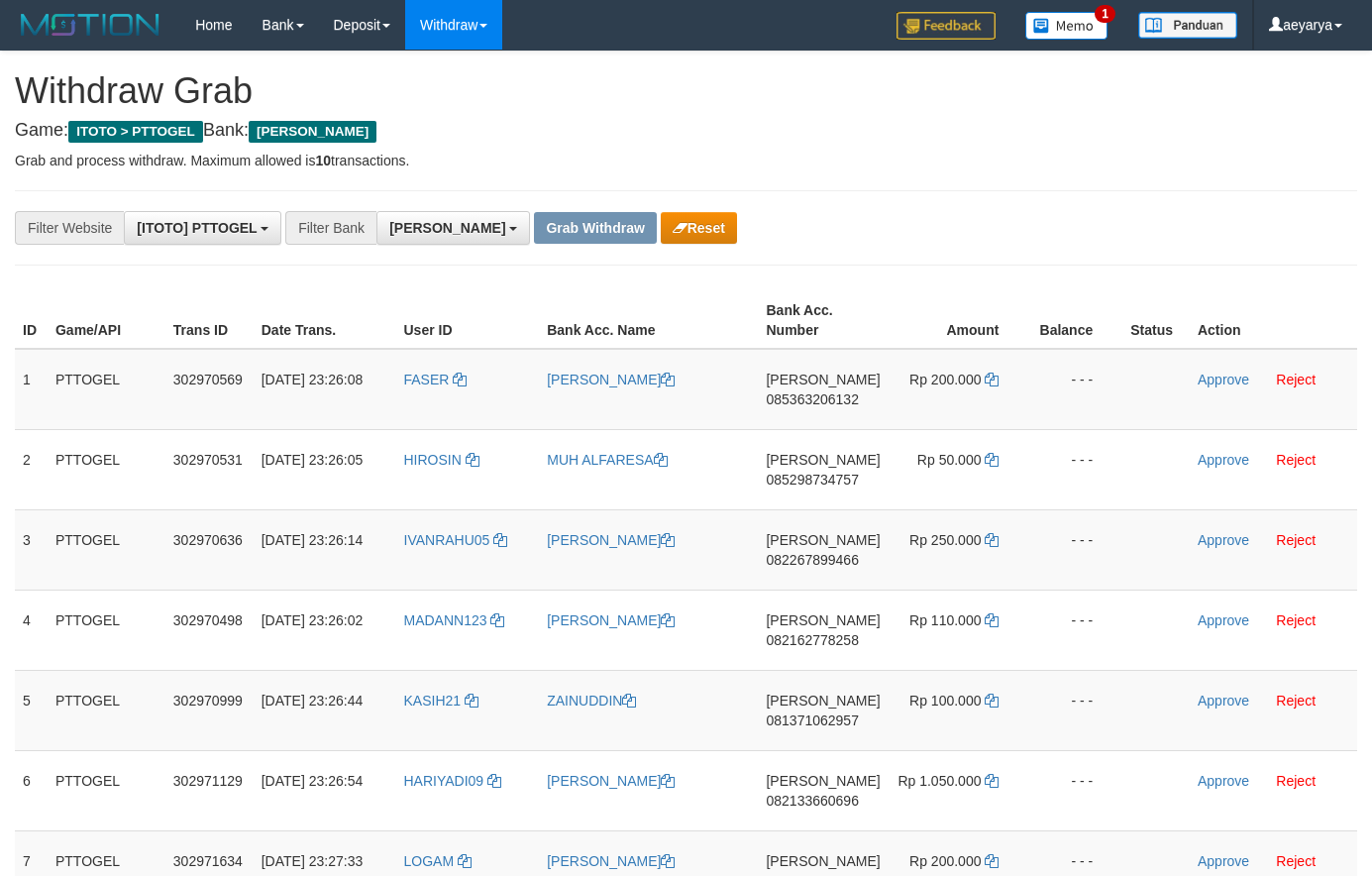 scroll, scrollTop: 0, scrollLeft: 0, axis: both 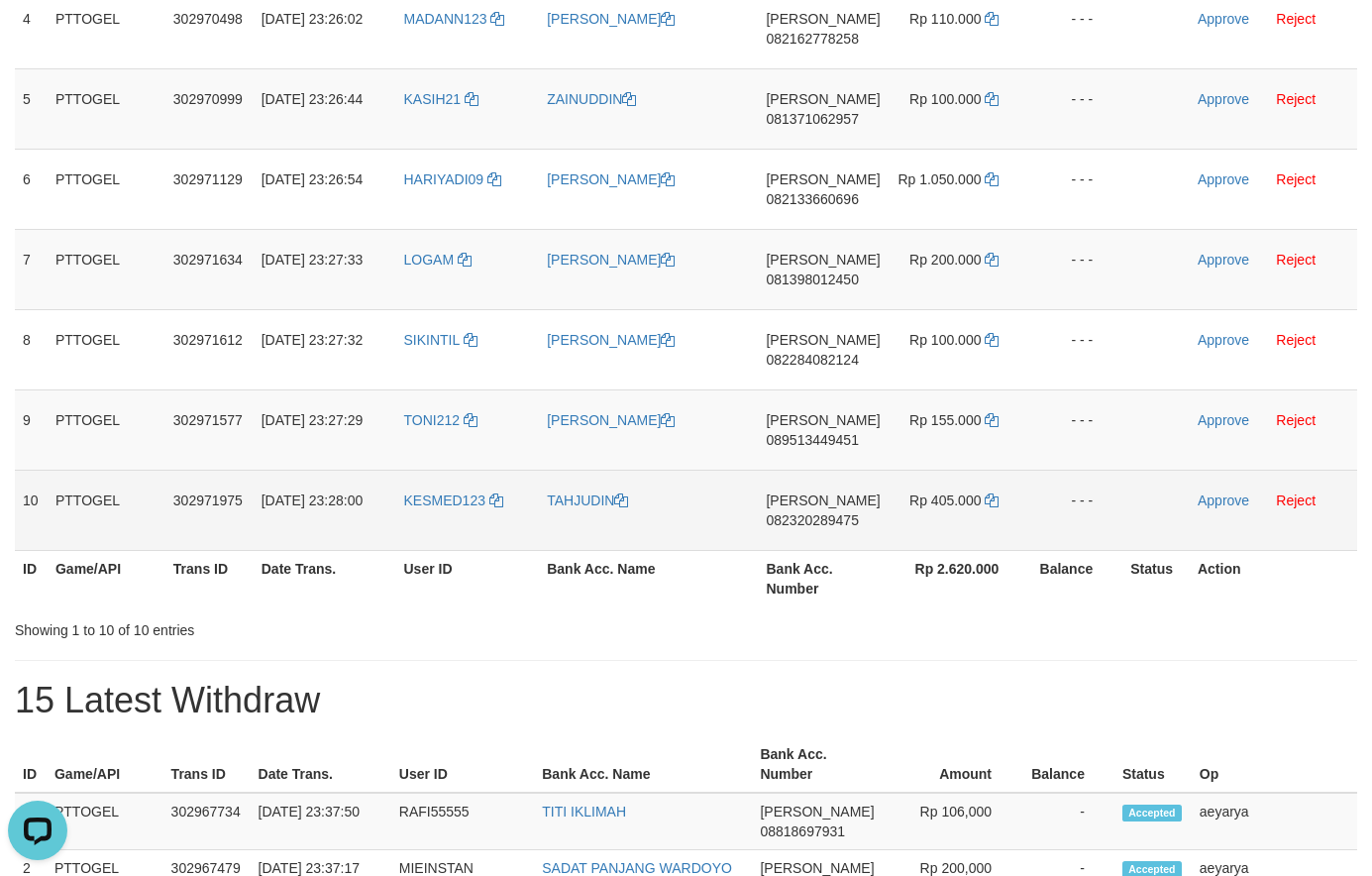 drag, startPoint x: 446, startPoint y: 163, endPoint x: 959, endPoint y: 494, distance: 610.51618 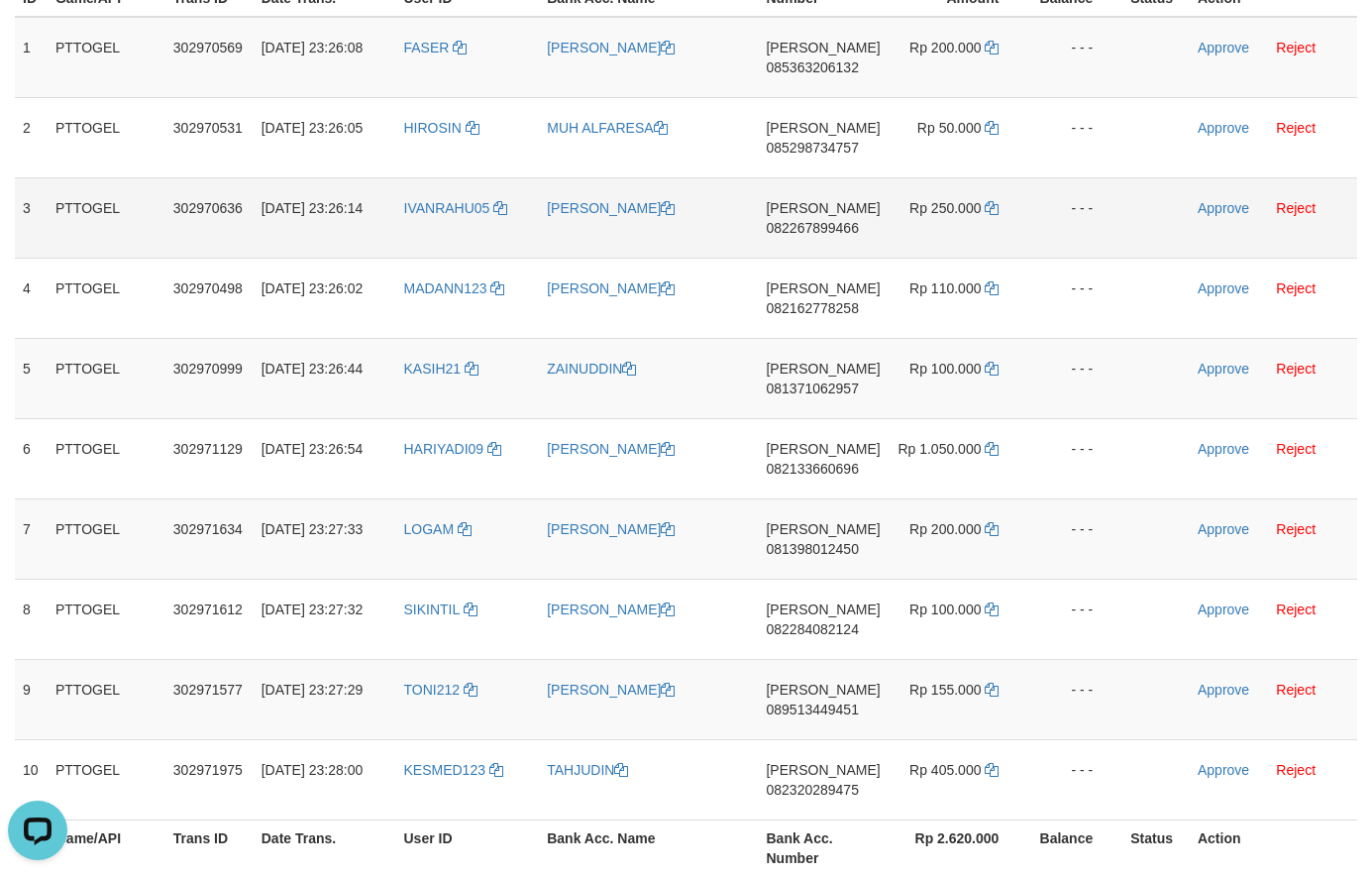 scroll, scrollTop: 62, scrollLeft: 0, axis: vertical 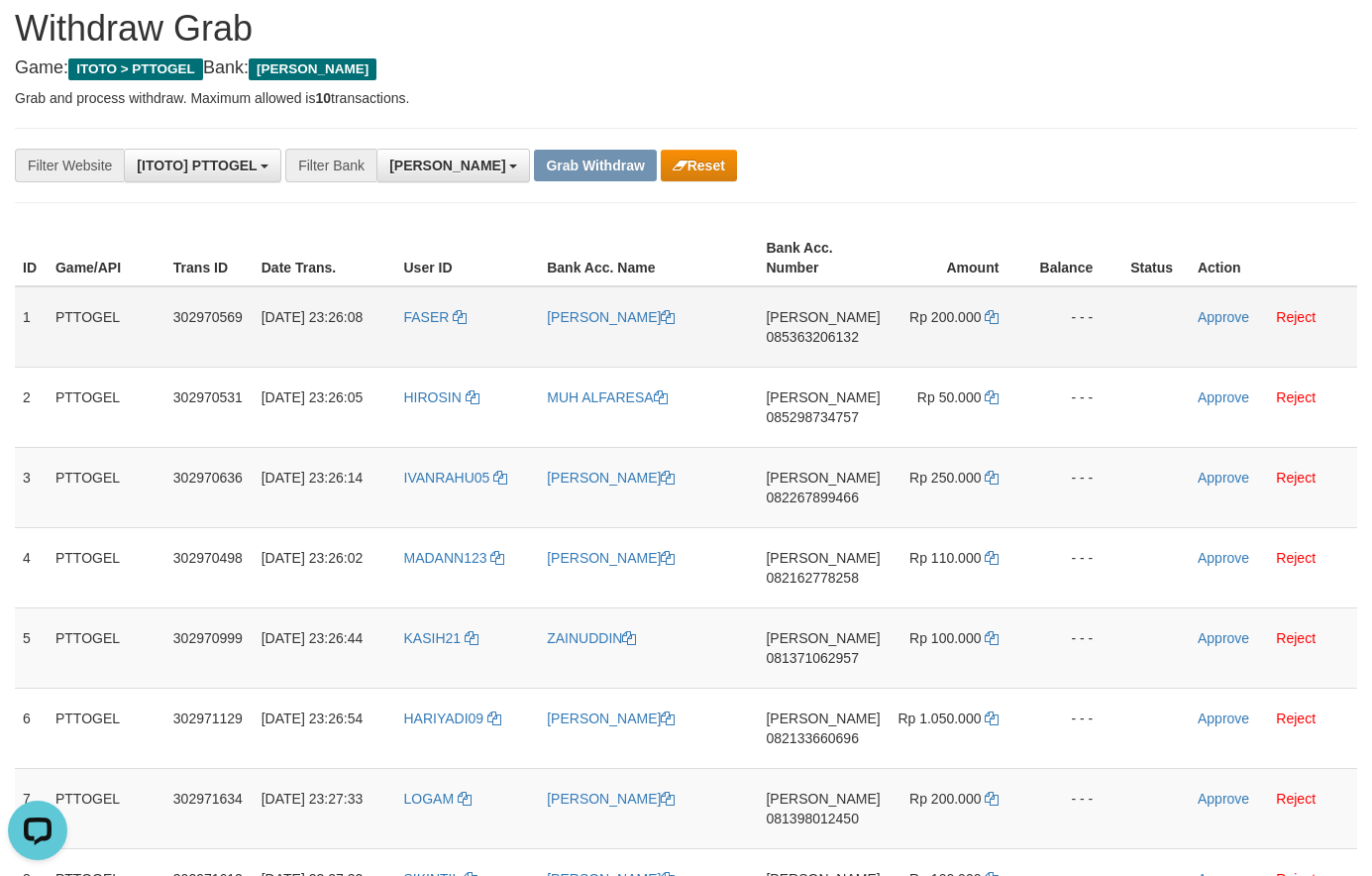 click on "085363206132" at bounding box center [811, 337] 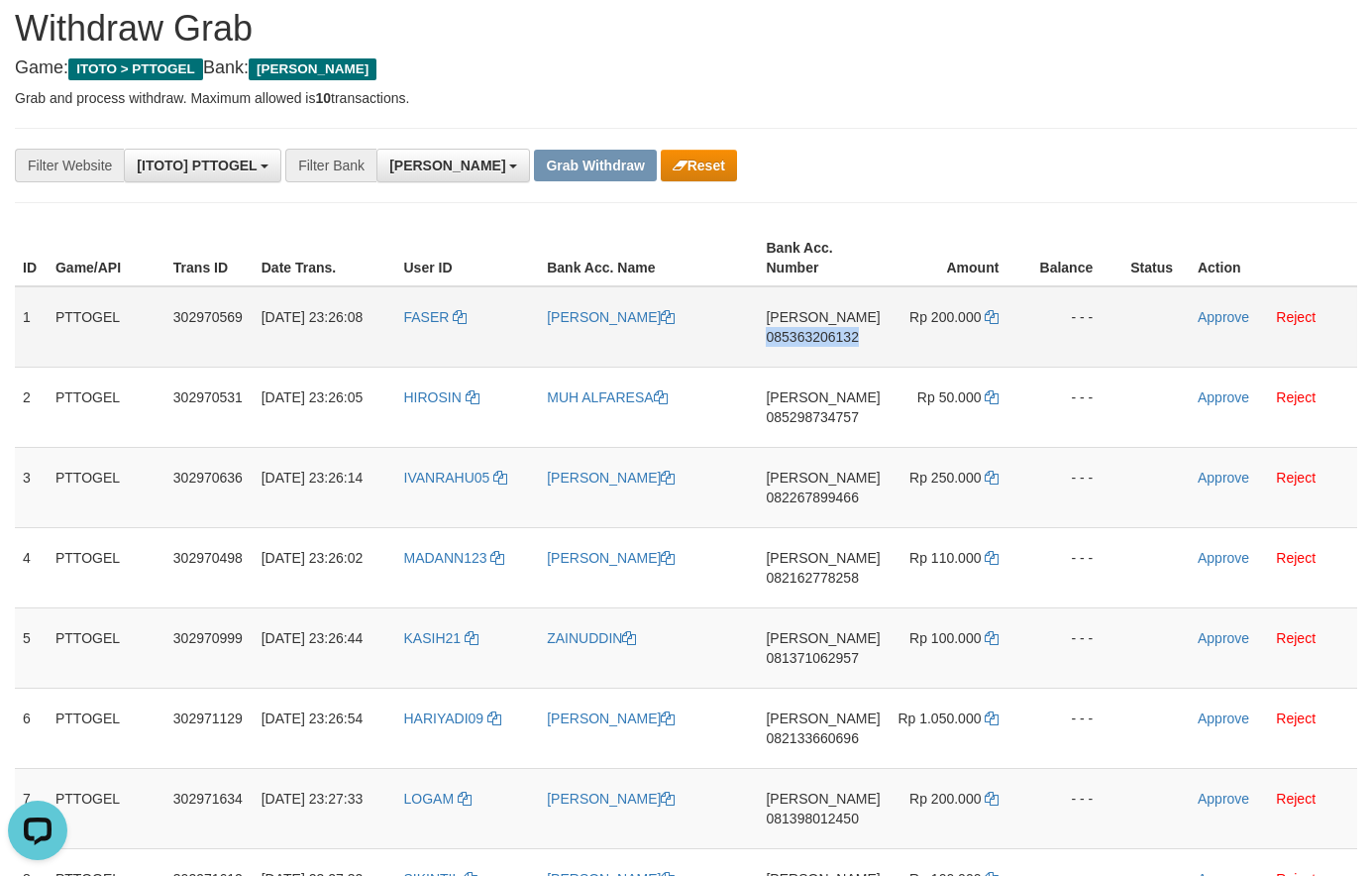click on "085363206132" at bounding box center (811, 337) 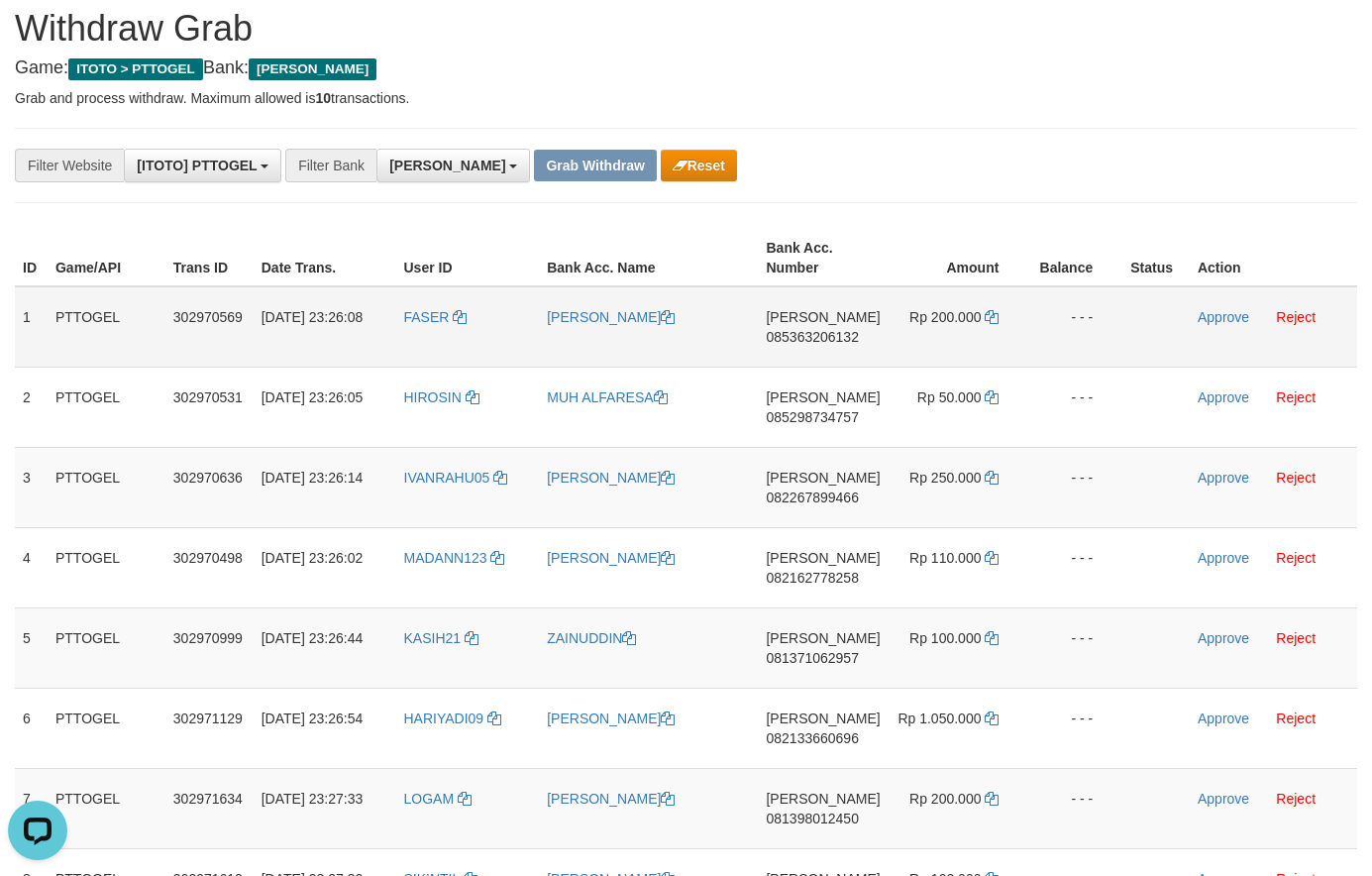 click on "085363206132" at bounding box center (811, 337) 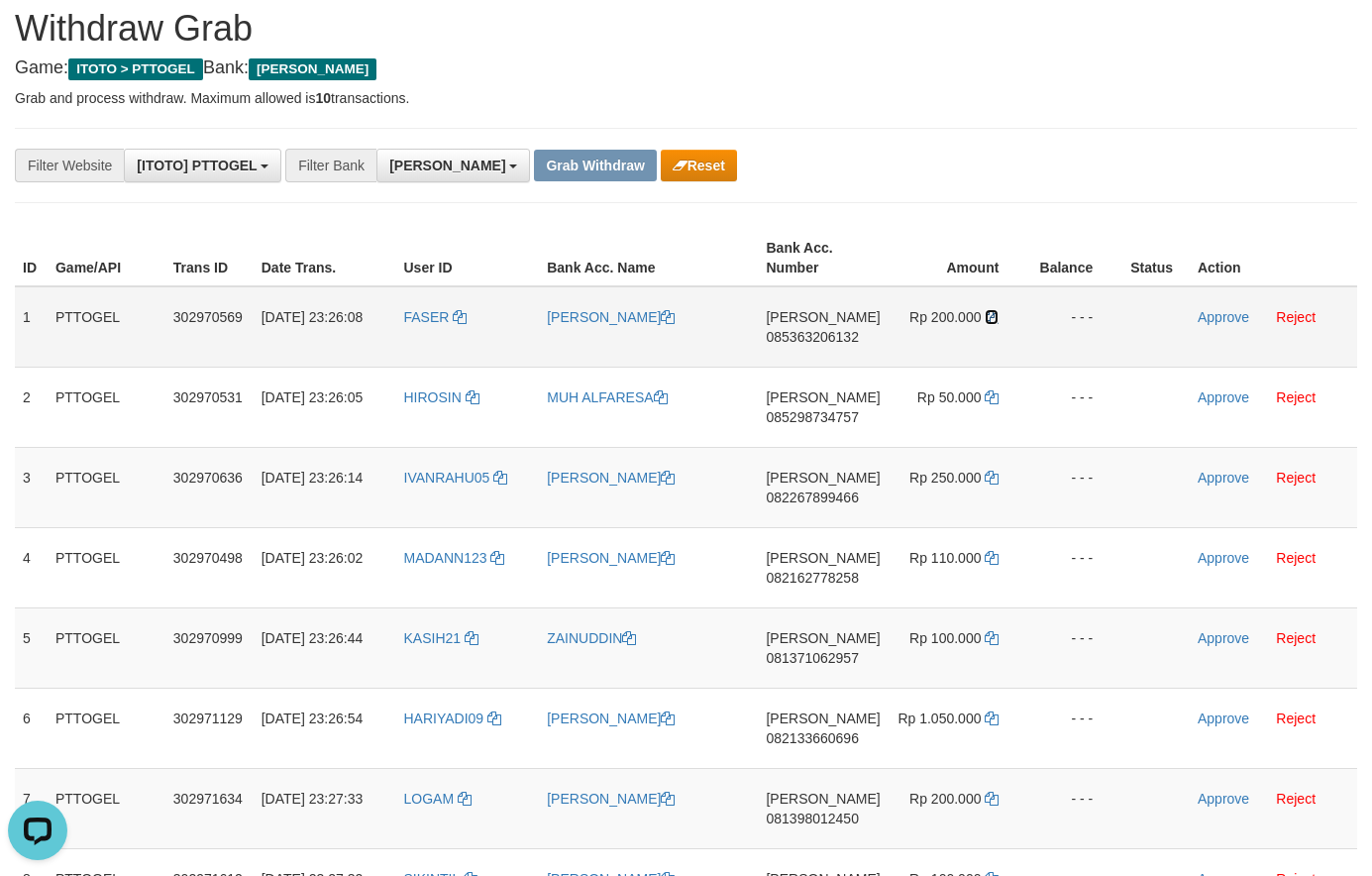 click at bounding box center [992, 317] 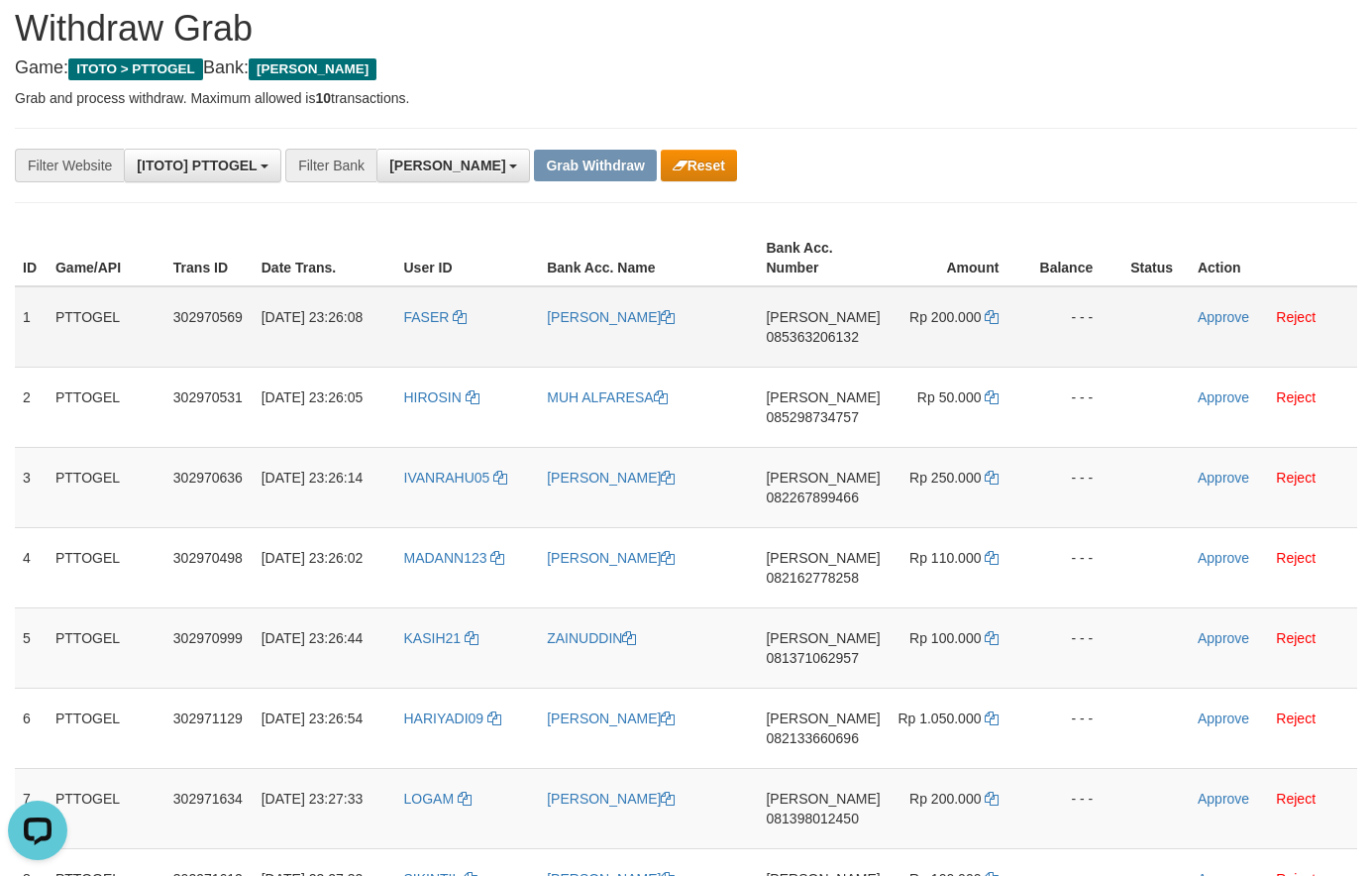 click on "Approve
Reject" at bounding box center [1273, 327] 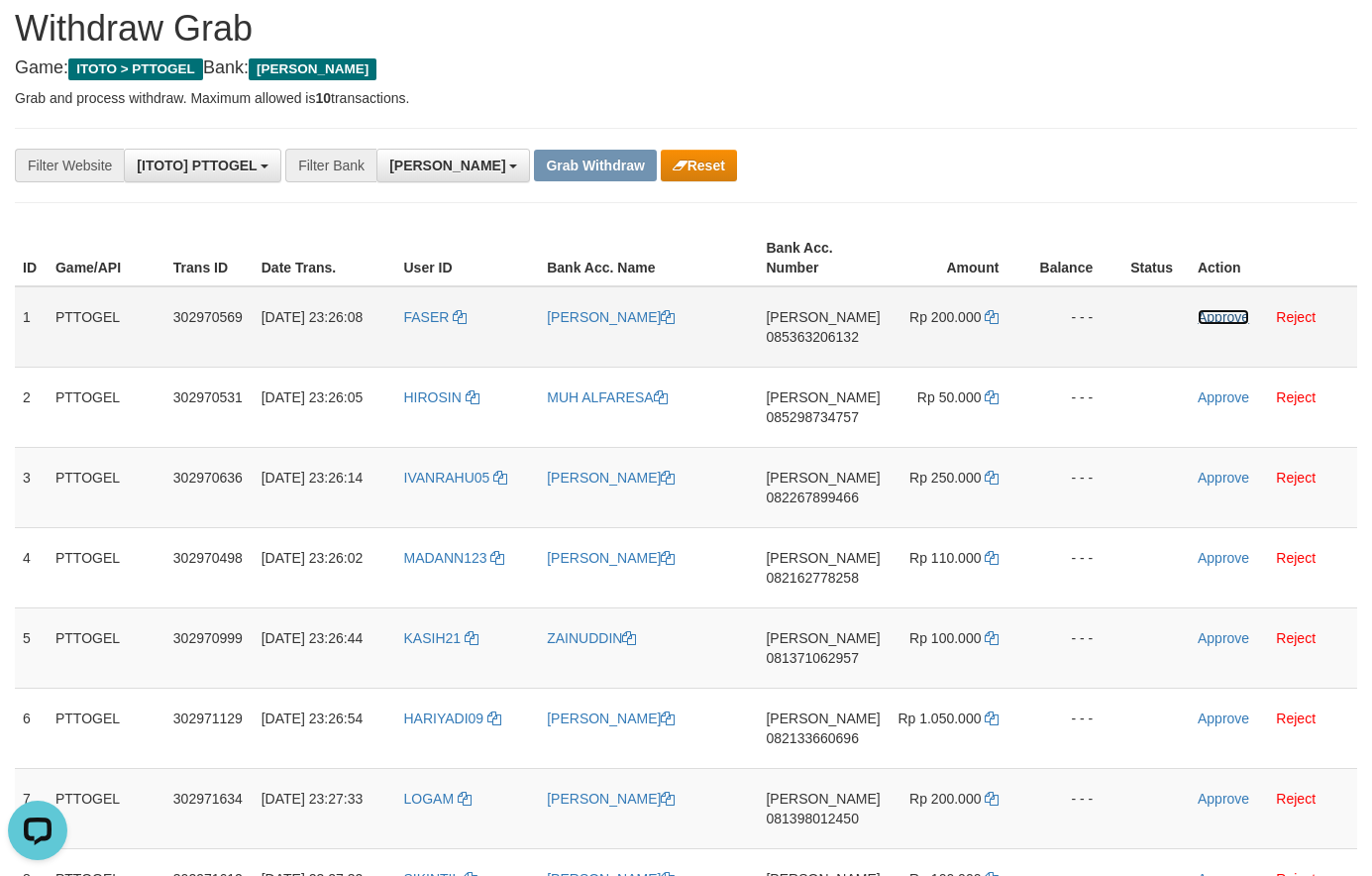 click on "Approve" at bounding box center (1223, 317) 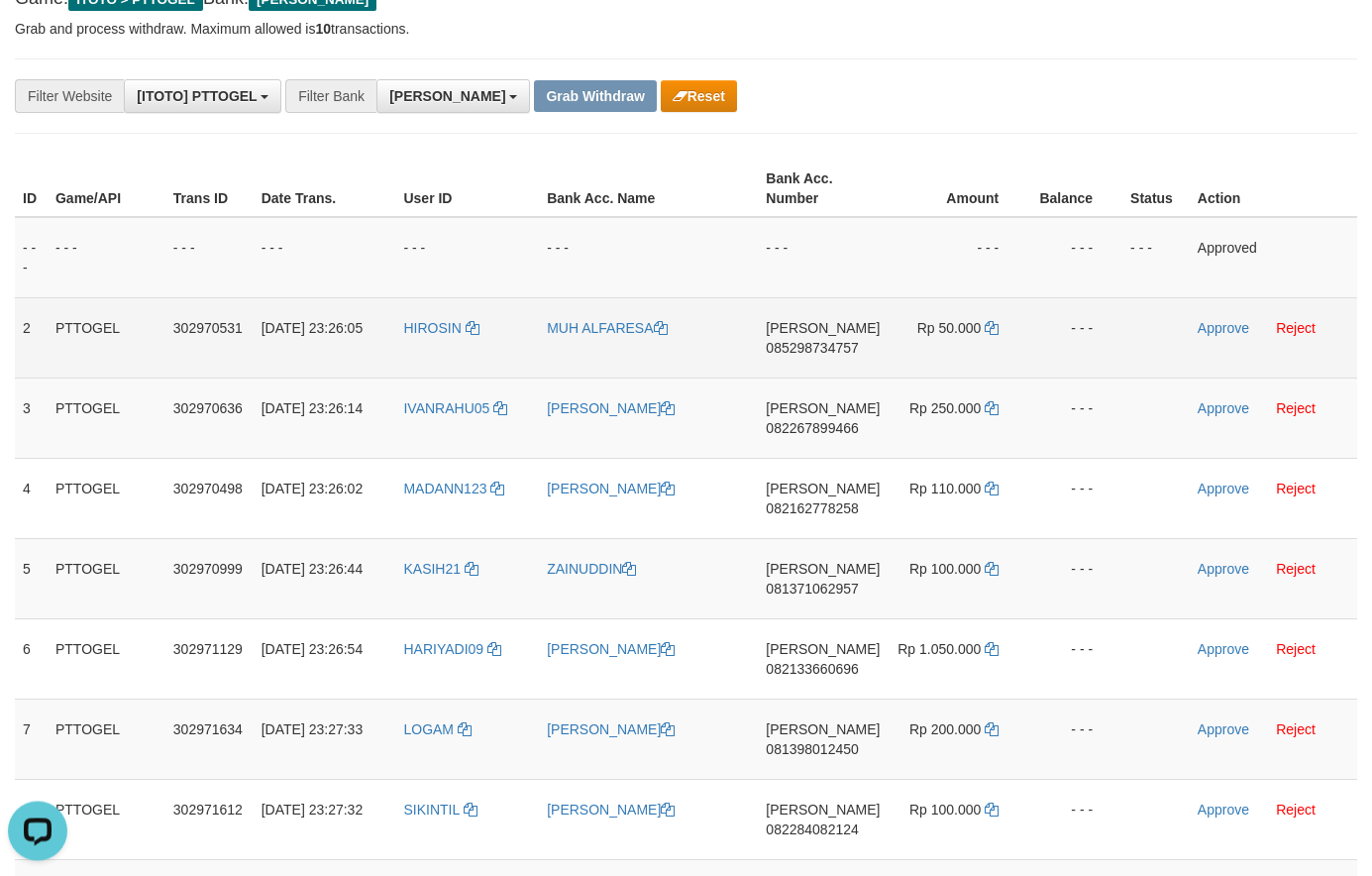 scroll, scrollTop: 197, scrollLeft: 0, axis: vertical 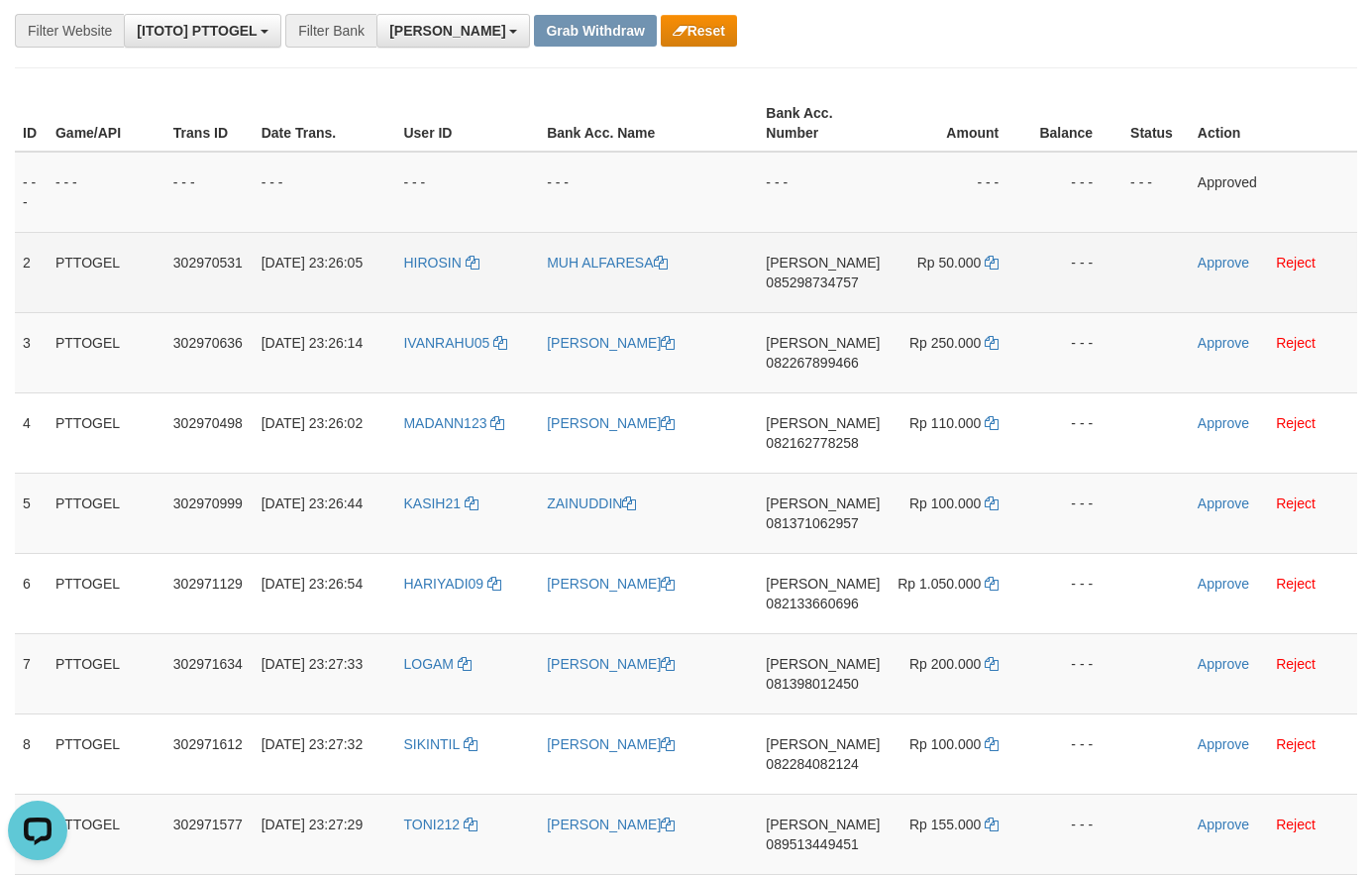 click on "DANA
085298734757" at bounding box center (822, 272) 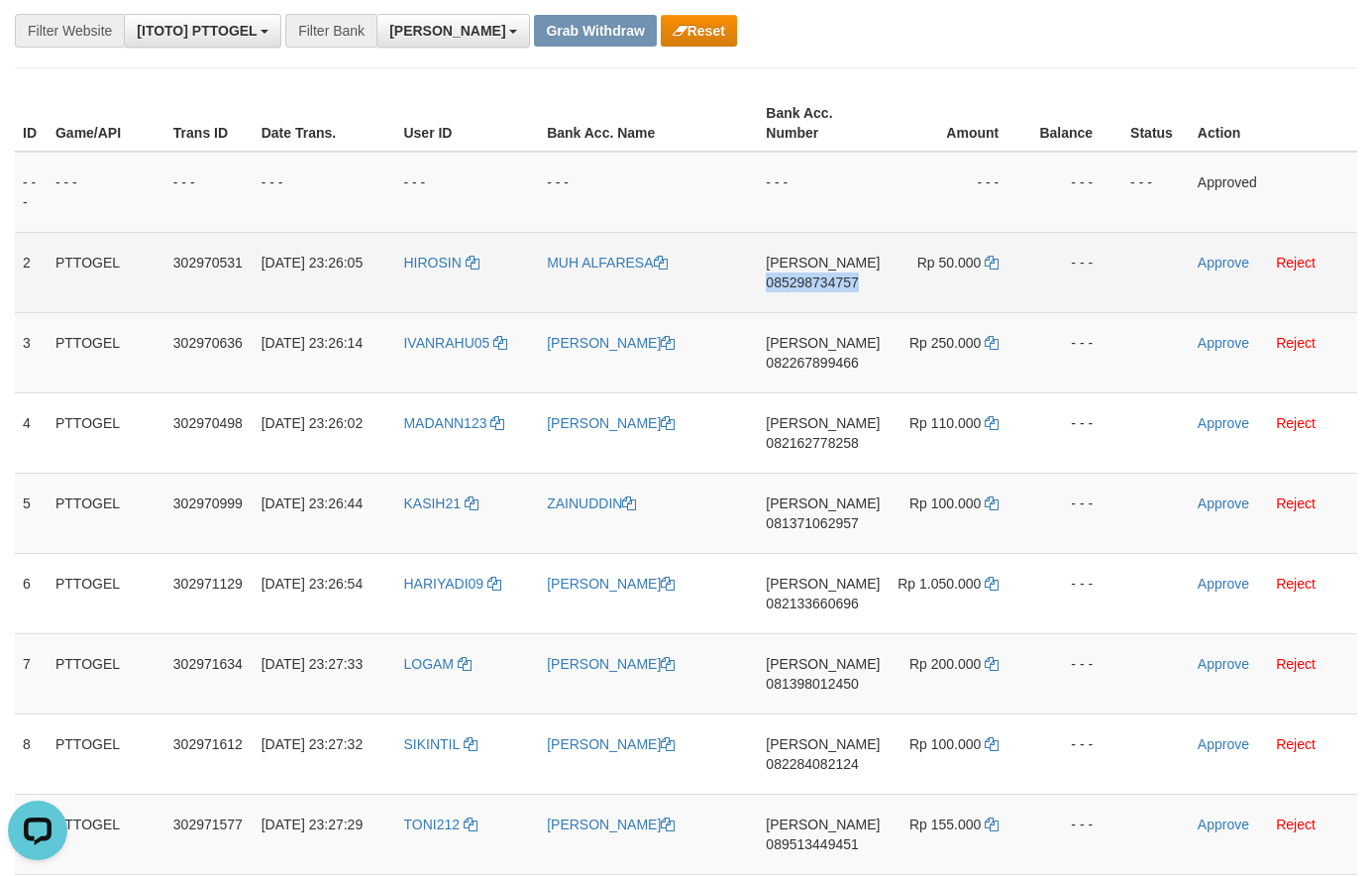 click on "085298734757" at bounding box center [811, 282] 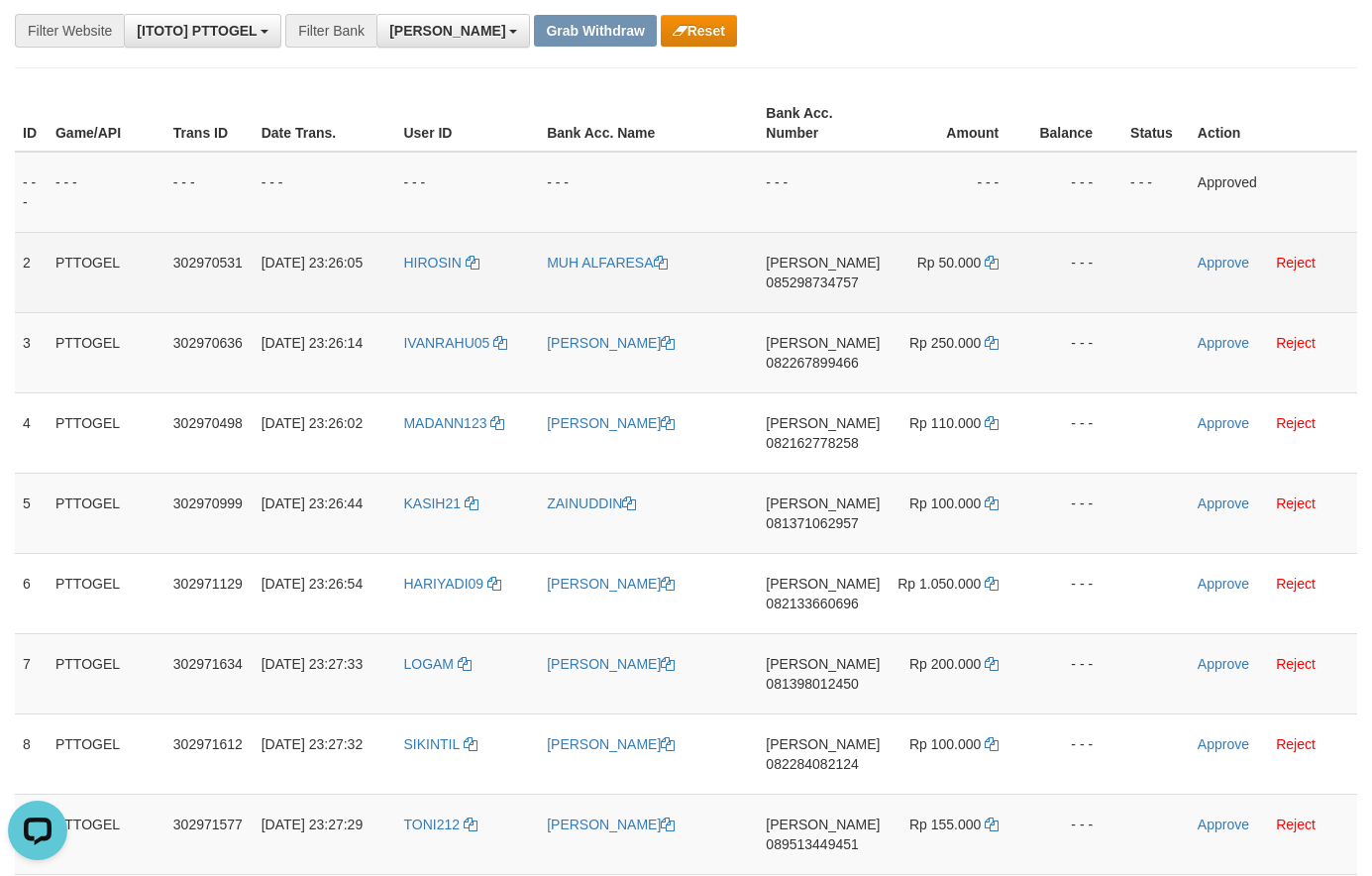 click on "Rp 50.000" at bounding box center (959, 272) 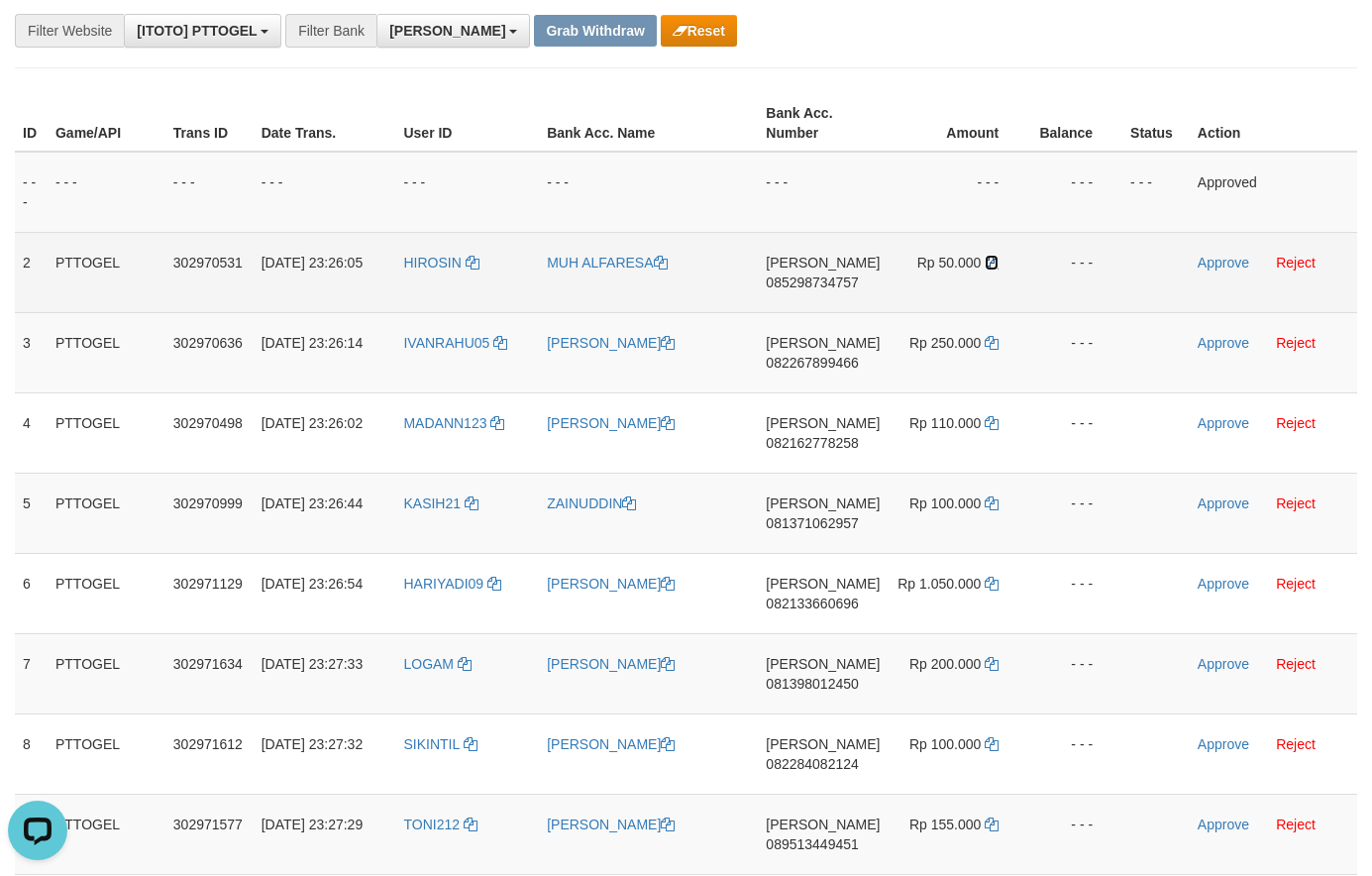 click at bounding box center [992, 263] 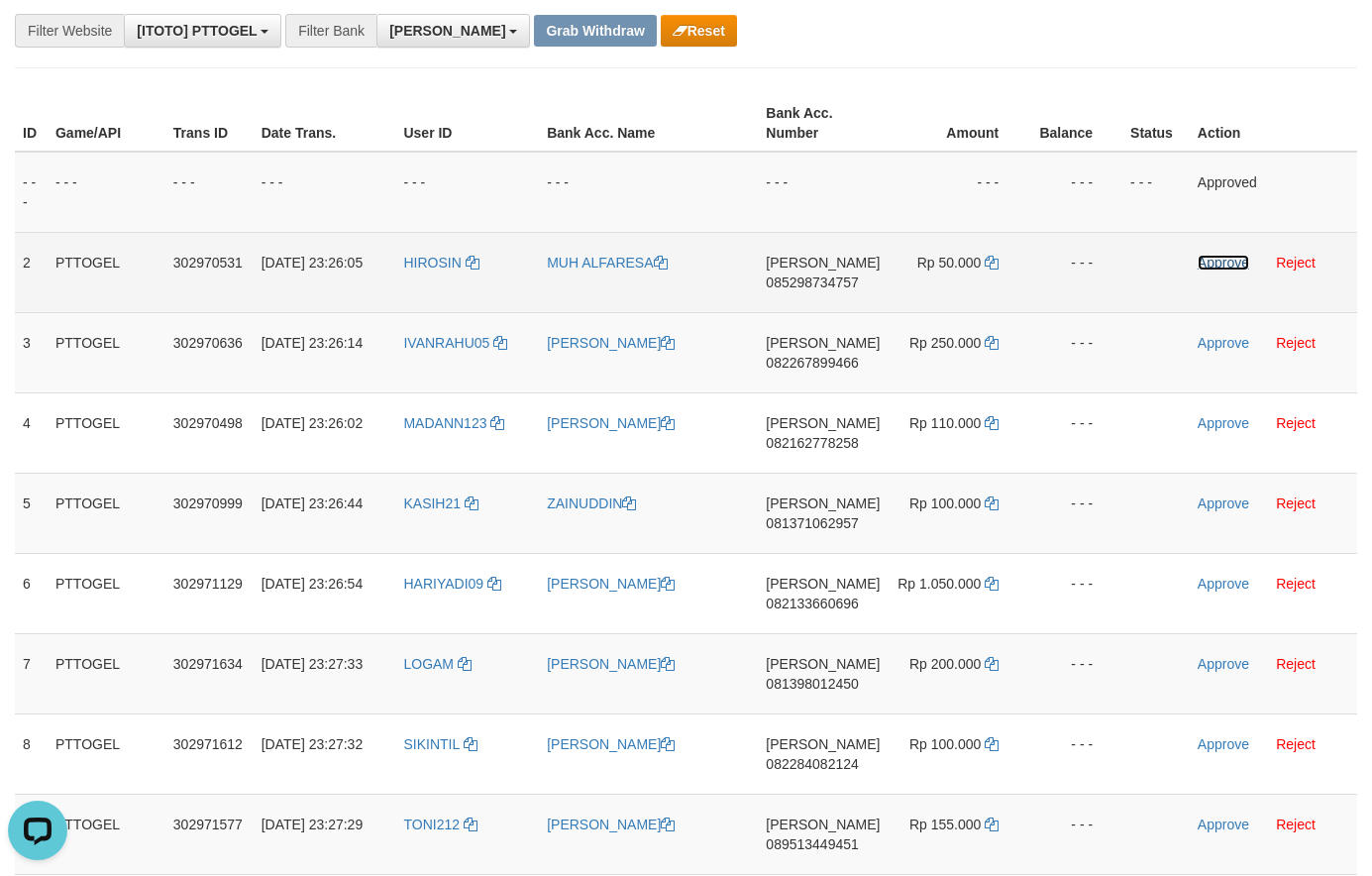 click on "Approve" at bounding box center [1223, 263] 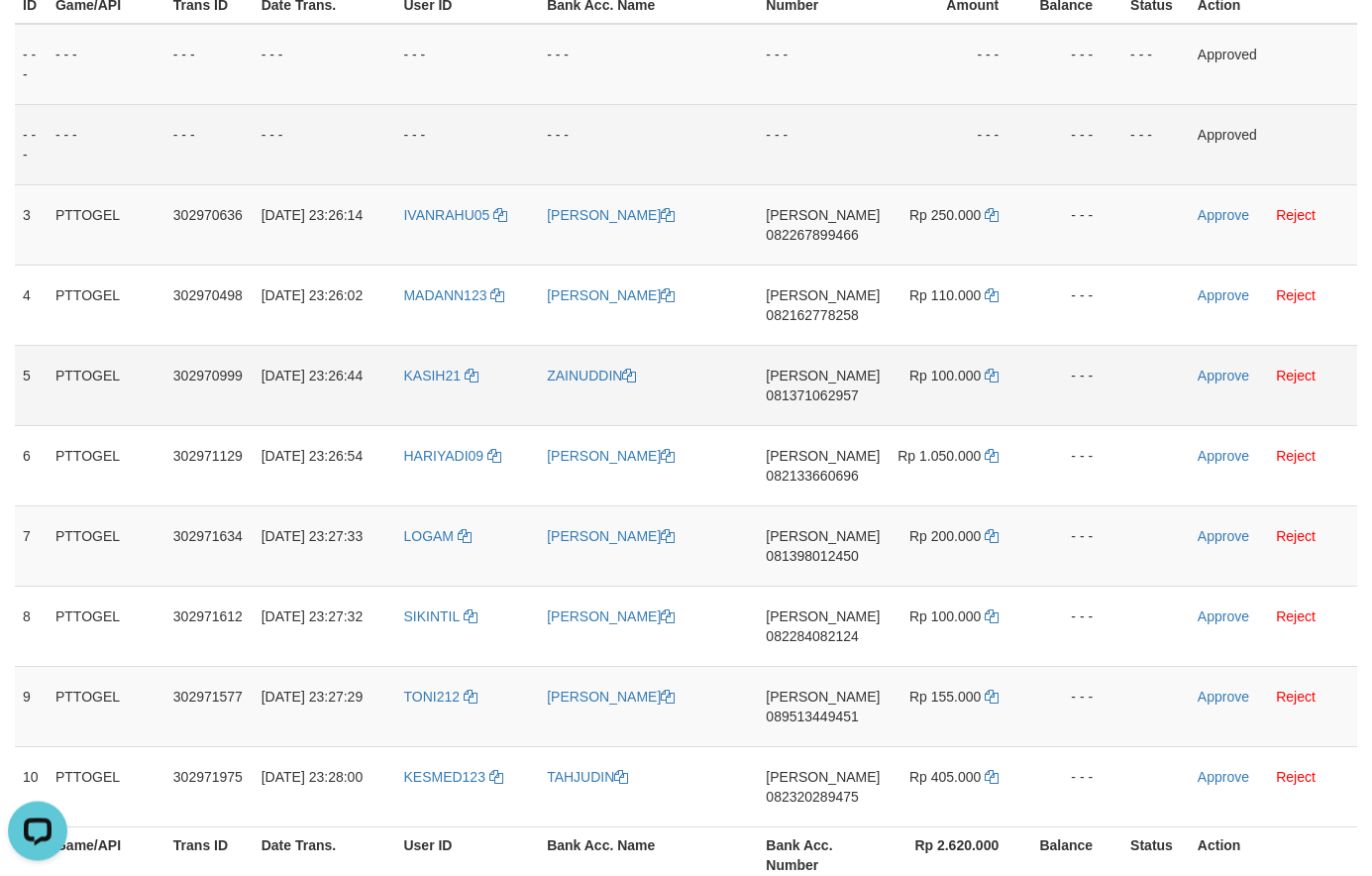 scroll, scrollTop: 399, scrollLeft: 0, axis: vertical 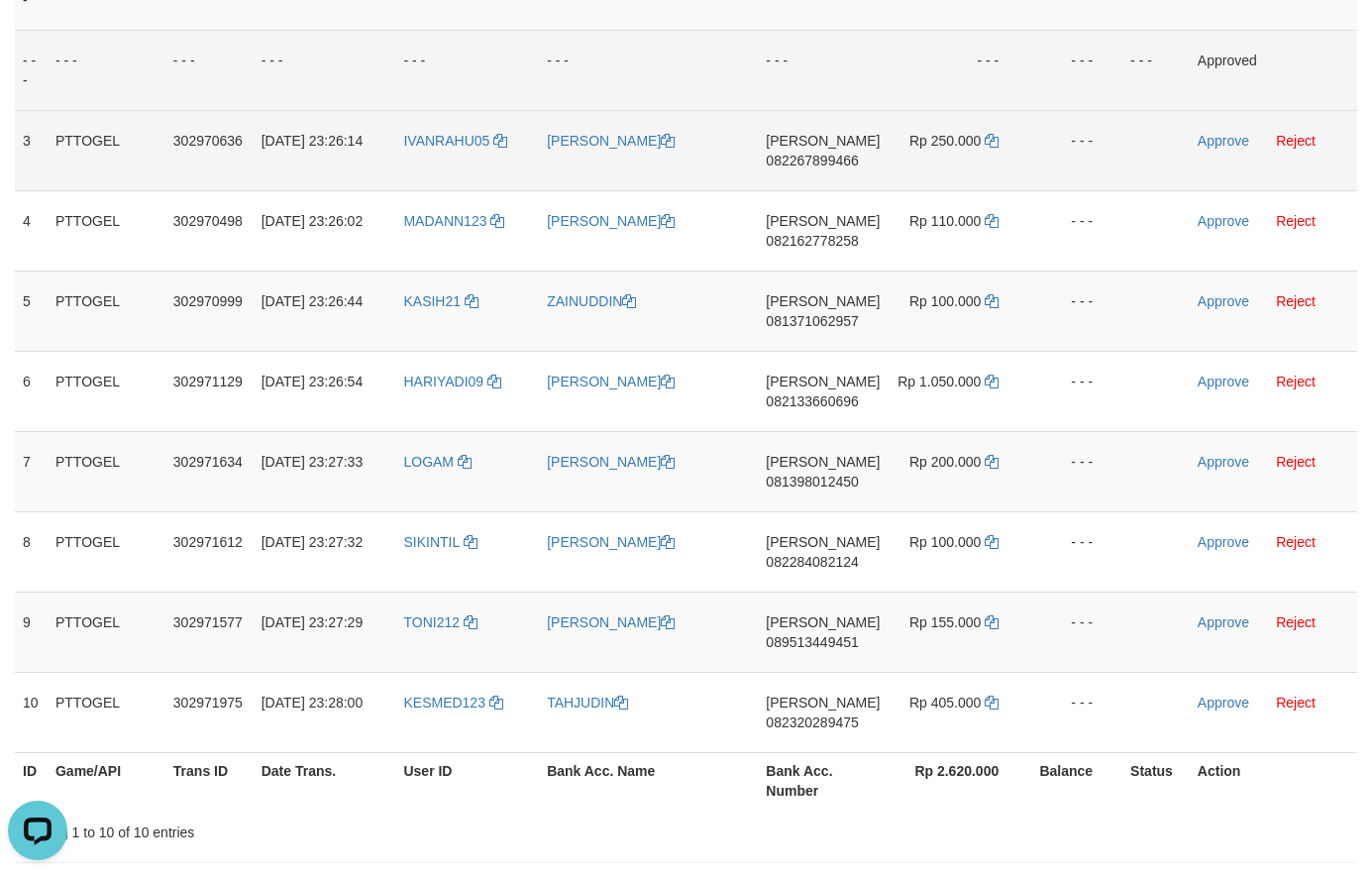 click on "082267899466" at bounding box center (811, 161) 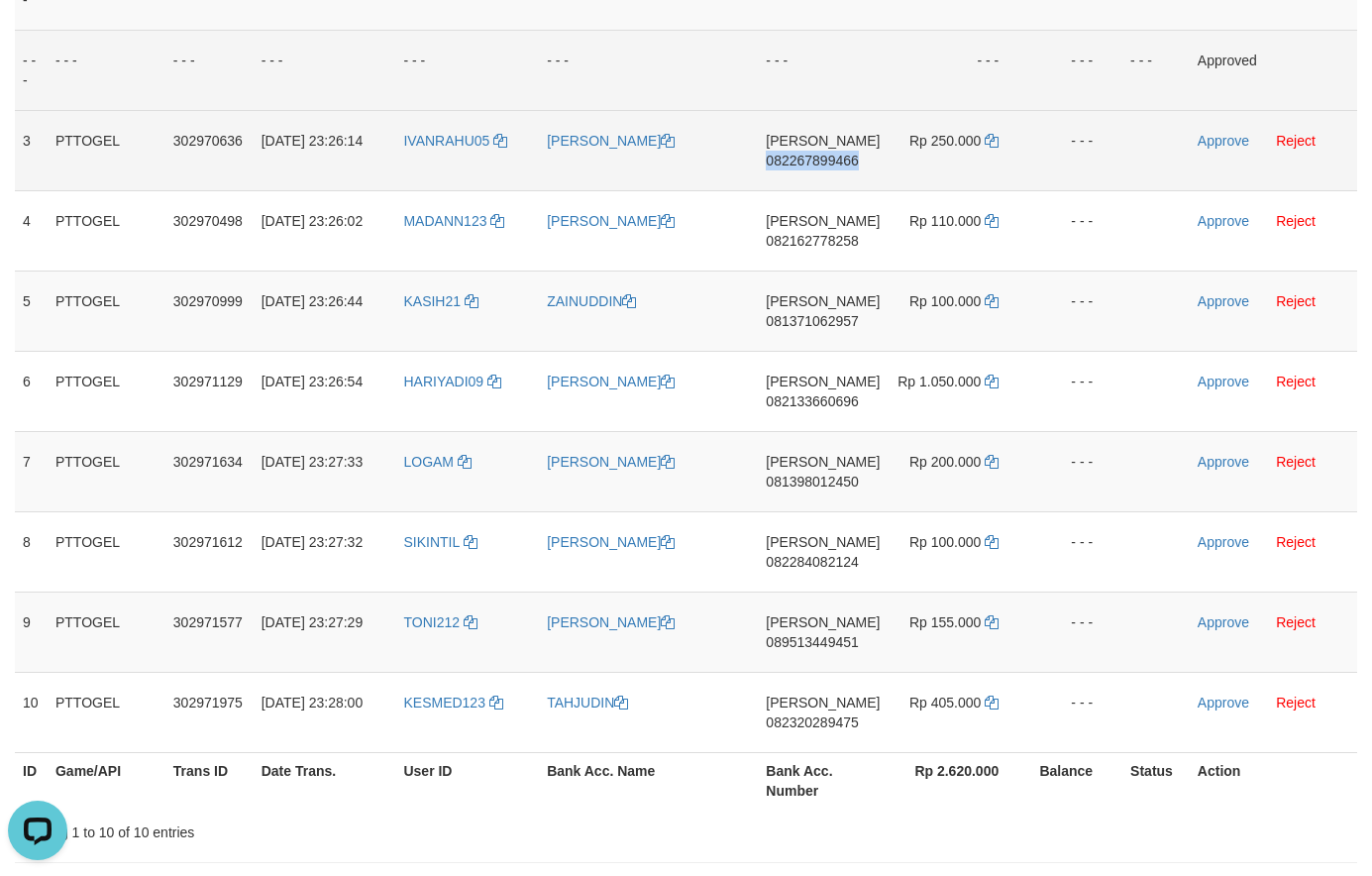 click on "082267899466" at bounding box center [811, 161] 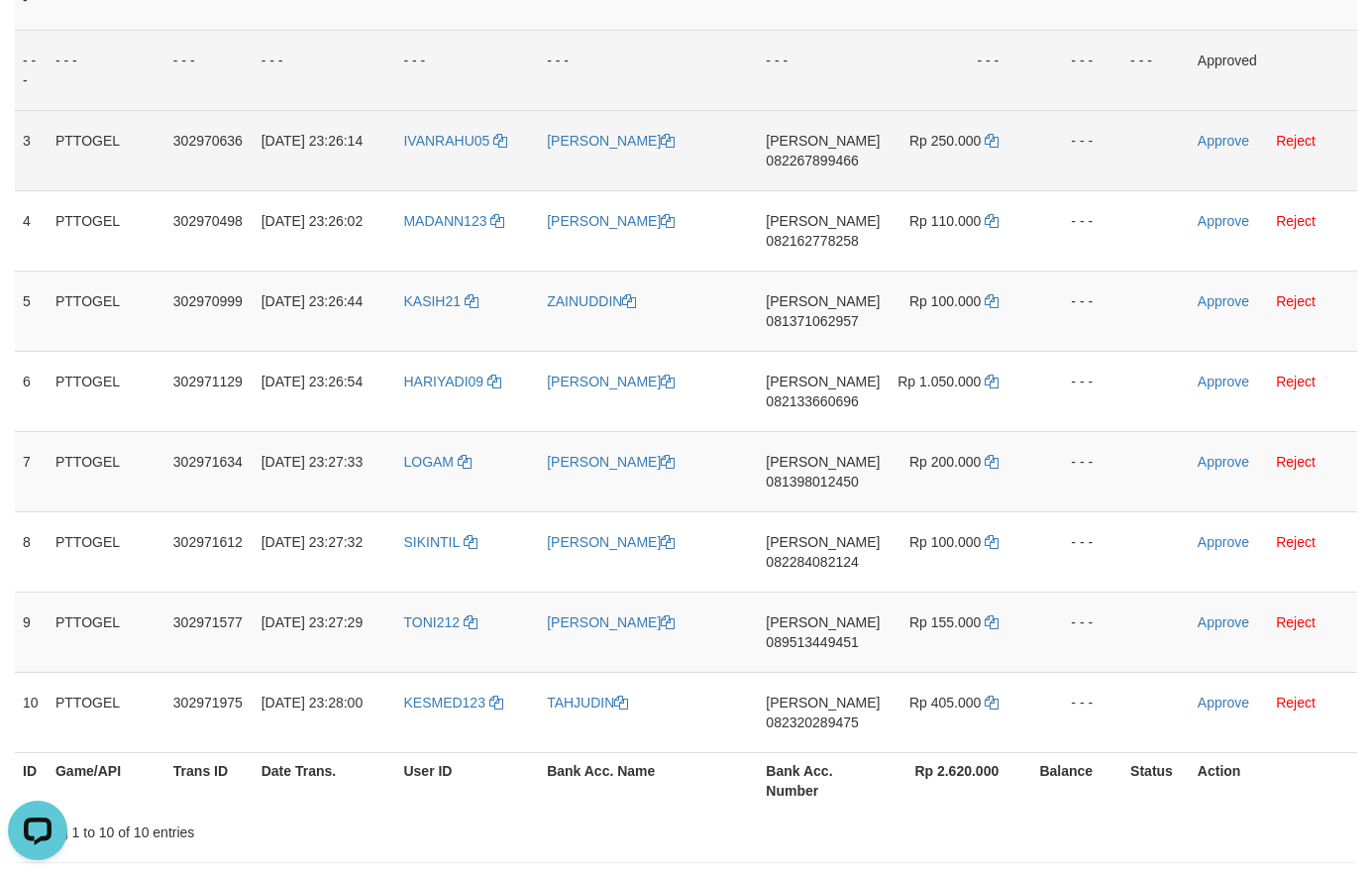 click on "082267899466" at bounding box center (811, 161) 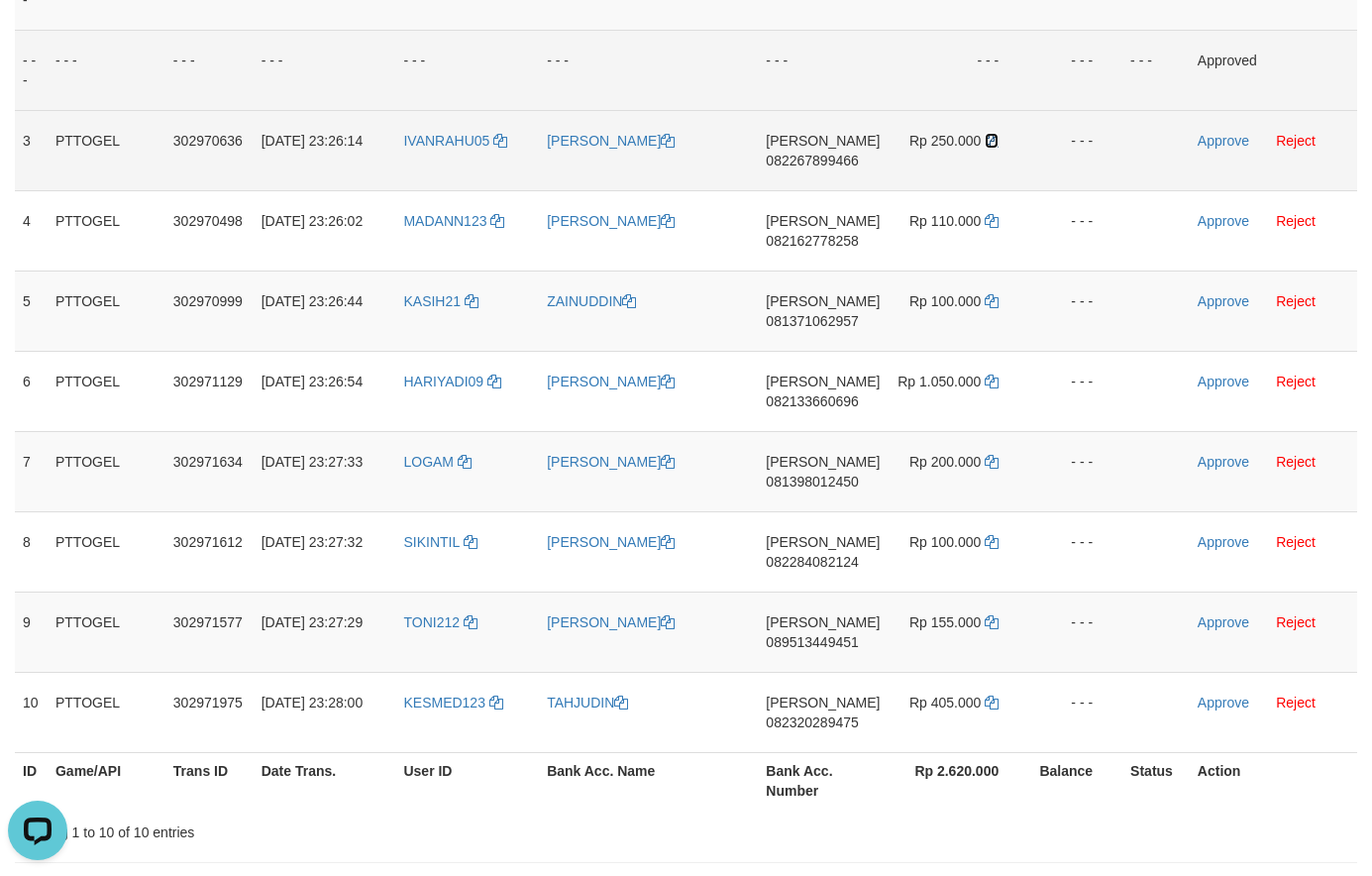 click at bounding box center (992, 141) 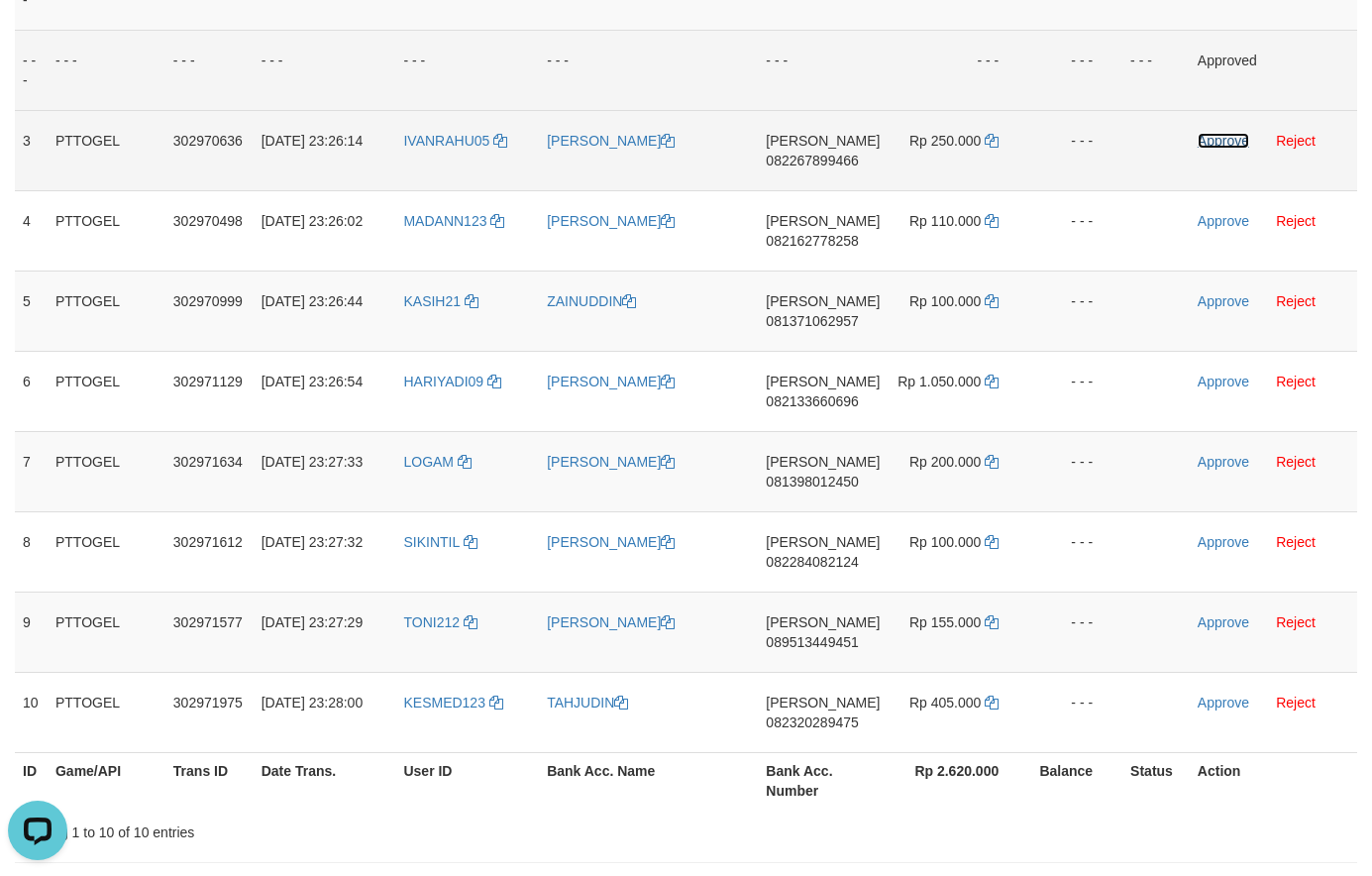 click on "Approve" at bounding box center [1223, 141] 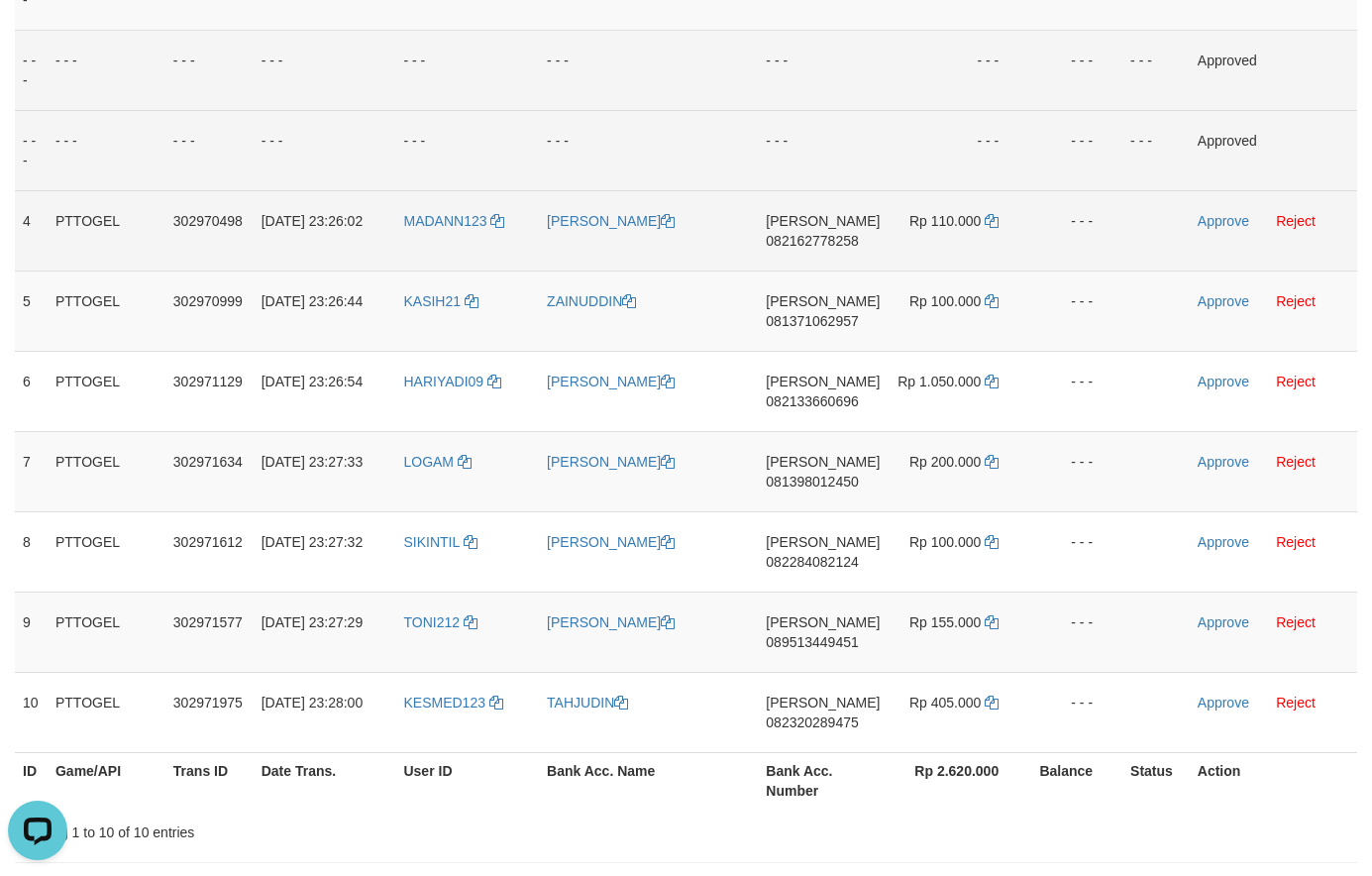 click on "DANA
082162778258" at bounding box center (822, 230) 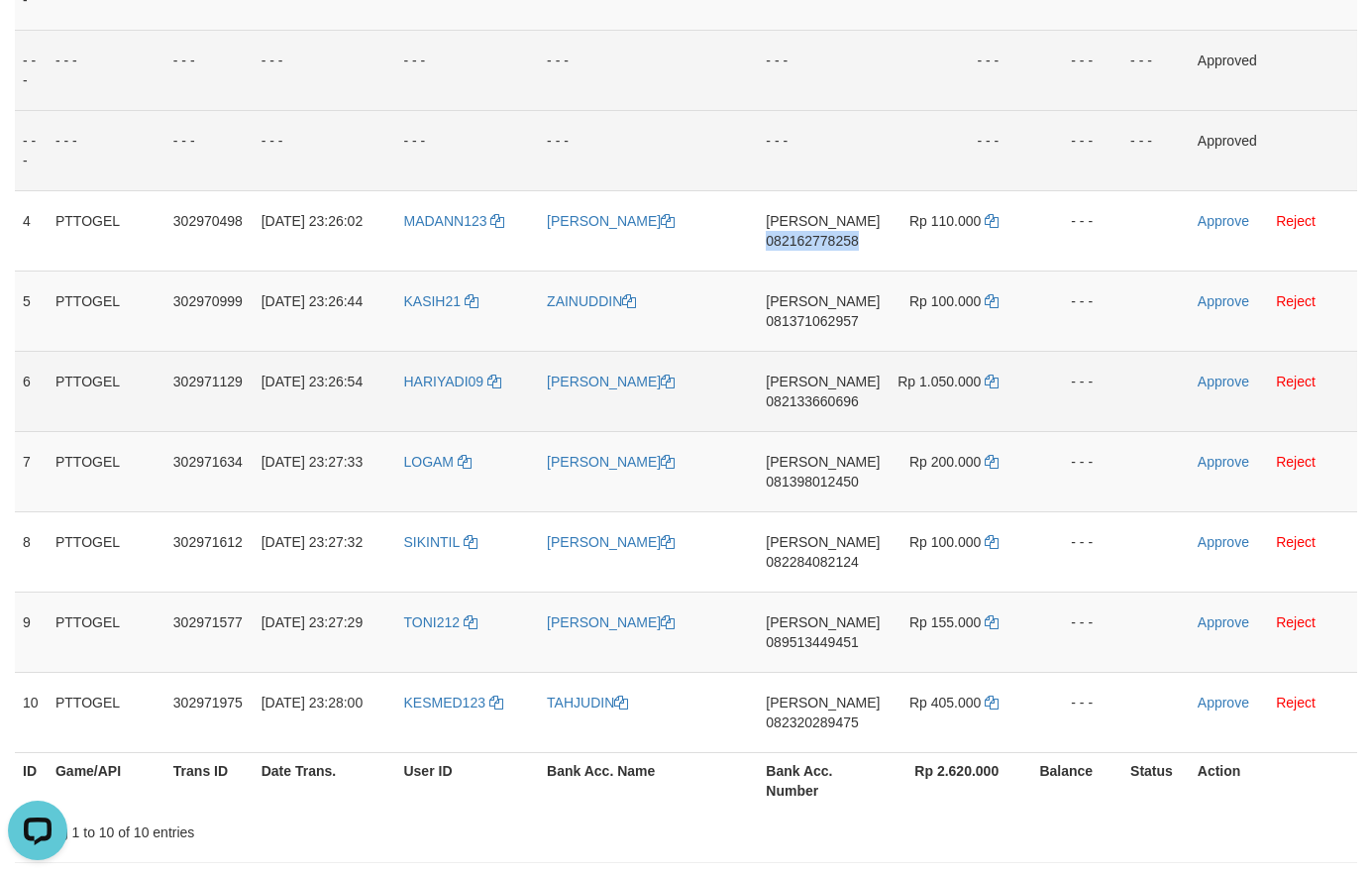 drag, startPoint x: 804, startPoint y: 246, endPoint x: 76, endPoint y: 420, distance: 748.5052 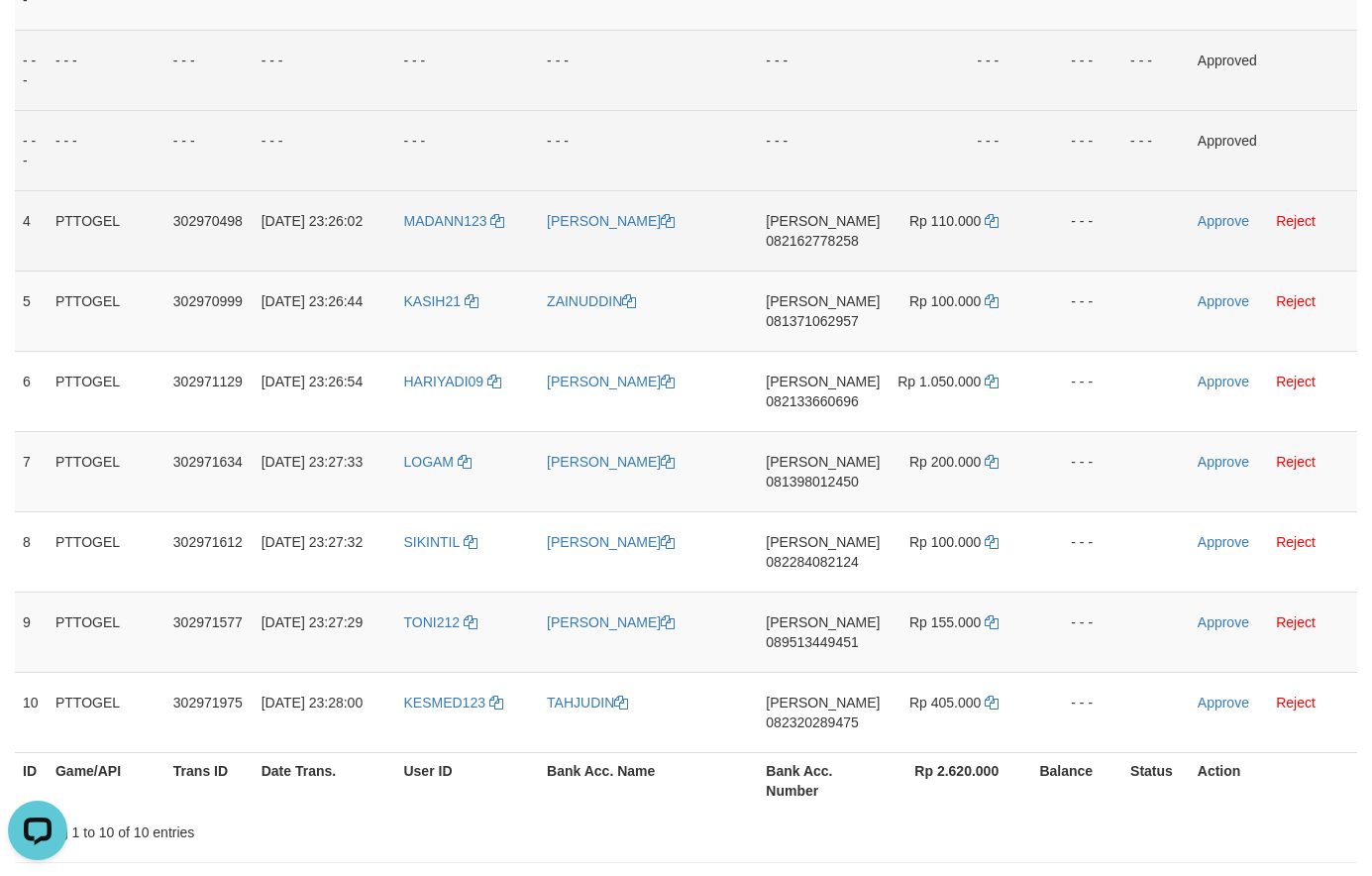 click on "Rp 110.000" at bounding box center [958, 230] 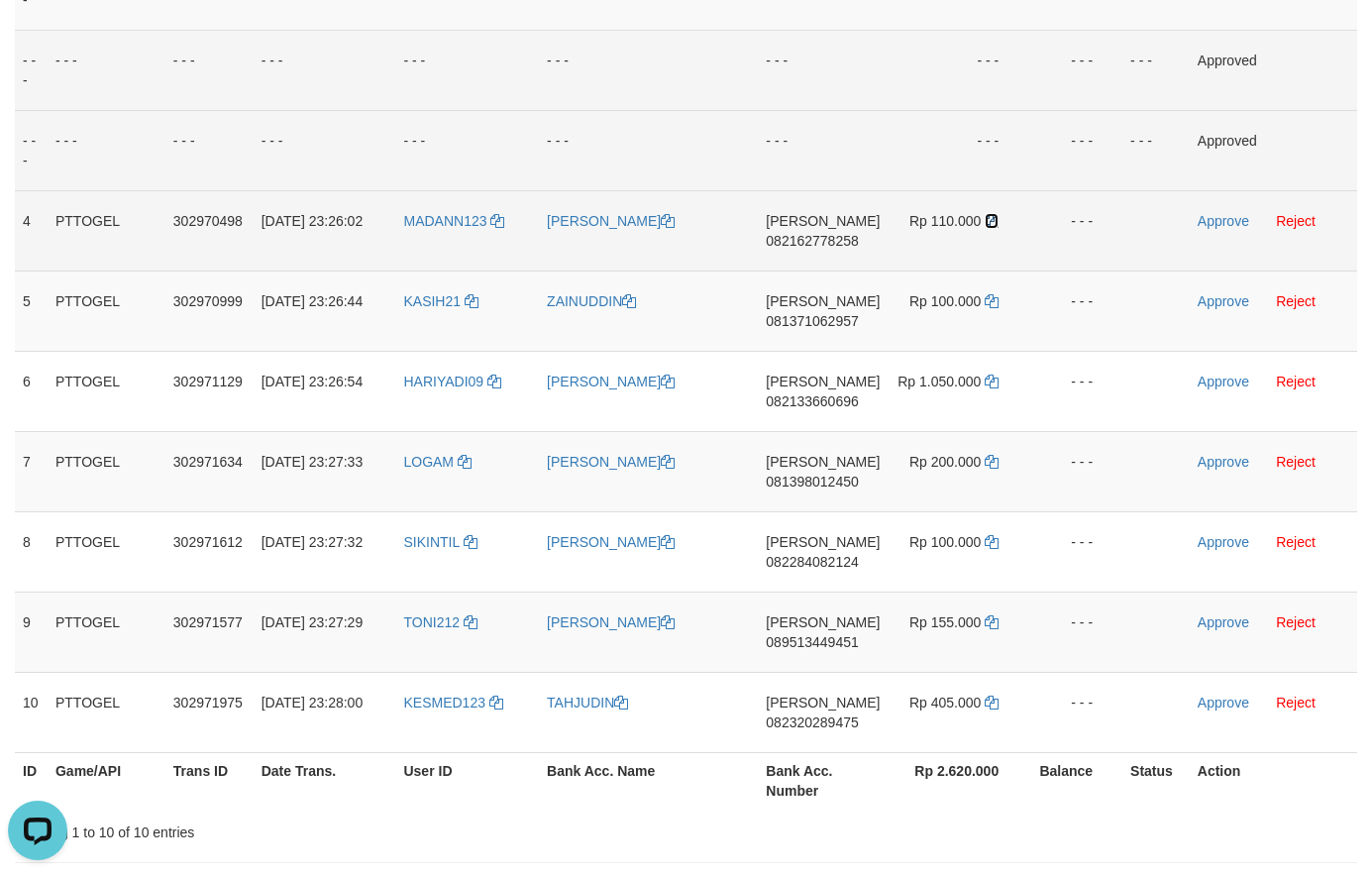 click at bounding box center (992, 221) 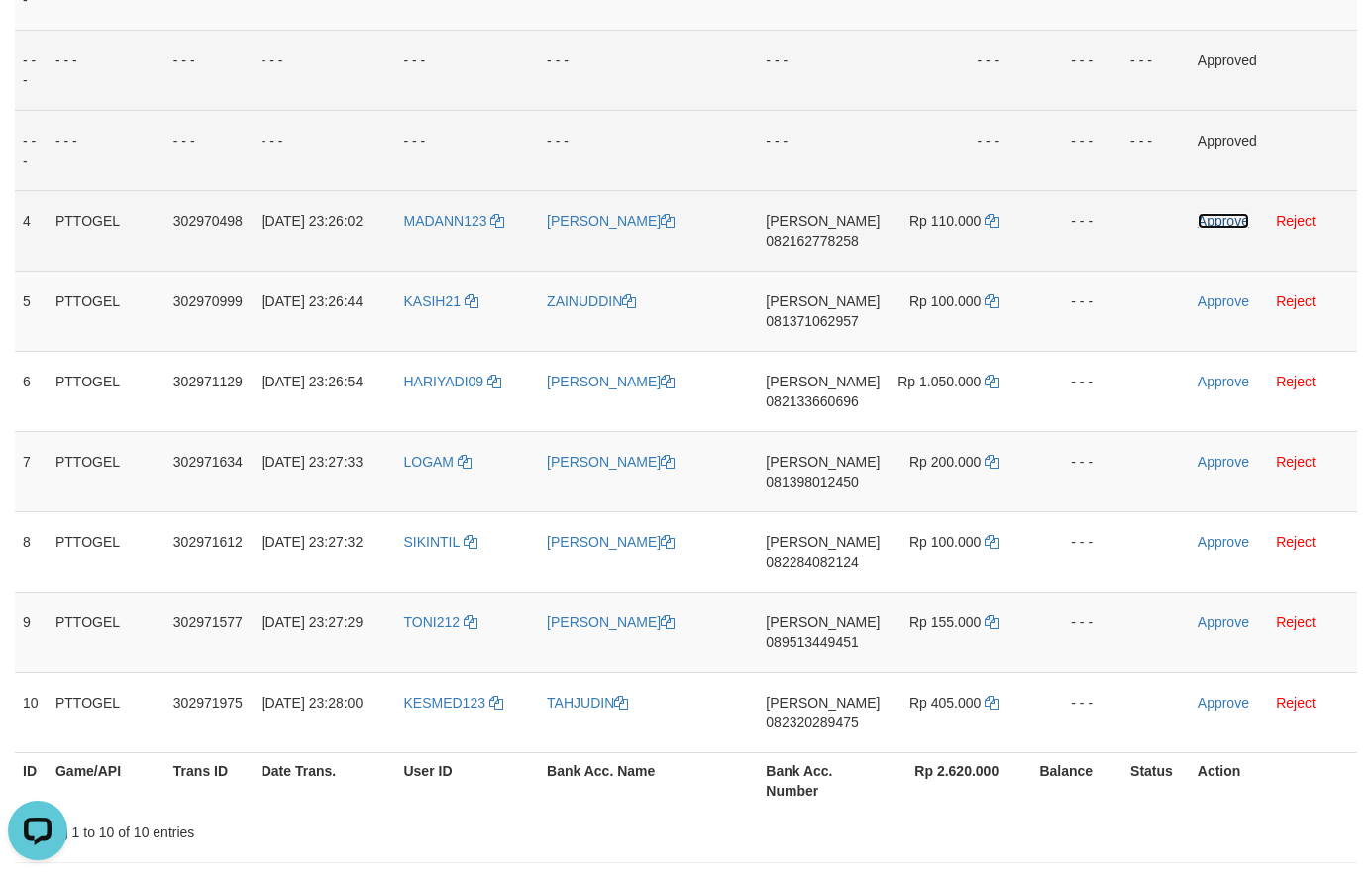 click on "Approve" at bounding box center [1223, 221] 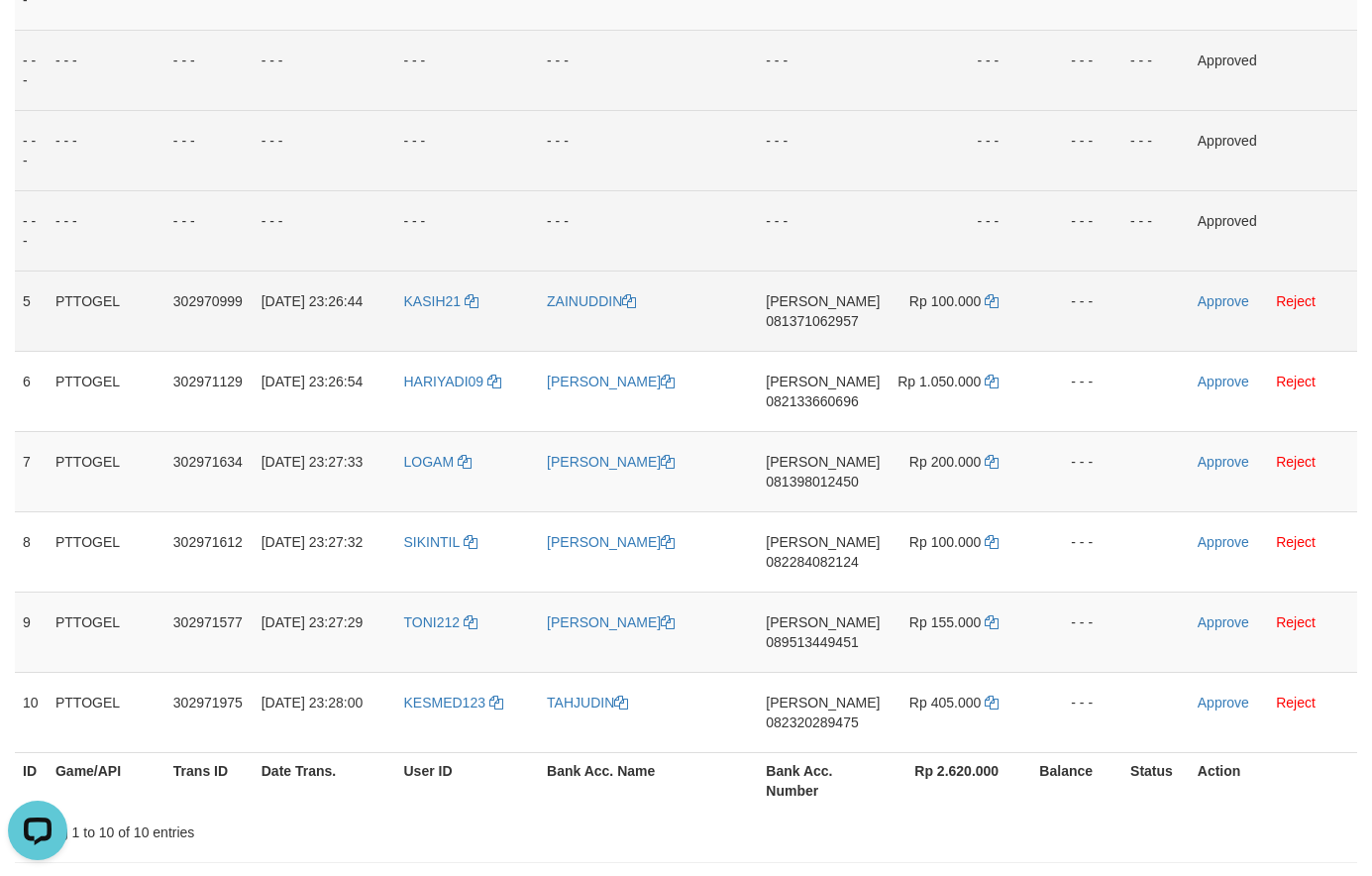 click on "081371062957" at bounding box center (811, 321) 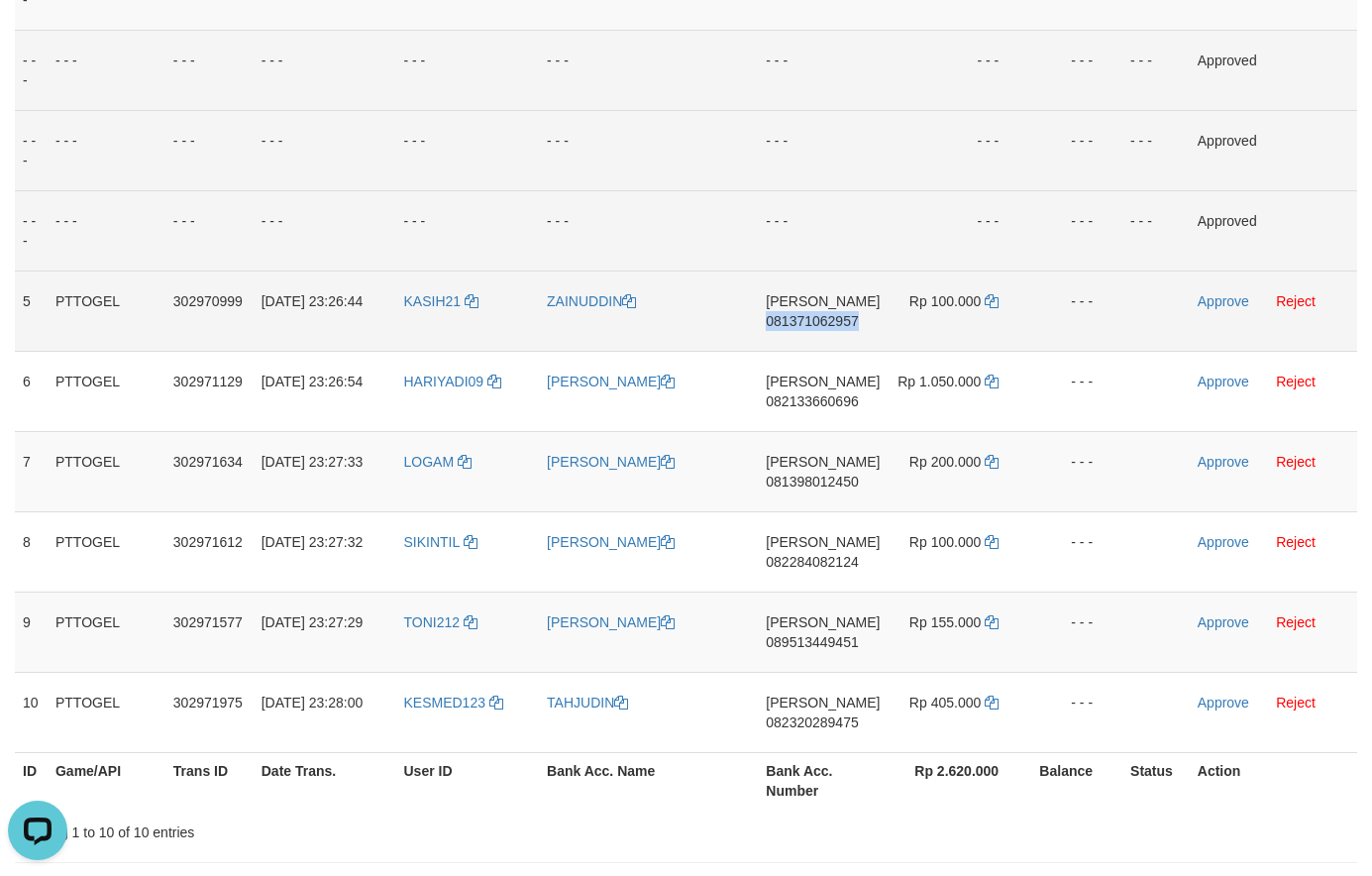drag, startPoint x: 834, startPoint y: 314, endPoint x: 790, endPoint y: 328, distance: 46.173586 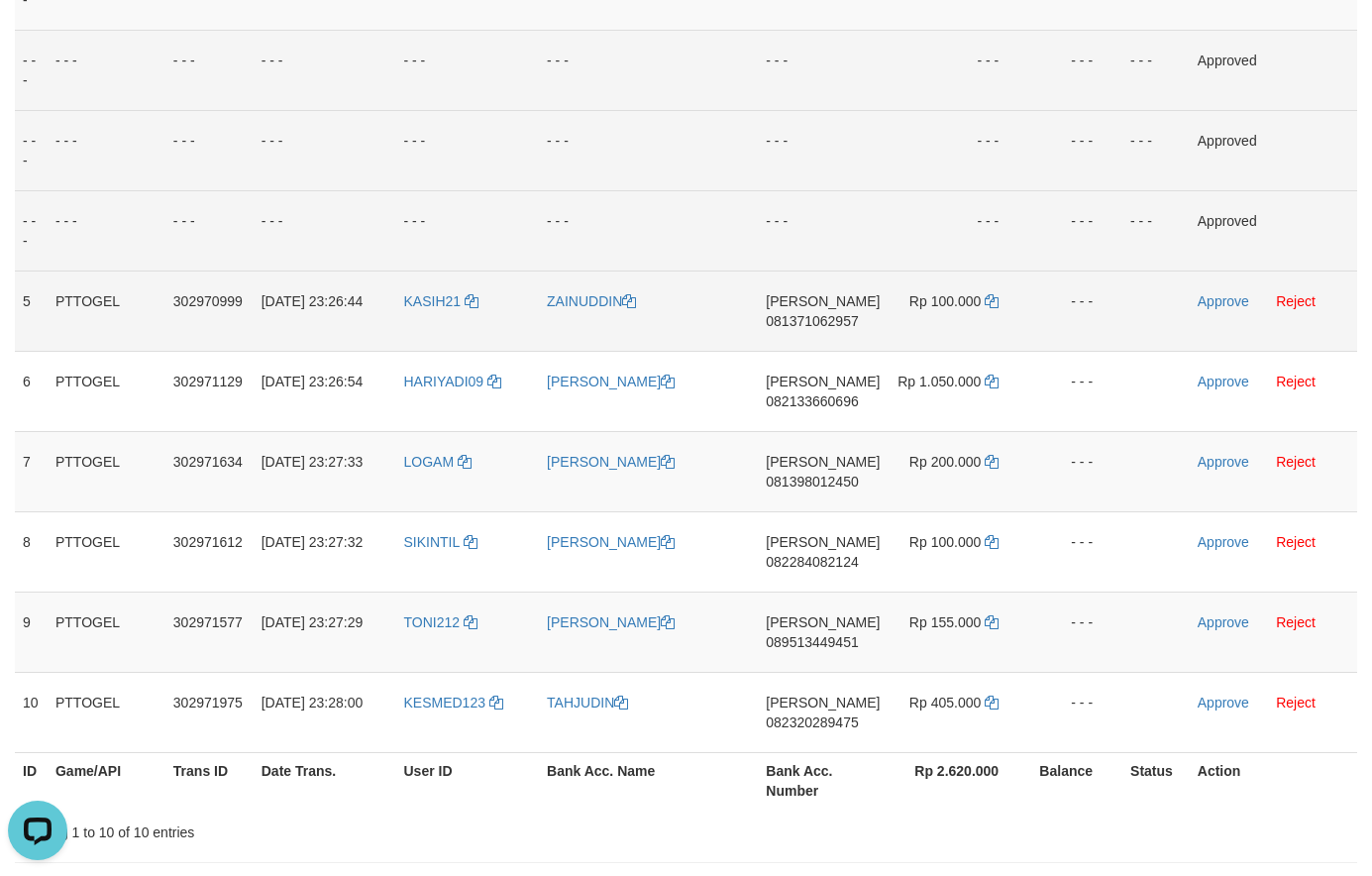 click on "081371062957" at bounding box center [811, 321] 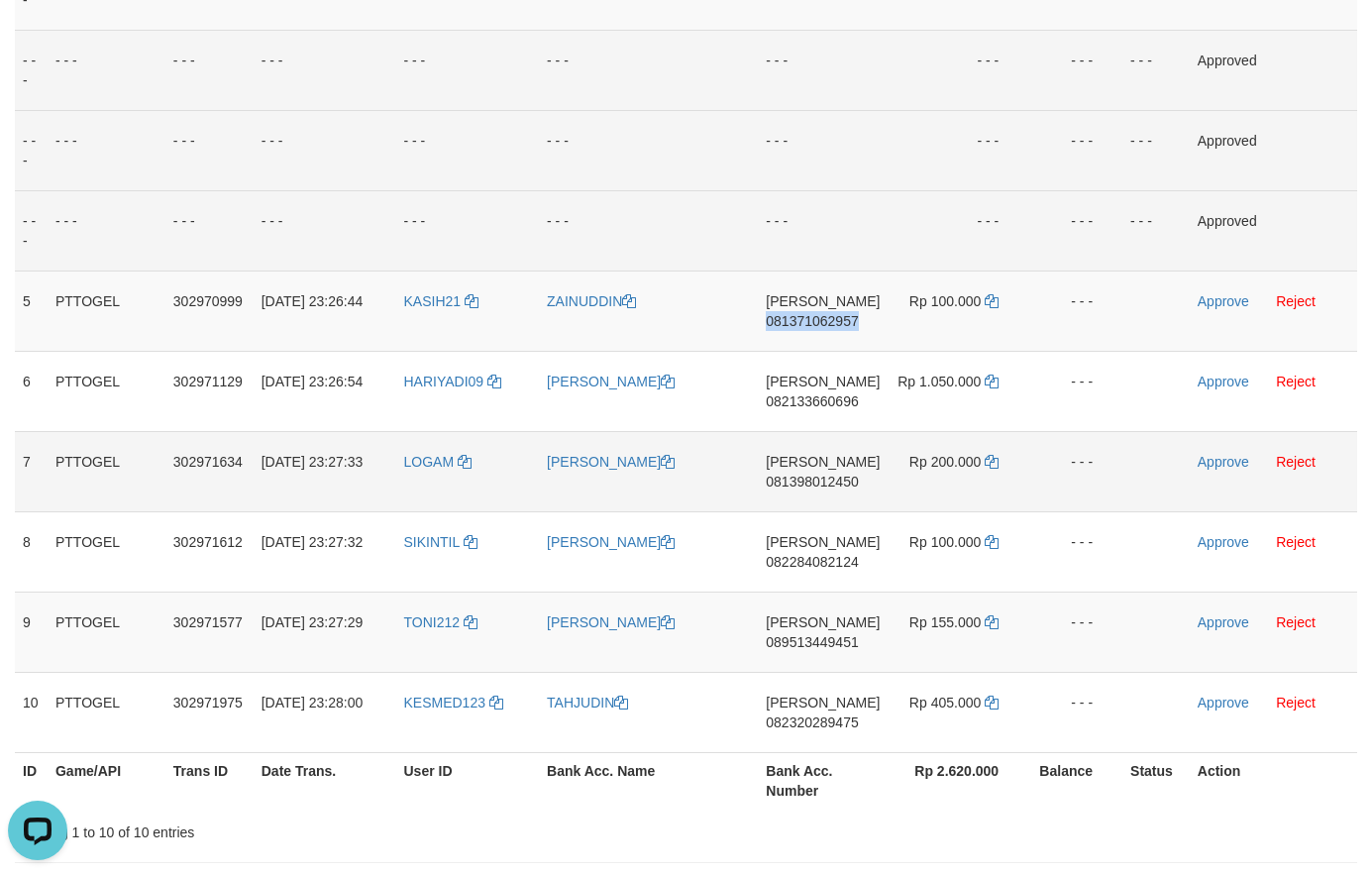 drag, startPoint x: 793, startPoint y: 325, endPoint x: 423, endPoint y: 438, distance: 386.8708 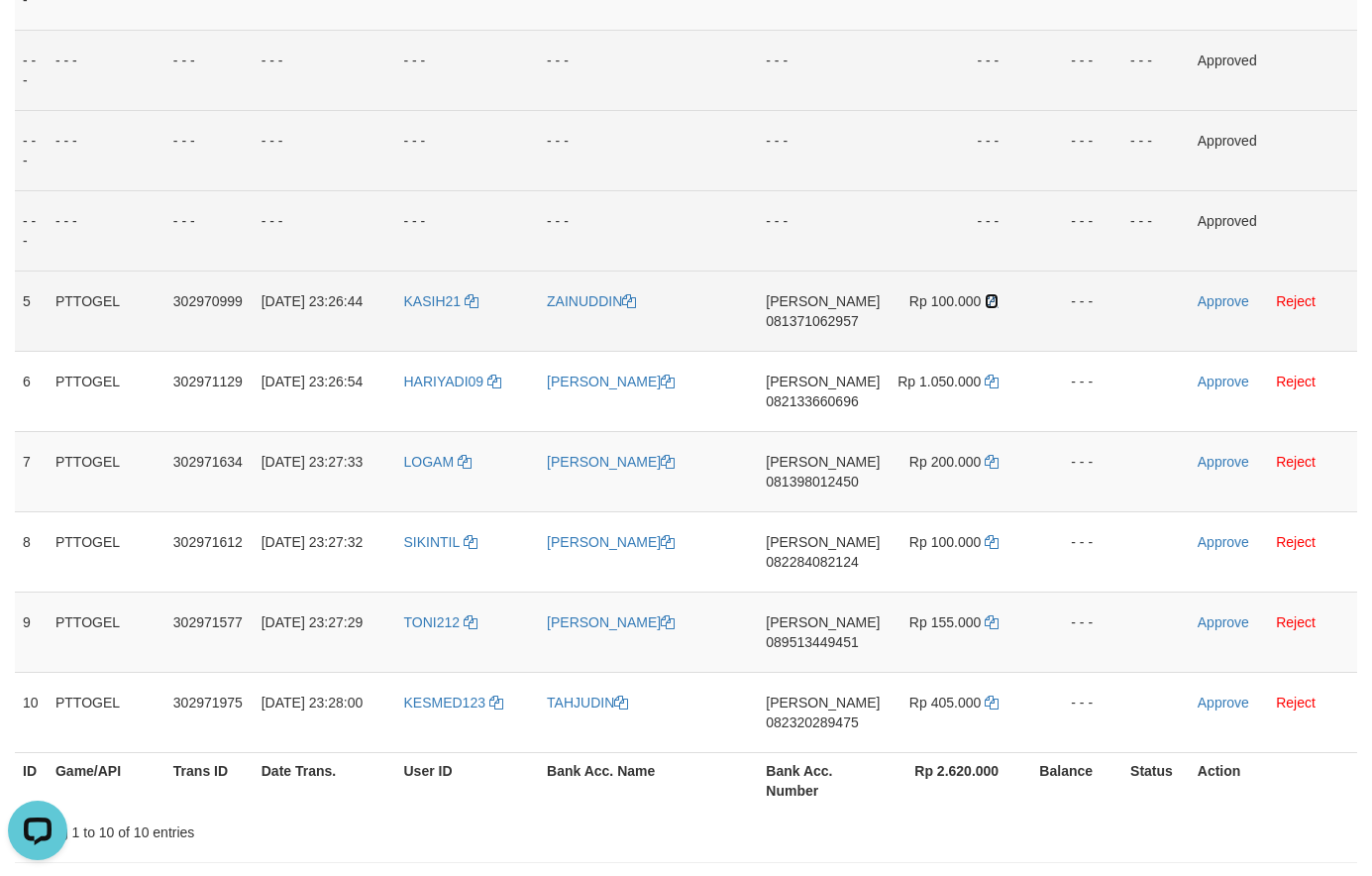 click at bounding box center [992, 301] 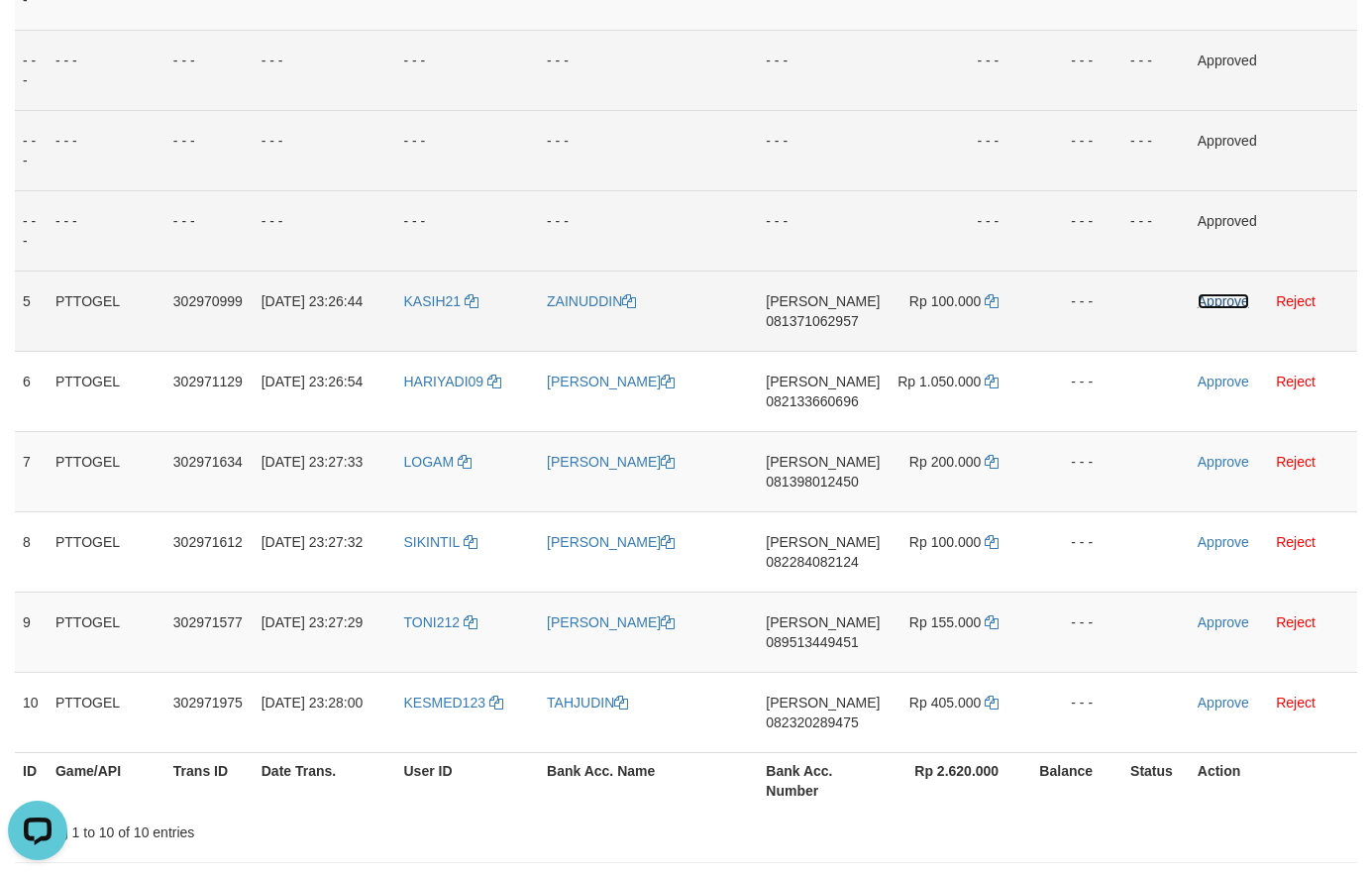 click on "Approve" at bounding box center [1223, 301] 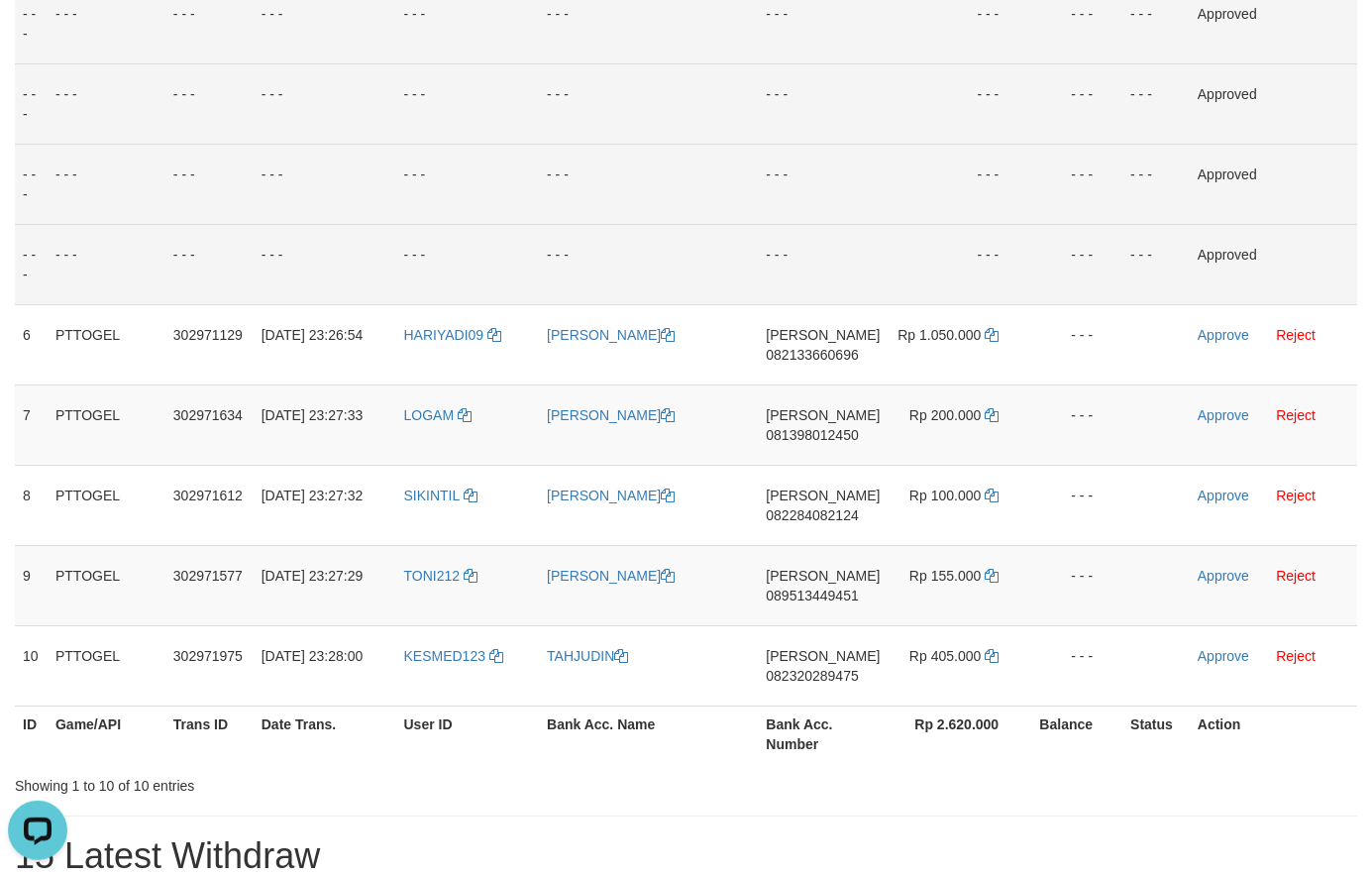 scroll, scrollTop: 467, scrollLeft: 0, axis: vertical 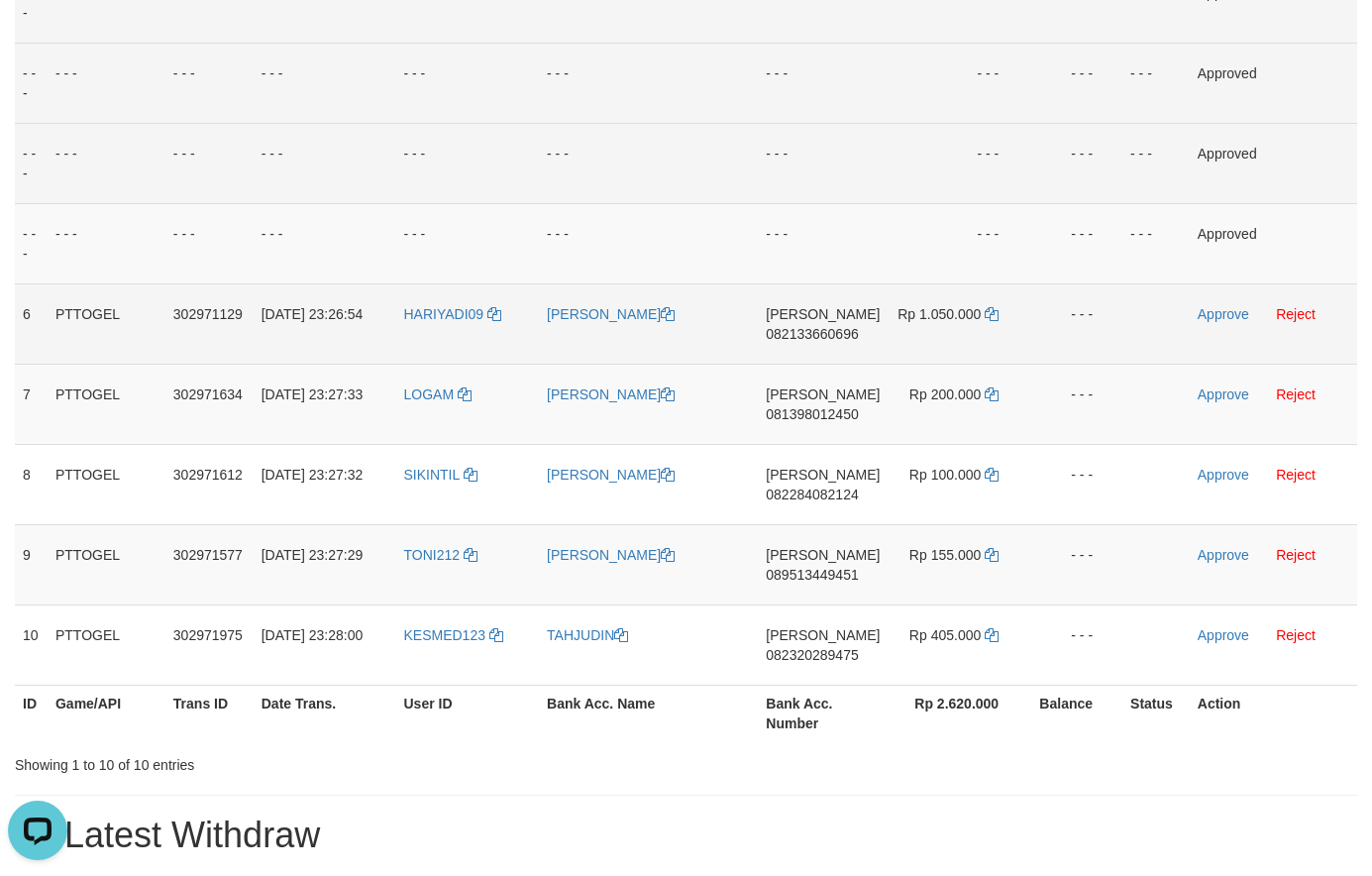 click on "082133660696" at bounding box center (811, 334) 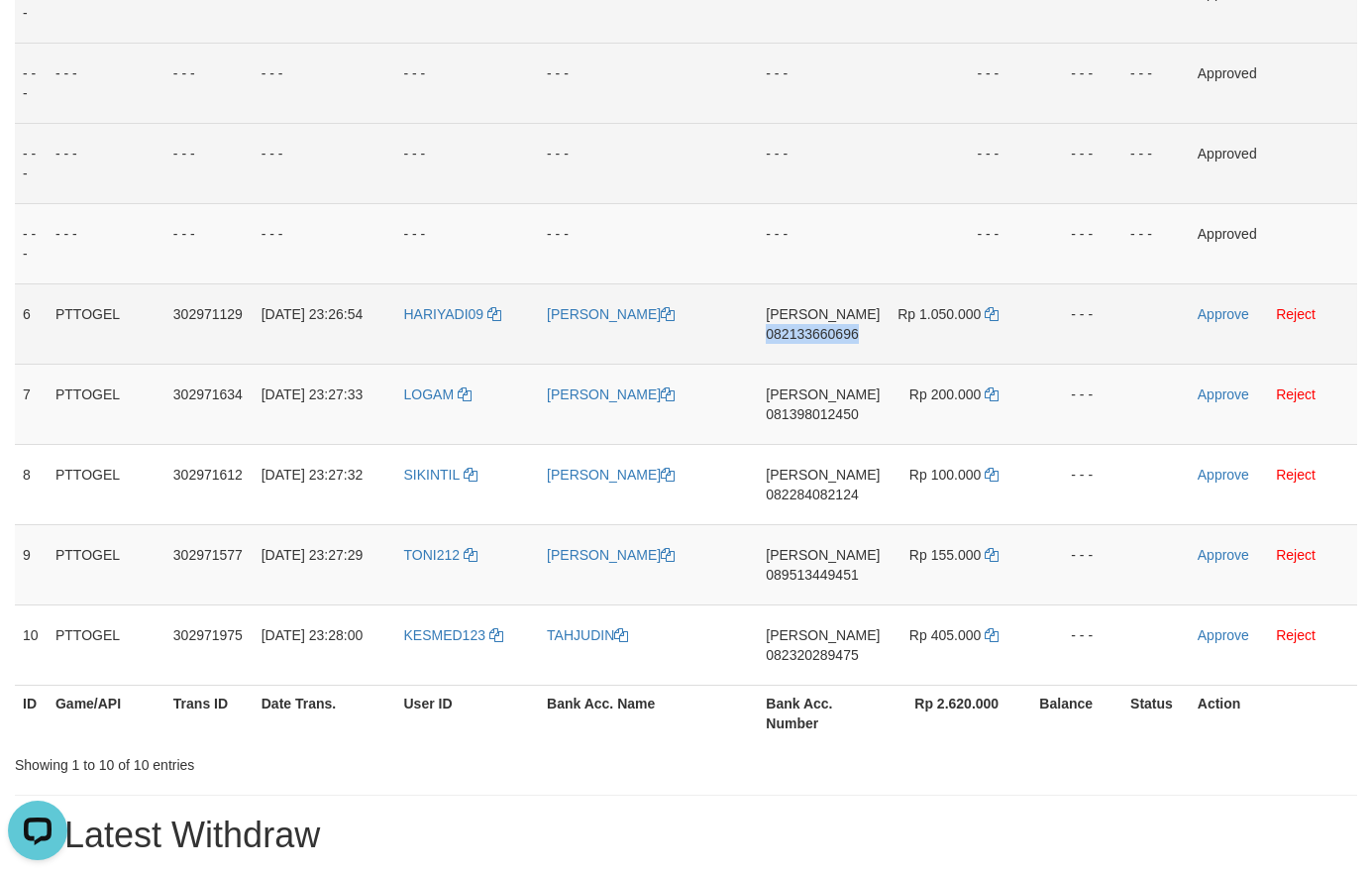 click on "082133660696" at bounding box center [811, 334] 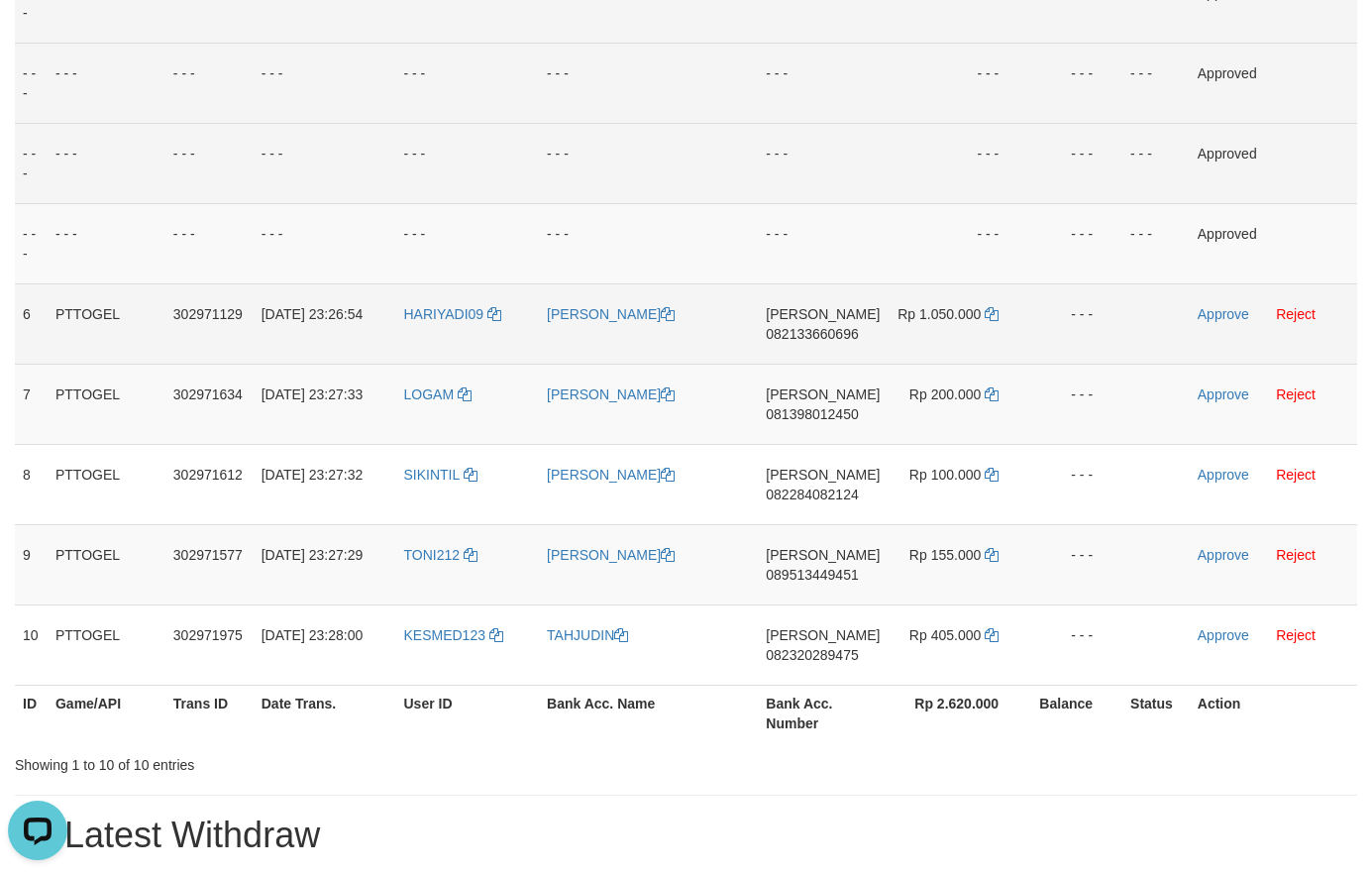 click on "082133660696" at bounding box center (811, 334) 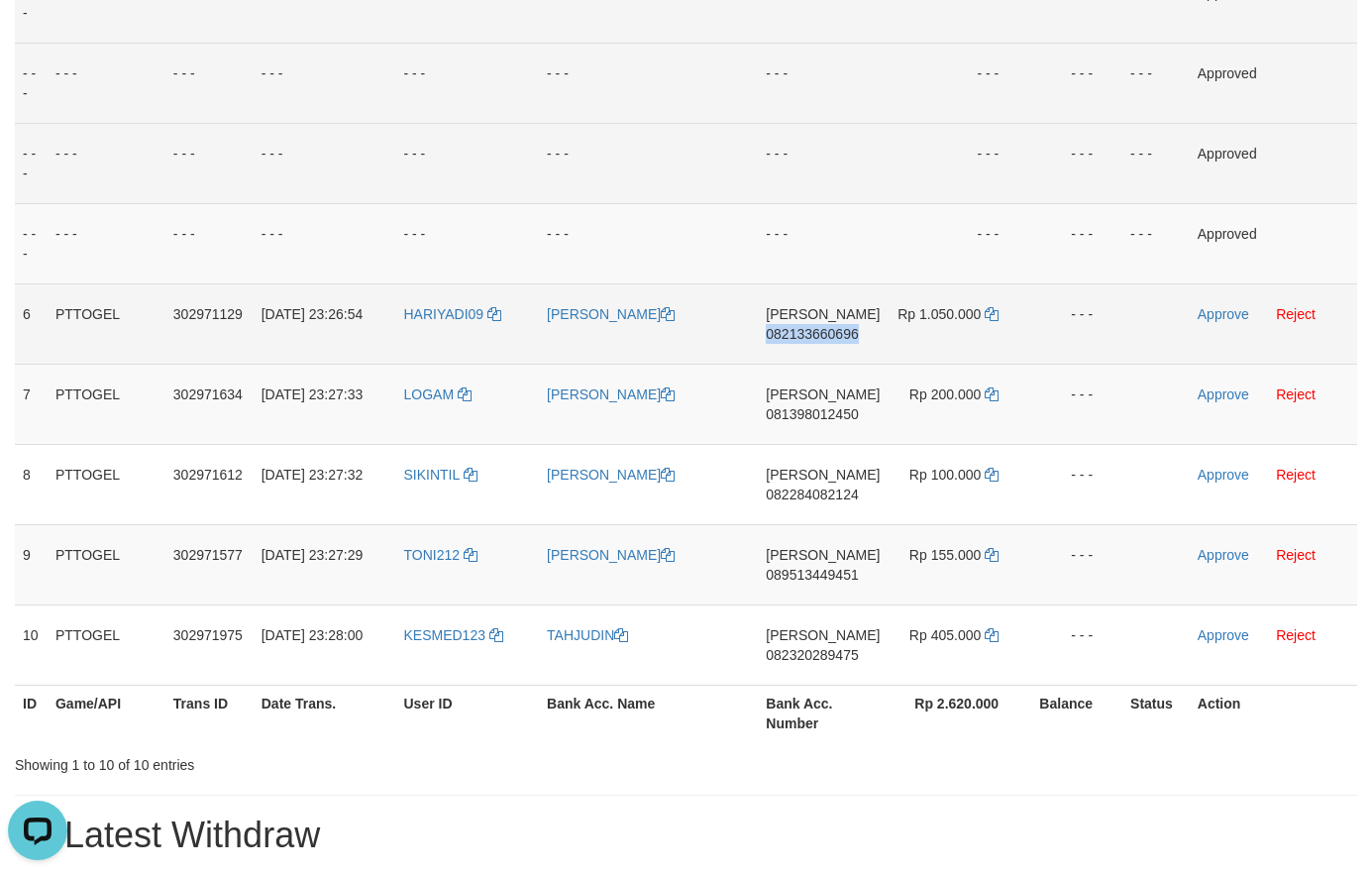 click on "082133660696" at bounding box center [811, 334] 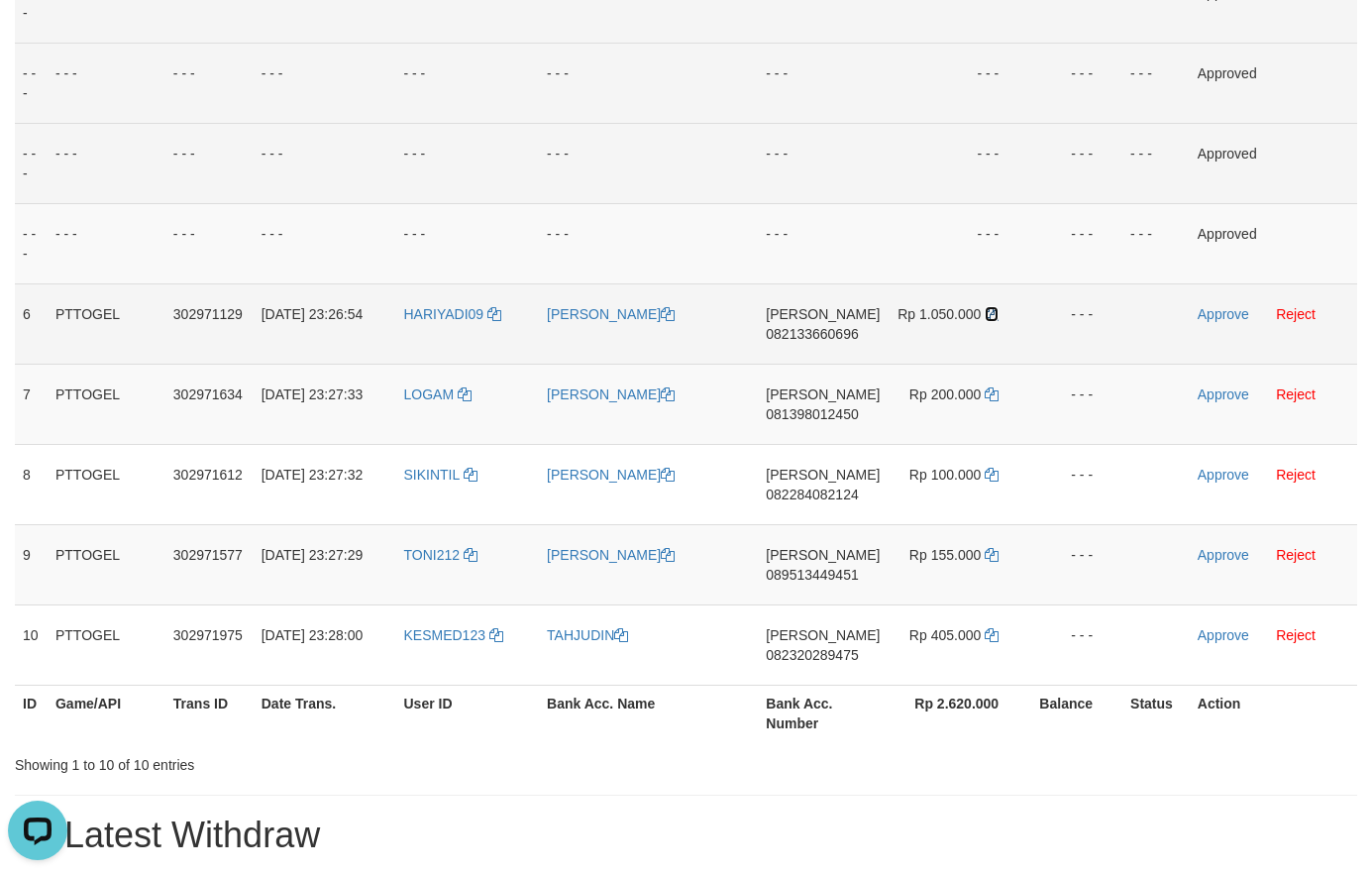 click at bounding box center (992, 314) 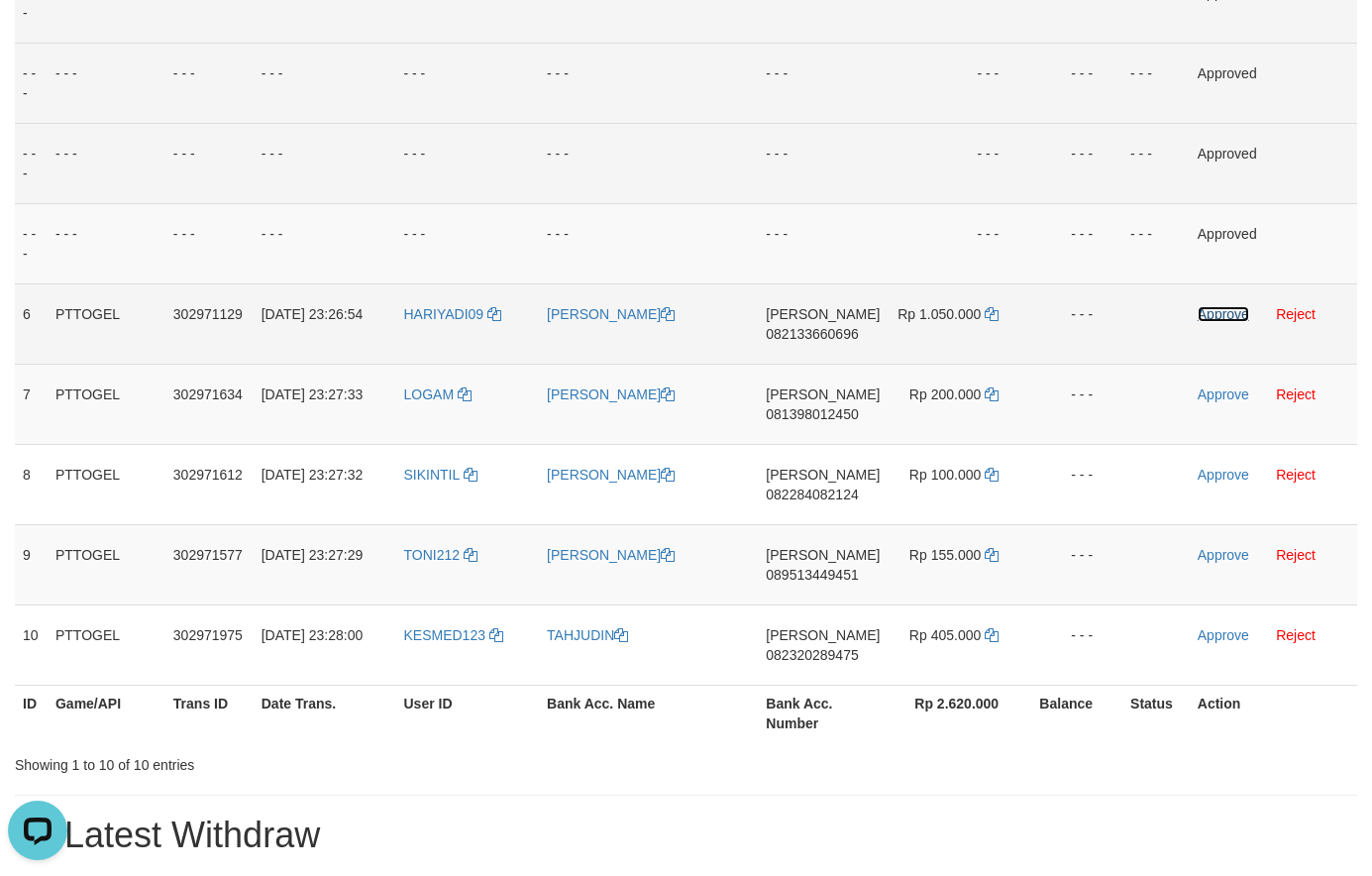 click on "Approve" at bounding box center (1223, 314) 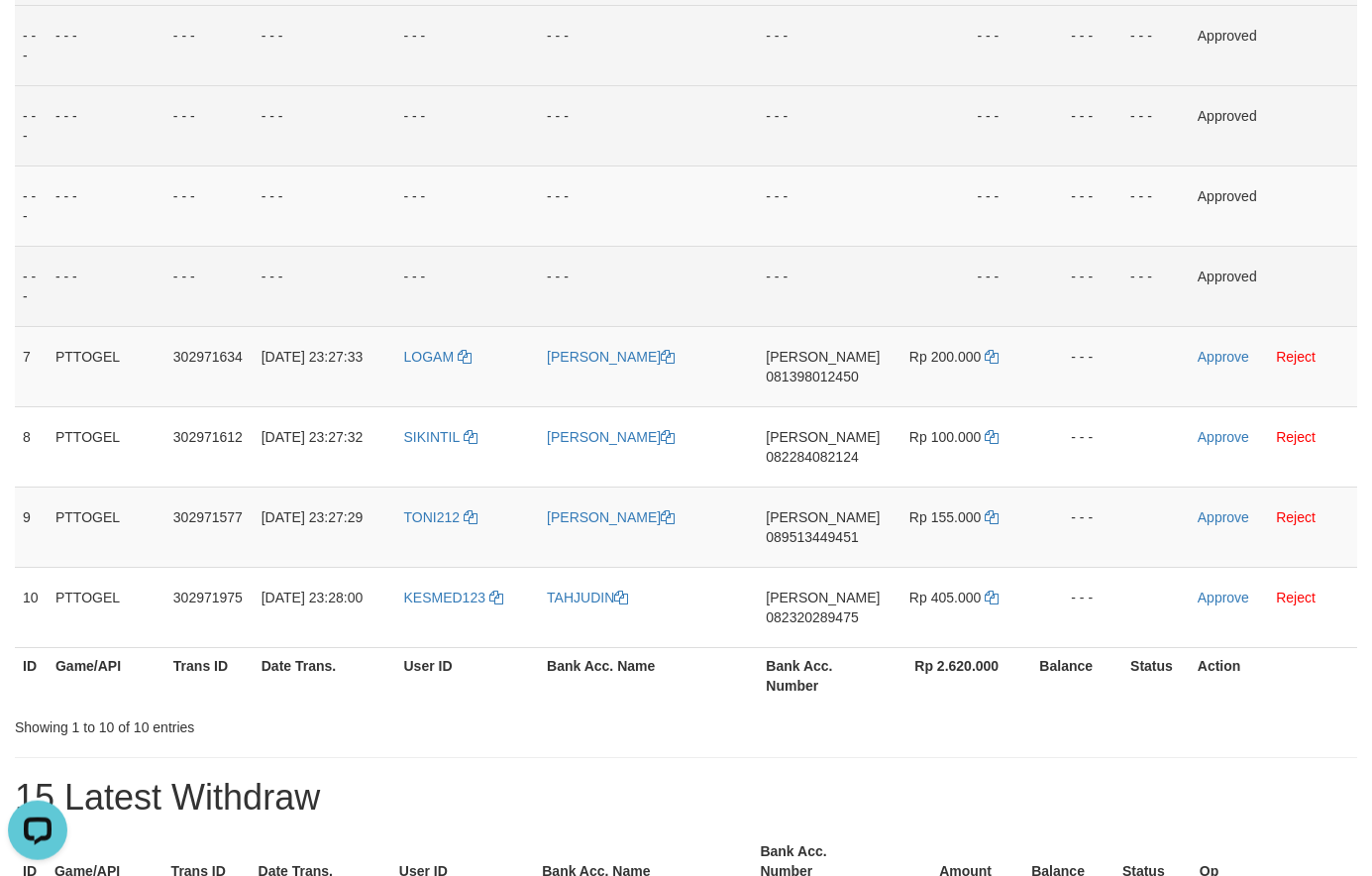 scroll, scrollTop: 669, scrollLeft: 0, axis: vertical 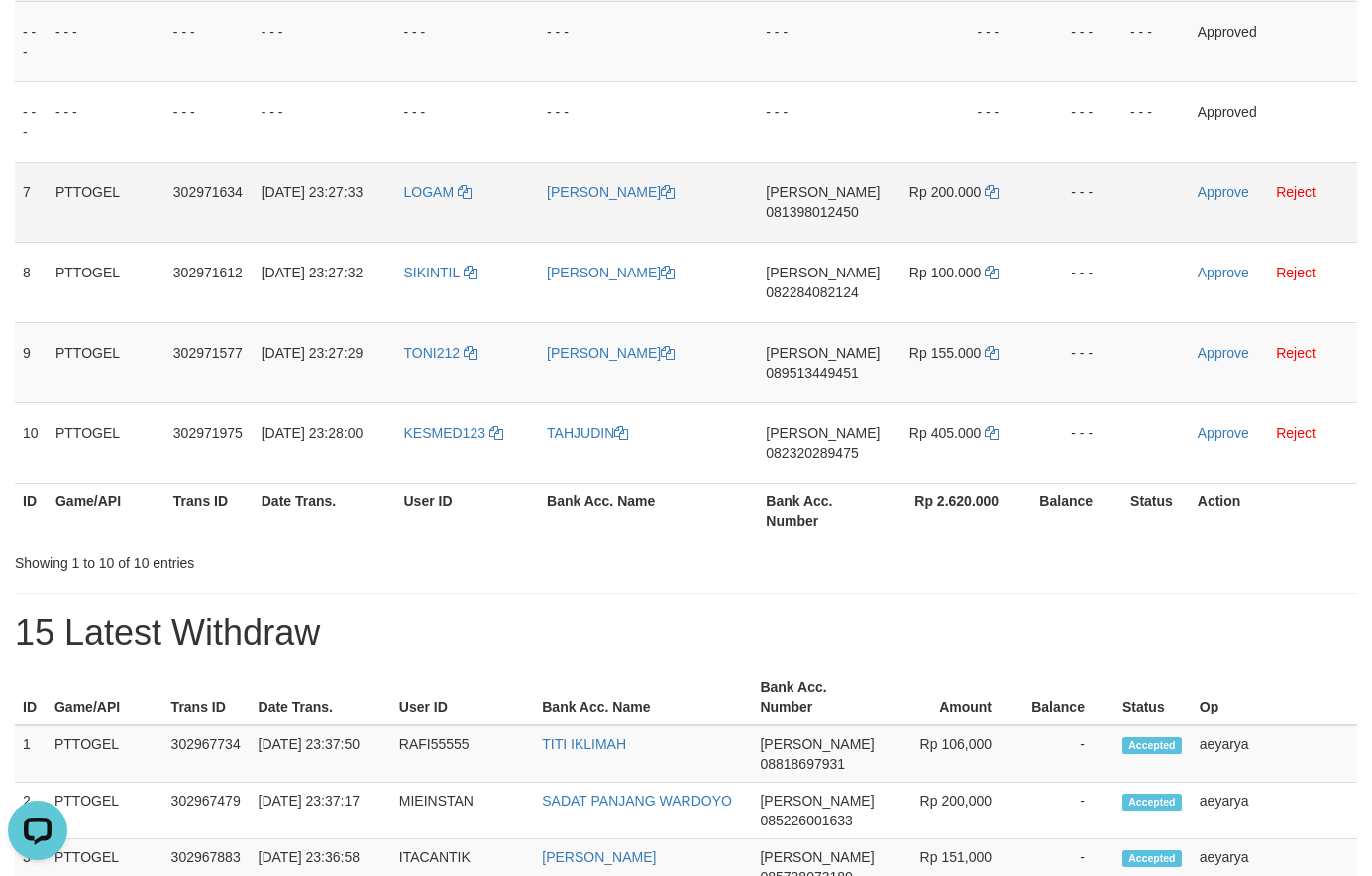 click on "081398012450" at bounding box center [811, 212] 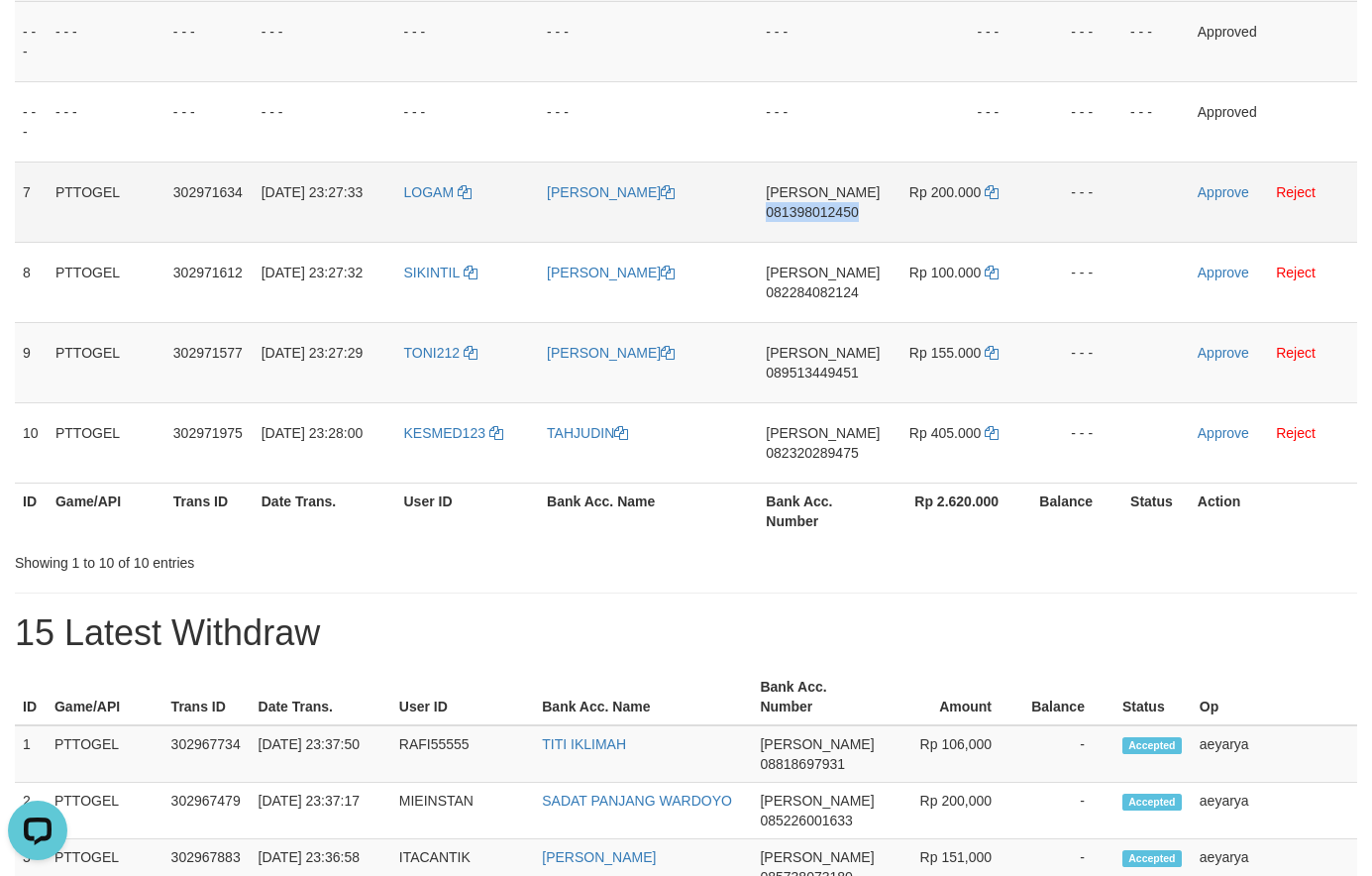 click on "081398012450" at bounding box center [811, 212] 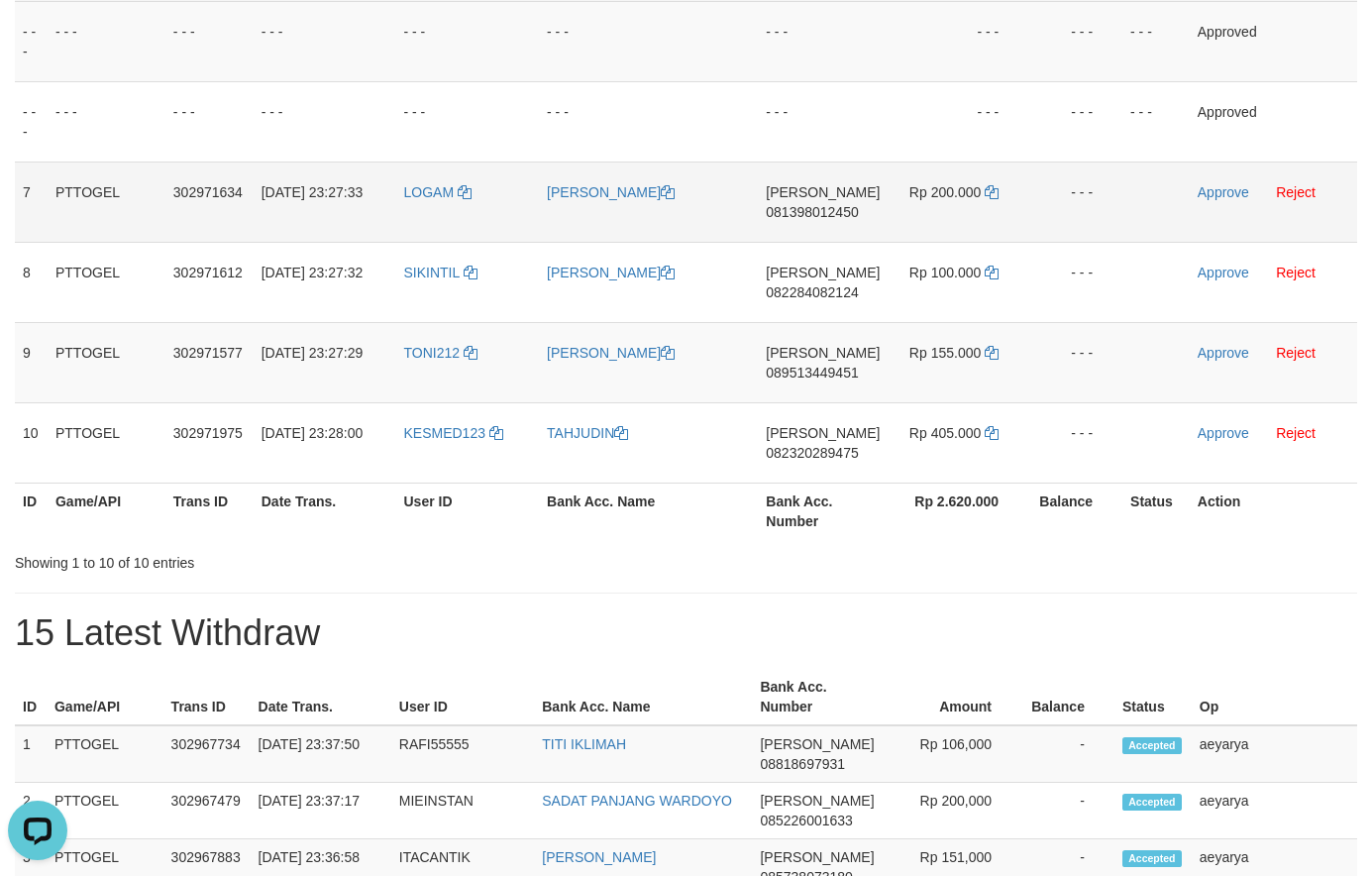 click on "081398012450" at bounding box center (811, 212) 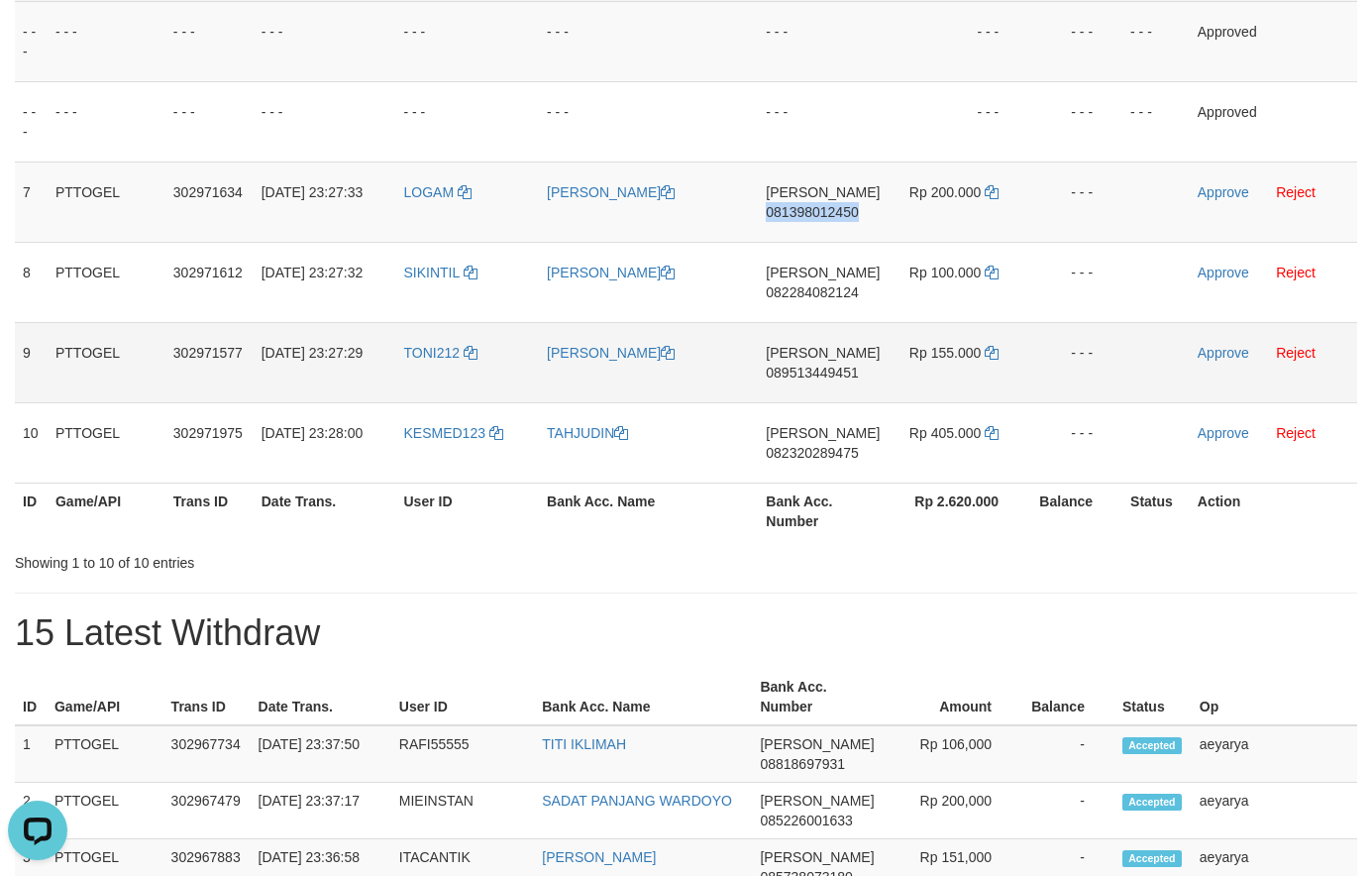 drag, startPoint x: 795, startPoint y: 213, endPoint x: 353, endPoint y: 379, distance: 472.14405 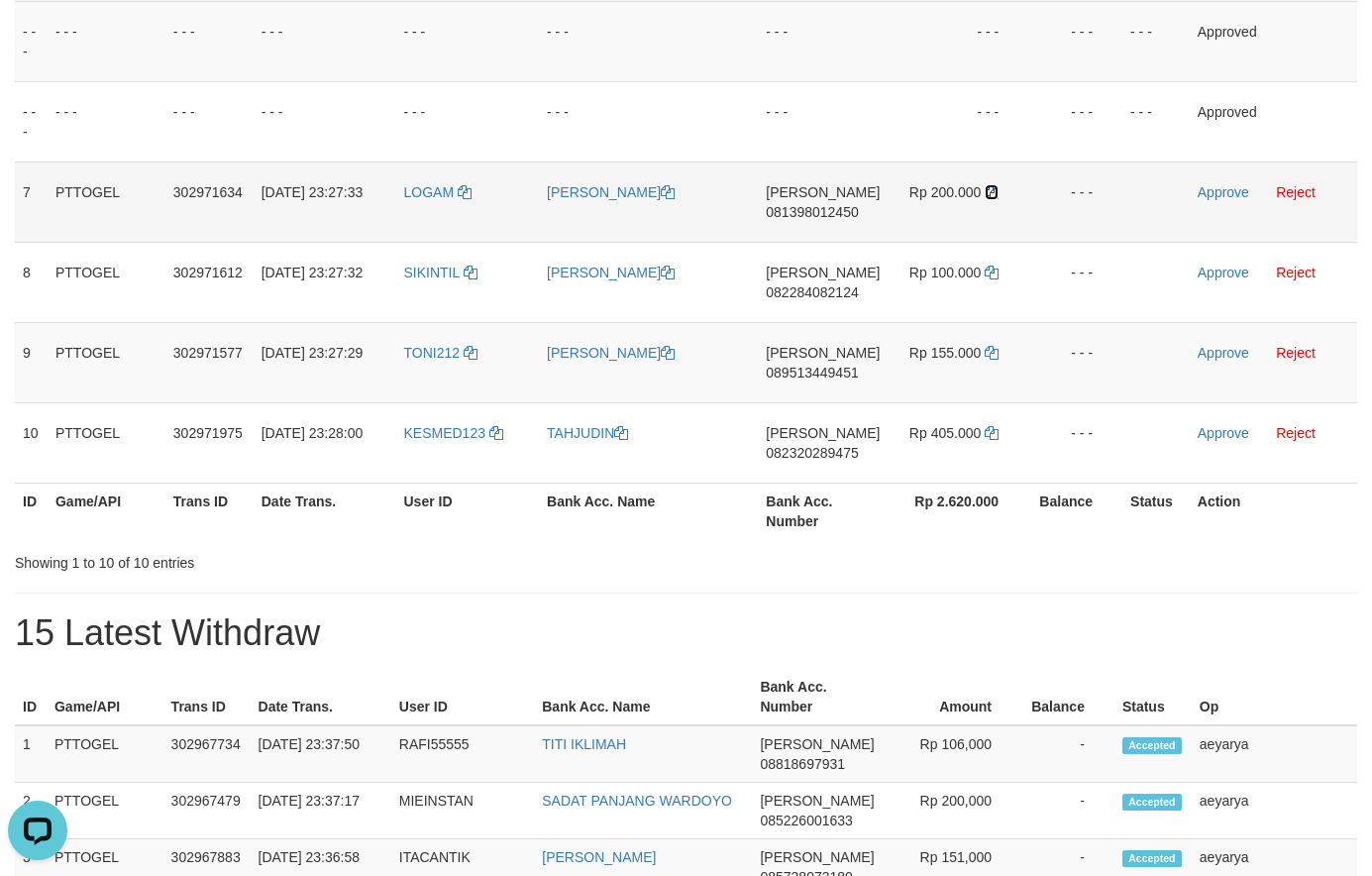 click at bounding box center (992, 192) 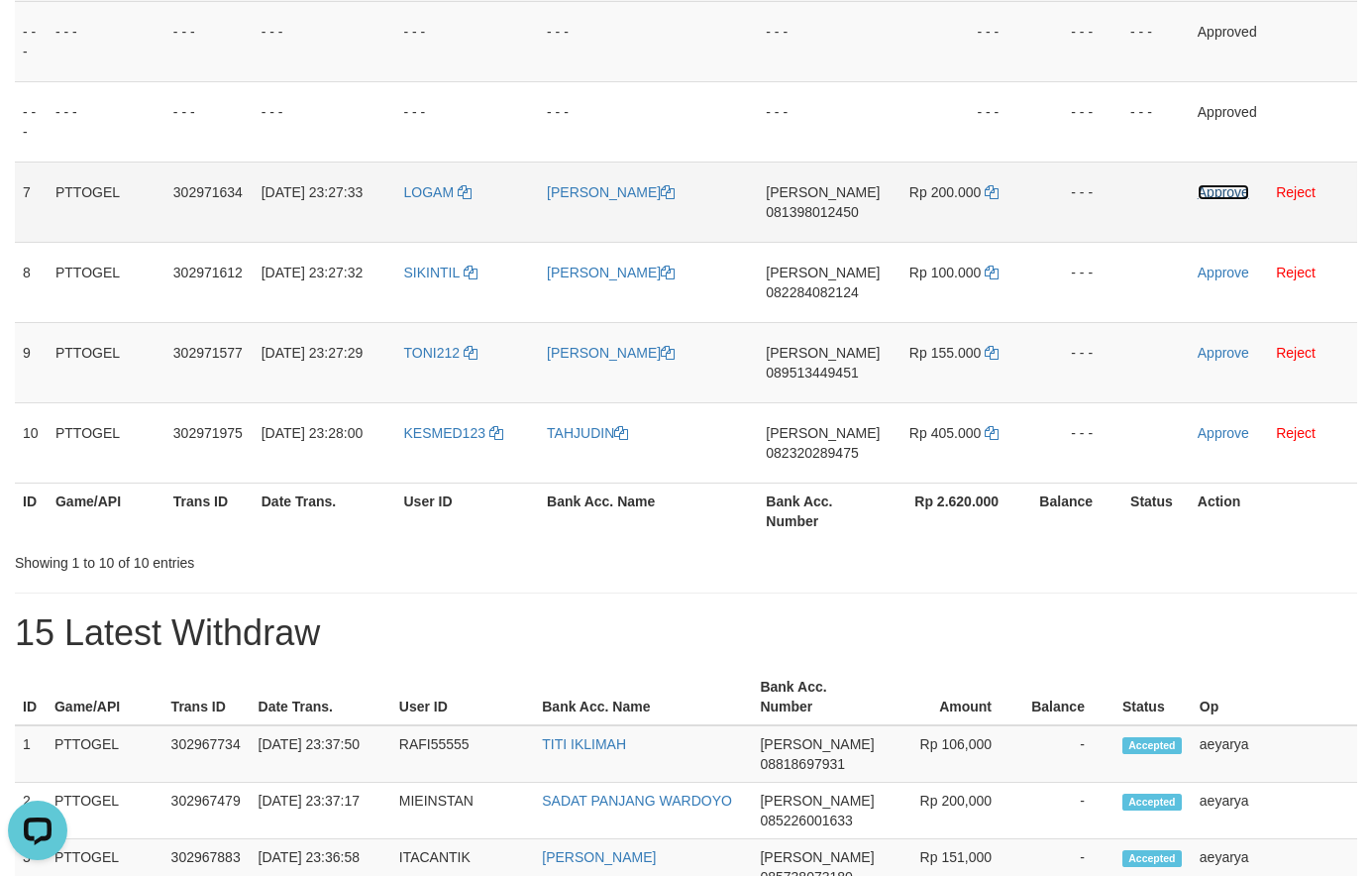 click on "Approve" at bounding box center (1223, 192) 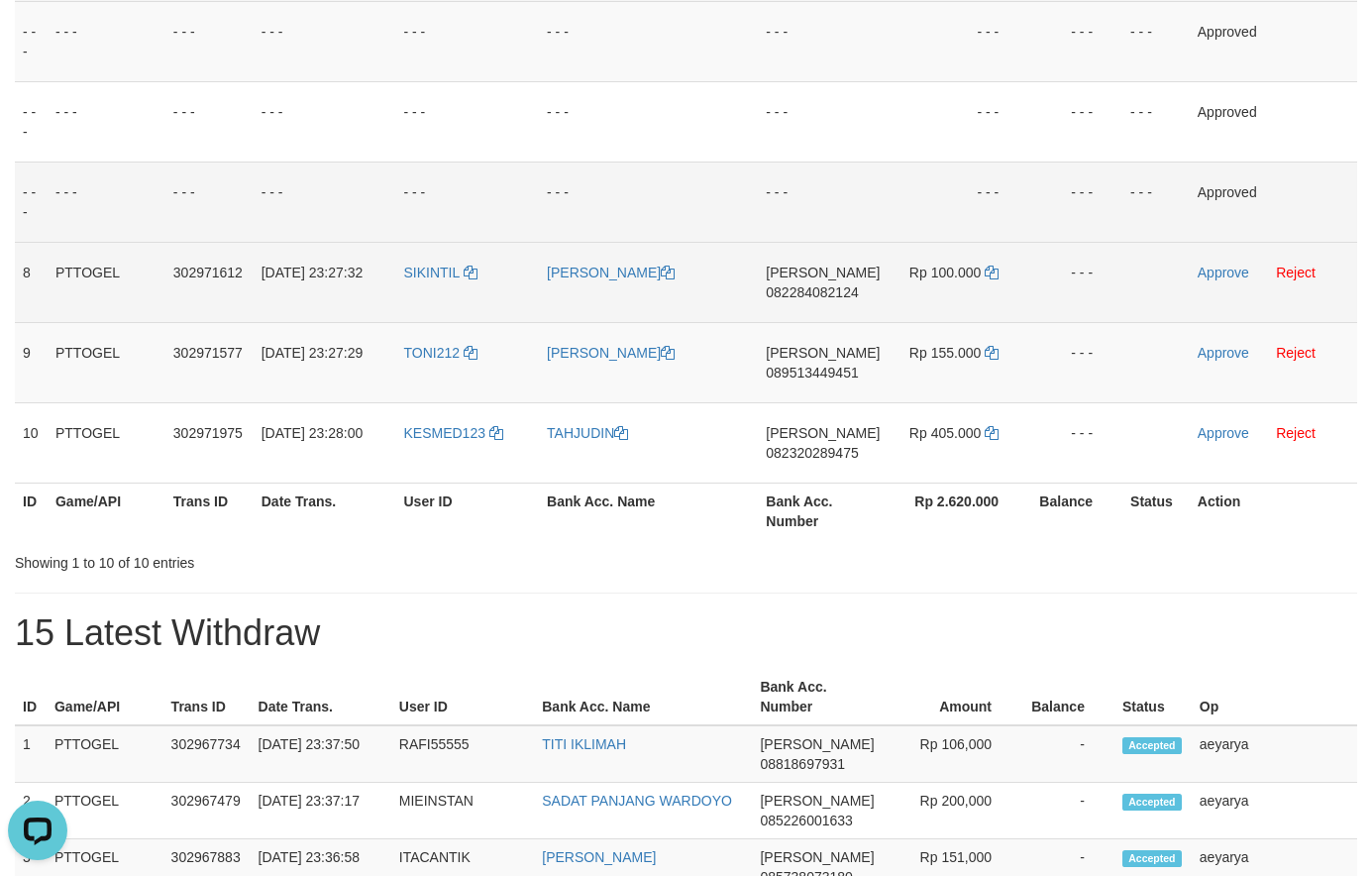 click on "[PERSON_NAME]" at bounding box center (822, 273) 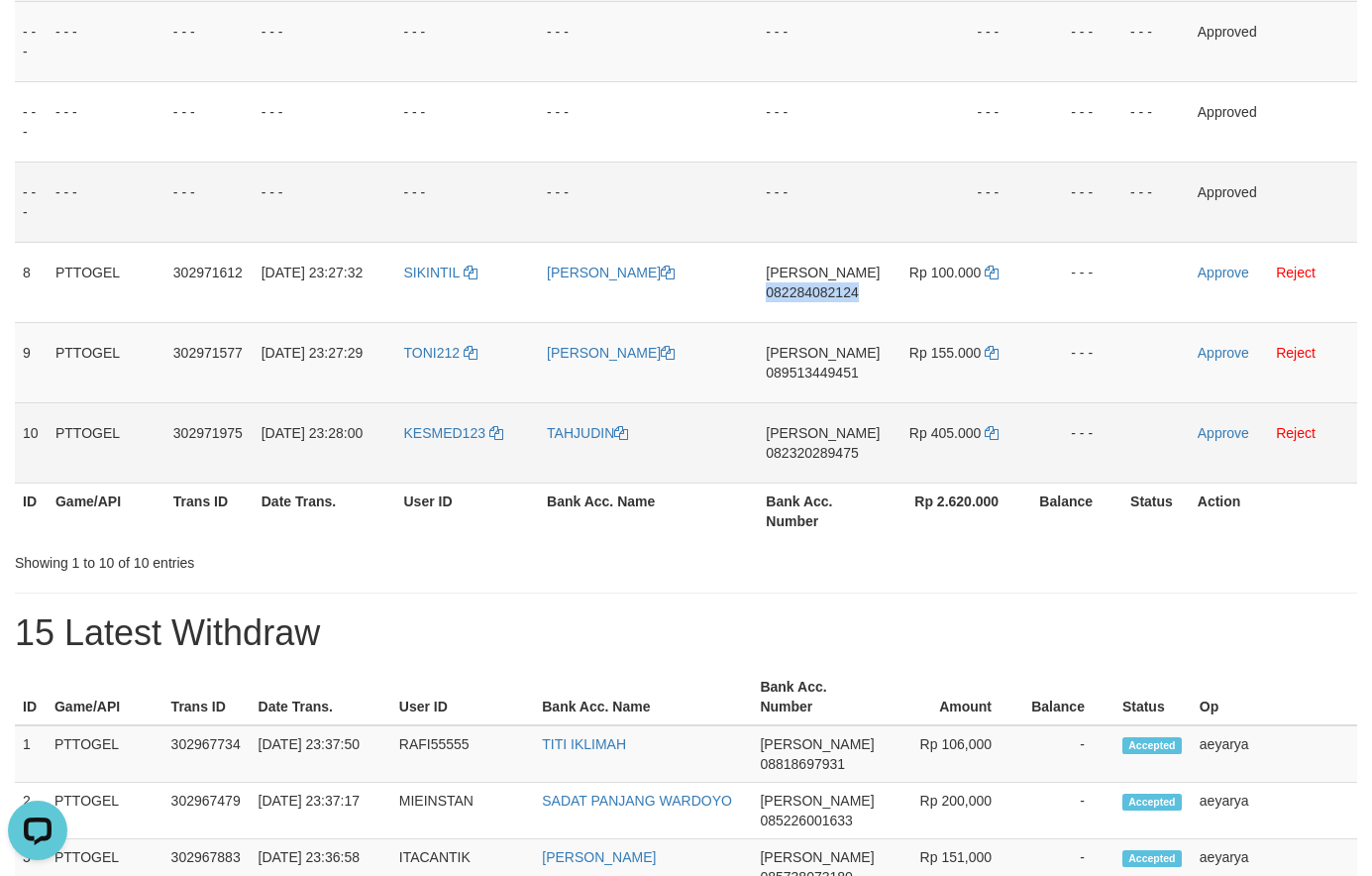 drag, startPoint x: 807, startPoint y: 289, endPoint x: 326, endPoint y: 413, distance: 496.7263 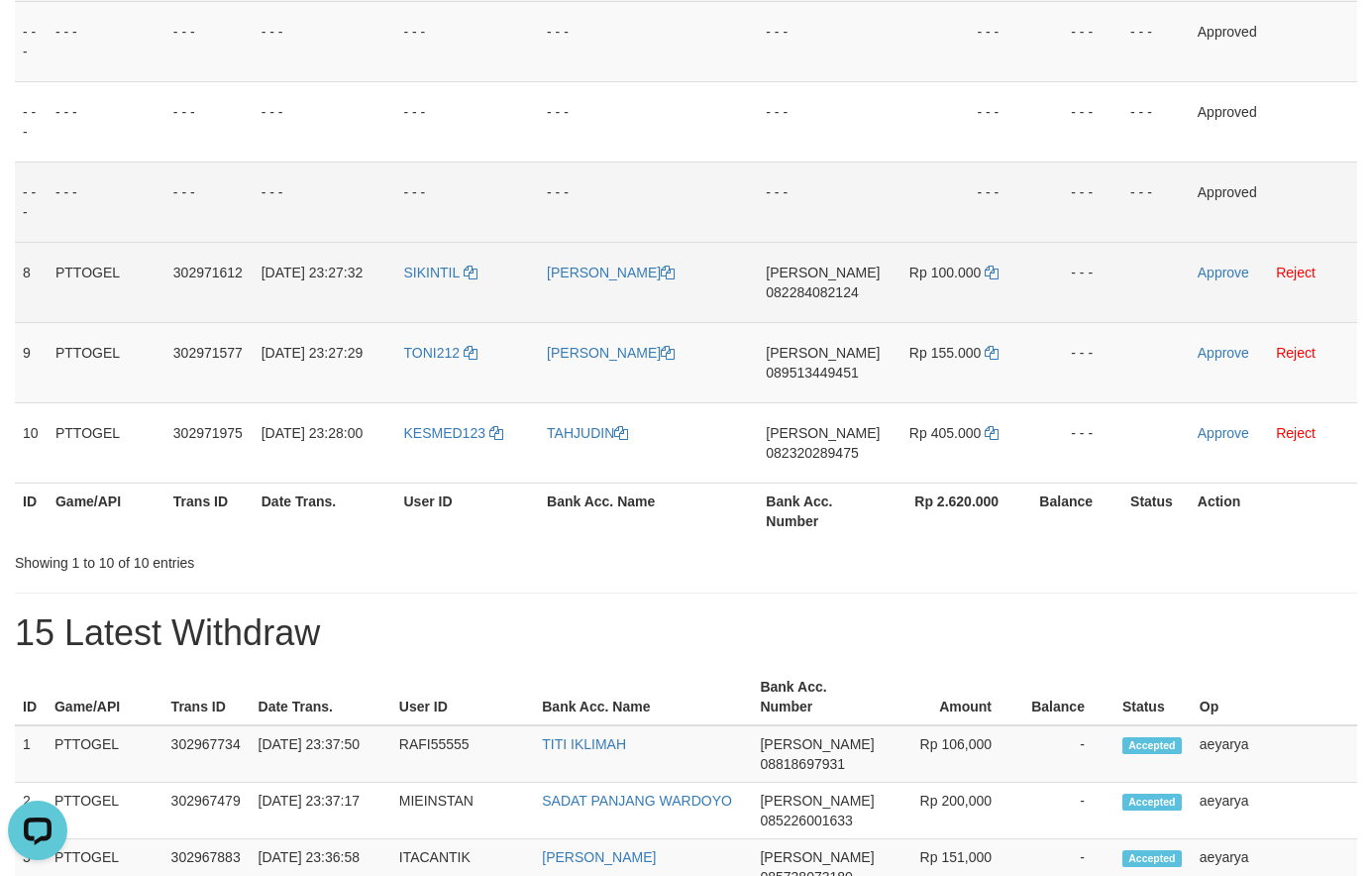 click on "082284082124" at bounding box center [811, 292] 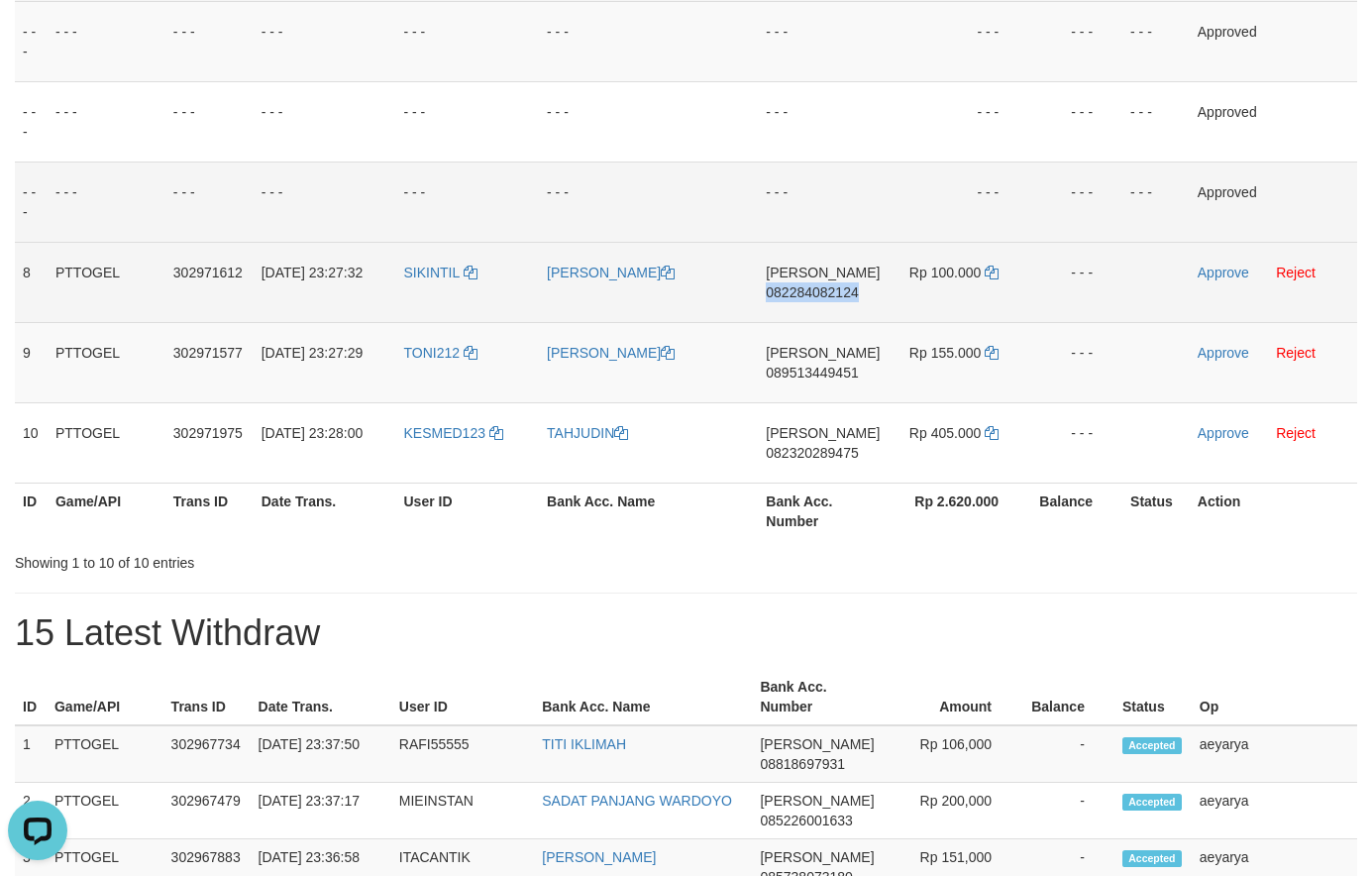 click on "082284082124" at bounding box center [811, 292] 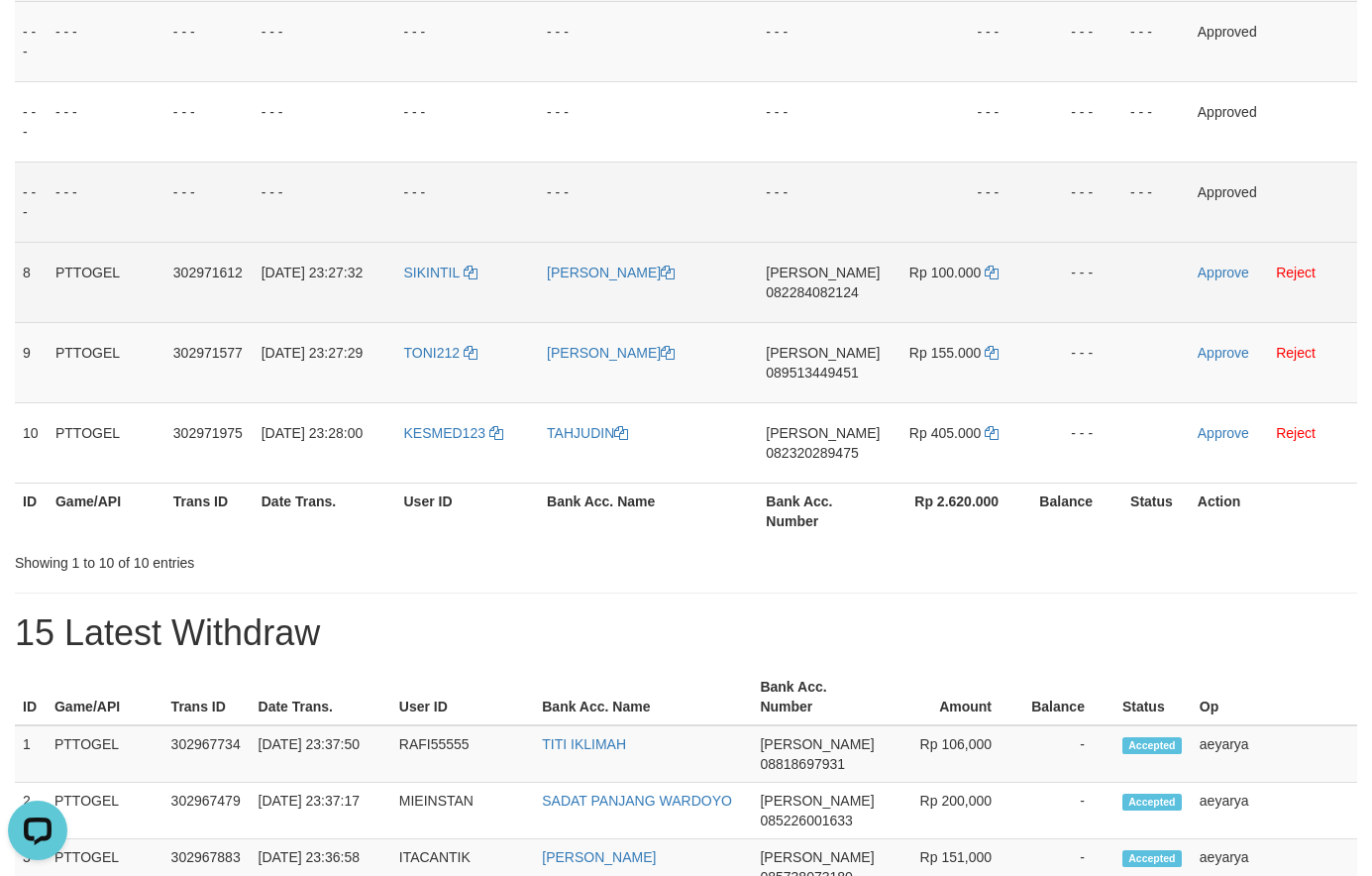 click on "Rp 100.000" at bounding box center (958, 281) 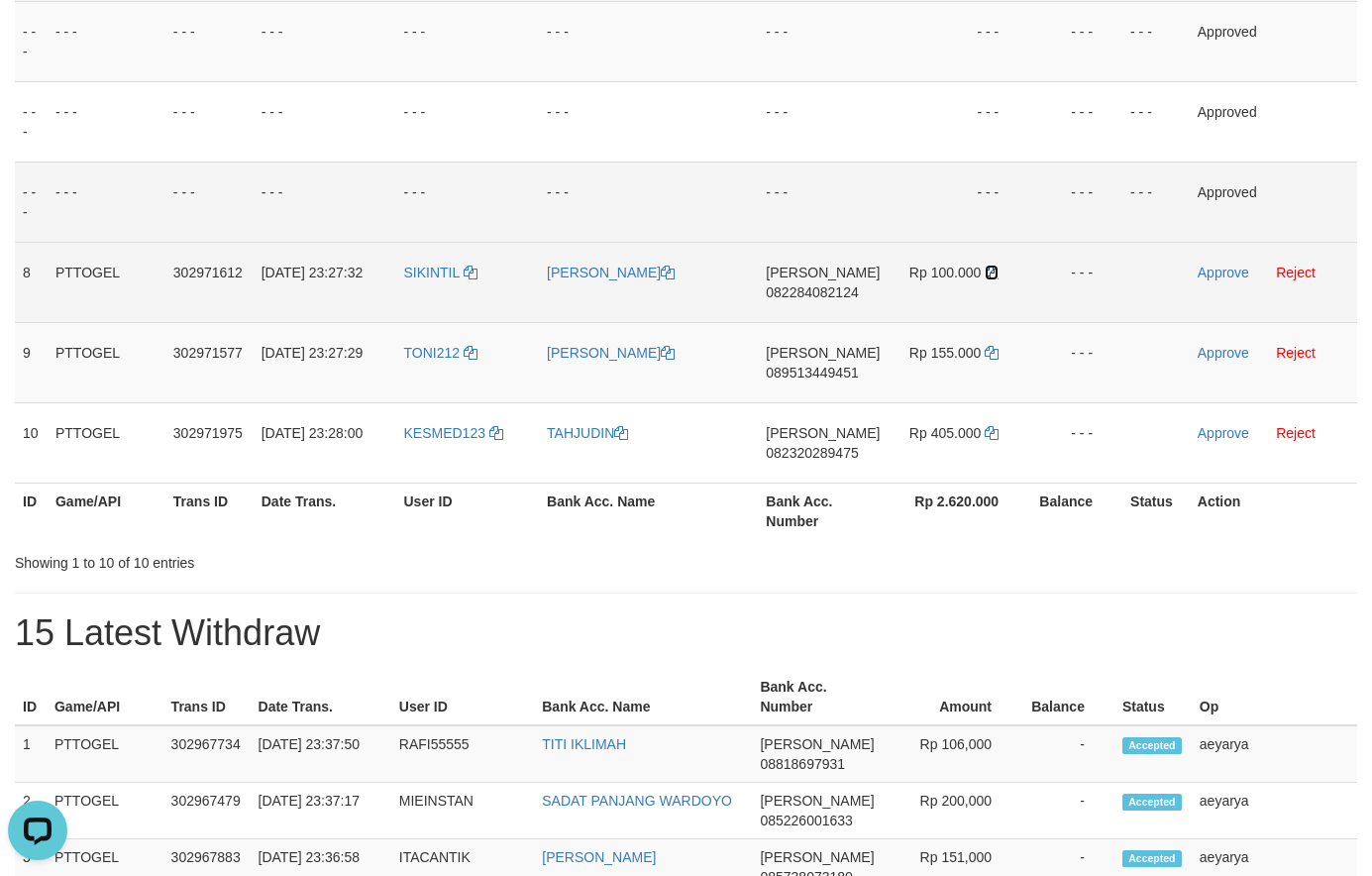 click at bounding box center (992, 273) 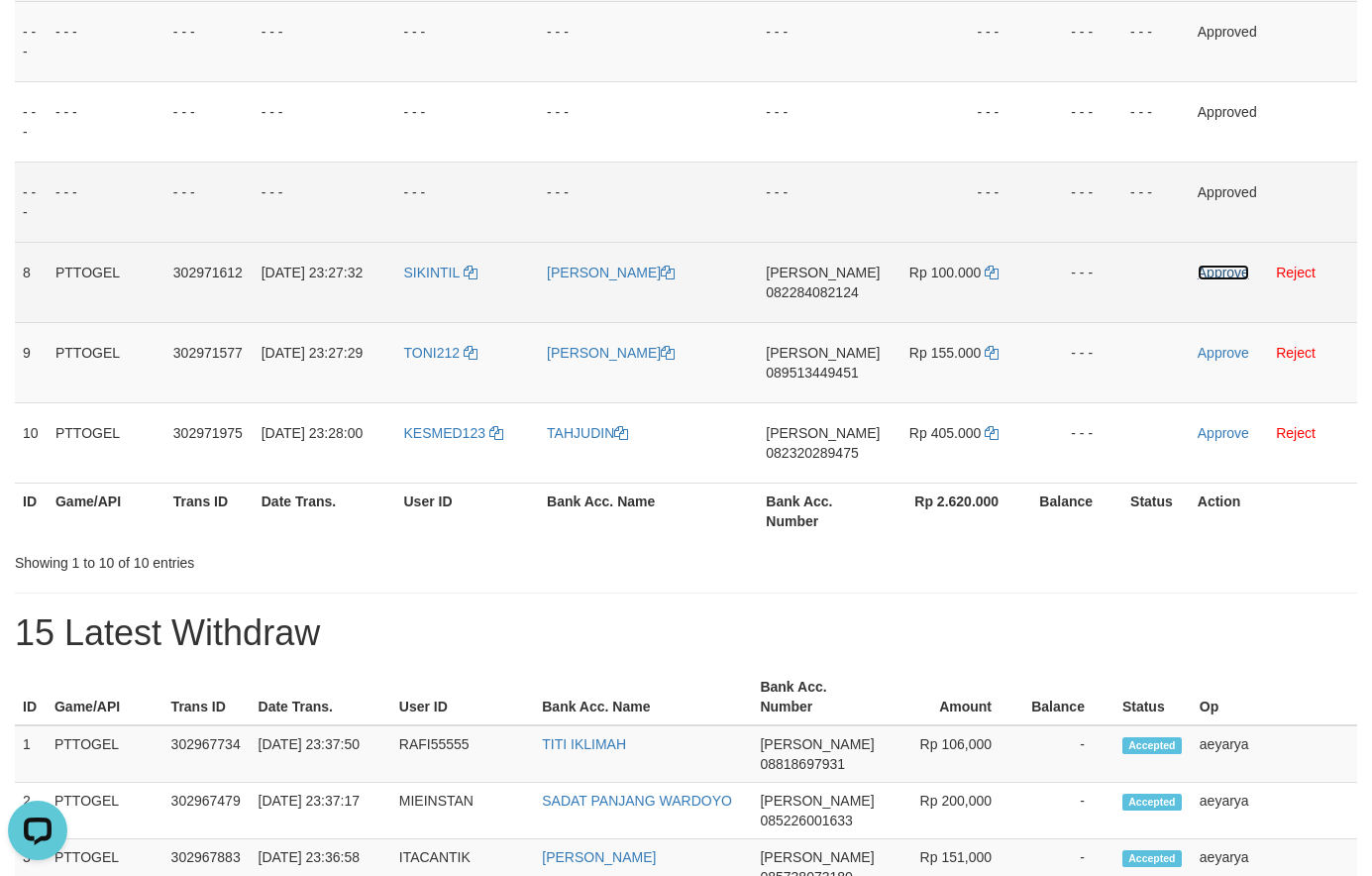 click on "Approve" at bounding box center (1223, 273) 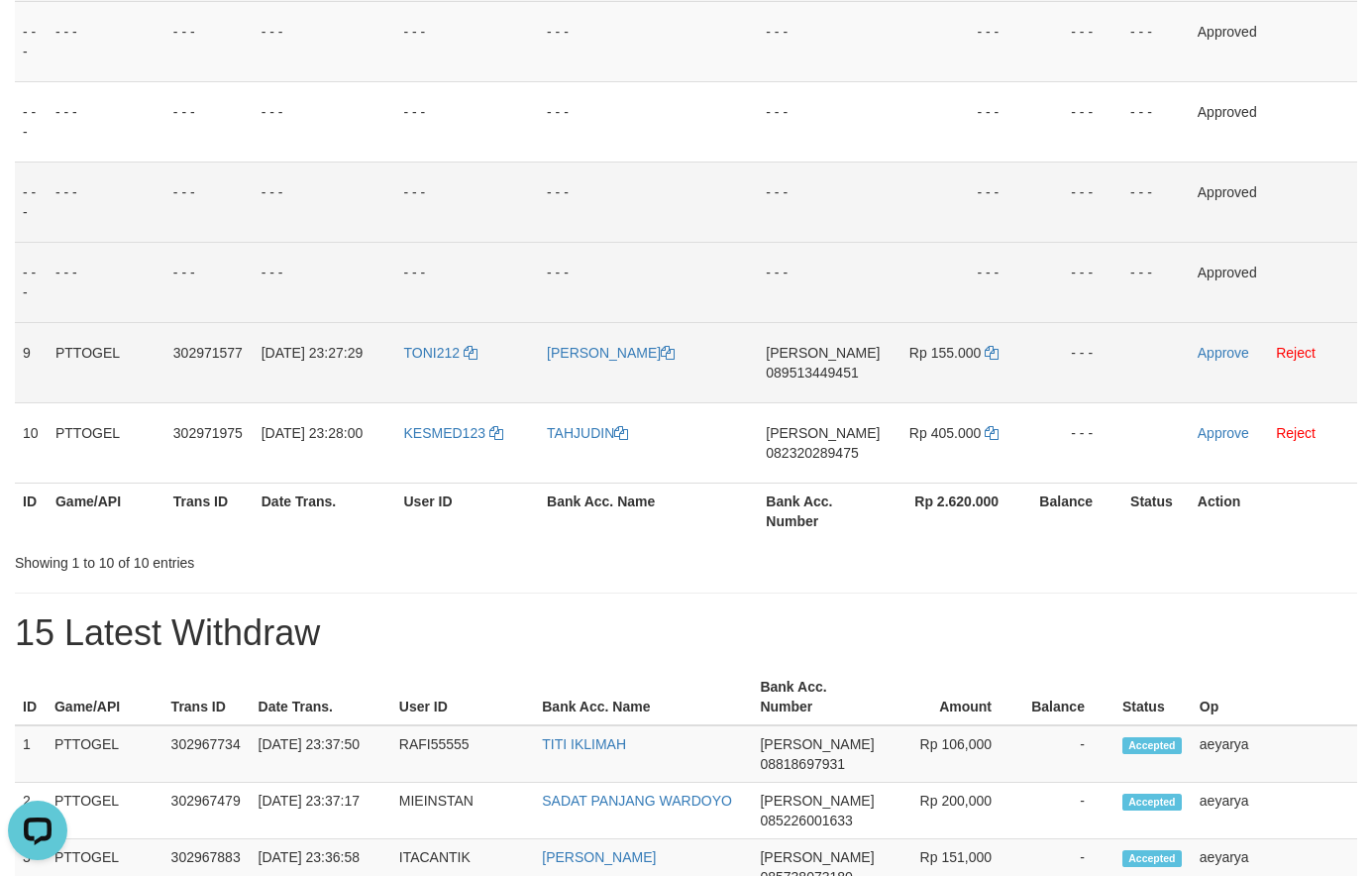 click on "089513449451" at bounding box center (811, 373) 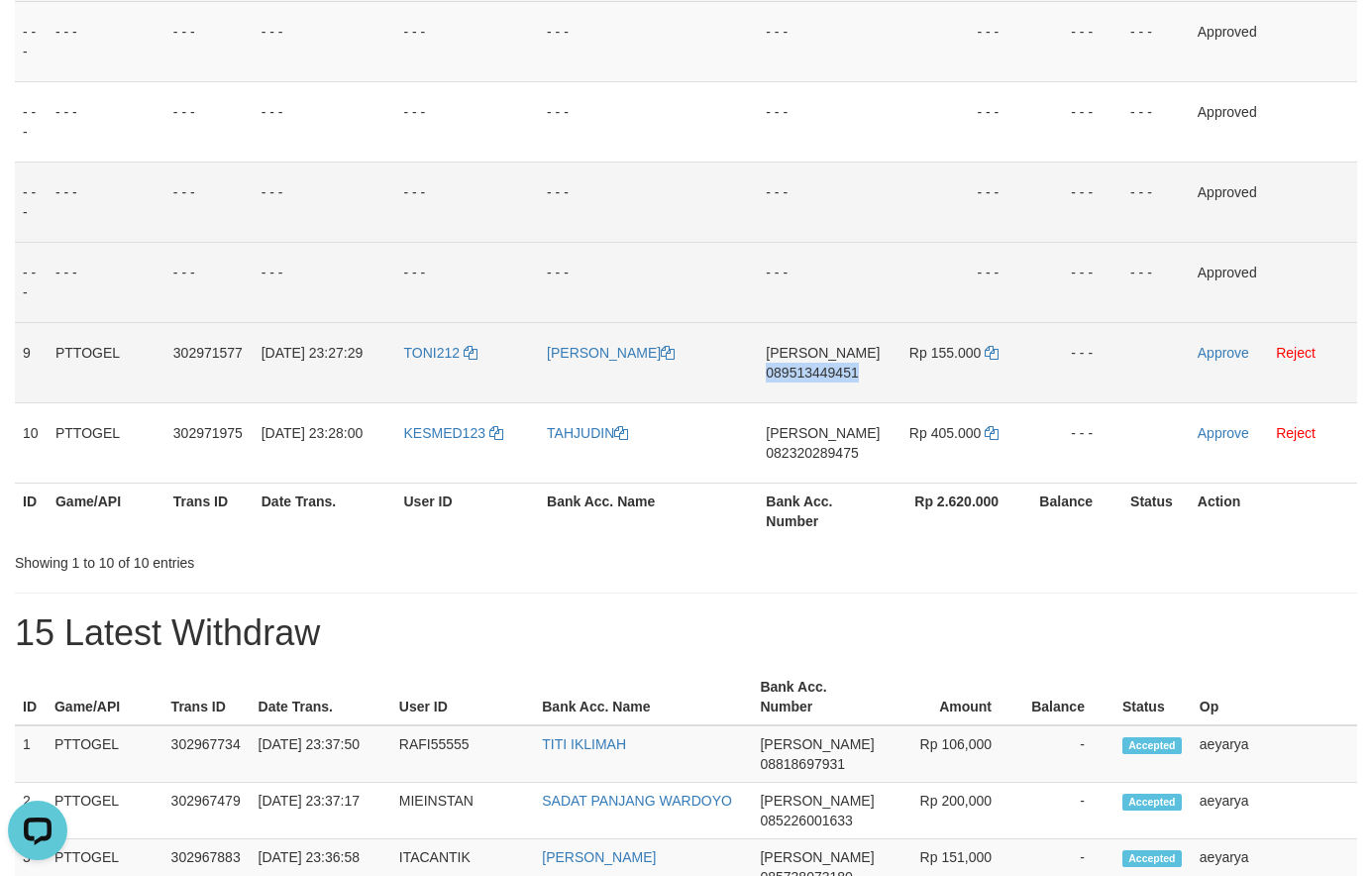 drag, startPoint x: 819, startPoint y: 373, endPoint x: 803, endPoint y: 376, distance: 16.27882 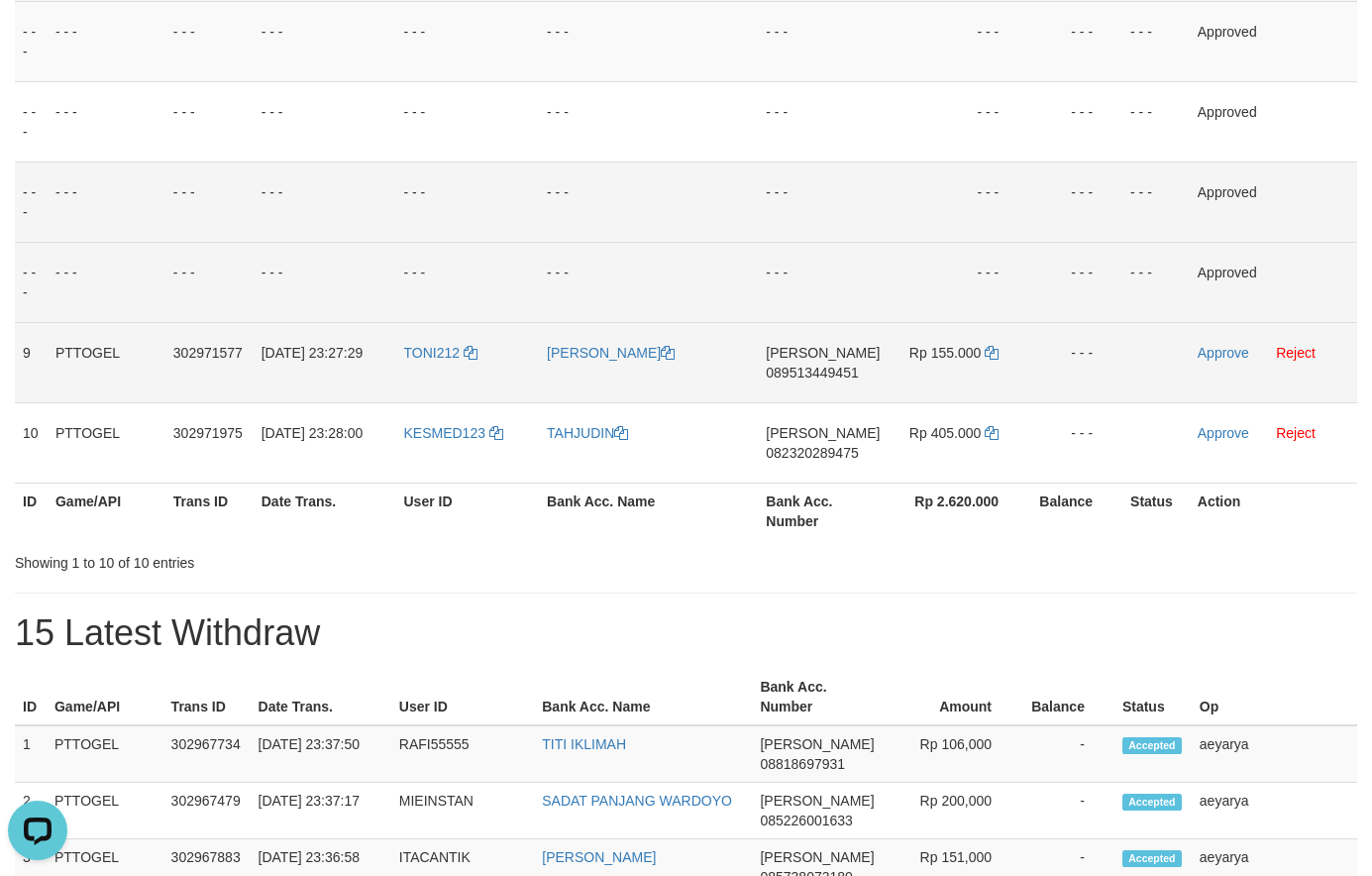click on "089513449451" at bounding box center (811, 373) 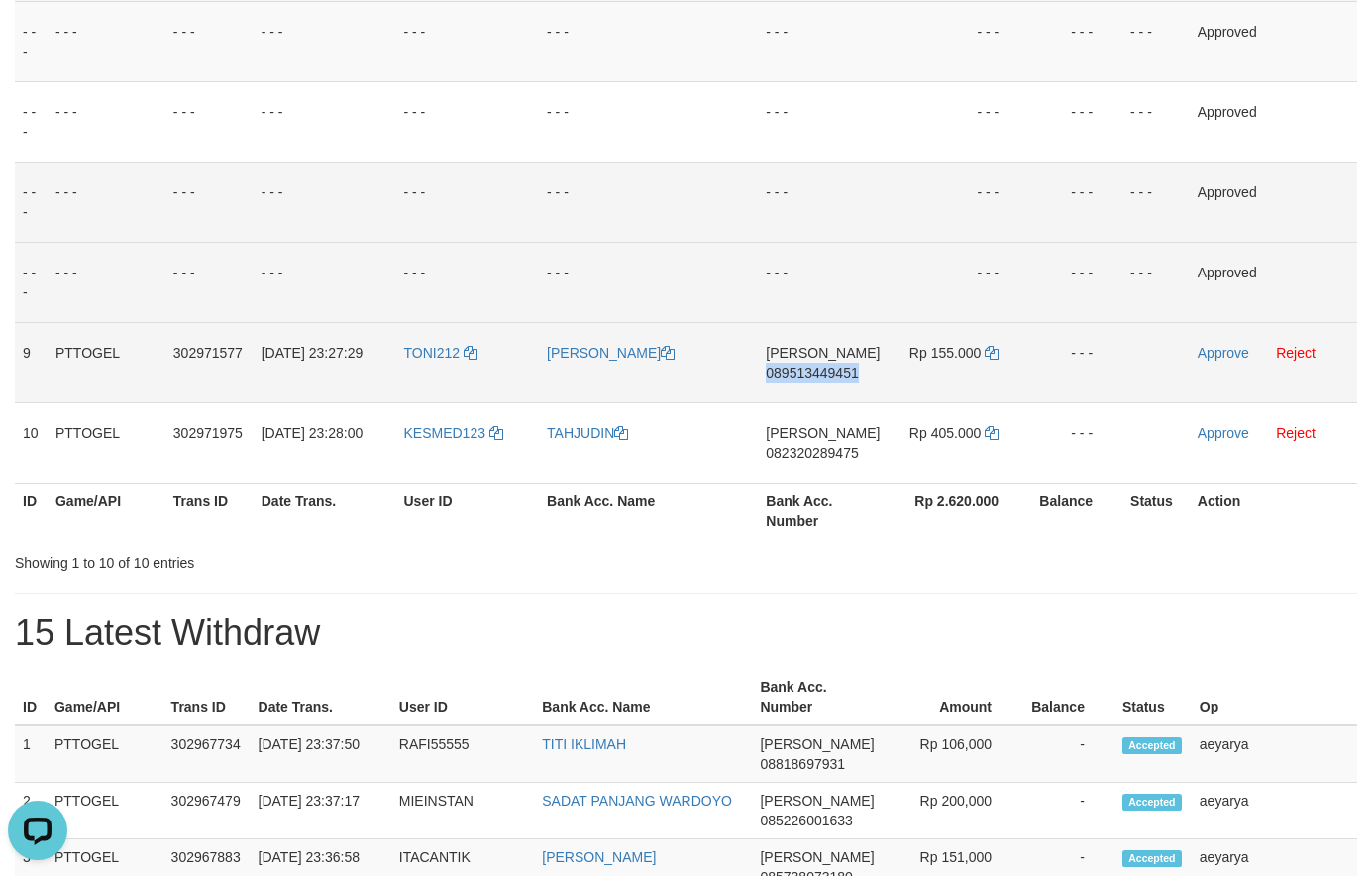 click on "089513449451" at bounding box center [811, 373] 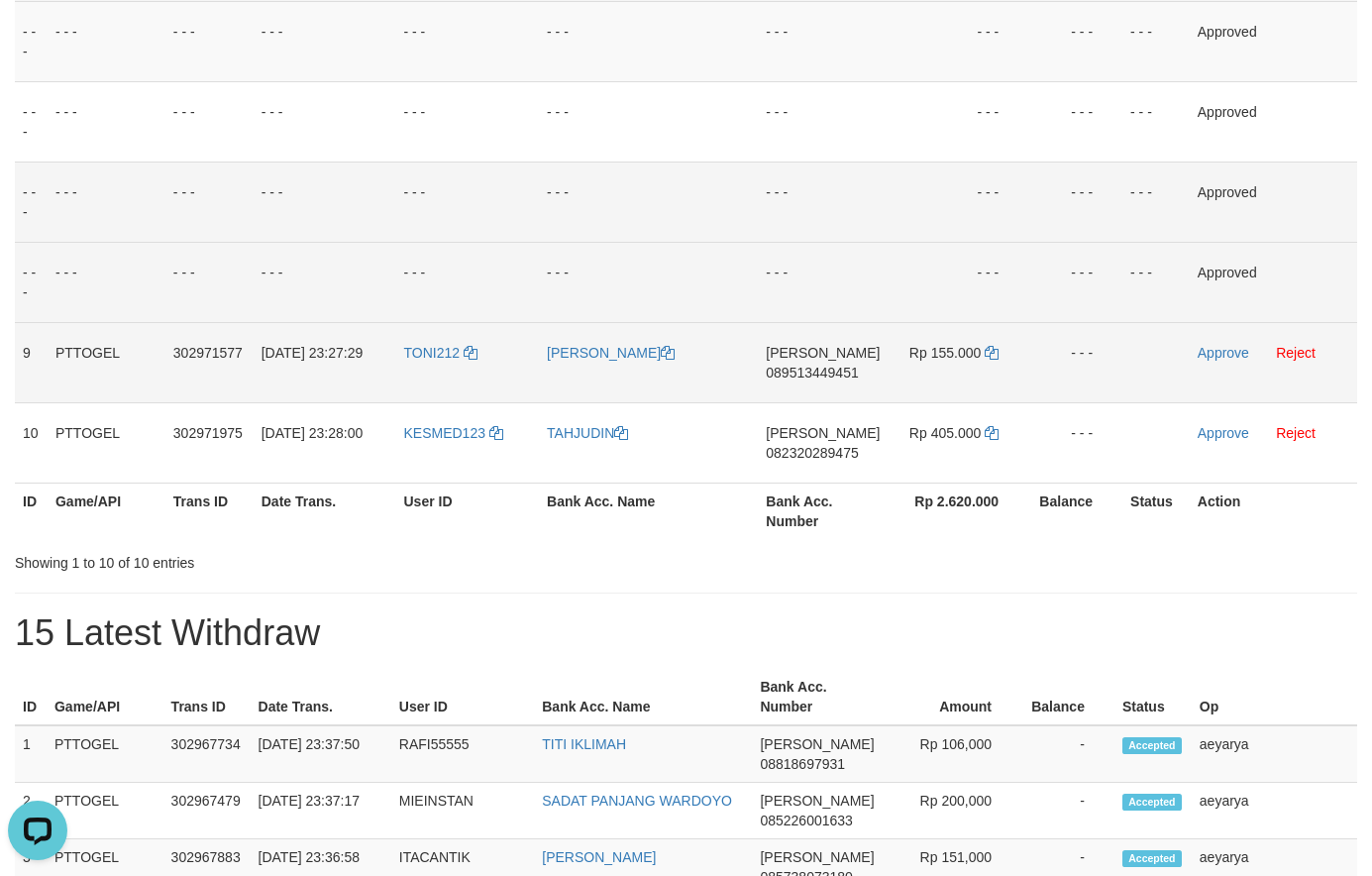 click on "Rp 155.000" at bounding box center (958, 362) 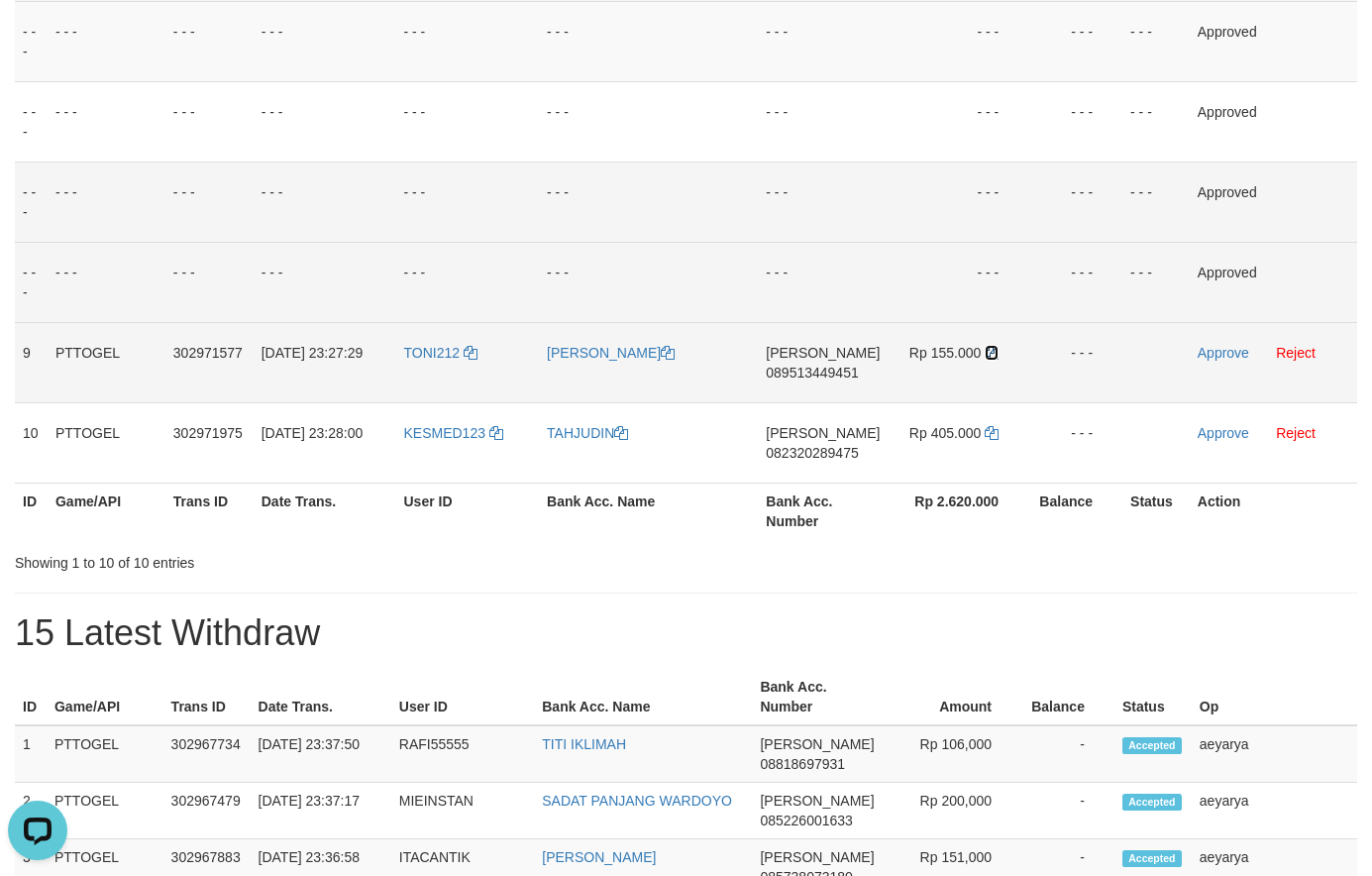 click at bounding box center (992, 353) 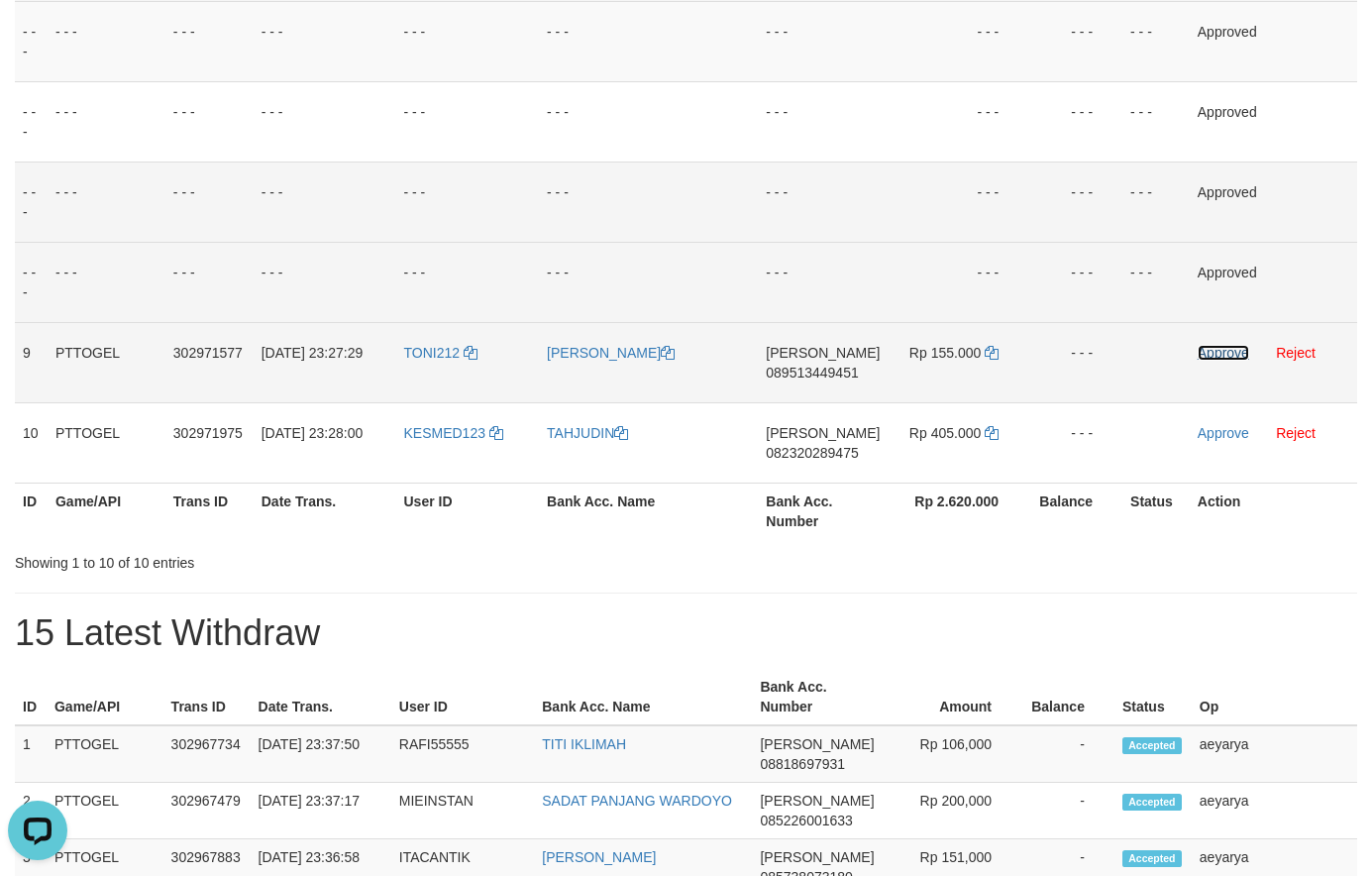 click on "Approve" at bounding box center (1223, 353) 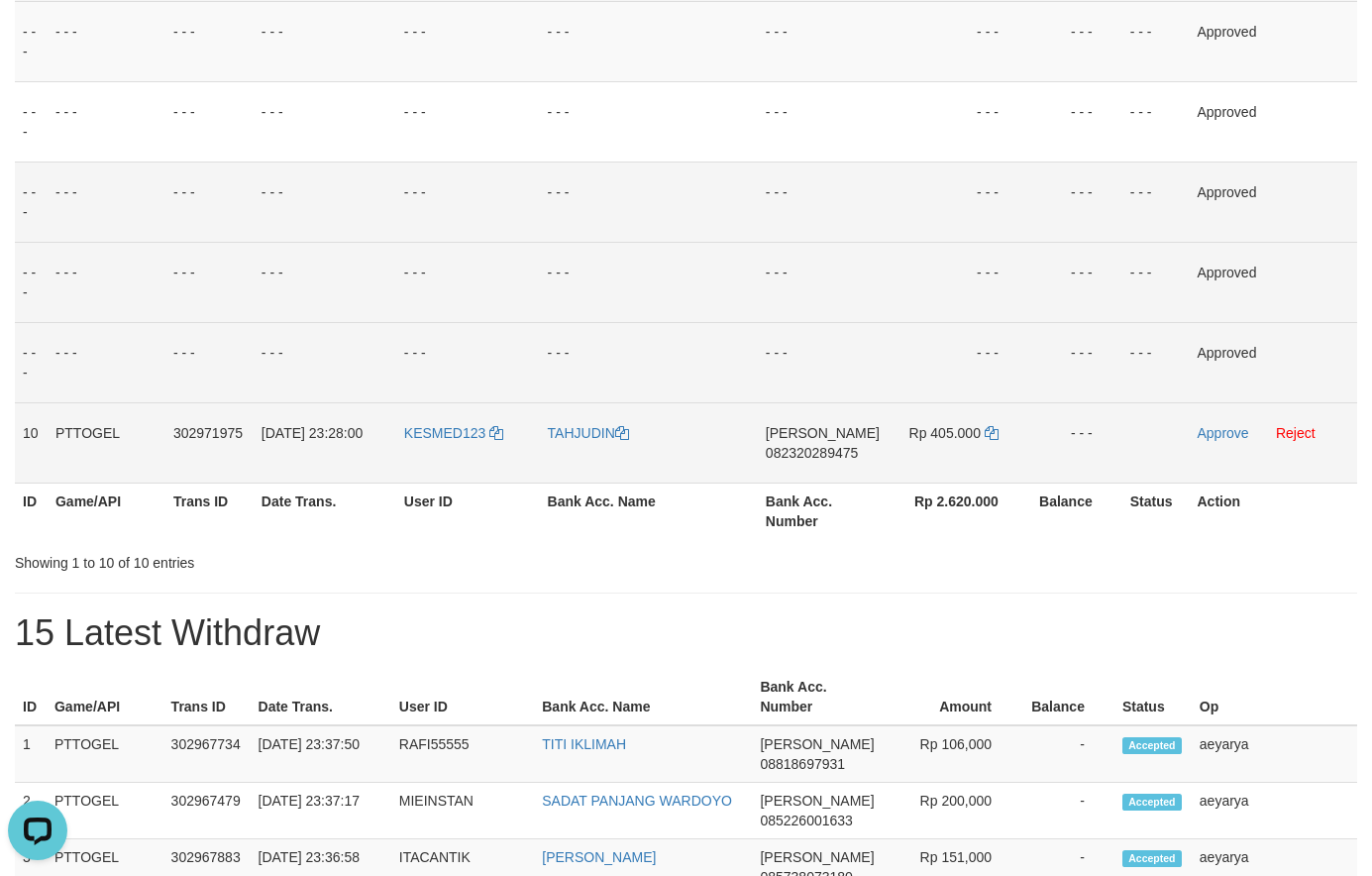 click on "DANA
082320289475" at bounding box center [822, 442] 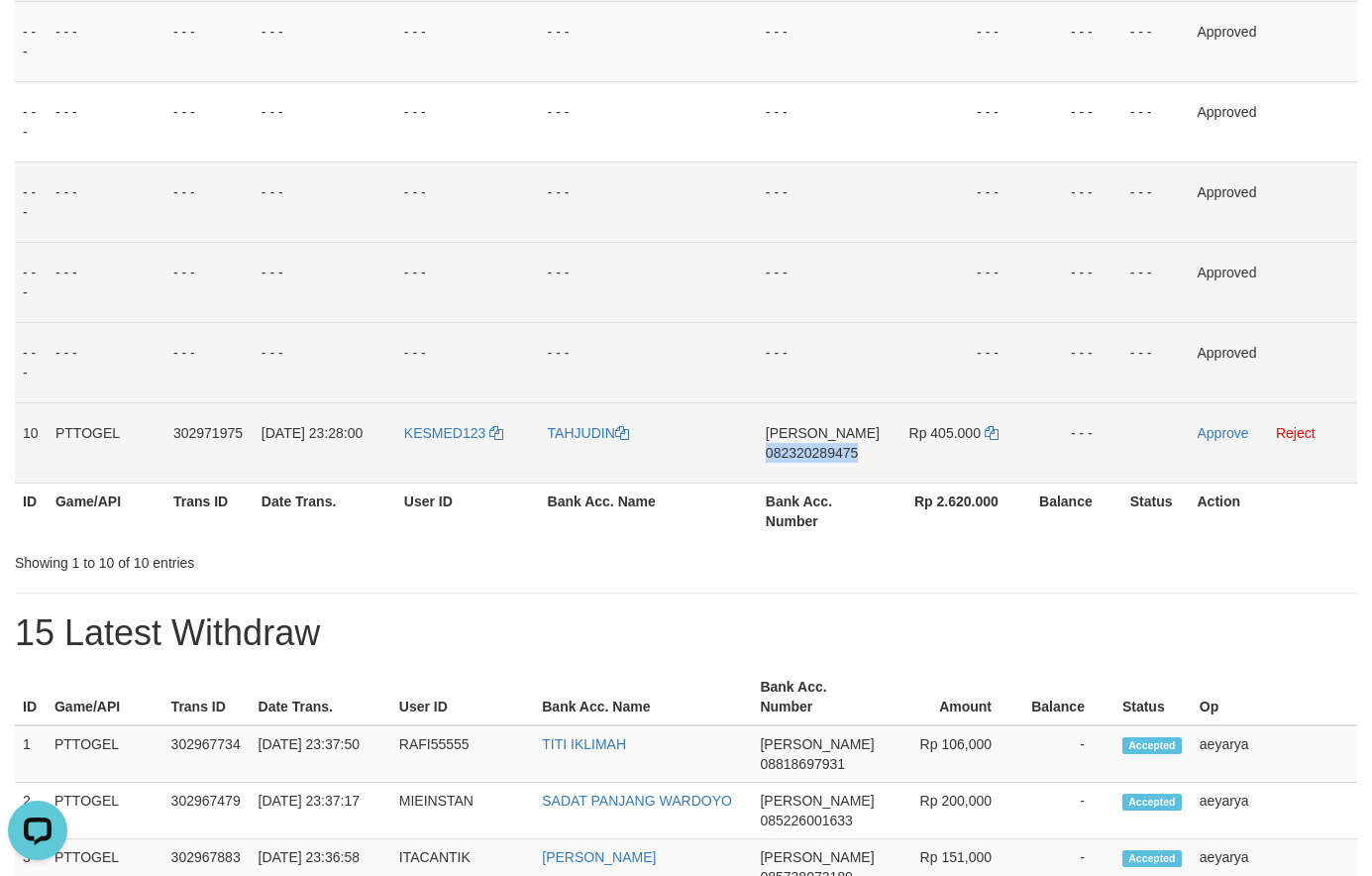 click on "DANA
082320289475" at bounding box center (822, 442) 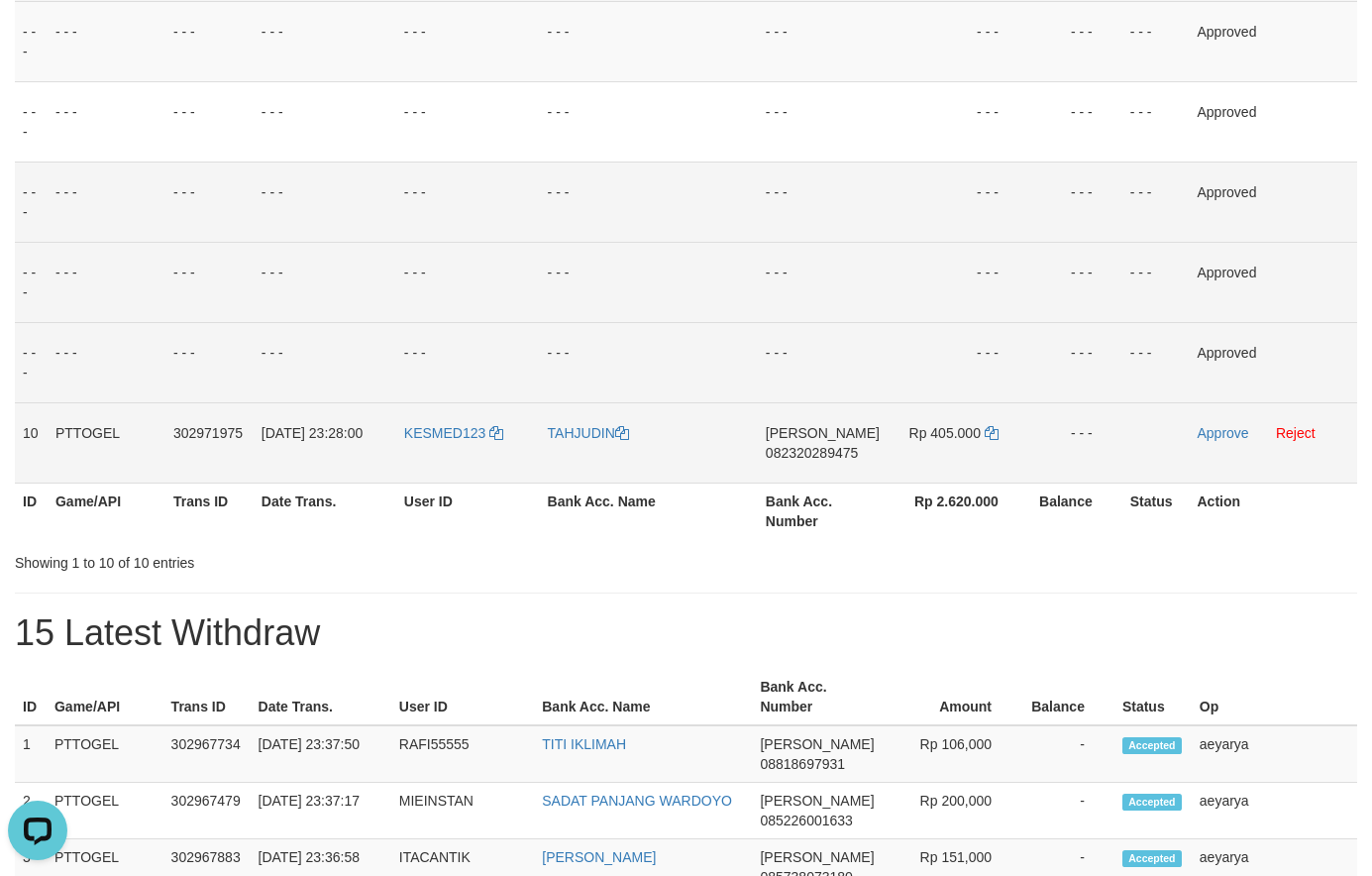 click on "DANA
082320289475" at bounding box center (822, 442) 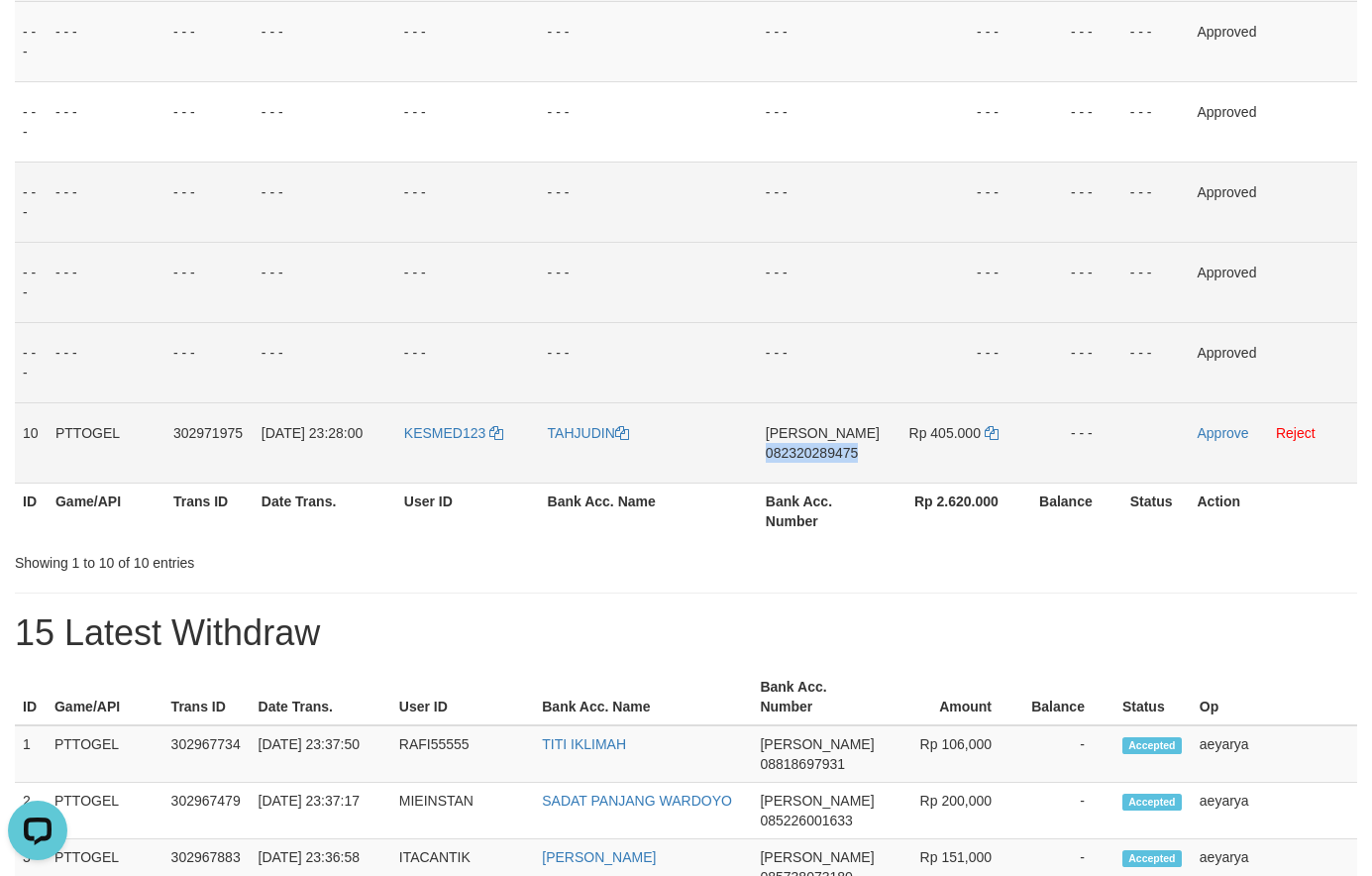 drag, startPoint x: 792, startPoint y: 457, endPoint x: 201, endPoint y: 454, distance: 591.00761 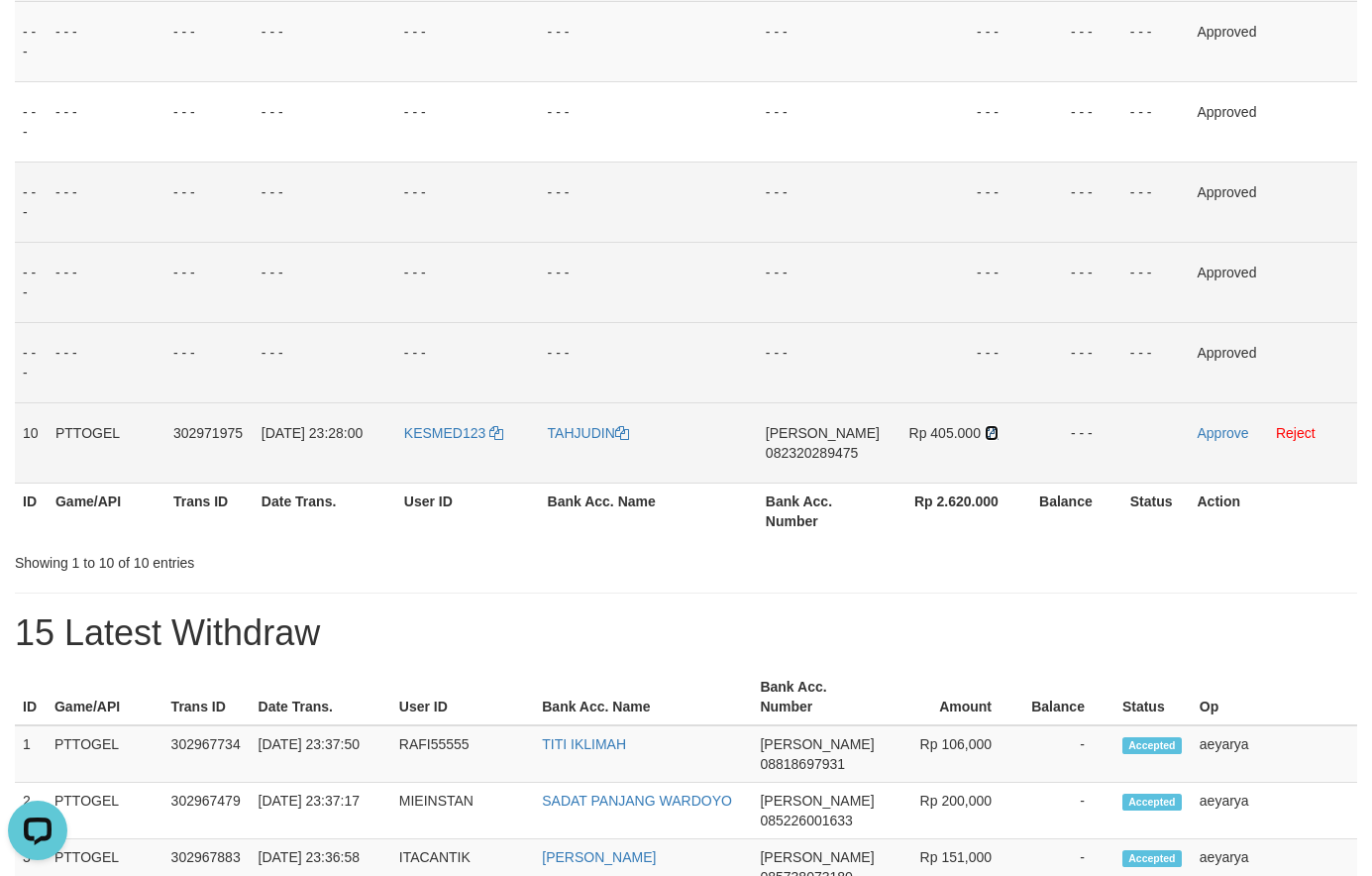 click at bounding box center [992, 433] 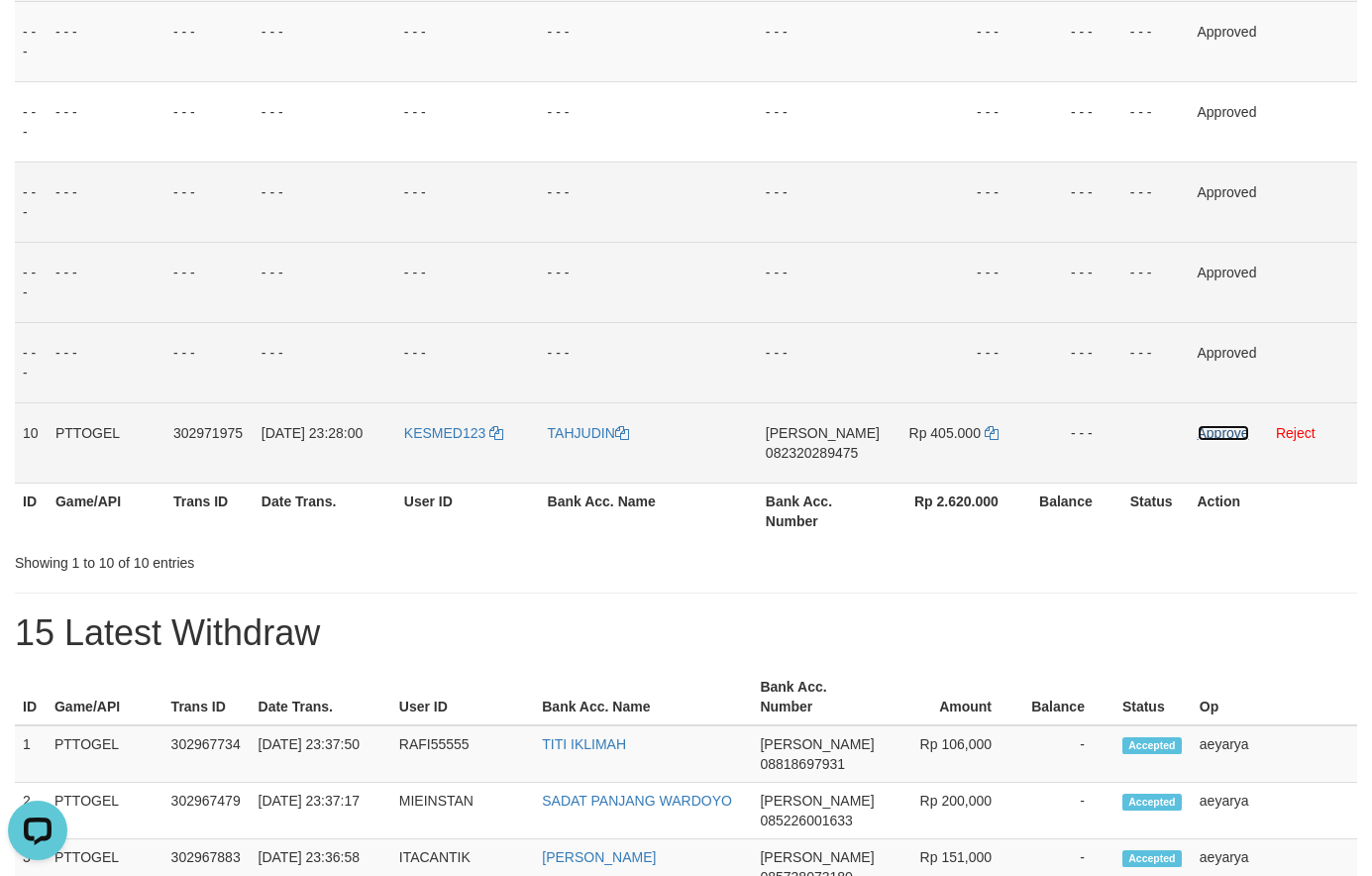 click on "Approve" at bounding box center (1223, 433) 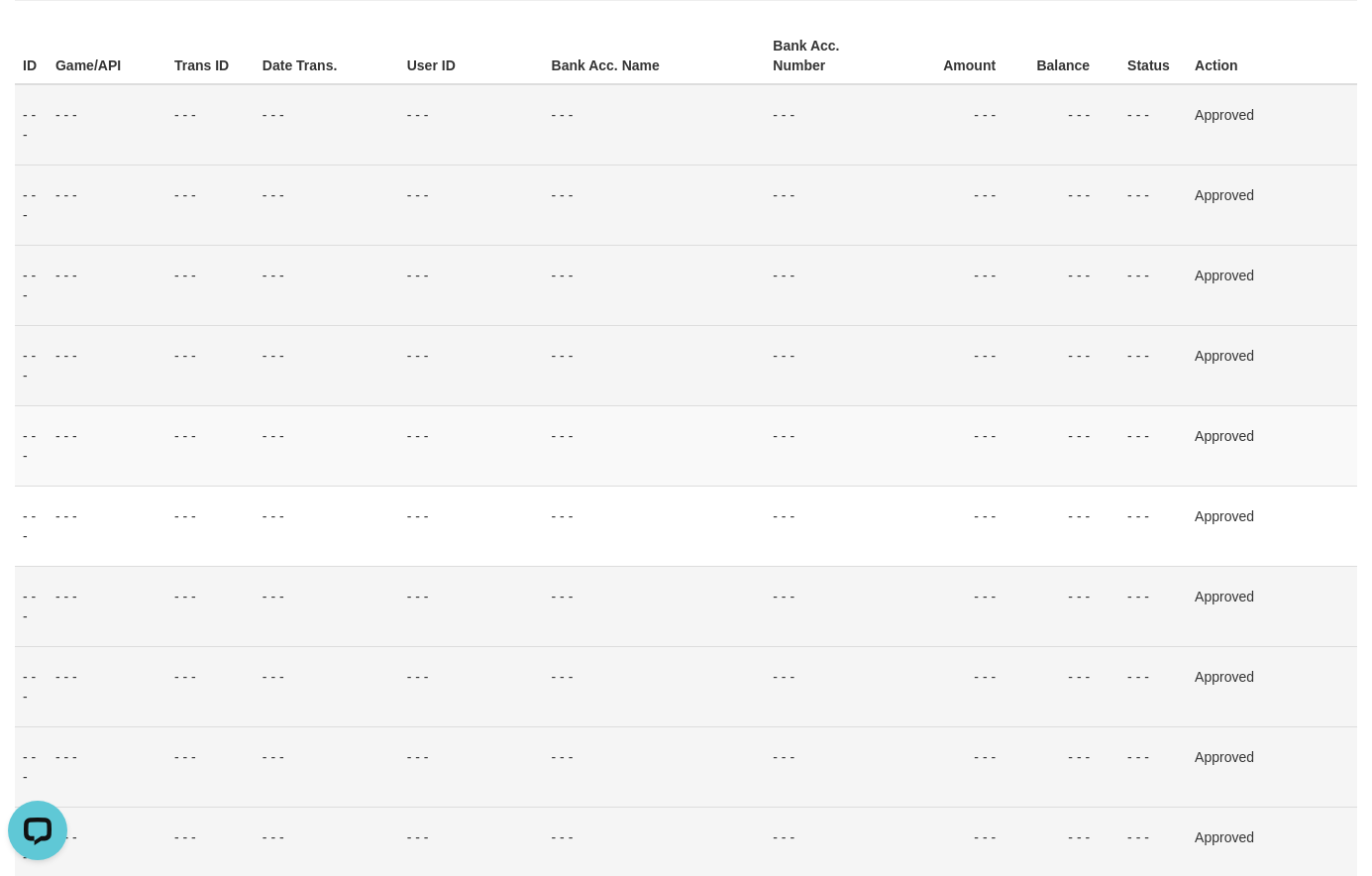 scroll, scrollTop: 0, scrollLeft: 0, axis: both 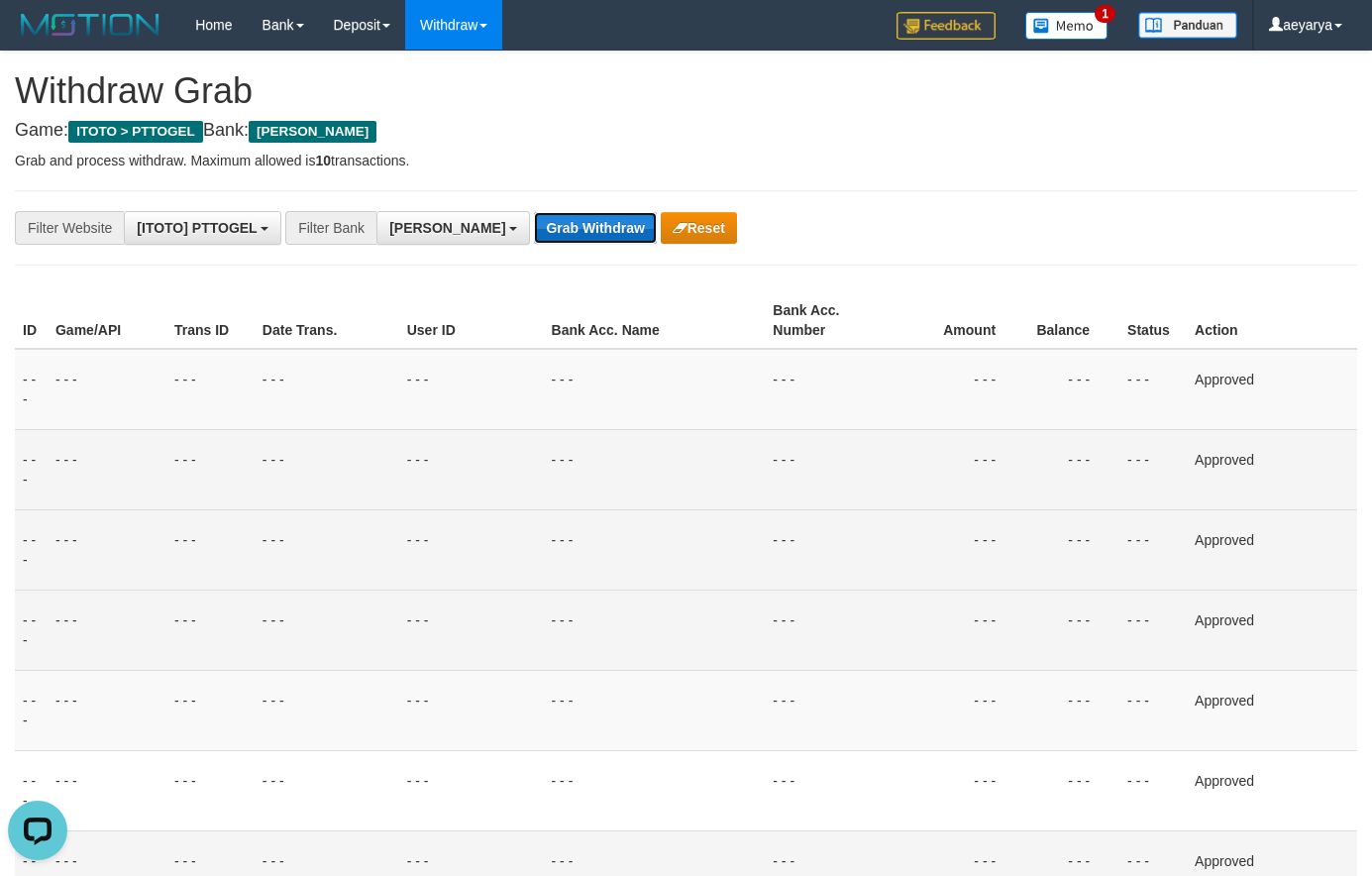 click on "Grab Withdraw" at bounding box center (594, 228) 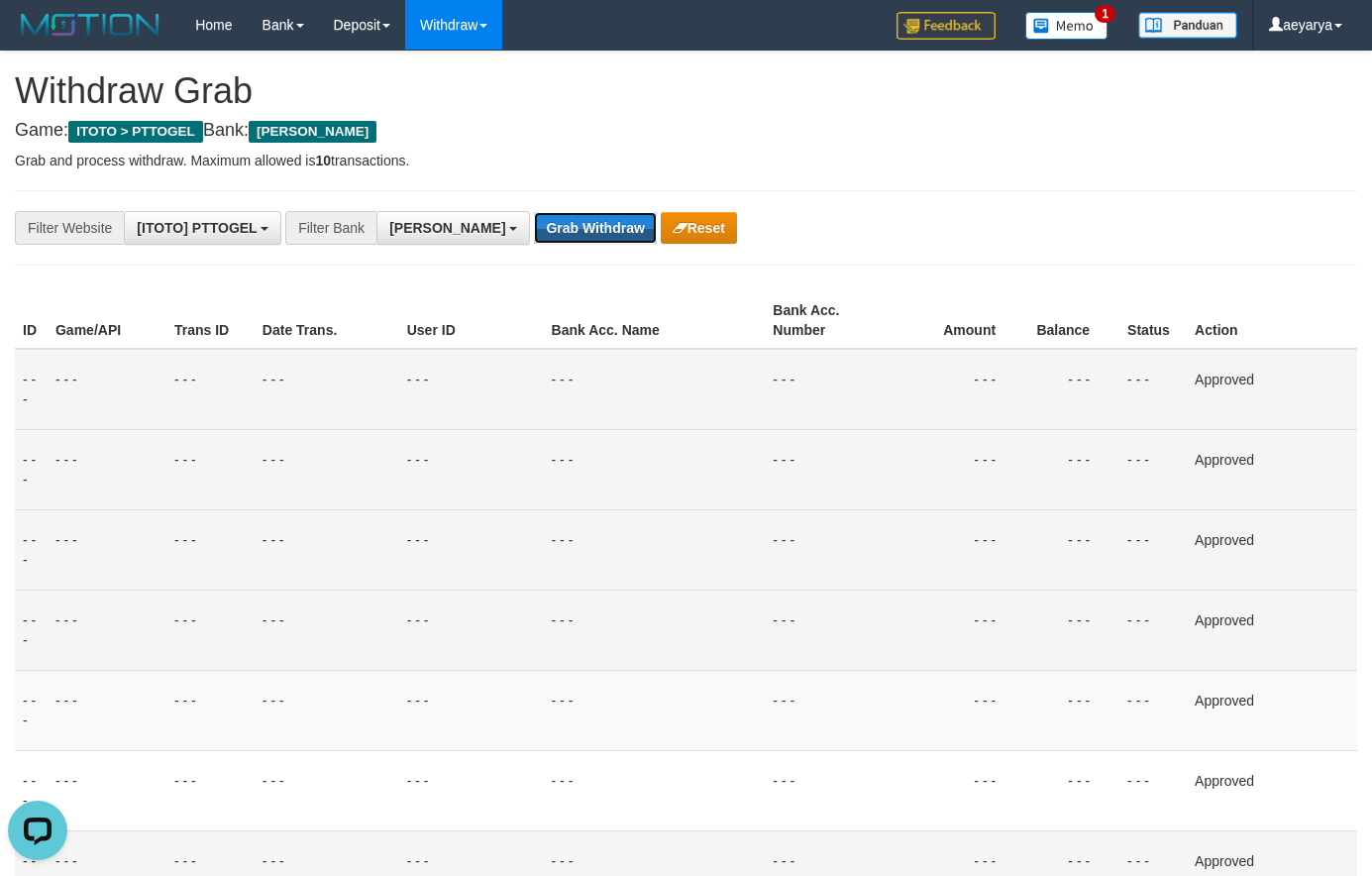 type 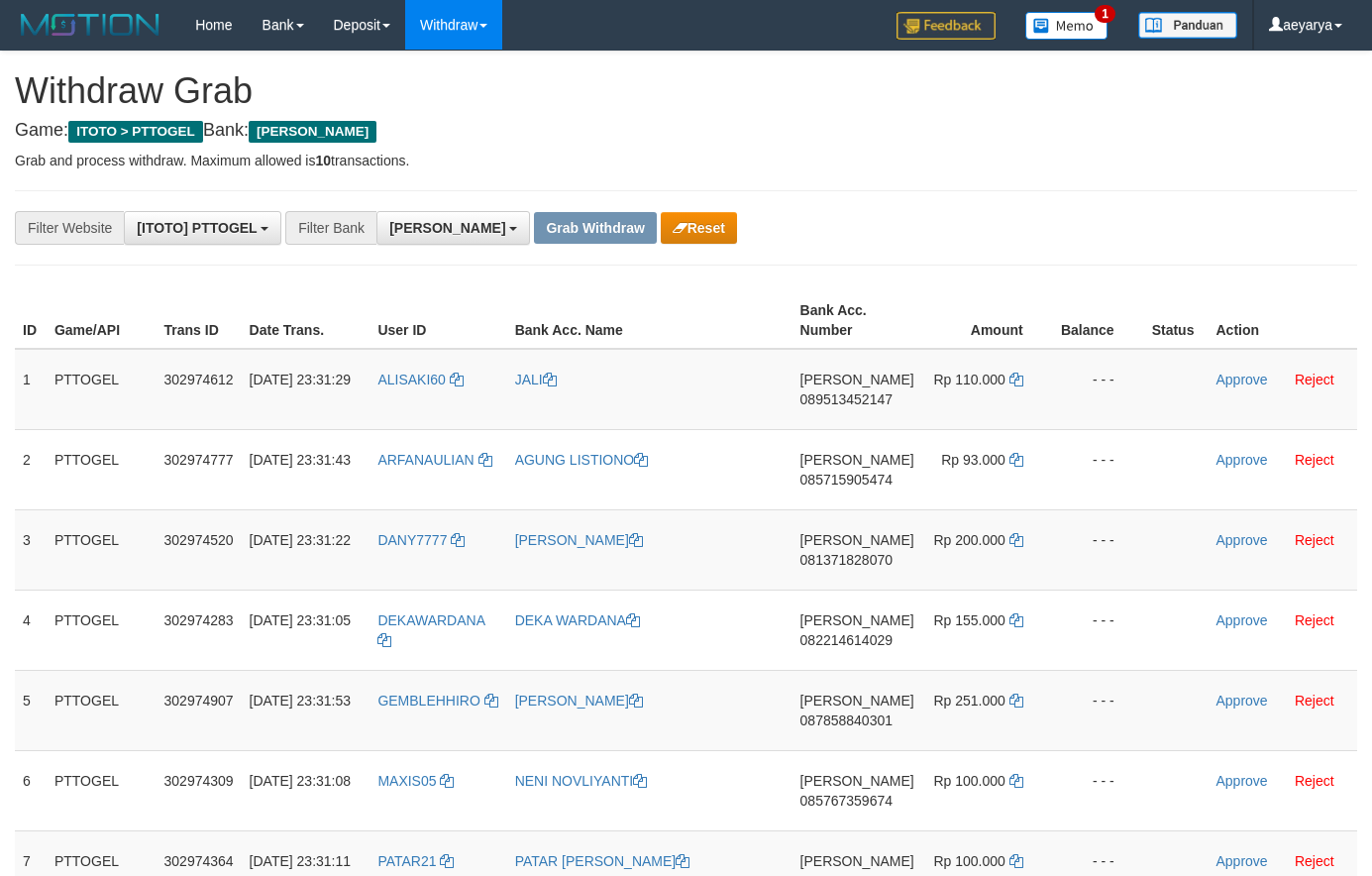 scroll, scrollTop: 0, scrollLeft: 0, axis: both 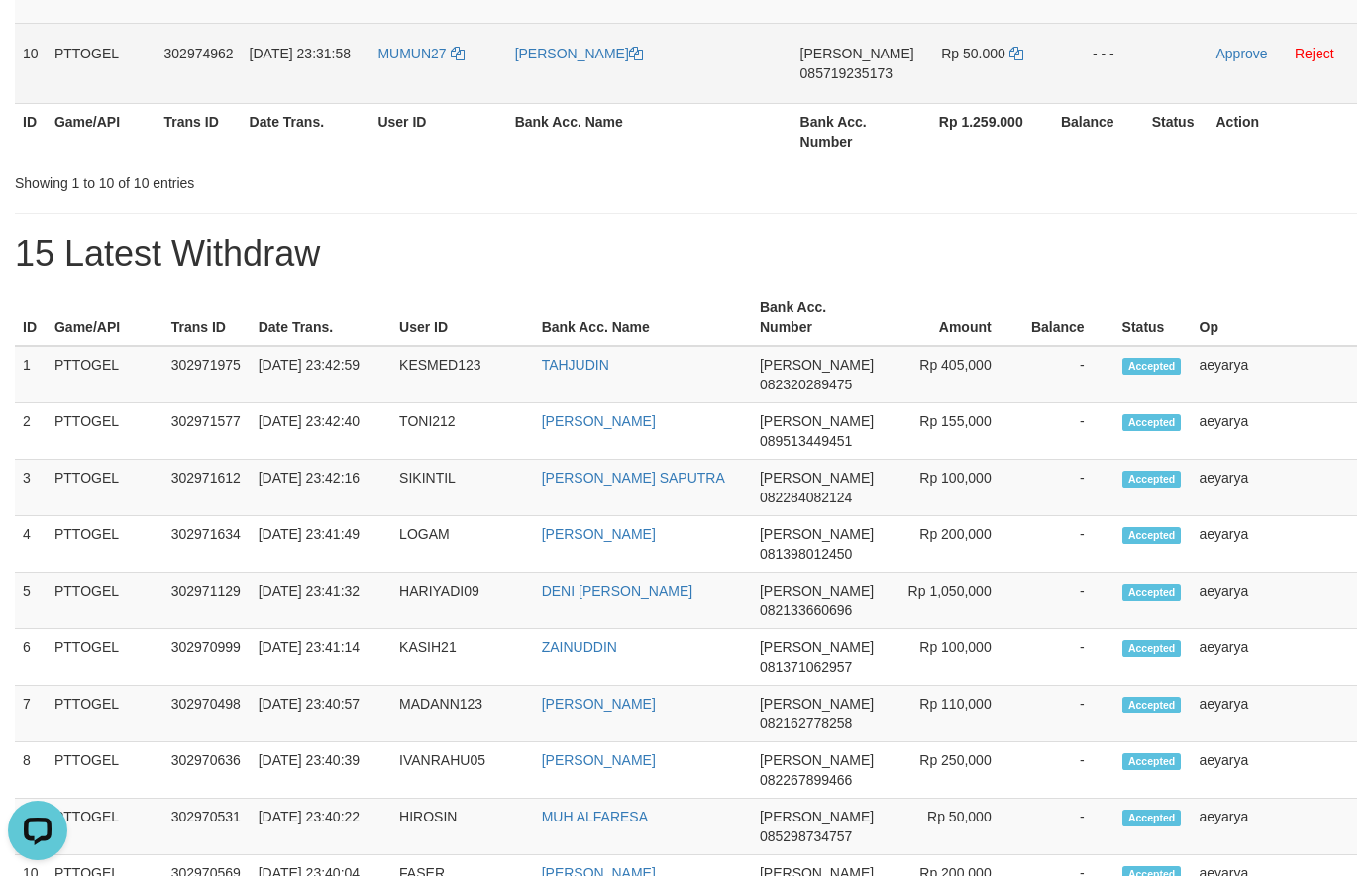 drag, startPoint x: 411, startPoint y: 91, endPoint x: 988, endPoint y: 75, distance: 577.2218 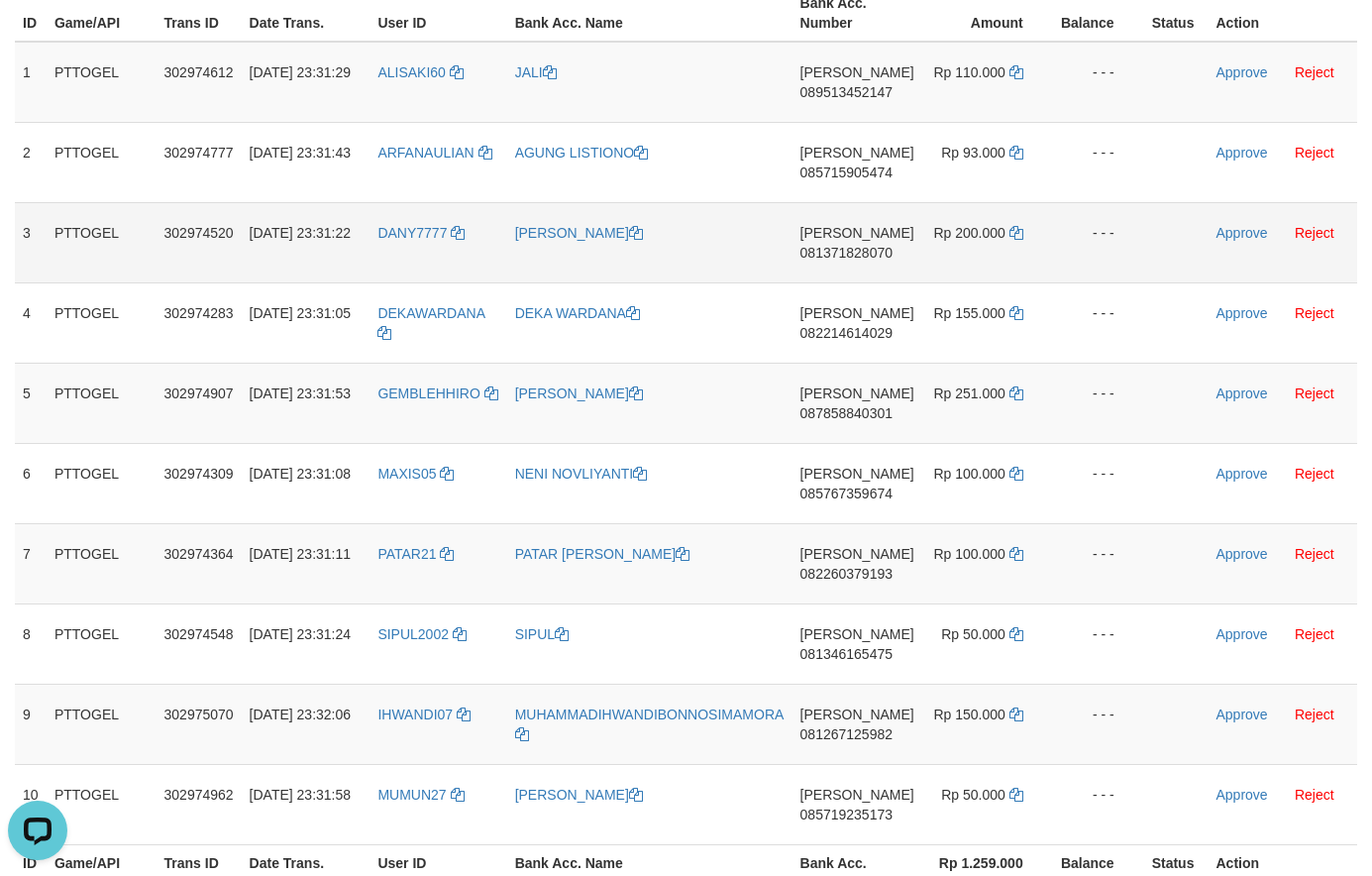 scroll, scrollTop: 0, scrollLeft: 0, axis: both 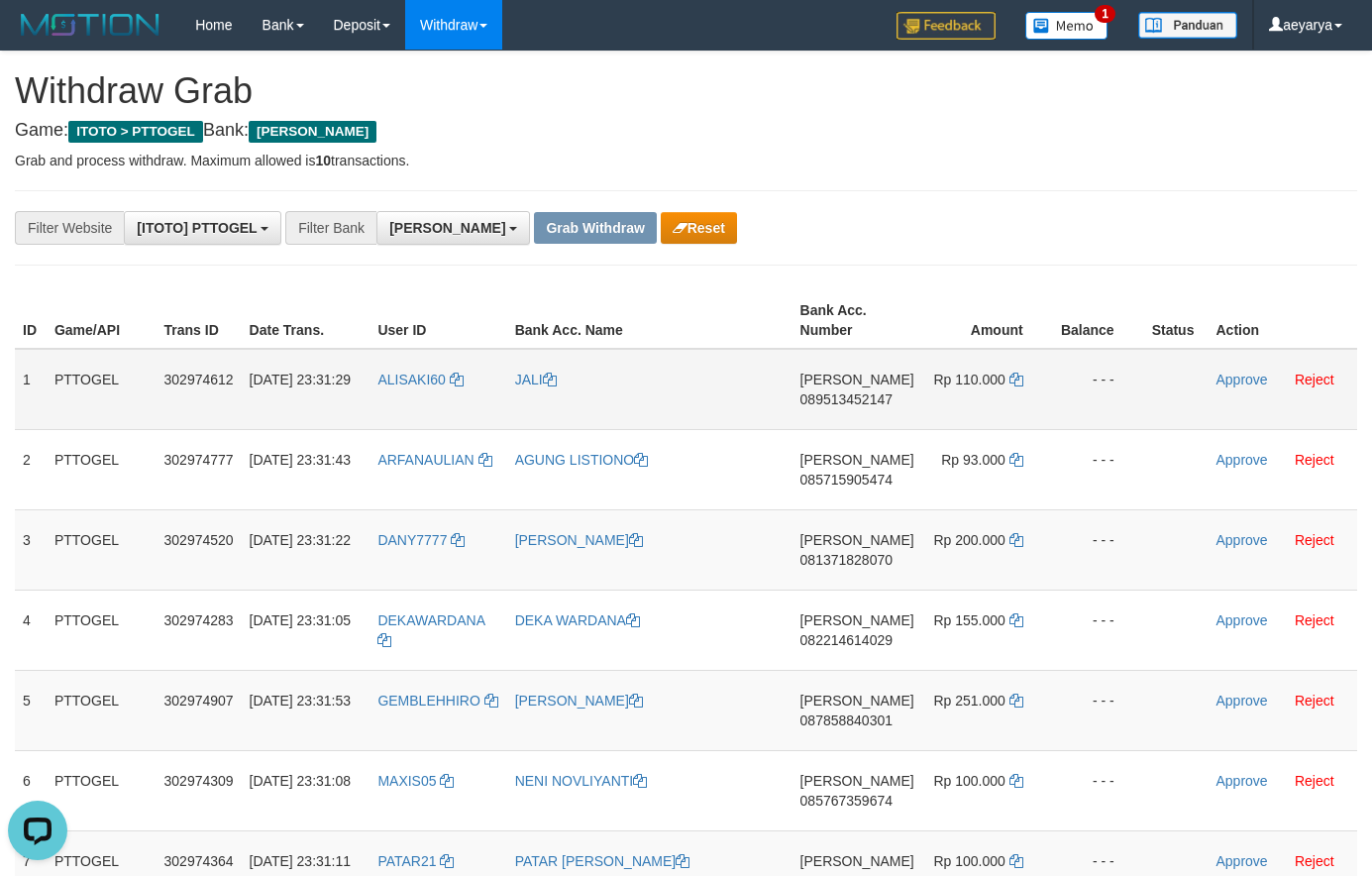 click on "089513452147" at bounding box center [846, 399] 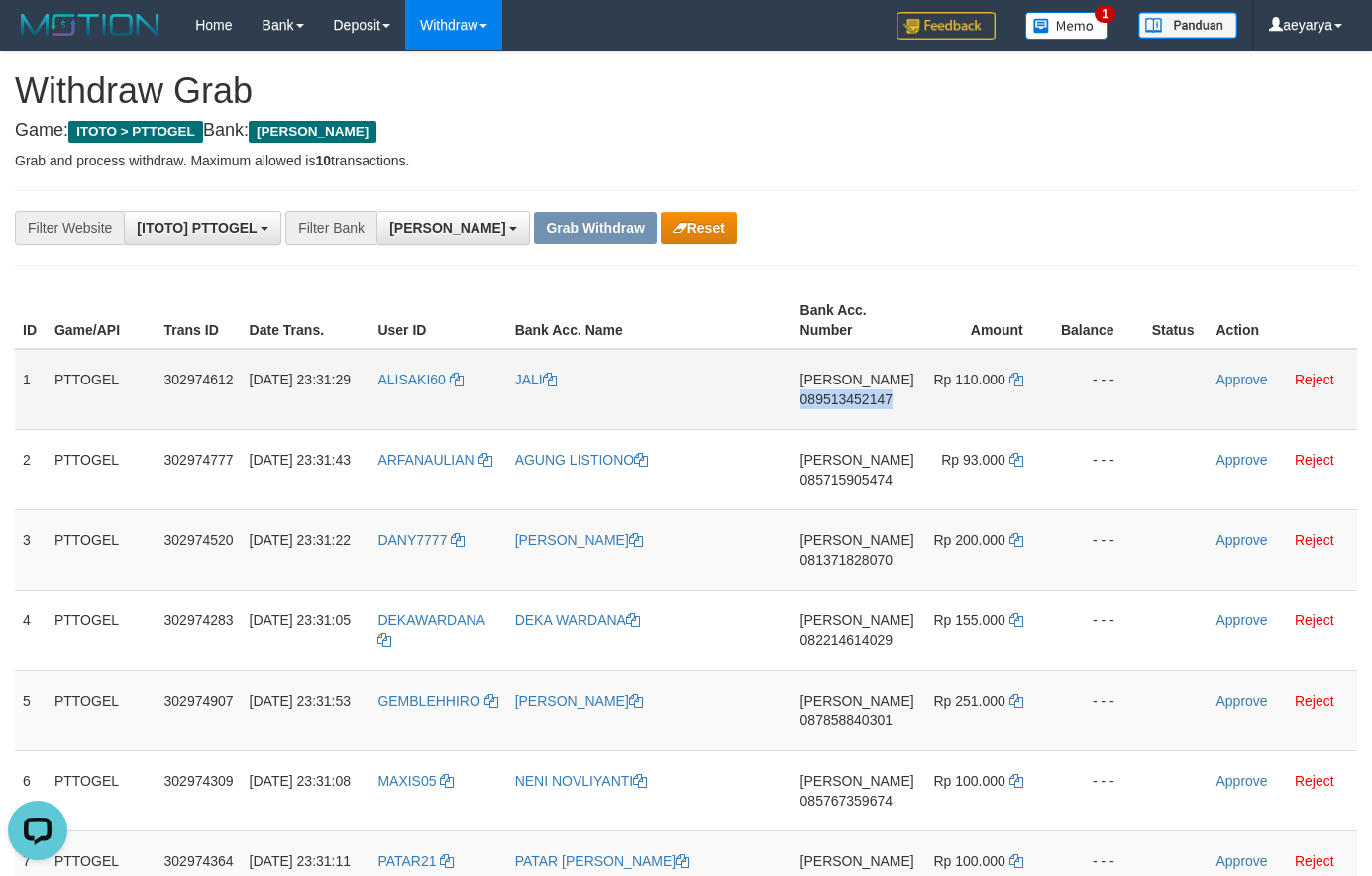 click on "089513452147" at bounding box center (846, 399) 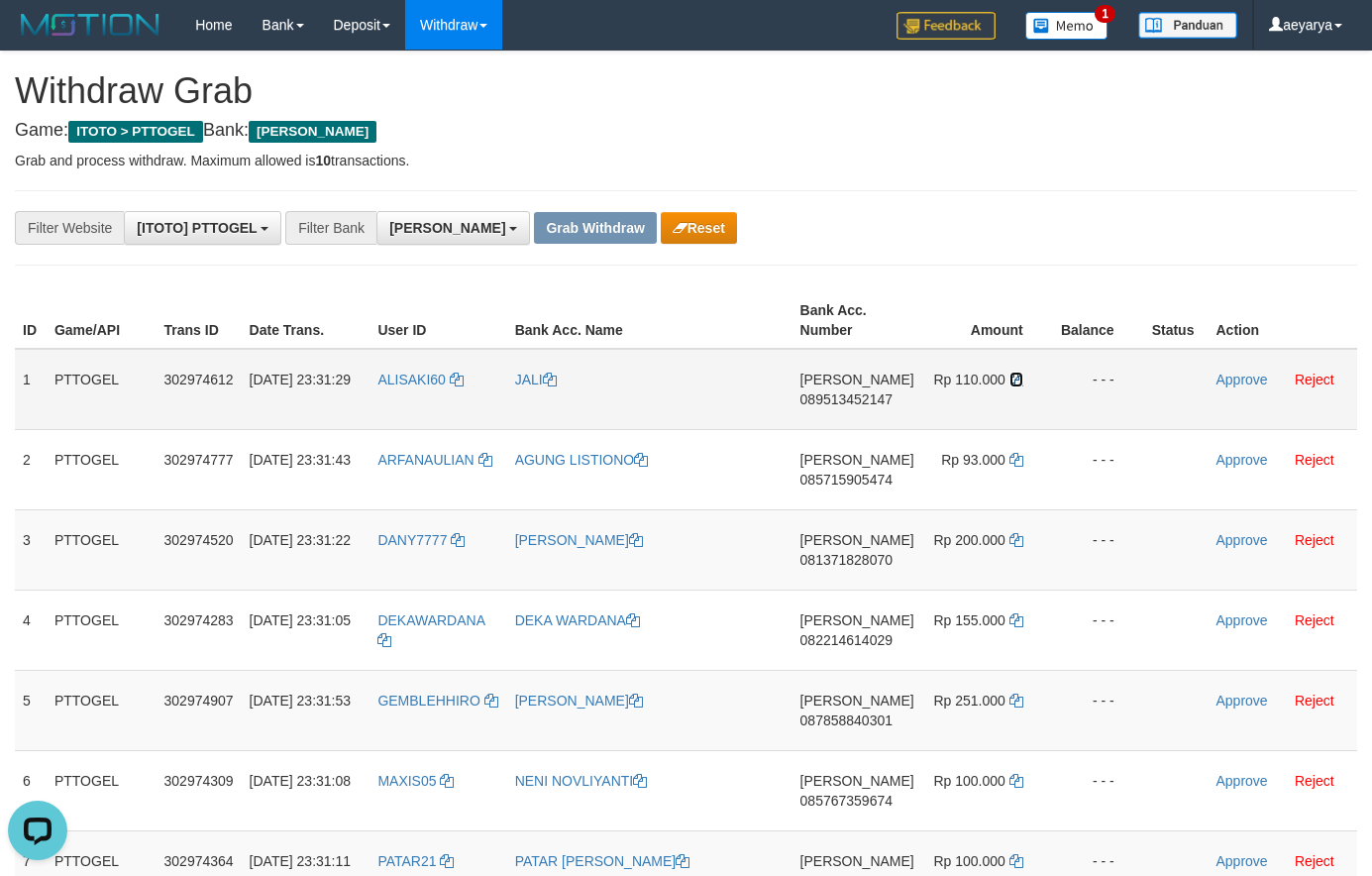 click at bounding box center [1016, 380] 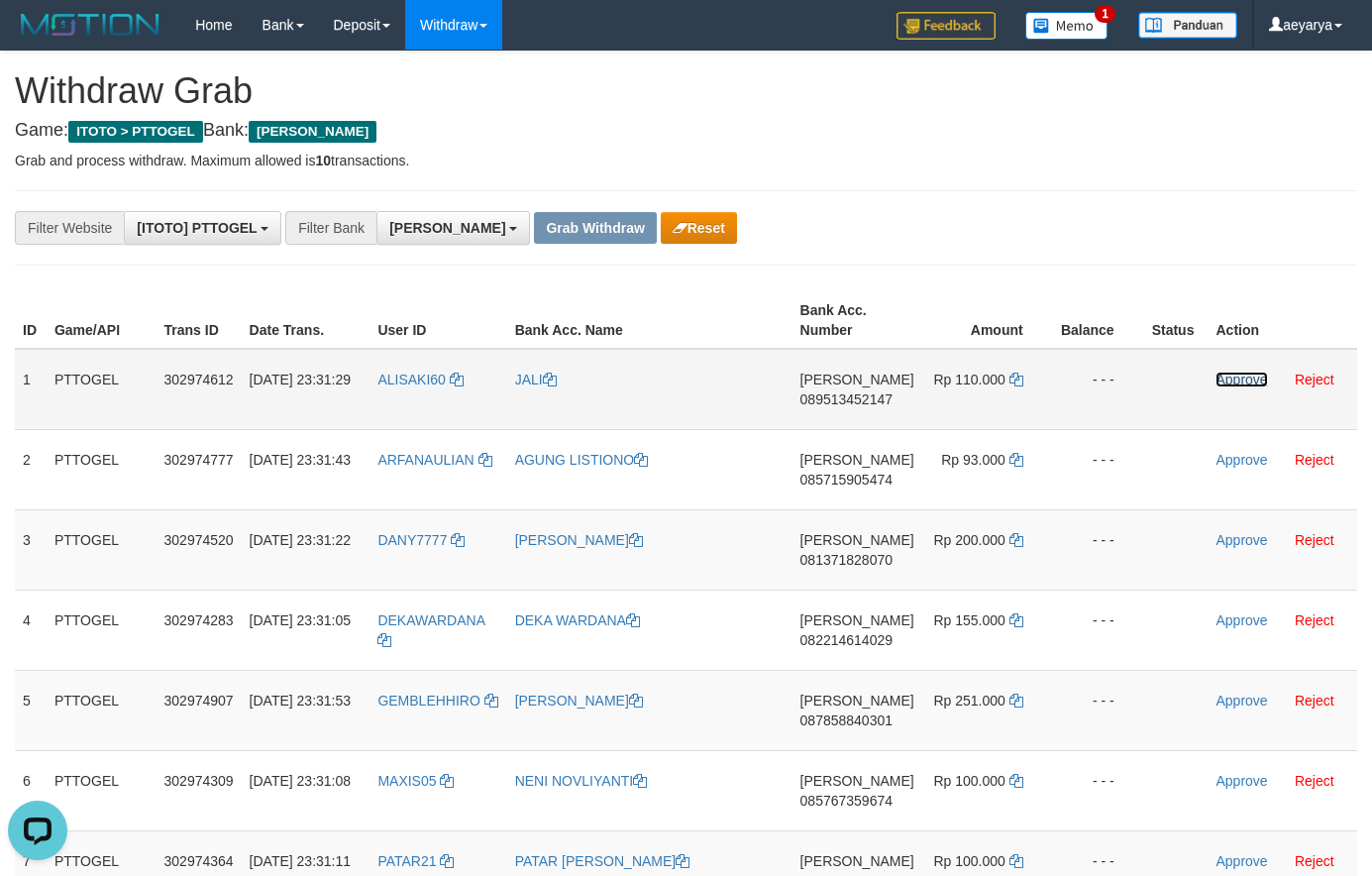 click on "Approve" at bounding box center (1241, 380) 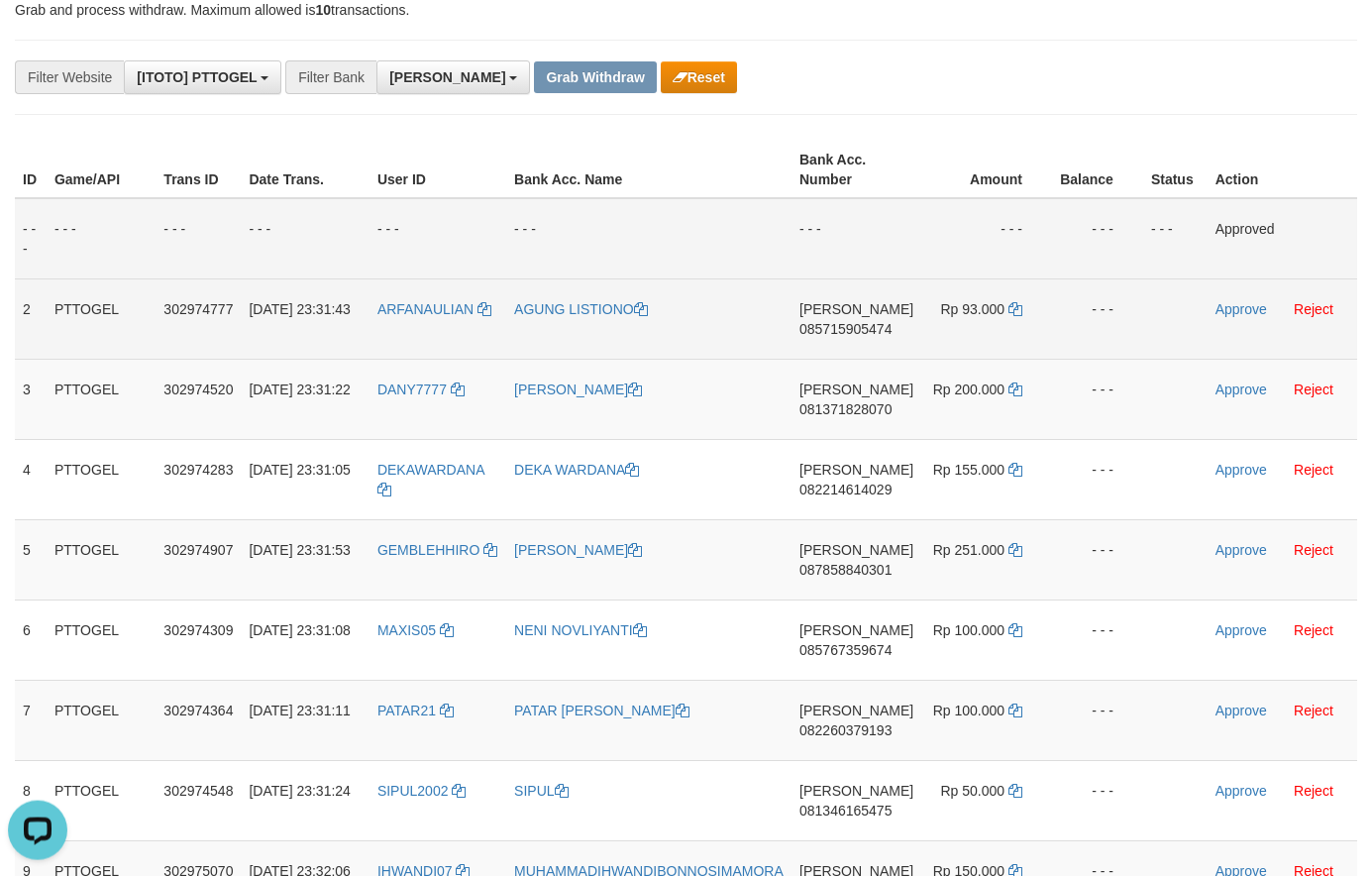 scroll, scrollTop: 202, scrollLeft: 0, axis: vertical 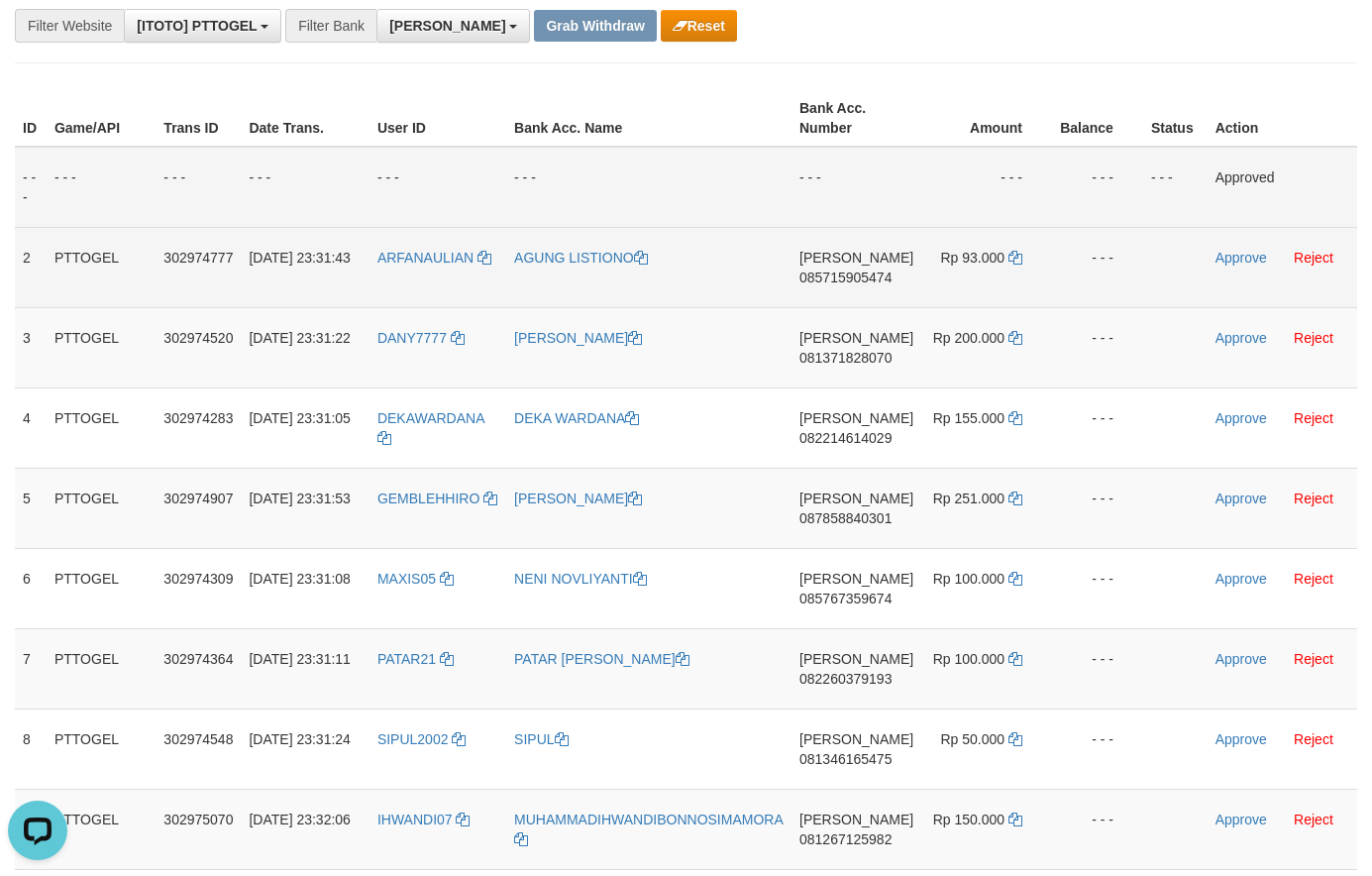 click on "085715905474" at bounding box center (845, 277) 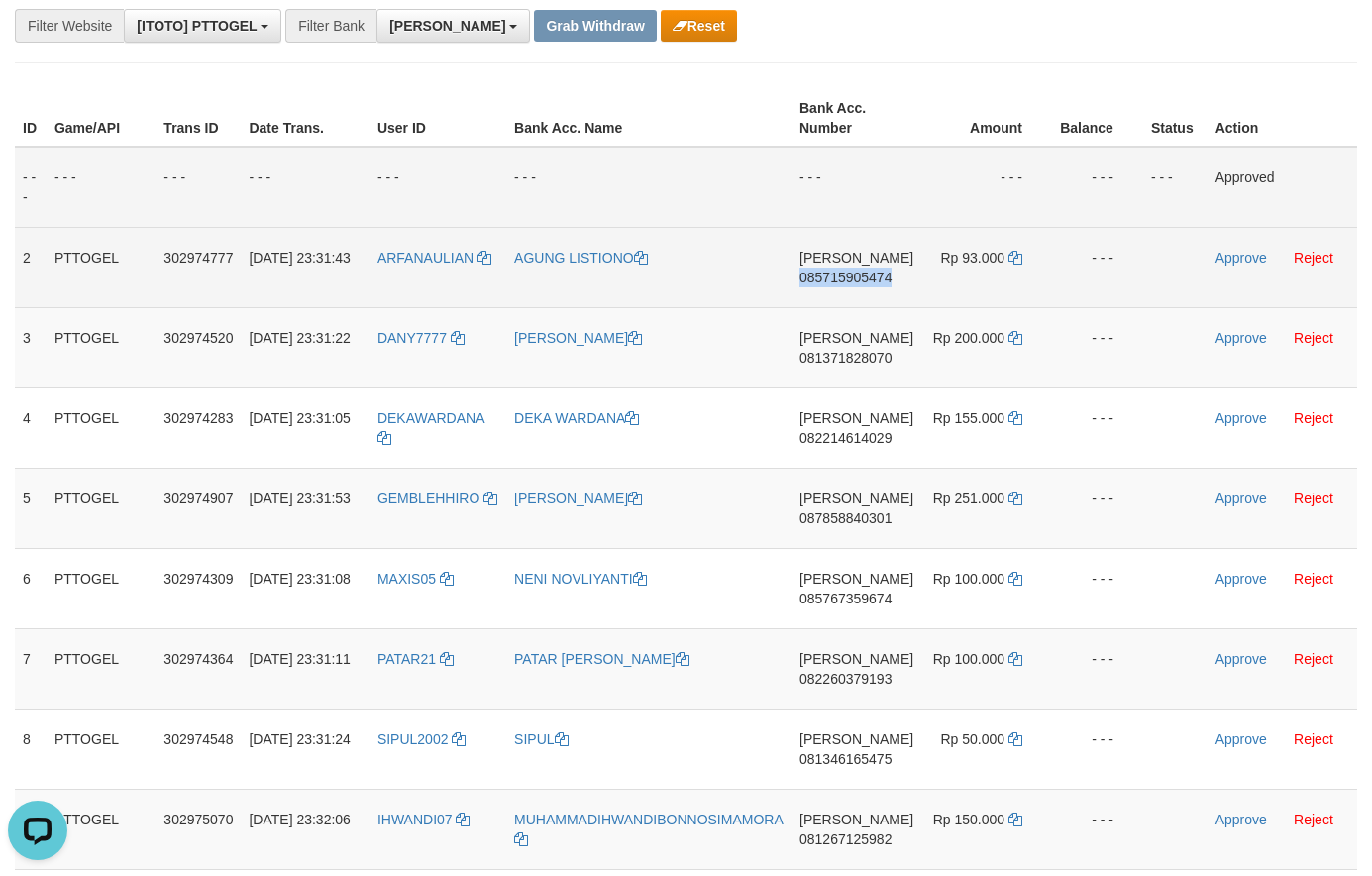 drag, startPoint x: 866, startPoint y: 283, endPoint x: 837, endPoint y: 275, distance: 30.083218 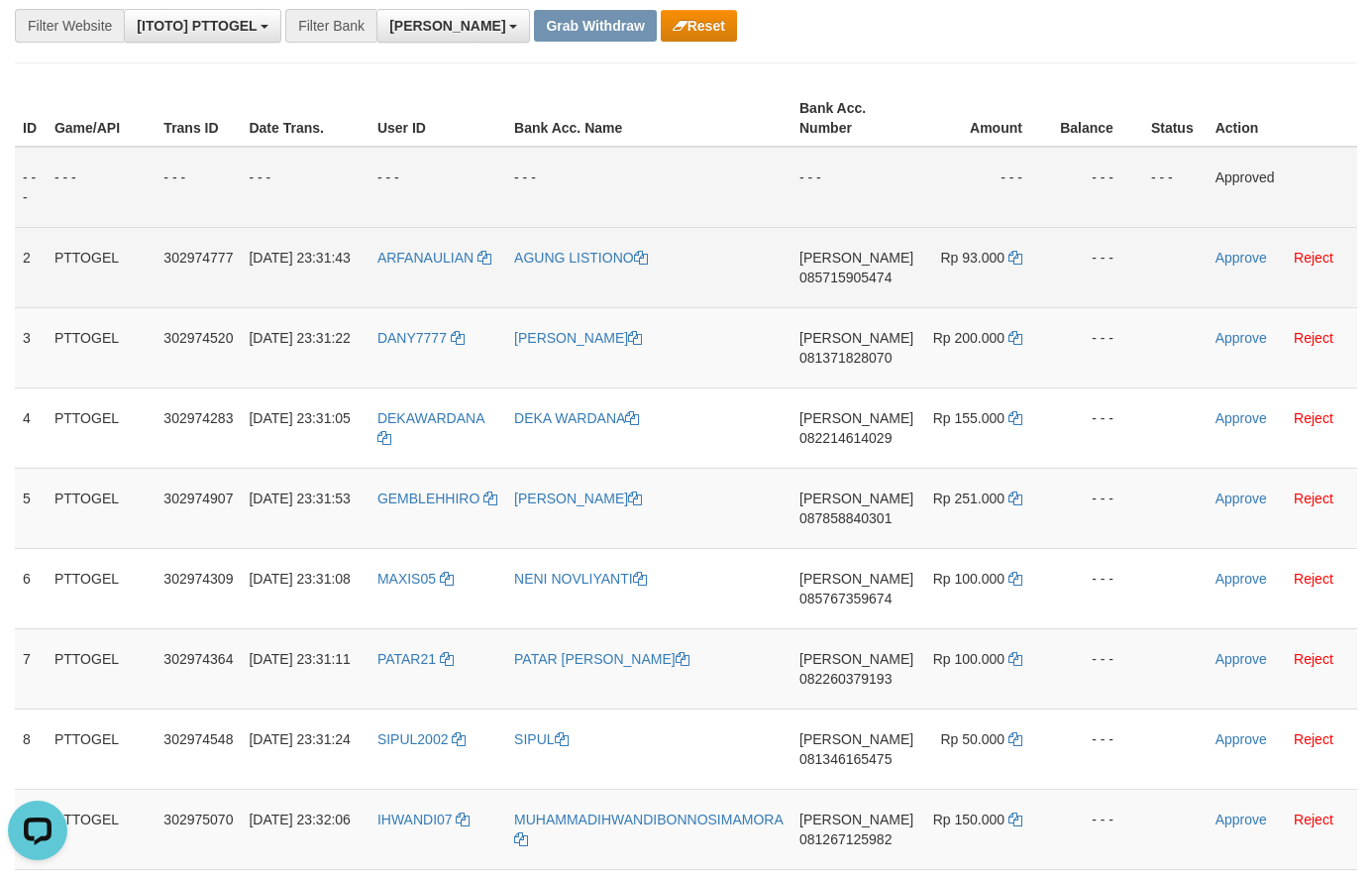 click on "085715905474" at bounding box center [845, 277] 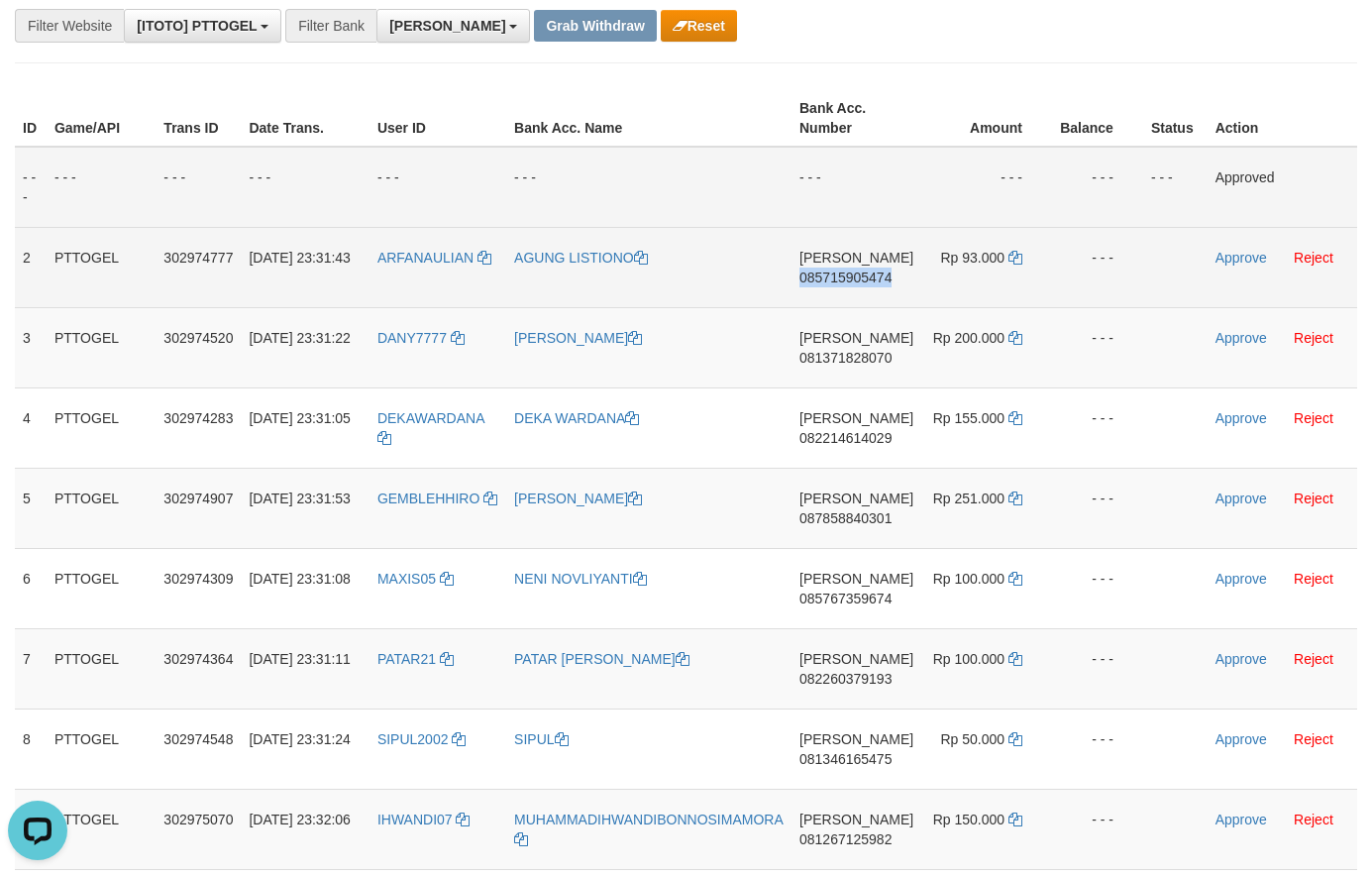 click on "085715905474" at bounding box center (845, 277) 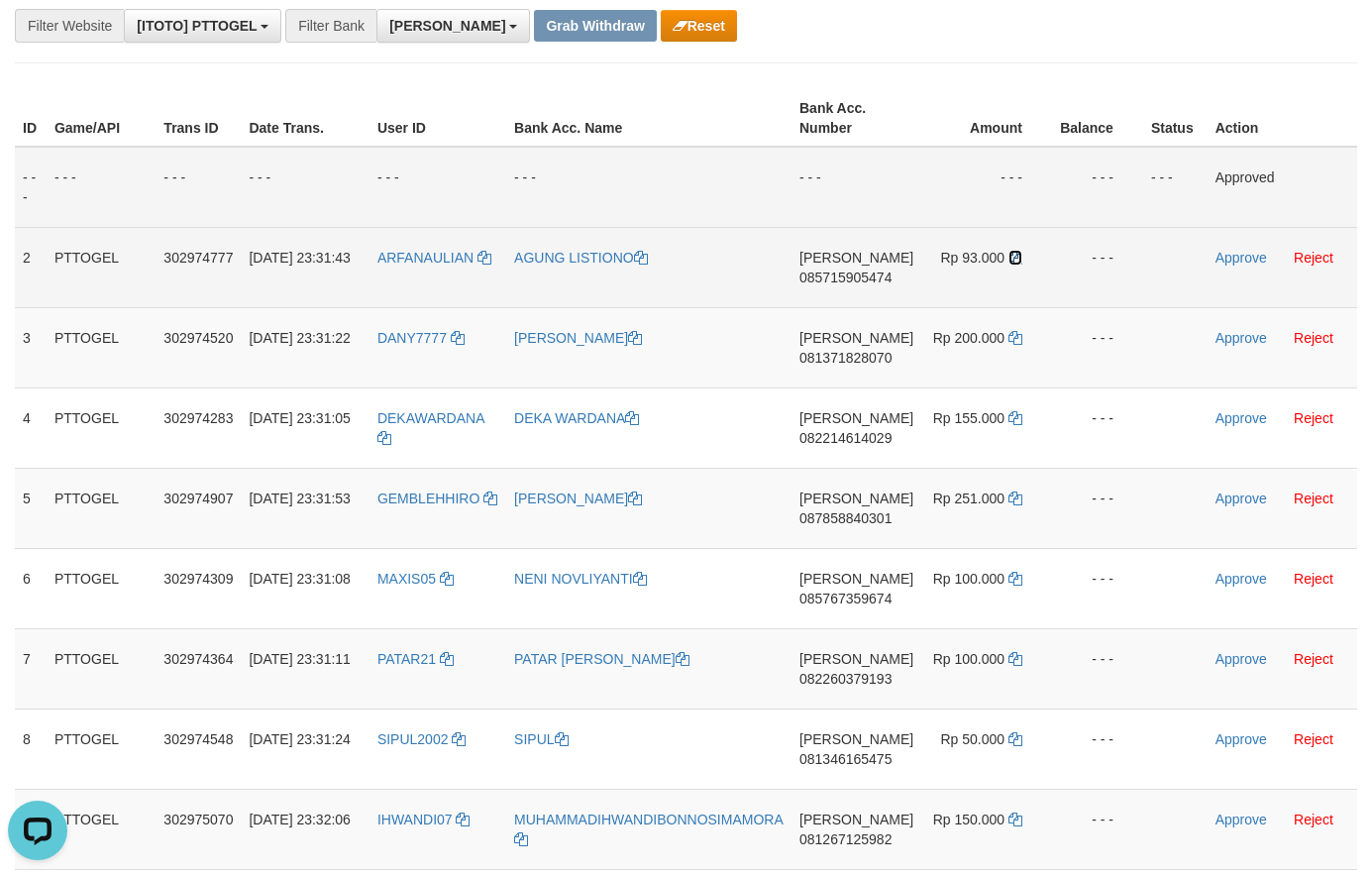 click at bounding box center (1015, 258) 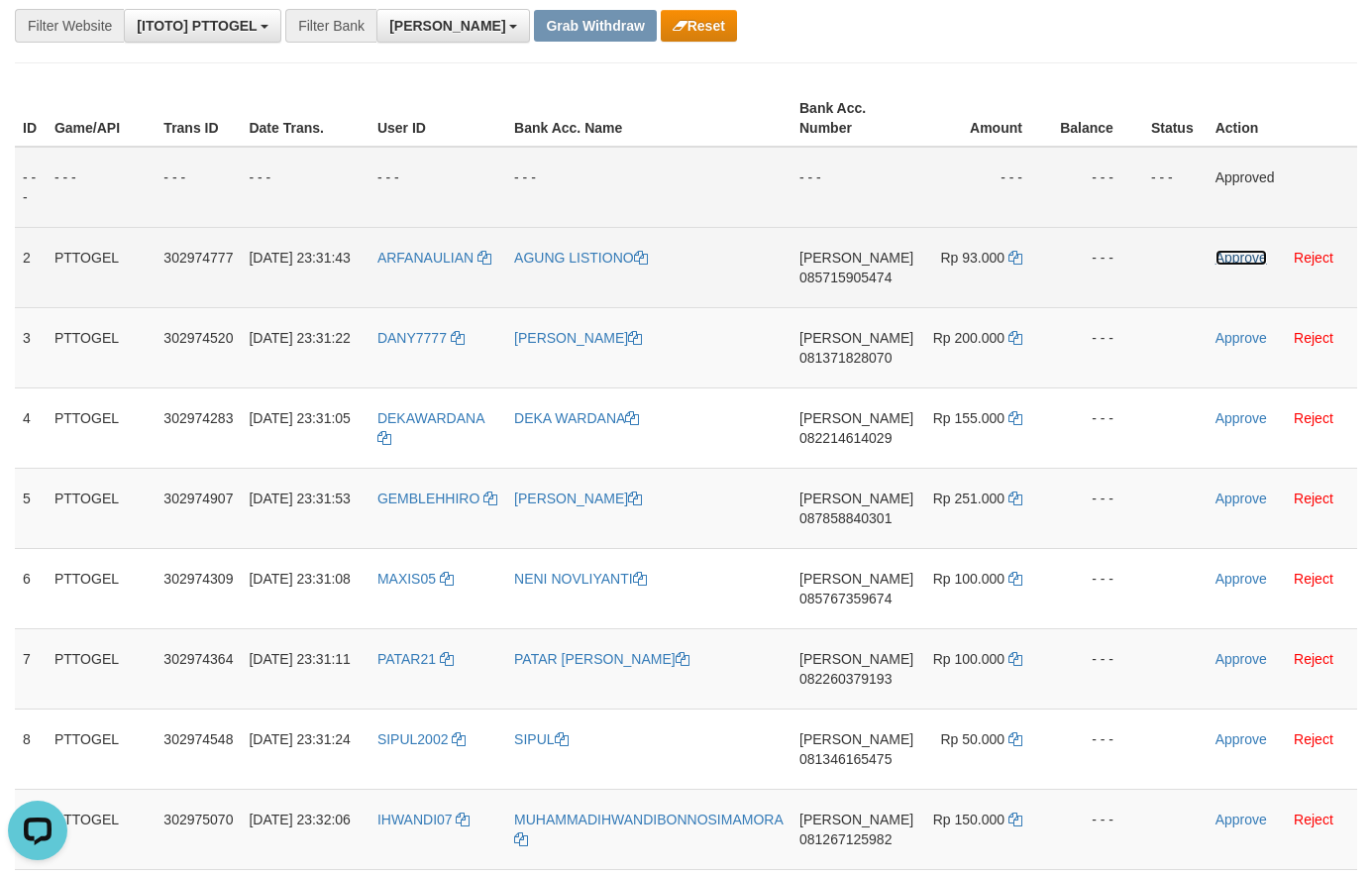 click on "Approve" at bounding box center [1241, 258] 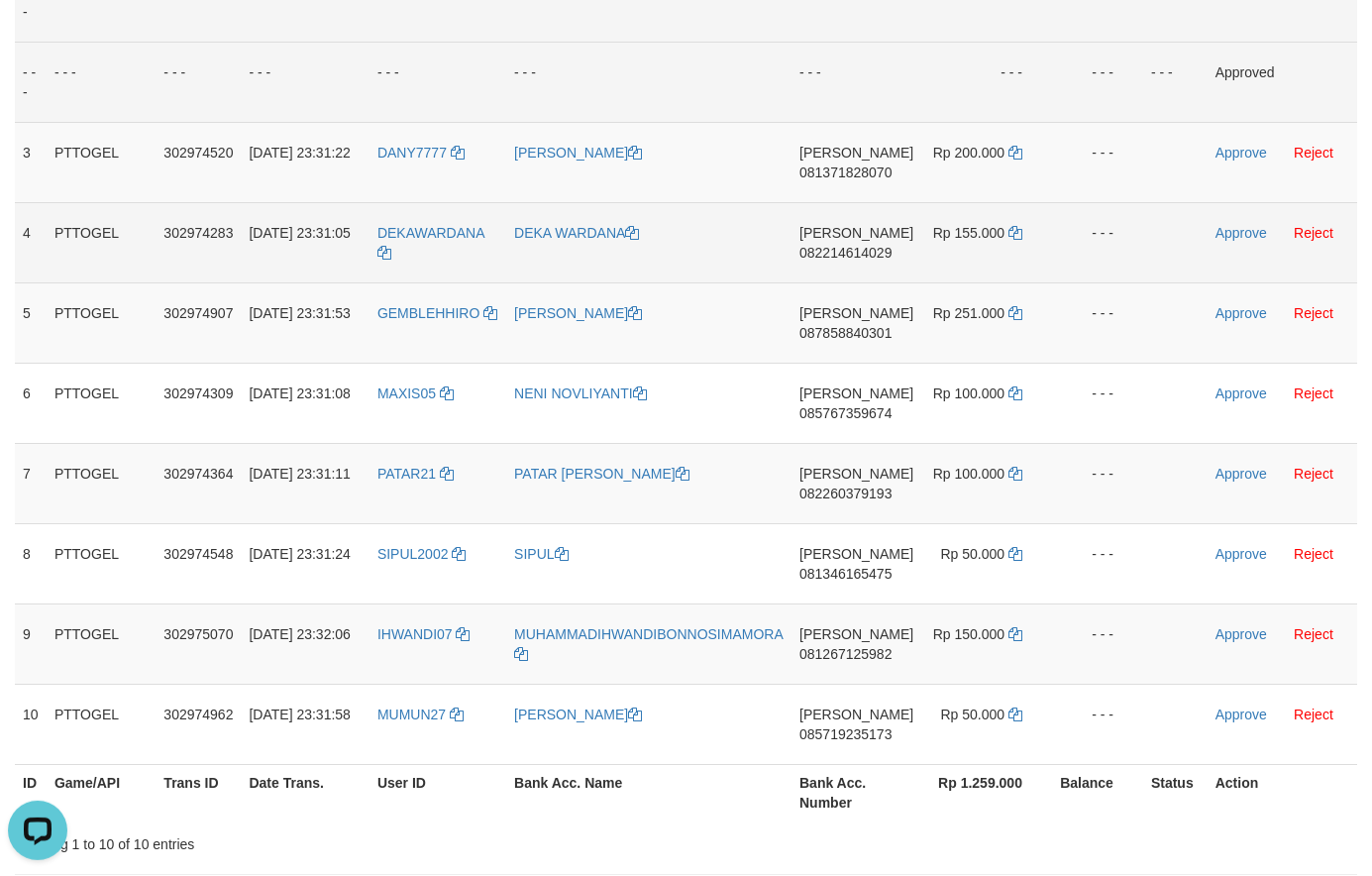 scroll, scrollTop: 472, scrollLeft: 0, axis: vertical 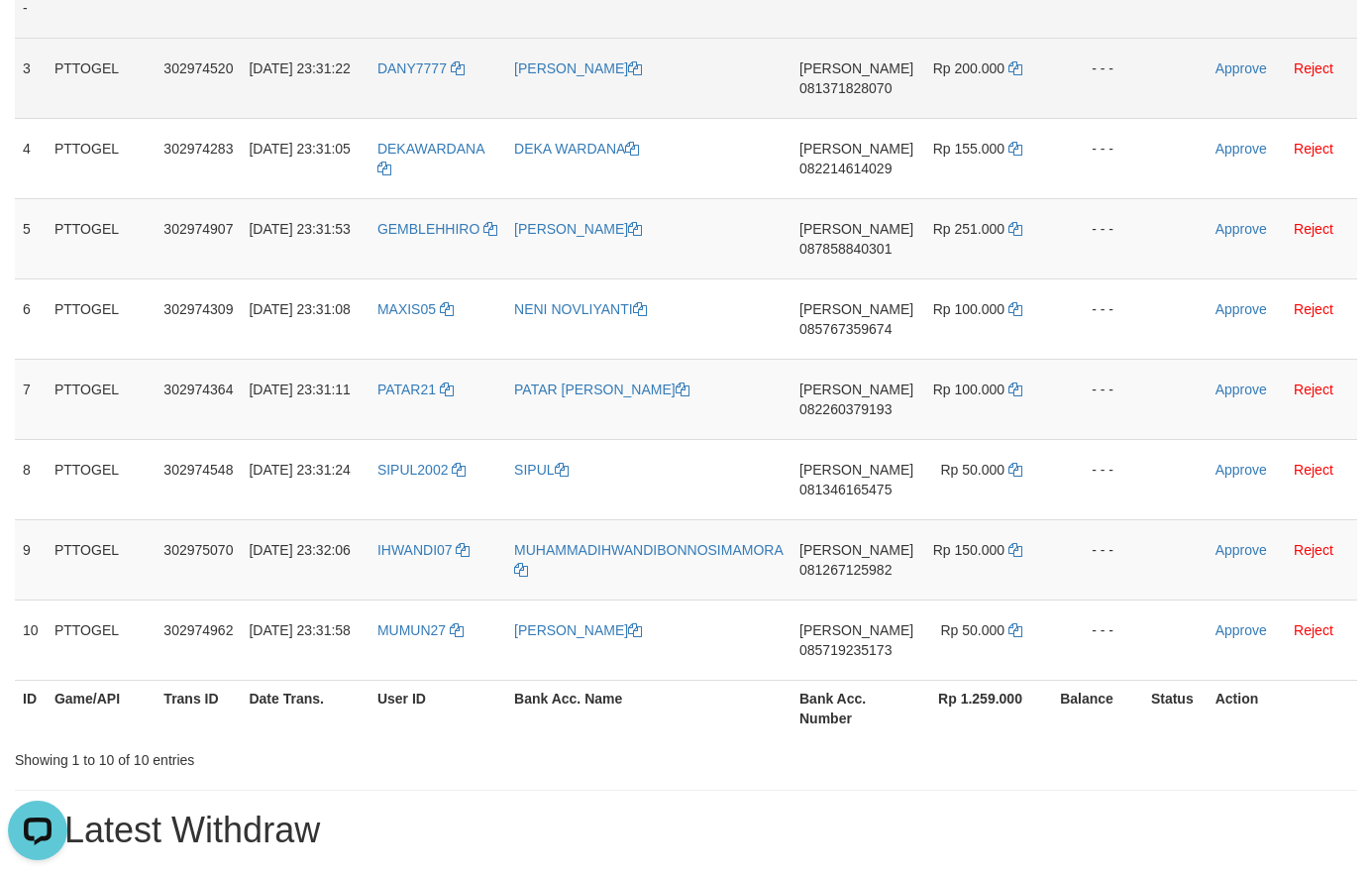click on "081371828070" at bounding box center (845, 88) 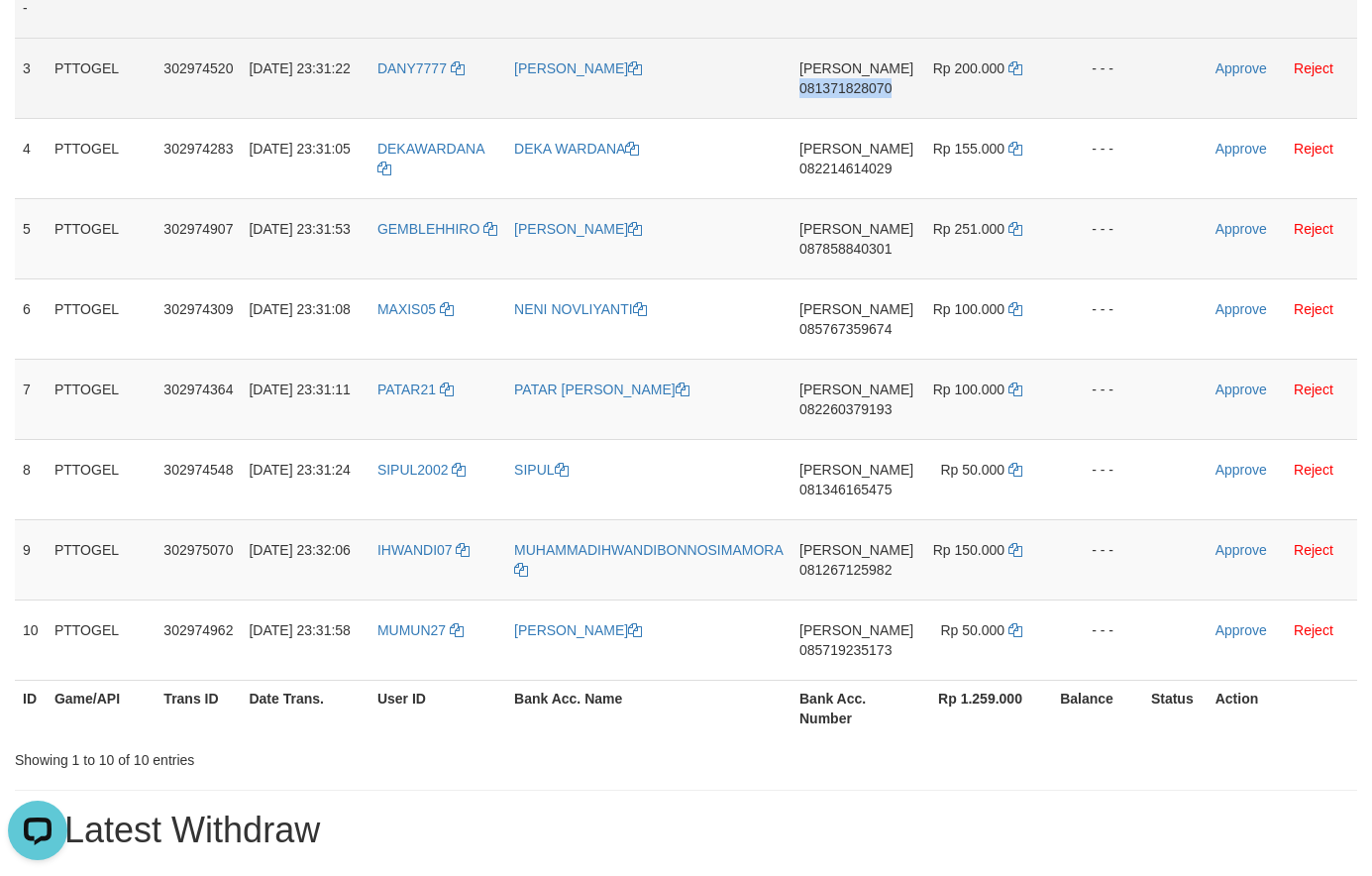 click on "081371828070" at bounding box center [845, 88] 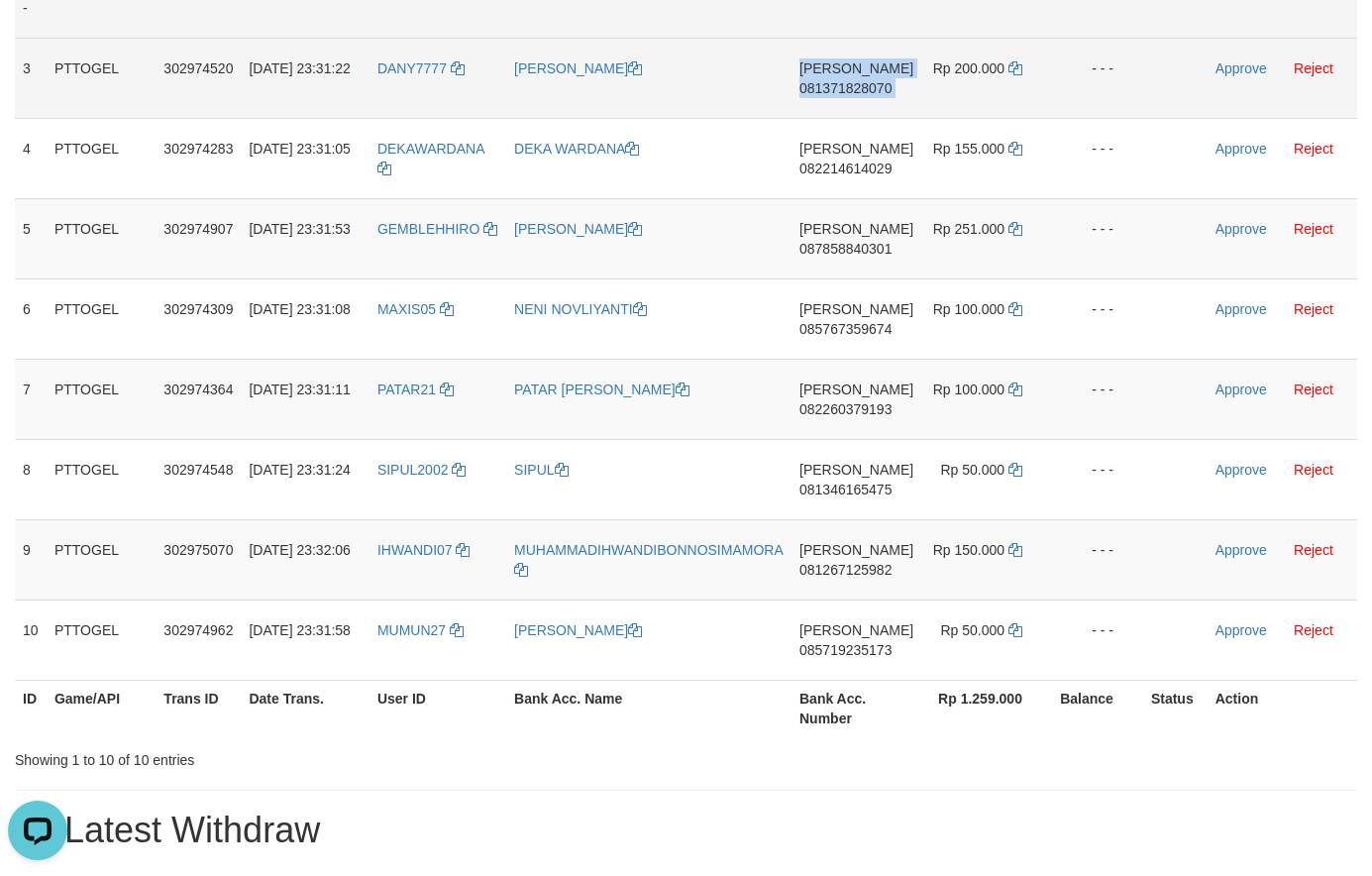 click on "081371828070" at bounding box center [845, 88] 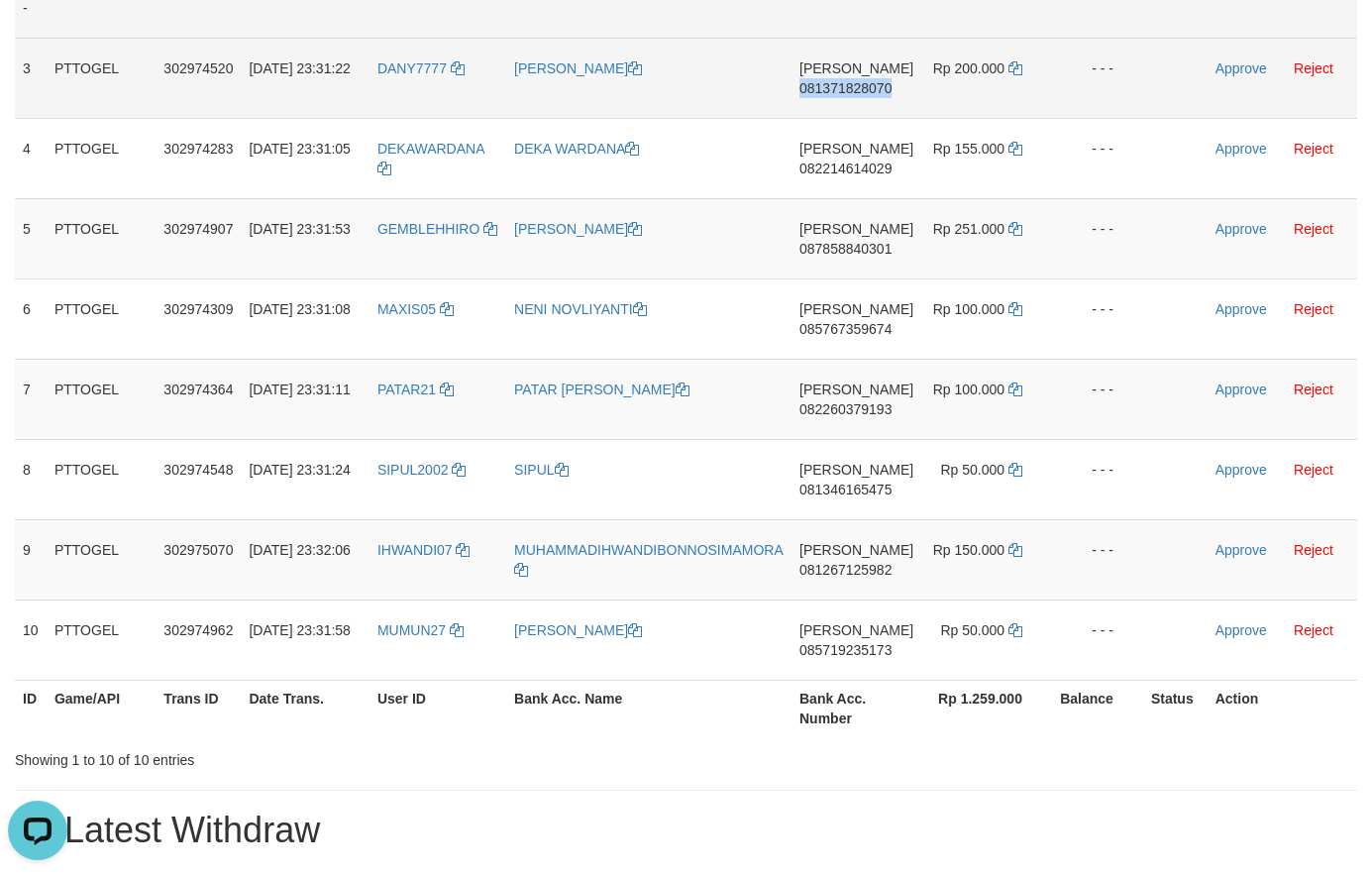 click on "081371828070" at bounding box center (845, 88) 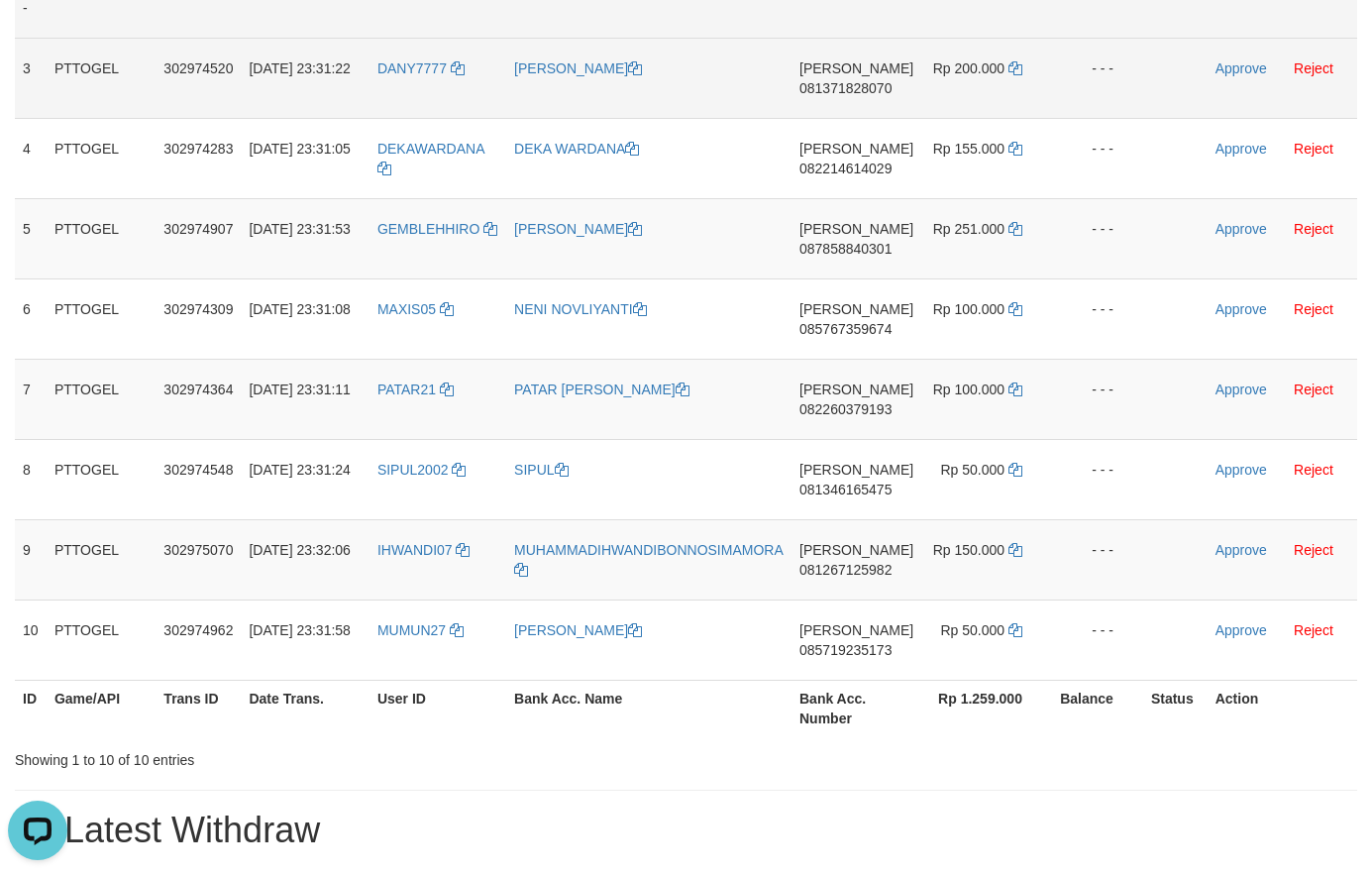 click on "081371828070" at bounding box center (845, 88) 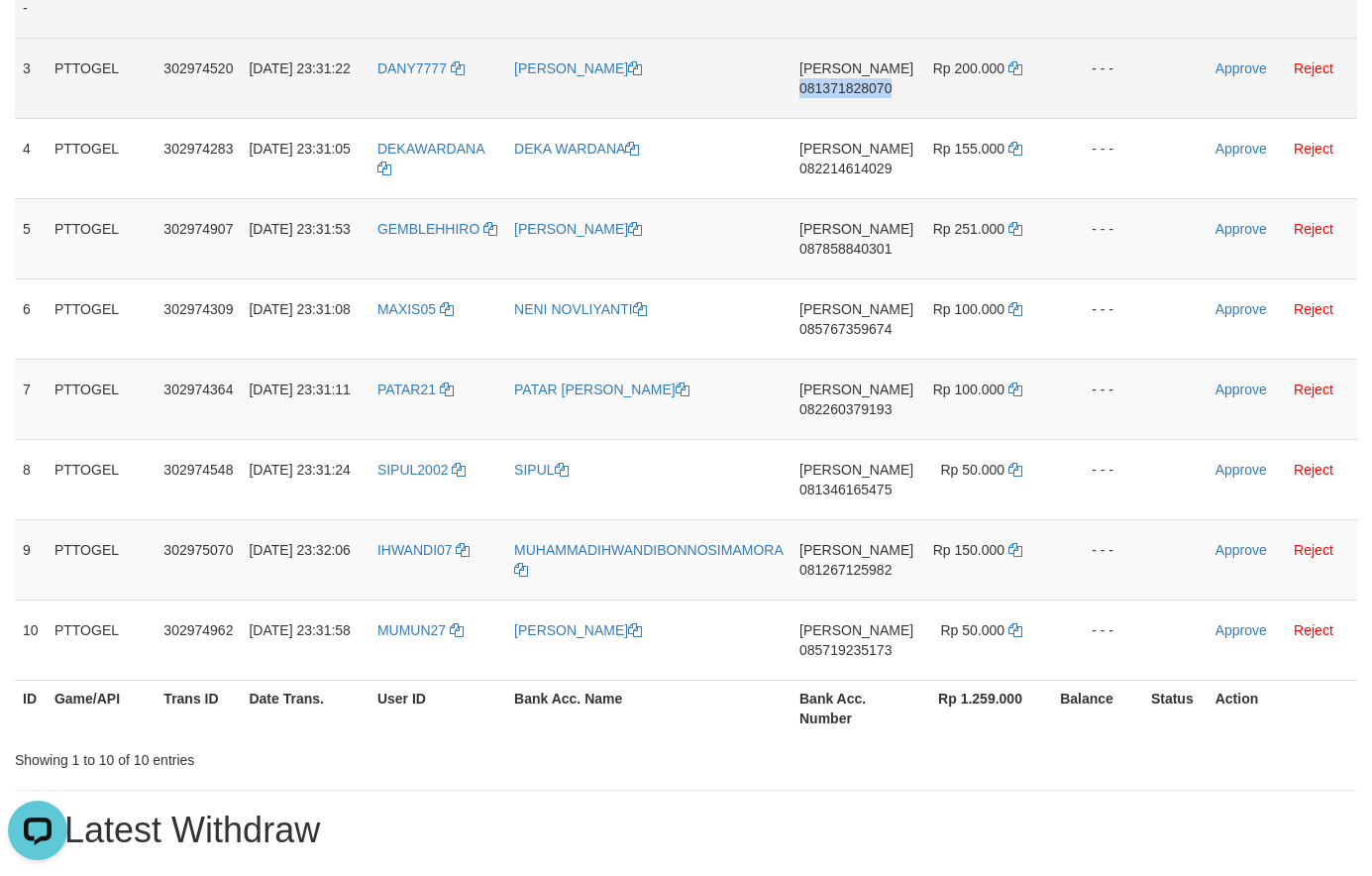 click on "081371828070" at bounding box center (845, 88) 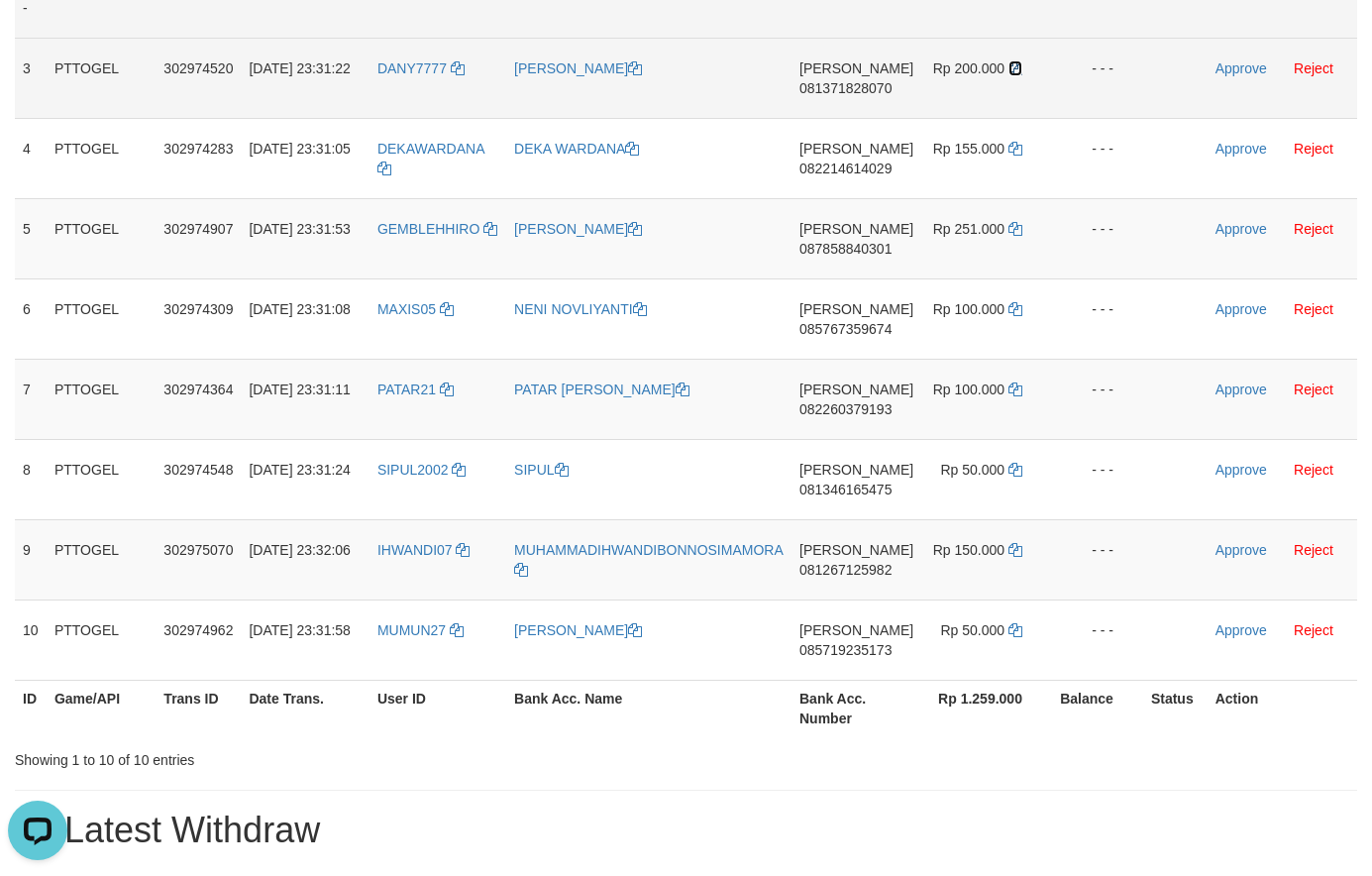 click at bounding box center [1015, 68] 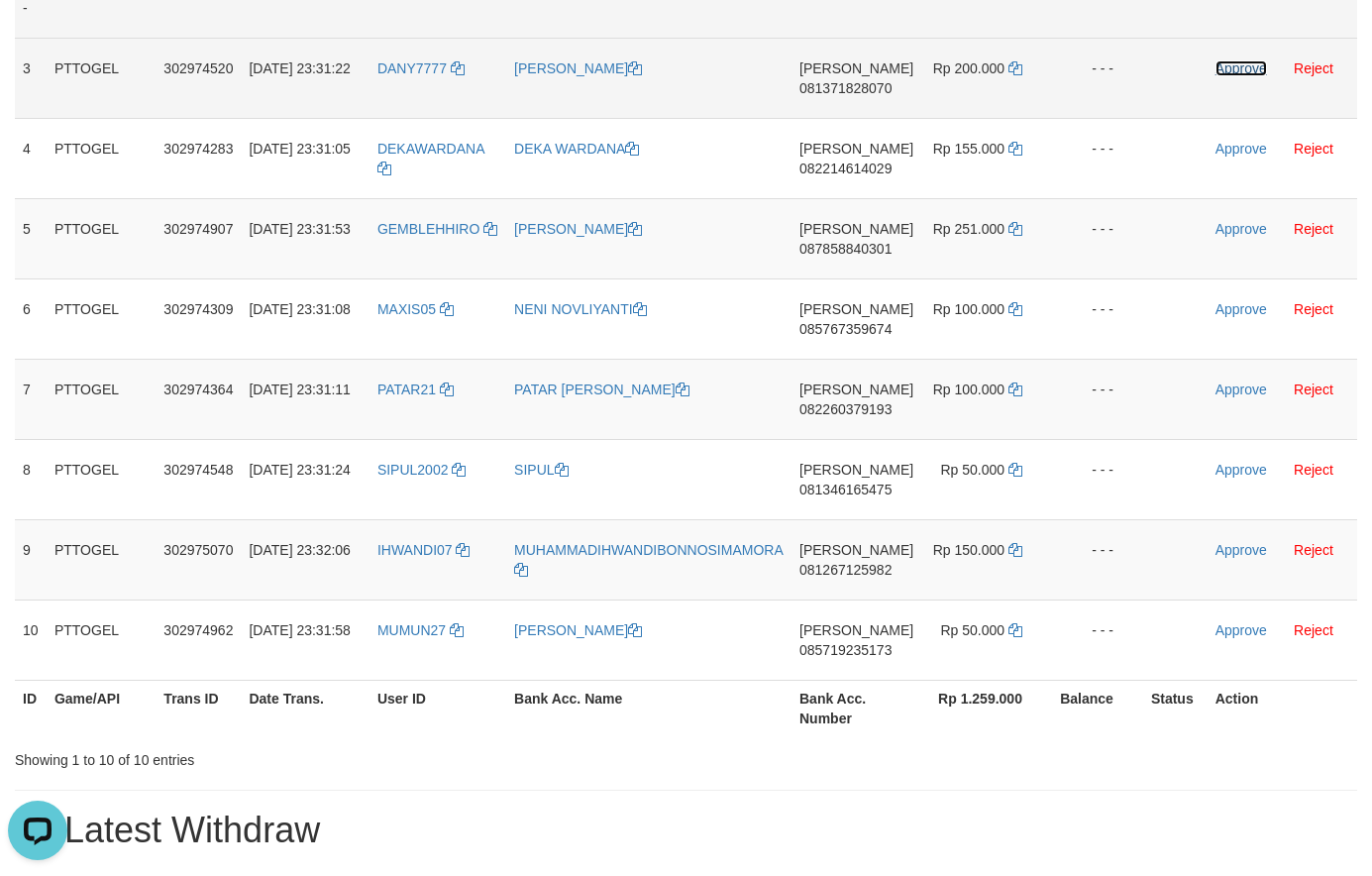 click on "Approve" at bounding box center [1241, 68] 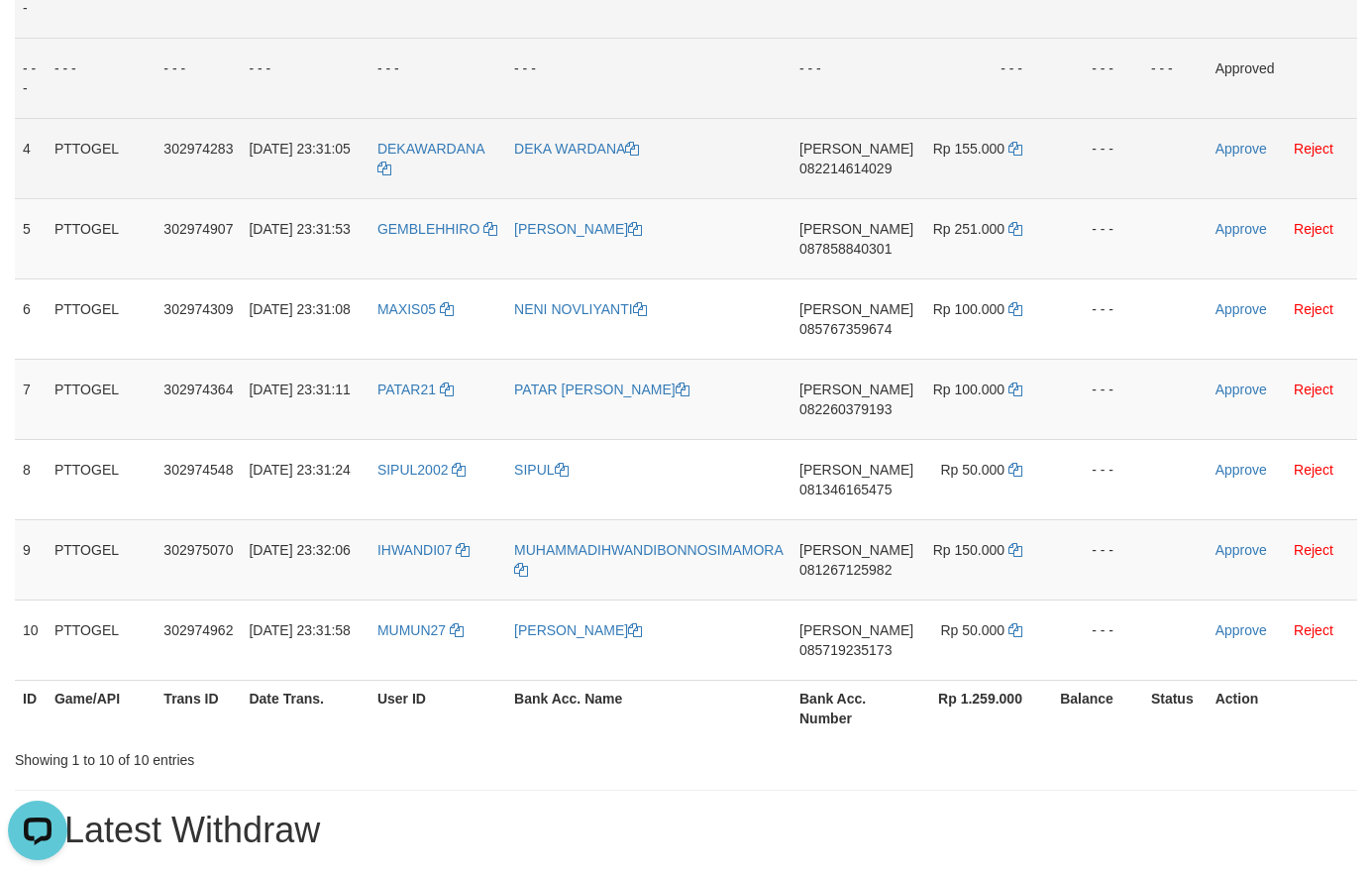 click on "082214614029" at bounding box center [845, 168] 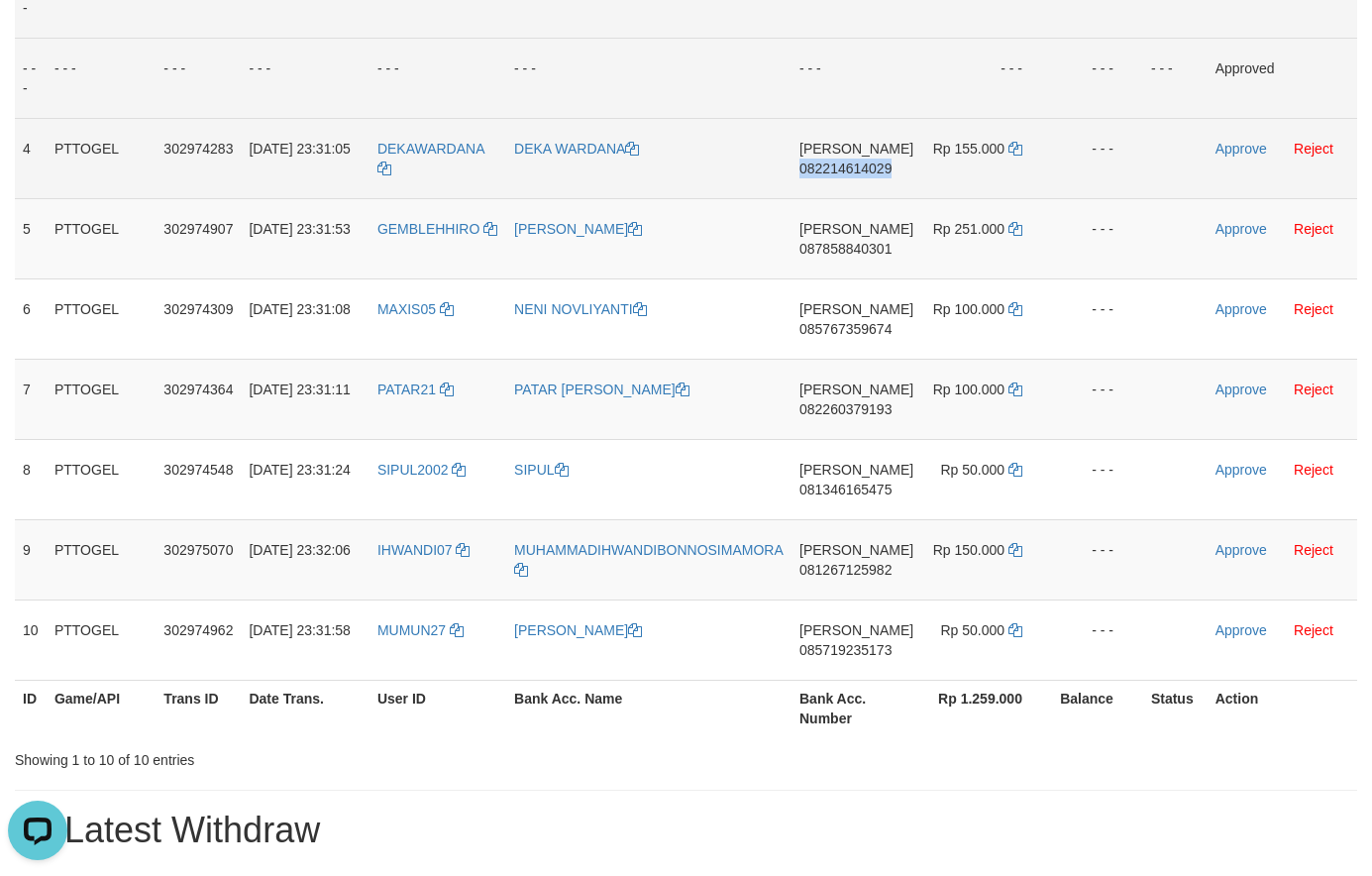 drag, startPoint x: 890, startPoint y: 168, endPoint x: 844, endPoint y: 168, distance: 46 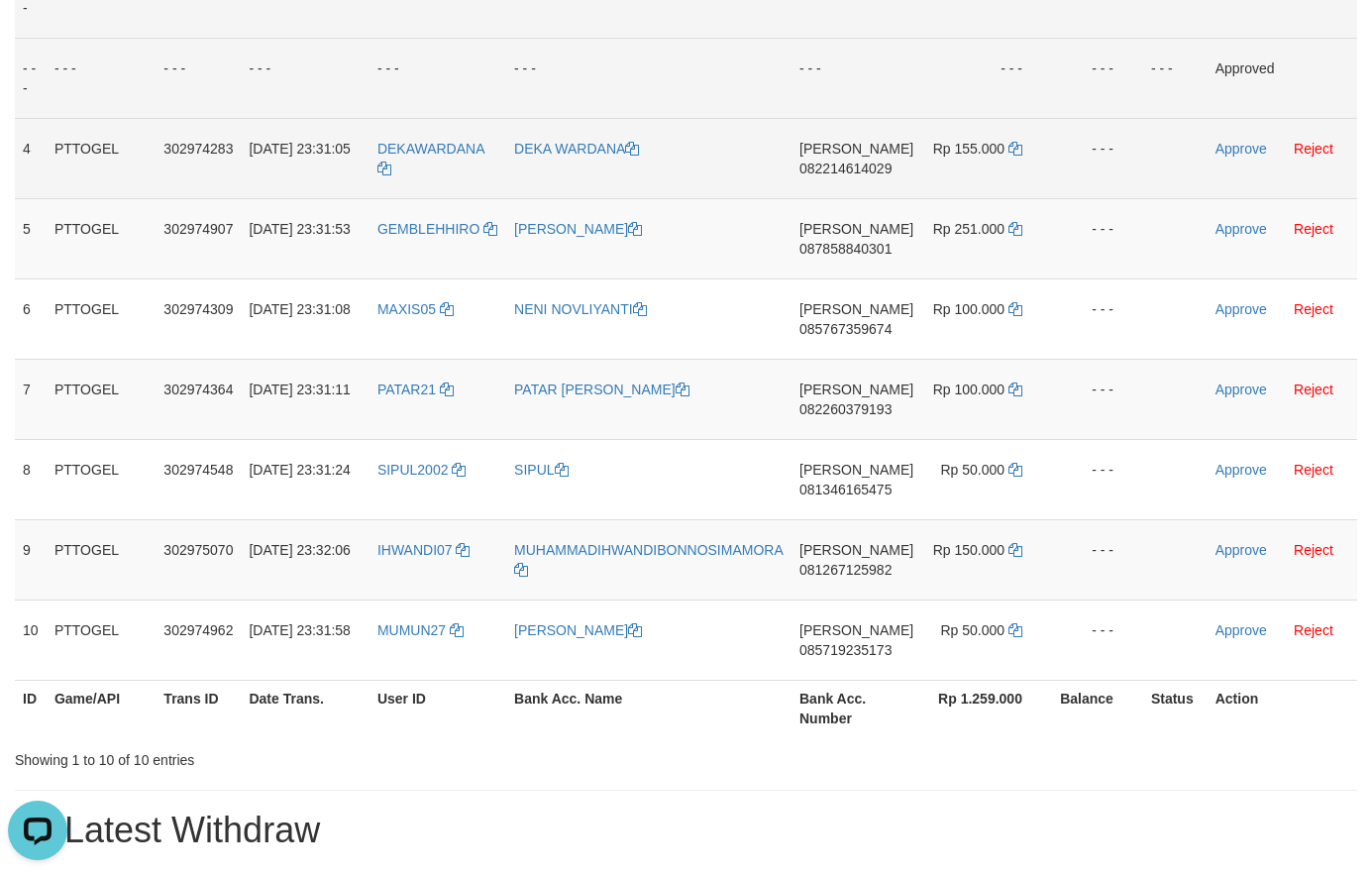 click on "082214614029" at bounding box center [845, 168] 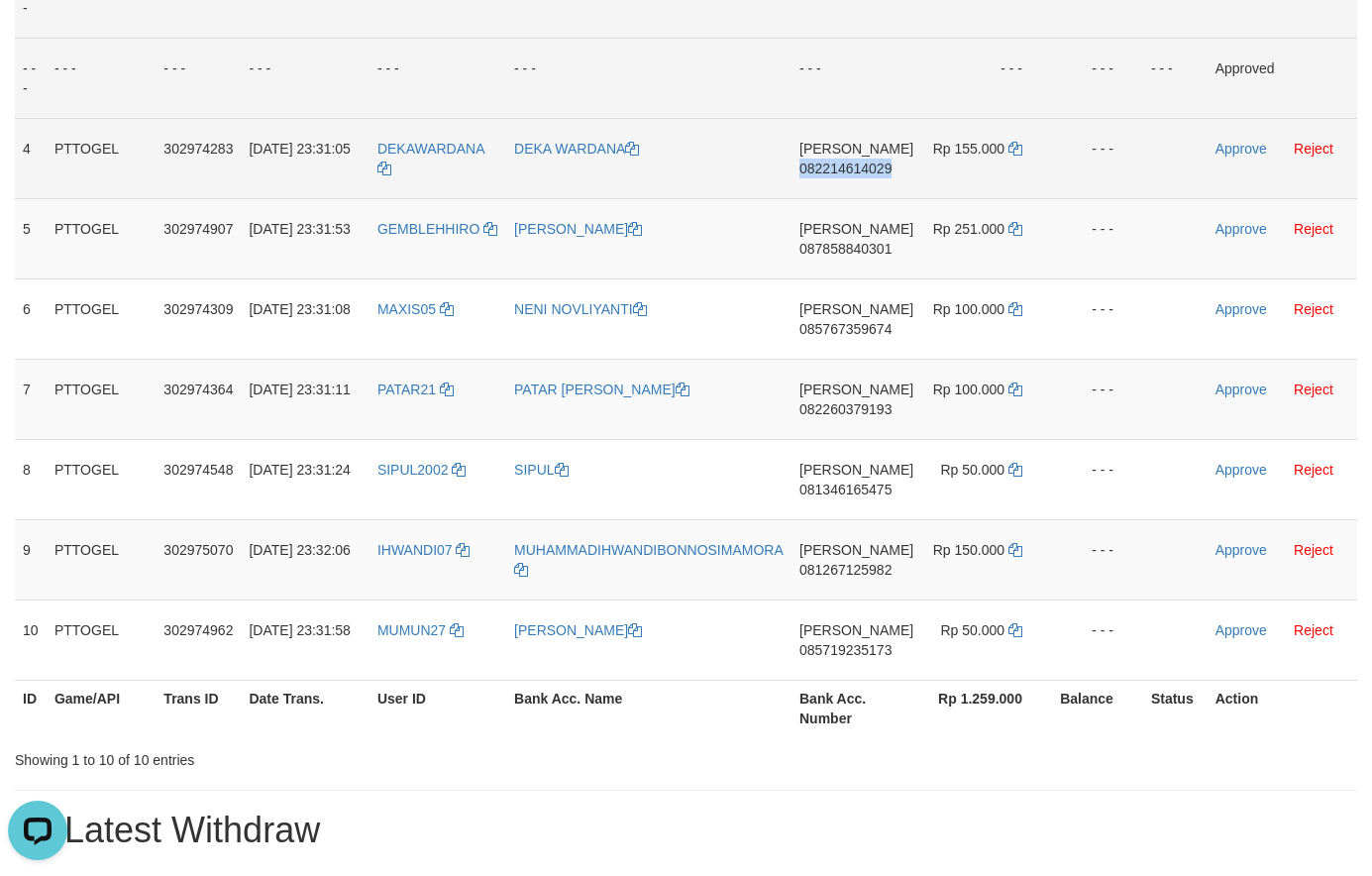 drag, startPoint x: 835, startPoint y: 167, endPoint x: 204, endPoint y: 328, distance: 651.216 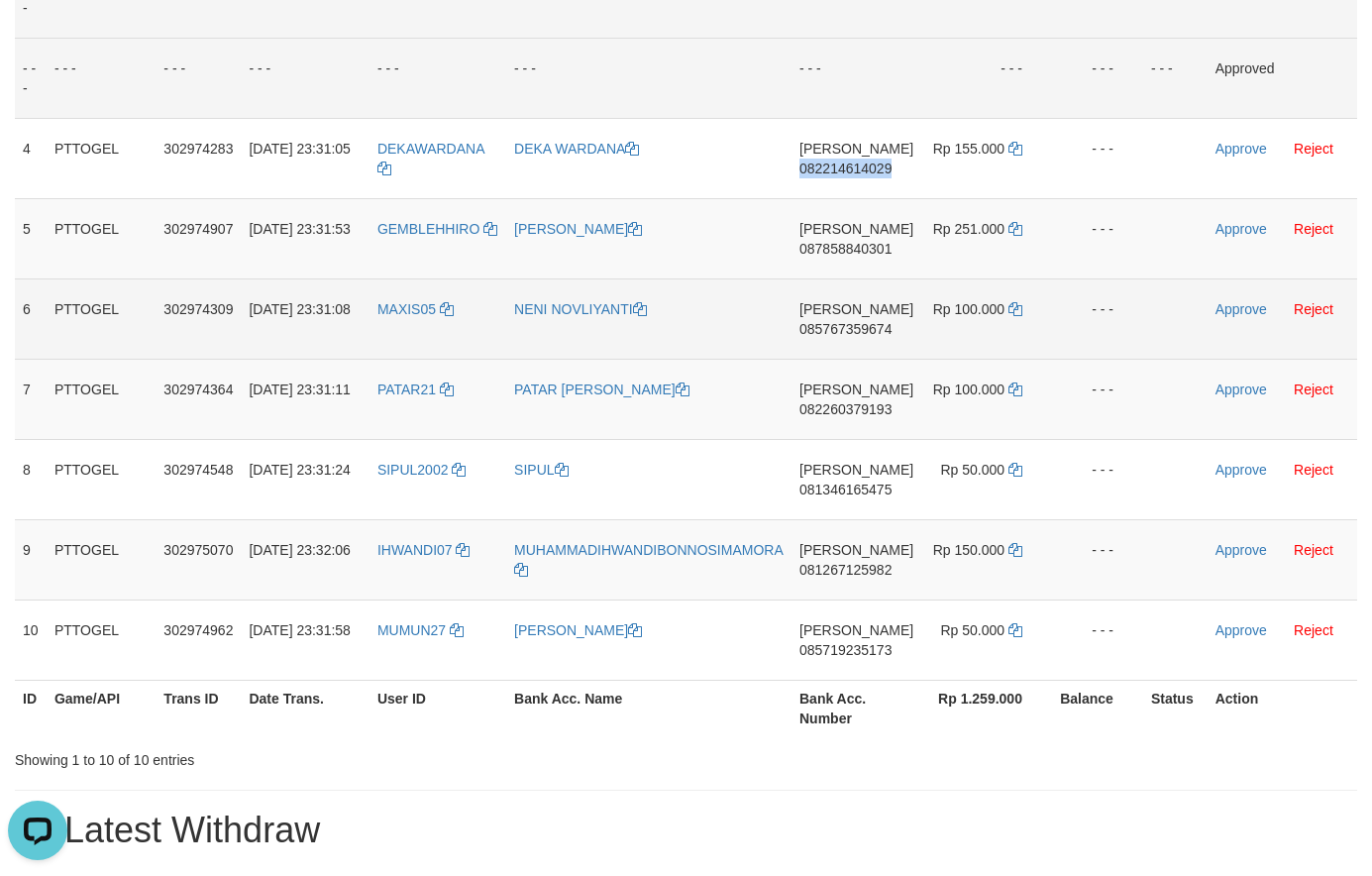 copy on "082214614029" 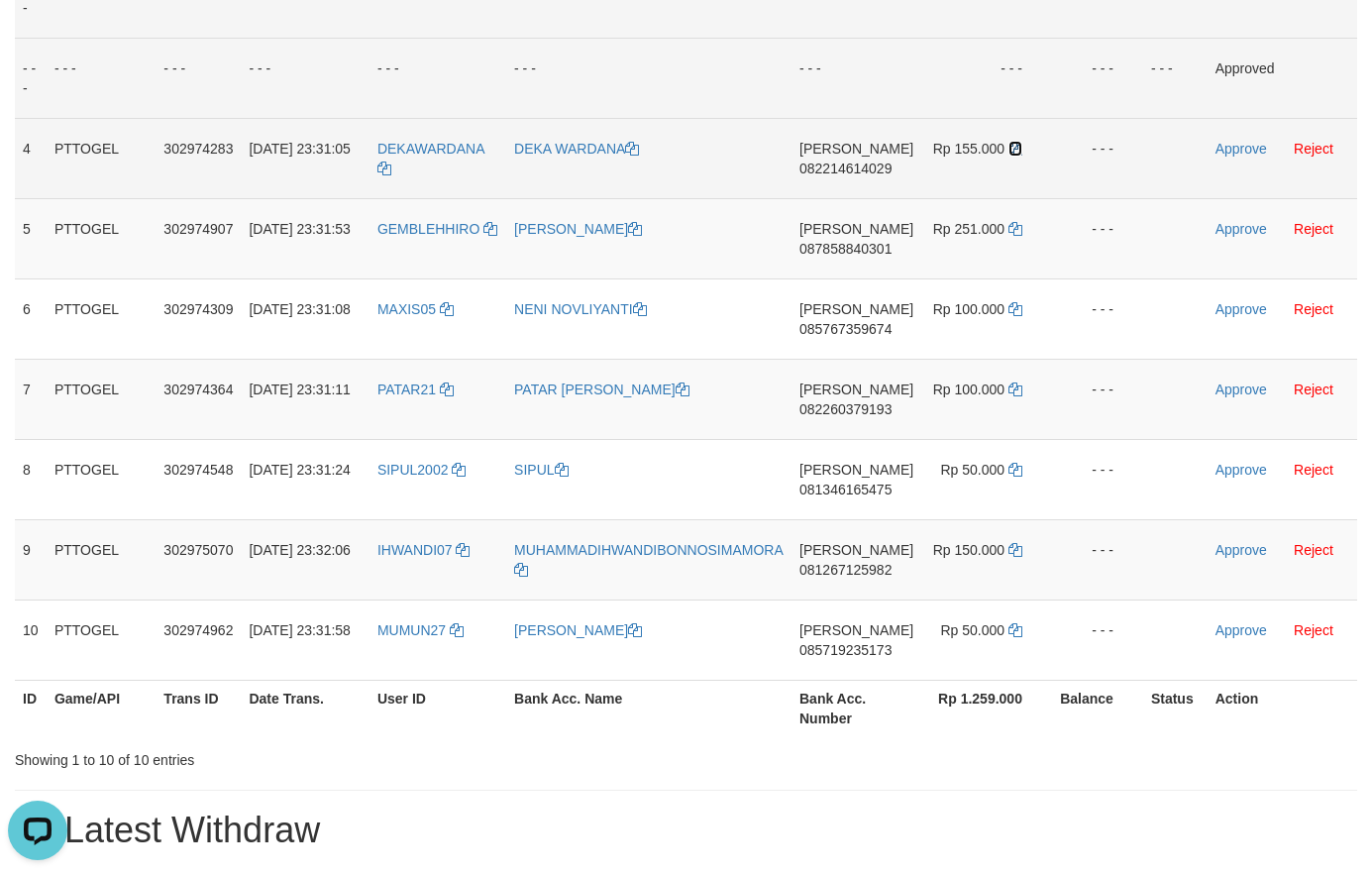 click at bounding box center [1015, 149] 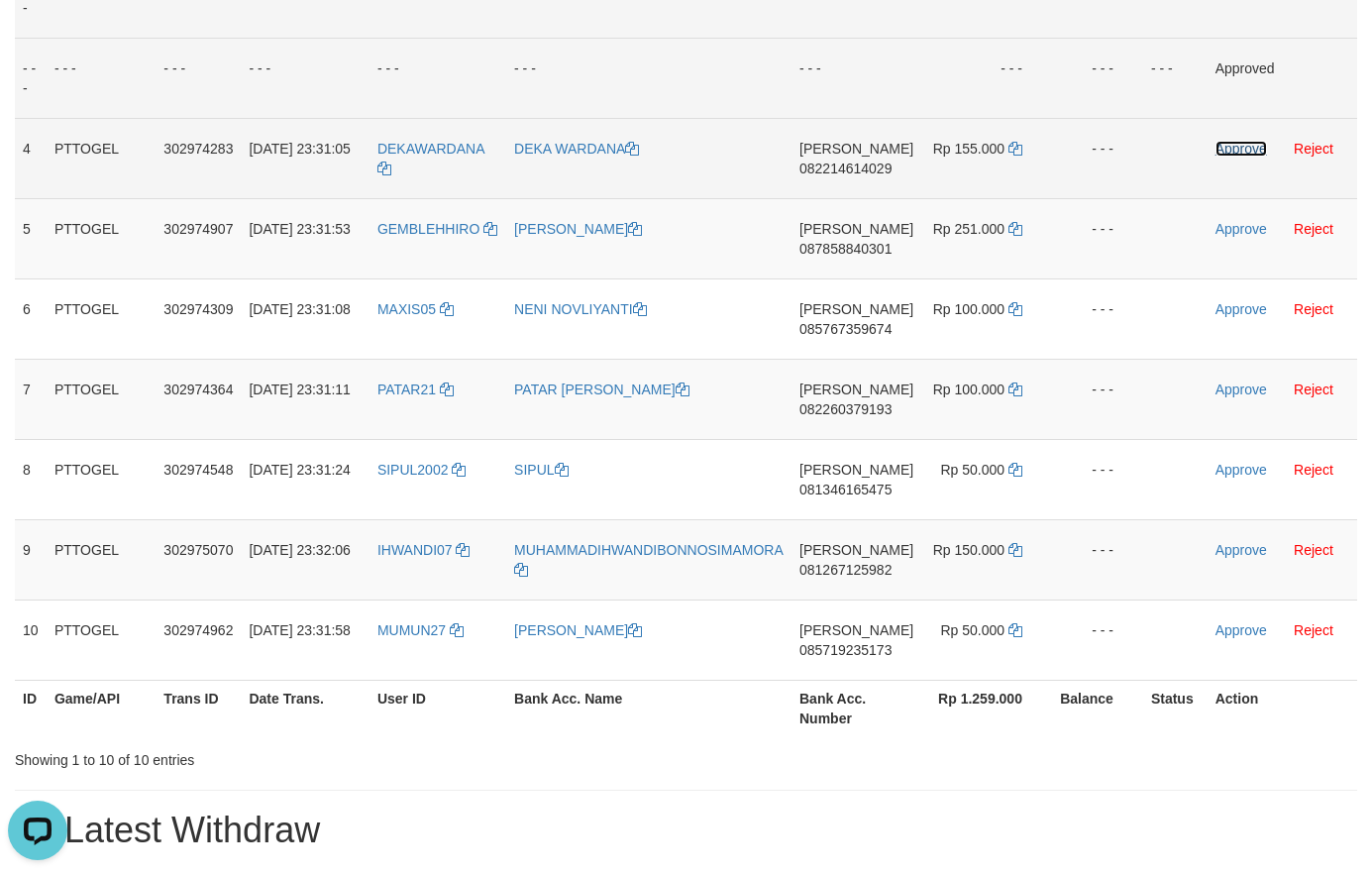 click on "Approve" at bounding box center (1241, 149) 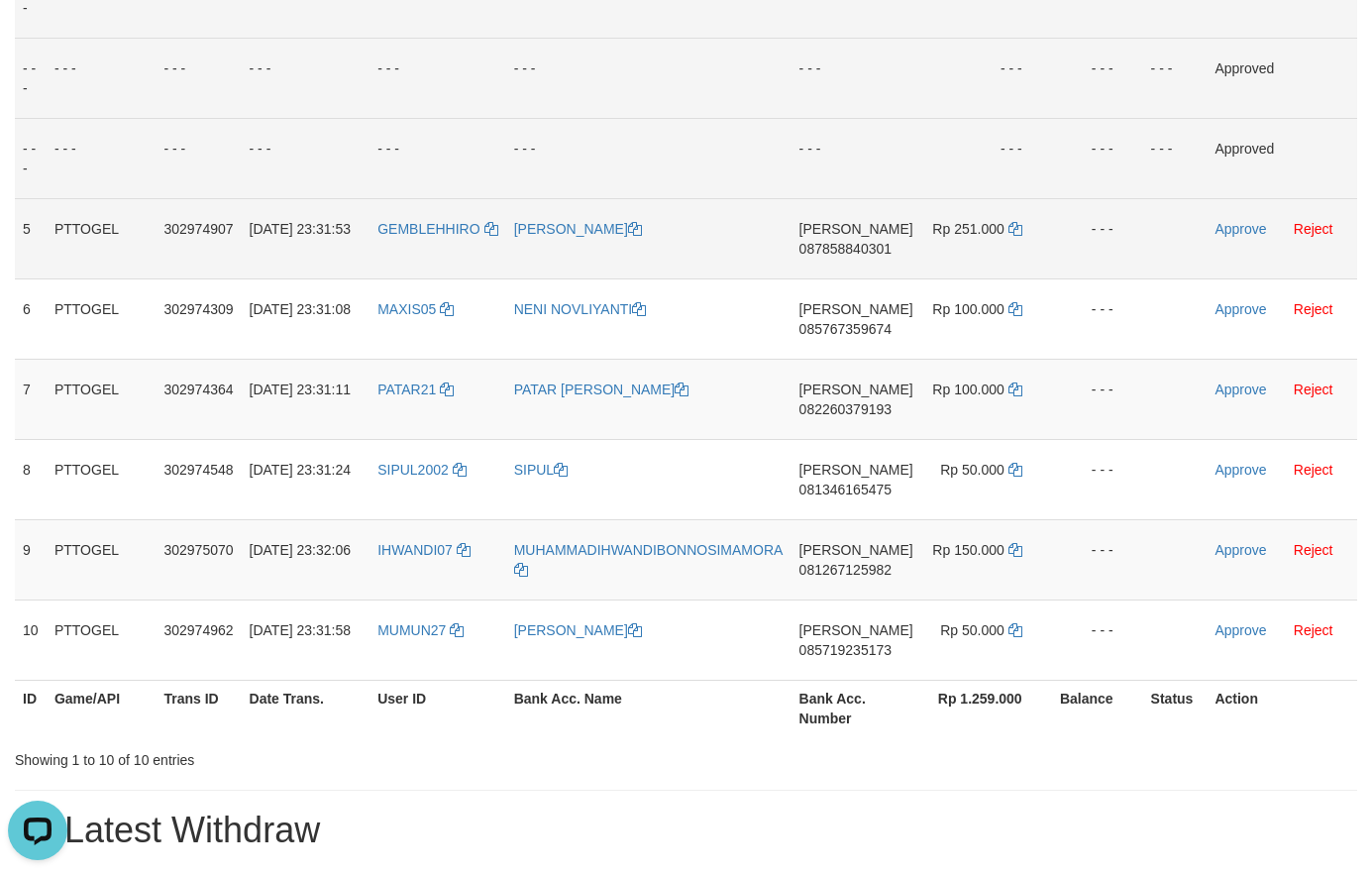 click on "087858840301" at bounding box center (845, 249) 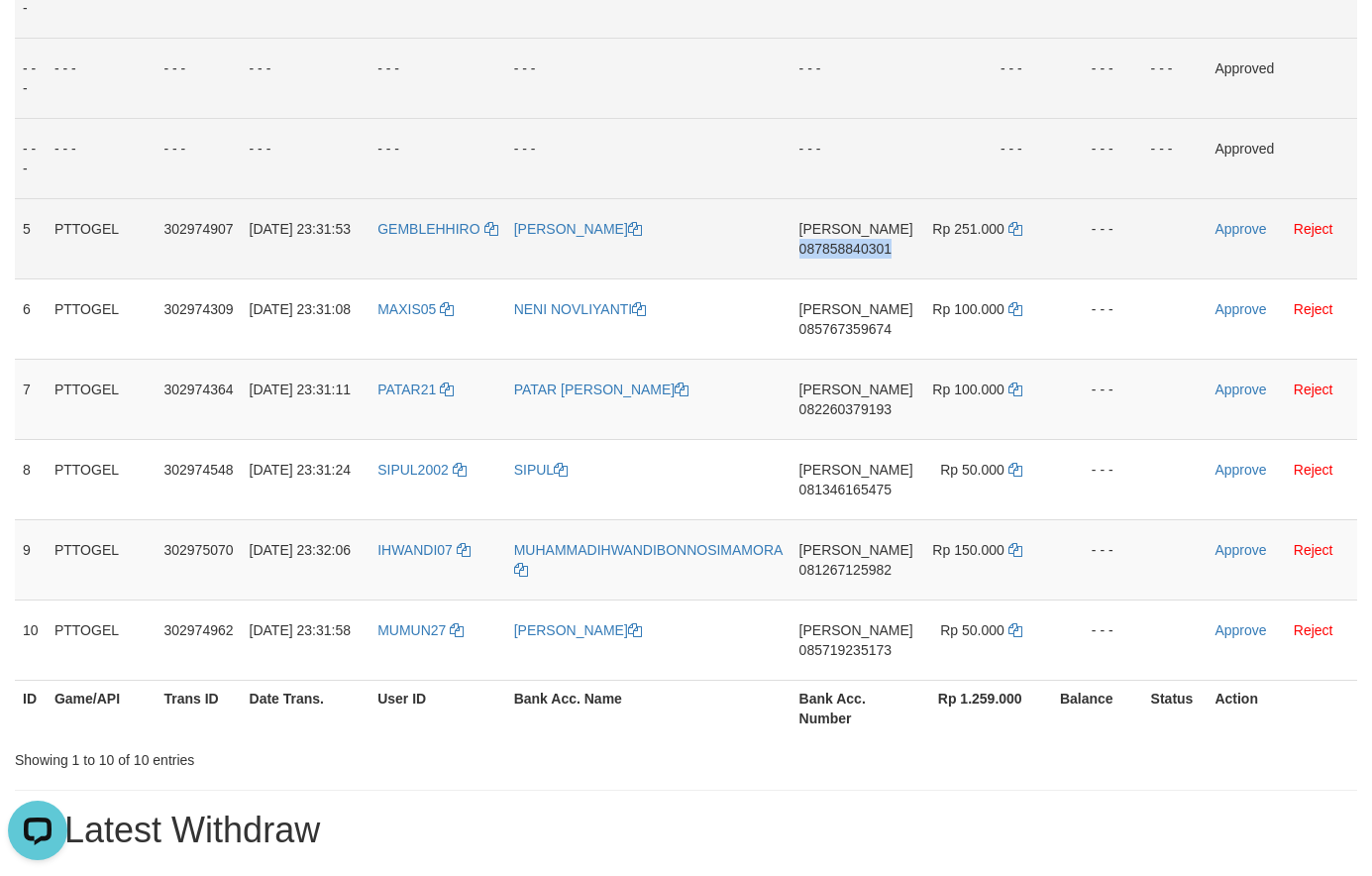 drag, startPoint x: 864, startPoint y: 245, endPoint x: 836, endPoint y: 250, distance: 28.442925 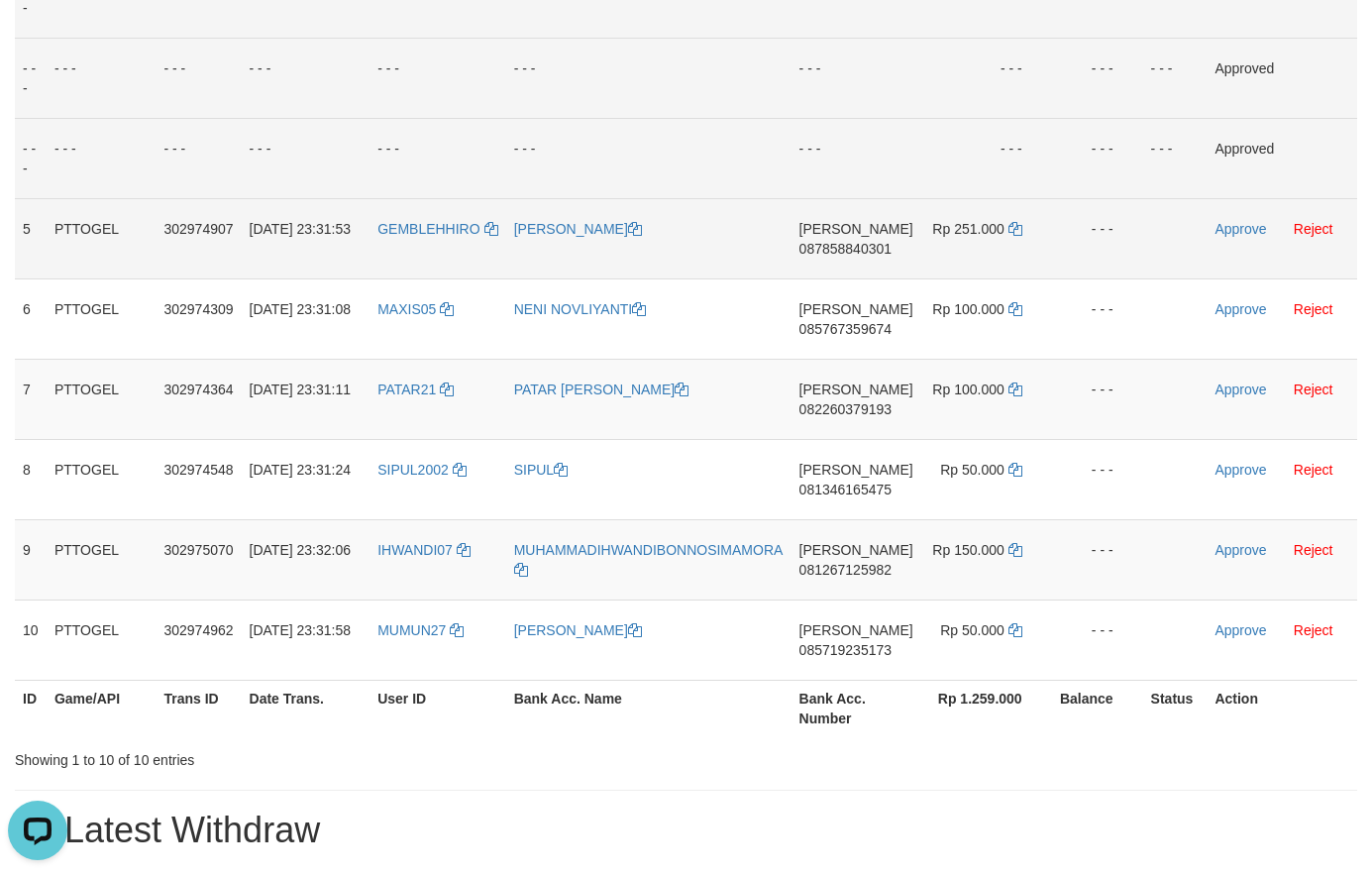 click on "087858840301" at bounding box center (845, 249) 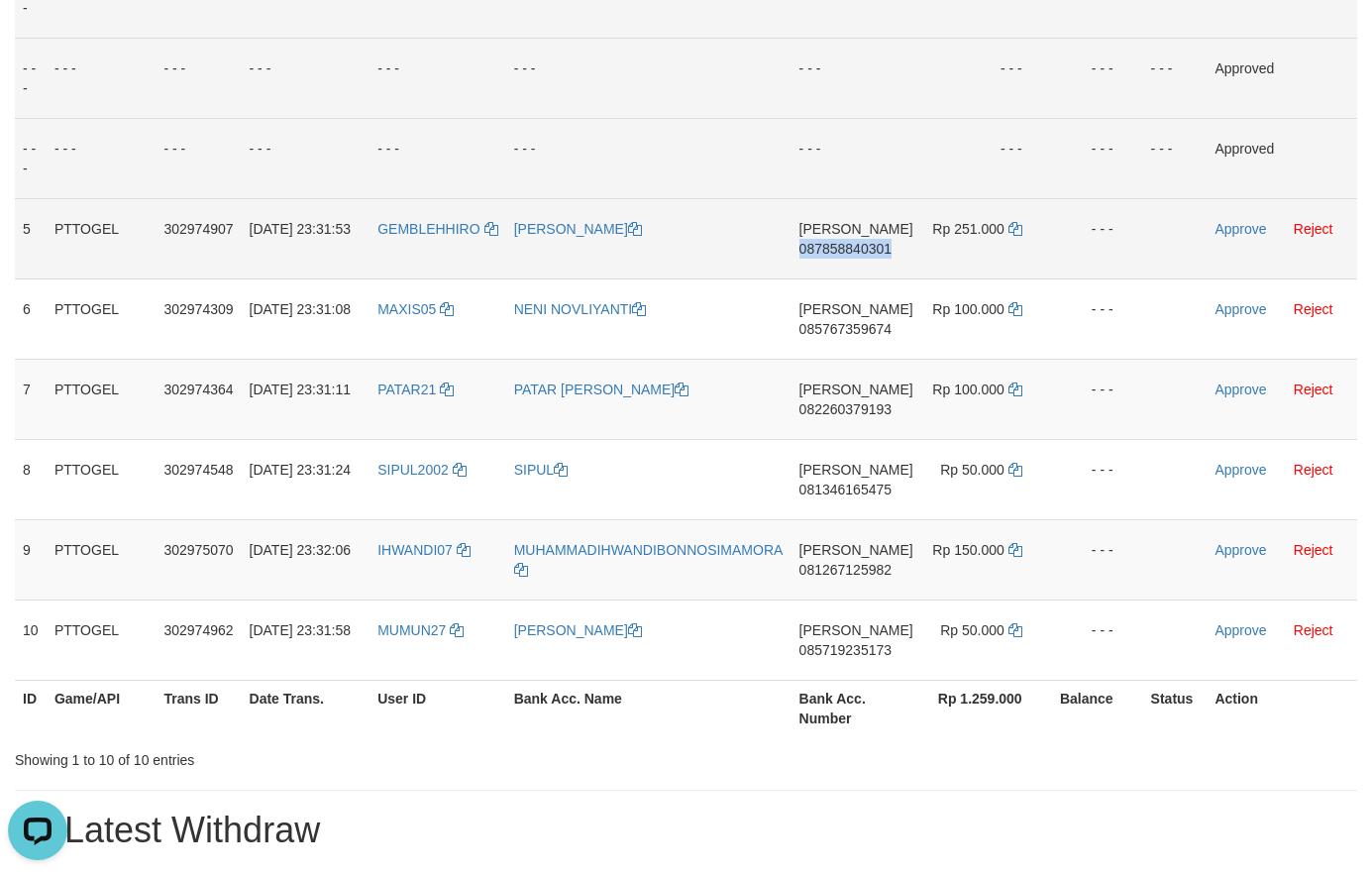 click on "087858840301" at bounding box center (845, 249) 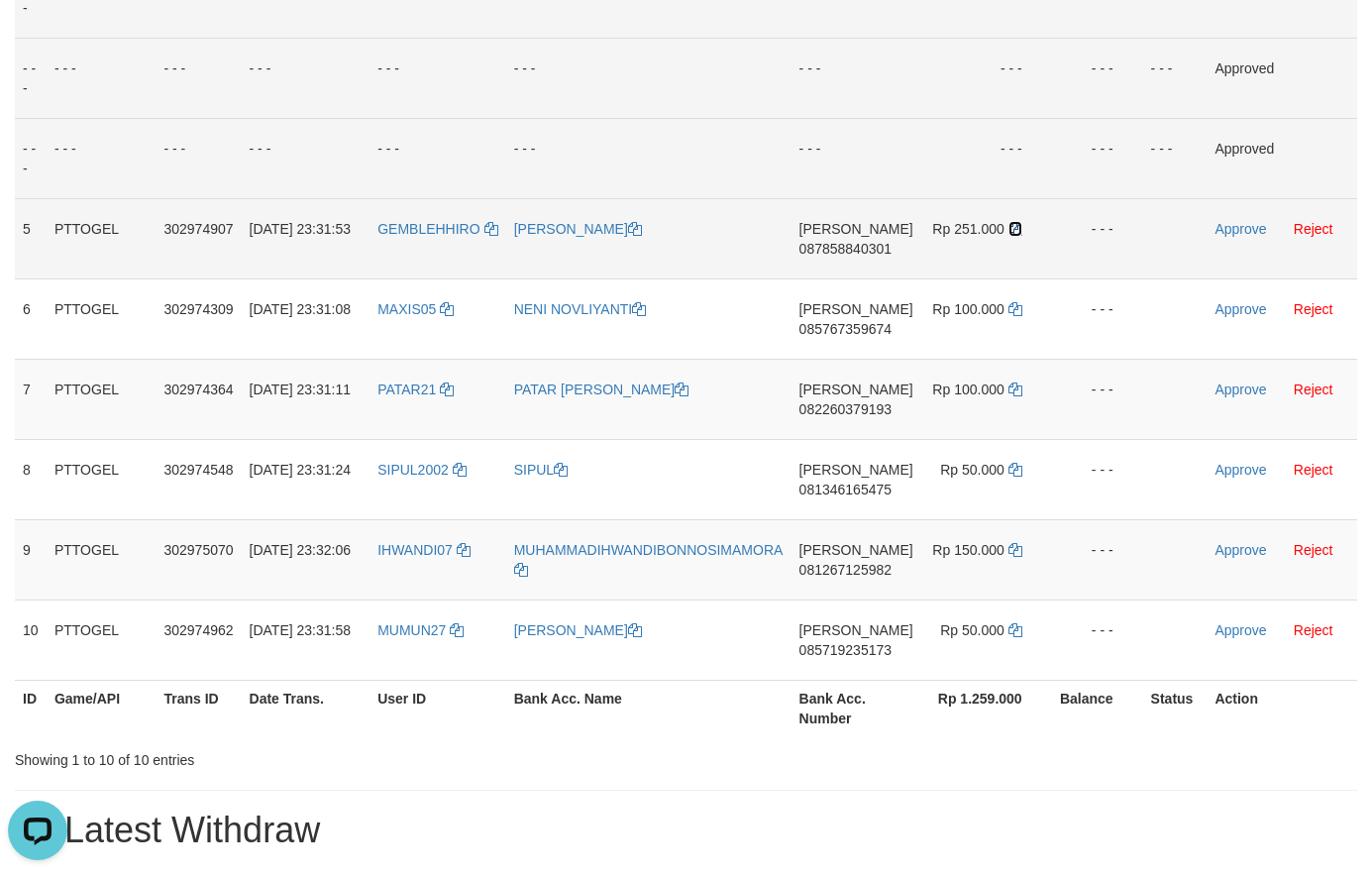 click at bounding box center (1015, 229) 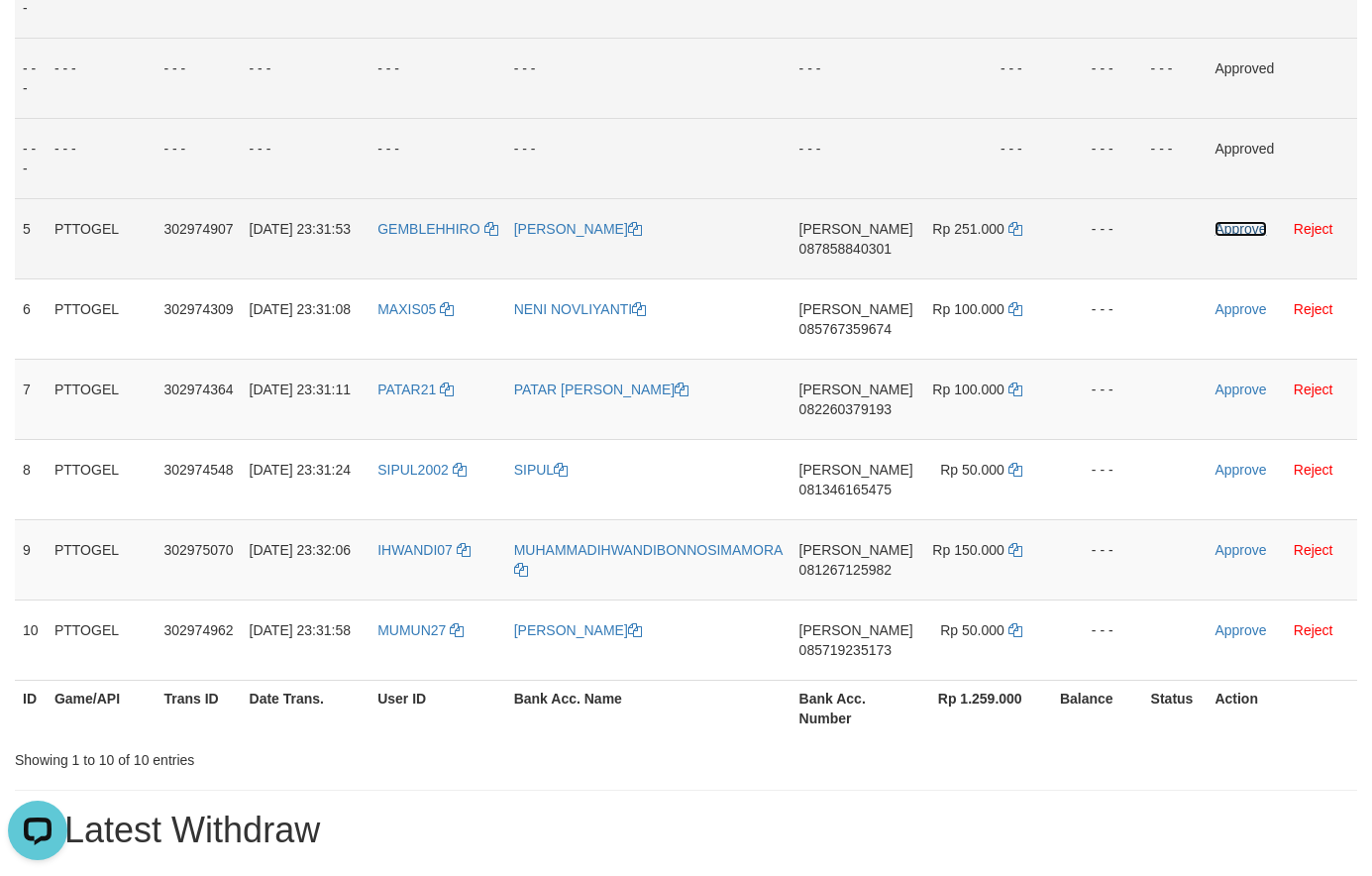 click on "Approve" at bounding box center [1240, 229] 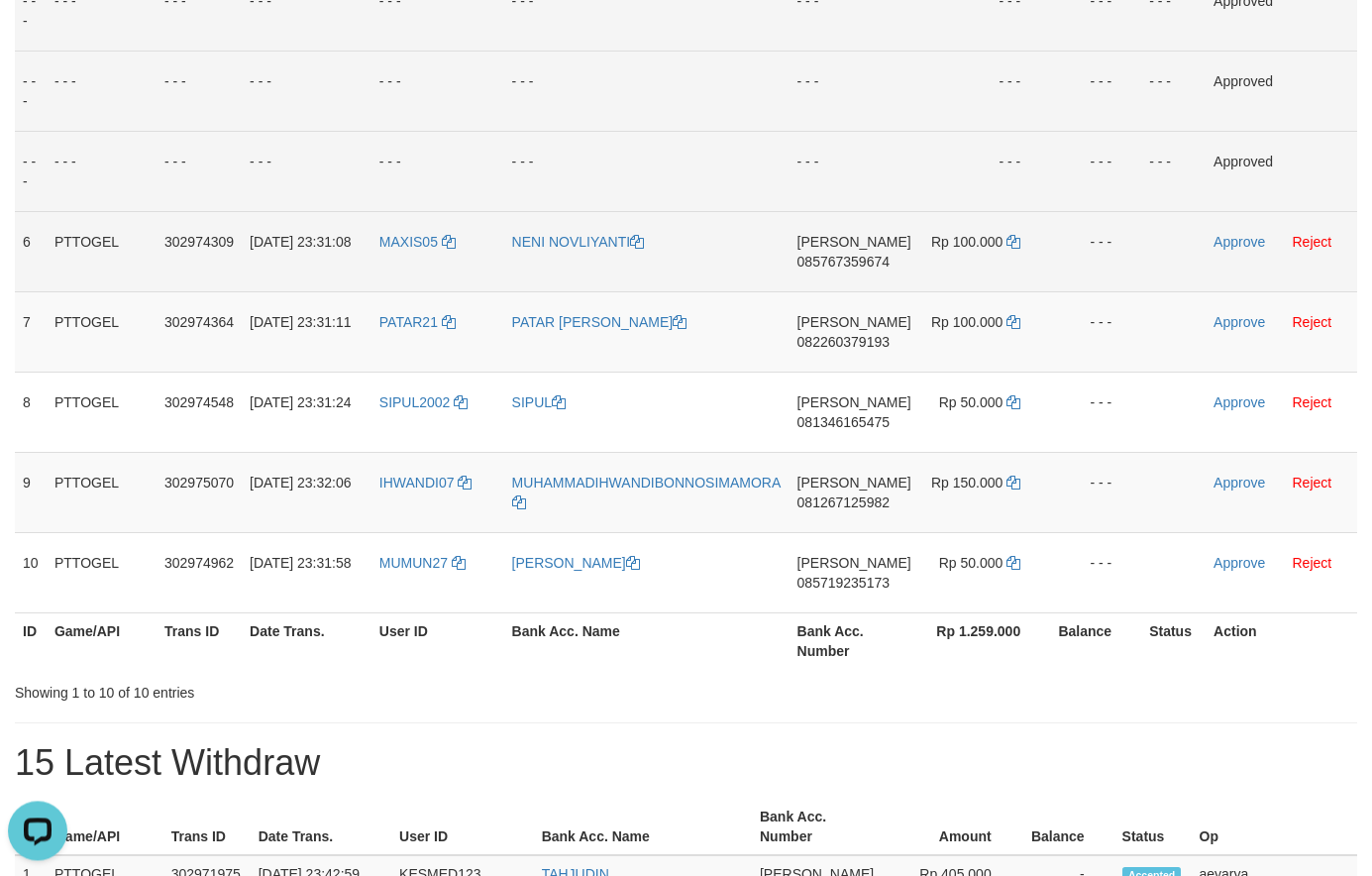 scroll, scrollTop: 606, scrollLeft: 0, axis: vertical 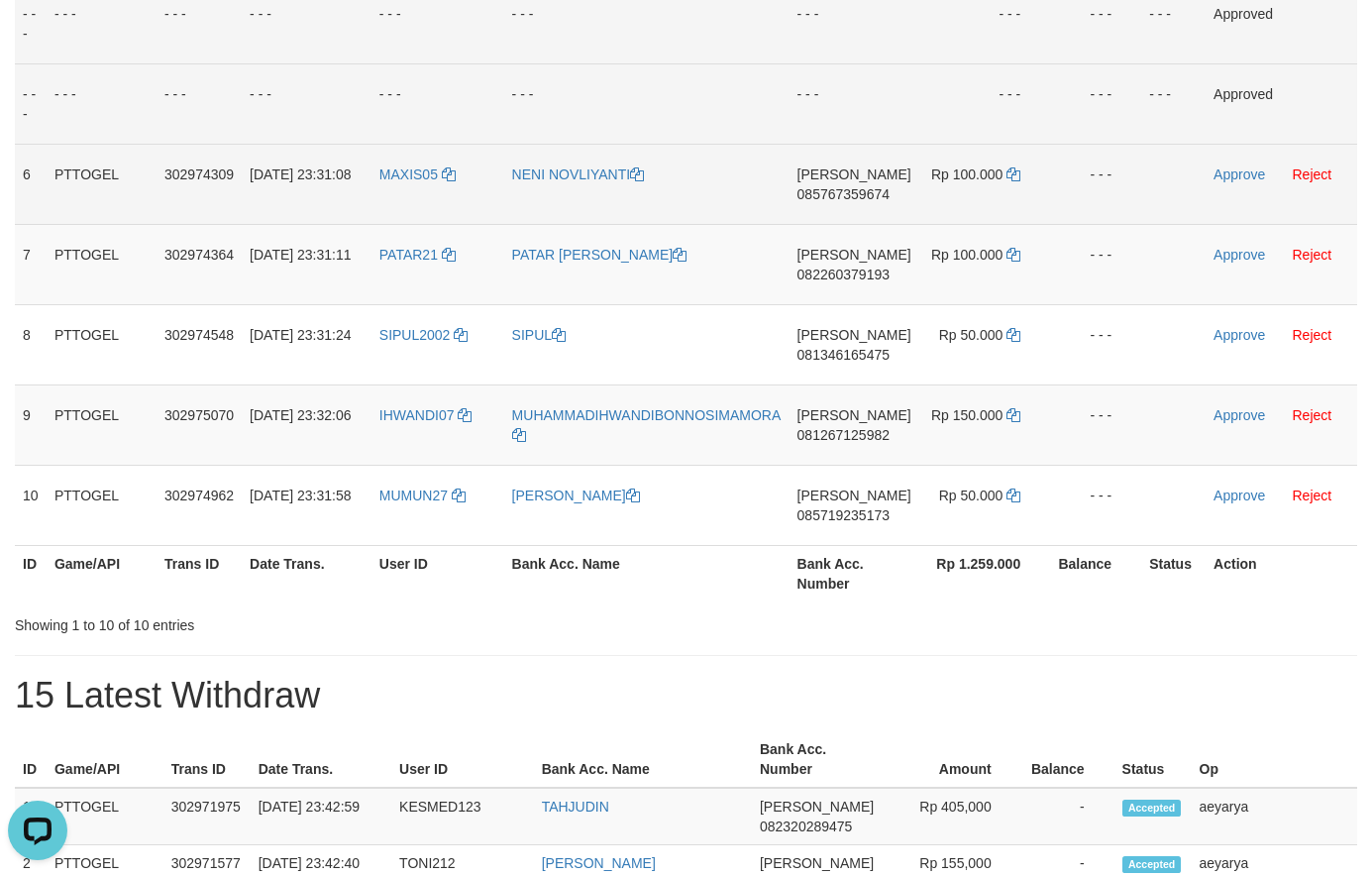 drag, startPoint x: 867, startPoint y: 216, endPoint x: 877, endPoint y: 190, distance: 27.856777 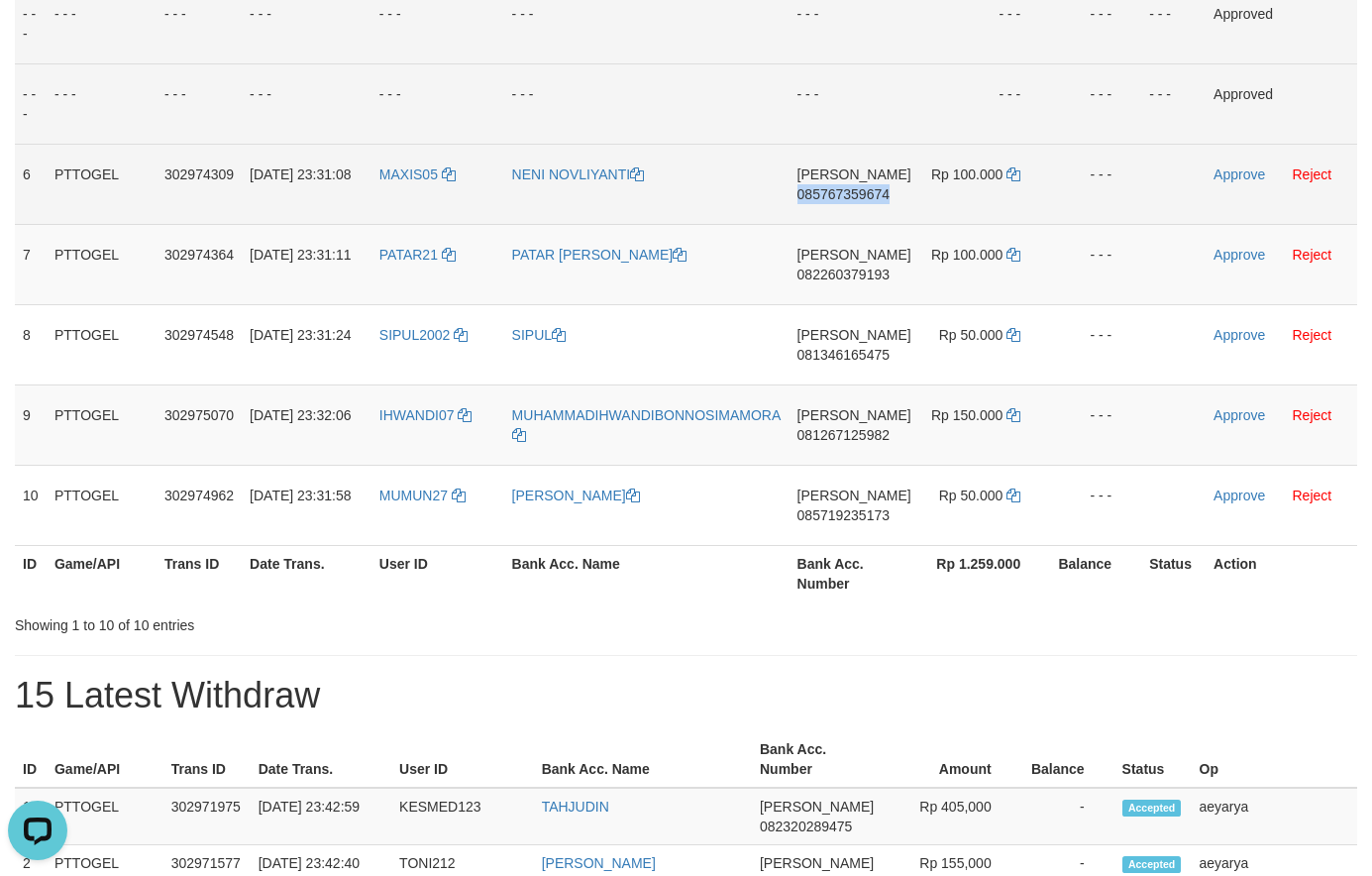 drag, startPoint x: 877, startPoint y: 190, endPoint x: 820, endPoint y: 188, distance: 57.035077 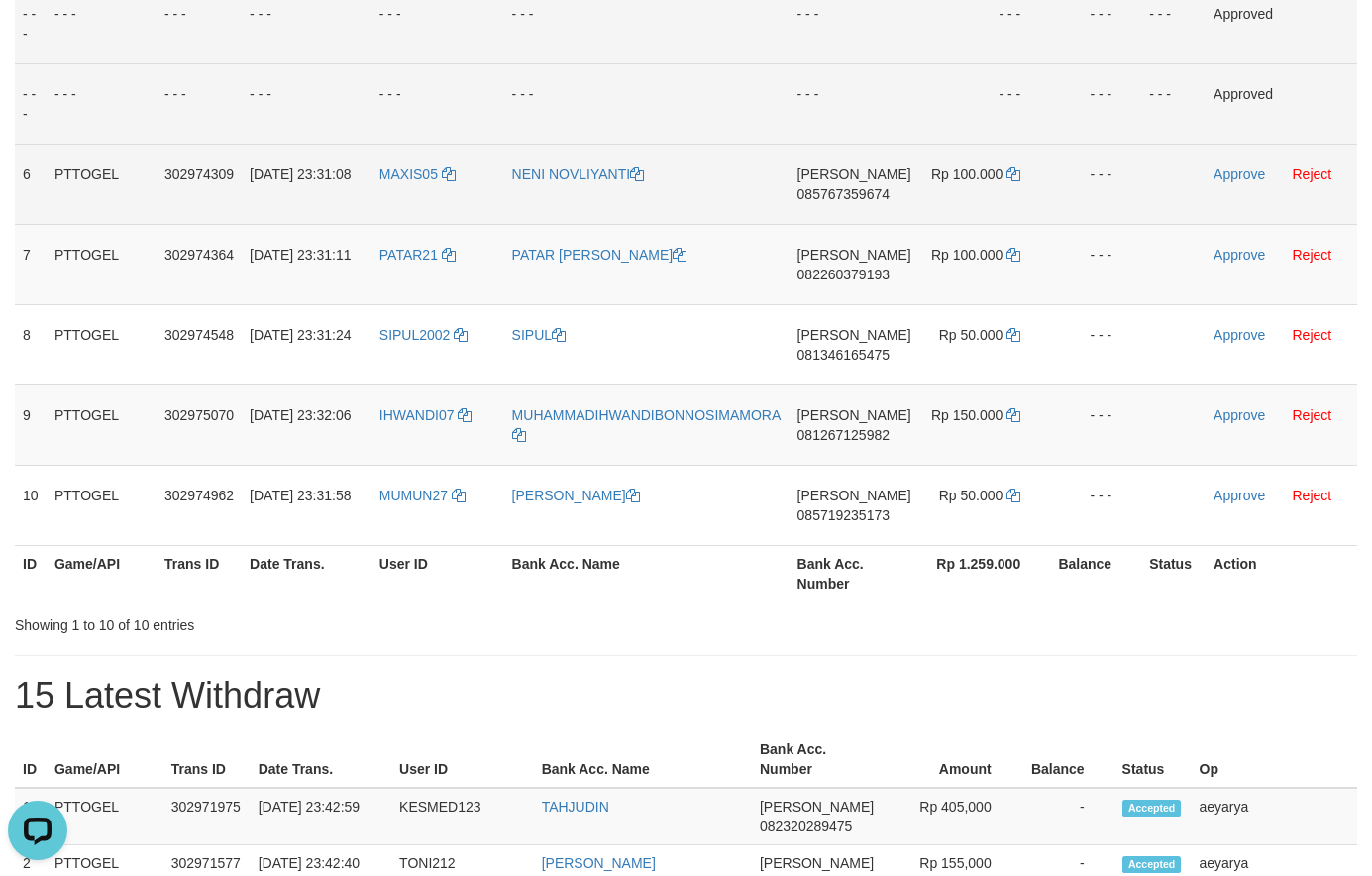click on "085767359674" at bounding box center (843, 194) 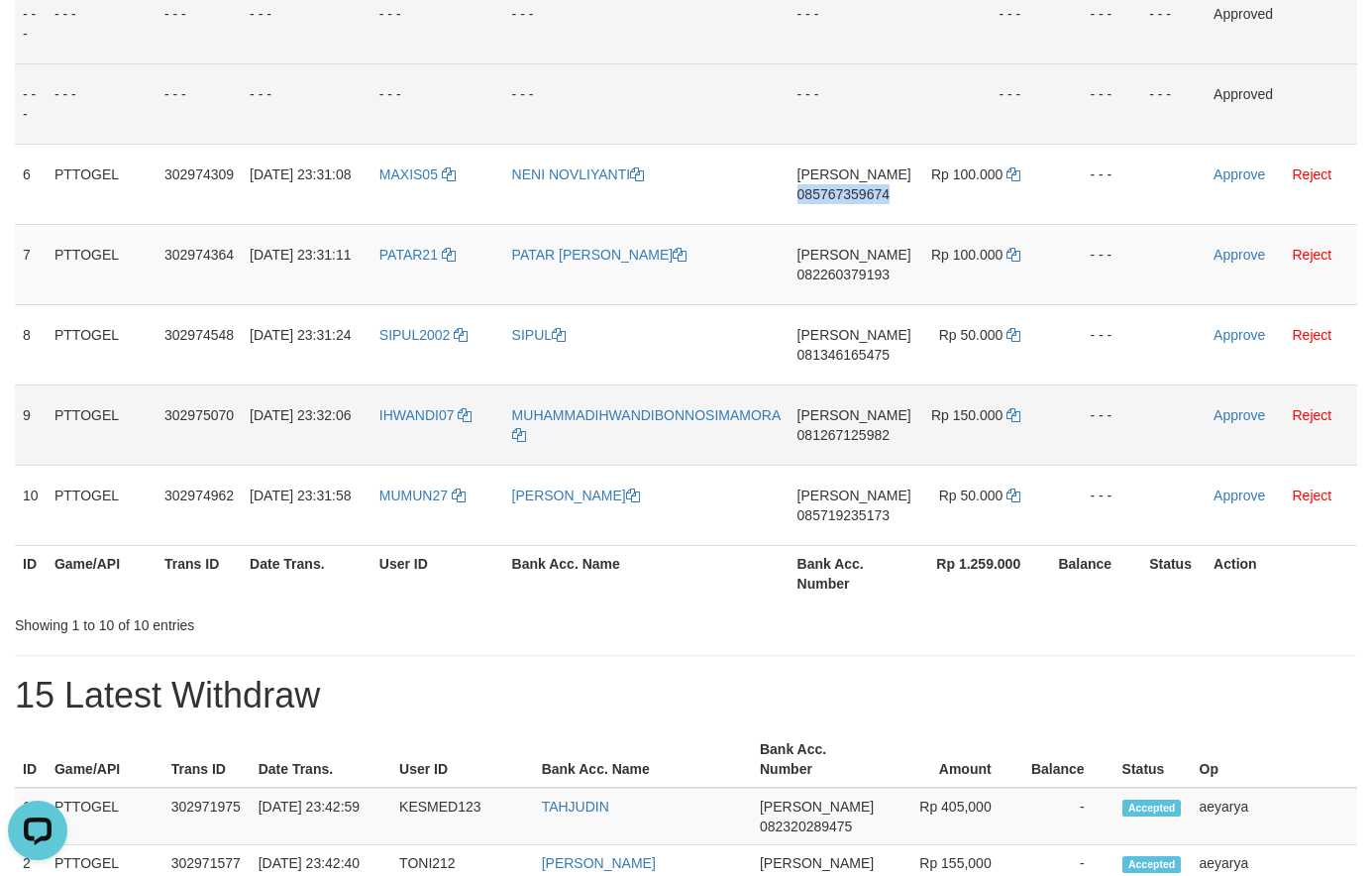 drag, startPoint x: 816, startPoint y: 188, endPoint x: 22, endPoint y: 461, distance: 839.6219 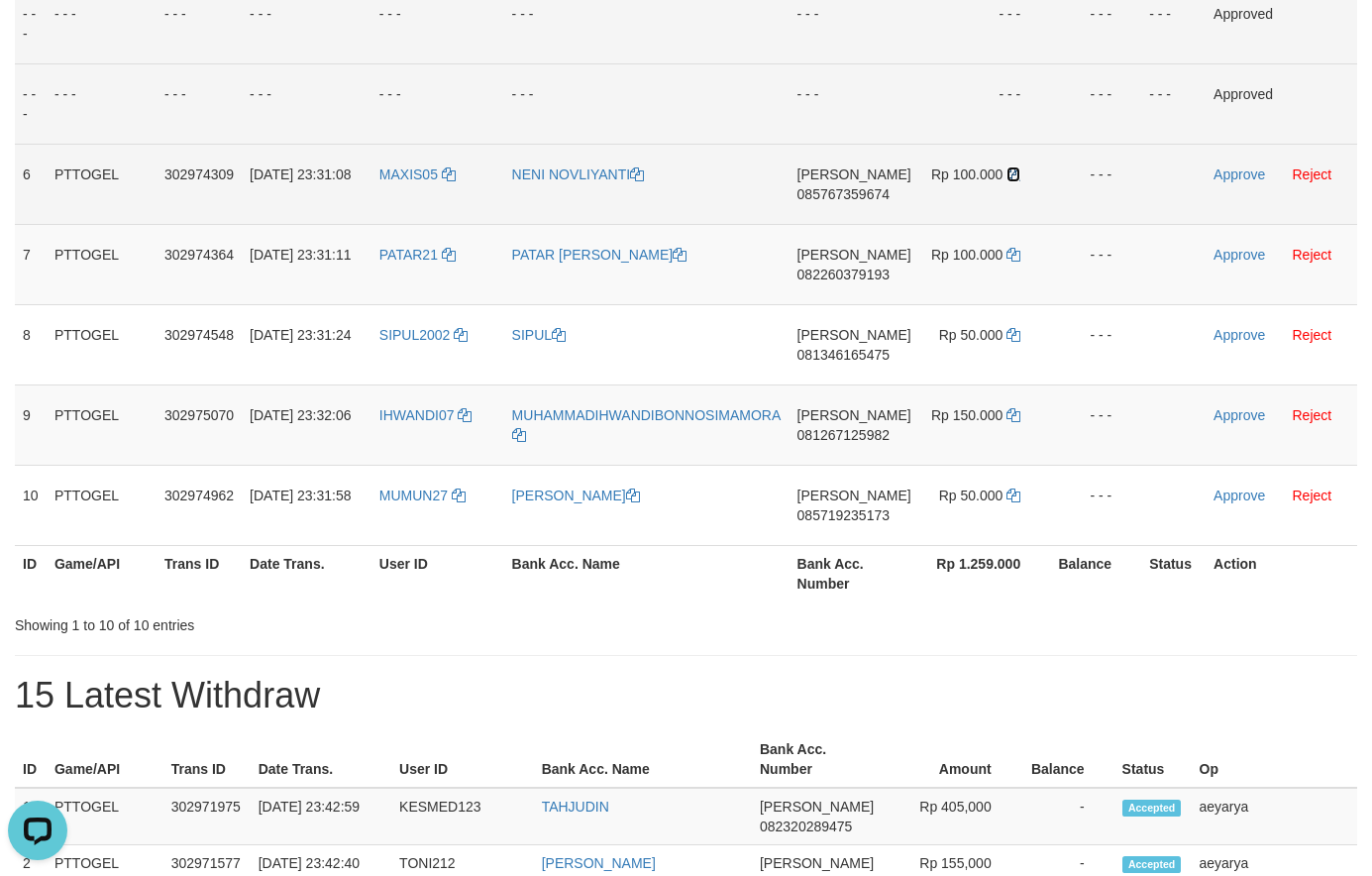 click at bounding box center [1013, 174] 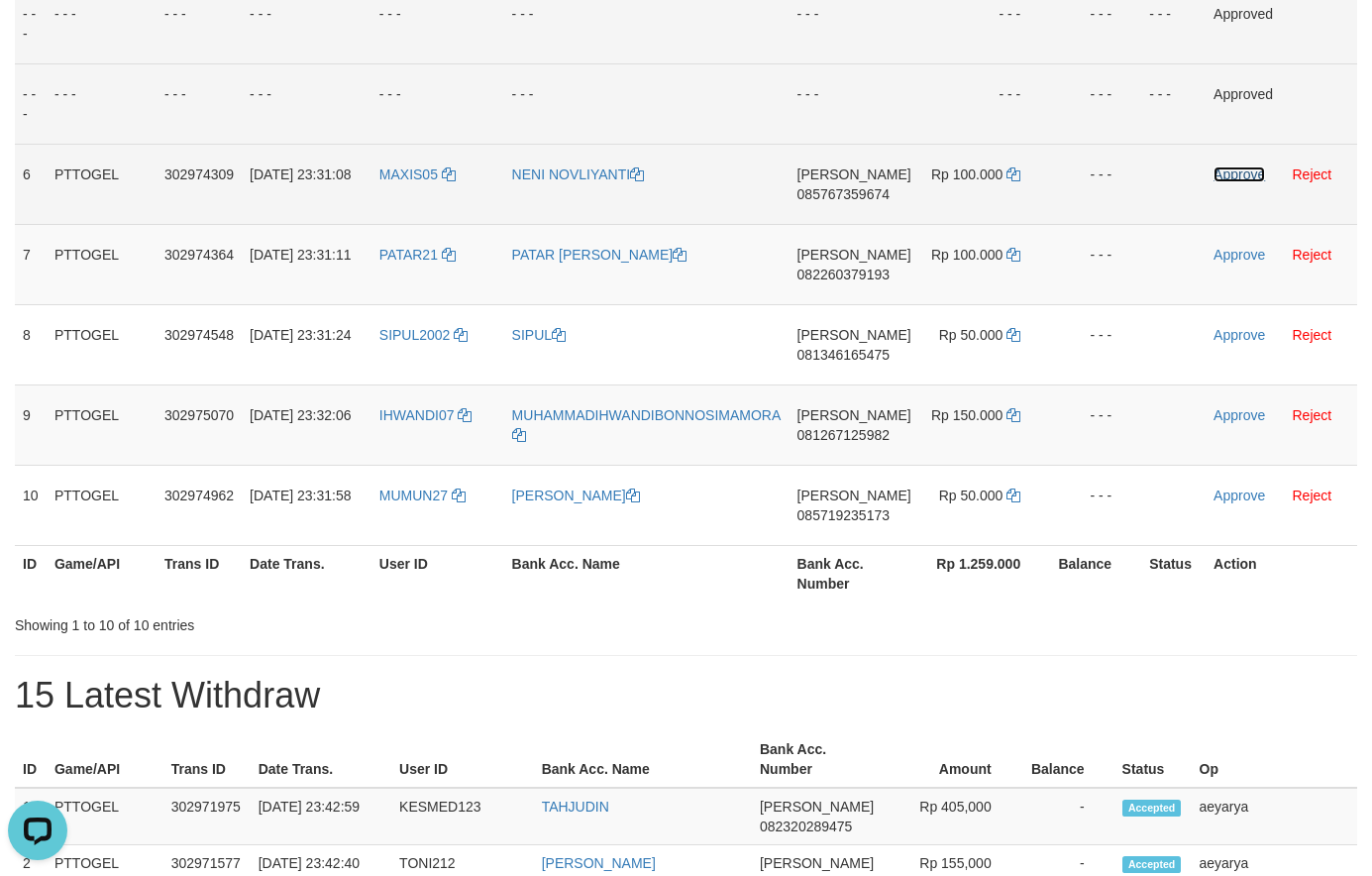 click on "Approve" at bounding box center [1239, 174] 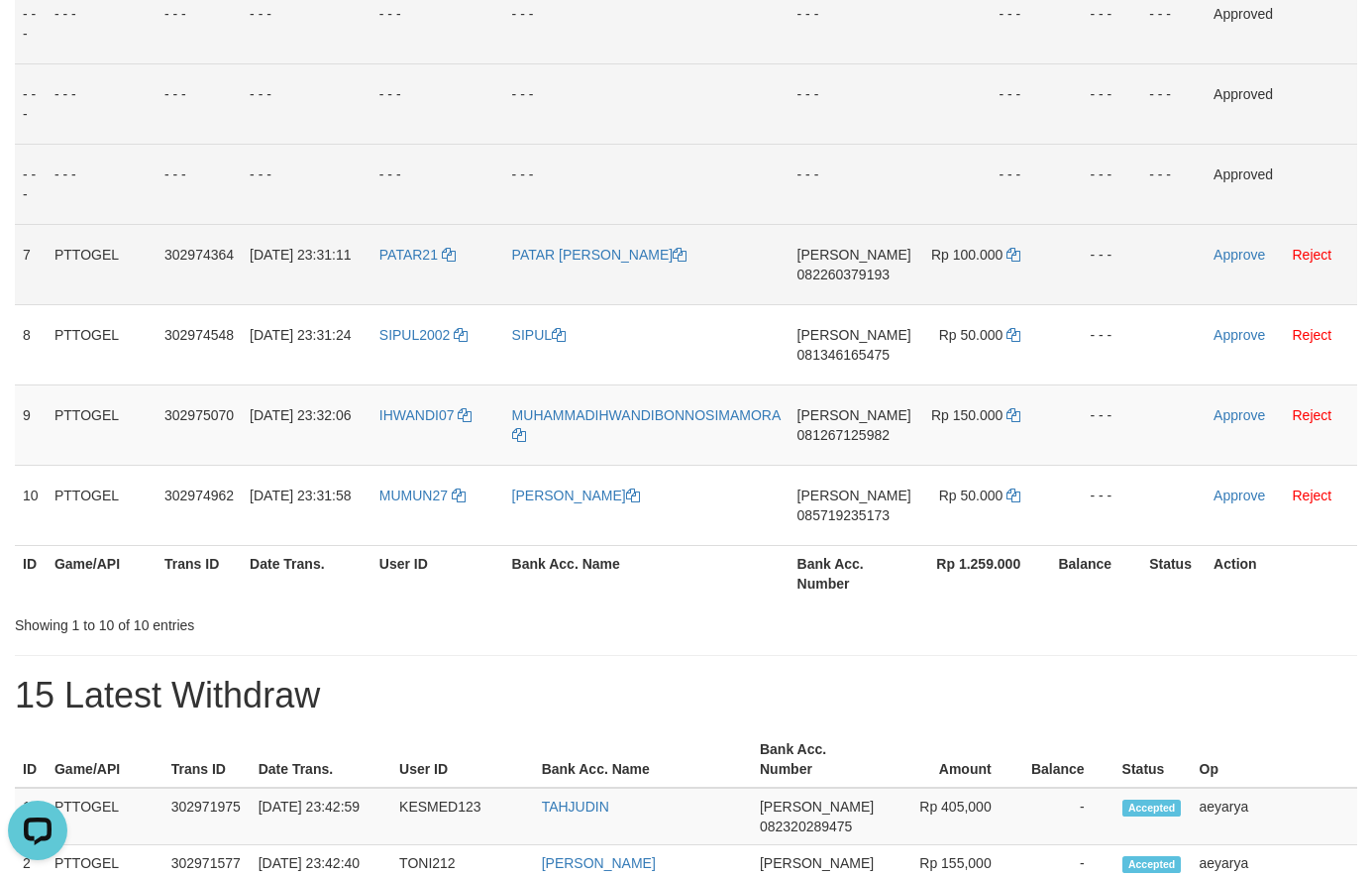 drag, startPoint x: 860, startPoint y: 292, endPoint x: 882, endPoint y: 283, distance: 23.769729 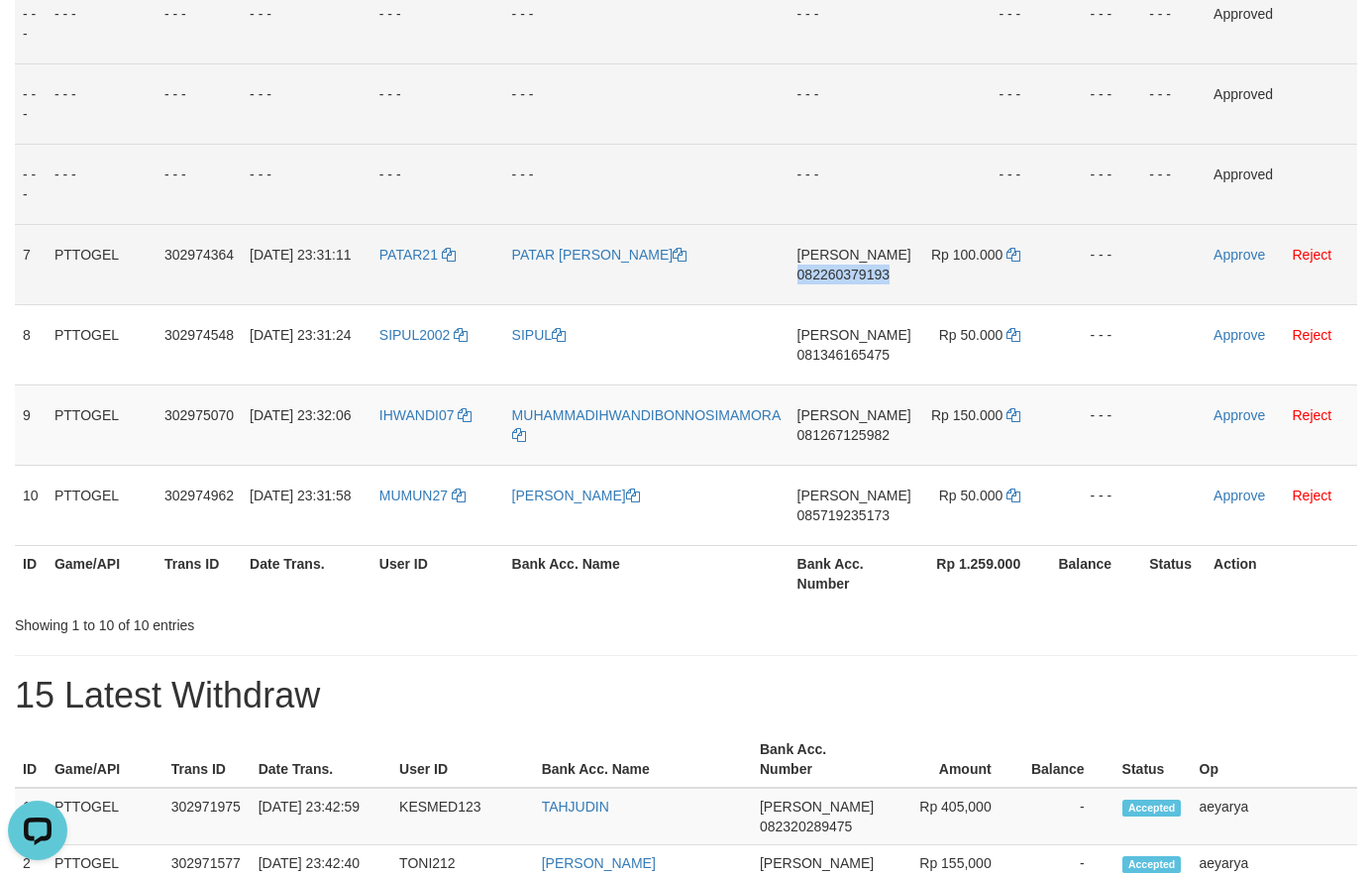click on "082260379193" at bounding box center (843, 274) 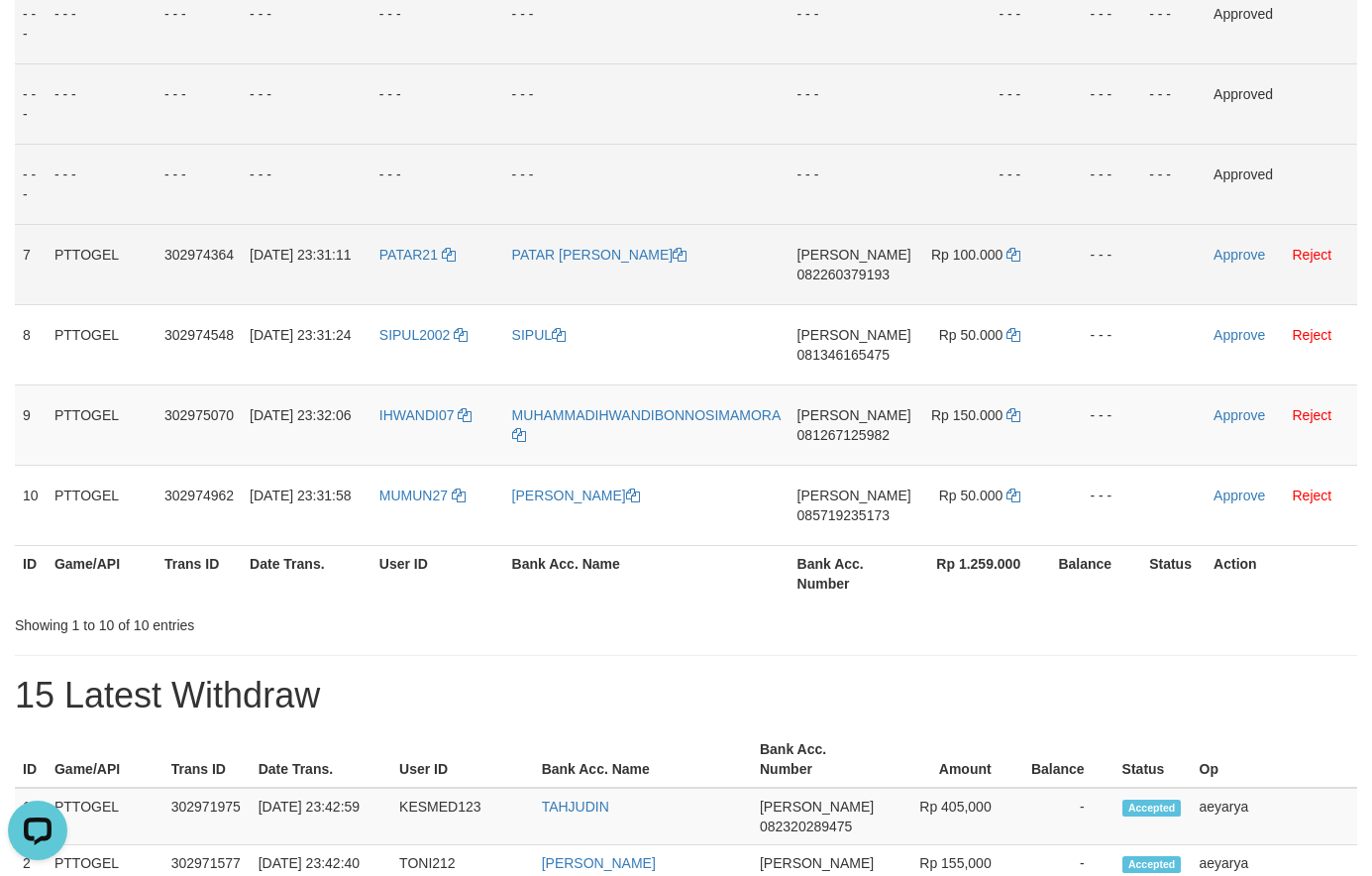 click on "082260379193" at bounding box center [843, 274] 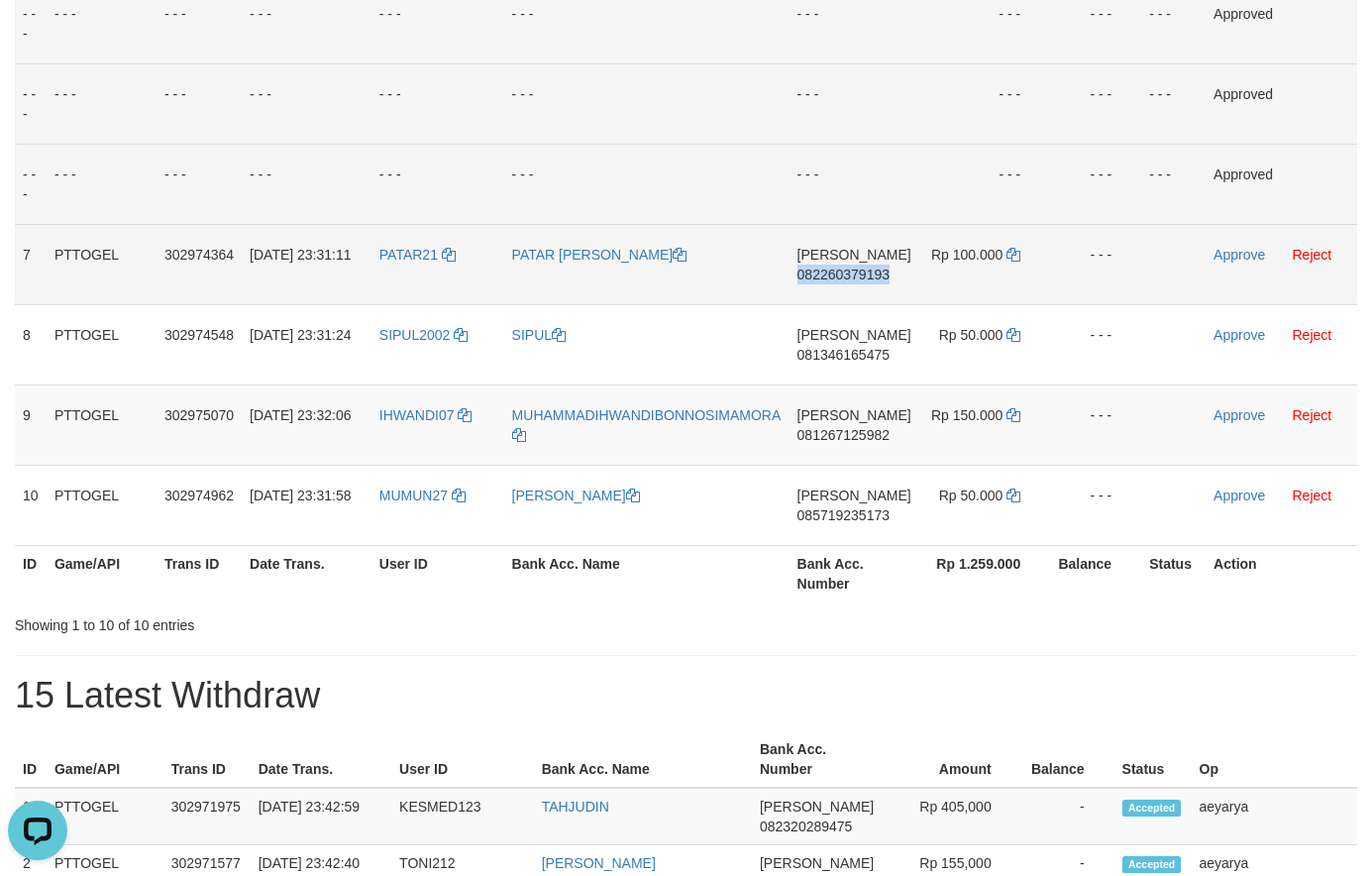 drag, startPoint x: 862, startPoint y: 279, endPoint x: 238, endPoint y: 436, distance: 643.44774 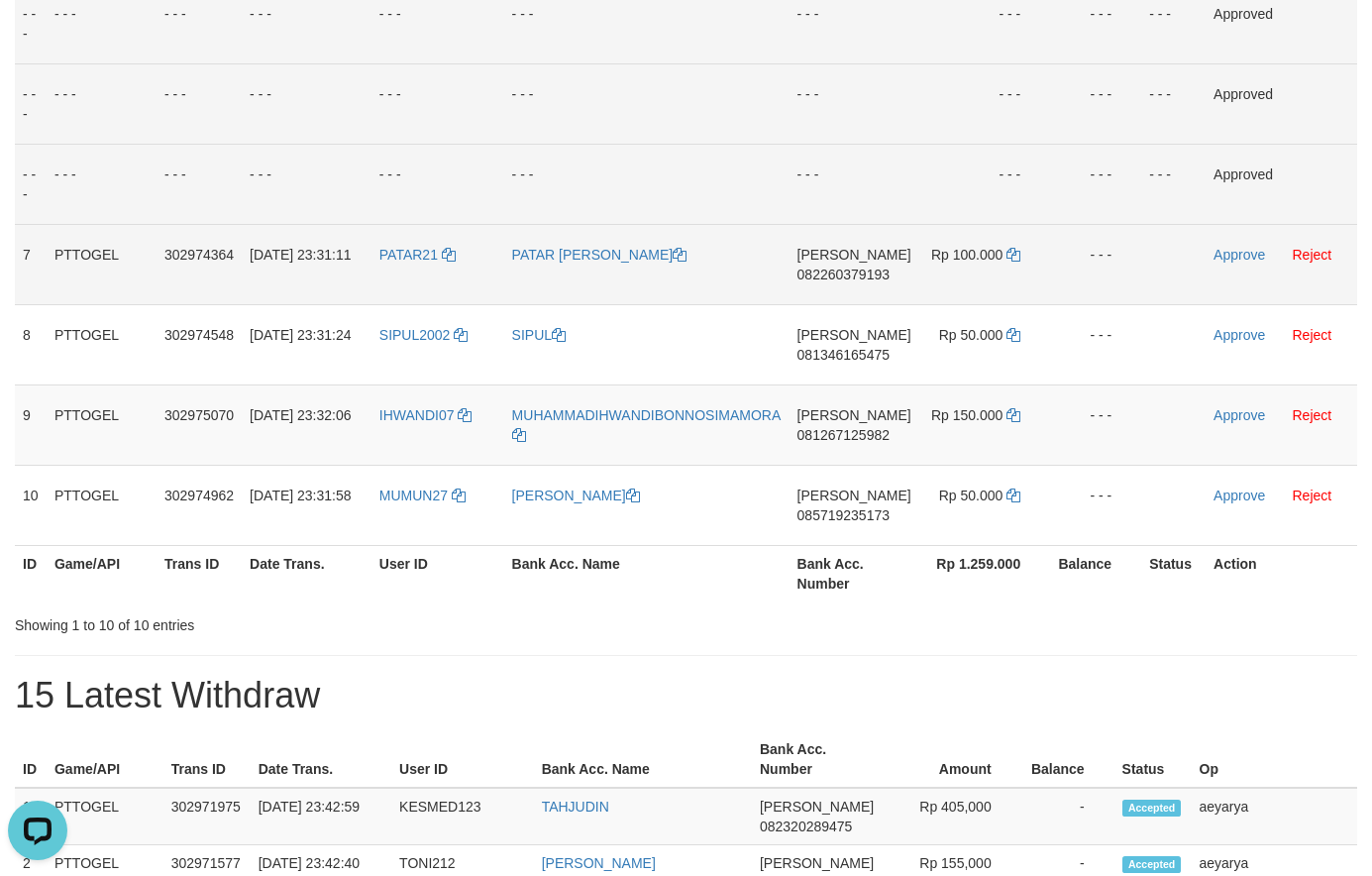 click on "Rp 100.000" at bounding box center (985, 264) 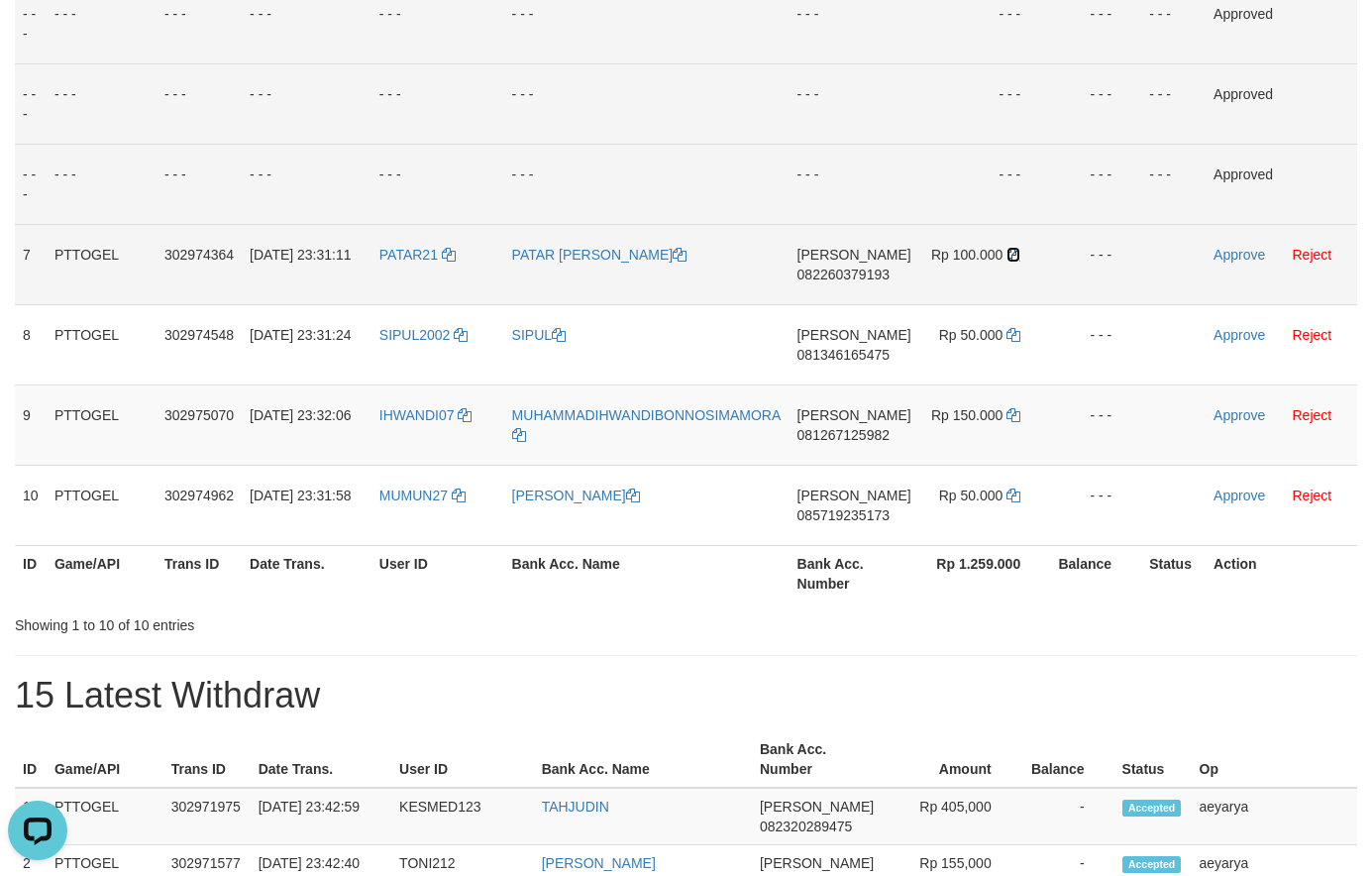 click at bounding box center (1013, 255) 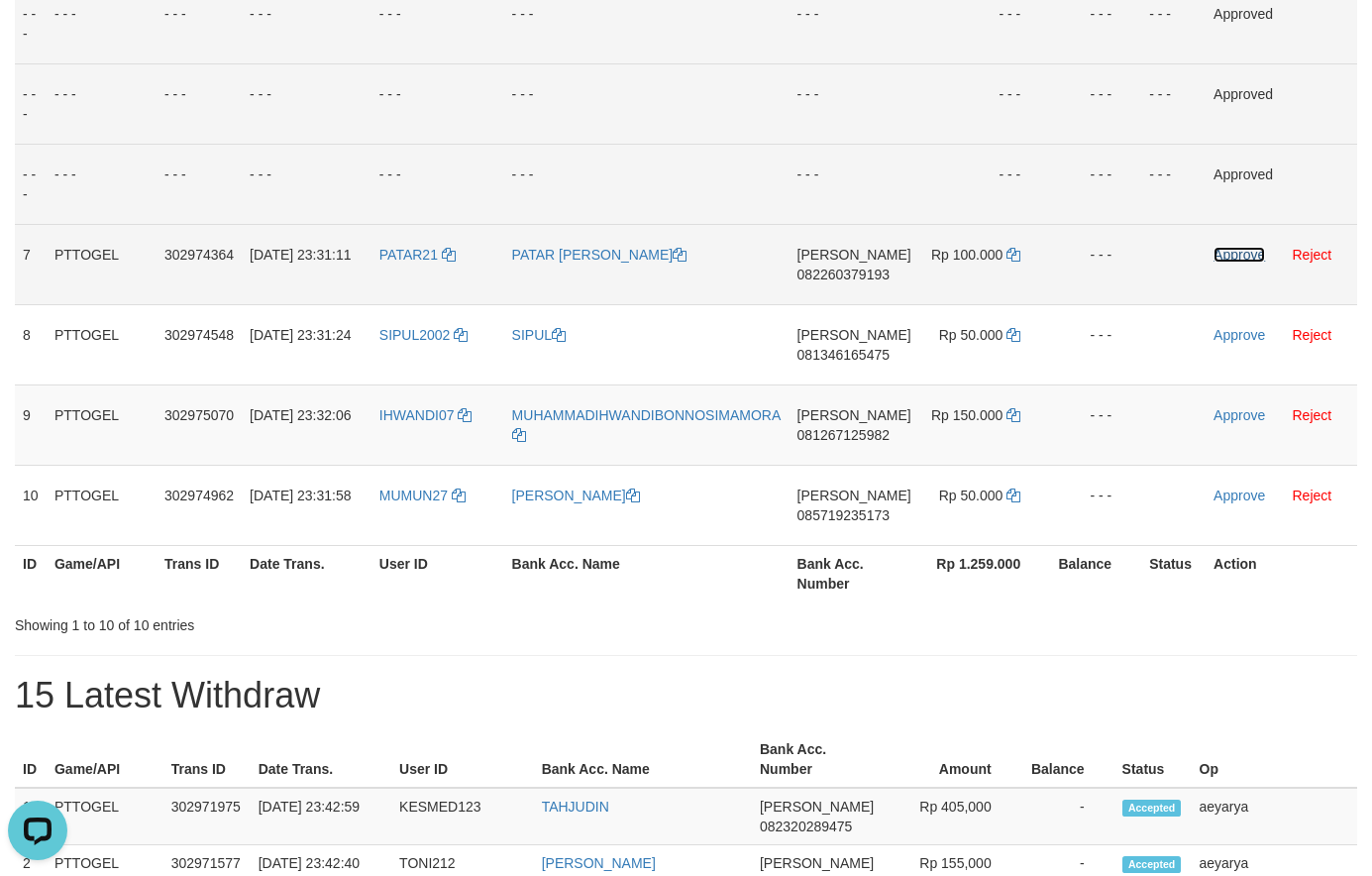 click on "Approve" at bounding box center (1239, 255) 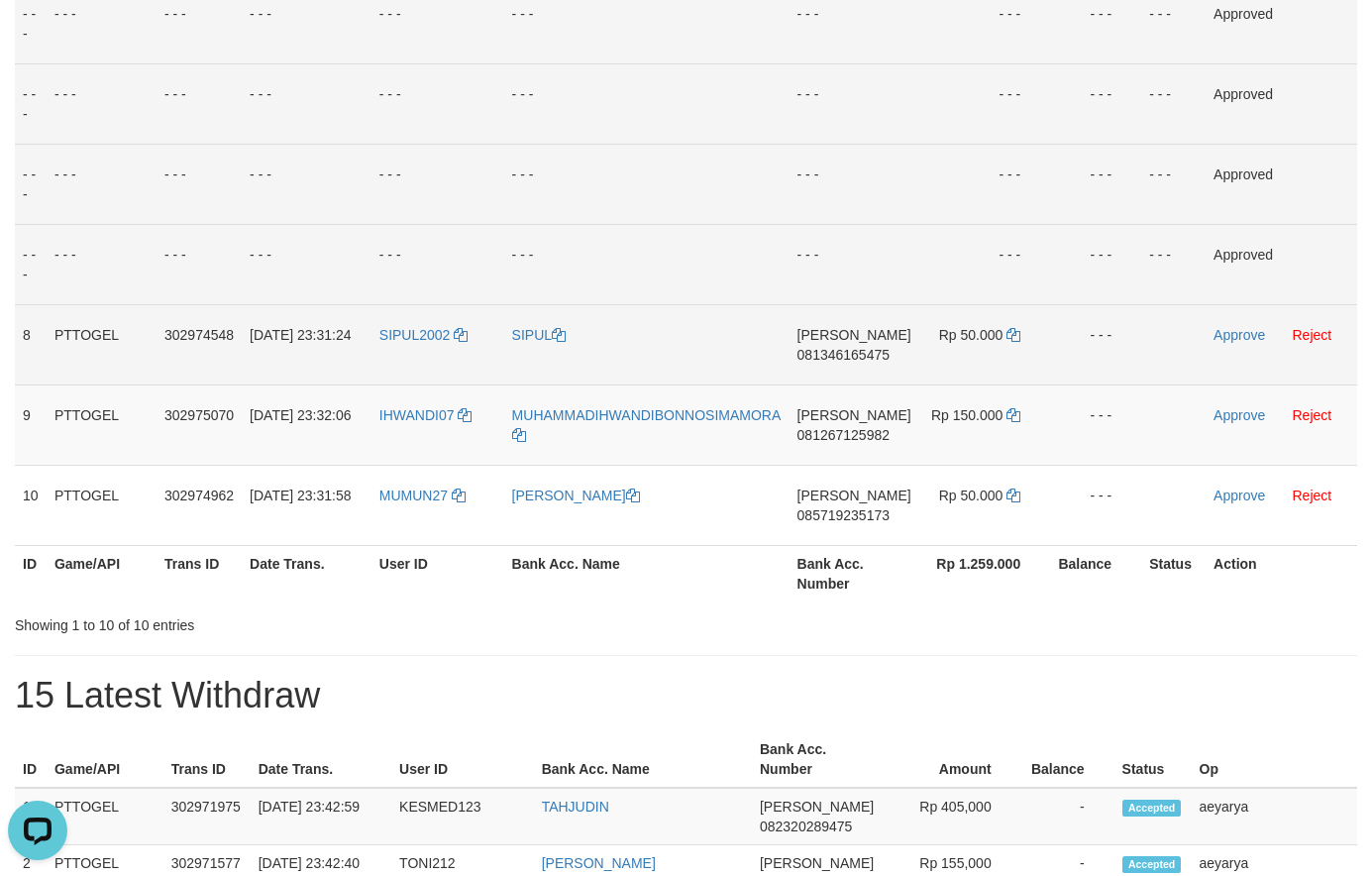 click on "[PERSON_NAME]
081346165475" at bounding box center (854, 344) 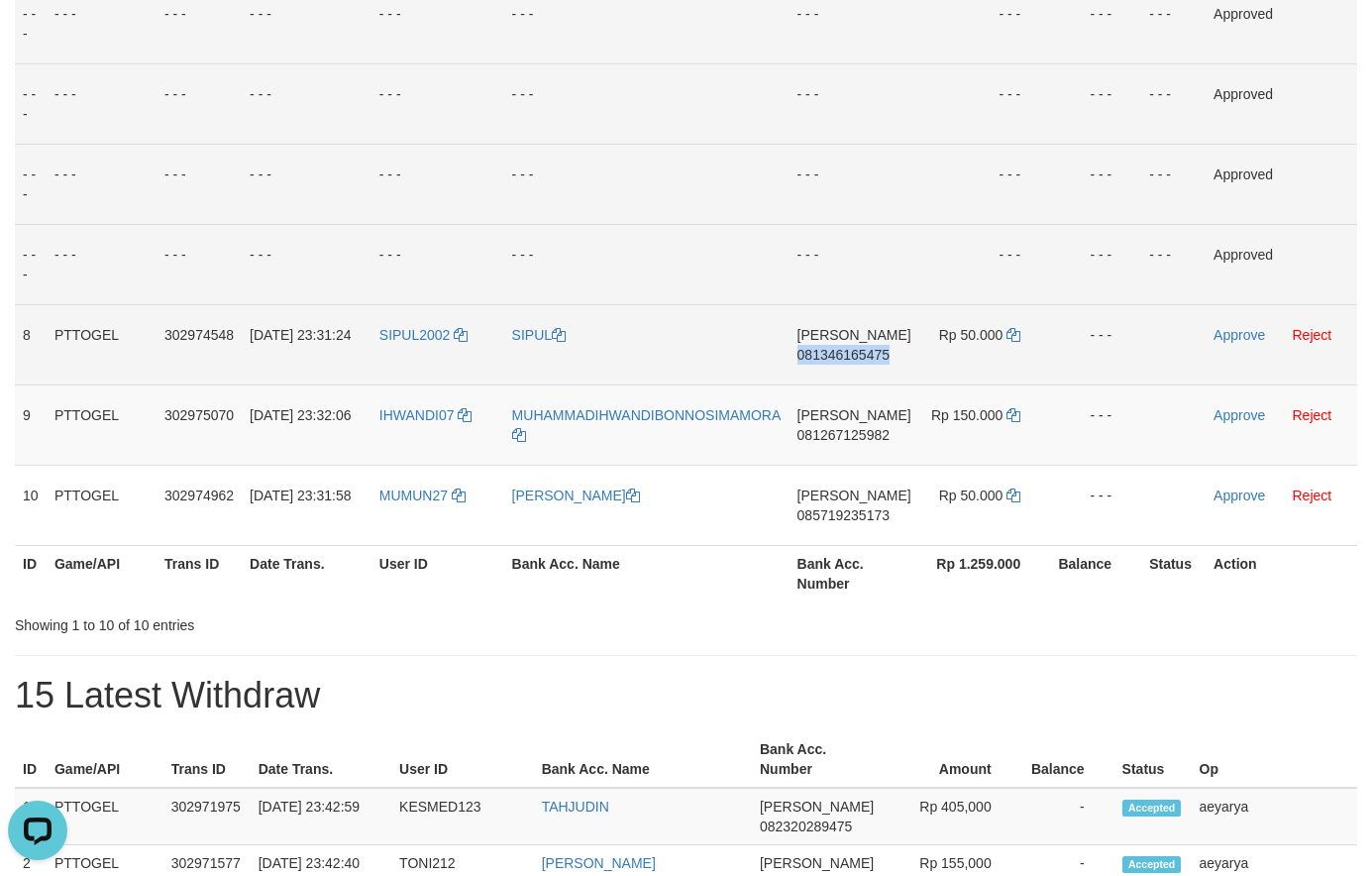 click on "081346165475" at bounding box center (843, 355) 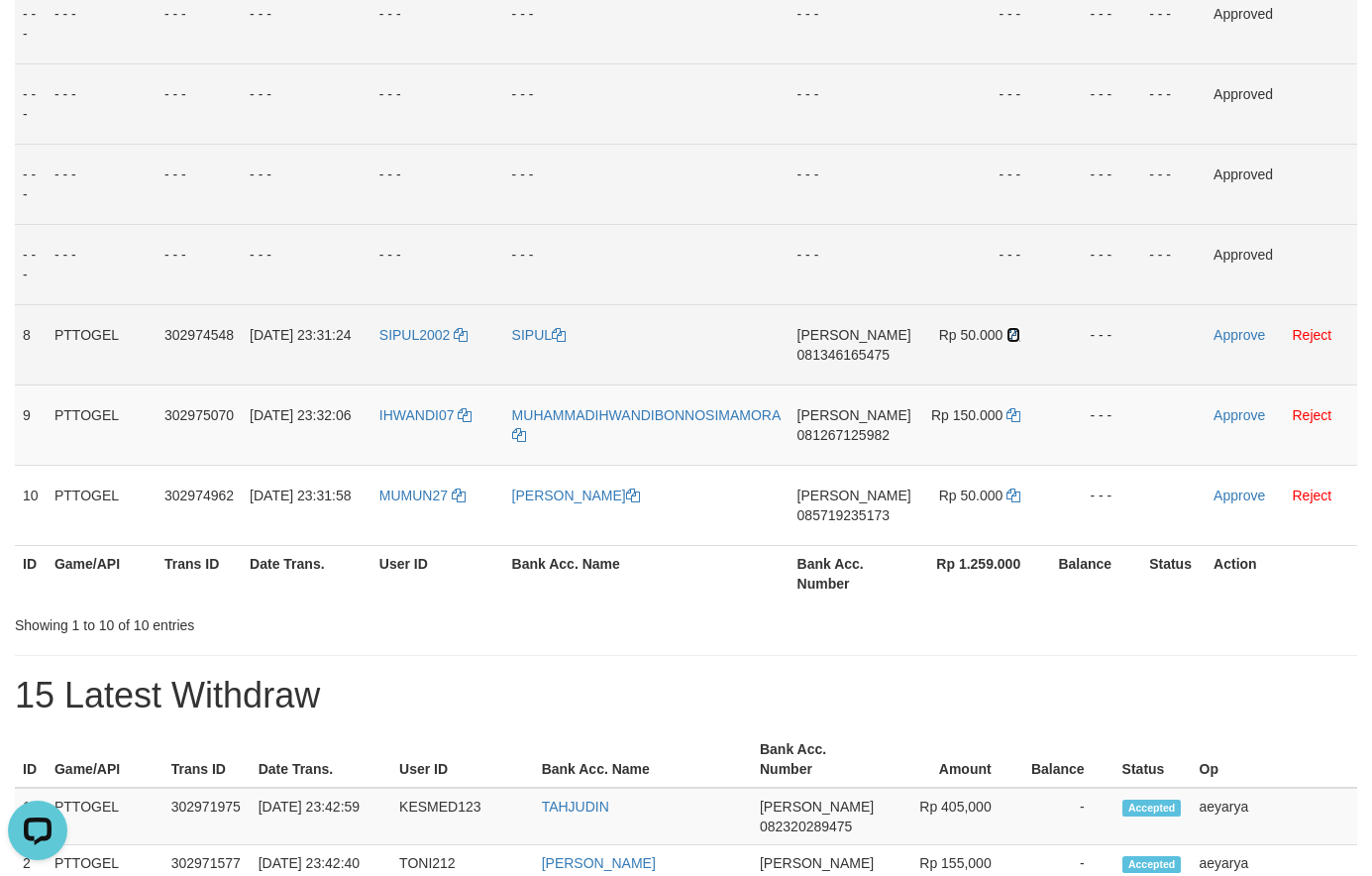 click at bounding box center (1013, 335) 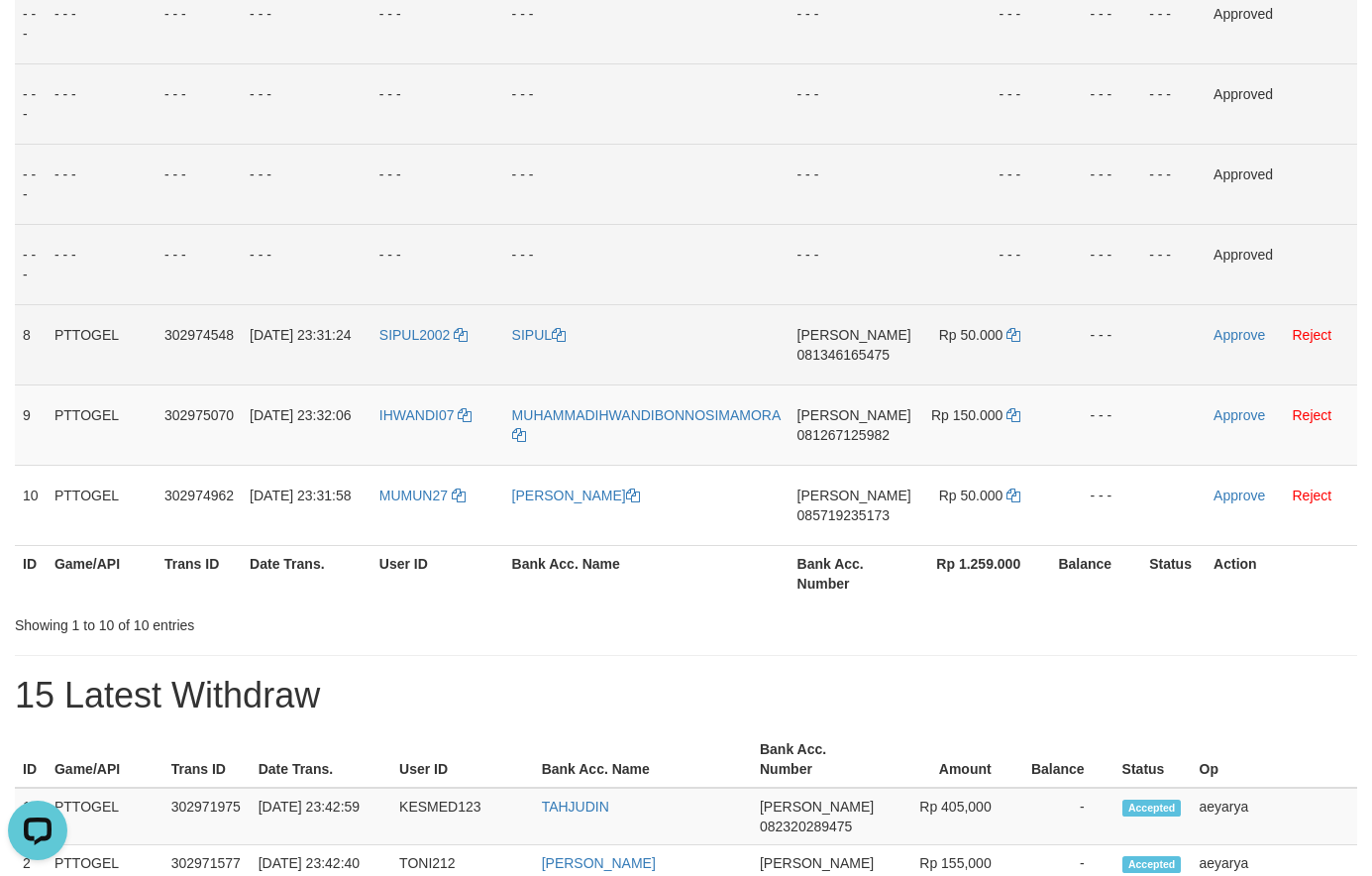click on "Approve
Reject" at bounding box center [1281, 344] 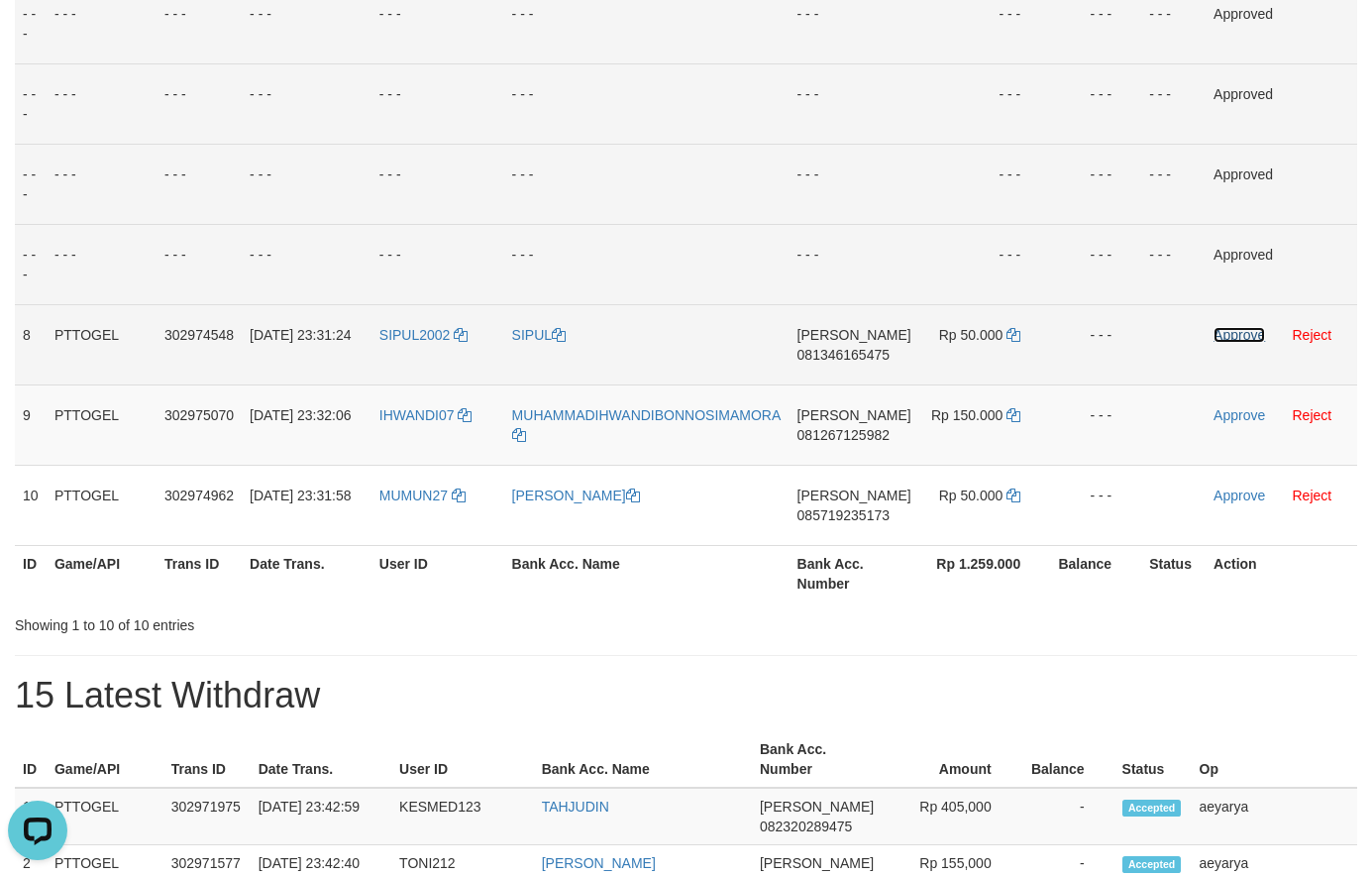 click on "Approve" at bounding box center (1239, 335) 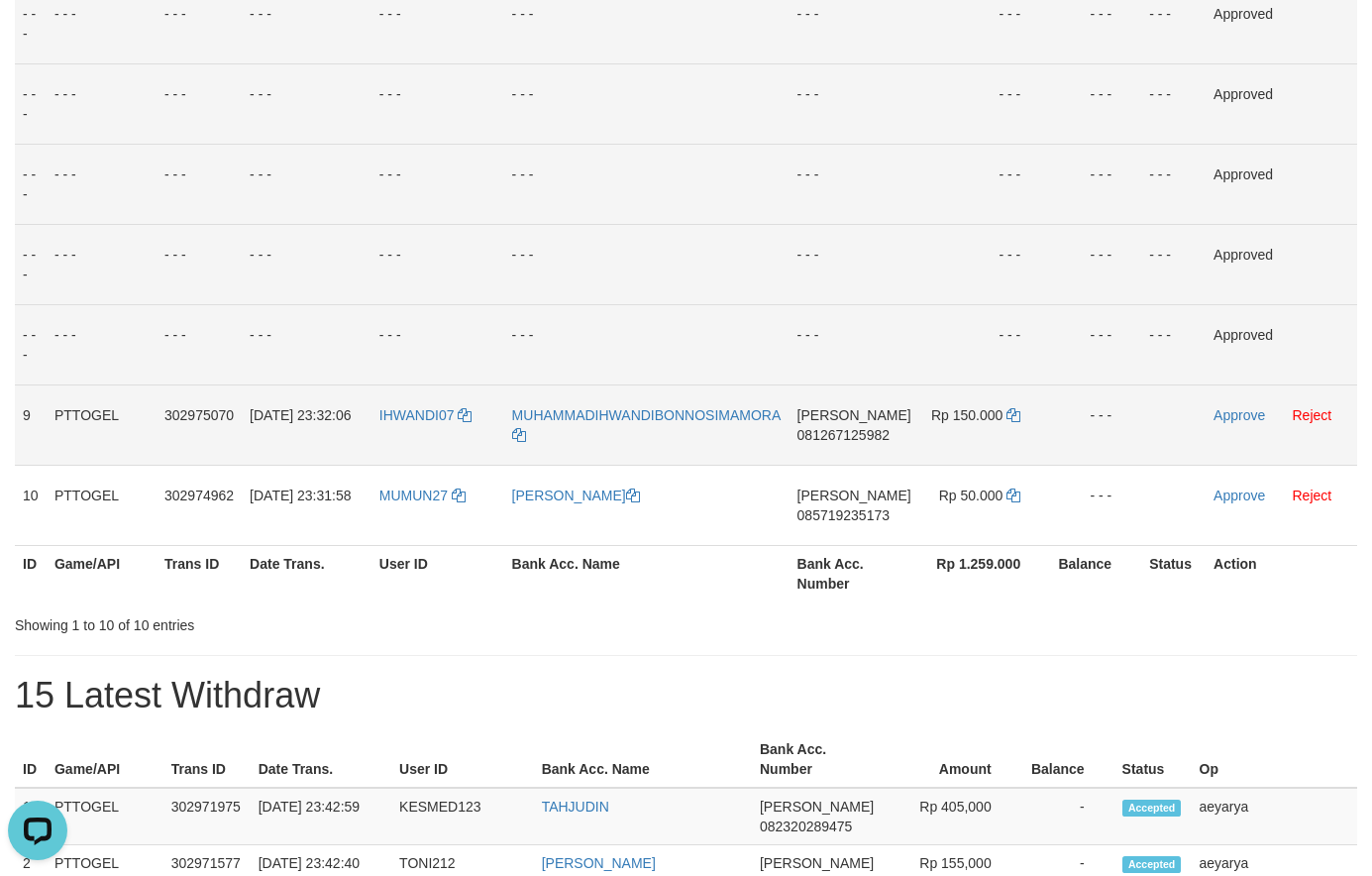 click on "DANA
081267125982" at bounding box center [854, 424] 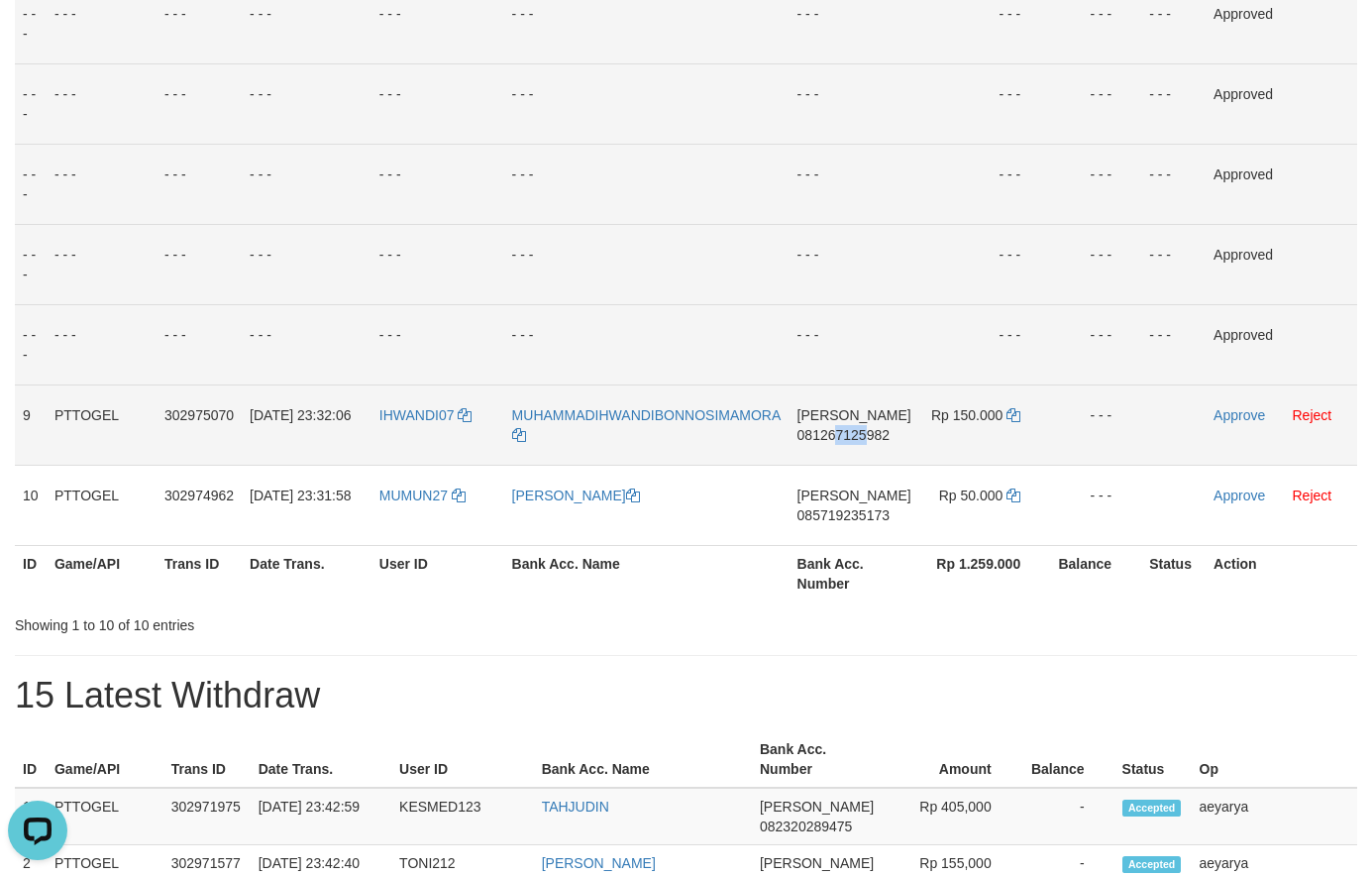 click on "DANA
081267125982" at bounding box center [854, 424] 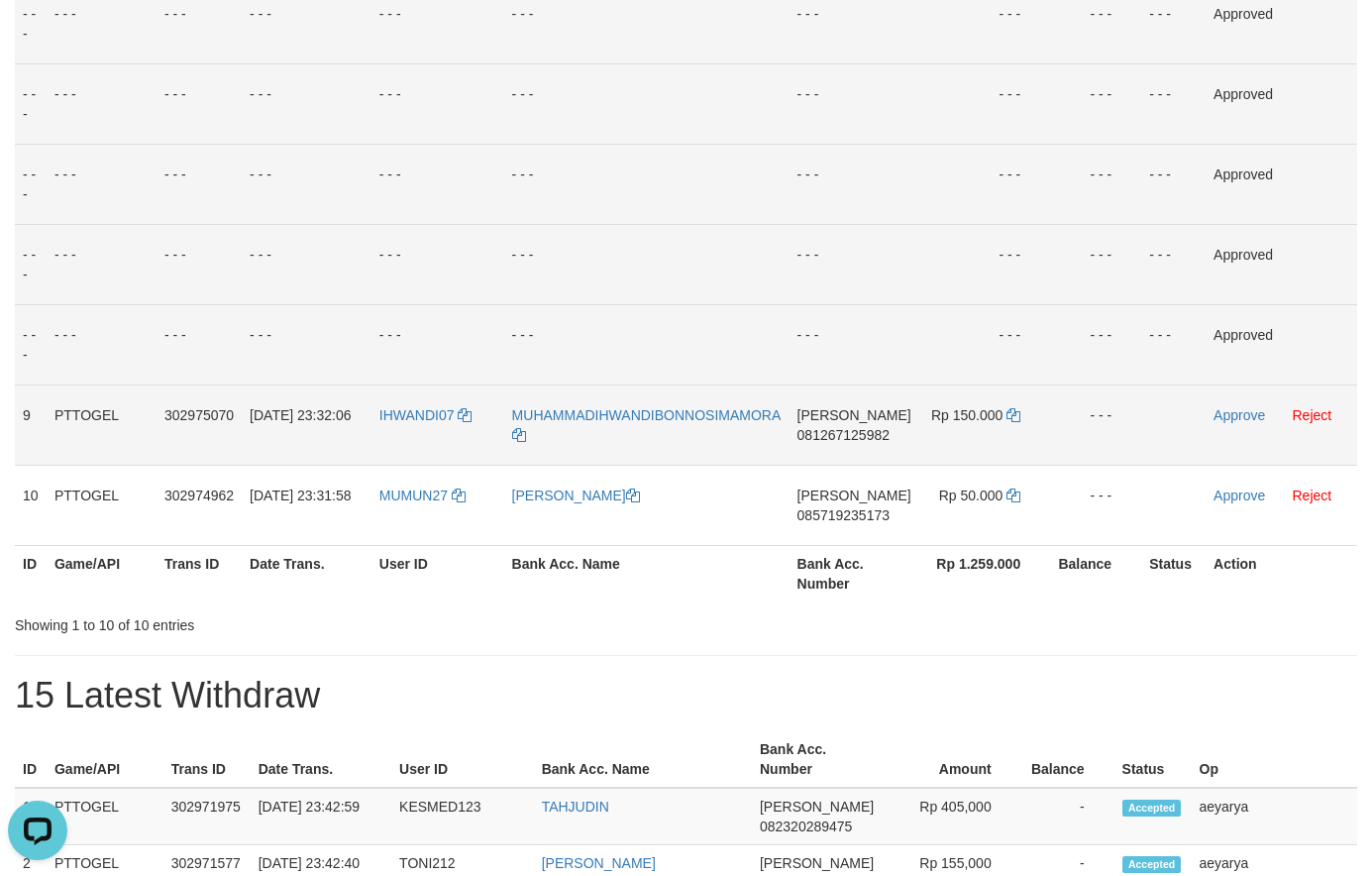 click on "DANA
081267125982" at bounding box center (854, 424) 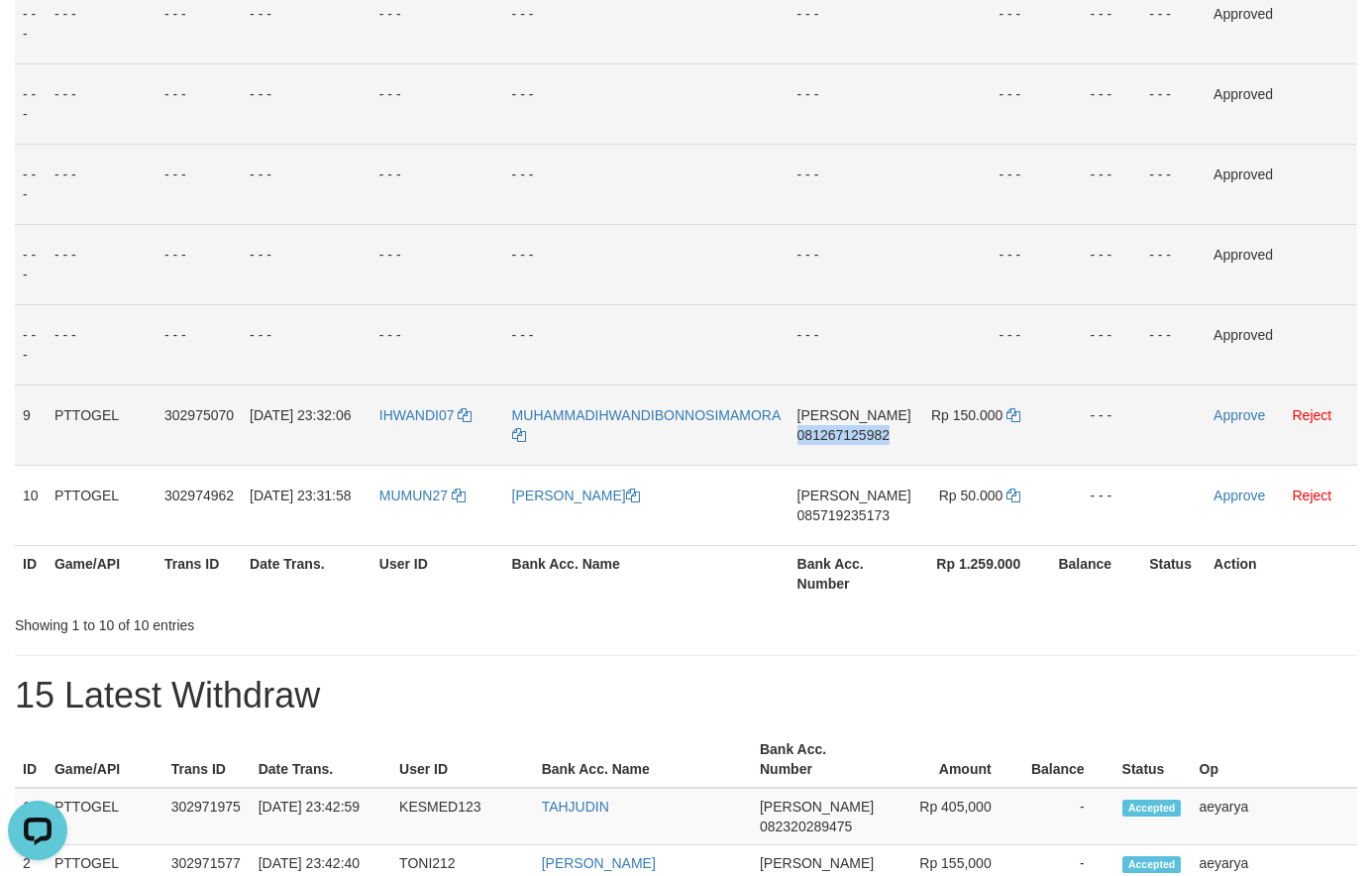 drag, startPoint x: 899, startPoint y: 435, endPoint x: 838, endPoint y: 436, distance: 61.008196 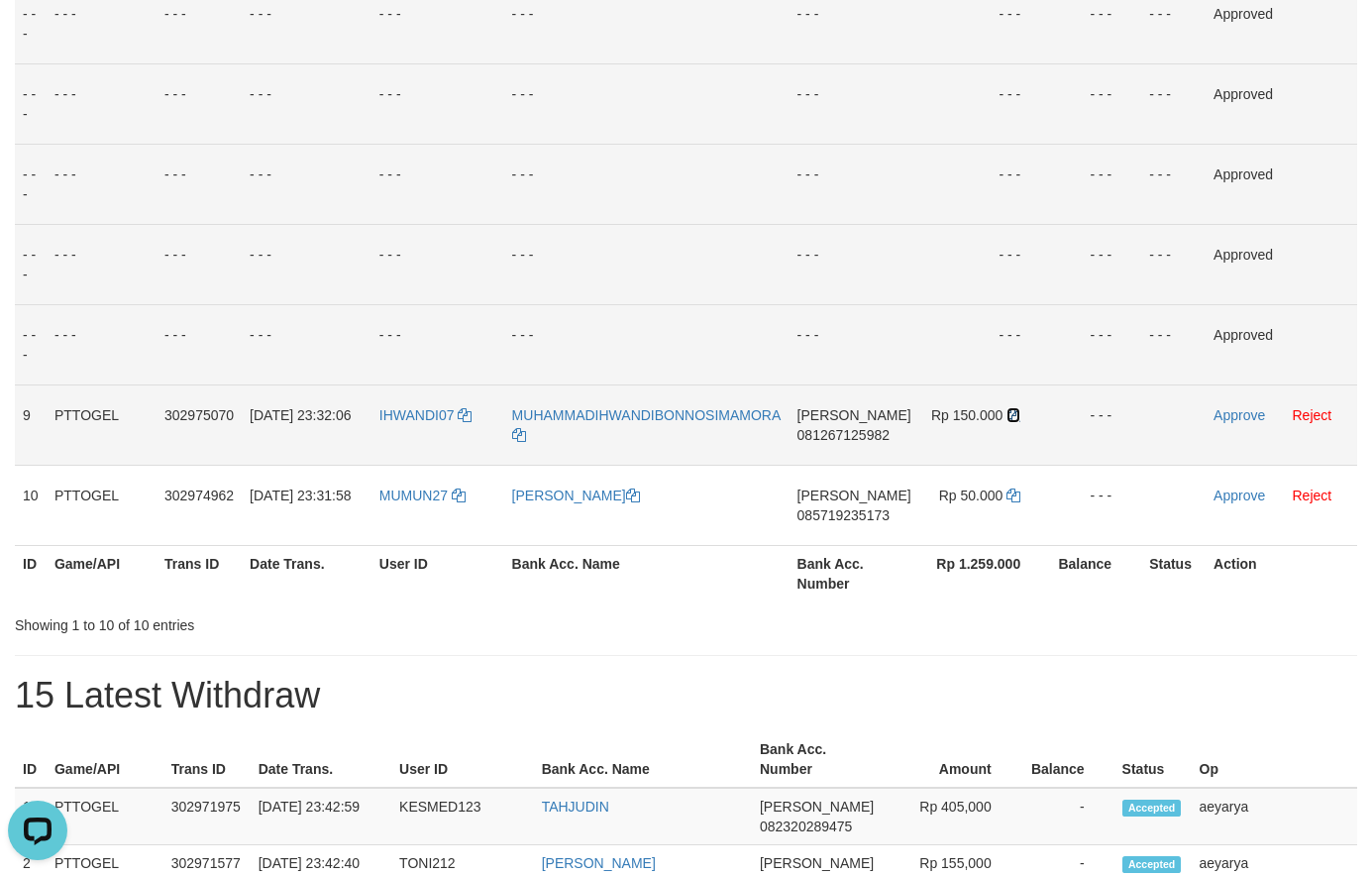 click at bounding box center (1013, 415) 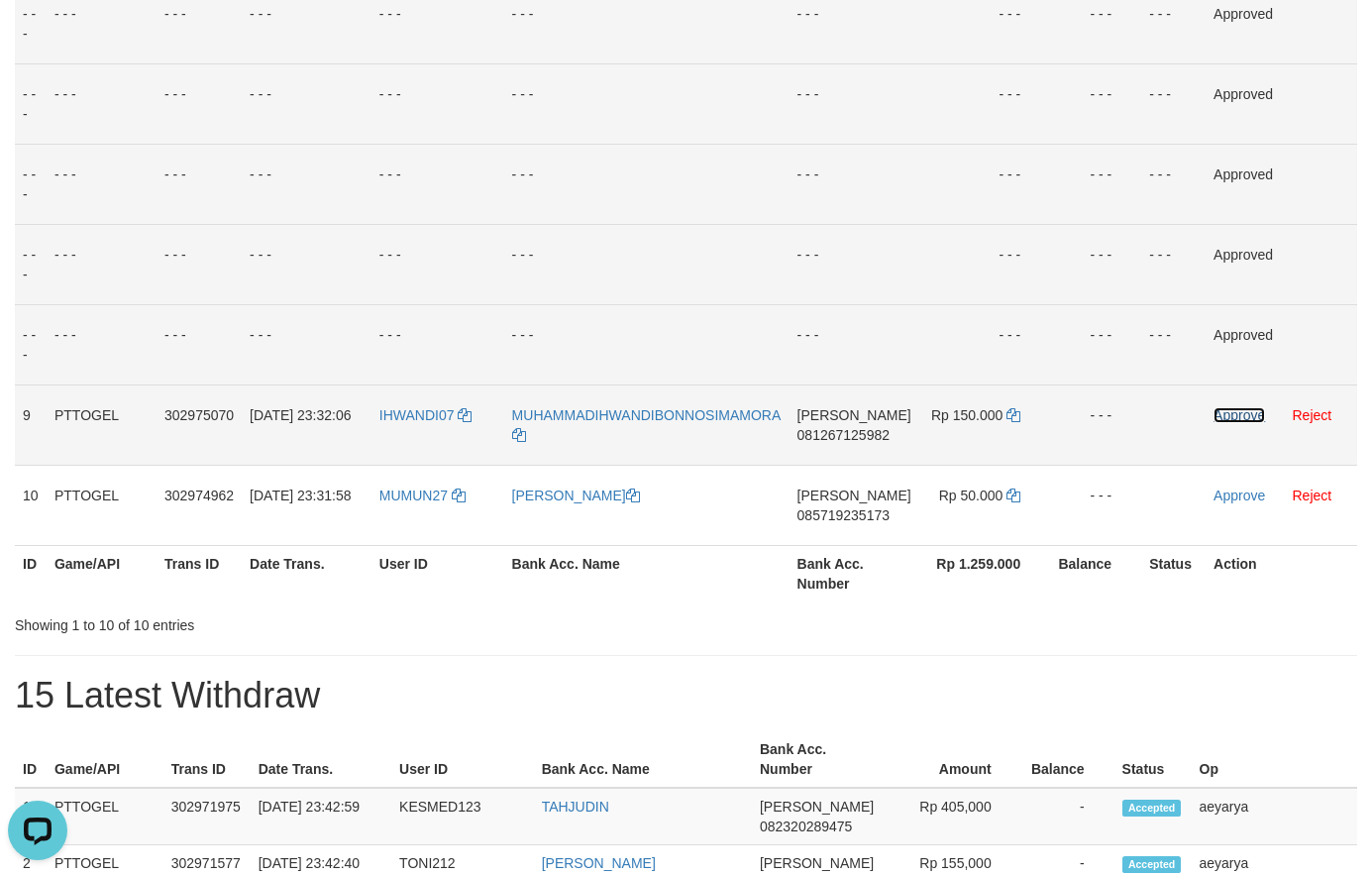 click on "Approve" at bounding box center [1239, 415] 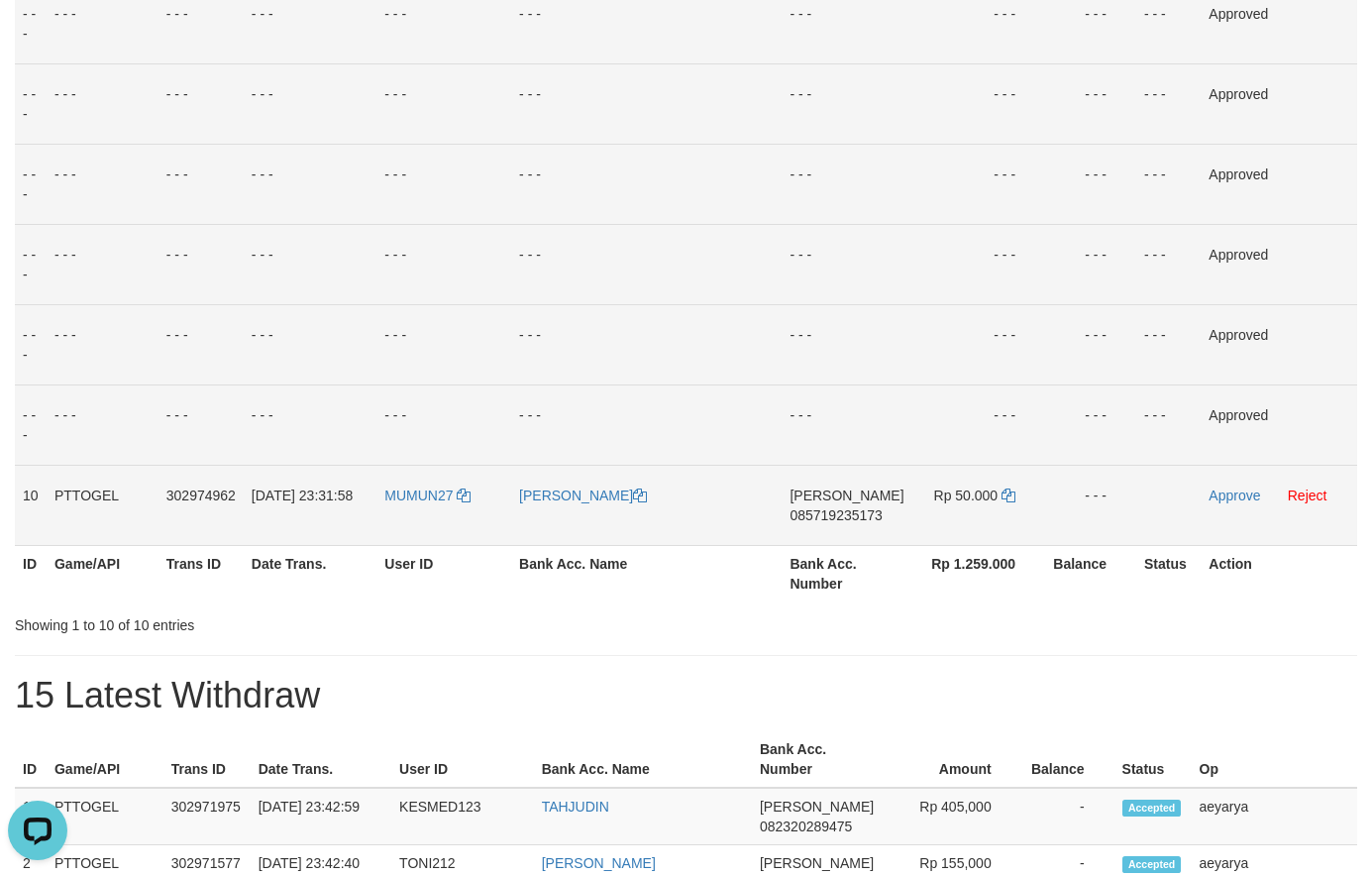 click on "085719235173" at bounding box center [835, 515] 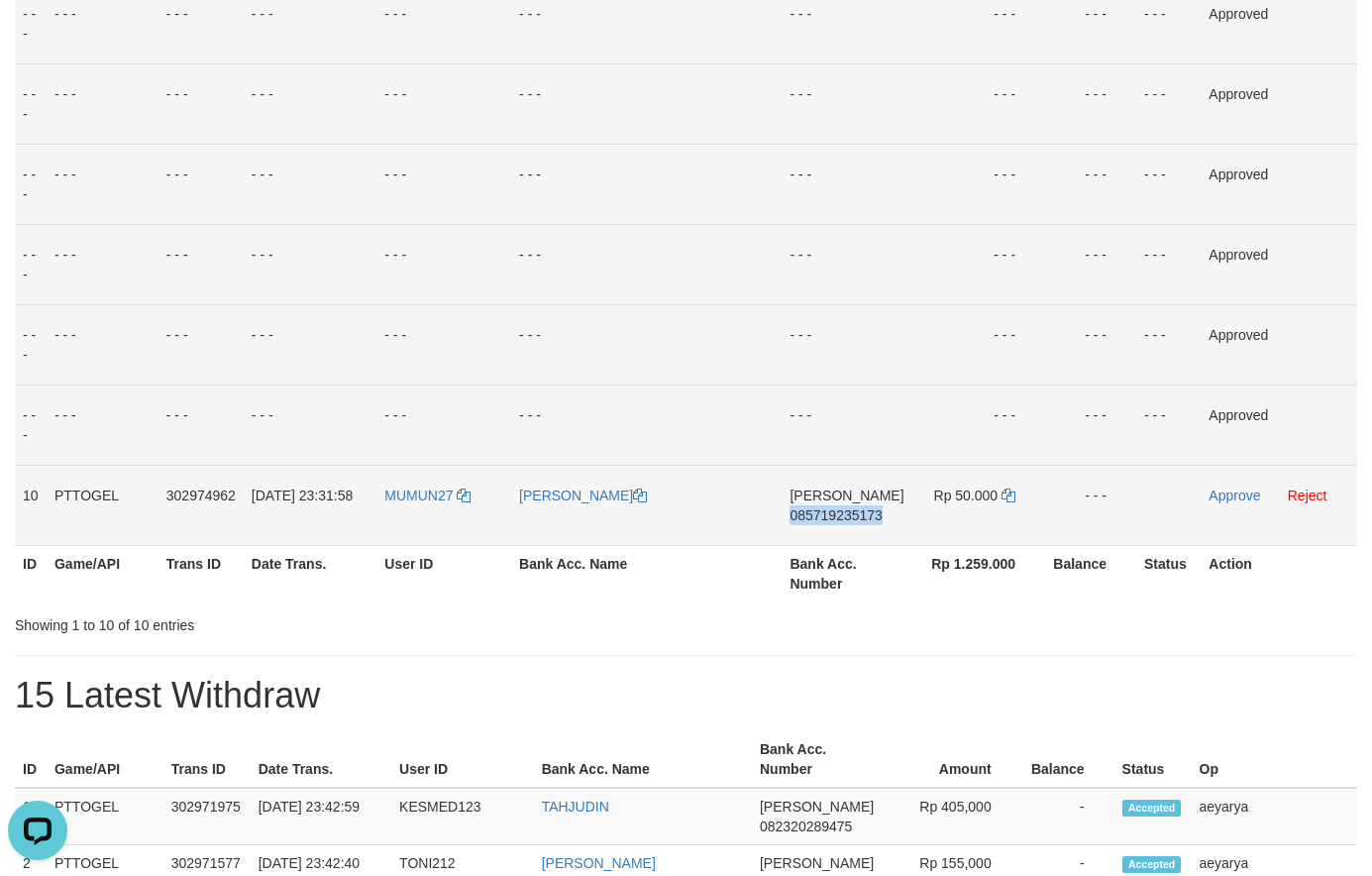 click on "085719235173" at bounding box center (835, 515) 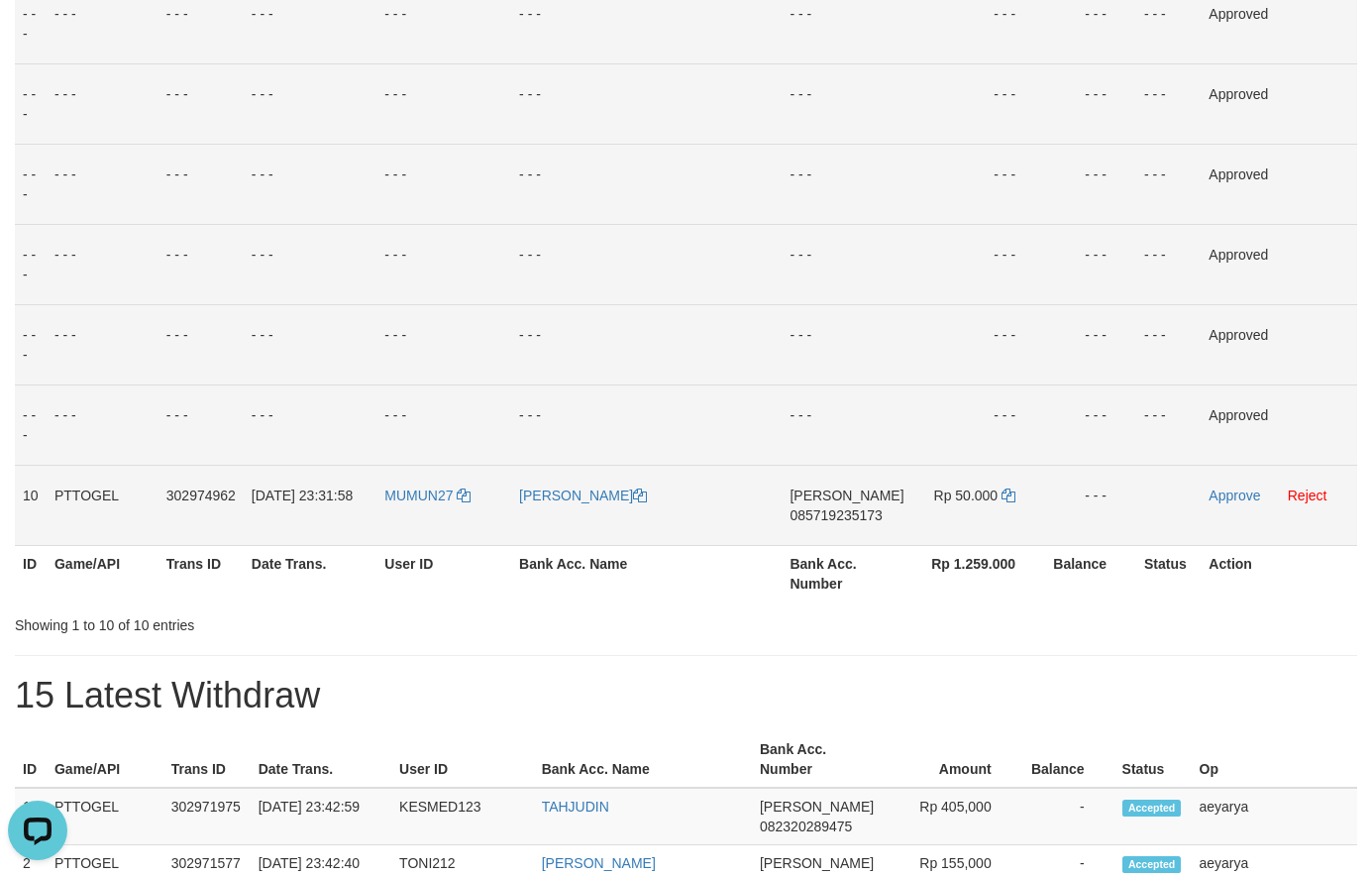 click on "085719235173" at bounding box center [835, 515] 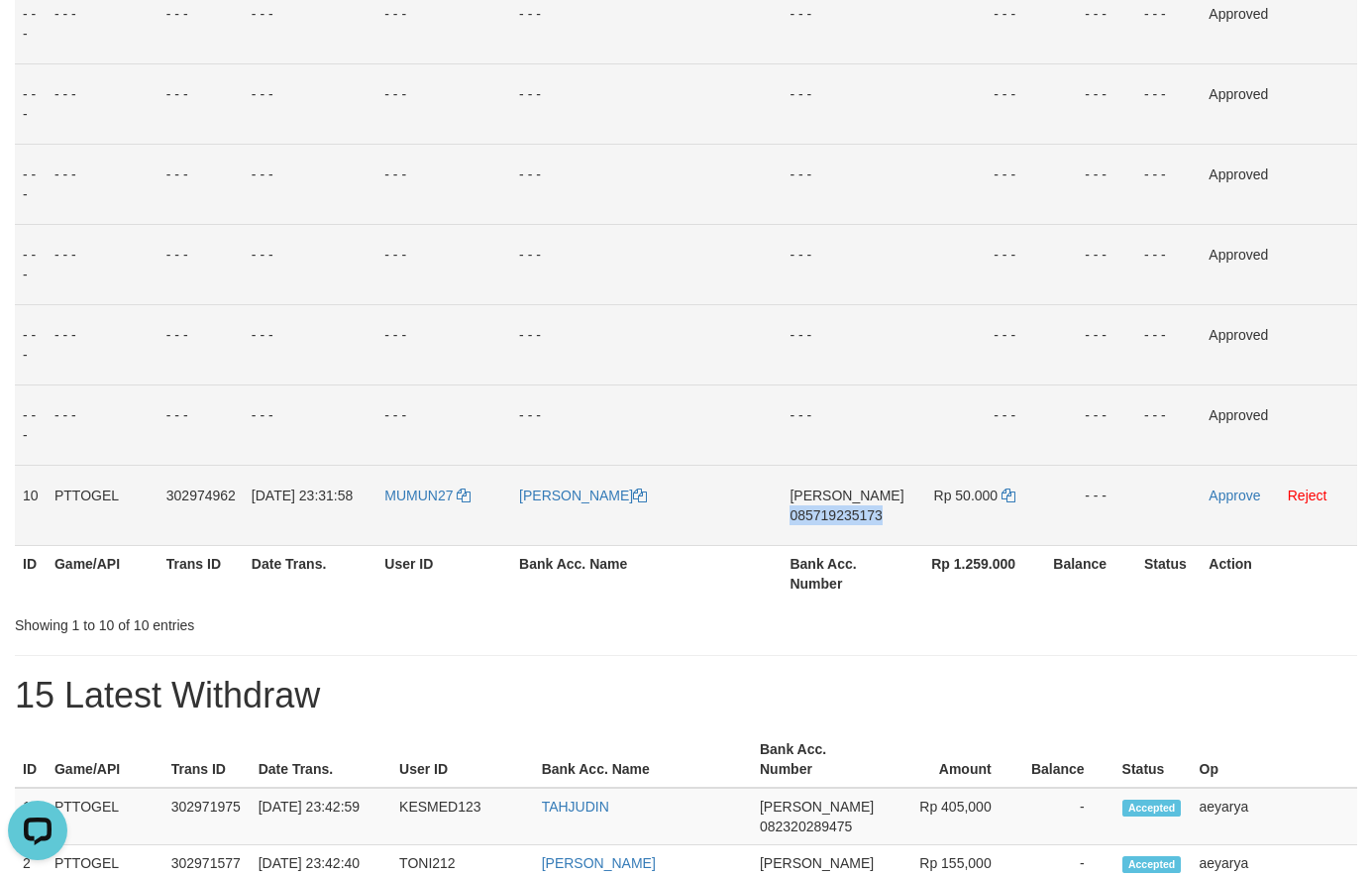 click on "085719235173" at bounding box center (835, 515) 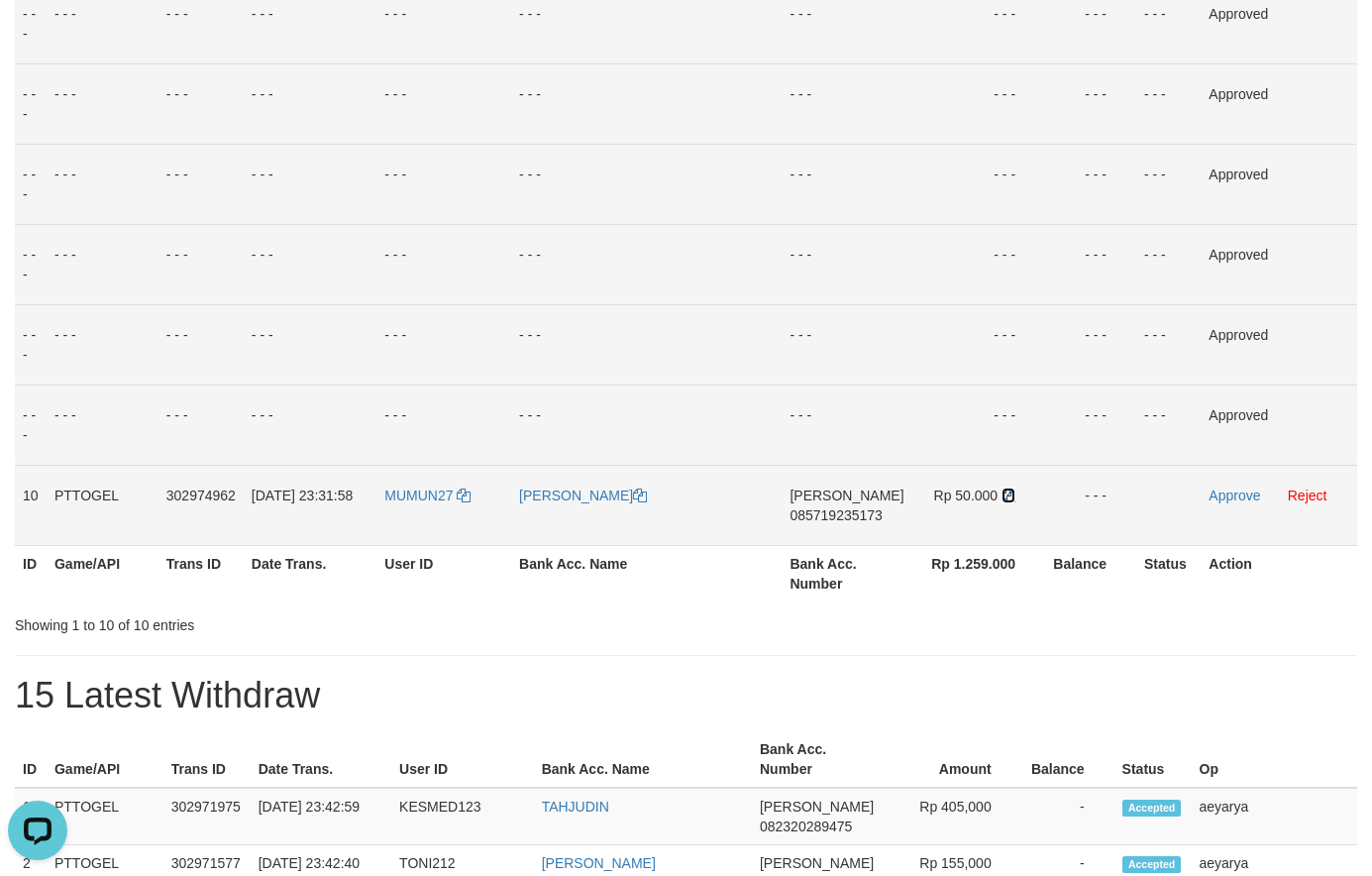 click at bounding box center [1008, 495] 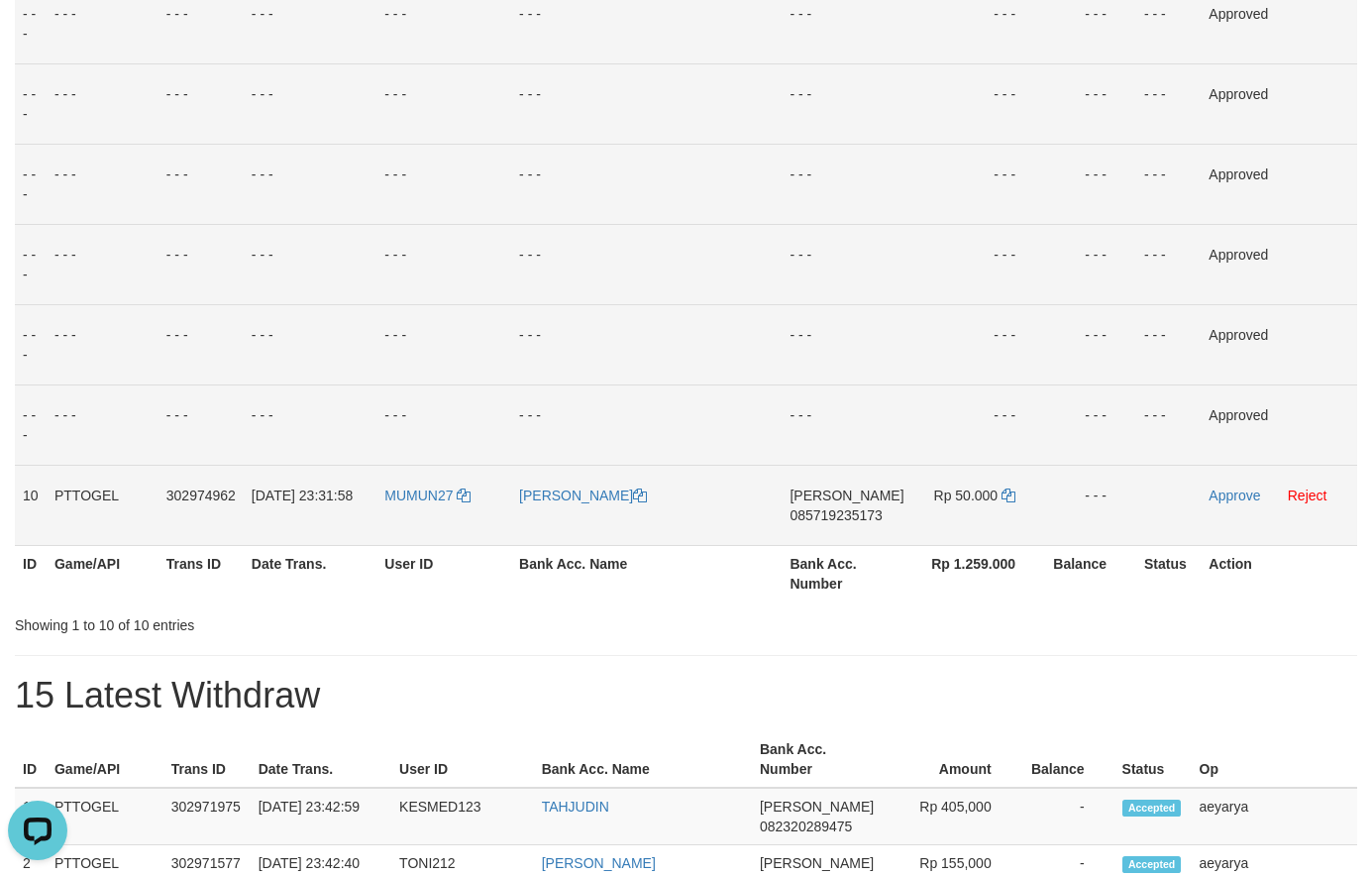 click on "Approve
Reject" at bounding box center [1279, 504] 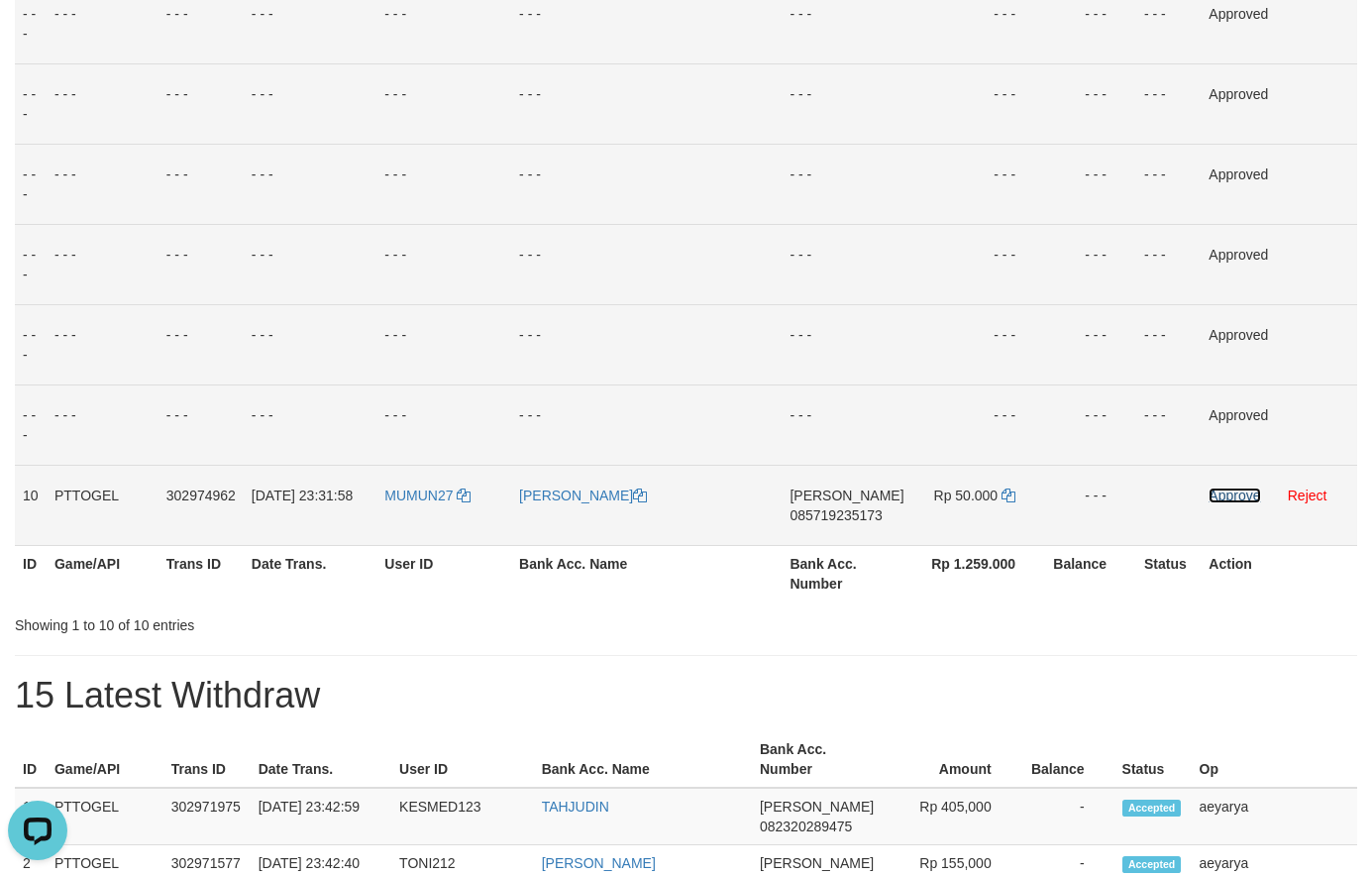 click on "Approve" at bounding box center [1234, 495] 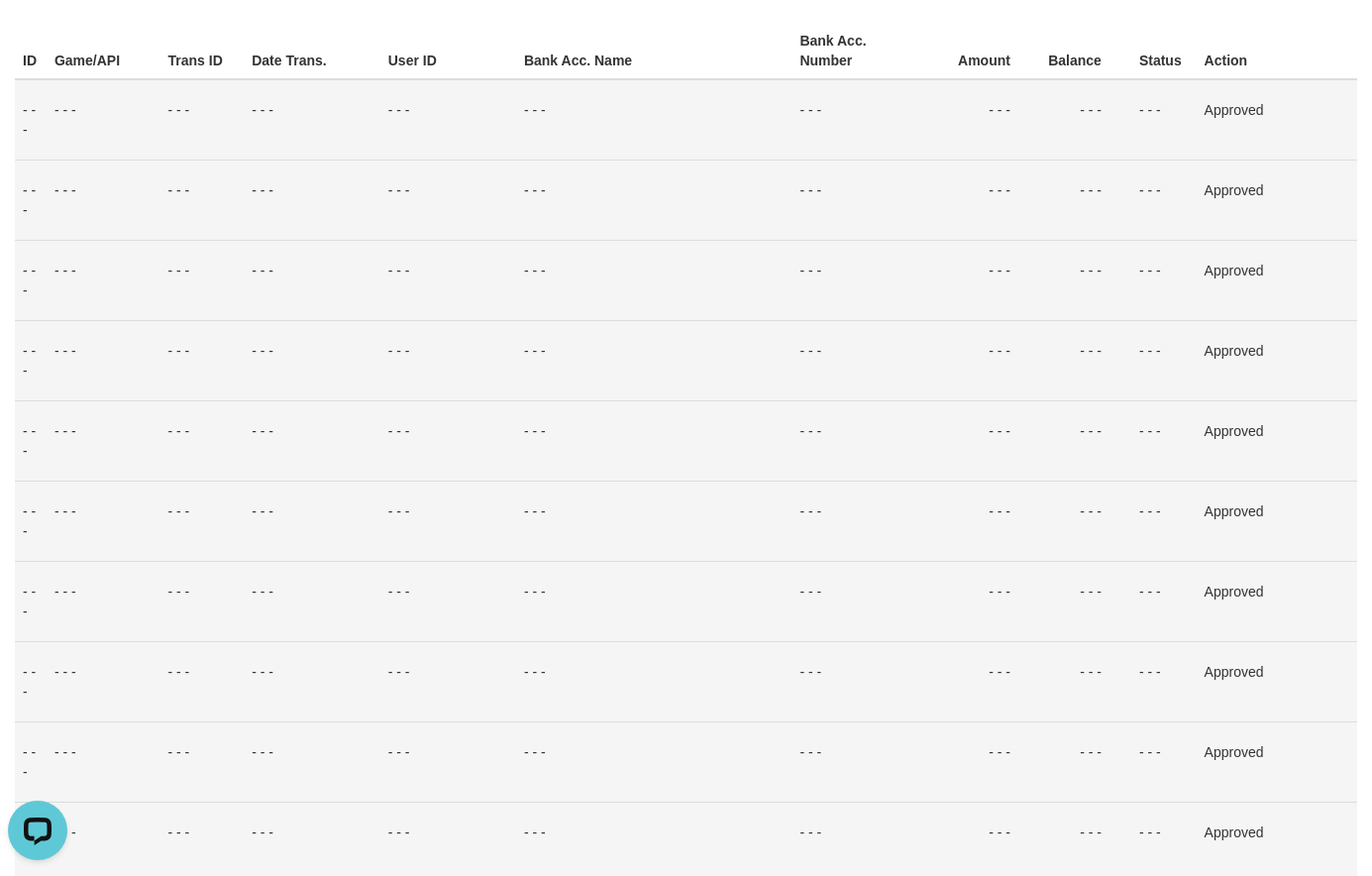scroll, scrollTop: 0, scrollLeft: 0, axis: both 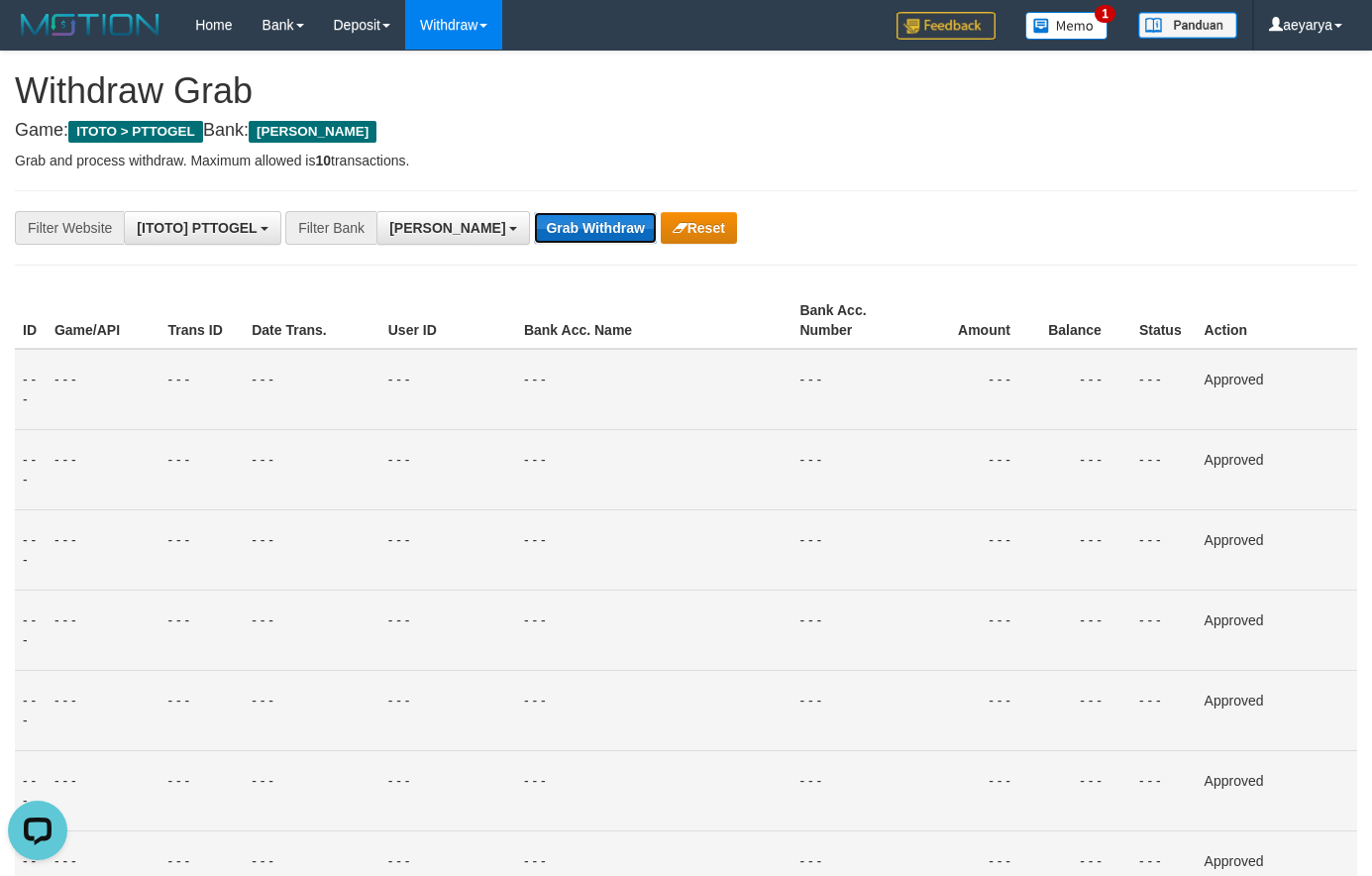 click on "Grab Withdraw" at bounding box center (594, 228) 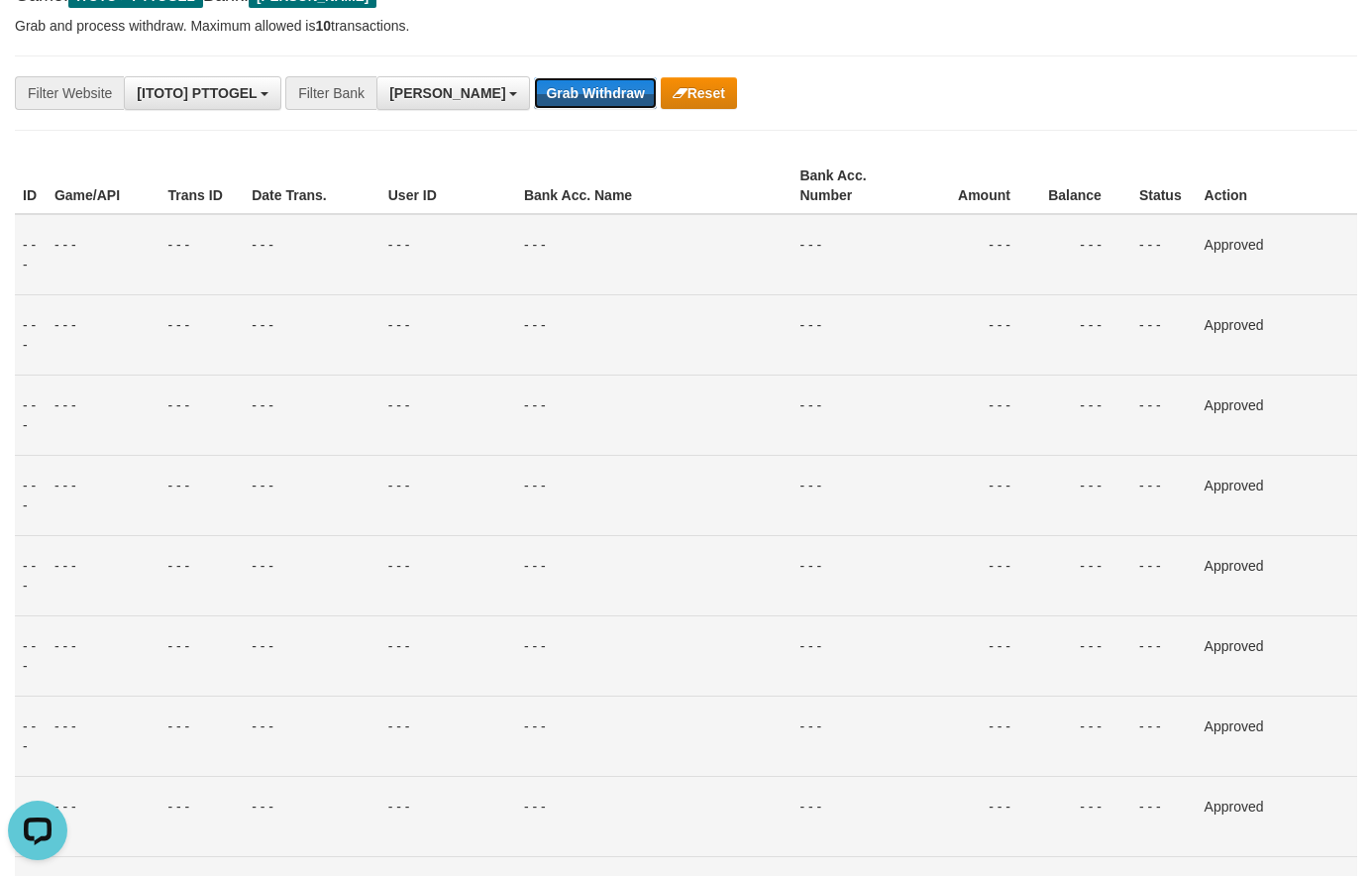 scroll, scrollTop: 202, scrollLeft: 0, axis: vertical 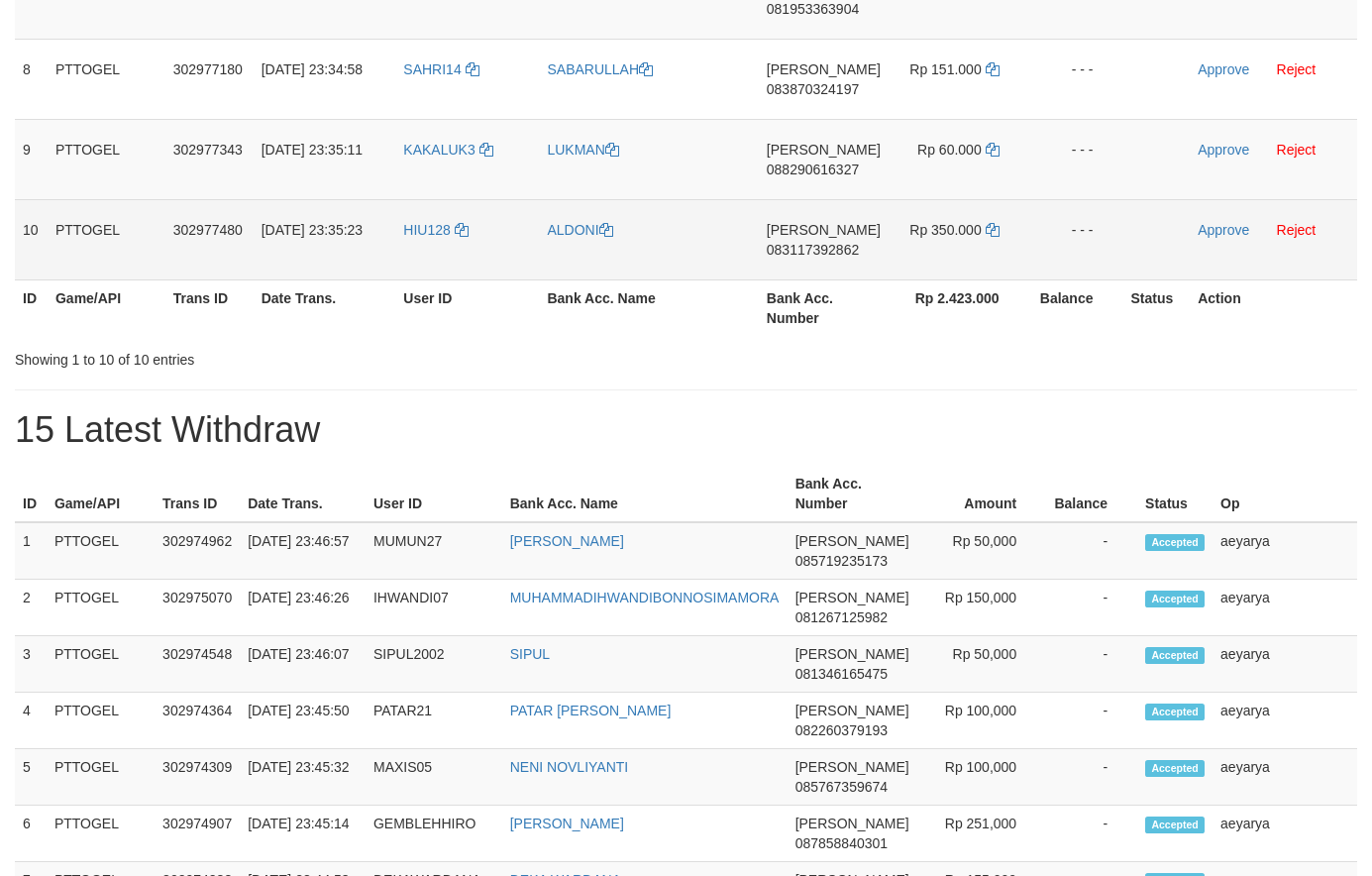 drag, startPoint x: 482, startPoint y: 168, endPoint x: 957, endPoint y: 270, distance: 485.82816 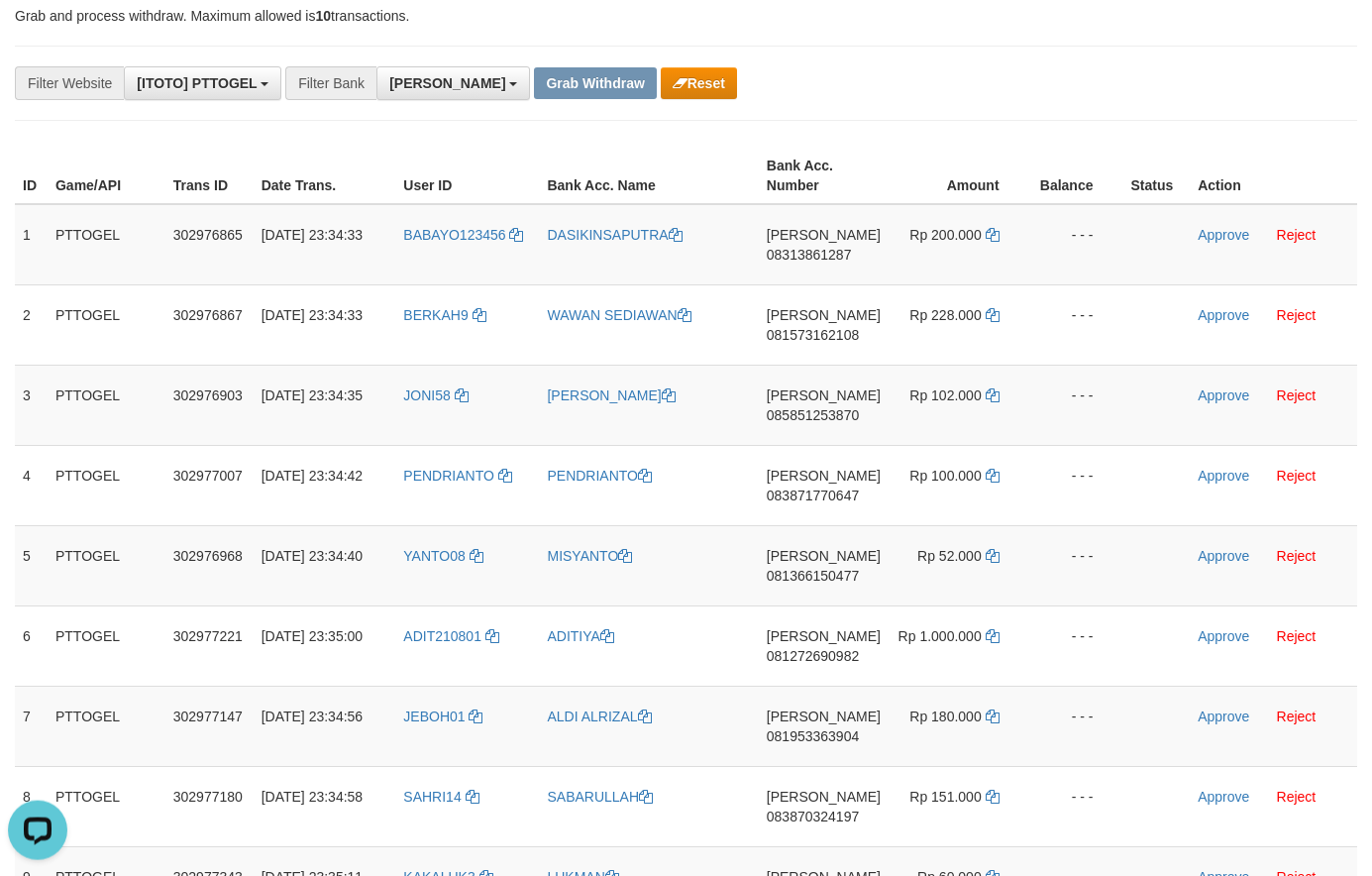 scroll, scrollTop: 131, scrollLeft: 0, axis: vertical 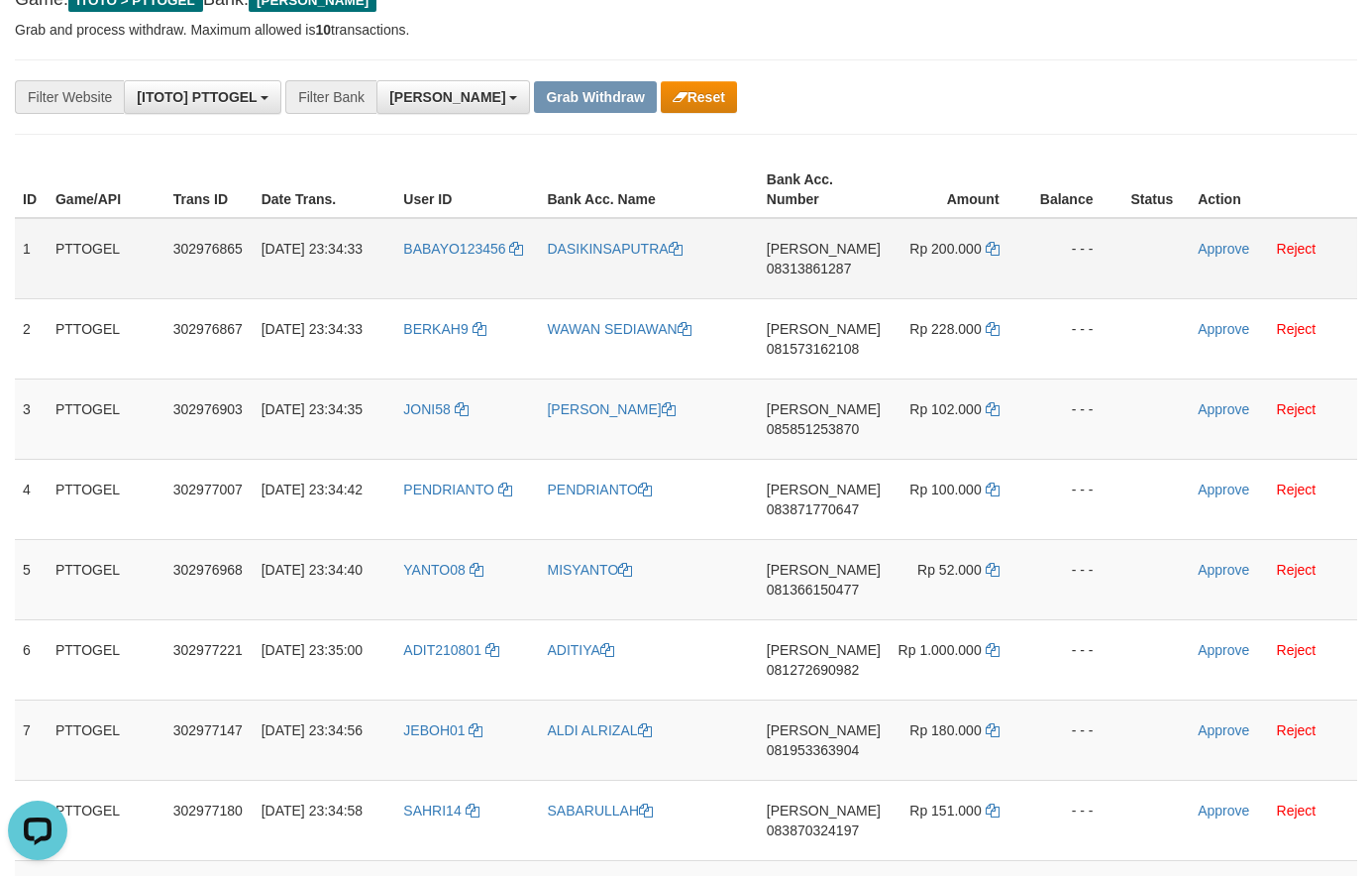 click on "08313861287" at bounding box center (809, 269) 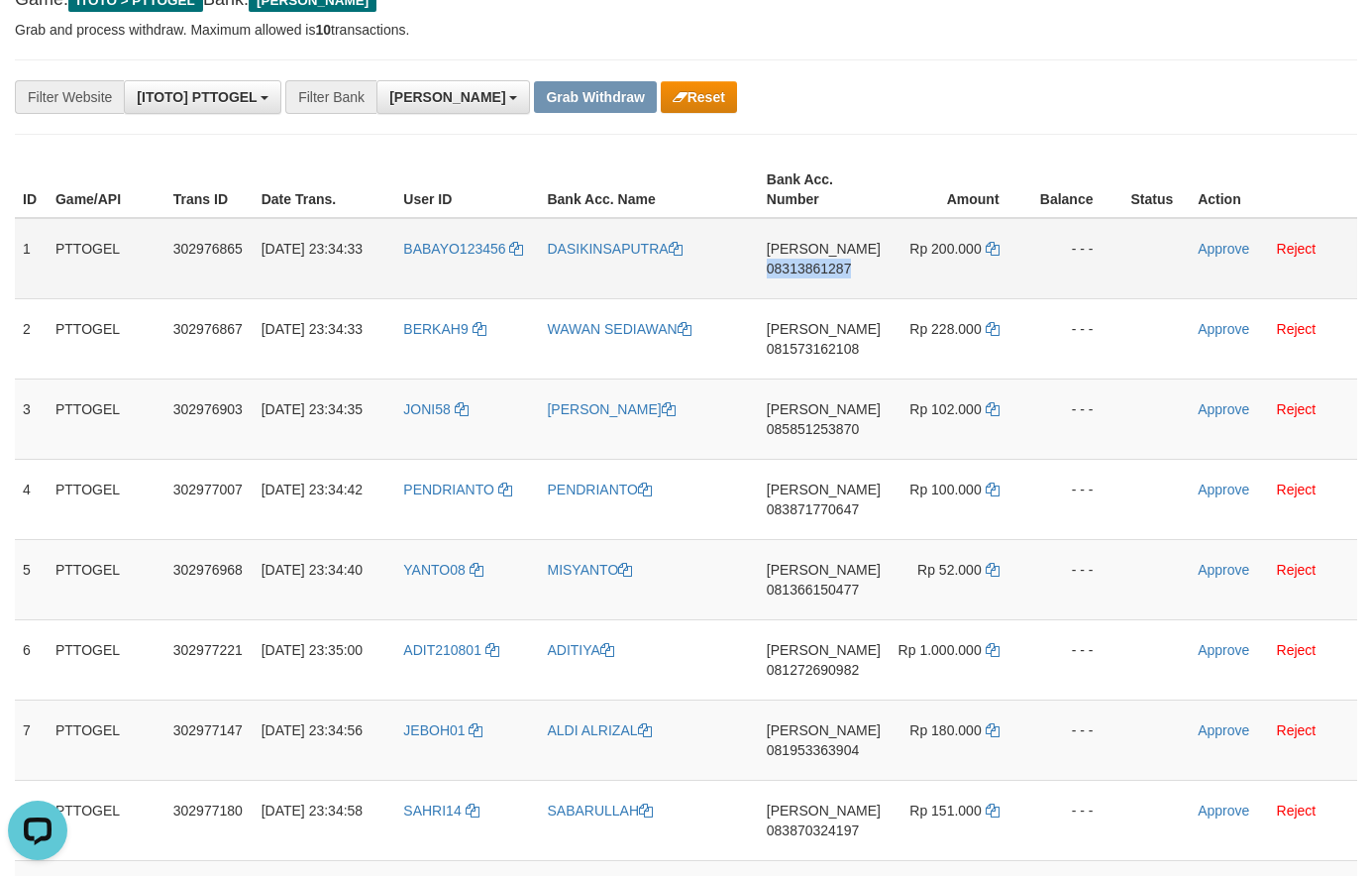 drag, startPoint x: 806, startPoint y: 272, endPoint x: 772, endPoint y: 274, distance: 34.058773 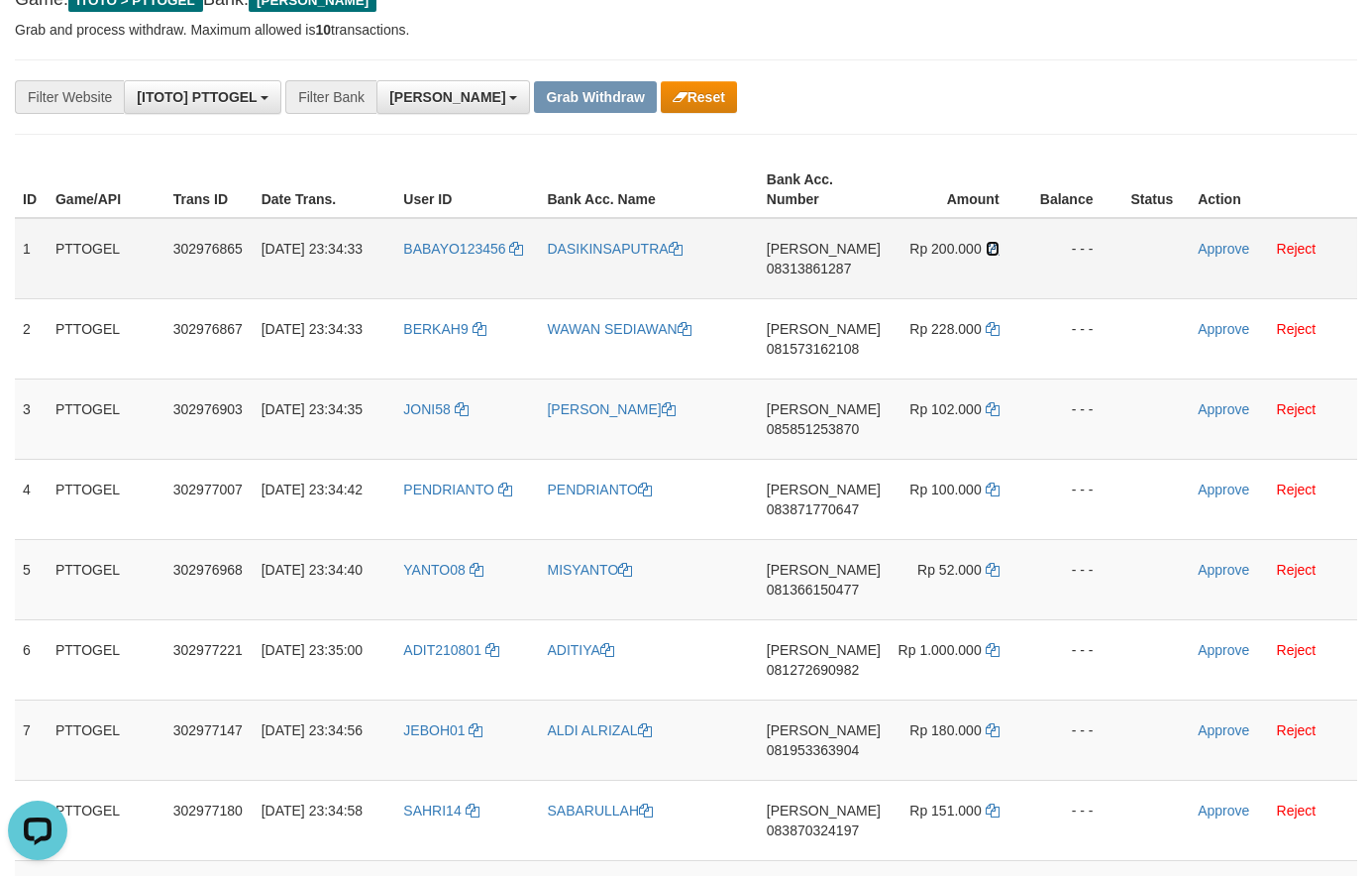 click at bounding box center (993, 249) 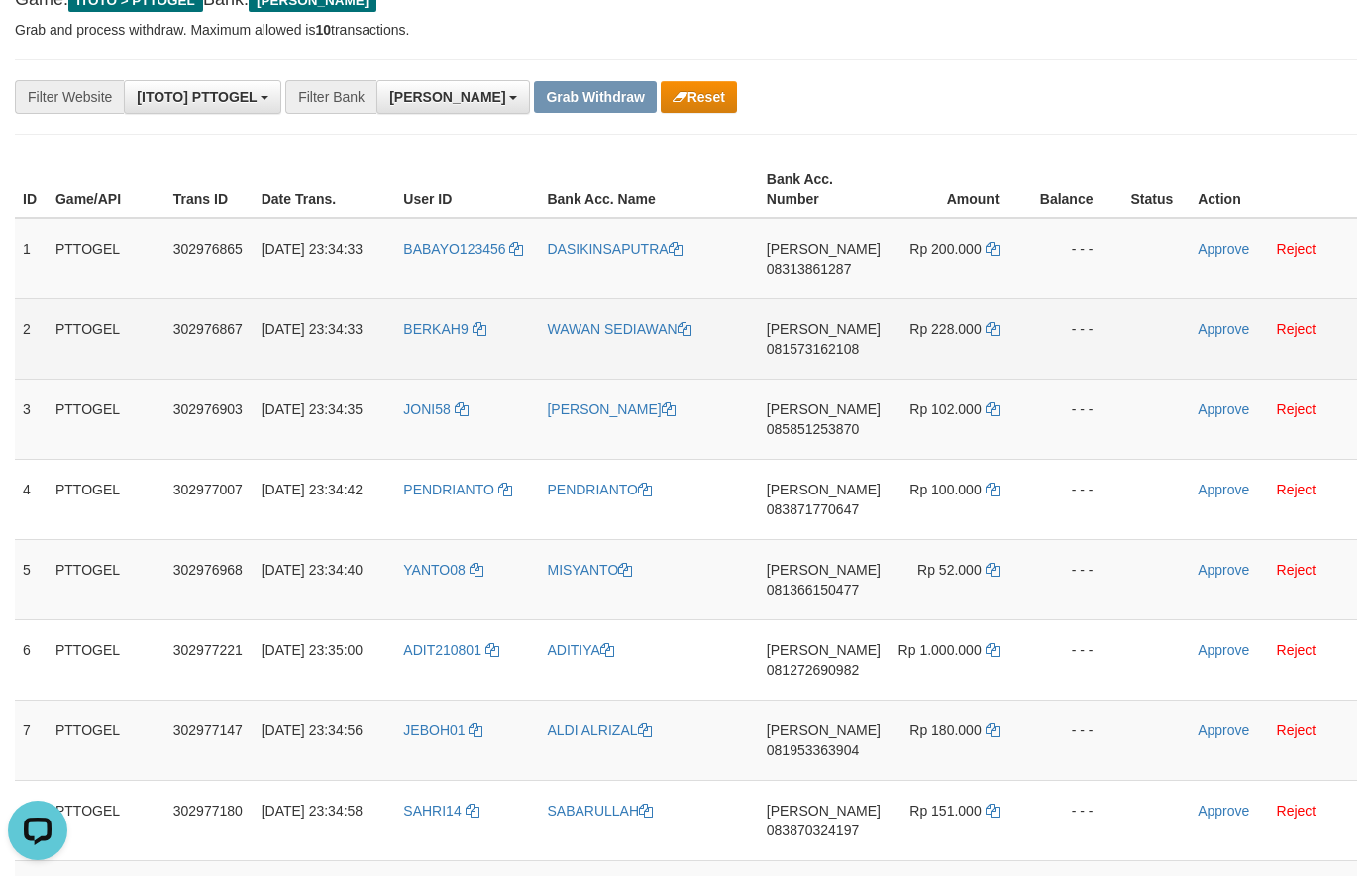 click on "081573162108" at bounding box center (812, 349) 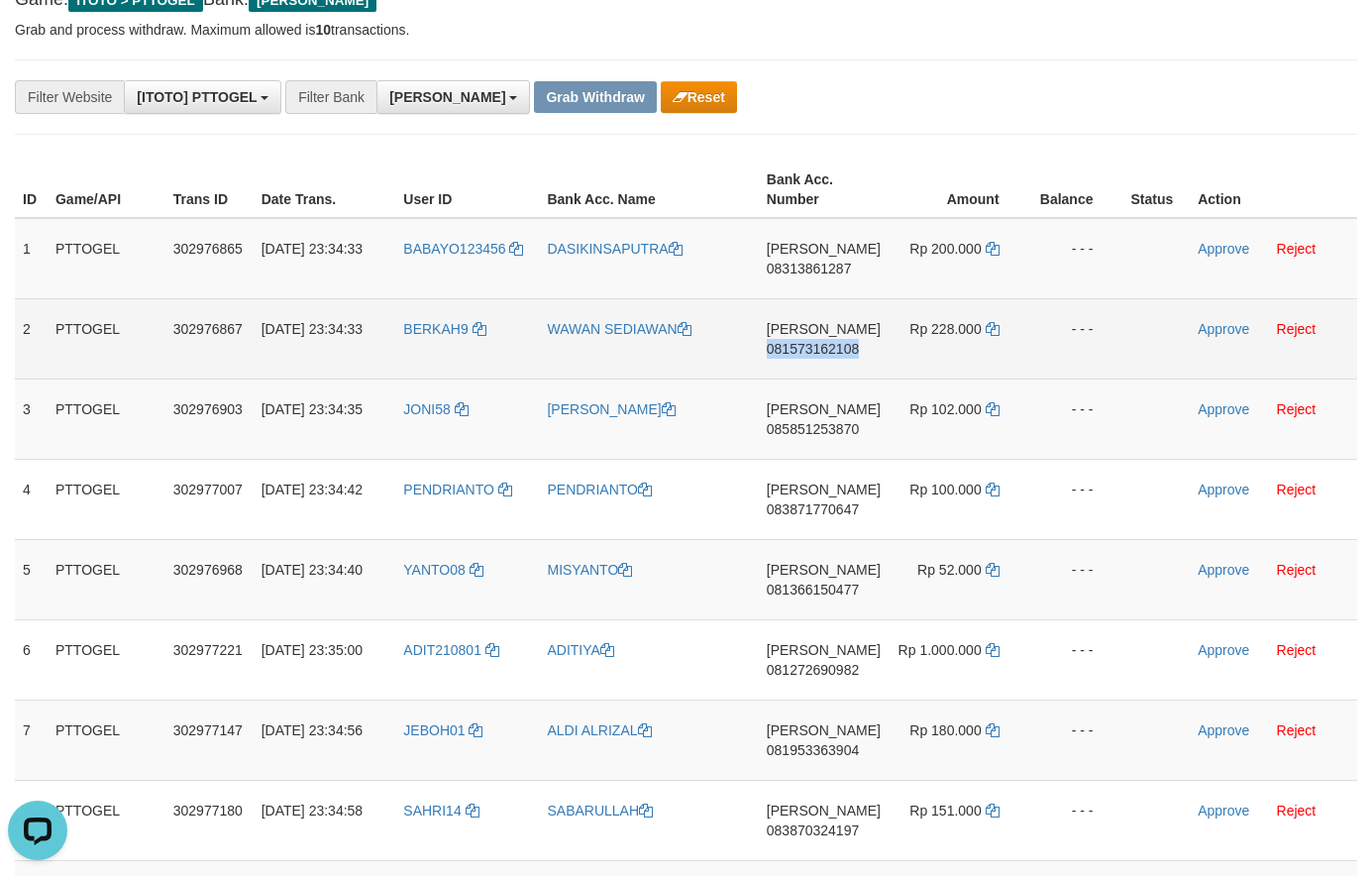 drag, startPoint x: 821, startPoint y: 349, endPoint x: 506, endPoint y: 306, distance: 317.92137 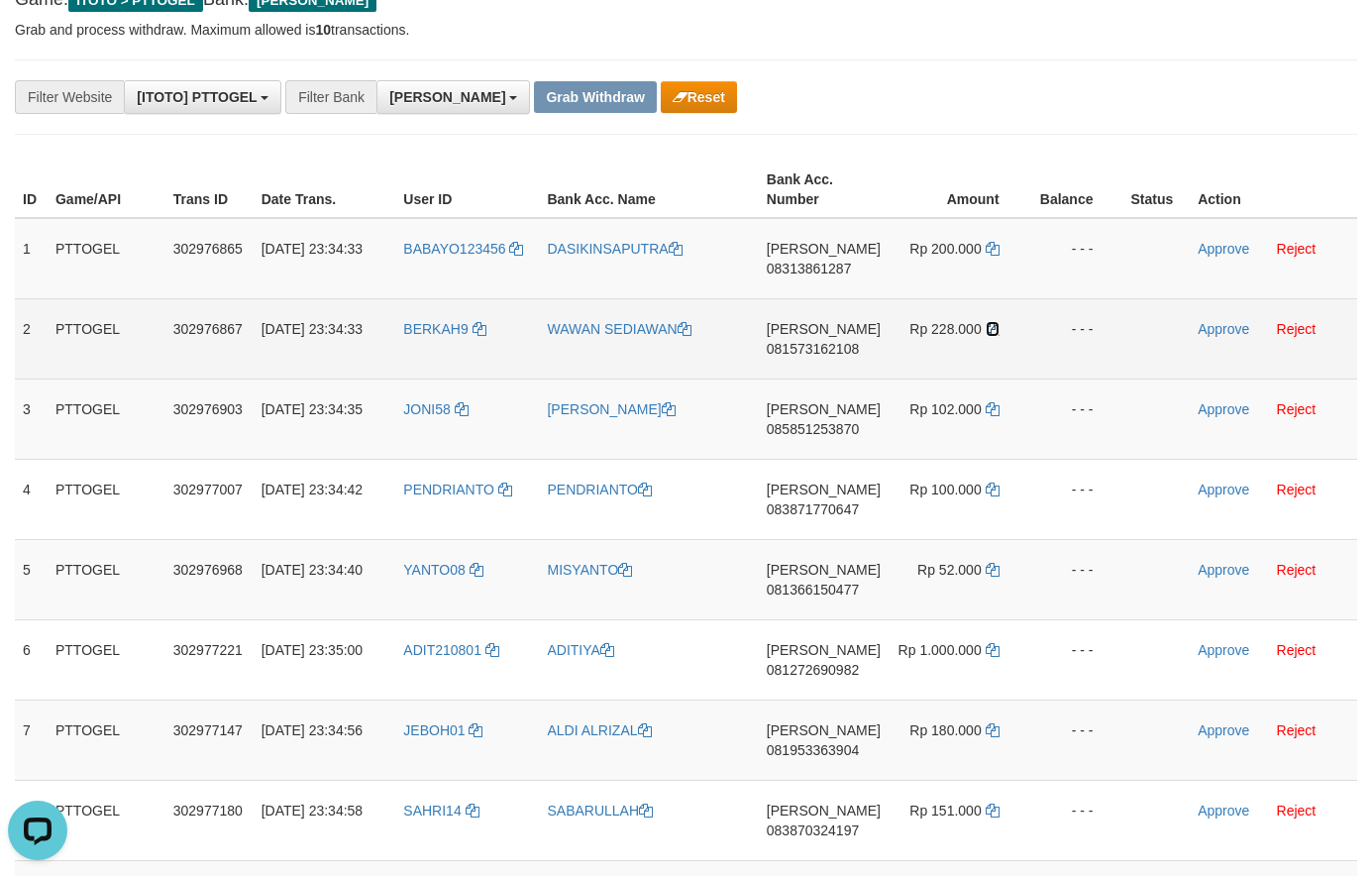 click at bounding box center (993, 329) 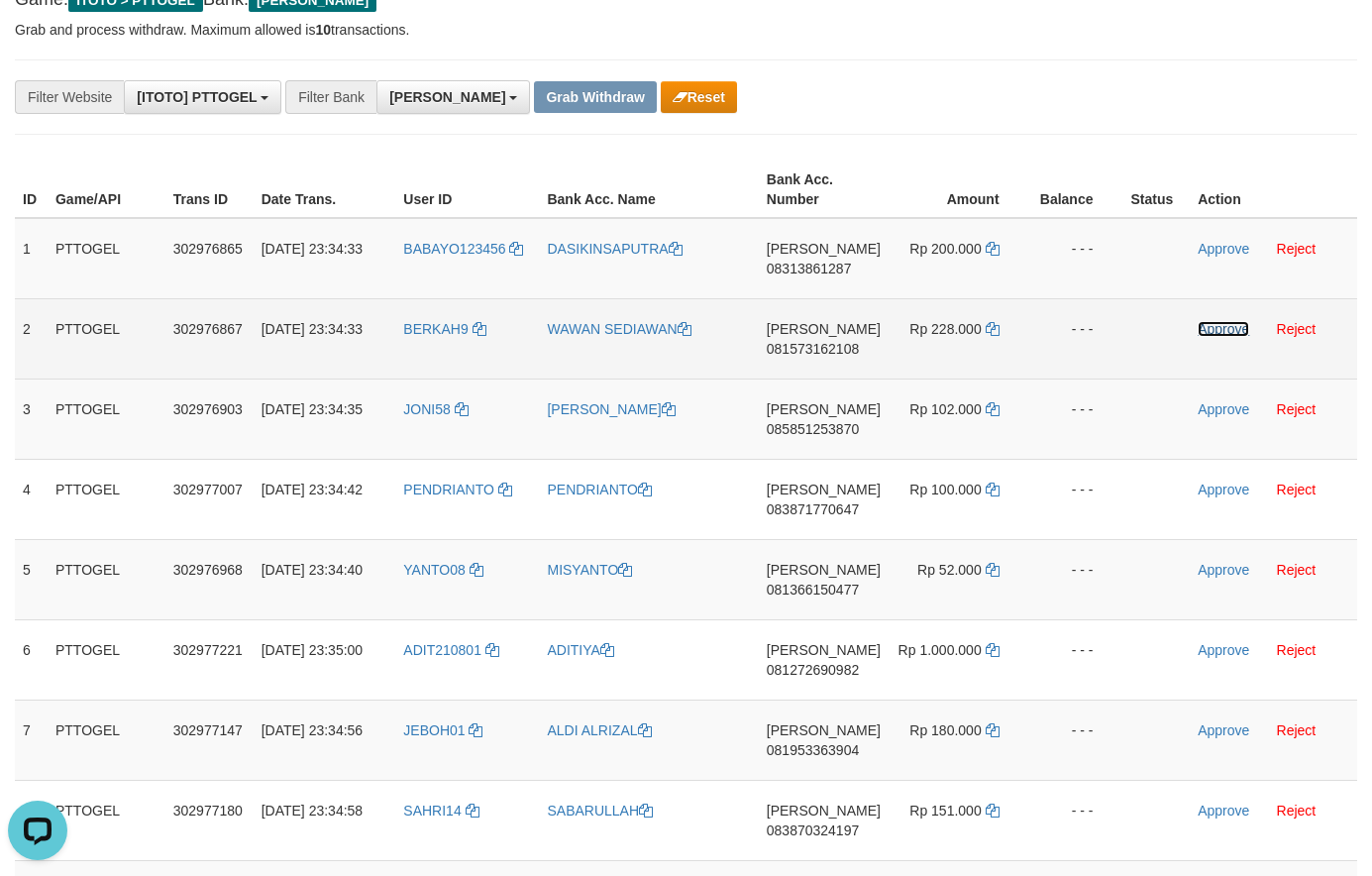 click on "Approve" at bounding box center [1223, 329] 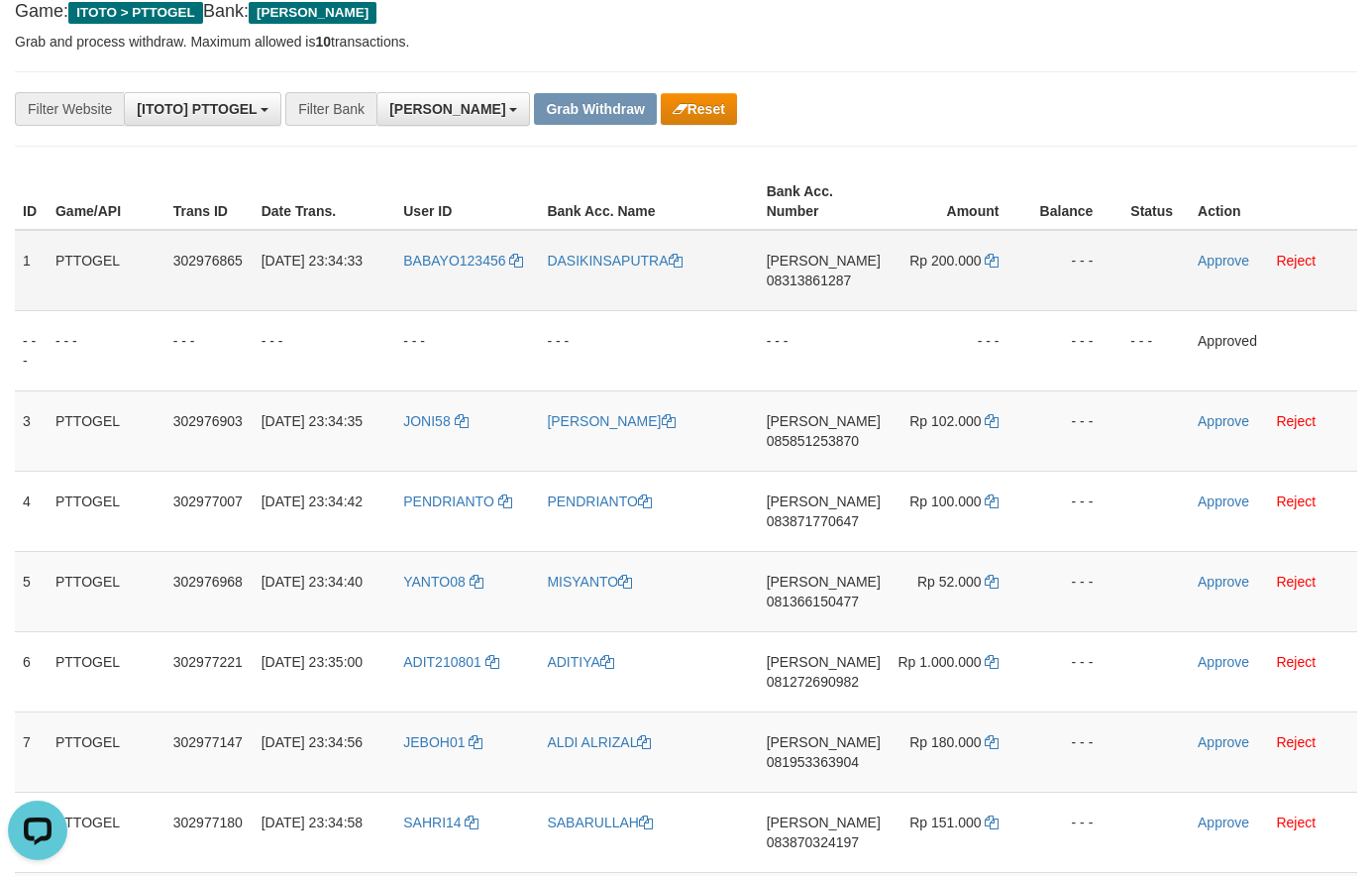 scroll, scrollTop: 266, scrollLeft: 0, axis: vertical 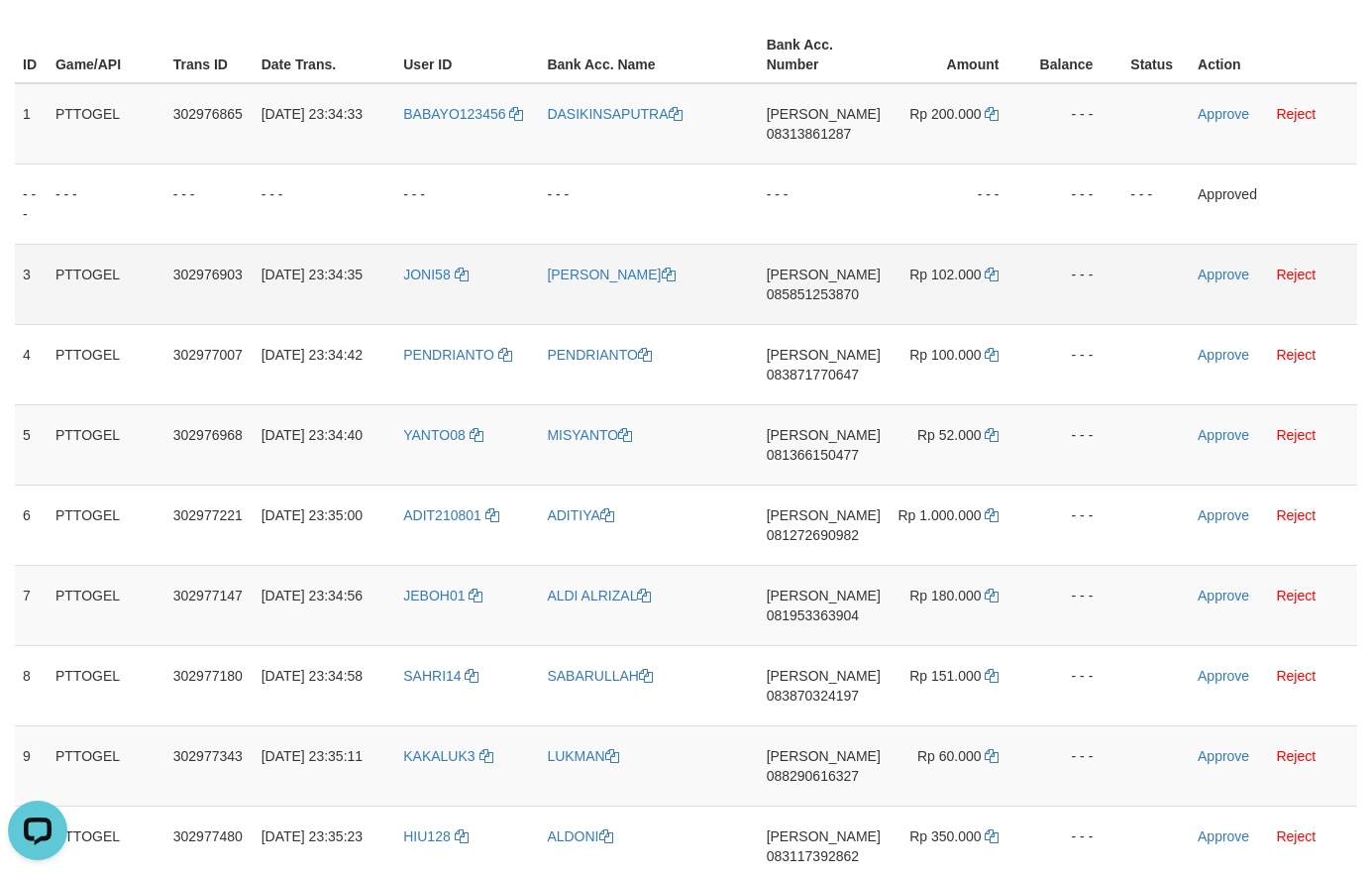 click on "DANA
085851253870" at bounding box center [823, 283] 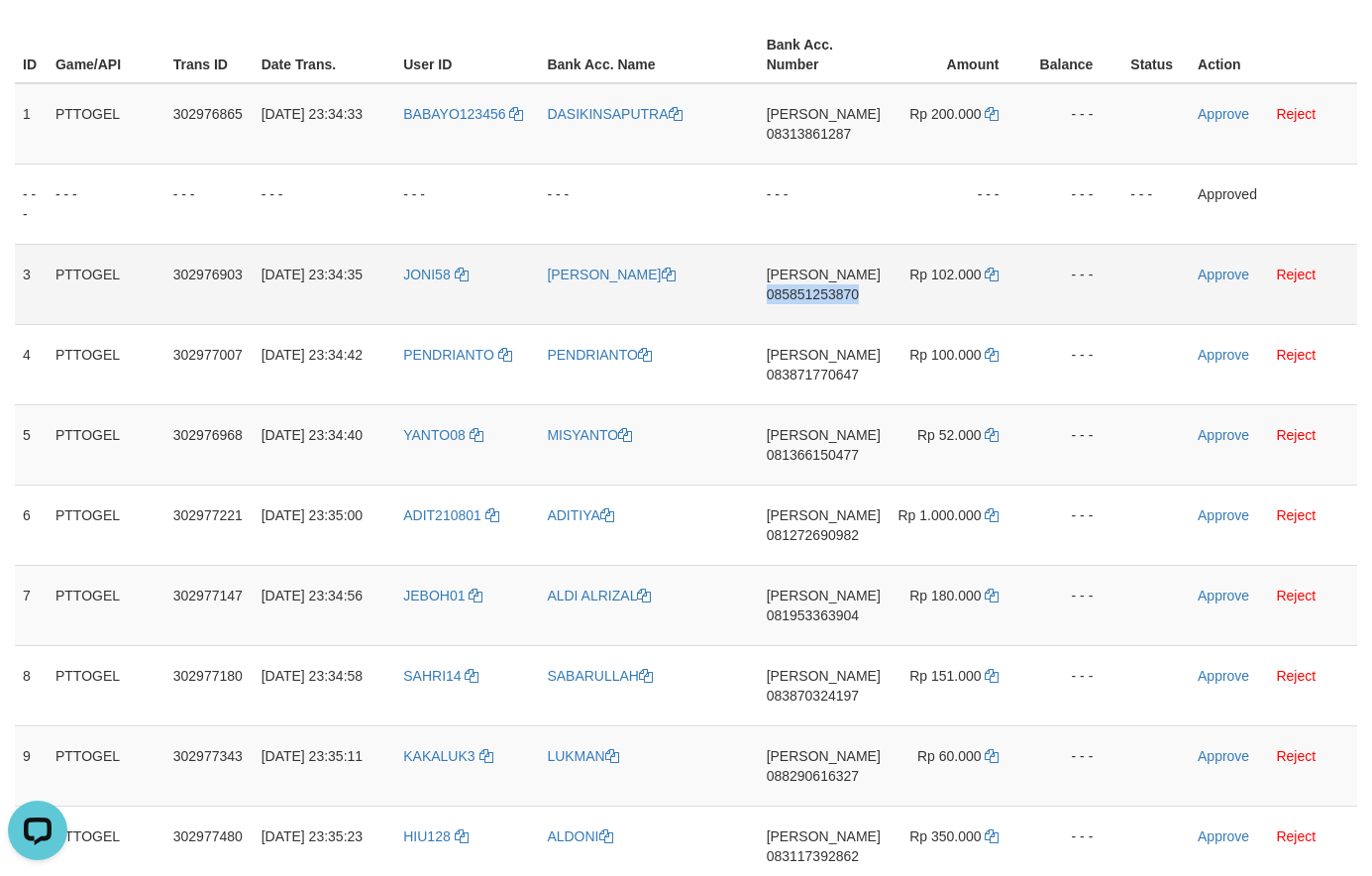 click on "DANA
085851253870" at bounding box center [823, 283] 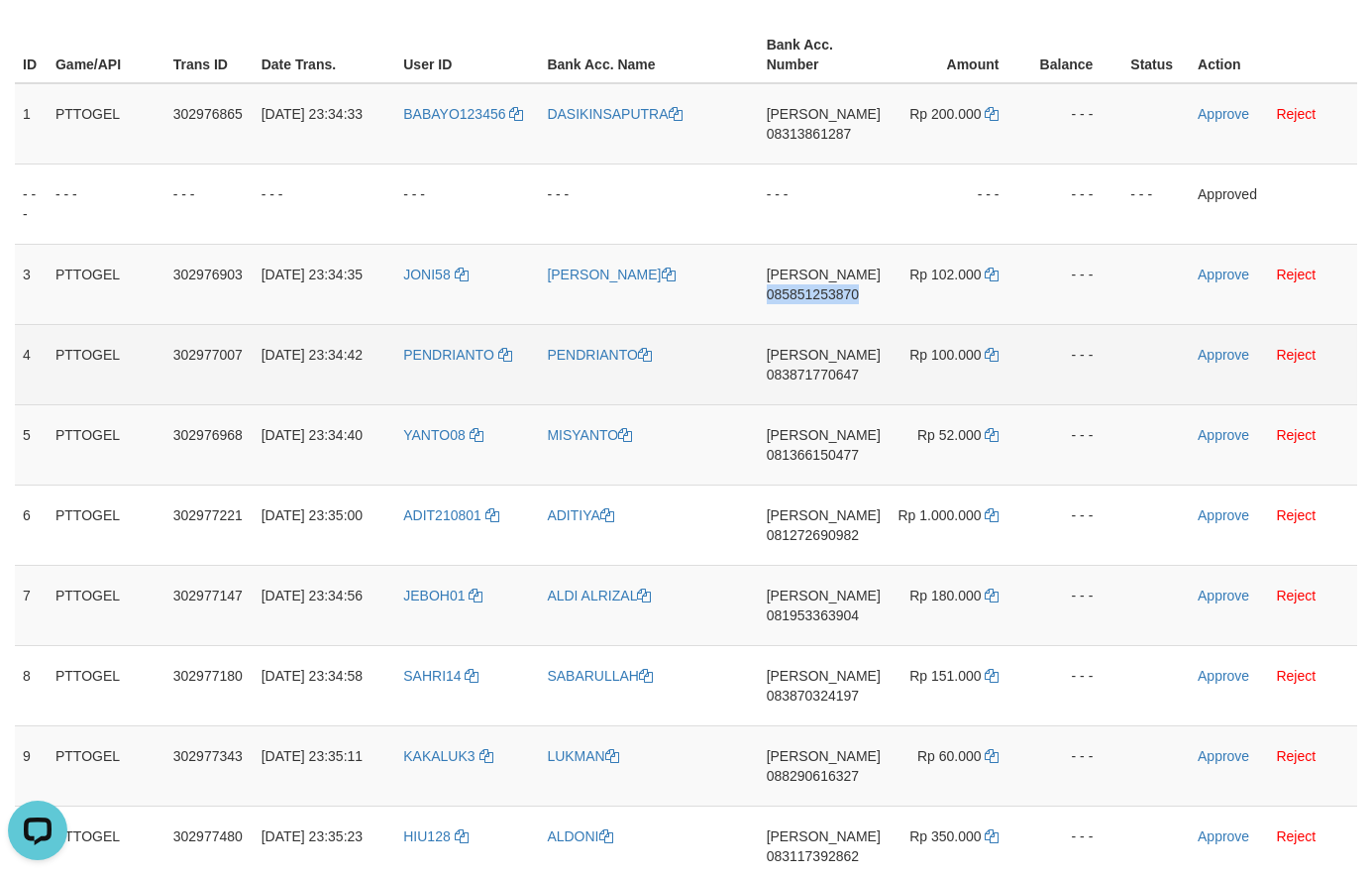 drag, startPoint x: 838, startPoint y: 292, endPoint x: 381, endPoint y: 374, distance: 464.2984 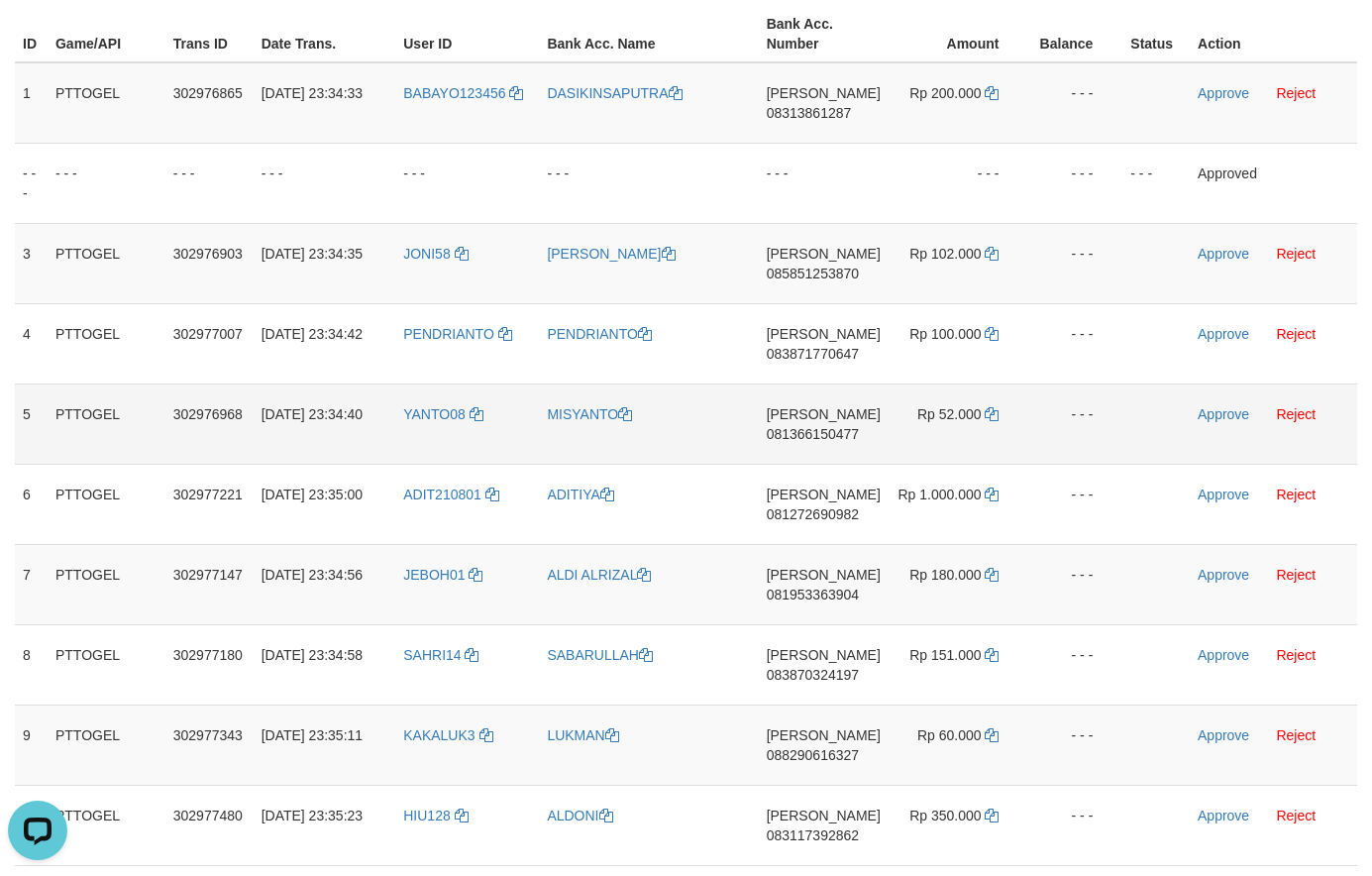 scroll, scrollTop: 333, scrollLeft: 0, axis: vertical 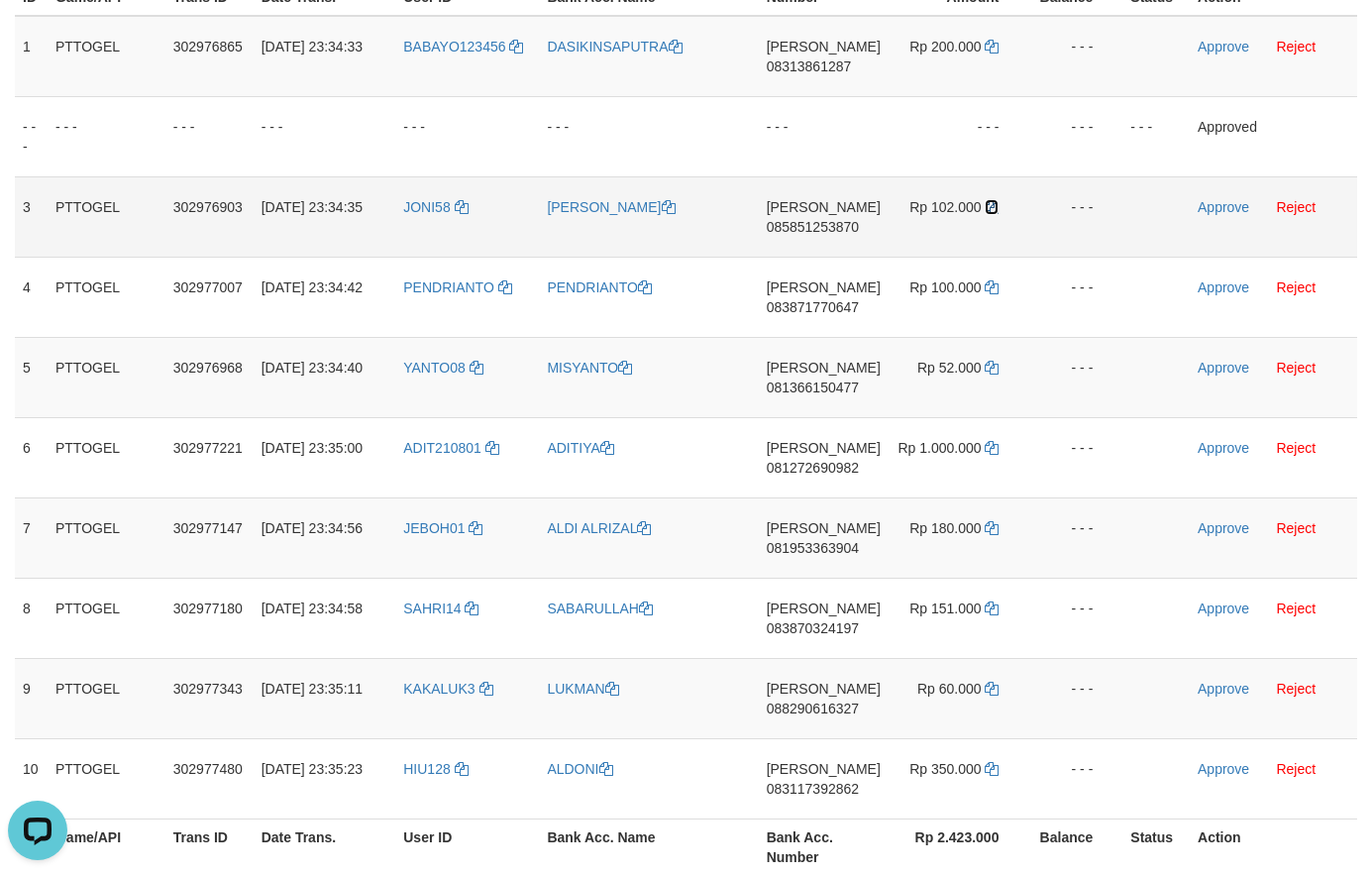 click at bounding box center (992, 207) 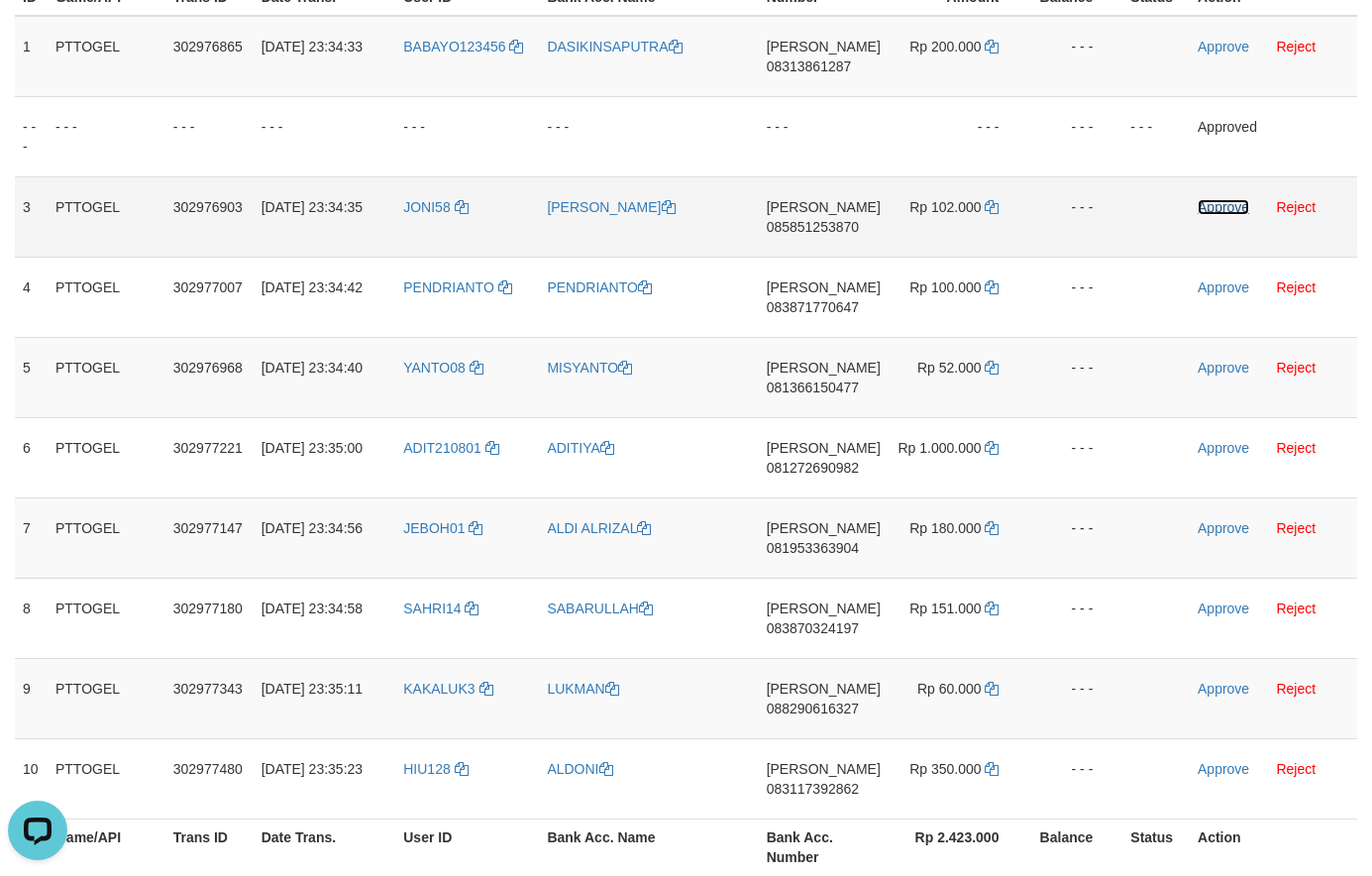 click on "Approve" at bounding box center [1223, 207] 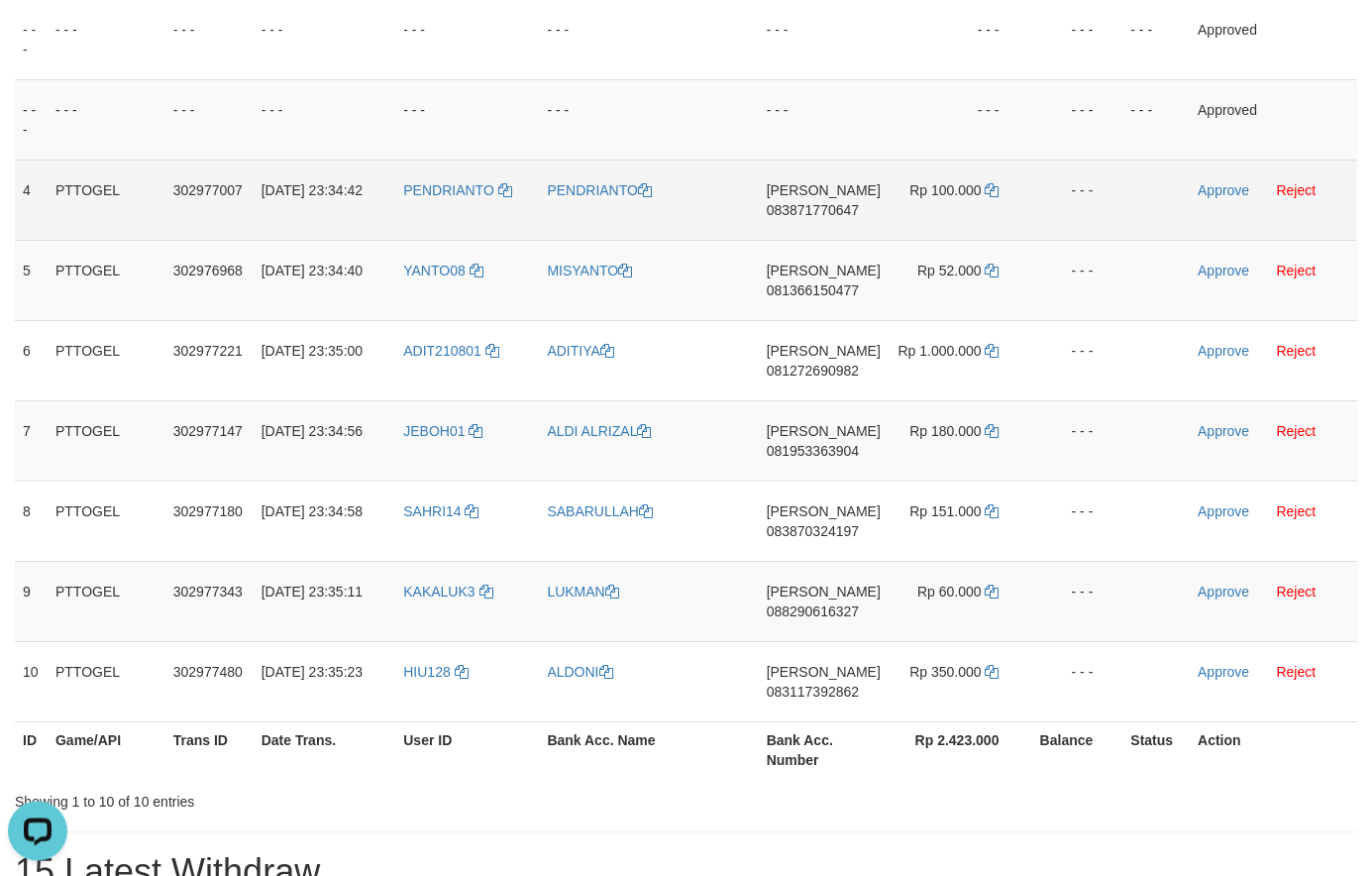 scroll, scrollTop: 468, scrollLeft: 0, axis: vertical 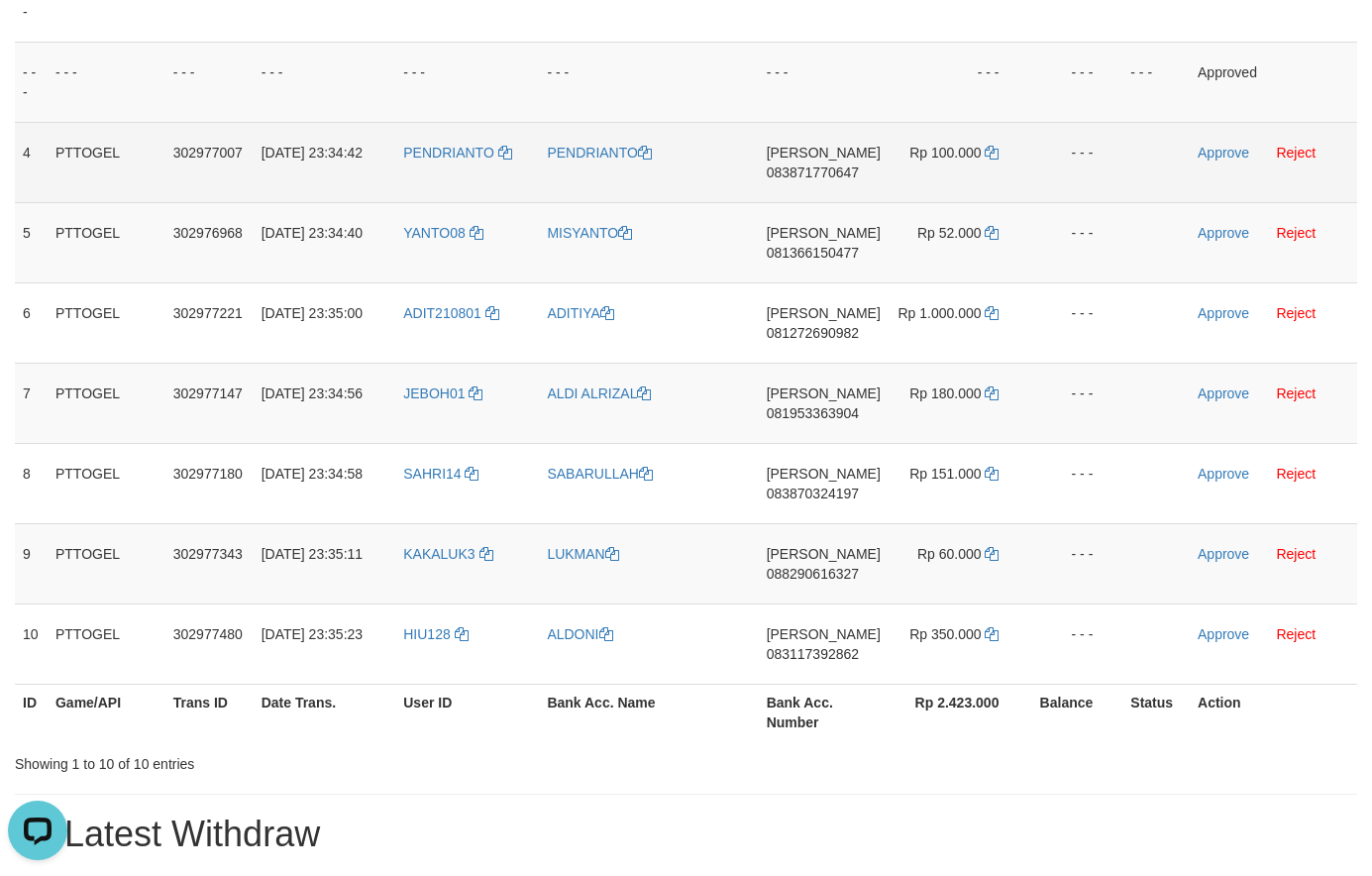 click on "DANA
083871770647" at bounding box center [823, 162] 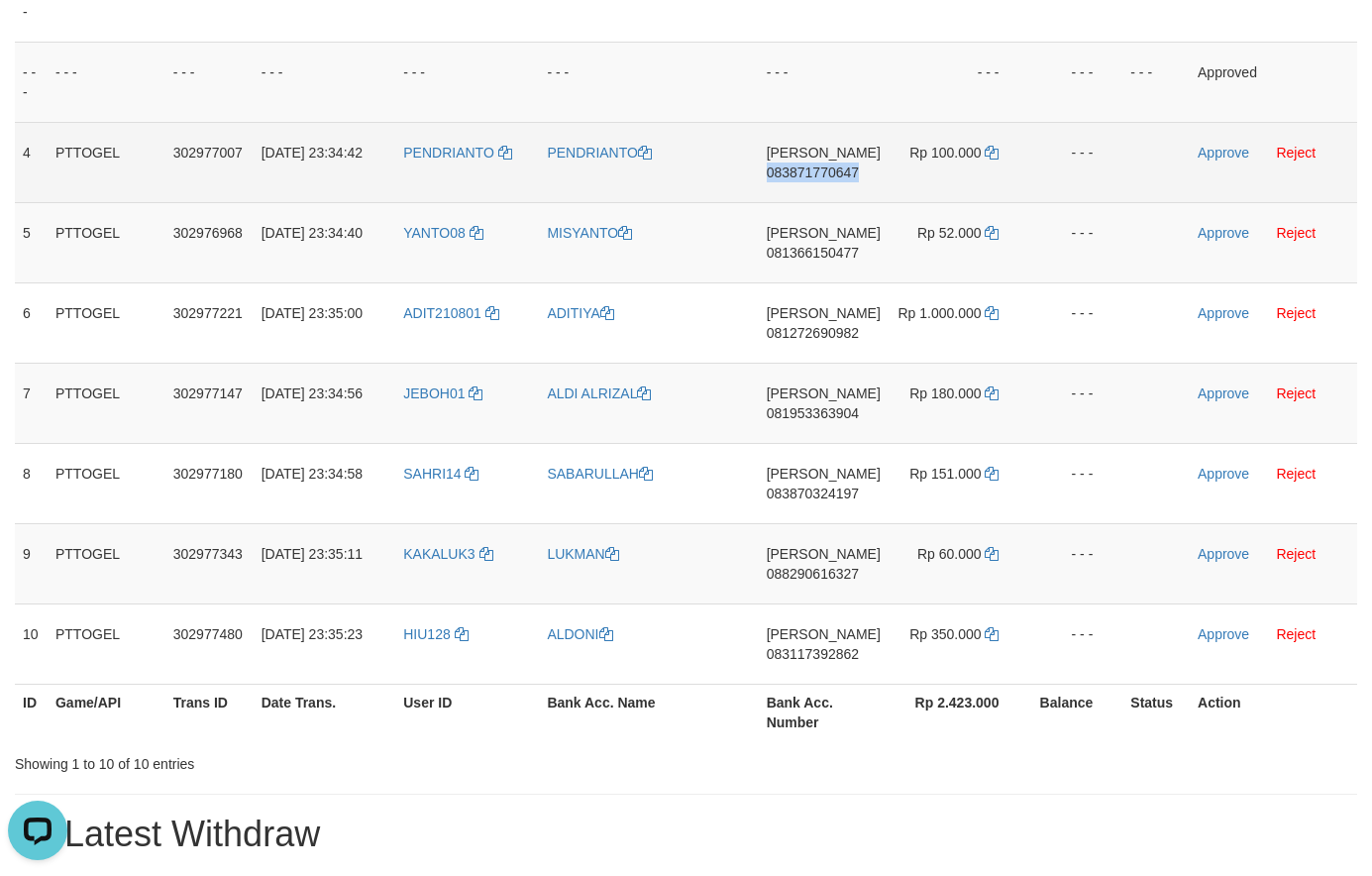 drag, startPoint x: 807, startPoint y: 164, endPoint x: 777, endPoint y: 176, distance: 32.31099 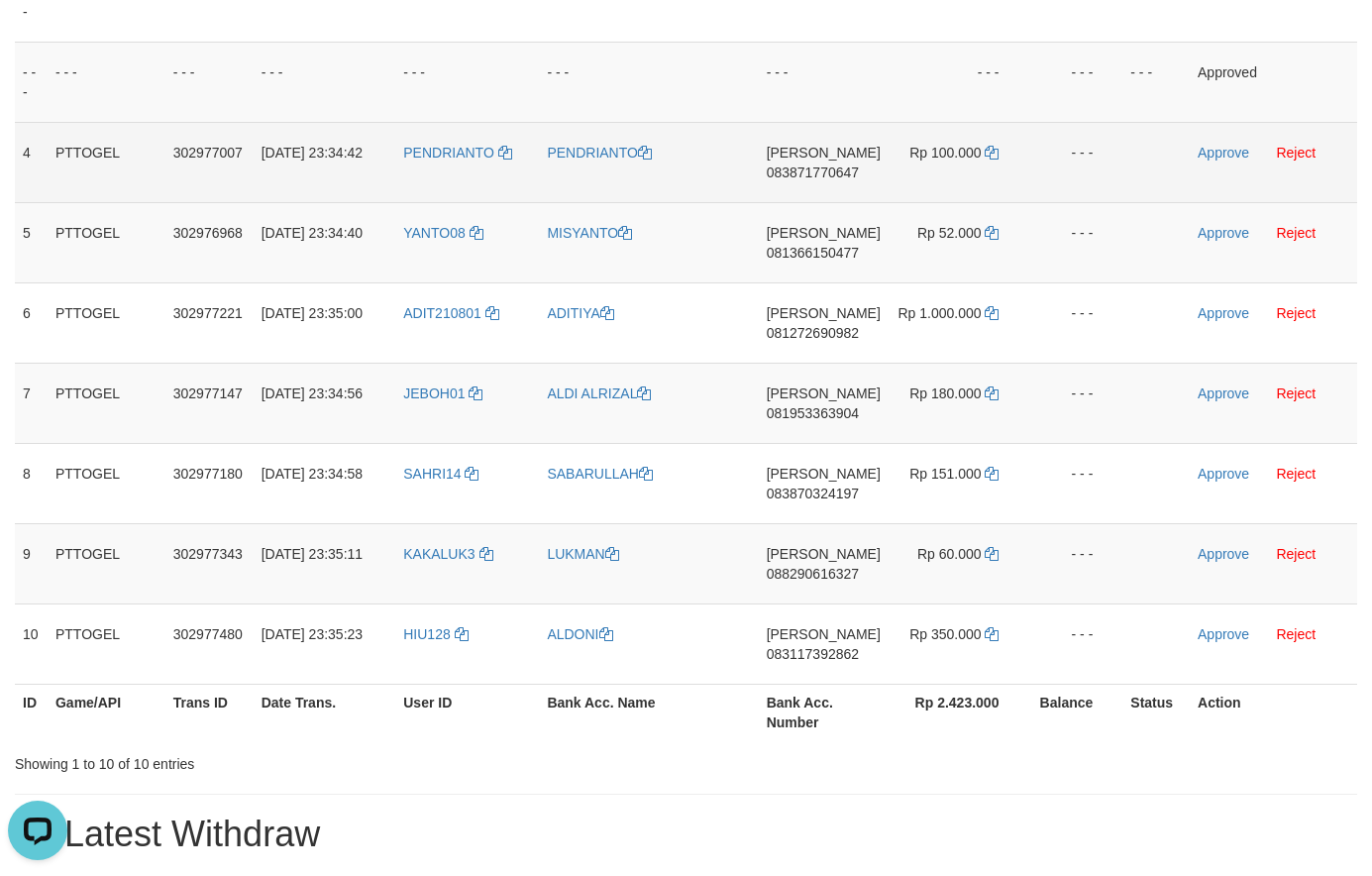 click on "083871770647" at bounding box center (812, 172) 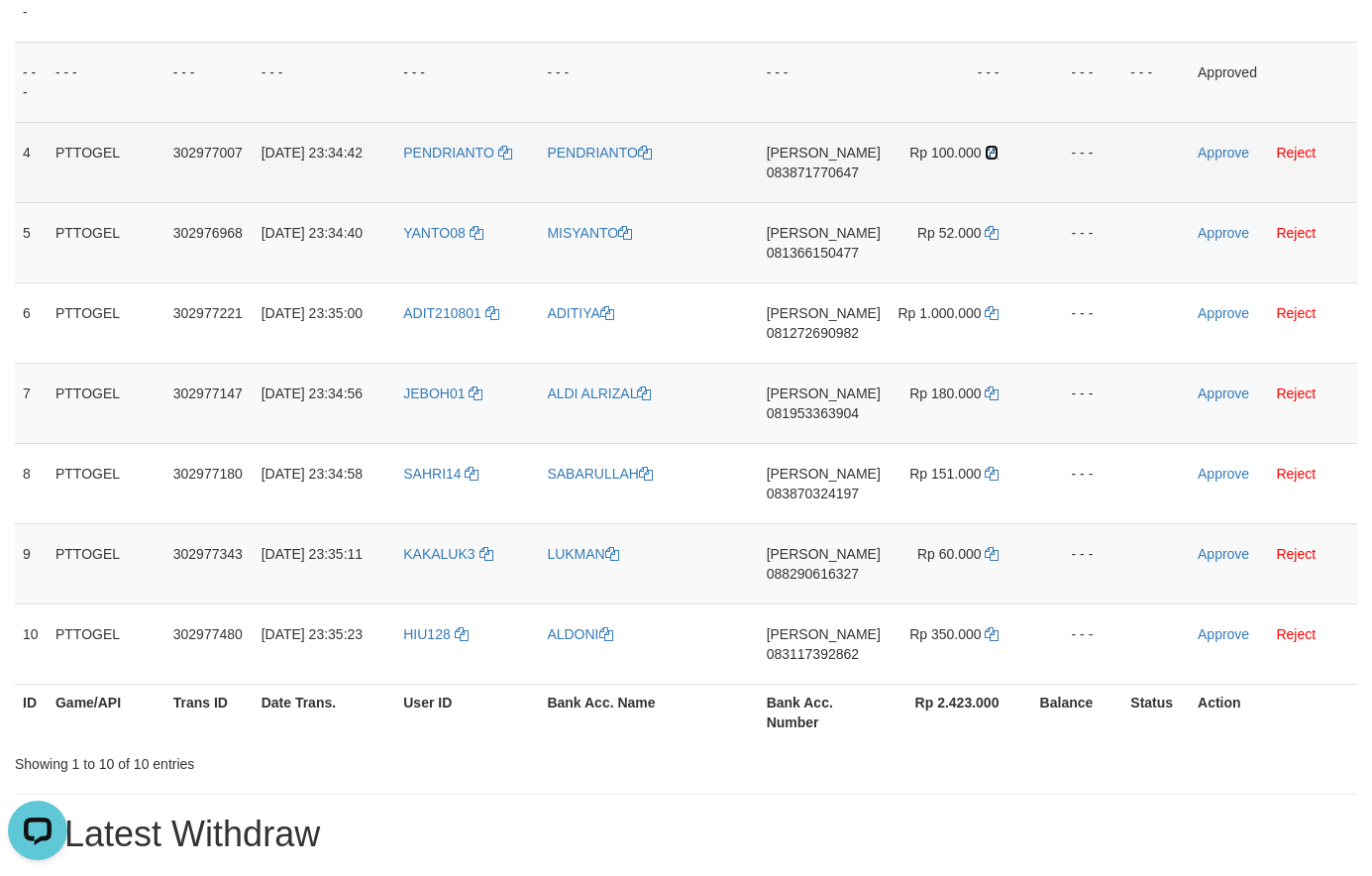 click at bounding box center (992, 153) 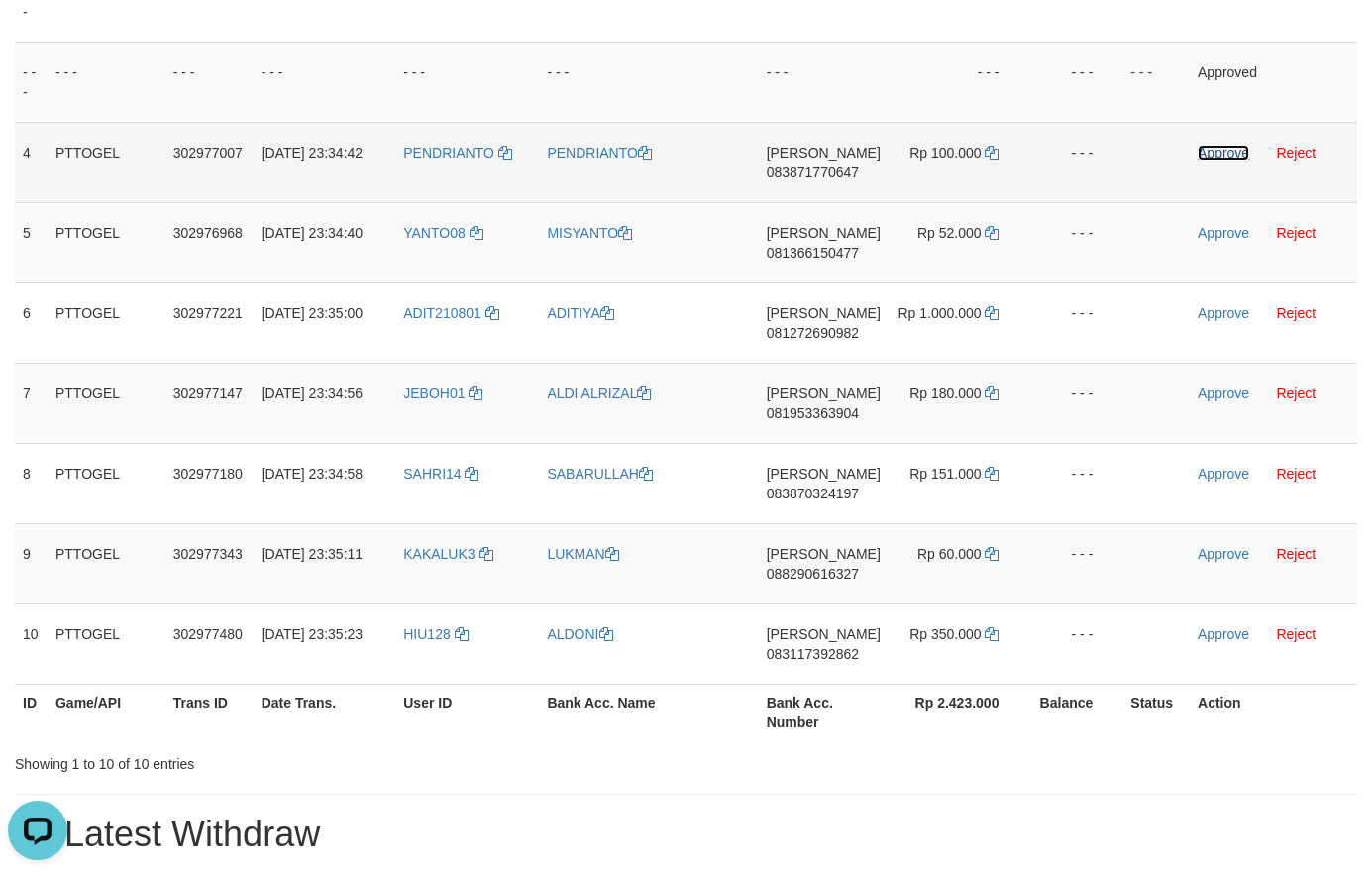 click on "Approve" at bounding box center (1223, 153) 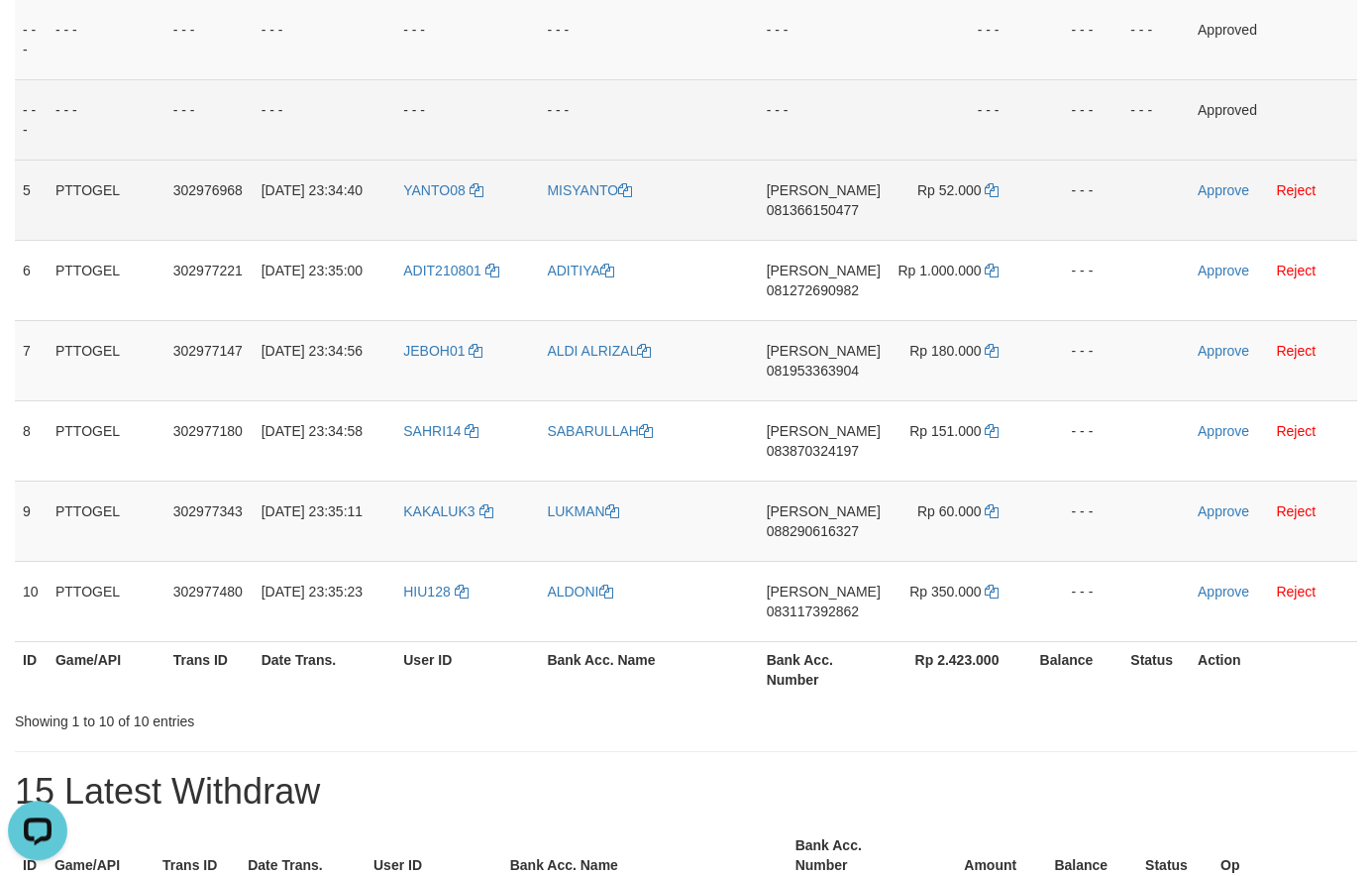 scroll, scrollTop: 535, scrollLeft: 0, axis: vertical 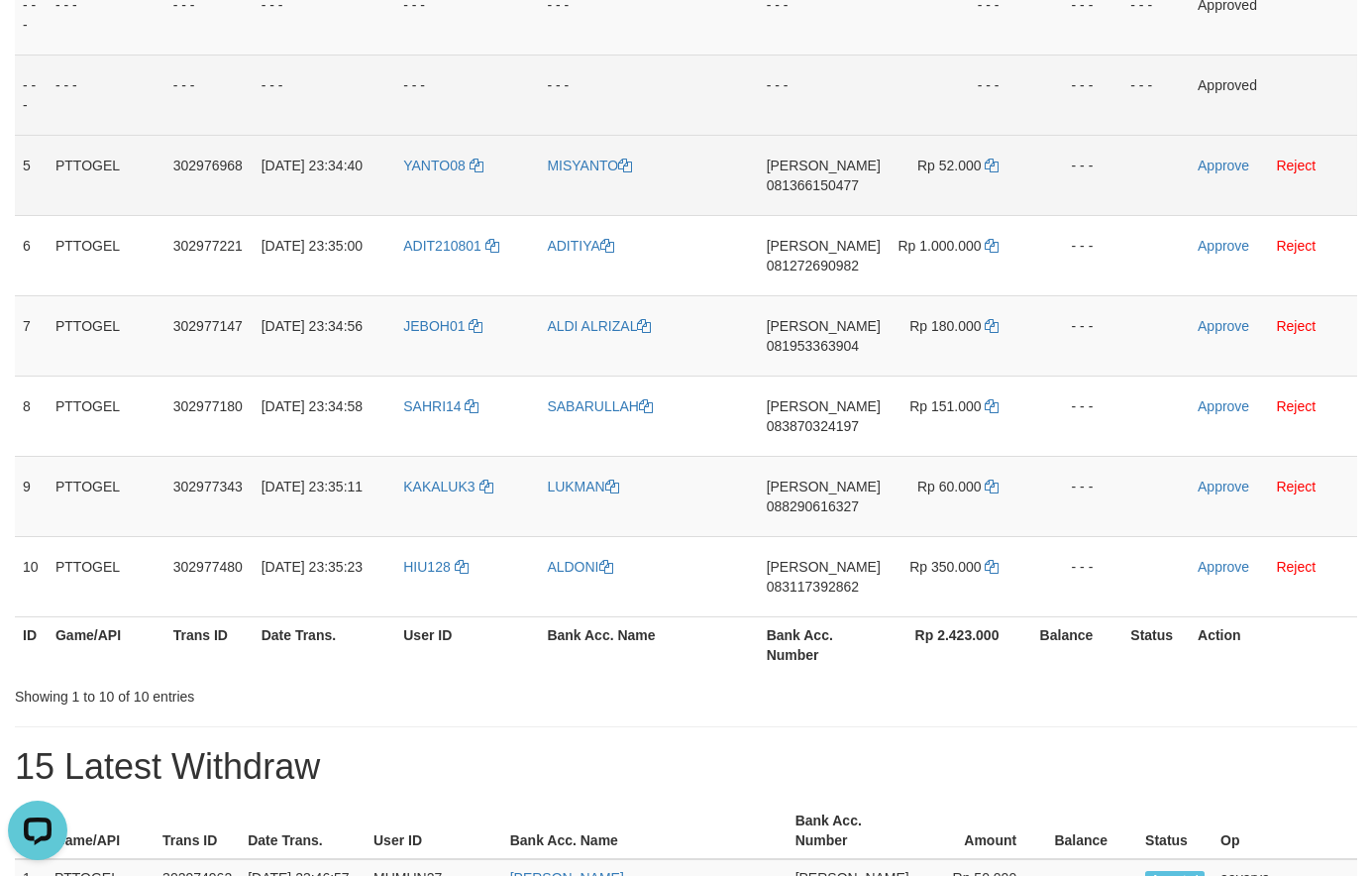 click on "081366150477" at bounding box center [812, 185] 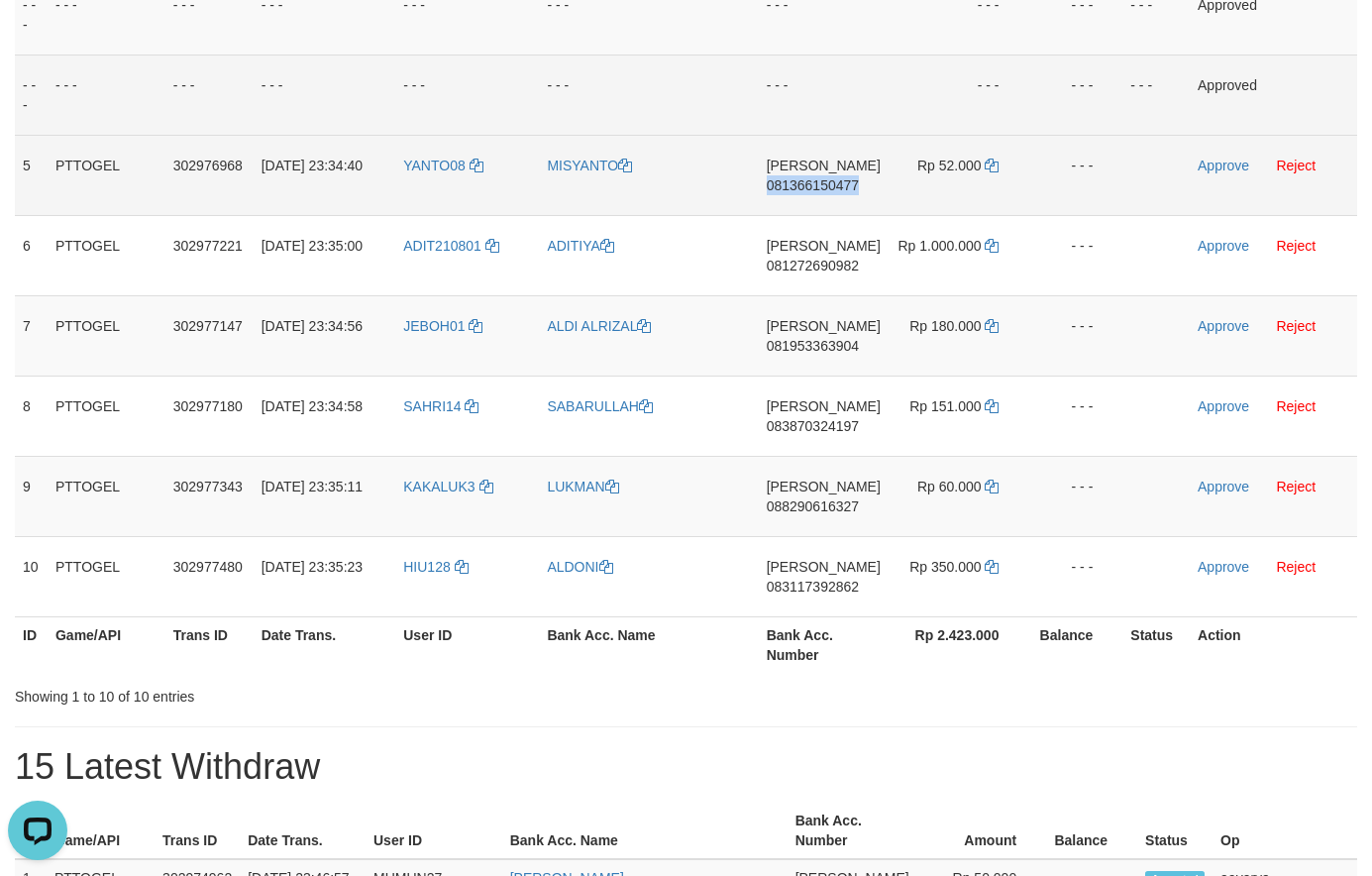 click on "081366150477" at bounding box center [812, 185] 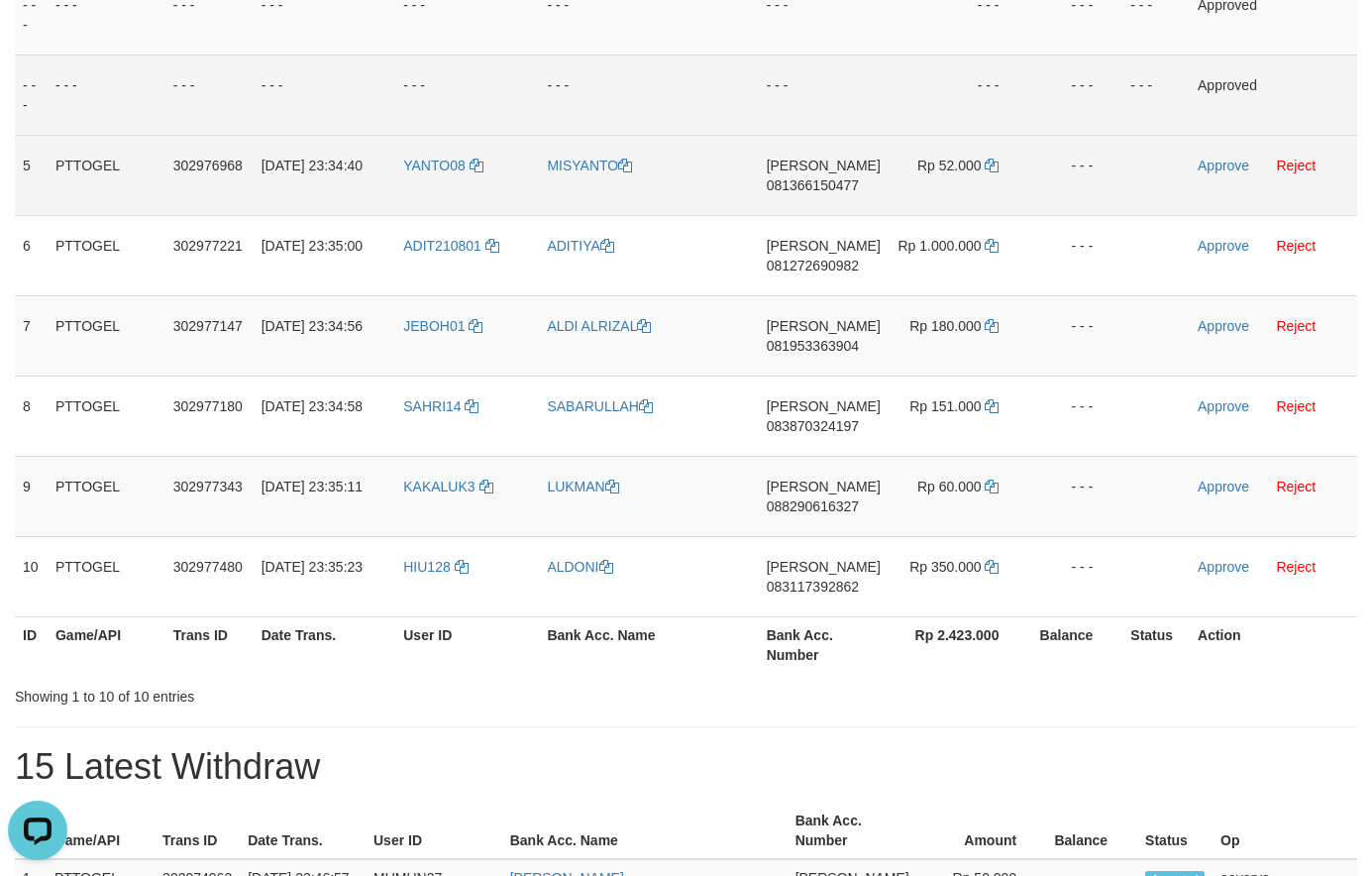 click on "081366150477" at bounding box center [812, 185] 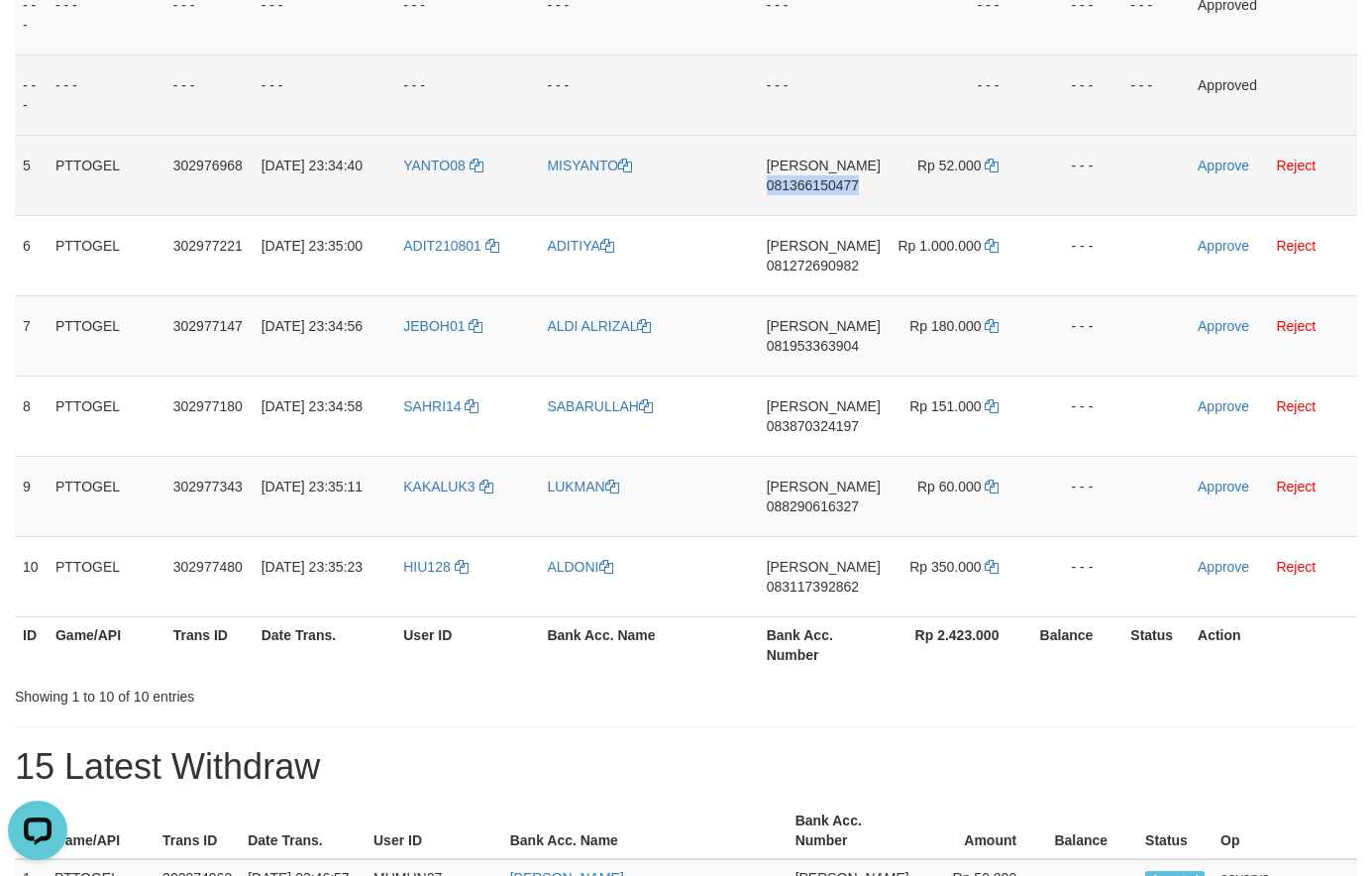 click on "081366150477" at bounding box center (812, 185) 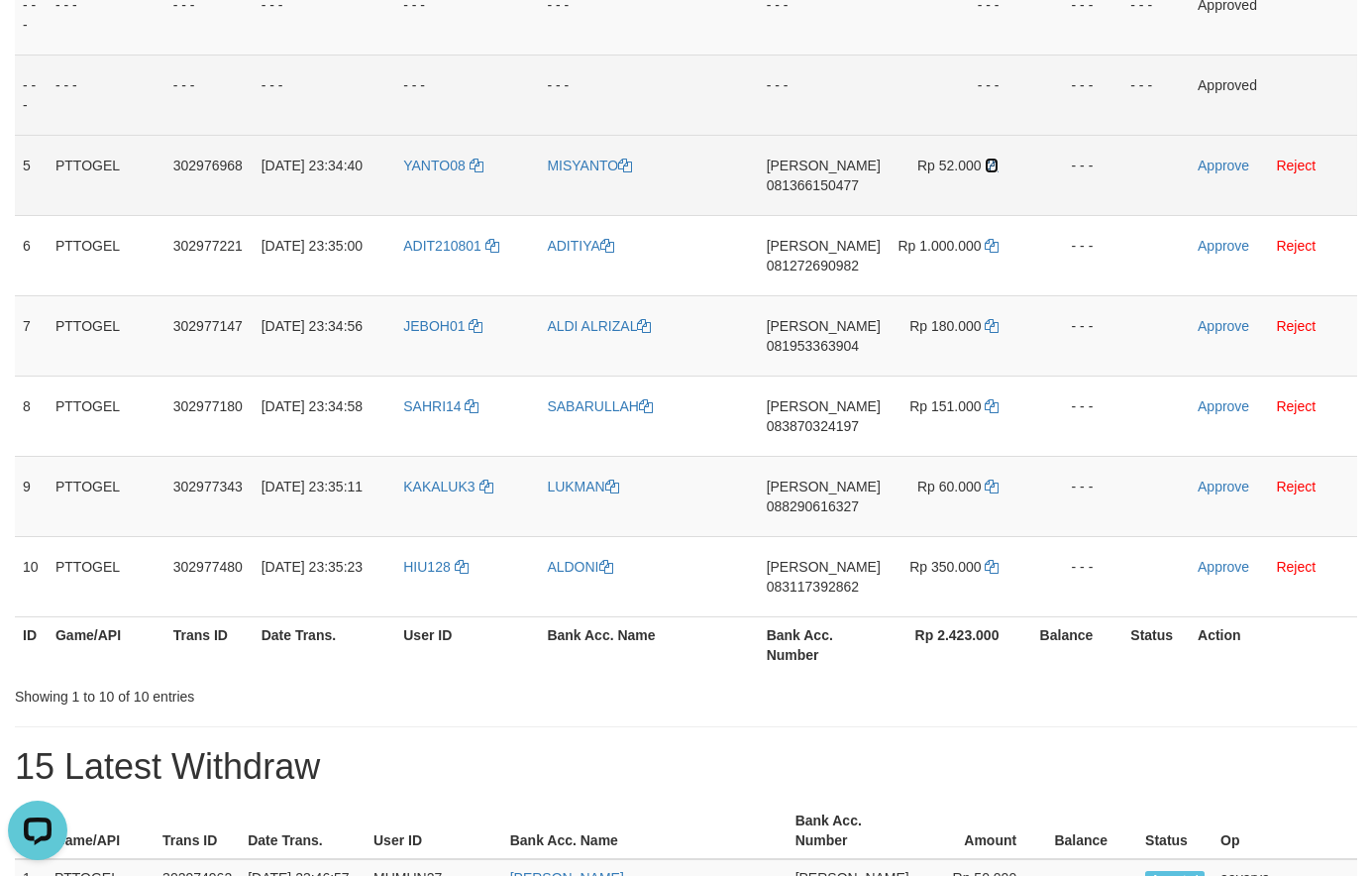 click at bounding box center (992, 165) 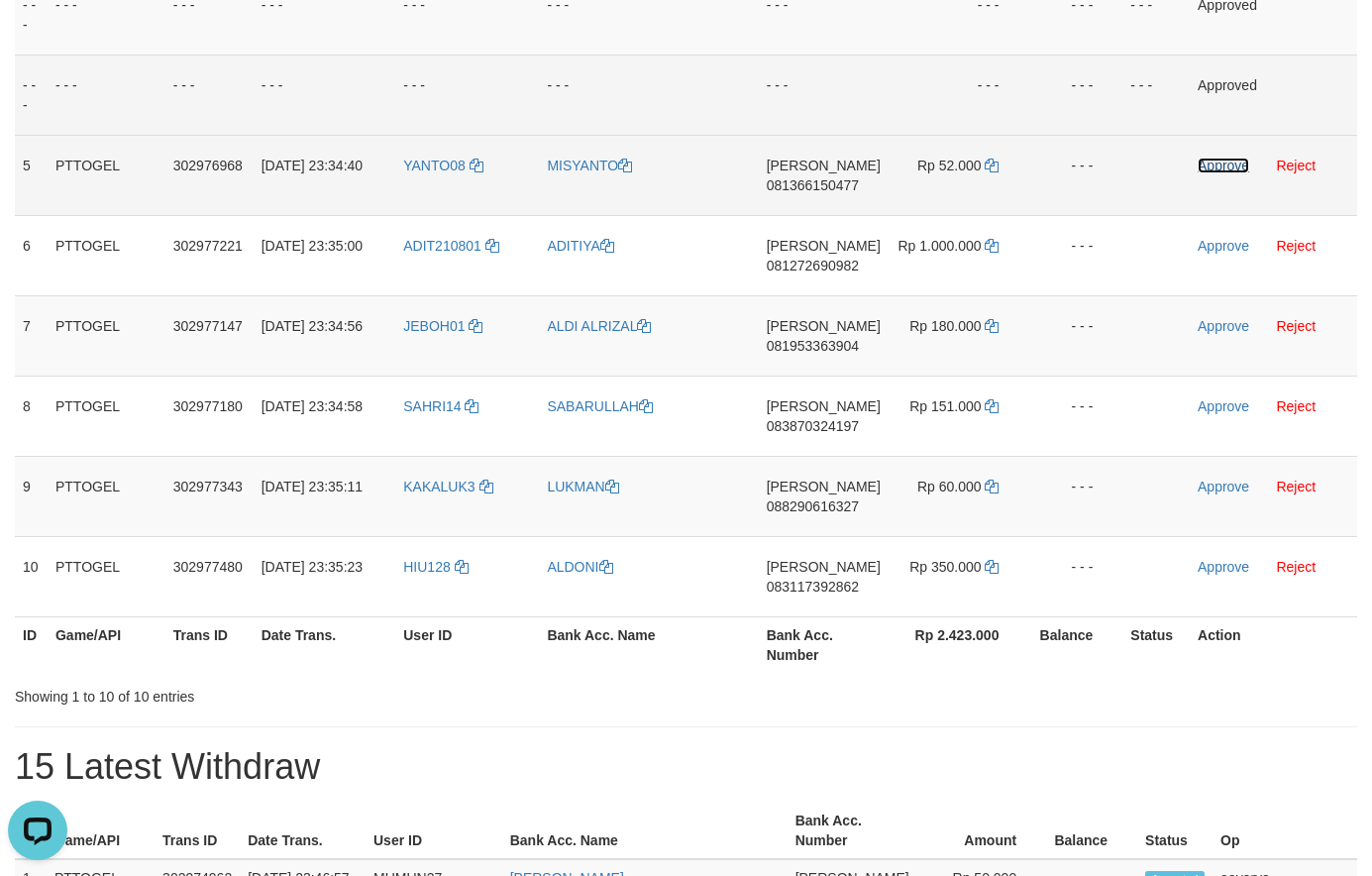 click on "Approve" at bounding box center (1223, 165) 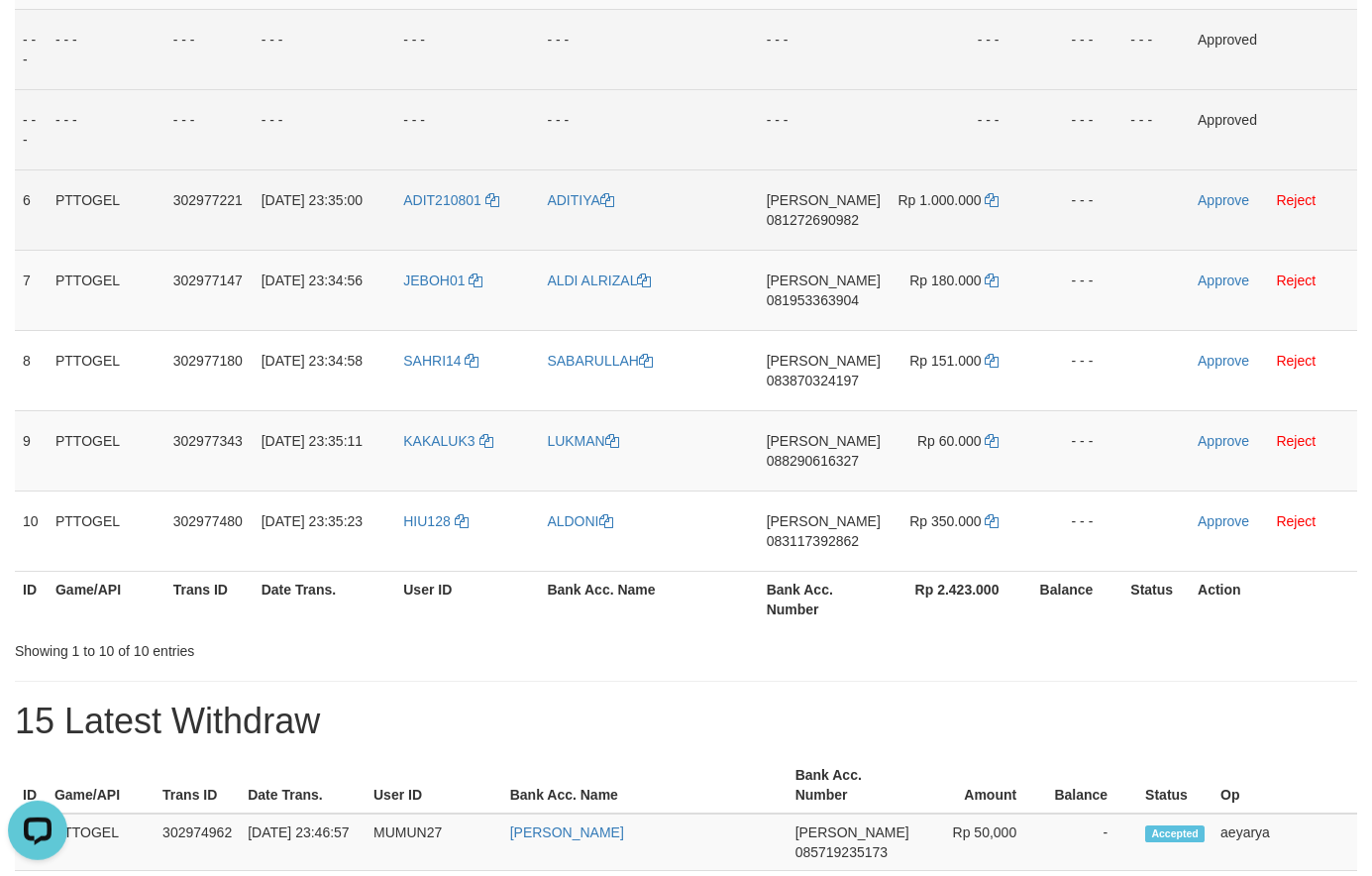 scroll, scrollTop: 602, scrollLeft: 0, axis: vertical 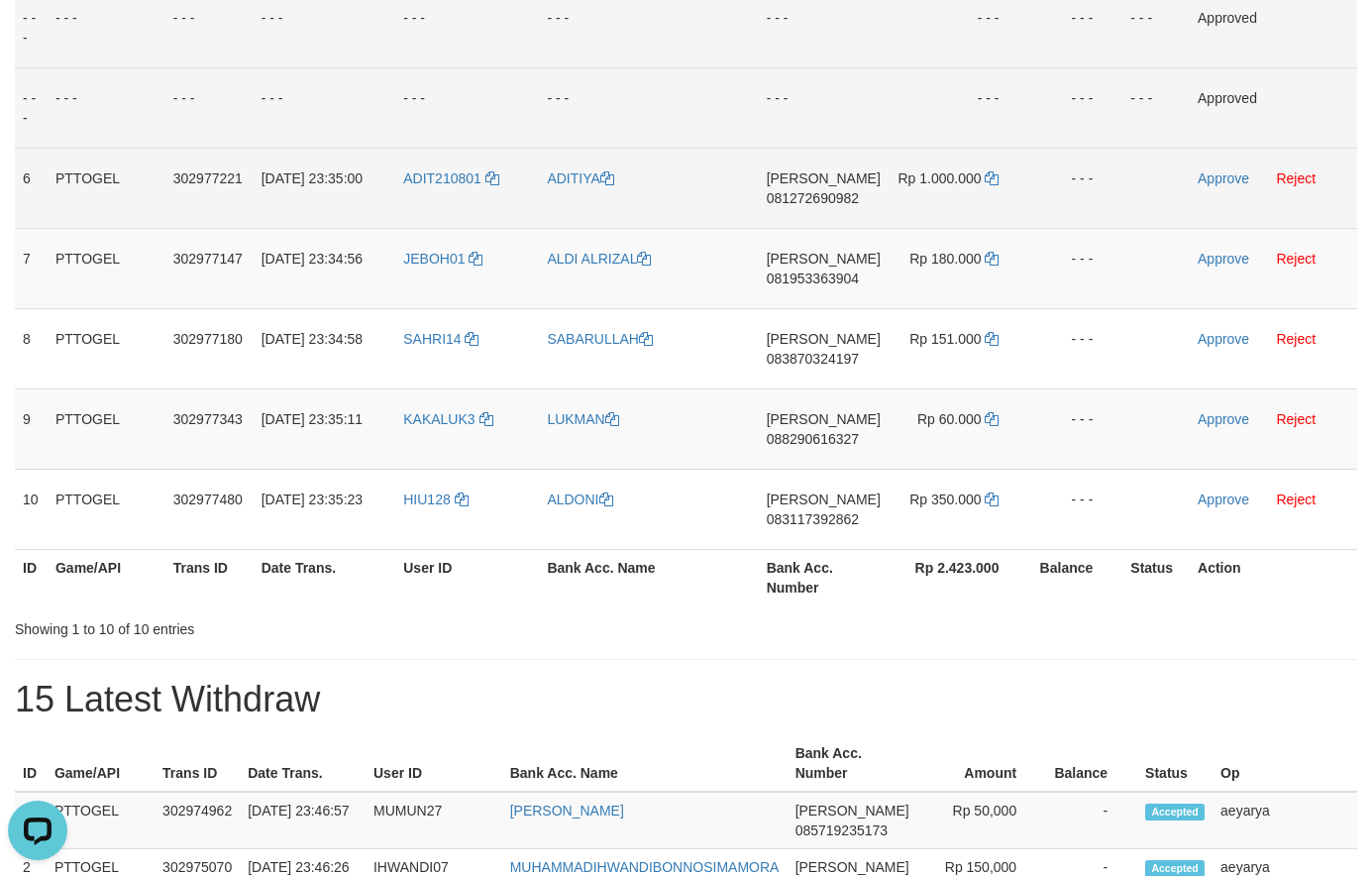 click on "DANA
081272690982" at bounding box center [823, 187] 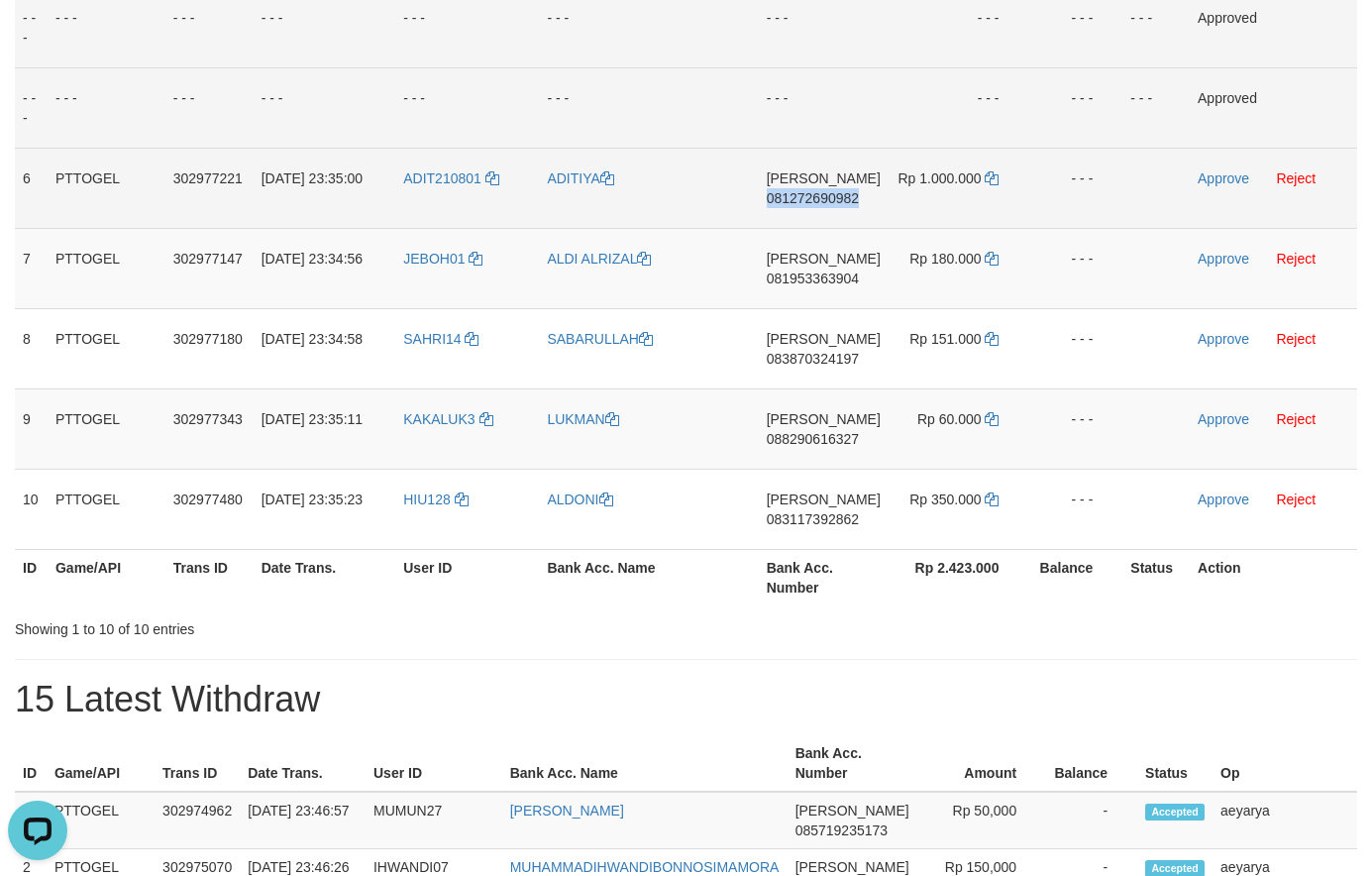 click on "081272690982" at bounding box center [812, 198] 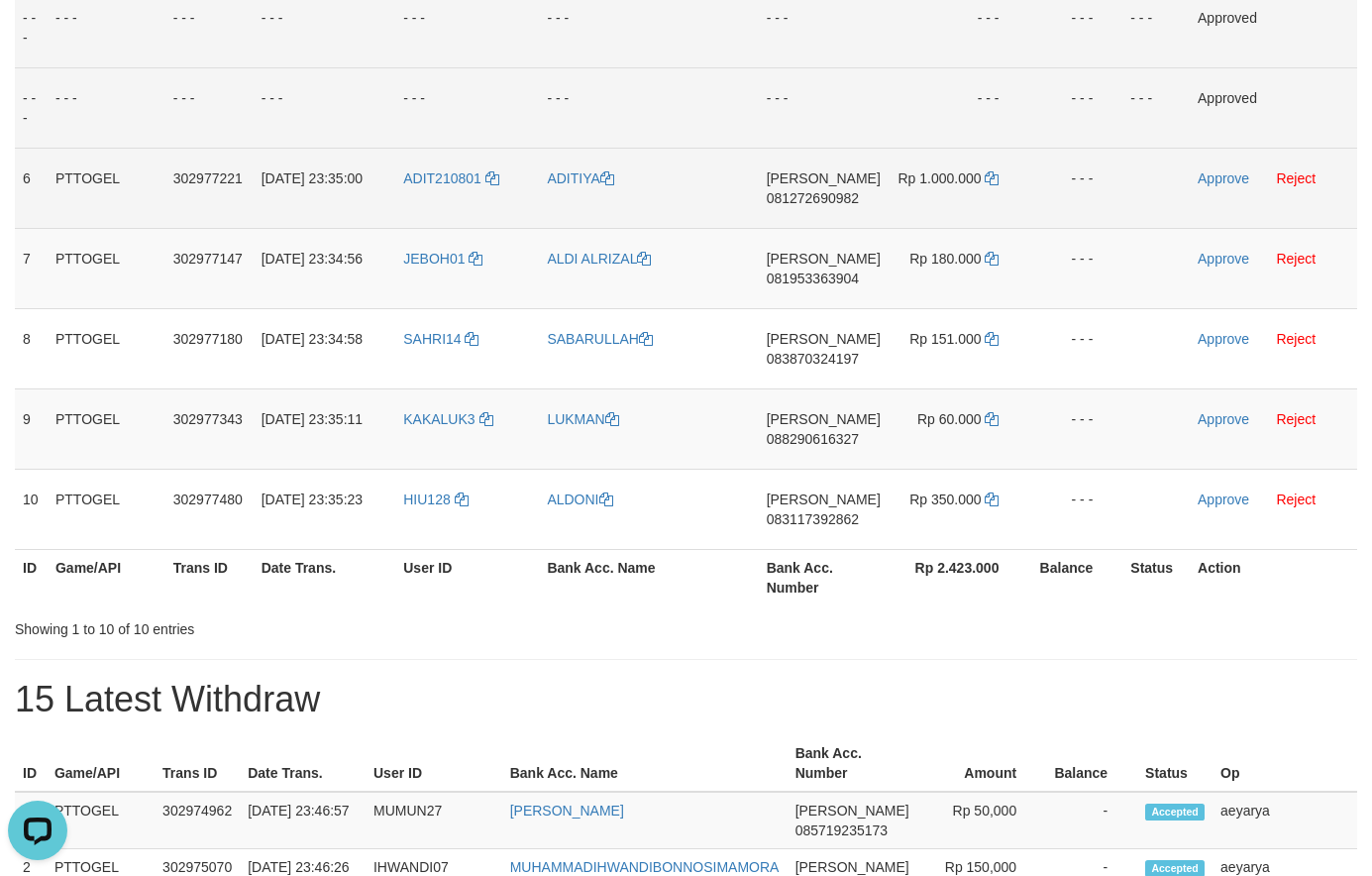 click on "081272690982" at bounding box center (812, 198) 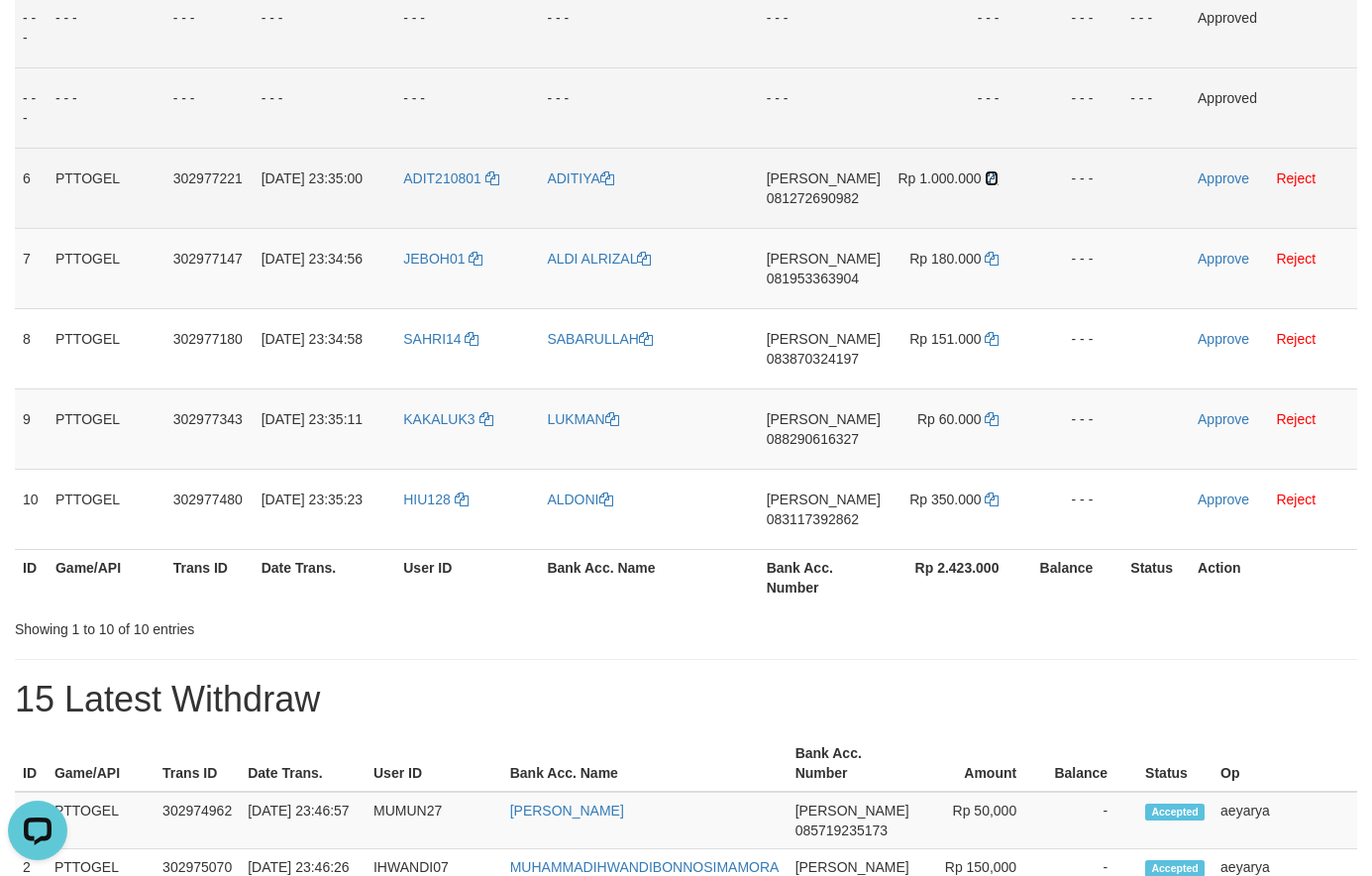 click at bounding box center (992, 178) 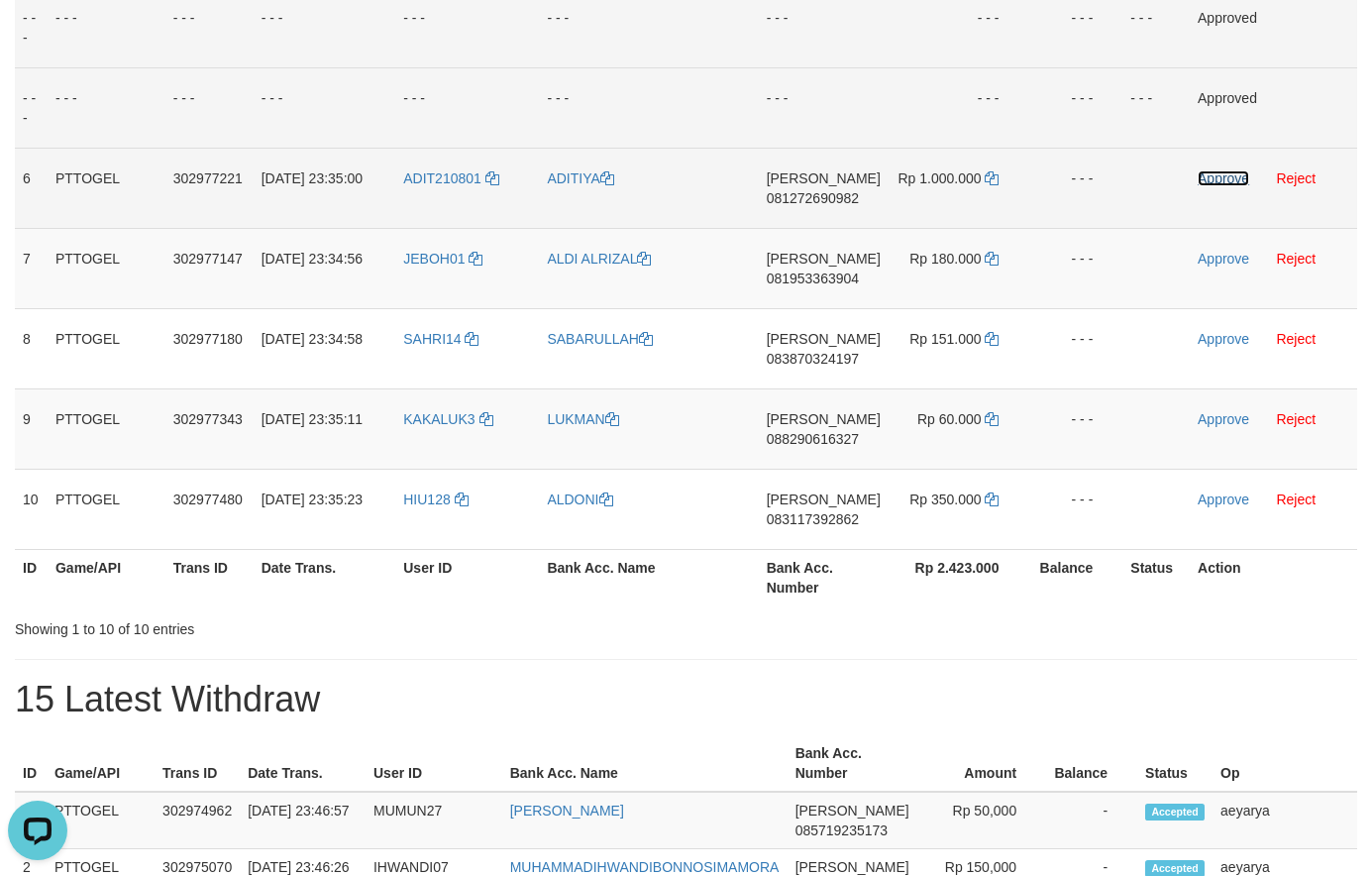 click on "Approve" at bounding box center [1223, 178] 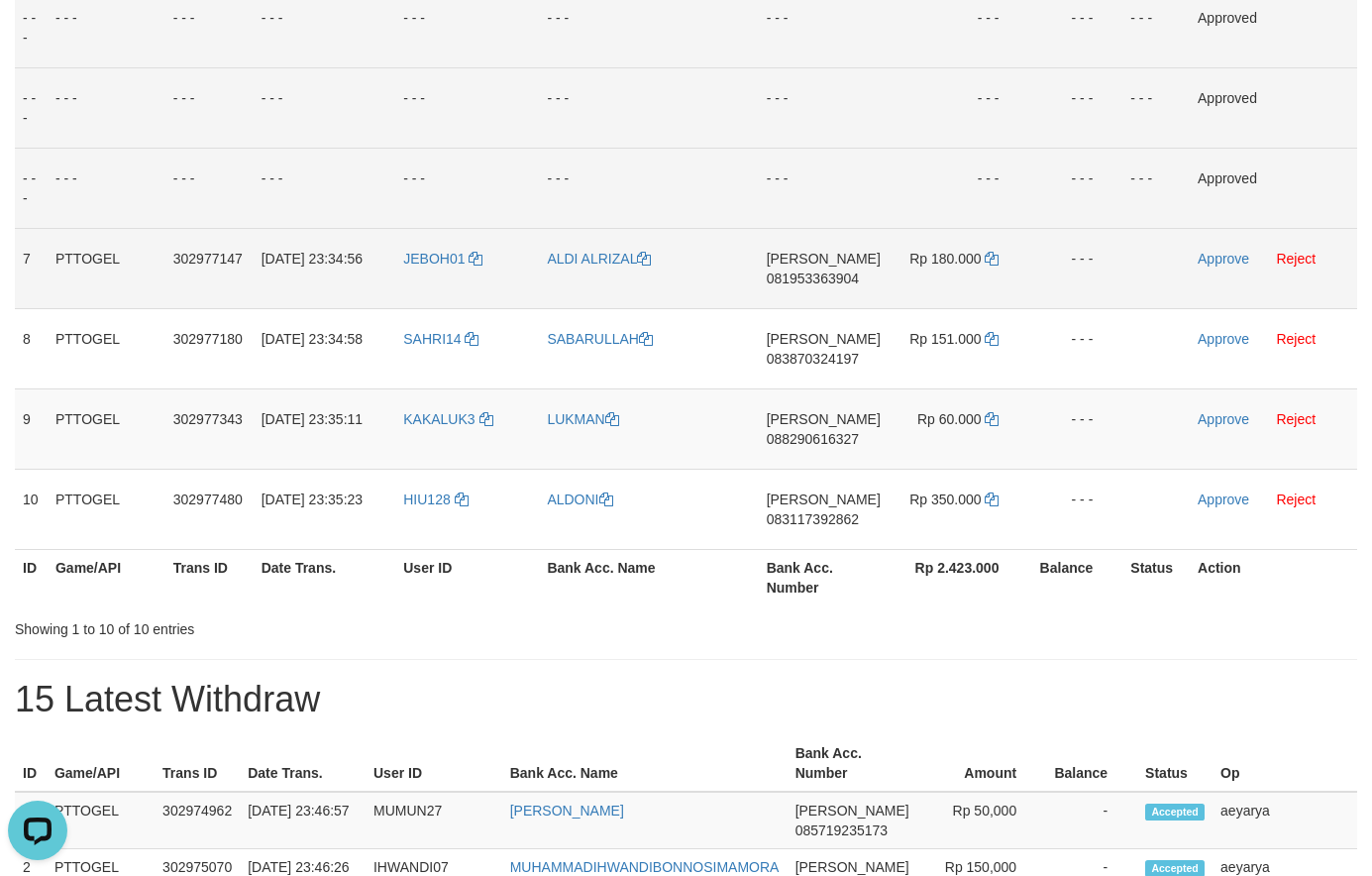 click on "081953363904" at bounding box center (812, 278) 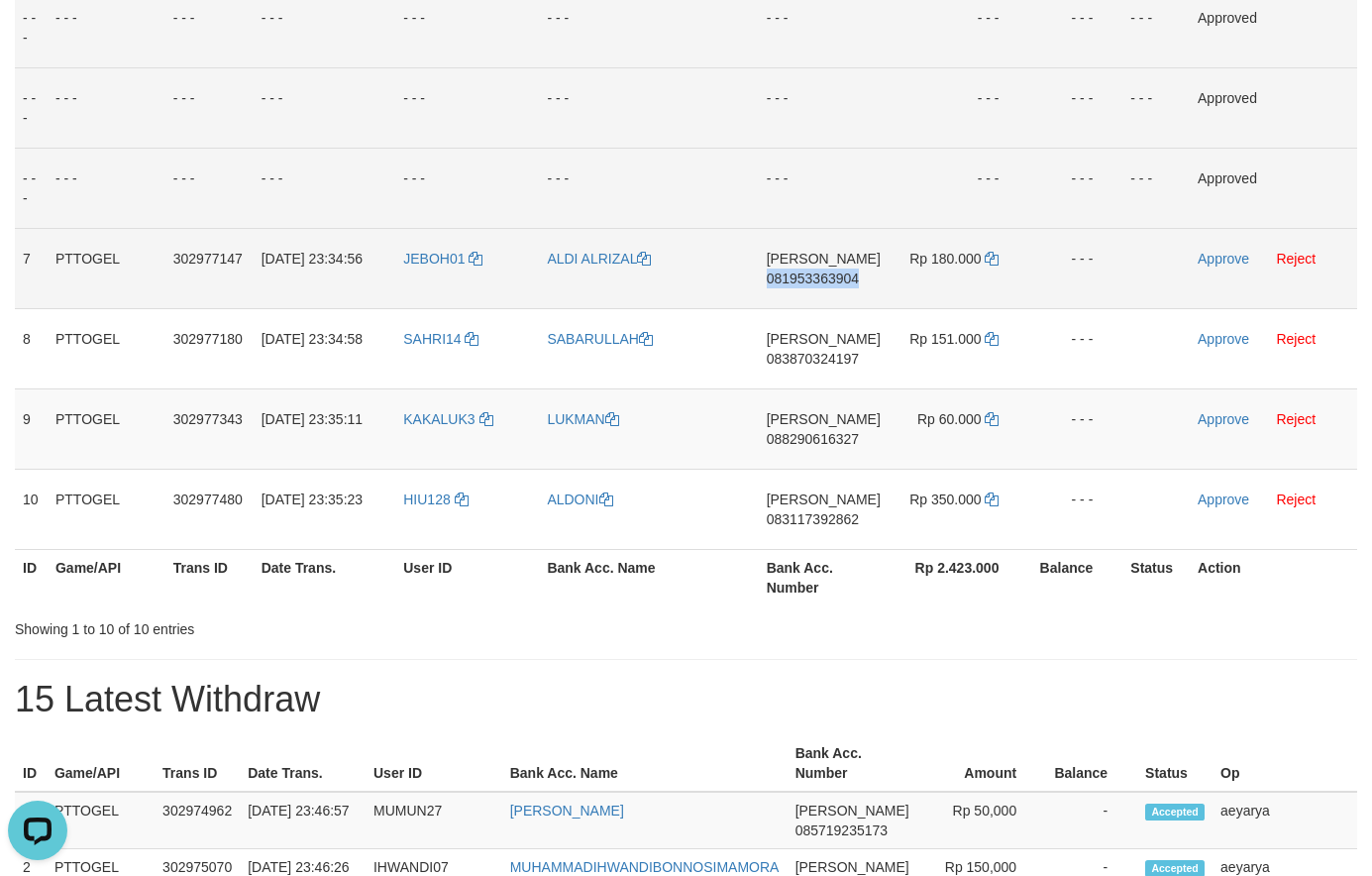 drag, startPoint x: 812, startPoint y: 279, endPoint x: 797, endPoint y: 279, distance: 15 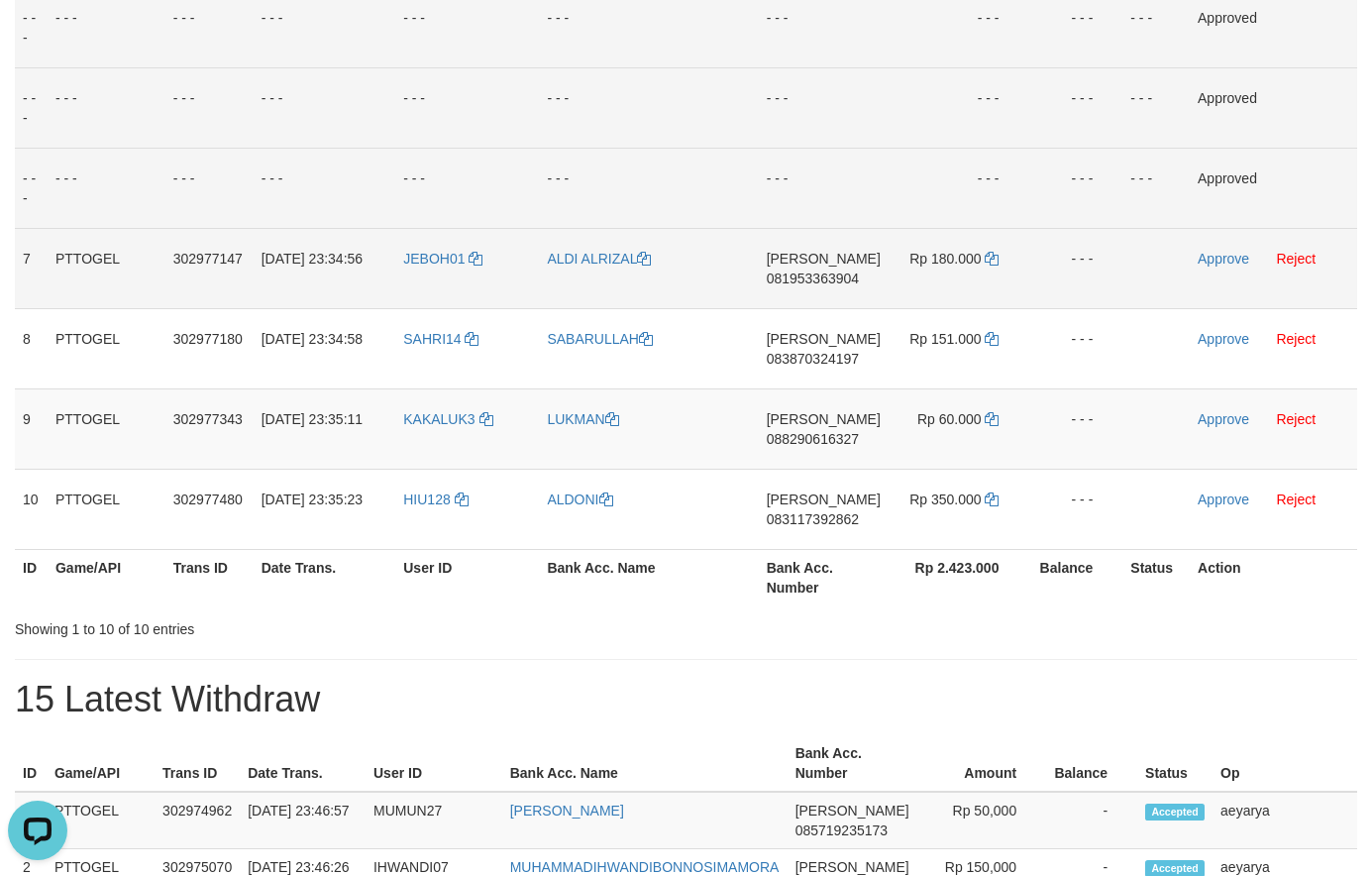 click on "081953363904" at bounding box center (812, 278) 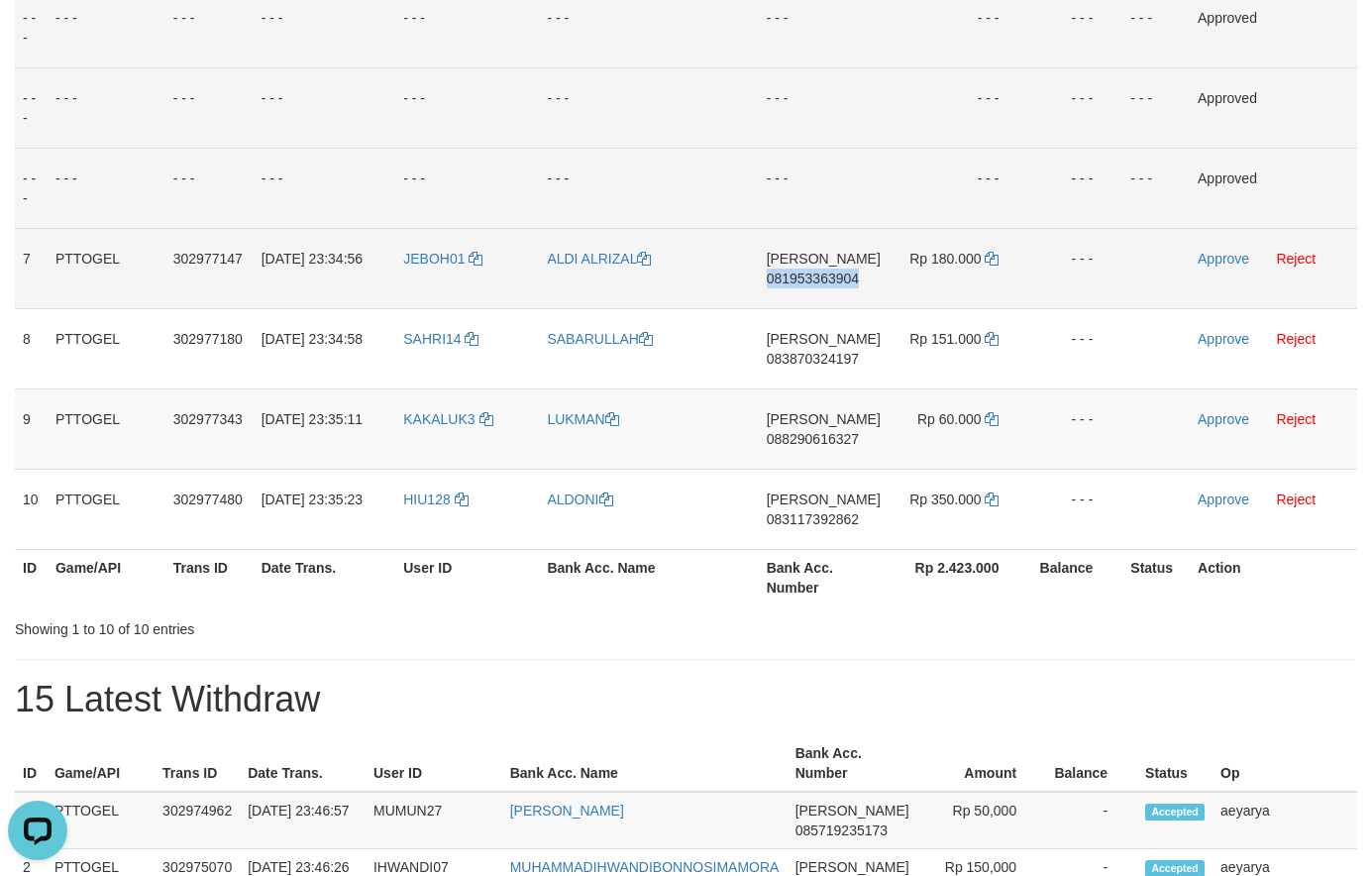 click on "081953363904" at bounding box center (812, 278) 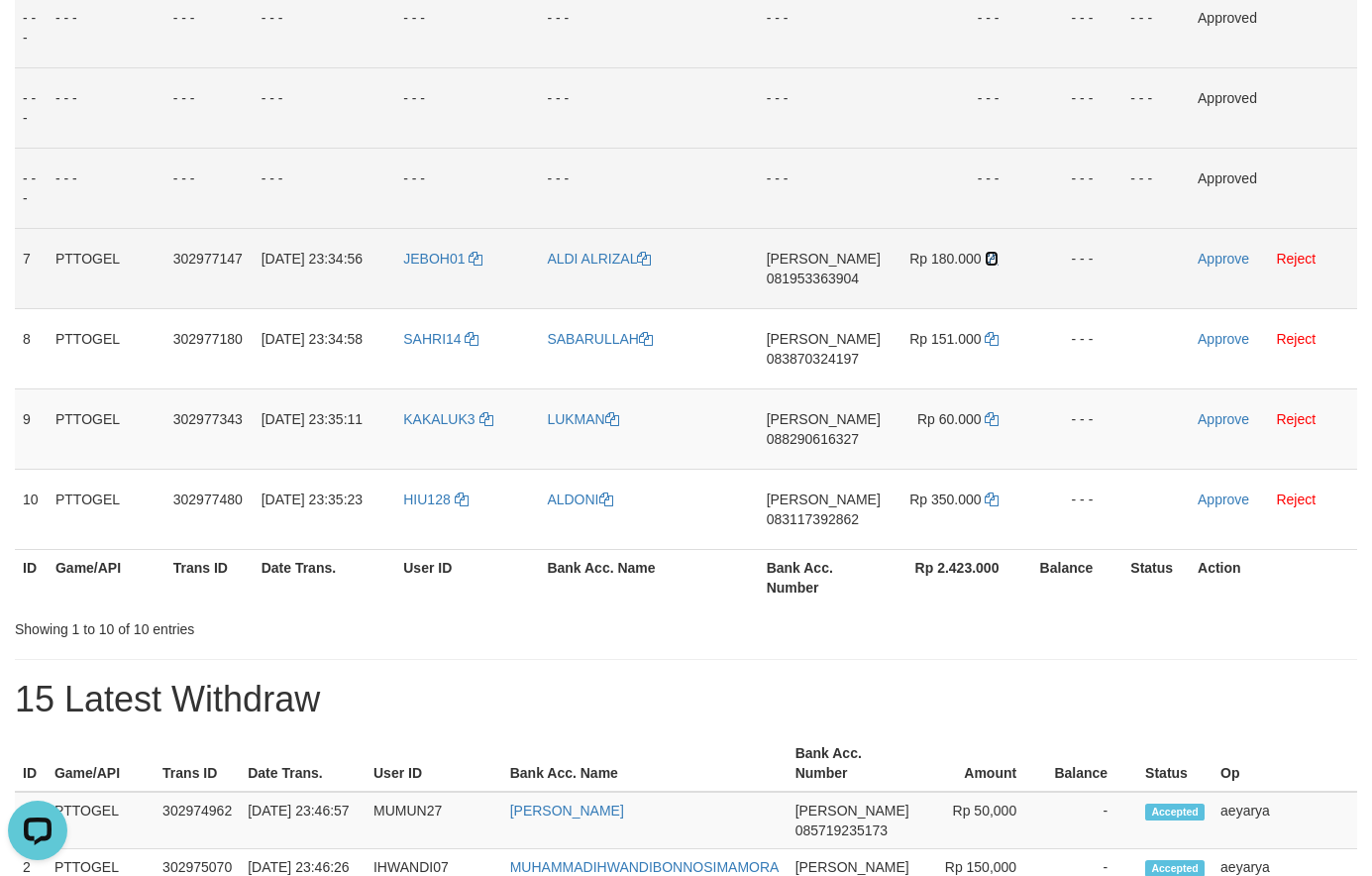 click at bounding box center (992, 259) 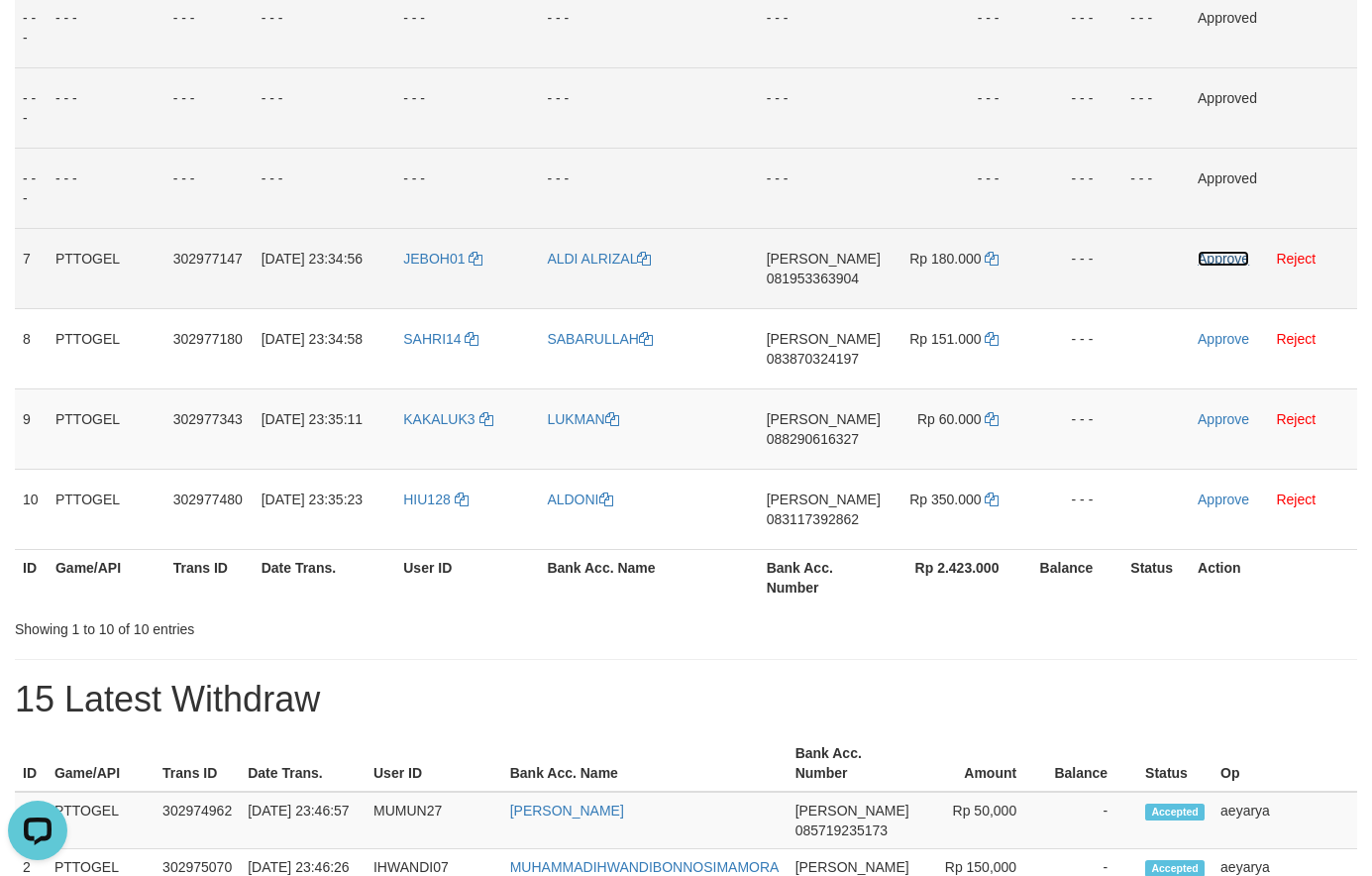 click on "Approve" at bounding box center (1223, 259) 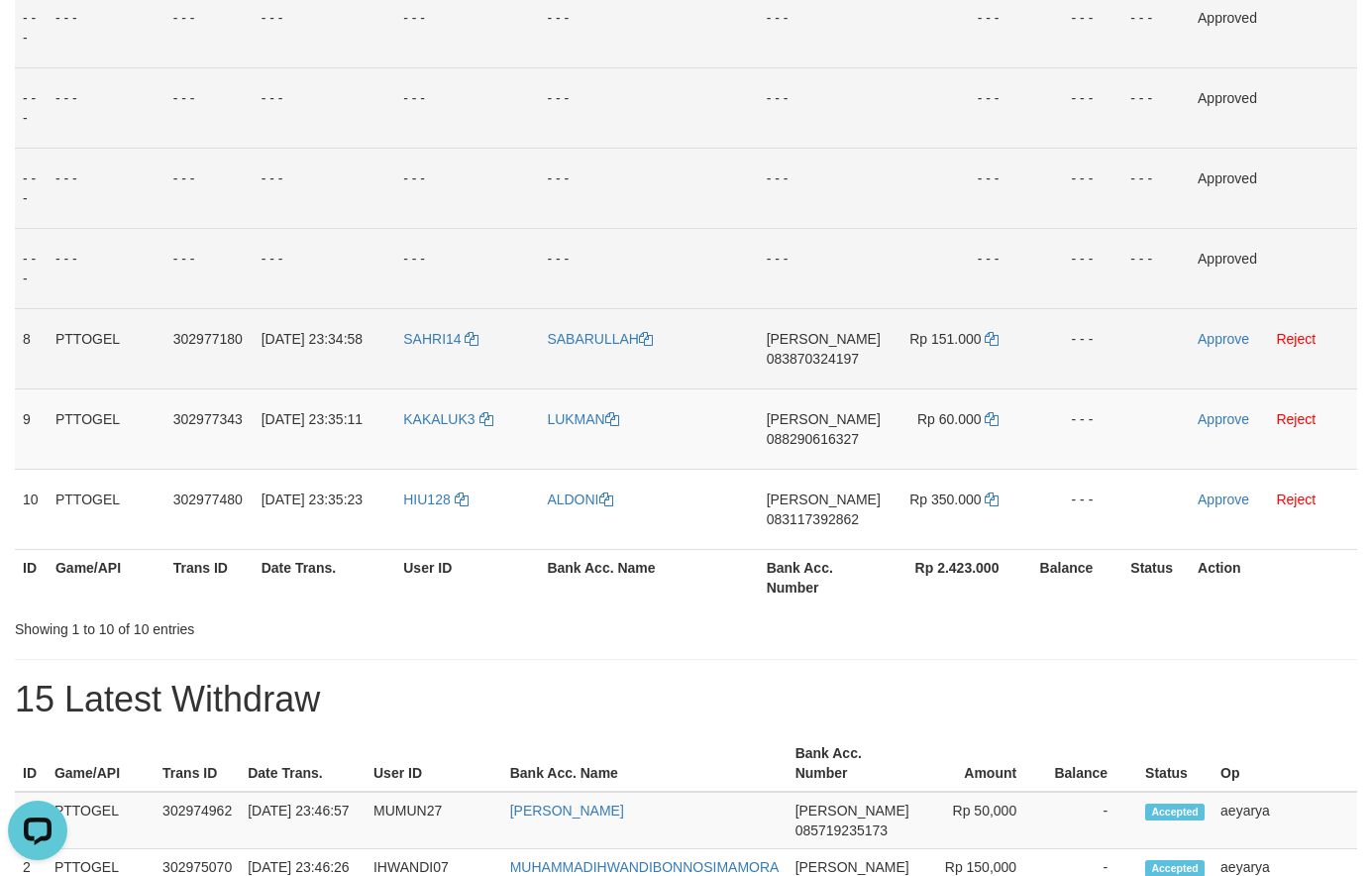 click on "083870324197" at bounding box center [812, 359] 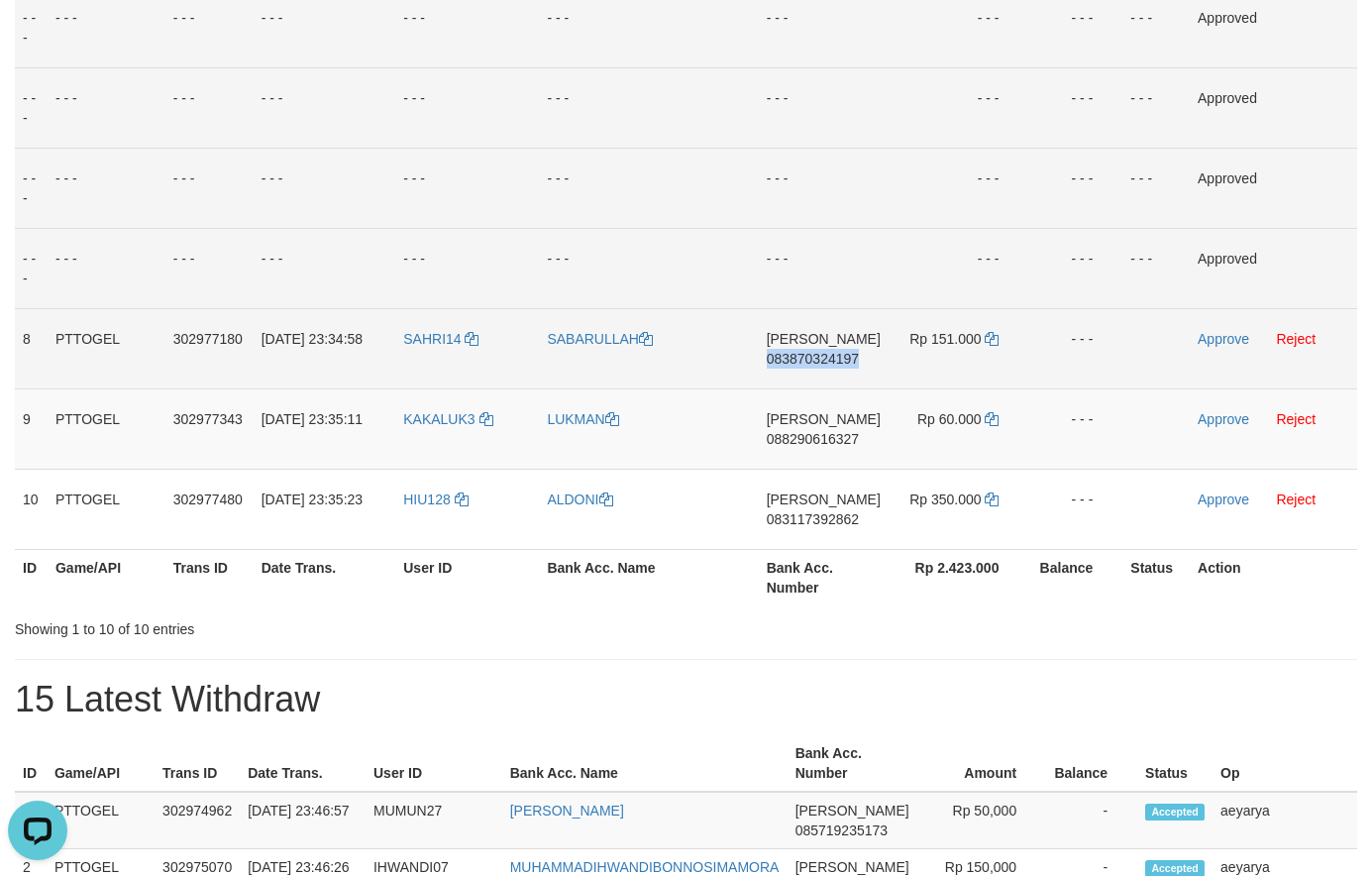 click on "083870324197" at bounding box center [812, 359] 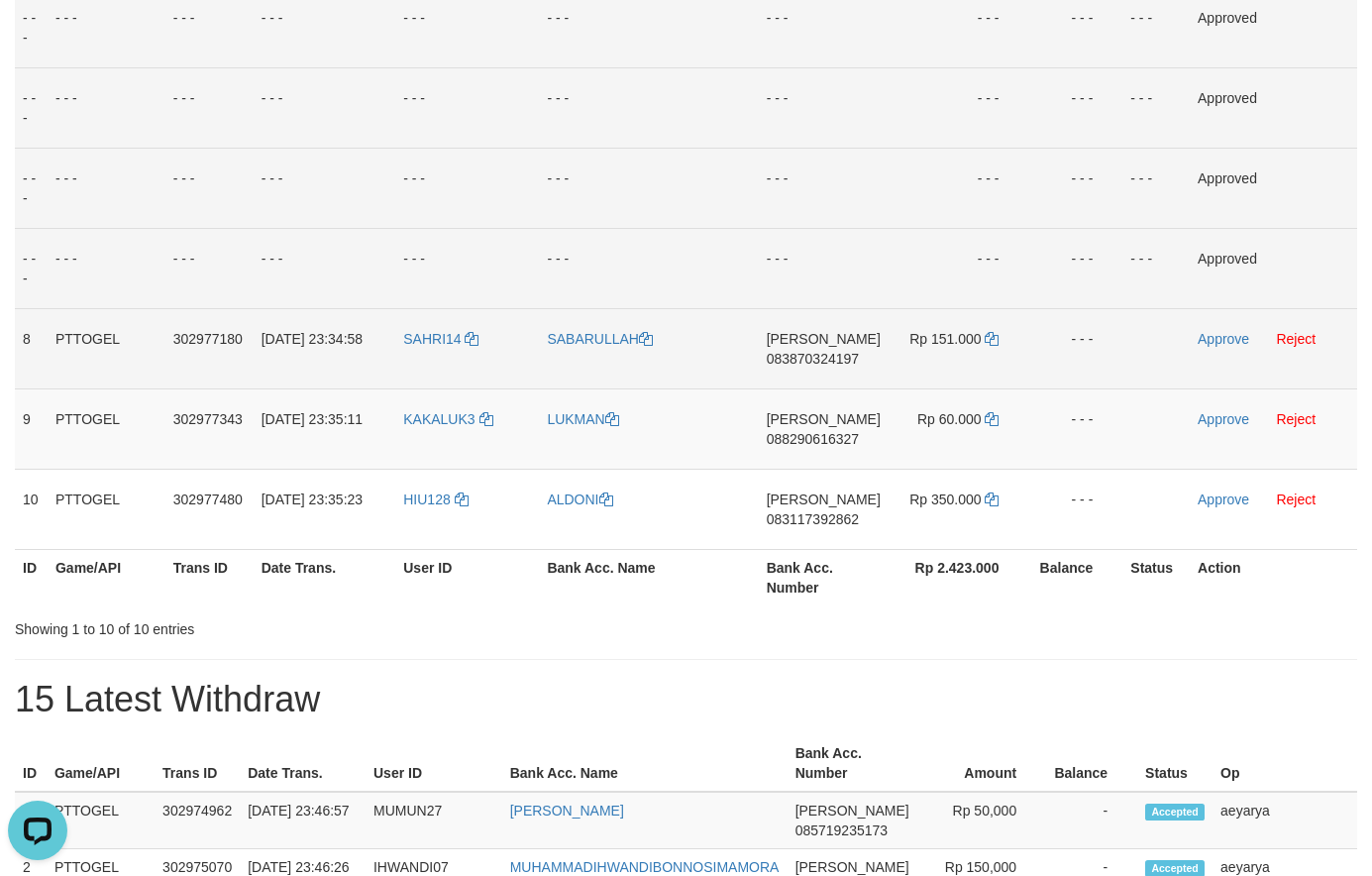 click on "083870324197" at bounding box center (812, 359) 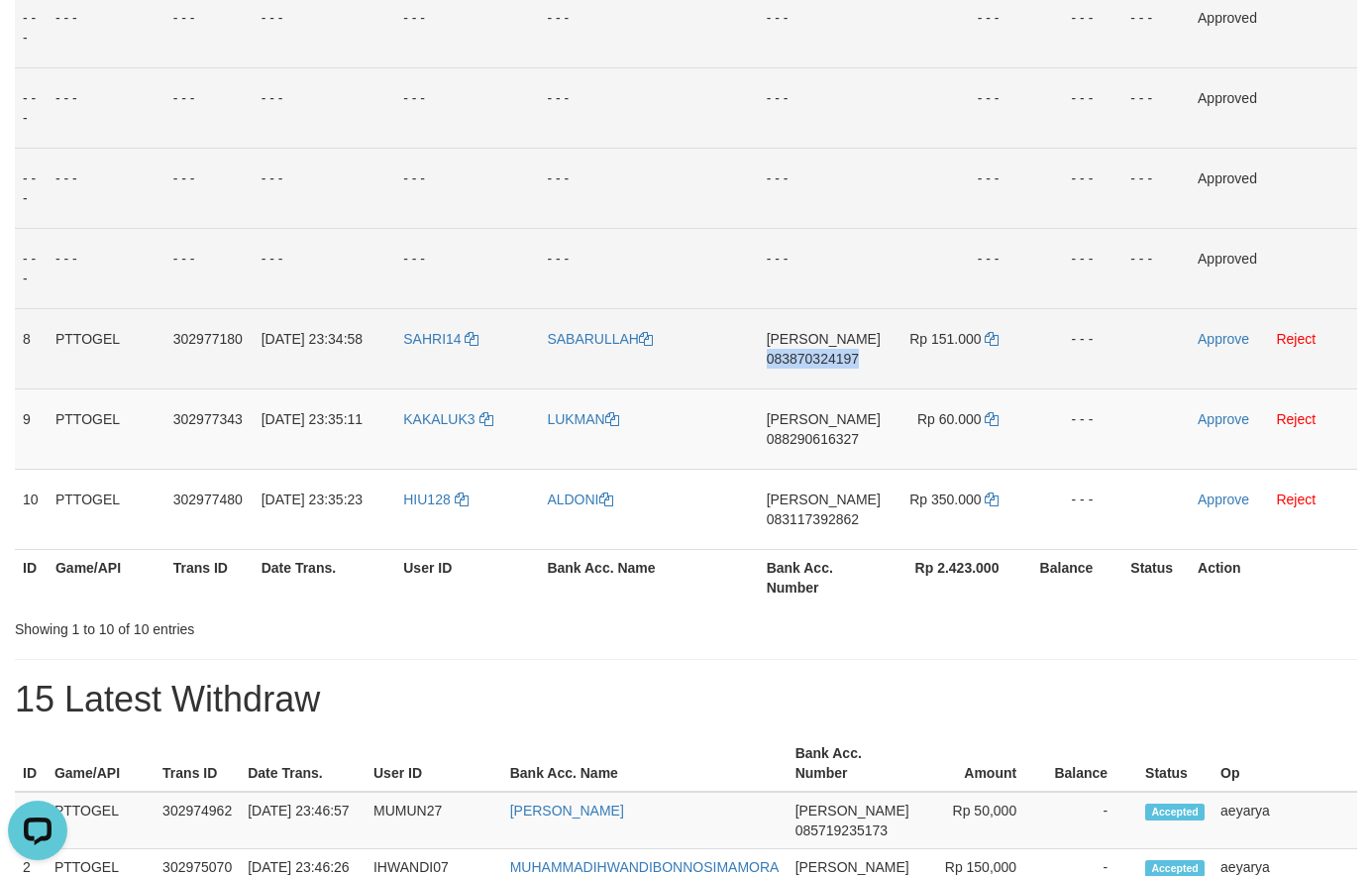 click on "083870324197" at bounding box center [812, 359] 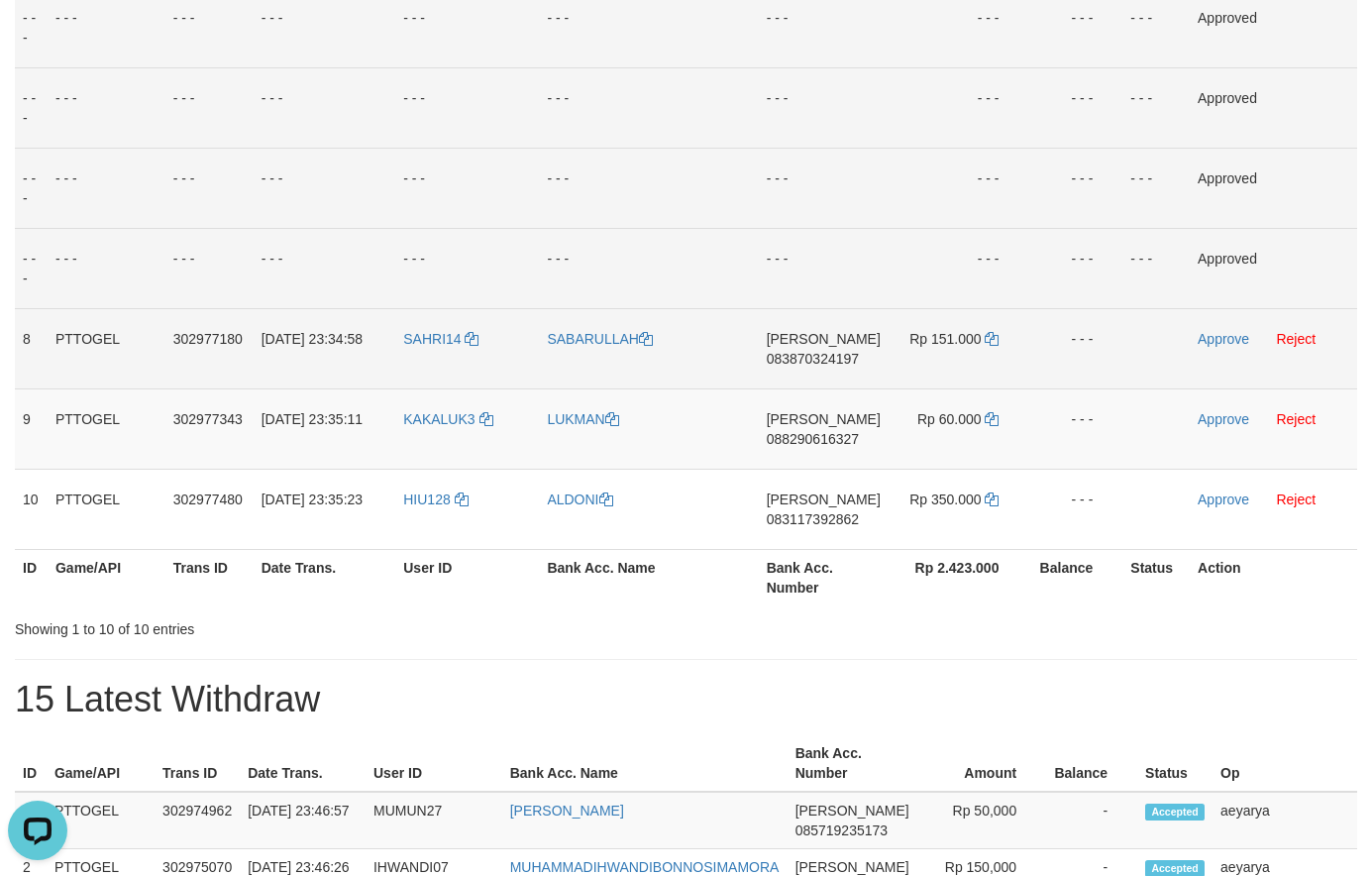 click on "Rp 151.000" at bounding box center [959, 348] 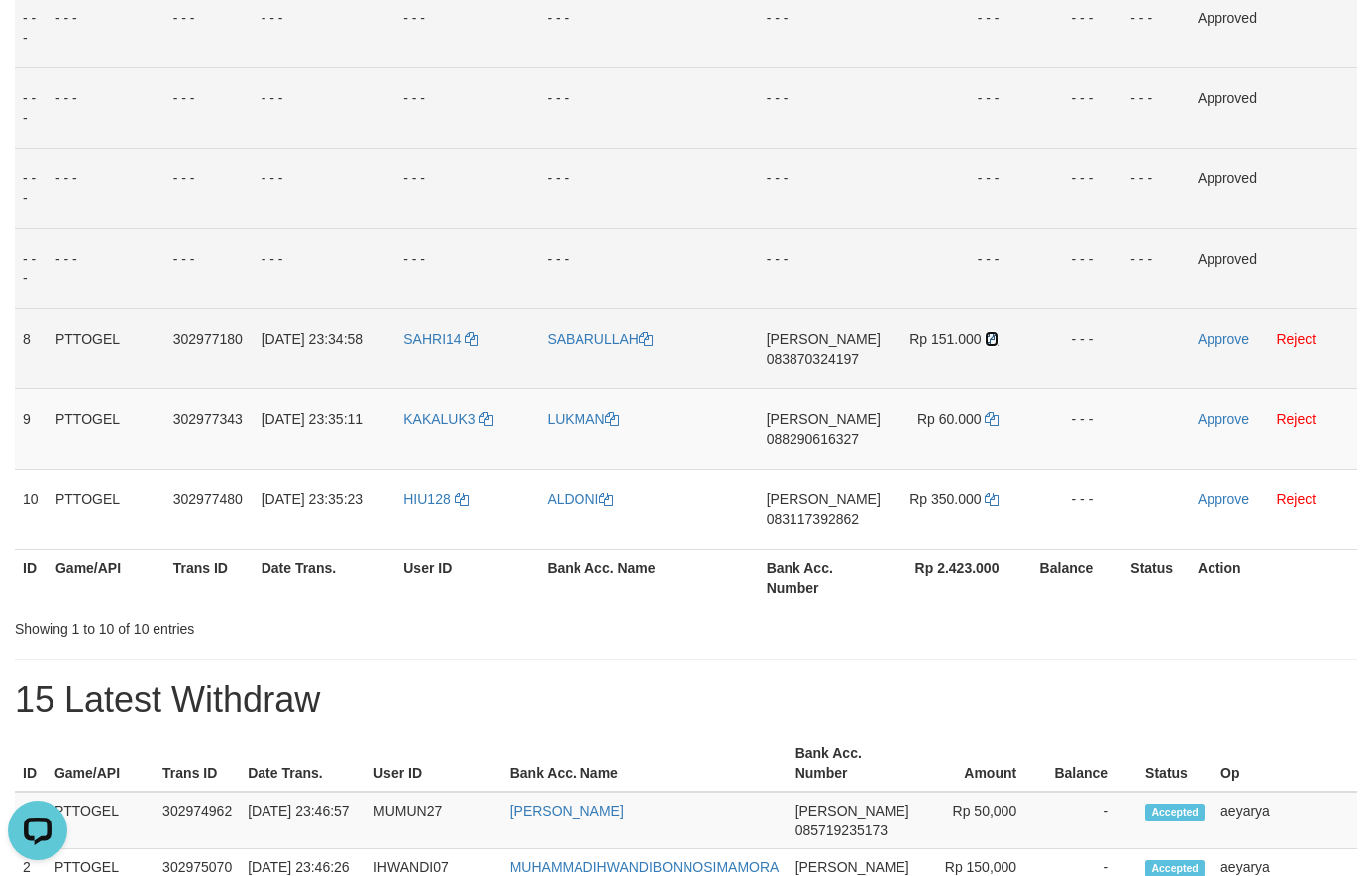 click at bounding box center [992, 339] 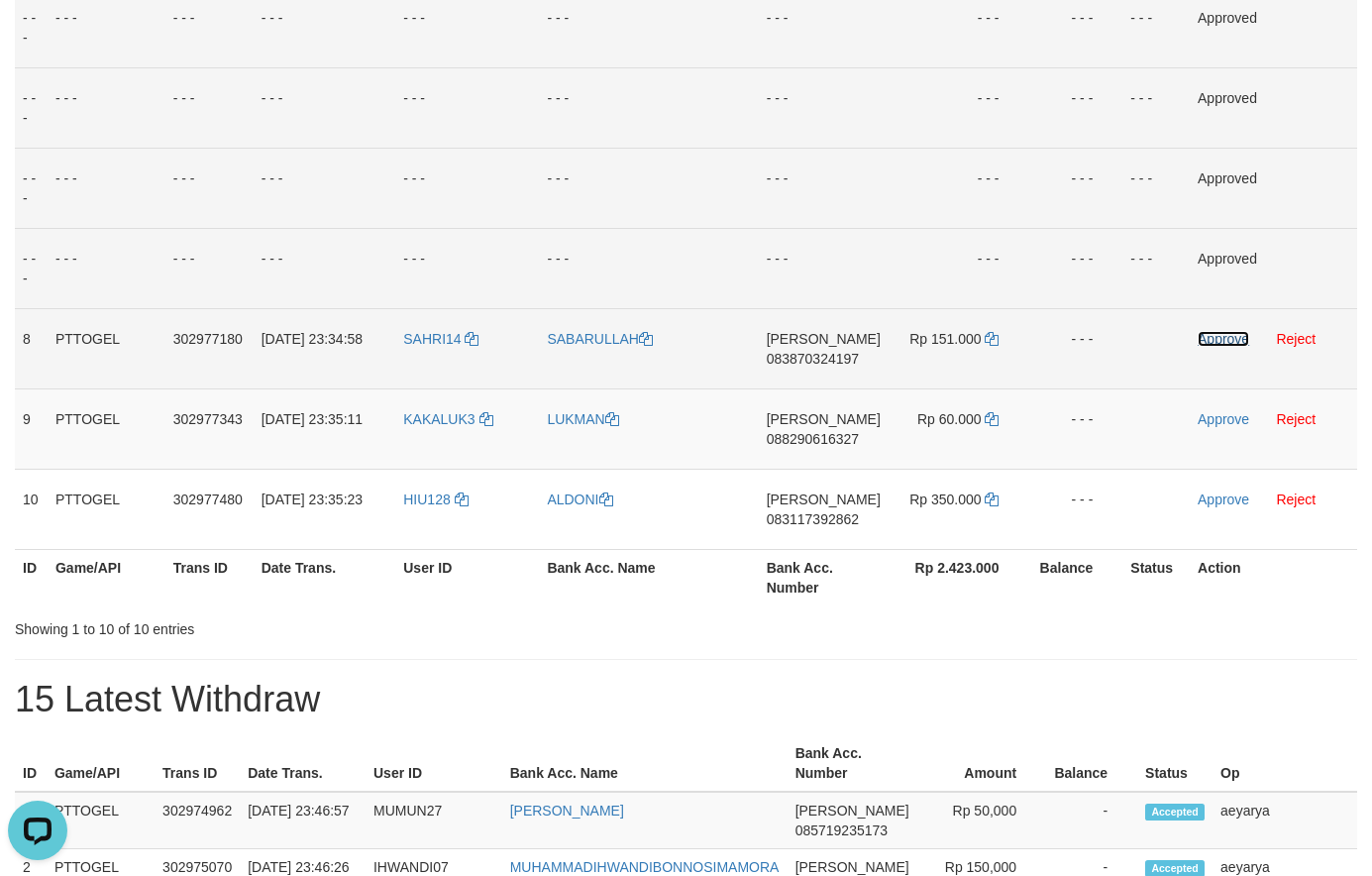 click on "Approve" at bounding box center (1223, 339) 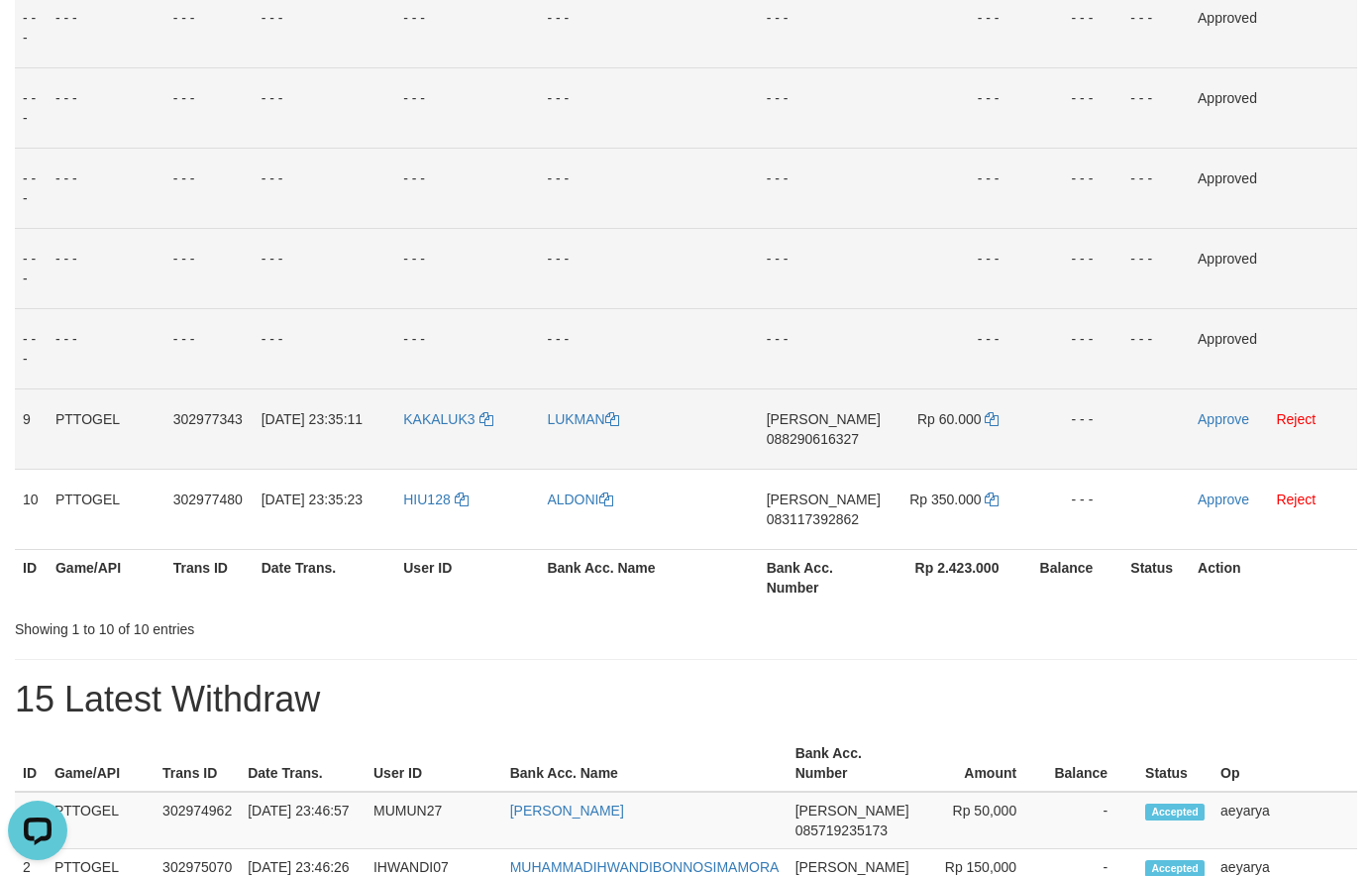 click on "088290616327" at bounding box center [812, 439] 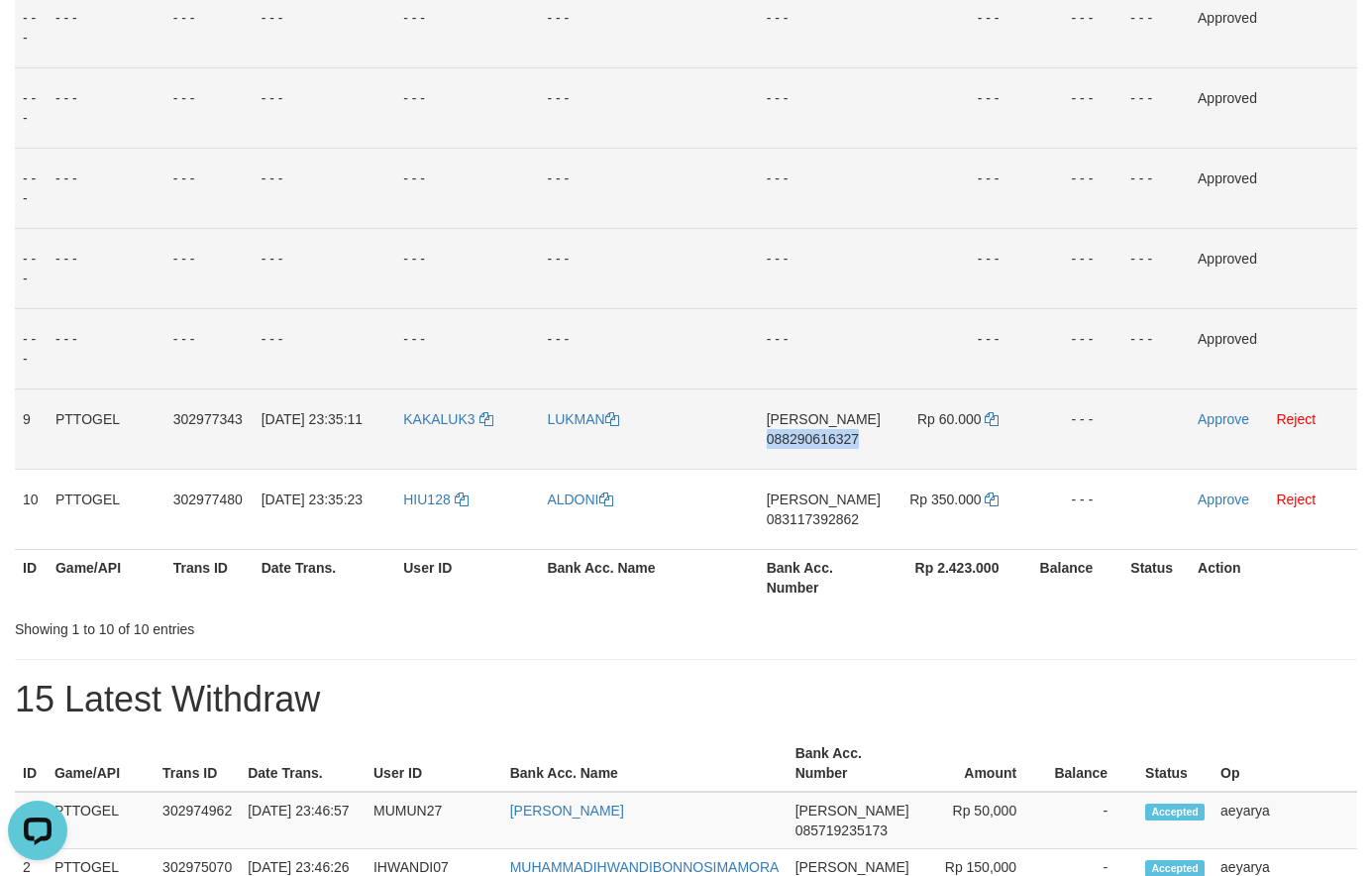 drag, startPoint x: 837, startPoint y: 432, endPoint x: 800, endPoint y: 434, distance: 37.054015 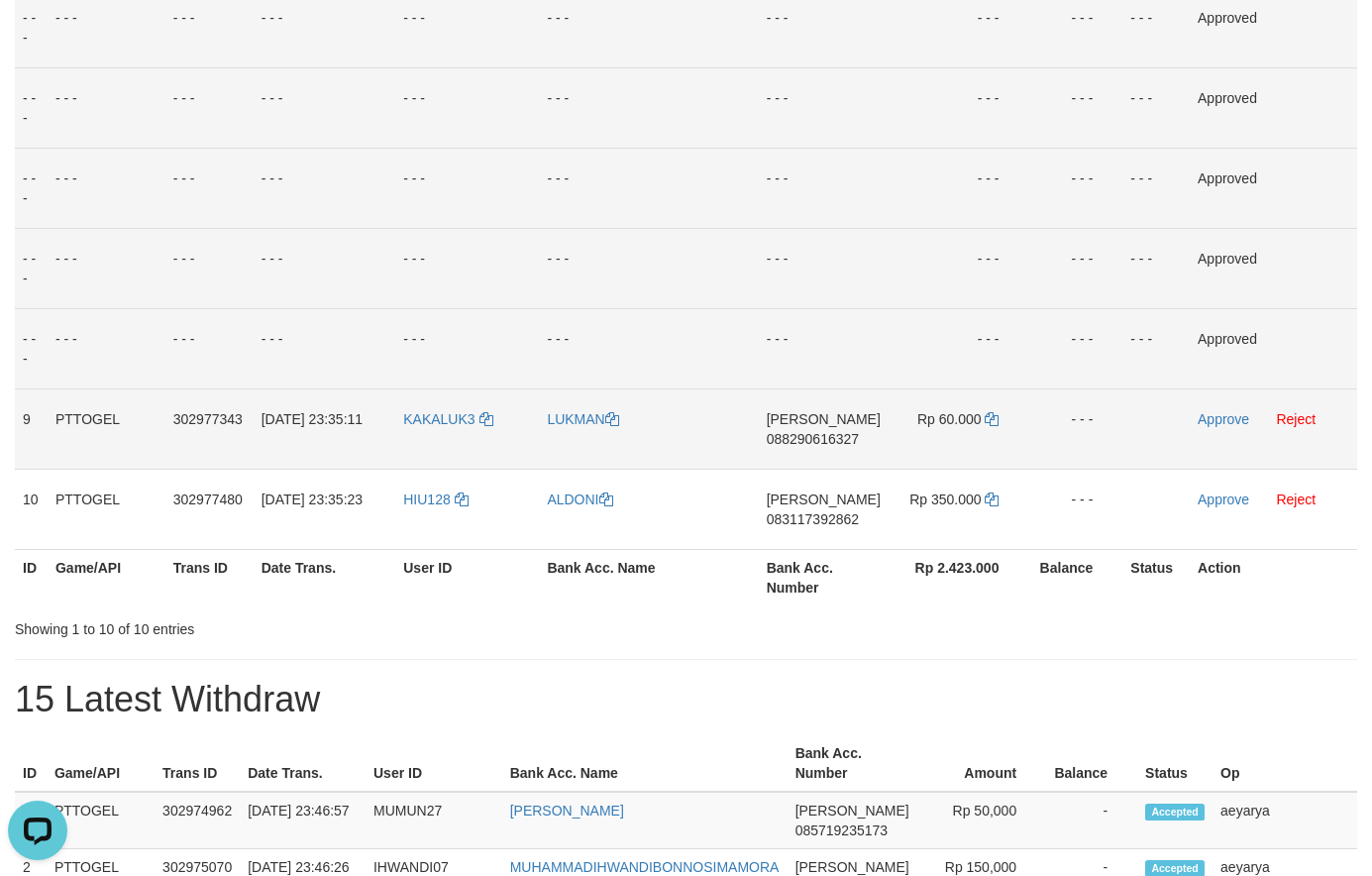 click on "088290616327" at bounding box center [812, 439] 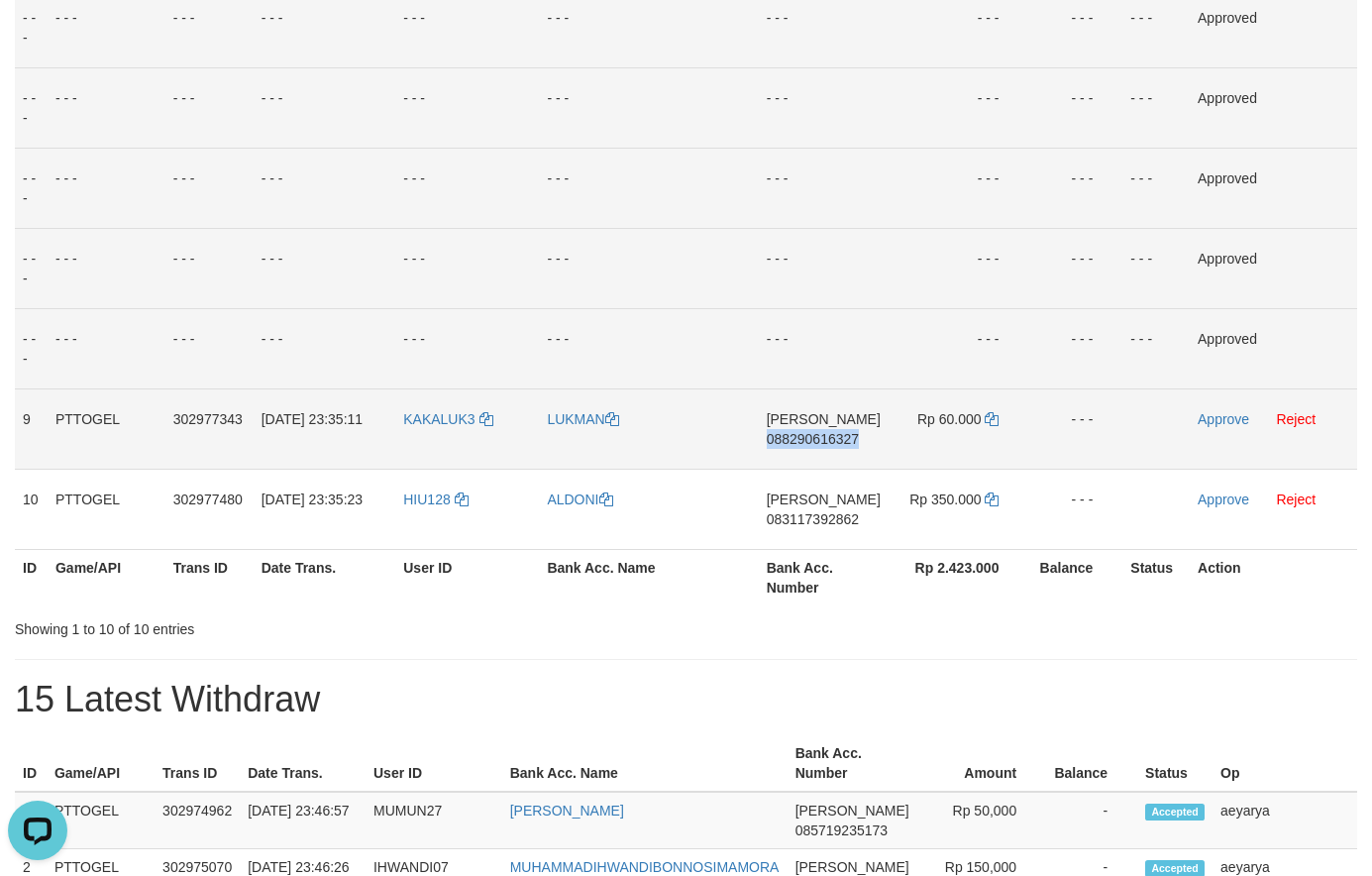 drag, startPoint x: 800, startPoint y: 434, endPoint x: 788, endPoint y: 437, distance: 12.369317 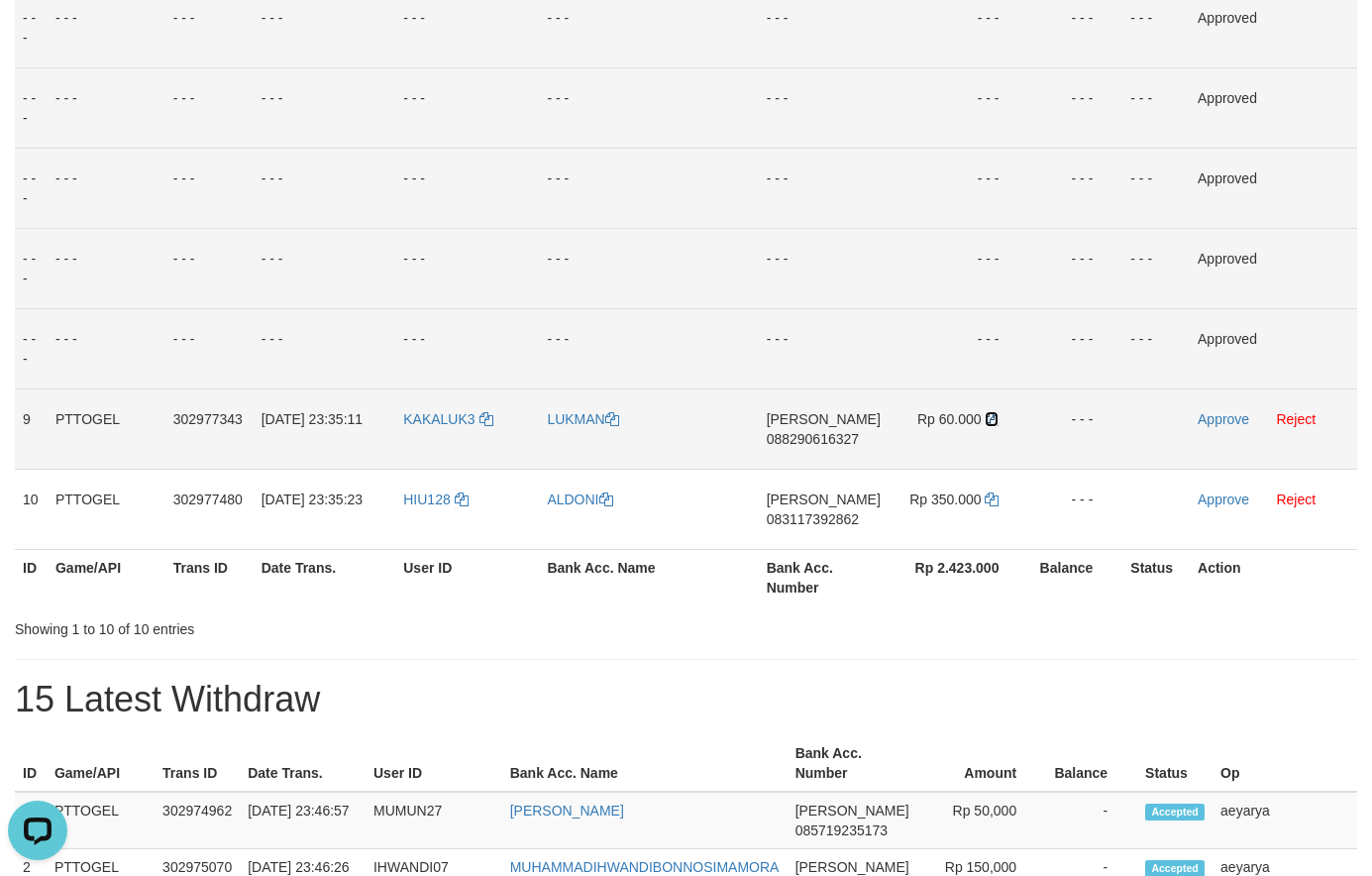 click at bounding box center (992, 419) 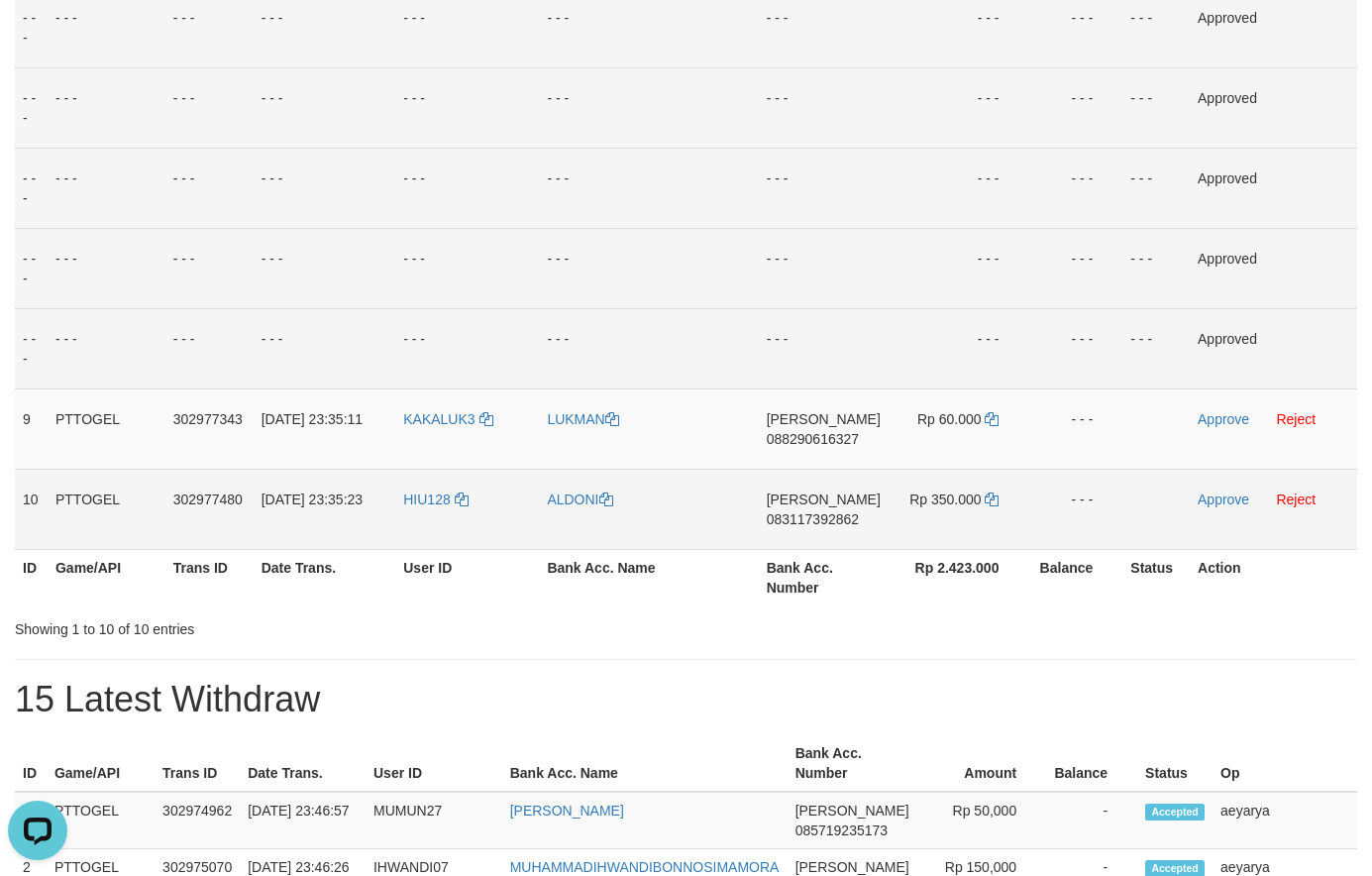 click on "083117392862" at bounding box center (812, 519) 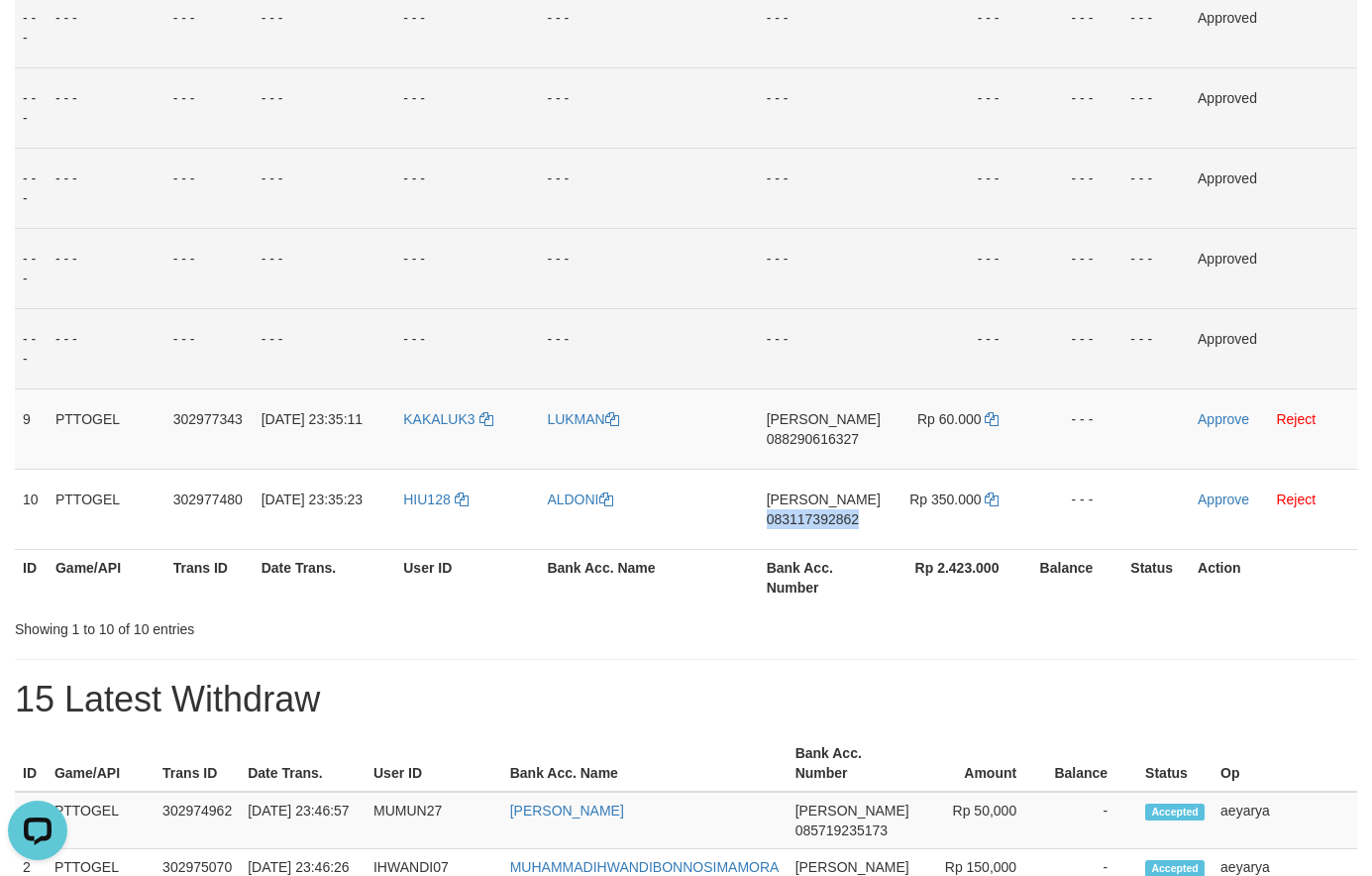 drag, startPoint x: 815, startPoint y: 523, endPoint x: 155, endPoint y: 298, distance: 697.2984 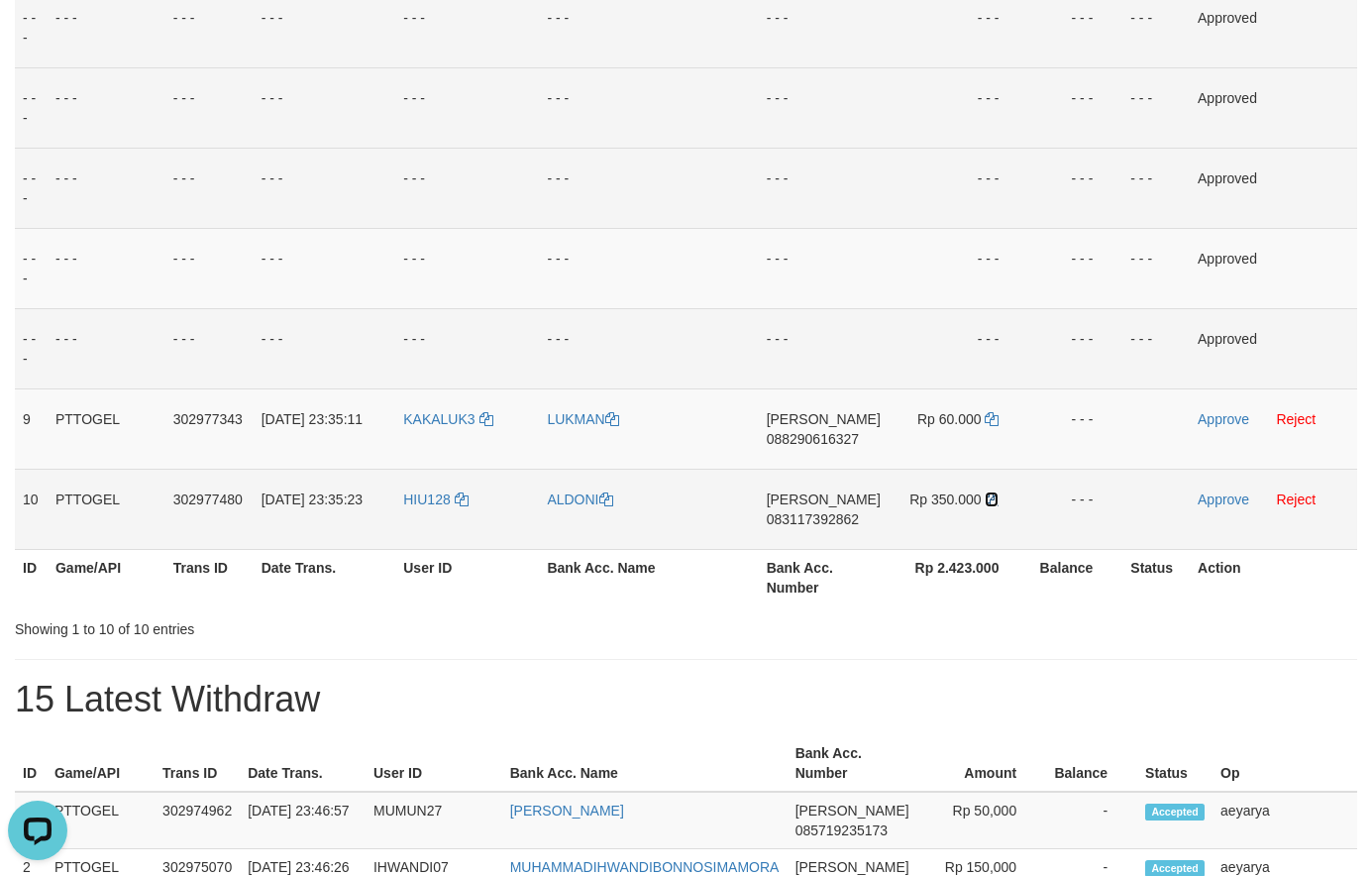 click at bounding box center [992, 499] 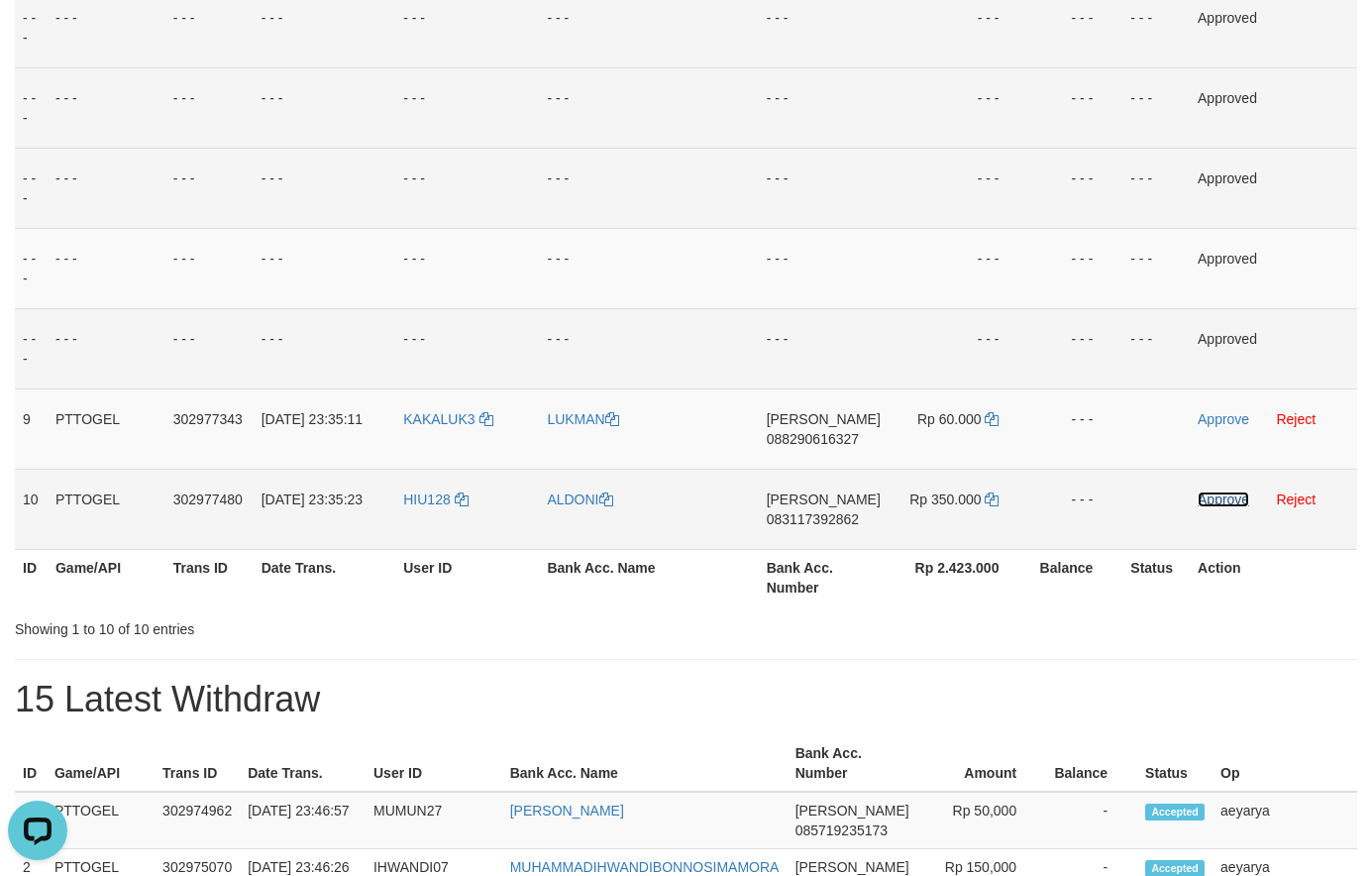 click on "Approve" at bounding box center (1223, 499) 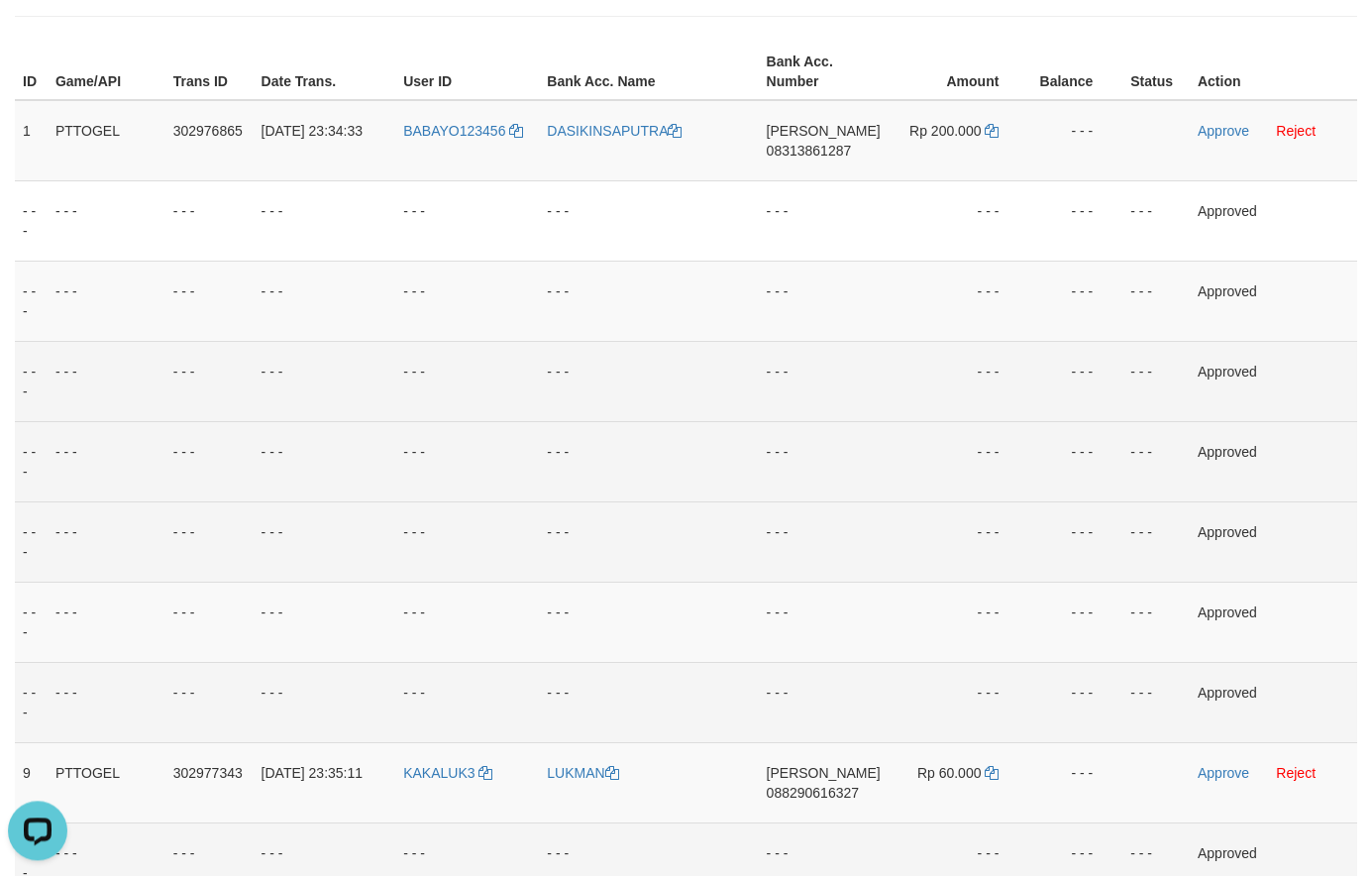 scroll, scrollTop: 198, scrollLeft: 0, axis: vertical 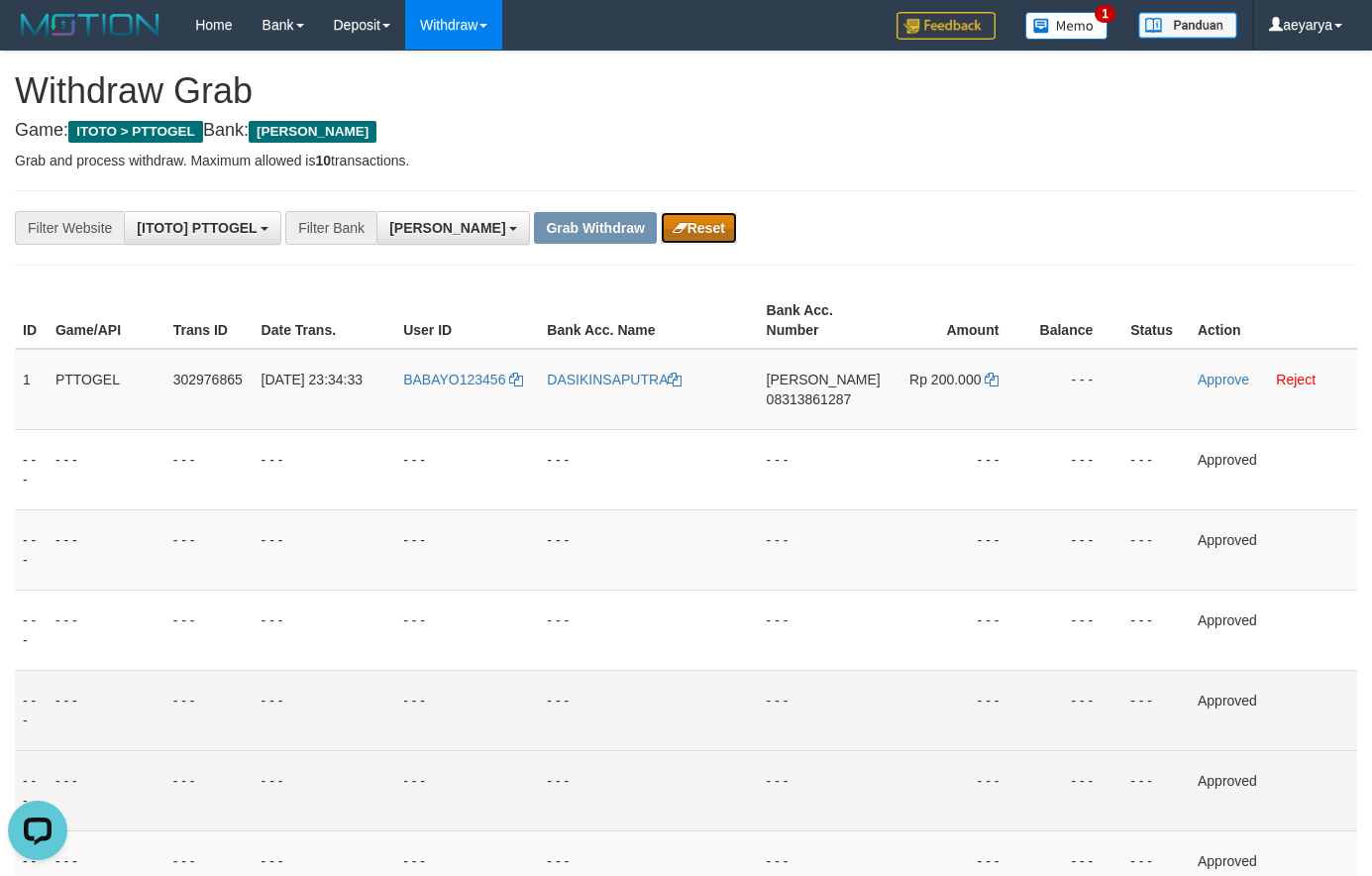 click on "Reset" at bounding box center [698, 228] 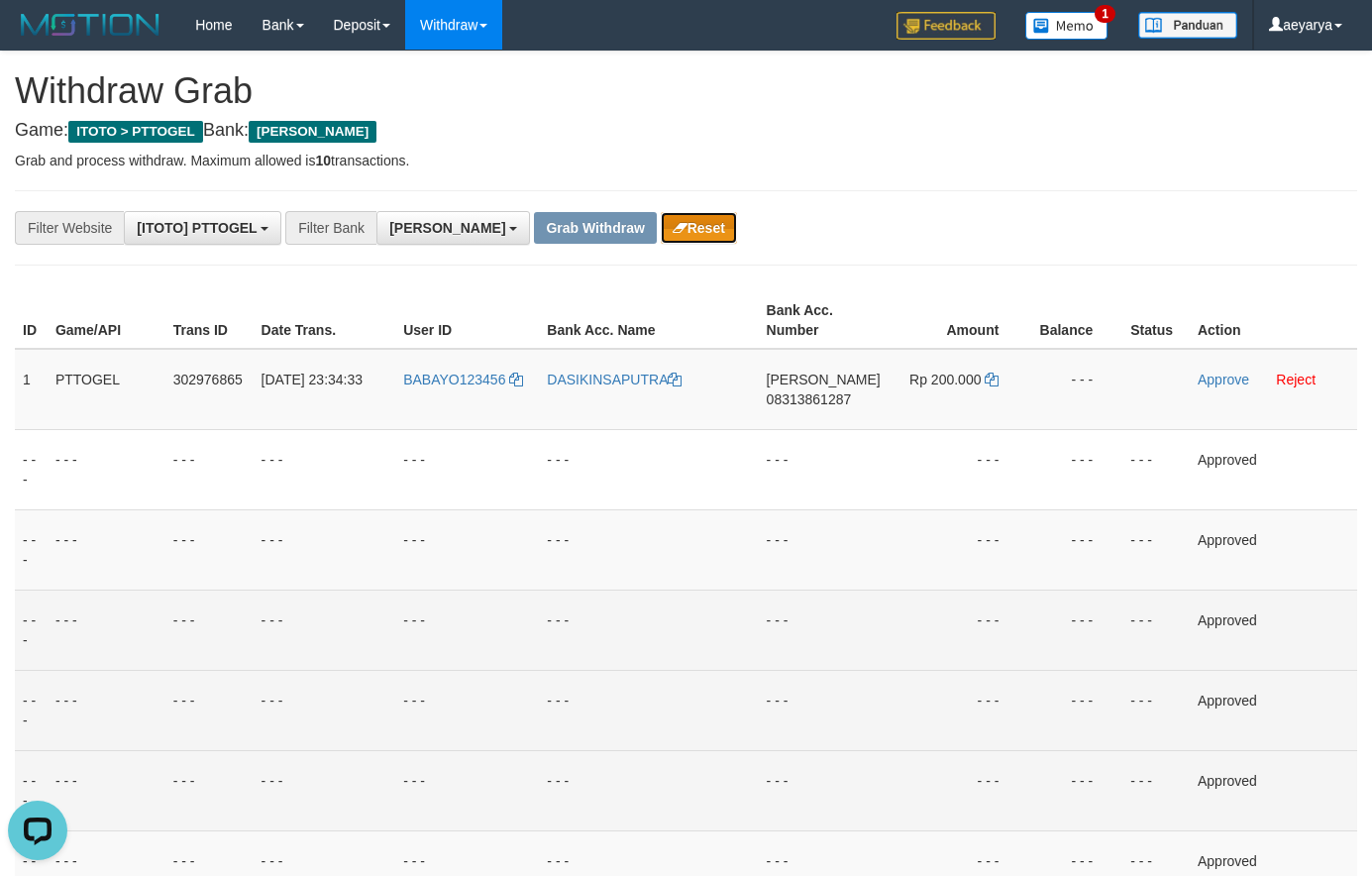 type 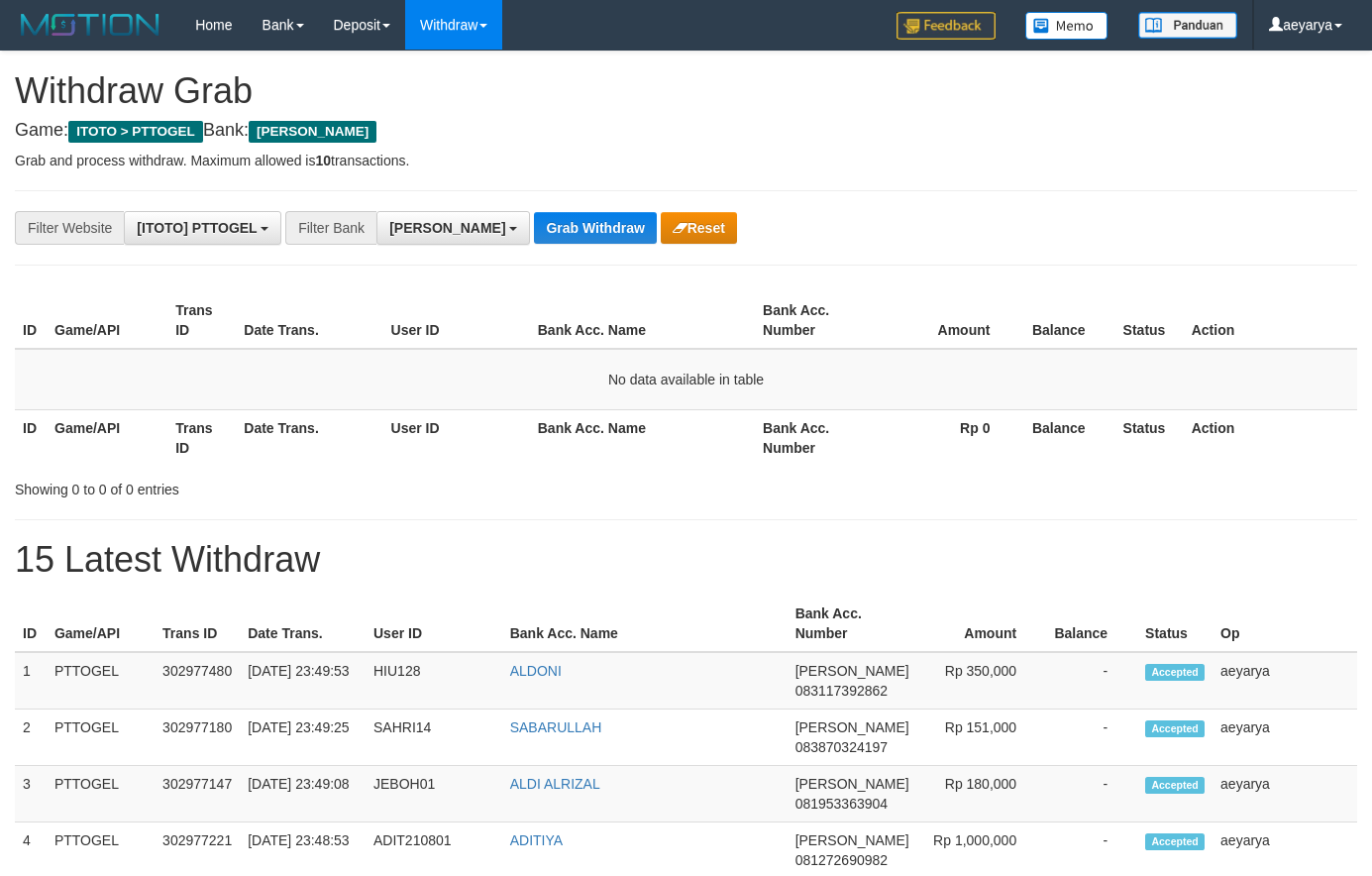 scroll, scrollTop: 0, scrollLeft: 0, axis: both 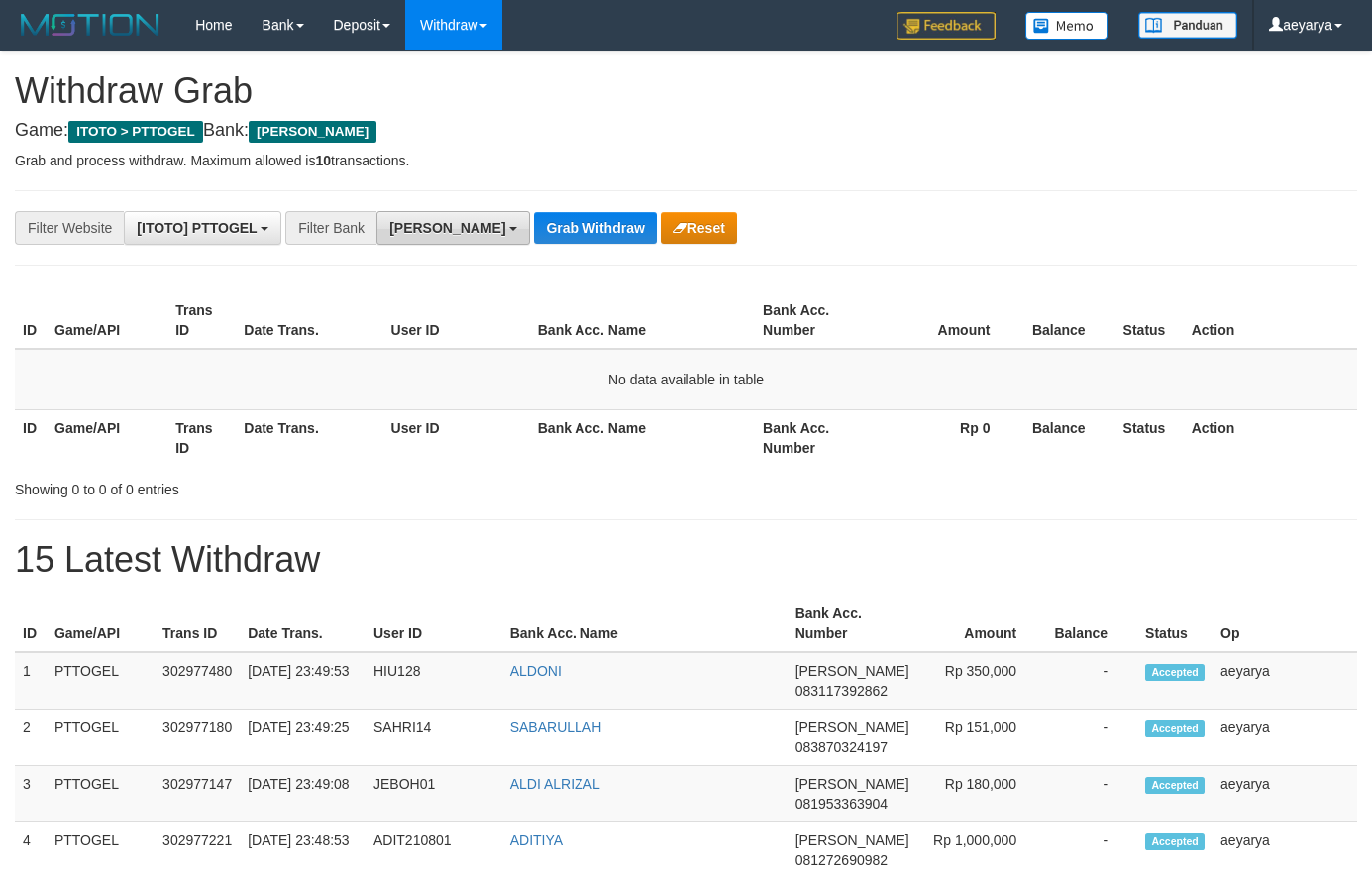 click on "[PERSON_NAME]" at bounding box center (453, 228) 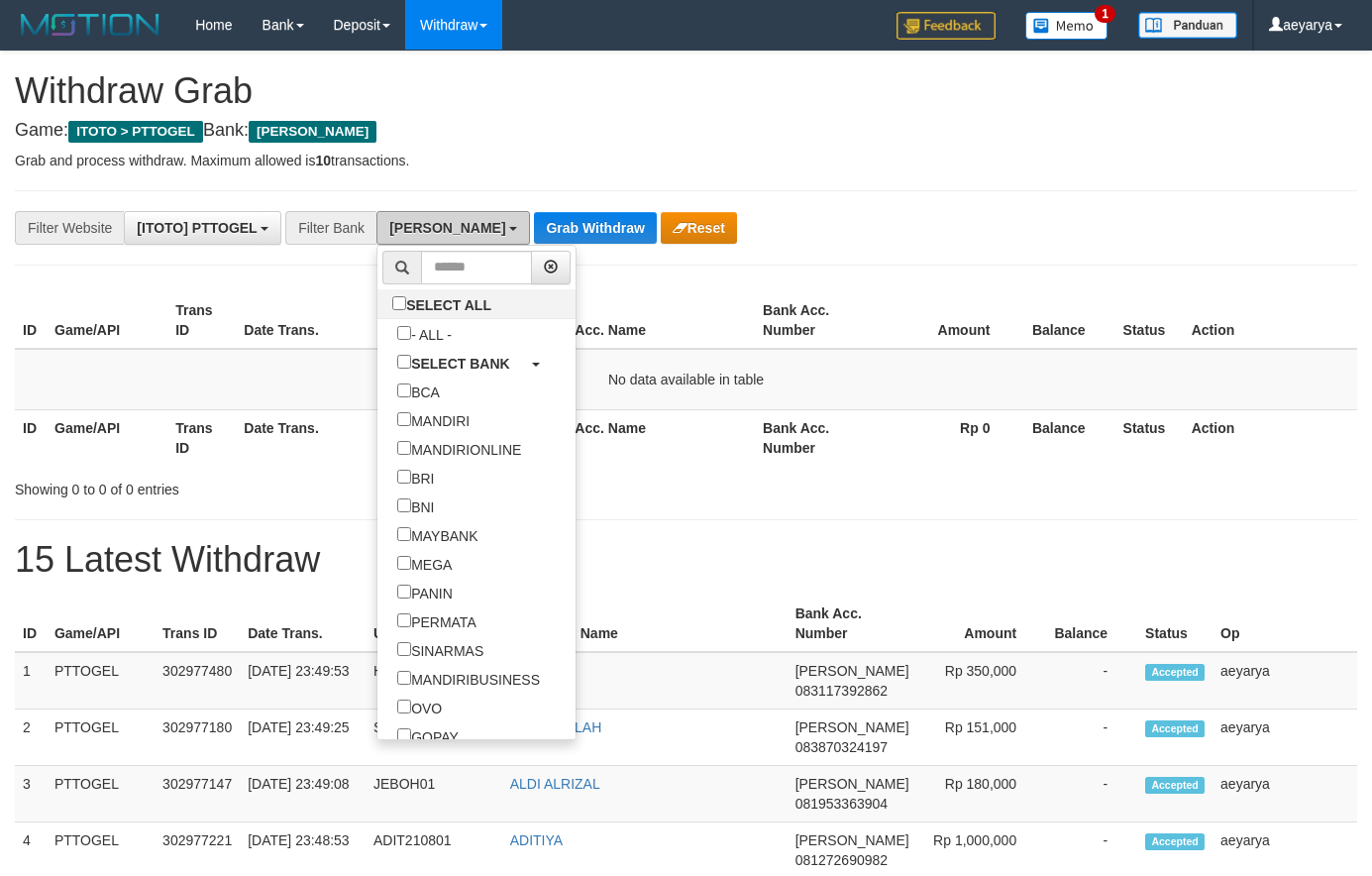 scroll, scrollTop: 254, scrollLeft: 0, axis: vertical 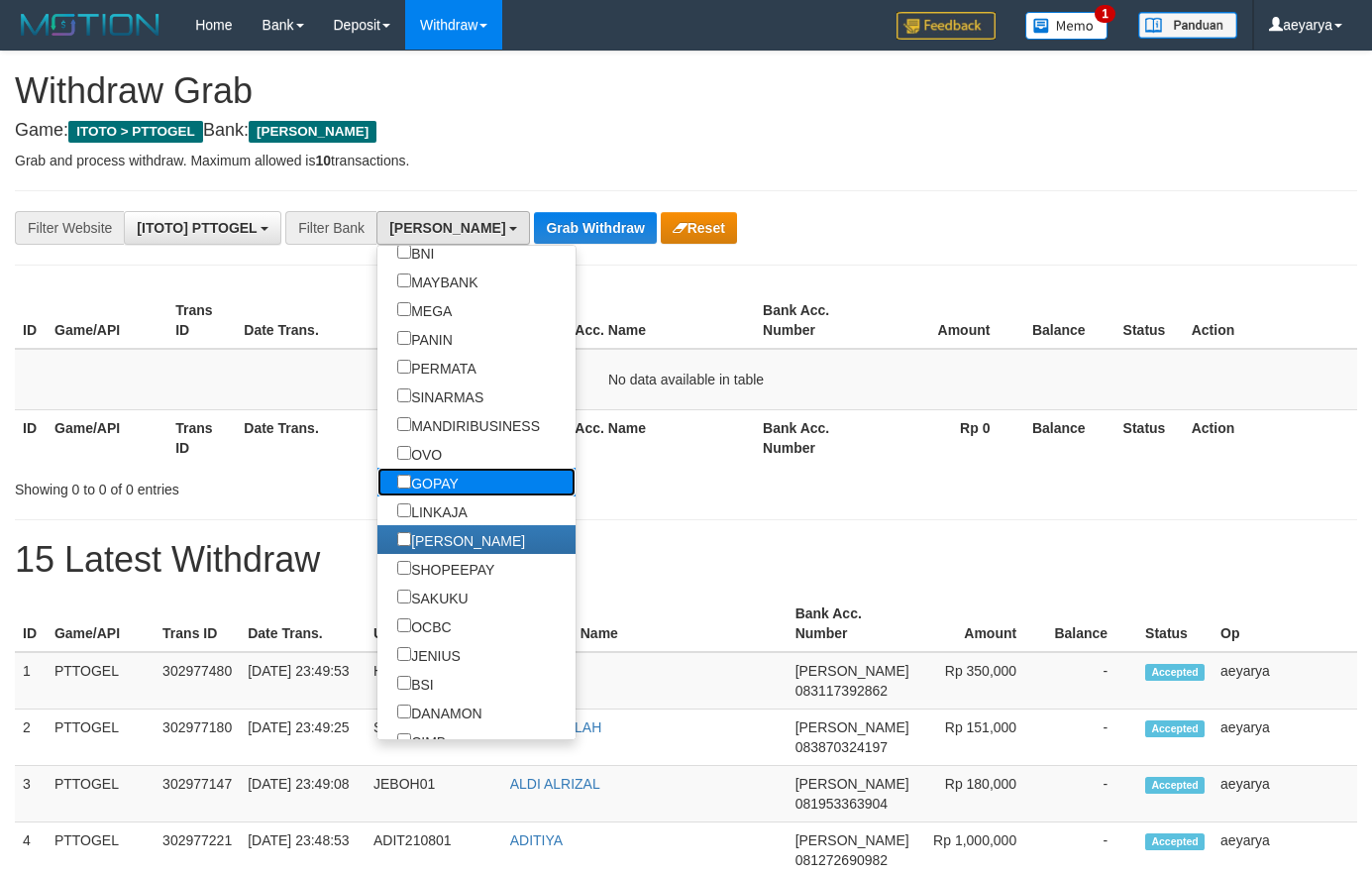click on "GOPAY" at bounding box center [428, 482] 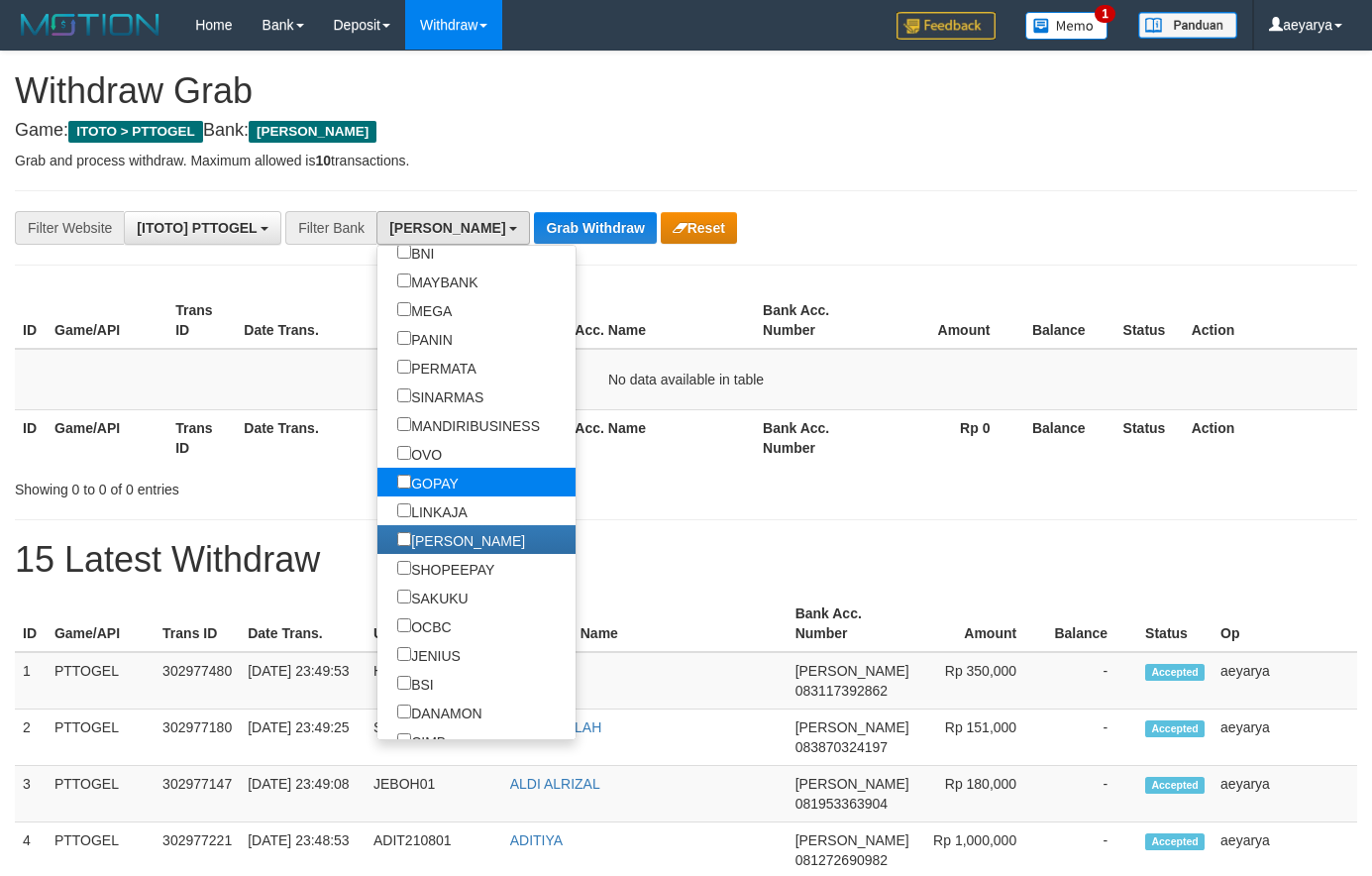 select on "*****" 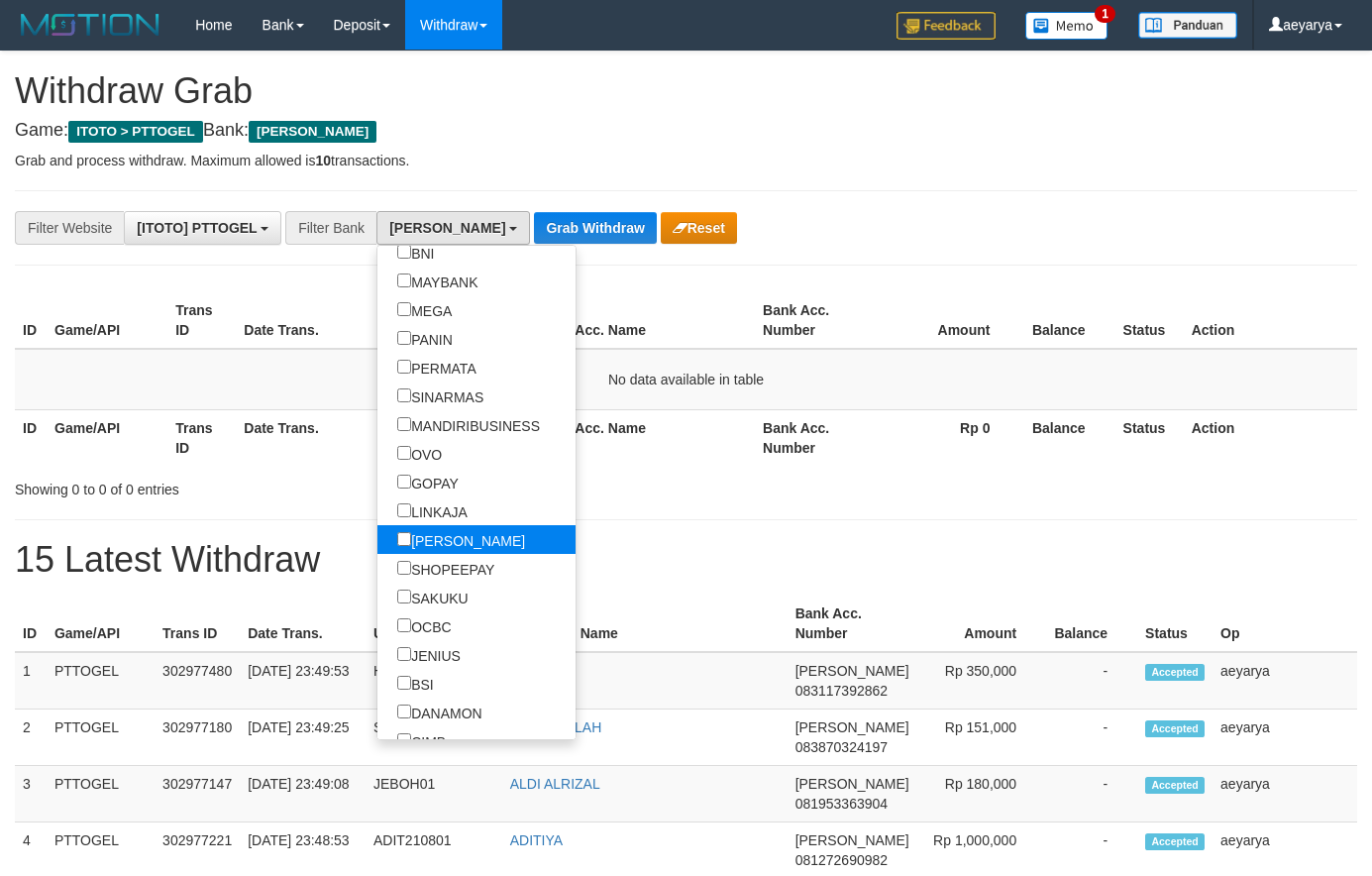 scroll, scrollTop: 307, scrollLeft: 0, axis: vertical 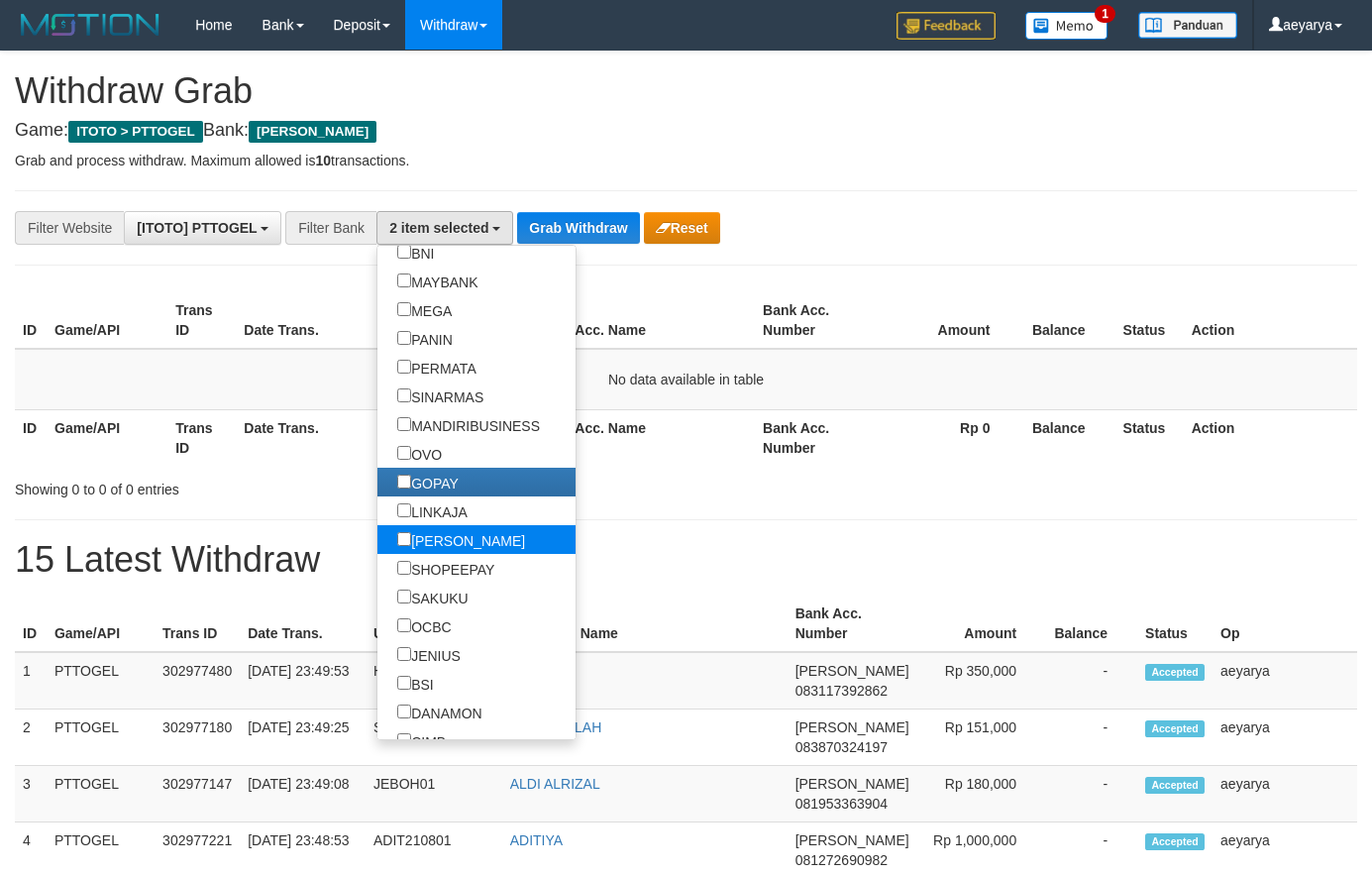 click on "[PERSON_NAME]" at bounding box center [461, 539] 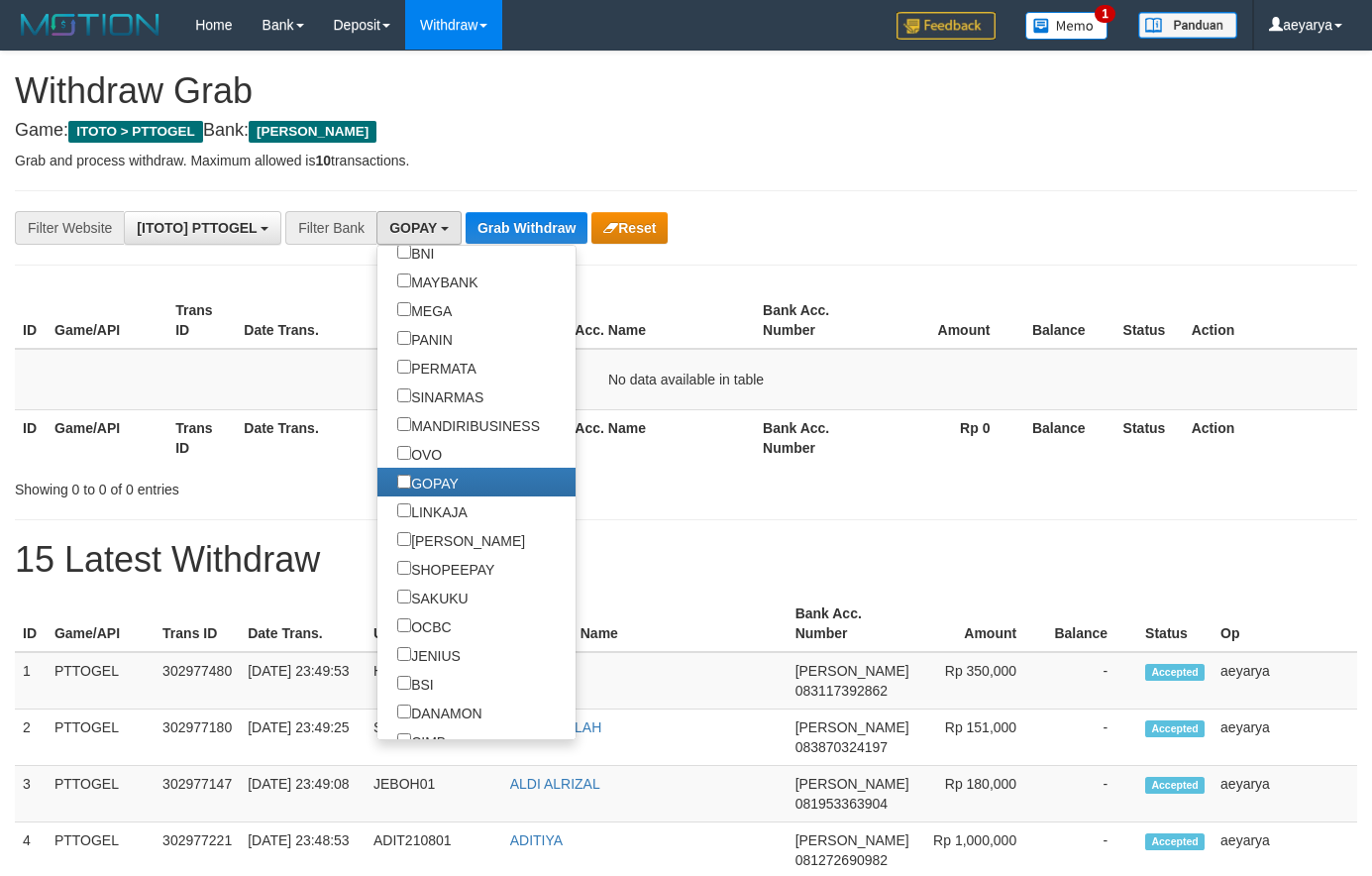 drag, startPoint x: 690, startPoint y: 549, endPoint x: 668, endPoint y: 459, distance: 92.6499 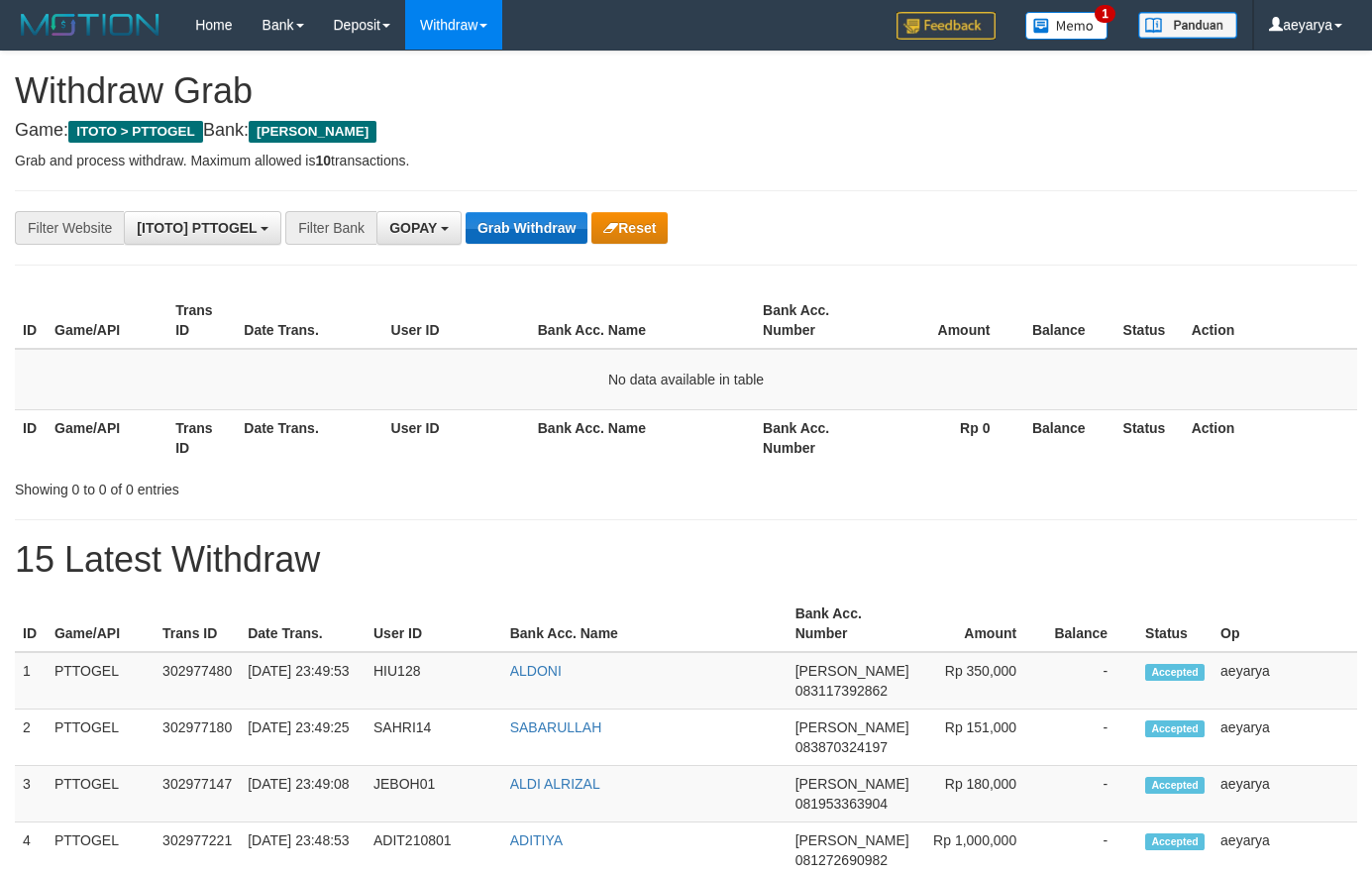 click on "**********" at bounding box center (572, 228) 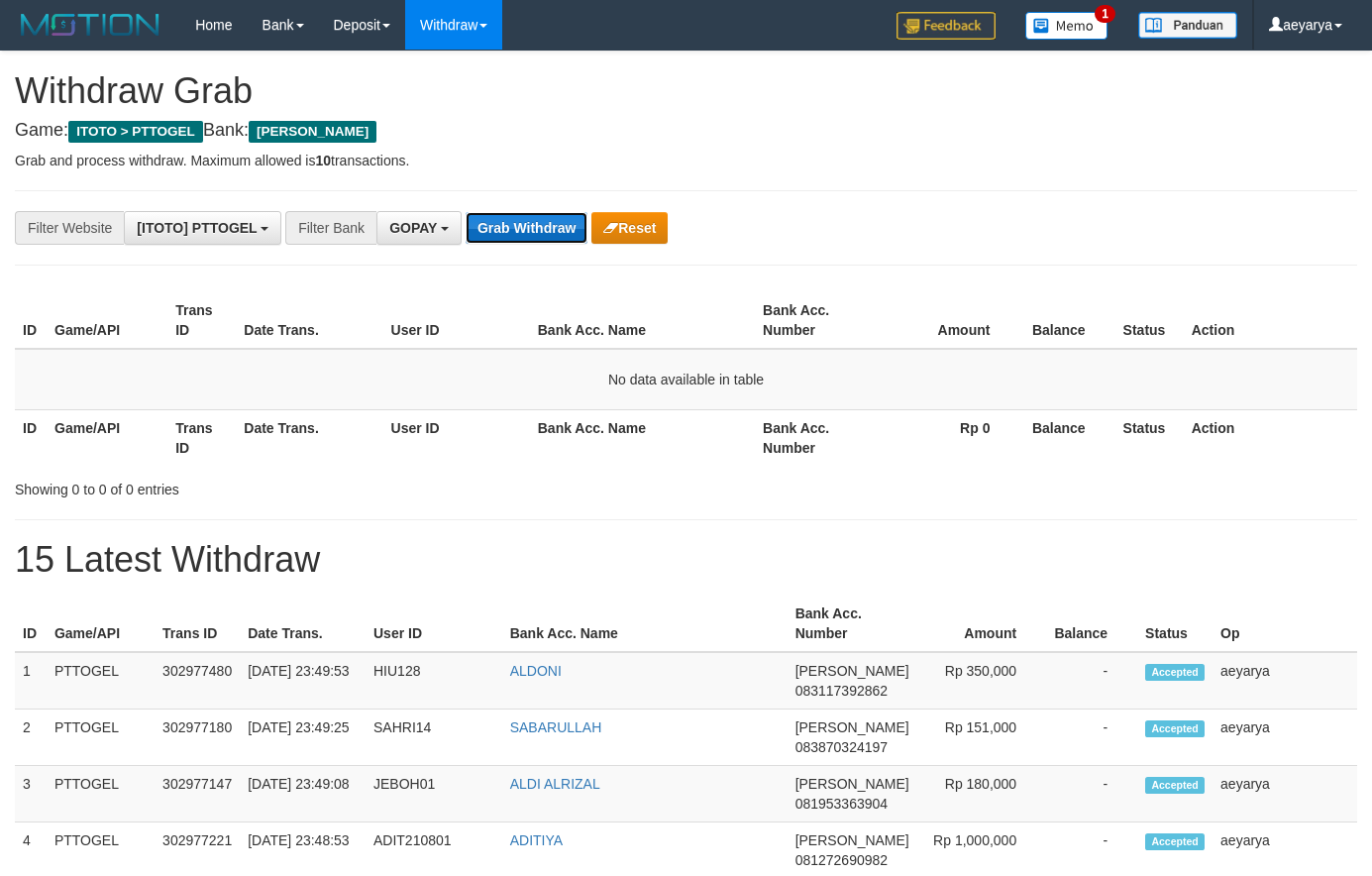 click on "Grab Withdraw" at bounding box center [526, 228] 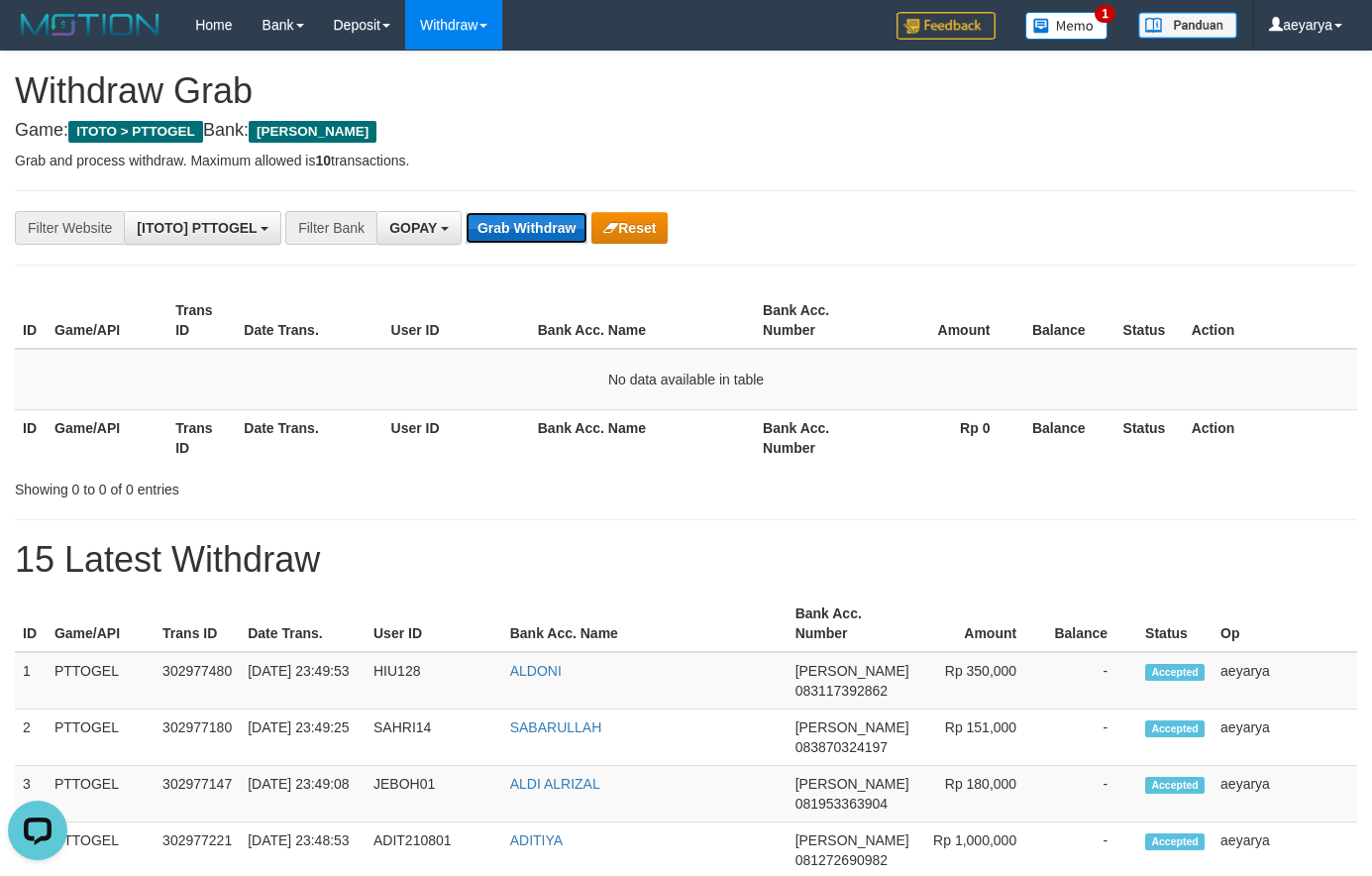 scroll, scrollTop: 0, scrollLeft: 0, axis: both 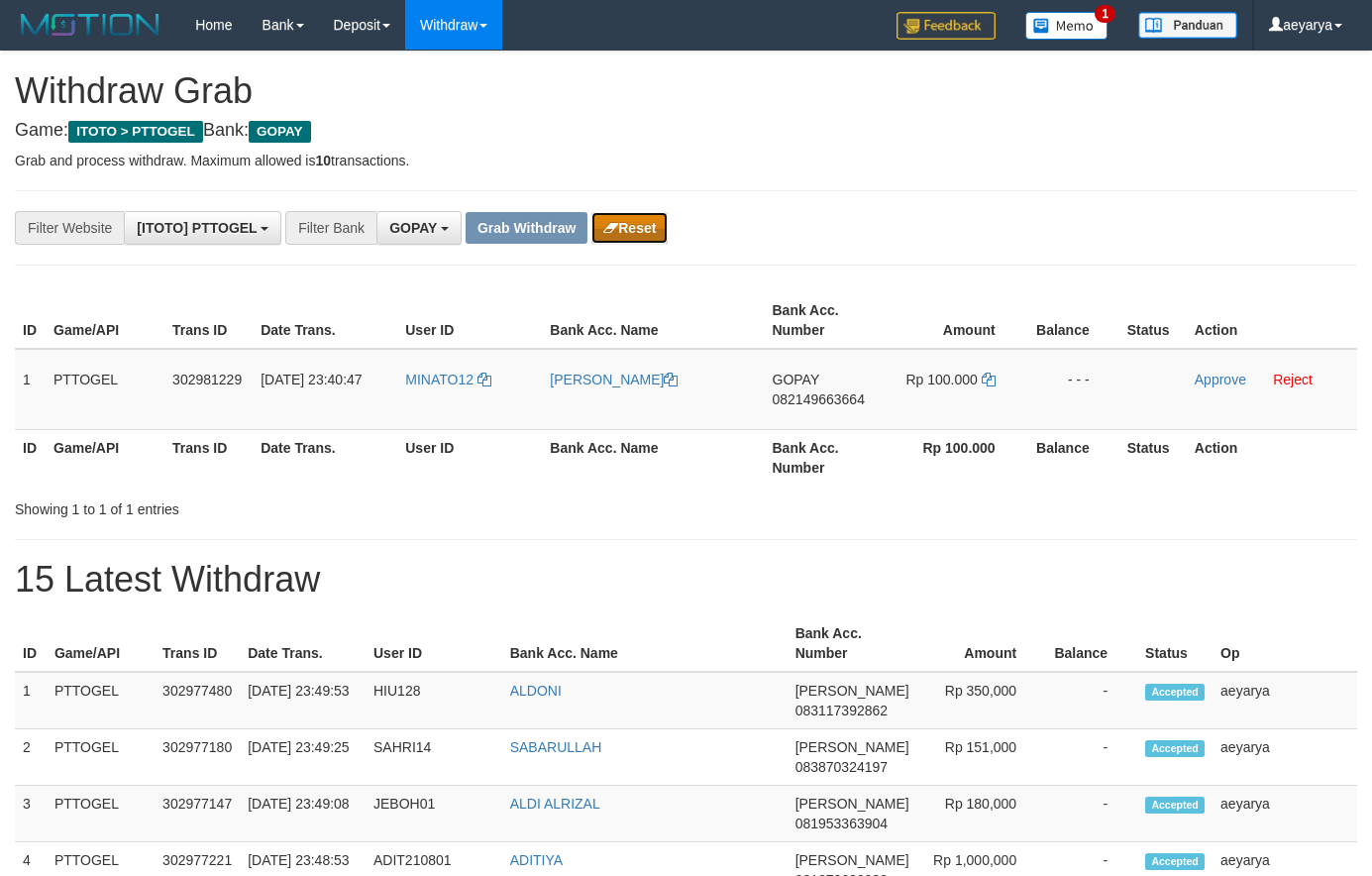 click on "Reset" at bounding box center (629, 228) 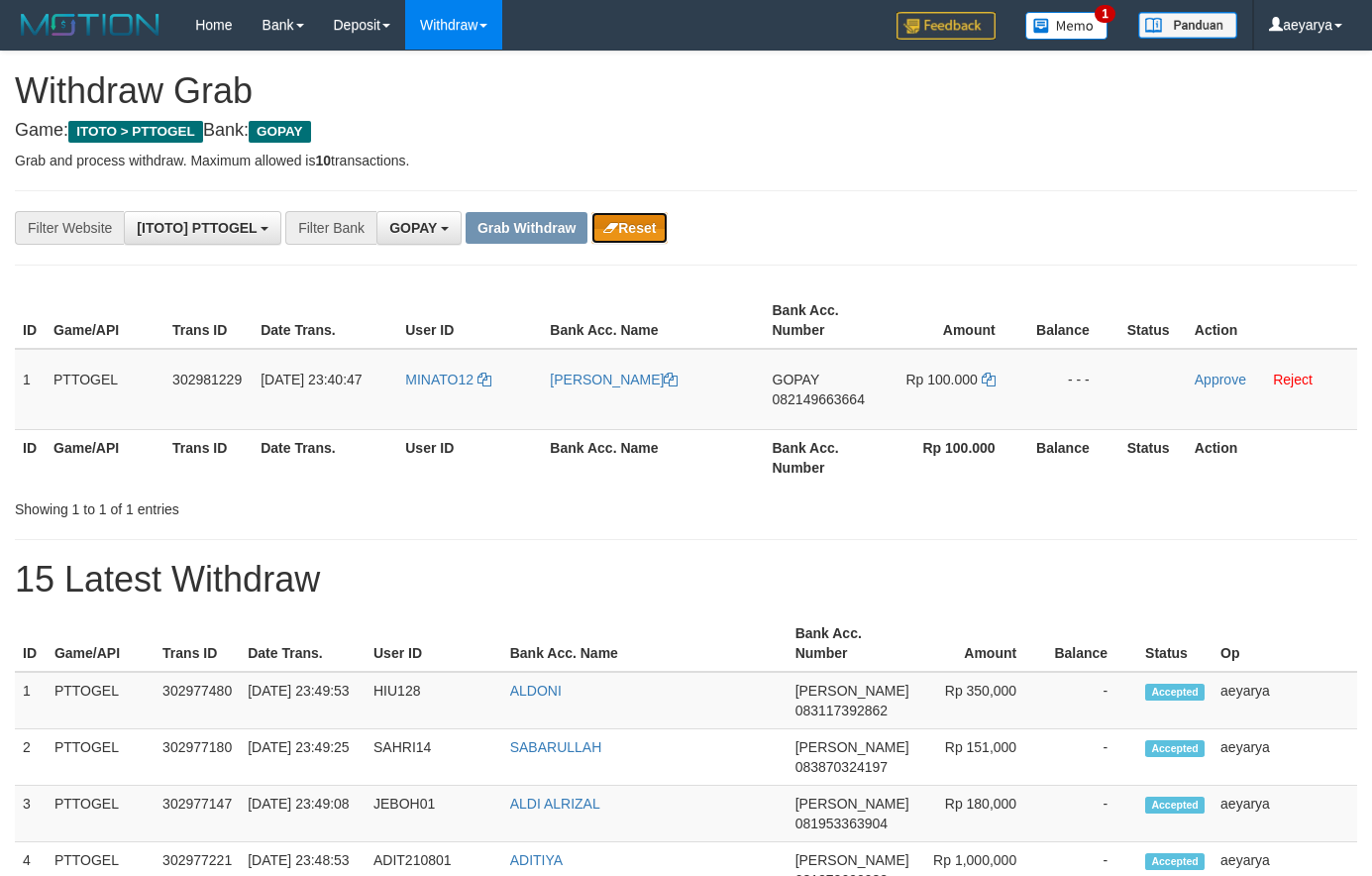type 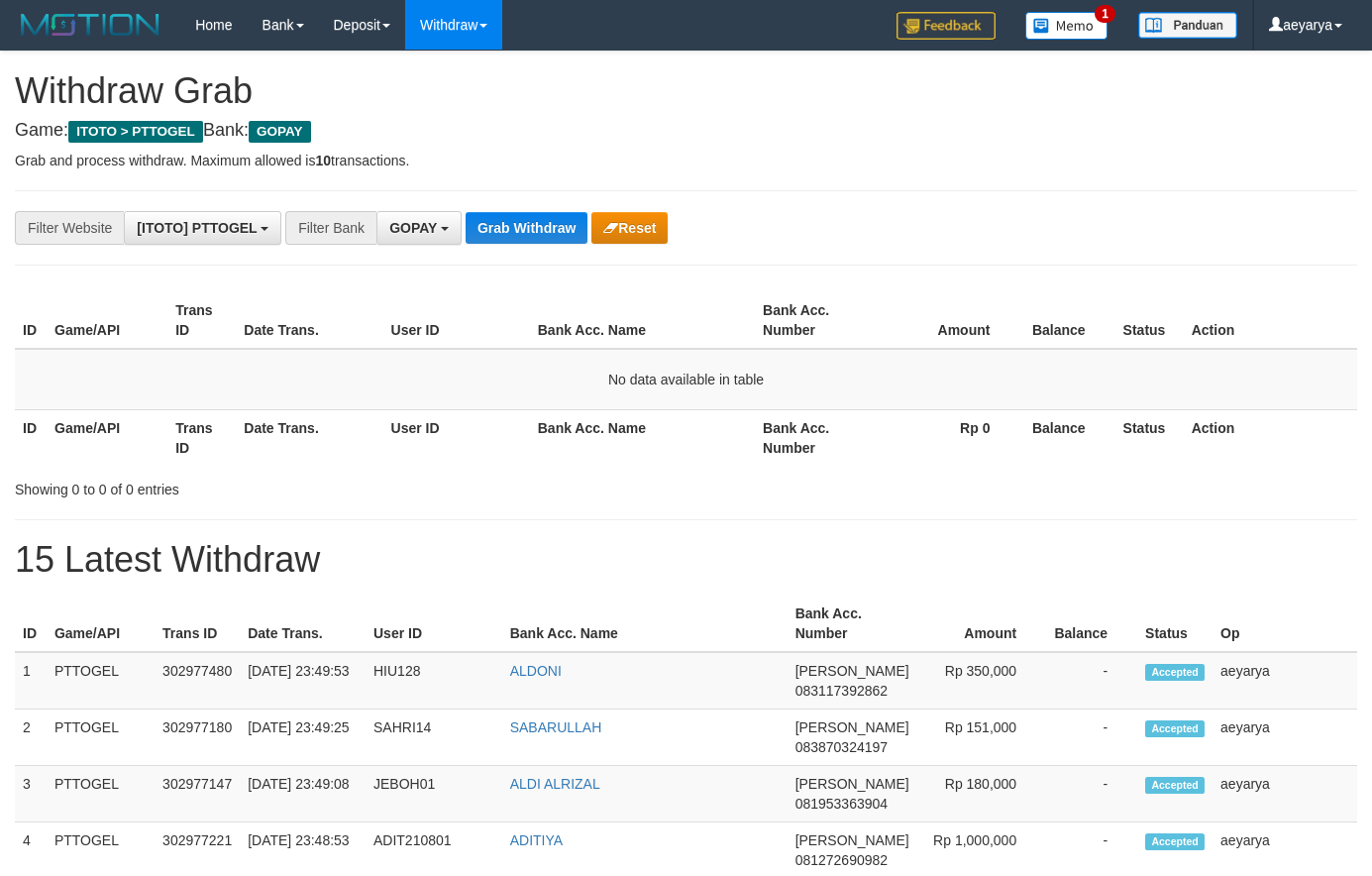 scroll, scrollTop: 0, scrollLeft: 0, axis: both 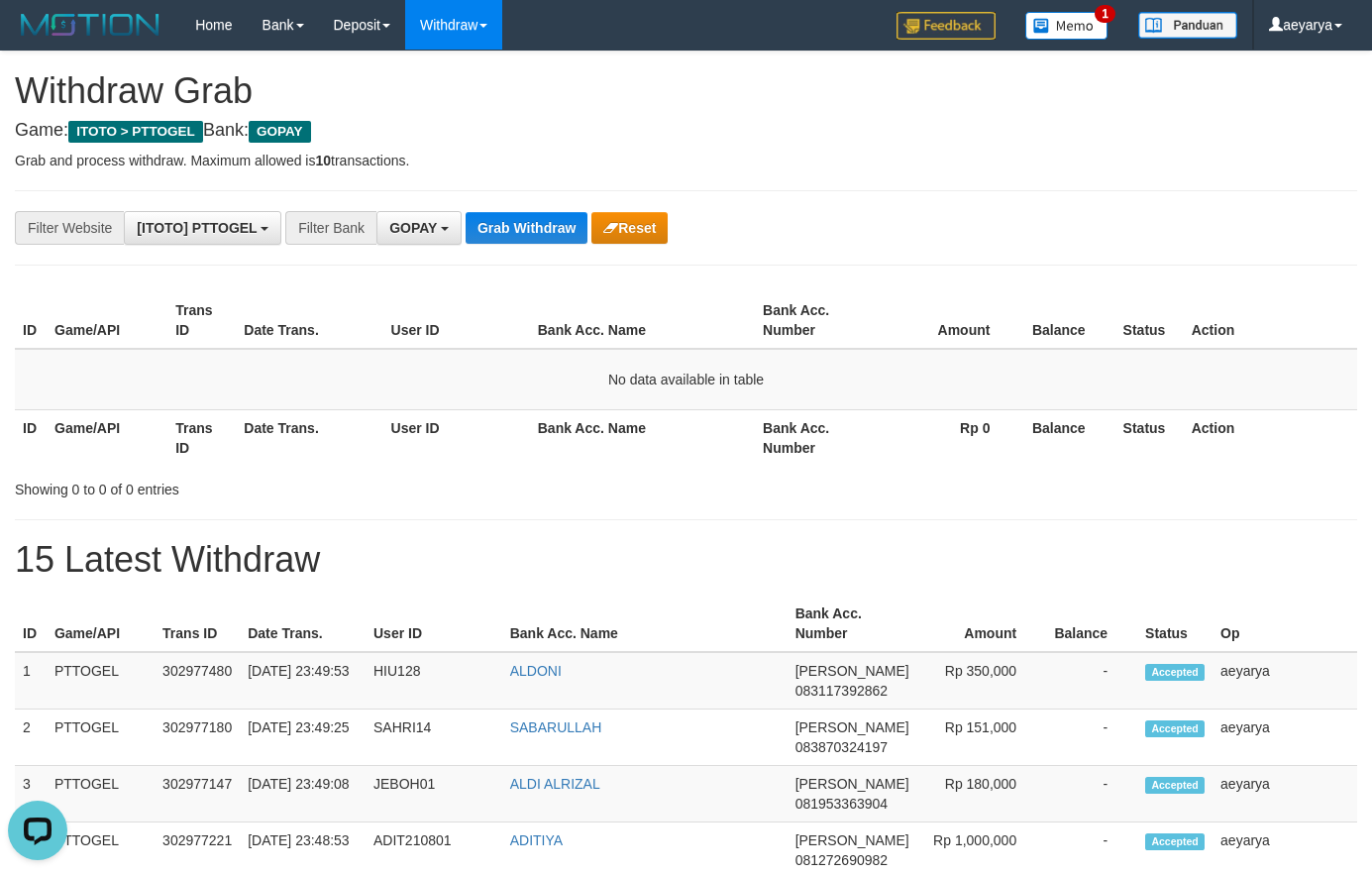 click on "**********" at bounding box center (686, 1103) 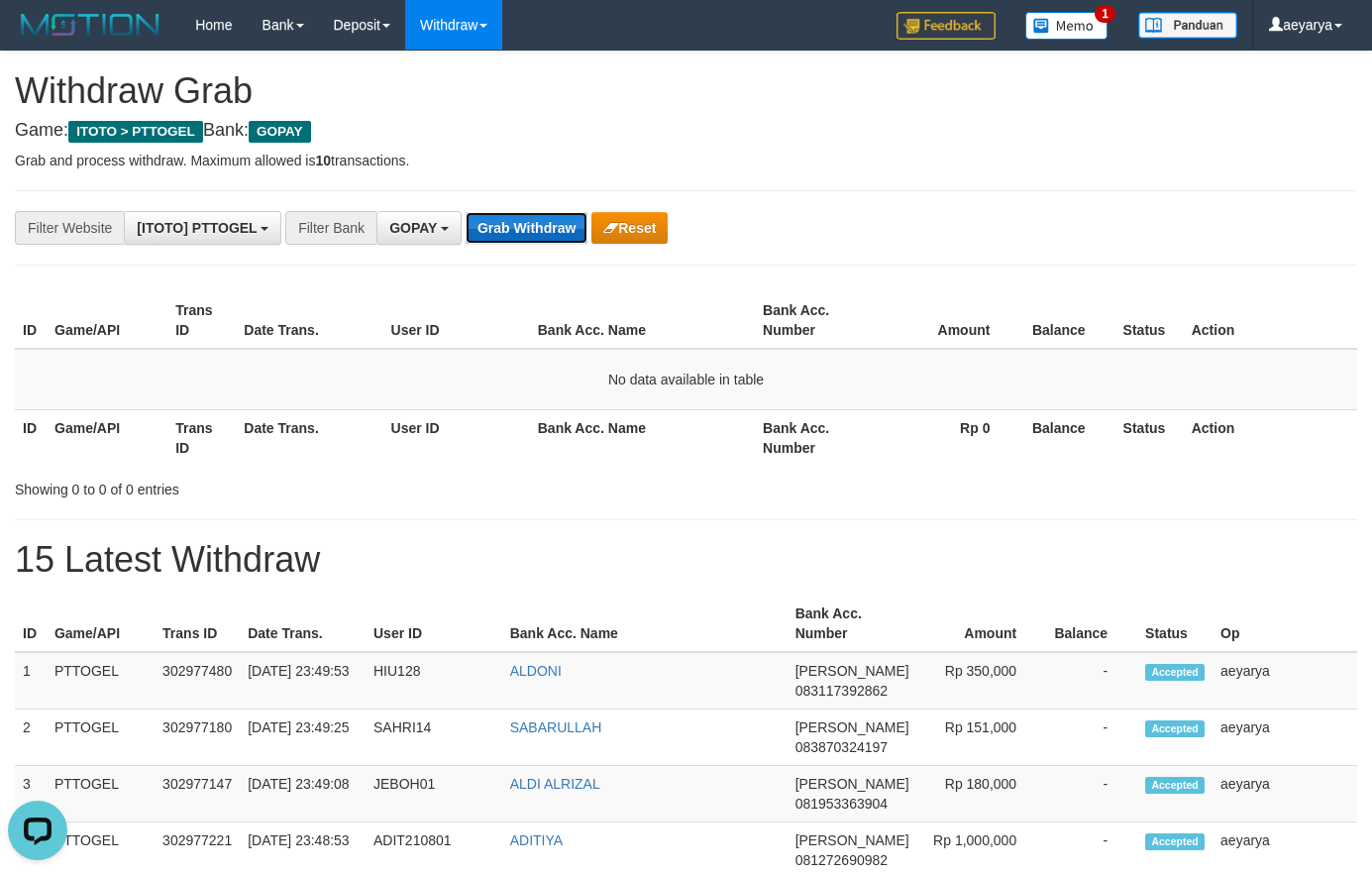 click on "Grab Withdraw" at bounding box center (526, 228) 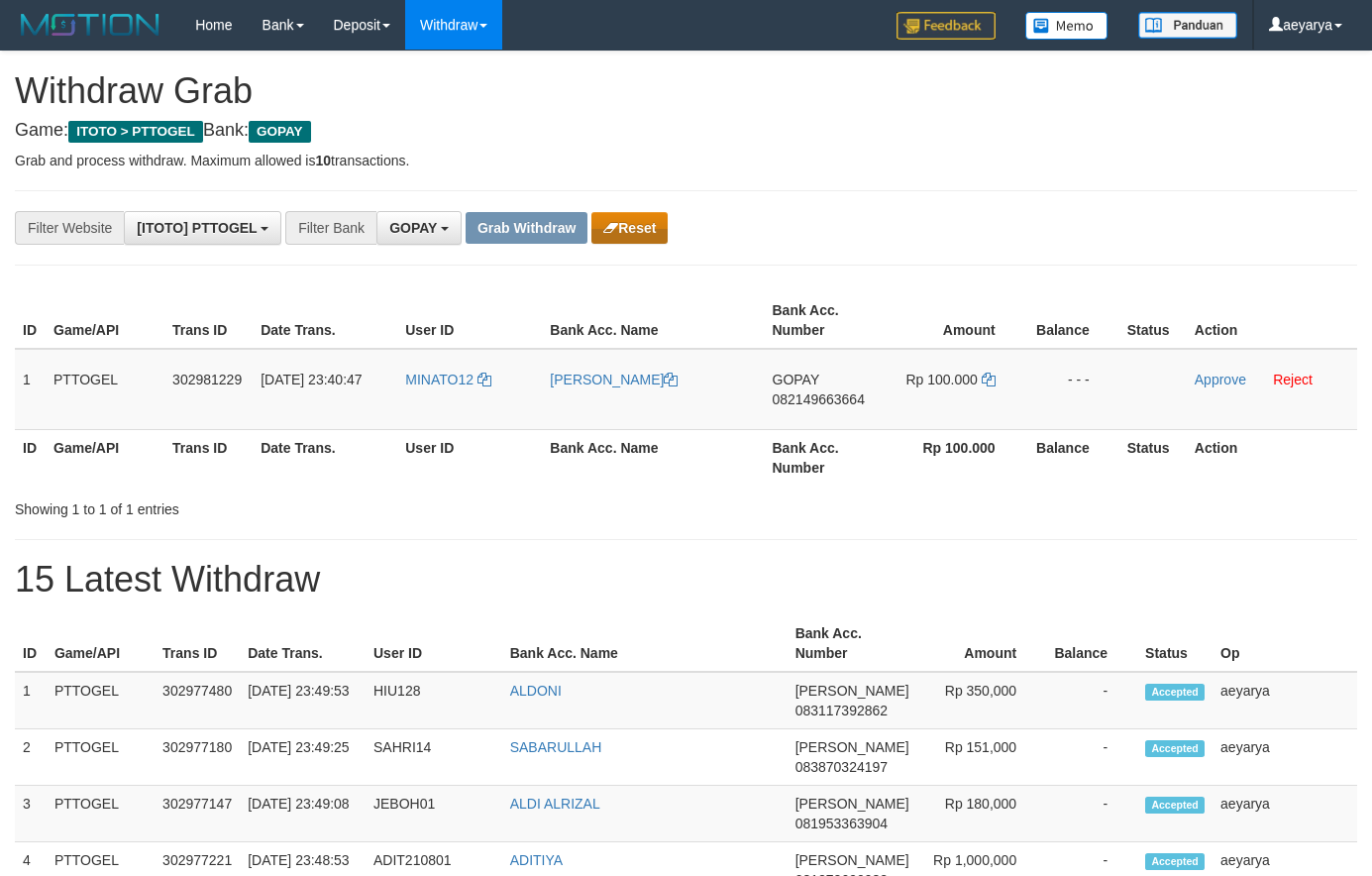 scroll, scrollTop: 0, scrollLeft: 0, axis: both 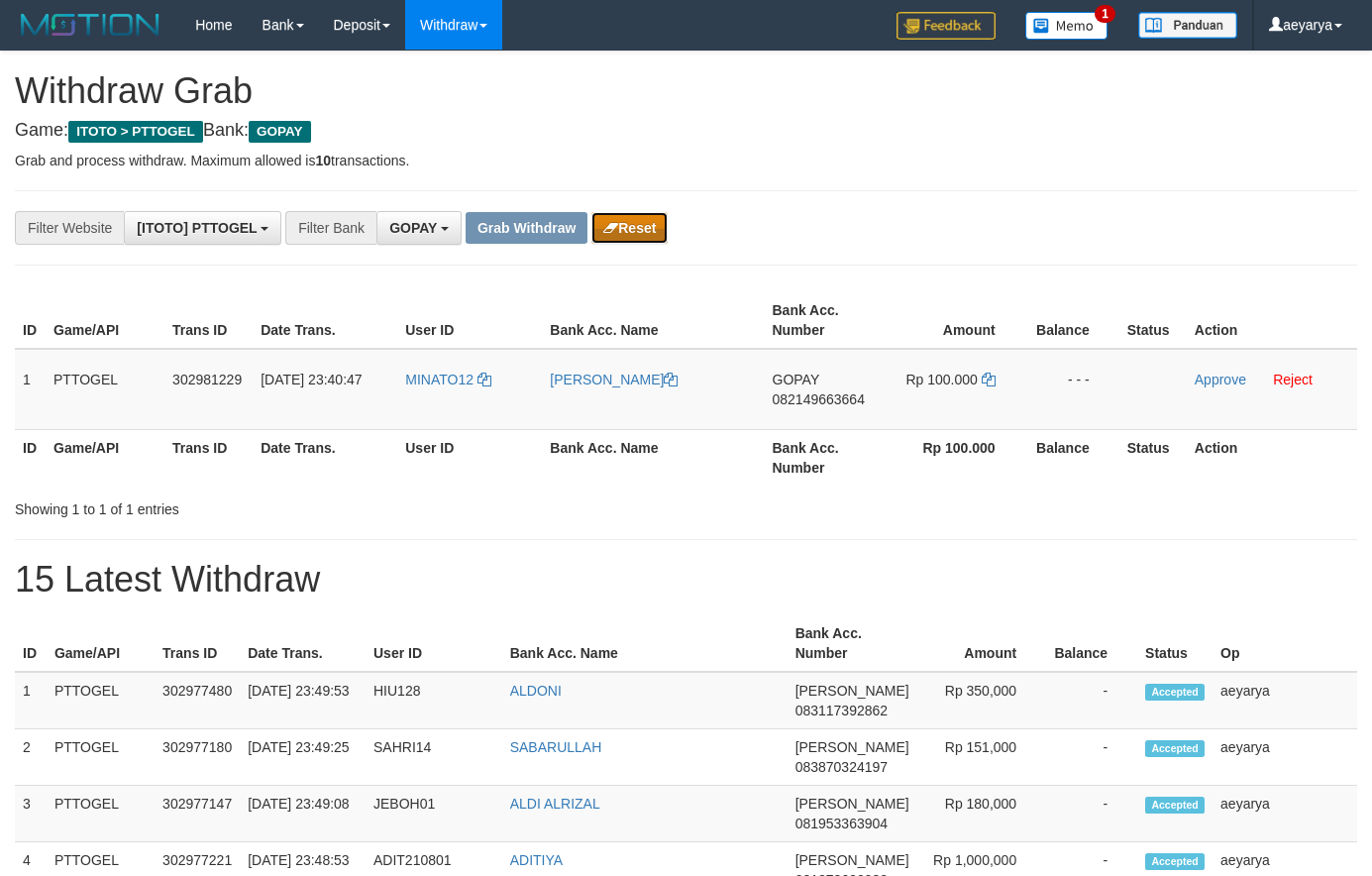 click on "Reset" at bounding box center (629, 228) 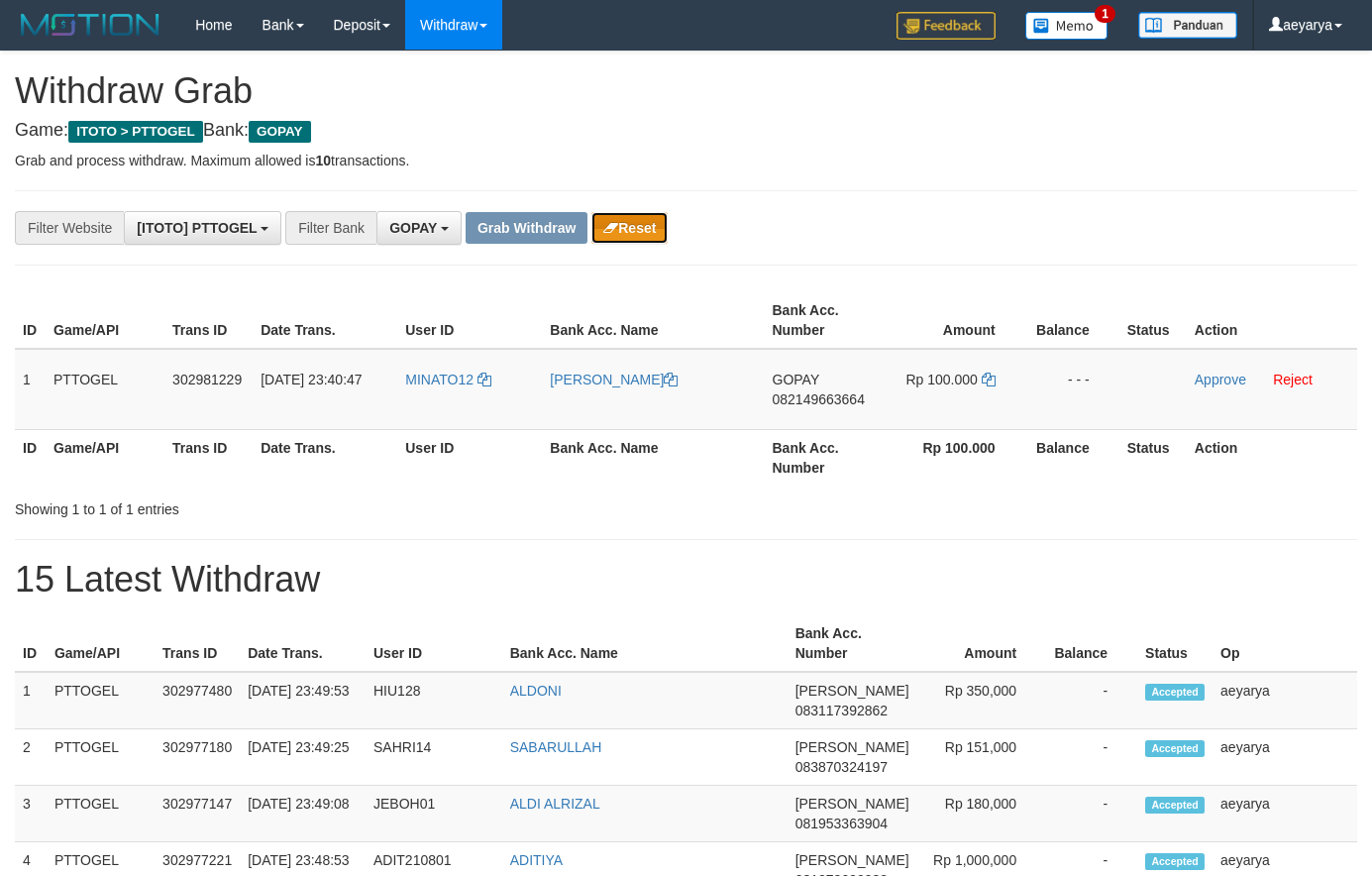 type 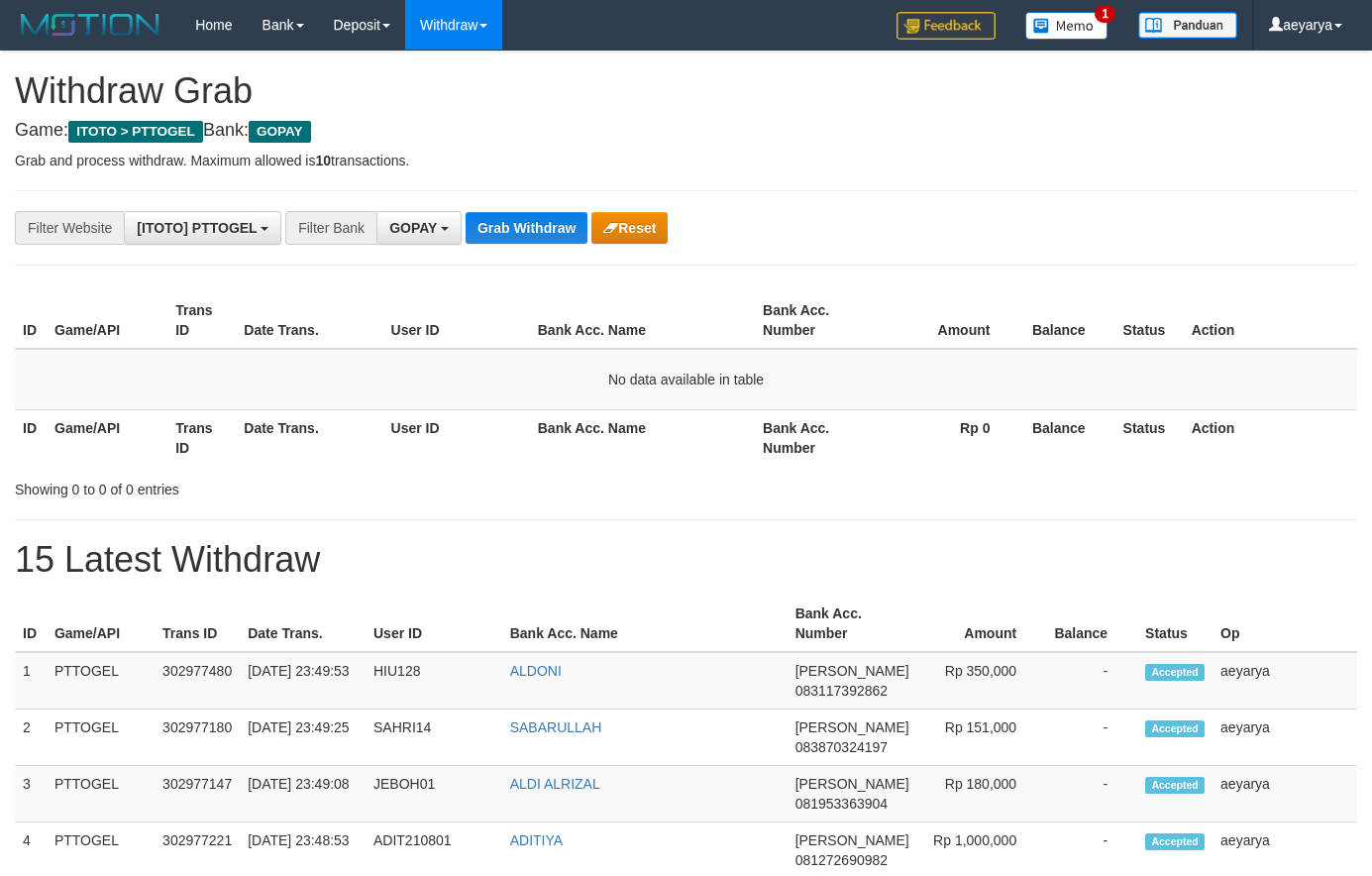 scroll, scrollTop: 0, scrollLeft: 0, axis: both 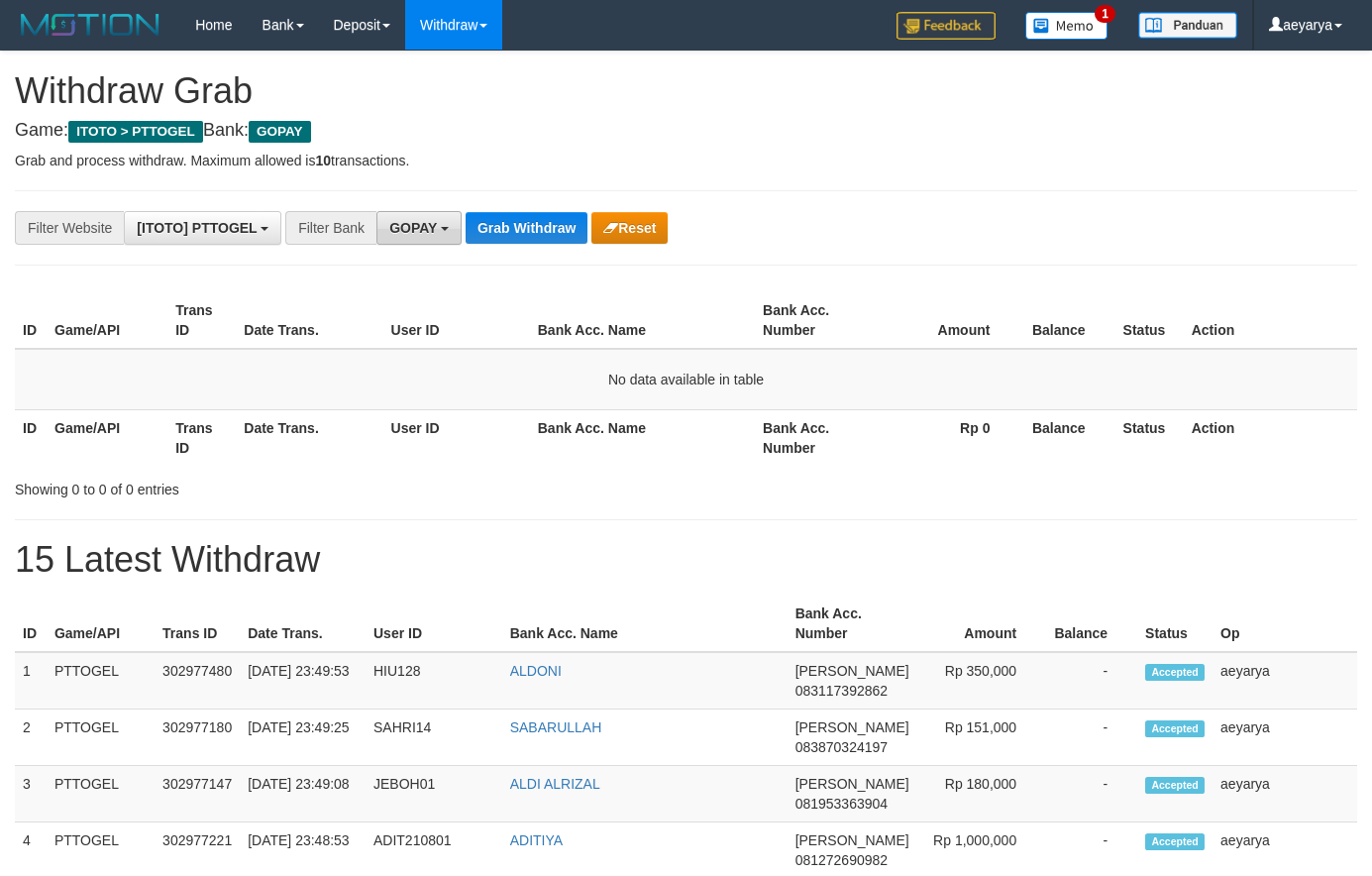 click on "GOPAY" at bounding box center (419, 228) 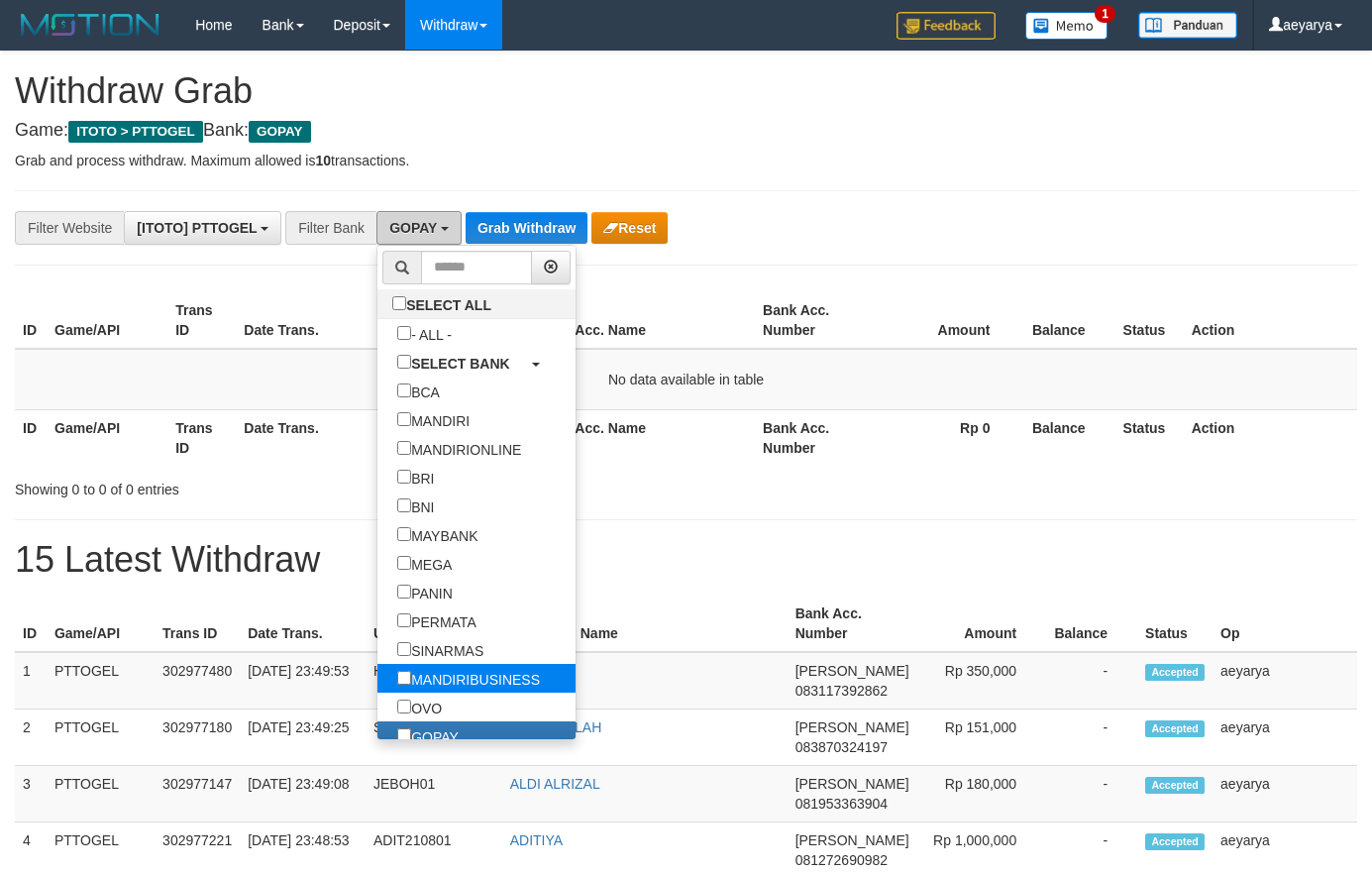 scroll, scrollTop: 190, scrollLeft: 0, axis: vertical 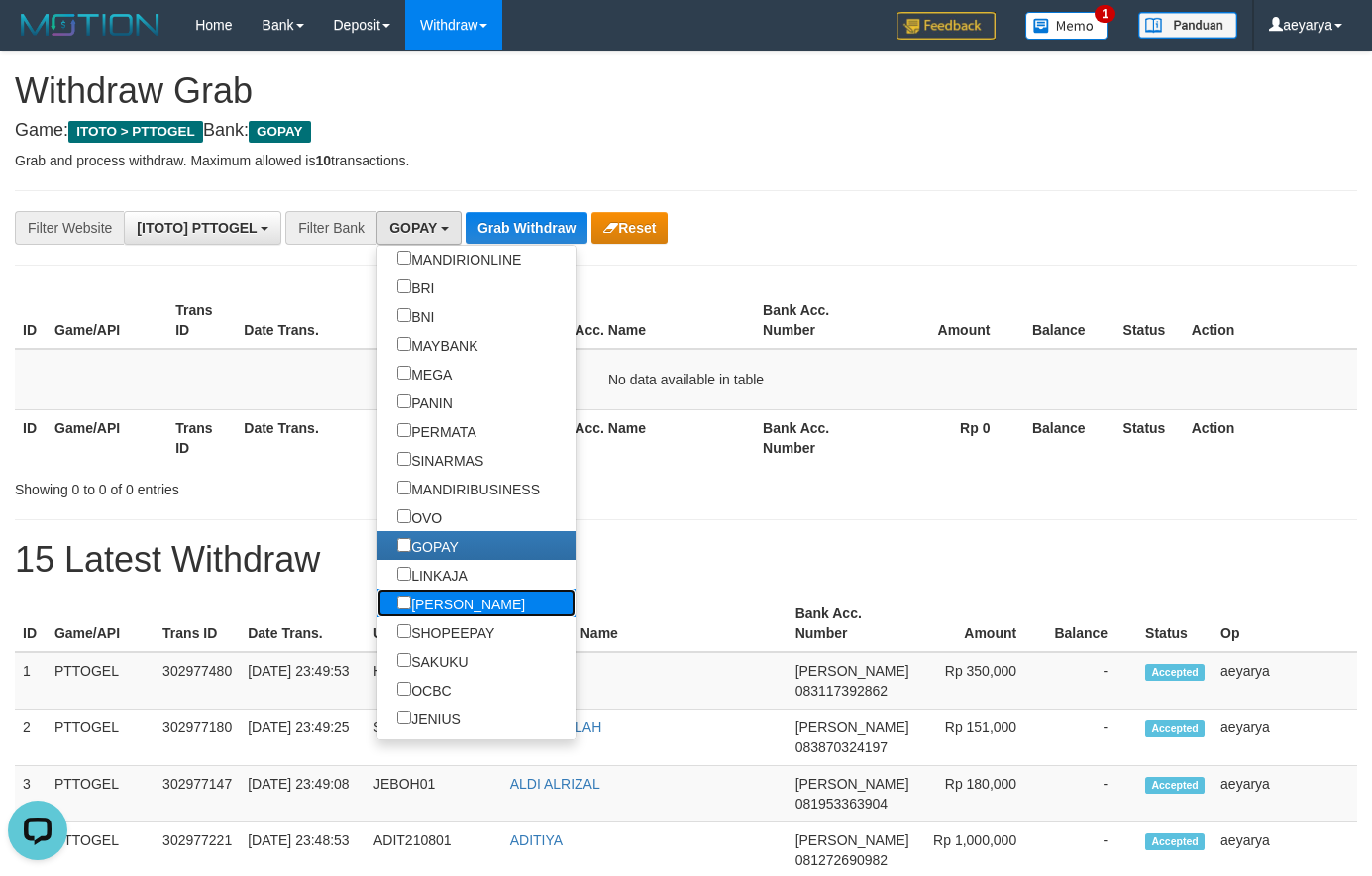 click on "[PERSON_NAME]" at bounding box center (461, 602) 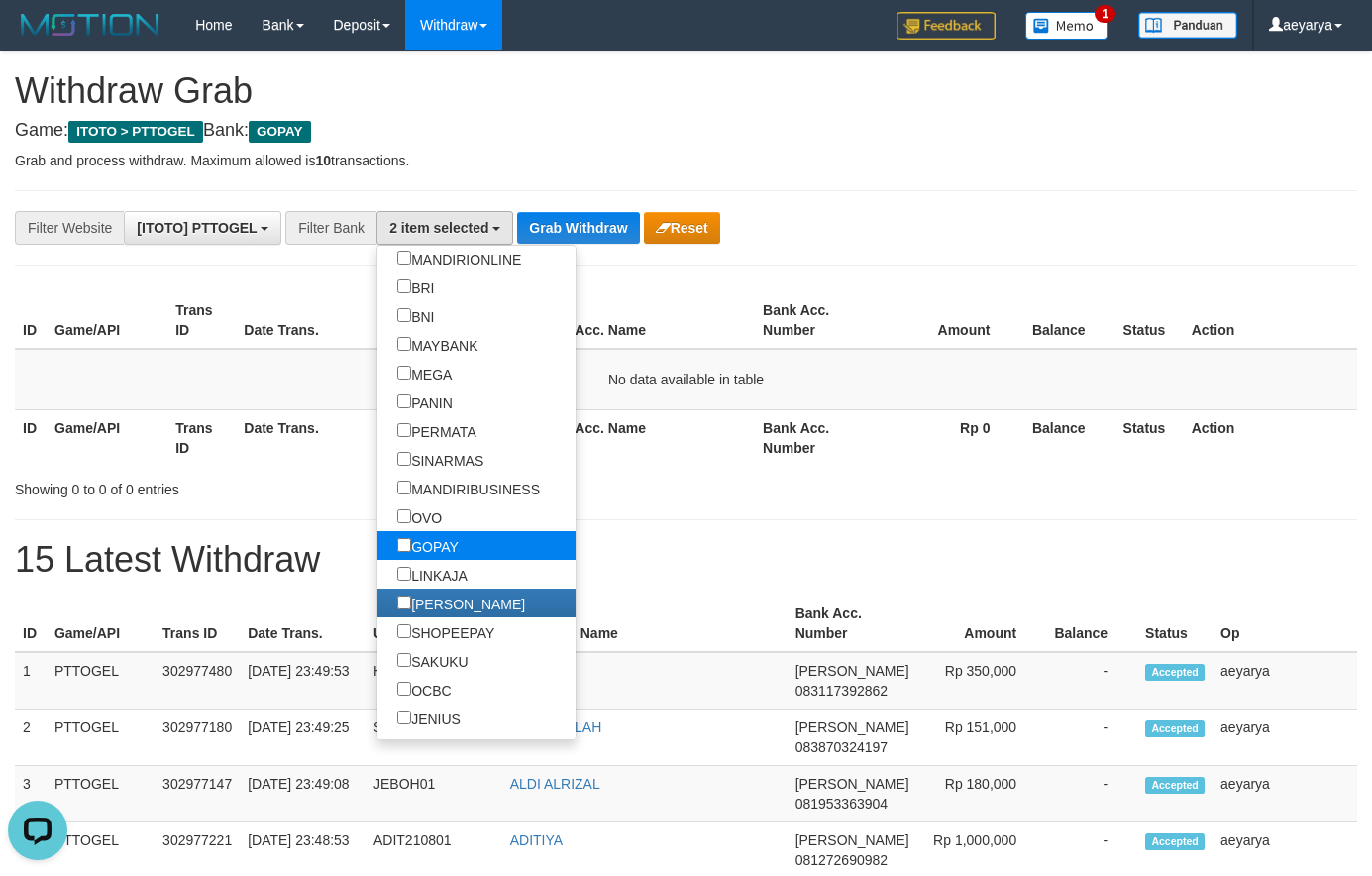 scroll, scrollTop: 329, scrollLeft: 0, axis: vertical 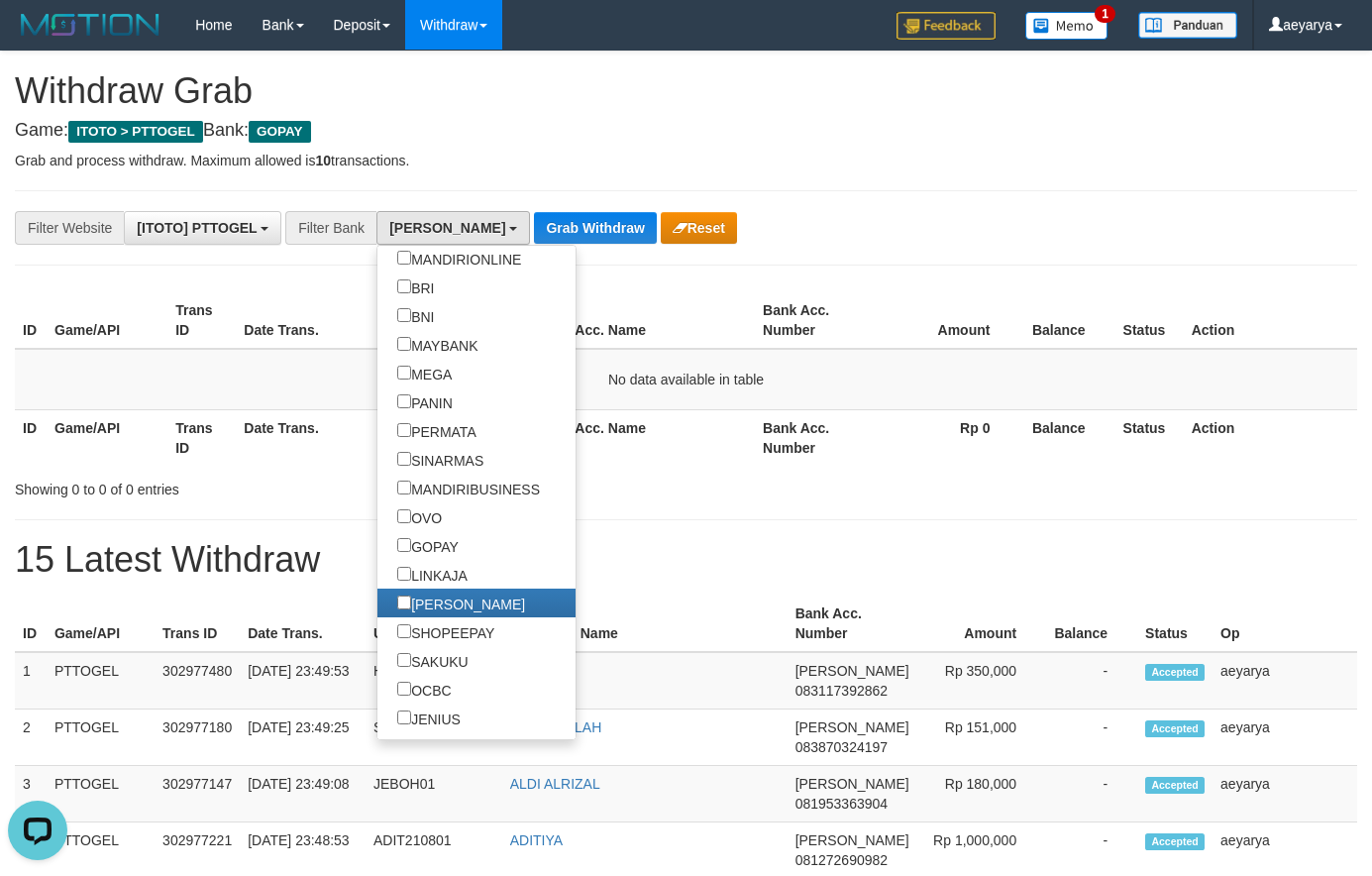 drag, startPoint x: 673, startPoint y: 533, endPoint x: 667, endPoint y: 487, distance: 46.38965 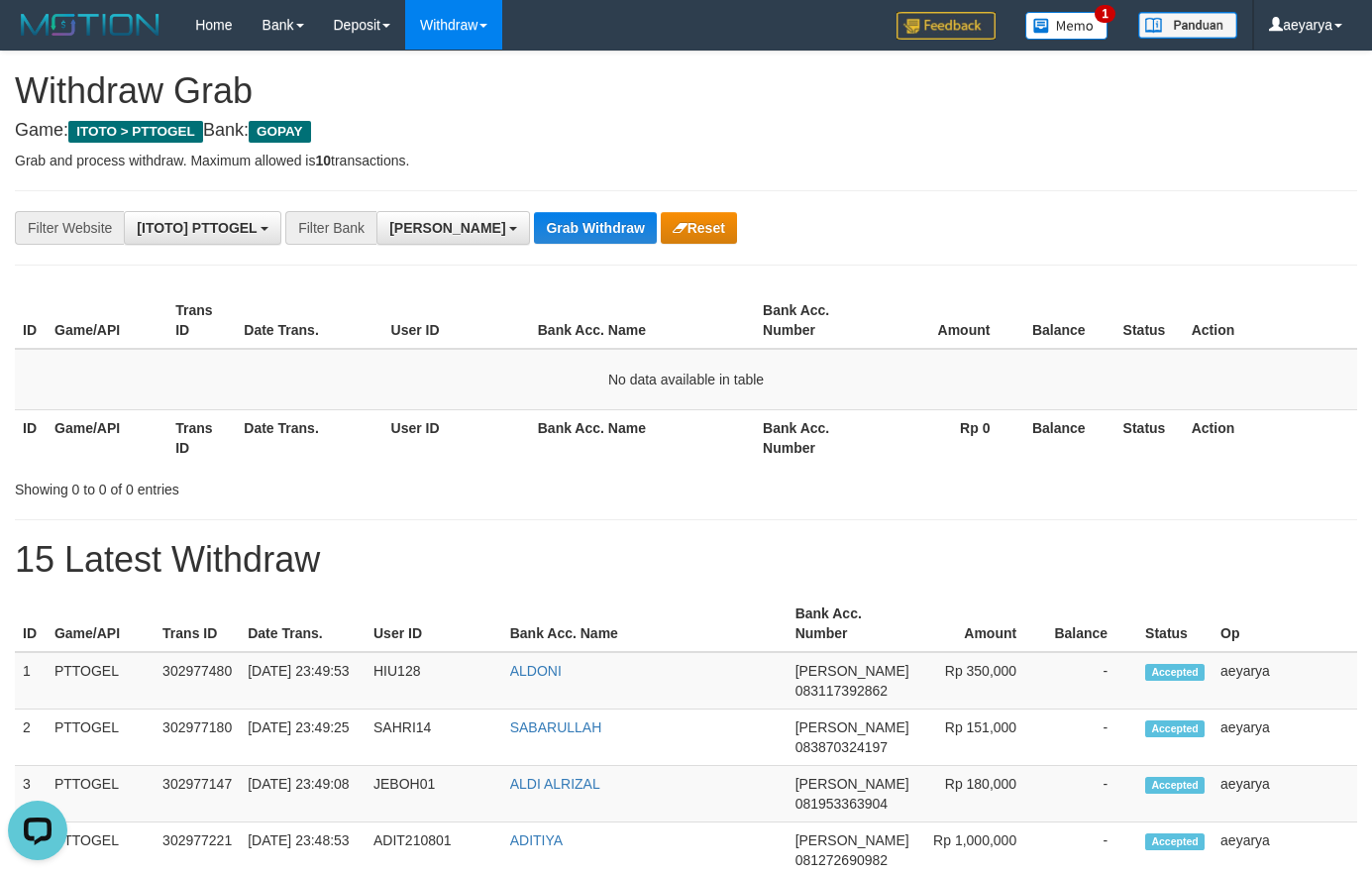 click on "**********" at bounding box center (686, 1103) 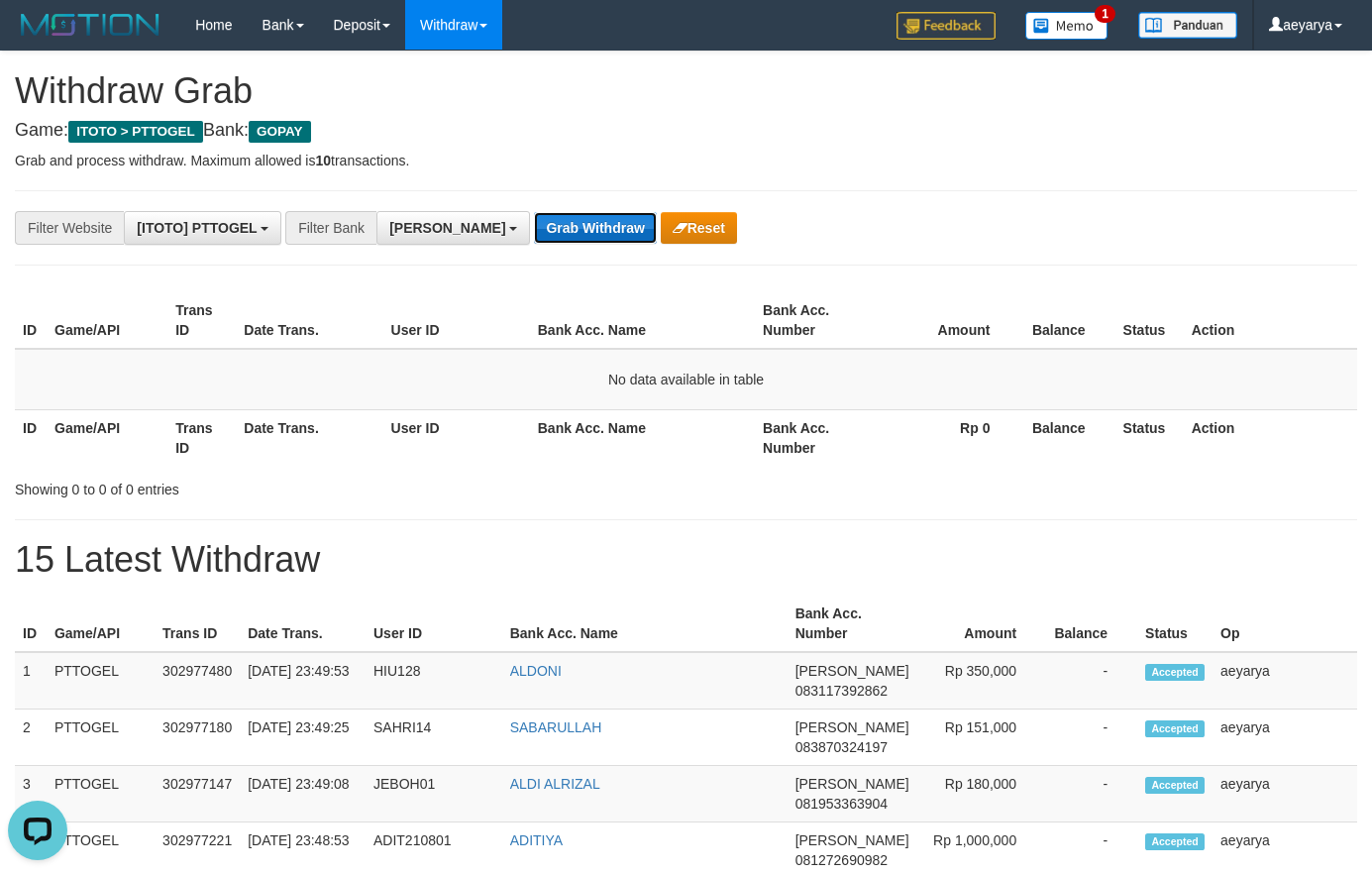 click on "Grab Withdraw" at bounding box center [594, 228] 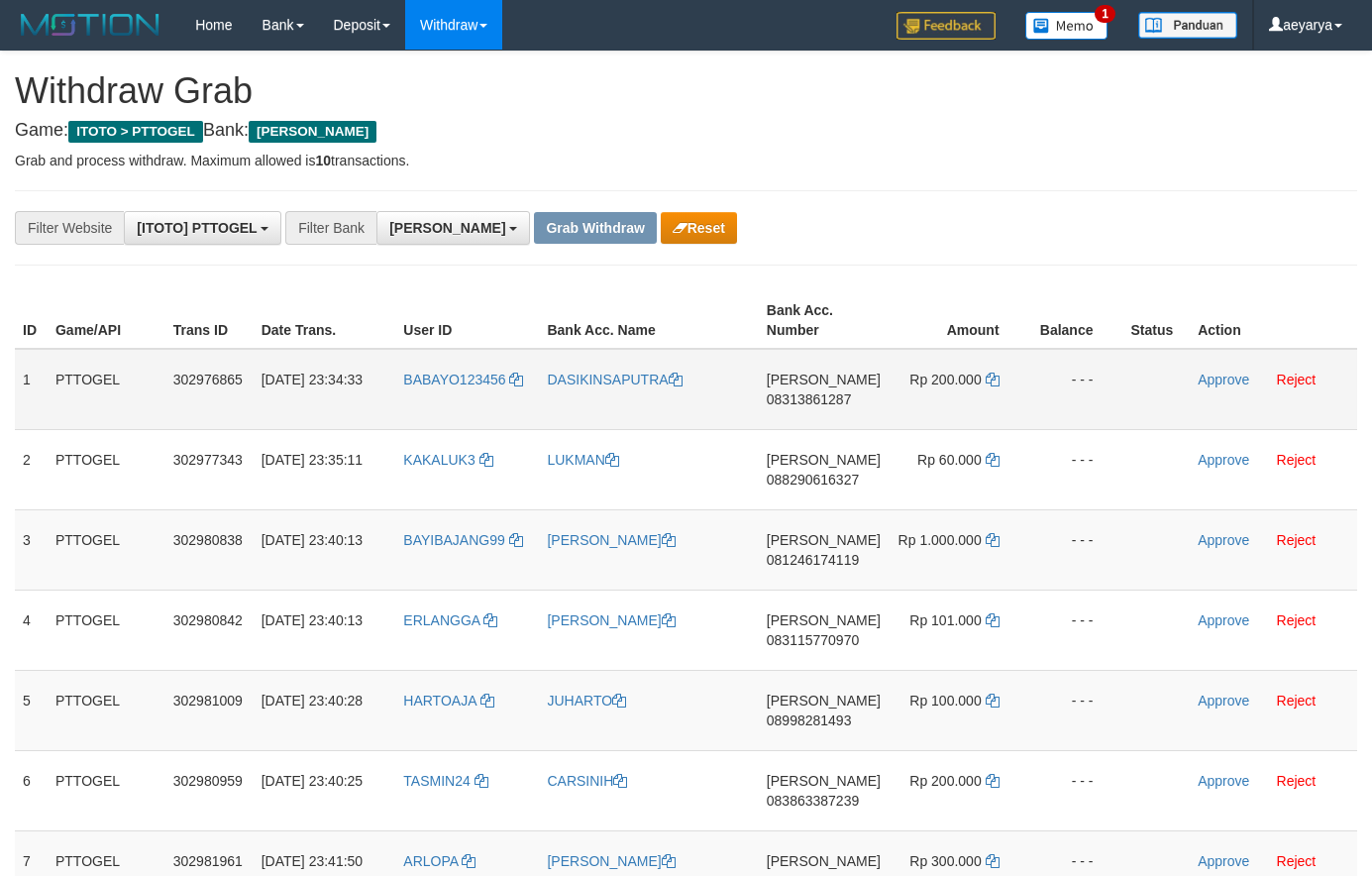 scroll, scrollTop: 202, scrollLeft: 0, axis: vertical 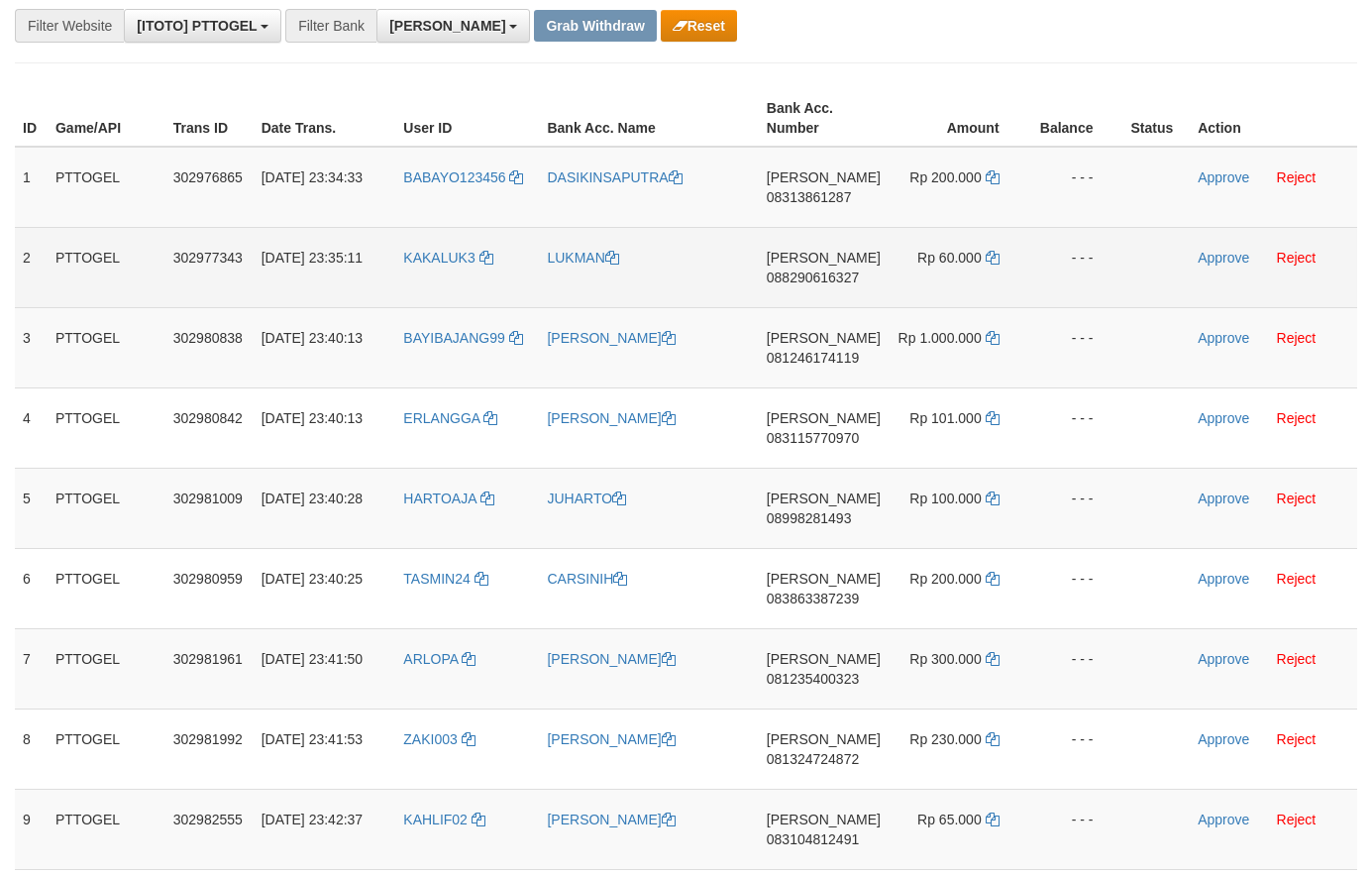 click on "KAKALUK3" at bounding box center (467, 267) 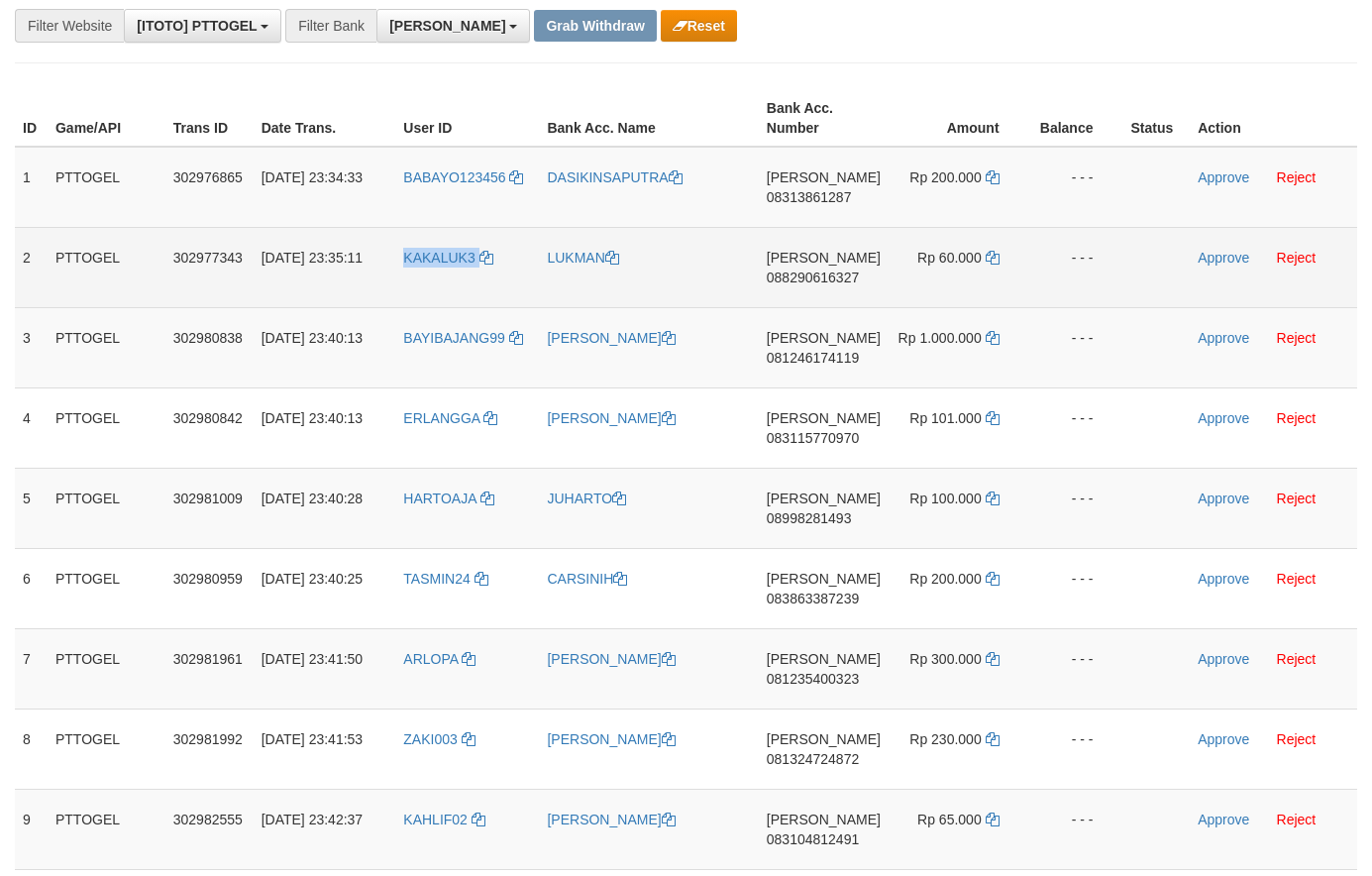 click on "KAKALUK3" at bounding box center (467, 267) 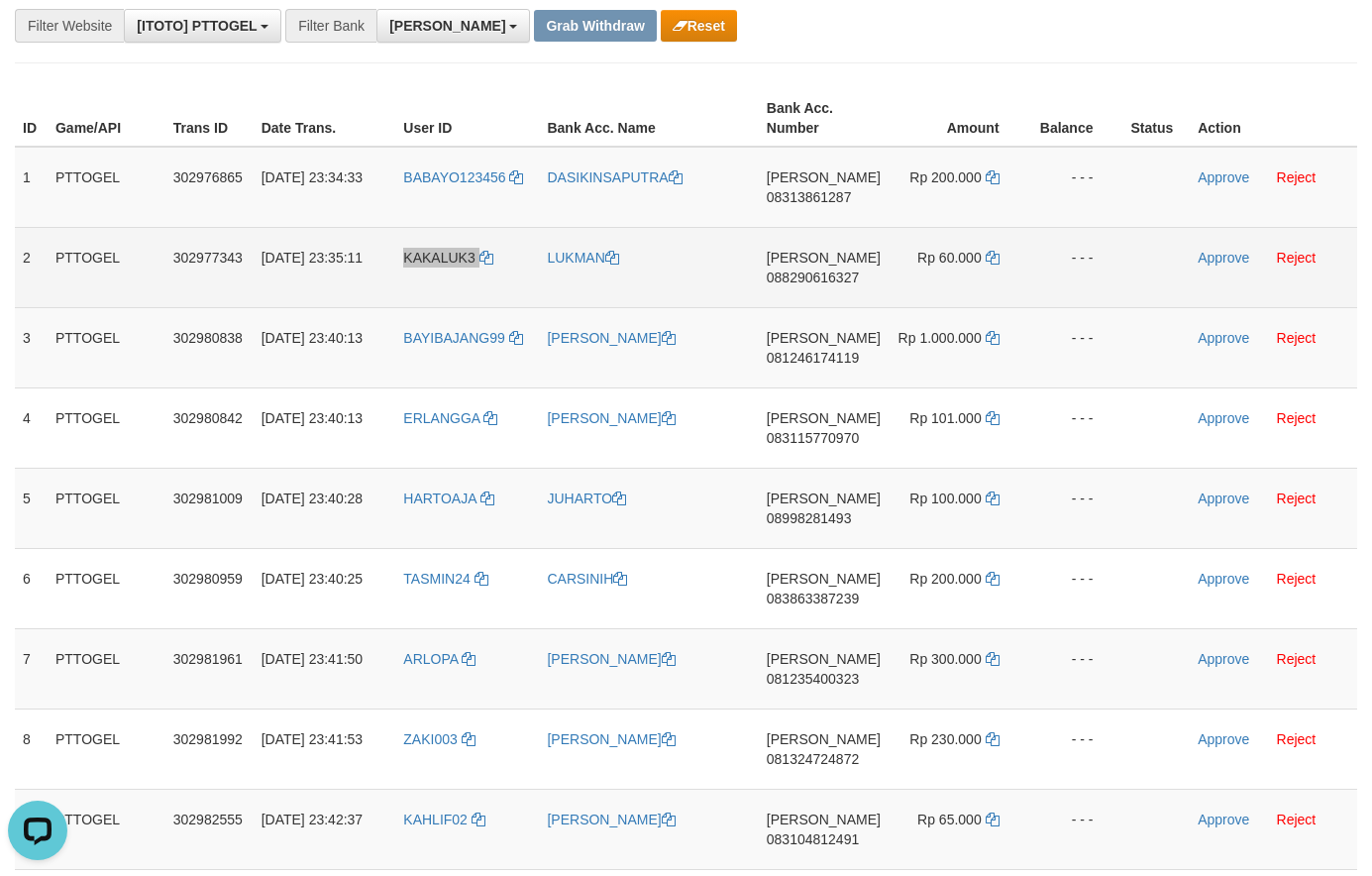 scroll, scrollTop: 0, scrollLeft: 0, axis: both 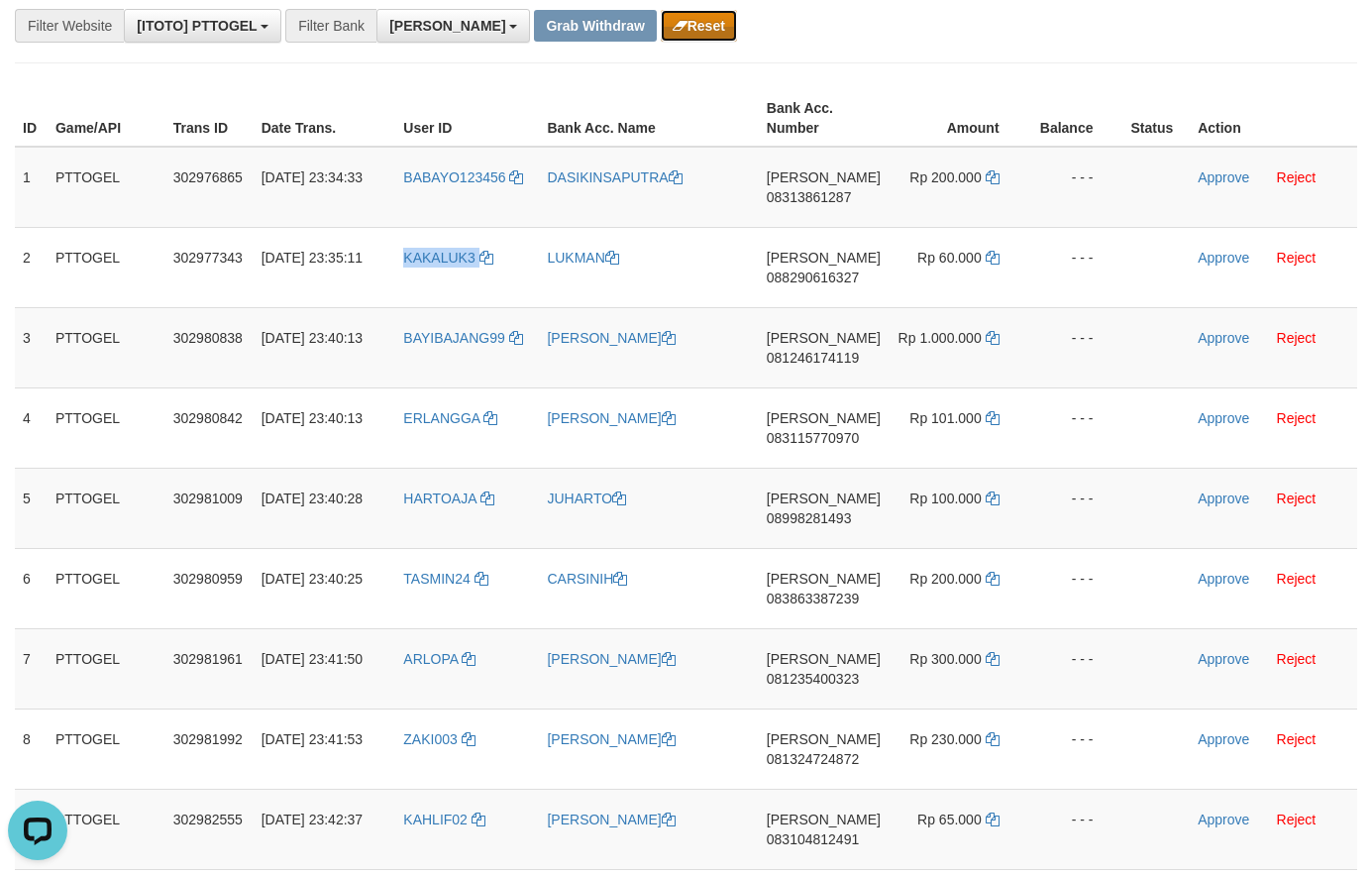 click on "Reset" at bounding box center (698, 26) 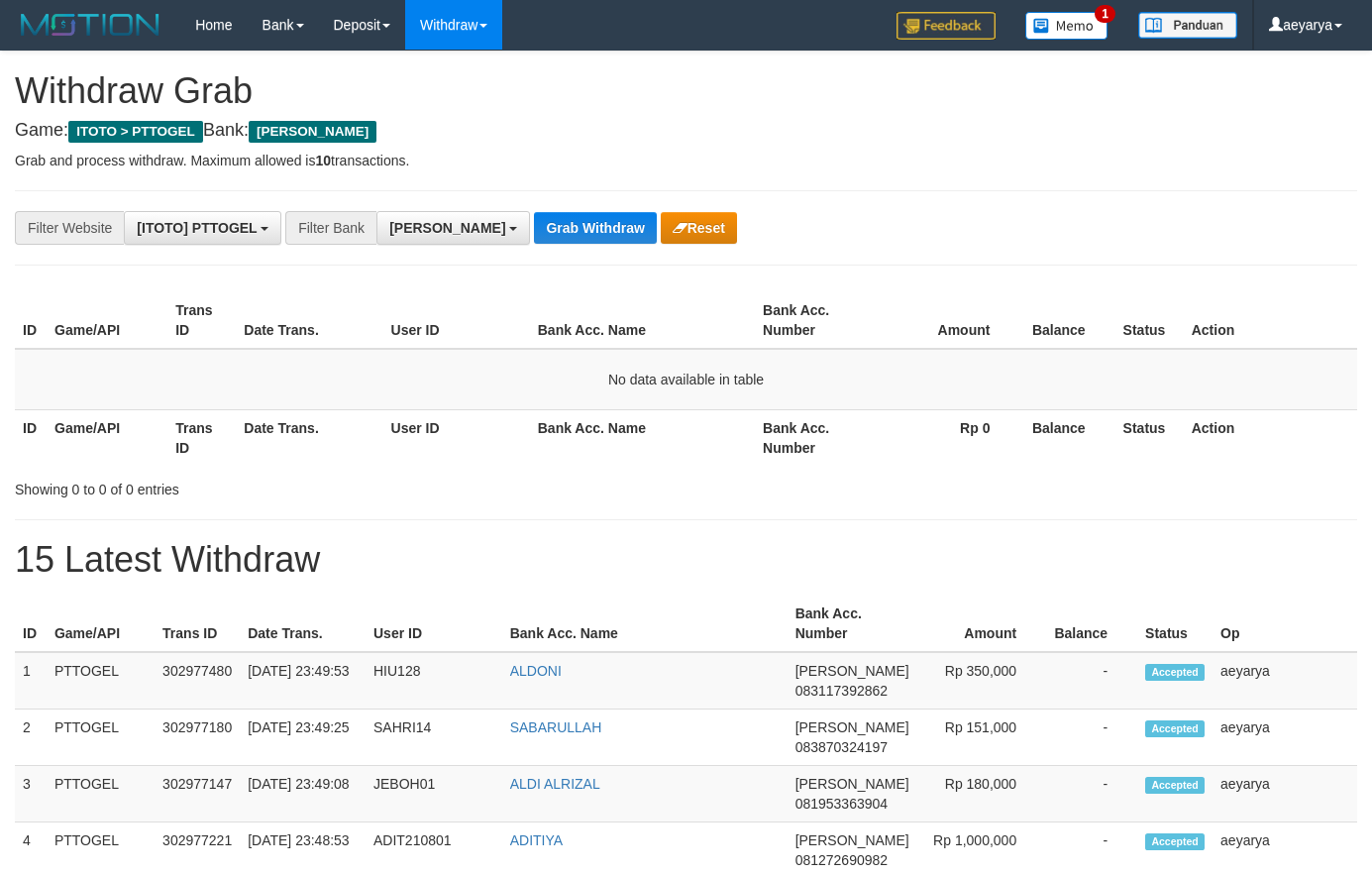 scroll, scrollTop: 0, scrollLeft: 0, axis: both 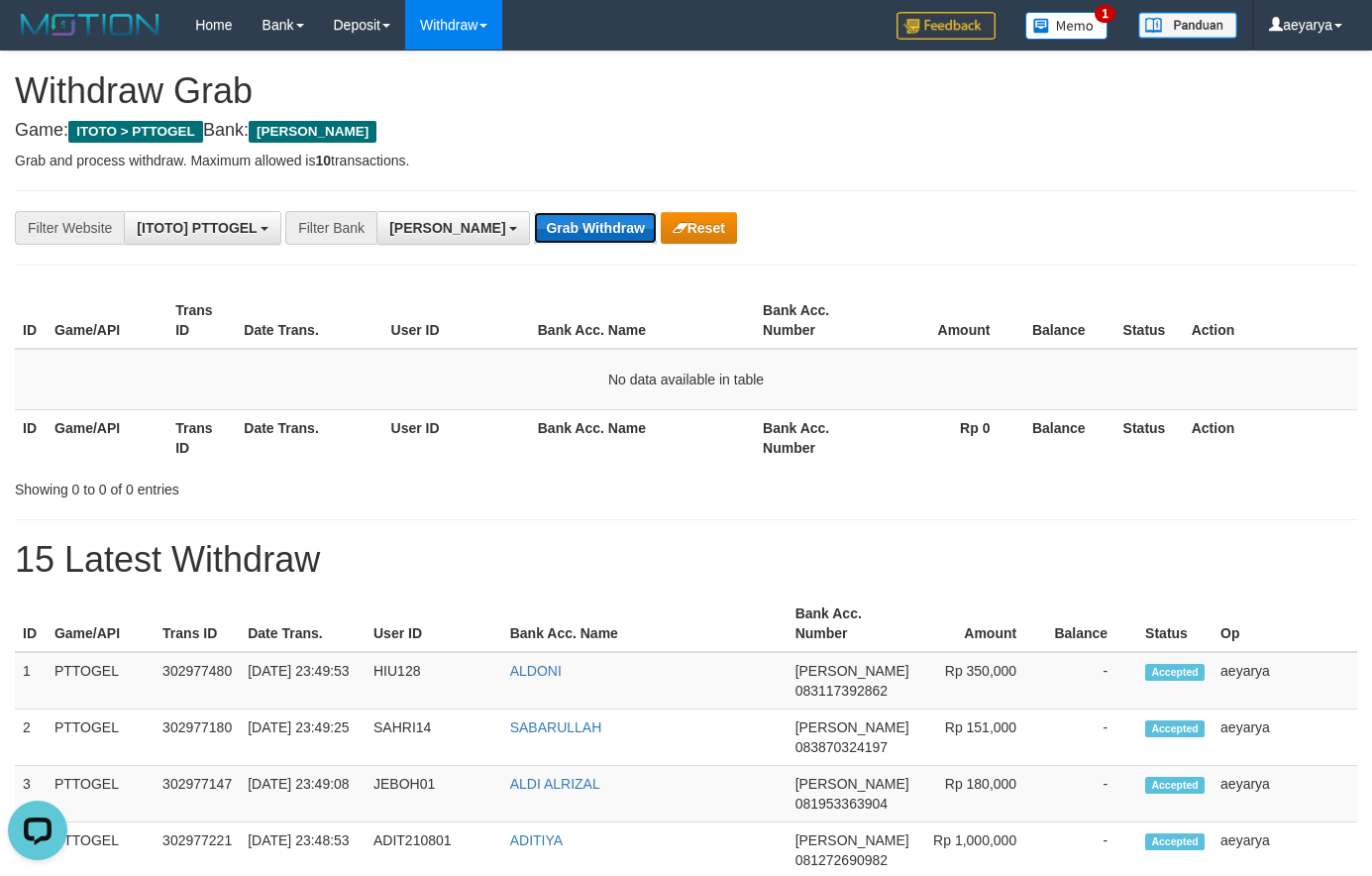 click on "Grab Withdraw" at bounding box center [594, 228] 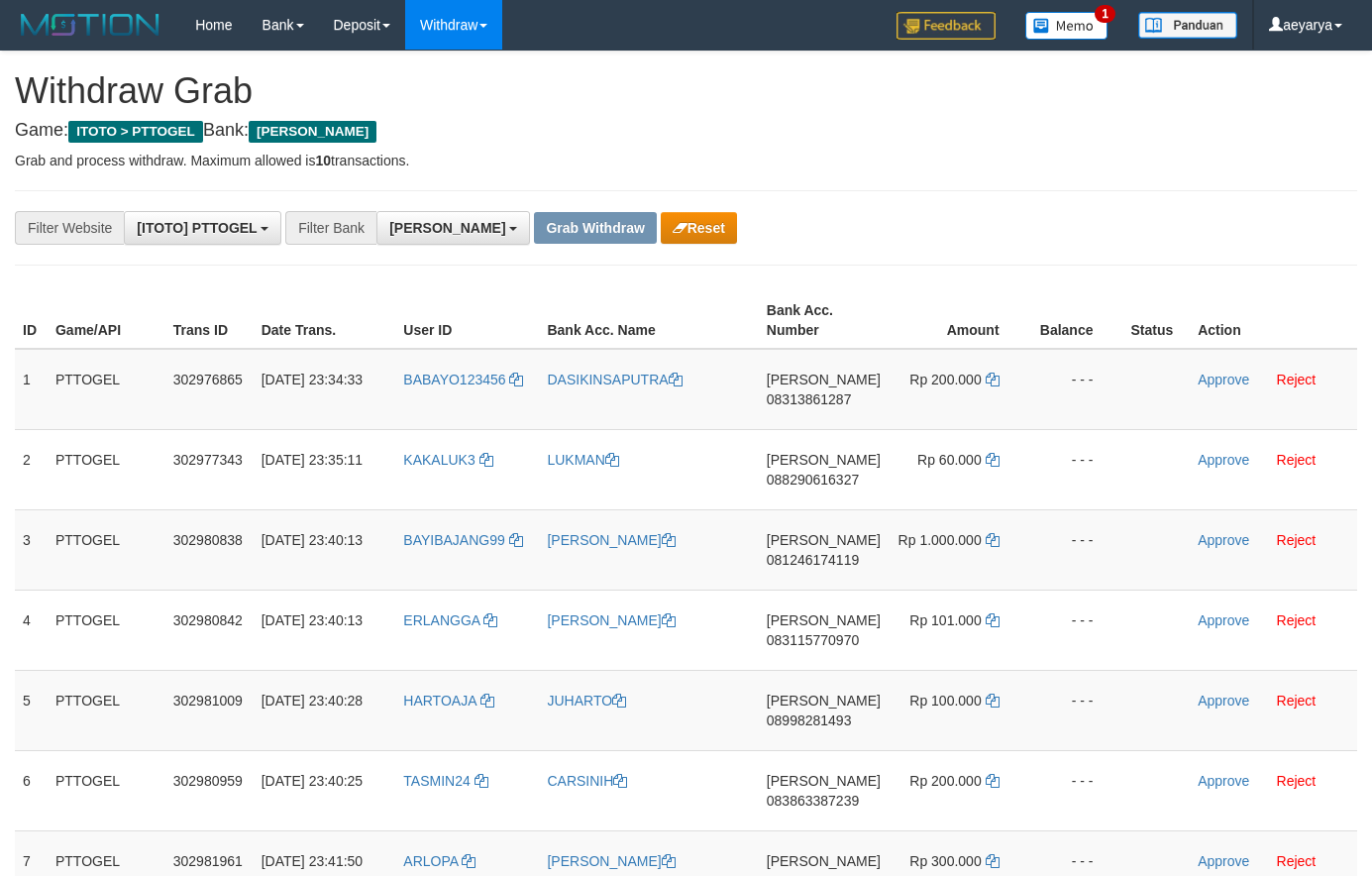 scroll, scrollTop: 0, scrollLeft: 0, axis: both 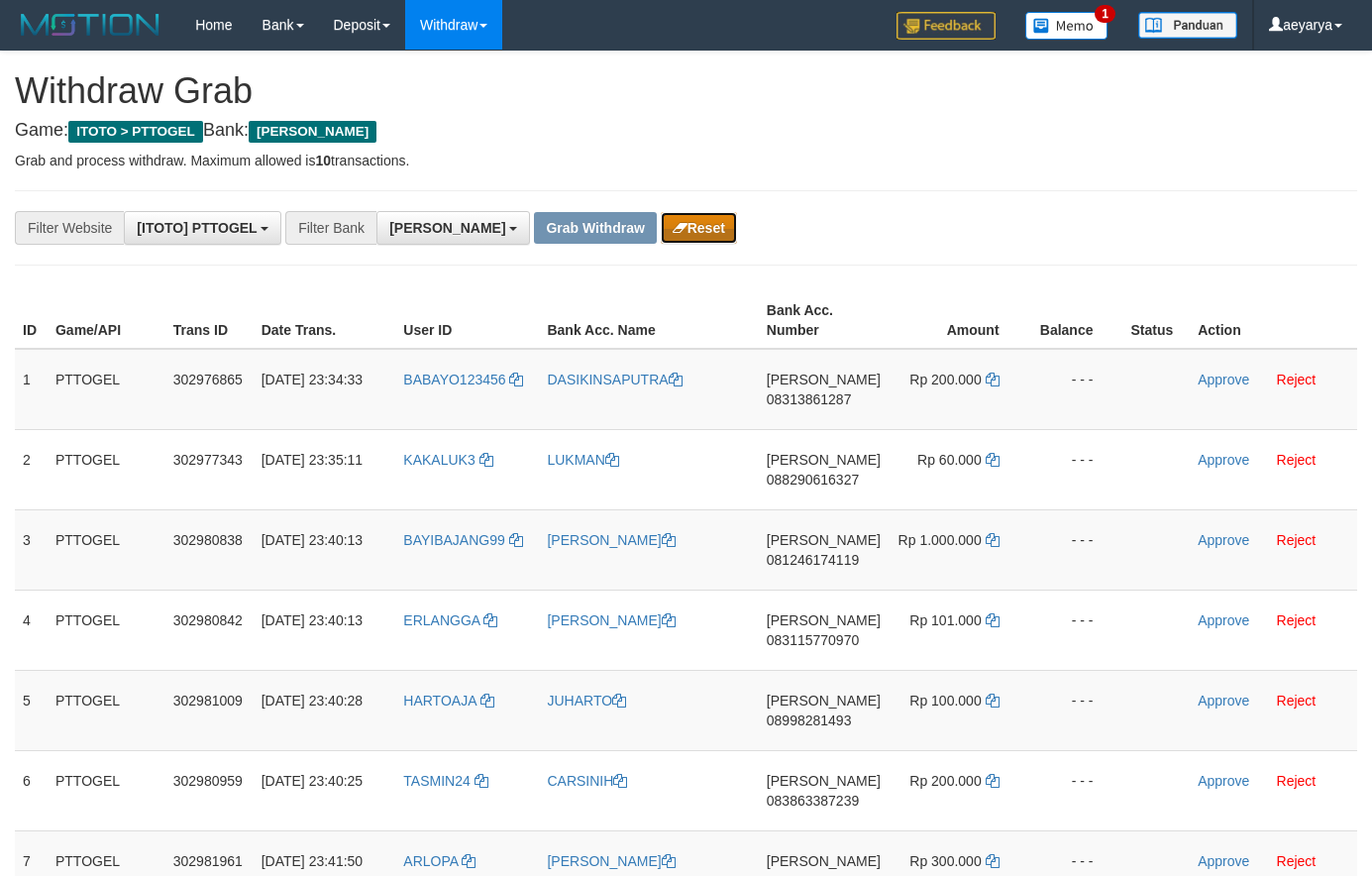 click on "Reset" at bounding box center (698, 228) 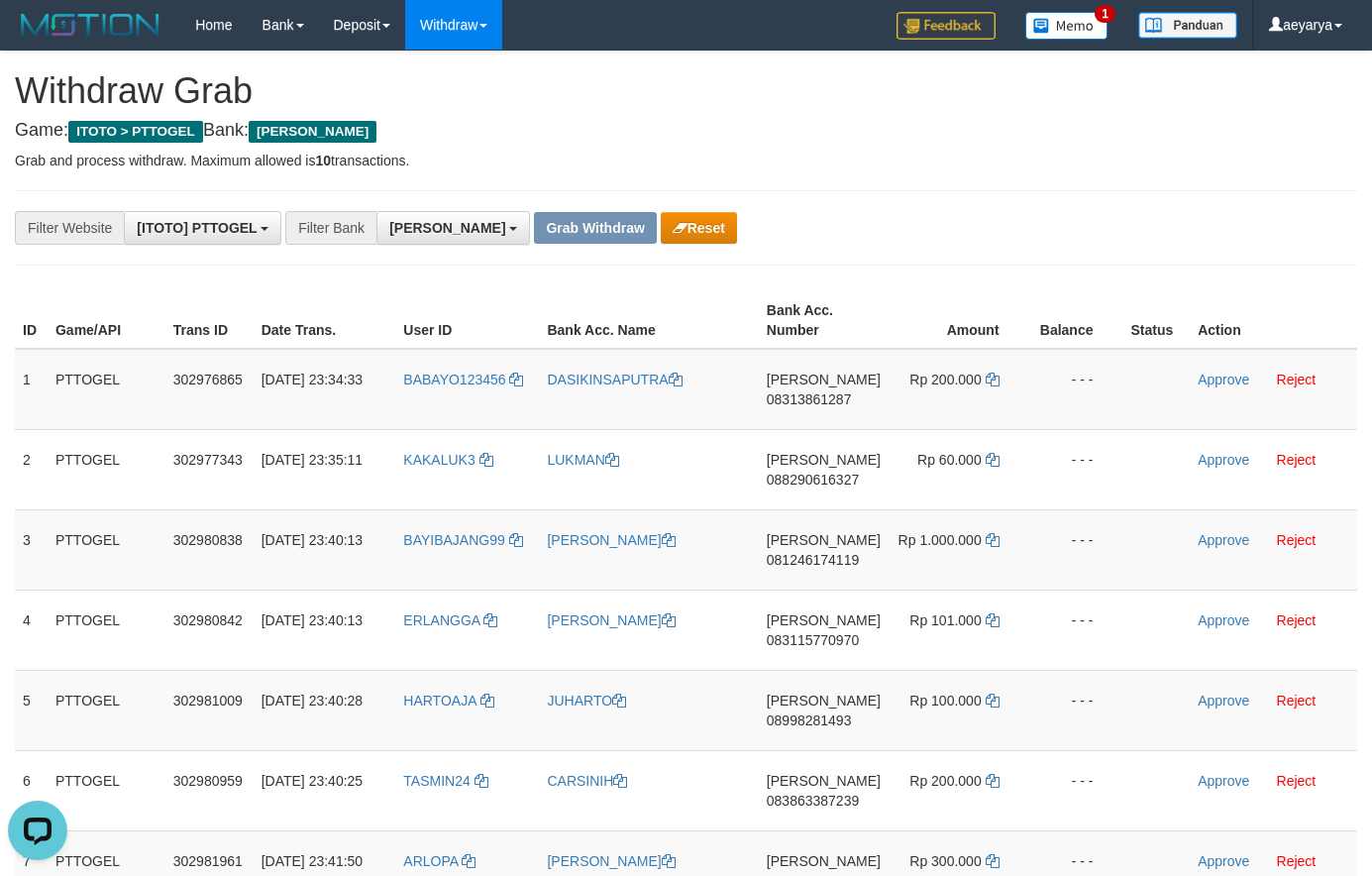 scroll, scrollTop: 0, scrollLeft: 0, axis: both 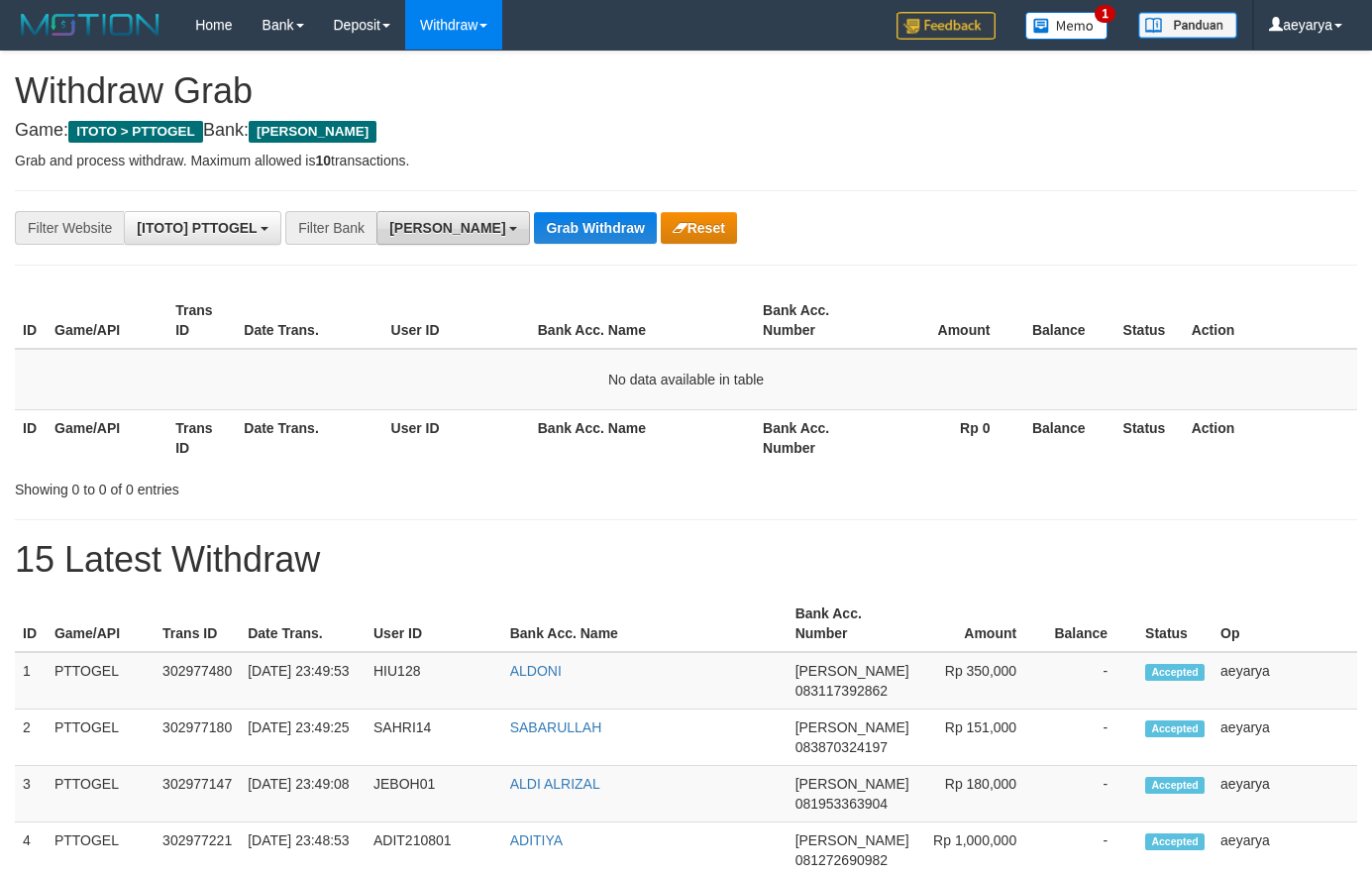 click on "[PERSON_NAME]" at bounding box center (453, 228) 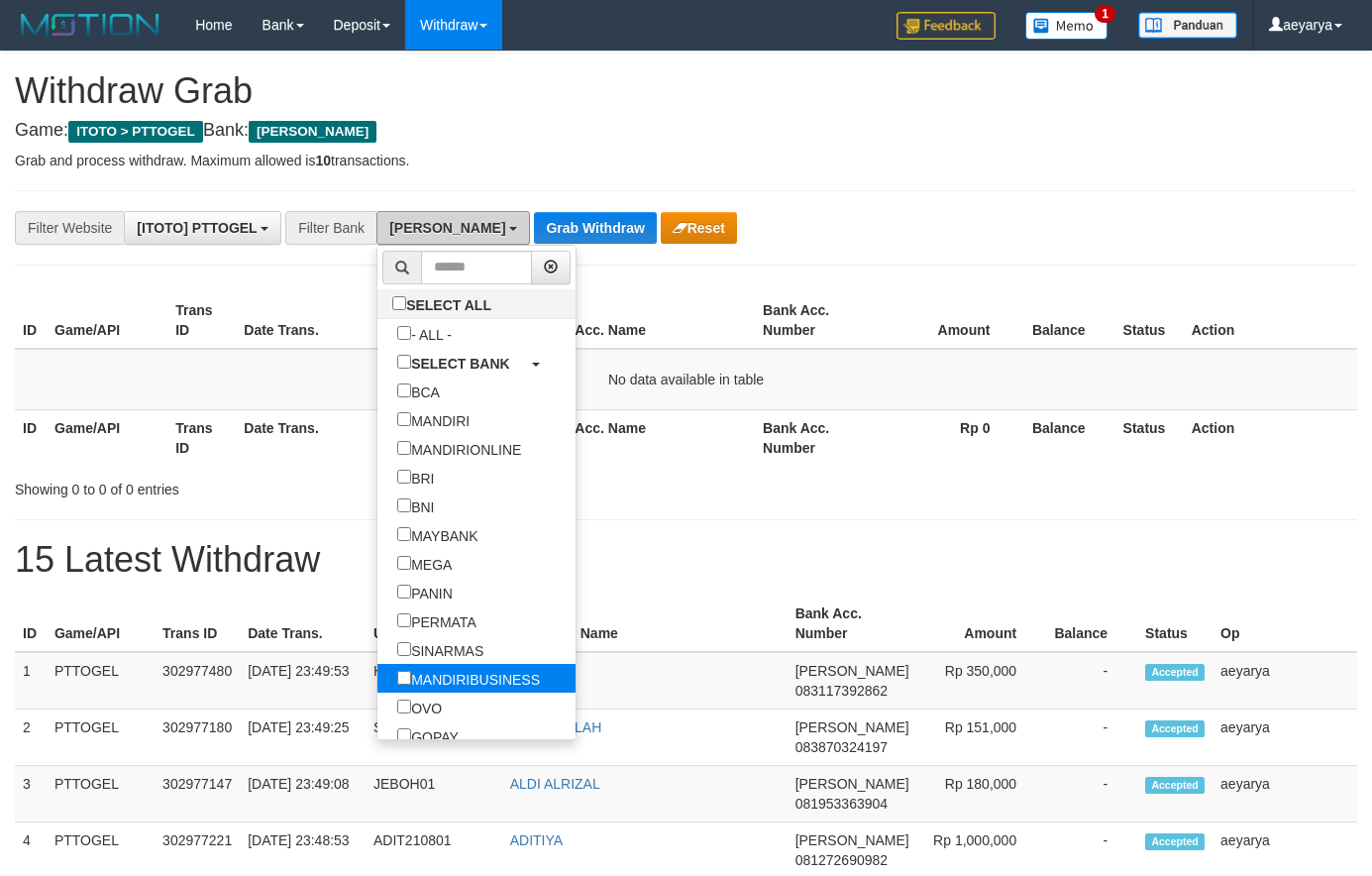 scroll, scrollTop: 190, scrollLeft: 0, axis: vertical 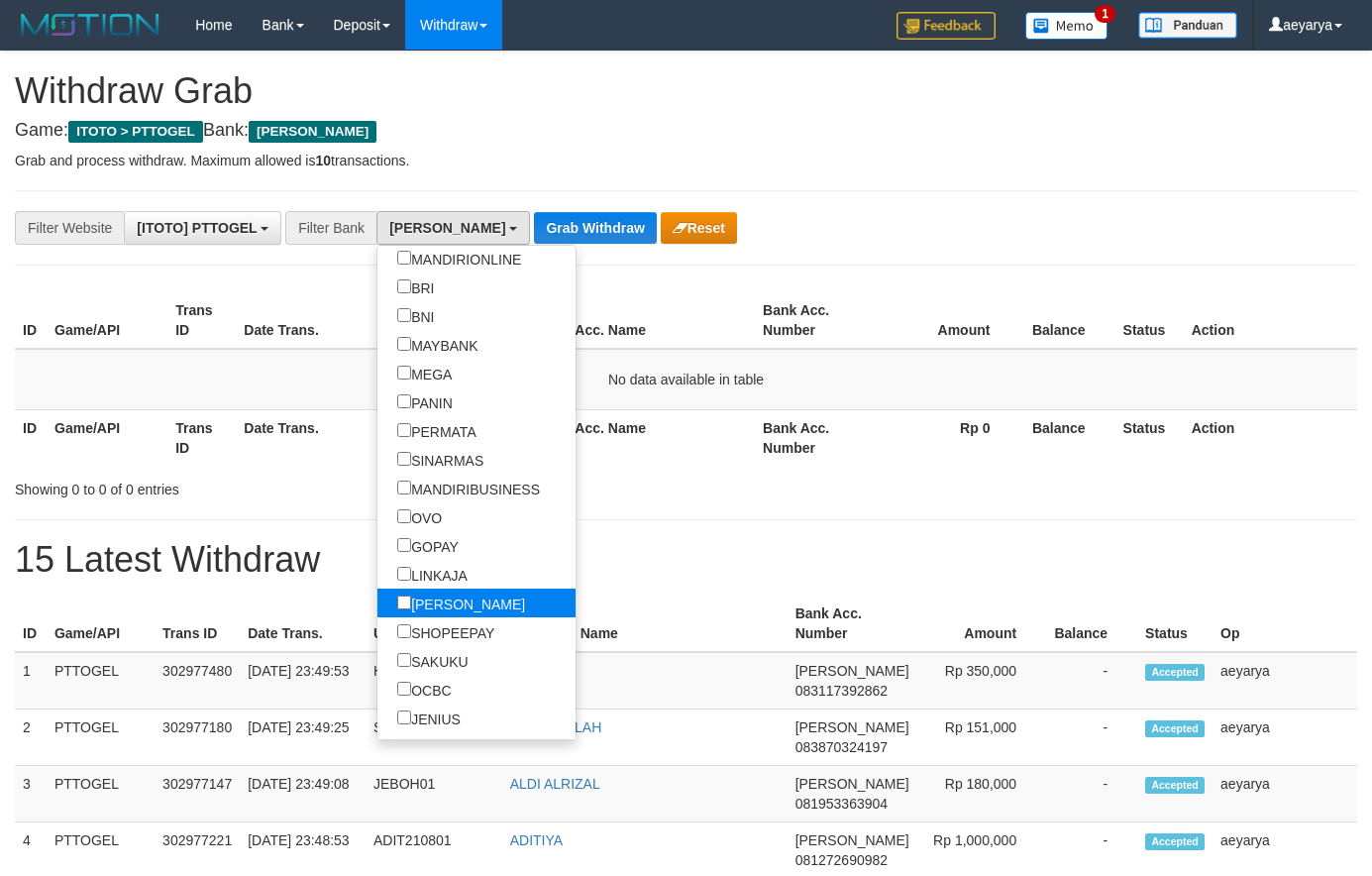 click on "[PERSON_NAME]" at bounding box center (461, 602) 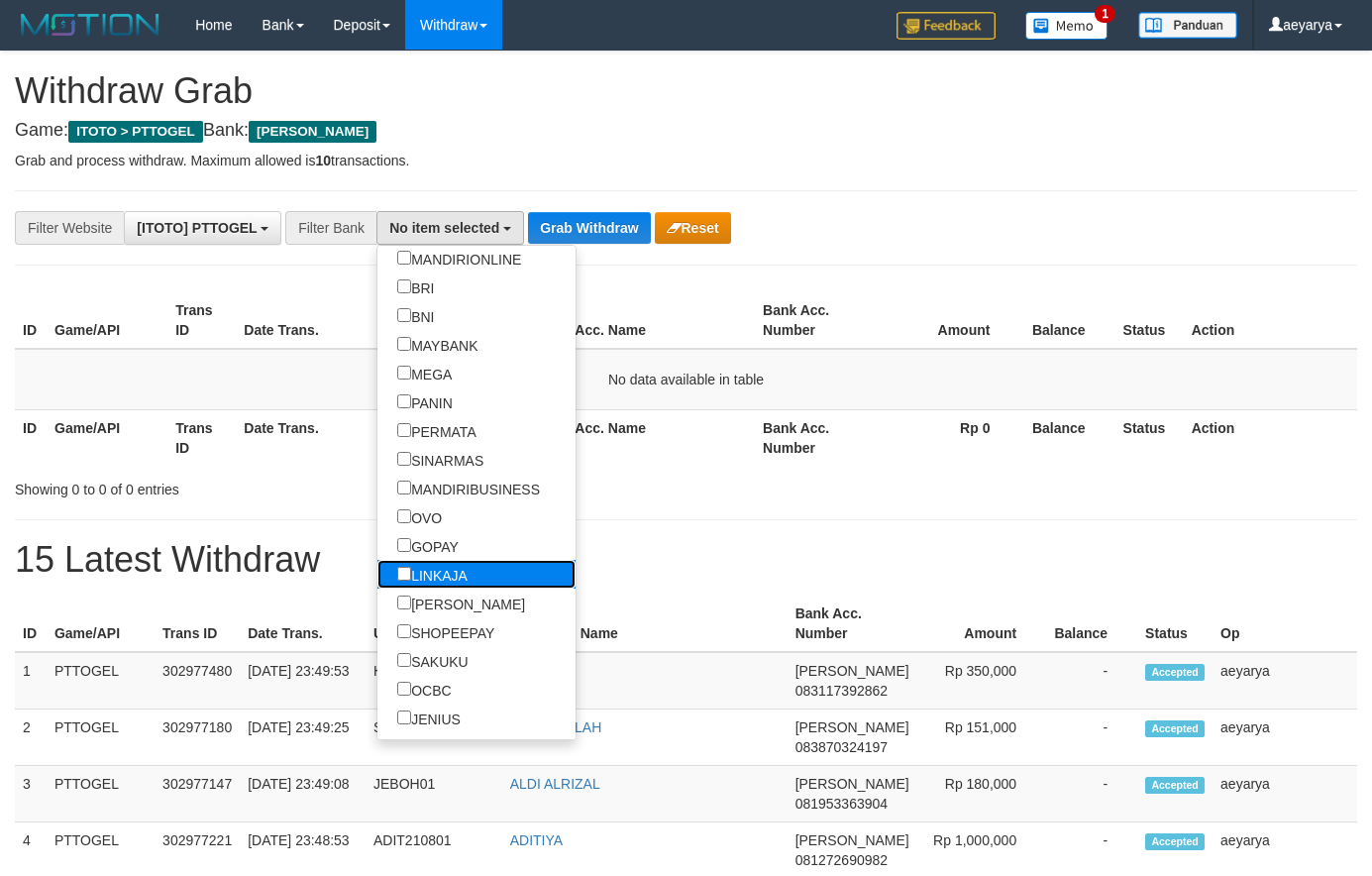 click on "LINKAJA" at bounding box center [432, 574] 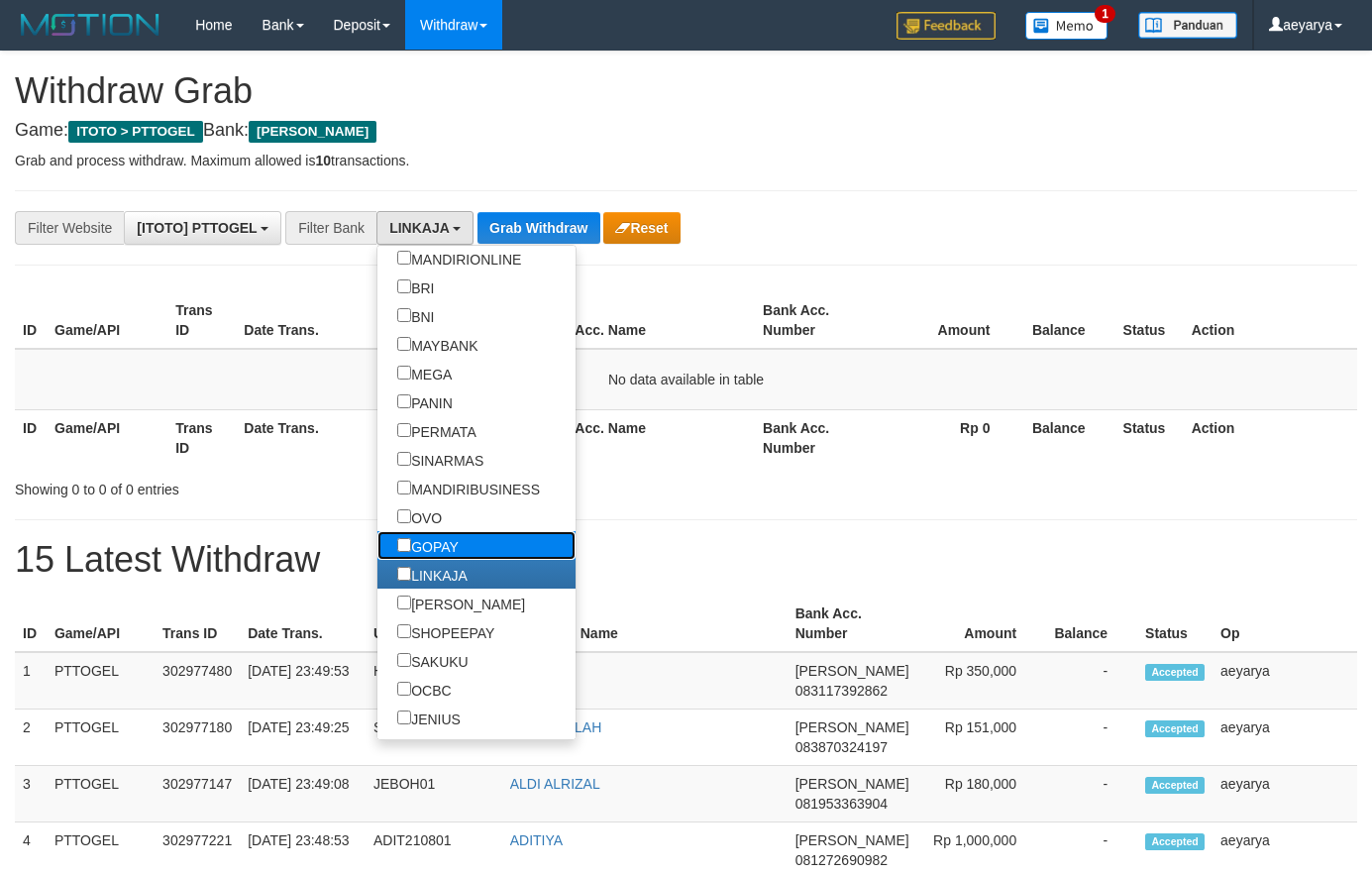 click on "GOPAY" at bounding box center (428, 545) 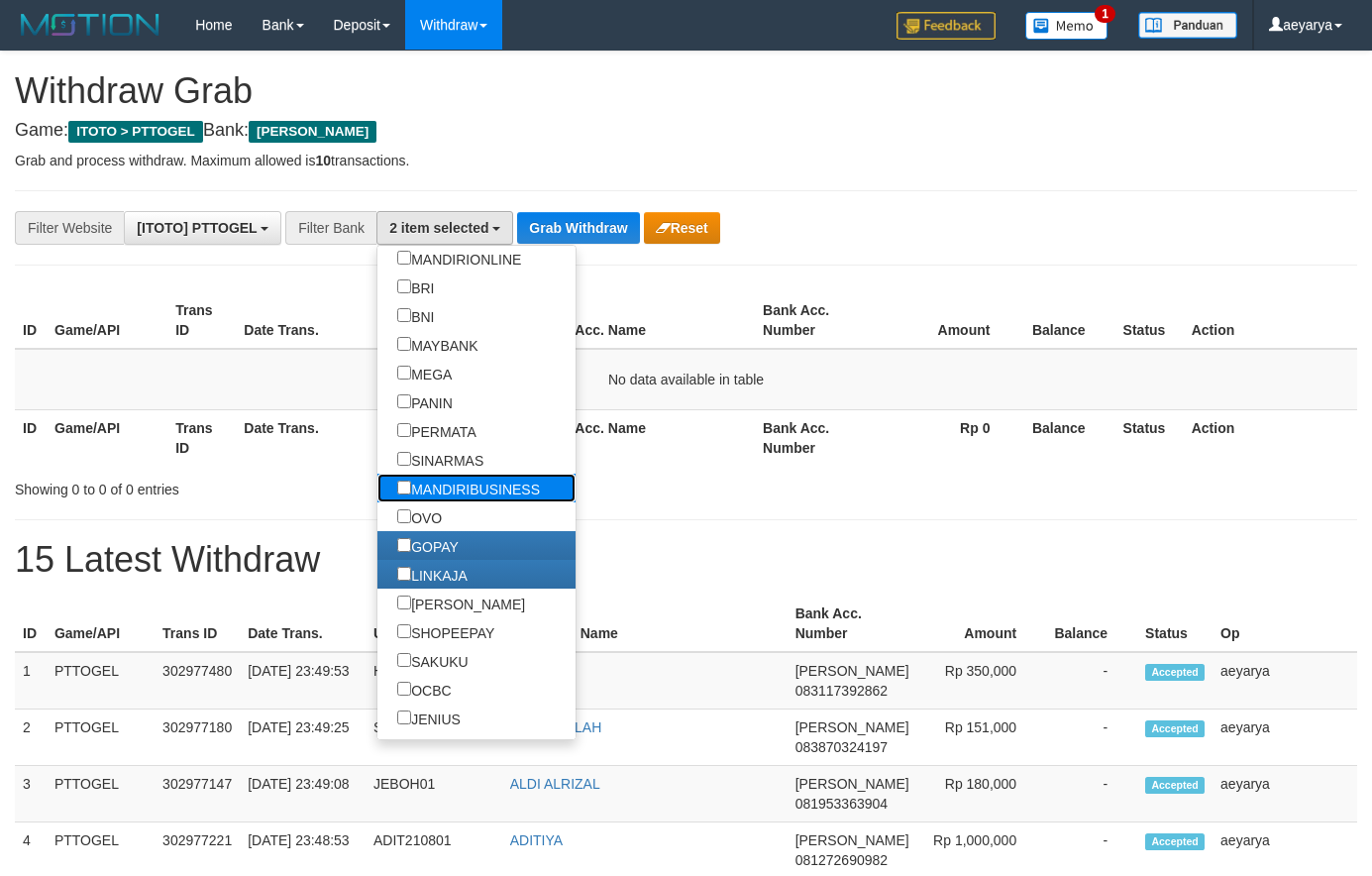 click on "MANDIRIBUSINESS" at bounding box center [469, 488] 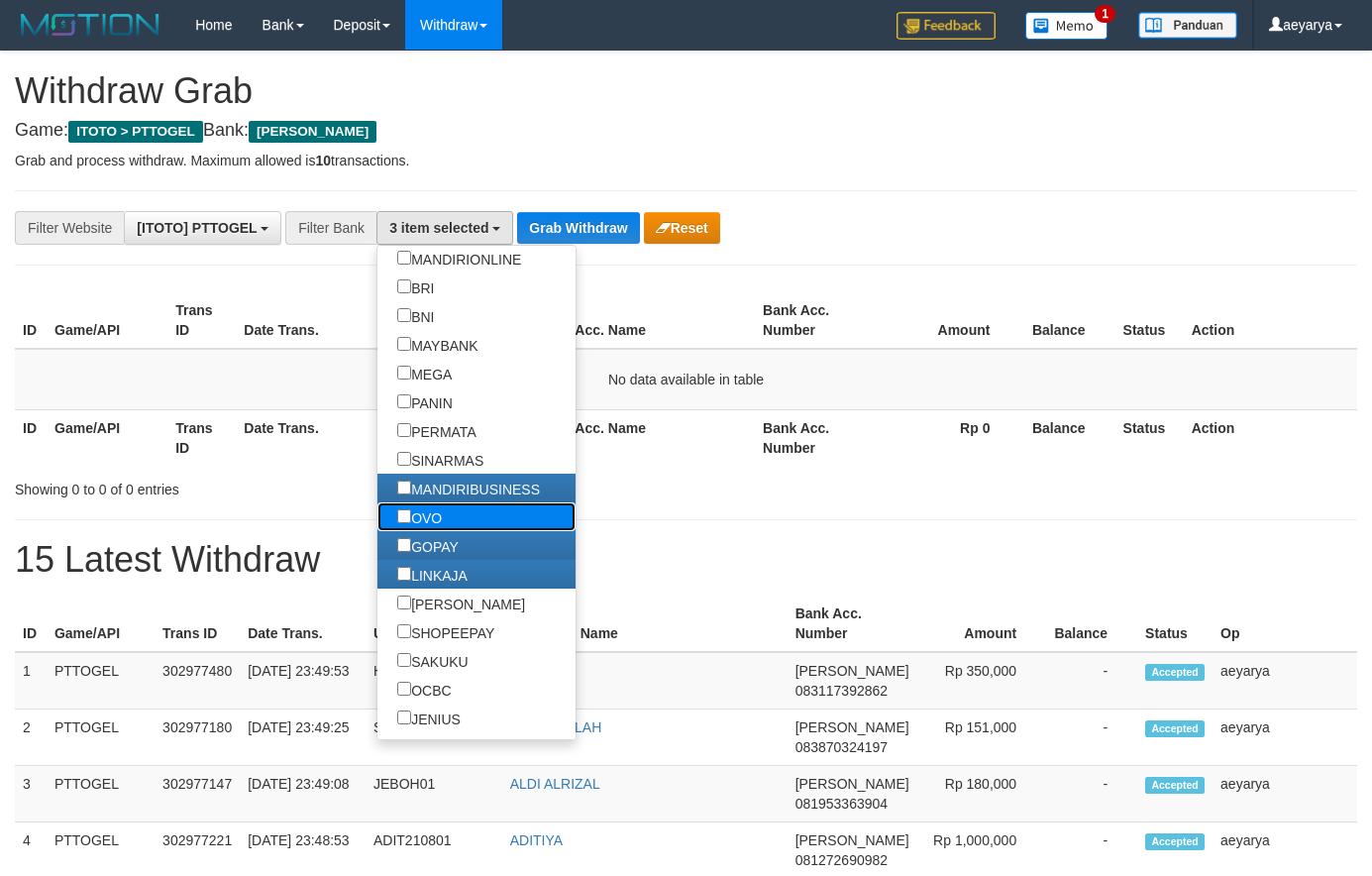 click on "OVO" at bounding box center (419, 516) 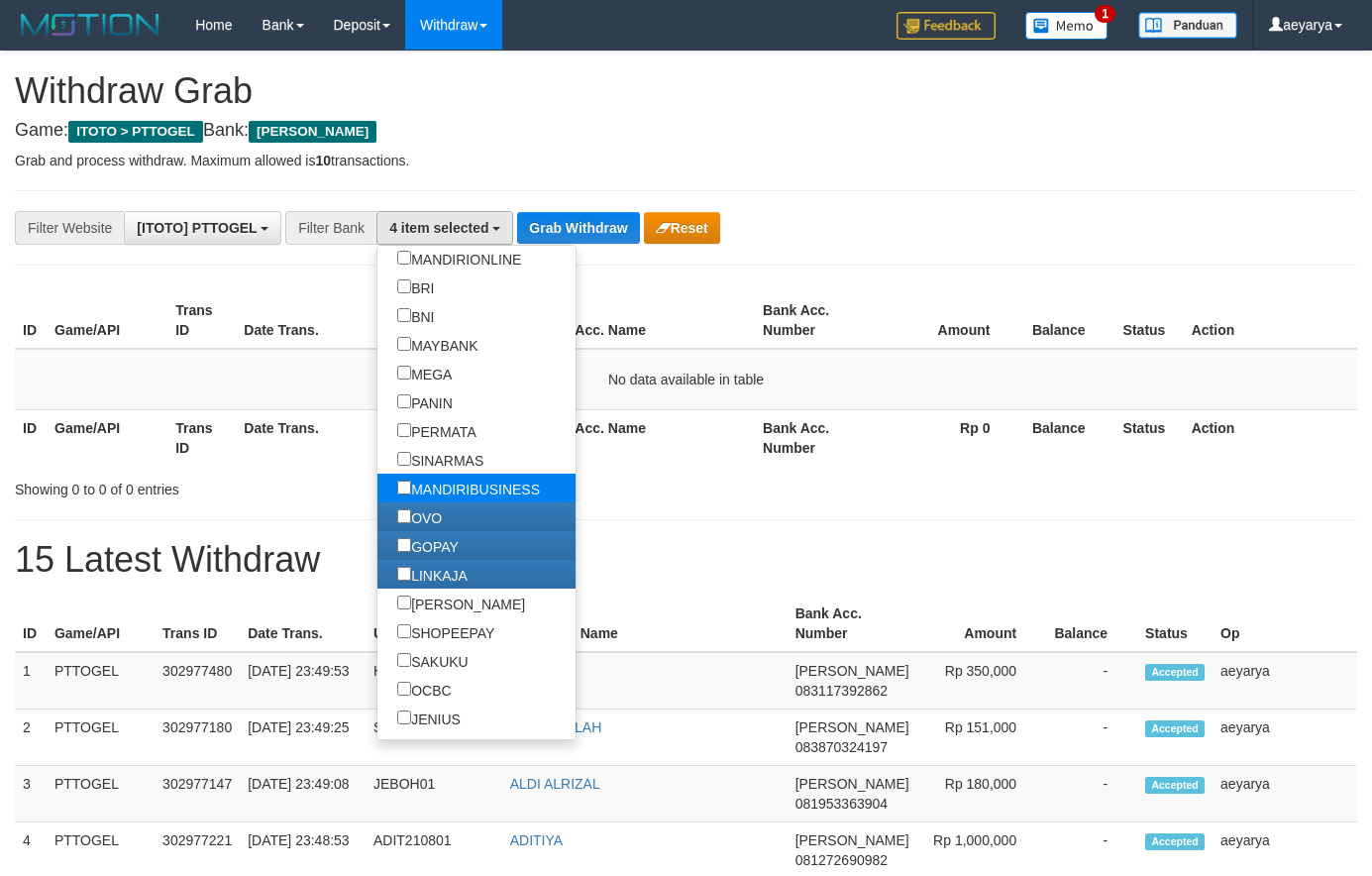 scroll, scrollTop: 267, scrollLeft: 0, axis: vertical 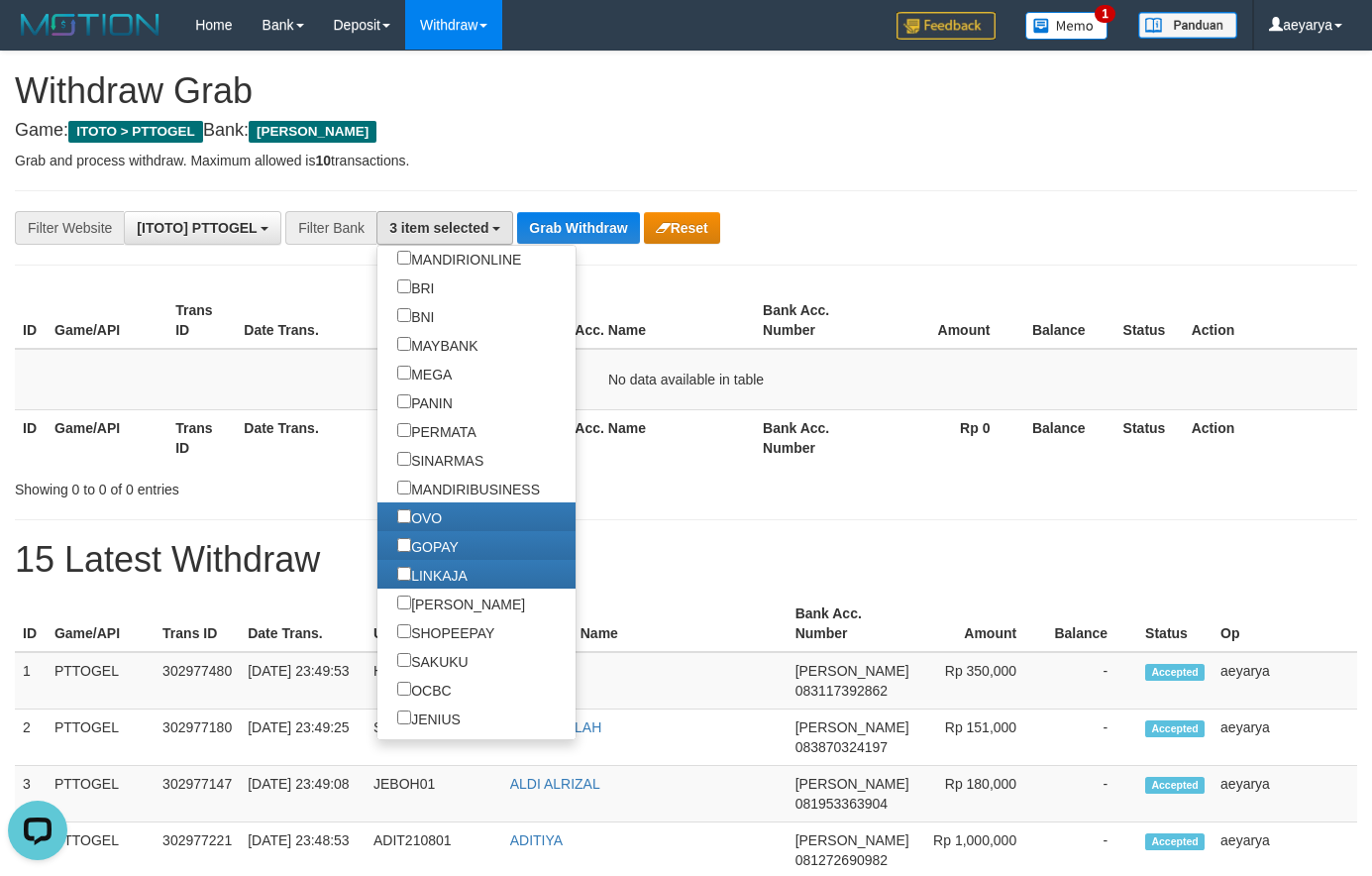 click on "**********" at bounding box center (686, 1103) 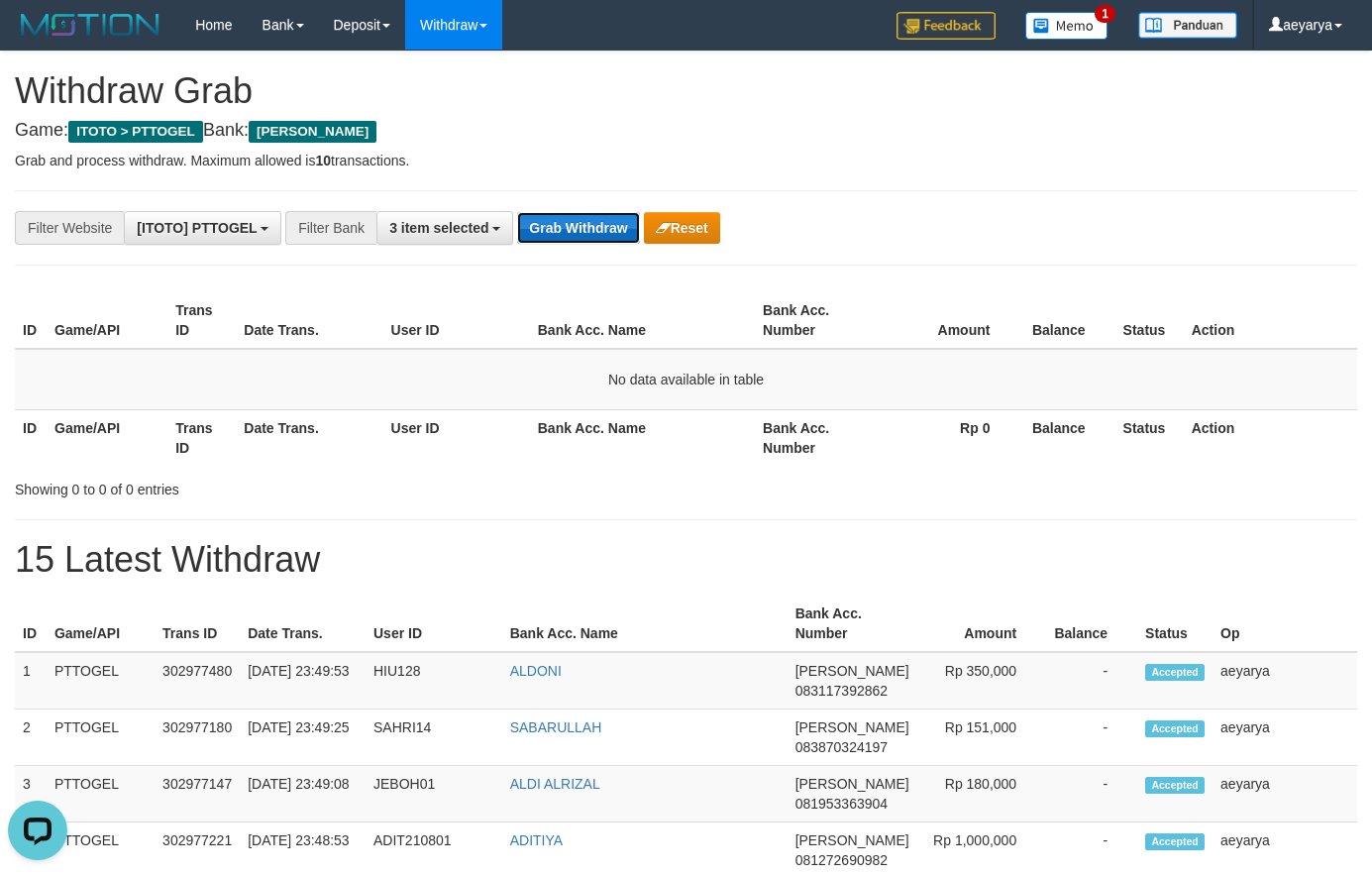 click on "Grab Withdraw" at bounding box center (578, 228) 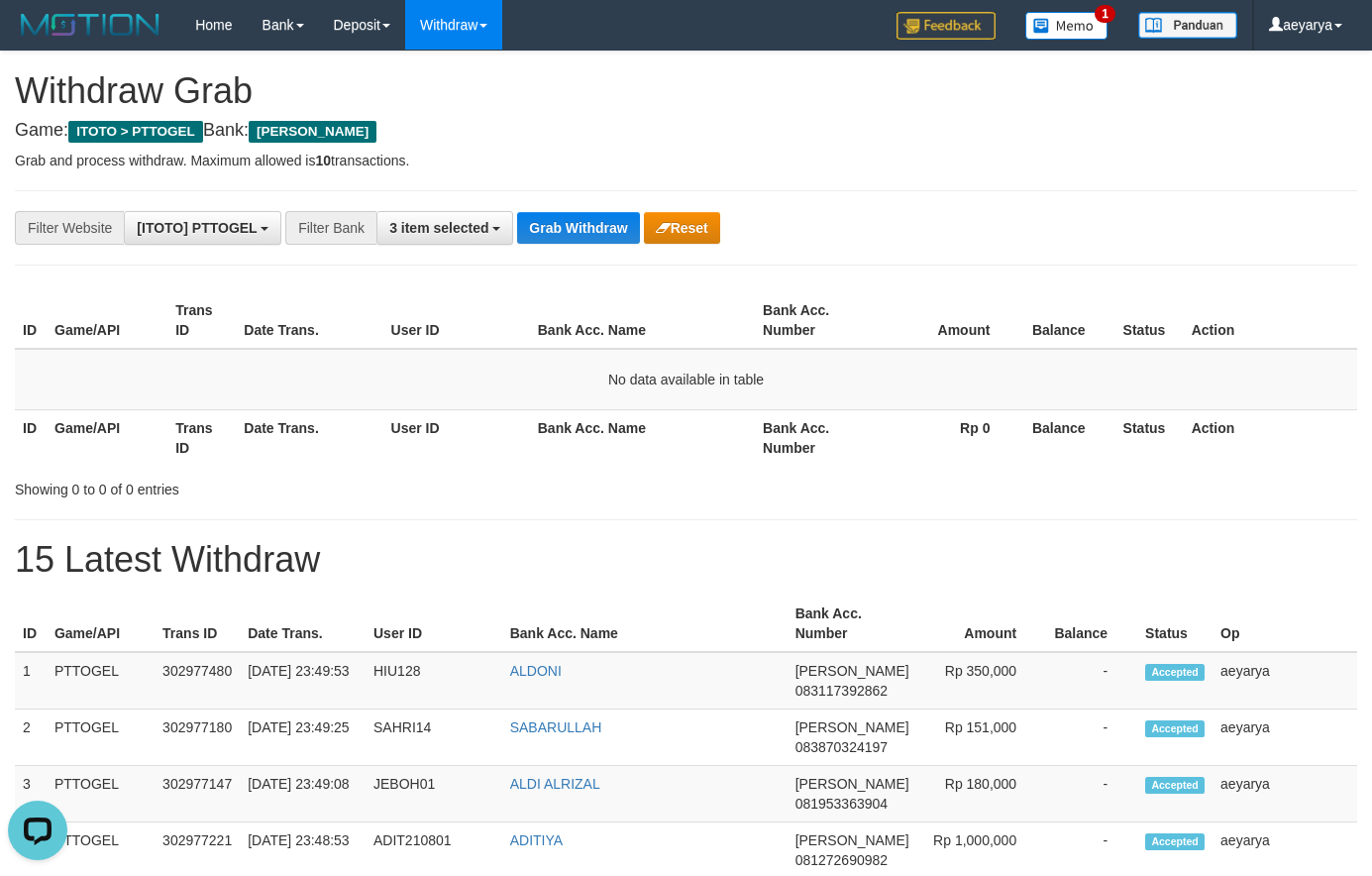 click on "**********" at bounding box center (686, 1103) 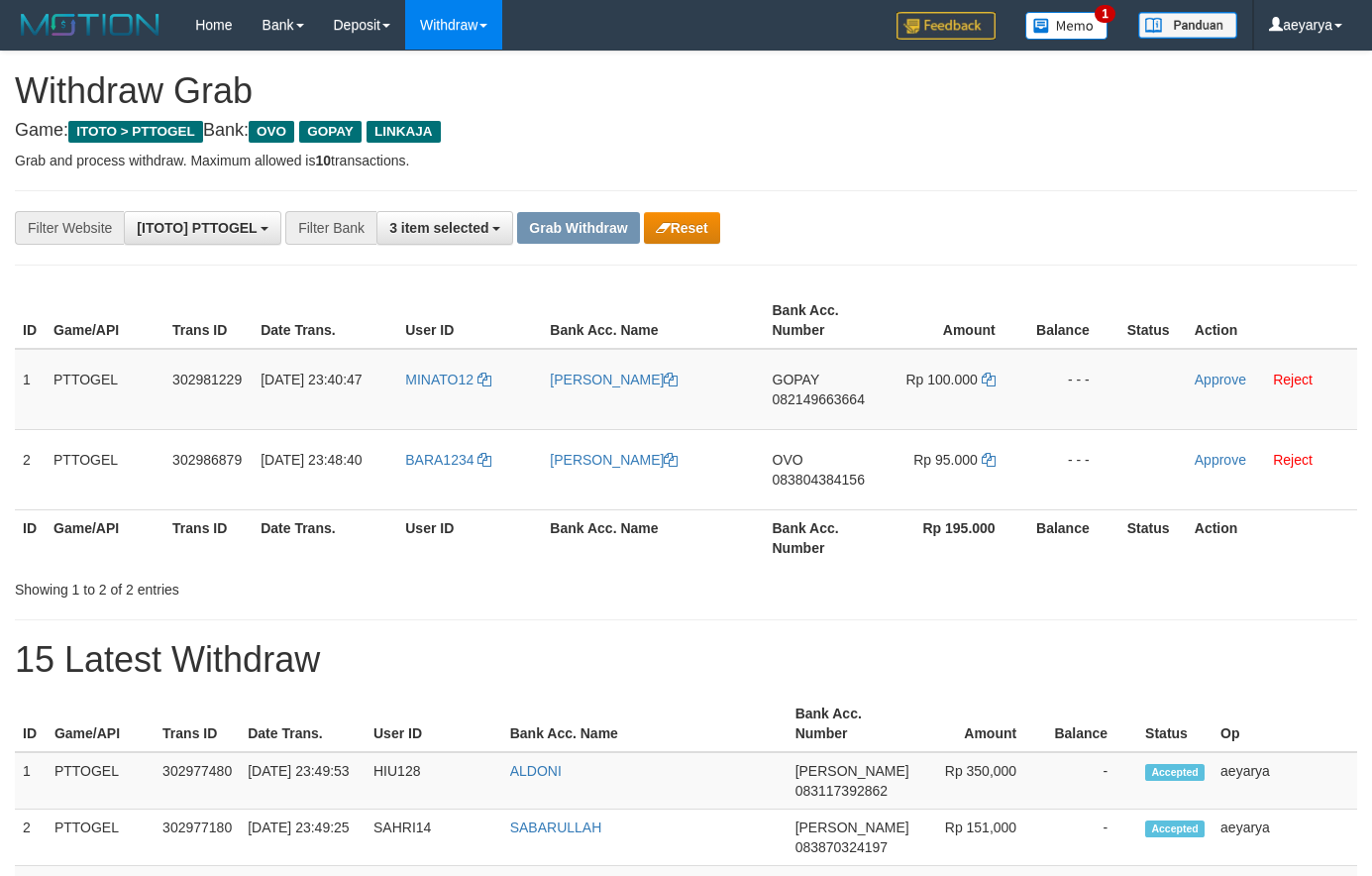 scroll, scrollTop: 0, scrollLeft: 0, axis: both 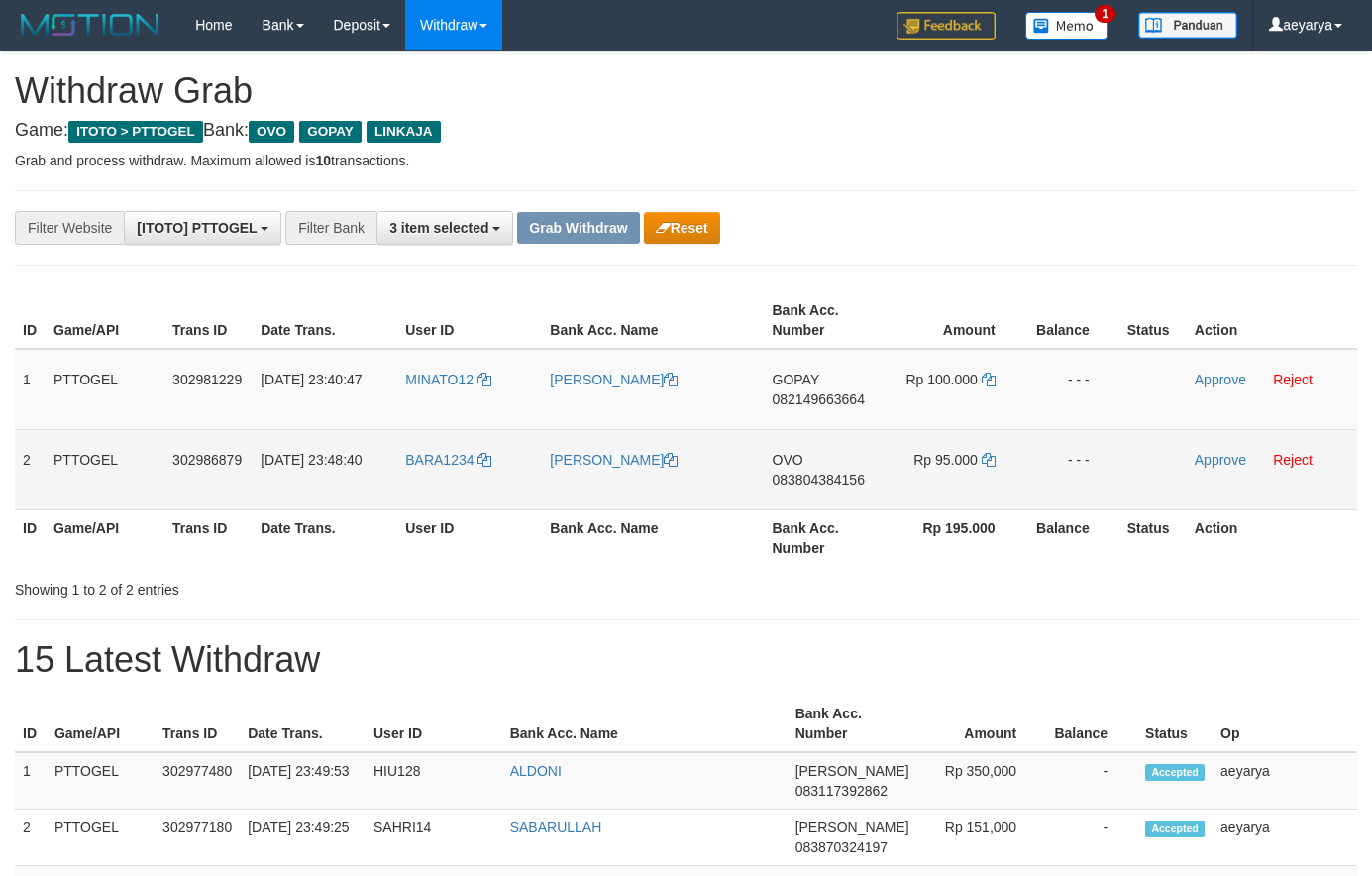 drag, startPoint x: 489, startPoint y: 370, endPoint x: 976, endPoint y: 467, distance: 496.56621 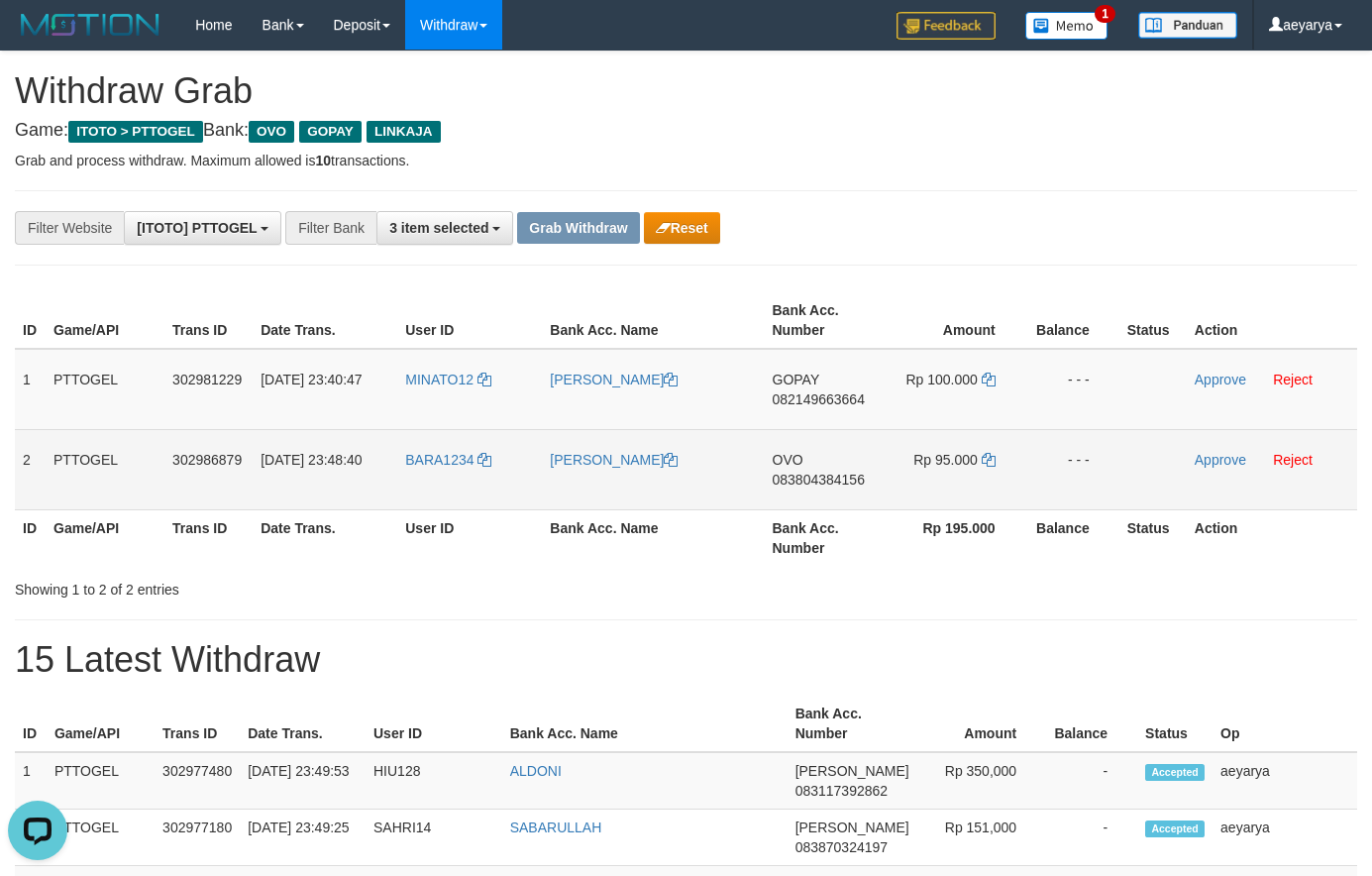 scroll, scrollTop: 0, scrollLeft: 0, axis: both 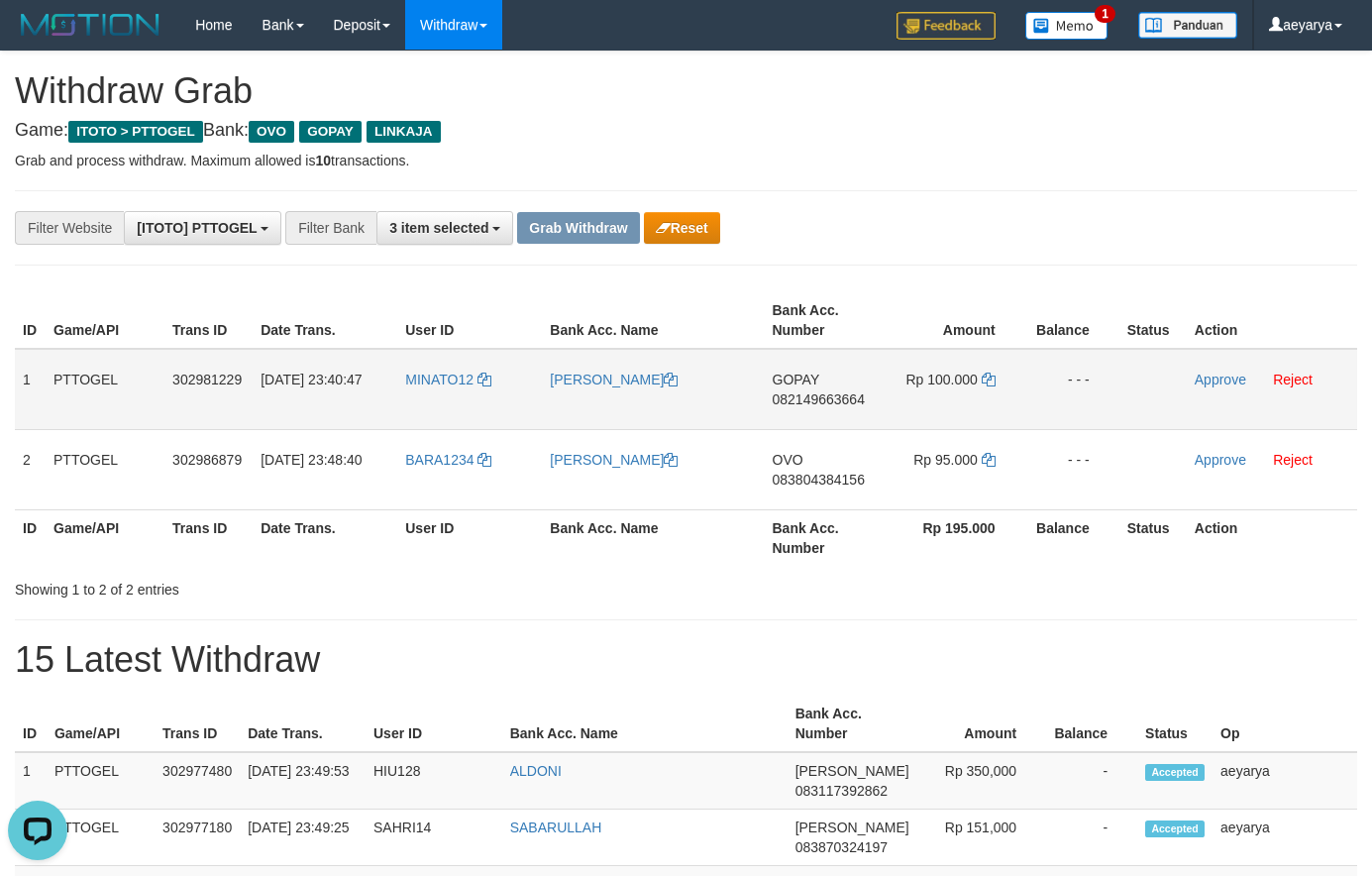 click on "082149663664" at bounding box center [818, 399] 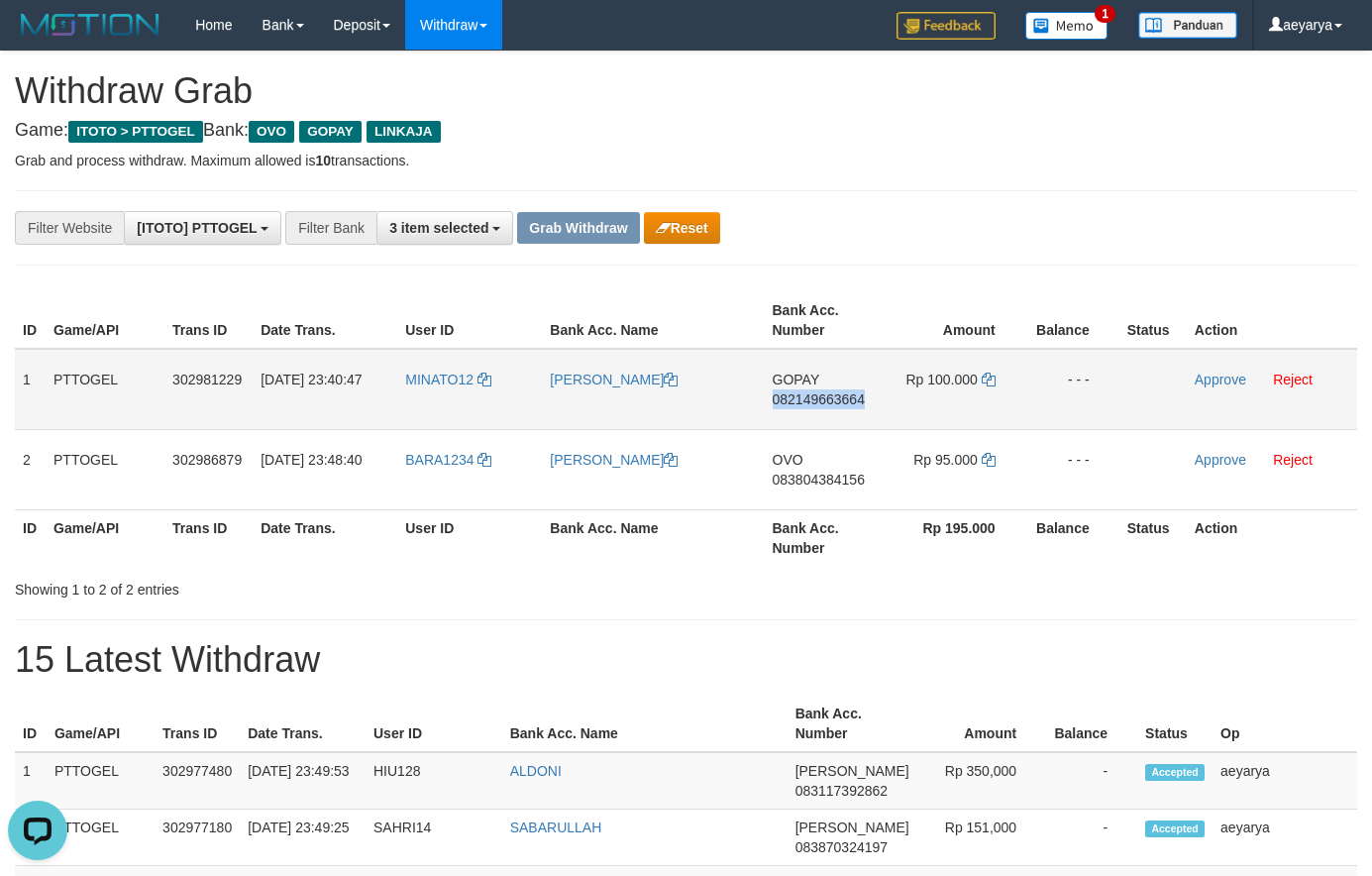 drag, startPoint x: 789, startPoint y: 403, endPoint x: 811, endPoint y: 395, distance: 23.4094 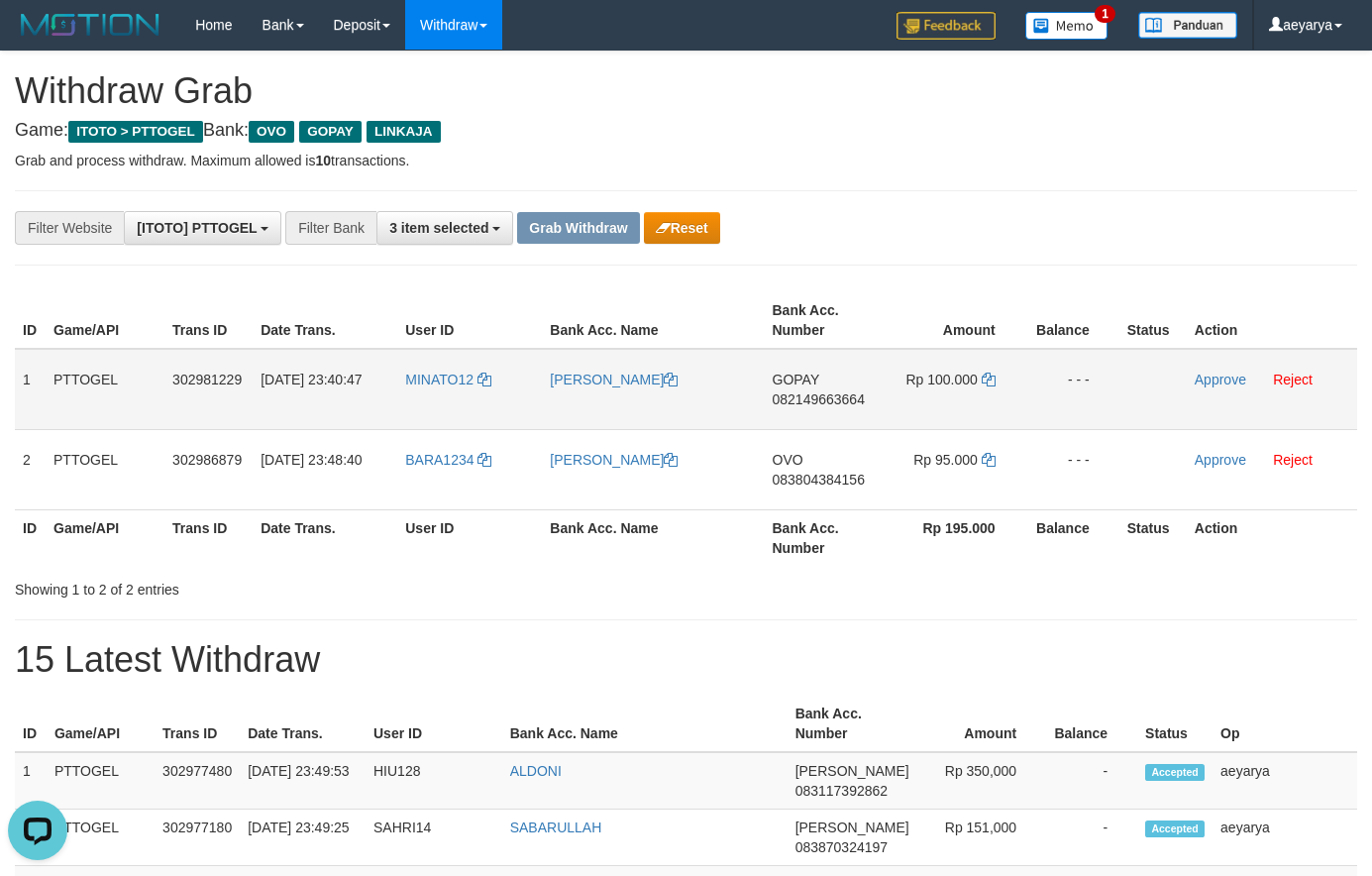 click on "082149663664" at bounding box center [818, 399] 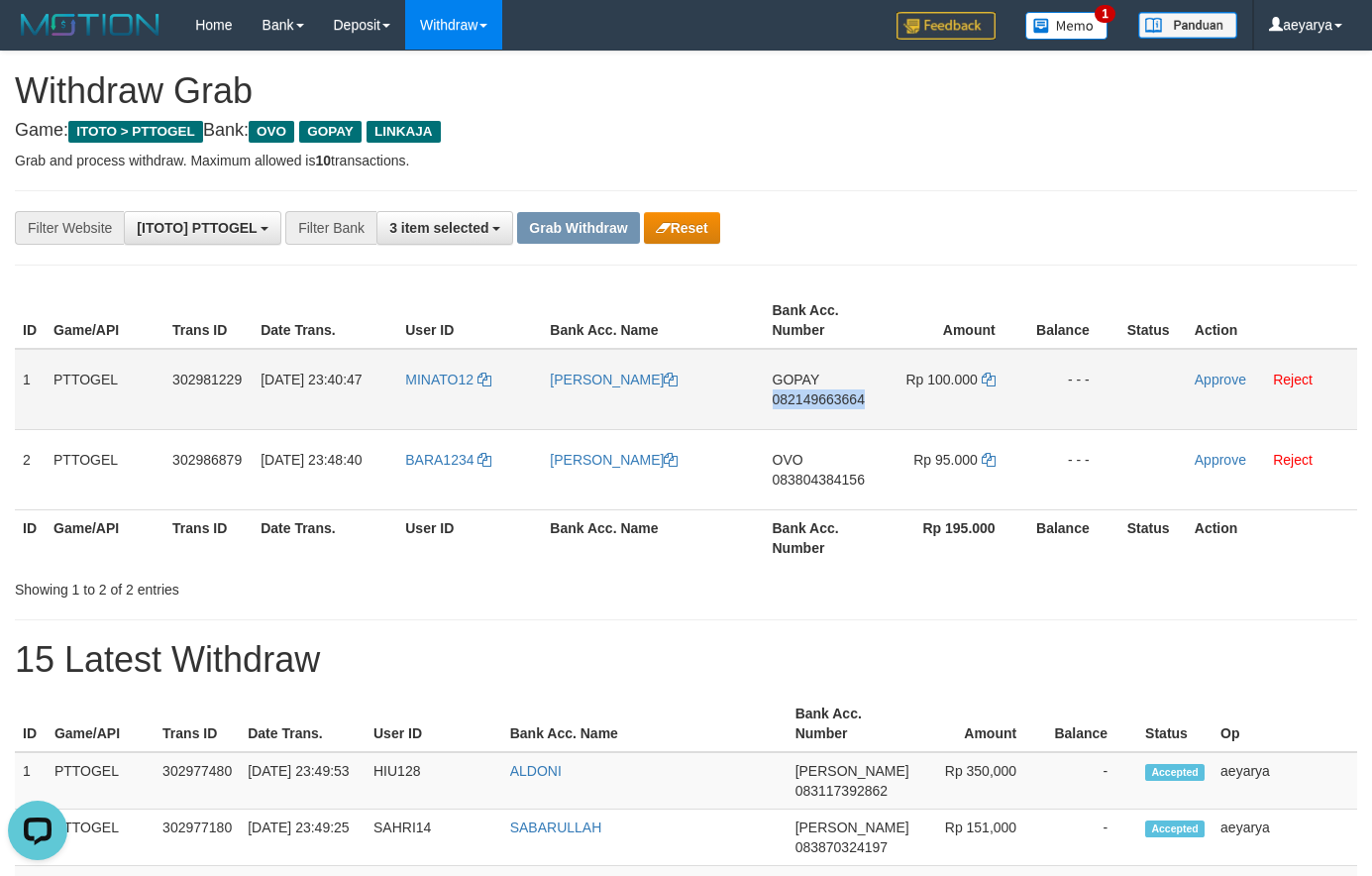 click on "082149663664" at bounding box center [818, 399] 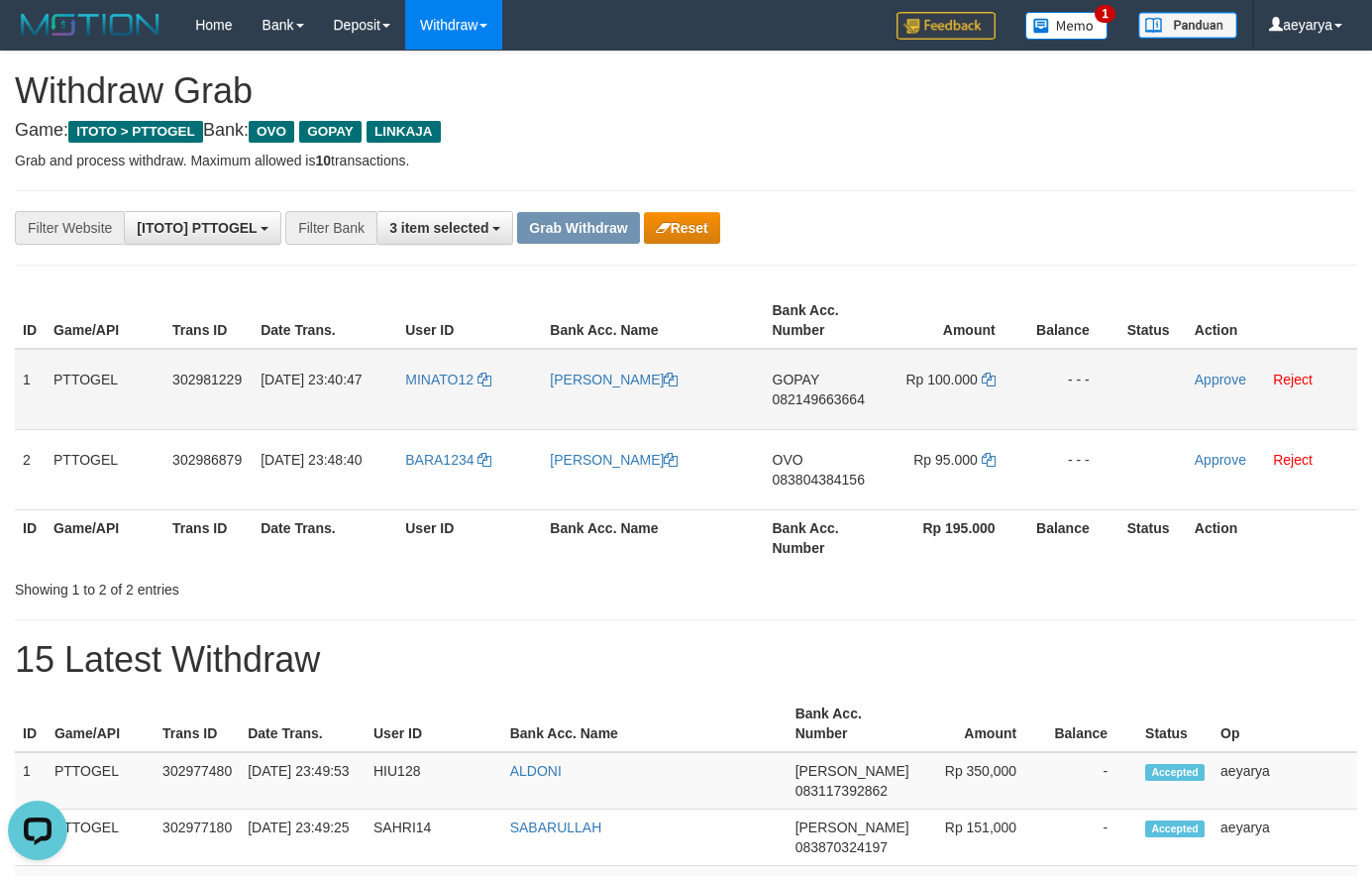 click on "082149663664" at bounding box center [818, 399] 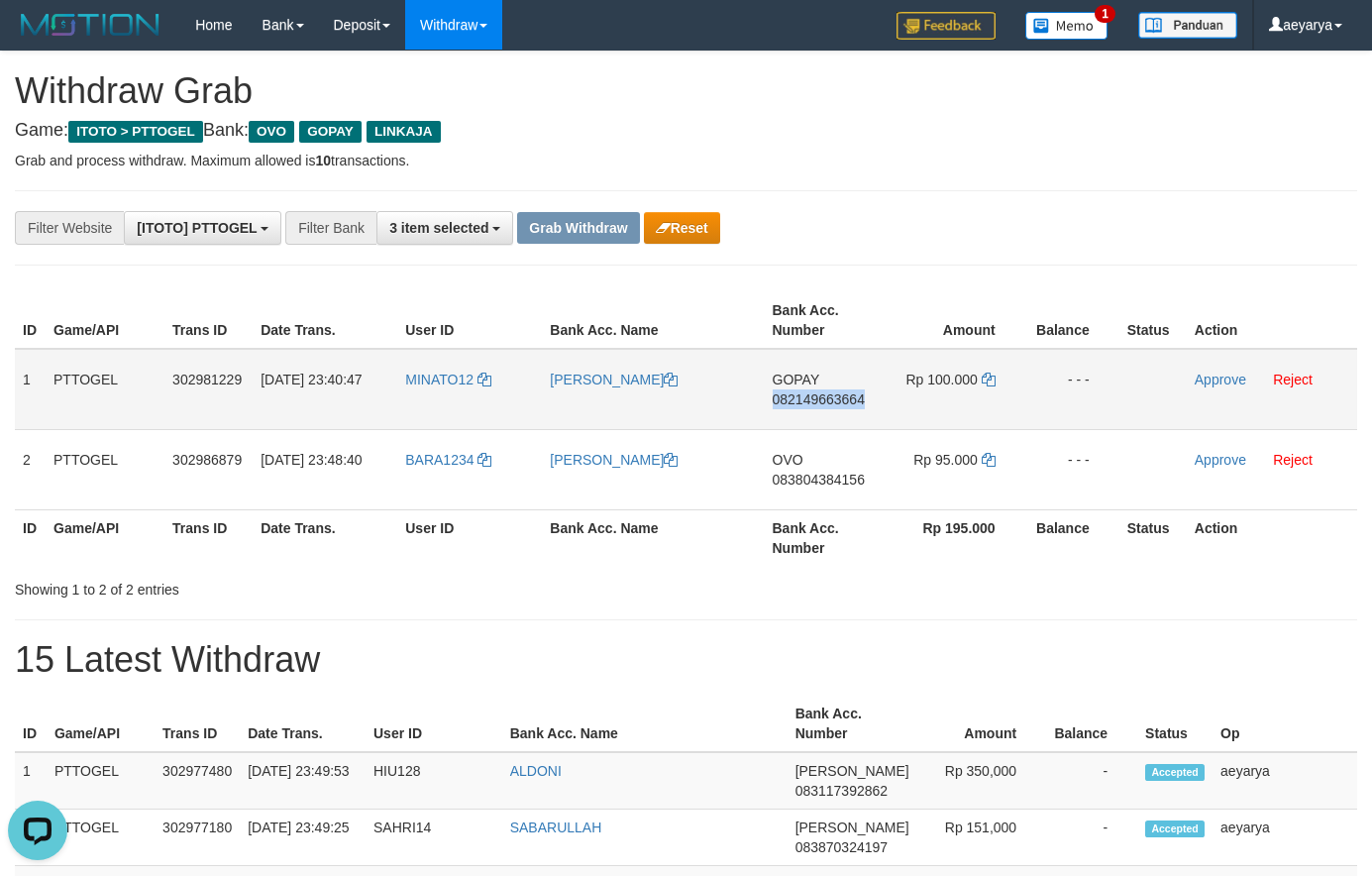 click on "082149663664" at bounding box center [818, 399] 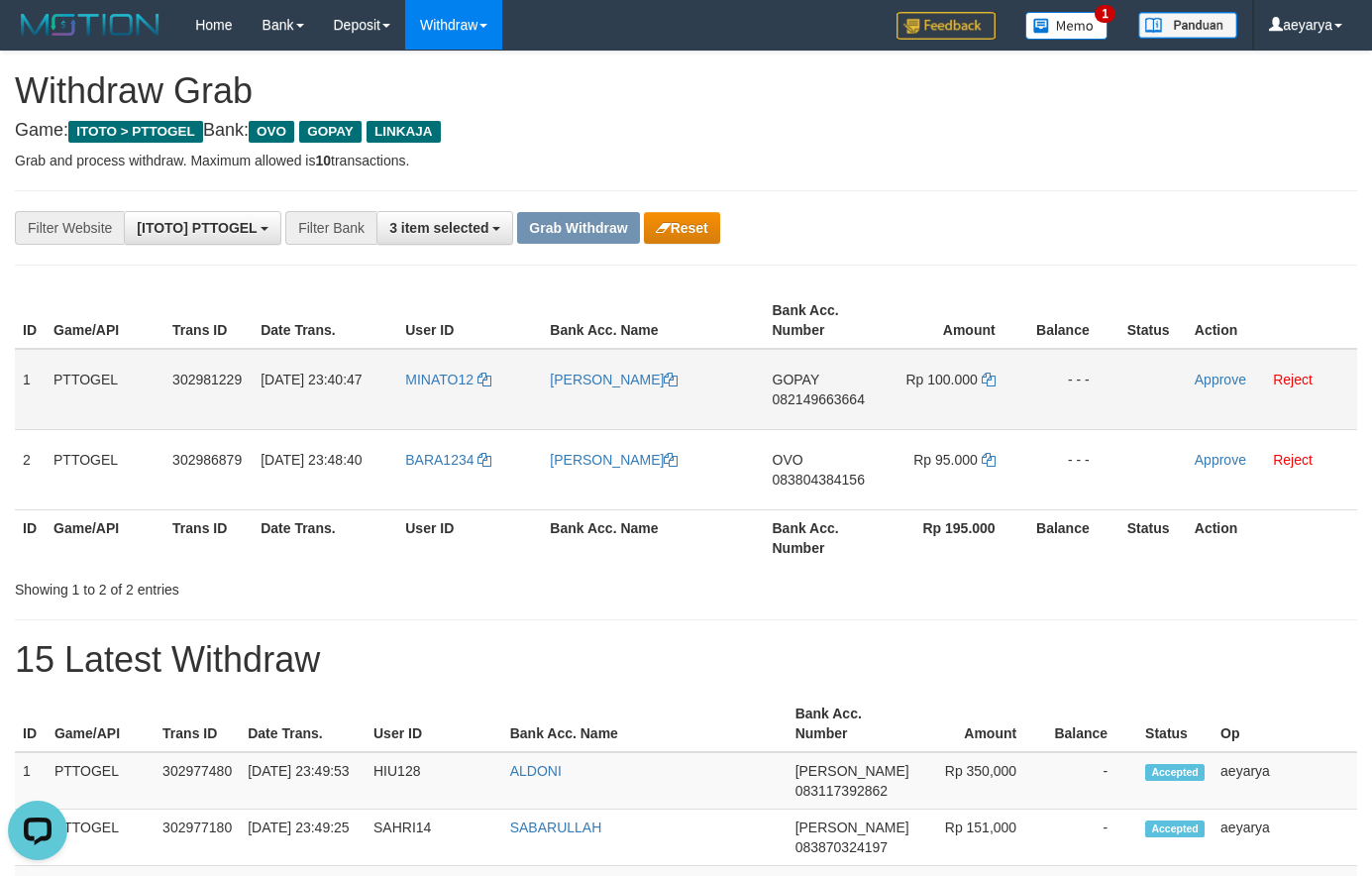 click on "Rp 100.000" at bounding box center (954, 389) 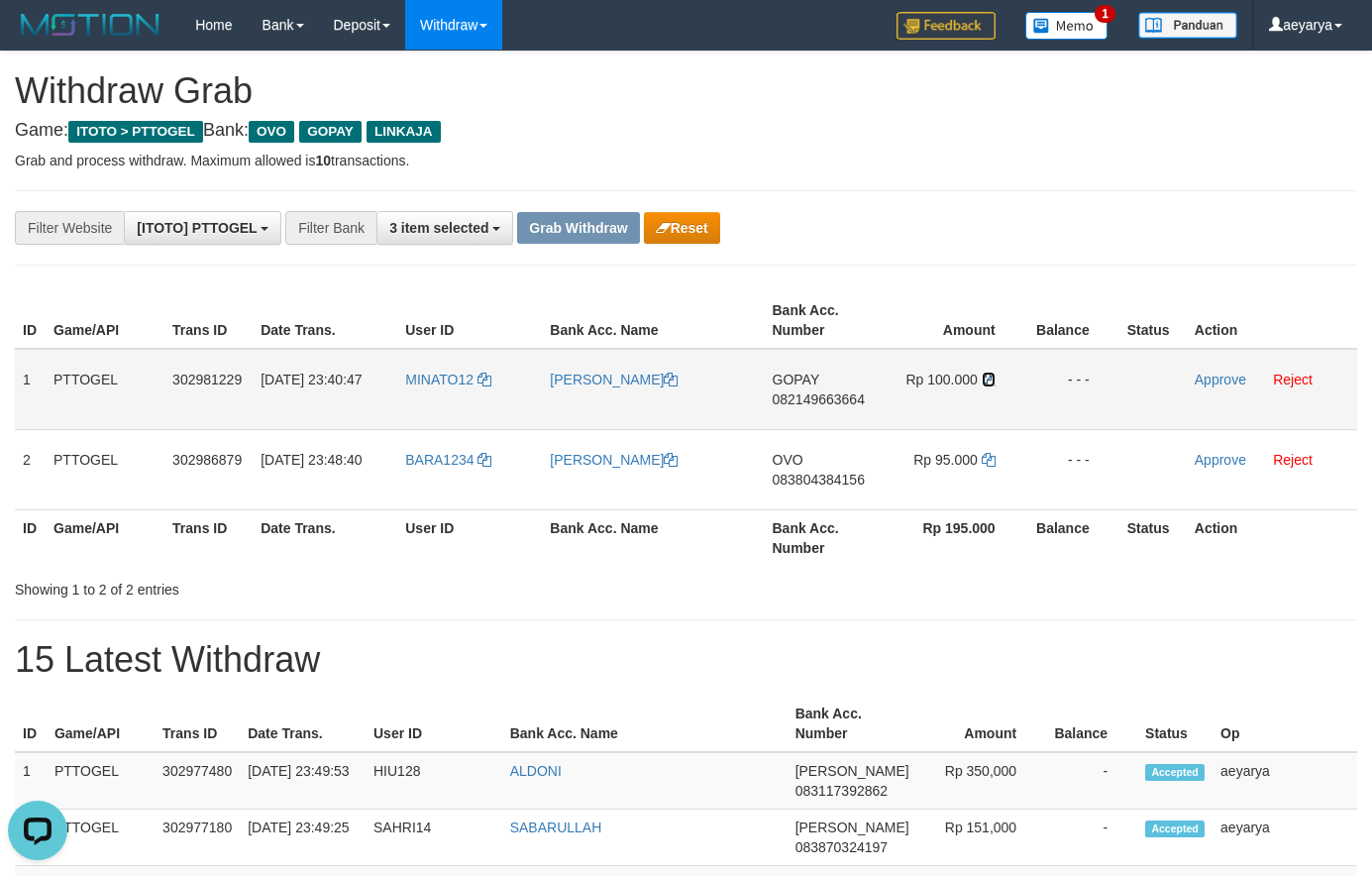 click at bounding box center (989, 380) 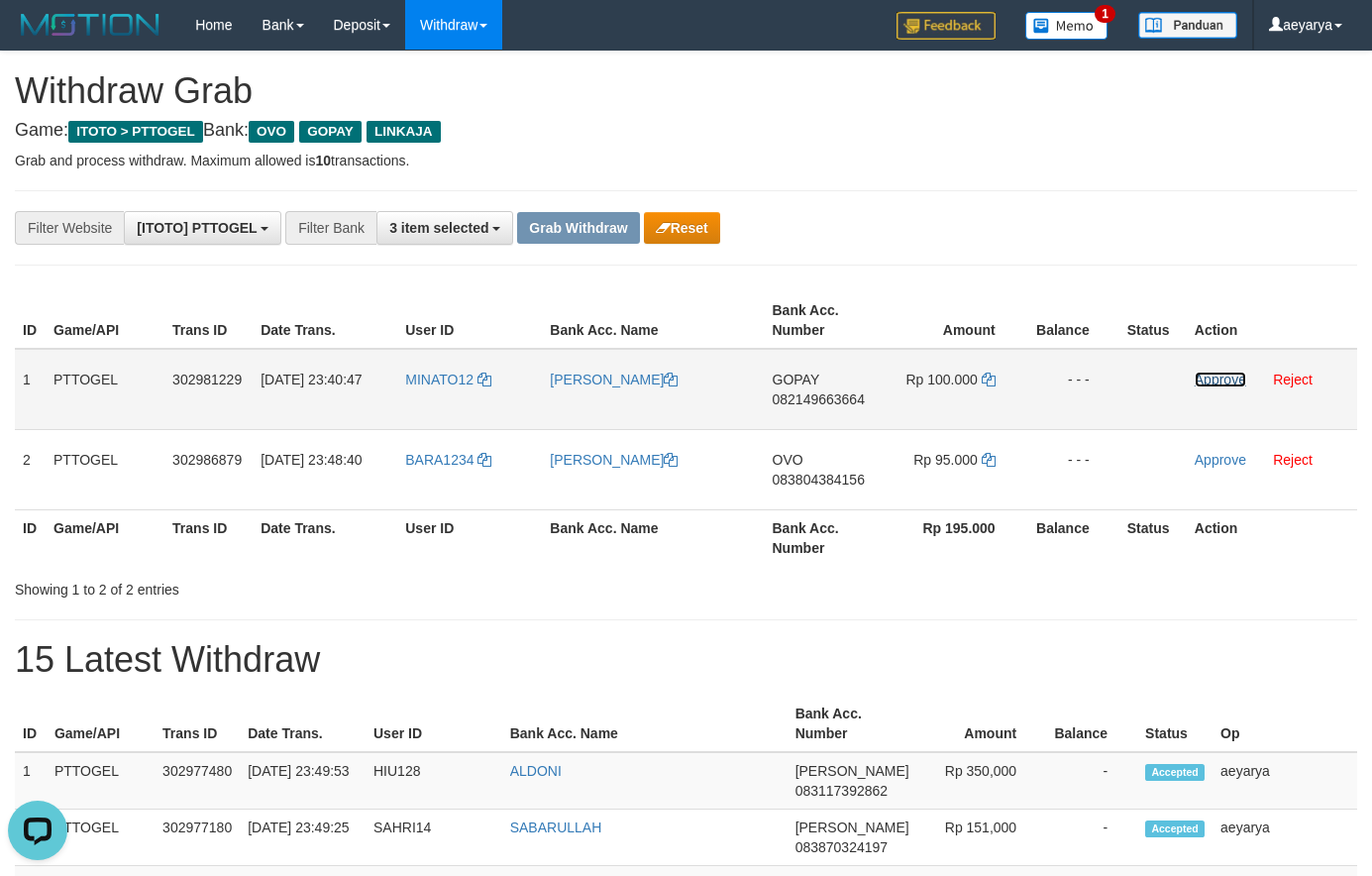 click on "Approve" at bounding box center (1220, 380) 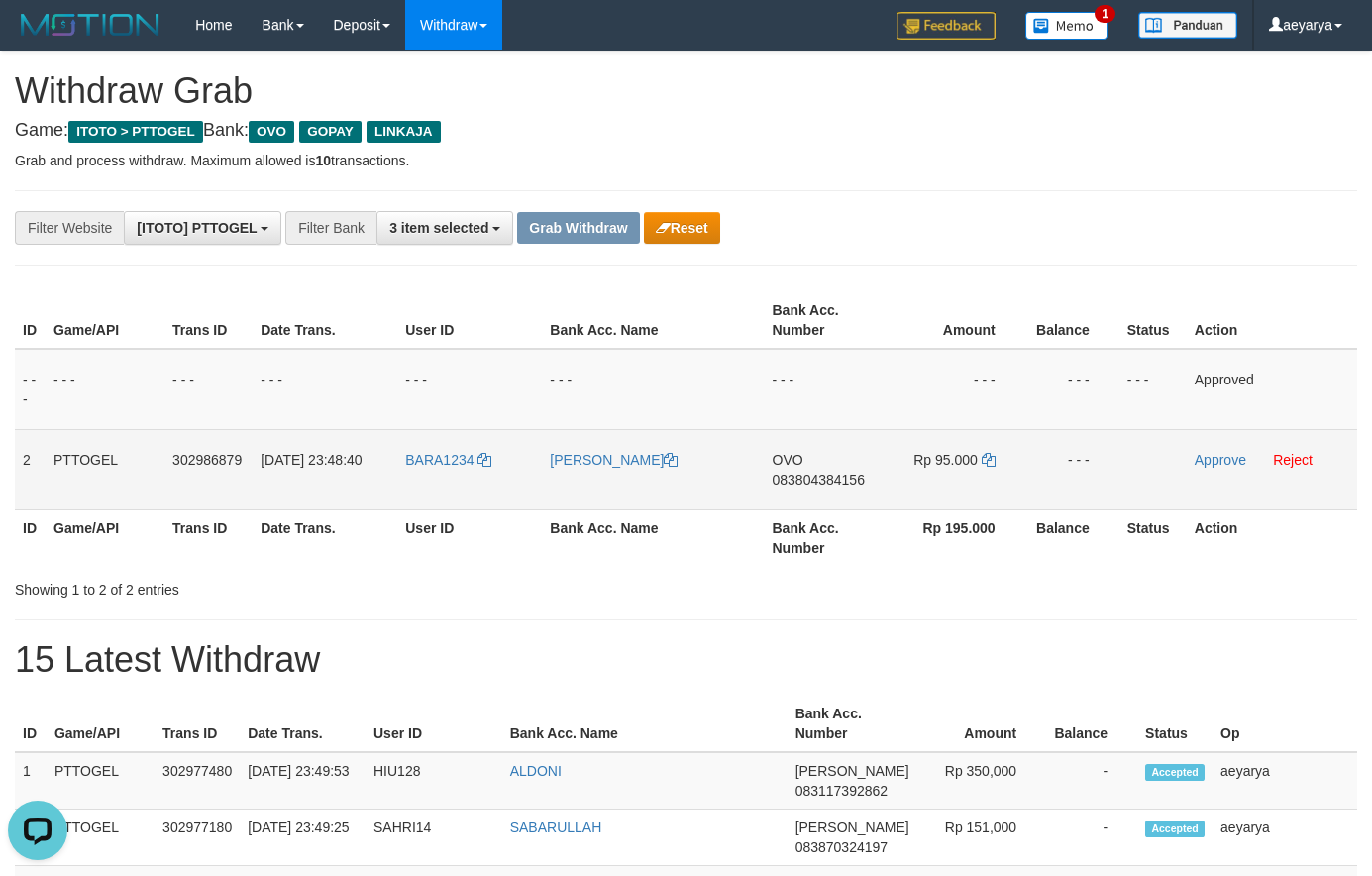 click on "083804384156" at bounding box center [818, 480] 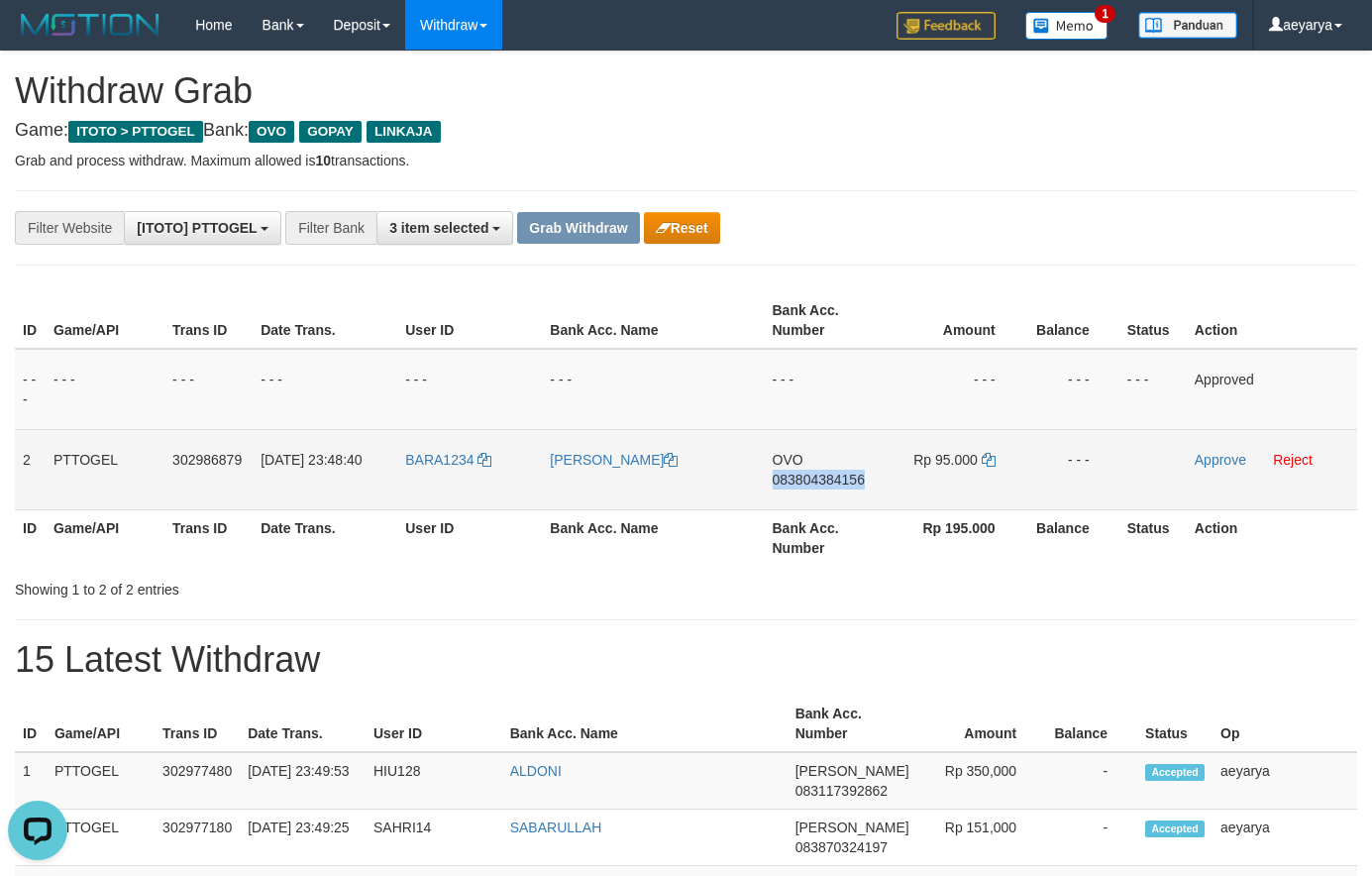 drag, startPoint x: 827, startPoint y: 484, endPoint x: 116, endPoint y: 509, distance: 711.4394 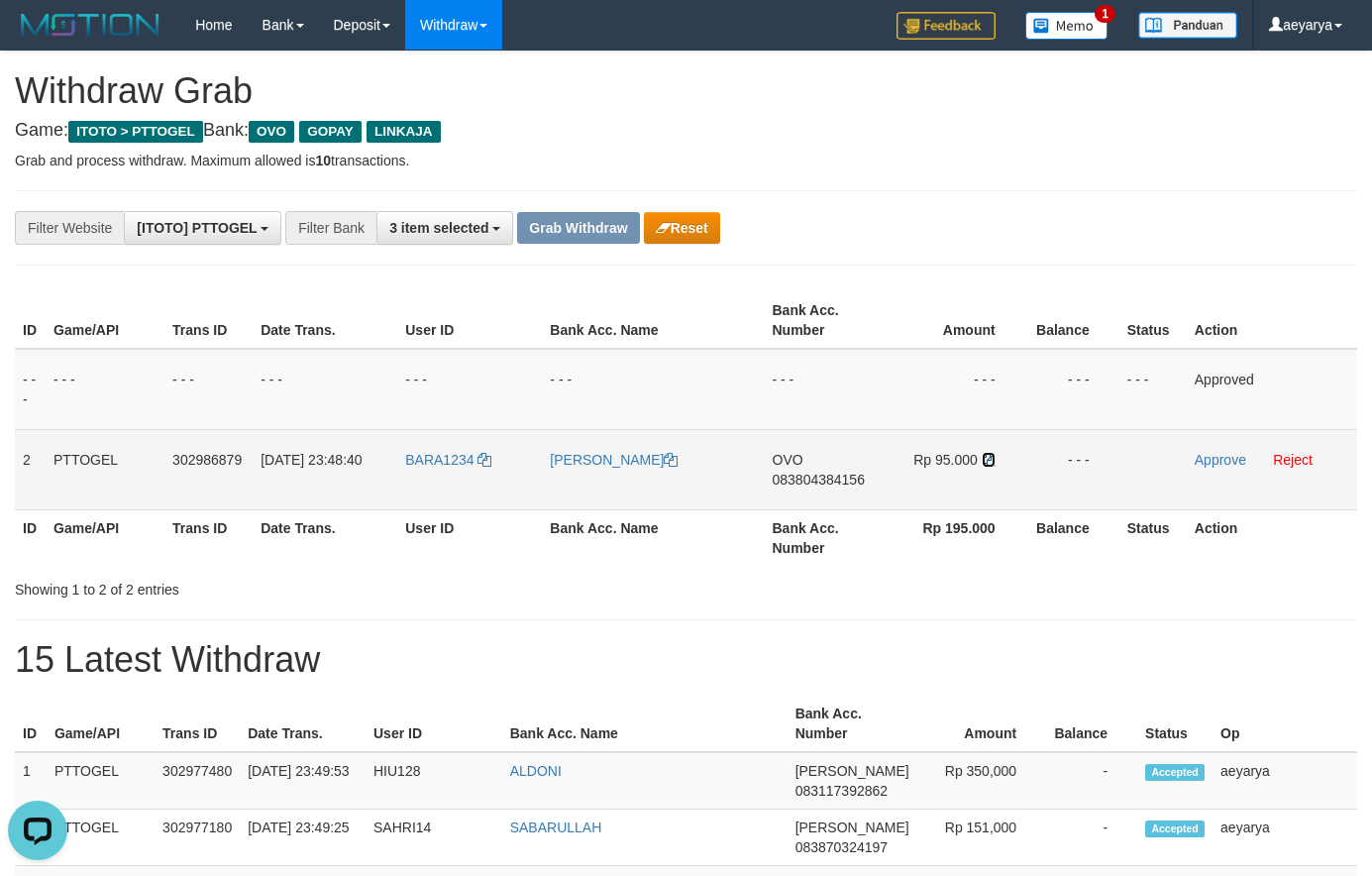 click at bounding box center [989, 460] 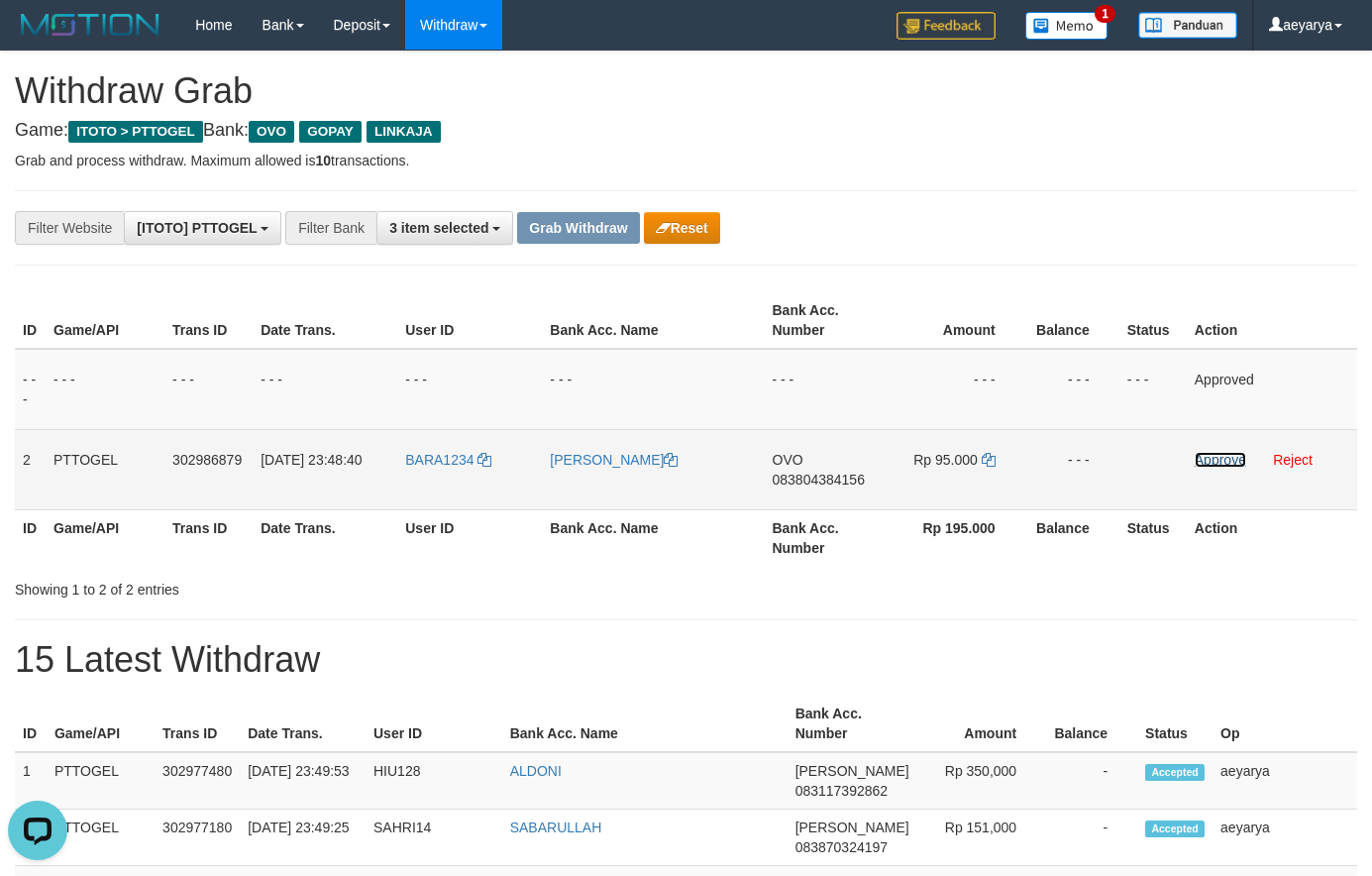 click on "Approve" at bounding box center [1220, 460] 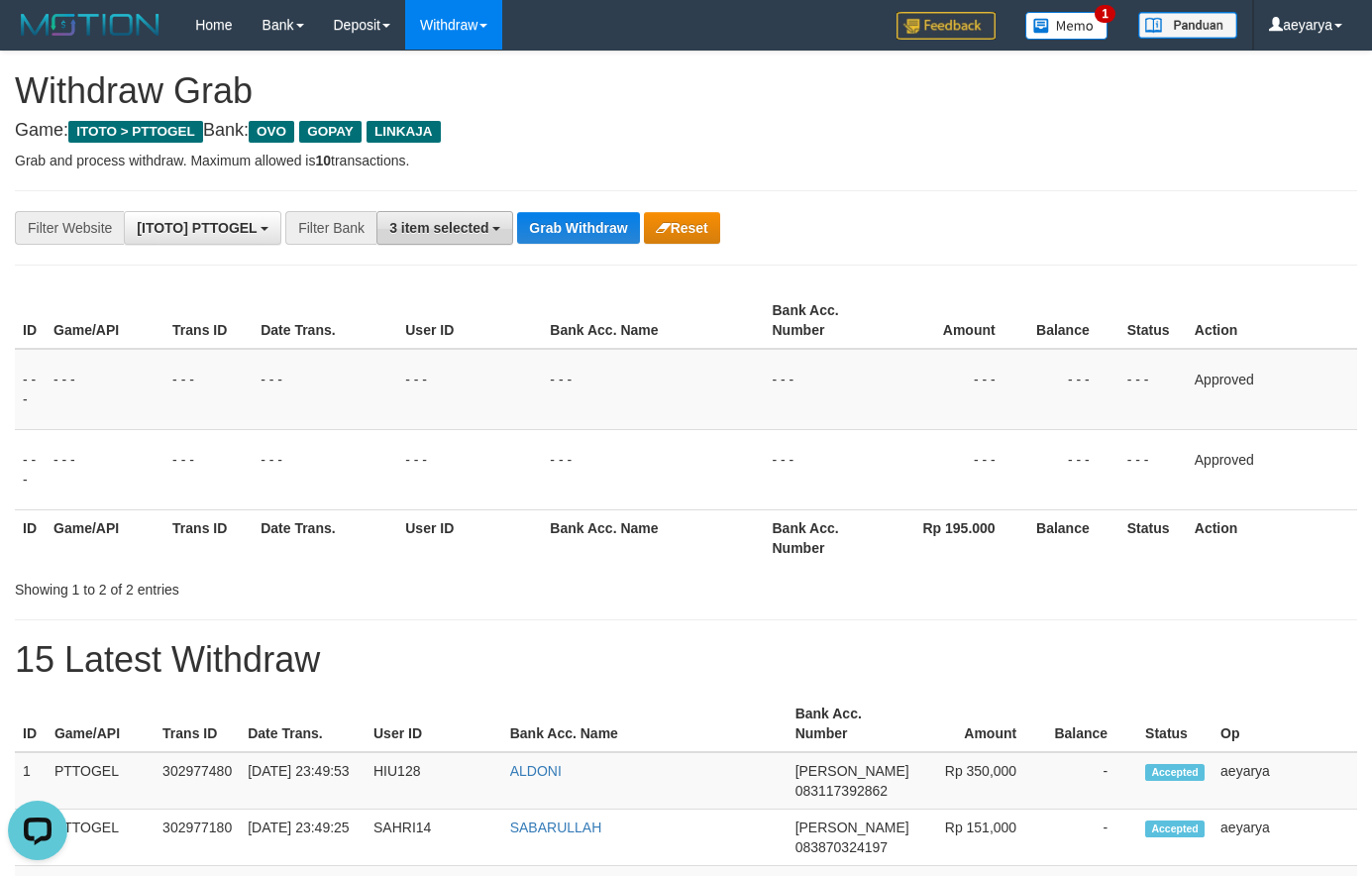 click on "3 item selected" at bounding box center (445, 228) 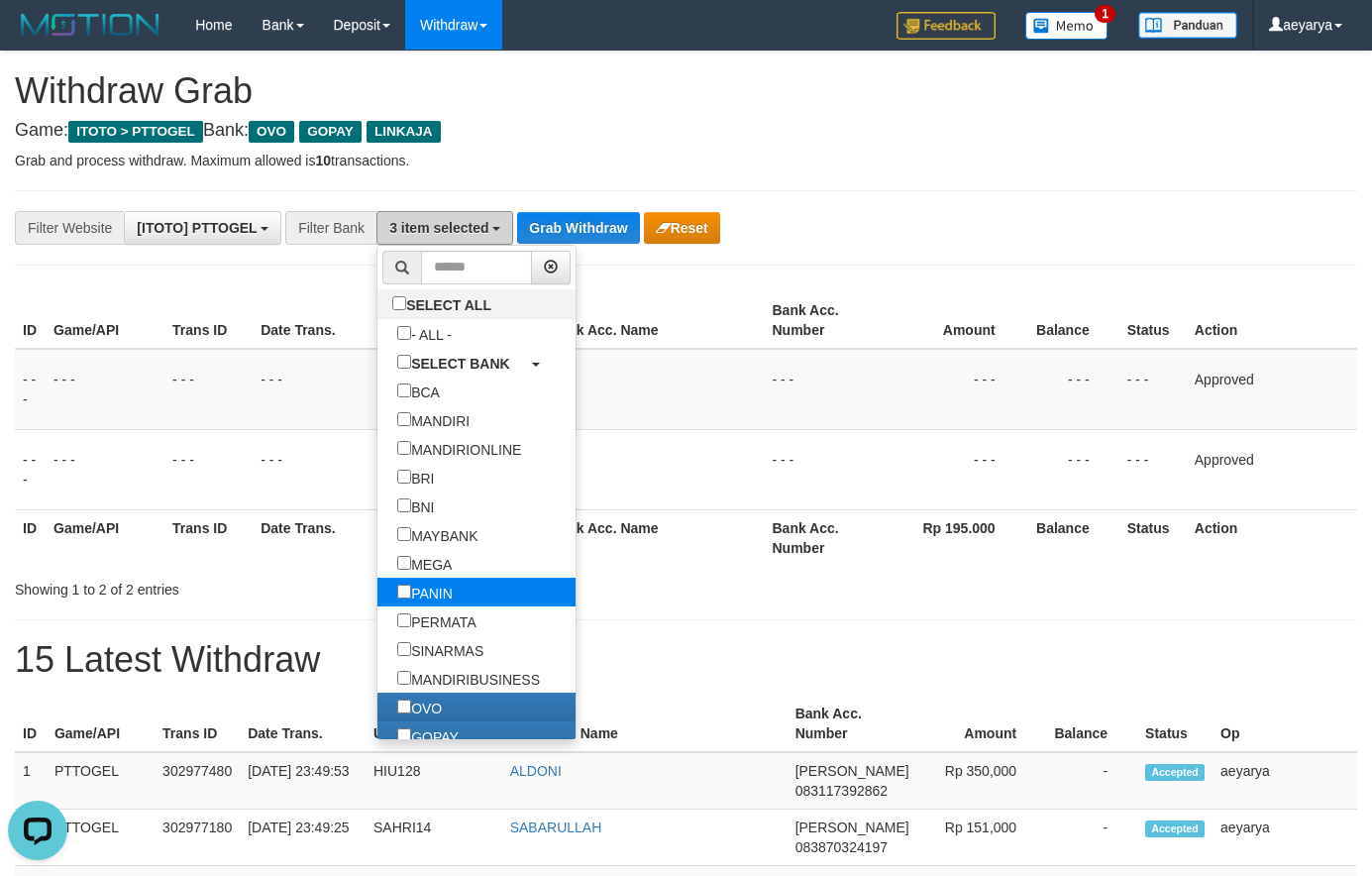 scroll, scrollTop: 254, scrollLeft: 0, axis: vertical 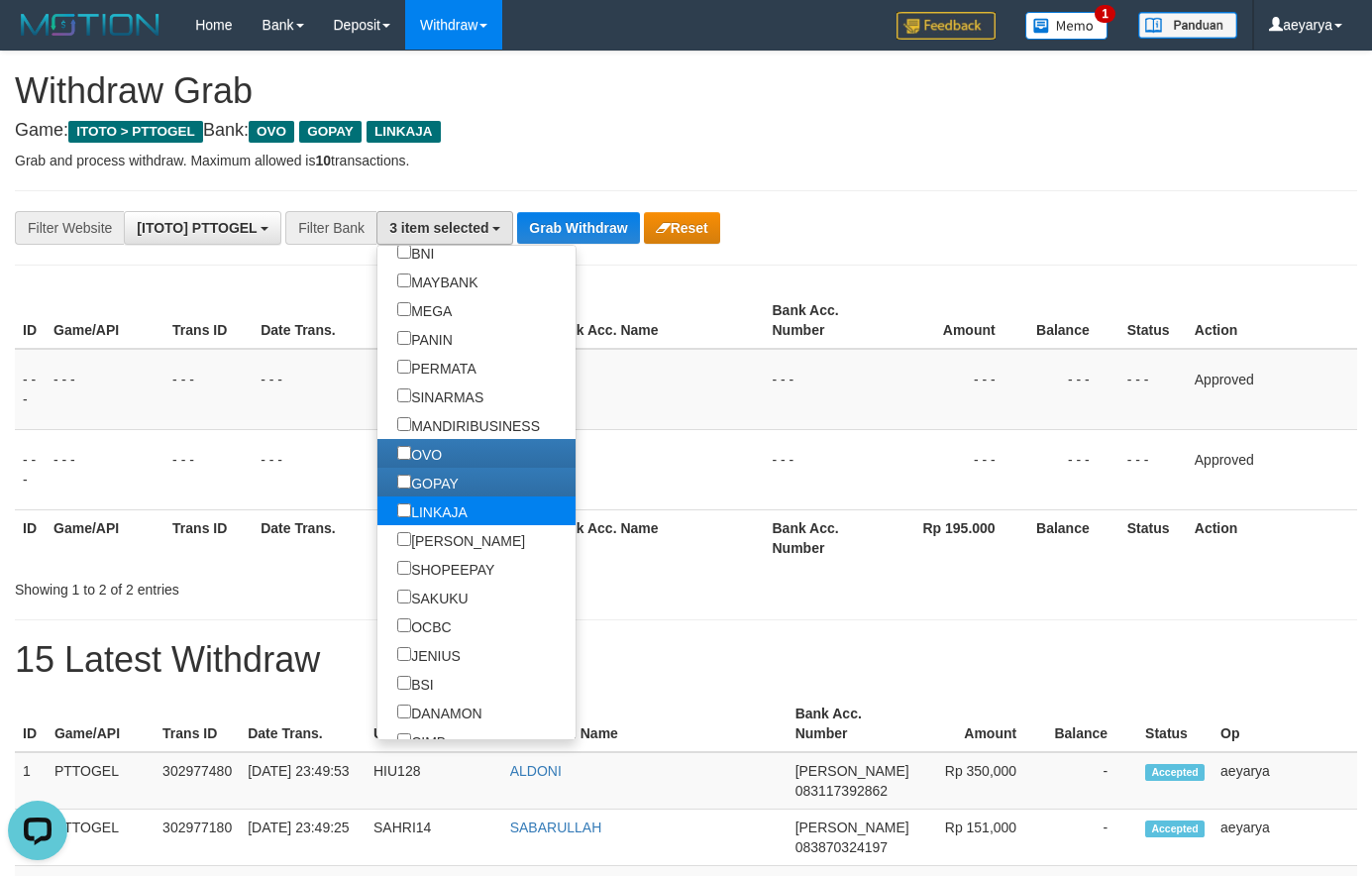 click on "LINKAJA" at bounding box center [432, 510] 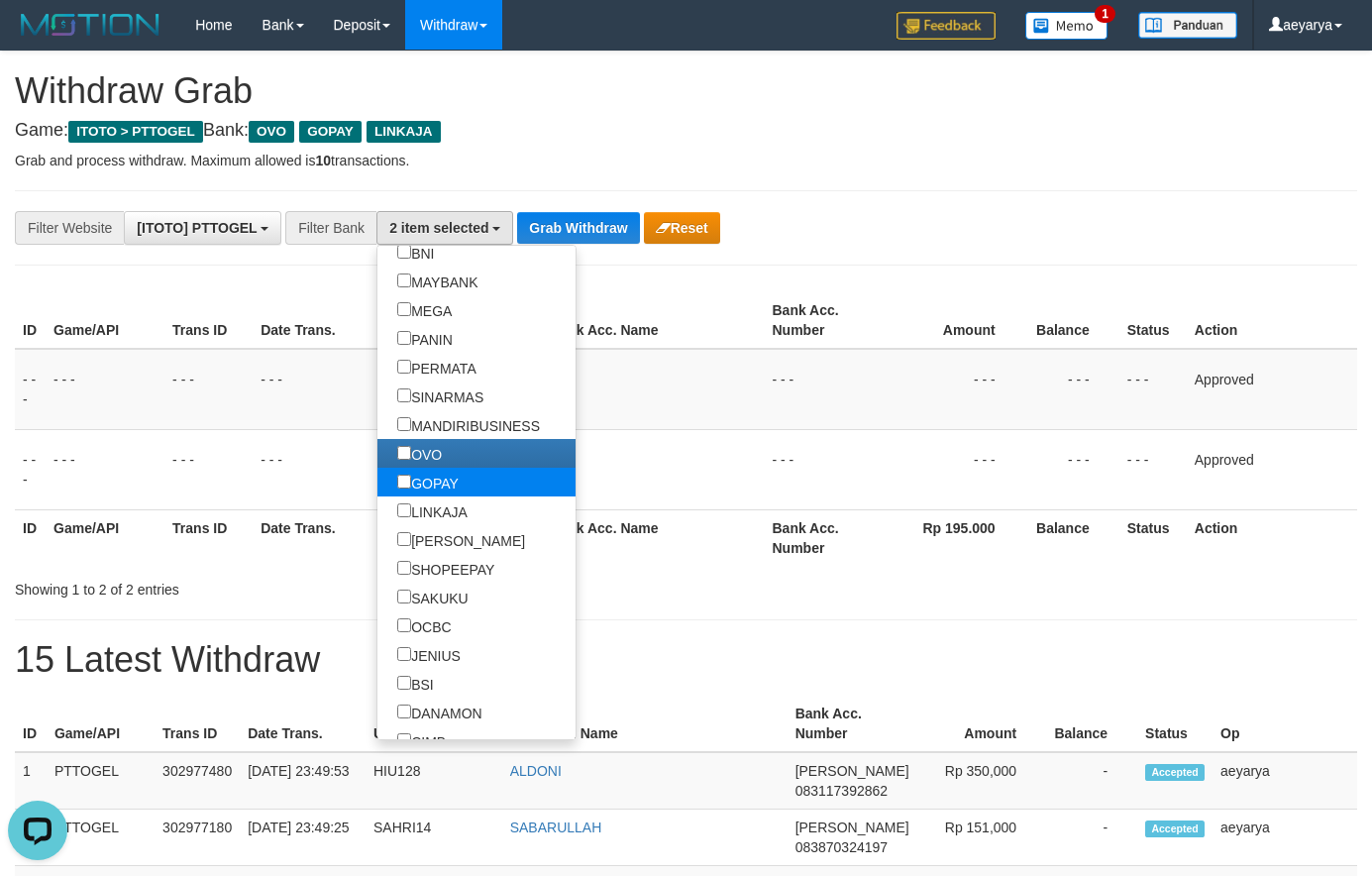 click on "GOPAY" at bounding box center (428, 482) 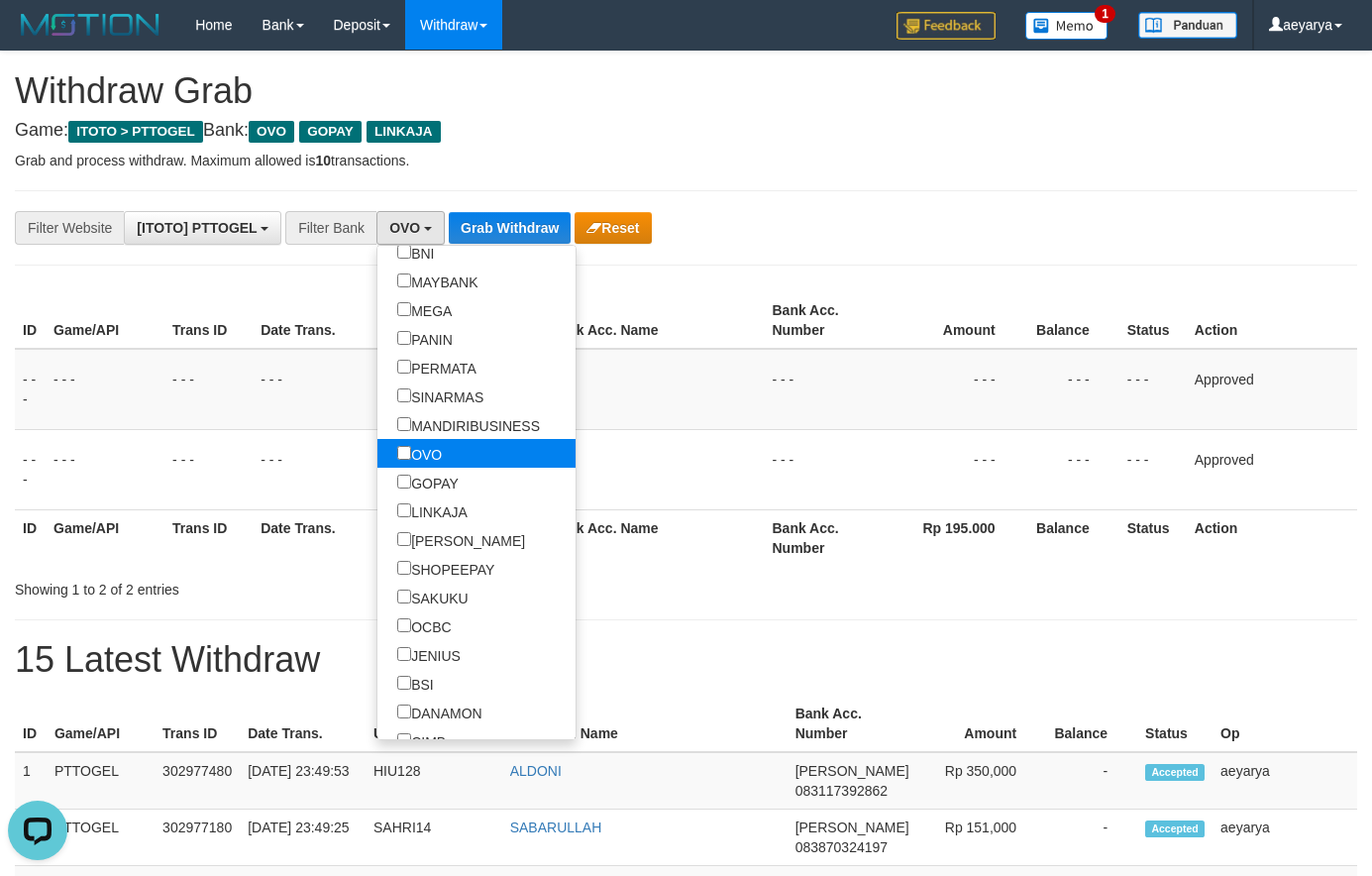 click on "OVO" at bounding box center [419, 453] 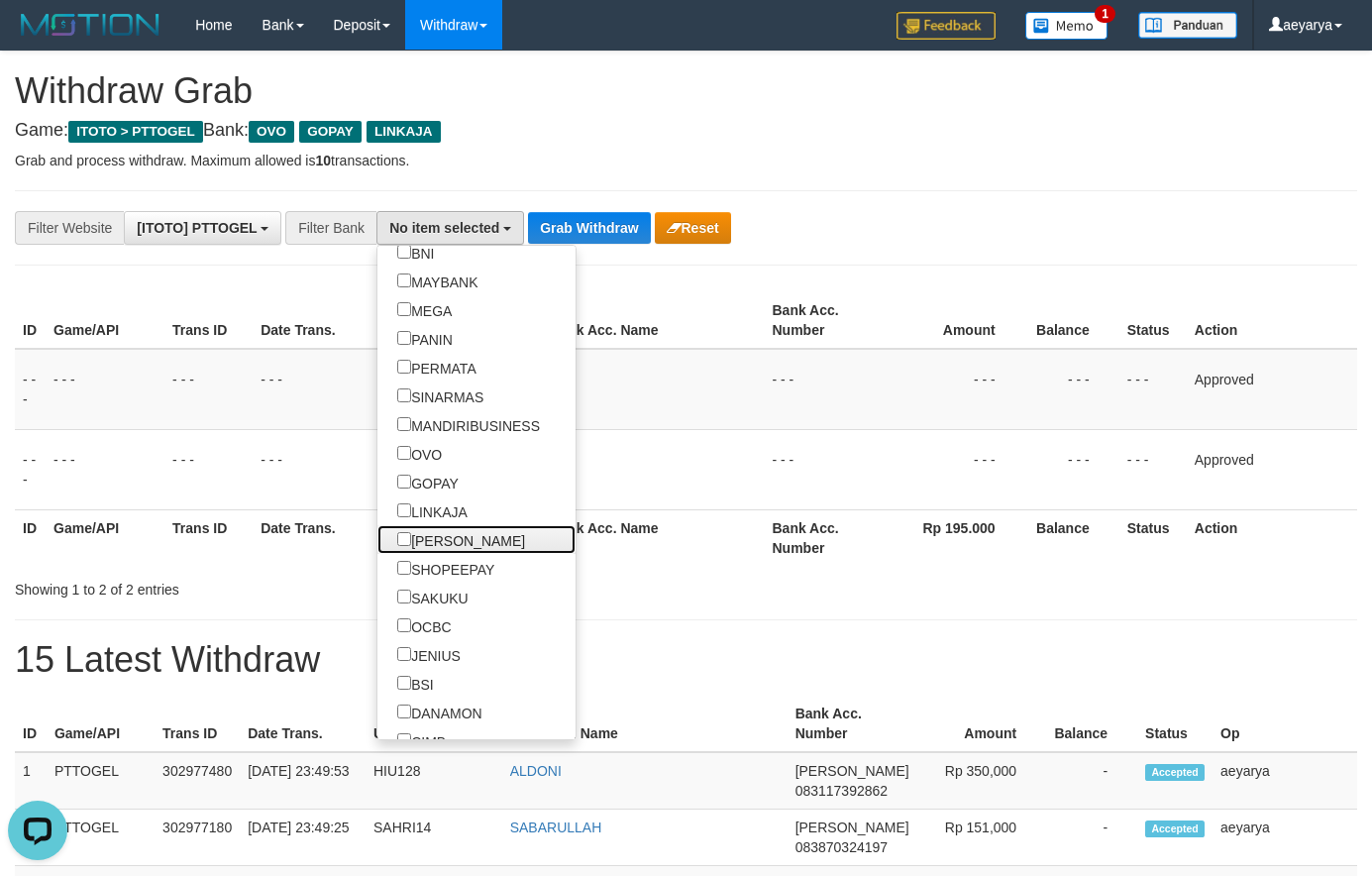 drag, startPoint x: 344, startPoint y: 541, endPoint x: 512, endPoint y: 349, distance: 255.1235 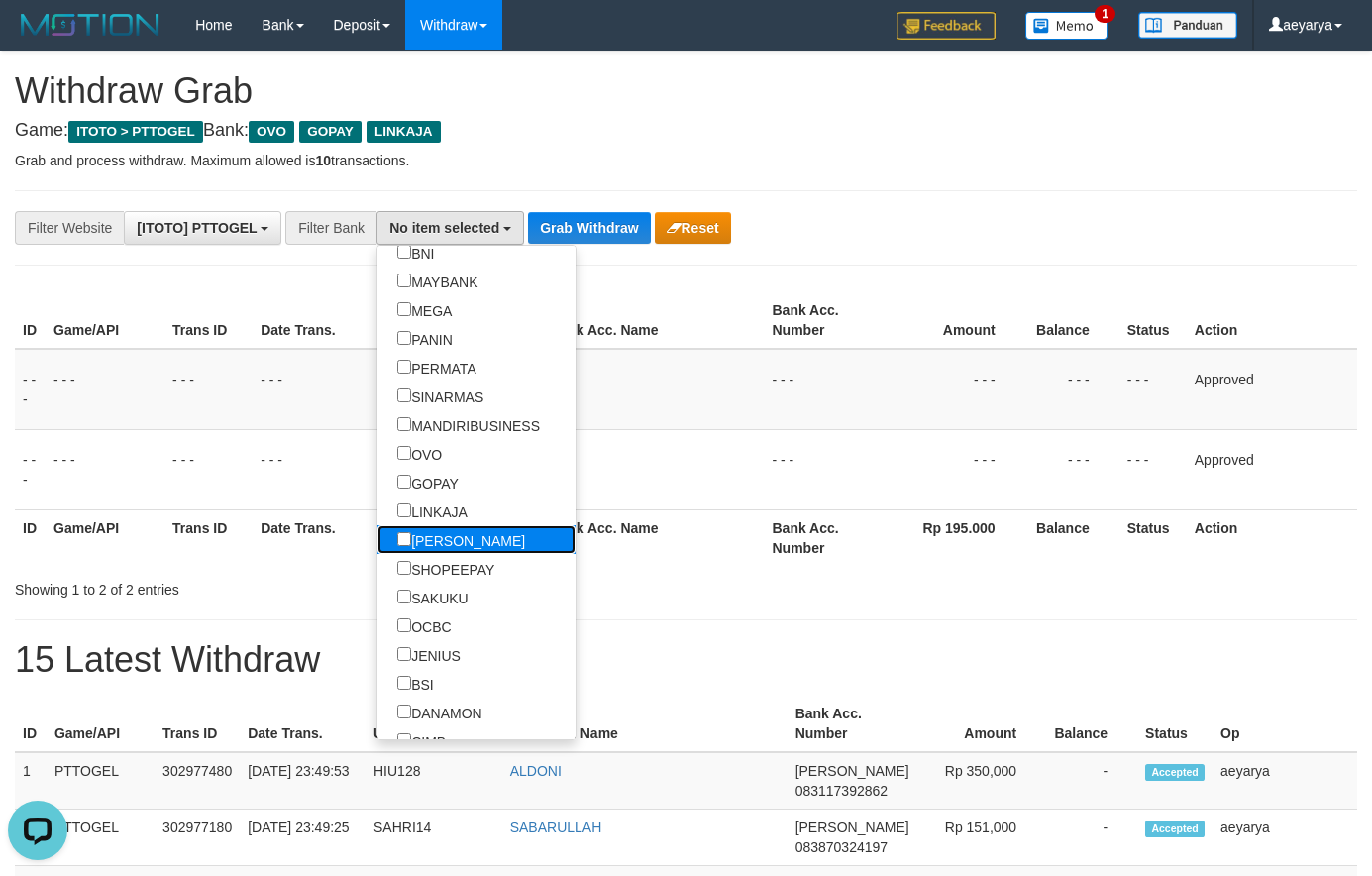 click on "DANA" at bounding box center [461, 539] 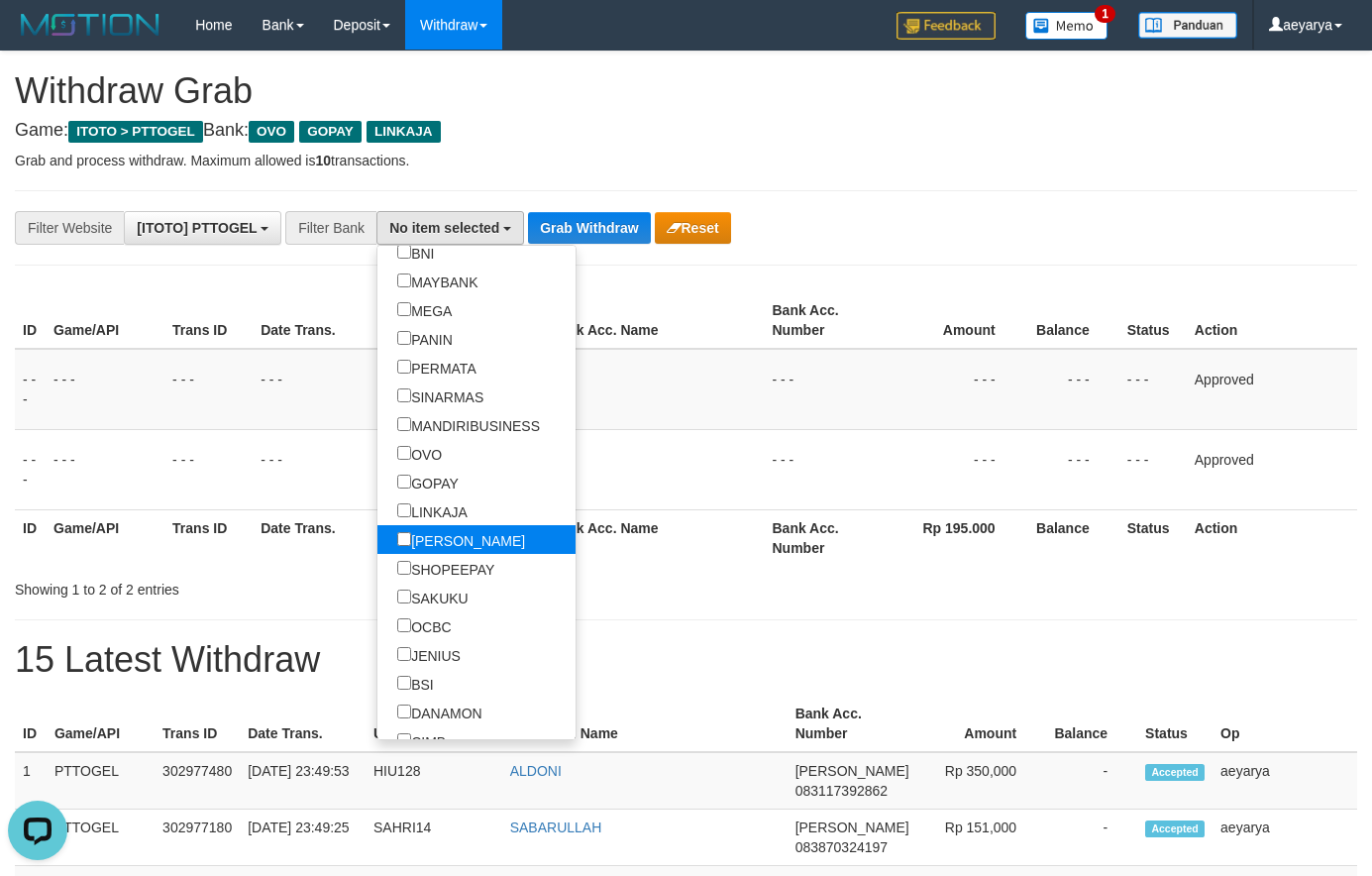 select on "****" 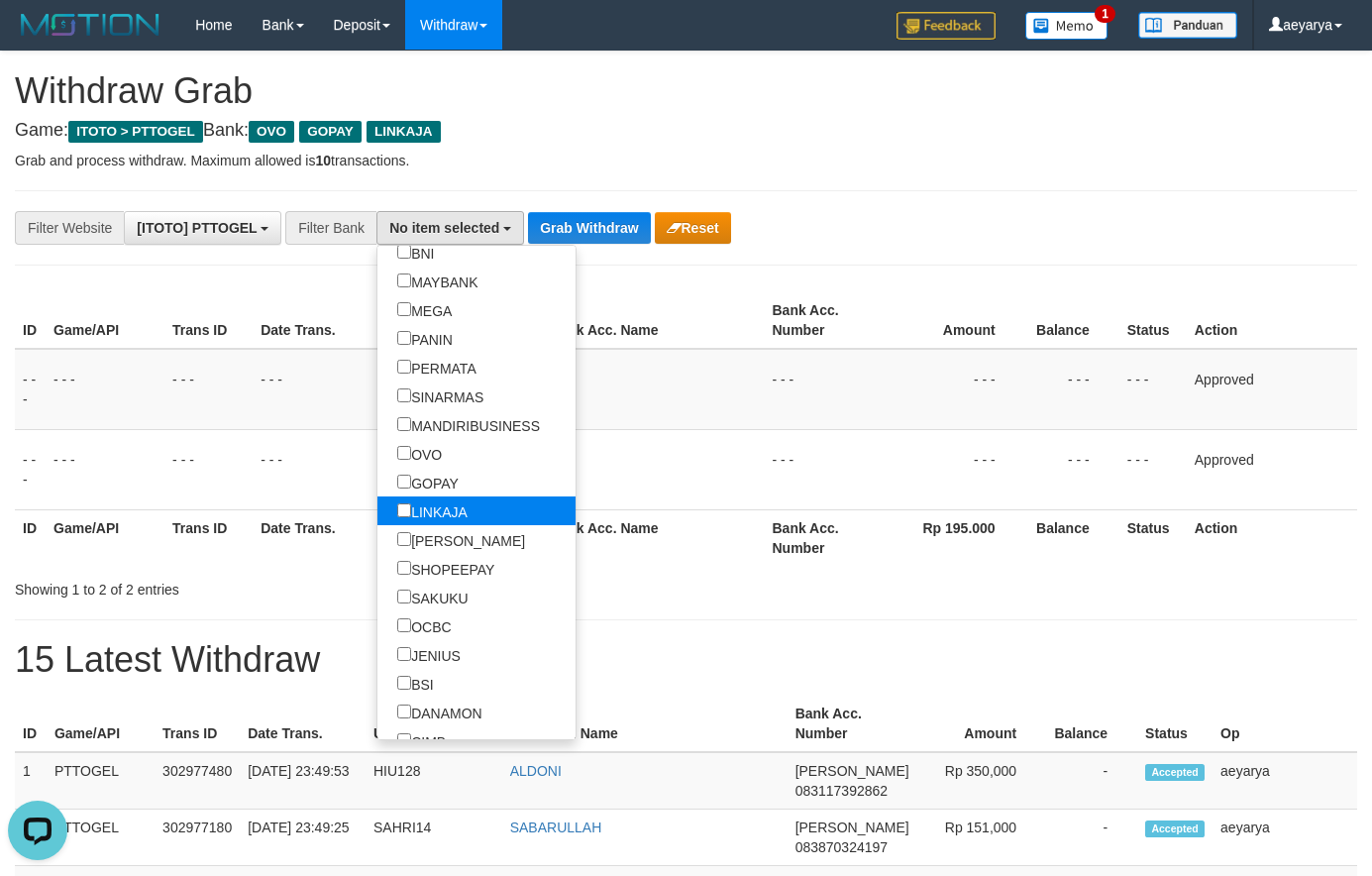 scroll, scrollTop: 329, scrollLeft: 0, axis: vertical 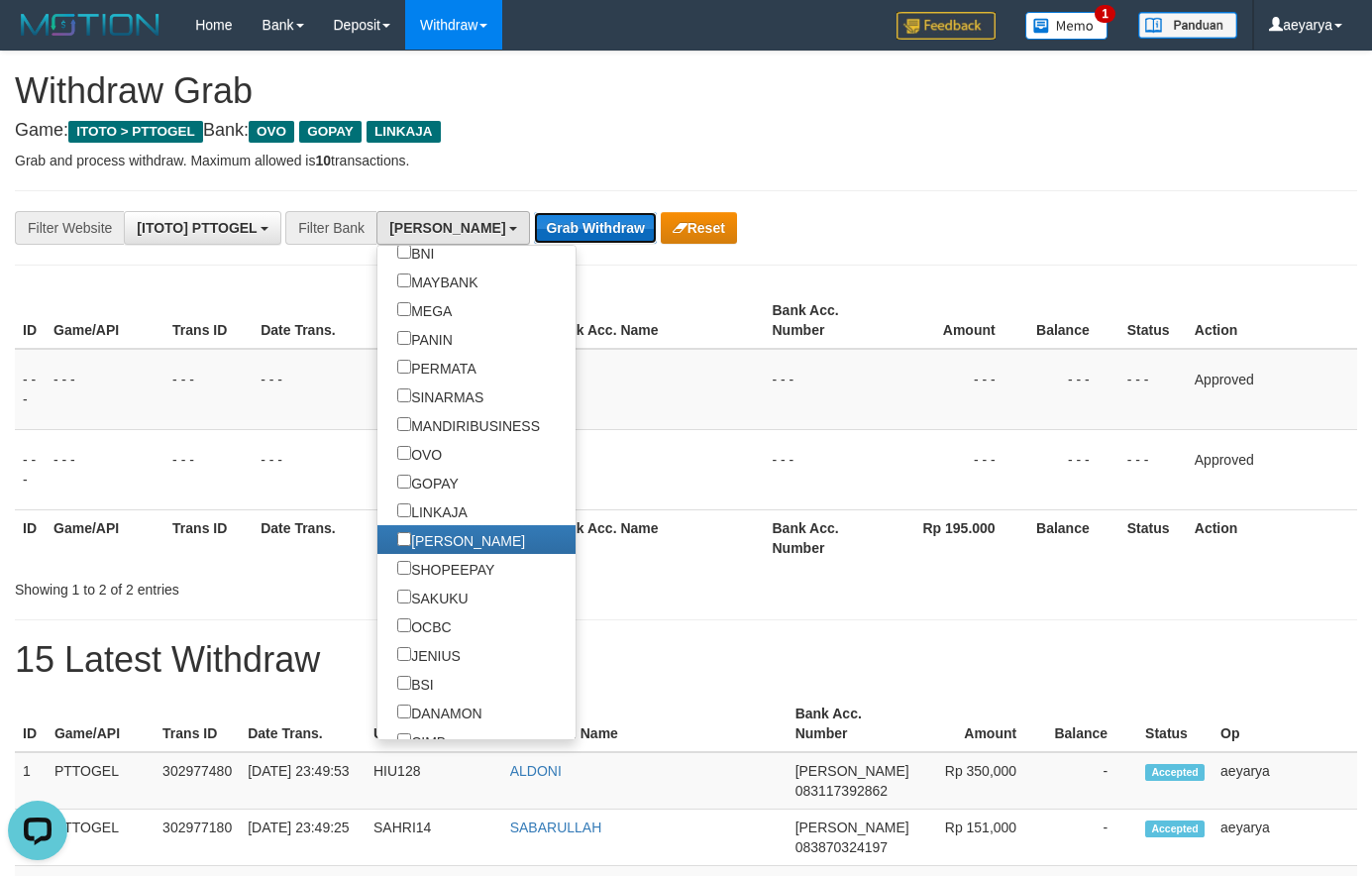 click on "Grab Withdraw" at bounding box center [594, 228] 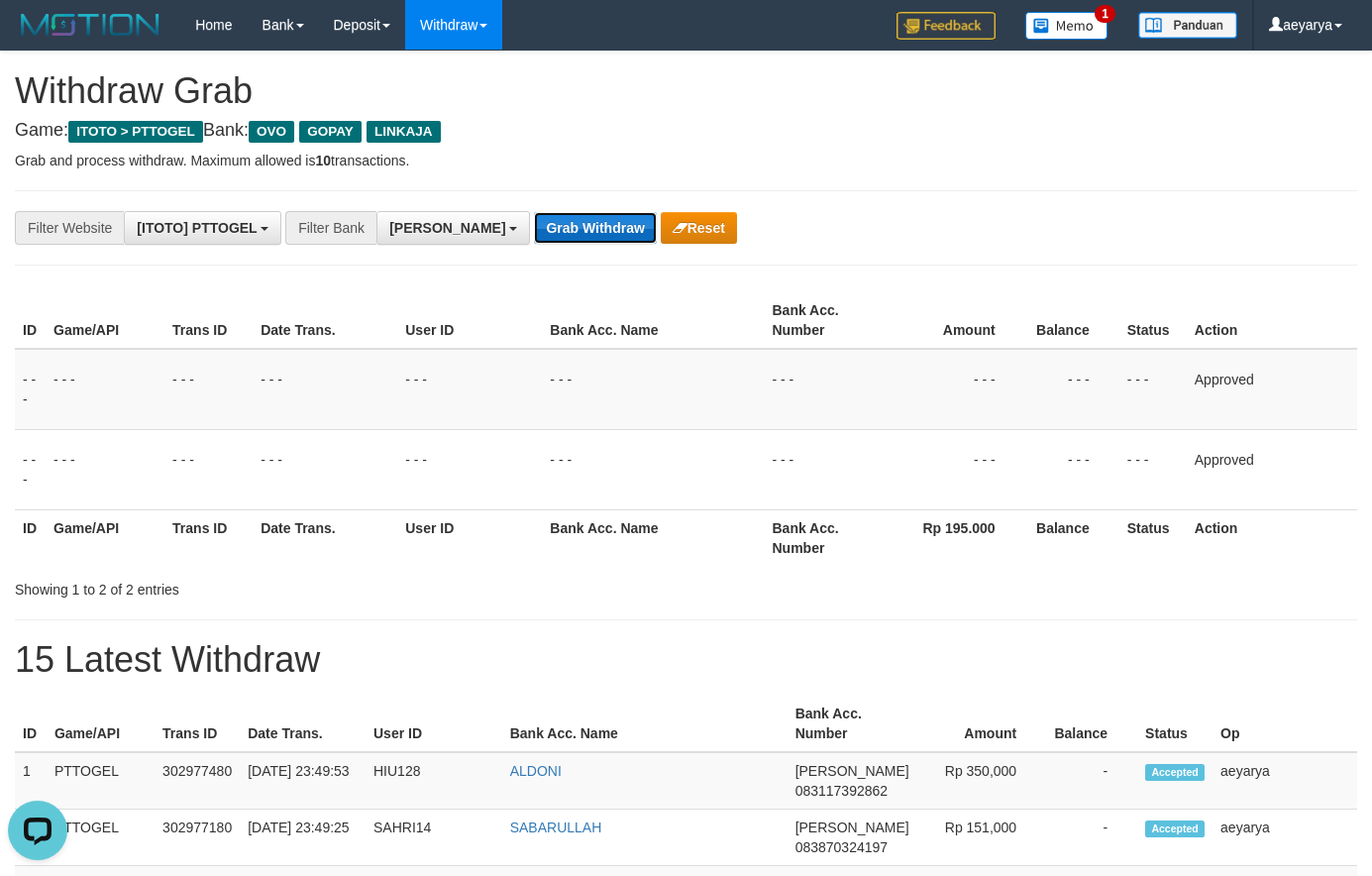 click on "Grab Withdraw" at bounding box center (594, 228) 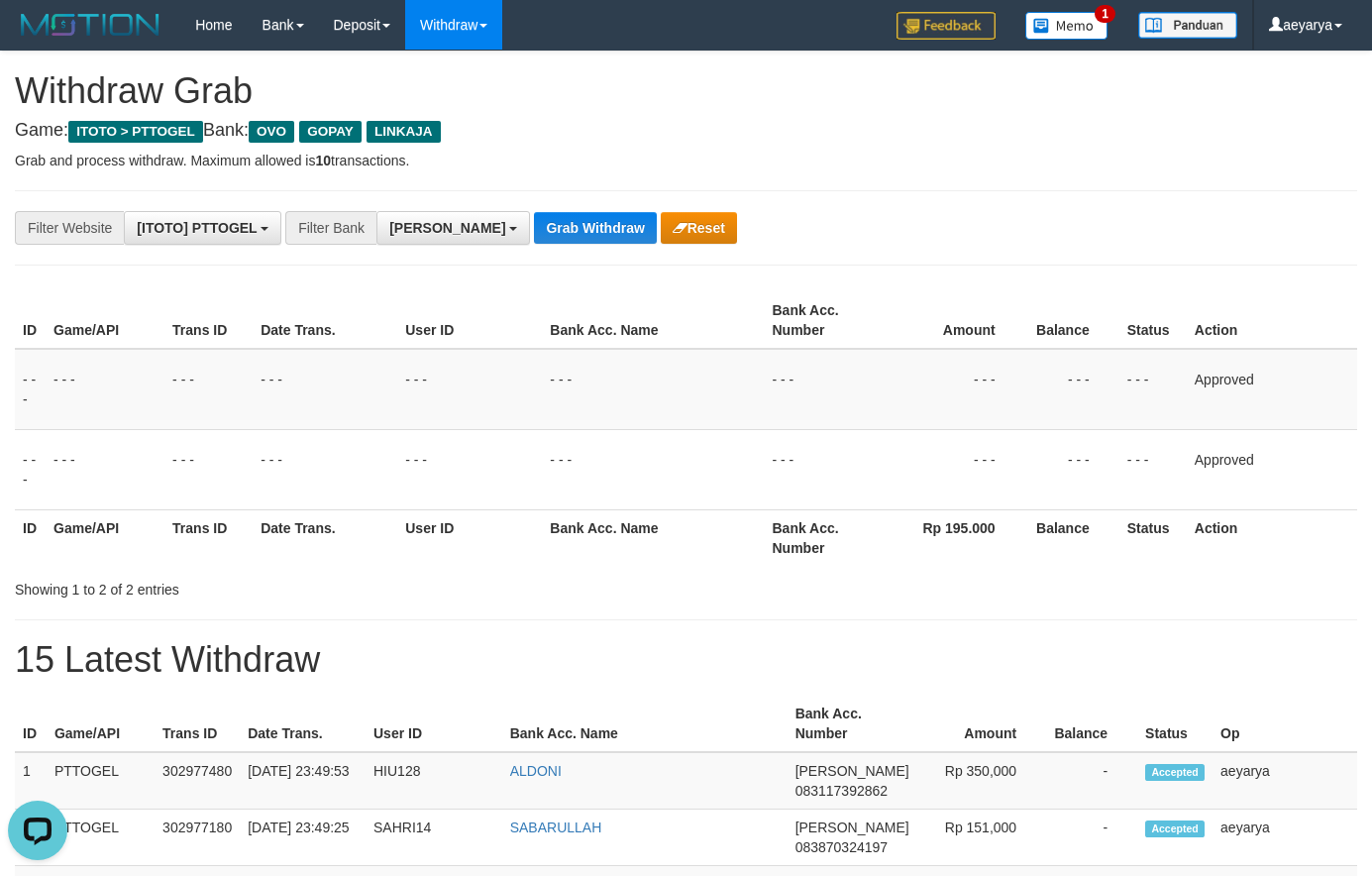 click on "**********" at bounding box center [686, 1152] 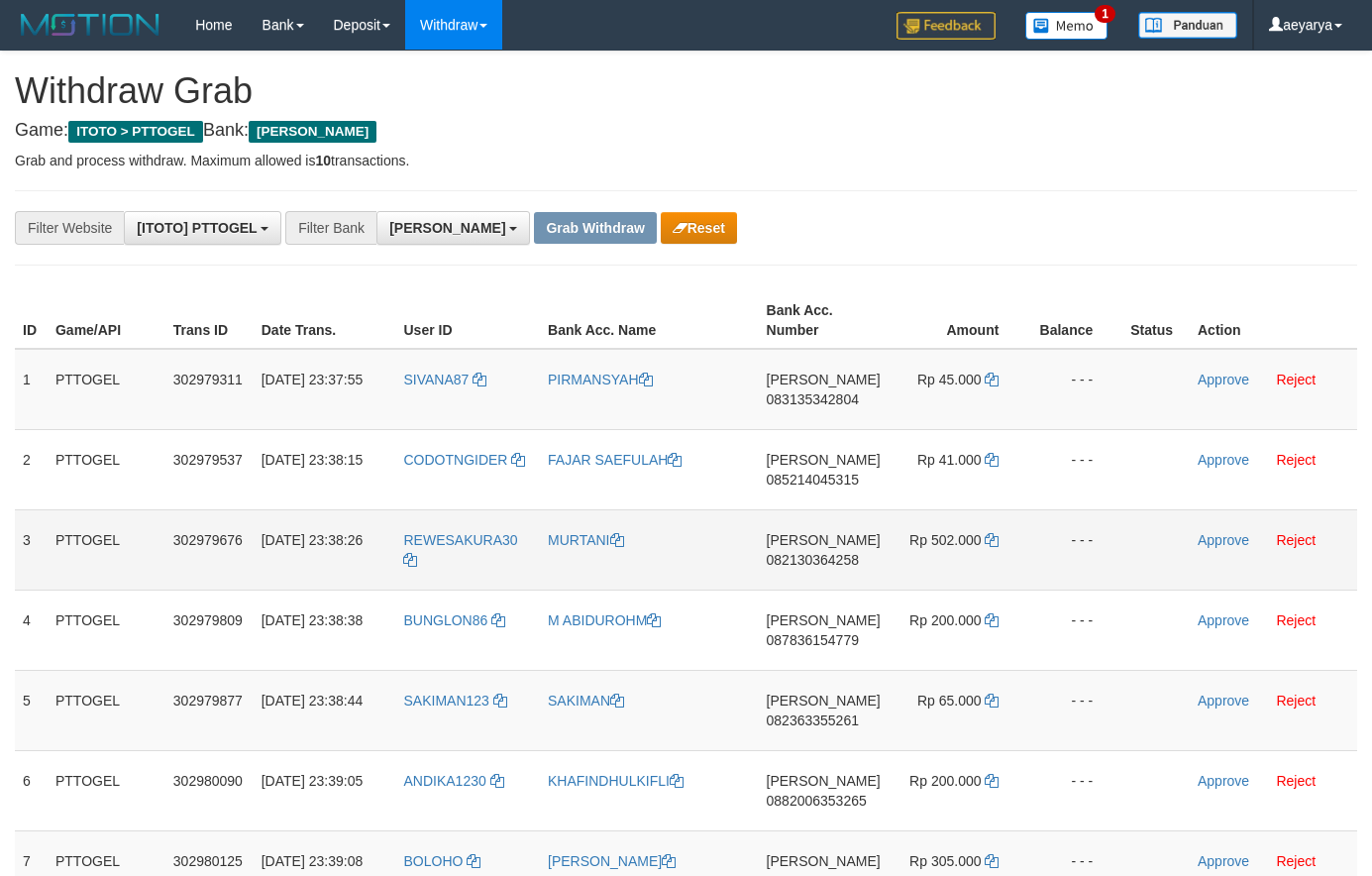 scroll, scrollTop: 270, scrollLeft: 0, axis: vertical 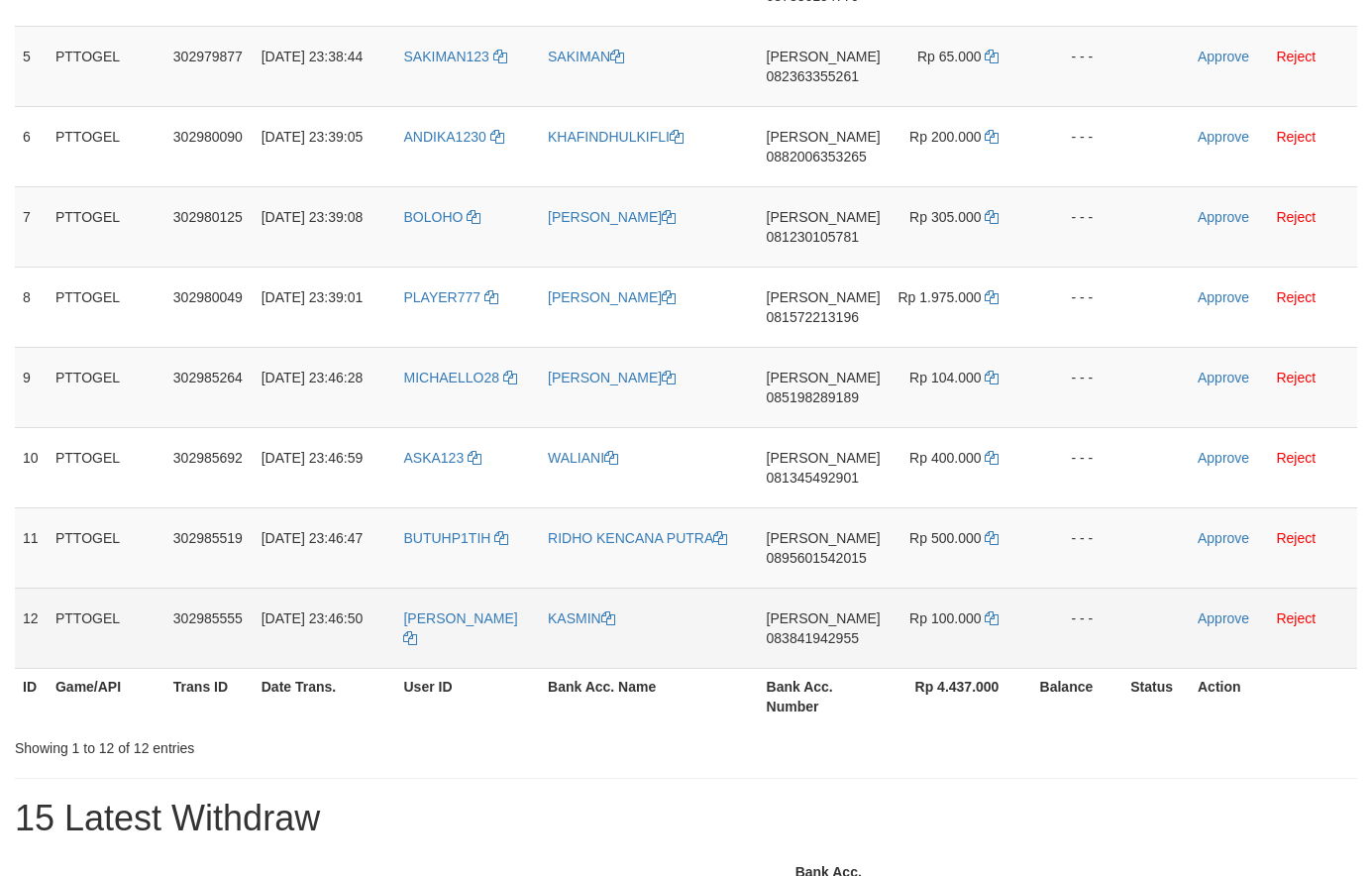 drag, startPoint x: 482, startPoint y: 90, endPoint x: 977, endPoint y: 623, distance: 727.40223 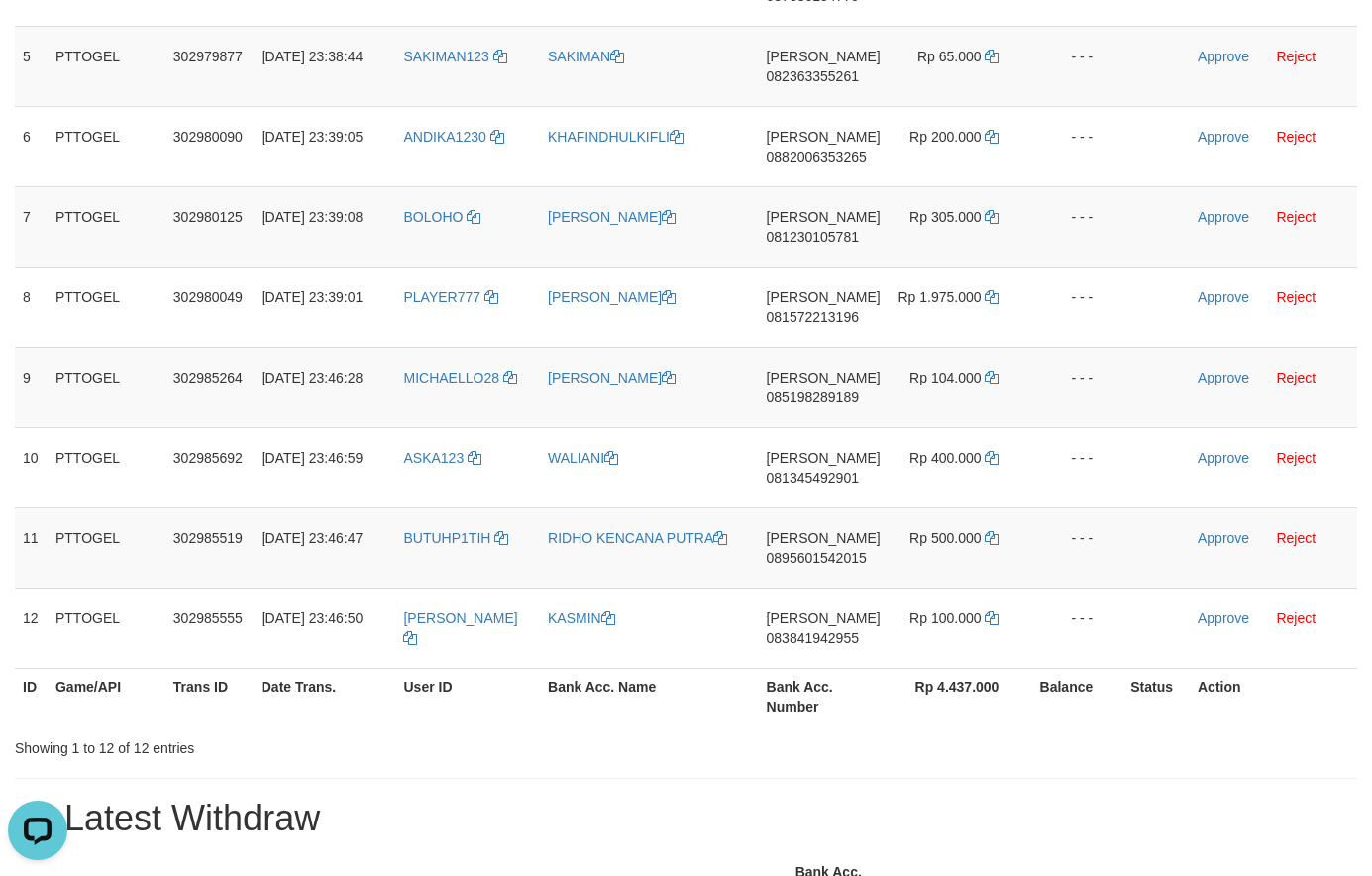 scroll, scrollTop: 0, scrollLeft: 0, axis: both 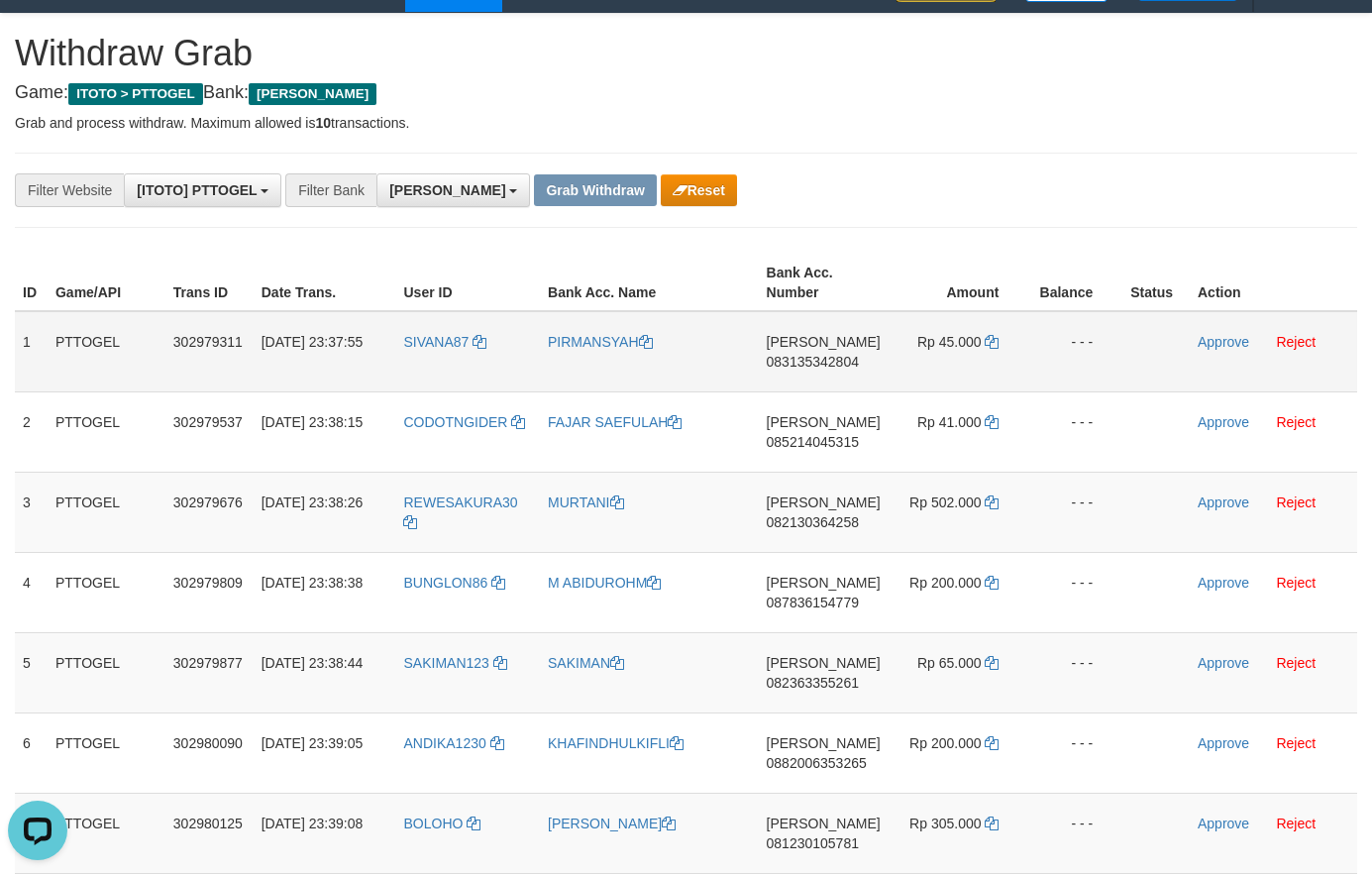 click on "083135342804" at bounding box center (812, 362) 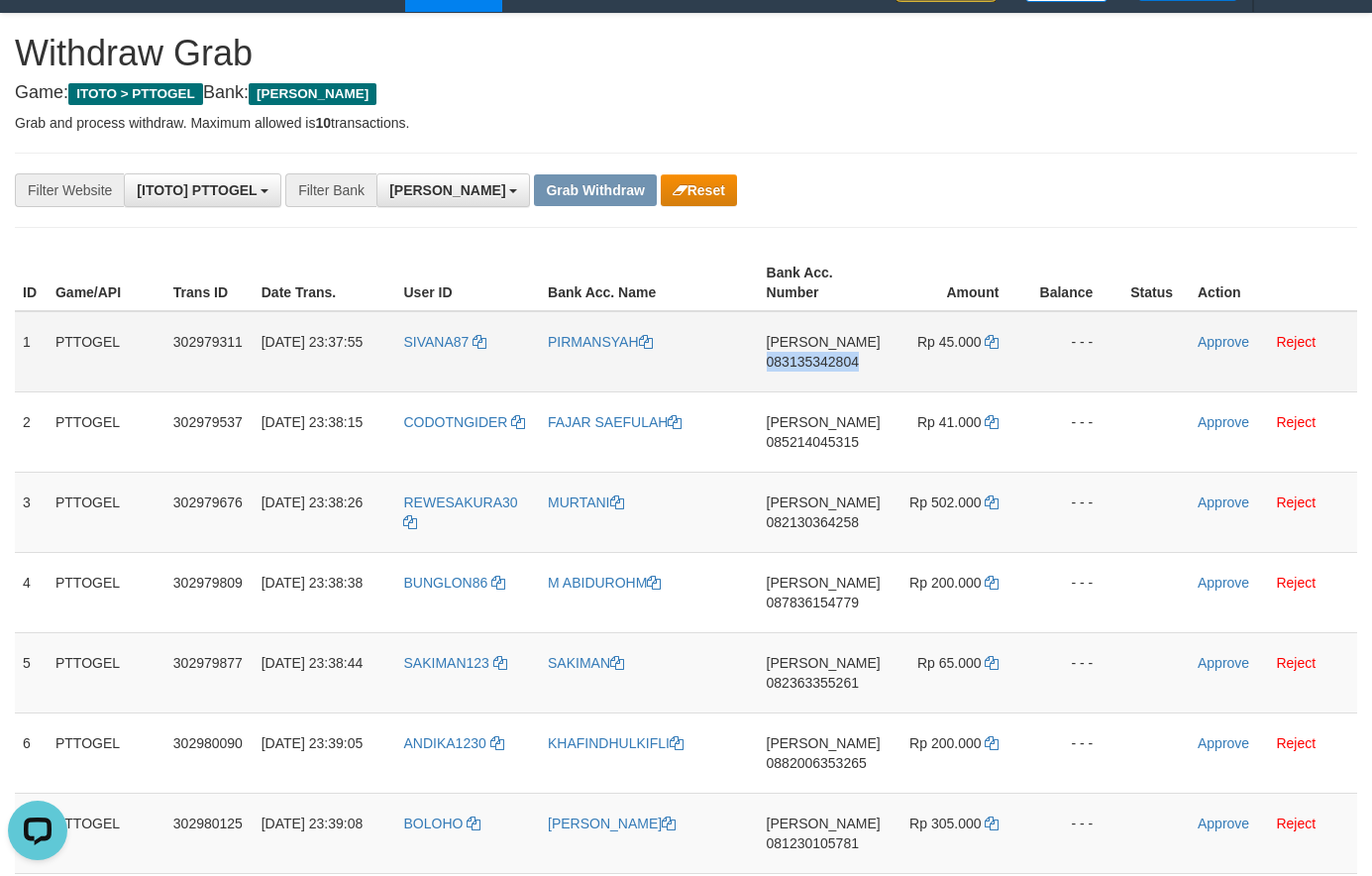click on "083135342804" at bounding box center (812, 362) 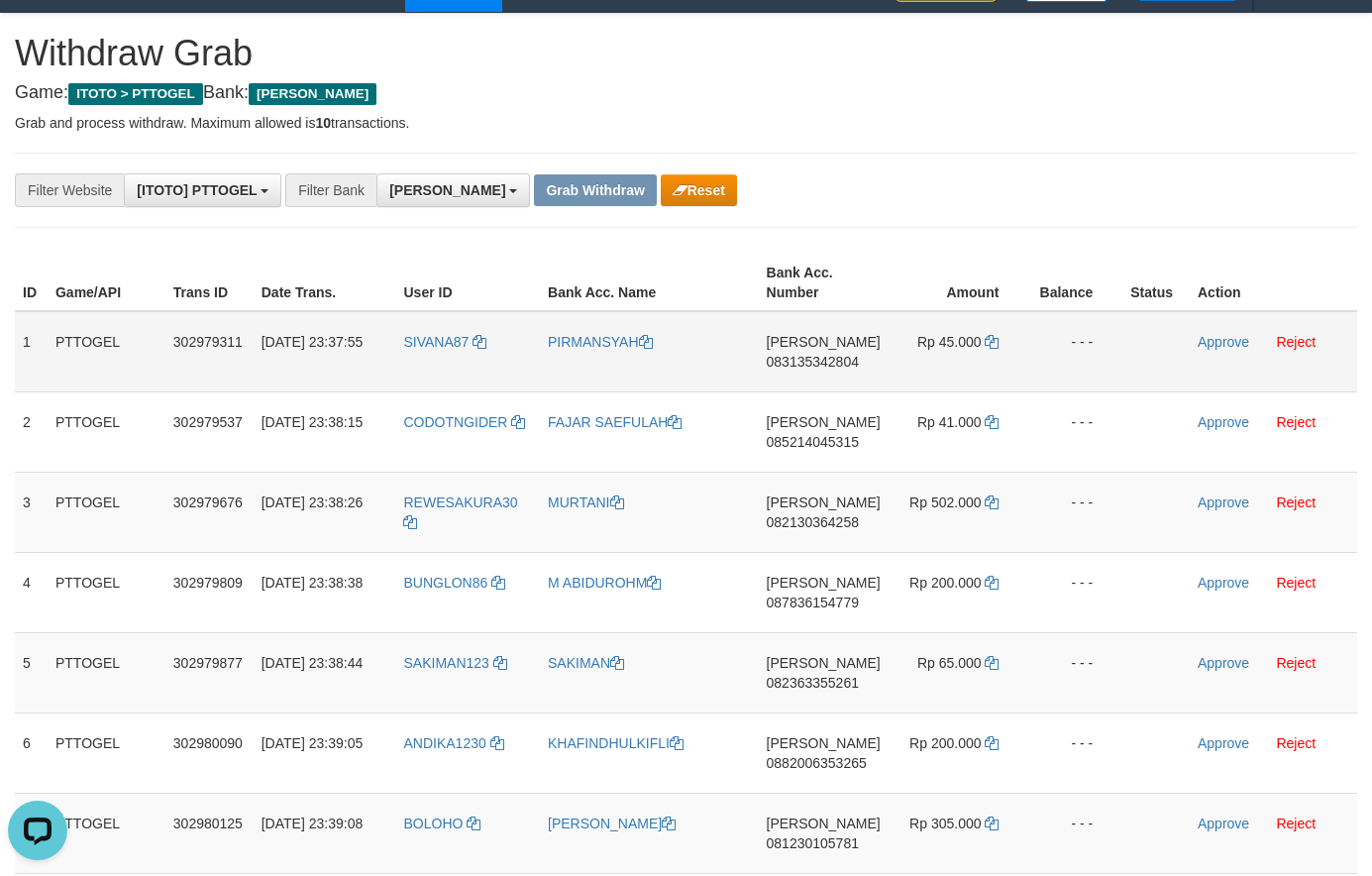 click on "083135342804" at bounding box center (812, 362) 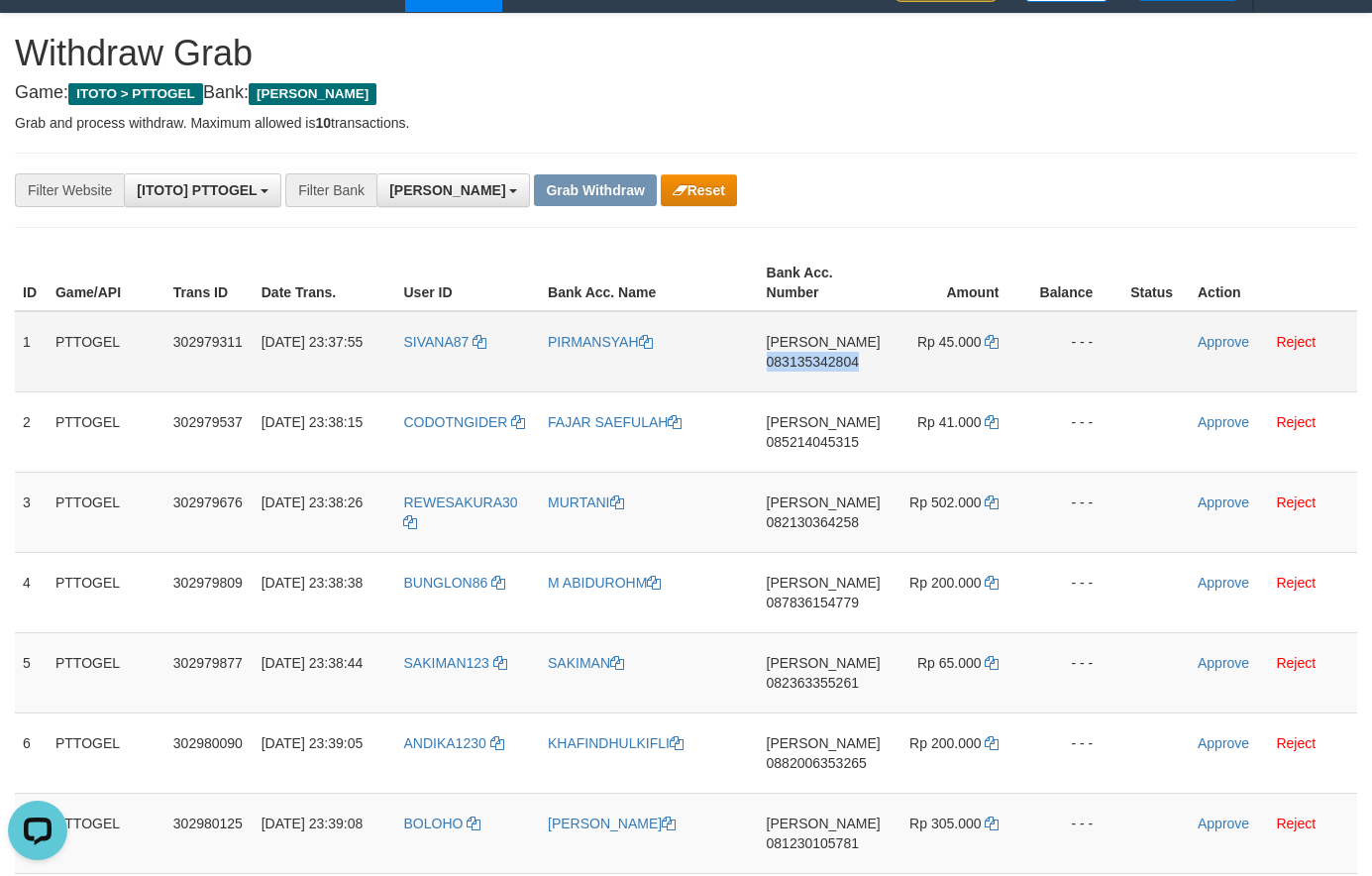 click on "083135342804" at bounding box center [812, 362] 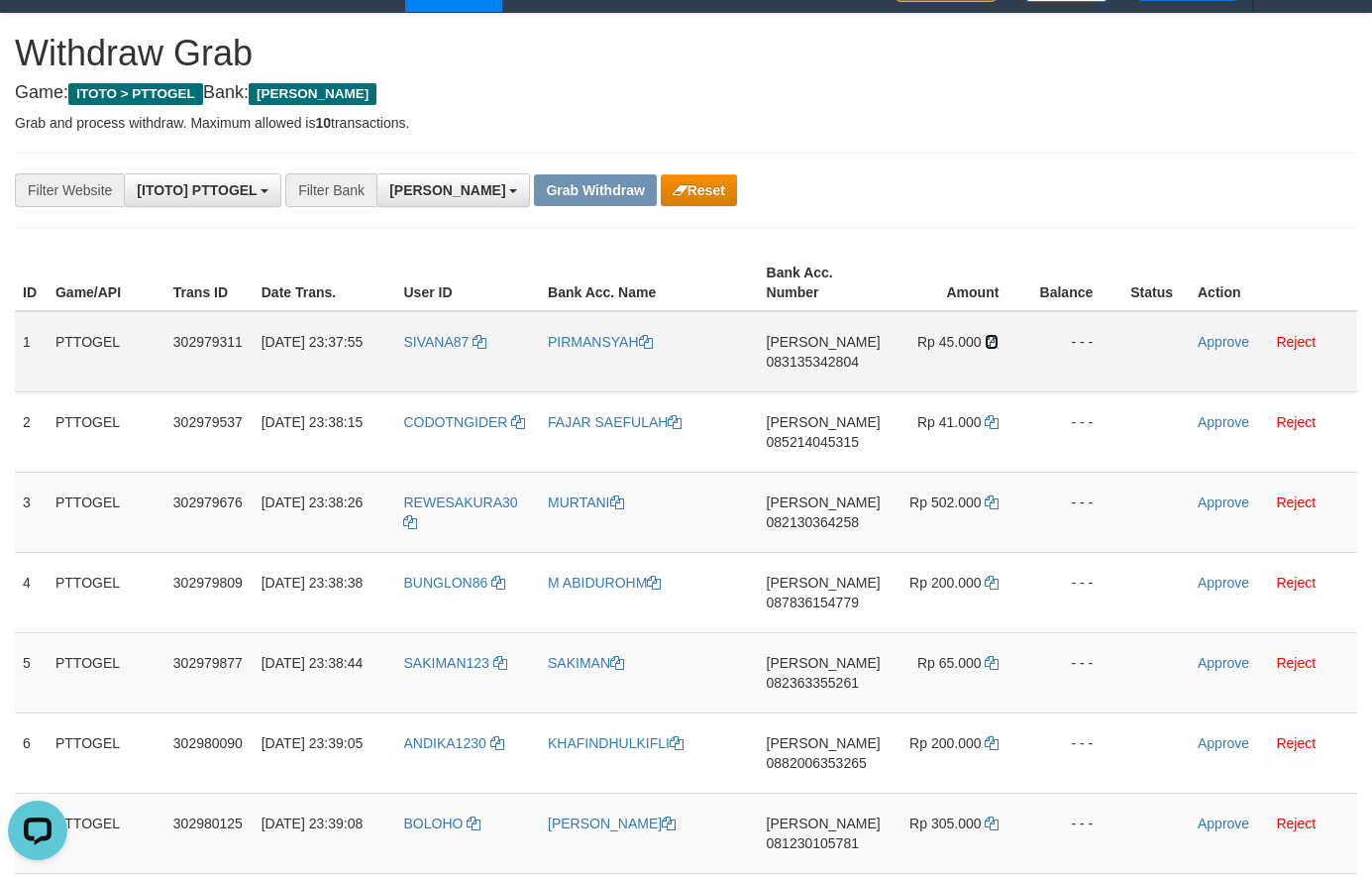 click at bounding box center (992, 342) 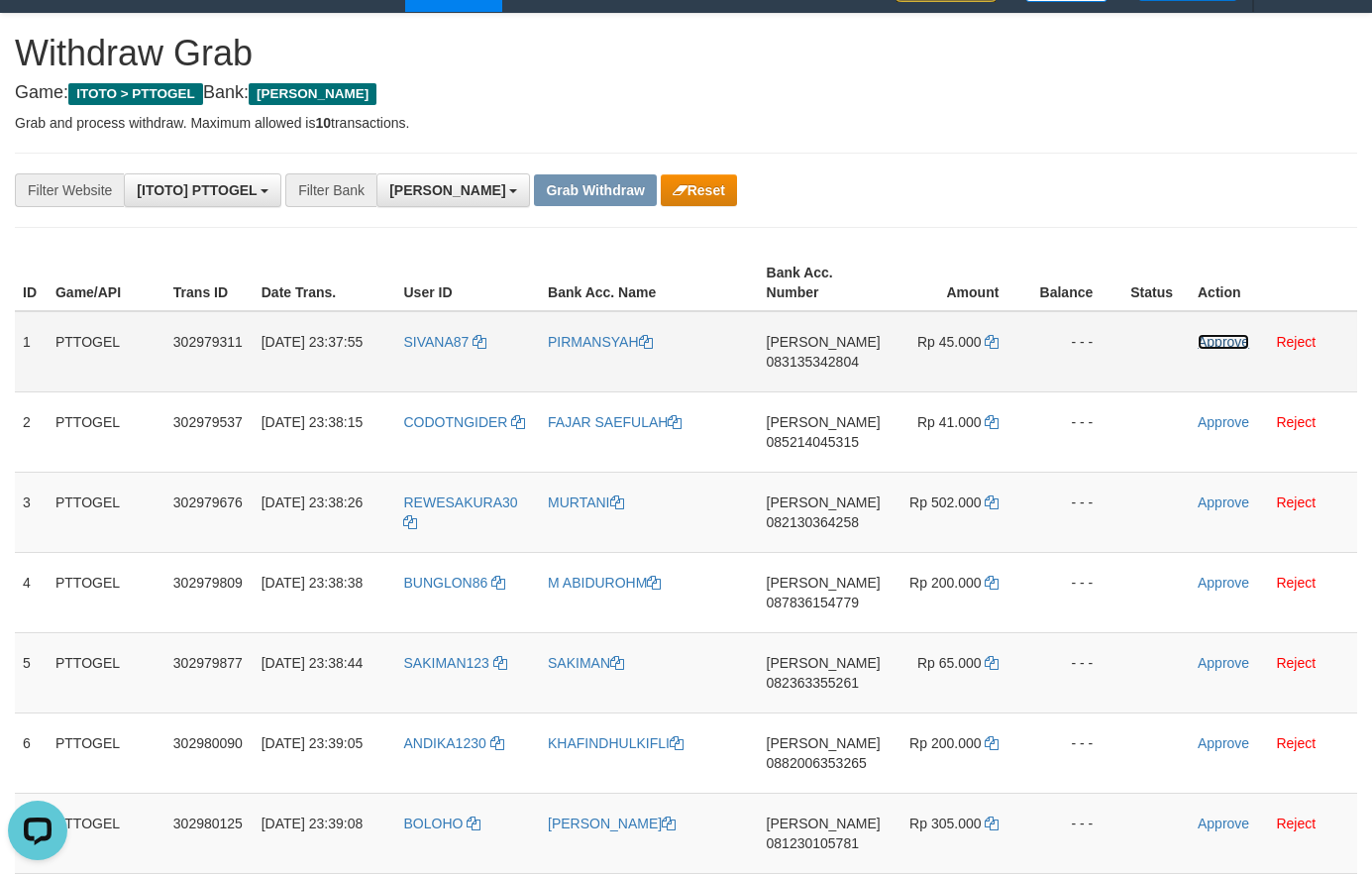 click on "Approve" at bounding box center (1223, 342) 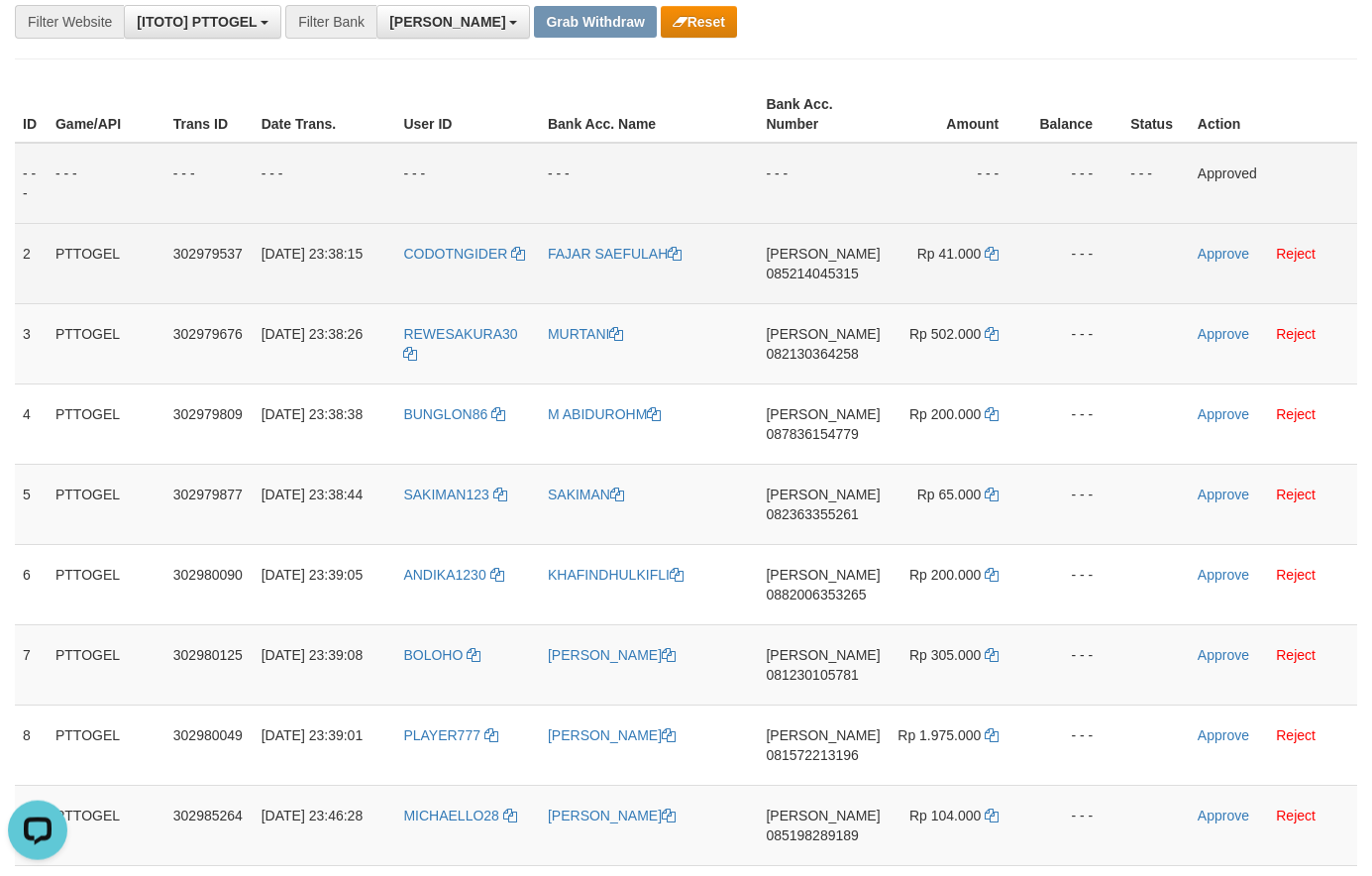 scroll, scrollTop: 240, scrollLeft: 0, axis: vertical 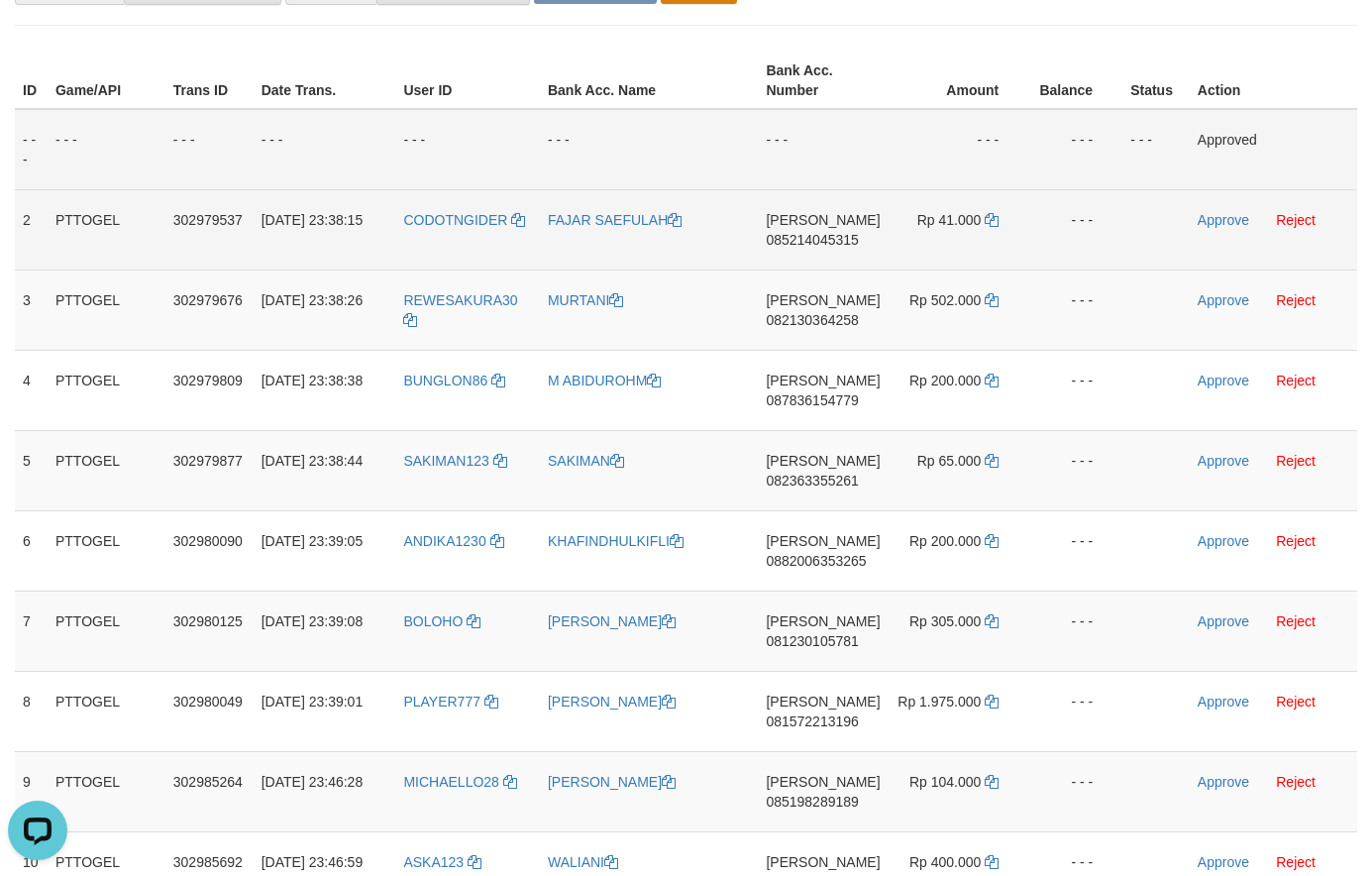 click on "DANA
085214045315" at bounding box center [822, 229] 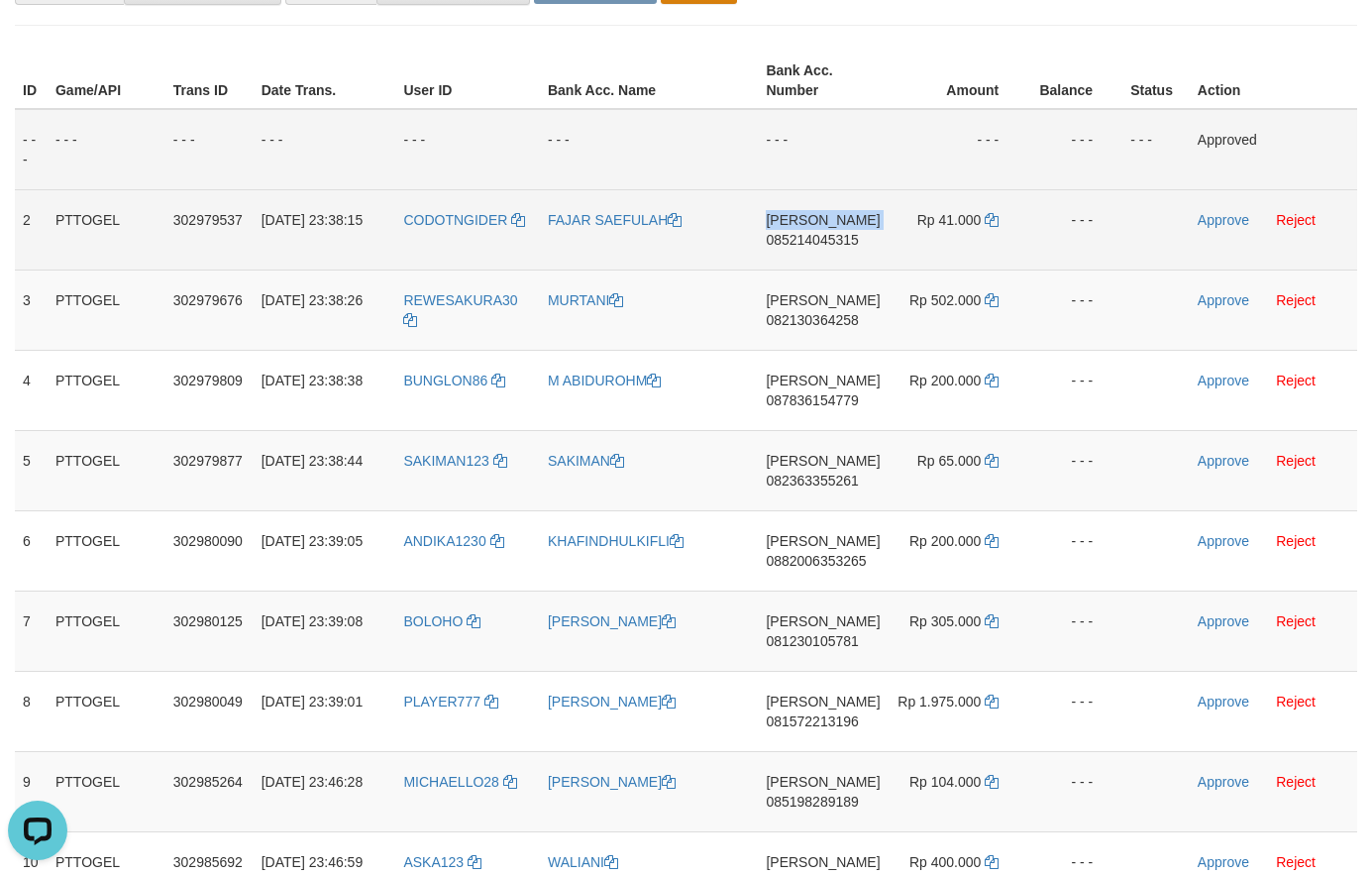 drag, startPoint x: 803, startPoint y: 229, endPoint x: 792, endPoint y: 238, distance: 14 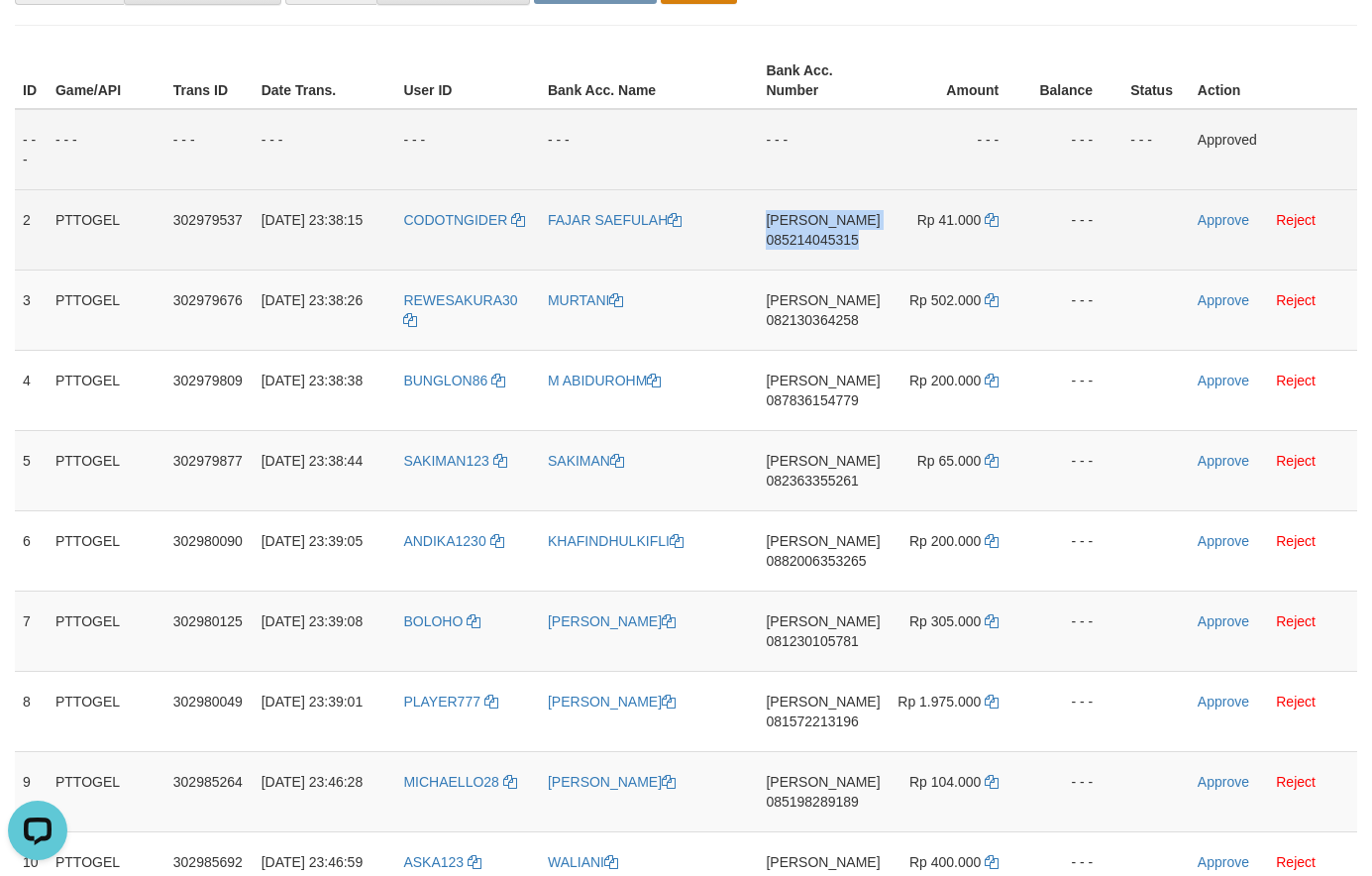 click on "085214045315" at bounding box center [811, 240] 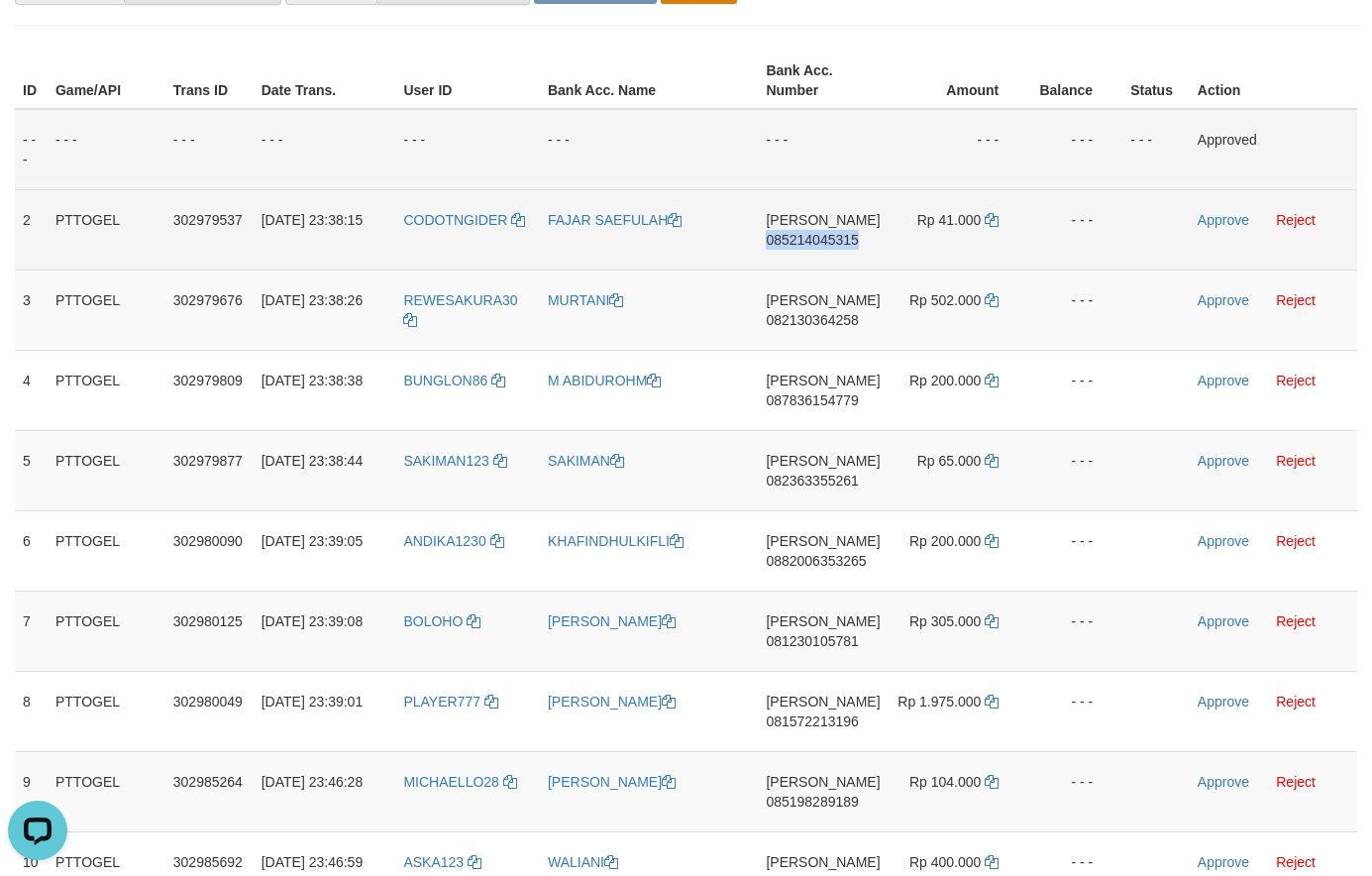 click on "085214045315" at bounding box center [811, 240] 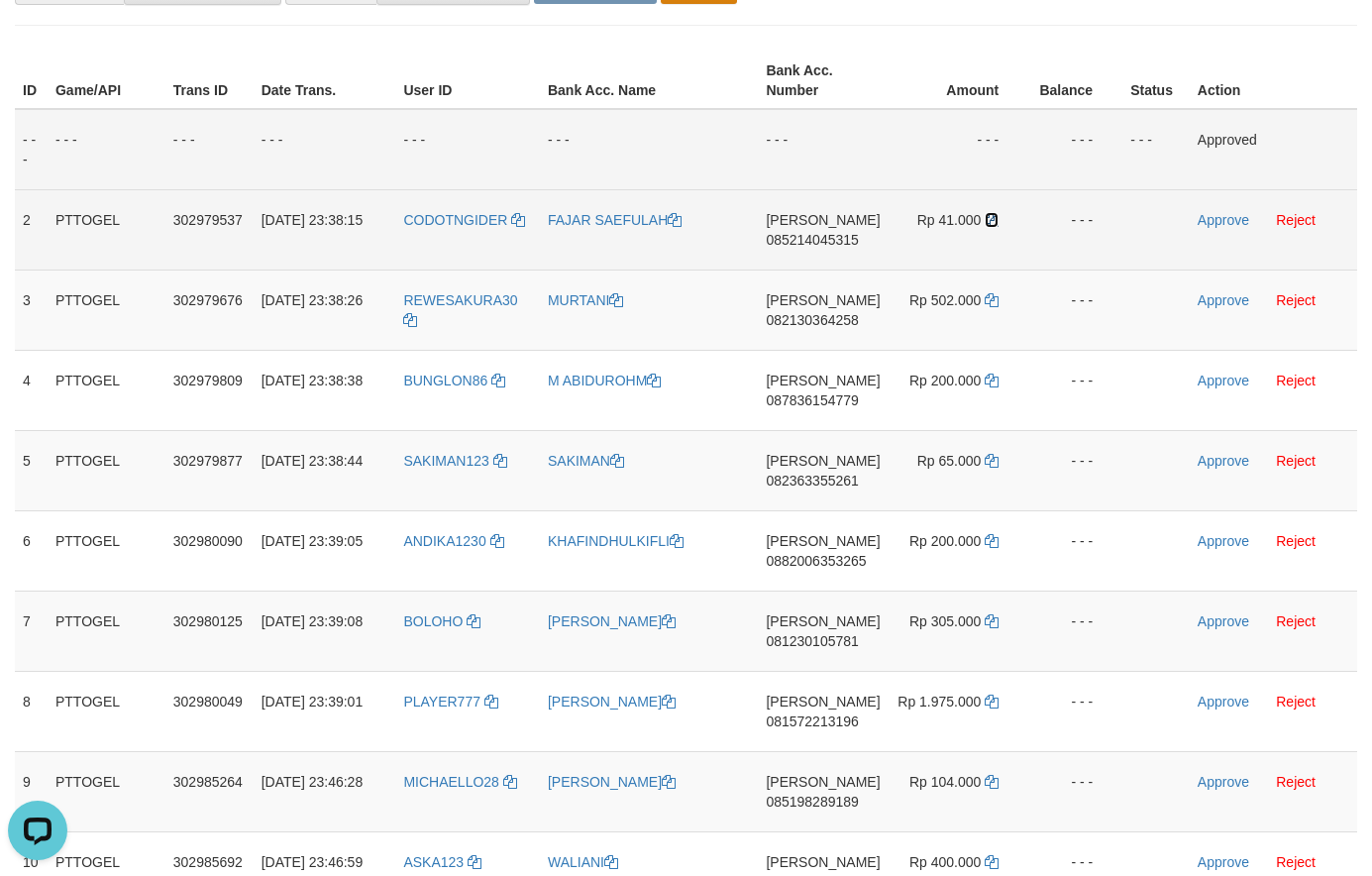 click at bounding box center [992, 220] 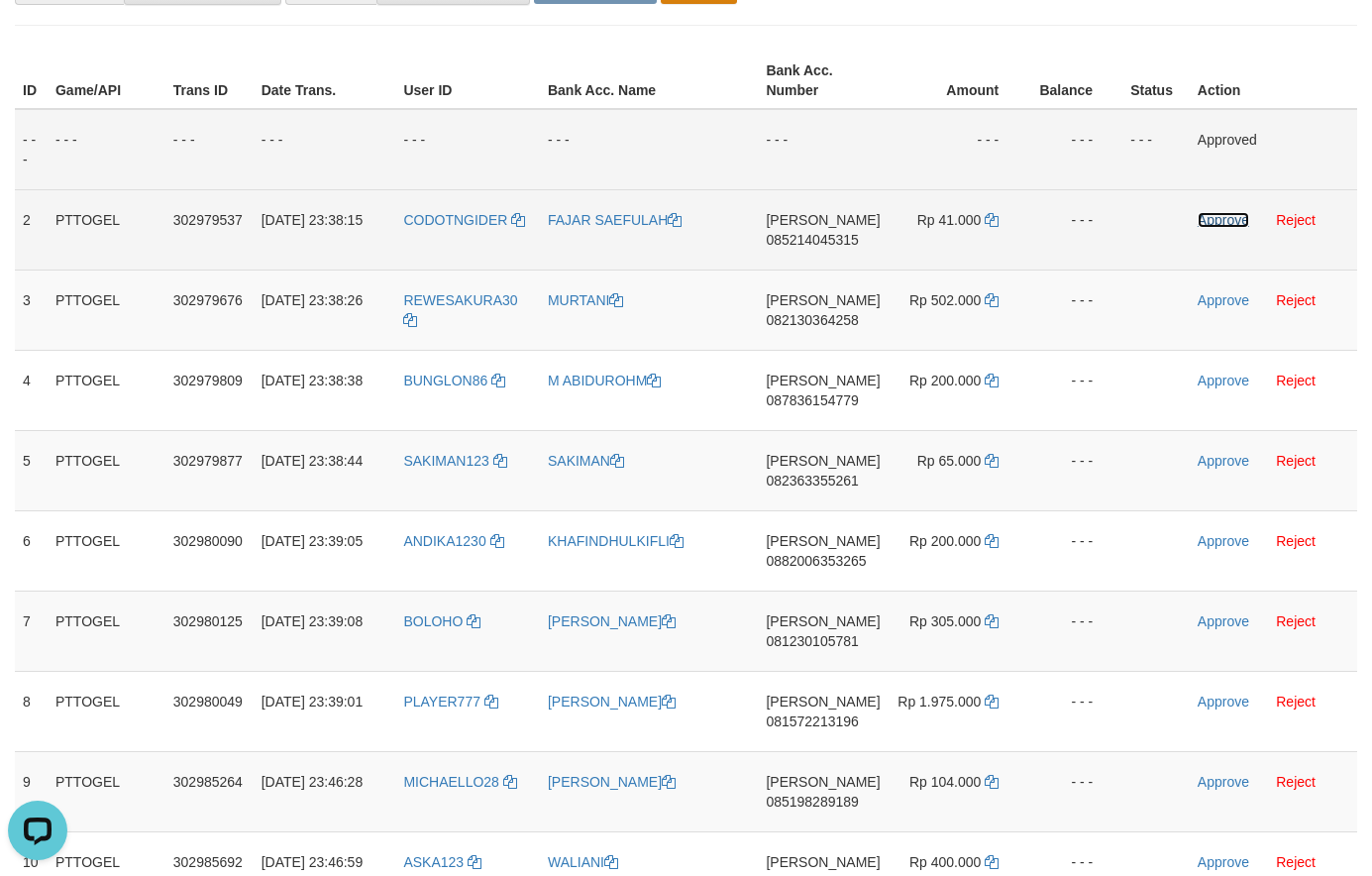 click on "Approve" at bounding box center (1223, 220) 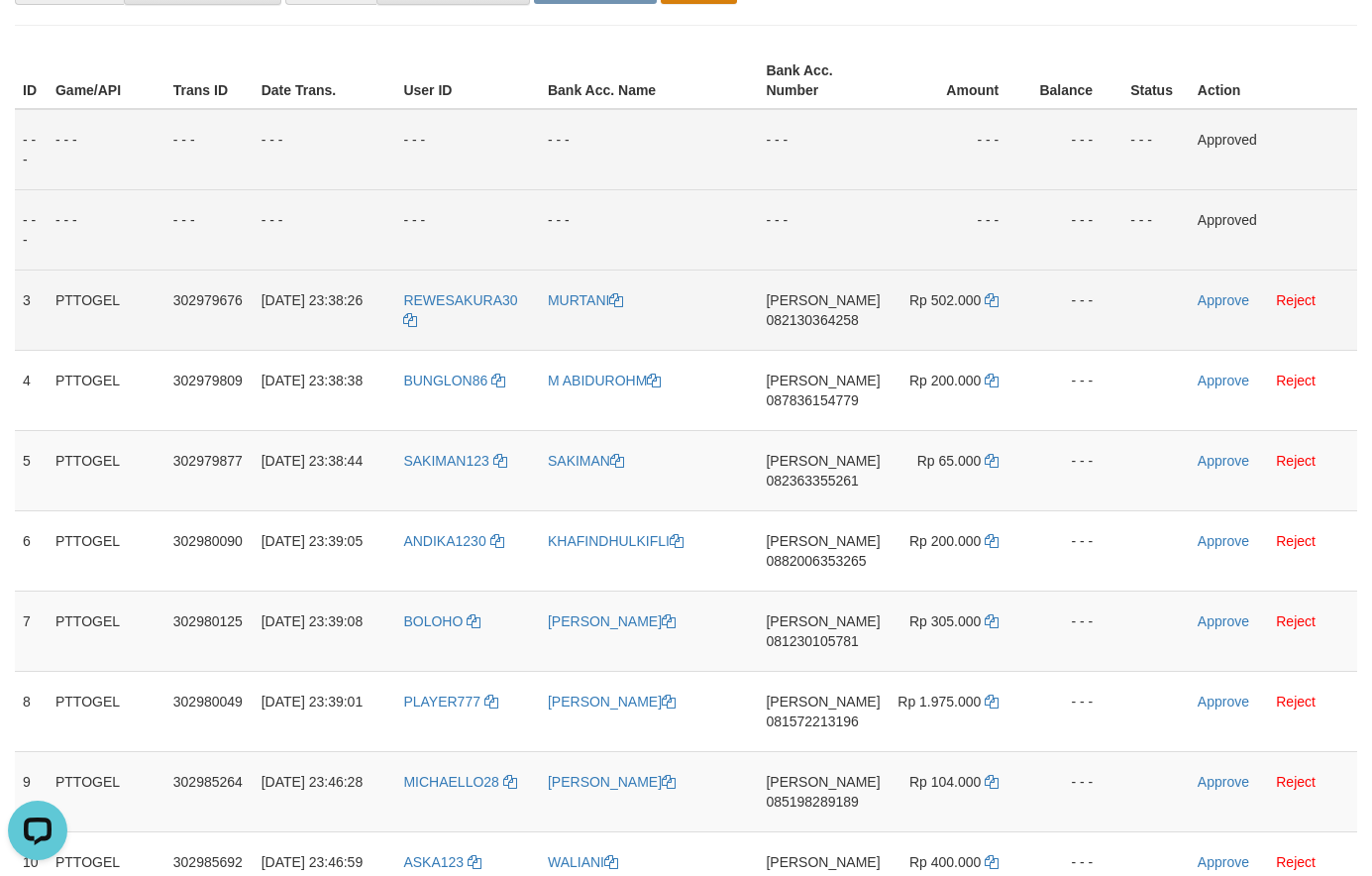 click on "082130364258" at bounding box center (811, 320) 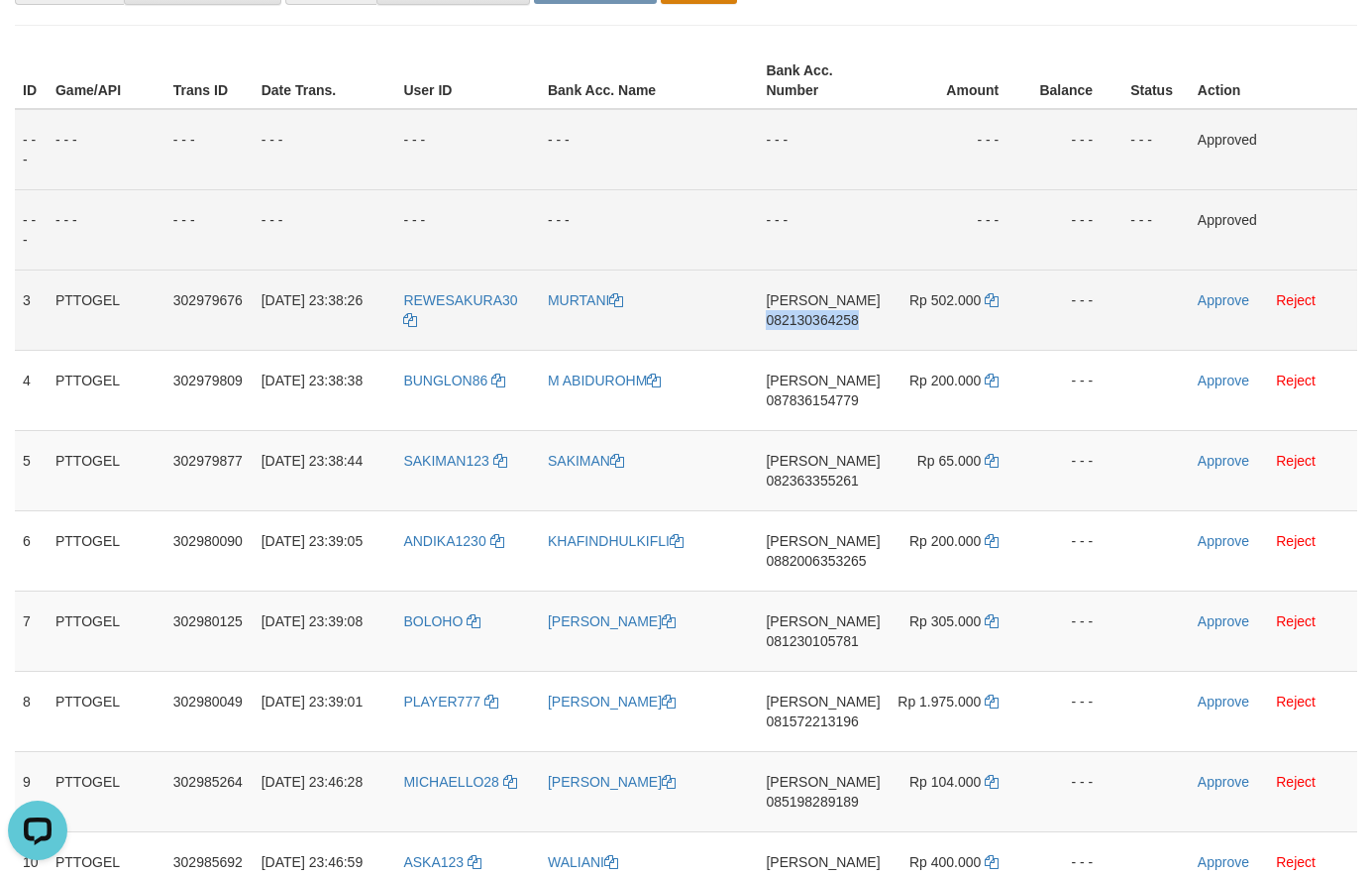 drag, startPoint x: 850, startPoint y: 324, endPoint x: 802, endPoint y: 315, distance: 48.83646 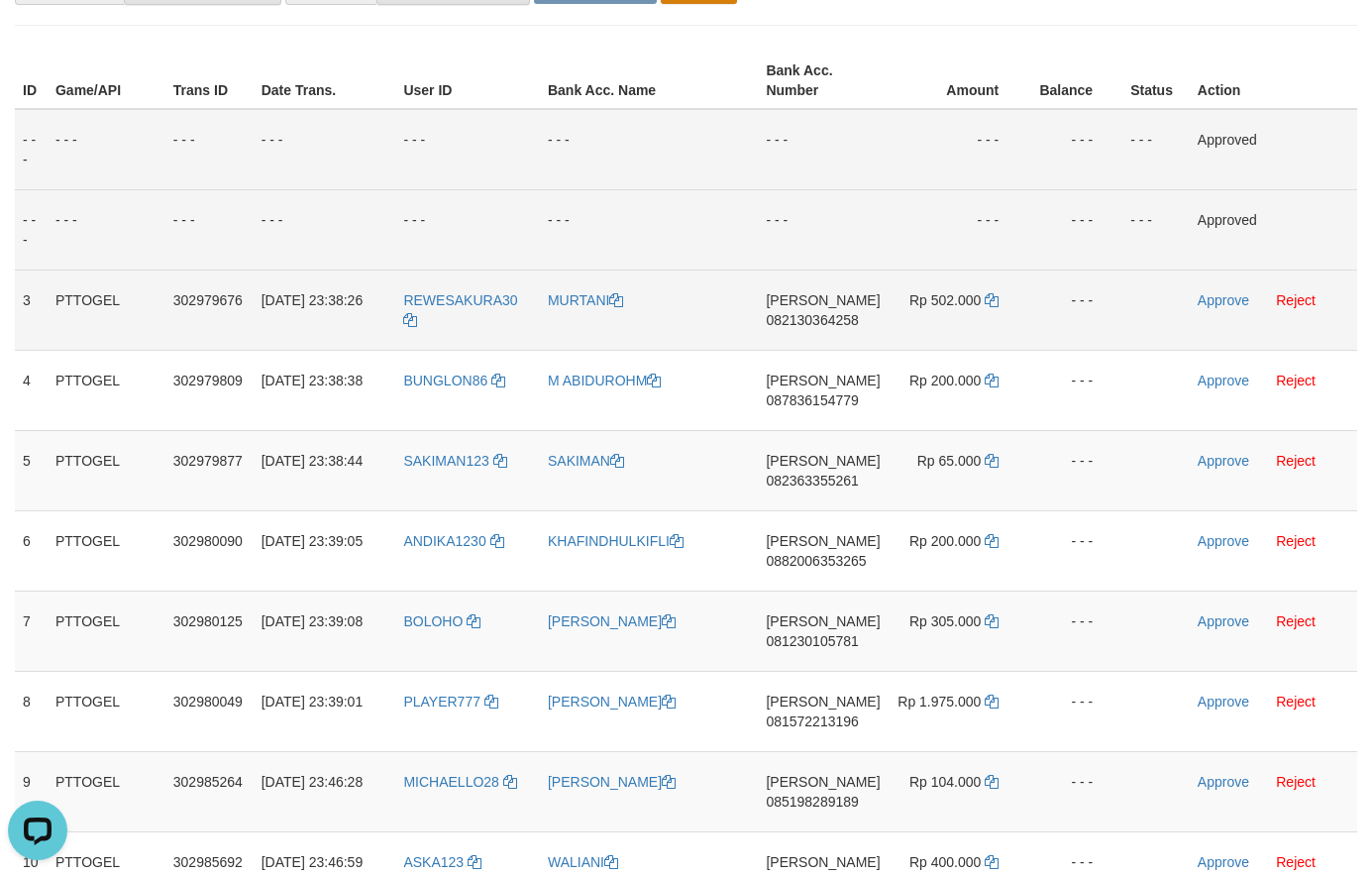 click on "082130364258" at bounding box center [811, 320] 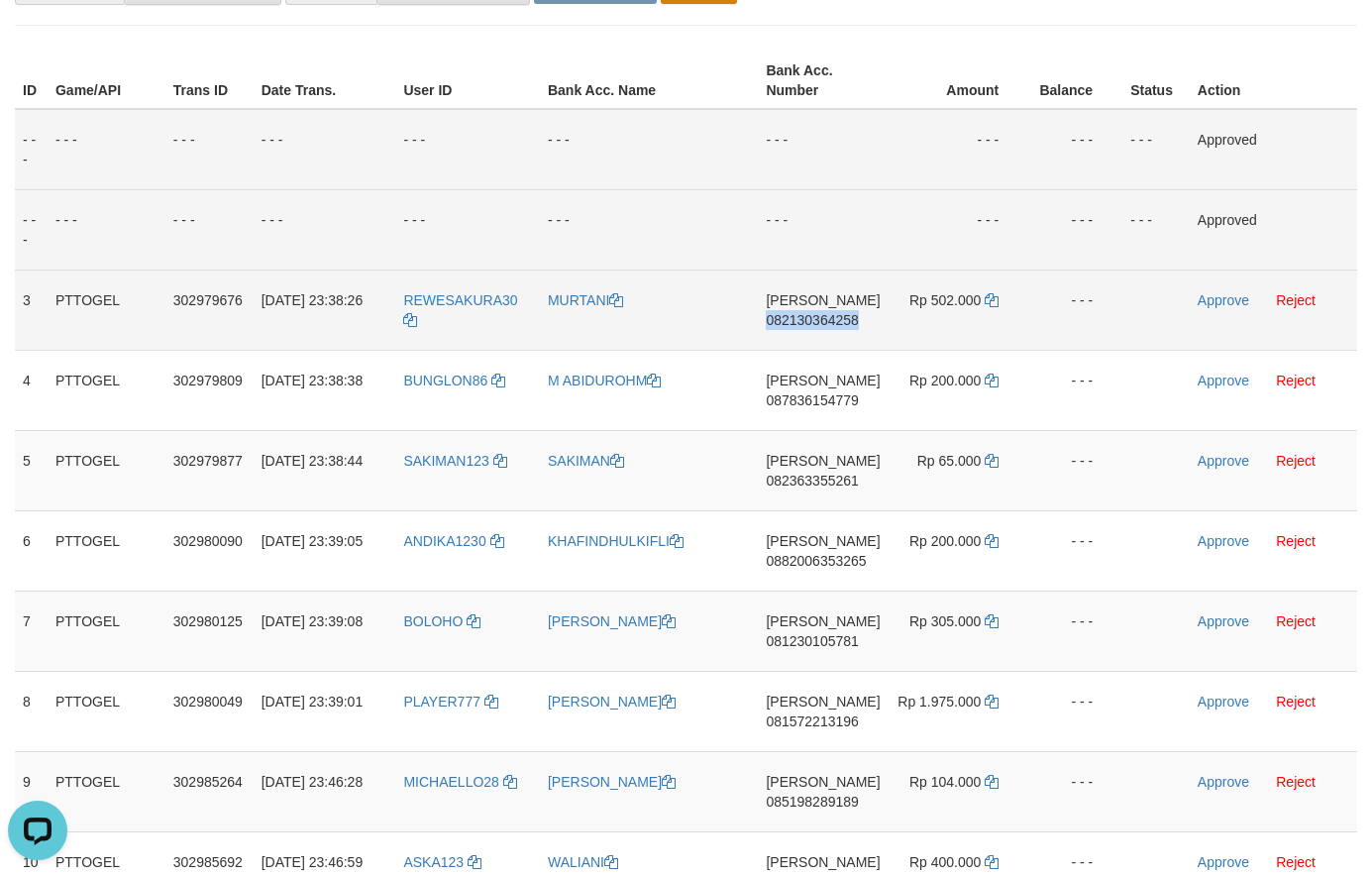 click on "082130364258" at bounding box center [811, 320] 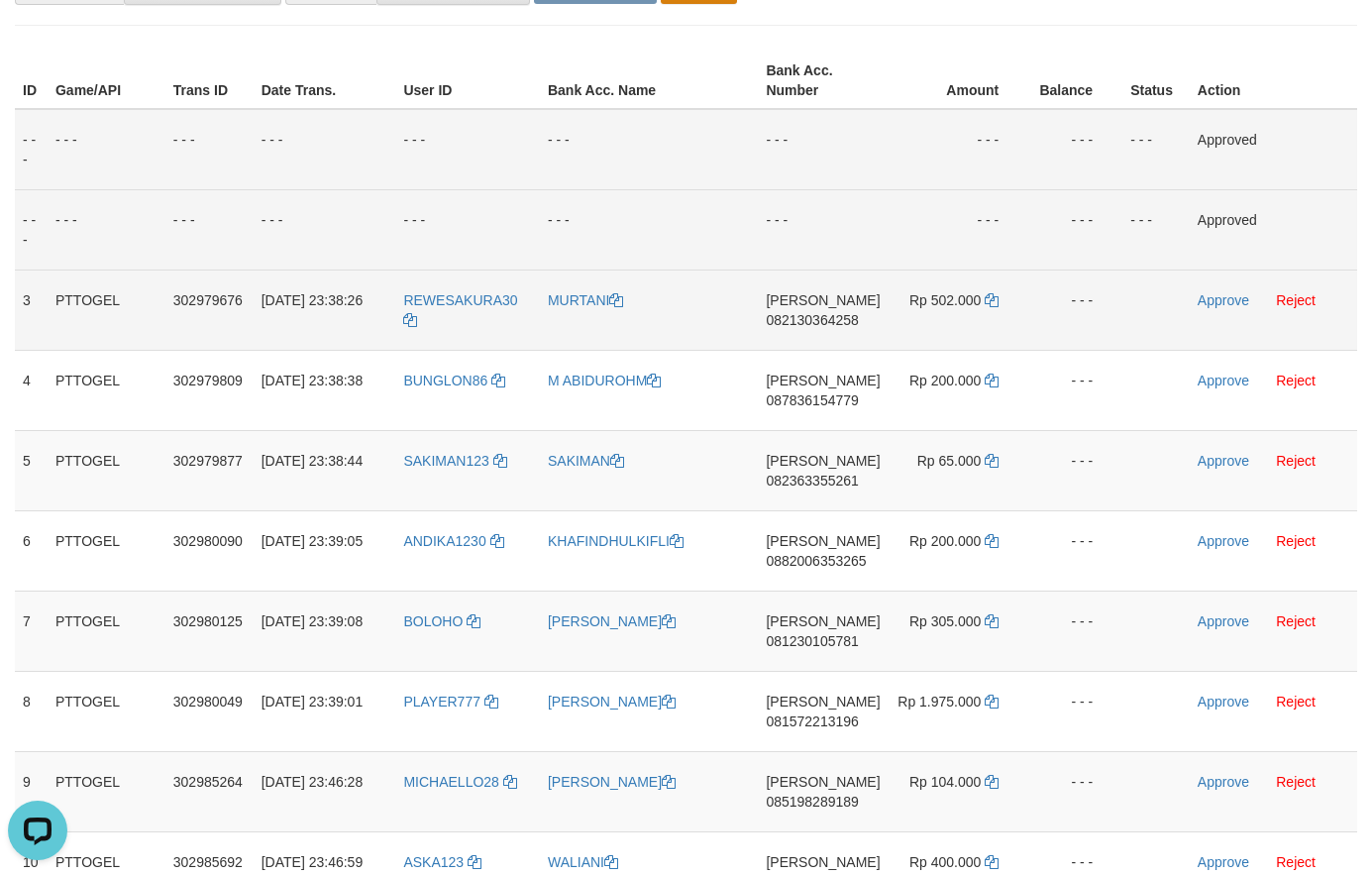 click on "DANA
082130364258" at bounding box center [822, 309] 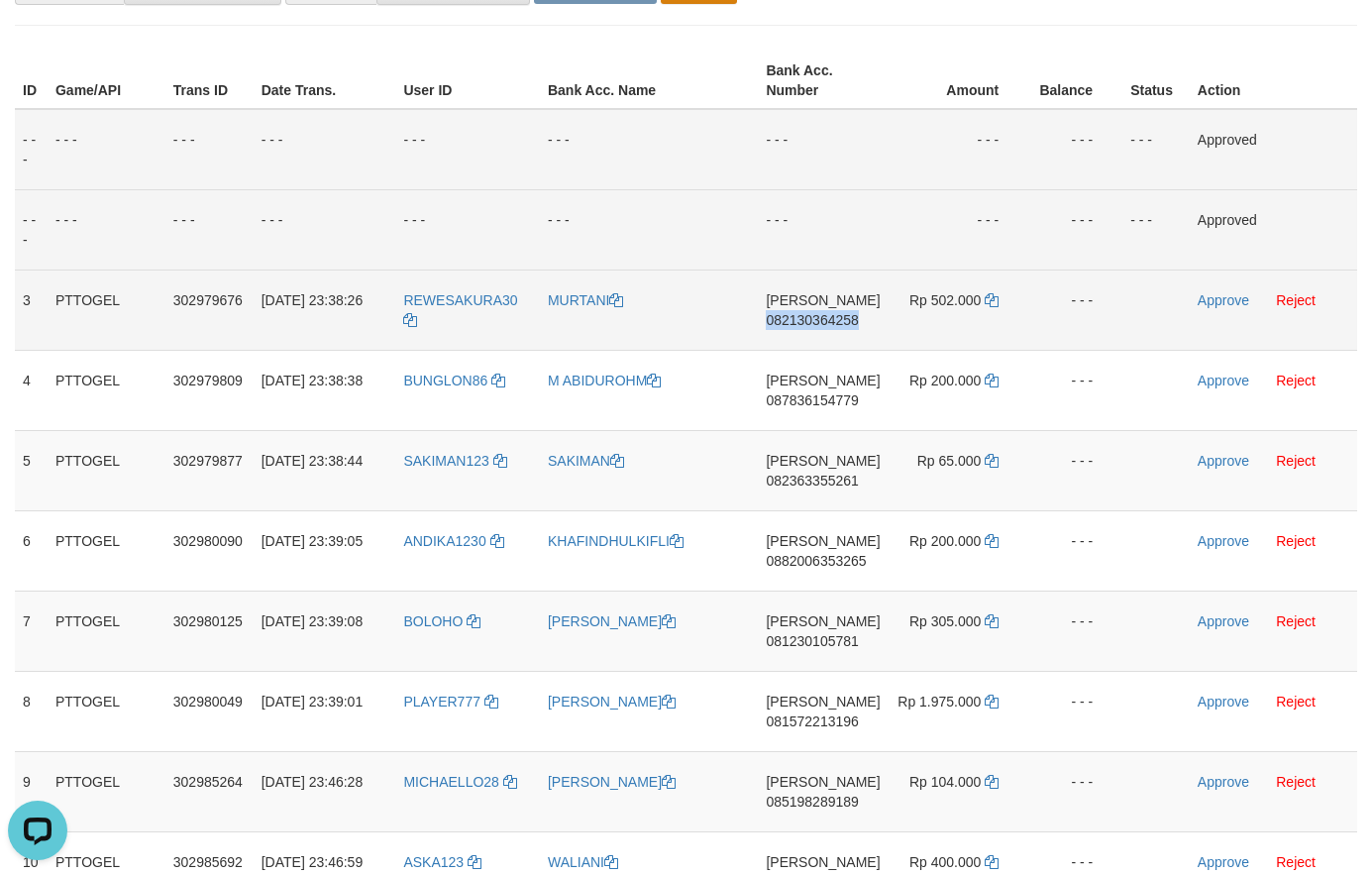 drag, startPoint x: 828, startPoint y: 312, endPoint x: 795, endPoint y: 318, distance: 33.54102 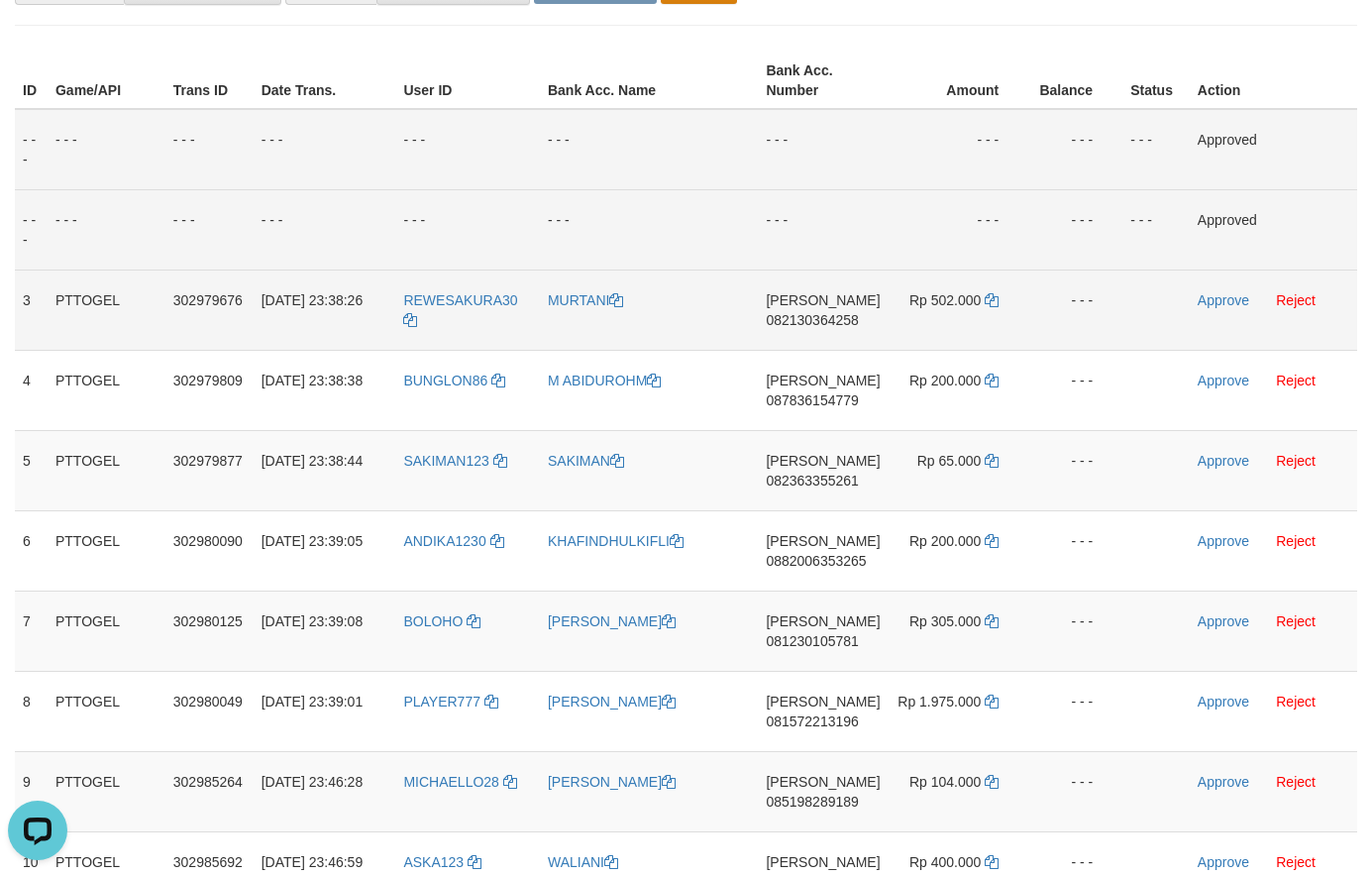 click on "082130364258" at bounding box center [811, 320] 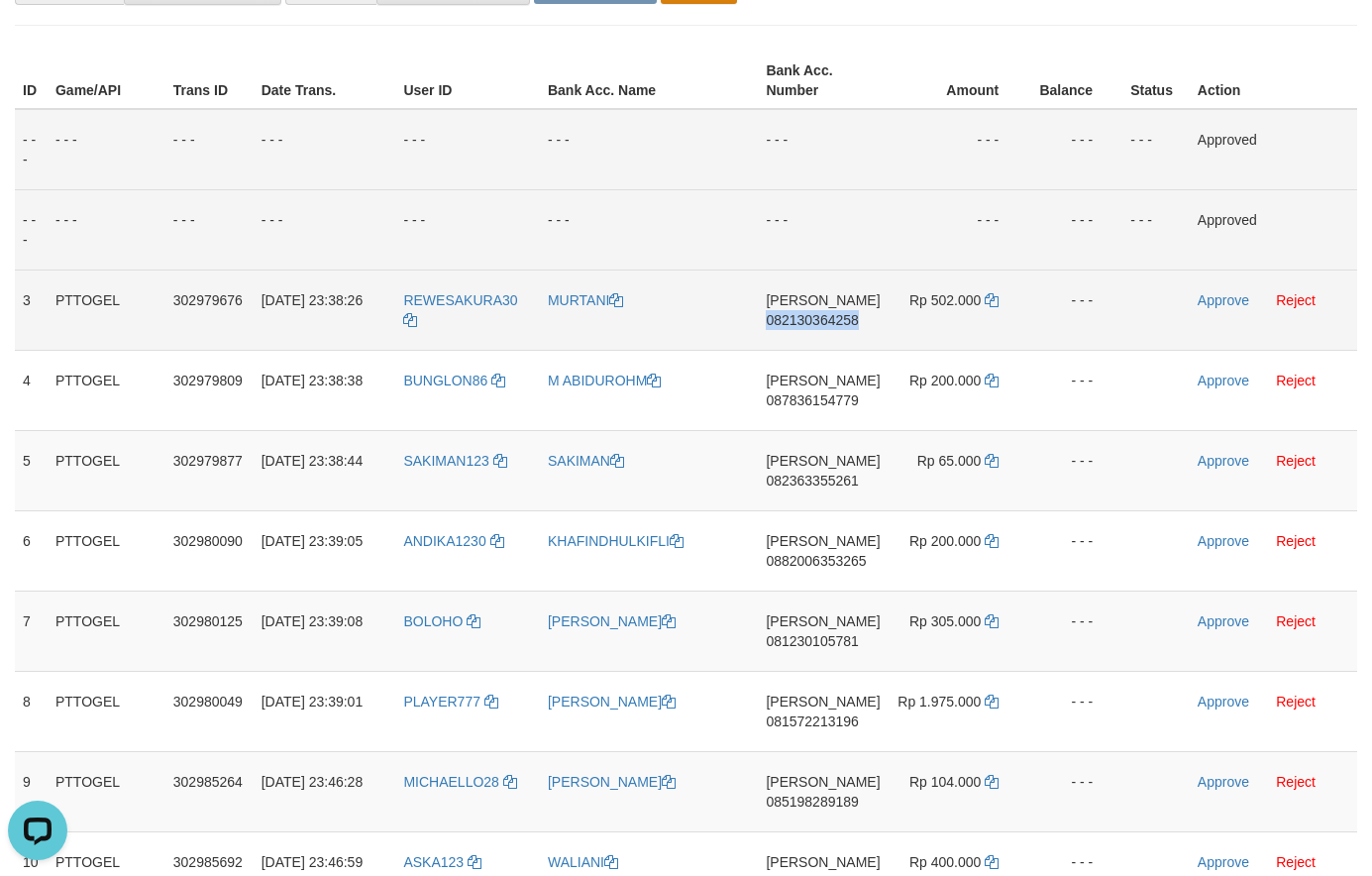 click on "082130364258" at bounding box center (811, 320) 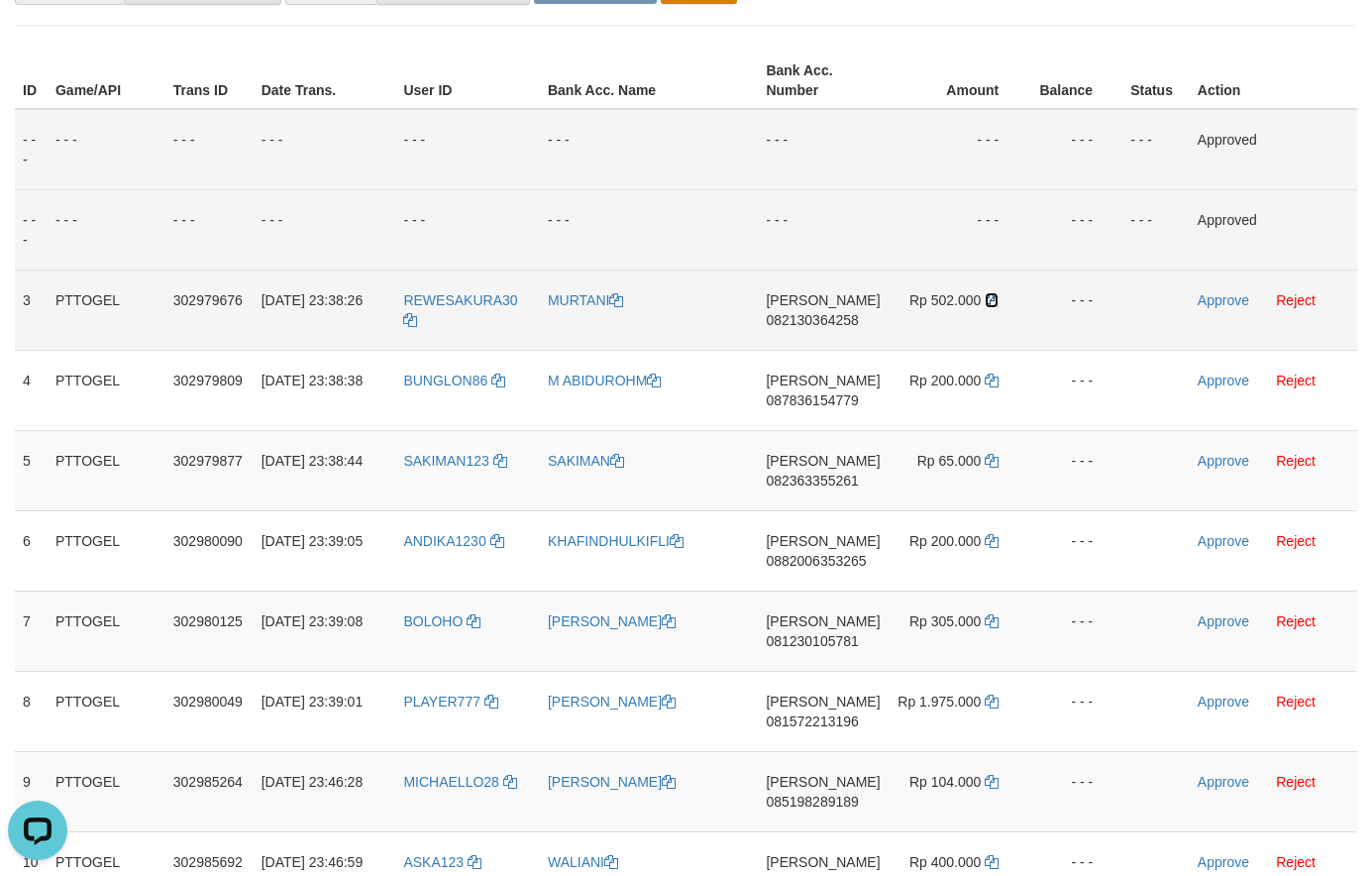 click at bounding box center (992, 300) 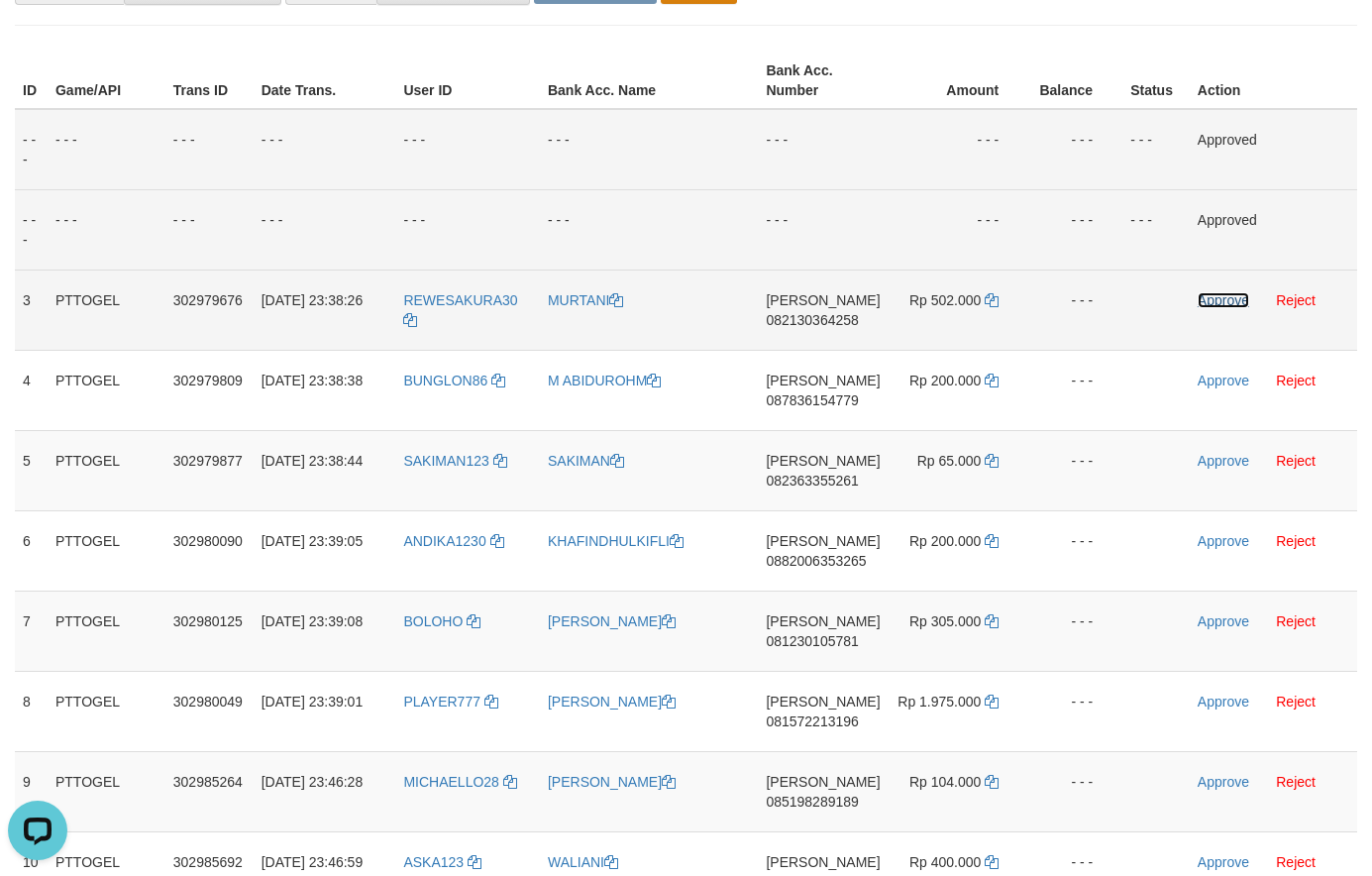 click on "Approve" at bounding box center [1223, 300] 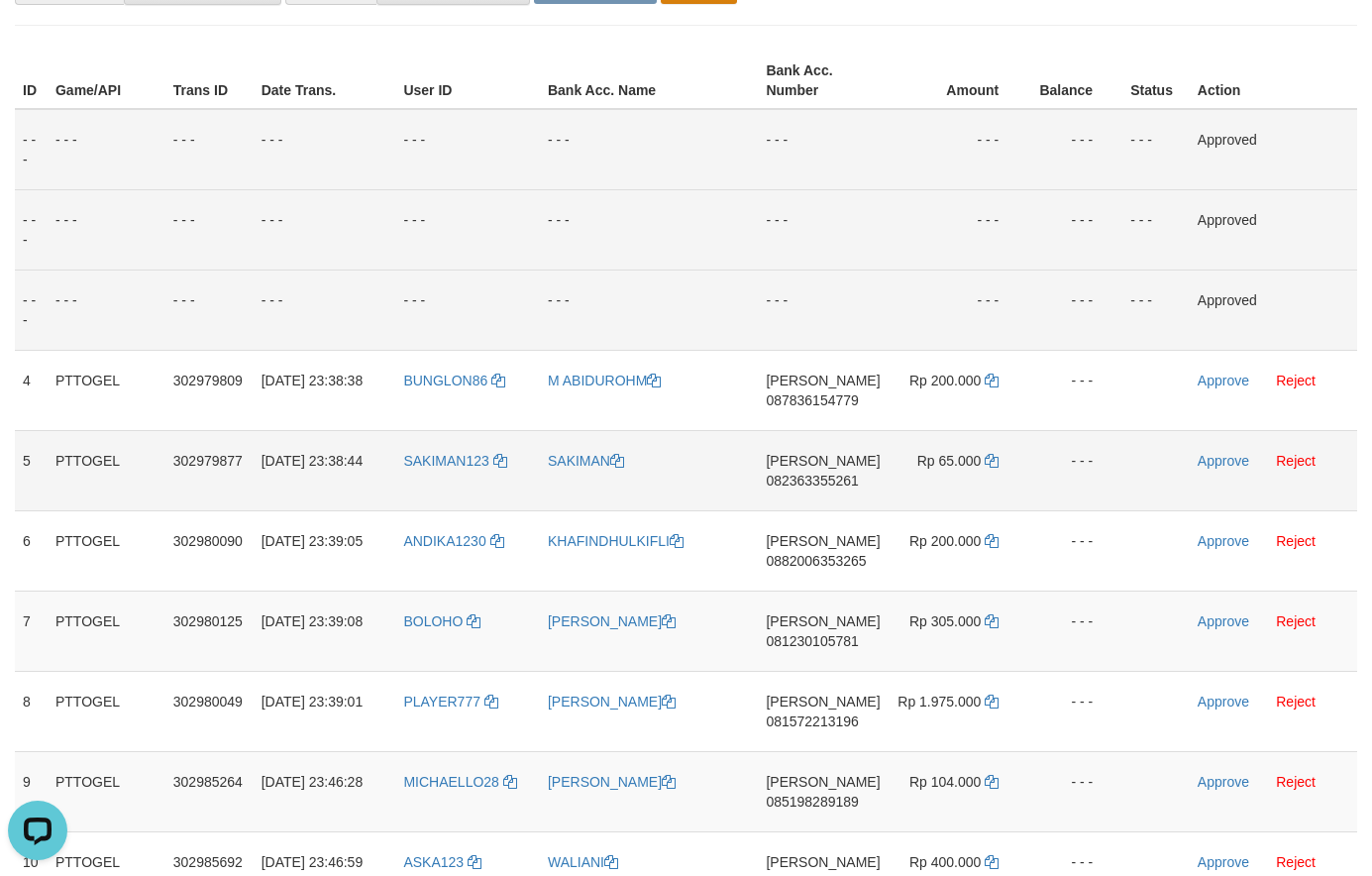 scroll, scrollTop: 442, scrollLeft: 0, axis: vertical 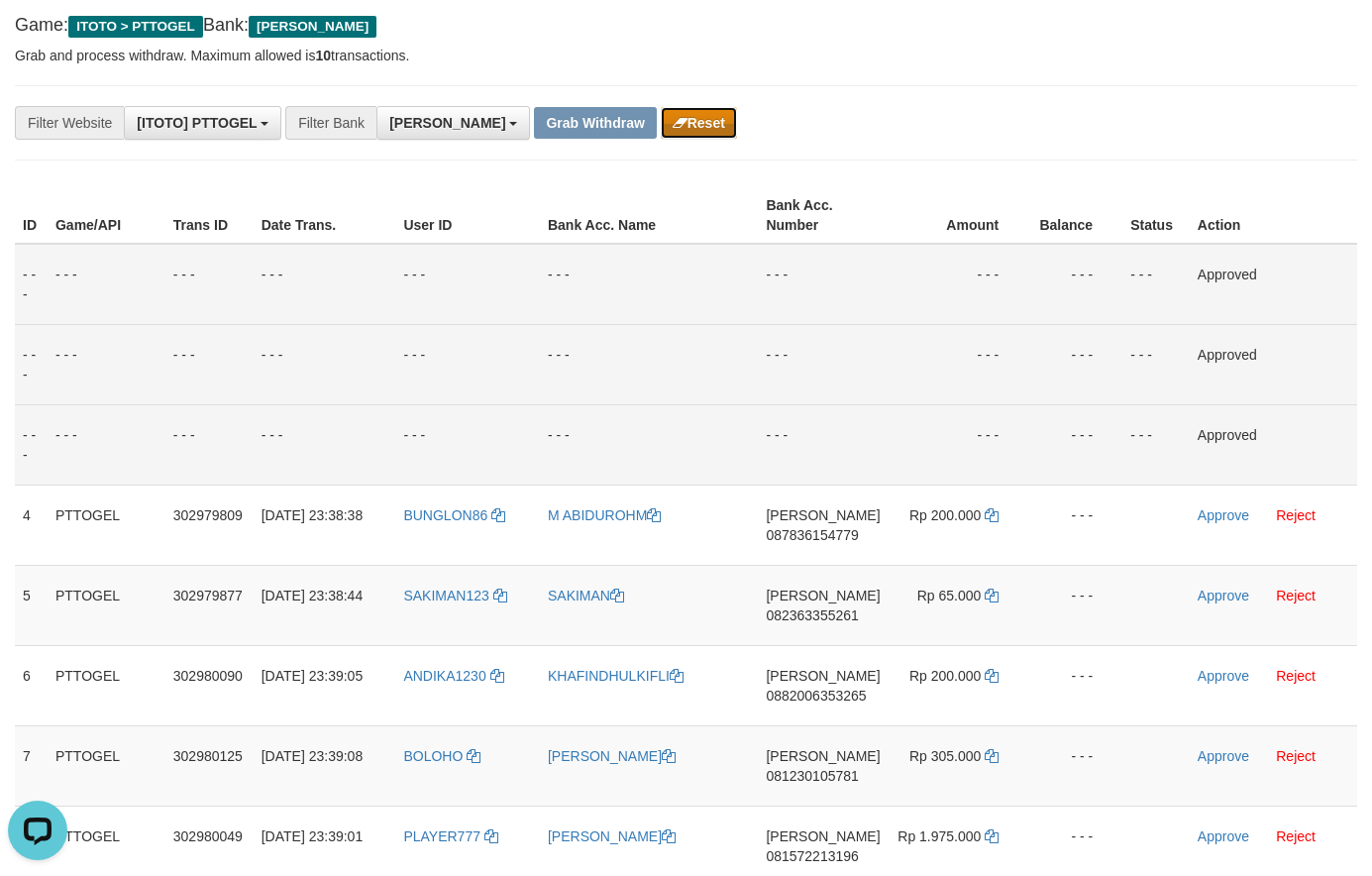 click on "Reset" at bounding box center [698, 123] 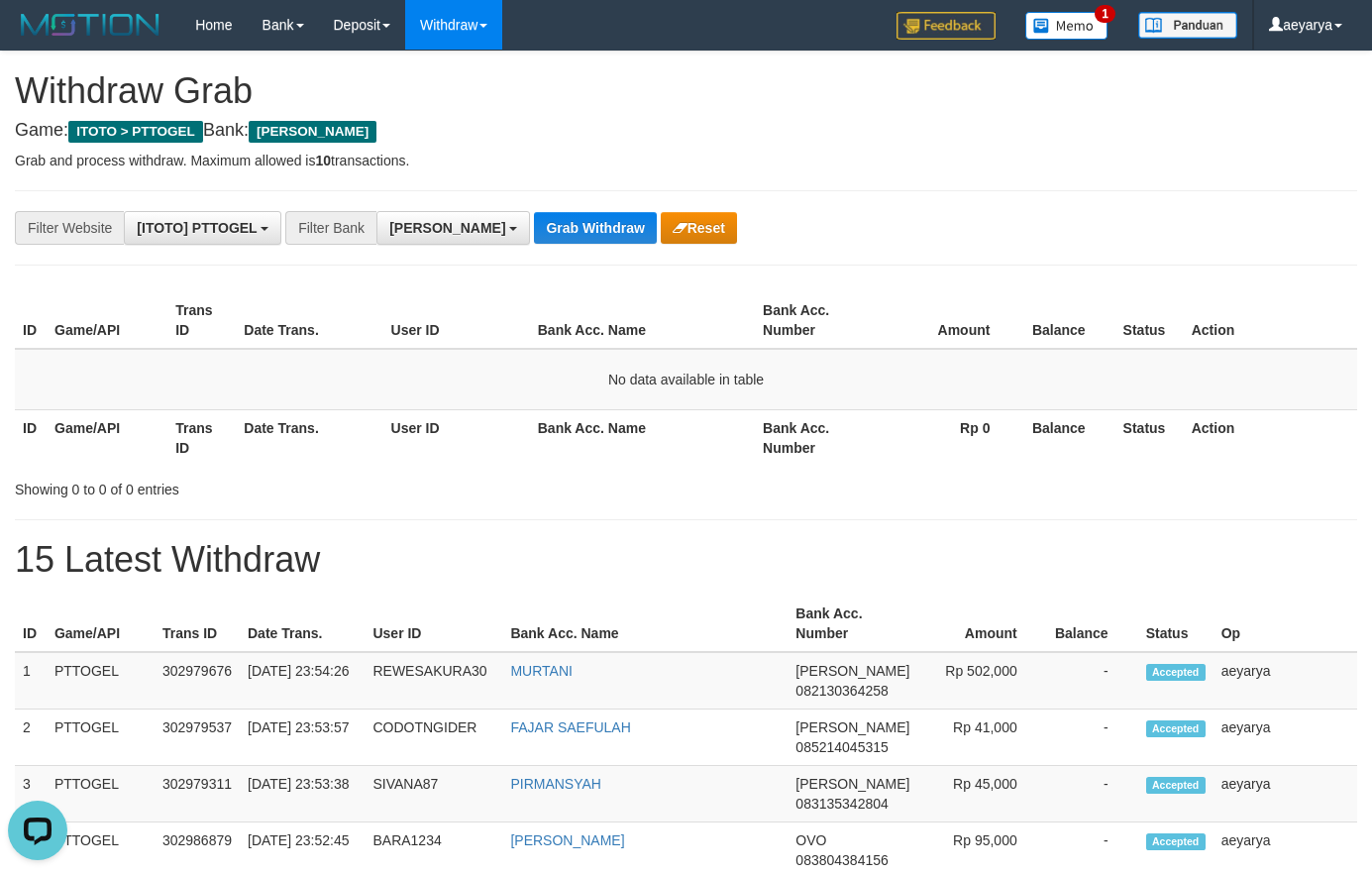 scroll, scrollTop: 0, scrollLeft: 0, axis: both 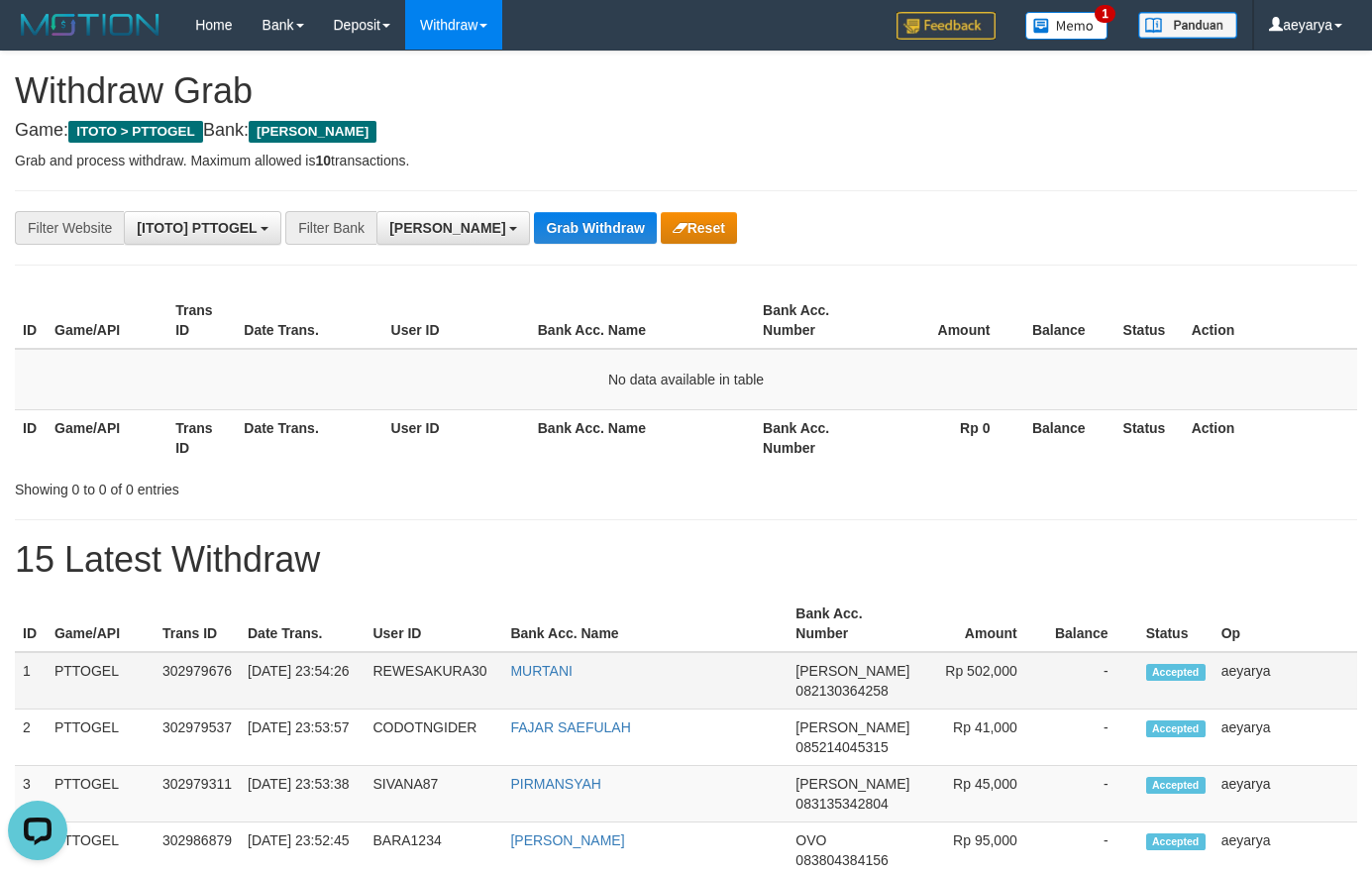 click on "082130364258" at bounding box center (841, 691) 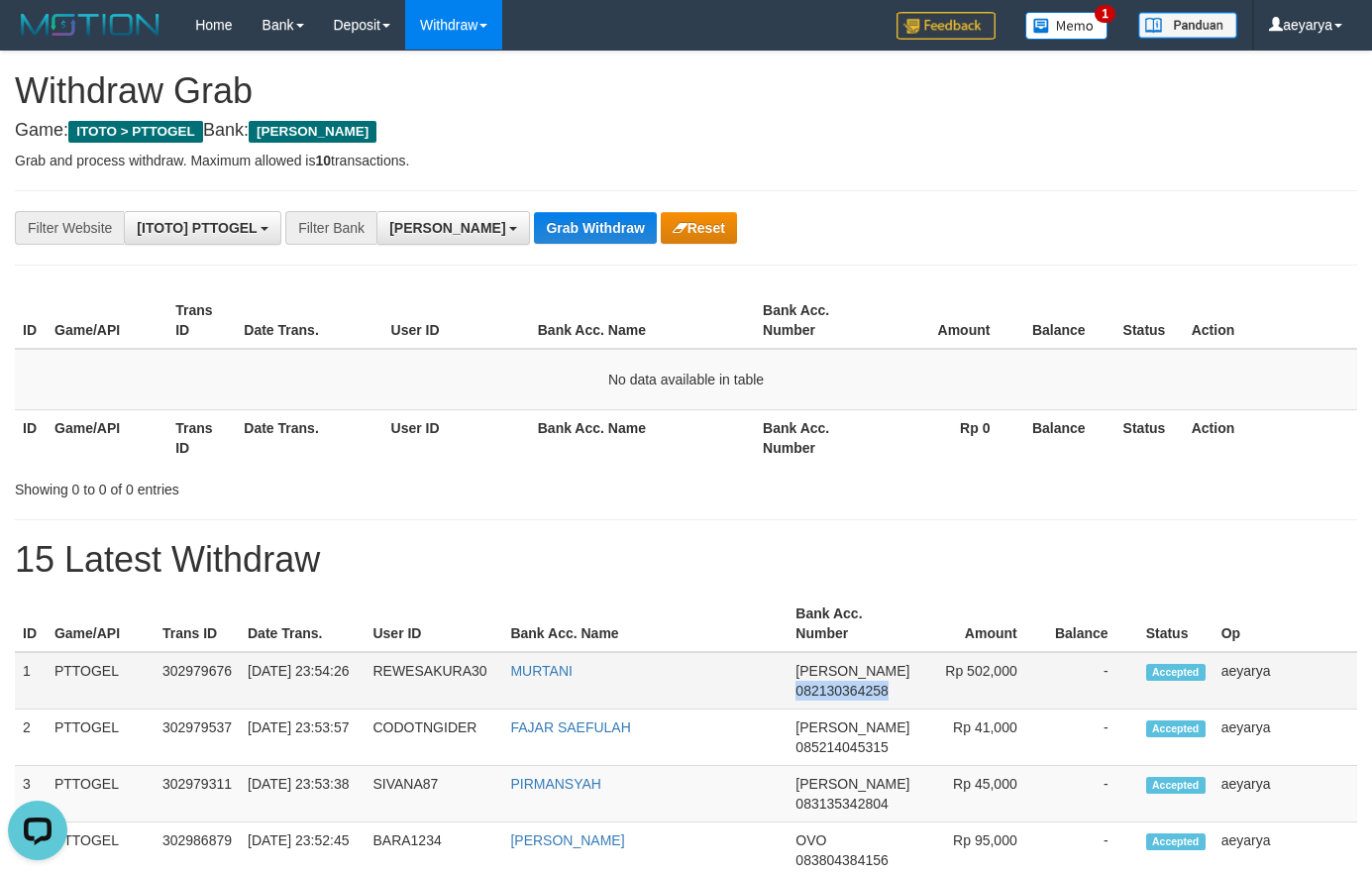 click on "082130364258" at bounding box center [841, 691] 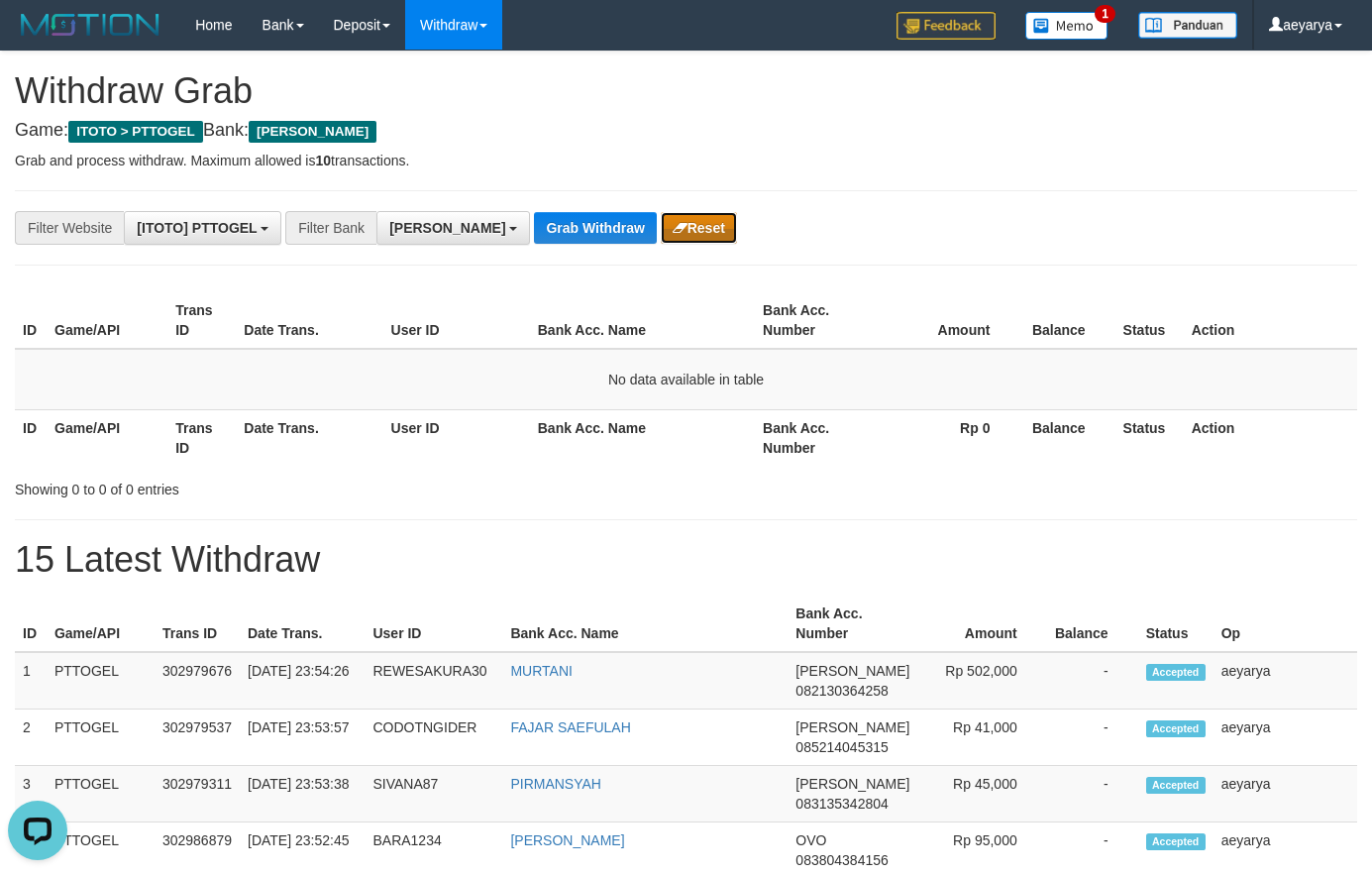 click on "Reset" at bounding box center [698, 228] 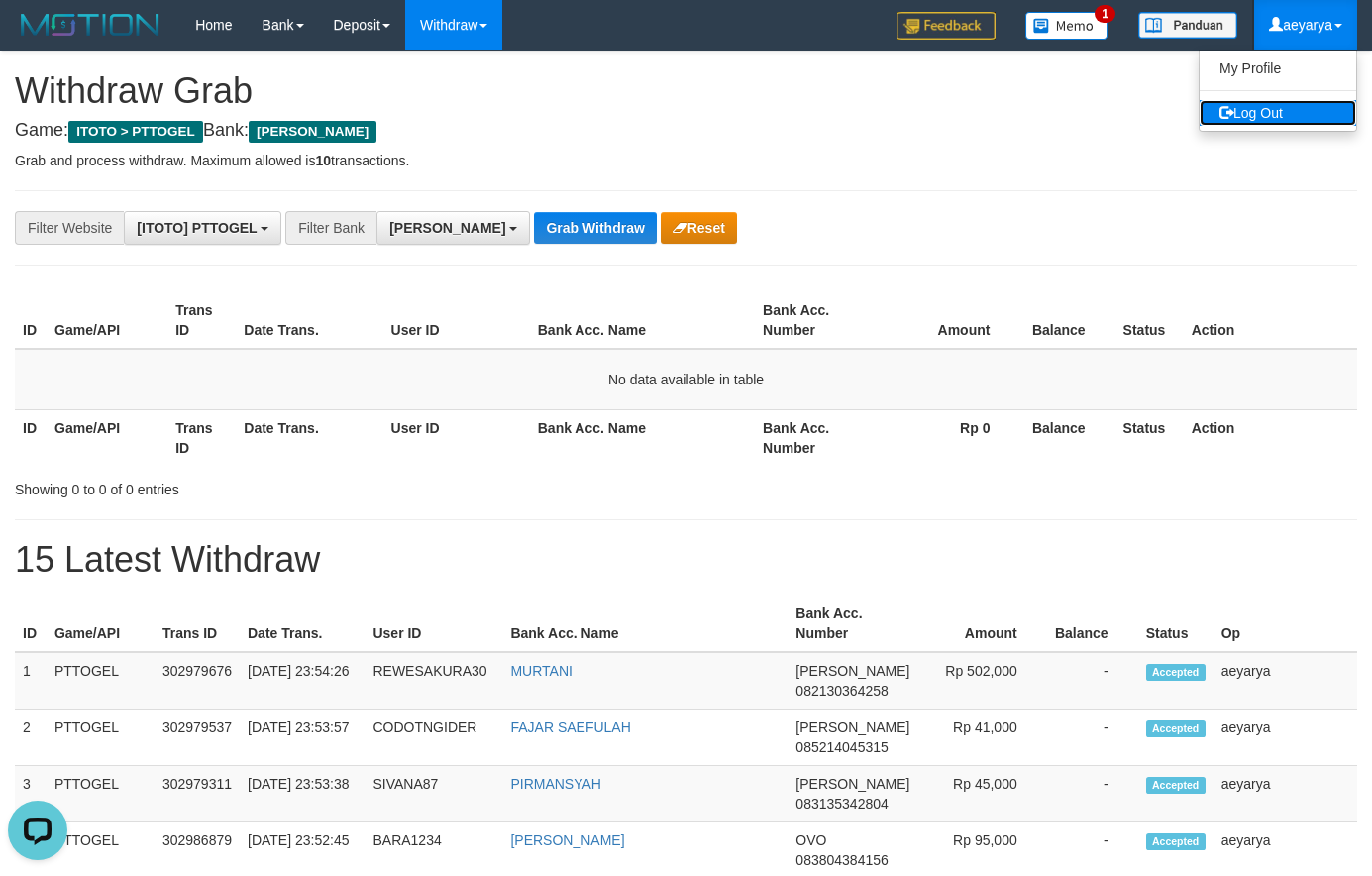 click on "Log Out" at bounding box center (1278, 113) 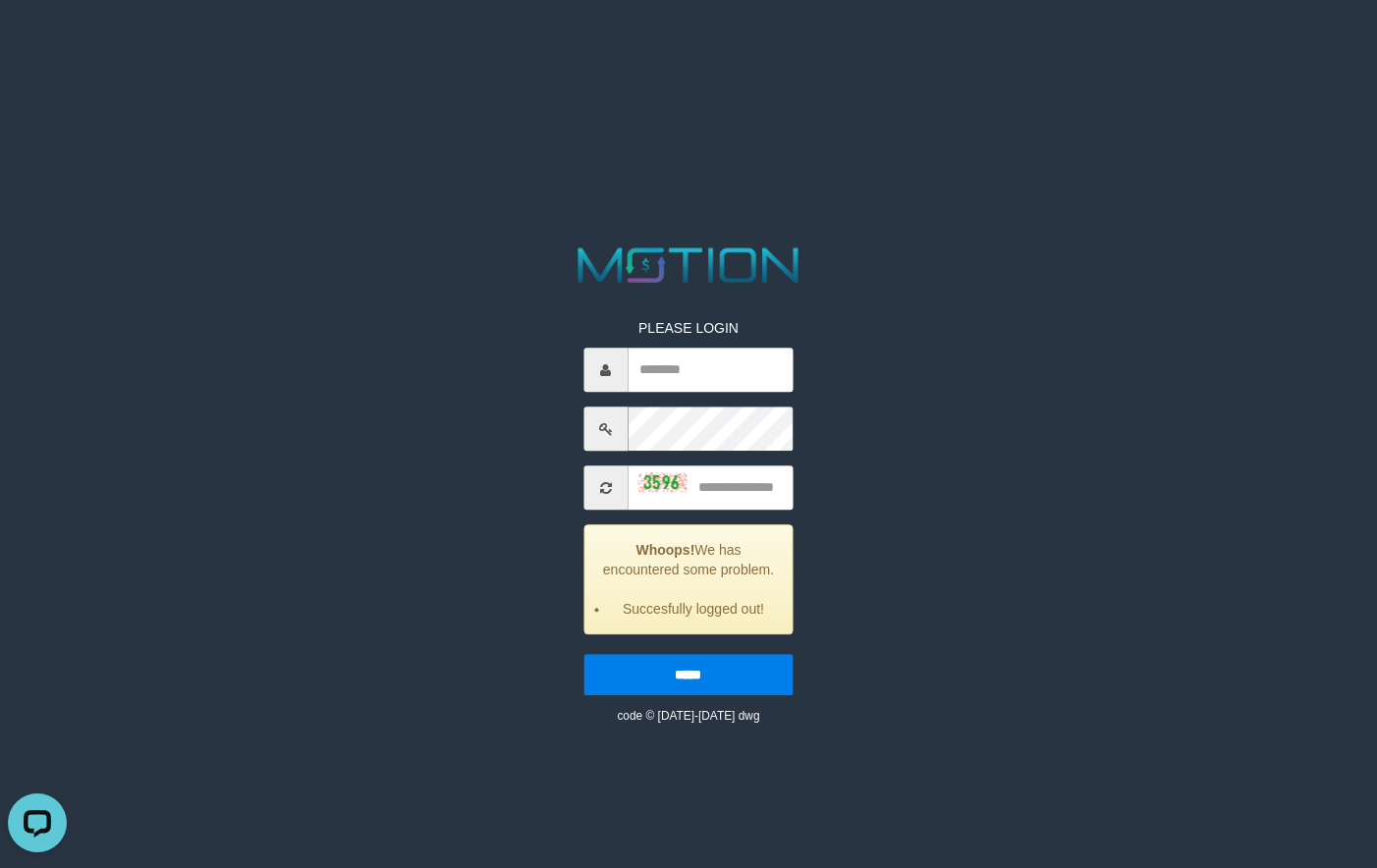 scroll, scrollTop: 0, scrollLeft: 0, axis: both 